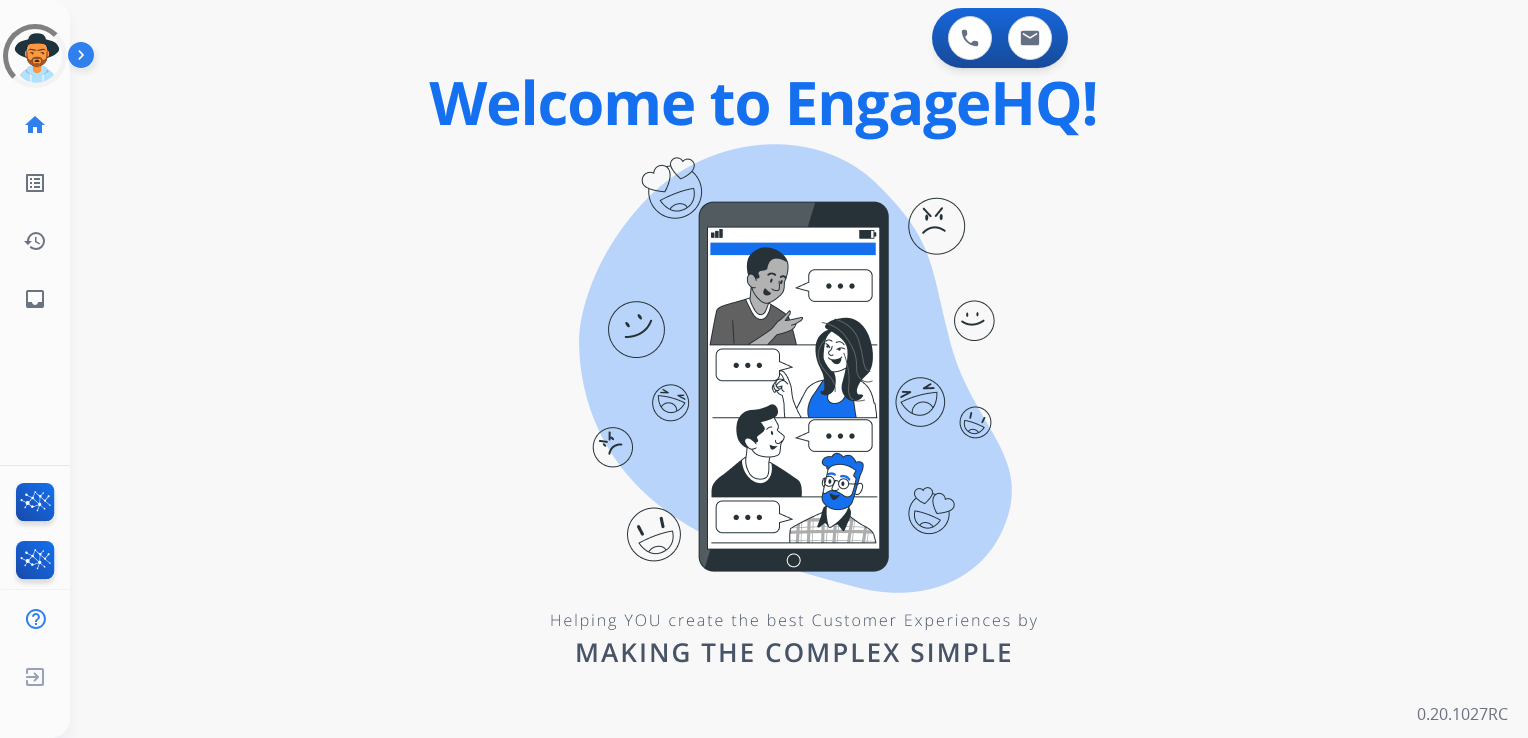 scroll, scrollTop: 0, scrollLeft: 0, axis: both 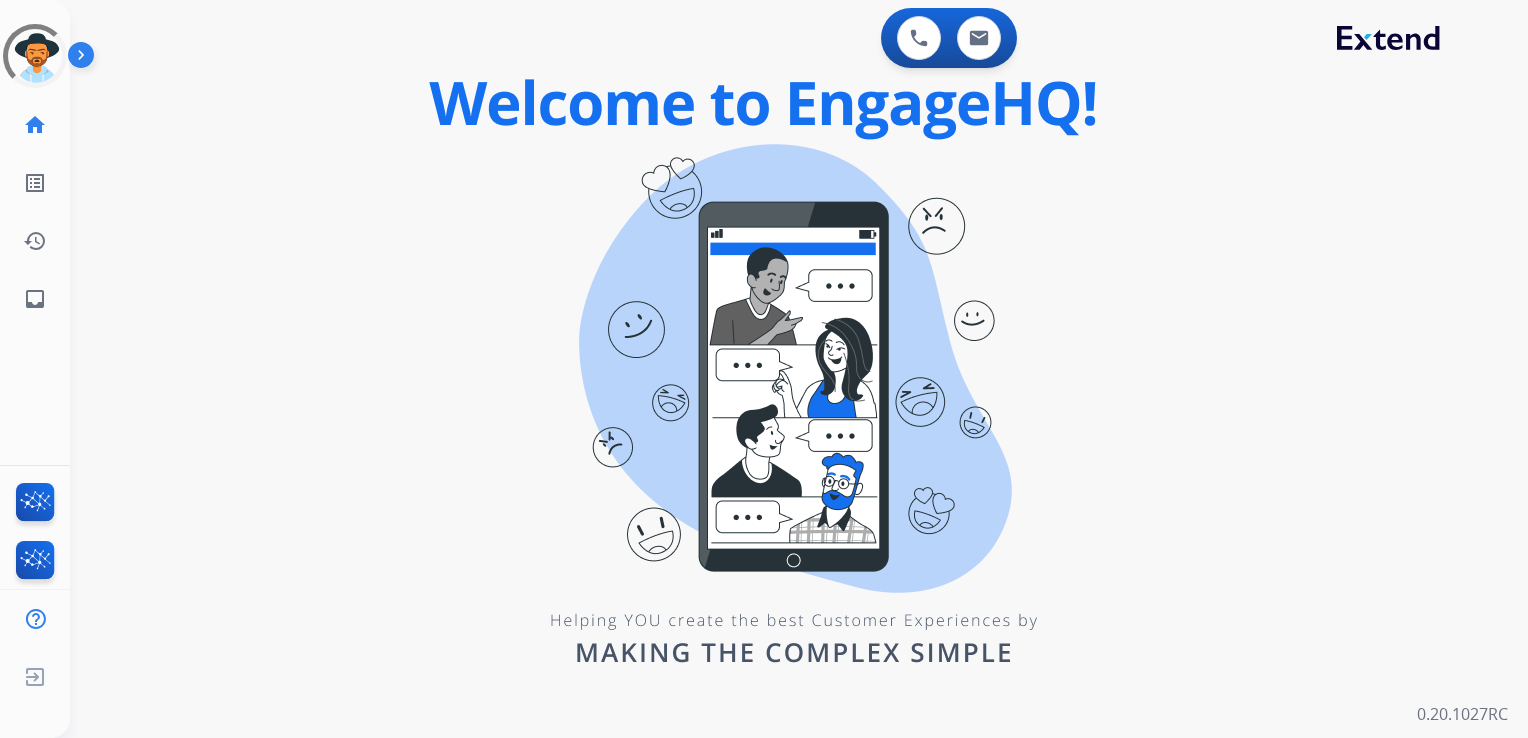 click on "0  Voice Interactions  0  Email Interactions swap_horiz Break voice bridge close_fullscreen Connect 3-Way Call merge_type Separate 3-Way Call  Interaction Guide   Interaction History  Interaction Guide arrow_drop_up  Extend Confluence   Contract Lookup with ID   EngageHQ Updates   EngageHQ Extend Agent Training  0.20.1027RC" at bounding box center [799, 369] 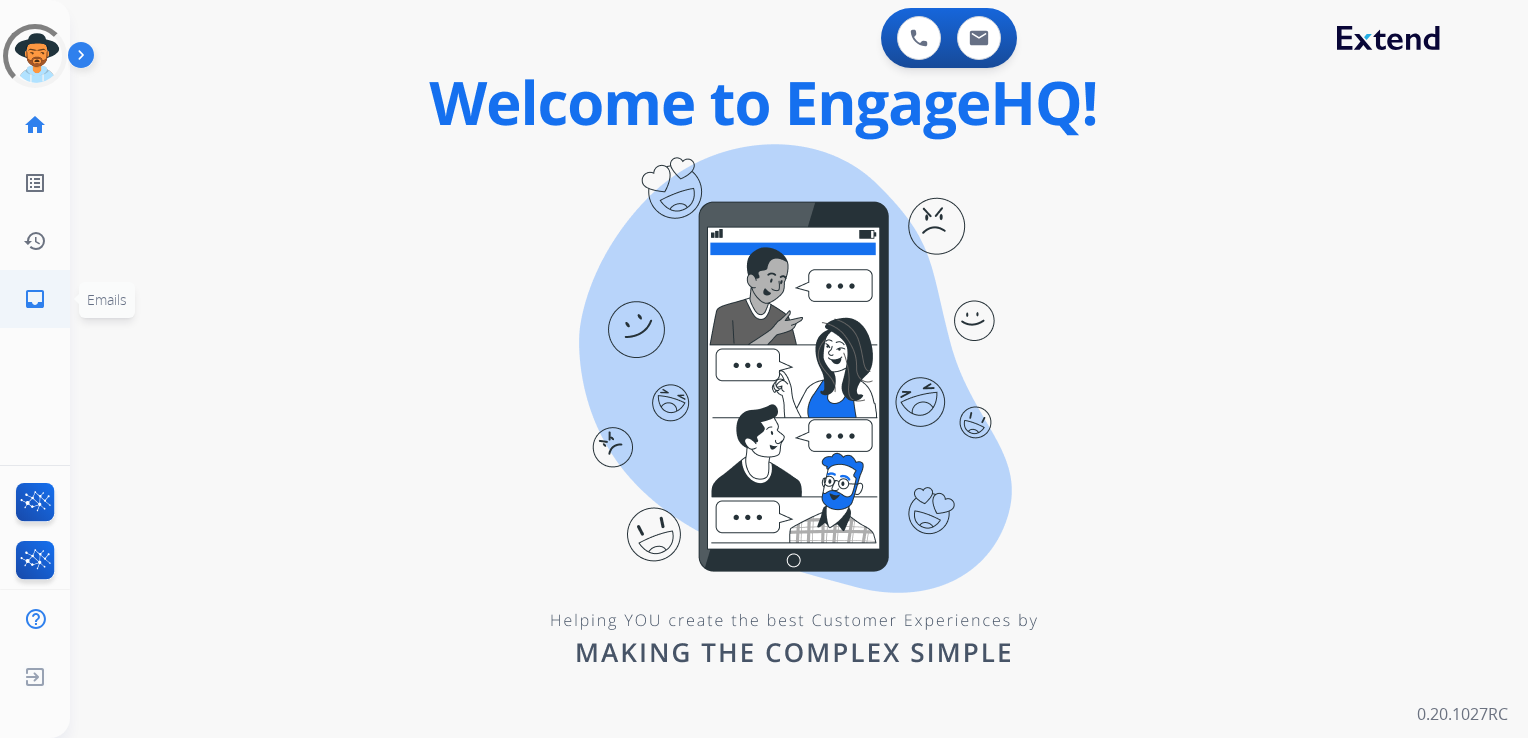 click on "inbox" 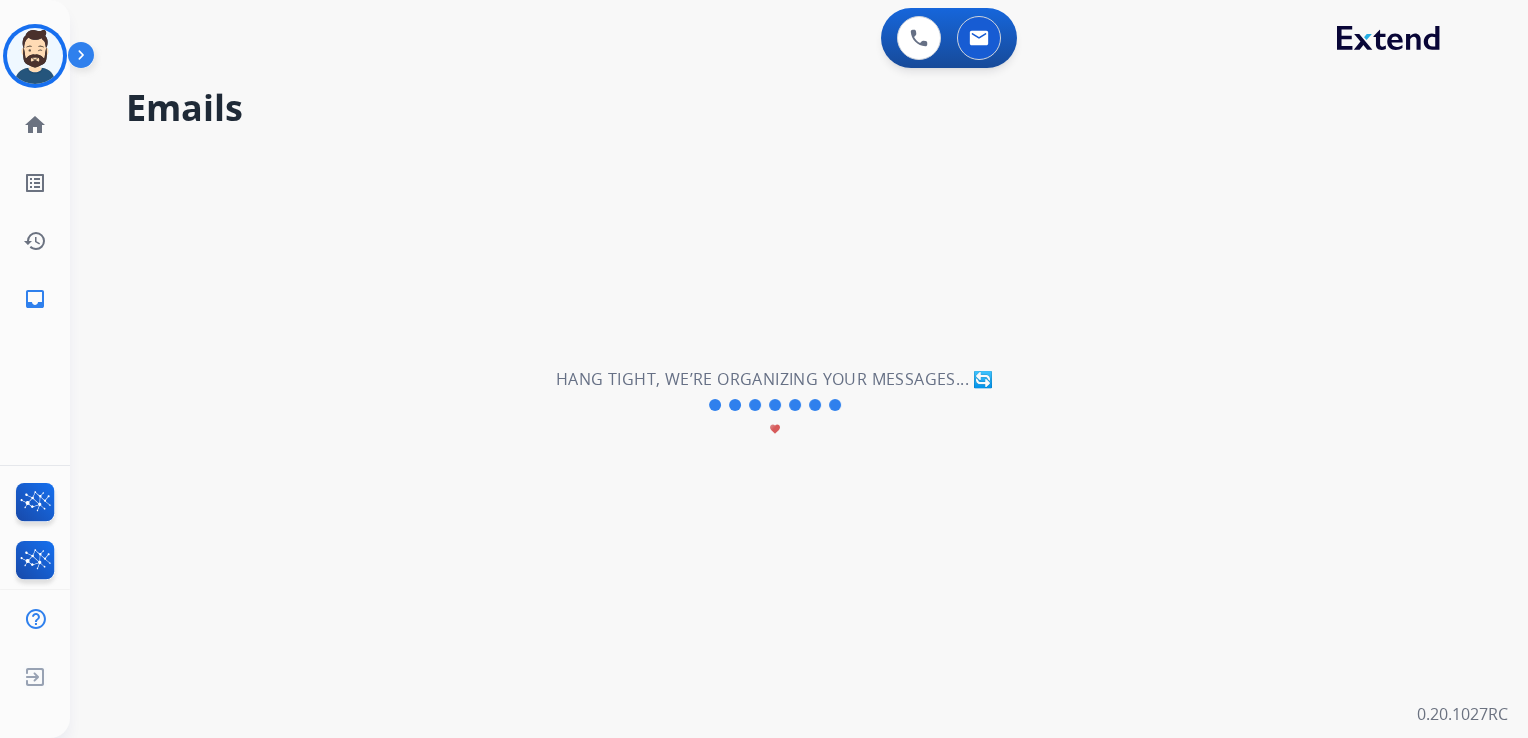 click on "**********" at bounding box center (775, 405) 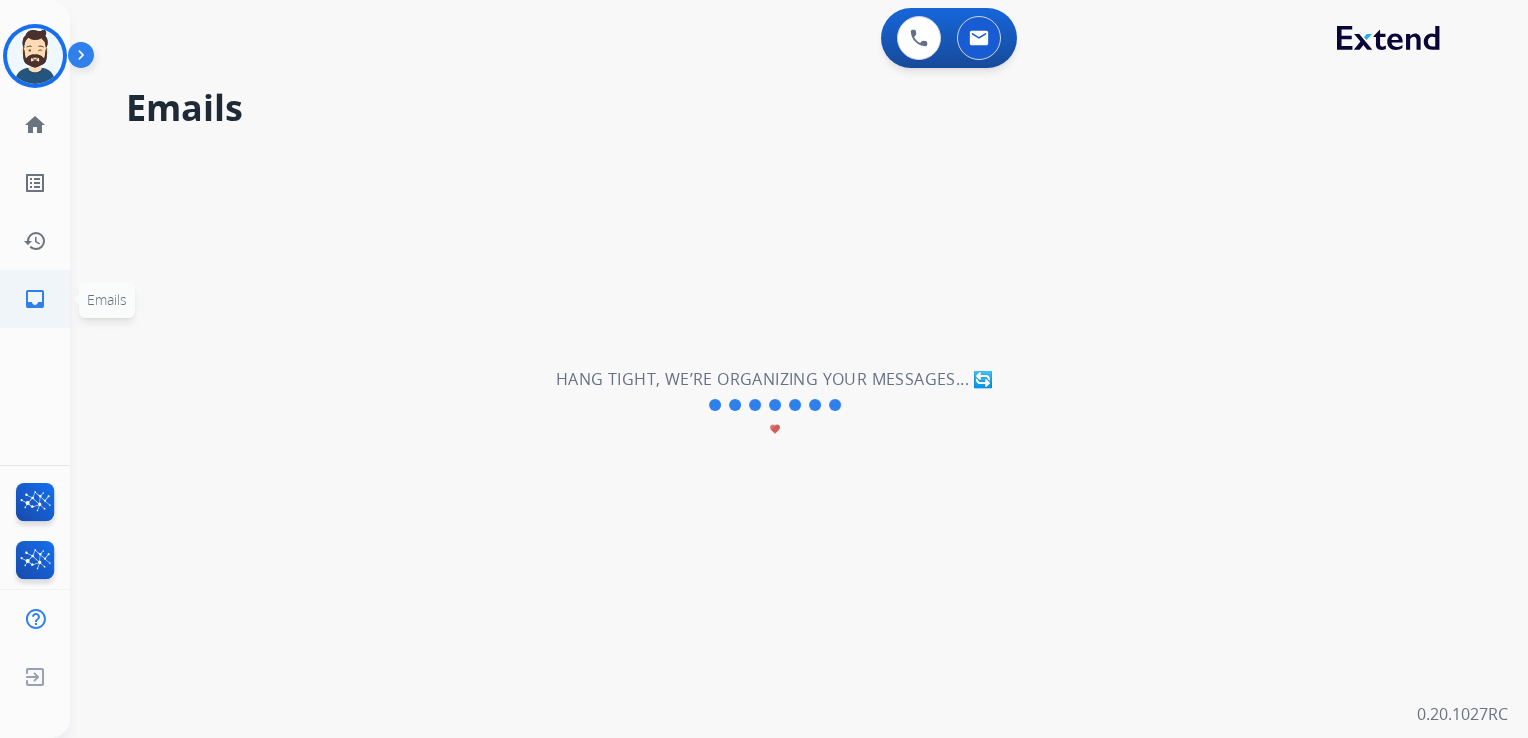 click on "inbox" 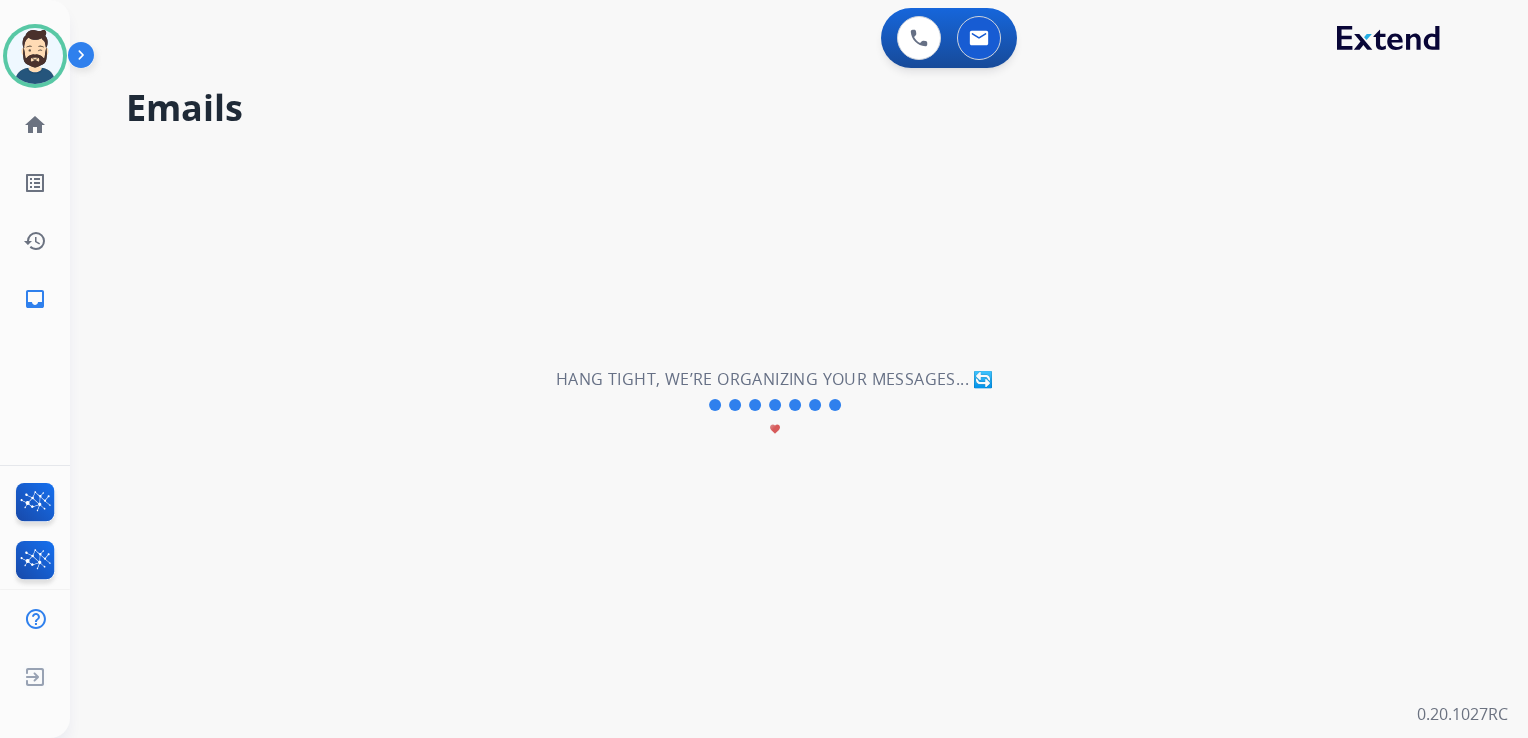 click on "**********" at bounding box center (775, 405) 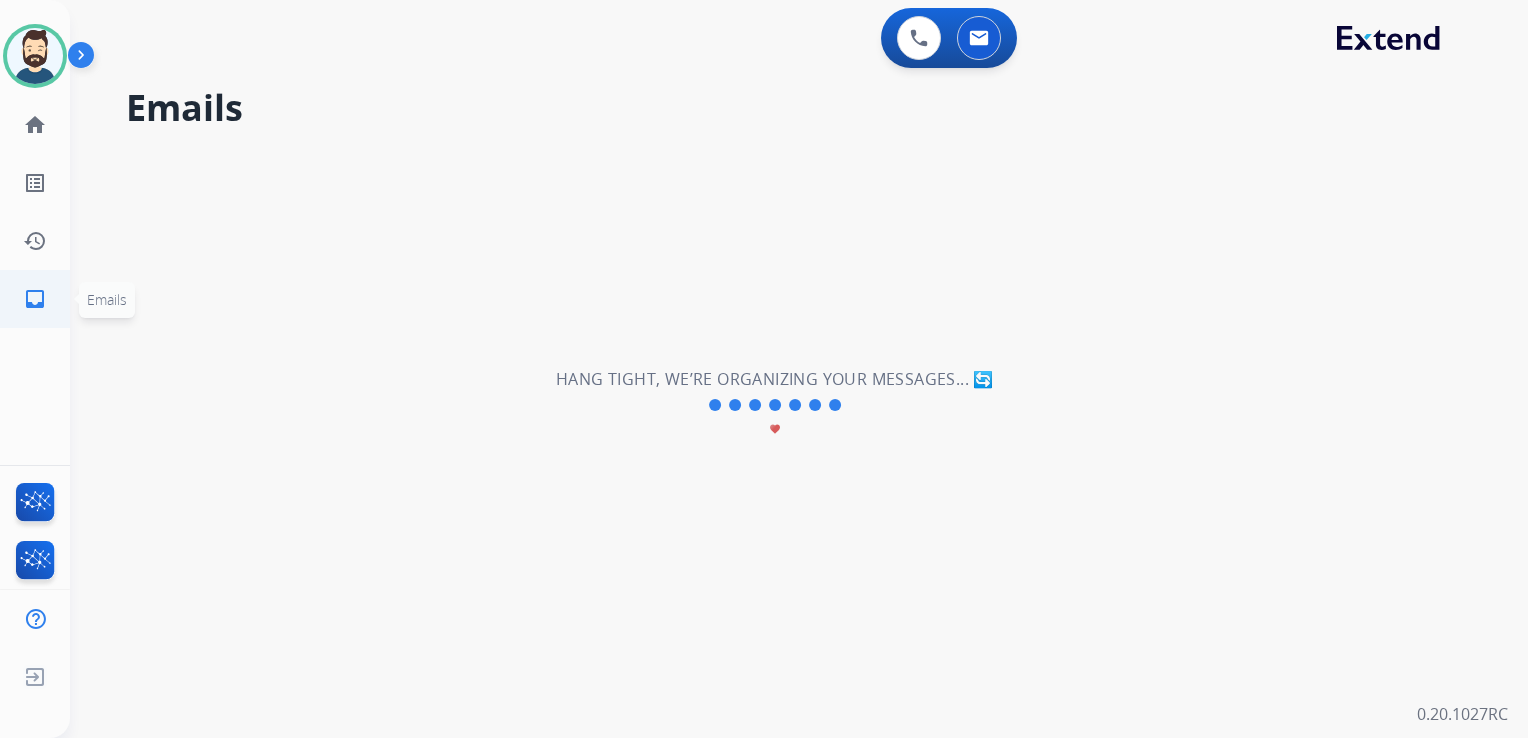 click on "inbox" 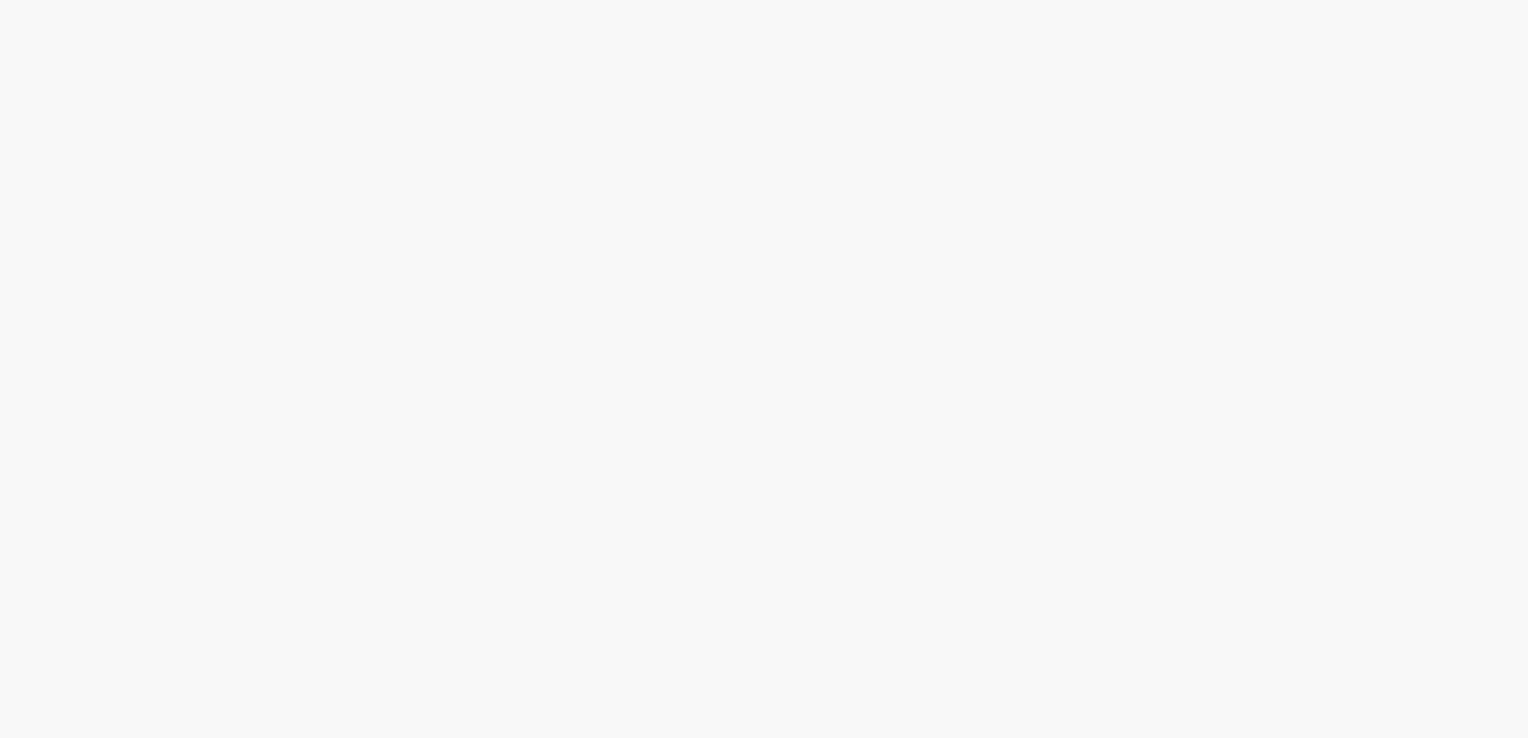 scroll, scrollTop: 0, scrollLeft: 0, axis: both 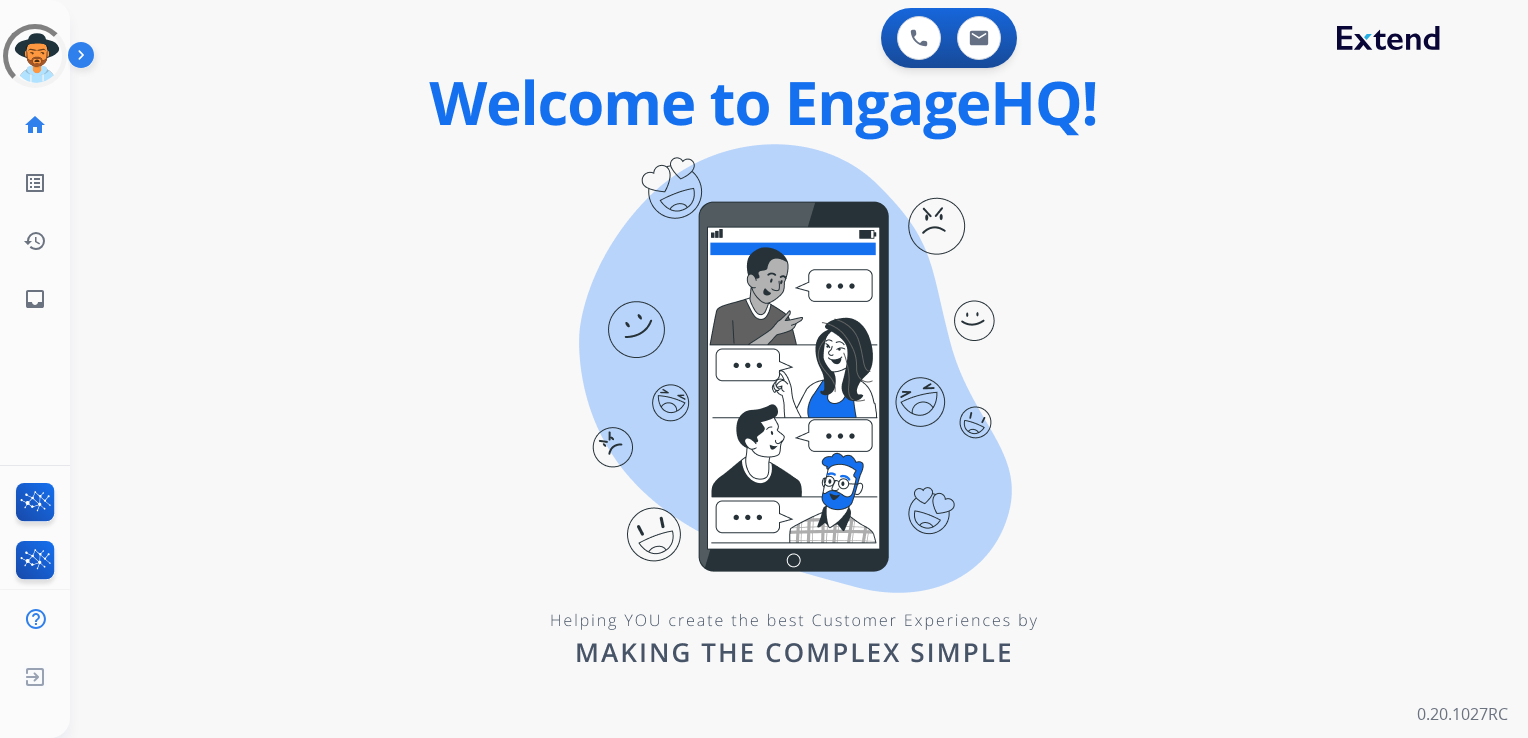 click on "0  Voice Interactions  0  Email Interactions swap_horiz Break voice bridge close_fullscreen Connect 3-Way Call merge_type Separate 3-Way Call  Interaction Guide   Interaction History  Interaction Guide arrow_drop_up  Extend Confluence   Contract Lookup with ID   EngageHQ Updates   EngageHQ Extend Agent Training  0.20.1027RC" at bounding box center [799, 369] 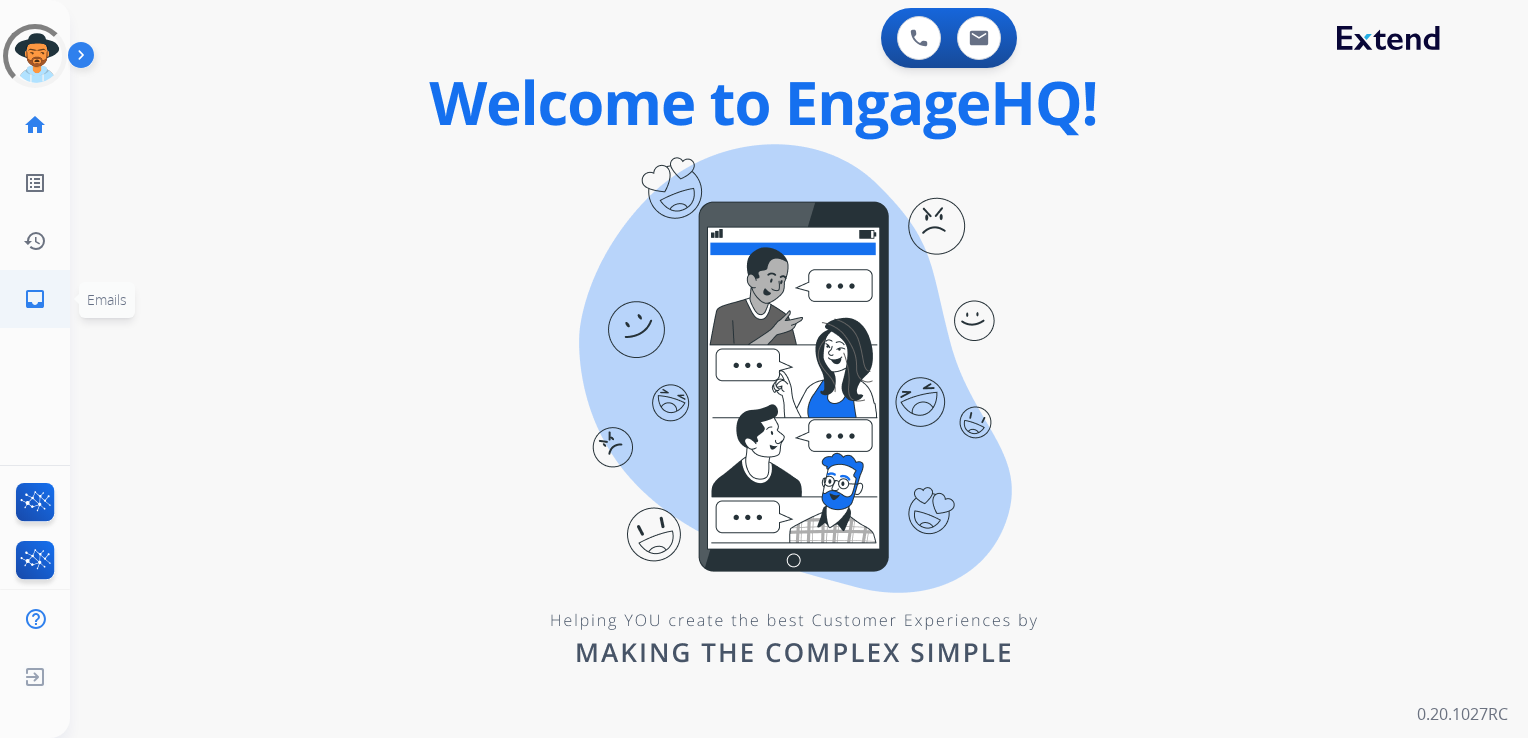 click on "inbox" 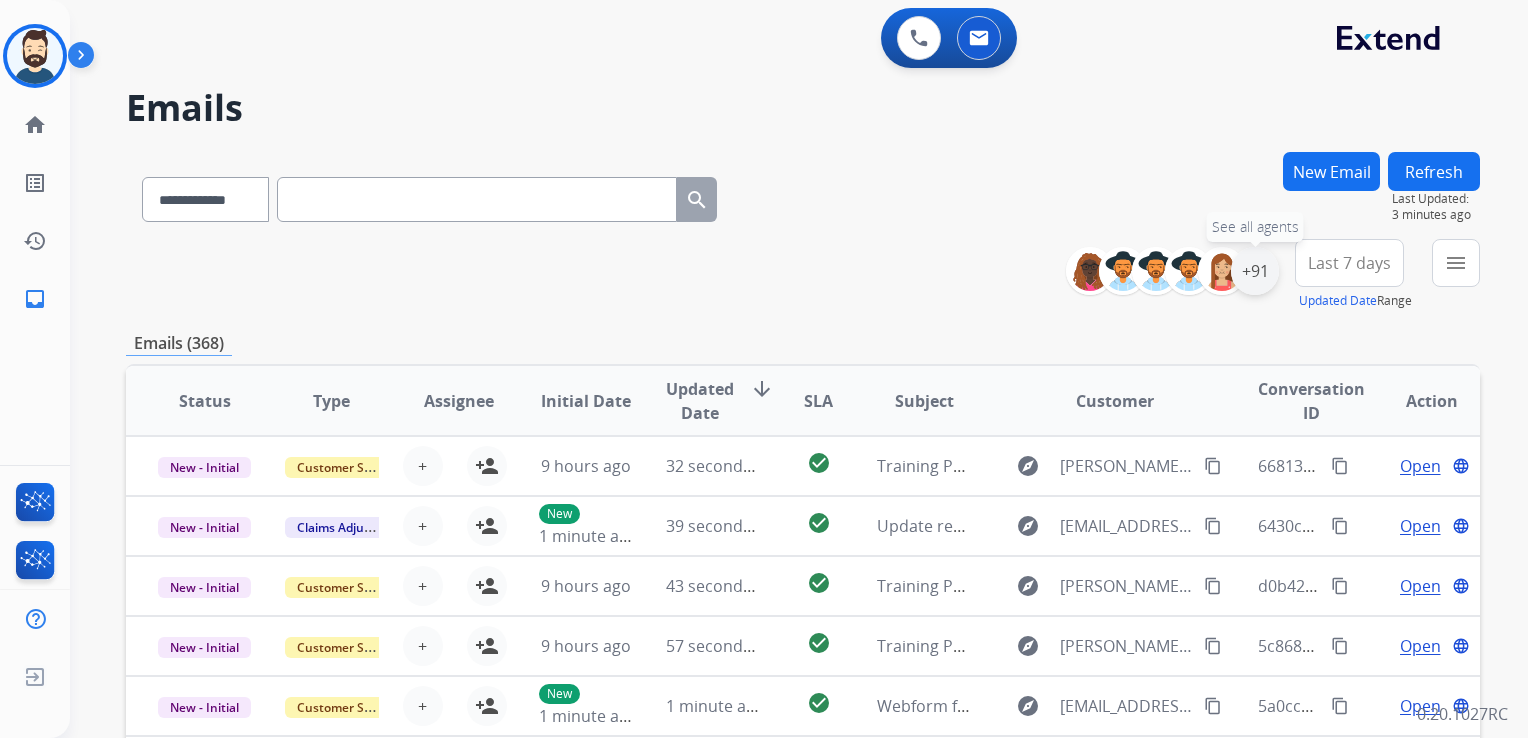 click on "+91" at bounding box center (1255, 271) 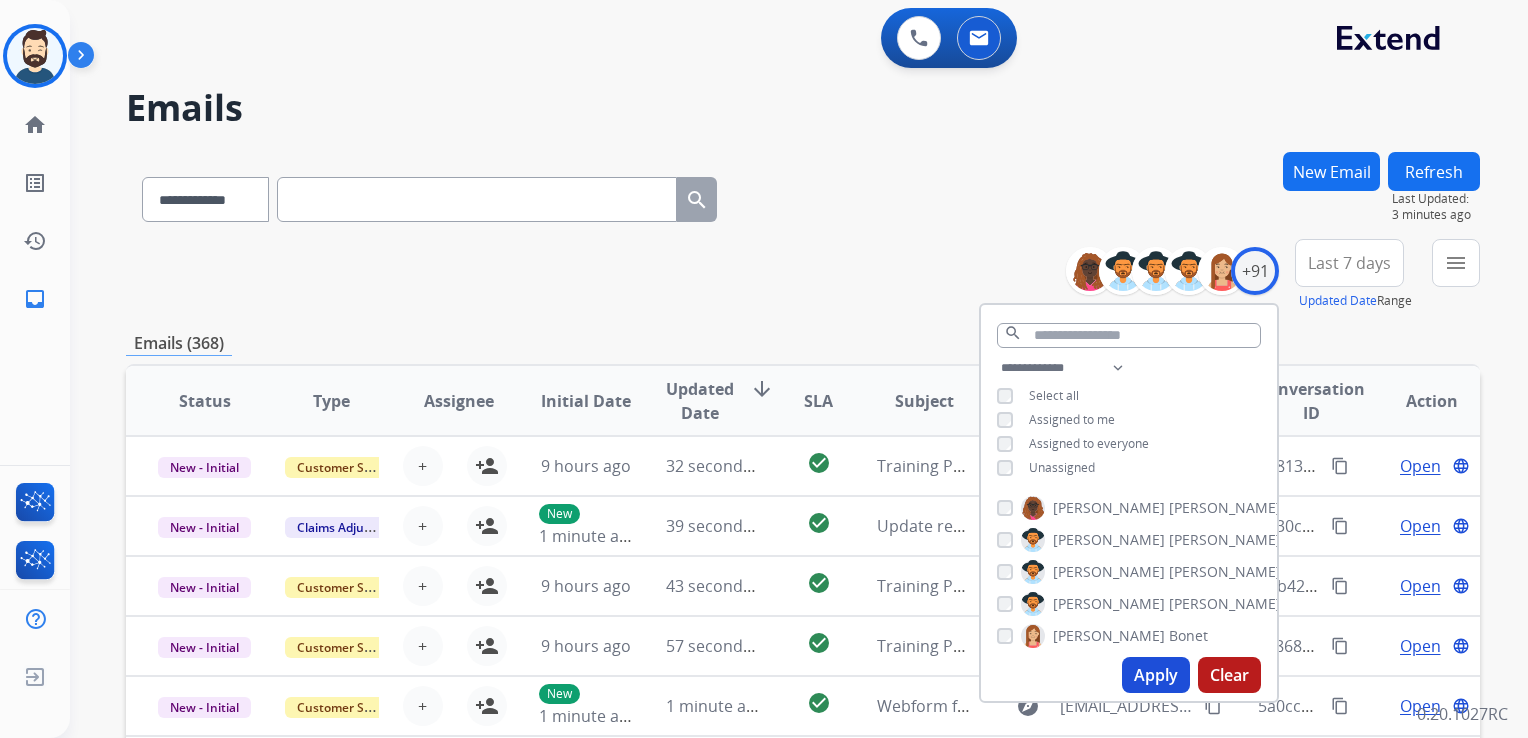 click on "Apply" at bounding box center [1156, 675] 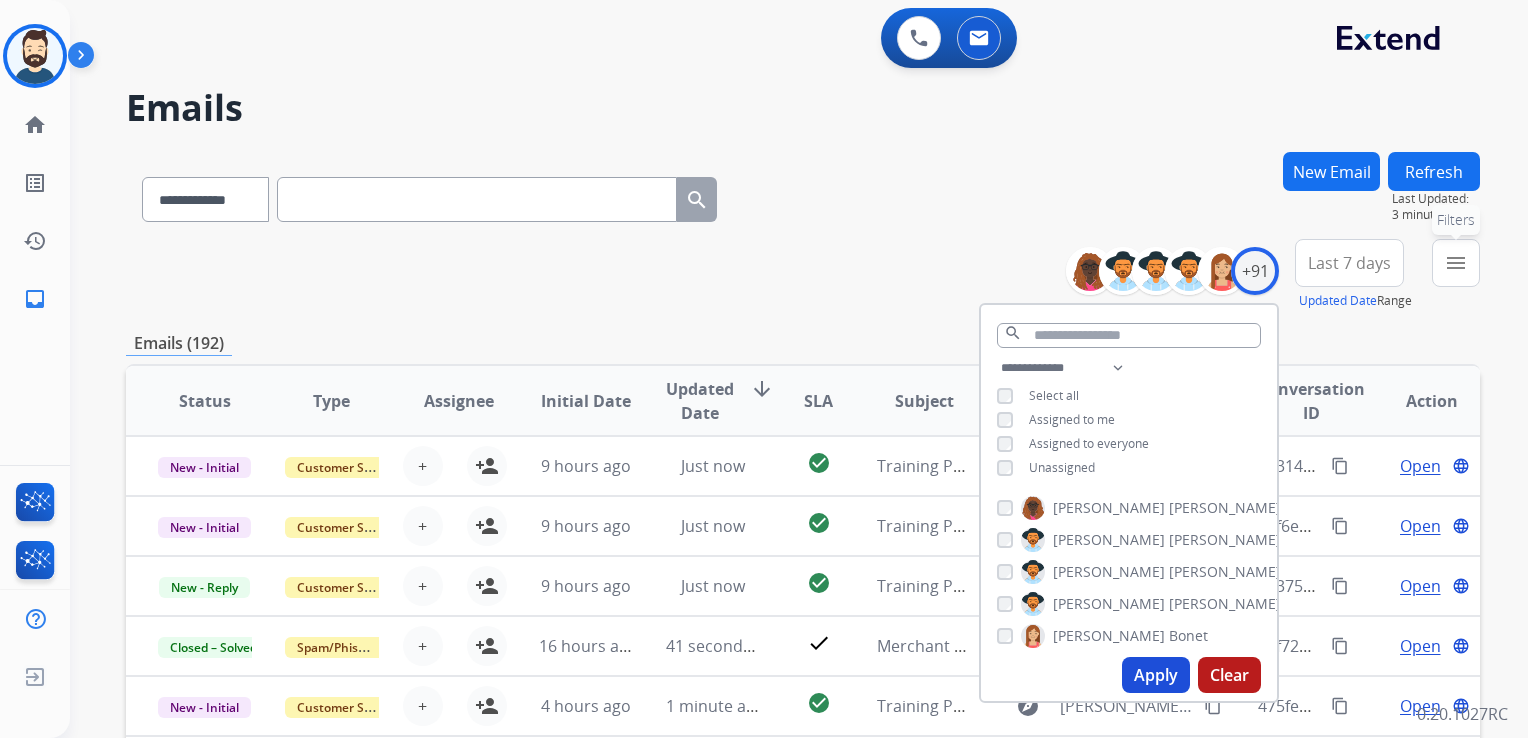 click on "menu" at bounding box center [1456, 263] 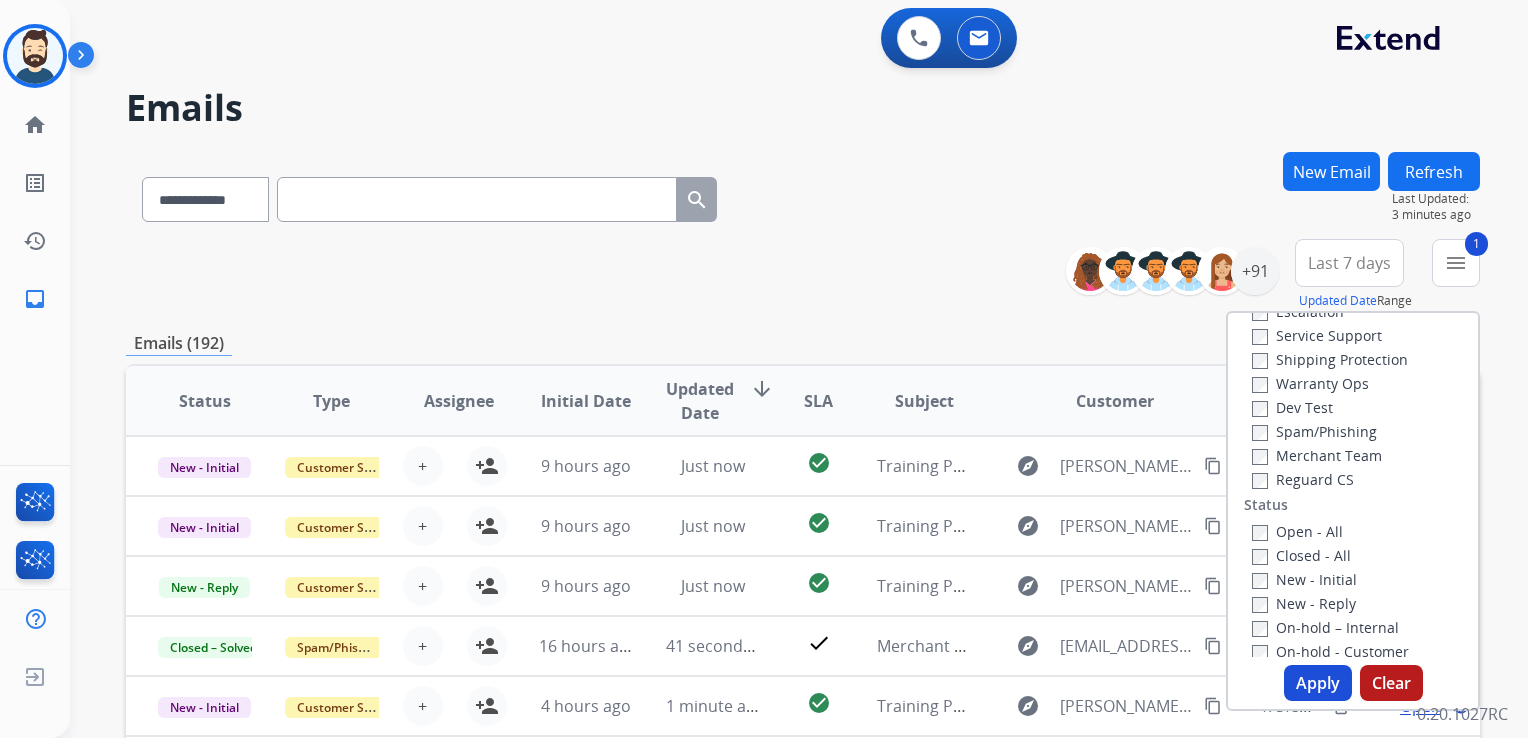scroll, scrollTop: 200, scrollLeft: 0, axis: vertical 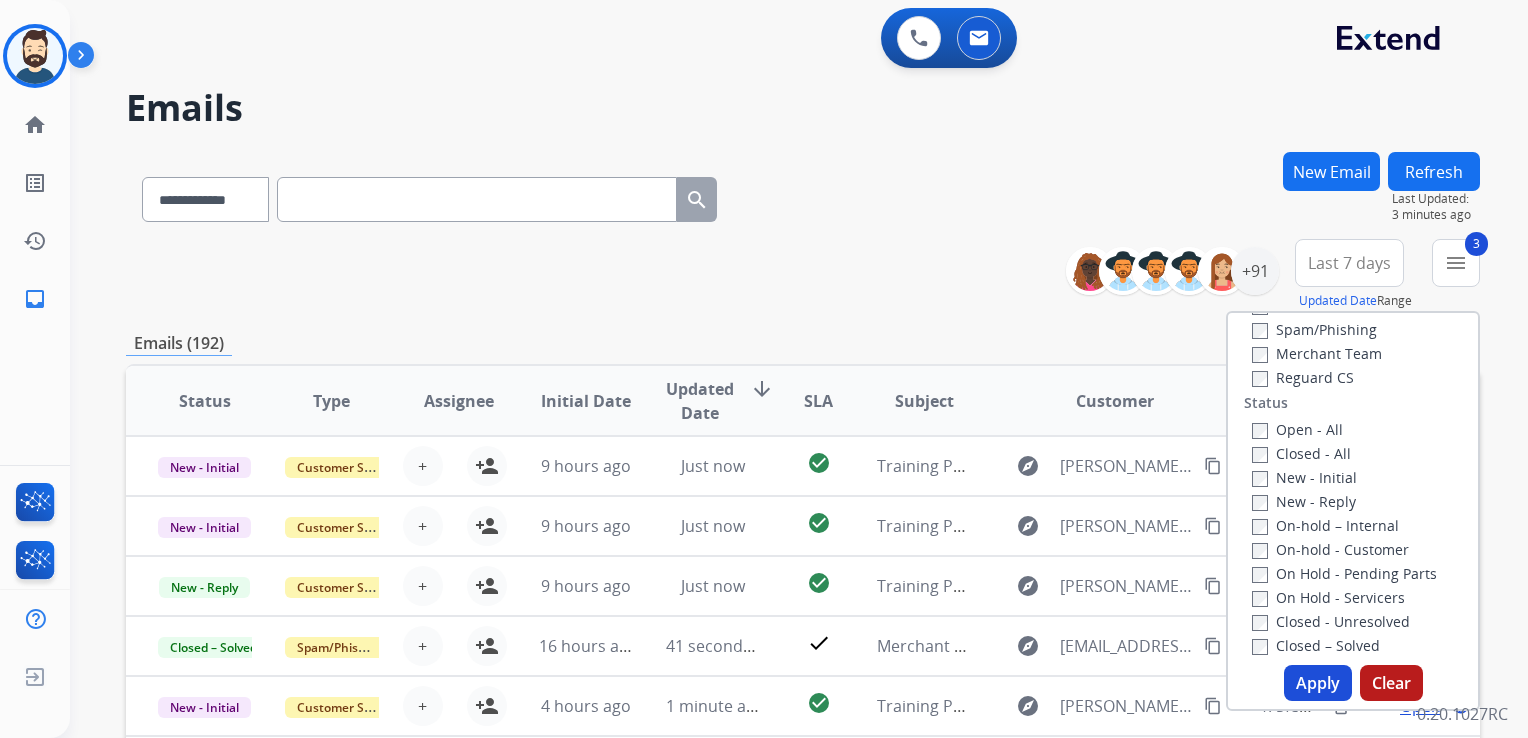 click on "Apply" at bounding box center [1318, 683] 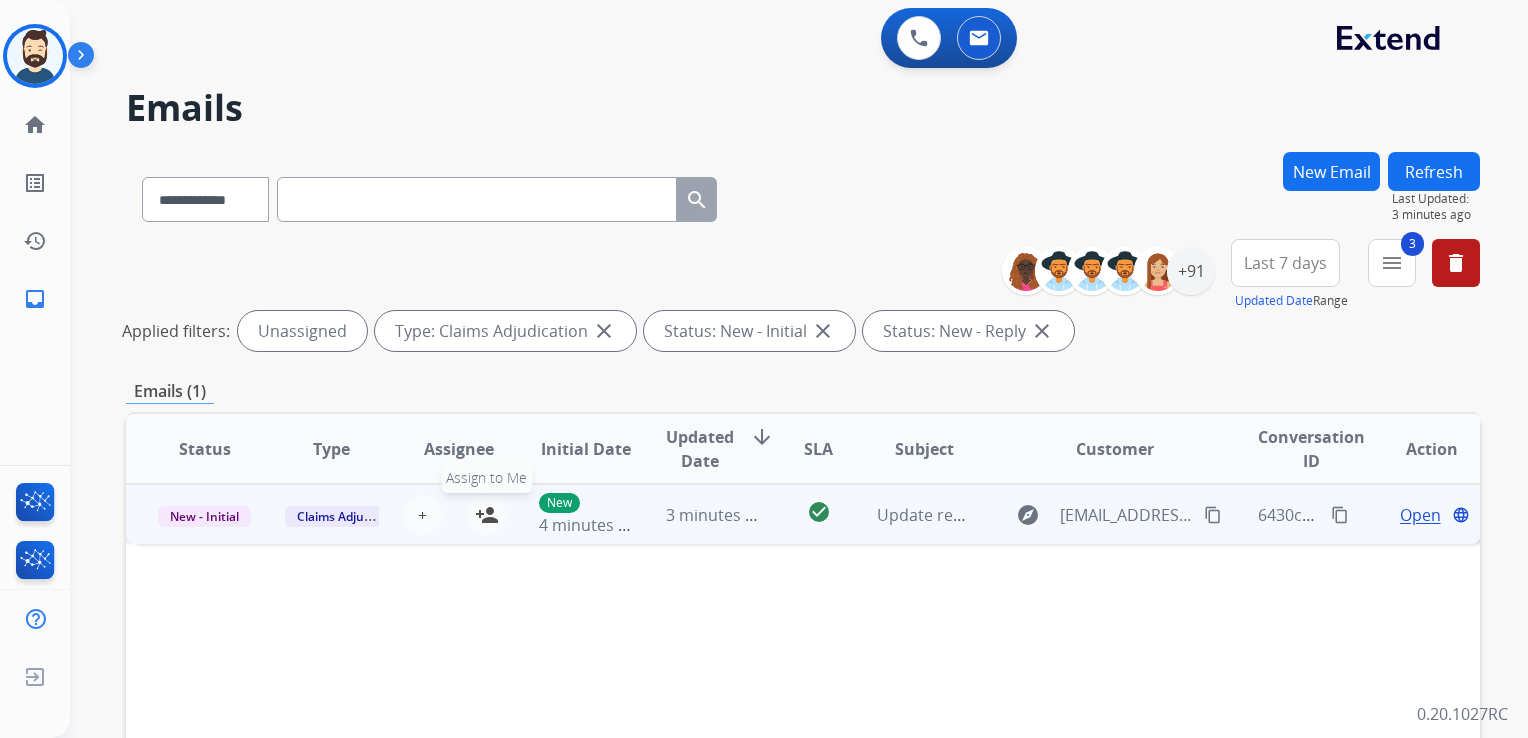 click on "person_add" at bounding box center (487, 515) 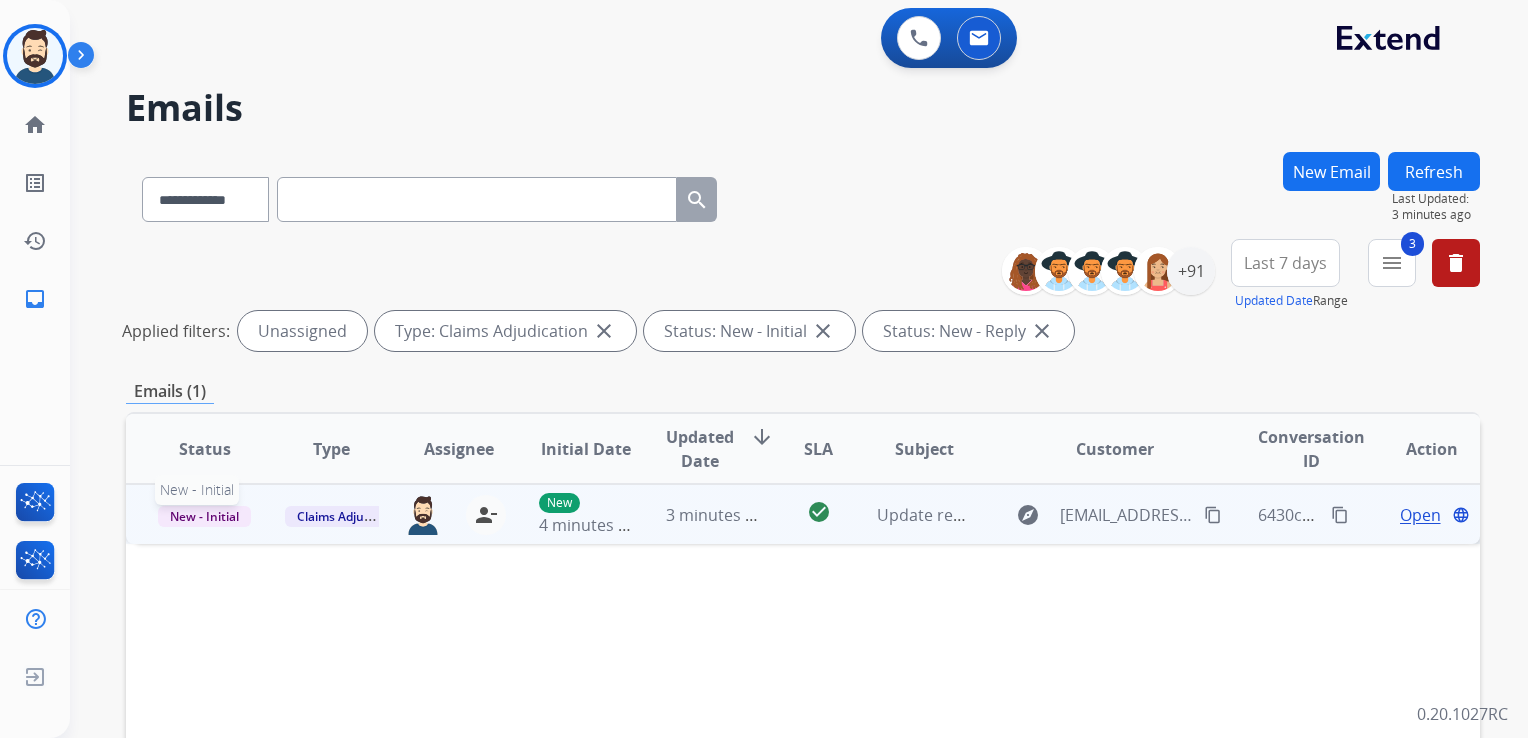 click on "New - Initial" at bounding box center (204, 516) 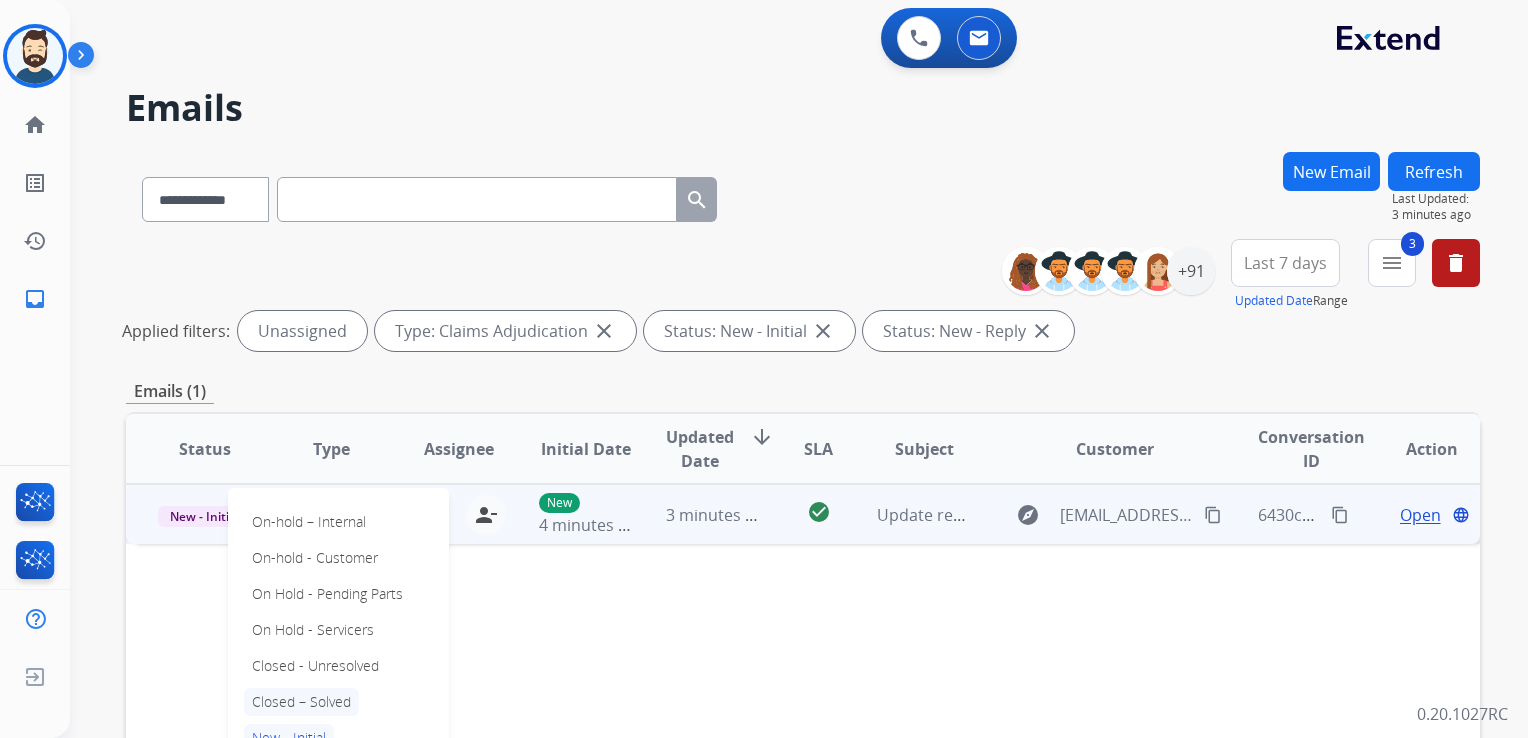 click on "Closed – Solved" at bounding box center (301, 702) 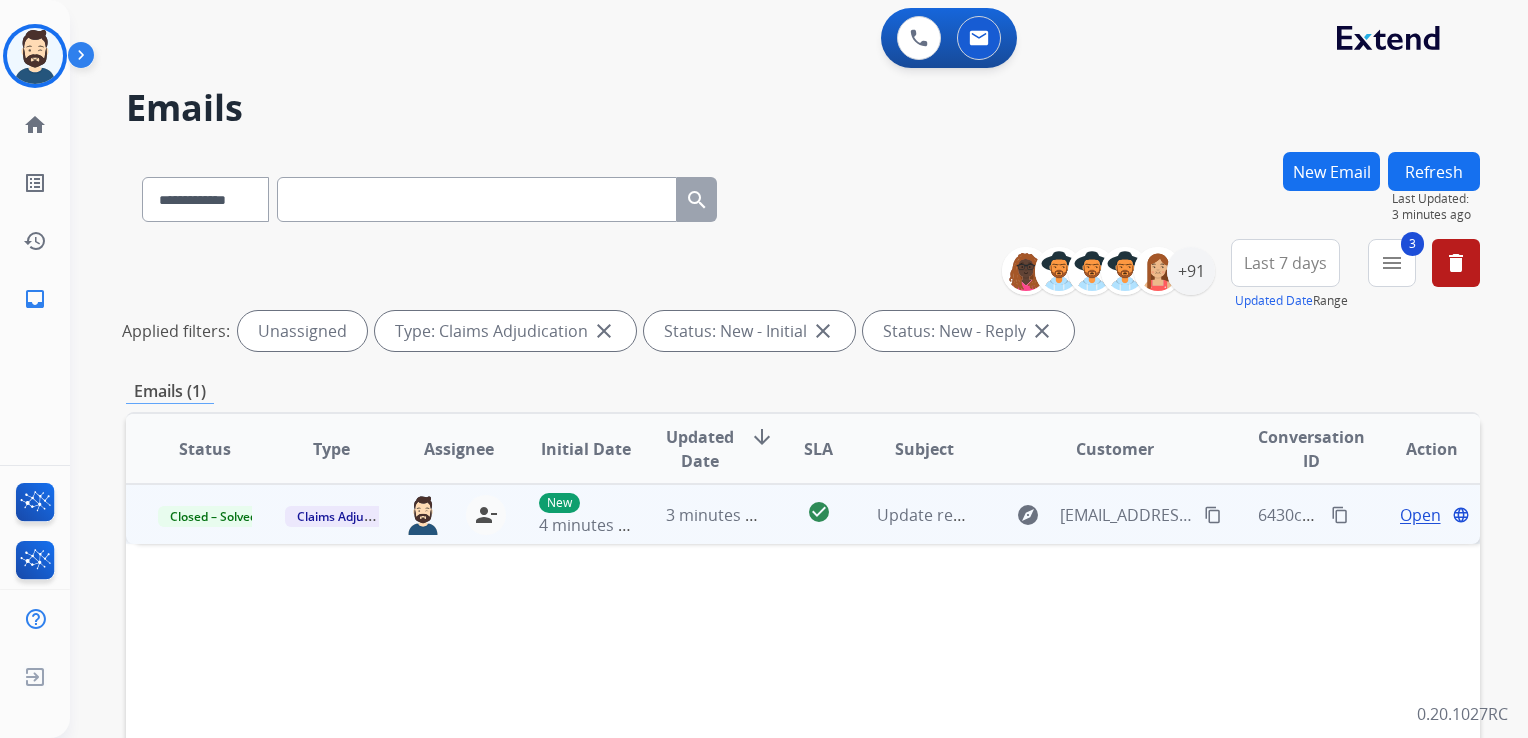 click on "Refresh" at bounding box center [1434, 171] 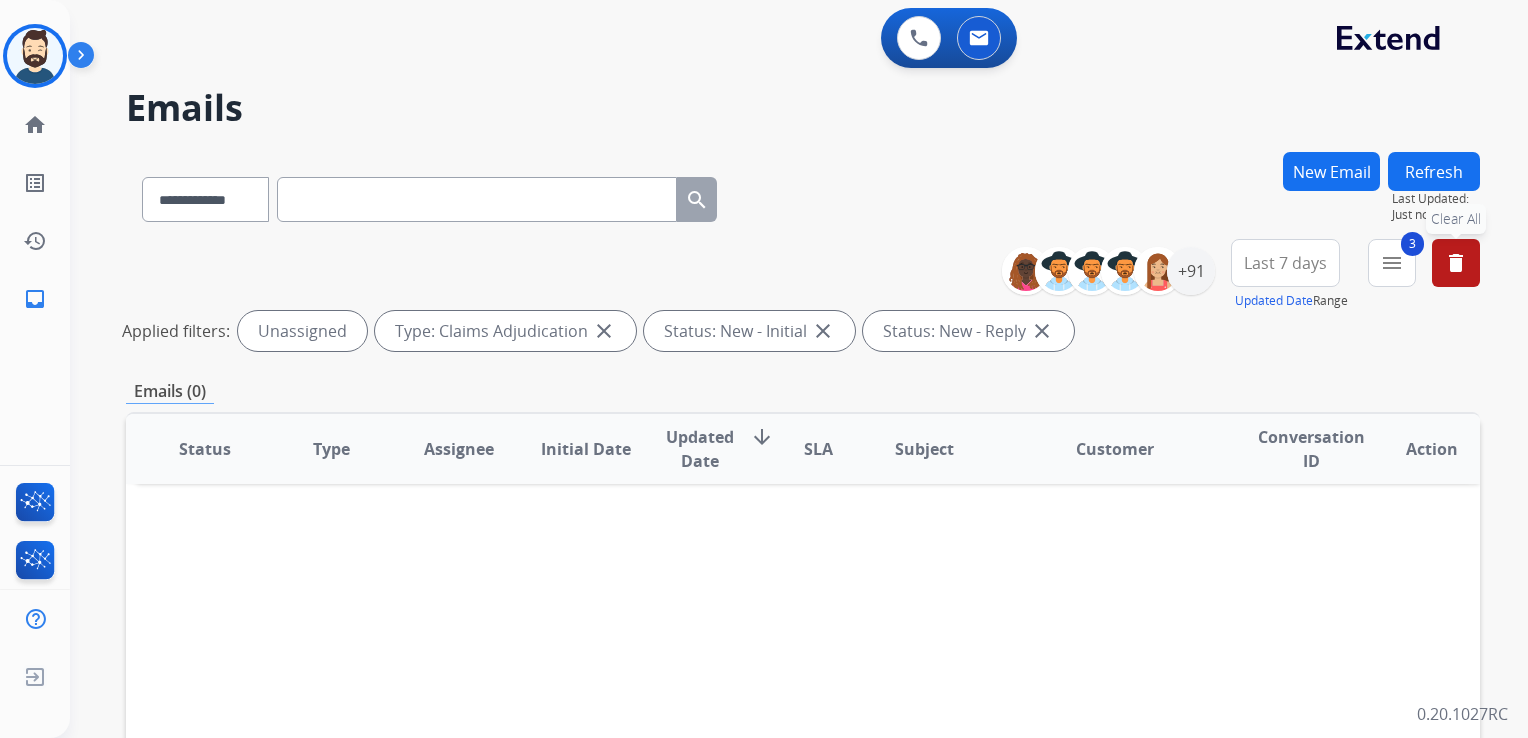 click on "delete  Clear All" at bounding box center [1456, 263] 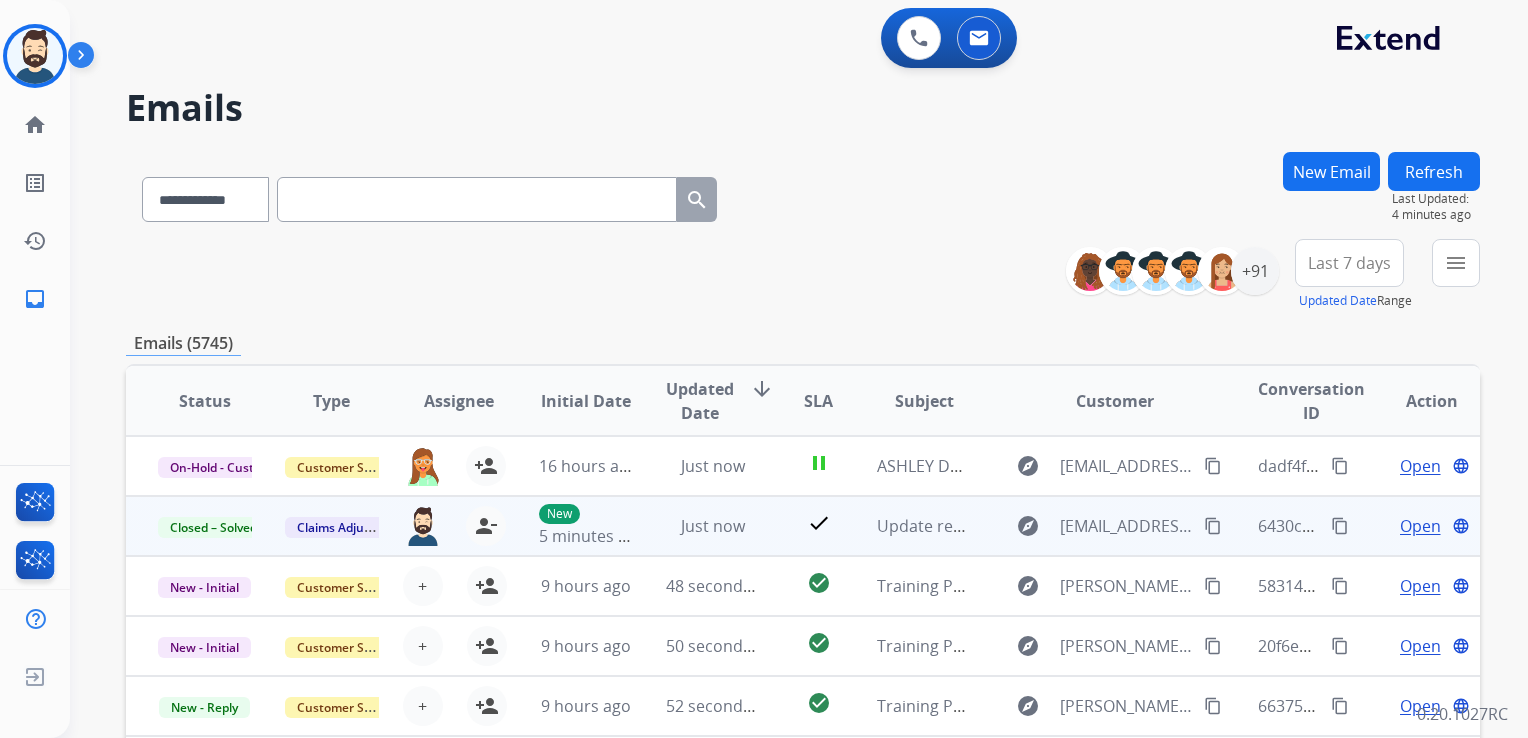 click at bounding box center (477, 199) 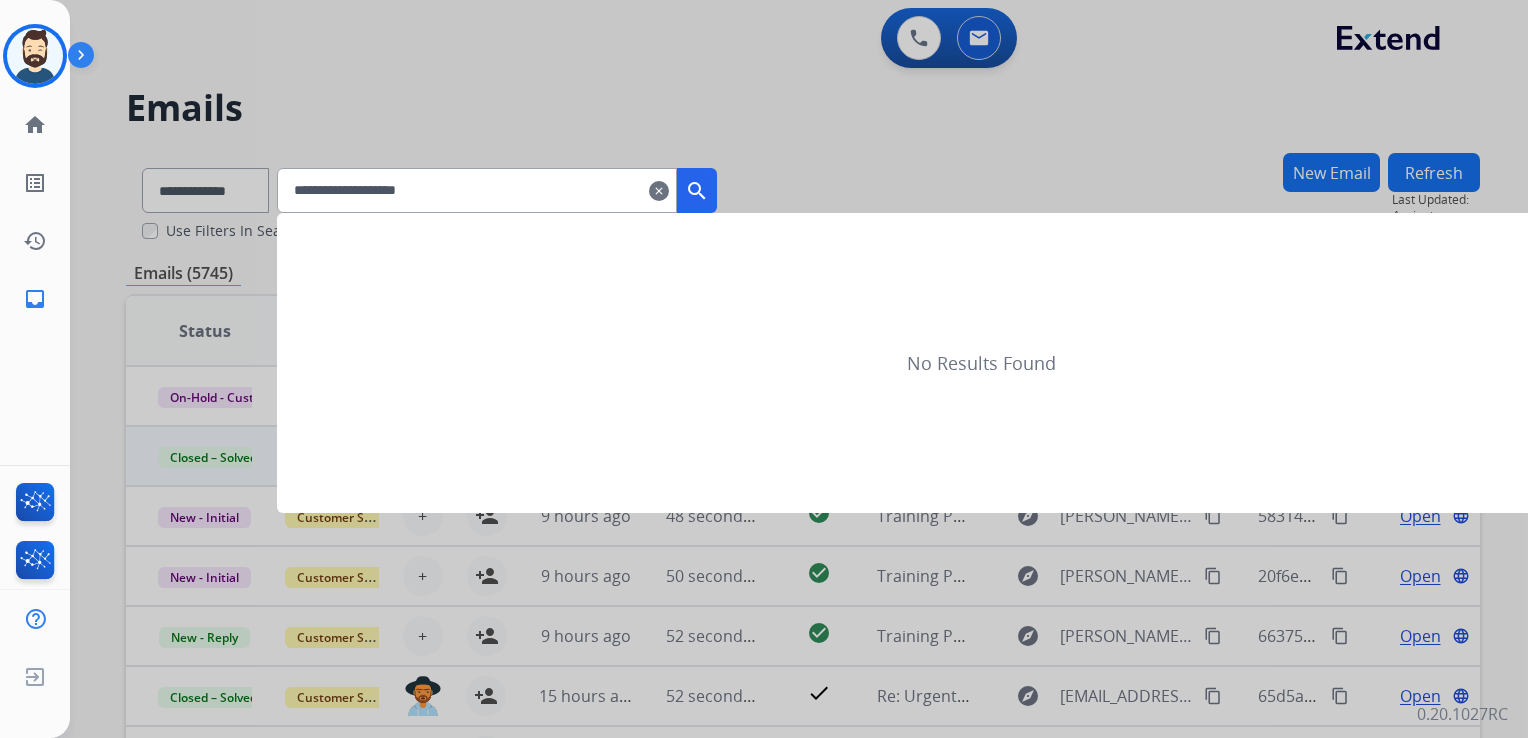 type on "**********" 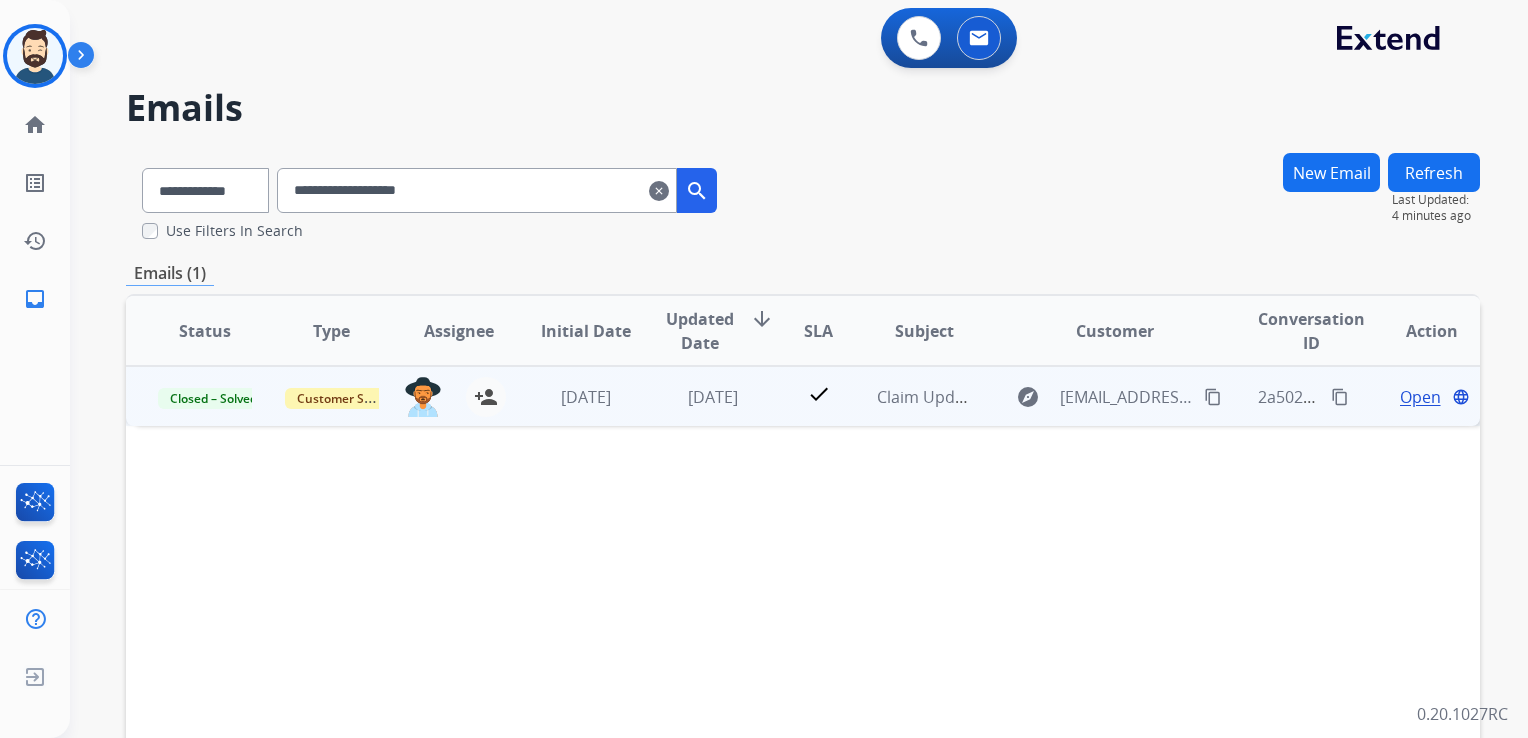 click on "[DATE]" at bounding box center (697, 396) 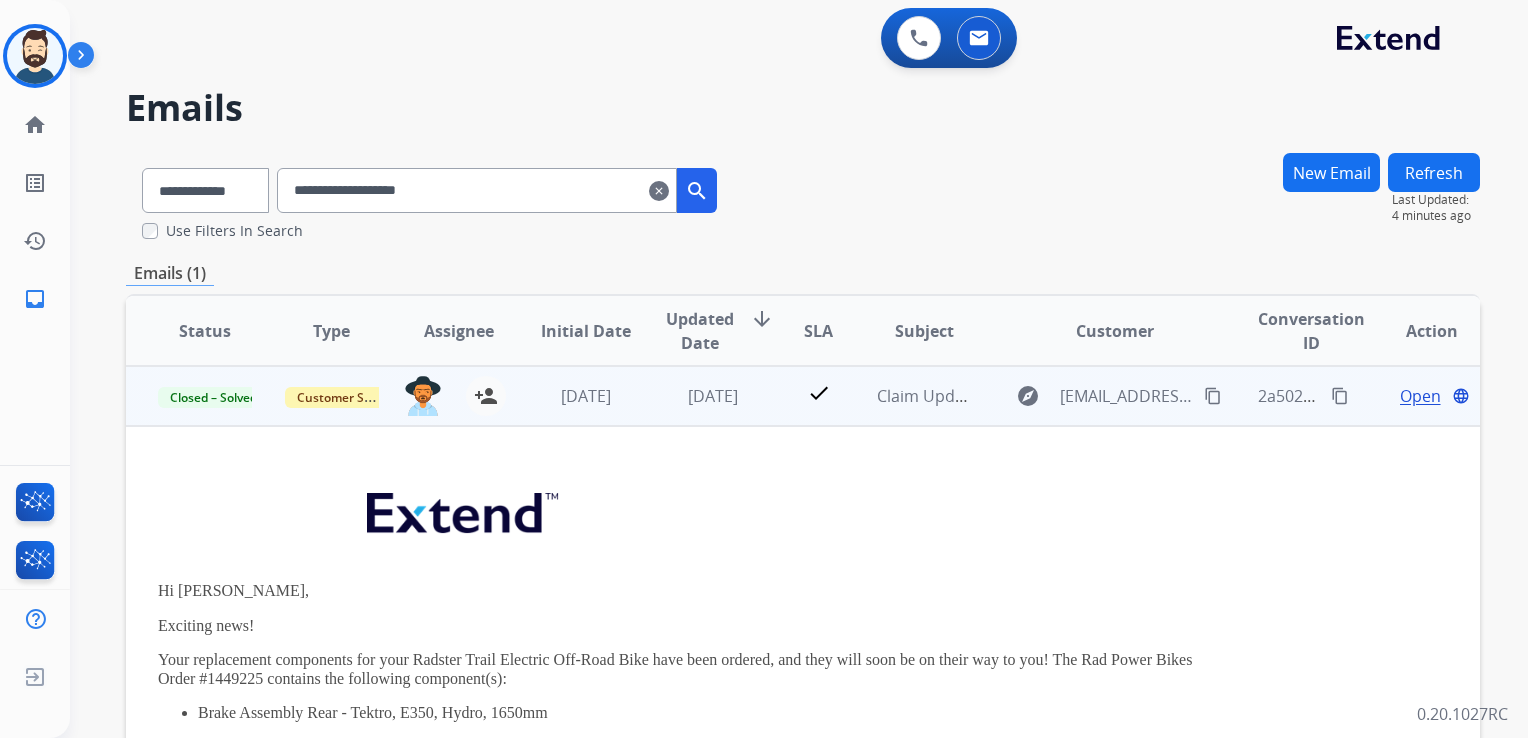 click on "Open" at bounding box center (1420, 396) 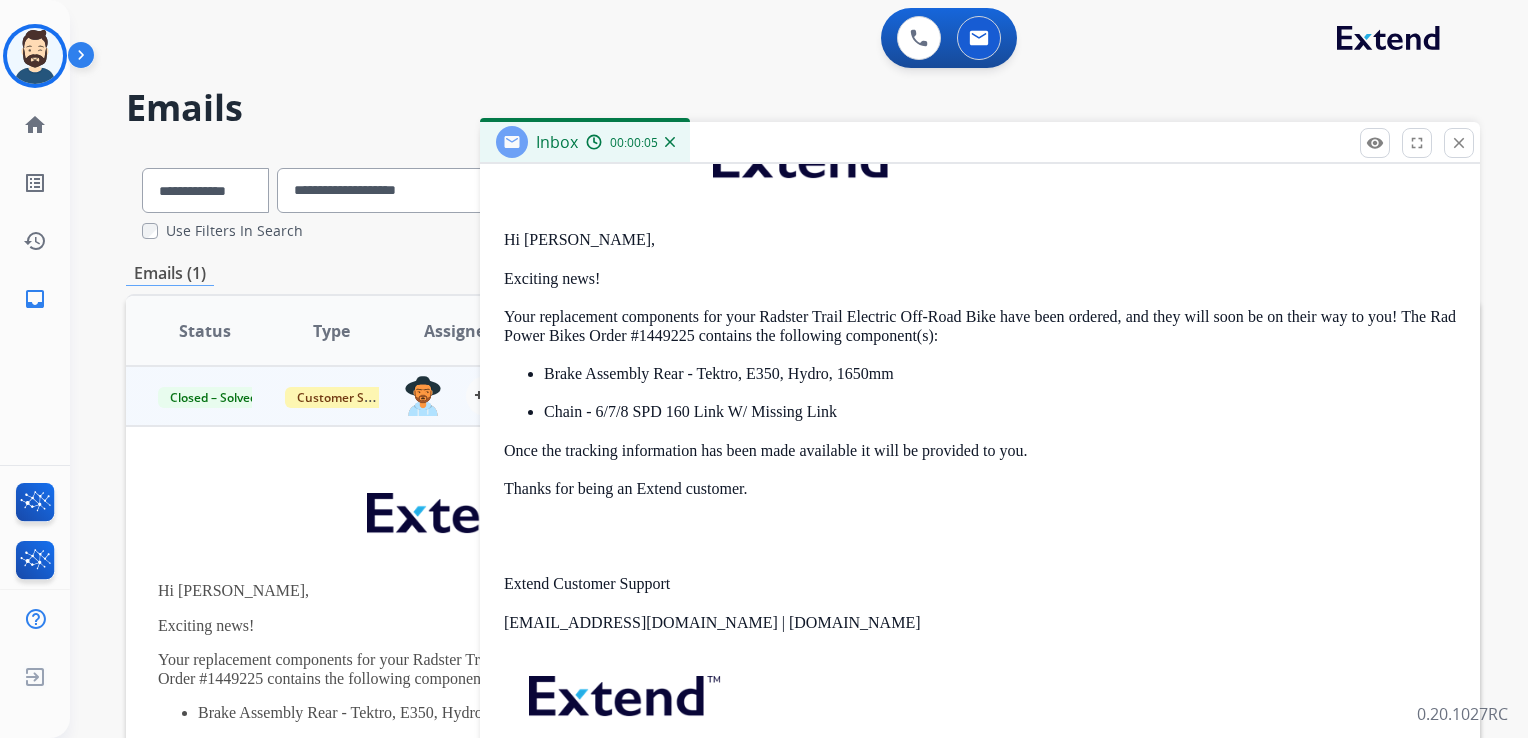 scroll, scrollTop: 440, scrollLeft: 0, axis: vertical 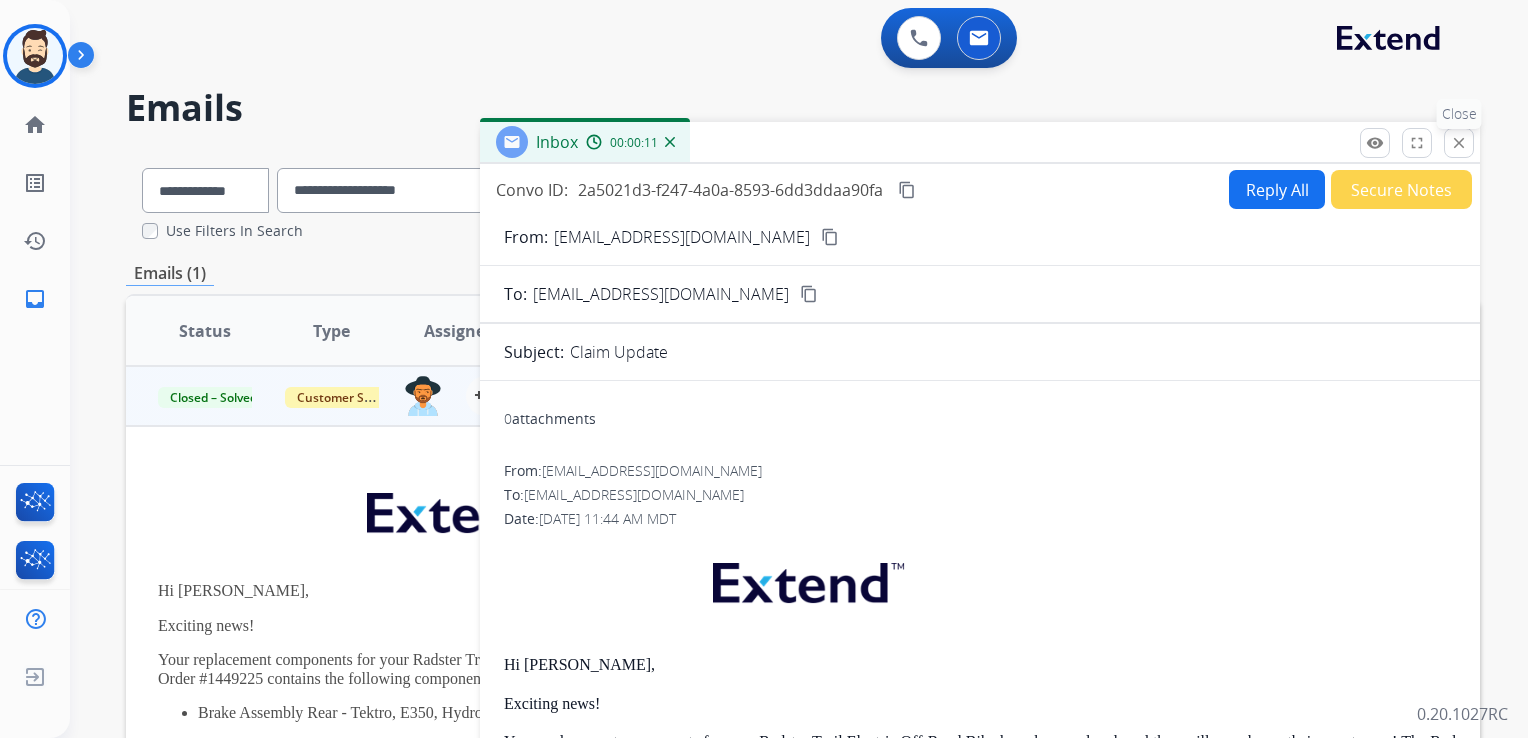 click on "close" at bounding box center [1459, 143] 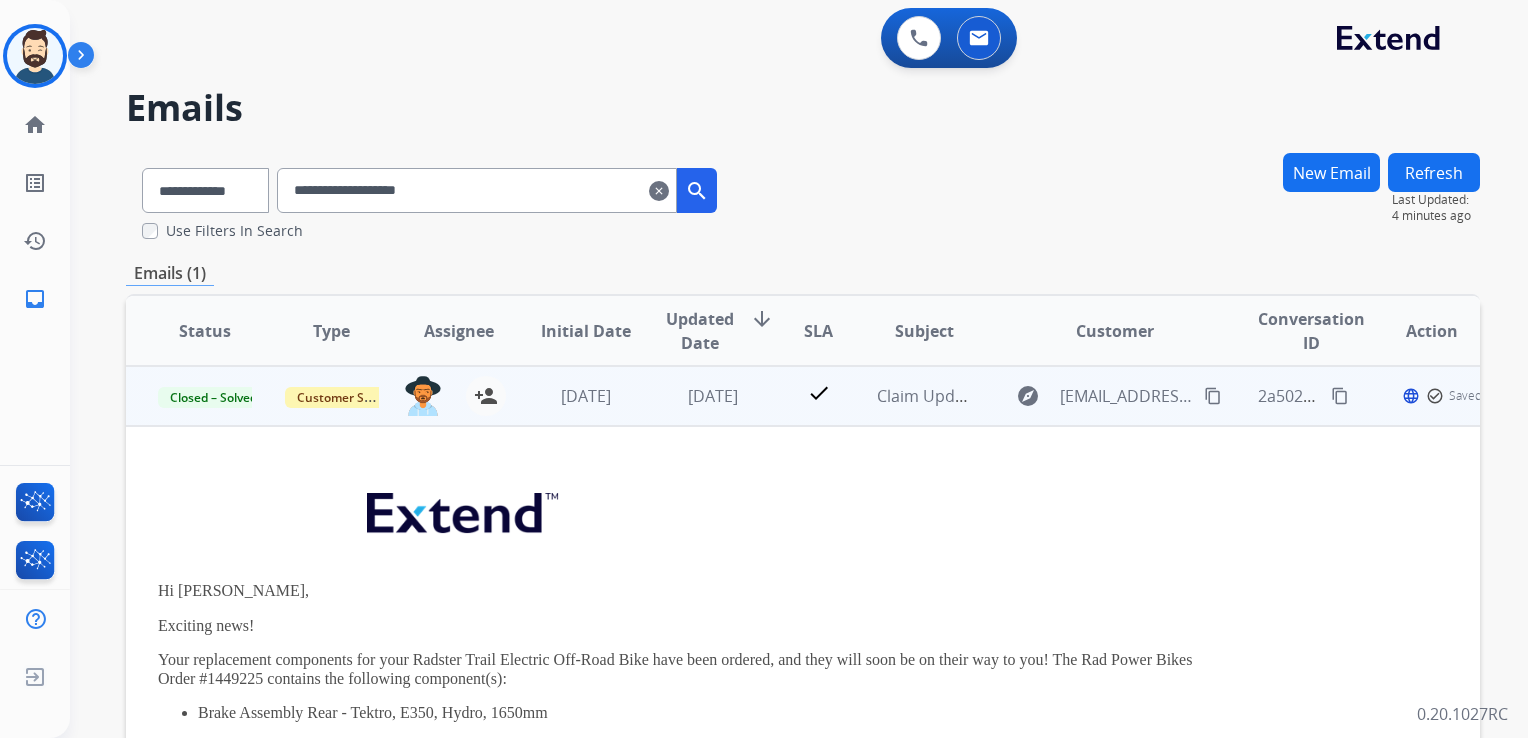 click on "check" at bounding box center [803, 396] 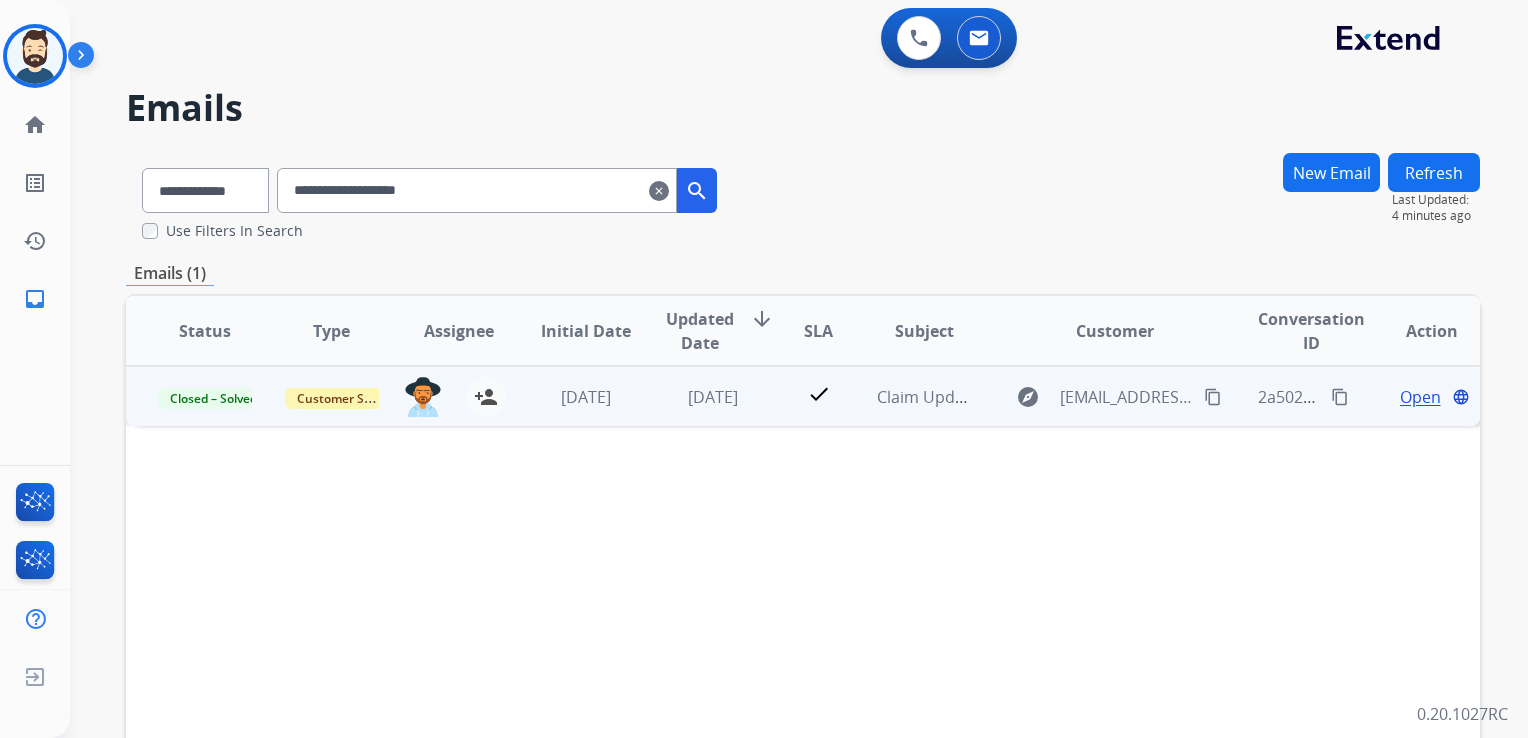 click on "[DATE]" at bounding box center [697, 396] 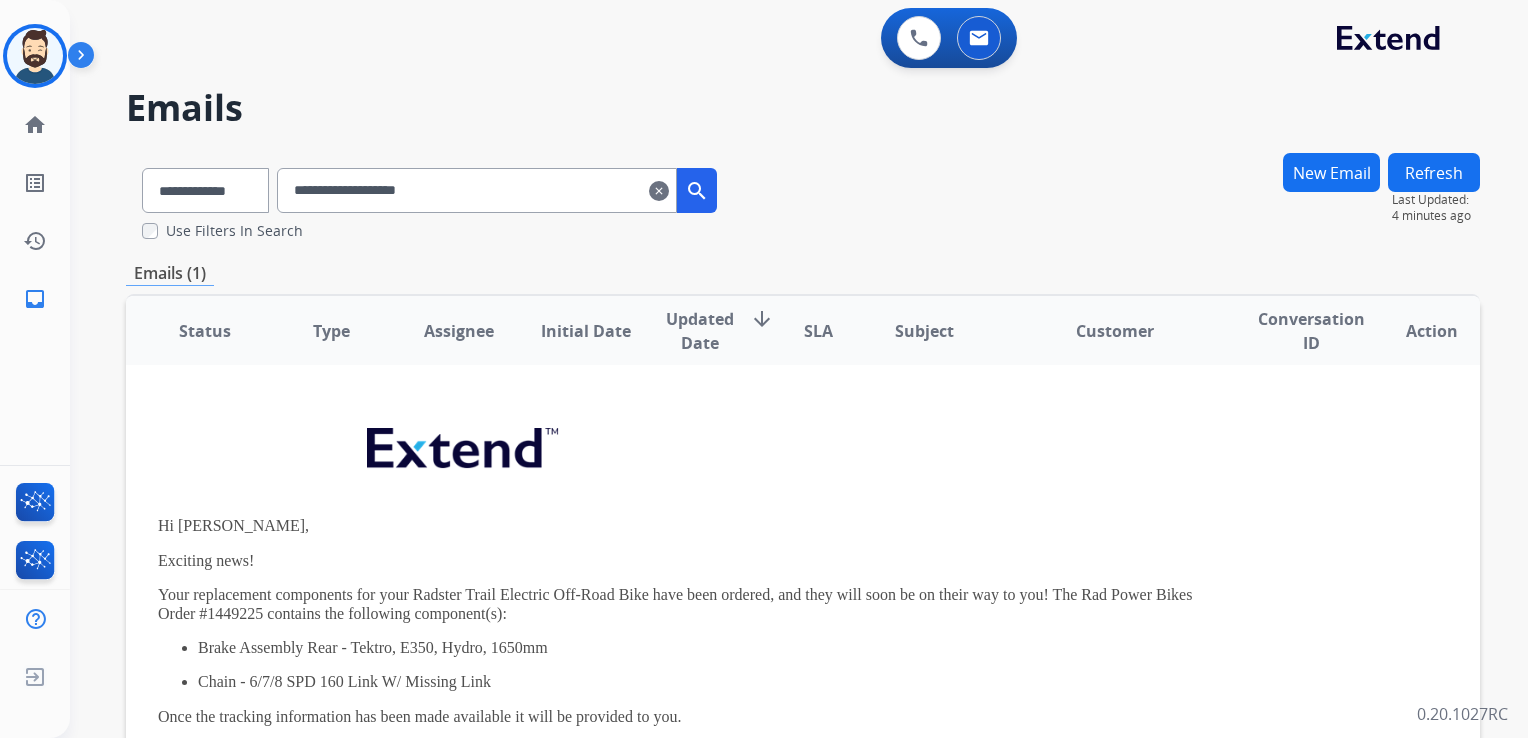 scroll, scrollTop: 100, scrollLeft: 0, axis: vertical 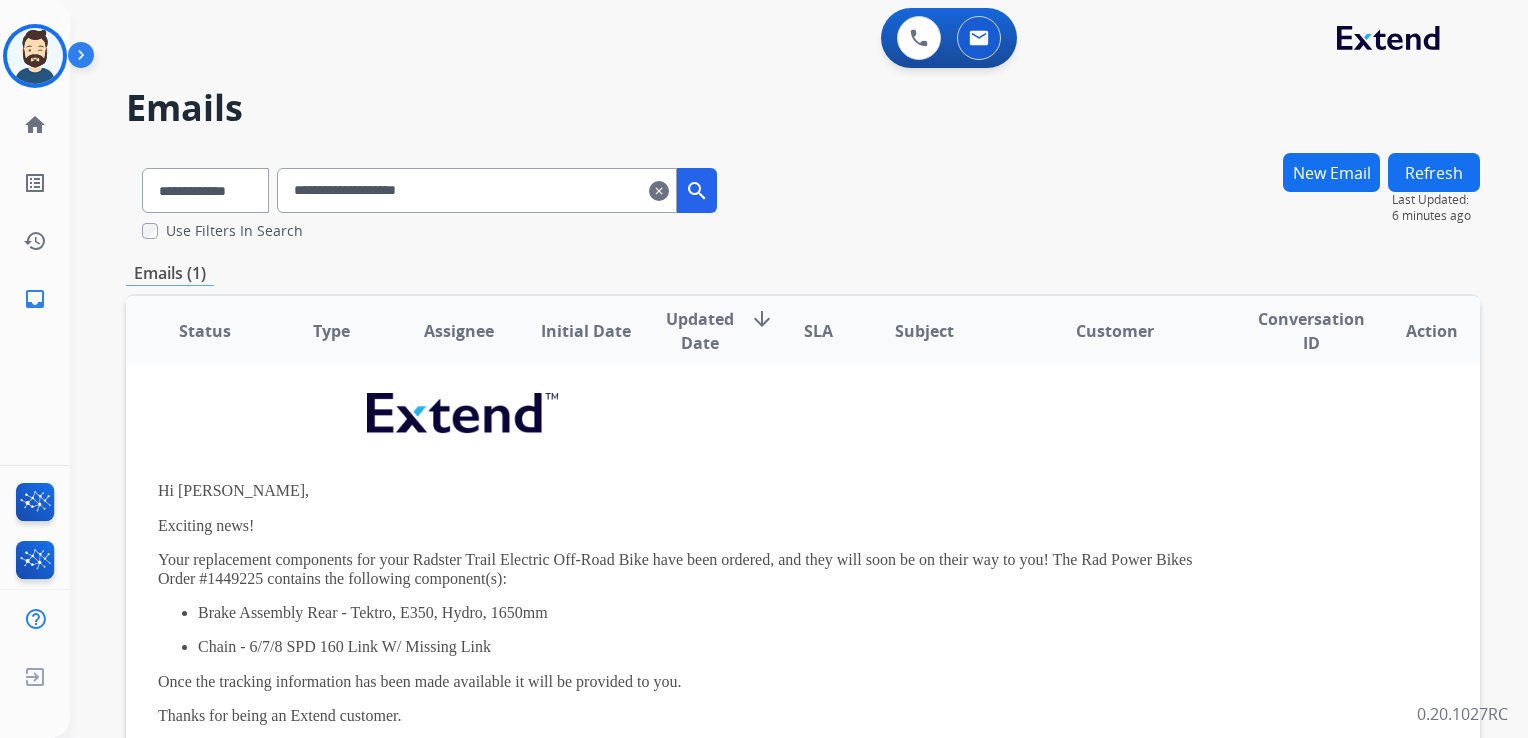 click on "clear" at bounding box center [659, 191] 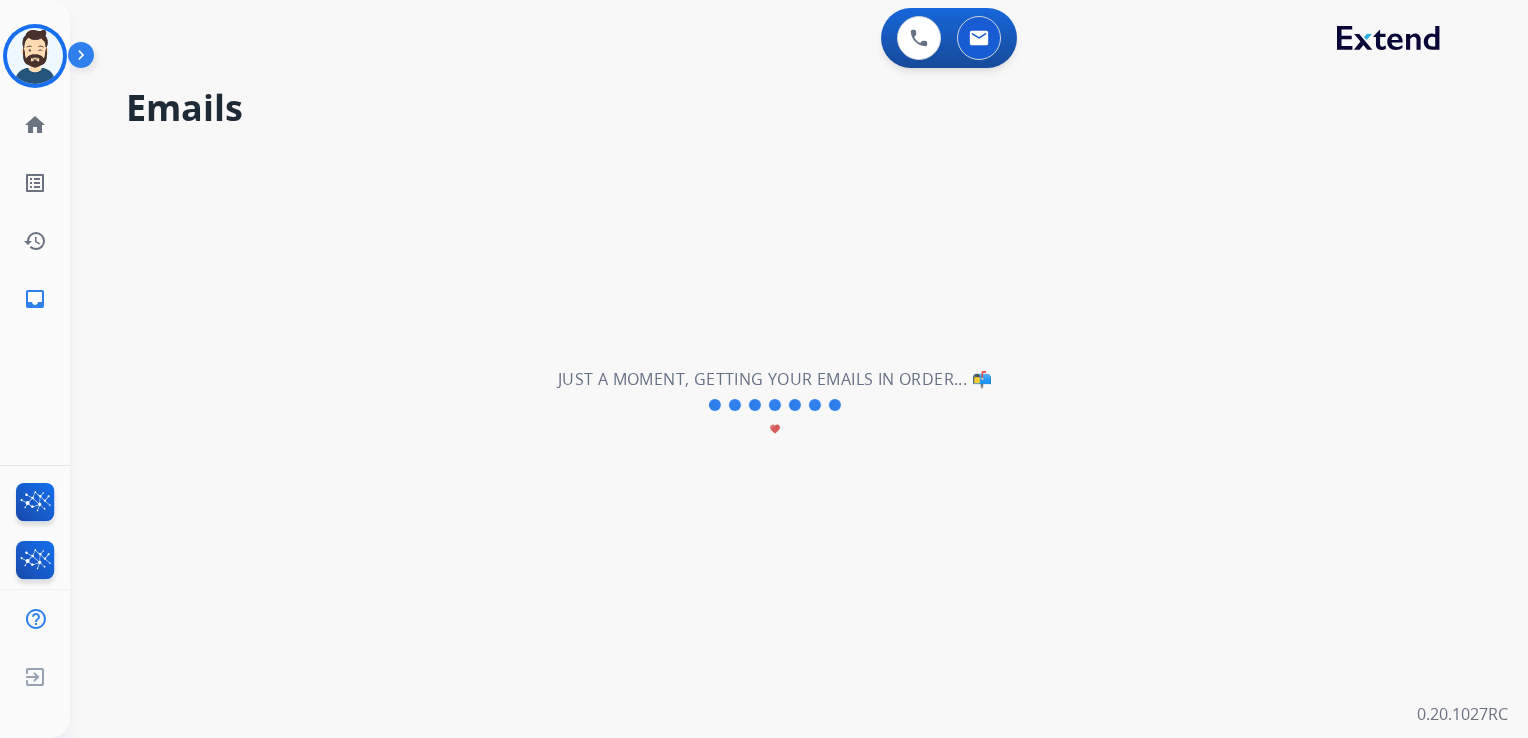 type 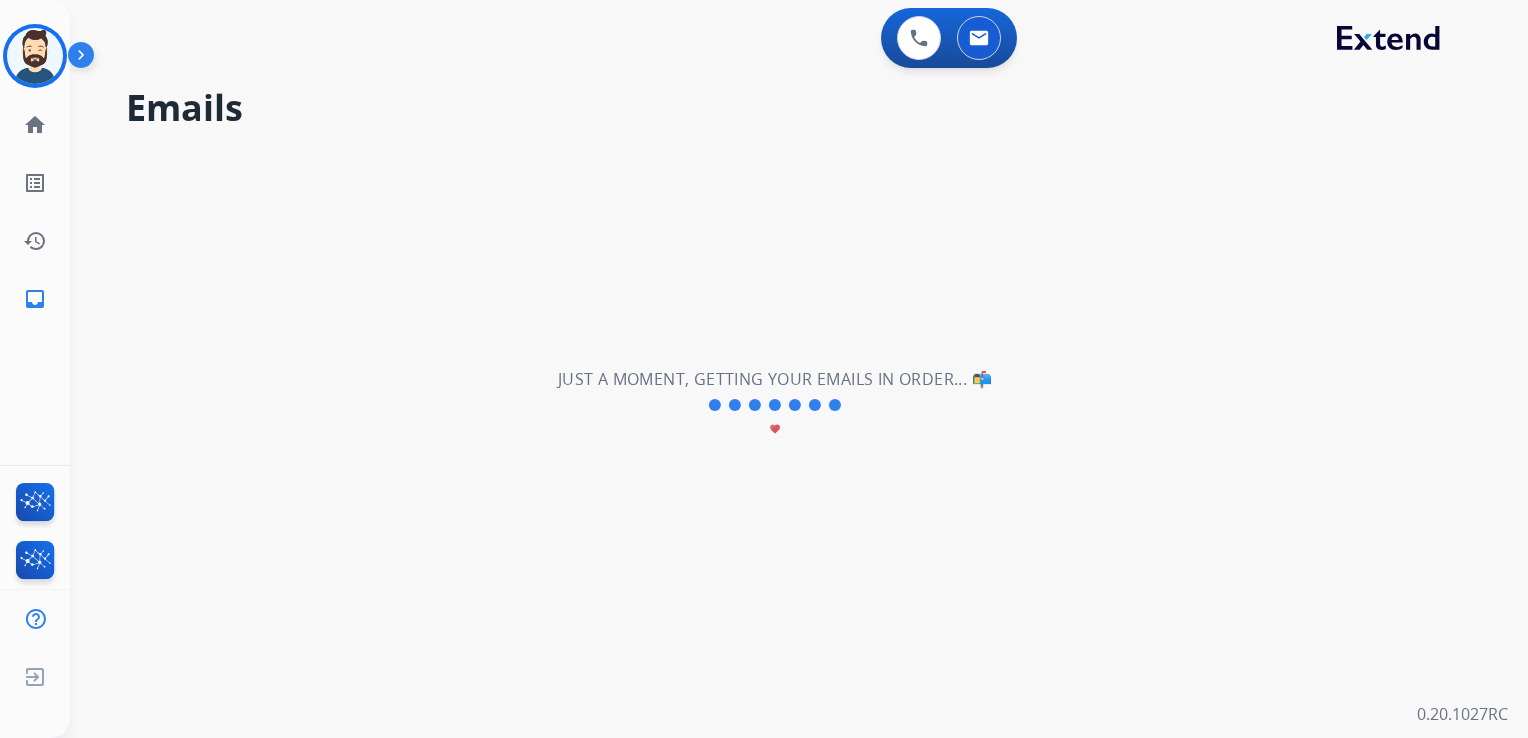 scroll, scrollTop: 67, scrollLeft: 0, axis: vertical 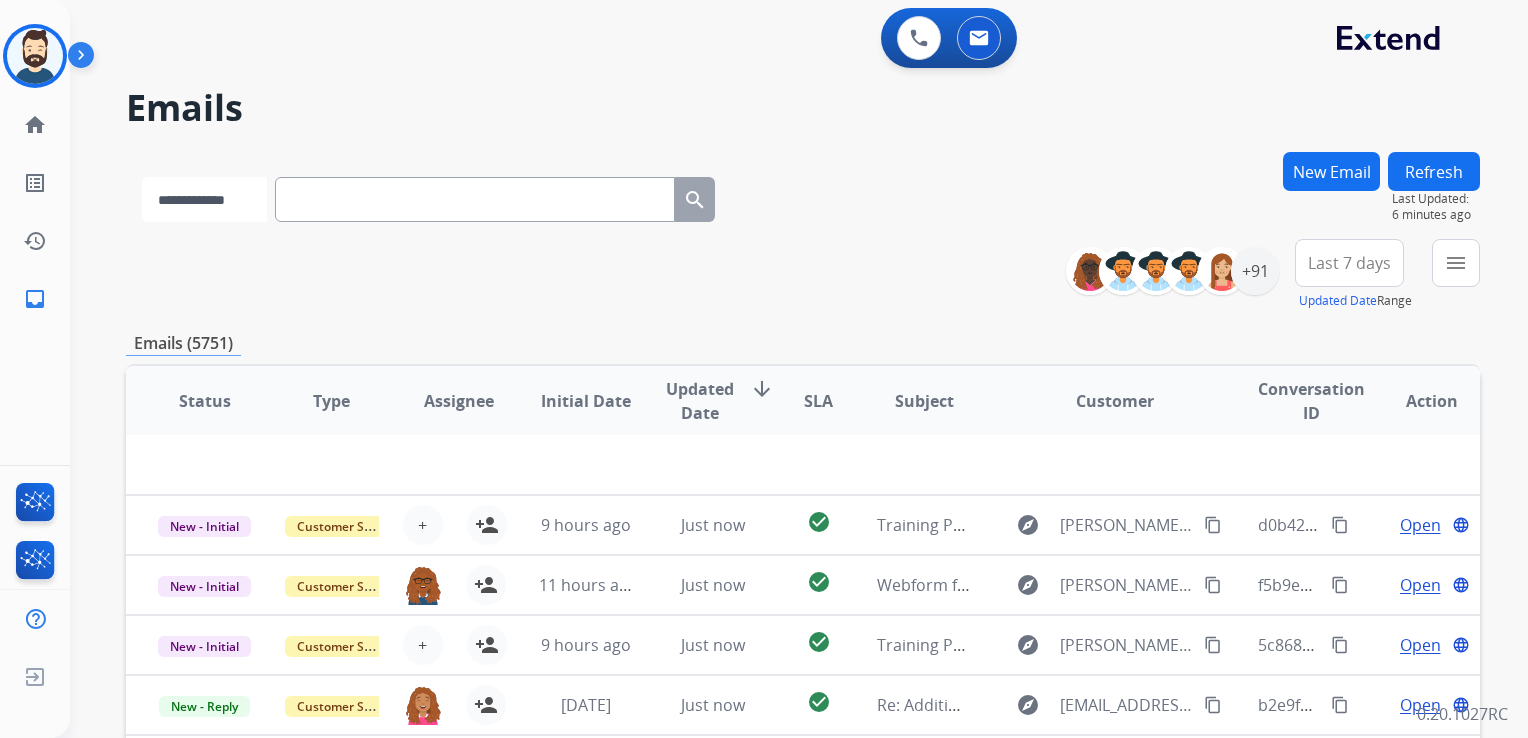 click on "**********" at bounding box center (204, 199) 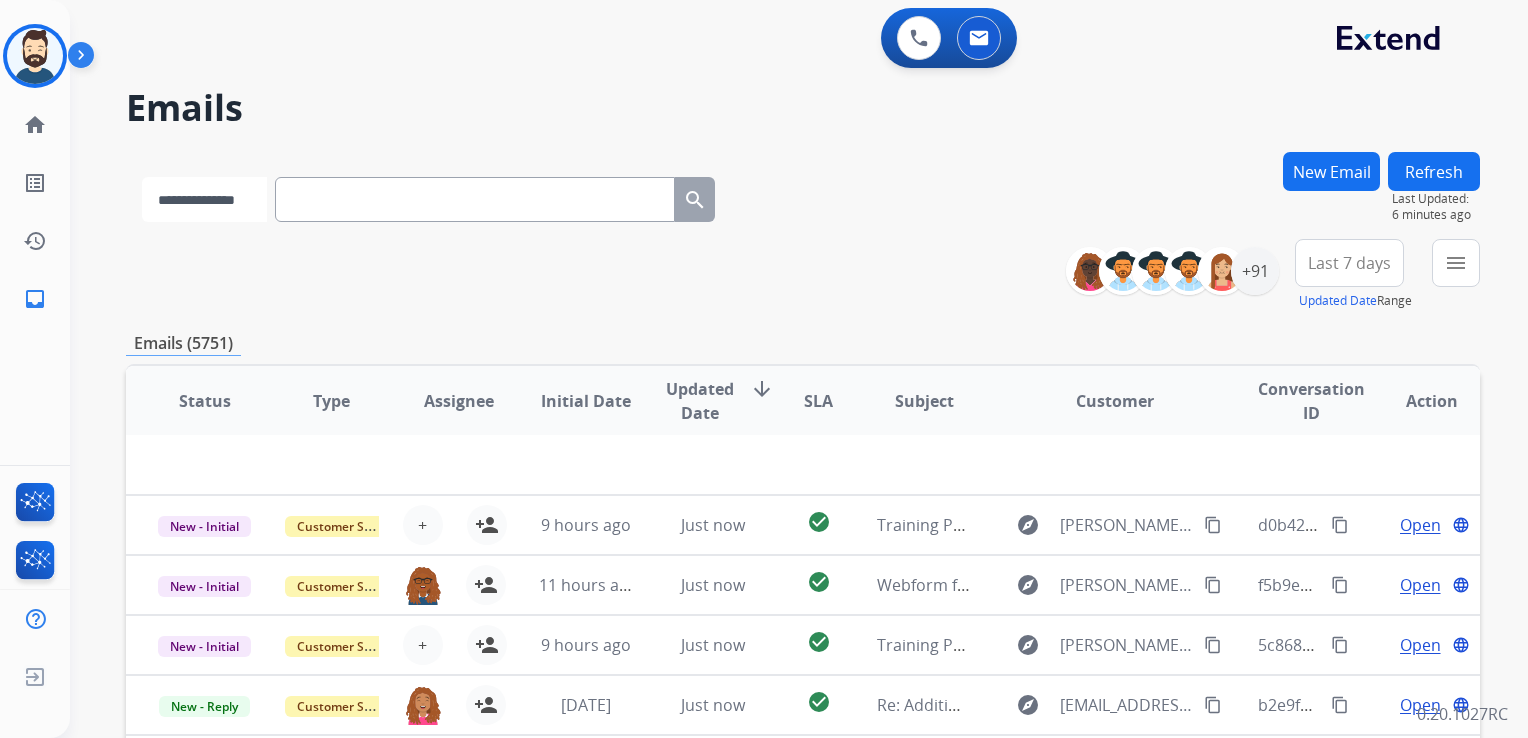 click on "**********" at bounding box center (204, 199) 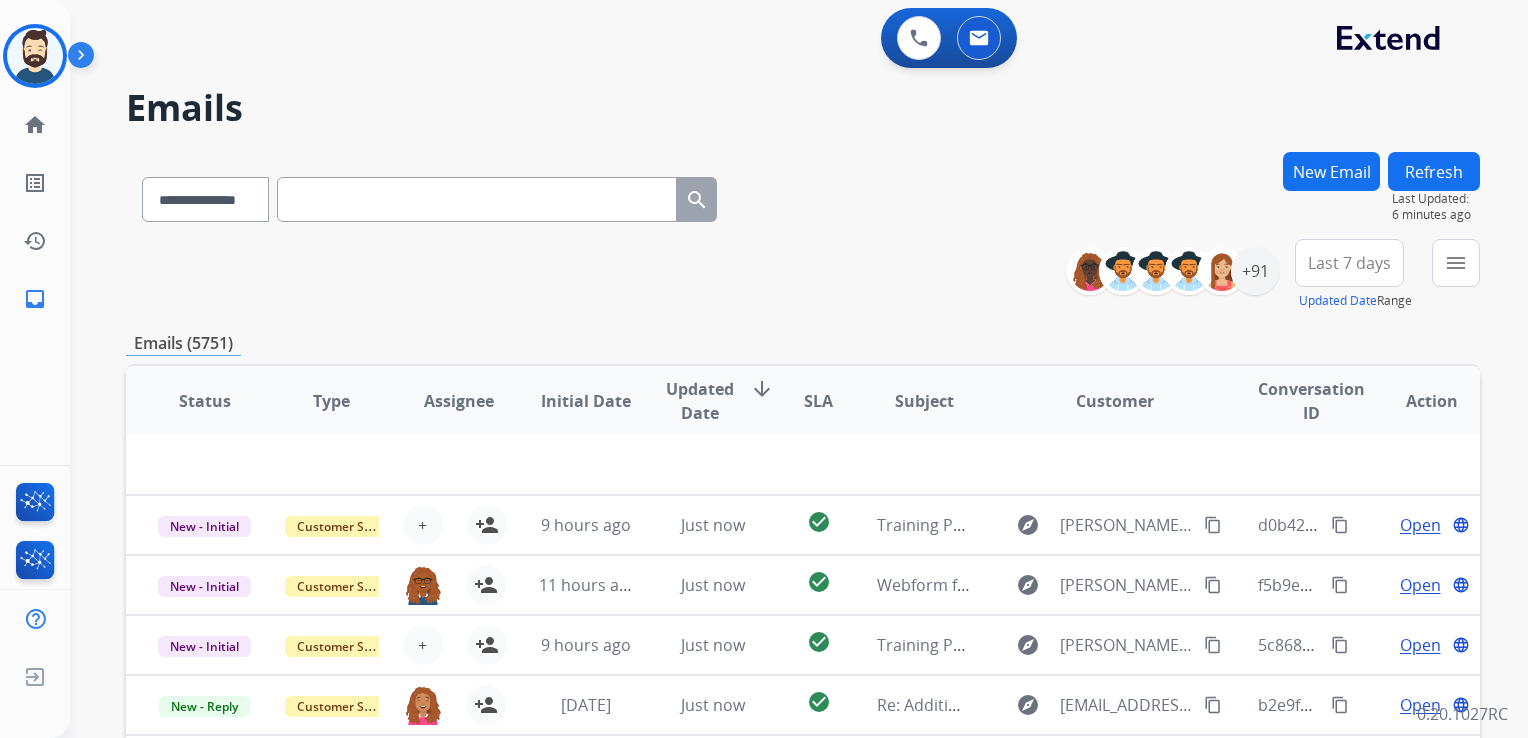 click at bounding box center (477, 199) 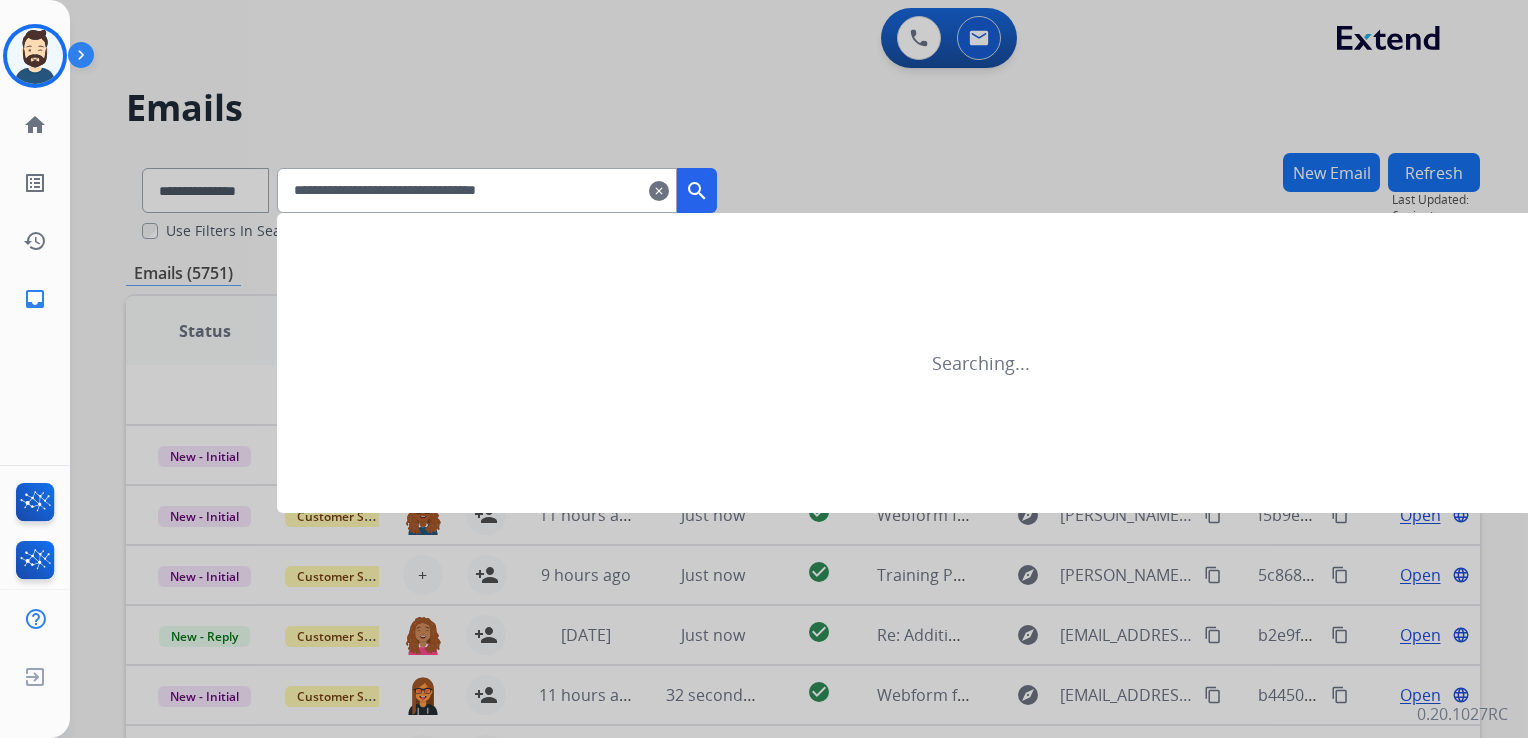 type on "**********" 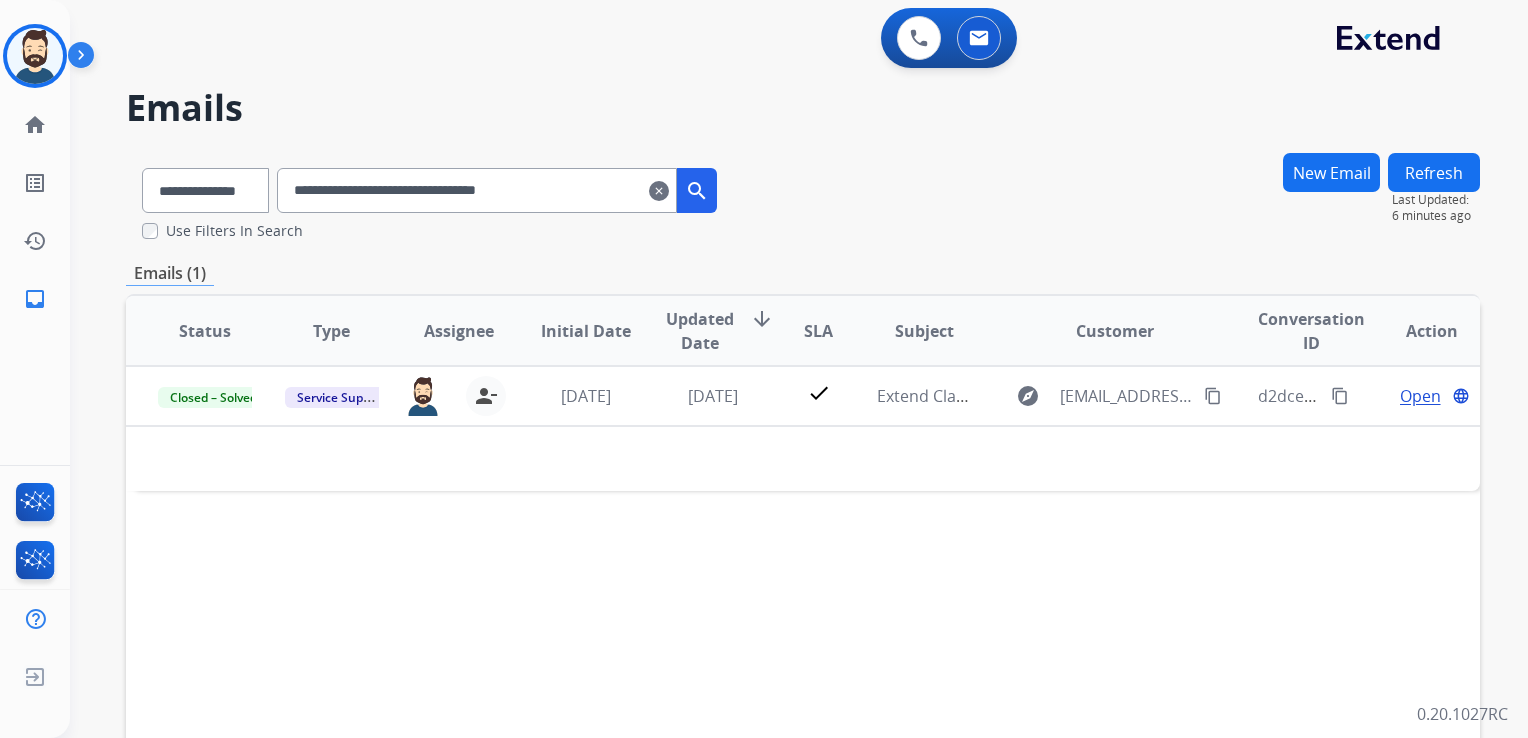 scroll, scrollTop: 0, scrollLeft: 0, axis: both 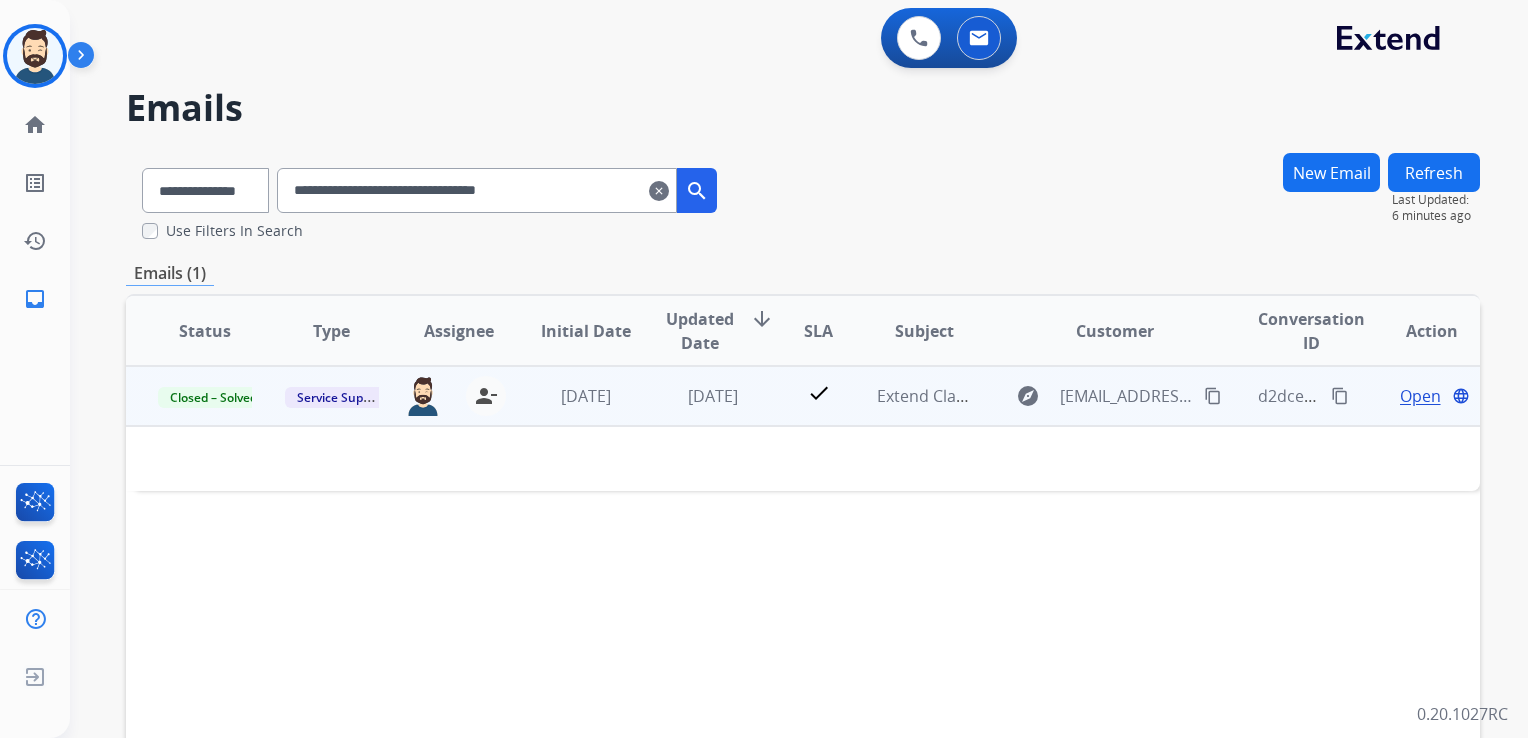 click on "check" at bounding box center (803, 396) 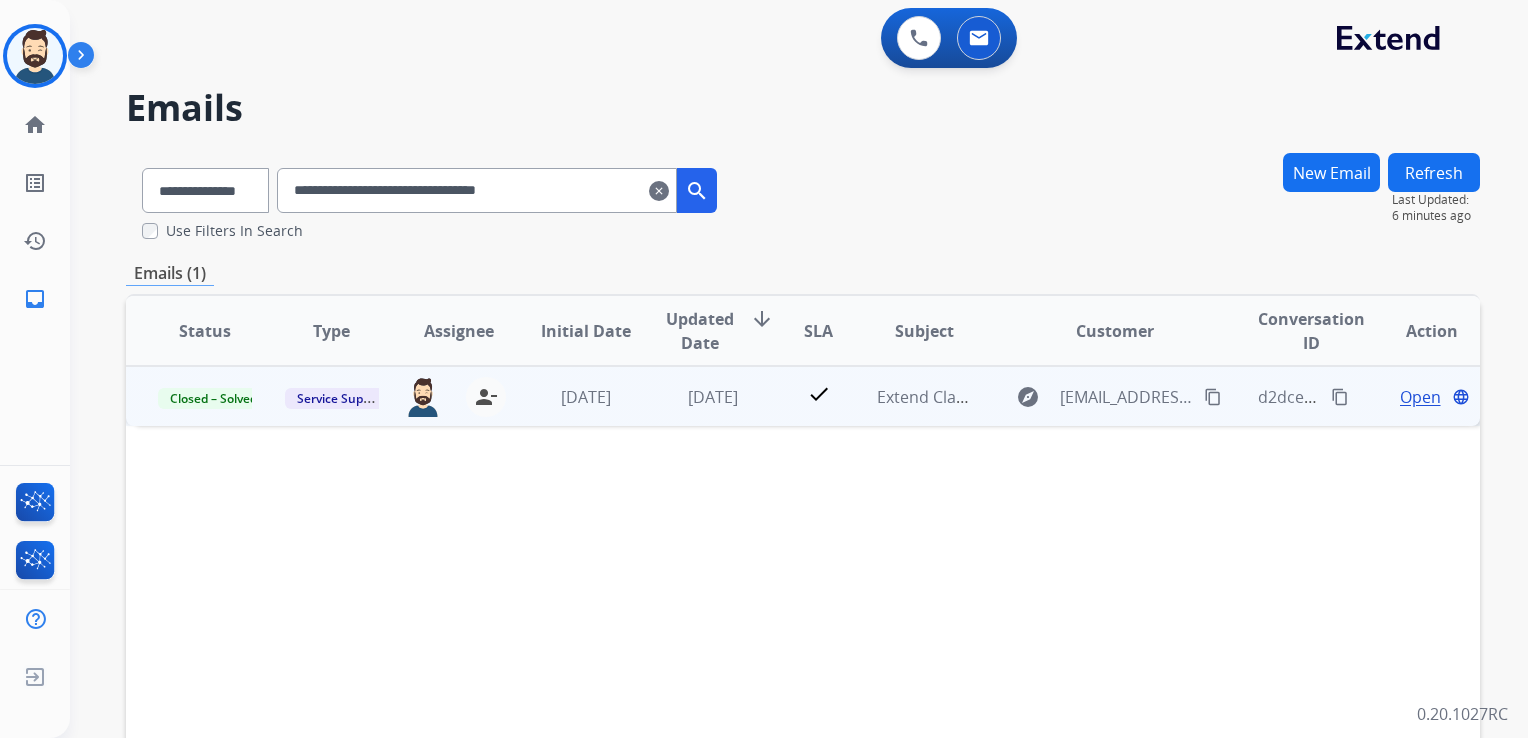 click on "[DATE]" at bounding box center [697, 396] 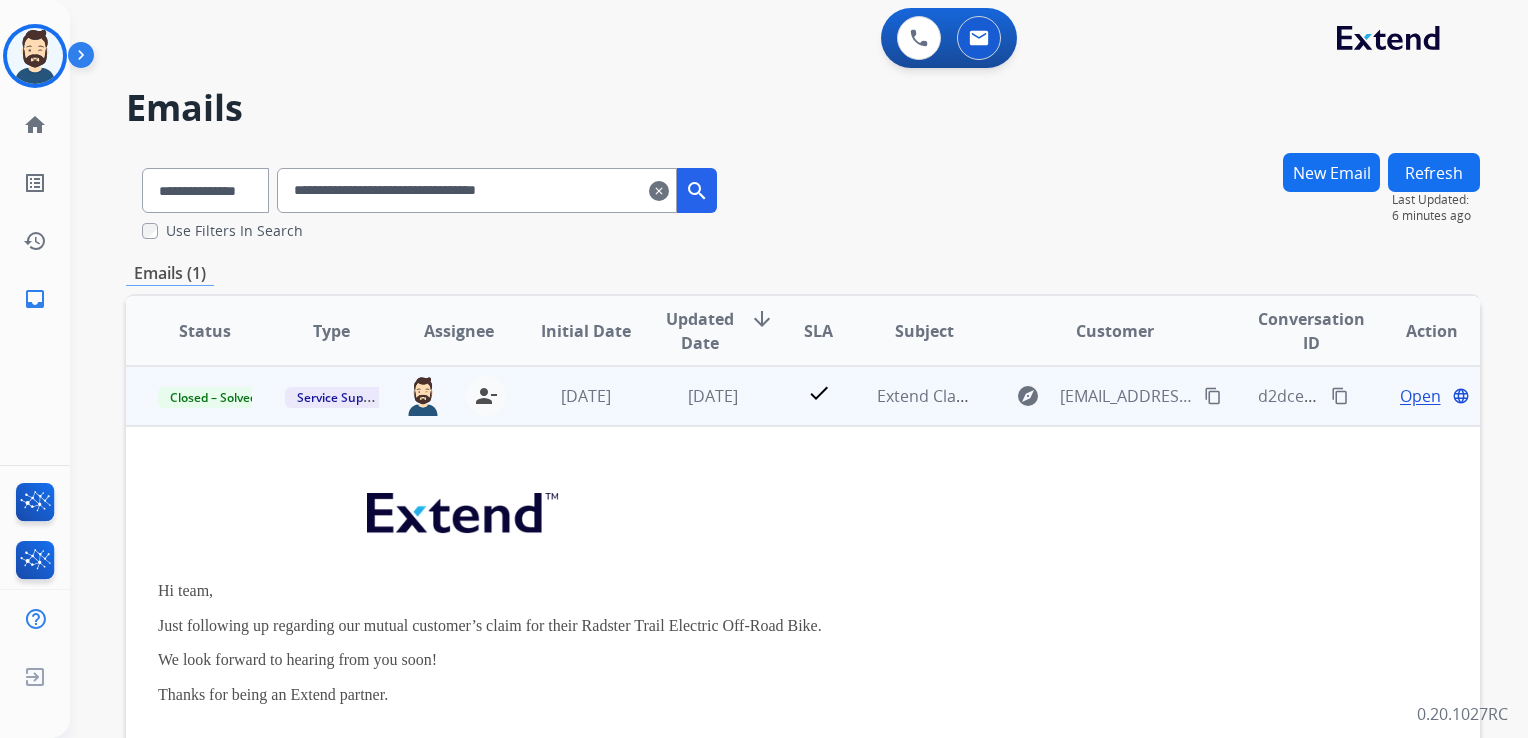 click on "Open" at bounding box center (1420, 396) 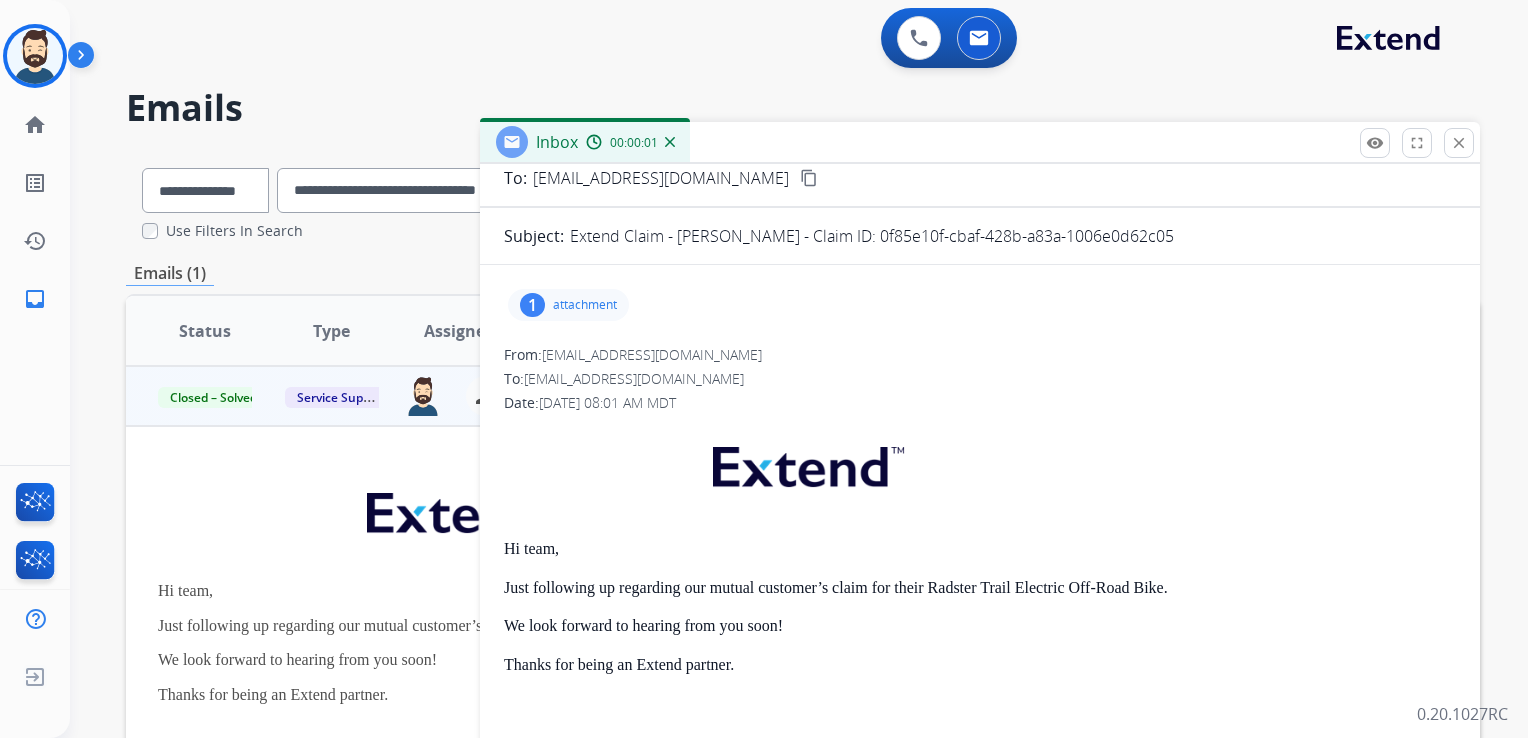 scroll, scrollTop: 0, scrollLeft: 0, axis: both 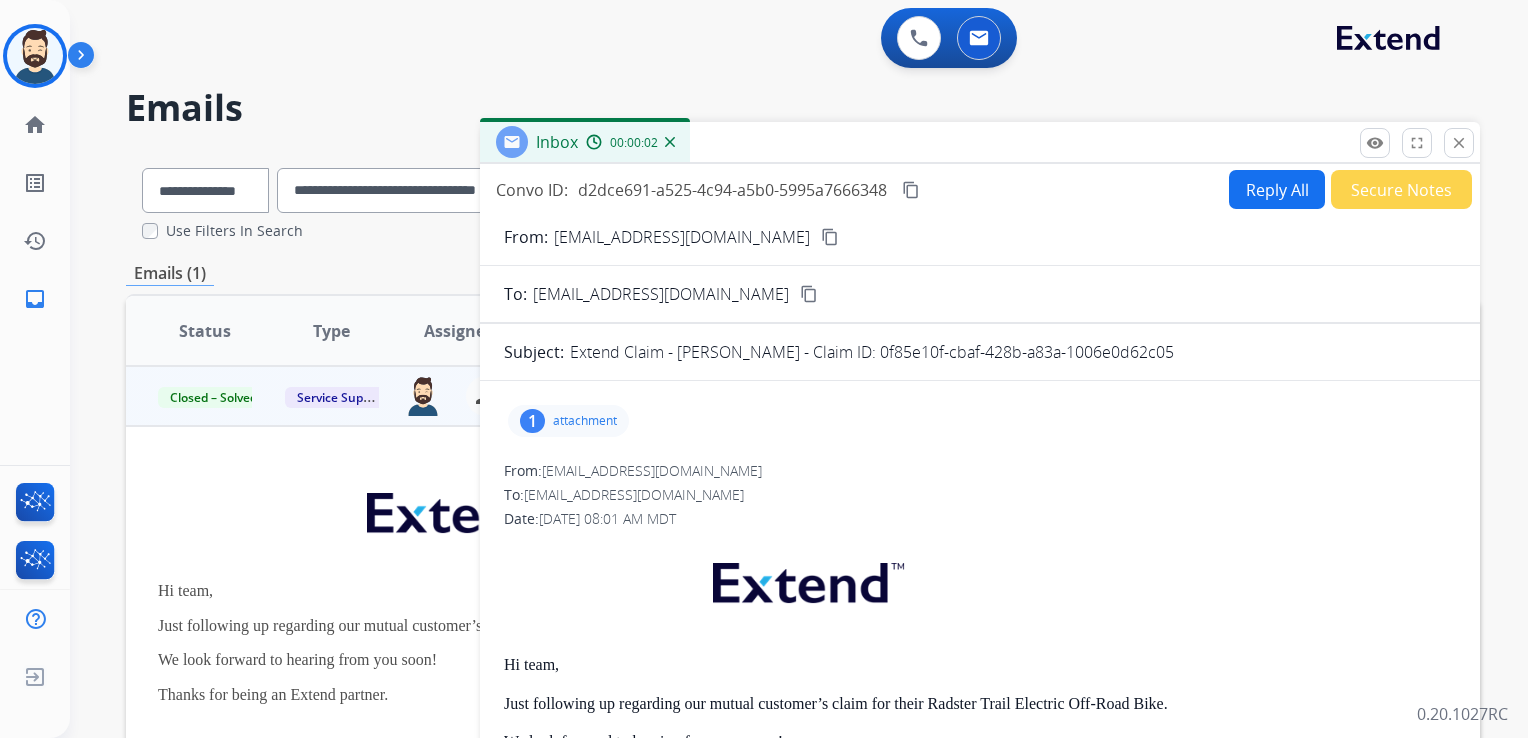 click on "Reply All" at bounding box center (1277, 189) 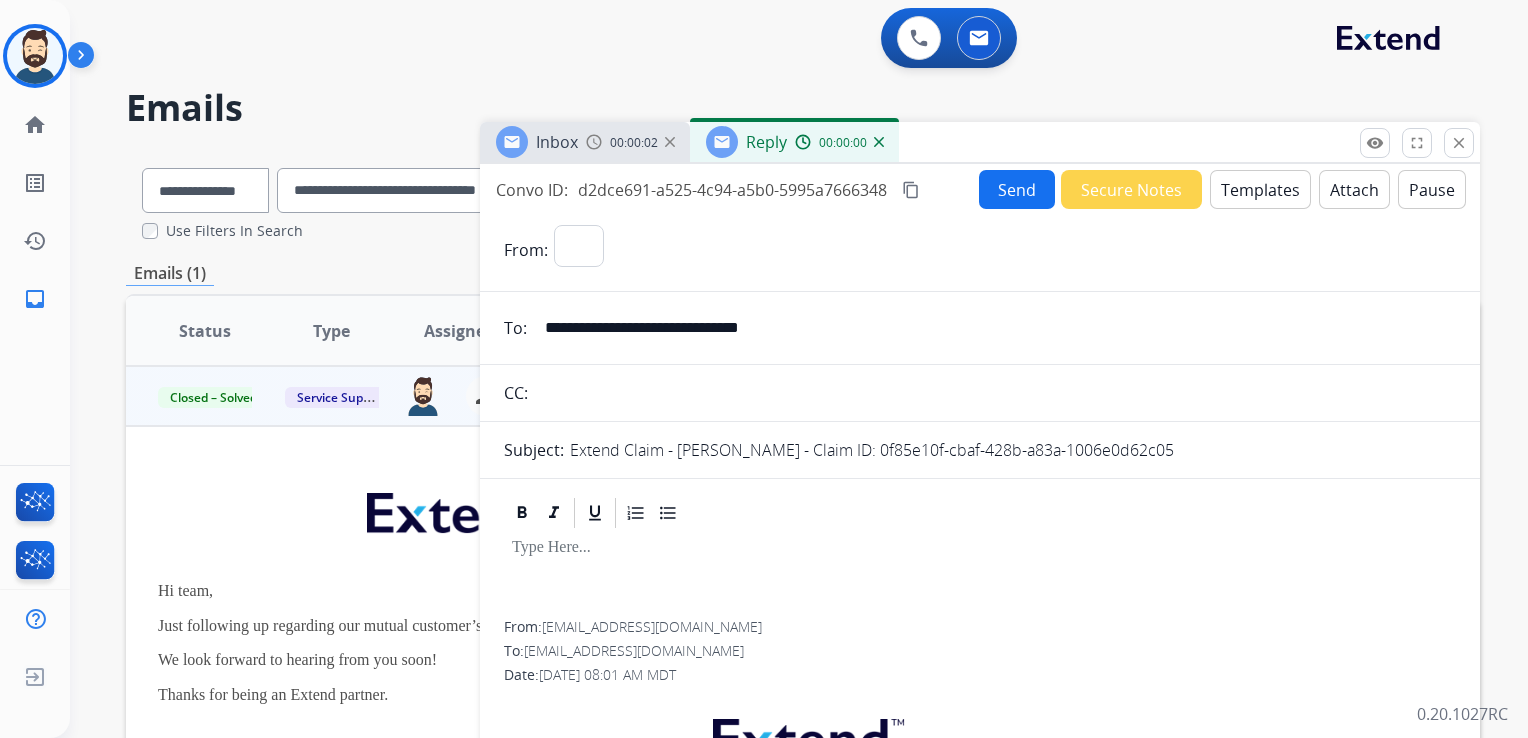 click on "Templates" at bounding box center (1260, 189) 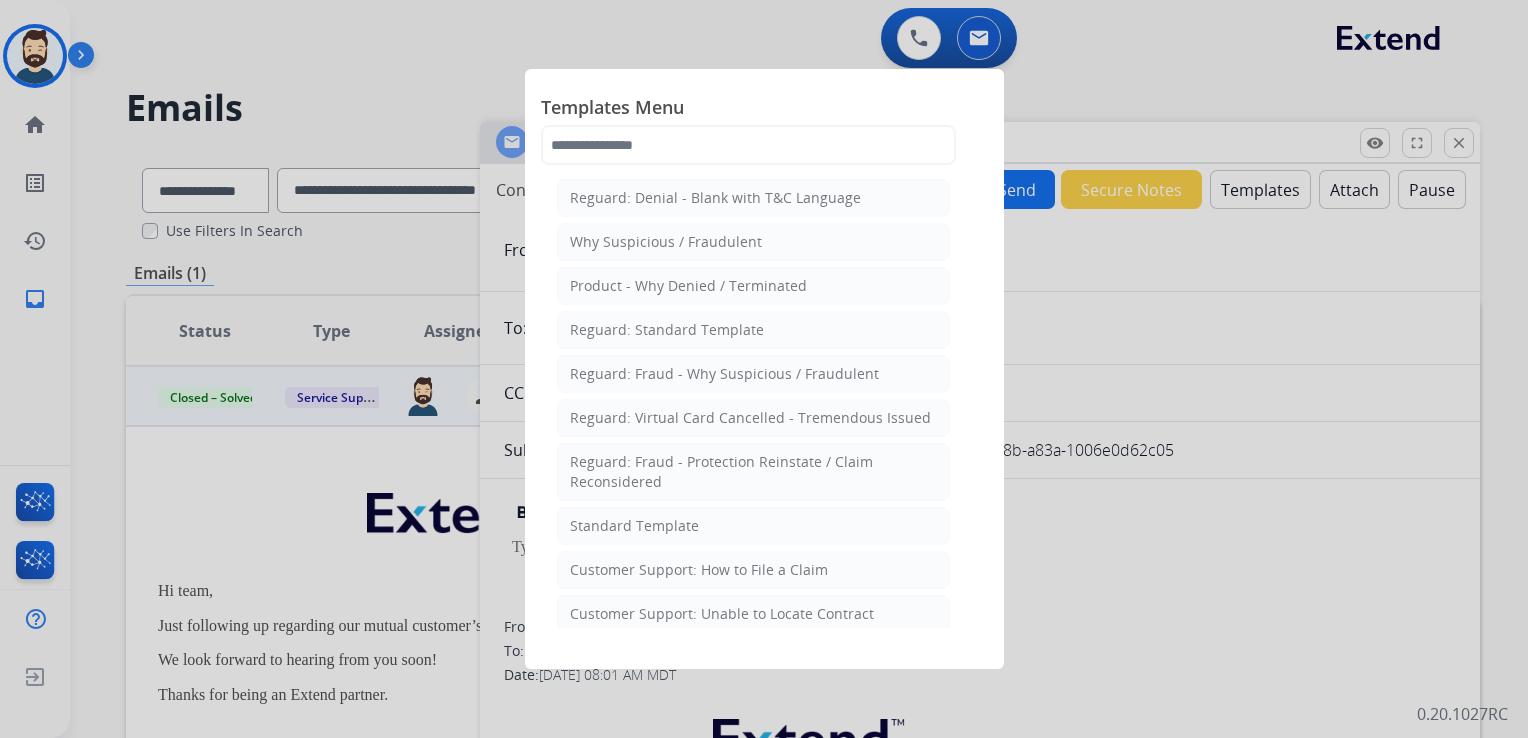drag, startPoint x: 637, startPoint y: 513, endPoint x: 770, endPoint y: 420, distance: 162.28987 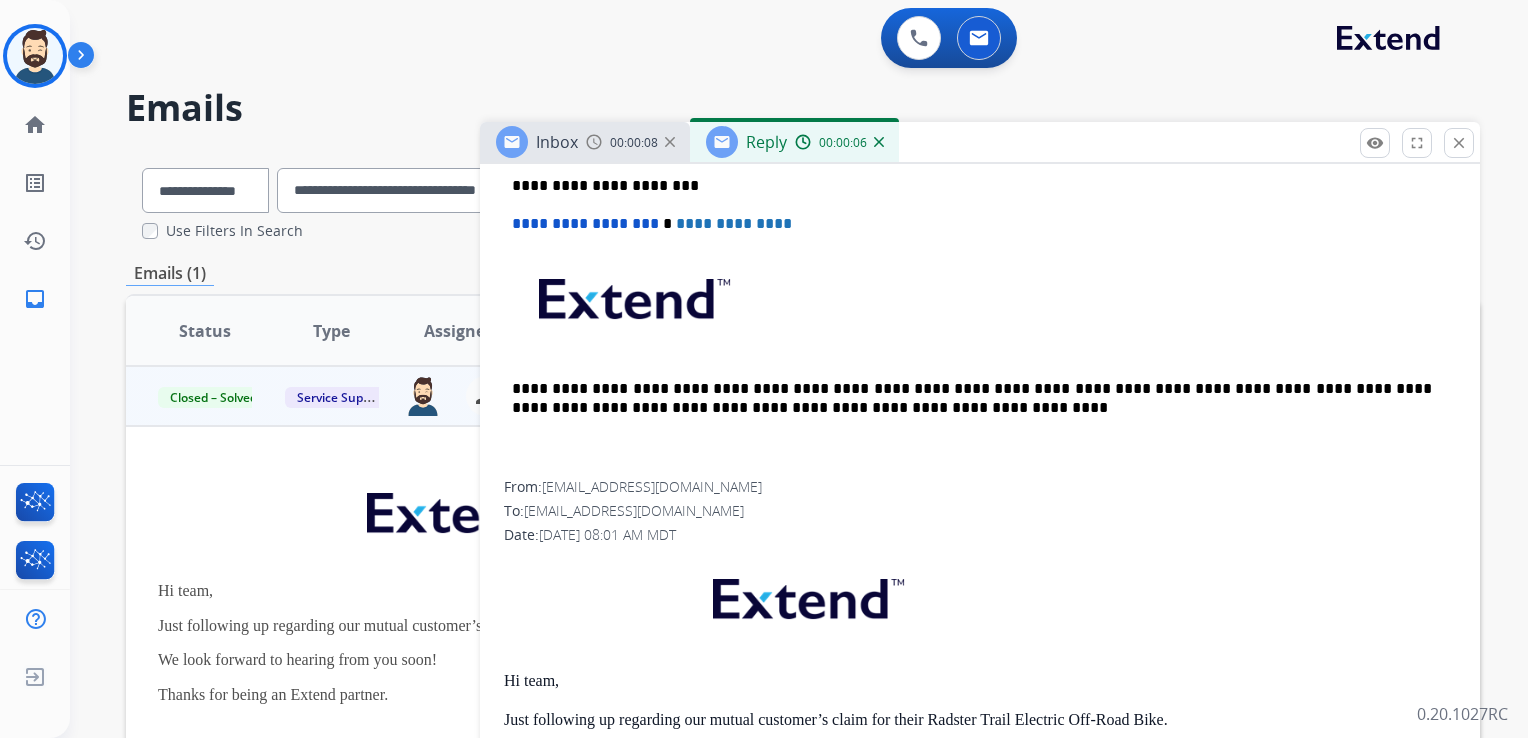scroll, scrollTop: 500, scrollLeft: 0, axis: vertical 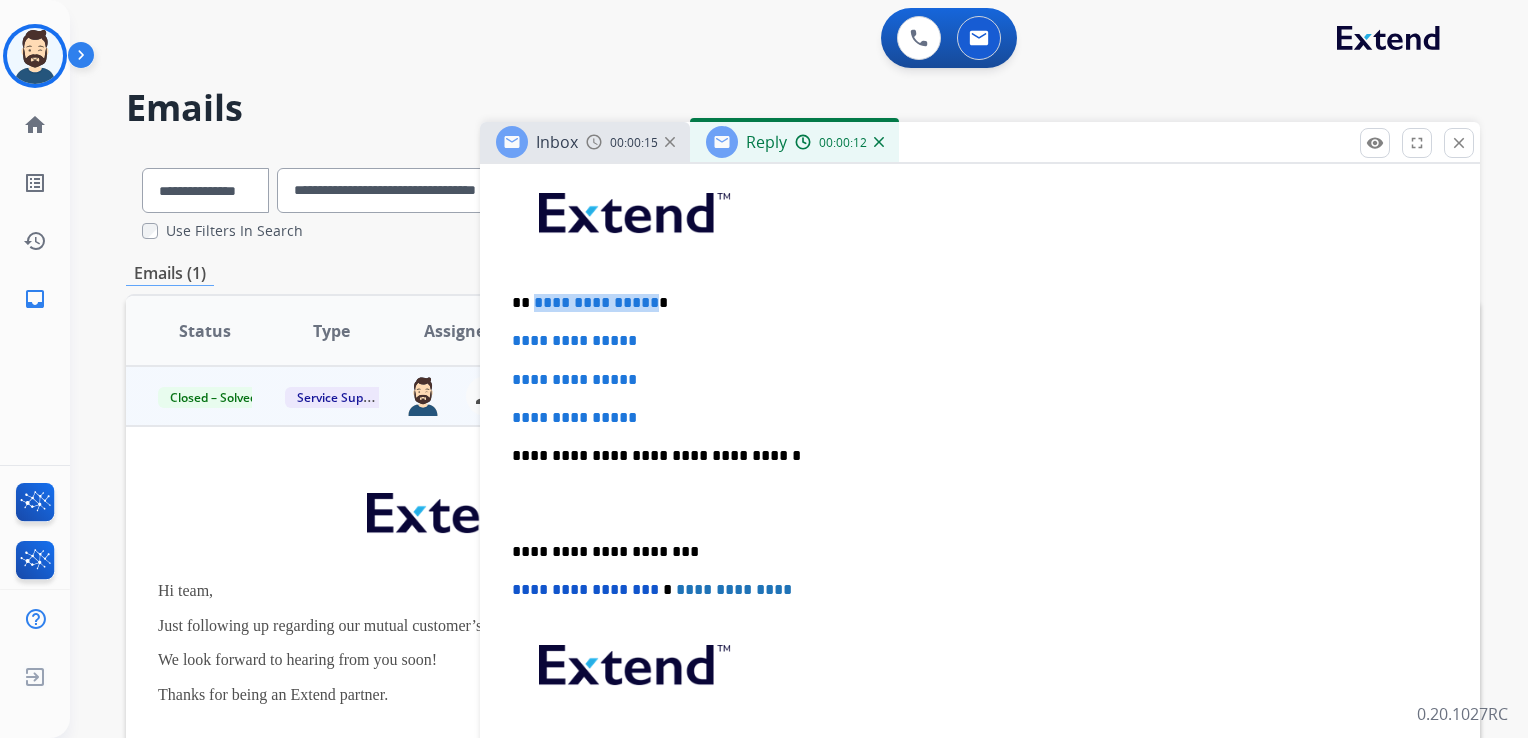 drag, startPoint x: 533, startPoint y: 302, endPoint x: 644, endPoint y: 304, distance: 111.01801 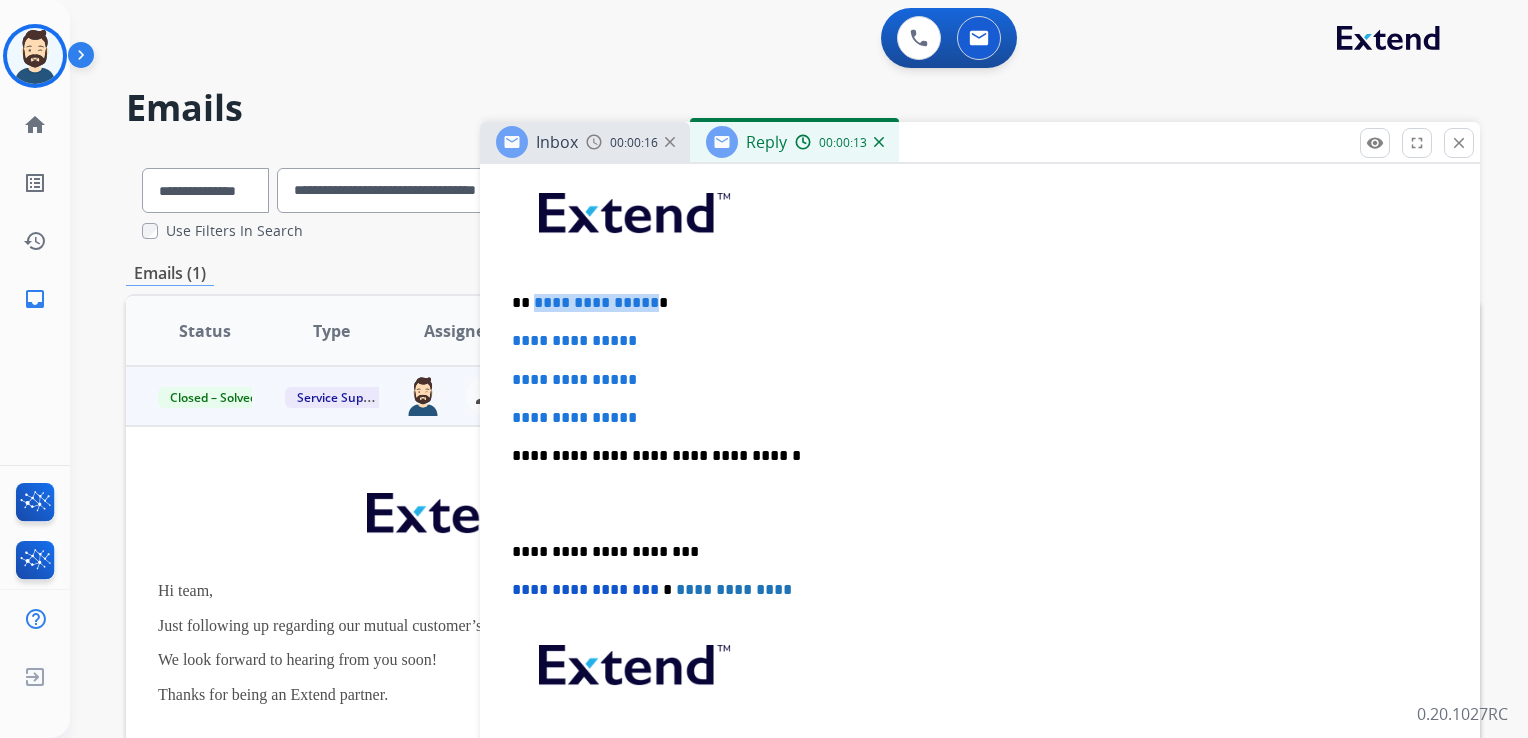 type 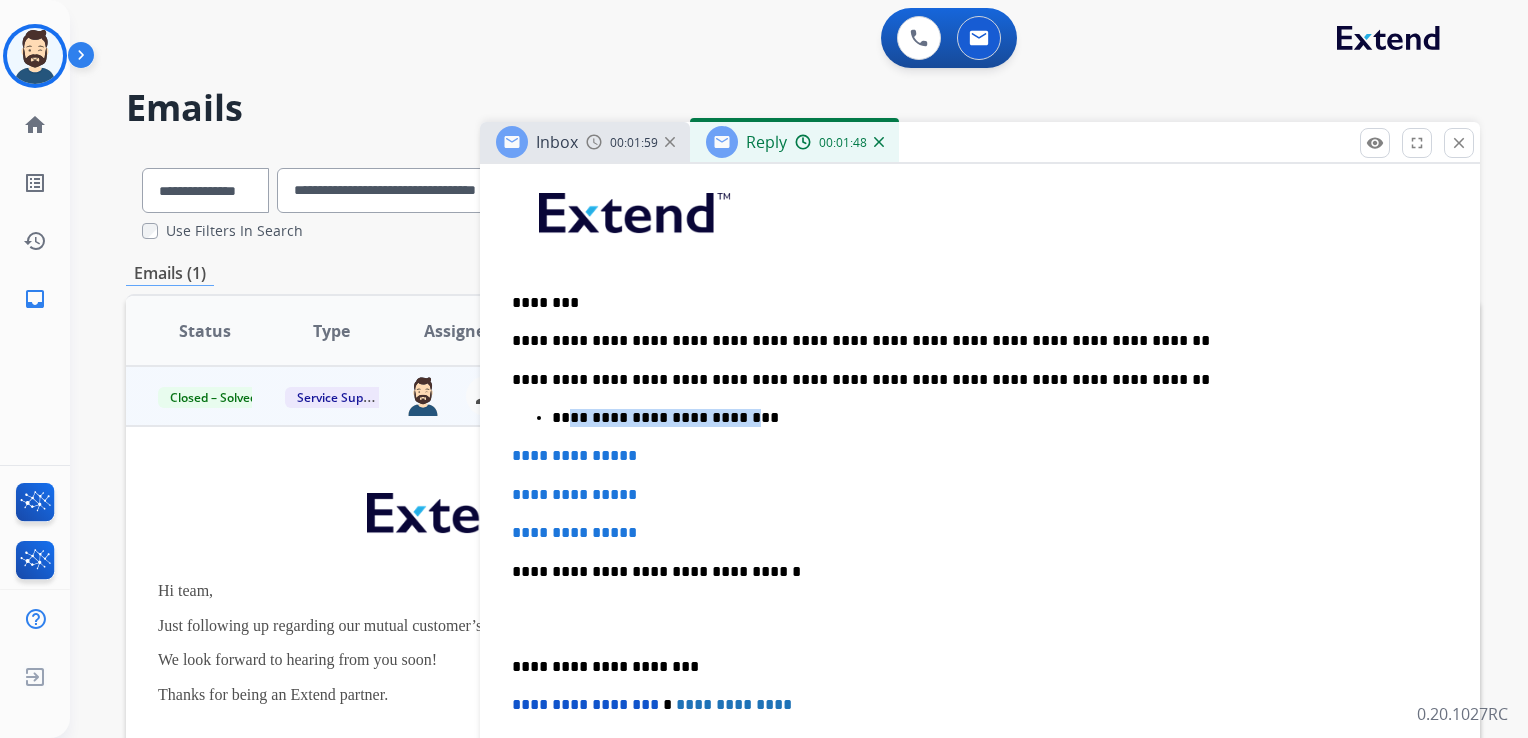 drag, startPoint x: 583, startPoint y: 418, endPoint x: 727, endPoint y: 417, distance: 144.00348 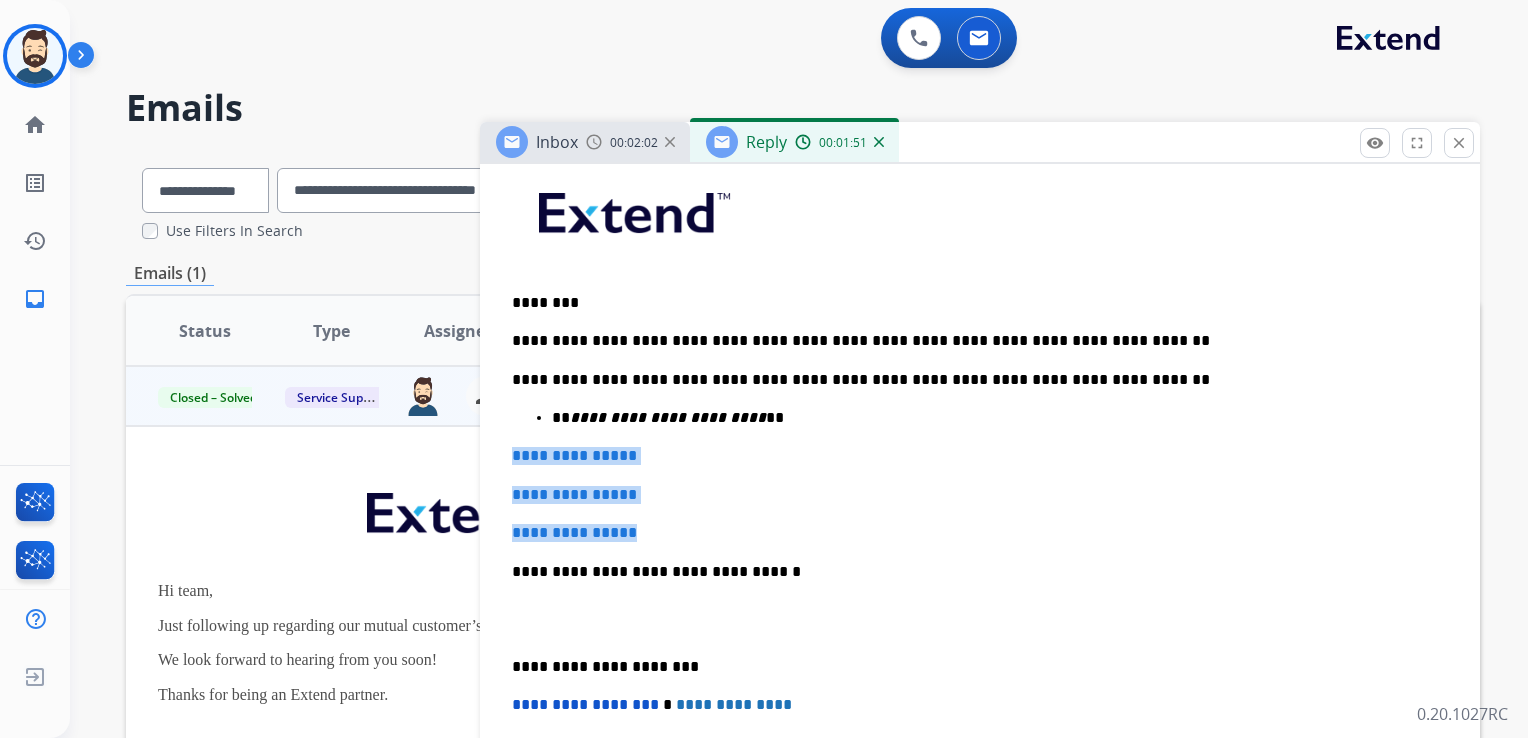 drag, startPoint x: 513, startPoint y: 457, endPoint x: 685, endPoint y: 518, distance: 182.49658 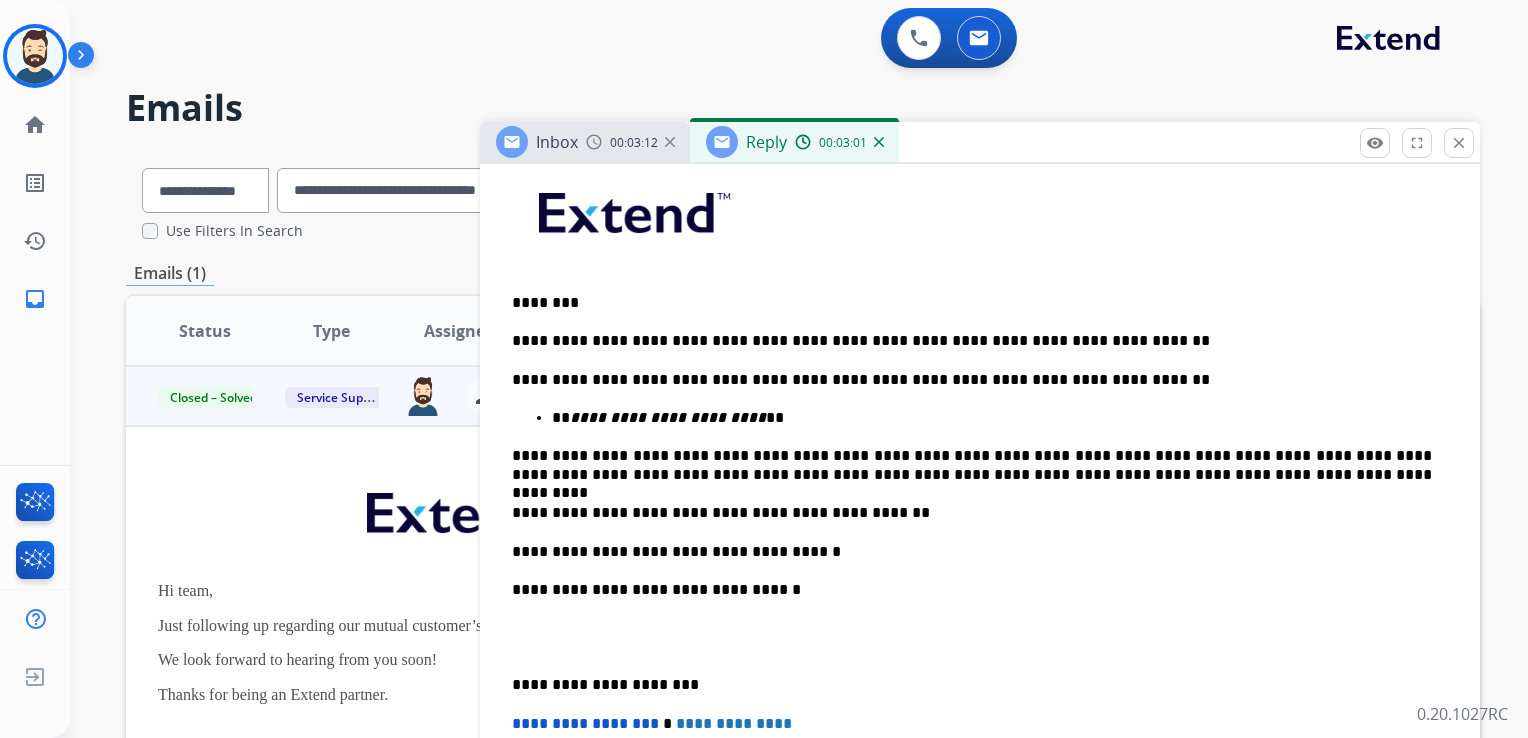 click on "**********" at bounding box center [972, 590] 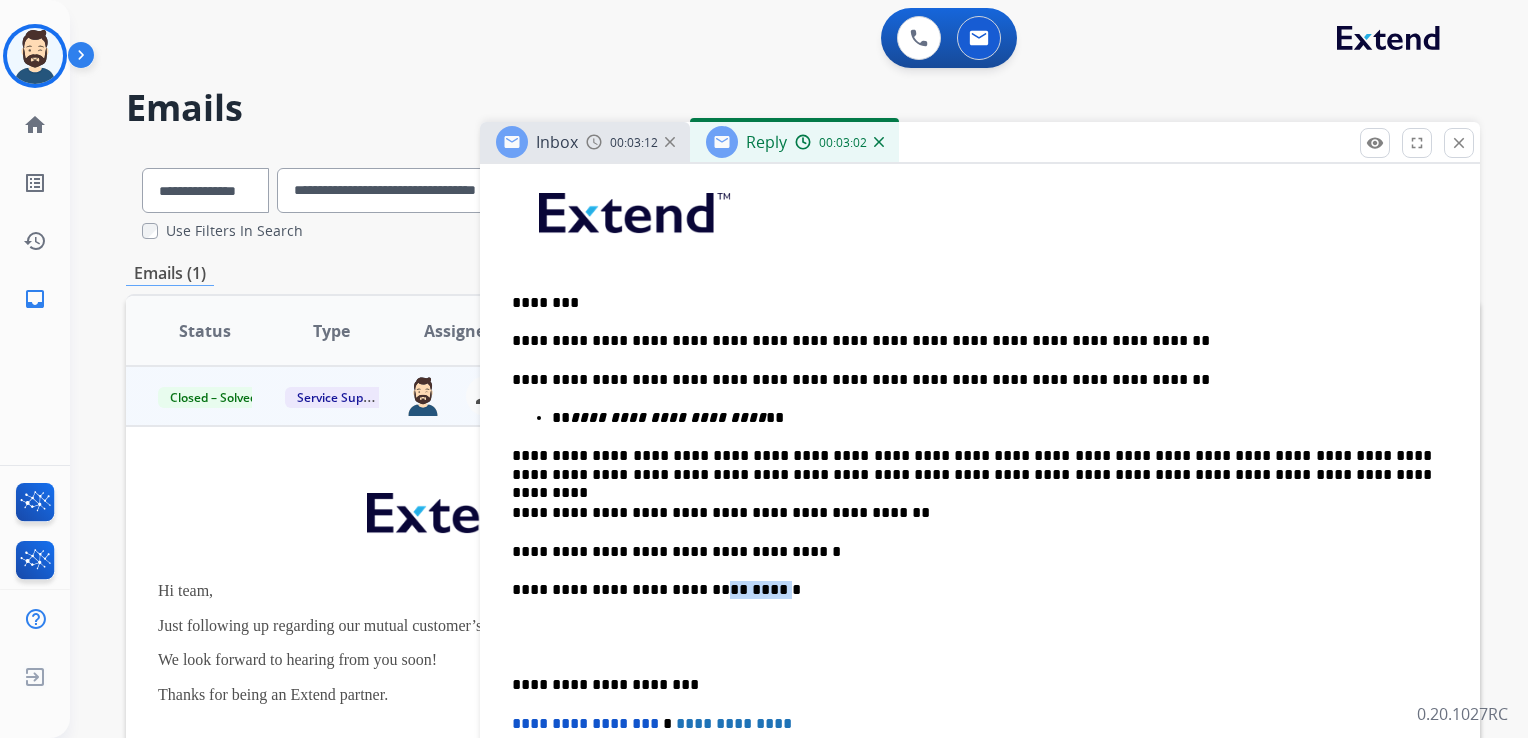 click on "**********" at bounding box center (972, 590) 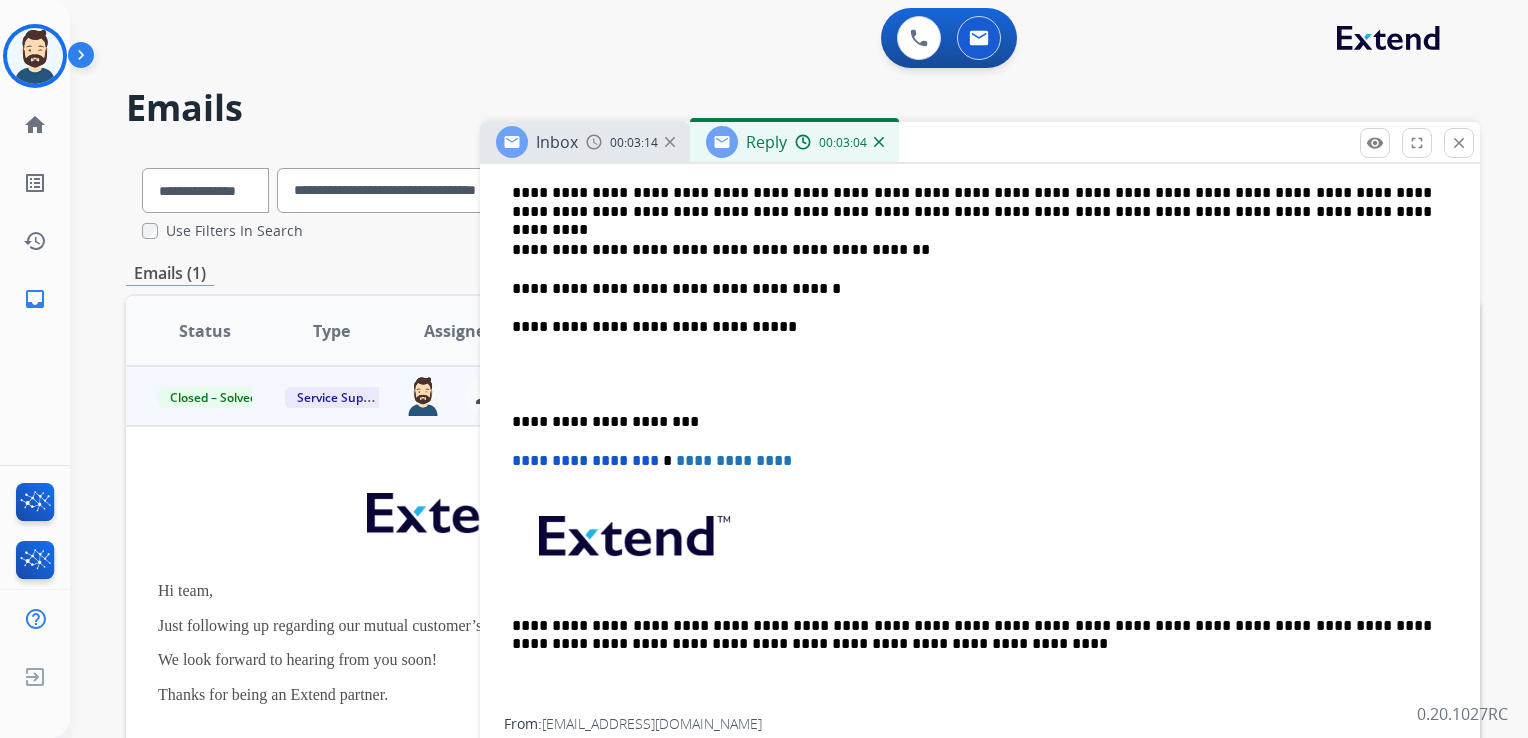 scroll, scrollTop: 800, scrollLeft: 0, axis: vertical 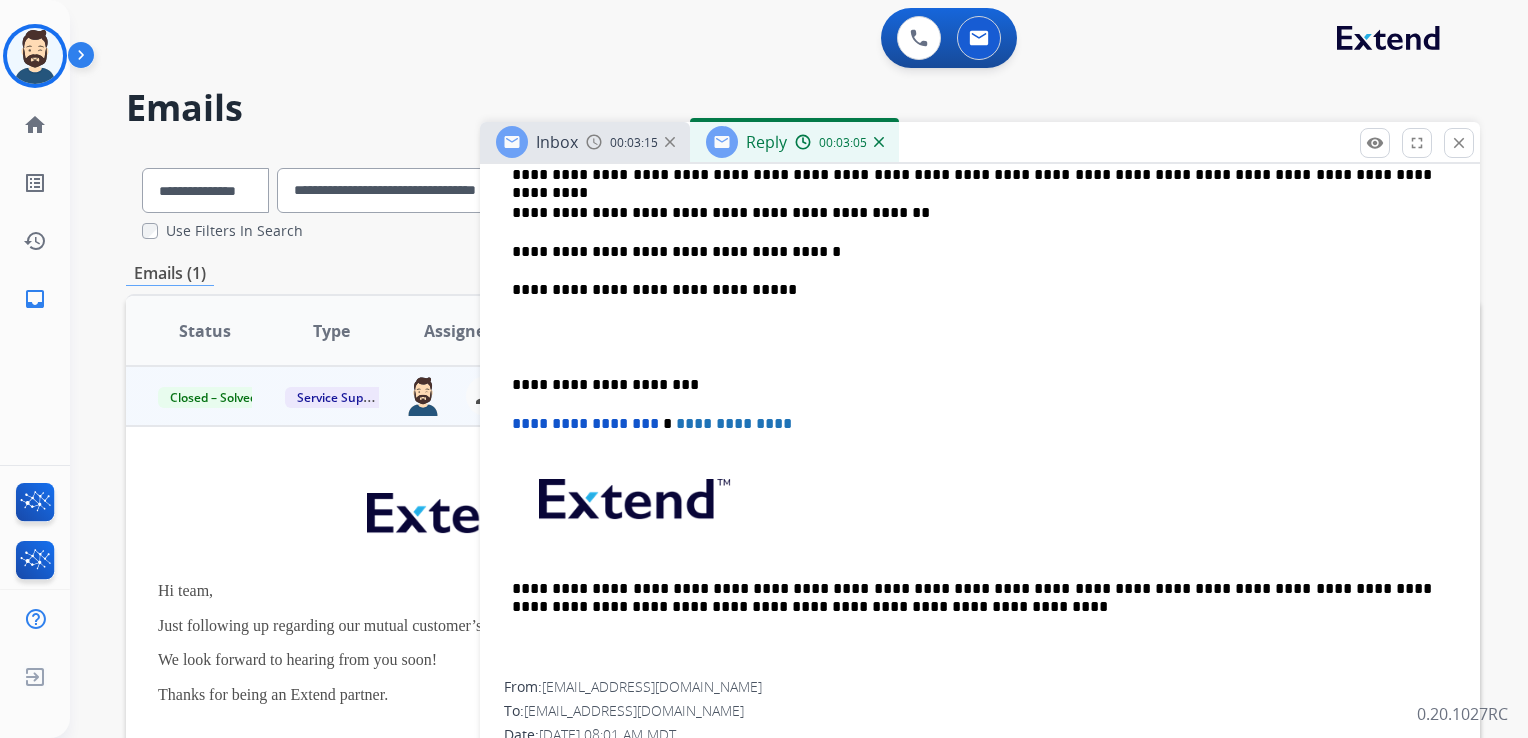 click on "**********" at bounding box center (972, 385) 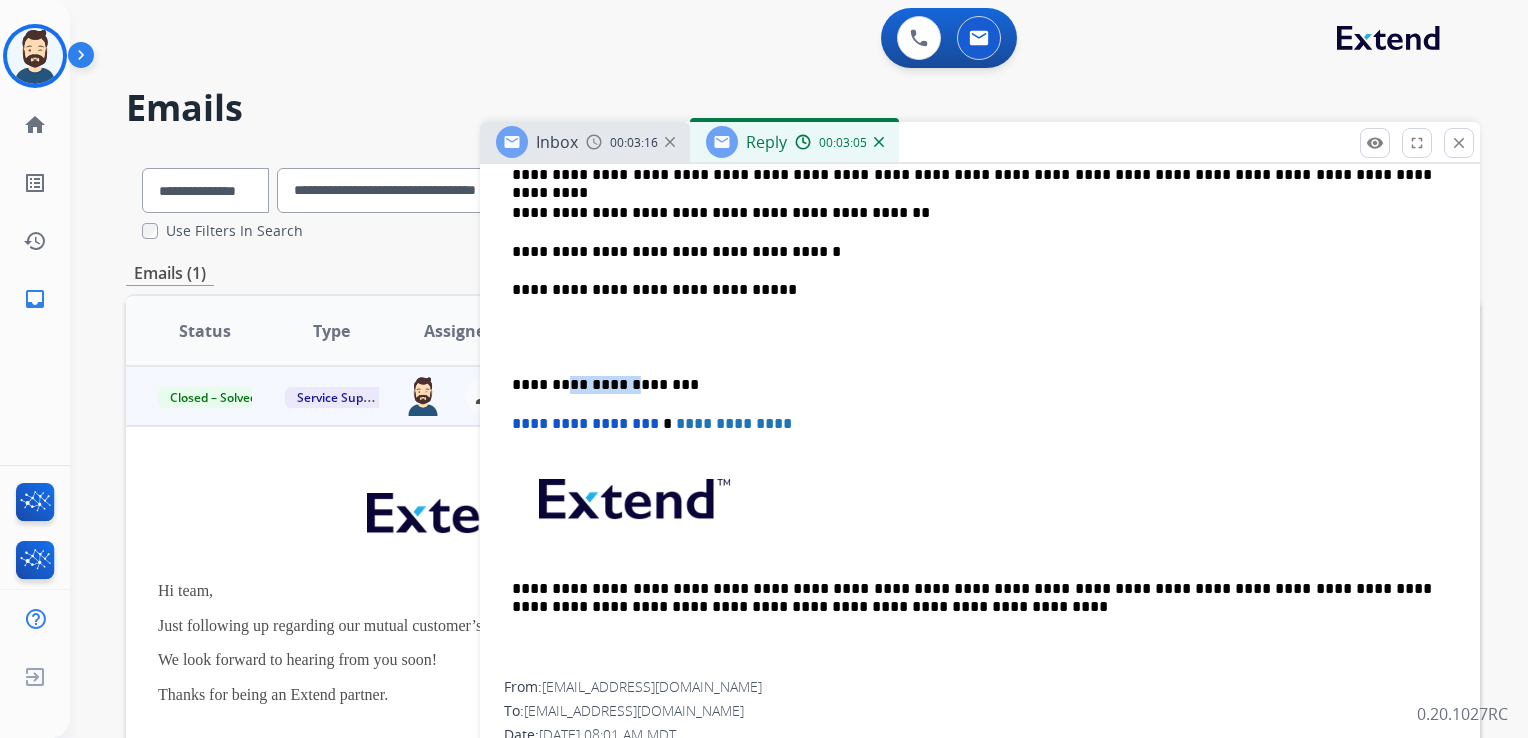 click on "**********" at bounding box center [972, 385] 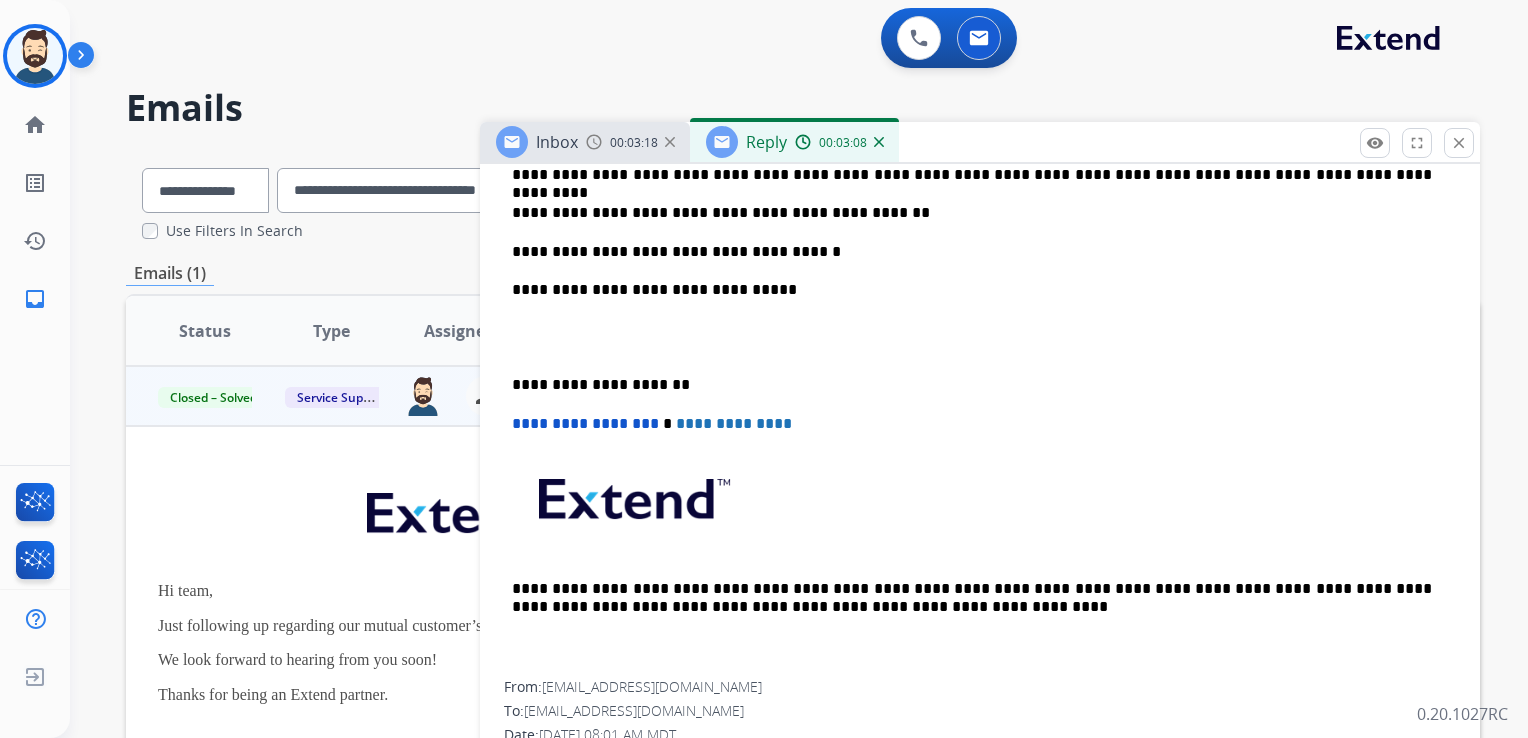 click on "**********" at bounding box center [585, 423] 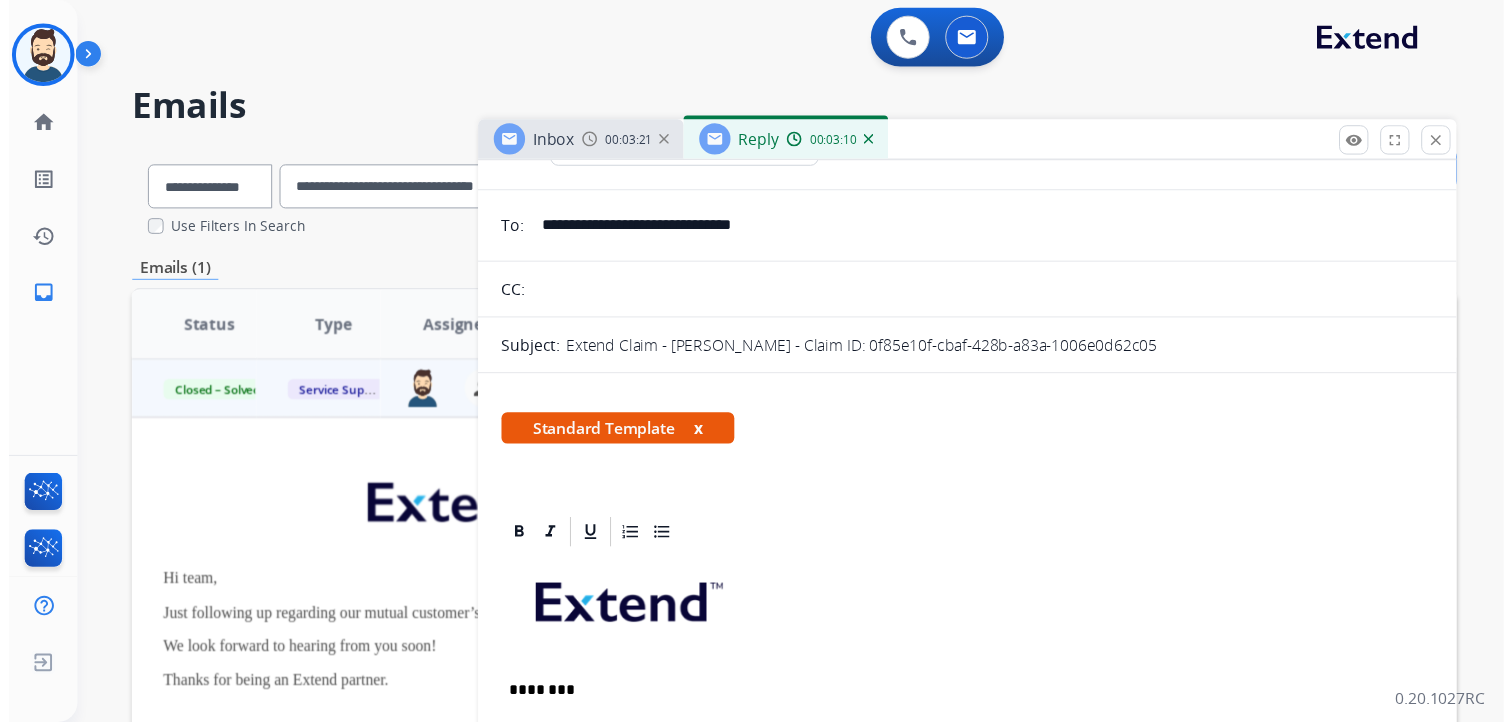 scroll, scrollTop: 0, scrollLeft: 0, axis: both 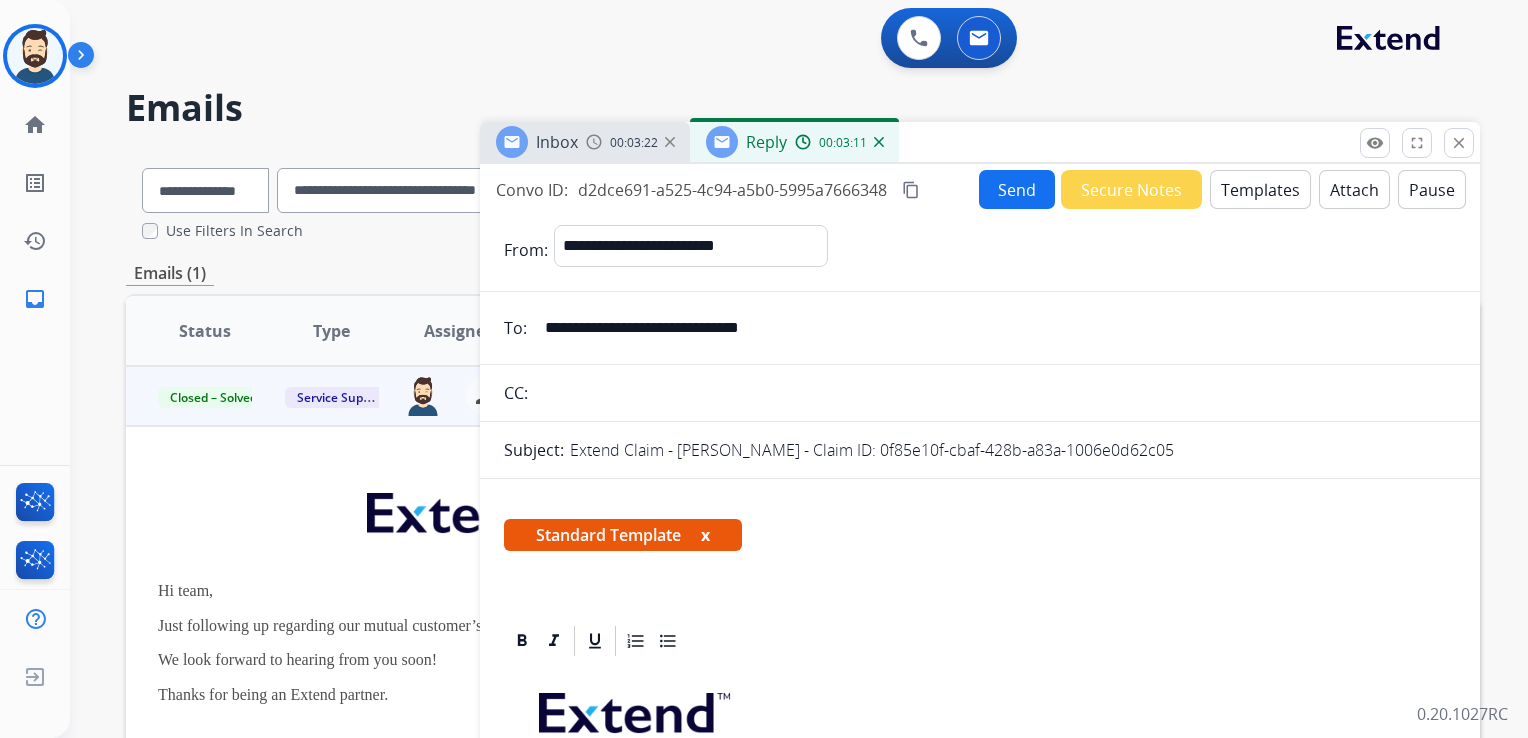 click on "Send" at bounding box center (1017, 189) 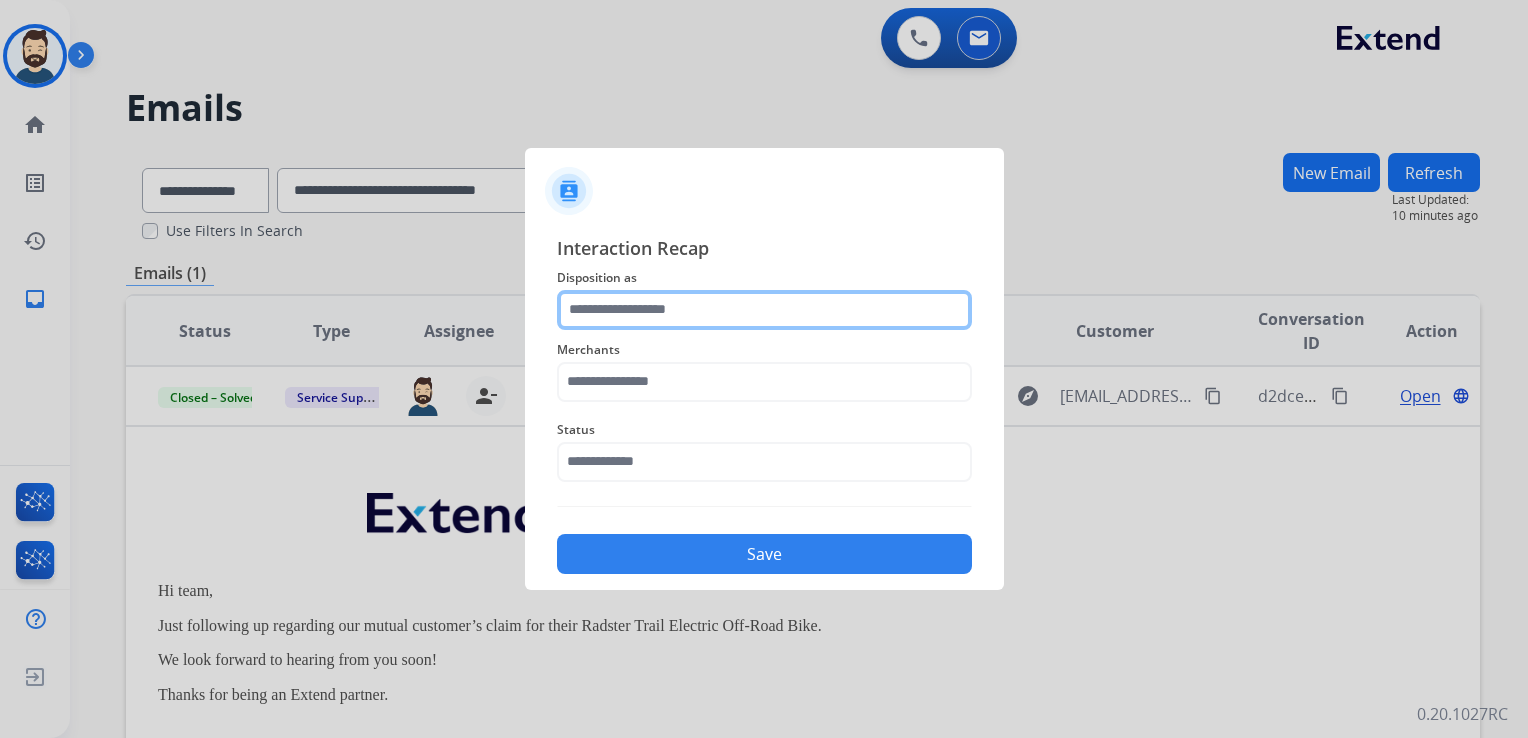 click 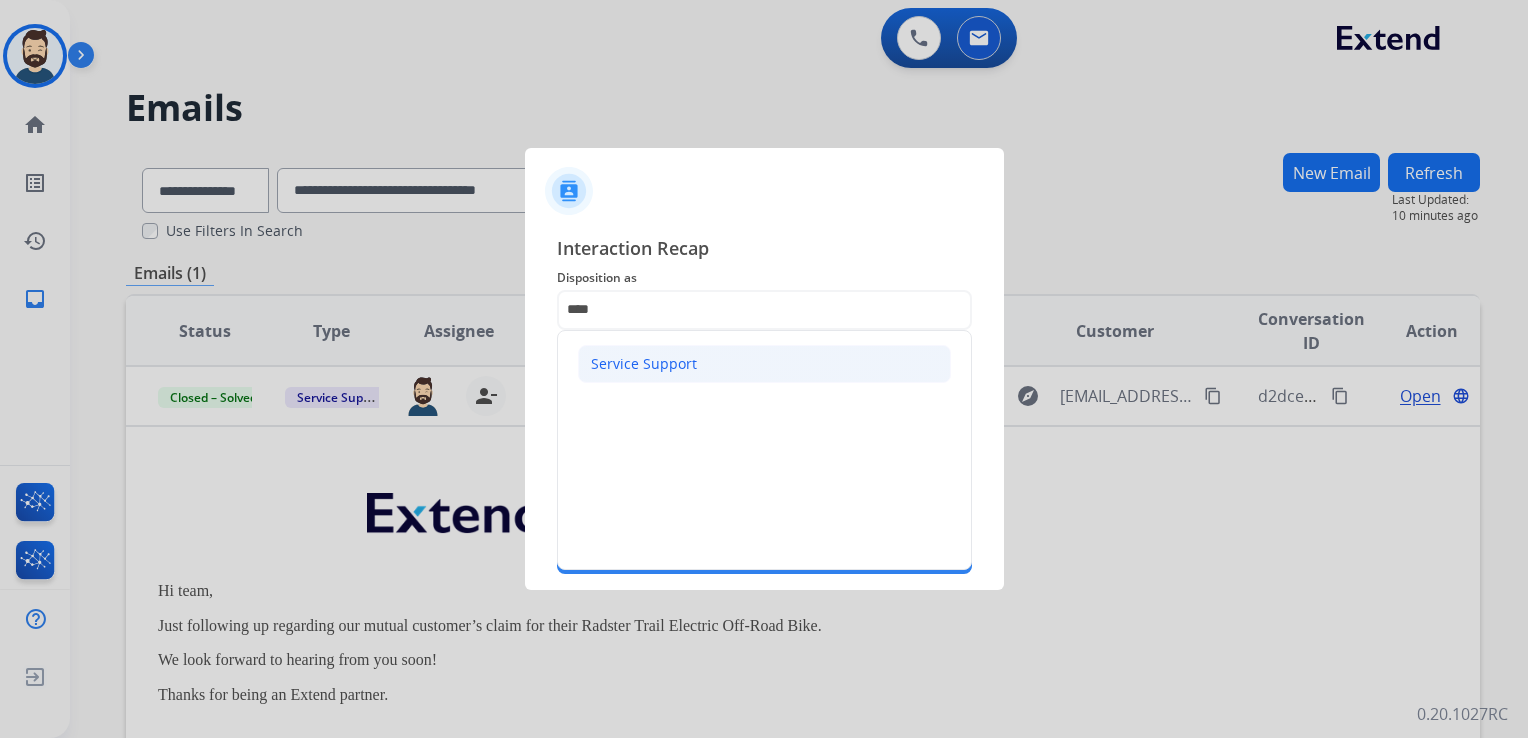 click on "Service Support" 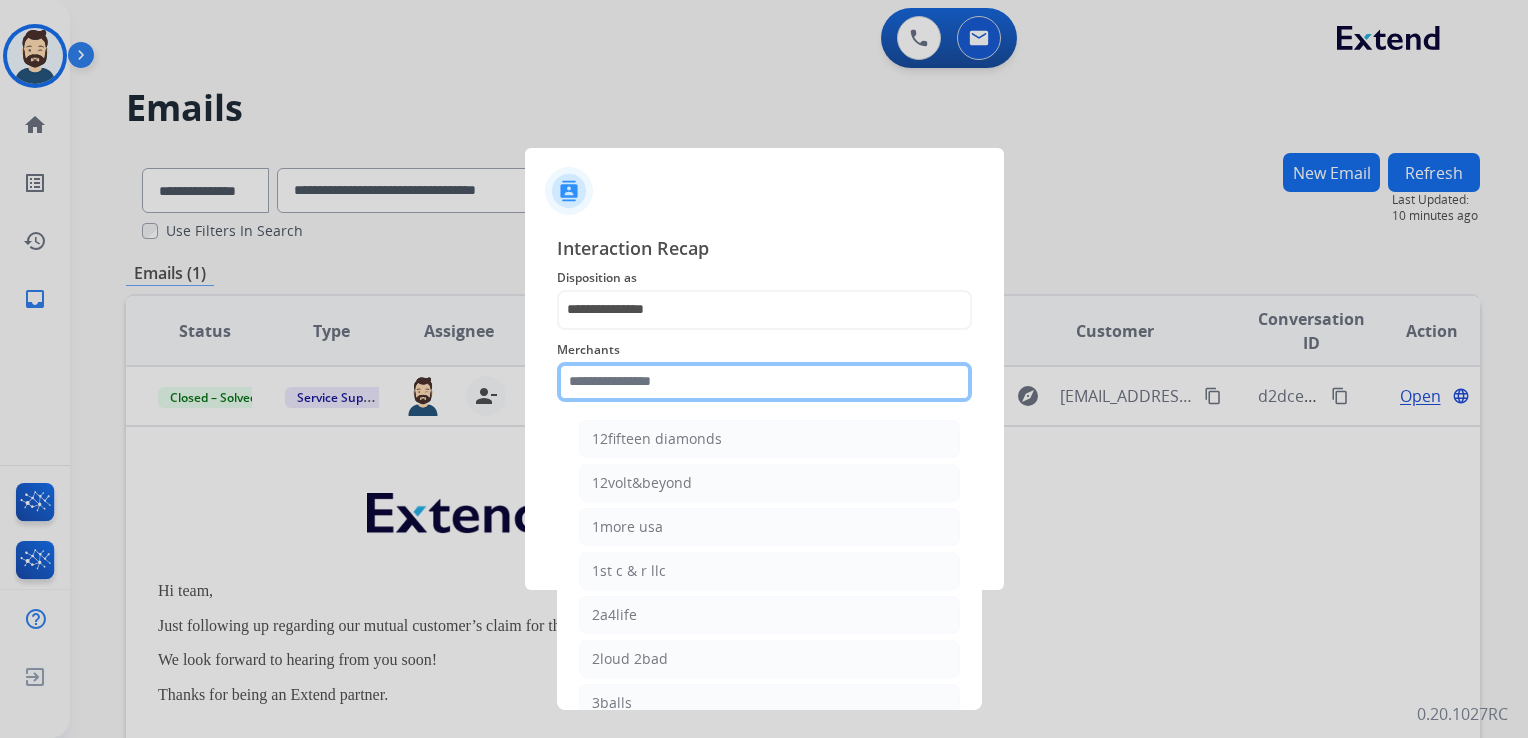 click 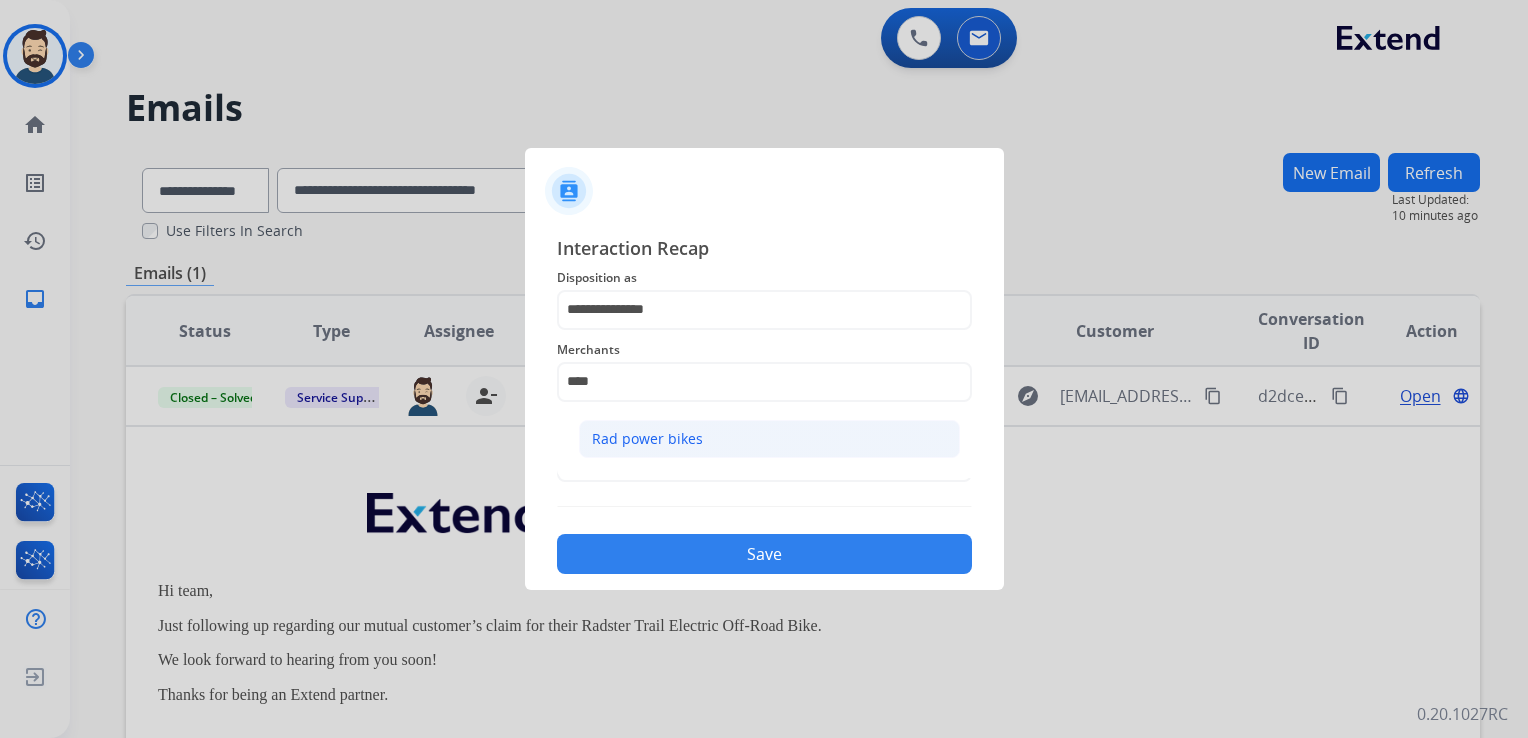 click on "Rad power bikes" 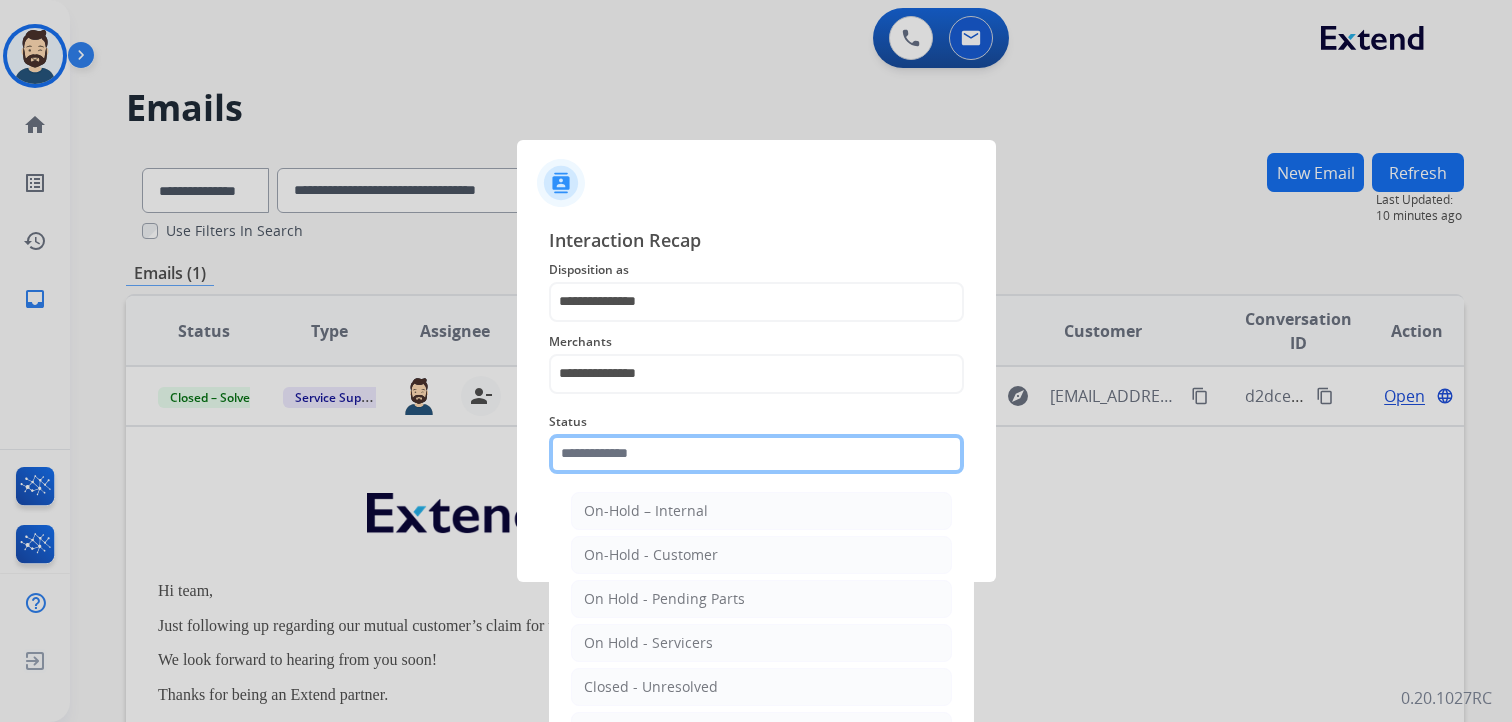 click 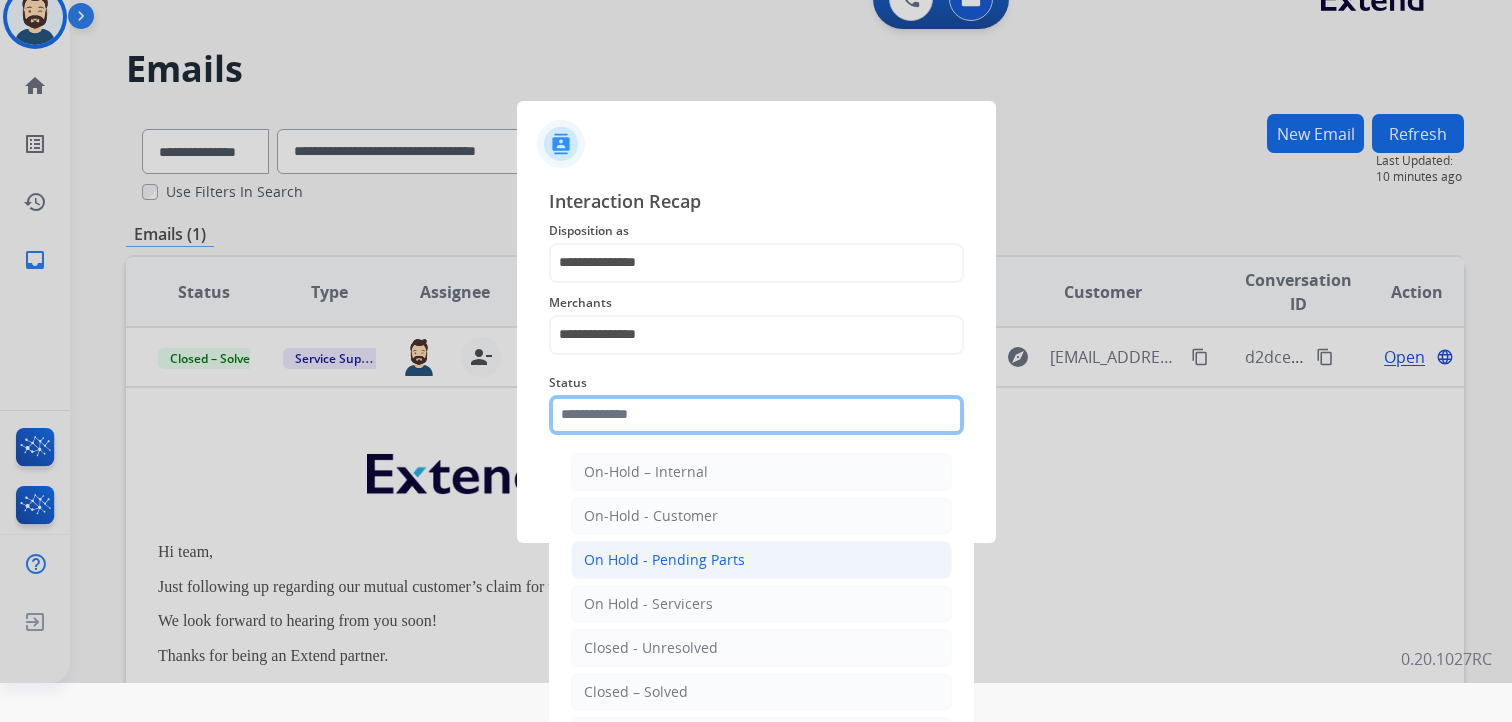 scroll, scrollTop: 59, scrollLeft: 0, axis: vertical 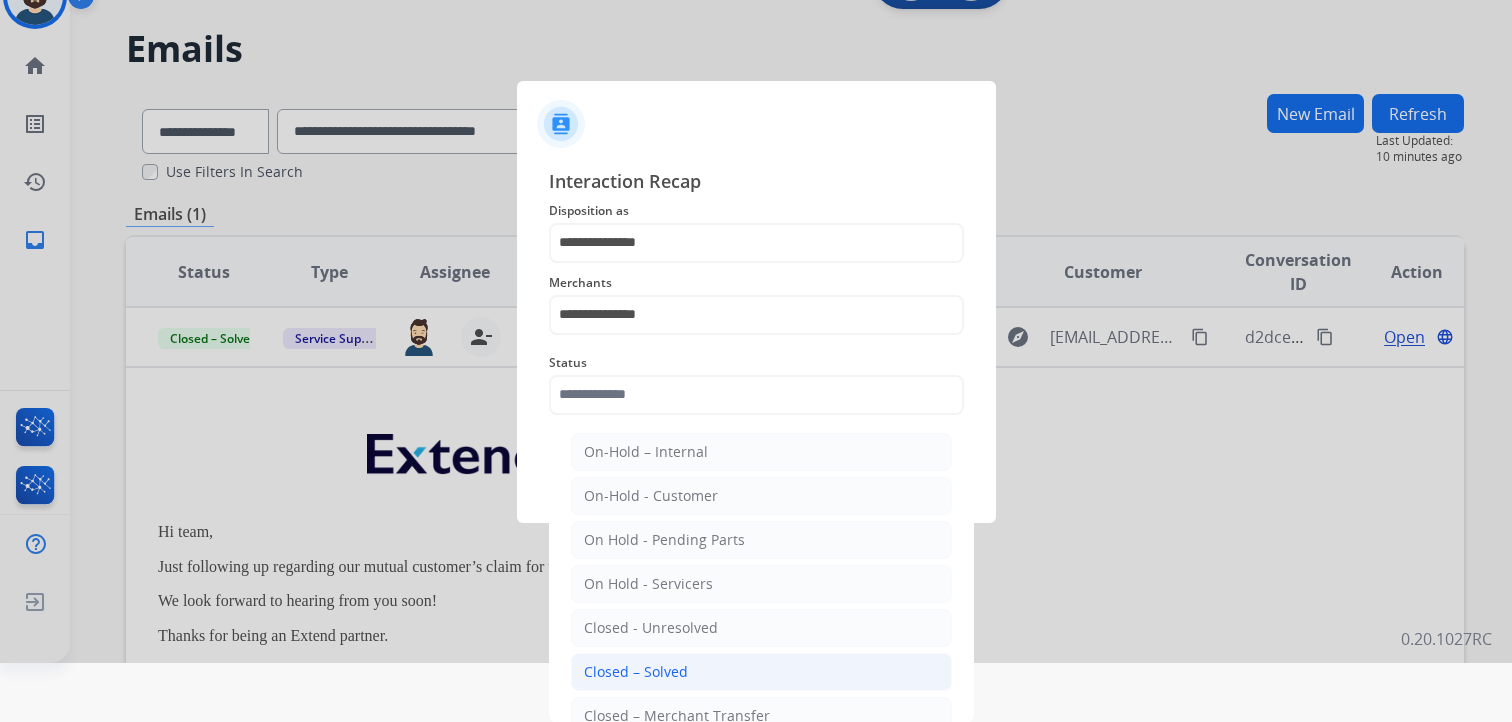click on "Closed – Solved" 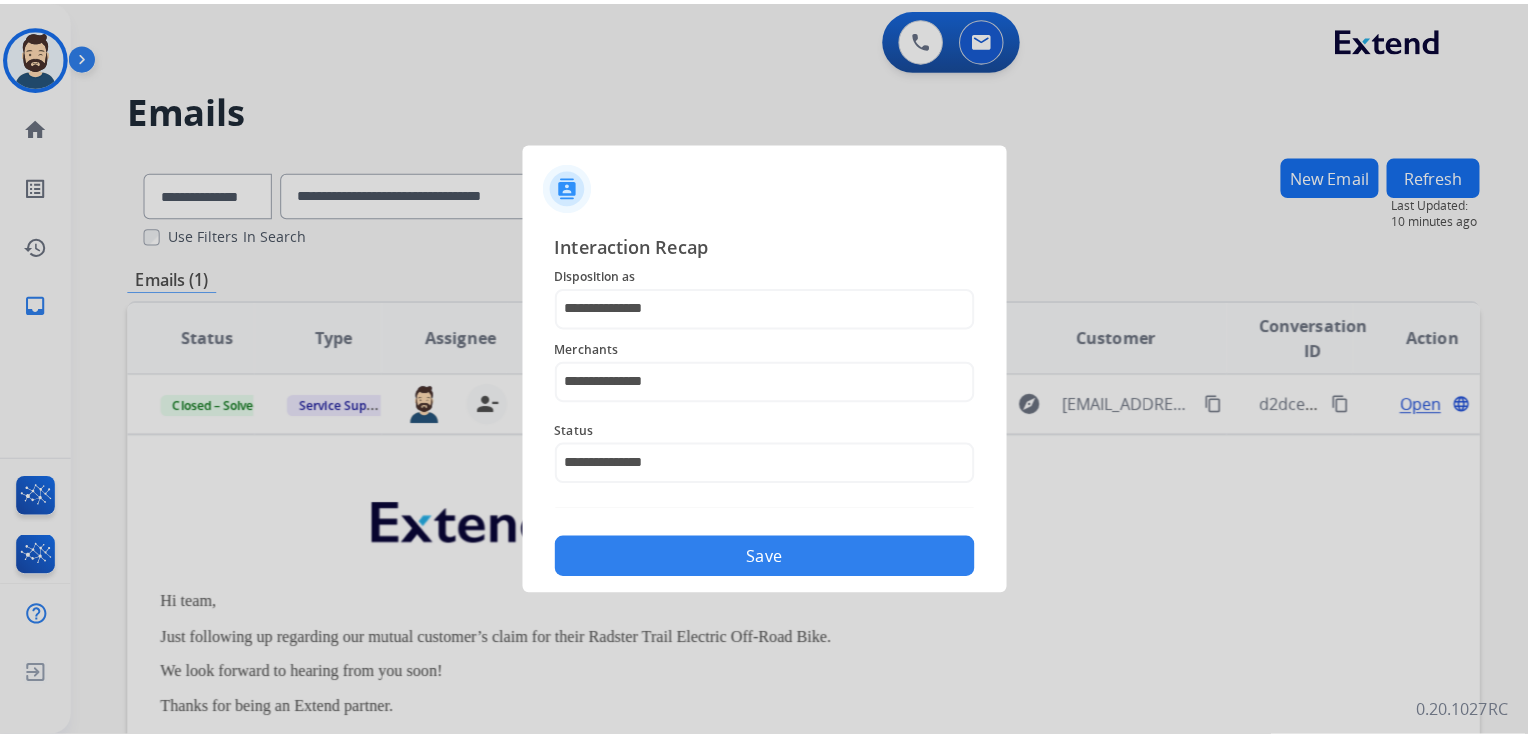 scroll, scrollTop: 0, scrollLeft: 0, axis: both 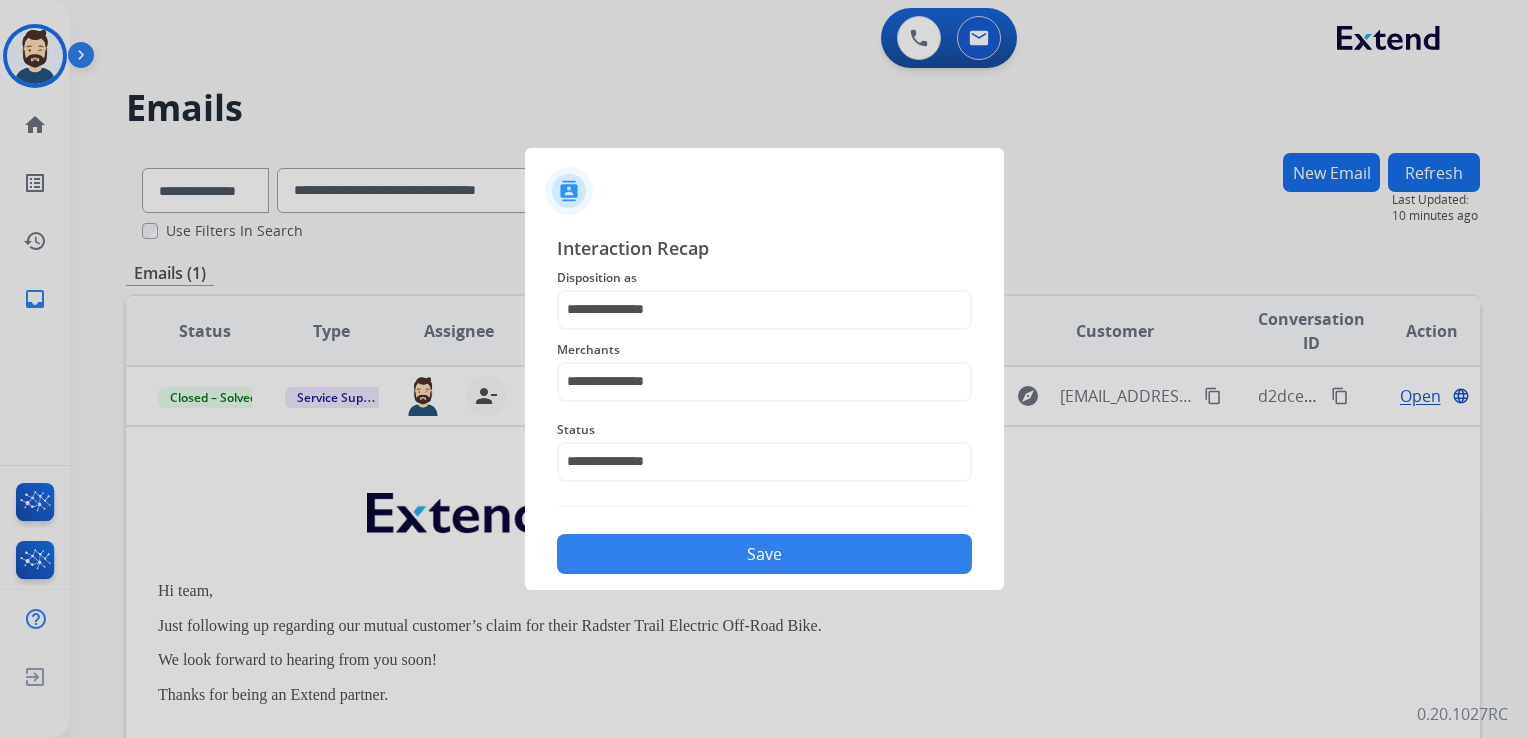 click on "Save" 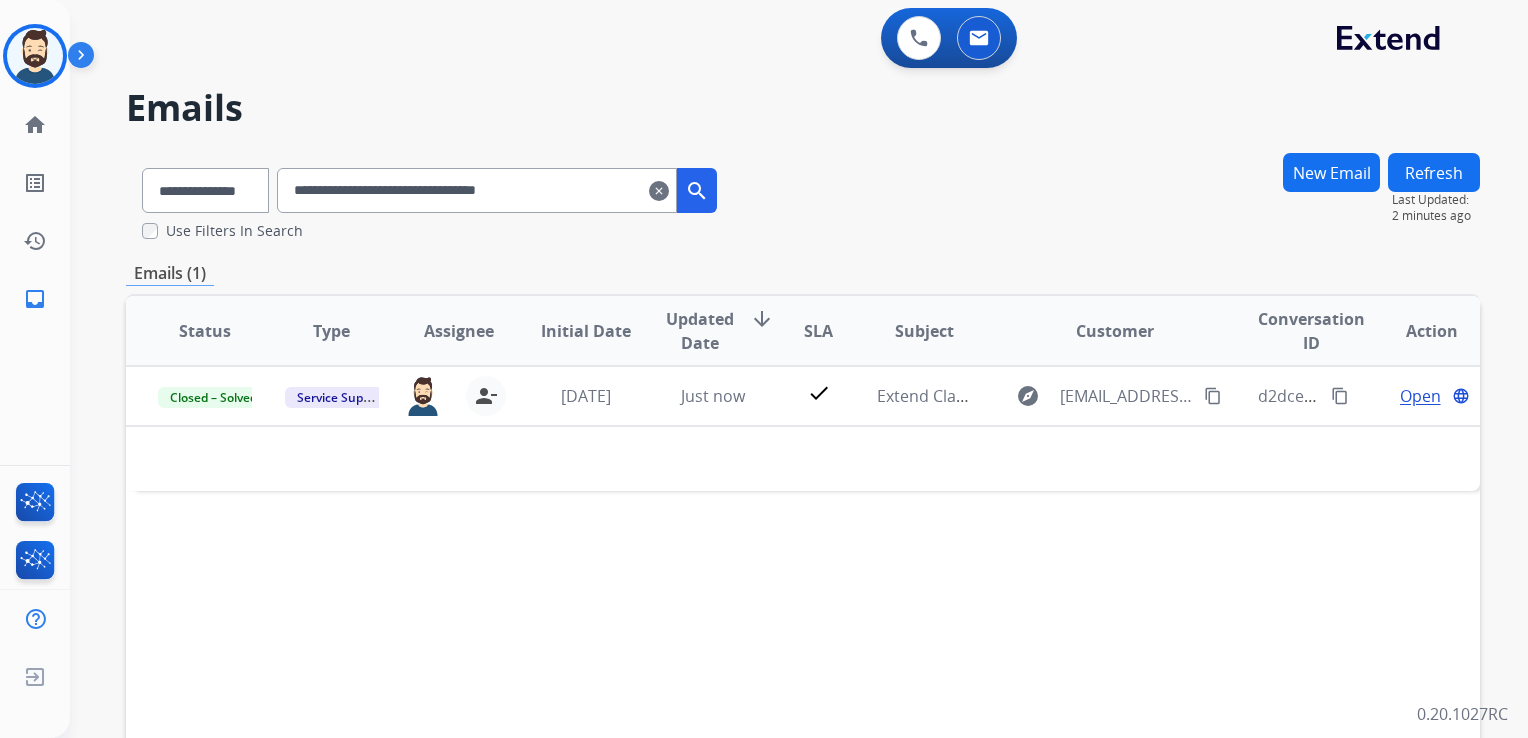 click on "**********" at bounding box center (477, 190) 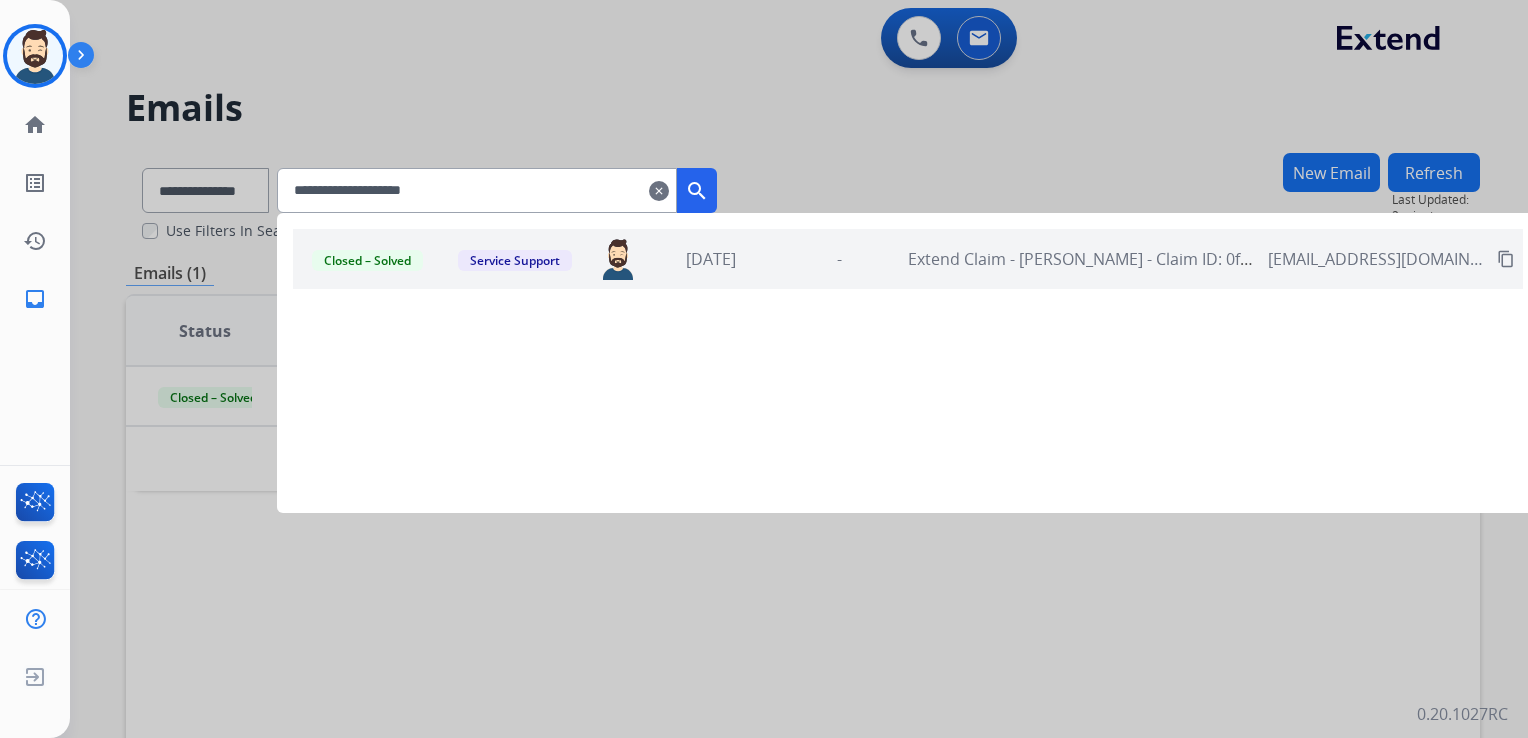 type on "**********" 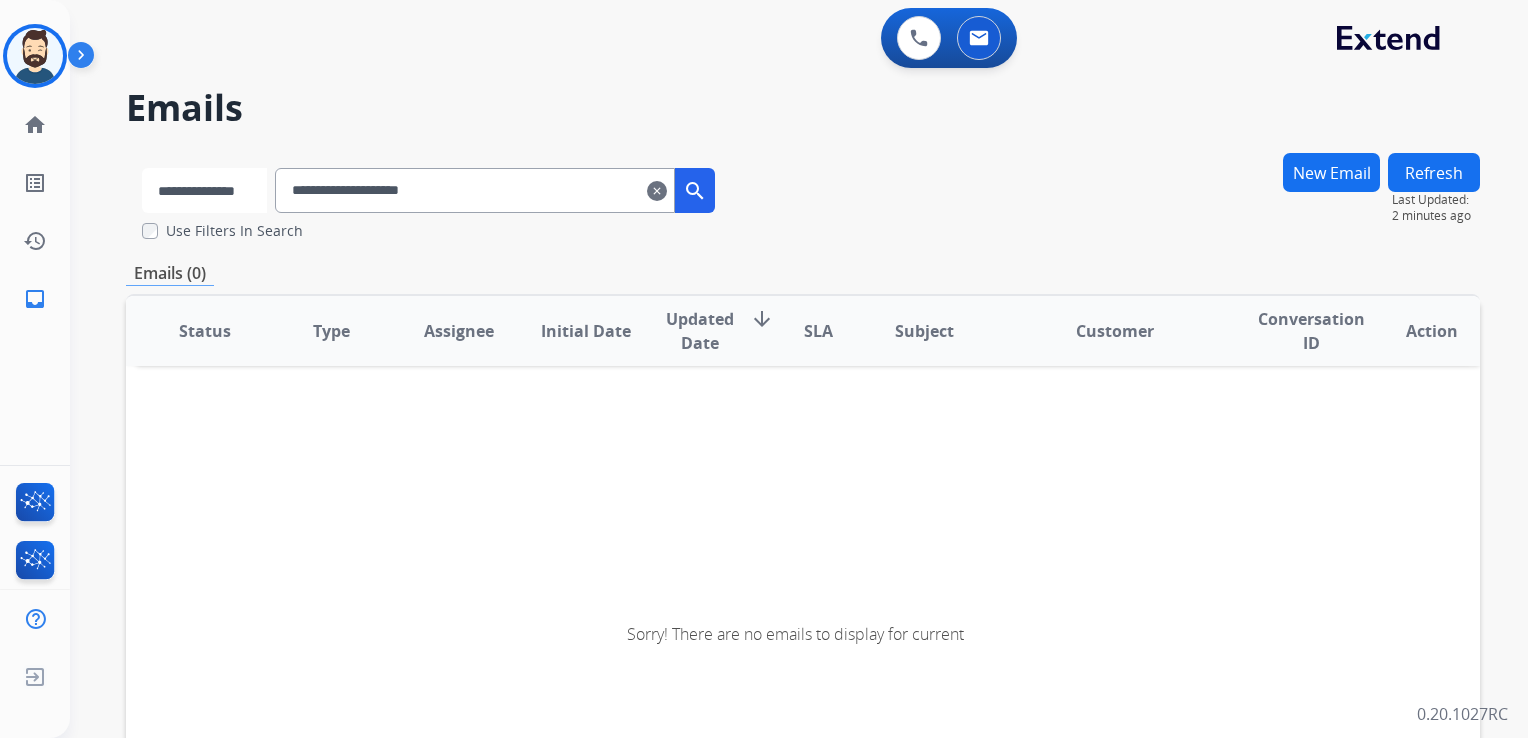 click on "**********" at bounding box center (204, 190) 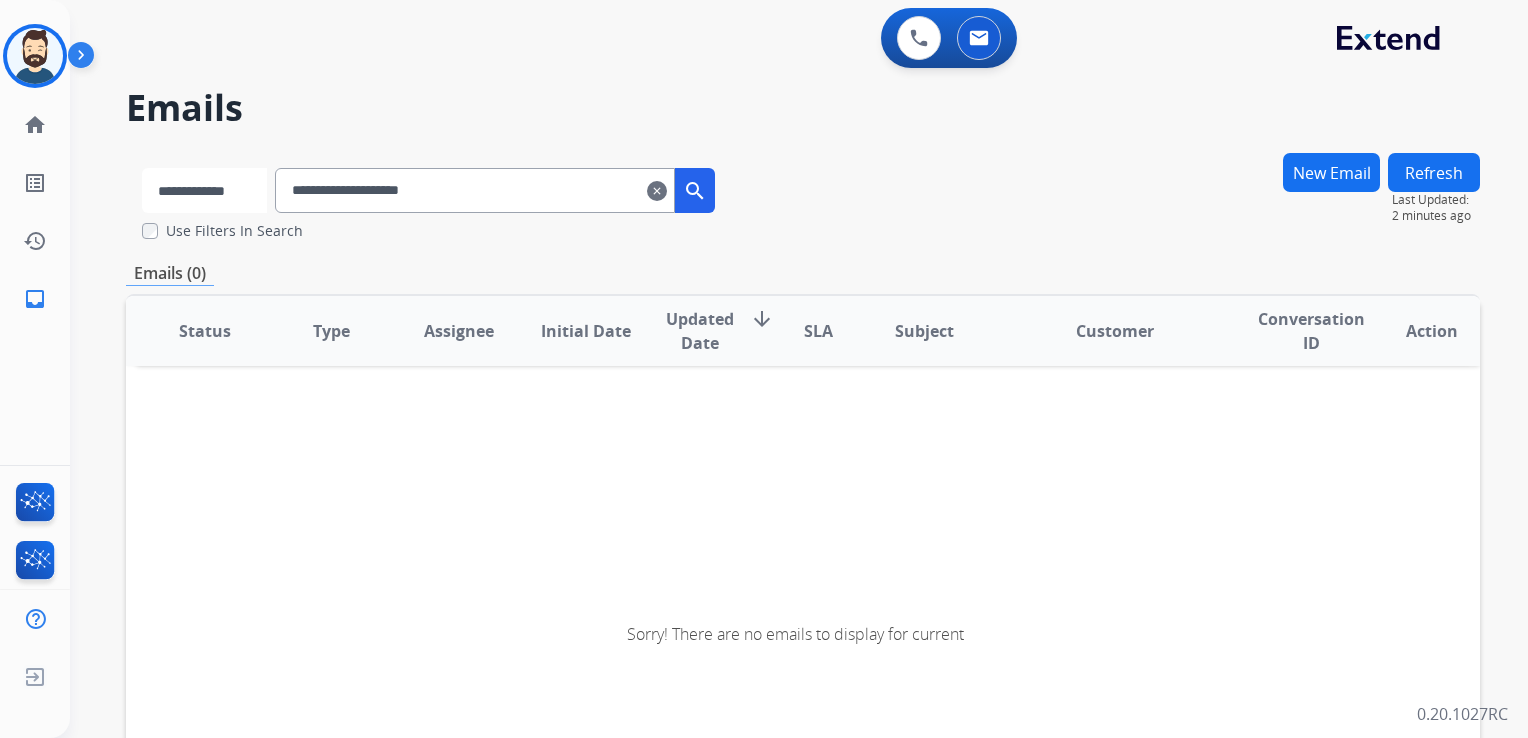 click on "**********" at bounding box center [204, 190] 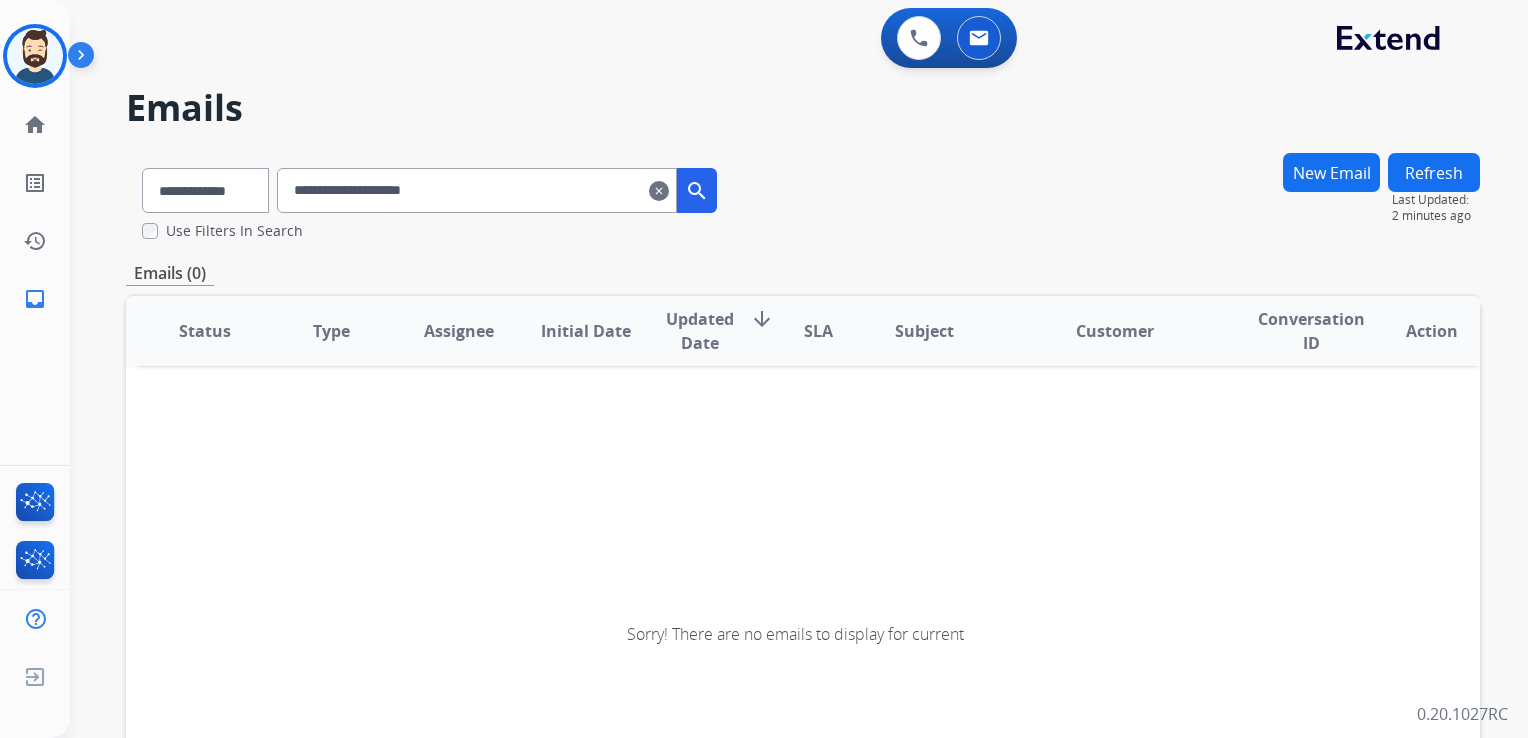 click on "search" at bounding box center (697, 191) 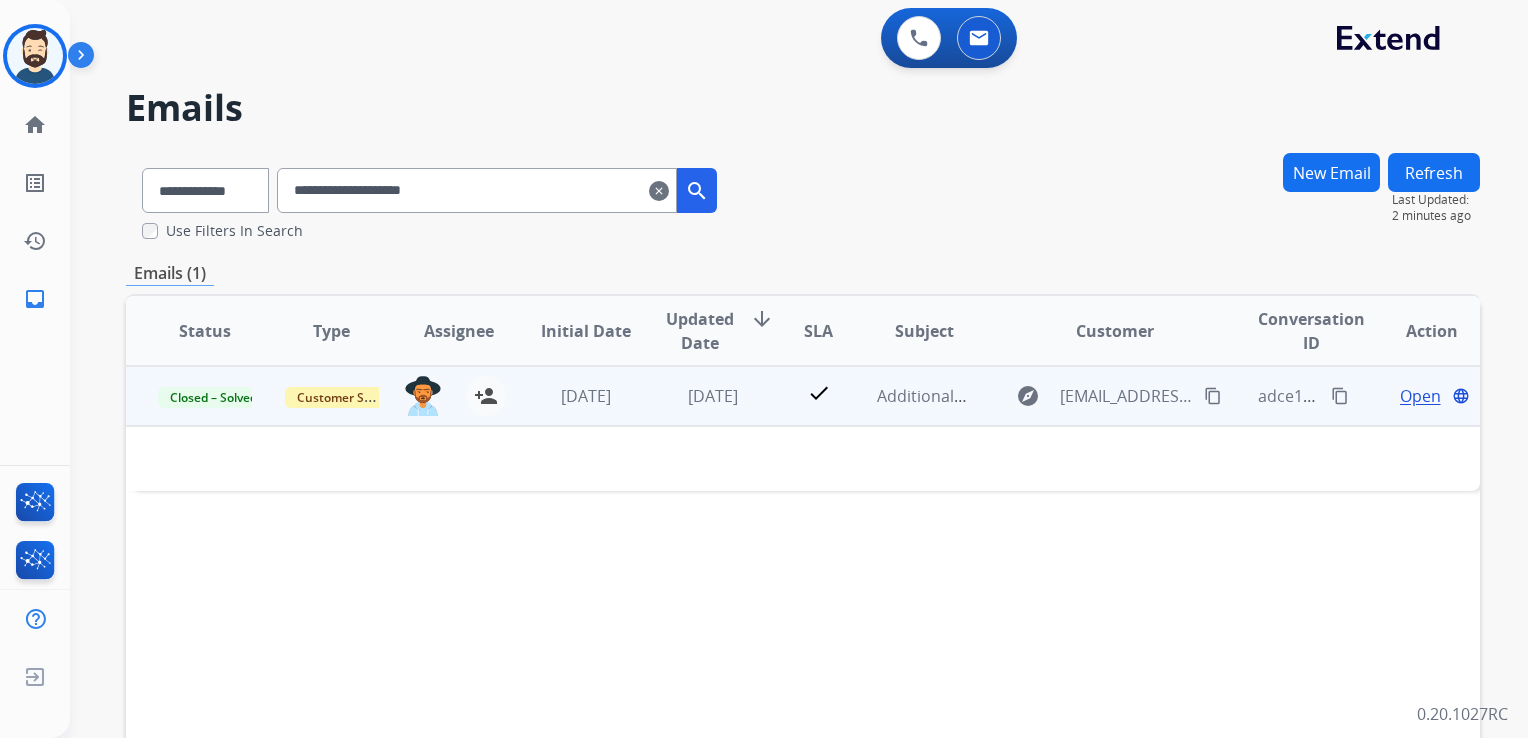 click on "1 day ago" at bounding box center [697, 396] 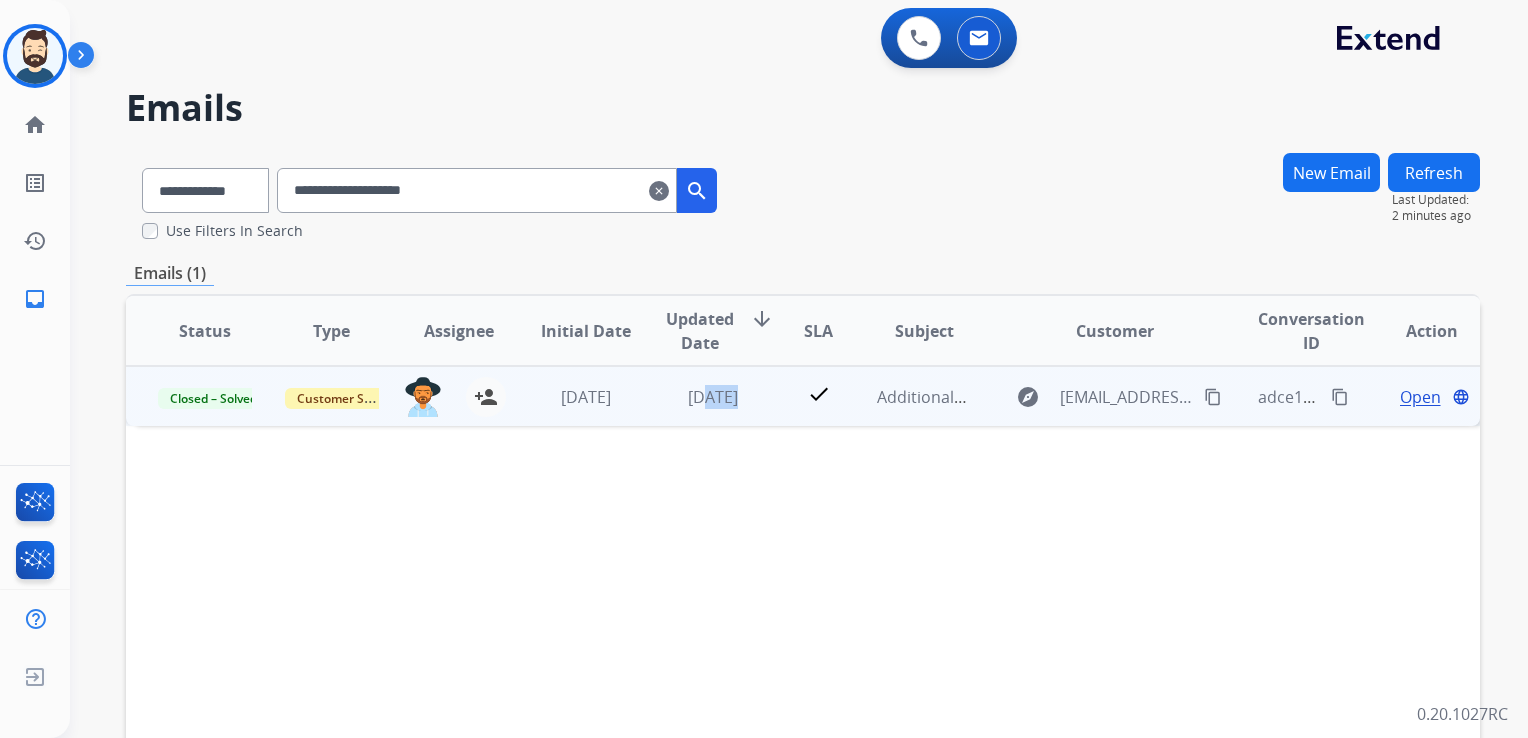 click on "1 day ago" at bounding box center [697, 396] 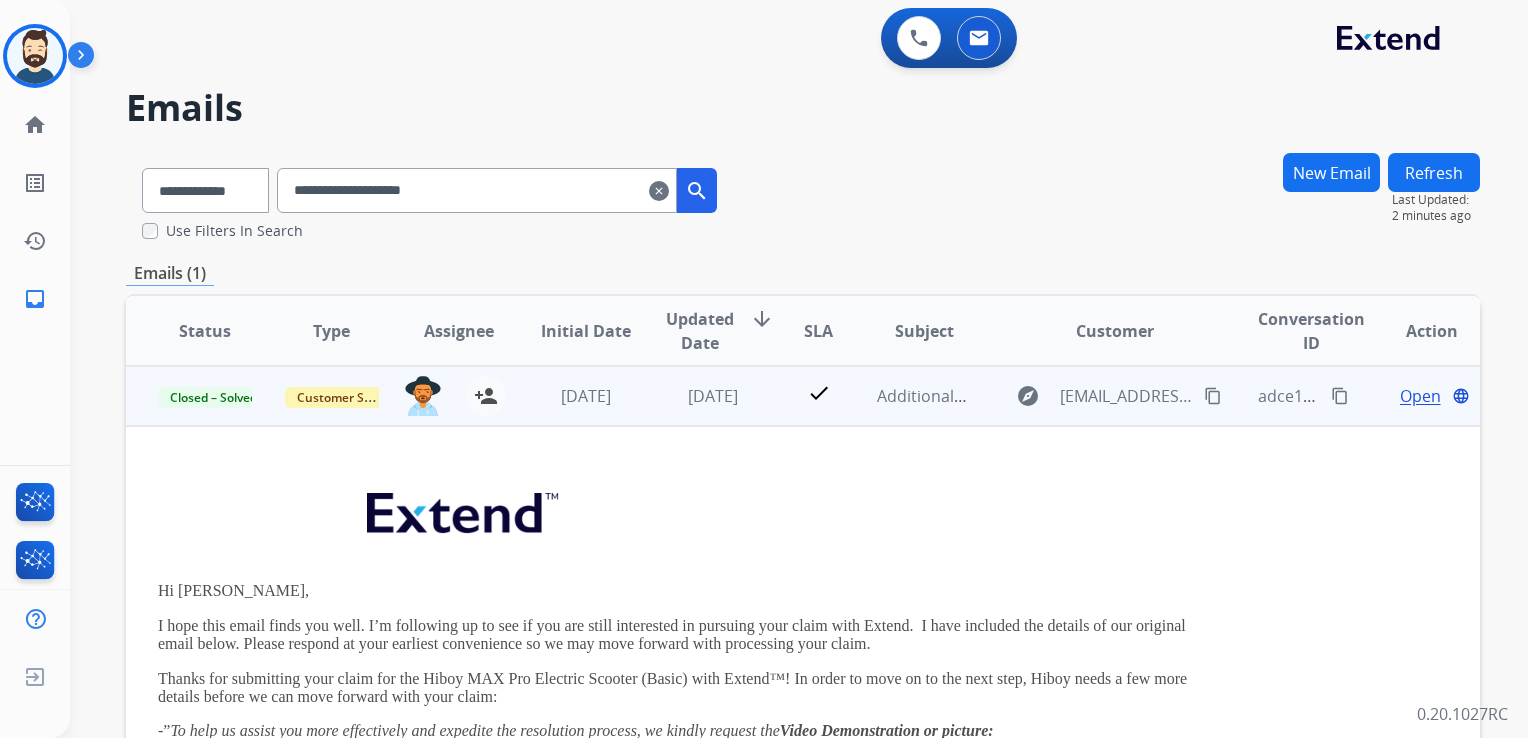 click on "Open" at bounding box center (1420, 396) 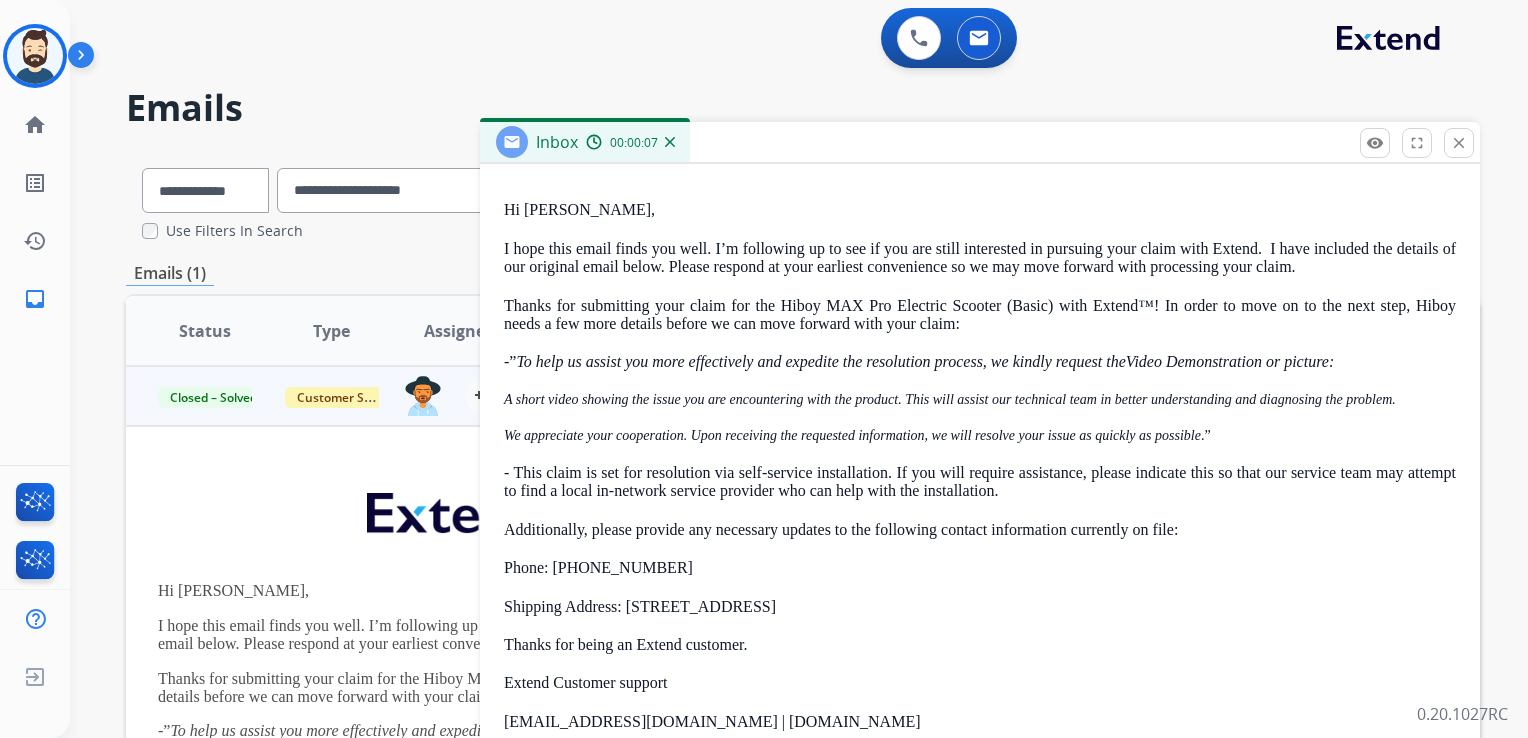 scroll, scrollTop: 0, scrollLeft: 0, axis: both 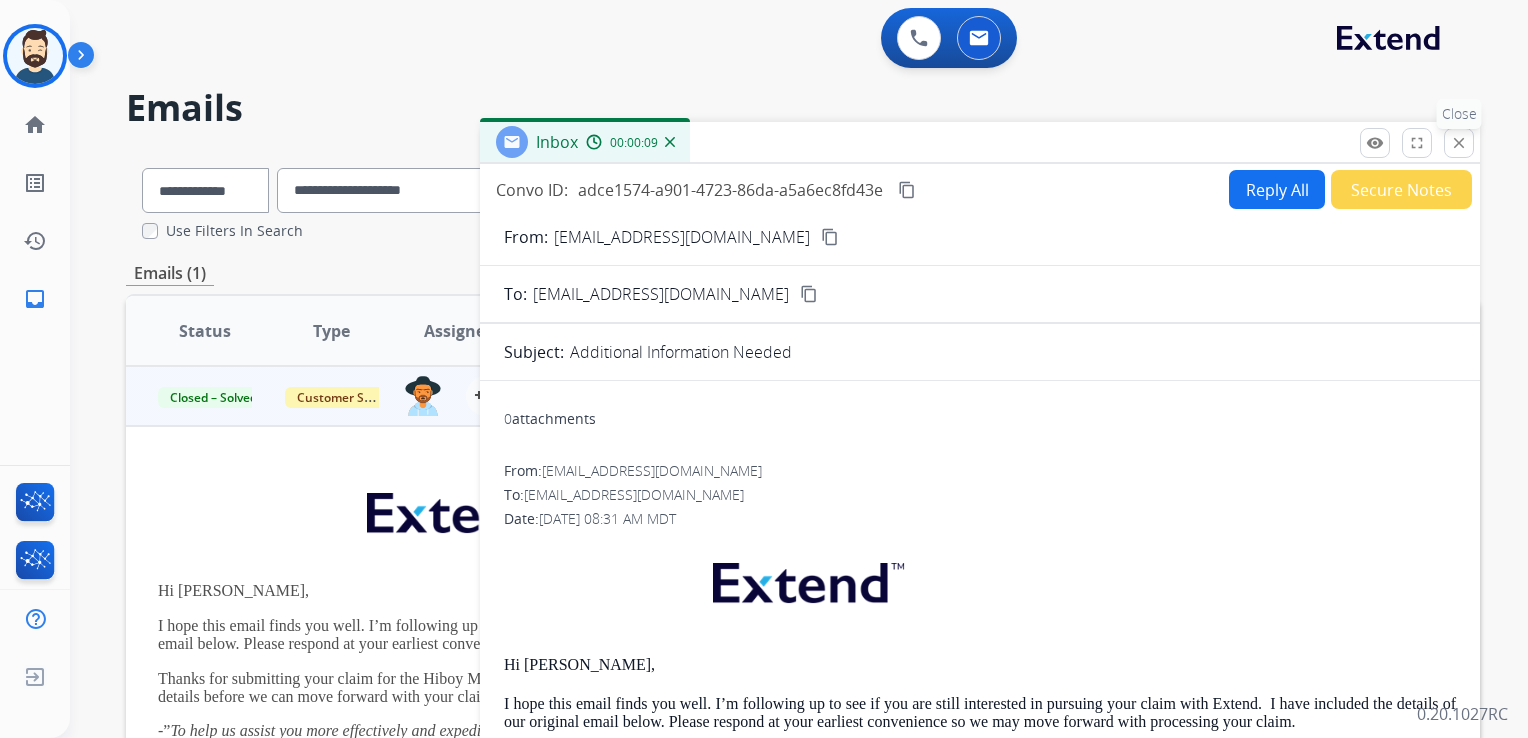 click on "close" at bounding box center [1459, 143] 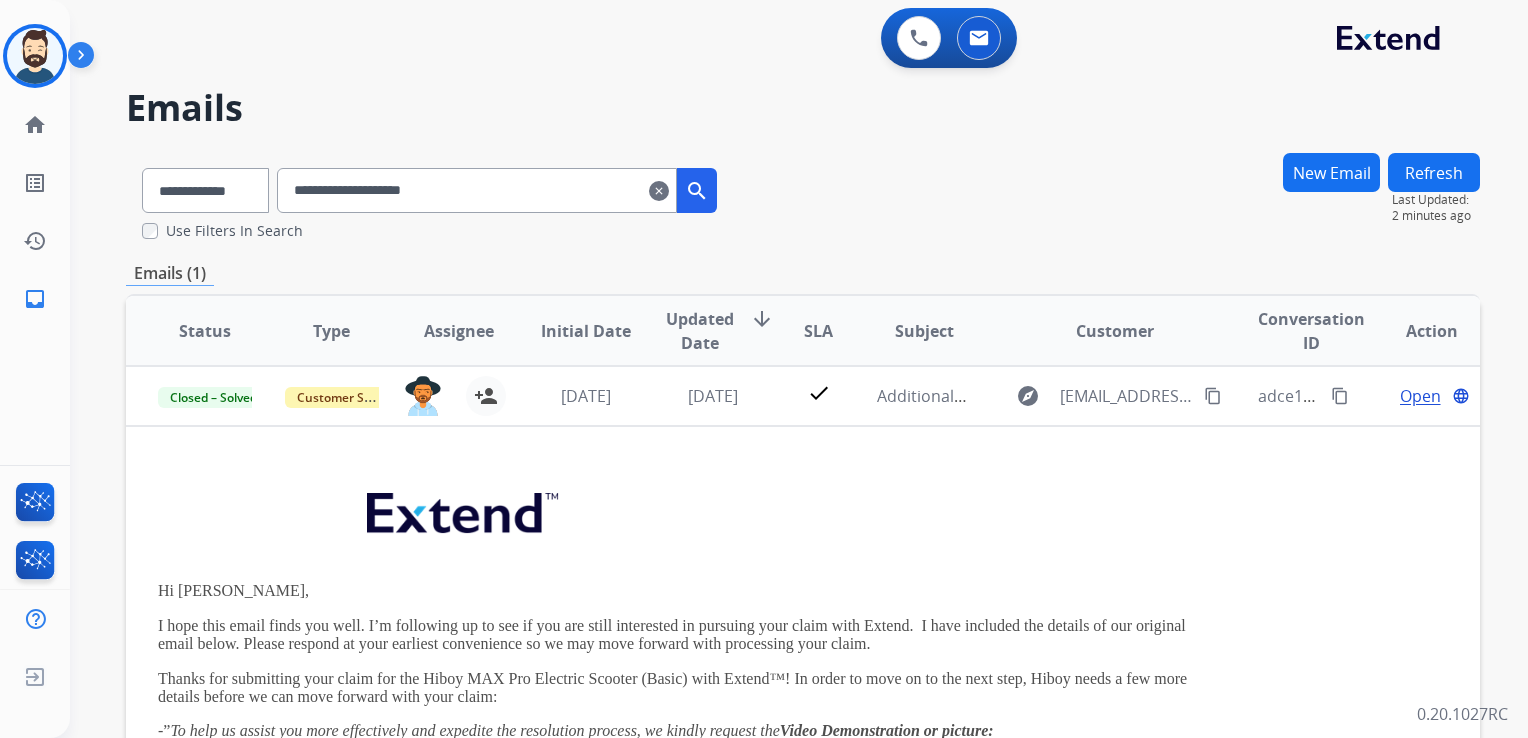 click on "clear" at bounding box center (659, 191) 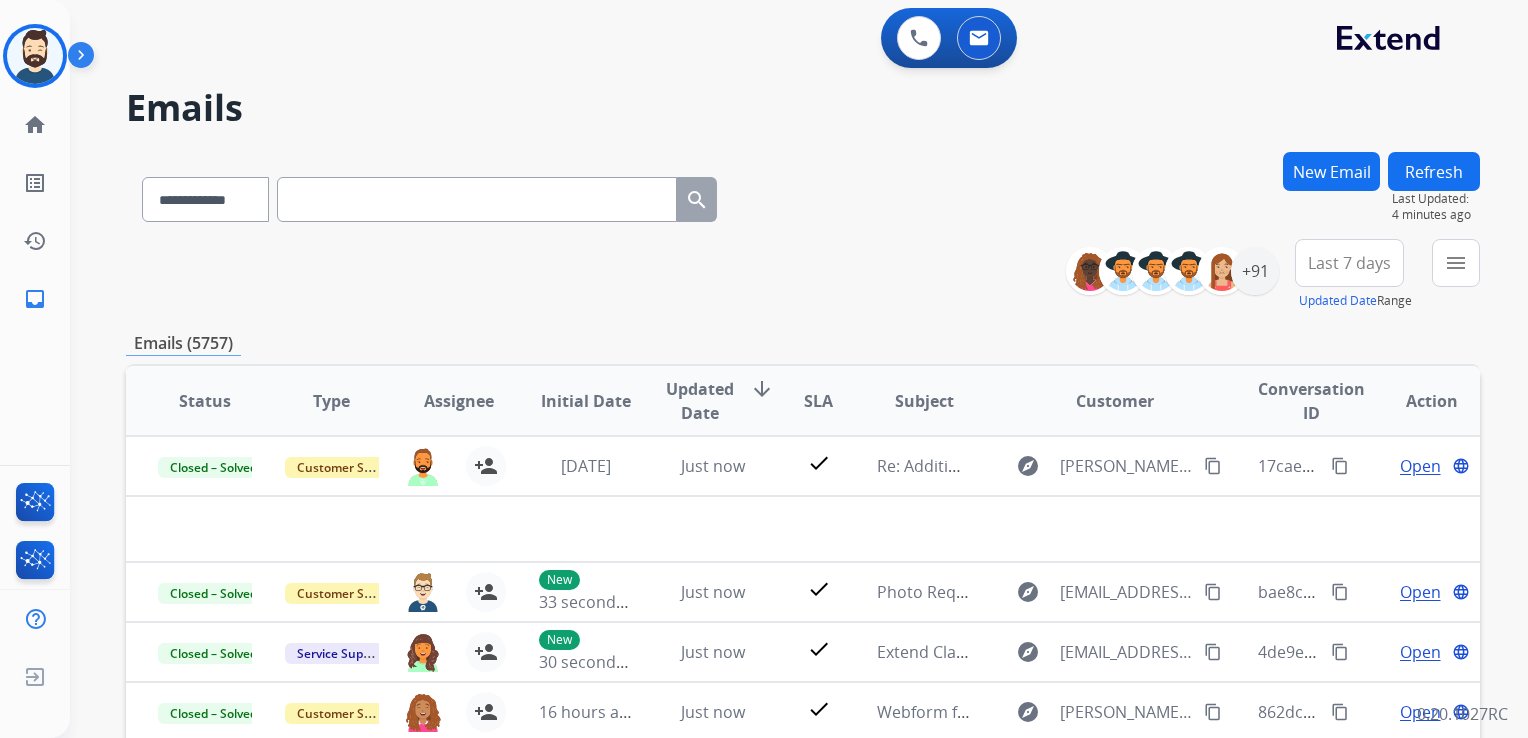 click at bounding box center [477, 199] 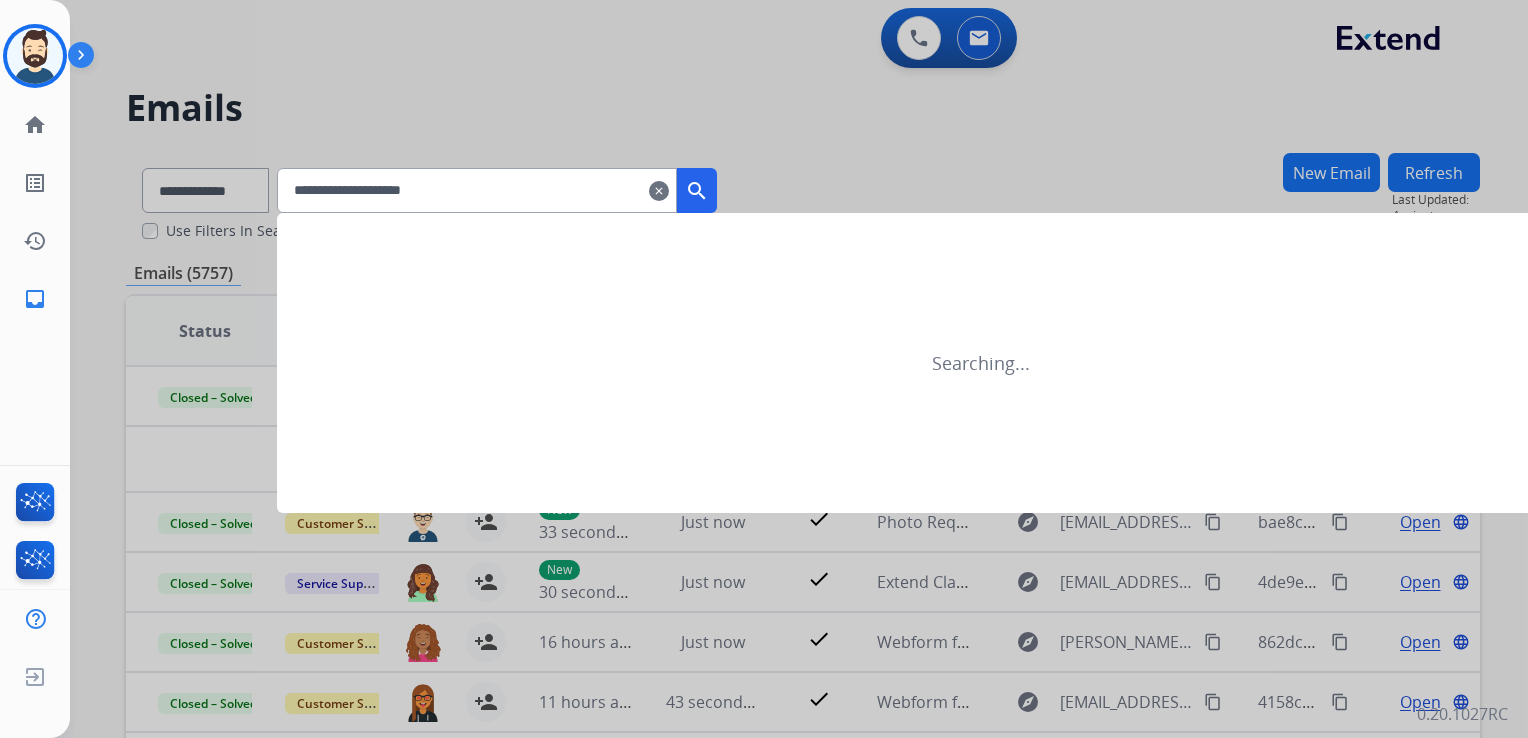 type on "**********" 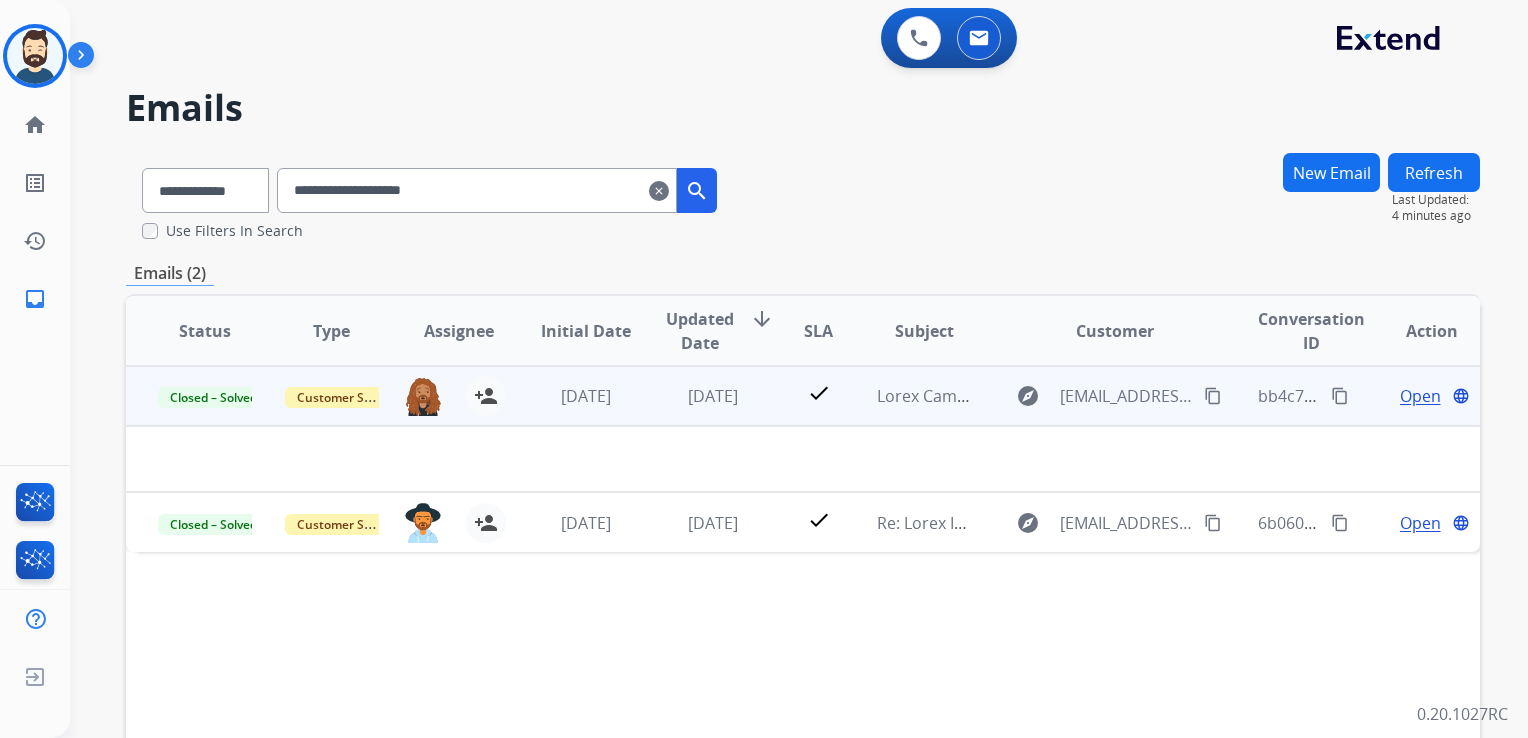 click on "2 weeks ago" at bounding box center (697, 396) 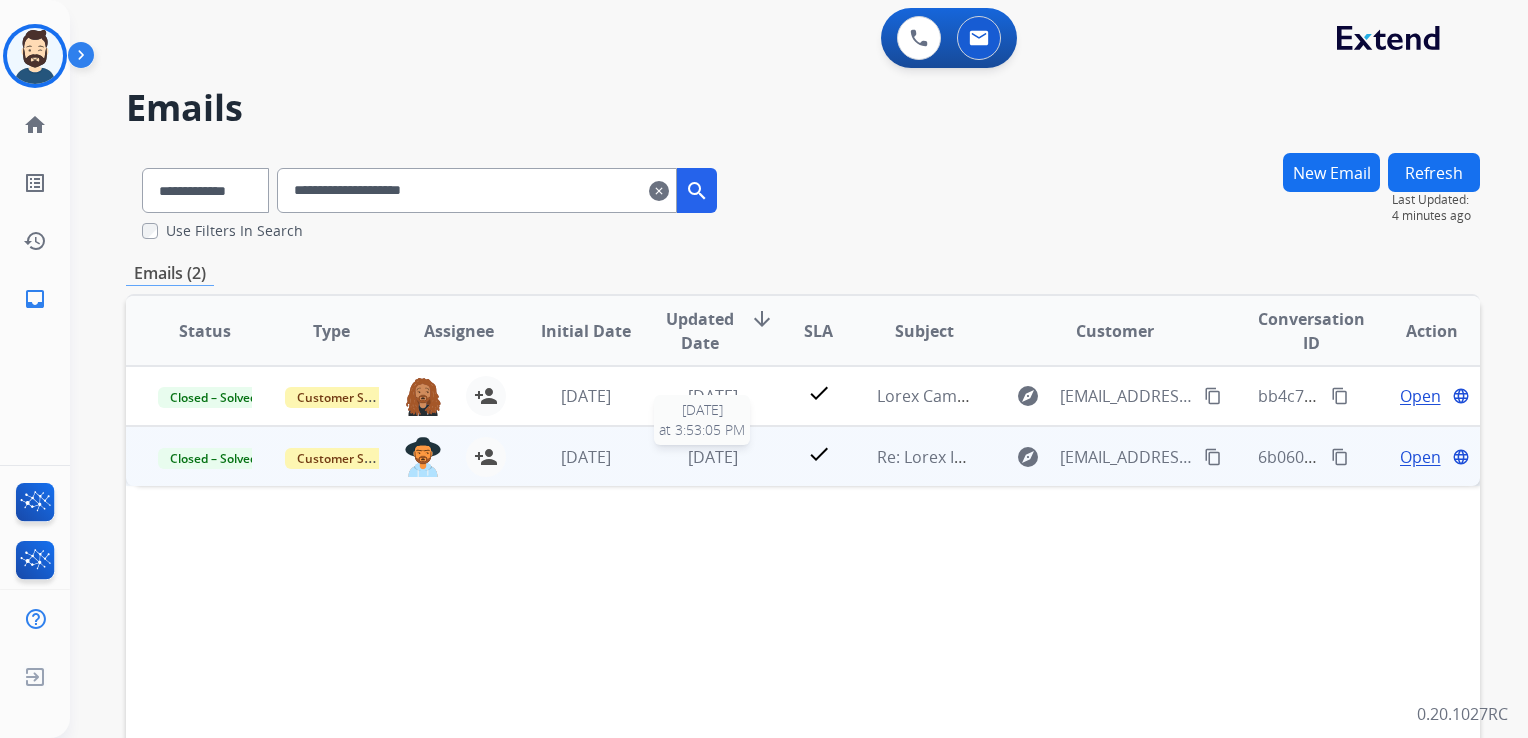 click on "2 weeks ago" at bounding box center (713, 457) 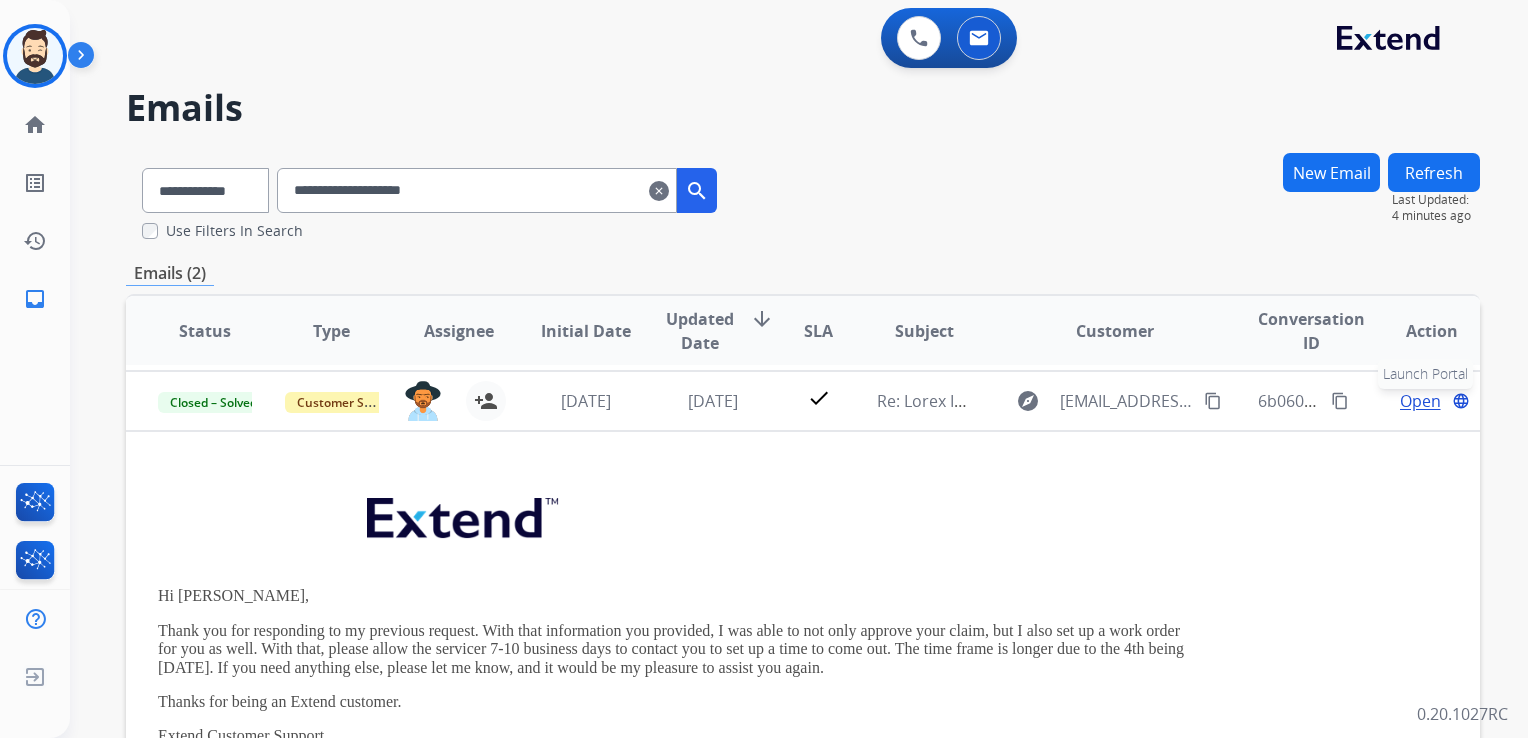 scroll, scrollTop: 60, scrollLeft: 0, axis: vertical 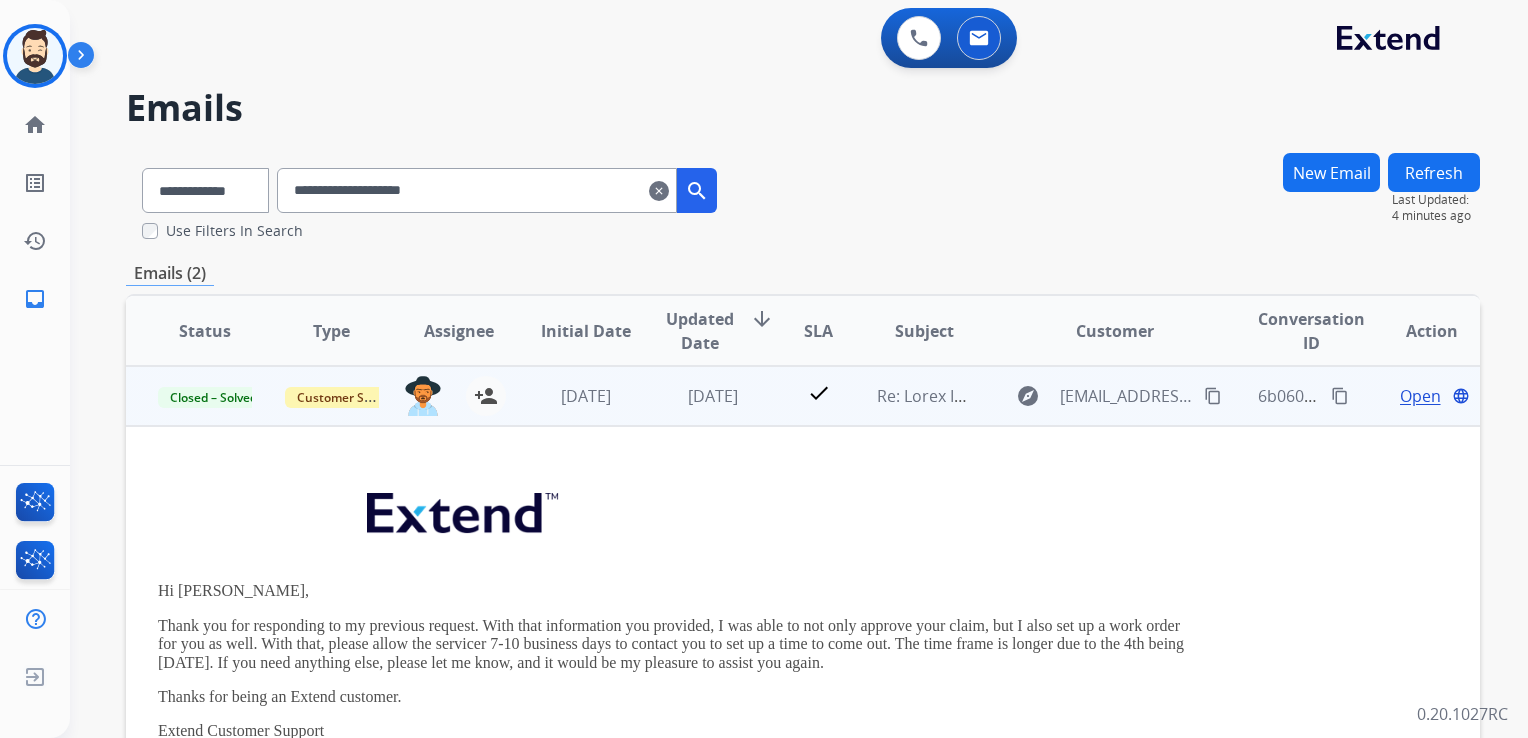 click on "Open" at bounding box center (1420, 396) 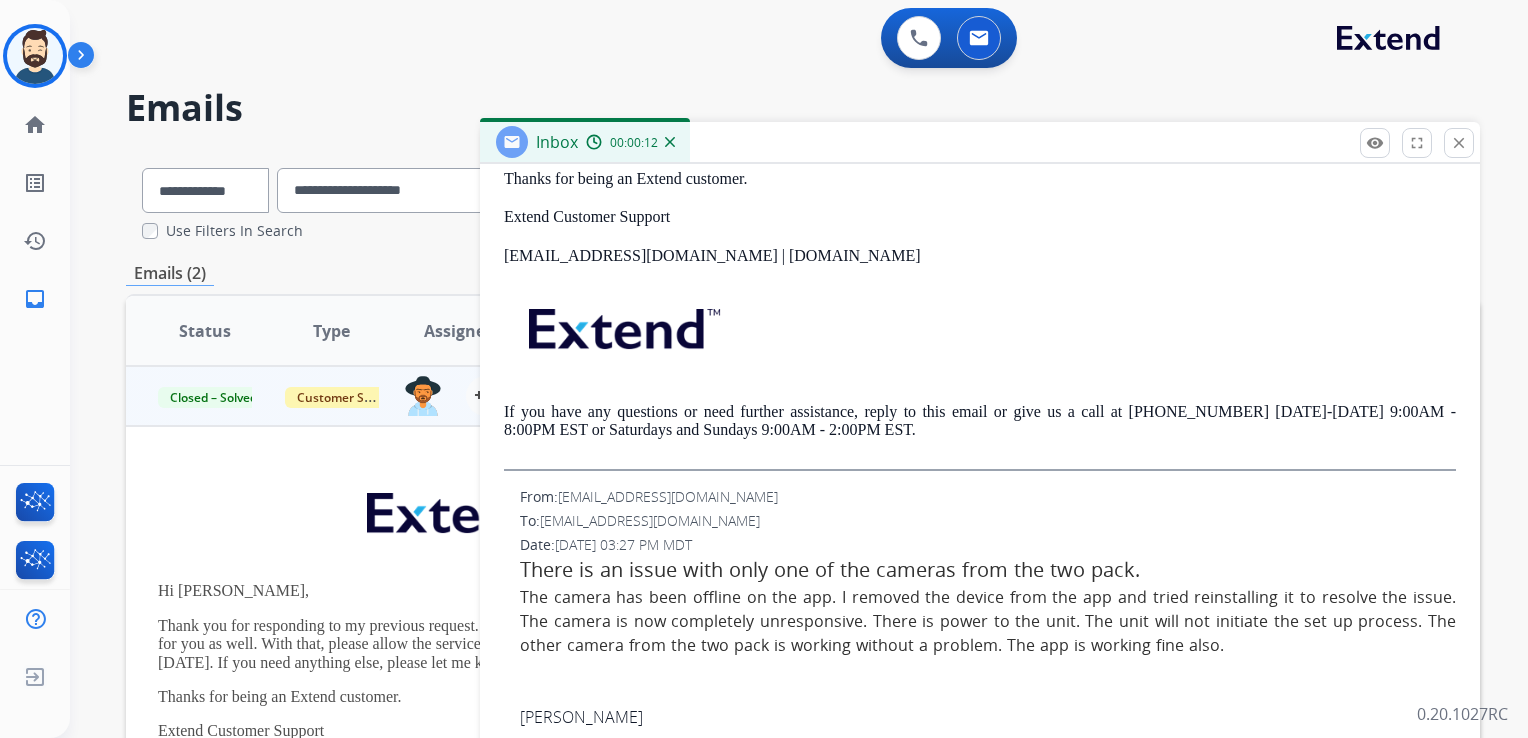 scroll, scrollTop: 0, scrollLeft: 0, axis: both 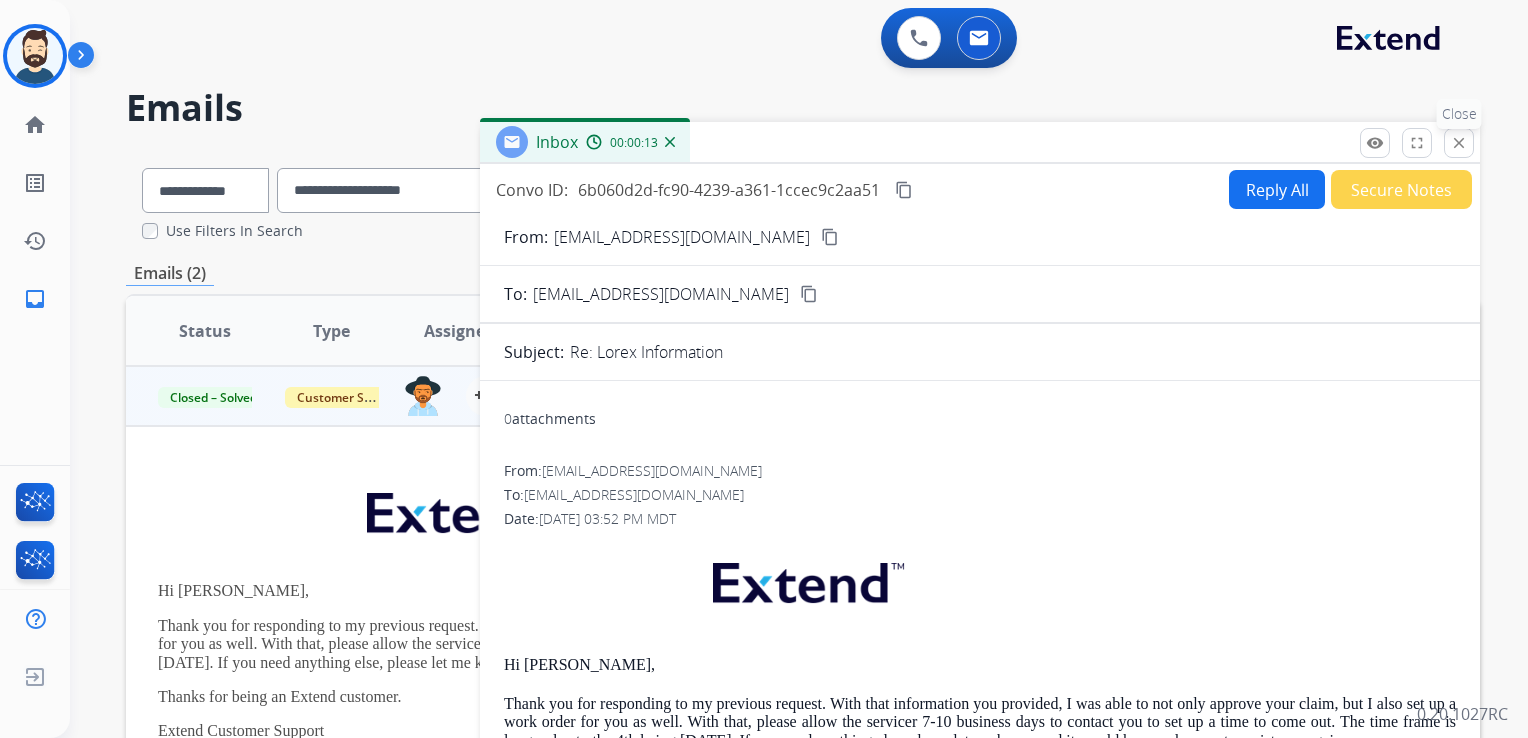 click on "close" at bounding box center [1459, 143] 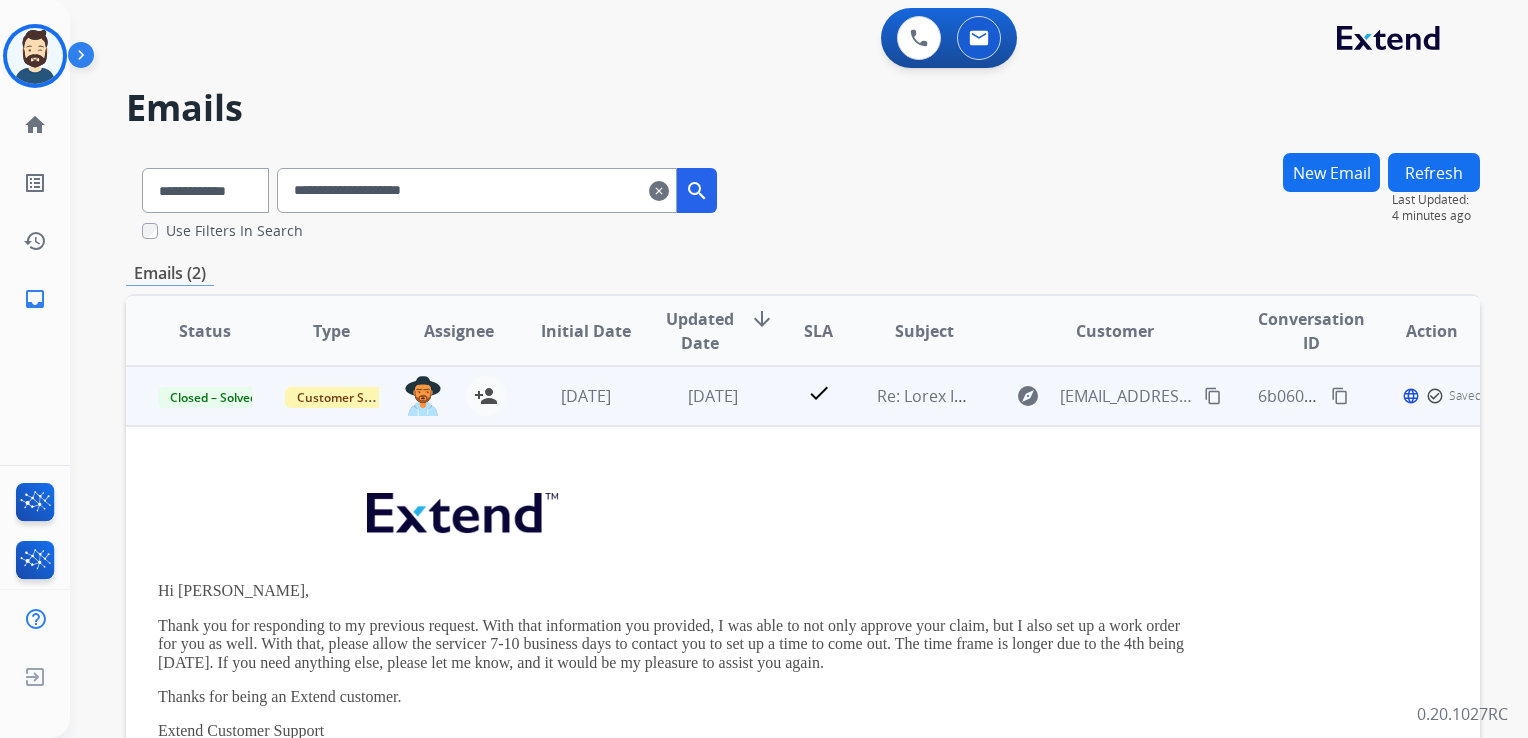 click on "2 weeks ago" at bounding box center (697, 396) 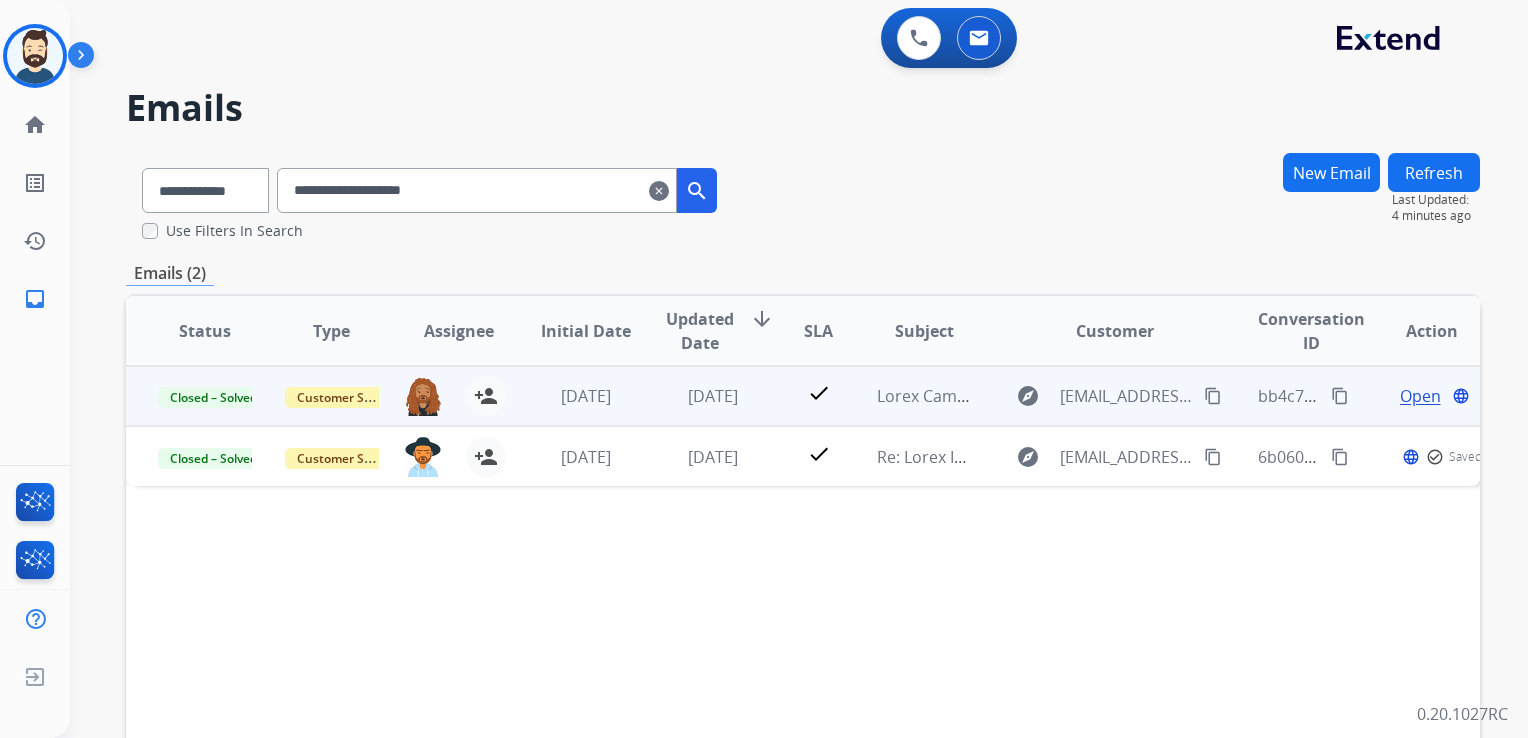 scroll, scrollTop: 0, scrollLeft: 0, axis: both 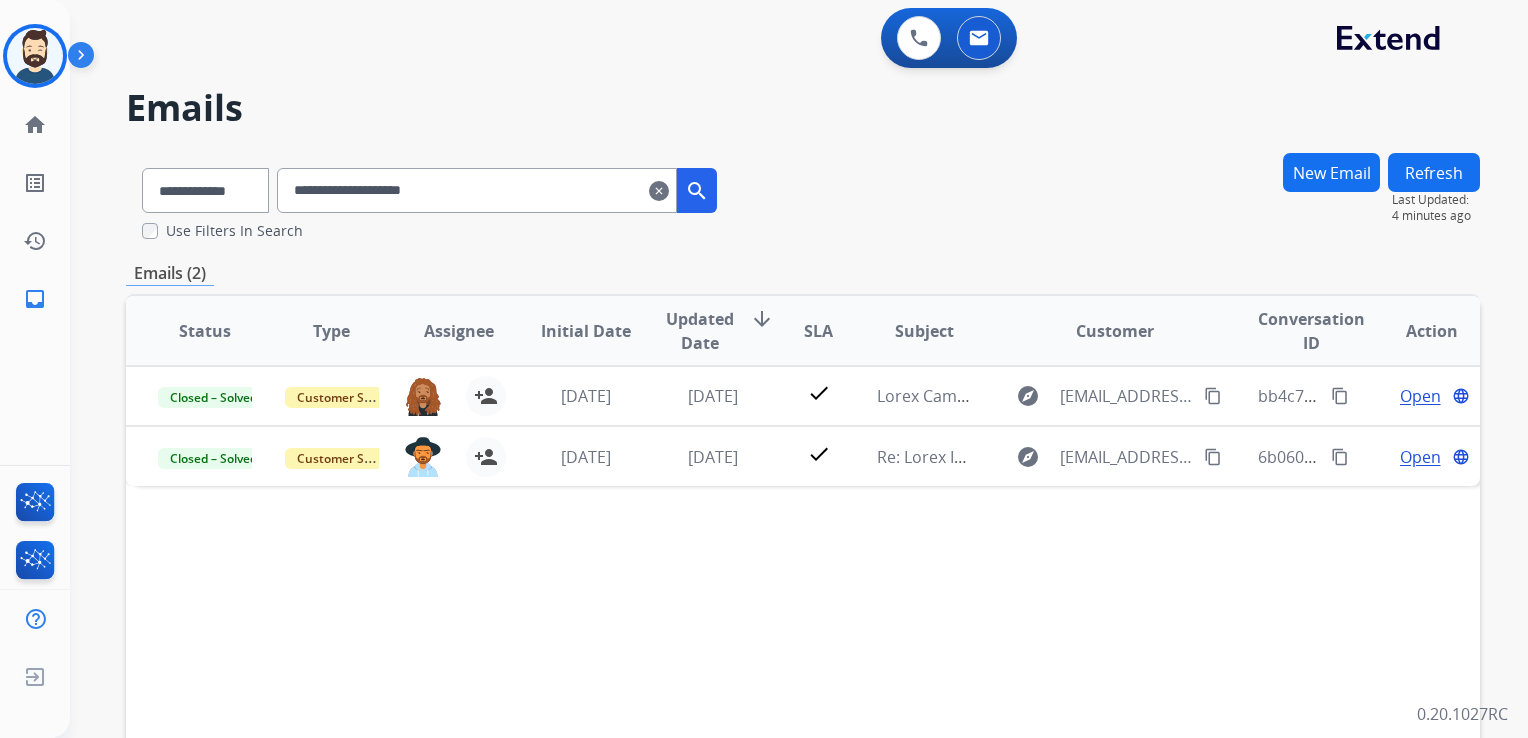 click on "clear" at bounding box center [659, 191] 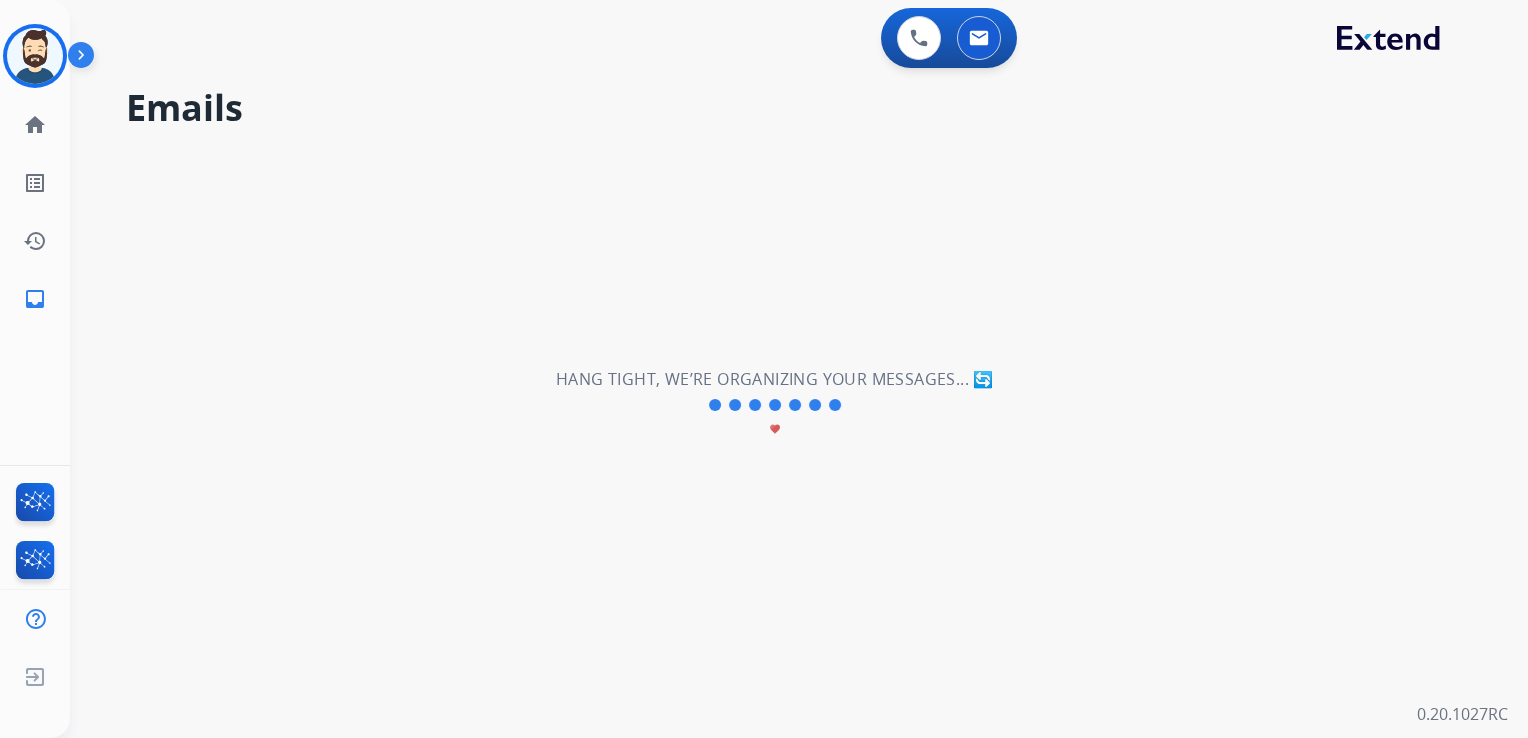 type 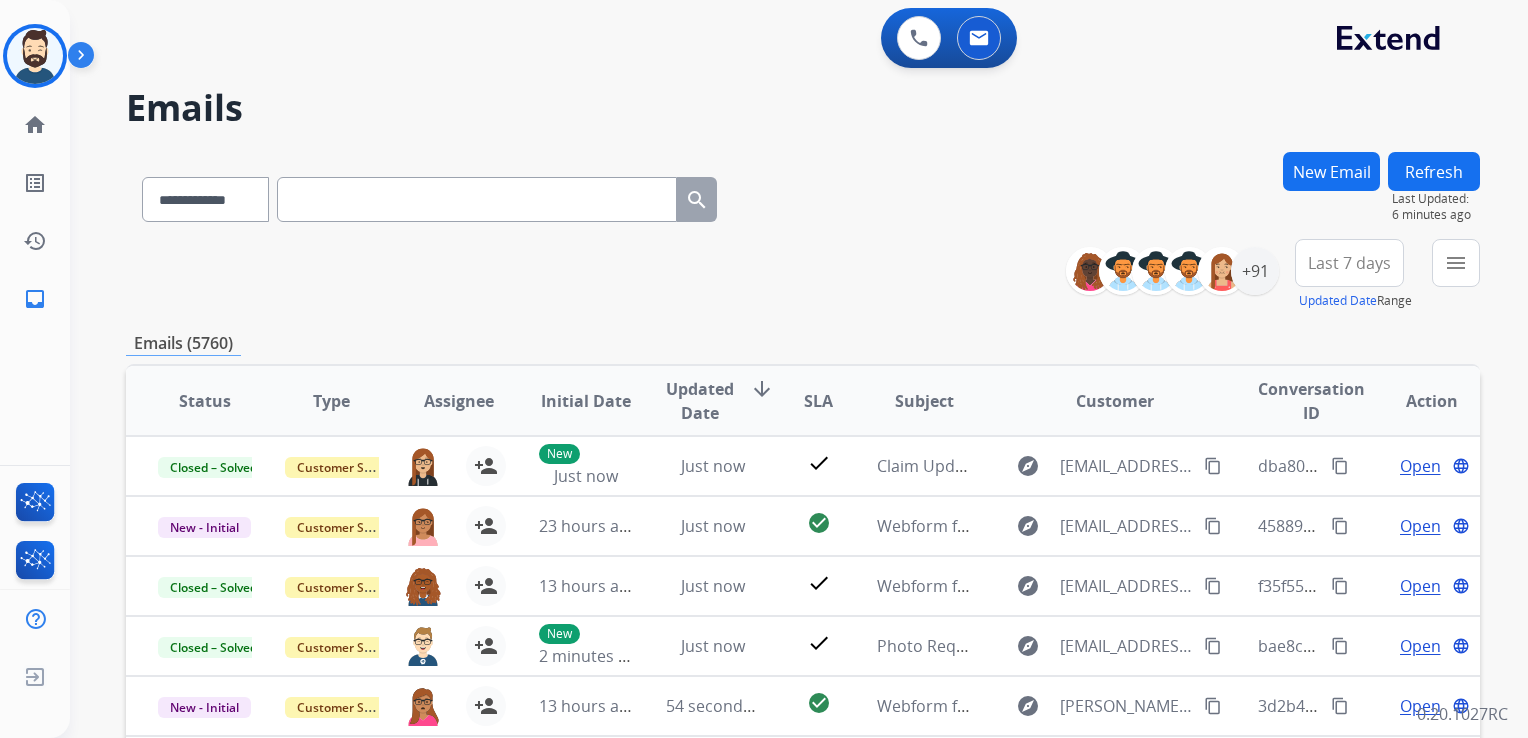 click on "Emails" at bounding box center (803, 108) 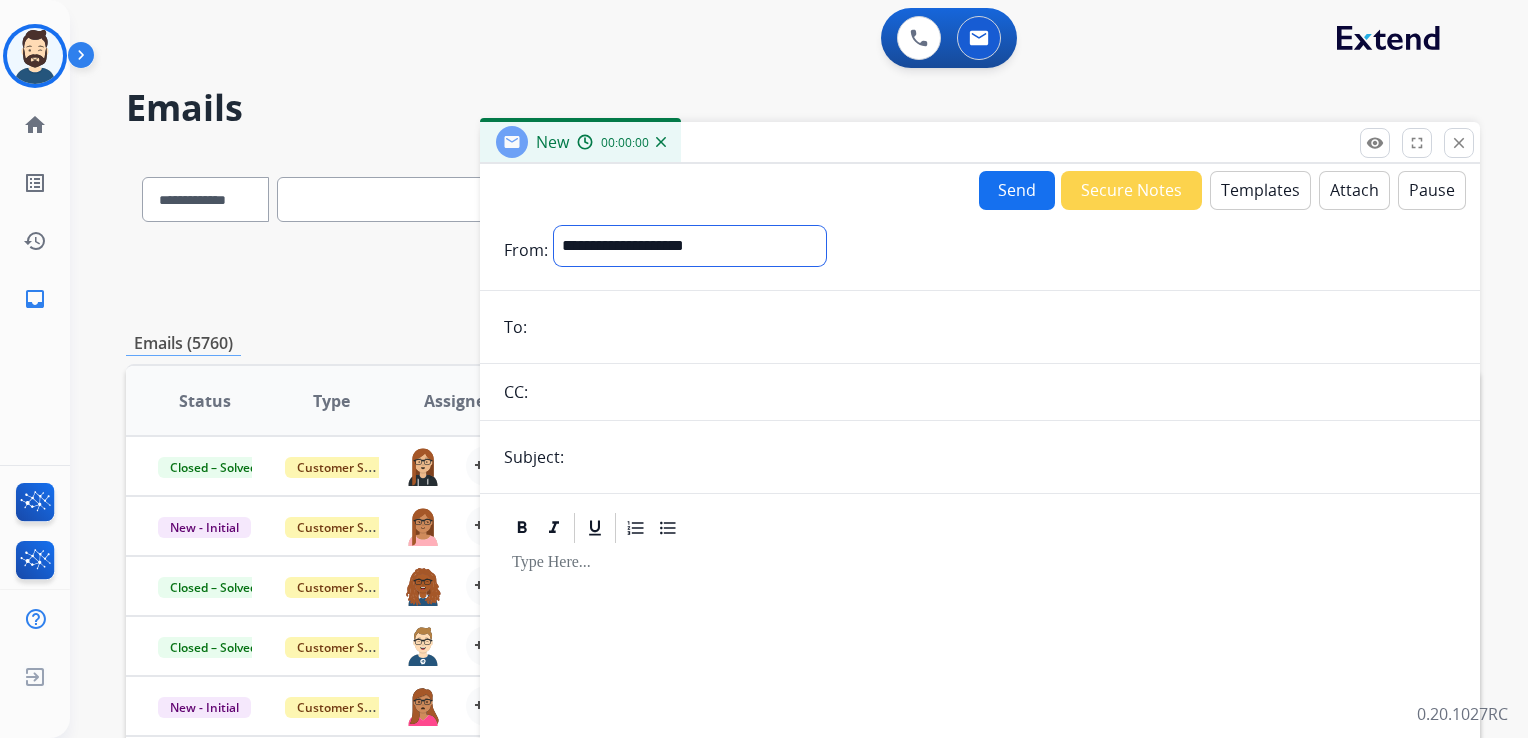 click on "**********" at bounding box center [690, 246] 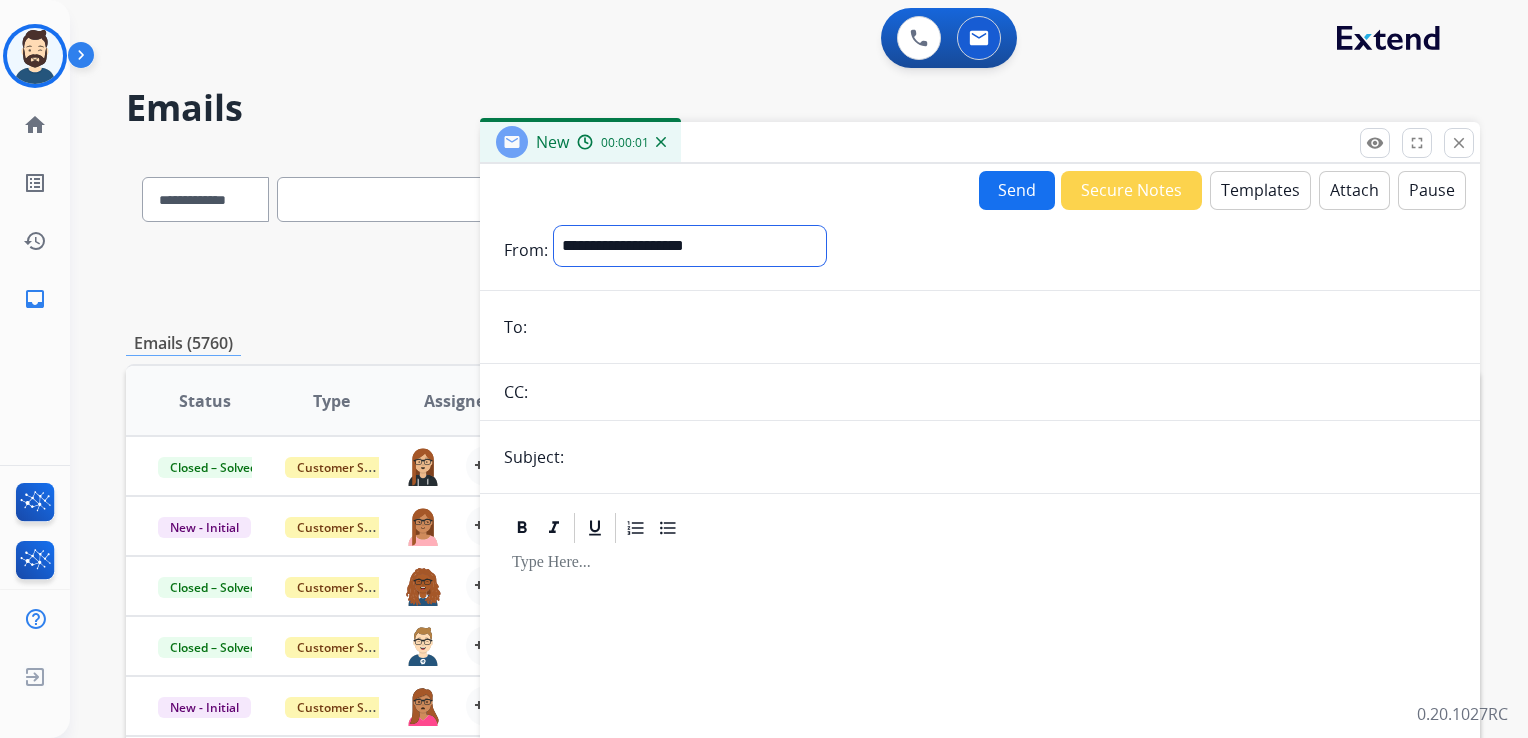 select on "**********" 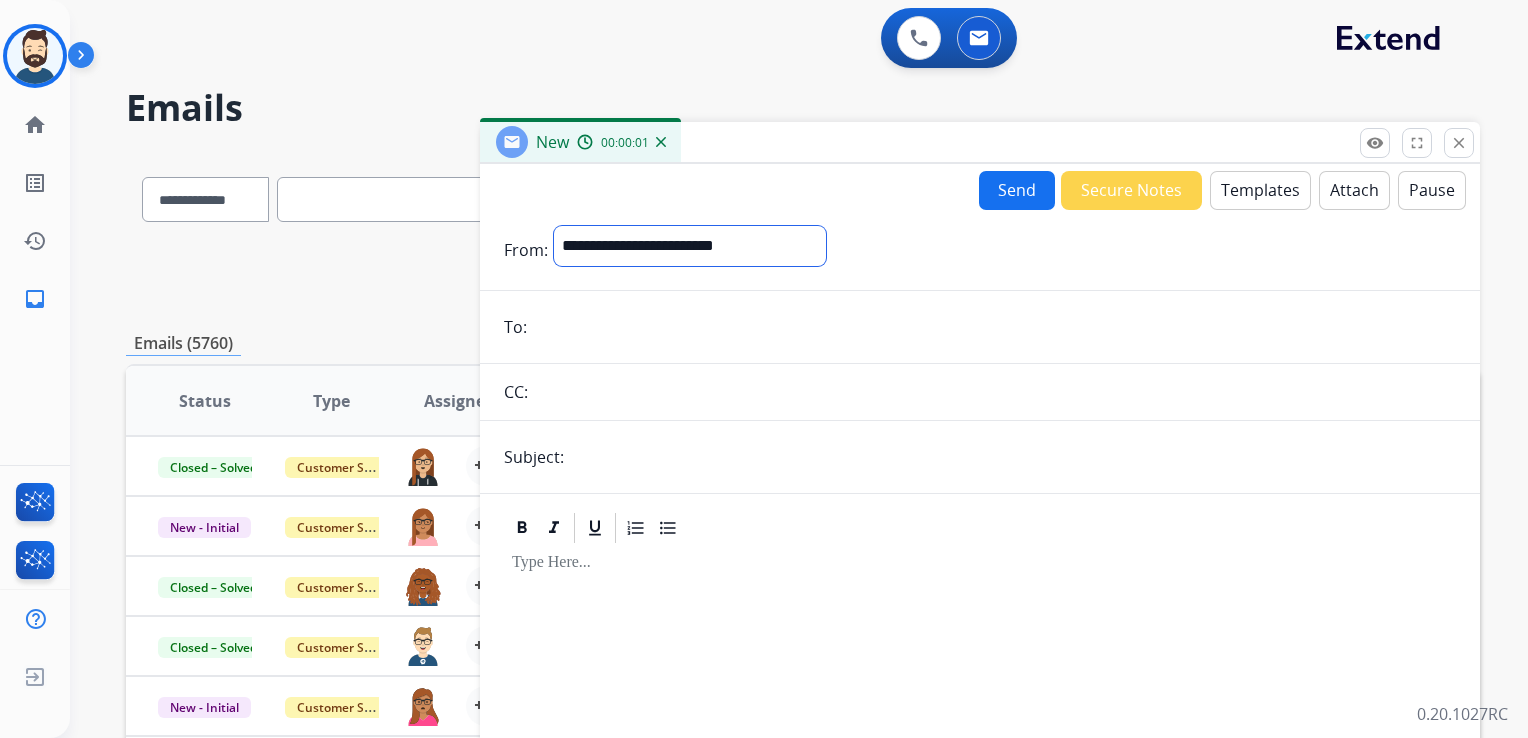 click on "**********" at bounding box center [690, 246] 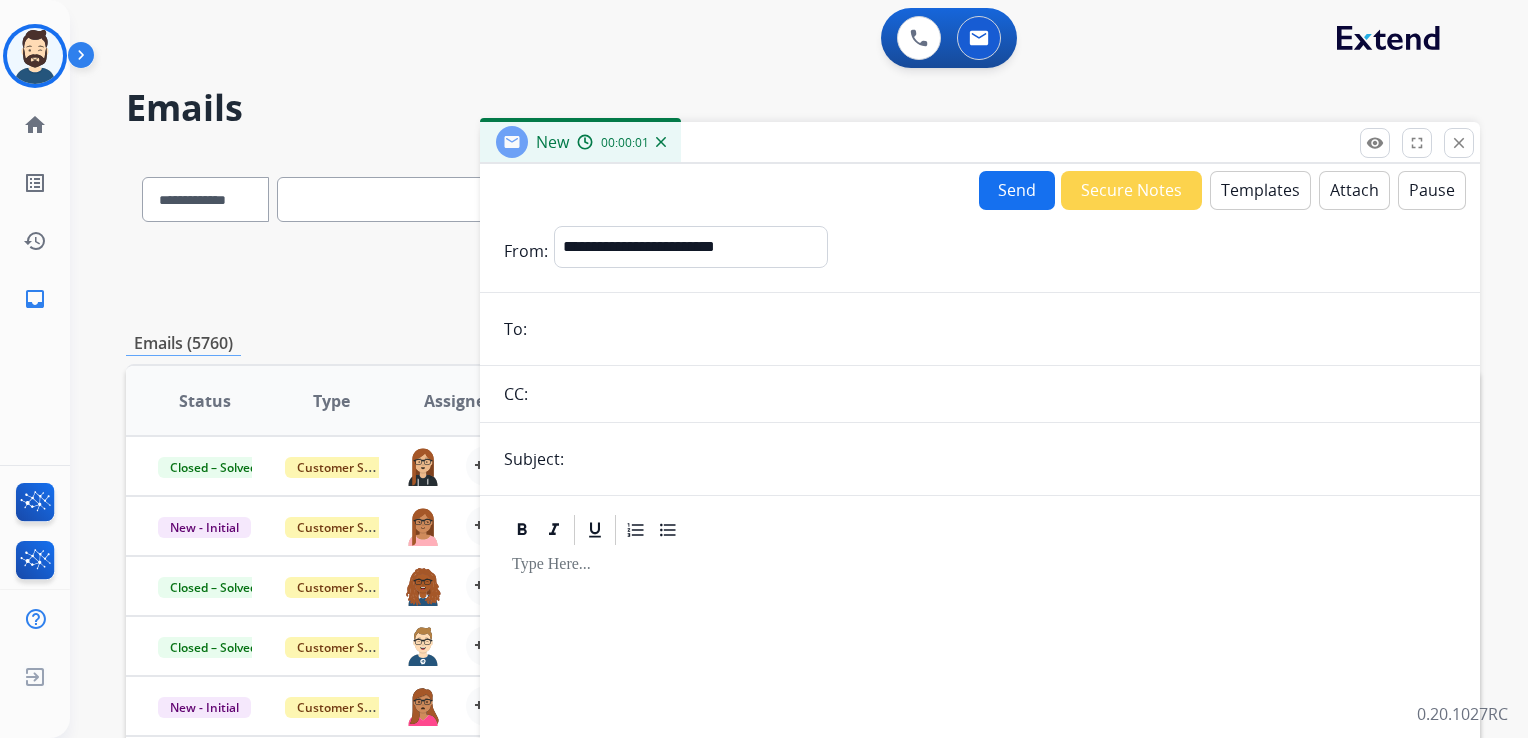 click at bounding box center (994, 329) 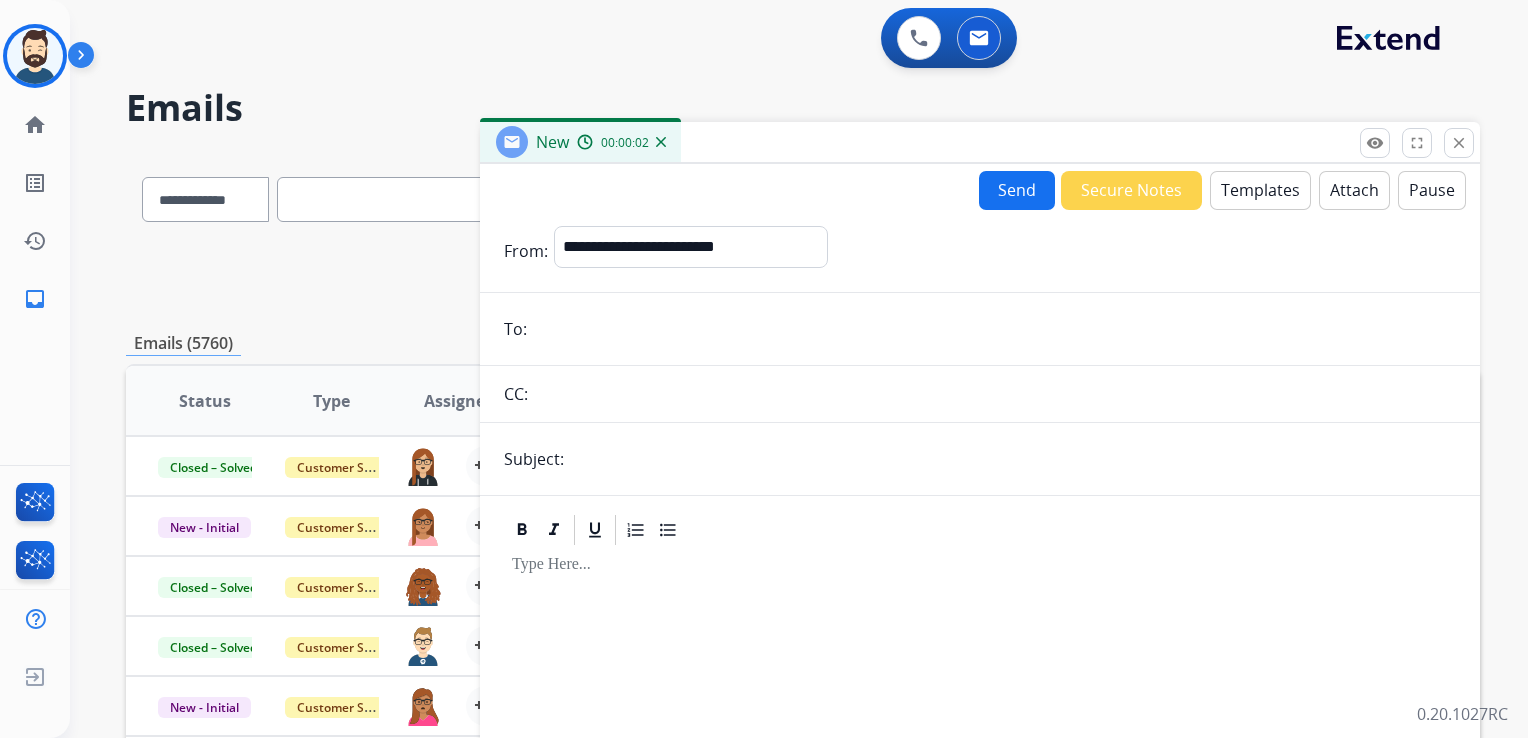 paste on "**********" 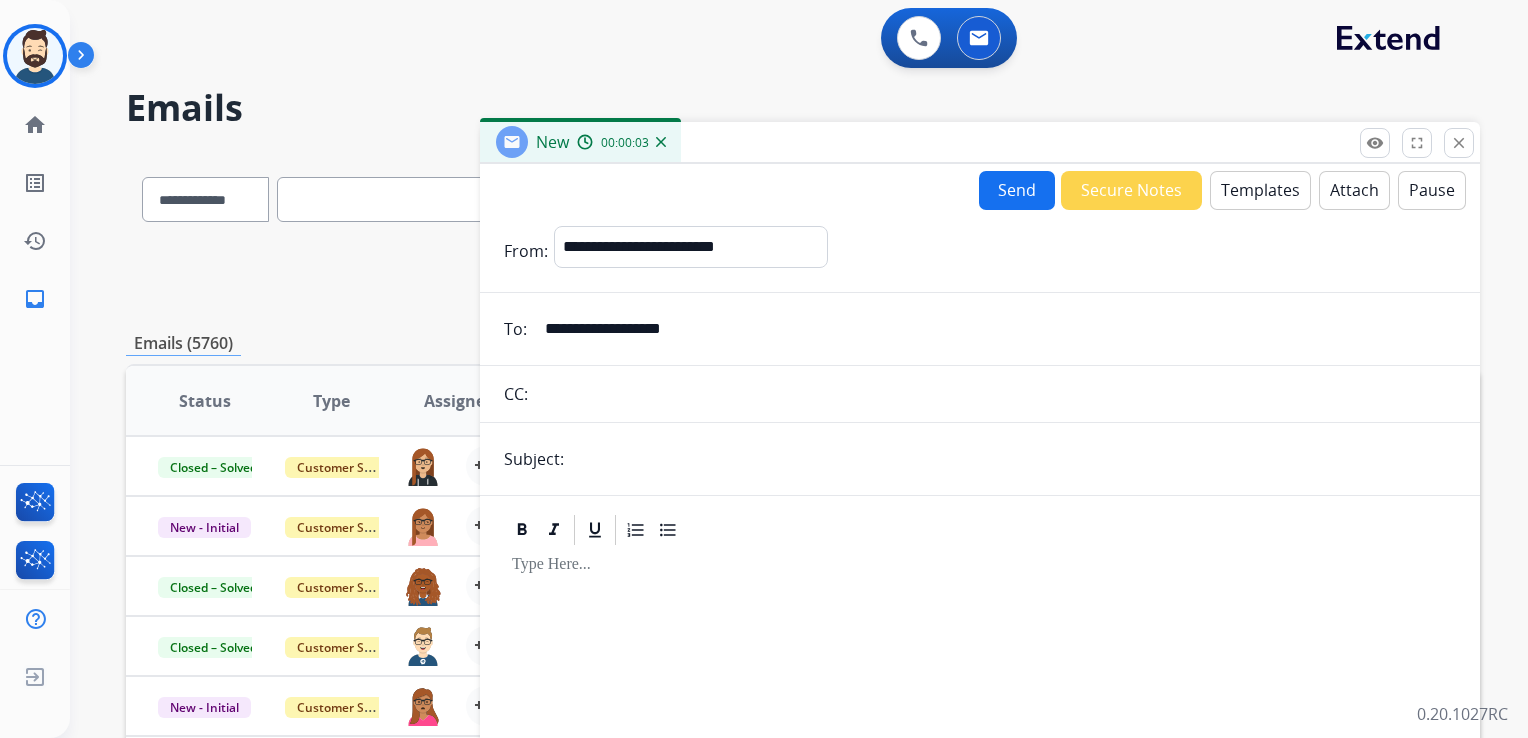 type on "**********" 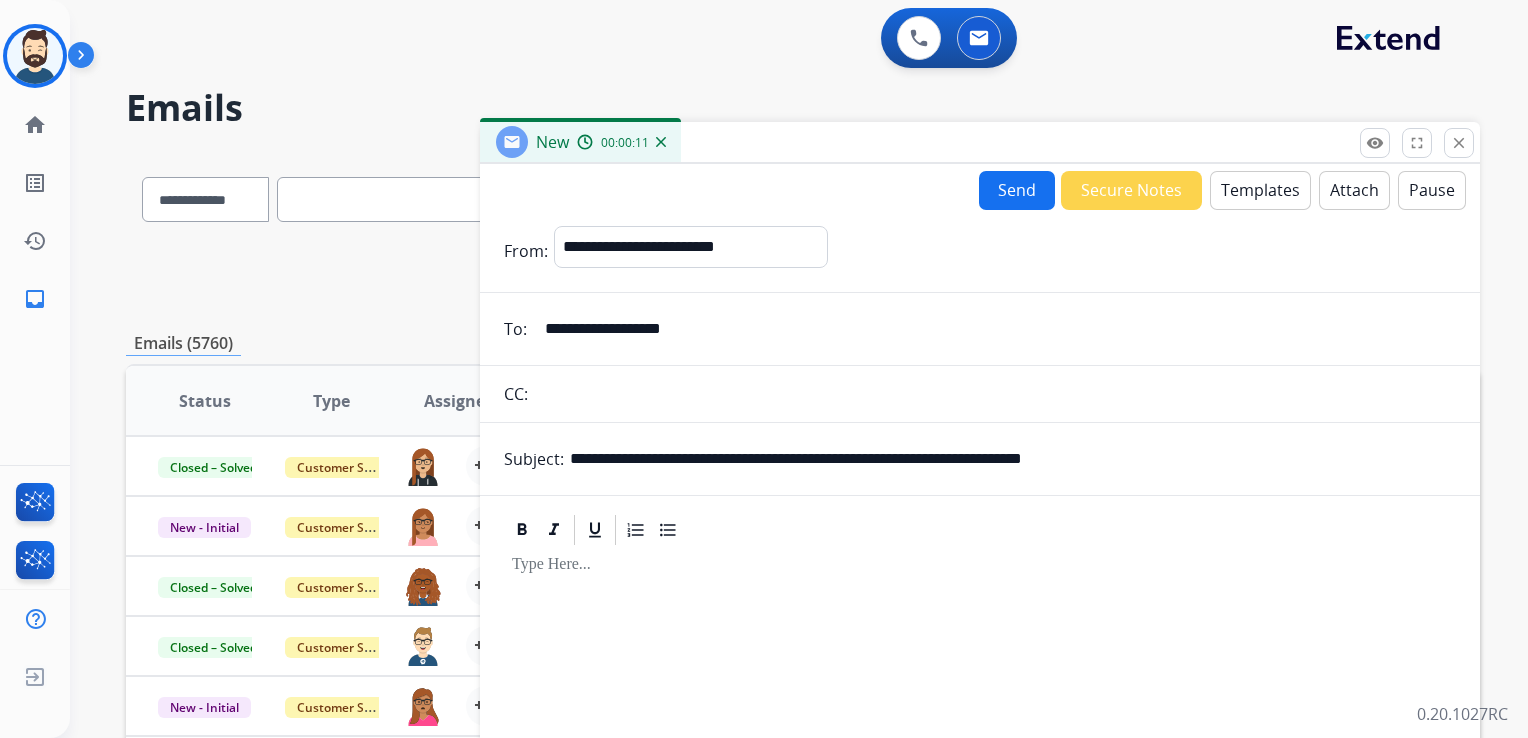 drag, startPoint x: 843, startPoint y: 461, endPoint x: 1171, endPoint y: 473, distance: 328.21945 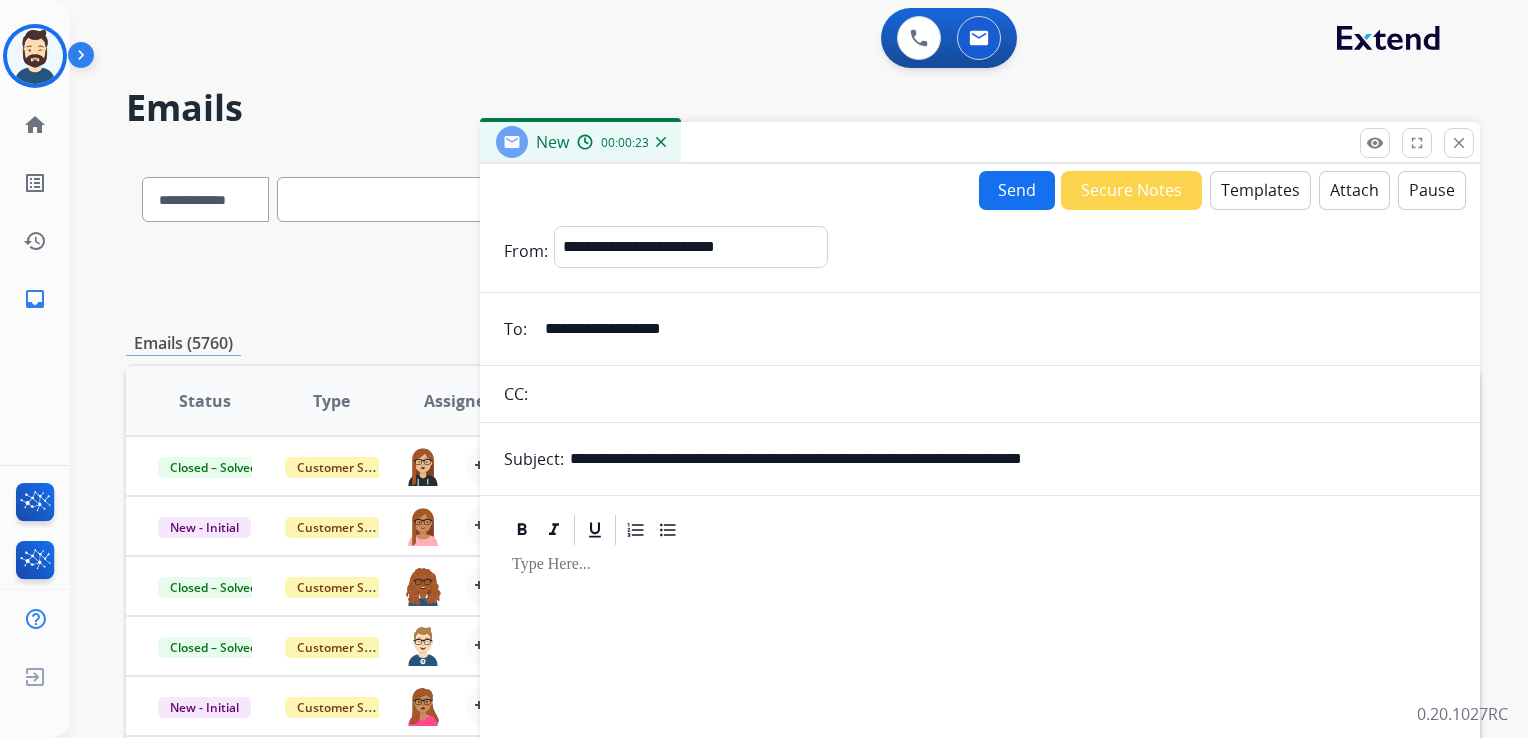 drag, startPoint x: 684, startPoint y: 458, endPoint x: 756, endPoint y: 463, distance: 72.1734 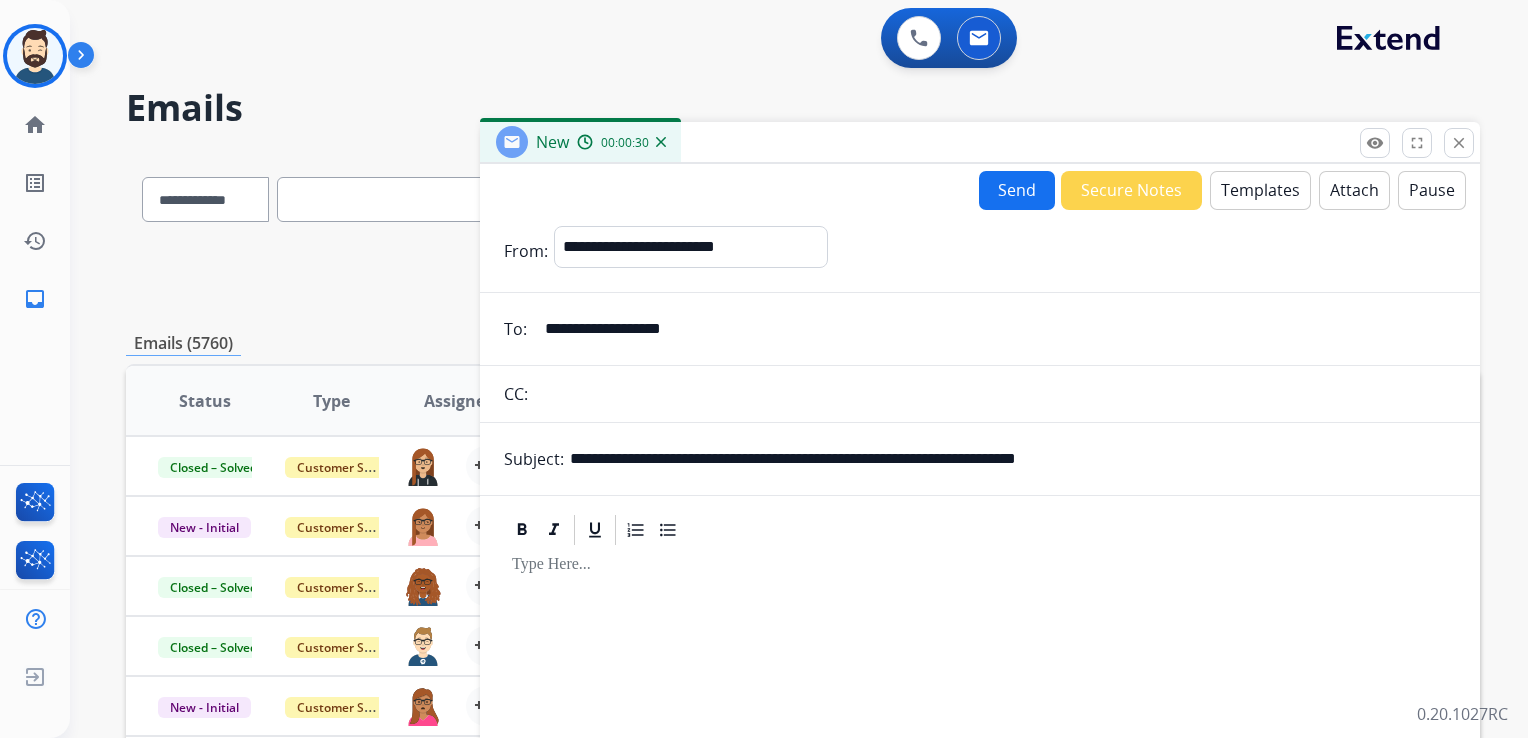 type on "**********" 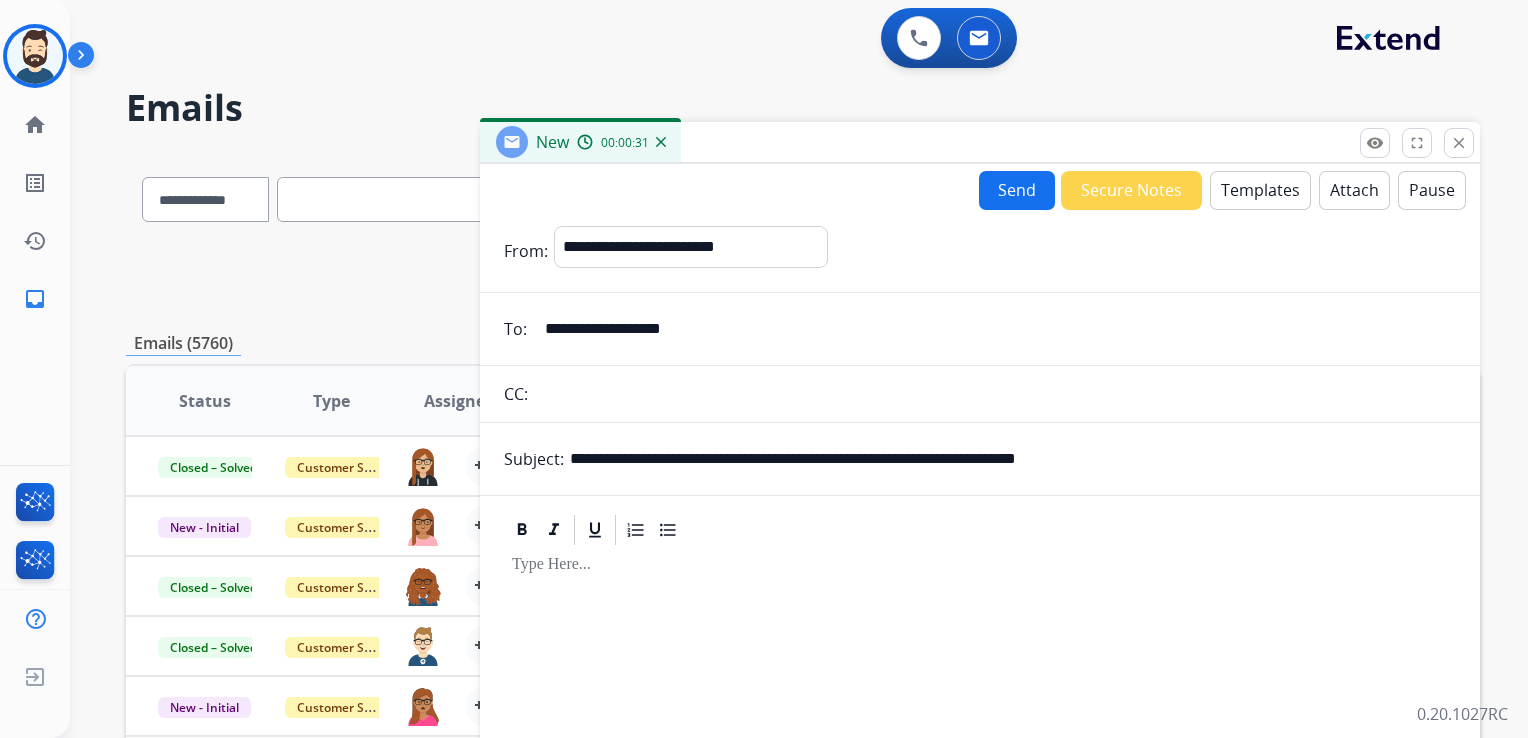click on "Templates" at bounding box center [1260, 190] 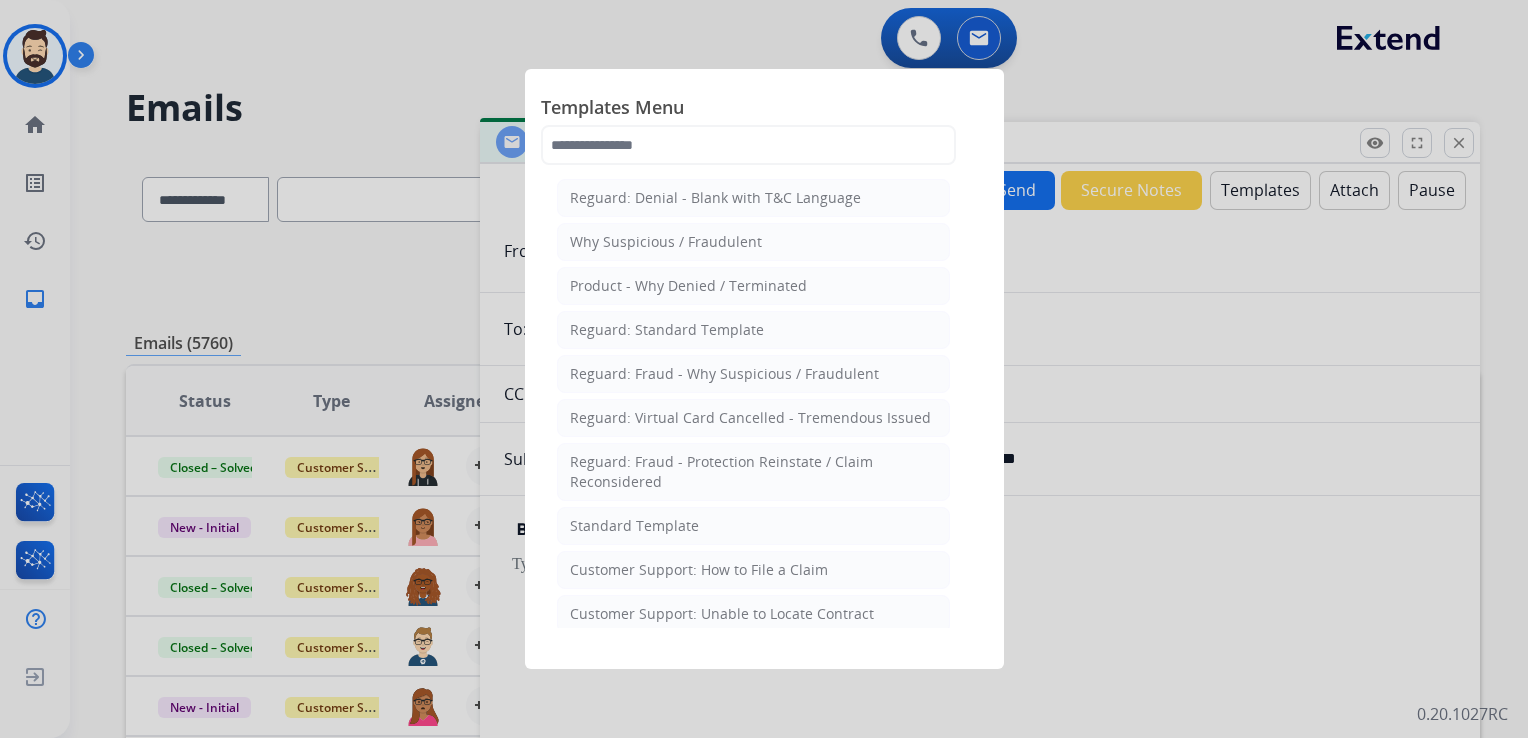 drag, startPoint x: 723, startPoint y: 520, endPoint x: 735, endPoint y: 442, distance: 78.91768 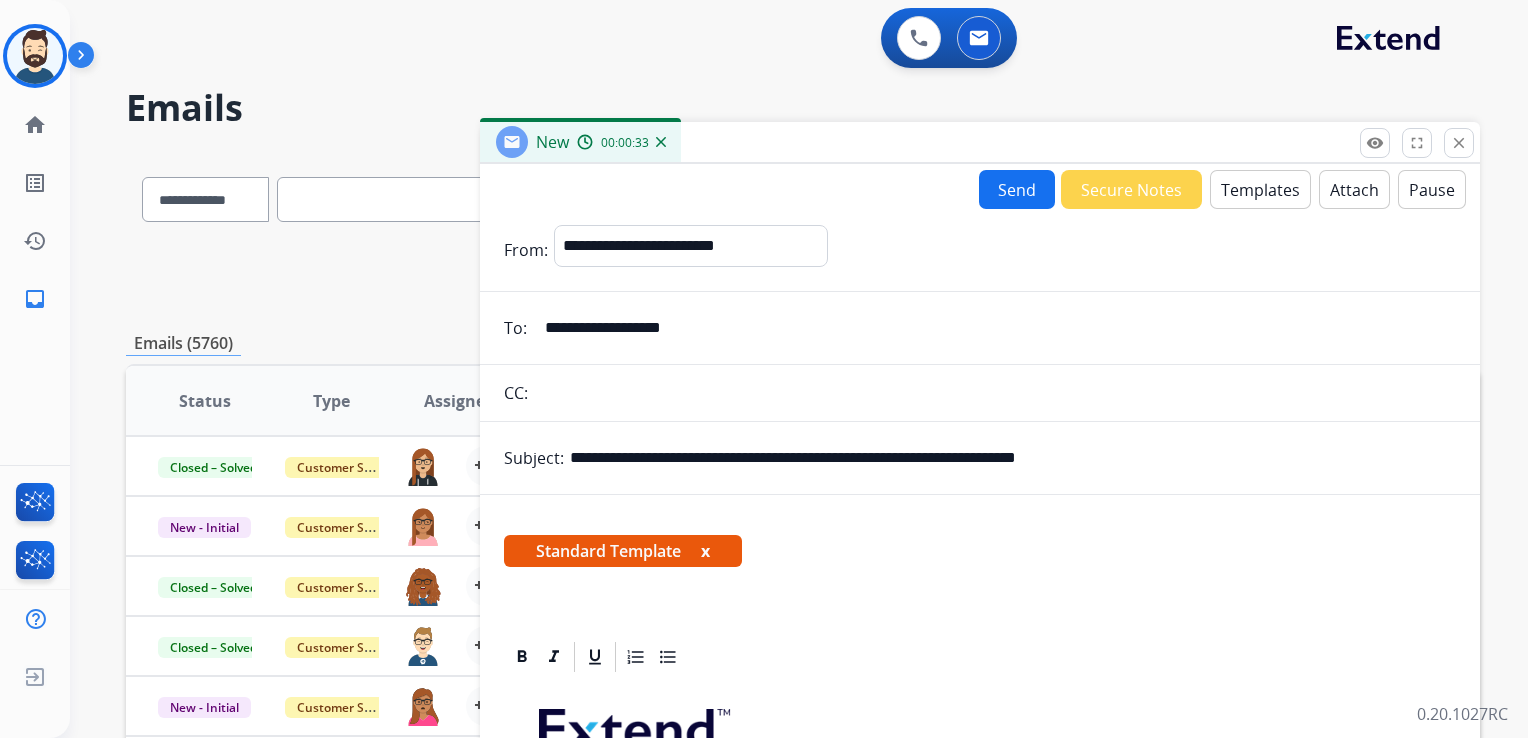 scroll, scrollTop: 400, scrollLeft: 0, axis: vertical 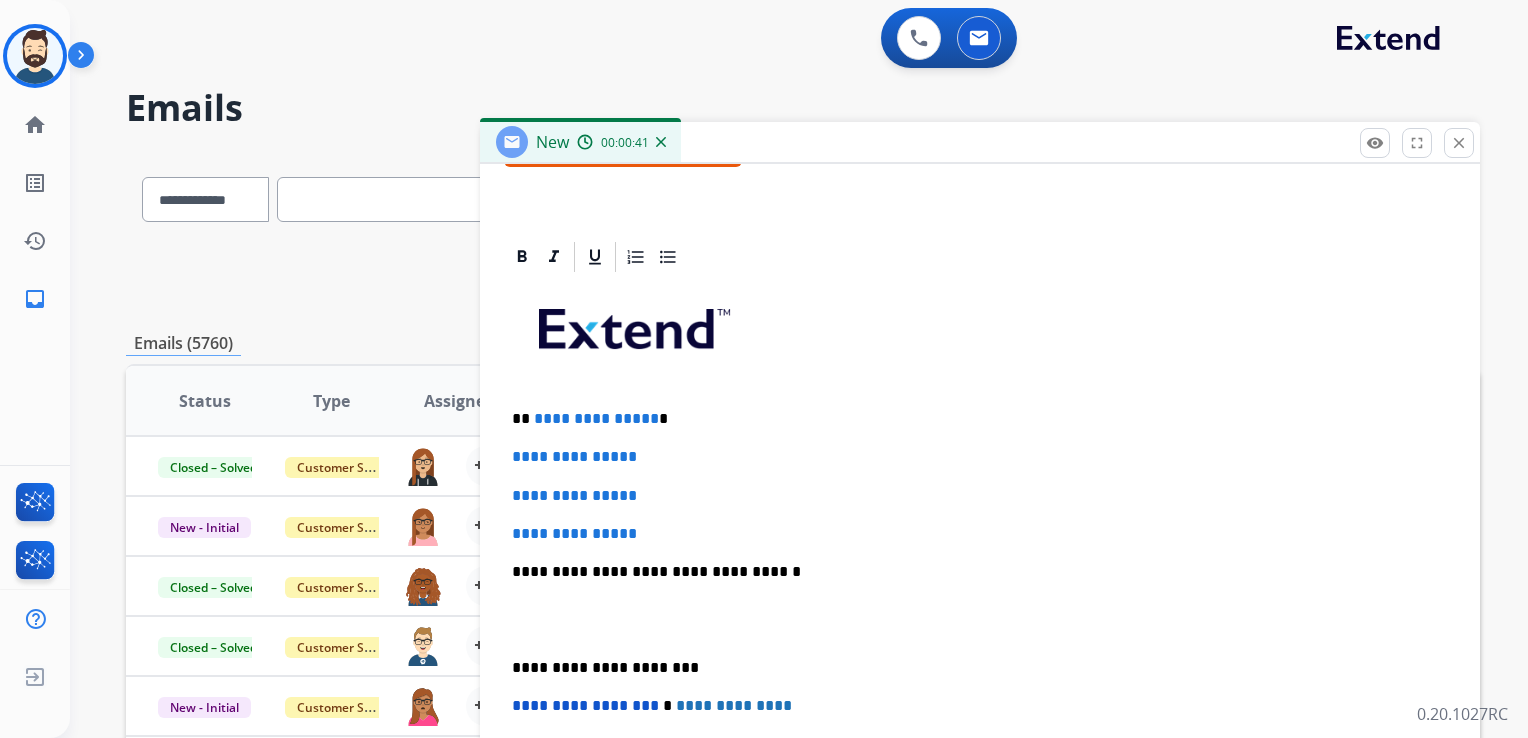 click on "**********" at bounding box center [980, 619] 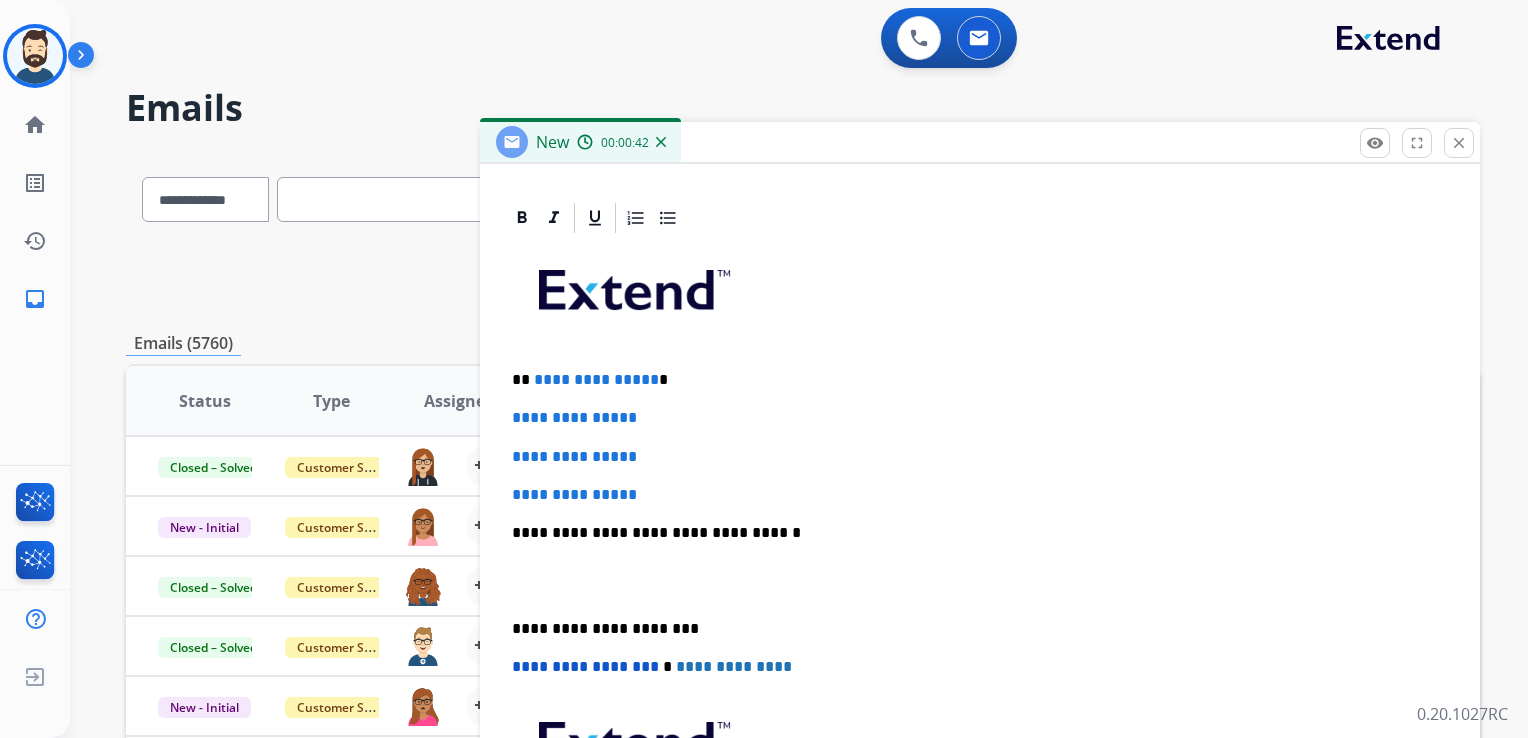 scroll, scrollTop: 460, scrollLeft: 0, axis: vertical 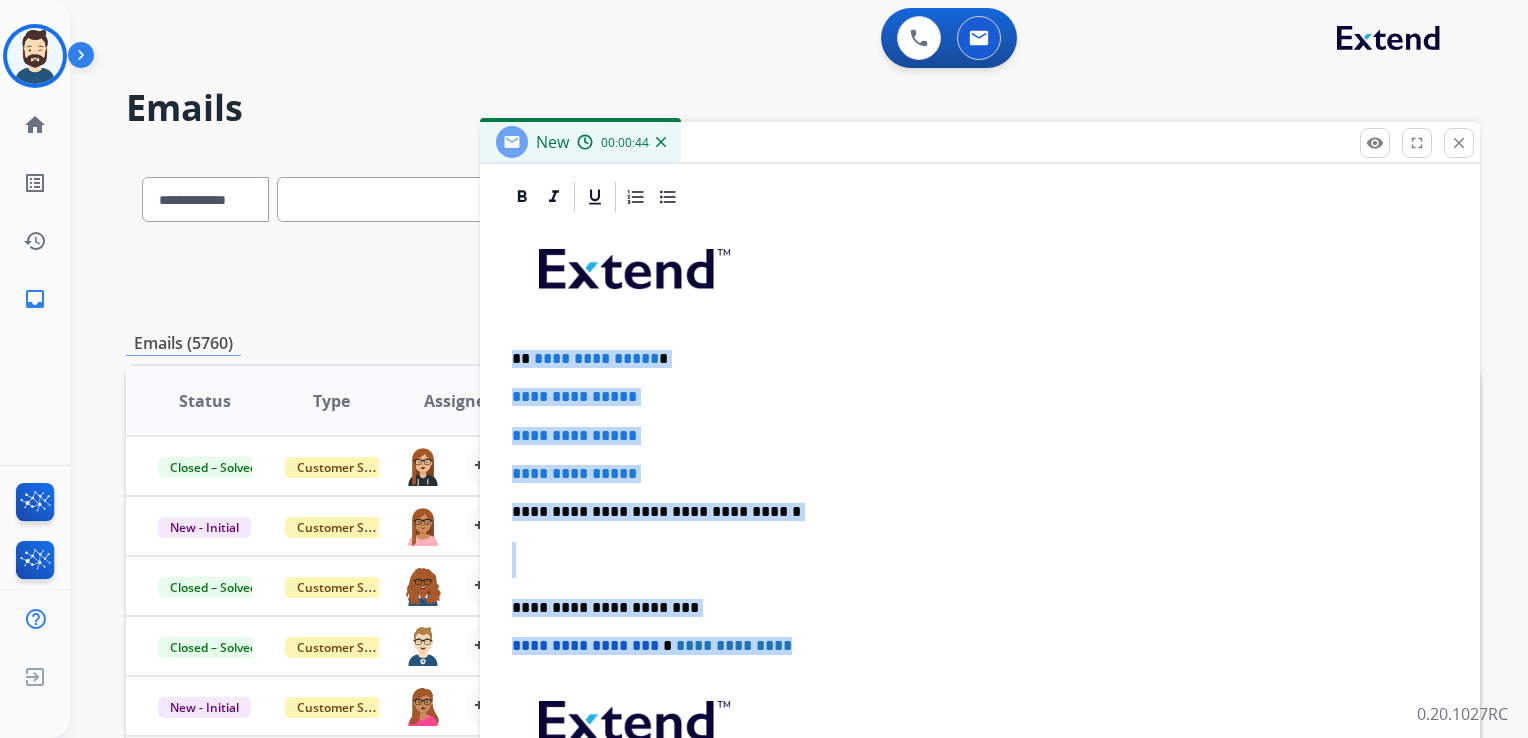 drag, startPoint x: 509, startPoint y: 355, endPoint x: 792, endPoint y: 630, distance: 394.60614 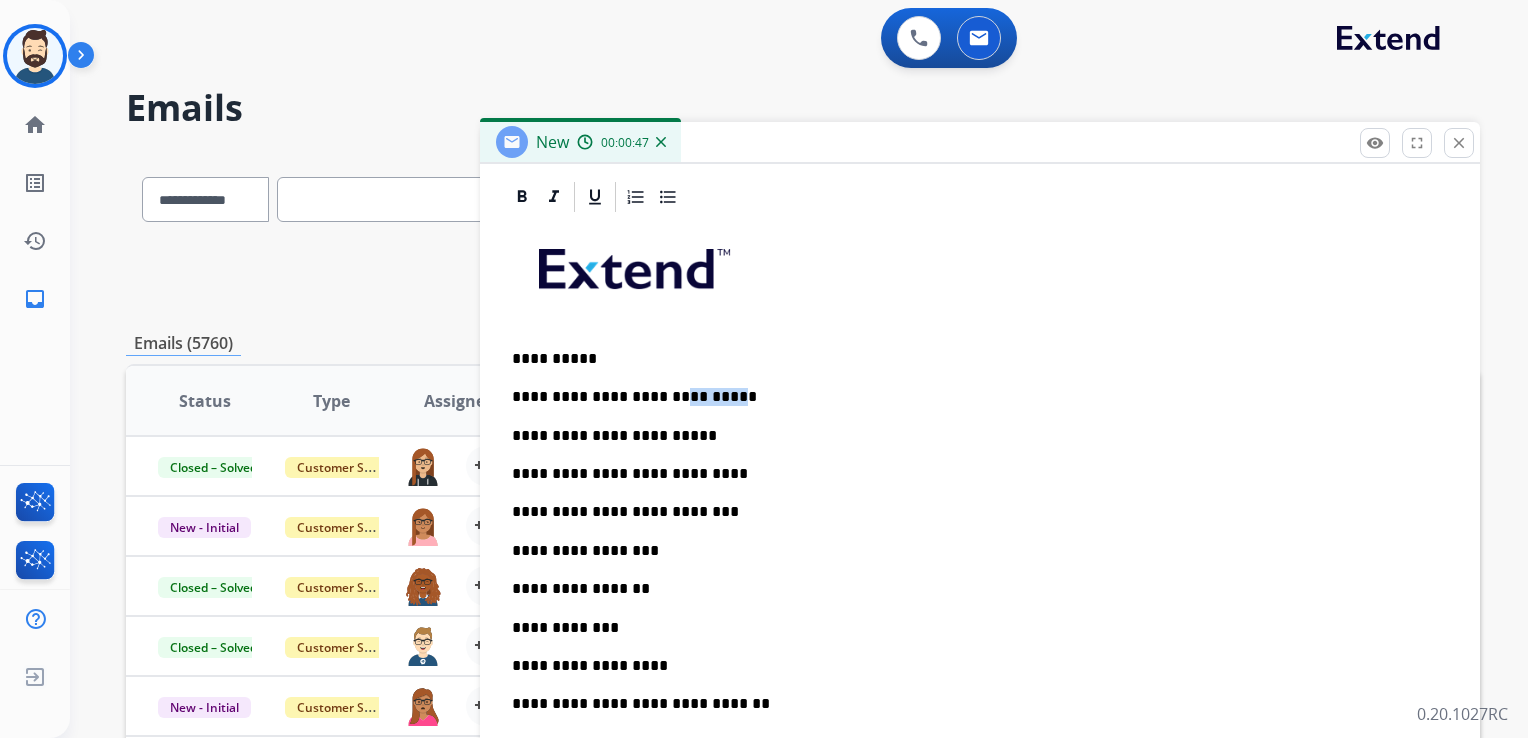 drag, startPoint x: 654, startPoint y: 396, endPoint x: 710, endPoint y: 397, distance: 56.008926 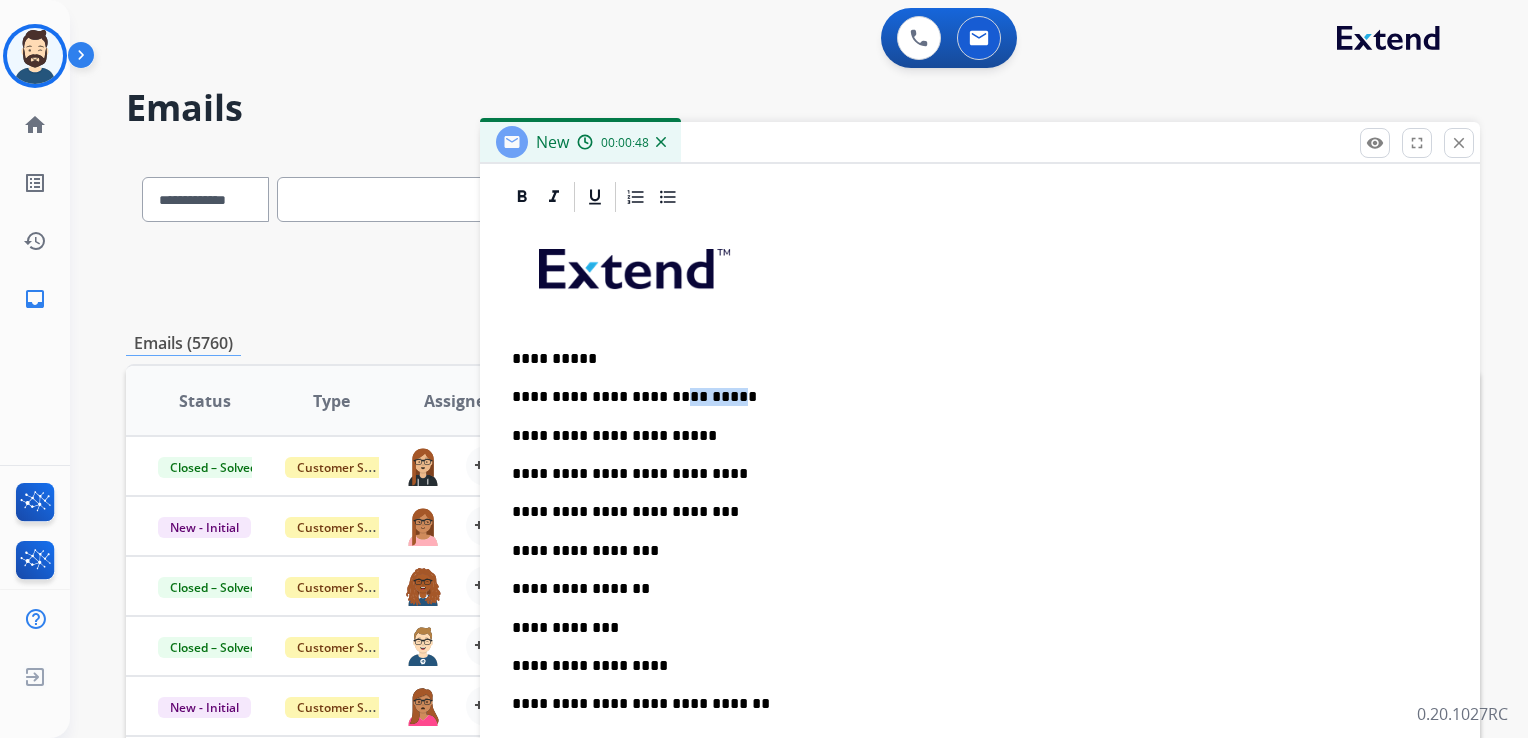 type 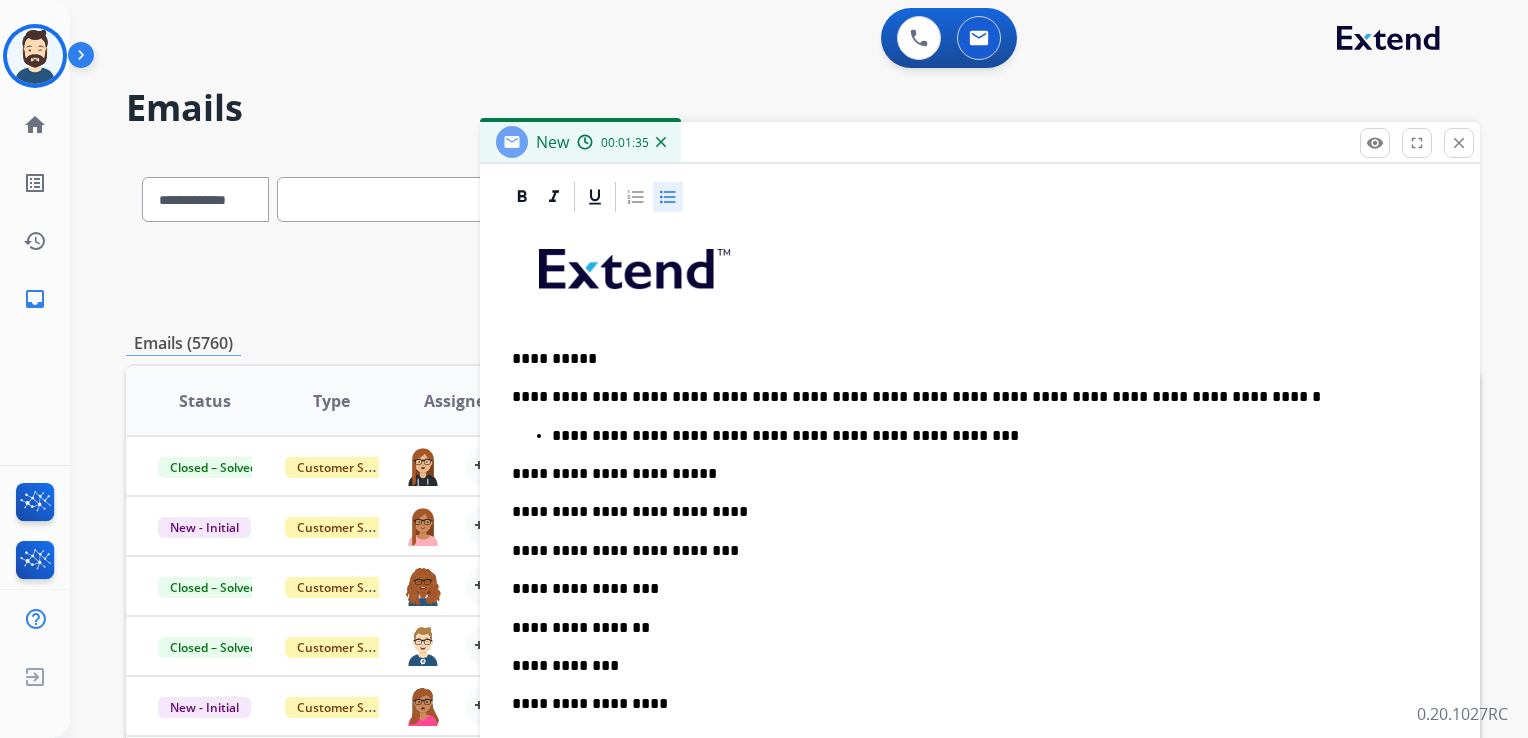 click on "**********" at bounding box center [972, 512] 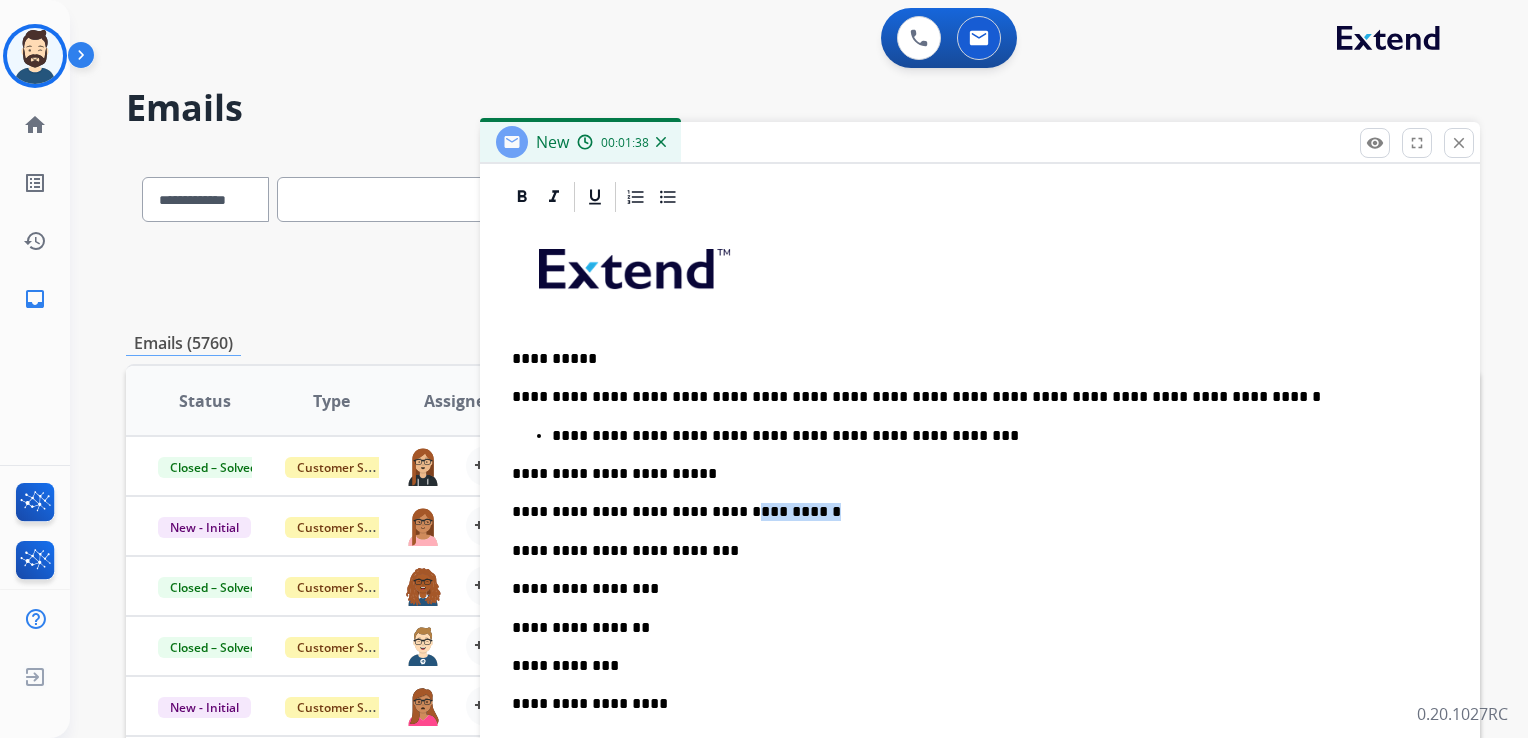 drag, startPoint x: 713, startPoint y: 509, endPoint x: 828, endPoint y: 508, distance: 115.00435 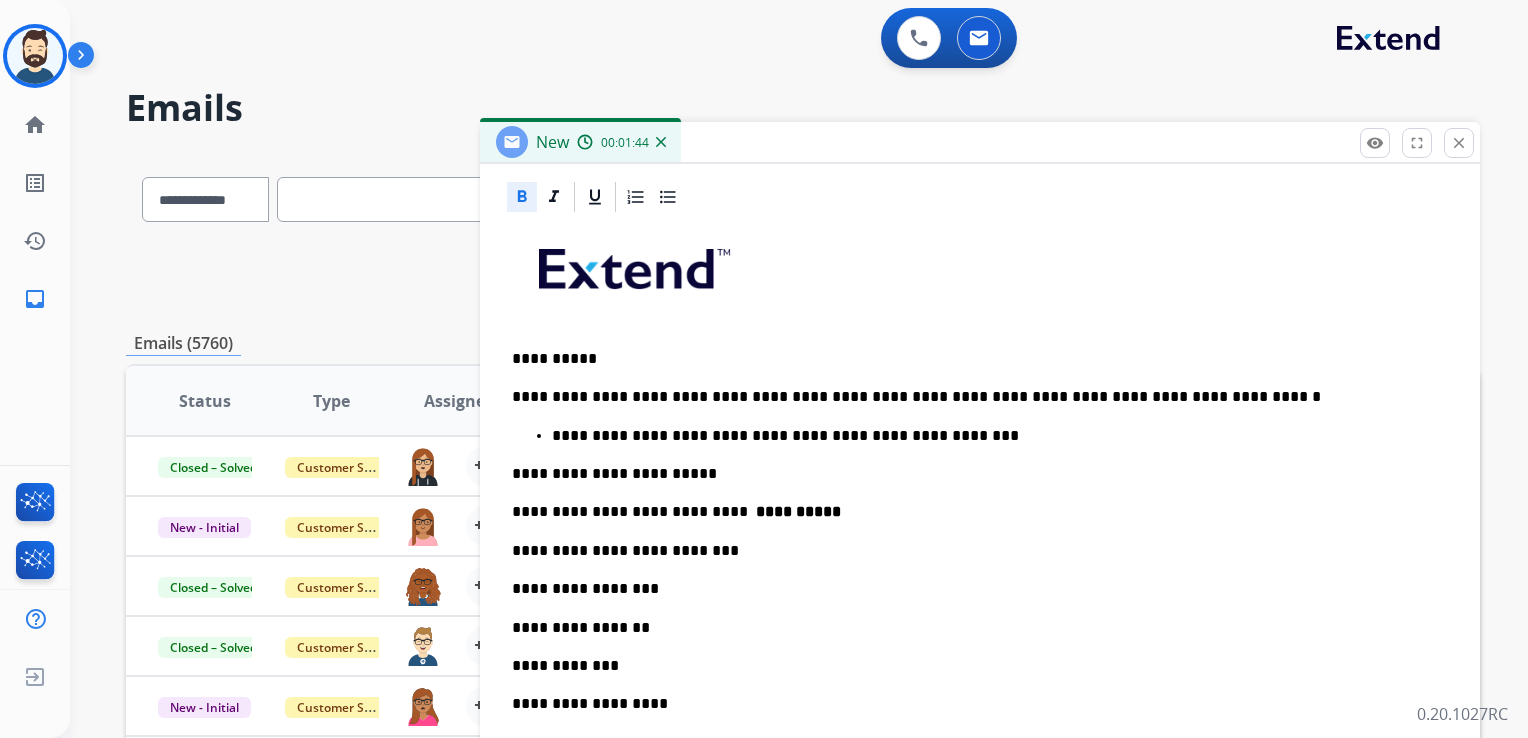 click on "**********" at bounding box center [972, 551] 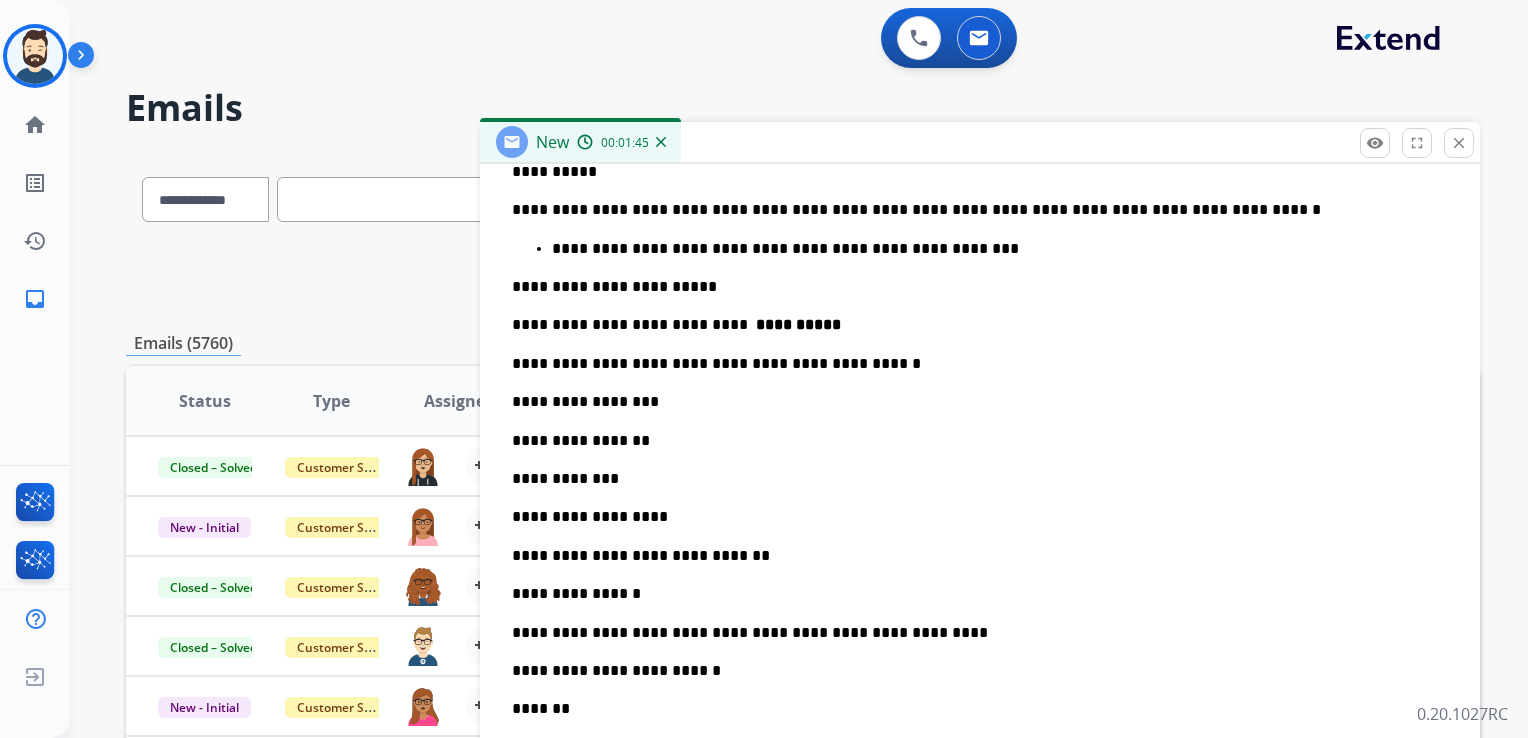scroll, scrollTop: 660, scrollLeft: 0, axis: vertical 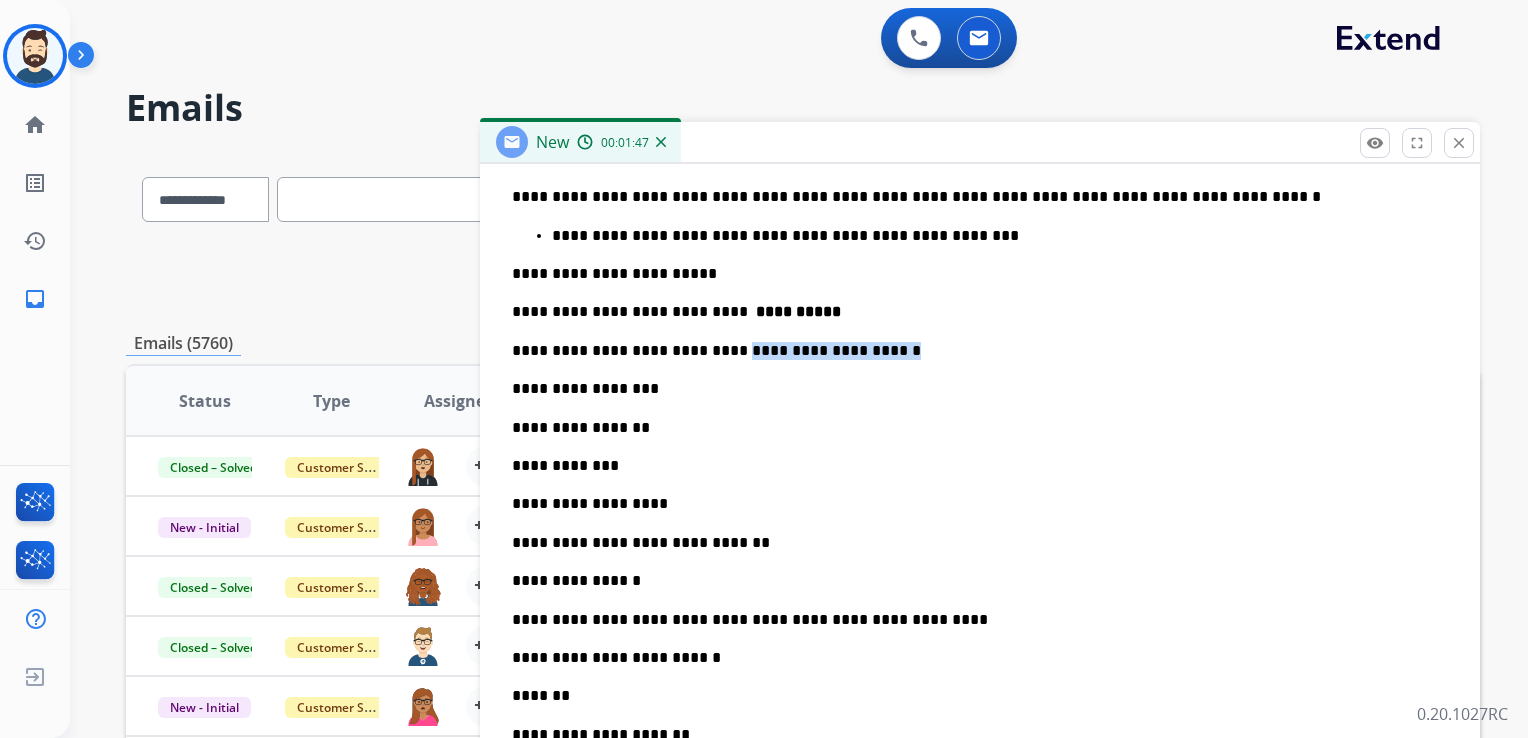 drag, startPoint x: 708, startPoint y: 356, endPoint x: 896, endPoint y: 354, distance: 188.01064 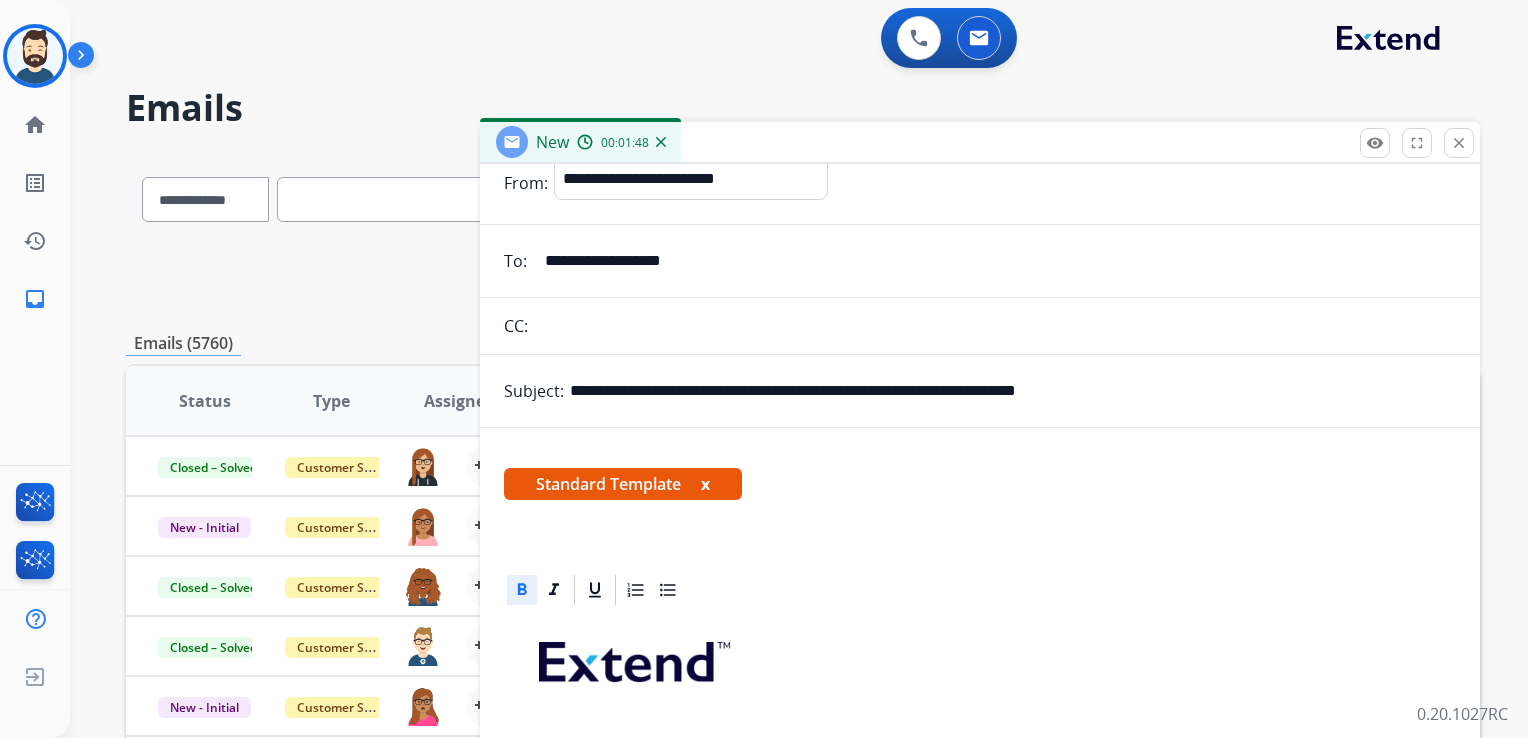 scroll, scrollTop: 60, scrollLeft: 0, axis: vertical 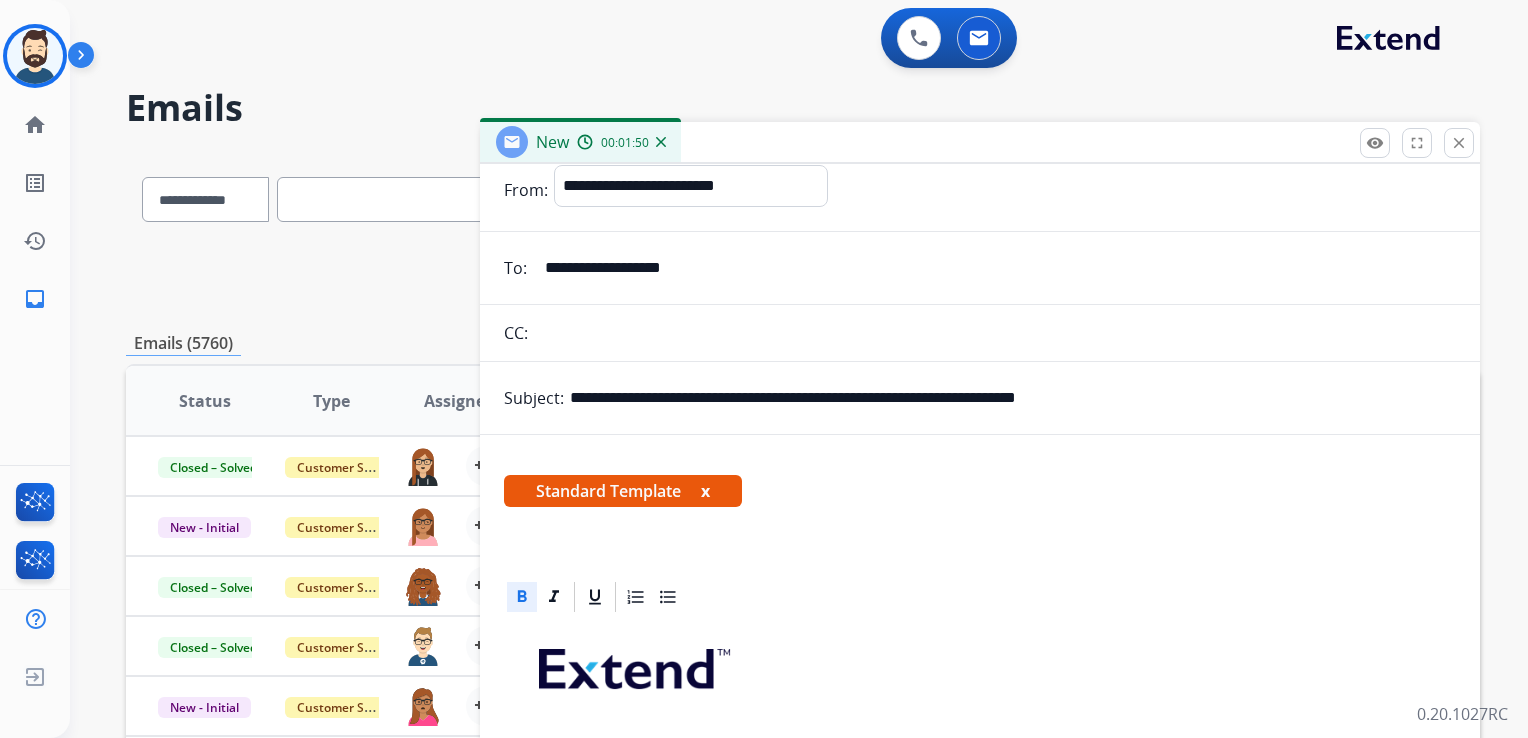 drag, startPoint x: 678, startPoint y: 396, endPoint x: 759, endPoint y: 394, distance: 81.02469 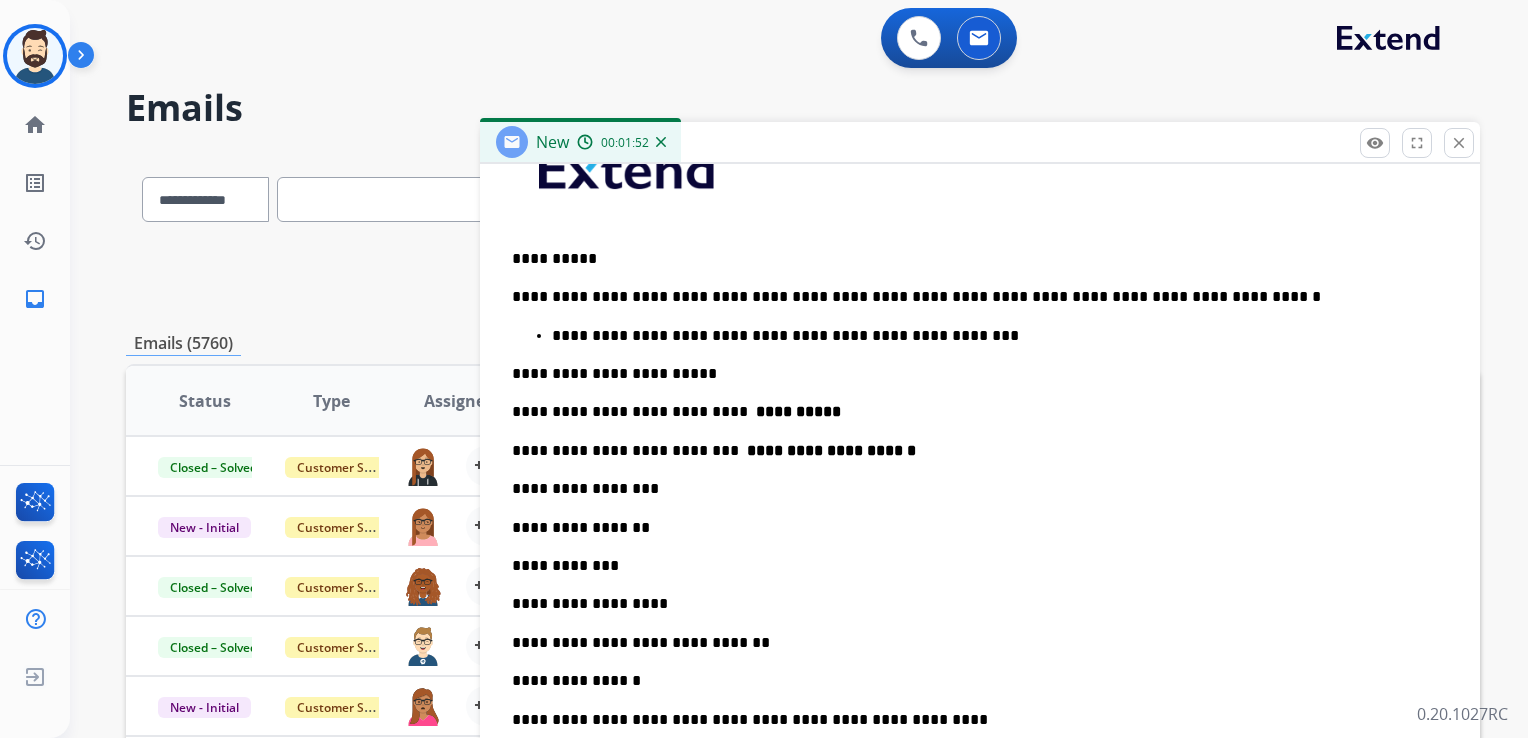 scroll, scrollTop: 660, scrollLeft: 0, axis: vertical 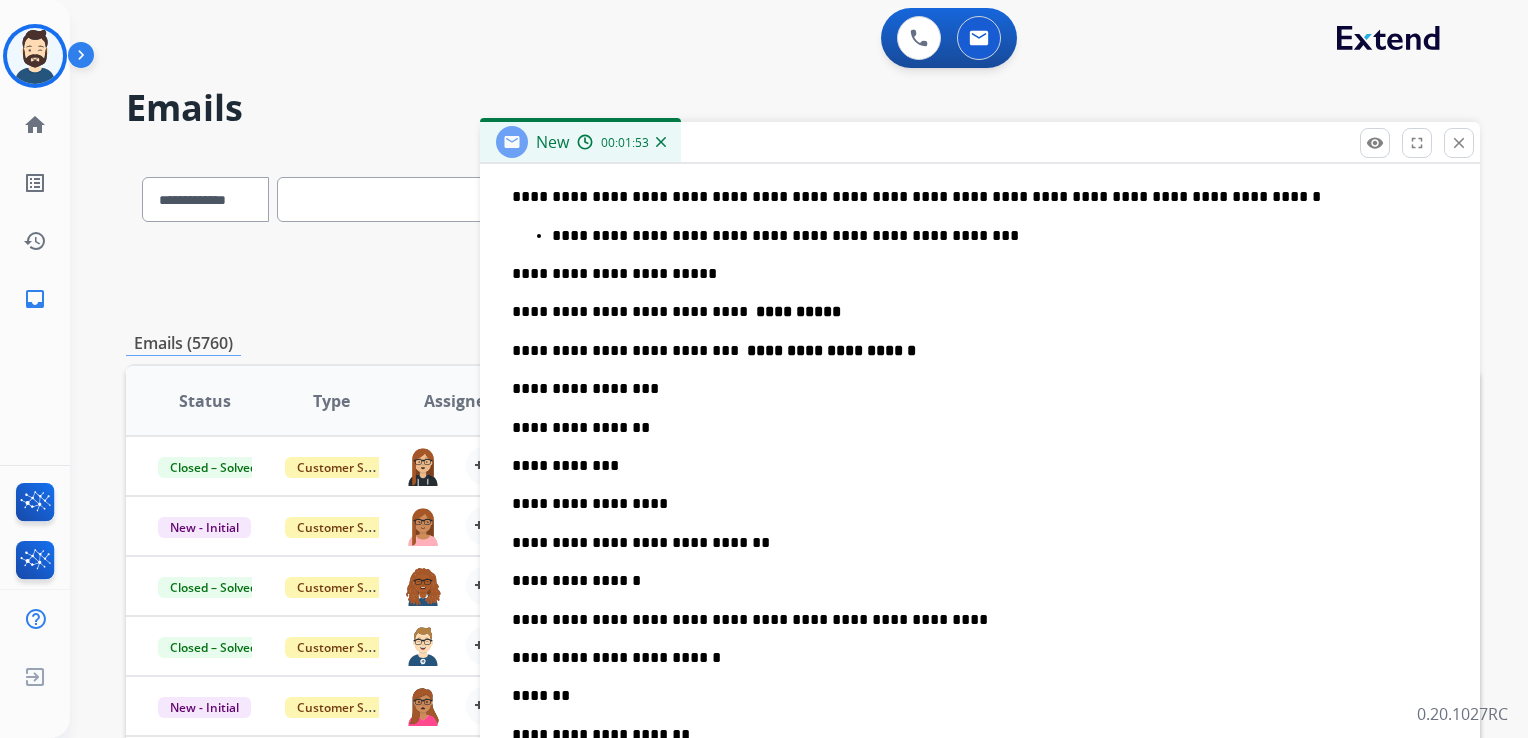 click on "**********" at bounding box center [972, 389] 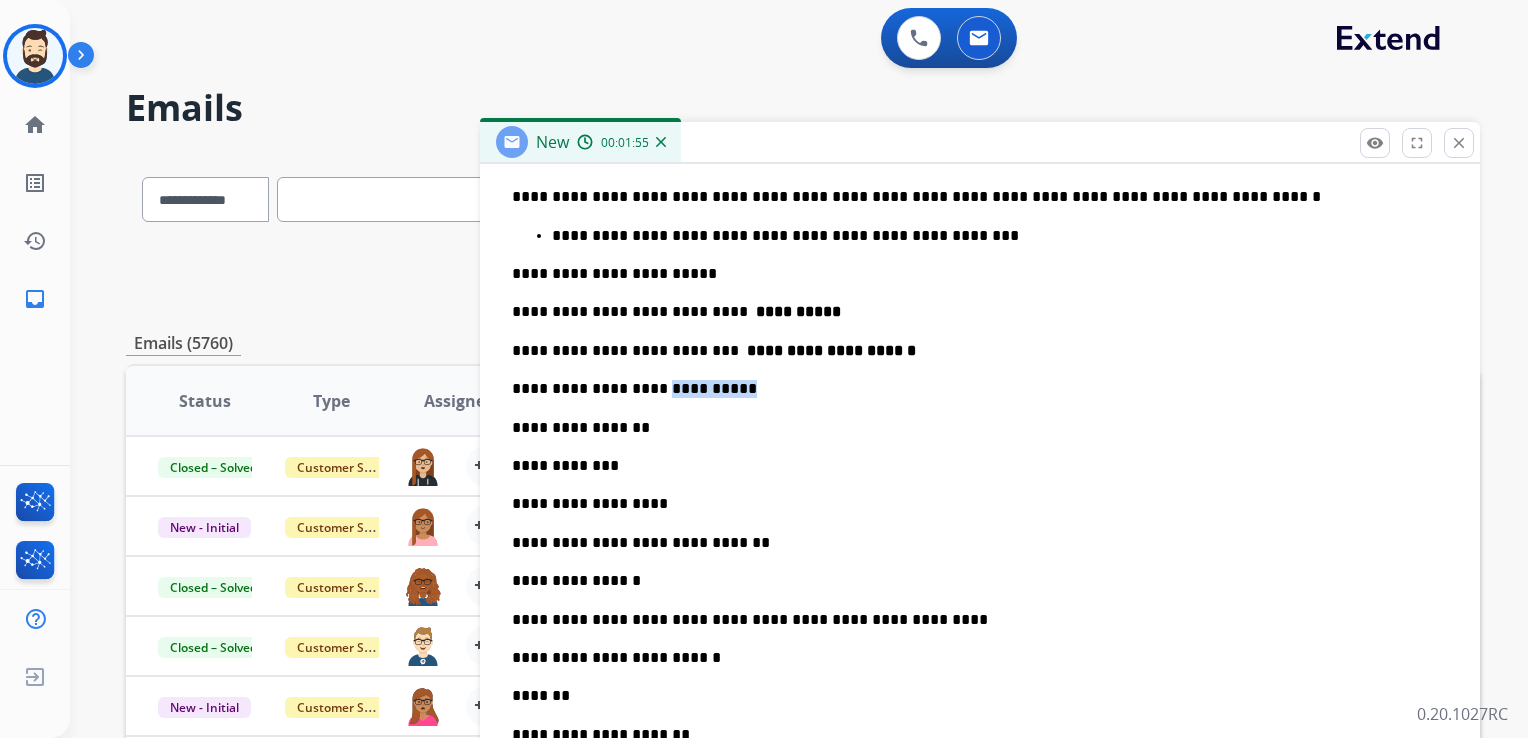 click on "**********" at bounding box center [972, 389] 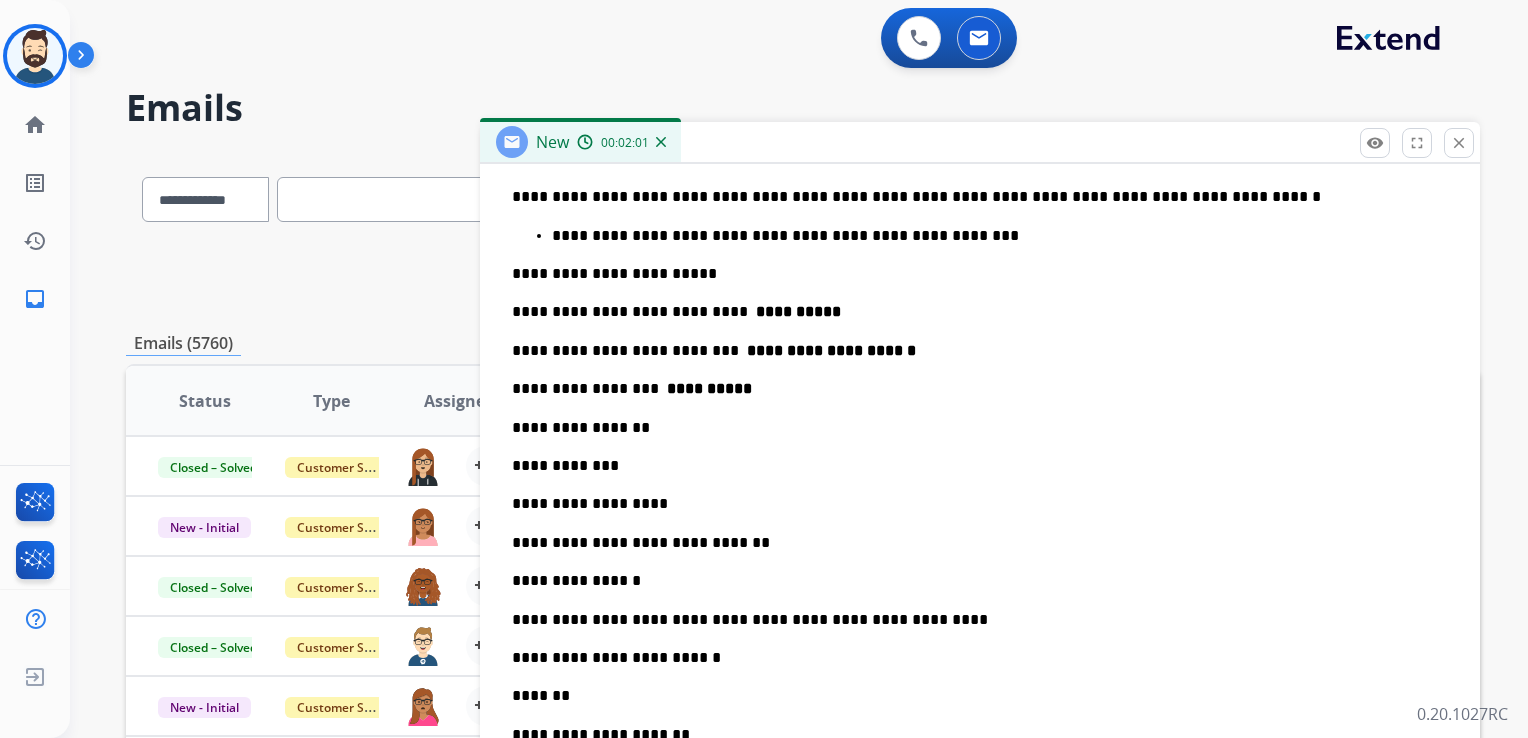 click on "**********" at bounding box center [972, 428] 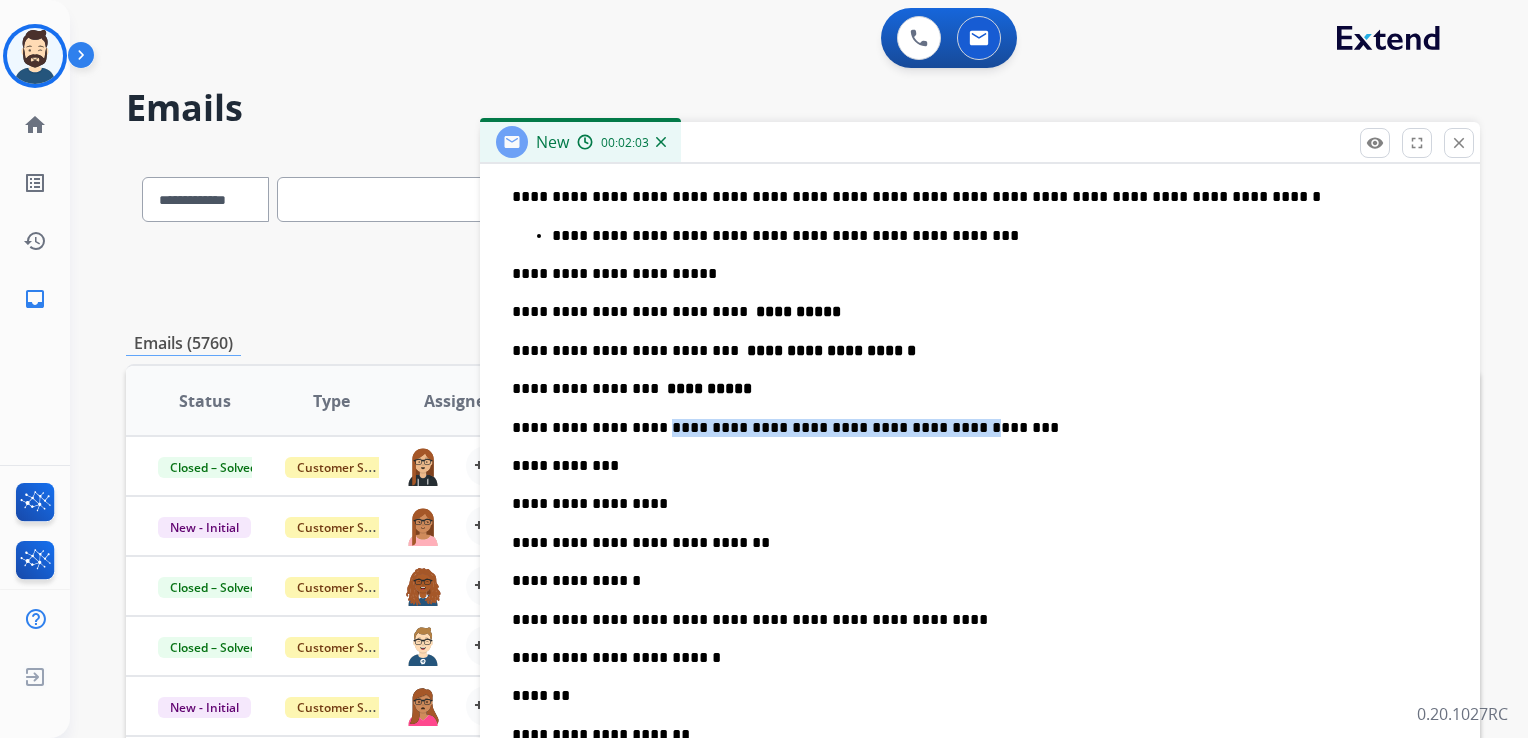drag, startPoint x: 642, startPoint y: 427, endPoint x: 940, endPoint y: 426, distance: 298.00168 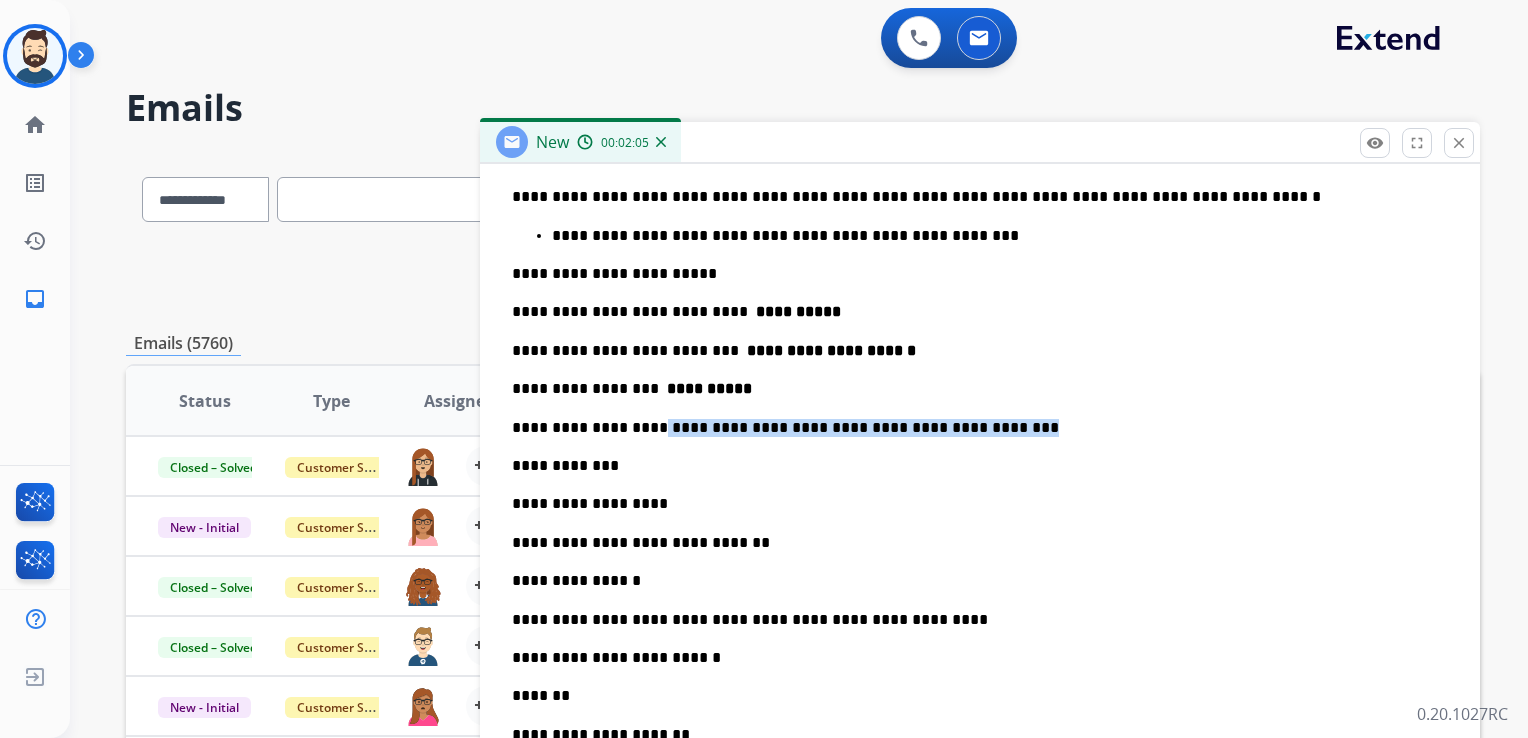 drag, startPoint x: 636, startPoint y: 425, endPoint x: 1003, endPoint y: 433, distance: 367.0872 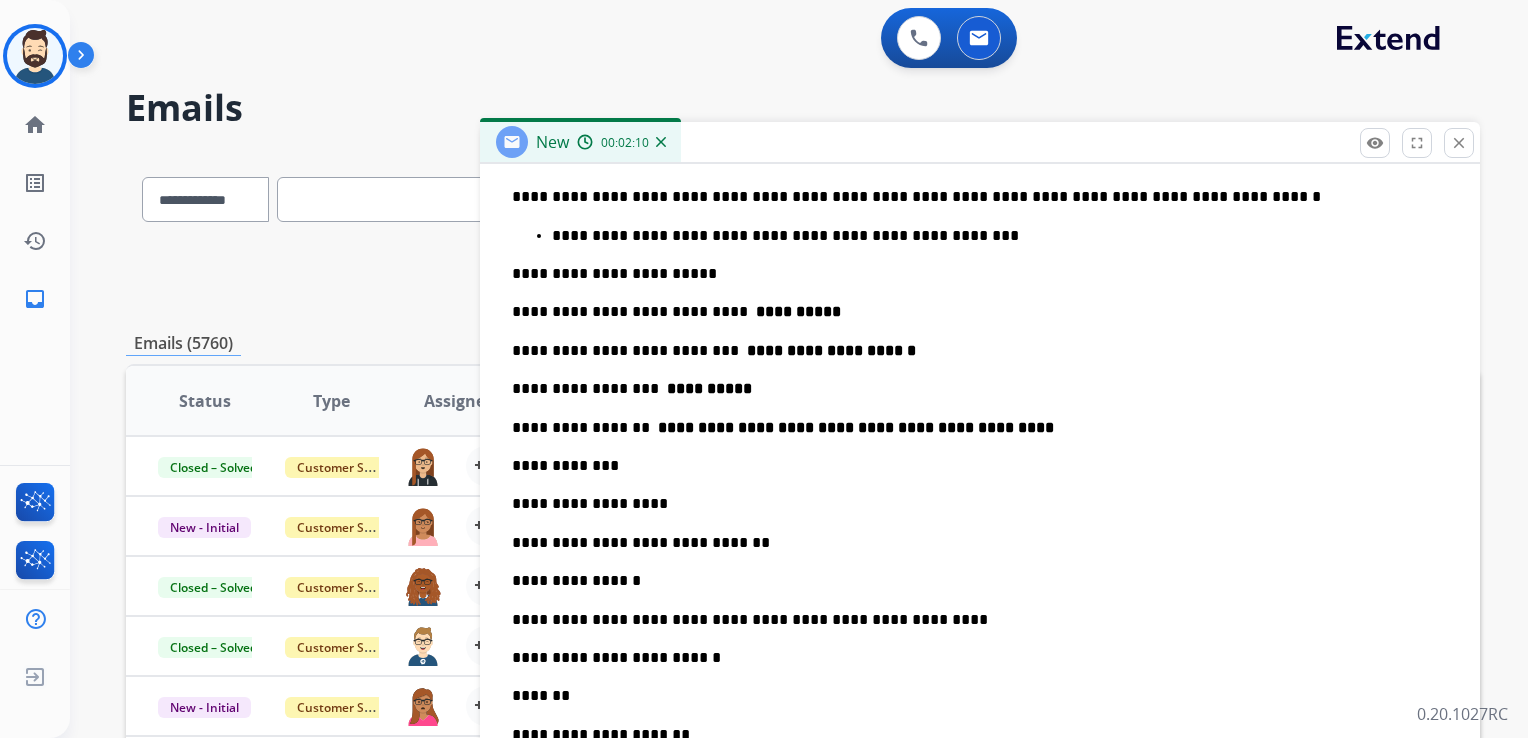 click on "**********" at bounding box center [972, 466] 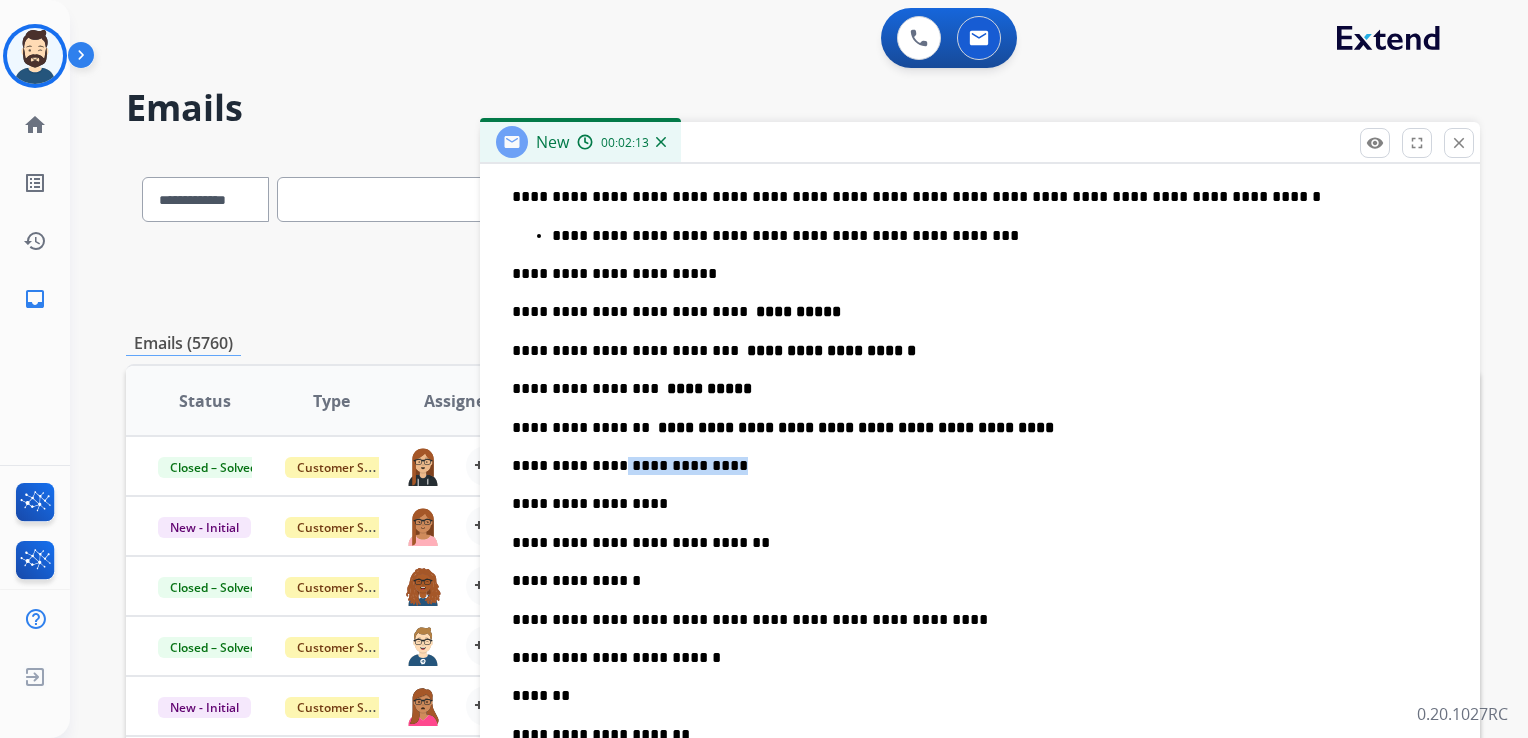 drag, startPoint x: 614, startPoint y: 462, endPoint x: 753, endPoint y: 464, distance: 139.01439 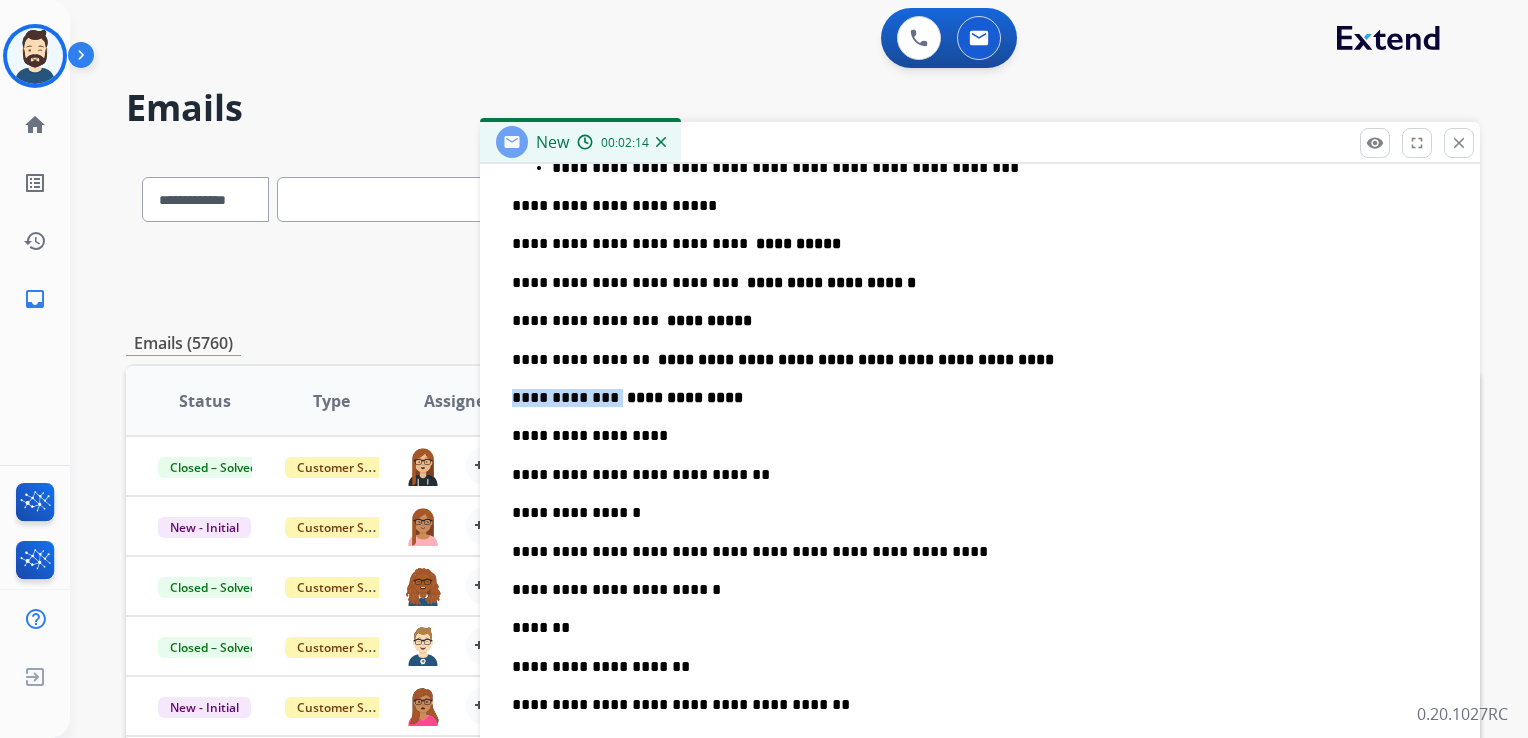 scroll, scrollTop: 760, scrollLeft: 0, axis: vertical 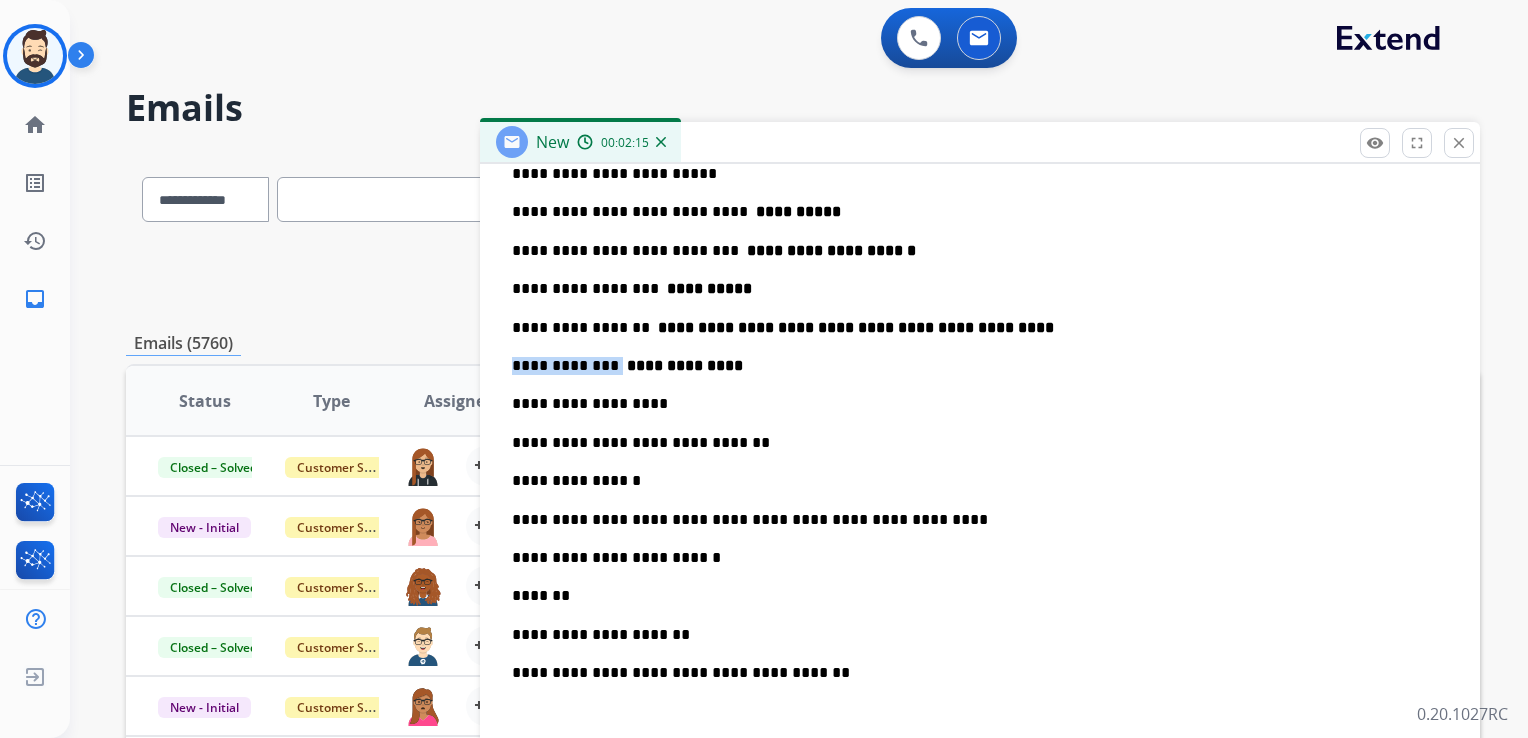 click on "**********" at bounding box center [972, 366] 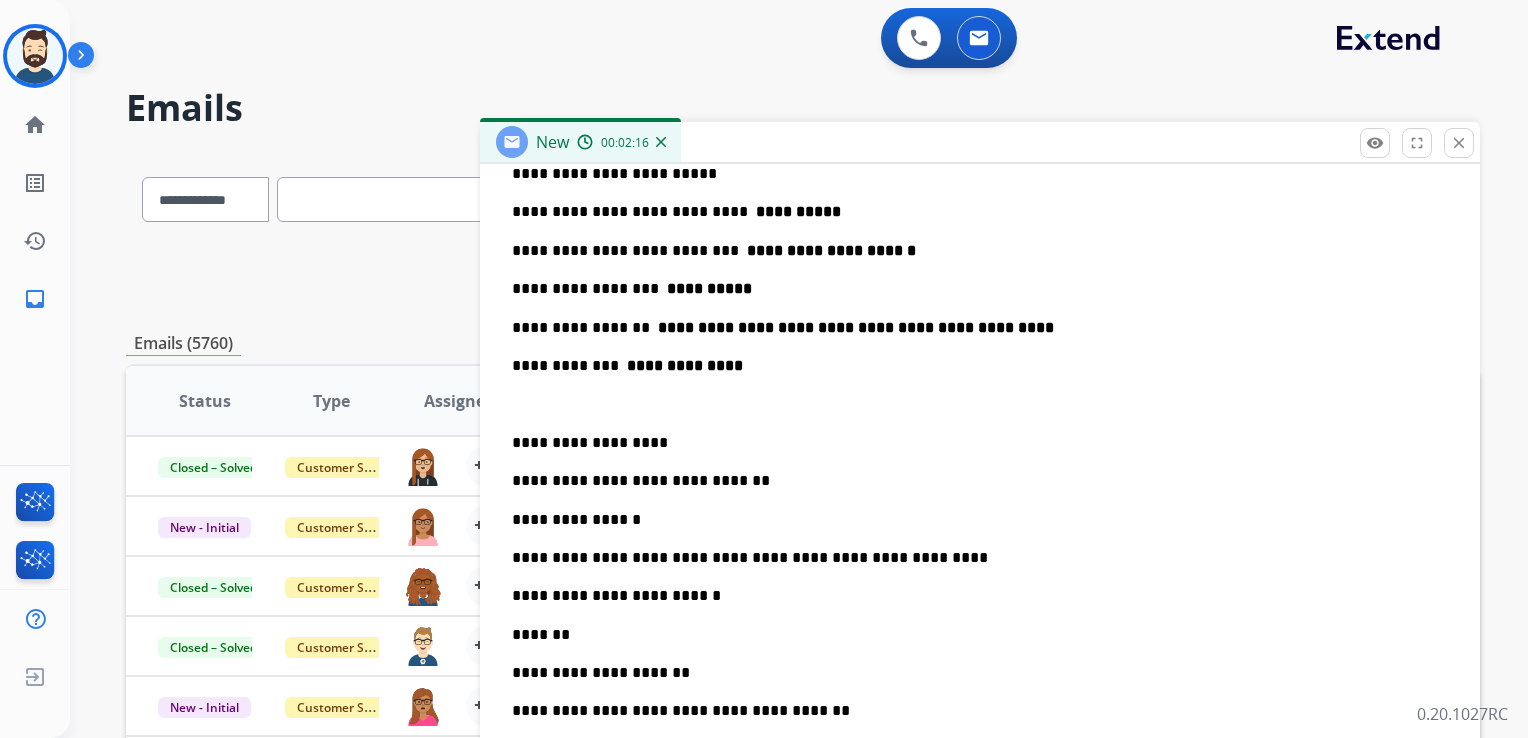 scroll, scrollTop: 864, scrollLeft: 0, axis: vertical 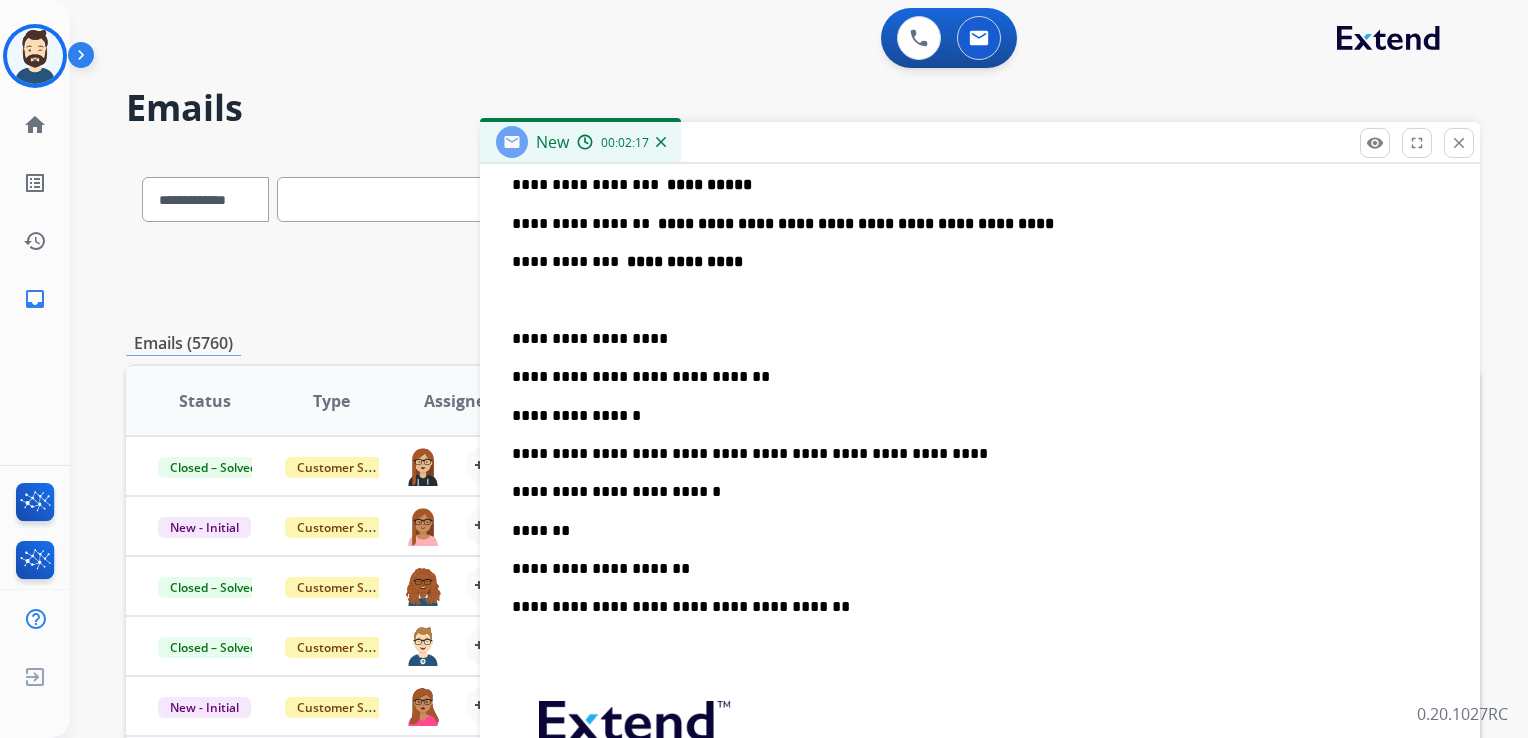 click on "**********" at bounding box center [972, 492] 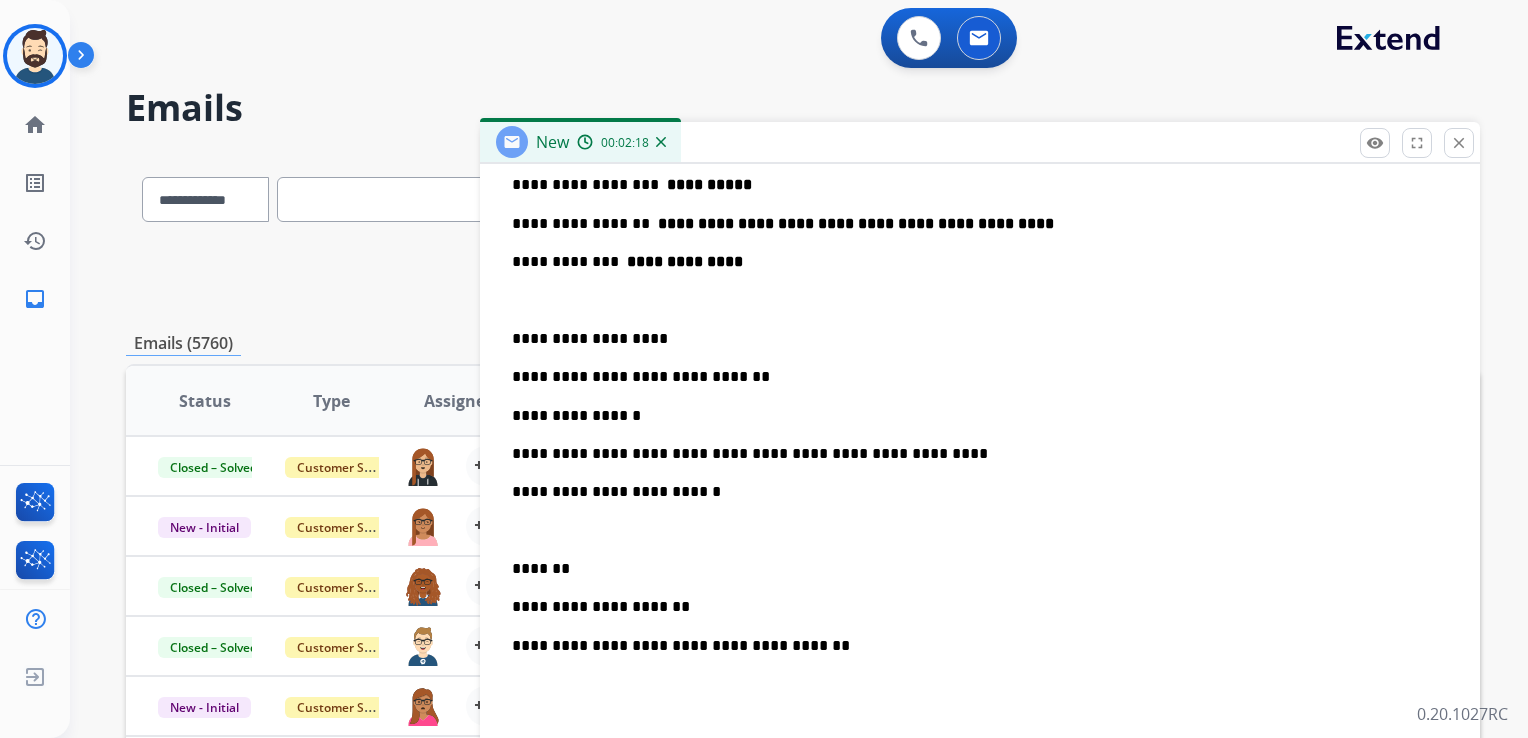 click on "*******" at bounding box center [972, 569] 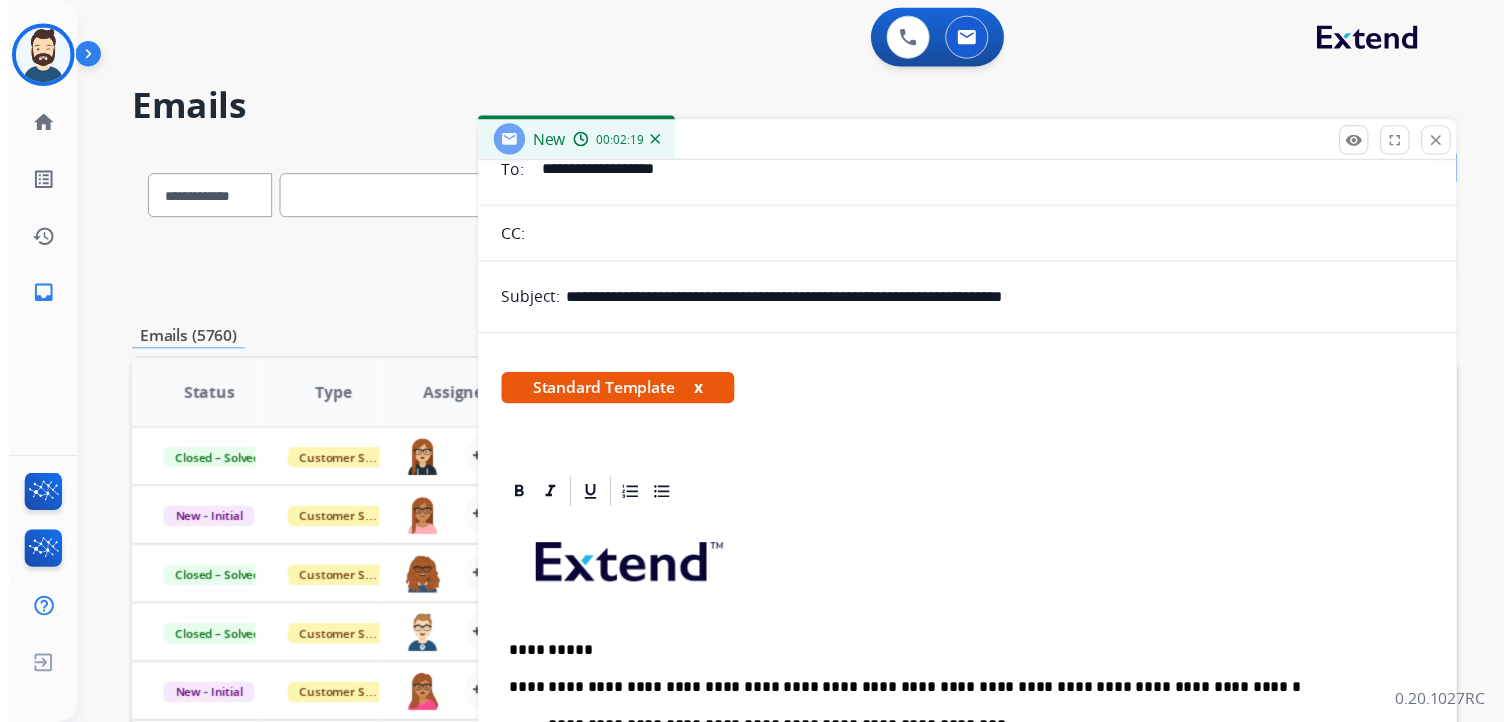 scroll, scrollTop: 0, scrollLeft: 0, axis: both 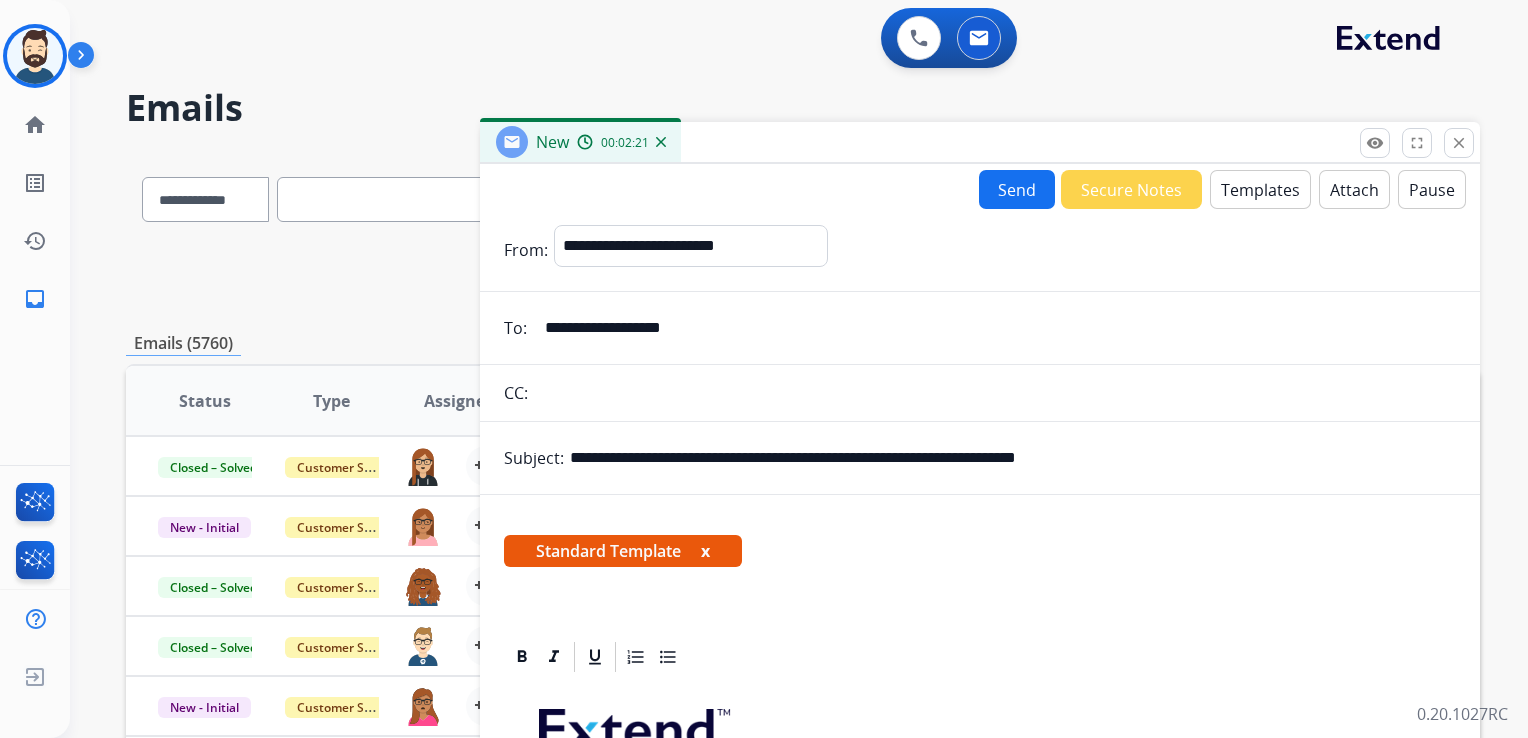 click on "Send" at bounding box center [1017, 189] 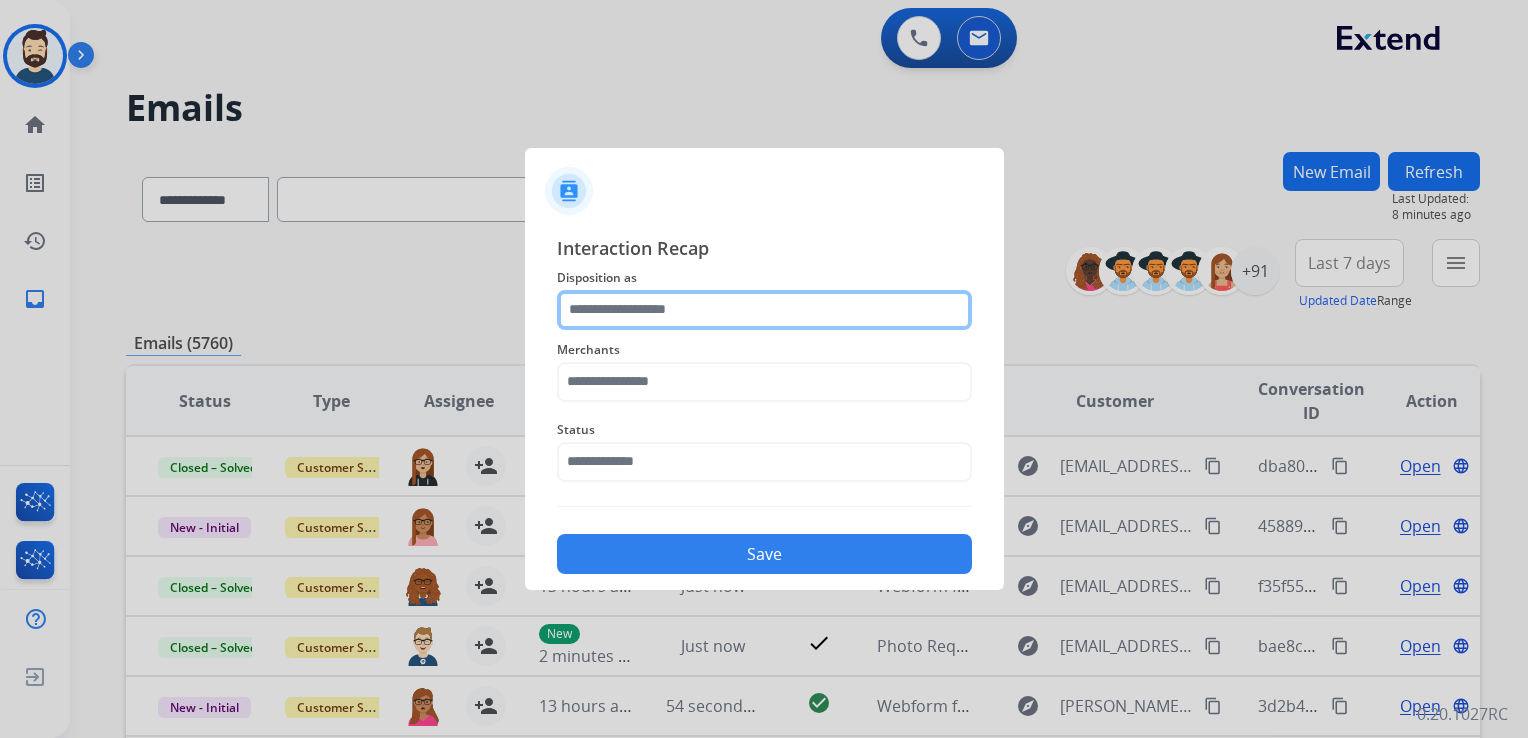click 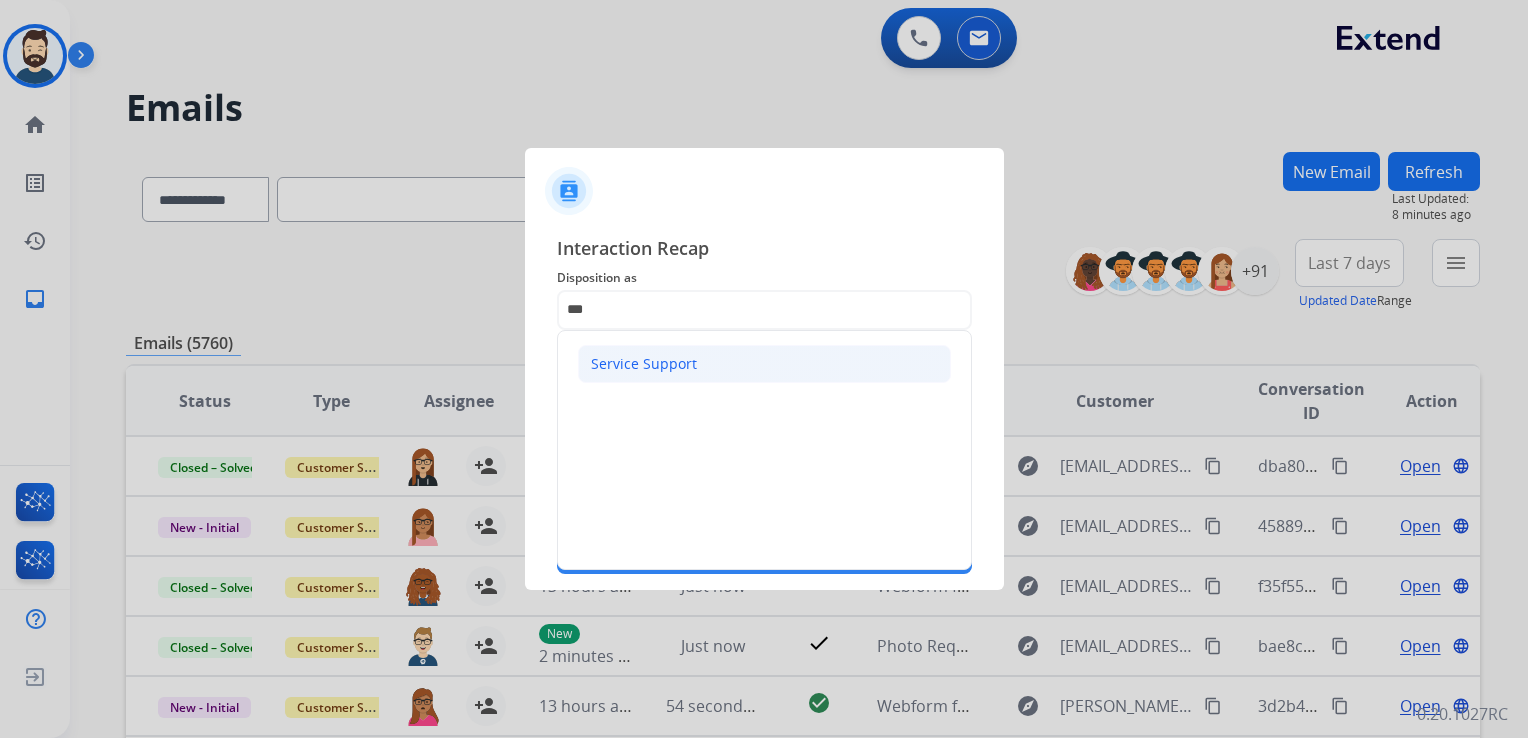 click on "Service Support" 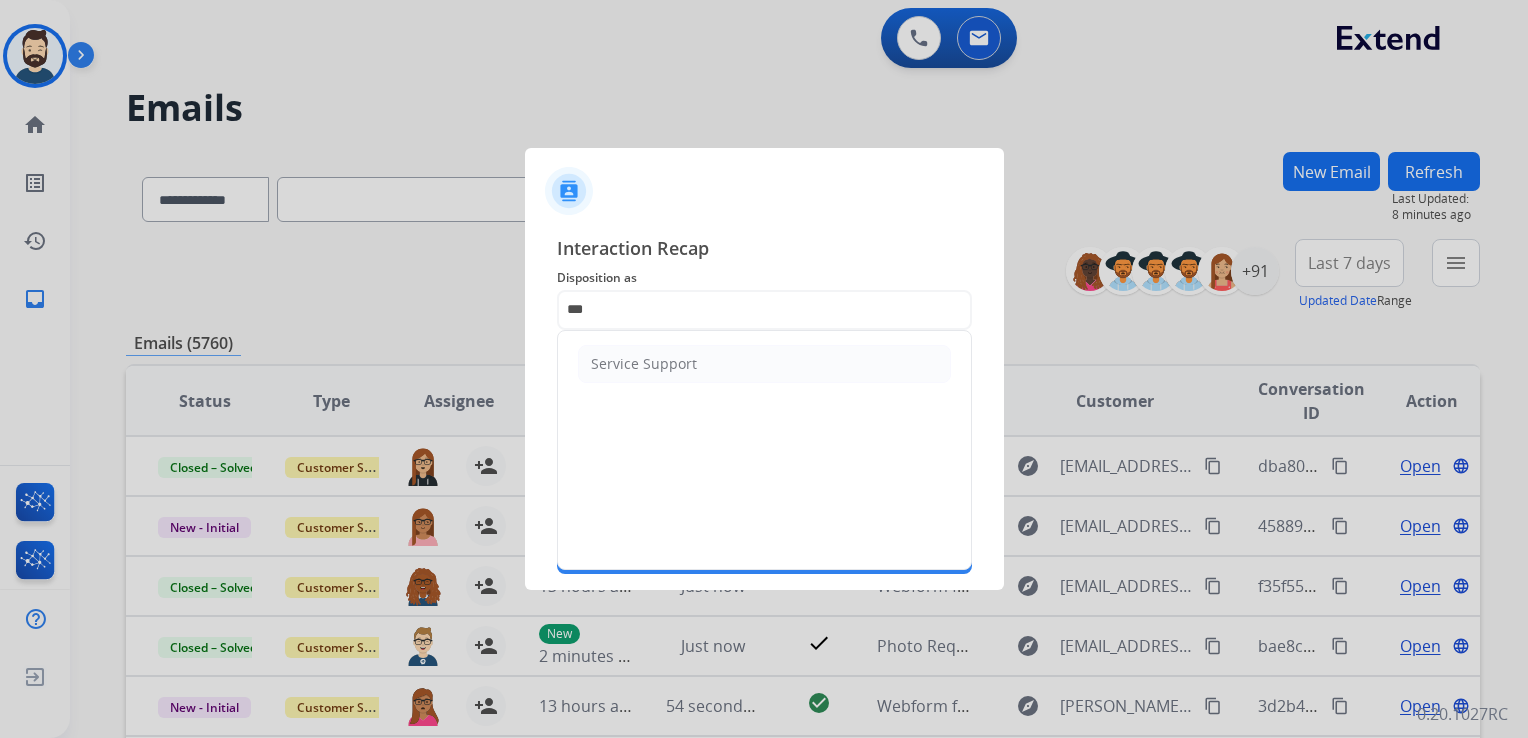 type on "**********" 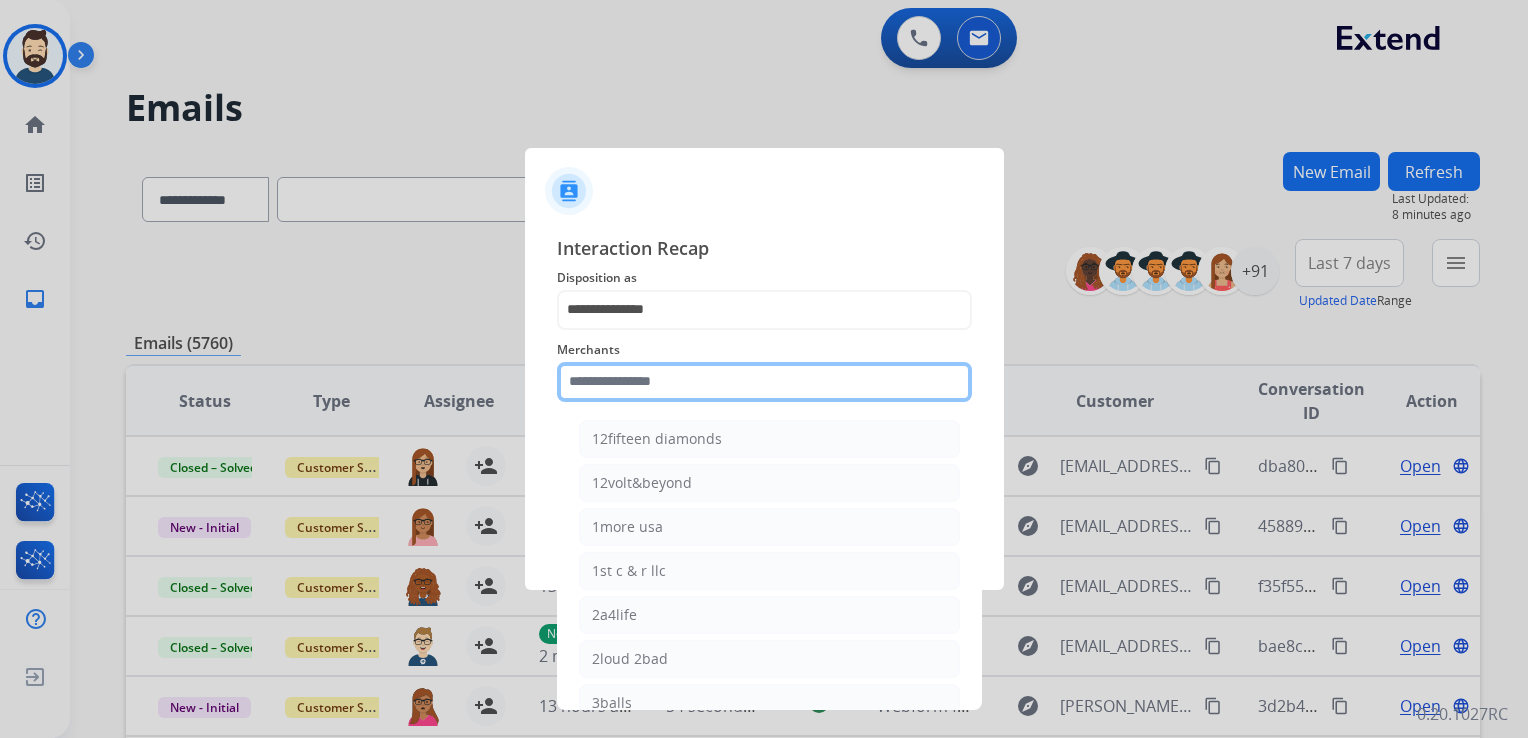 click 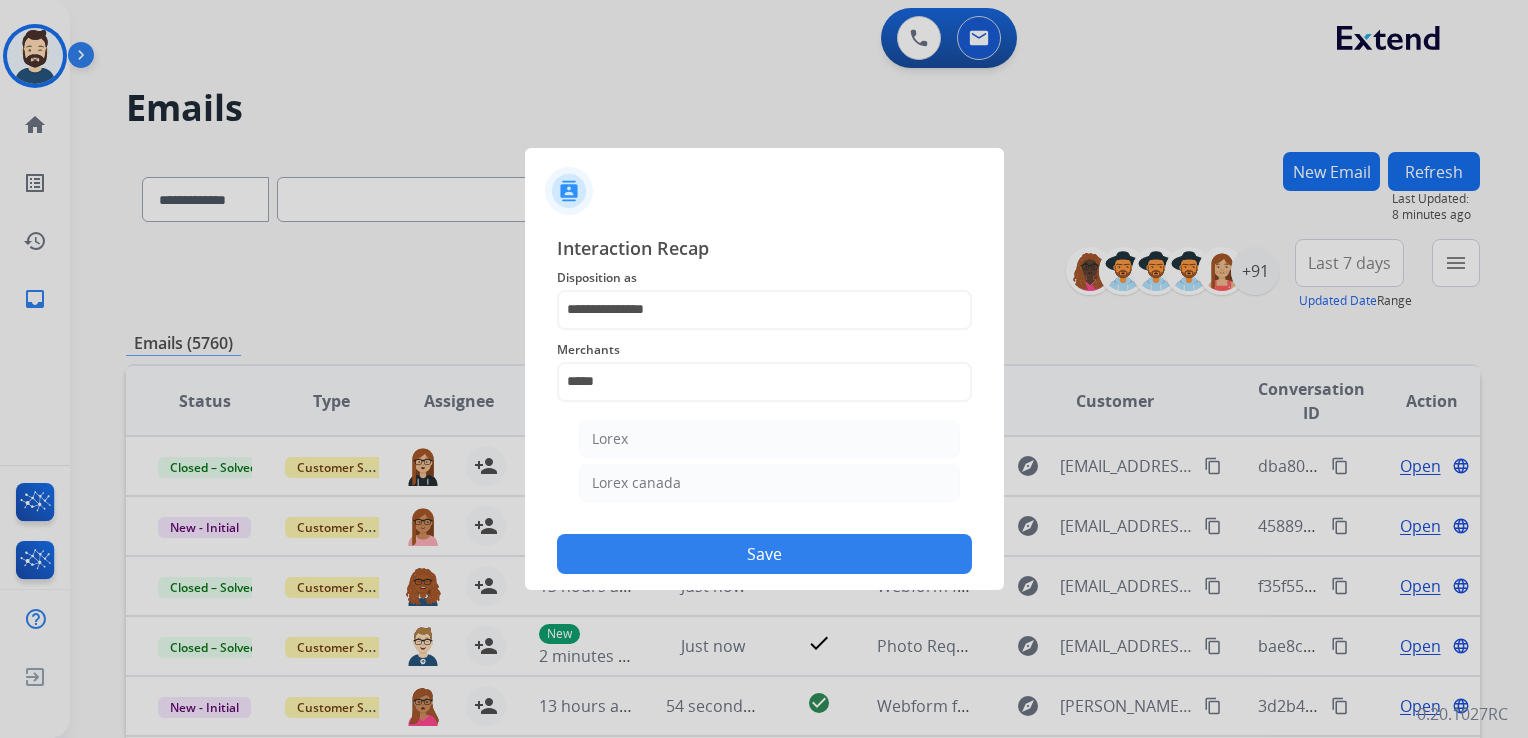 click on "Lorex" 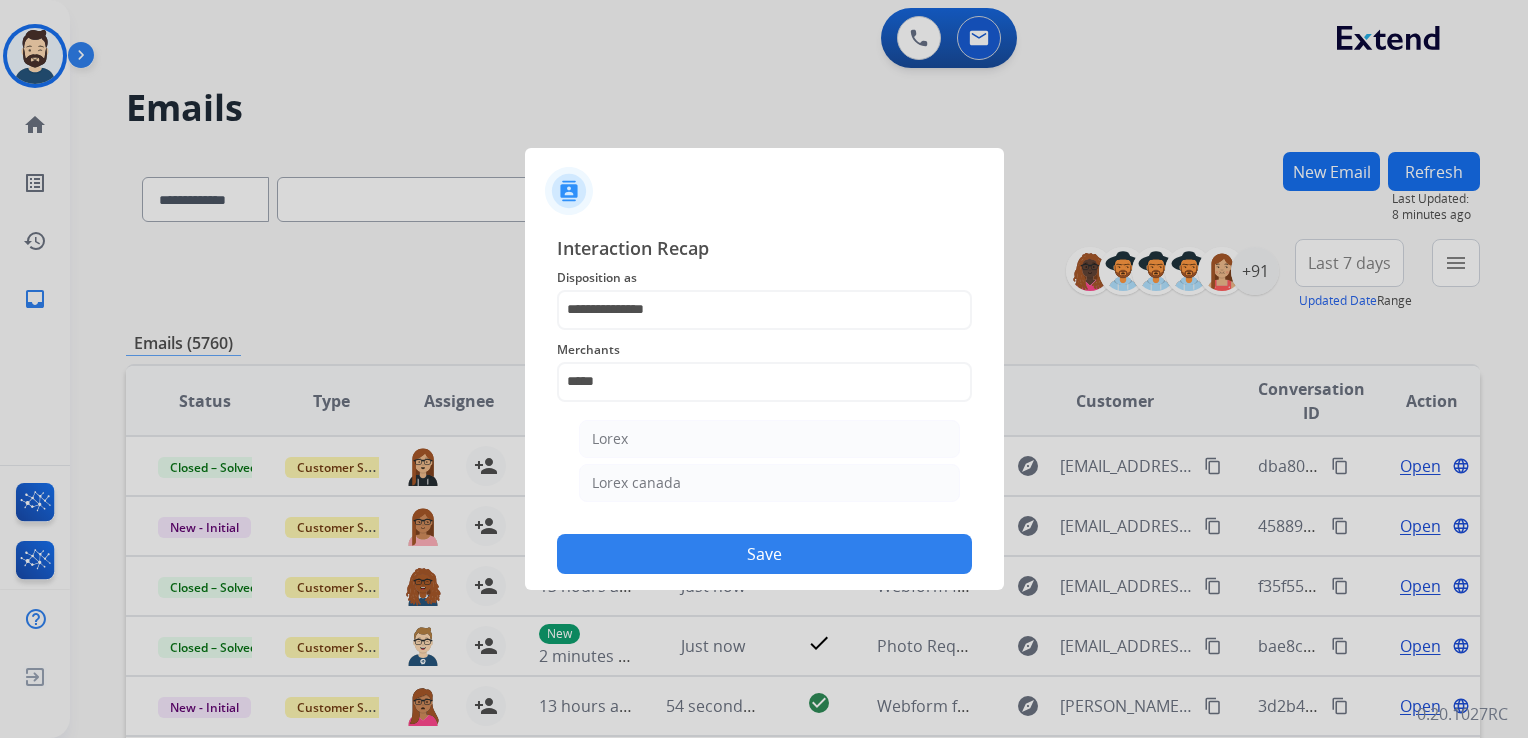 type on "*****" 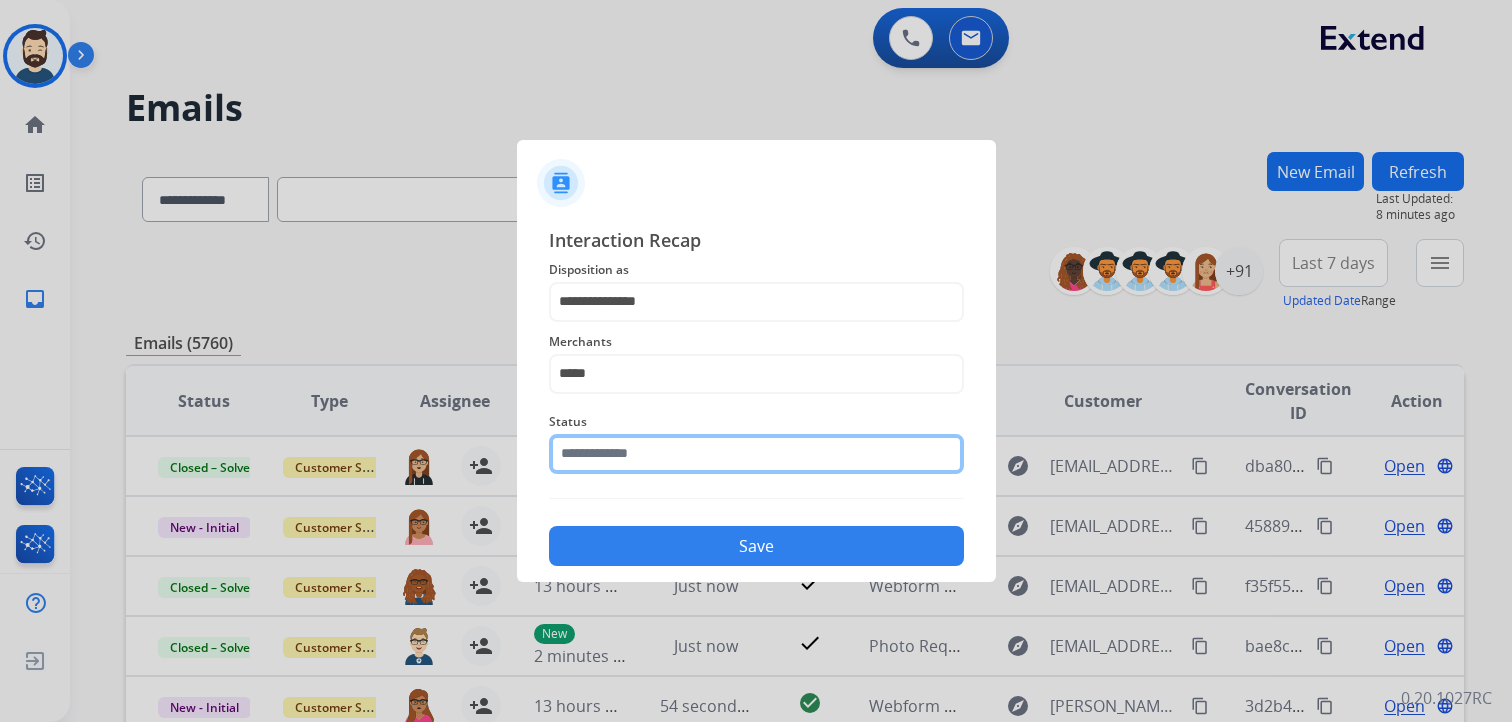 click 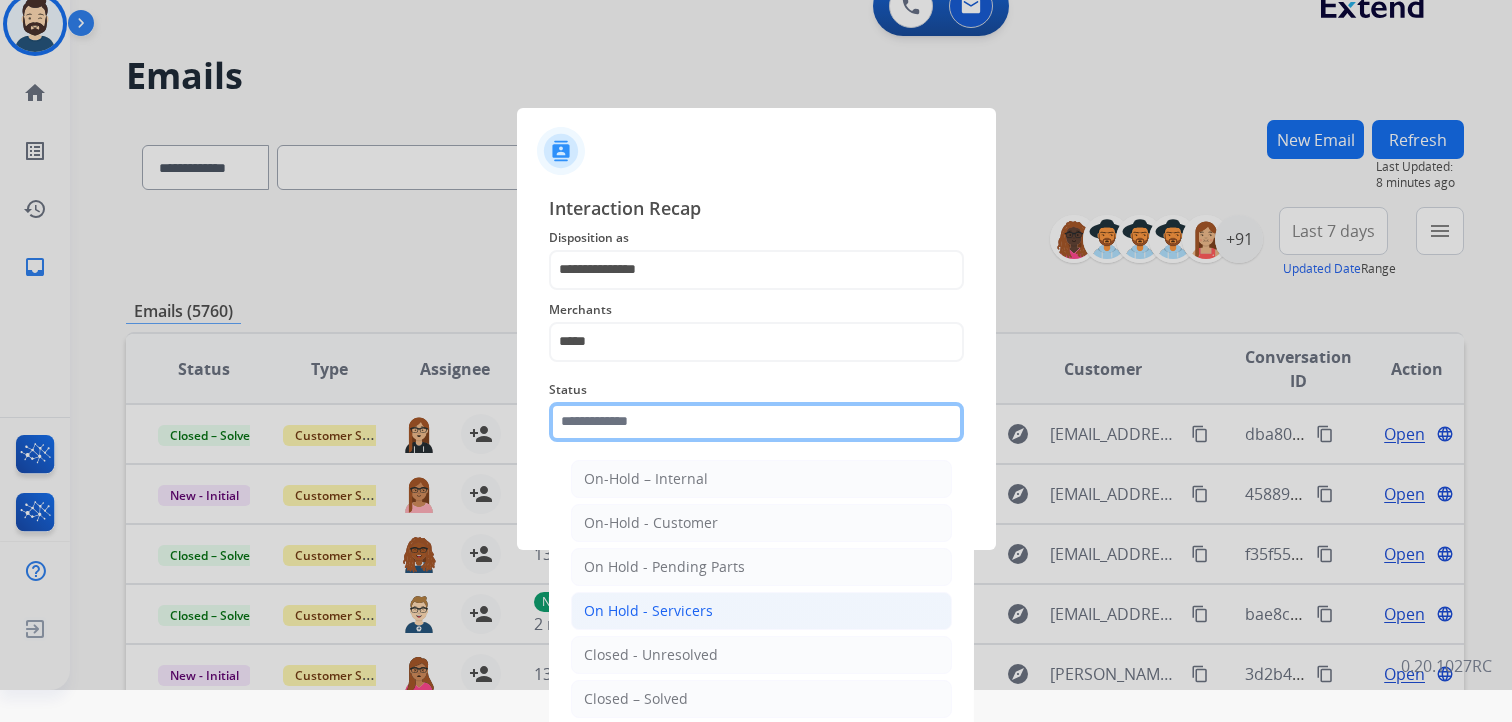 scroll, scrollTop: 59, scrollLeft: 0, axis: vertical 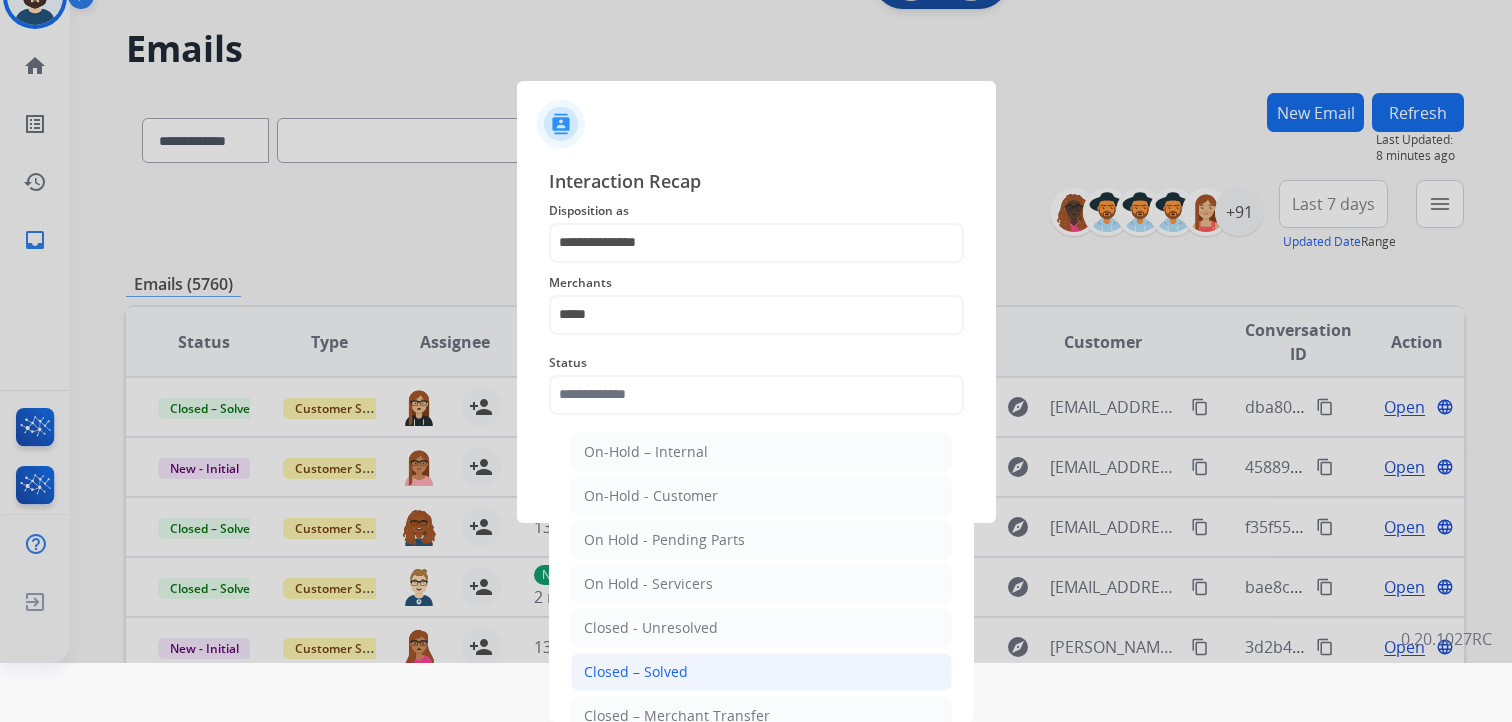 click on "Closed – Solved" 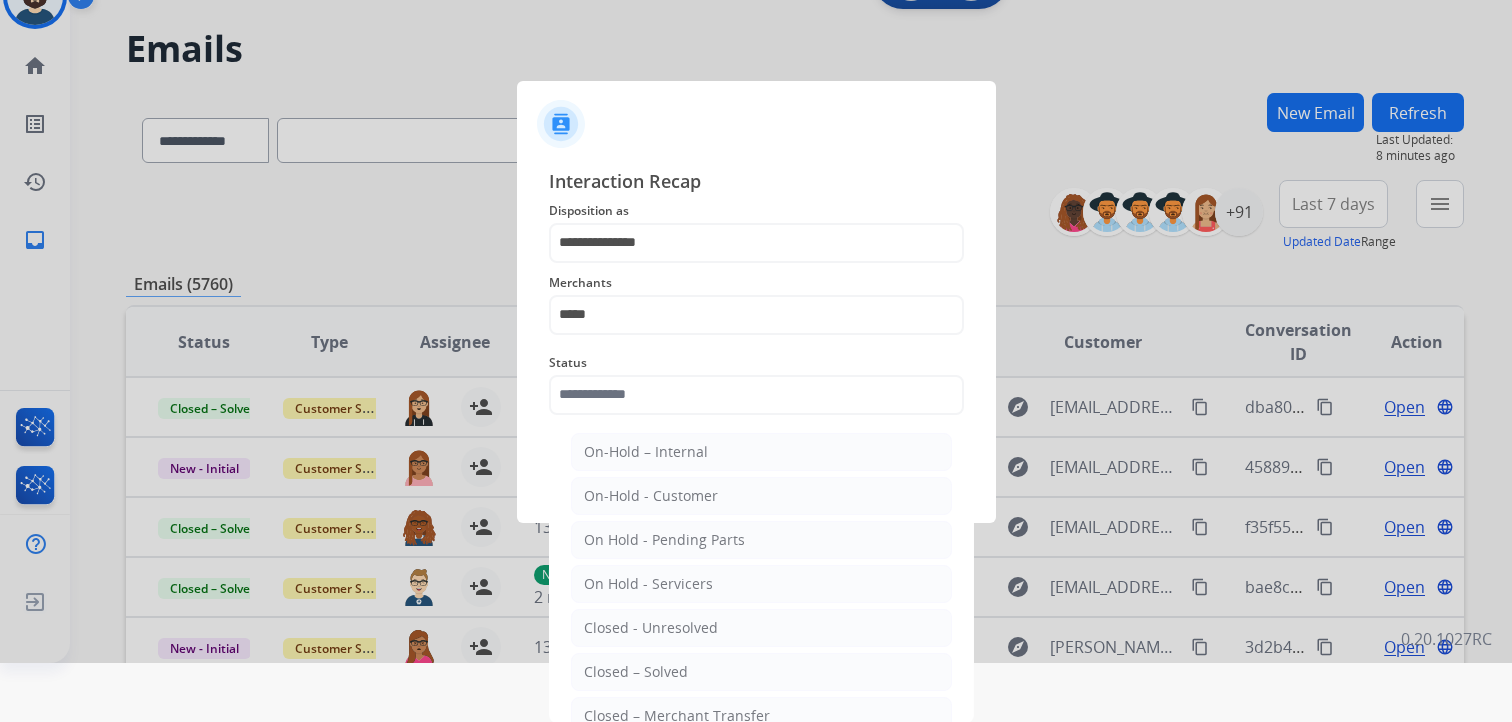 type on "**********" 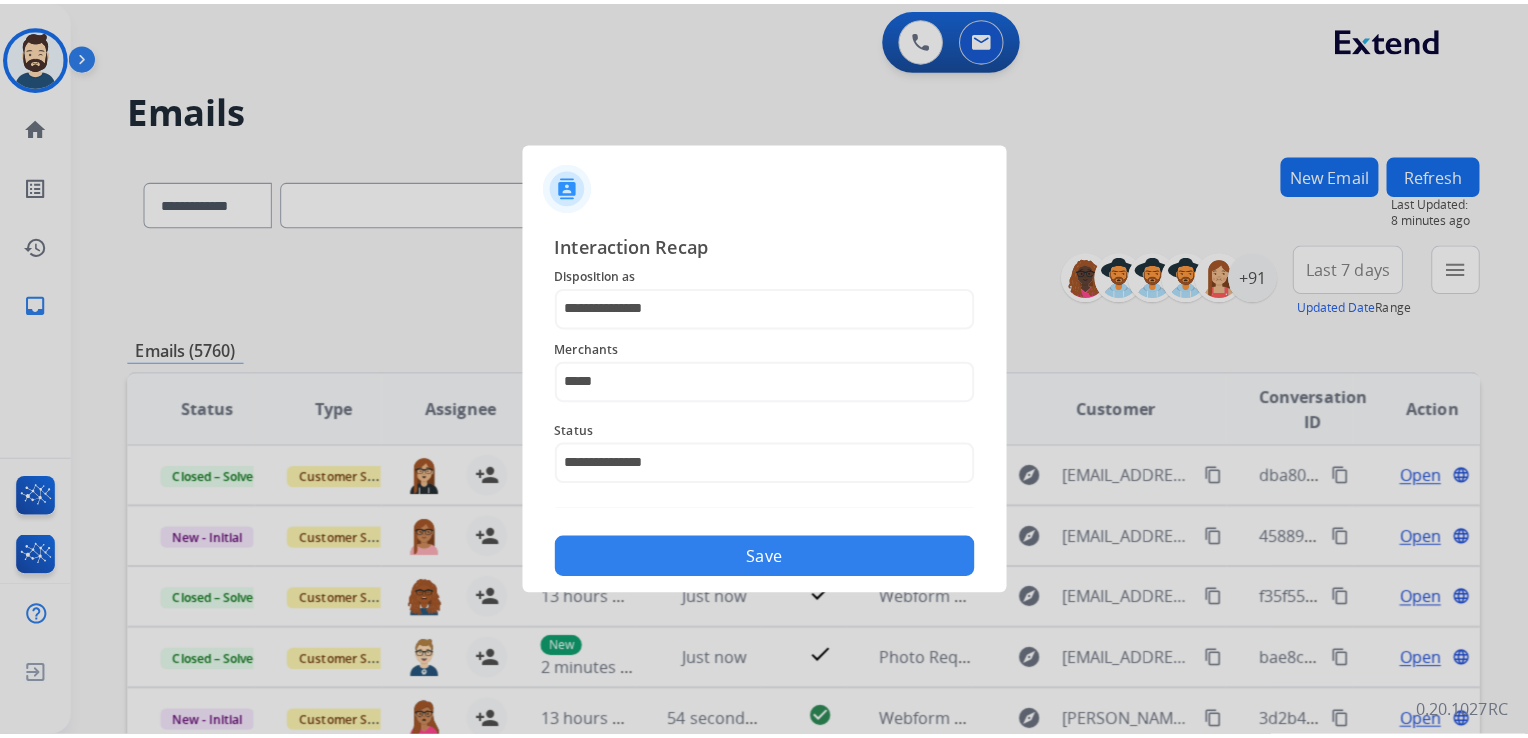 scroll, scrollTop: 0, scrollLeft: 0, axis: both 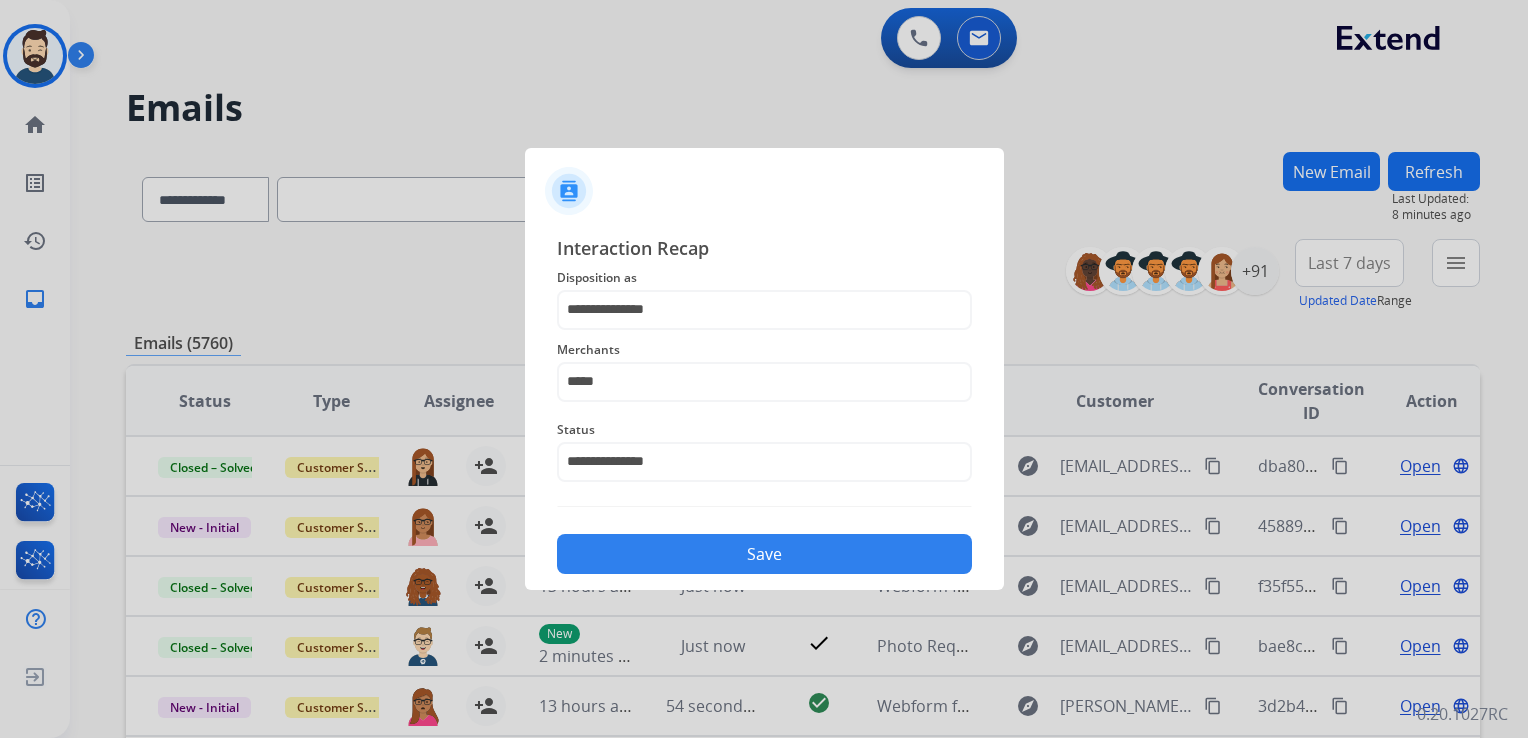 click on "Save" 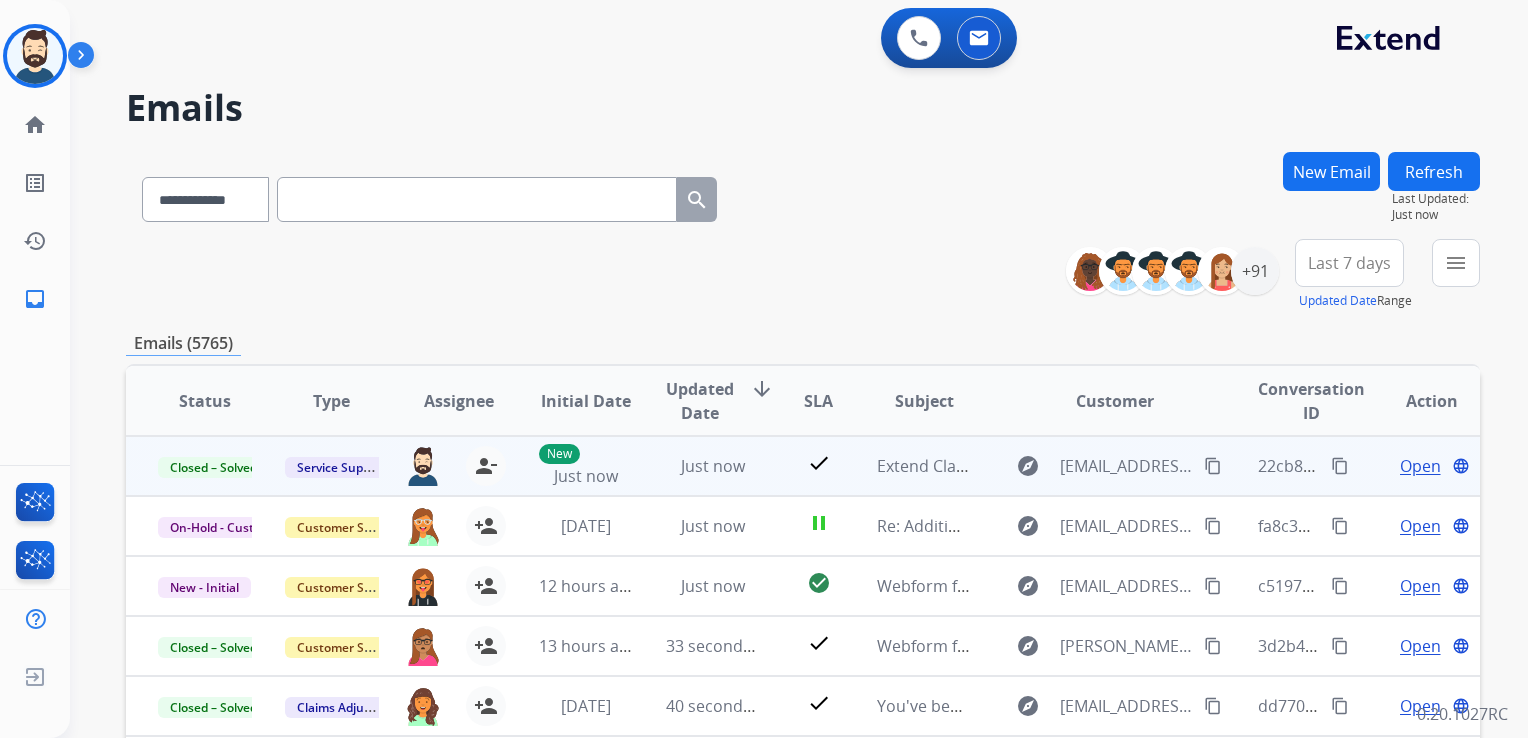 click on "content_copy" at bounding box center (1340, 466) 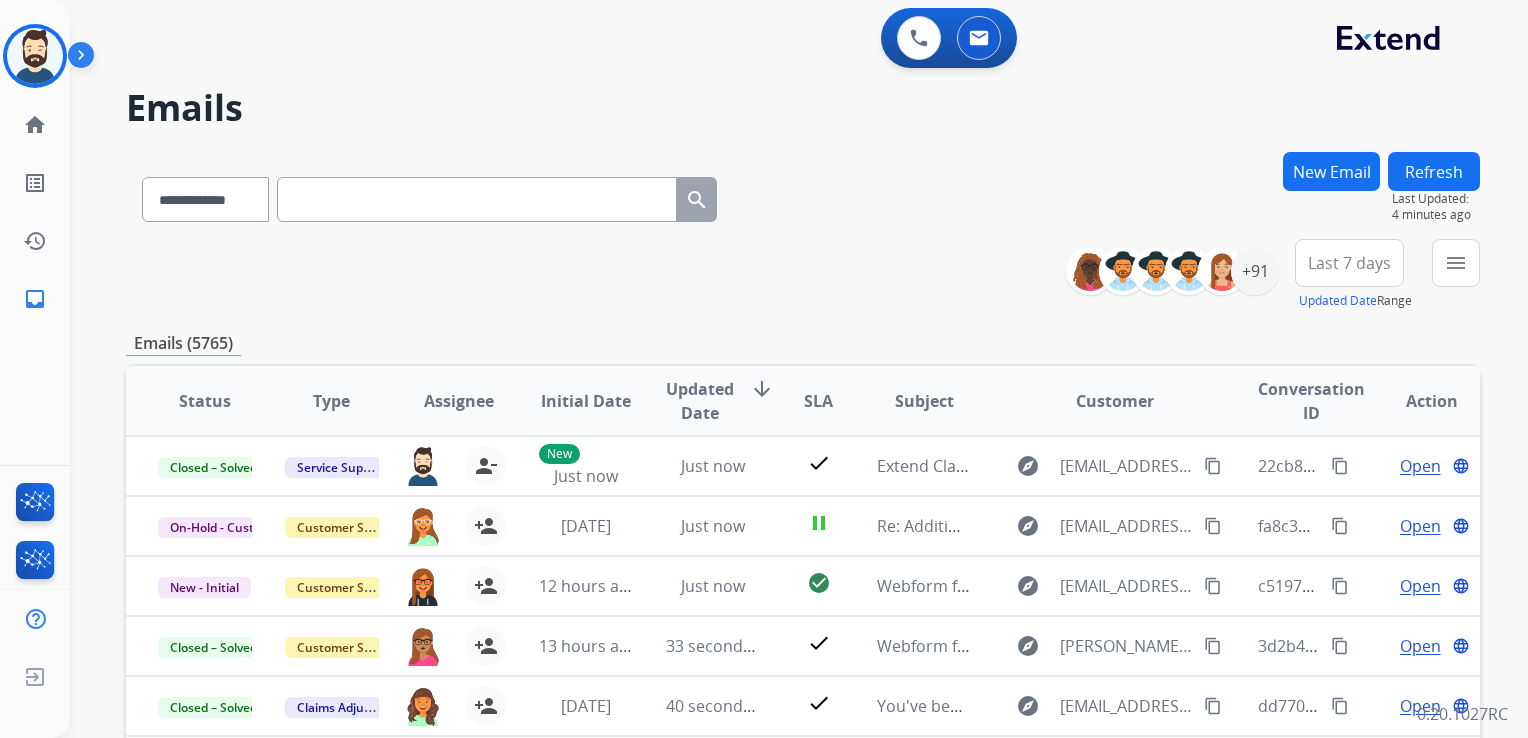 click at bounding box center (477, 199) 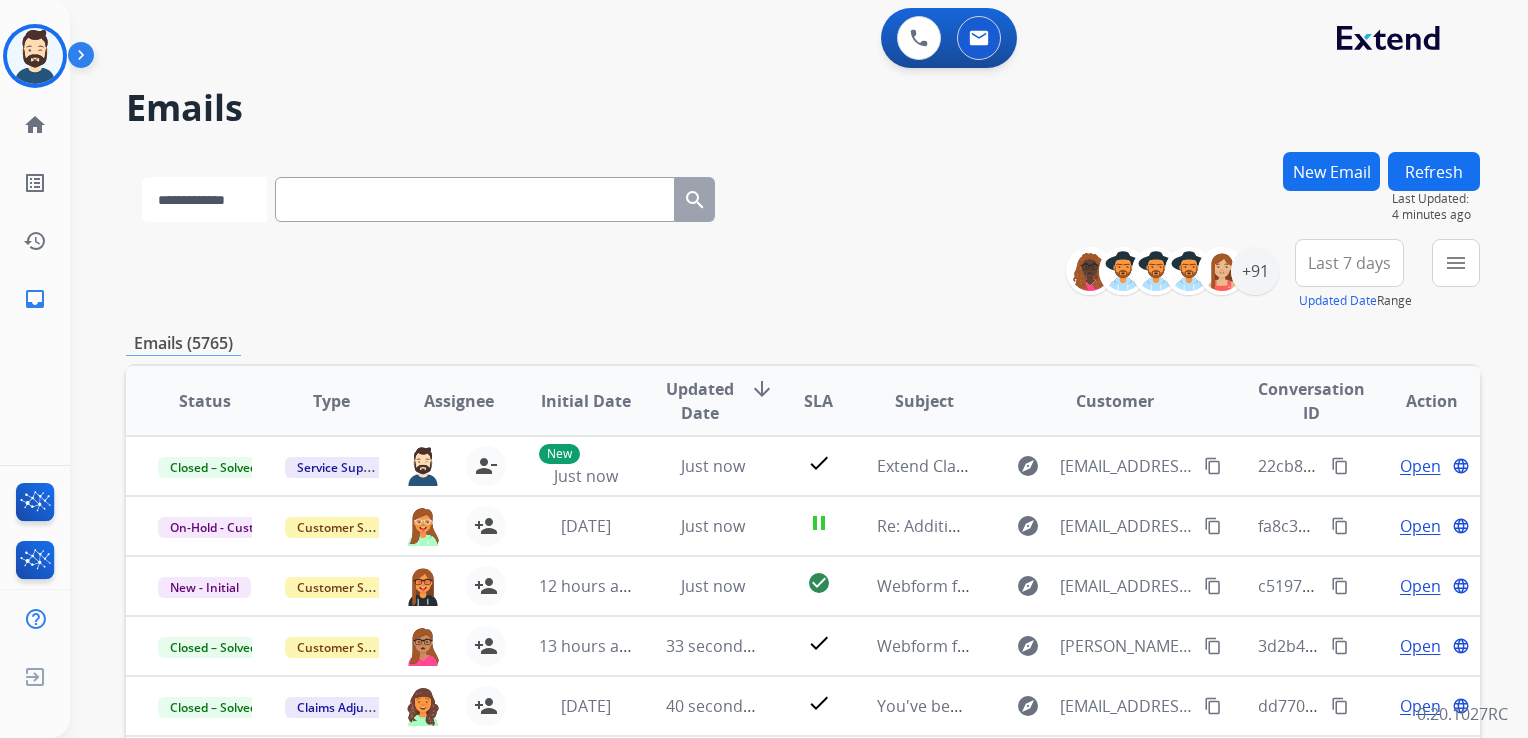 drag, startPoint x: 253, startPoint y: 204, endPoint x: 246, endPoint y: 220, distance: 17.464249 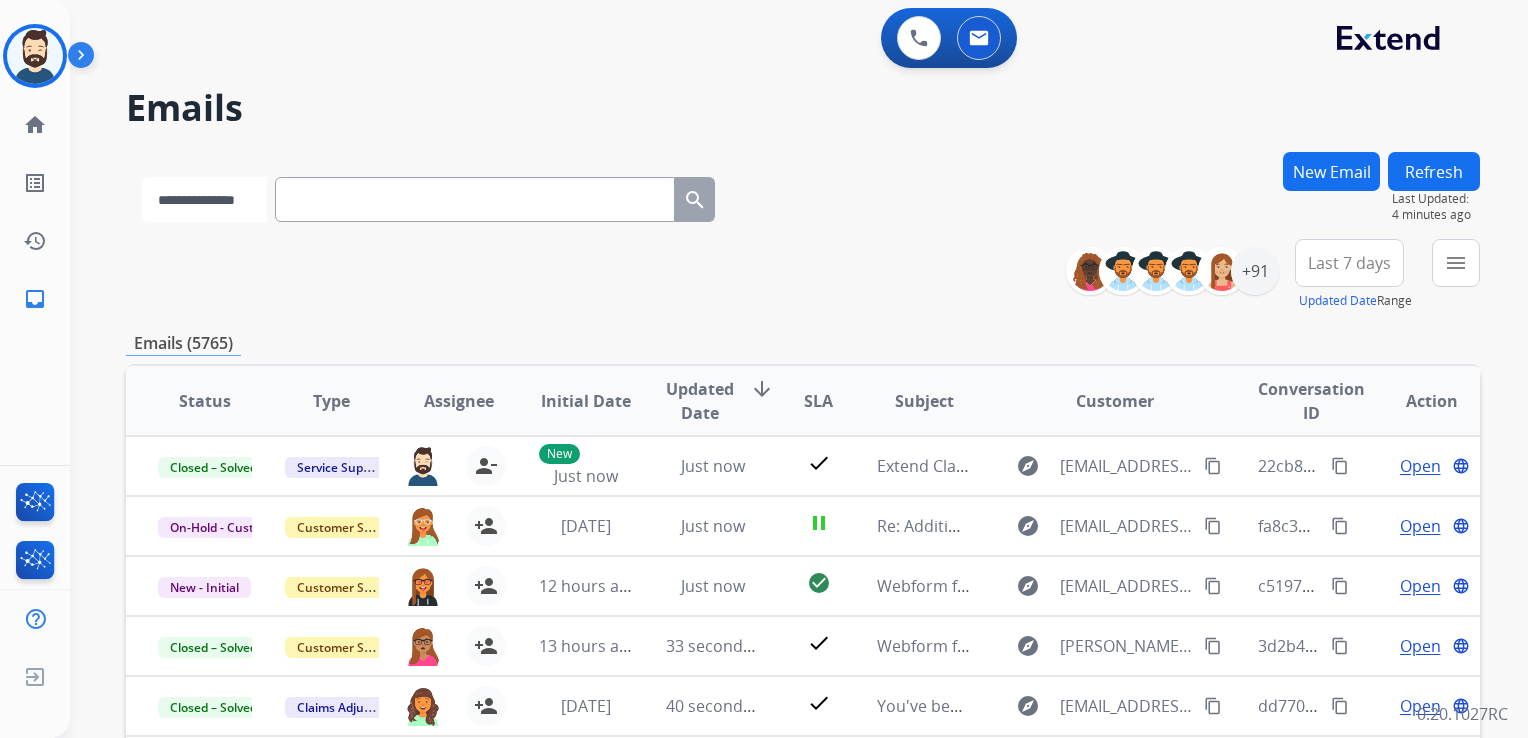 click on "**********" at bounding box center (204, 199) 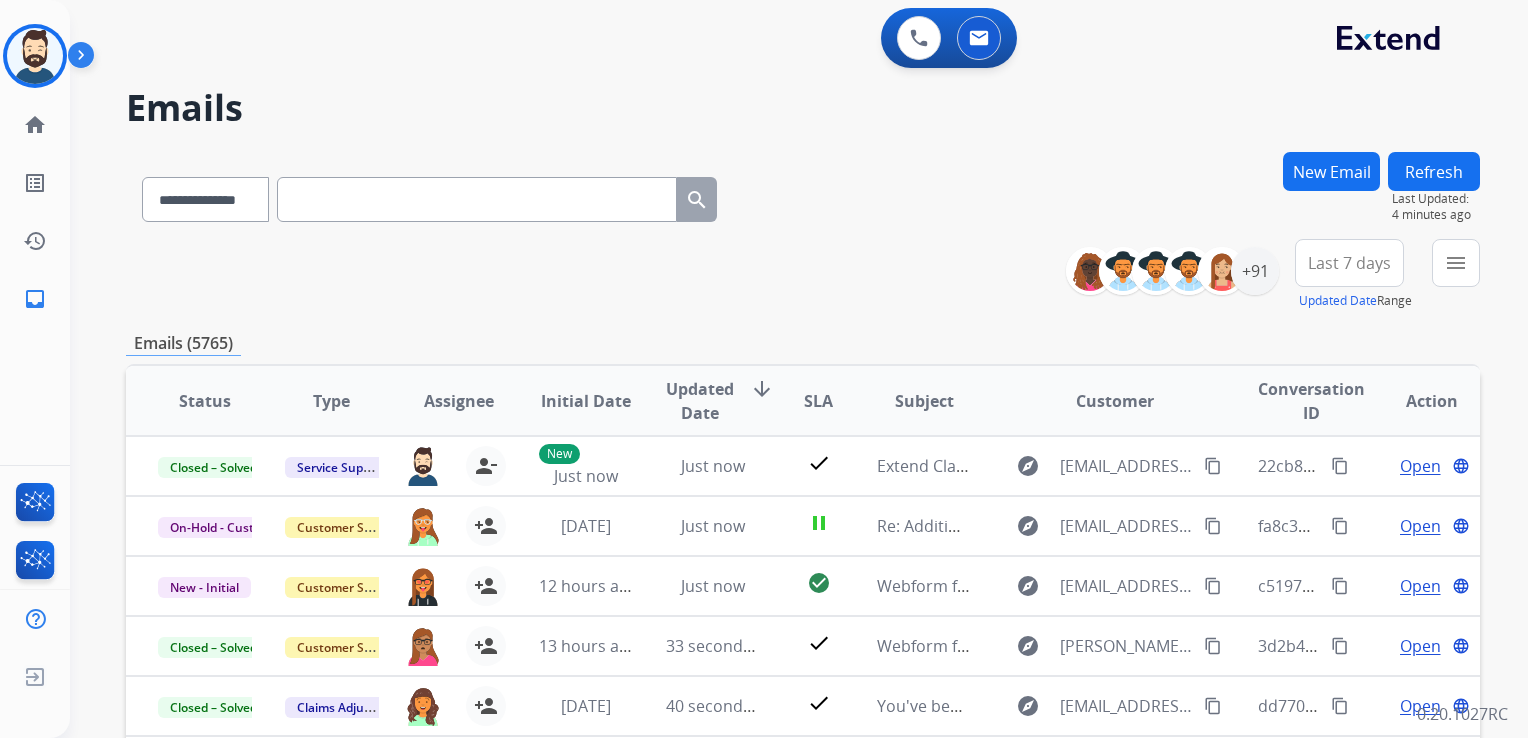 click at bounding box center [477, 199] 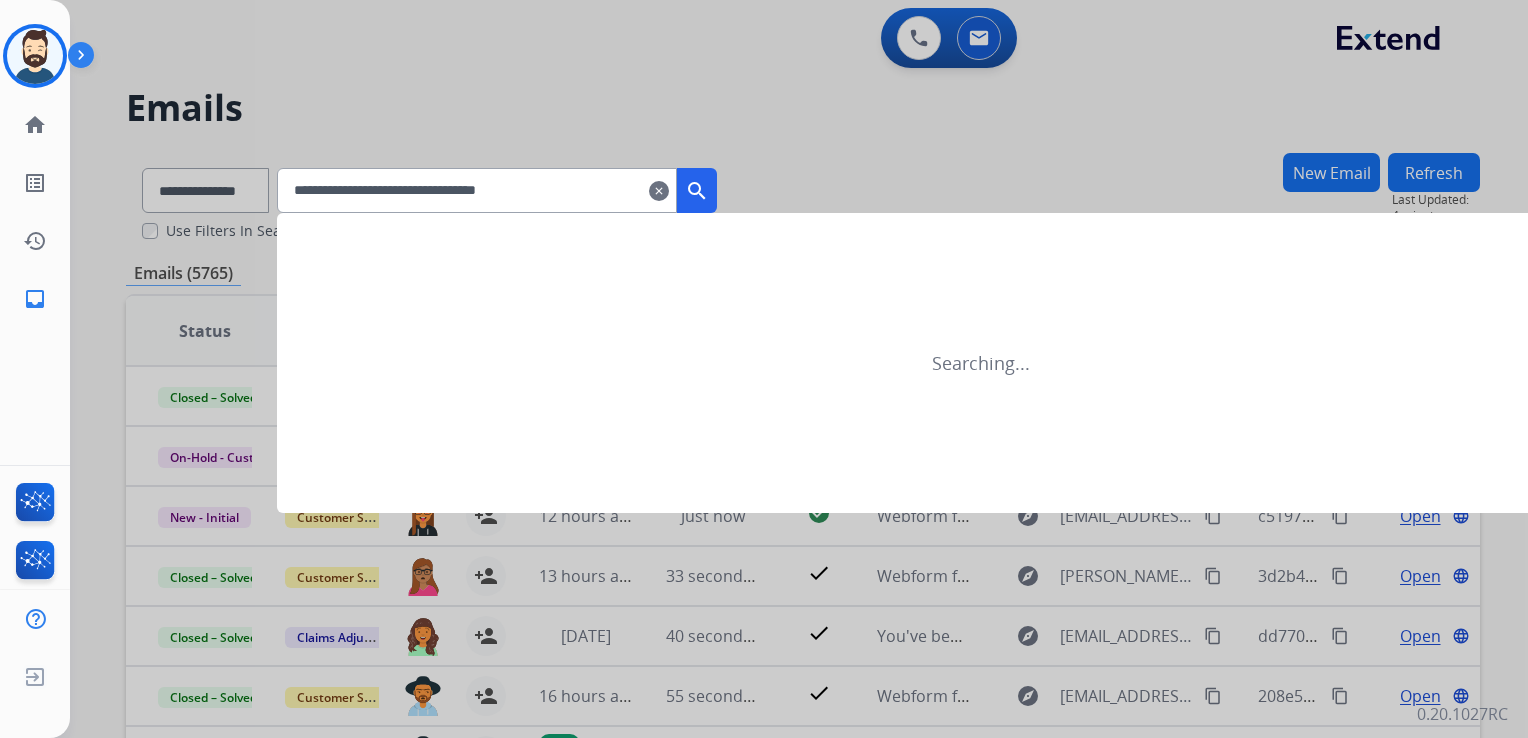 click on "search" at bounding box center (697, 191) 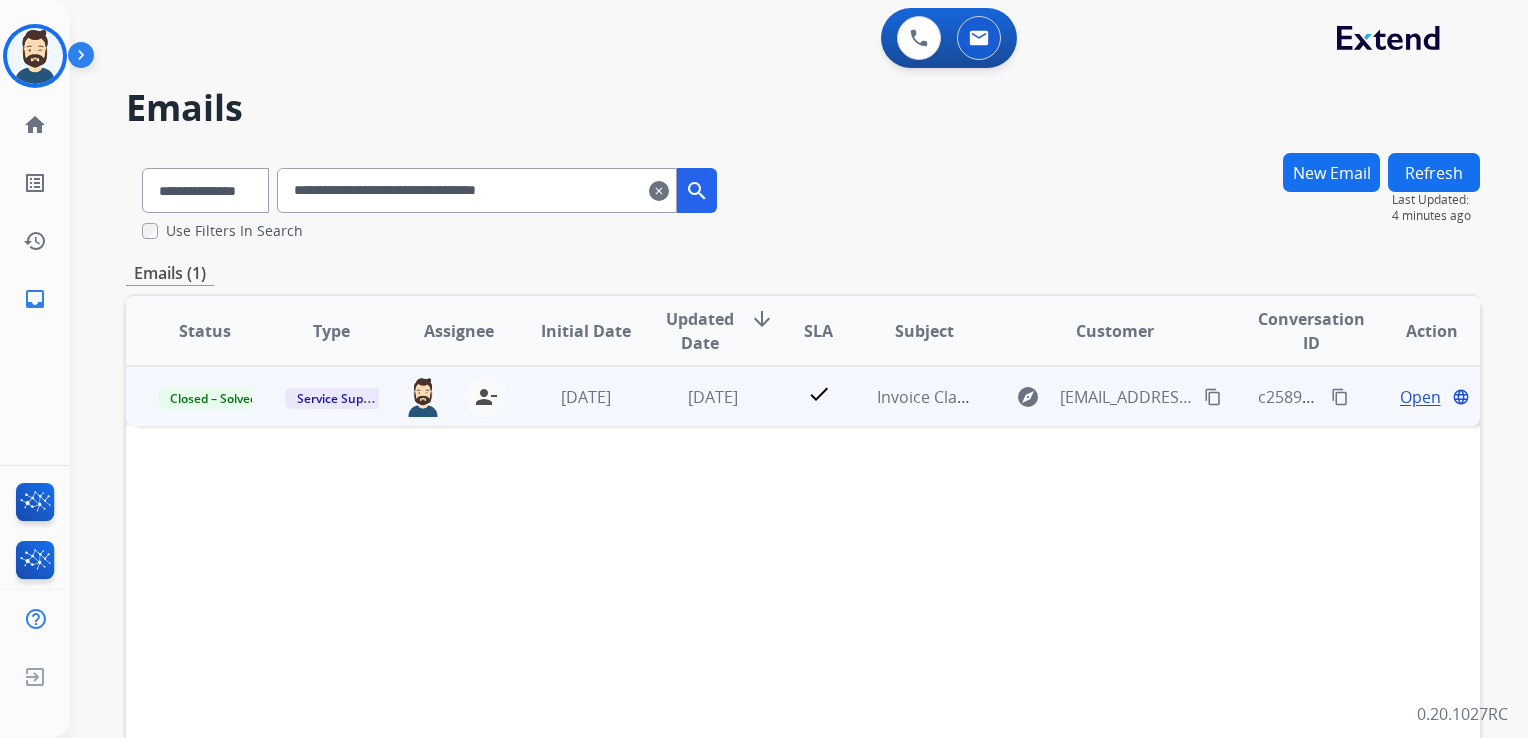 click on "[DATE]" at bounding box center [697, 396] 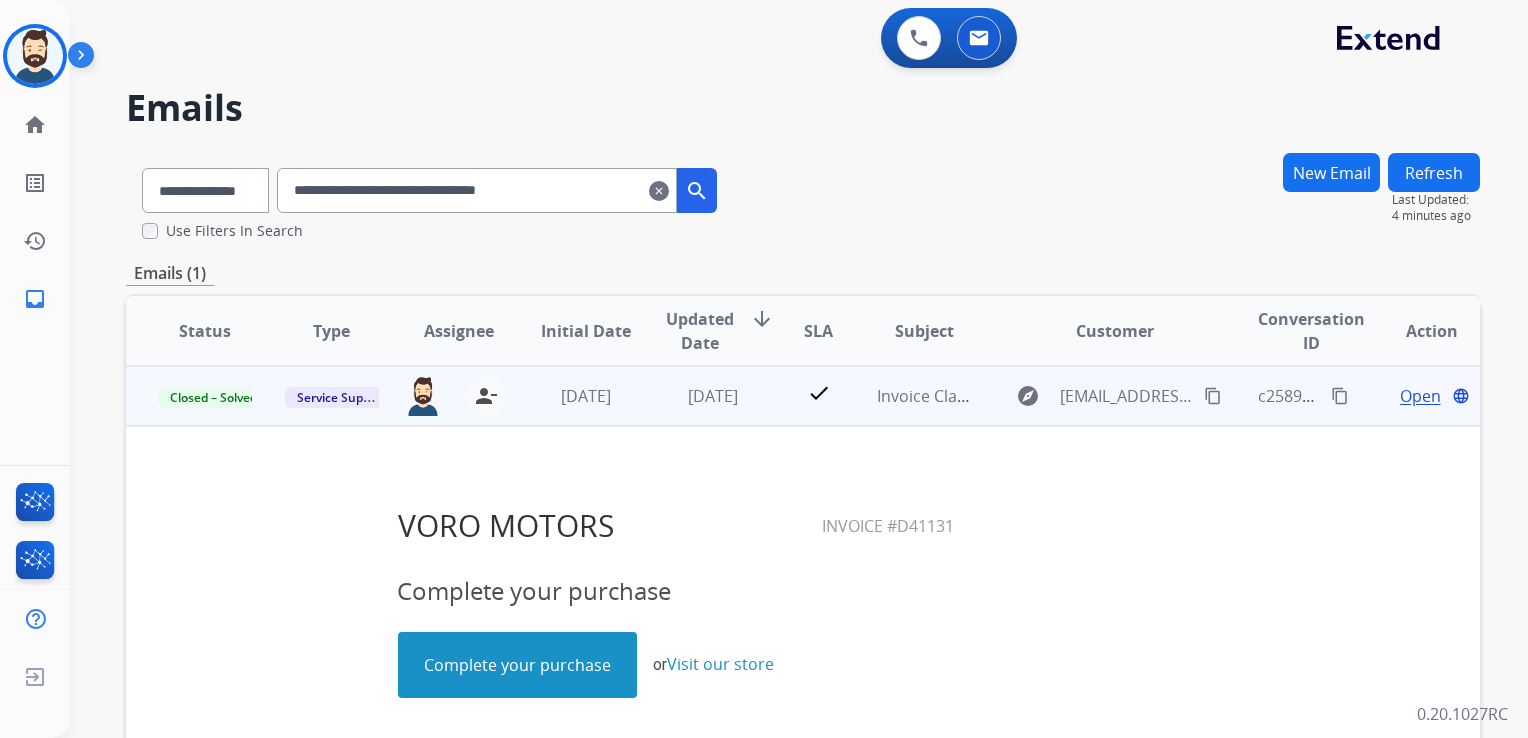 scroll, scrollTop: 200, scrollLeft: 0, axis: vertical 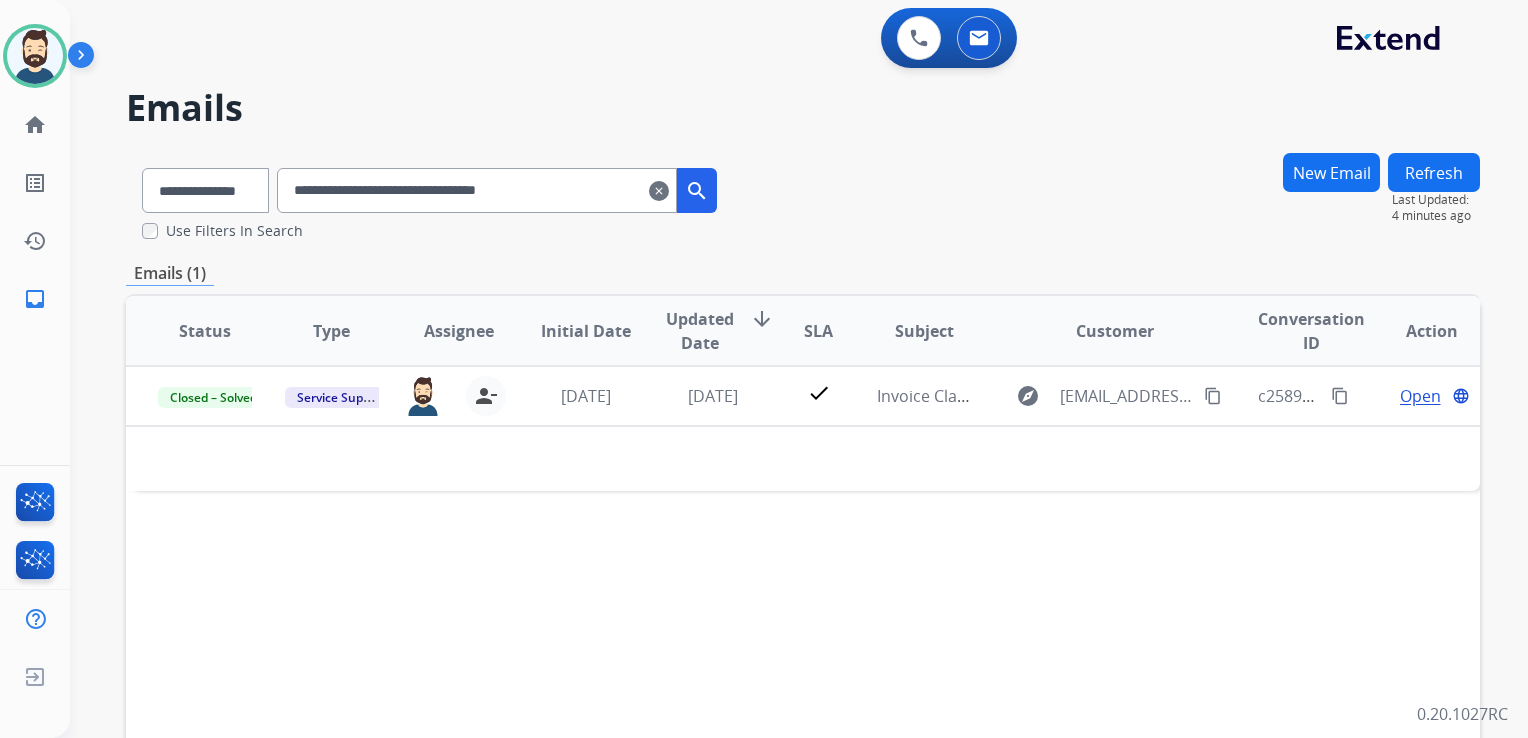click on "**********" at bounding box center [477, 190] 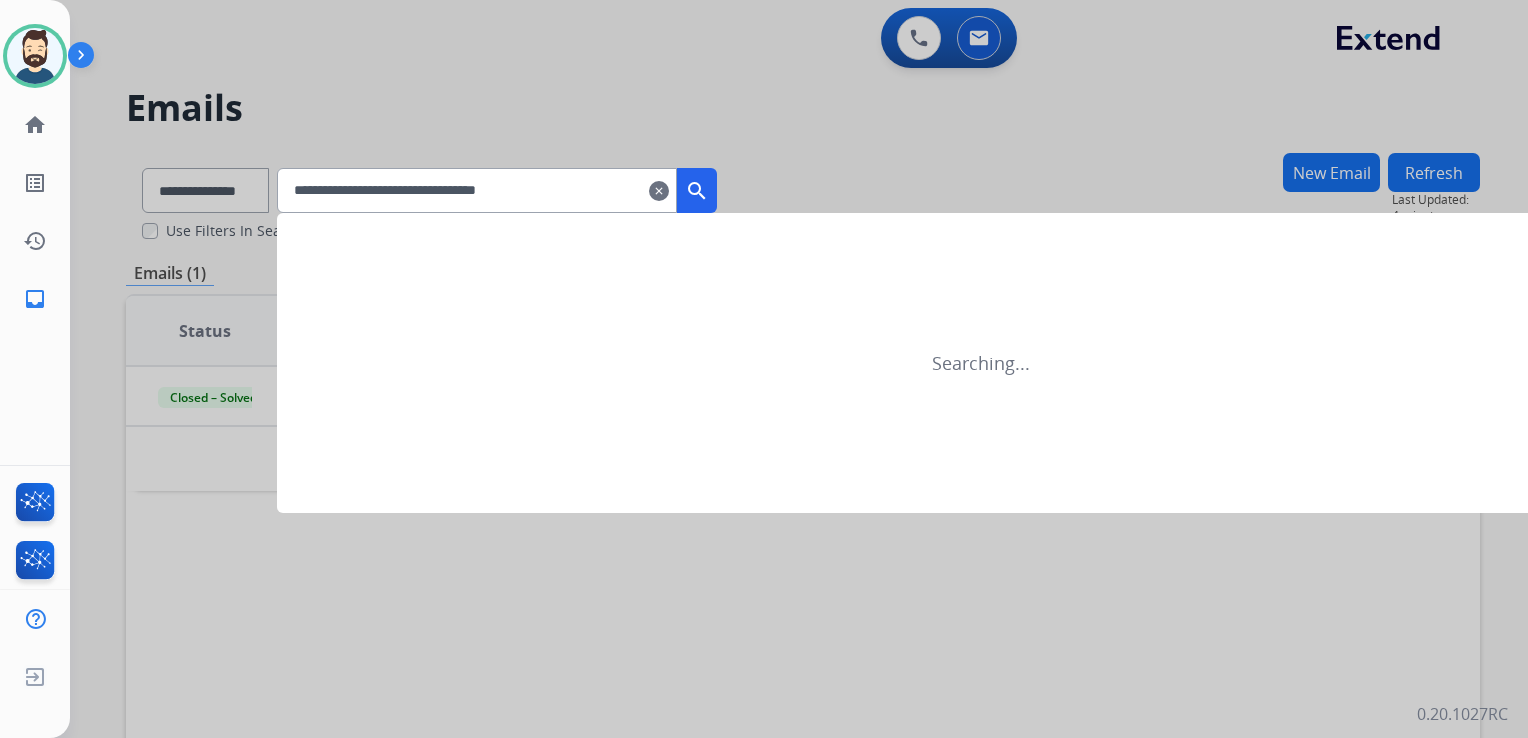 type on "**********" 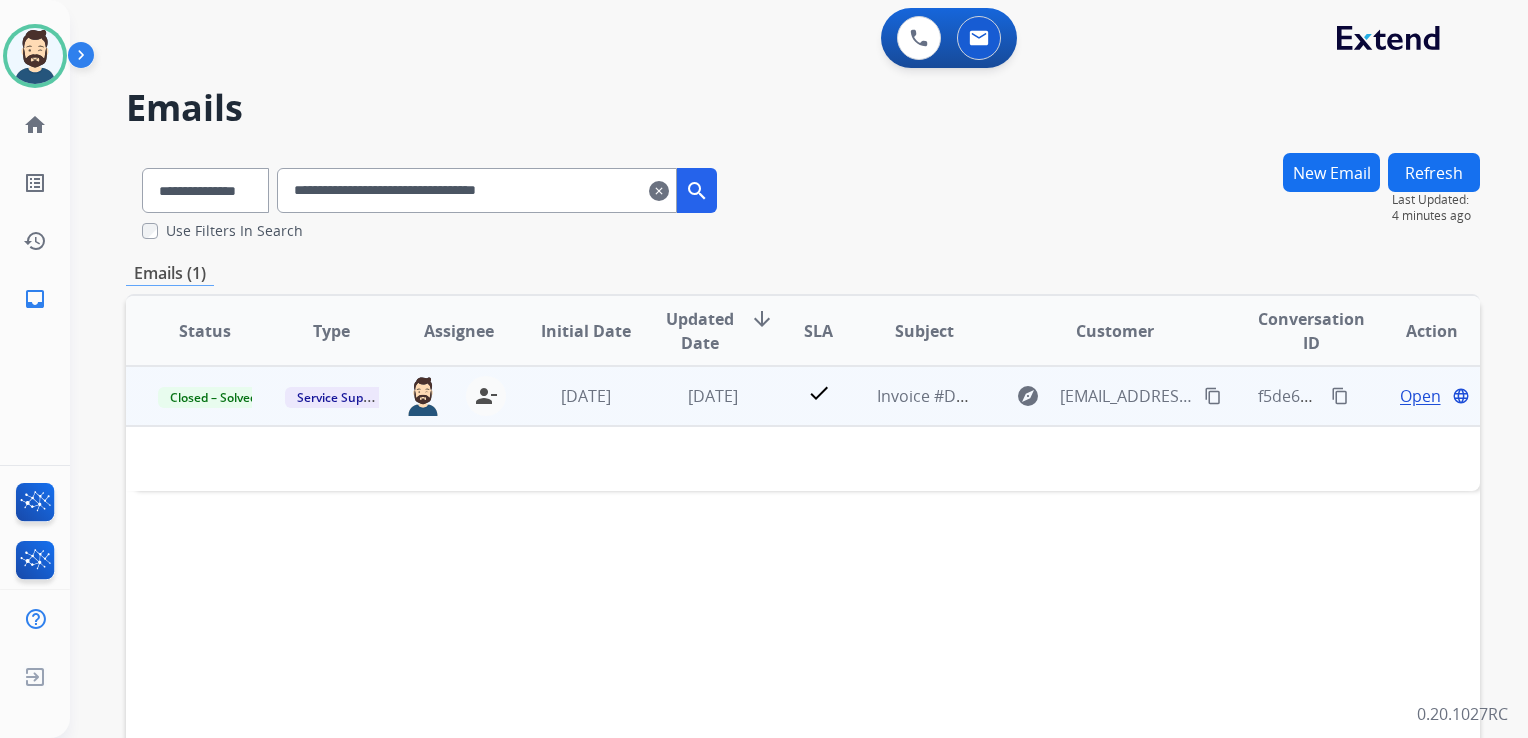 click on "[DATE]" at bounding box center [697, 396] 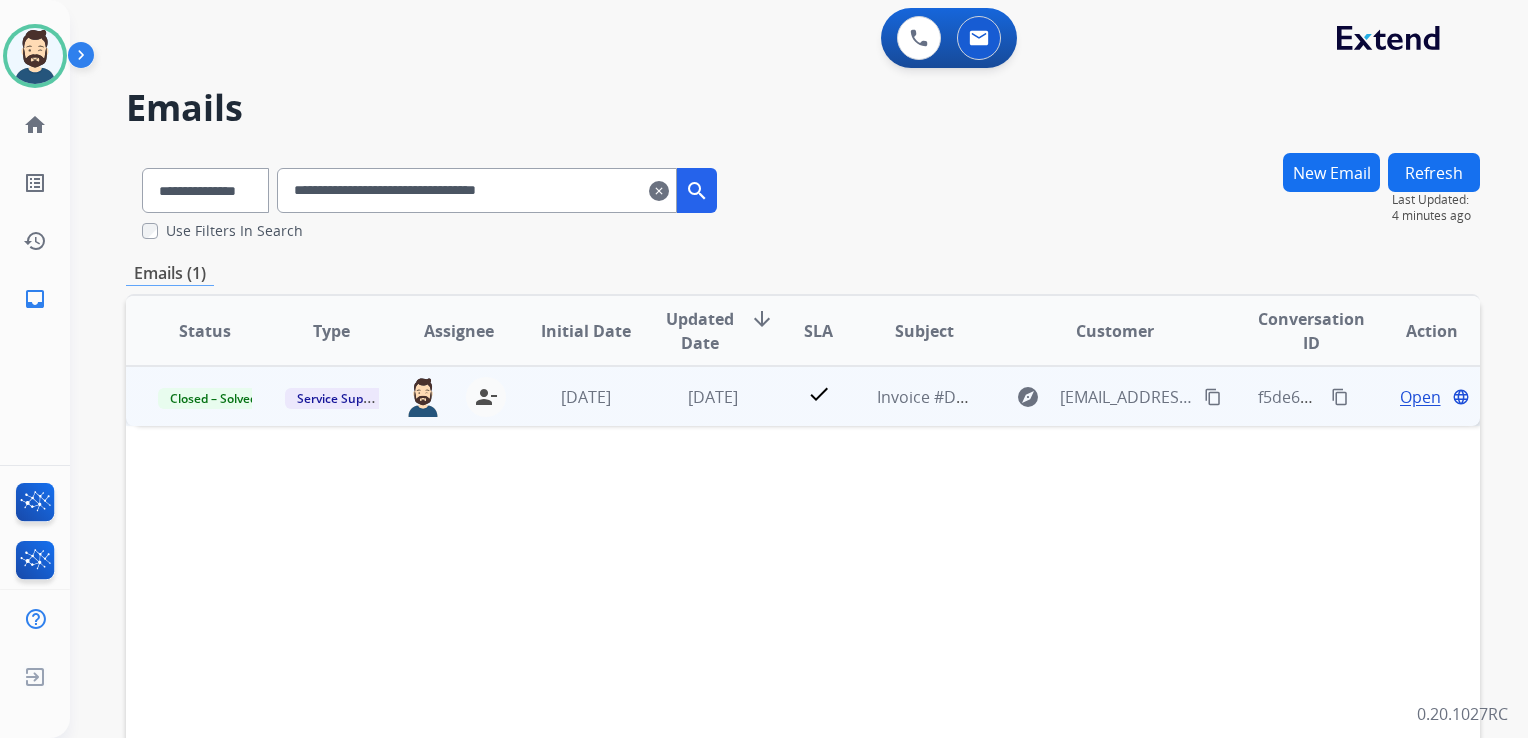 click on "[DATE]" at bounding box center (697, 396) 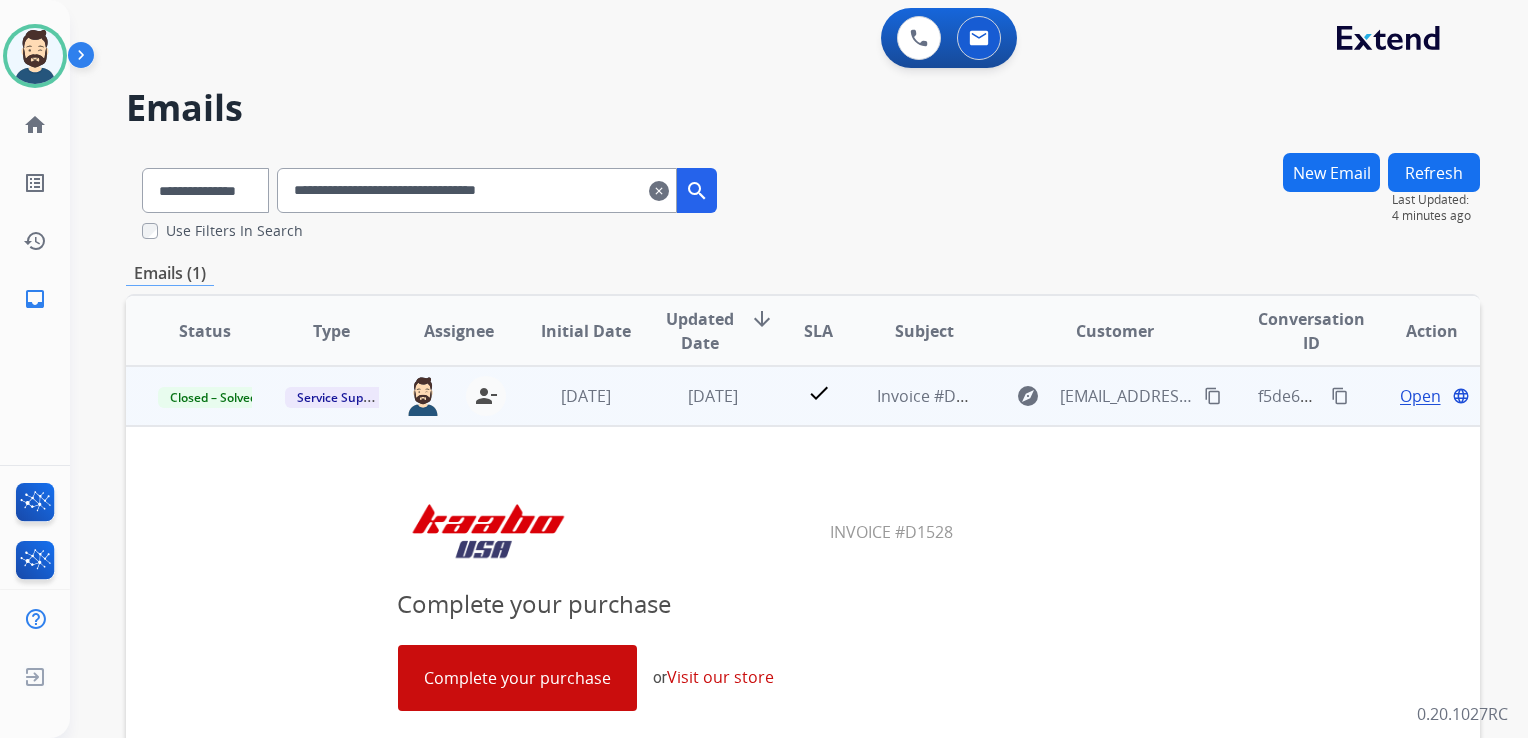 click on "Open" at bounding box center (1420, 396) 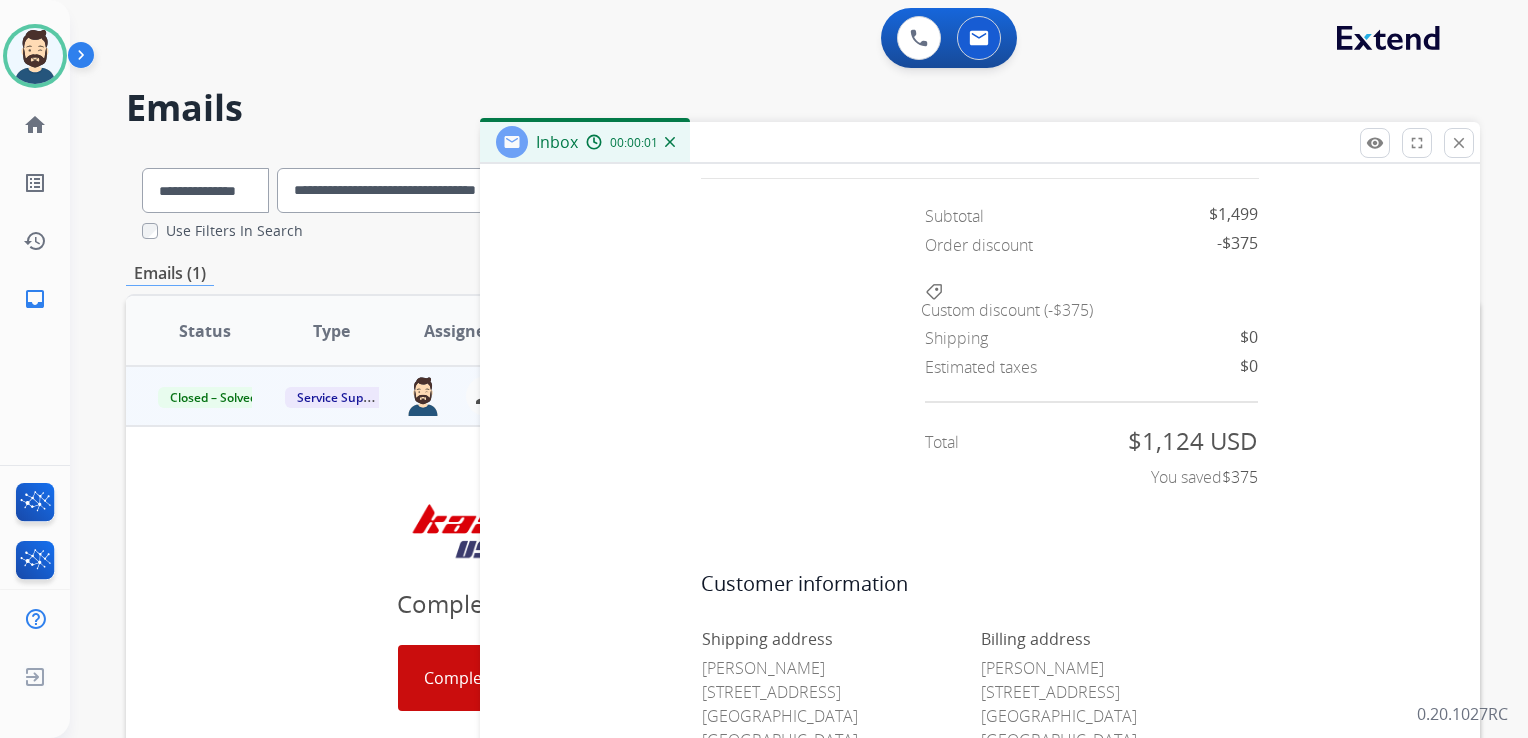 scroll, scrollTop: 912, scrollLeft: 0, axis: vertical 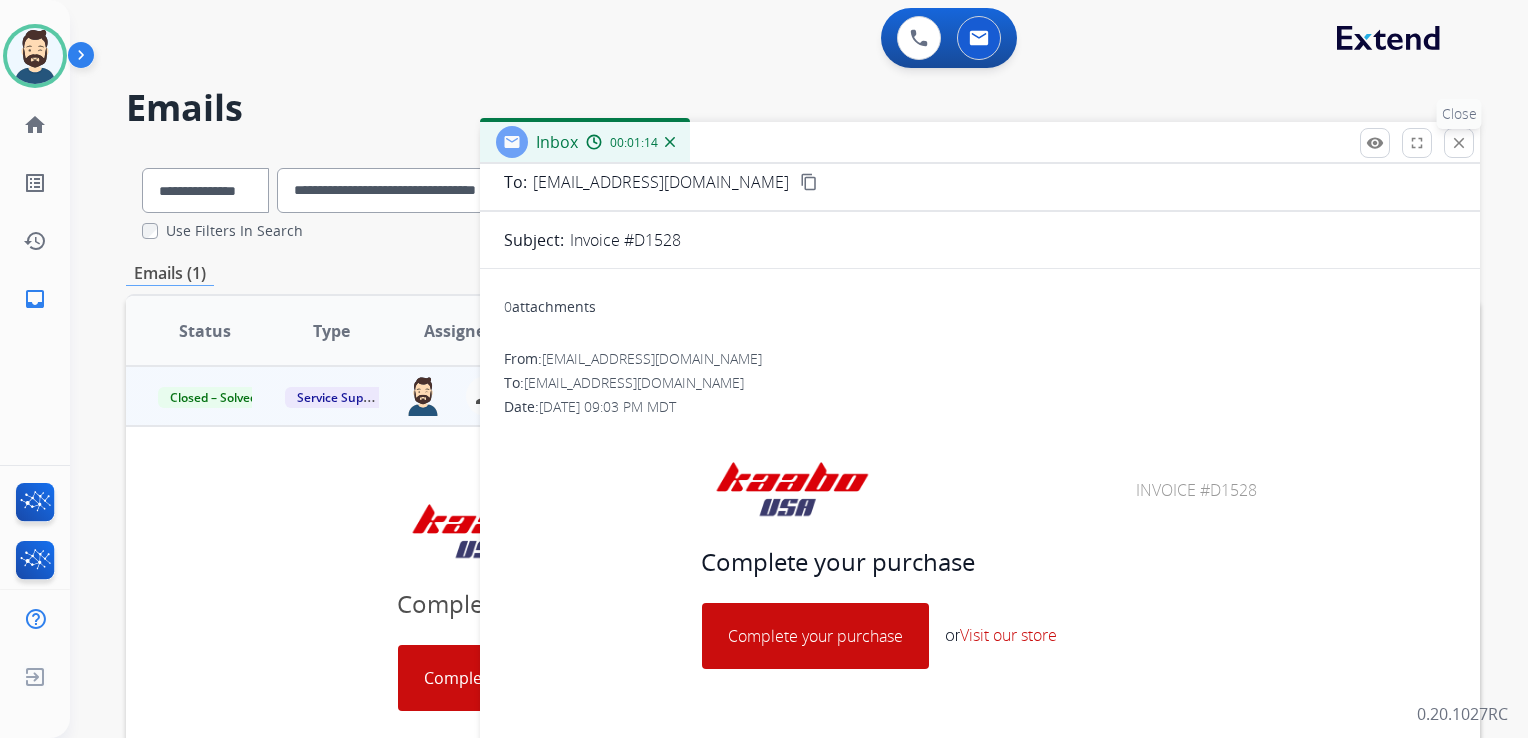 click on "close" at bounding box center [1459, 143] 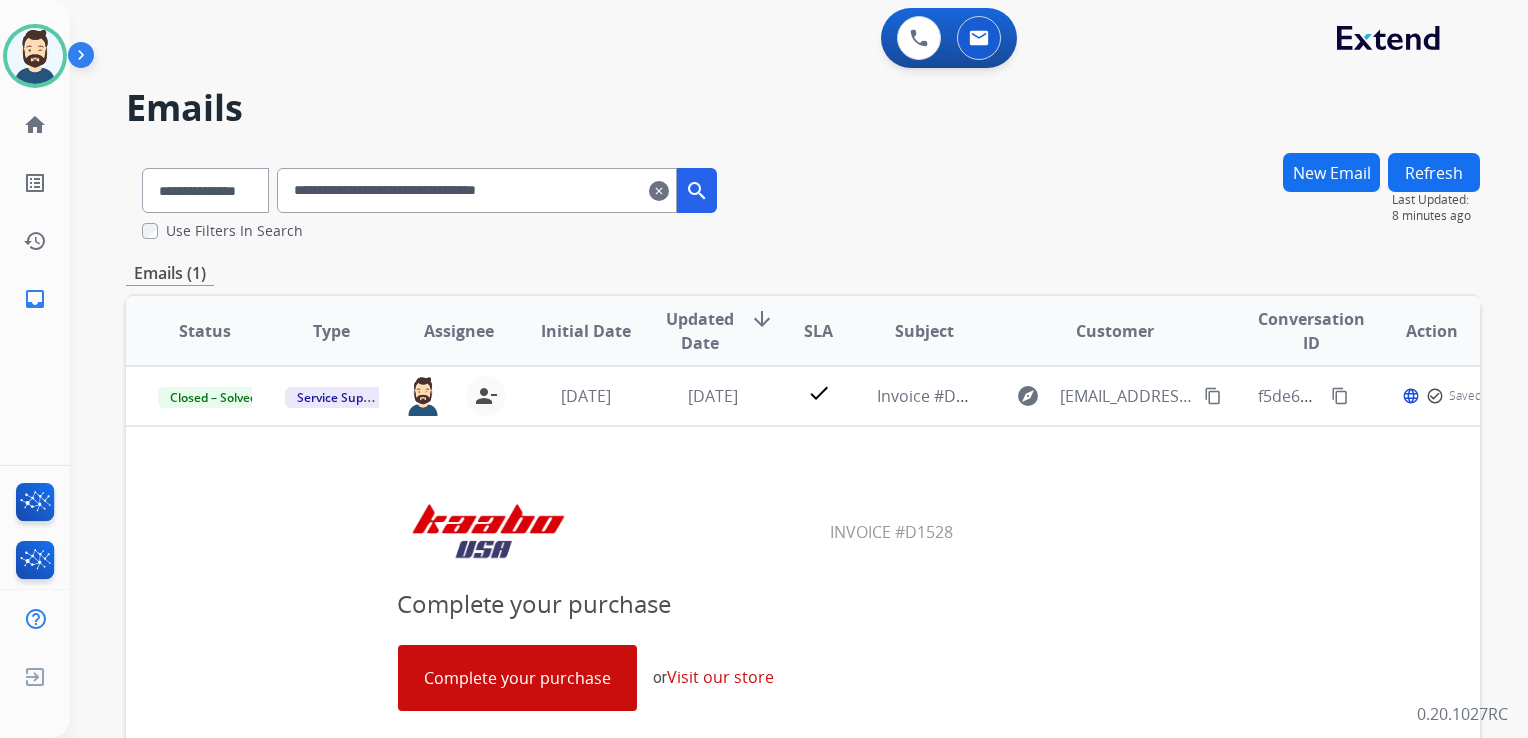 click on "clear" at bounding box center (659, 191) 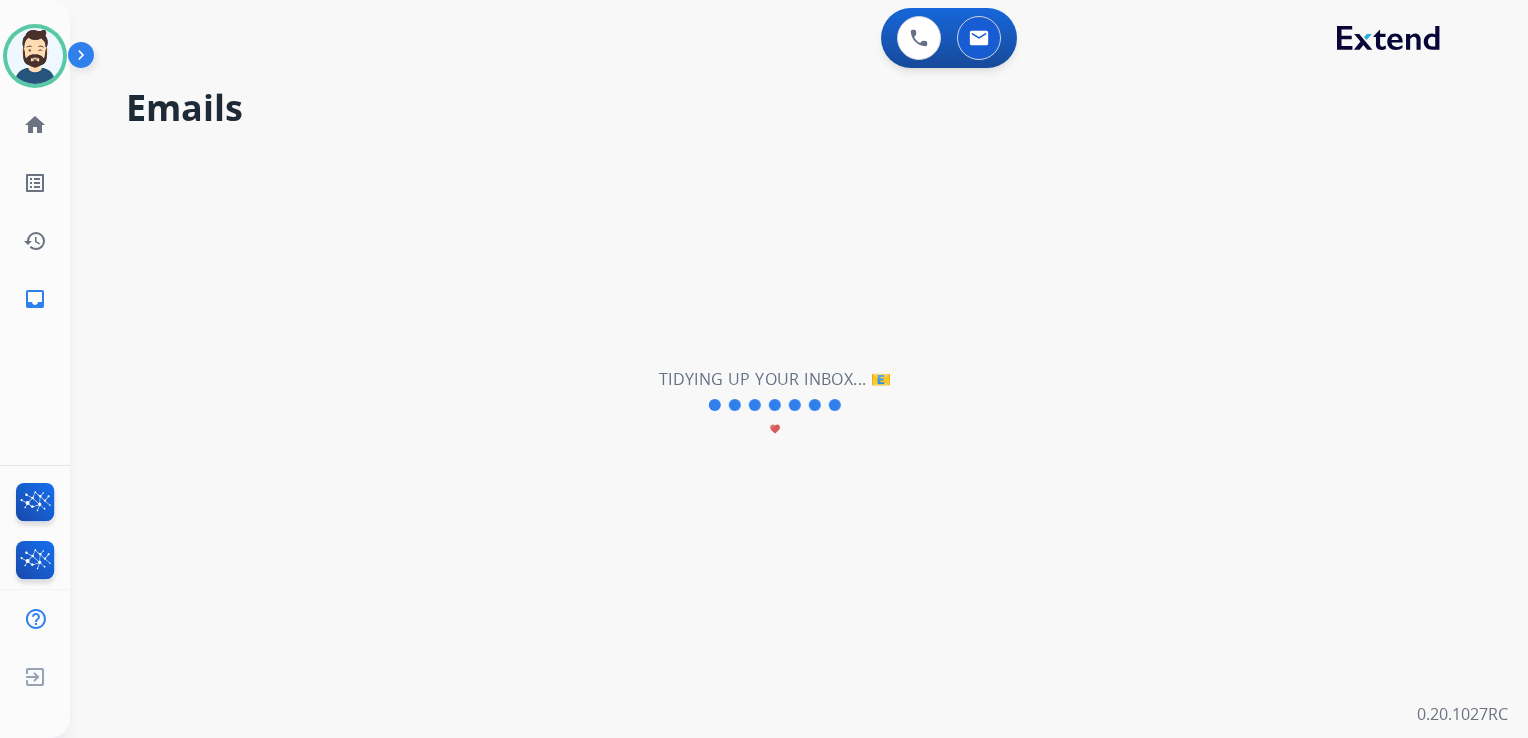 select on "**********" 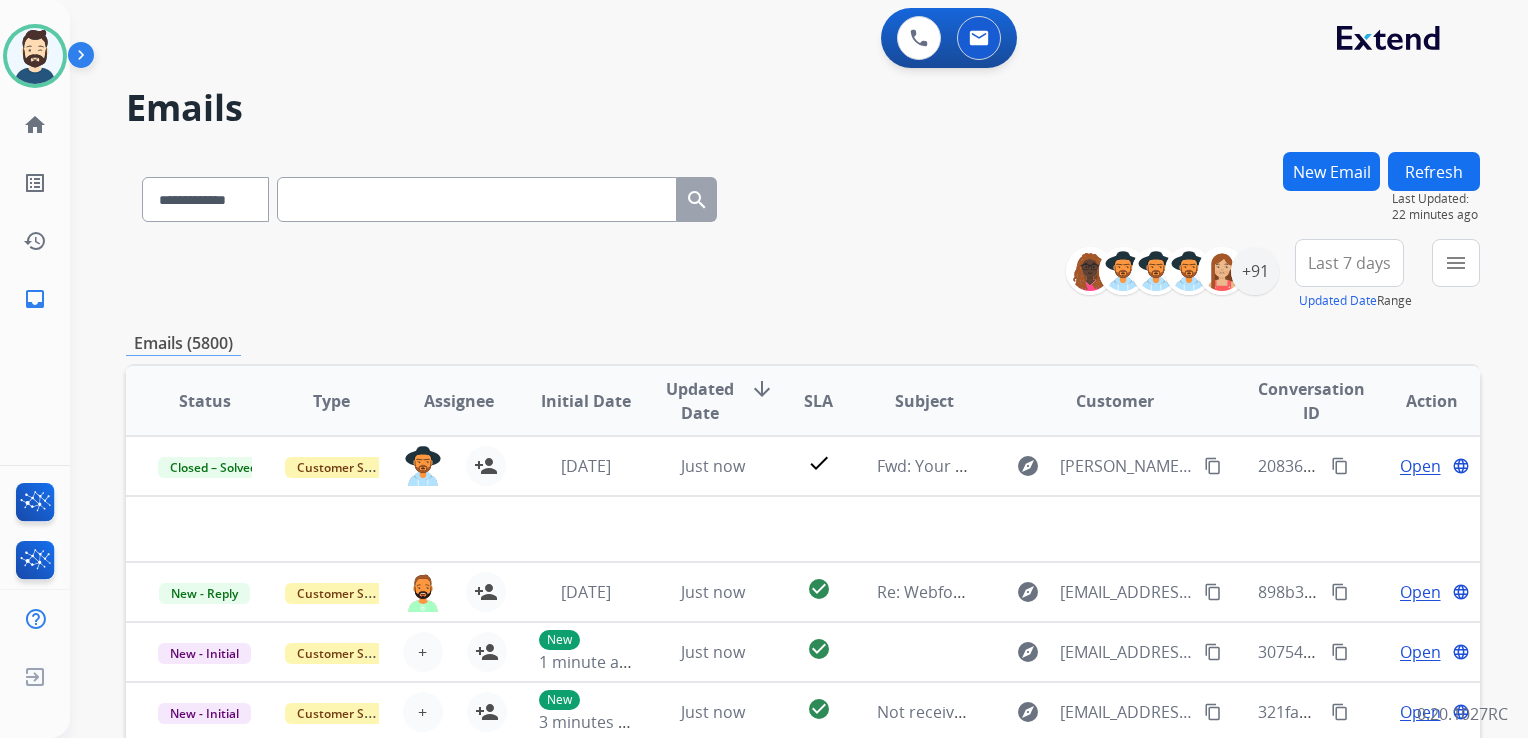 click at bounding box center (477, 199) 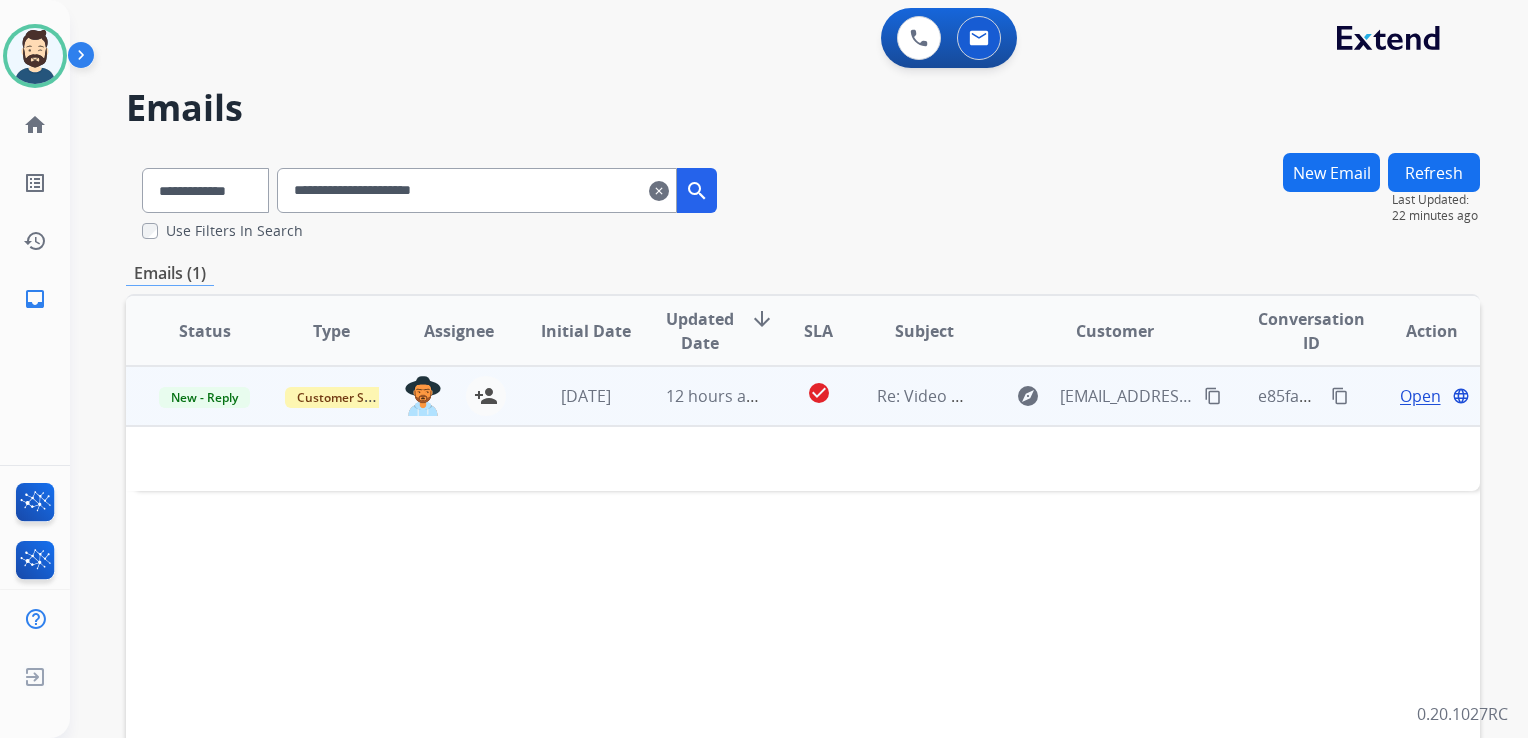 click on "12 hours ago" at bounding box center [697, 396] 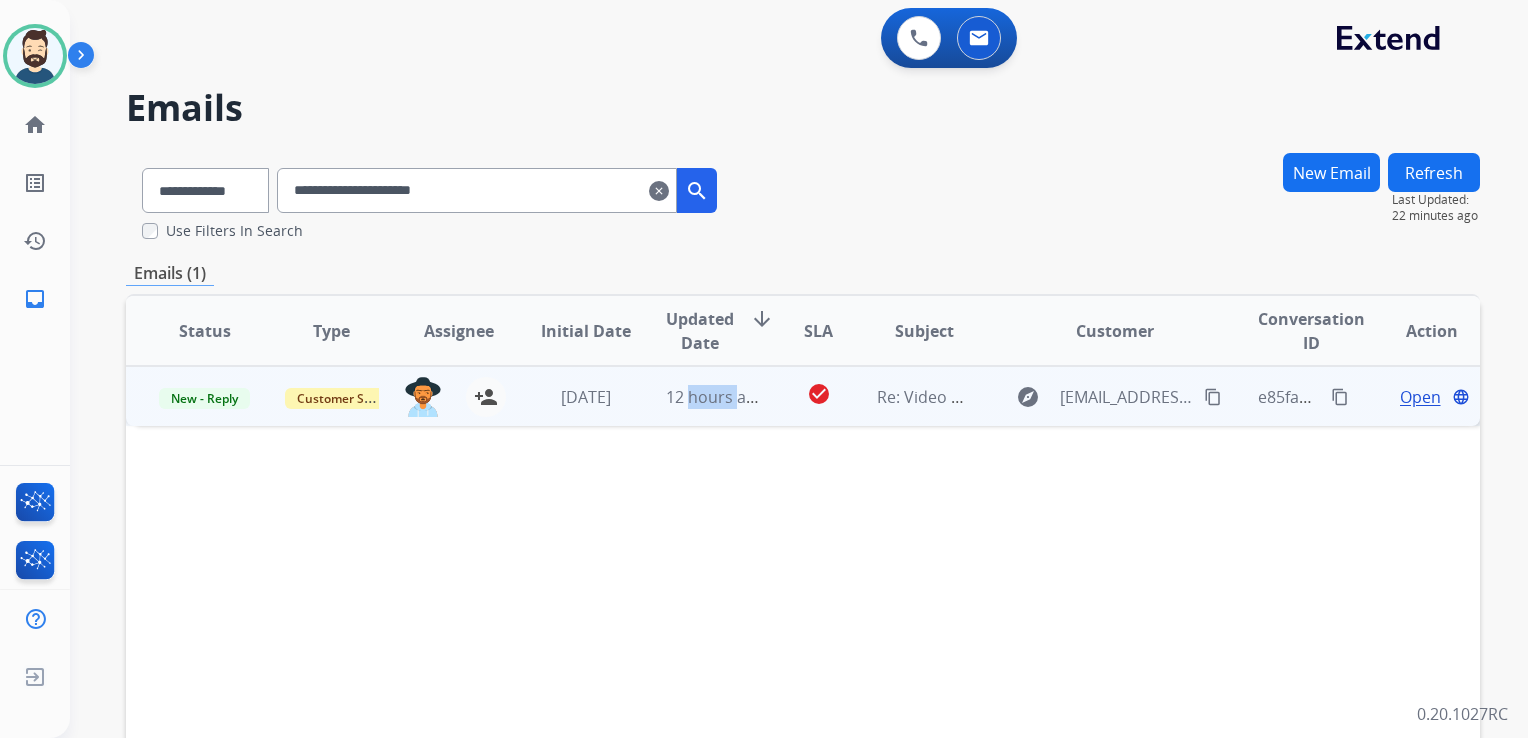 click on "12 hours ago" at bounding box center [697, 396] 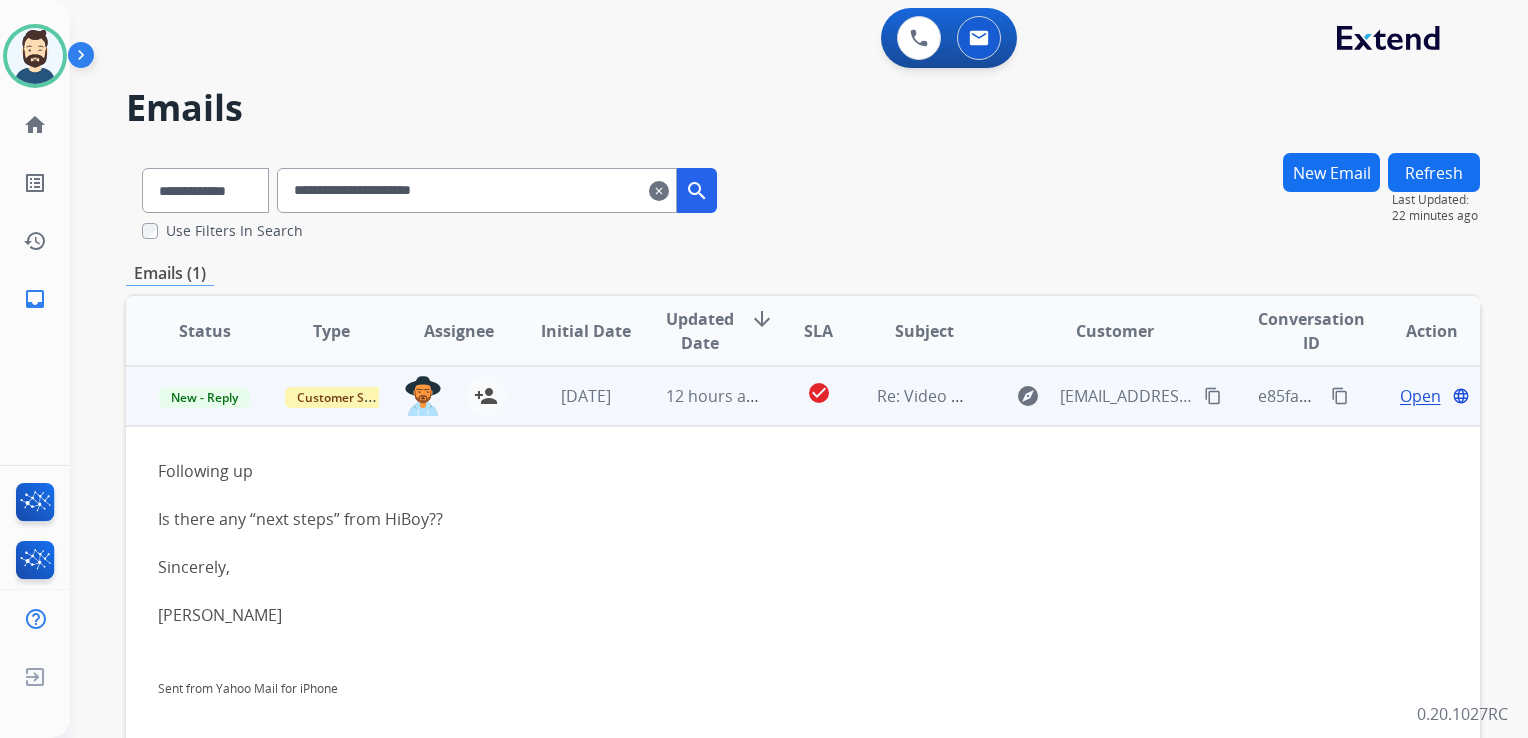 click on "Open" at bounding box center [1420, 396] 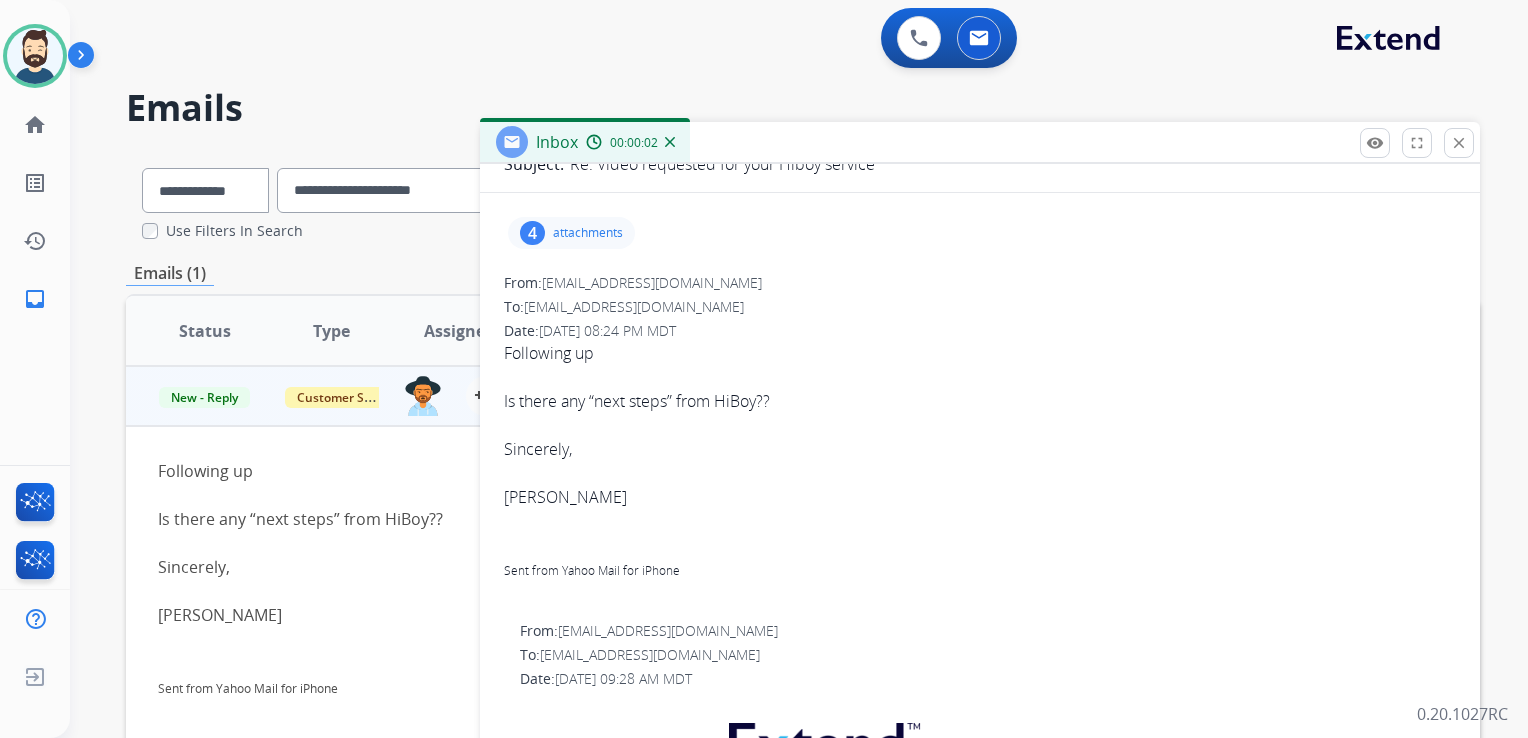 scroll, scrollTop: 0, scrollLeft: 0, axis: both 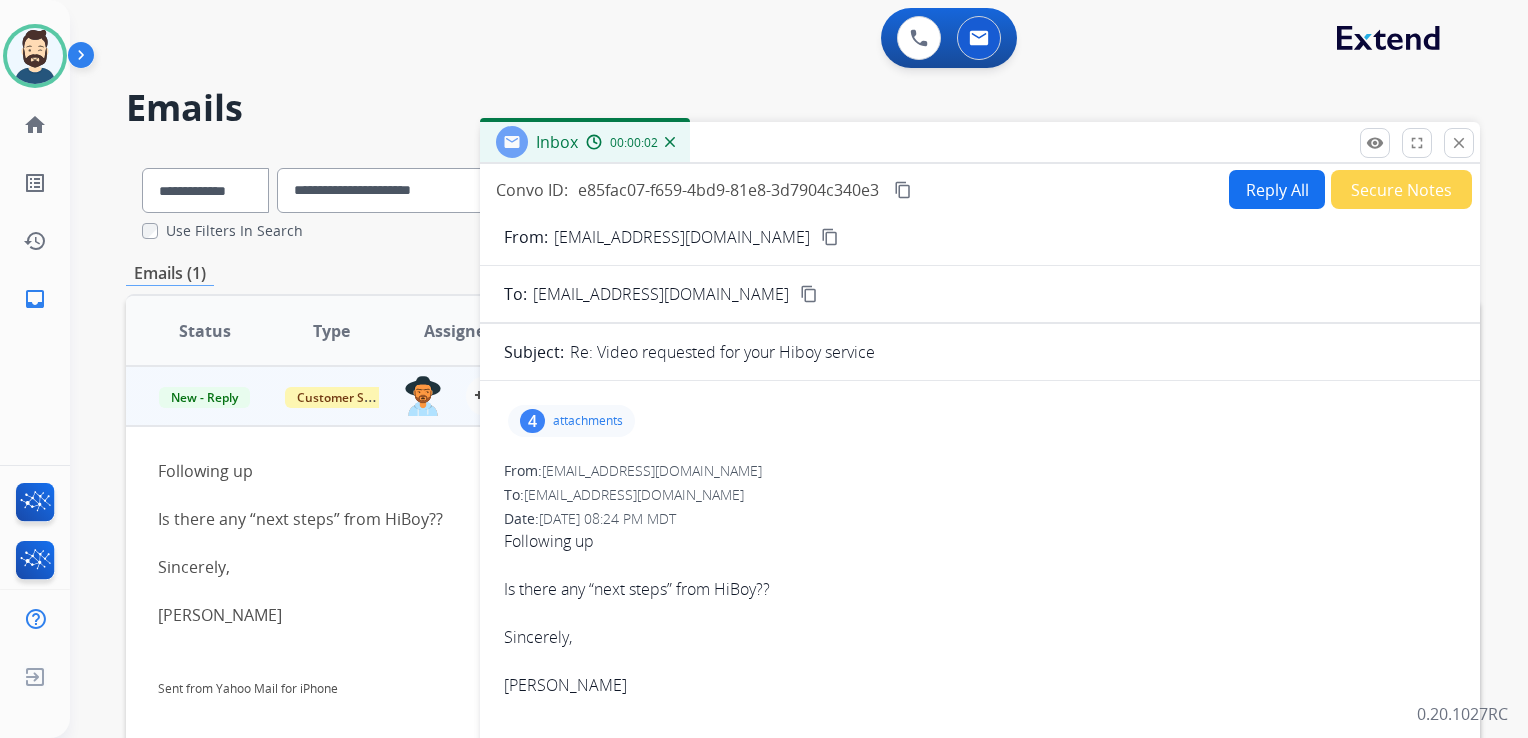 click on "Reply All" at bounding box center [1277, 189] 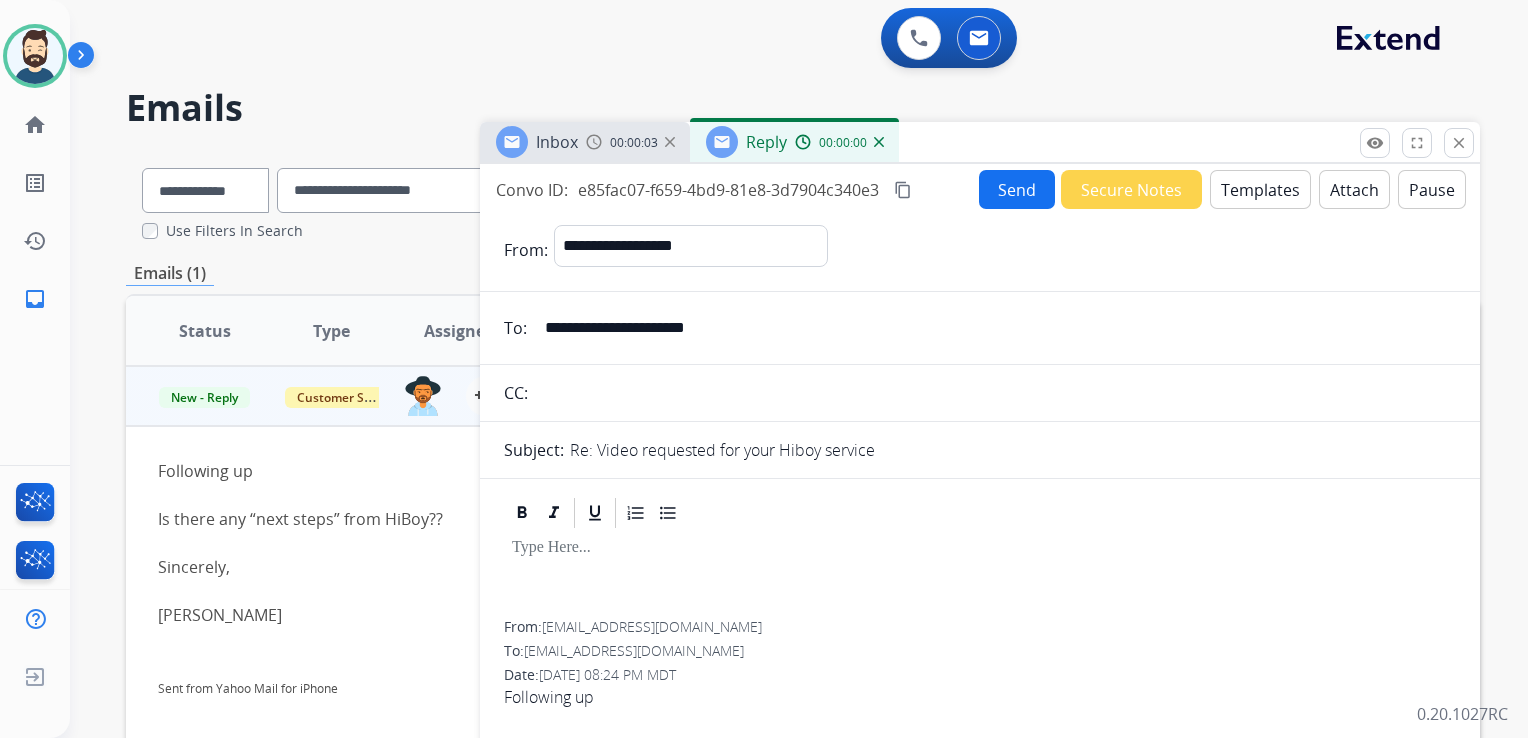 click on "Templates" at bounding box center (1260, 189) 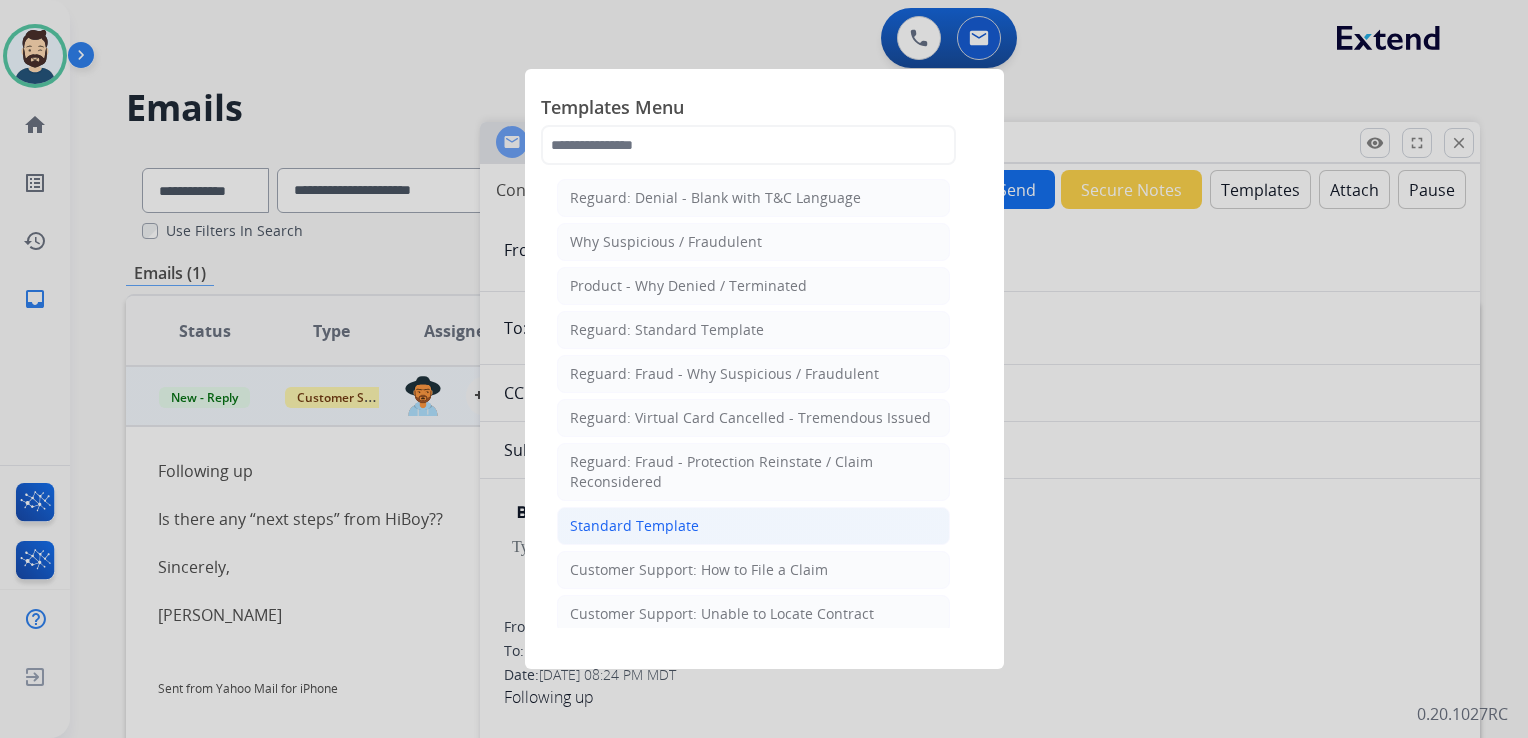 click on "Standard Template" 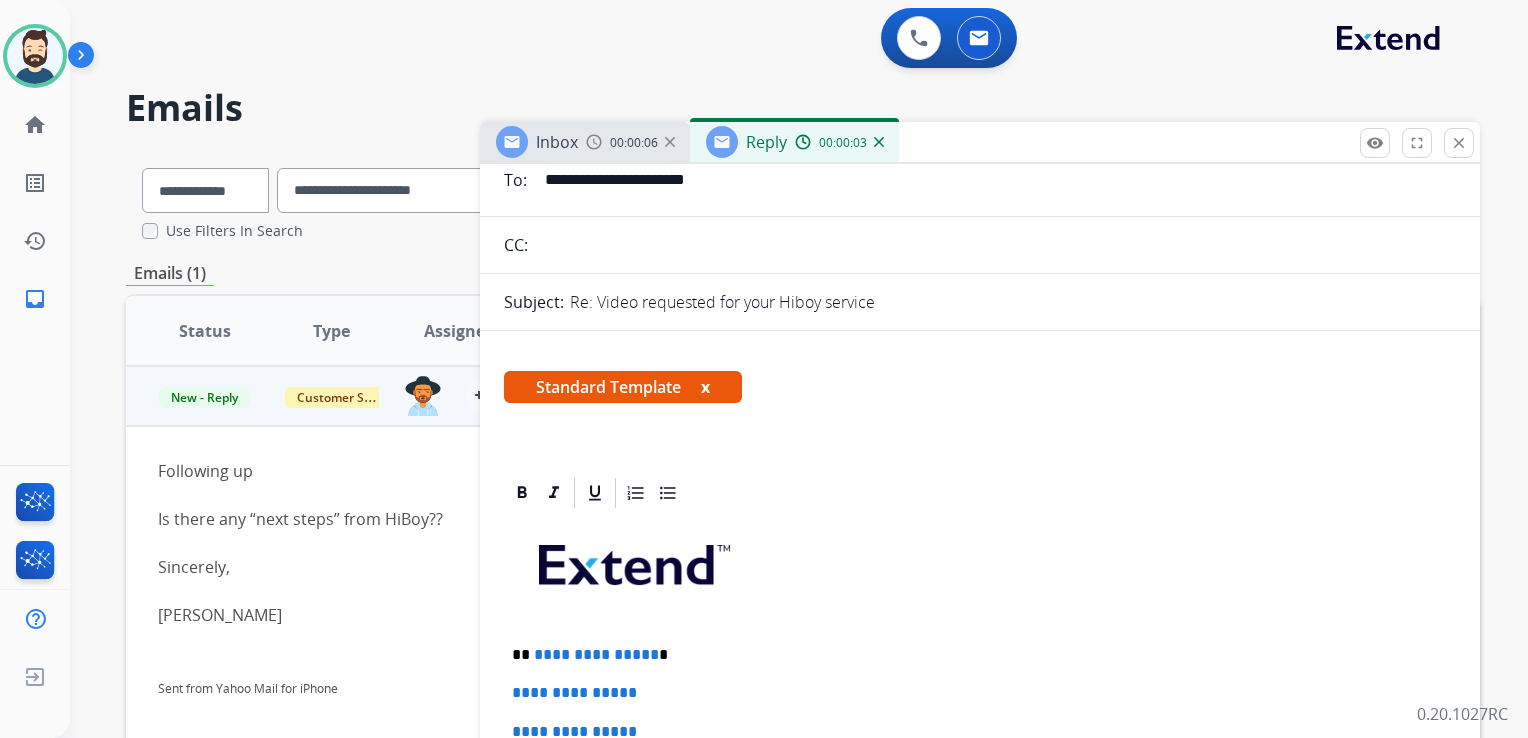 scroll, scrollTop: 300, scrollLeft: 0, axis: vertical 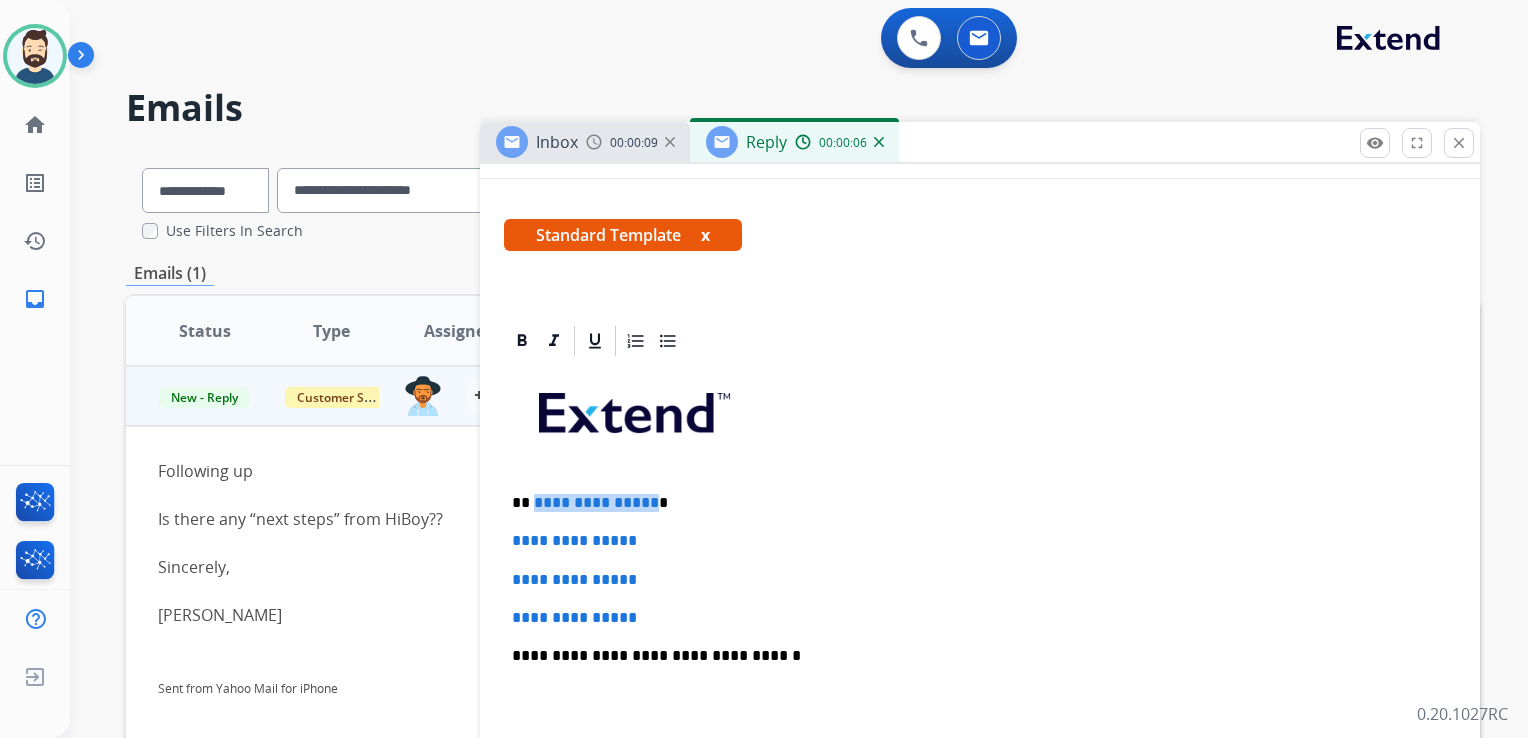 drag, startPoint x: 533, startPoint y: 505, endPoint x: 646, endPoint y: 502, distance: 113.03982 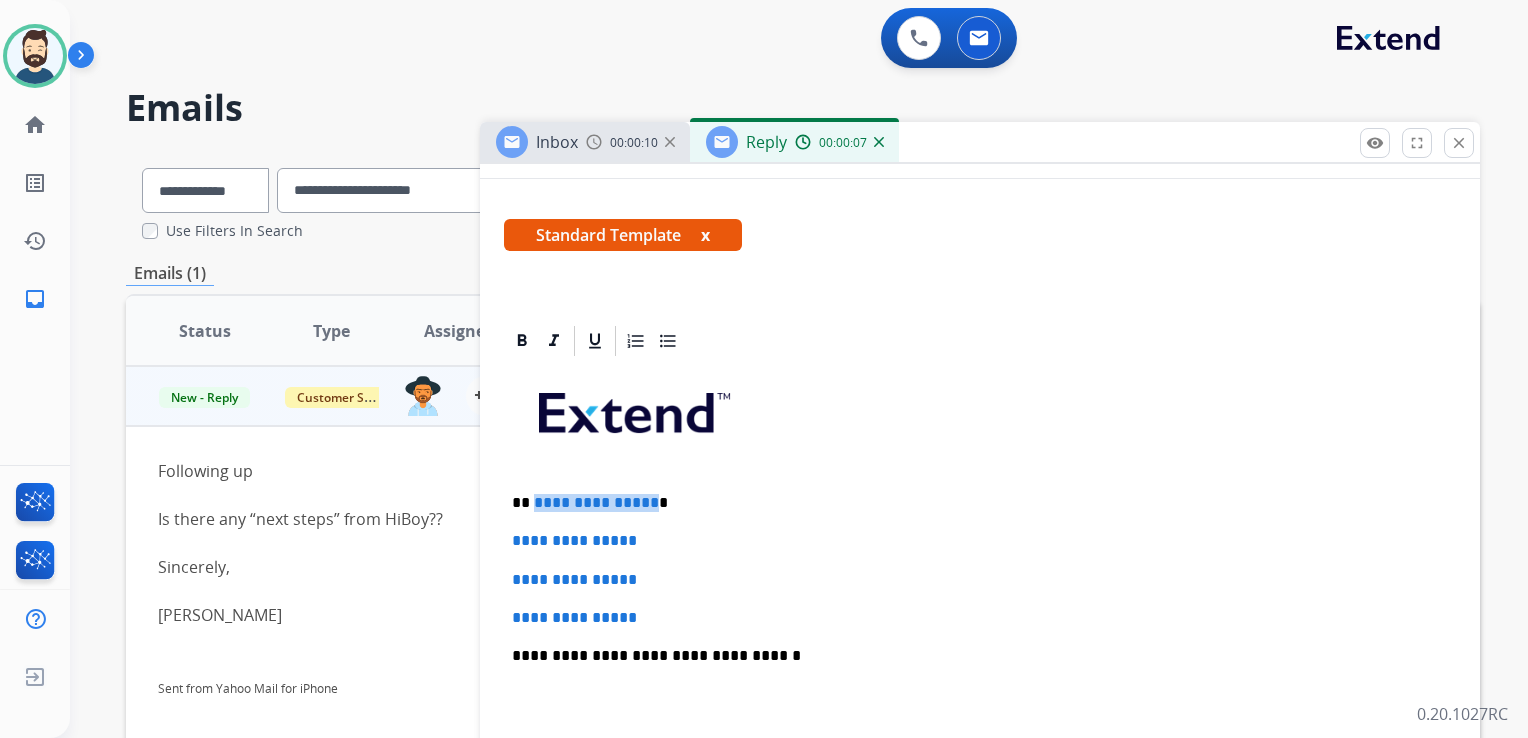 type 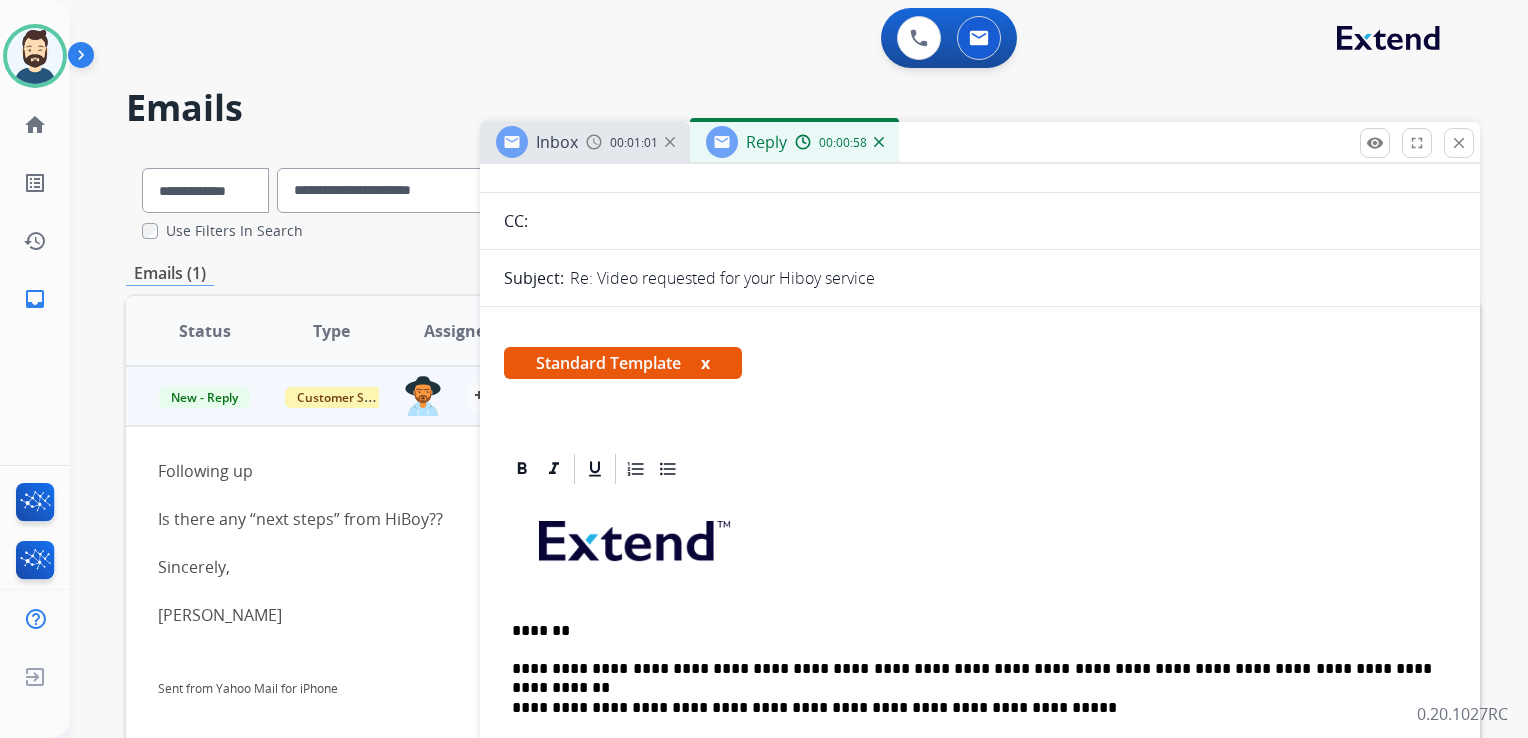scroll, scrollTop: 0, scrollLeft: 0, axis: both 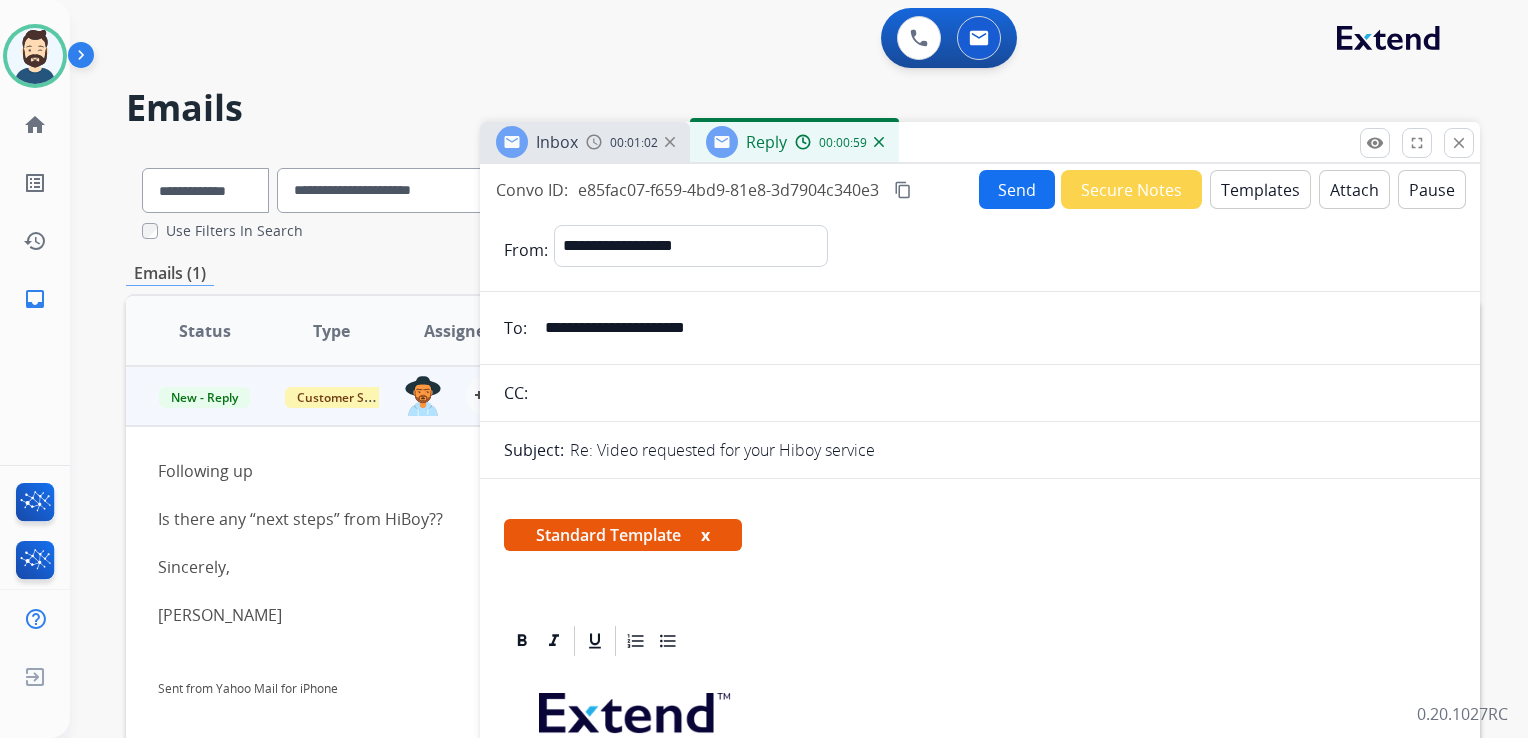 click on "Attach" at bounding box center (1354, 189) 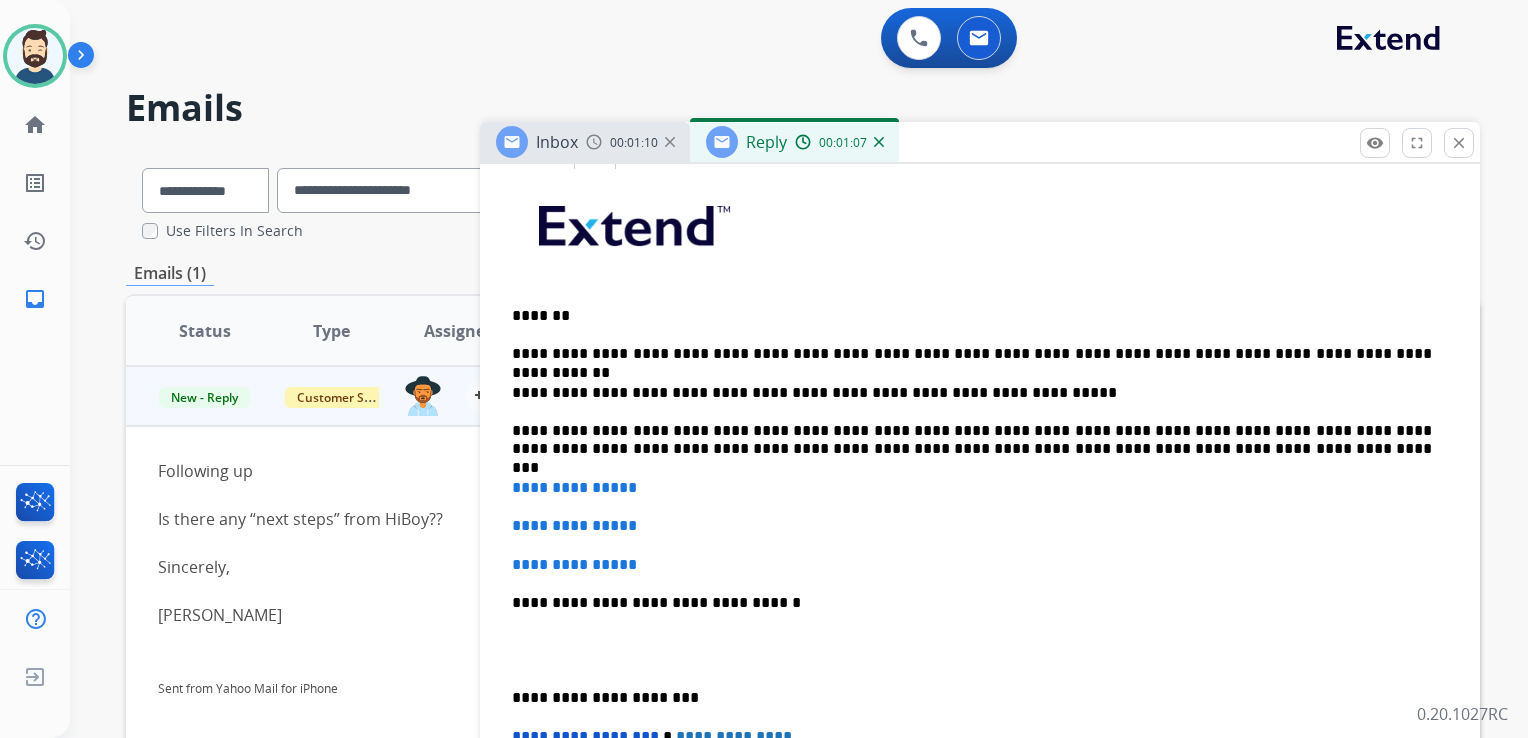 scroll, scrollTop: 600, scrollLeft: 0, axis: vertical 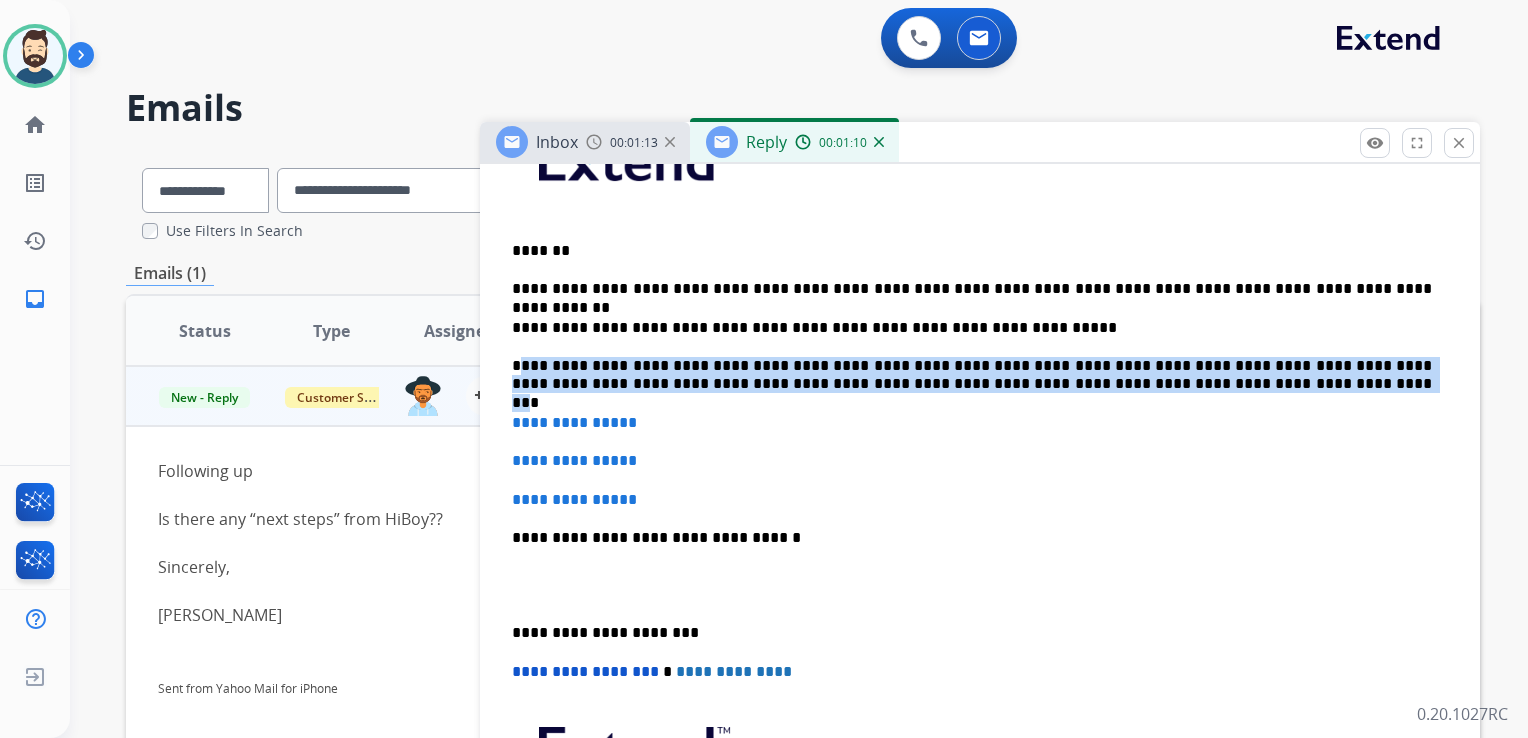 drag, startPoint x: 518, startPoint y: 365, endPoint x: 1052, endPoint y: 390, distance: 534.5849 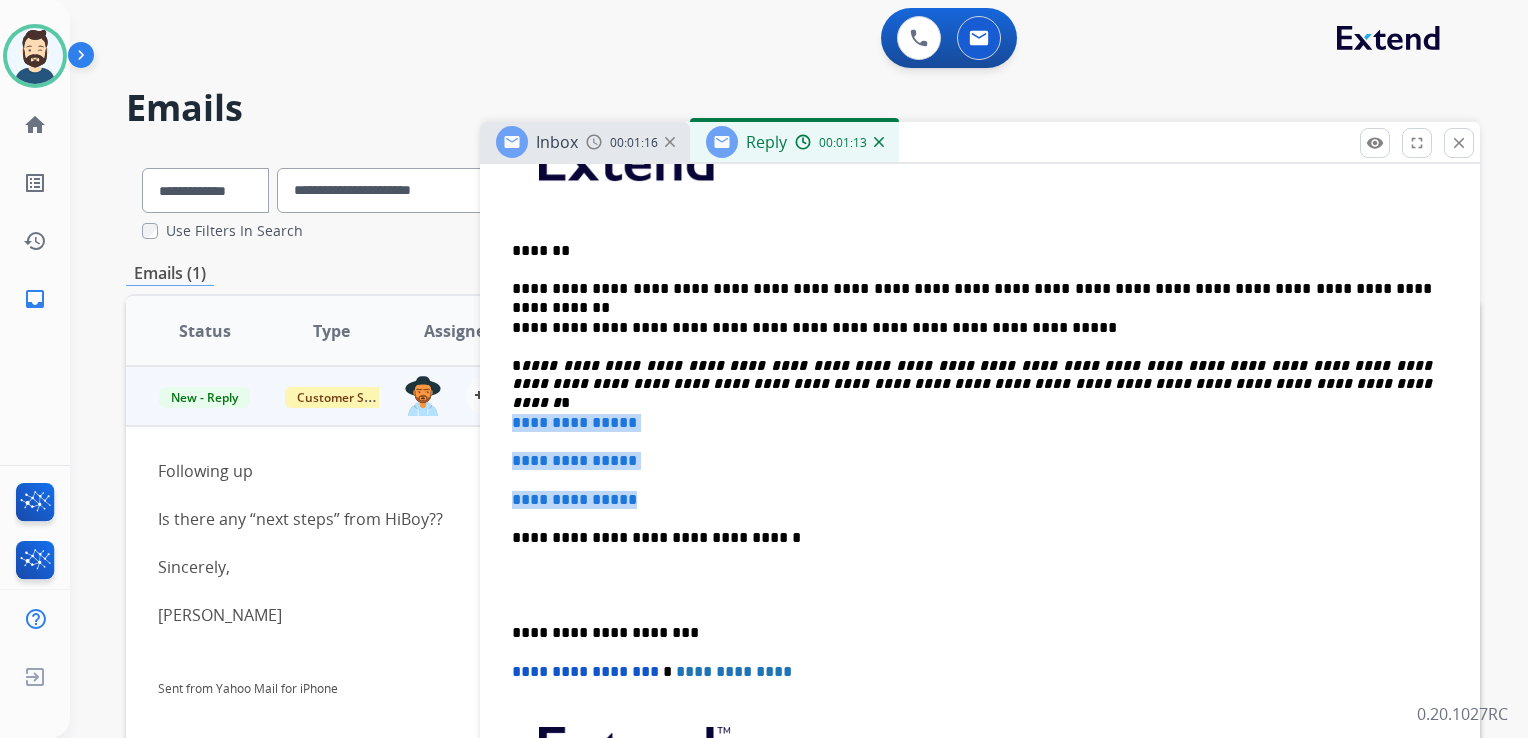 drag, startPoint x: 510, startPoint y: 422, endPoint x: 659, endPoint y: 480, distance: 159.8906 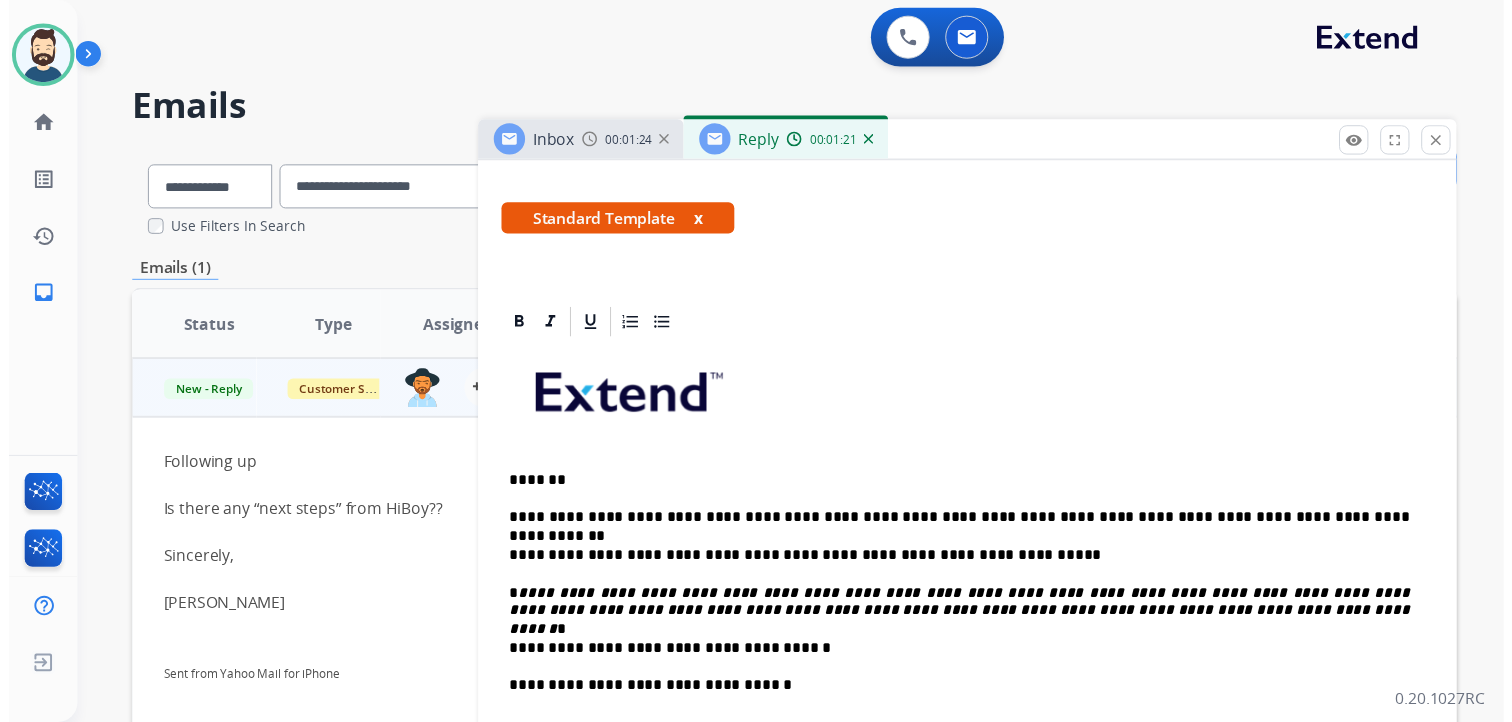 scroll, scrollTop: 0, scrollLeft: 0, axis: both 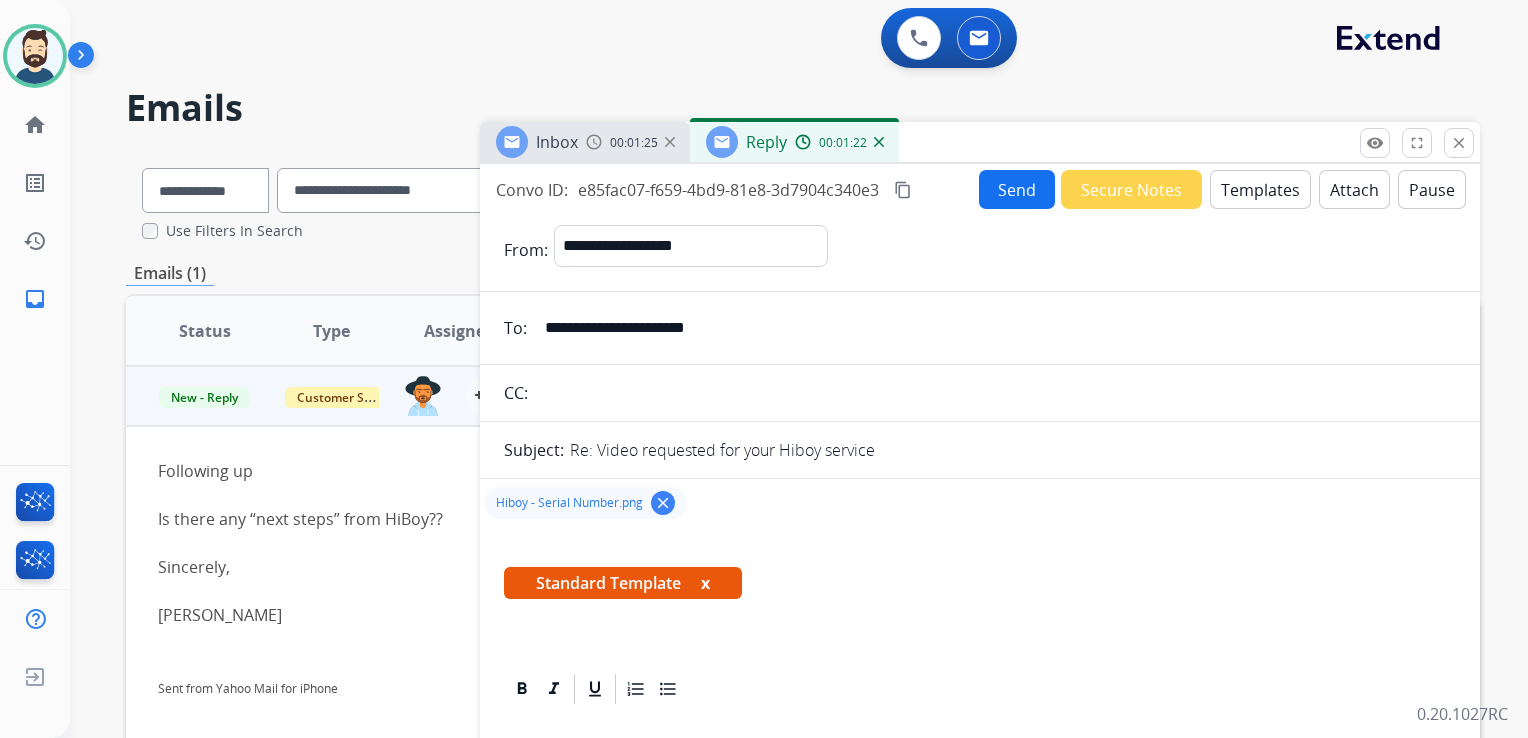 drag, startPoint x: 1018, startPoint y: 189, endPoint x: 896, endPoint y: 149, distance: 128.39003 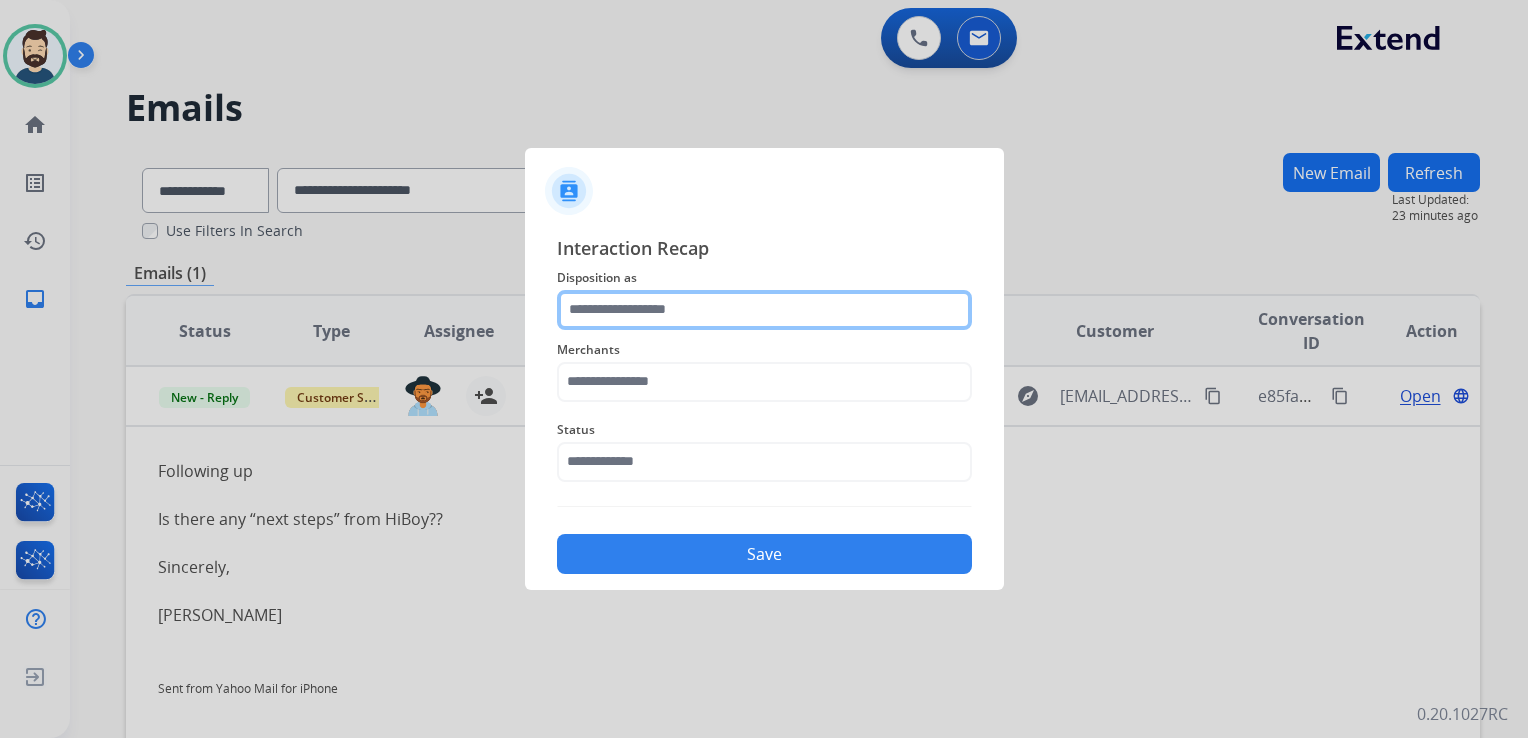 click 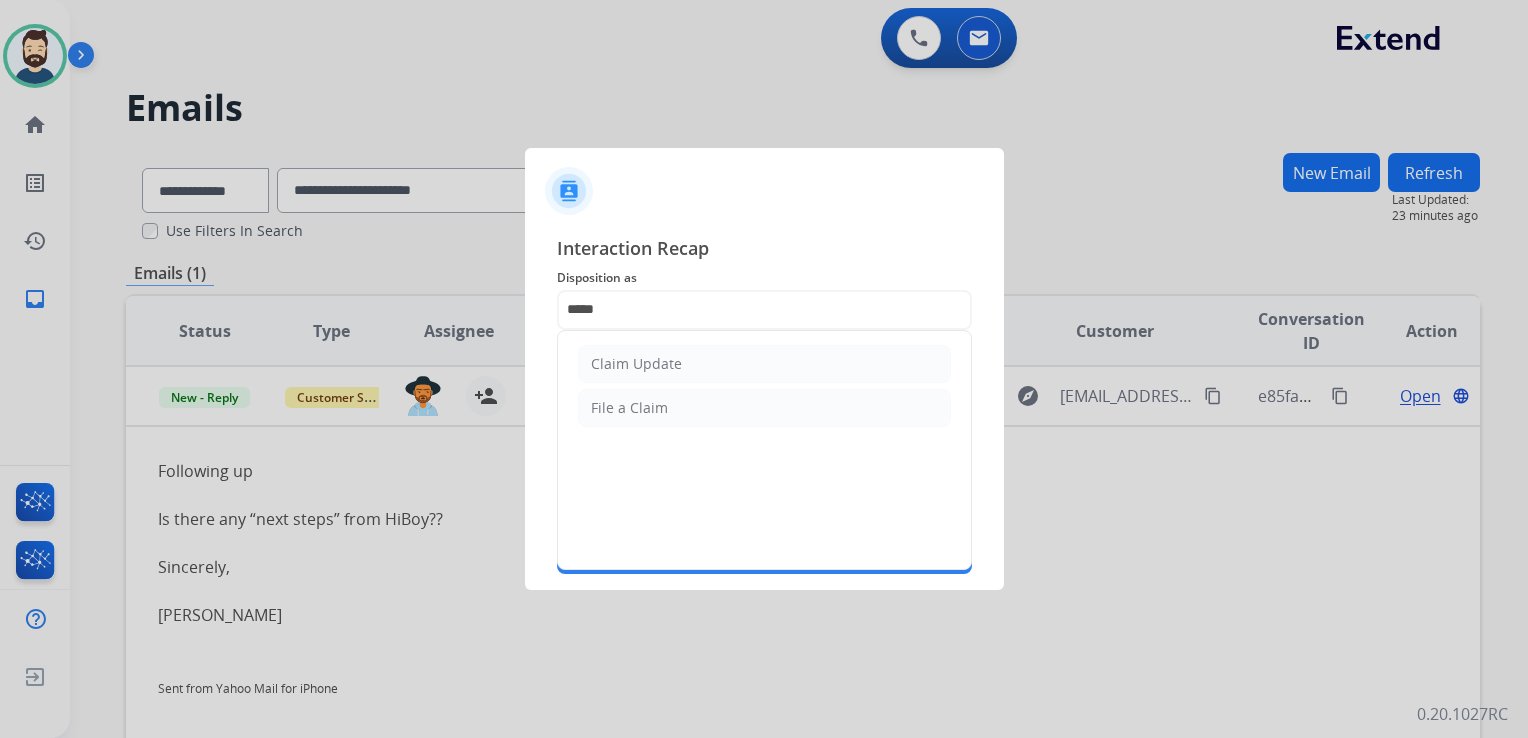 drag, startPoint x: 625, startPoint y: 366, endPoint x: 627, endPoint y: 384, distance: 18.110771 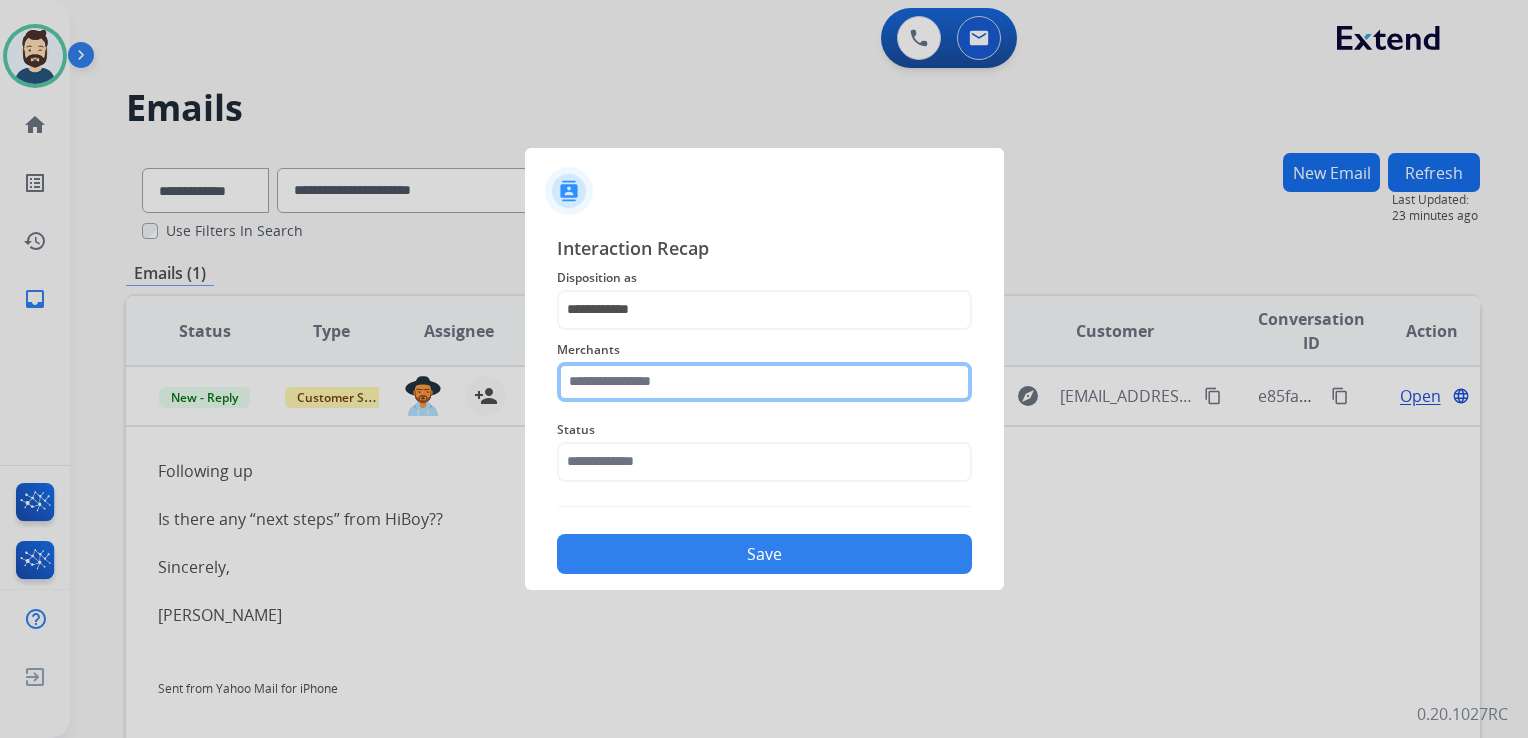 click 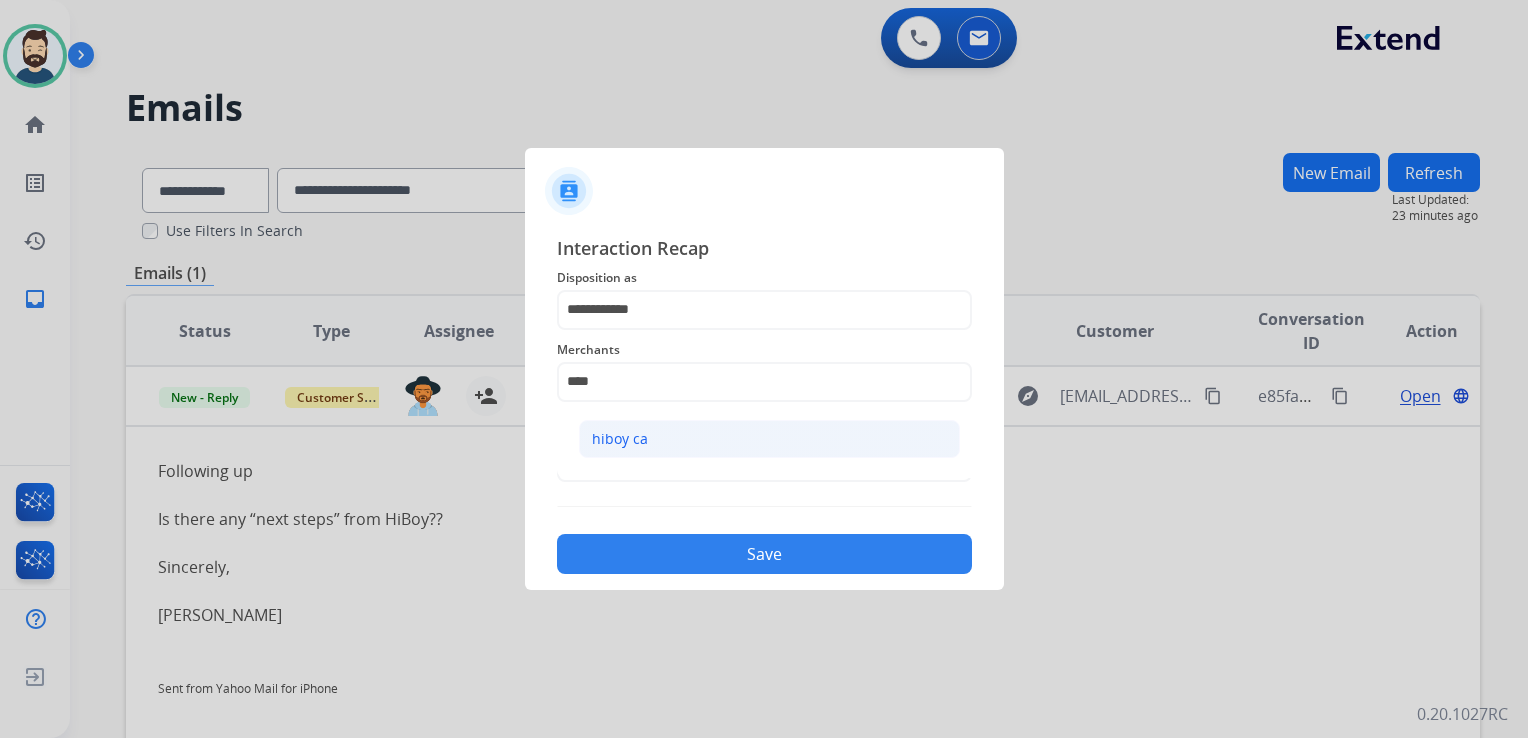 click on "hiboy ca" 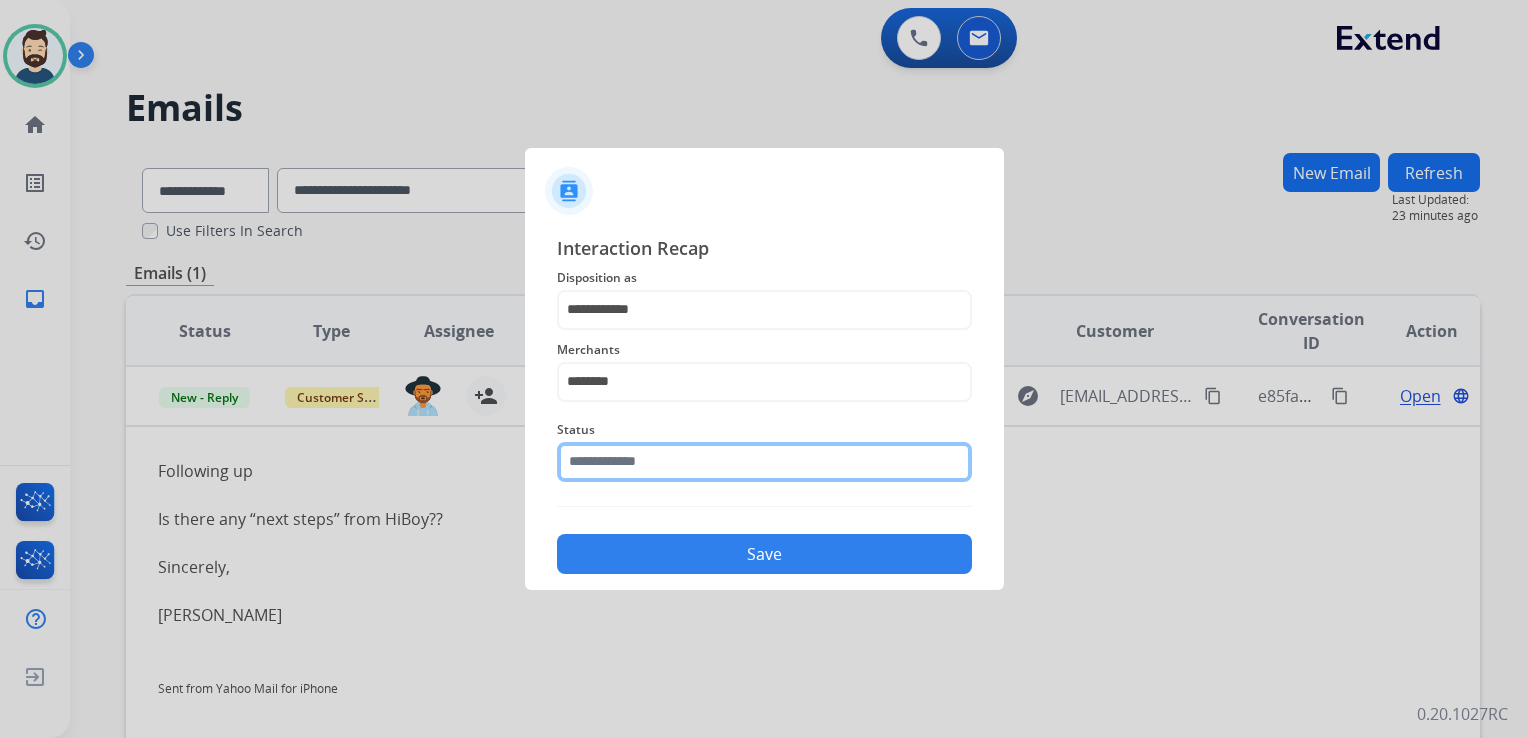 click 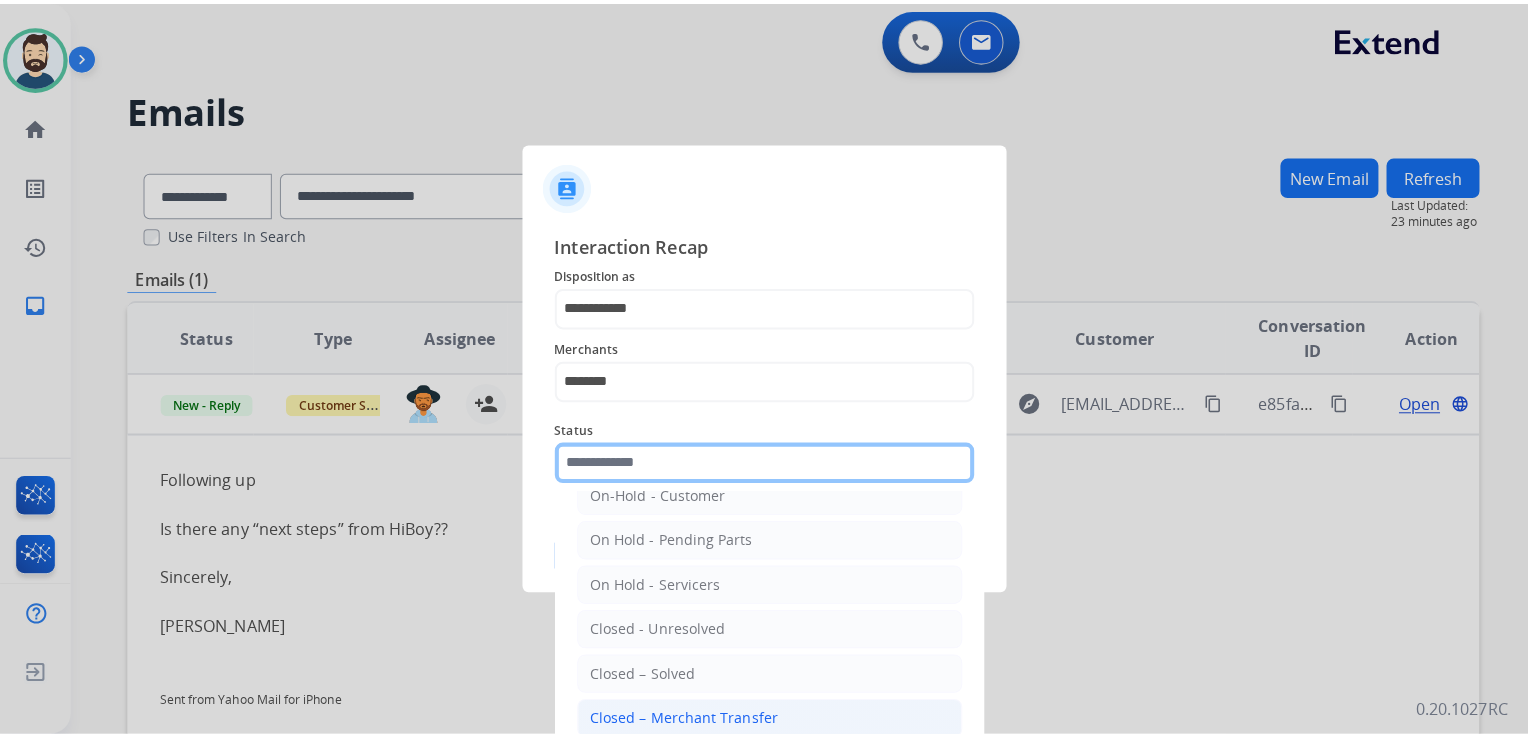scroll, scrollTop: 116, scrollLeft: 0, axis: vertical 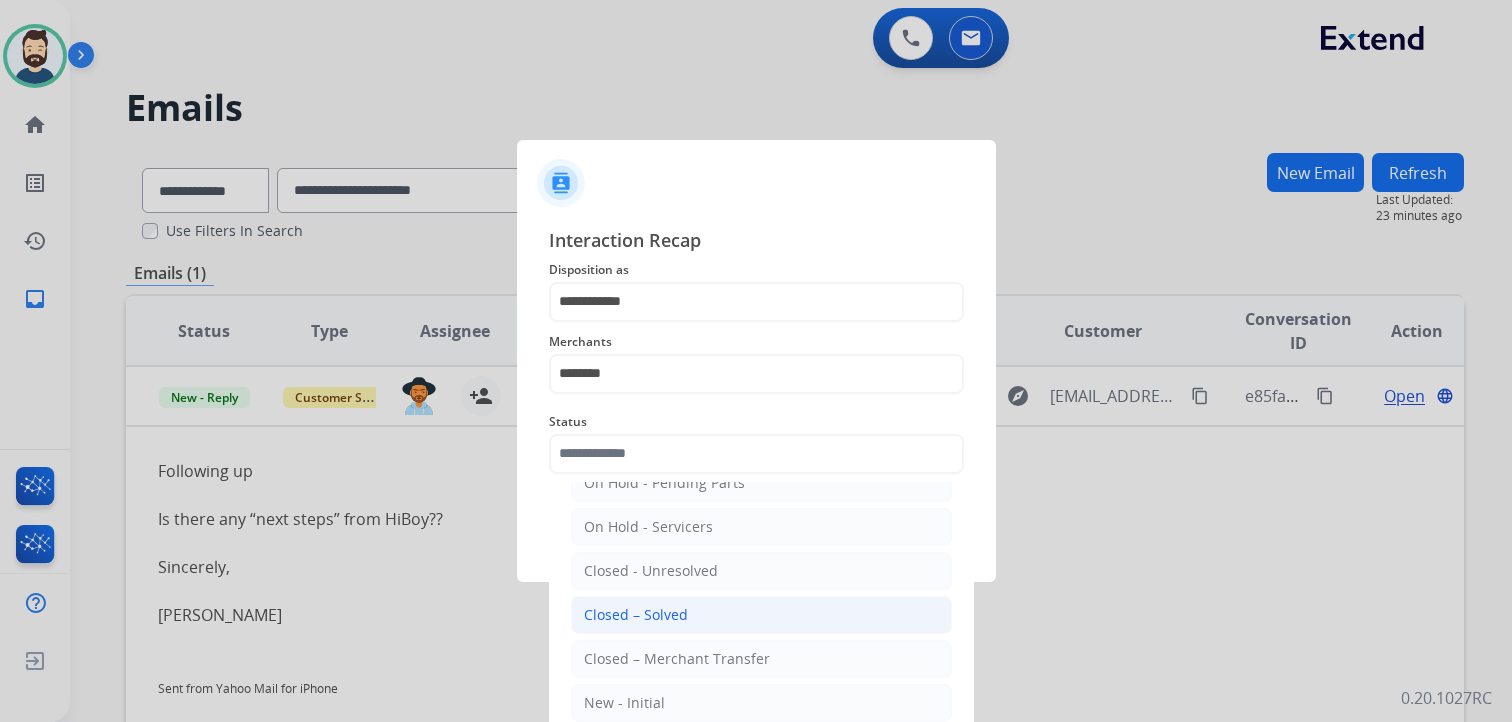 drag, startPoint x: 652, startPoint y: 614, endPoint x: 669, endPoint y: 598, distance: 23.345236 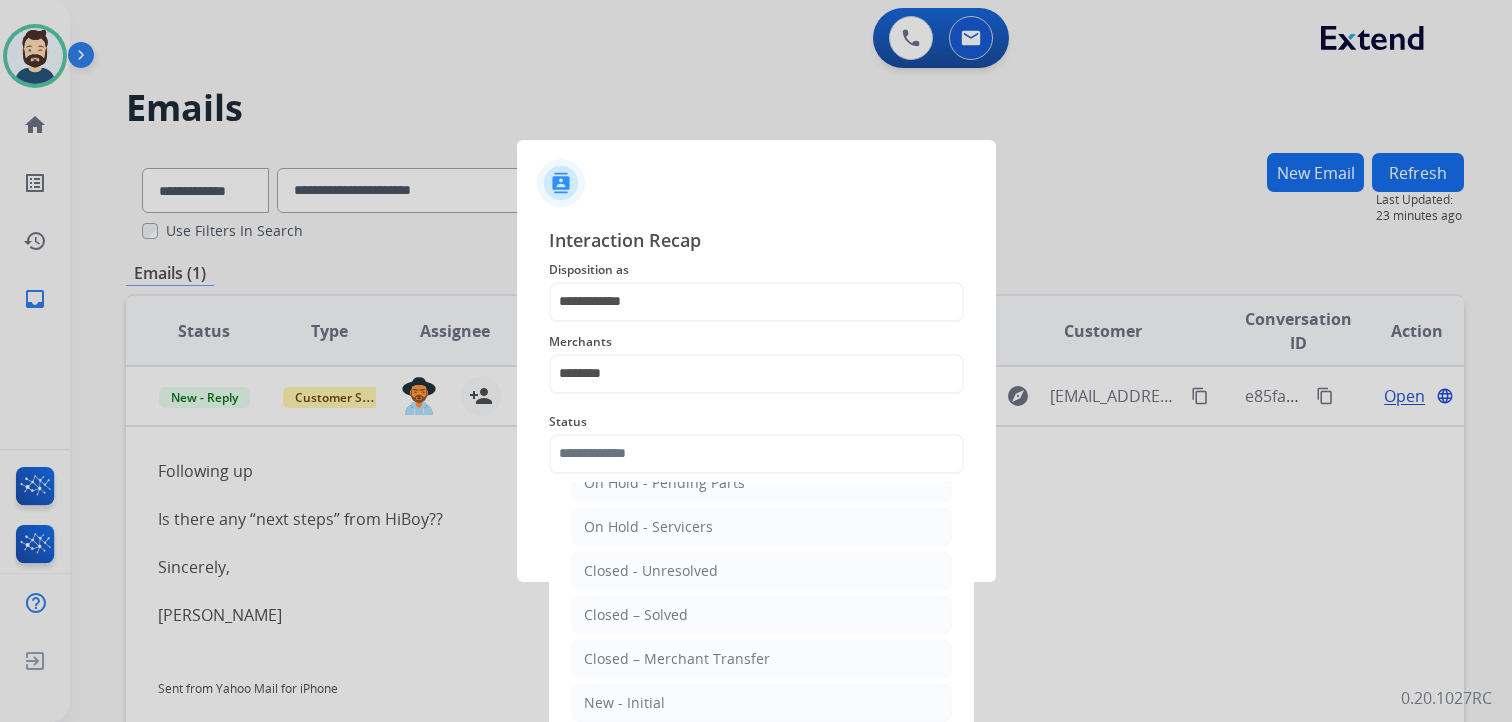 click on "Closed – Solved" 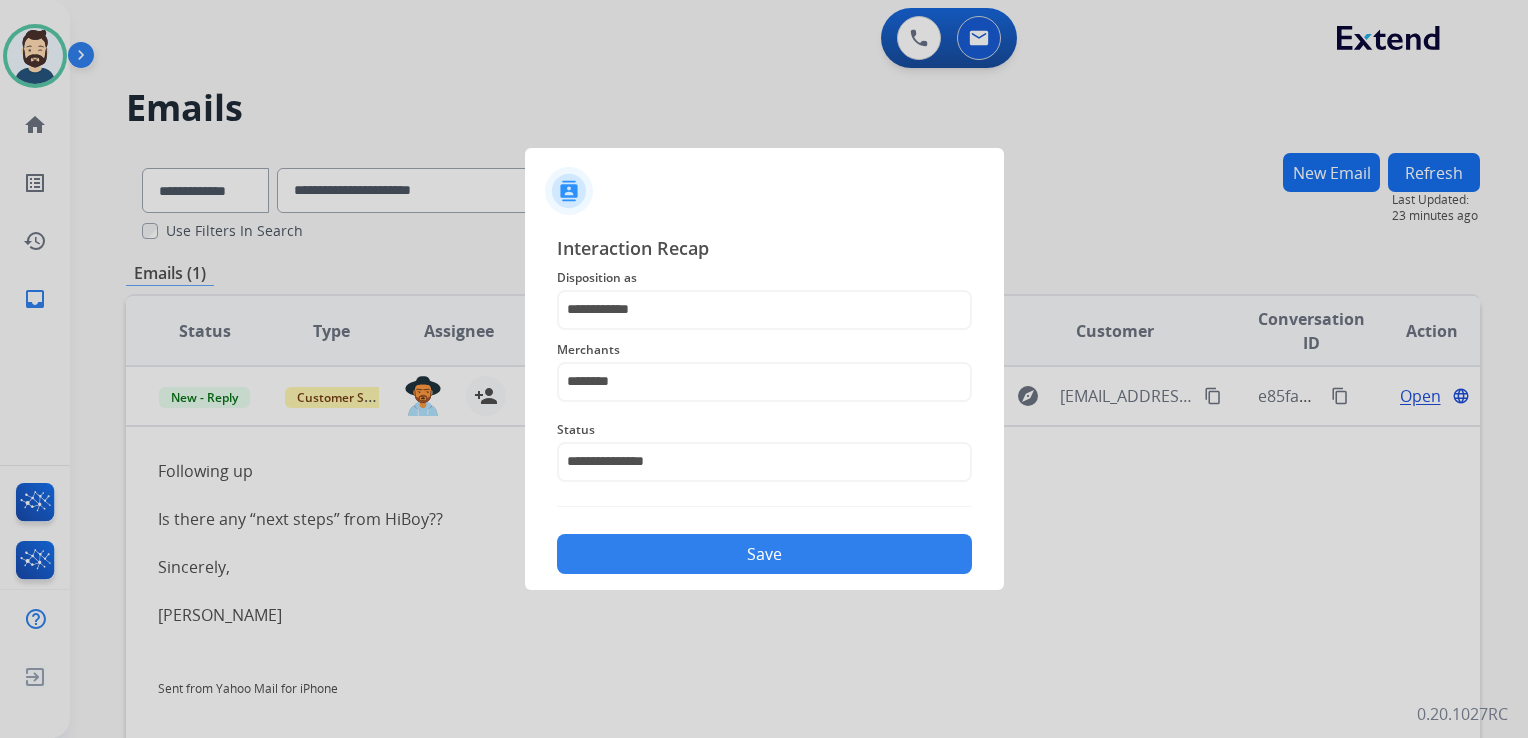 click on "Save" 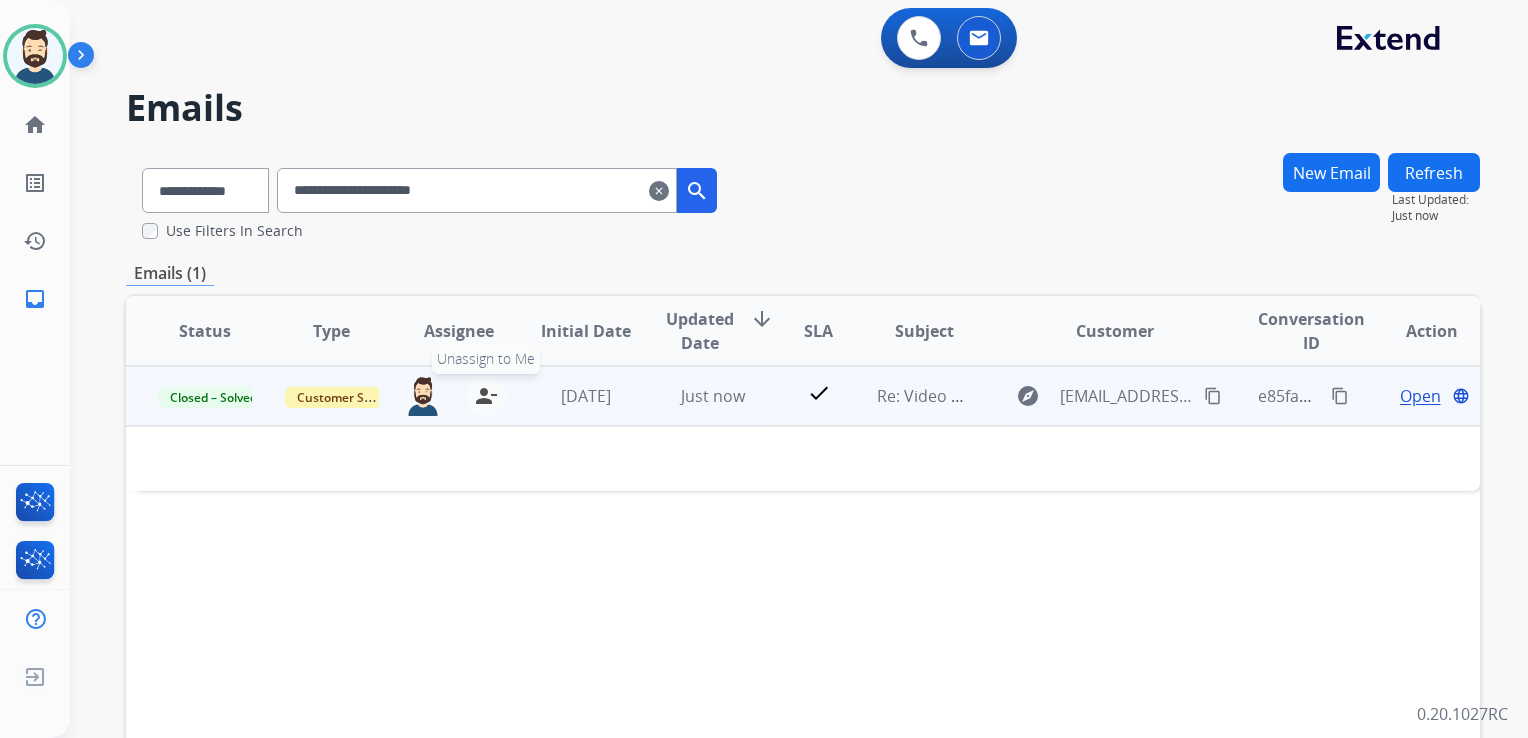 click on "person_remove" at bounding box center (486, 396) 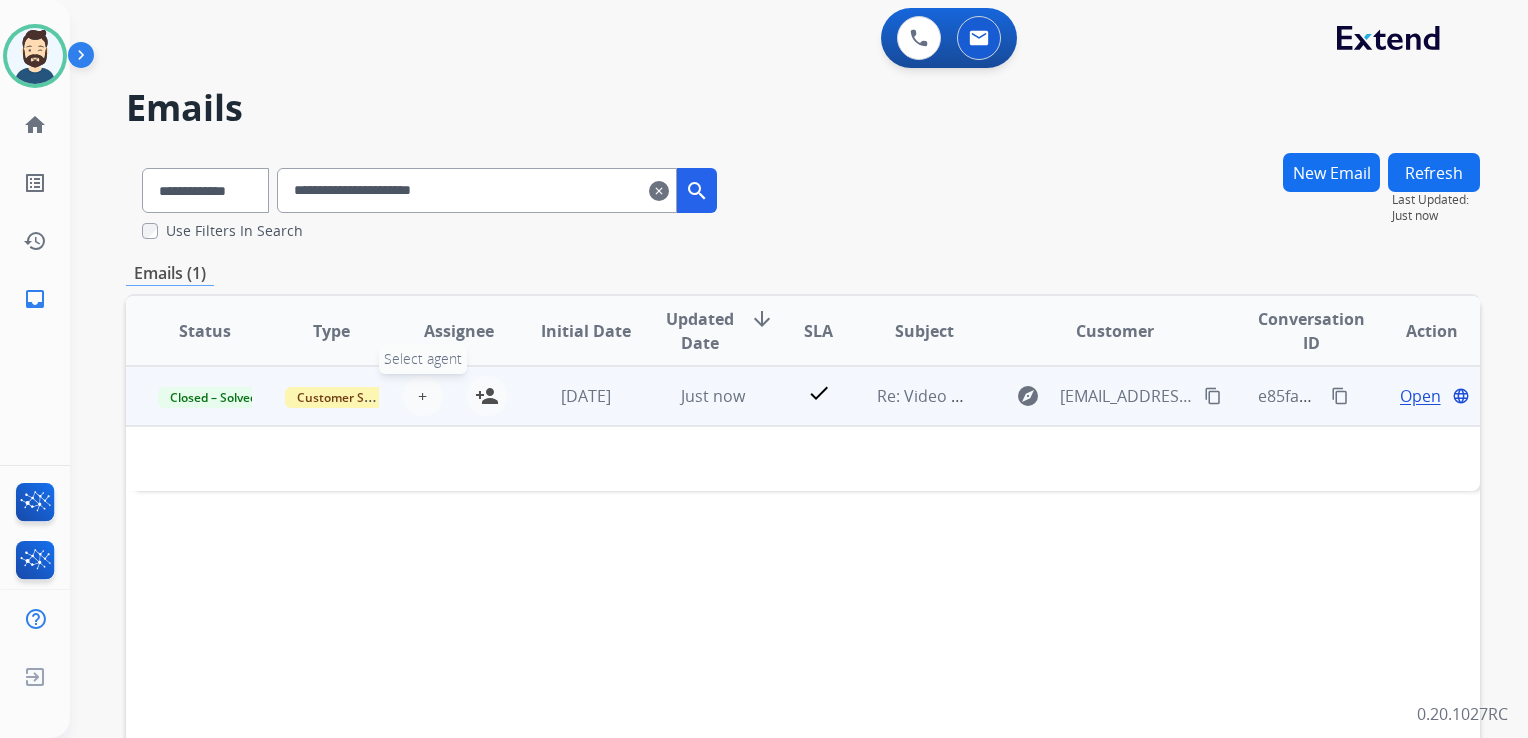 click on "+" at bounding box center (422, 396) 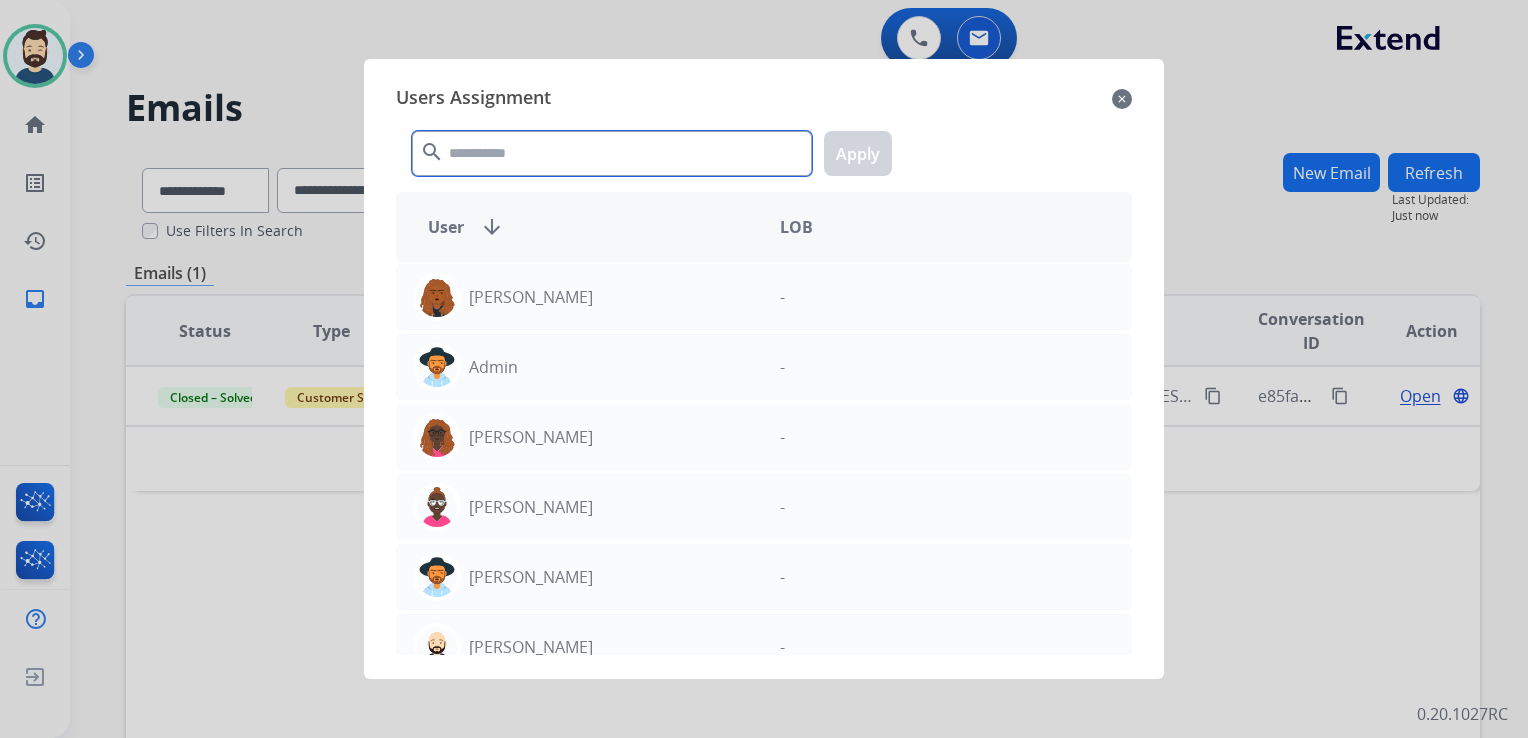 click 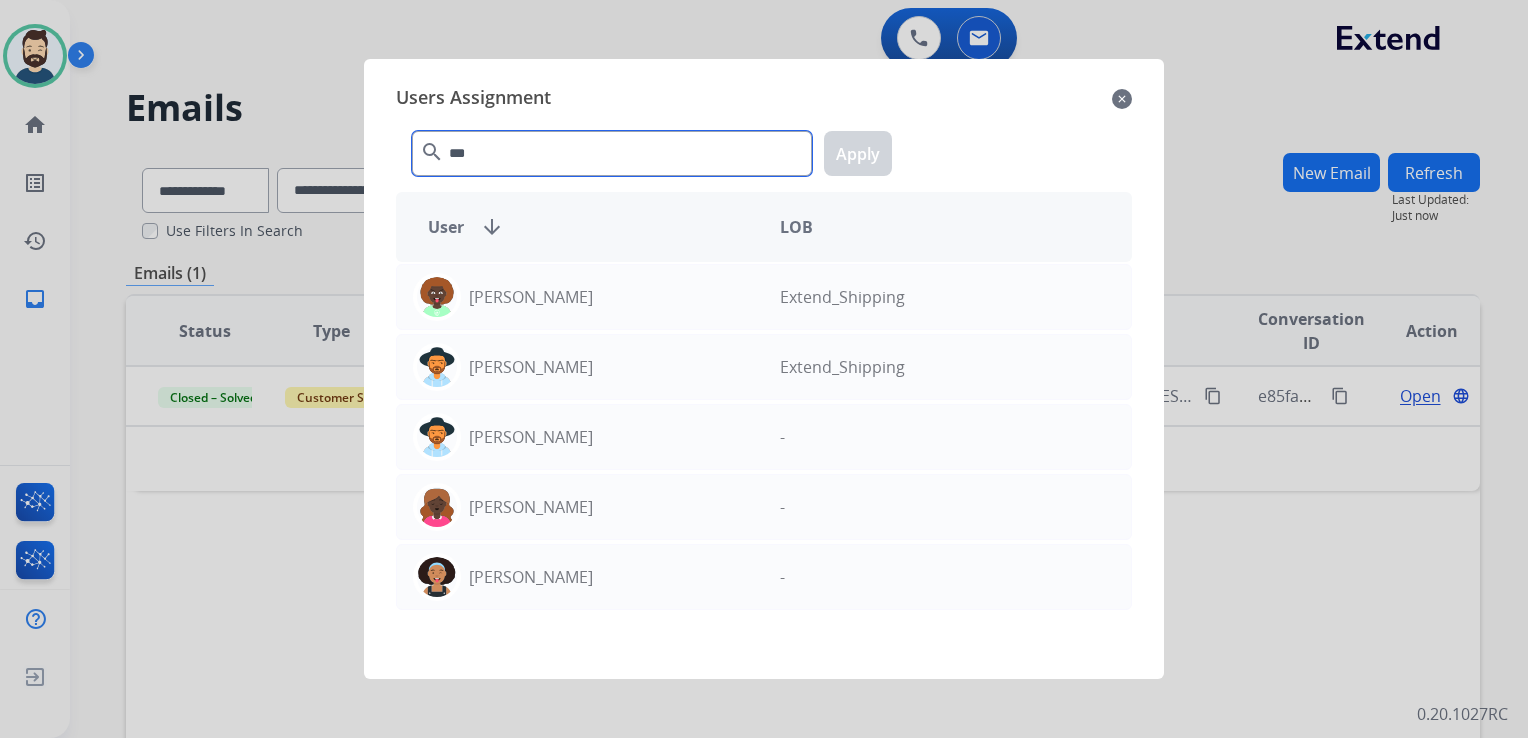 type on "***" 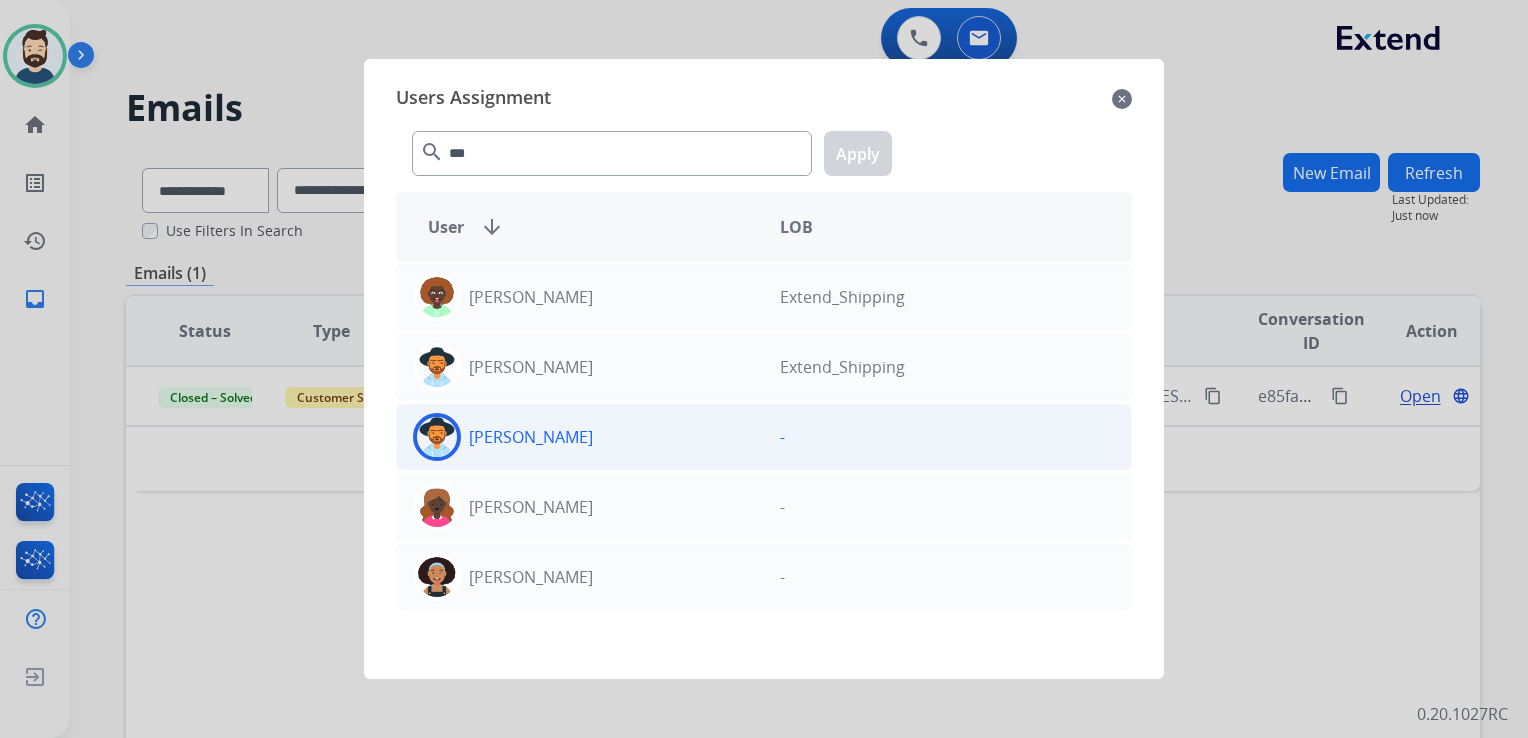 click 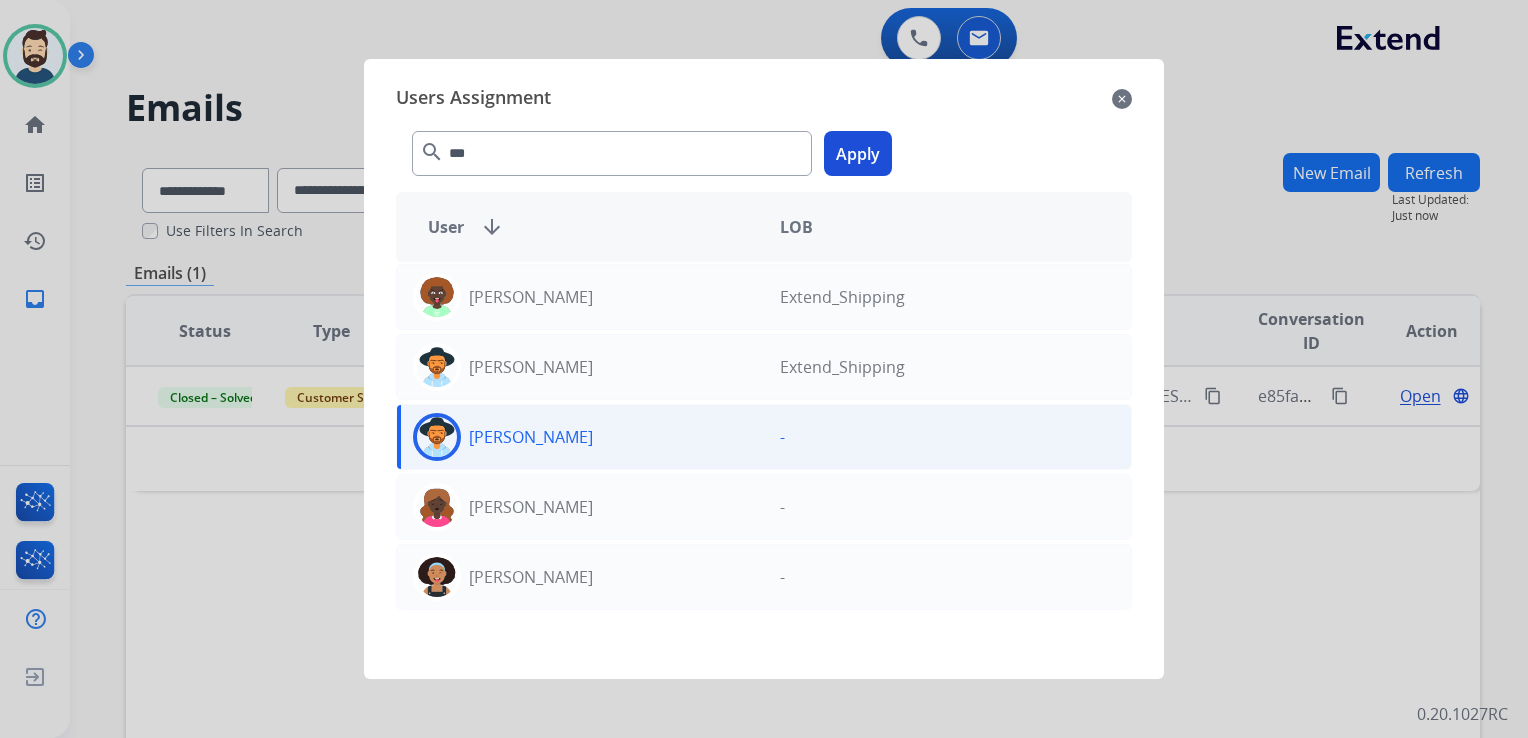 click on "Apply" 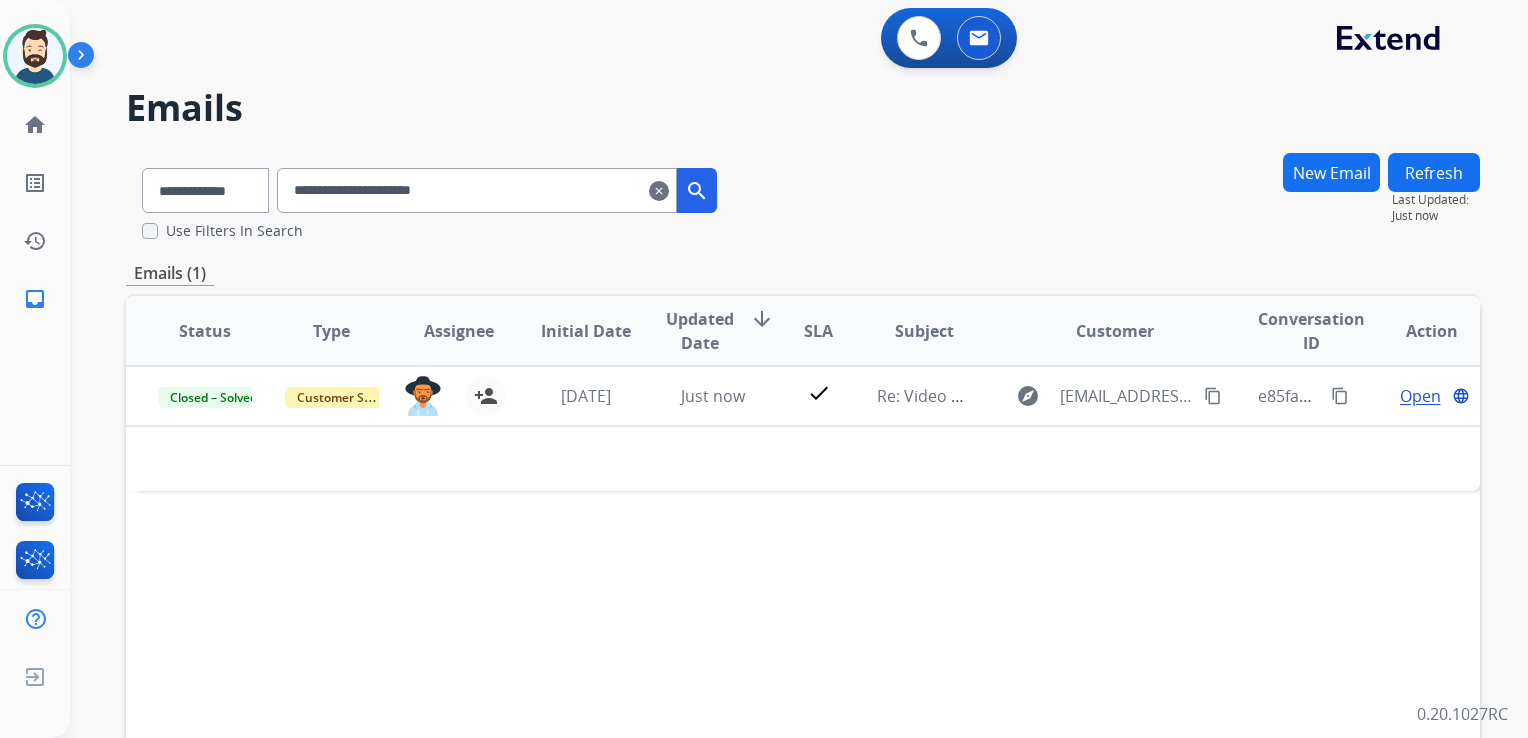 click on "clear" at bounding box center (659, 191) 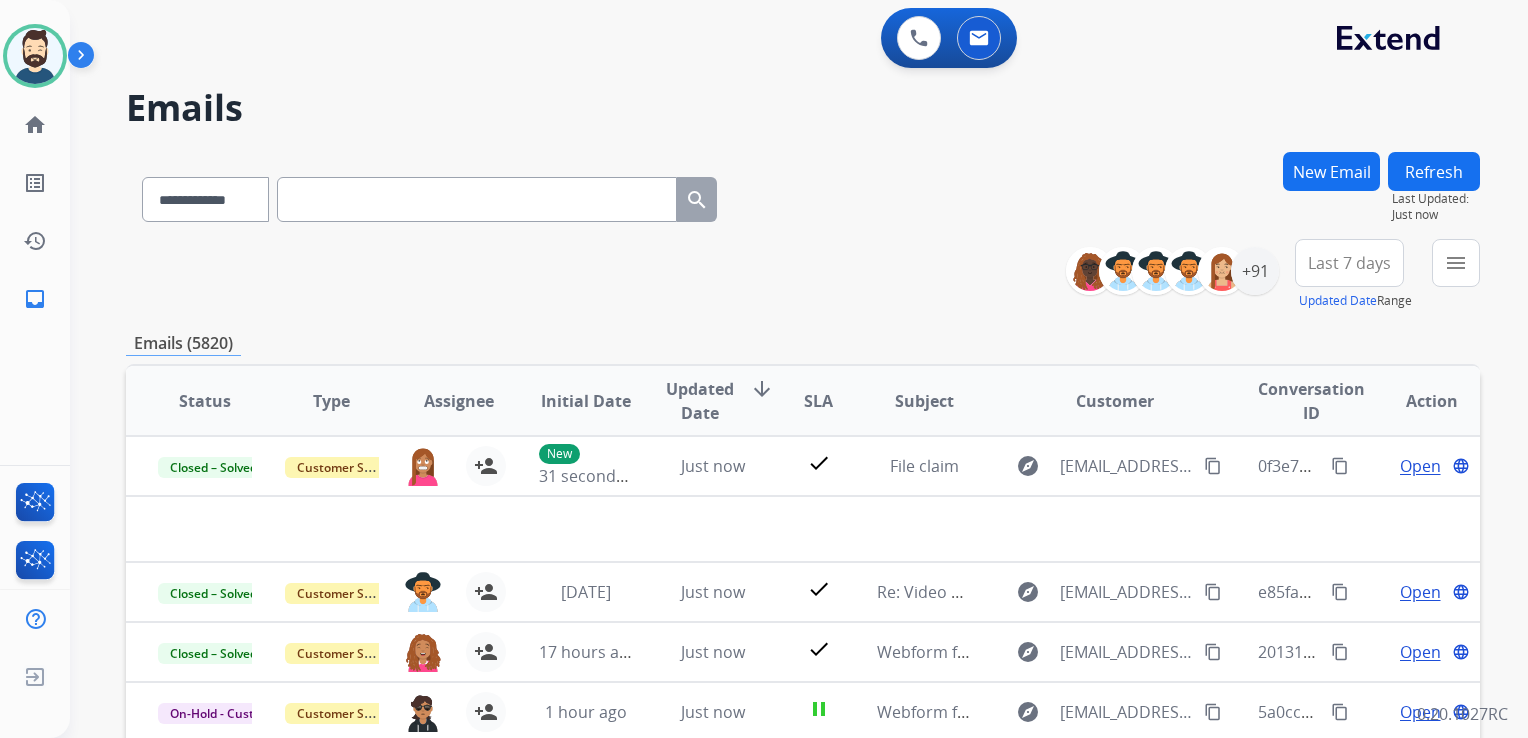click on "**********" at bounding box center [803, 645] 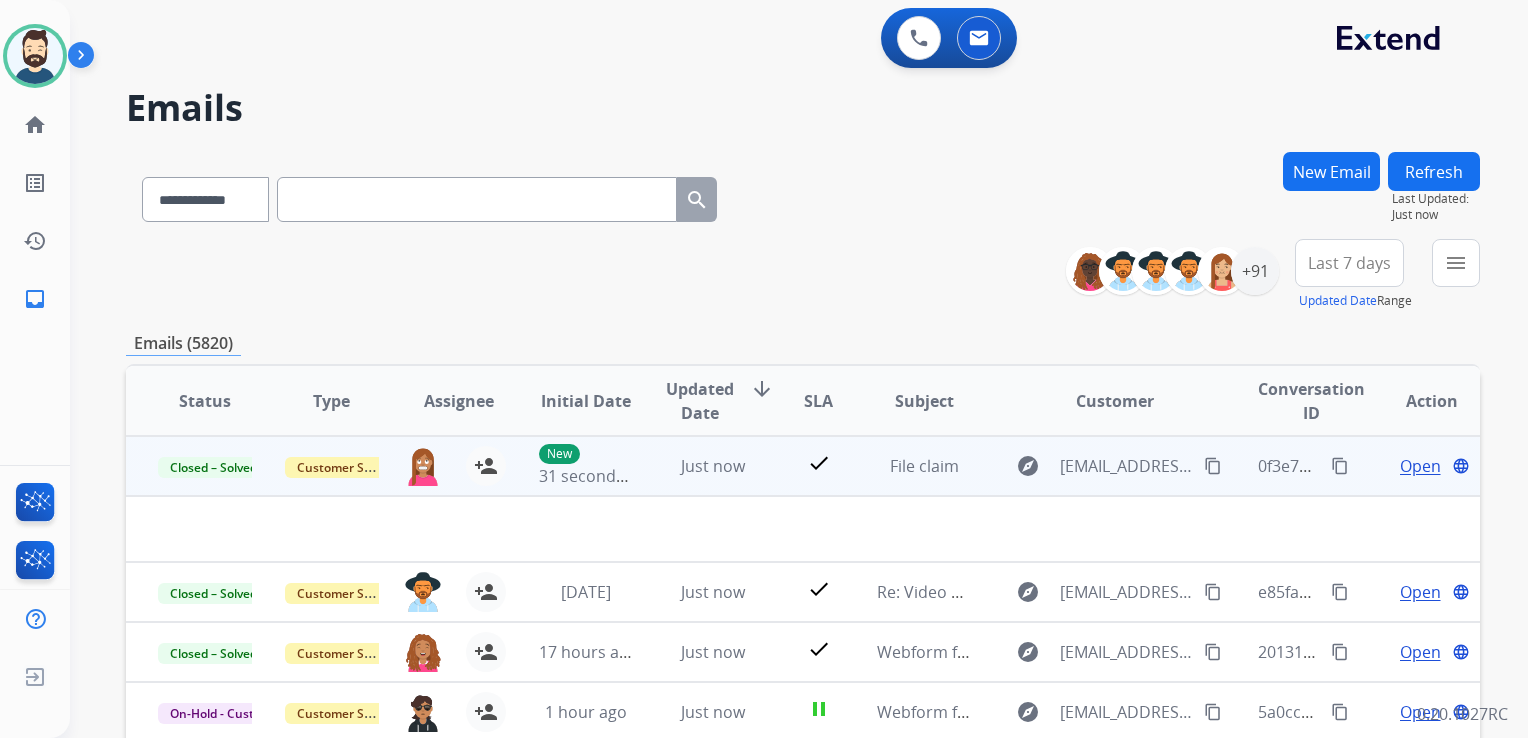 click on "Just now" at bounding box center [697, 466] 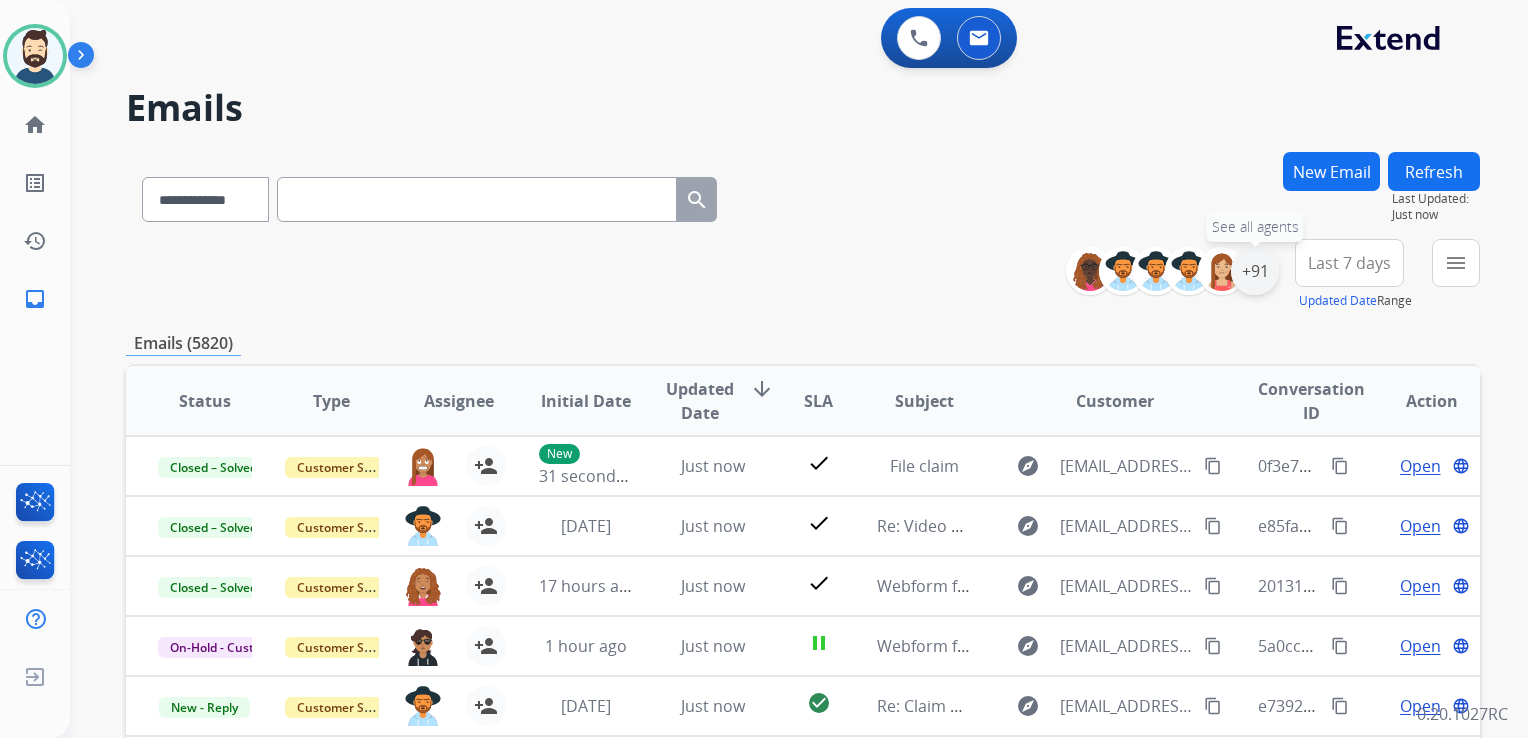 click on "+91" at bounding box center [1255, 271] 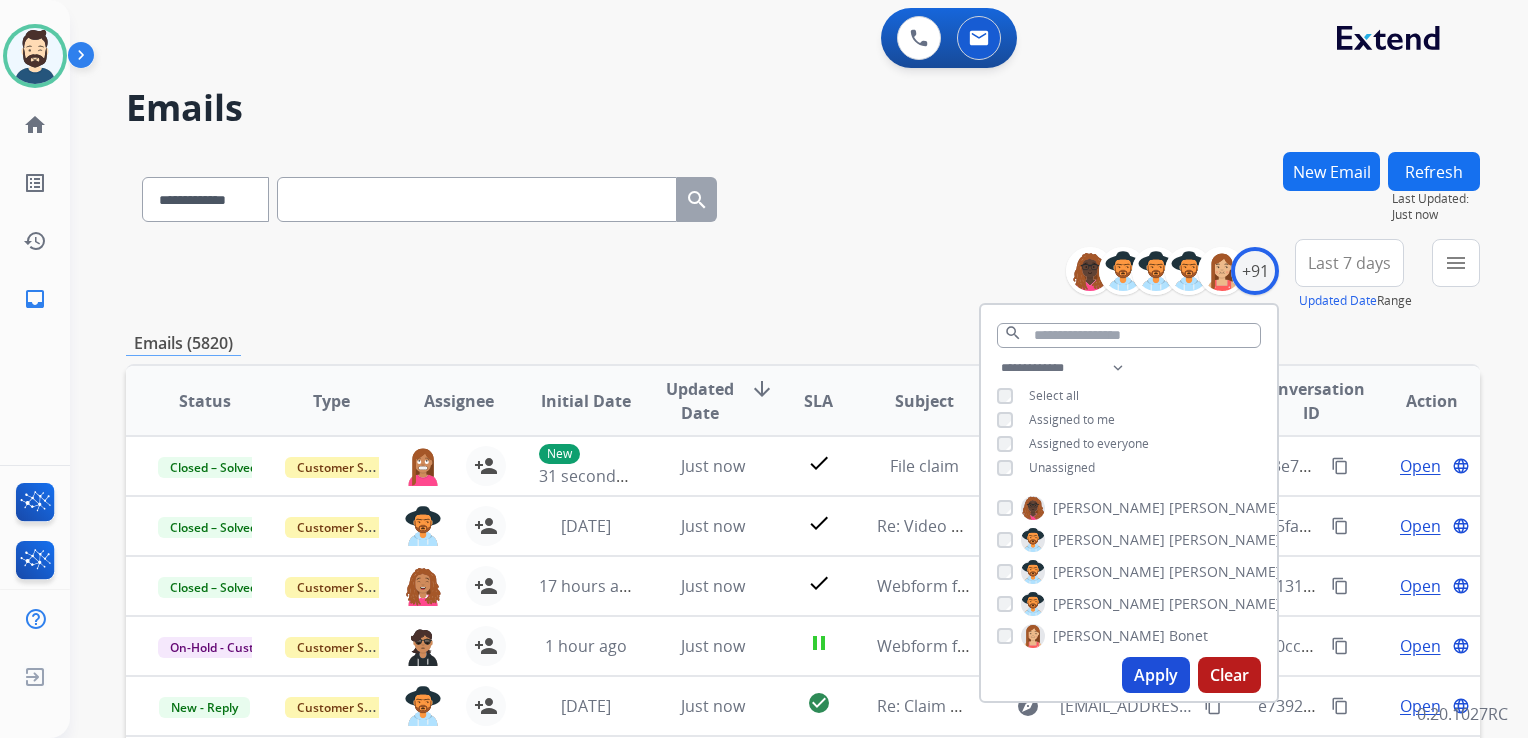 click on "Apply" at bounding box center (1156, 675) 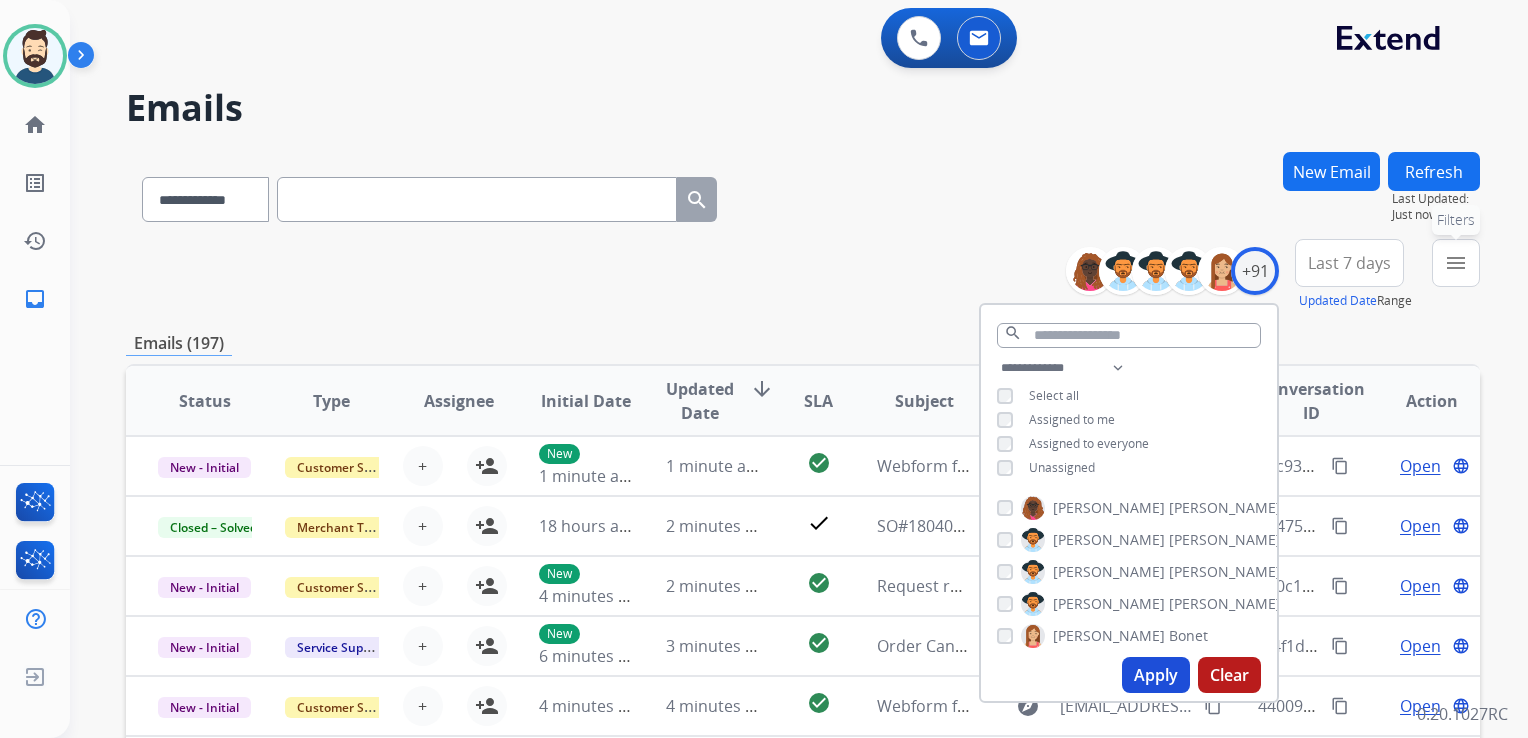 click on "menu  Filters" at bounding box center (1456, 263) 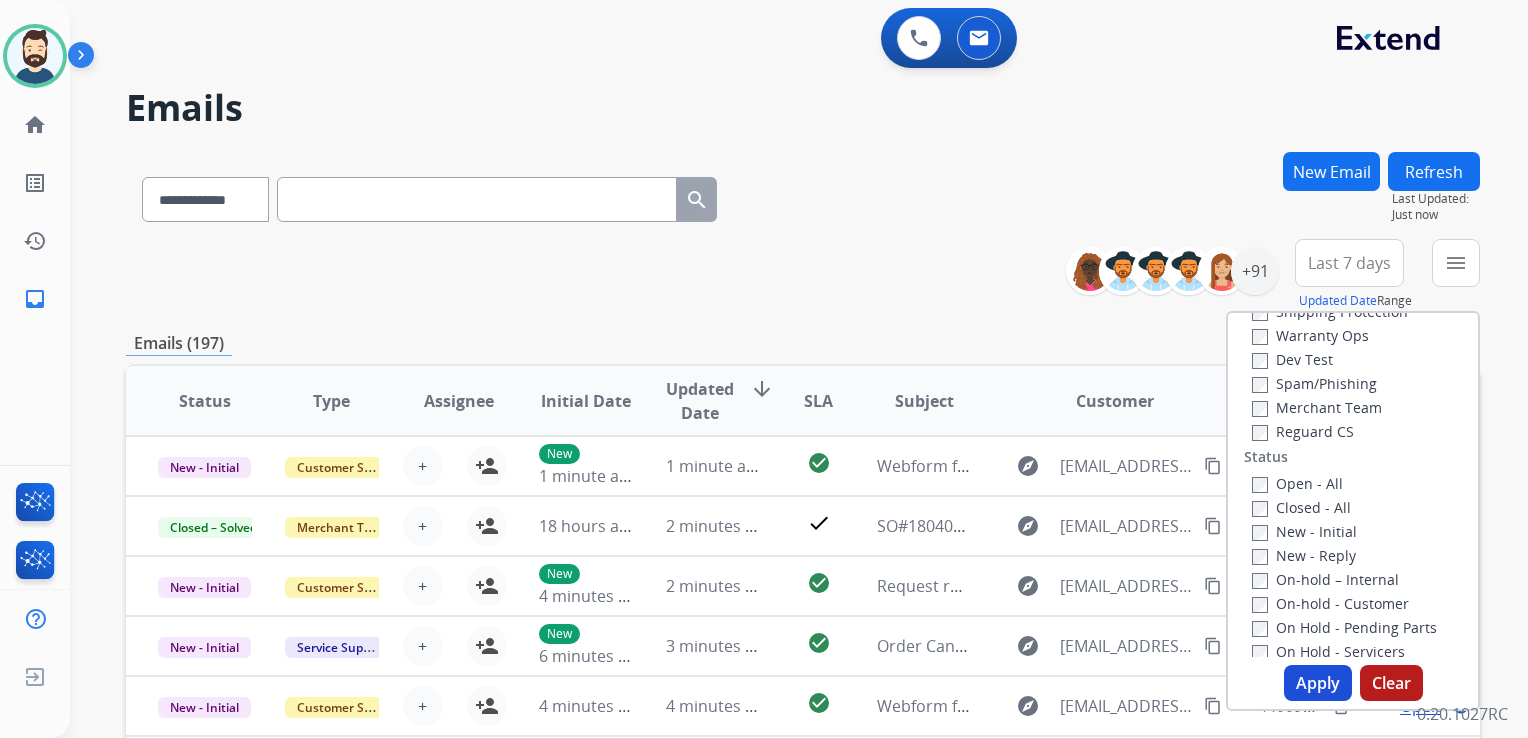 scroll, scrollTop: 0, scrollLeft: 0, axis: both 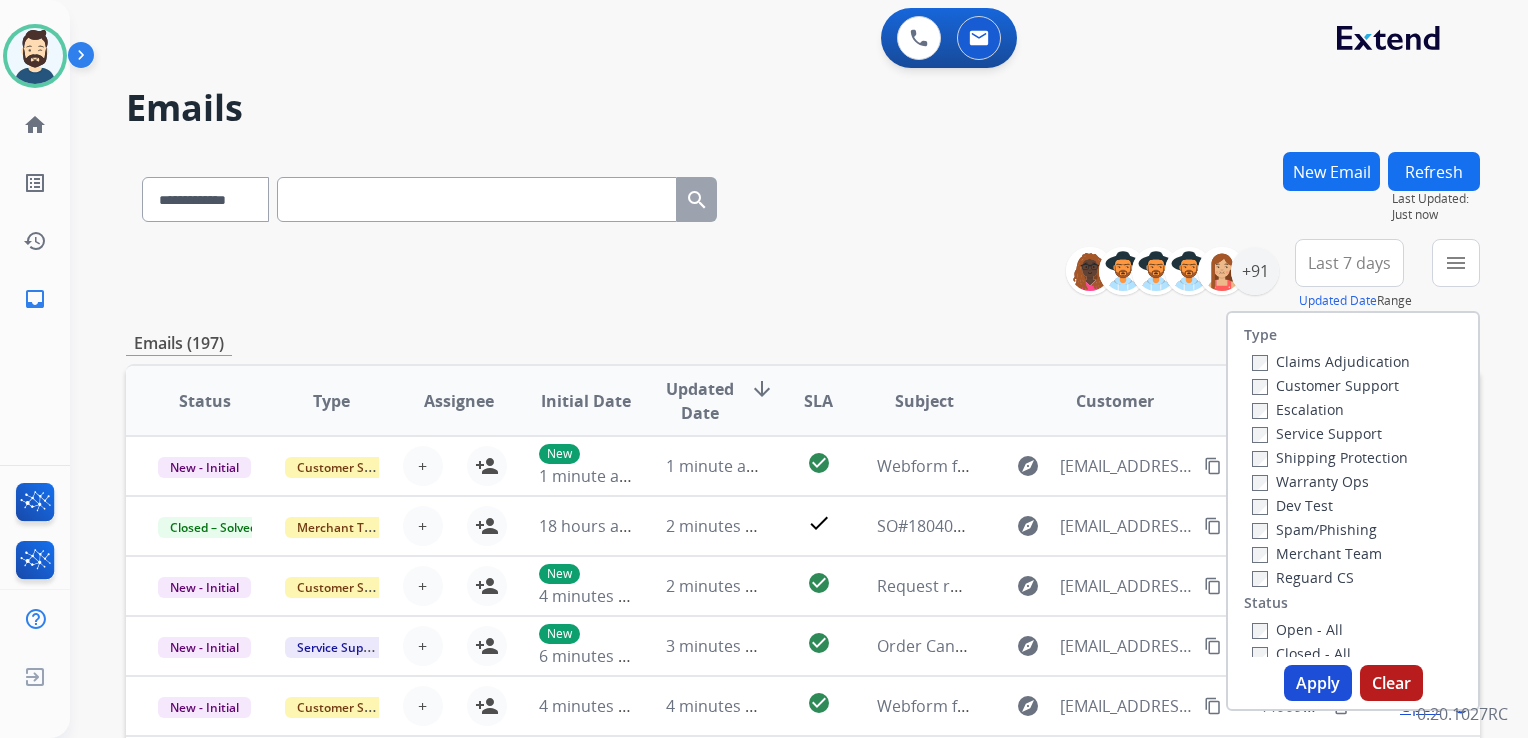 click on "Emails (197)" at bounding box center (803, 343) 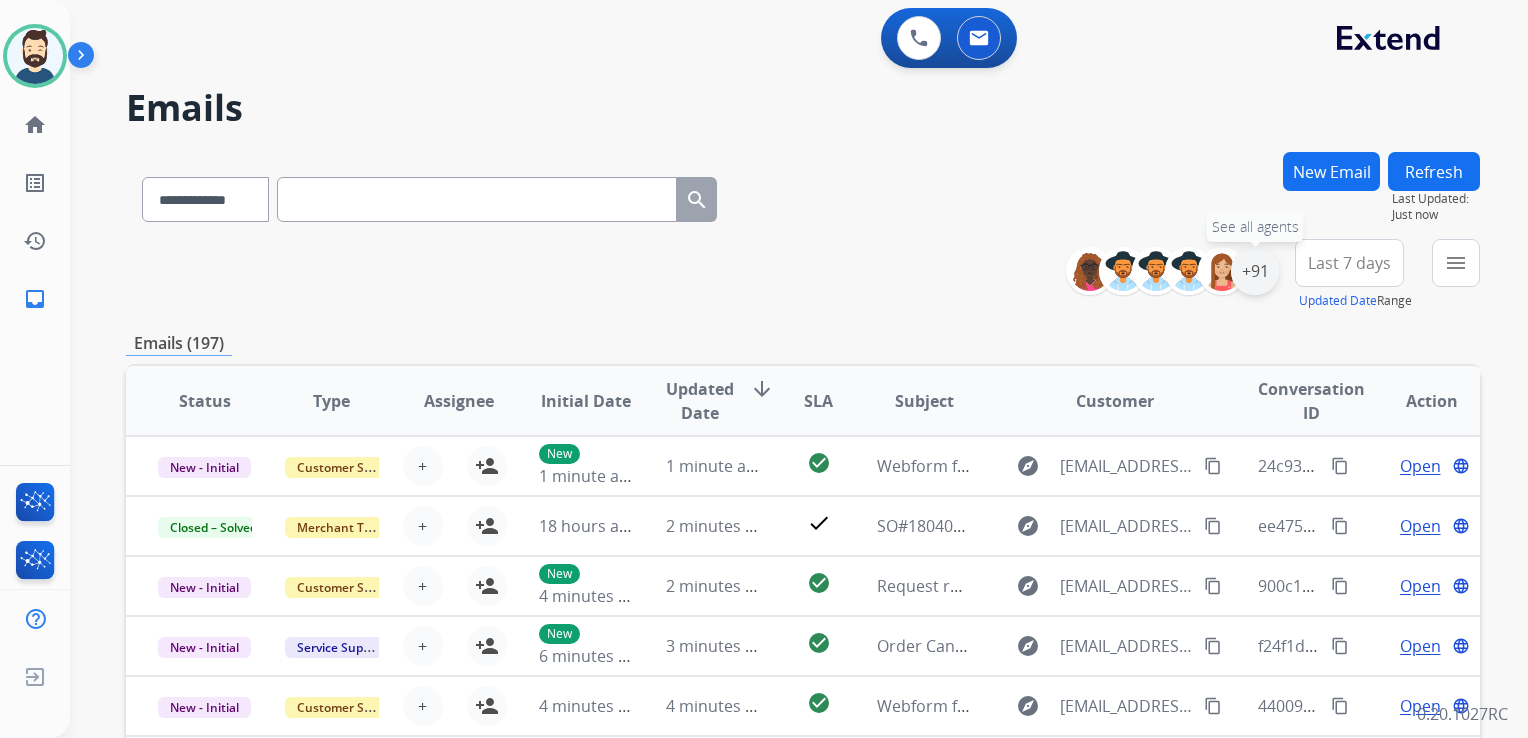 click on "+91" at bounding box center [1255, 271] 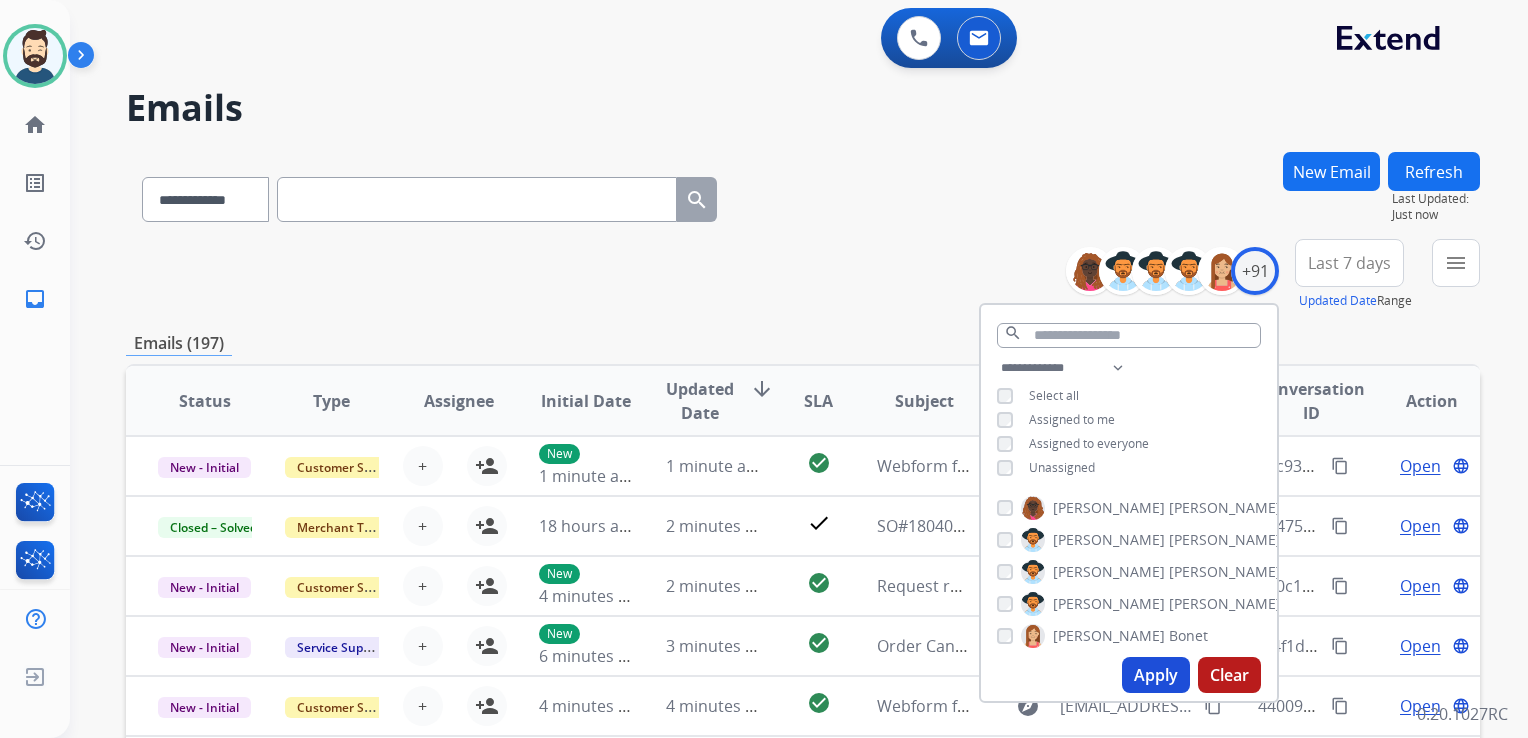 click on "Apply" at bounding box center [1156, 675] 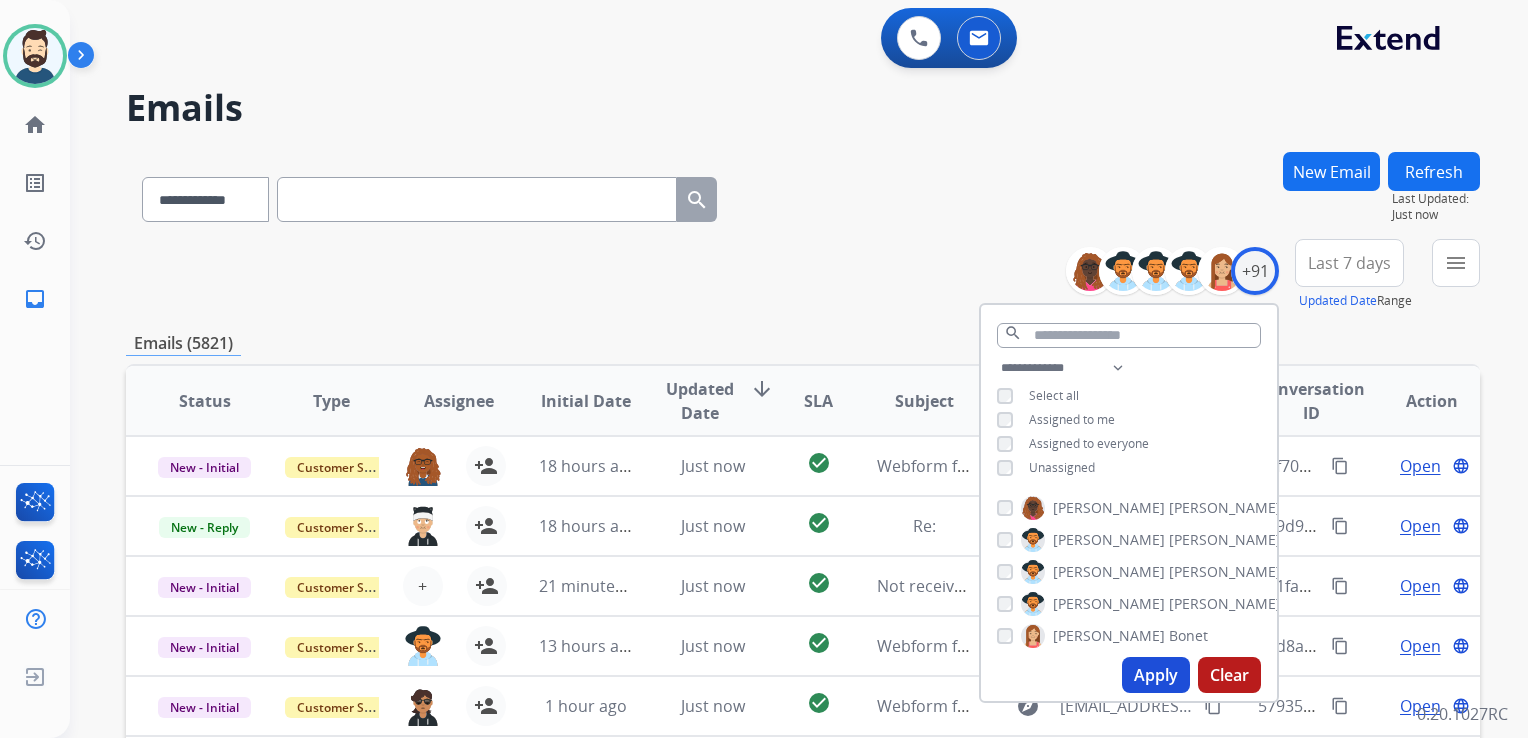 click on "**********" at bounding box center [803, 195] 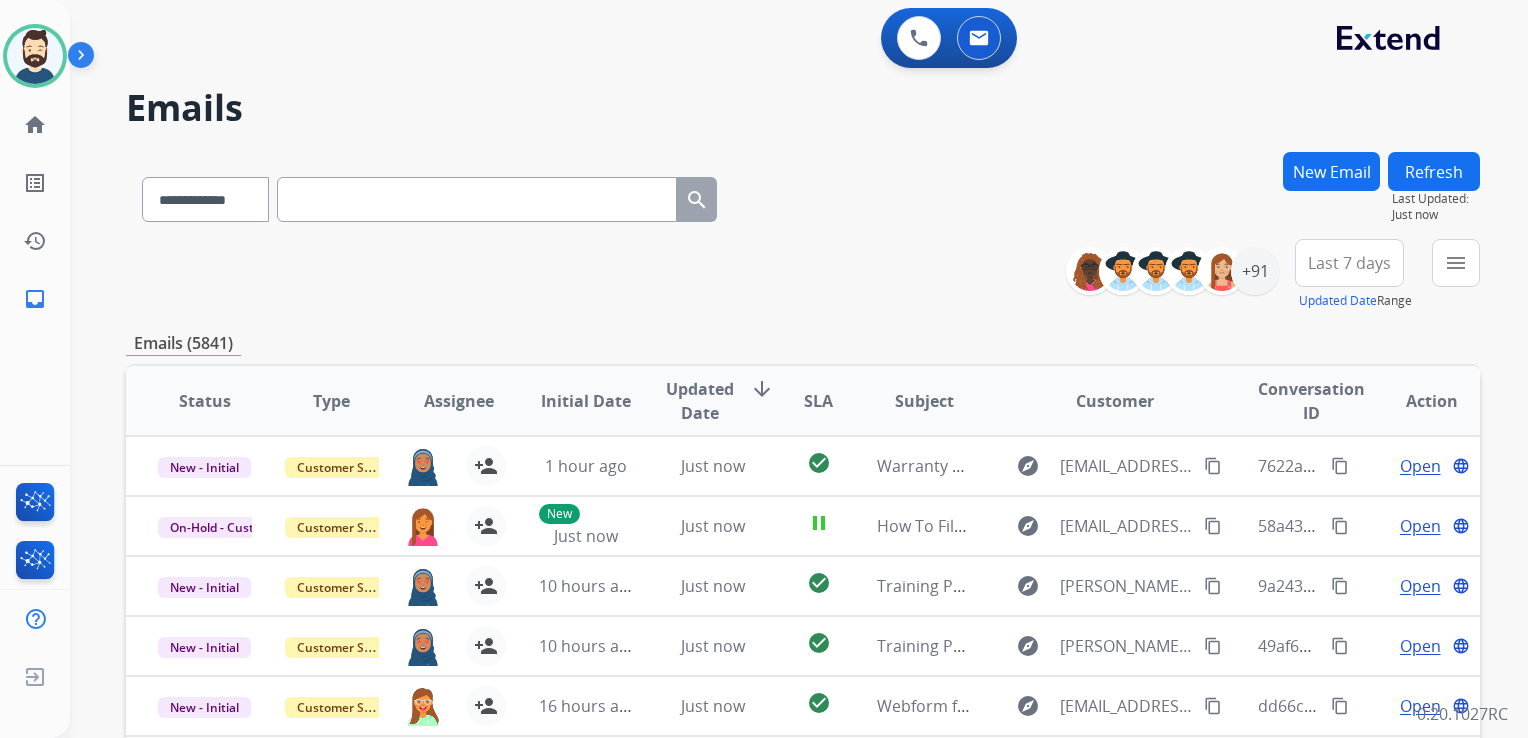 click at bounding box center [477, 199] 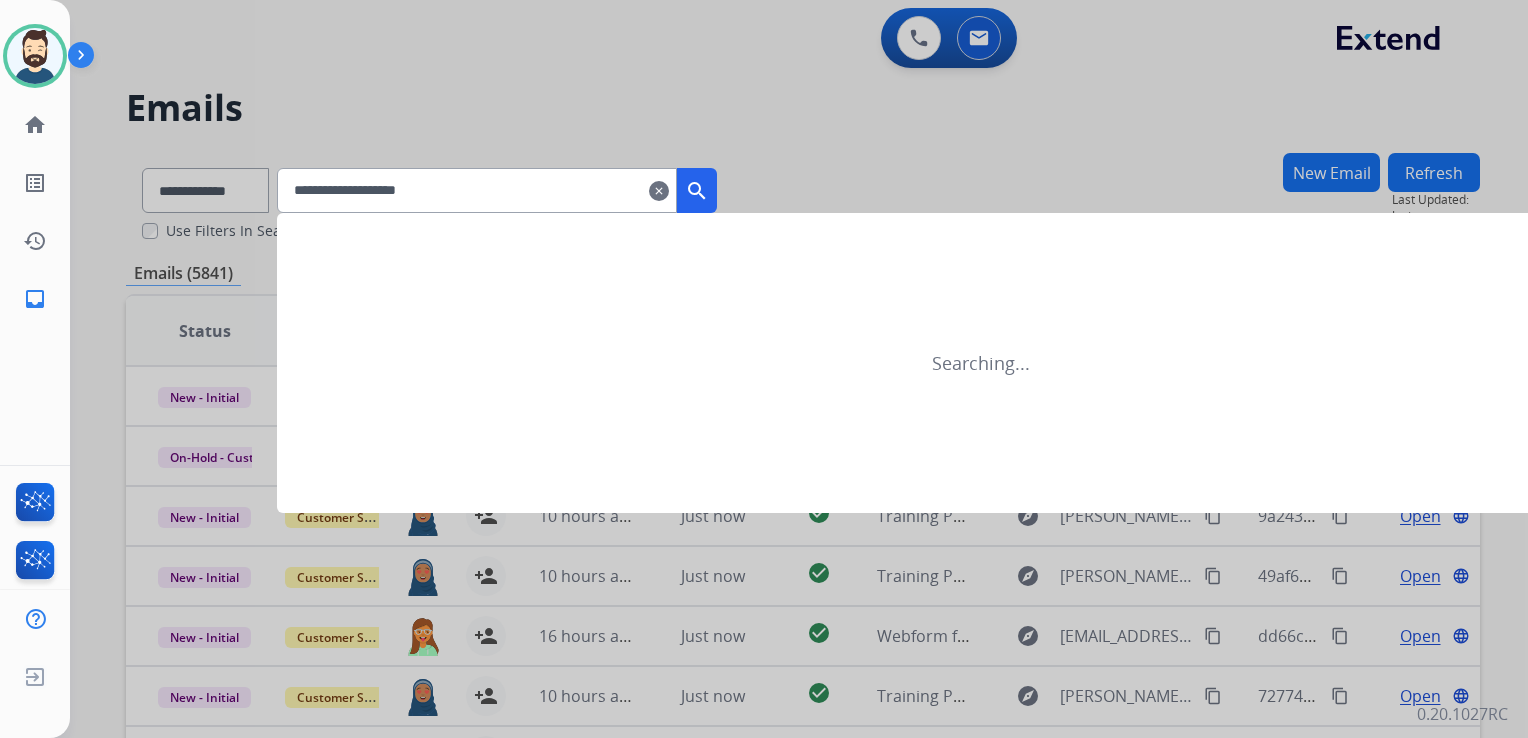type on "**********" 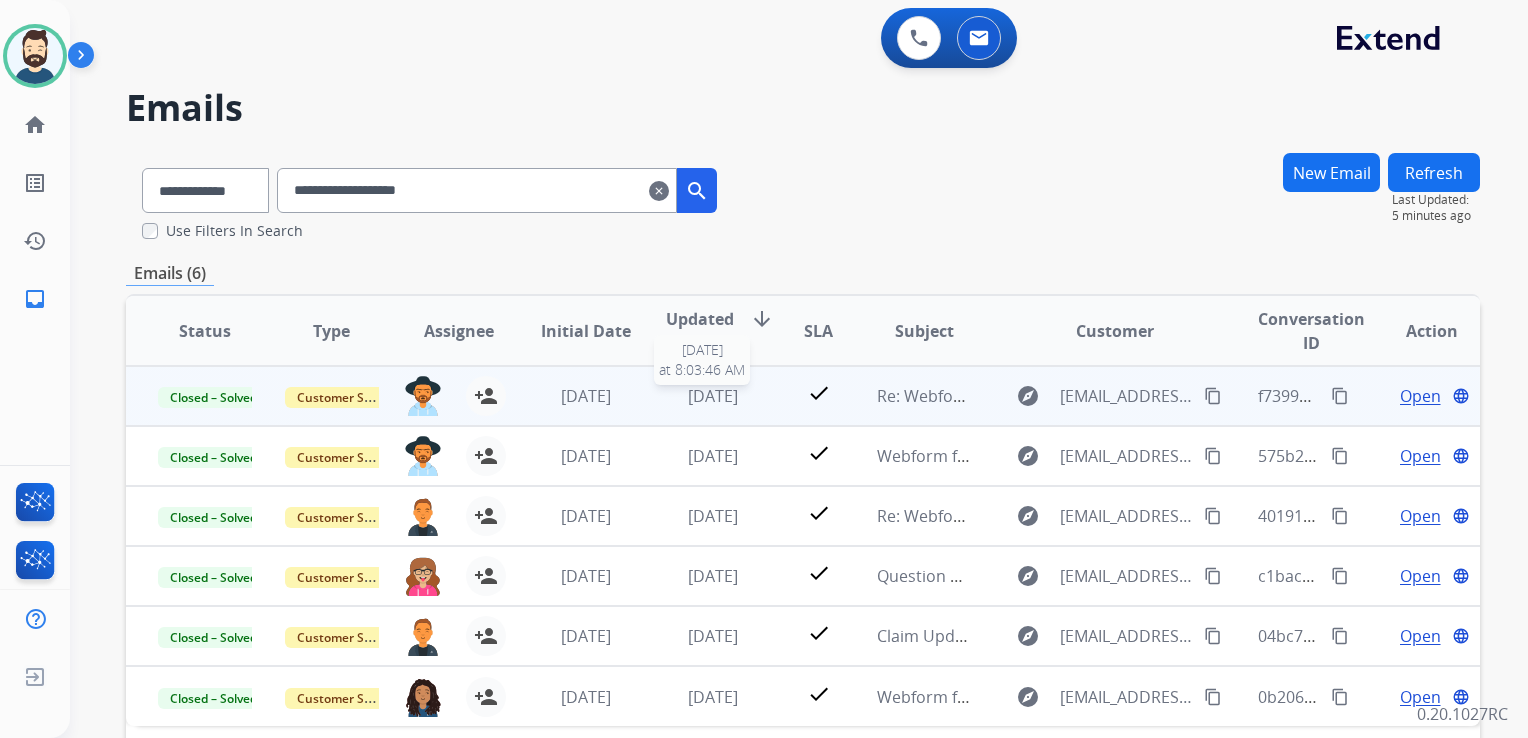 click on "[DATE]" at bounding box center [713, 396] 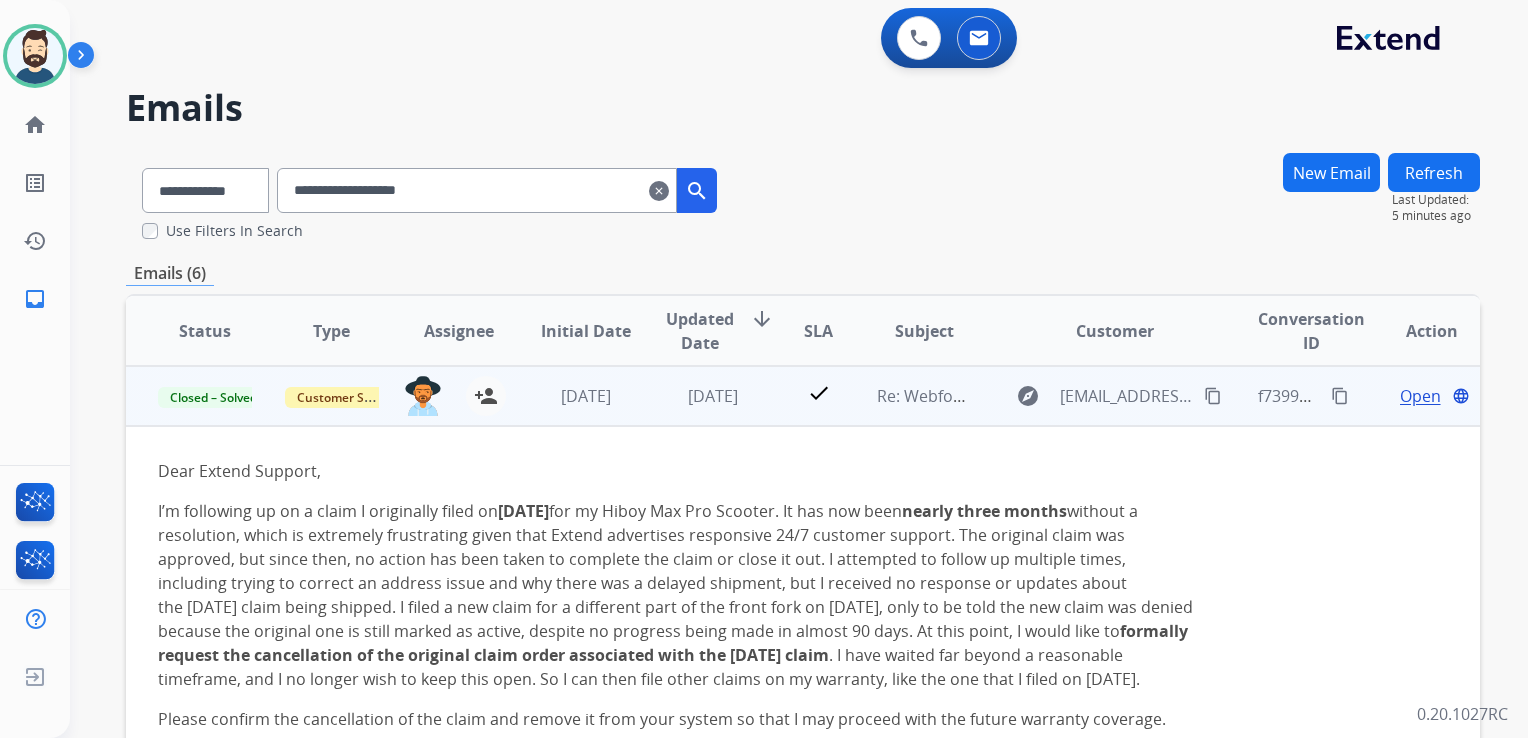 click on "Open" at bounding box center [1420, 396] 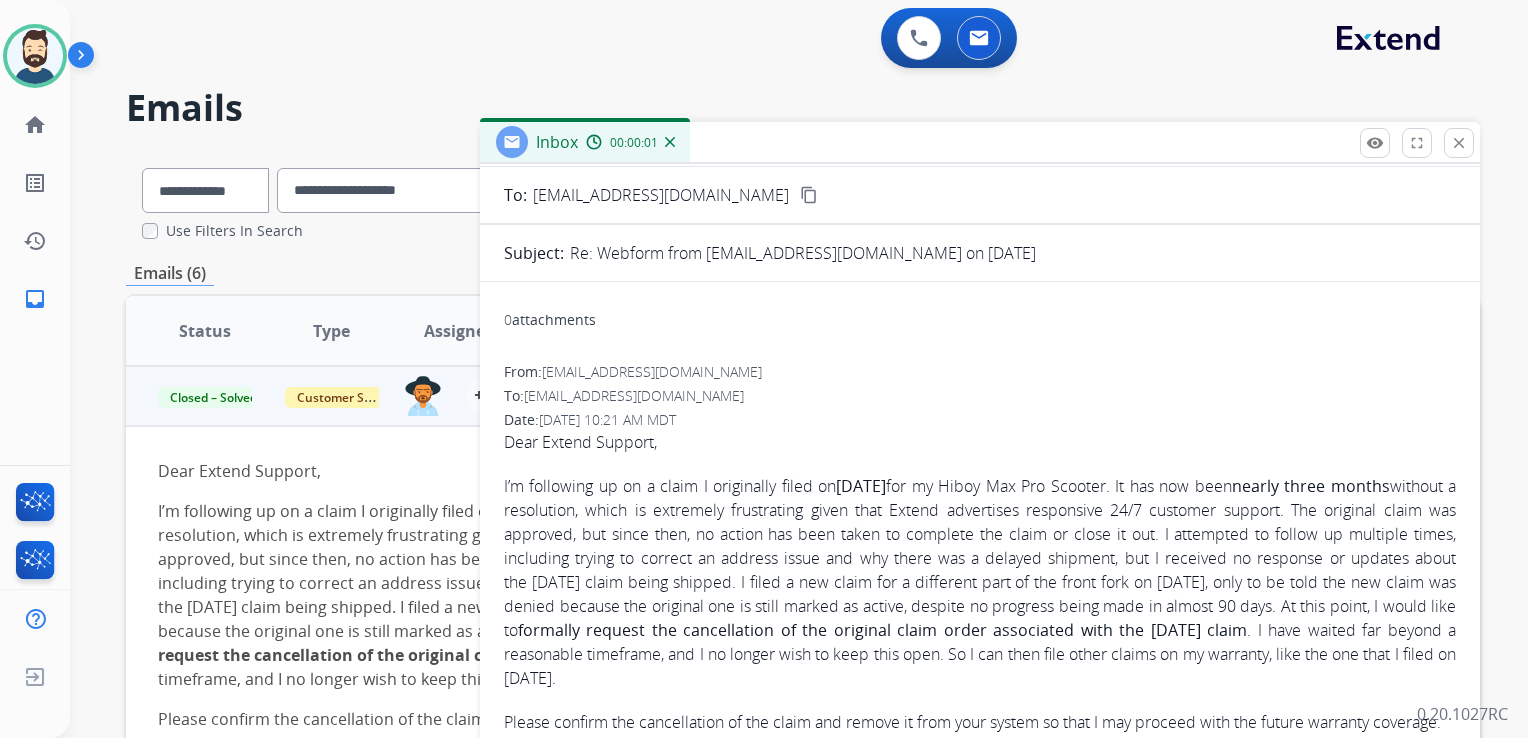 scroll, scrollTop: 100, scrollLeft: 0, axis: vertical 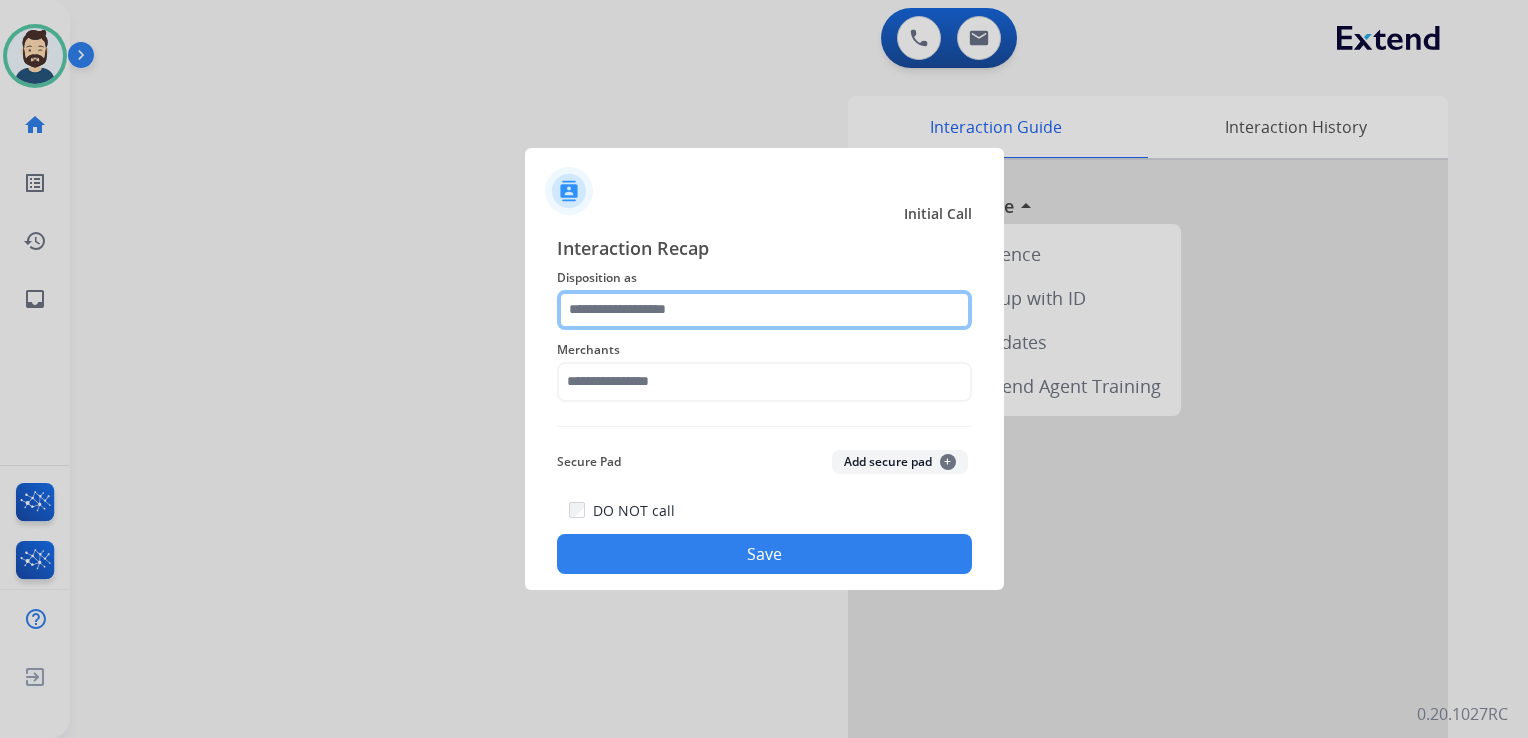 click 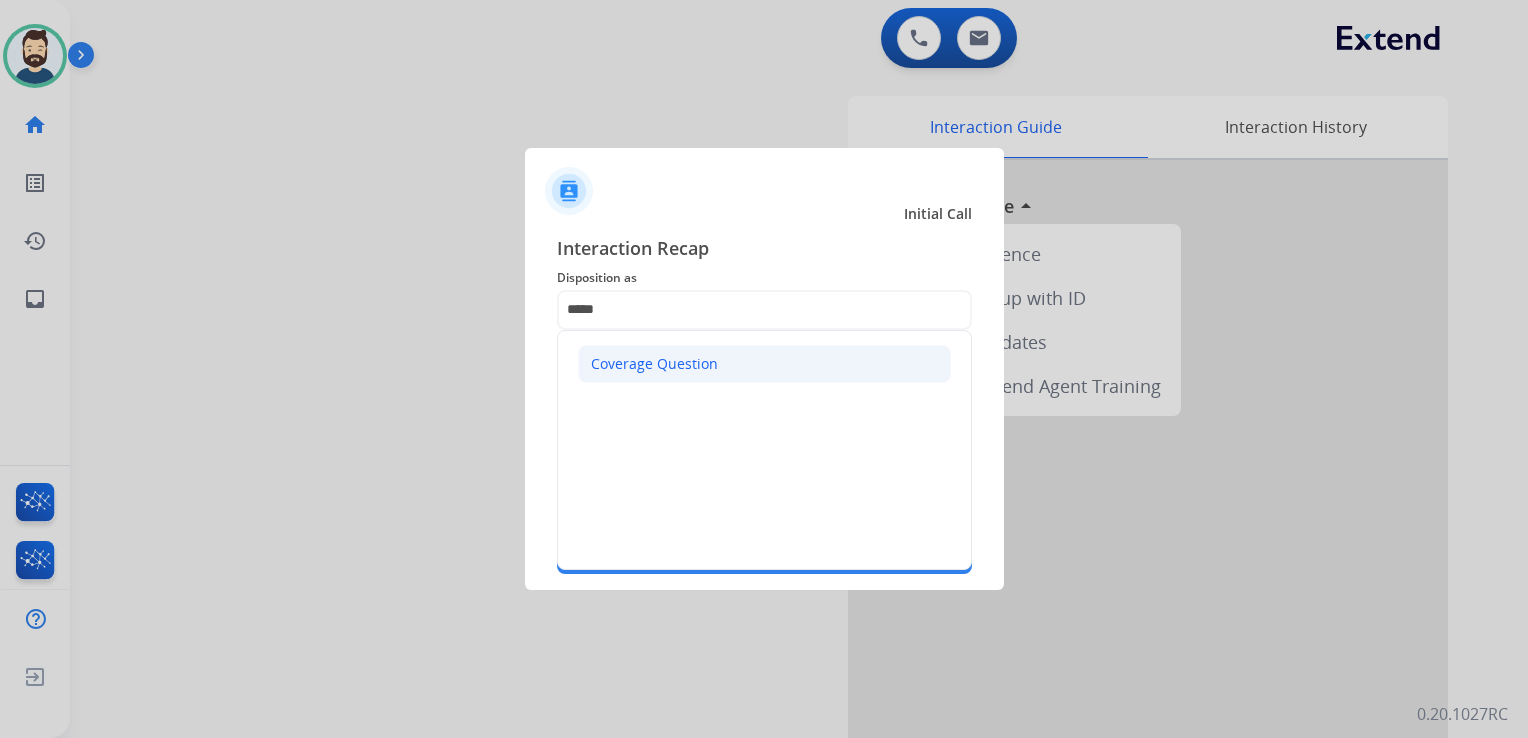click on "Coverage Question" 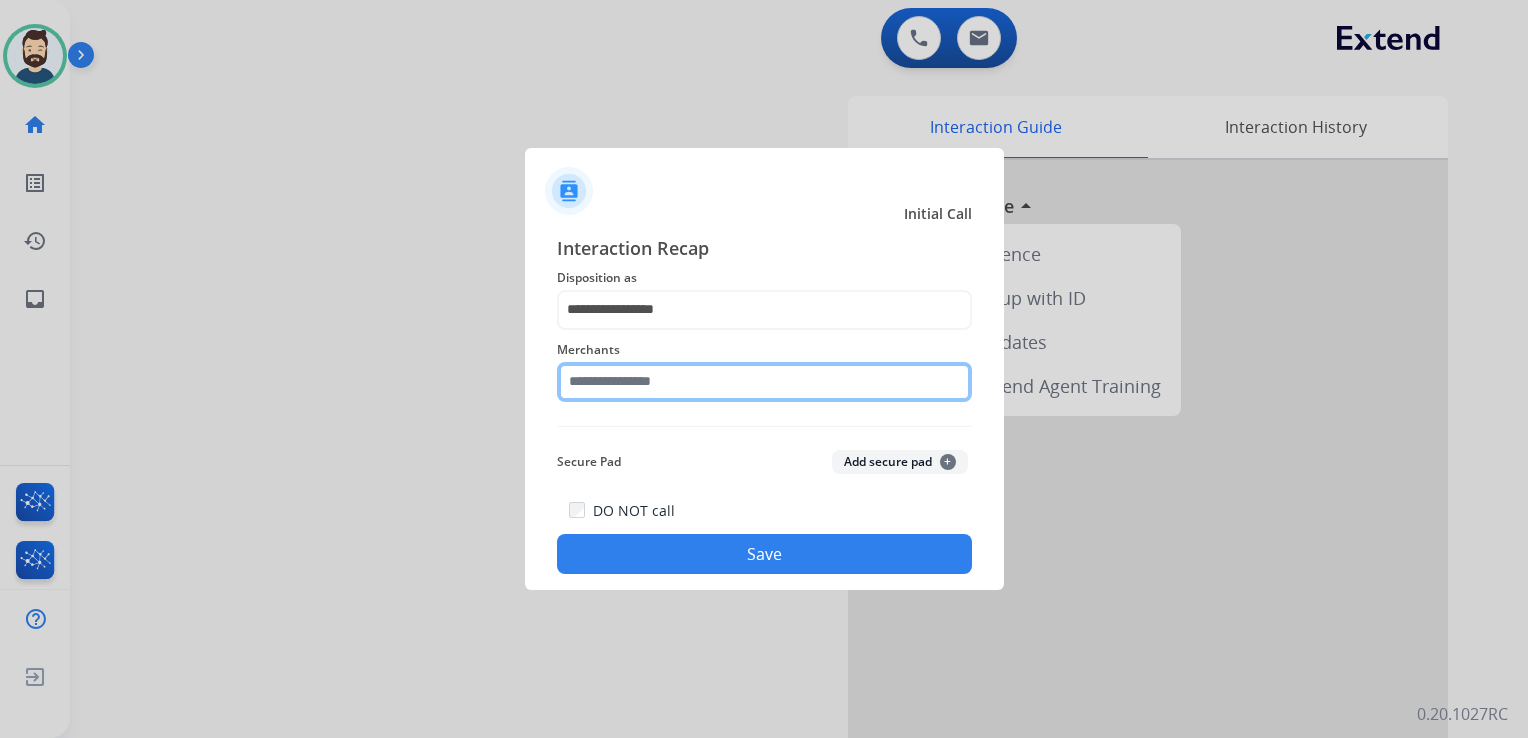 click 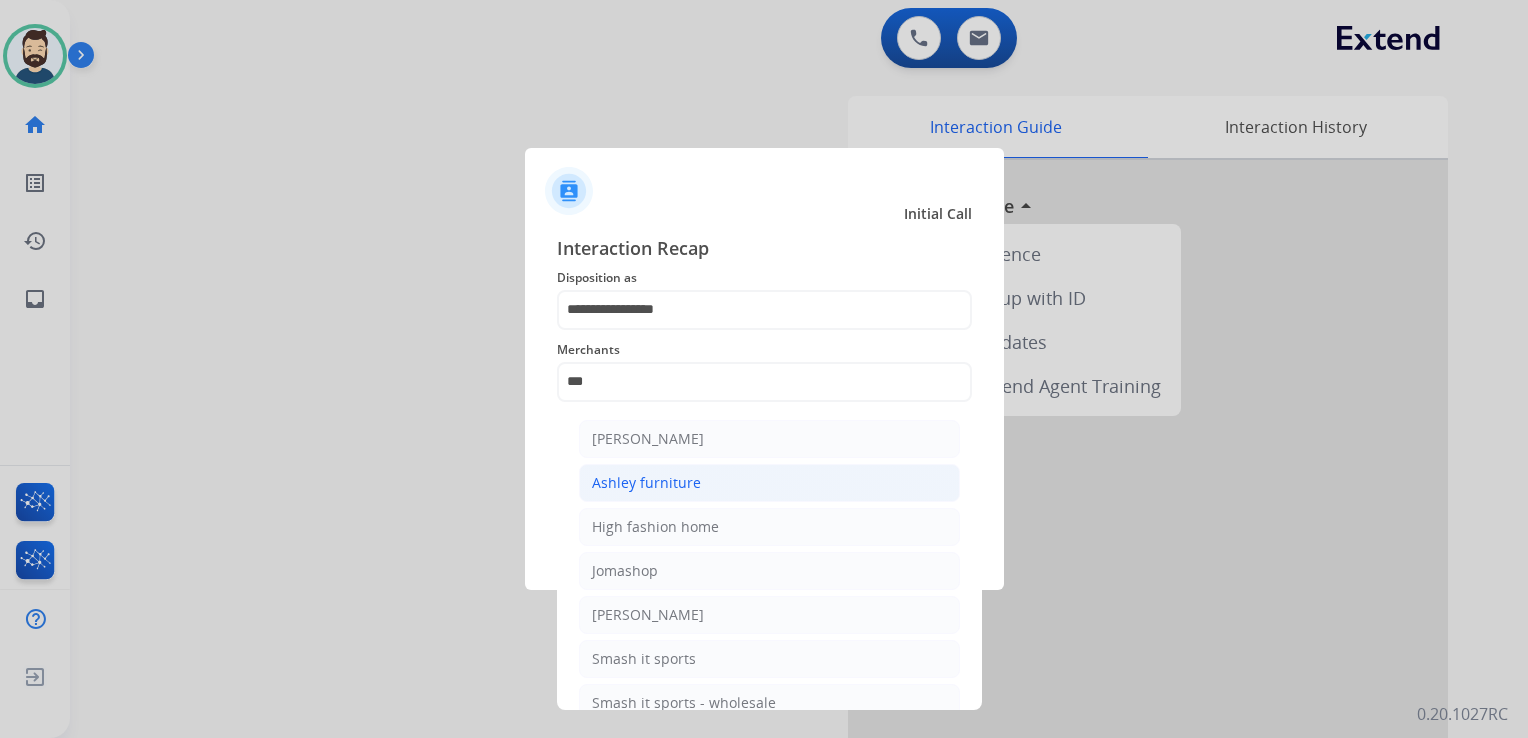 click on "Ashley furniture" 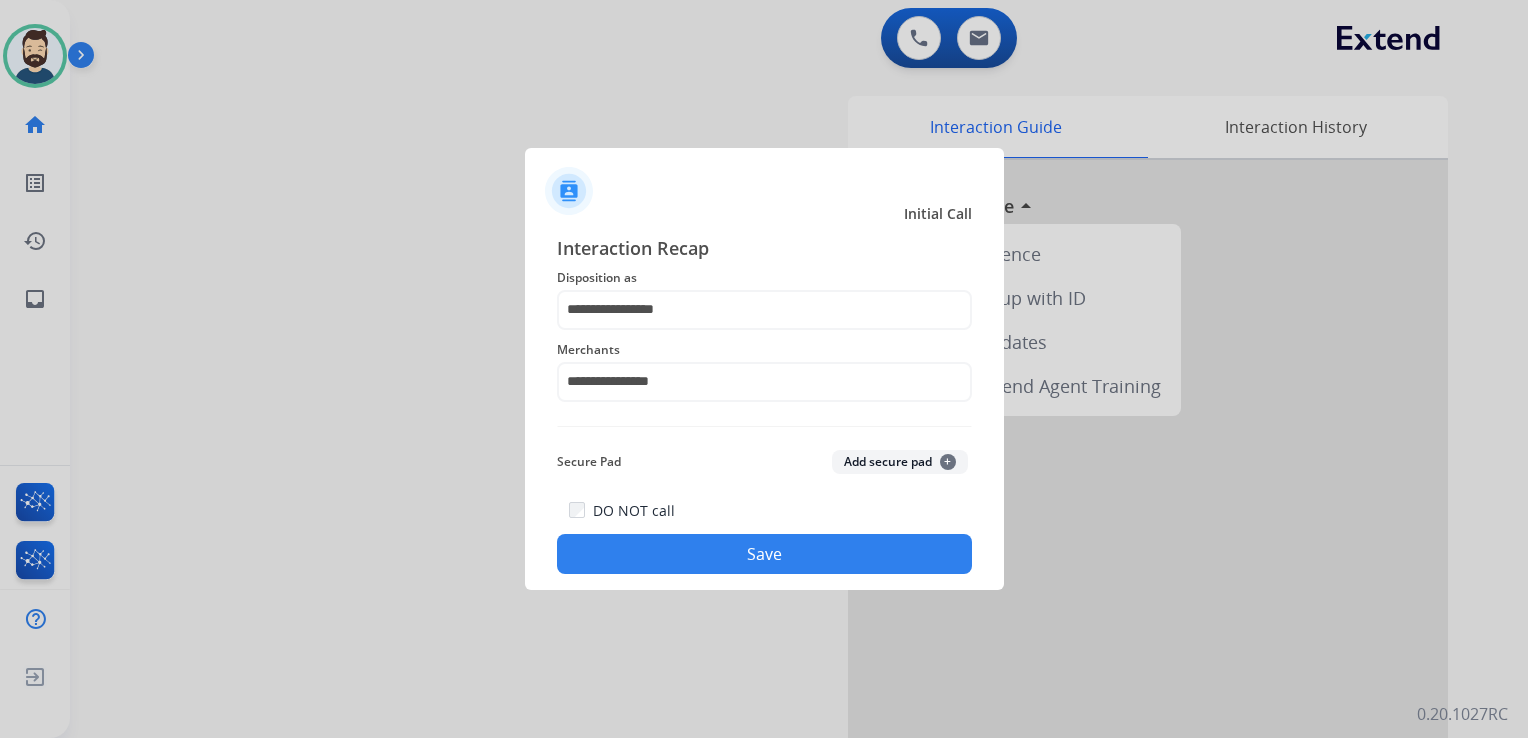 click on "DO NOT call   Save" 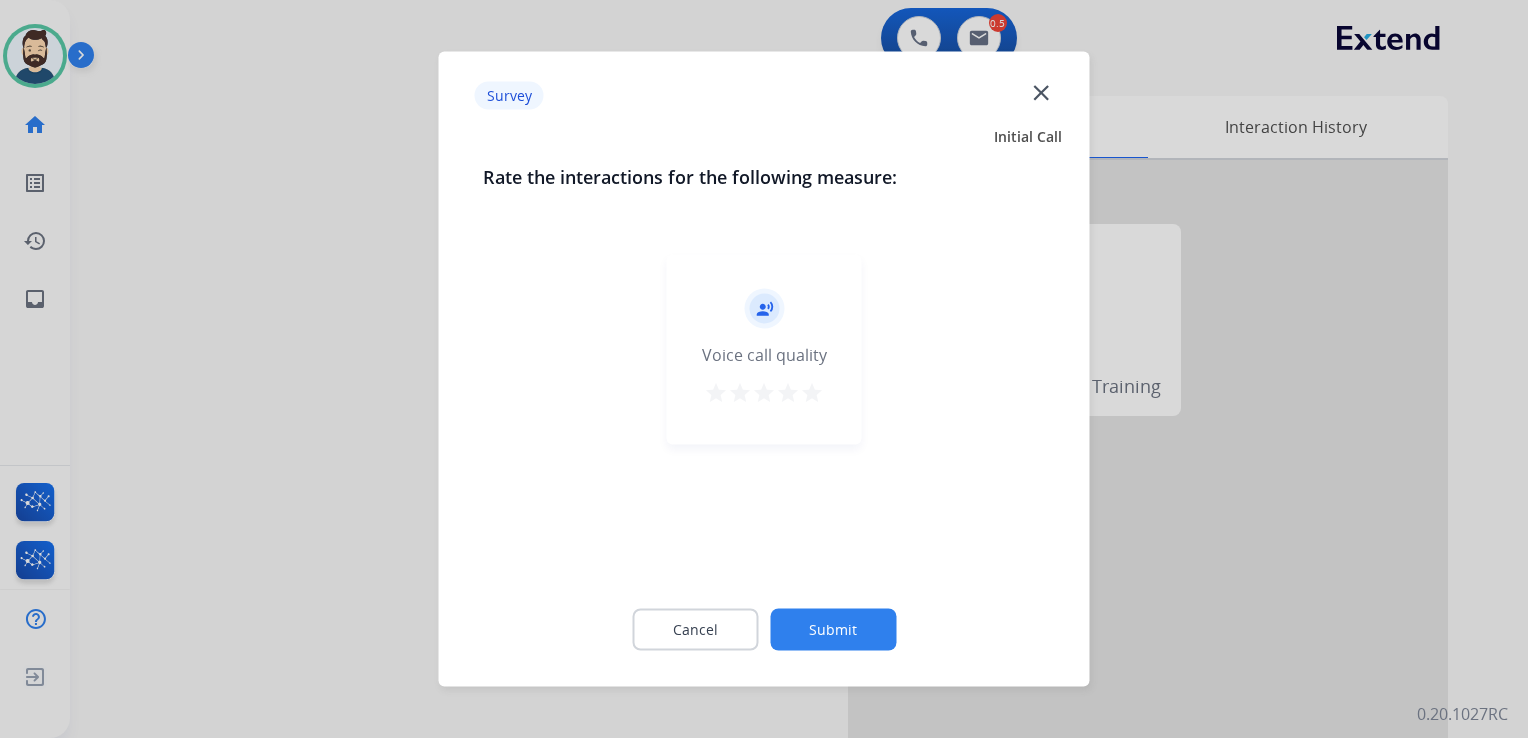 click on "star" at bounding box center (812, 393) 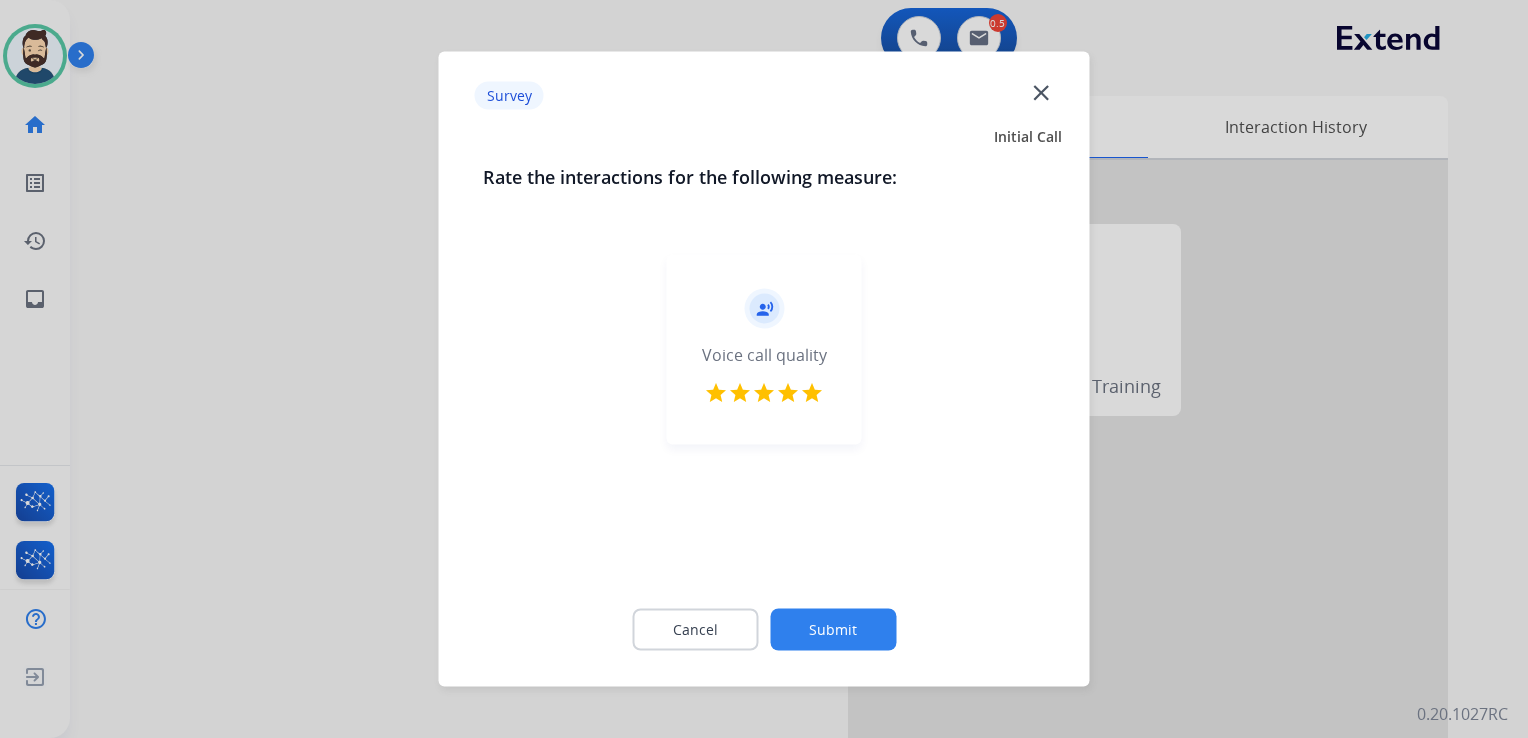 click on "Submit" 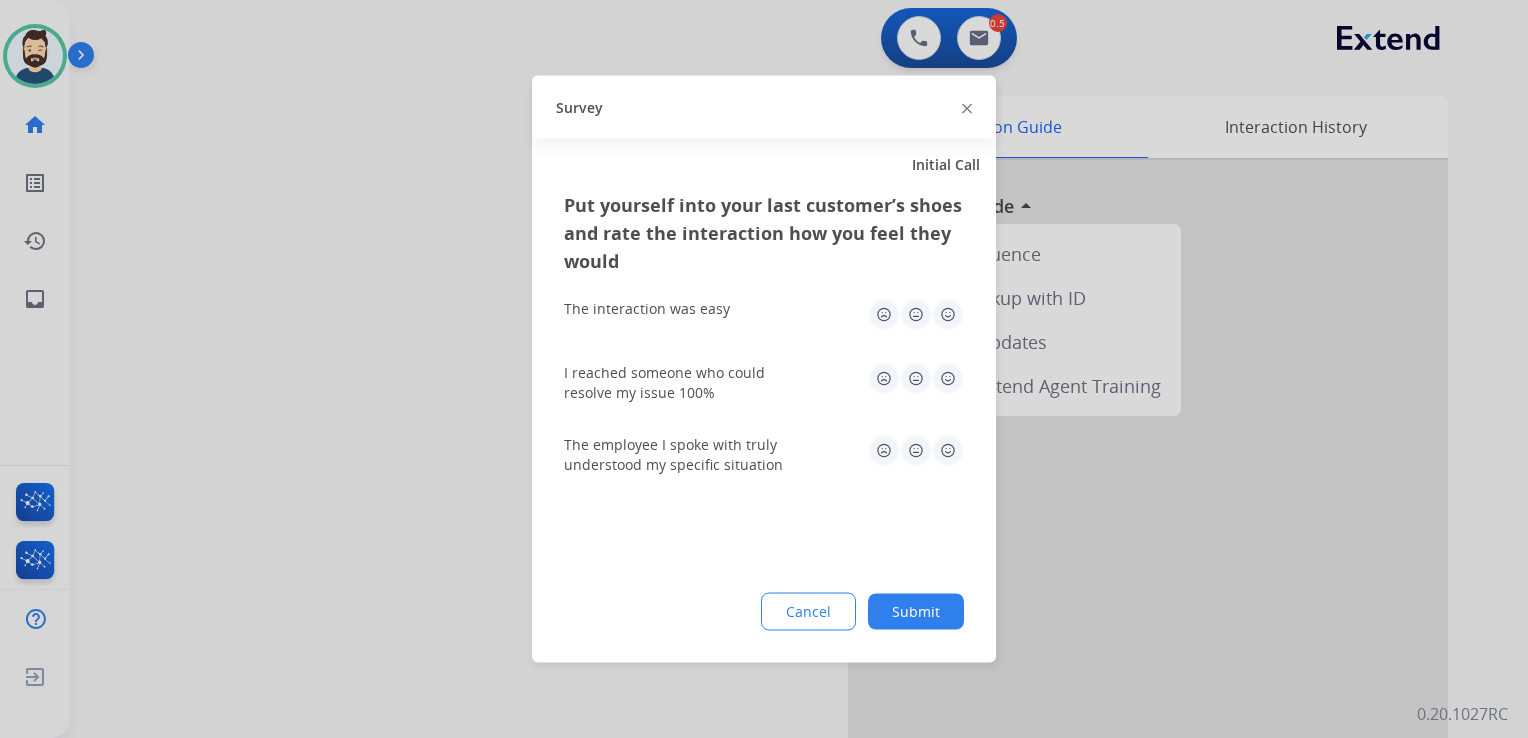 click 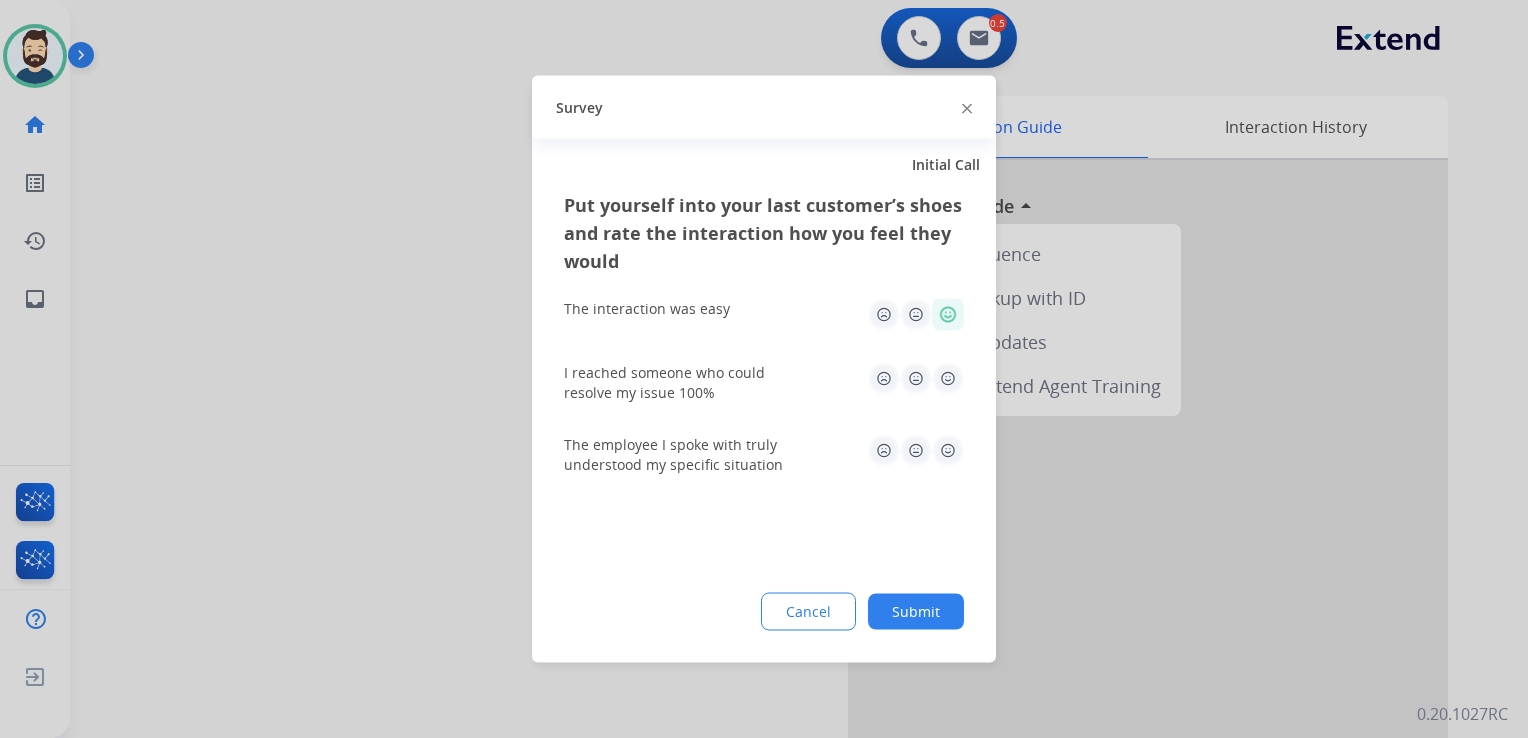 click 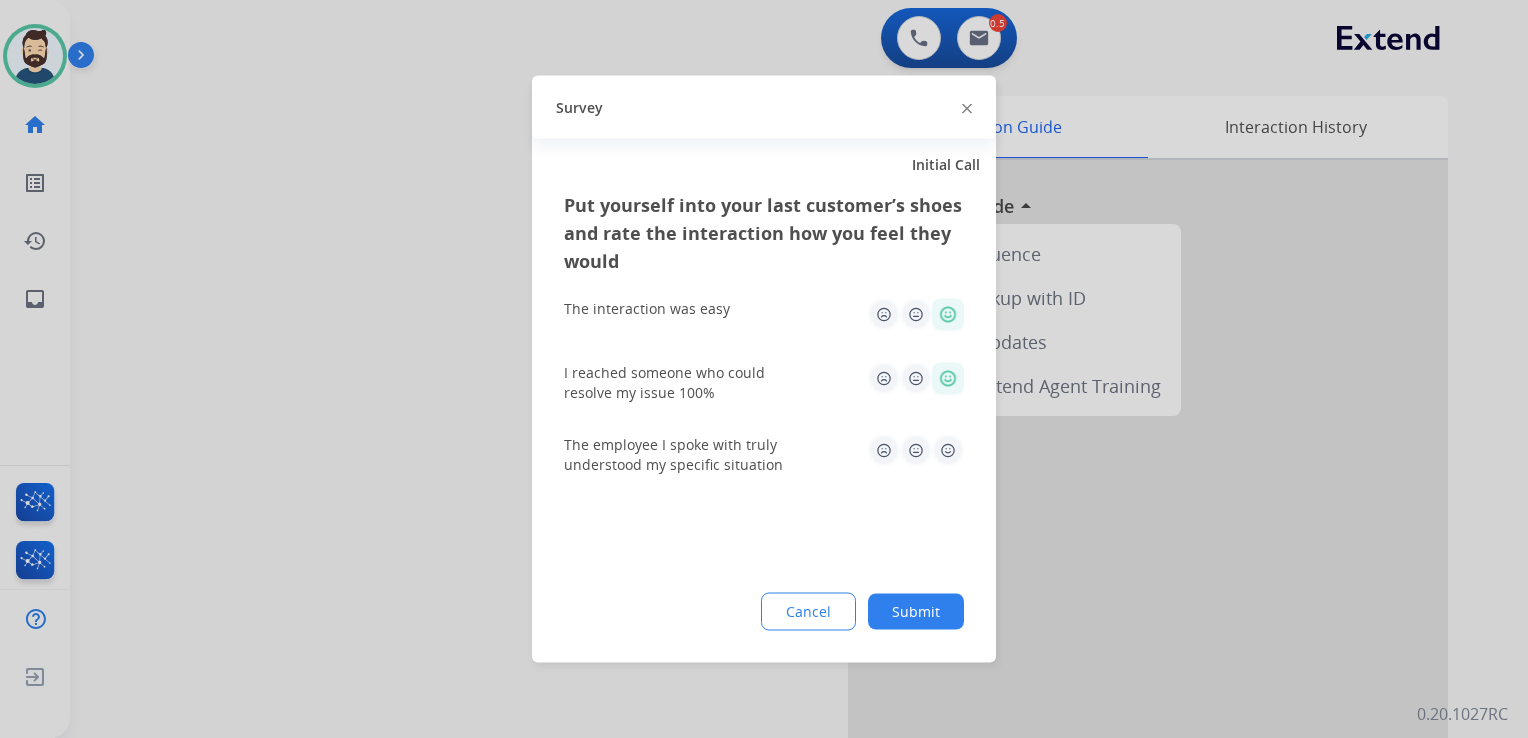 drag, startPoint x: 948, startPoint y: 440, endPoint x: 945, endPoint y: 513, distance: 73.061615 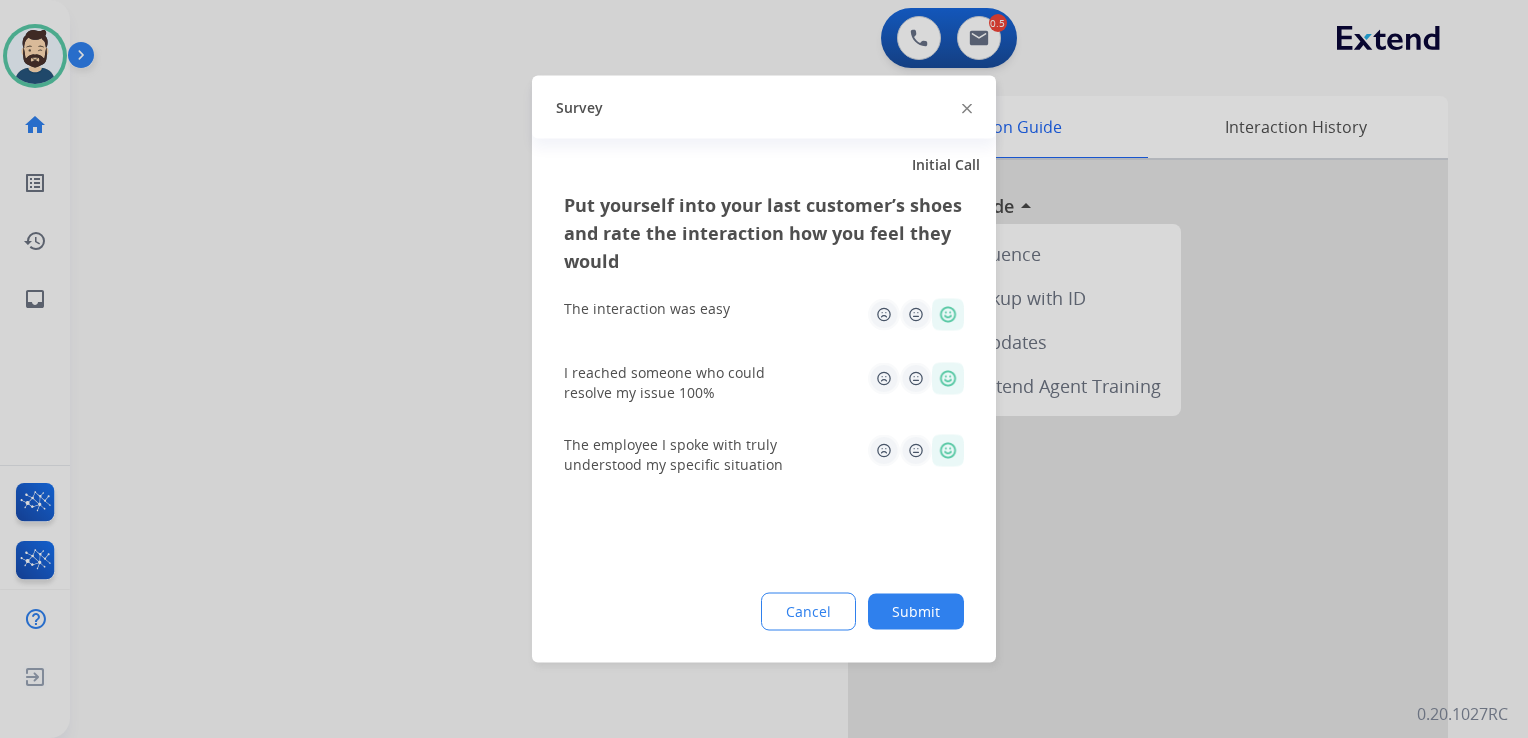 click on "Submit" 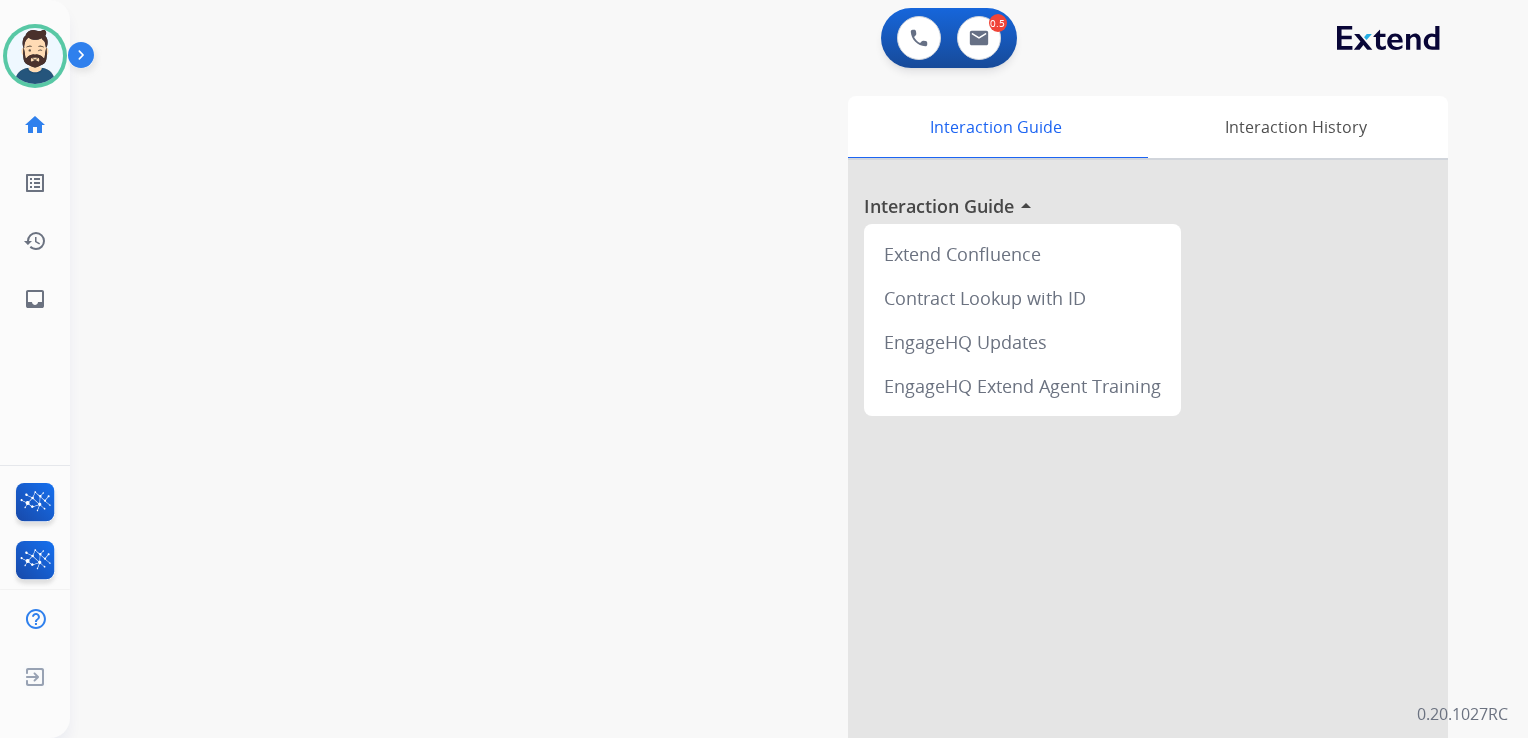 drag, startPoint x: 446, startPoint y: 338, endPoint x: 188, endPoint y: 310, distance: 259.51492 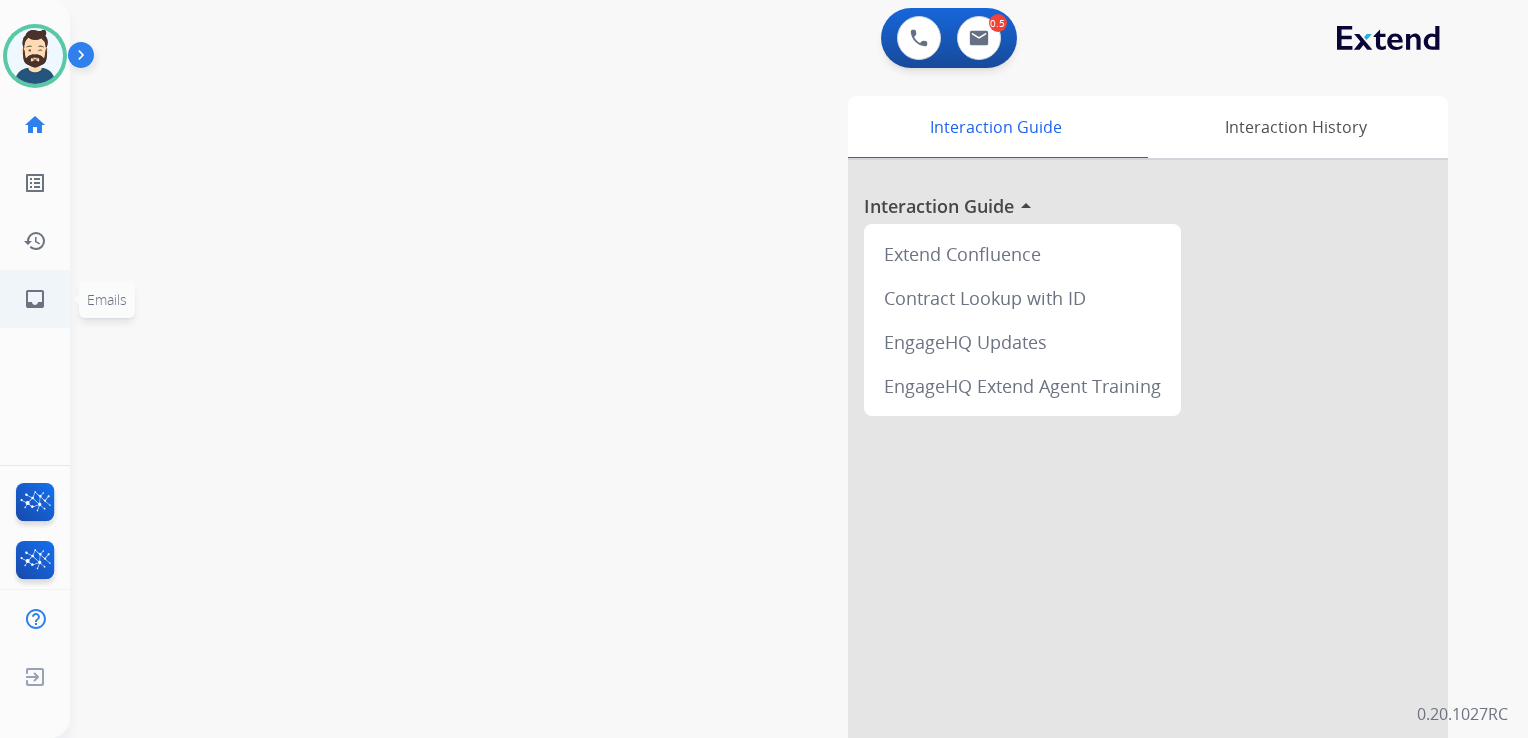 click on "inbox  Emails" 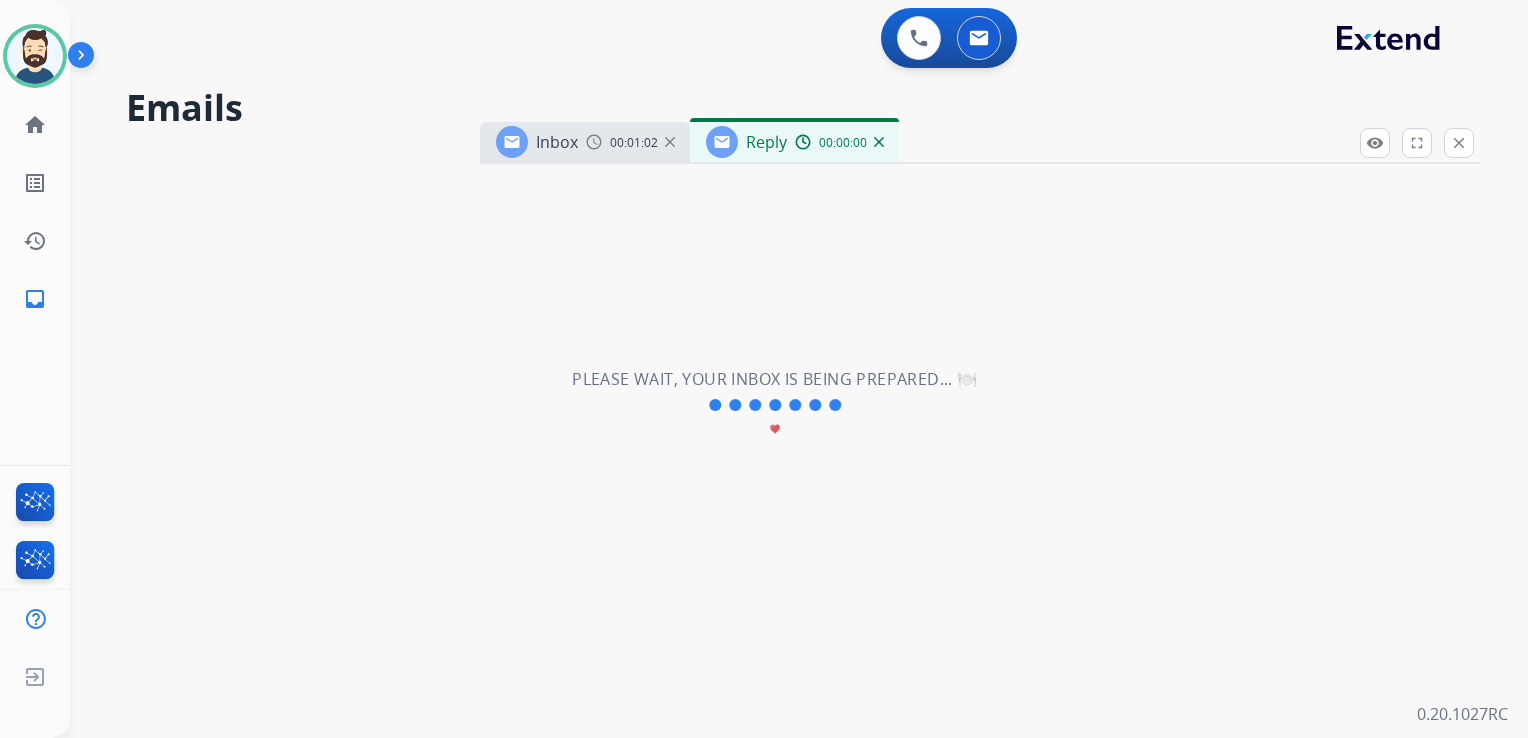select on "**********" 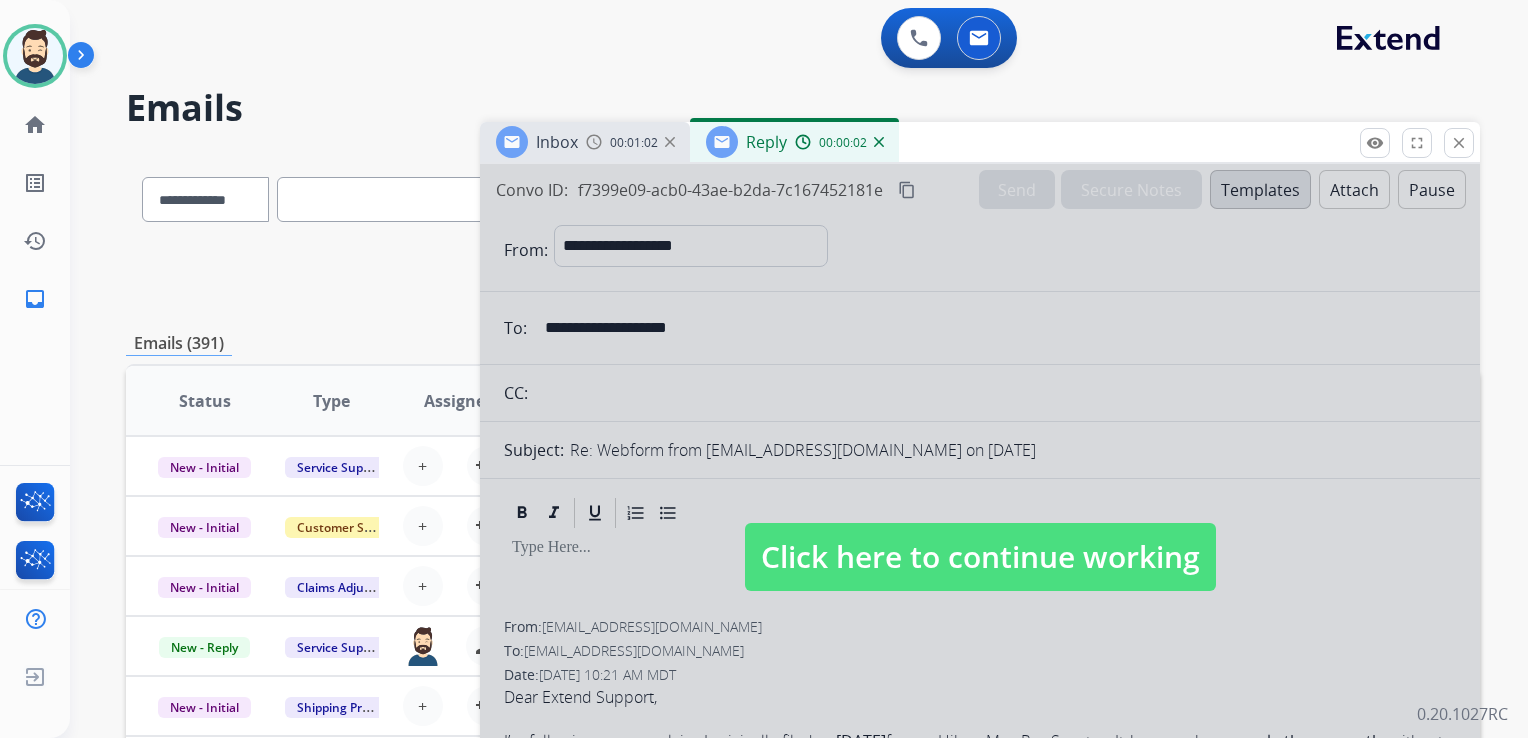 click on "Click here to continue working" at bounding box center (980, 557) 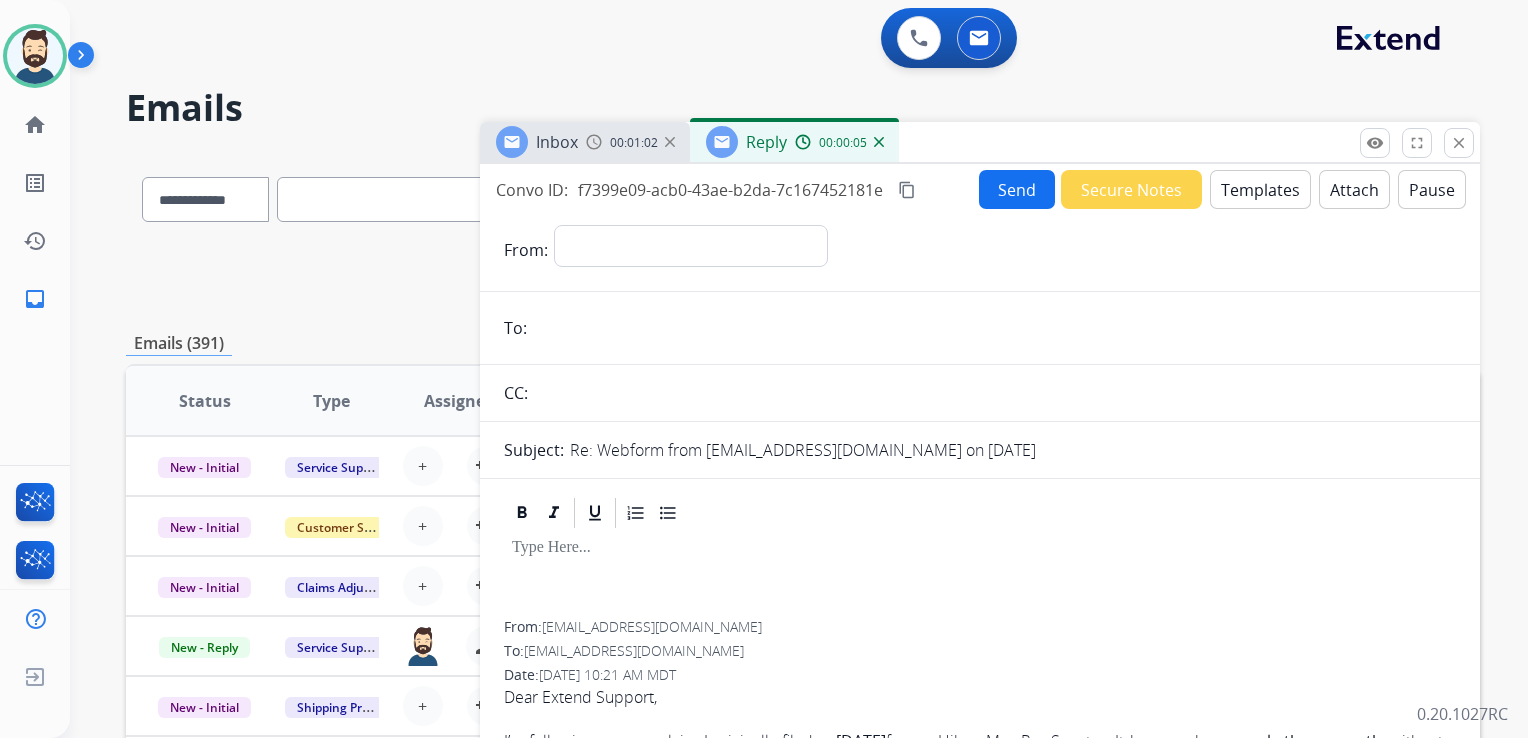 click at bounding box center (879, 142) 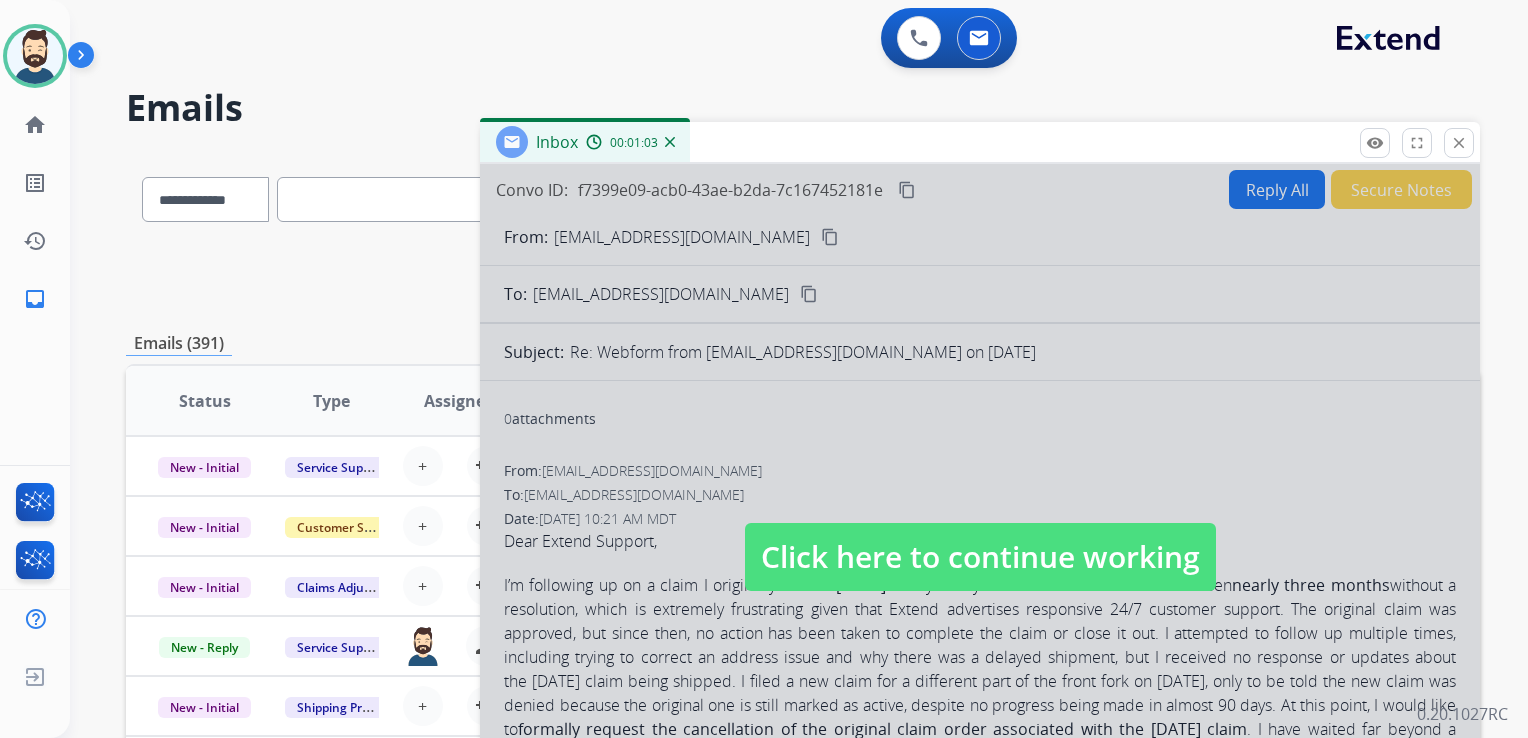 click on "Click here to continue working" at bounding box center (980, 557) 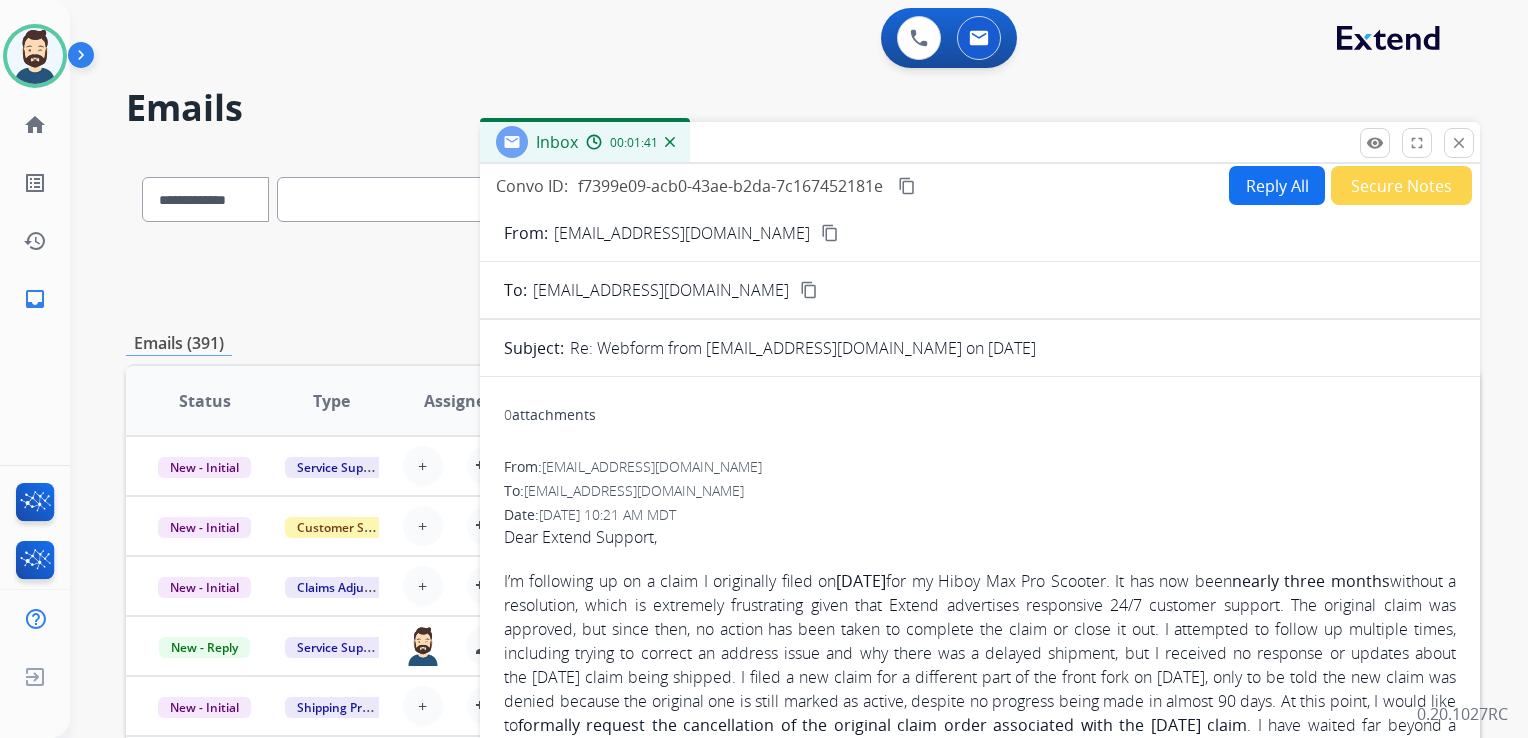scroll, scrollTop: 0, scrollLeft: 0, axis: both 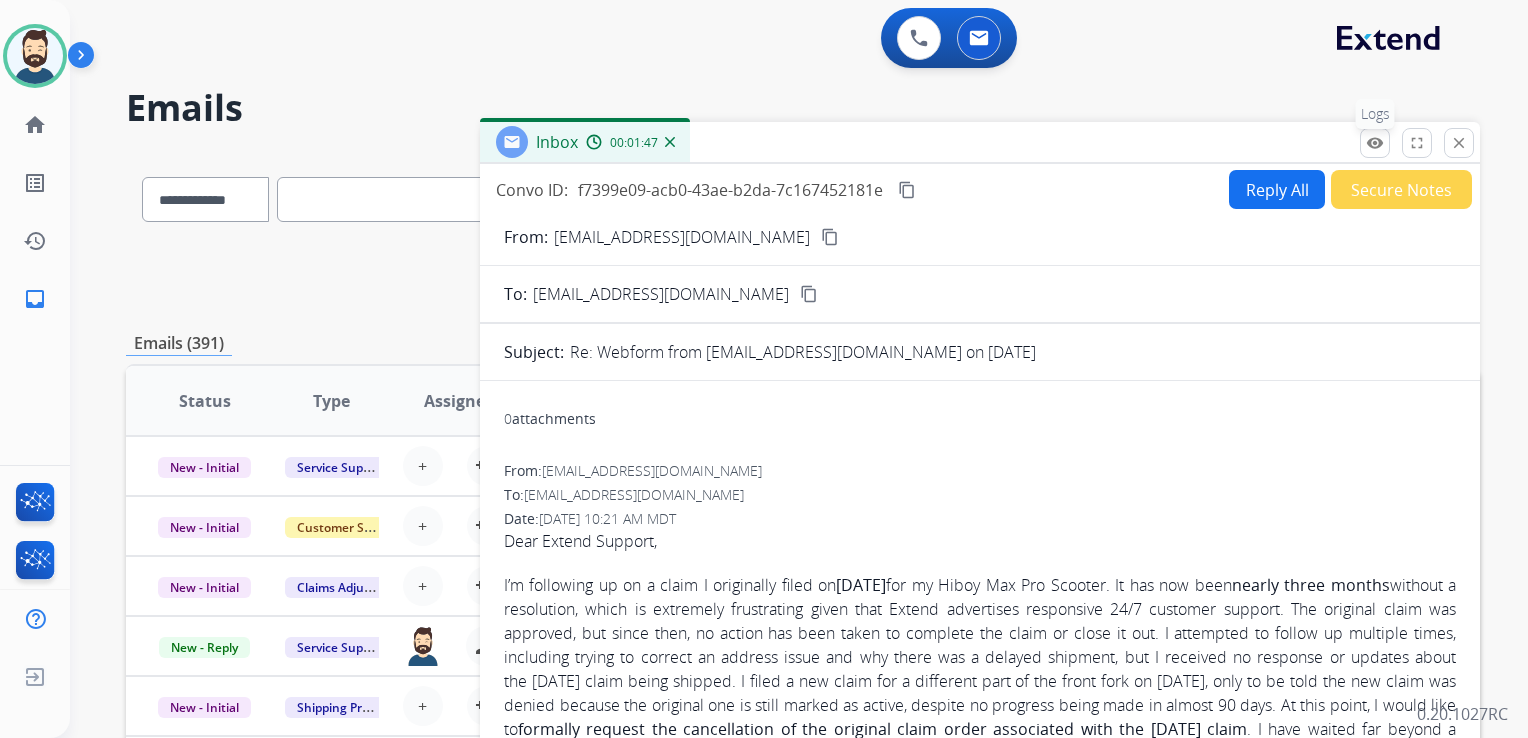 click on "remove_red_eye Logs" at bounding box center [1375, 143] 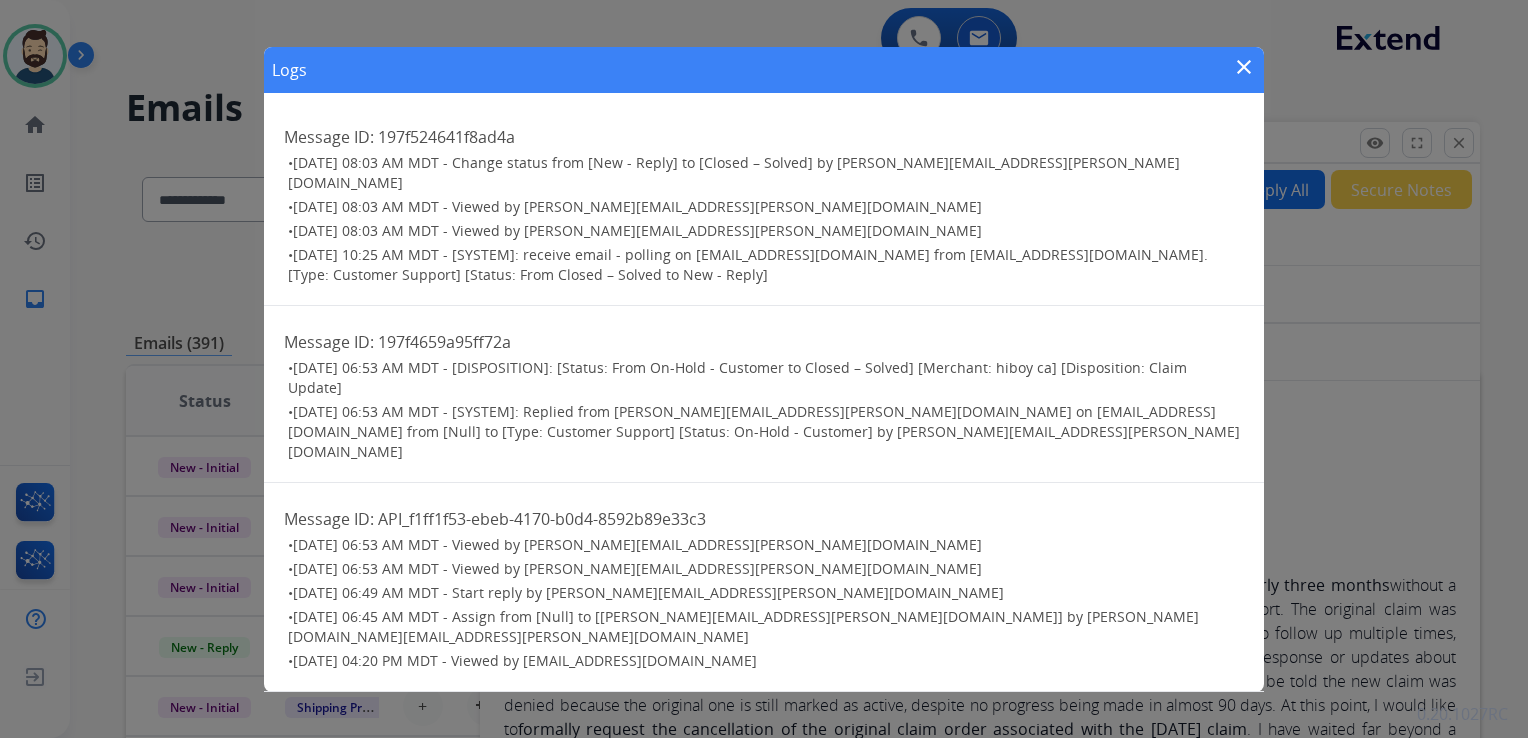 click on "close" at bounding box center (1244, 67) 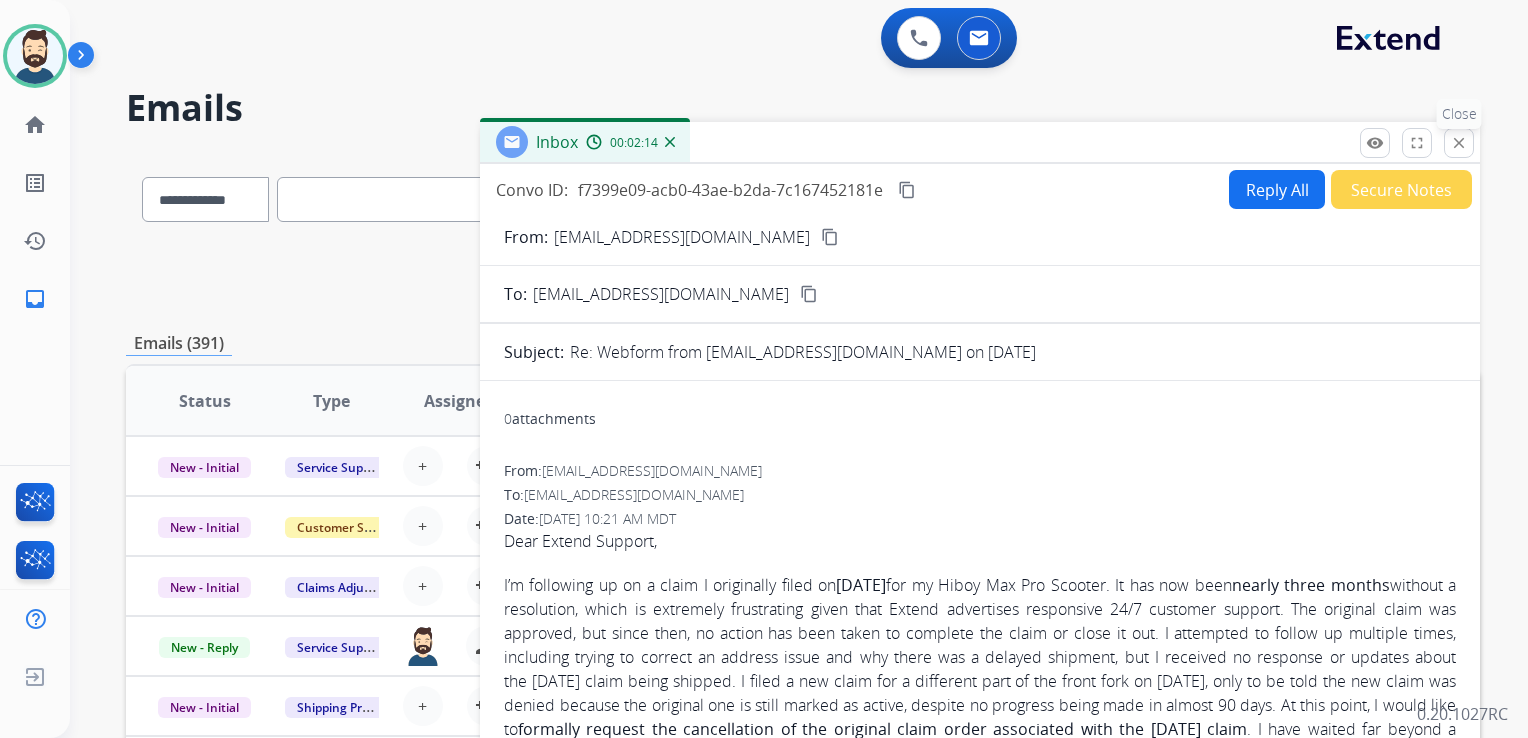 click on "close" at bounding box center [1459, 143] 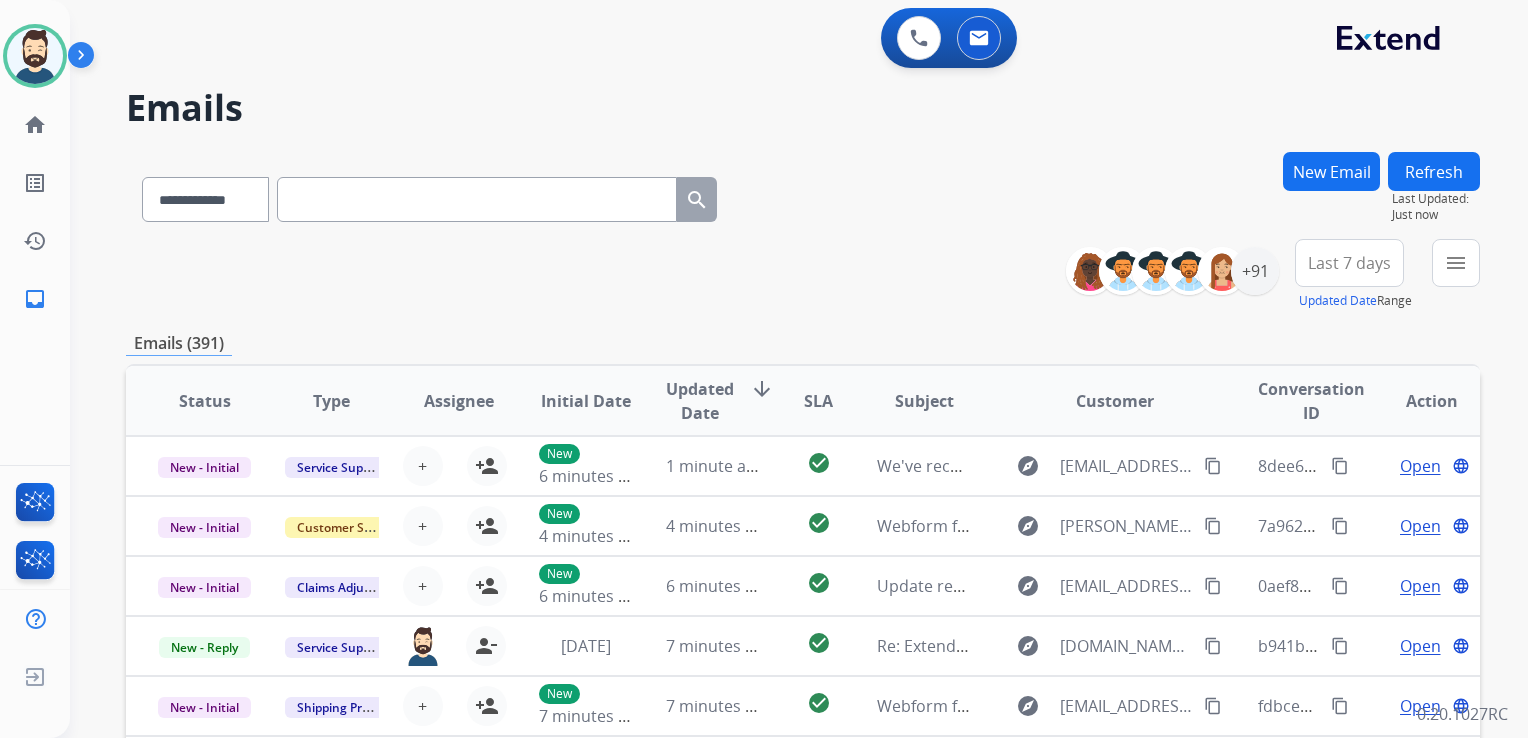 scroll, scrollTop: 100, scrollLeft: 0, axis: vertical 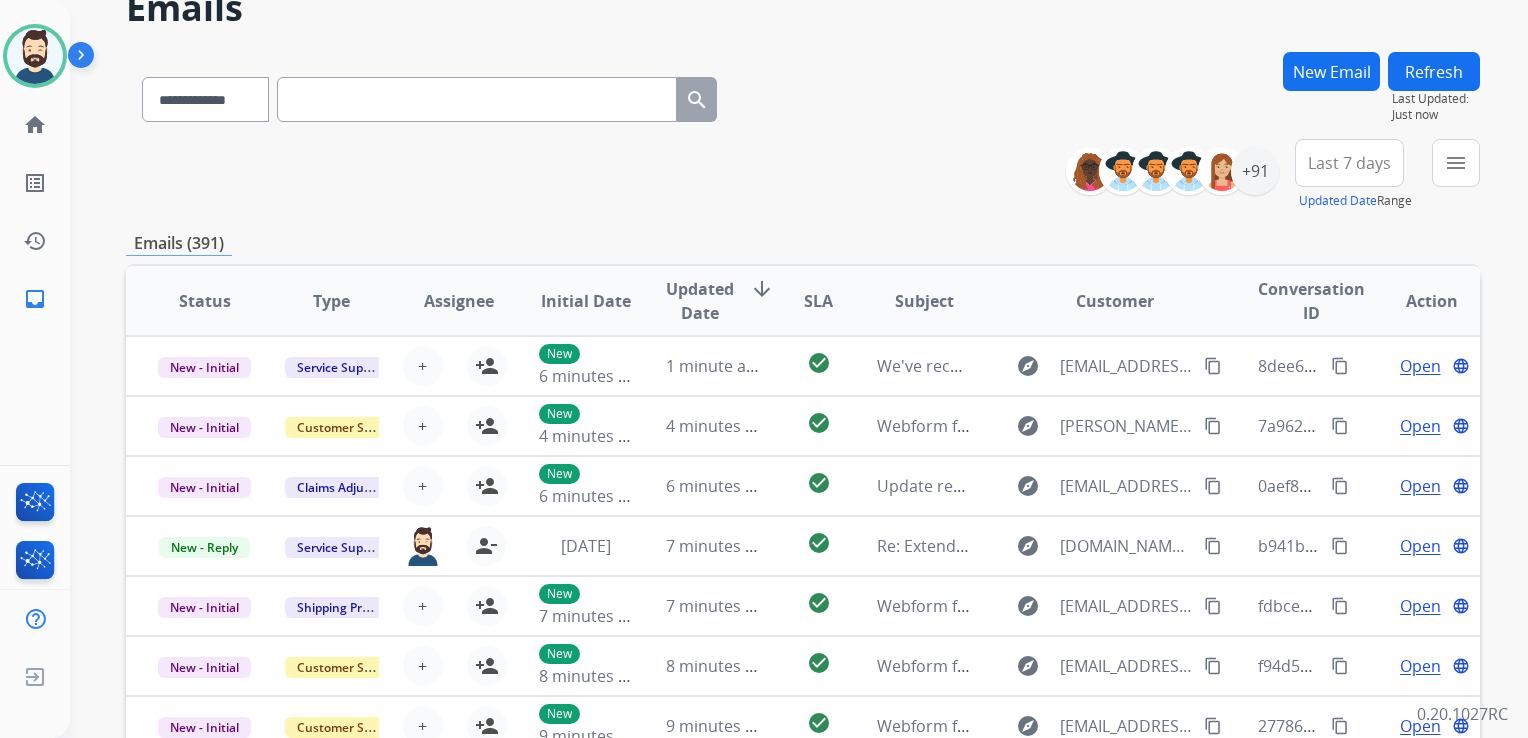 click at bounding box center (477, 99) 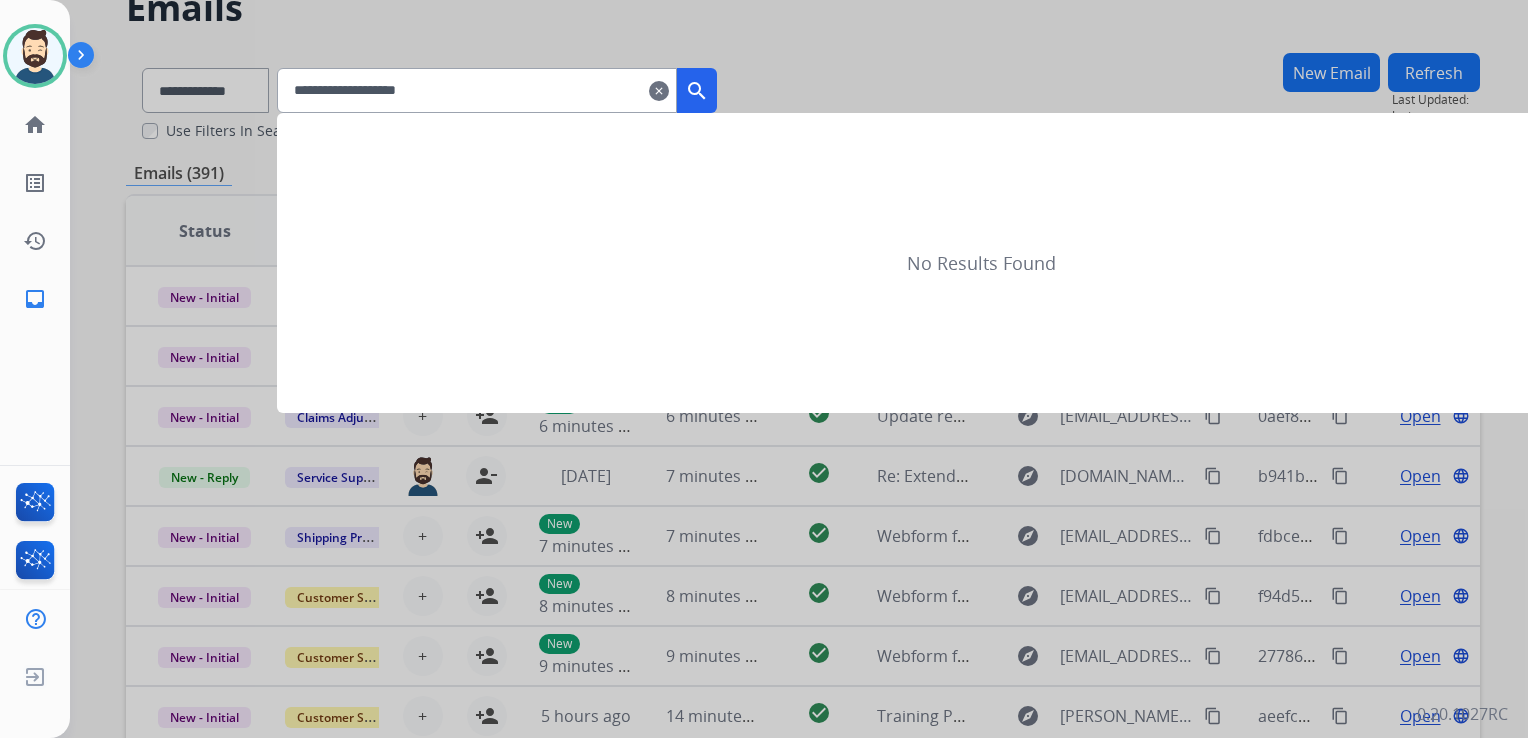 scroll, scrollTop: 0, scrollLeft: 0, axis: both 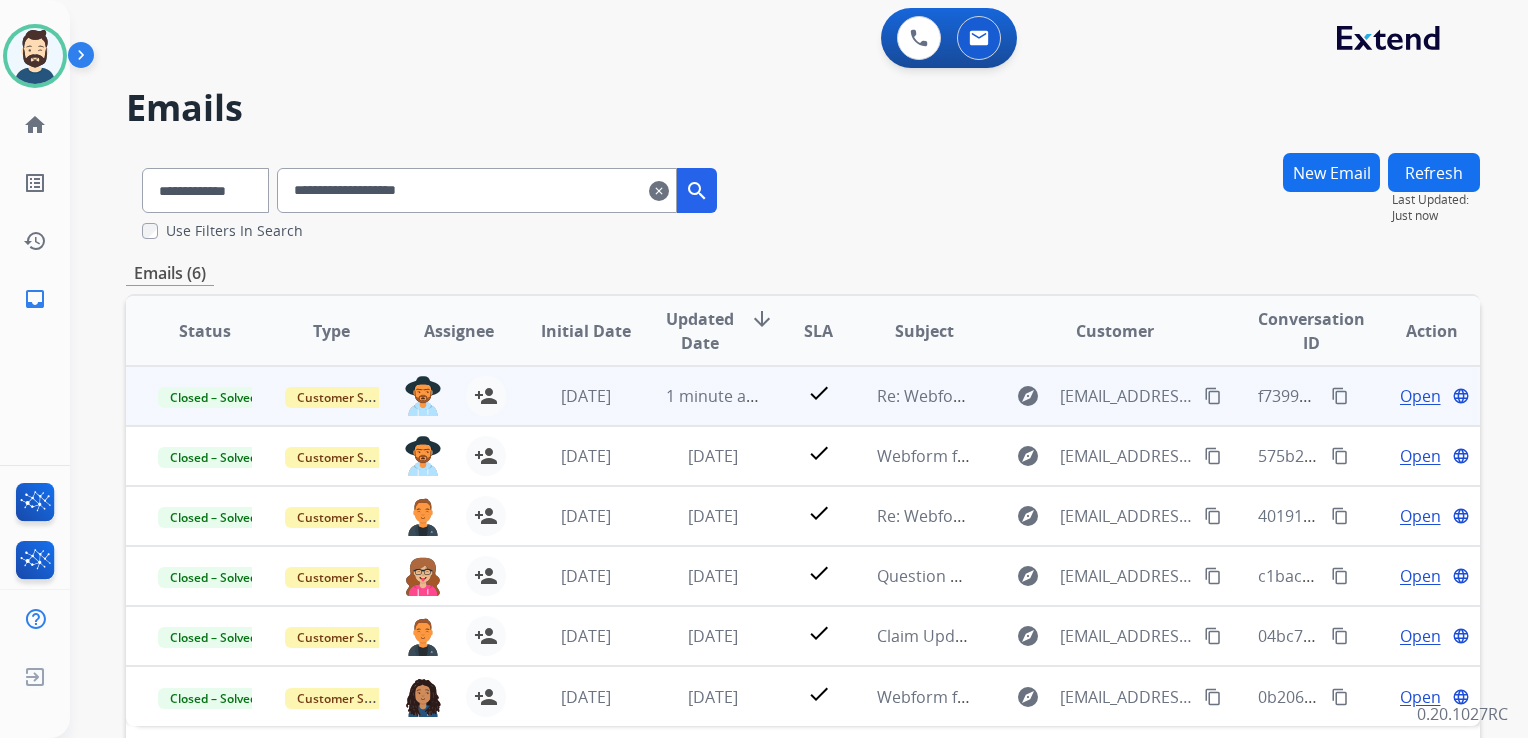 click on "1 minute ago" at bounding box center (697, 396) 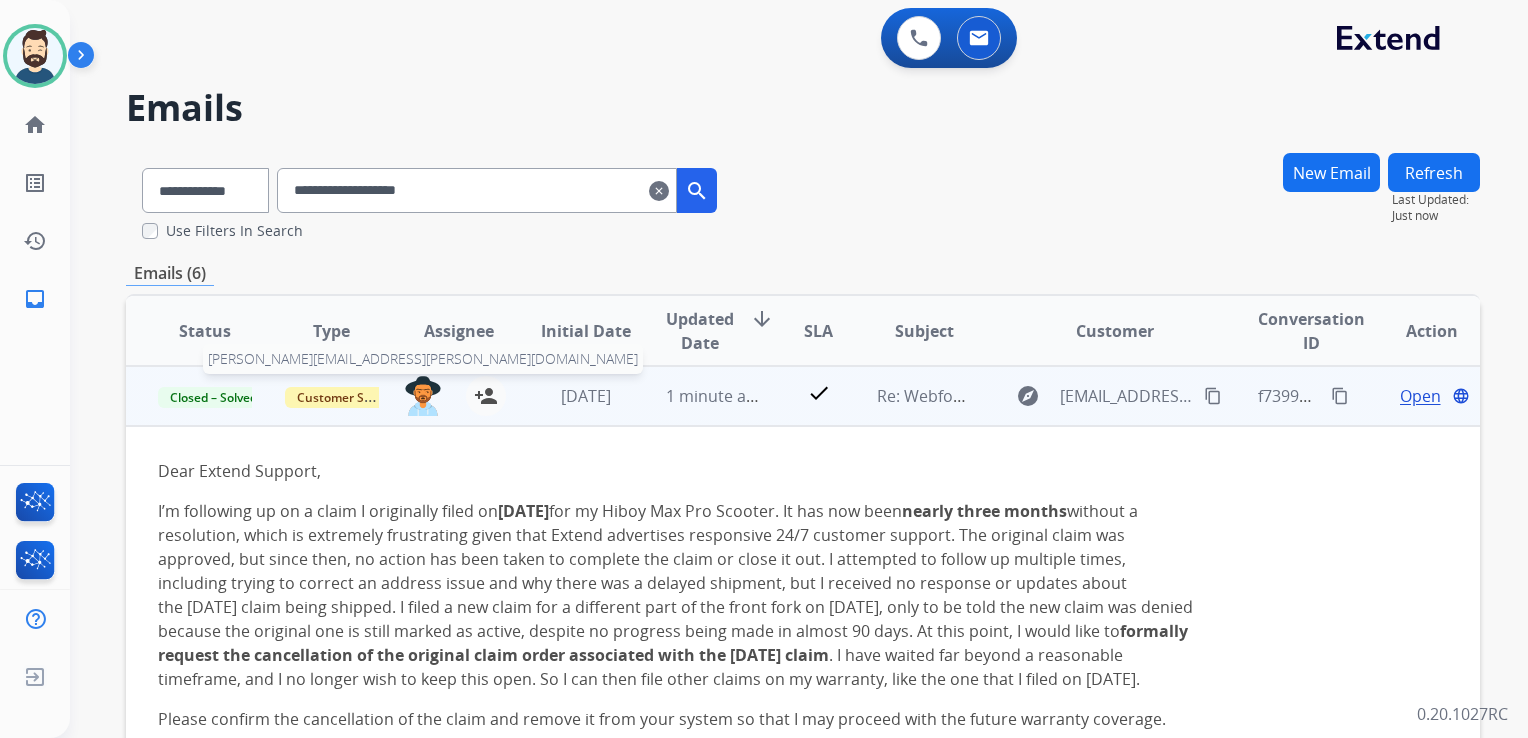 click at bounding box center (423, 396) 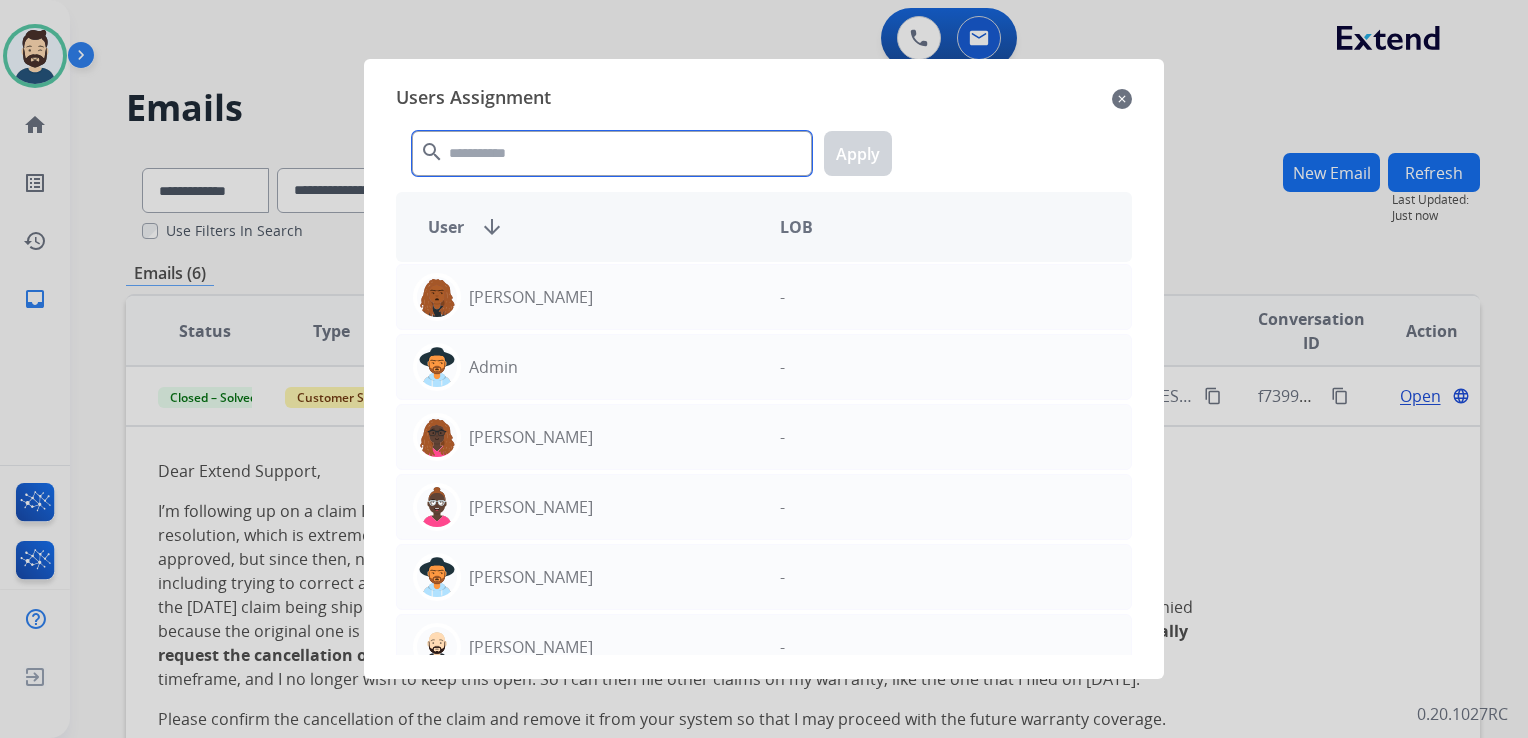 click 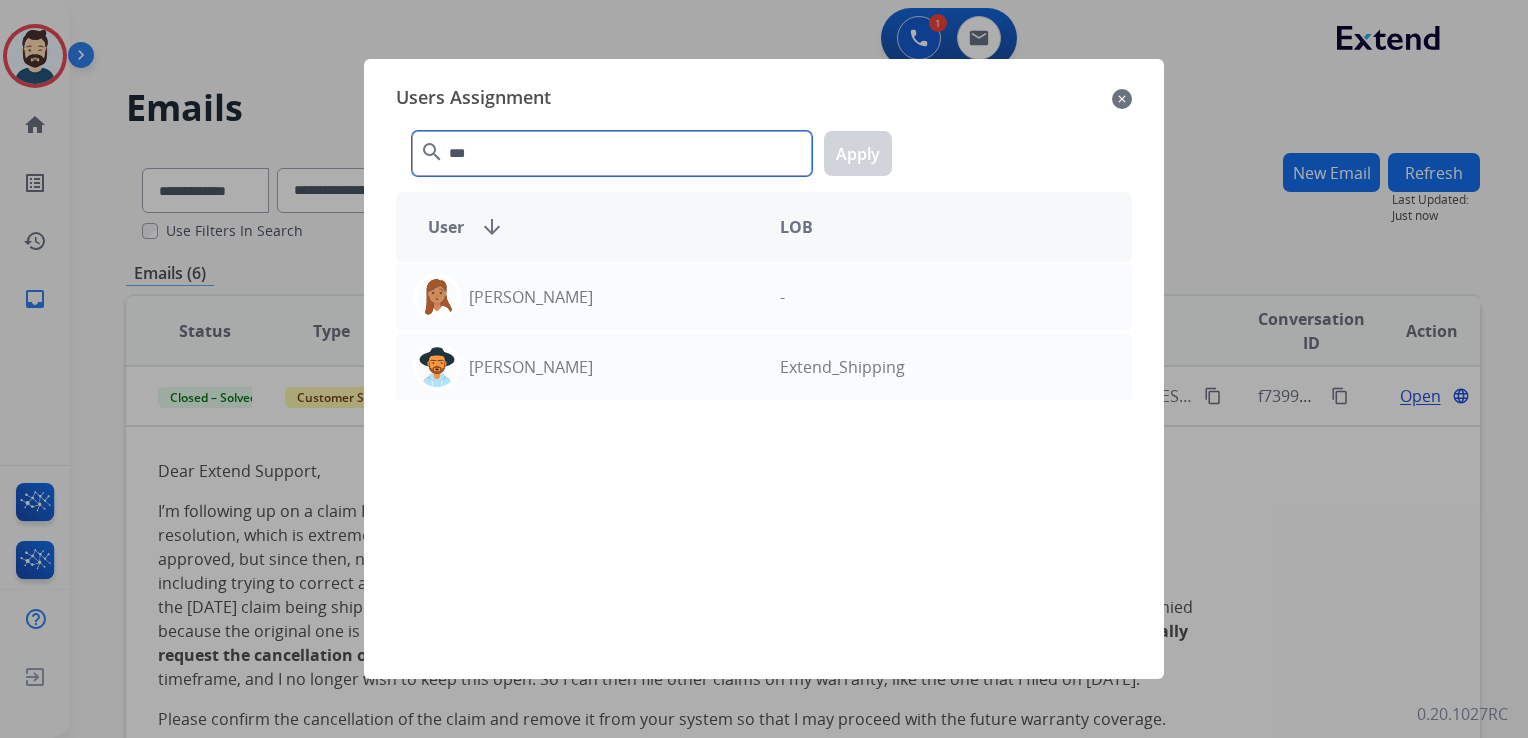 type on "***" 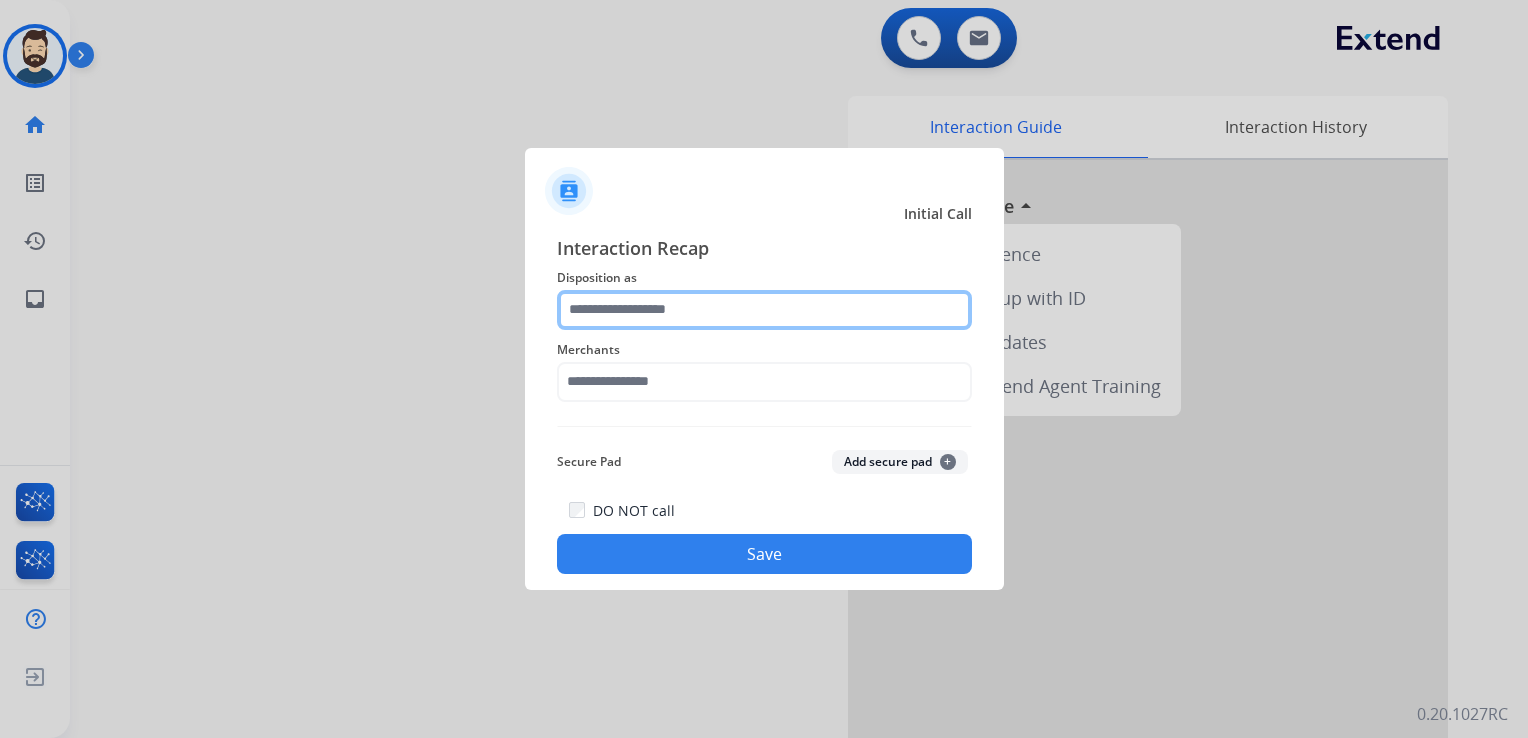 click 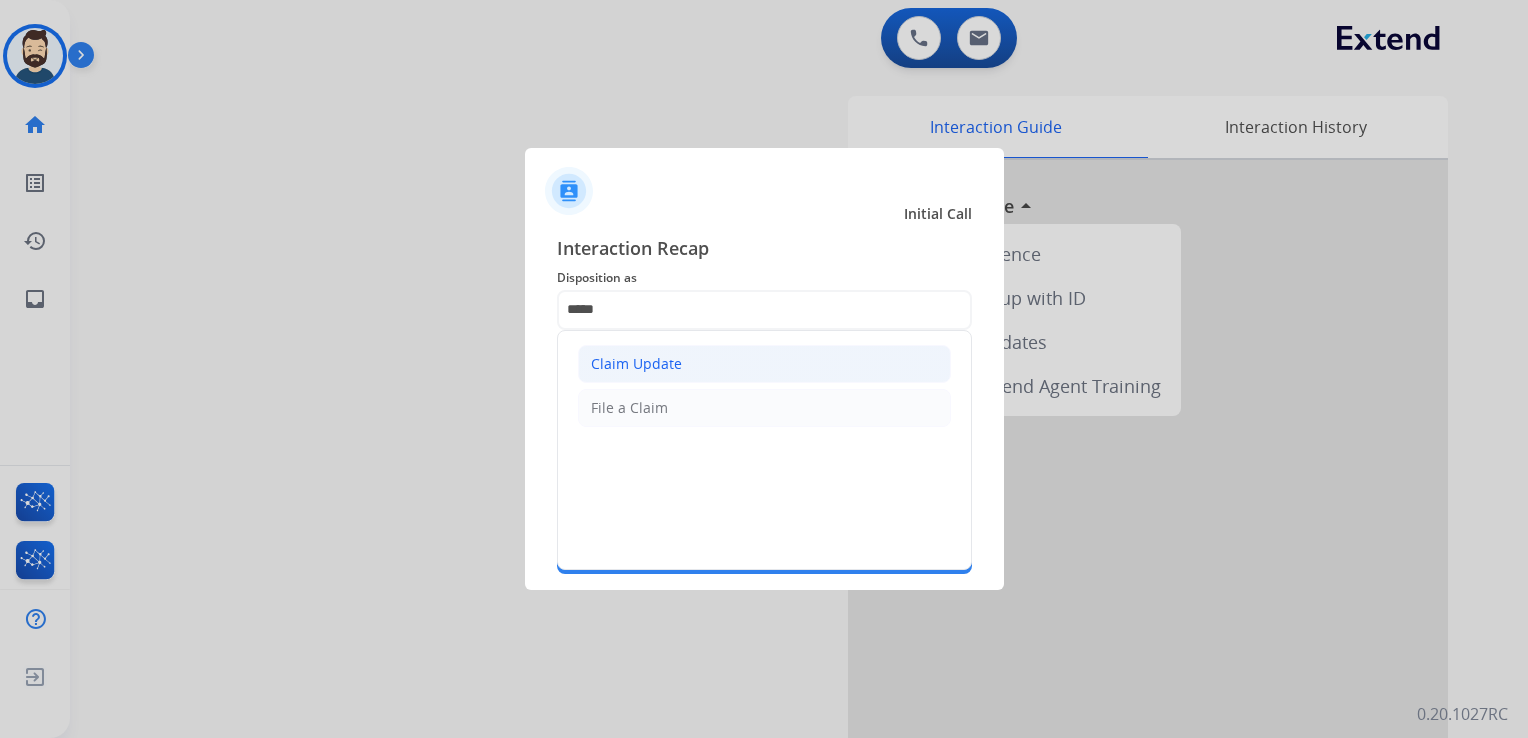 click on "Claim Update" 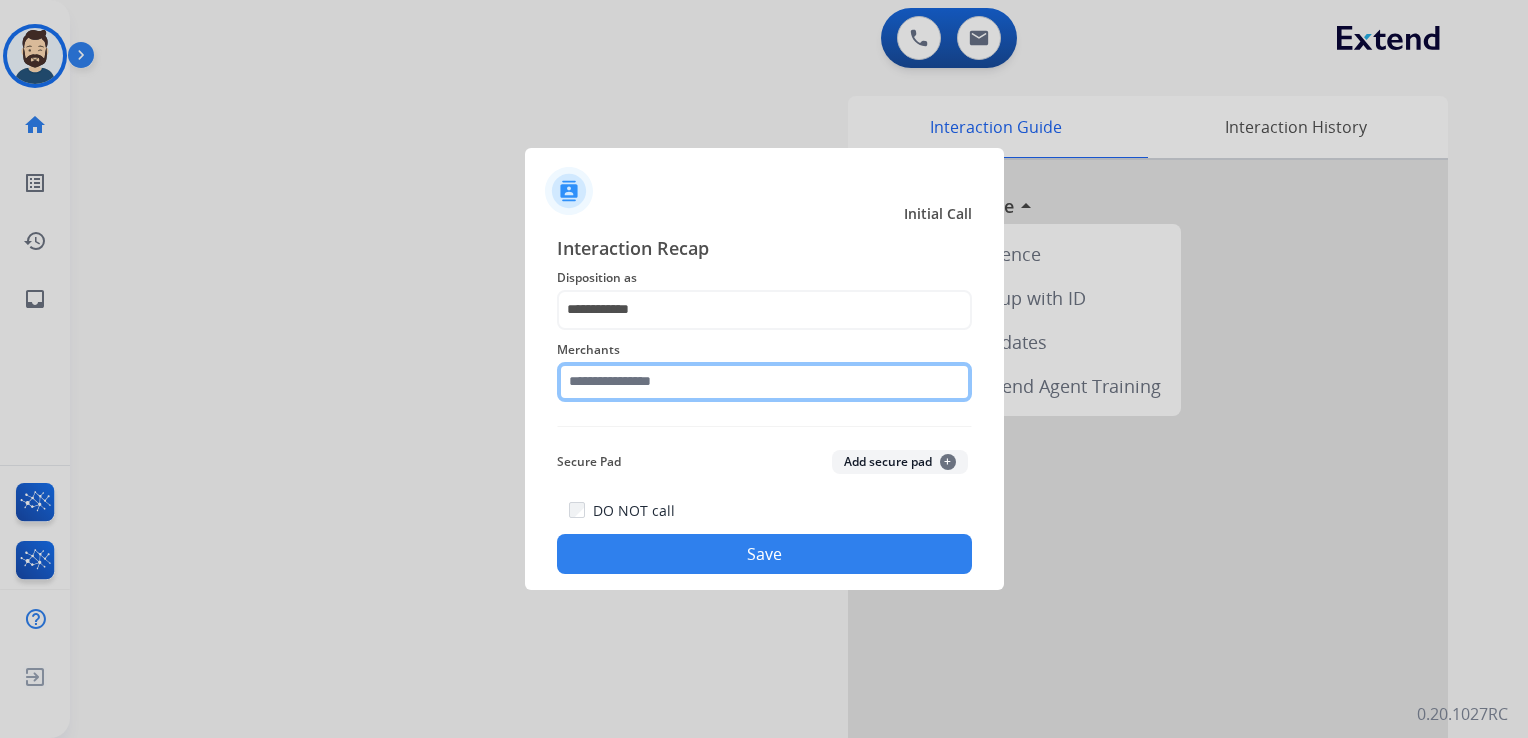 click 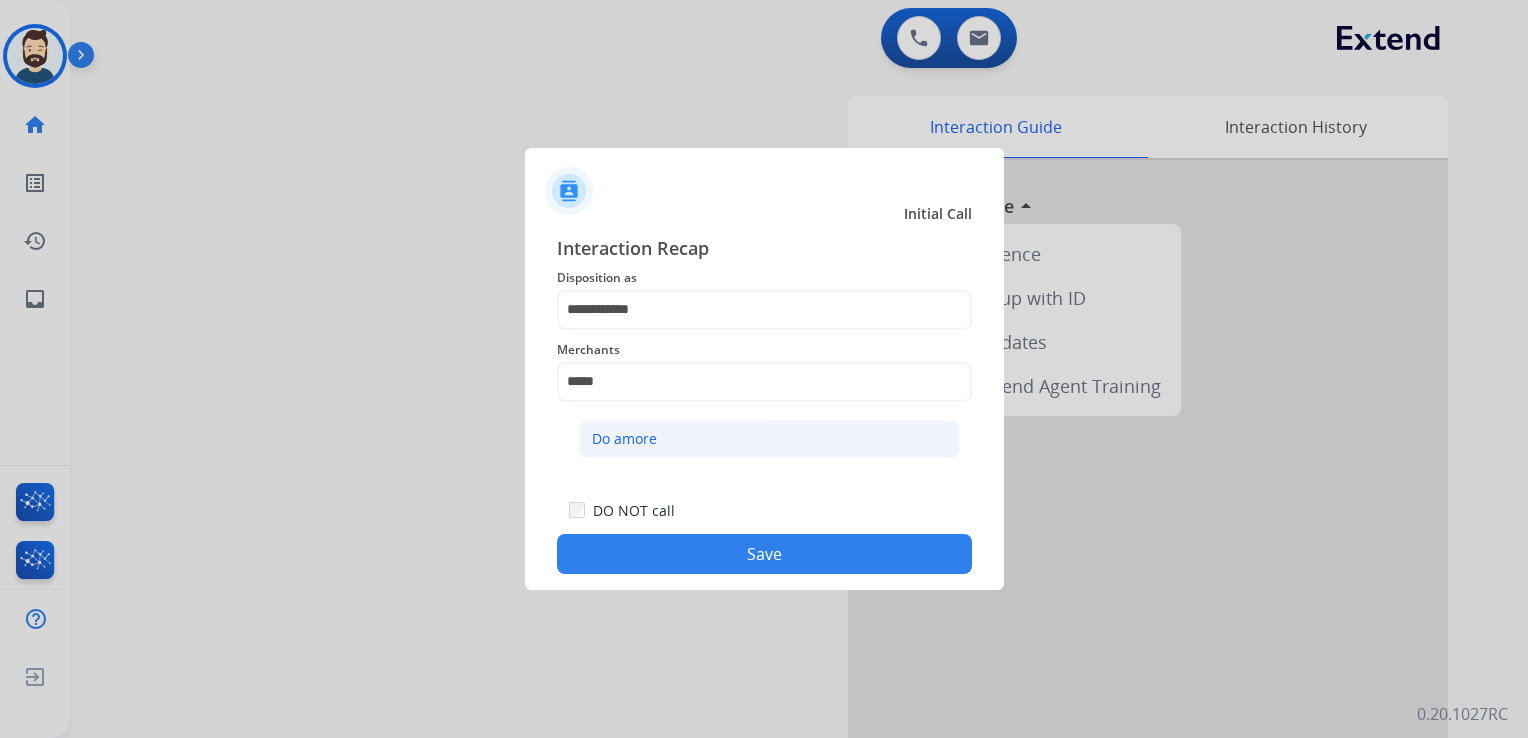 click on "Do amore" 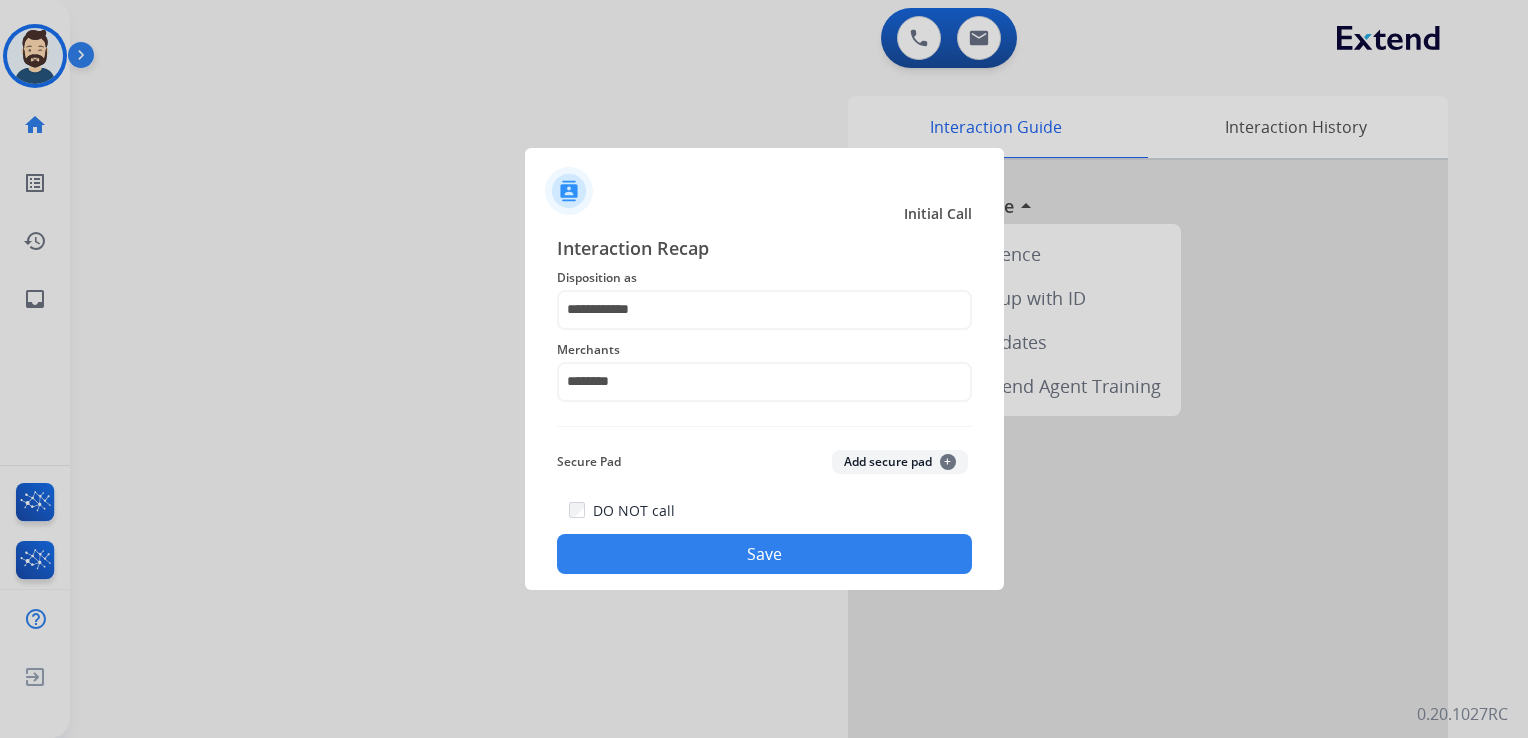 click on "Save" 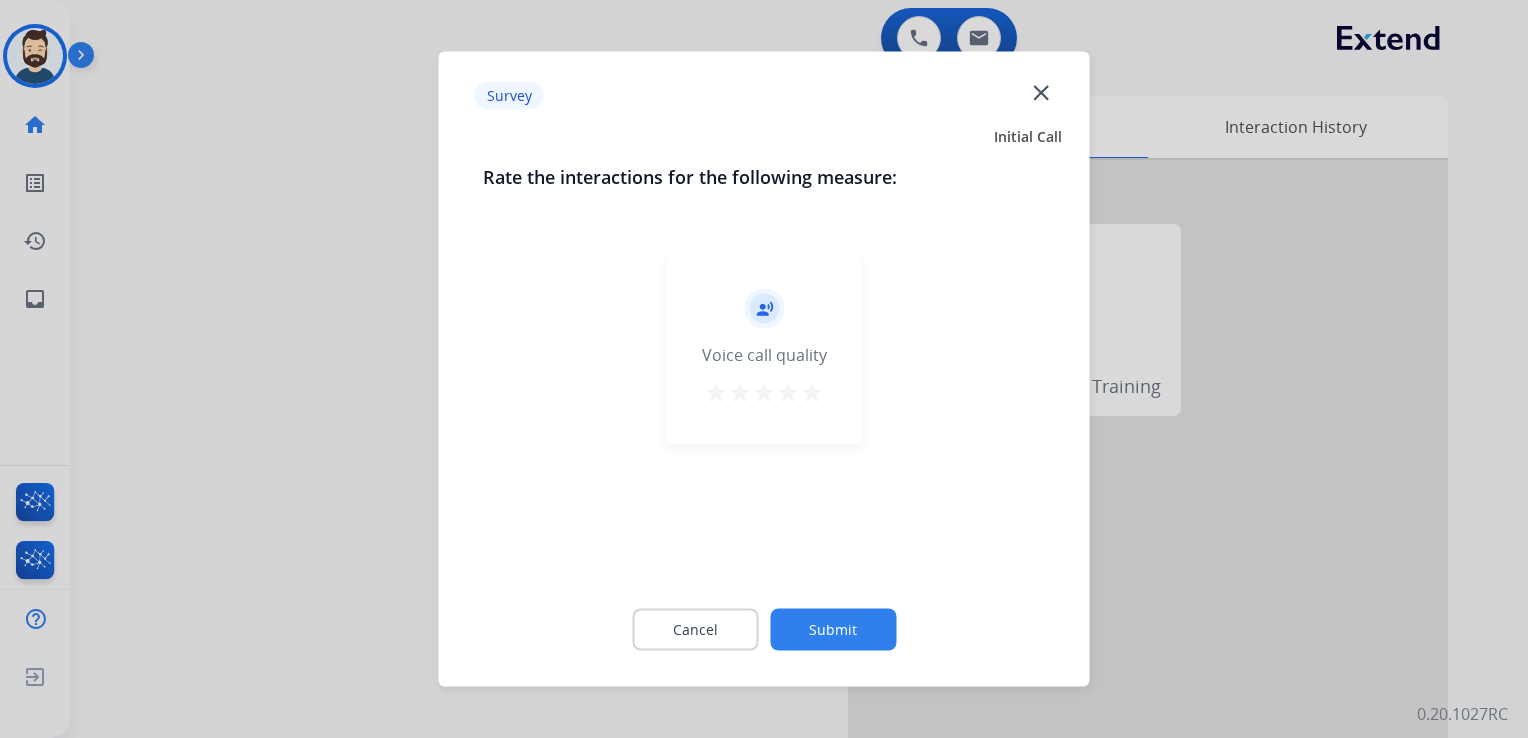 click on "star" at bounding box center [812, 393] 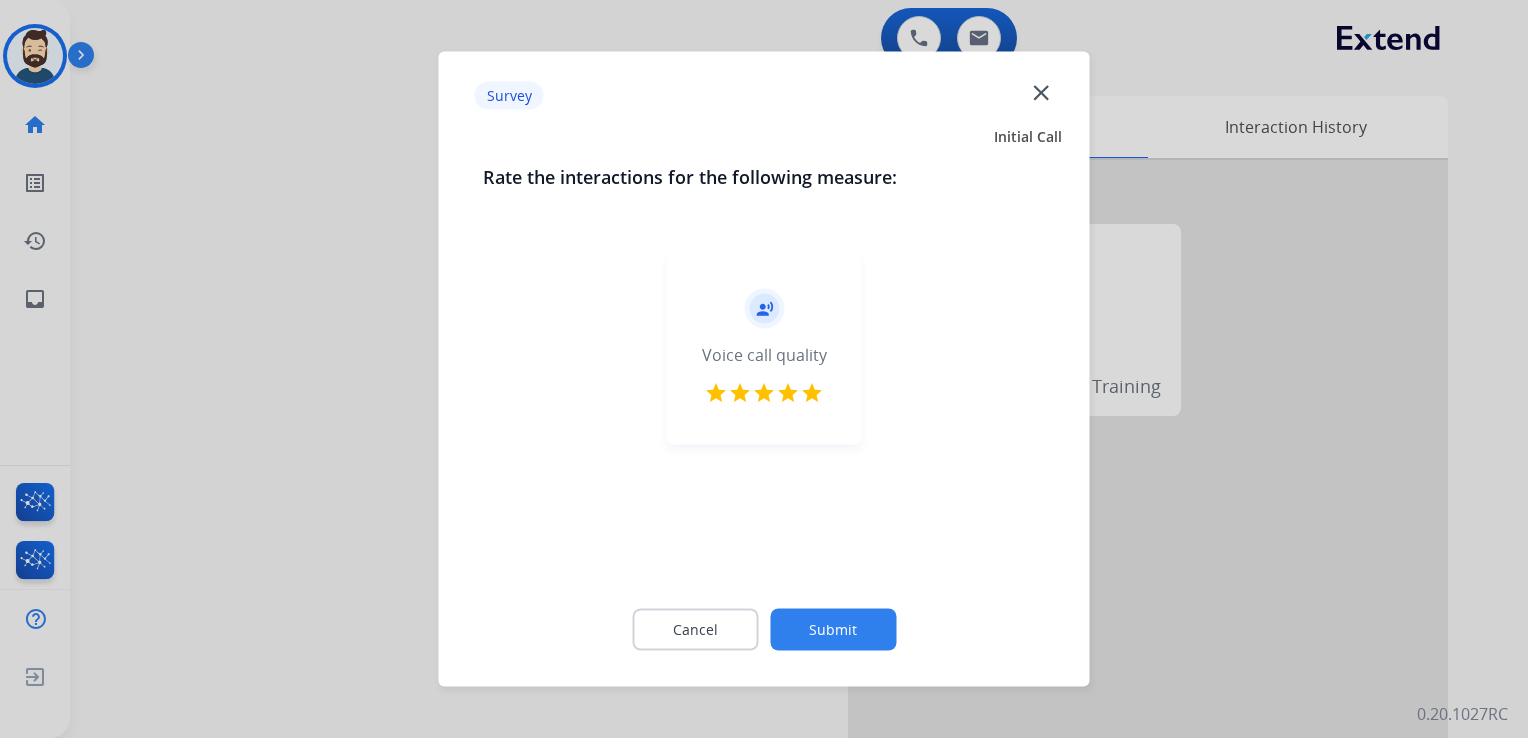 click on "Submit" 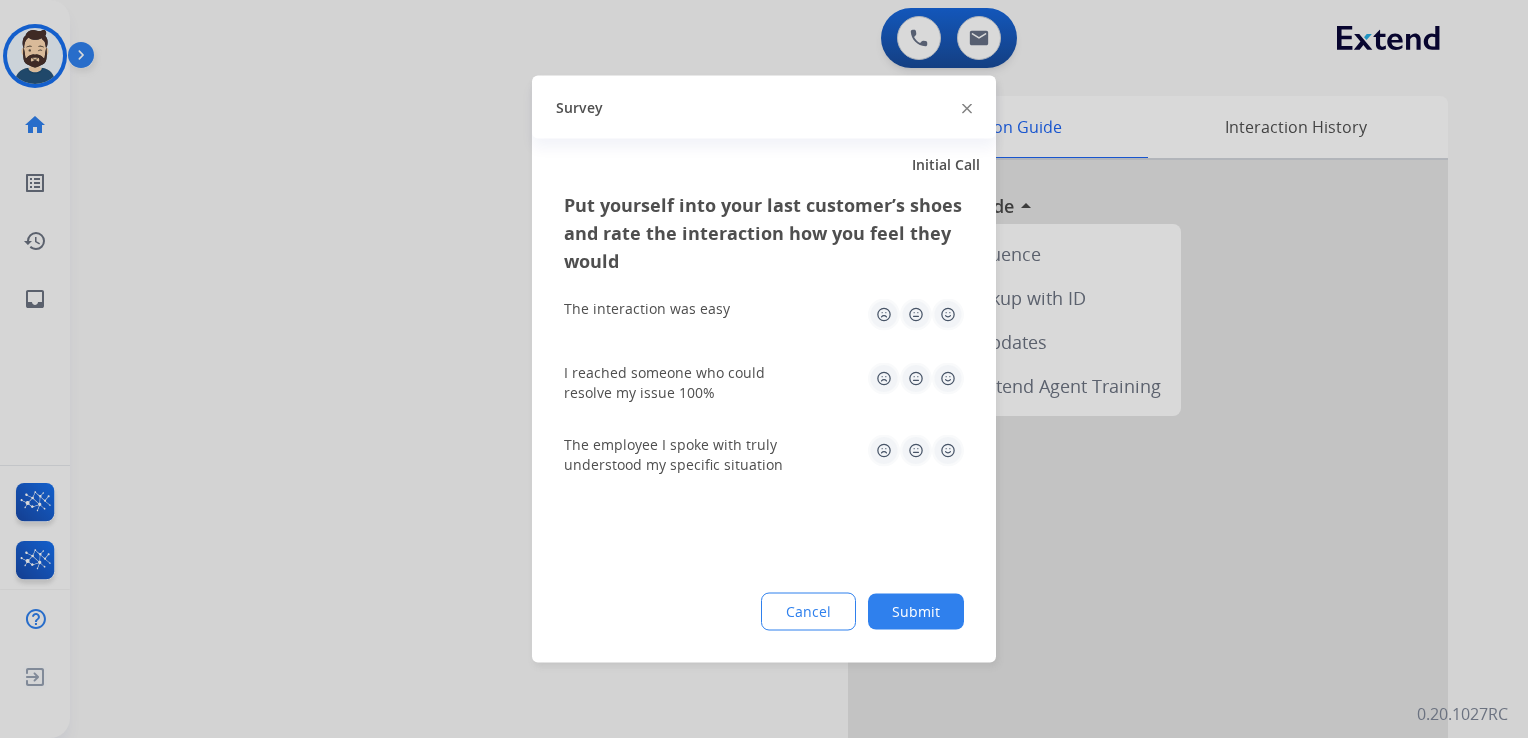 click 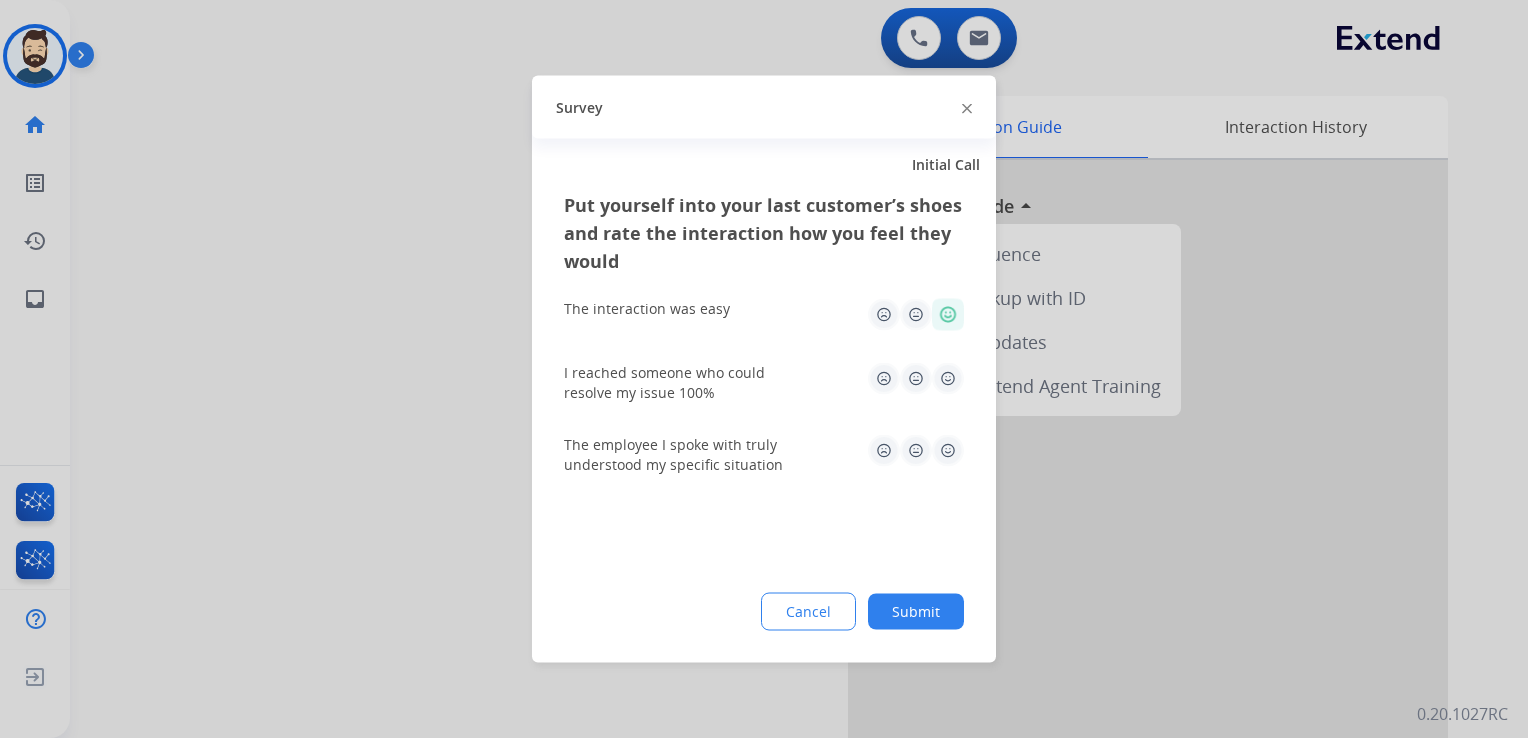 click 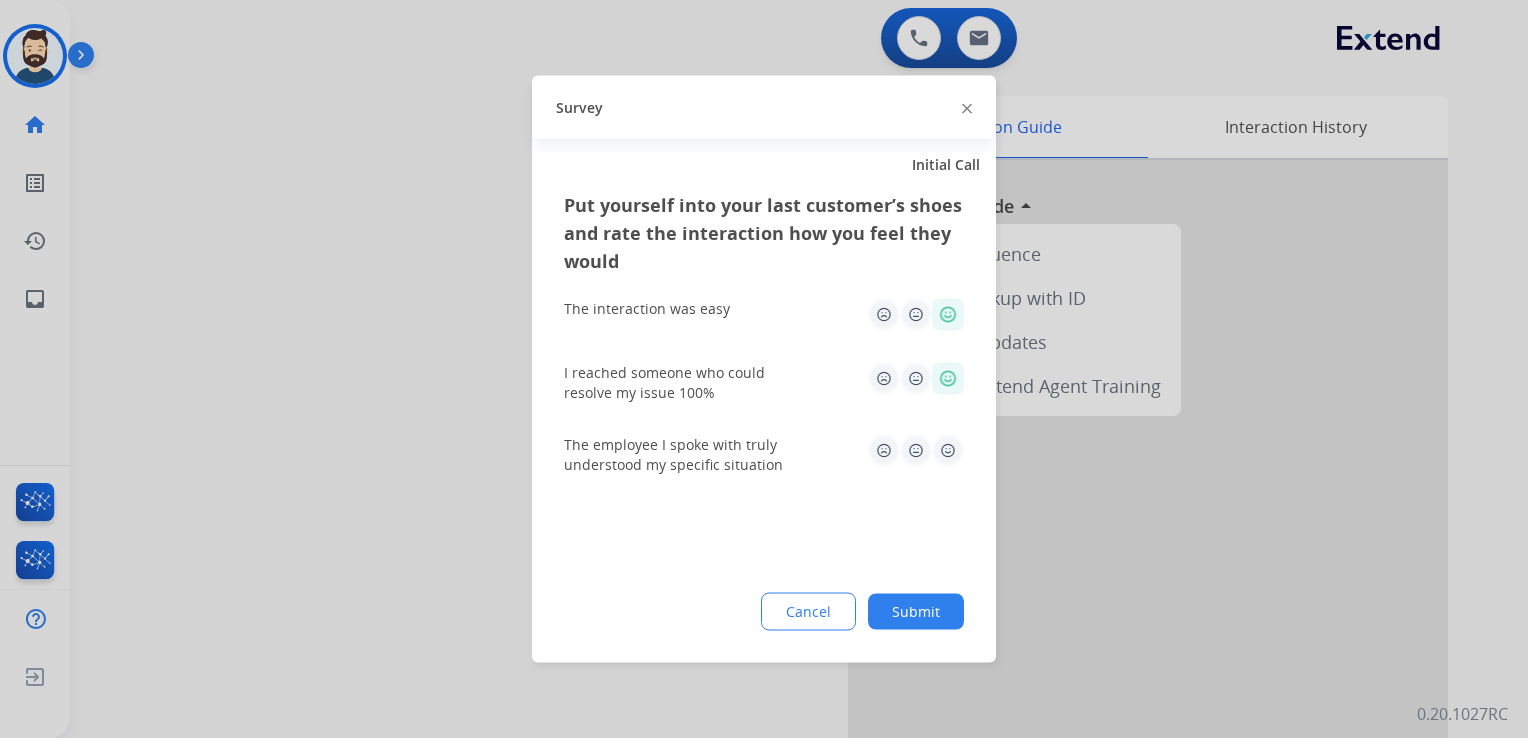 click 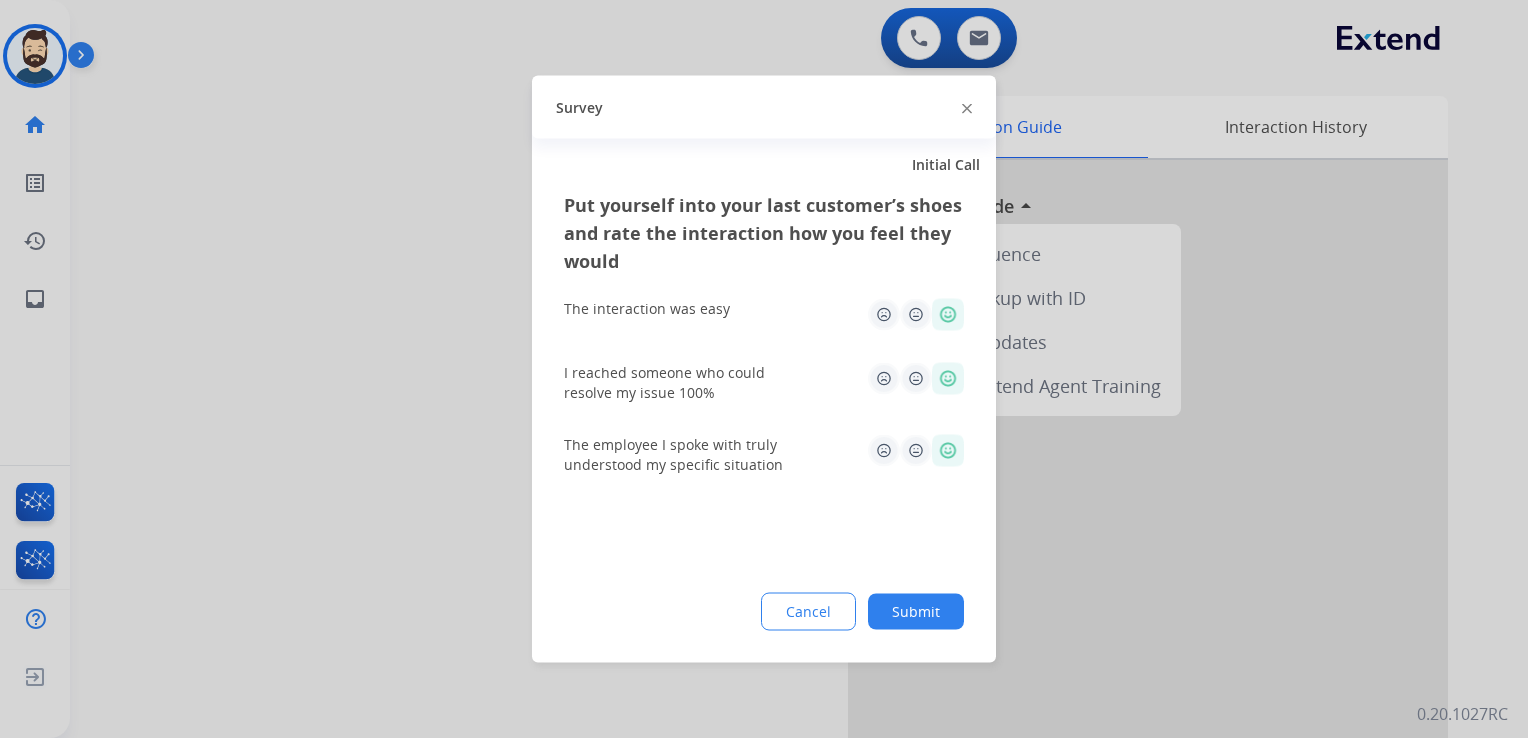 click on "Submit" 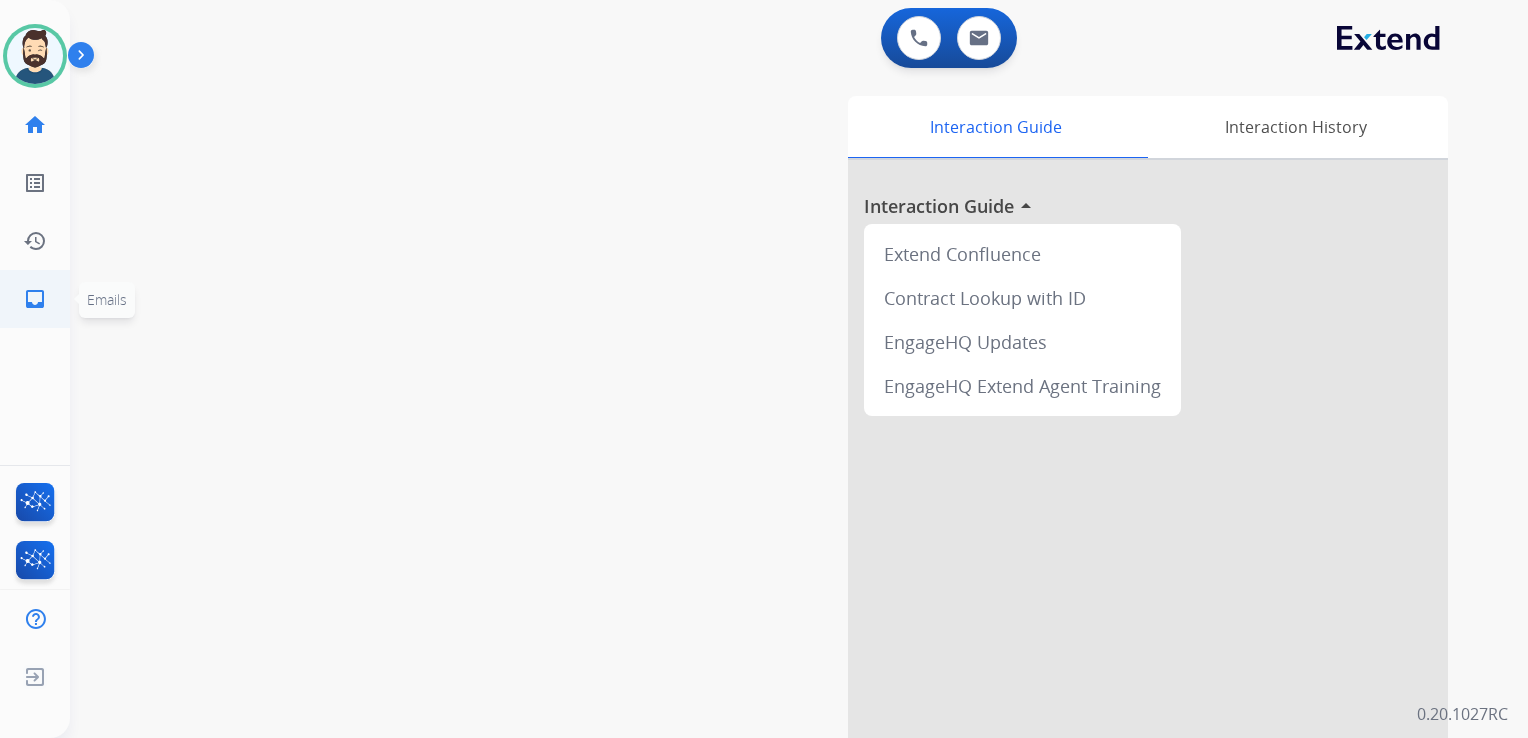 click on "inbox" 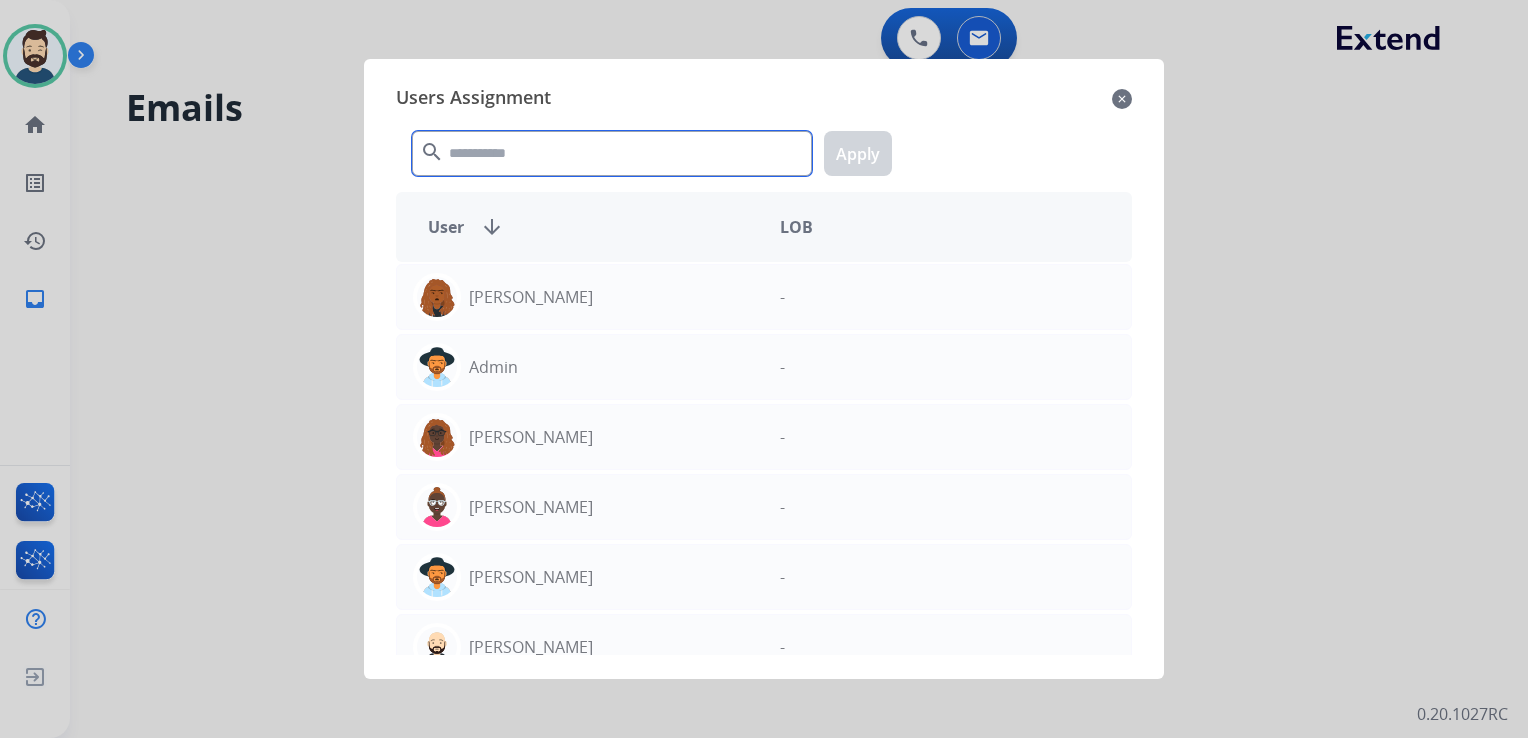 click 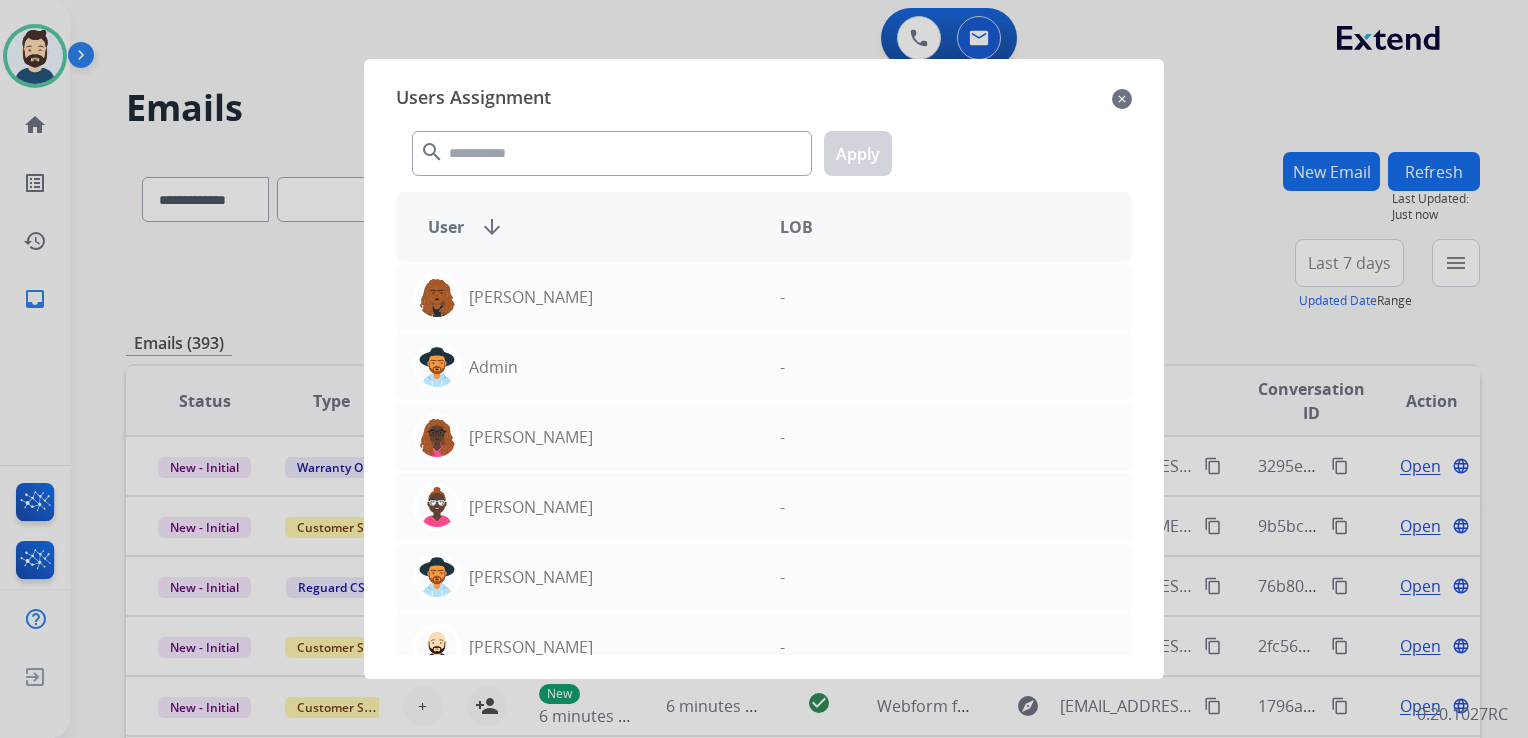 click on "close" 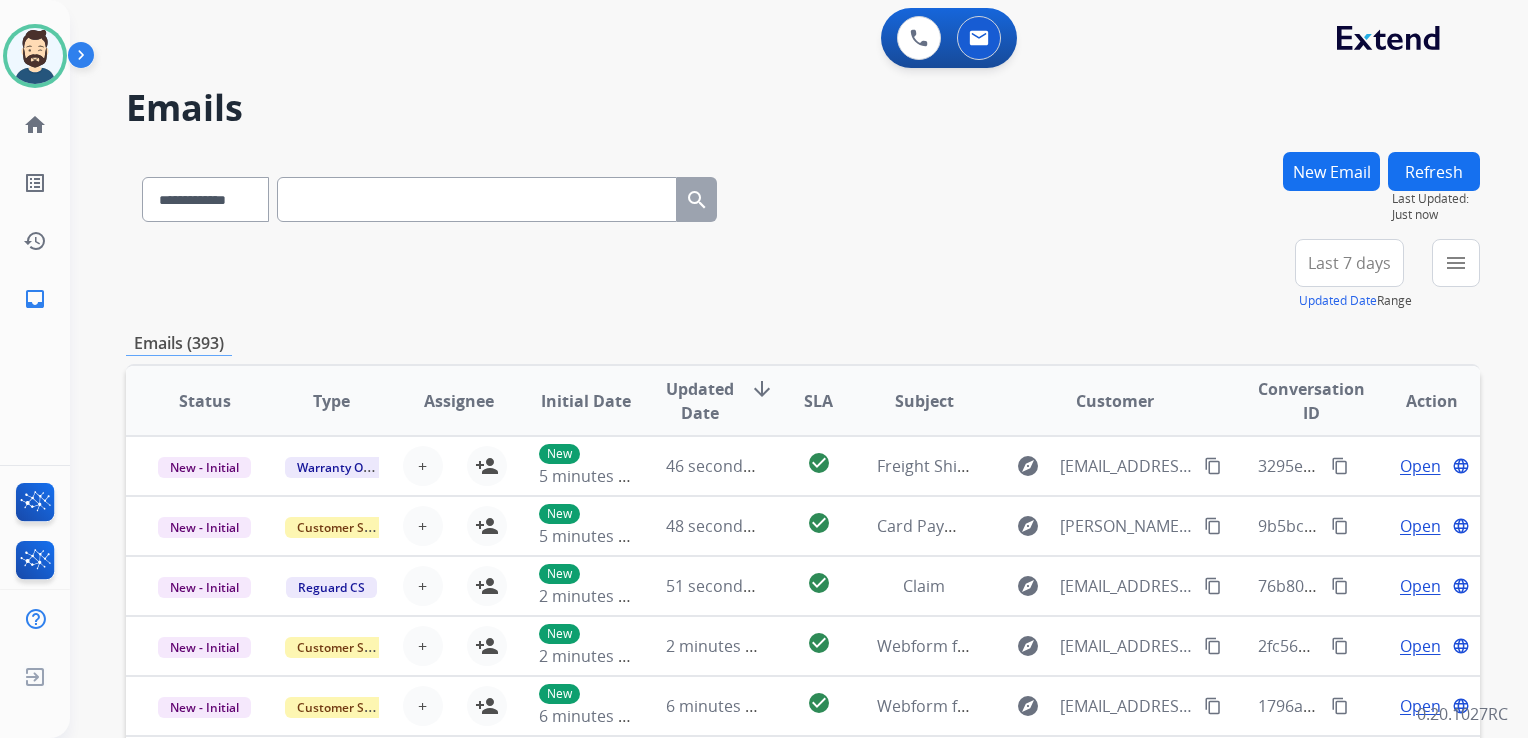 click at bounding box center [477, 199] 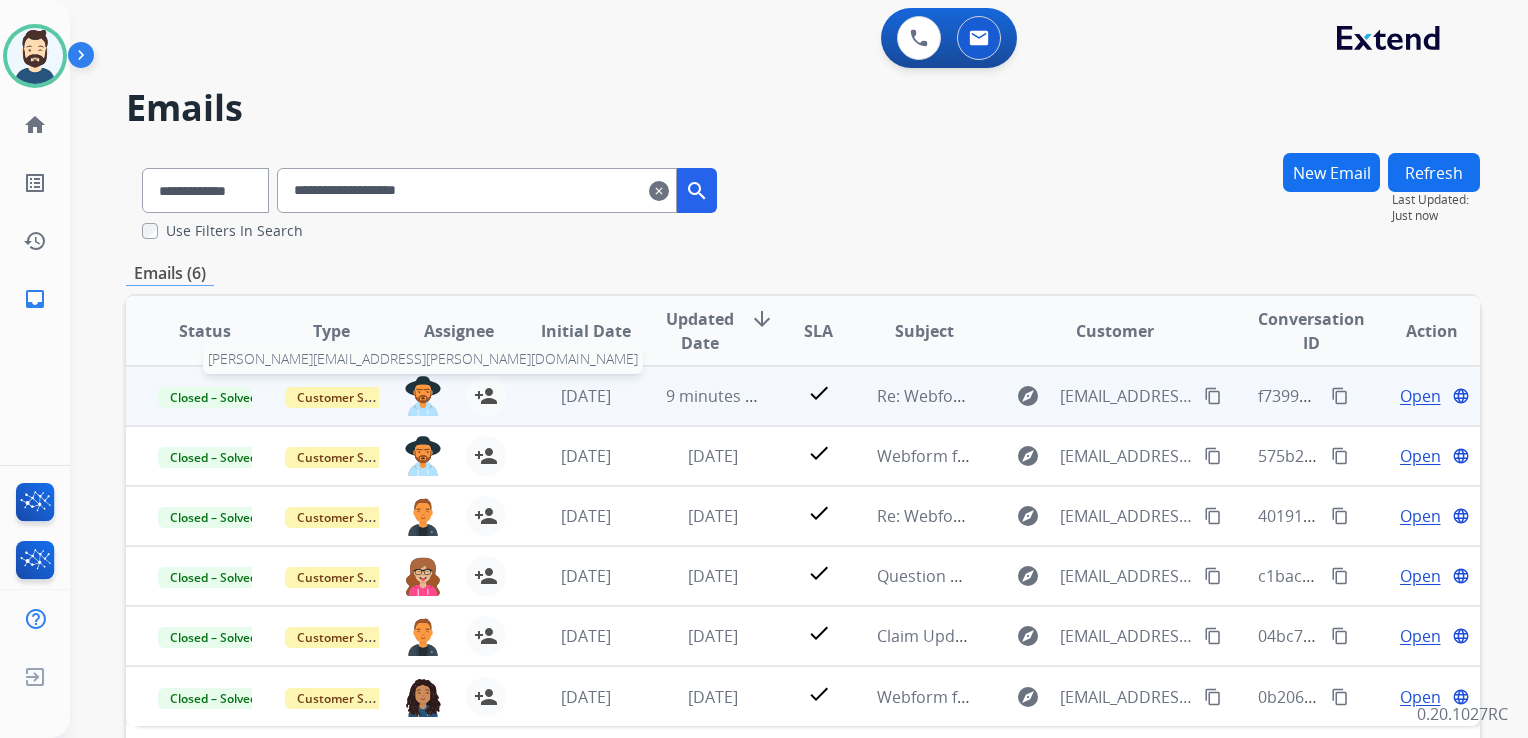 click at bounding box center (423, 396) 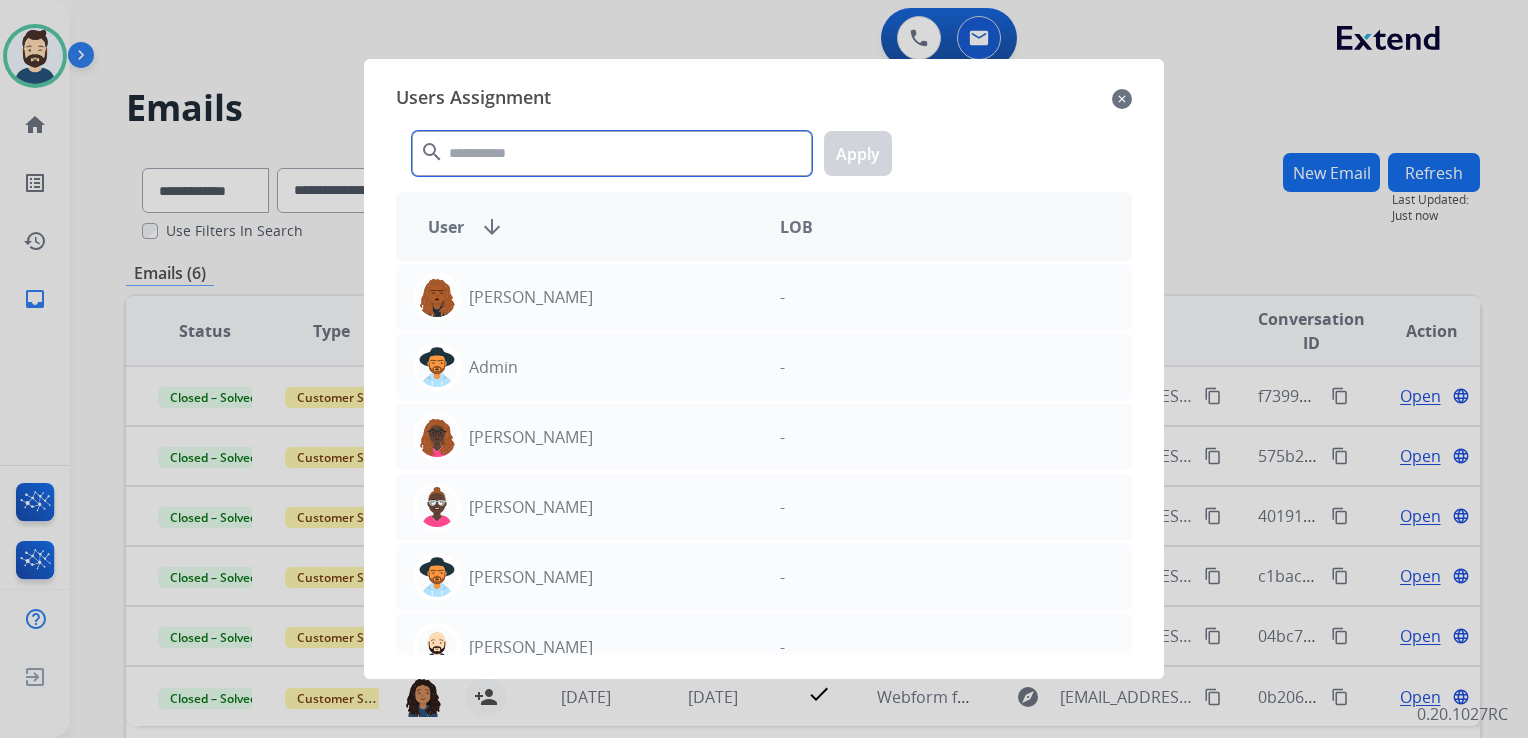 click 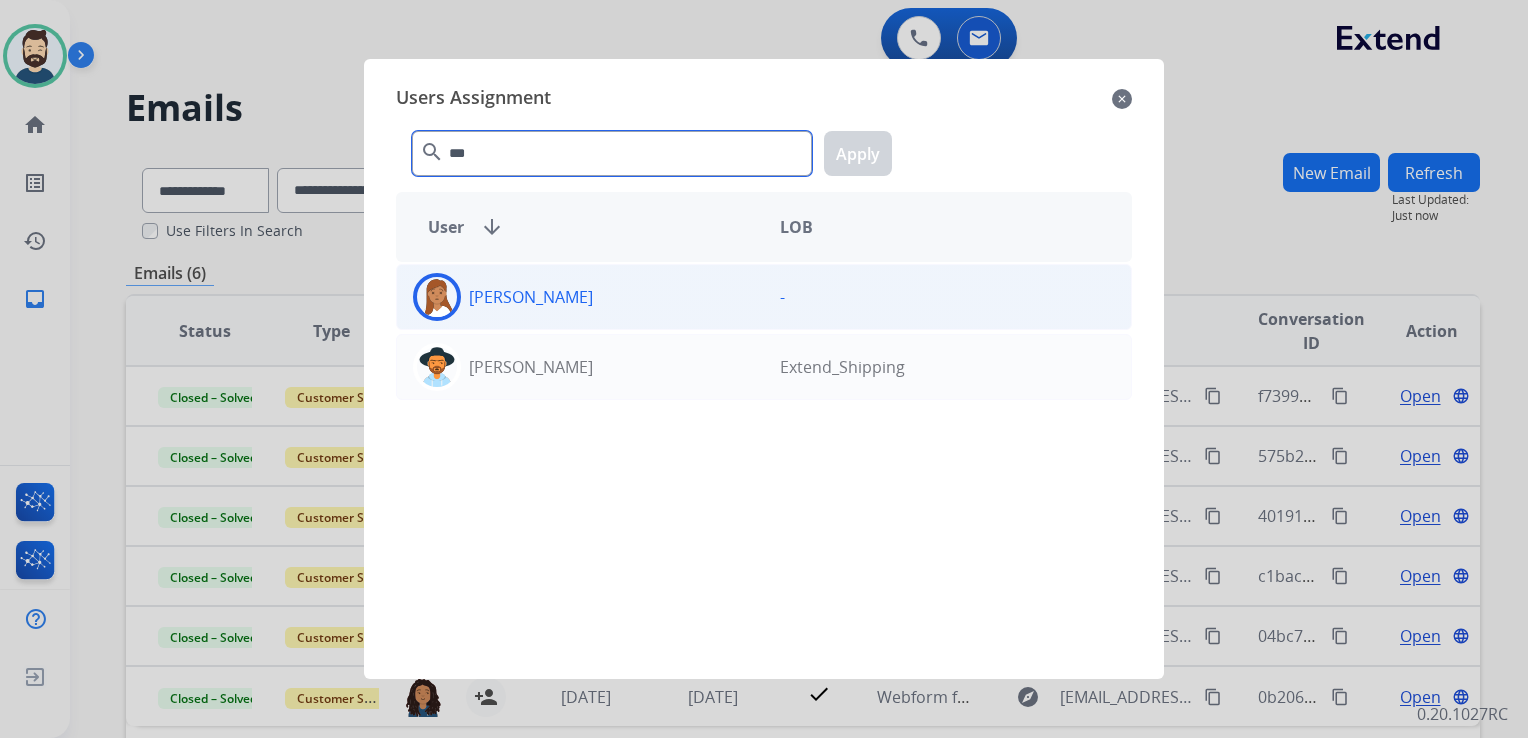 type on "***" 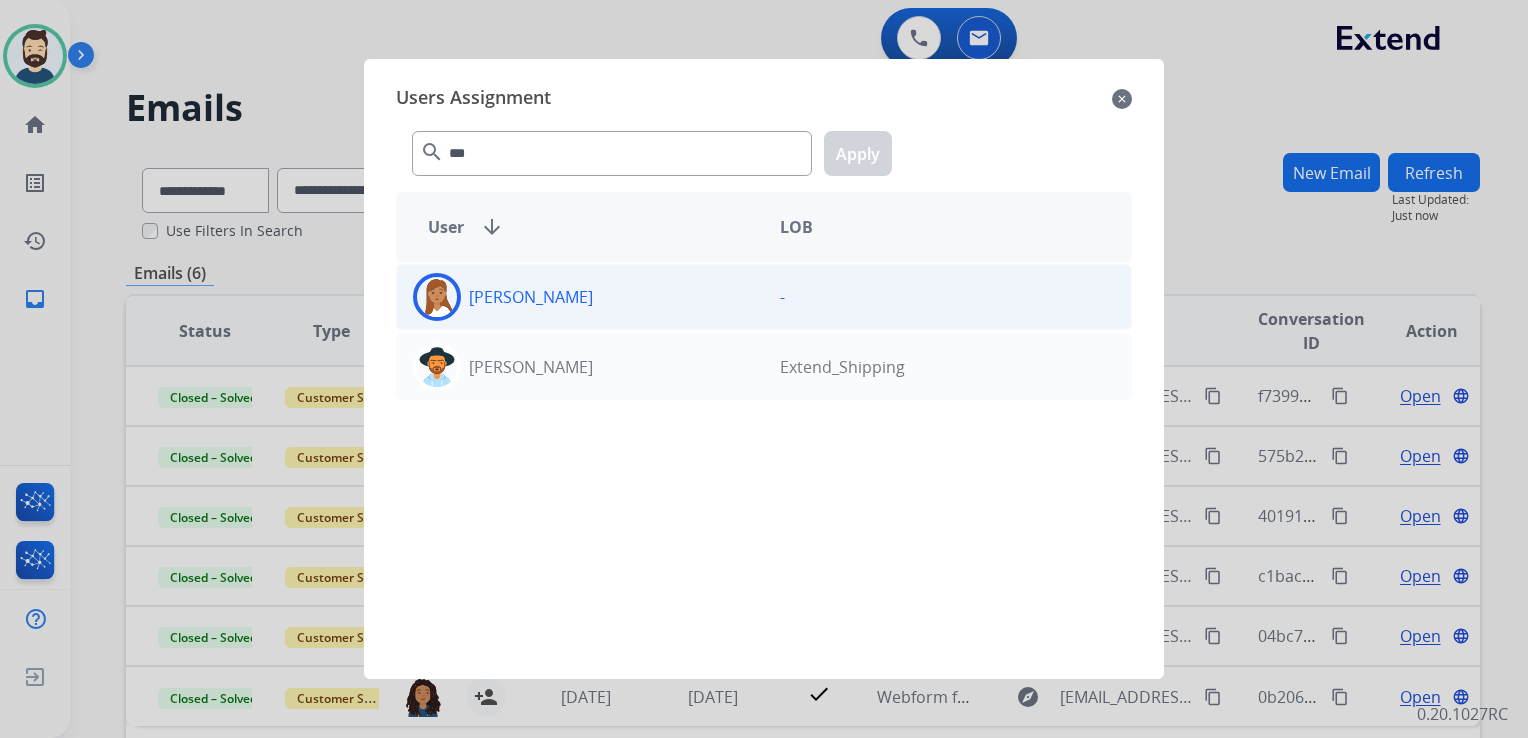 click 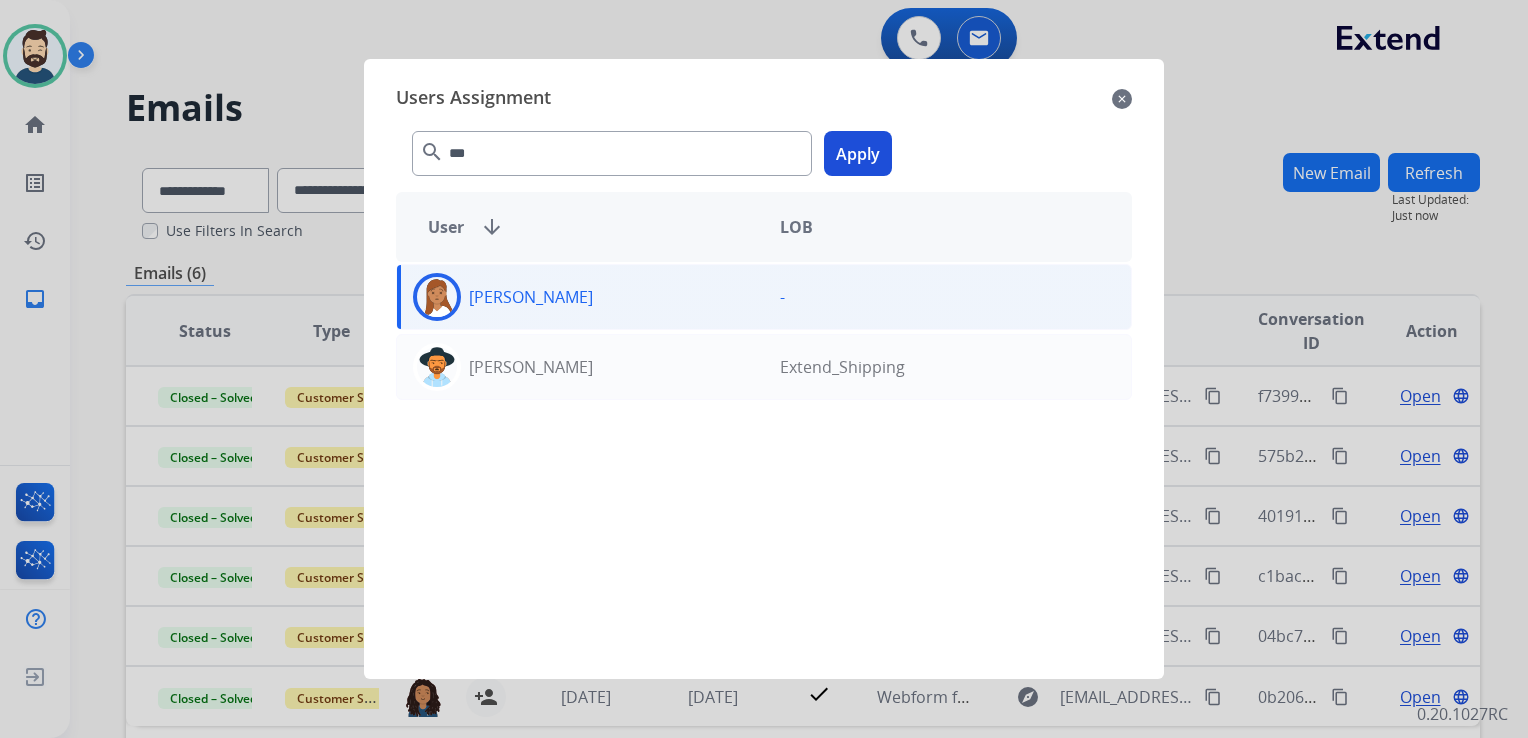click on "Apply" 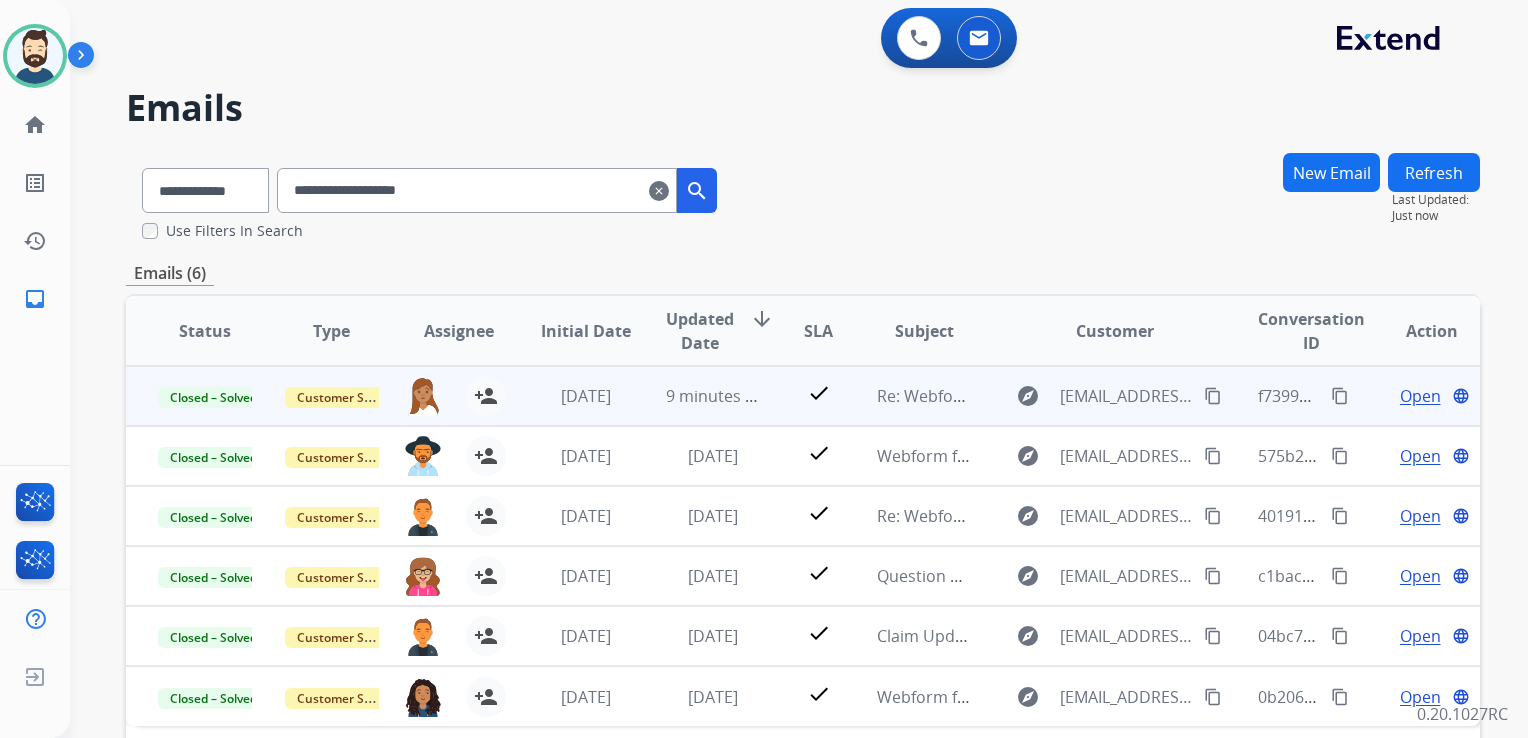 click on "content_copy" at bounding box center (1340, 396) 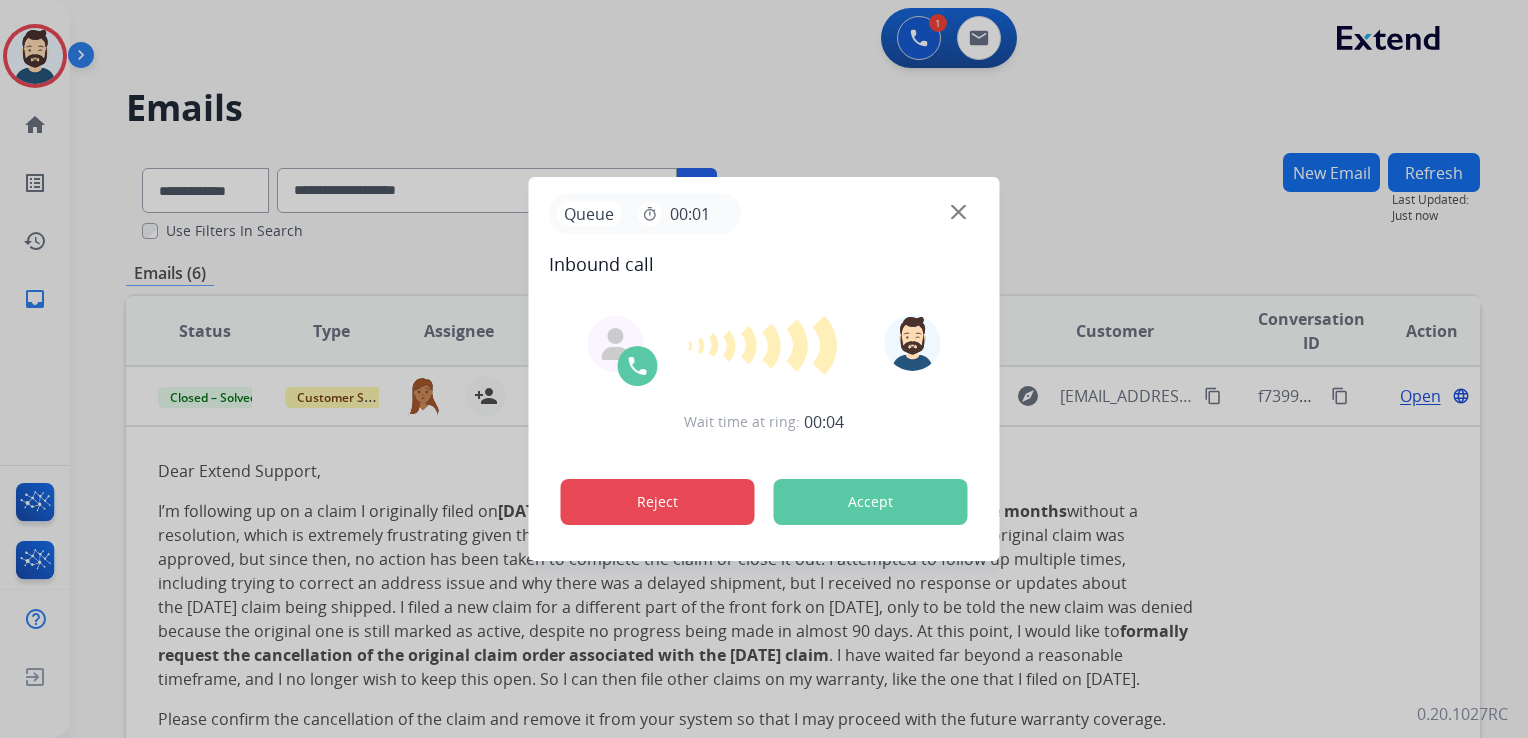 click on "Reject" at bounding box center (658, 502) 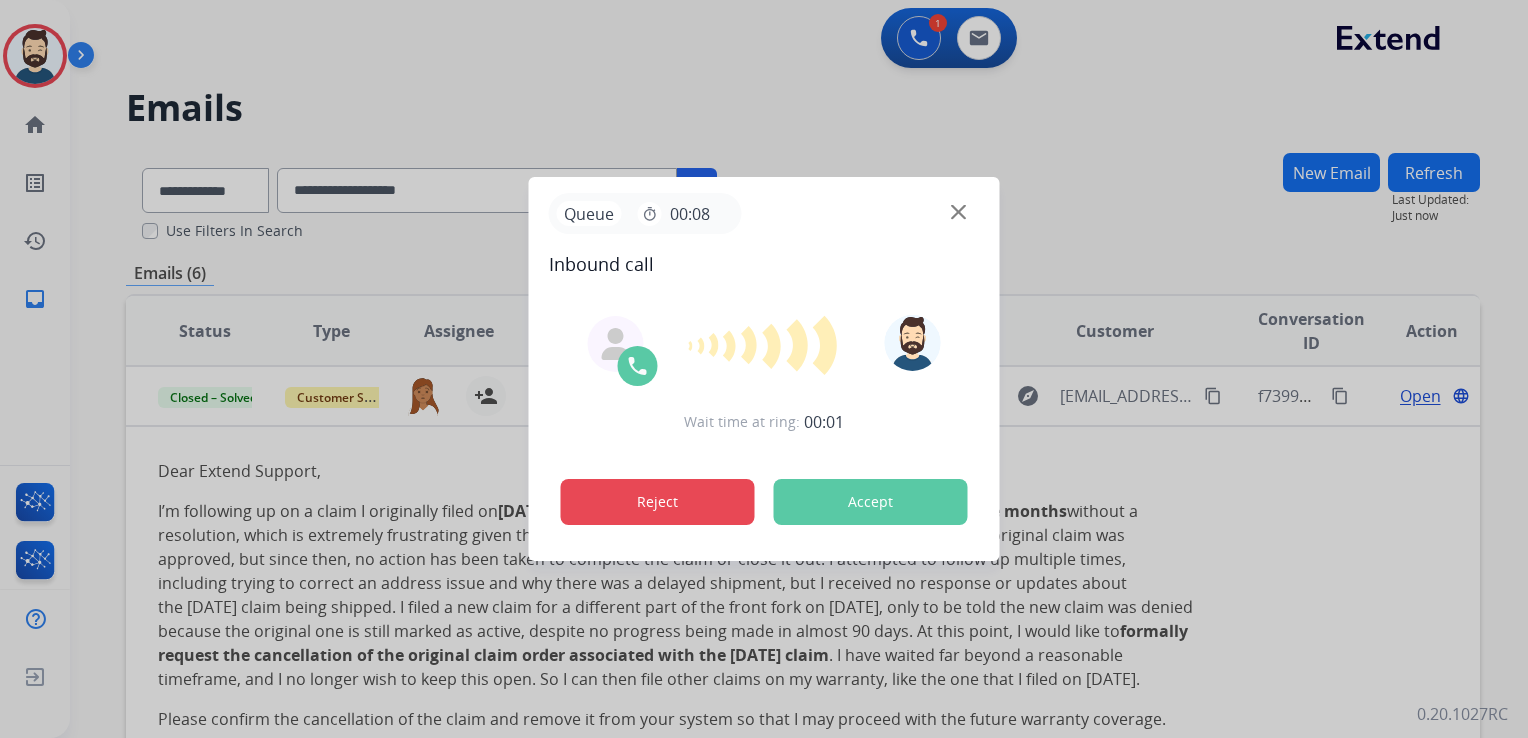 click on "Reject" at bounding box center [658, 502] 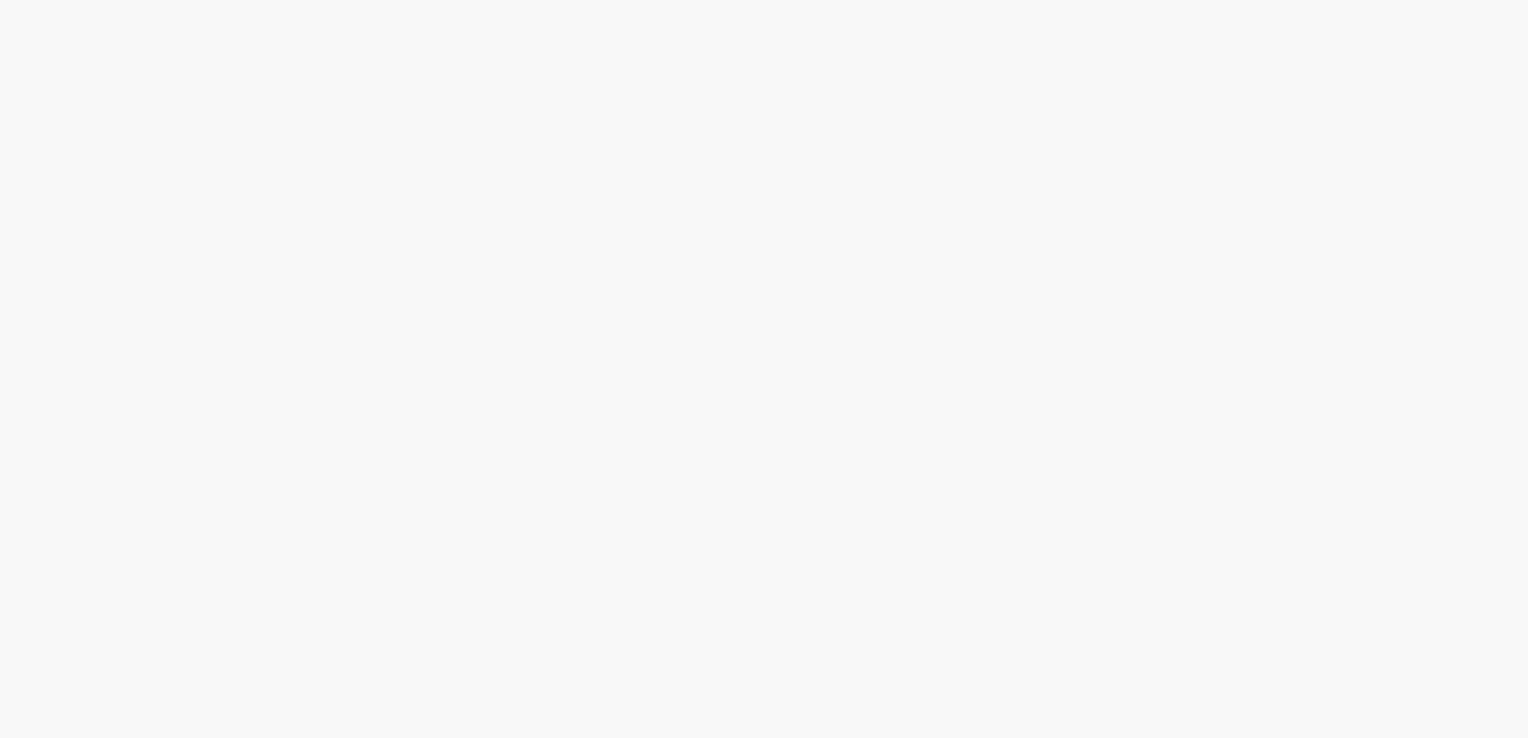 scroll, scrollTop: 0, scrollLeft: 0, axis: both 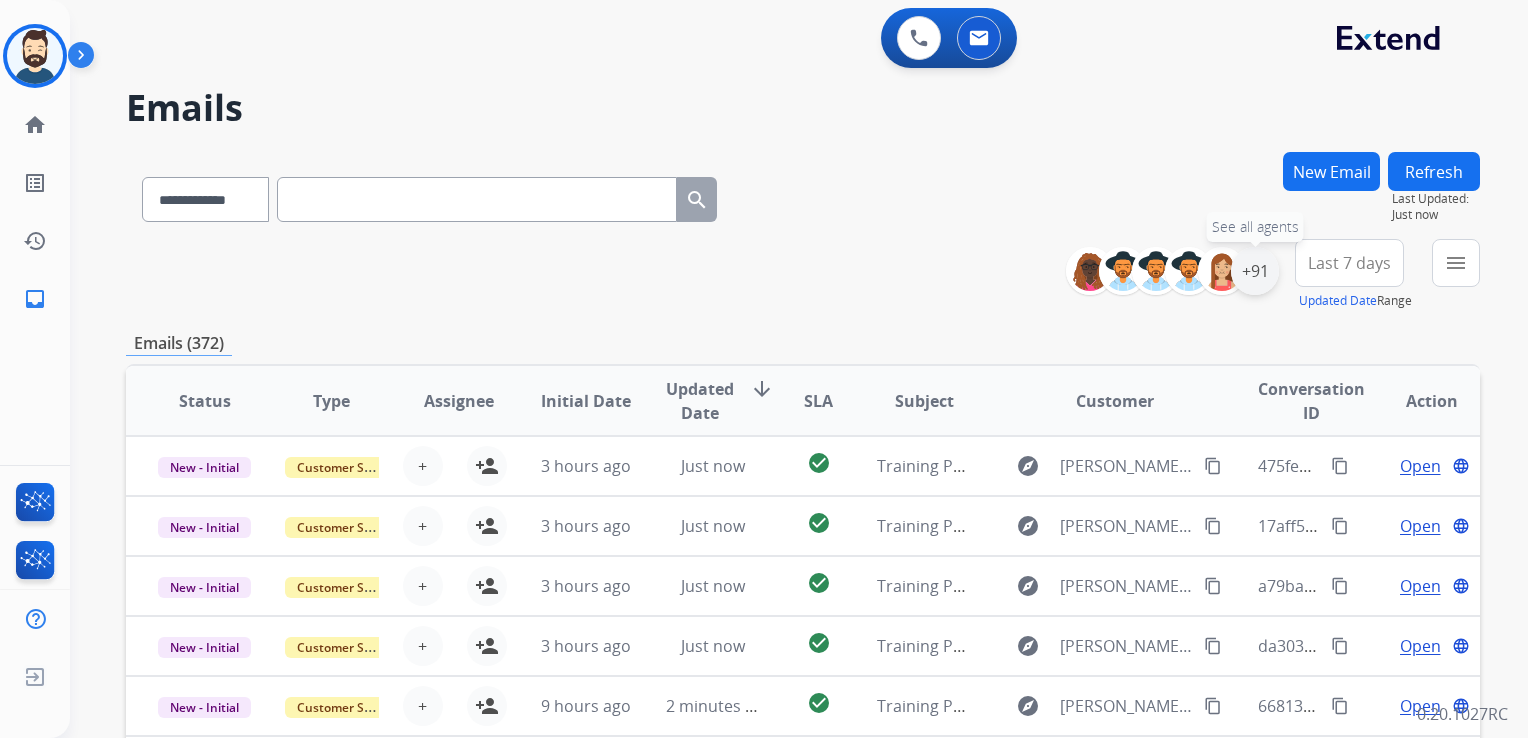 click on "+91" at bounding box center (1255, 271) 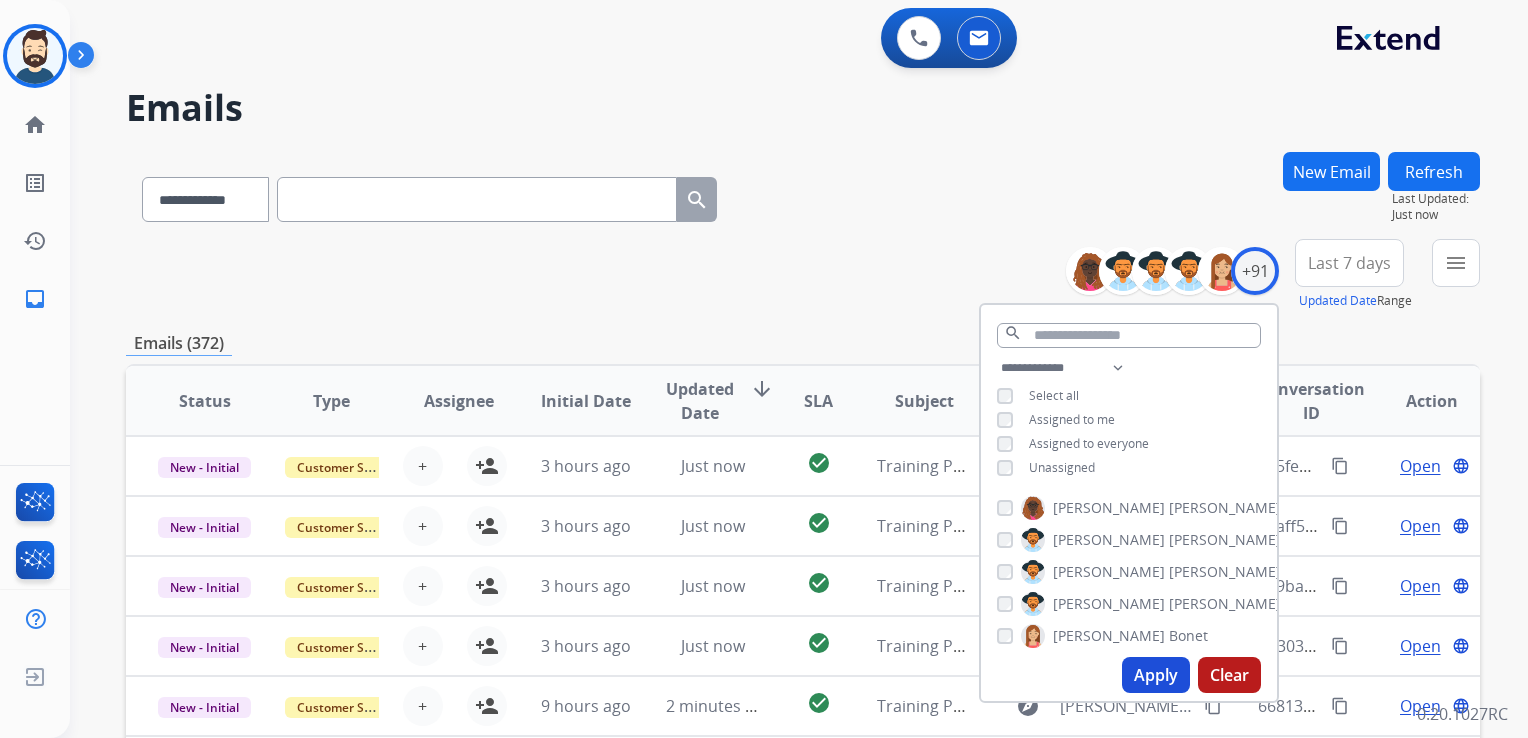 click on "Apply" at bounding box center [1156, 675] 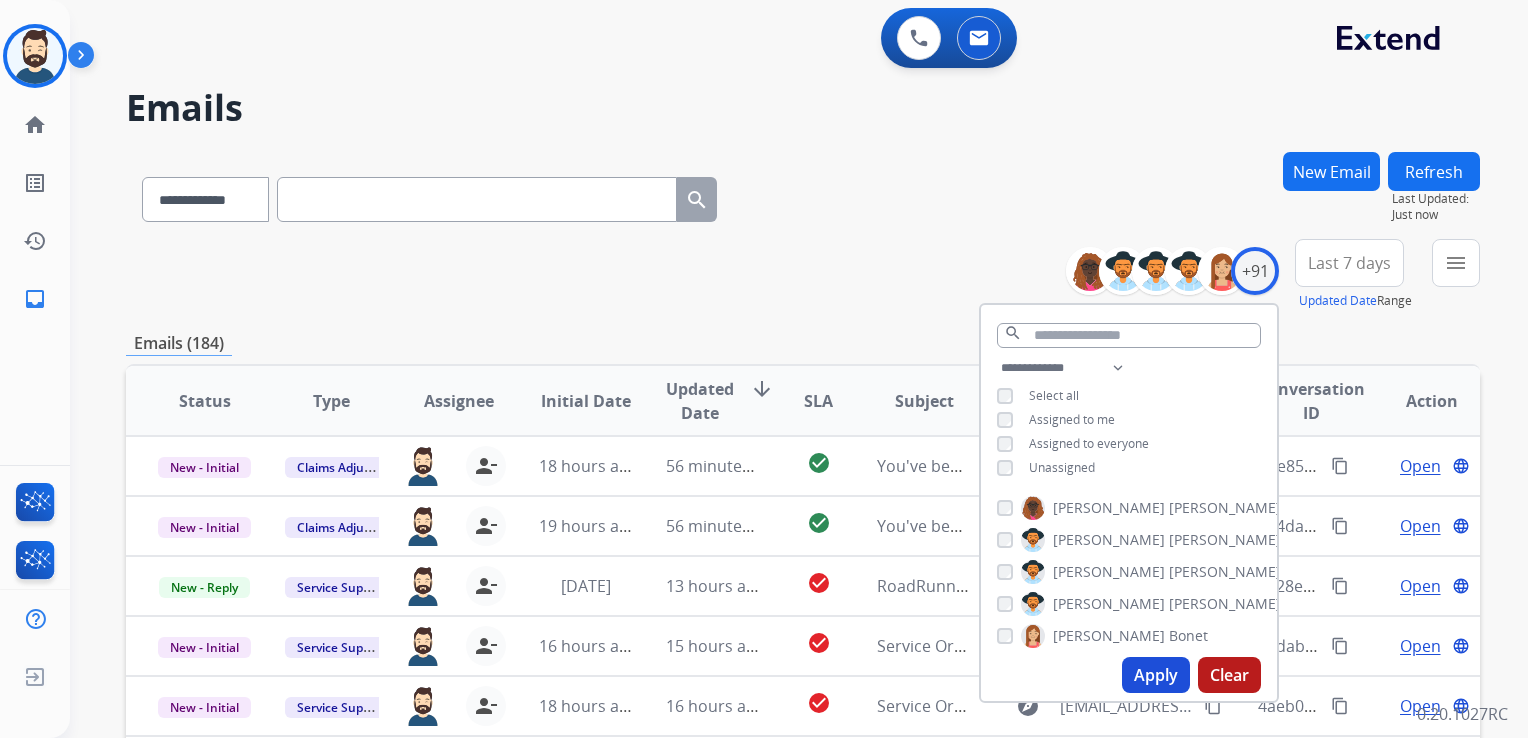 click on "Last 7 days" at bounding box center [1349, 263] 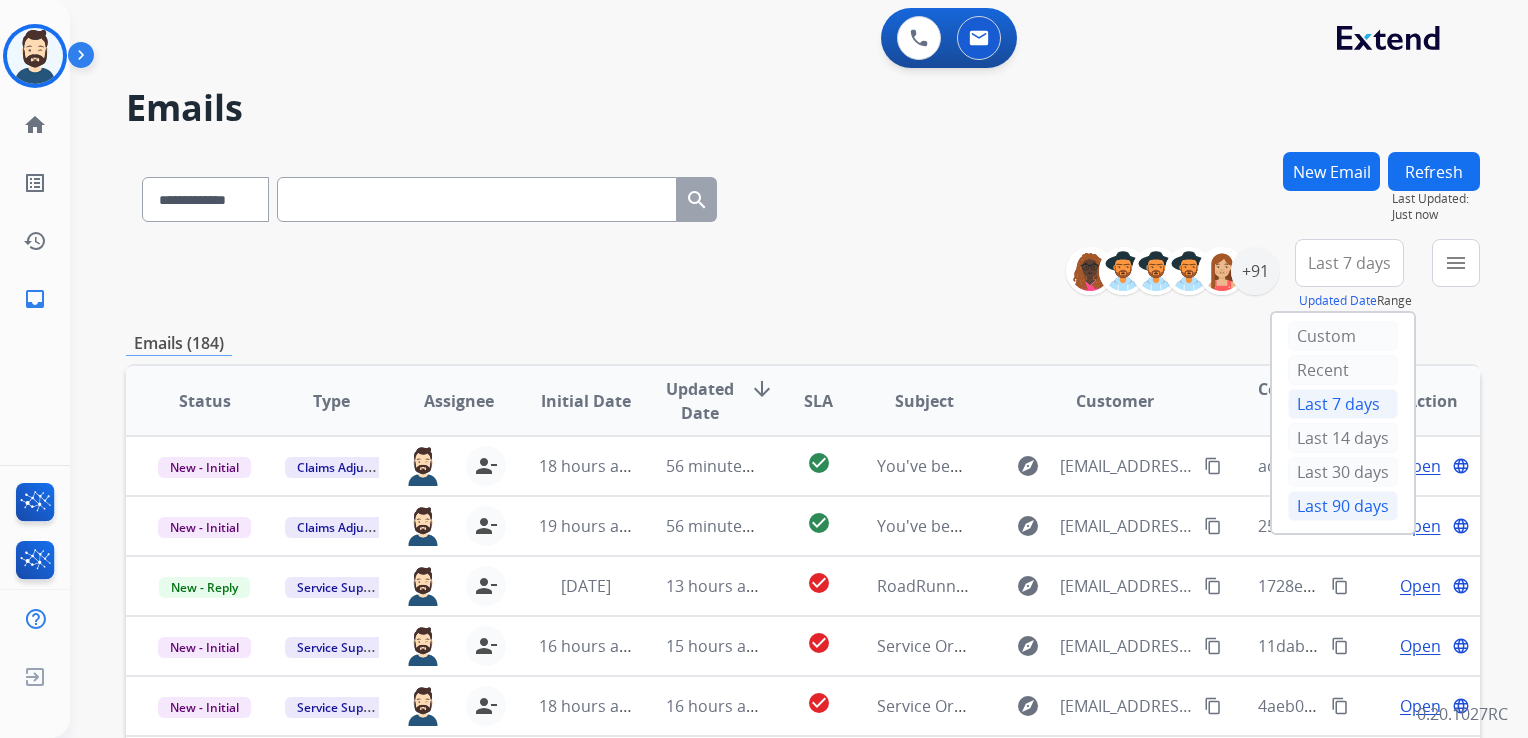 click on "Last 90 days" at bounding box center (1343, 506) 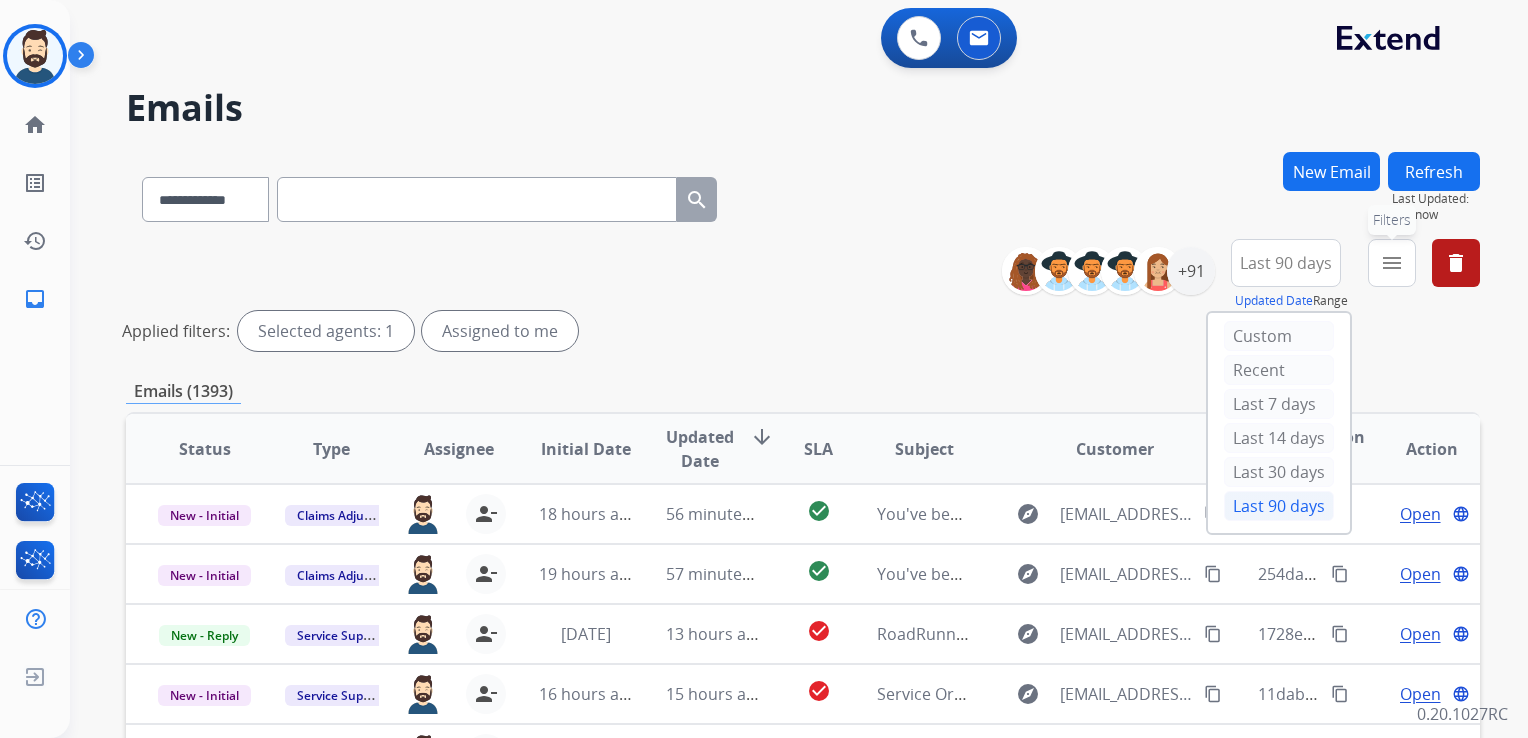 click on "menu" at bounding box center (1392, 263) 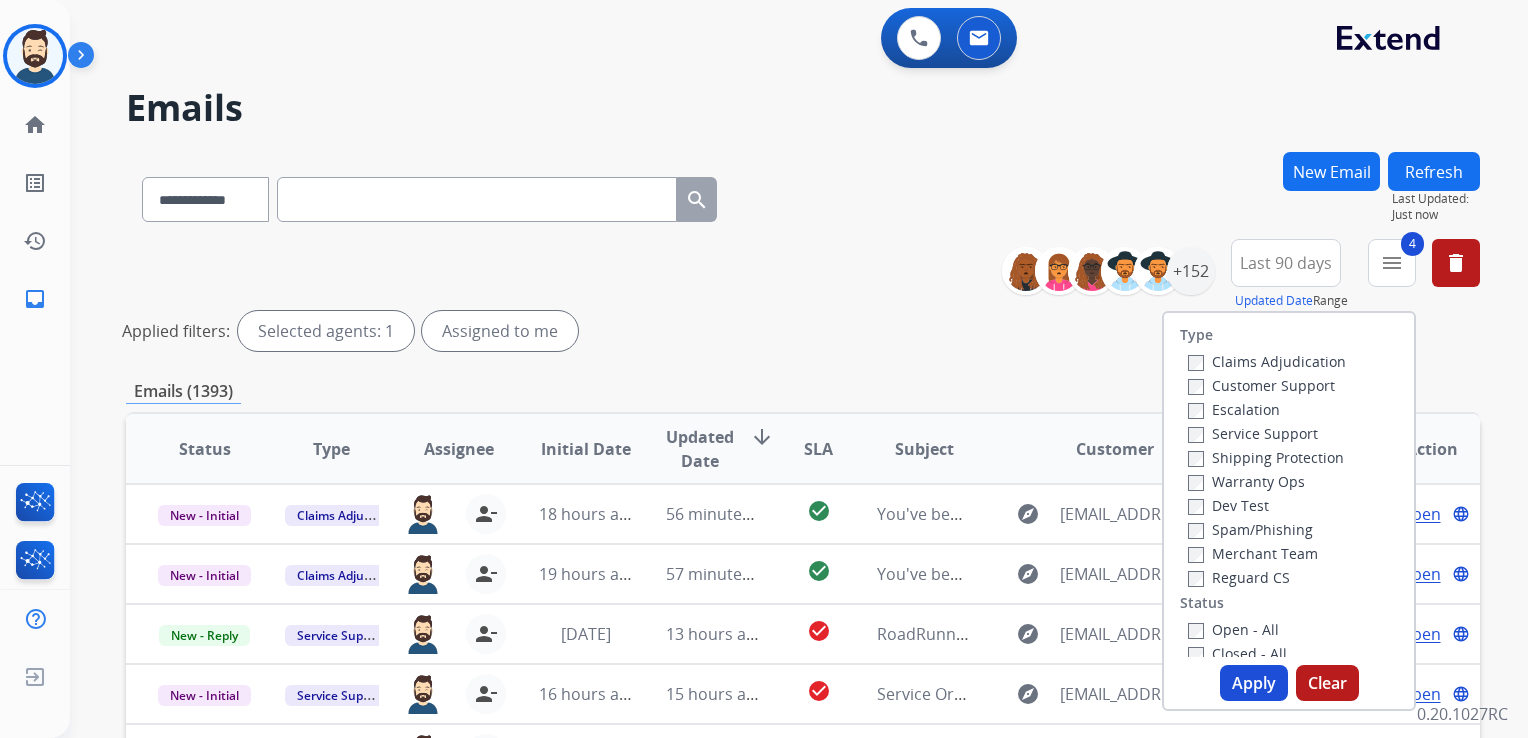click on "Apply" at bounding box center [1254, 683] 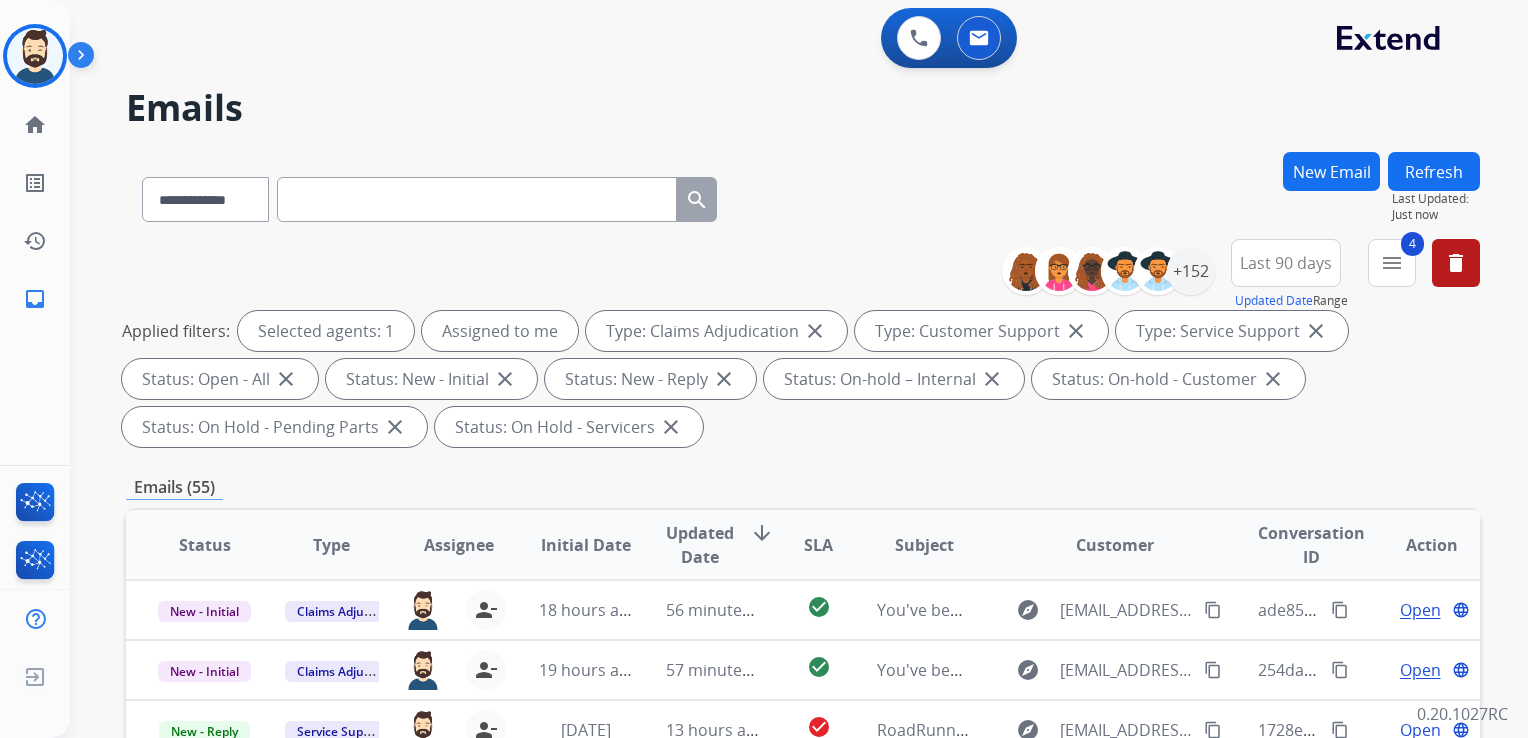 click on "Updated Date" at bounding box center (700, 545) 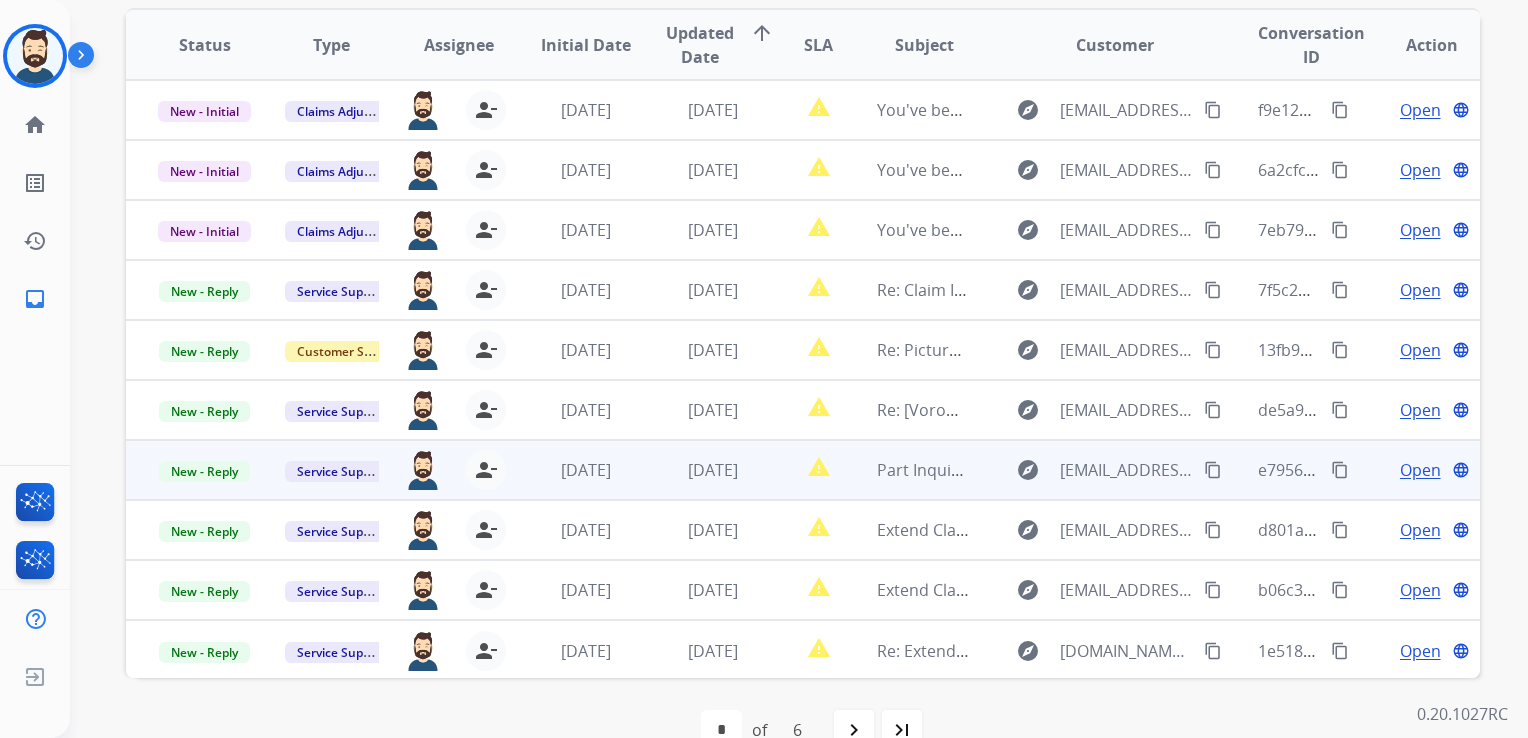 scroll, scrollTop: 400, scrollLeft: 0, axis: vertical 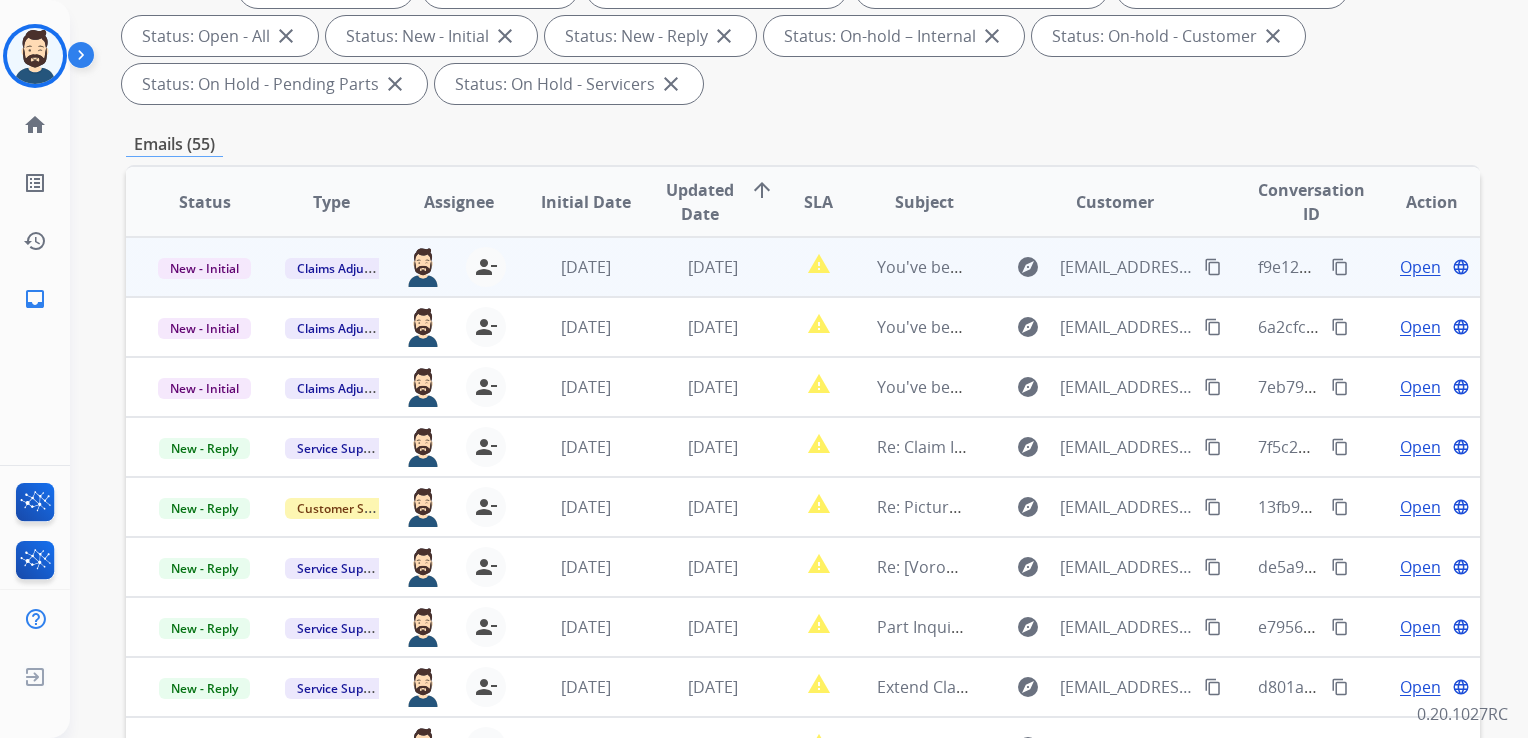 click on "[DATE]" at bounding box center [697, 267] 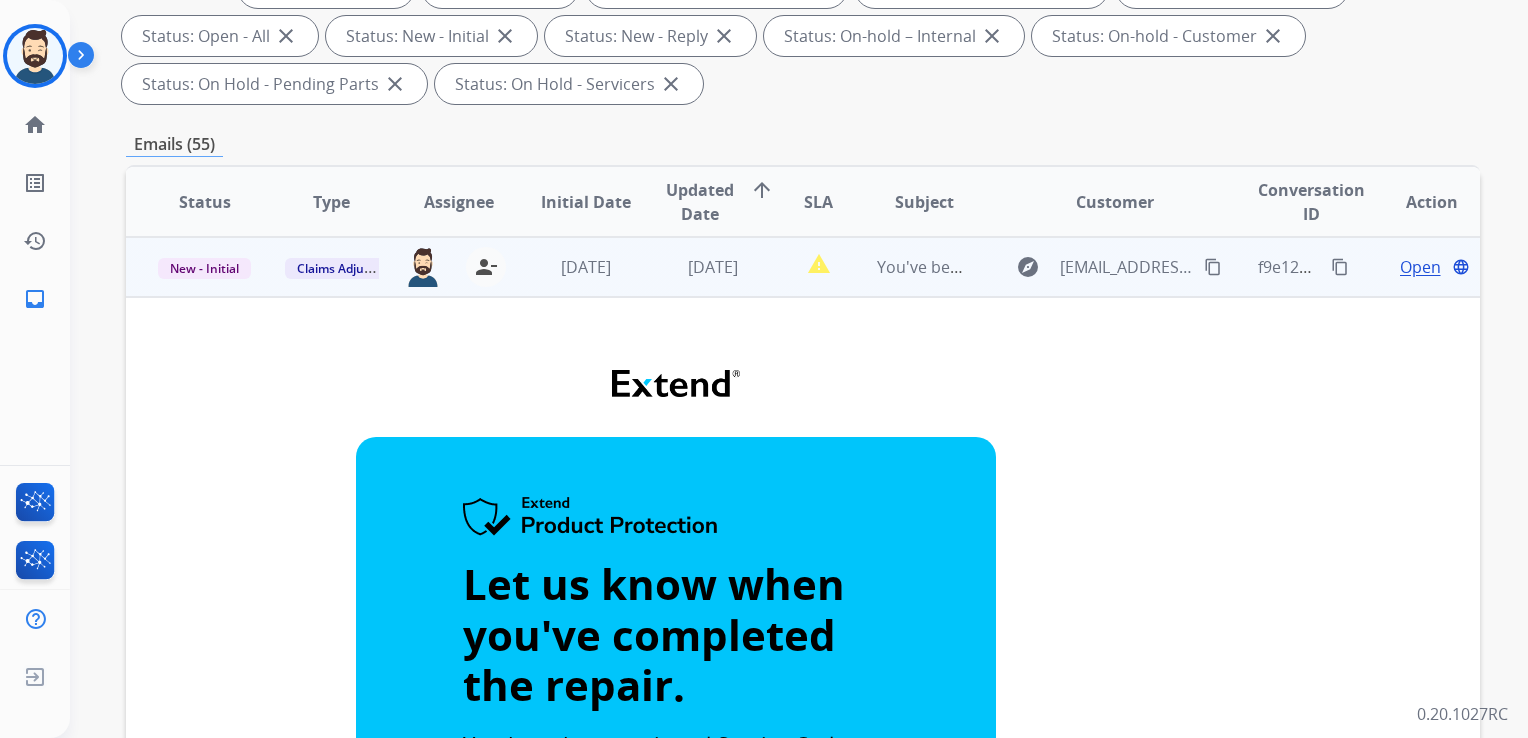click on "[DATE]" at bounding box center (697, 267) 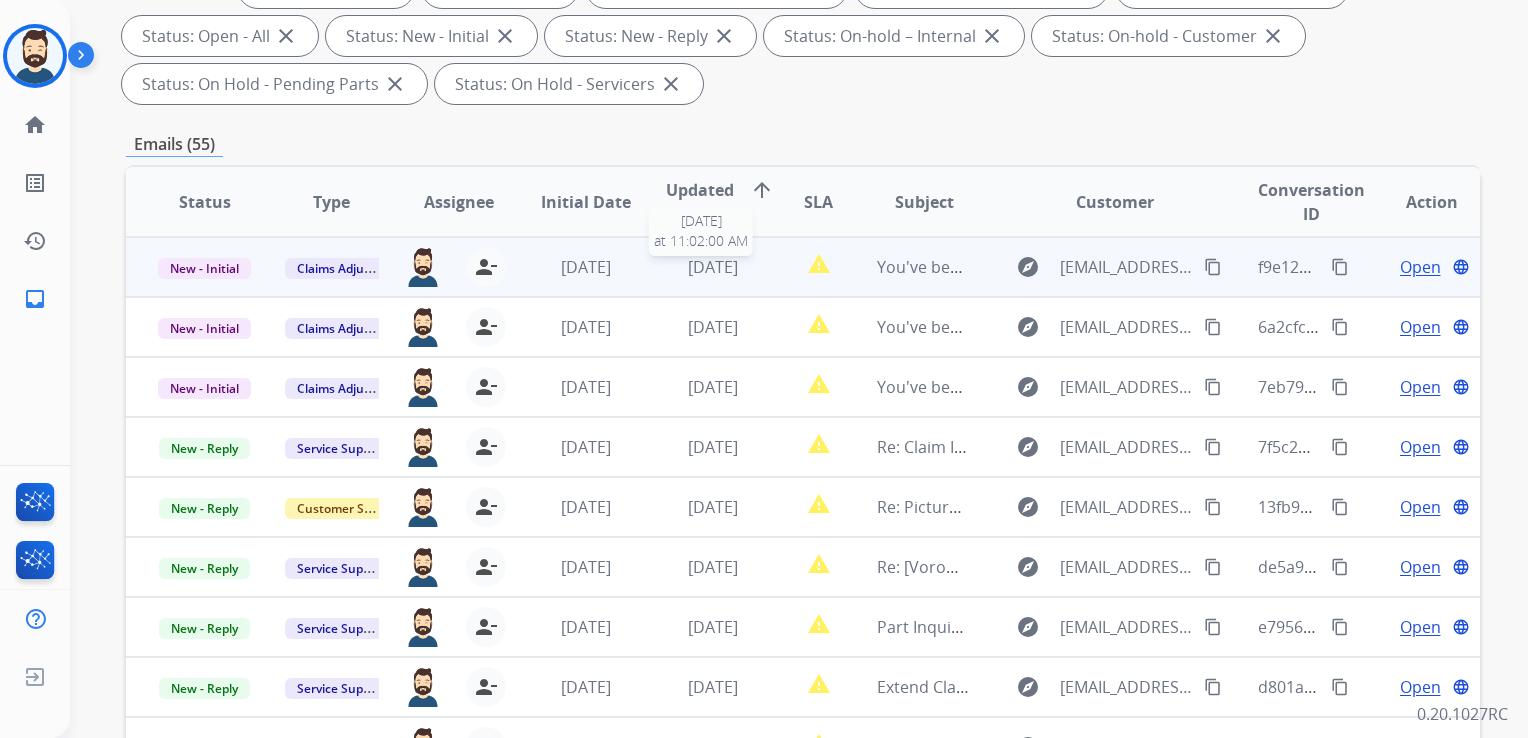 click on "[DATE]" at bounding box center (713, 267) 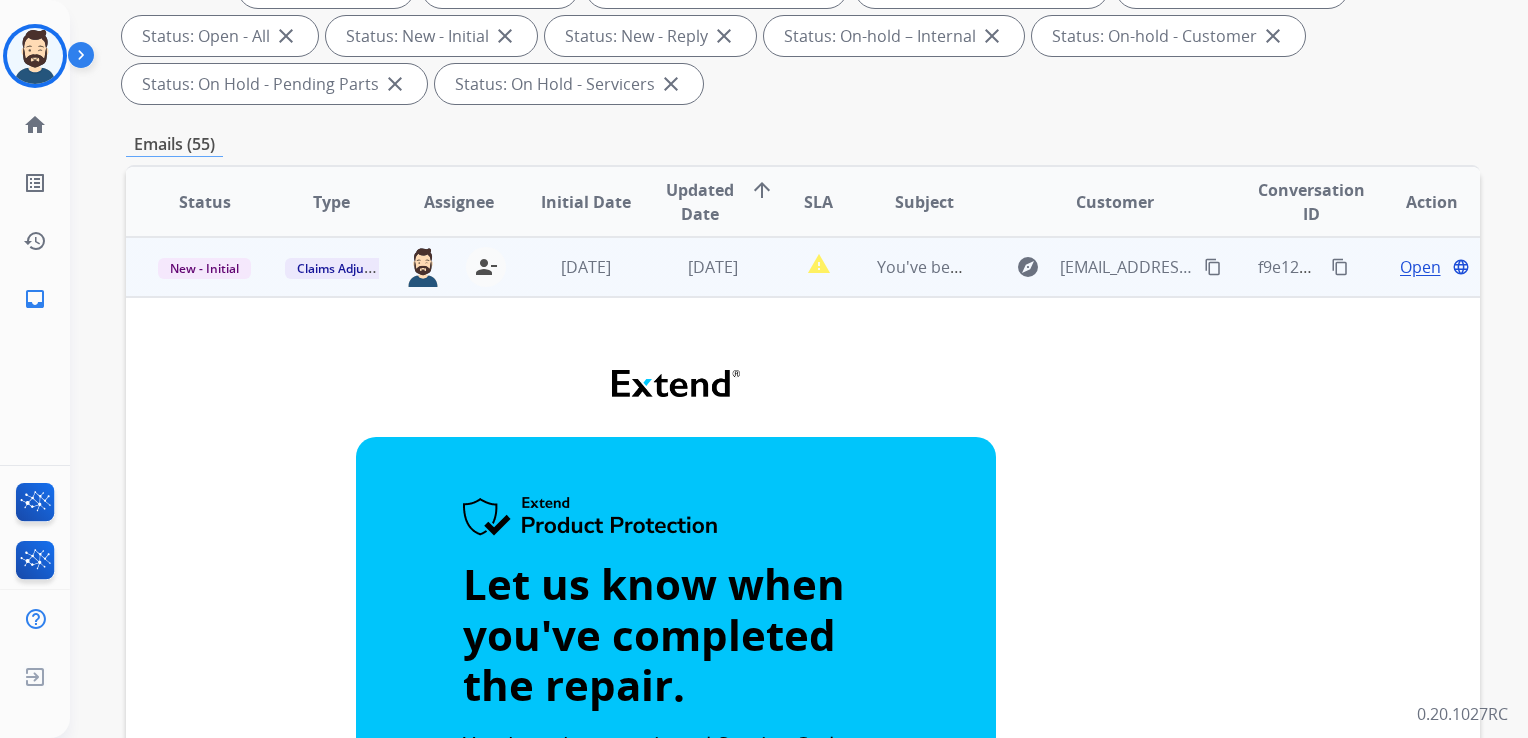 click on "Open" at bounding box center (1420, 267) 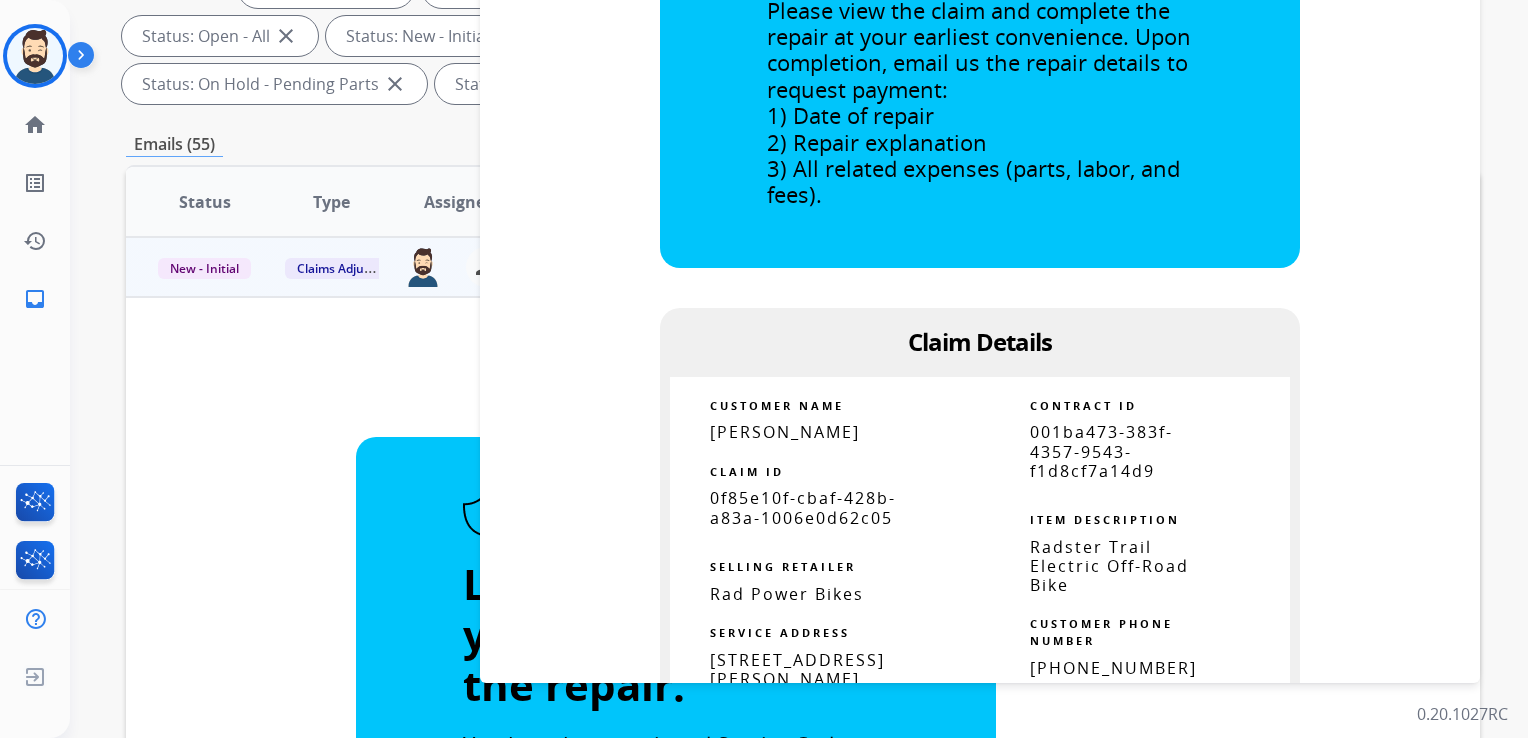 scroll, scrollTop: 700, scrollLeft: 0, axis: vertical 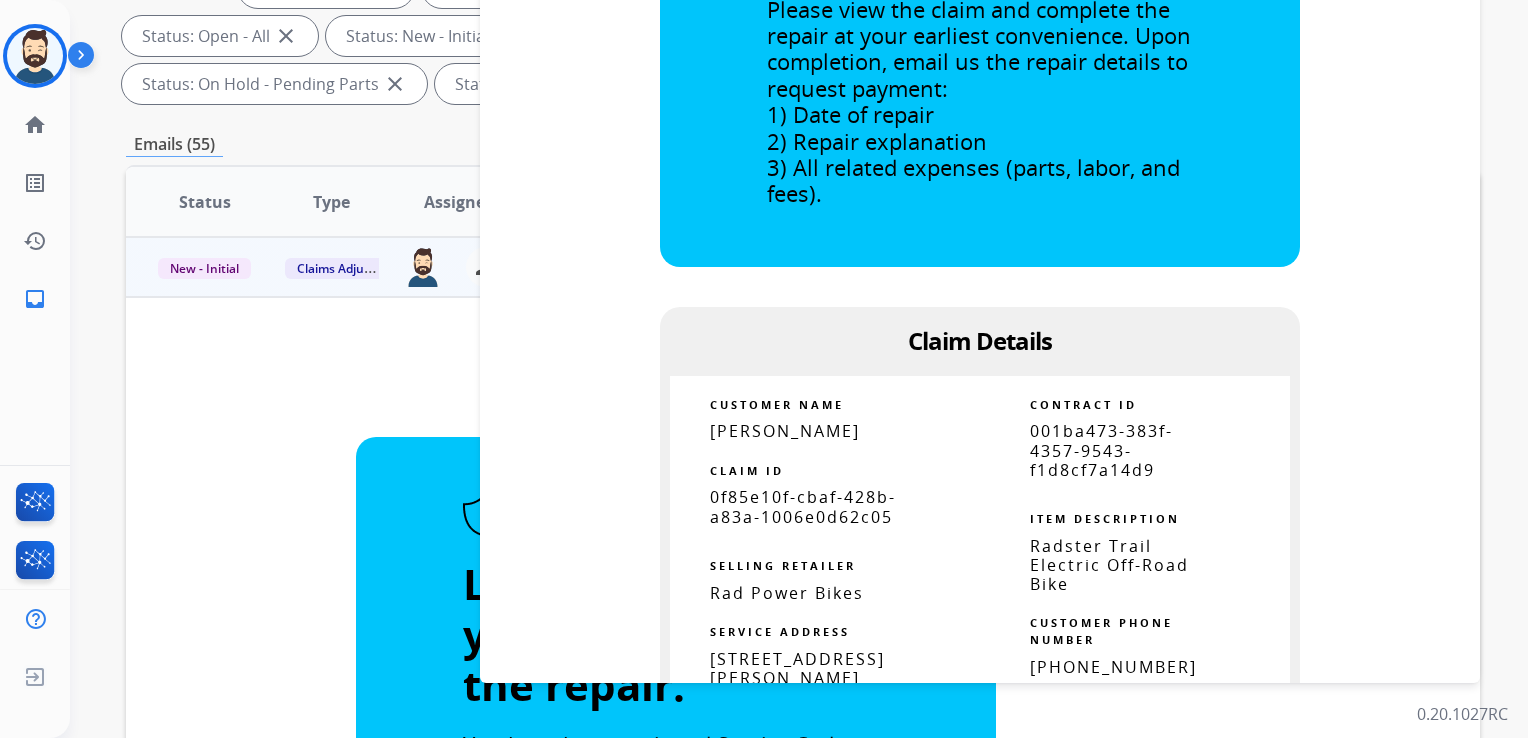 click on "0f85e10f-cbaf-428b-a83a-1006e0d62c05" at bounding box center [803, 506] 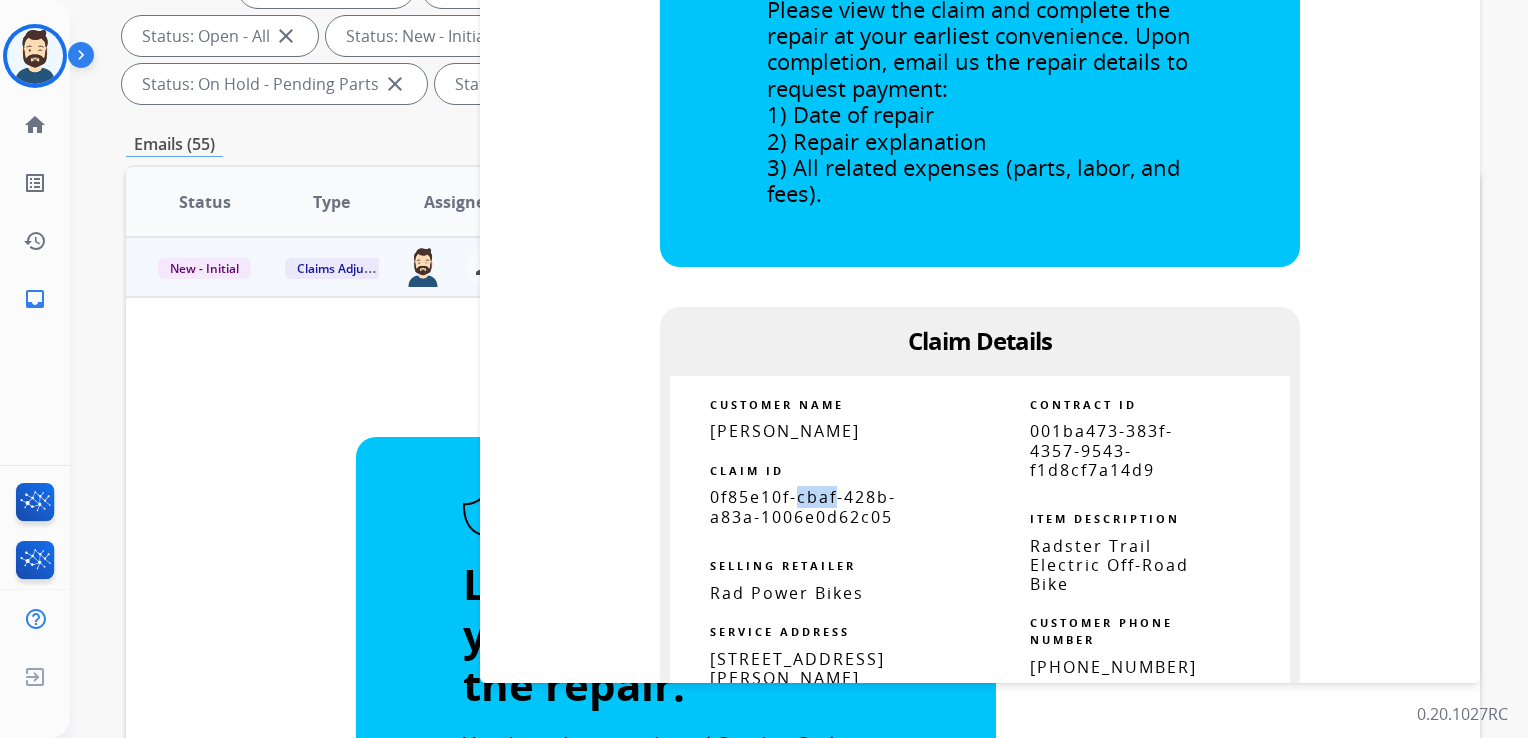 click on "0f85e10f-cbaf-428b-a83a-1006e0d62c05" at bounding box center (803, 506) 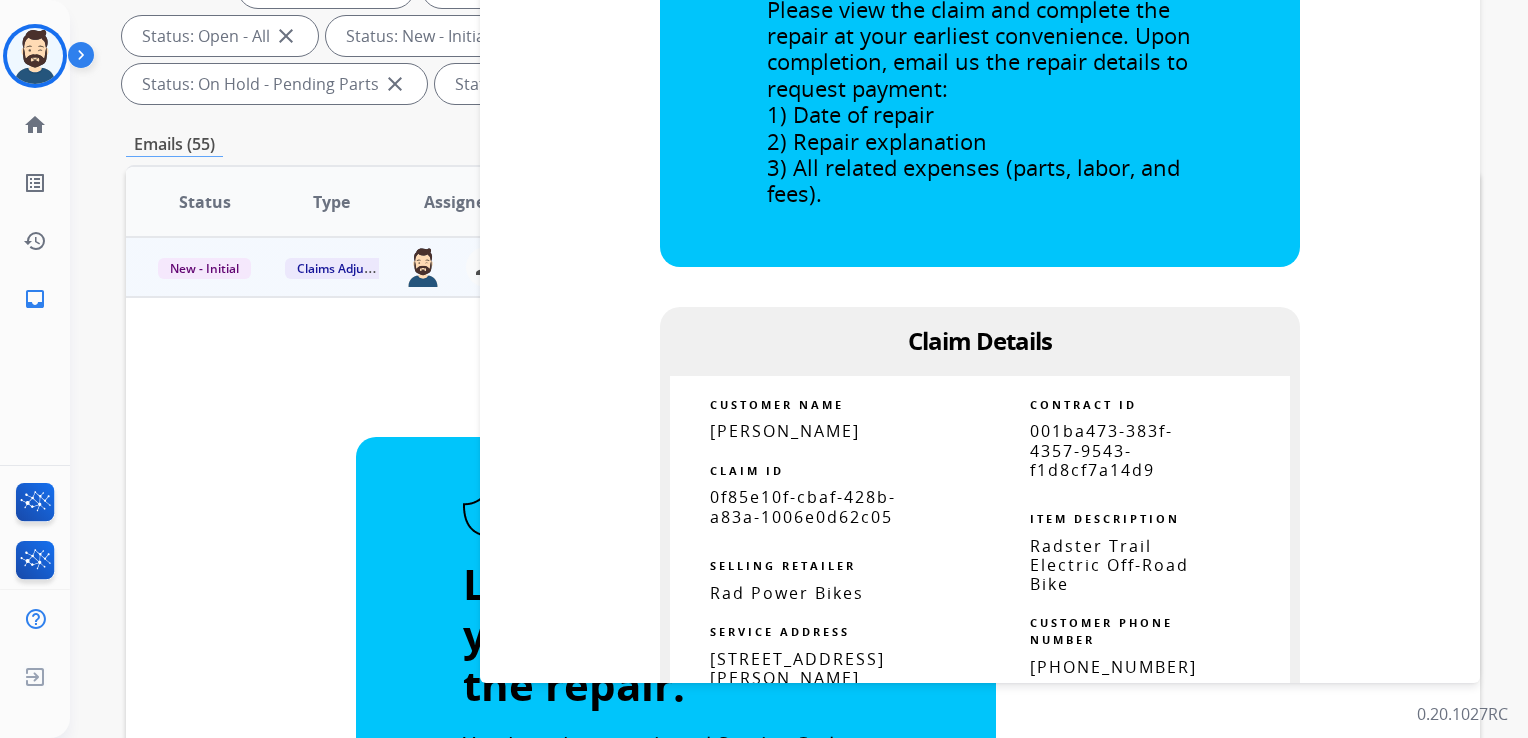 click on "0f85e10f-cbaf-428b-a83a-1006e0d62c05" at bounding box center (803, 506) 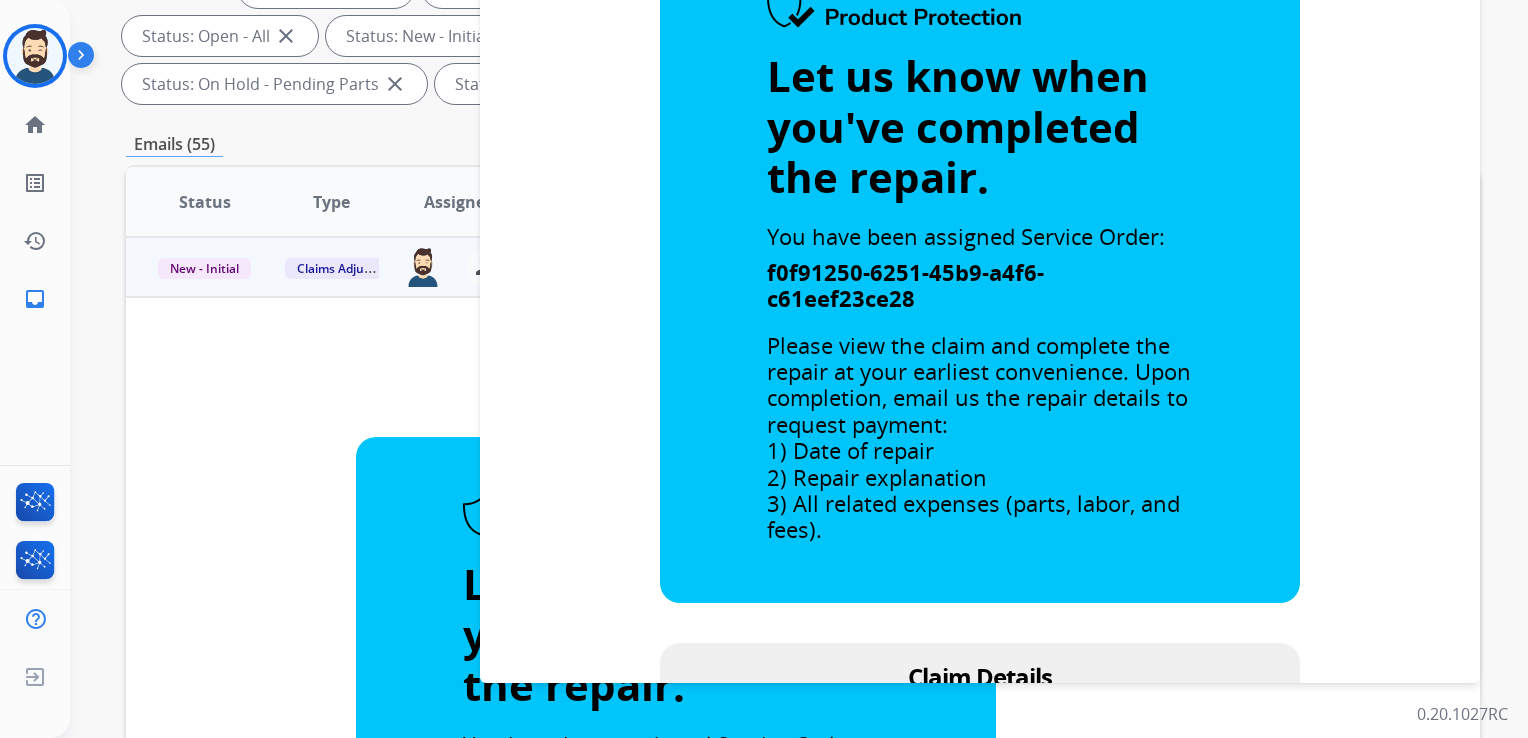 scroll, scrollTop: 0, scrollLeft: 0, axis: both 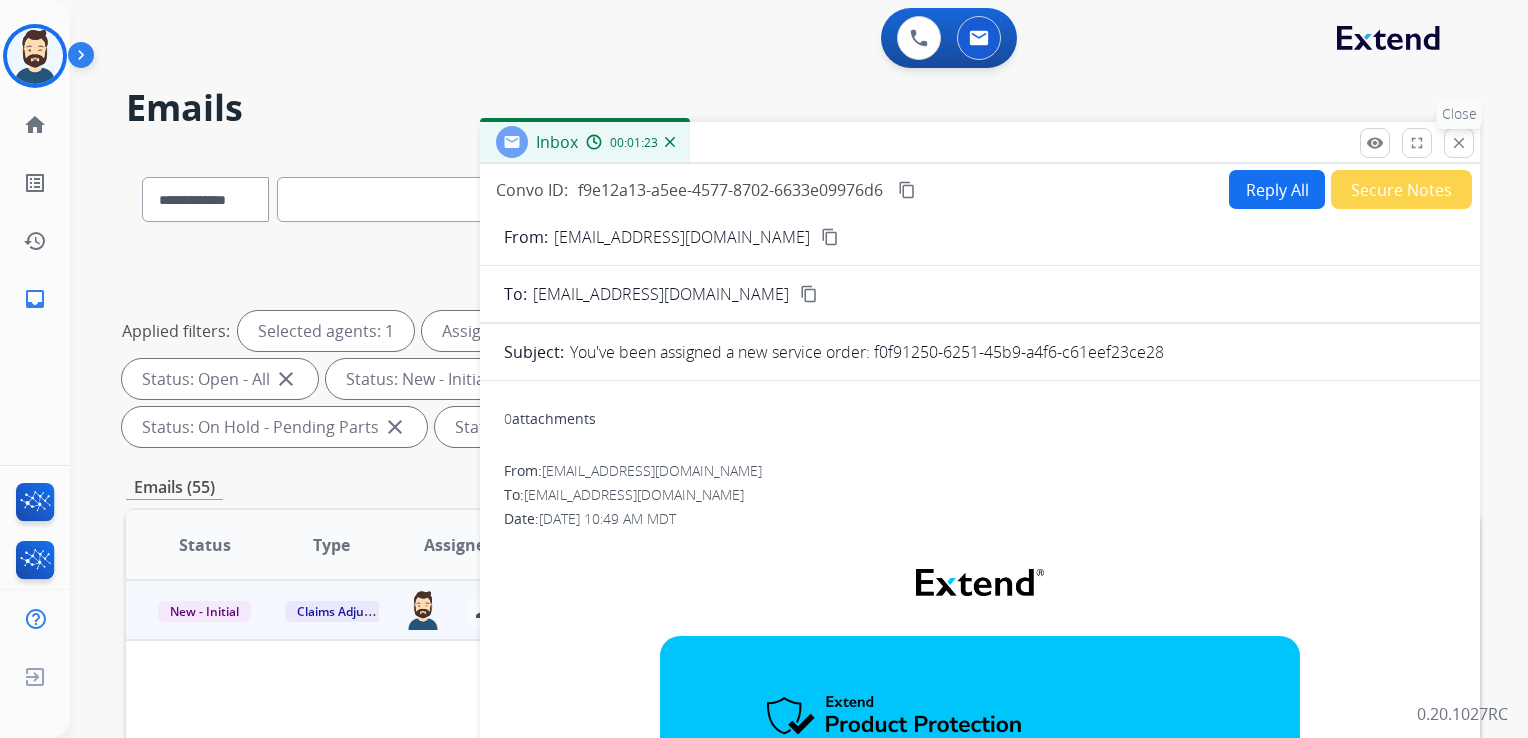 click on "close" at bounding box center (1459, 143) 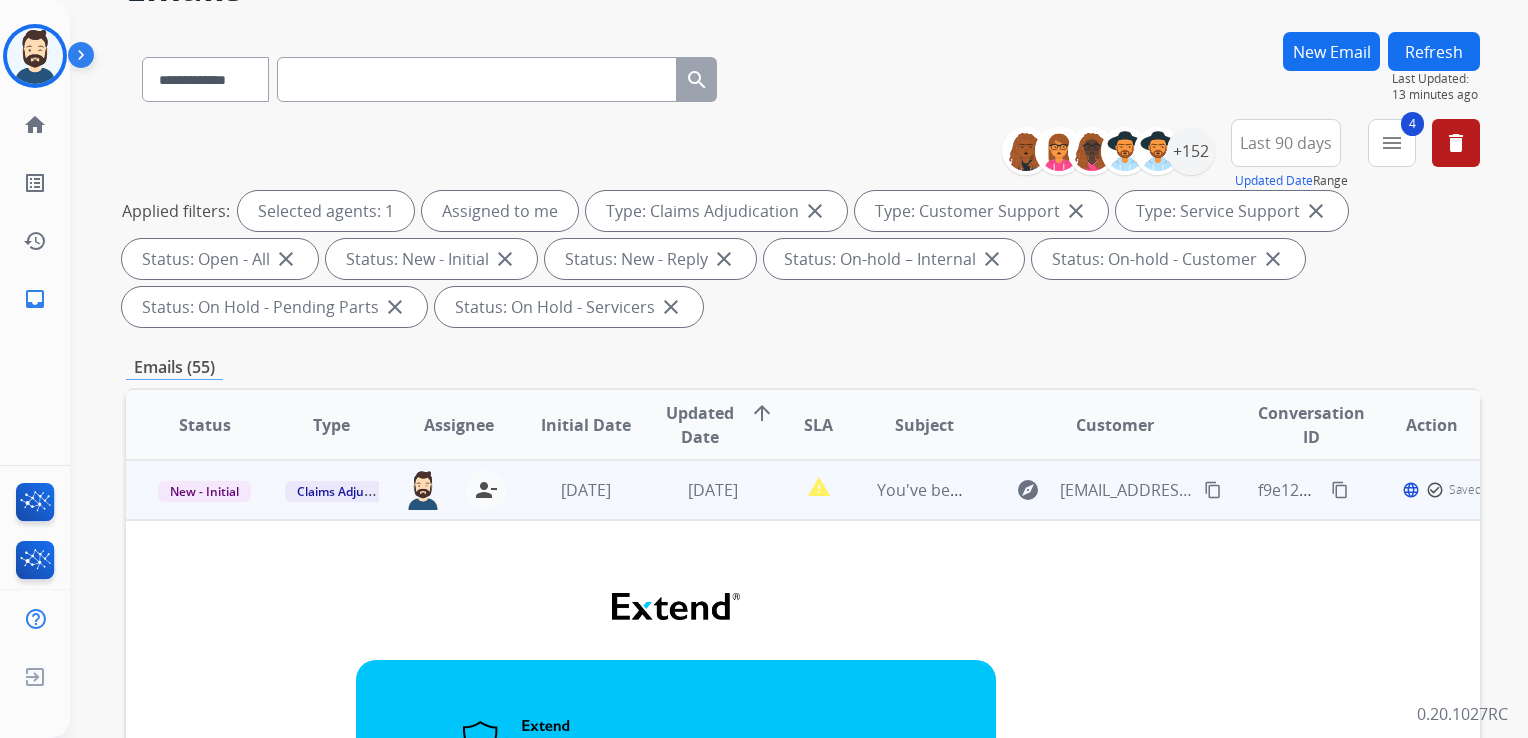 scroll, scrollTop: 300, scrollLeft: 0, axis: vertical 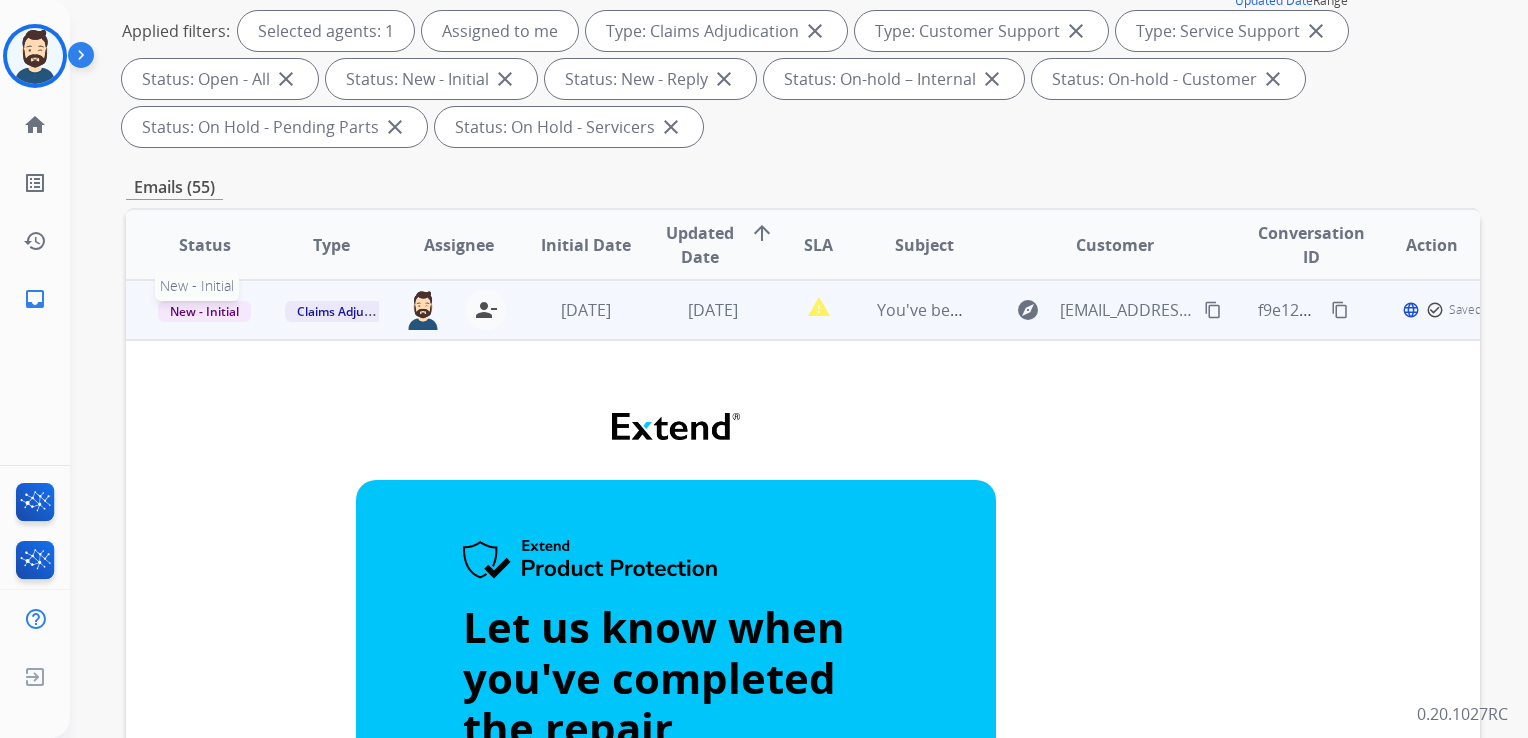 click on "New - Initial" at bounding box center [204, 311] 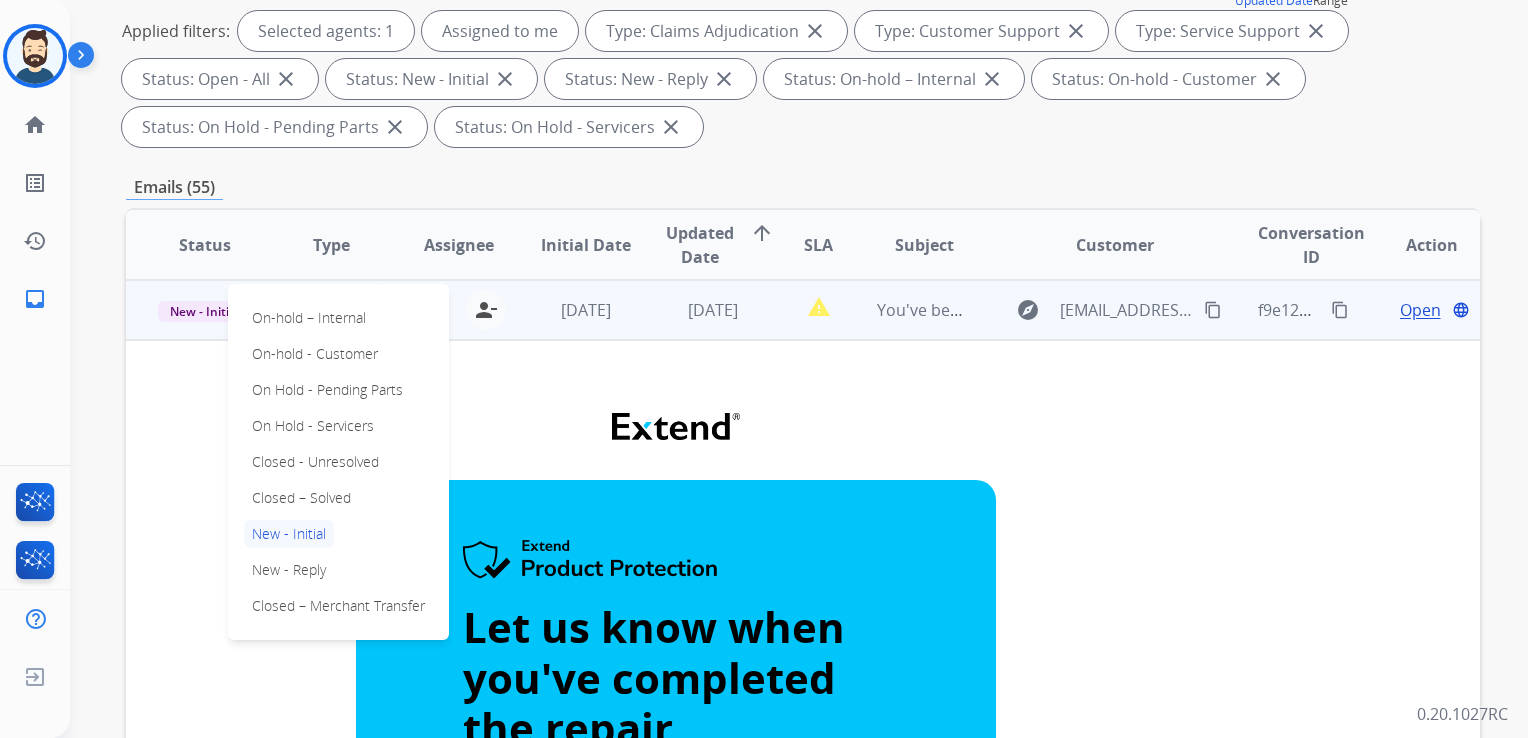 drag, startPoint x: 304, startPoint y: 493, endPoint x: 314, endPoint y: 484, distance: 13.453624 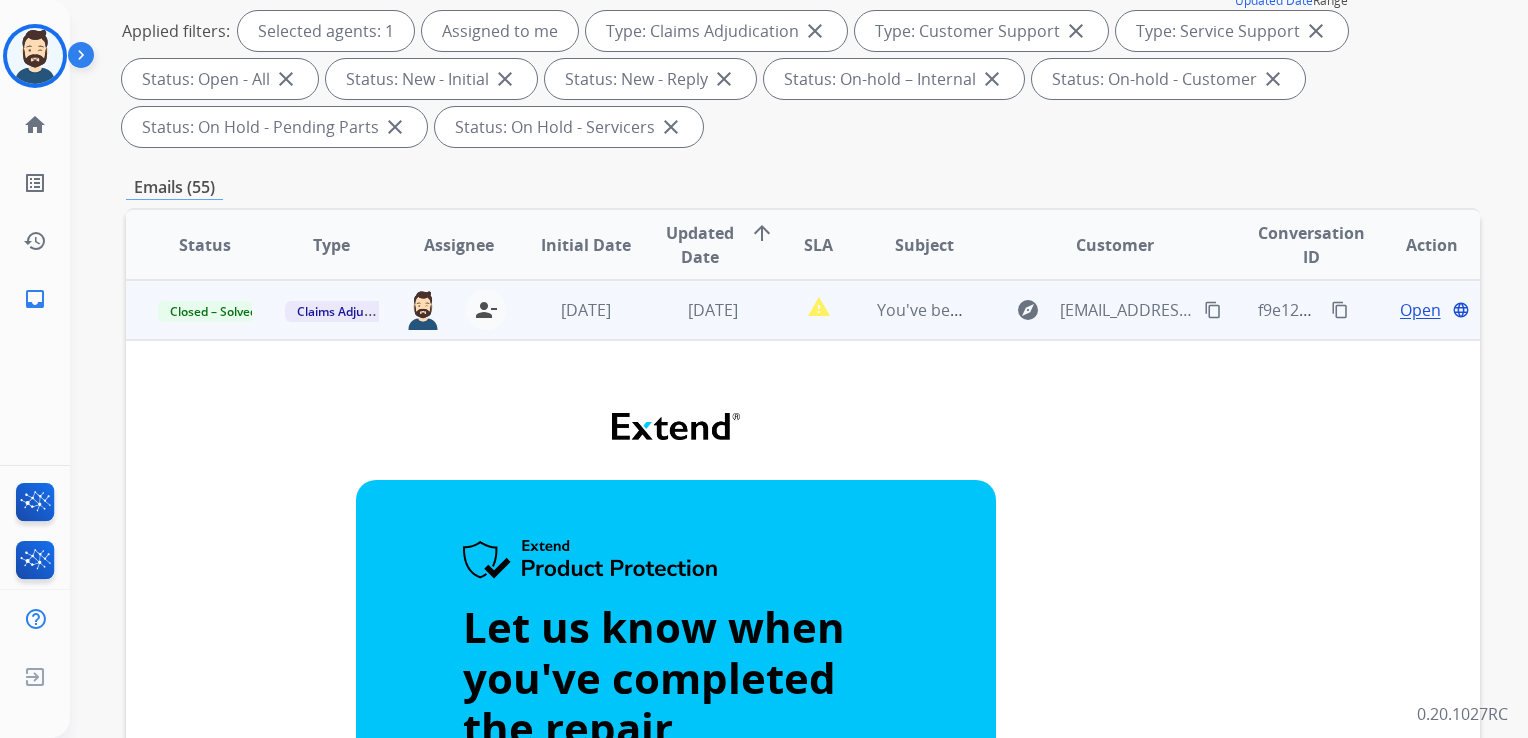click on "[DATE]" at bounding box center [570, 310] 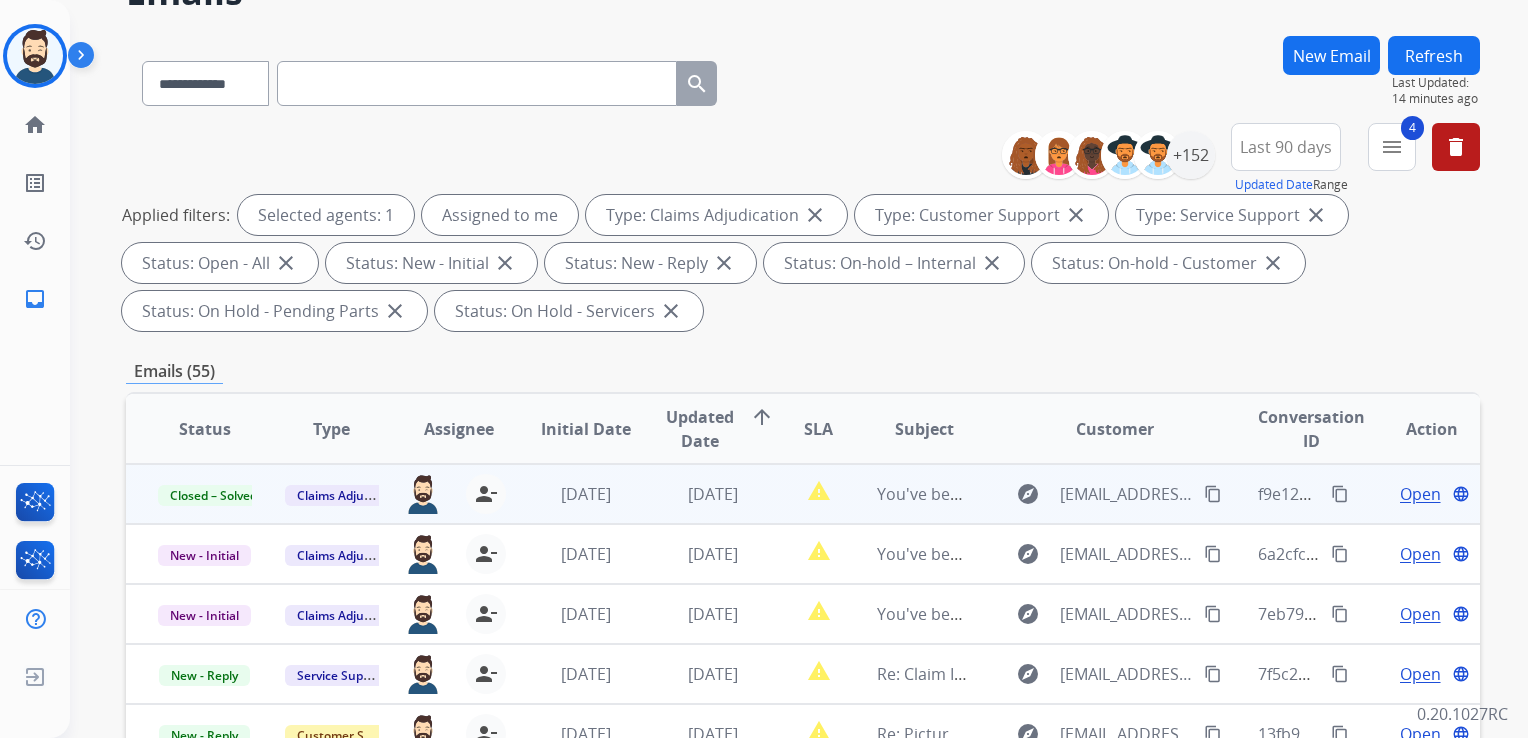 scroll, scrollTop: 0, scrollLeft: 0, axis: both 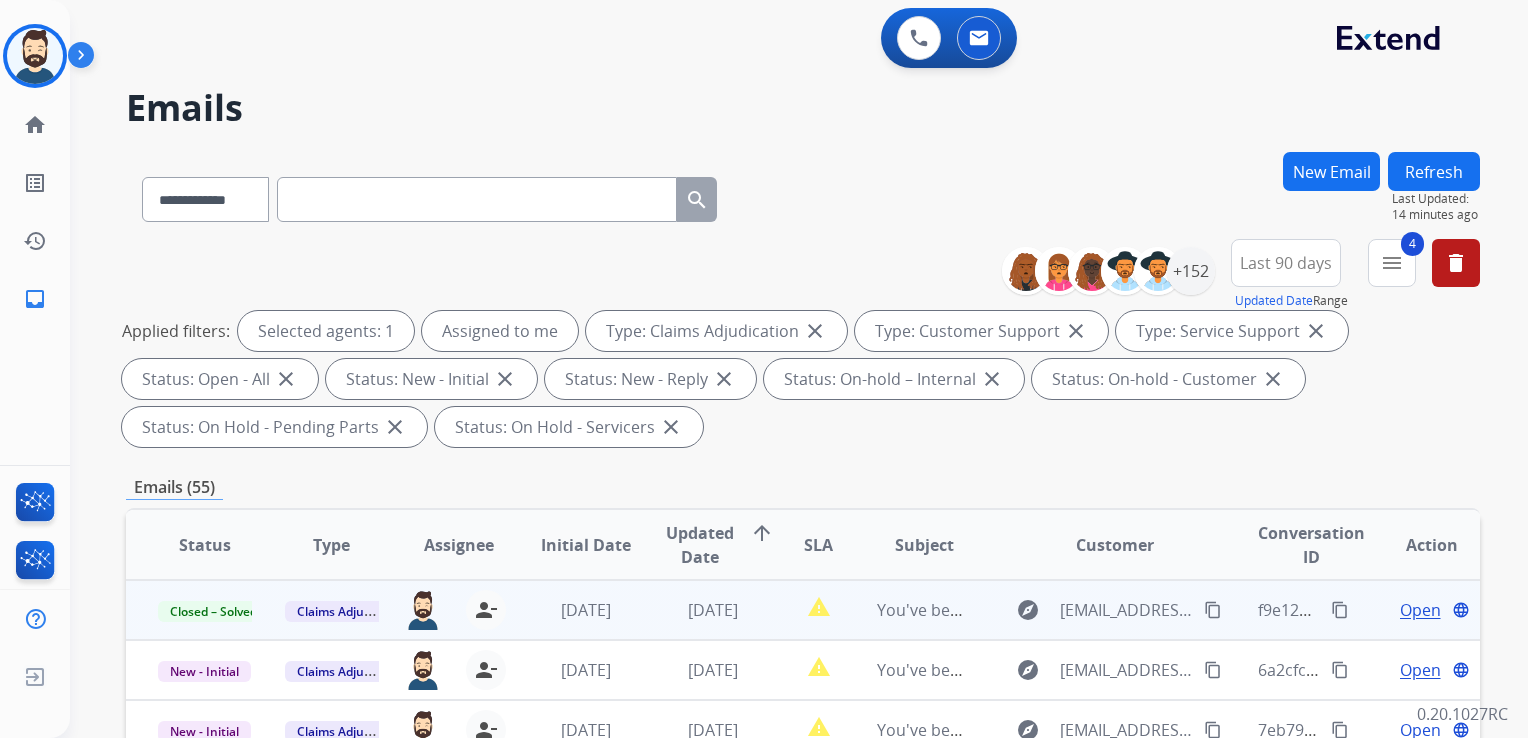 drag, startPoint x: 1460, startPoint y: 159, endPoint x: 1368, endPoint y: 173, distance: 93.05912 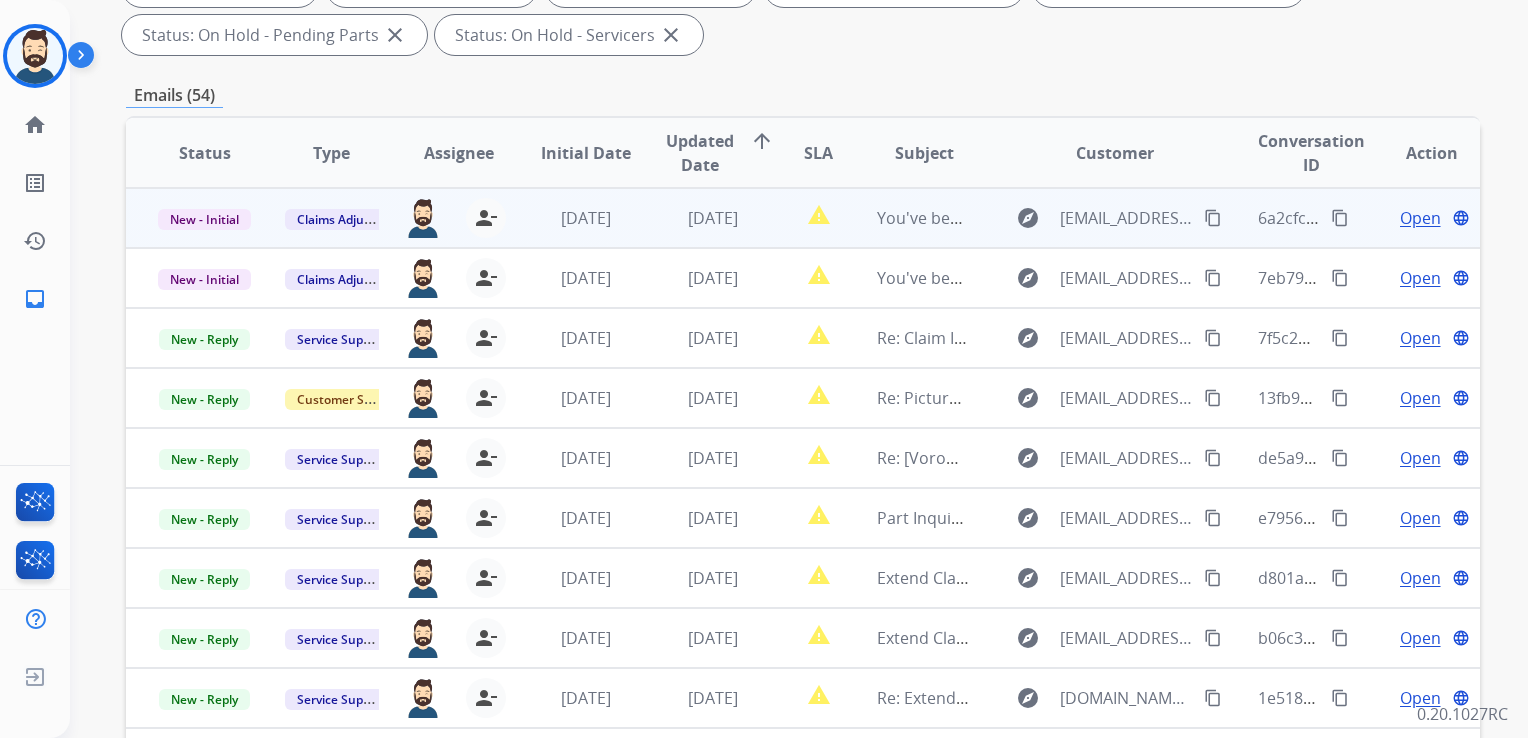 scroll, scrollTop: 400, scrollLeft: 0, axis: vertical 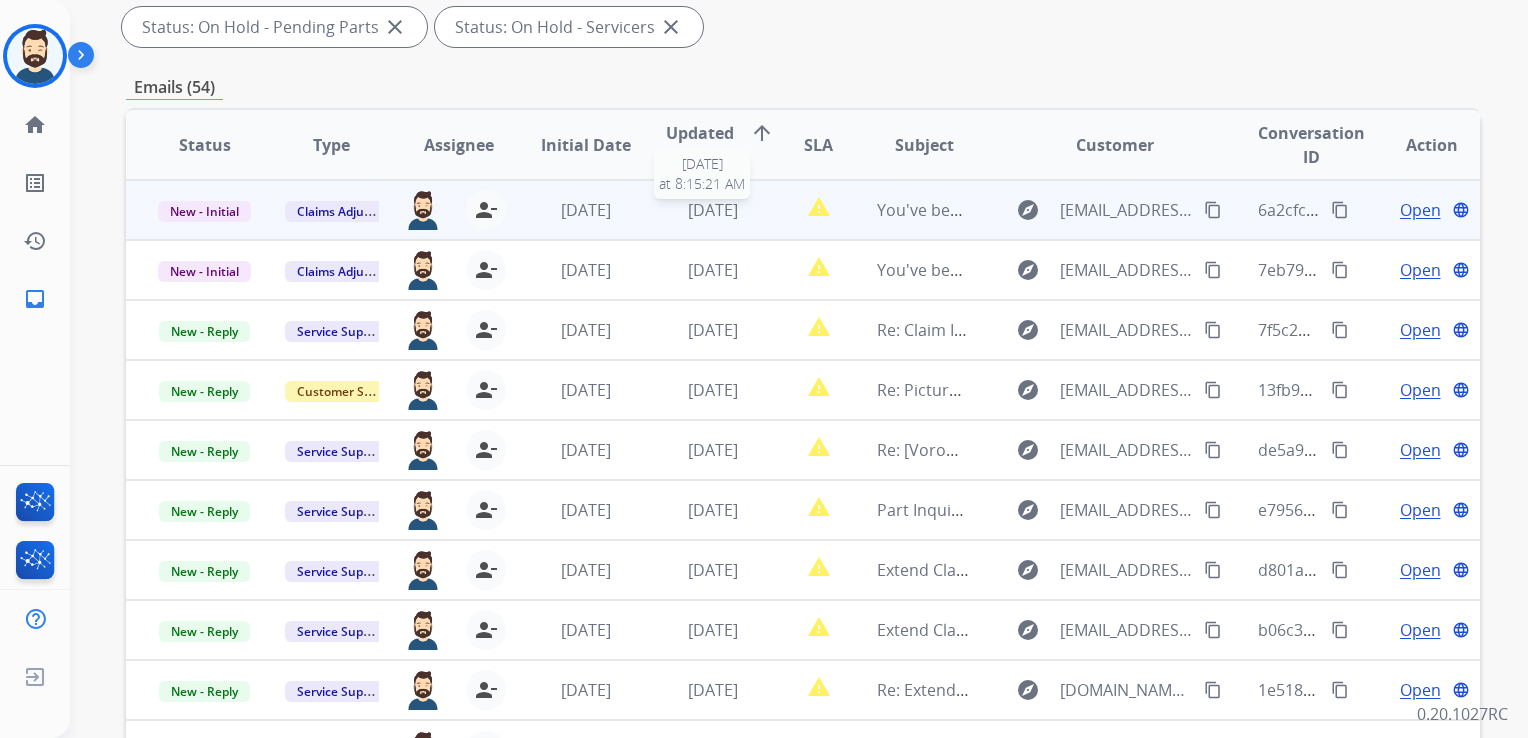 click on "2 weeks ago" at bounding box center [713, 210] 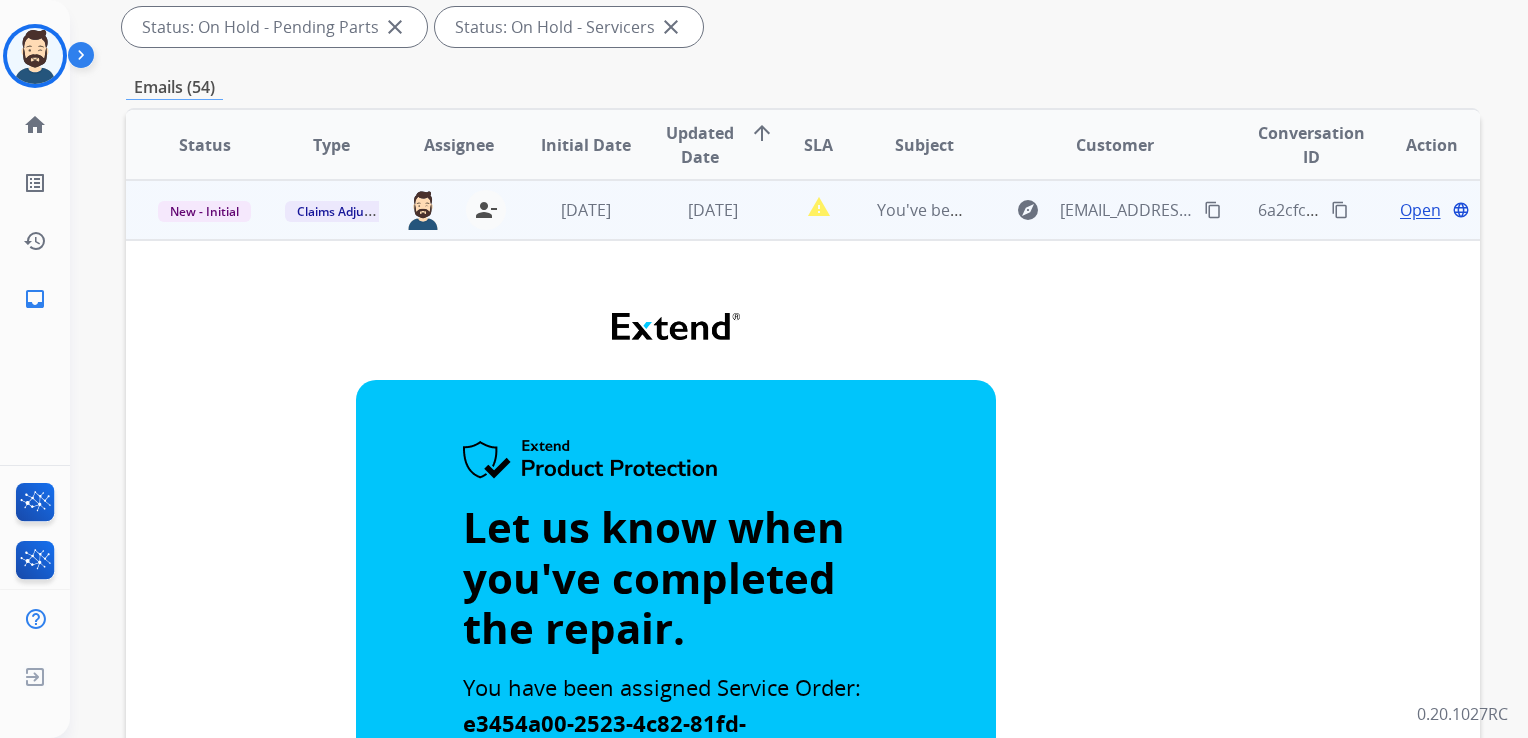 click on "Open" at bounding box center (1420, 210) 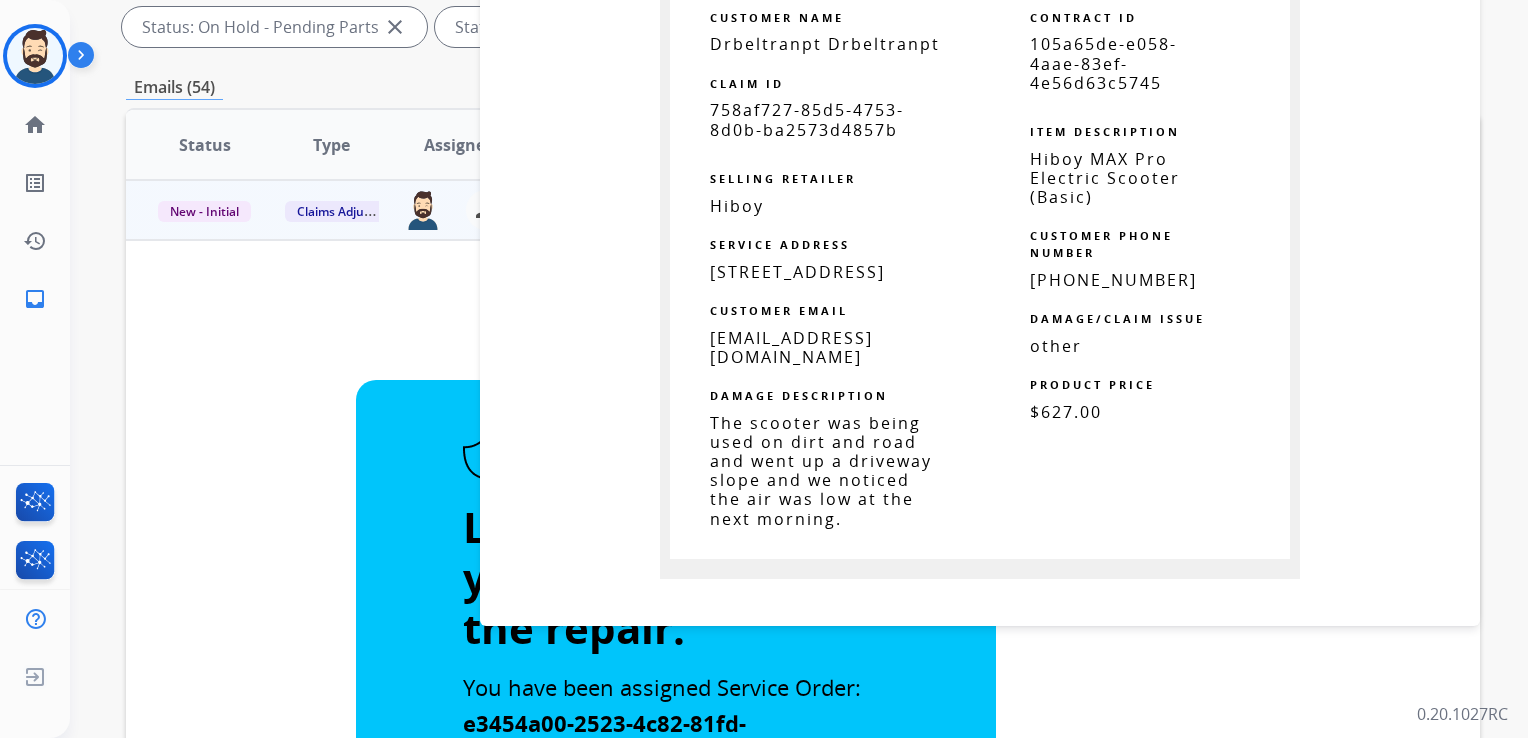 scroll, scrollTop: 1000, scrollLeft: 0, axis: vertical 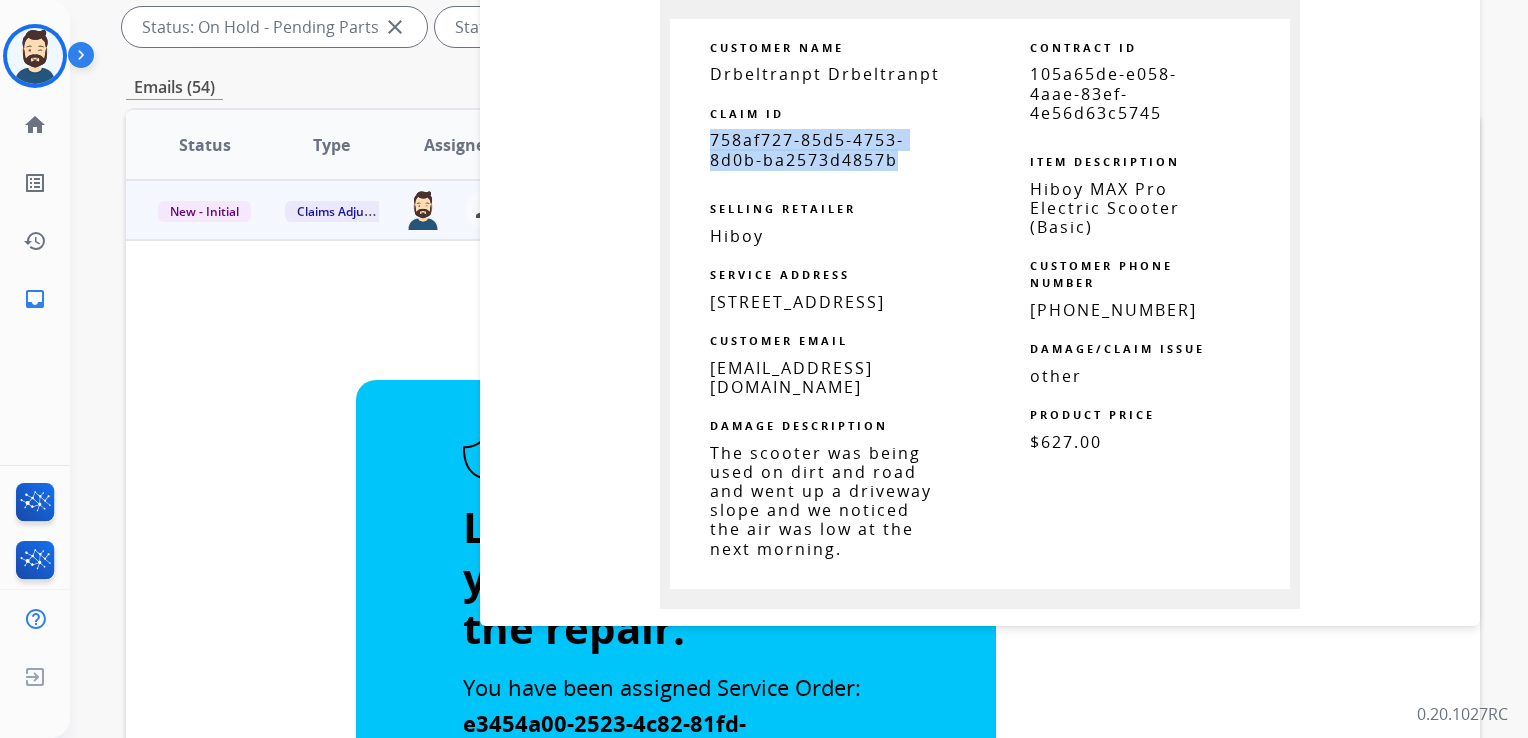 drag, startPoint x: 704, startPoint y: 138, endPoint x: 896, endPoint y: 156, distance: 192.8419 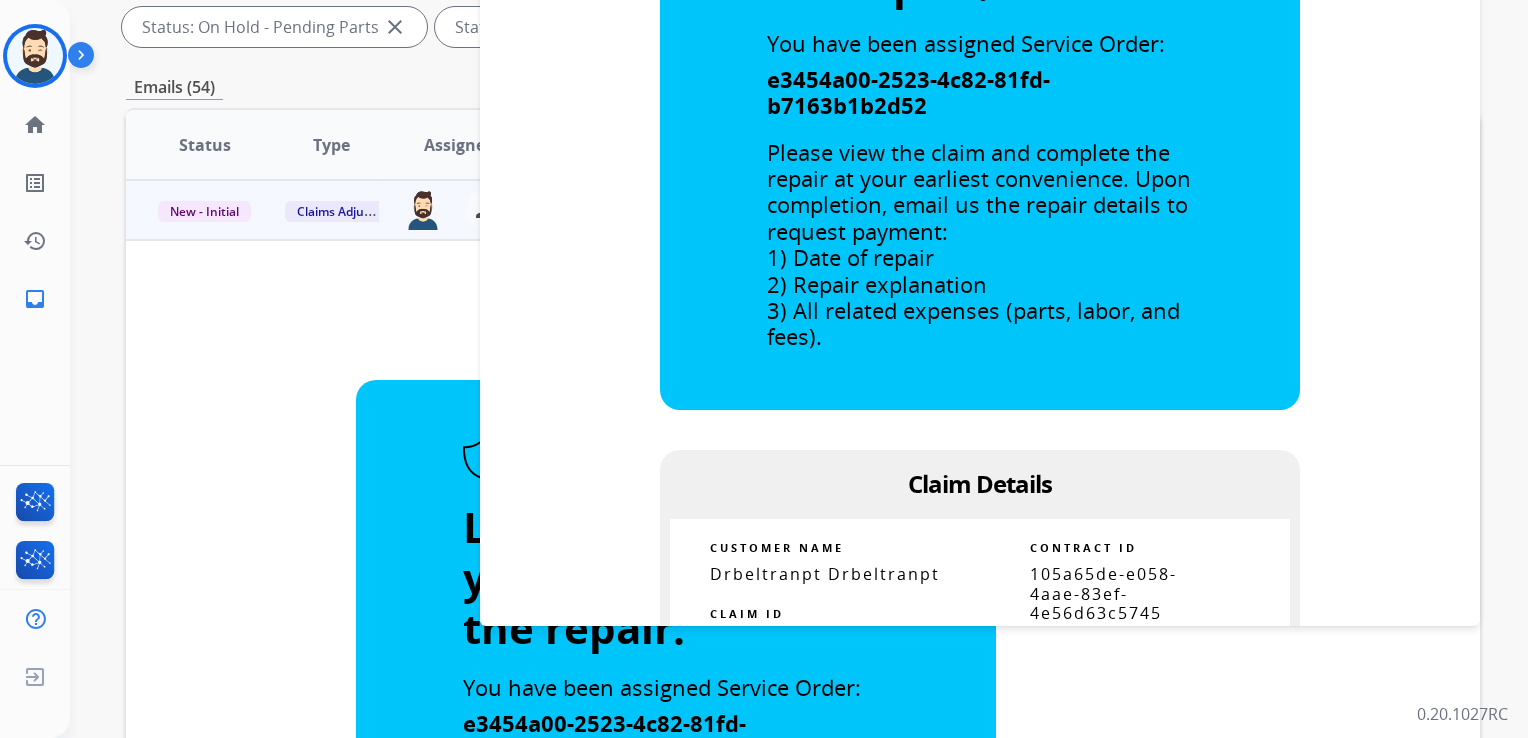 scroll, scrollTop: 0, scrollLeft: 0, axis: both 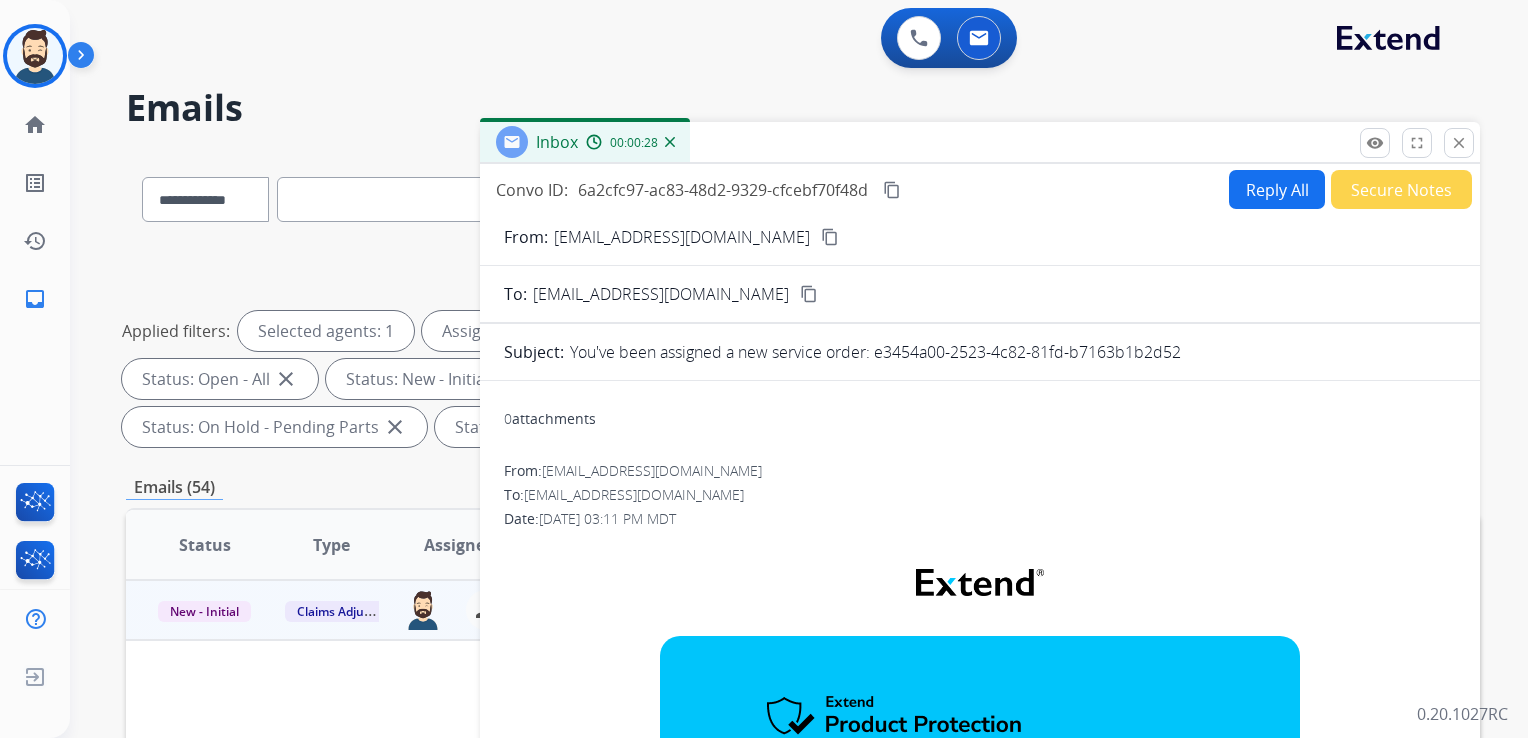 drag, startPoint x: 1459, startPoint y: 141, endPoint x: 1436, endPoint y: 154, distance: 26.41969 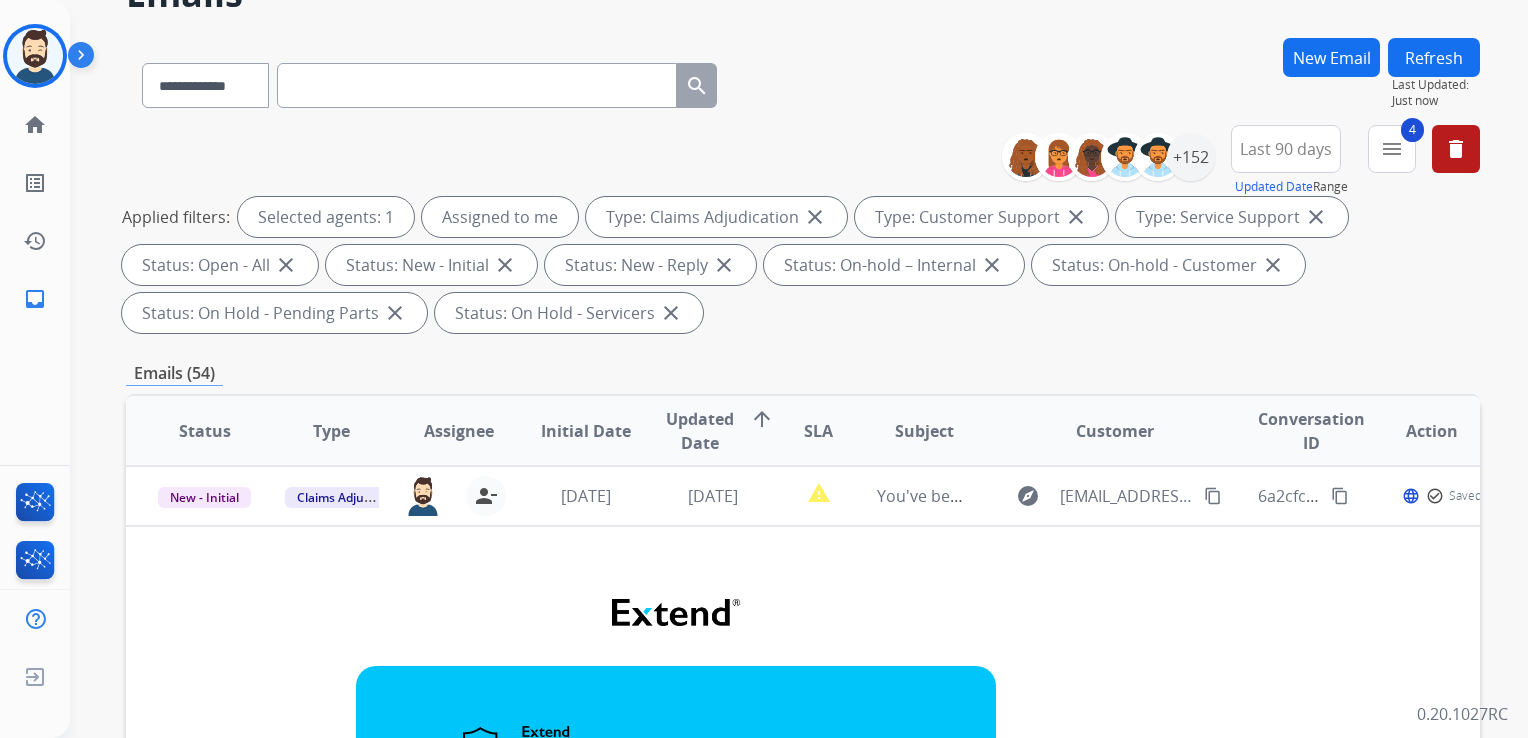 scroll, scrollTop: 200, scrollLeft: 0, axis: vertical 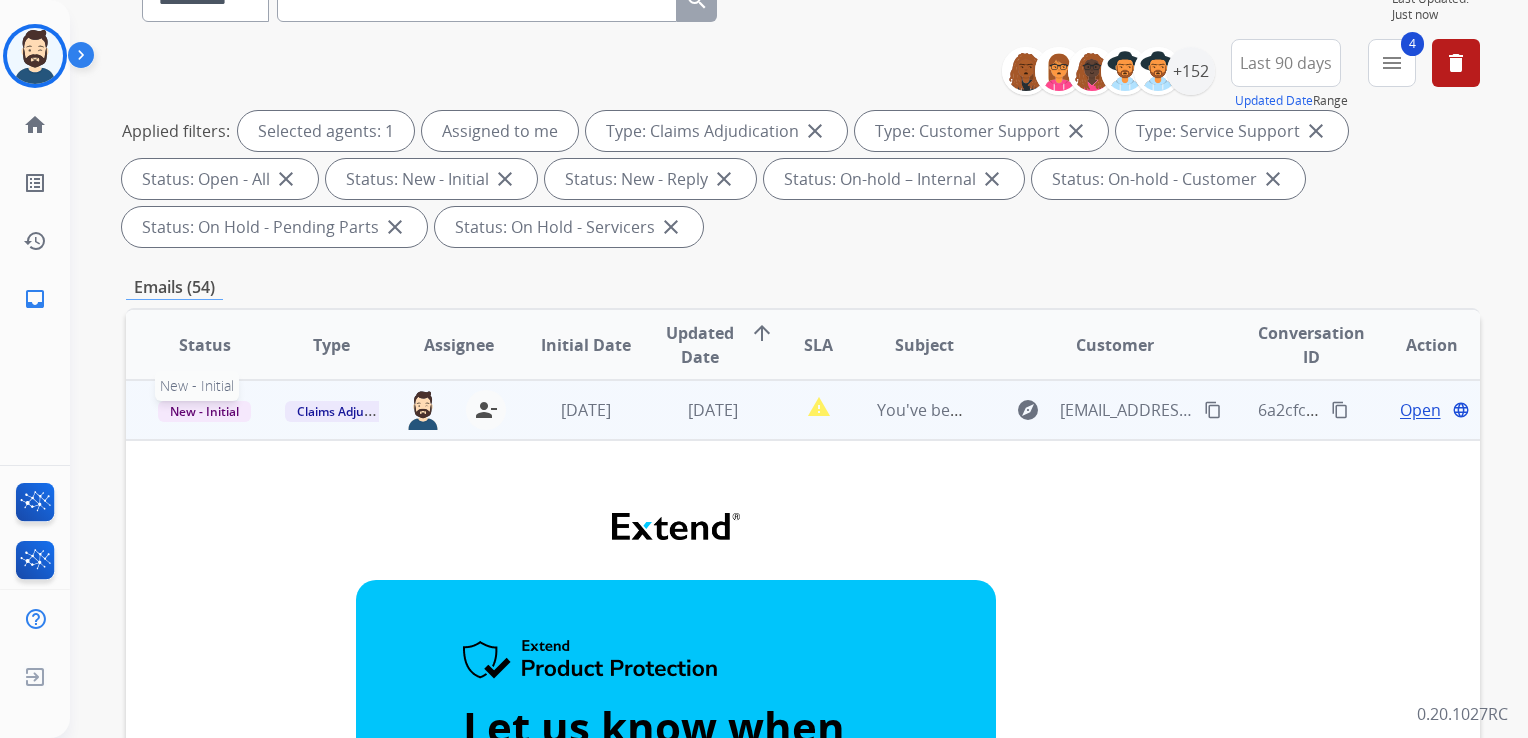 click on "New - Initial" at bounding box center (204, 411) 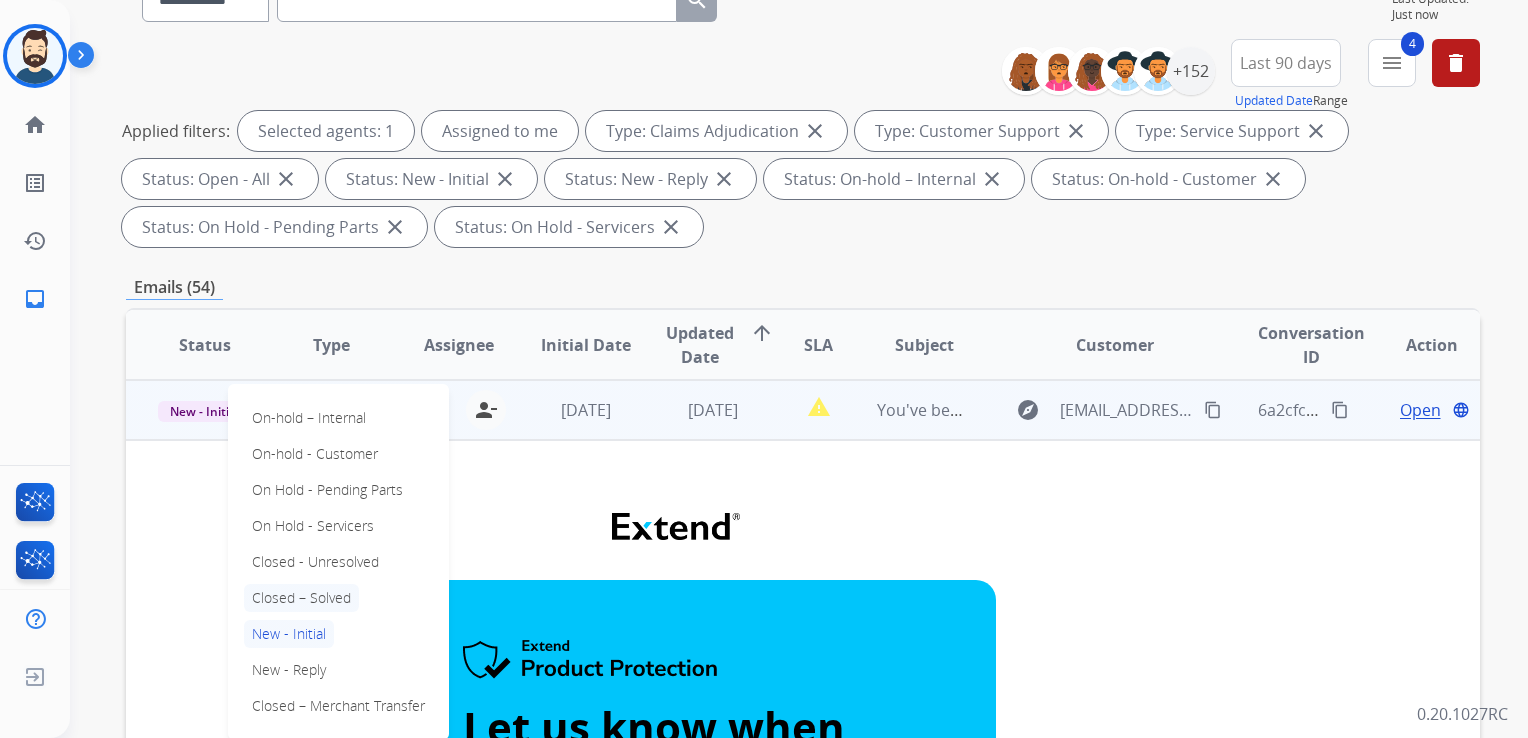 click on "Closed – Solved" at bounding box center [301, 598] 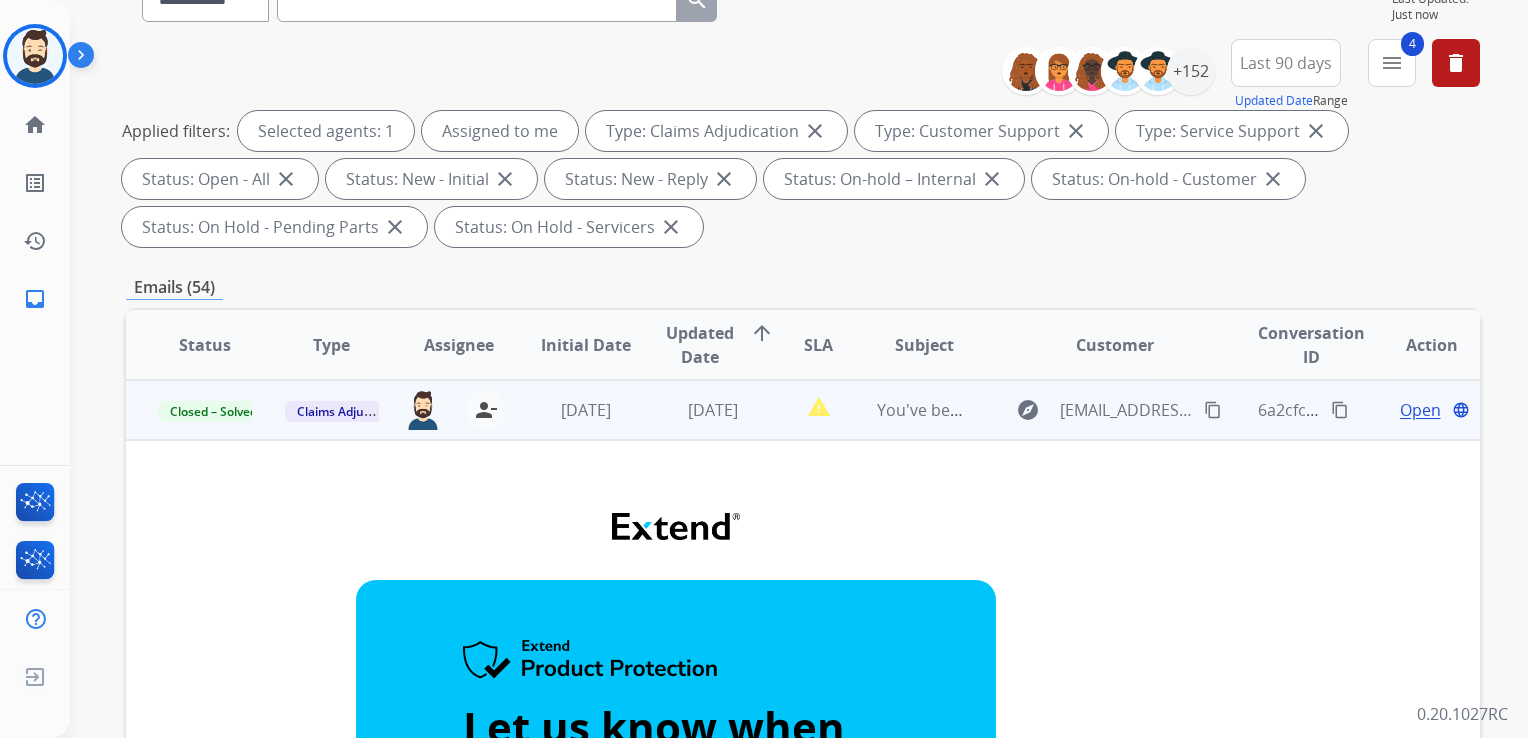 click on "2 weeks ago" at bounding box center (570, 410) 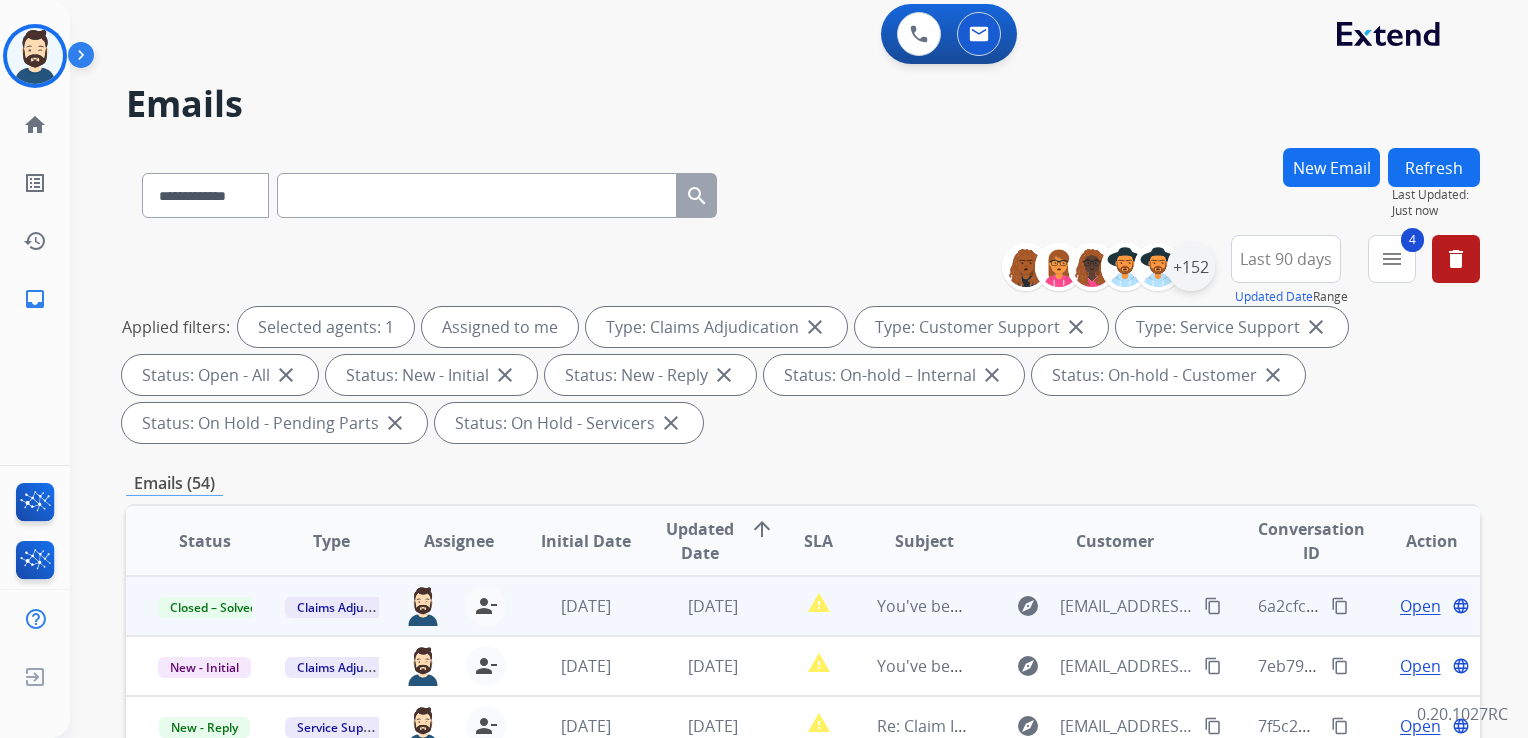 scroll, scrollTop: 0, scrollLeft: 0, axis: both 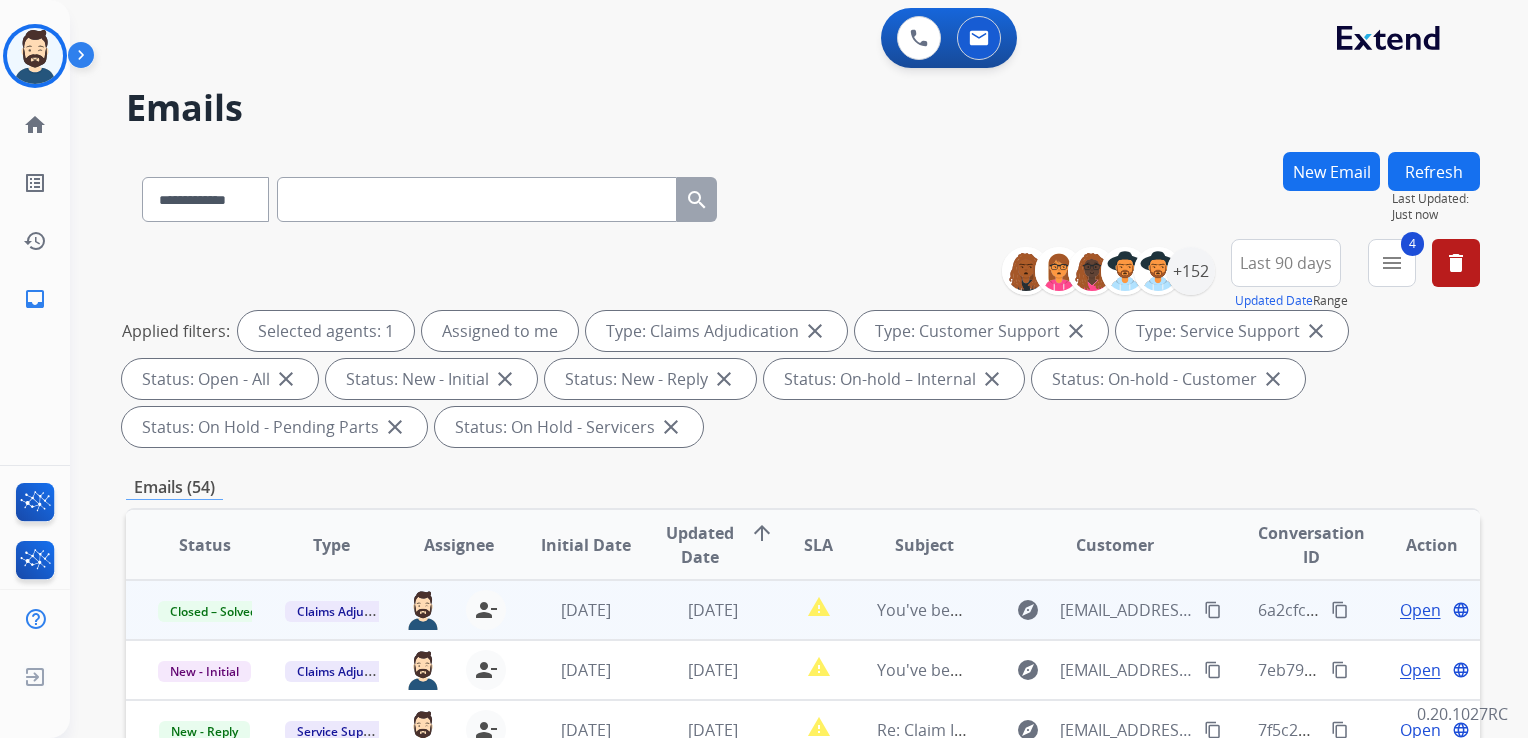 click on "Refresh" at bounding box center [1434, 171] 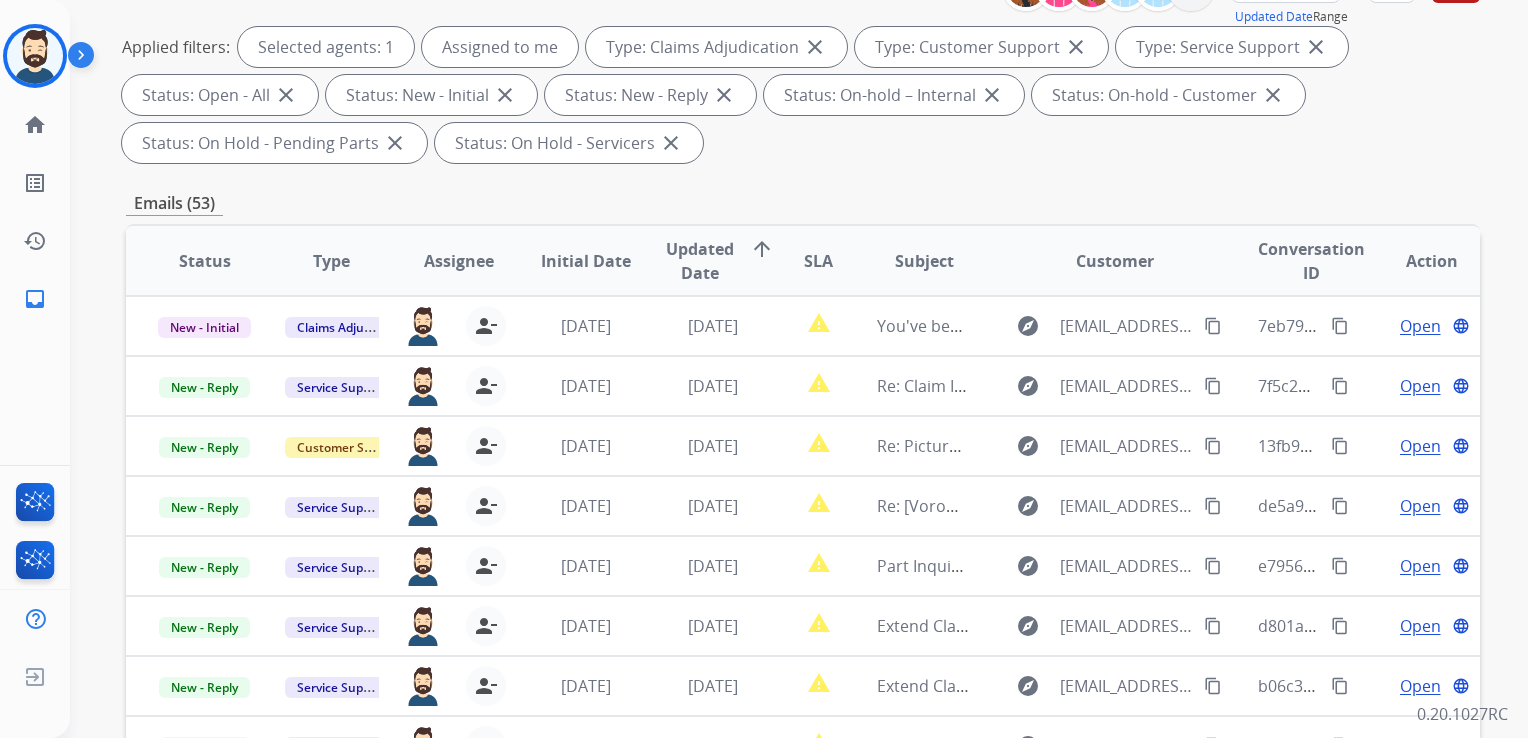 scroll, scrollTop: 300, scrollLeft: 0, axis: vertical 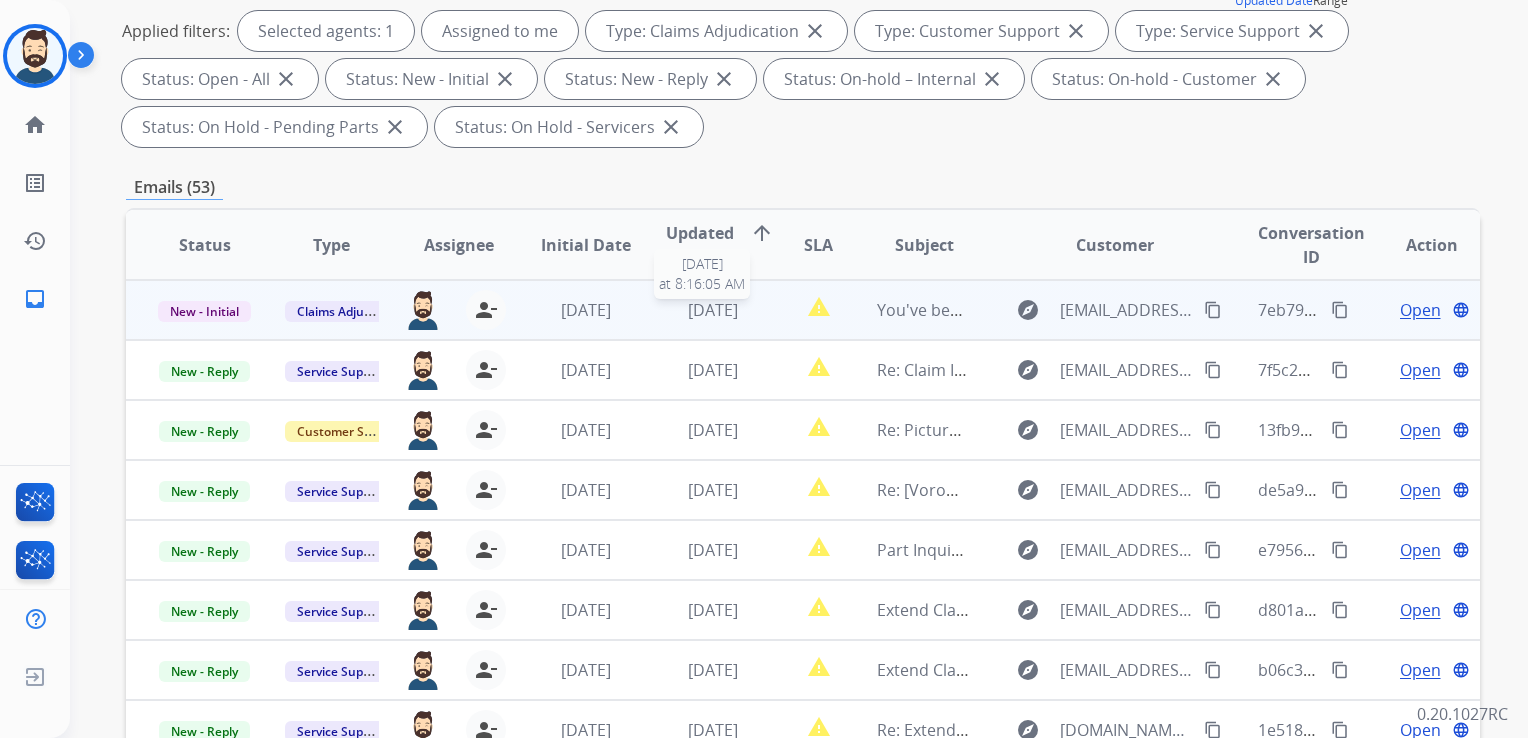 click on "2 weeks ago" at bounding box center [713, 310] 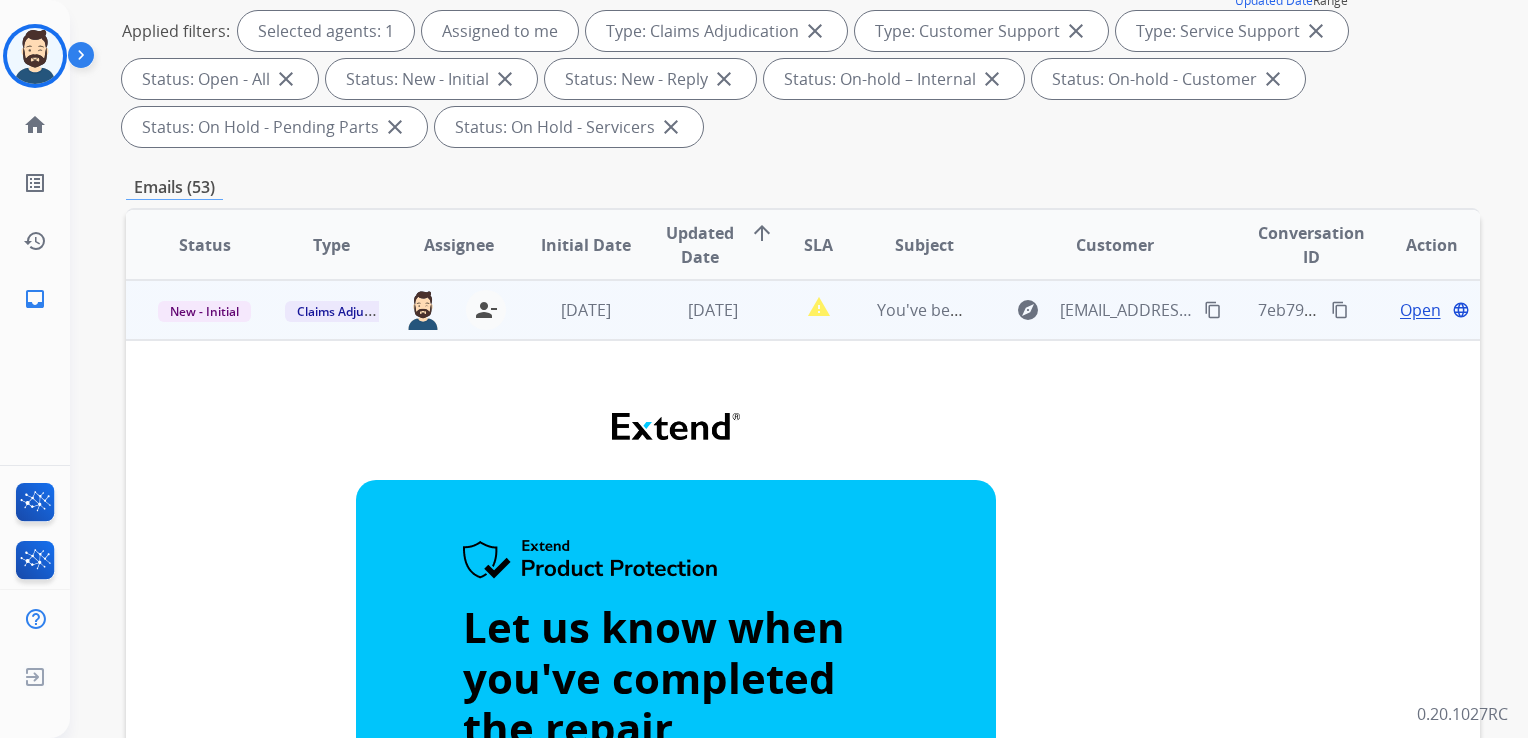 click on "Open" at bounding box center (1420, 310) 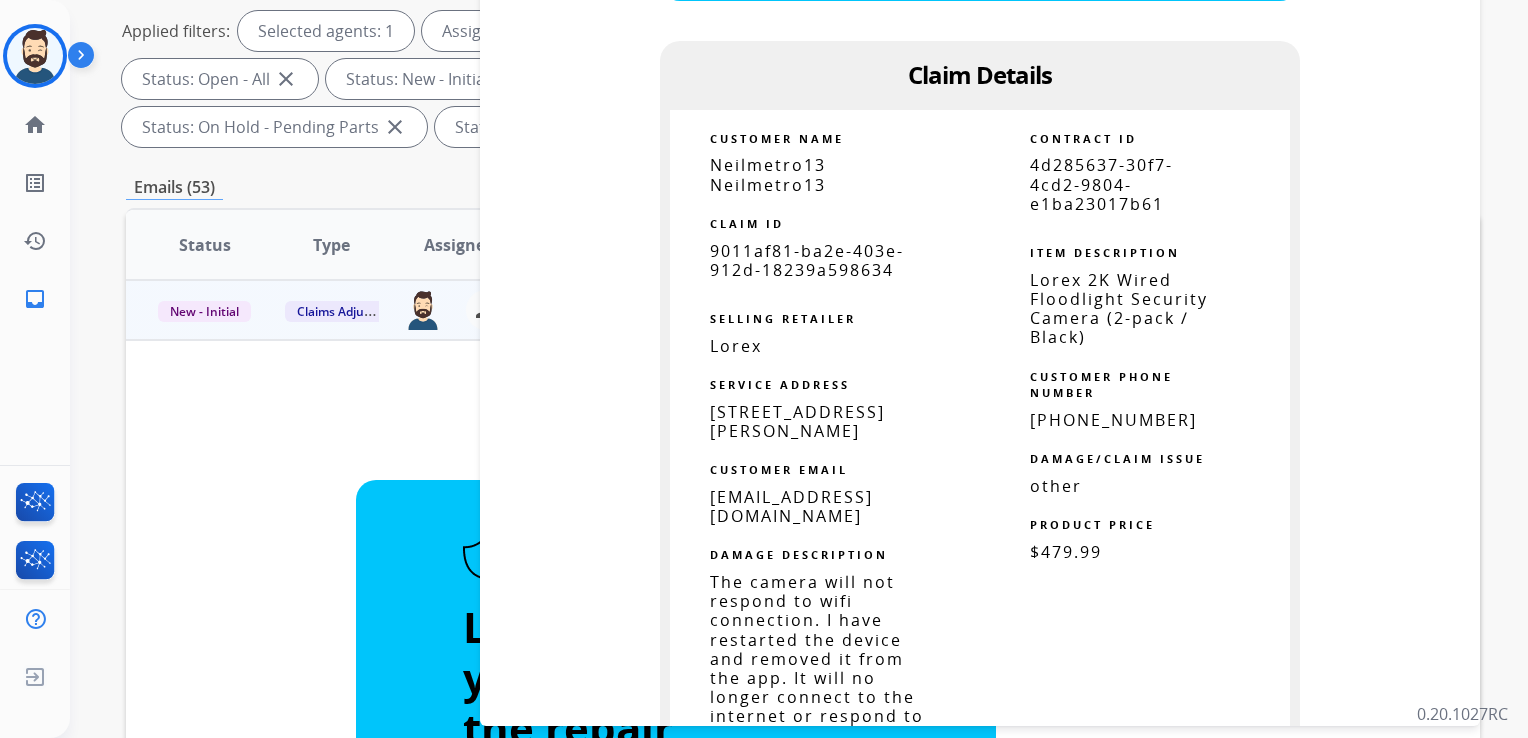 scroll, scrollTop: 1100, scrollLeft: 0, axis: vertical 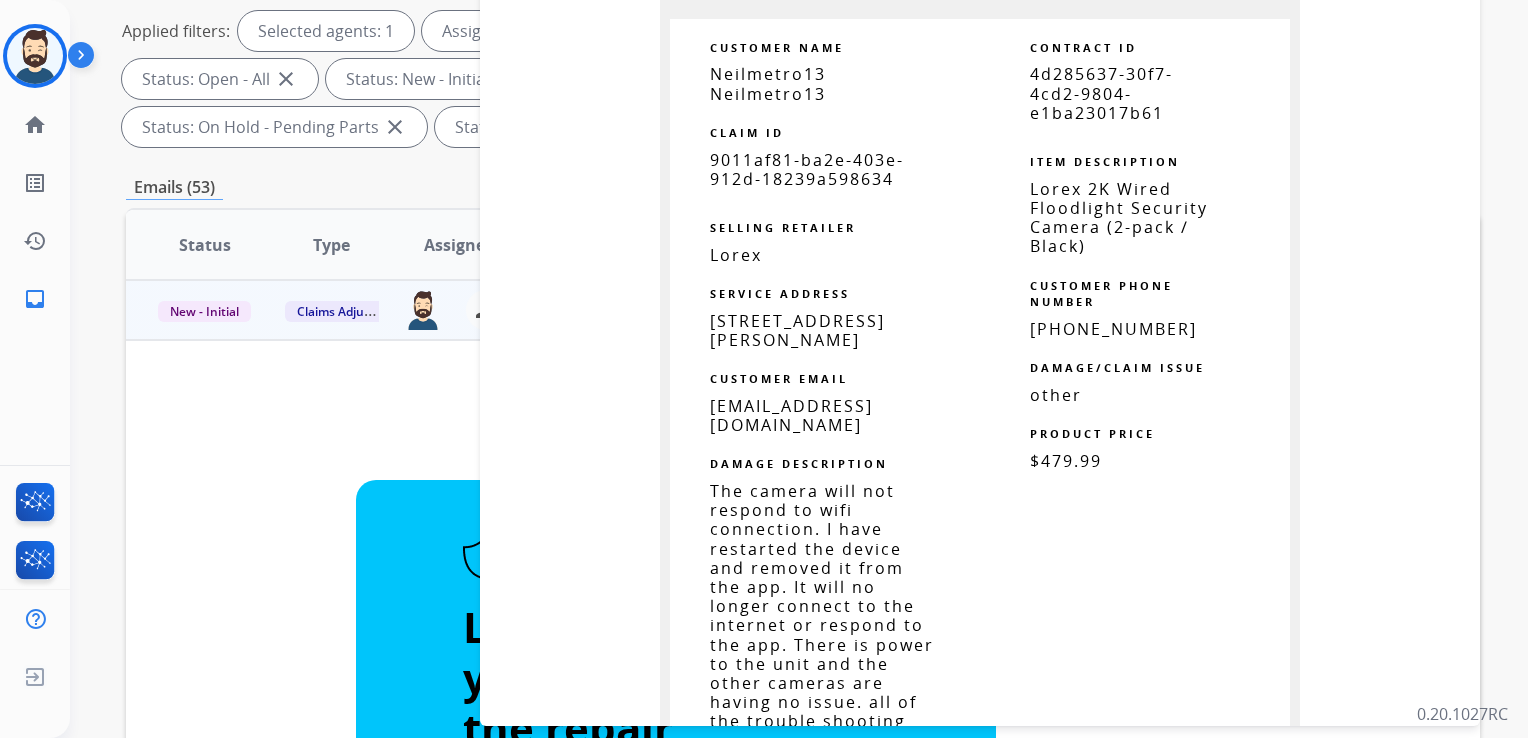 click on "9011af81-ba2e-403e-912d-18239a598634" at bounding box center [807, 169] 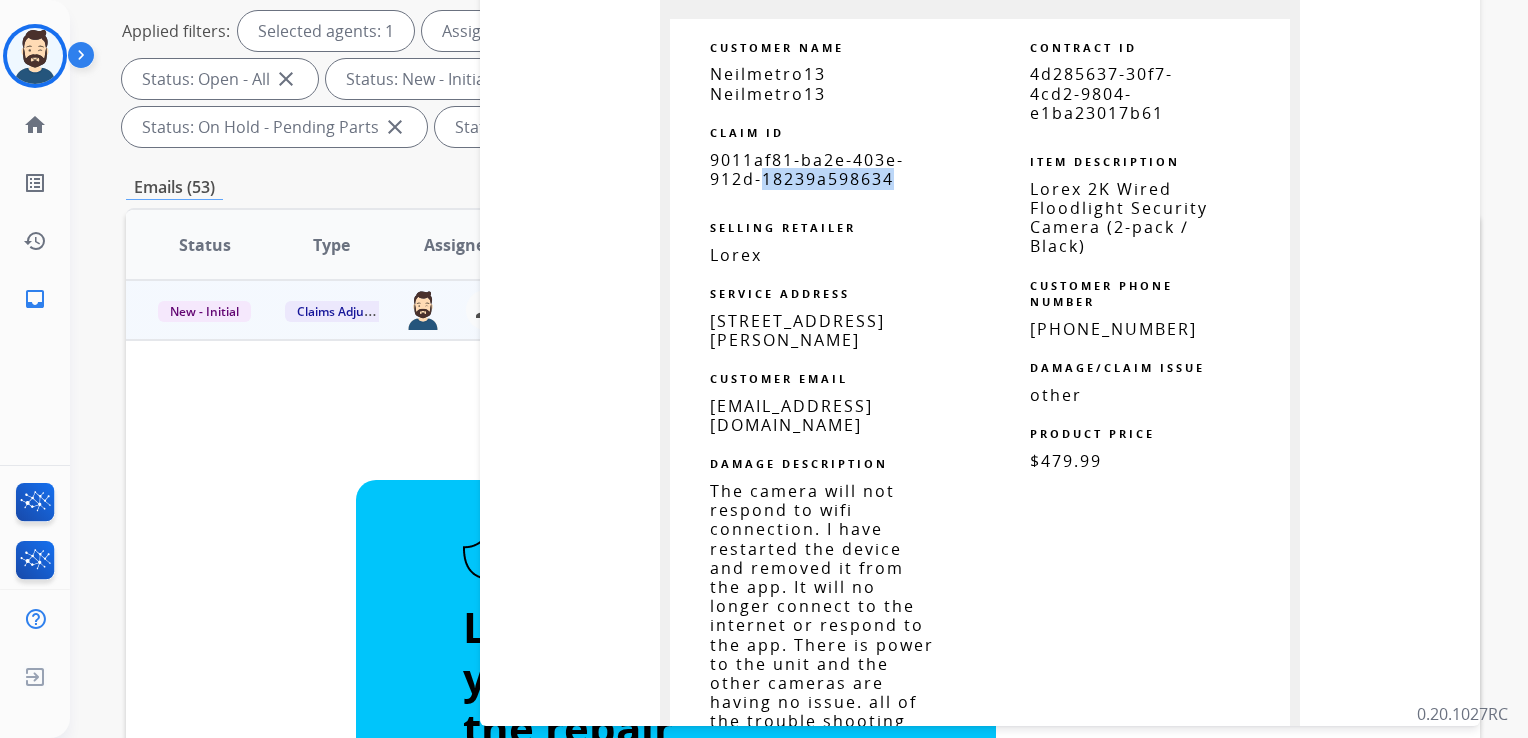 click on "9011af81-ba2e-403e-912d-18239a598634" at bounding box center [807, 169] 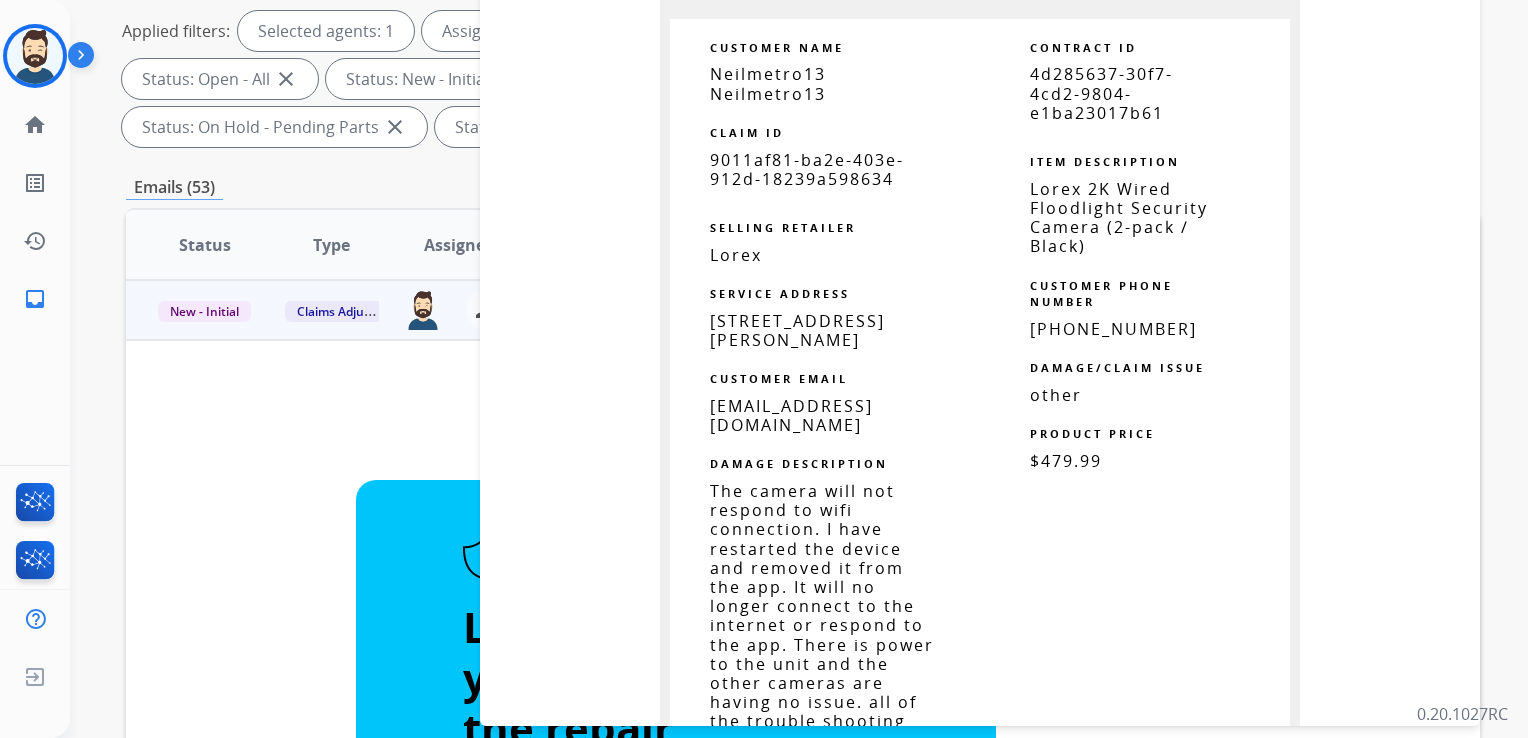 click on "9011af81-ba2e-403e-912d-18239a598634" at bounding box center (807, 169) 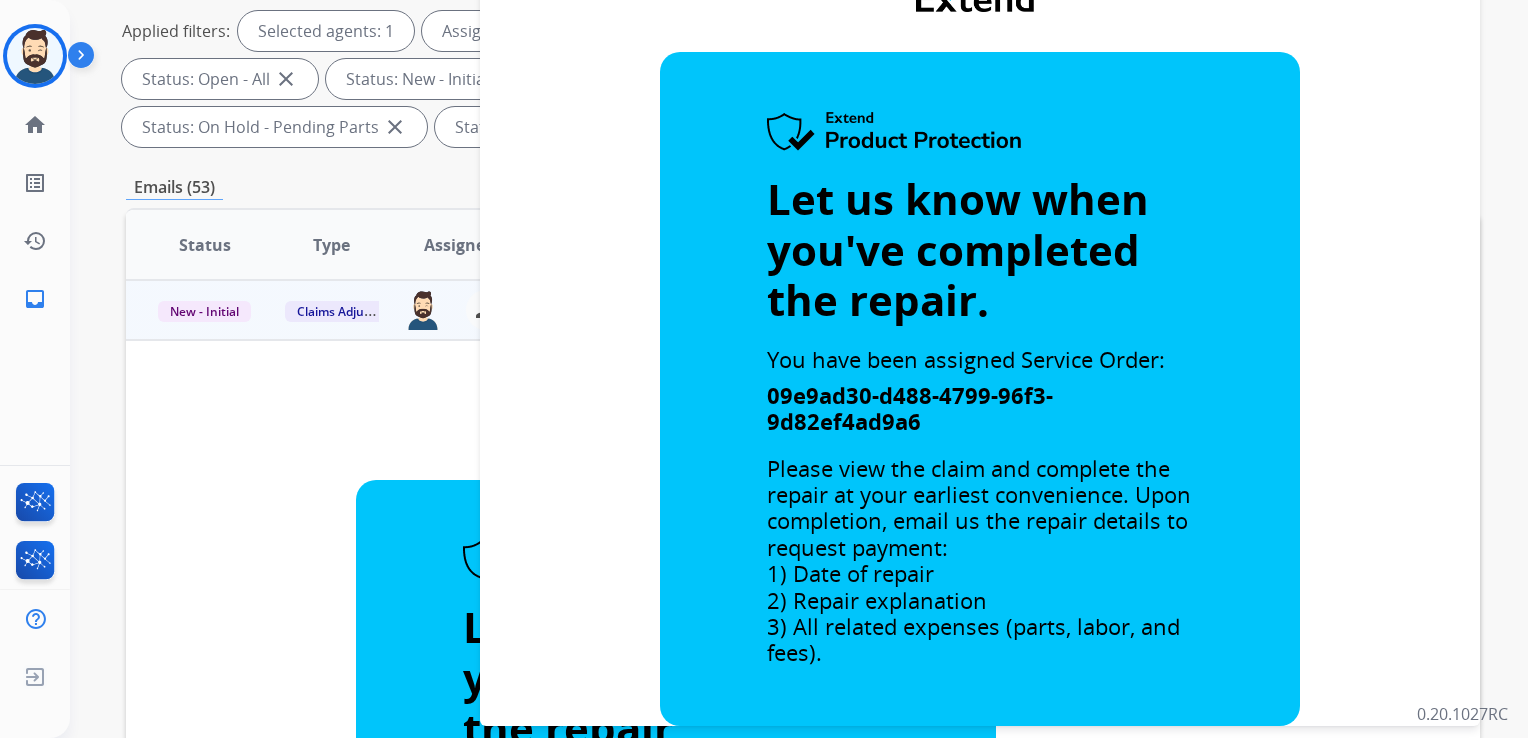 scroll, scrollTop: 0, scrollLeft: 0, axis: both 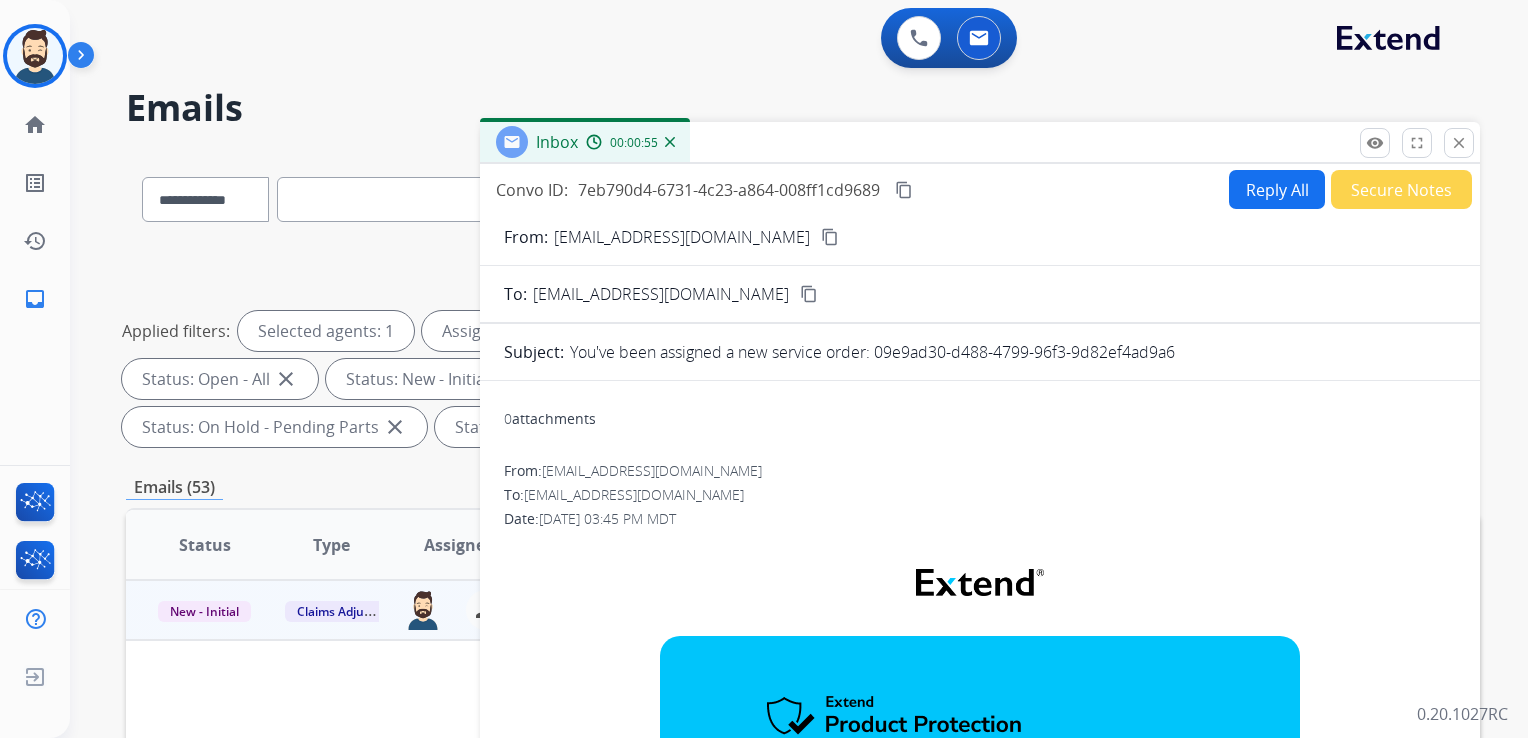 drag, startPoint x: 1449, startPoint y: 146, endPoint x: 1049, endPoint y: 245, distance: 412.06918 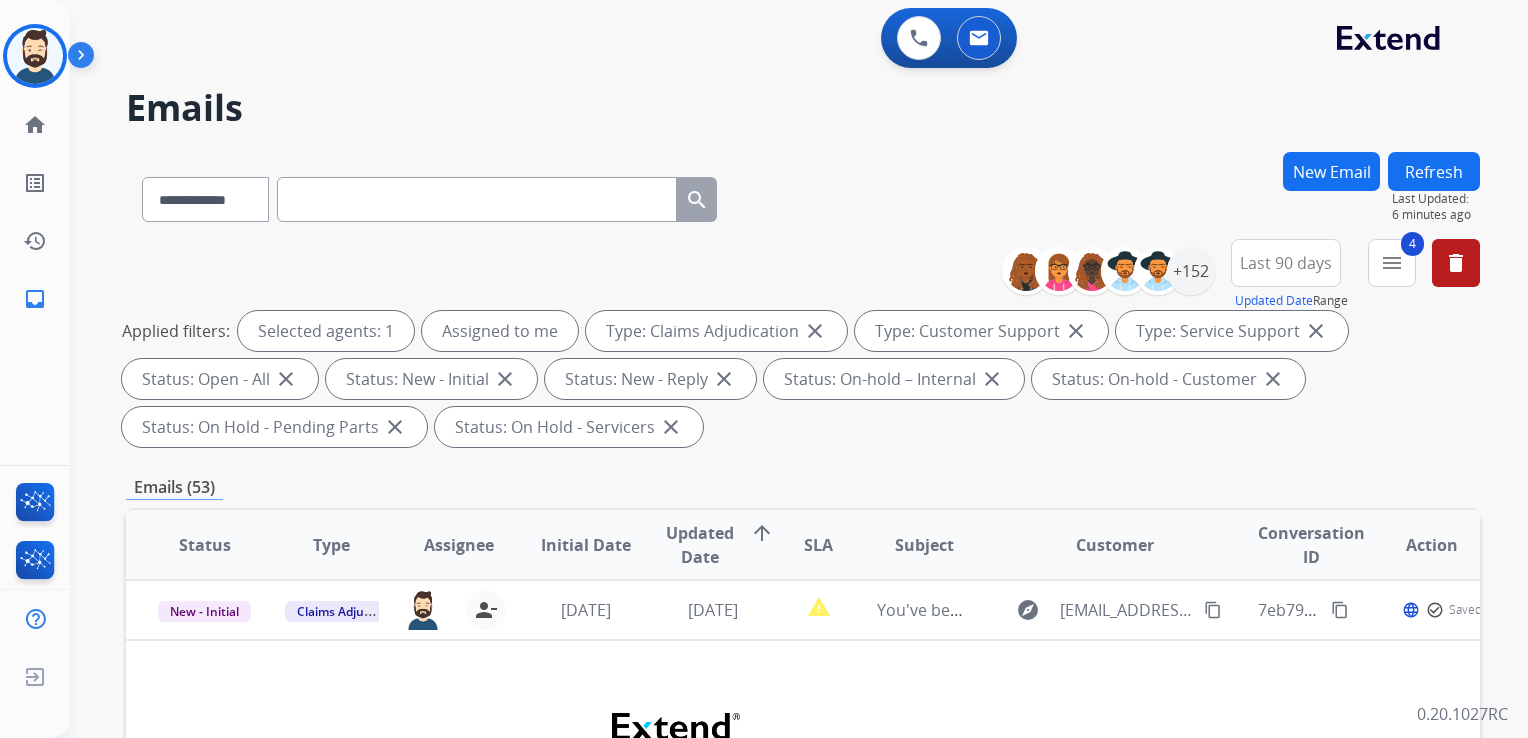 scroll, scrollTop: 200, scrollLeft: 0, axis: vertical 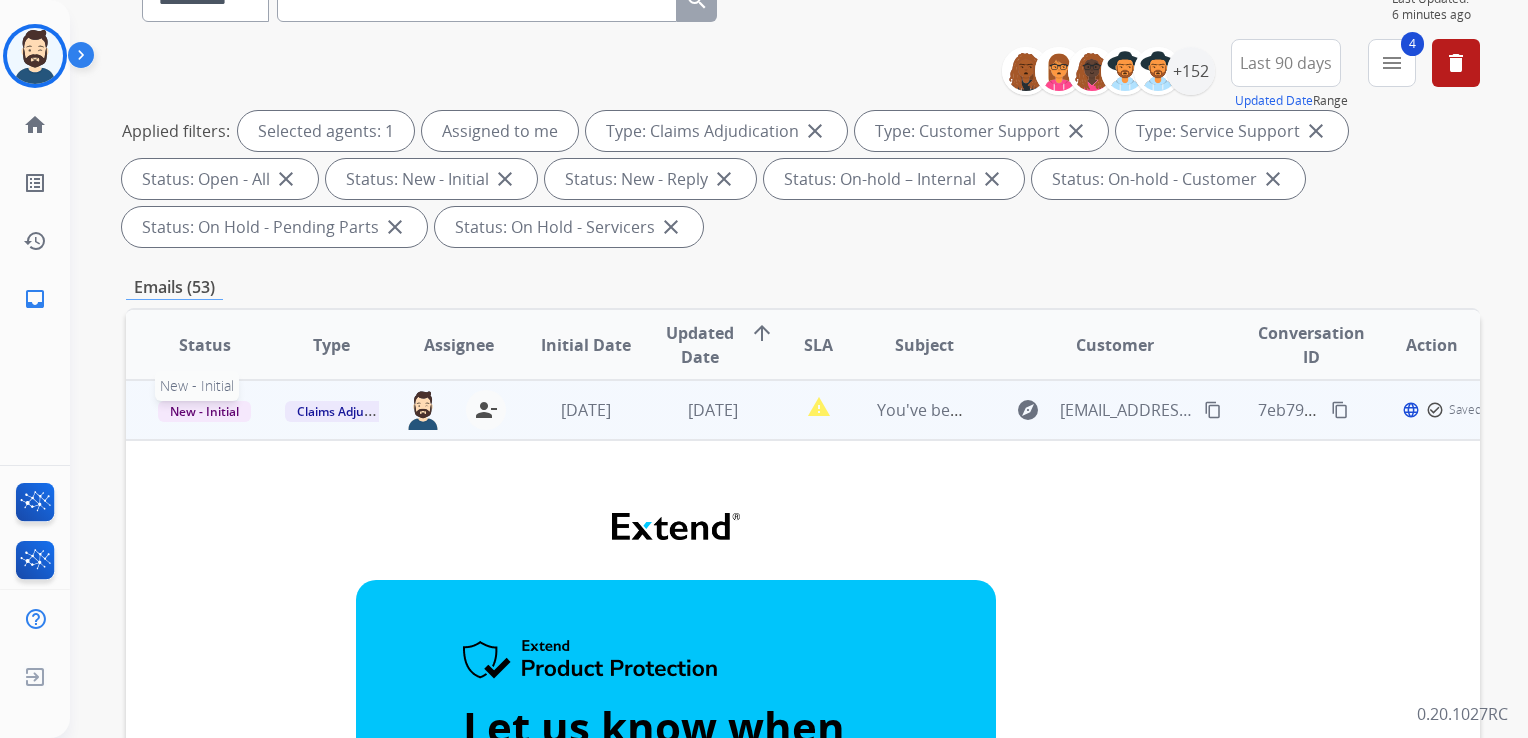 click on "New - Initial" at bounding box center [204, 411] 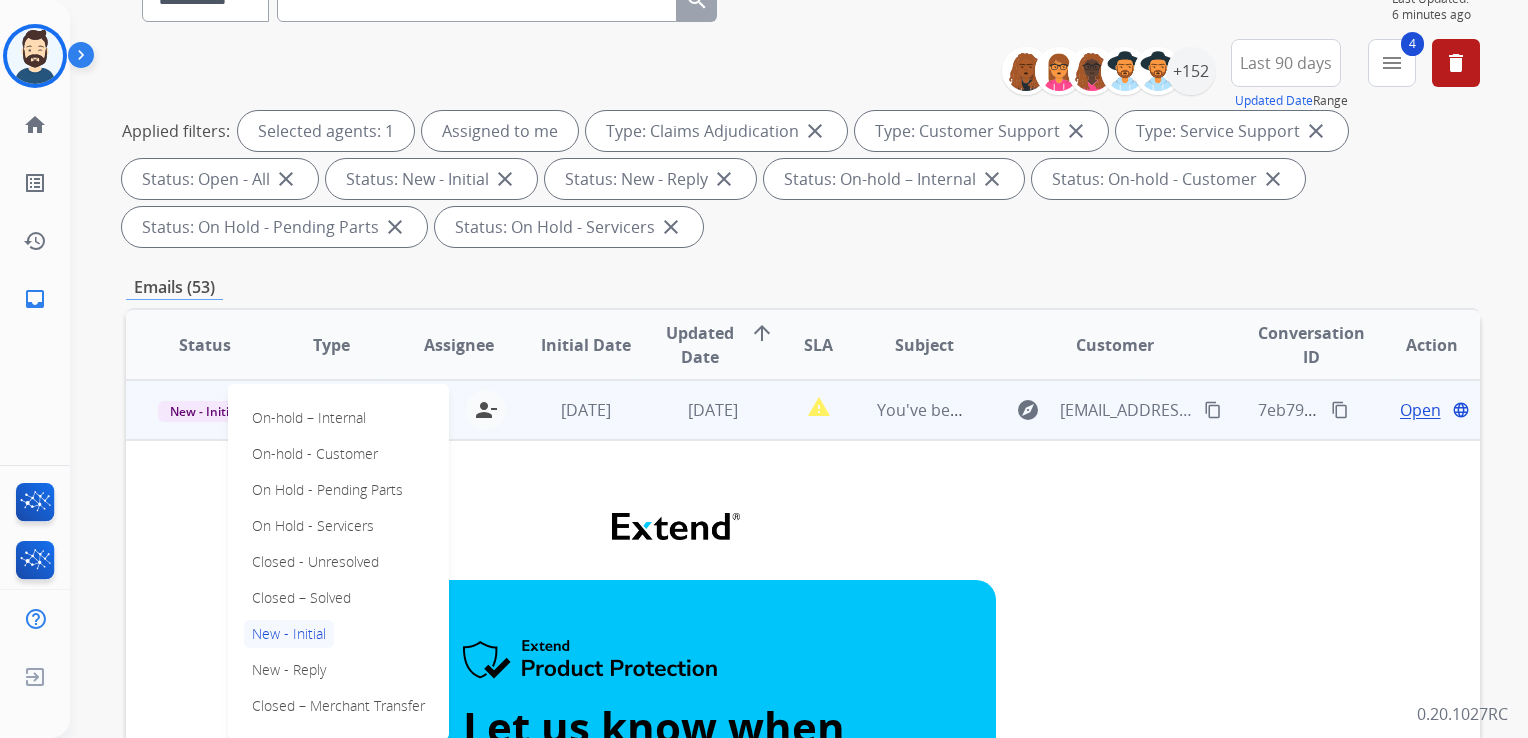 click on "Closed – Solved" at bounding box center (301, 598) 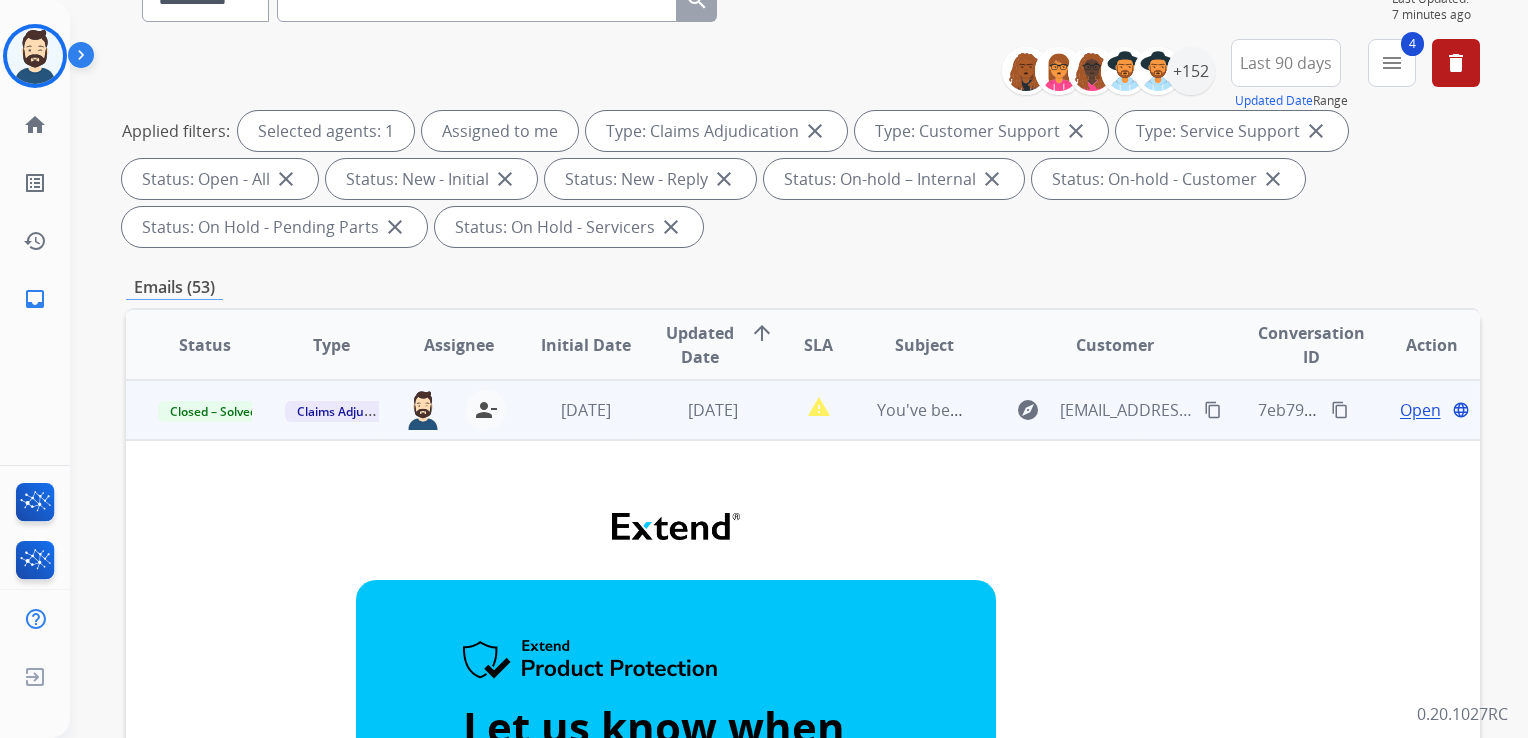 click on "2 weeks ago" at bounding box center [570, 410] 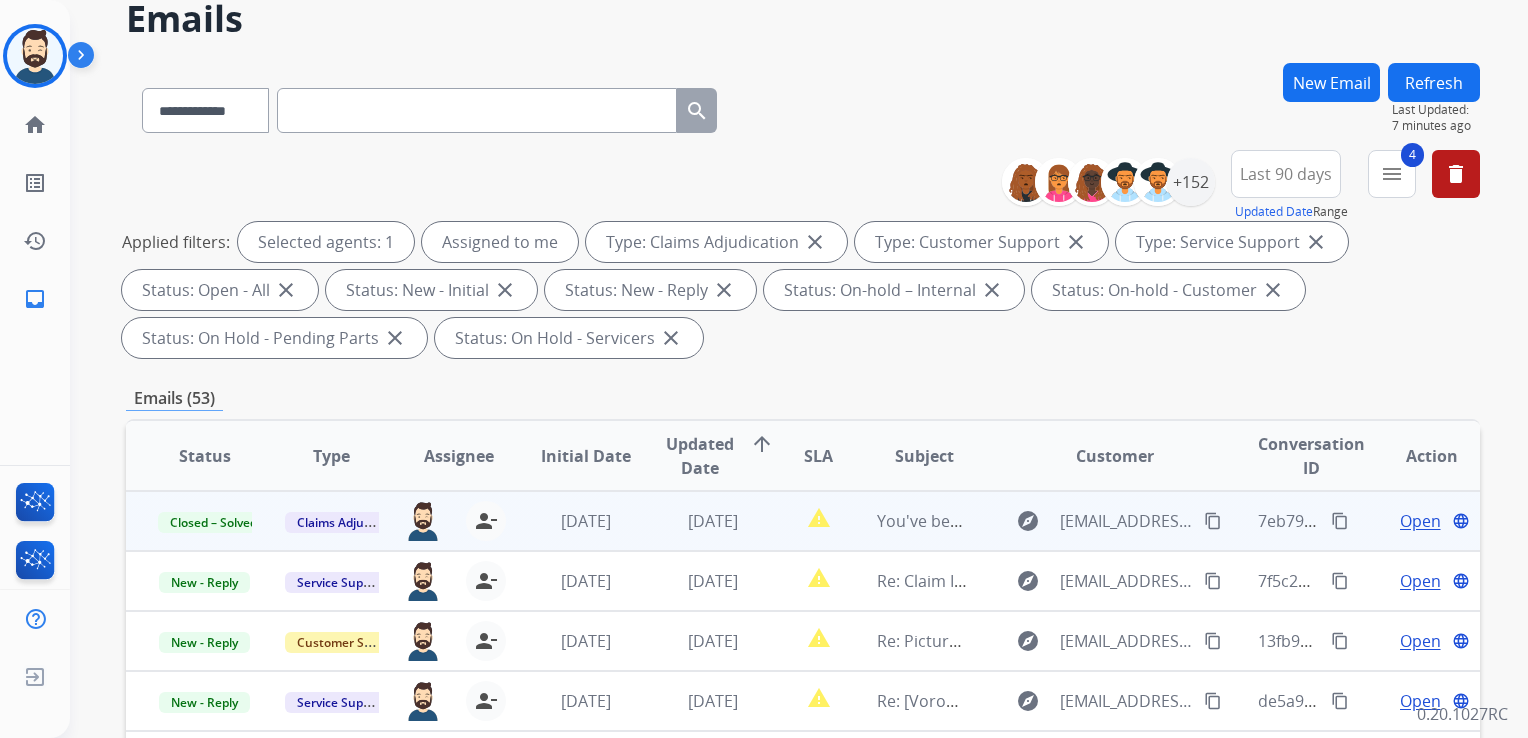 scroll, scrollTop: 0, scrollLeft: 0, axis: both 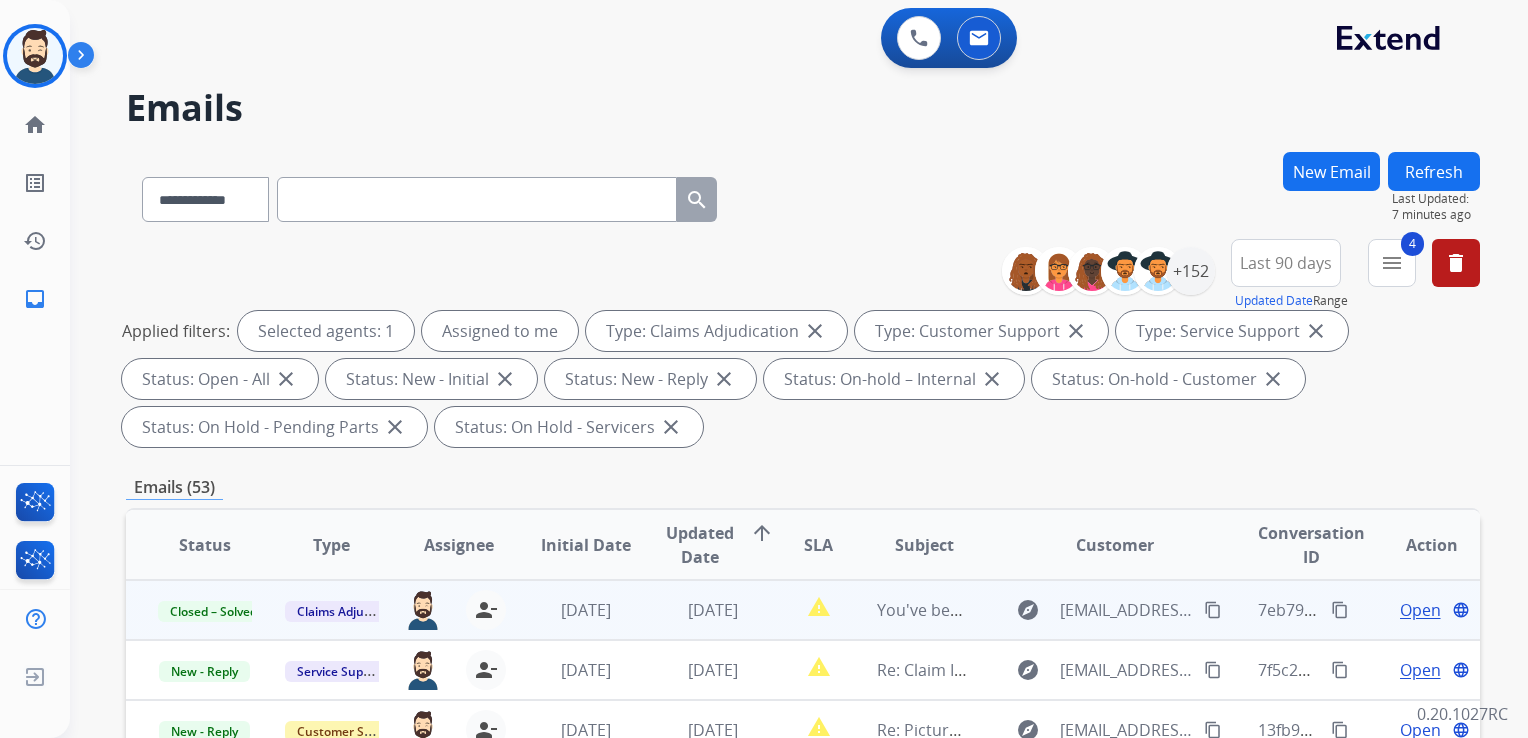 click on "Refresh" at bounding box center [1434, 171] 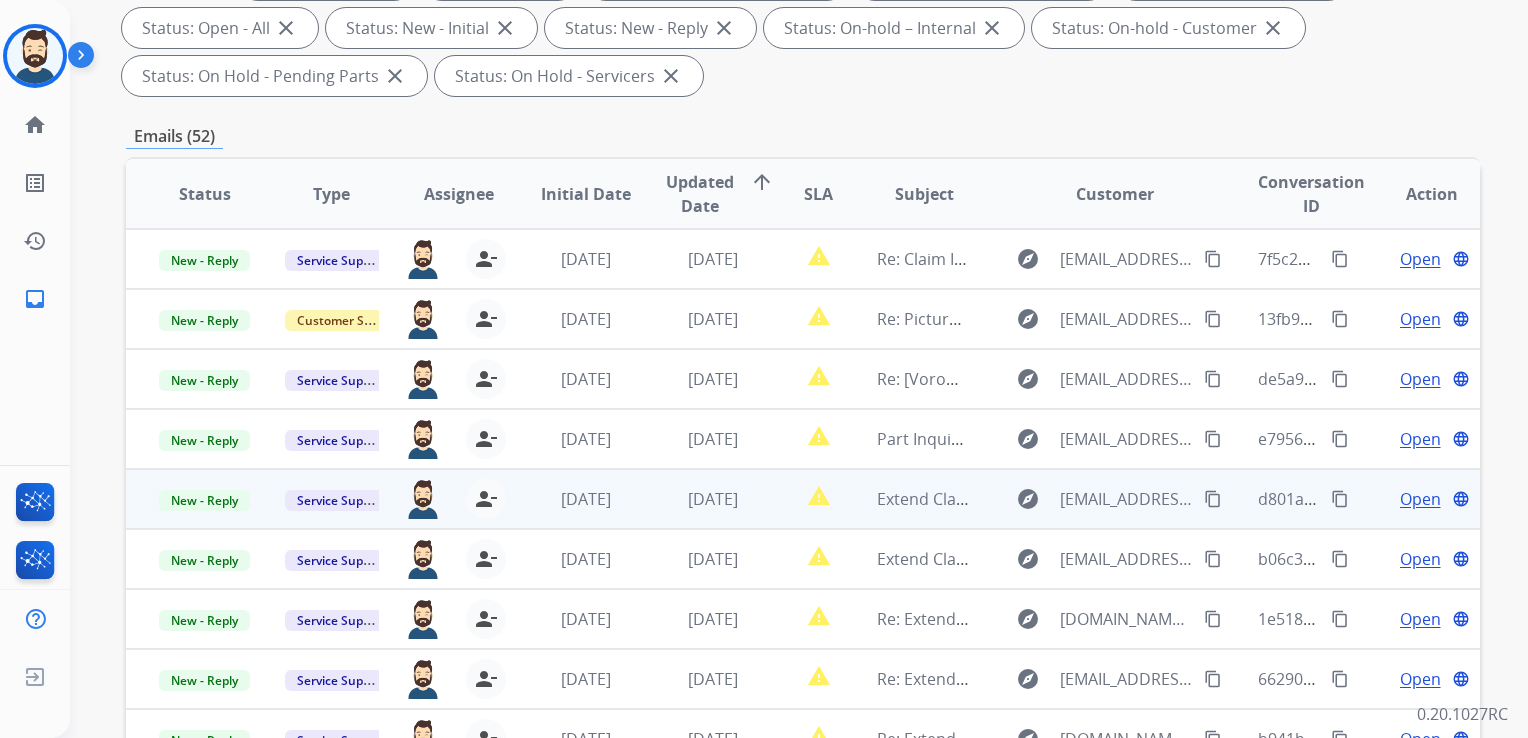 scroll, scrollTop: 400, scrollLeft: 0, axis: vertical 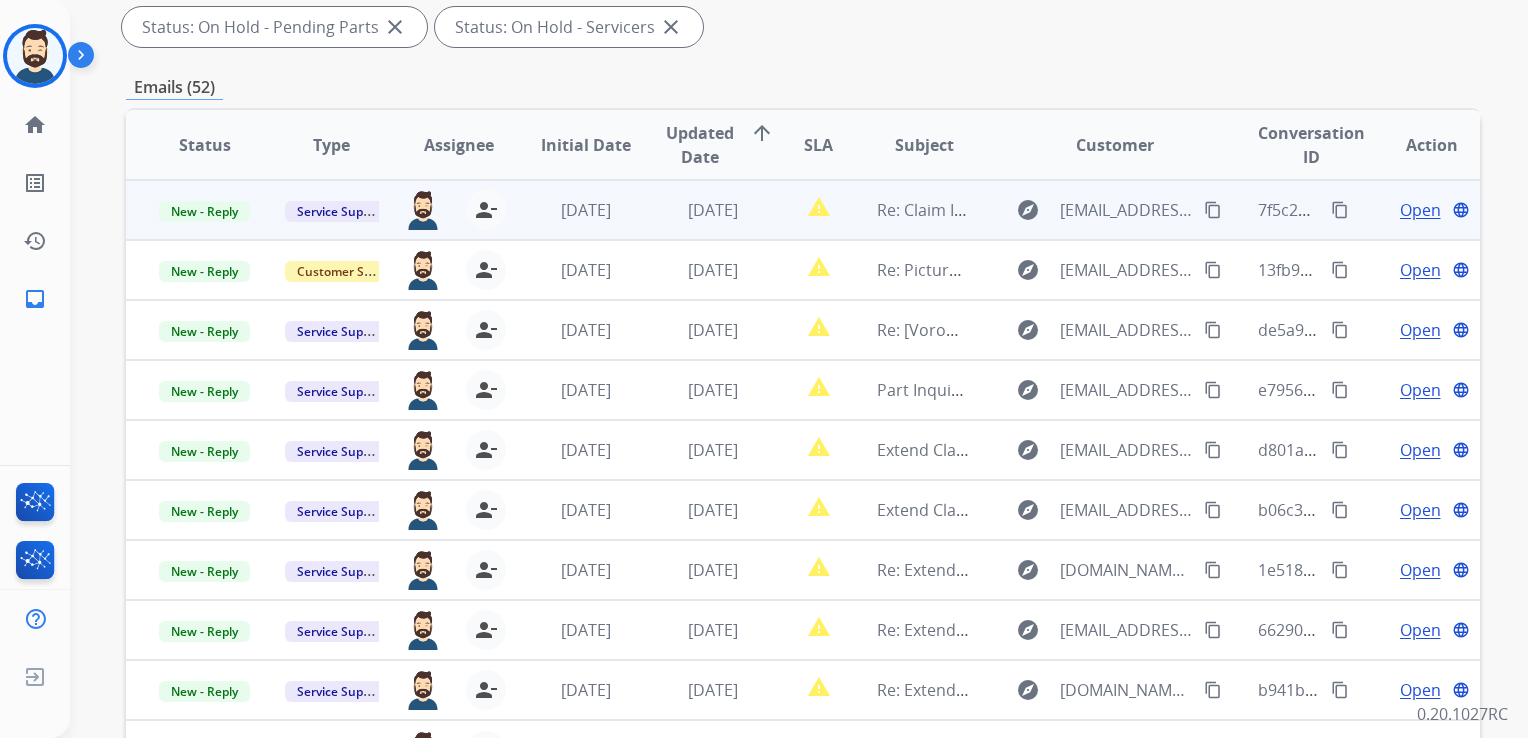 click on "[DATE]" at bounding box center (713, 210) 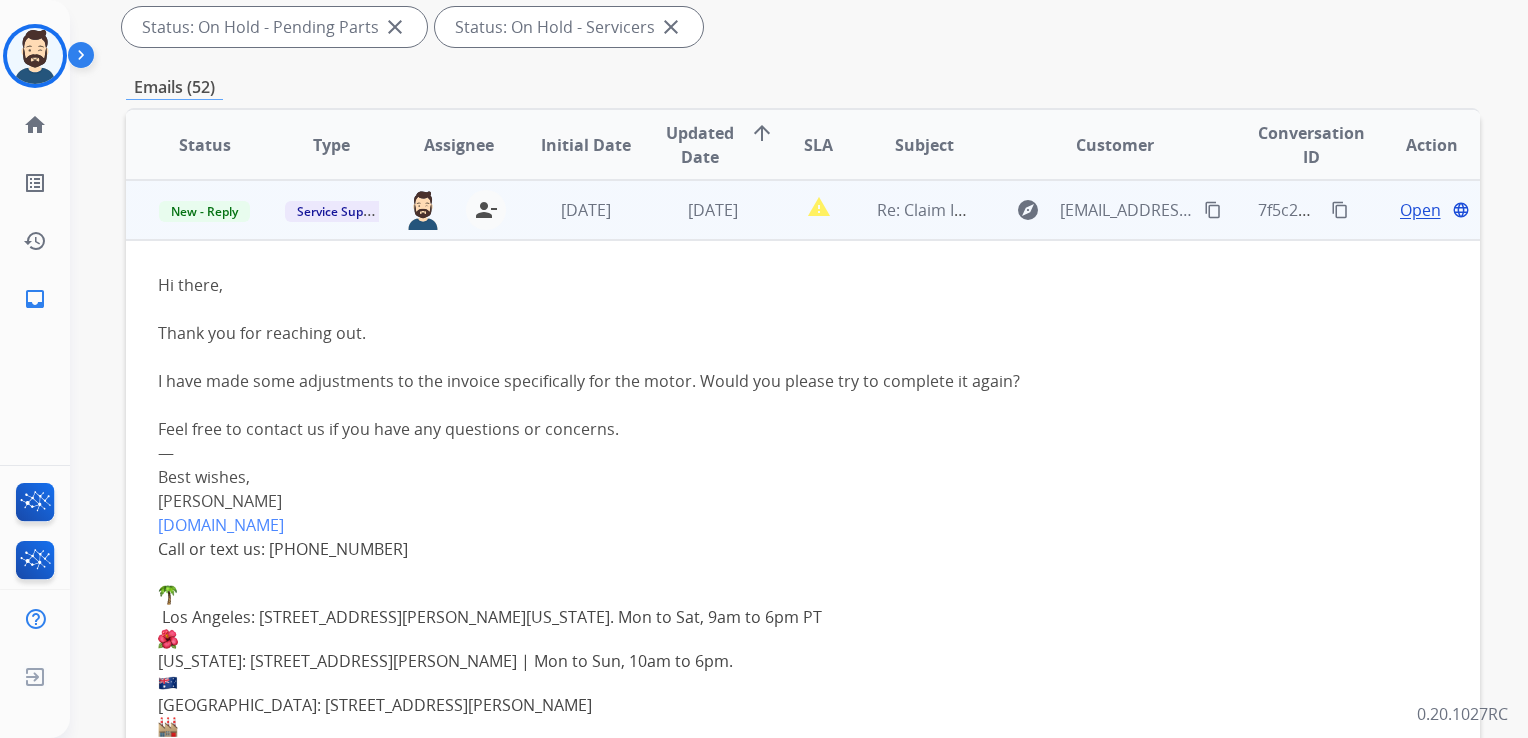 click on "Open" at bounding box center [1420, 210] 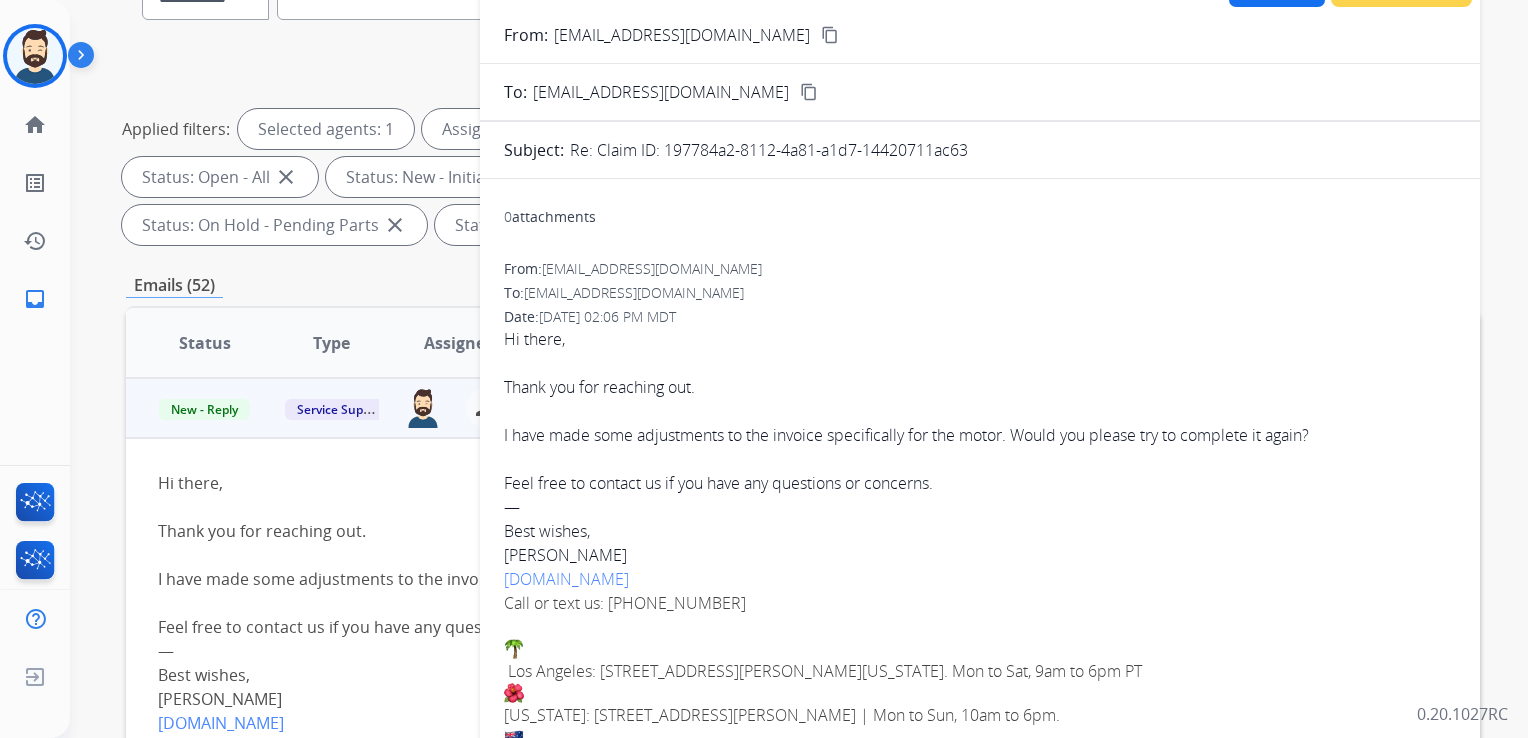 scroll, scrollTop: 200, scrollLeft: 0, axis: vertical 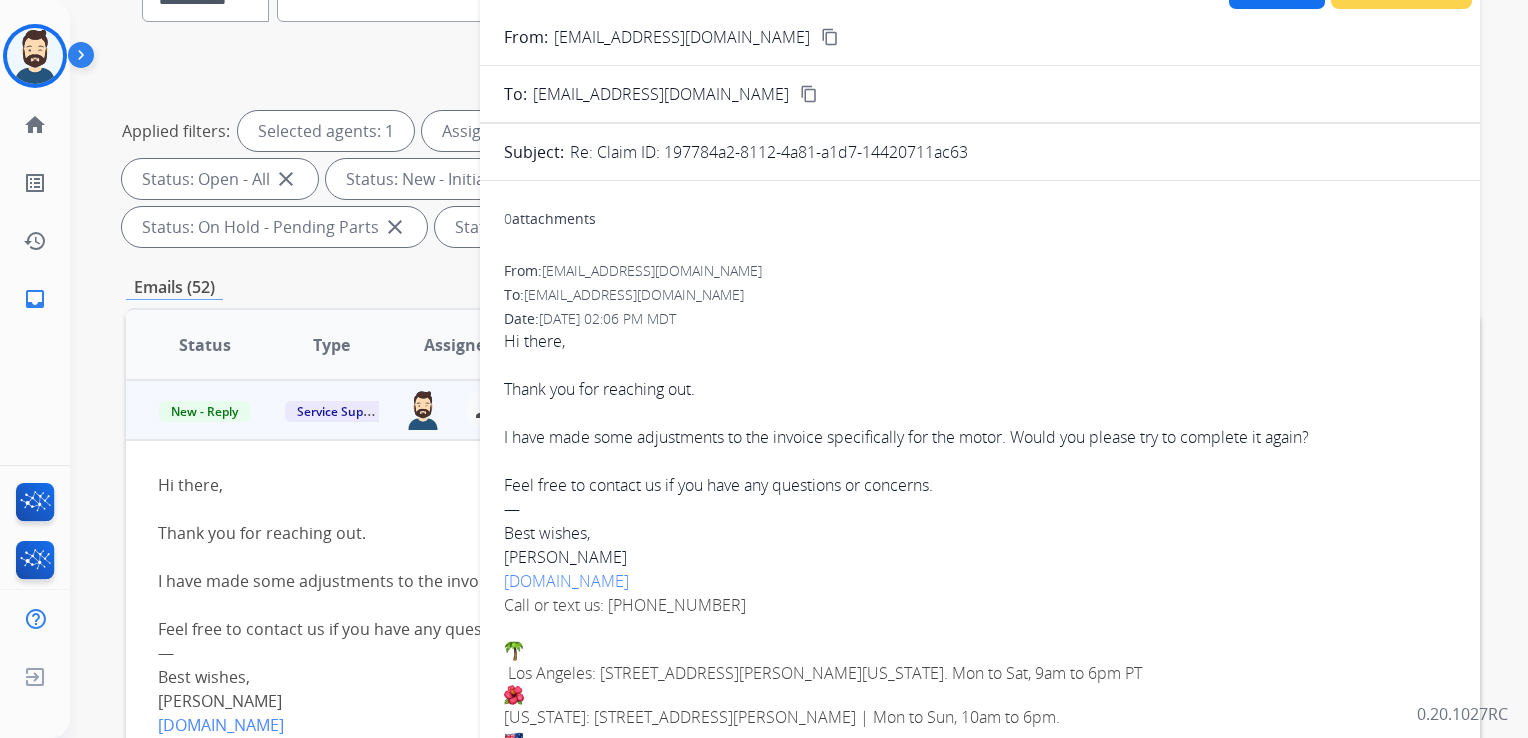 drag, startPoint x: 666, startPoint y: 154, endPoint x: 974, endPoint y: 155, distance: 308.00162 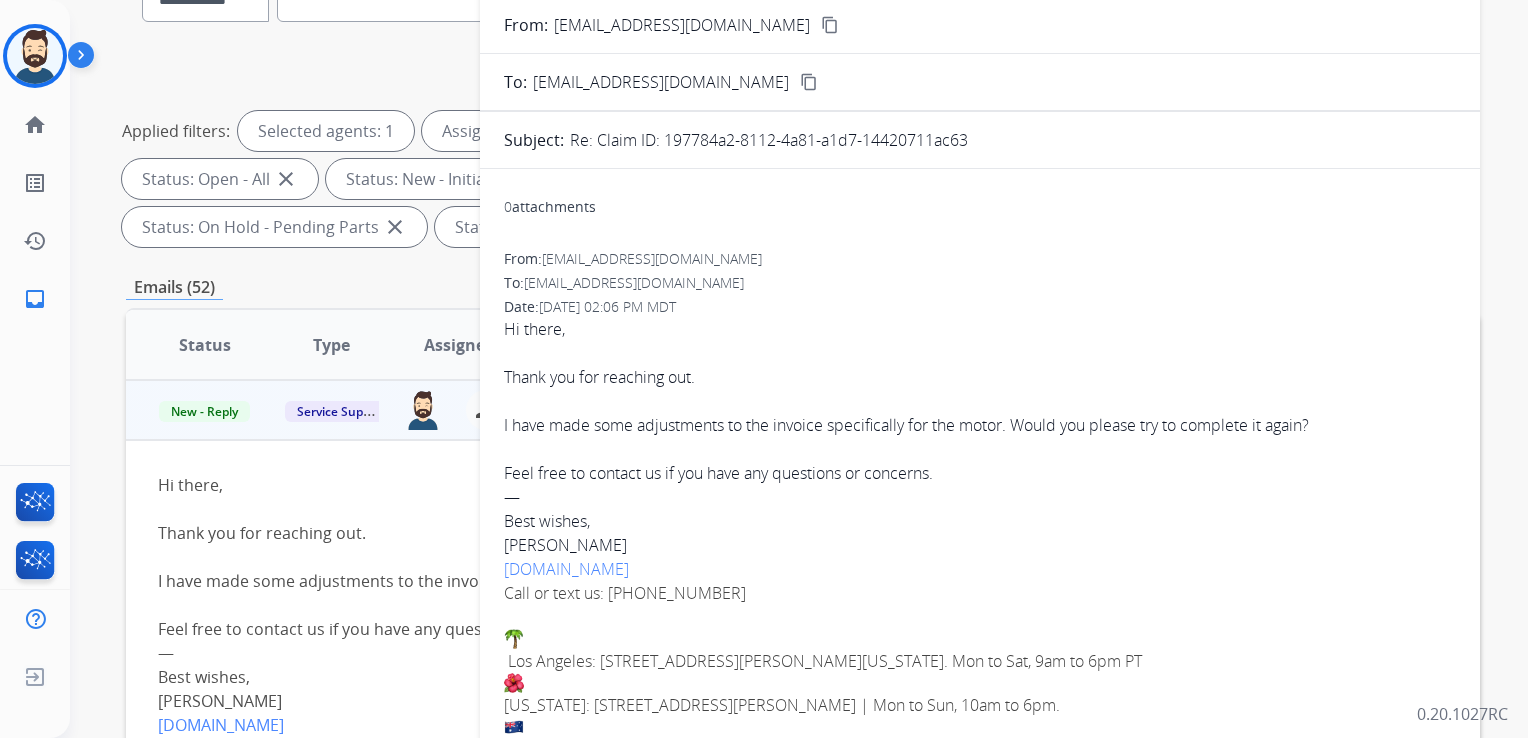 scroll, scrollTop: 0, scrollLeft: 0, axis: both 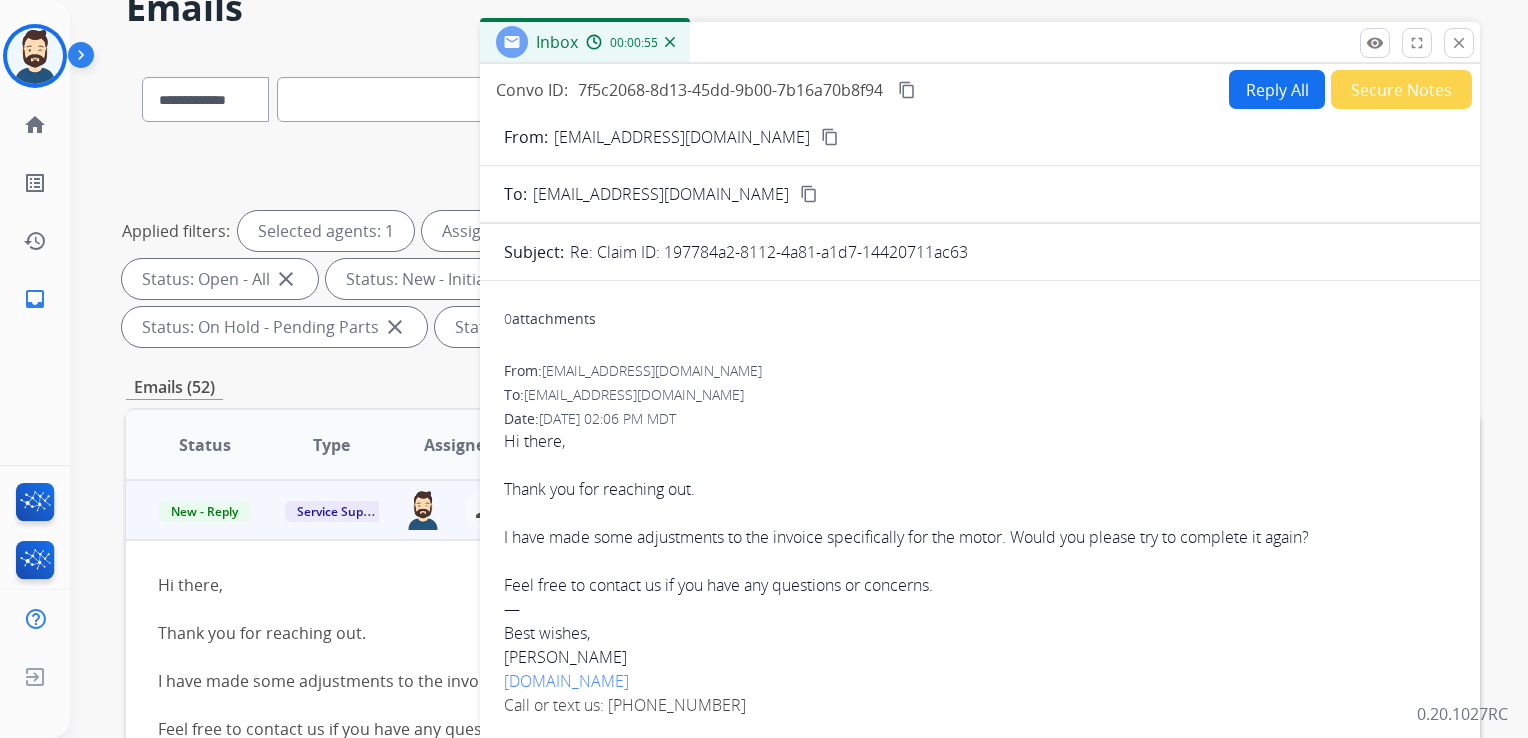 click on "Reply All" at bounding box center (1277, 89) 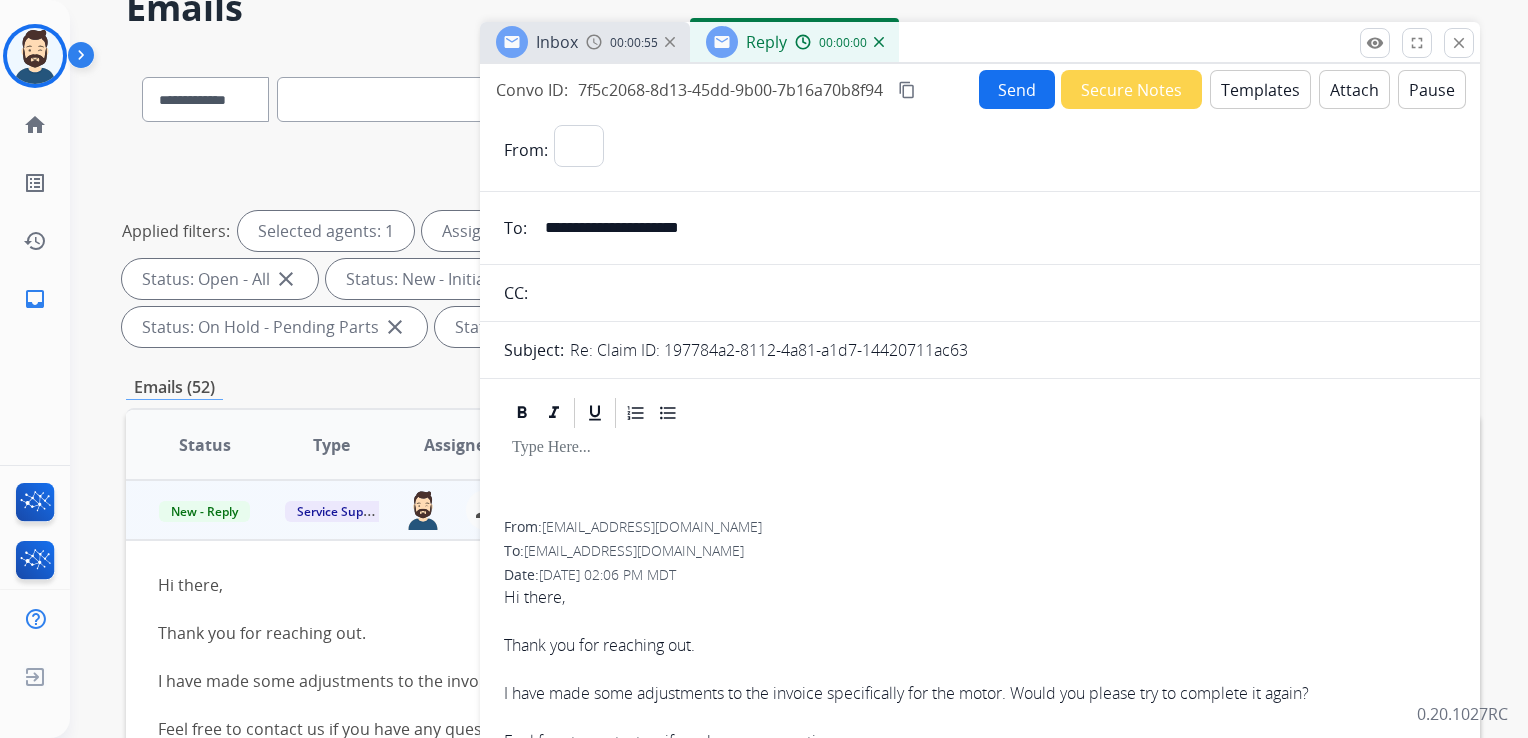 select on "**********" 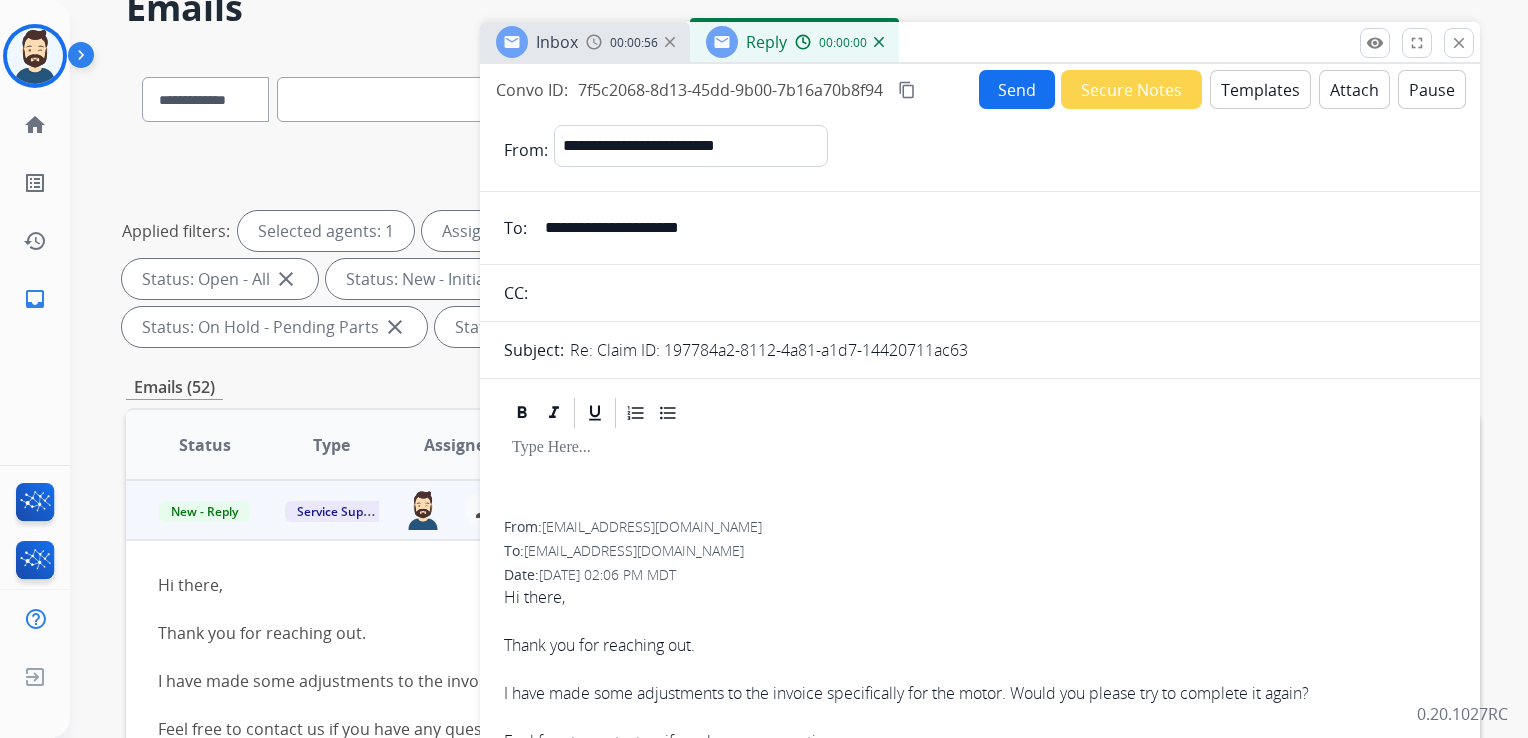 click on "Templates" at bounding box center (1260, 89) 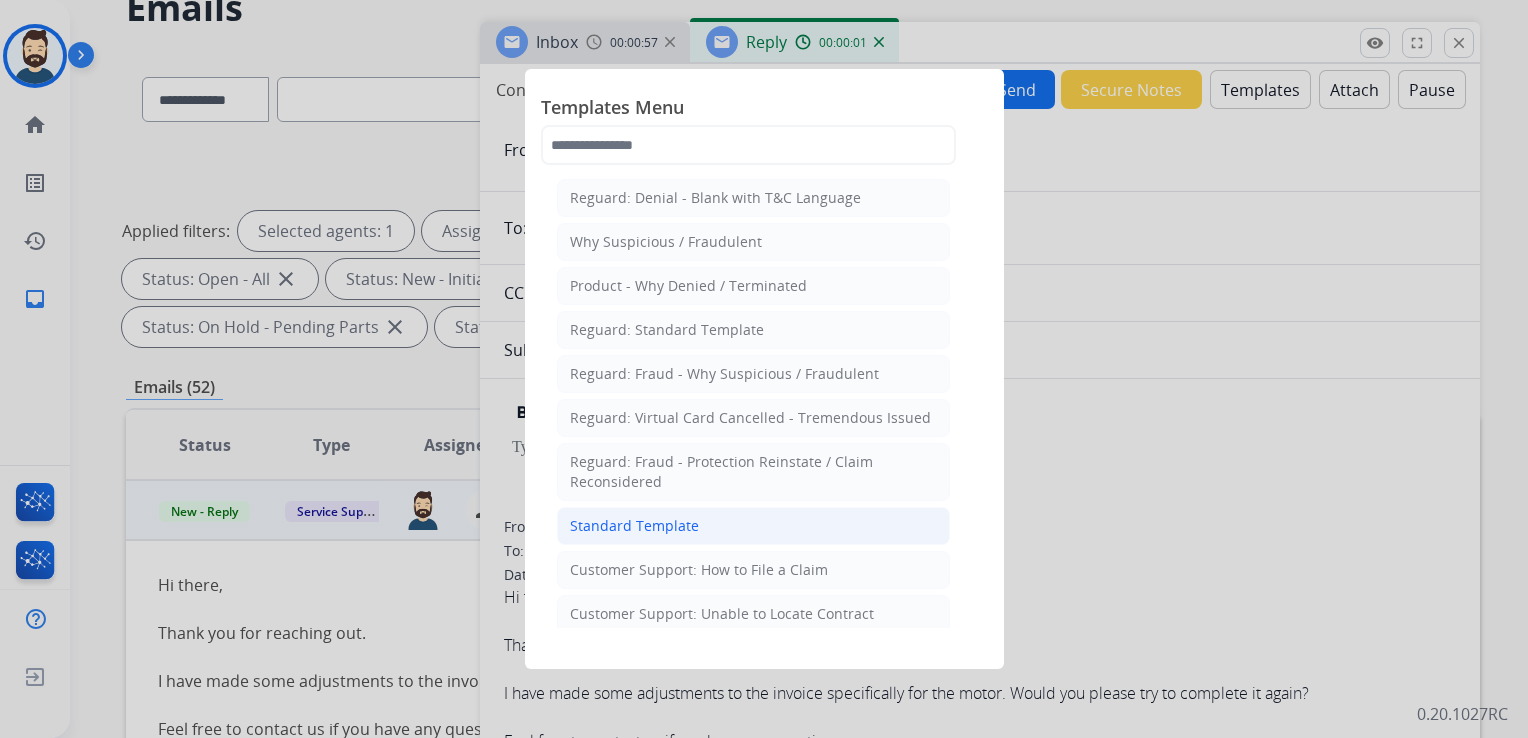 click on "Standard Template" 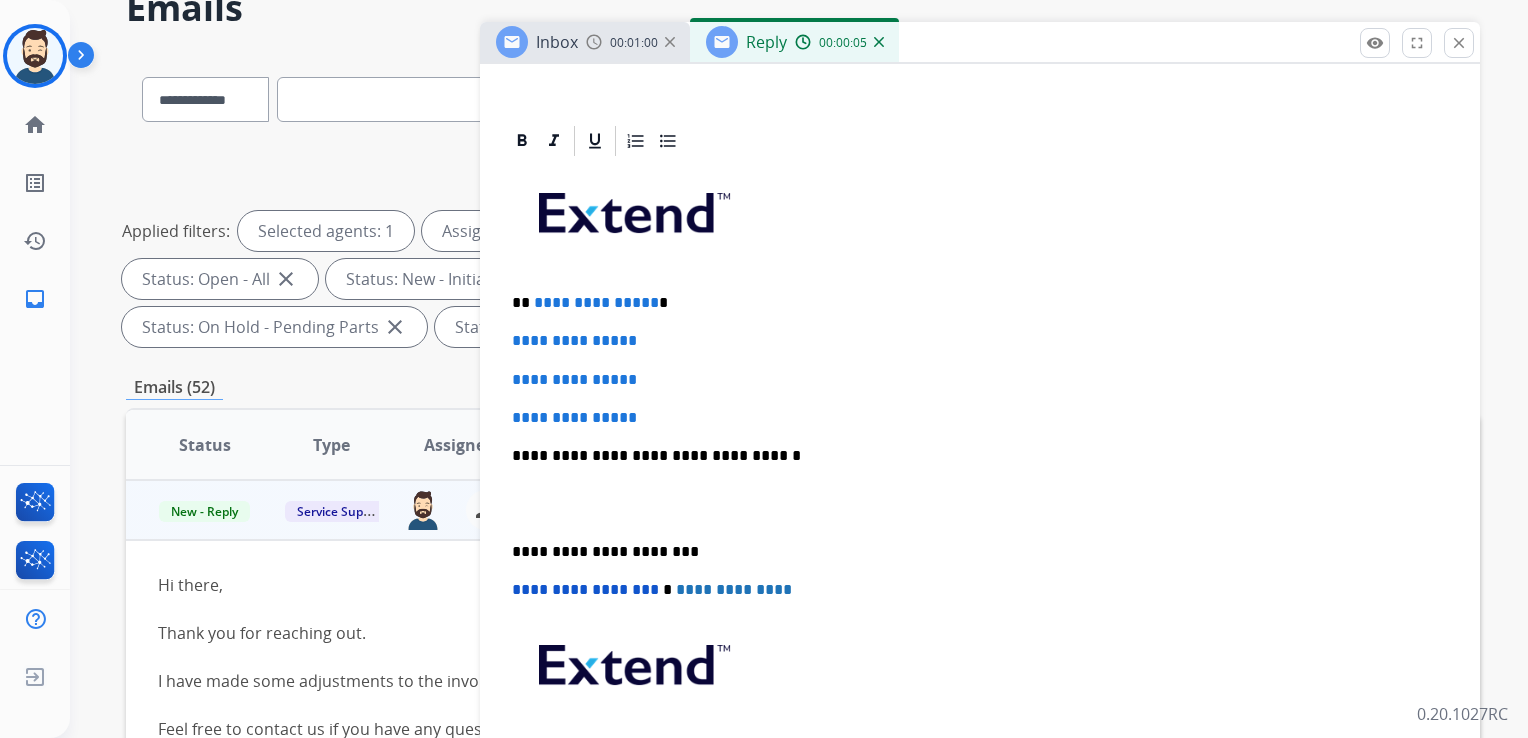 scroll, scrollTop: 300, scrollLeft: 0, axis: vertical 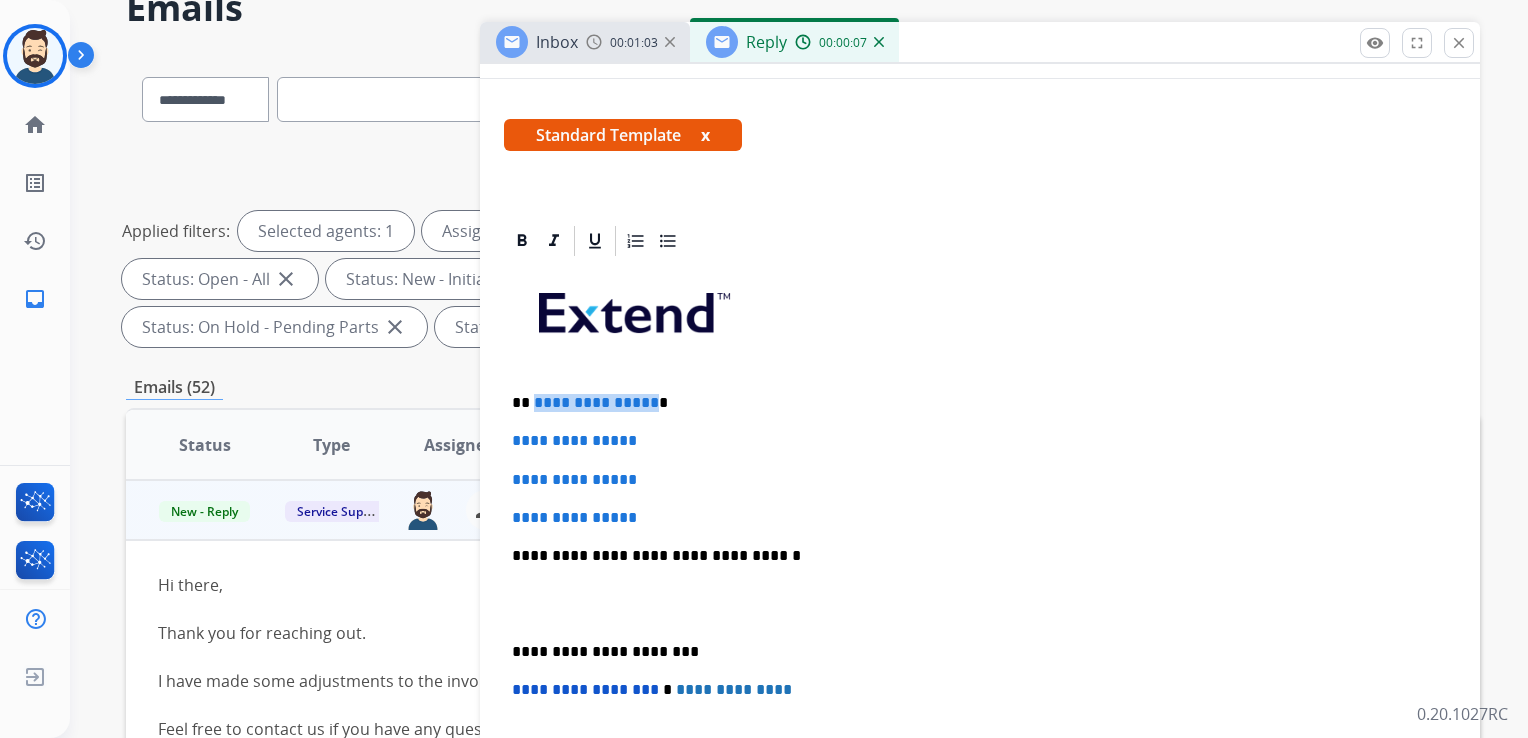 drag, startPoint x: 530, startPoint y: 398, endPoint x: 645, endPoint y: 402, distance: 115.06954 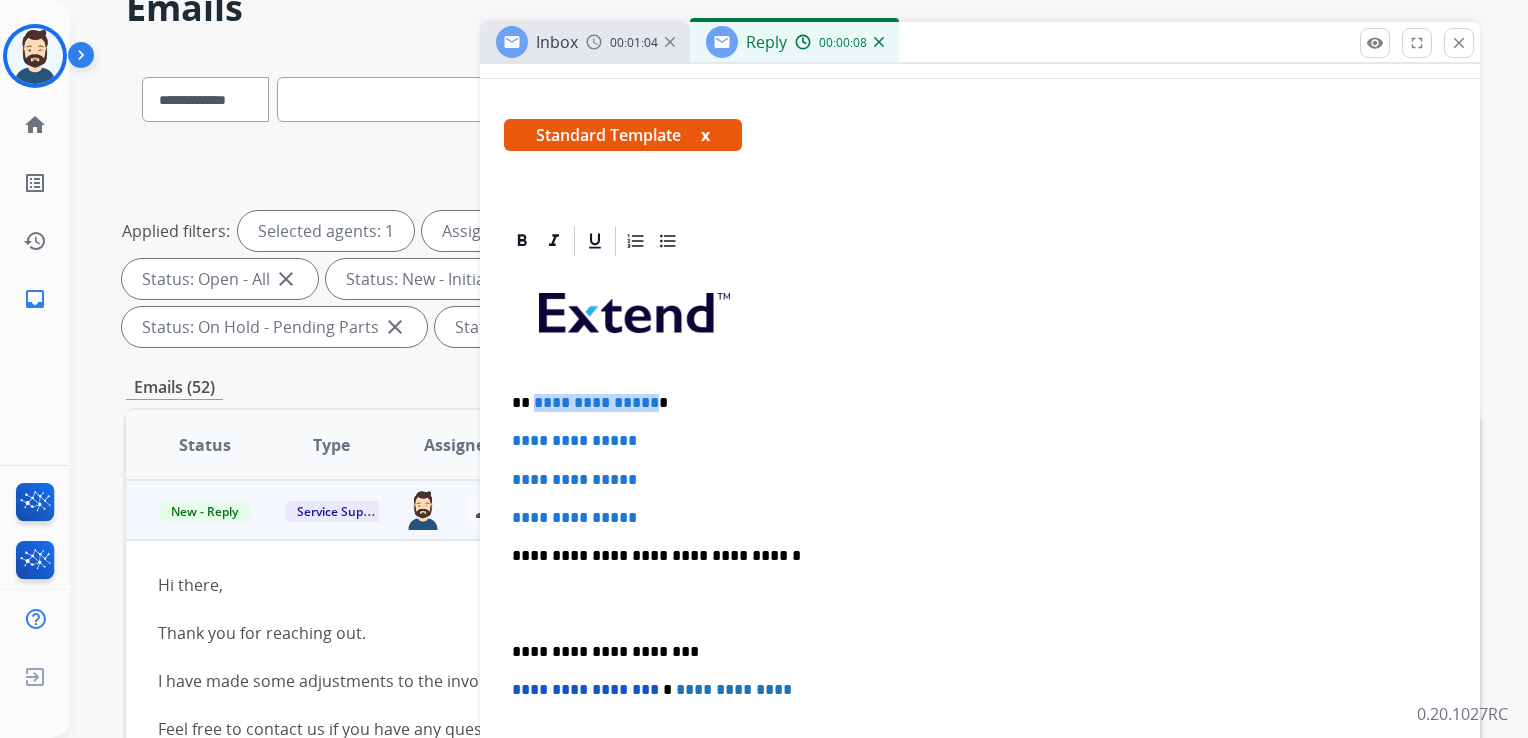 type 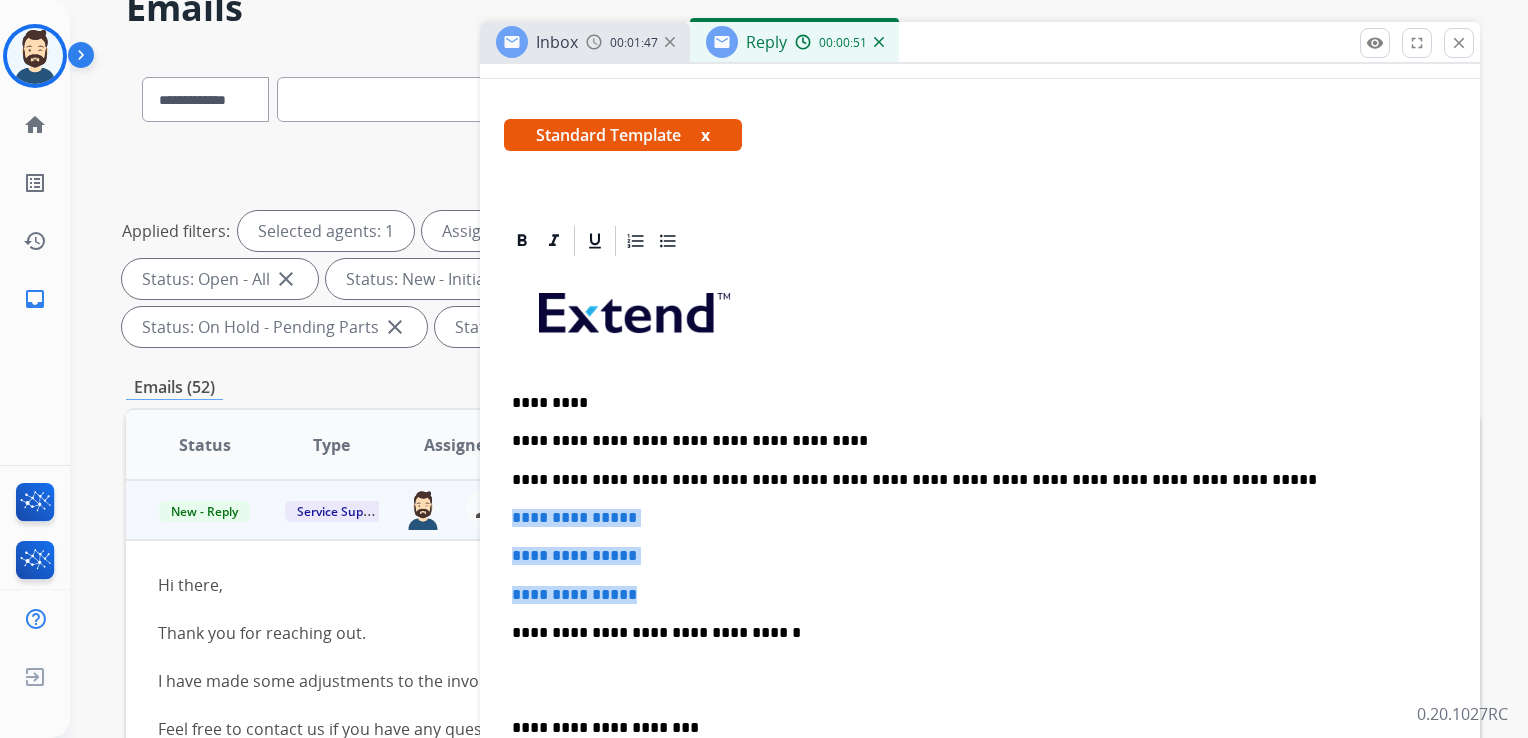 drag, startPoint x: 508, startPoint y: 514, endPoint x: 671, endPoint y: 578, distance: 175.11424 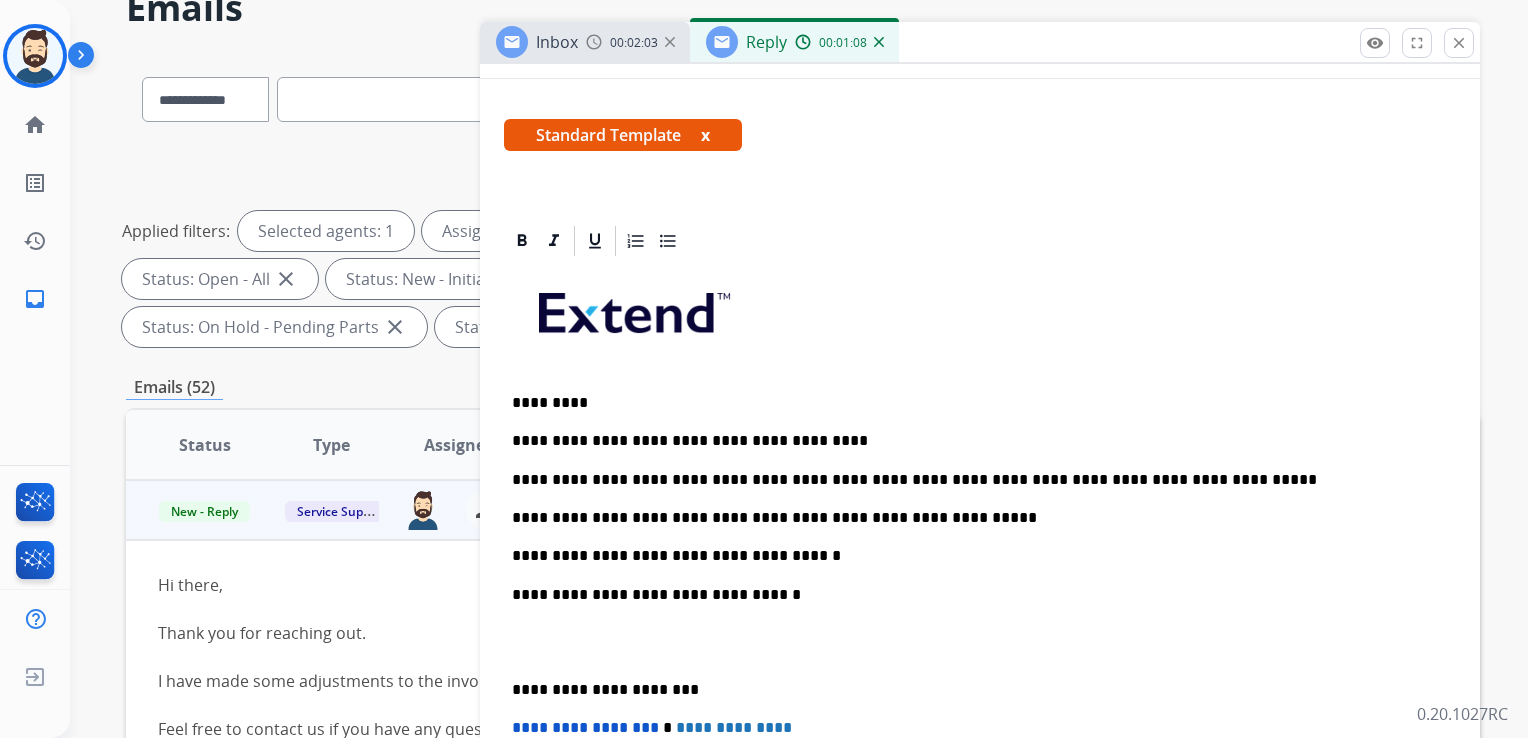 click on "**********" at bounding box center (972, 595) 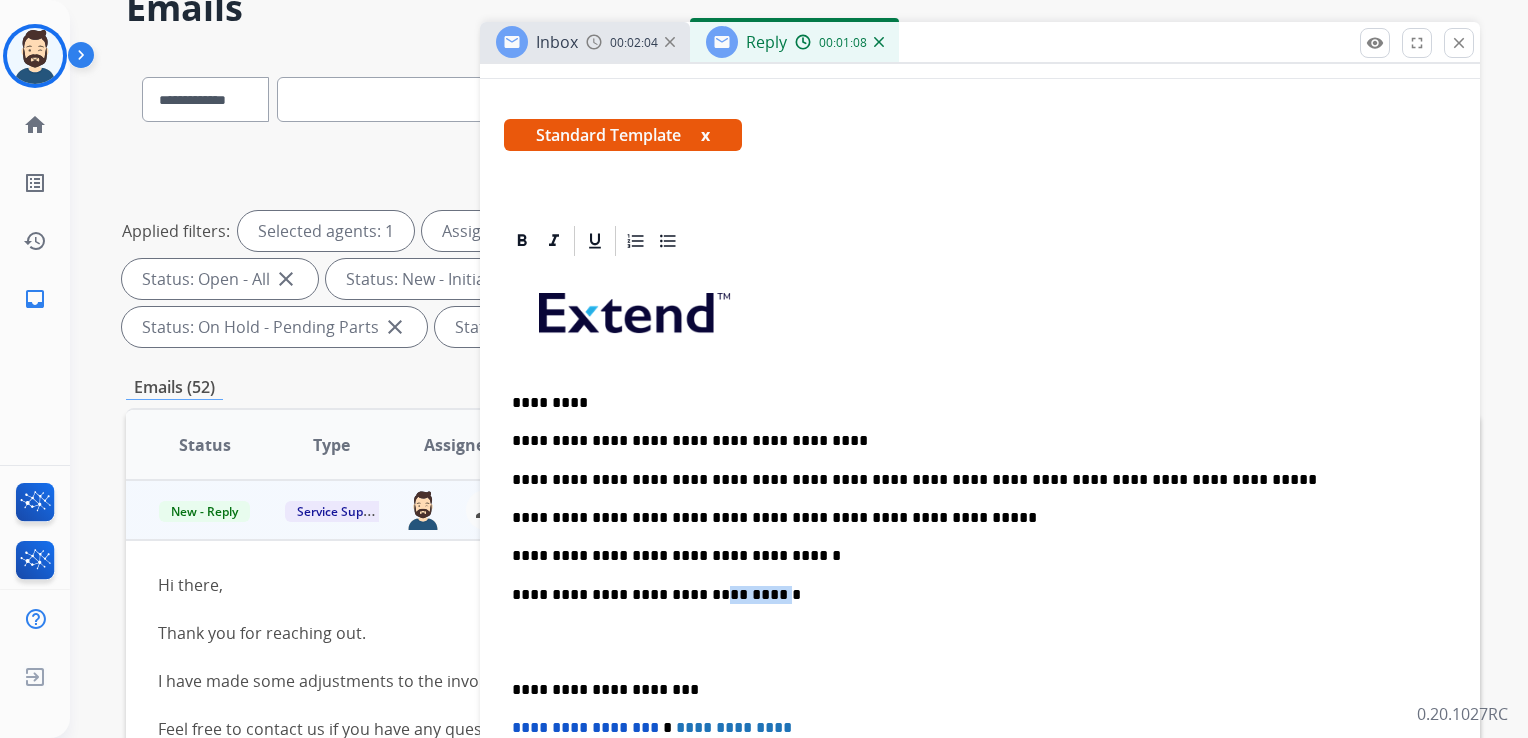 click on "**********" at bounding box center [972, 595] 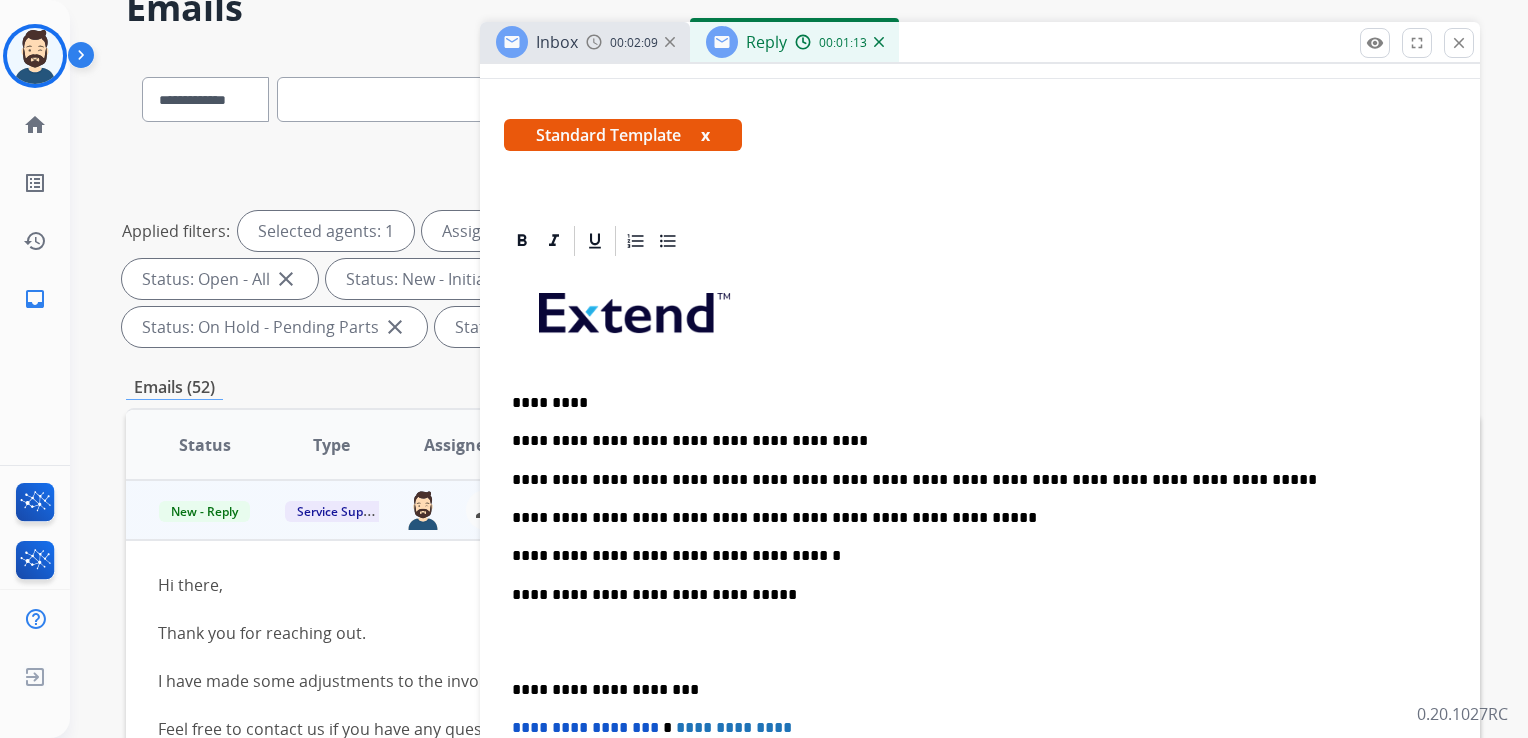 click on "**********" at bounding box center (972, 690) 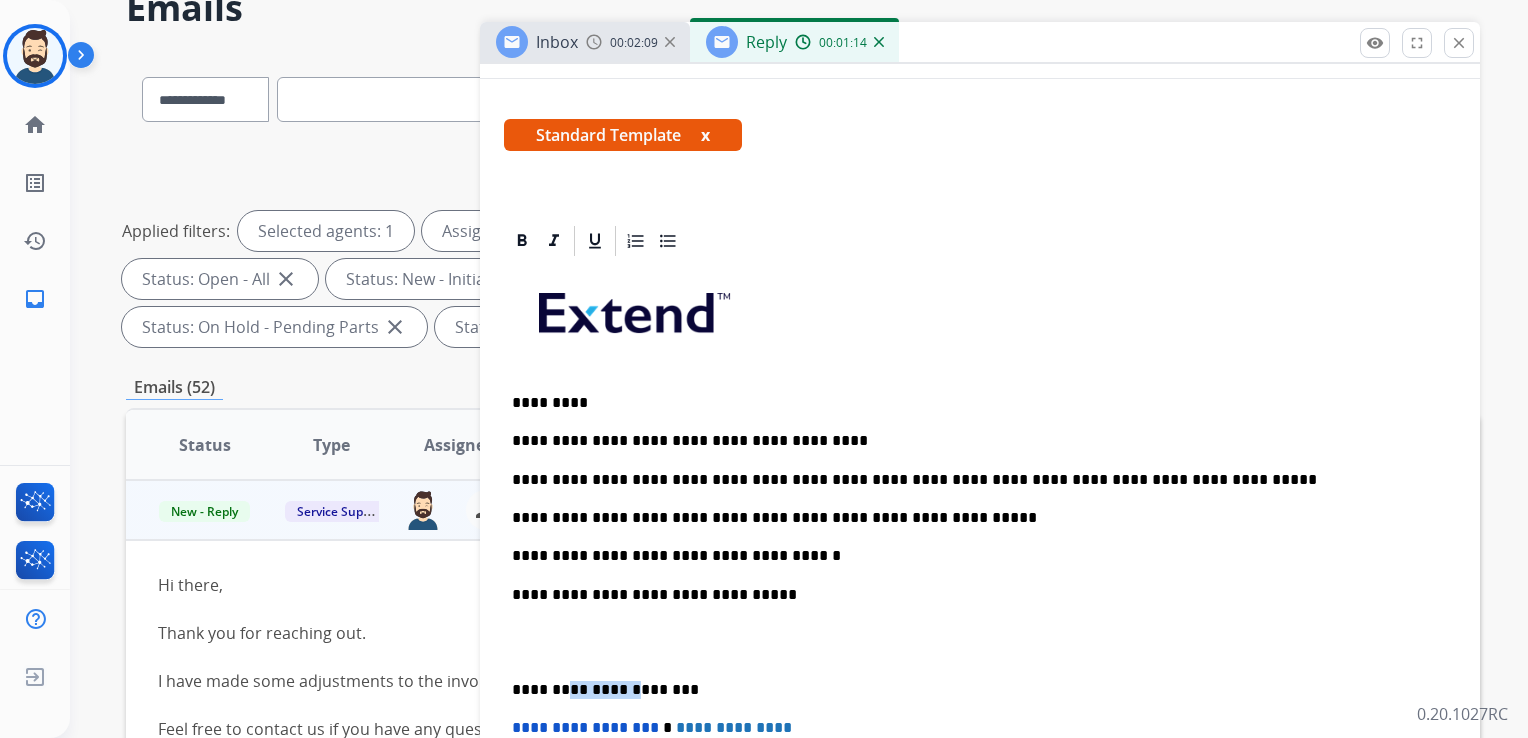 click on "**********" at bounding box center [972, 690] 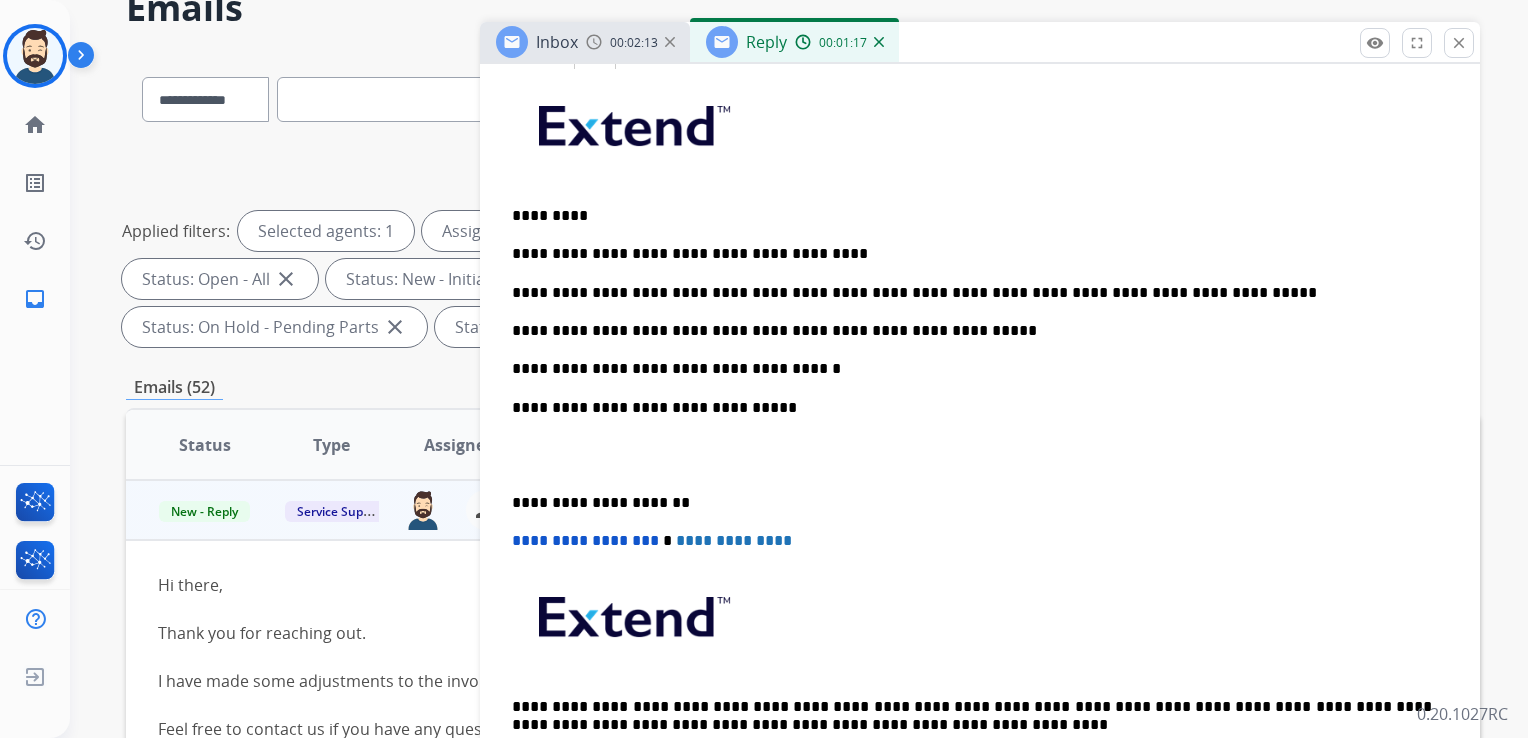 scroll, scrollTop: 500, scrollLeft: 0, axis: vertical 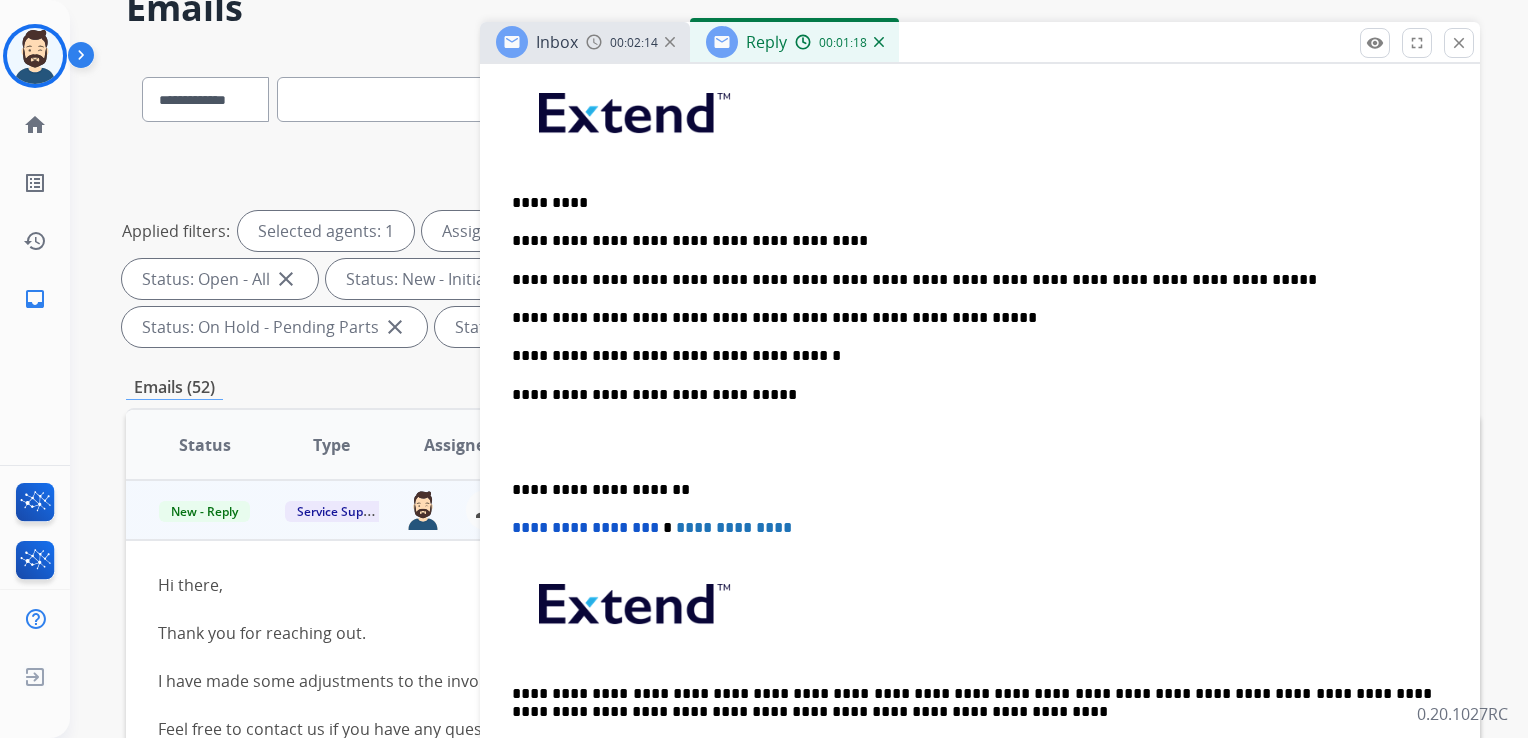 click on "**********" at bounding box center (585, 527) 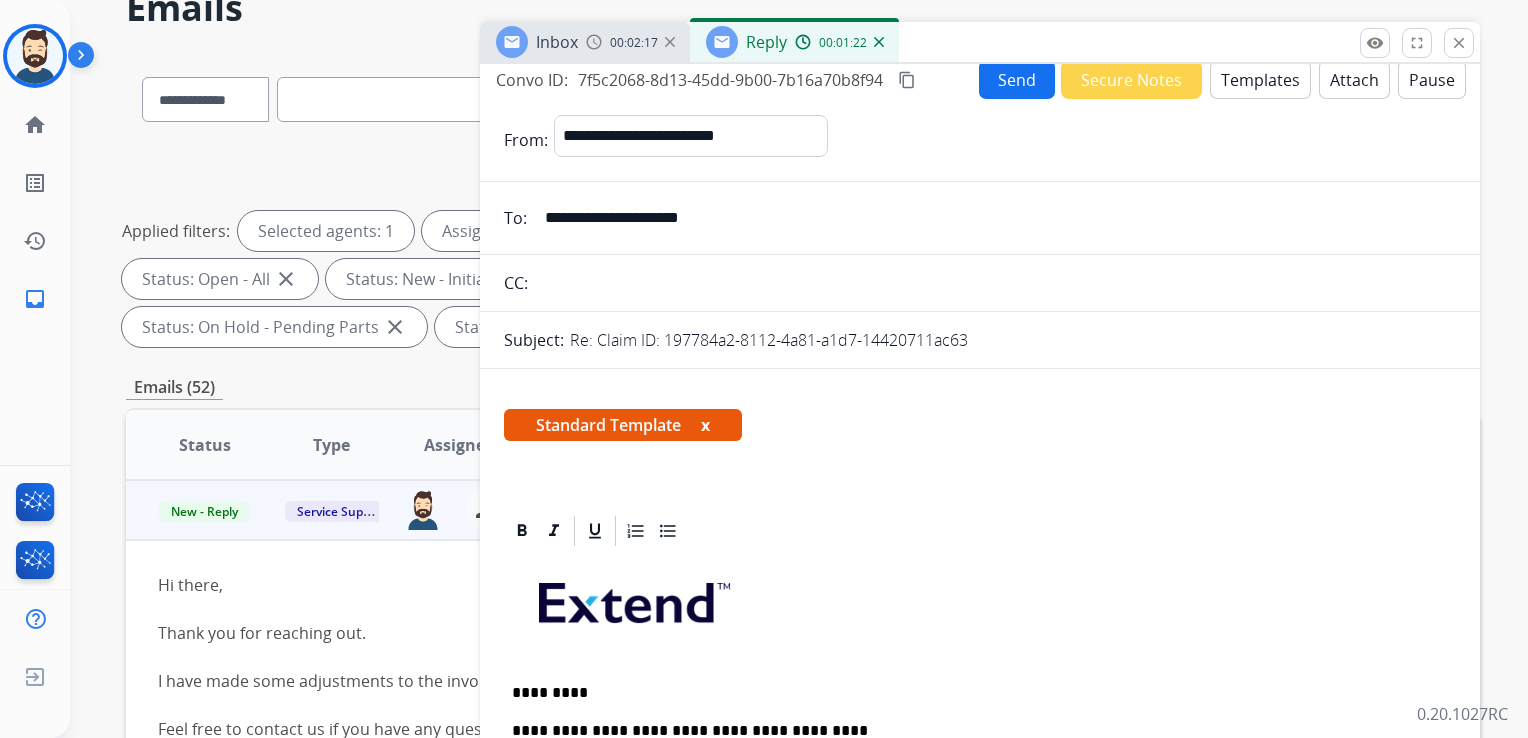 scroll, scrollTop: 0, scrollLeft: 0, axis: both 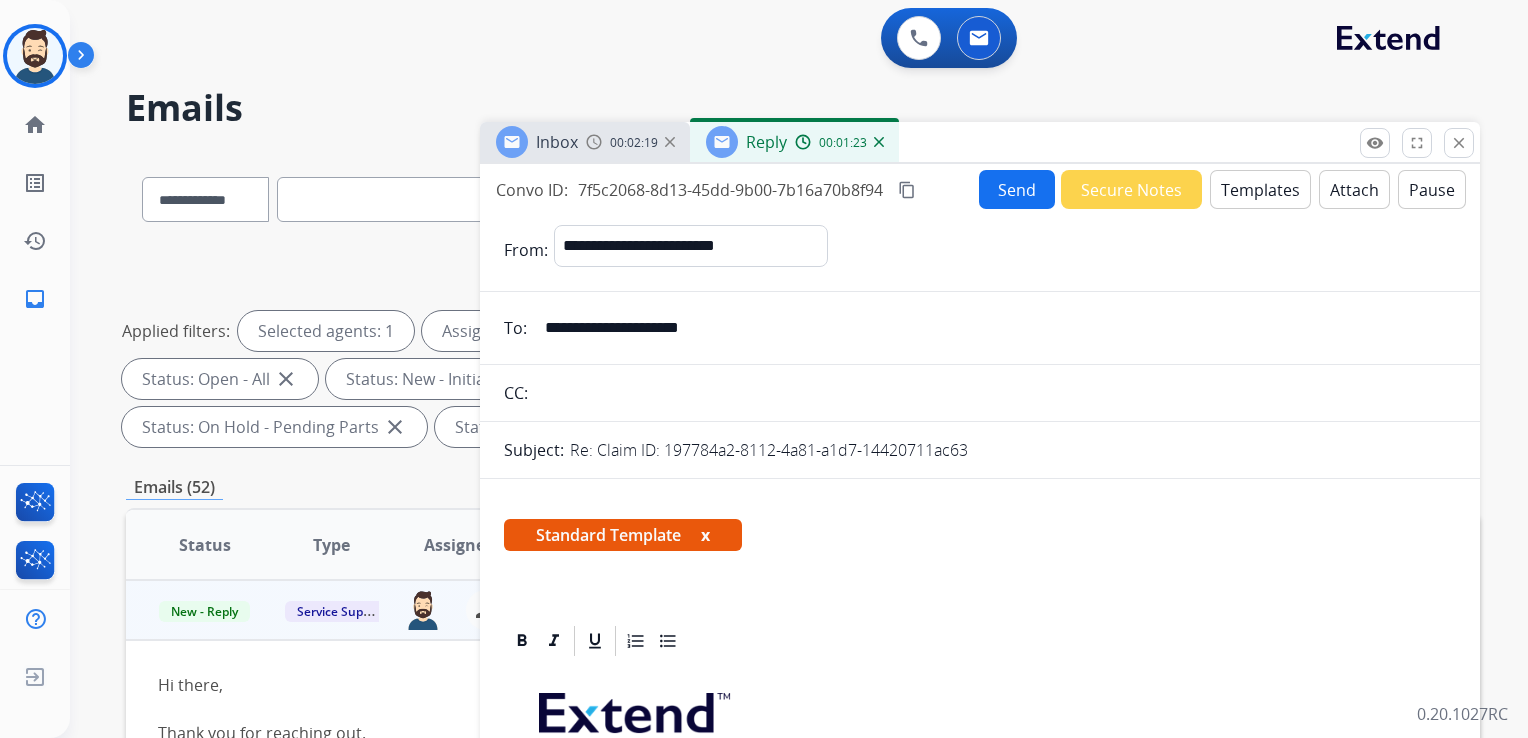 click on "Send" at bounding box center (1017, 189) 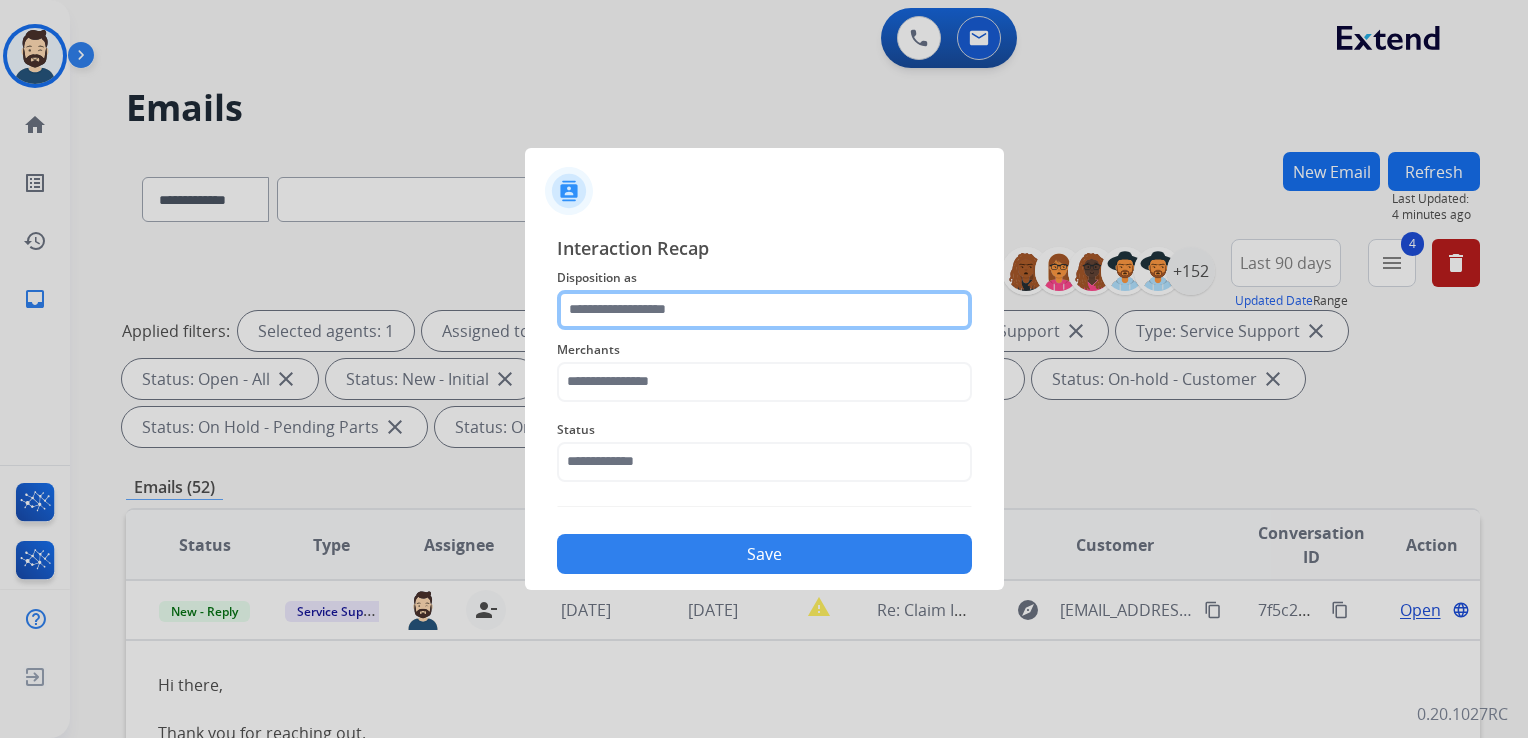 click 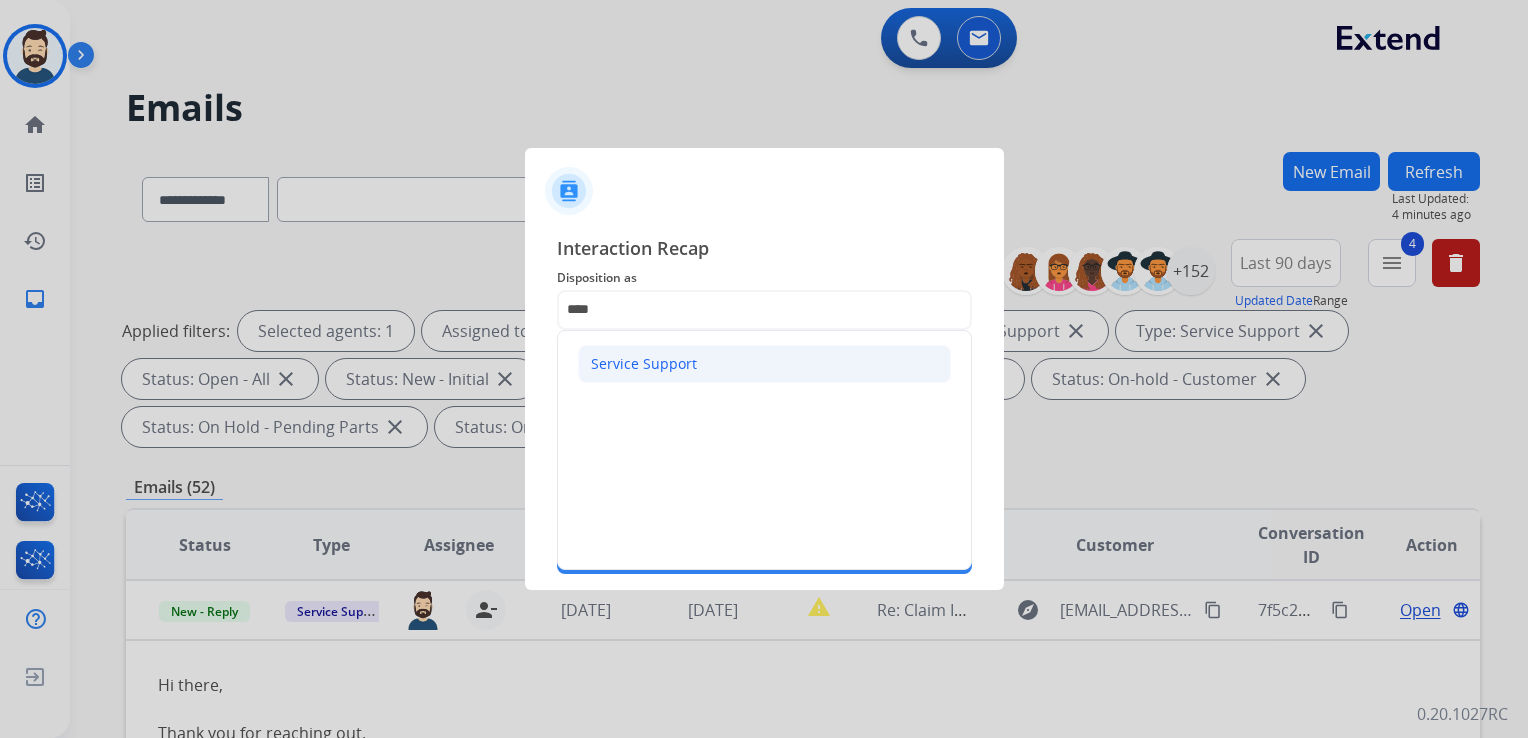 click on "Service Support" 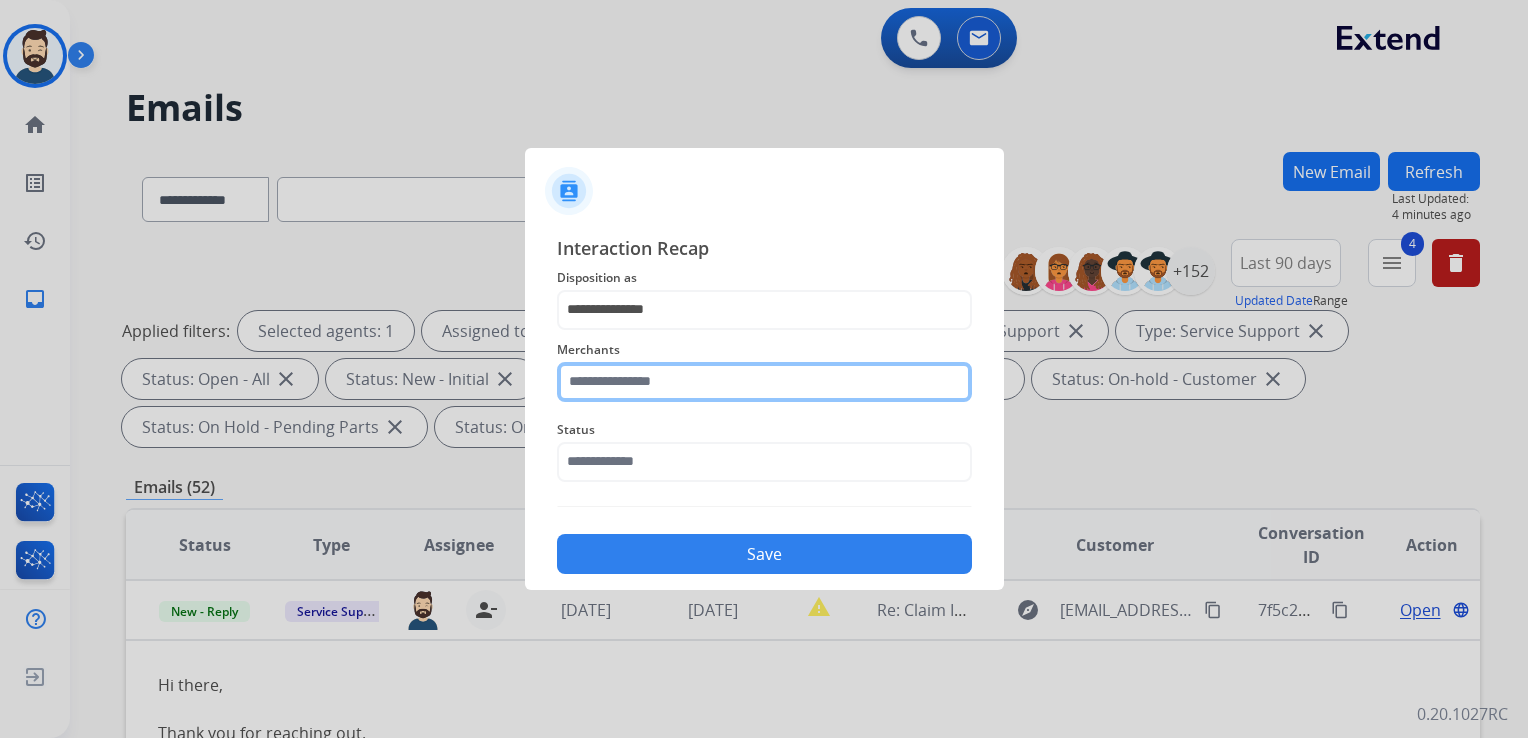 click 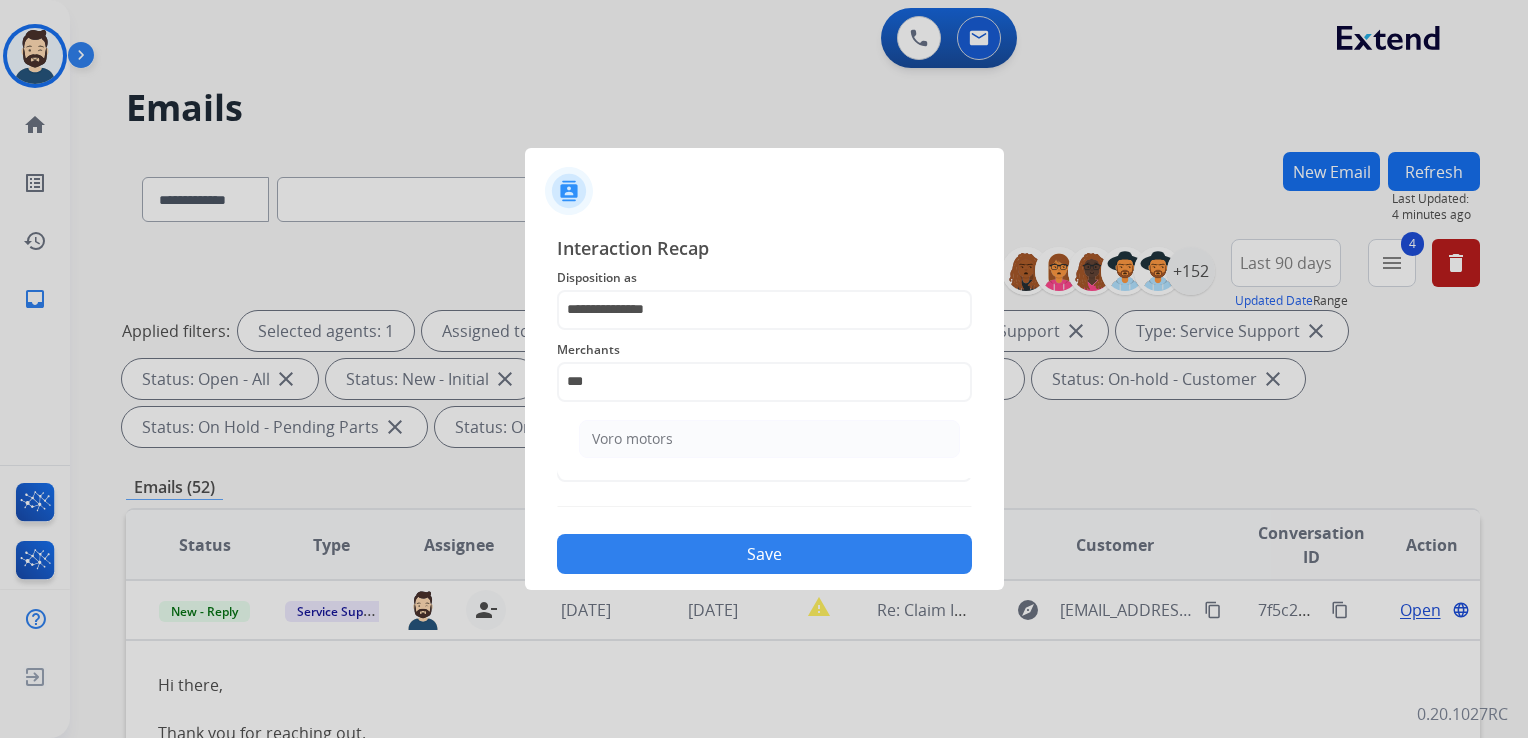 drag, startPoint x: 673, startPoint y: 430, endPoint x: 666, endPoint y: 462, distance: 32.75668 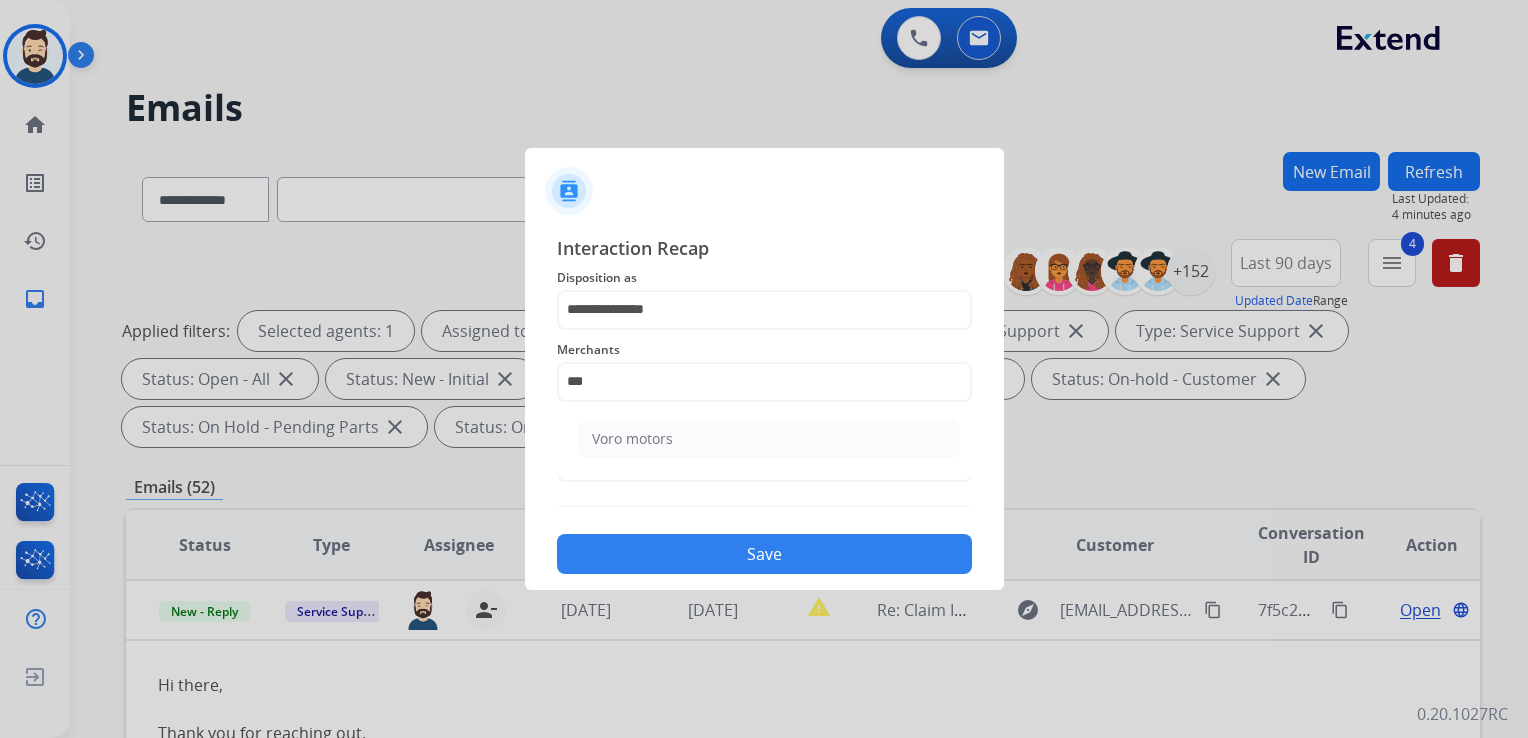 click on "Voro motors" 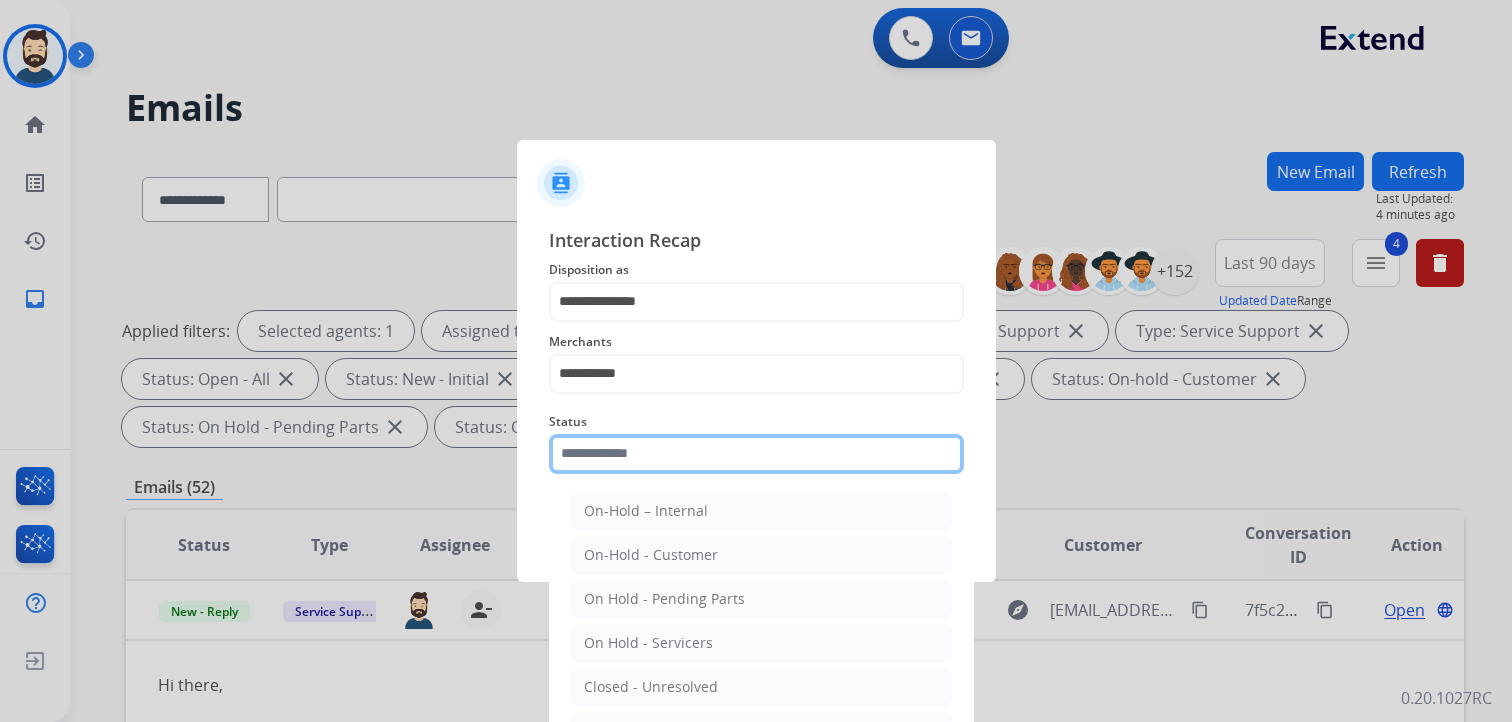 click 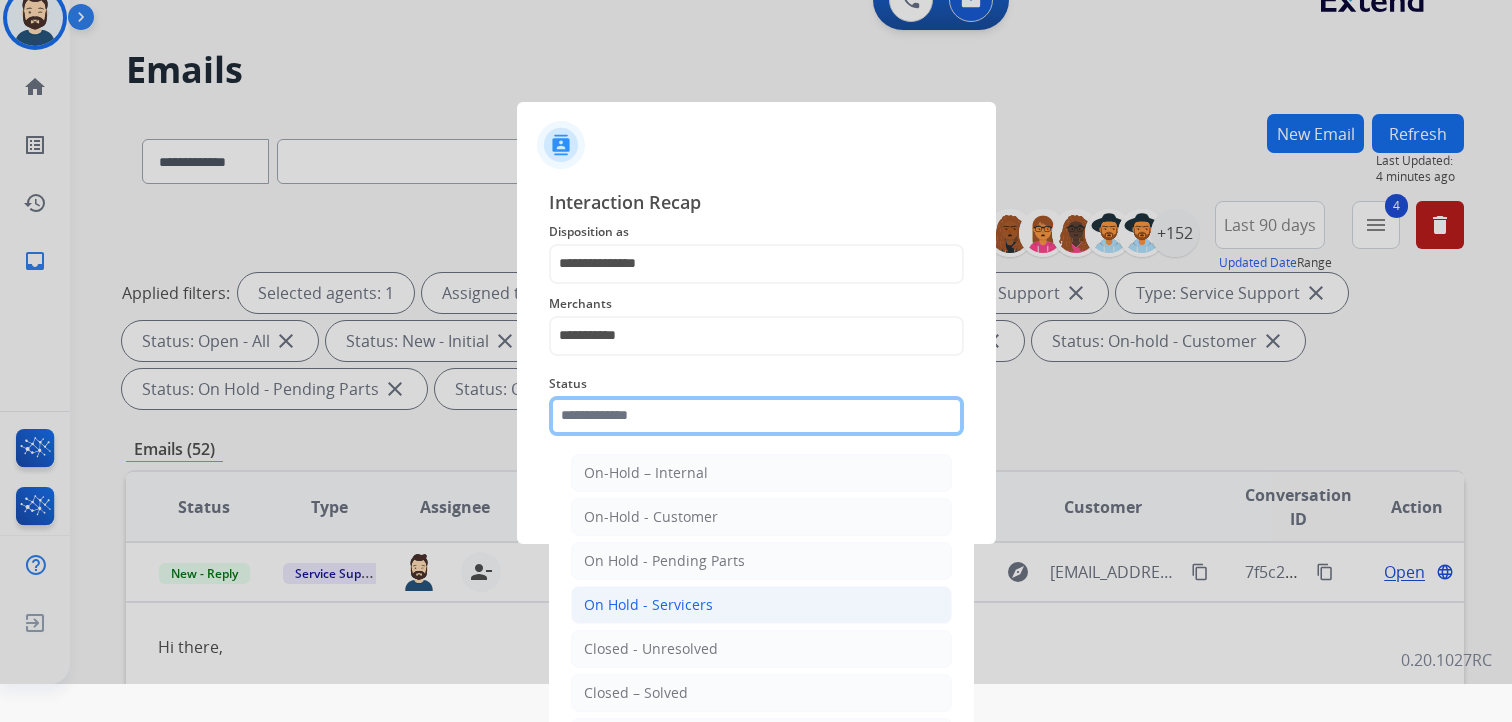 scroll, scrollTop: 59, scrollLeft: 0, axis: vertical 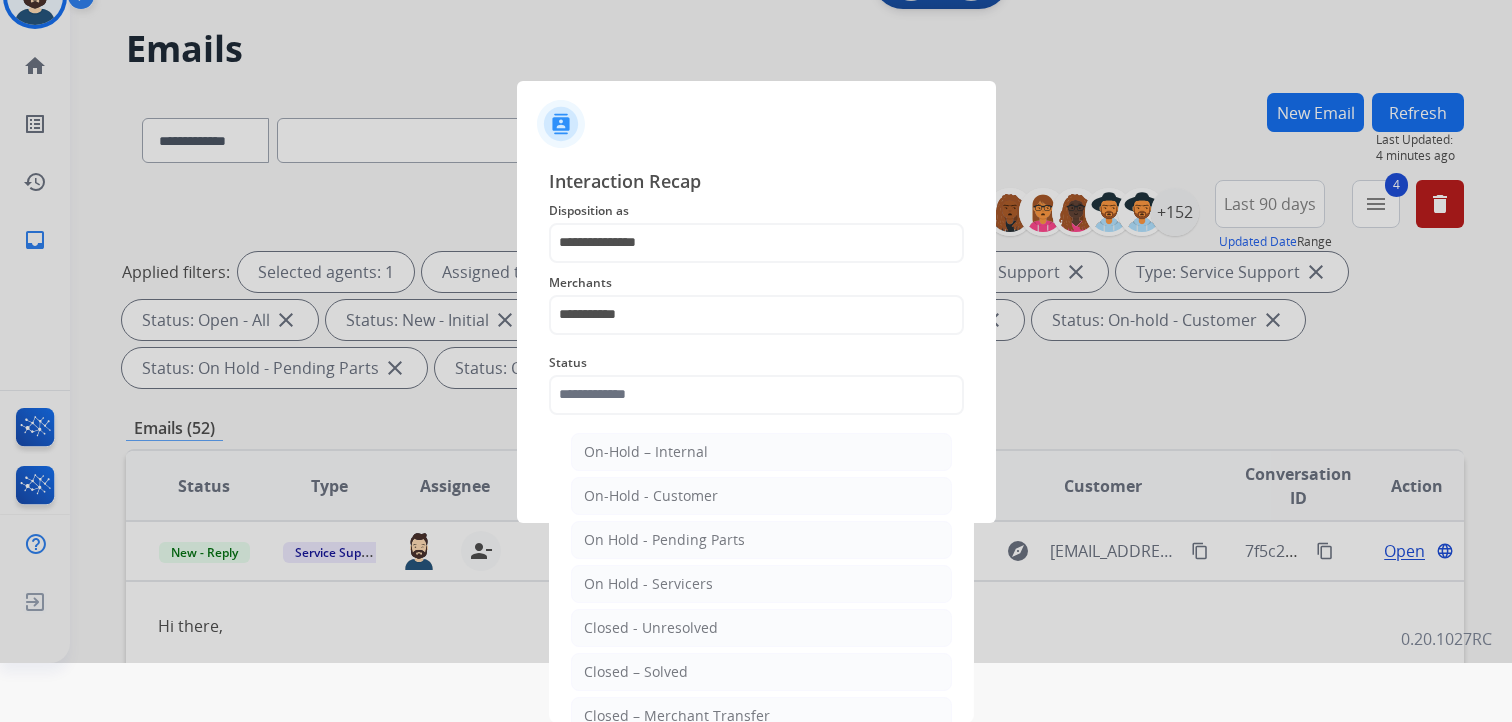 click on "Closed – Solved" 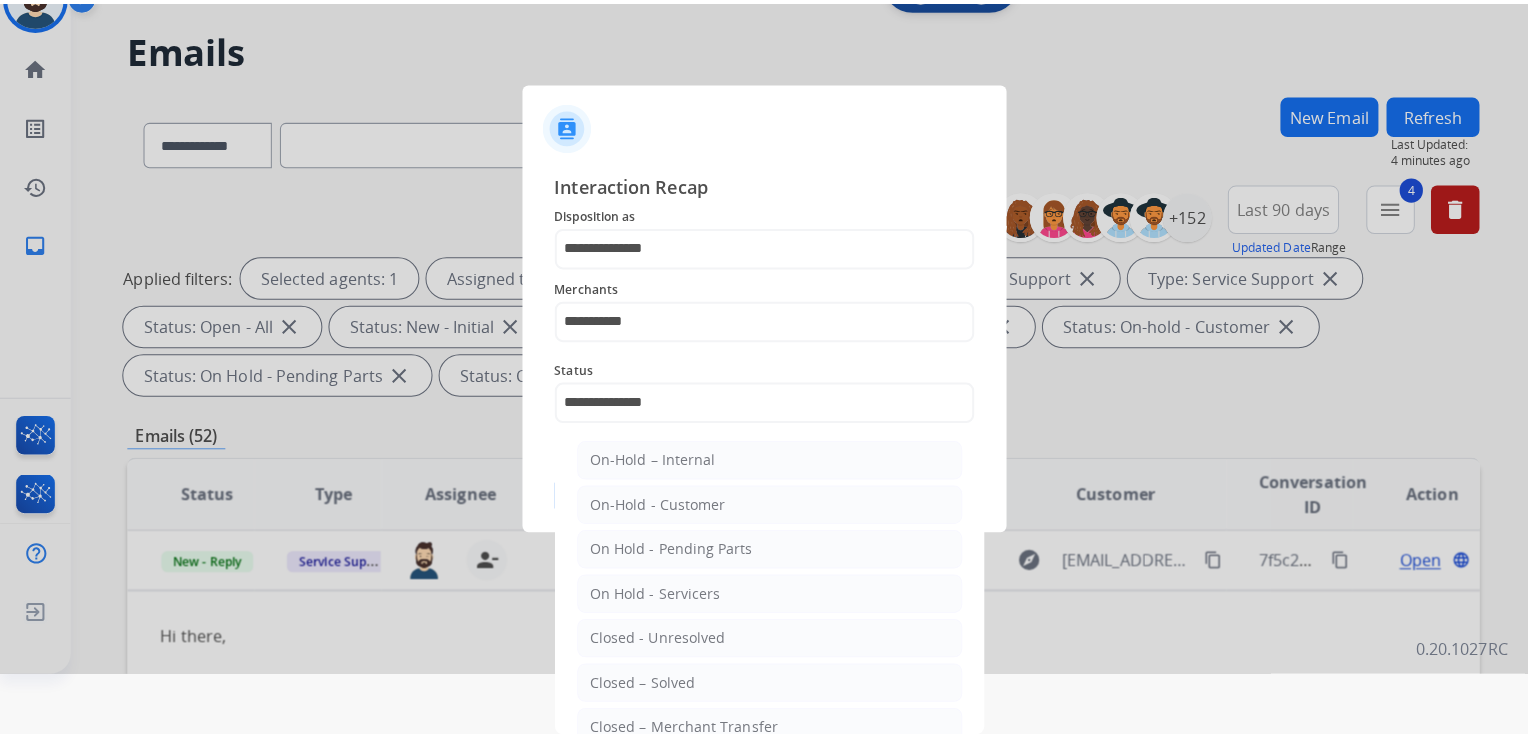 scroll, scrollTop: 0, scrollLeft: 0, axis: both 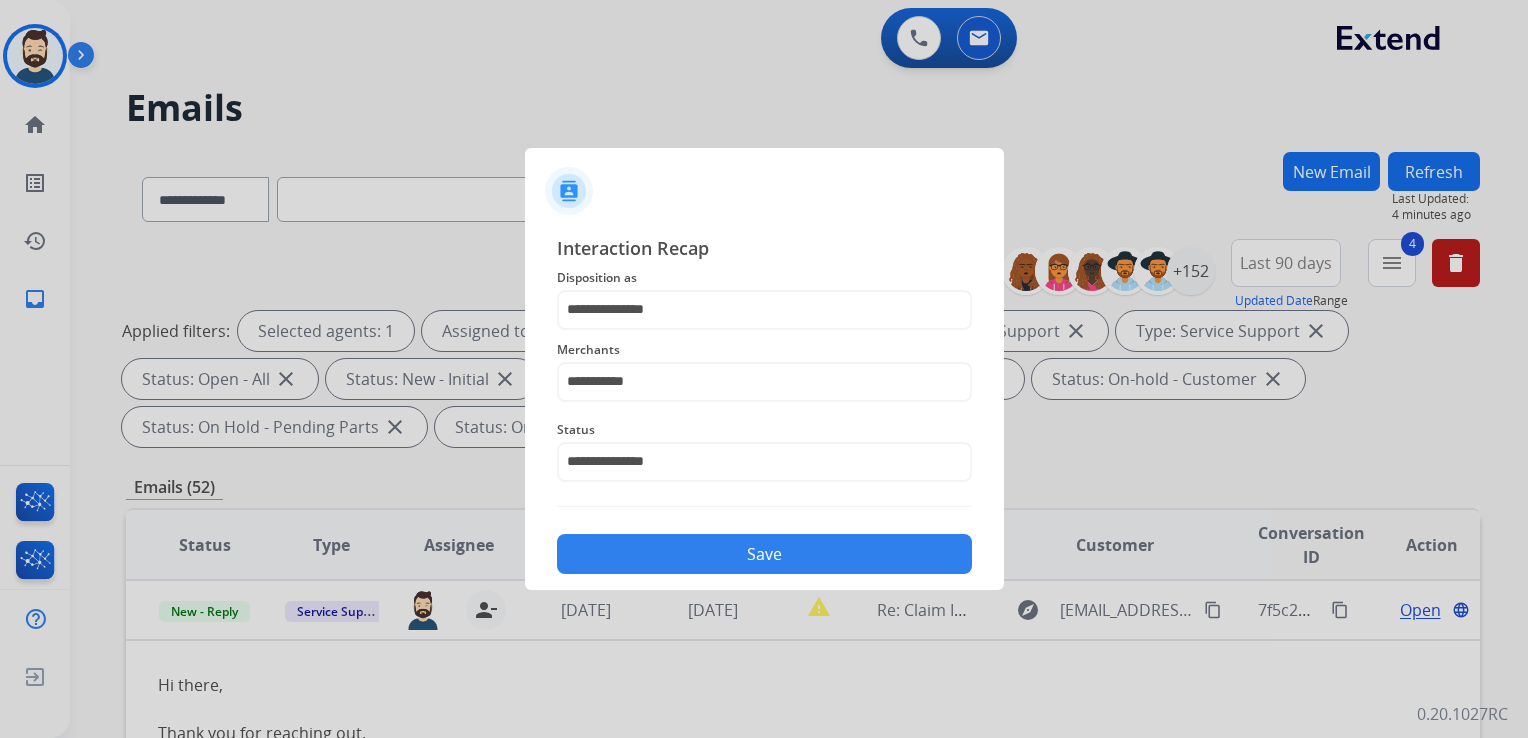 click on "Save" 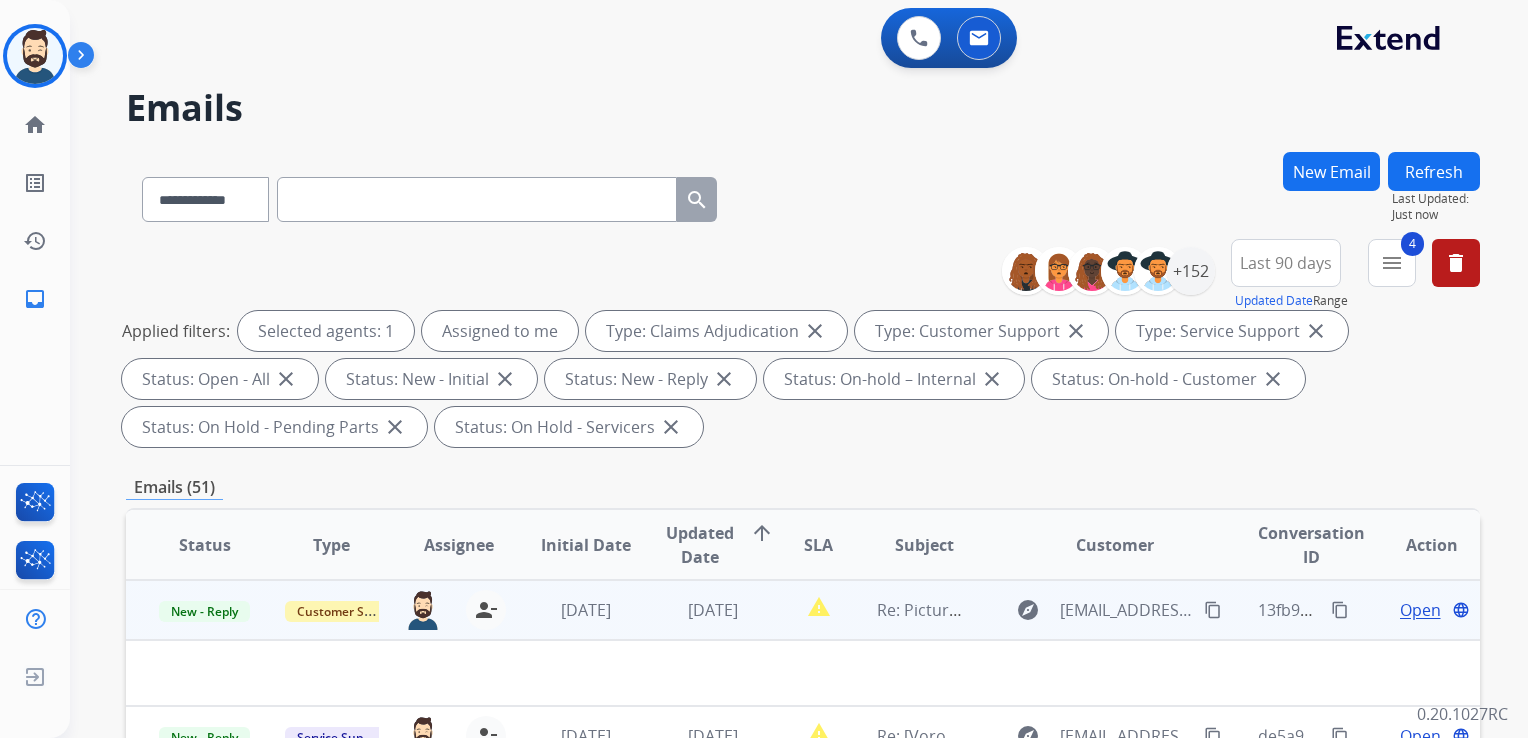 click on "[DATE]" at bounding box center [697, 610] 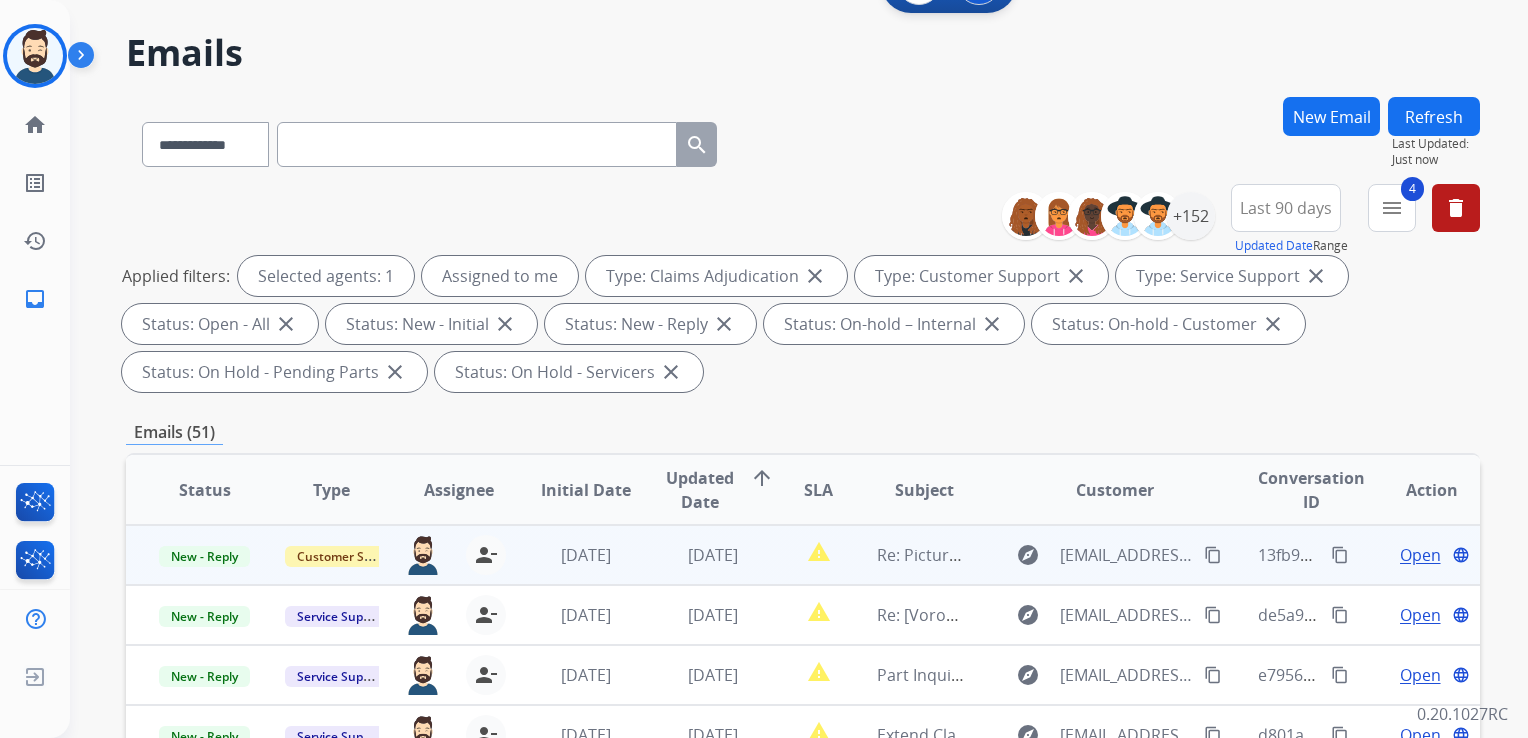scroll, scrollTop: 200, scrollLeft: 0, axis: vertical 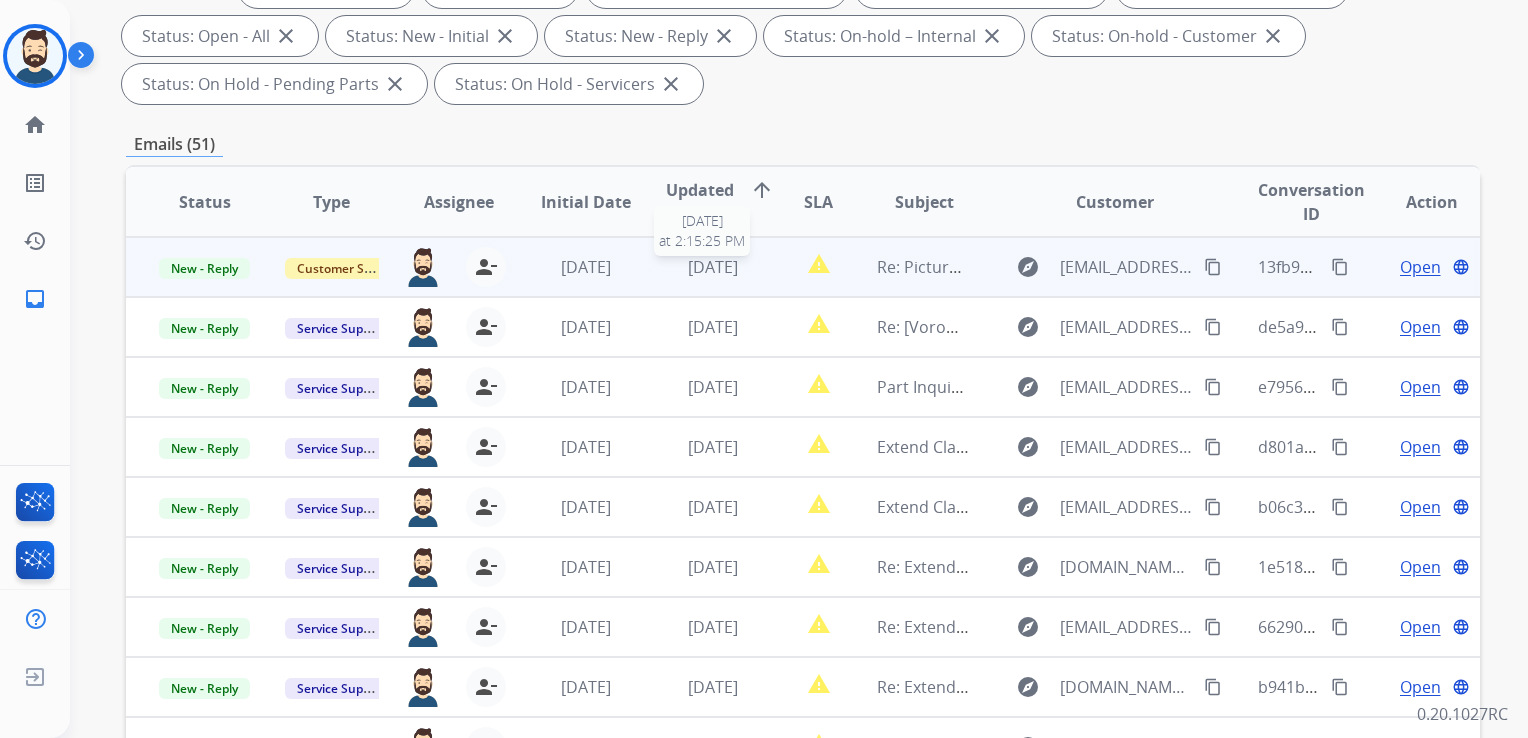 click on "[DATE]" at bounding box center (713, 267) 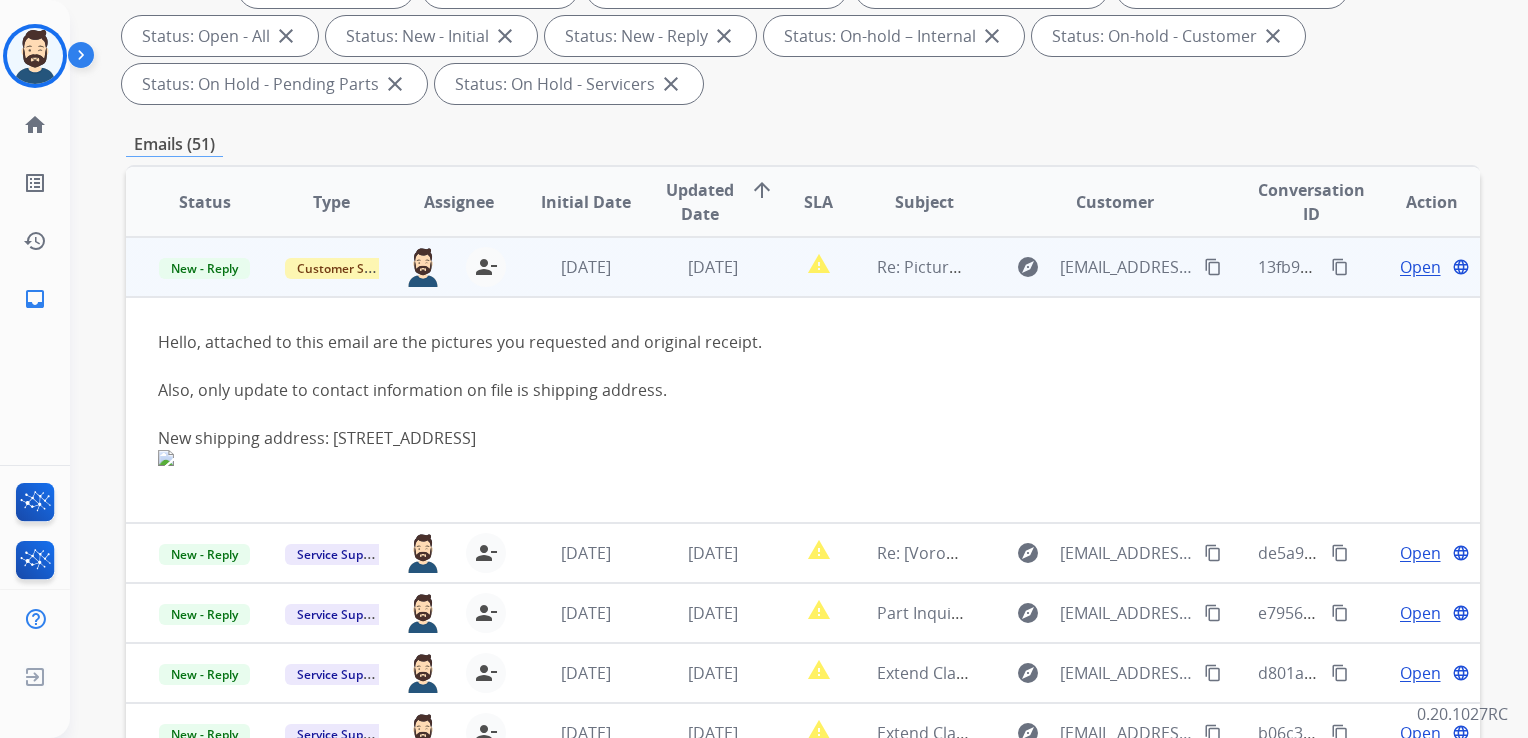 click on "Open" at bounding box center [1420, 267] 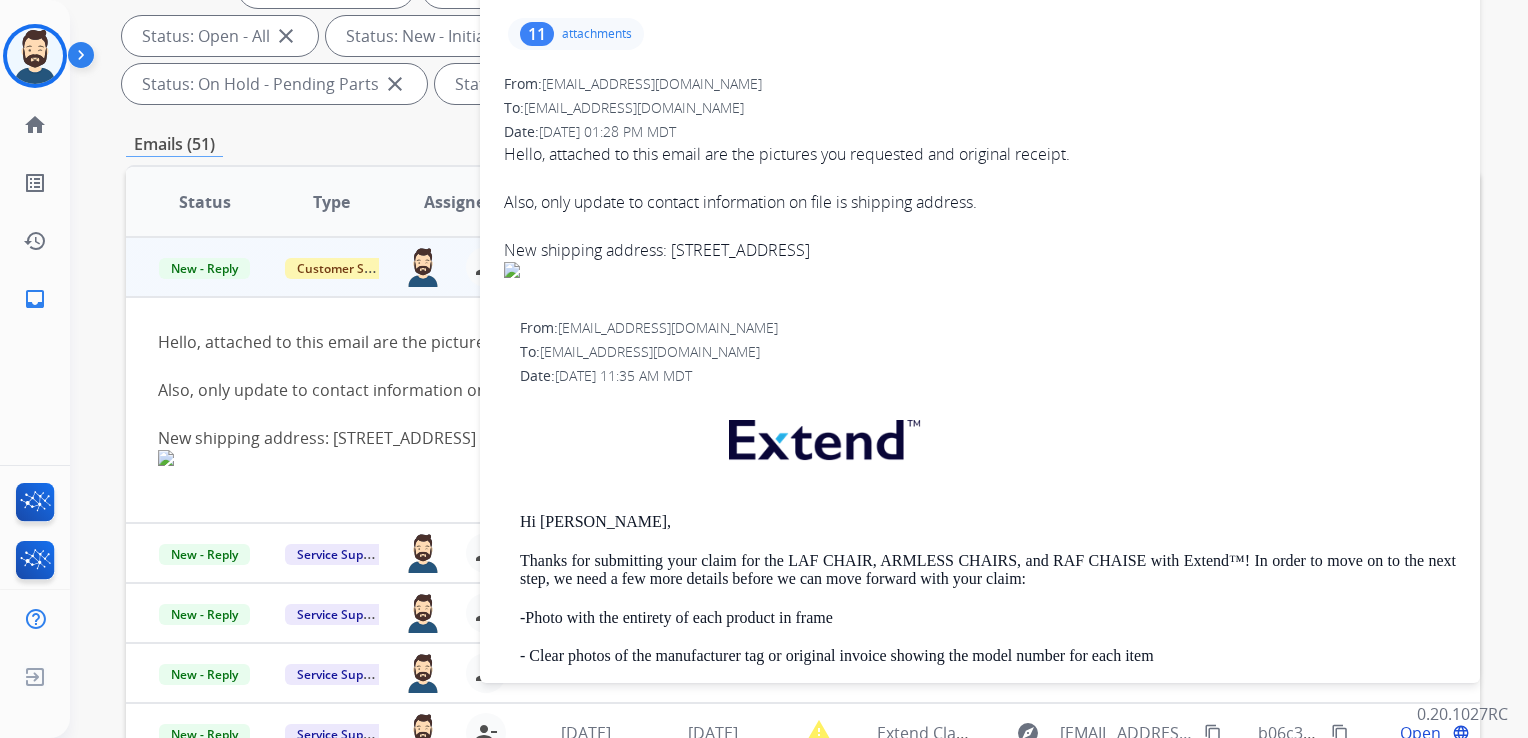 scroll, scrollTop: 0, scrollLeft: 0, axis: both 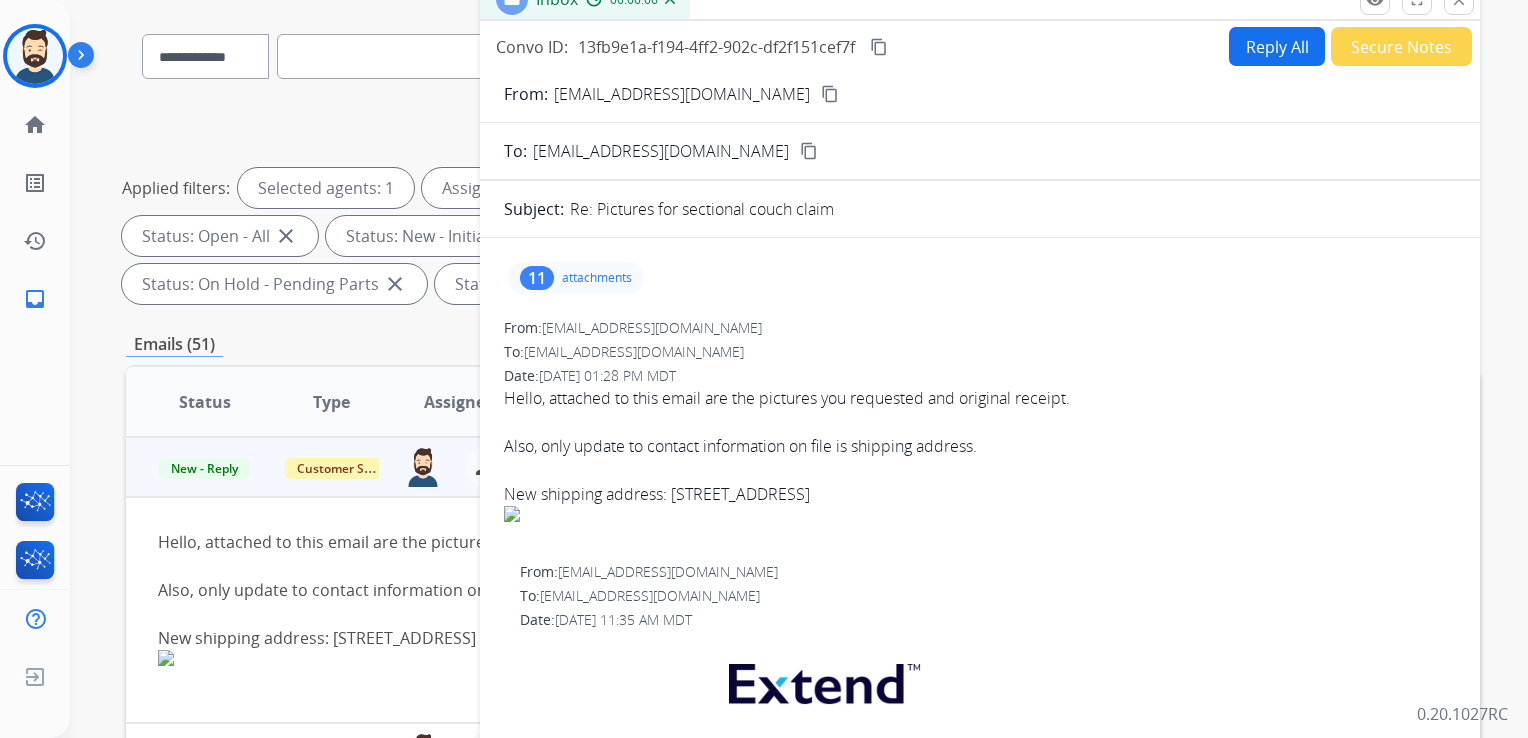 click on "content_copy" at bounding box center (830, 94) 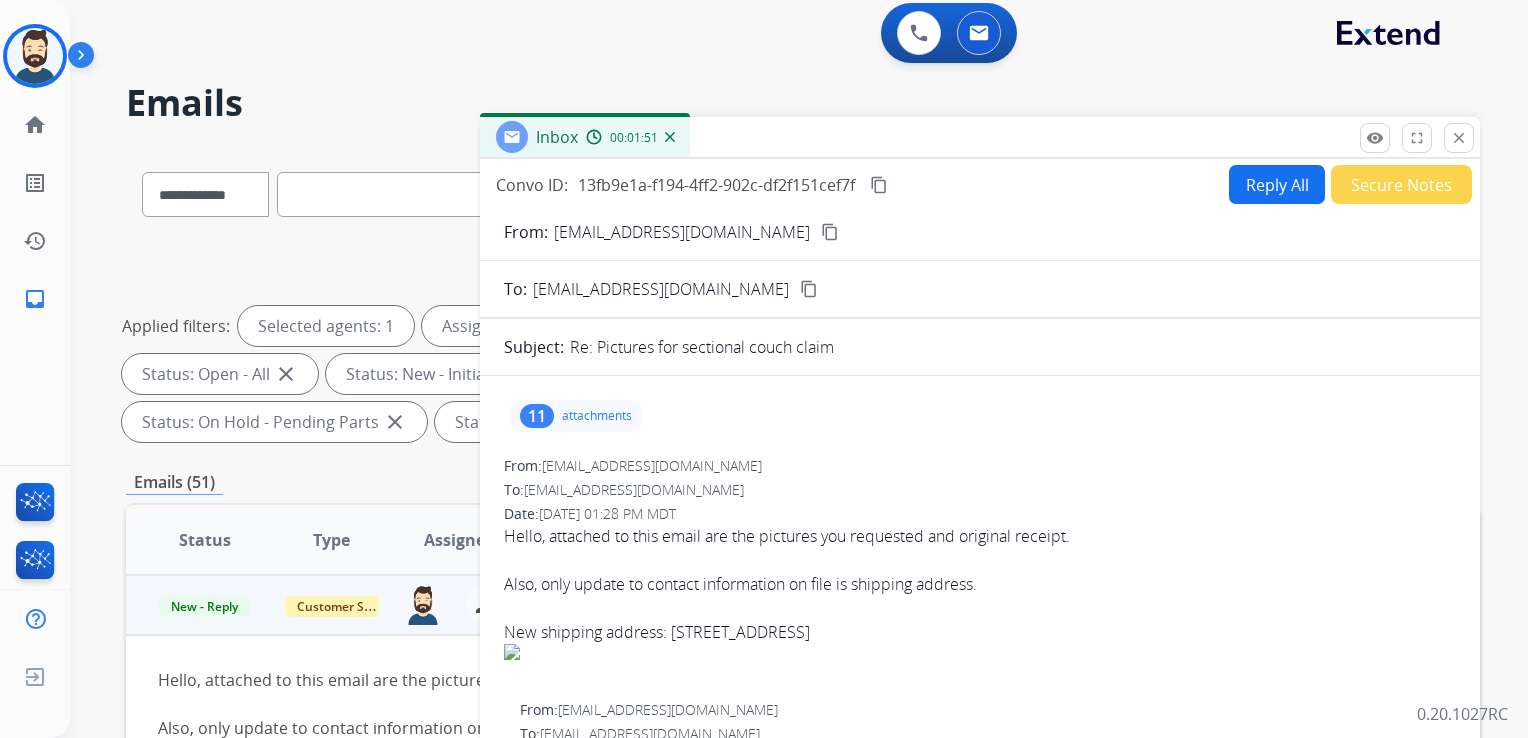 scroll, scrollTop: 0, scrollLeft: 0, axis: both 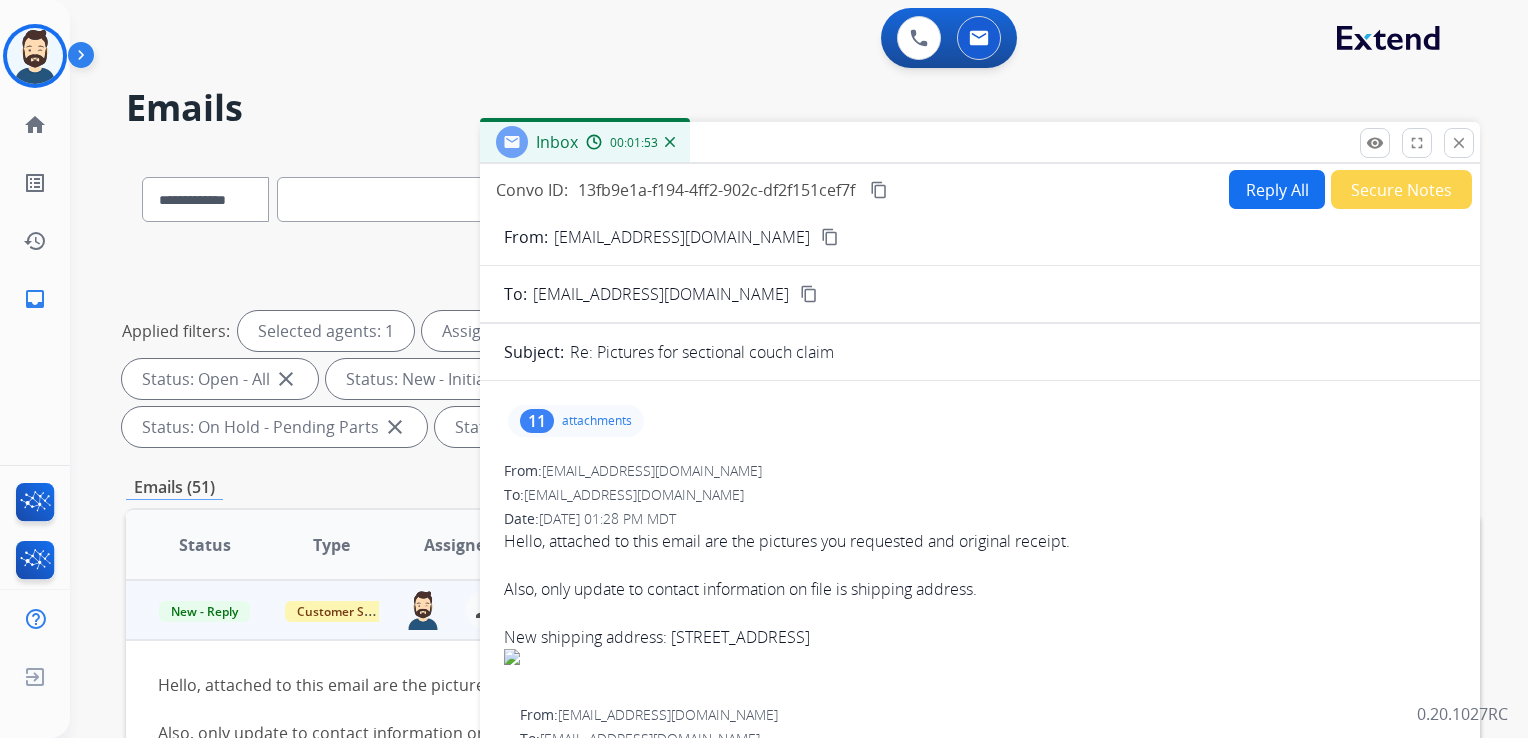 click on "content_copy" at bounding box center [879, 190] 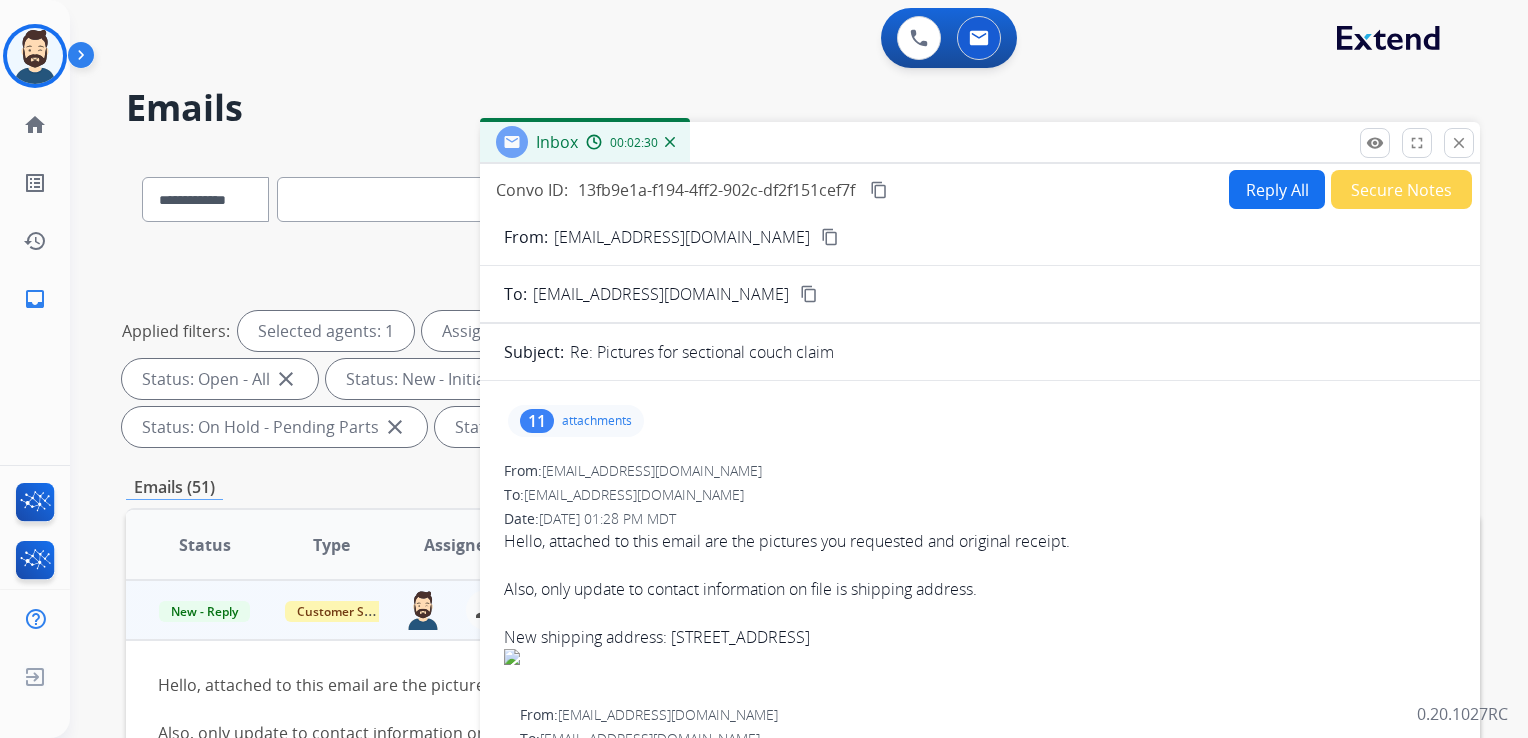 click on "content_copy" at bounding box center [879, 190] 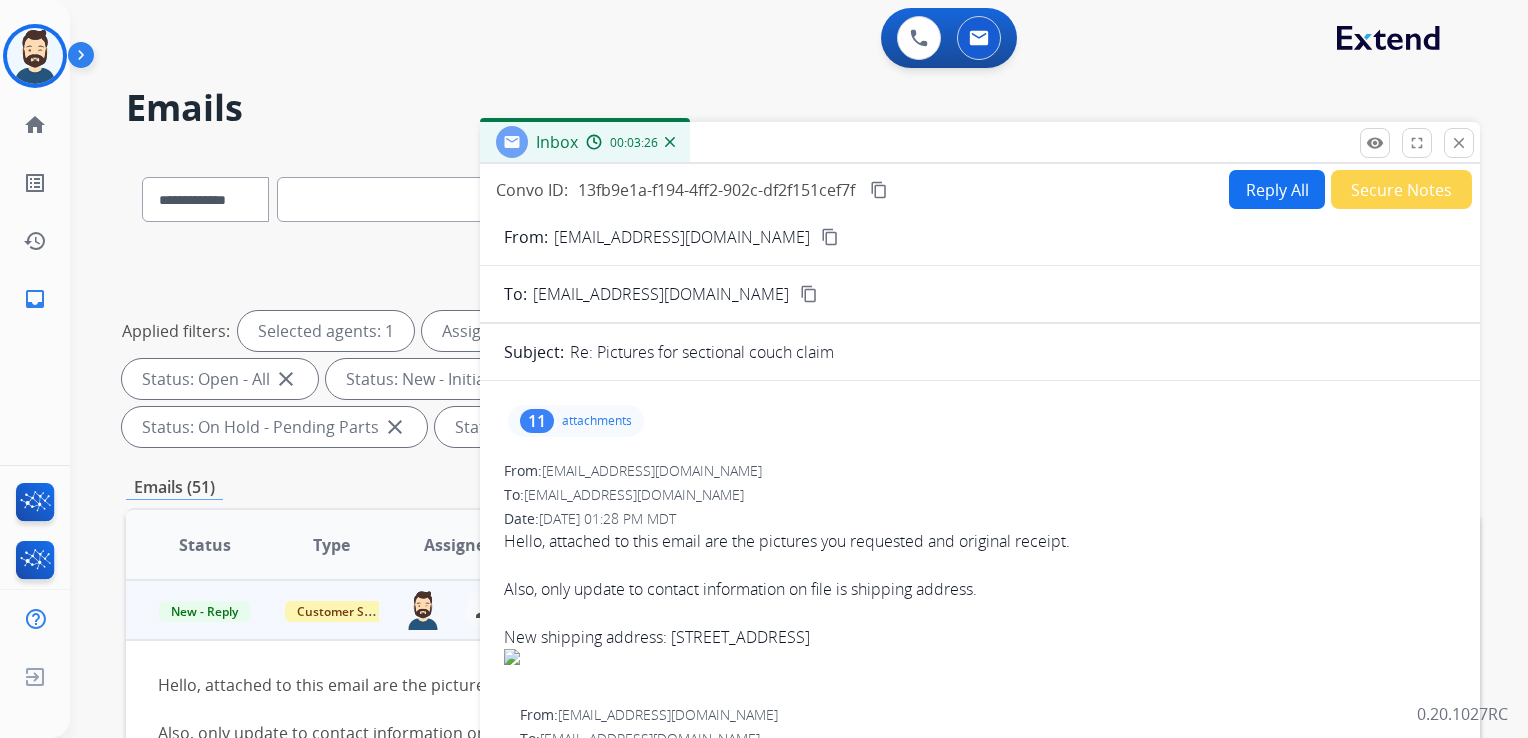 click on "close" at bounding box center (1459, 143) 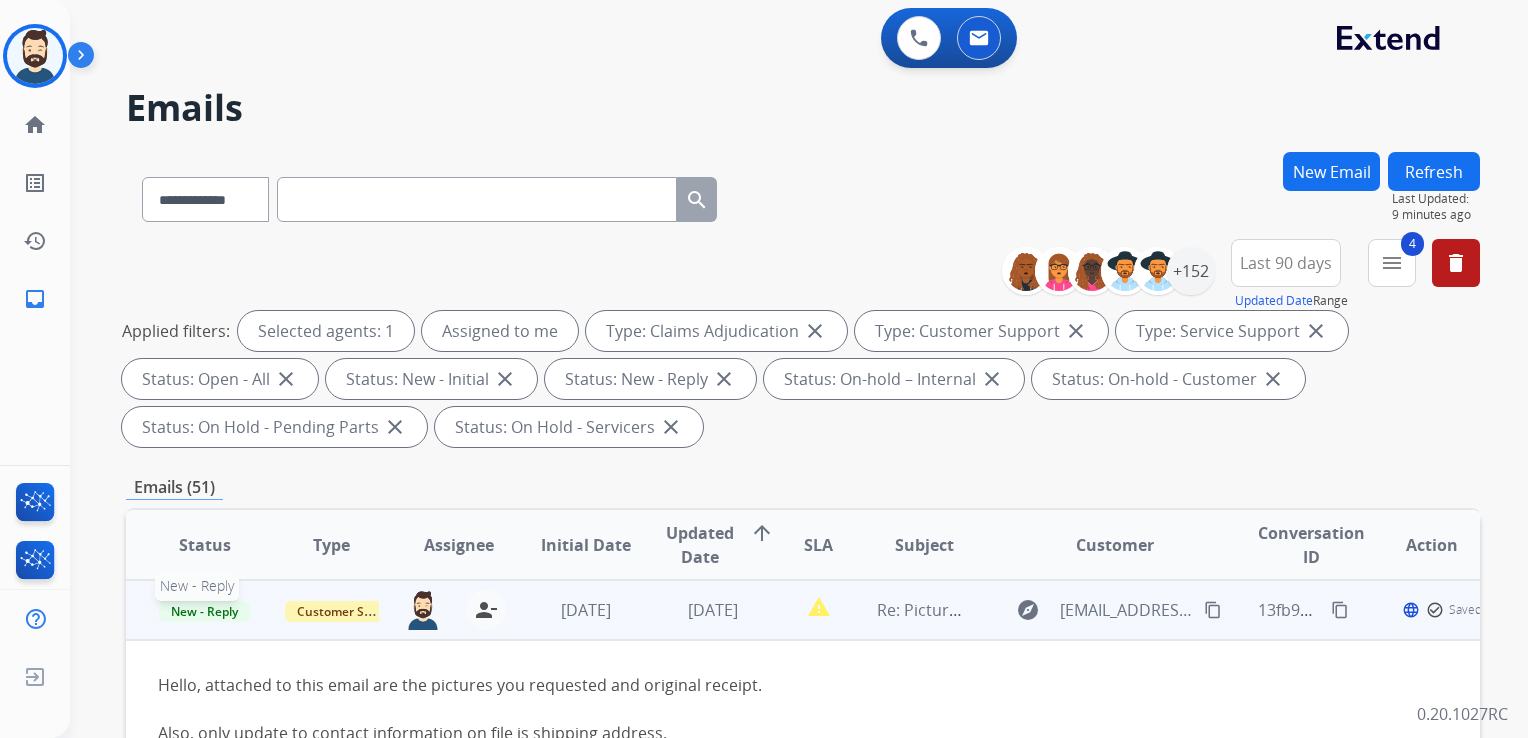 click on "New - Reply" at bounding box center (204, 611) 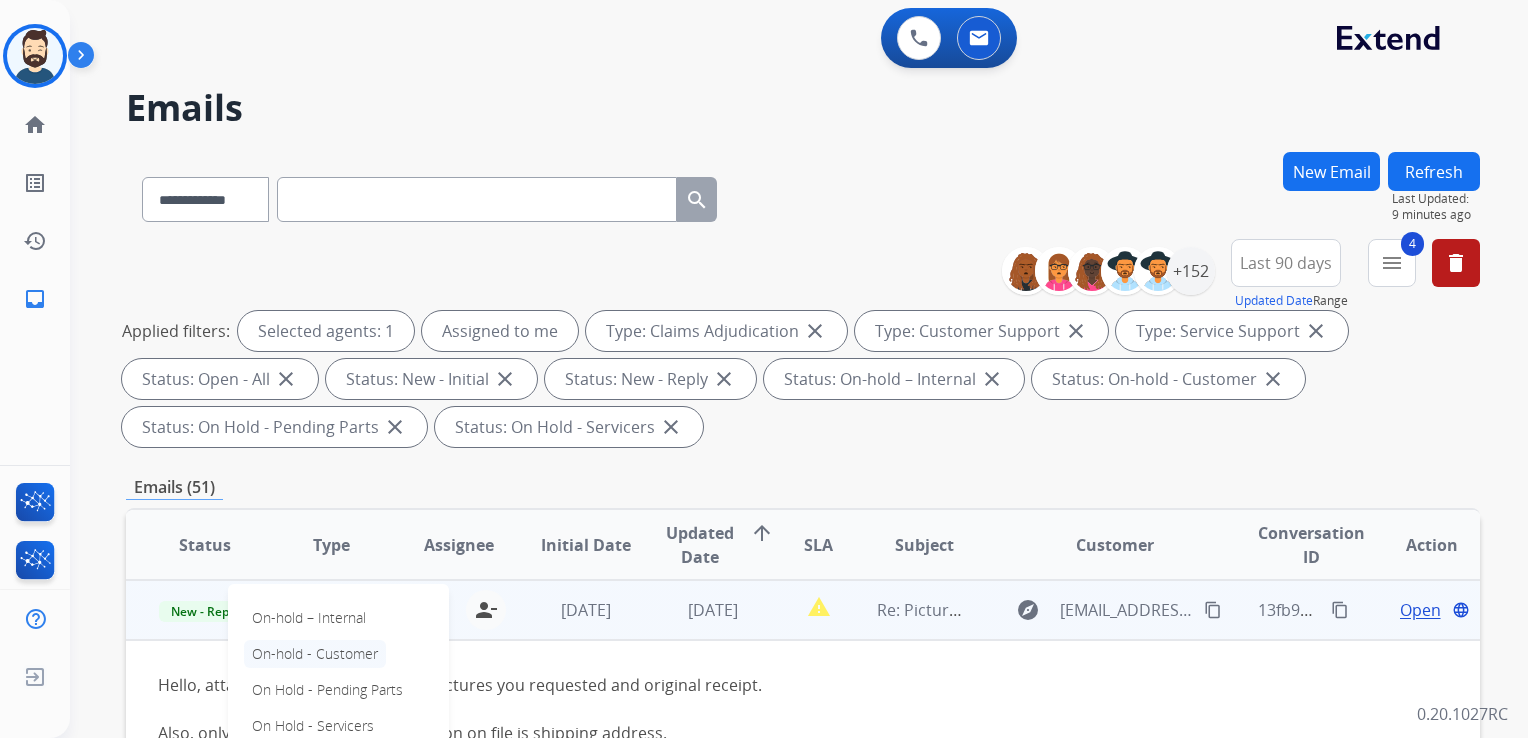 scroll, scrollTop: 100, scrollLeft: 0, axis: vertical 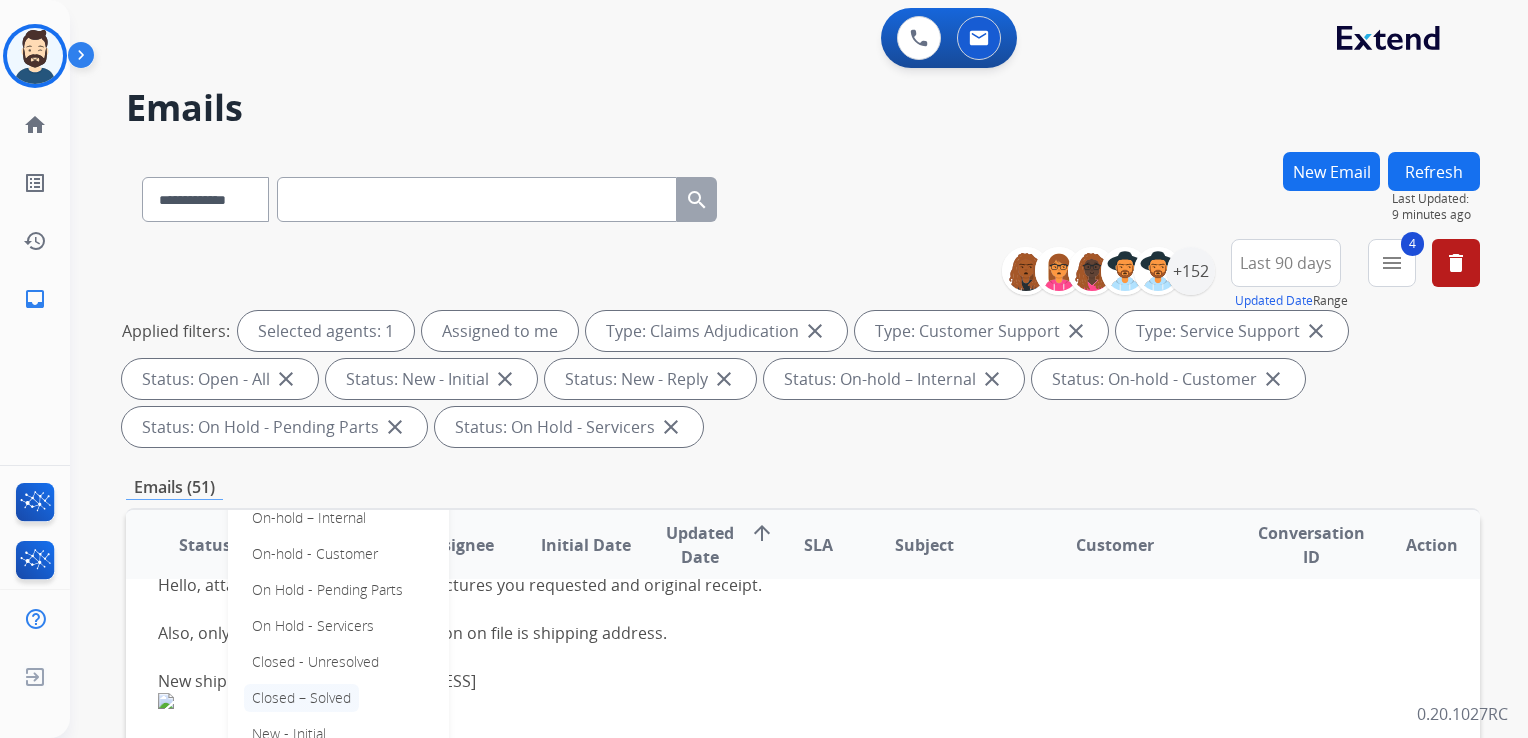 click on "Closed – Solved" at bounding box center (301, 698) 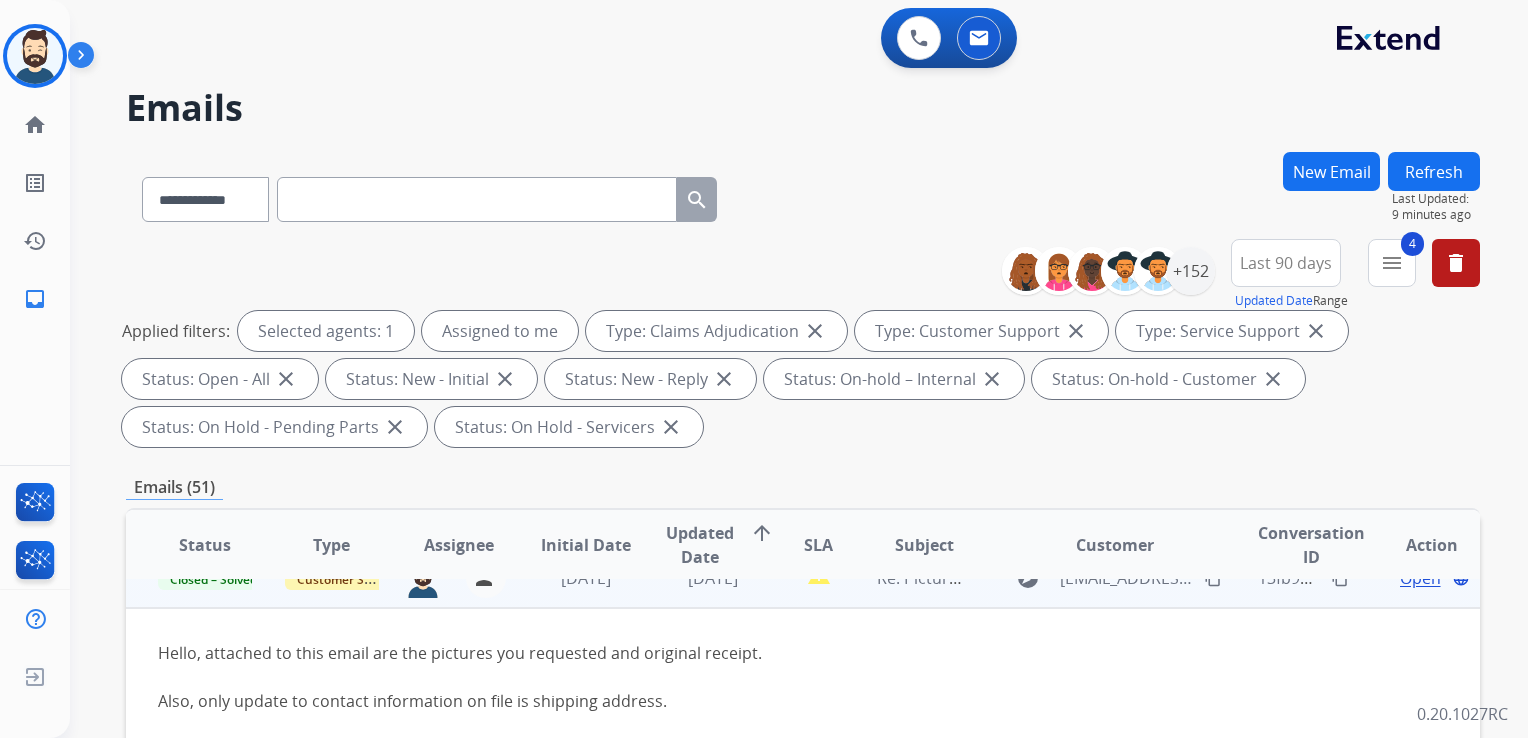 scroll, scrollTop: 0, scrollLeft: 0, axis: both 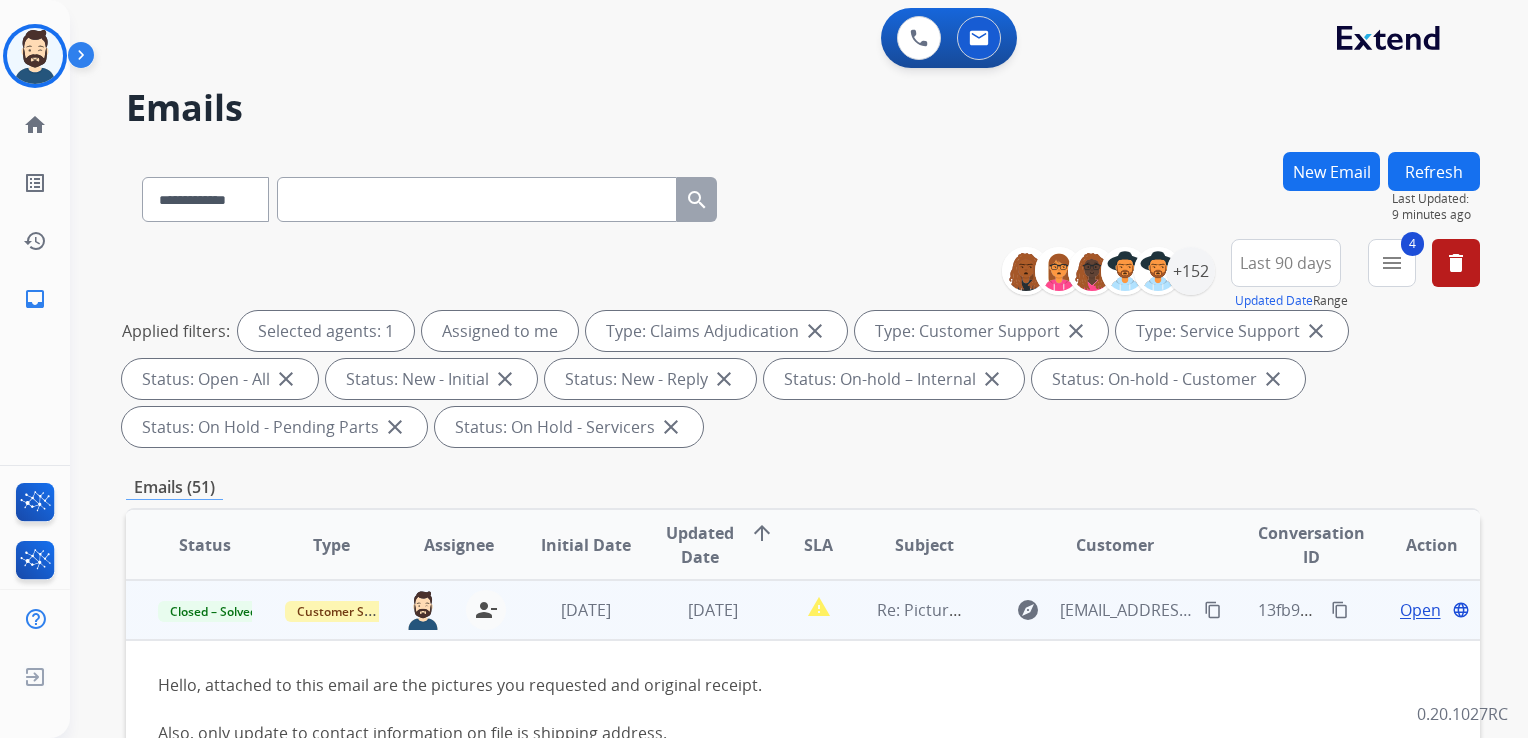 click on "[DATE]" at bounding box center [697, 610] 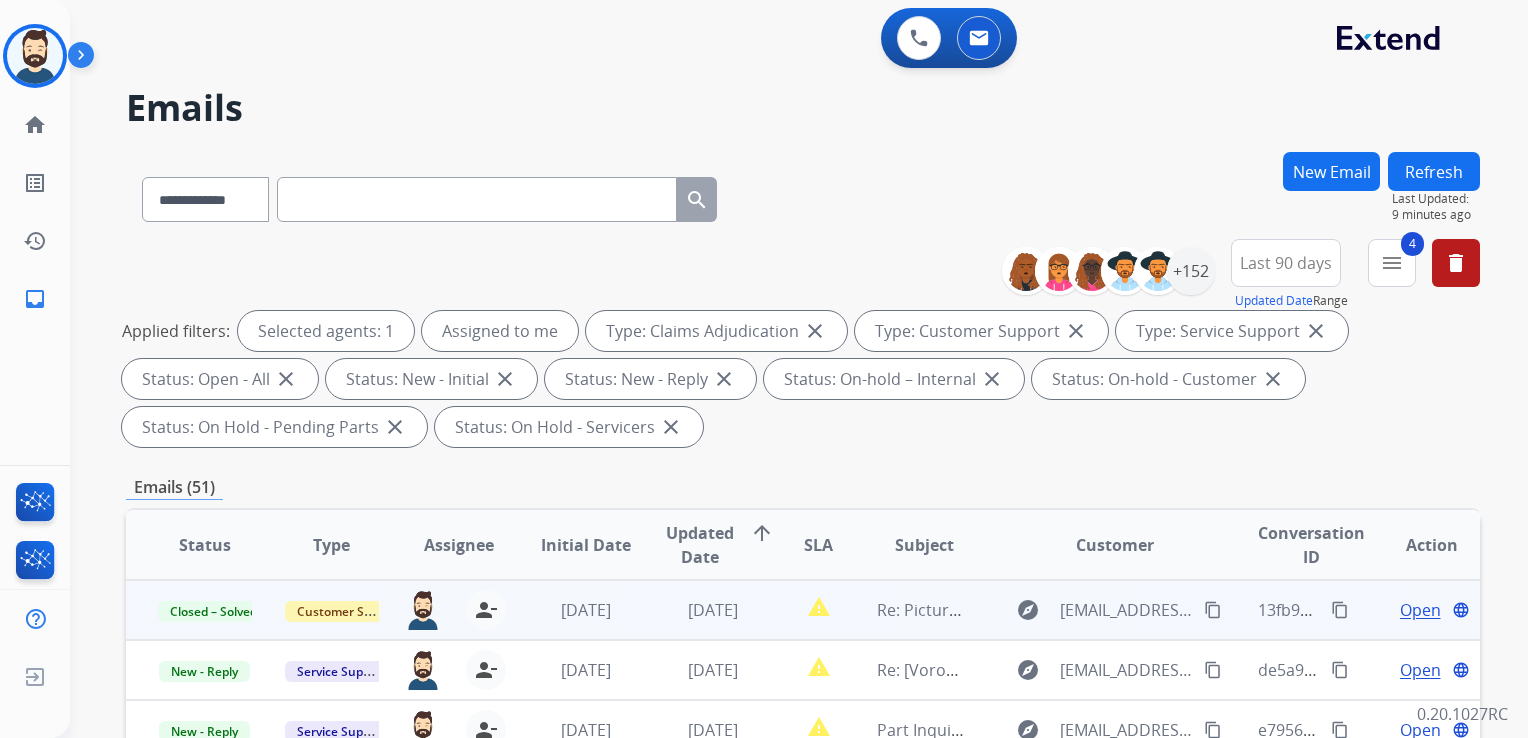 click on "Refresh" at bounding box center (1434, 171) 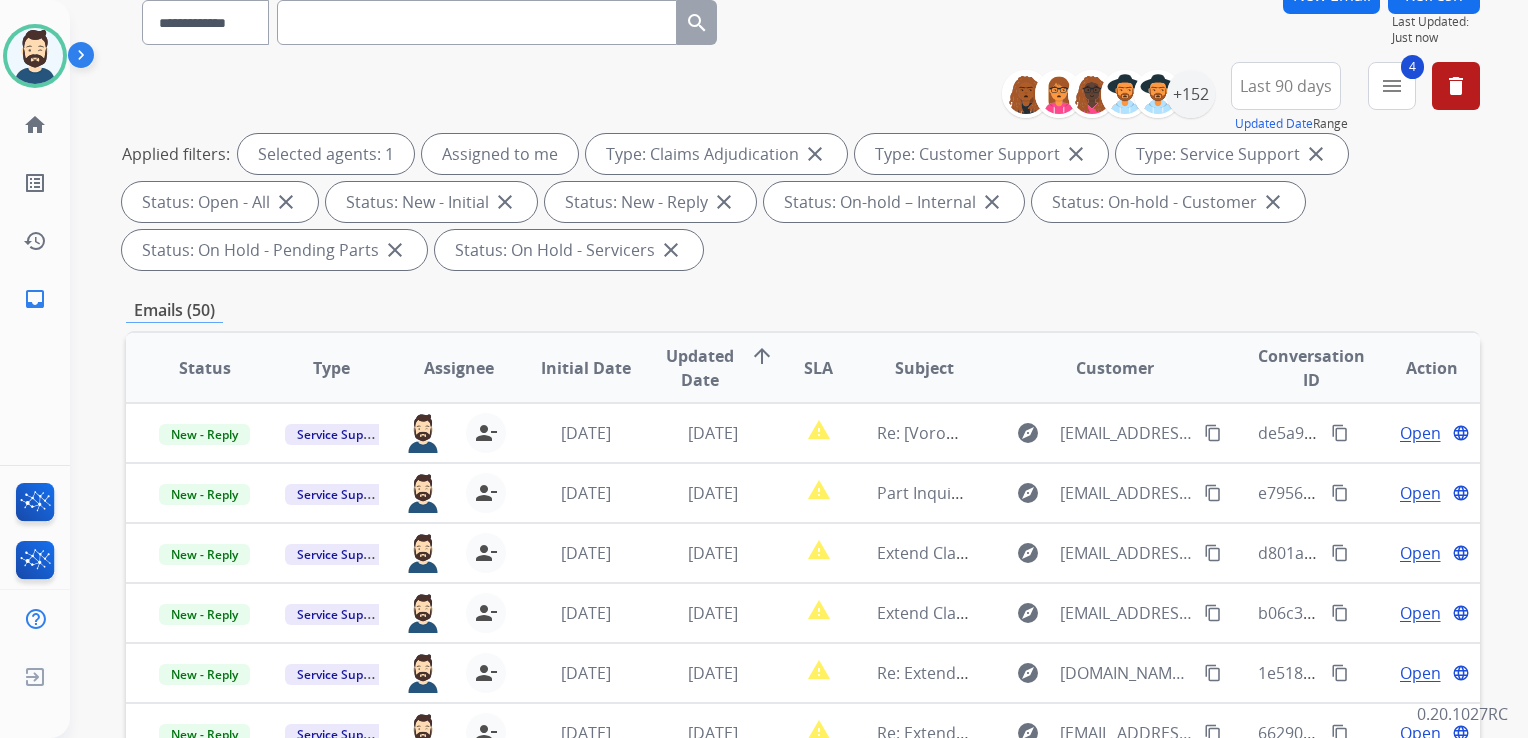 scroll, scrollTop: 400, scrollLeft: 0, axis: vertical 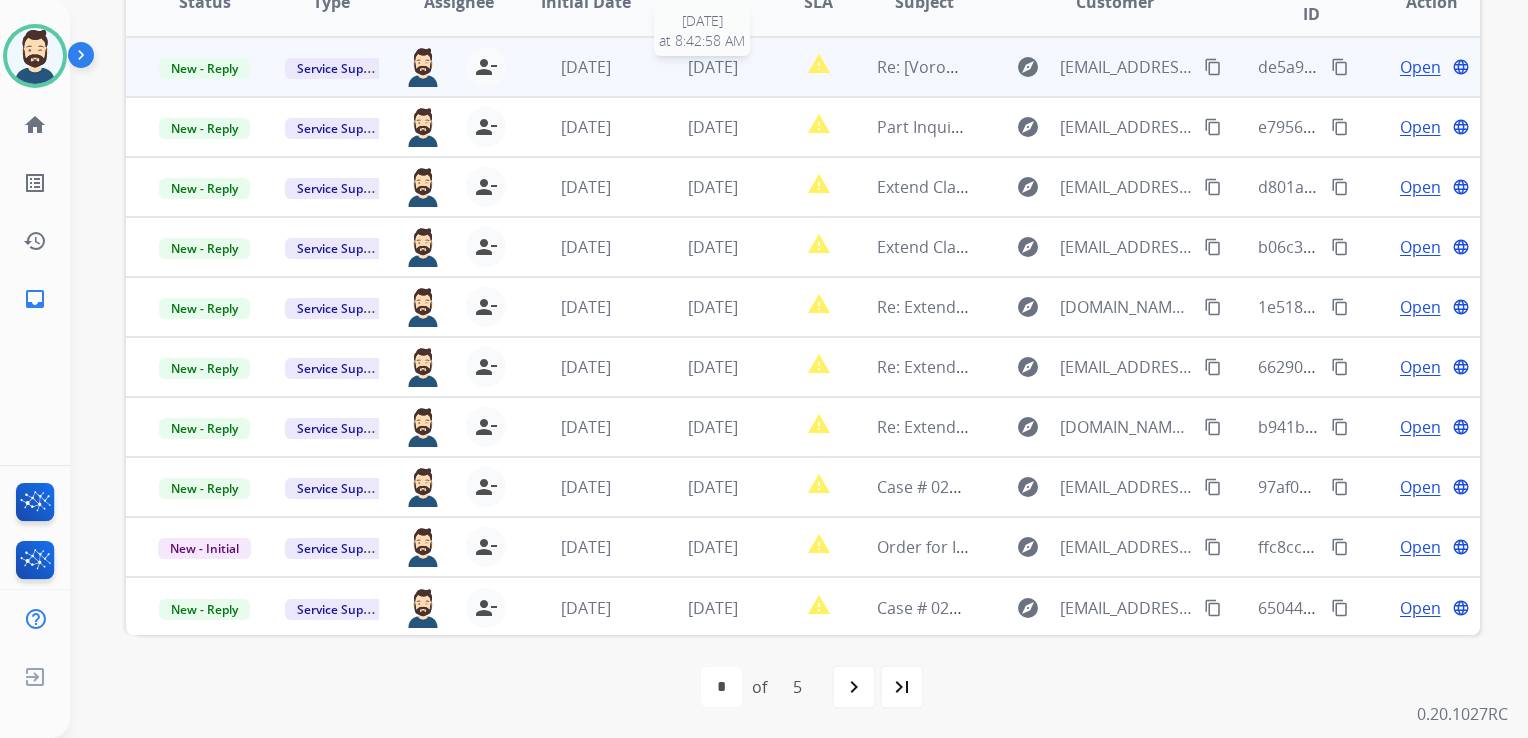 click on "[DATE]" at bounding box center [713, 67] 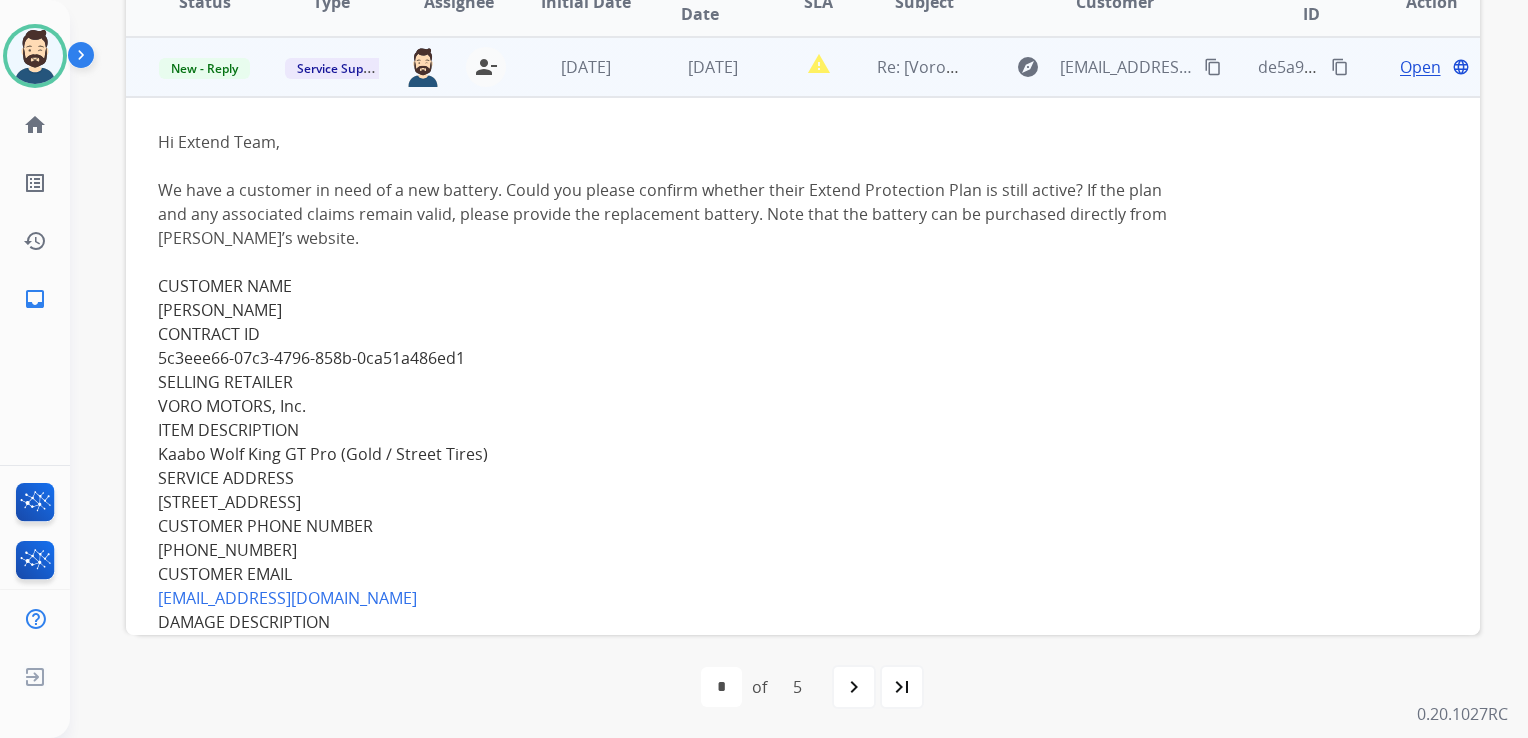 click on "Open" at bounding box center [1420, 67] 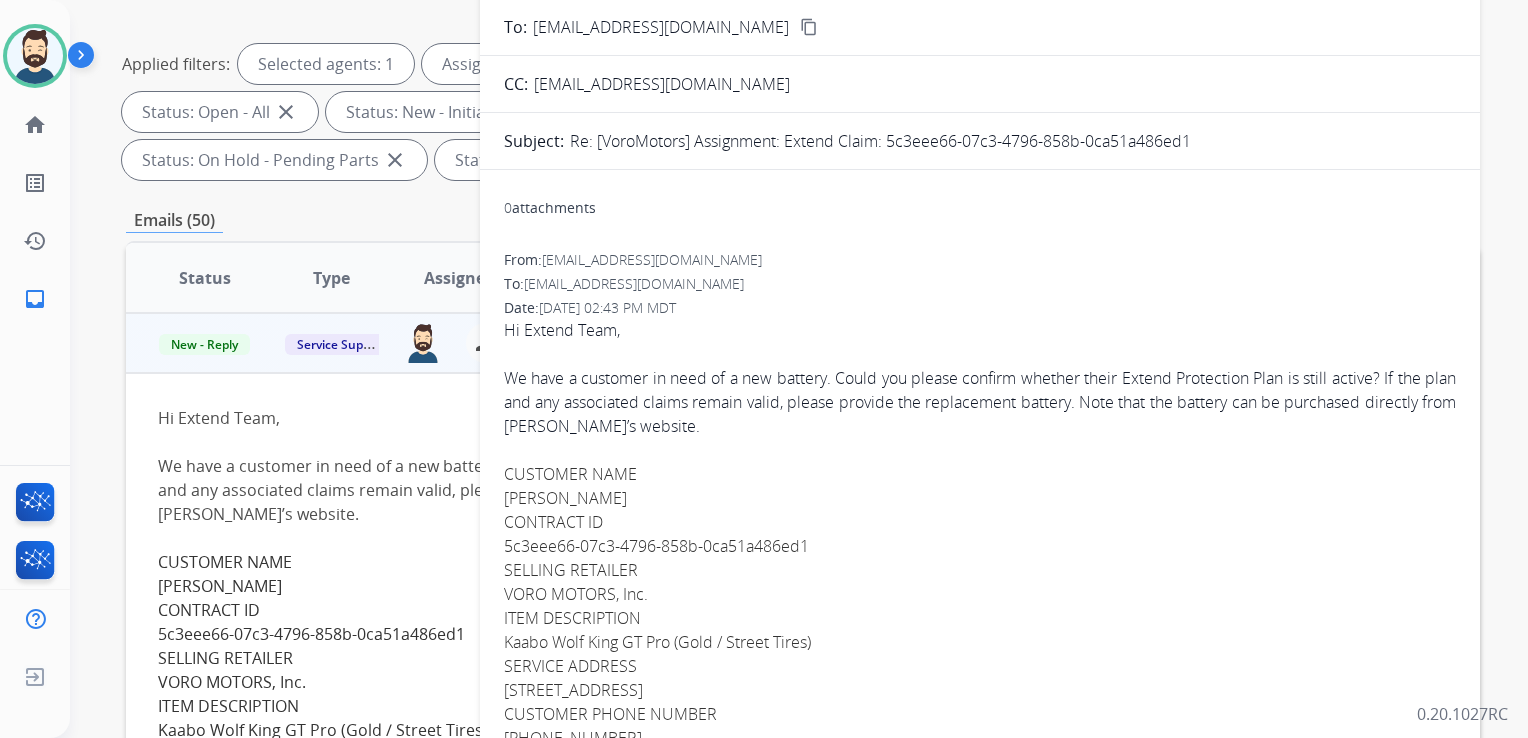 scroll, scrollTop: 300, scrollLeft: 0, axis: vertical 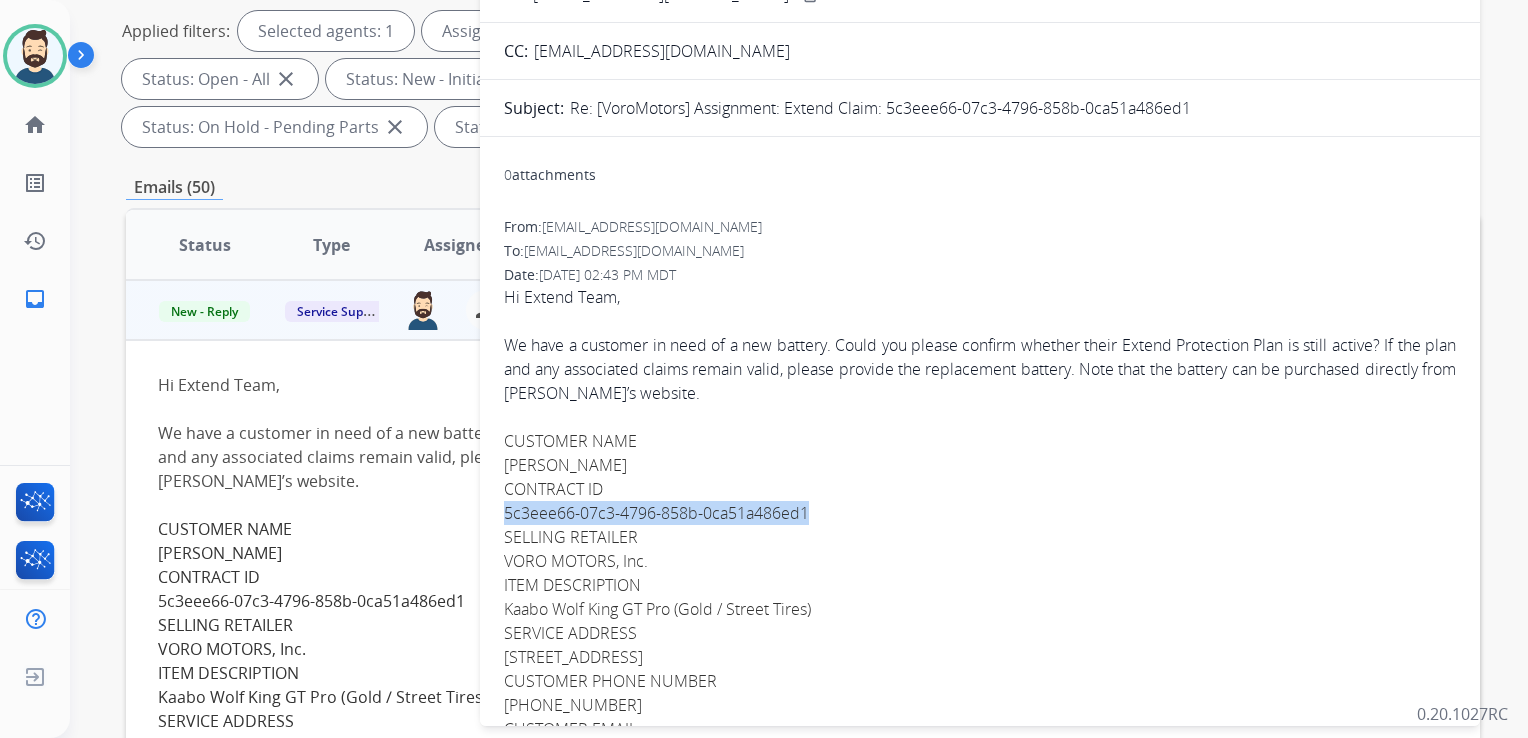 drag, startPoint x: 503, startPoint y: 515, endPoint x: 810, endPoint y: 513, distance: 307.0065 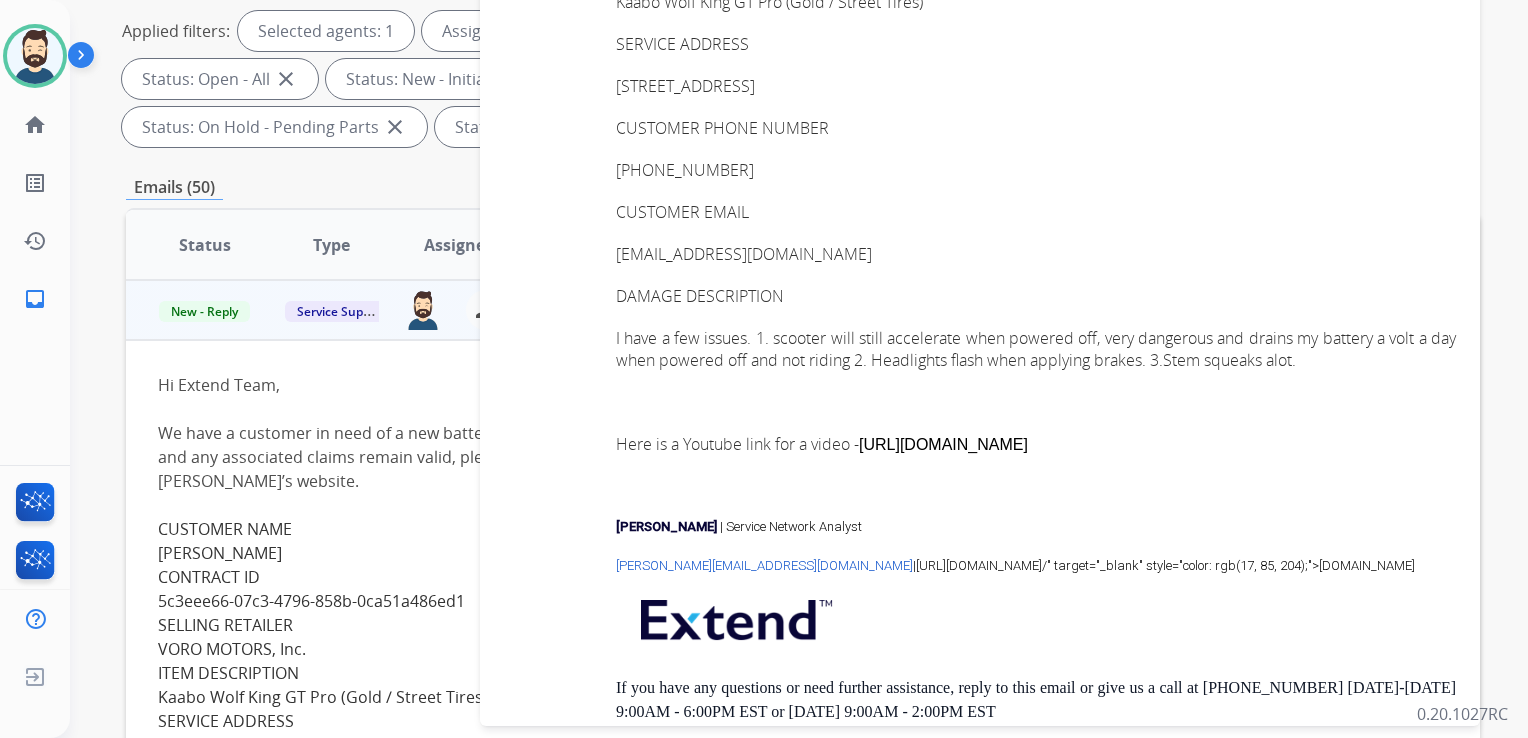 scroll, scrollTop: 6552, scrollLeft: 0, axis: vertical 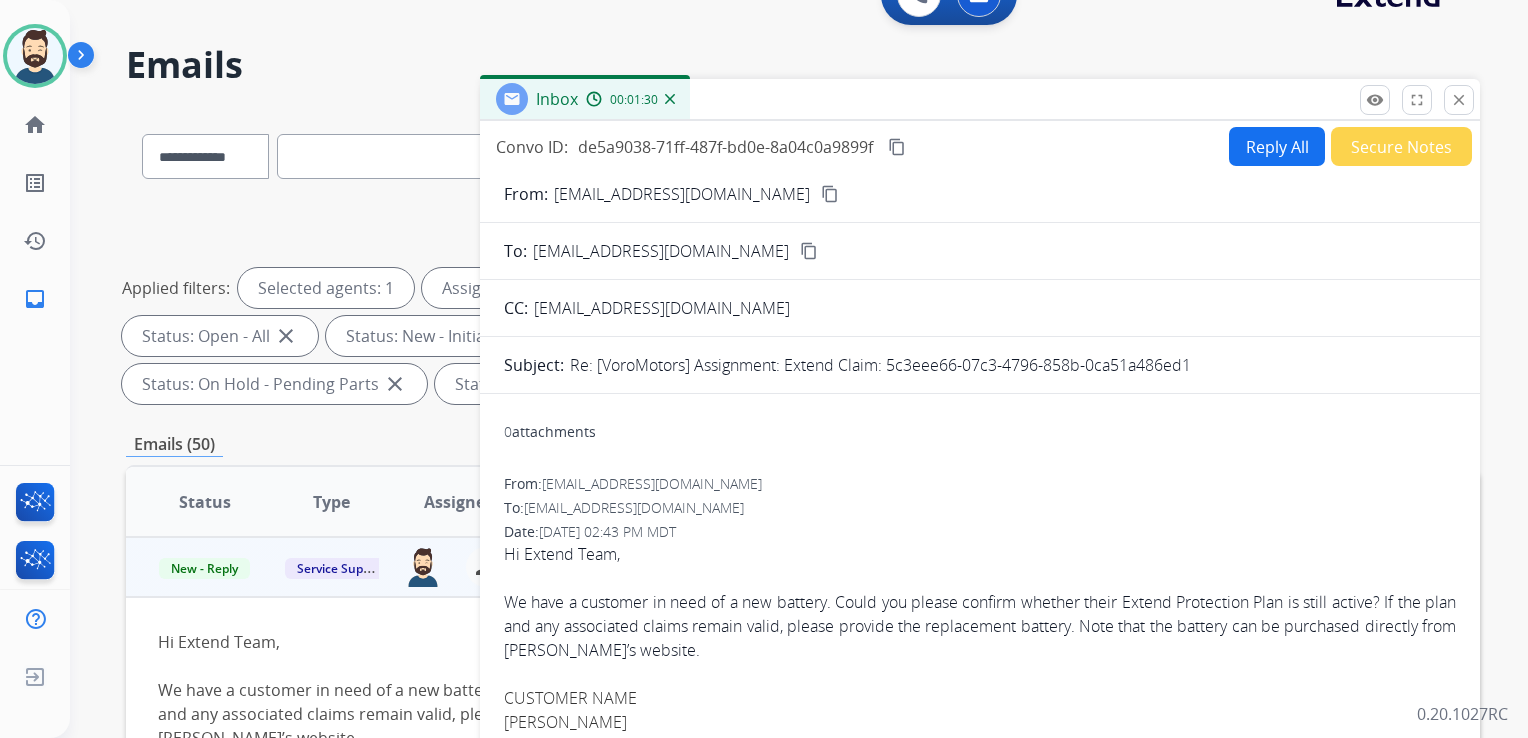 click on "Reply All" at bounding box center [1277, 146] 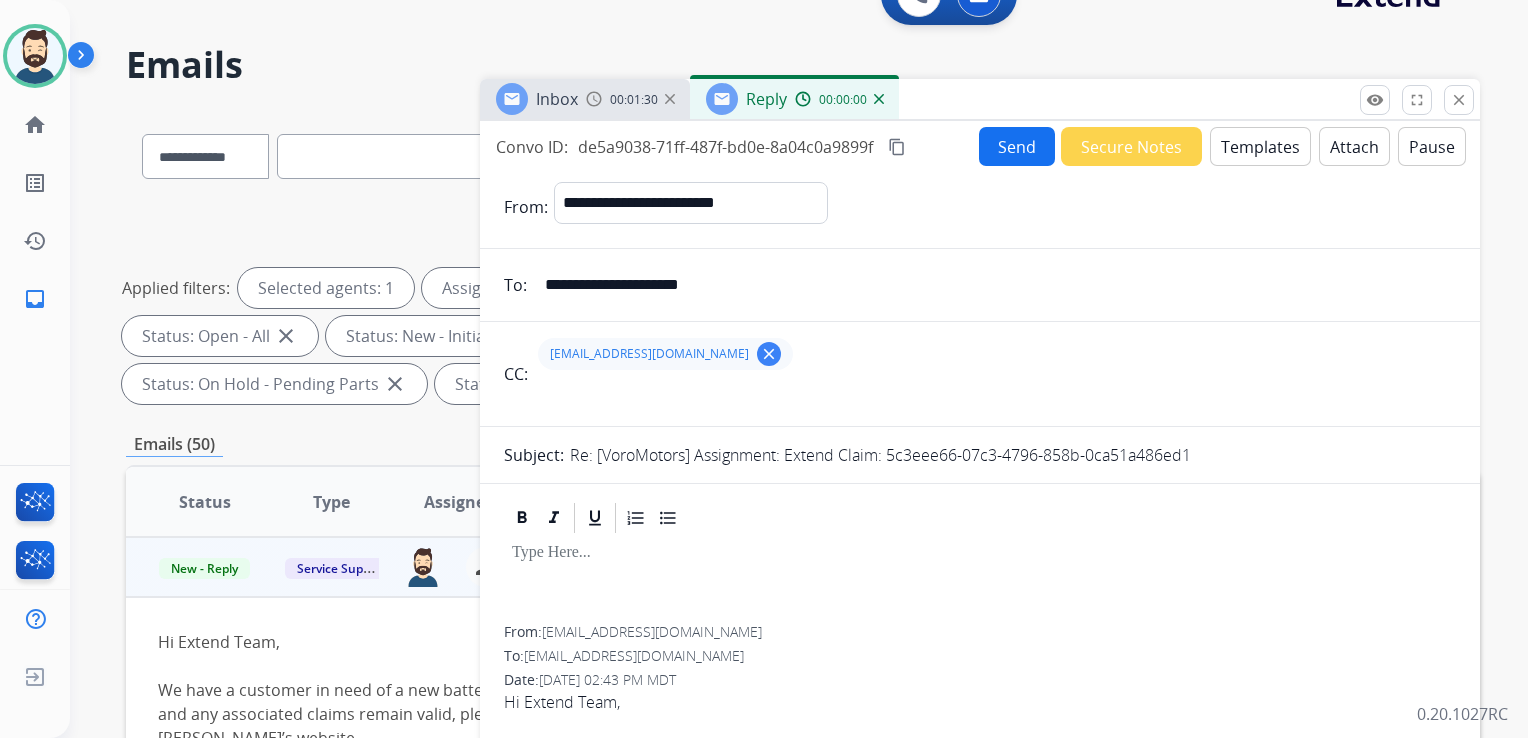 click on "Templates" at bounding box center (1260, 146) 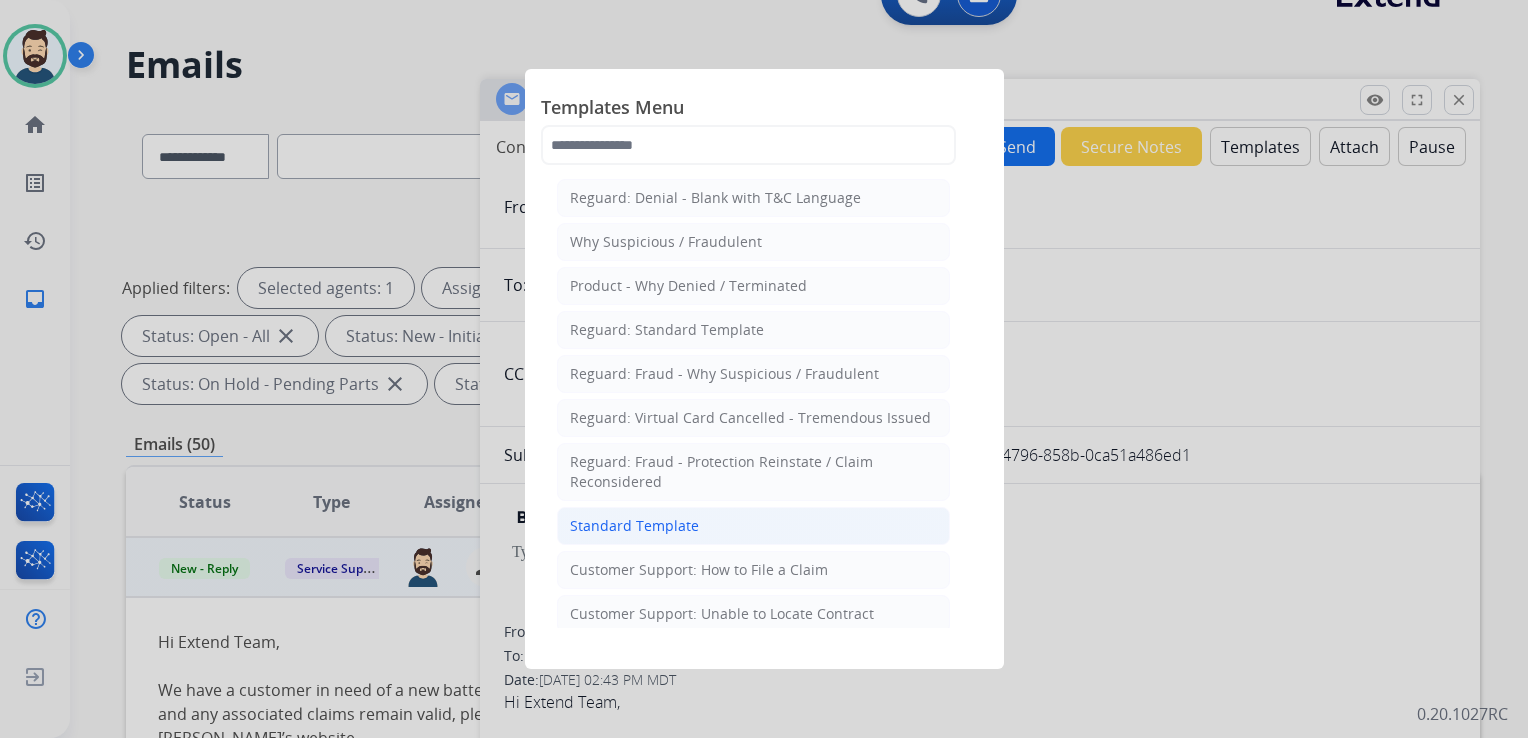 click on "Standard Template" 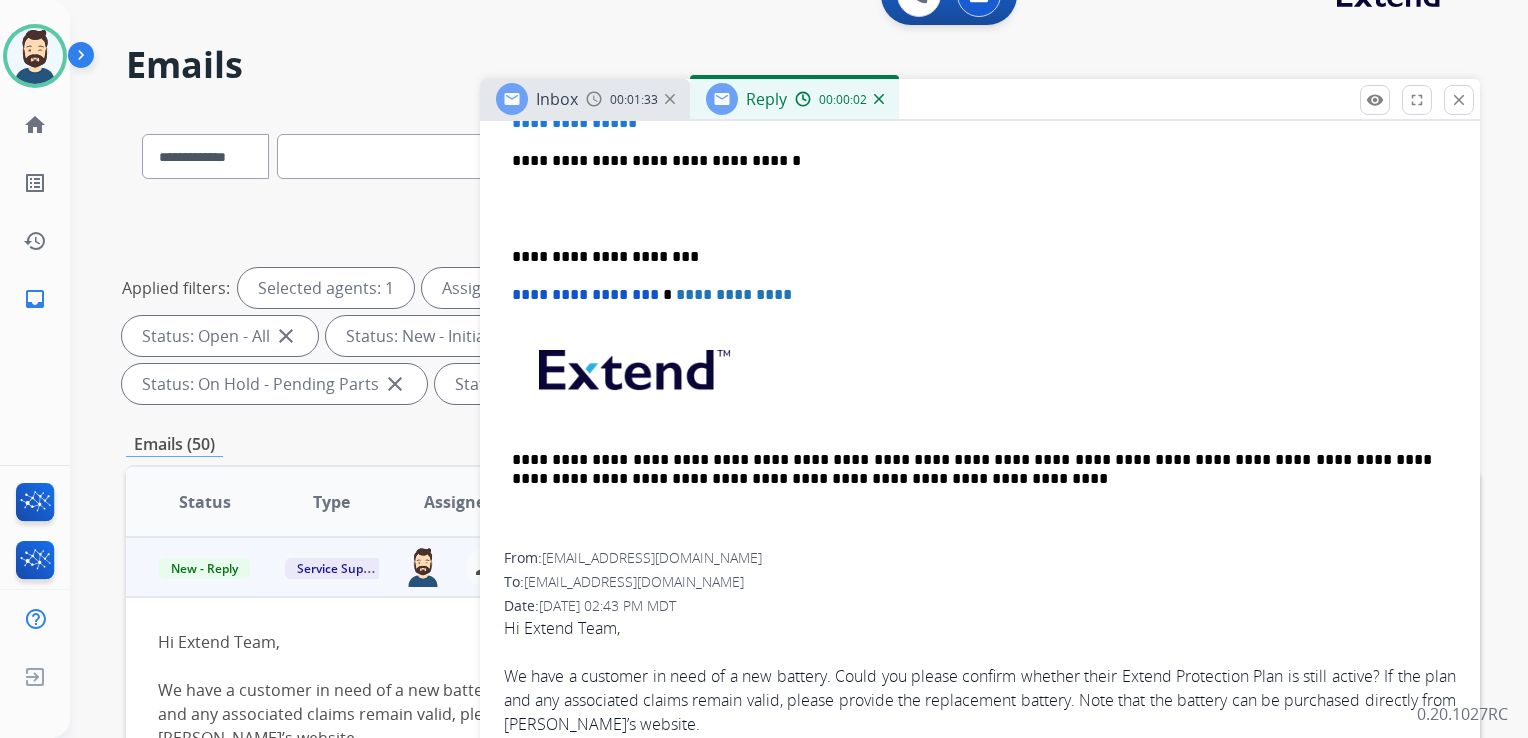 scroll, scrollTop: 300, scrollLeft: 0, axis: vertical 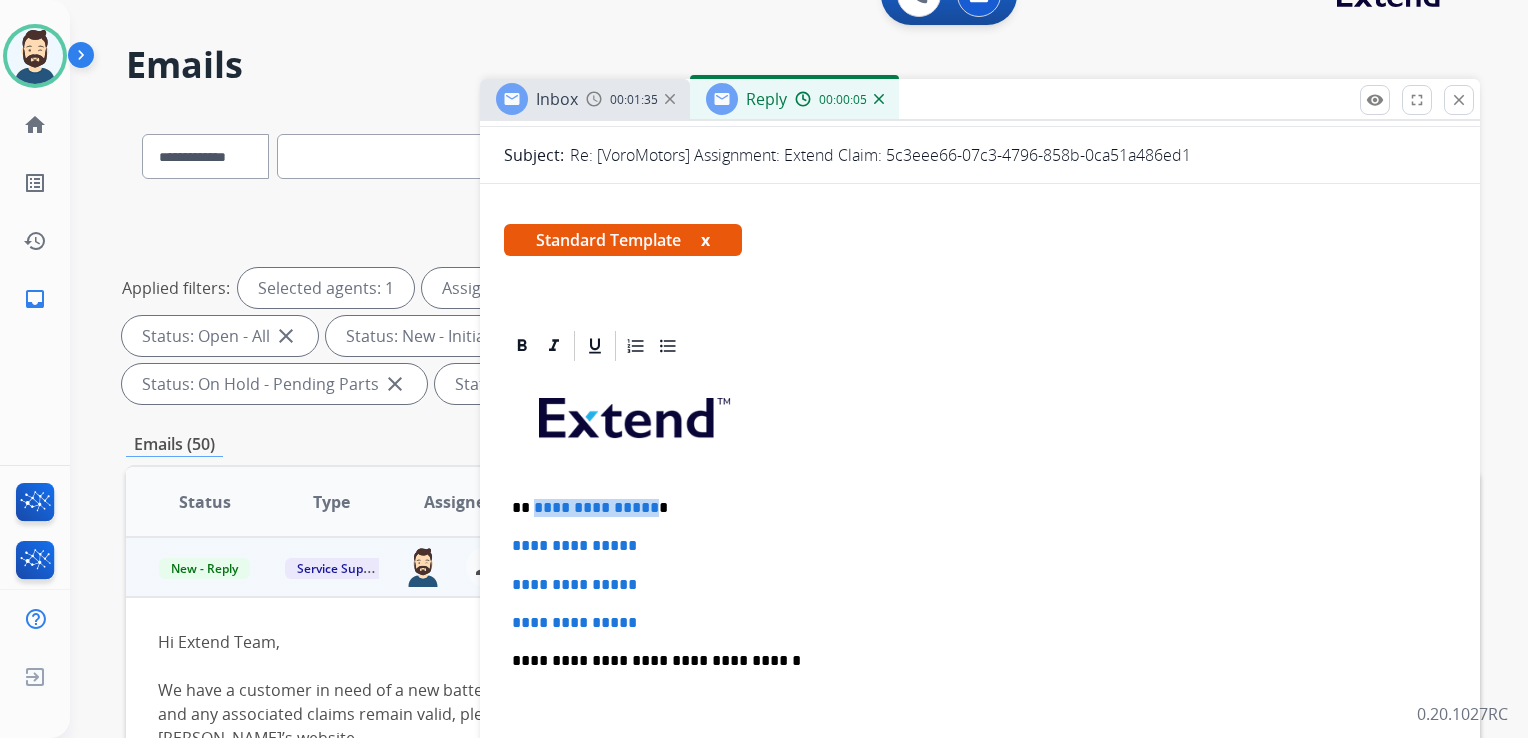 drag, startPoint x: 532, startPoint y: 513, endPoint x: 644, endPoint y: 511, distance: 112.01785 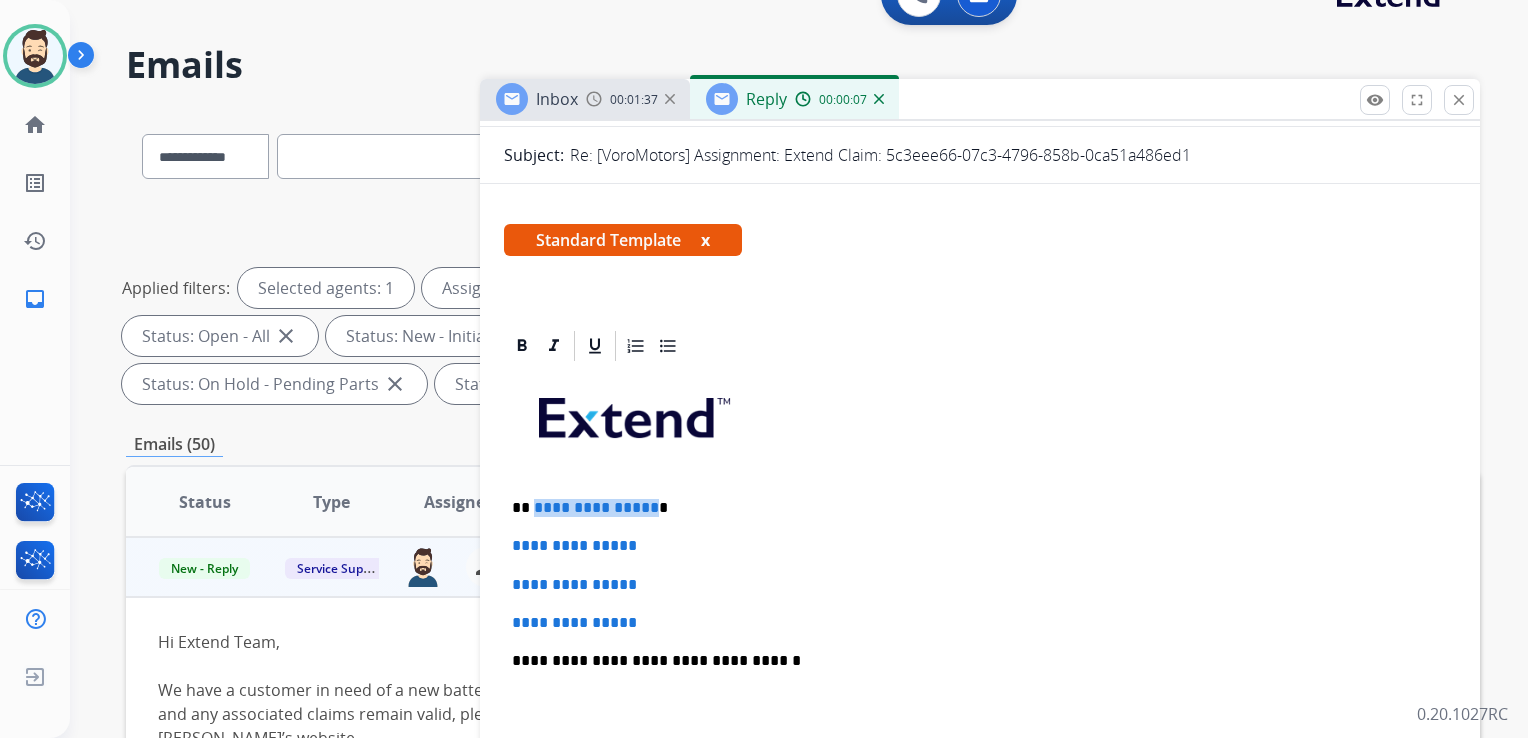 type 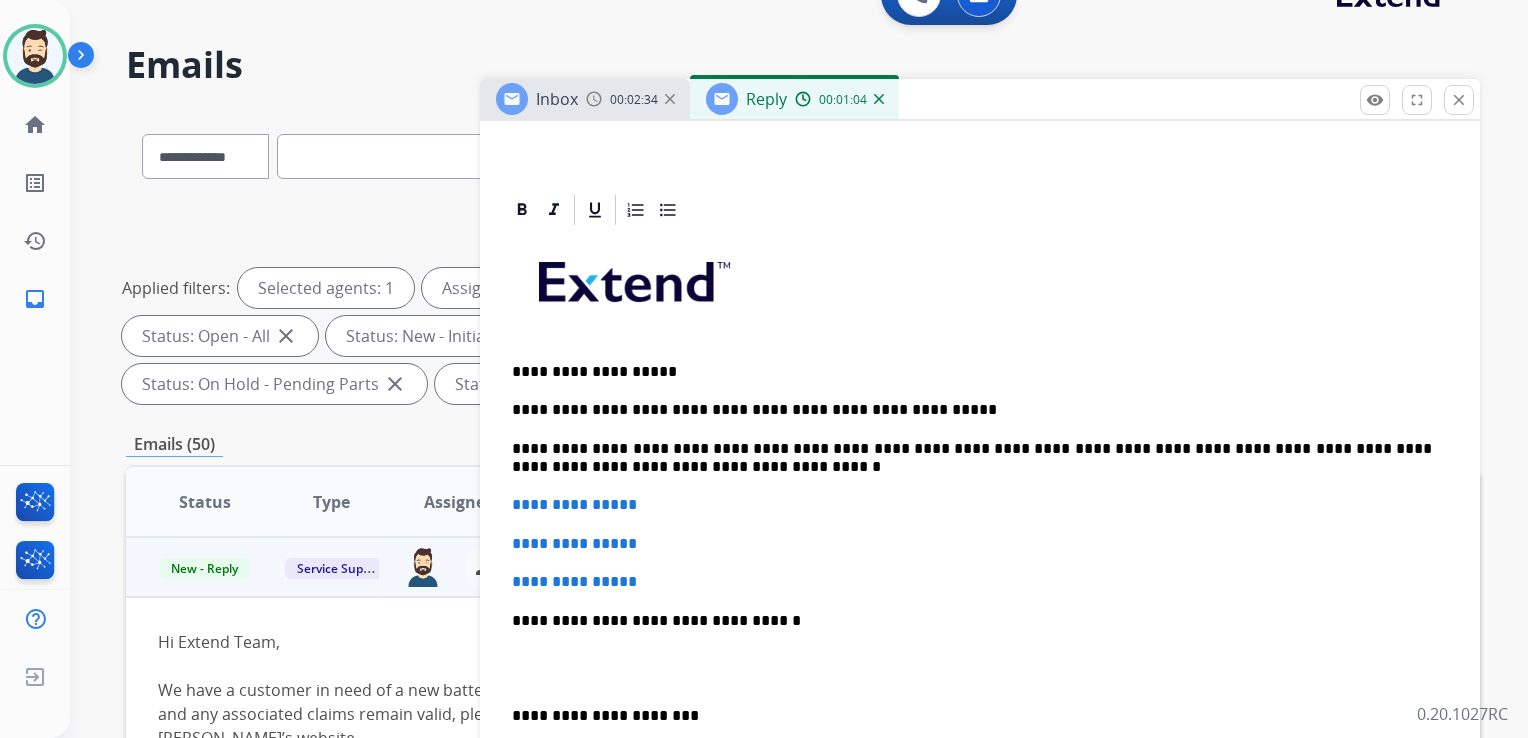 scroll, scrollTop: 500, scrollLeft: 0, axis: vertical 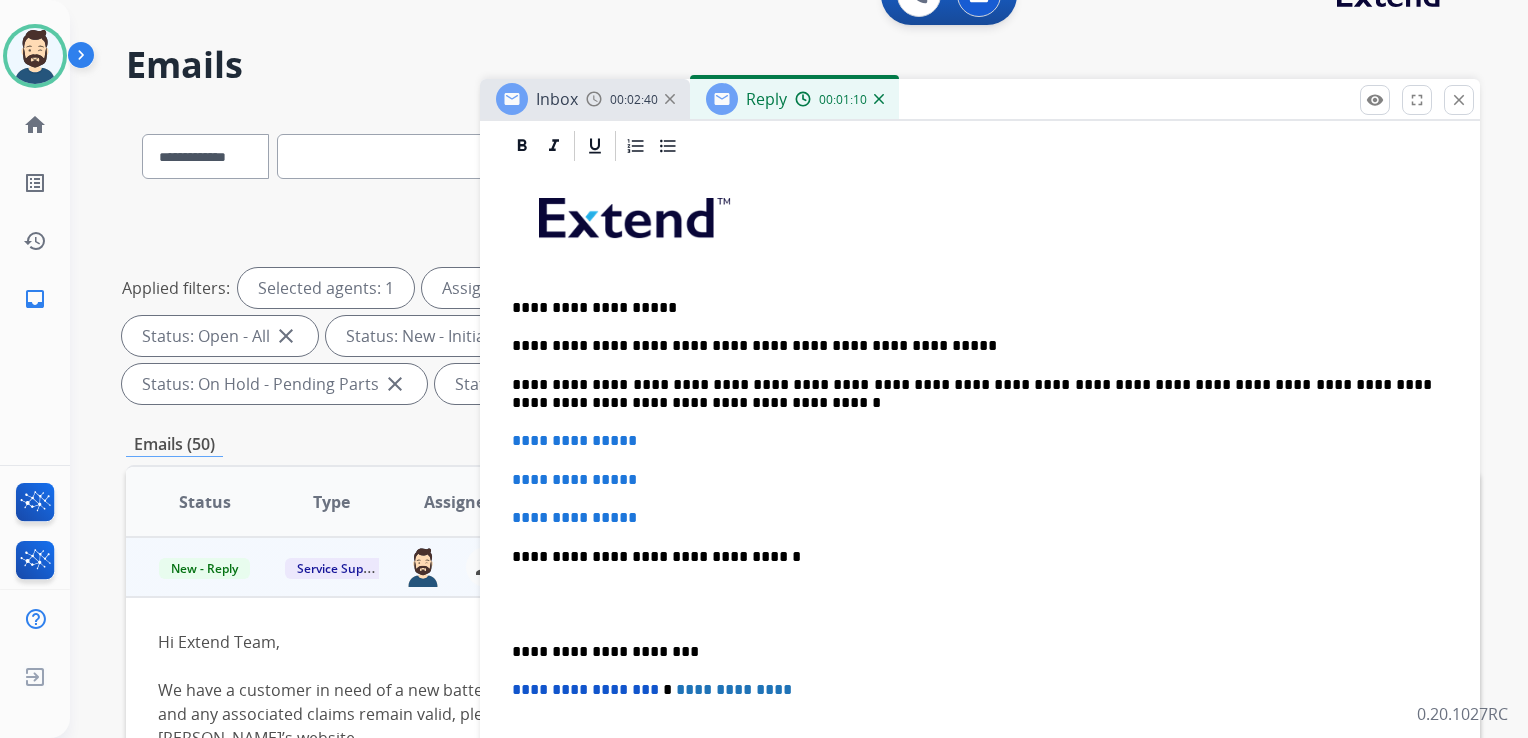 click on "**********" at bounding box center [972, 394] 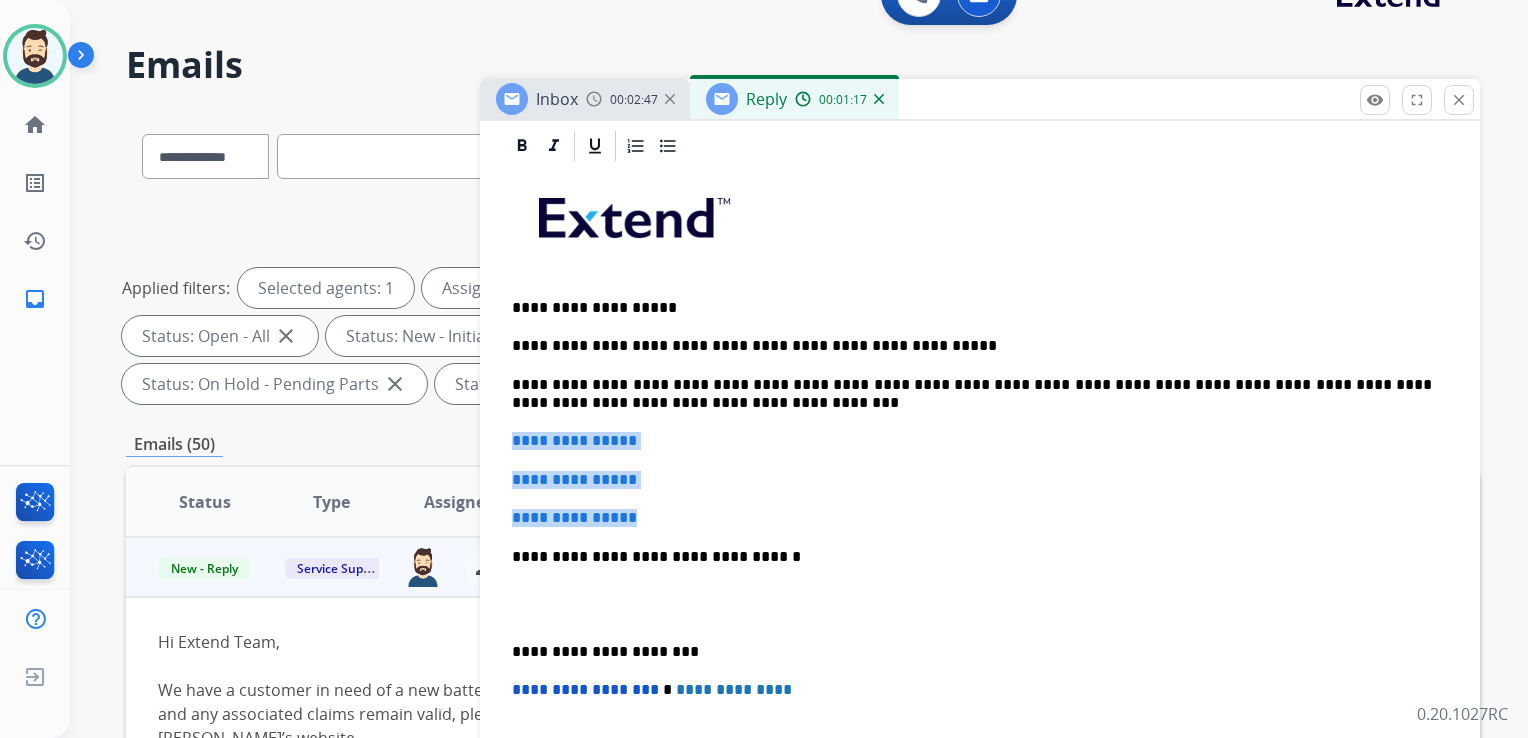 drag, startPoint x: 513, startPoint y: 438, endPoint x: 666, endPoint y: 498, distance: 164.34415 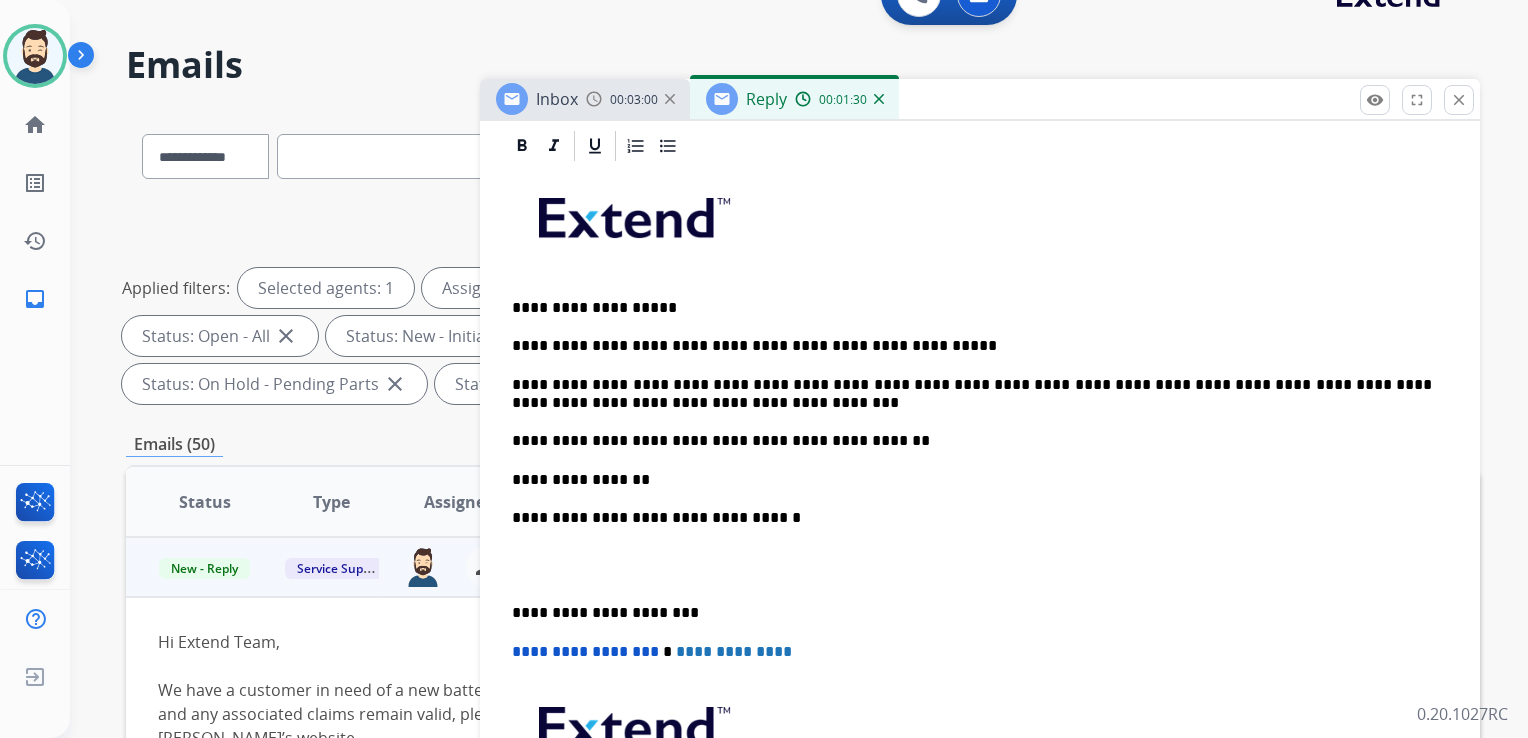 click on "**********" at bounding box center [972, 518] 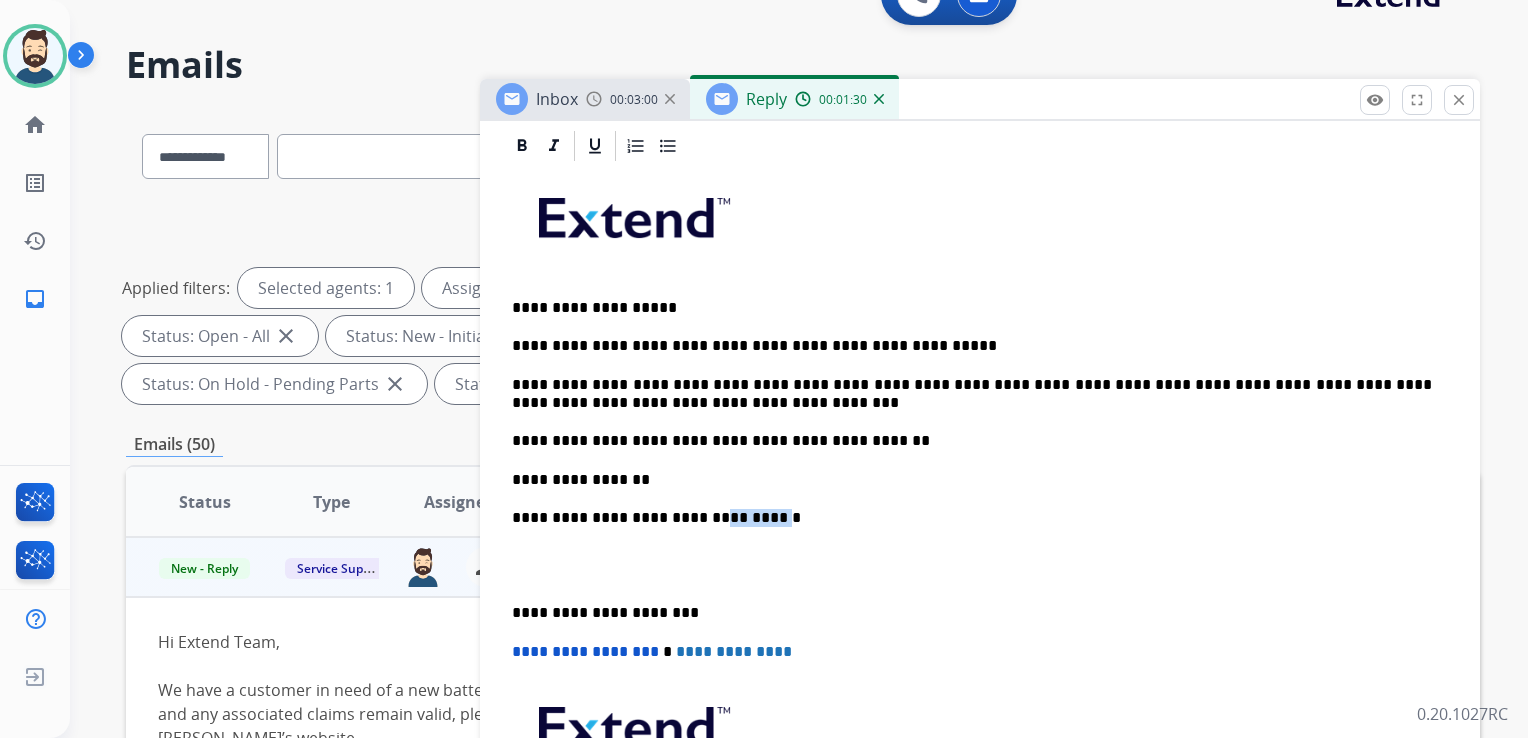 click on "**********" at bounding box center (972, 518) 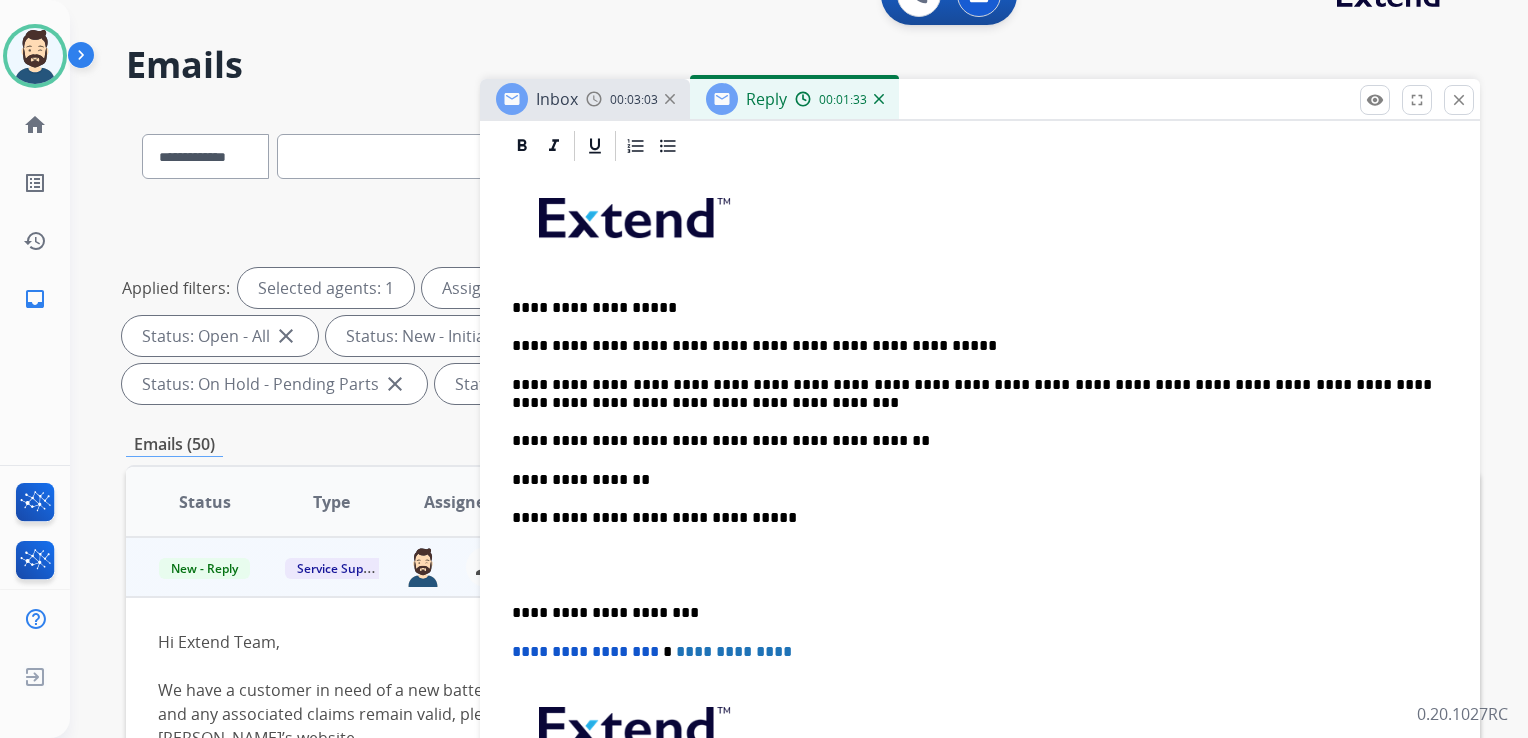 click on "**********" at bounding box center (972, 613) 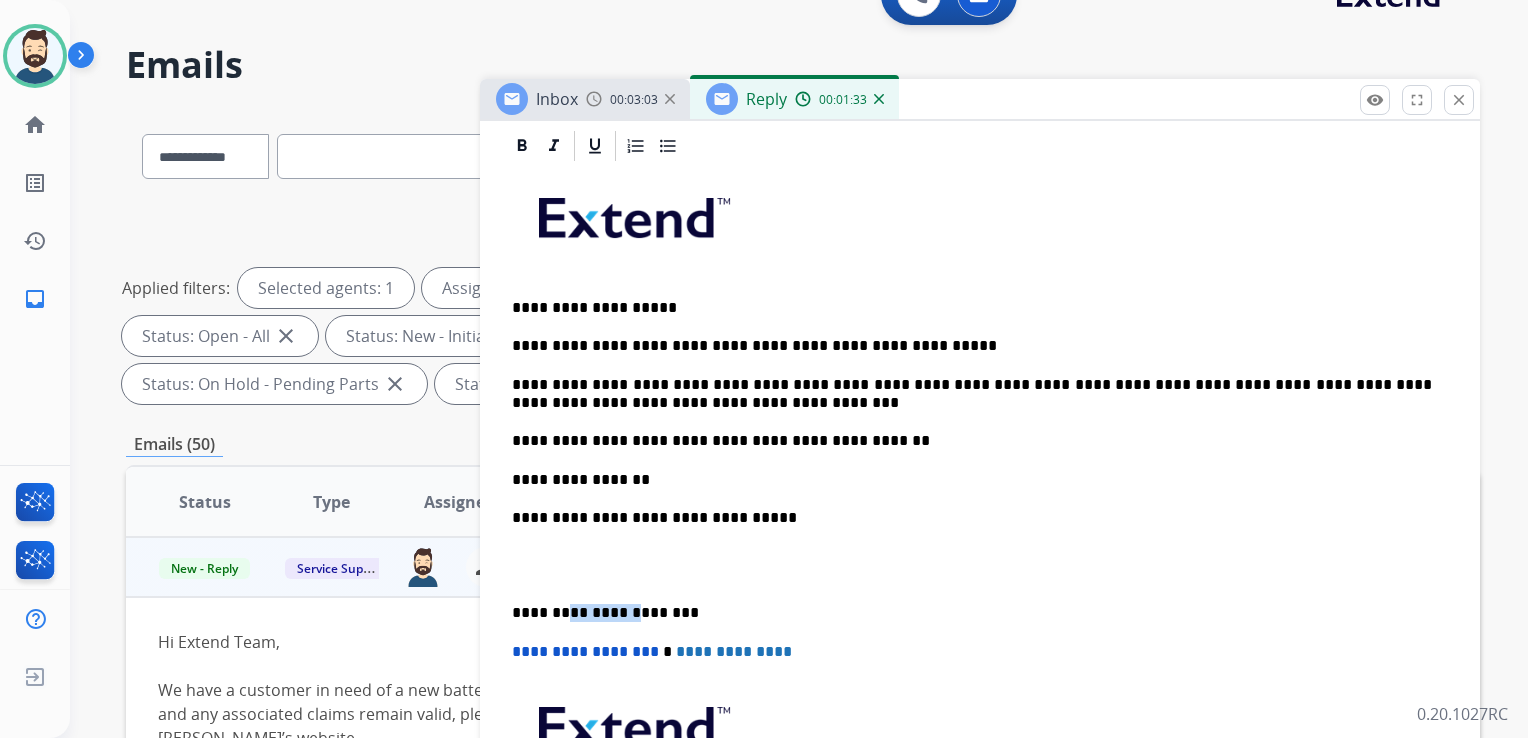 click on "**********" at bounding box center [972, 613] 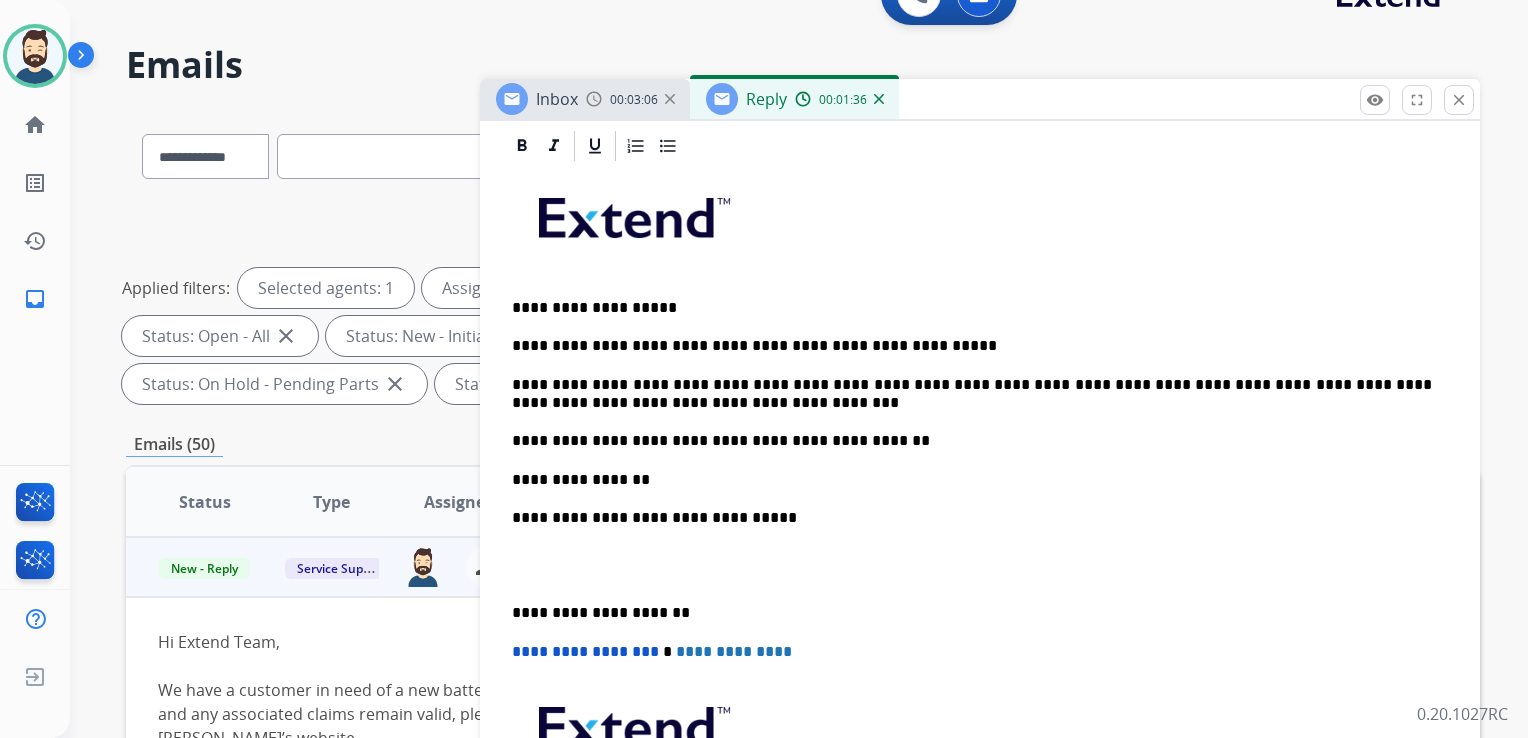 click on "**********" at bounding box center [585, 651] 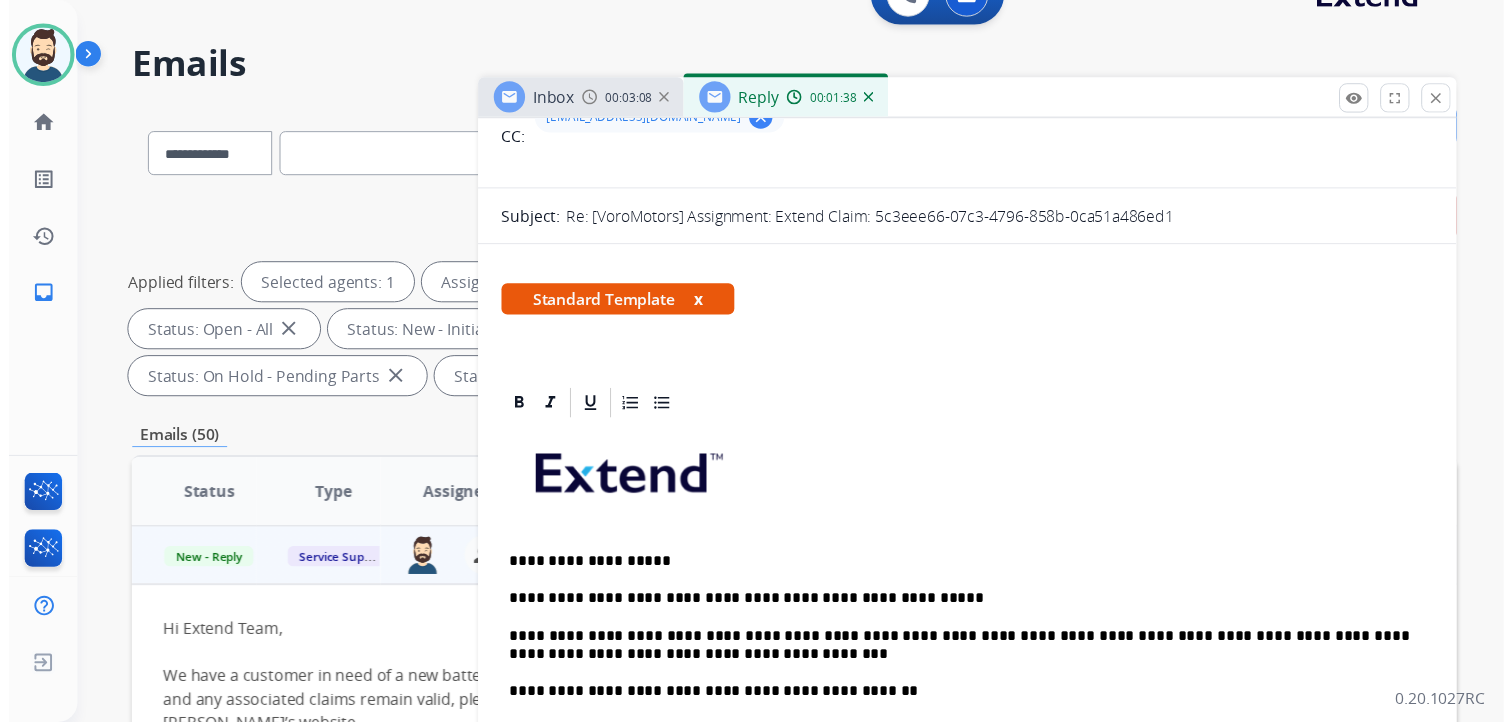 scroll, scrollTop: 0, scrollLeft: 0, axis: both 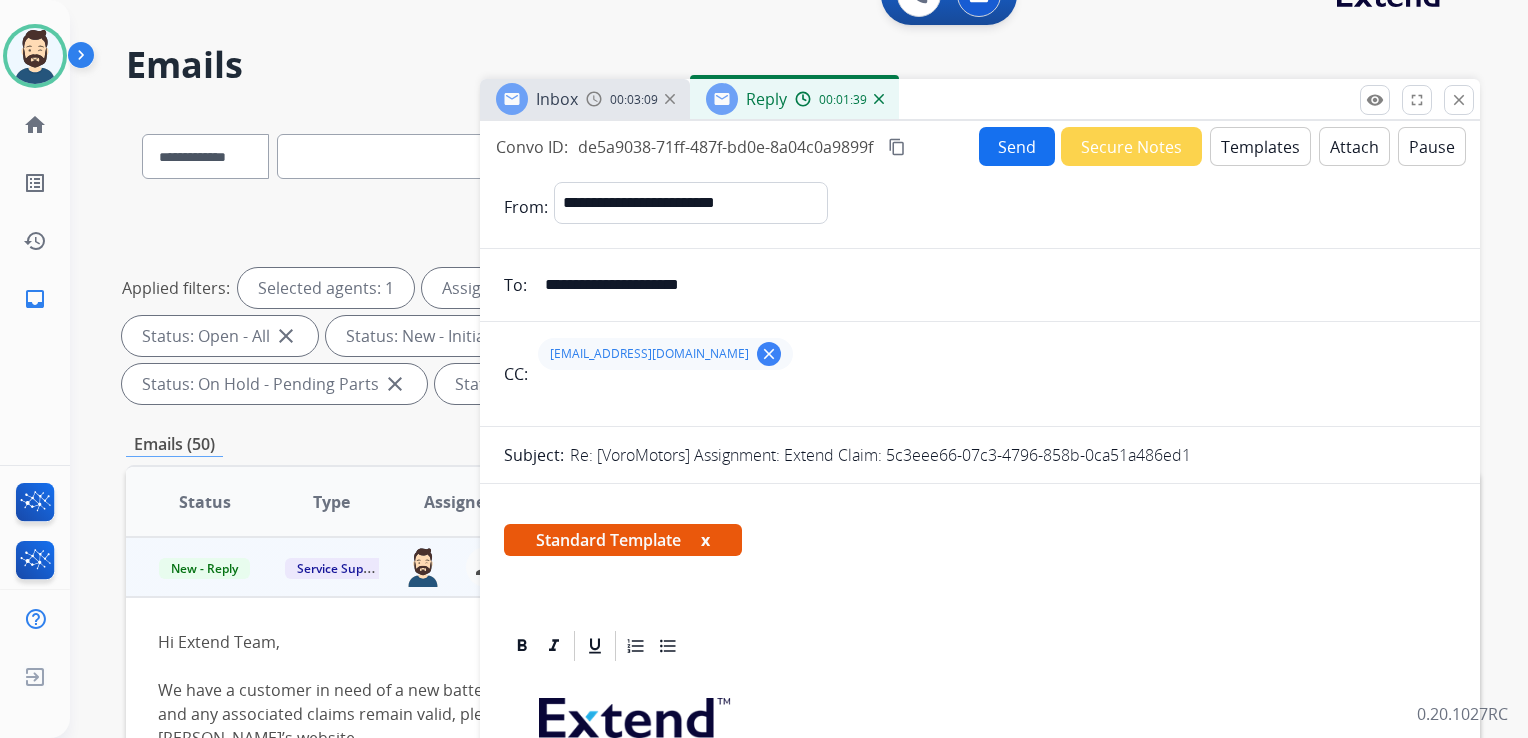 click on "Send" at bounding box center [1017, 146] 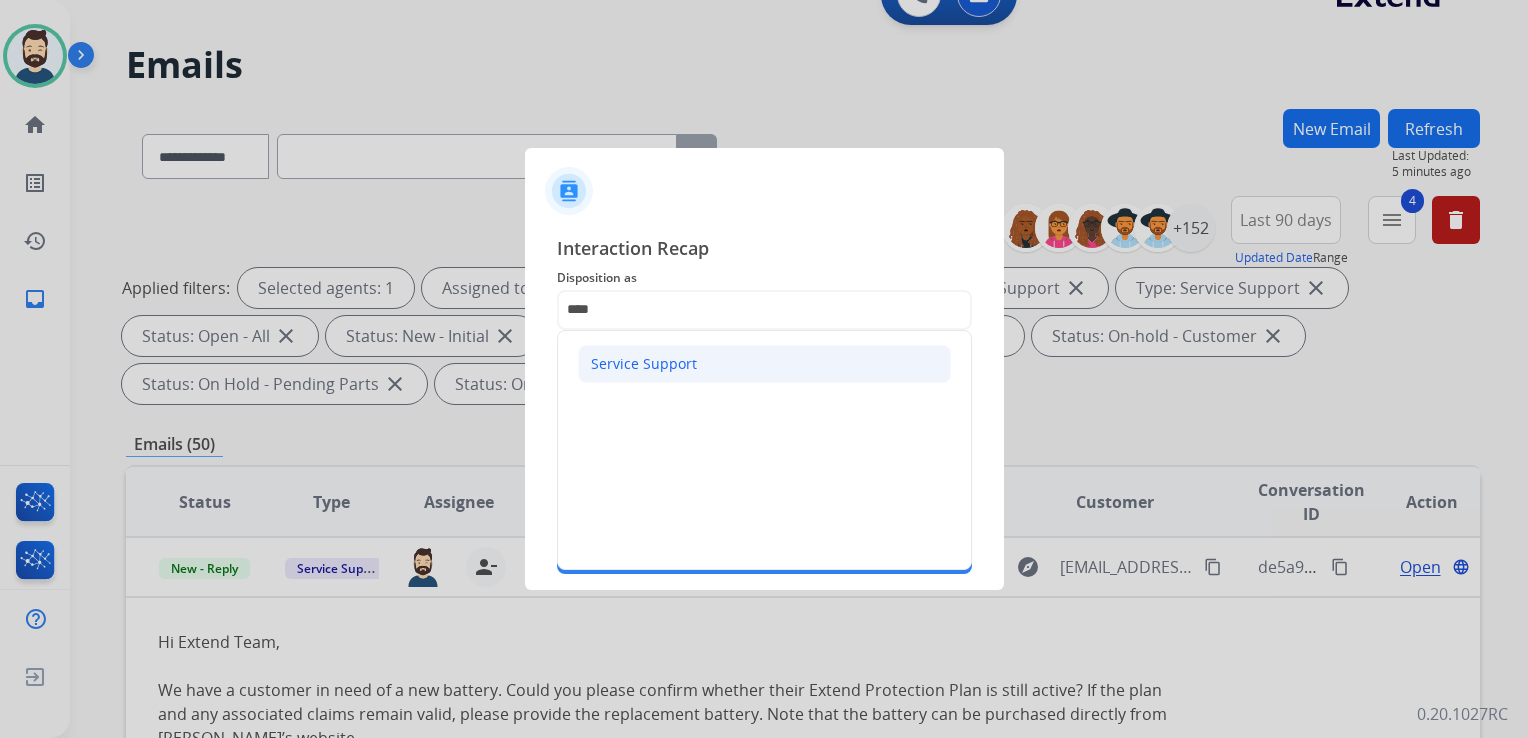 drag, startPoint x: 707, startPoint y: 353, endPoint x: 696, endPoint y: 360, distance: 13.038404 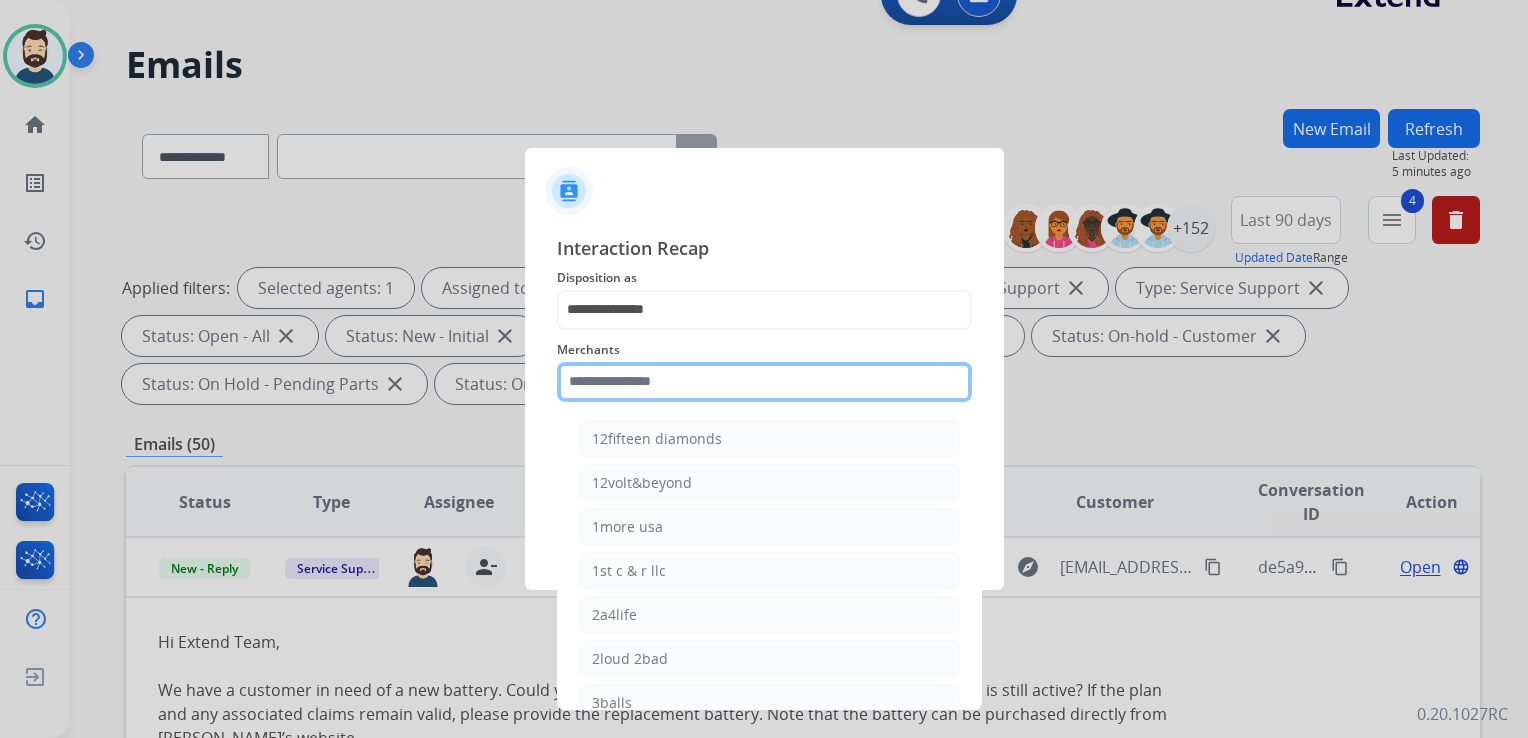 click 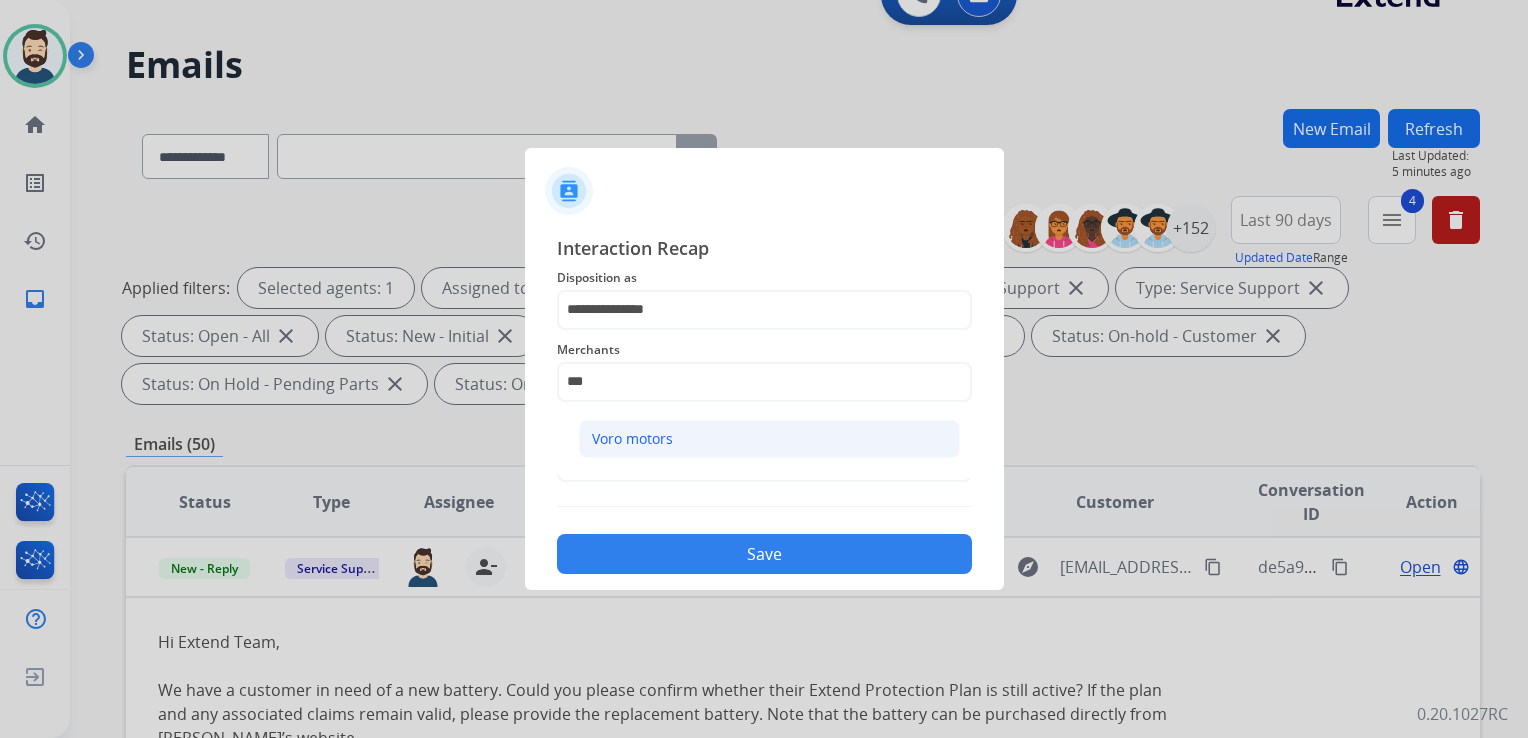 click on "Voro motors" 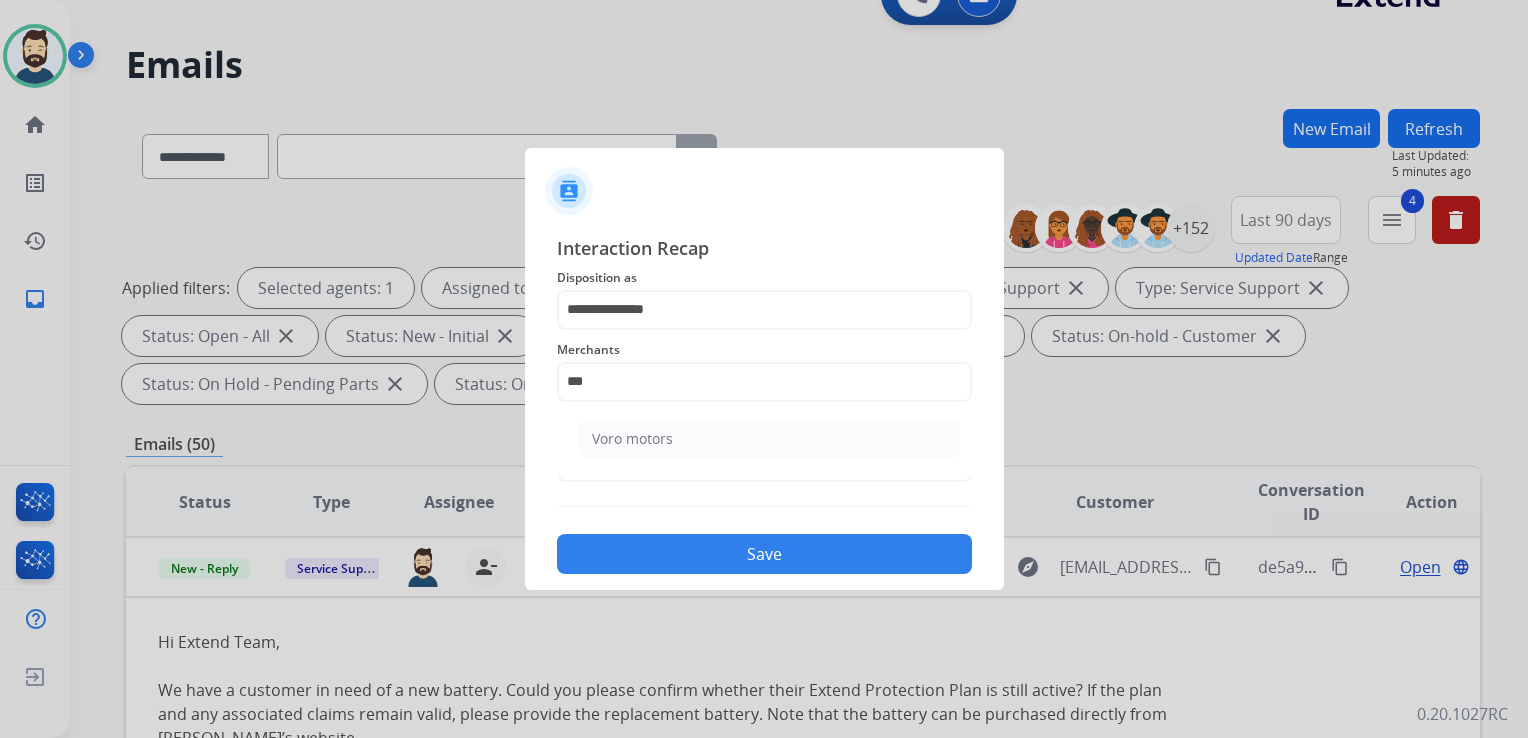 type on "**********" 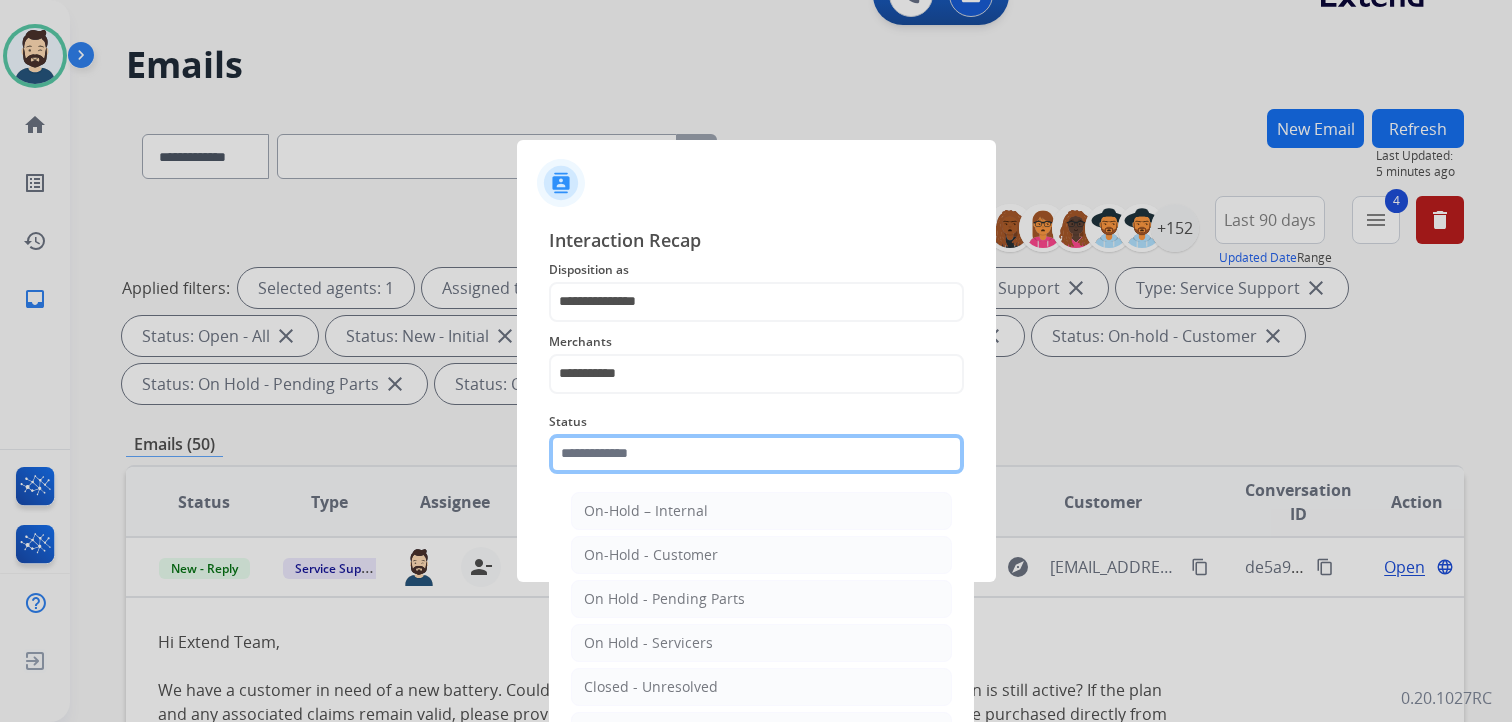 click 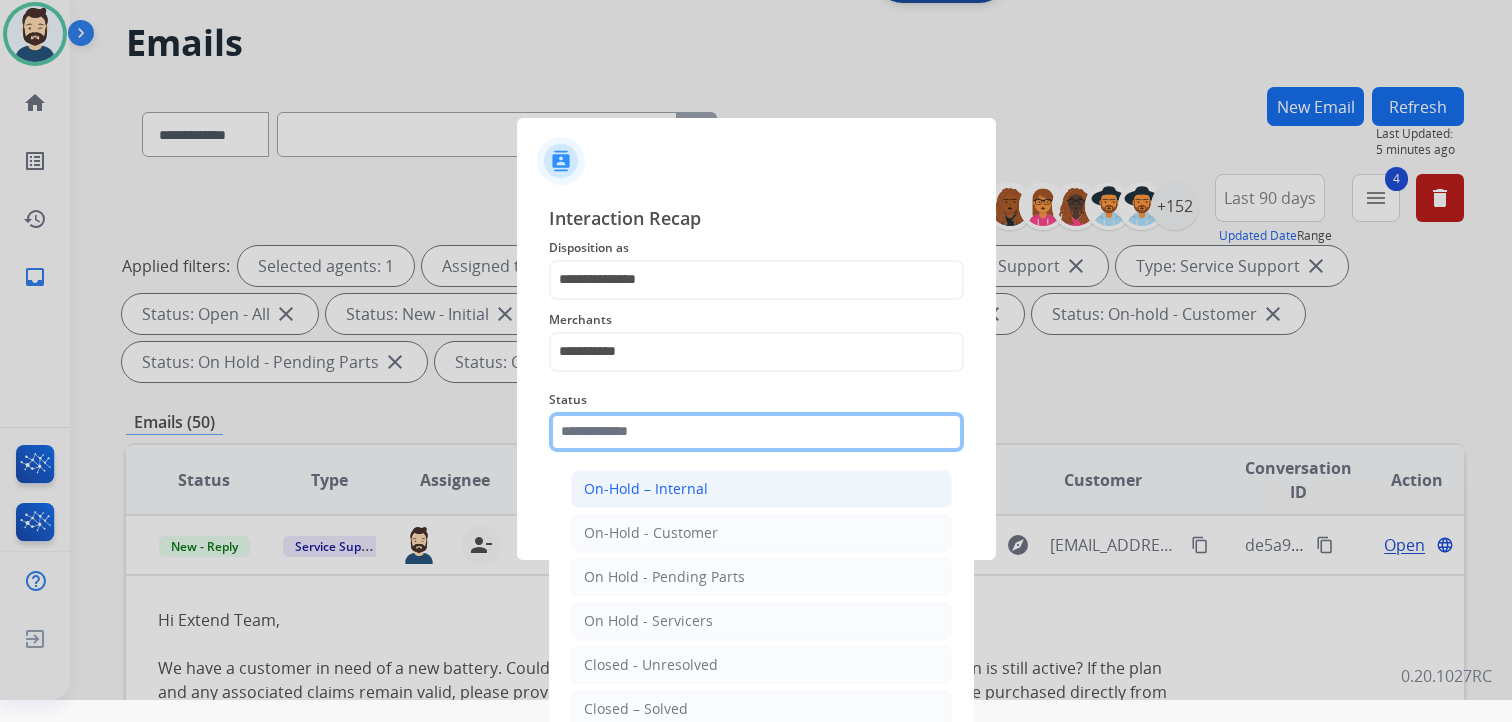 scroll, scrollTop: 59, scrollLeft: 0, axis: vertical 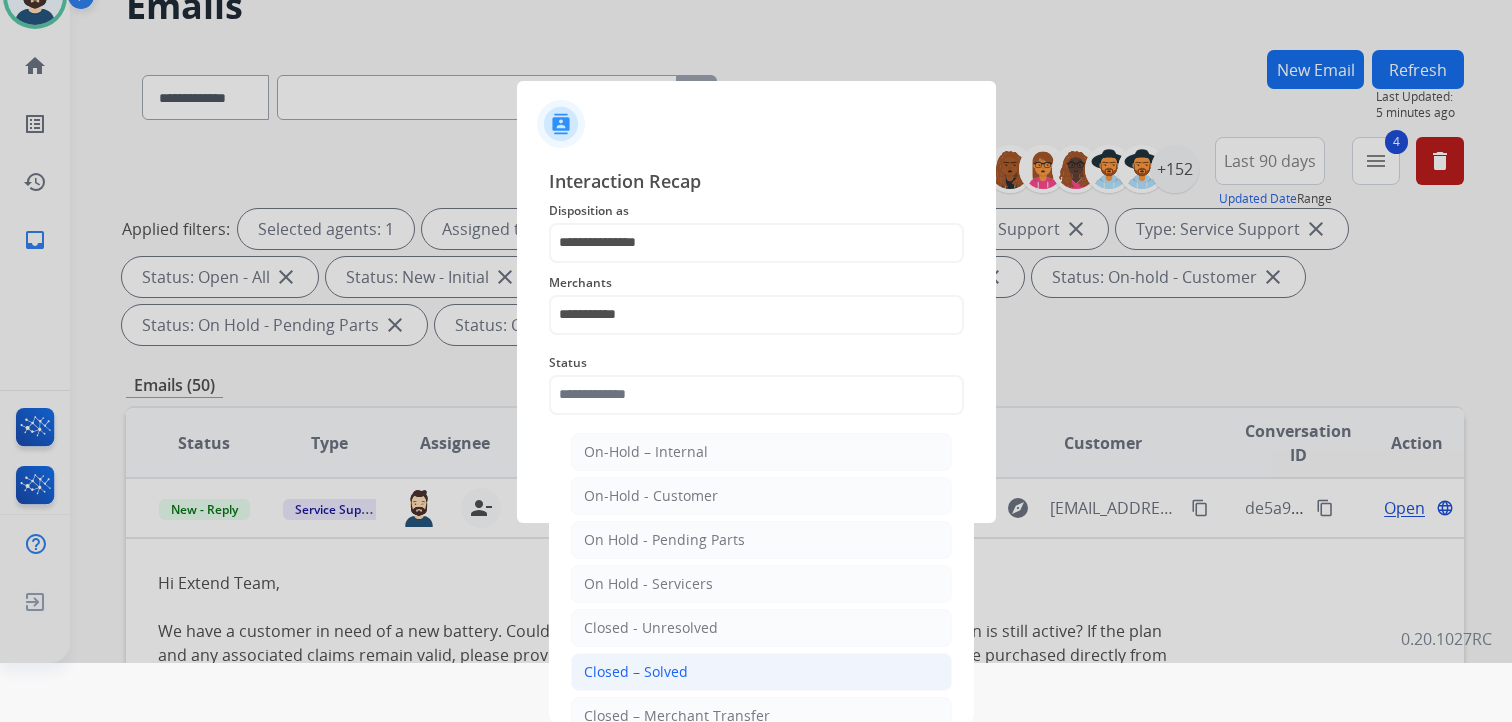 click on "Closed – Solved" 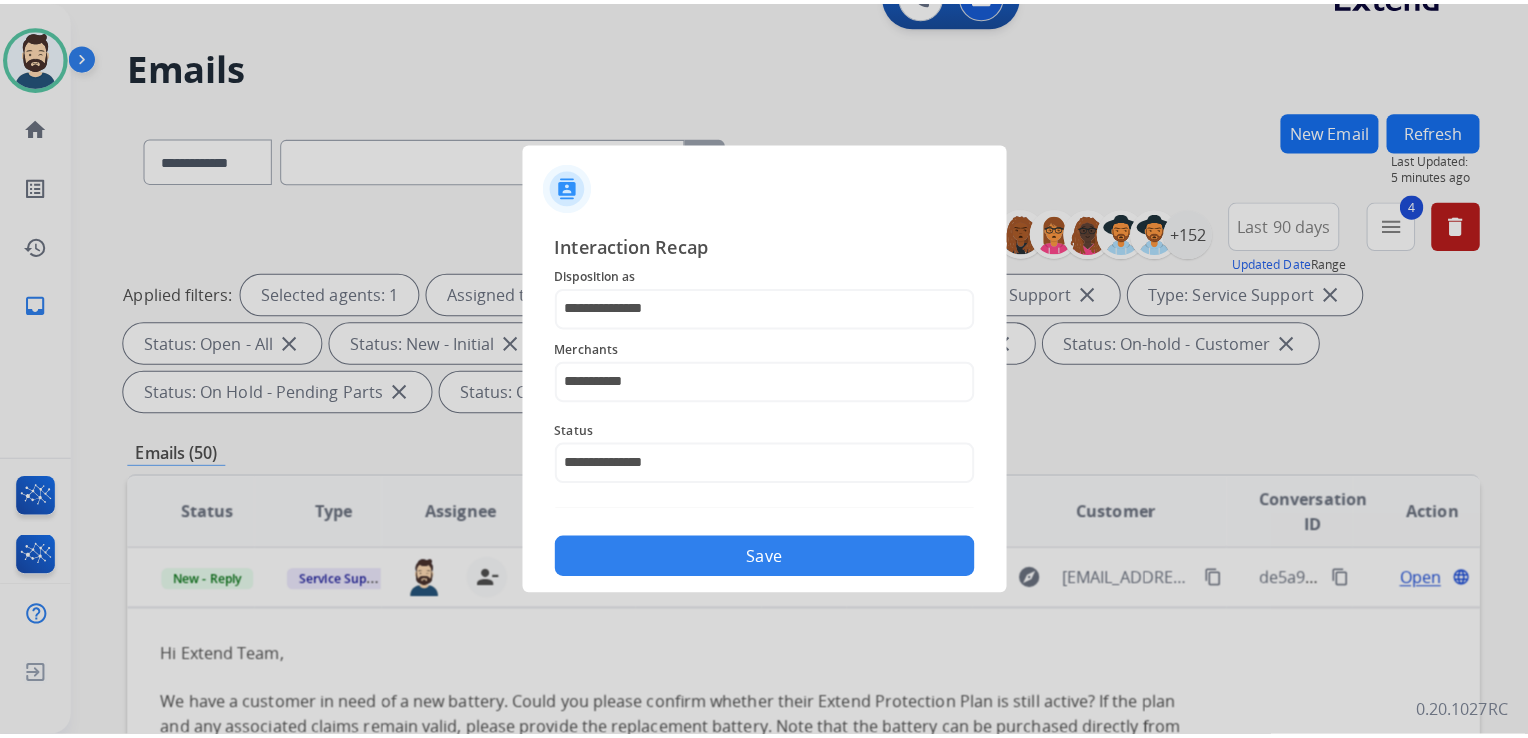 scroll, scrollTop: 0, scrollLeft: 0, axis: both 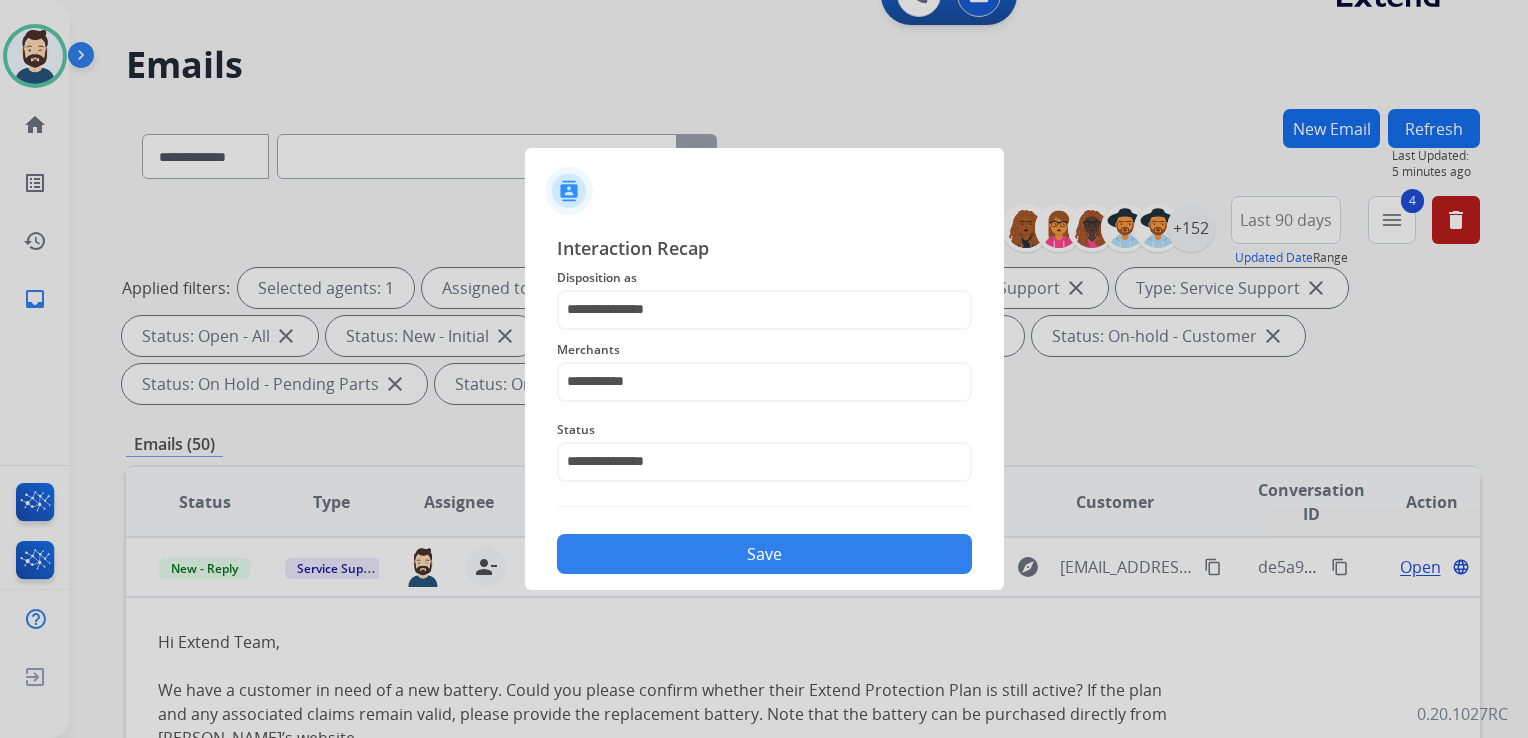 click on "Save" 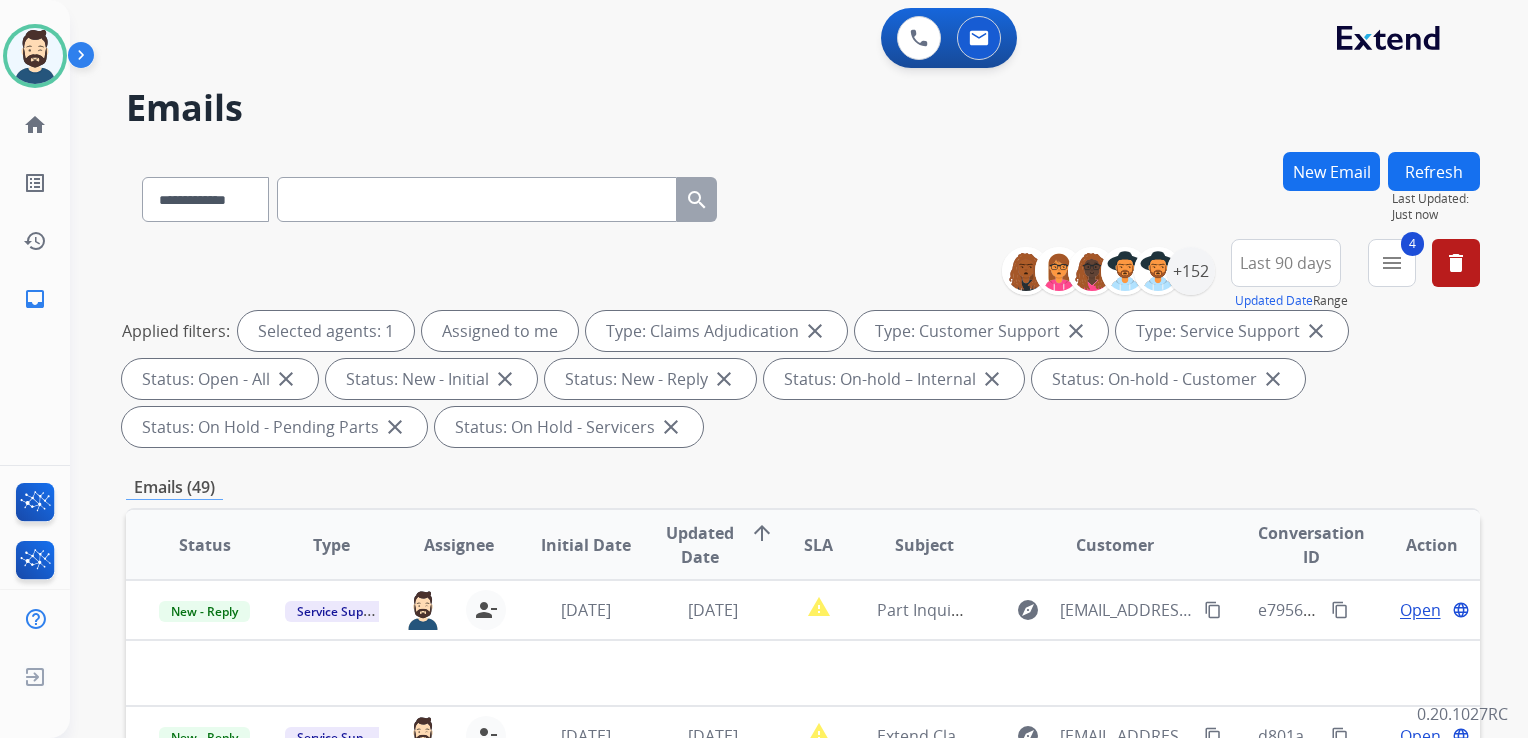scroll, scrollTop: 200, scrollLeft: 0, axis: vertical 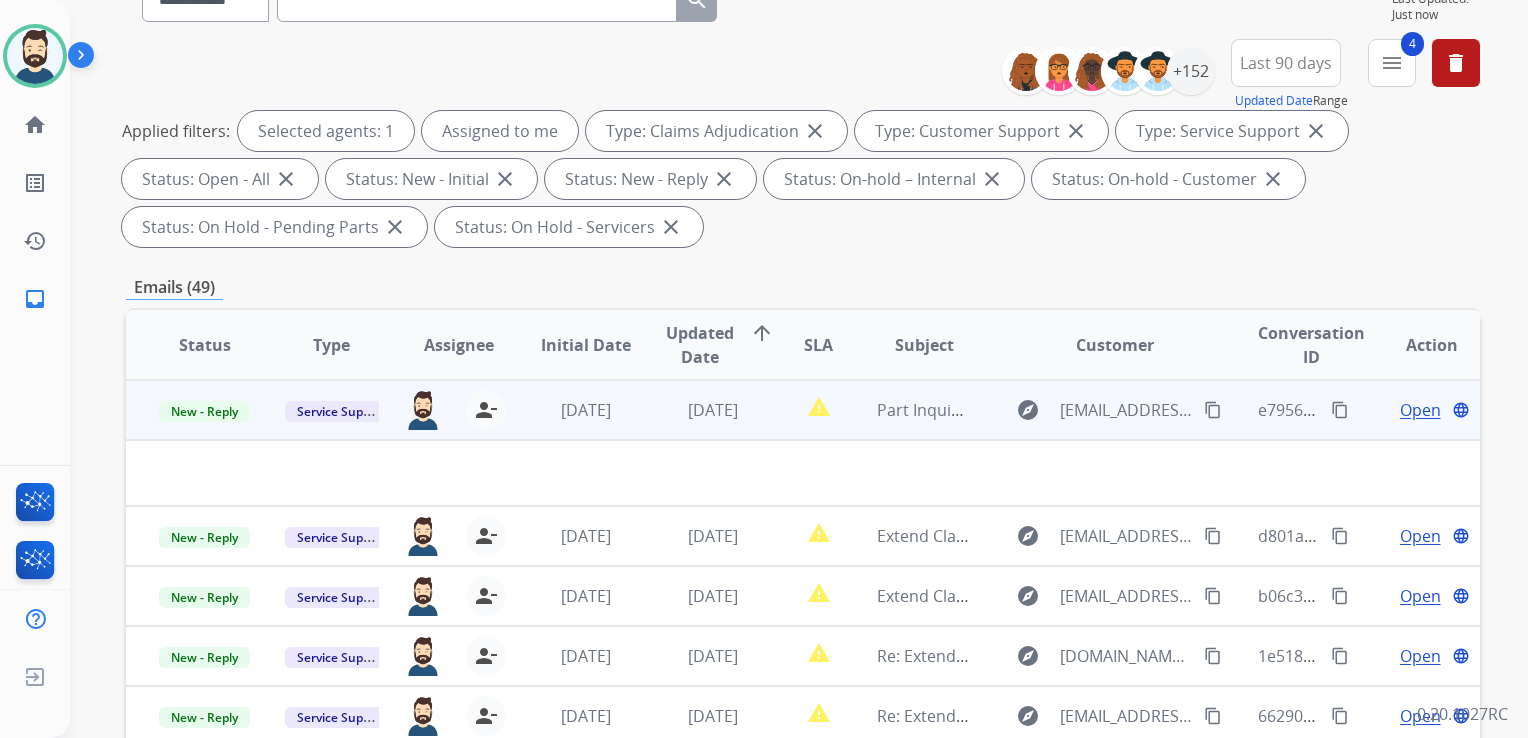 click on "[DATE]" at bounding box center (697, 410) 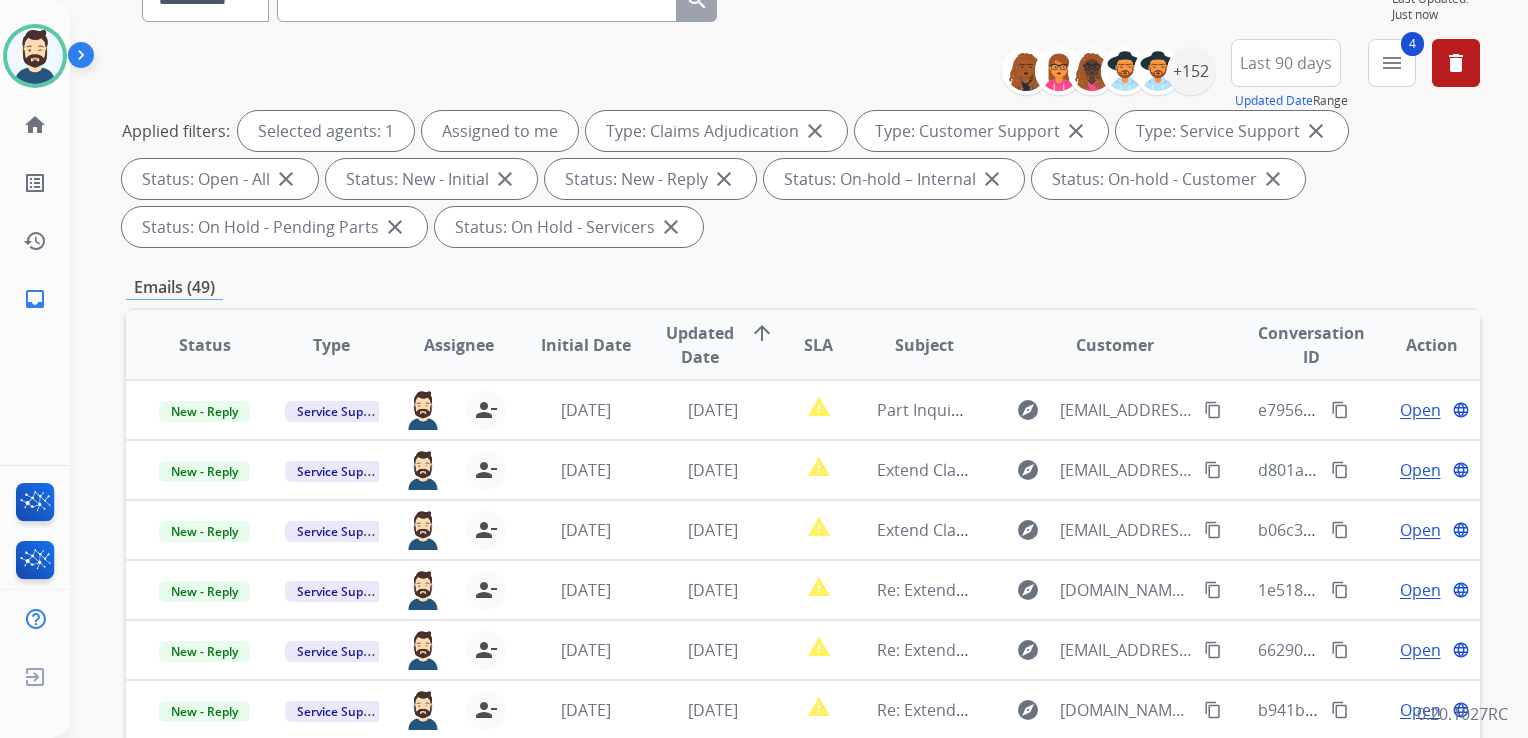 scroll, scrollTop: 400, scrollLeft: 0, axis: vertical 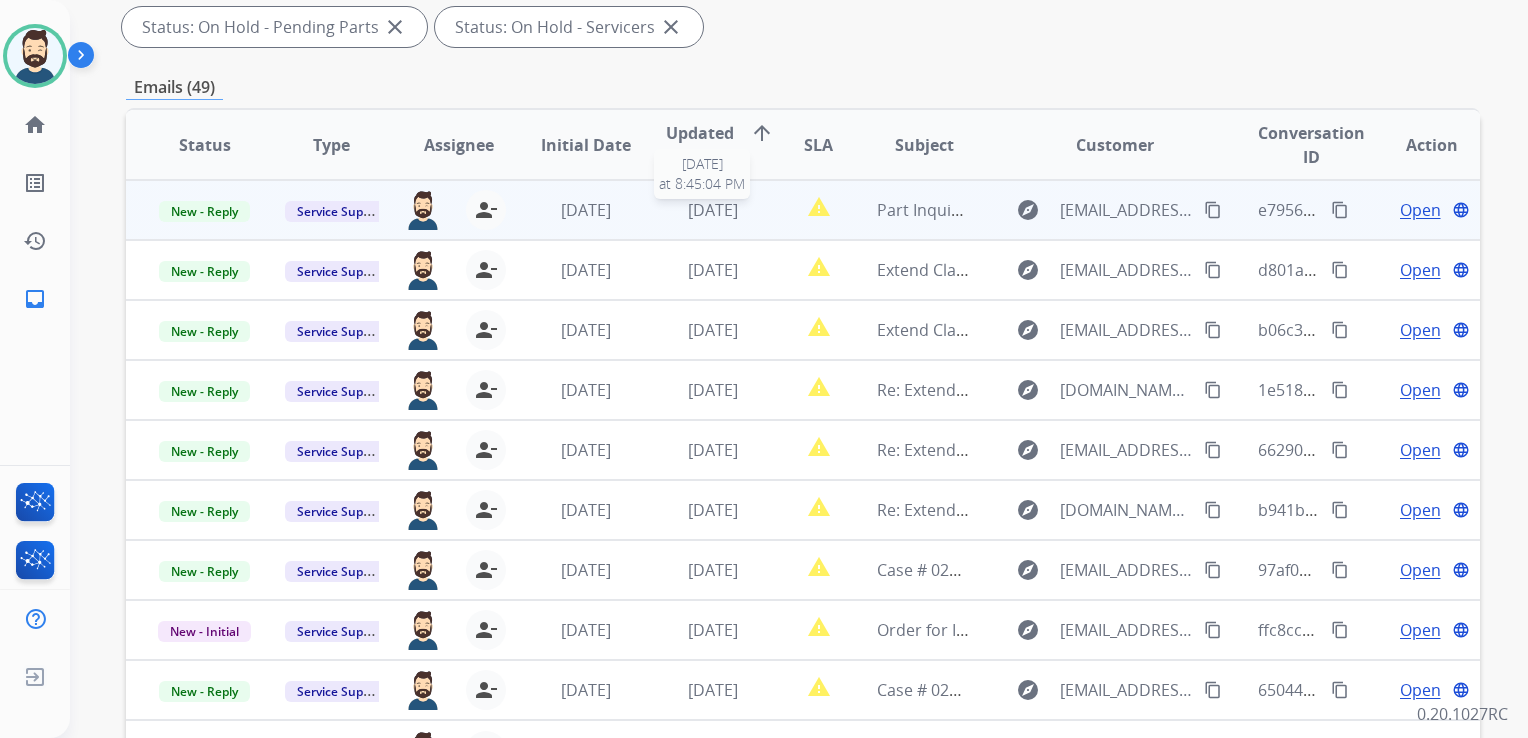 click on "[DATE]" at bounding box center (713, 210) 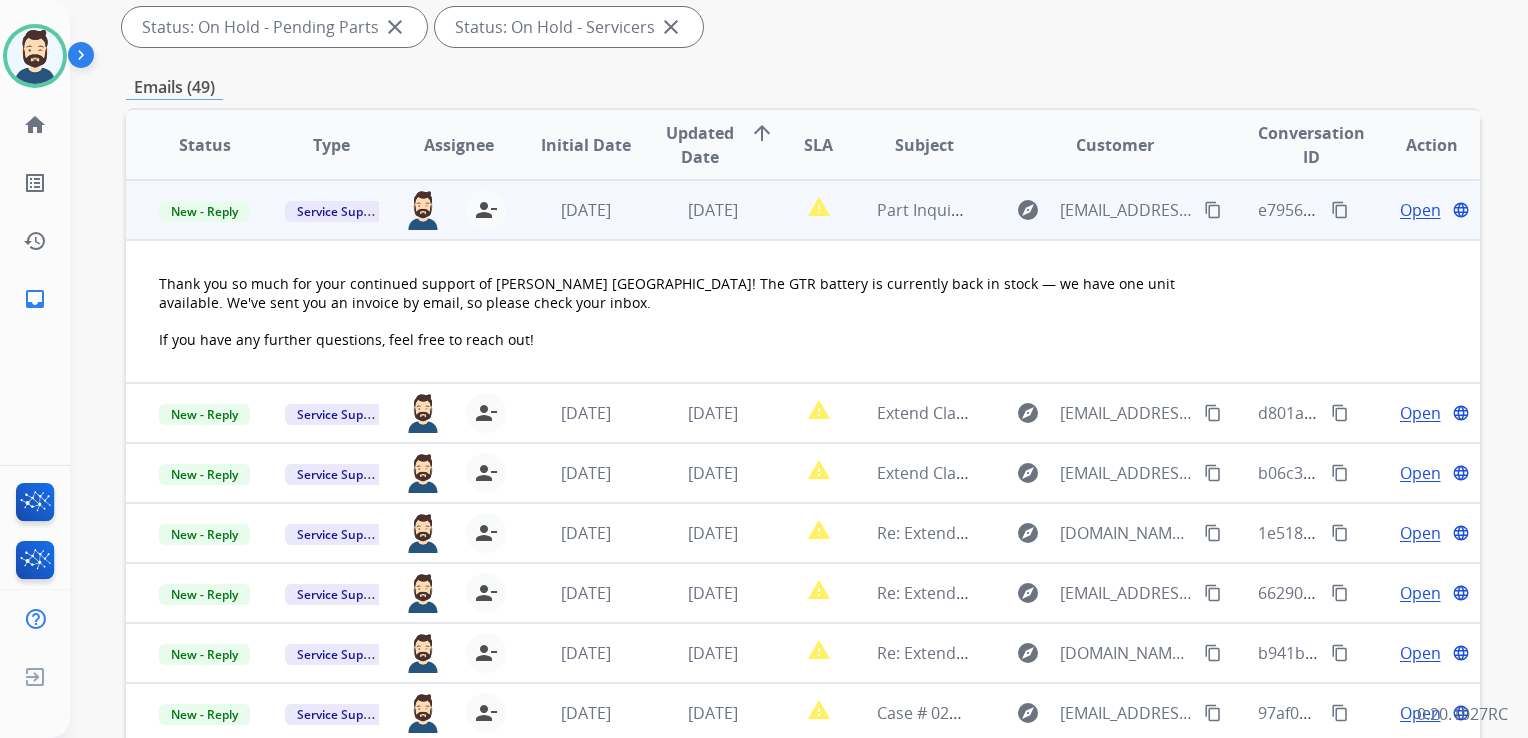 click on "Open" at bounding box center (1420, 210) 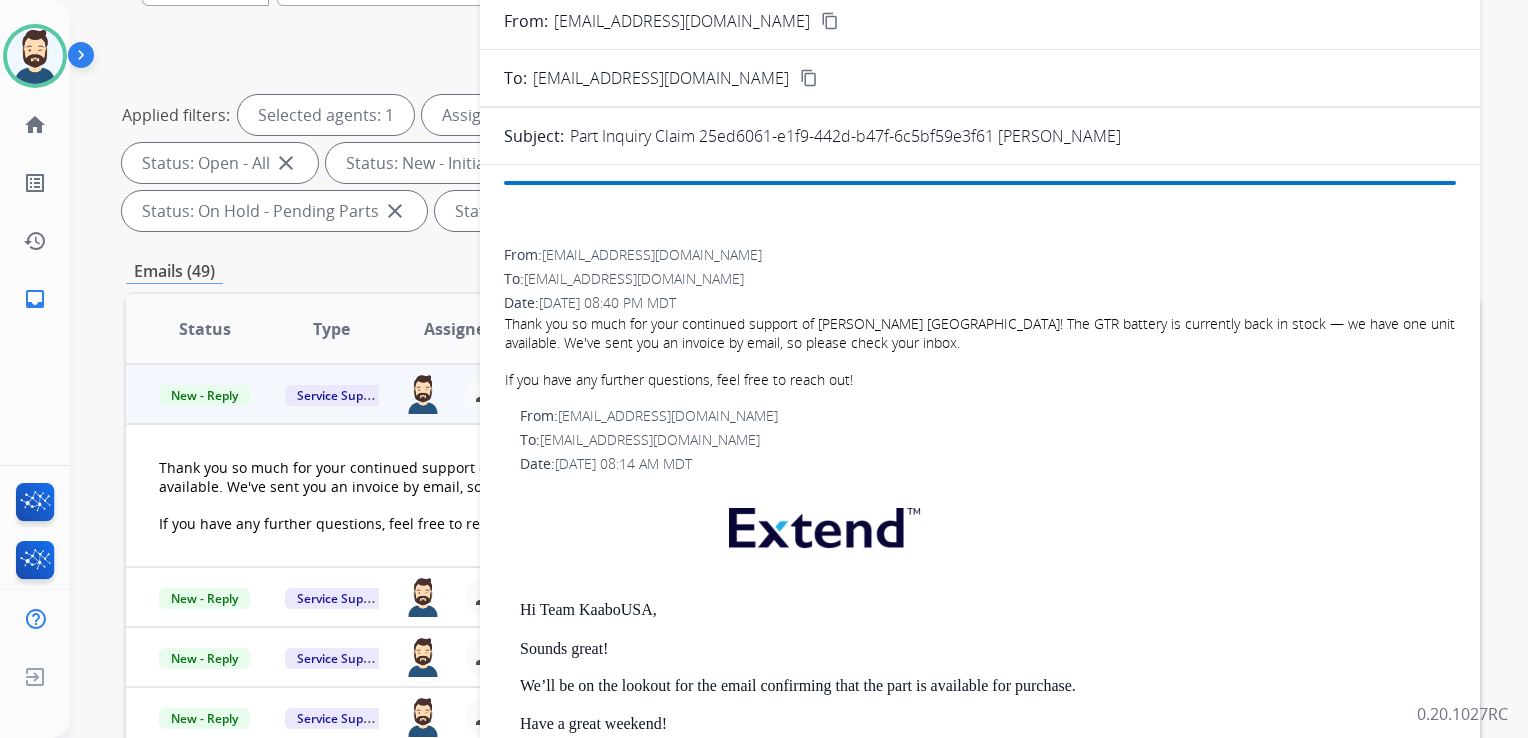 scroll, scrollTop: 0, scrollLeft: 0, axis: both 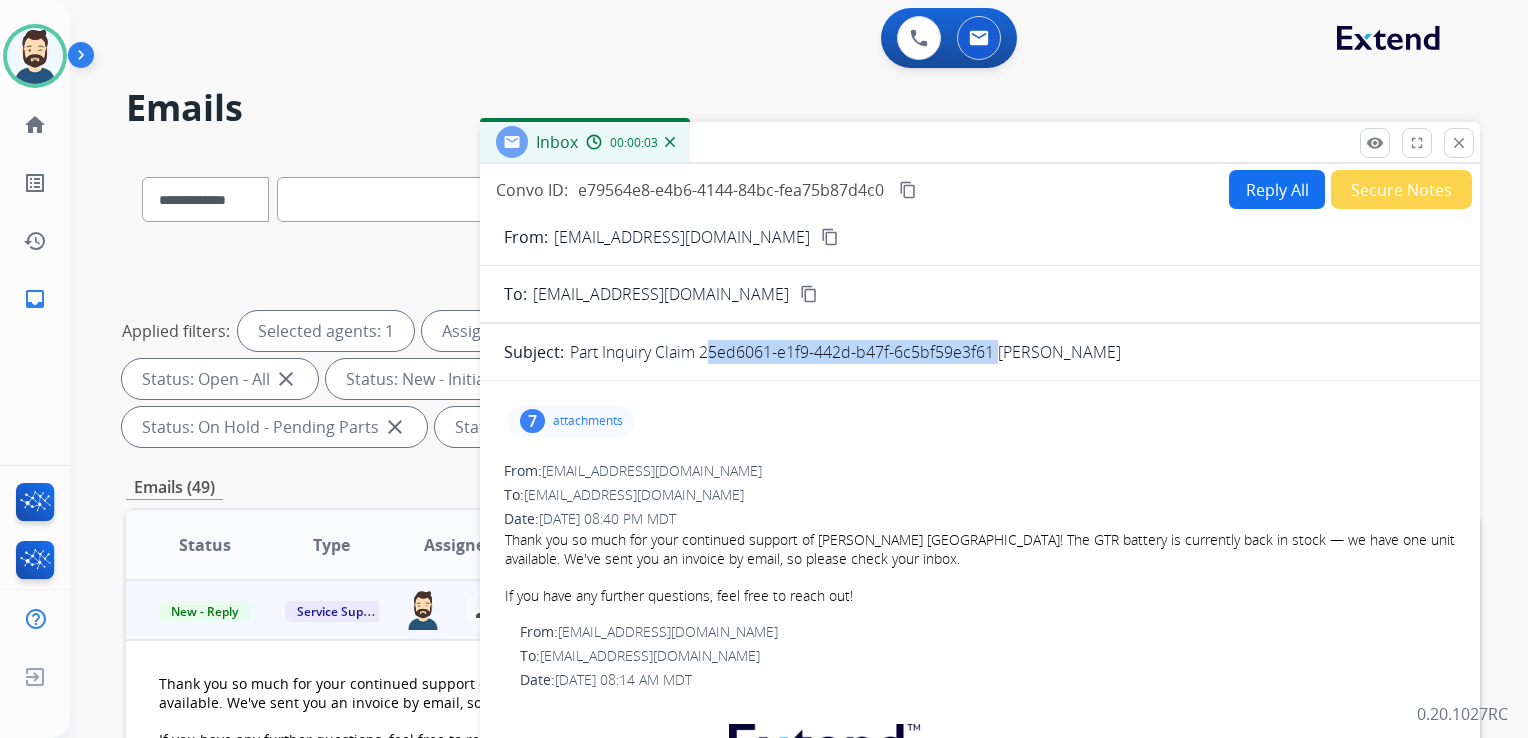 drag, startPoint x: 700, startPoint y: 350, endPoint x: 993, endPoint y: 358, distance: 293.1092 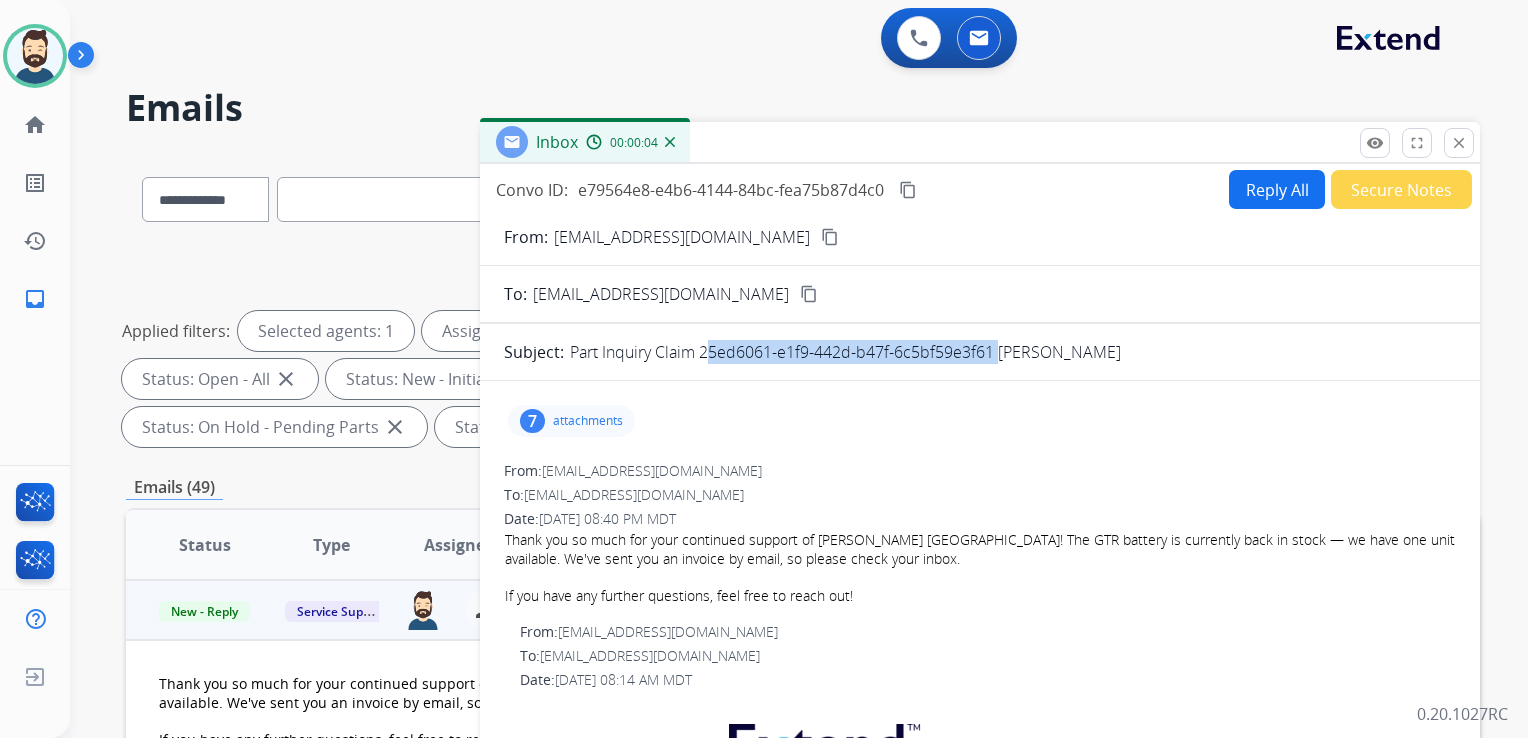 drag, startPoint x: 993, startPoint y: 358, endPoint x: 928, endPoint y: 356, distance: 65.03076 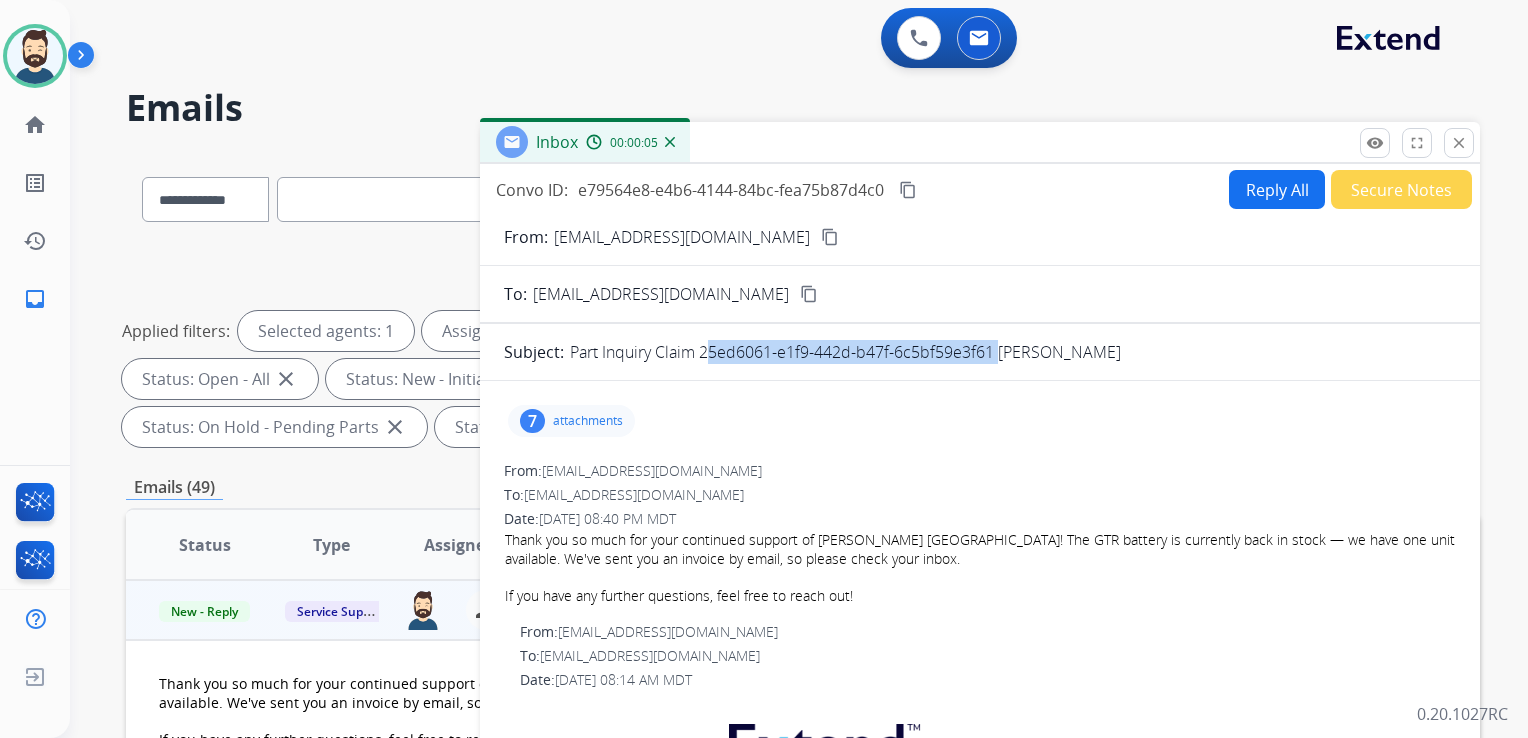 copy on "25ed6061-e1f9-442d-b47f-6c5bf59e3f61" 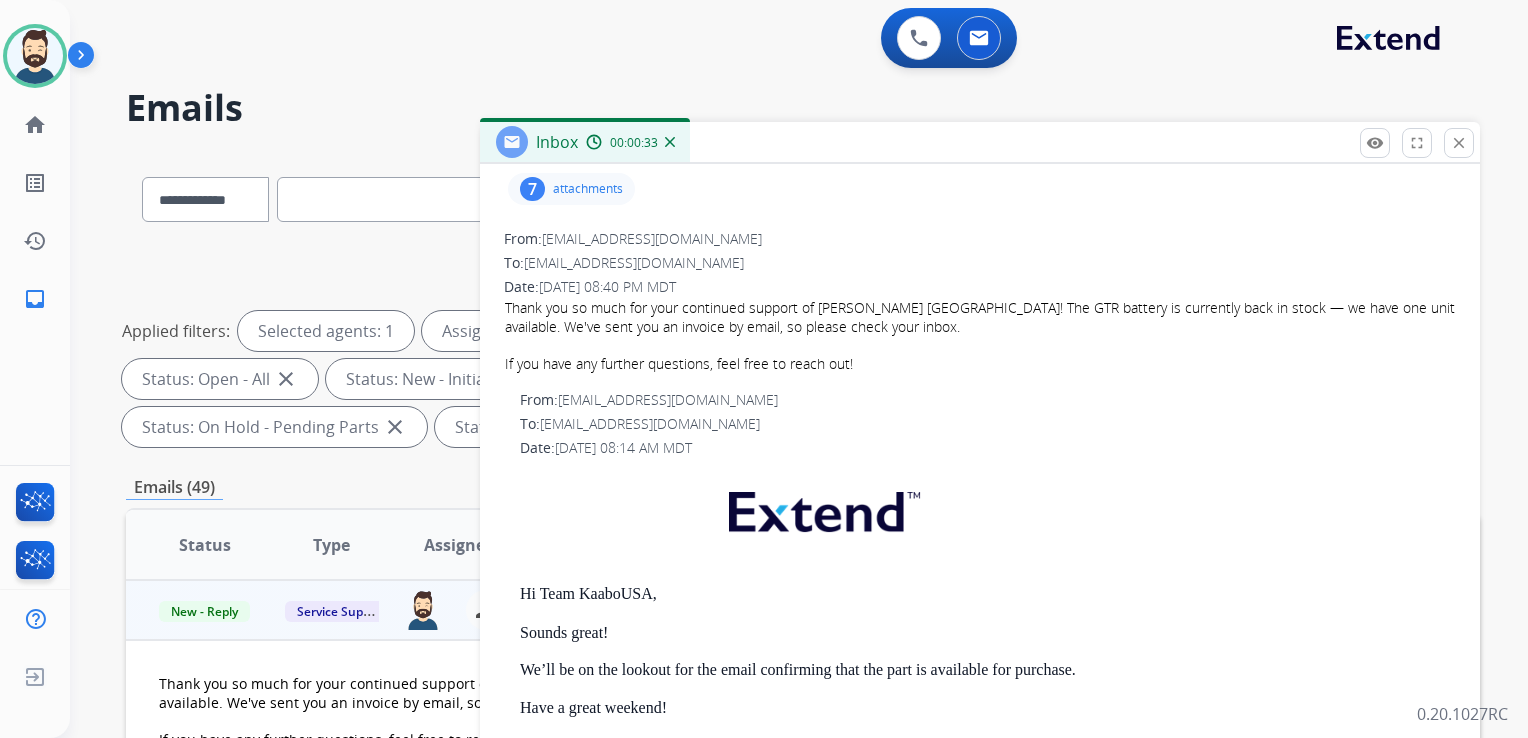 scroll, scrollTop: 200, scrollLeft: 0, axis: vertical 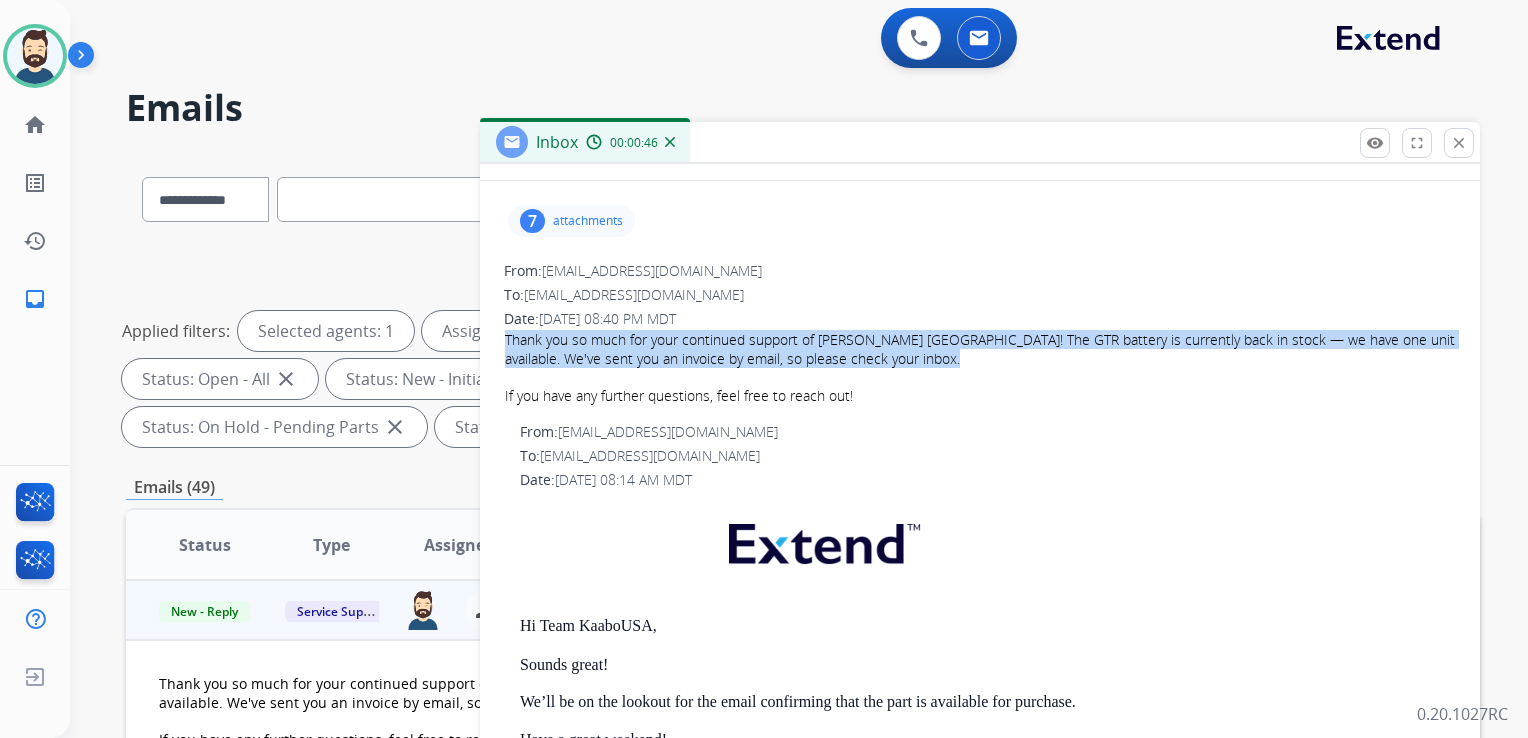 drag, startPoint x: 506, startPoint y: 338, endPoint x: 843, endPoint y: 367, distance: 338.24548 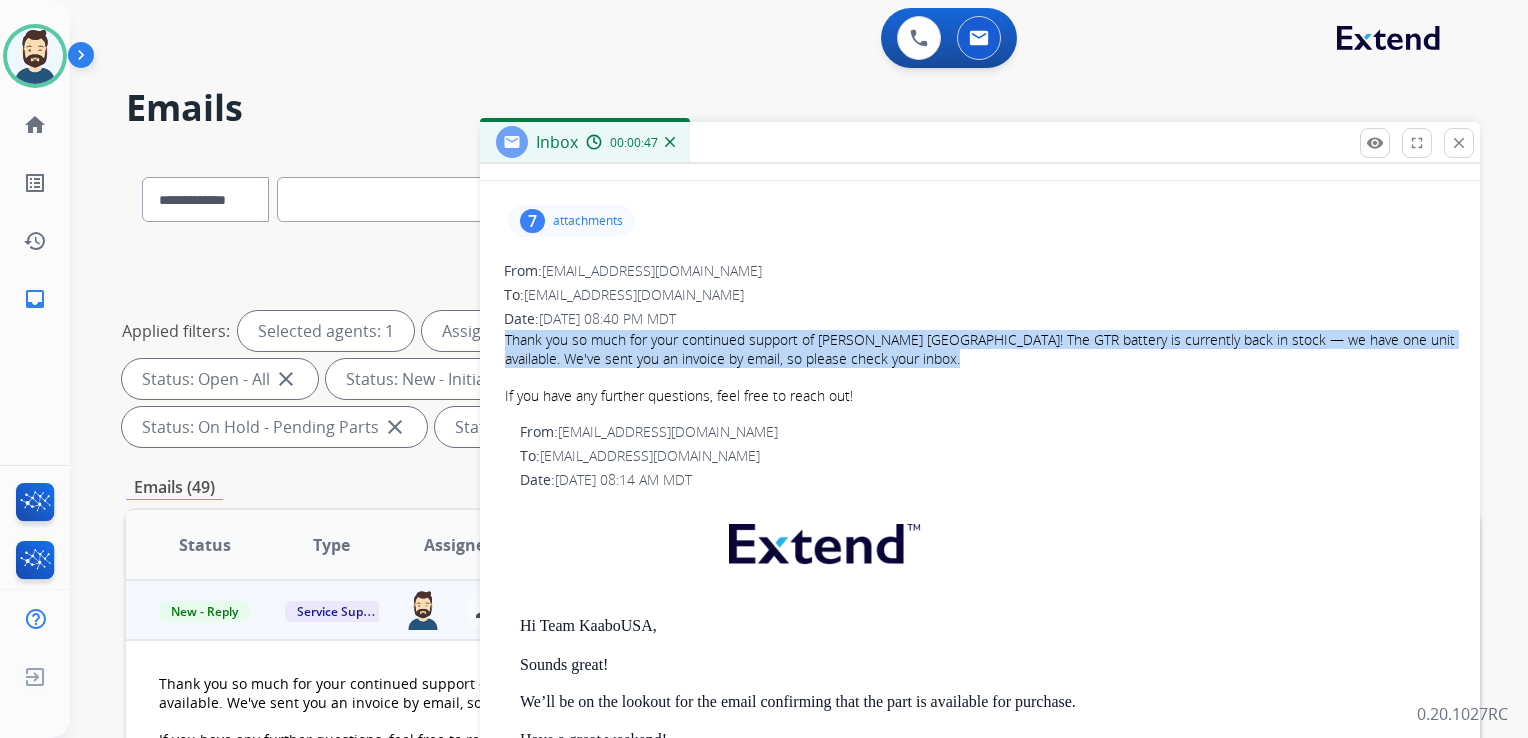 copy on "Thank you so much for your continued support of Kaabo USA! The GTR battery is currently back in stock — we have one unit available. We've sent you an invoice by email, so please check your inbox." 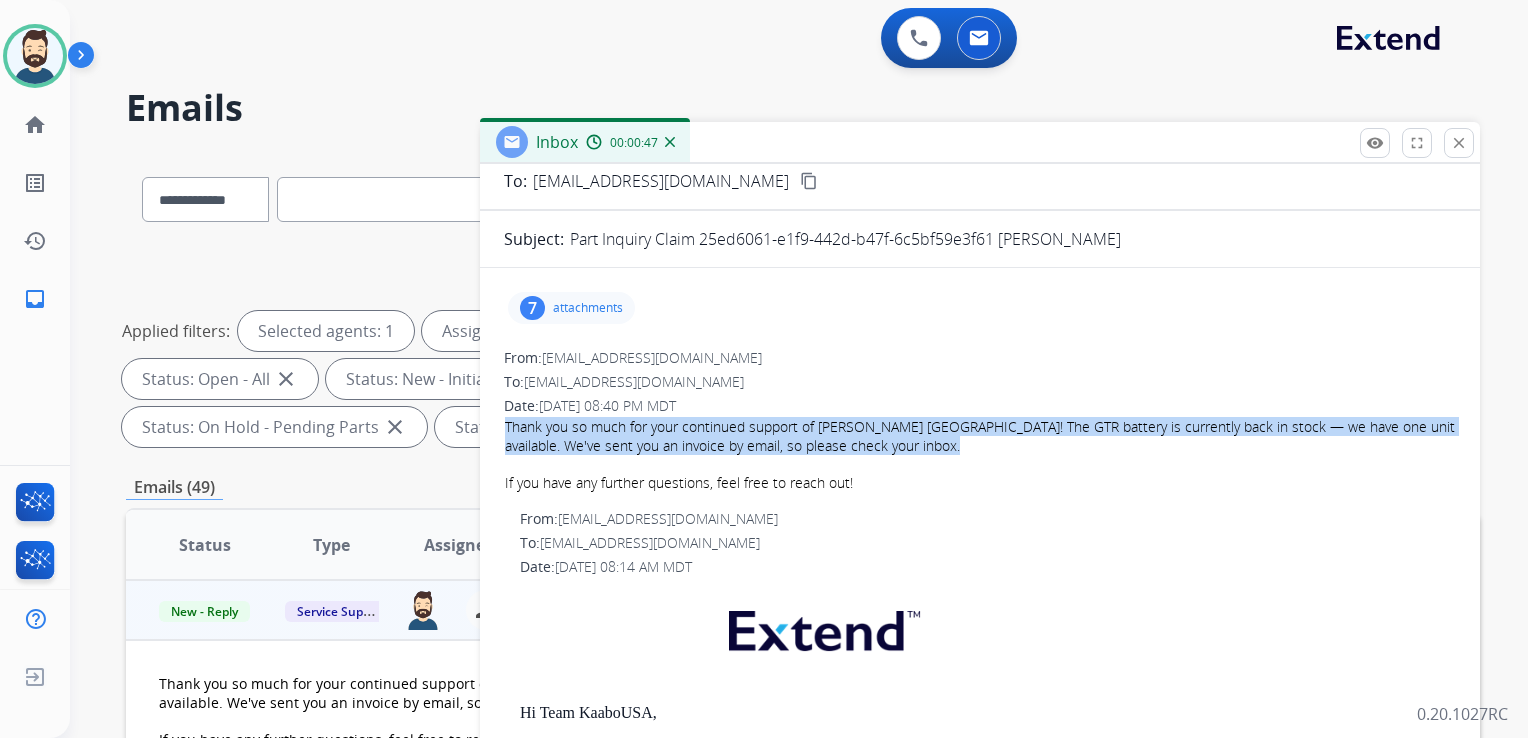 scroll, scrollTop: 0, scrollLeft: 0, axis: both 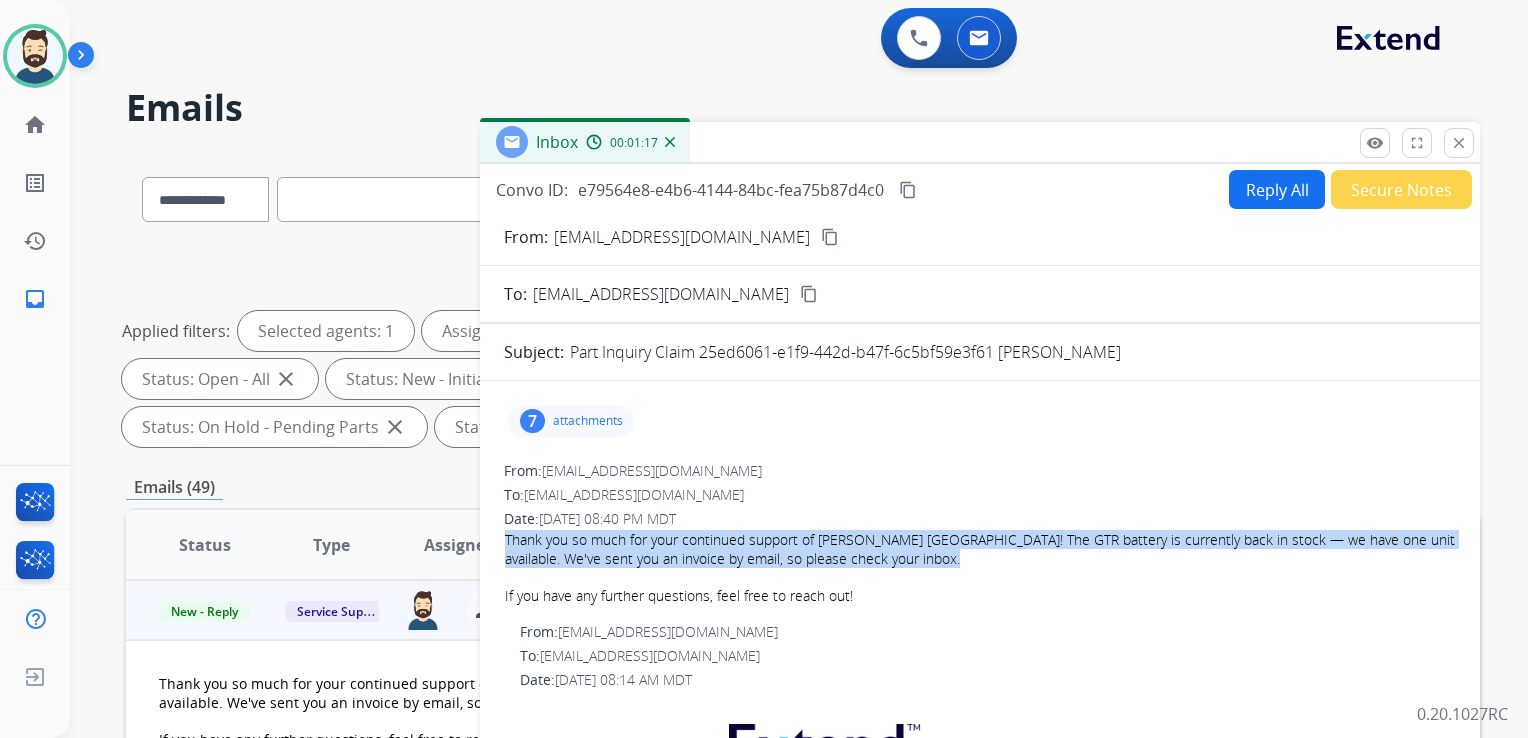 click on "Reply All" at bounding box center [1277, 189] 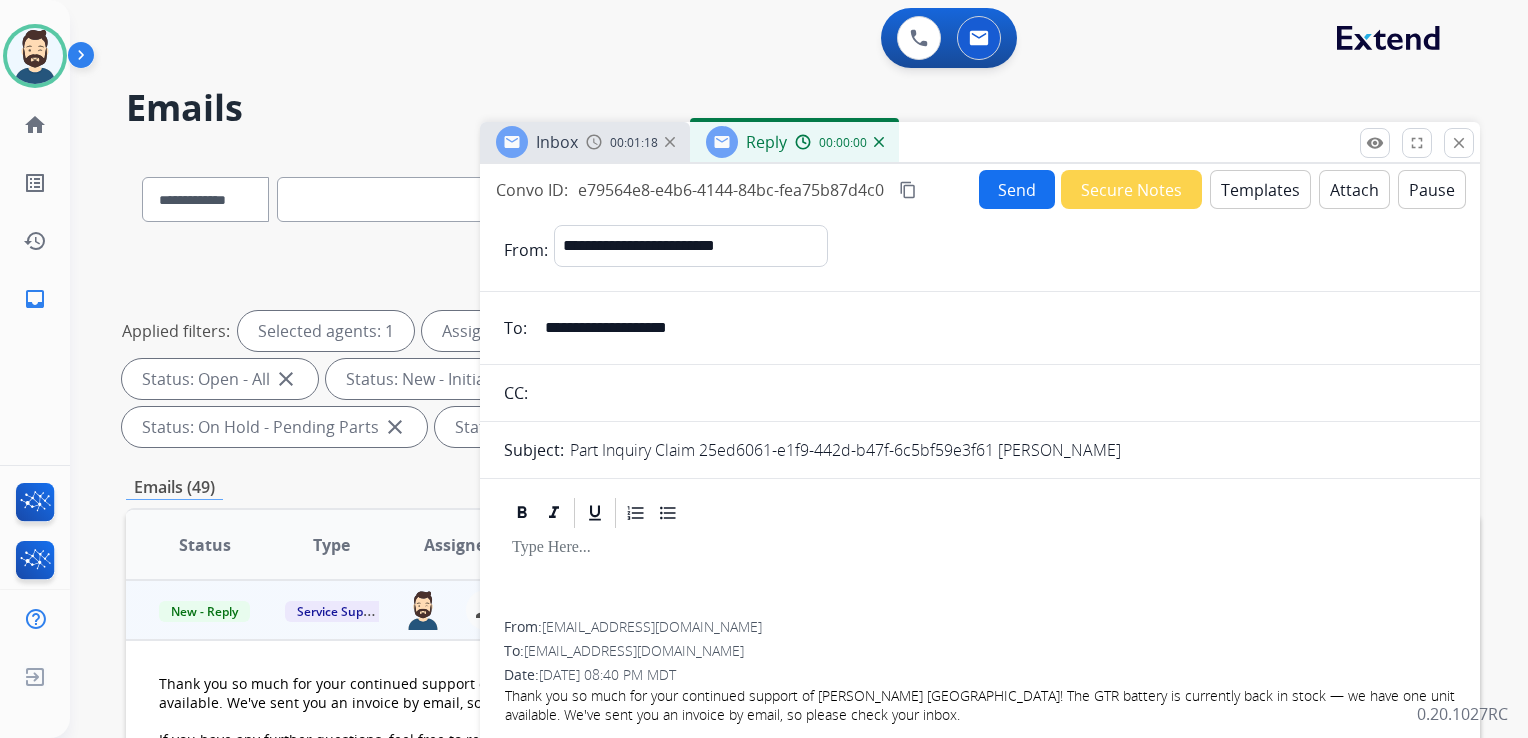 click on "Templates" at bounding box center (1260, 189) 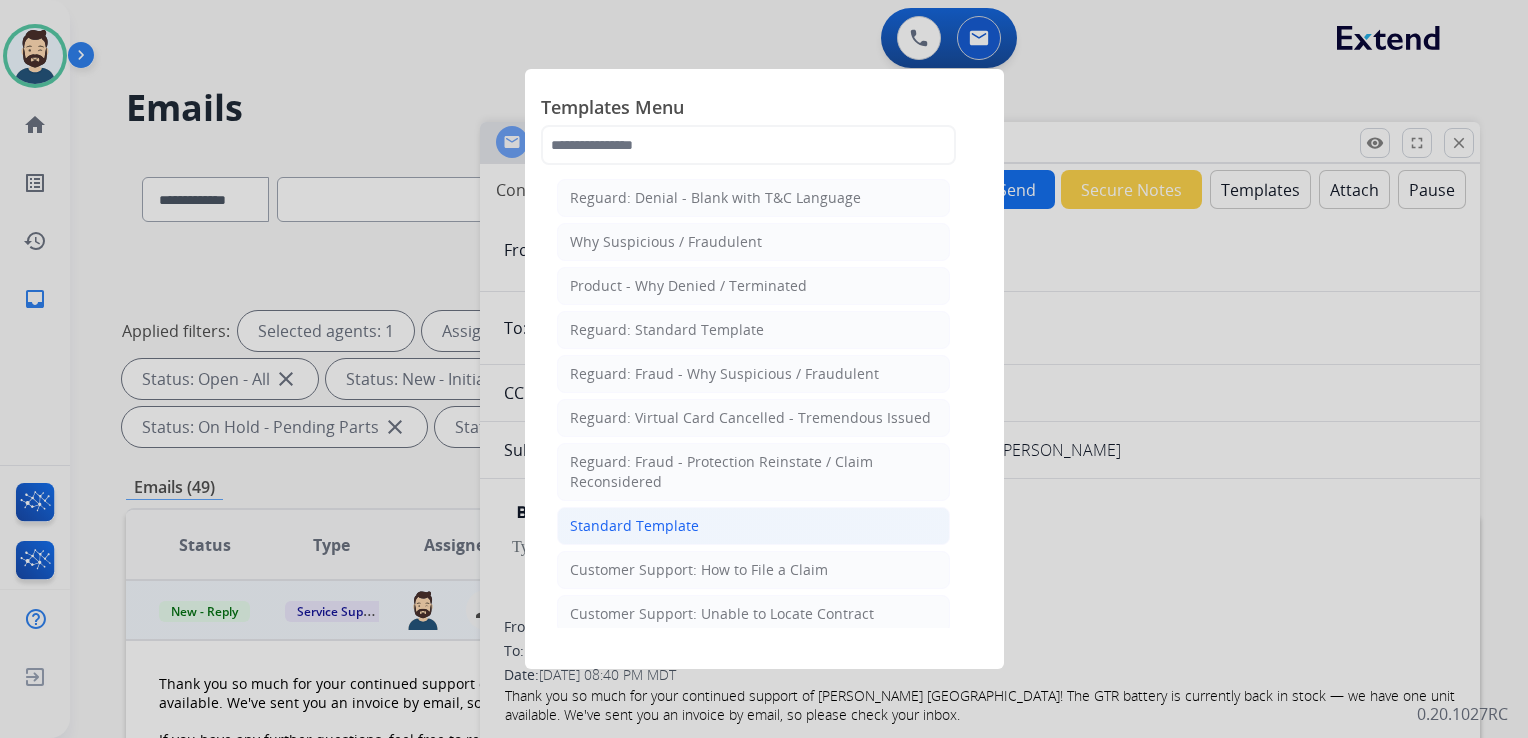 click on "Standard Template" 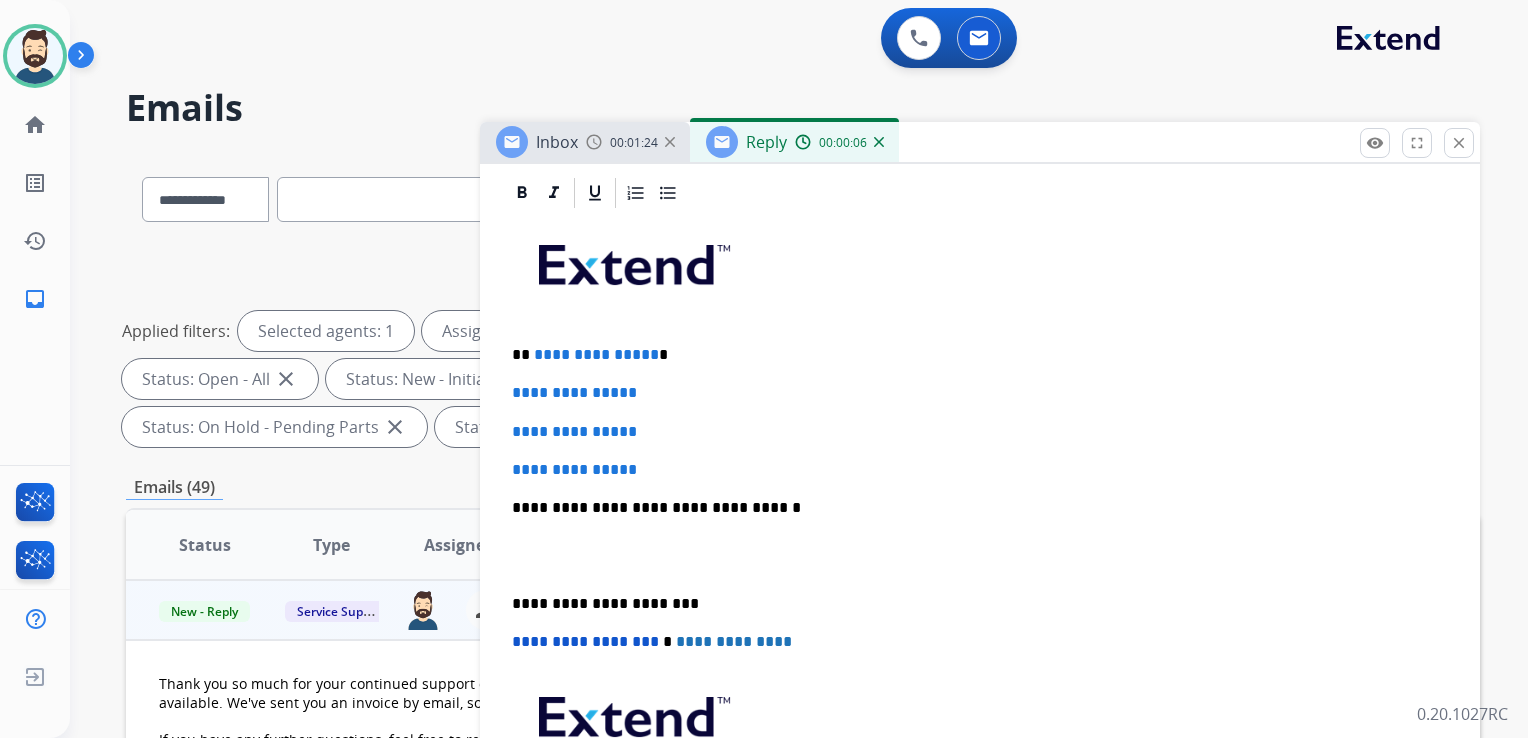 scroll, scrollTop: 400, scrollLeft: 0, axis: vertical 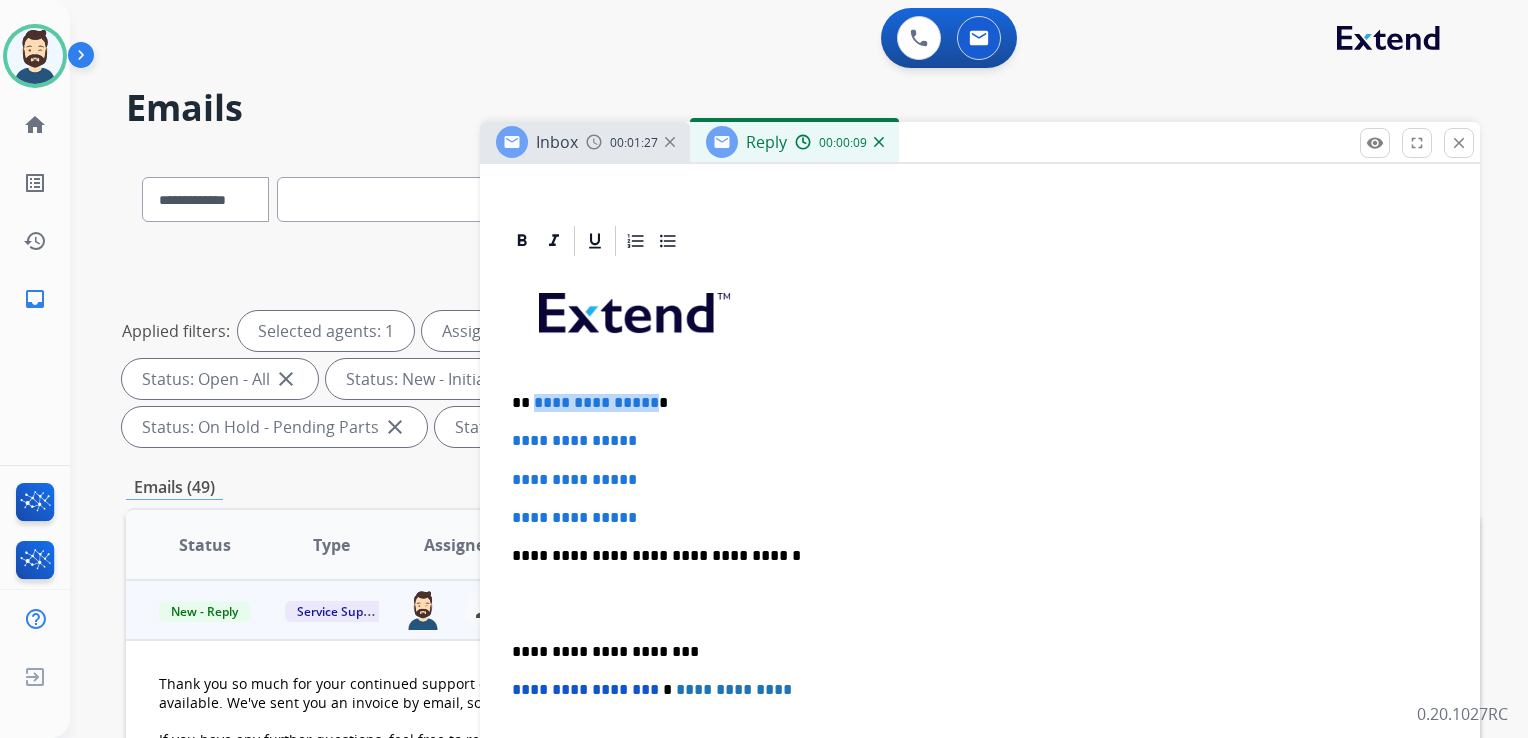 drag, startPoint x: 531, startPoint y: 407, endPoint x: 647, endPoint y: 403, distance: 116.06895 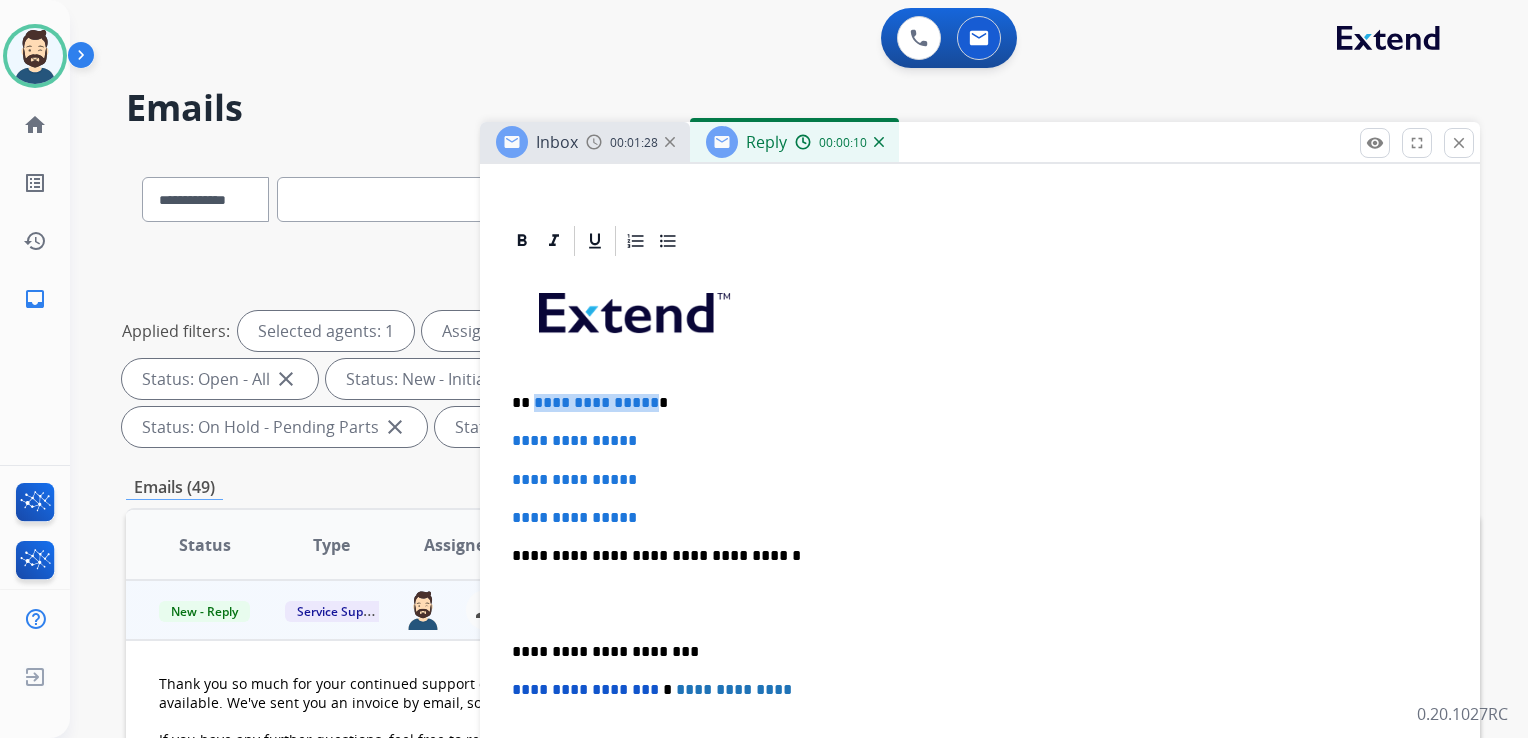 type 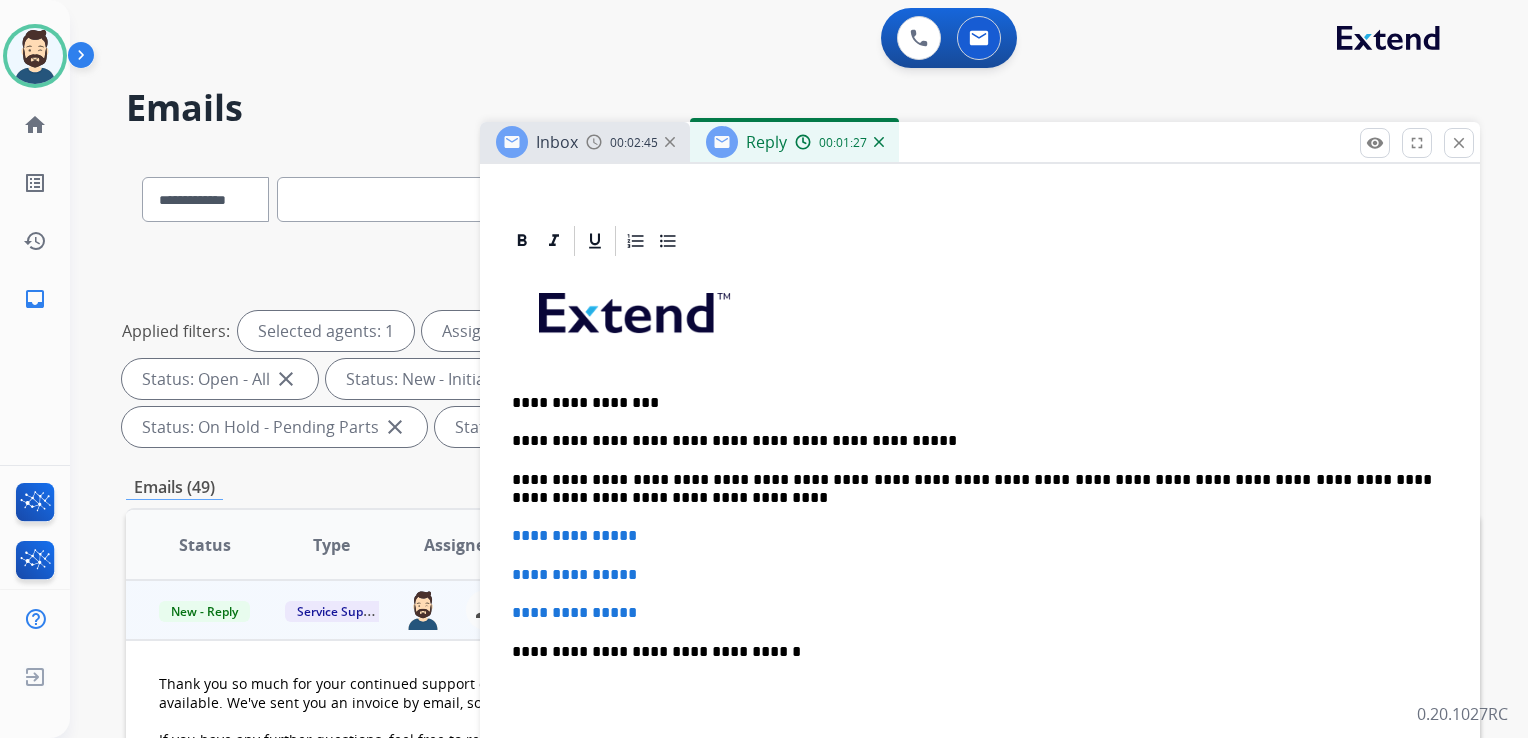 click on "**********" at bounding box center (980, 650) 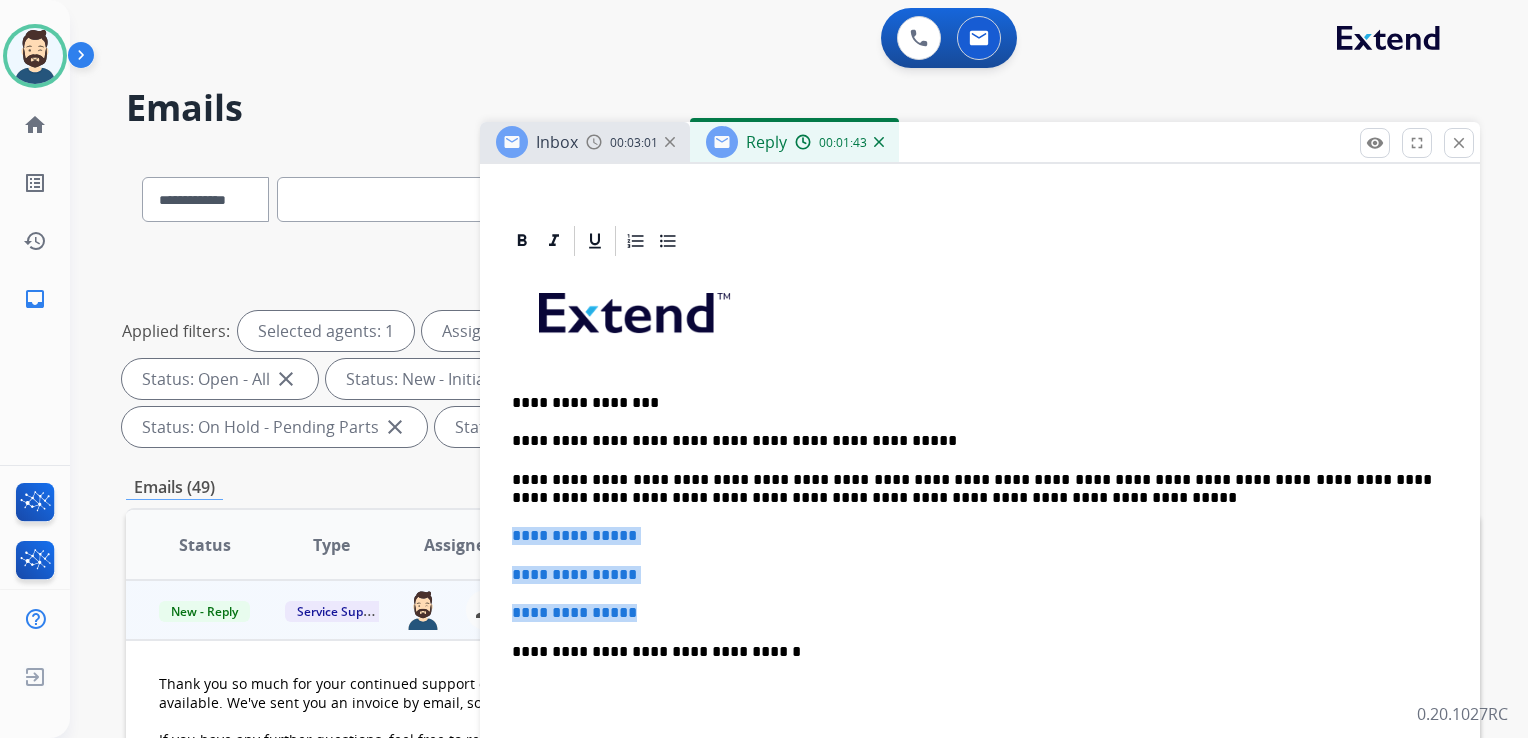 drag, startPoint x: 507, startPoint y: 528, endPoint x: 650, endPoint y: 605, distance: 162.41306 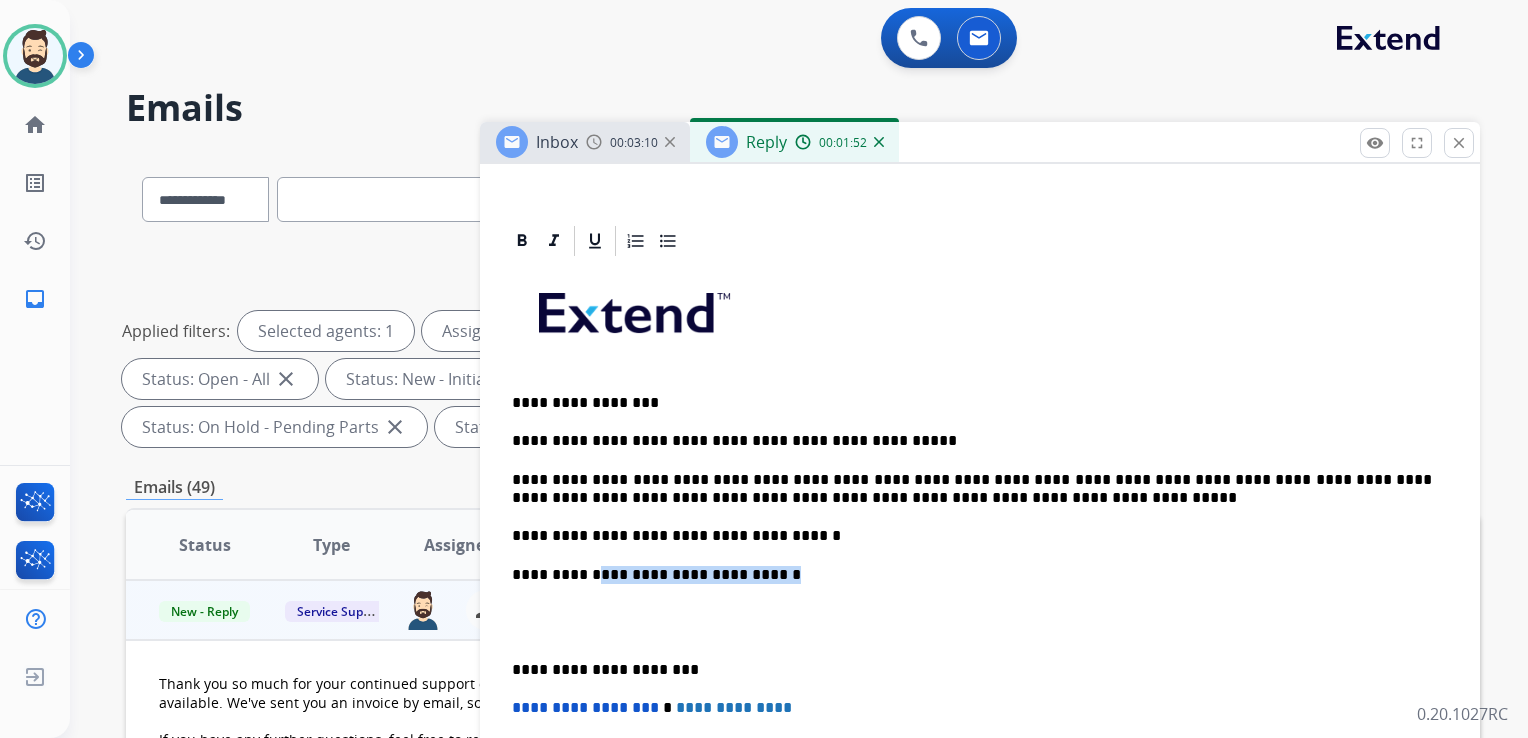 drag, startPoint x: 587, startPoint y: 573, endPoint x: 767, endPoint y: 573, distance: 180 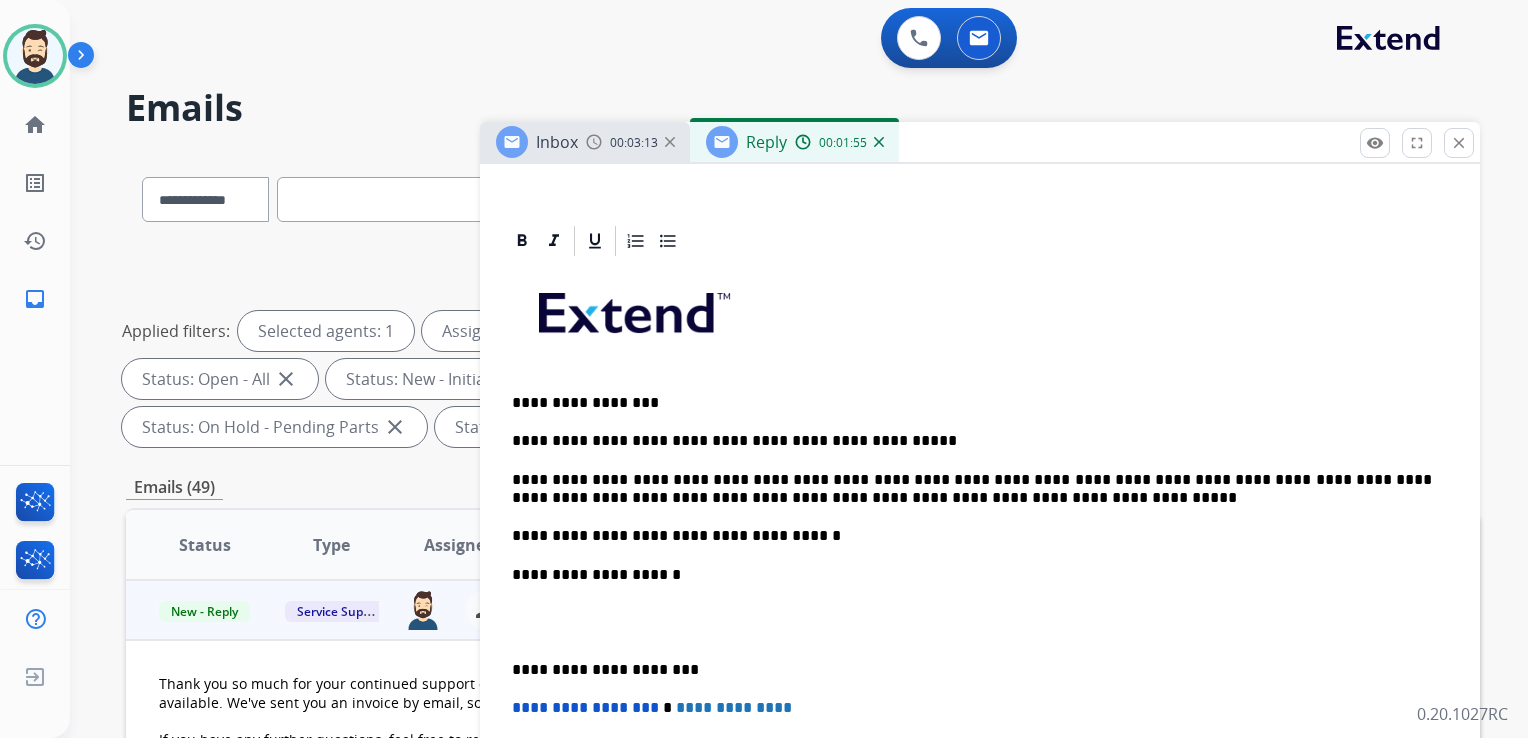 click on "**********" at bounding box center [972, 670] 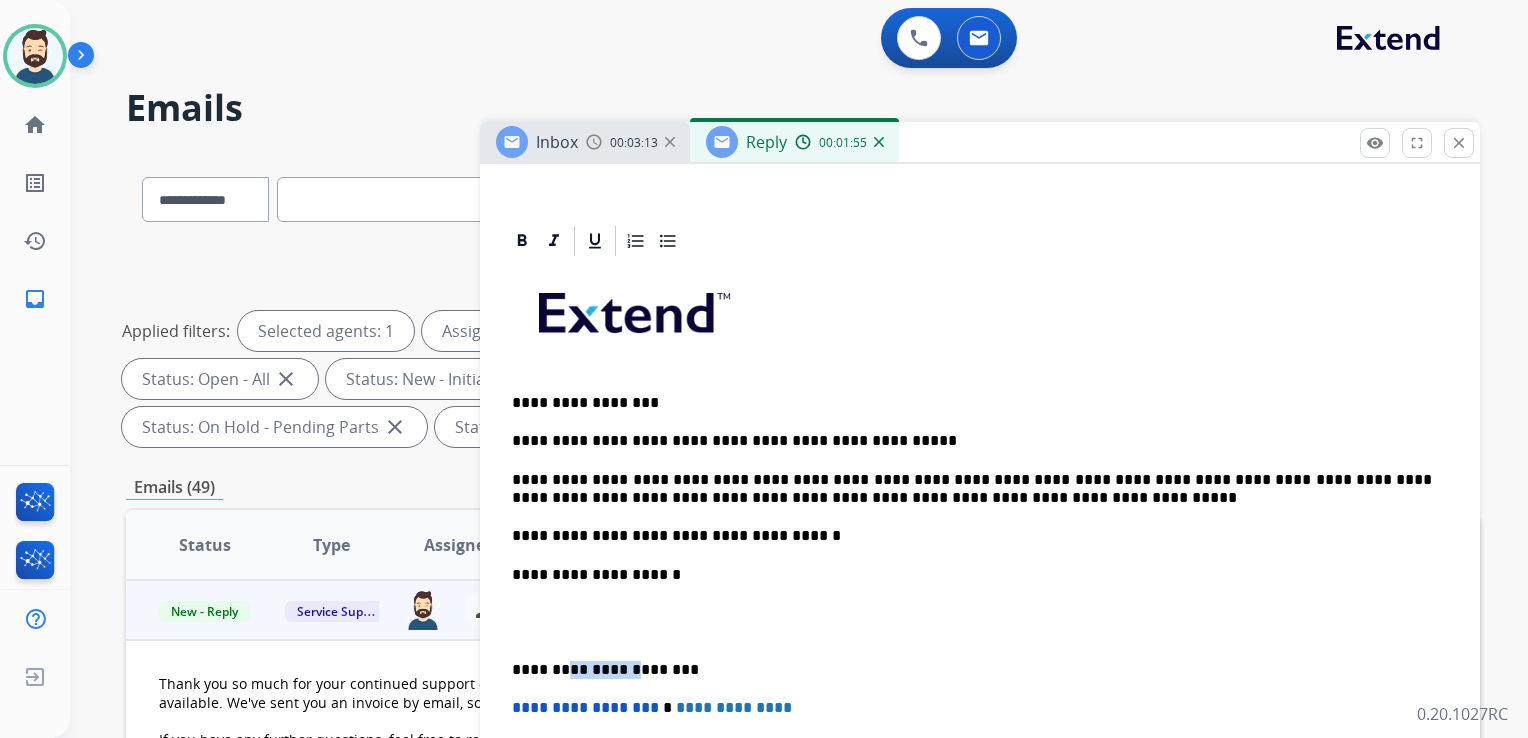 click on "**********" at bounding box center (972, 670) 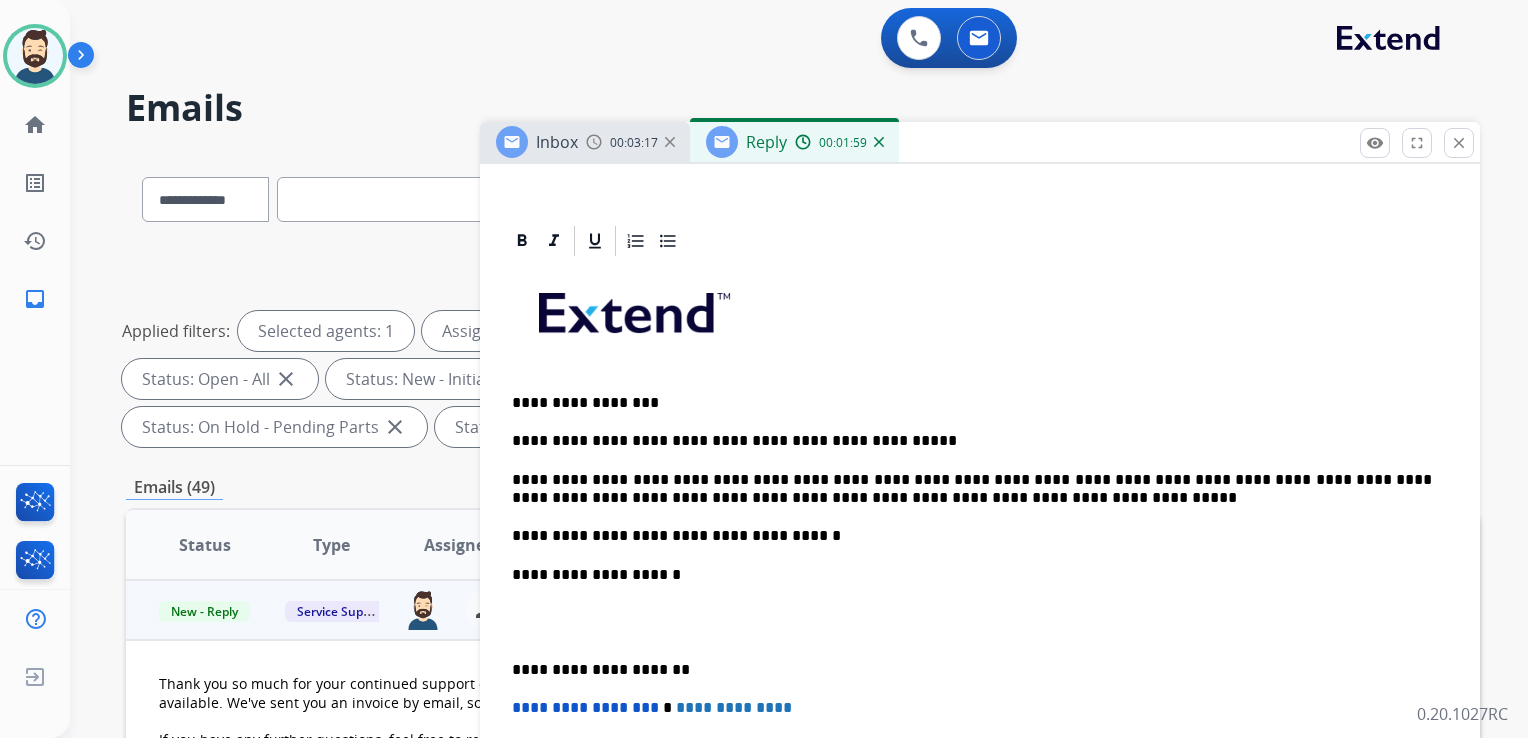 click on "**********" at bounding box center (585, 707) 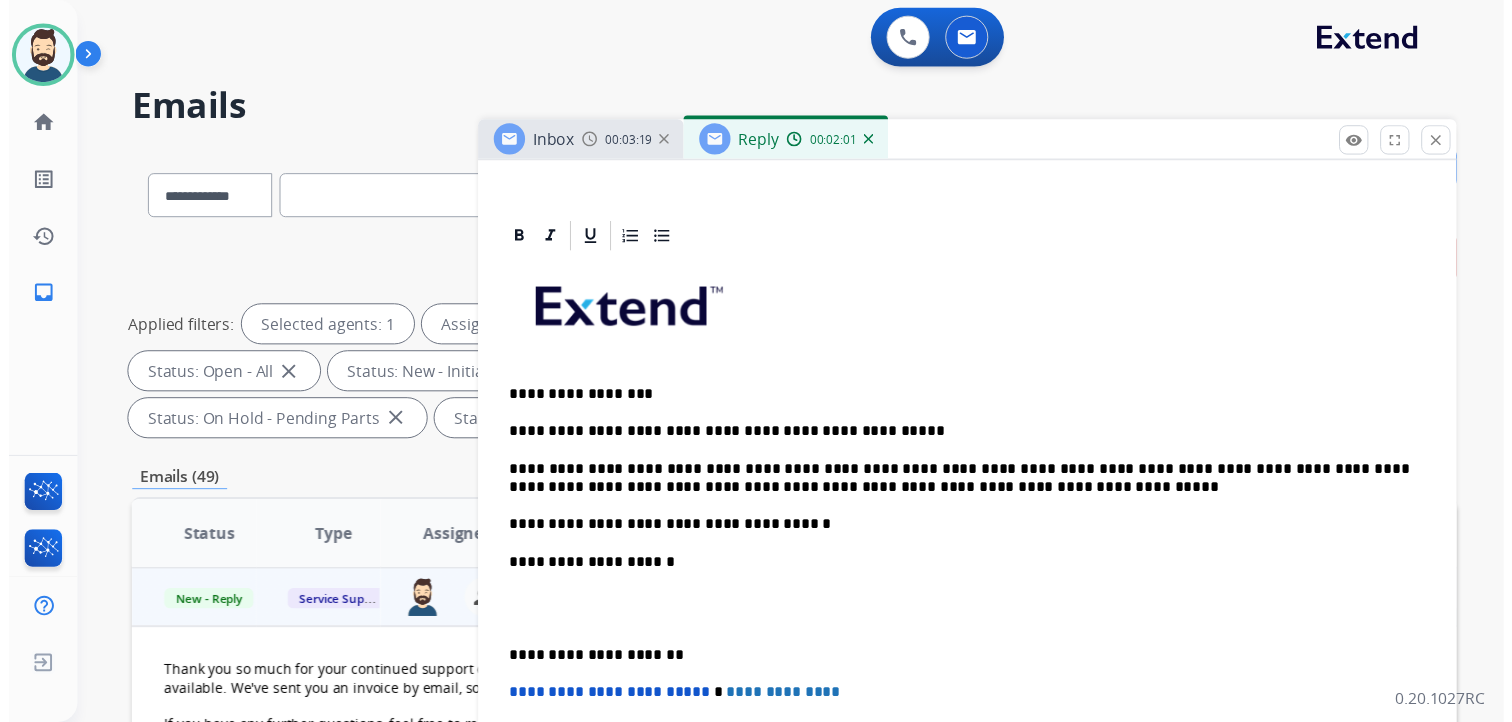 scroll, scrollTop: 0, scrollLeft: 0, axis: both 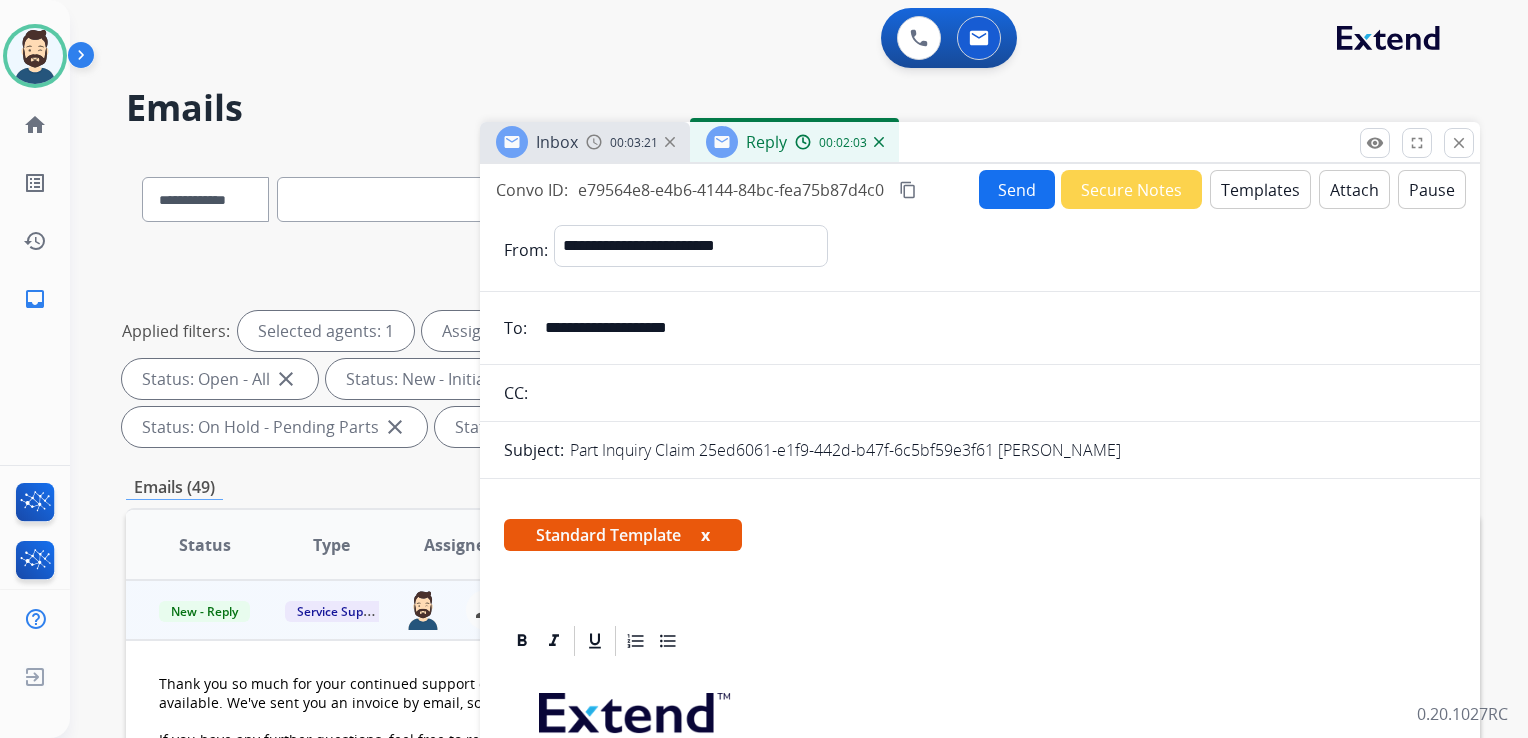 click on "Send" at bounding box center (1017, 189) 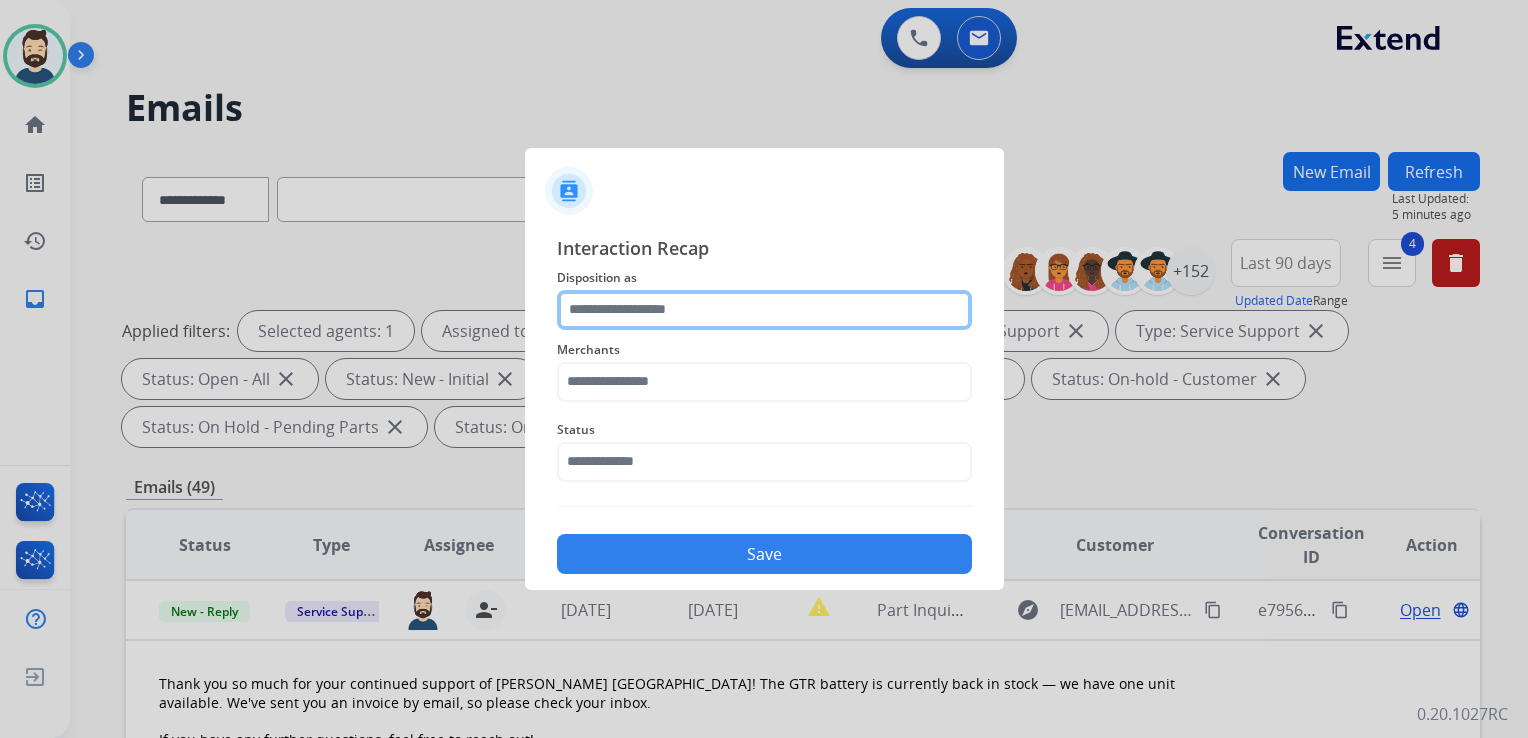 click 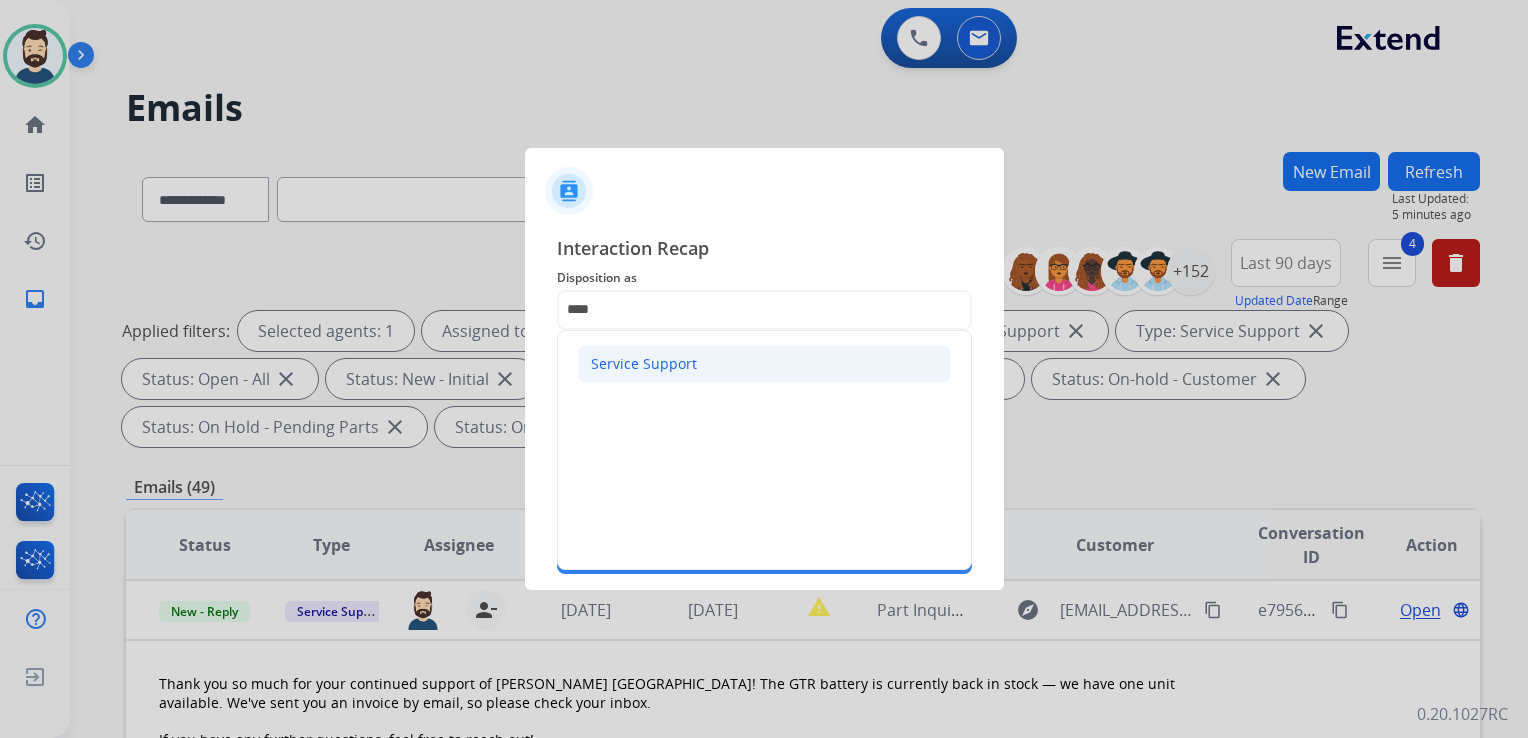click on "Service Support" 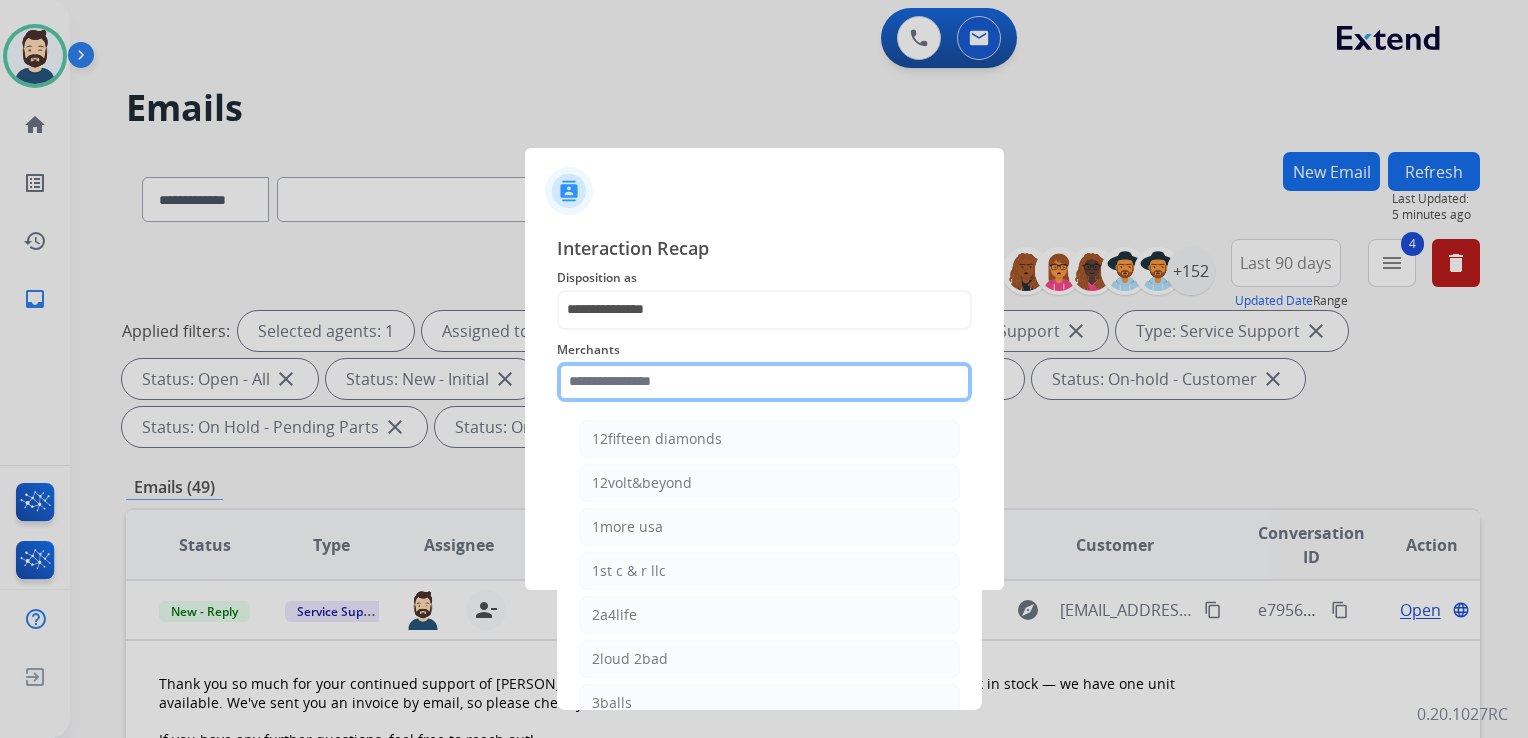 click 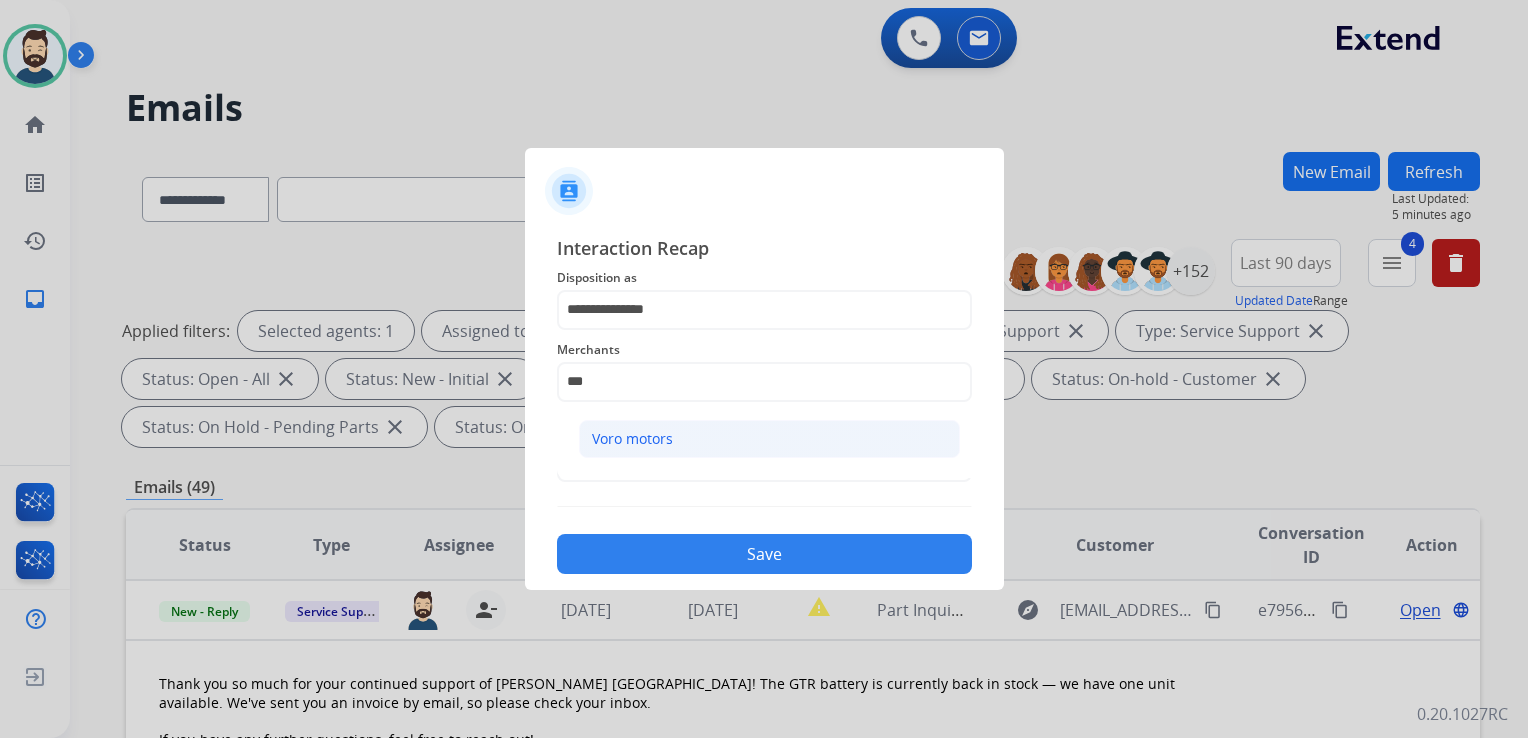 click on "Voro motors" 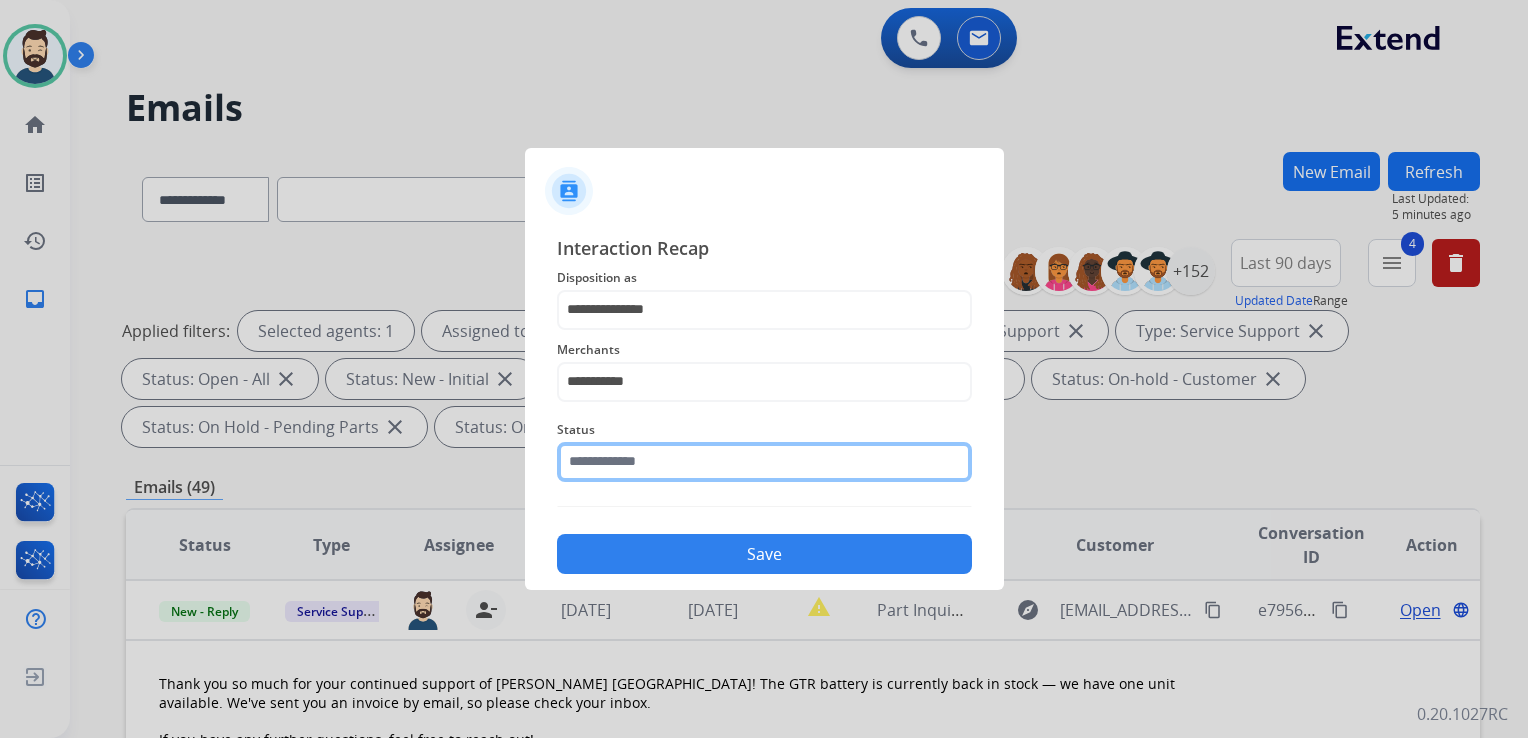 click 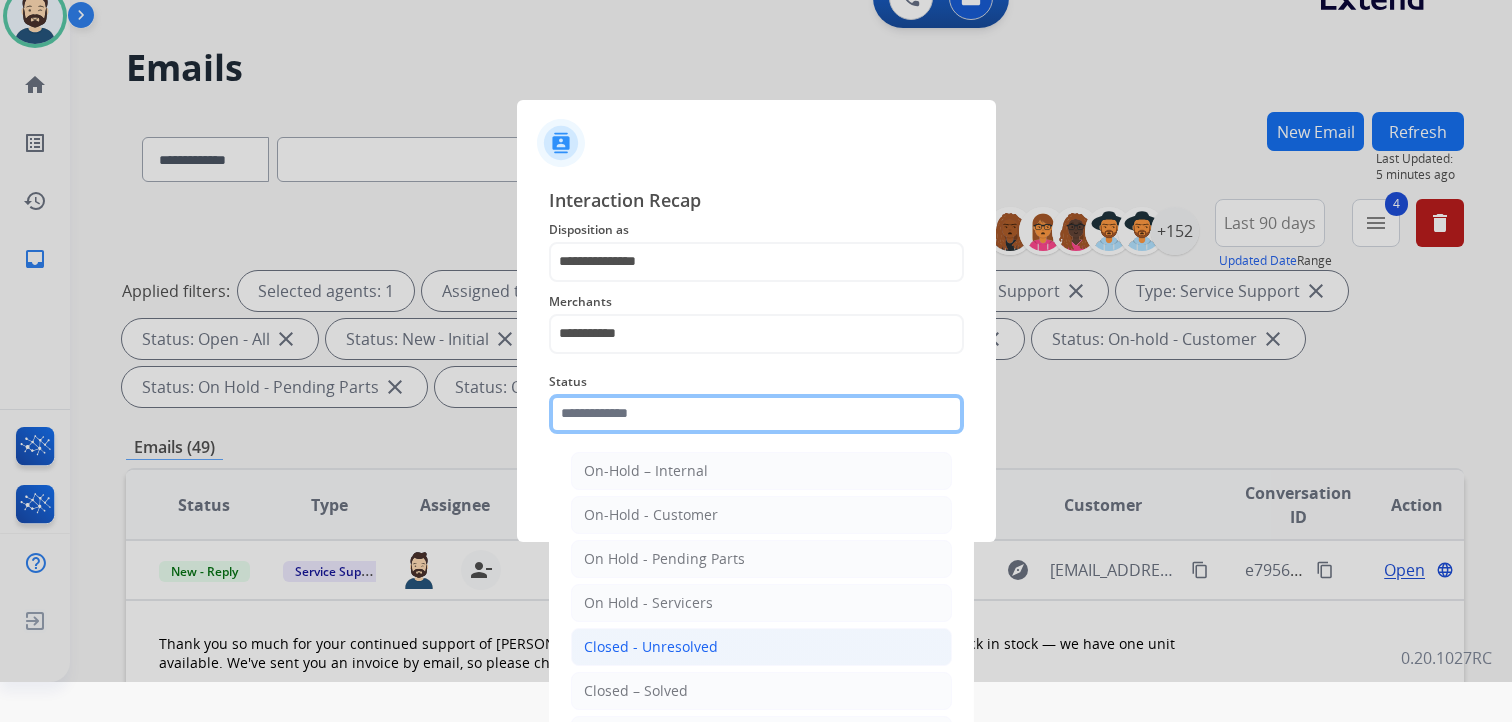 scroll, scrollTop: 59, scrollLeft: 0, axis: vertical 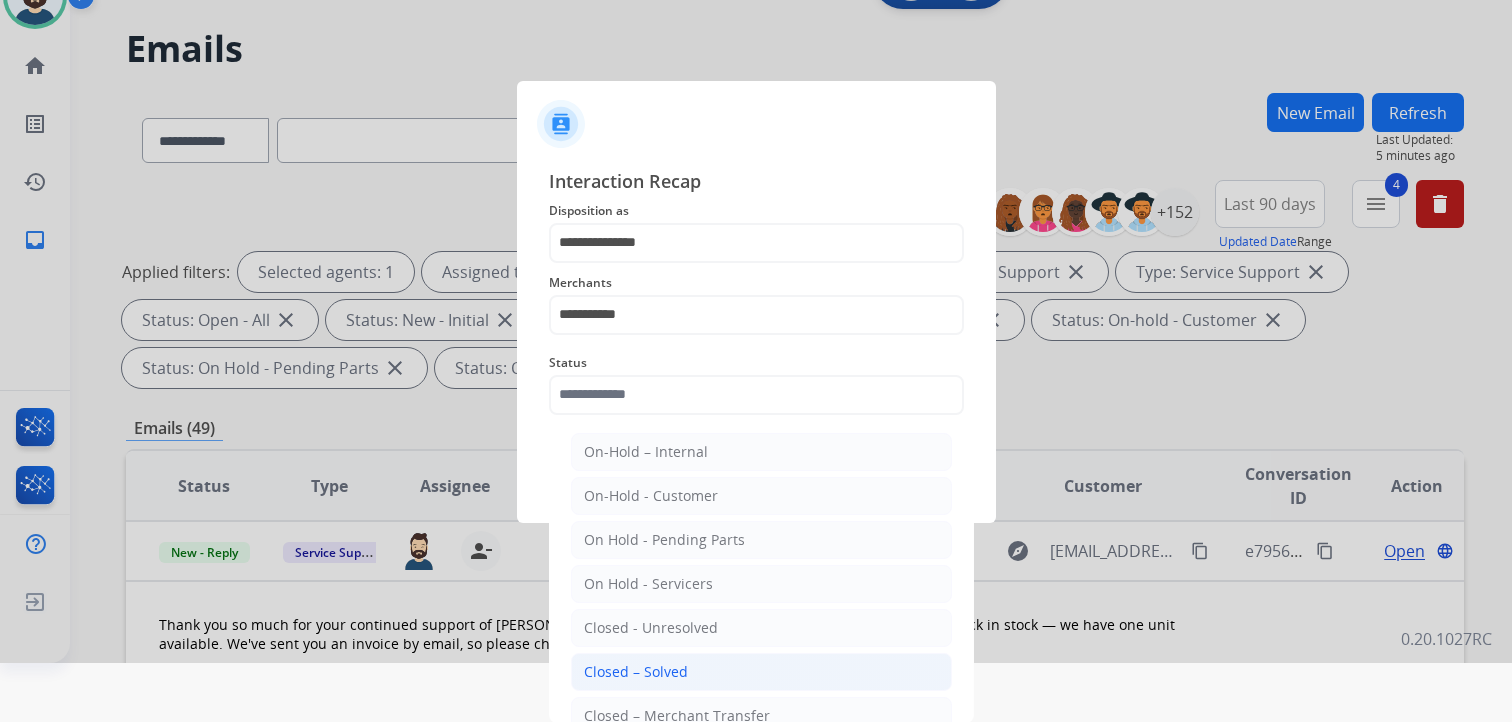 click on "Closed – Solved" 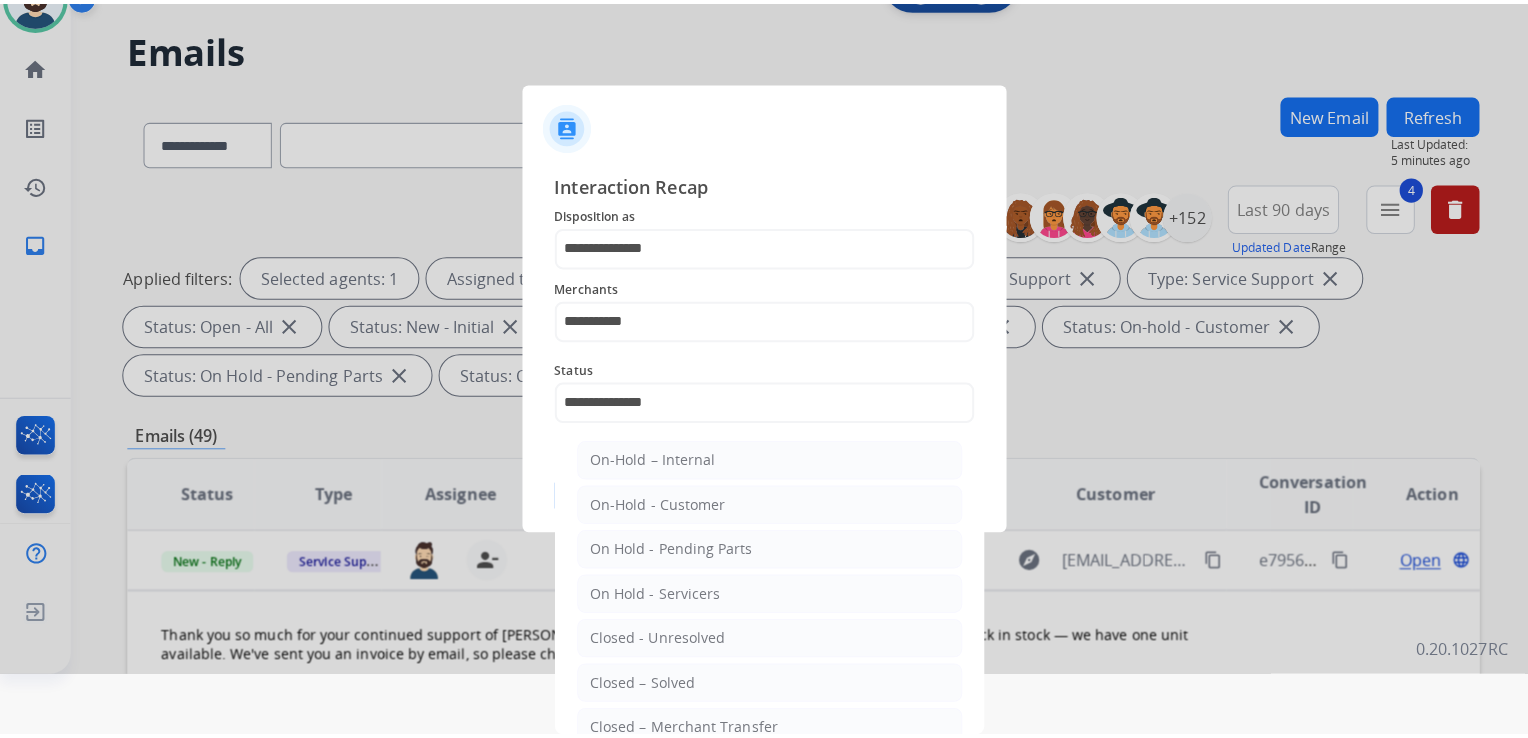 scroll, scrollTop: 0, scrollLeft: 0, axis: both 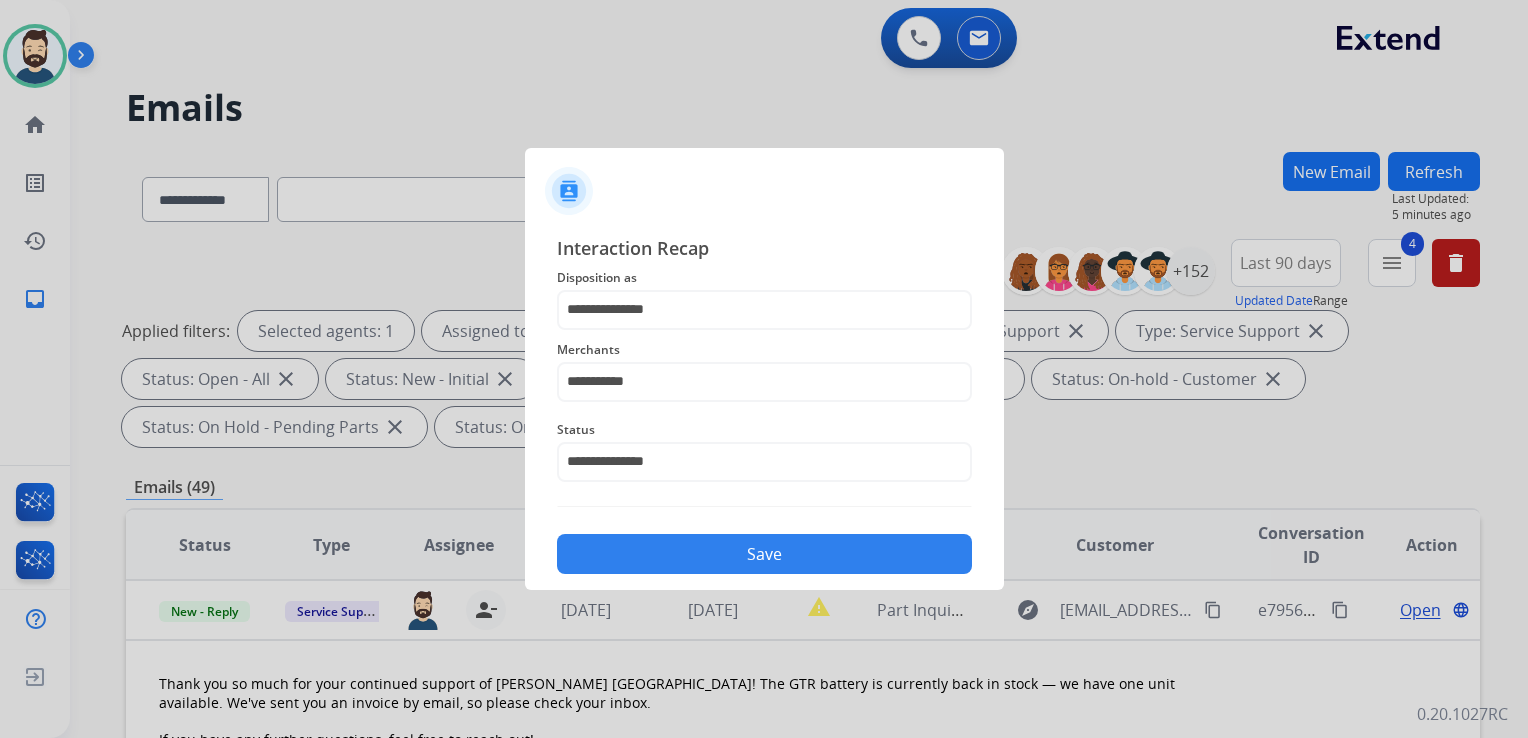 click on "Save" 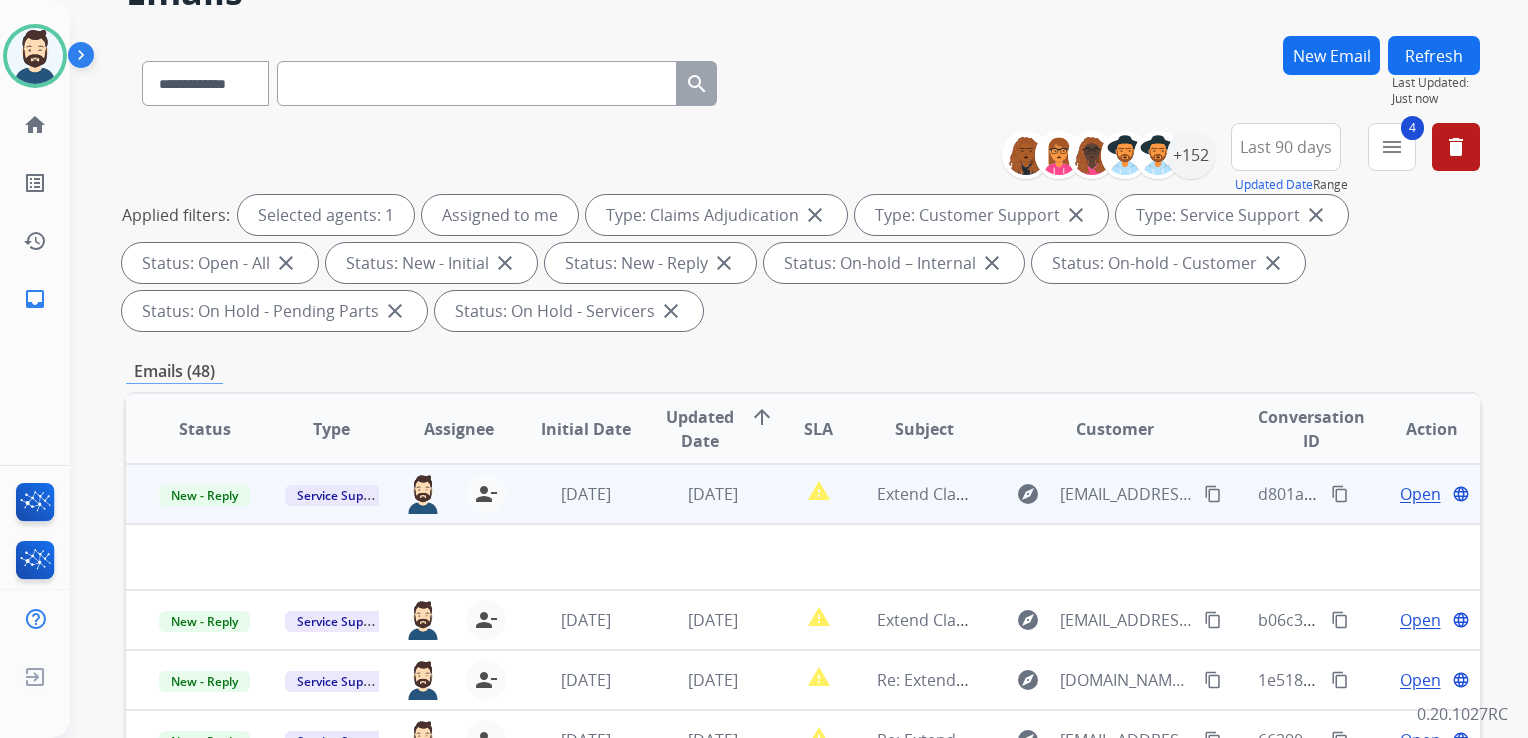 scroll, scrollTop: 200, scrollLeft: 0, axis: vertical 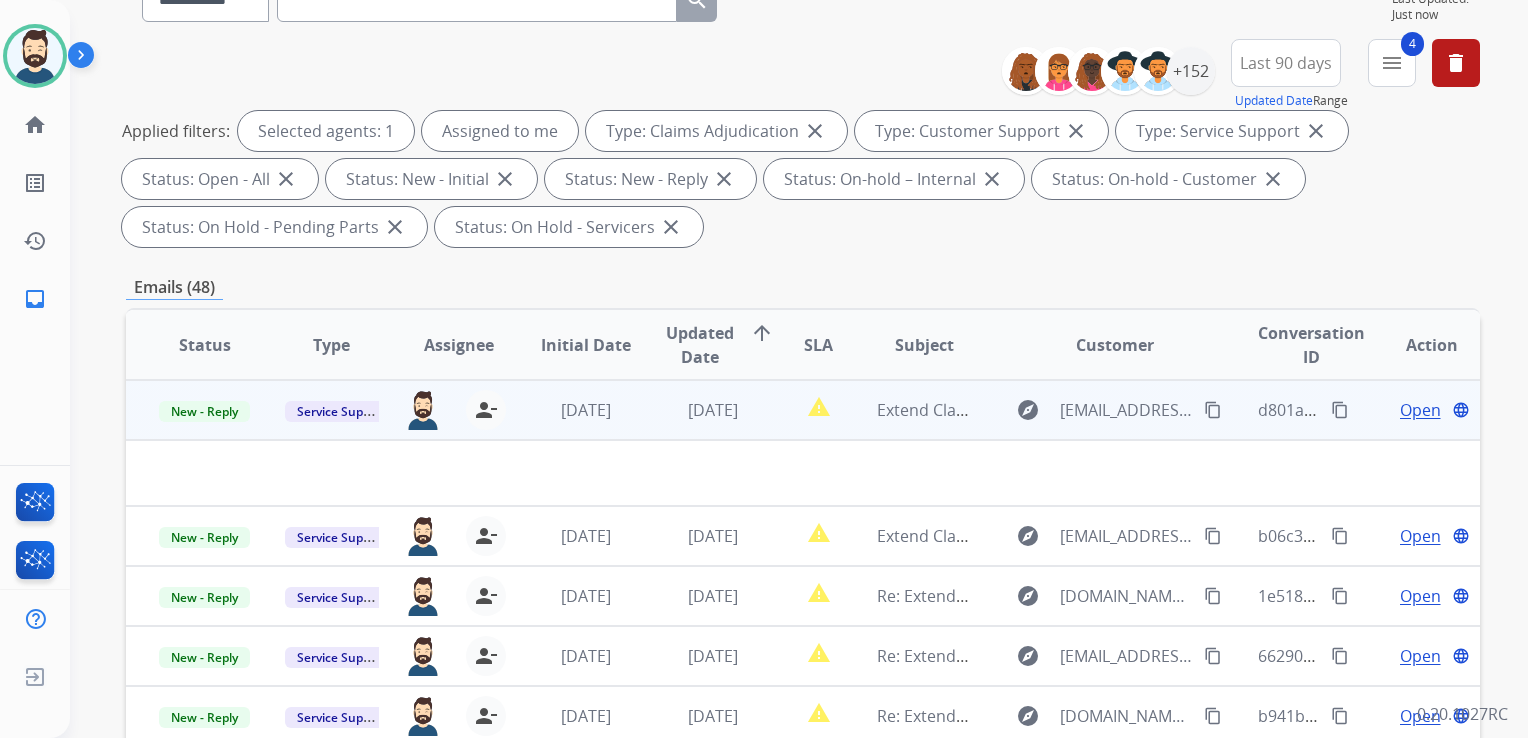 click on "[DATE]" at bounding box center (697, 410) 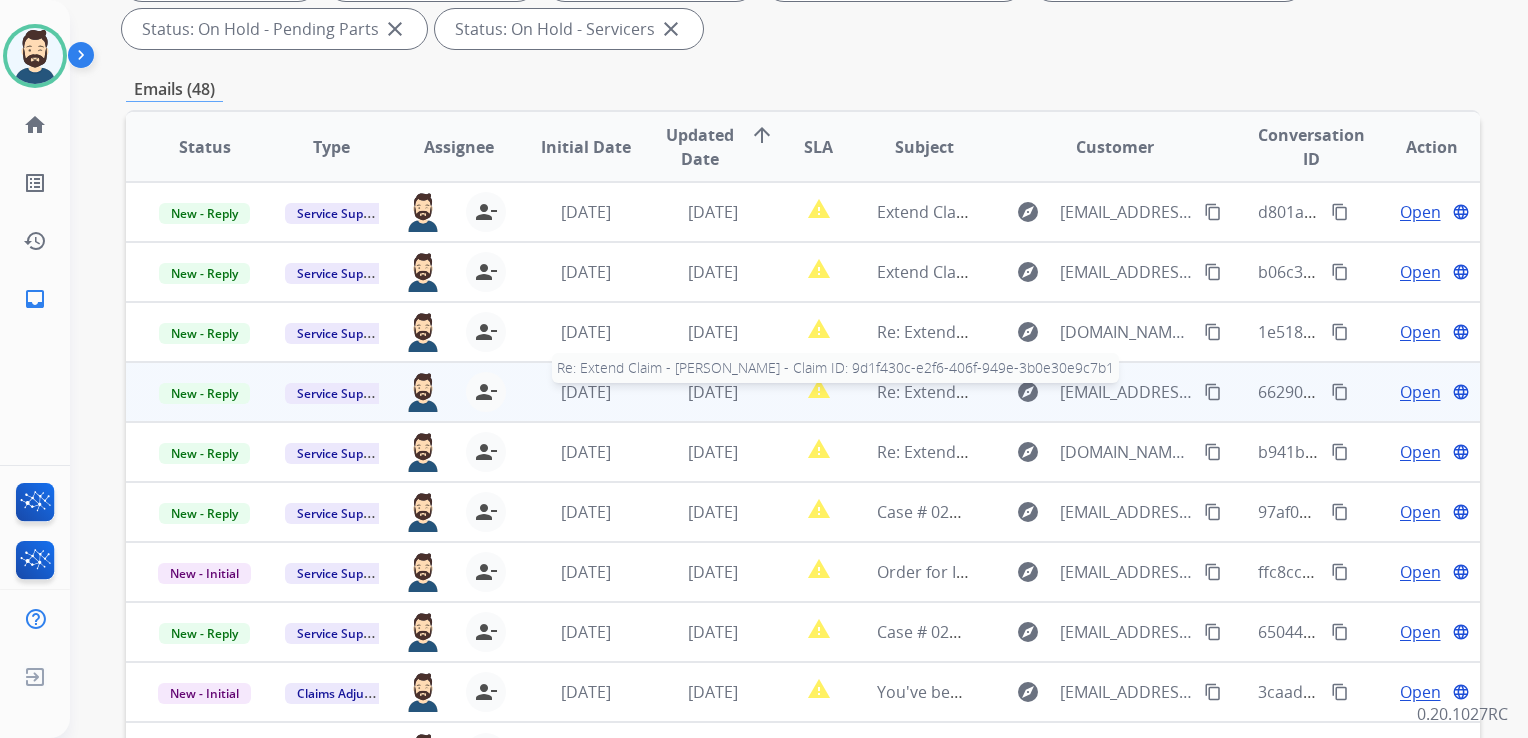 scroll, scrollTop: 400, scrollLeft: 0, axis: vertical 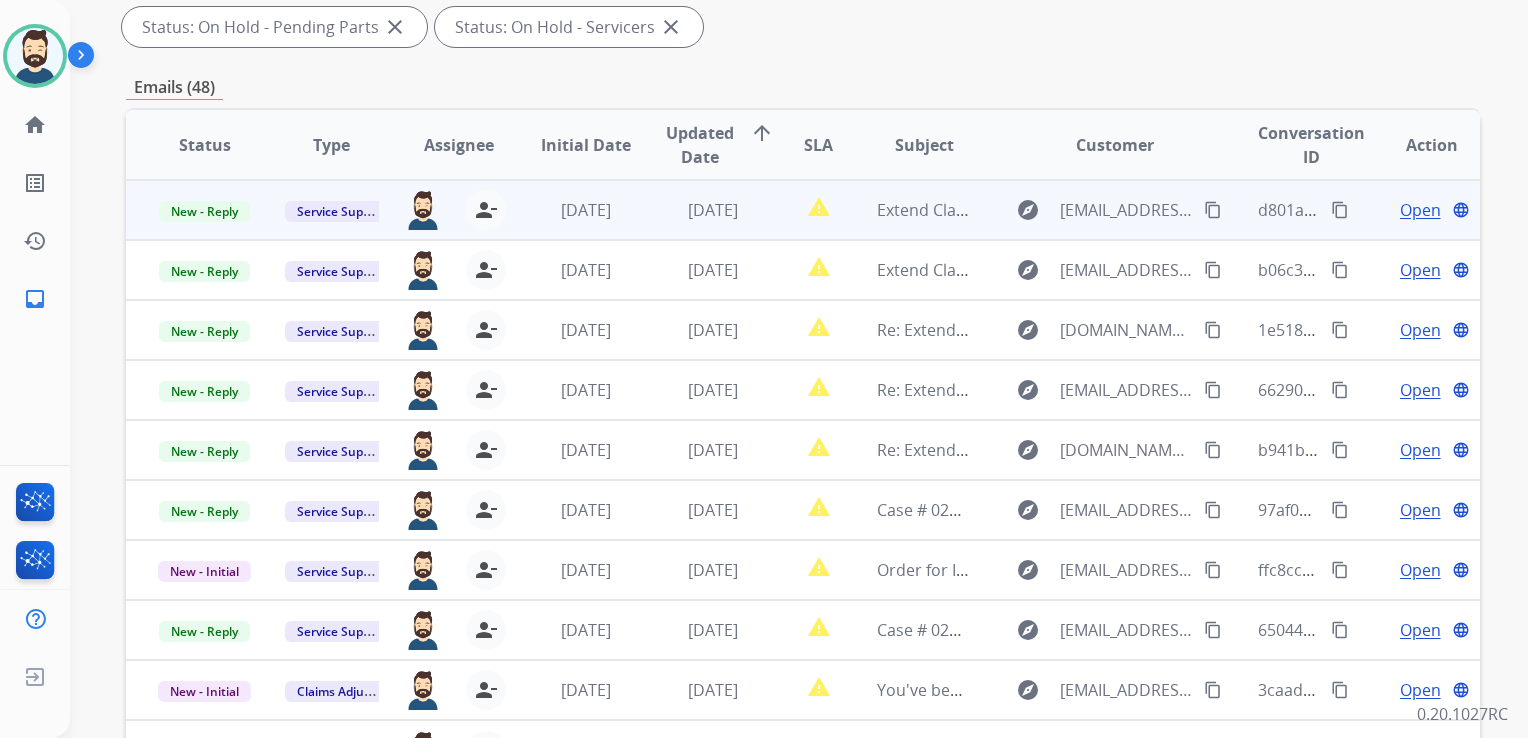 click on "[DATE]" at bounding box center (697, 210) 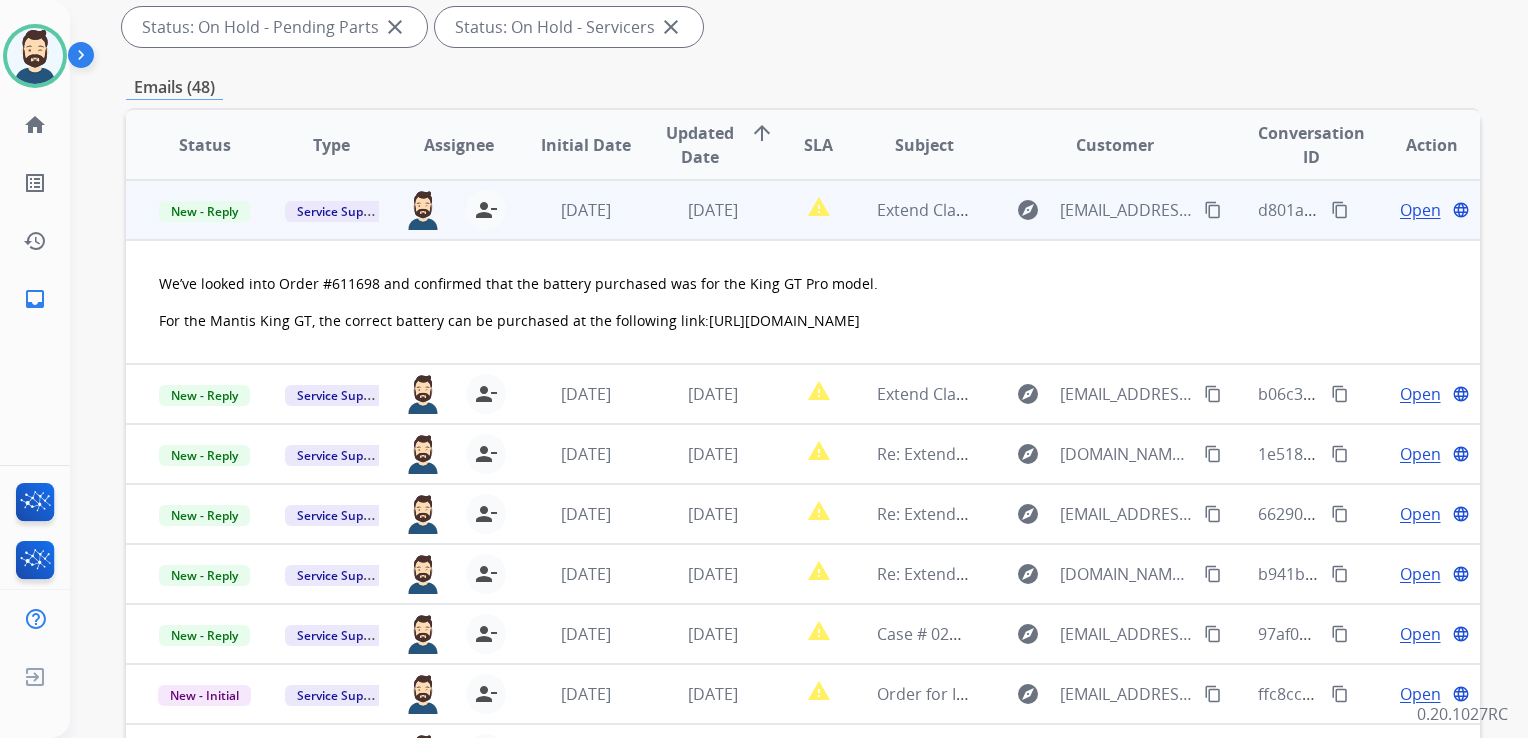 click on "Open" at bounding box center (1420, 210) 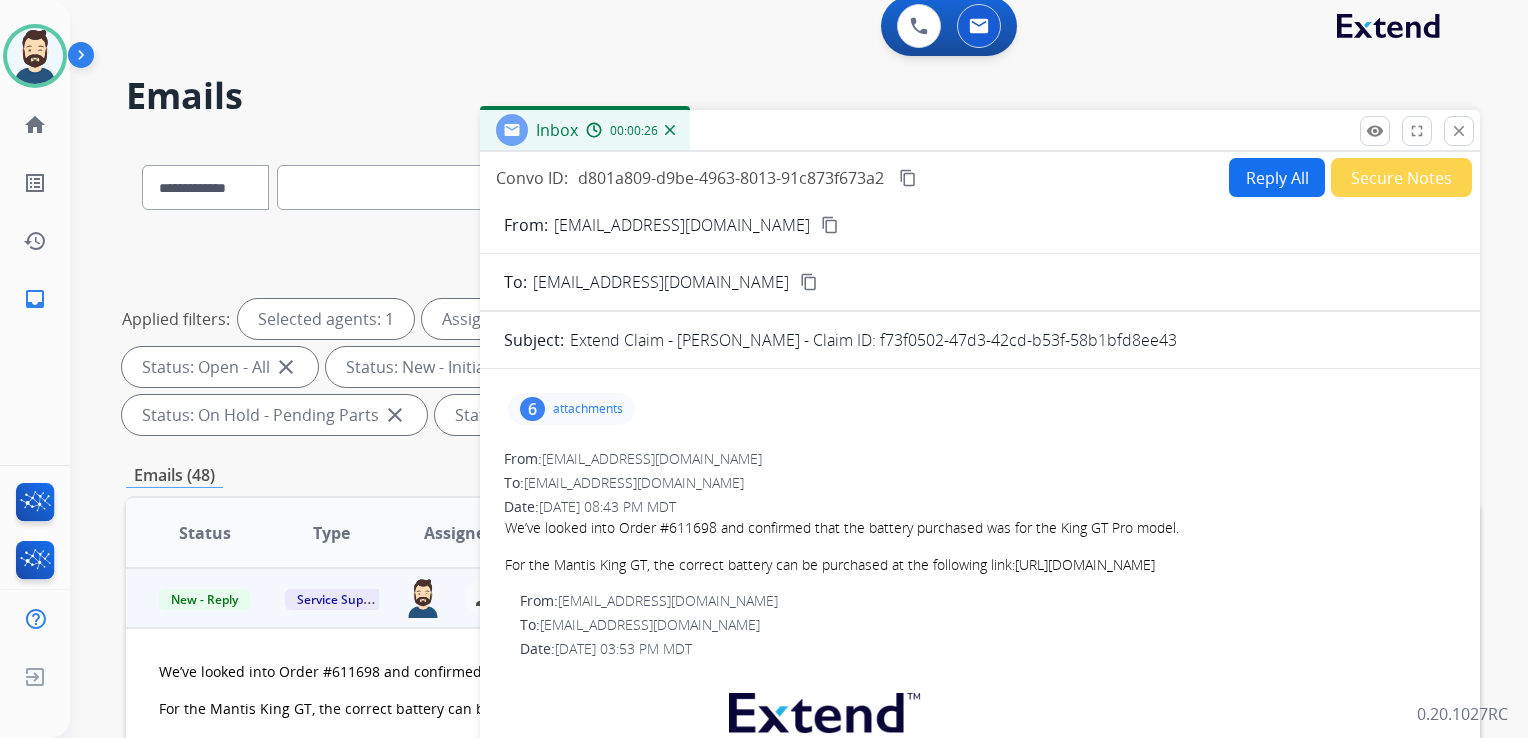 scroll, scrollTop: 0, scrollLeft: 0, axis: both 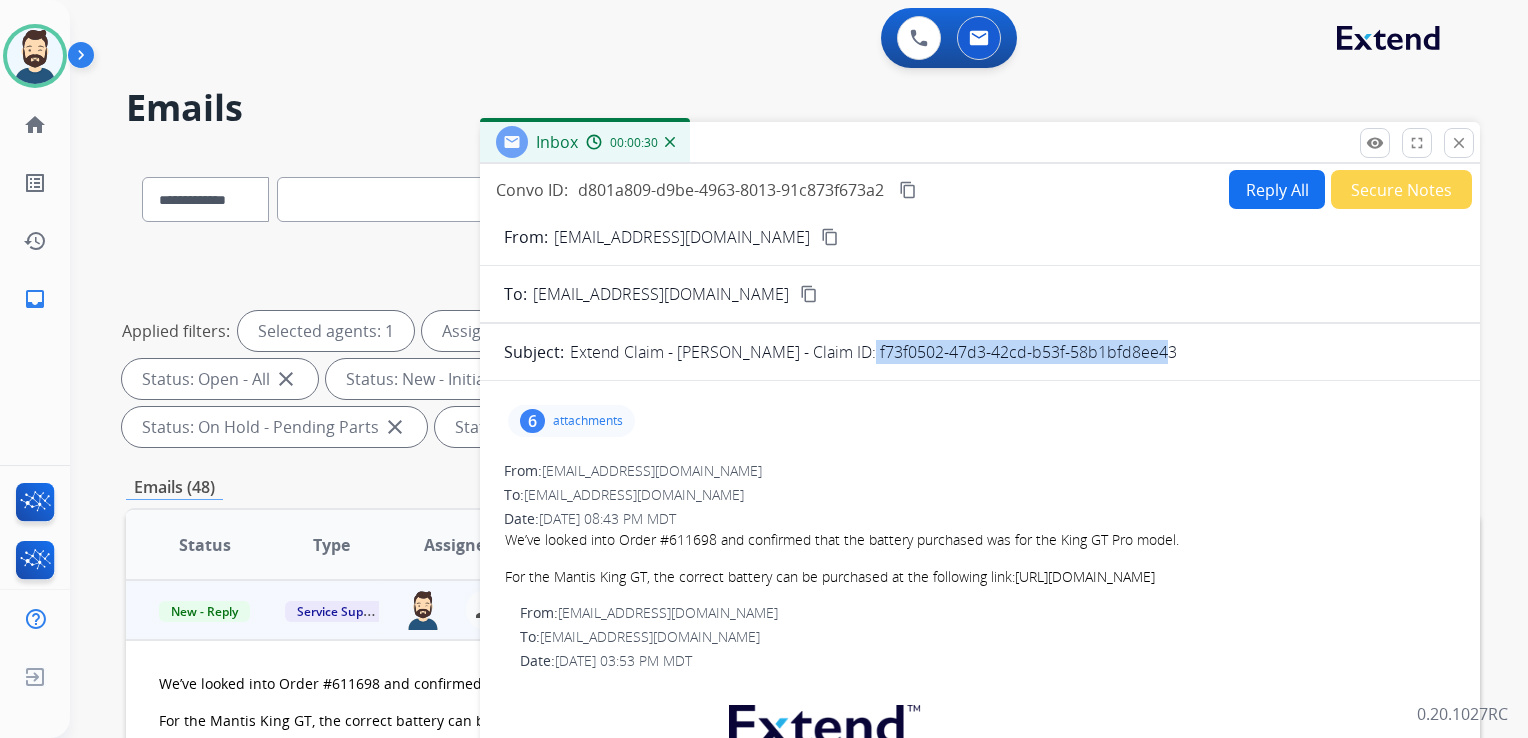 drag, startPoint x: 834, startPoint y: 351, endPoint x: 1135, endPoint y: 350, distance: 301.00165 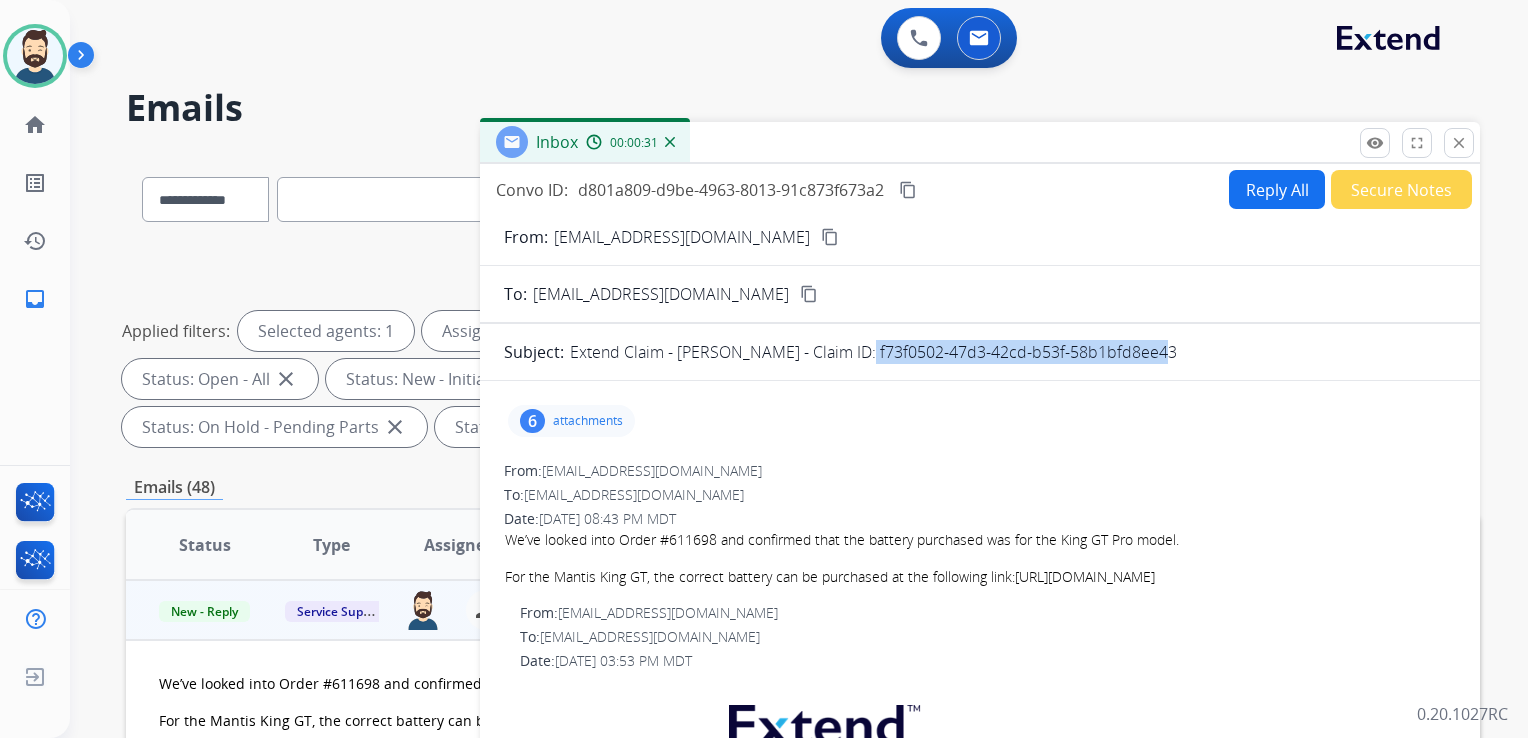 copy on "f73f0502-47d3-42cd-b53f-58b1bfd8ee43" 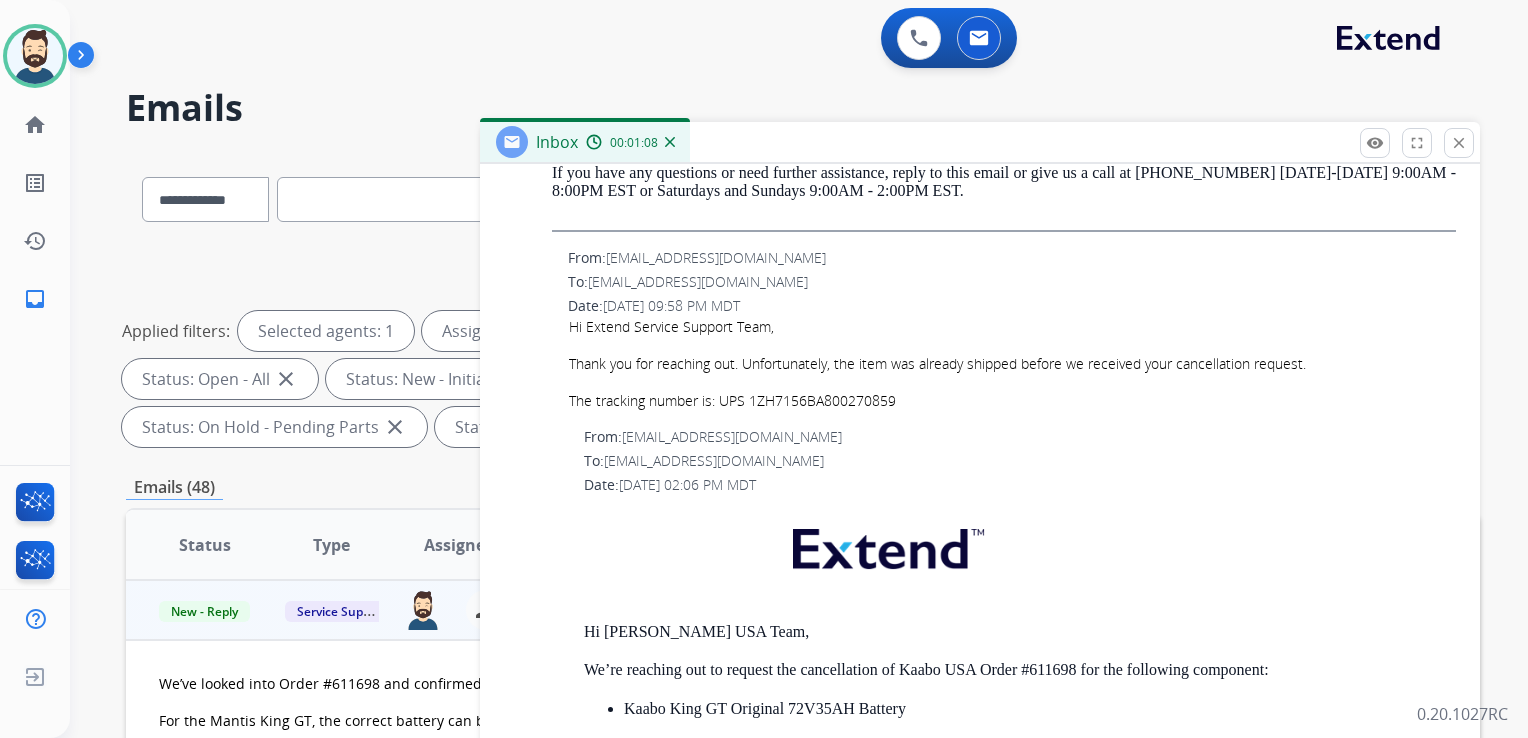 scroll, scrollTop: 2197, scrollLeft: 0, axis: vertical 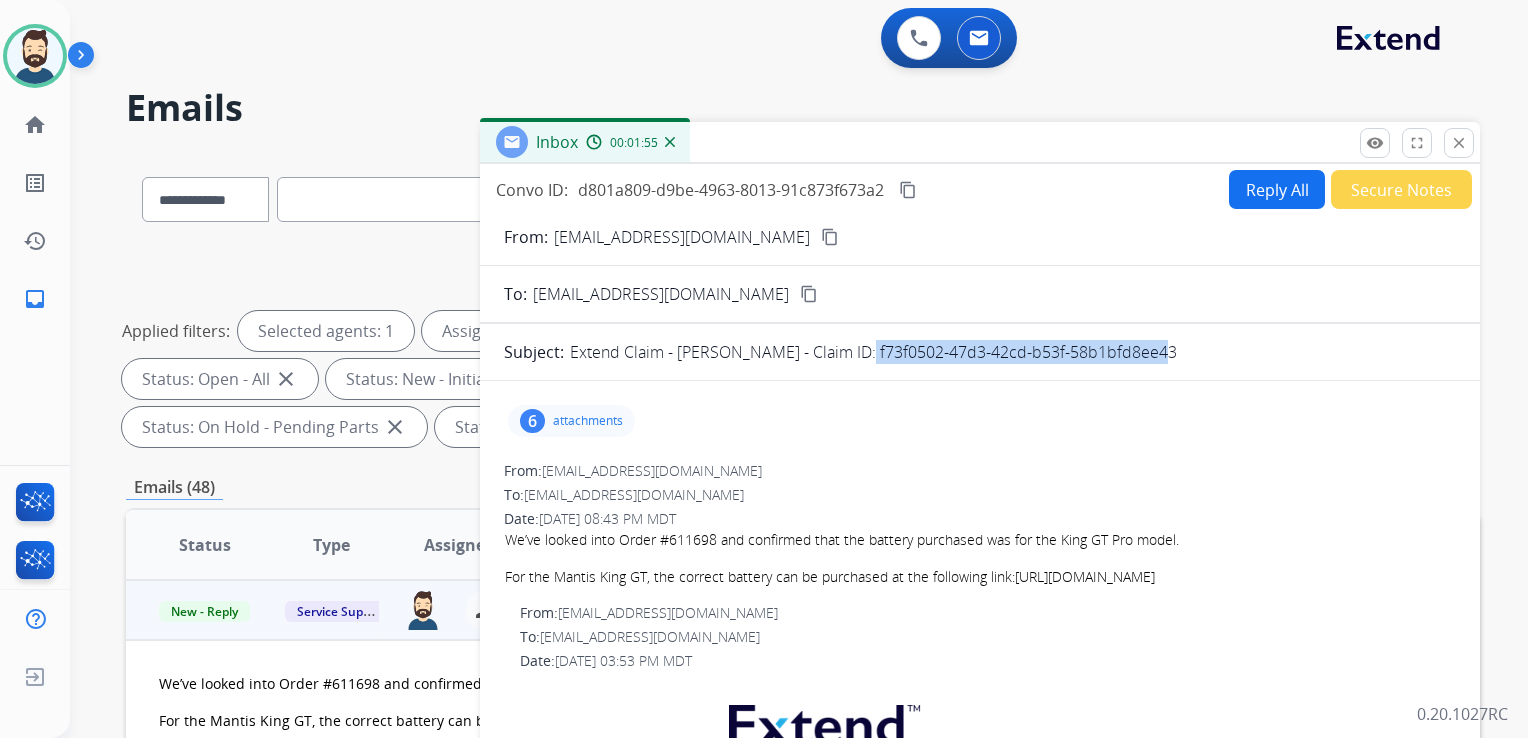 click on "Reply All" at bounding box center (1277, 189) 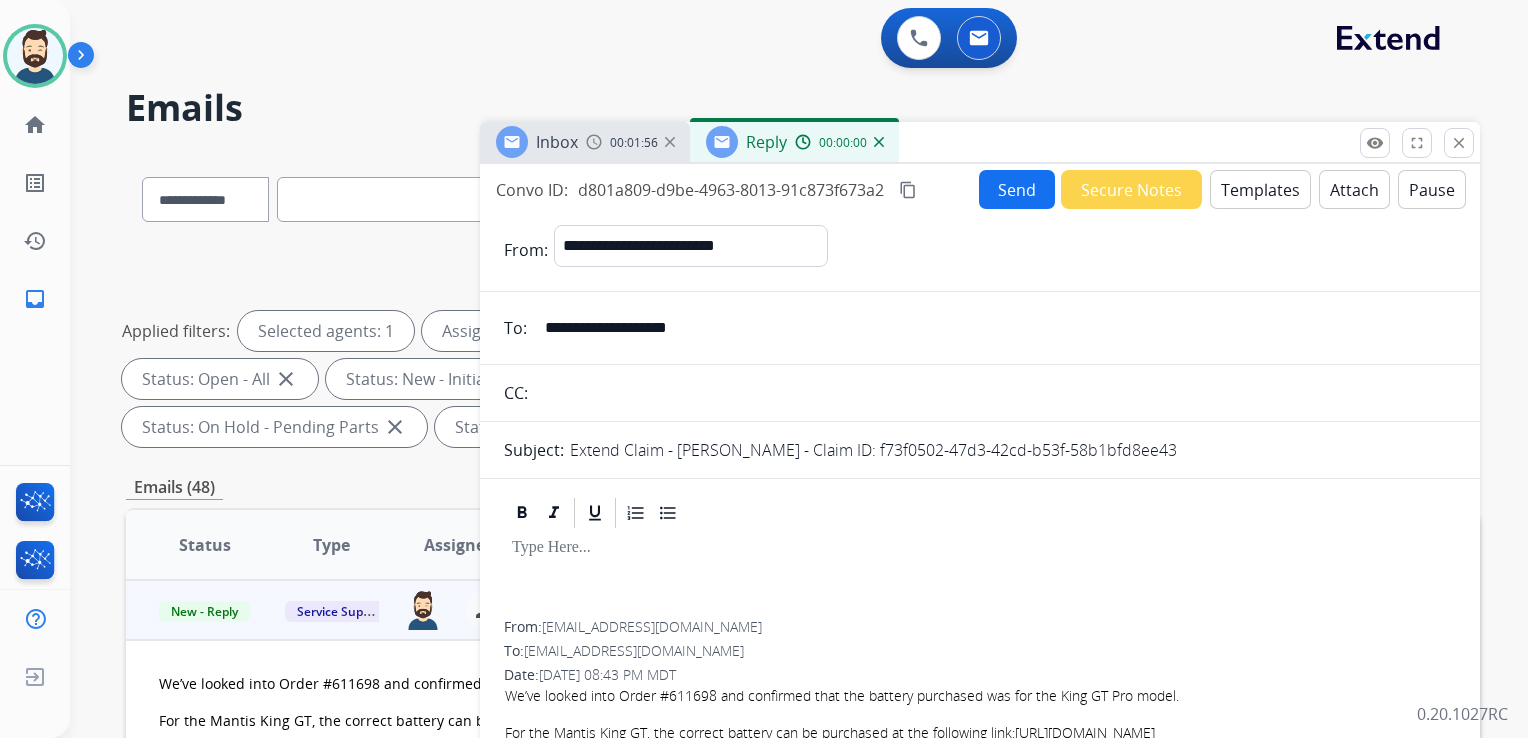 click on "Templates" at bounding box center [1260, 189] 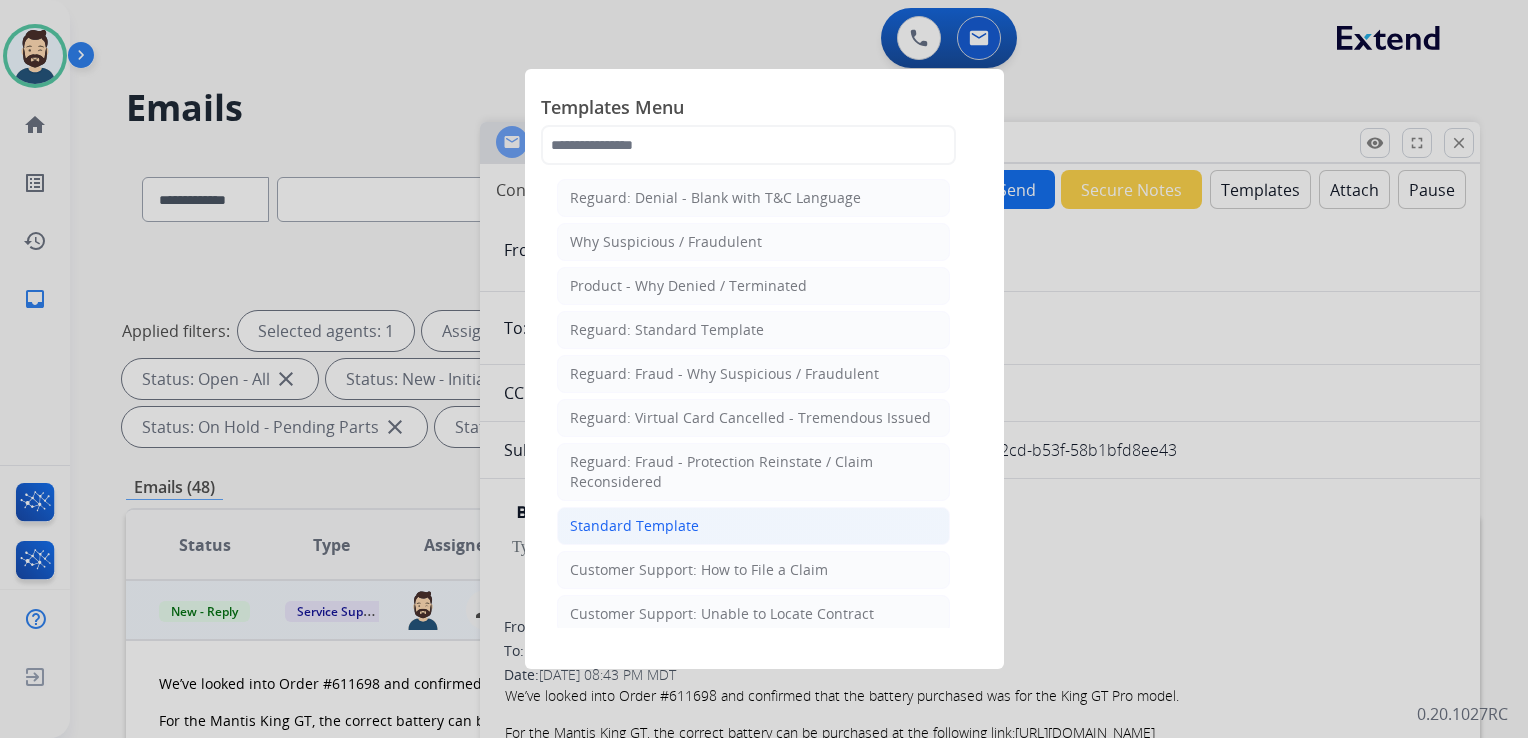 click on "Standard Template" 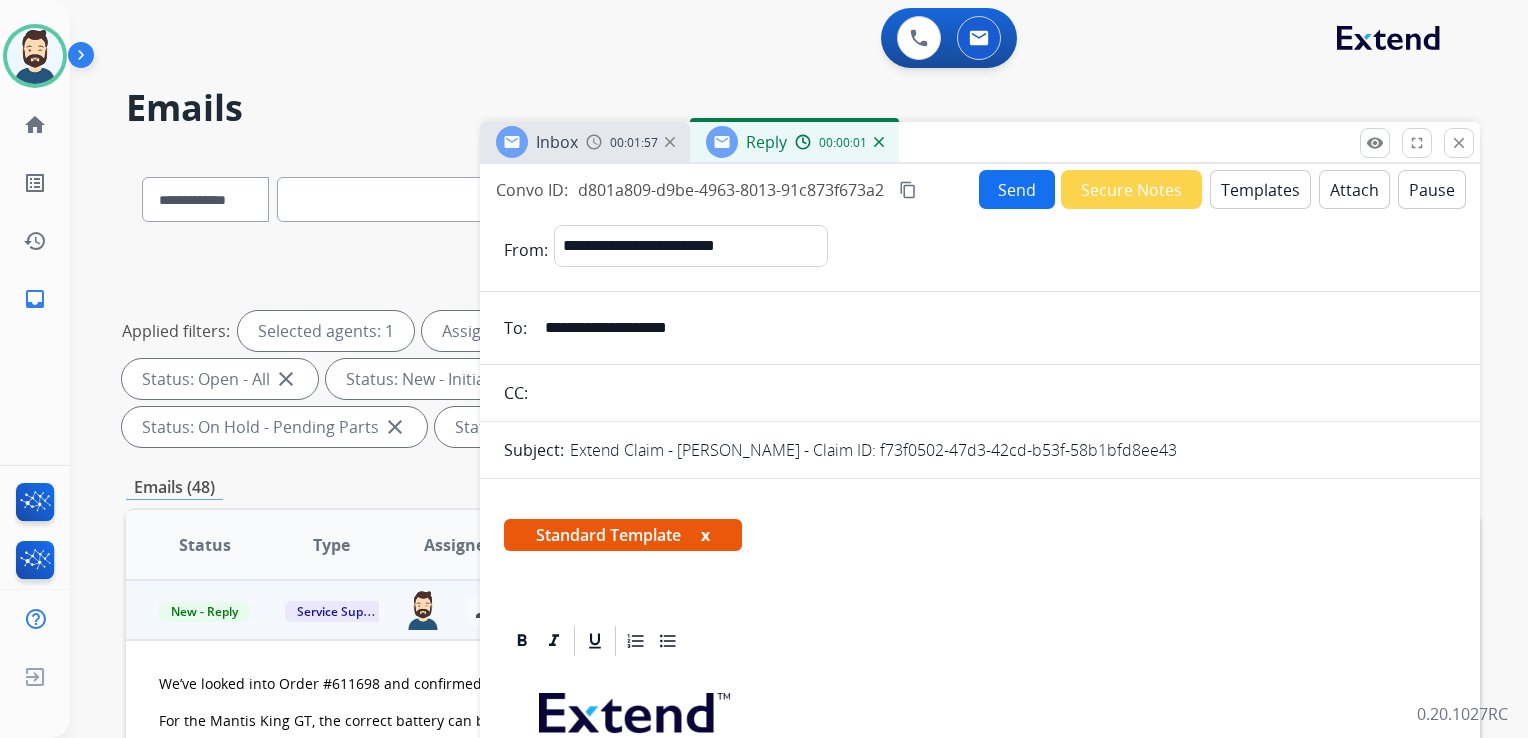 scroll, scrollTop: 400, scrollLeft: 0, axis: vertical 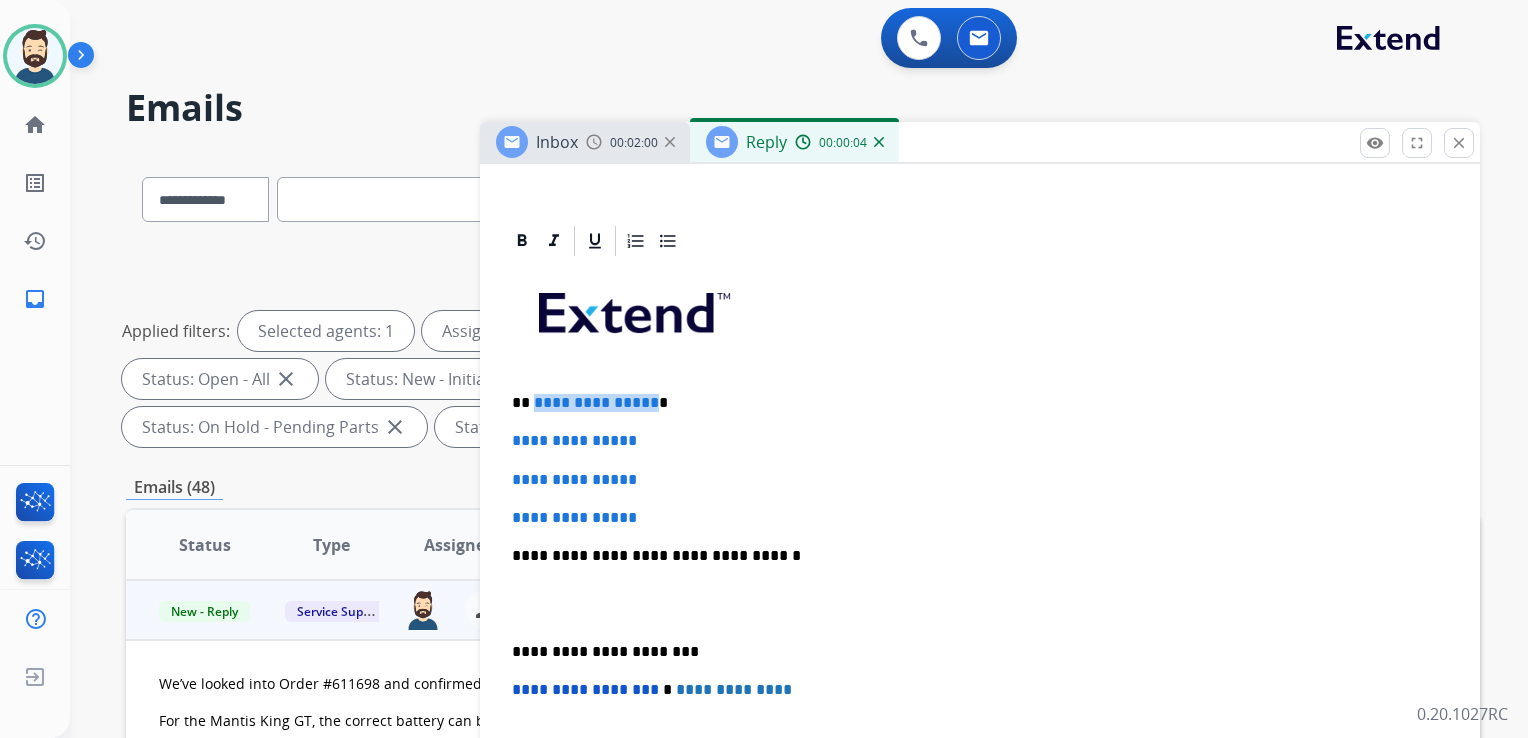 drag, startPoint x: 551, startPoint y: 400, endPoint x: 644, endPoint y: 402, distance: 93.0215 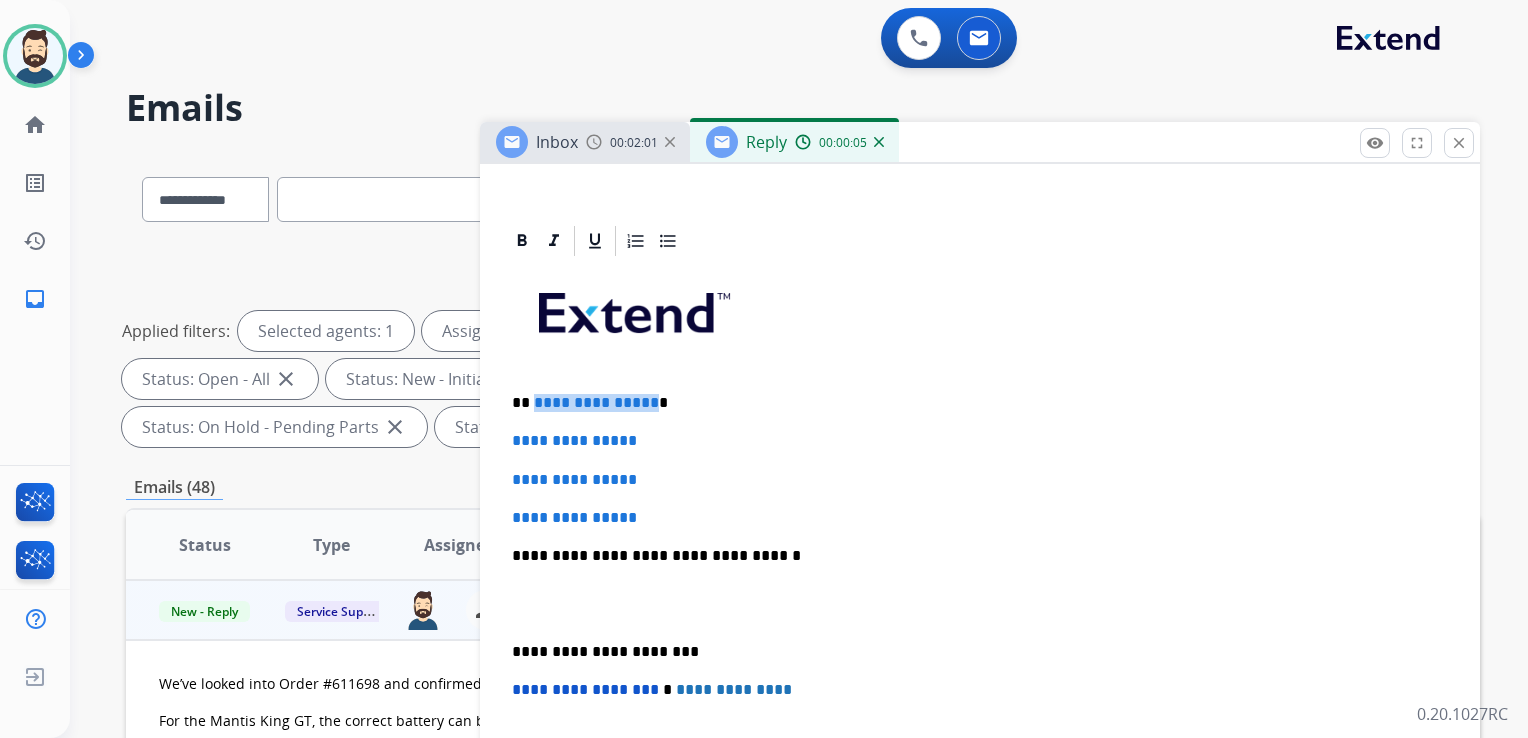 type 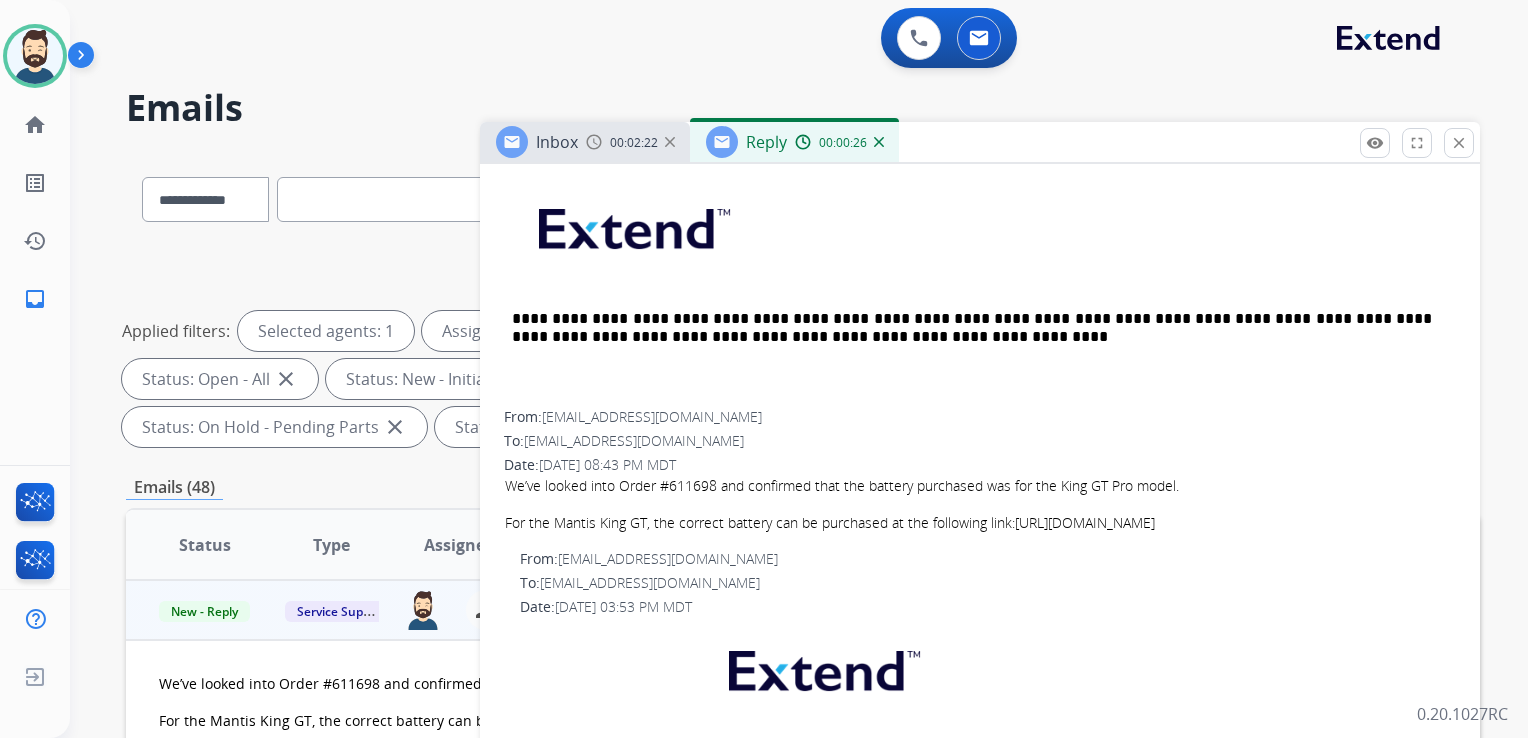 scroll, scrollTop: 1100, scrollLeft: 0, axis: vertical 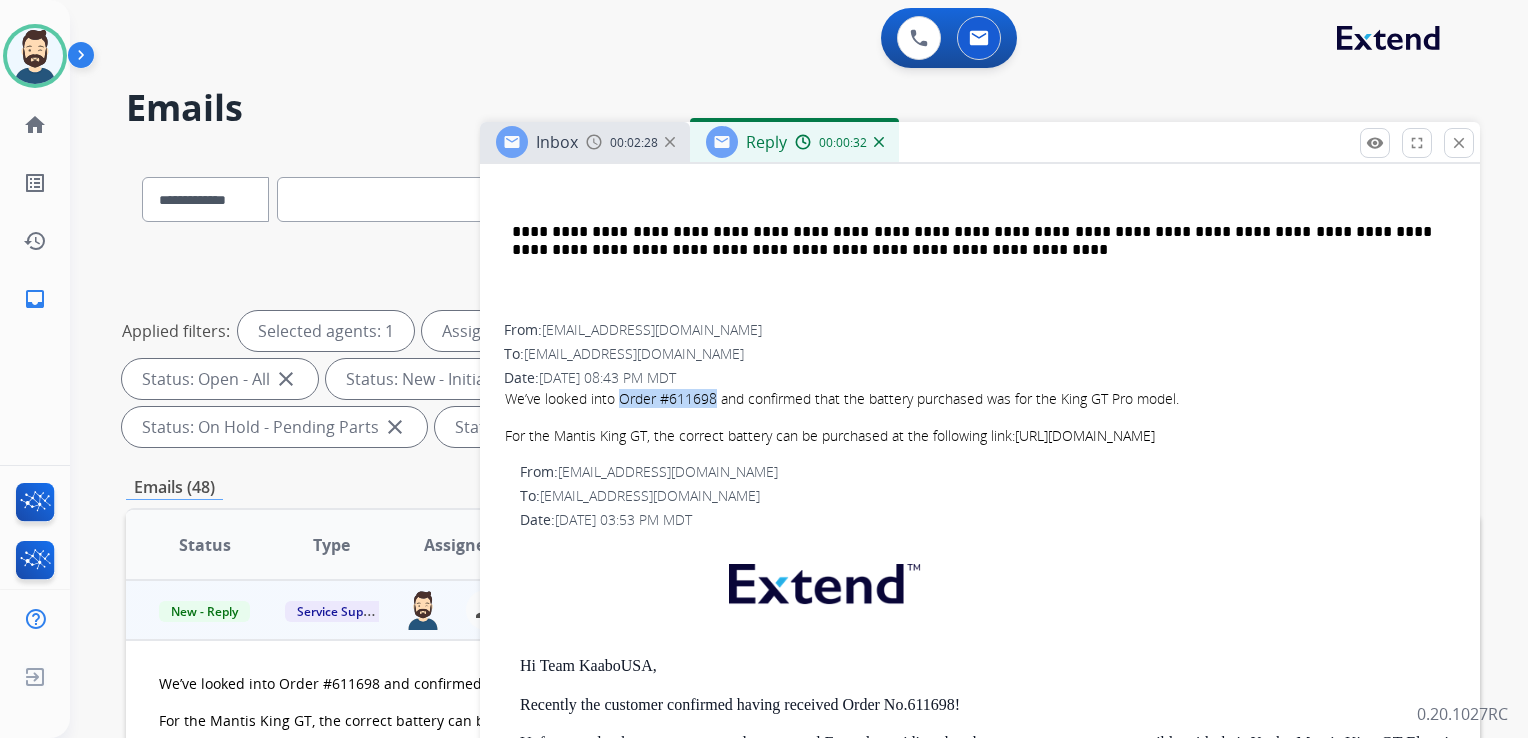 drag, startPoint x: 619, startPoint y: 395, endPoint x: 716, endPoint y: 397, distance: 97.020615 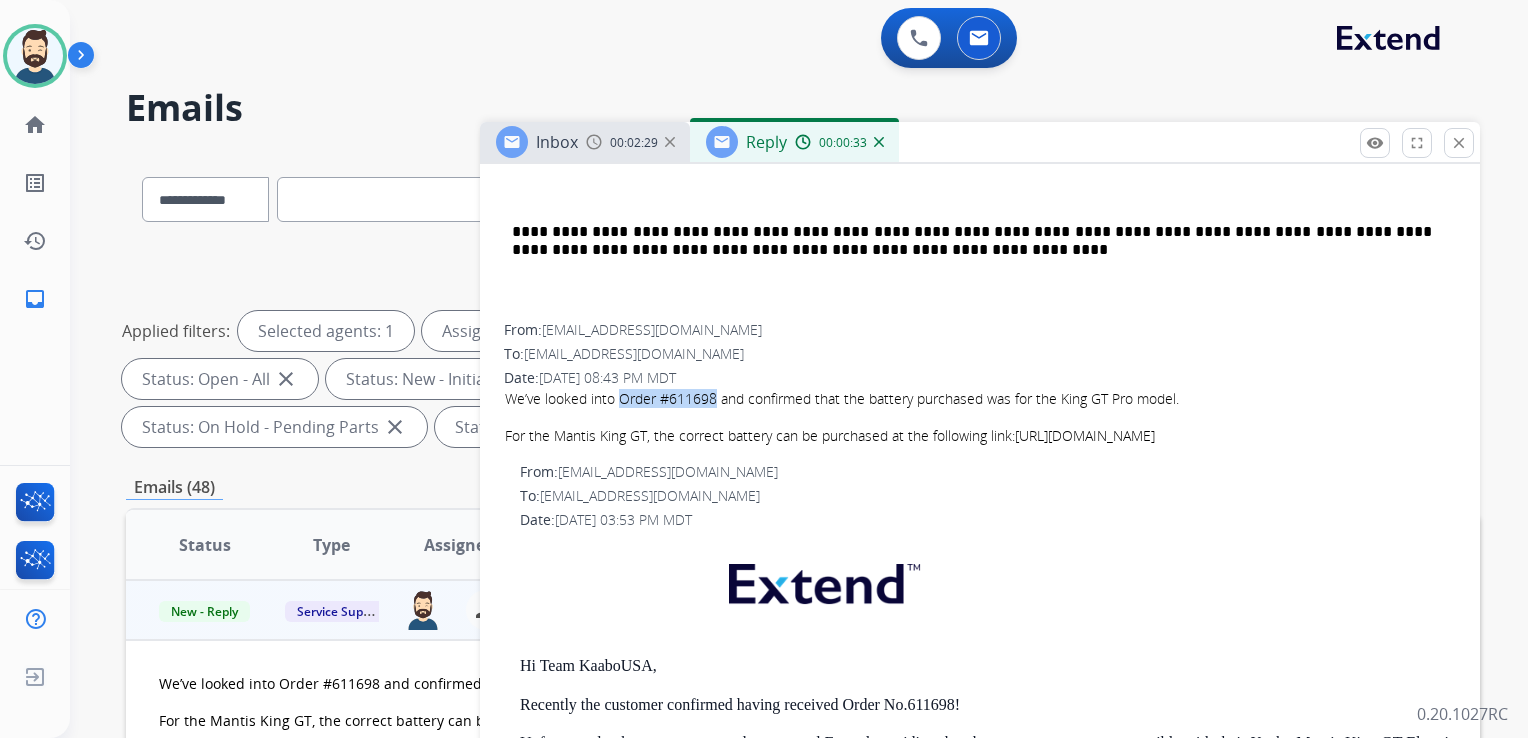 copy on "Order #611698" 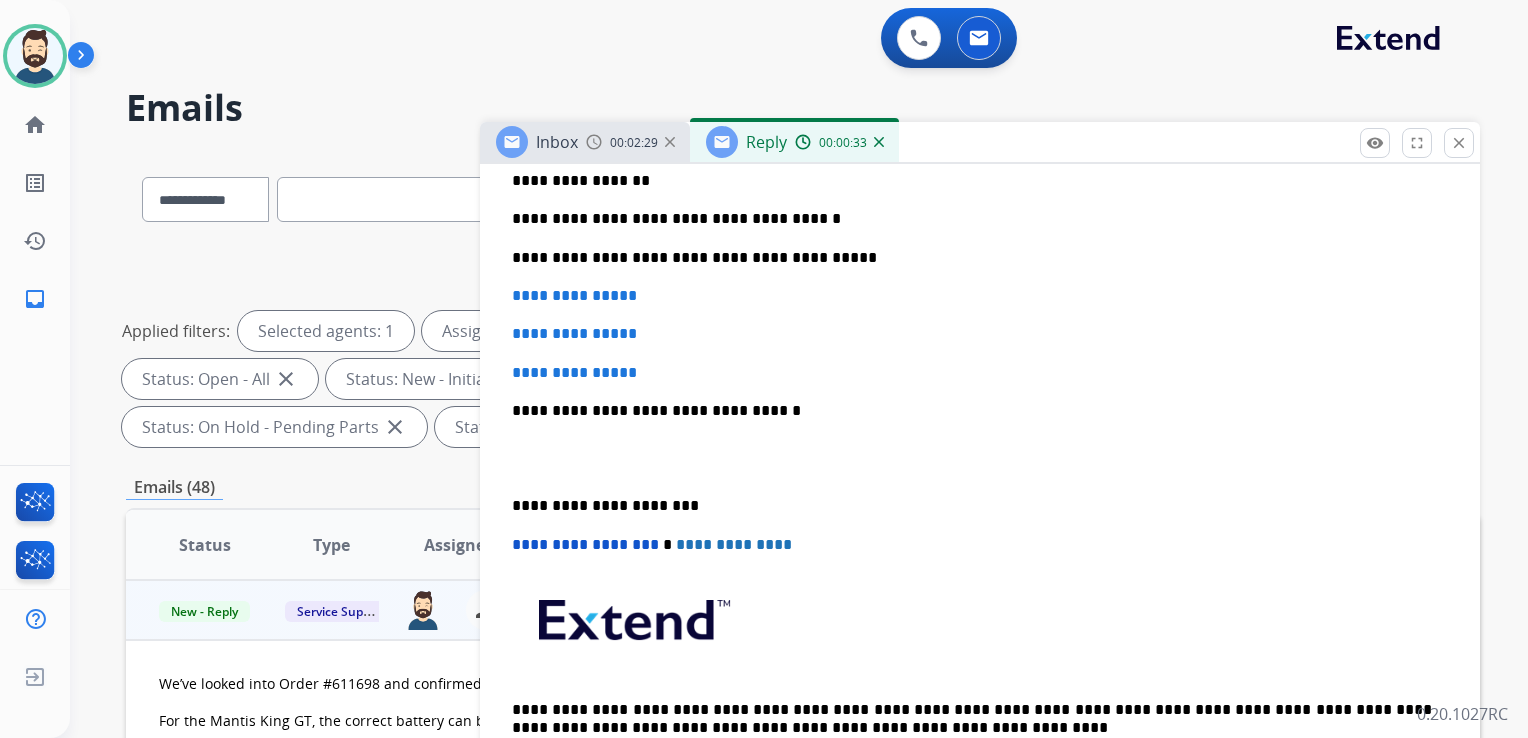 scroll, scrollTop: 600, scrollLeft: 0, axis: vertical 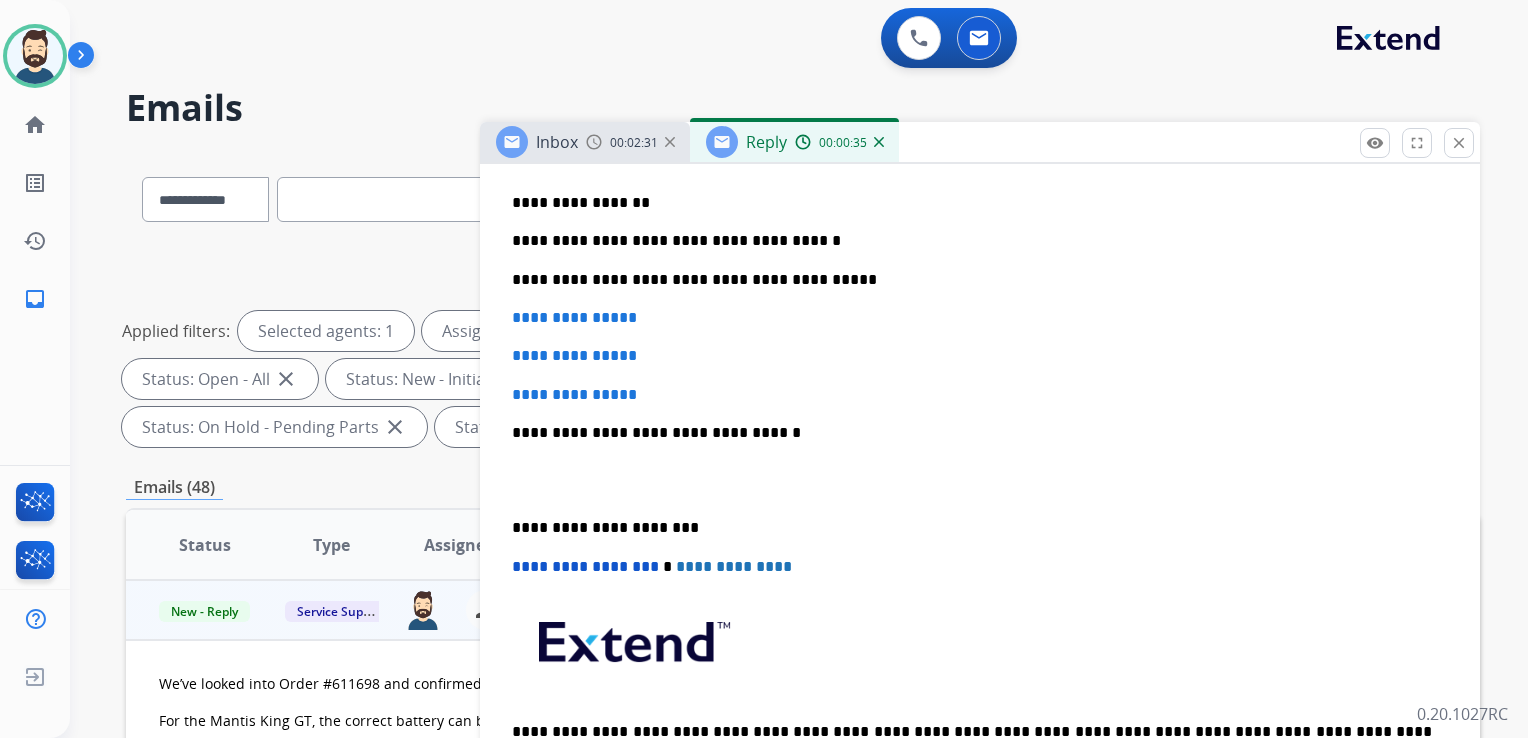 click on "**********" at bounding box center [972, 280] 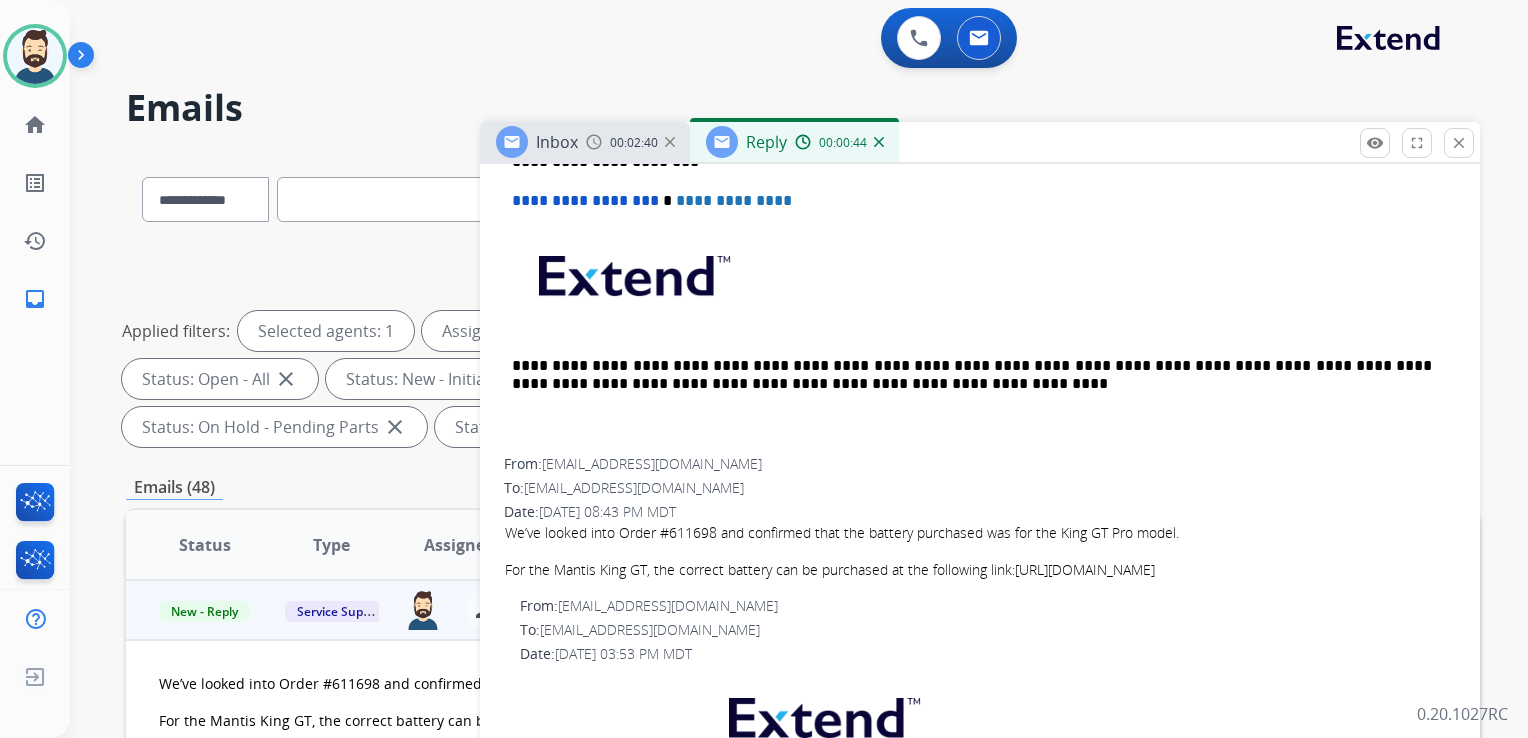 scroll, scrollTop: 1000, scrollLeft: 0, axis: vertical 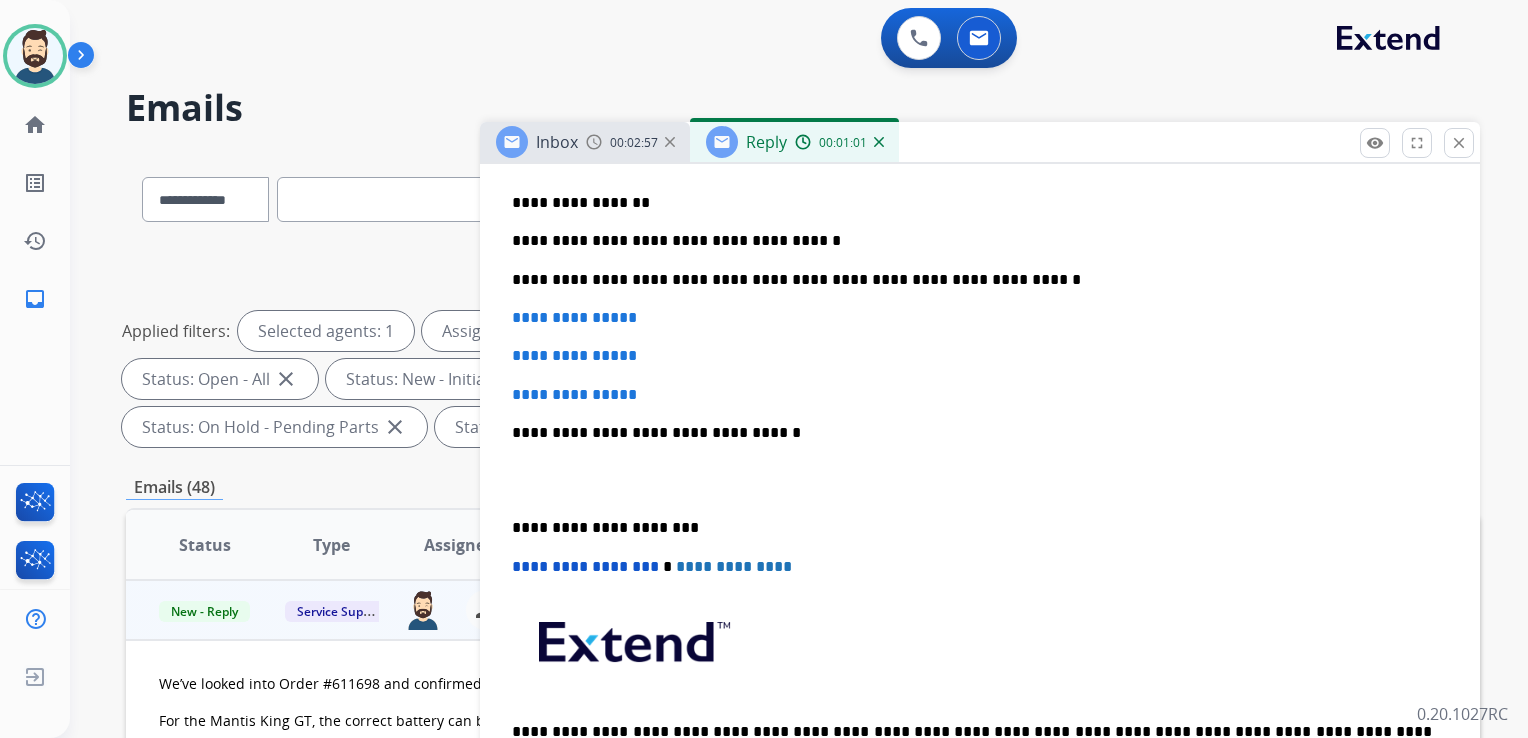 click on "**********" at bounding box center [972, 280] 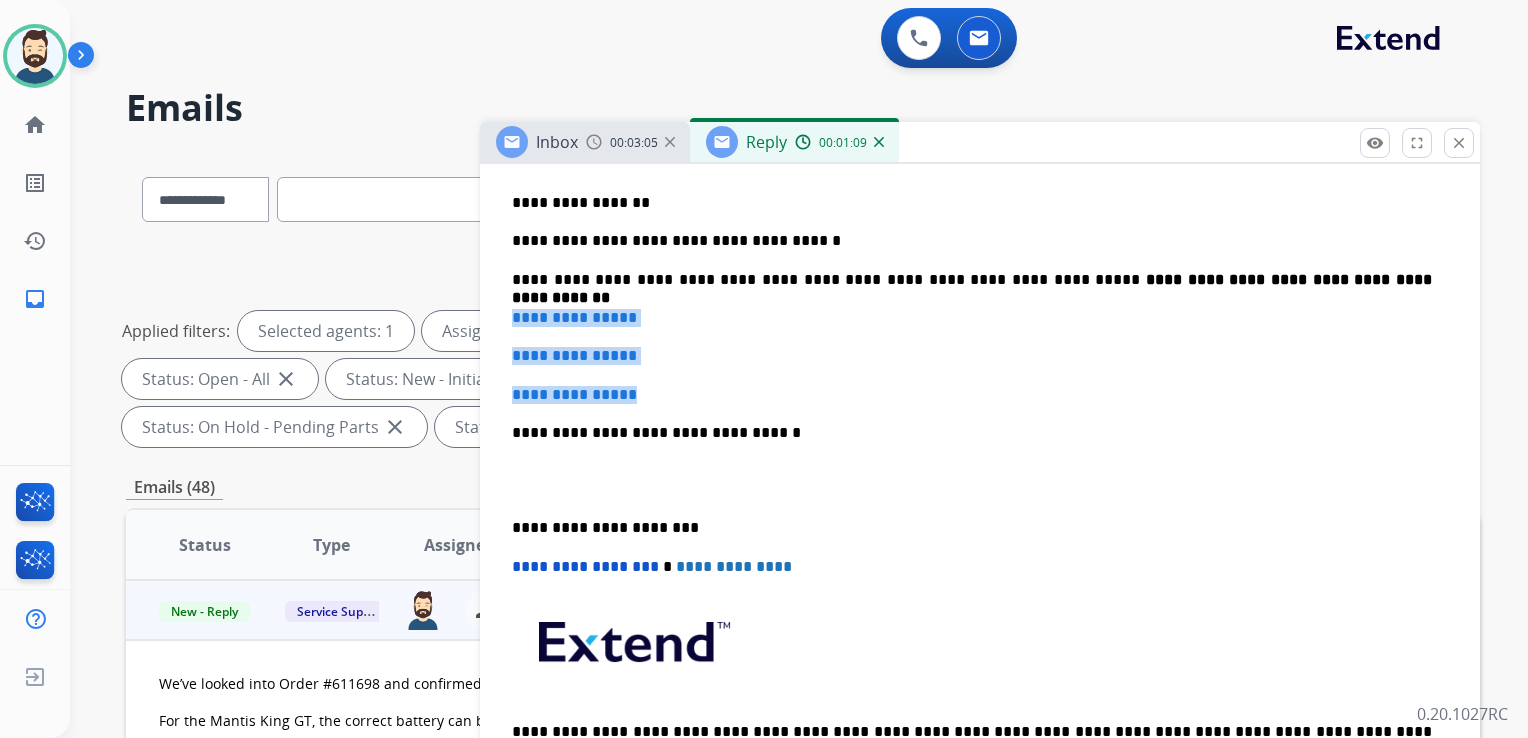 drag, startPoint x: 510, startPoint y: 317, endPoint x: 672, endPoint y: 382, distance: 174.55371 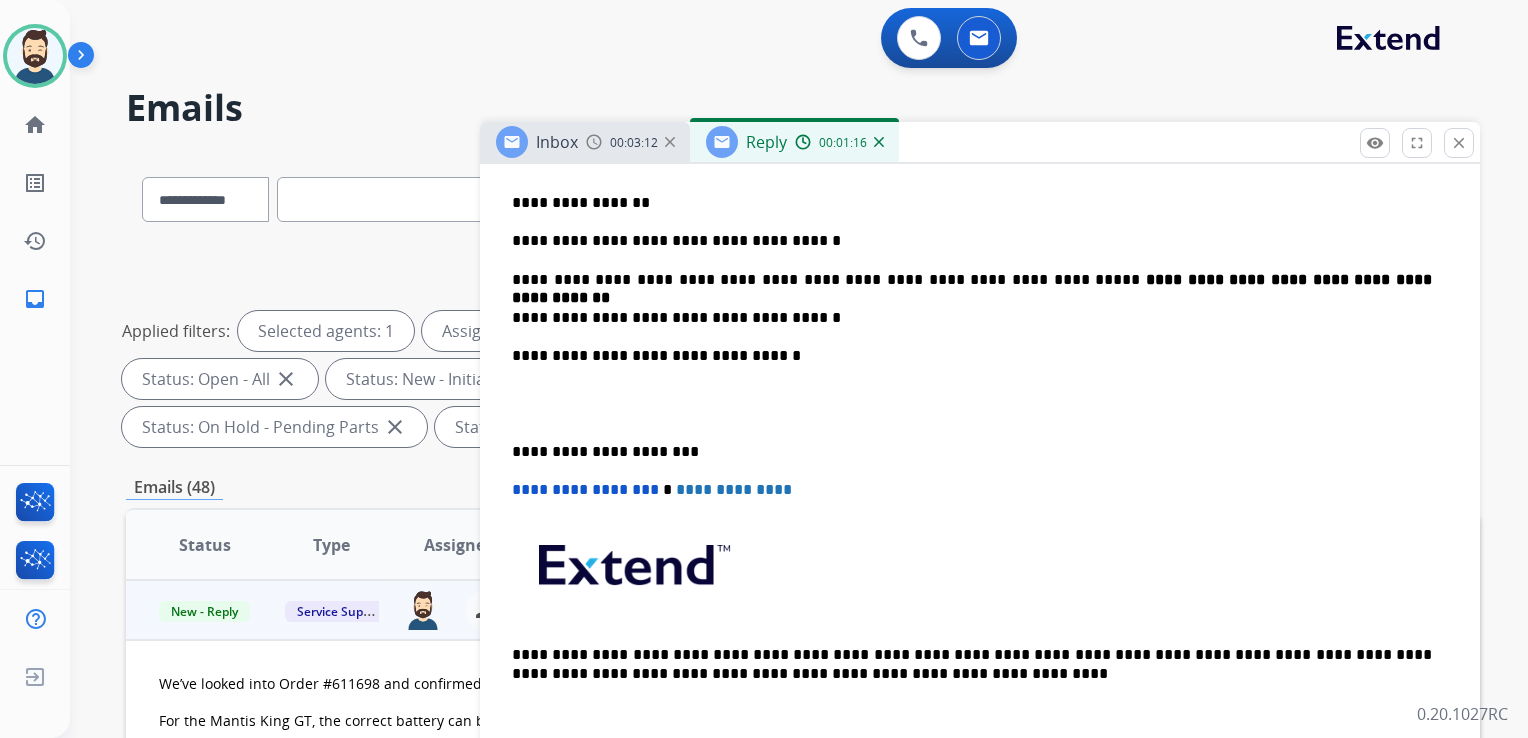 click on "**********" at bounding box center (972, 356) 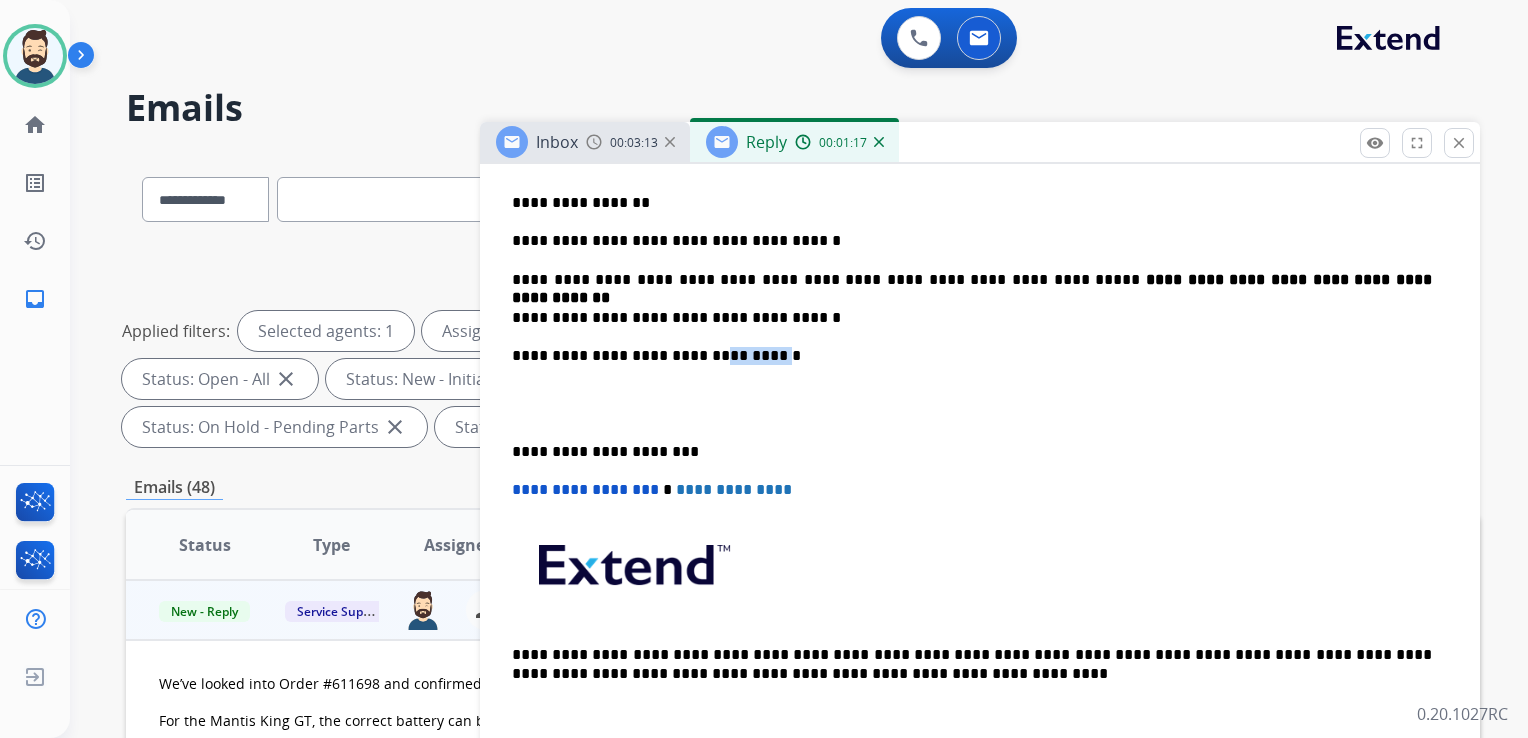 click on "**********" at bounding box center [972, 356] 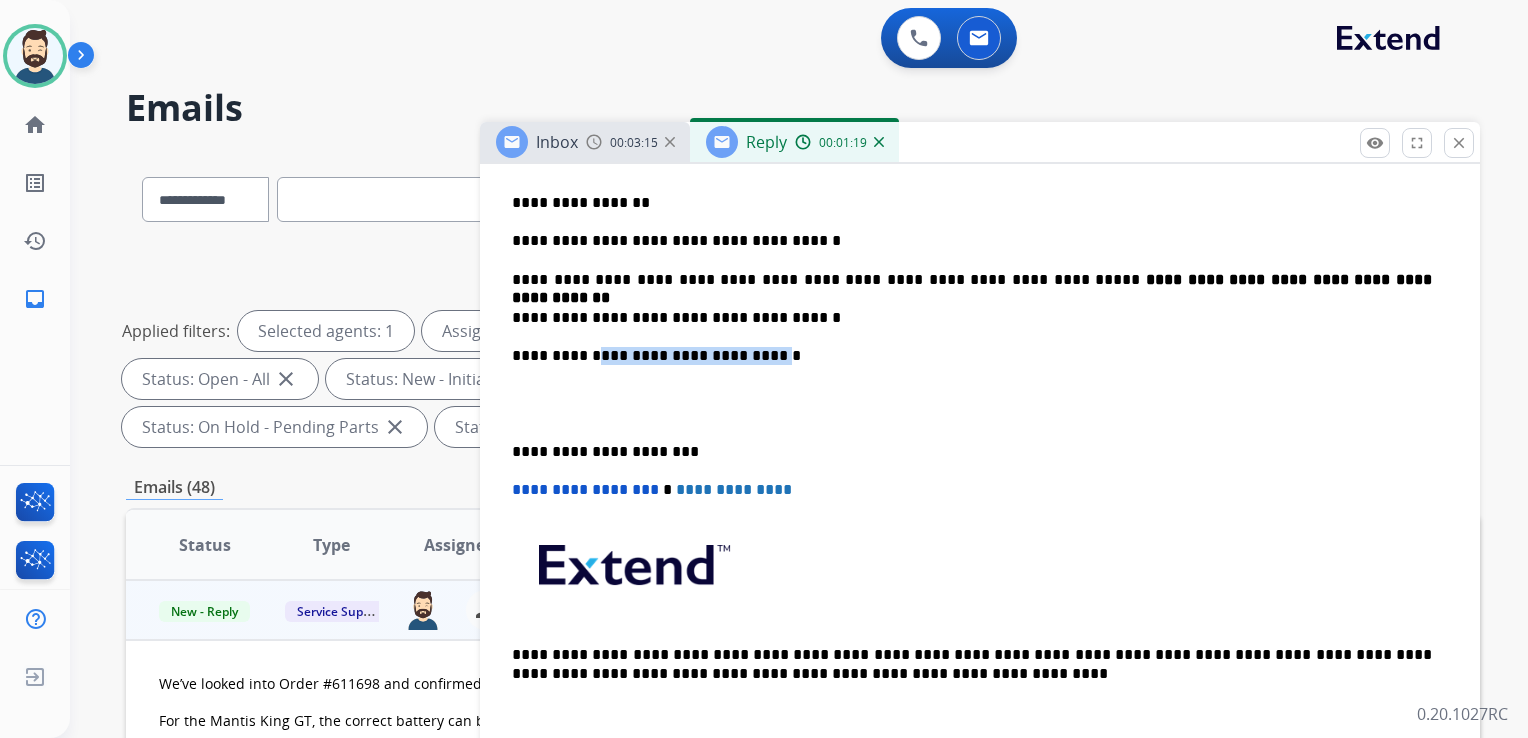 drag, startPoint x: 585, startPoint y: 351, endPoint x: 752, endPoint y: 350, distance: 167.00299 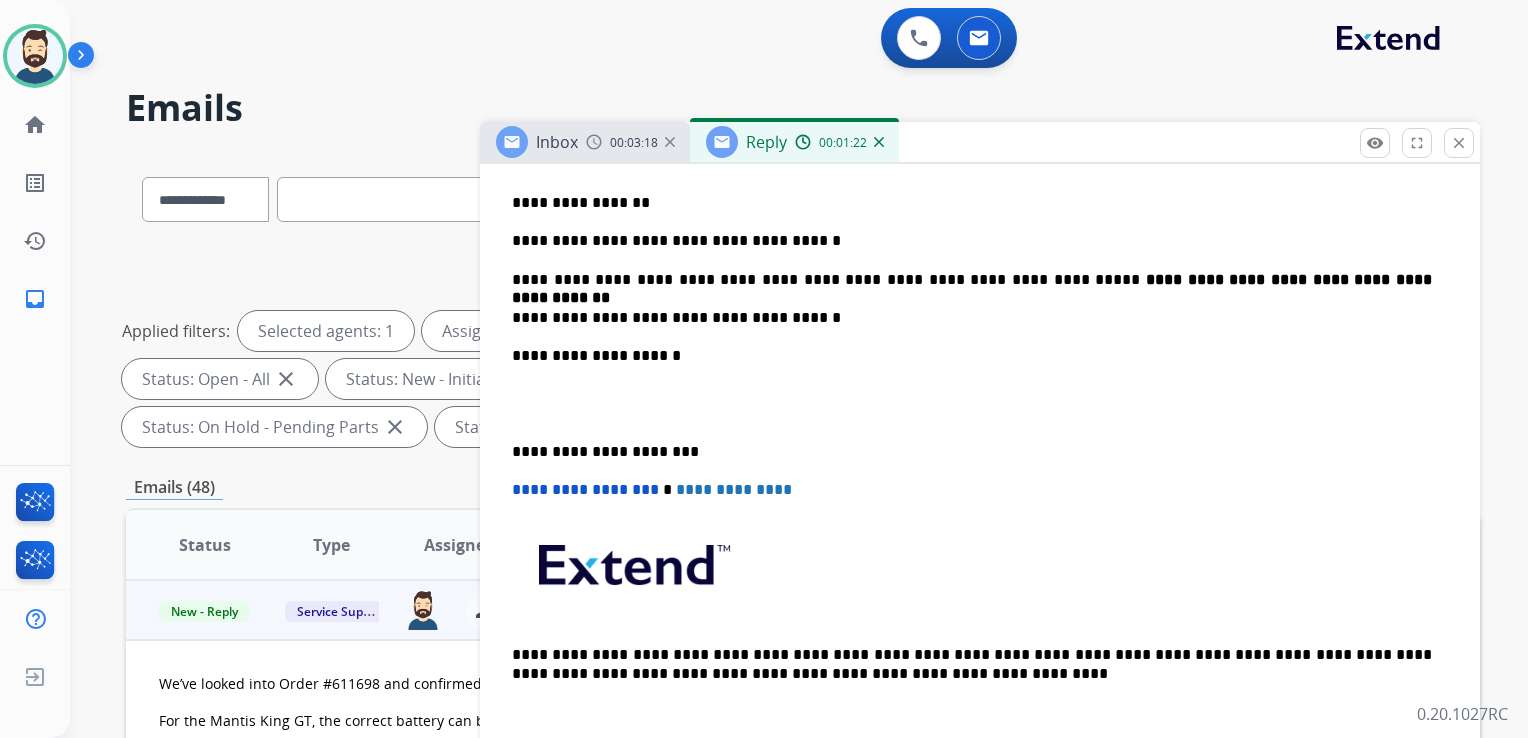 click on "**********" at bounding box center [972, 452] 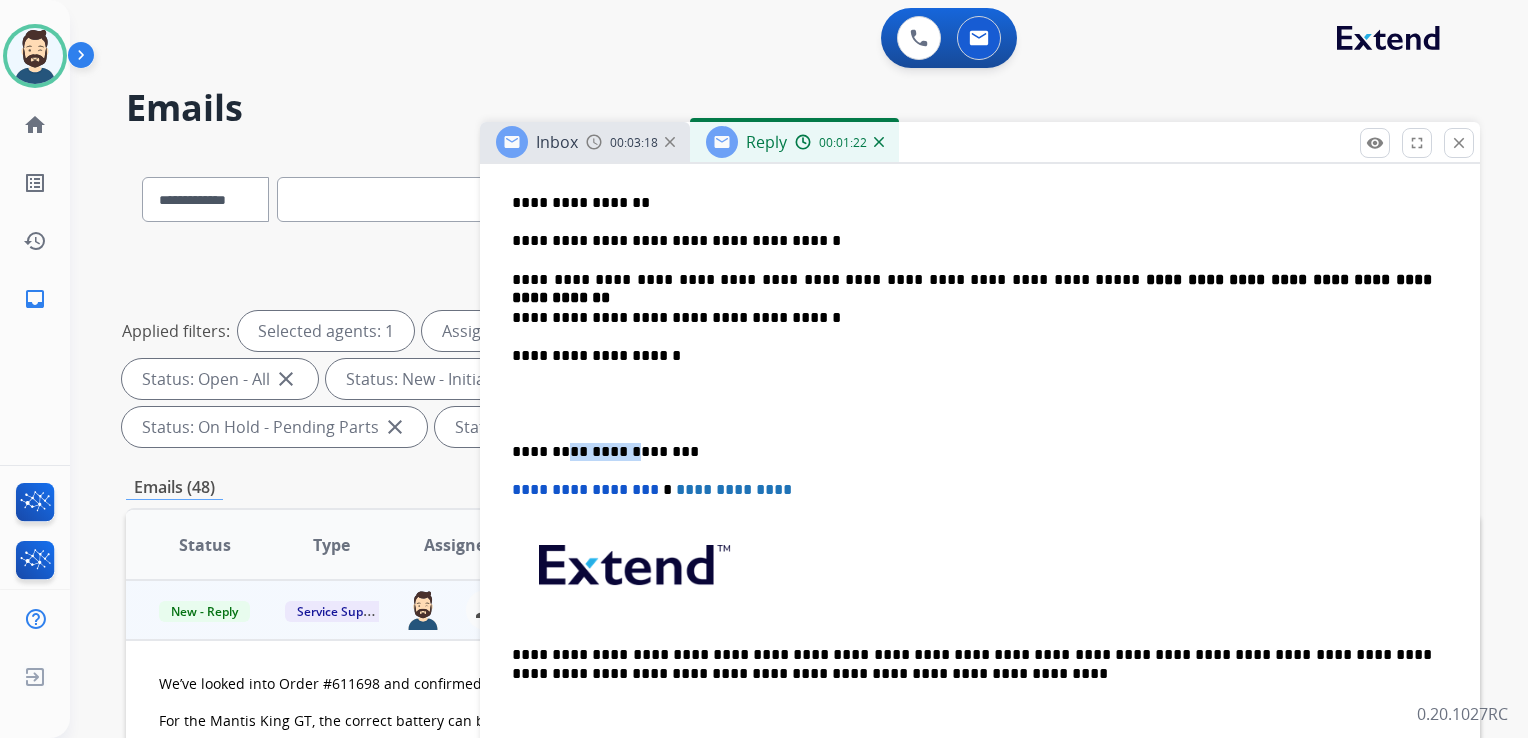 click on "**********" at bounding box center (972, 452) 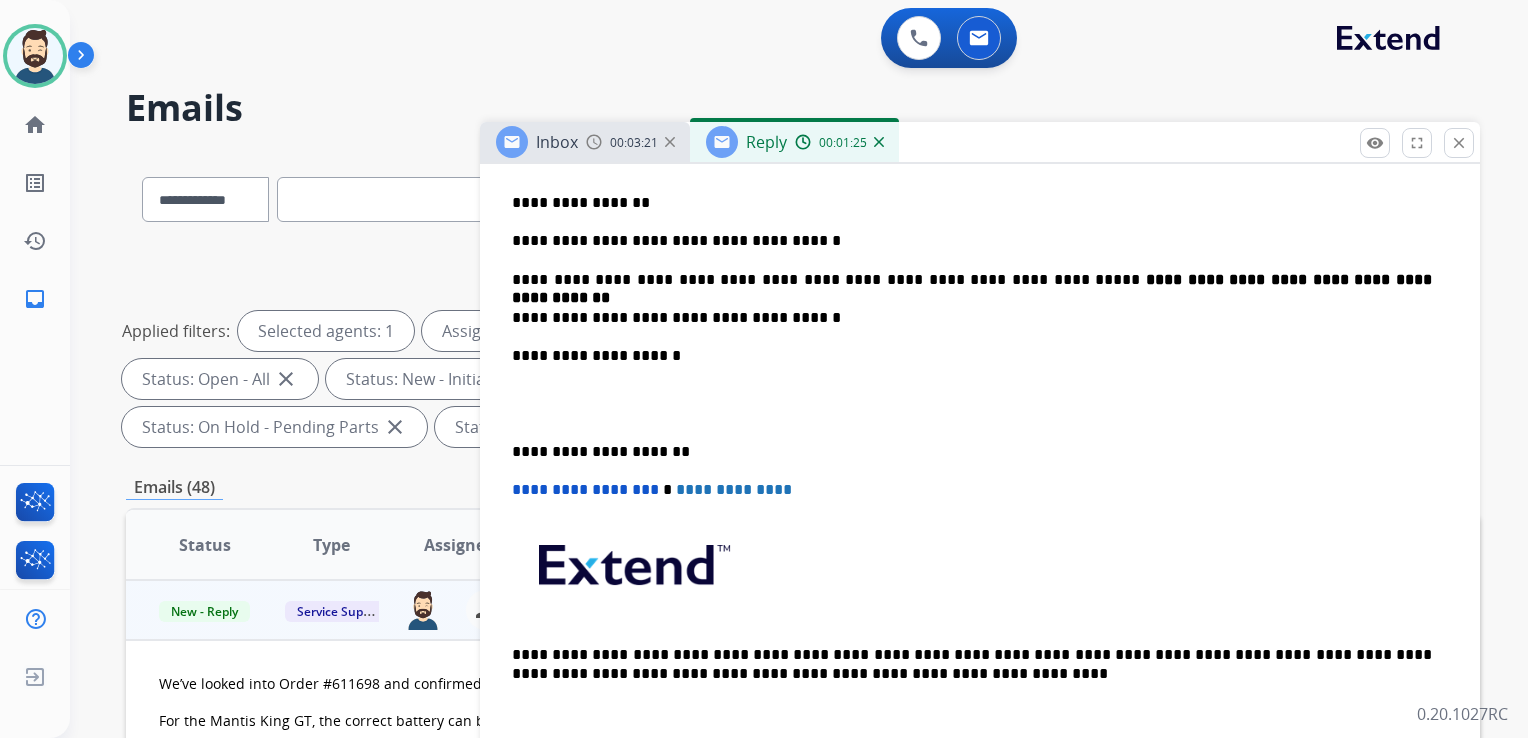click on "**********" at bounding box center [585, 489] 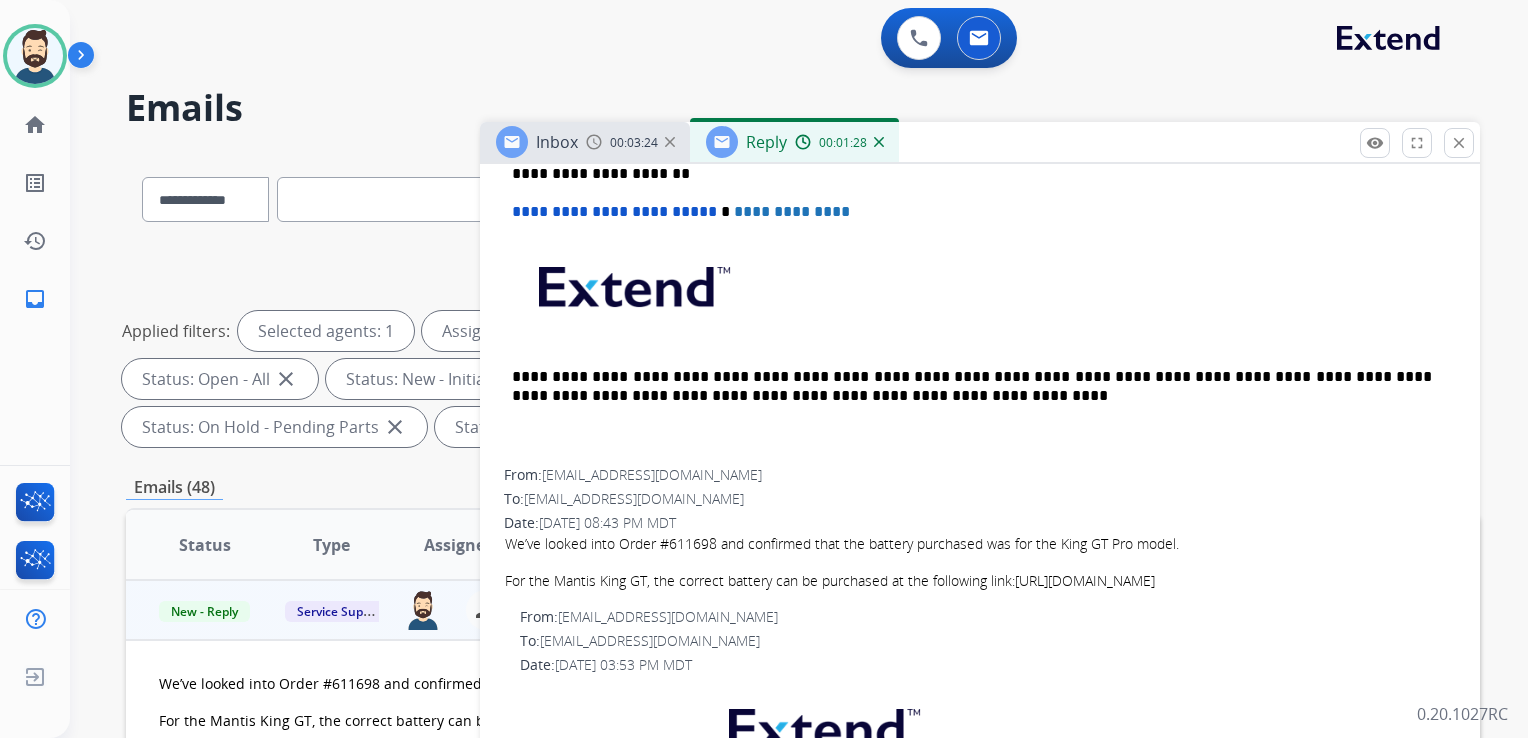 scroll, scrollTop: 900, scrollLeft: 0, axis: vertical 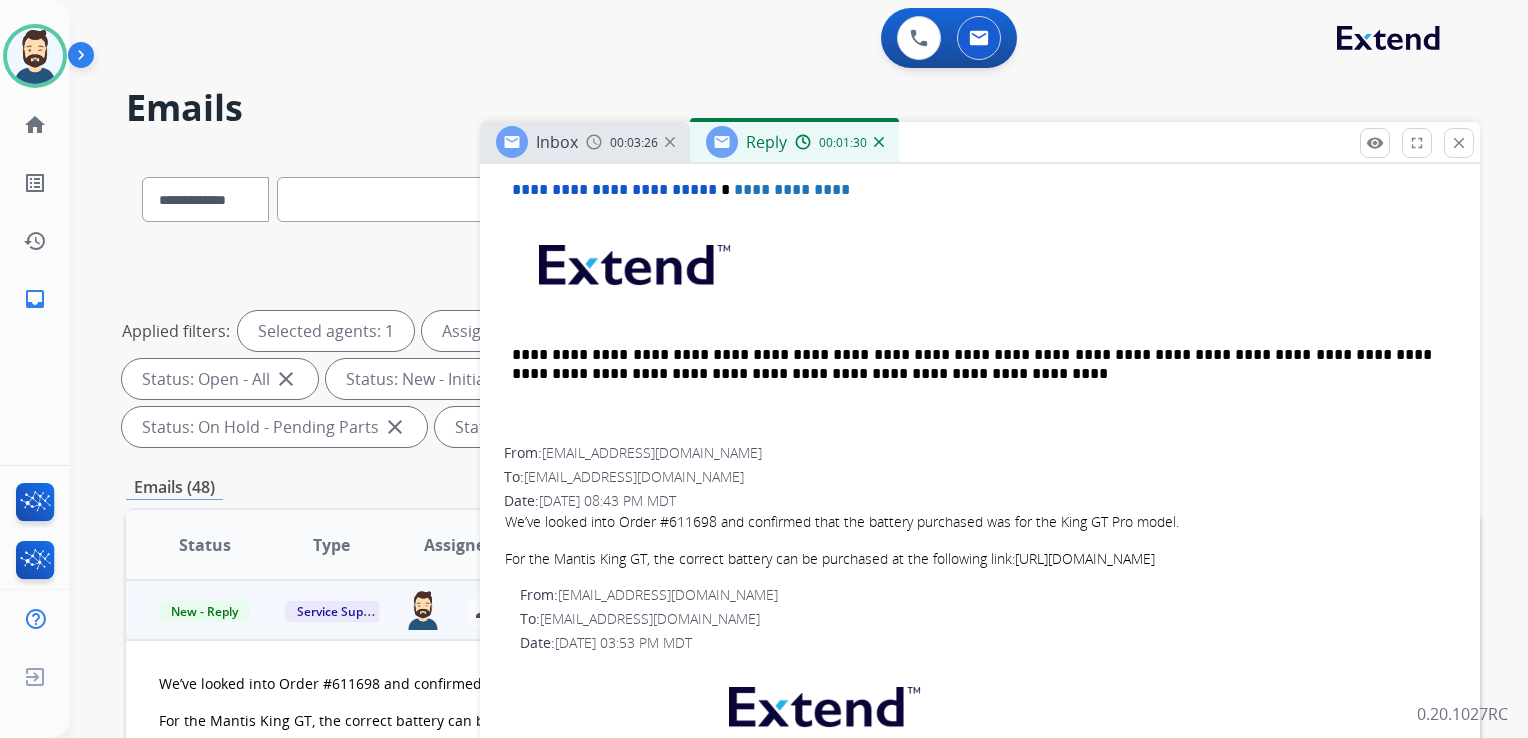 drag, startPoint x: 508, startPoint y: 518, endPoint x: 895, endPoint y: 572, distance: 390.74927 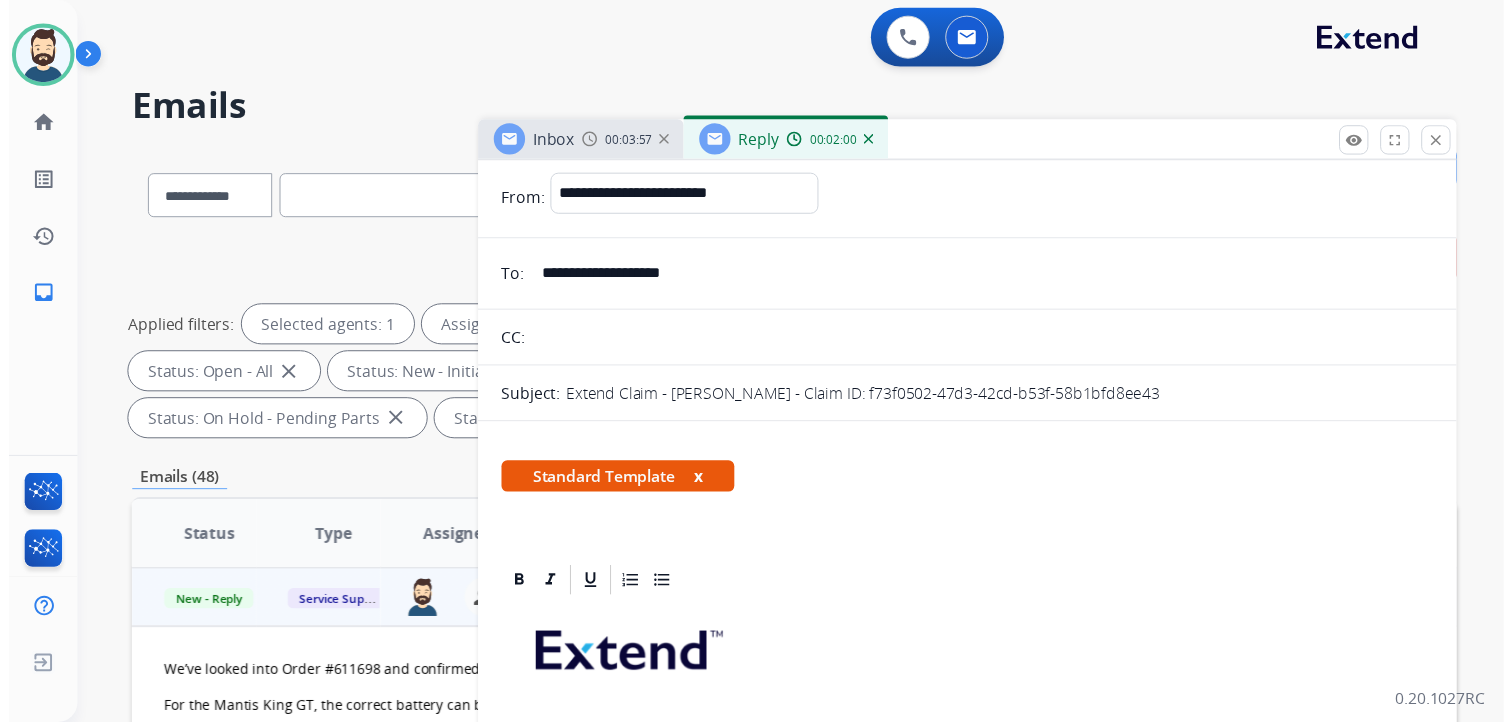 scroll, scrollTop: 0, scrollLeft: 0, axis: both 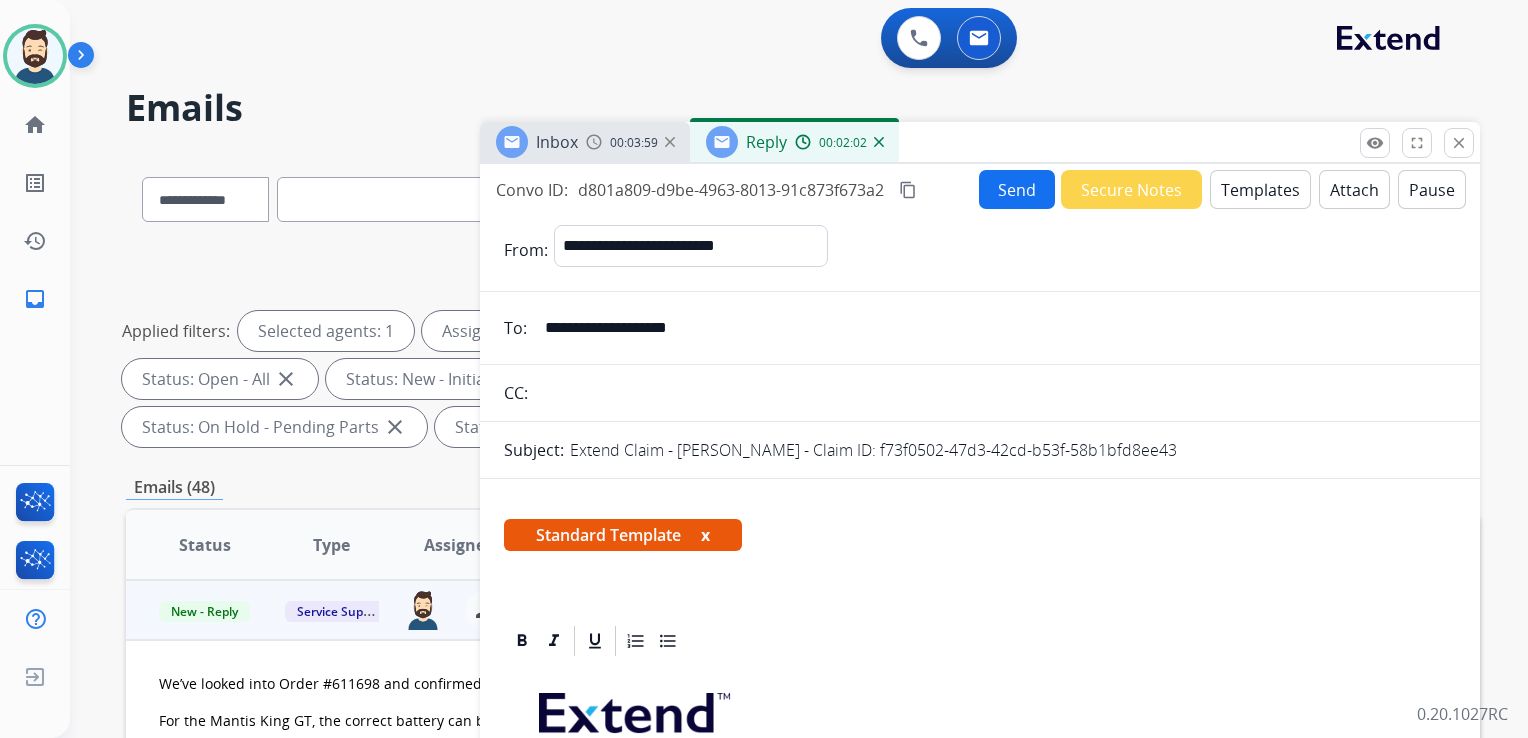 click on "Send" at bounding box center (1017, 189) 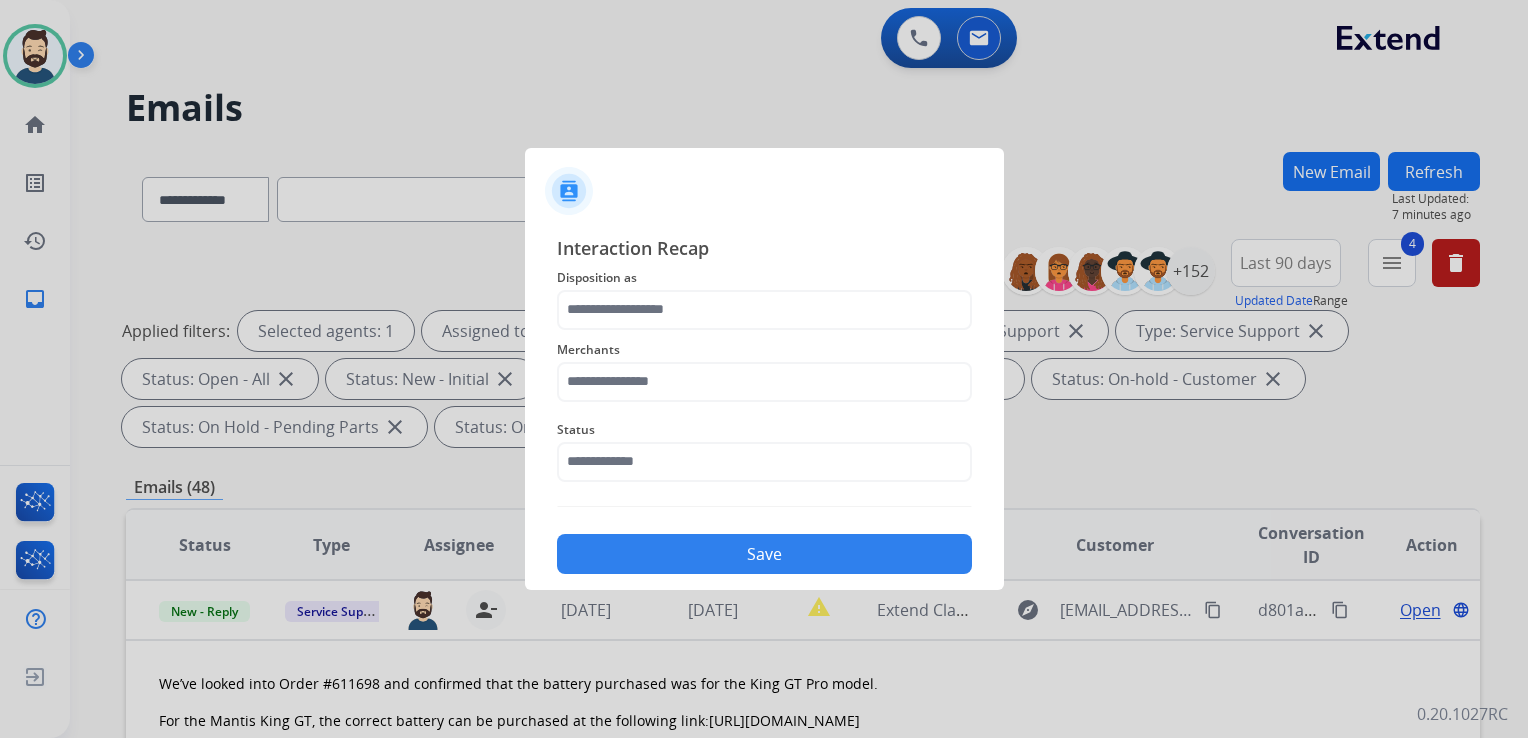 click on "Merchants" 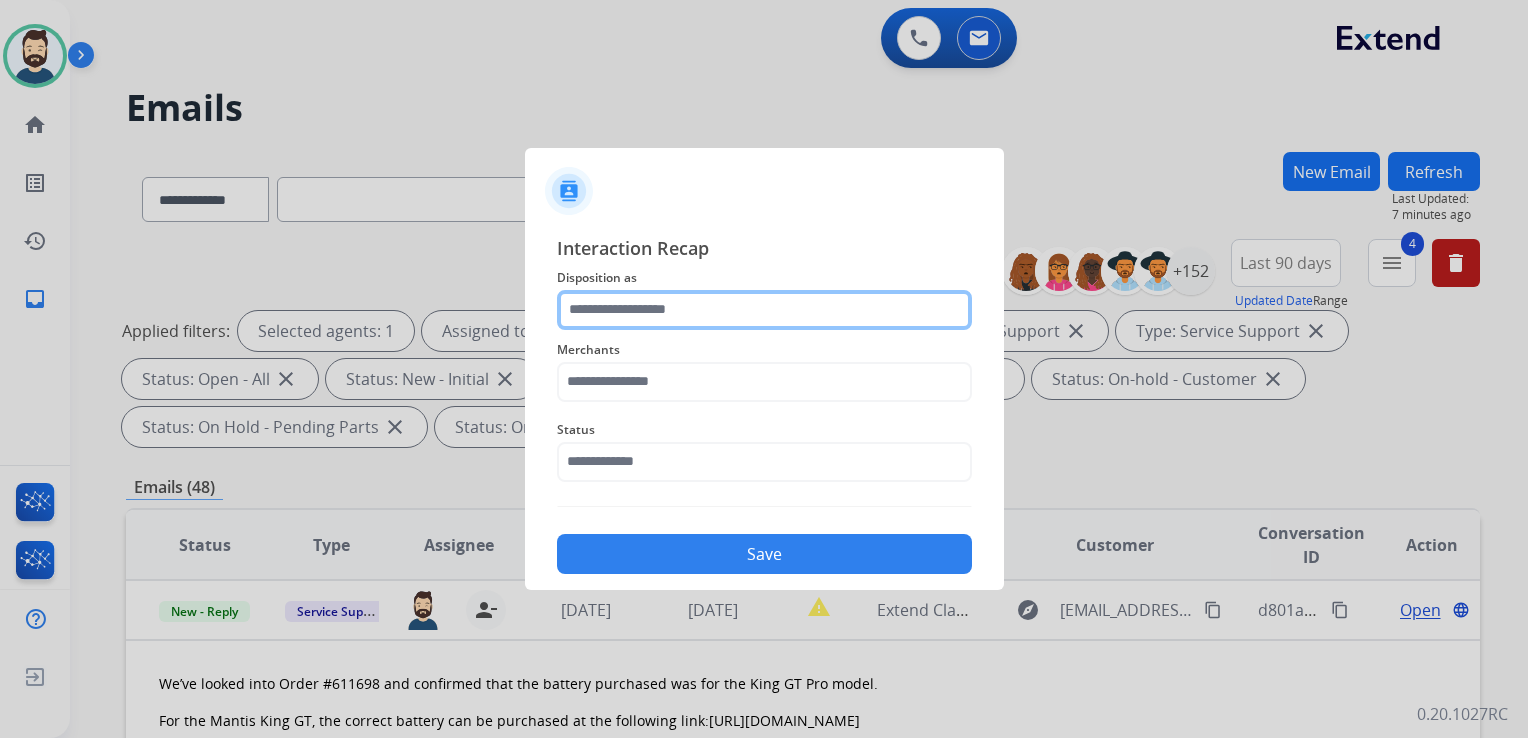 click 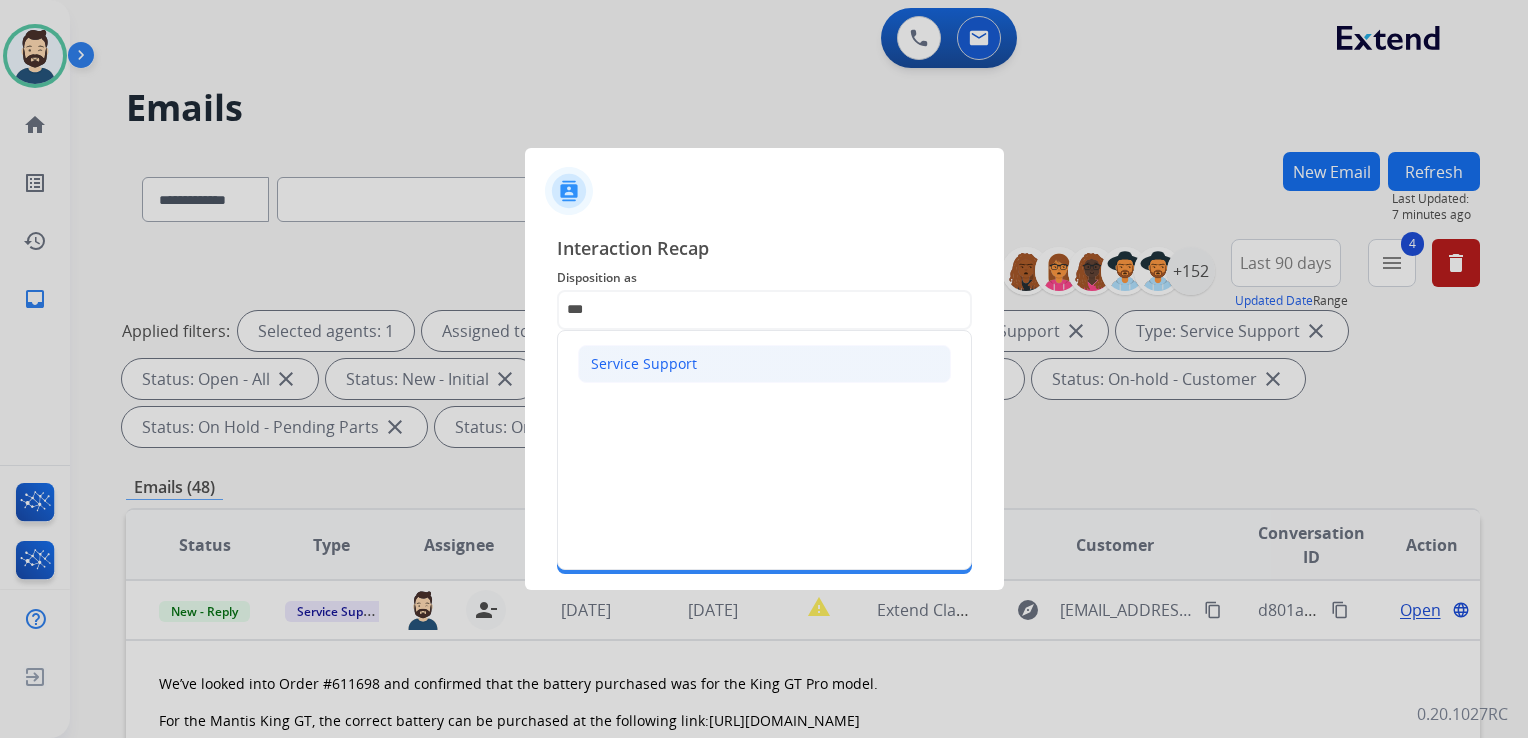 click on "Service Support" 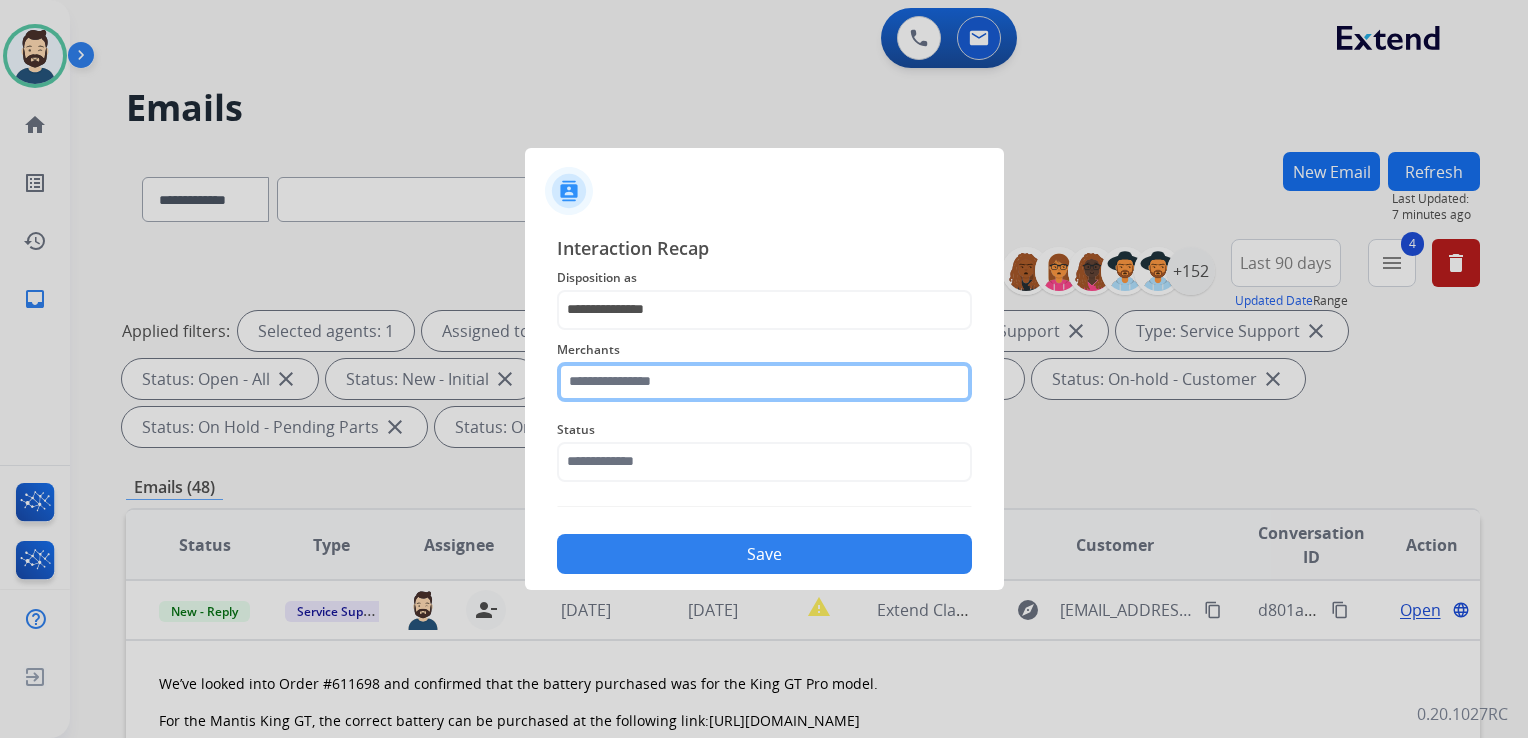 click 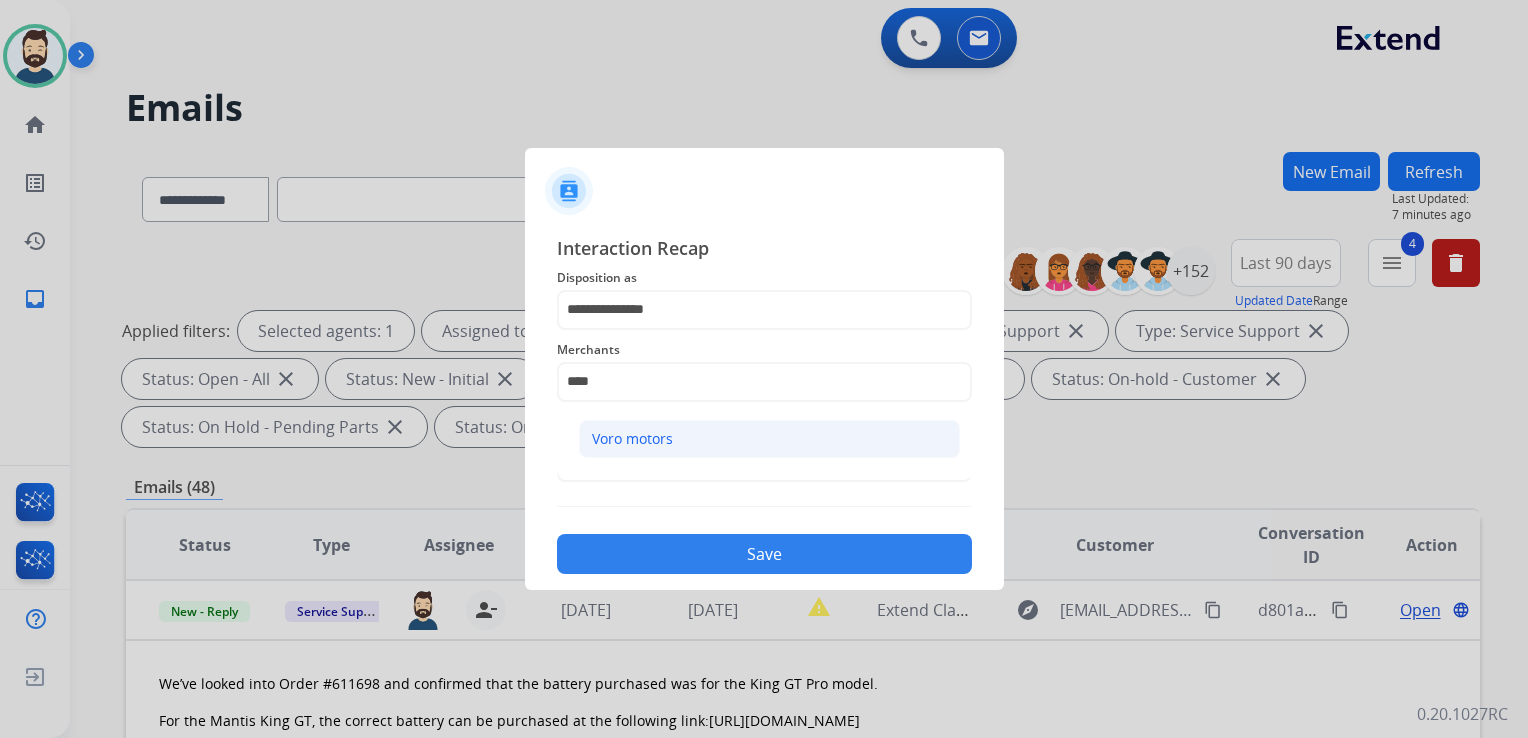 click on "Voro motors" 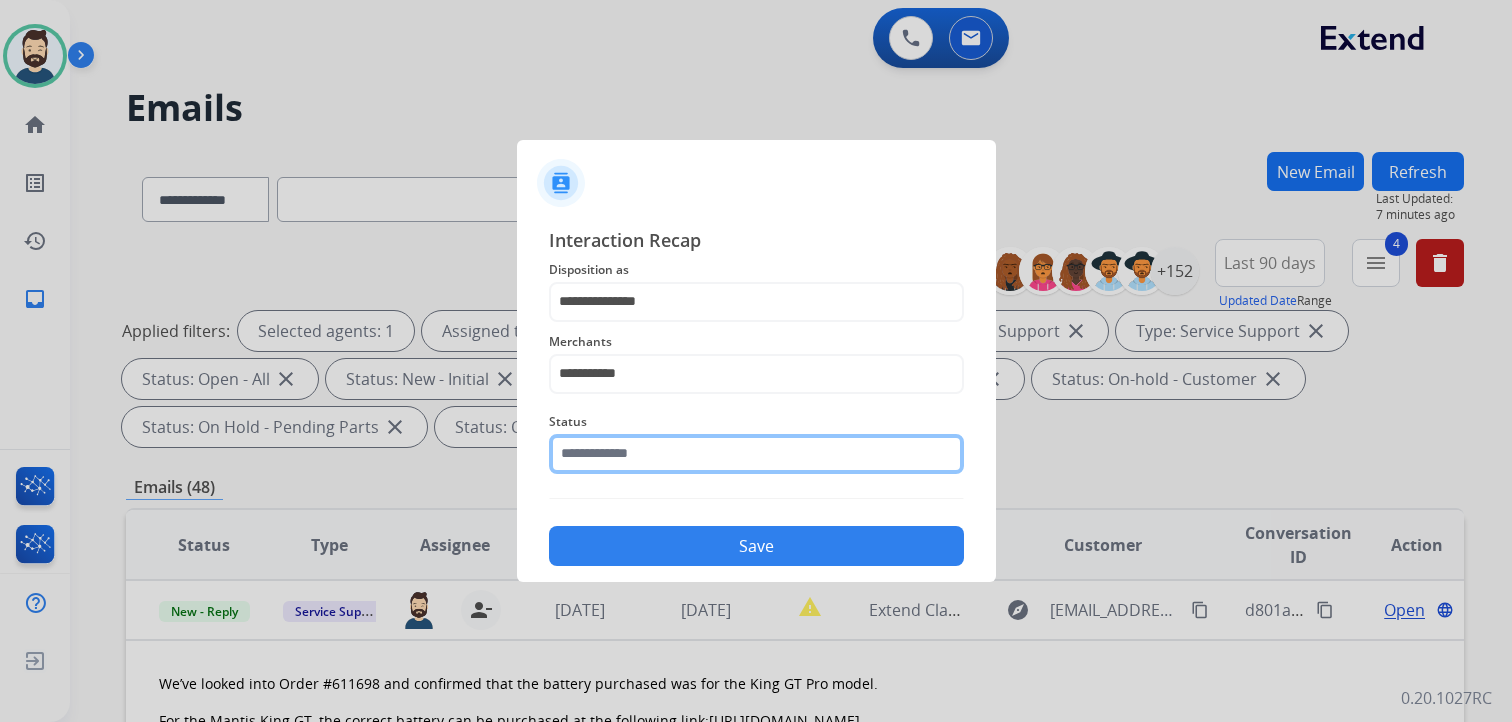 click 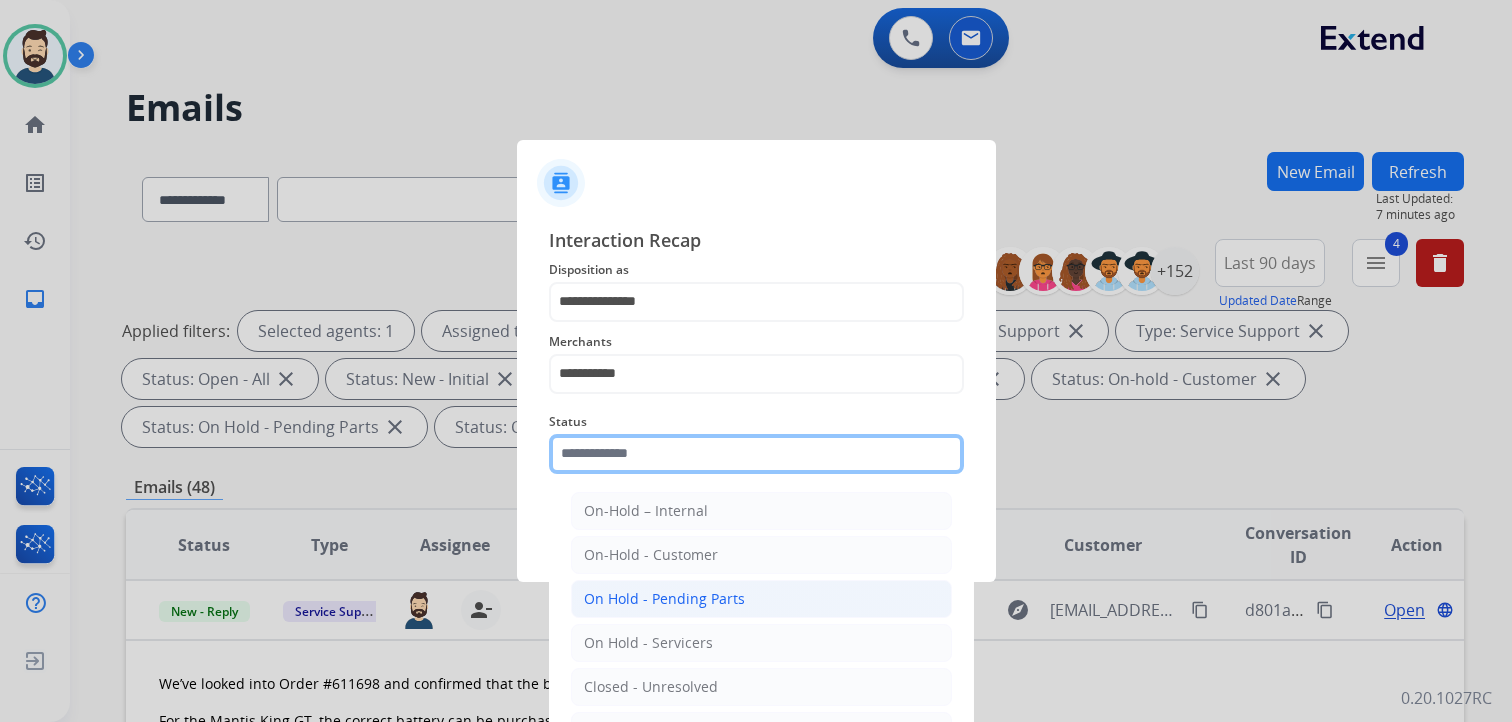 scroll, scrollTop: 59, scrollLeft: 0, axis: vertical 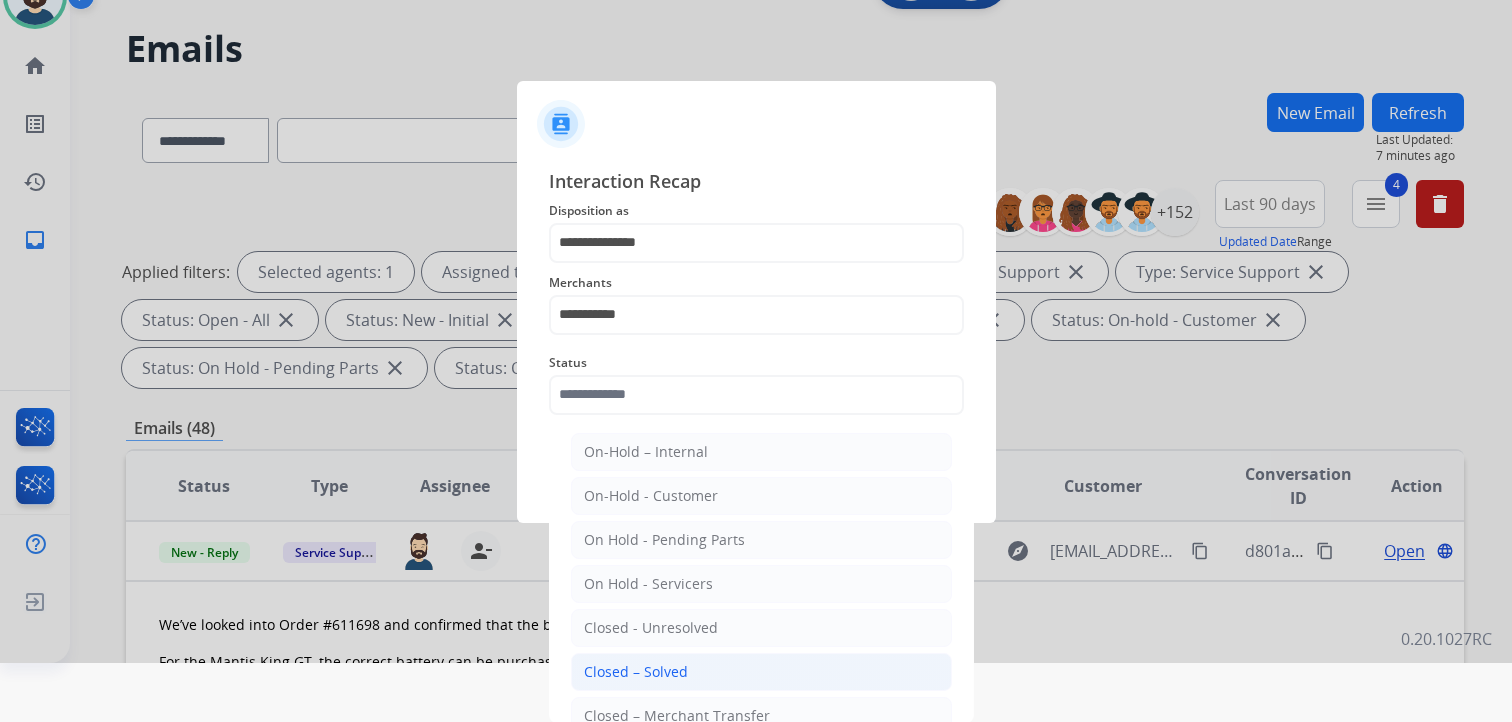 click on "Closed – Solved" 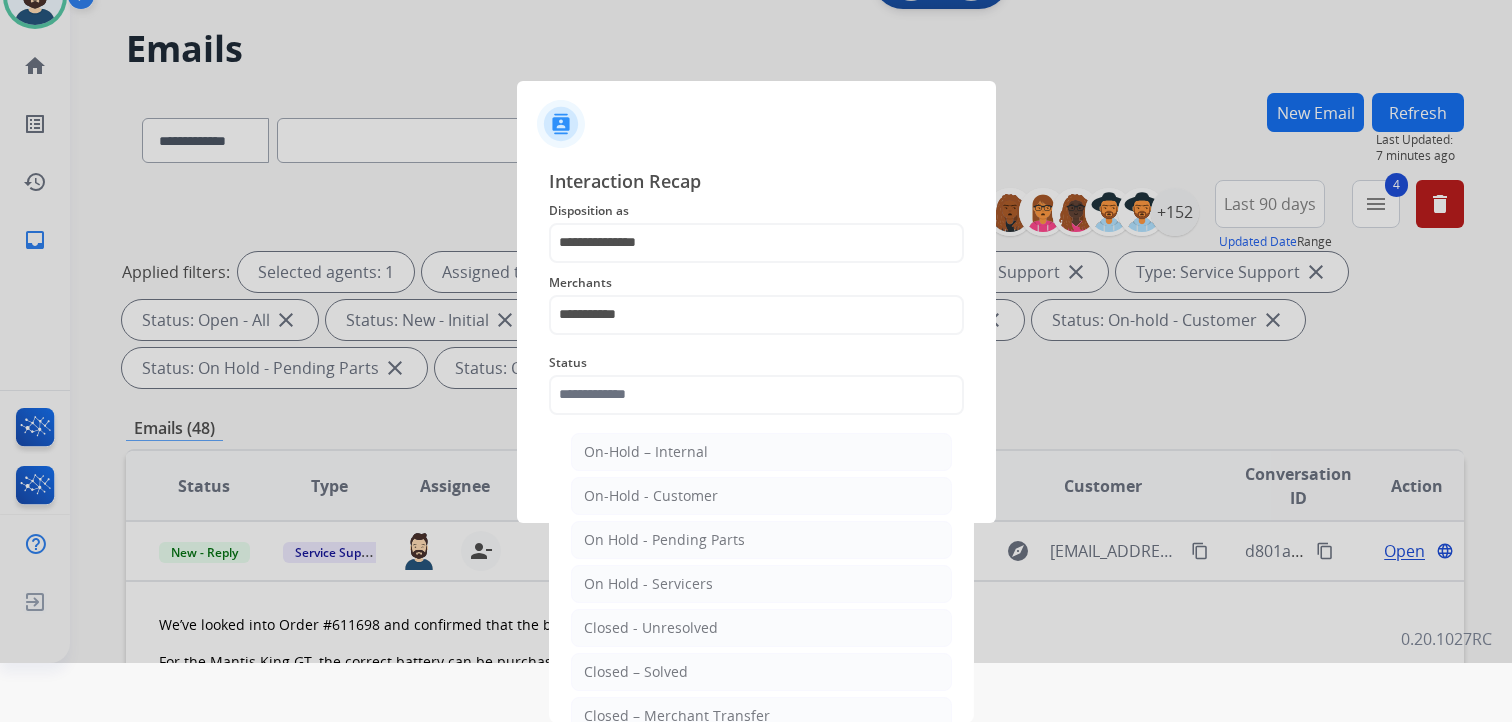 type on "**********" 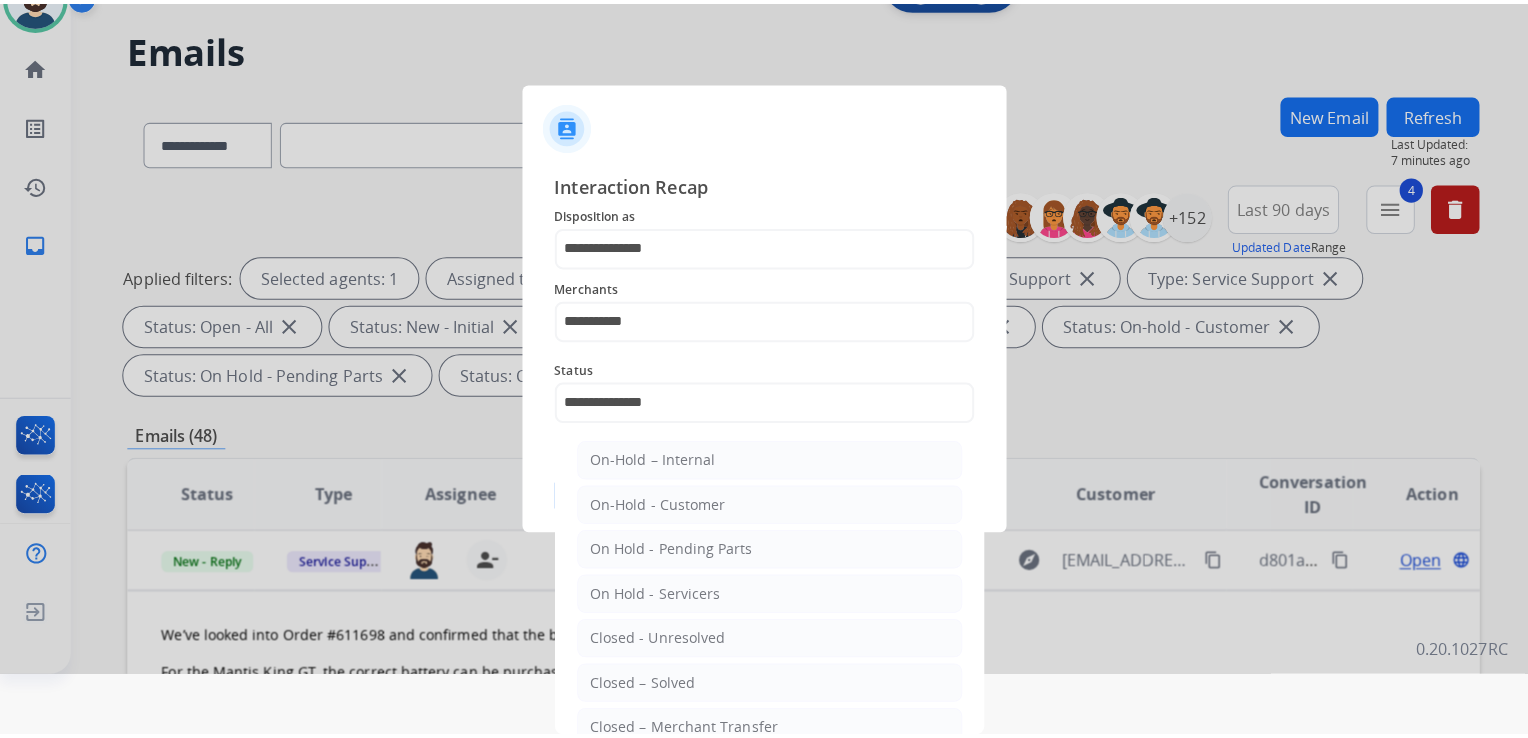 scroll, scrollTop: 0, scrollLeft: 0, axis: both 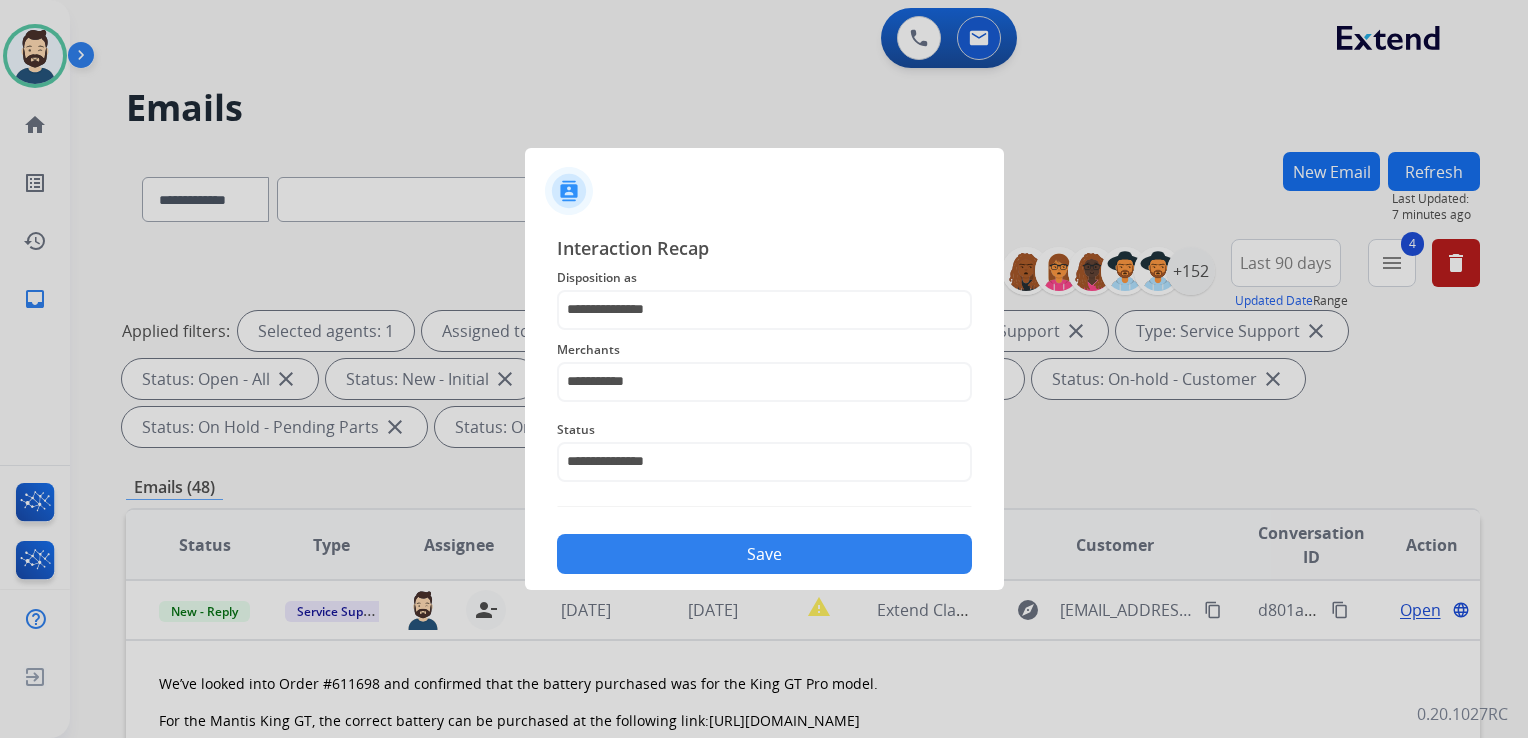 click on "Save" 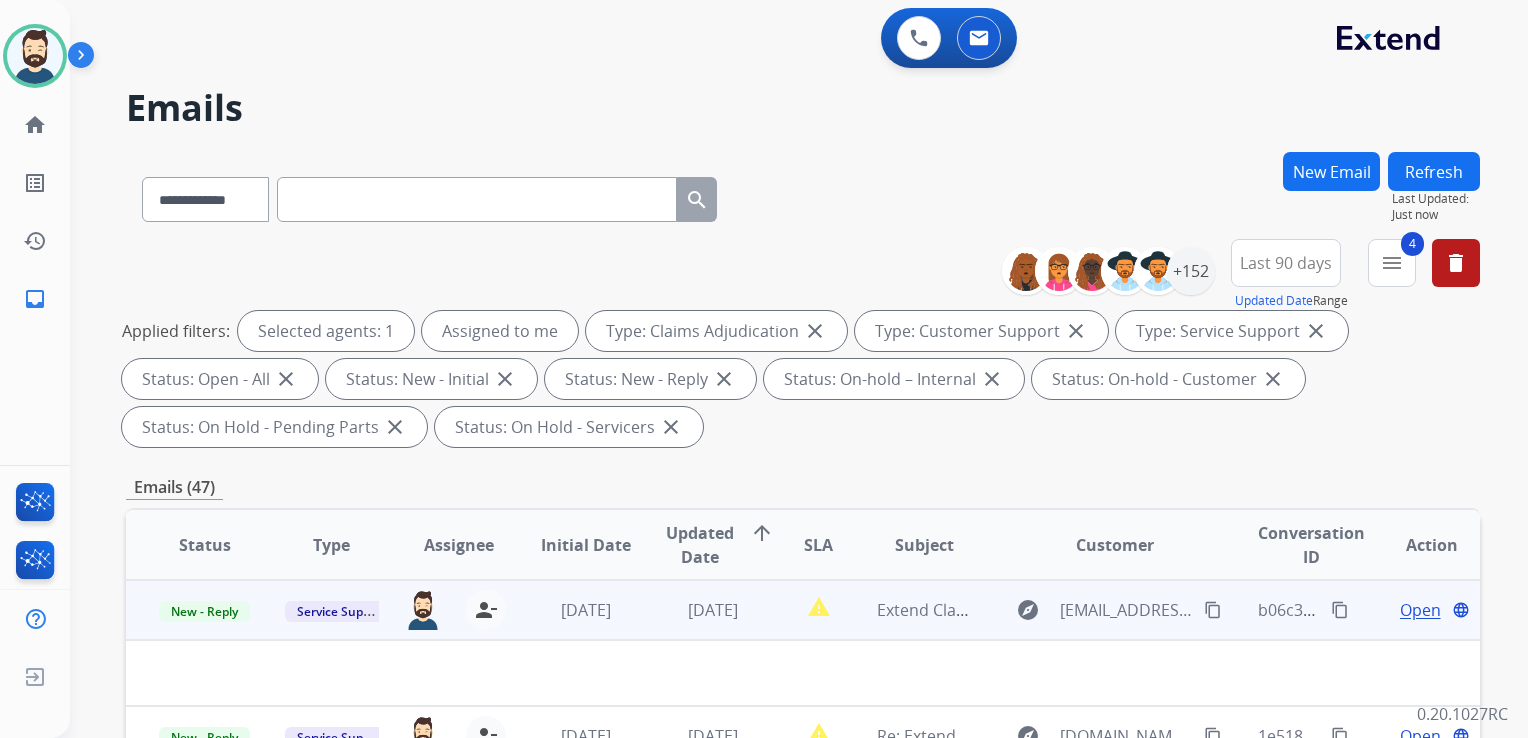 click on "[DATE]" at bounding box center [697, 610] 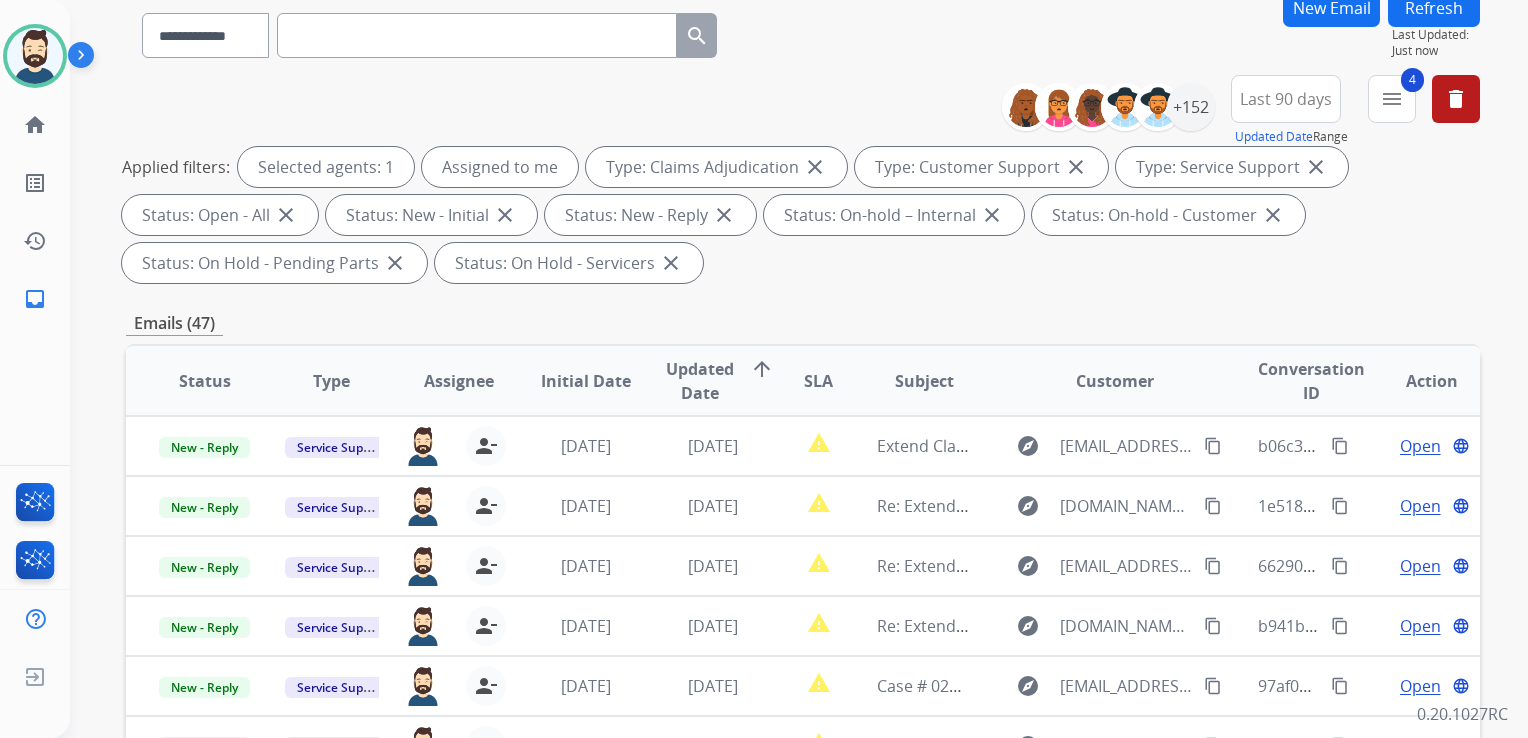 scroll, scrollTop: 400, scrollLeft: 0, axis: vertical 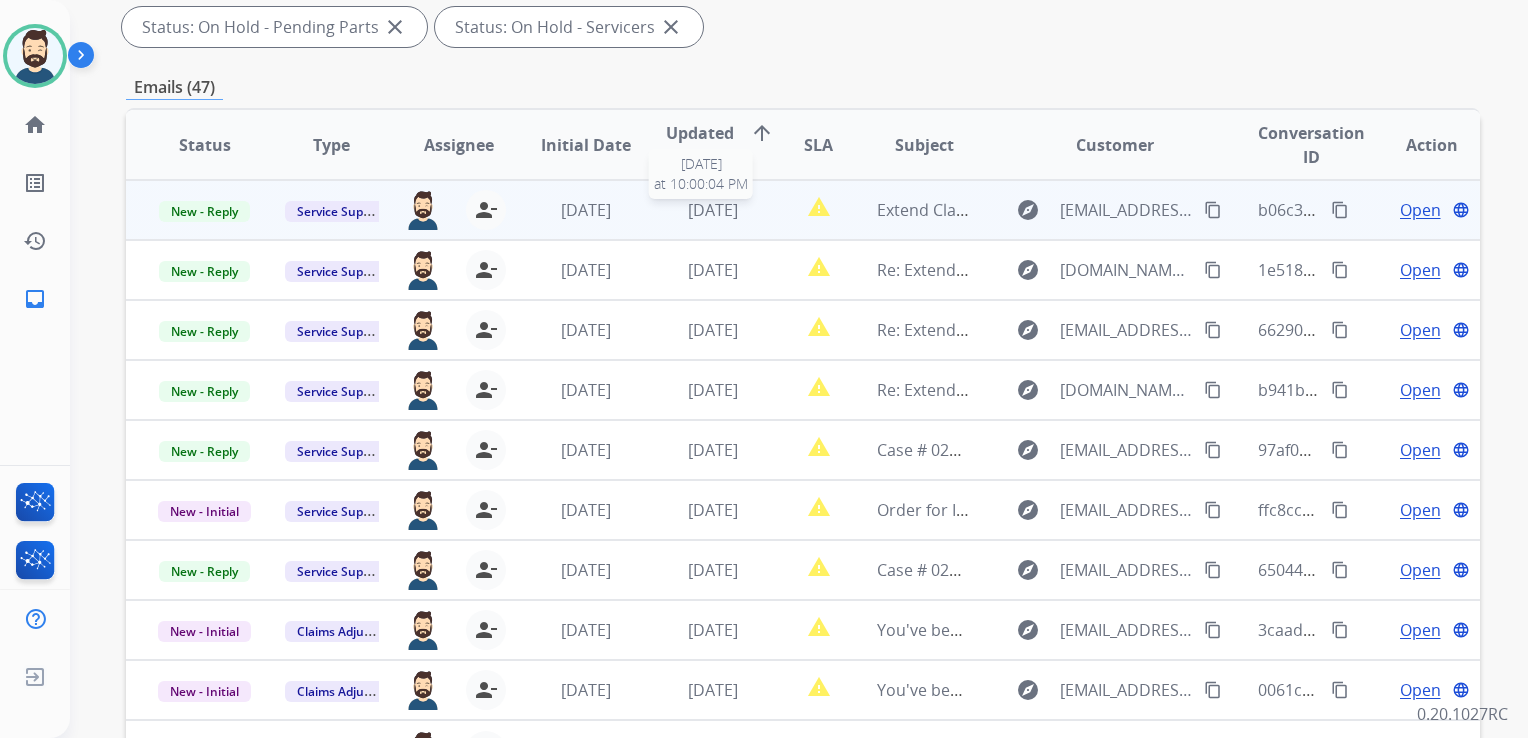 click on "[DATE]" at bounding box center [713, 210] 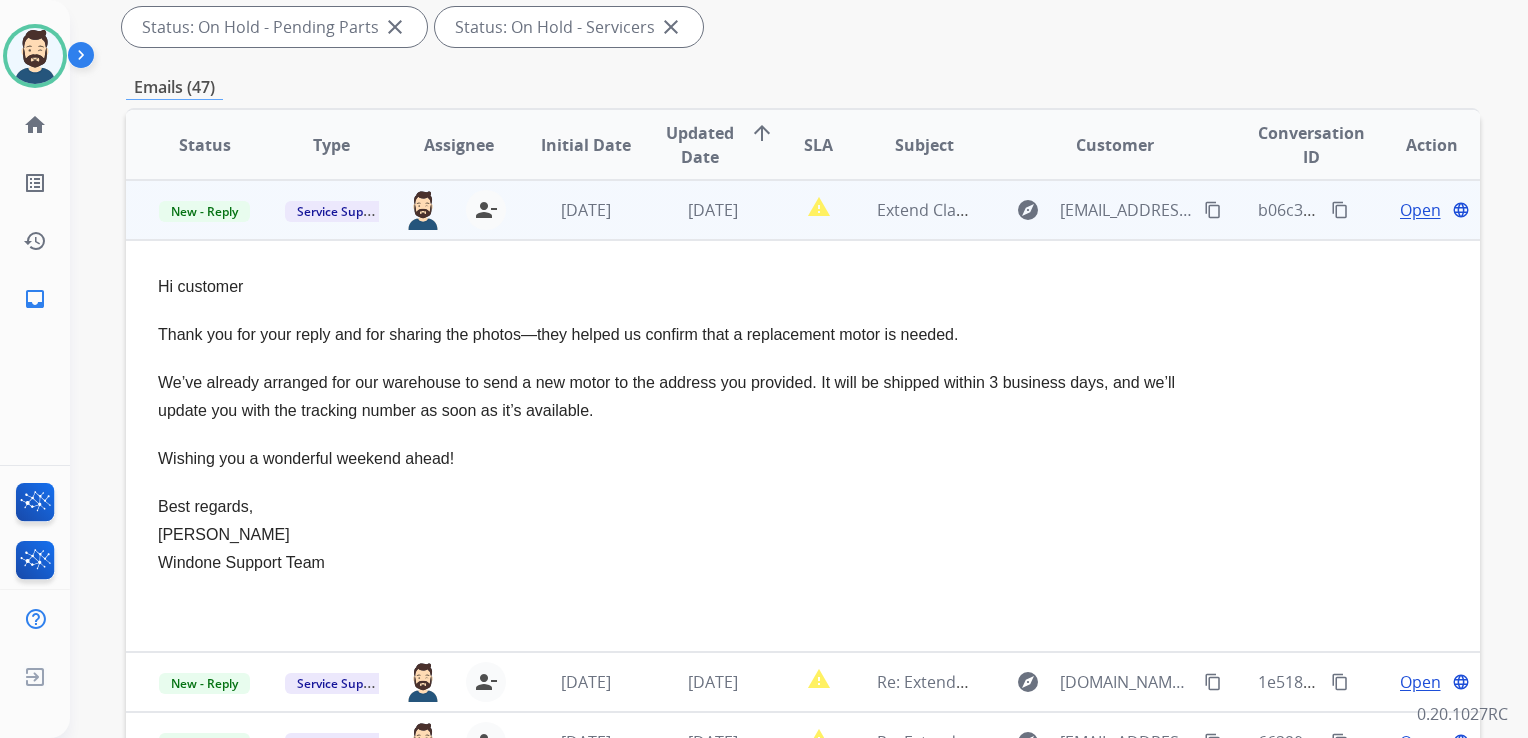 click on "Open" at bounding box center [1420, 210] 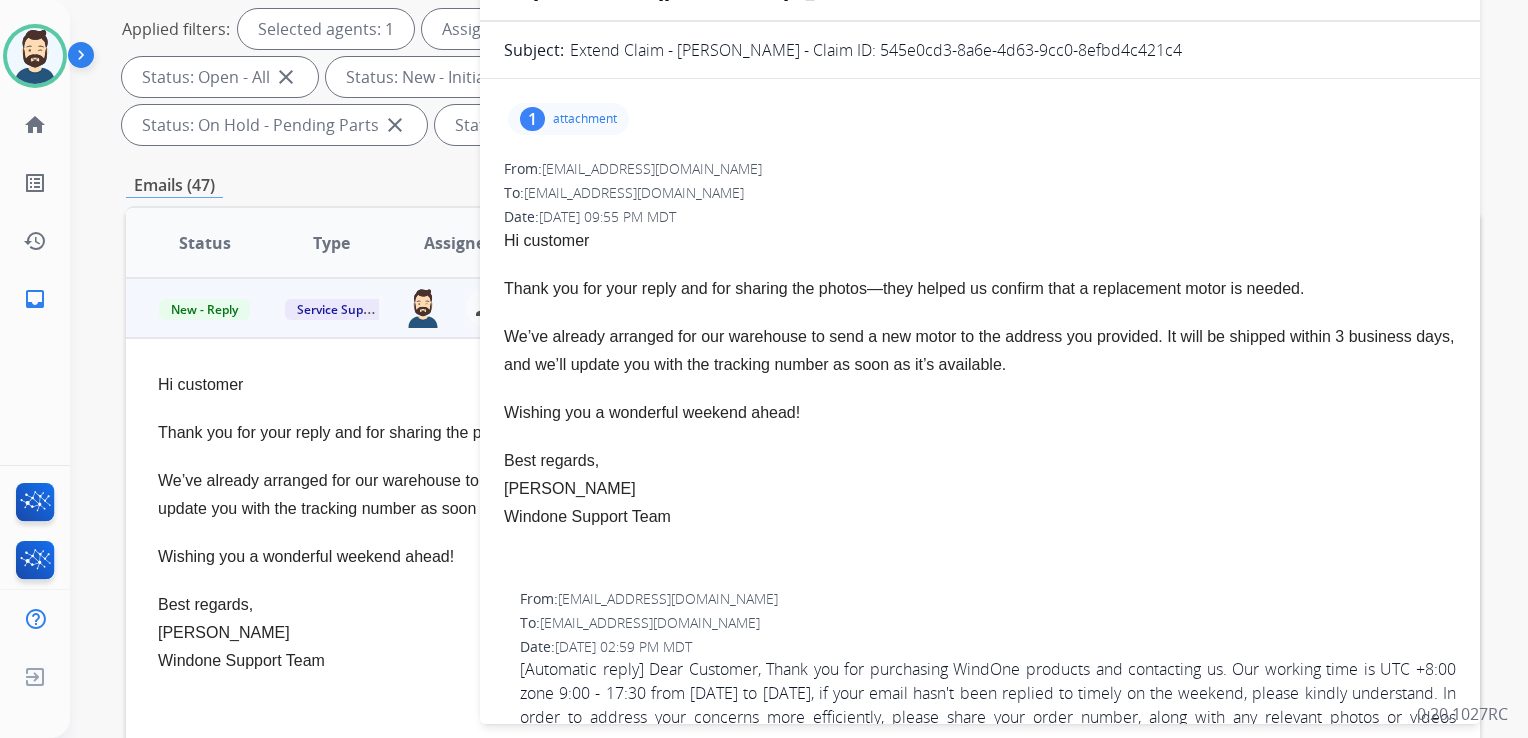 scroll, scrollTop: 200, scrollLeft: 0, axis: vertical 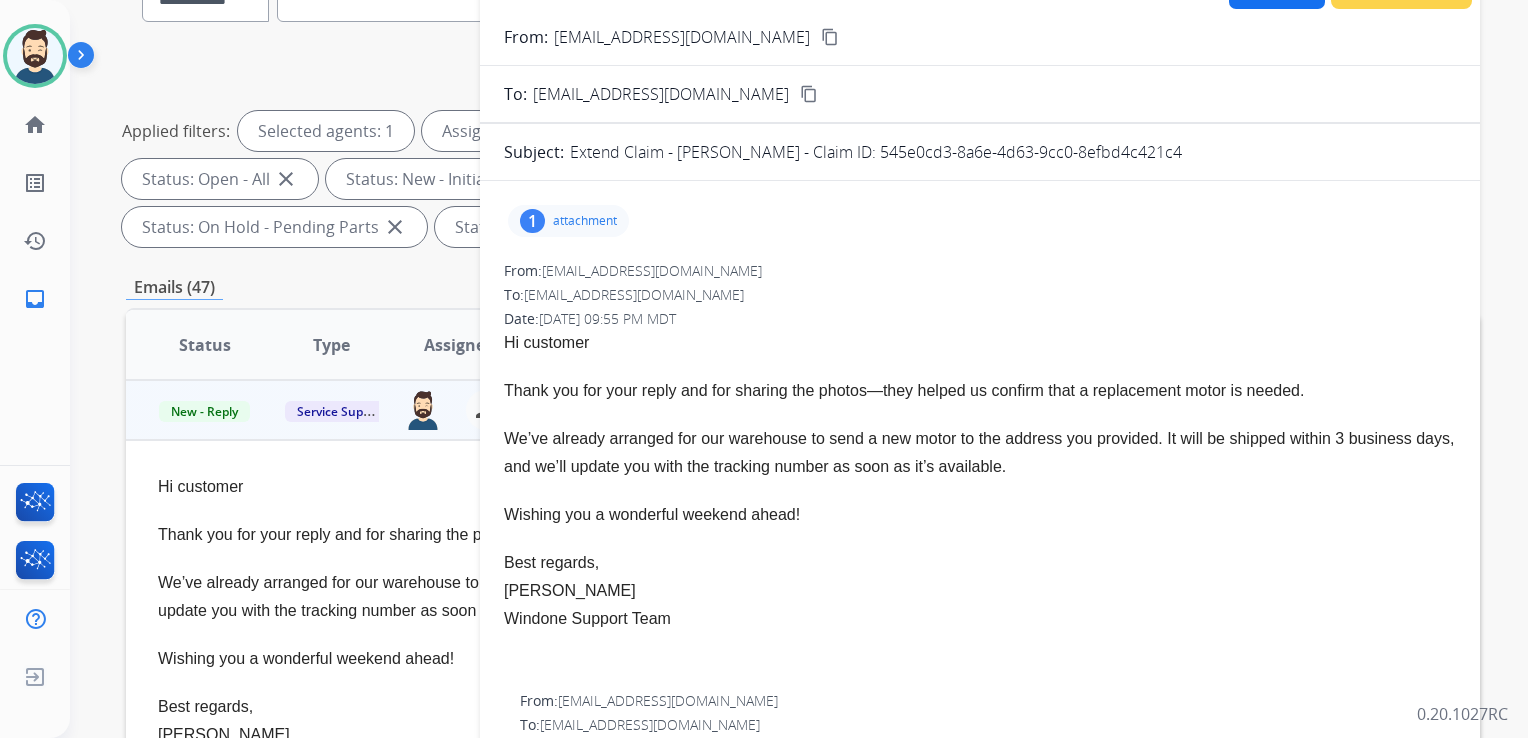 drag, startPoint x: 862, startPoint y: 150, endPoint x: 1159, endPoint y: 150, distance: 297 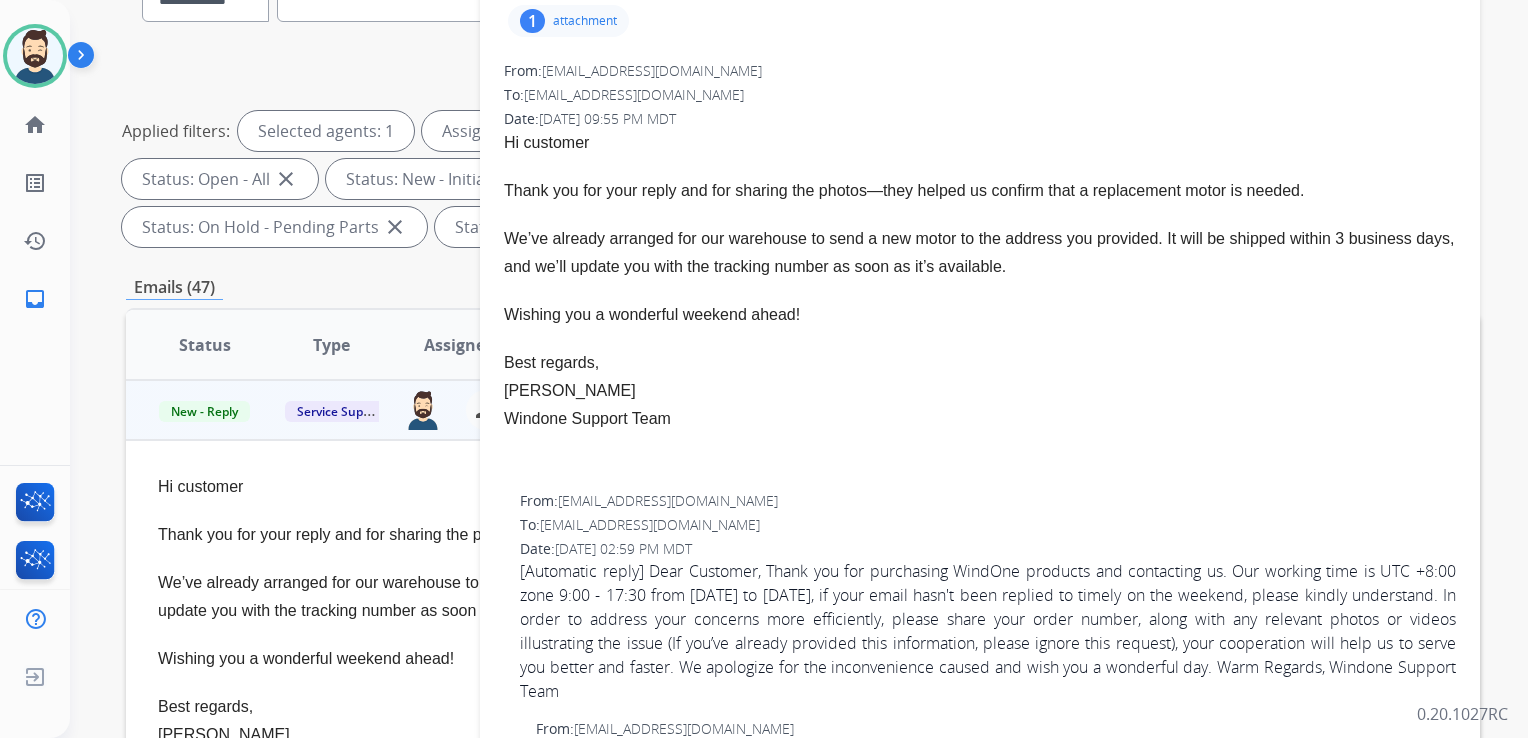 scroll, scrollTop: 100, scrollLeft: 0, axis: vertical 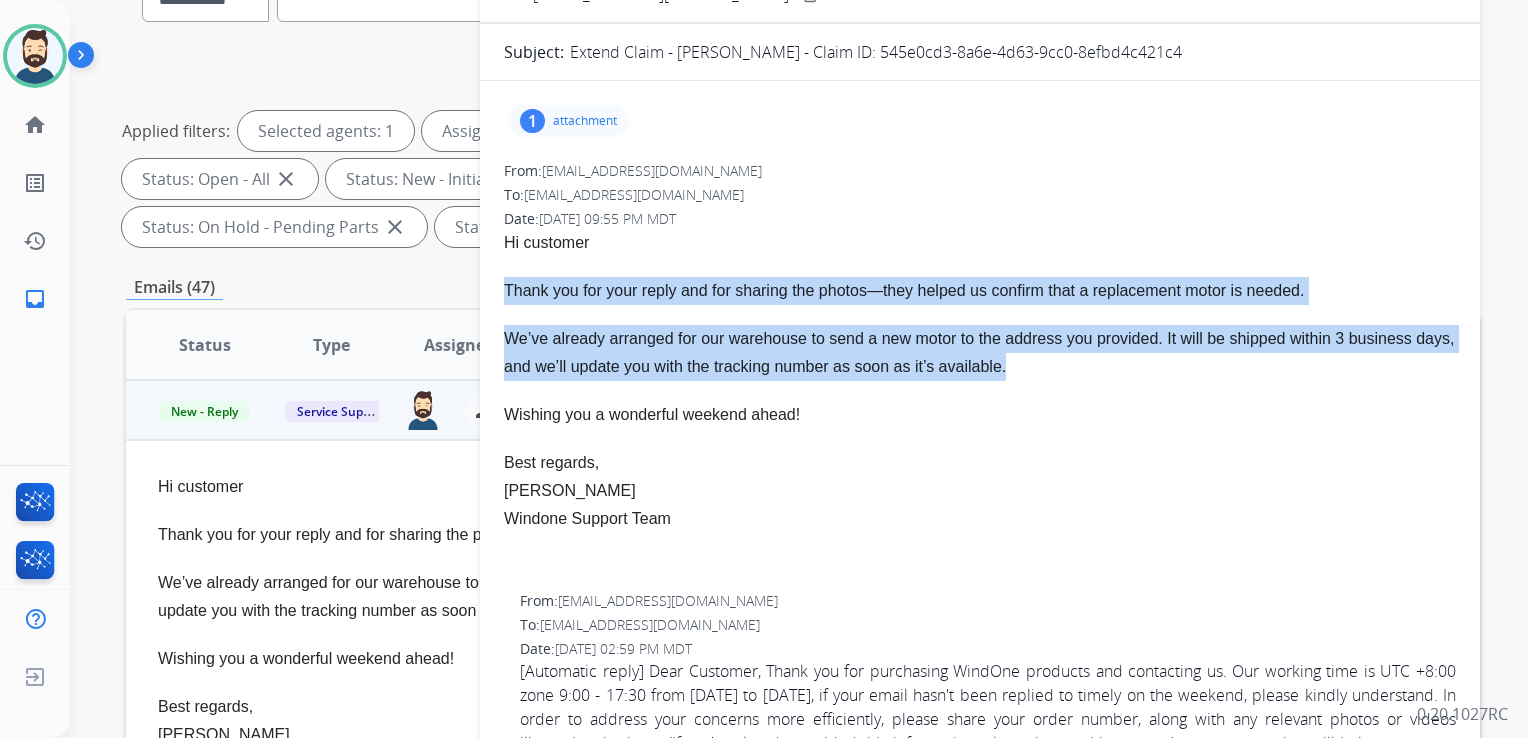 drag, startPoint x: 536, startPoint y: 292, endPoint x: 1176, endPoint y: 364, distance: 644.0373 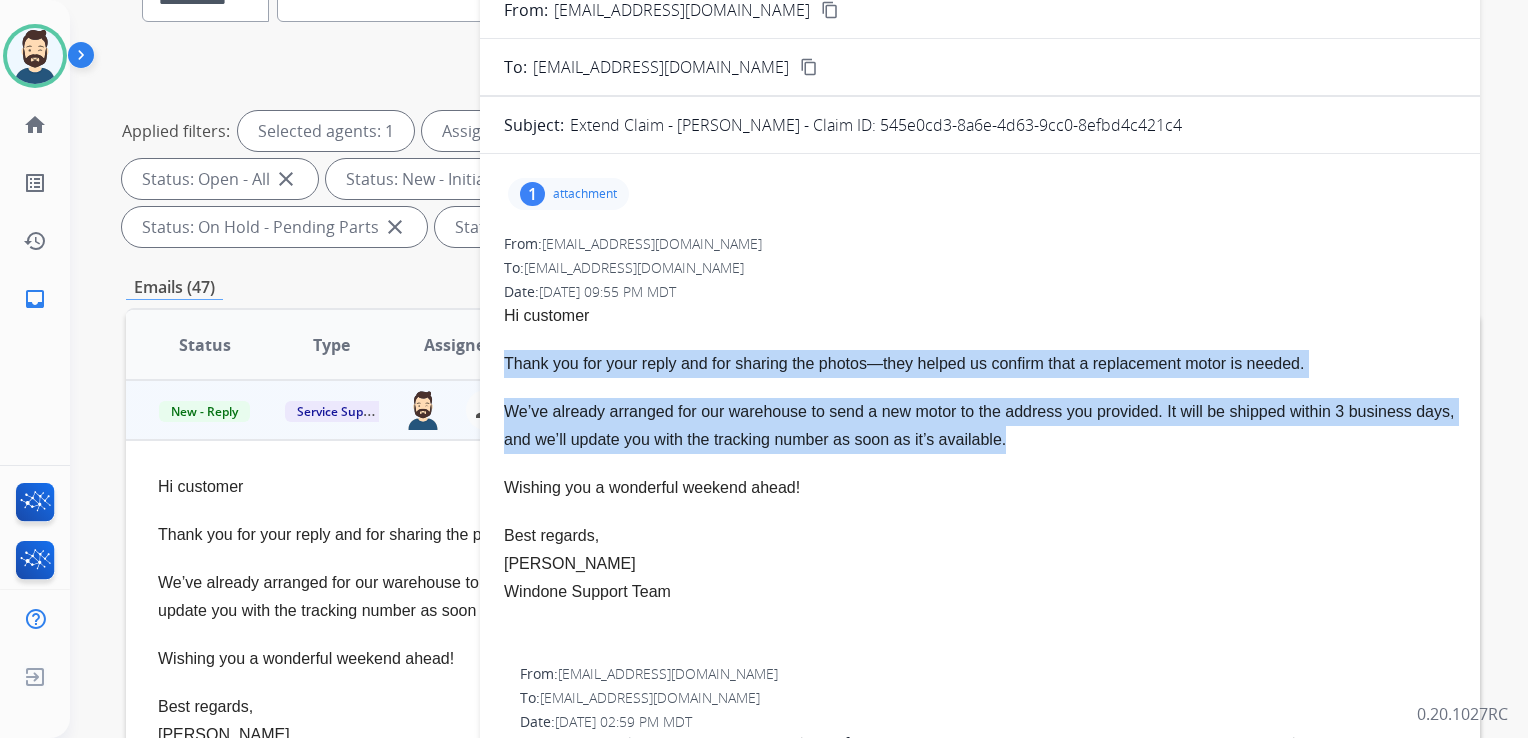 scroll, scrollTop: 0, scrollLeft: 0, axis: both 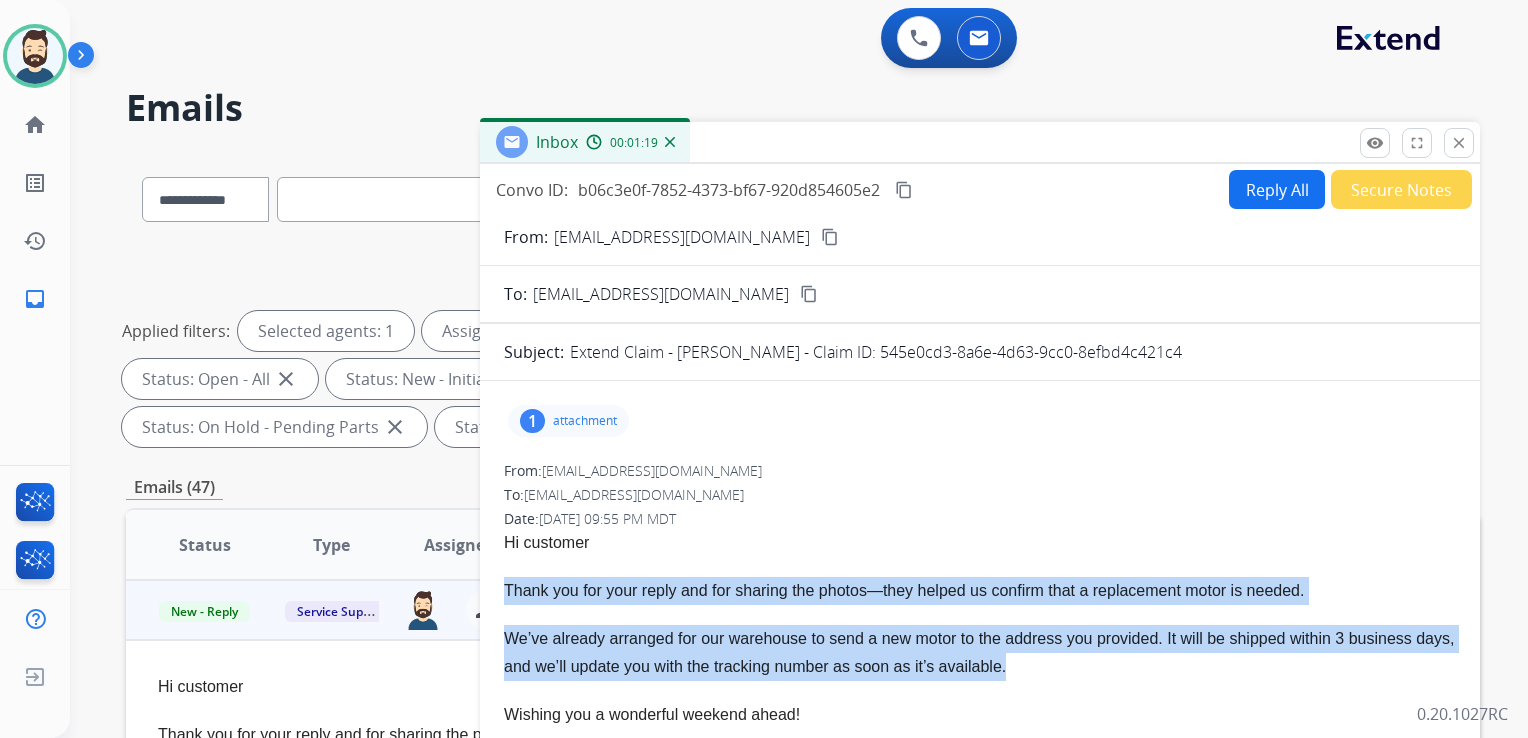 click on "Reply All" at bounding box center [1277, 189] 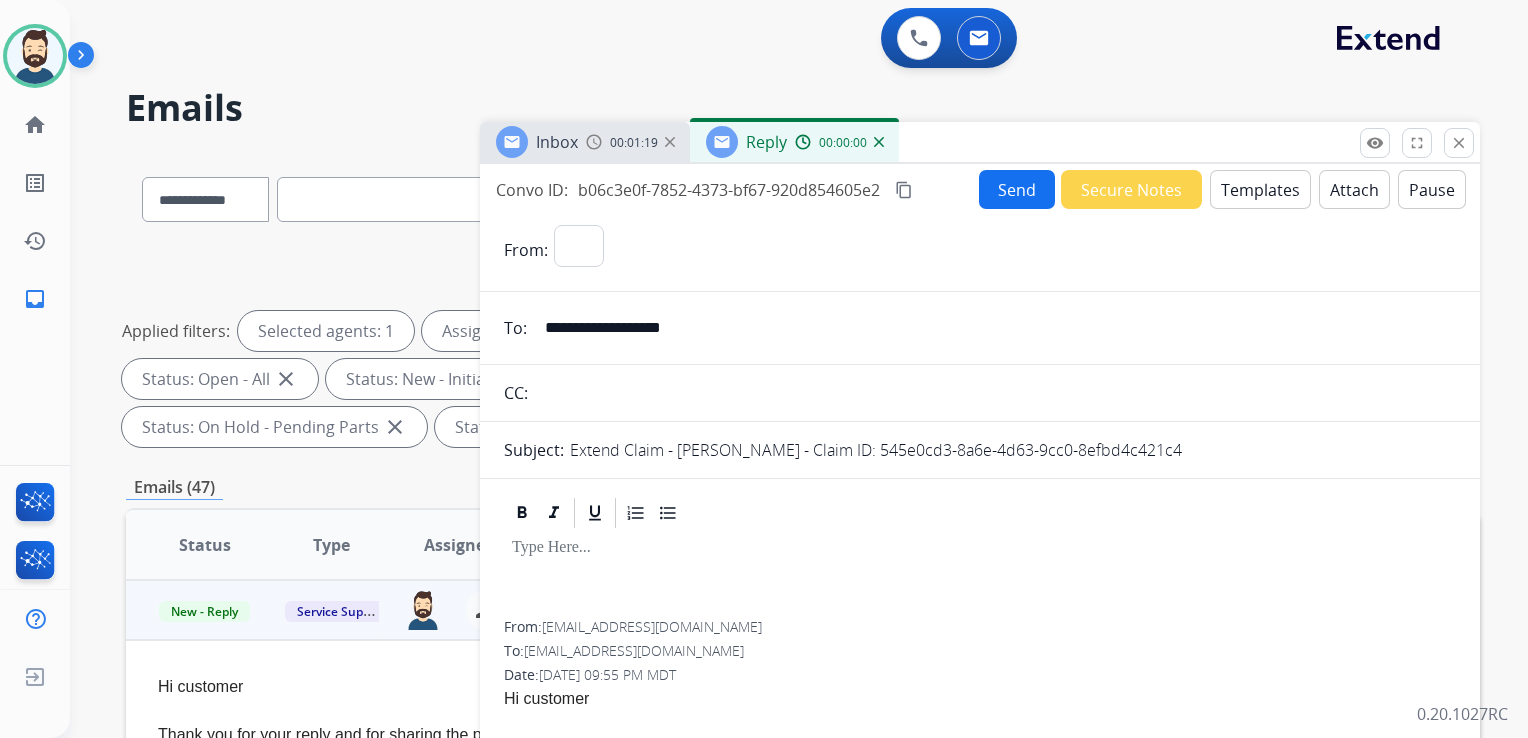 select on "**********" 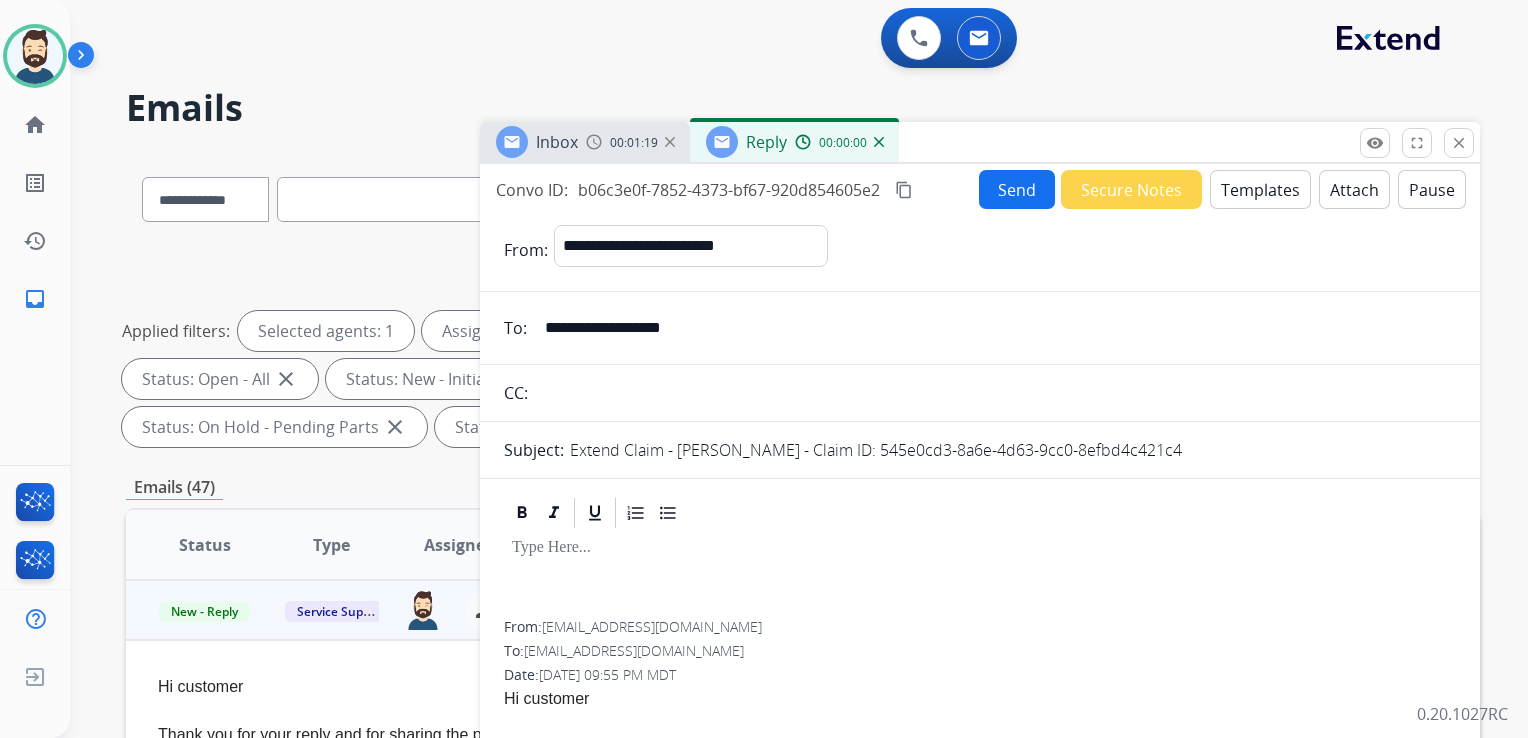 click on "Templates" at bounding box center (1260, 189) 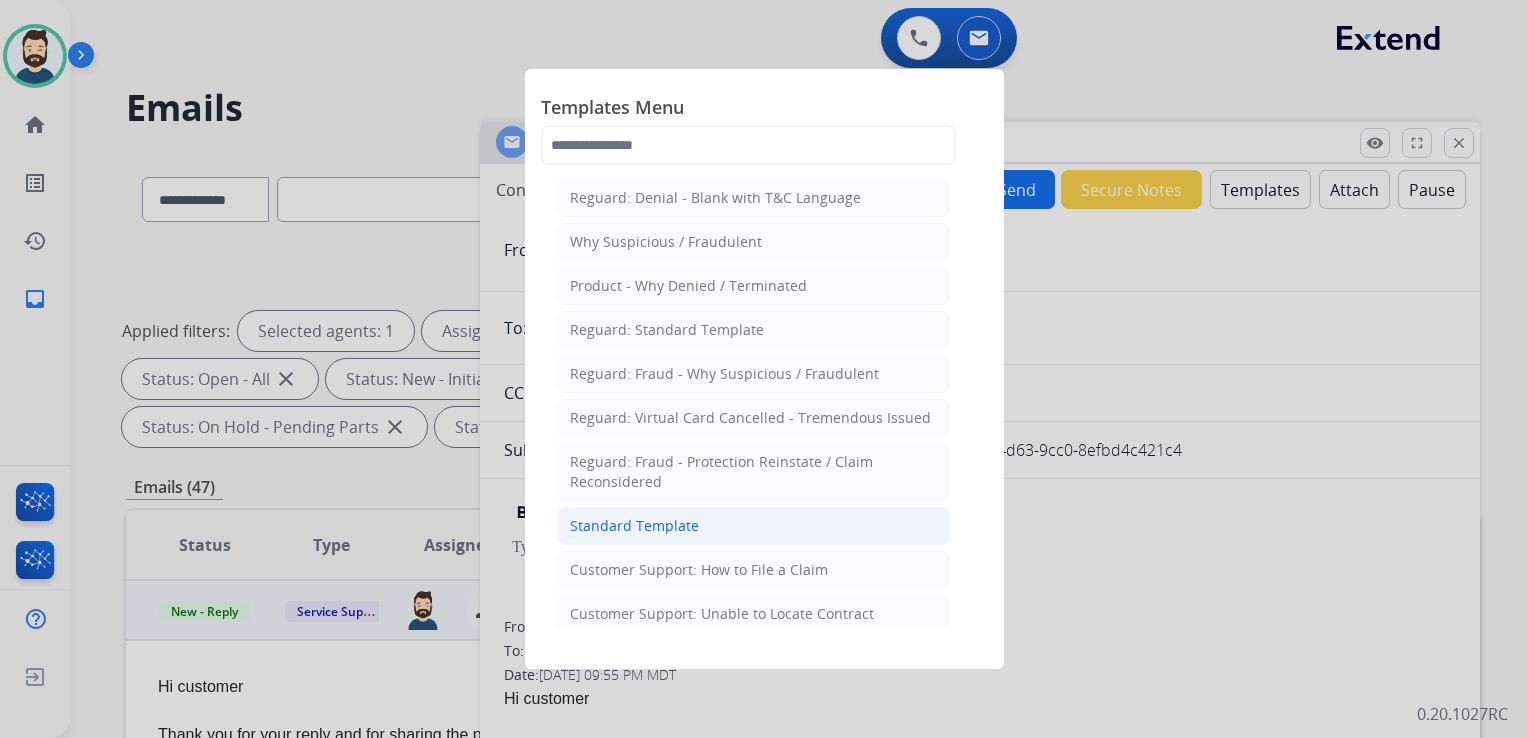 click on "Standard Template" 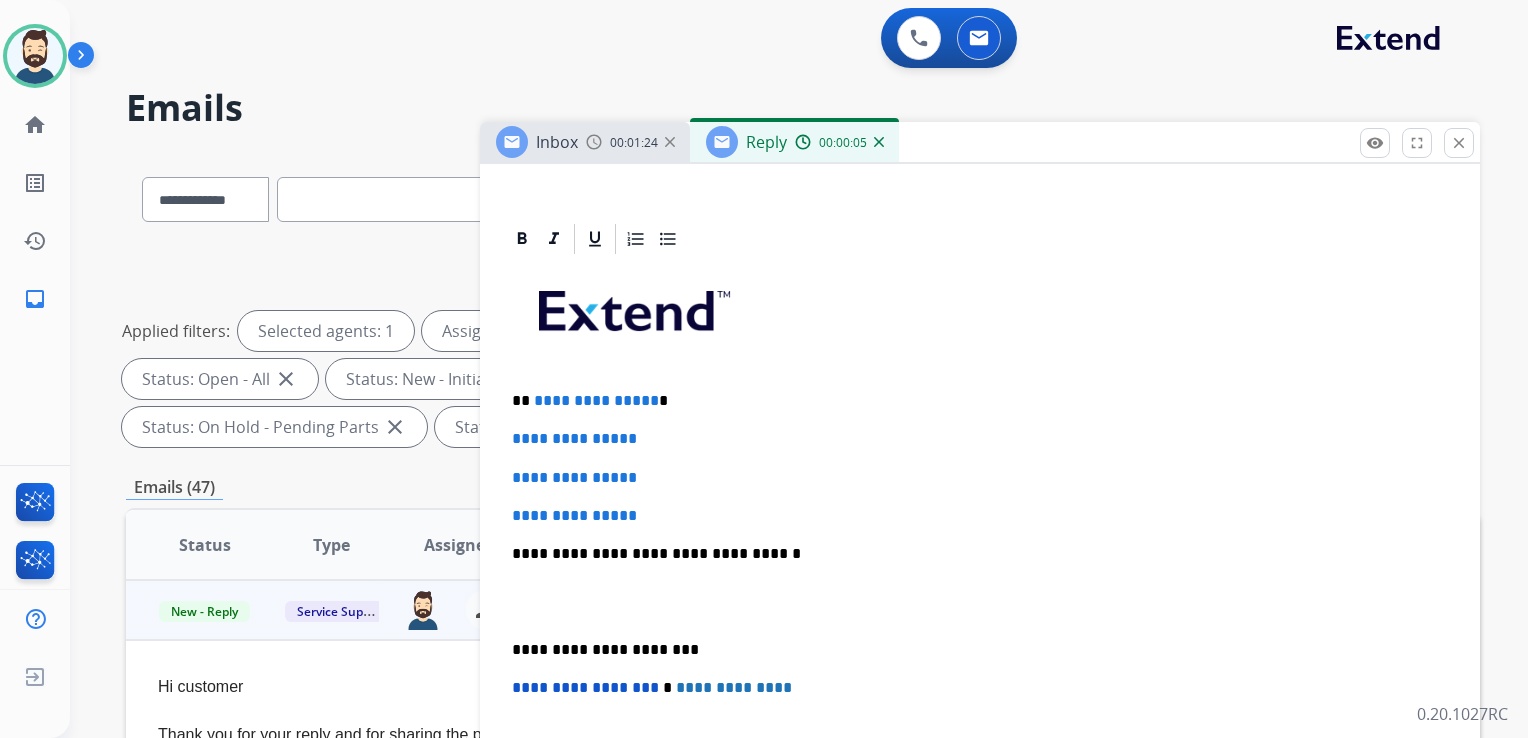 scroll, scrollTop: 400, scrollLeft: 0, axis: vertical 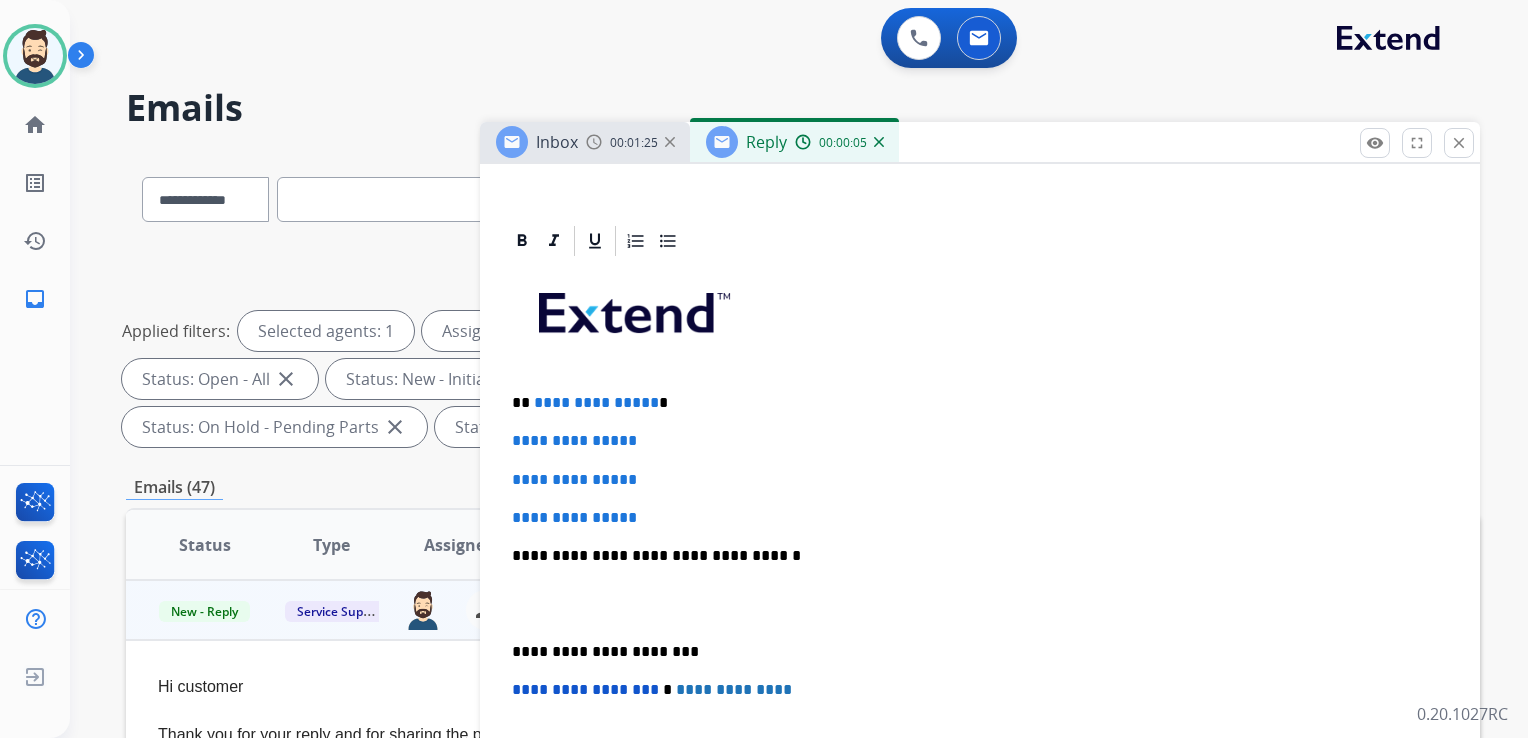 click on "**********" at bounding box center [596, 402] 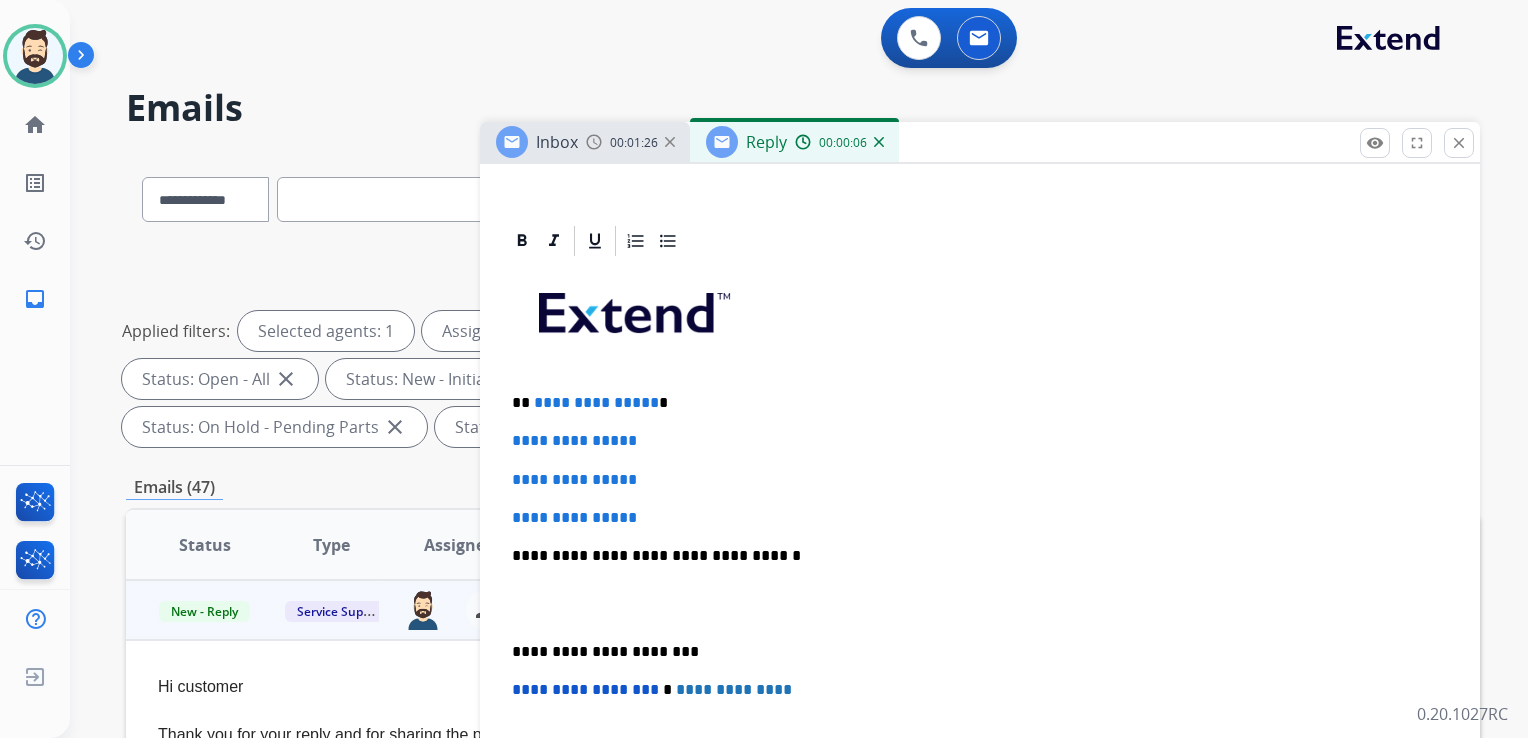 type 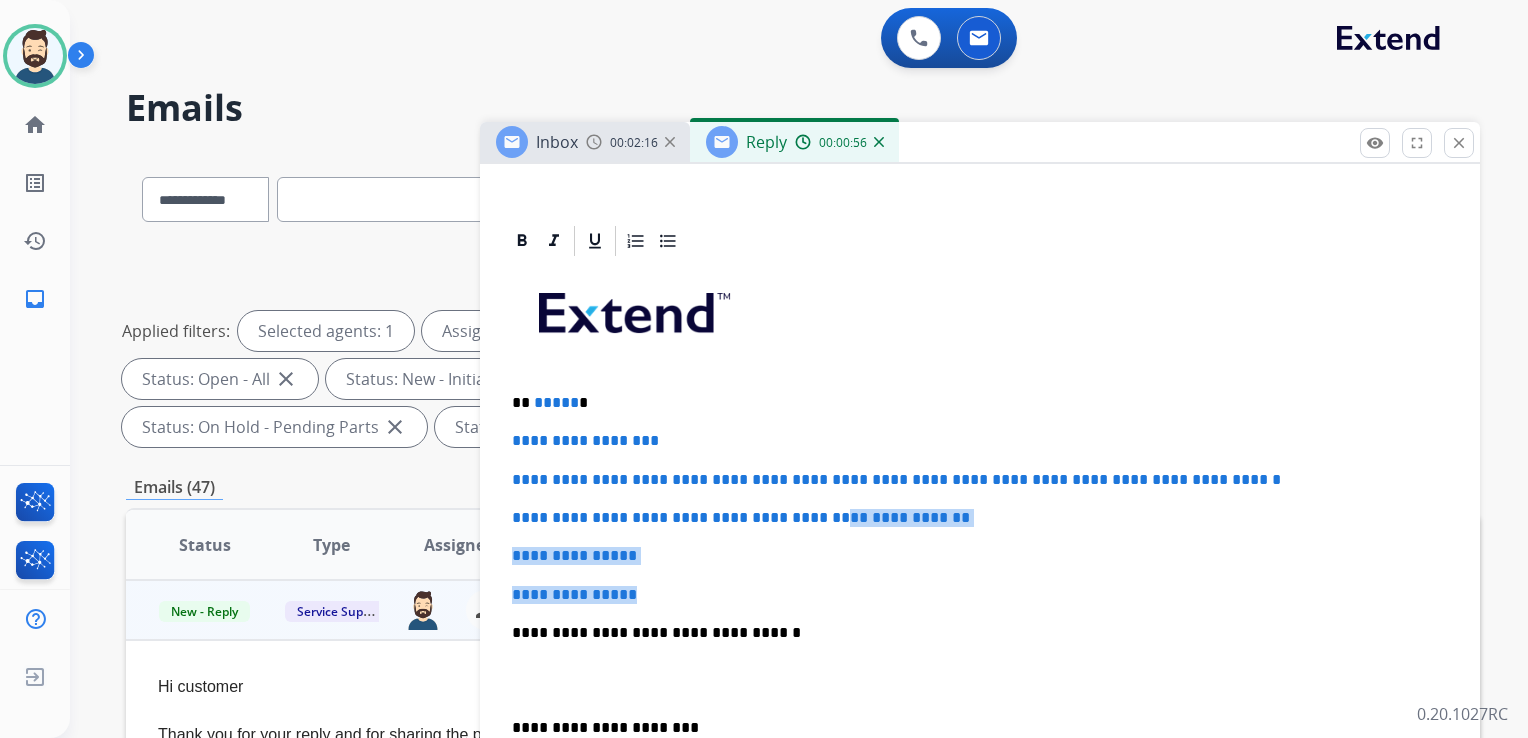 drag, startPoint x: 795, startPoint y: 517, endPoint x: 798, endPoint y: 567, distance: 50.08992 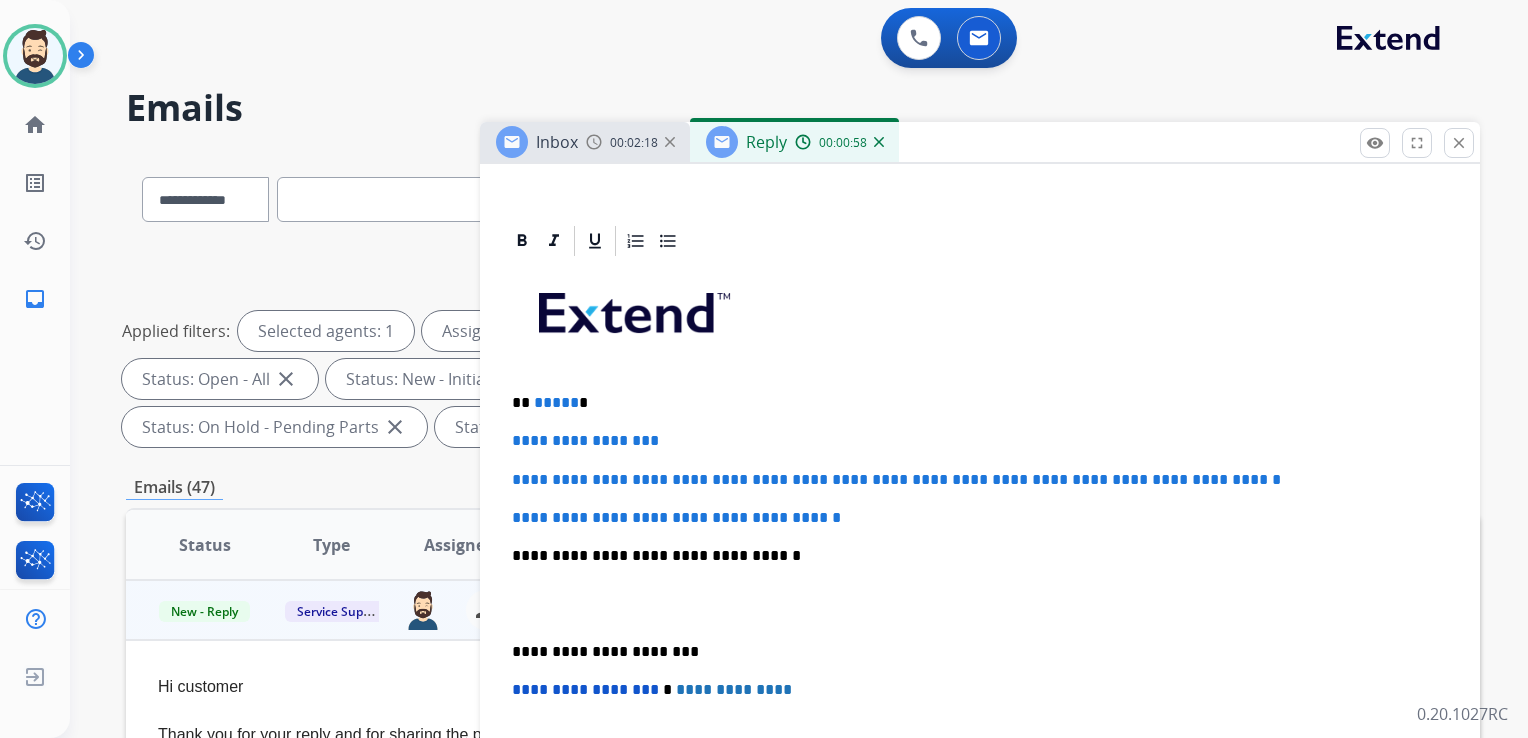 click on "**********" at bounding box center (972, 556) 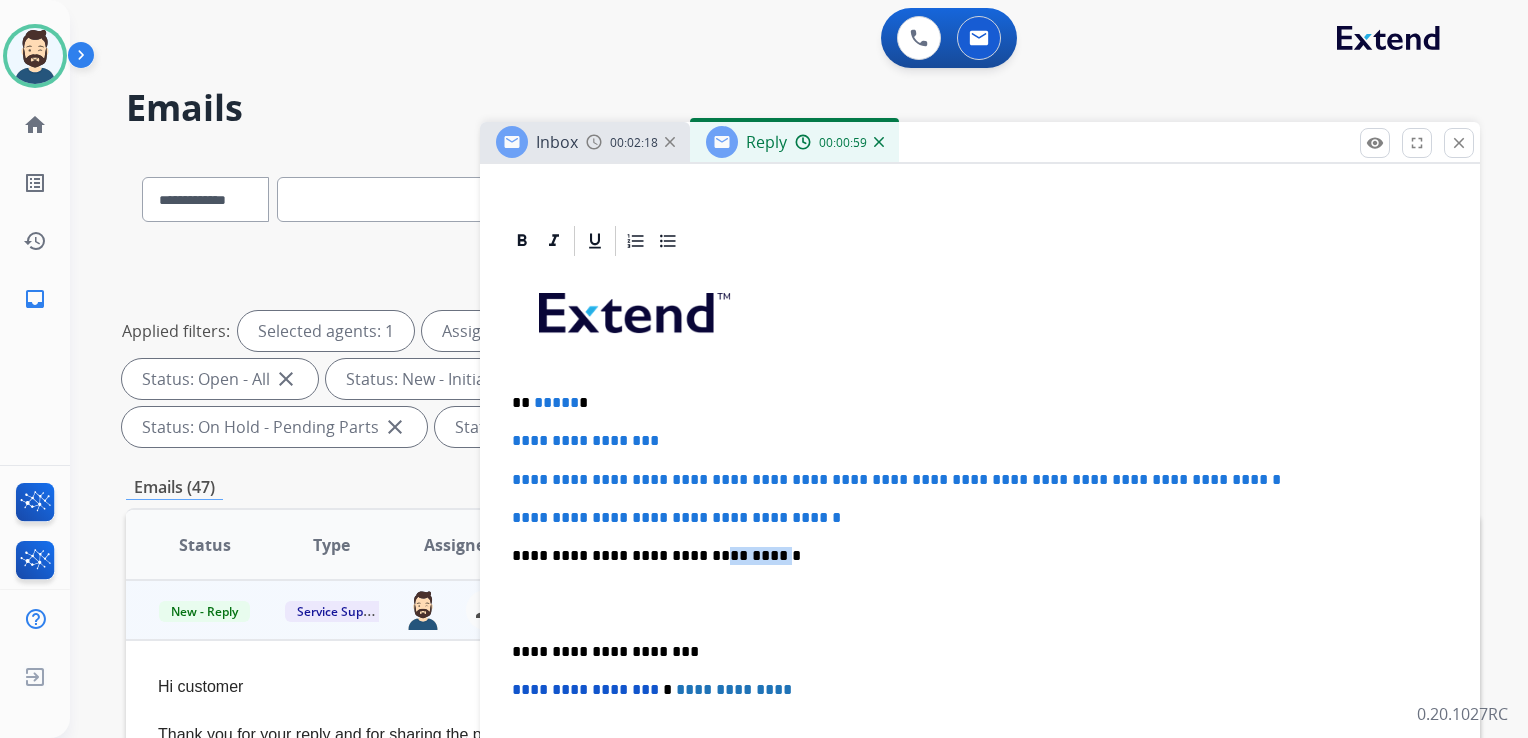 click on "**********" at bounding box center (972, 556) 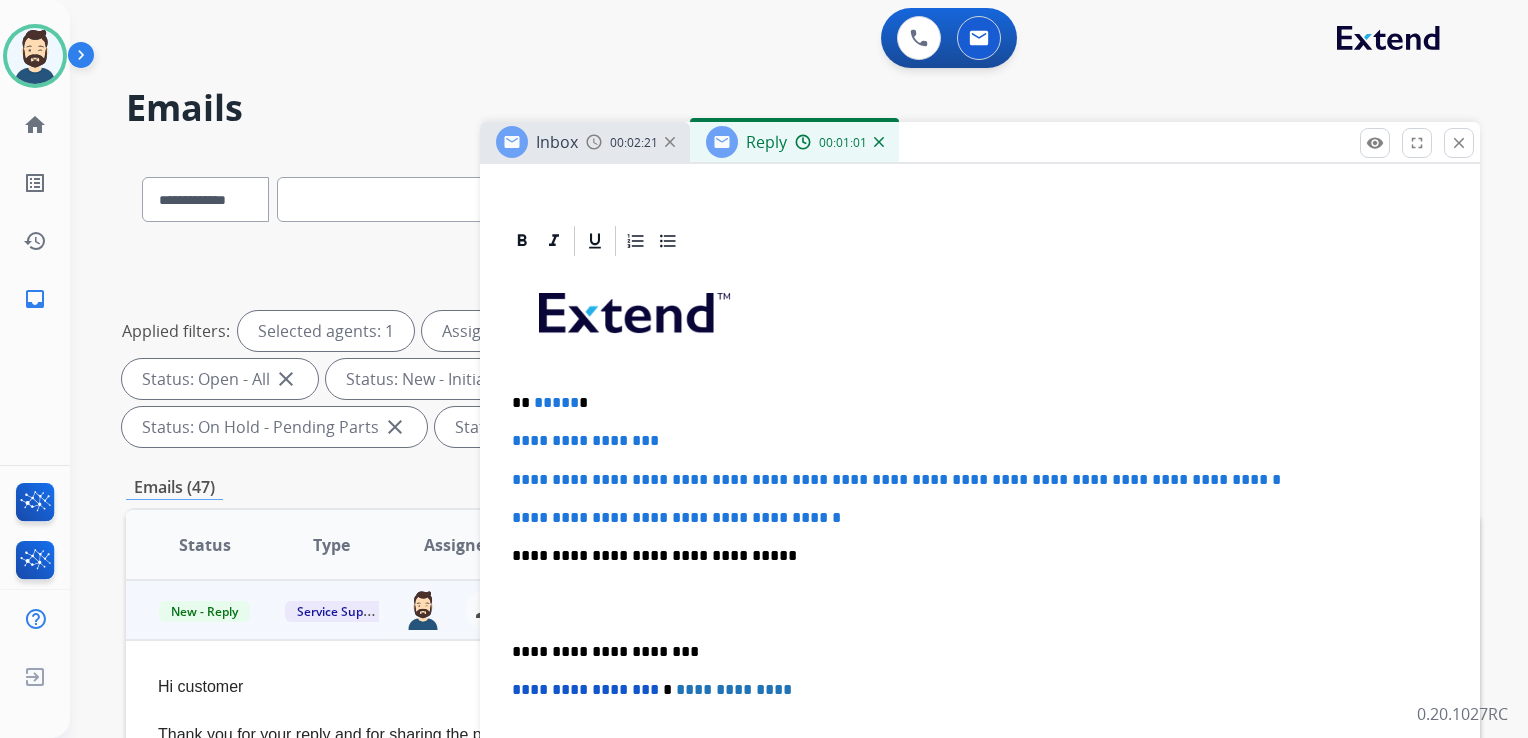 click on "**********" at bounding box center (972, 652) 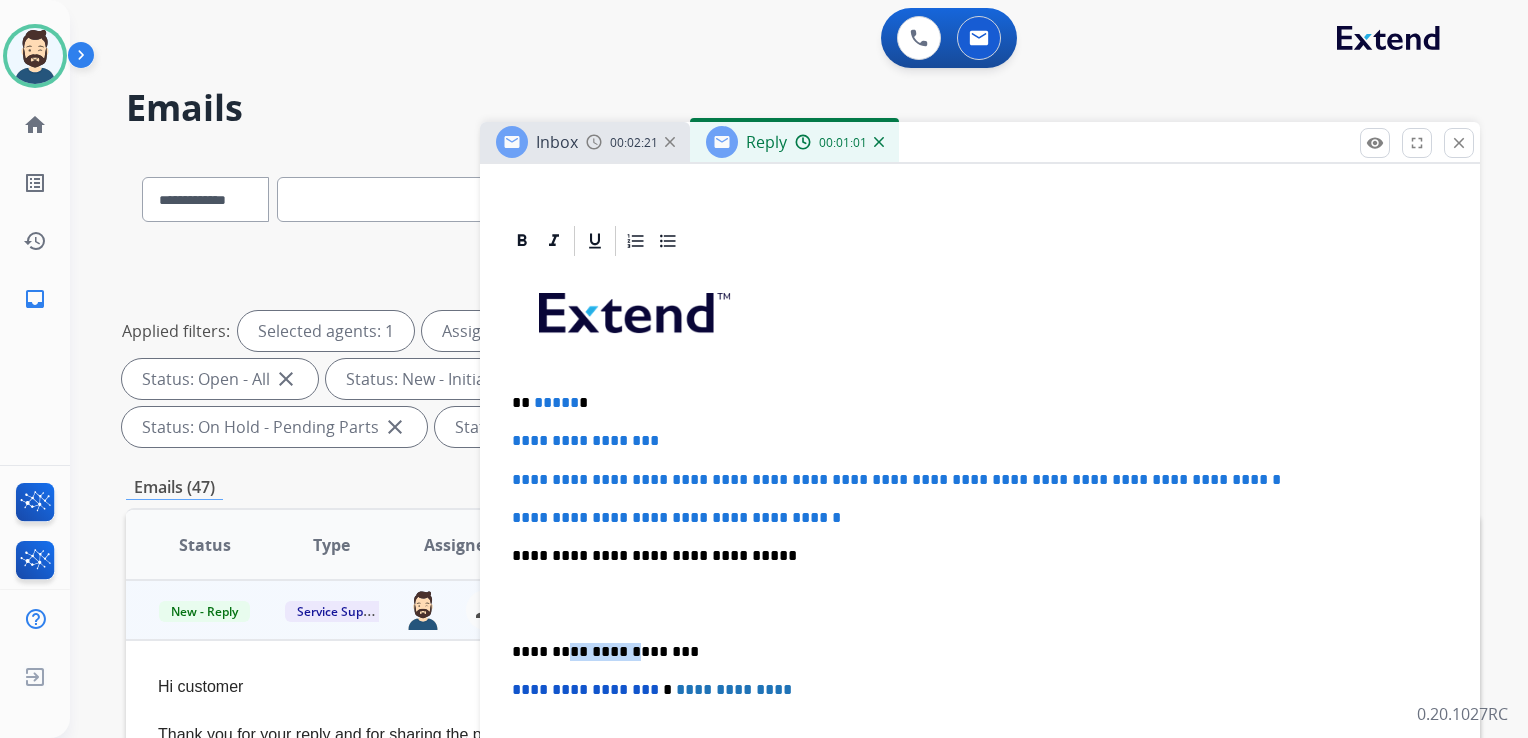 click on "**********" at bounding box center [972, 652] 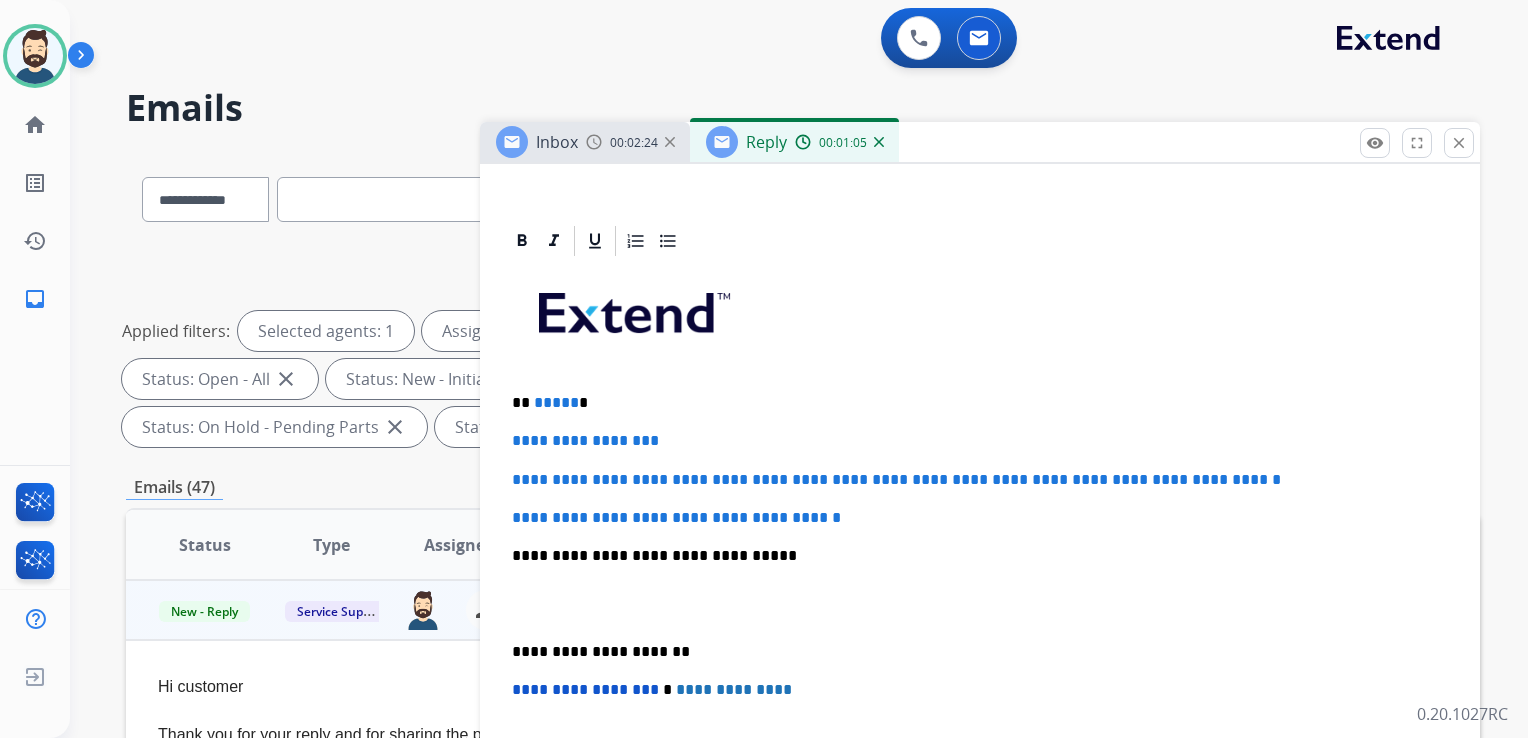 click on "**********" at bounding box center [585, 689] 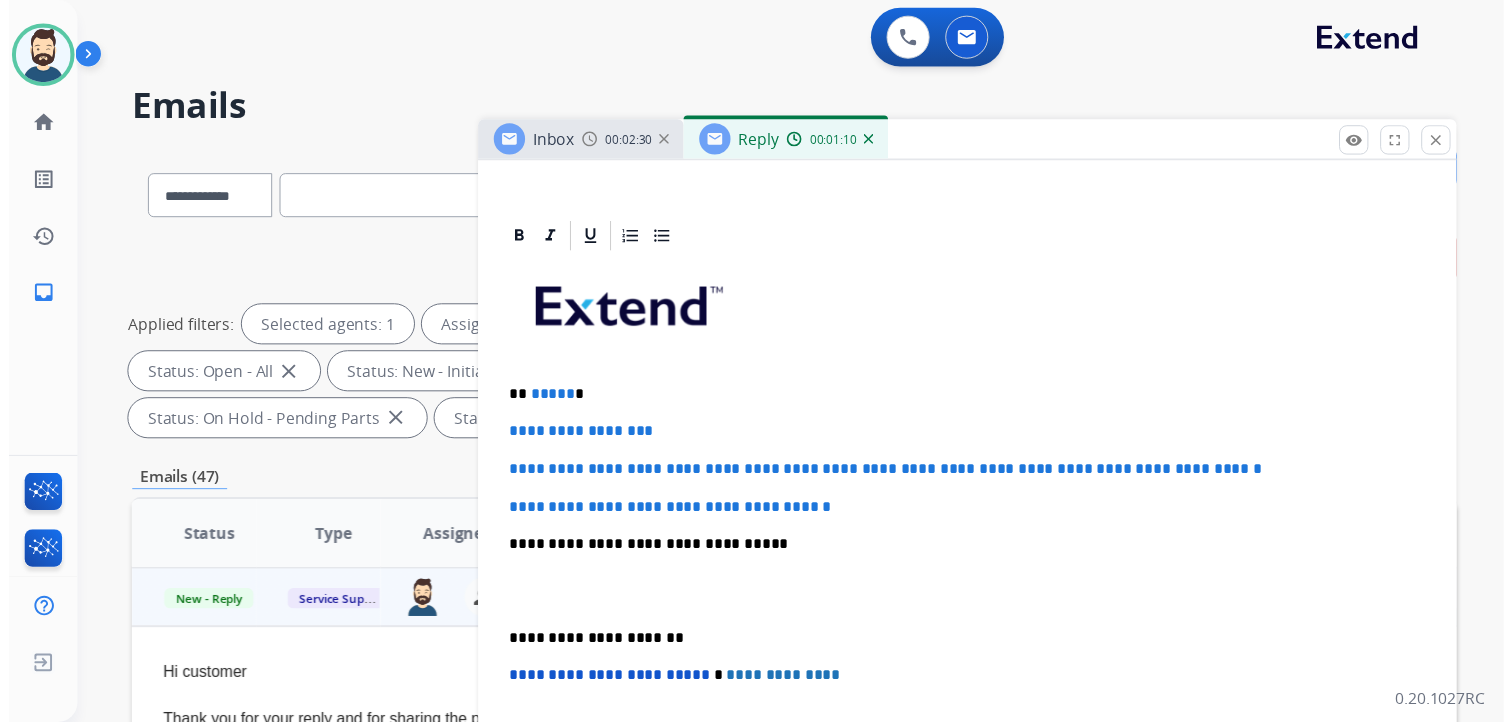 scroll, scrollTop: 0, scrollLeft: 0, axis: both 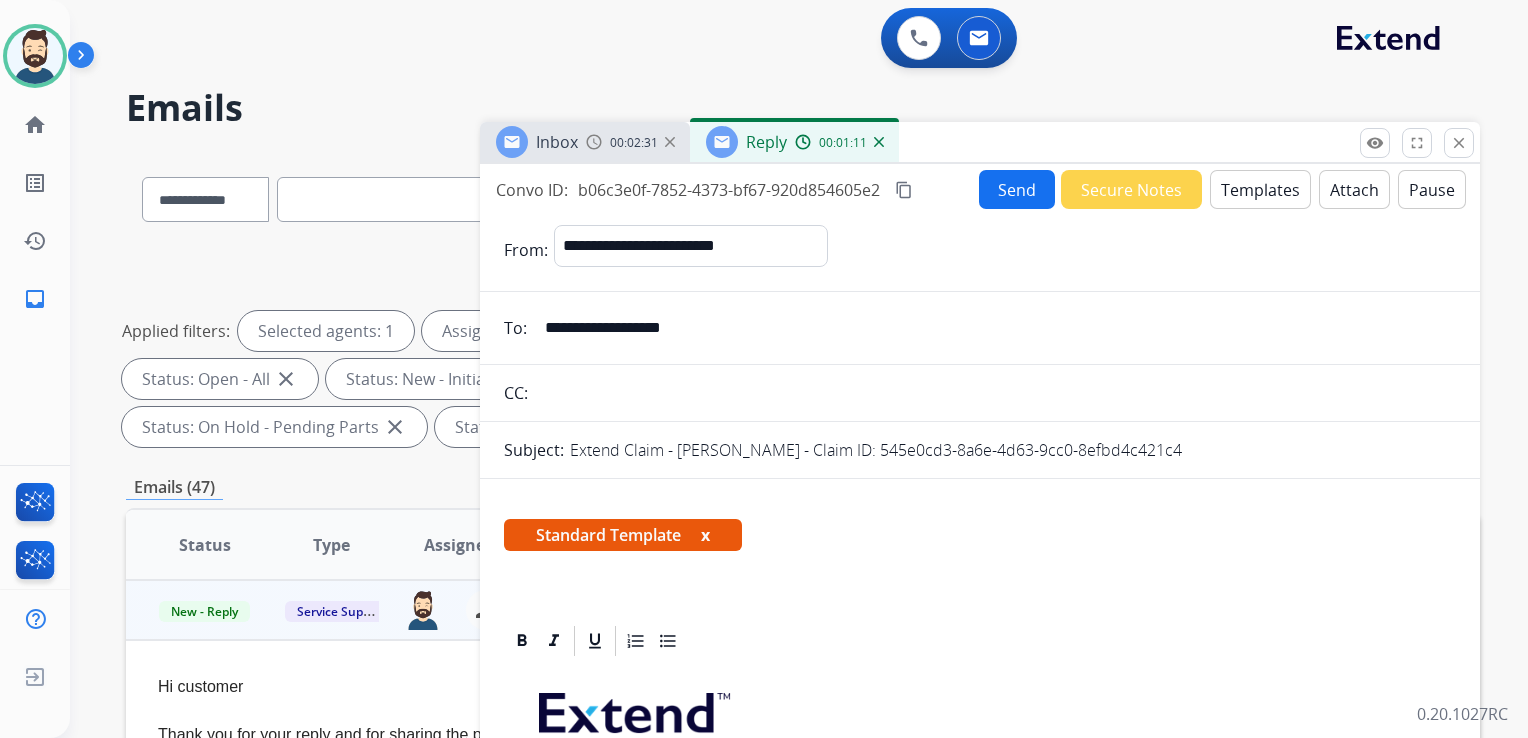 click on "**********" at bounding box center [980, 3254] 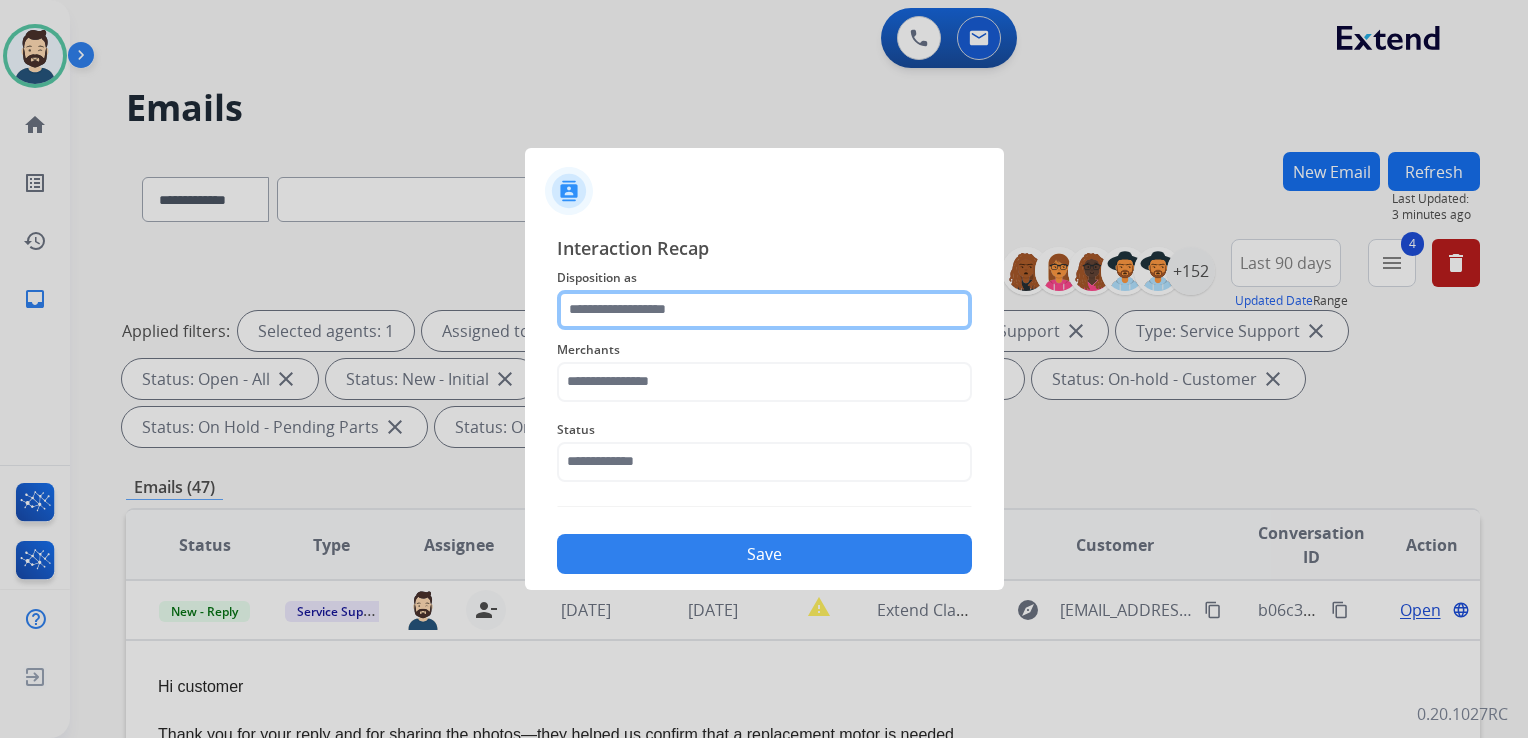 click 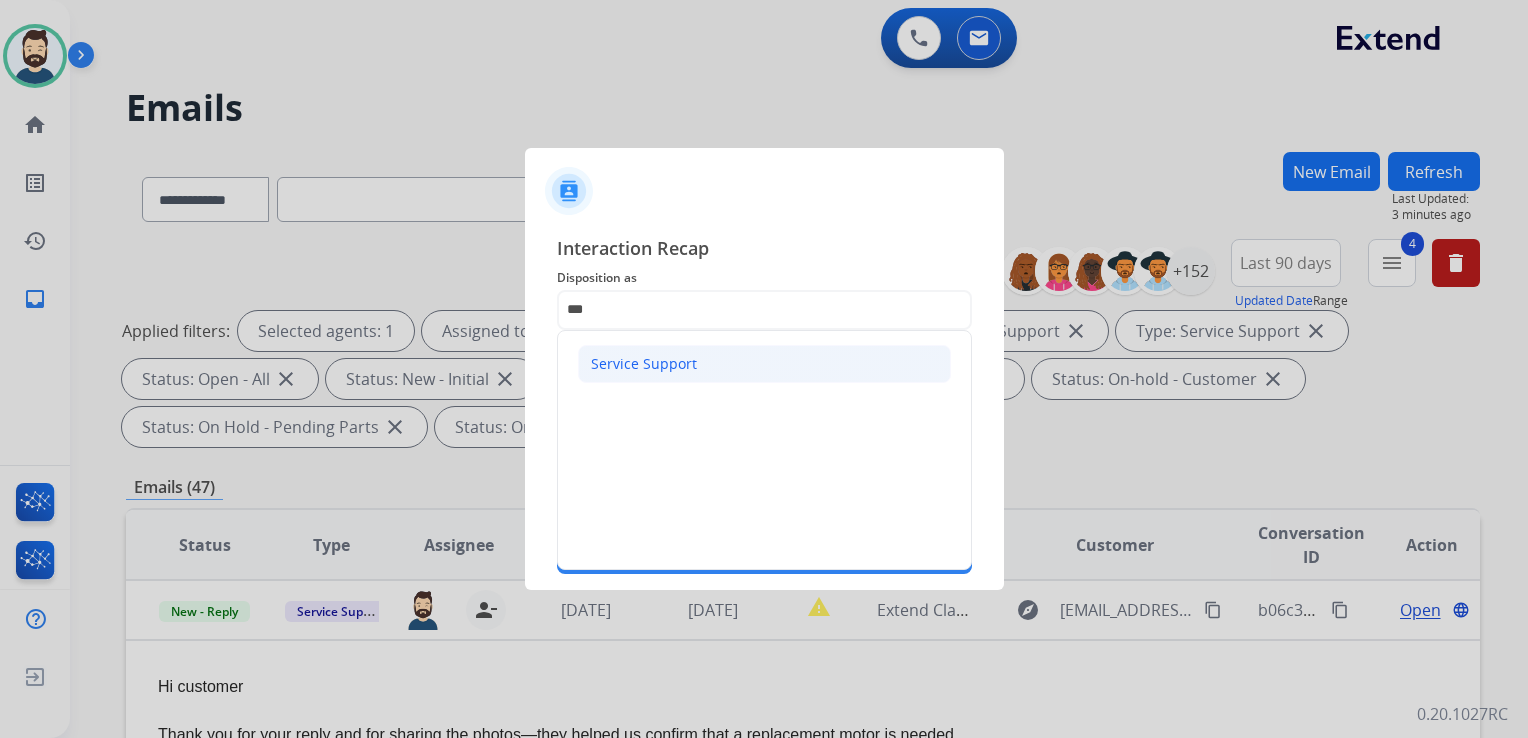 click on "Service Support" 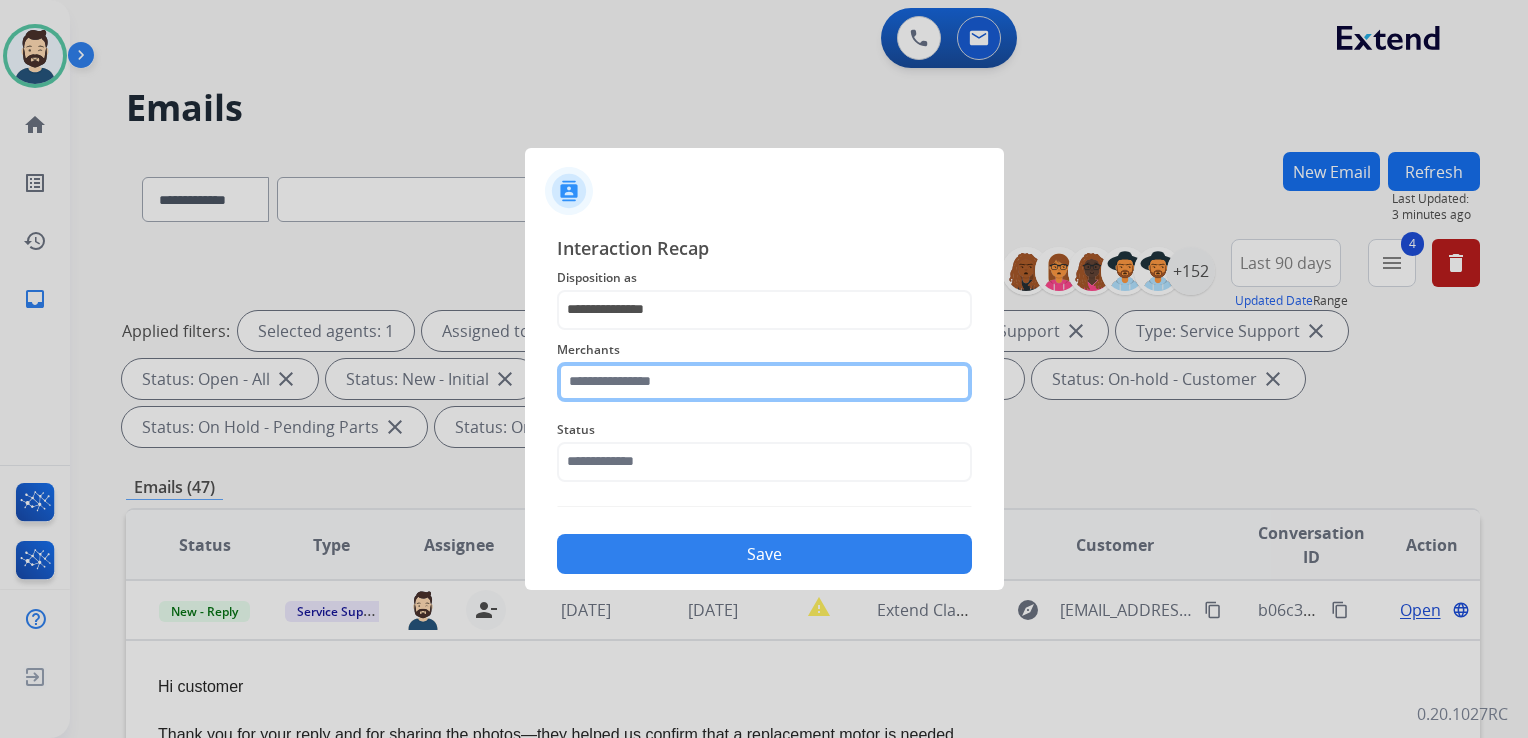 click 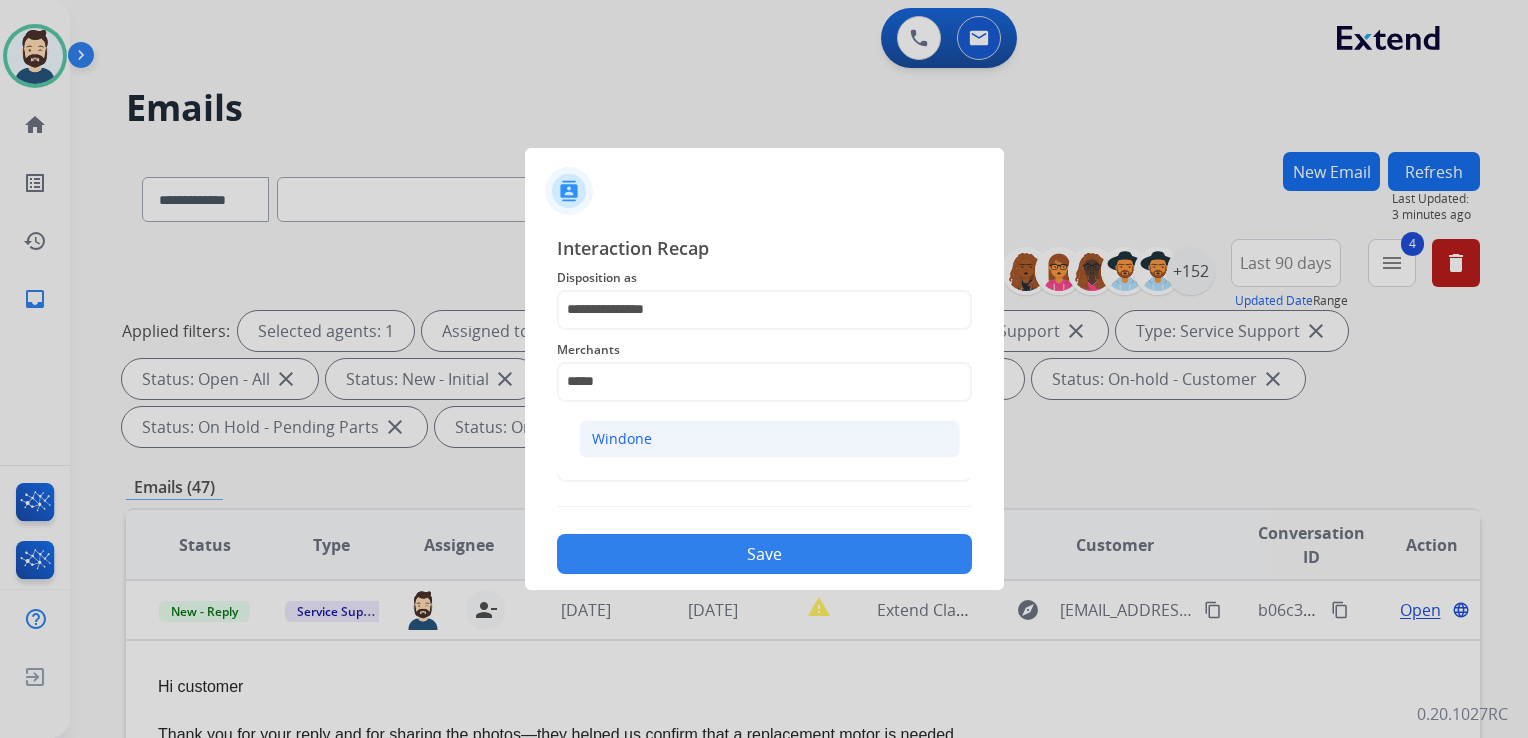 click on "Windone" 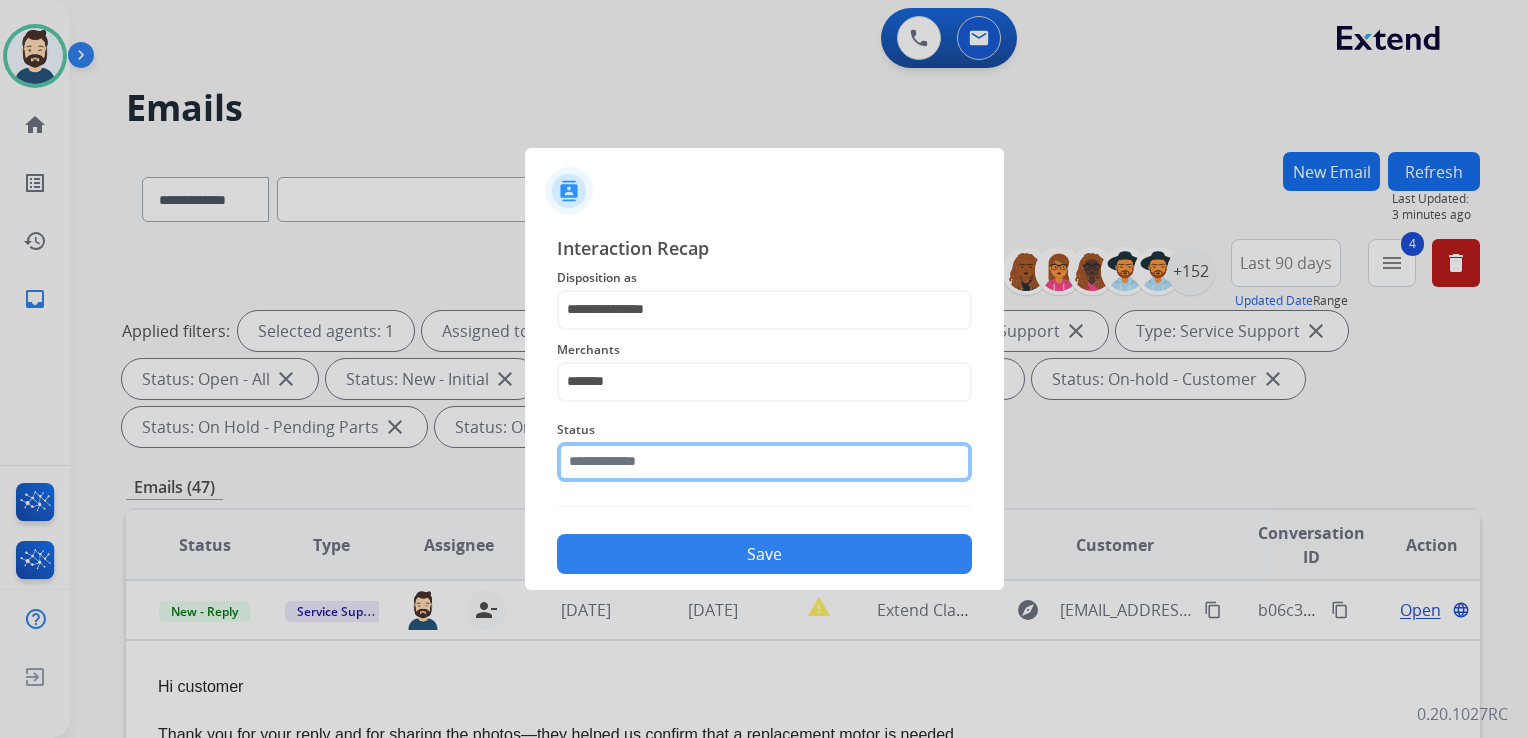 click 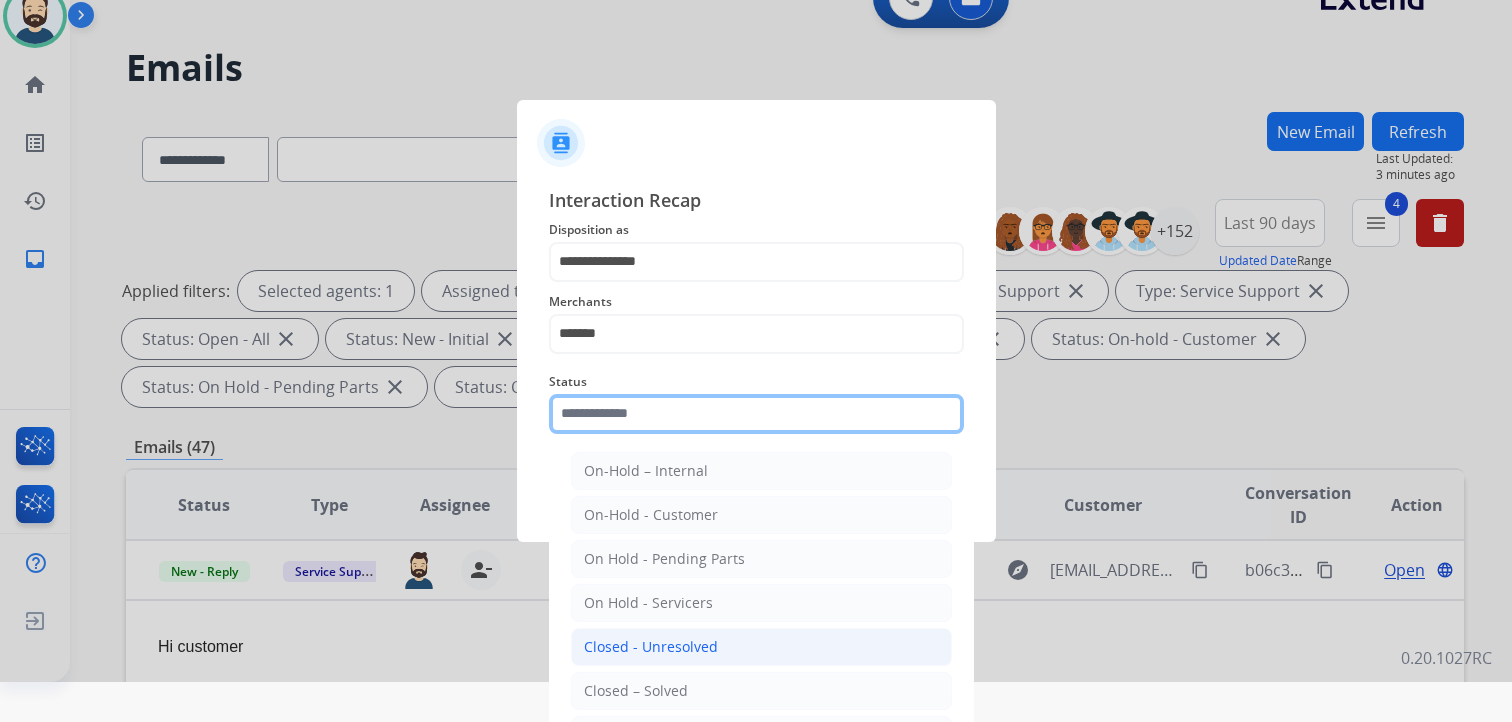 scroll, scrollTop: 59, scrollLeft: 0, axis: vertical 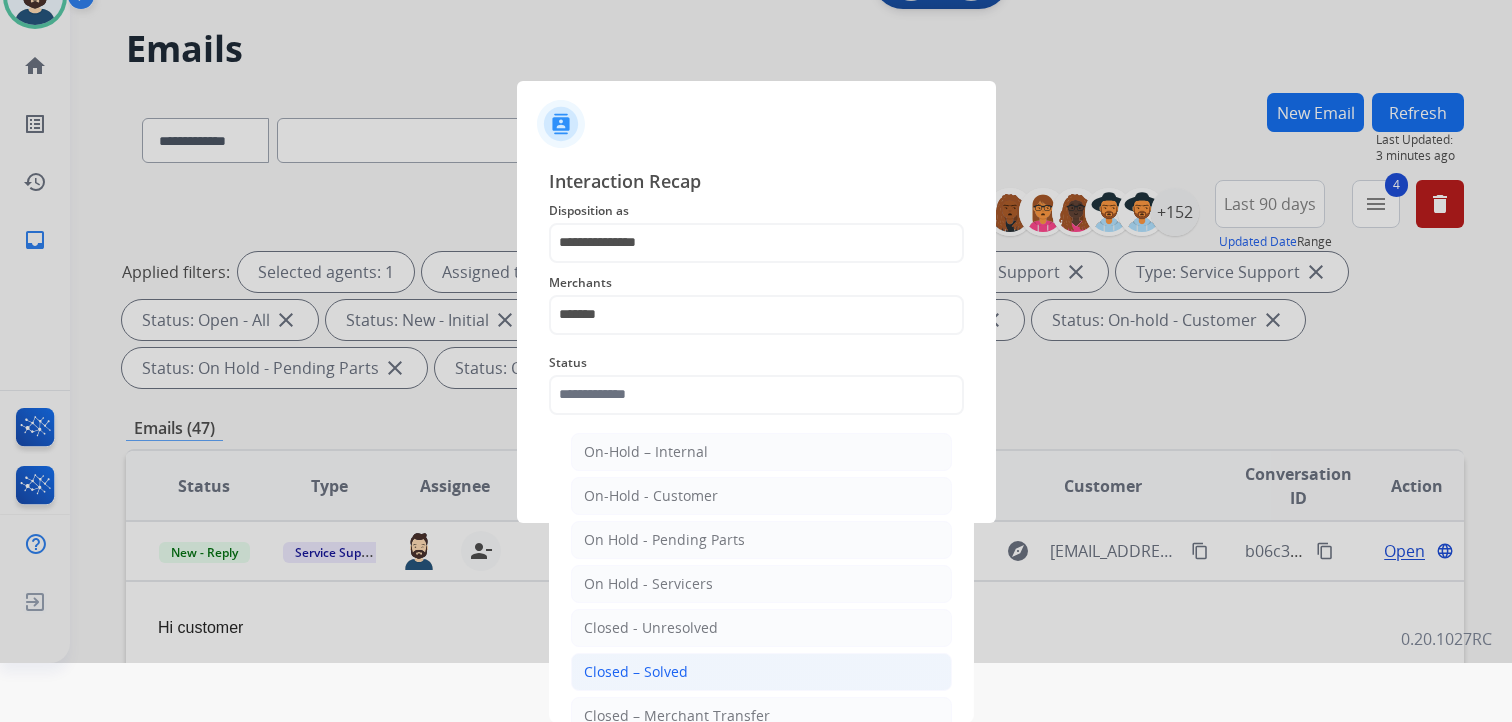 click on "Closed – Solved" 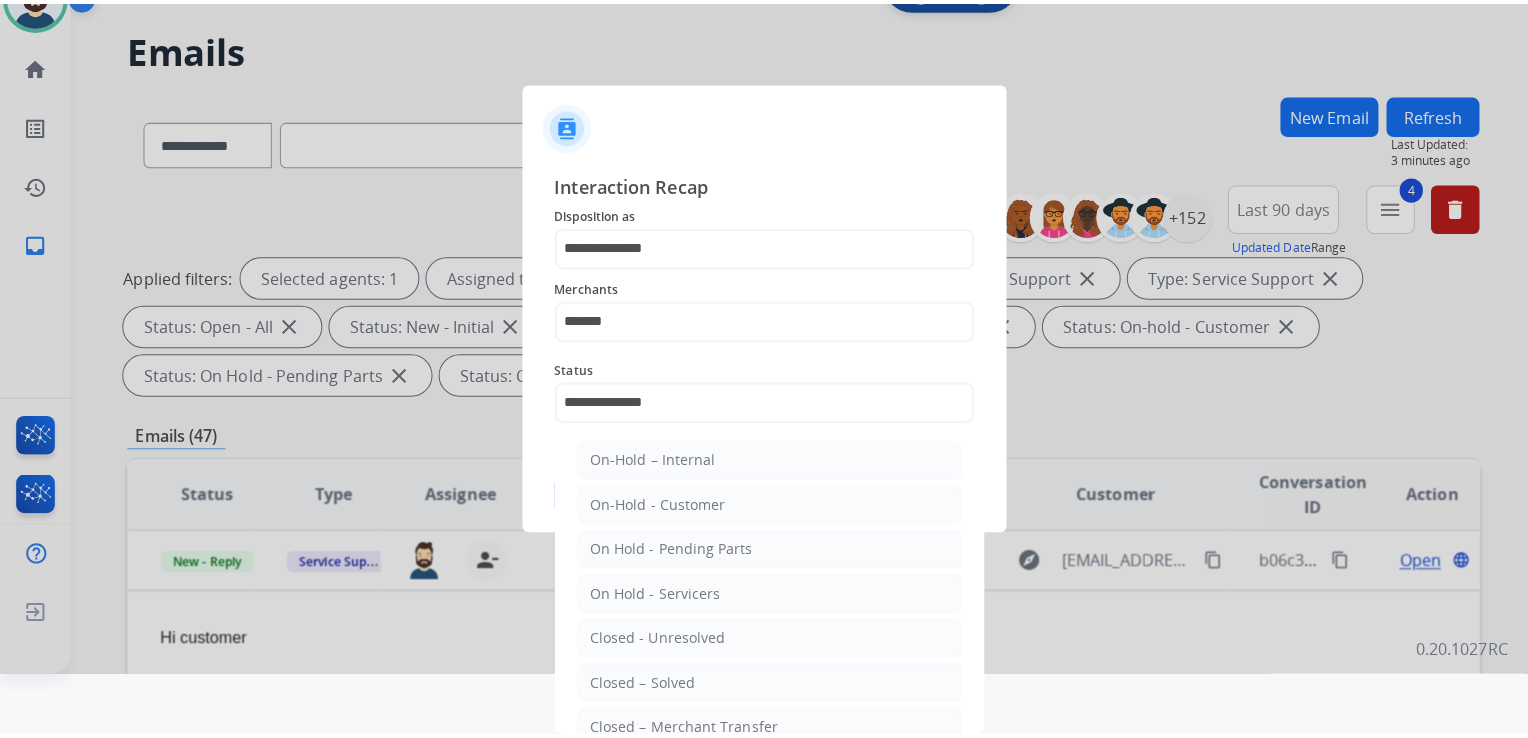 scroll, scrollTop: 0, scrollLeft: 0, axis: both 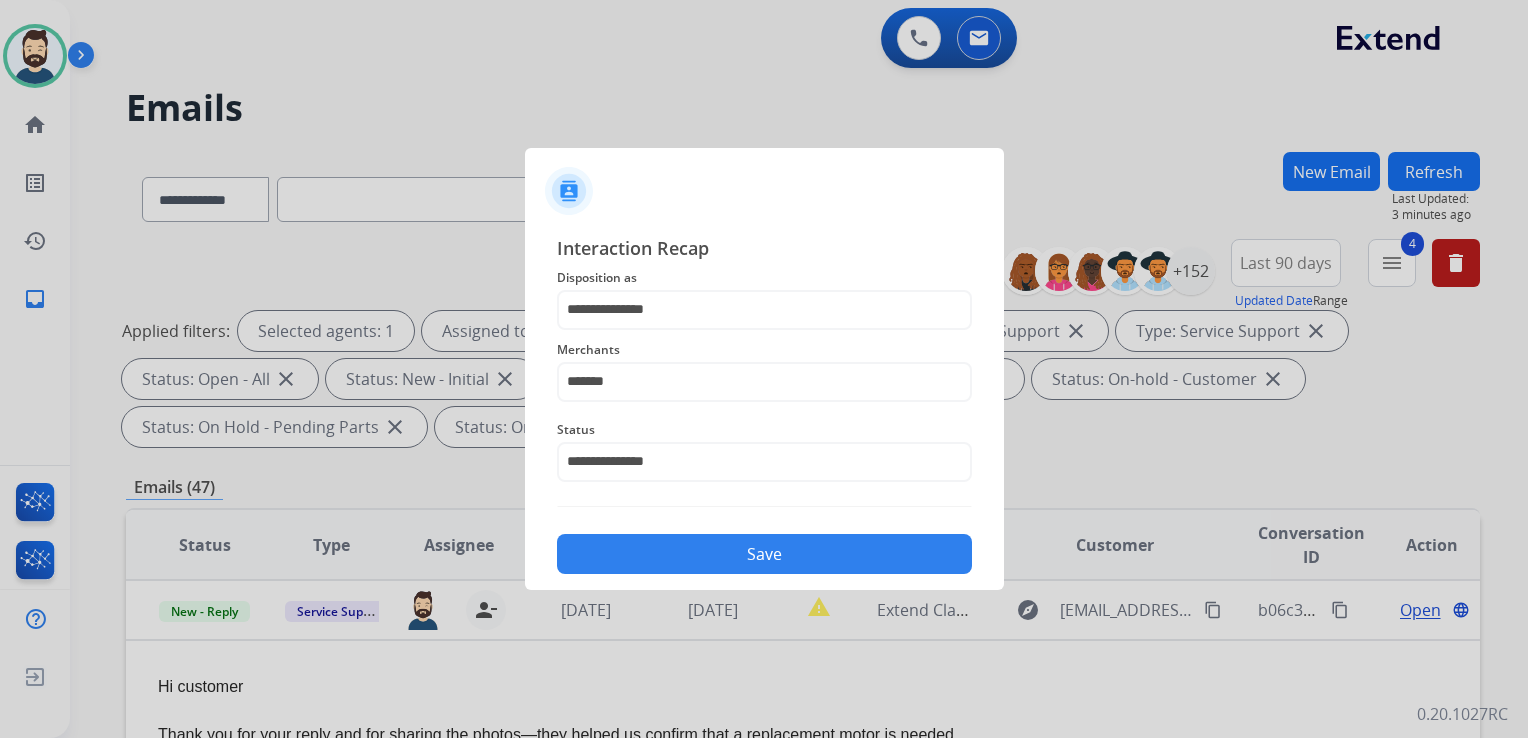 click on "Save" 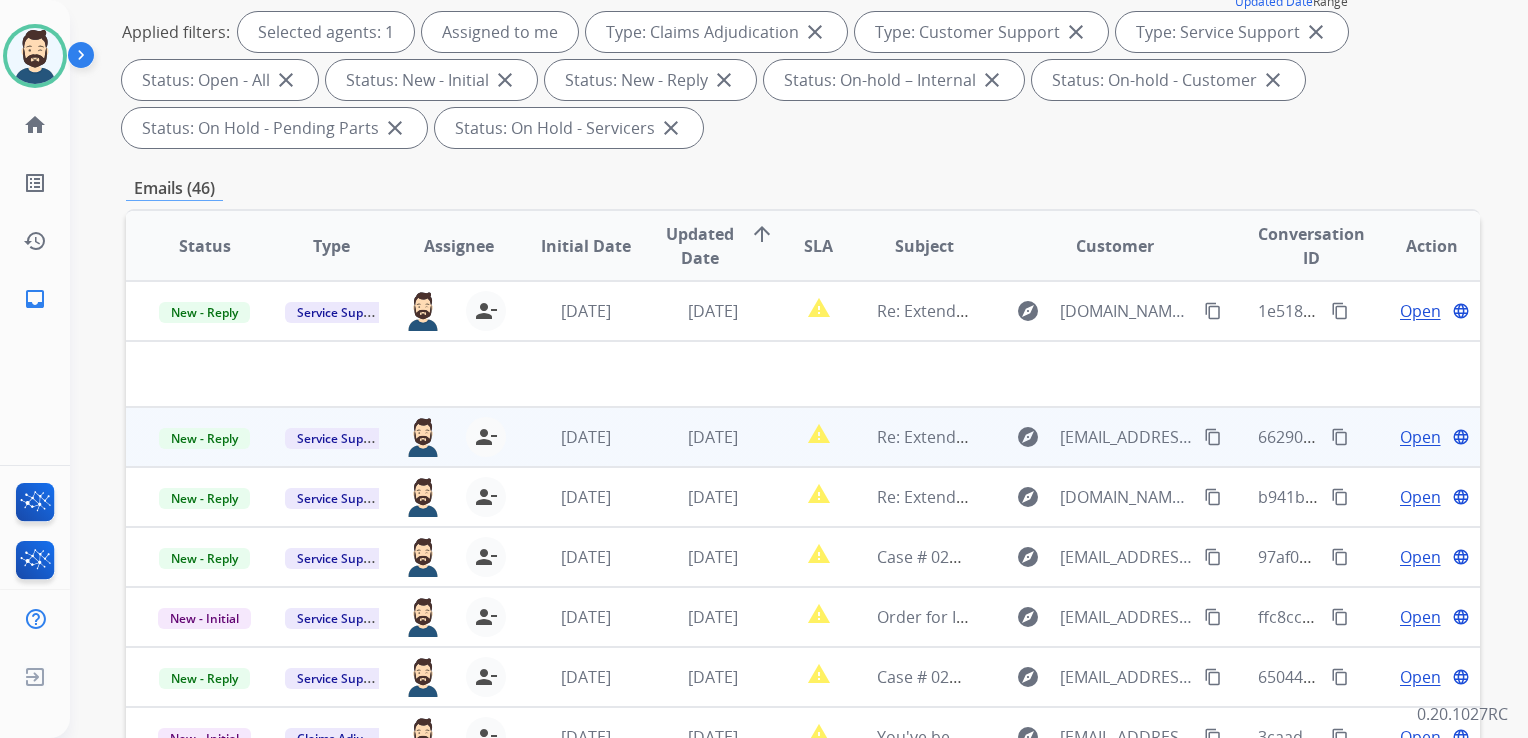 scroll, scrollTop: 300, scrollLeft: 0, axis: vertical 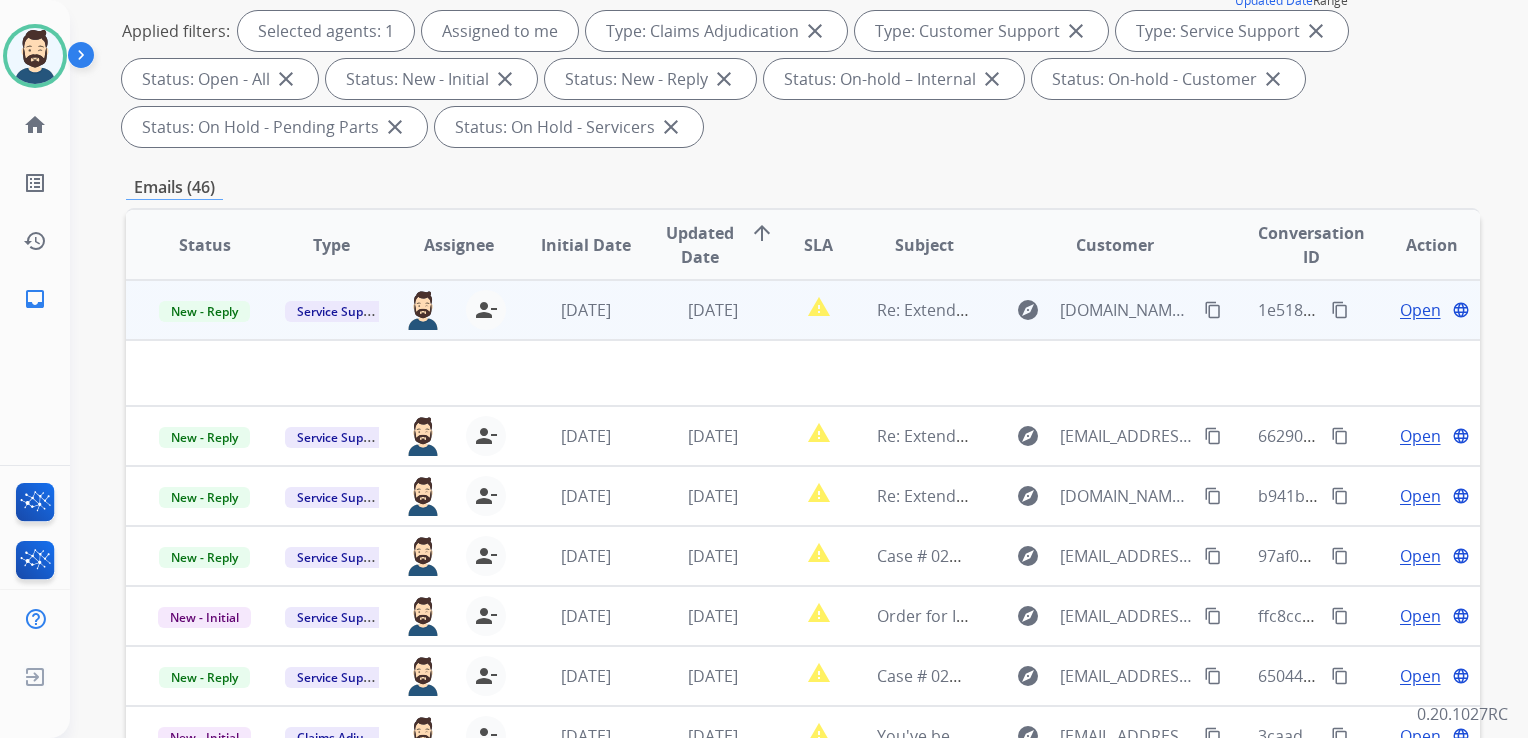 click on "[DATE]" at bounding box center (697, 310) 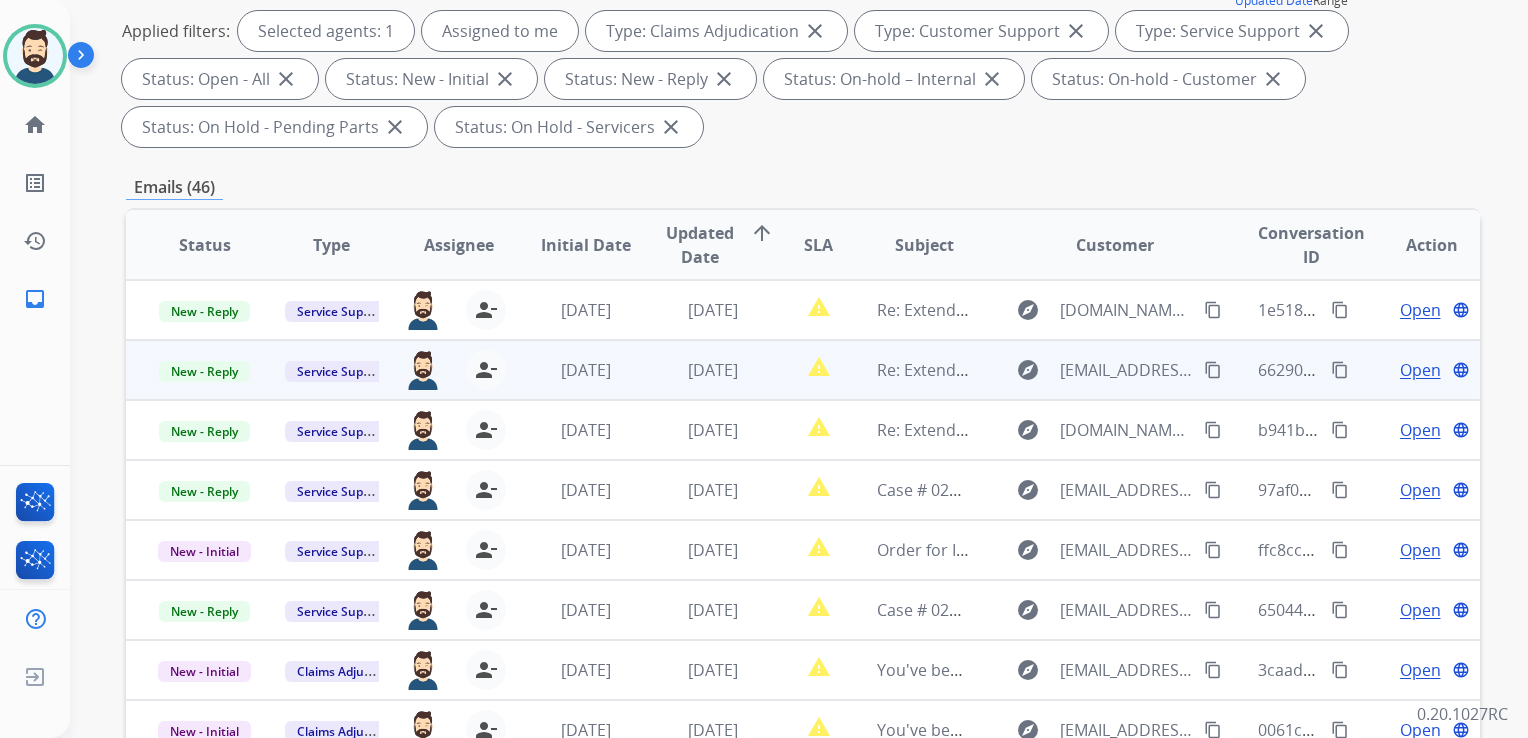 scroll, scrollTop: 1, scrollLeft: 0, axis: vertical 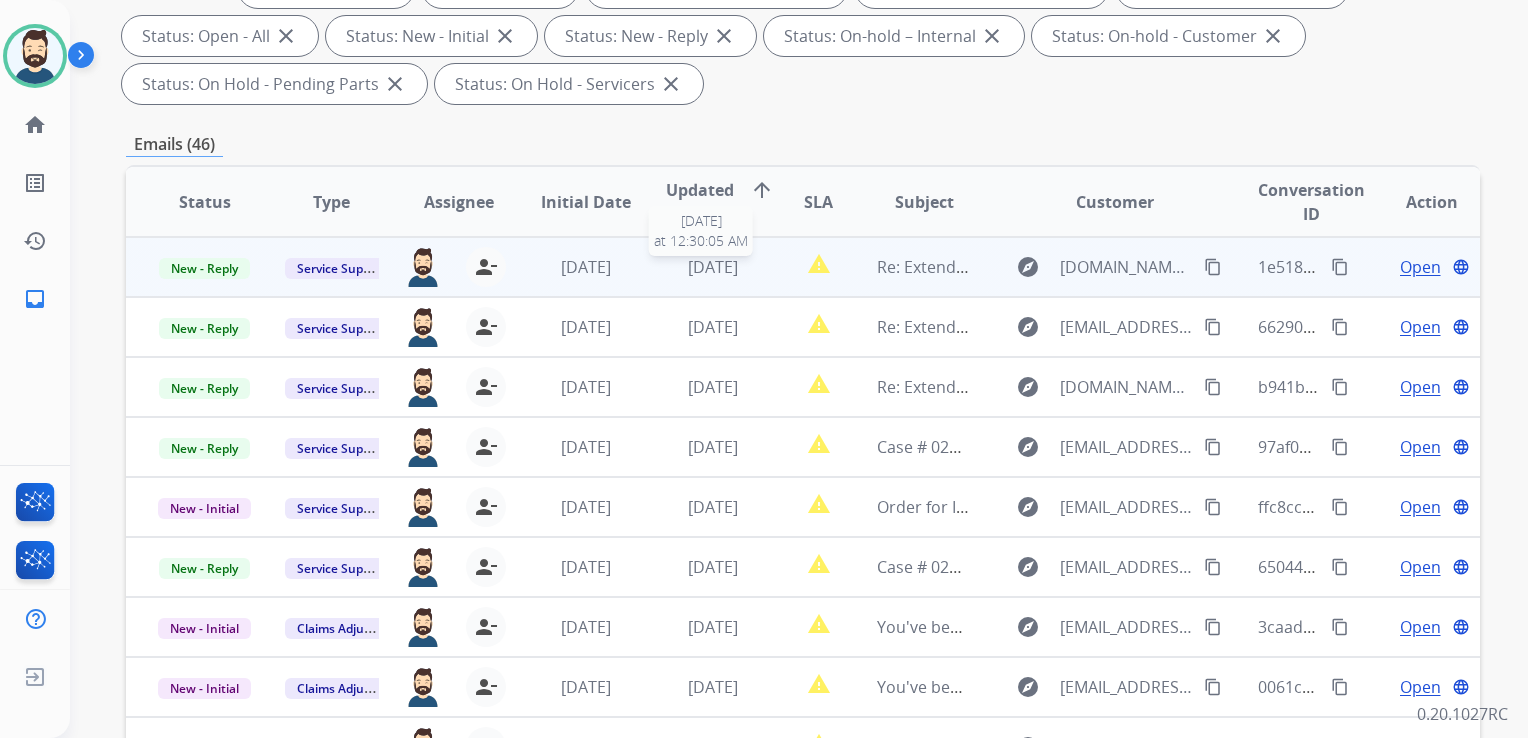 click on "[DATE]" at bounding box center [713, 267] 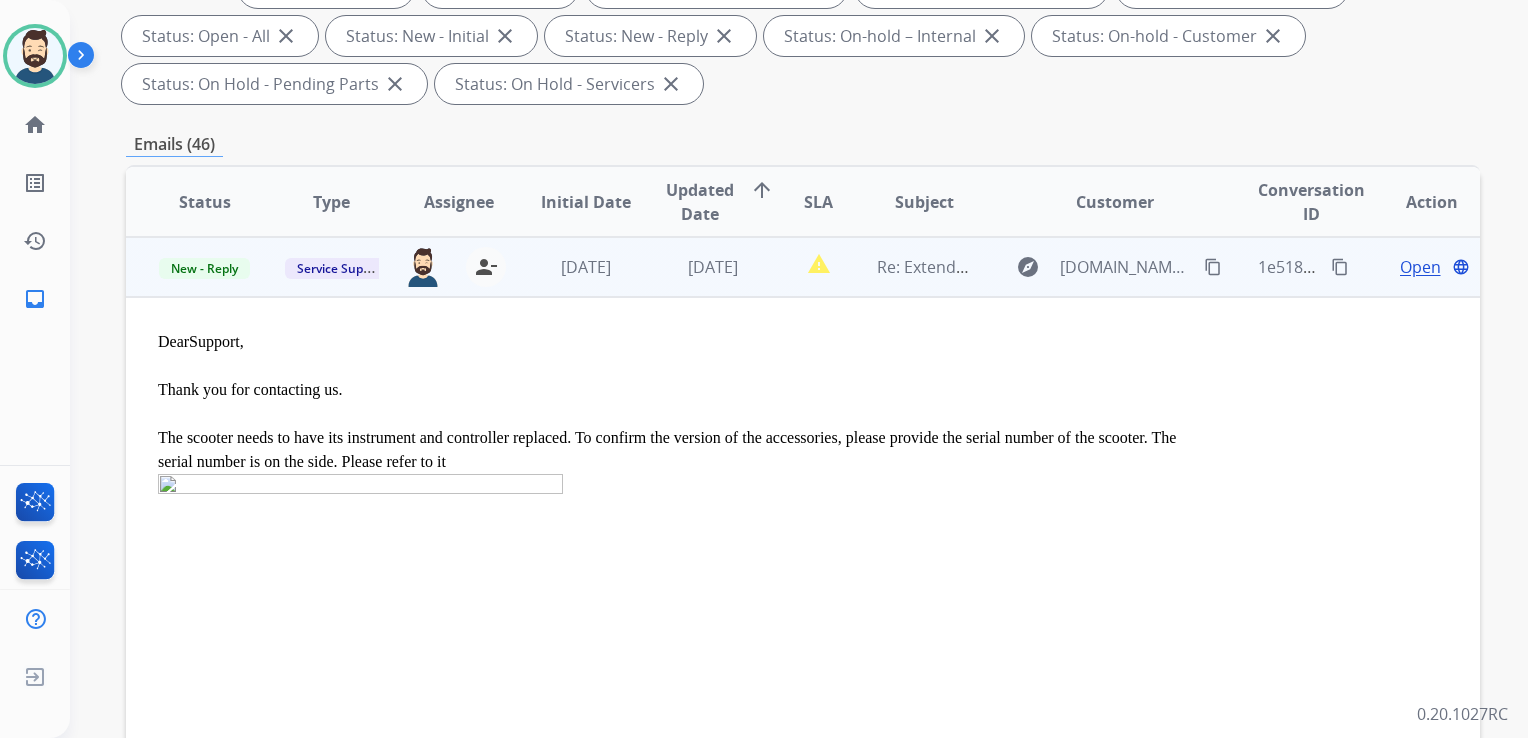 click on "Open" at bounding box center (1420, 267) 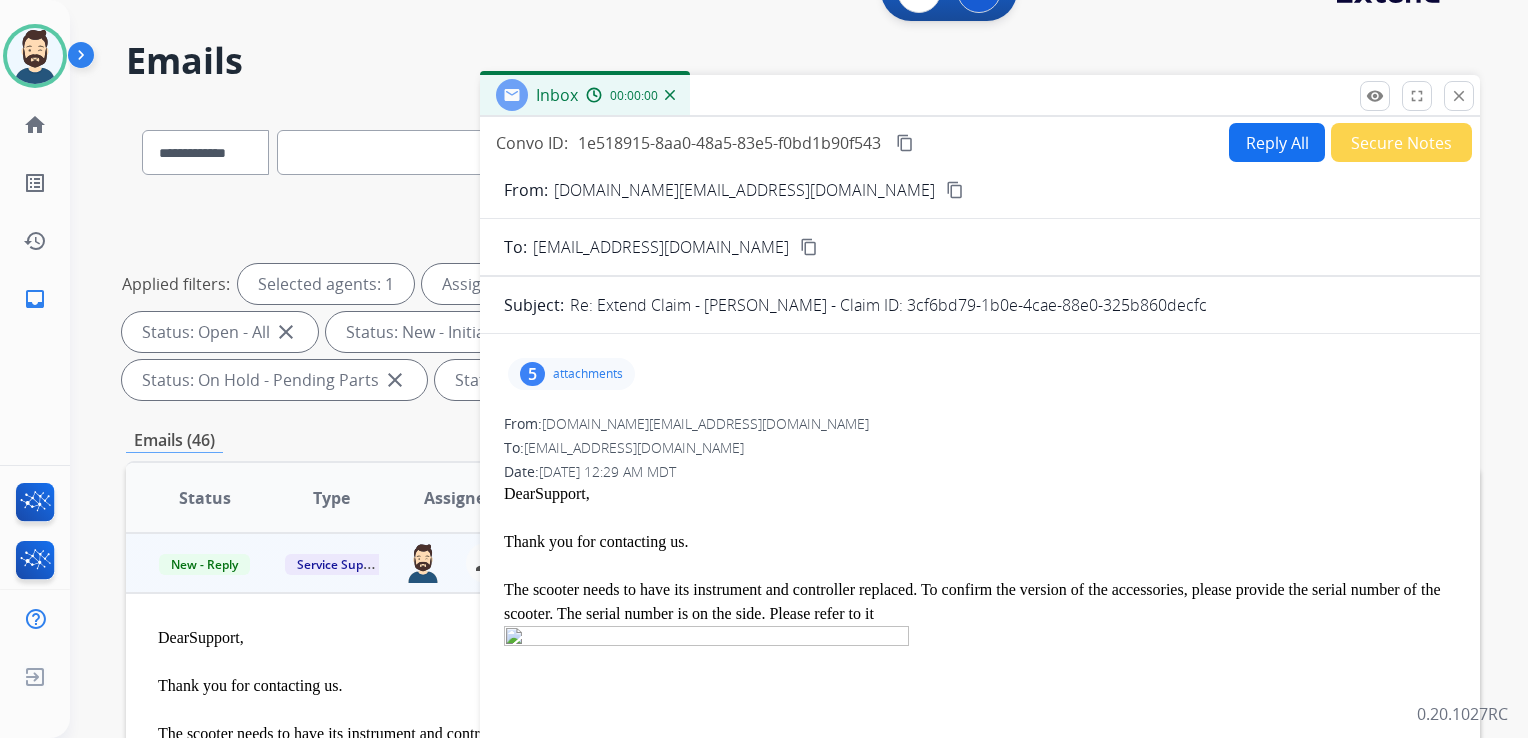 scroll, scrollTop: 43, scrollLeft: 0, axis: vertical 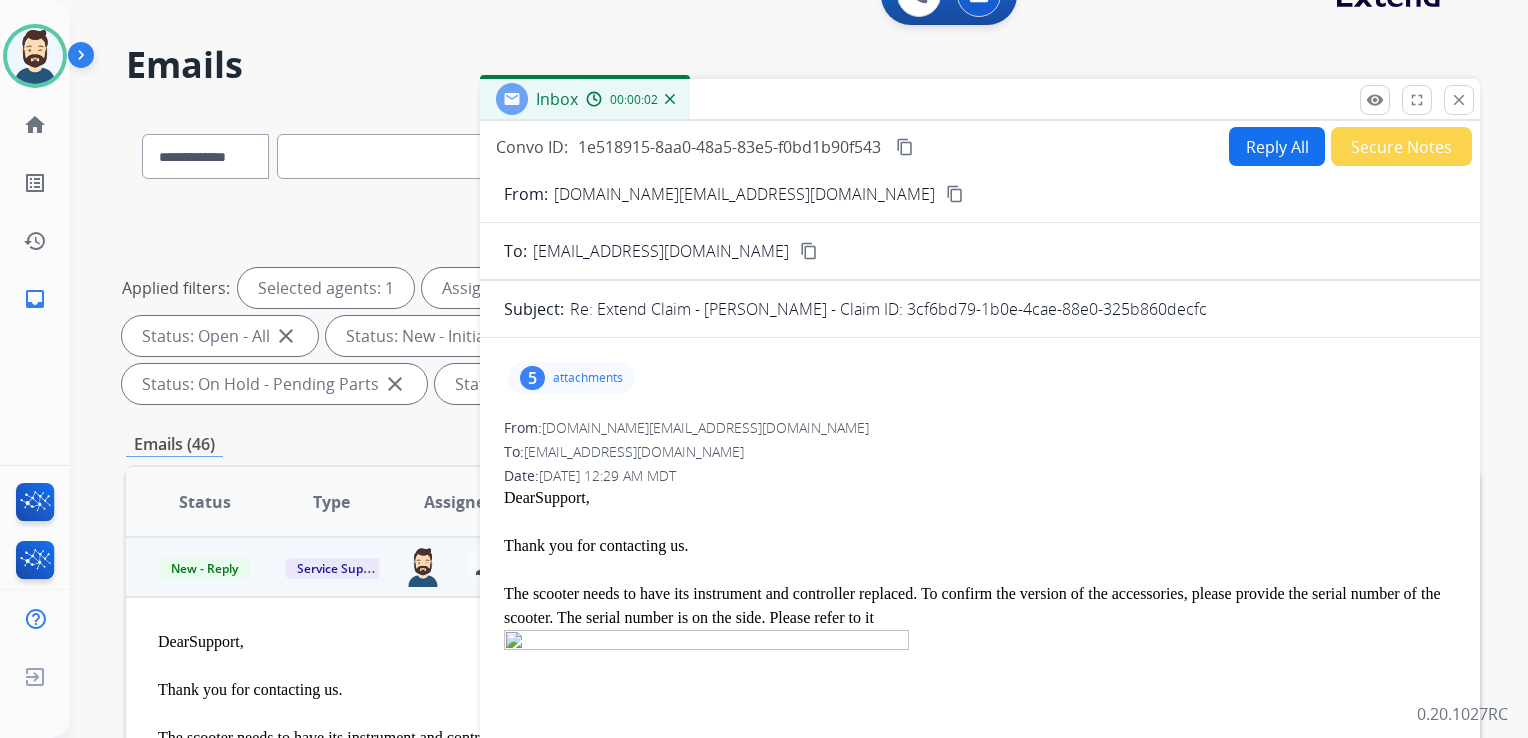 drag, startPoint x: 916, startPoint y: 306, endPoint x: 1228, endPoint y: 303, distance: 312.01443 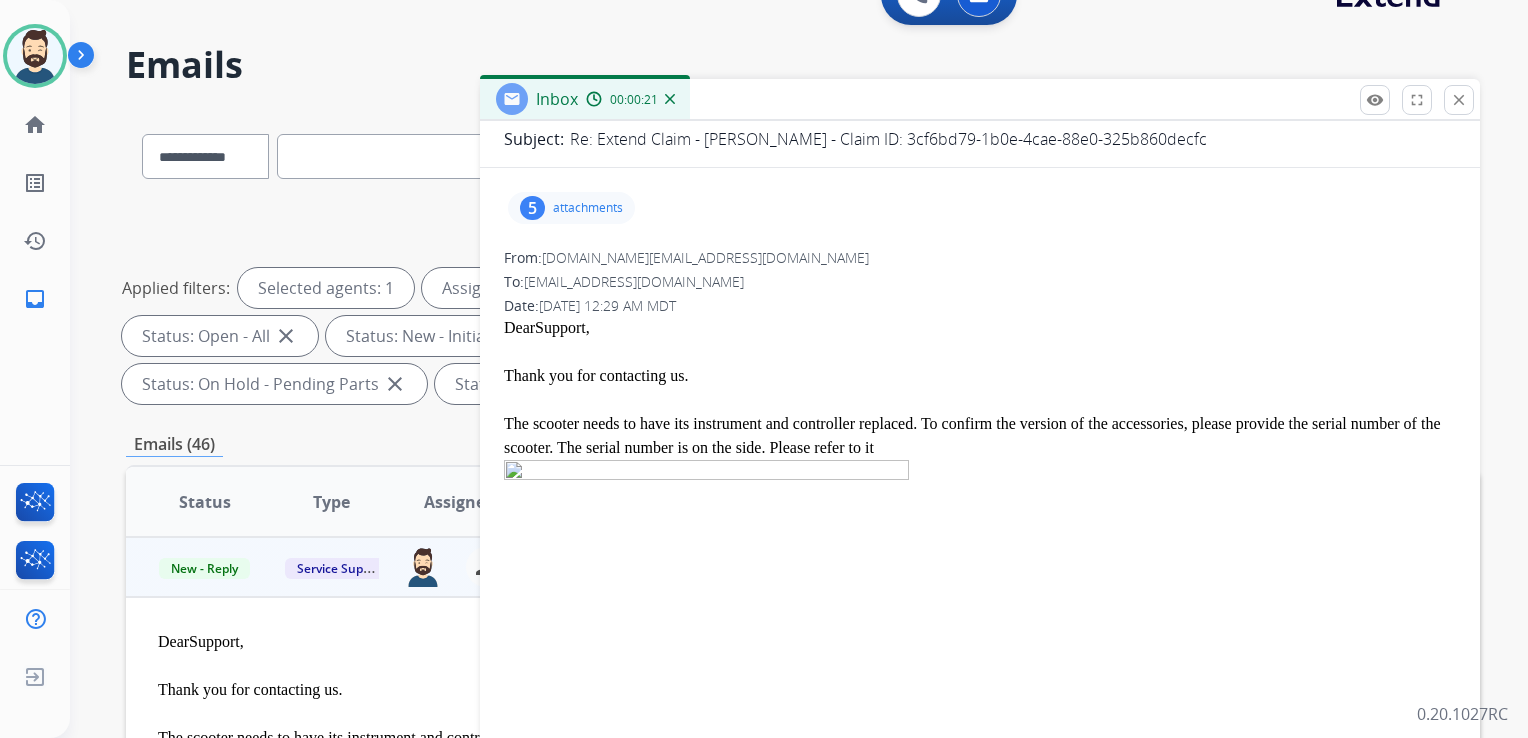 scroll, scrollTop: 100, scrollLeft: 0, axis: vertical 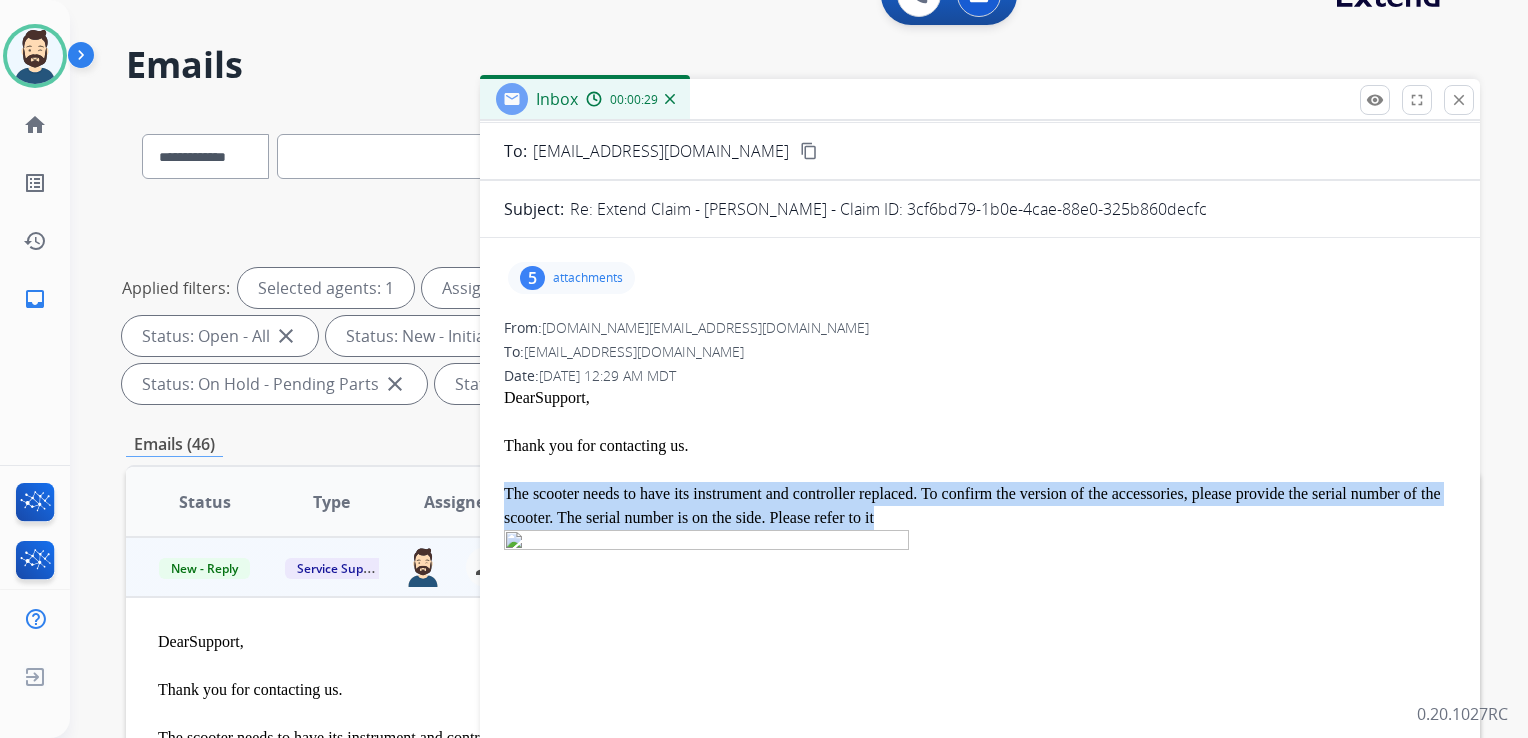 drag, startPoint x: 506, startPoint y: 487, endPoint x: 931, endPoint y: 515, distance: 425.92136 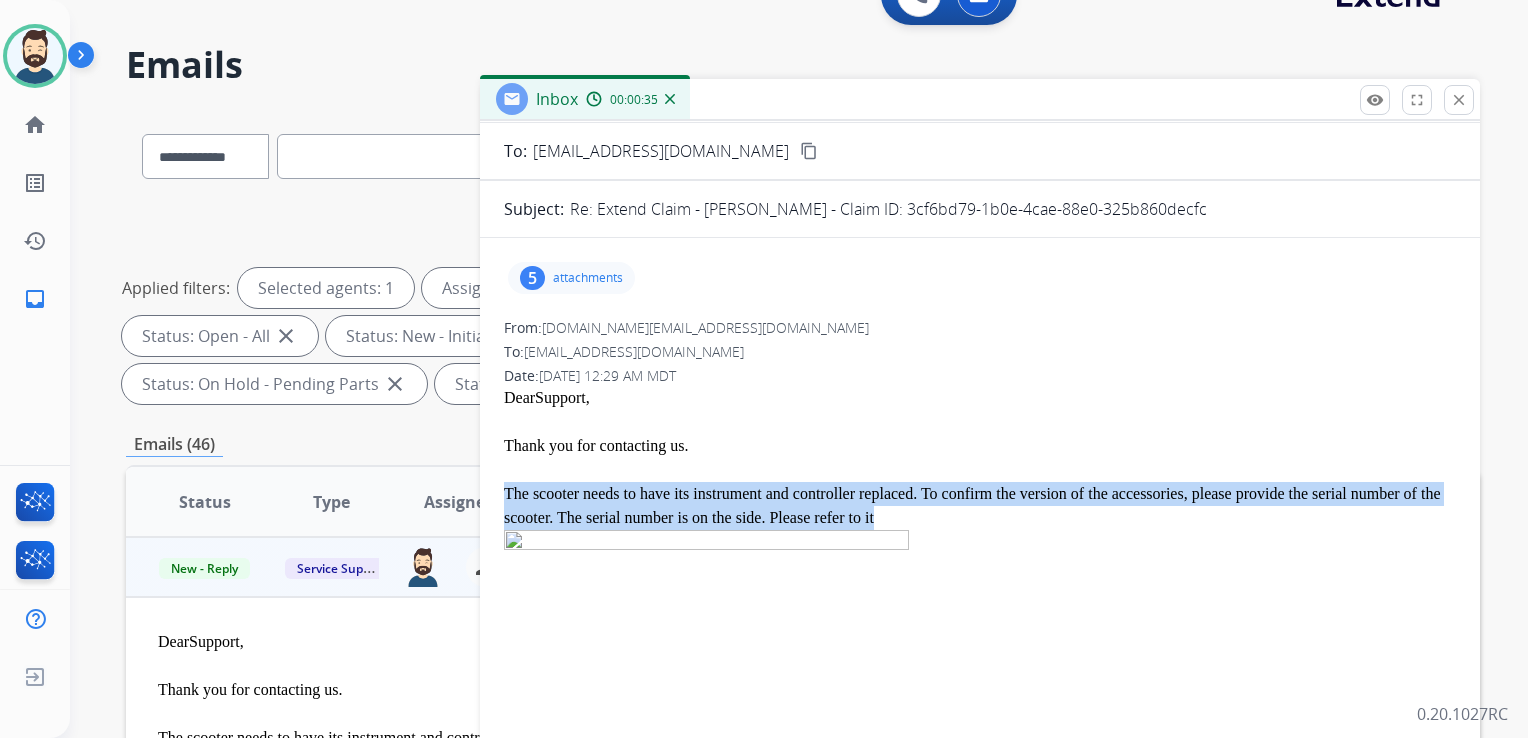 scroll, scrollTop: 0, scrollLeft: 0, axis: both 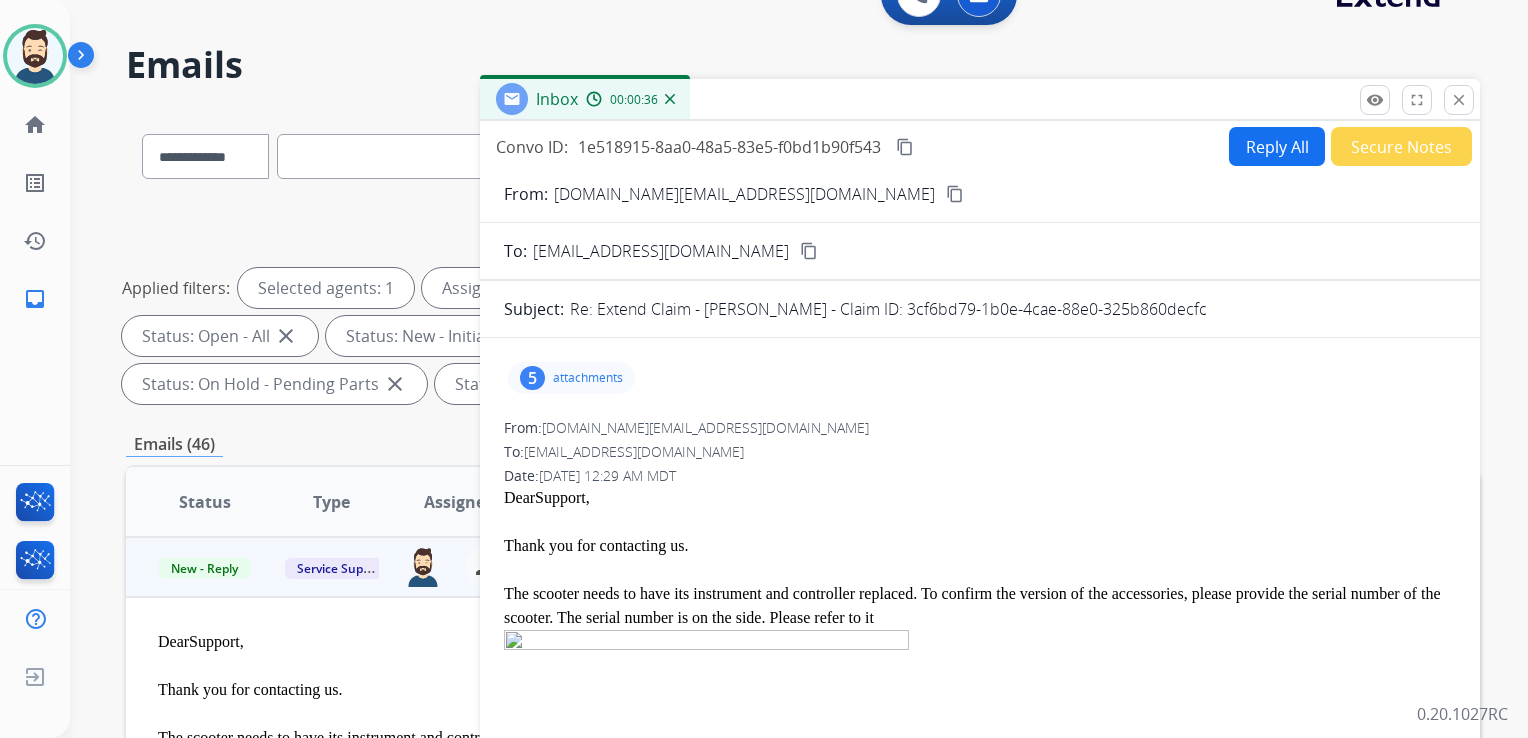 click on "attachments" at bounding box center [588, 378] 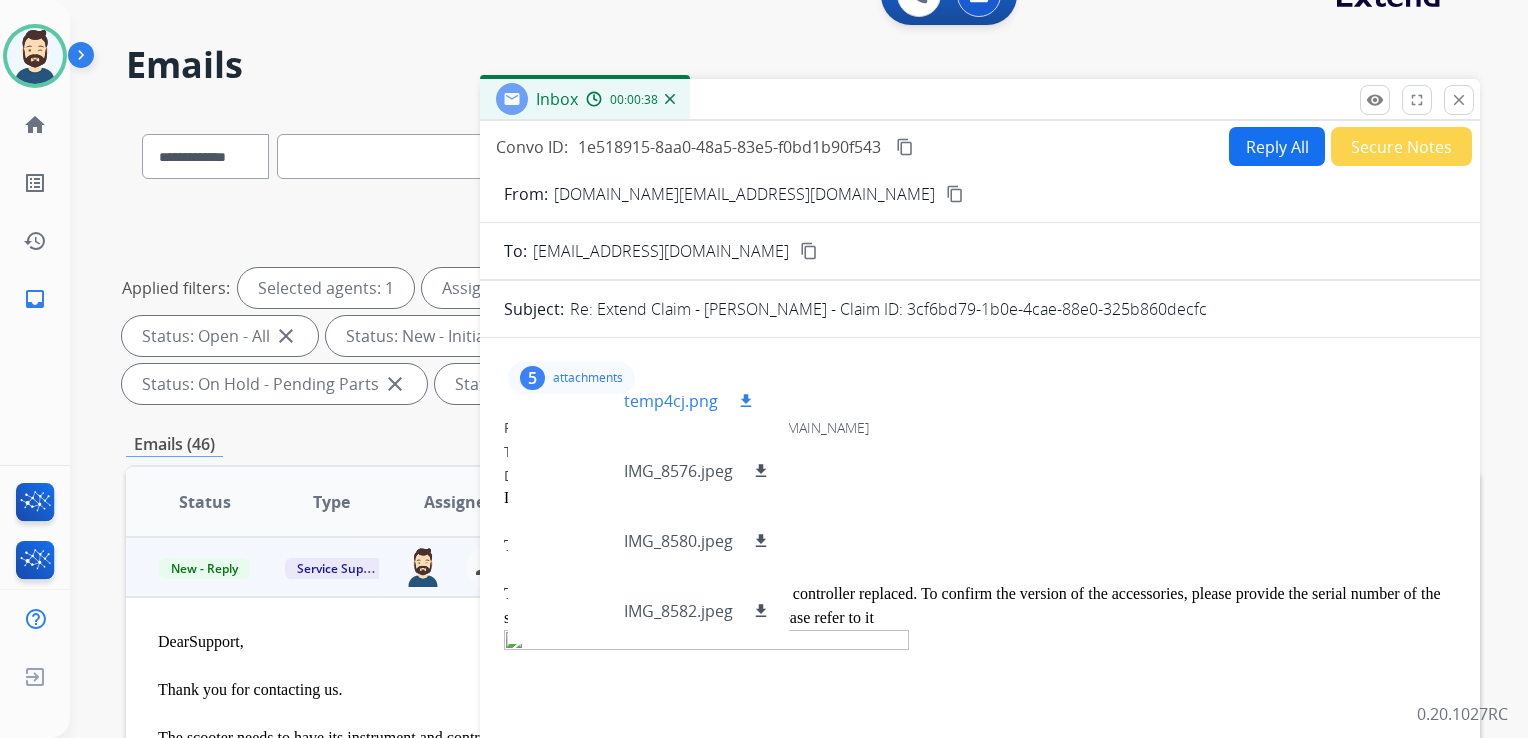 scroll, scrollTop: 0, scrollLeft: 0, axis: both 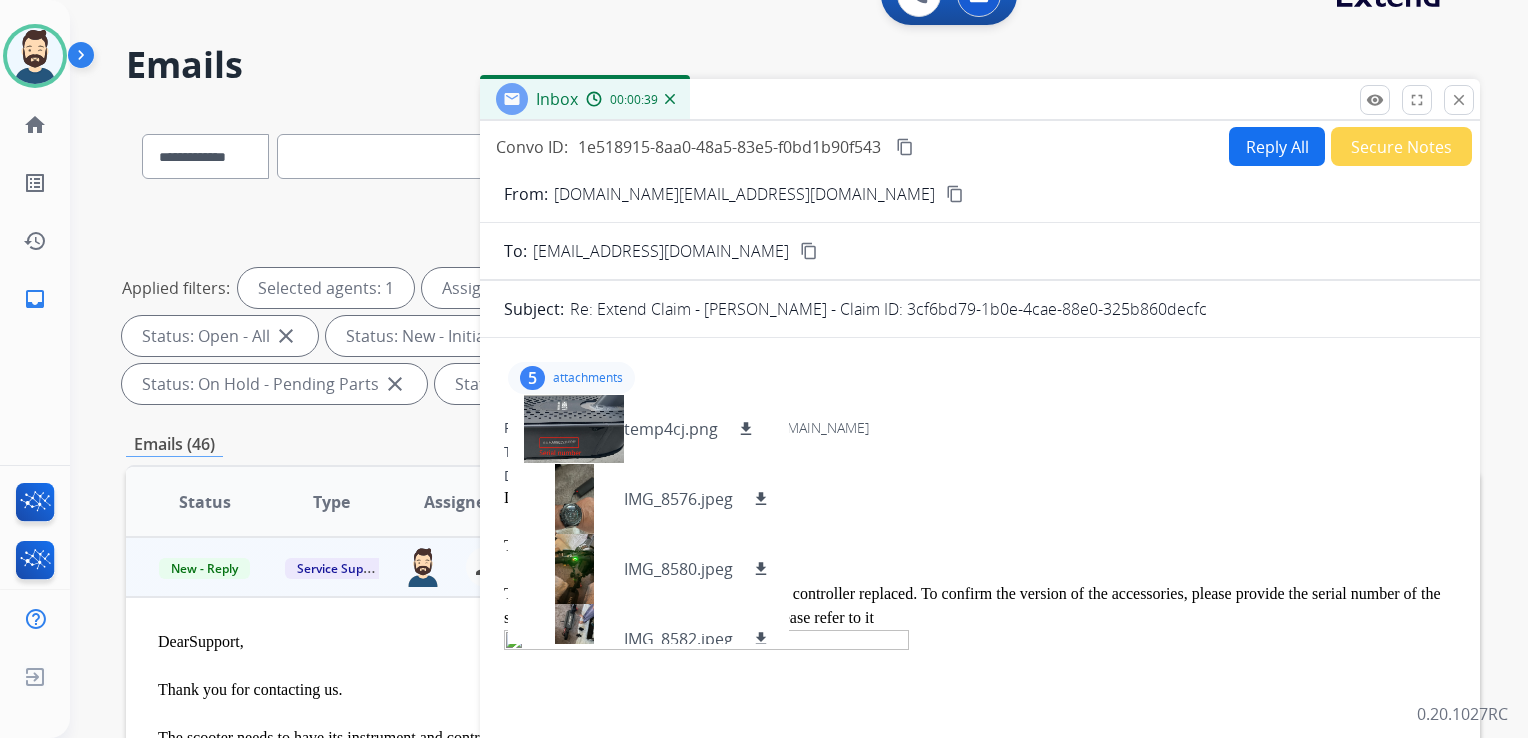 click on "attachments" at bounding box center (588, 378) 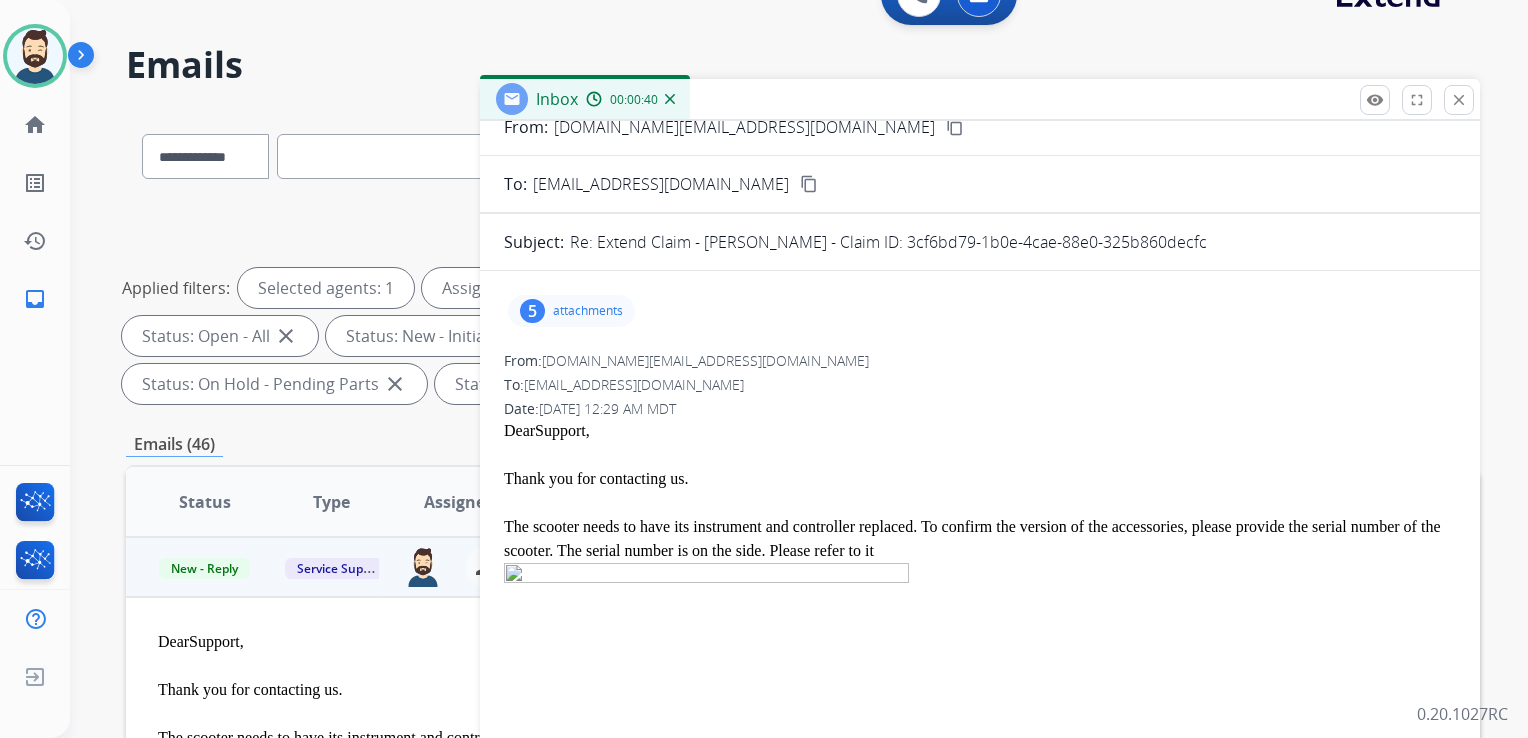 scroll, scrollTop: 100, scrollLeft: 0, axis: vertical 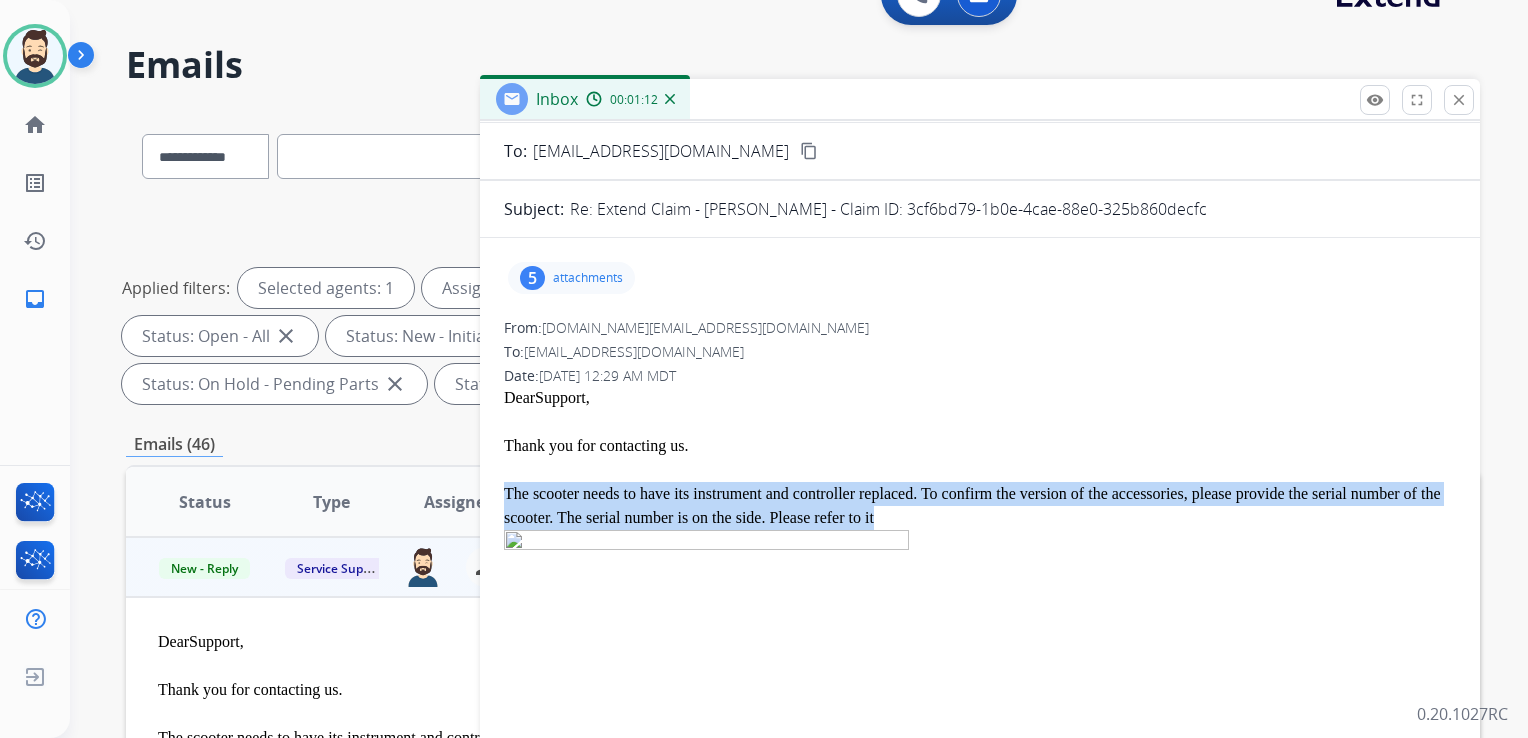 drag, startPoint x: 506, startPoint y: 491, endPoint x: 910, endPoint y: 516, distance: 404.77277 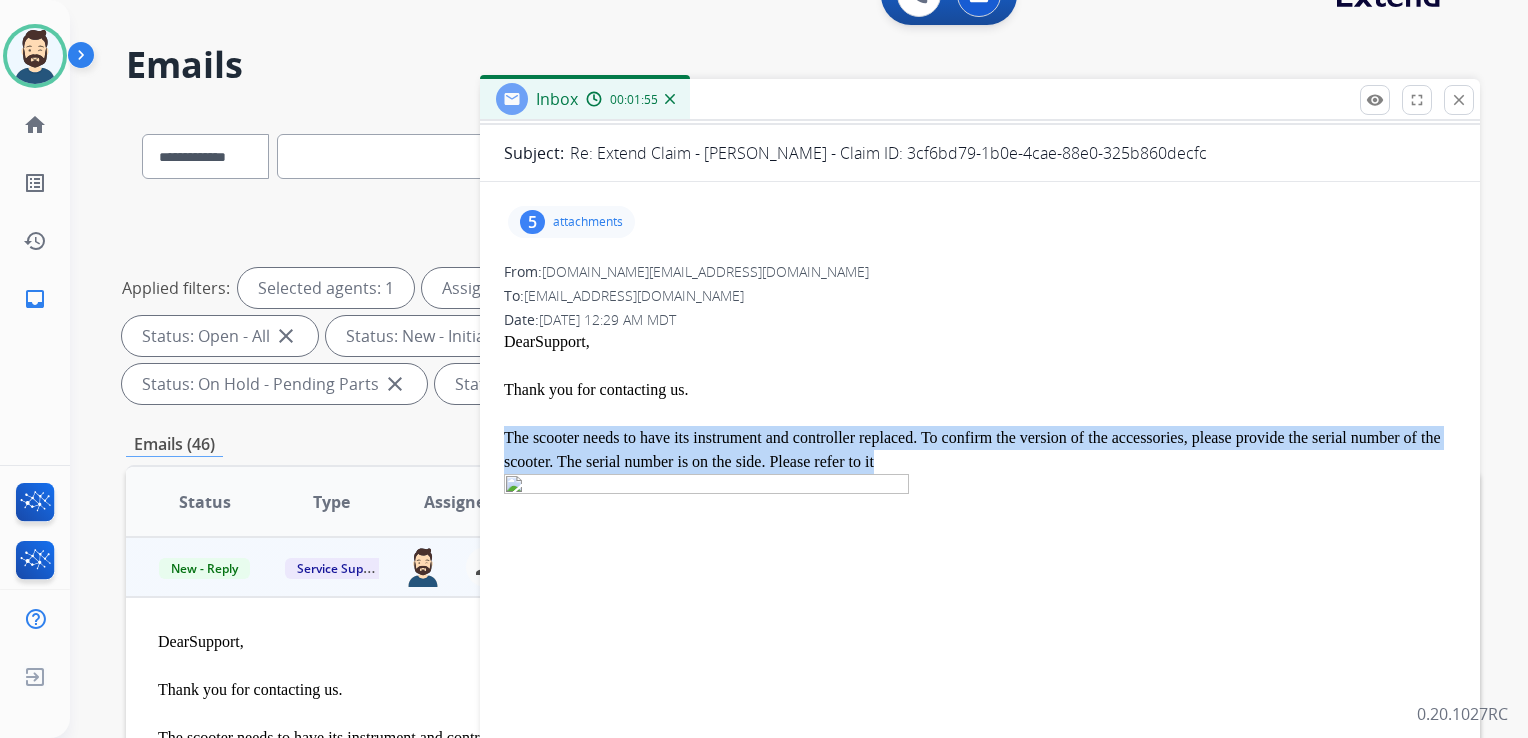 scroll, scrollTop: 0, scrollLeft: 0, axis: both 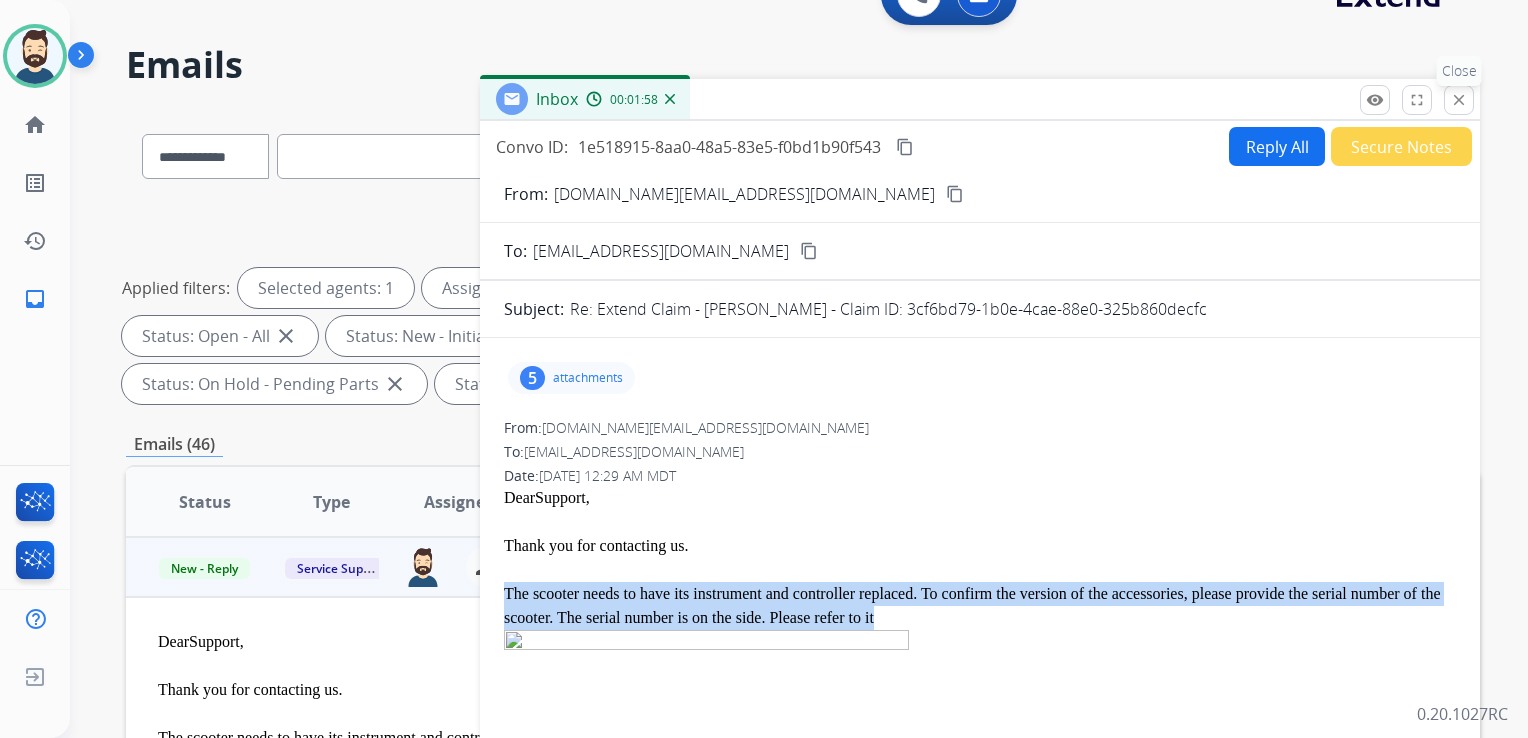 click on "close" at bounding box center (1459, 100) 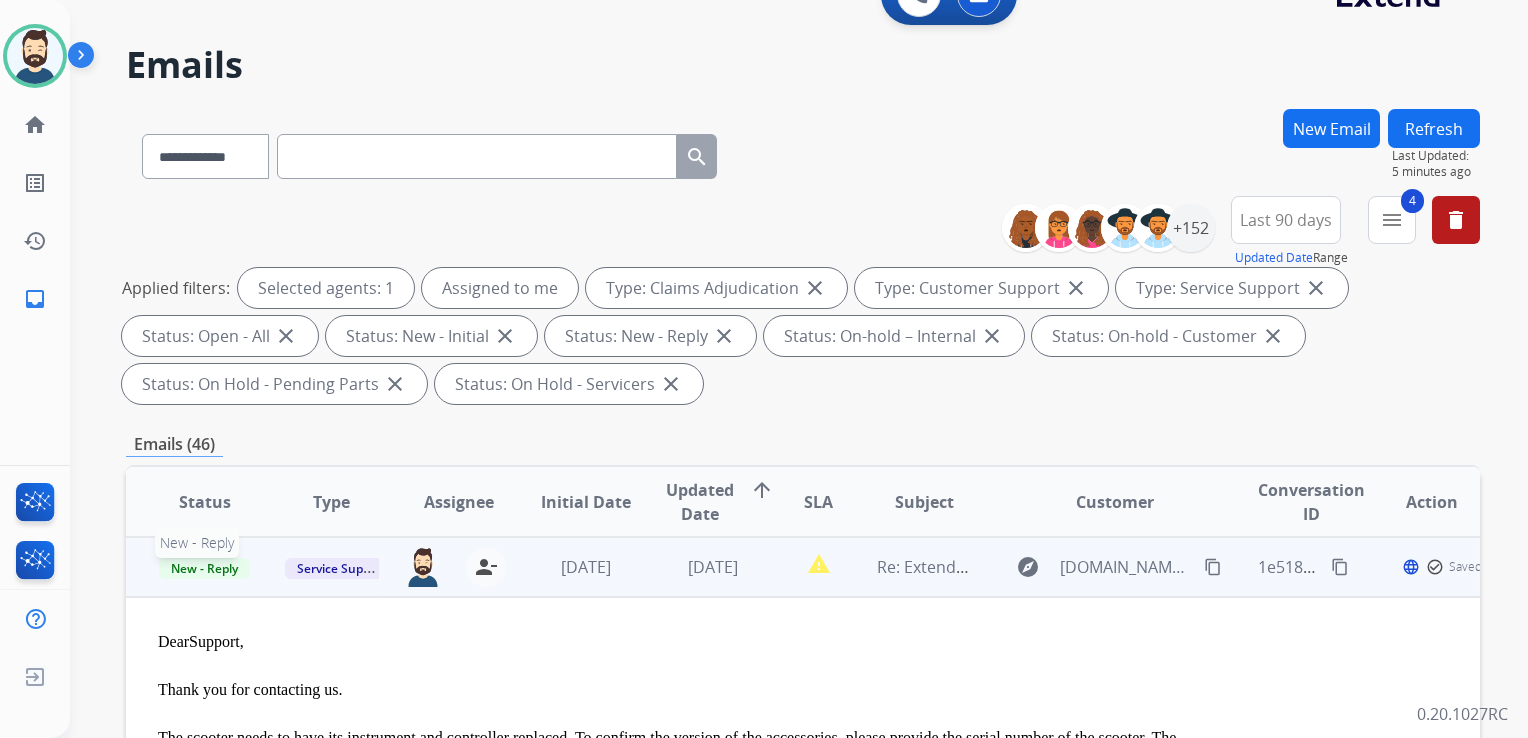click on "New - Reply" at bounding box center (204, 568) 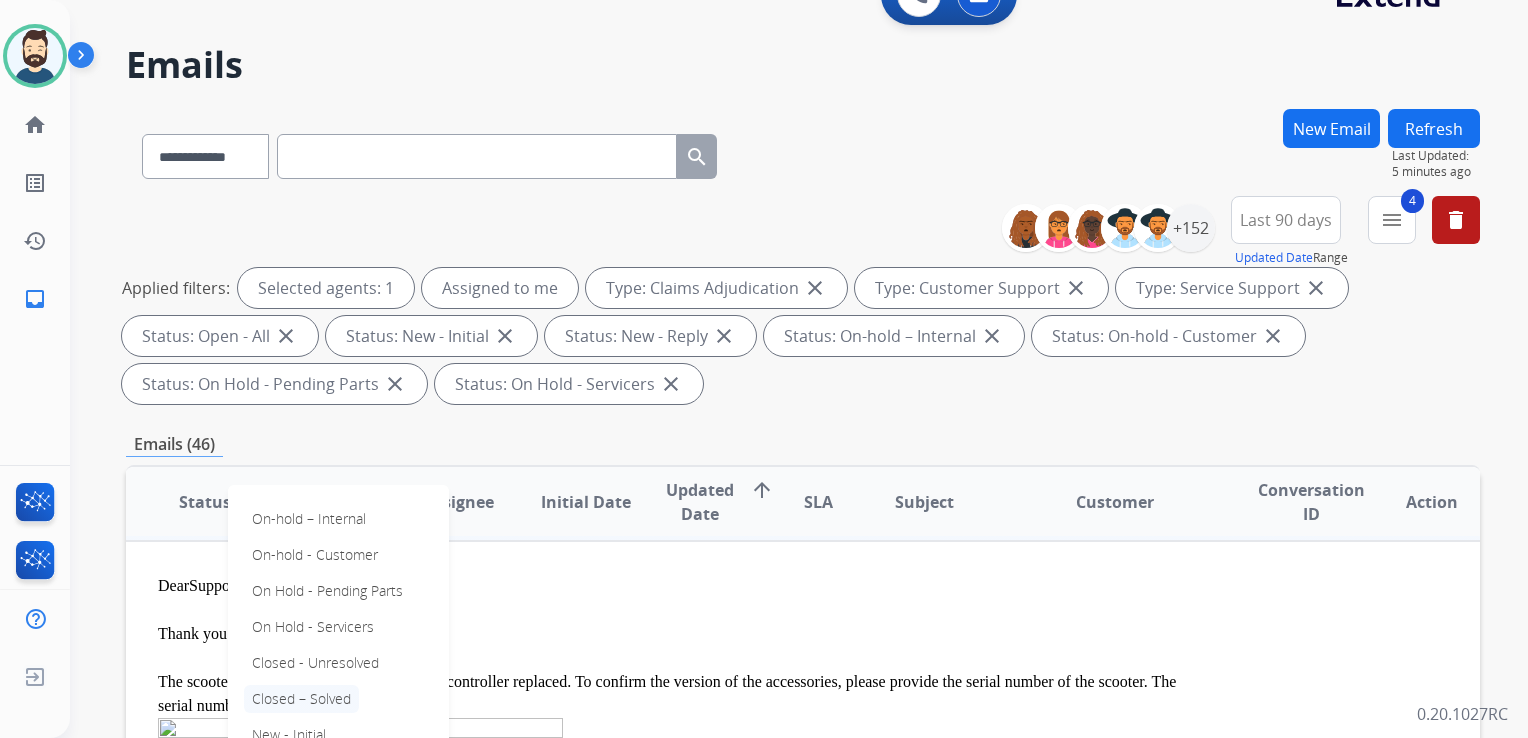 scroll, scrollTop: 100, scrollLeft: 0, axis: vertical 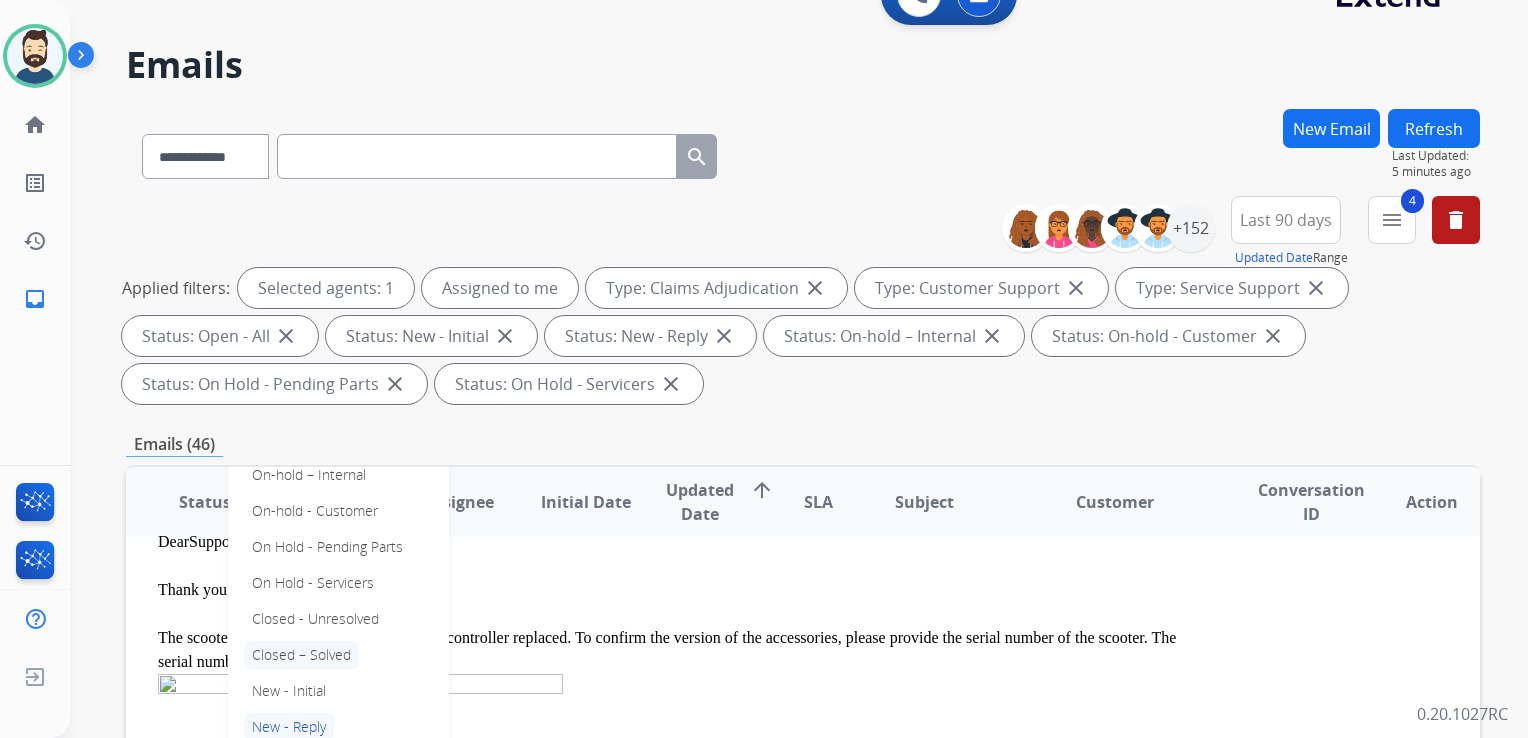 click on "Closed – Solved" at bounding box center (301, 655) 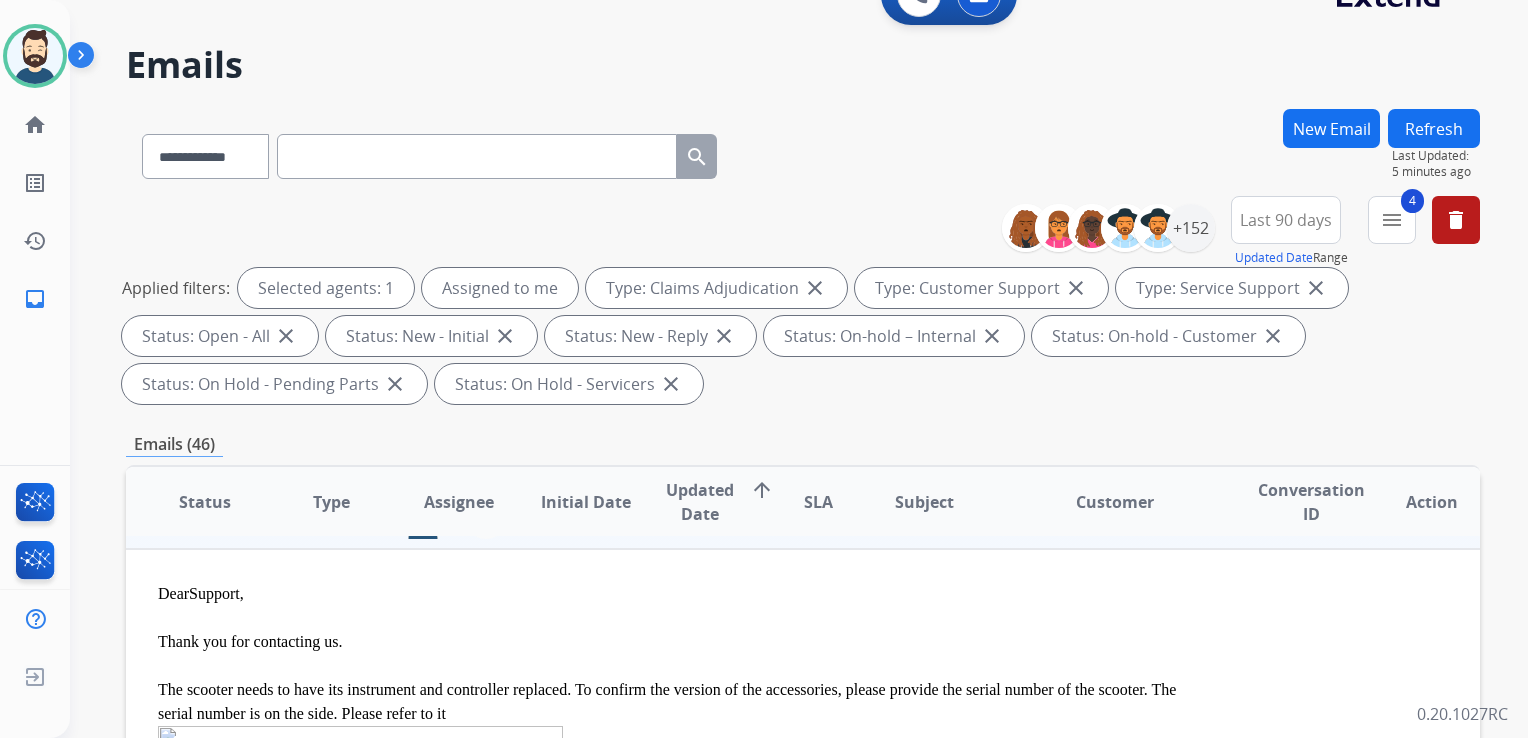 scroll, scrollTop: 0, scrollLeft: 0, axis: both 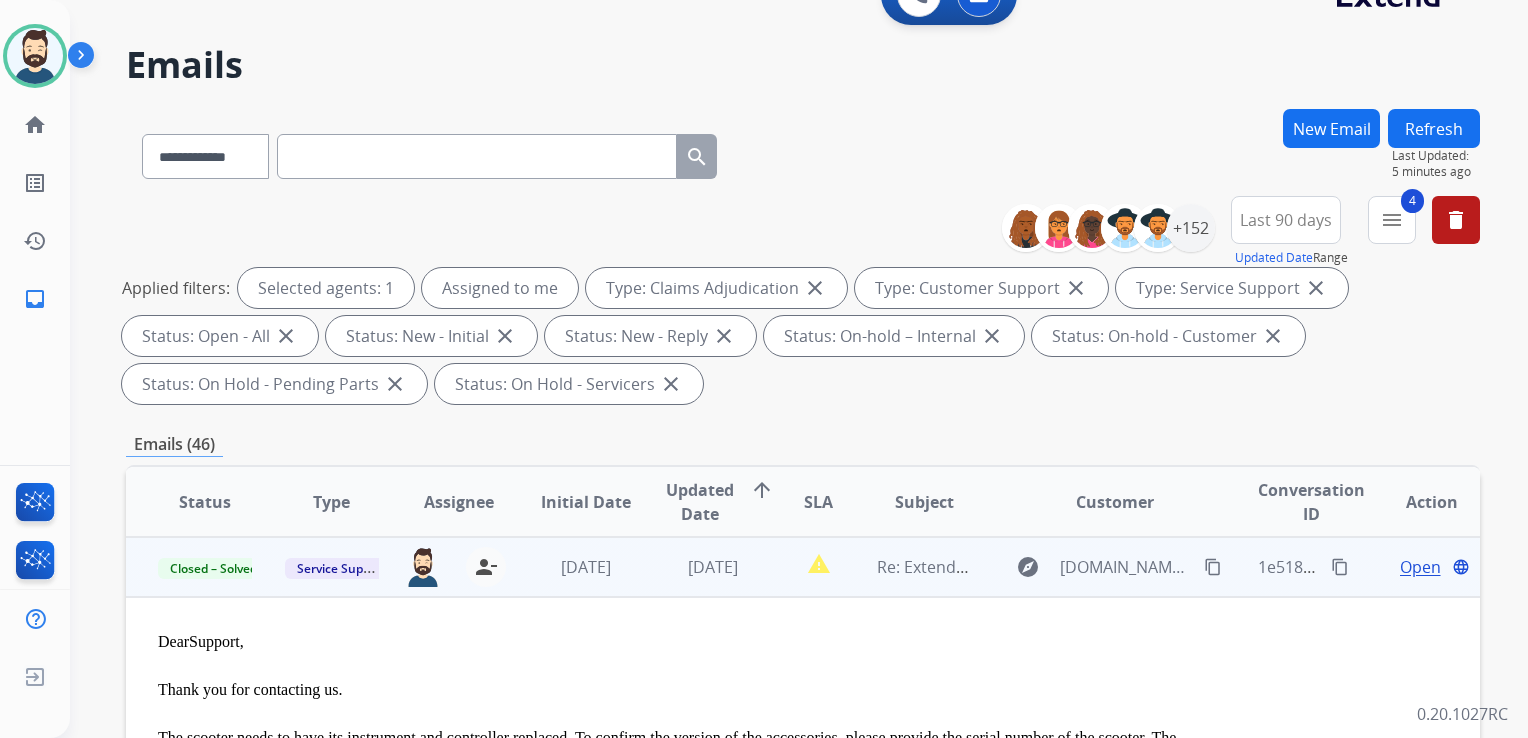 click on "[DATE]" at bounding box center (697, 567) 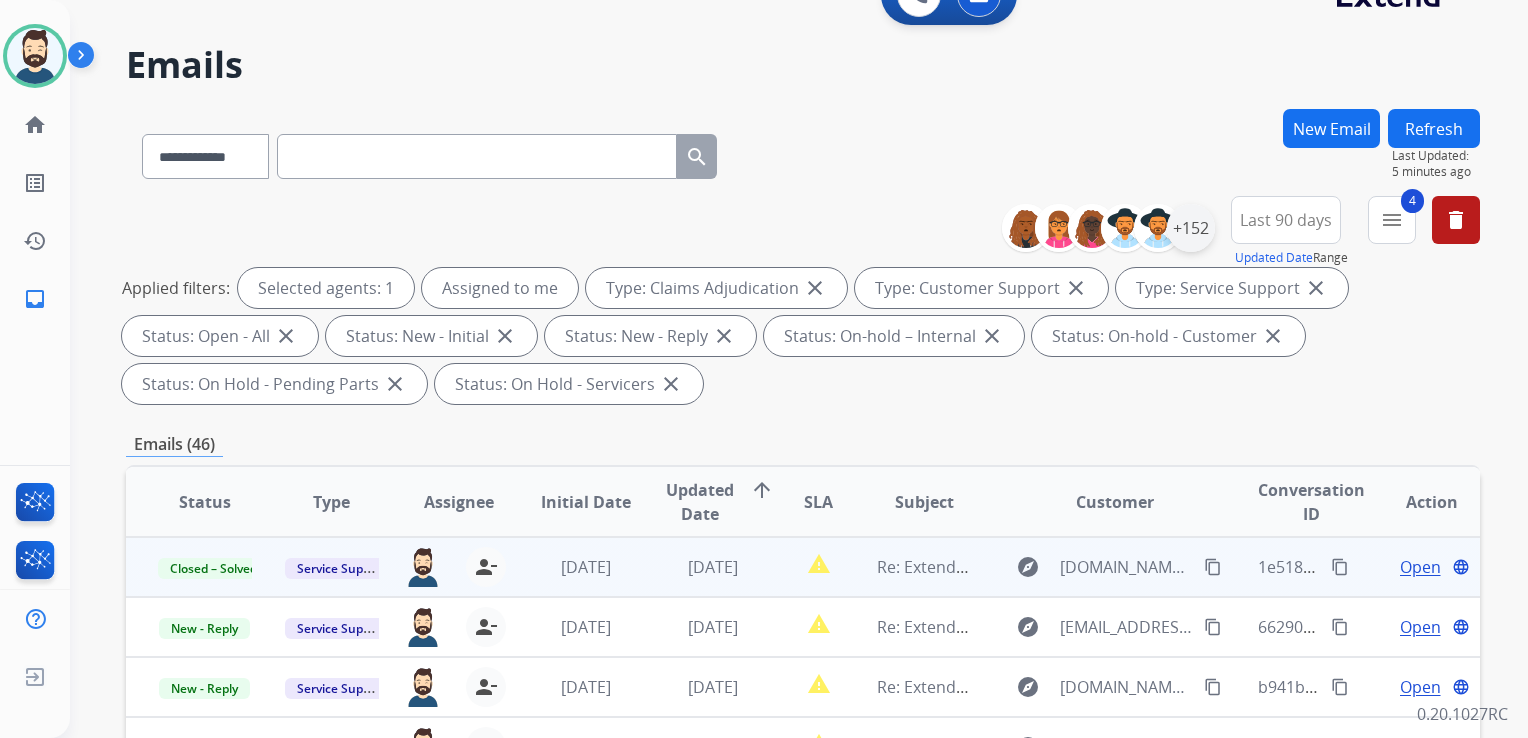 scroll, scrollTop: 0, scrollLeft: 0, axis: both 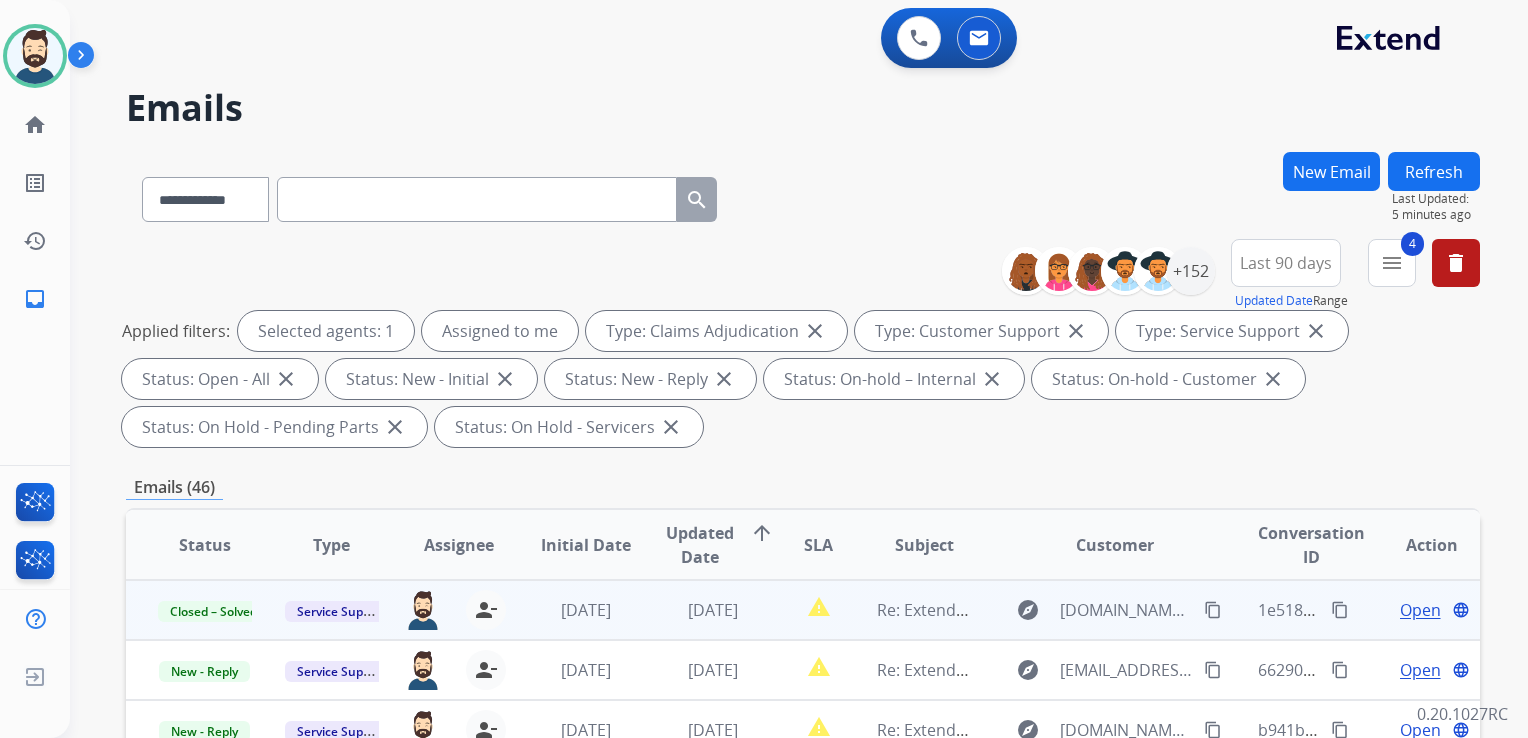 click on "New Email" at bounding box center (1331, 171) 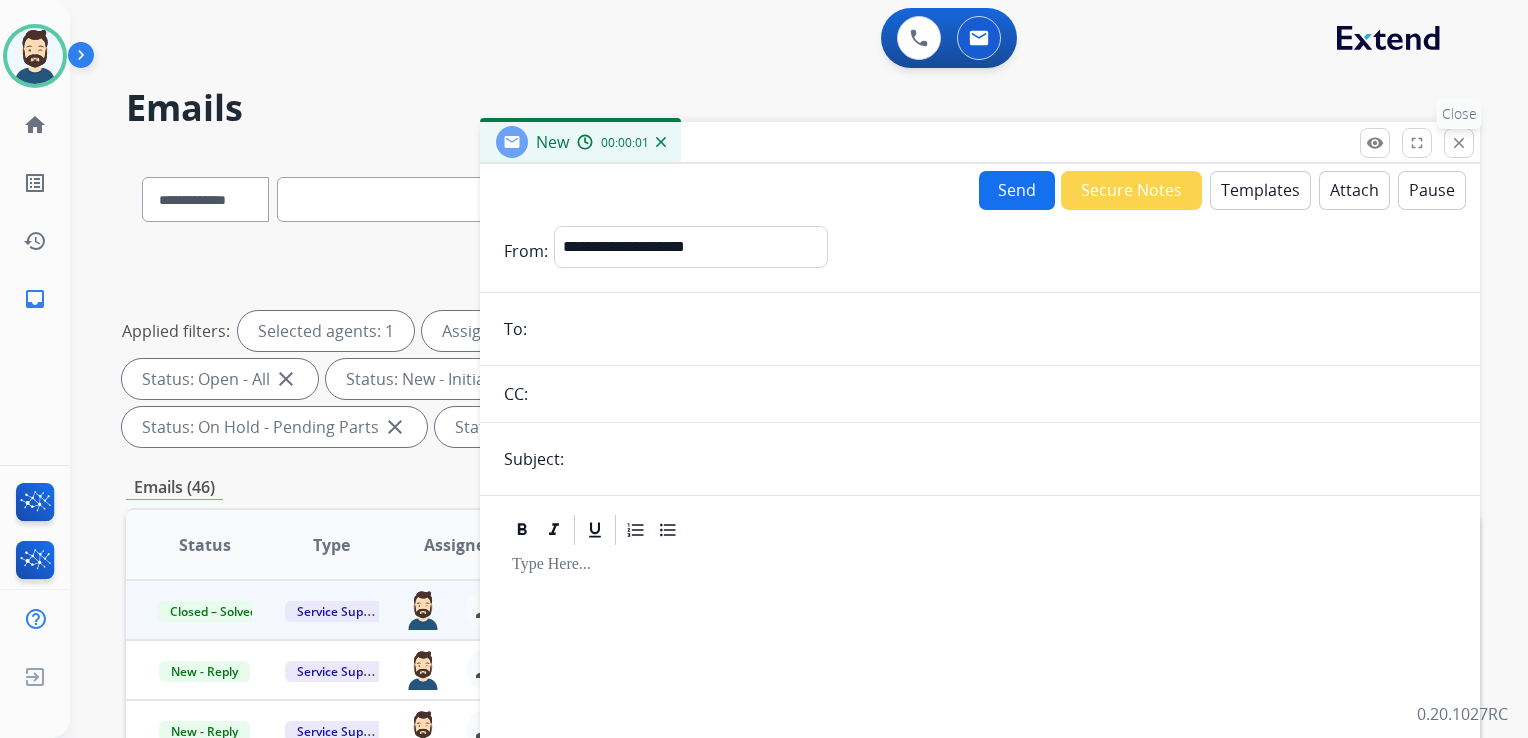 click on "close" at bounding box center [1459, 143] 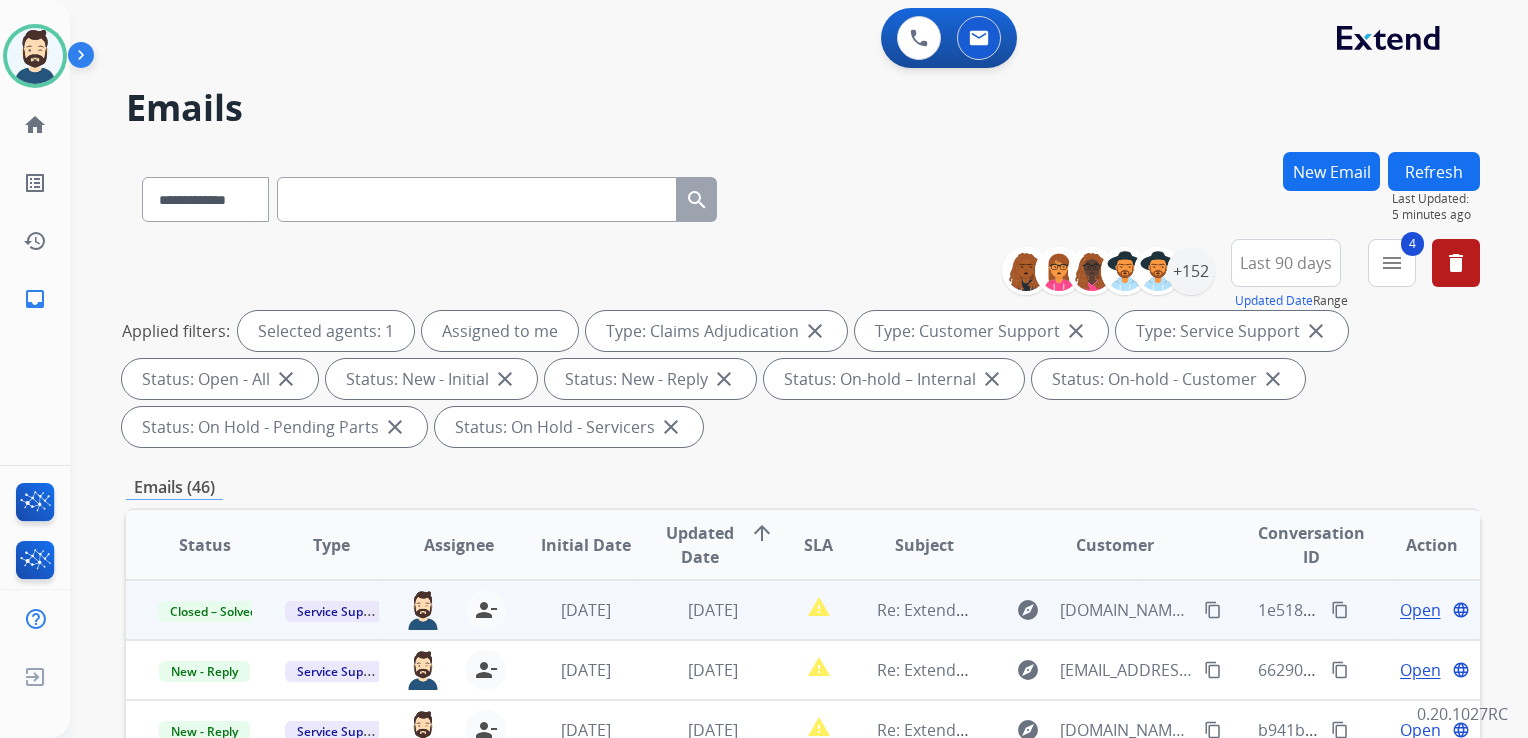 click on "Refresh" at bounding box center (1434, 171) 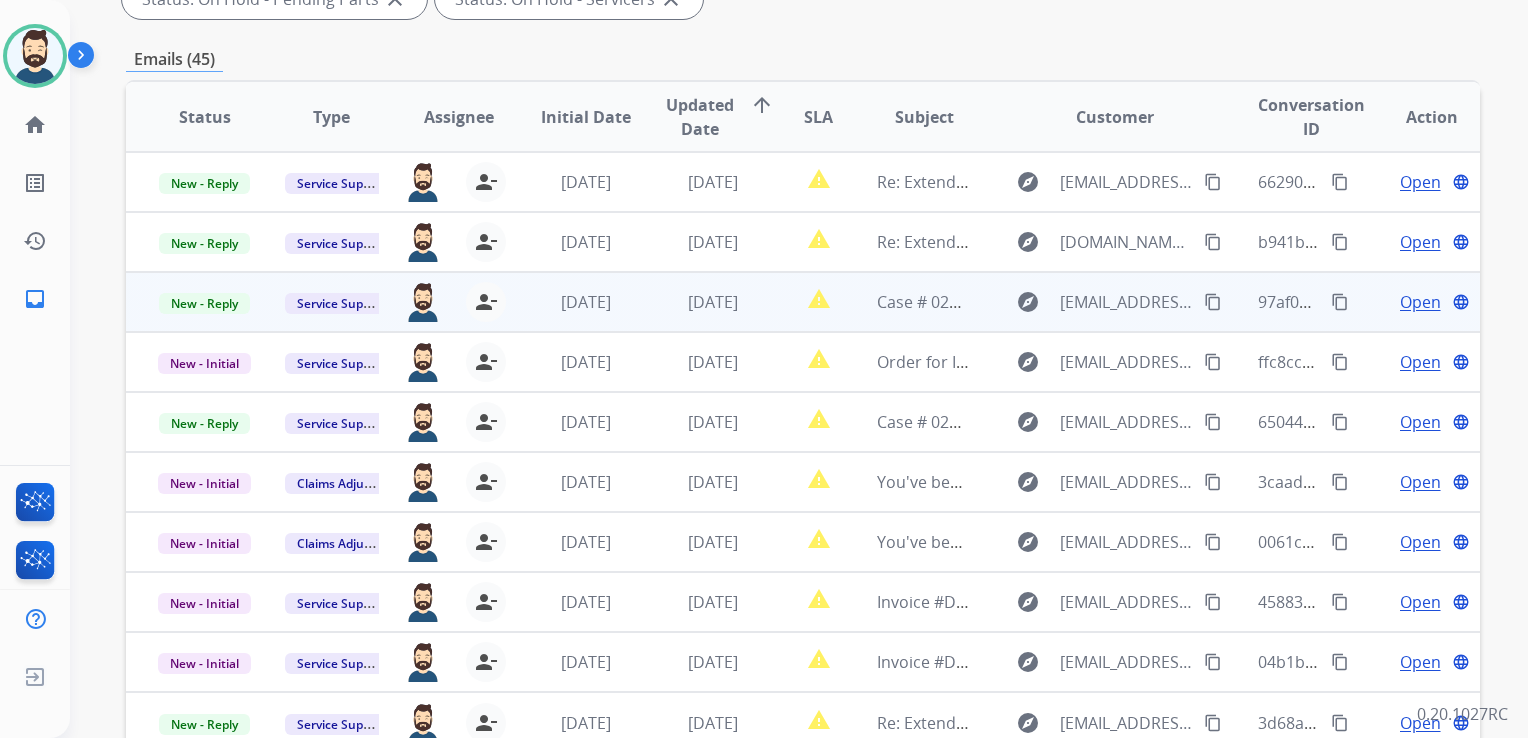 scroll, scrollTop: 400, scrollLeft: 0, axis: vertical 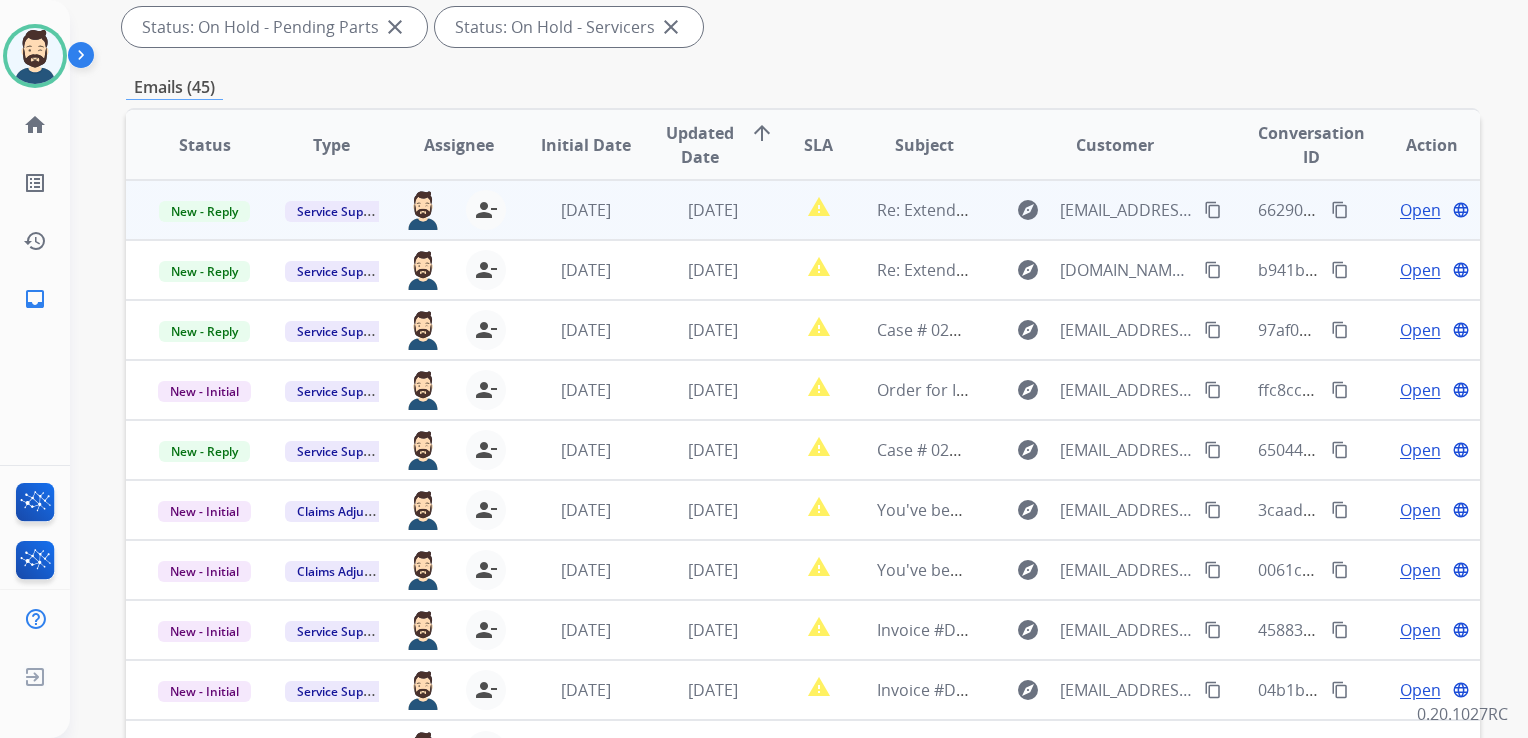 click on "[DATE]" at bounding box center [697, 210] 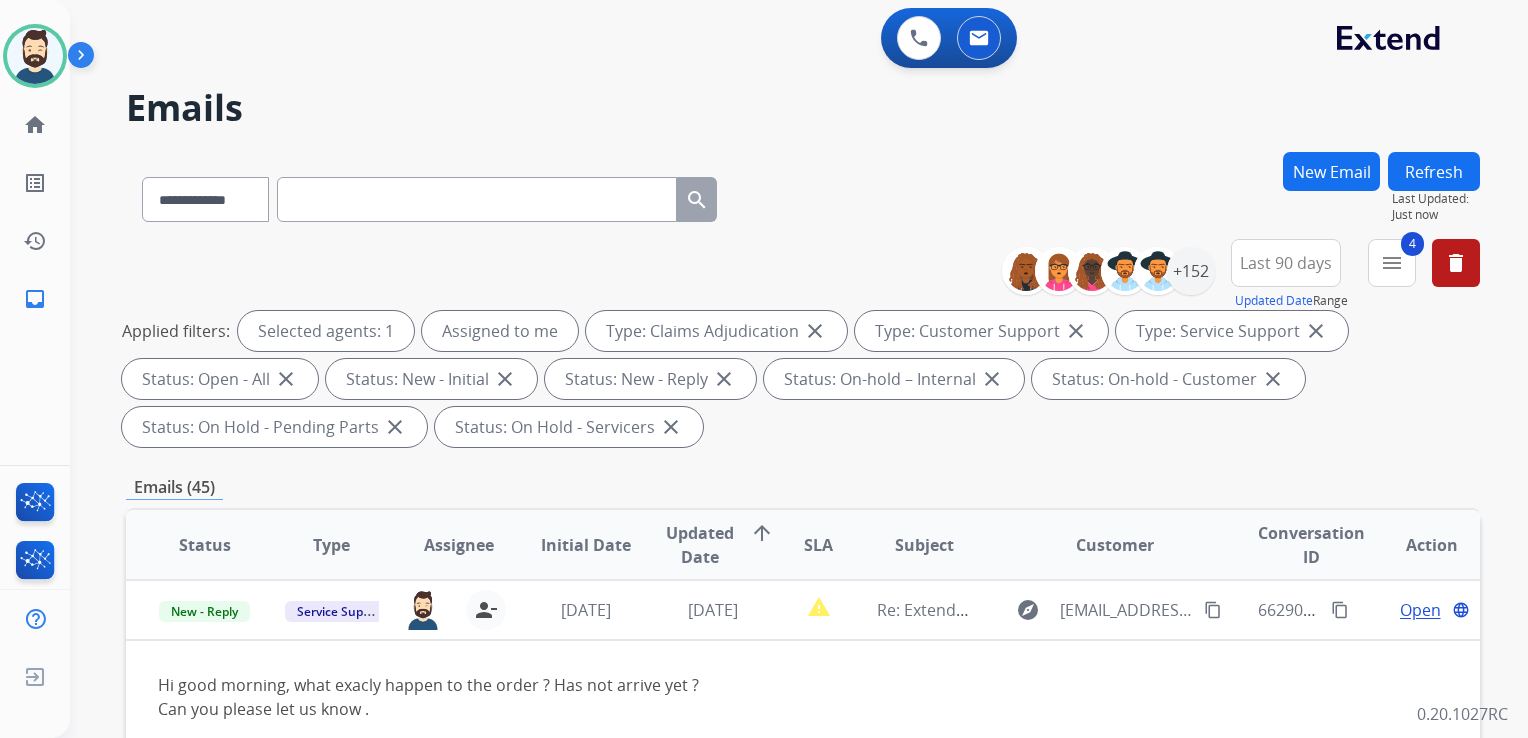 scroll, scrollTop: 300, scrollLeft: 0, axis: vertical 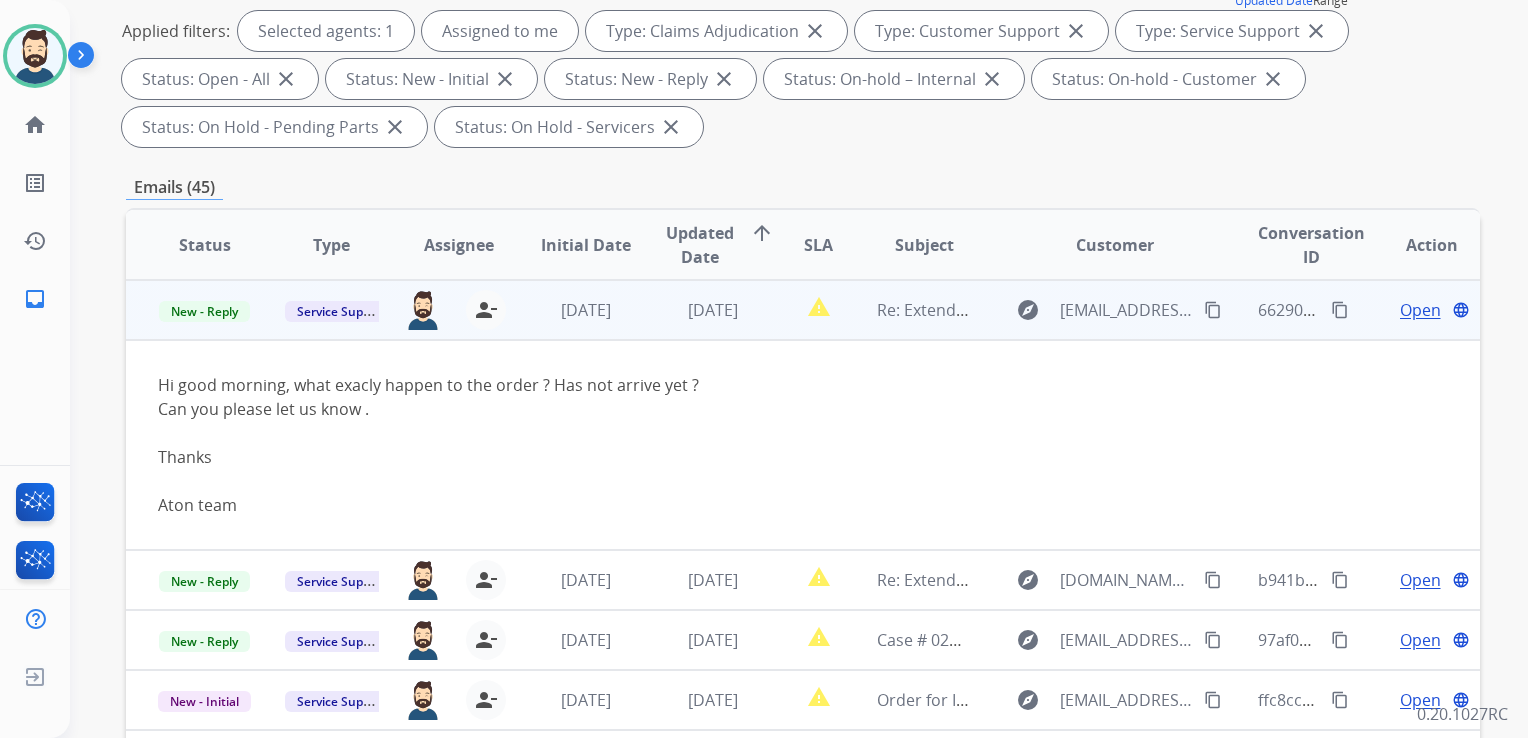 click on "[DATE]" at bounding box center [697, 310] 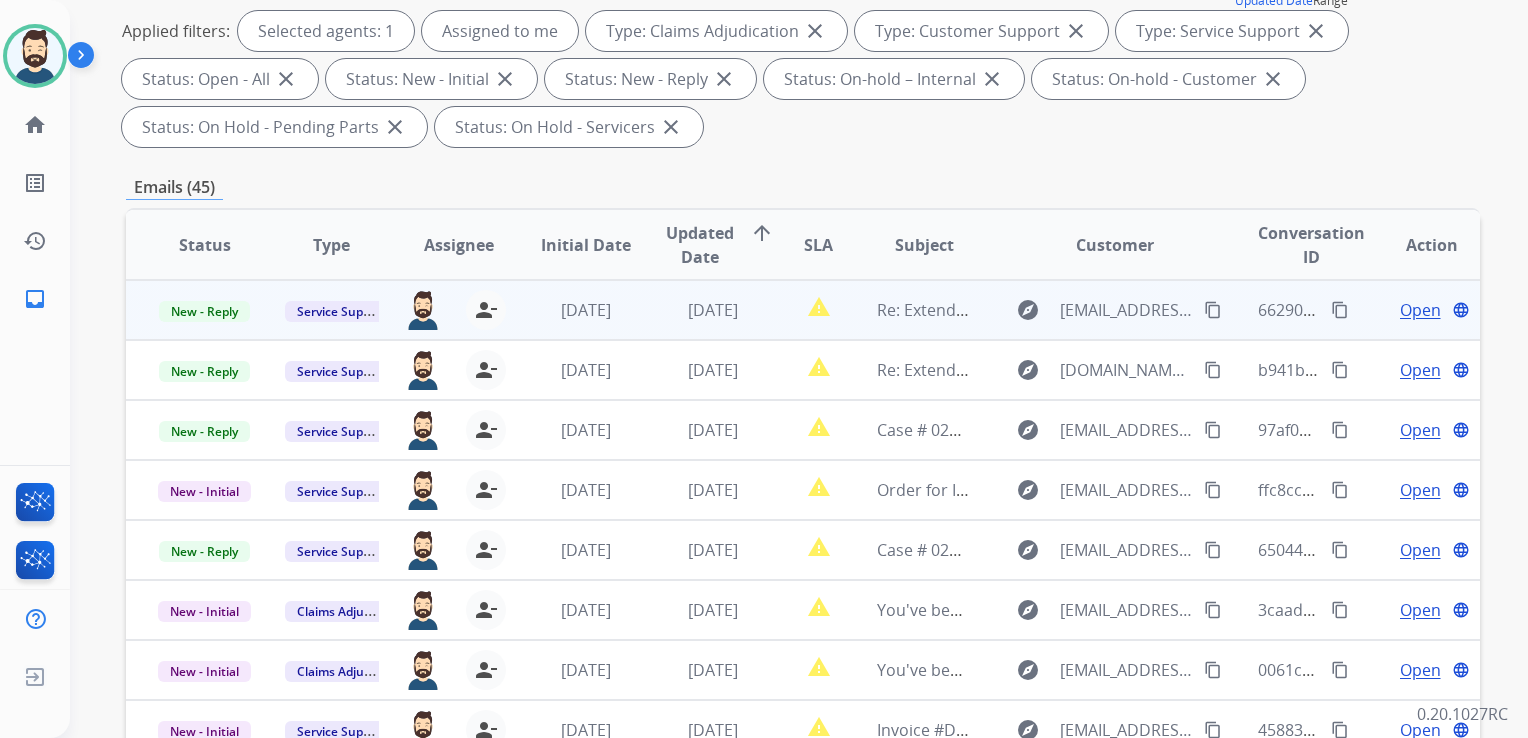 click on "[DATE]" at bounding box center [697, 310] 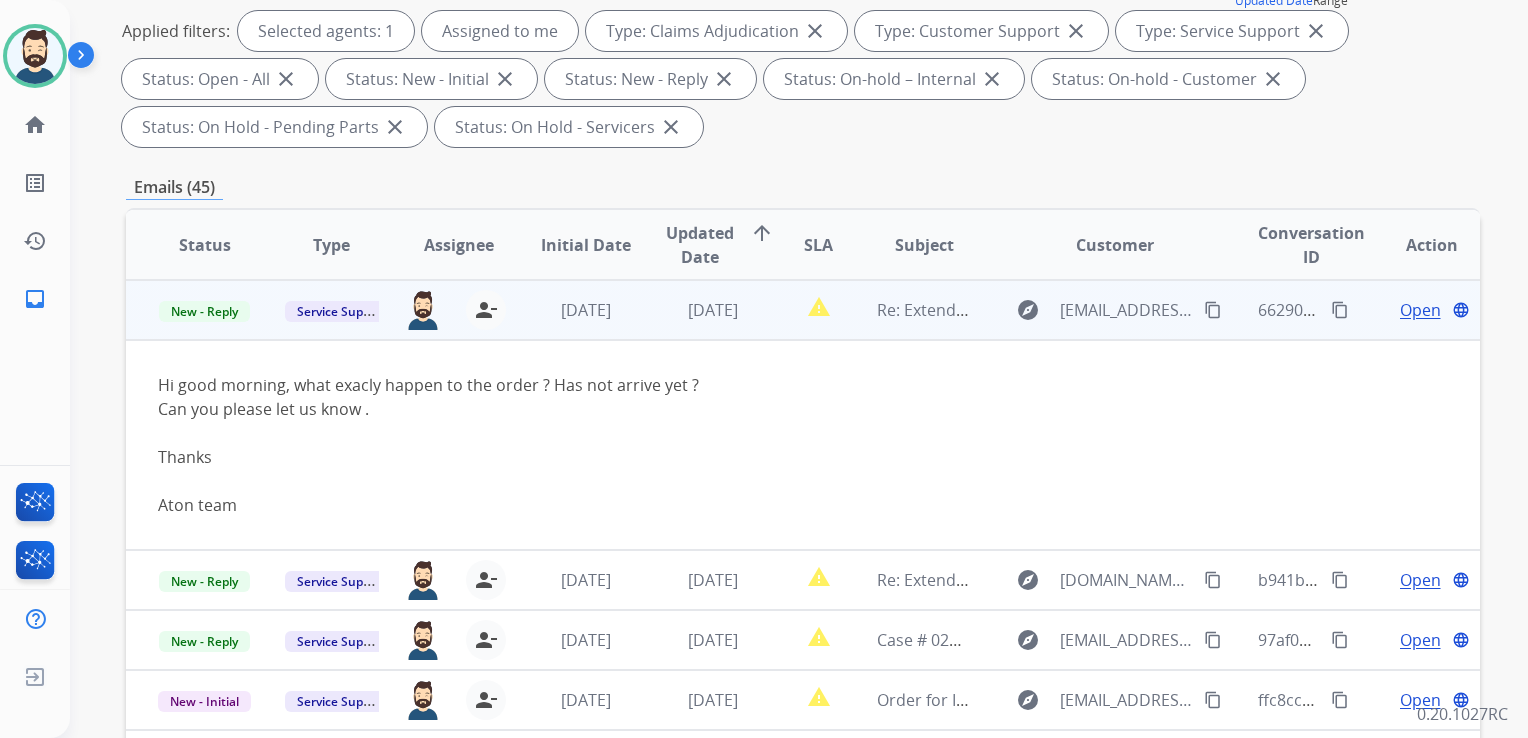 click on "Open" at bounding box center [1420, 310] 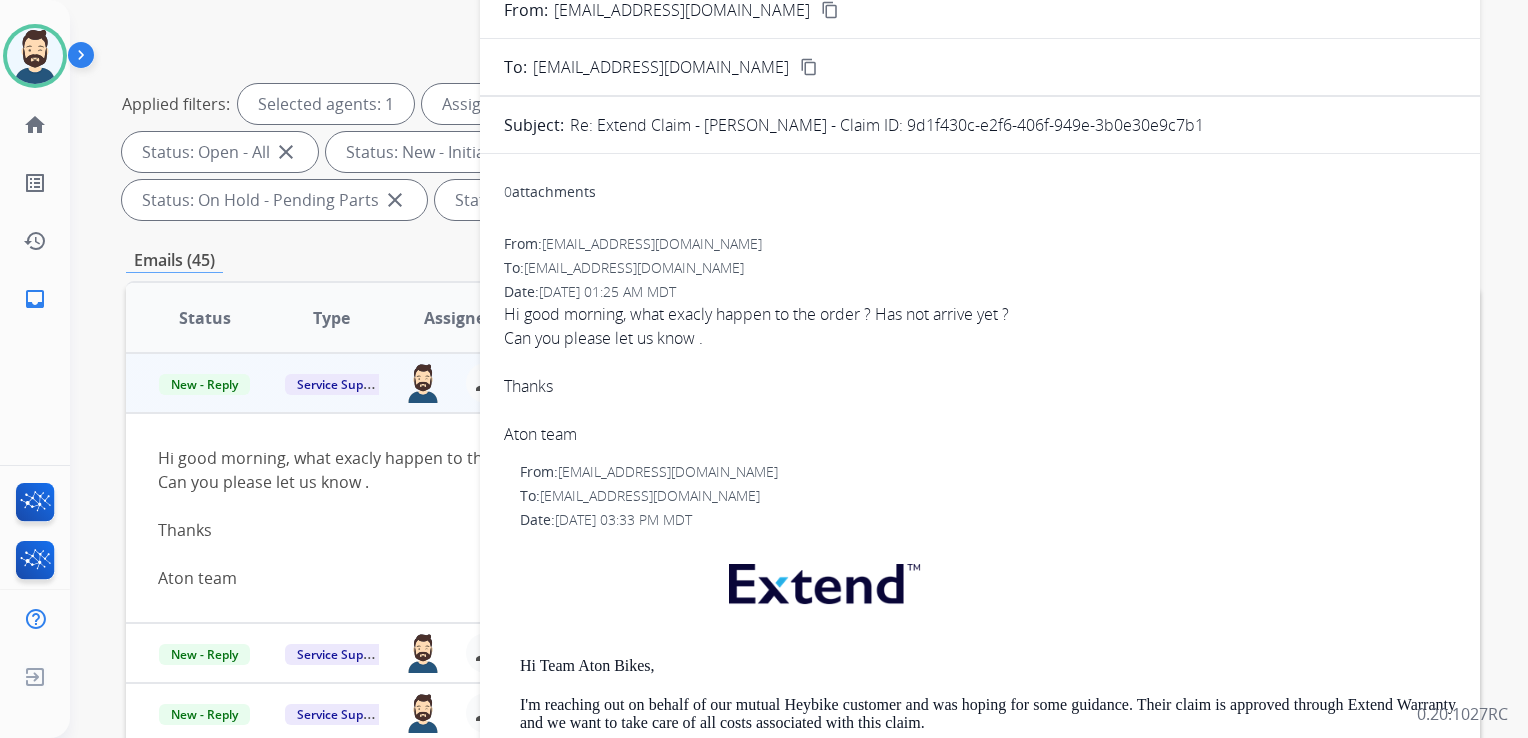 scroll, scrollTop: 100, scrollLeft: 0, axis: vertical 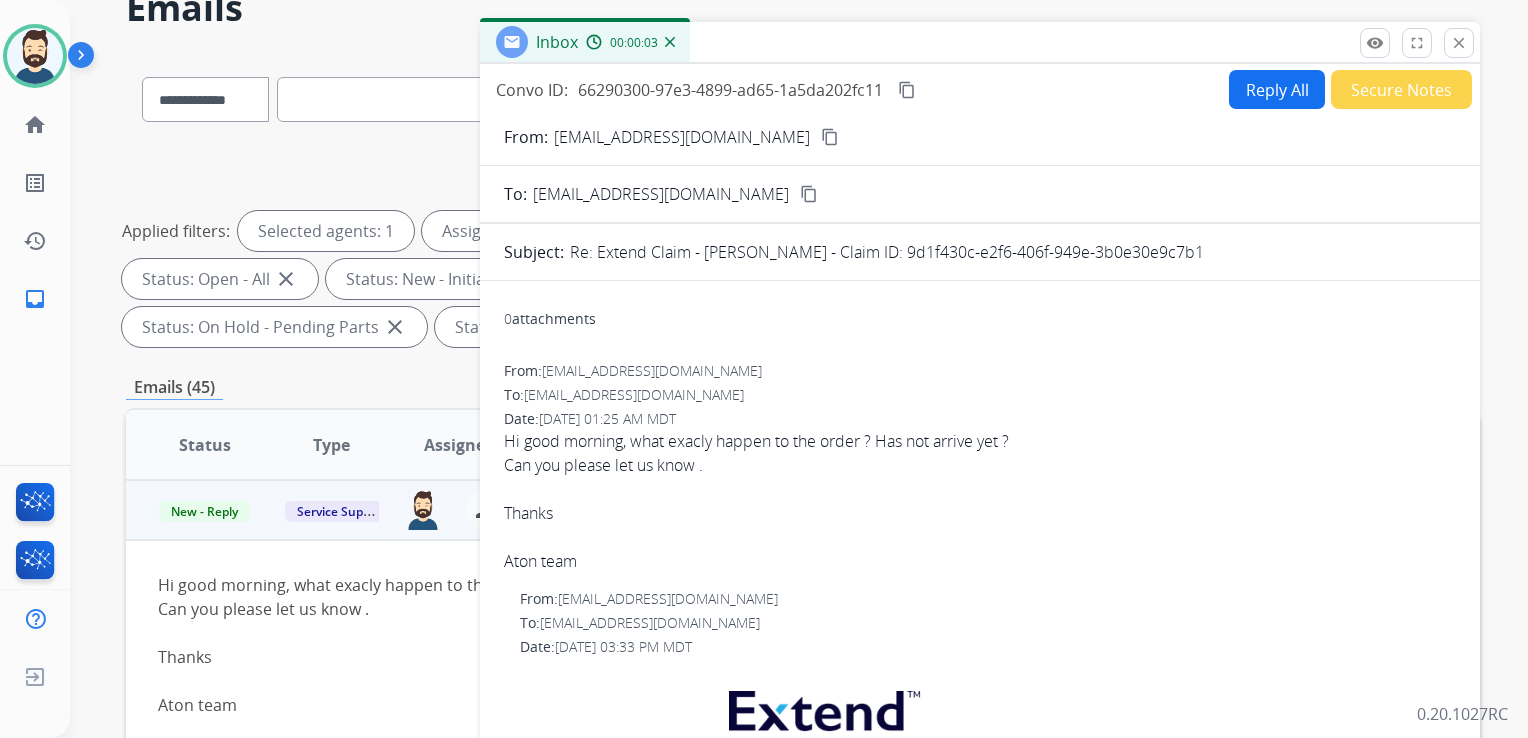 drag, startPoint x: 910, startPoint y: 250, endPoint x: 1208, endPoint y: 253, distance: 298.0151 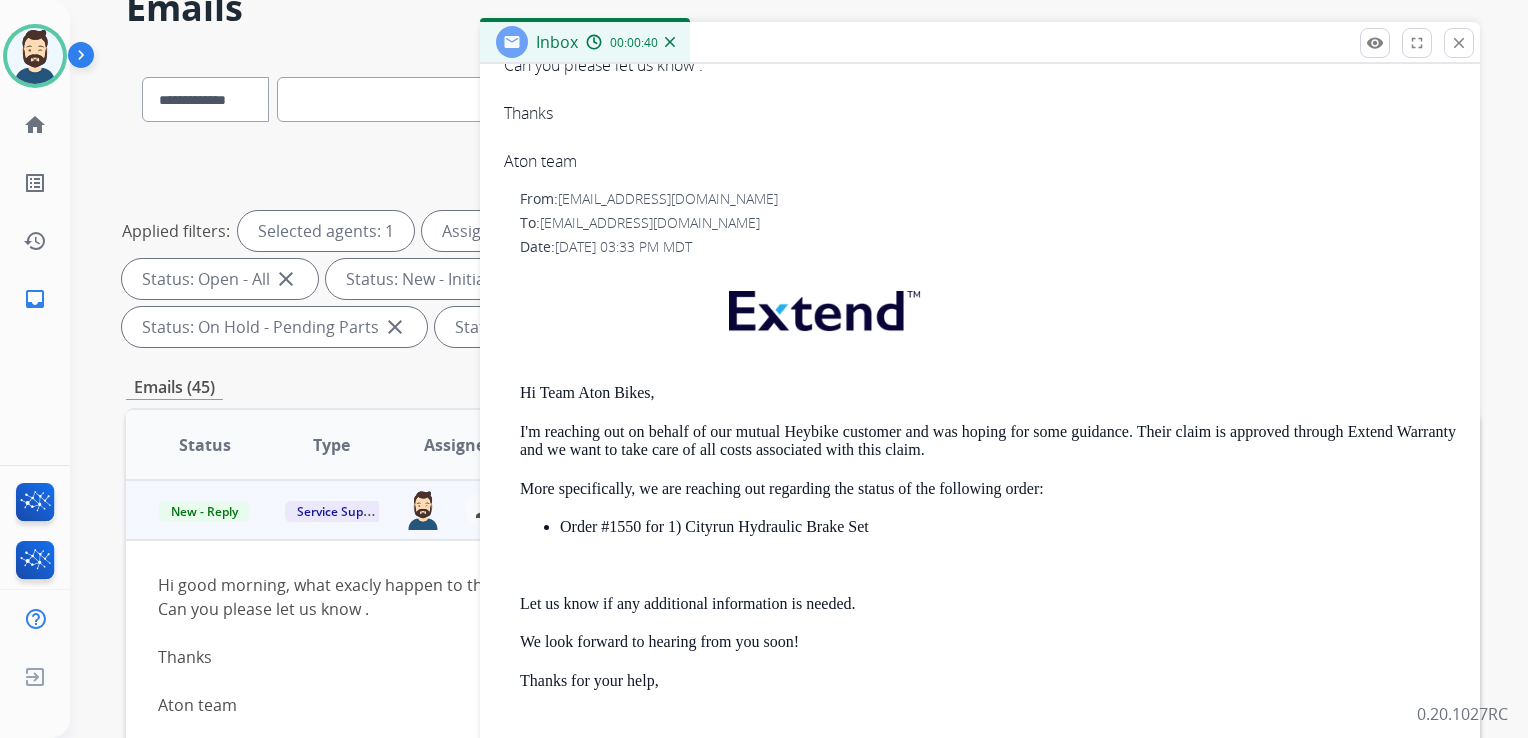 scroll, scrollTop: 535, scrollLeft: 0, axis: vertical 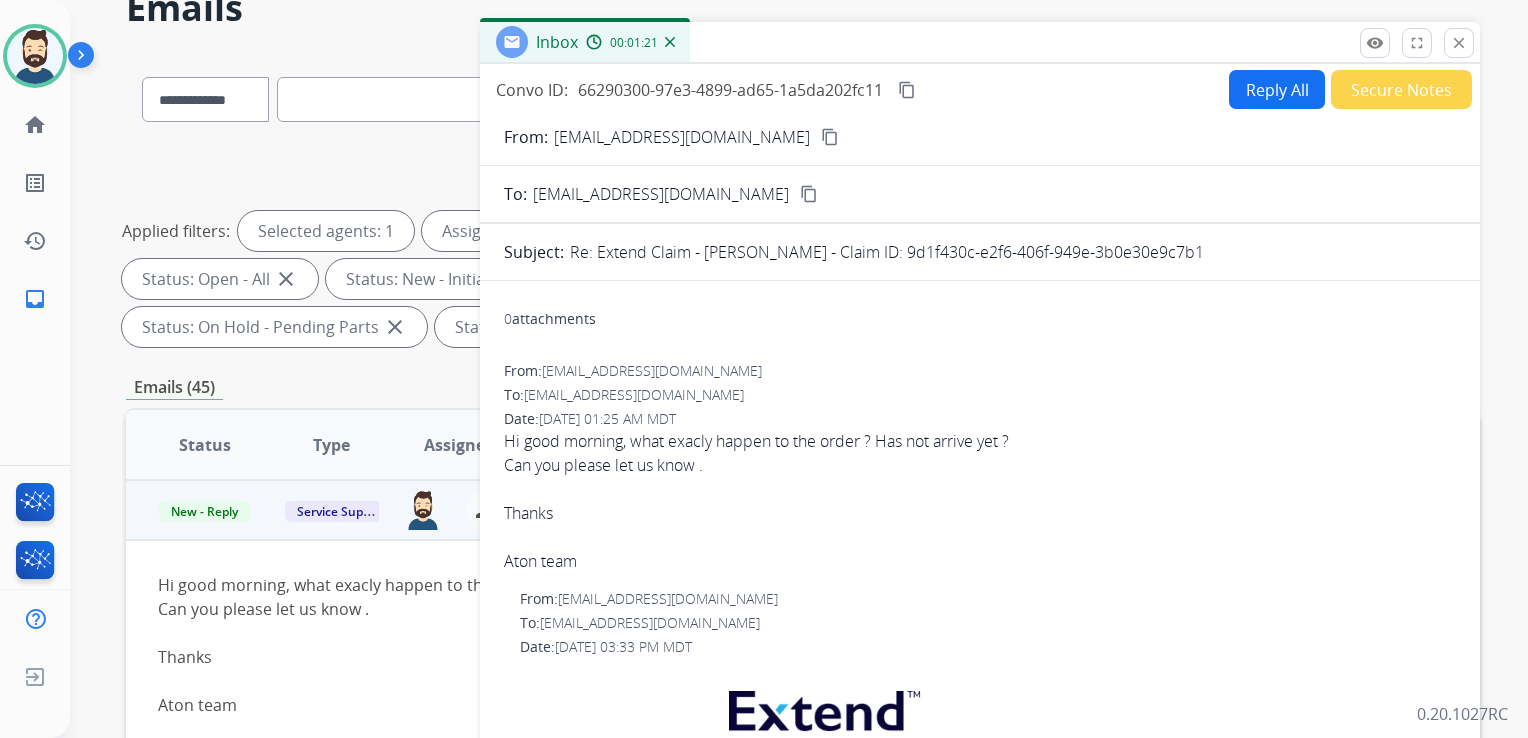 click on "Reply All" at bounding box center (1277, 89) 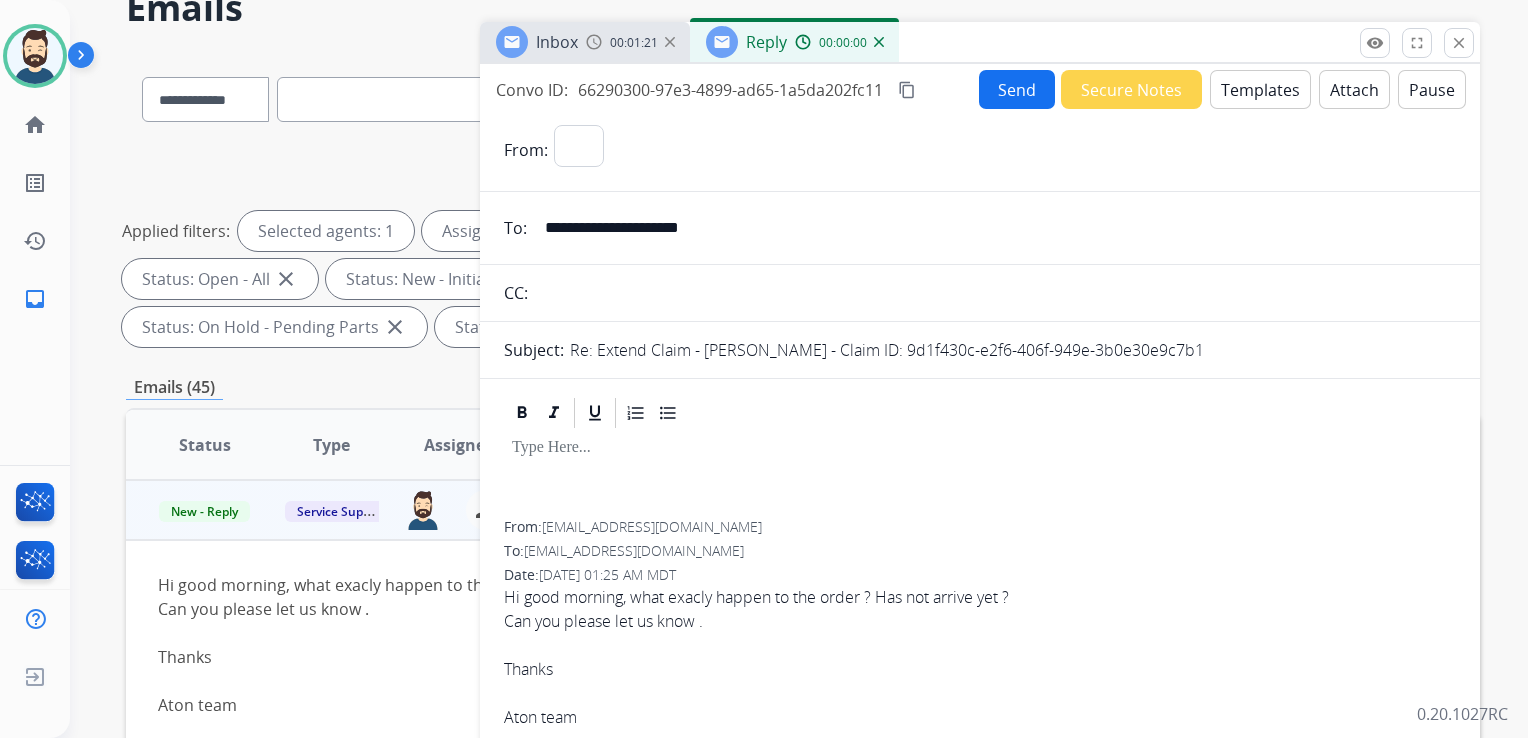 click on "Templates" at bounding box center (1260, 89) 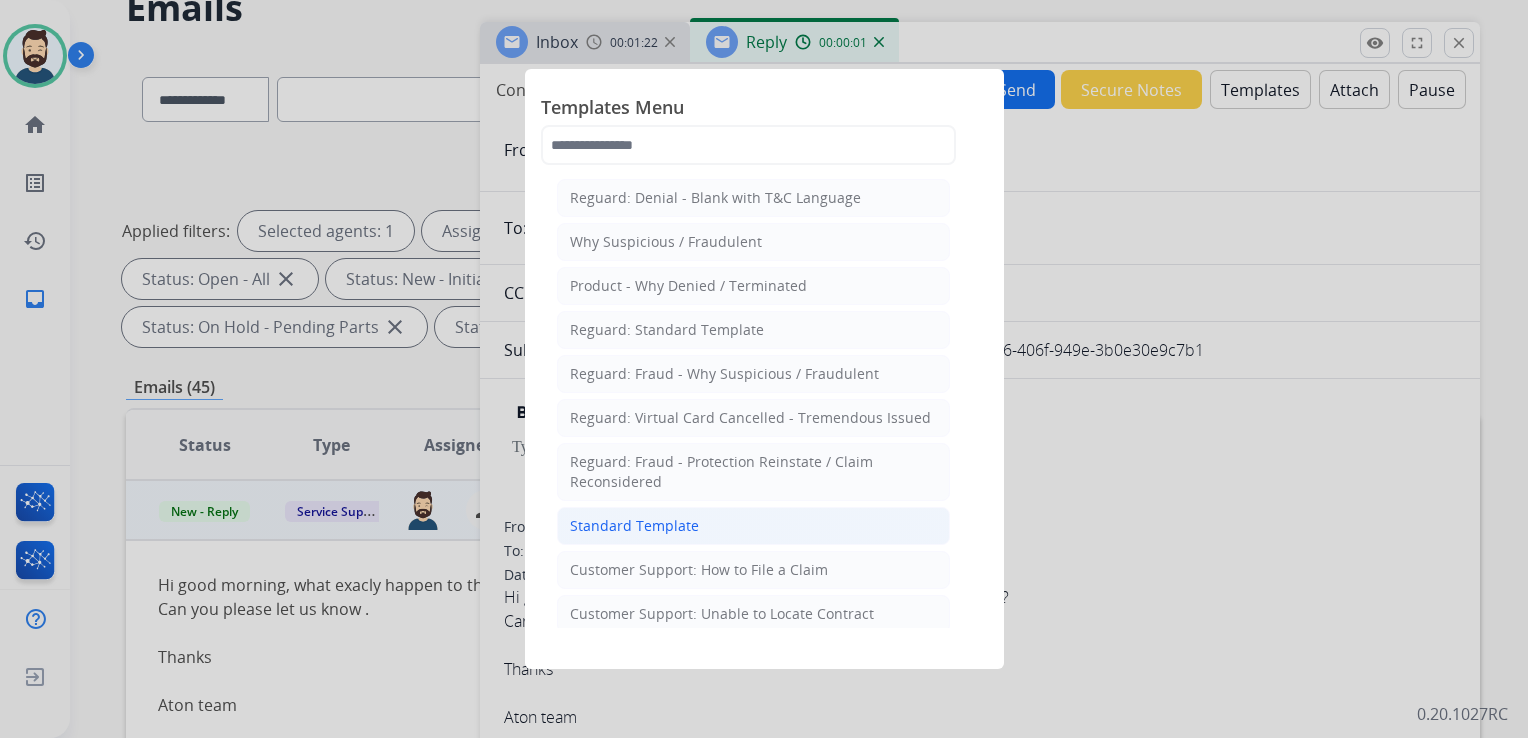 click on "Standard Template" 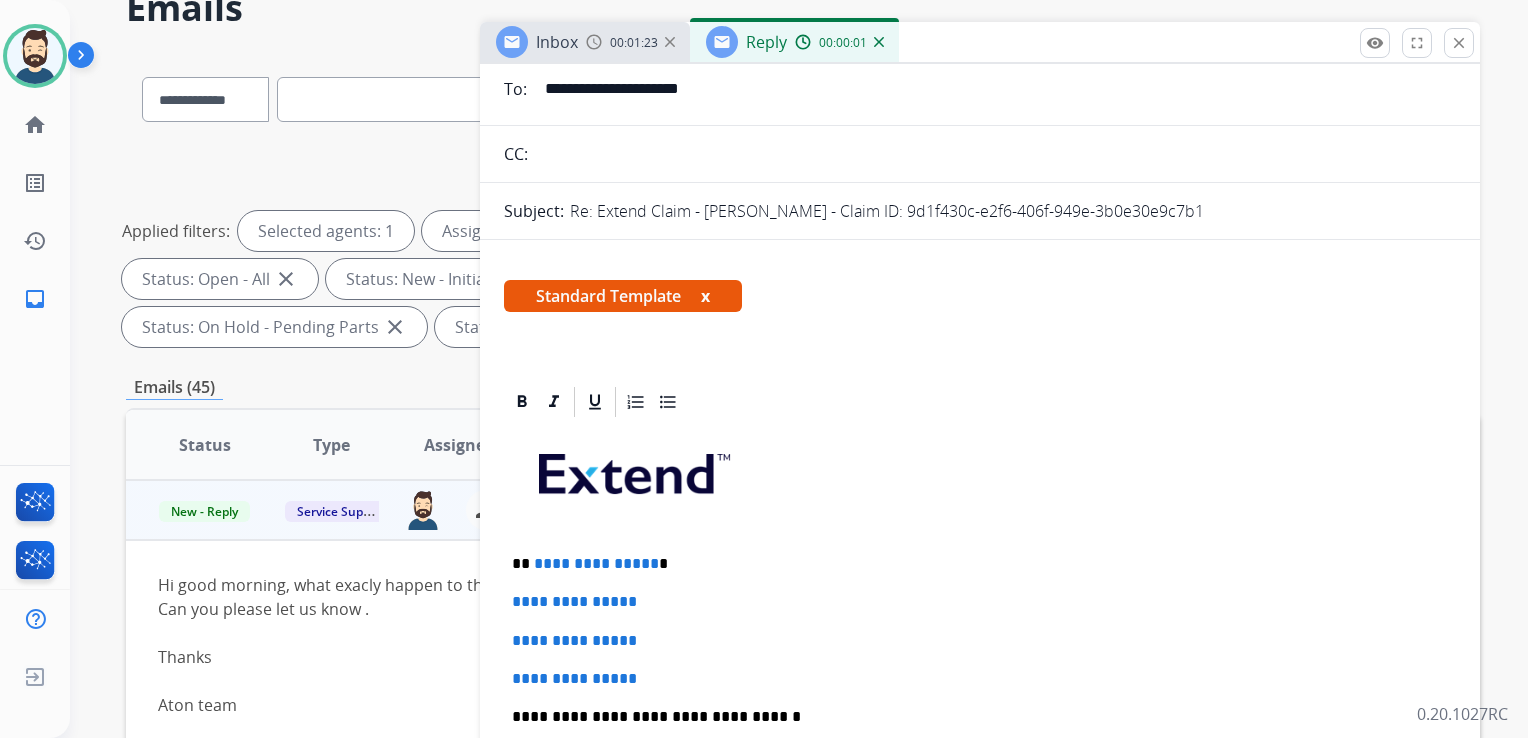 scroll, scrollTop: 300, scrollLeft: 0, axis: vertical 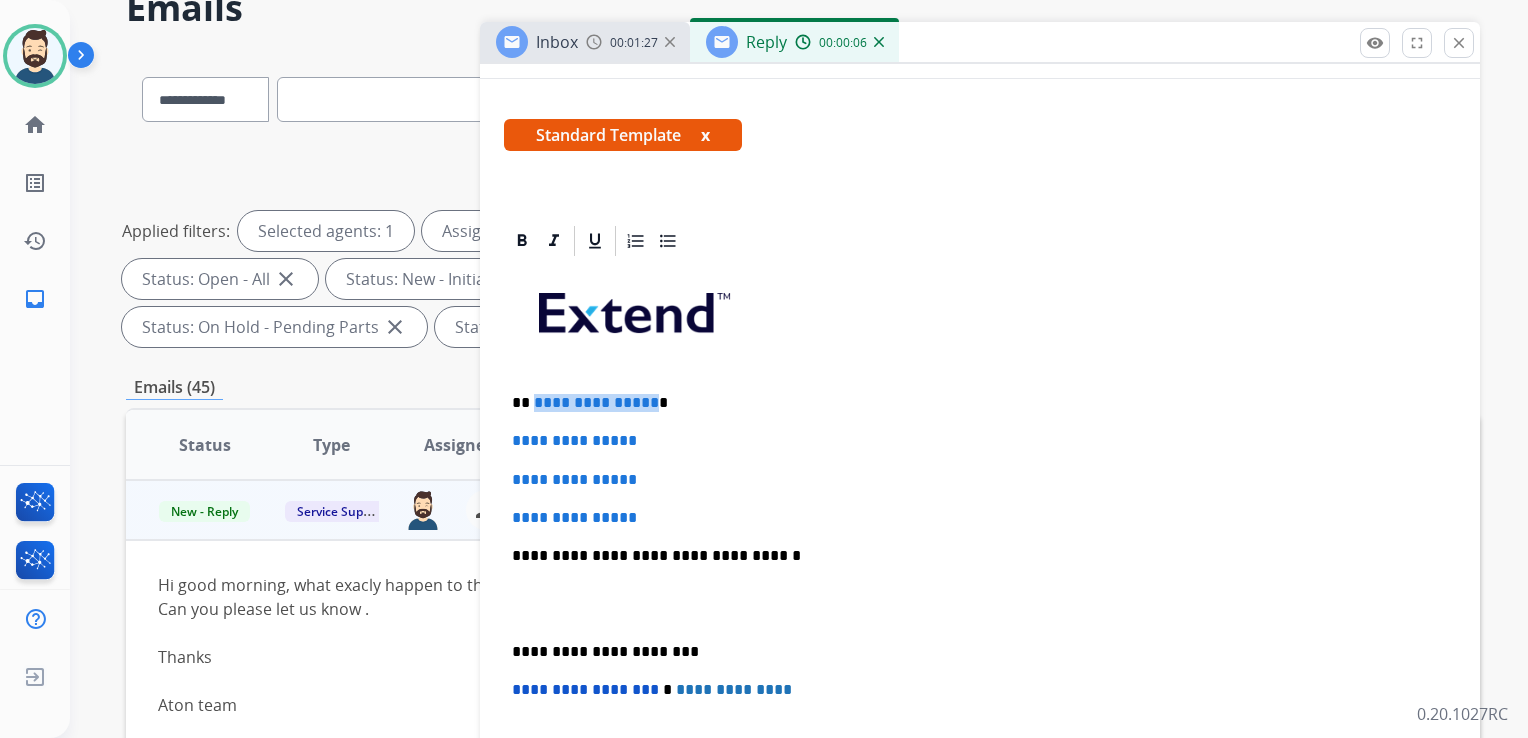 drag, startPoint x: 532, startPoint y: 402, endPoint x: 644, endPoint y: 395, distance: 112.21854 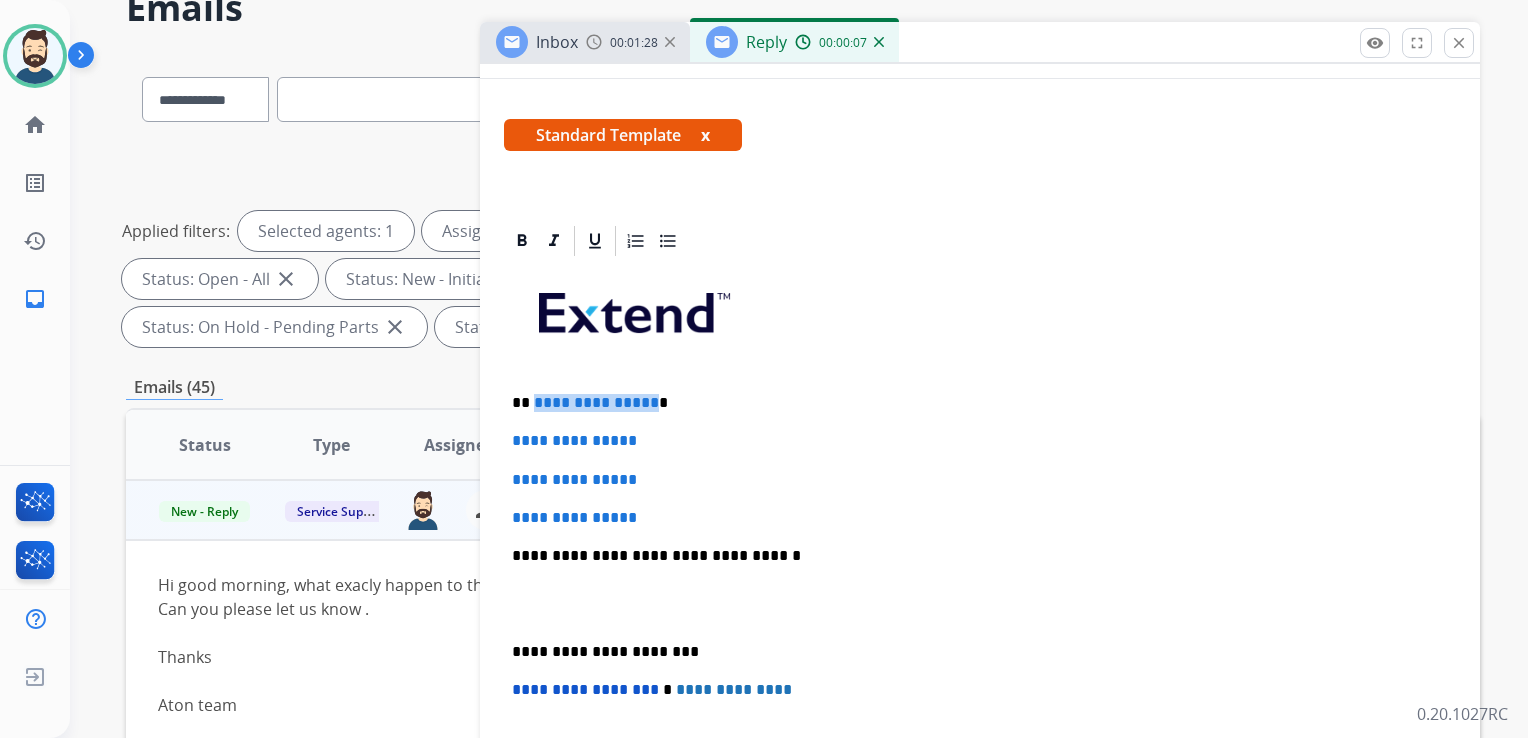 type 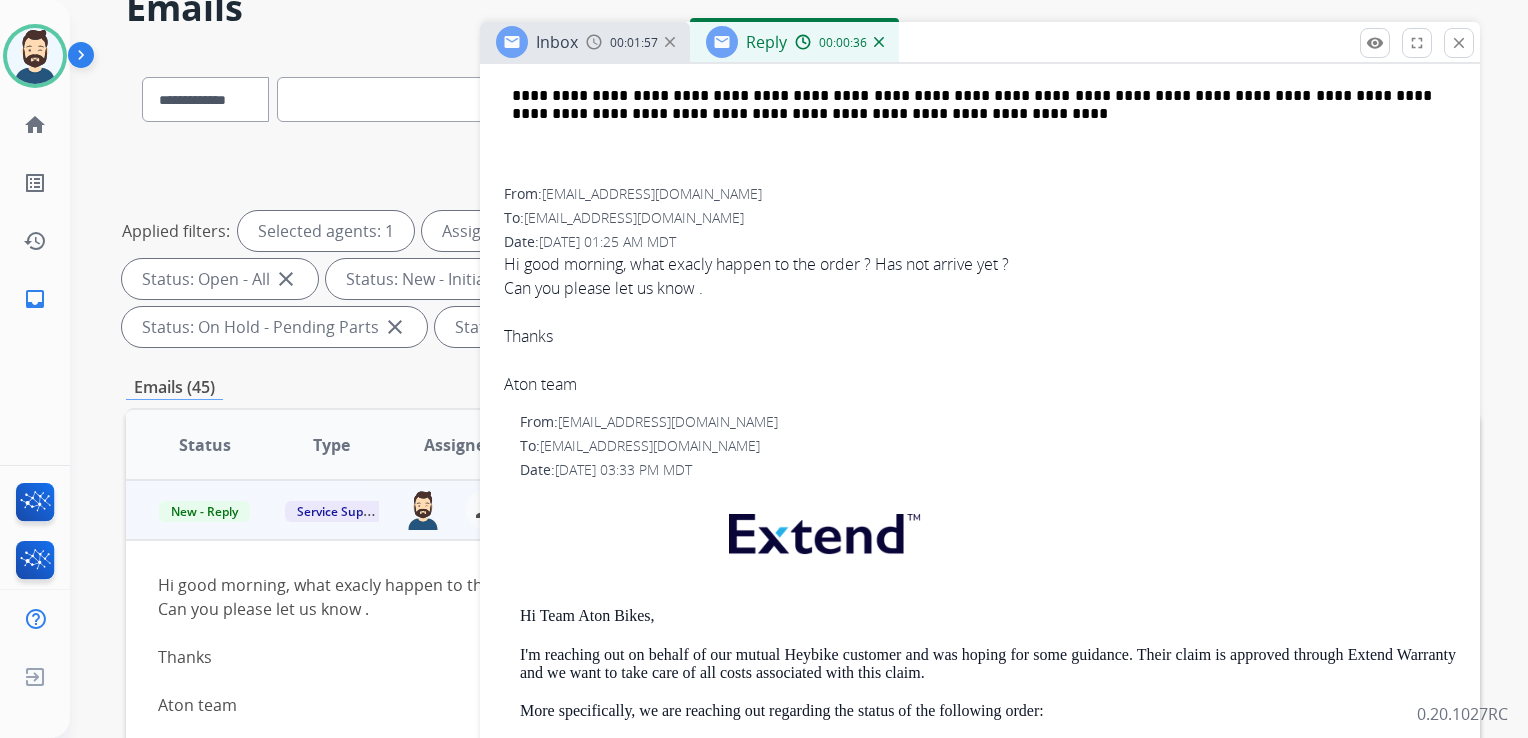 scroll, scrollTop: 1300, scrollLeft: 0, axis: vertical 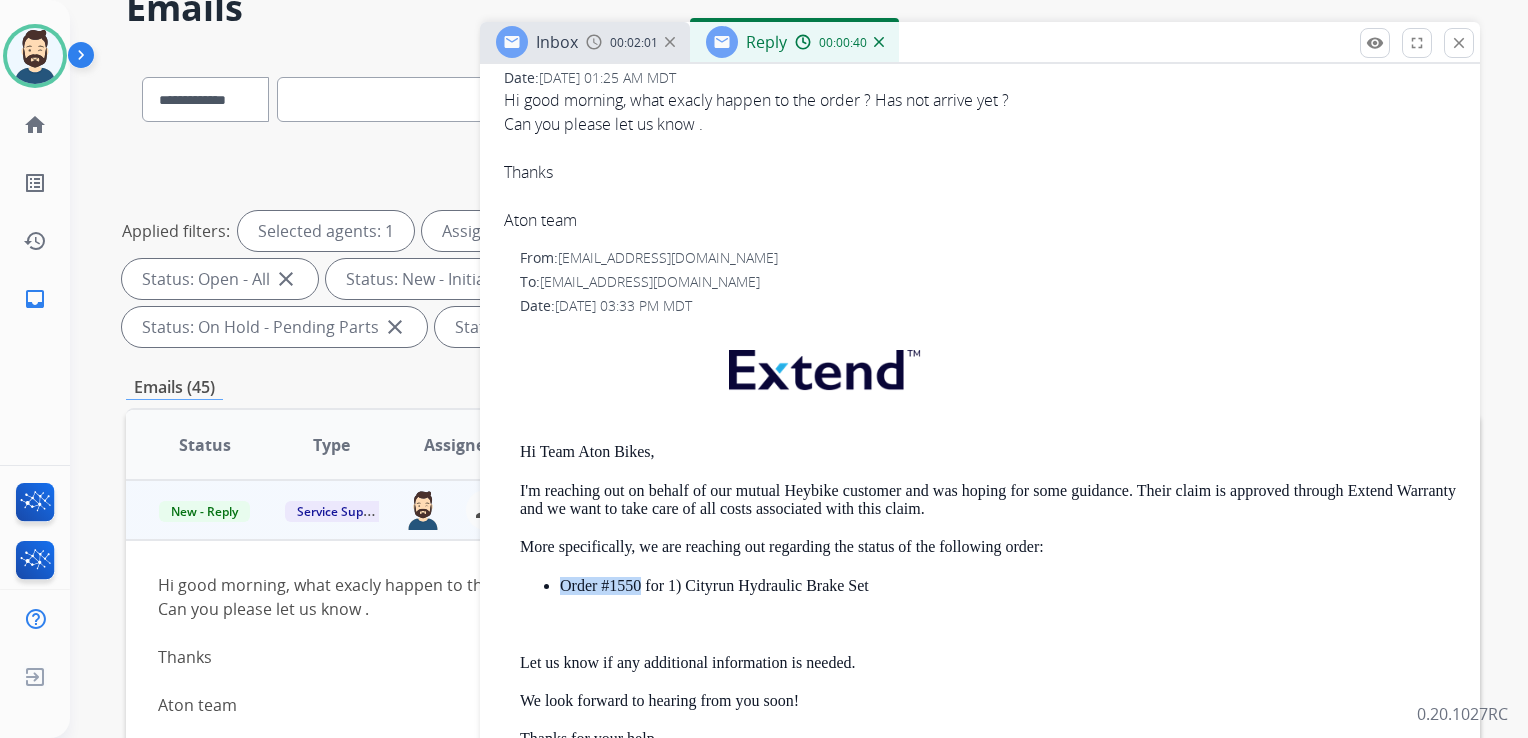 drag, startPoint x: 560, startPoint y: 583, endPoint x: 639, endPoint y: 582, distance: 79.00633 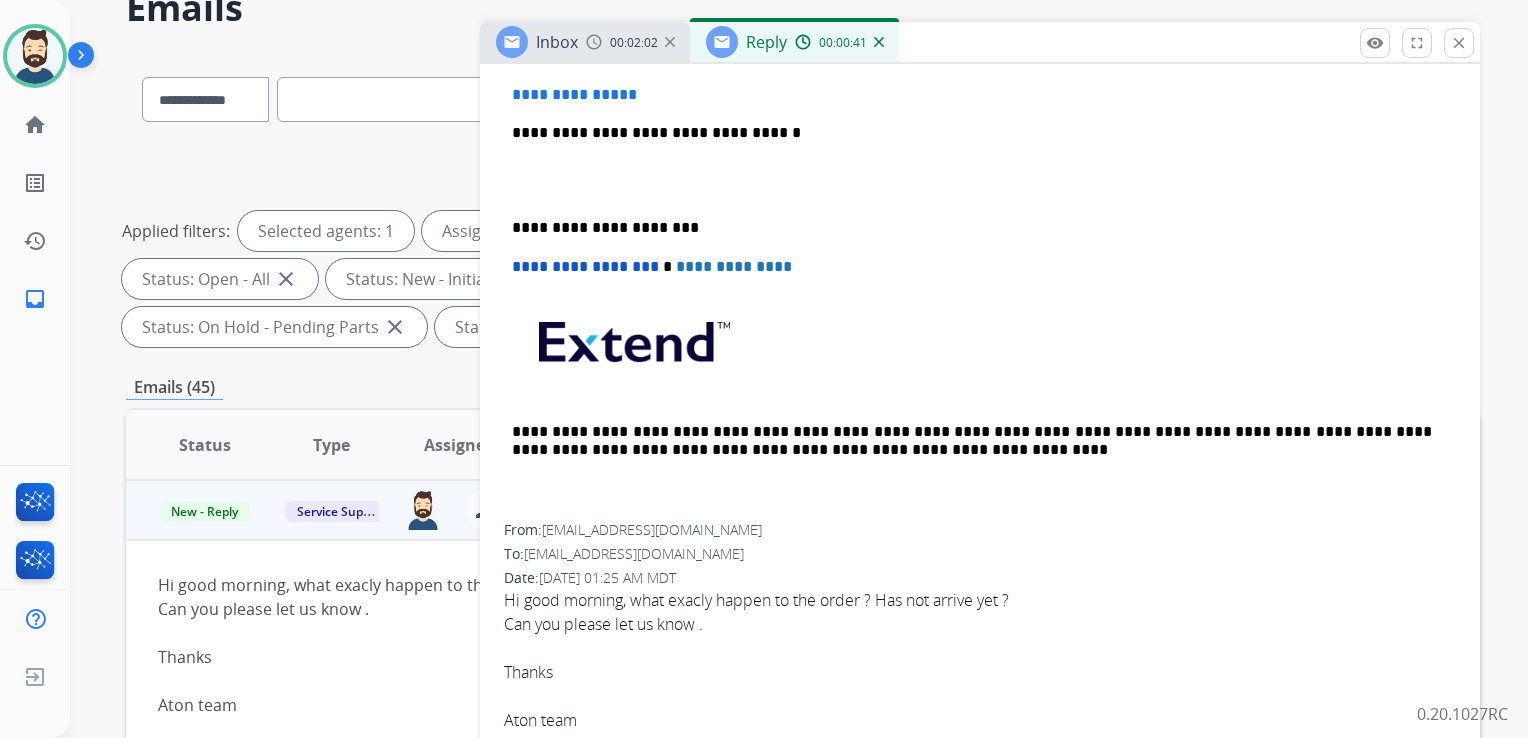 scroll, scrollTop: 300, scrollLeft: 0, axis: vertical 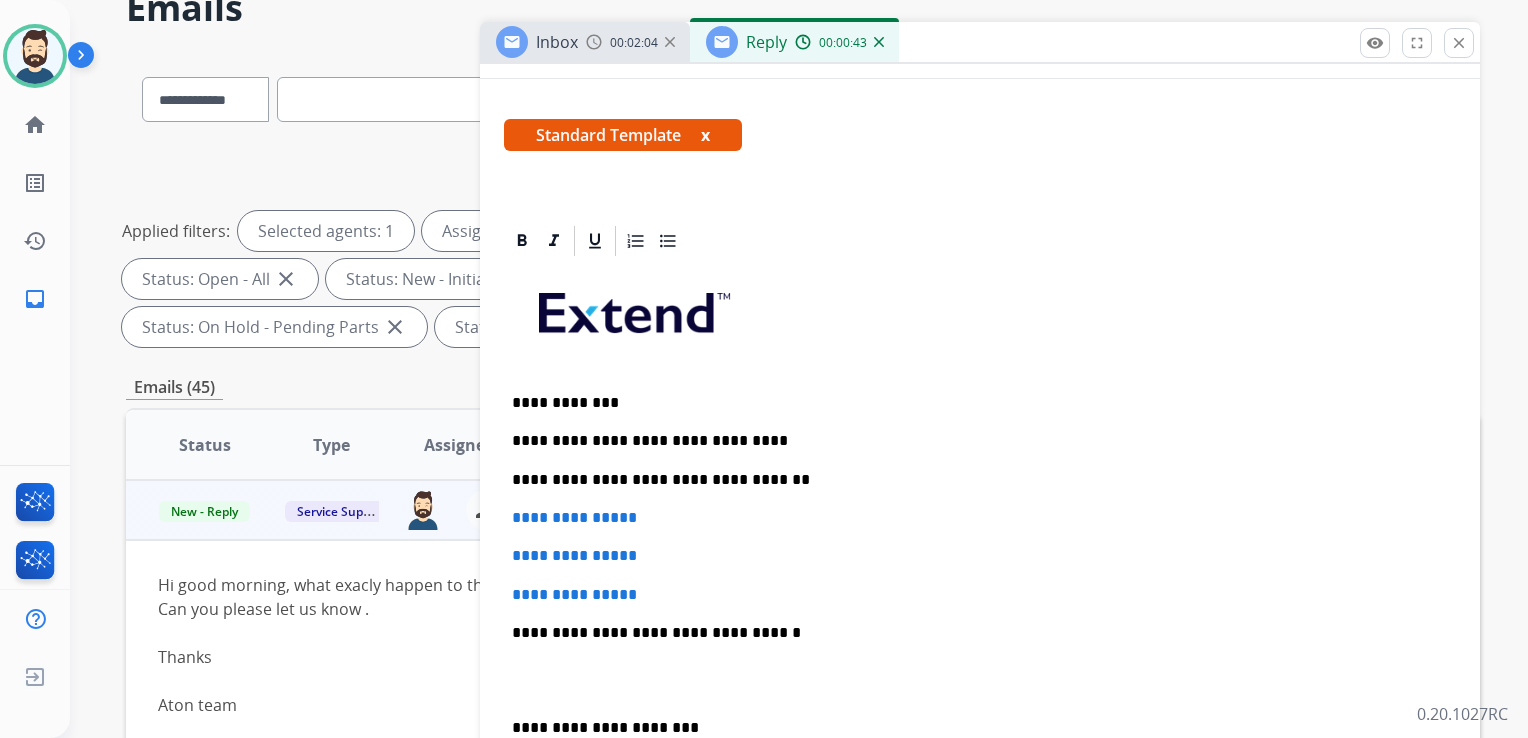 click on "**********" at bounding box center [972, 480] 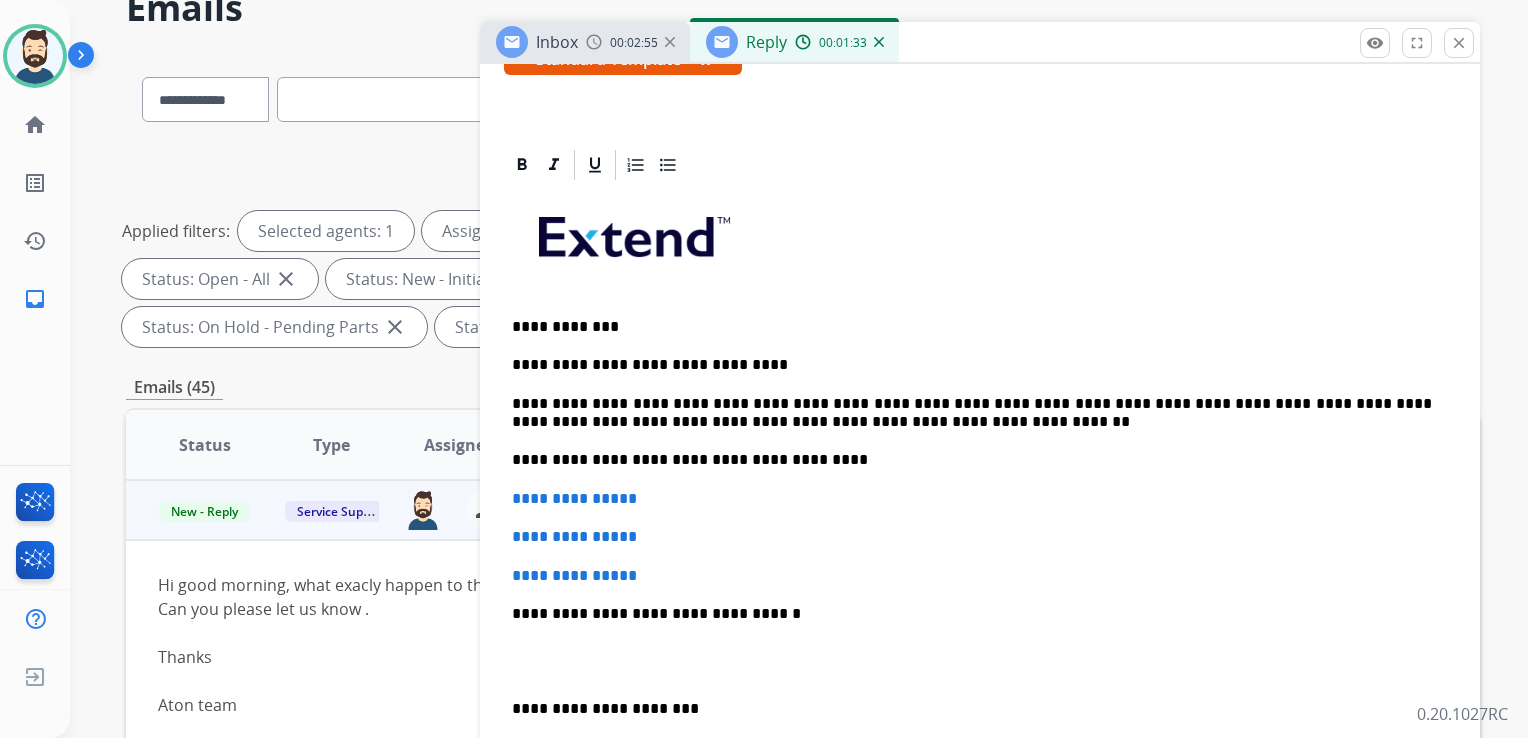 scroll, scrollTop: 500, scrollLeft: 0, axis: vertical 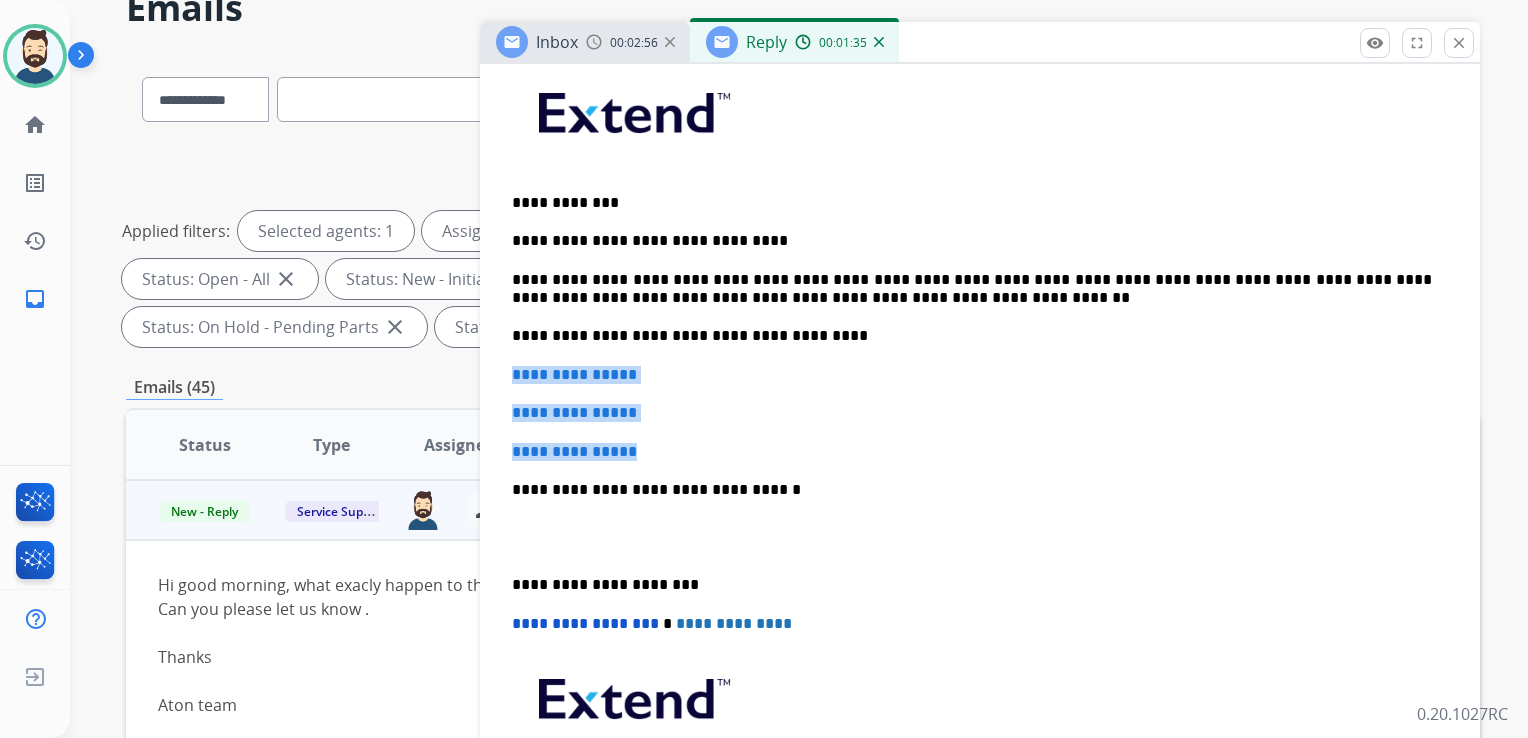 drag, startPoint x: 508, startPoint y: 368, endPoint x: 656, endPoint y: 431, distance: 160.85086 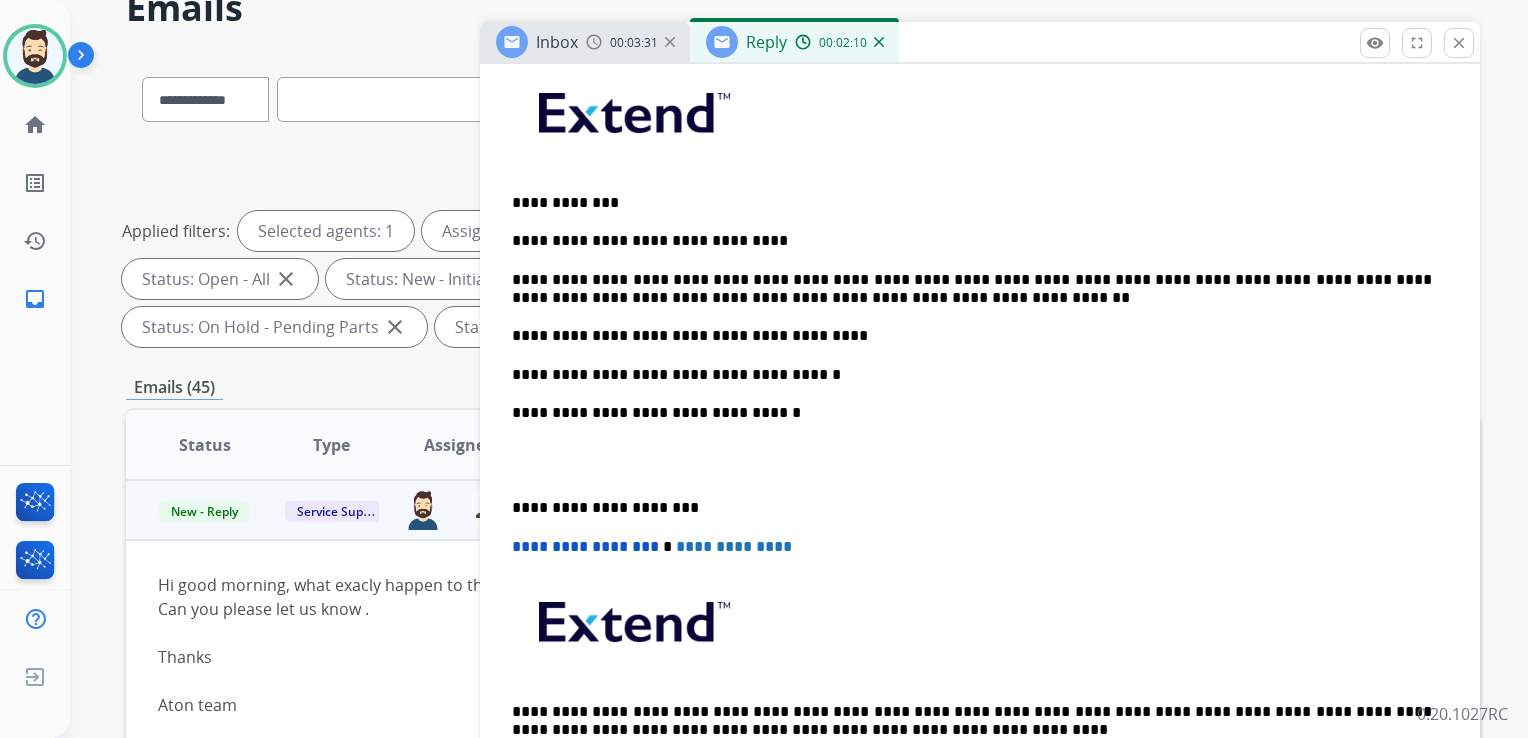 click on "**********" at bounding box center (972, 289) 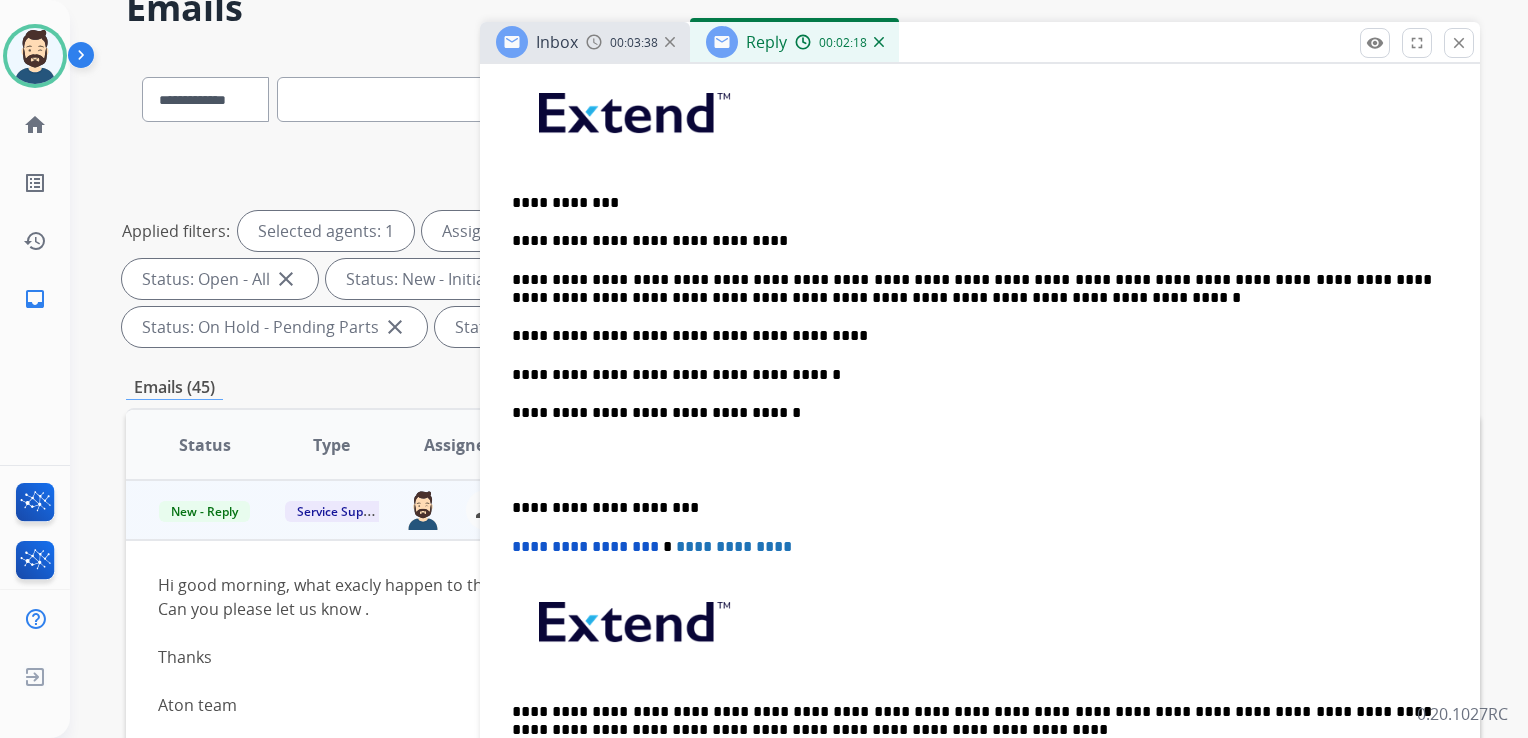 click on "**********" at bounding box center (972, 413) 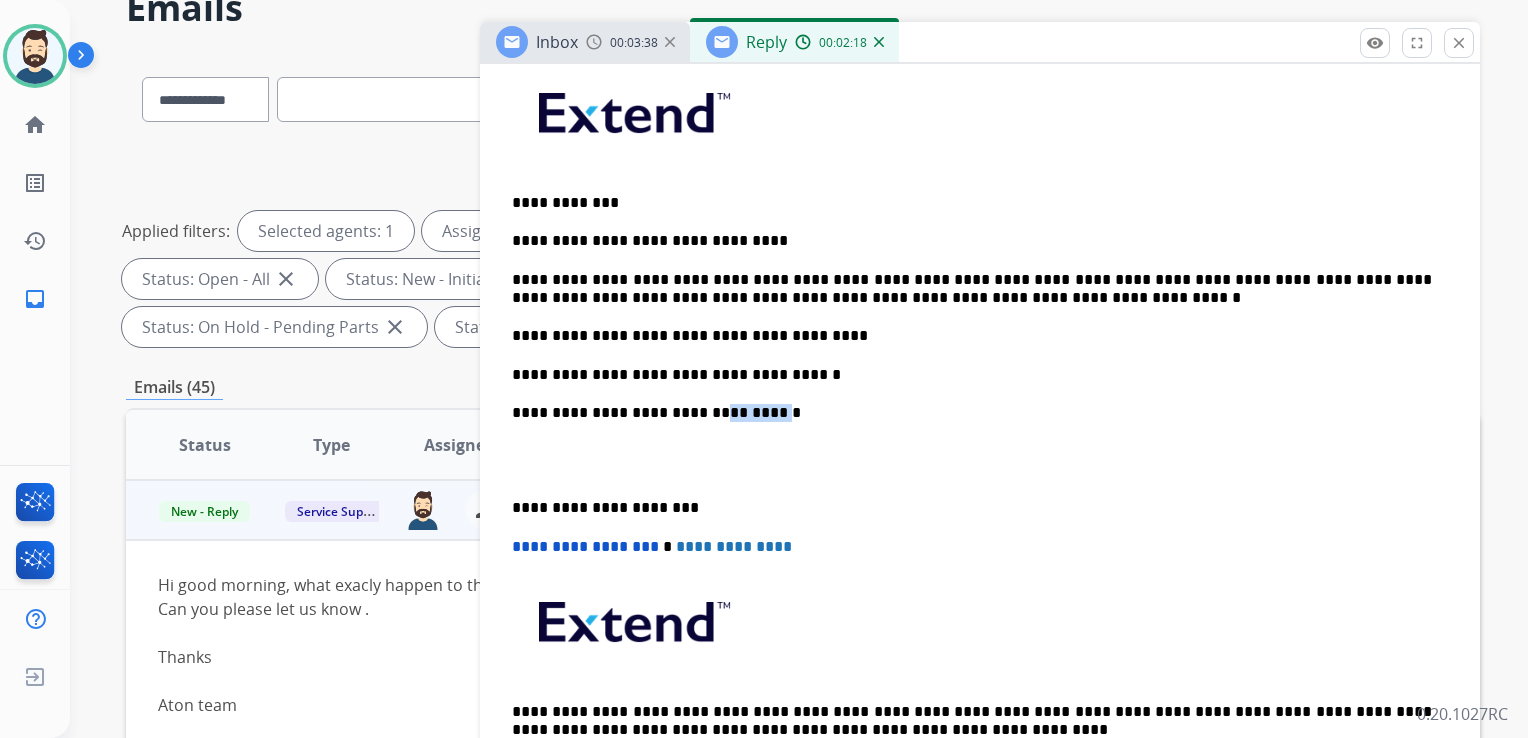 click on "**********" at bounding box center [972, 413] 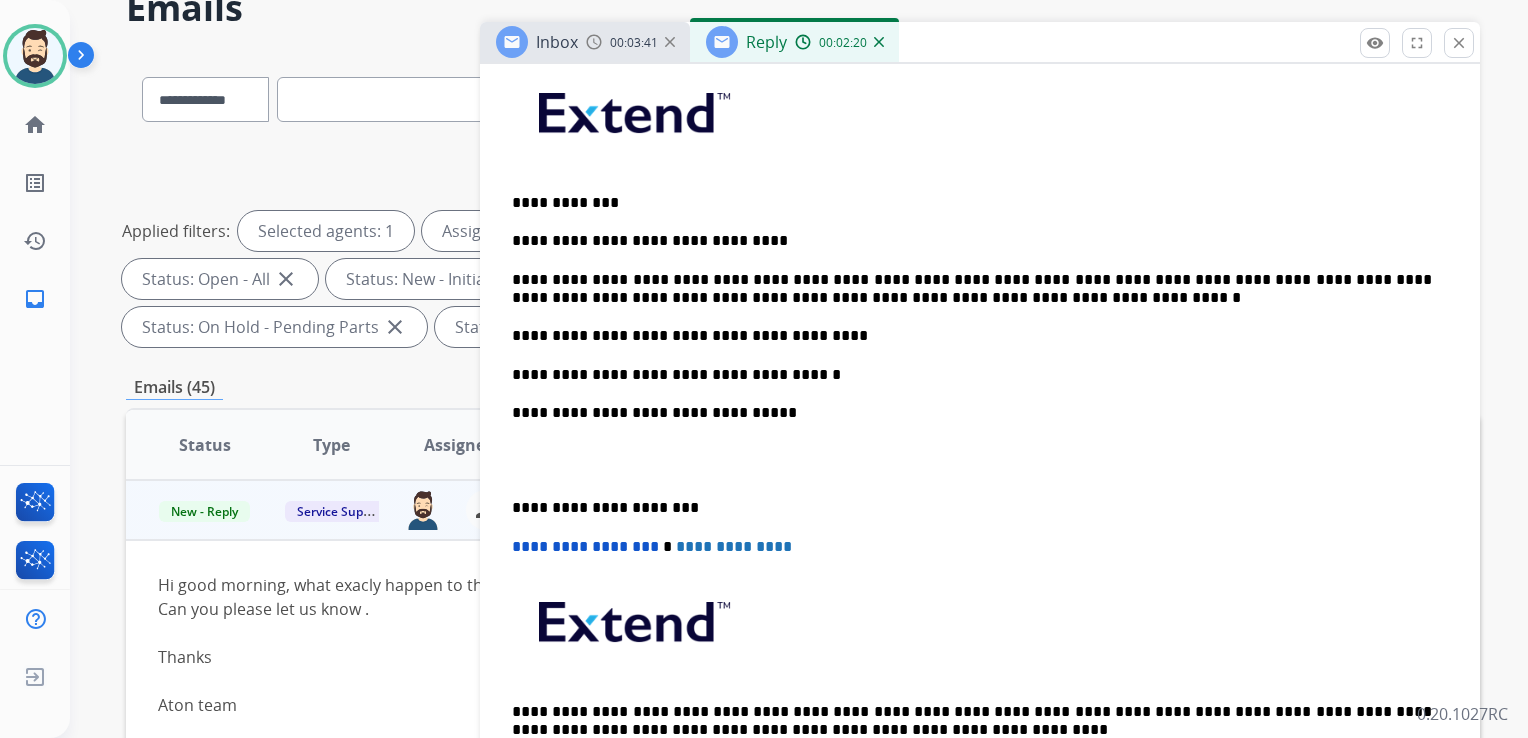click on "**********" at bounding box center (972, 508) 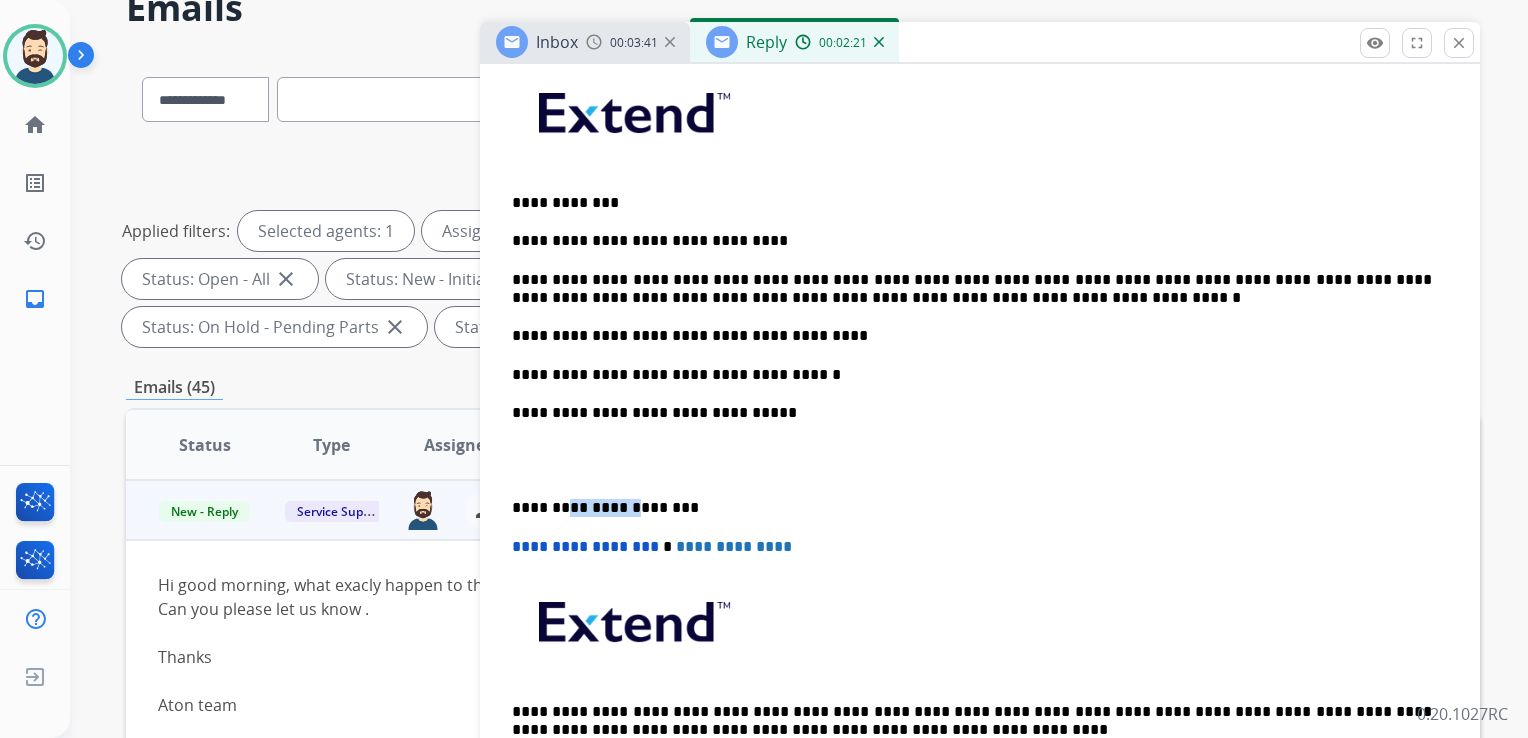 click on "**********" at bounding box center (972, 508) 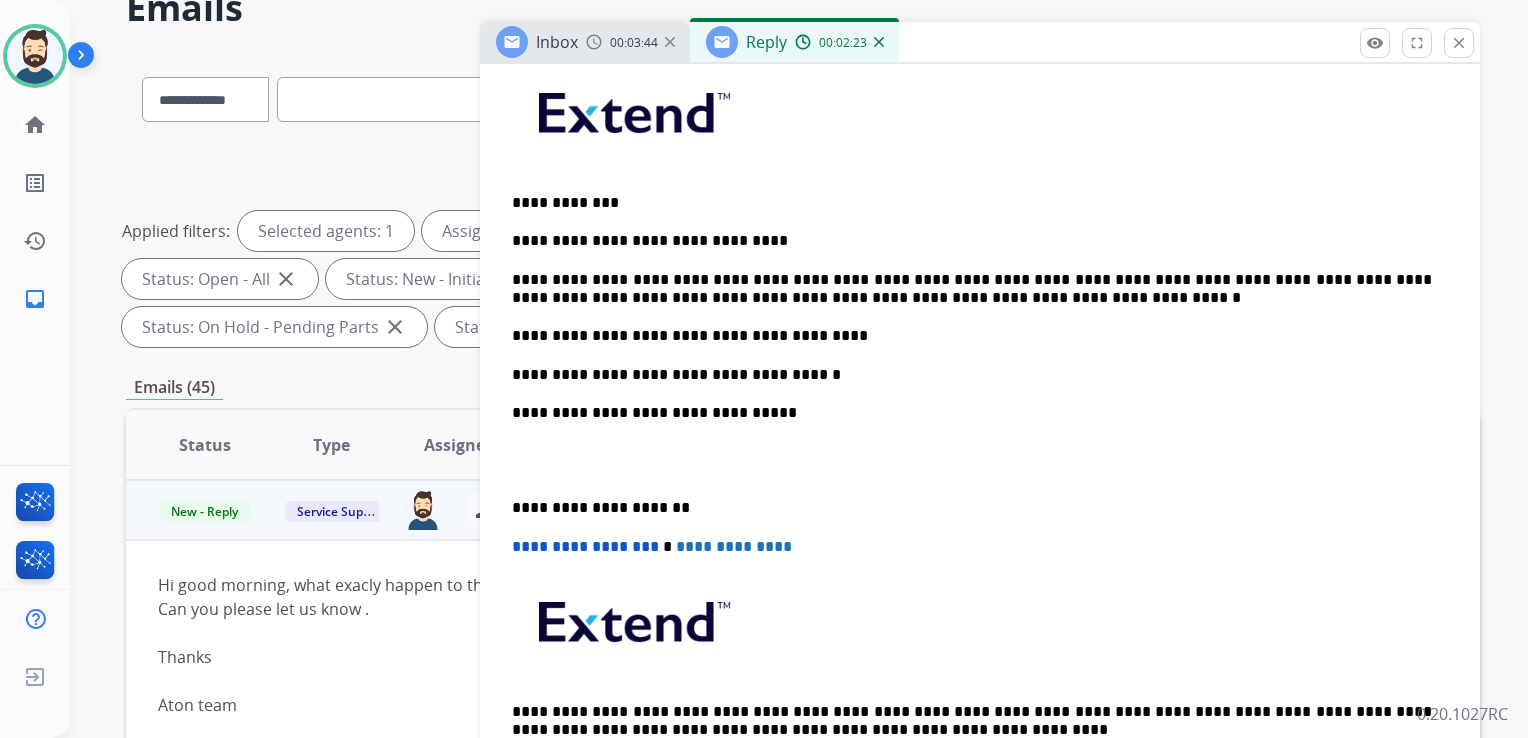 click on "**********" at bounding box center [585, 546] 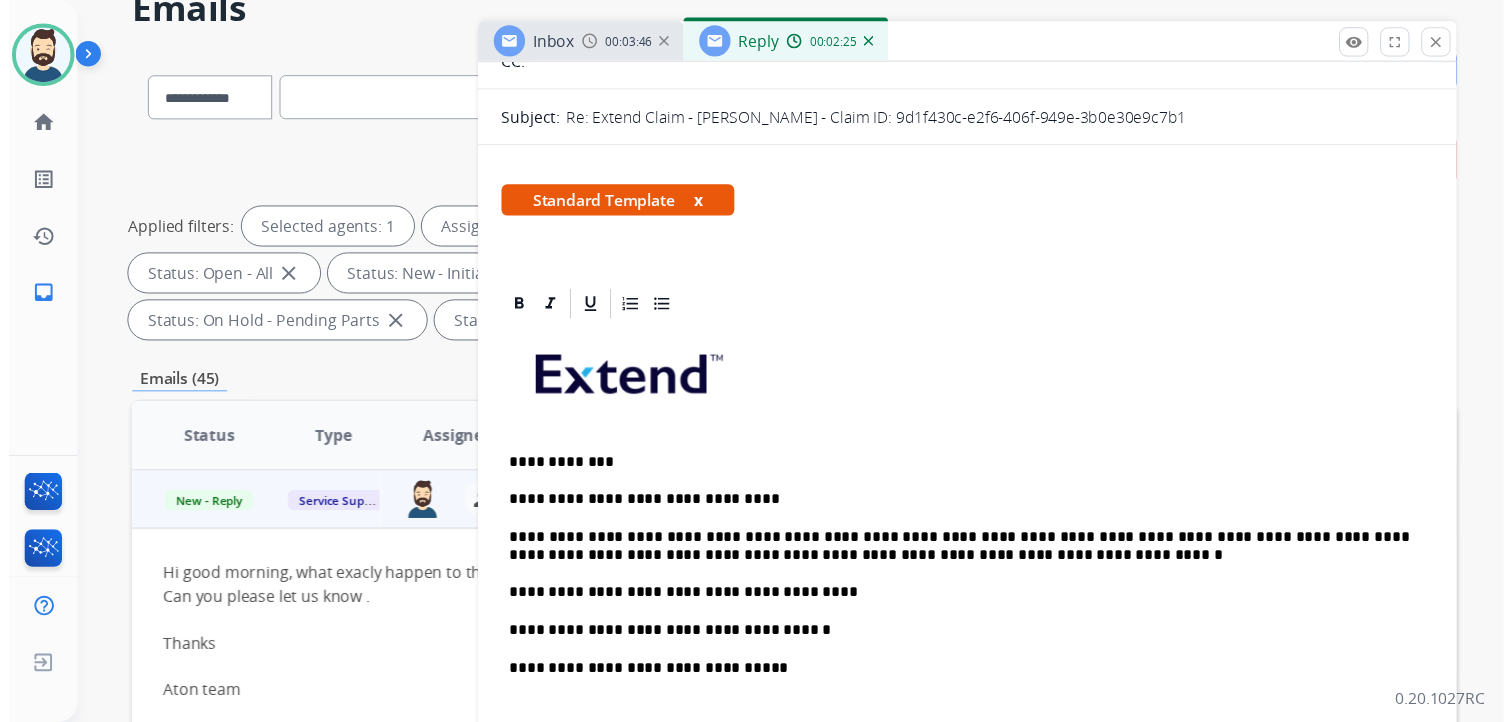 scroll, scrollTop: 0, scrollLeft: 0, axis: both 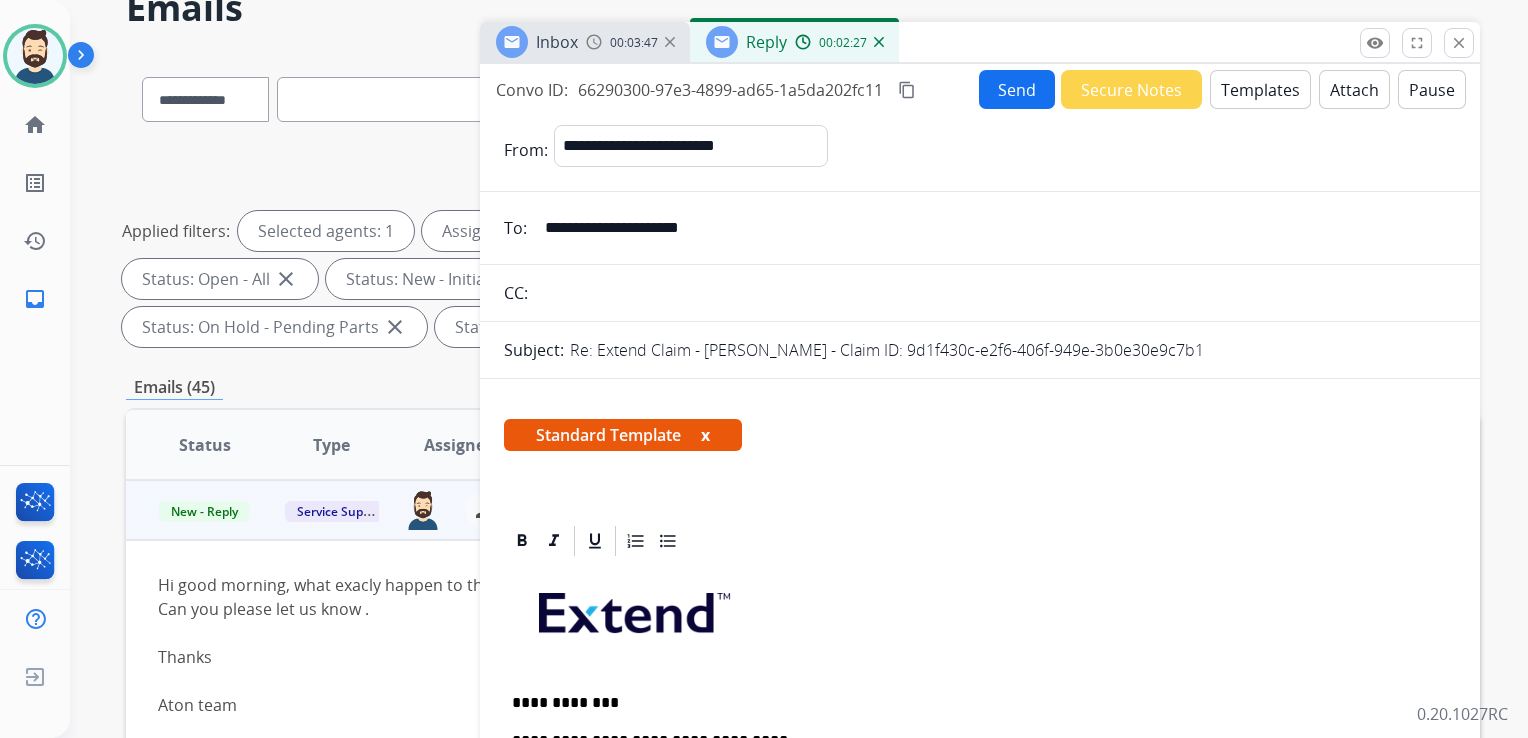 click on "Send" at bounding box center [1017, 89] 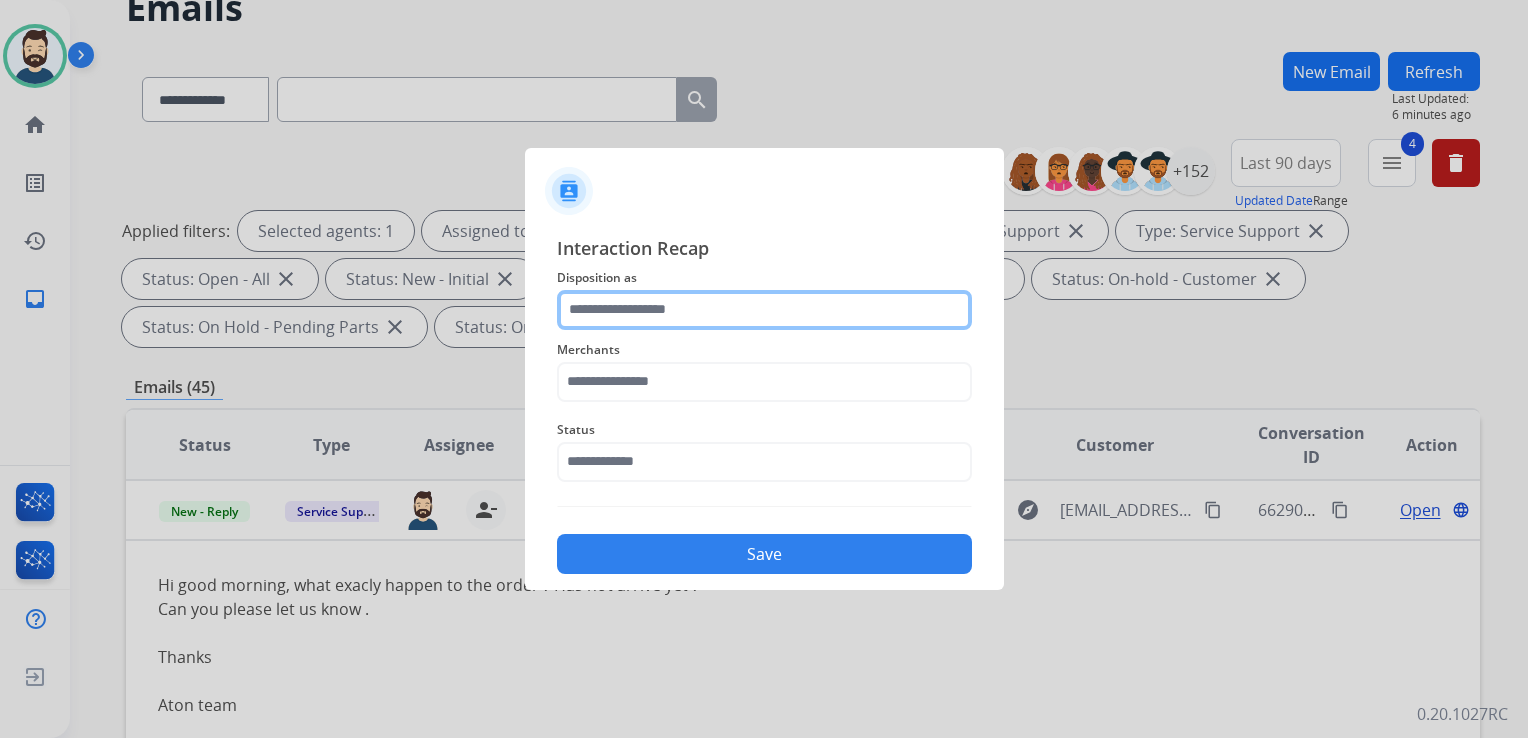 click 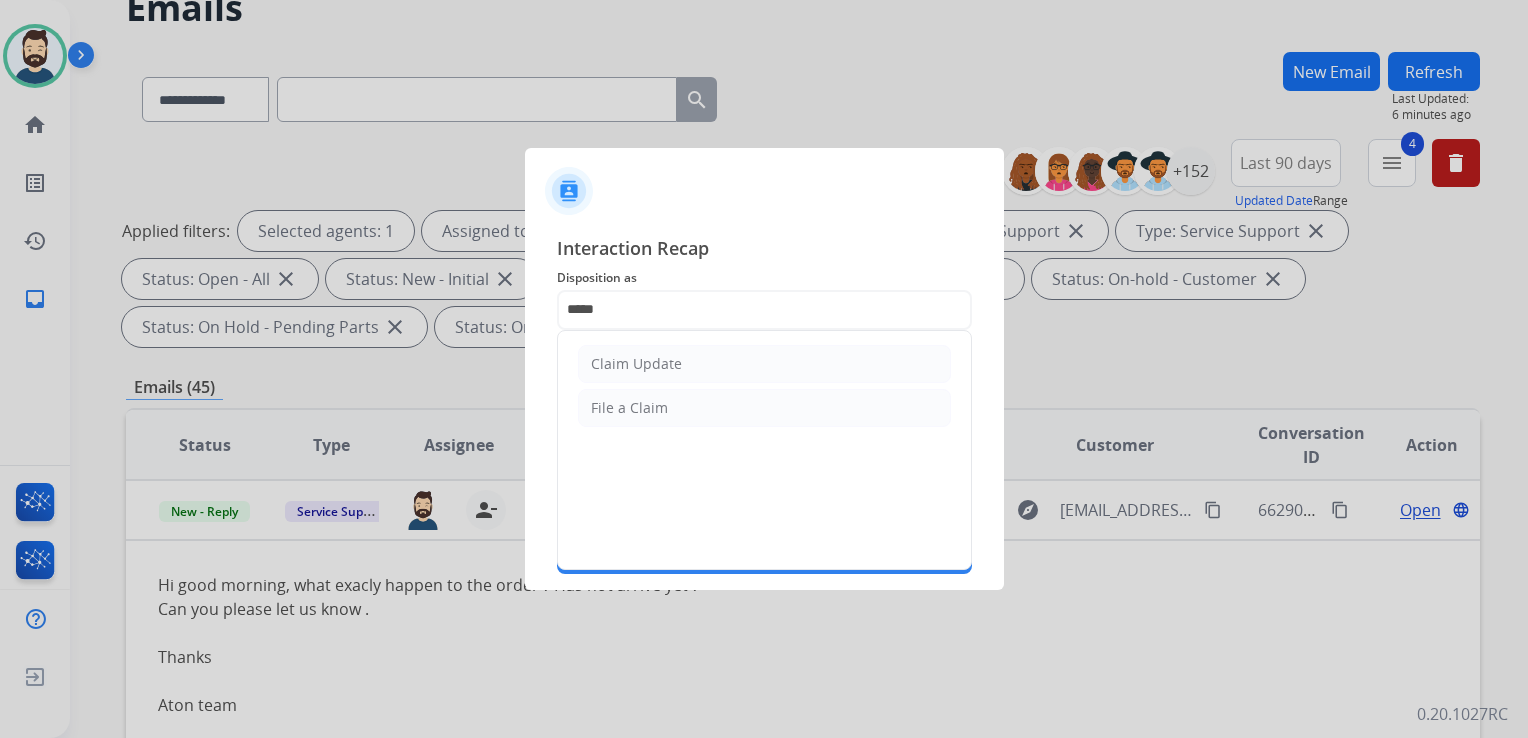 click on "Claim Update" 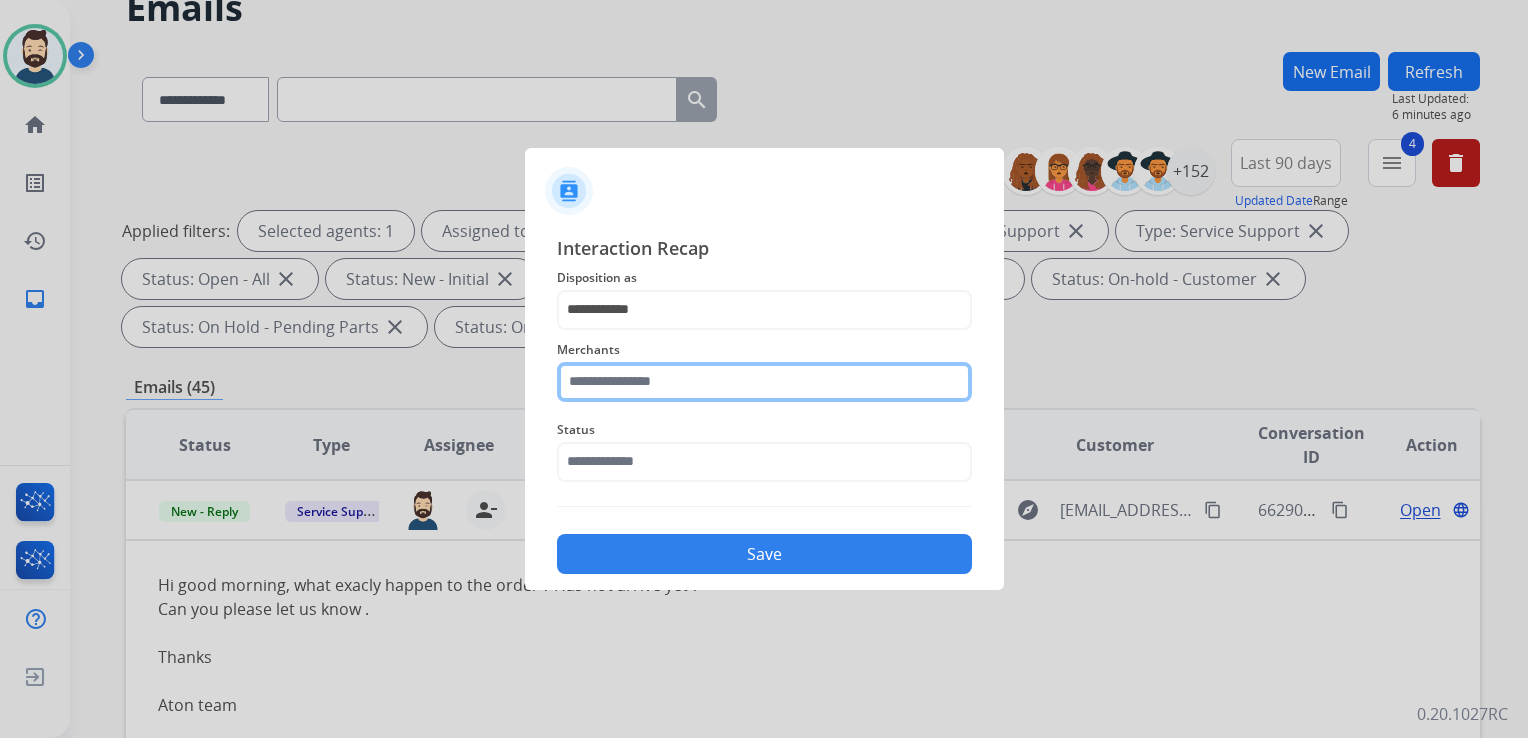 click 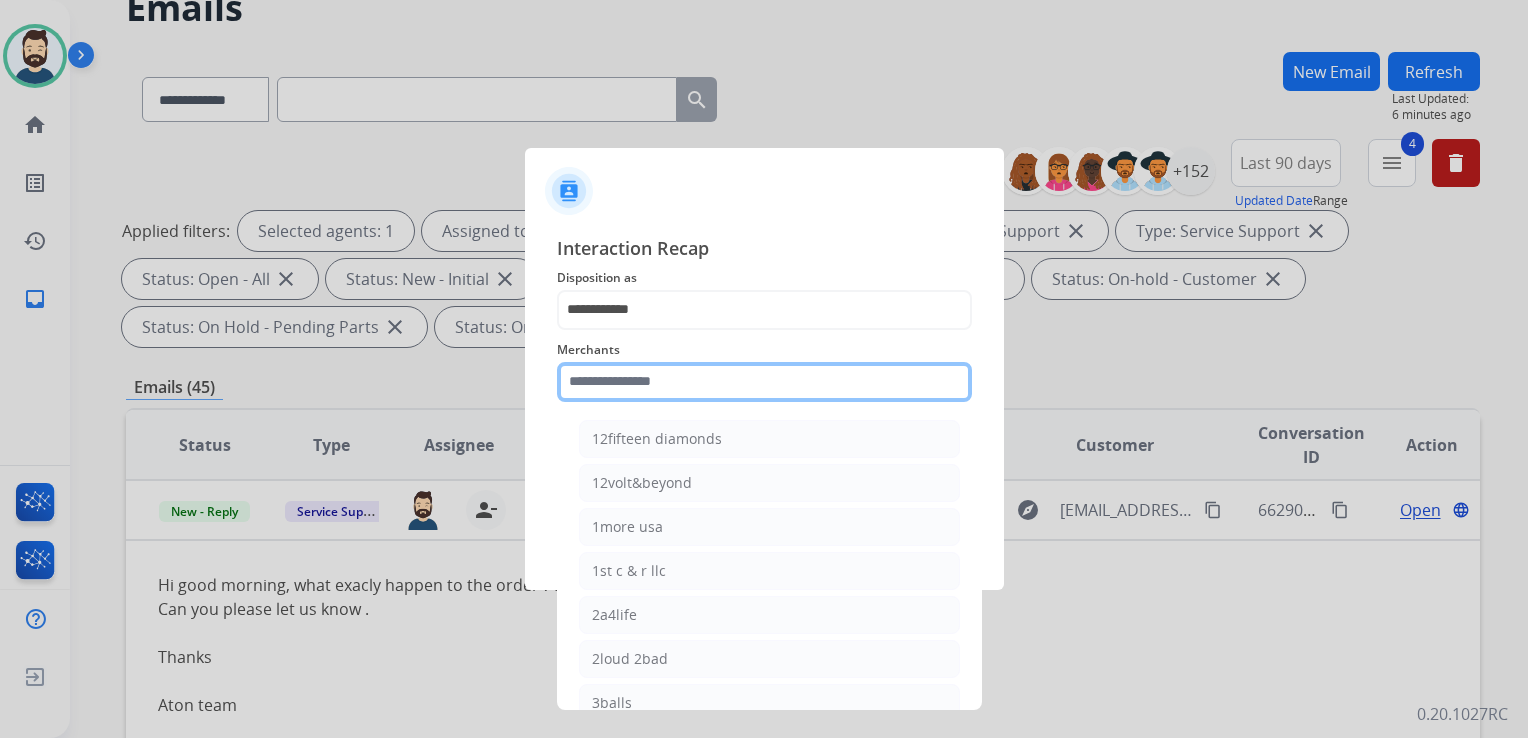 paste on "*******" 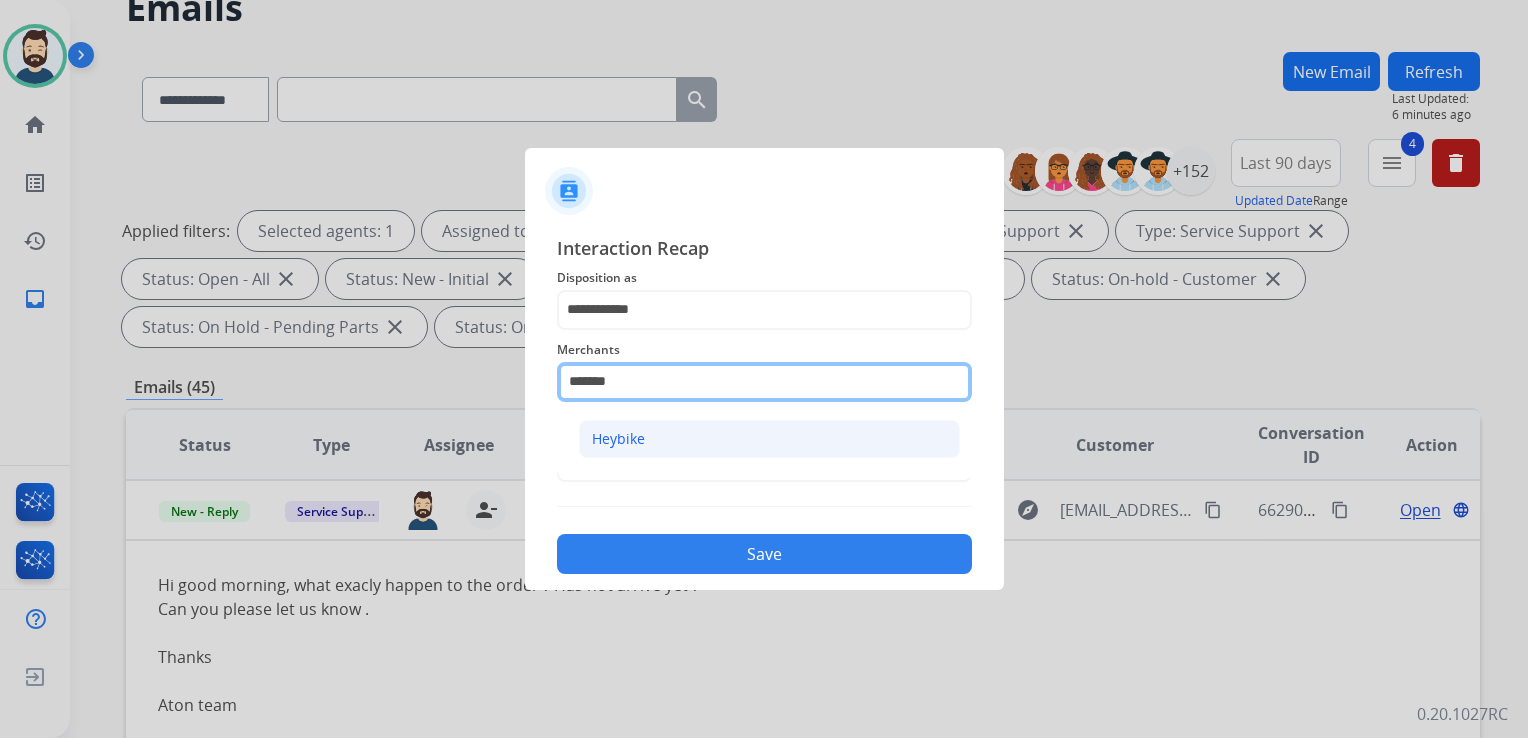type on "*******" 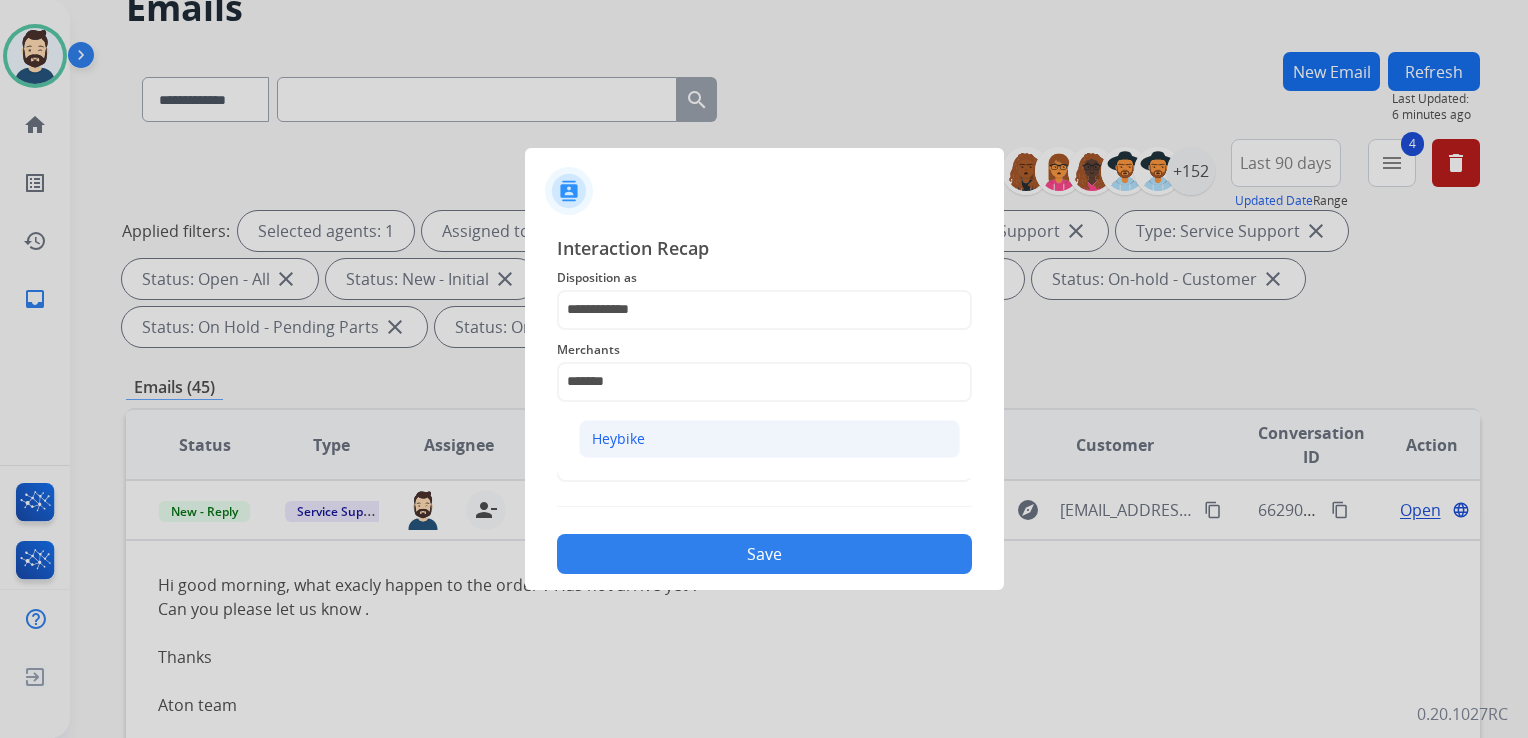 click on "Heybike" 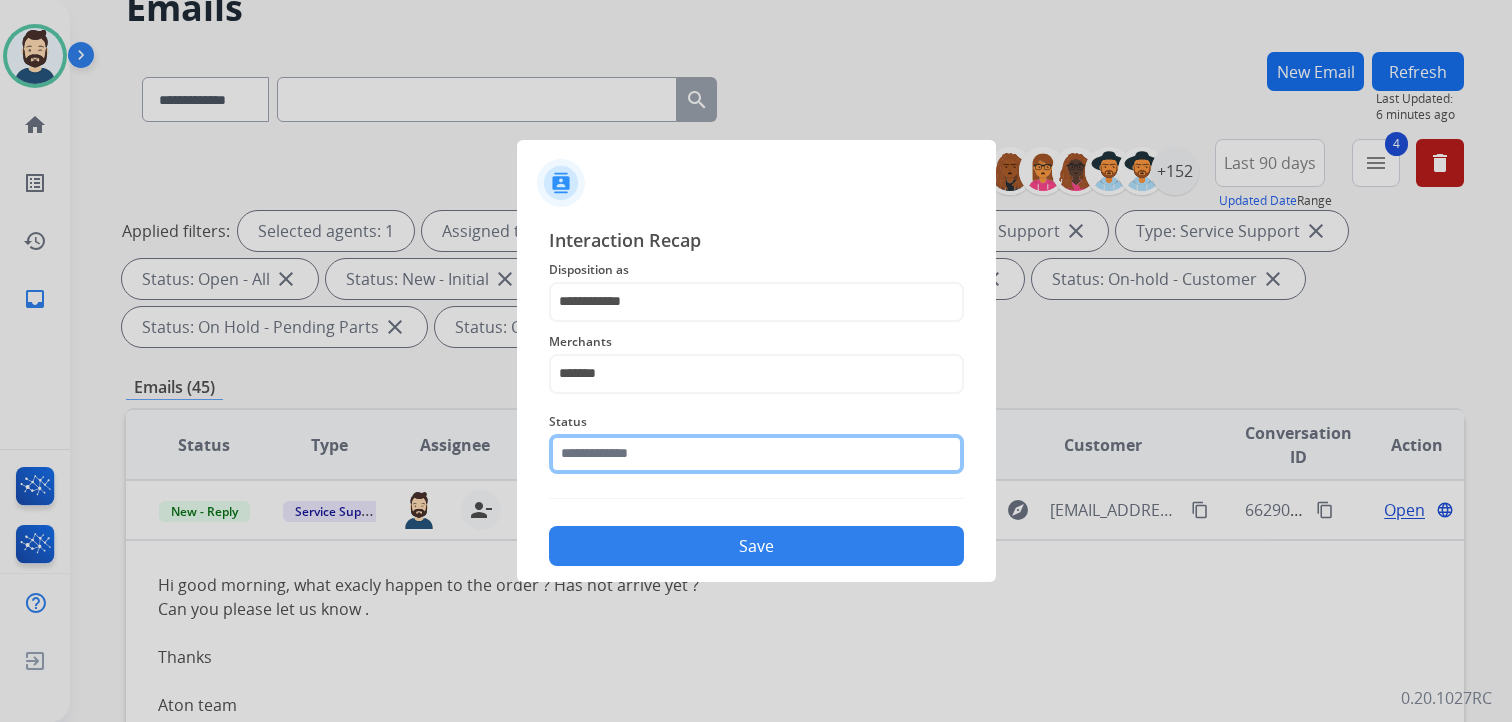 click 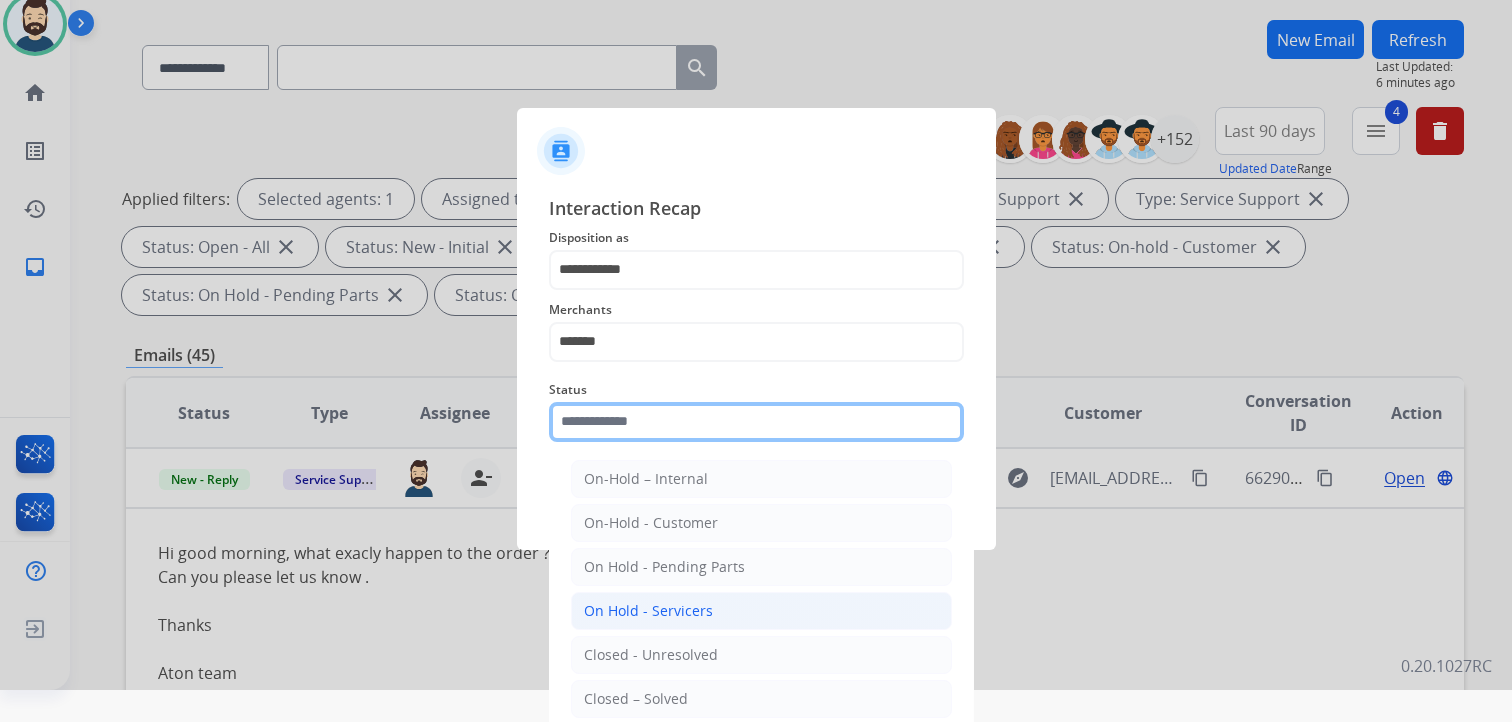 scroll, scrollTop: 59, scrollLeft: 0, axis: vertical 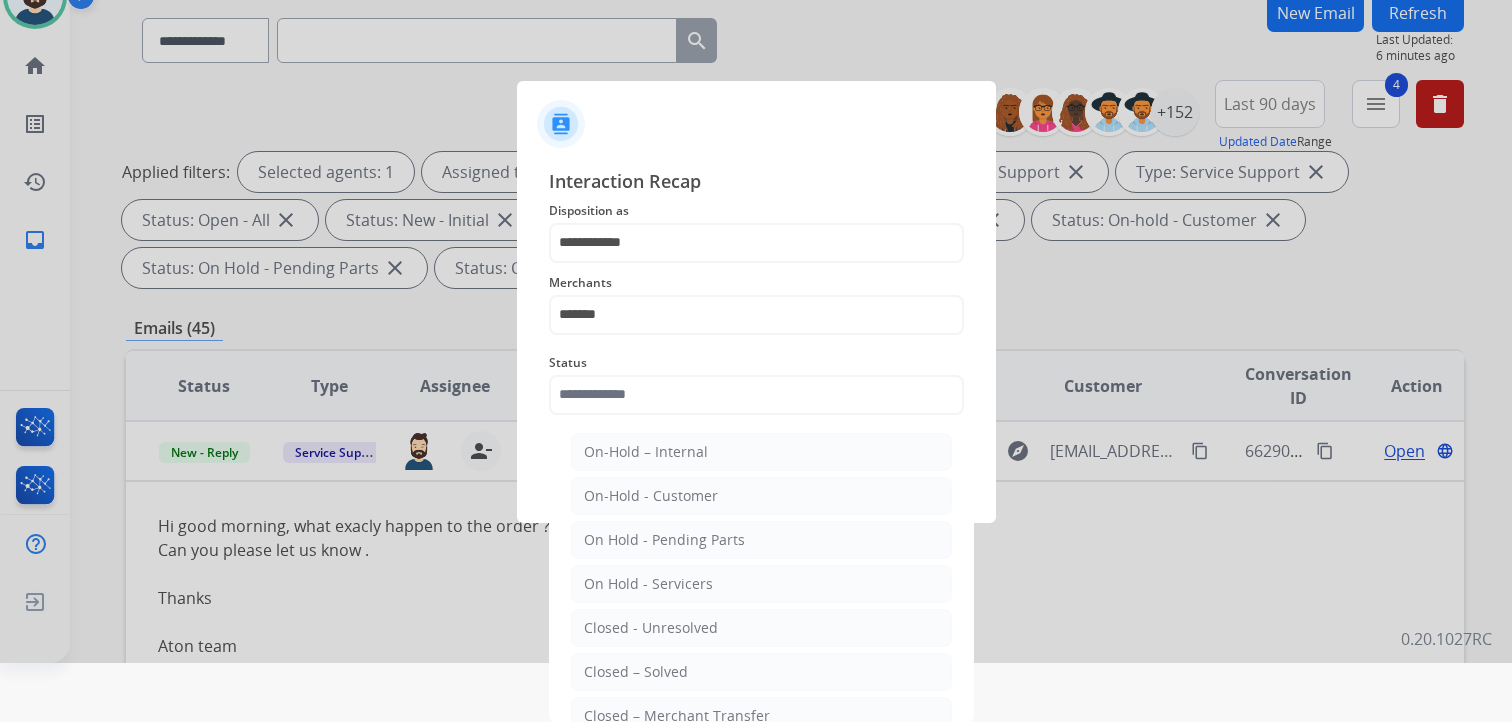 click on "Closed – Solved" 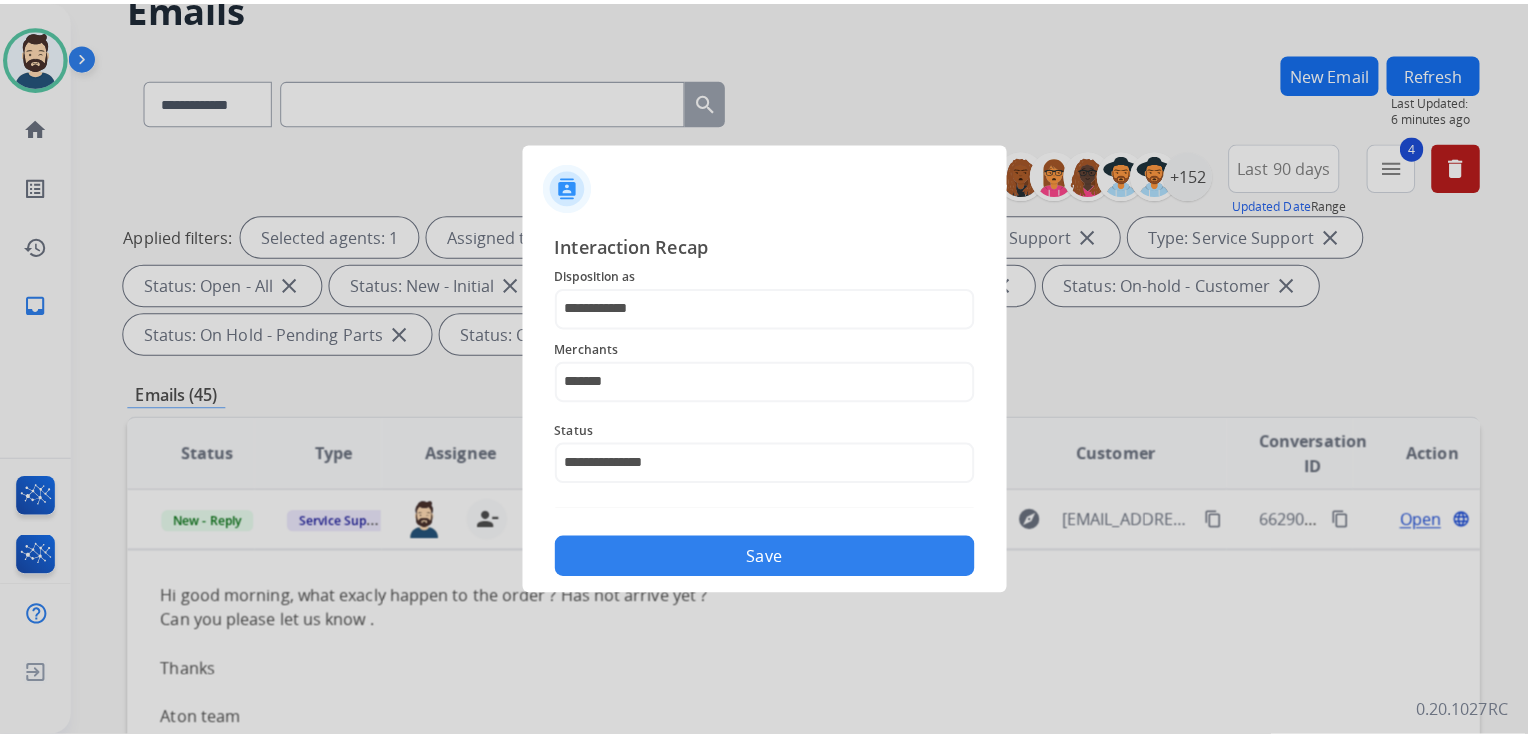 scroll, scrollTop: 0, scrollLeft: 0, axis: both 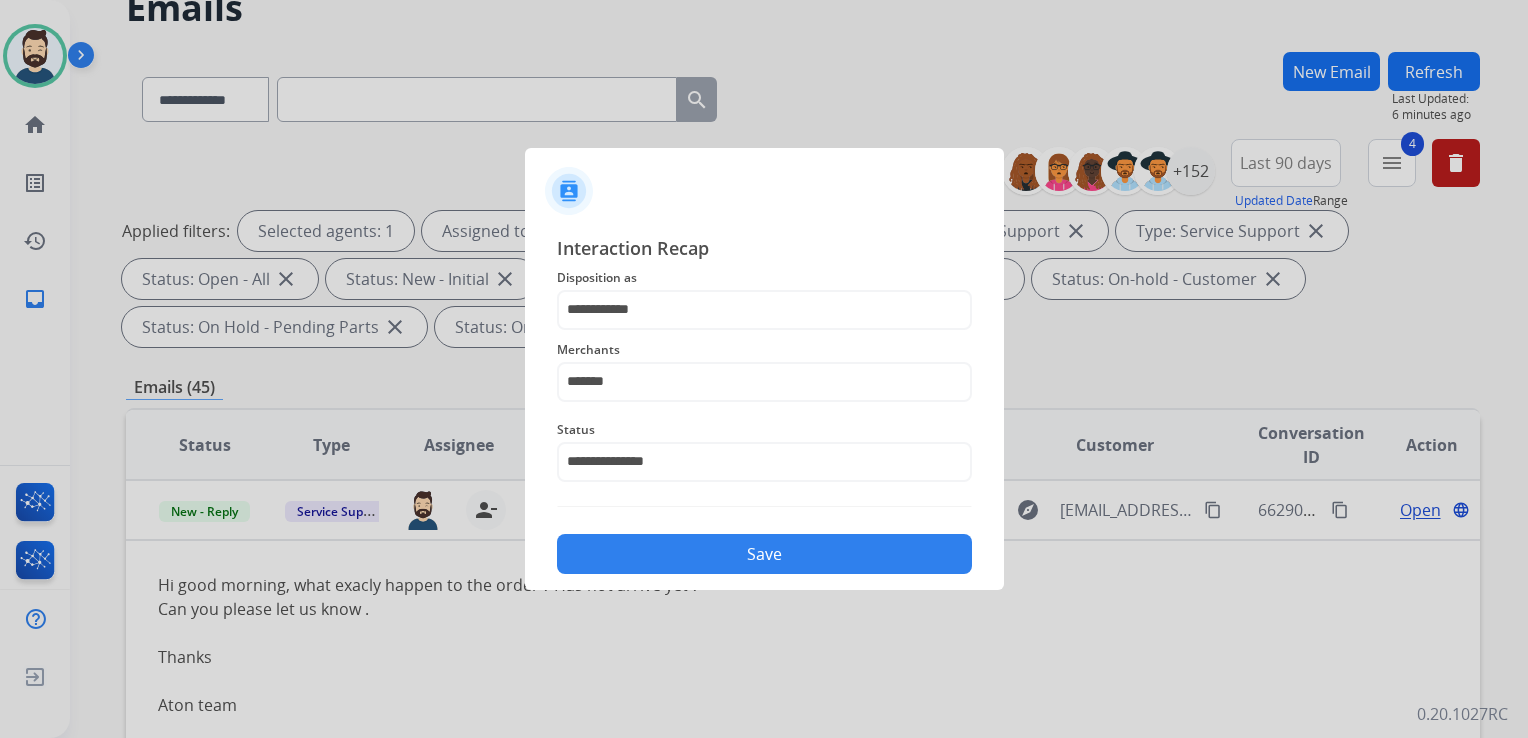 click on "Save" 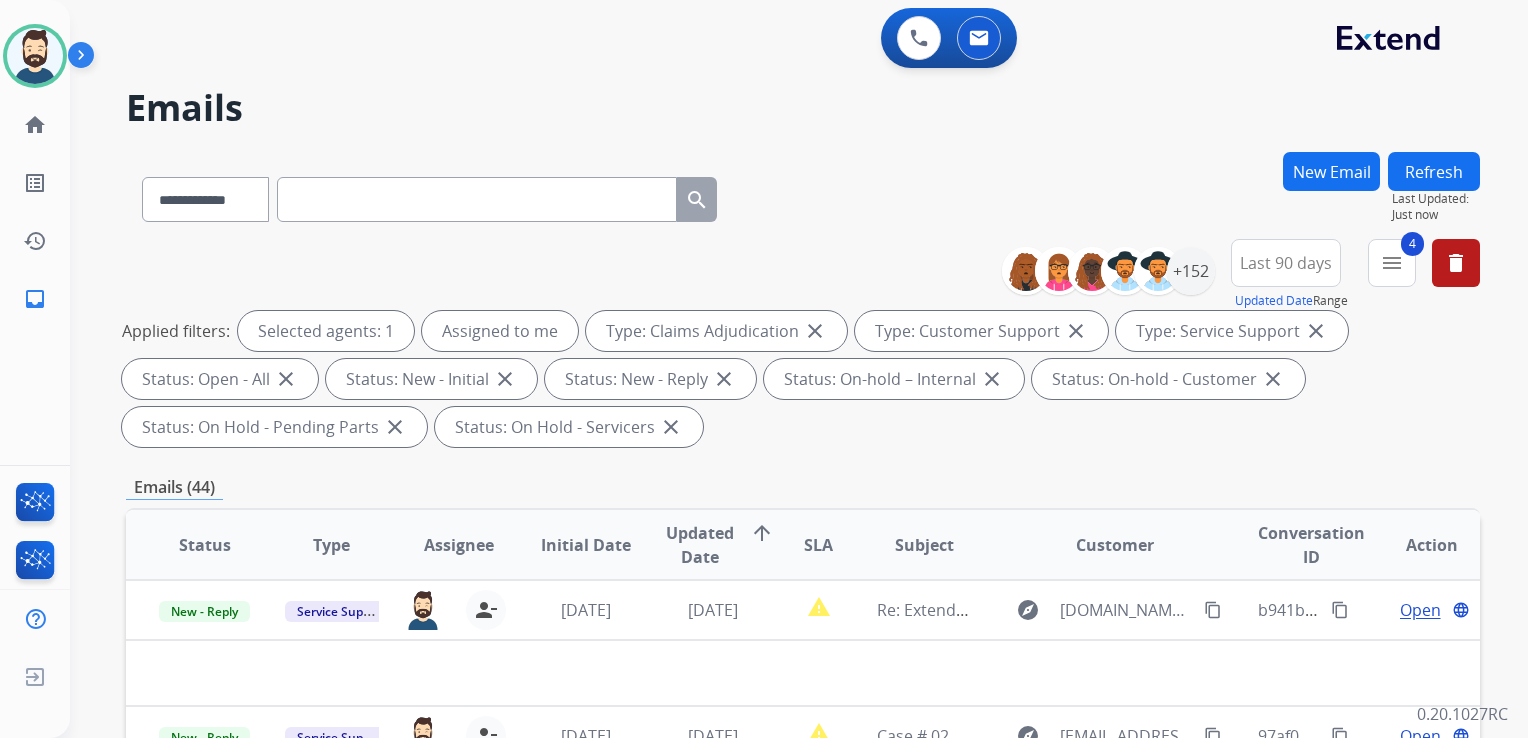 scroll, scrollTop: 100, scrollLeft: 0, axis: vertical 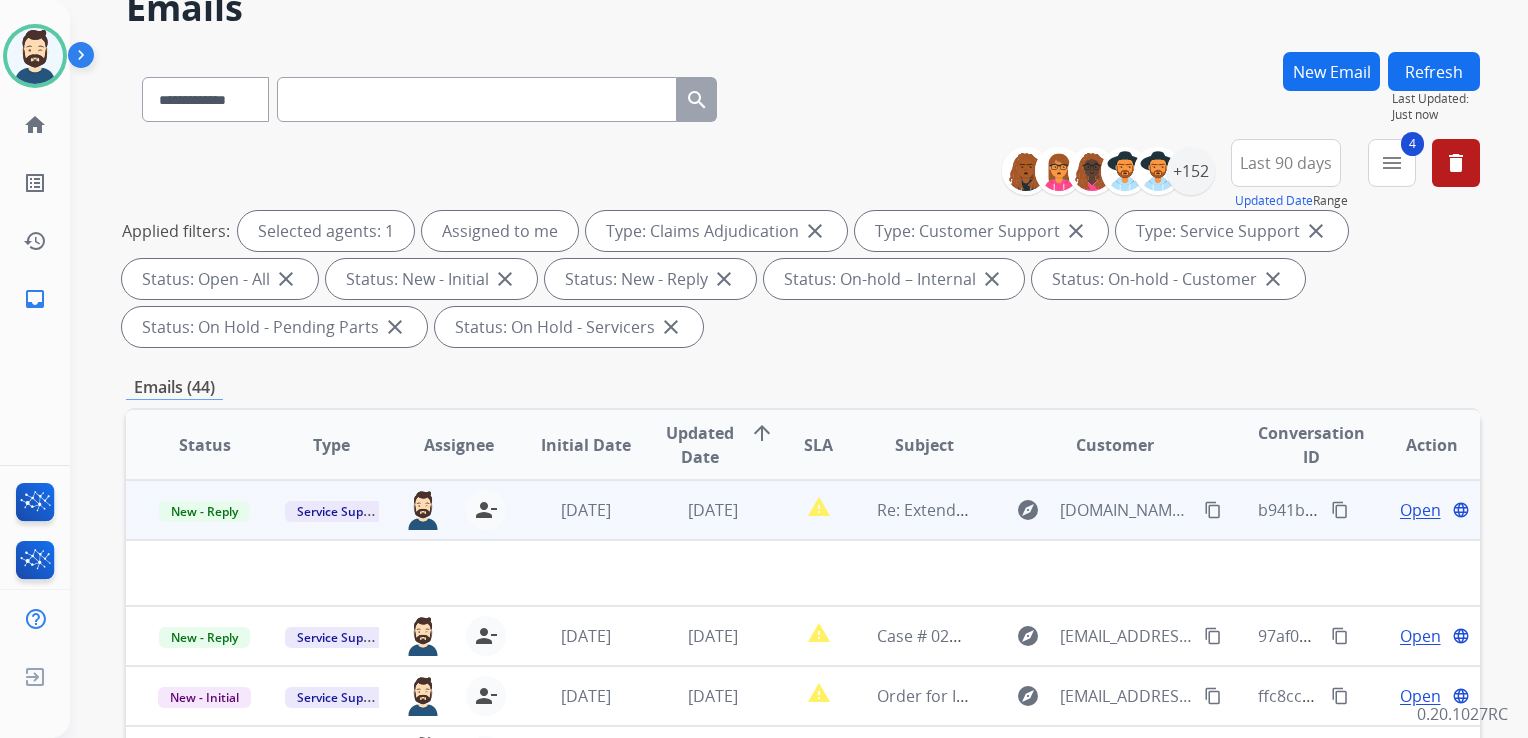 click on "[DATE]" at bounding box center (697, 510) 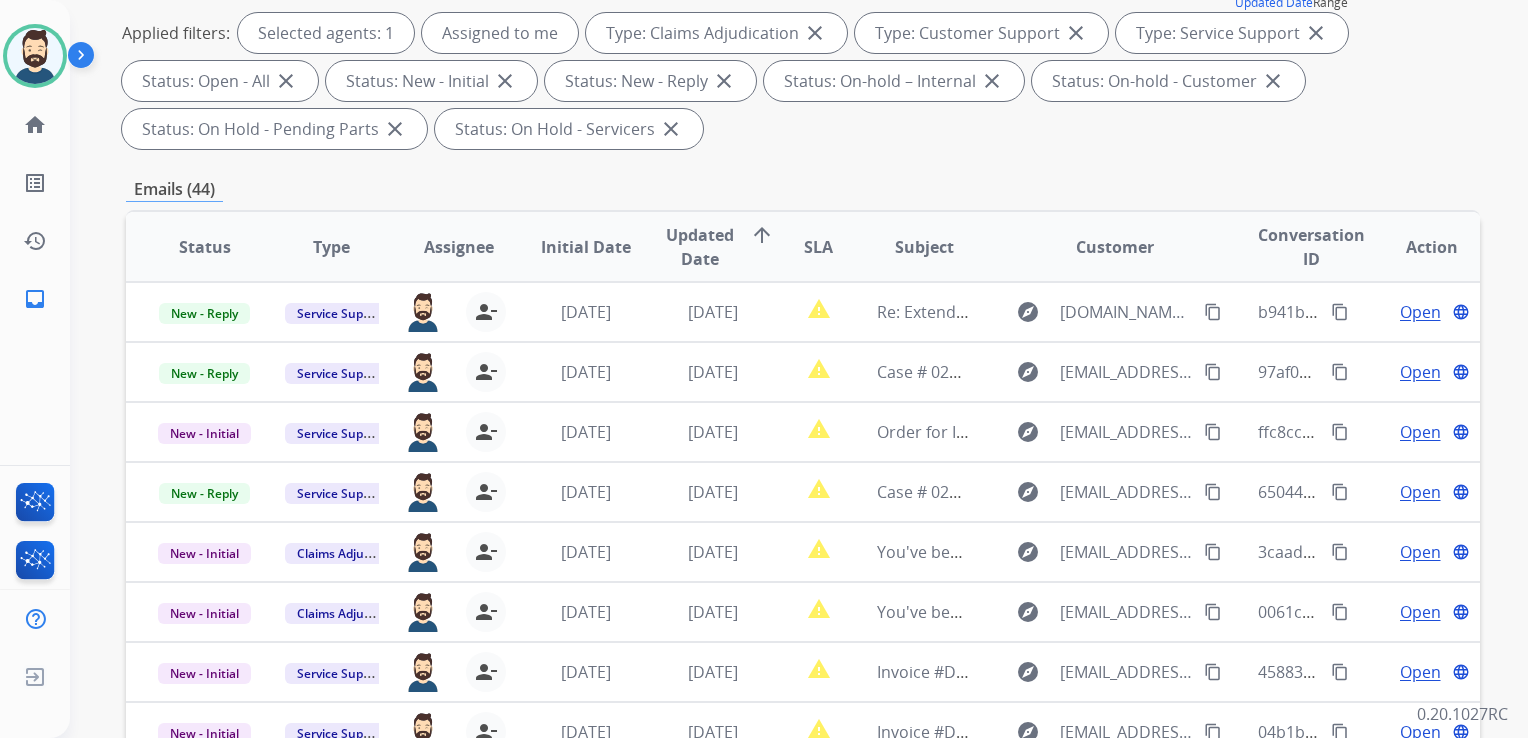 scroll, scrollTop: 300, scrollLeft: 0, axis: vertical 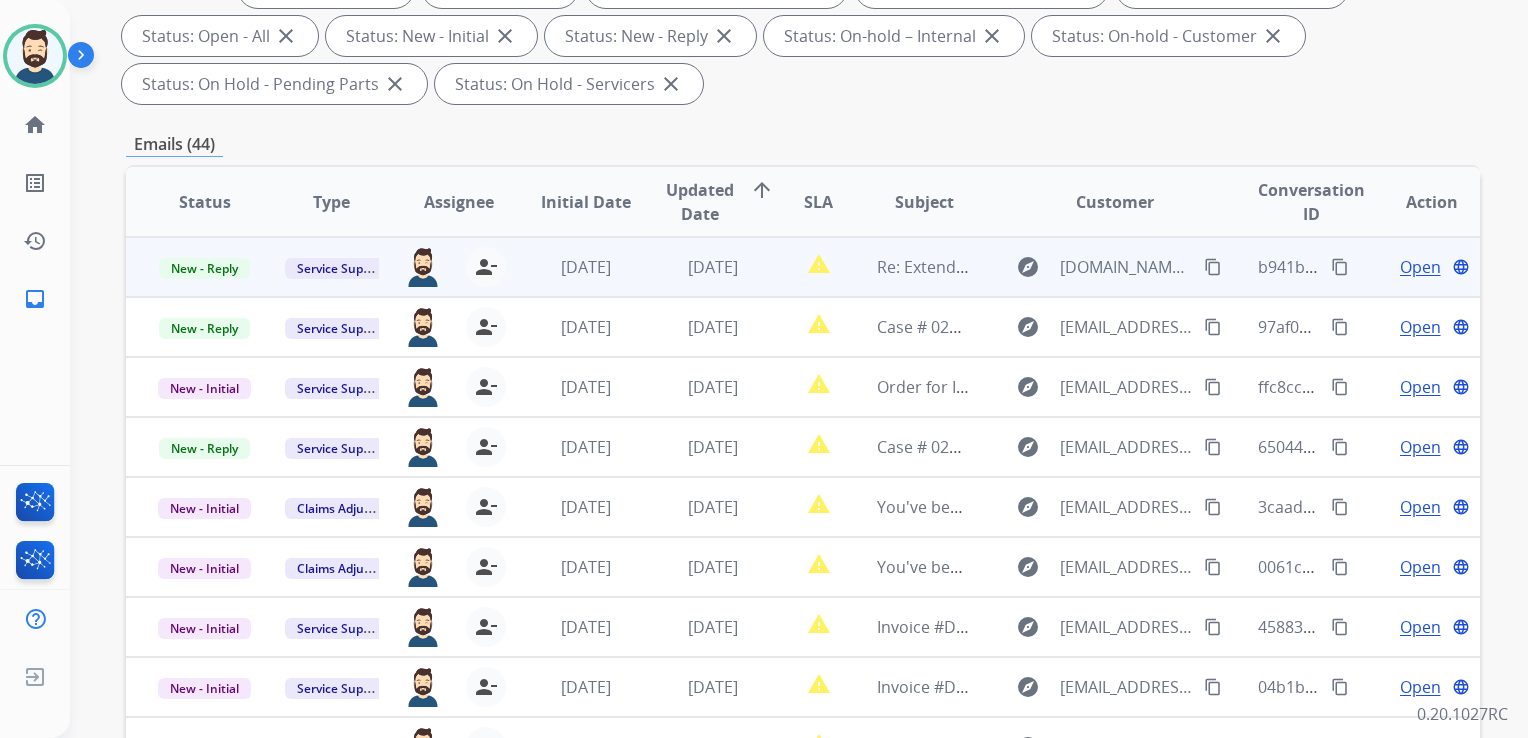 click on "[DATE]" at bounding box center [697, 267] 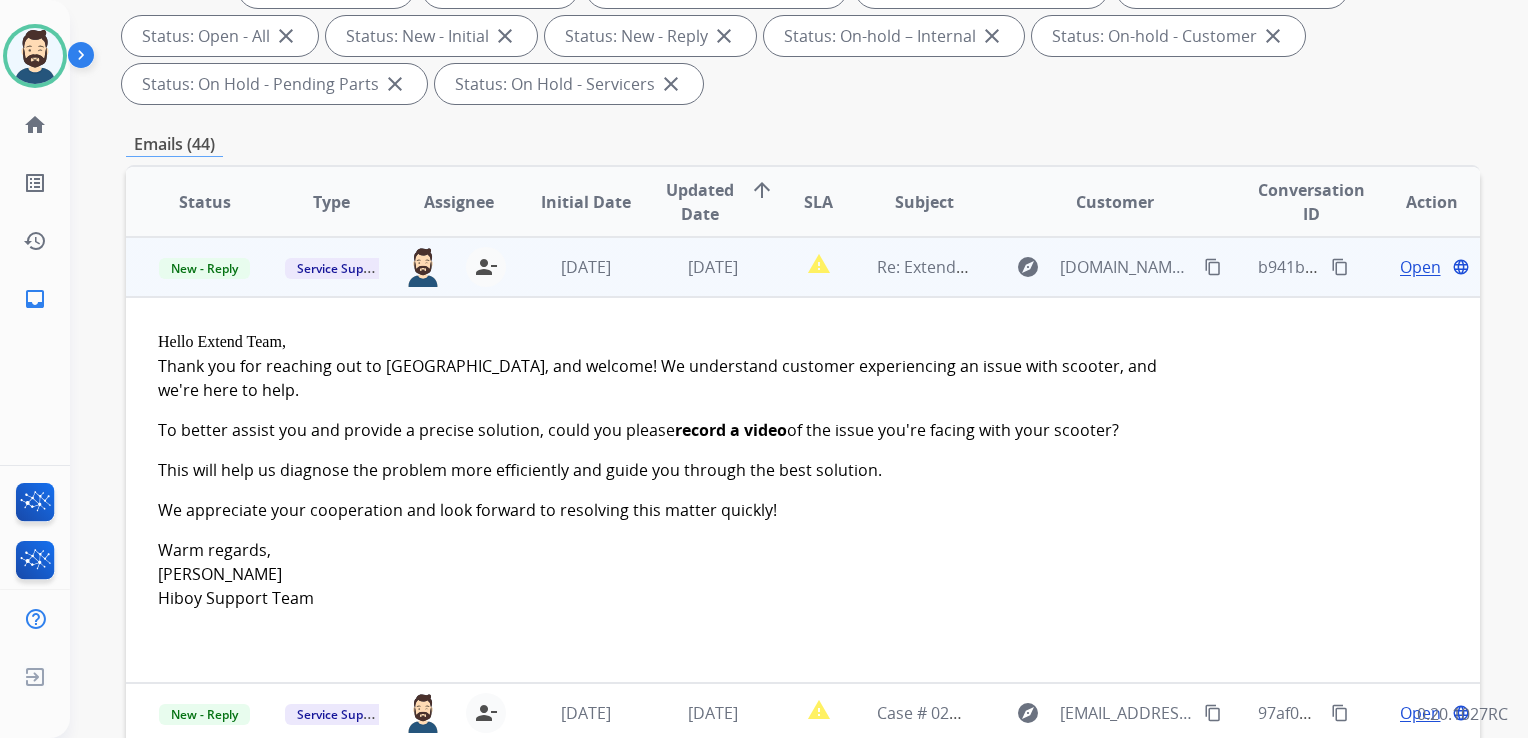 click on "Open" at bounding box center [1420, 267] 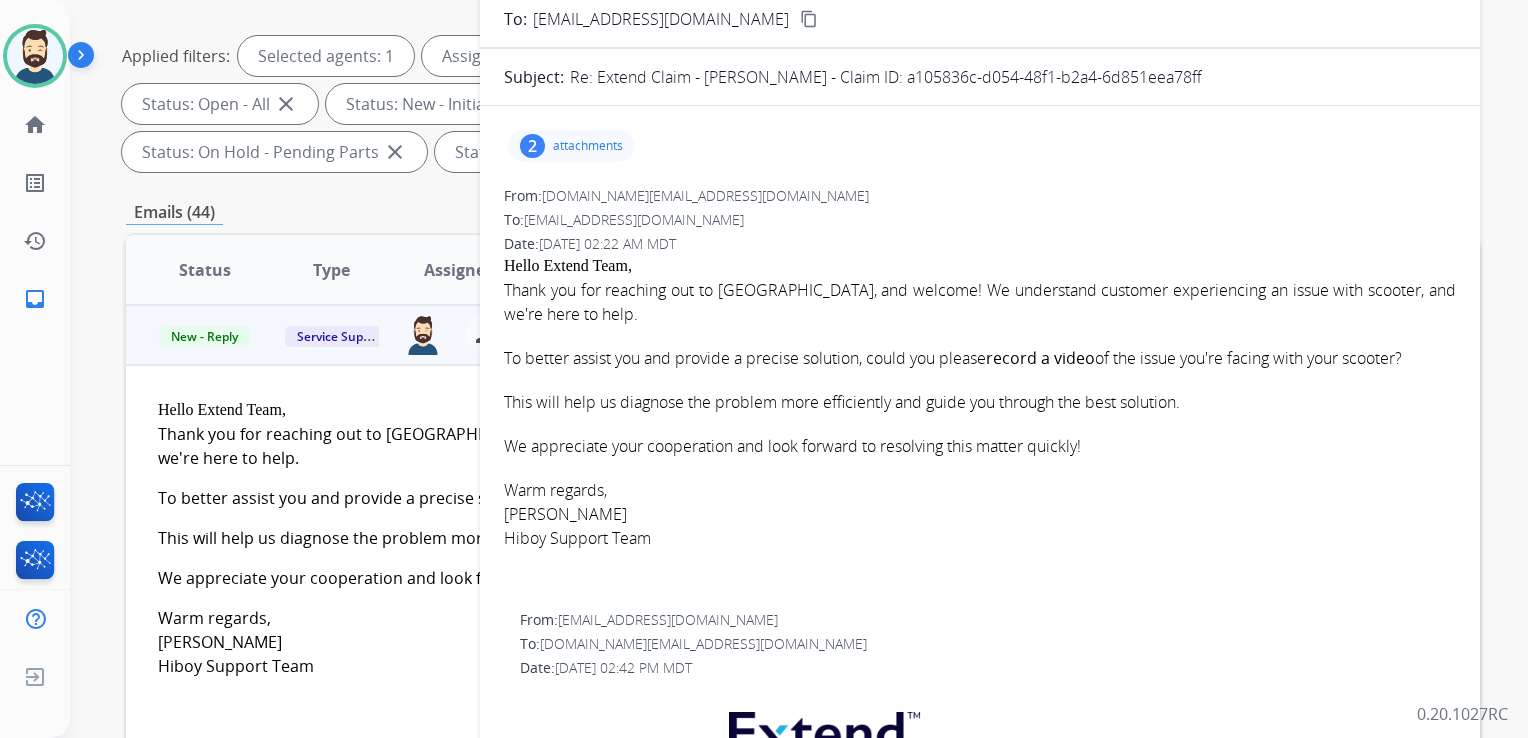scroll, scrollTop: 243, scrollLeft: 0, axis: vertical 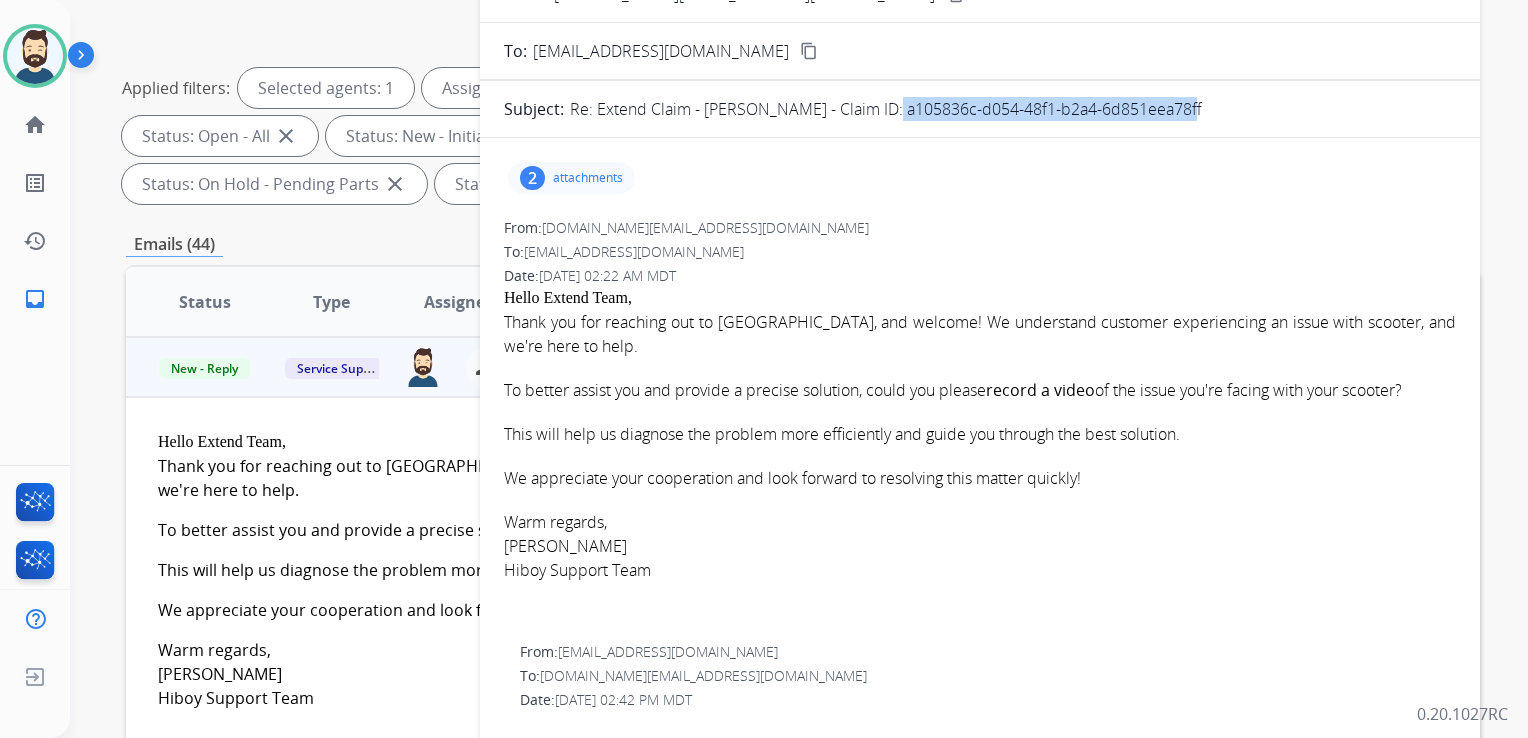 drag, startPoint x: 868, startPoint y: 110, endPoint x: 1172, endPoint y: 110, distance: 304 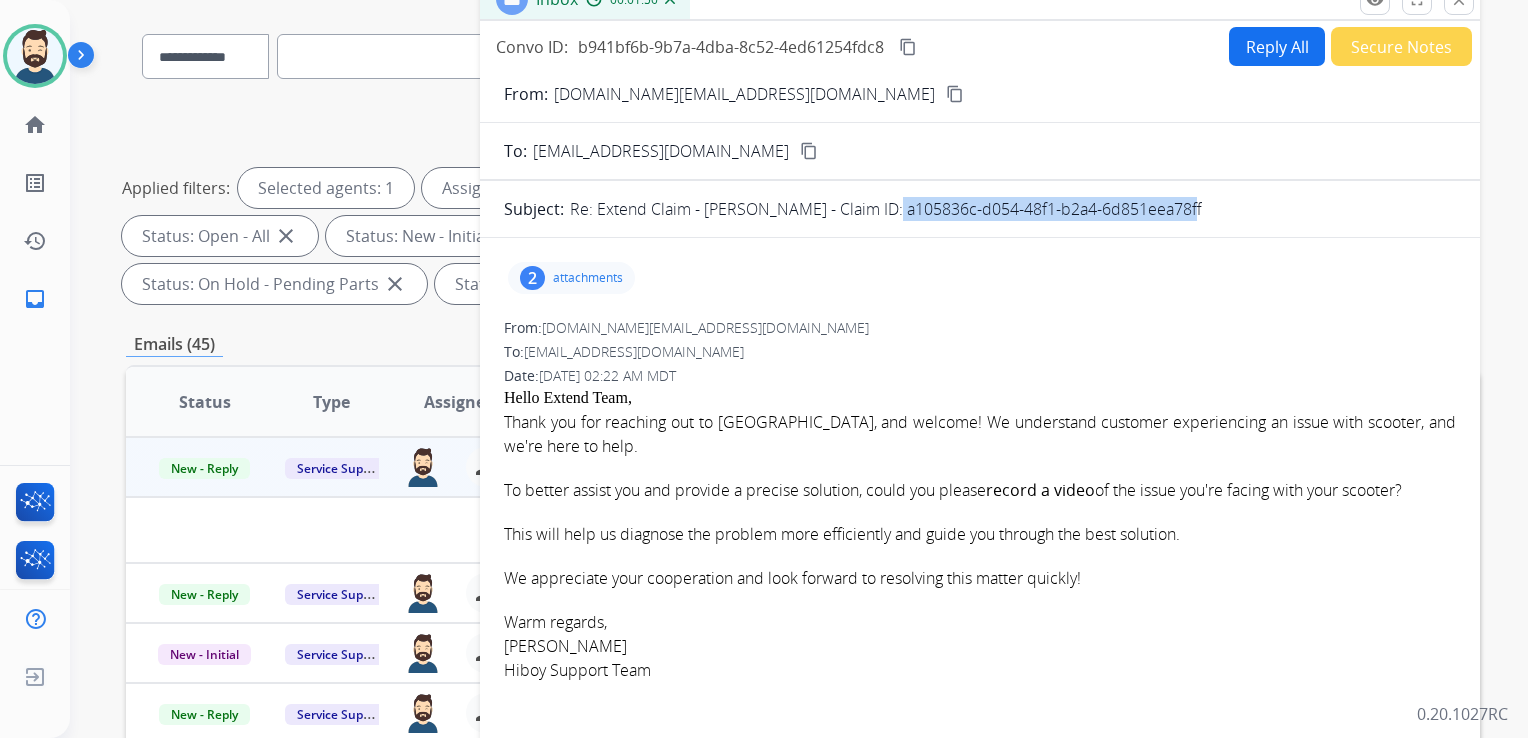 scroll, scrollTop: 0, scrollLeft: 0, axis: both 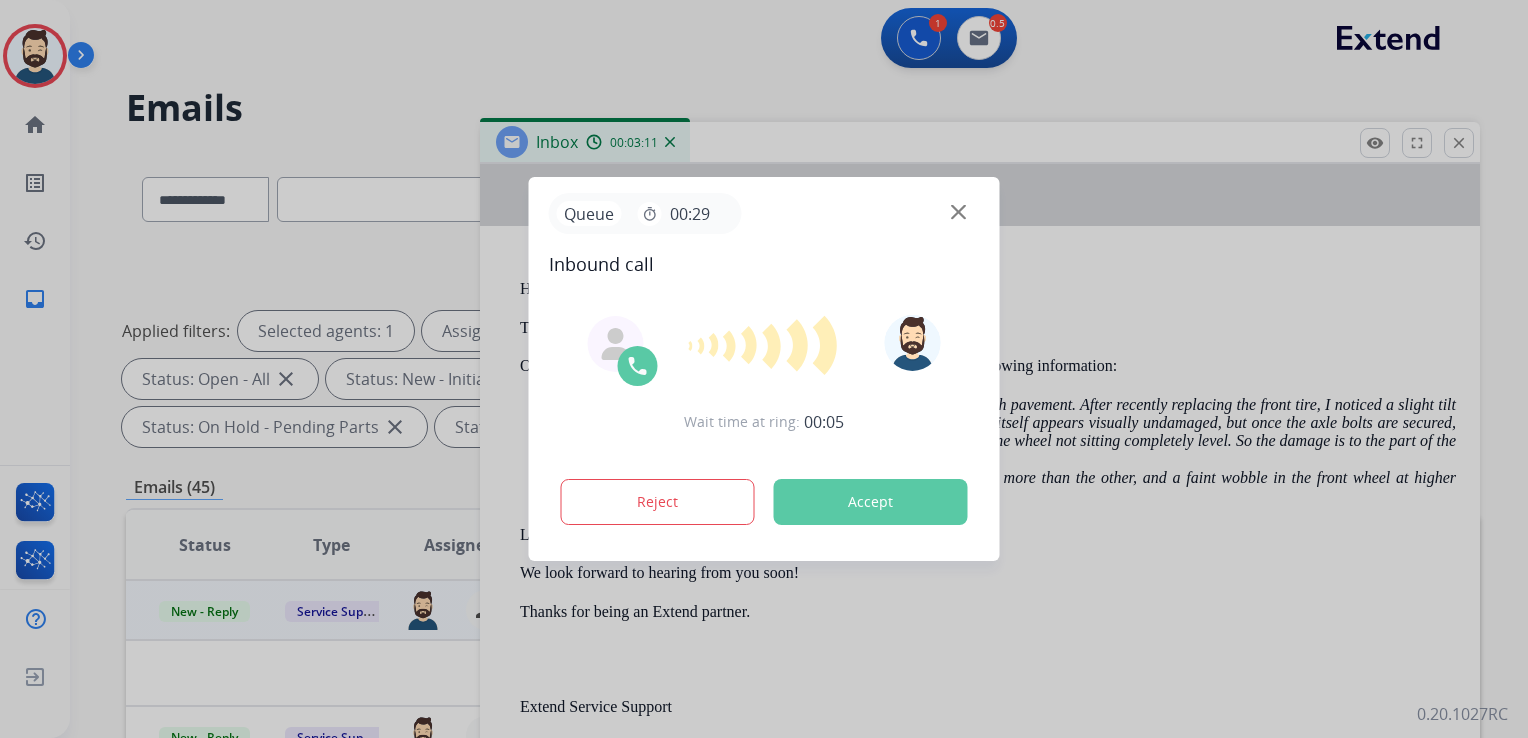 click on "Accept" at bounding box center [871, 502] 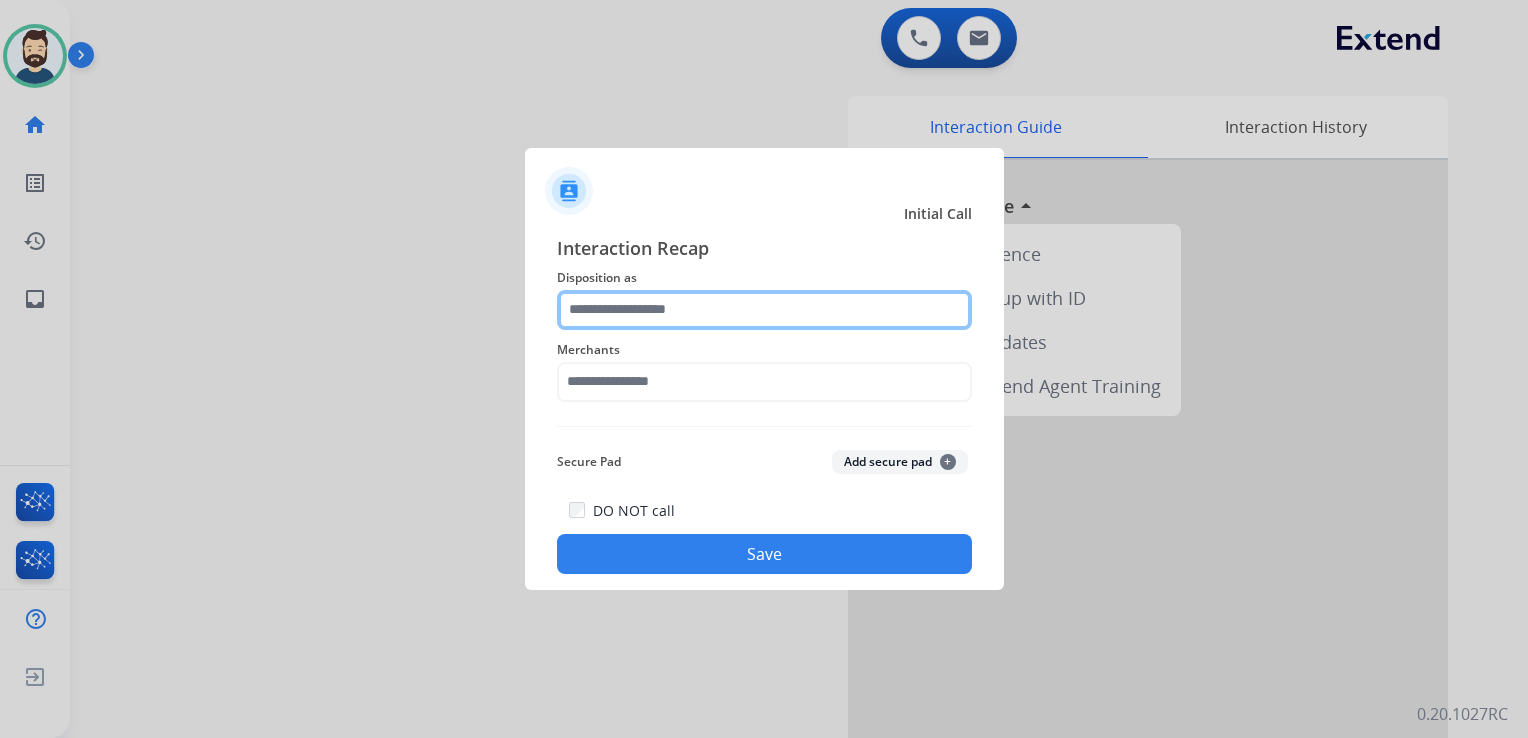 drag, startPoint x: 645, startPoint y: 312, endPoint x: 633, endPoint y: 318, distance: 13.416408 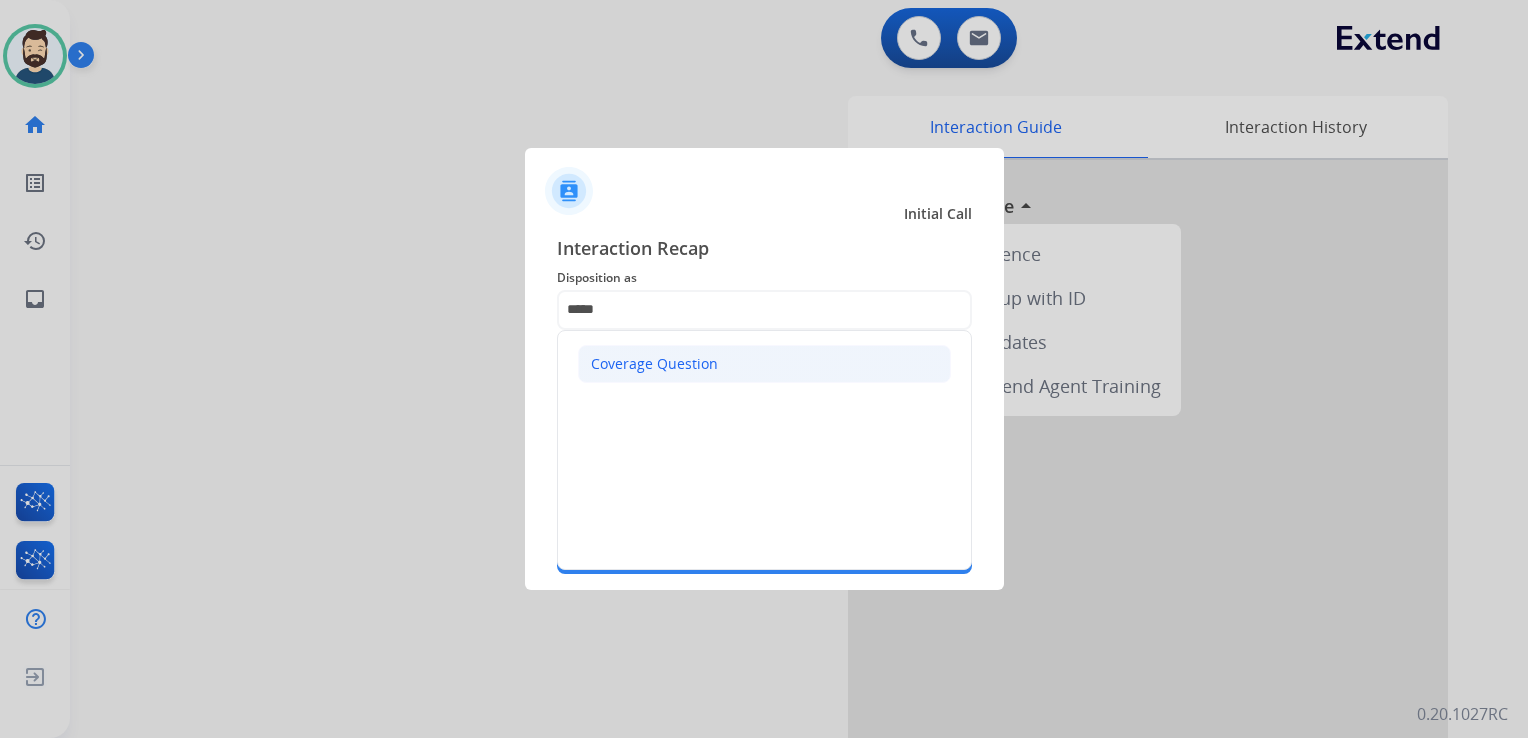 click on "Coverage Question" 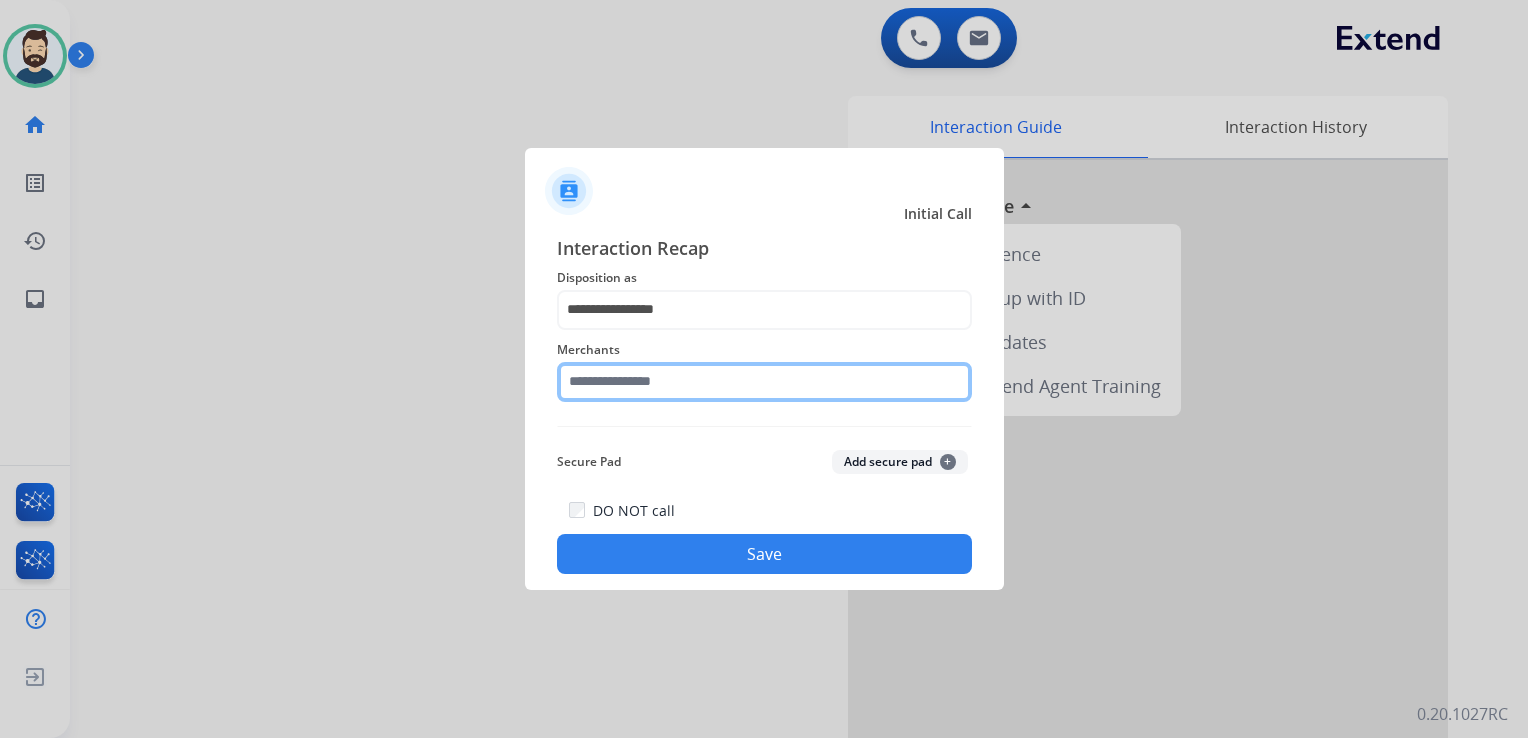 click 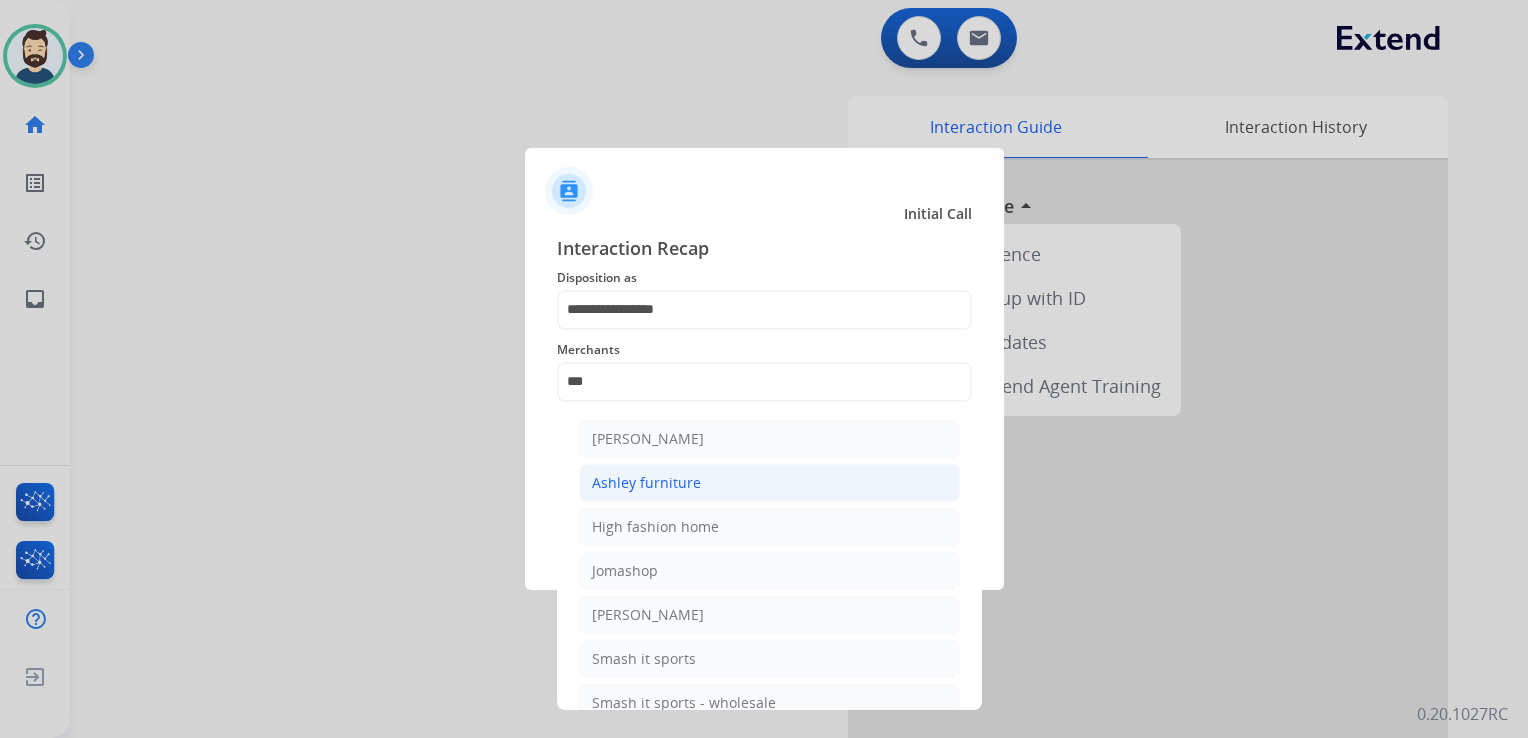 click on "Ashley furniture" 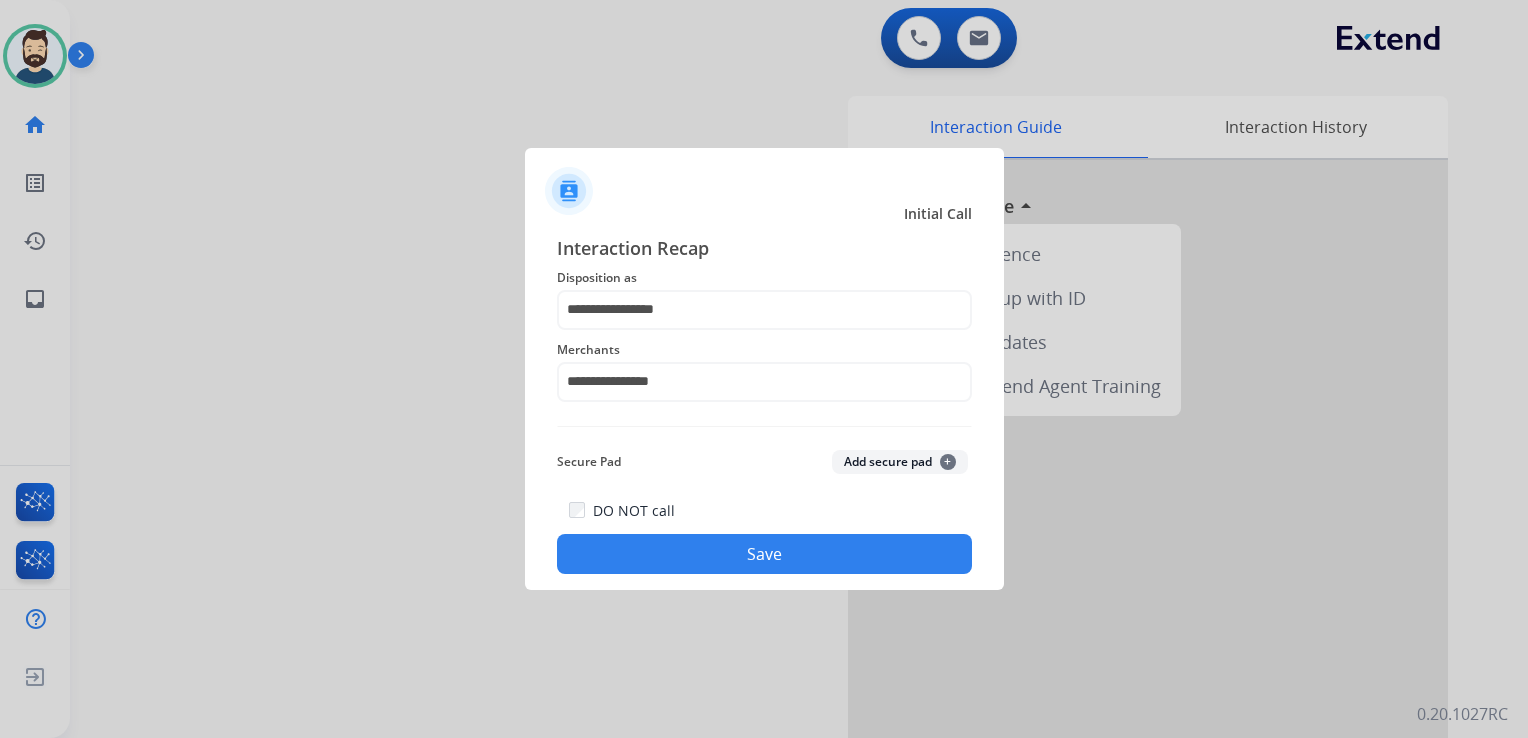 click on "Save" 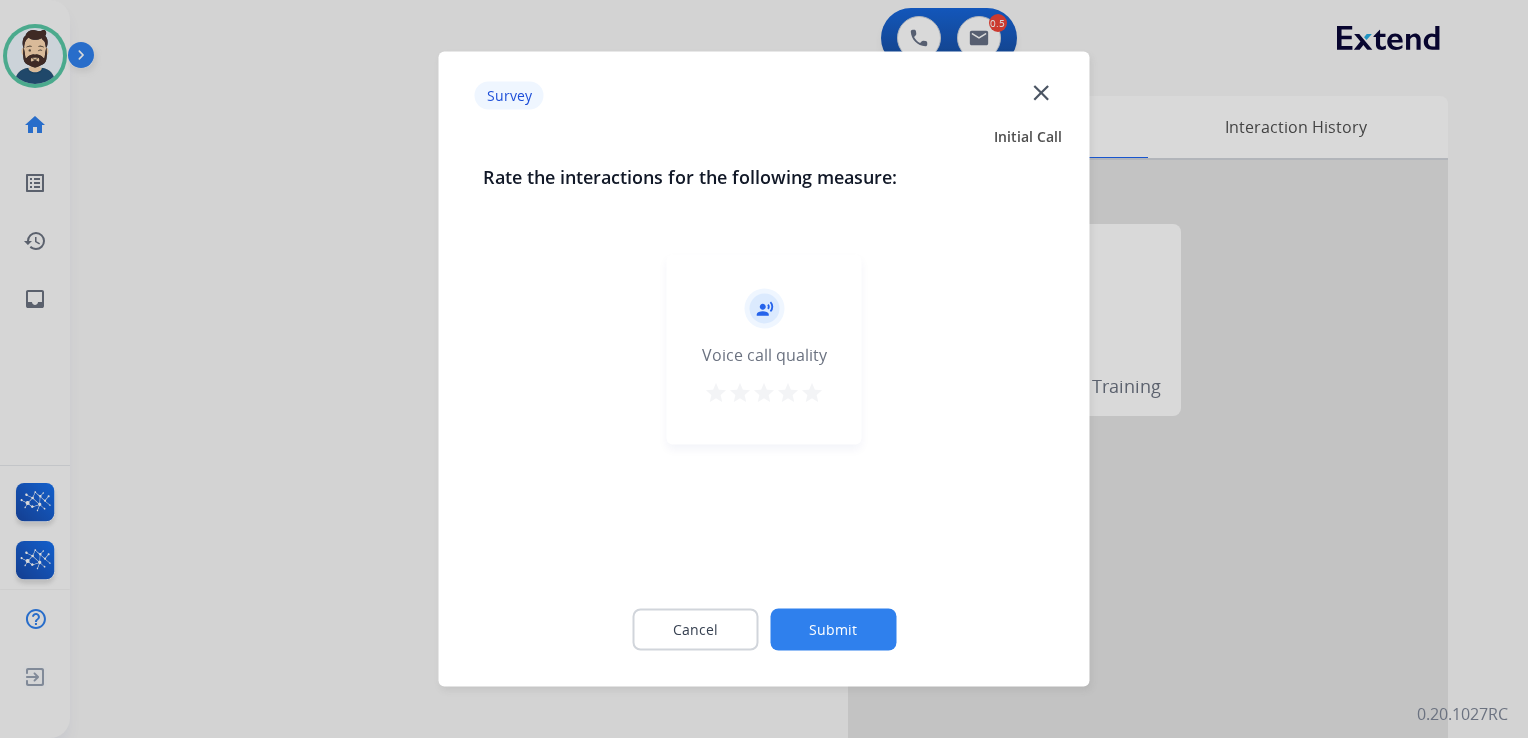 click on "star" at bounding box center (812, 393) 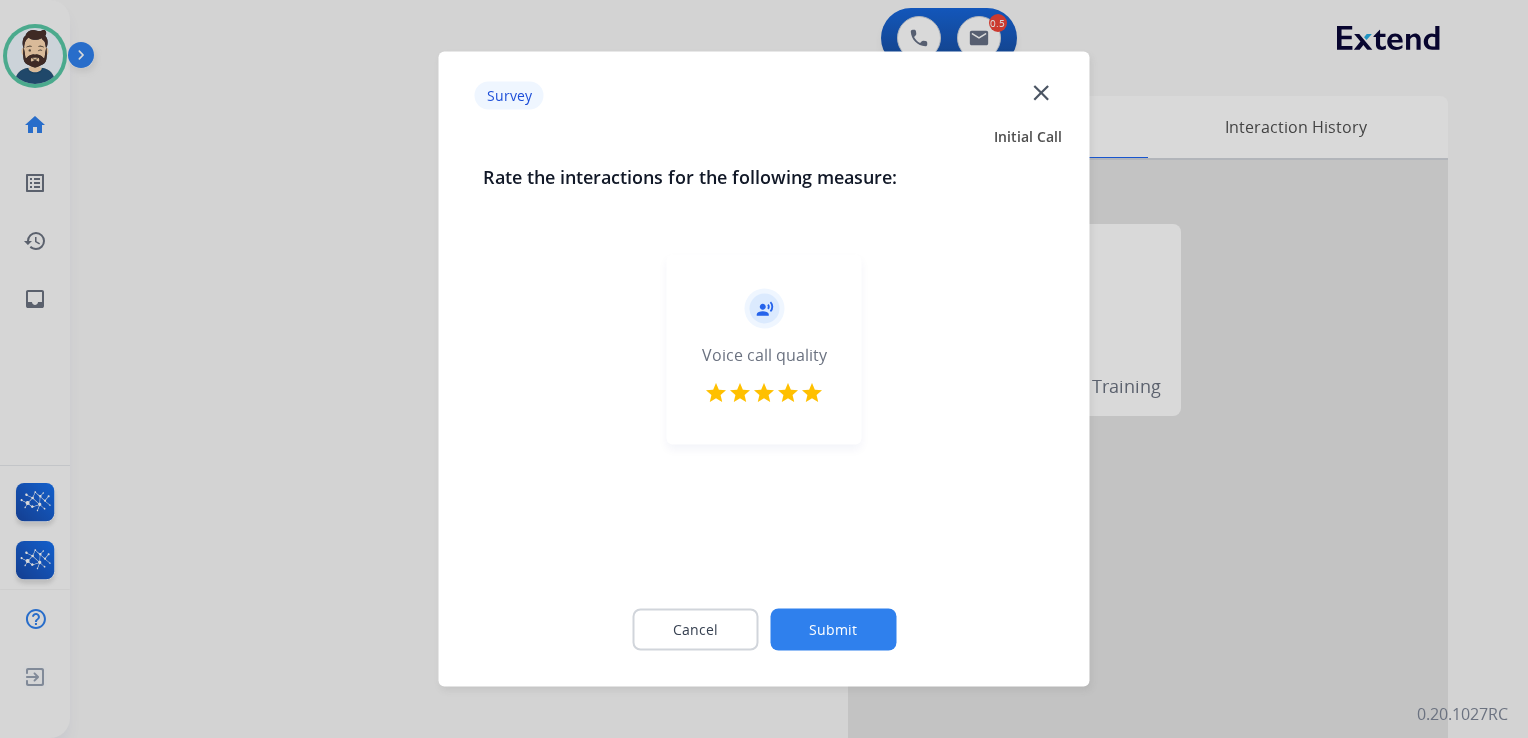 click on "Submit" 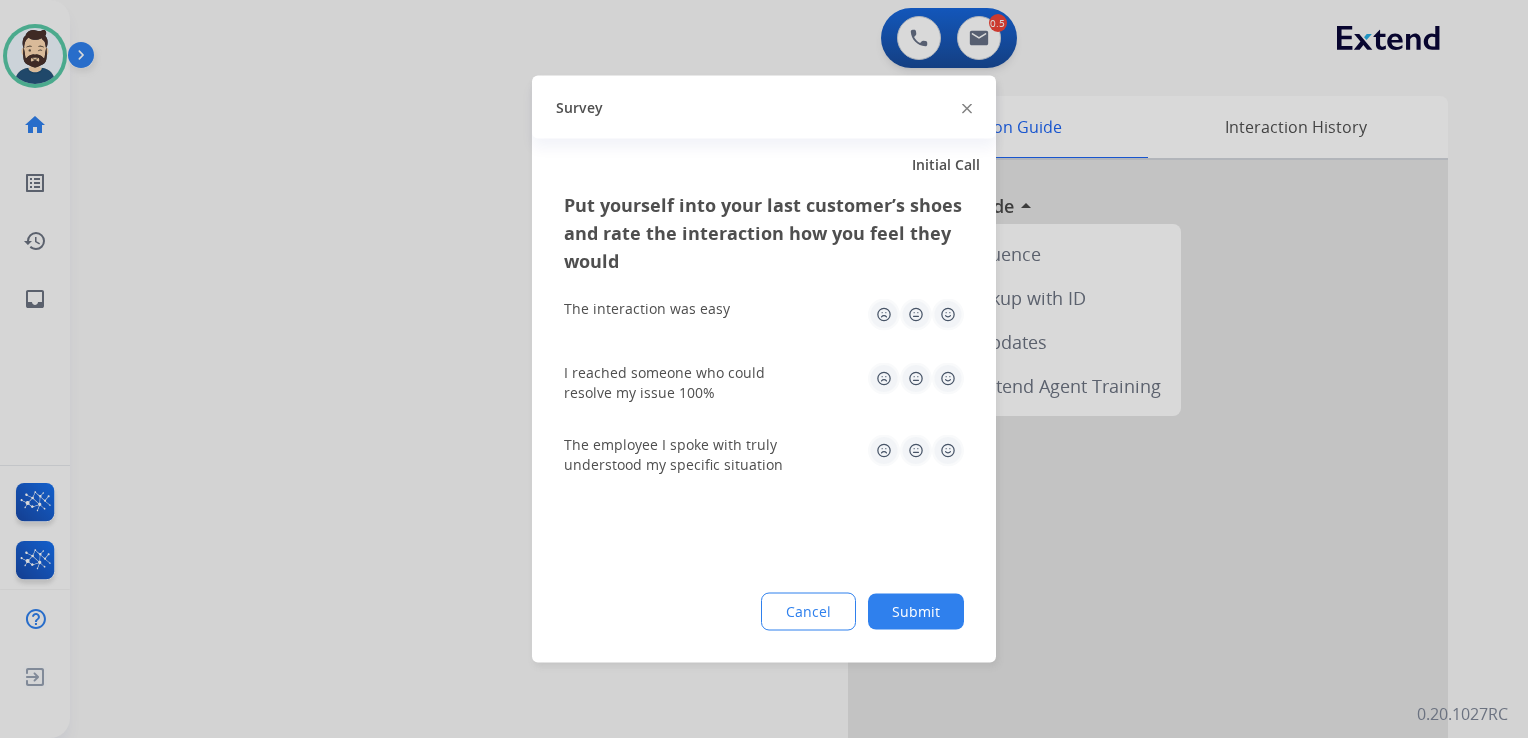 click 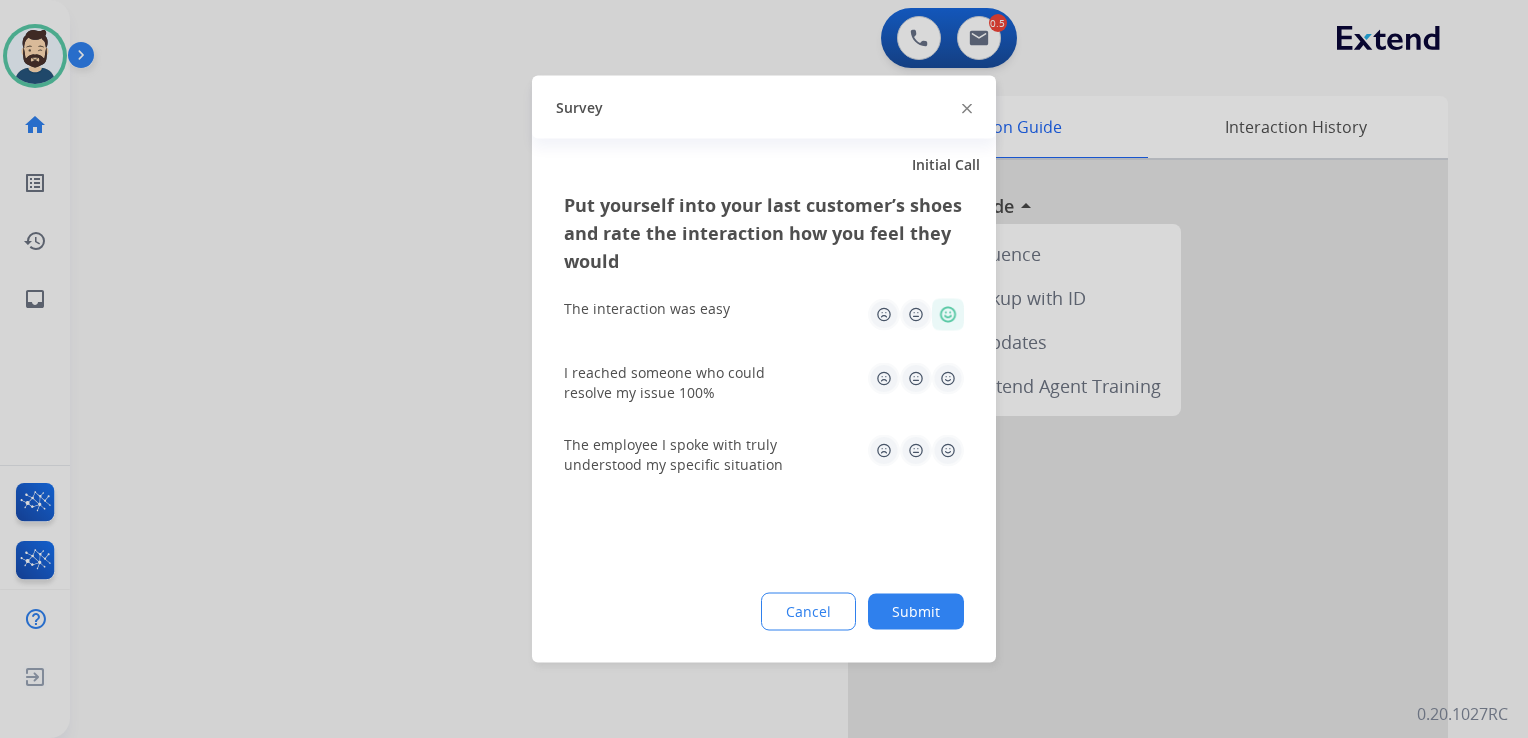click 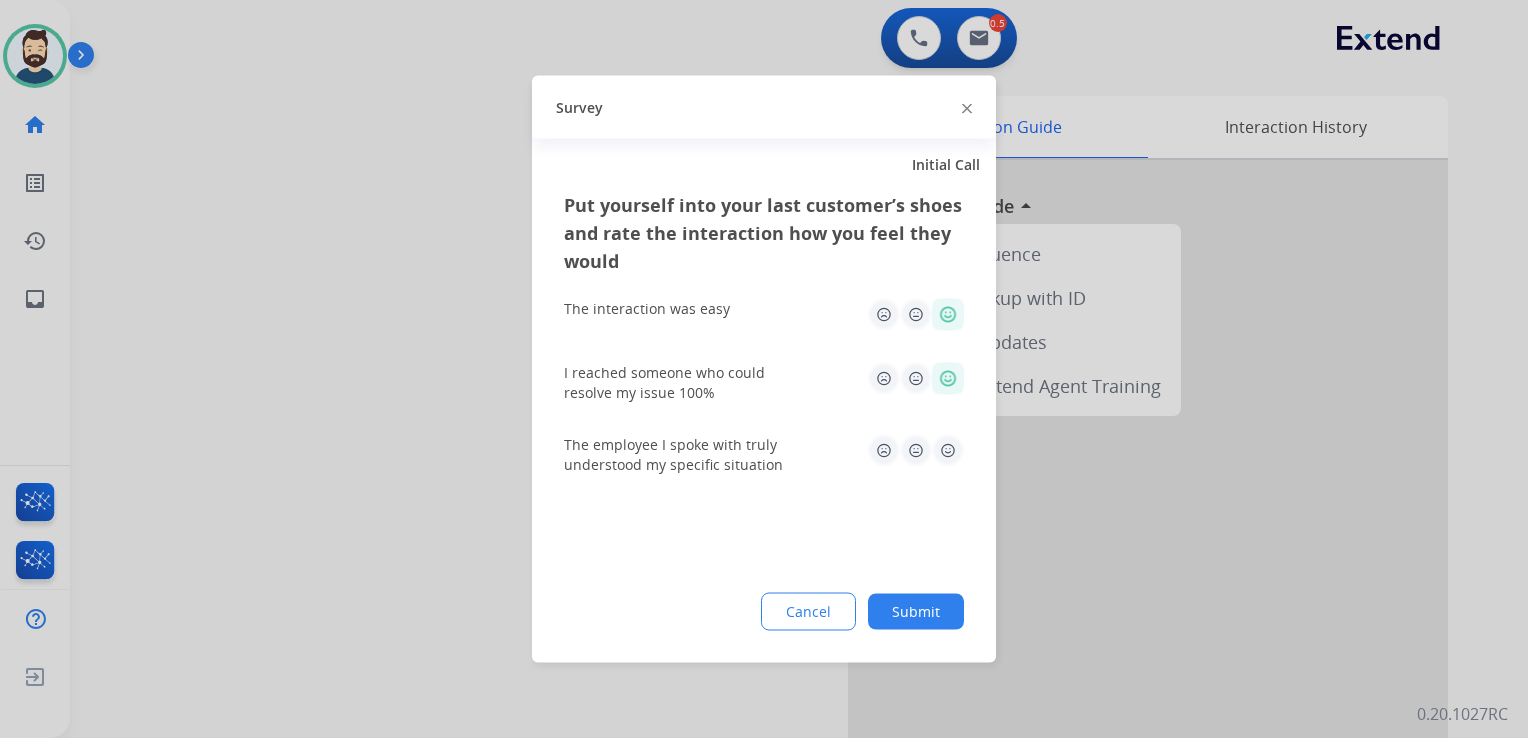 click 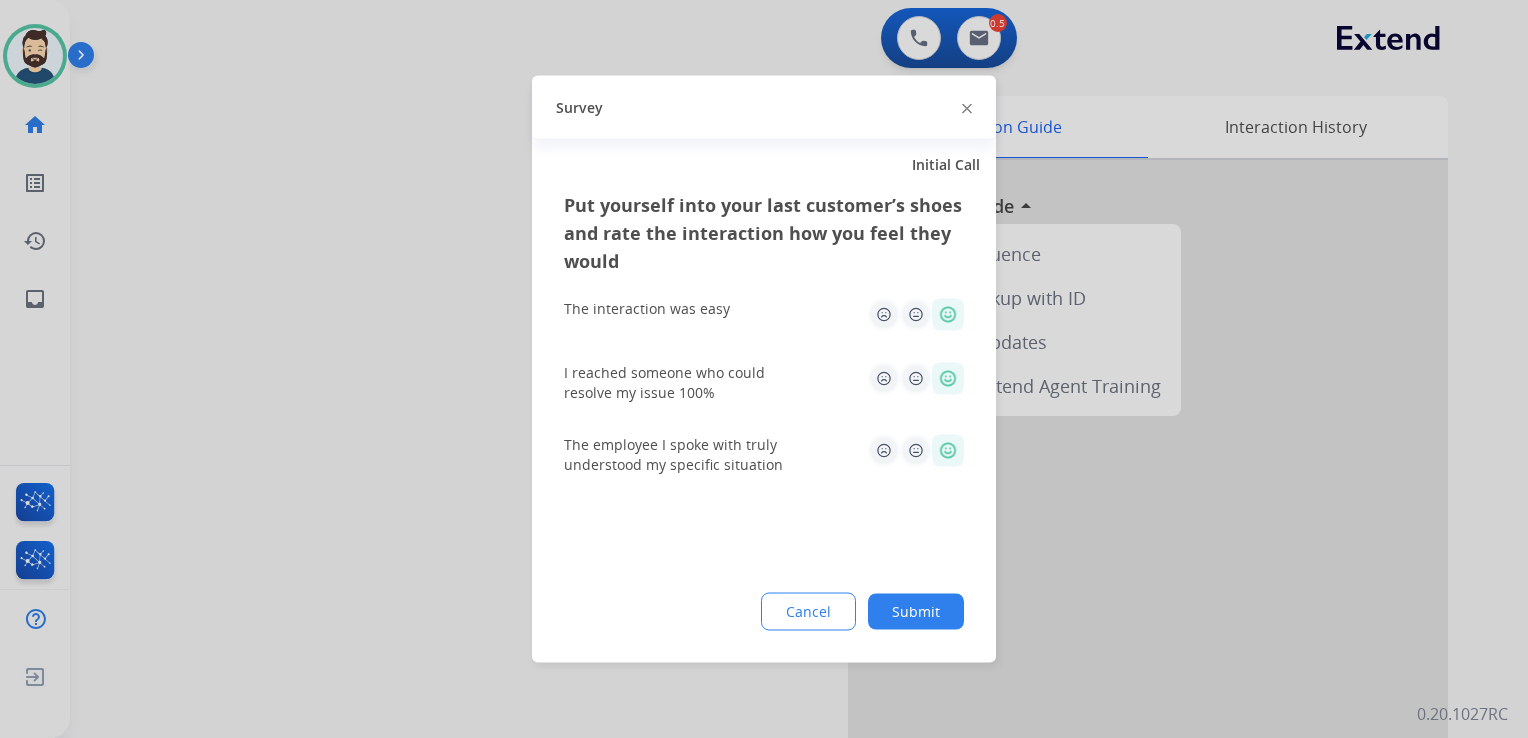 click on "Submit" 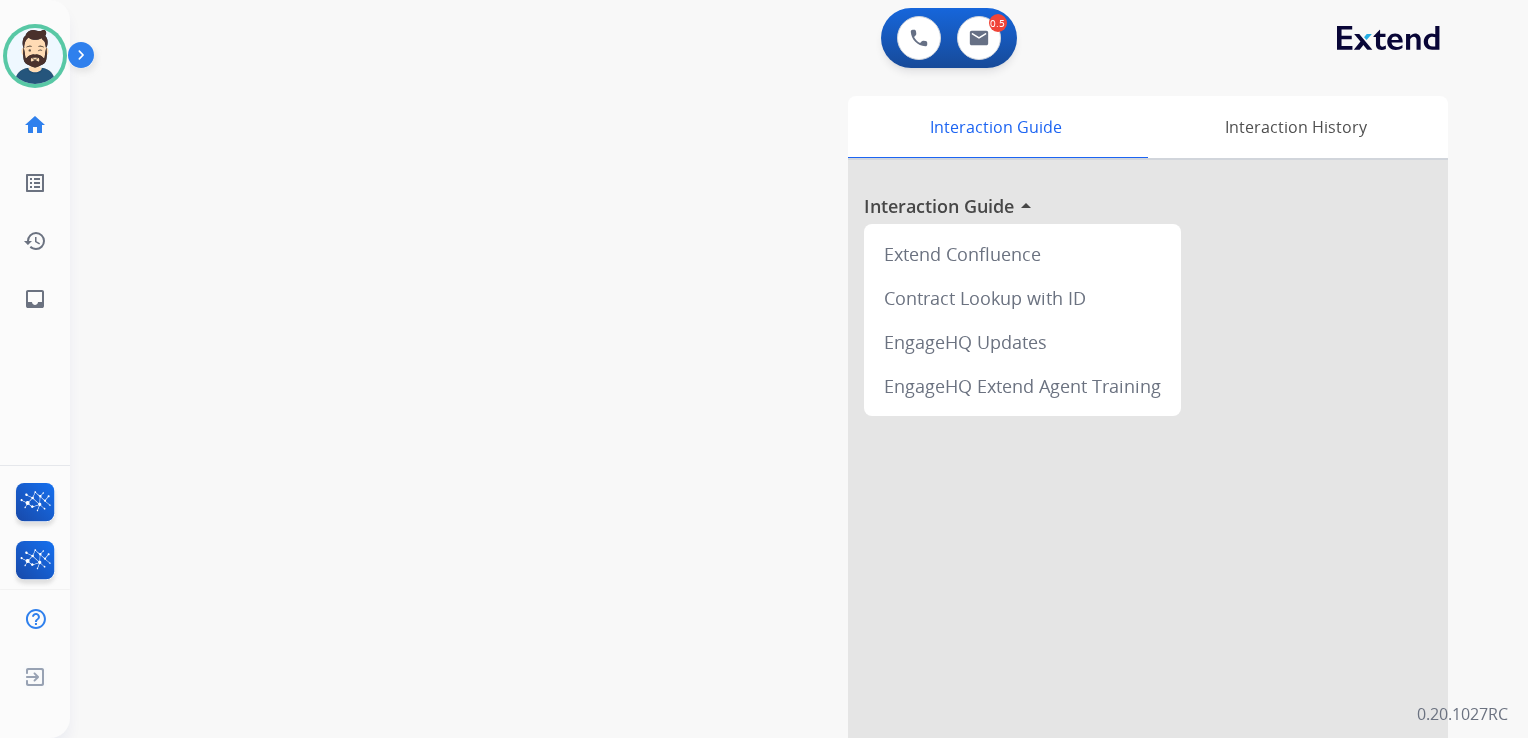 drag, startPoint x: 480, startPoint y: 299, endPoint x: 309, endPoint y: 286, distance: 171.49344 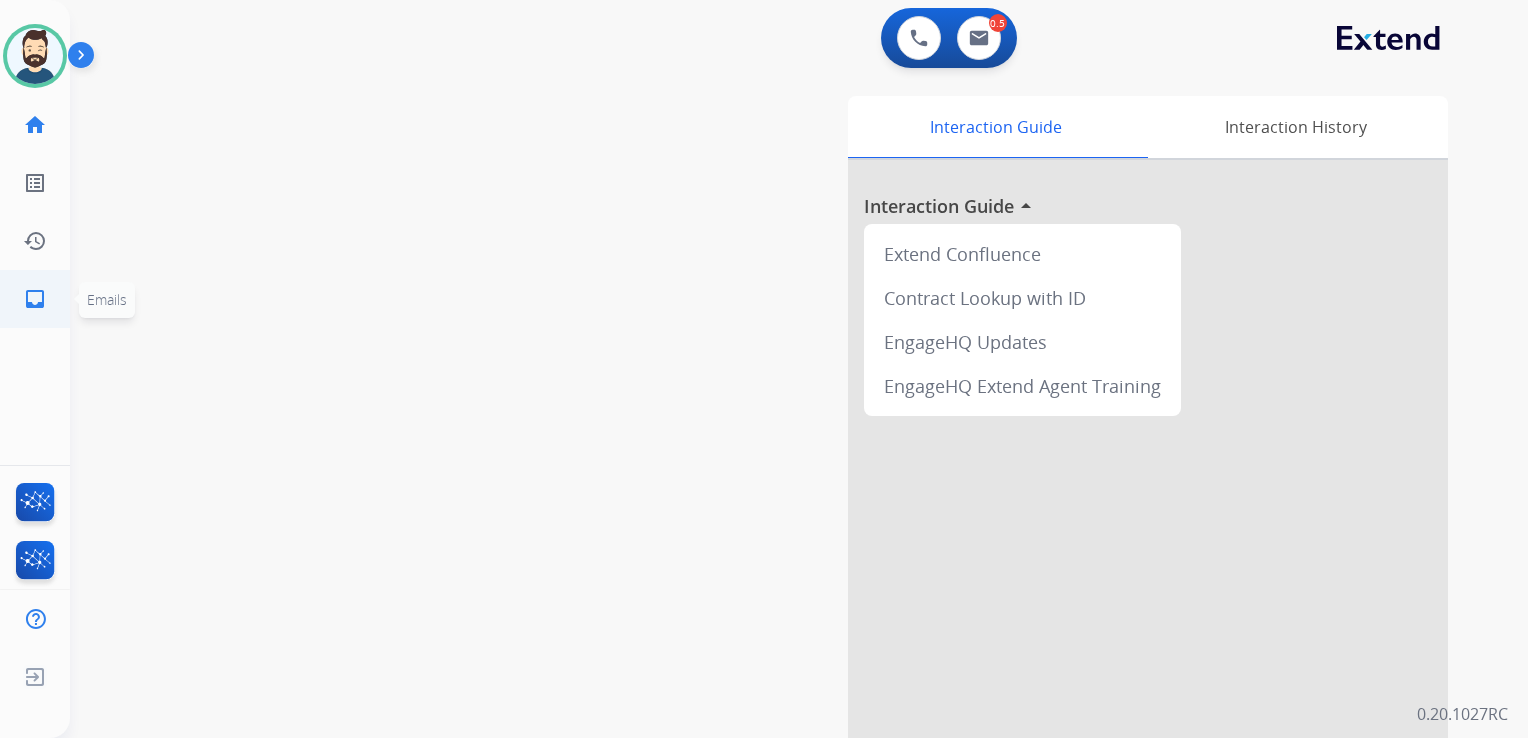 click on "inbox  Emails" 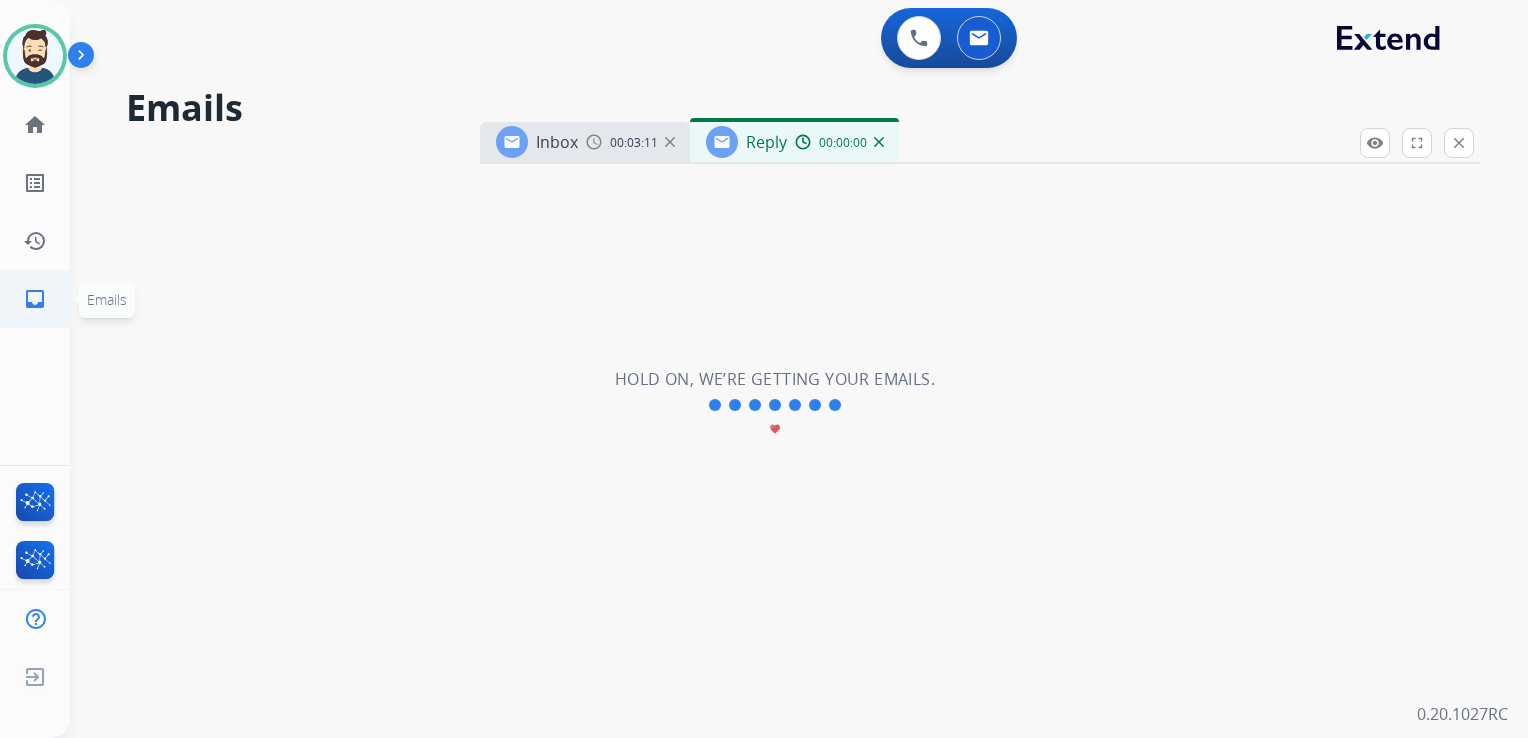 select on "**********" 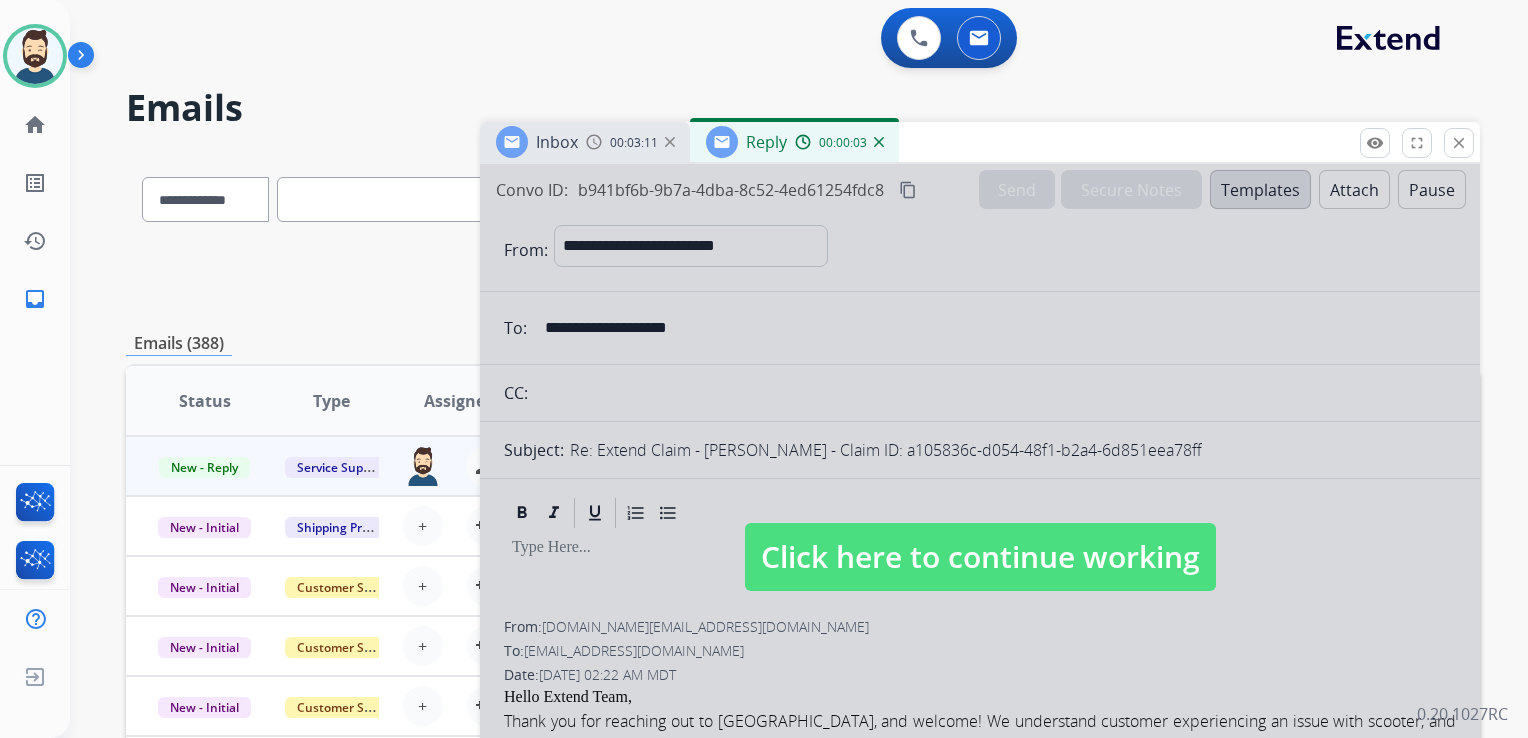 drag, startPoint x: 859, startPoint y: 551, endPoint x: 886, endPoint y: 402, distance: 151.42654 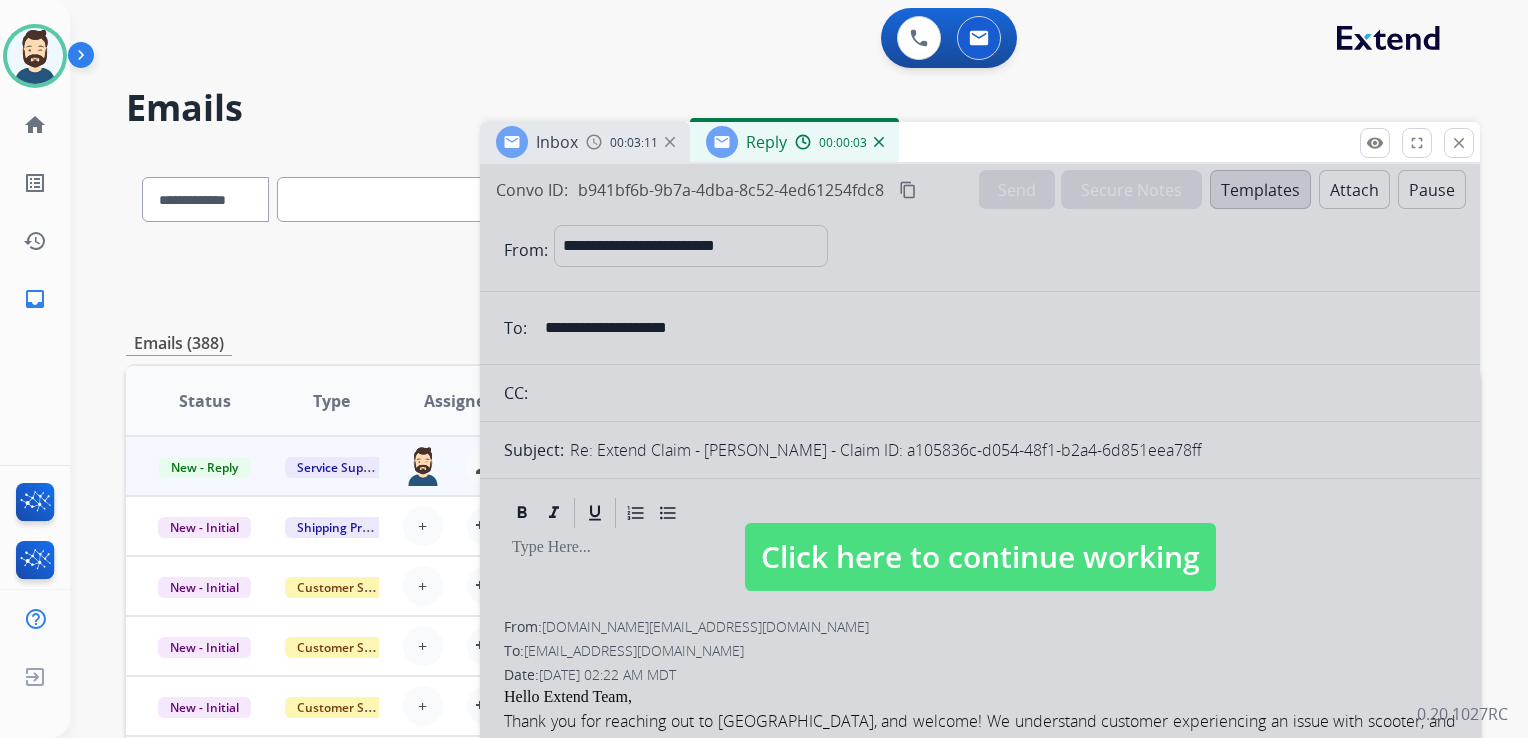 click on "Click here to continue working" at bounding box center (980, 557) 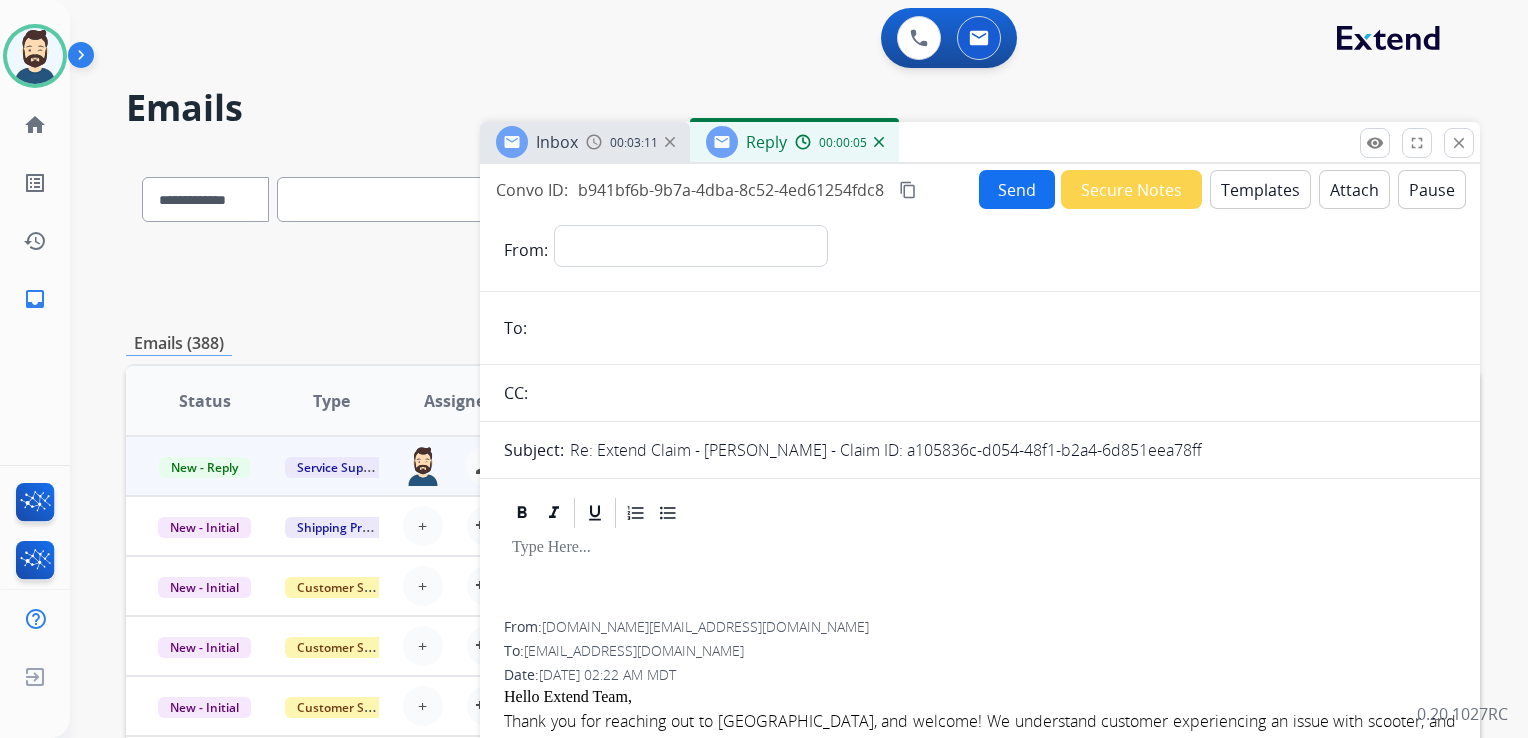 click at bounding box center [879, 142] 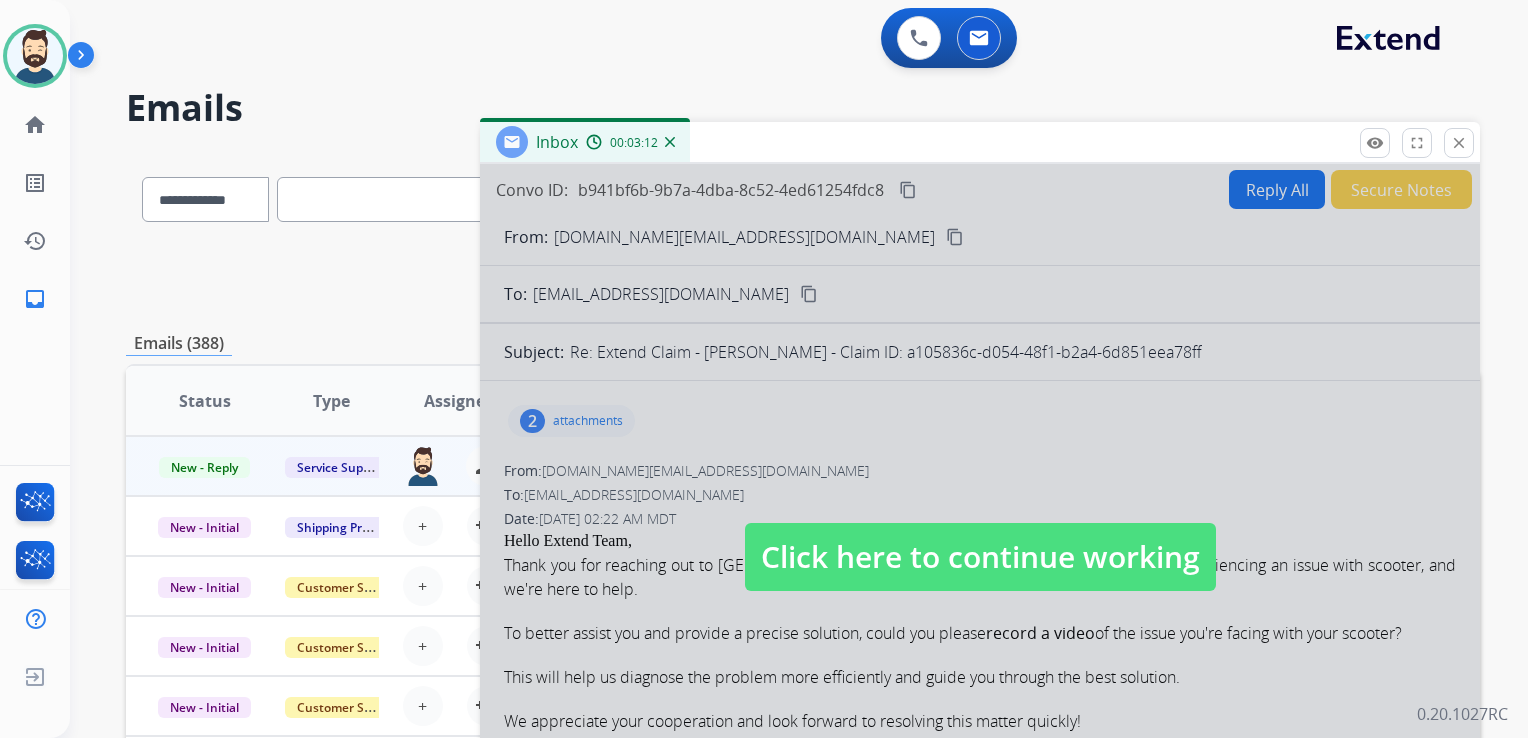click on "Click here to continue working" at bounding box center (980, 557) 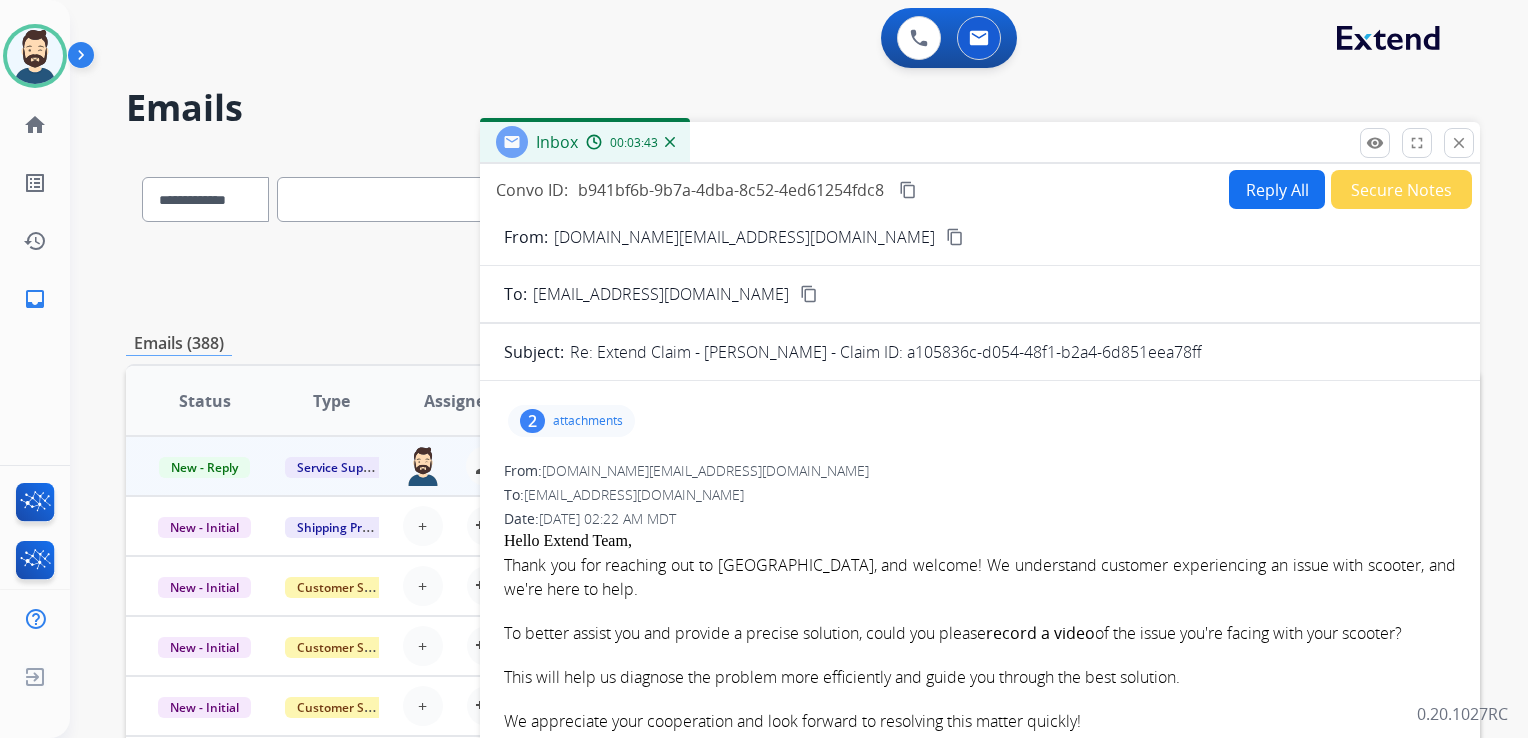 scroll, scrollTop: 0, scrollLeft: 0, axis: both 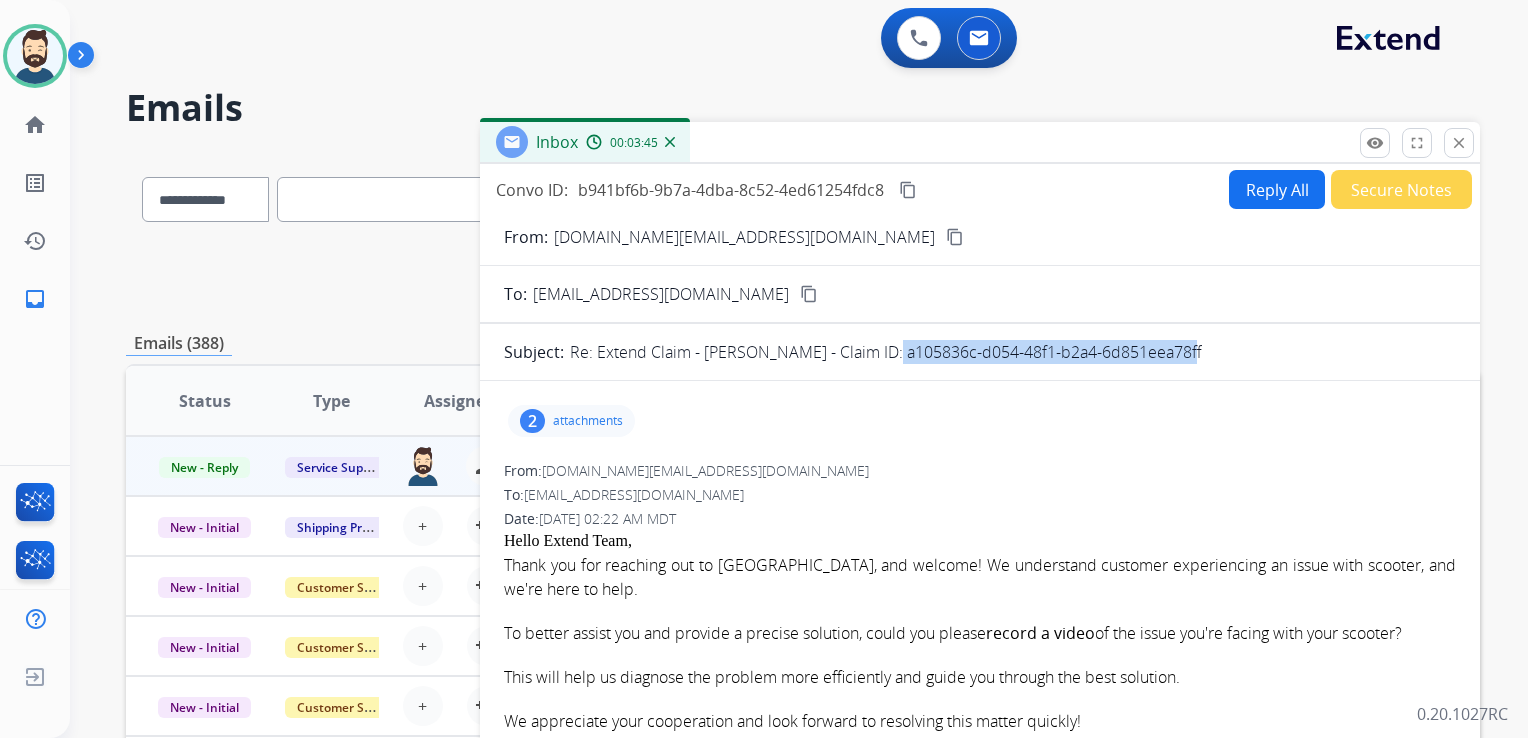 drag, startPoint x: 870, startPoint y: 353, endPoint x: 1187, endPoint y: 359, distance: 317.05676 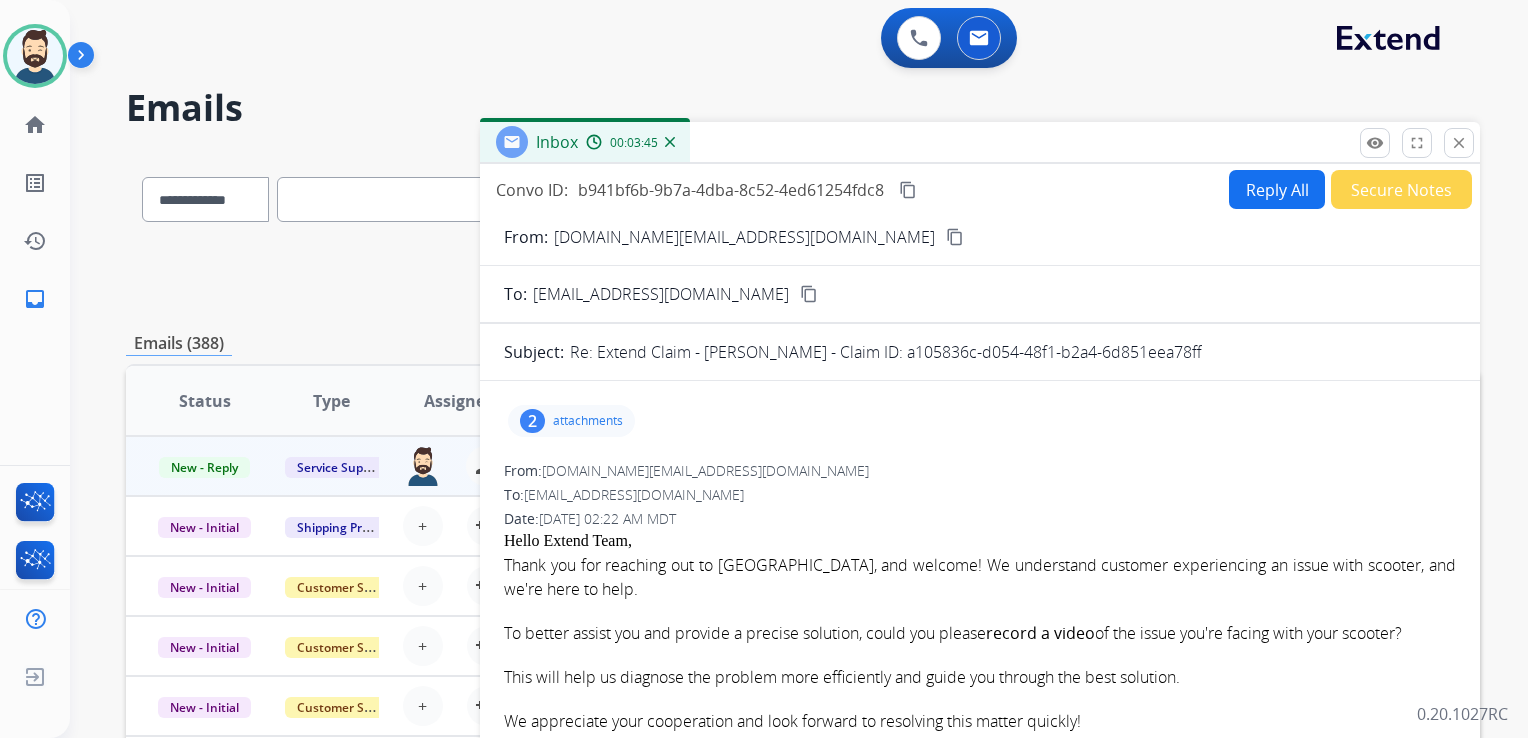 drag, startPoint x: 1187, startPoint y: 359, endPoint x: 1037, endPoint y: 331, distance: 152.59096 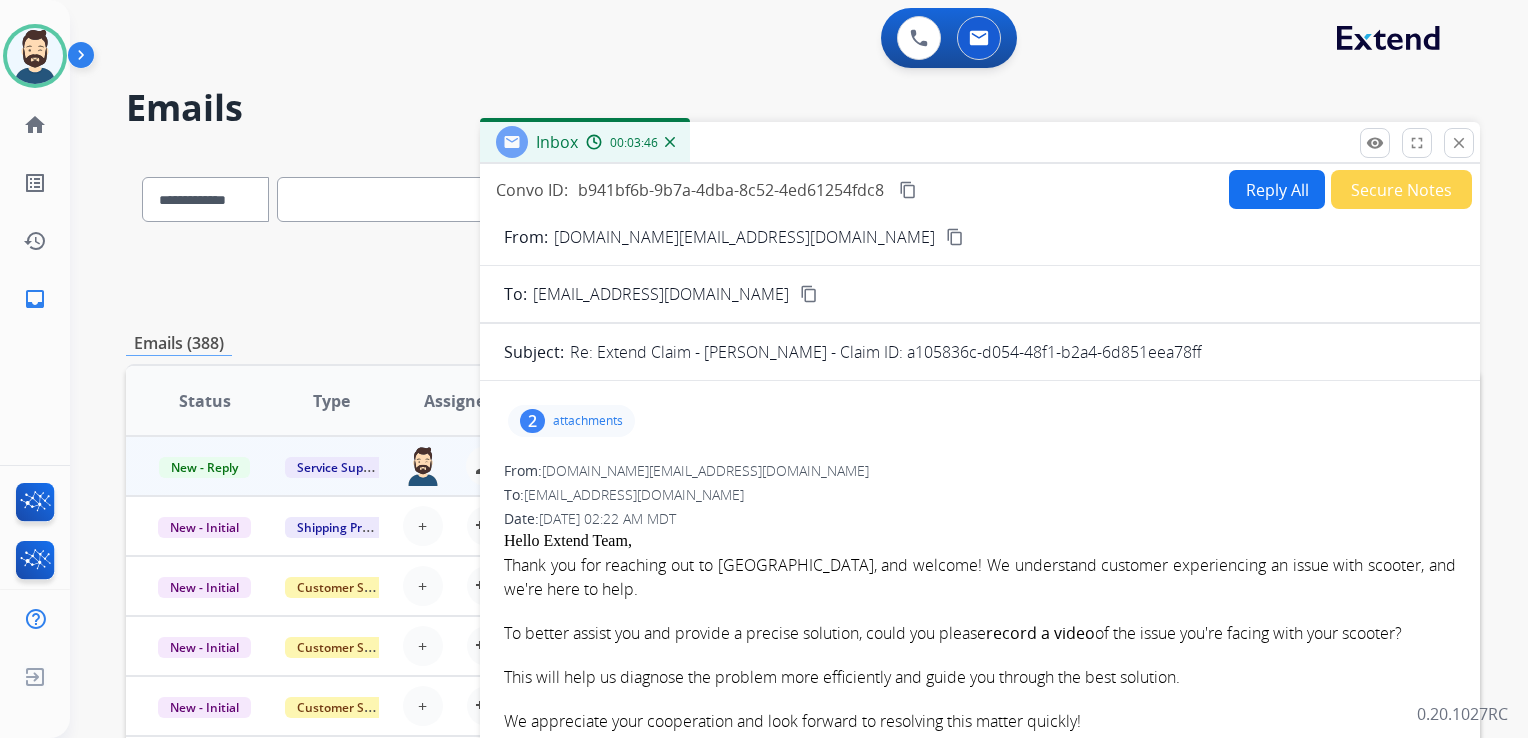 drag, startPoint x: 1037, startPoint y: 331, endPoint x: 908, endPoint y: 354, distance: 131.03435 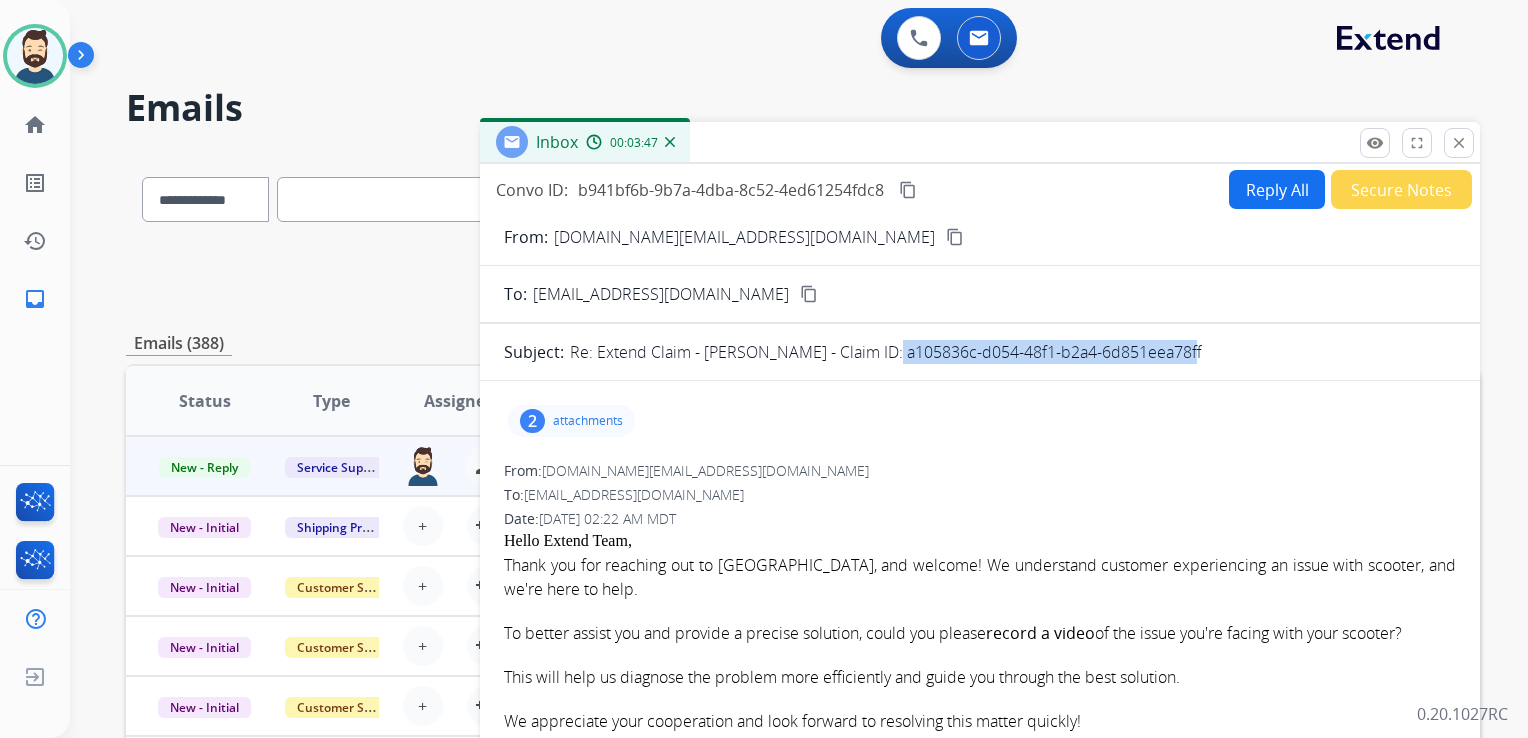 drag, startPoint x: 871, startPoint y: 353, endPoint x: 1186, endPoint y: 344, distance: 315.12854 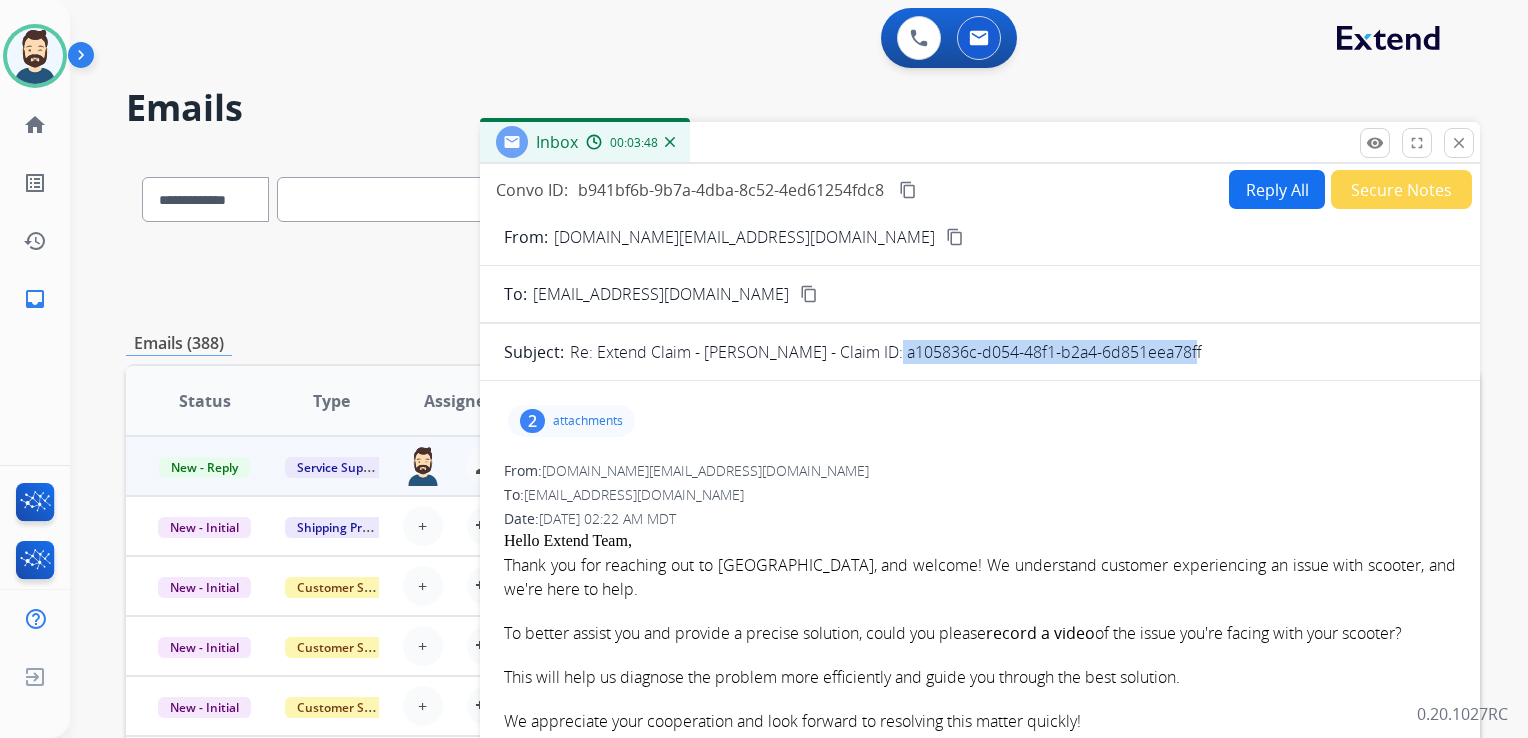 drag, startPoint x: 1186, startPoint y: 344, endPoint x: 1100, endPoint y: 347, distance: 86.05231 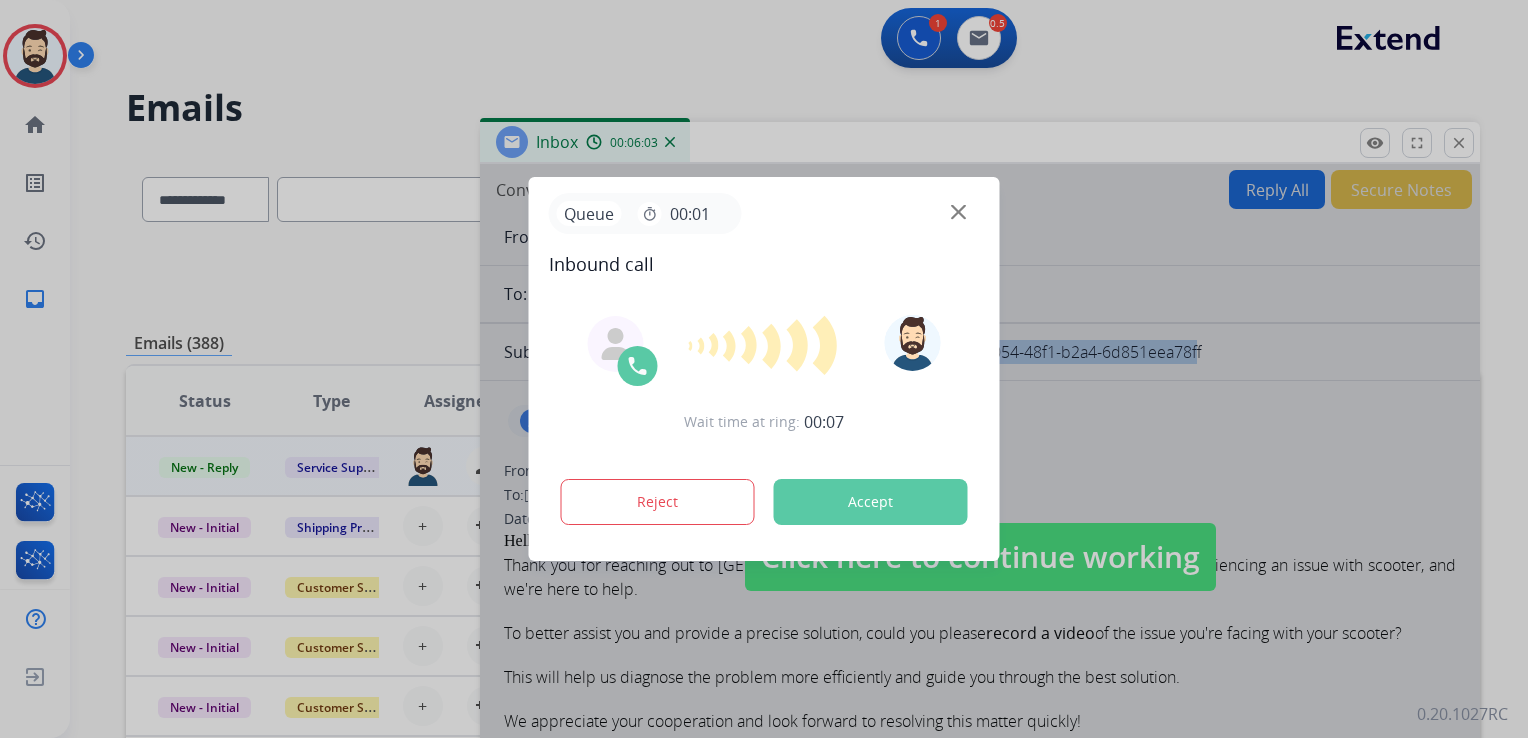 click on "Accept" at bounding box center [871, 502] 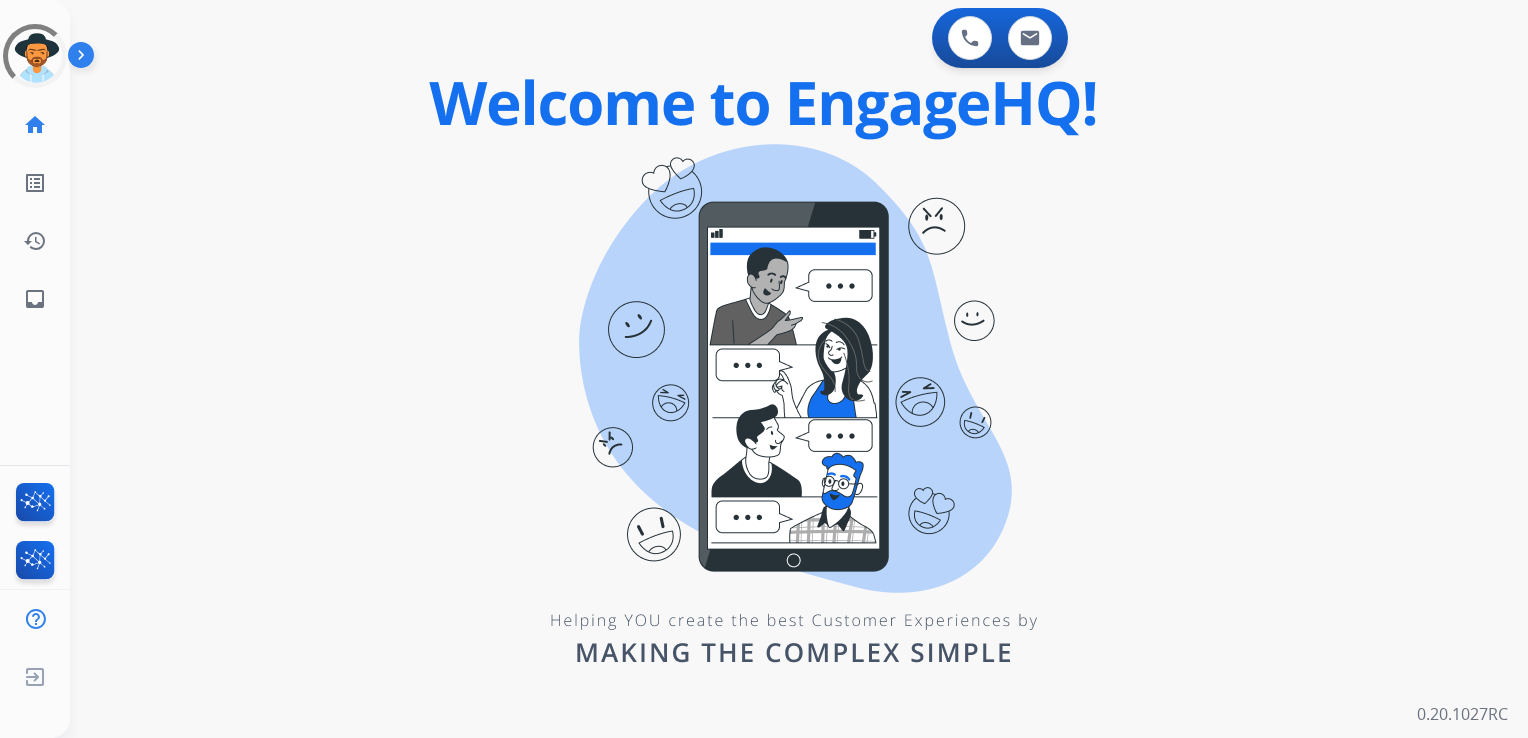 scroll, scrollTop: 0, scrollLeft: 0, axis: both 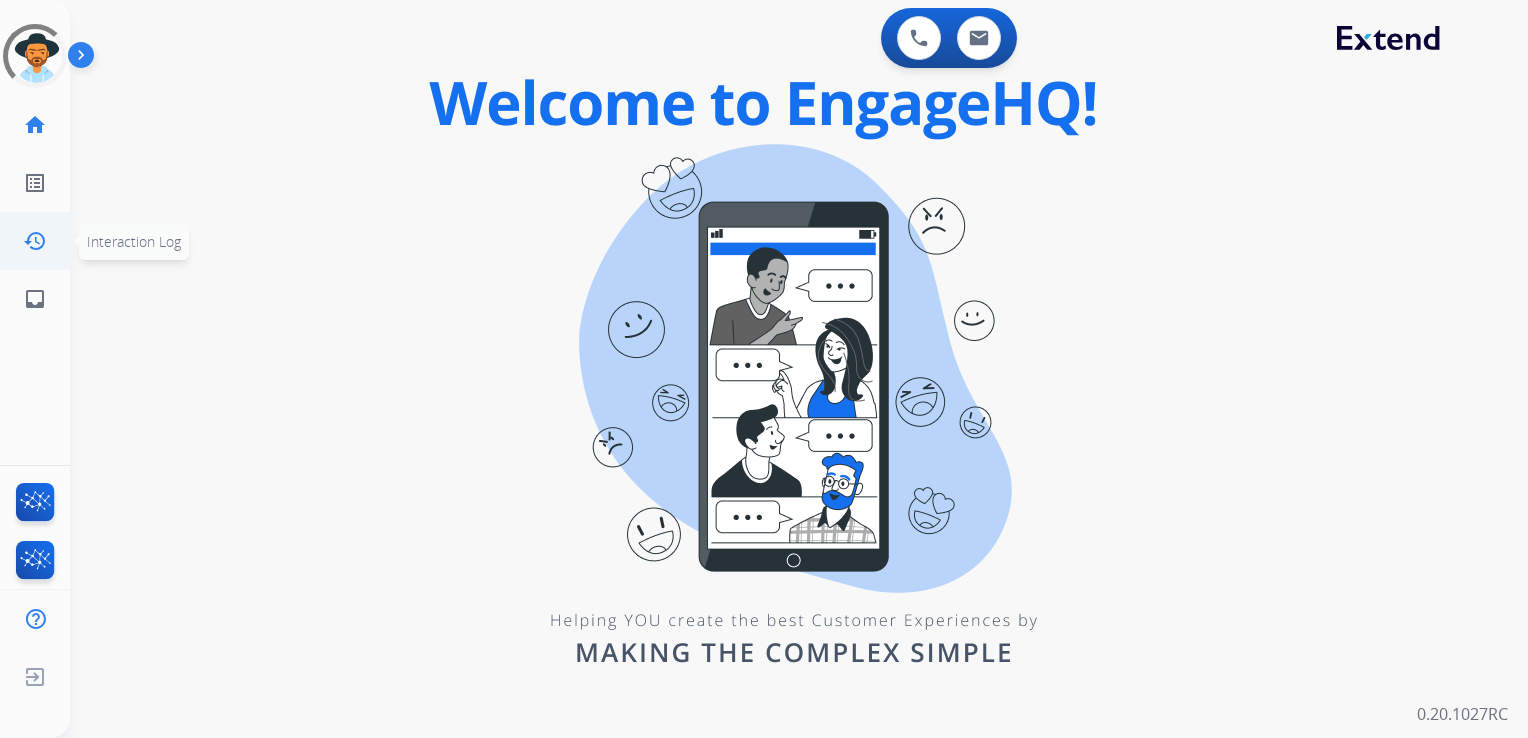click on "Interaction Log" 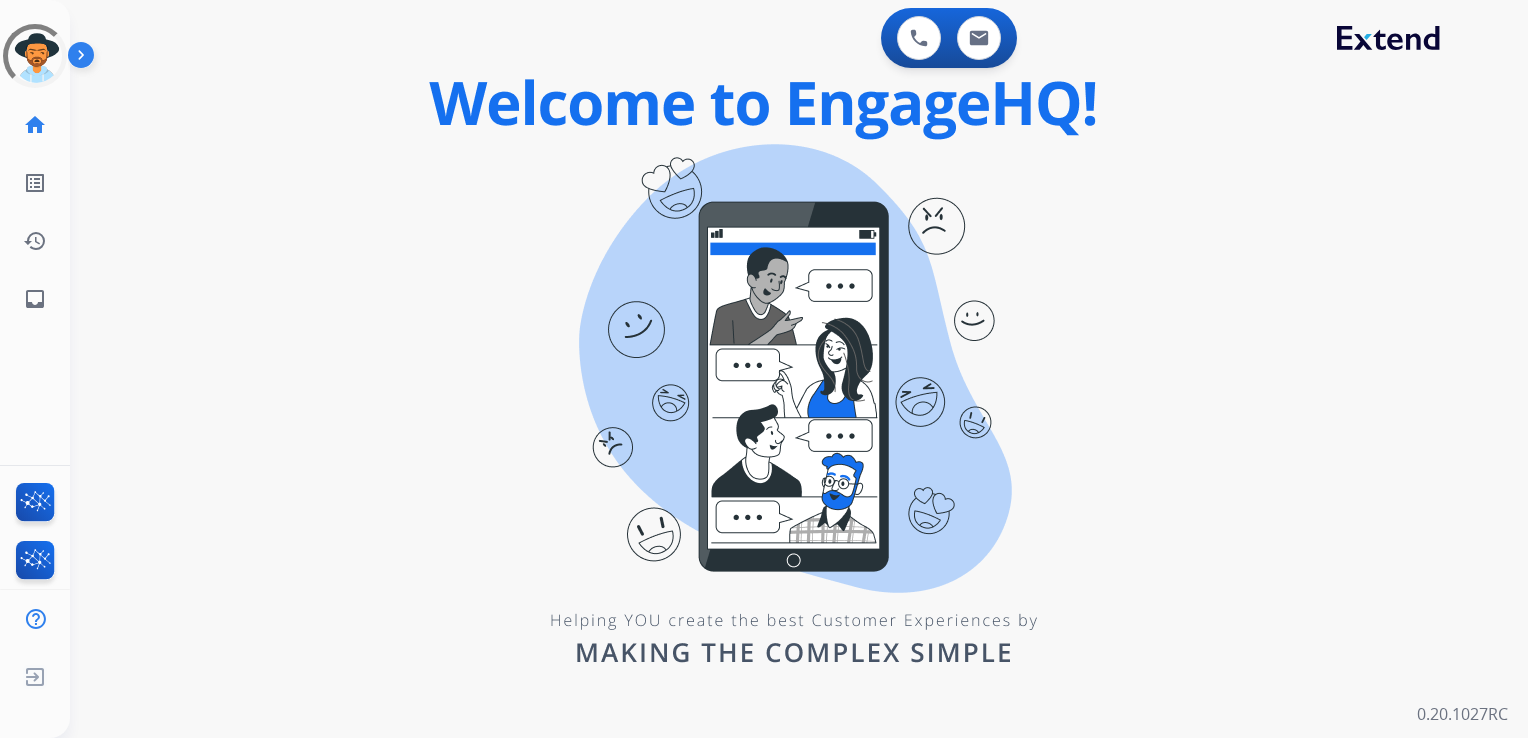 click on "0  Voice Interactions  0  Email Interactions swap_horiz Break voice bridge close_fullscreen Connect 3-Way Call merge_type Separate 3-Way Call  Interaction Guide   Interaction History  Interaction Guide arrow_drop_up  Extend Confluence   Contract Lookup with ID   EngageHQ Updates   EngageHQ Extend Agent Training  0.20.1027RC" at bounding box center [799, 369] 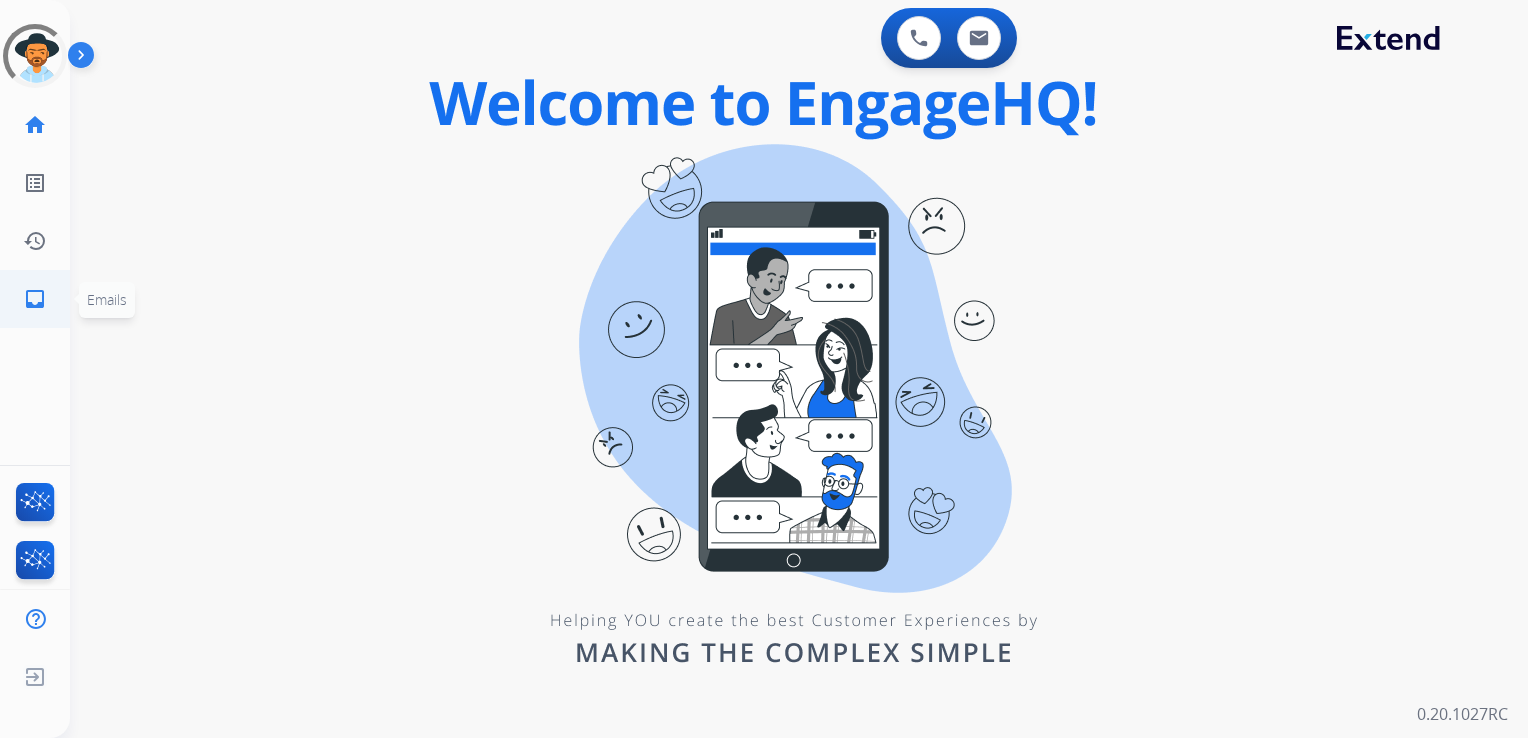 click on "inbox" 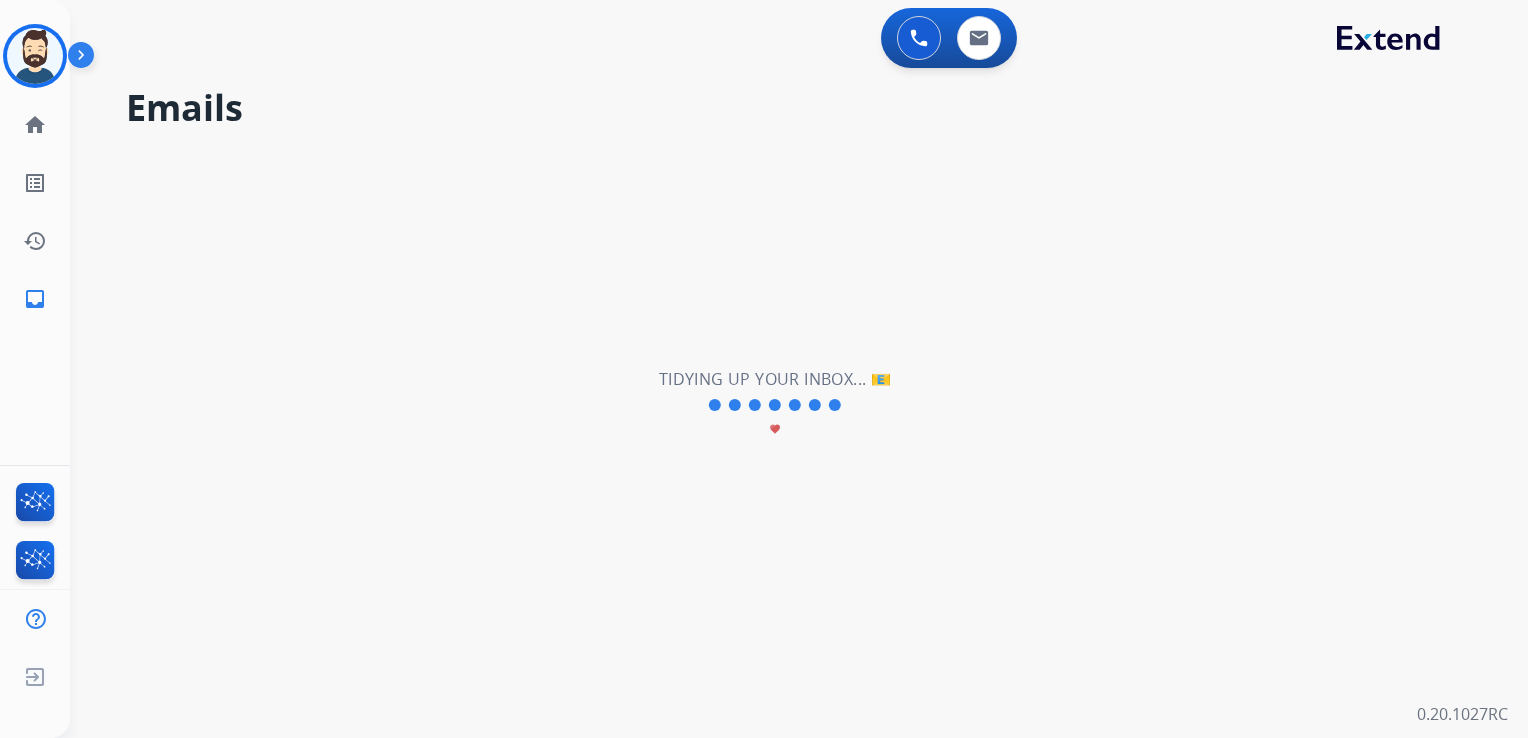 click on "**********" at bounding box center [775, 405] 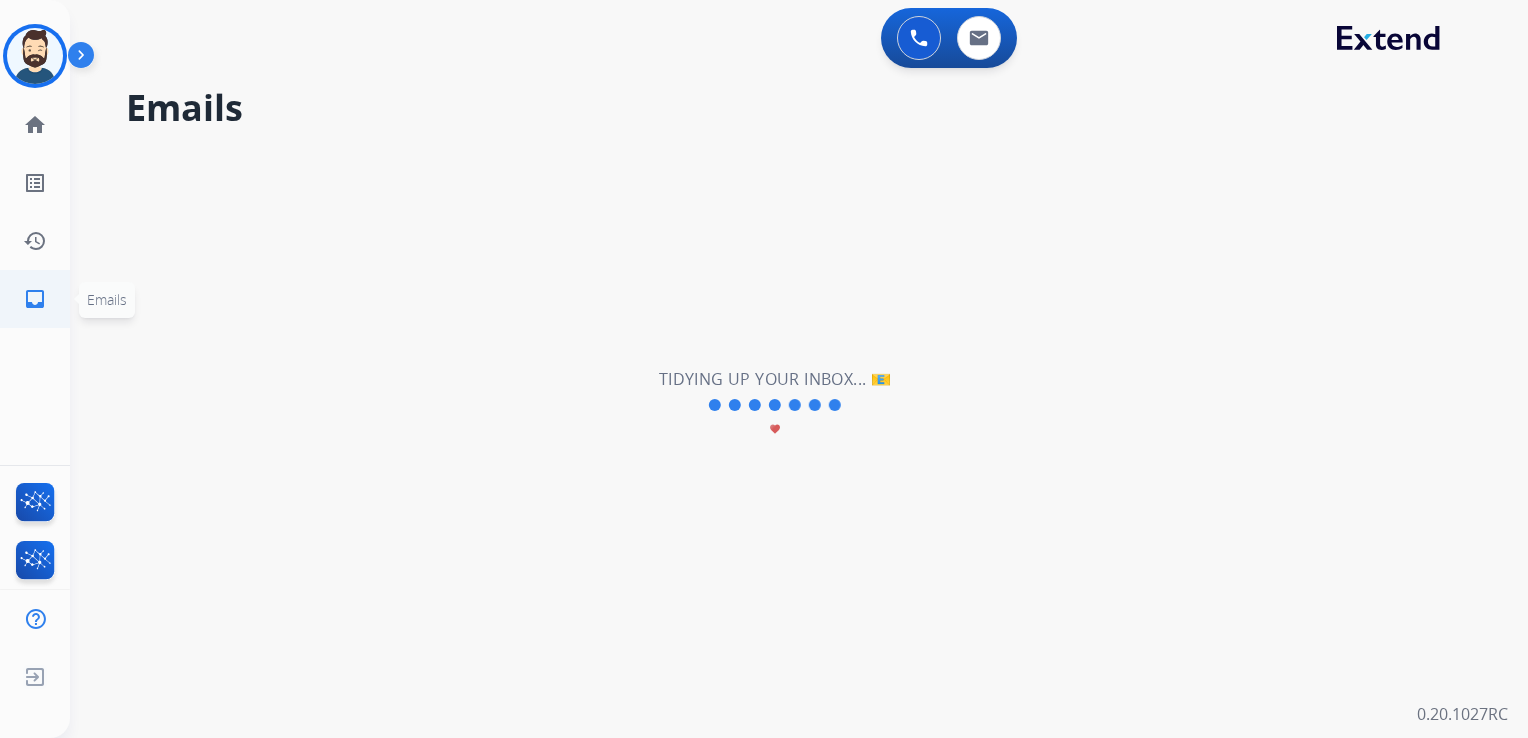 click on "inbox  Emails" 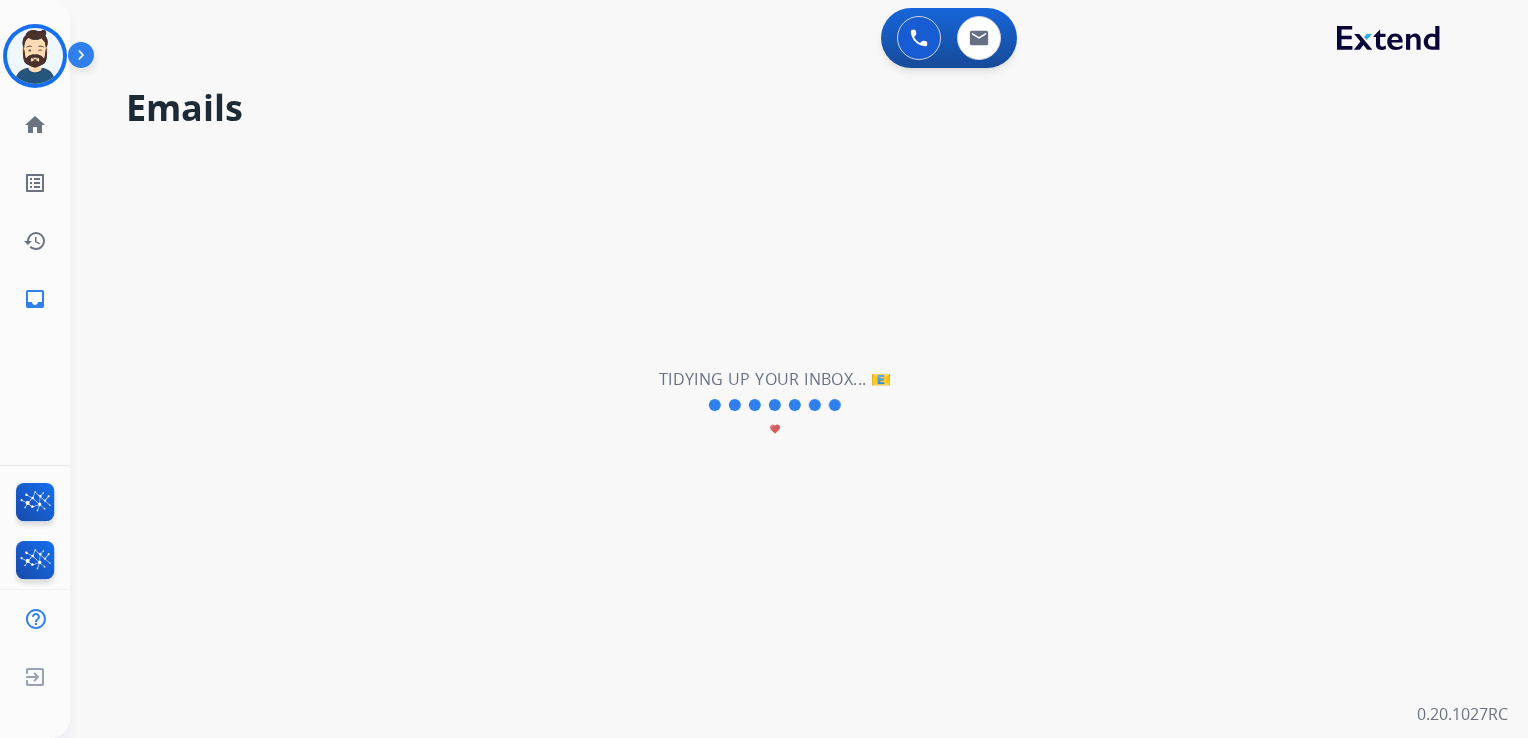 click on "**********" at bounding box center [775, 405] 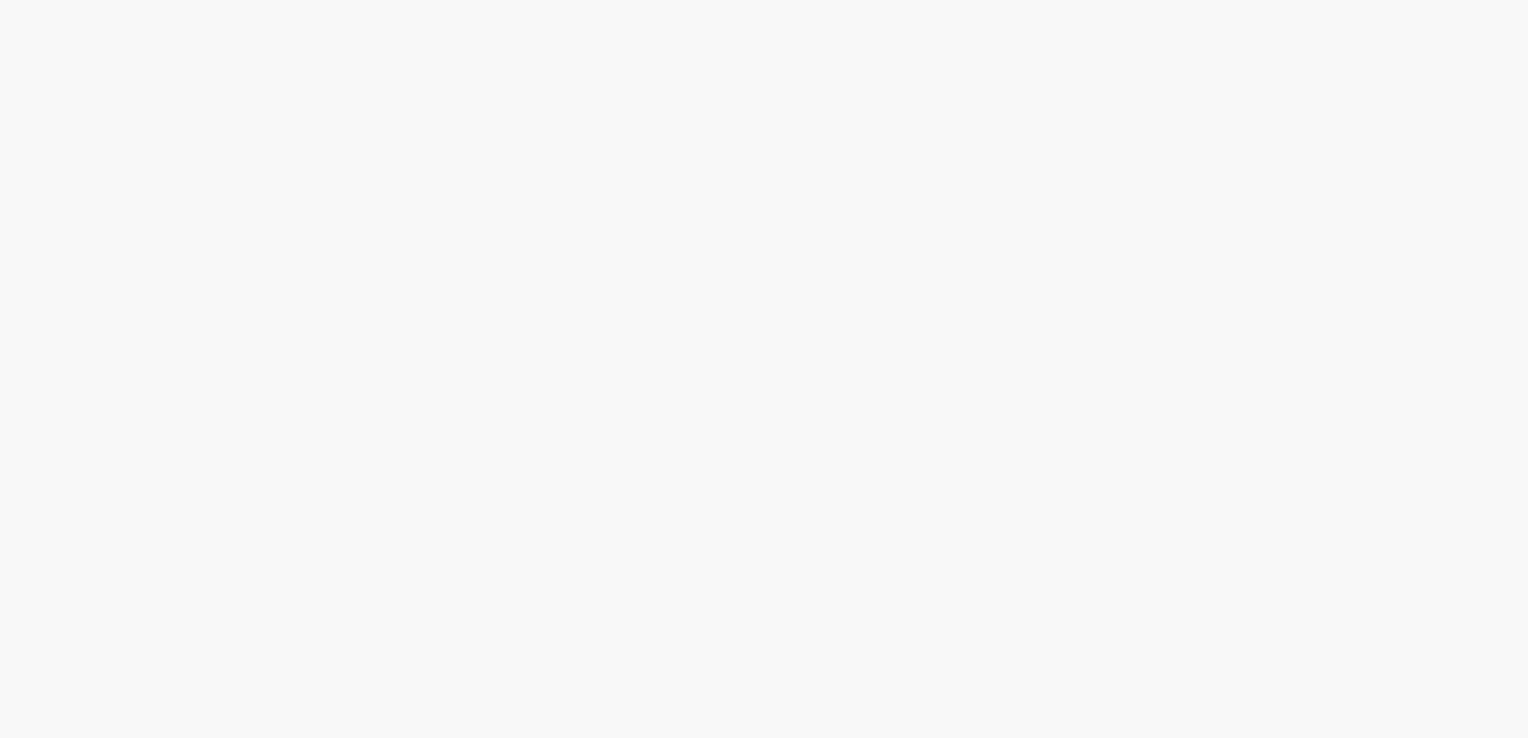 scroll, scrollTop: 0, scrollLeft: 0, axis: both 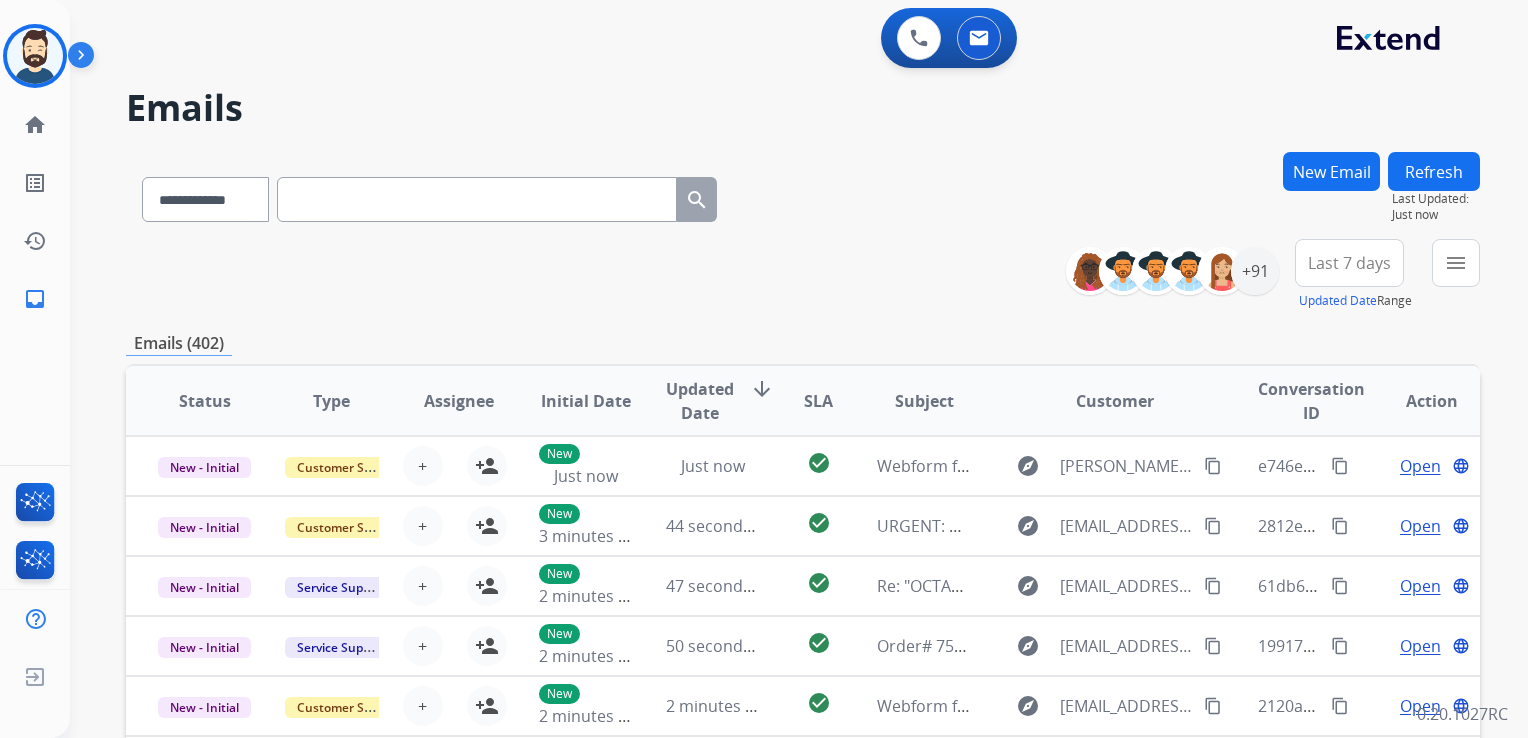 click at bounding box center (477, 199) 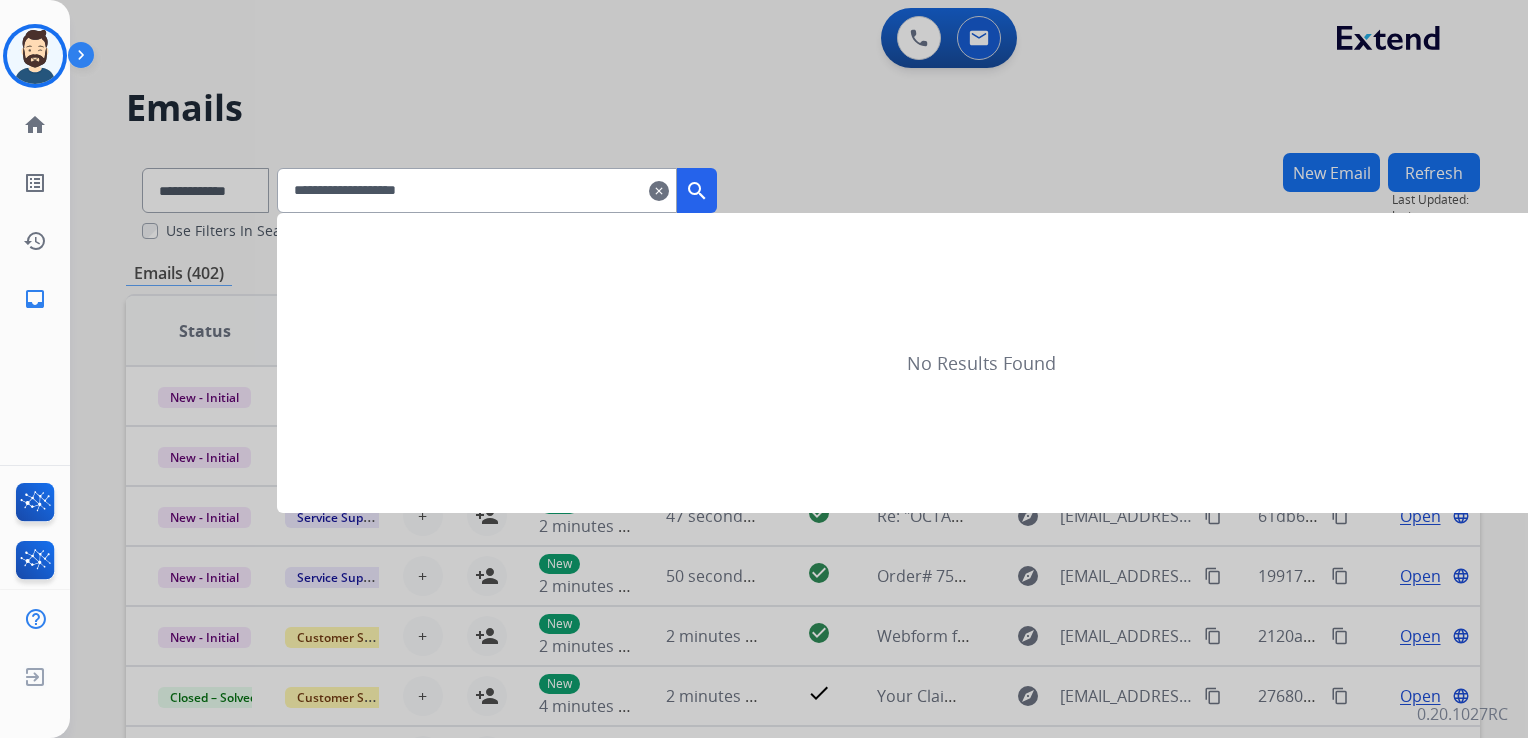 type on "**********" 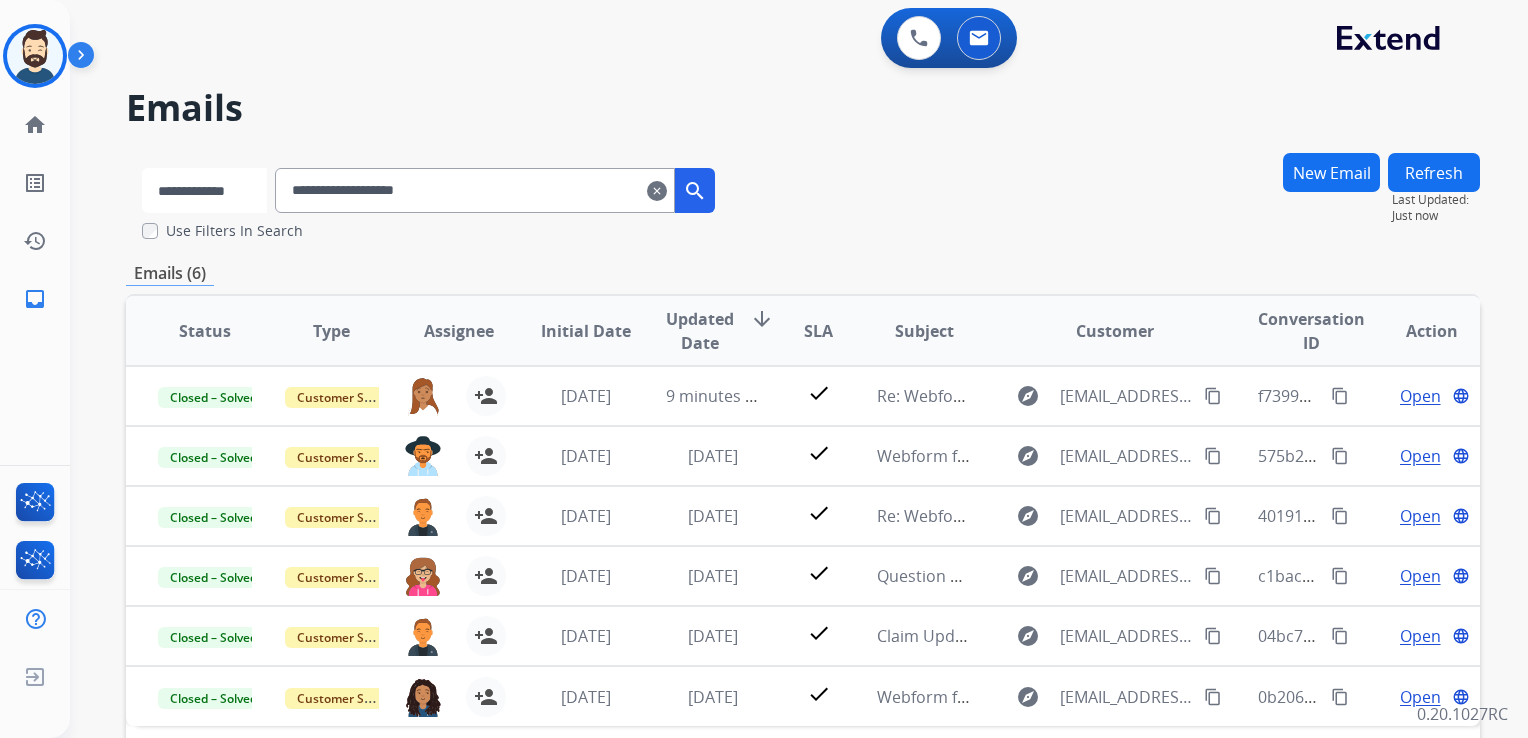 click on "**********" at bounding box center (204, 190) 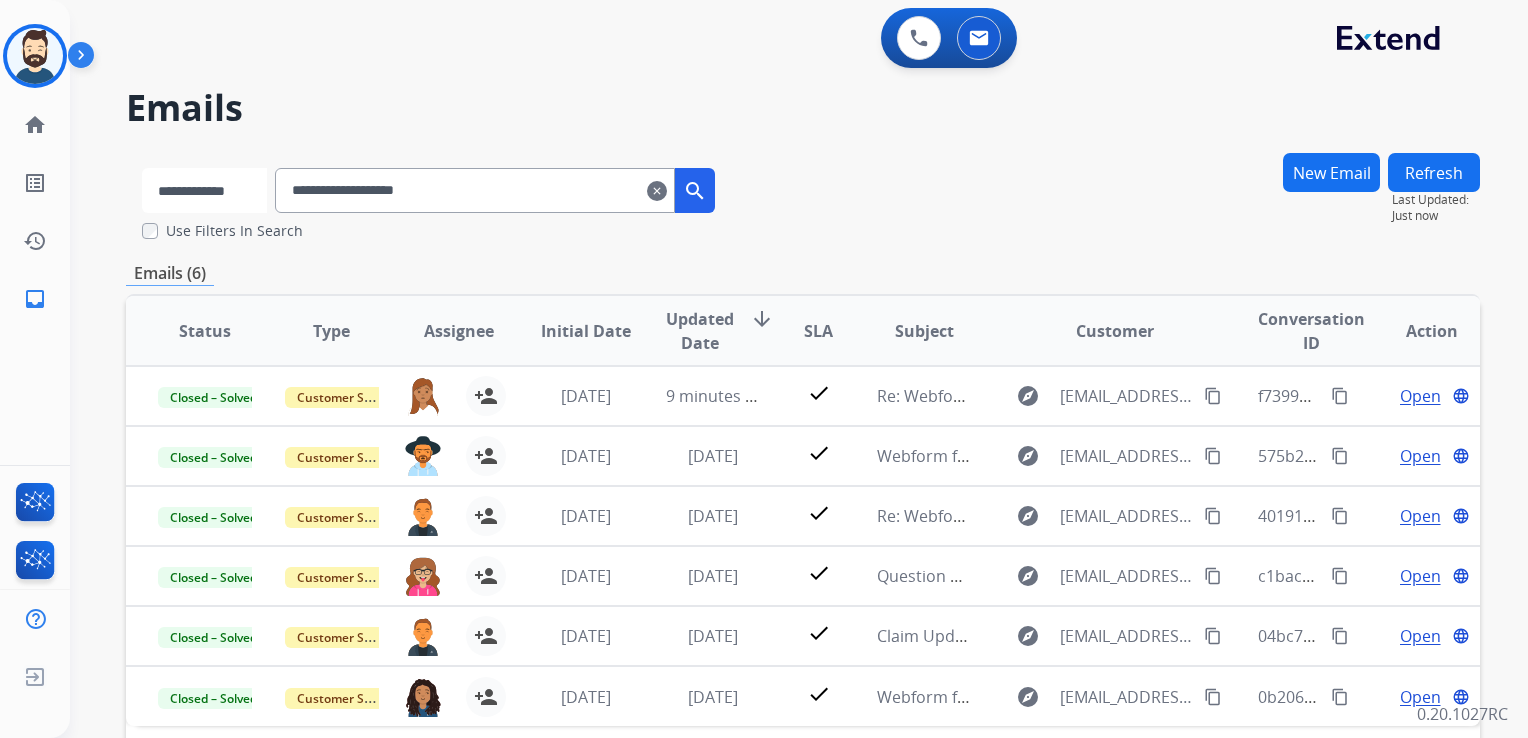 select on "**********" 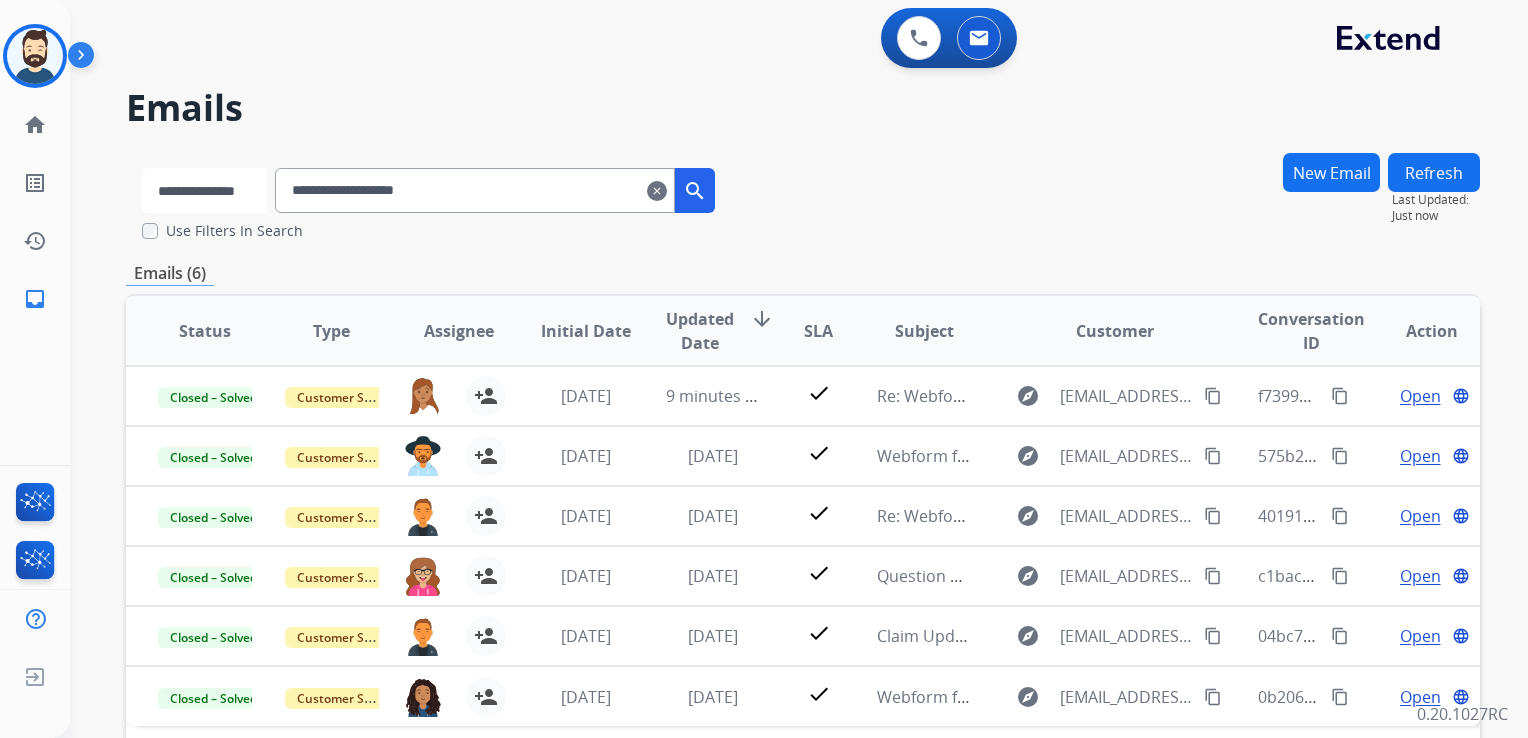 click on "**********" at bounding box center [204, 190] 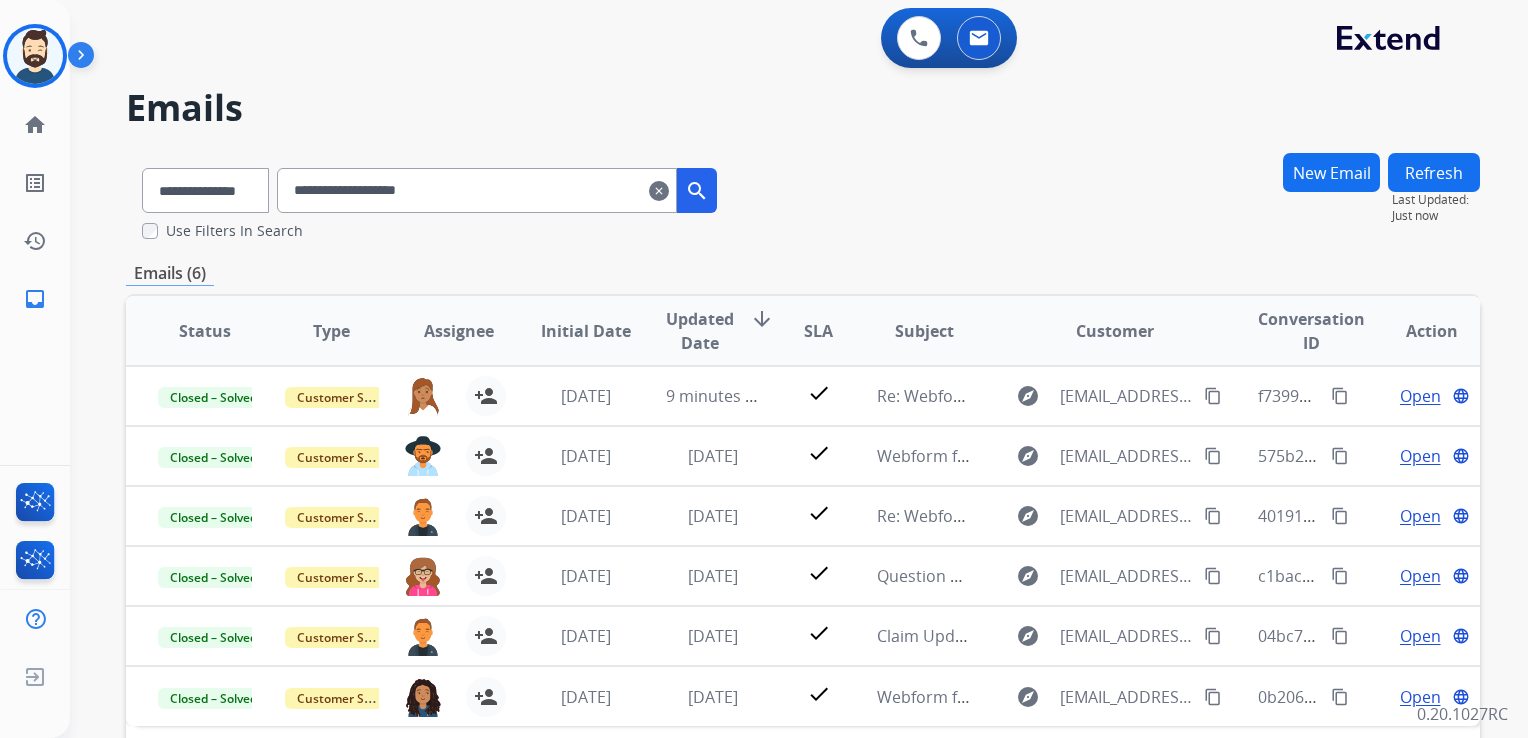 click on "**********" at bounding box center [477, 190] 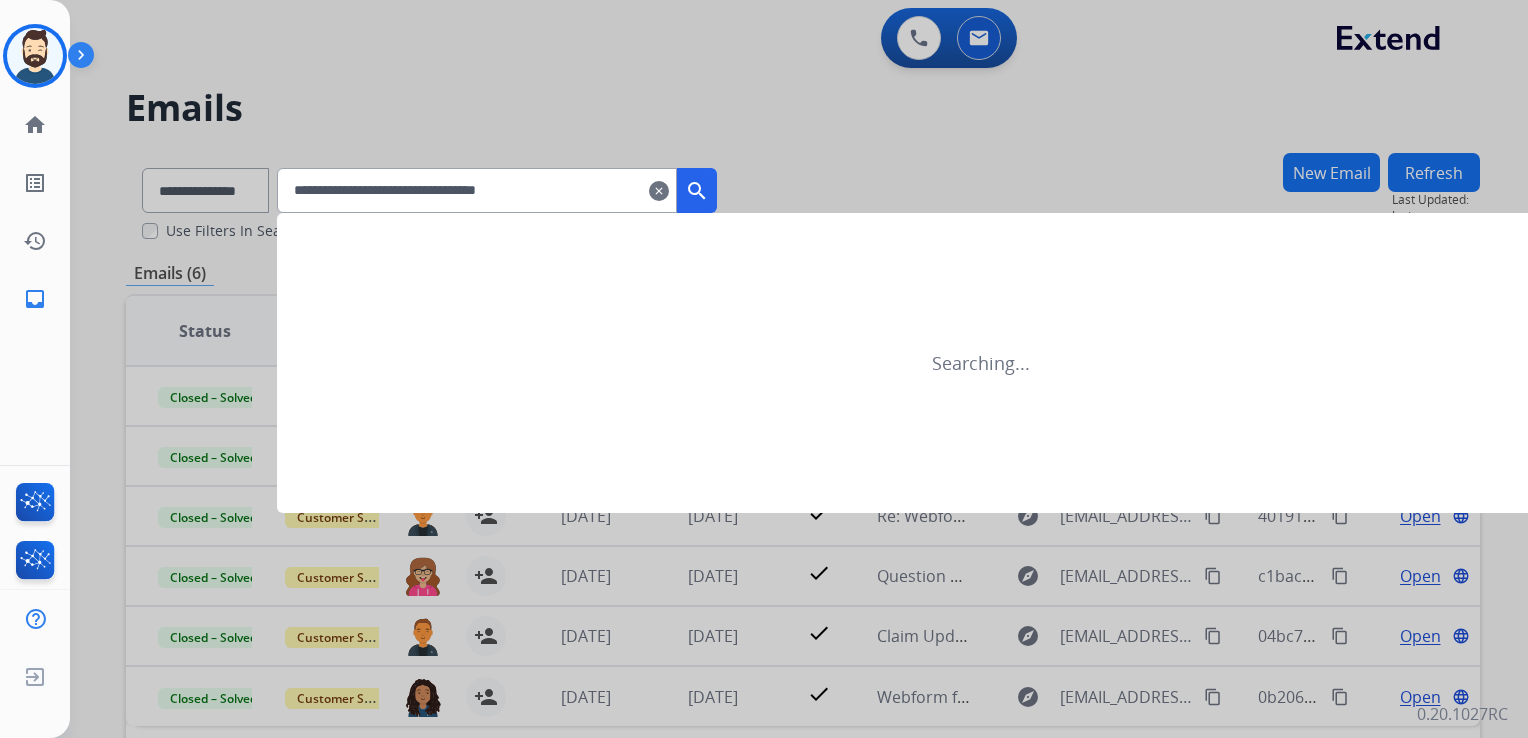 type on "**********" 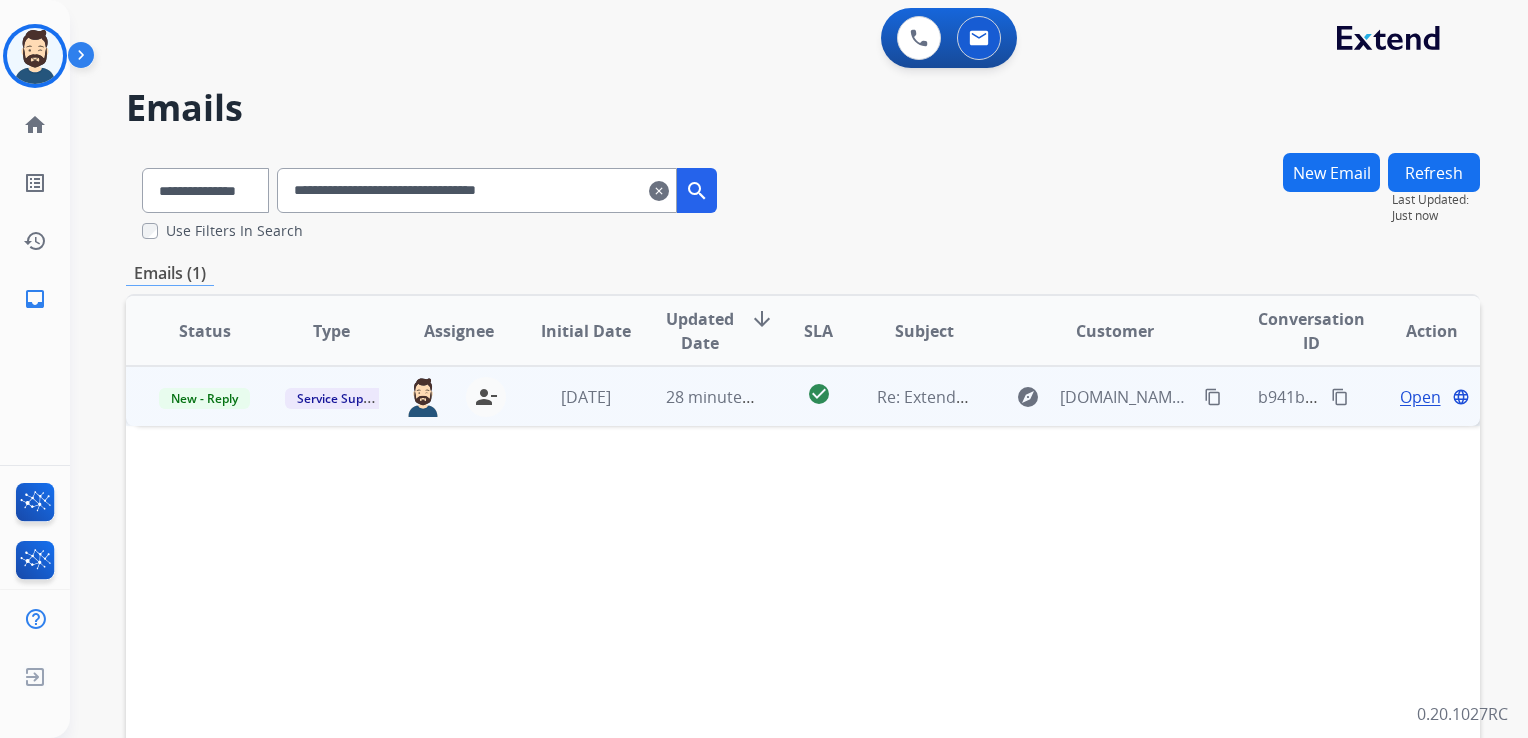 click on "28 minutes ago" at bounding box center [697, 396] 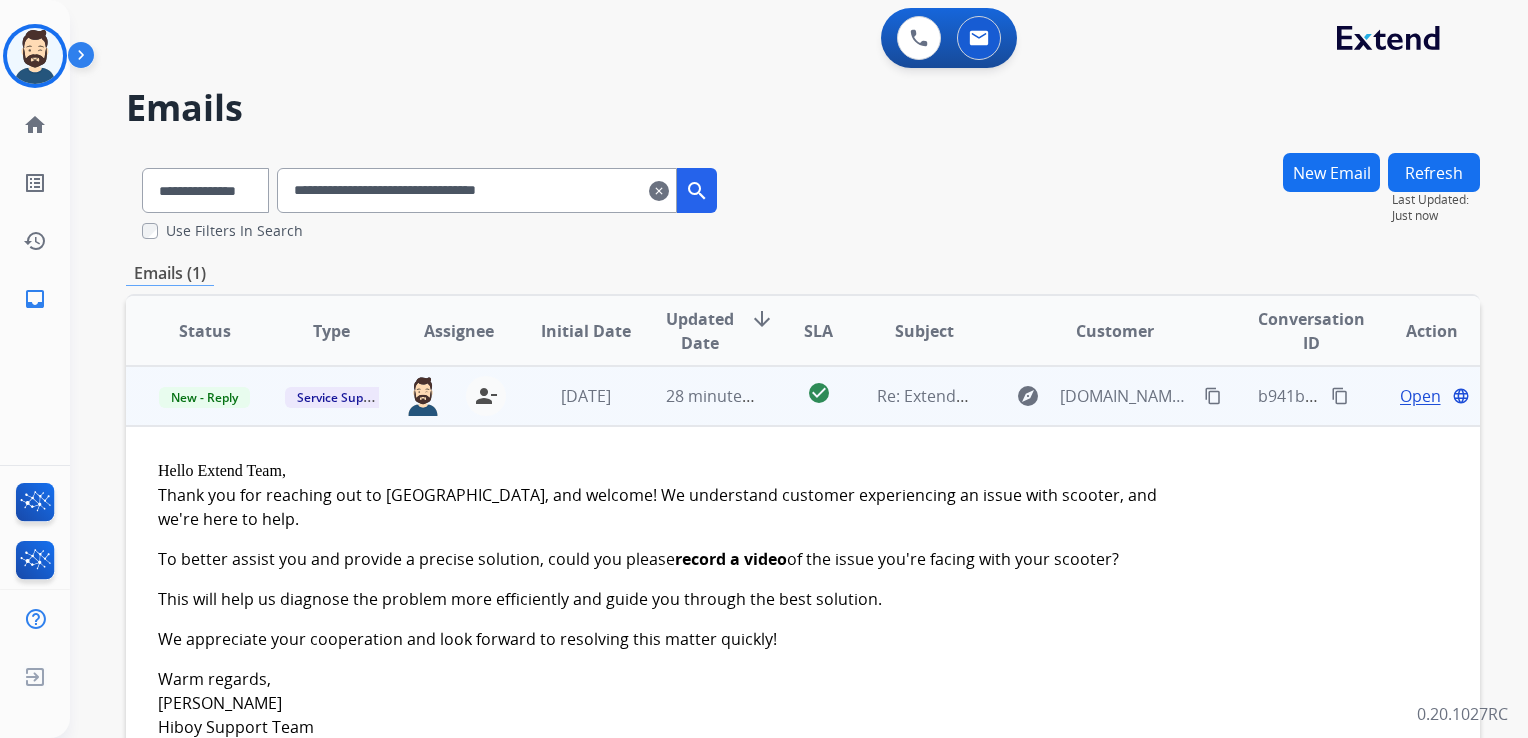 click on "Open" at bounding box center [1420, 396] 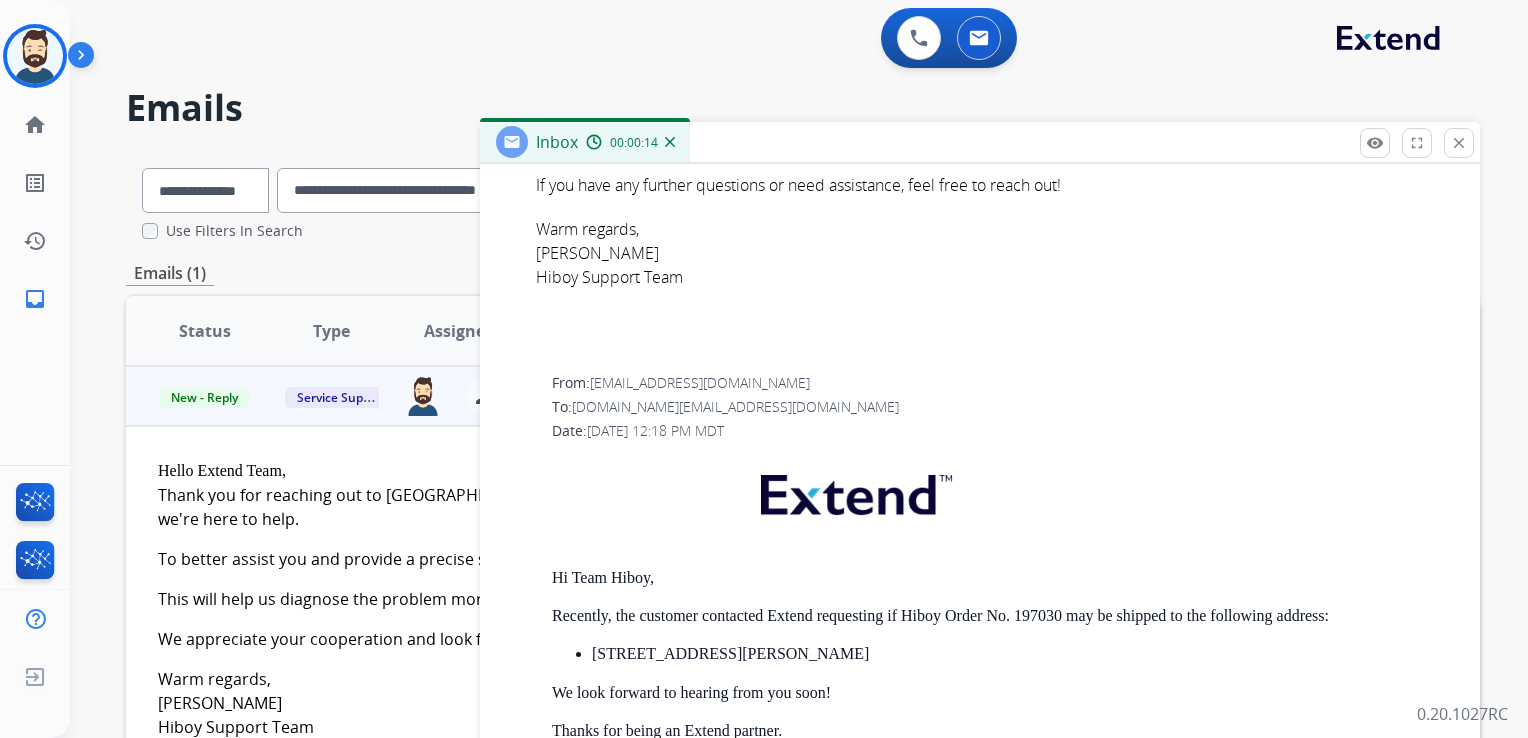 scroll, scrollTop: 2000, scrollLeft: 0, axis: vertical 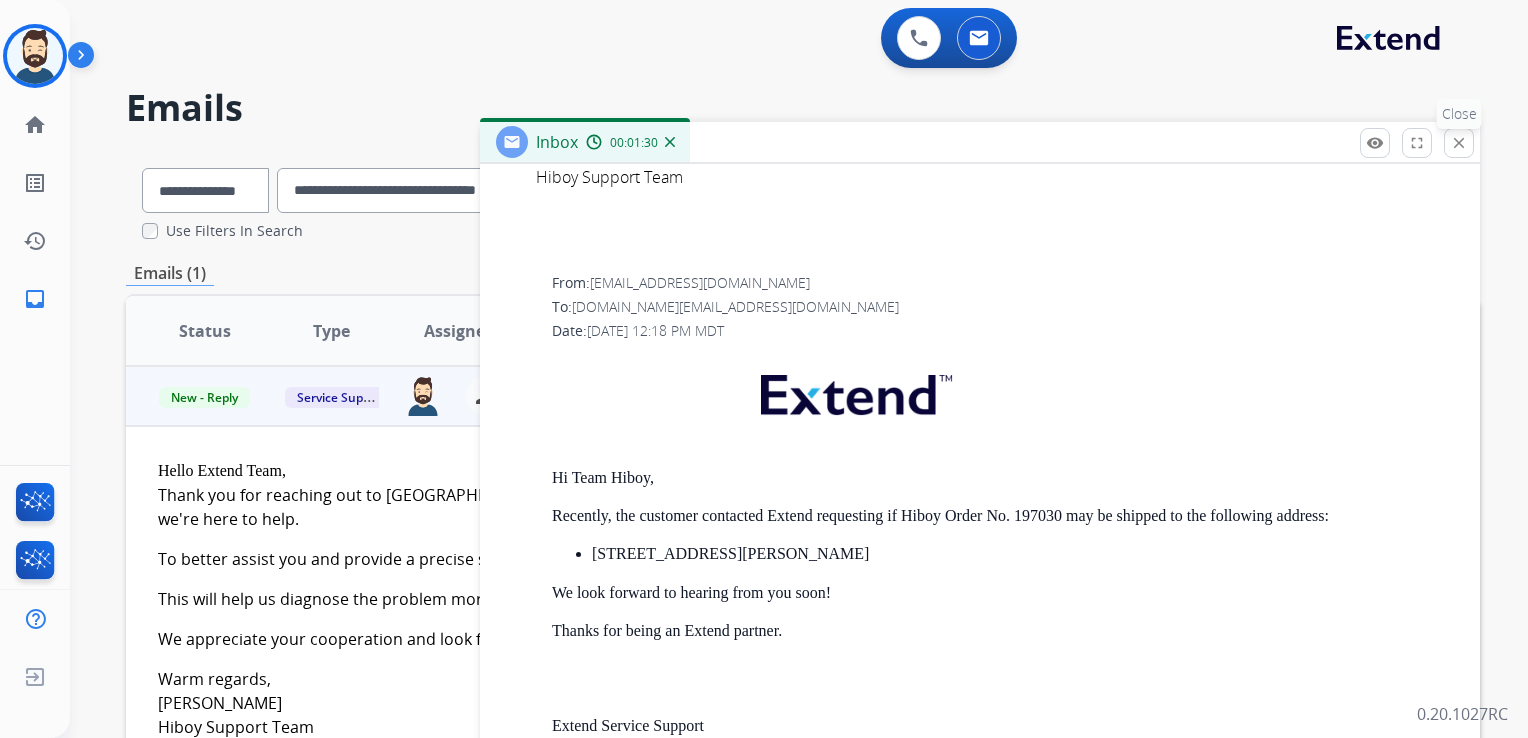 click on "close Close" at bounding box center (1459, 143) 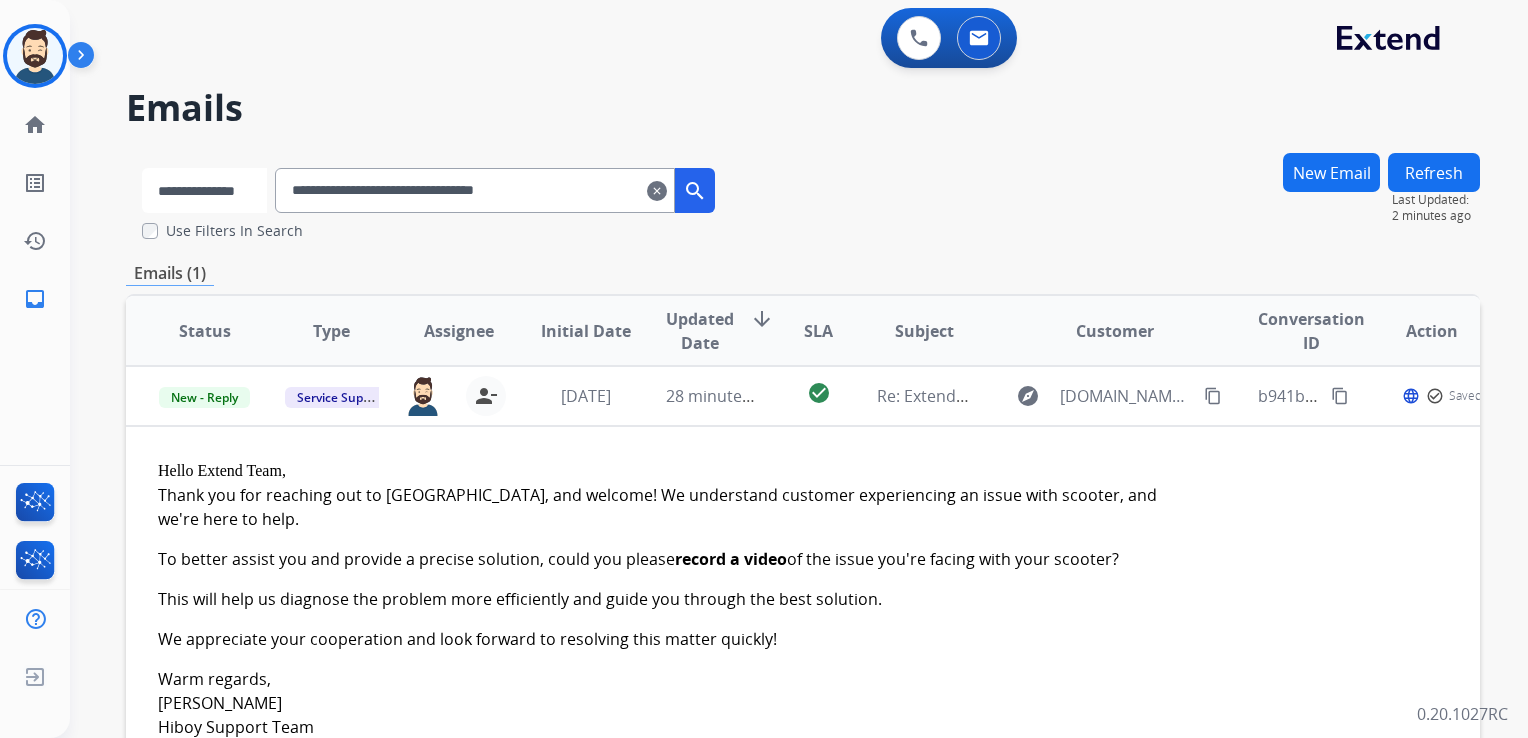 click on "**********" at bounding box center (204, 190) 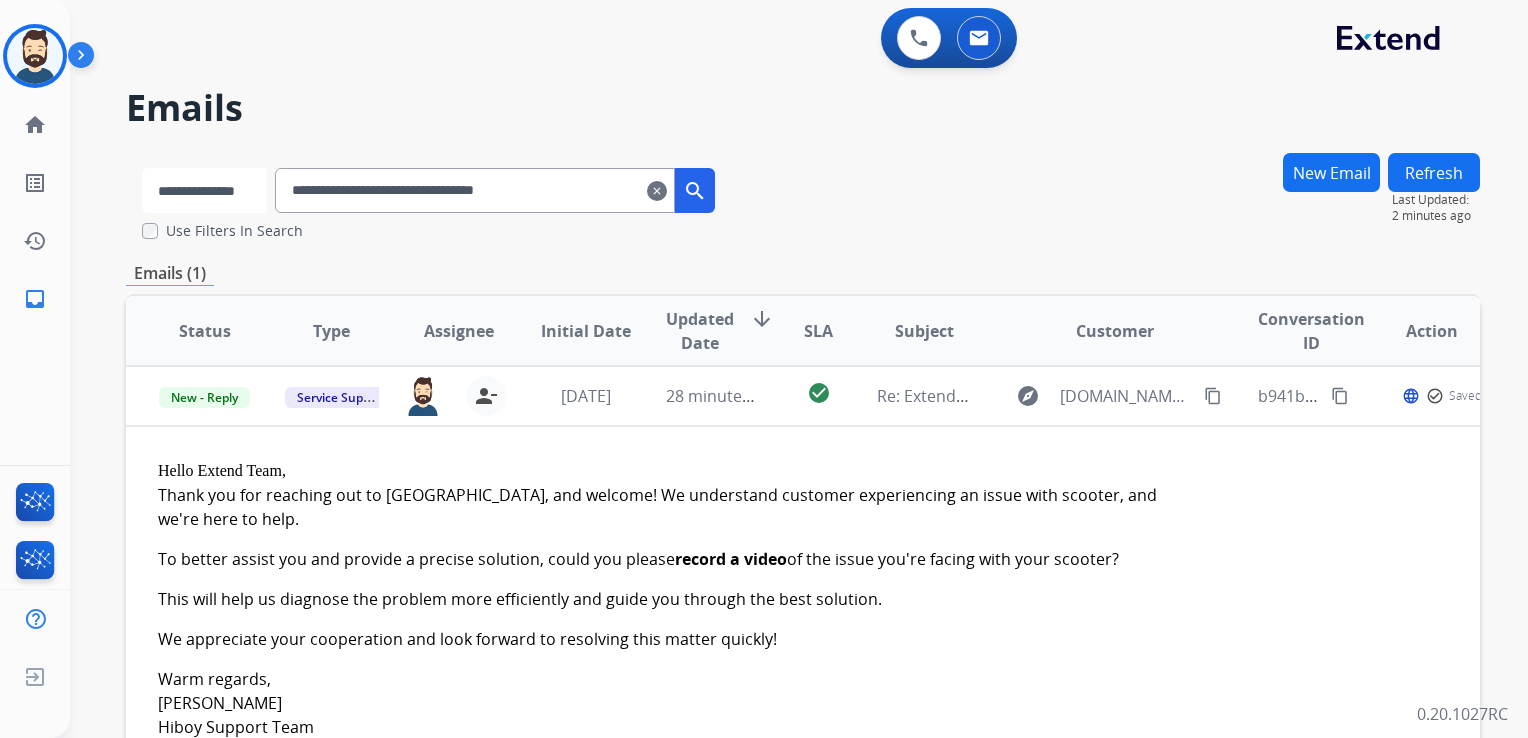 select on "**********" 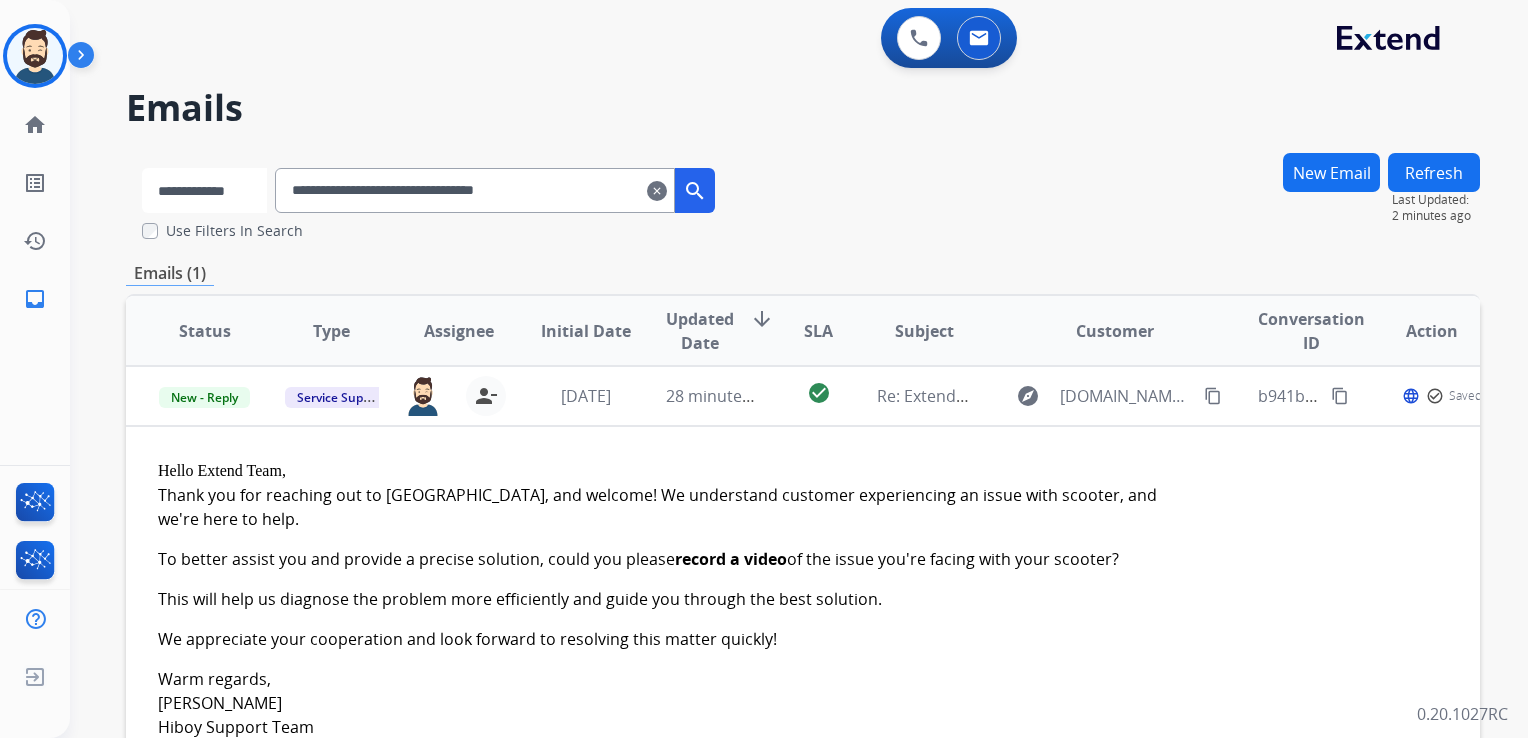 click on "**********" at bounding box center (204, 190) 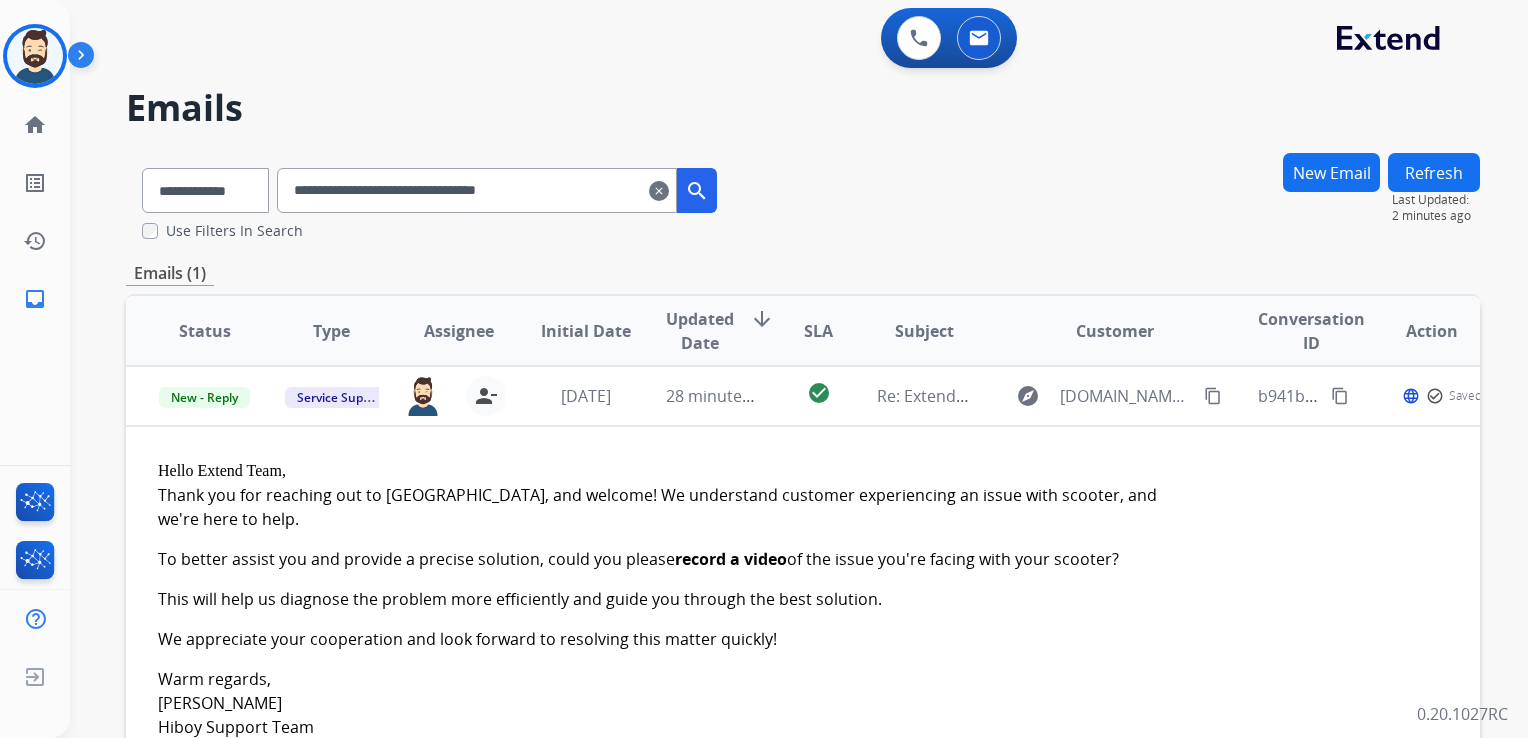 click on "**********" at bounding box center (477, 190) 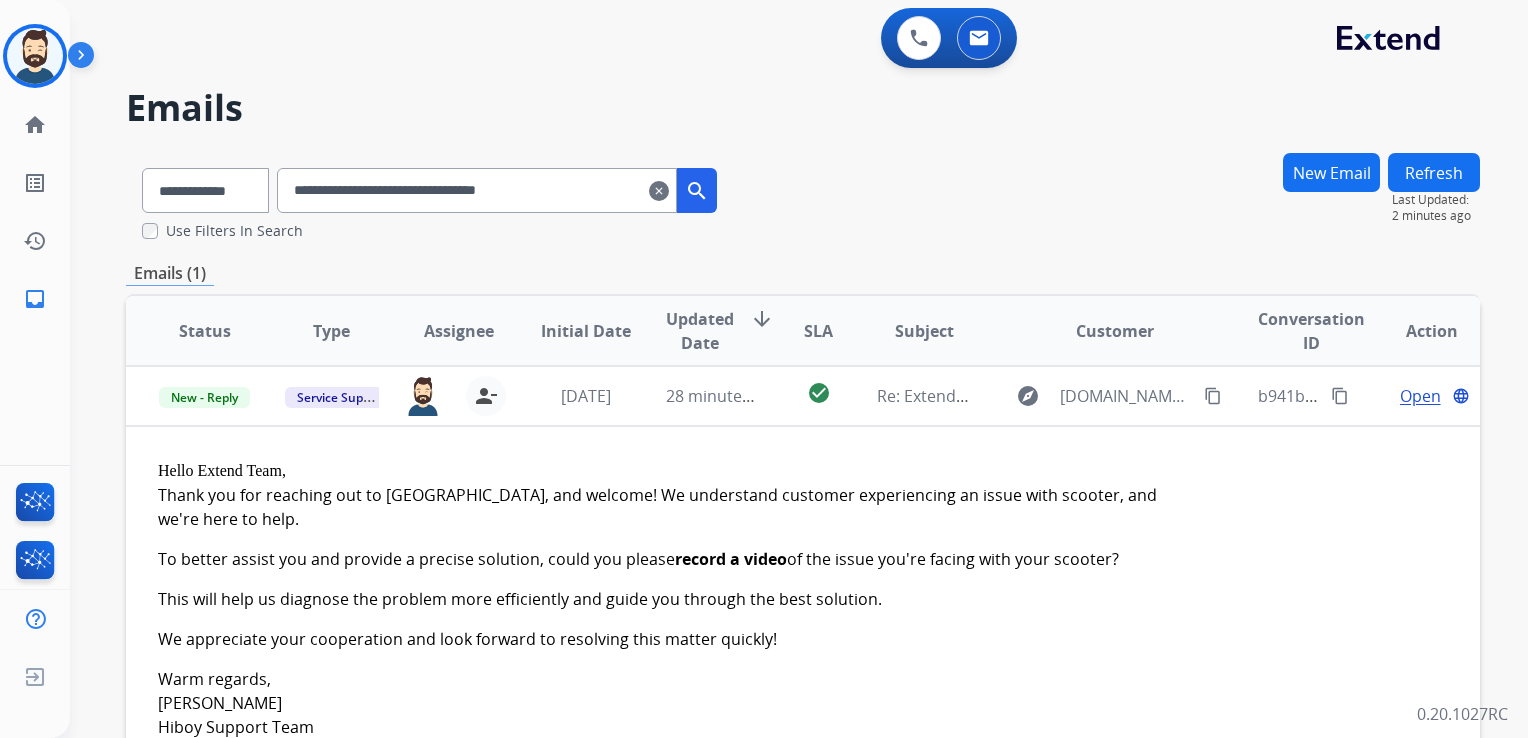 click on "**********" at bounding box center [477, 190] 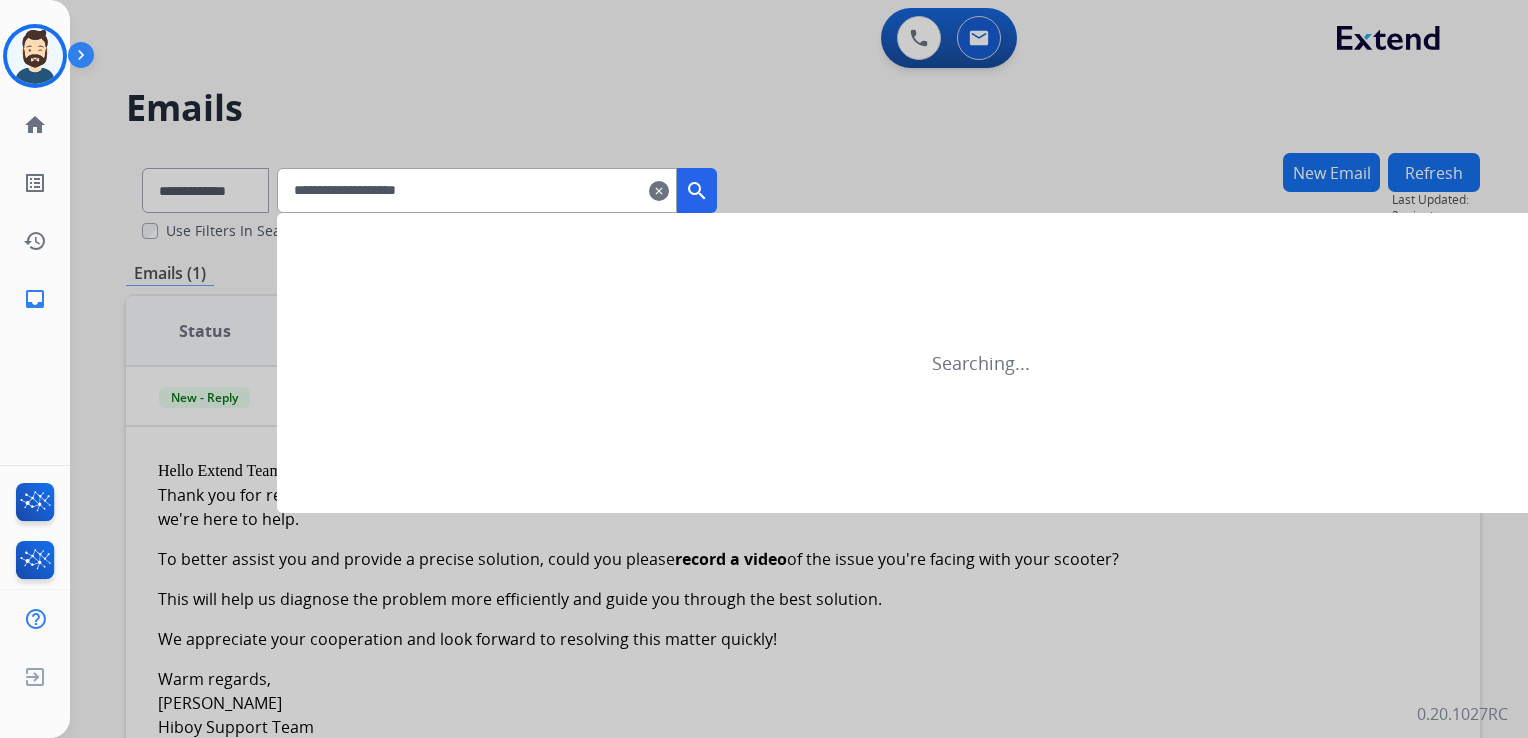 type on "**********" 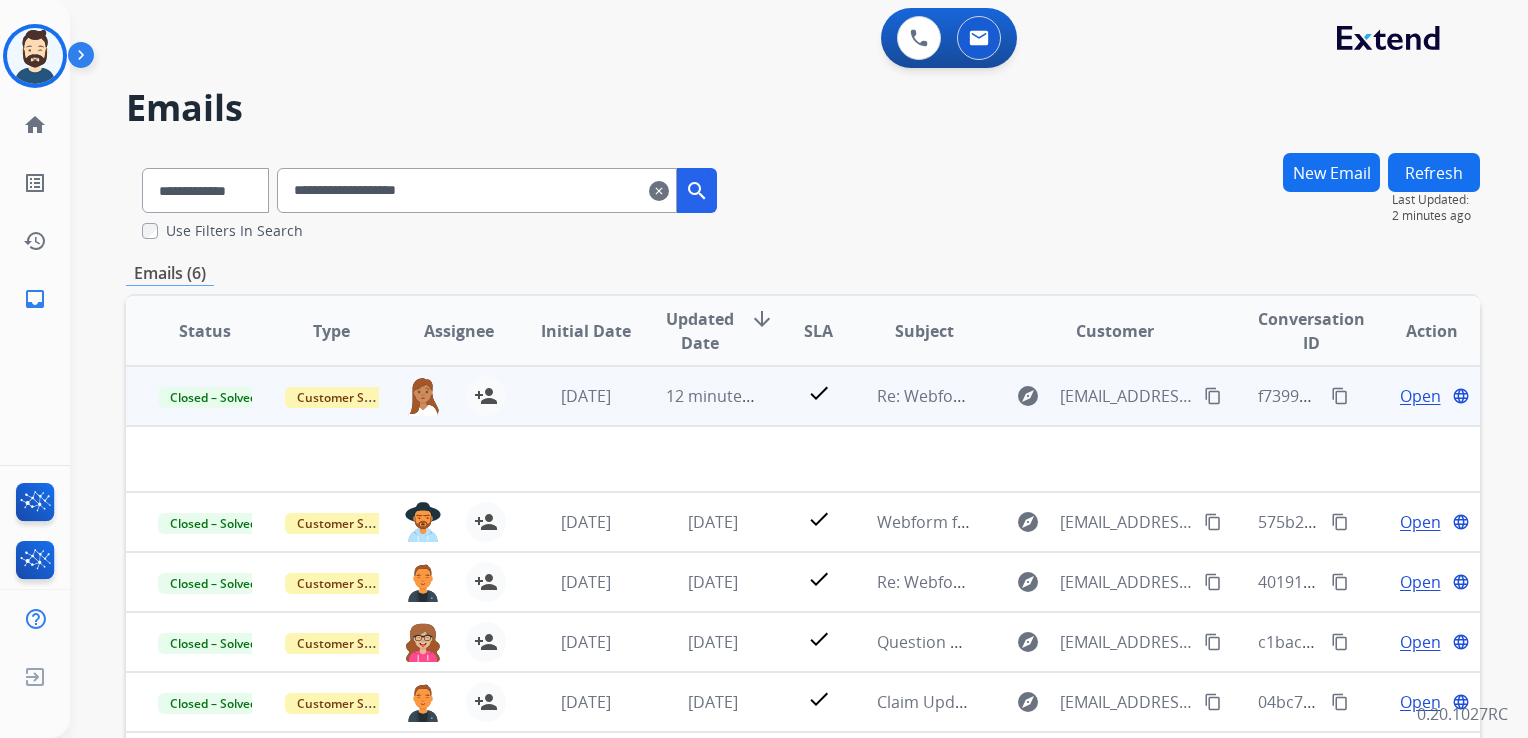 click on "content_copy" at bounding box center (1340, 396) 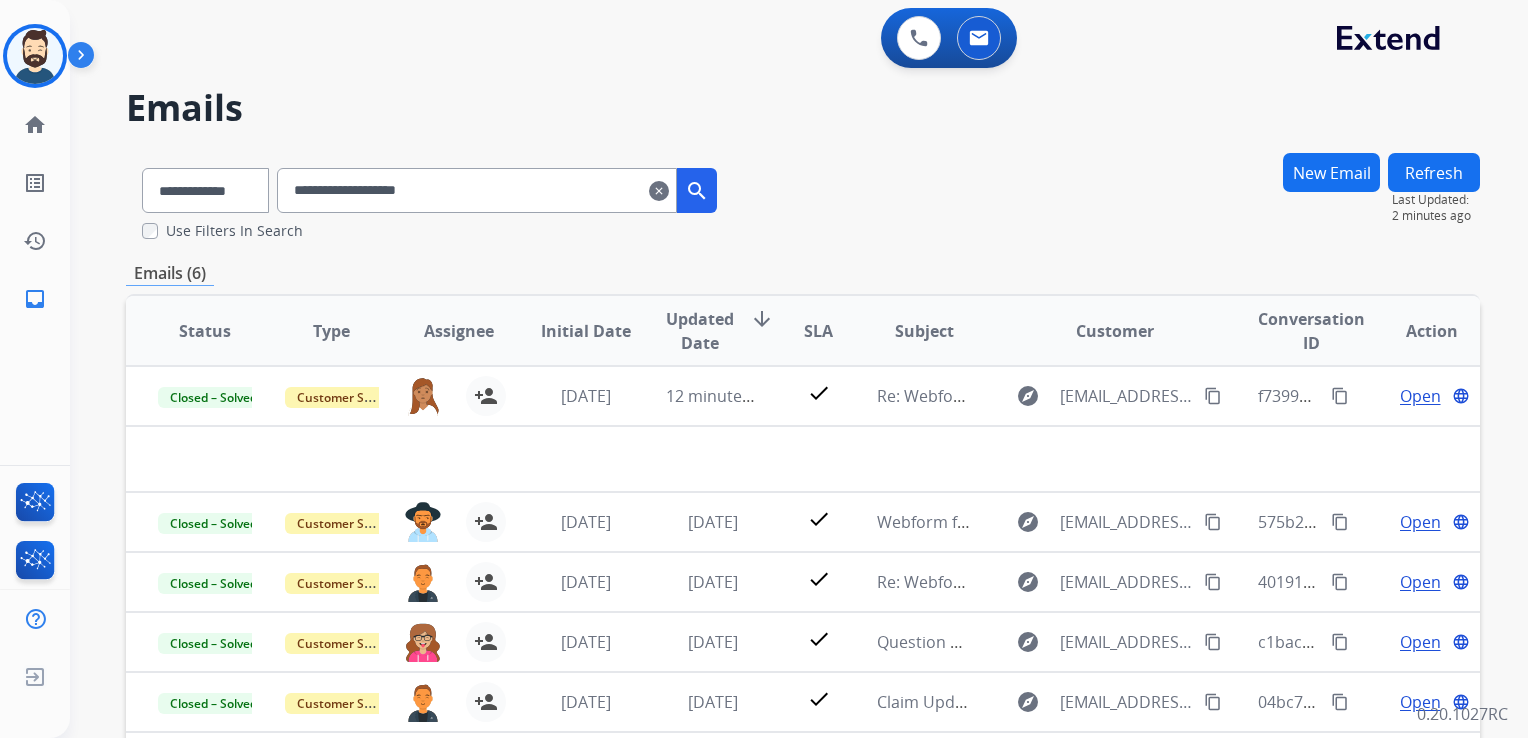 click on "clear" at bounding box center [659, 191] 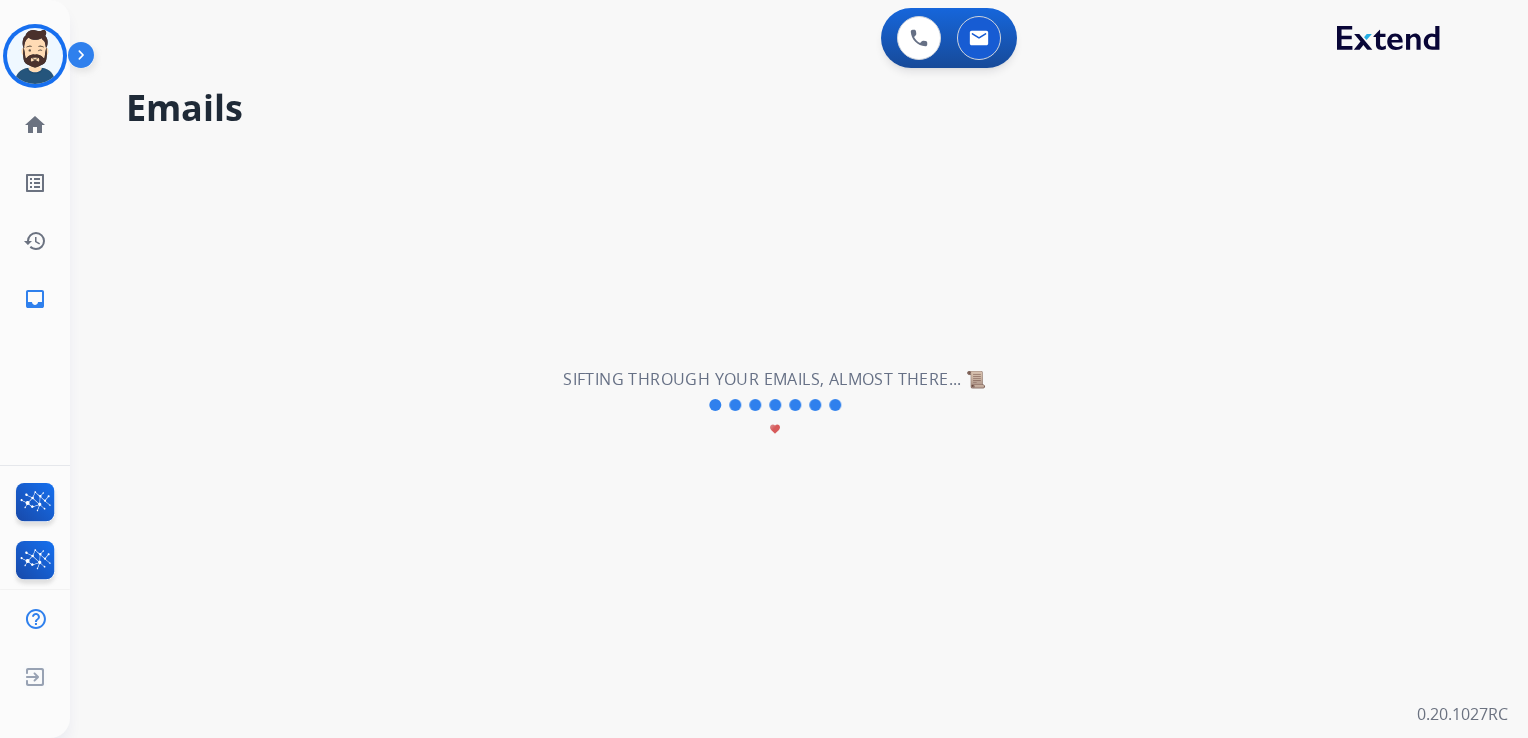 type 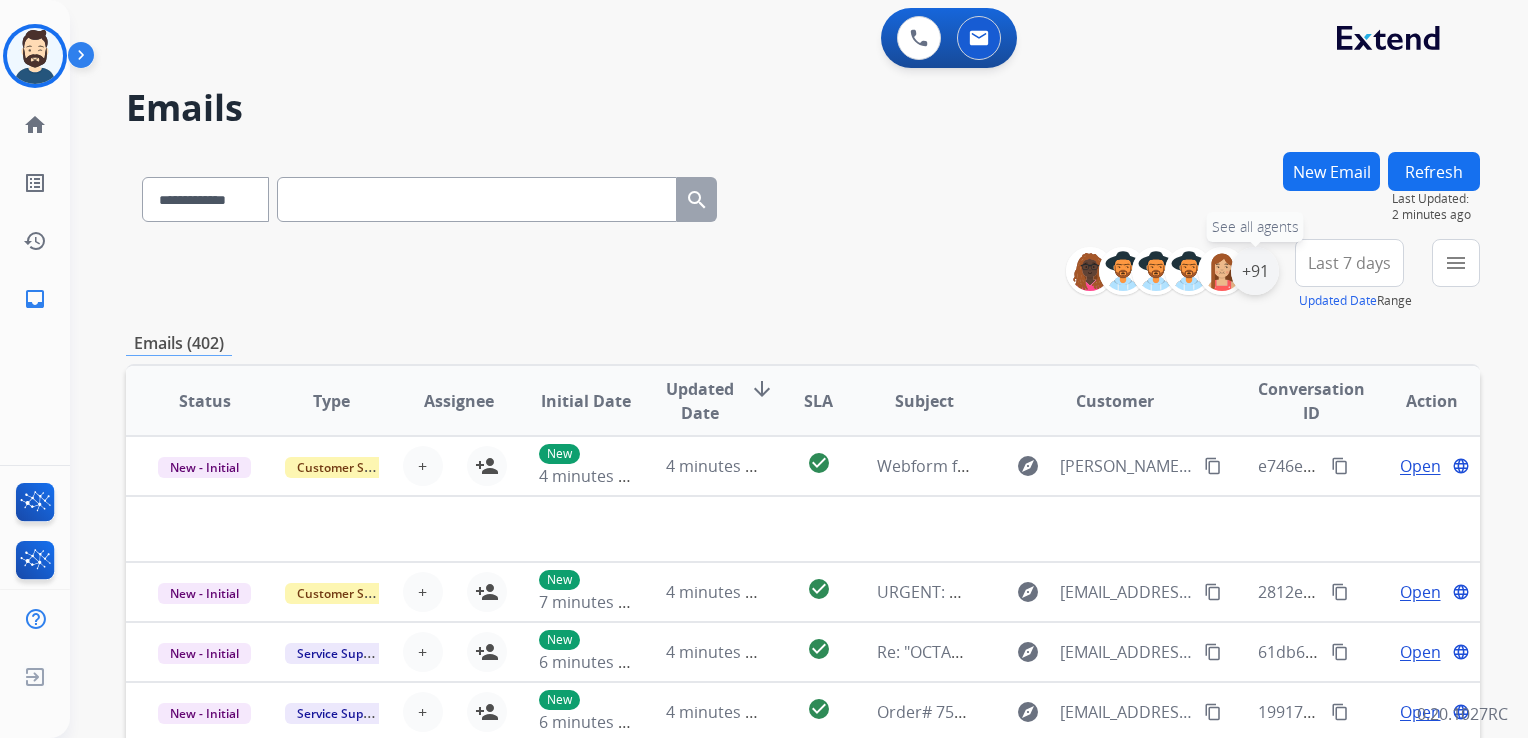 click on "+91" at bounding box center (1255, 271) 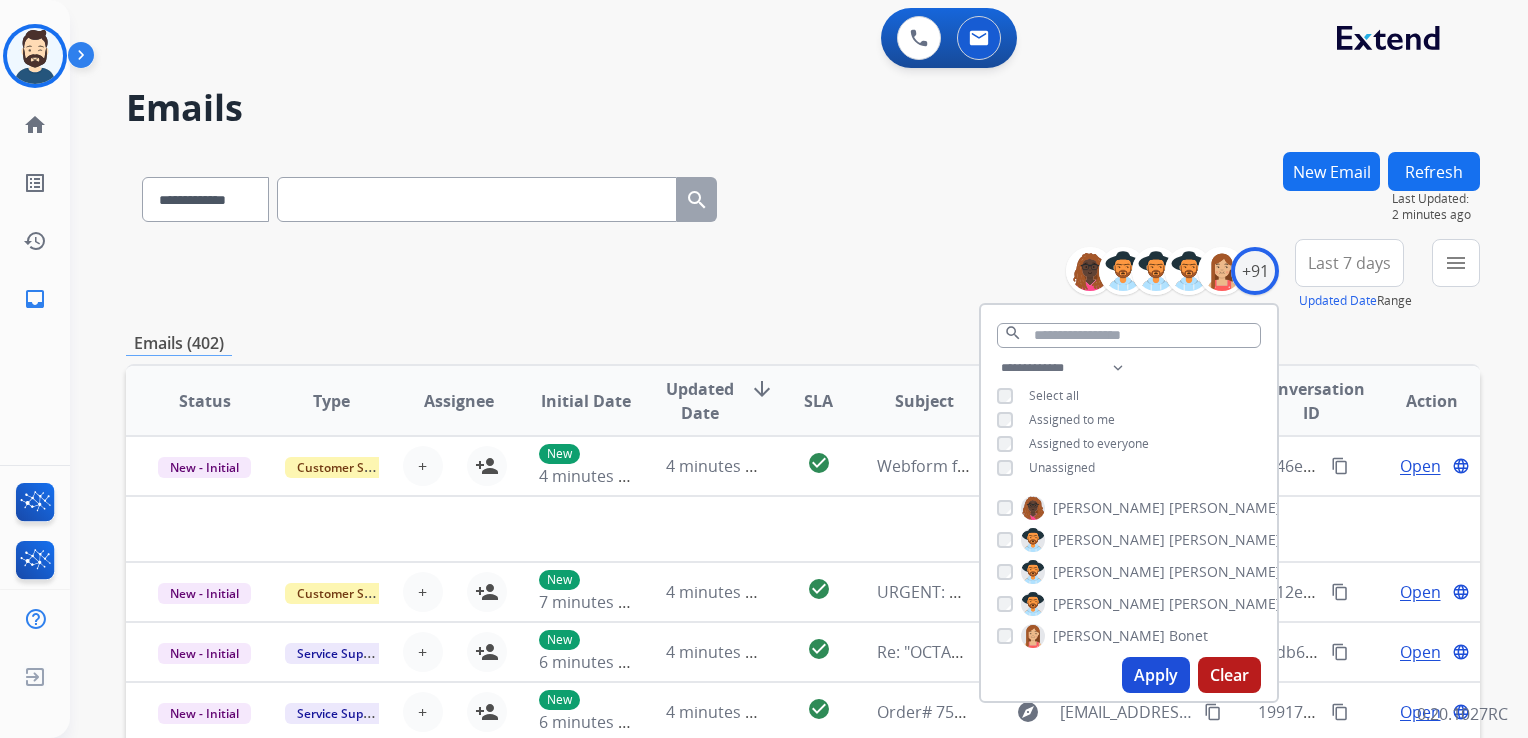 drag, startPoint x: 1174, startPoint y: 679, endPoint x: 1169, endPoint y: 662, distance: 17.720045 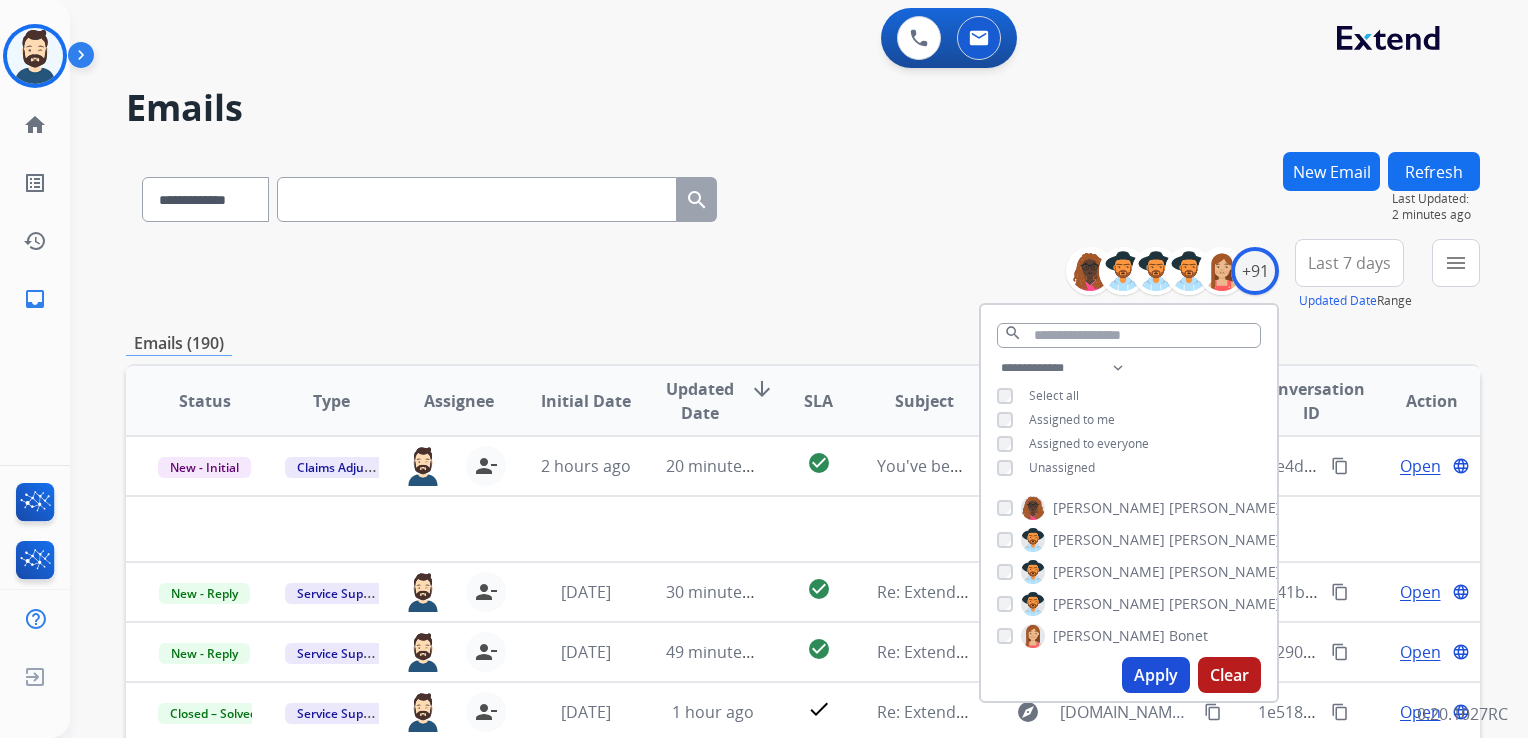 click on "Last 7 days" at bounding box center [1349, 263] 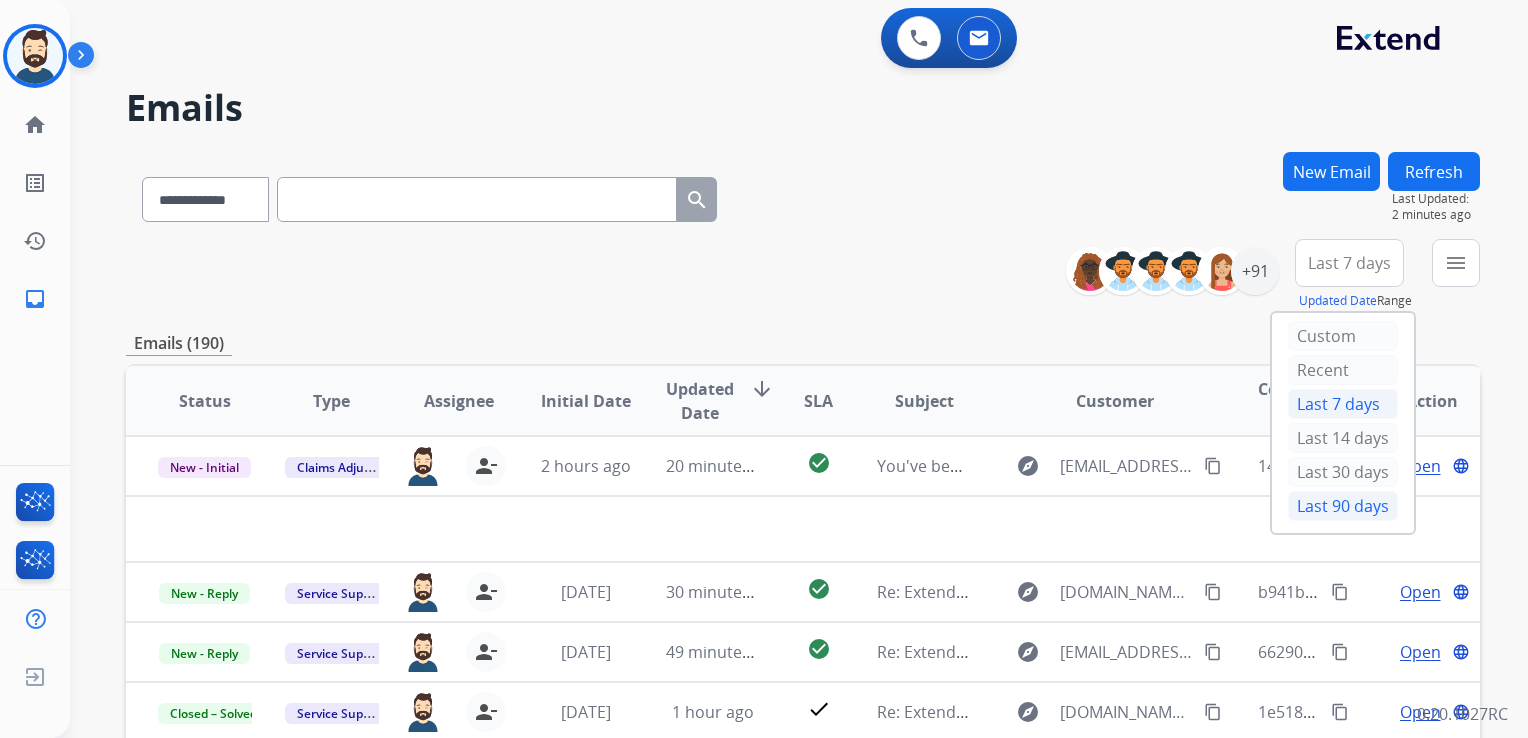 drag, startPoint x: 1295, startPoint y: 498, endPoint x: 1334, endPoint y: 446, distance: 65 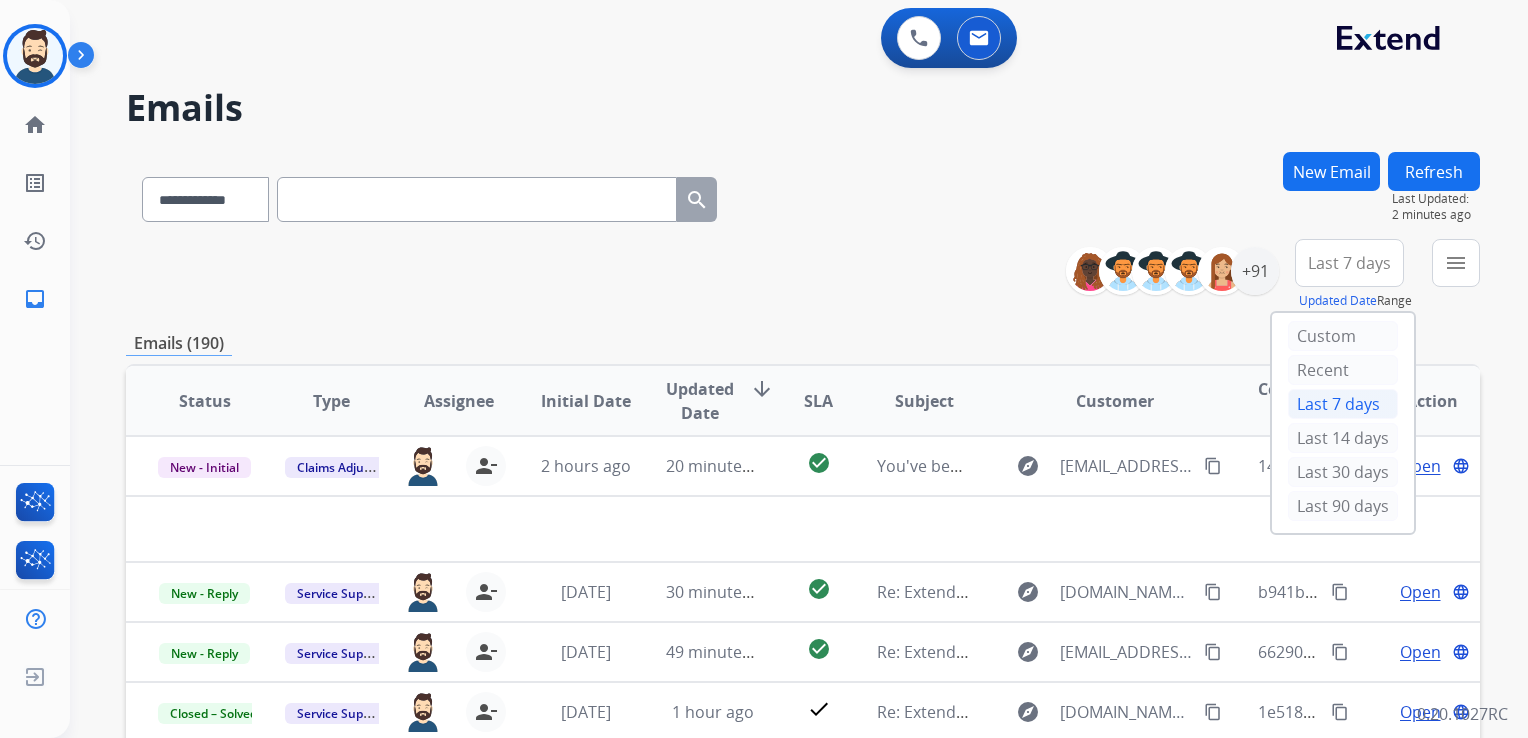 click on "Last 90 days" at bounding box center [1343, 506] 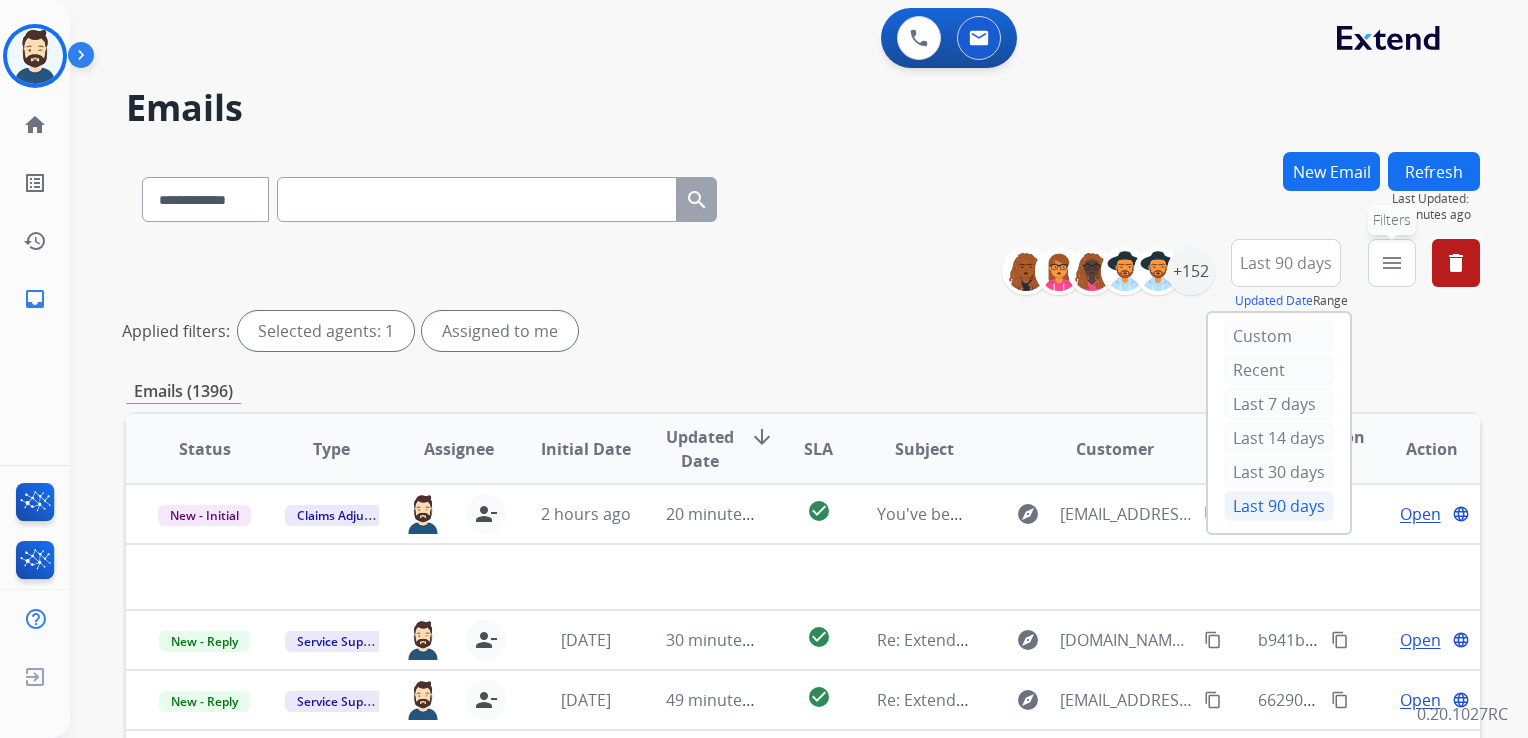 click on "menu" at bounding box center [1392, 263] 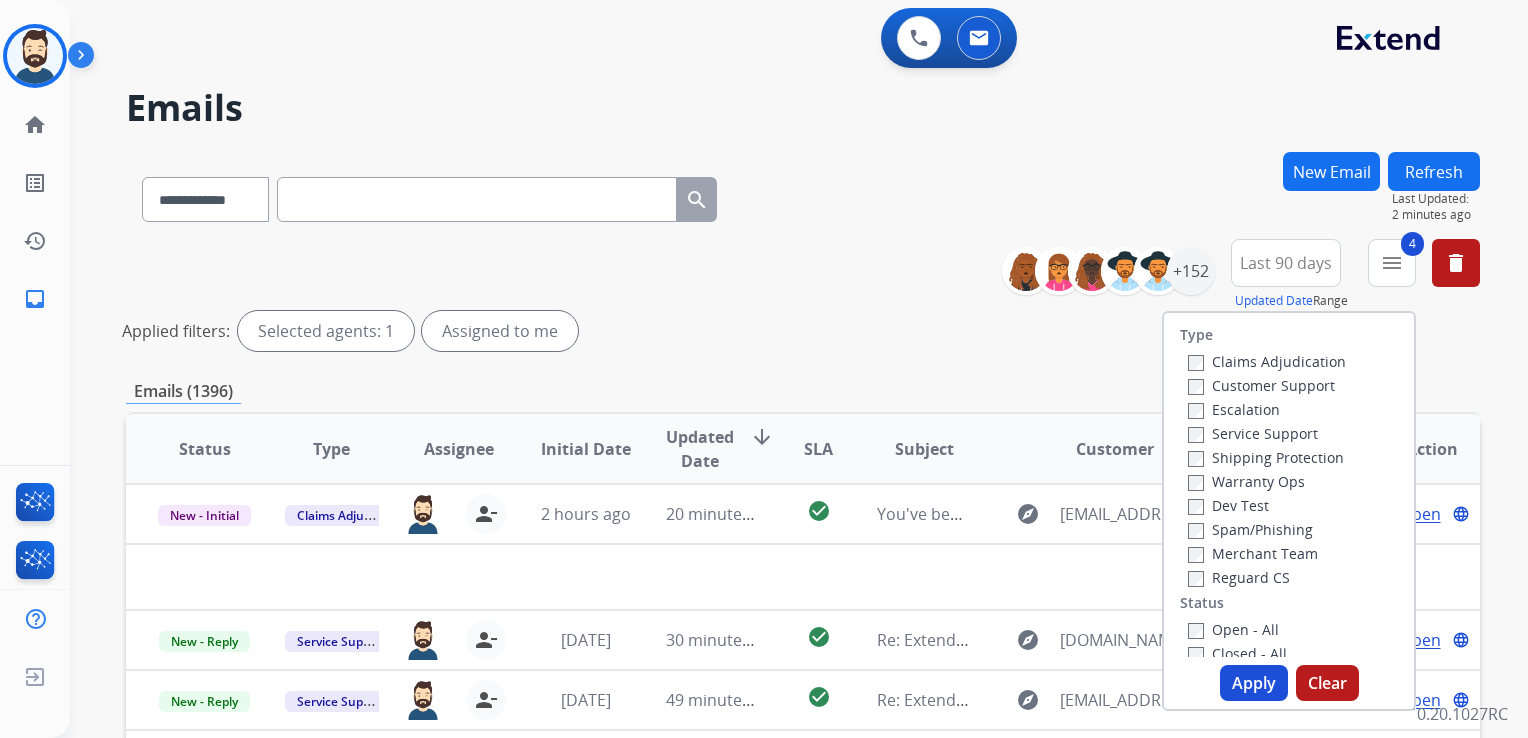 click on "Apply" at bounding box center [1254, 683] 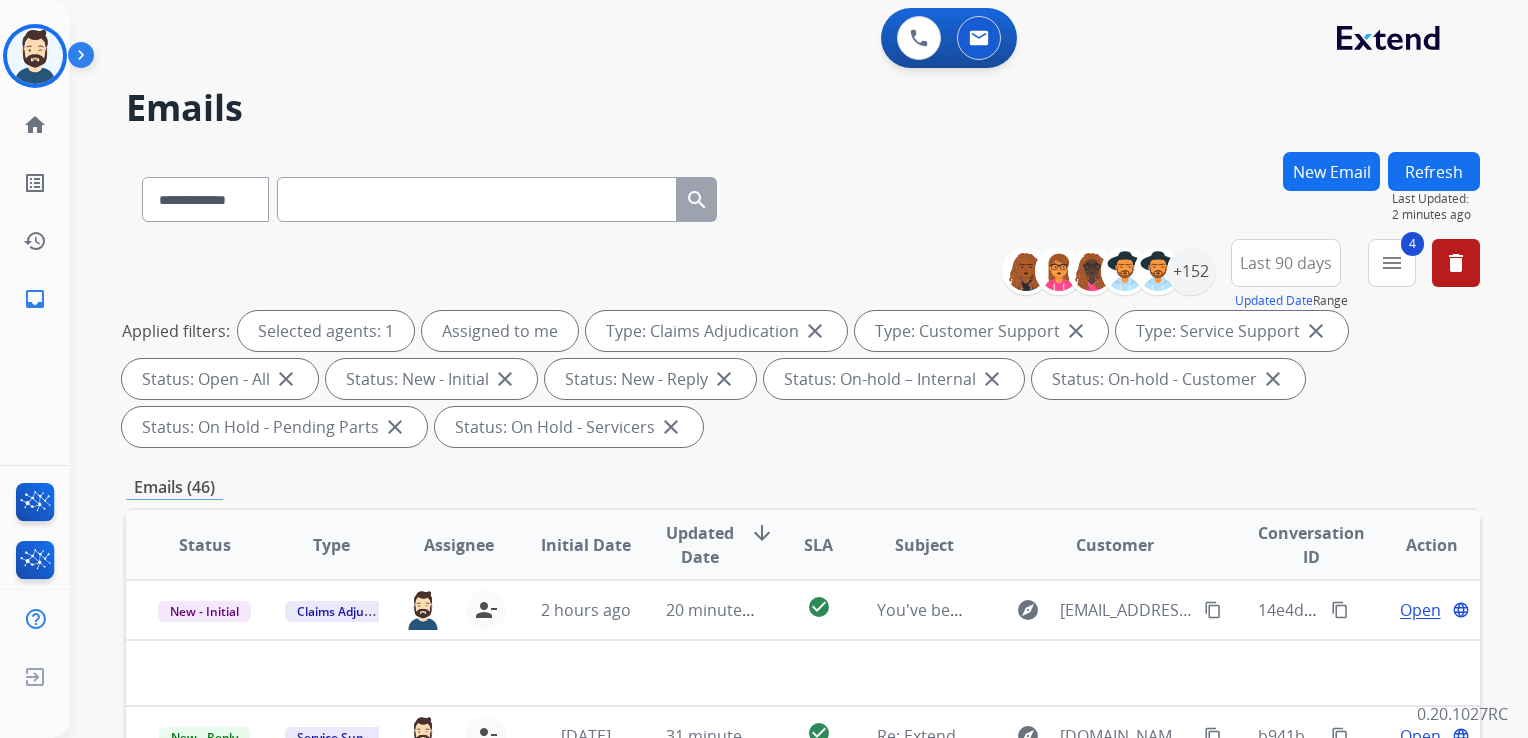 click on "Updated Date" at bounding box center [700, 545] 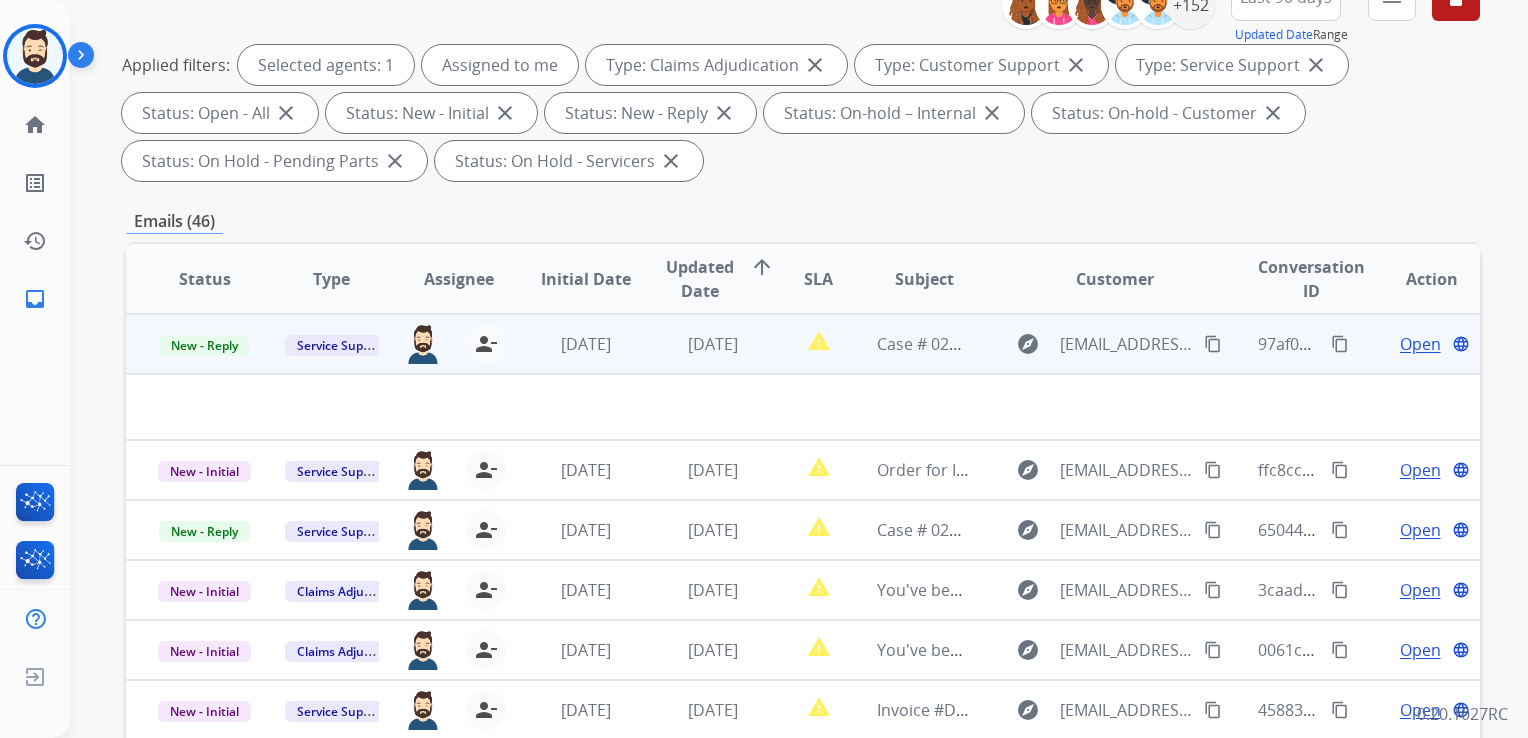 scroll, scrollTop: 300, scrollLeft: 0, axis: vertical 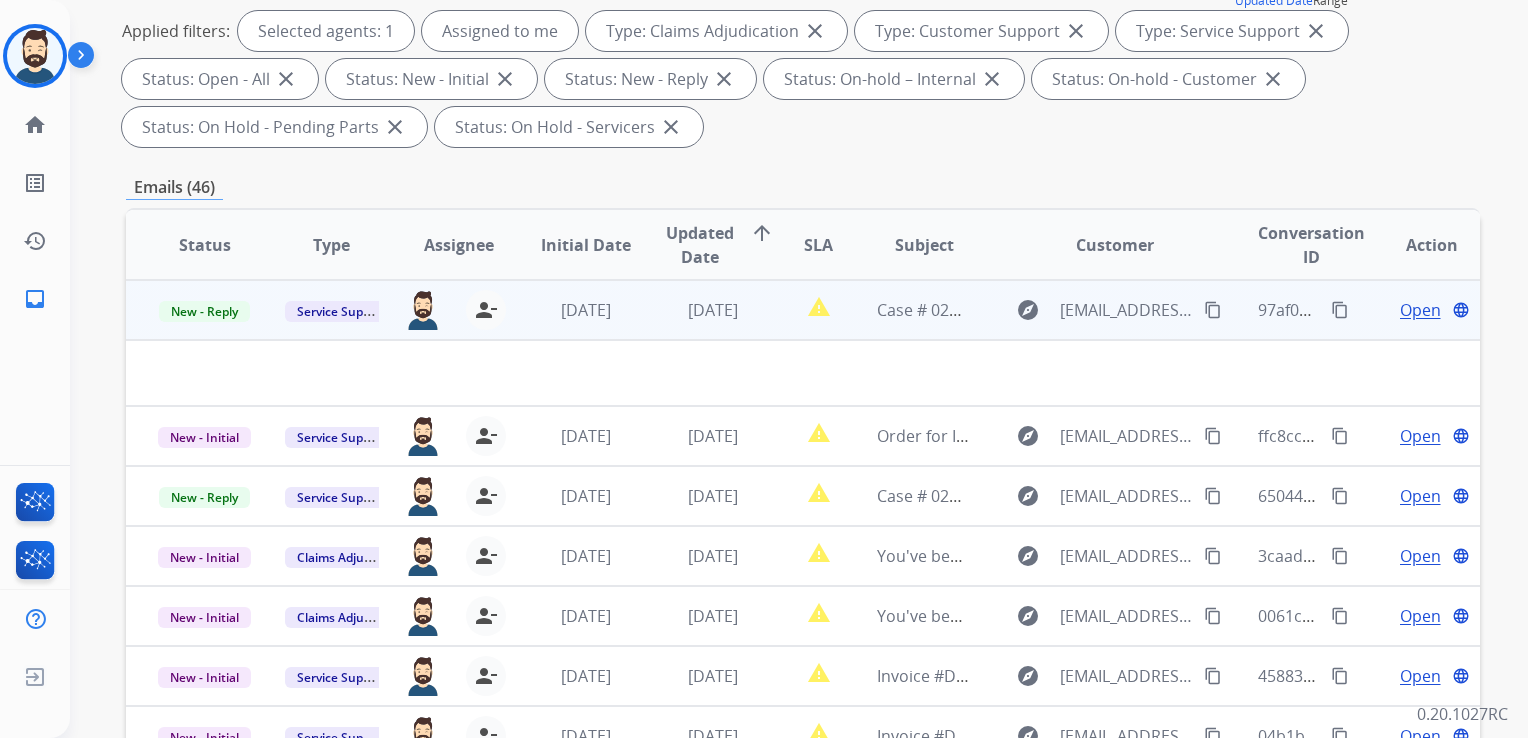click on "3 days ago" at bounding box center (697, 310) 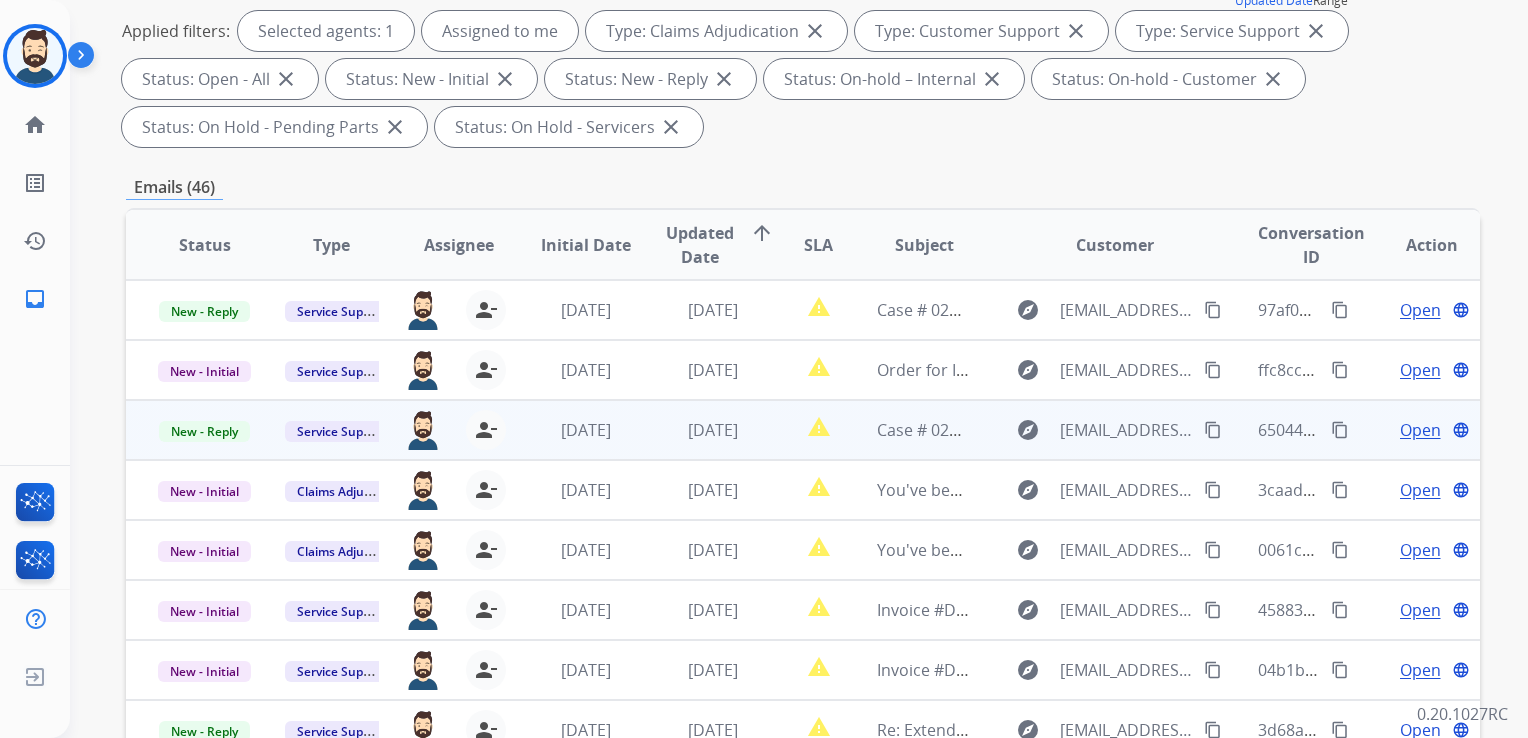 scroll, scrollTop: 1, scrollLeft: 0, axis: vertical 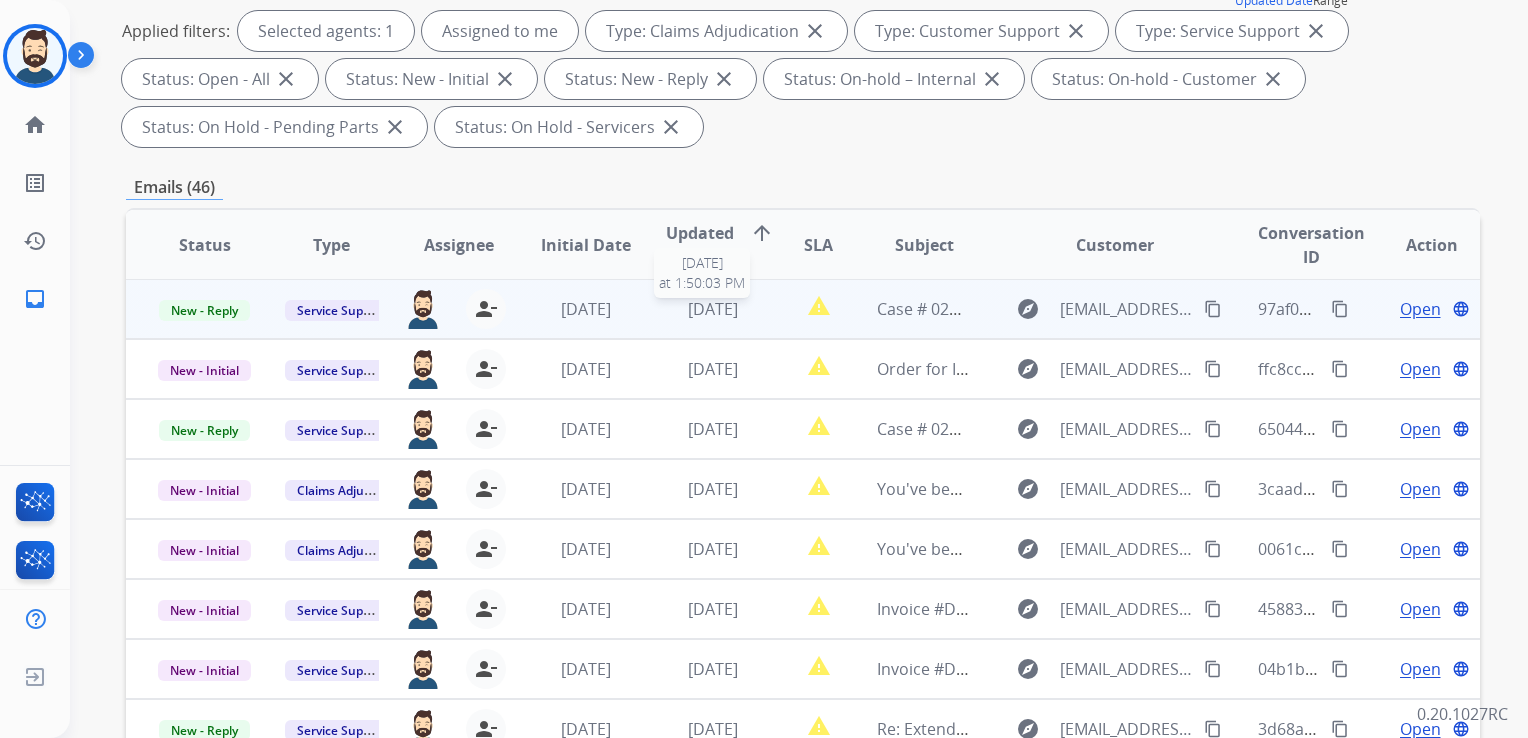 click on "3 days ago 7/19/2025 at 1:50:03 PM" at bounding box center [697, 309] 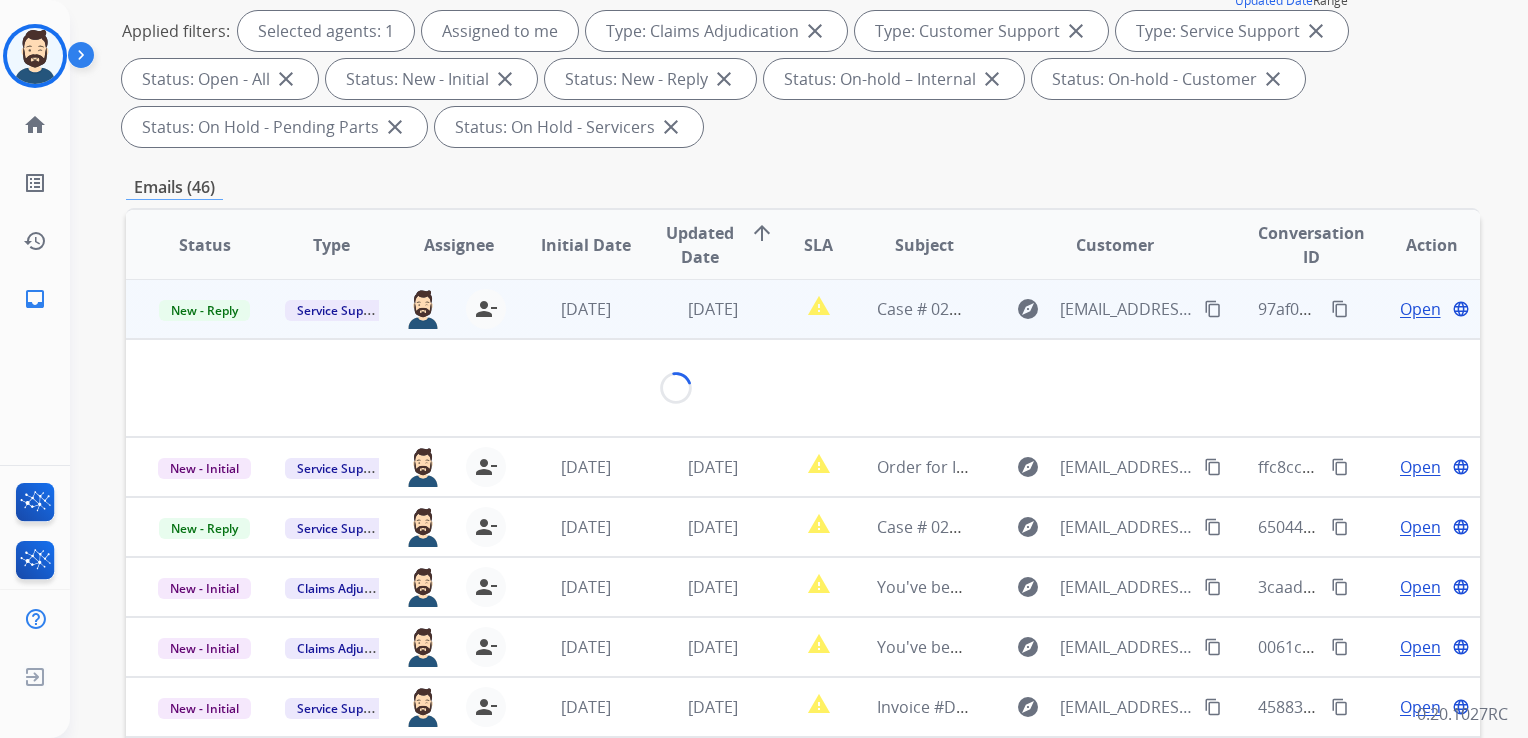 scroll, scrollTop: 0, scrollLeft: 0, axis: both 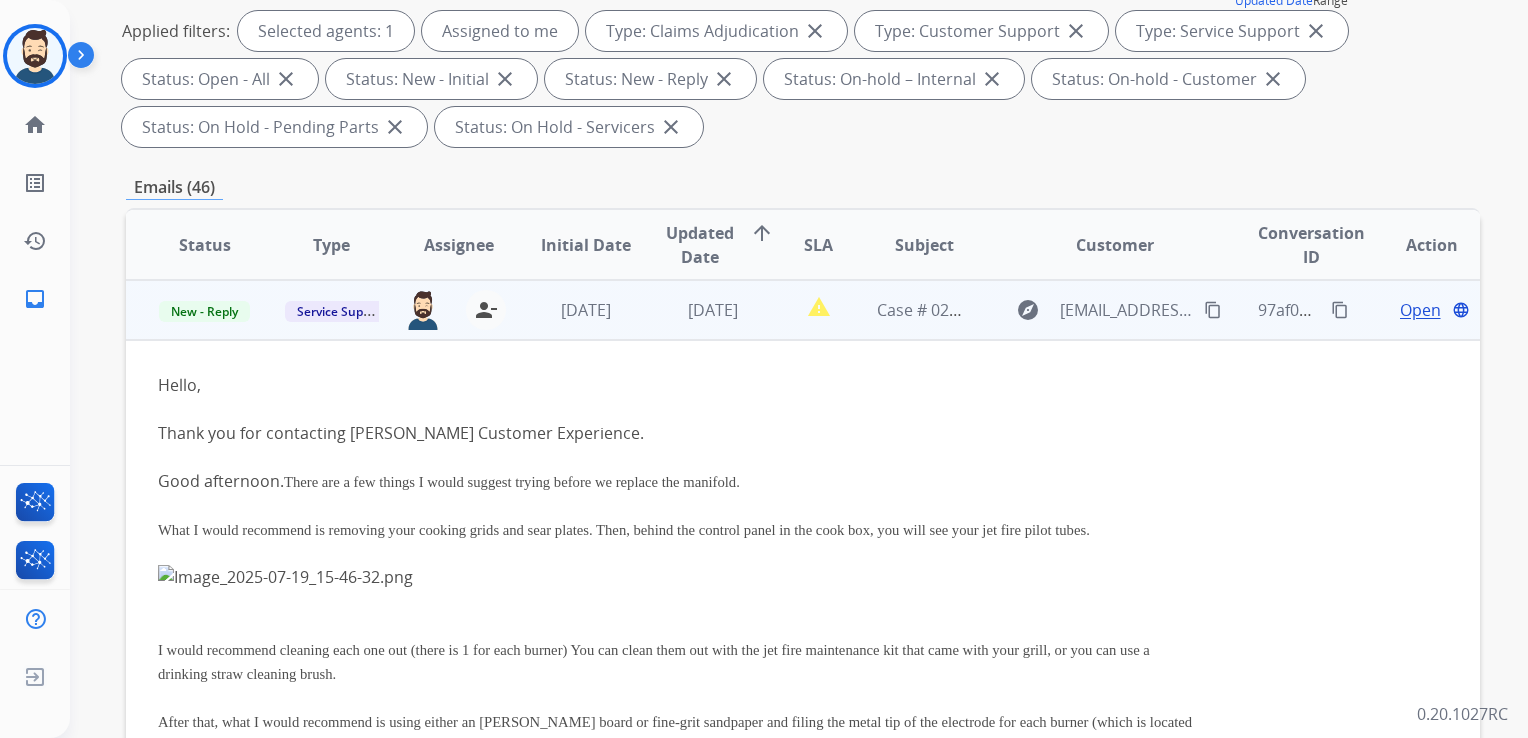 click on "Open" at bounding box center (1420, 310) 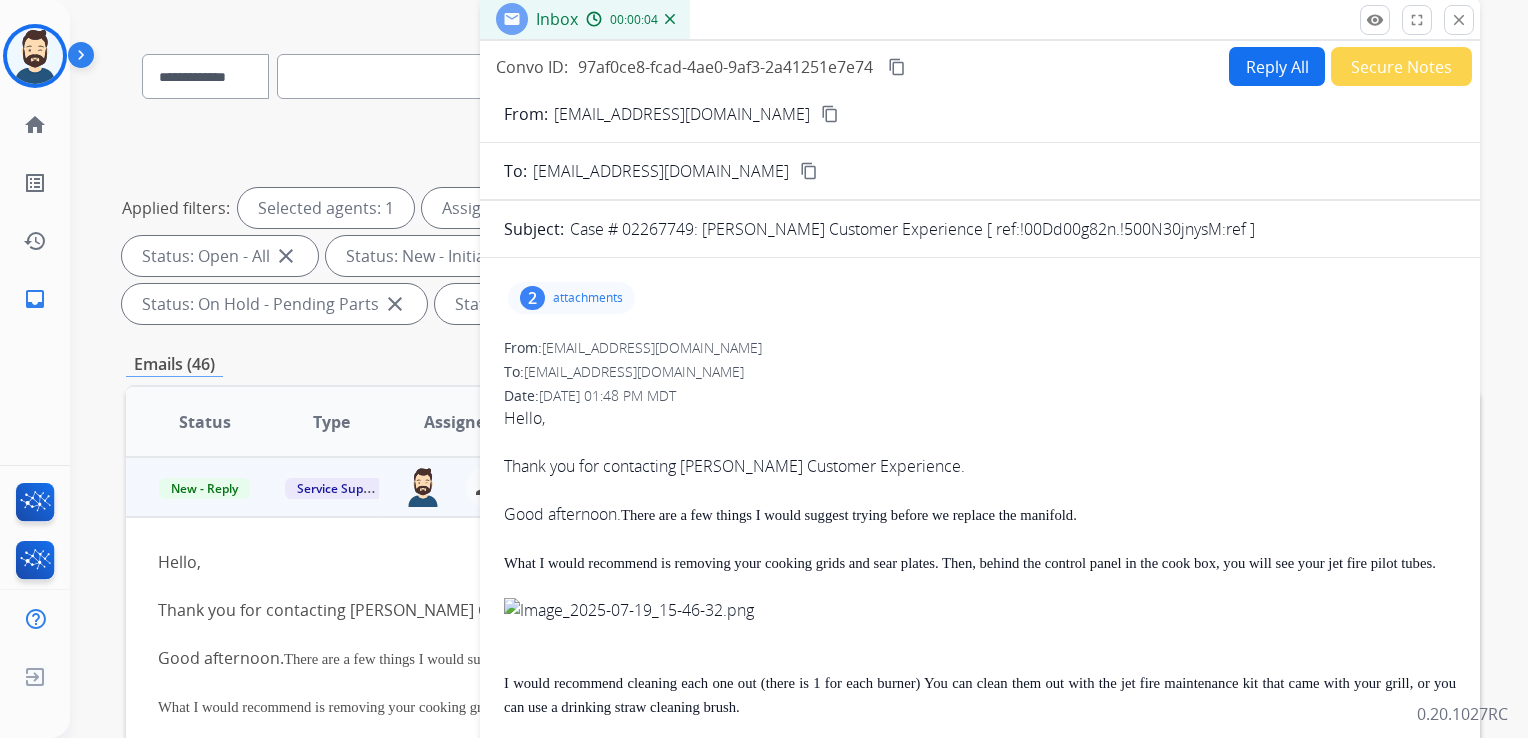 scroll, scrollTop: 0, scrollLeft: 0, axis: both 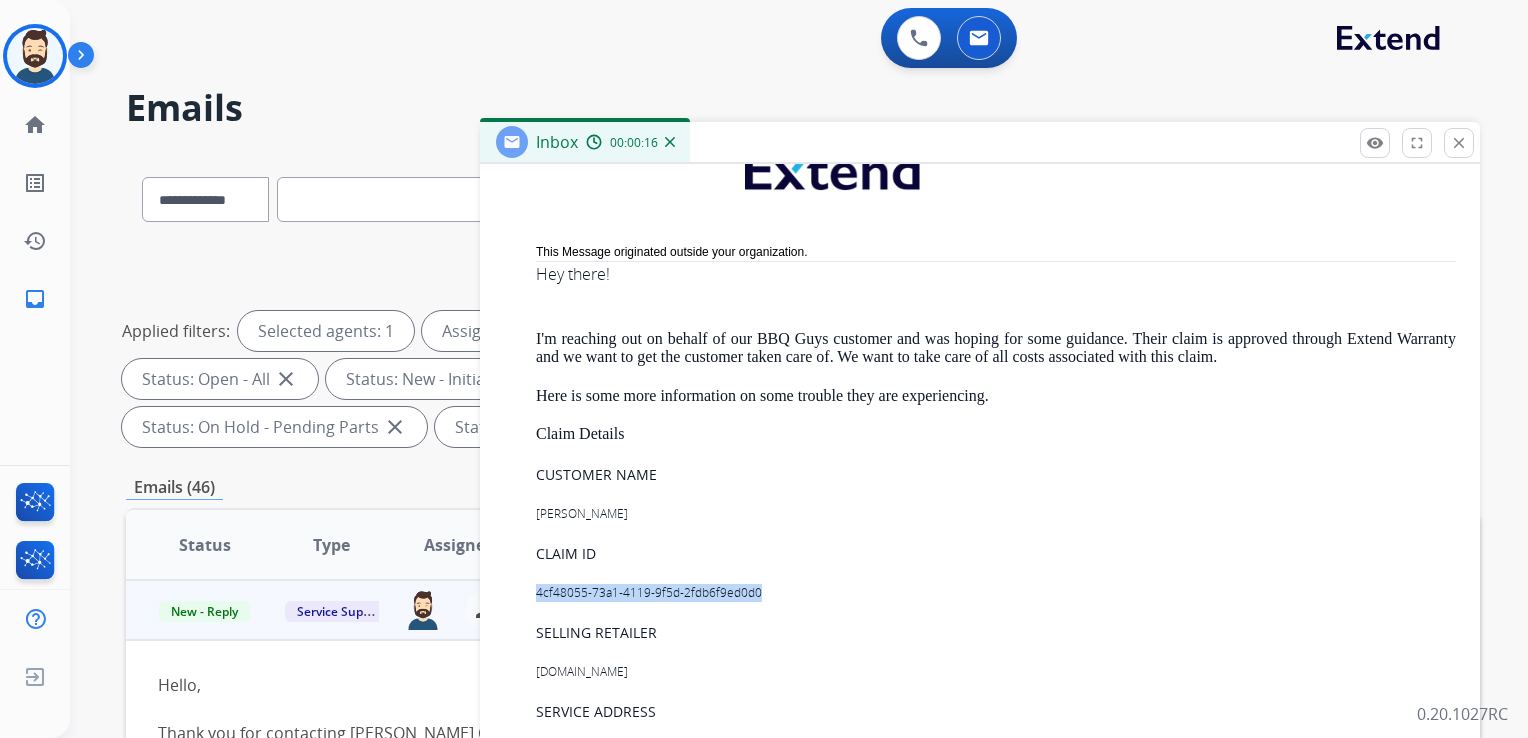 drag, startPoint x: 536, startPoint y: 599, endPoint x: 815, endPoint y: 591, distance: 279.1147 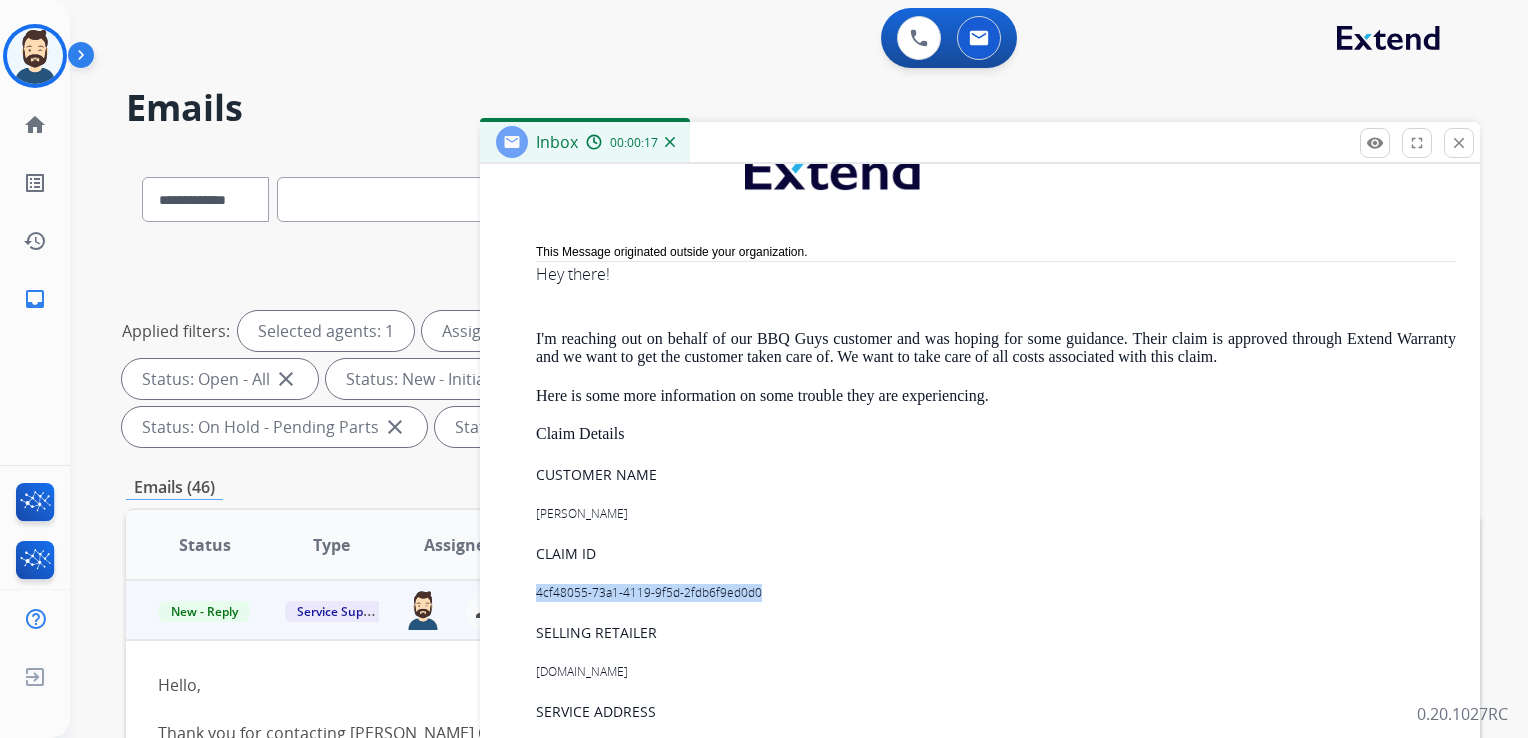 copy on "4cf48055-73a1-4119-9f5d-2fdb6f9ed0d0" 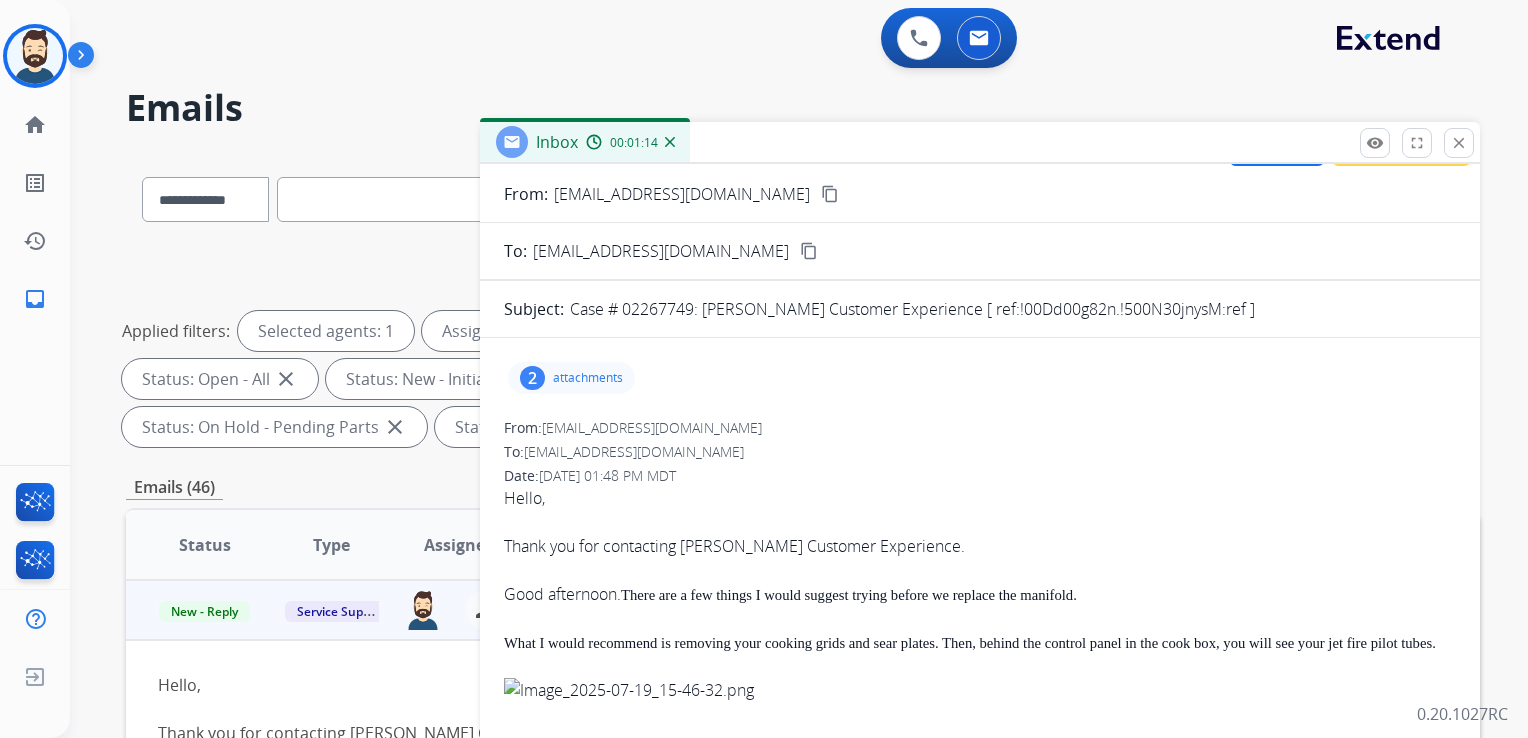 scroll, scrollTop: 0, scrollLeft: 0, axis: both 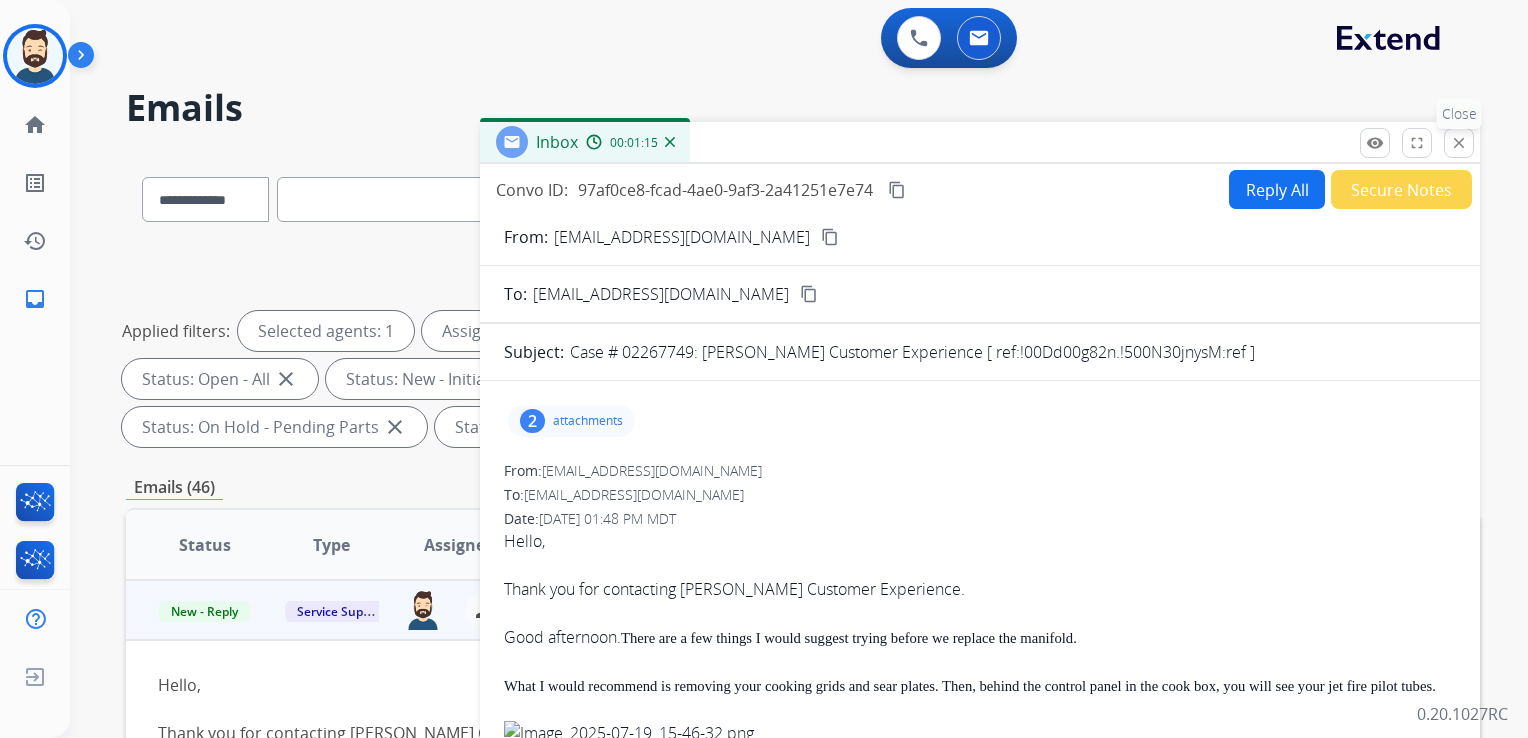 click on "close" at bounding box center [1459, 143] 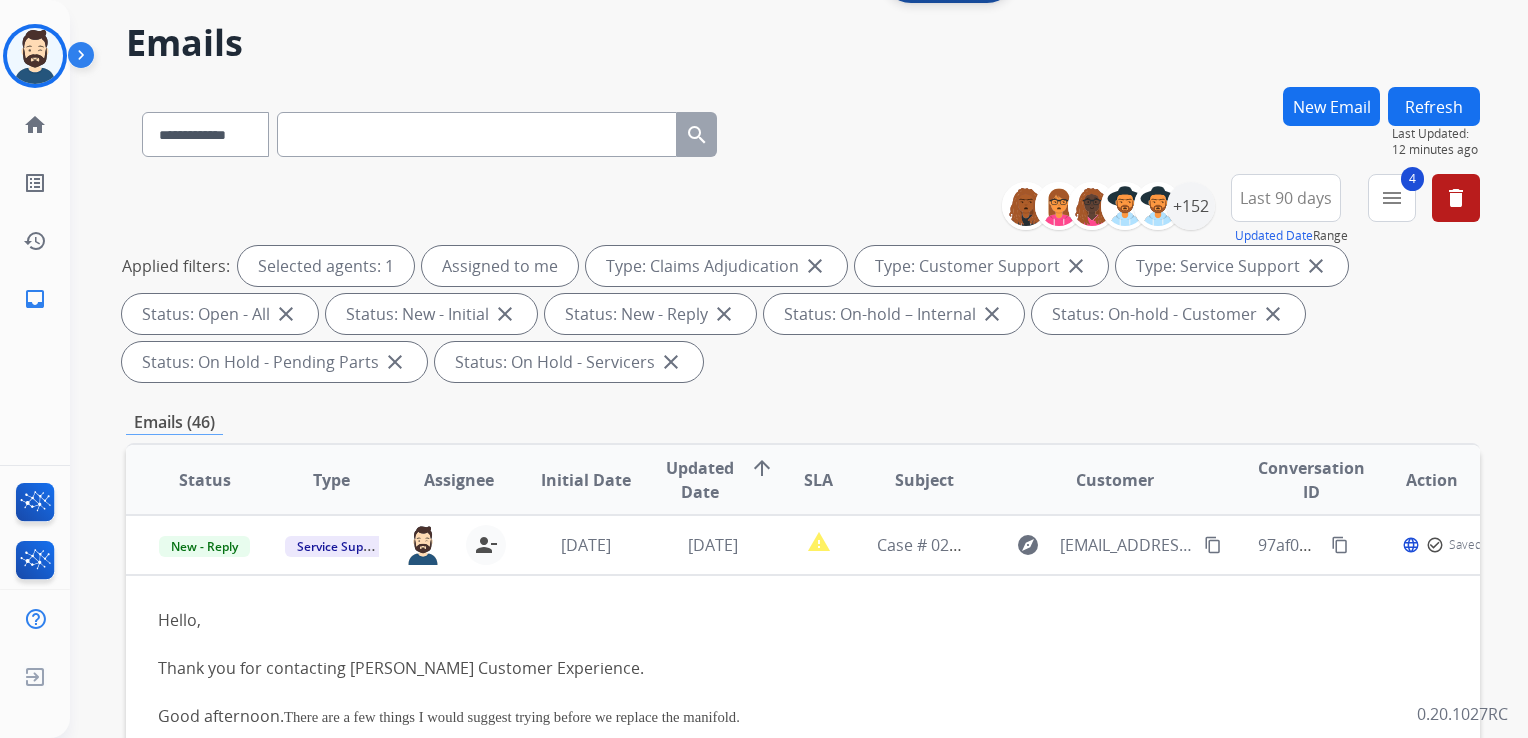 scroll, scrollTop: 100, scrollLeft: 0, axis: vertical 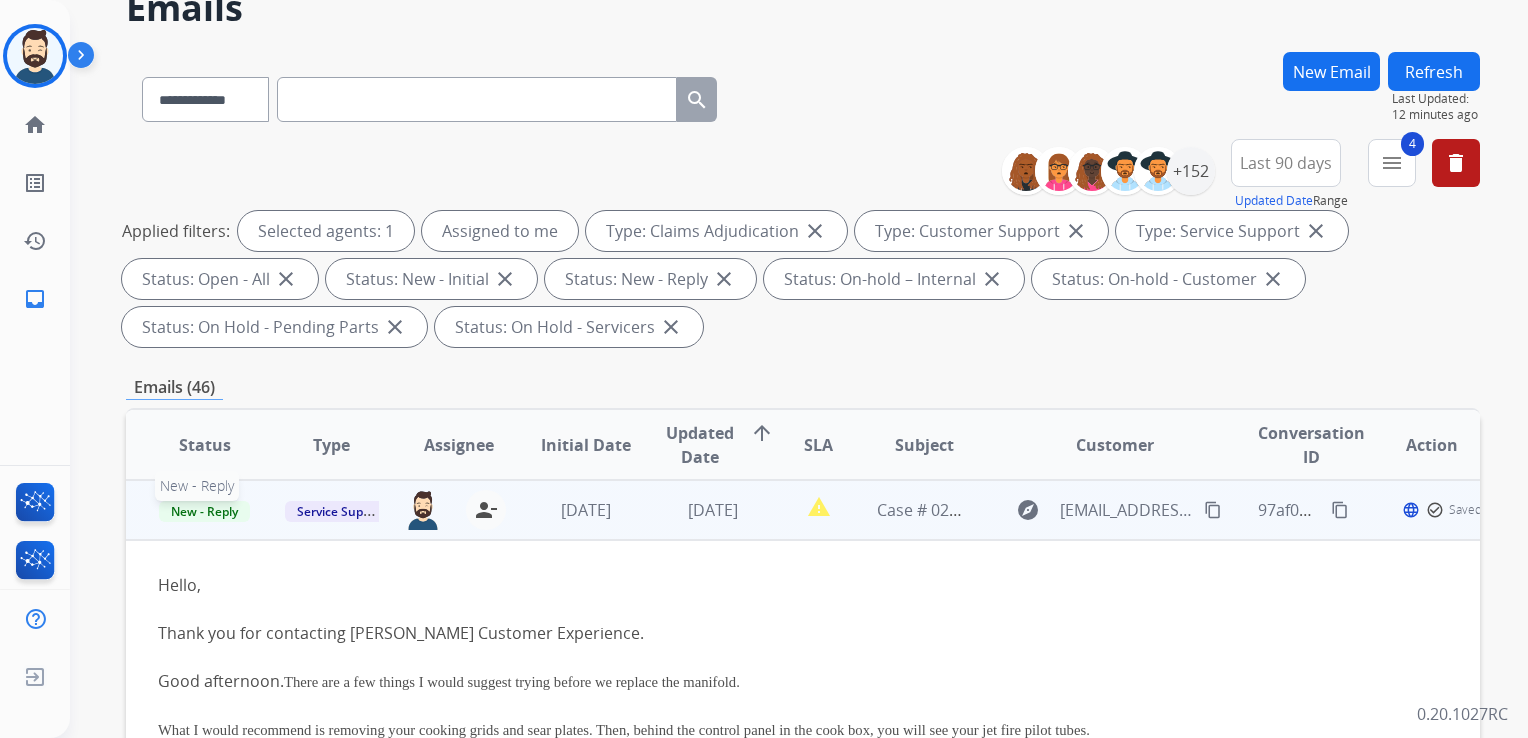 click on "New - Reply" at bounding box center (204, 511) 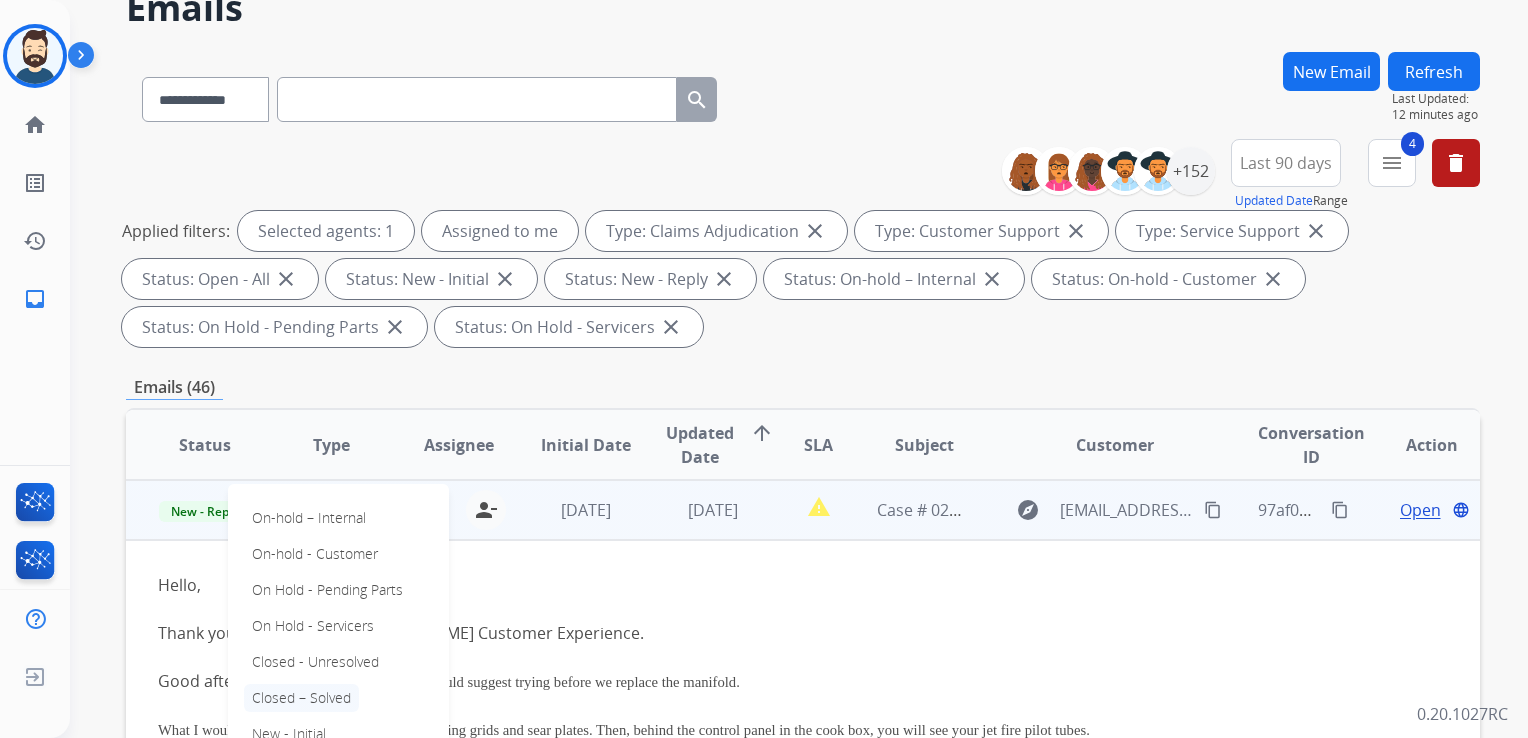 click on "Closed – Solved" at bounding box center (301, 698) 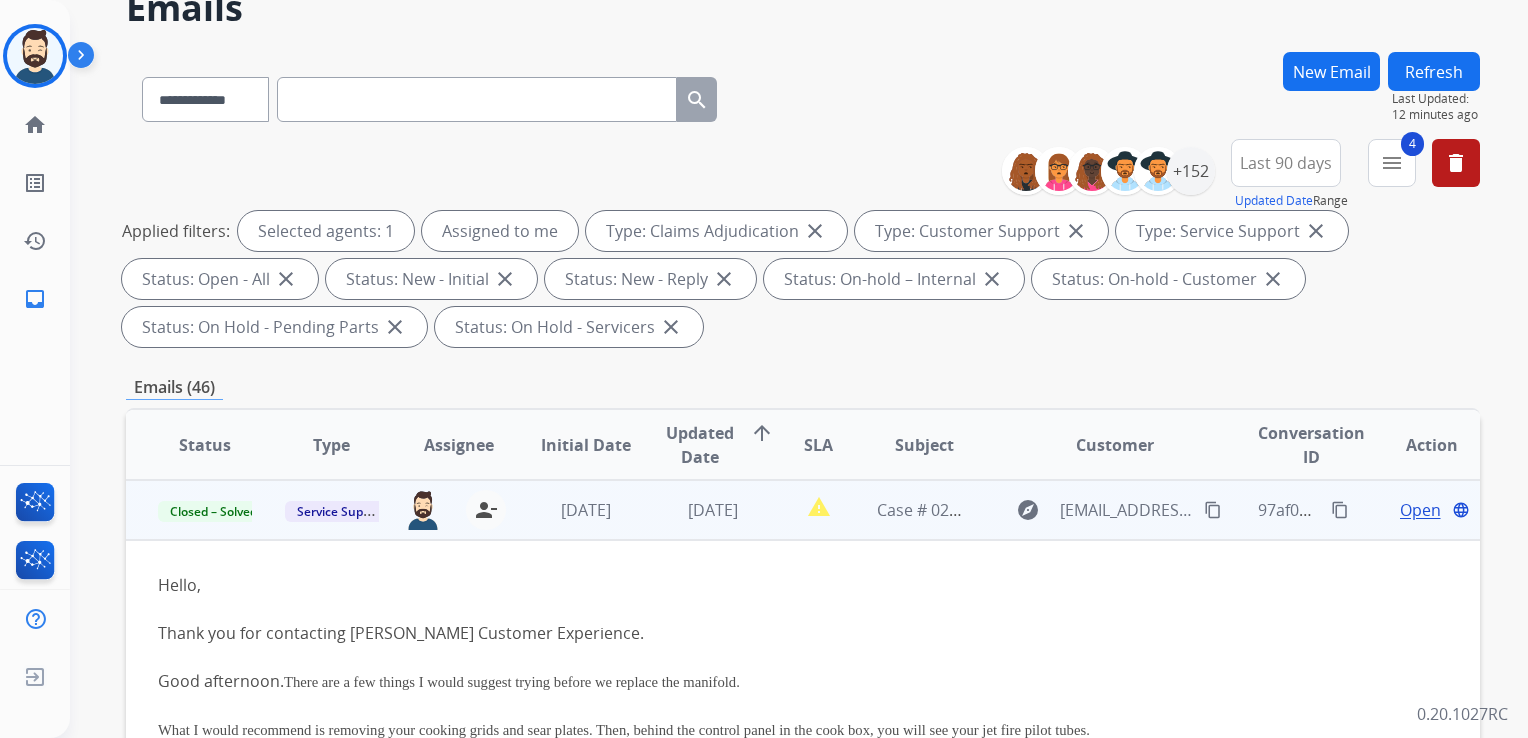 click on "1 month ago" at bounding box center [570, 510] 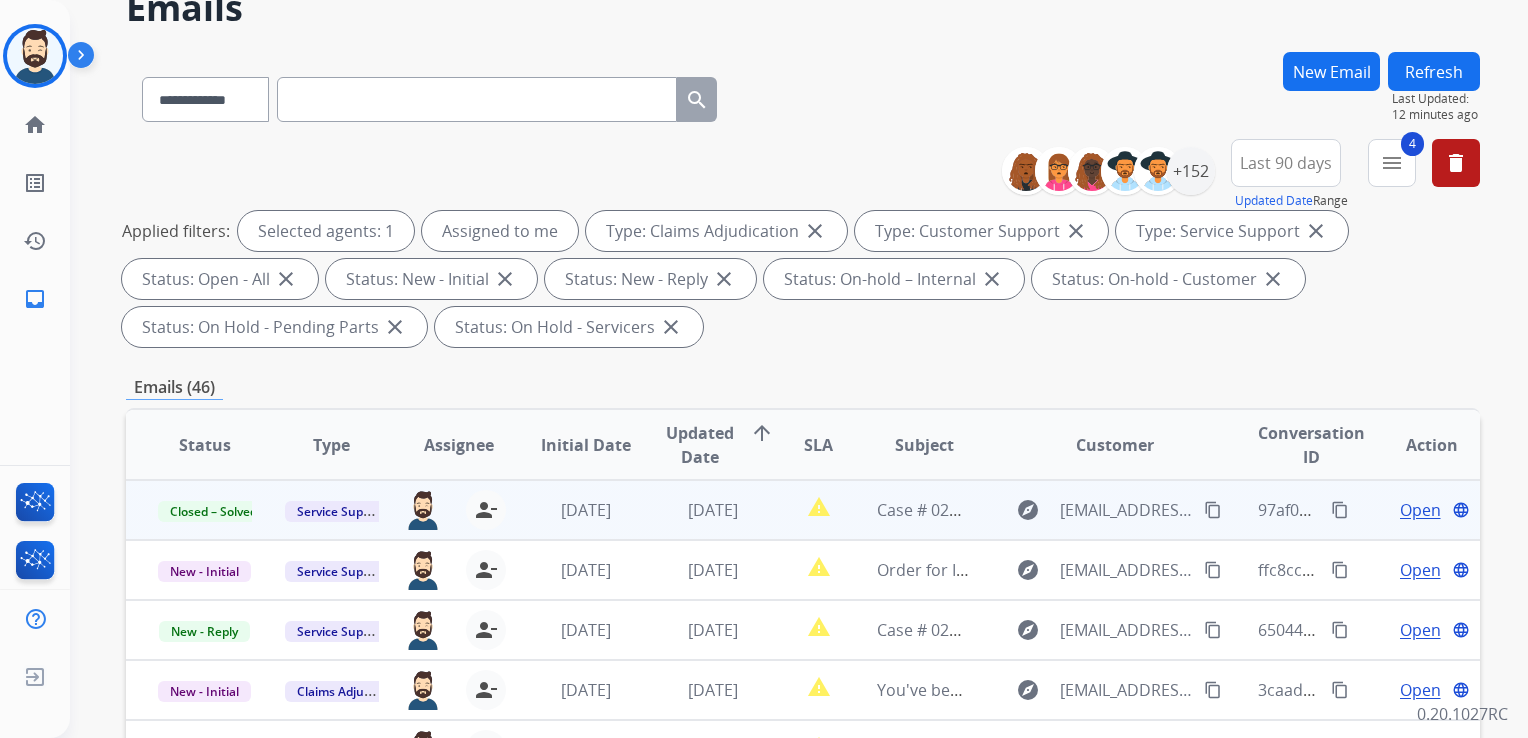 click on "Refresh" at bounding box center [1434, 71] 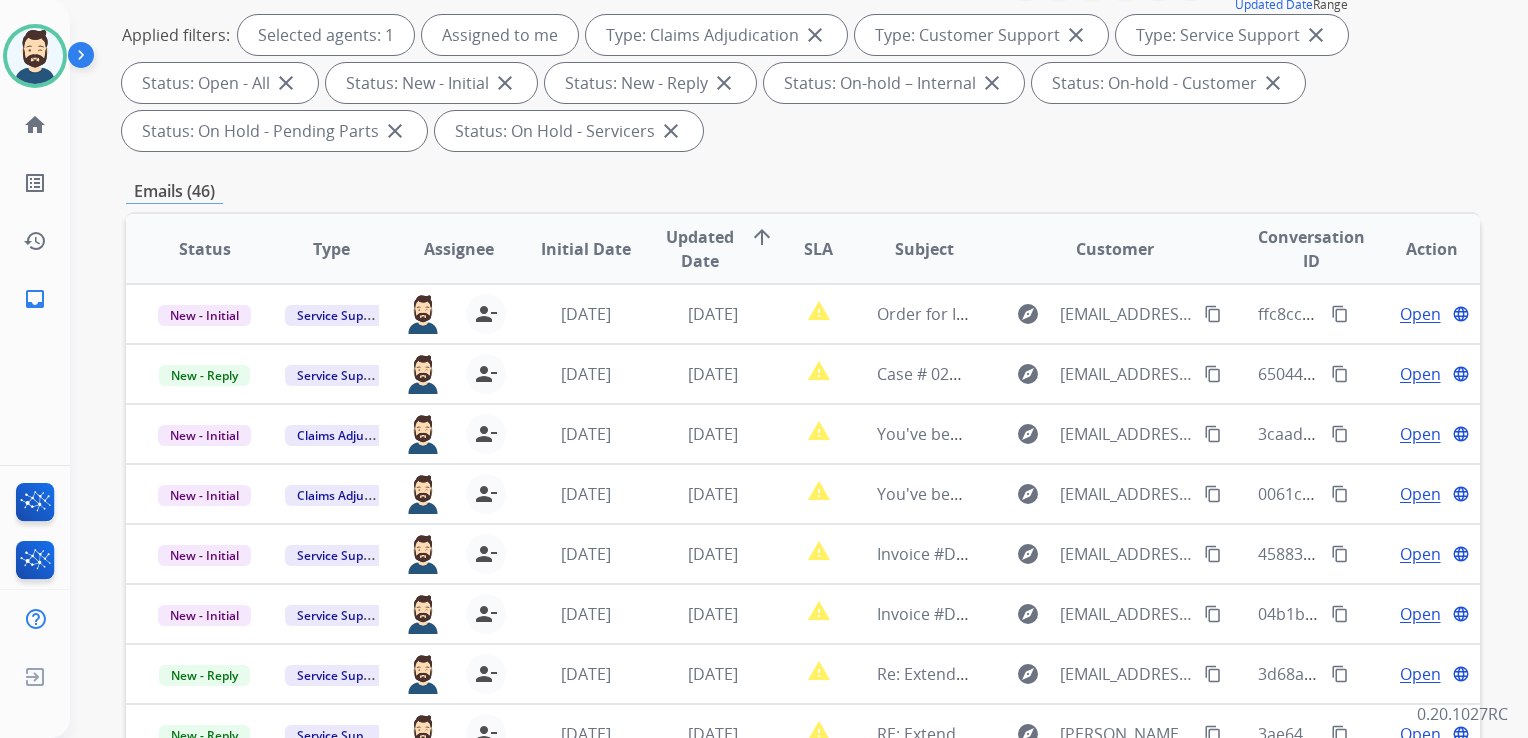 scroll, scrollTop: 300, scrollLeft: 0, axis: vertical 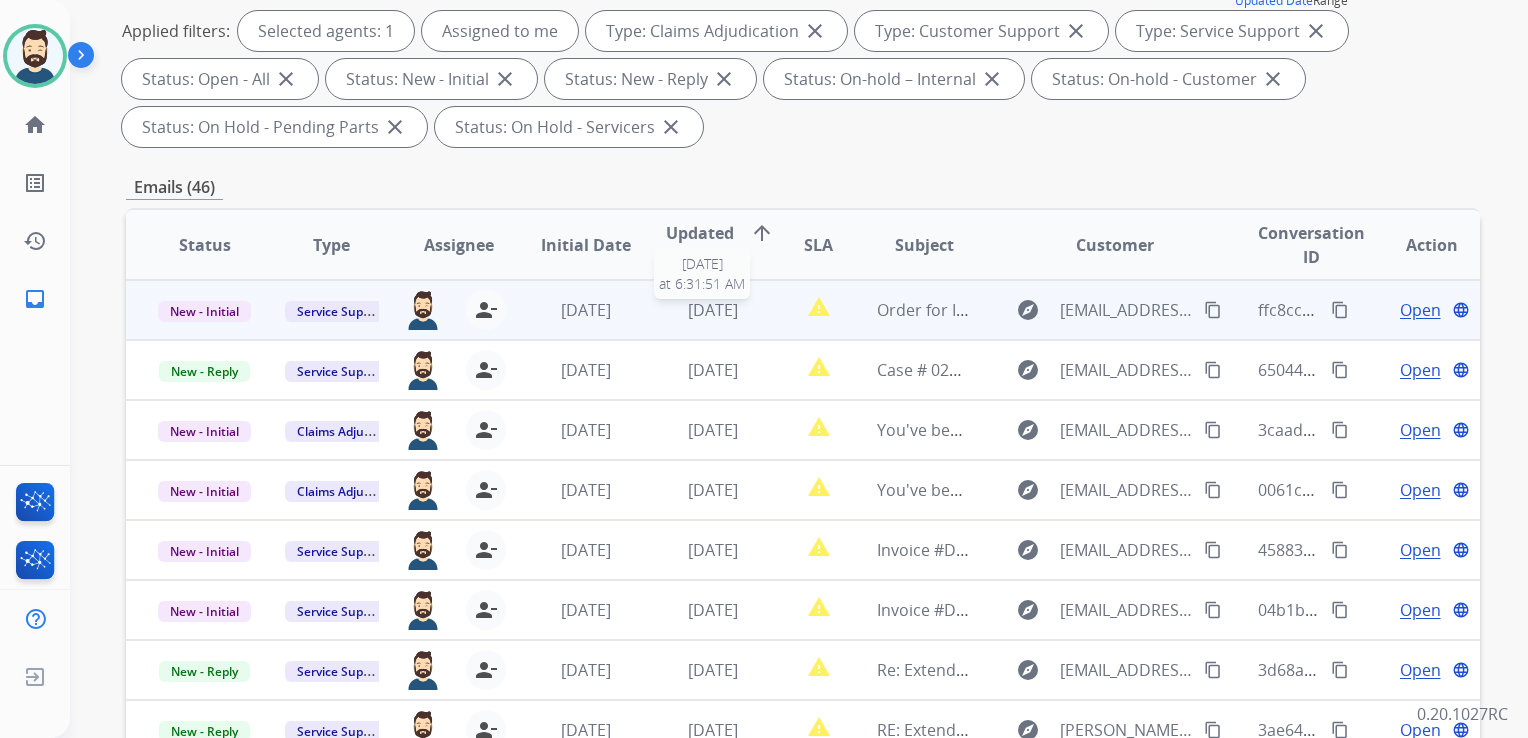 click on "[DATE]" at bounding box center [713, 310] 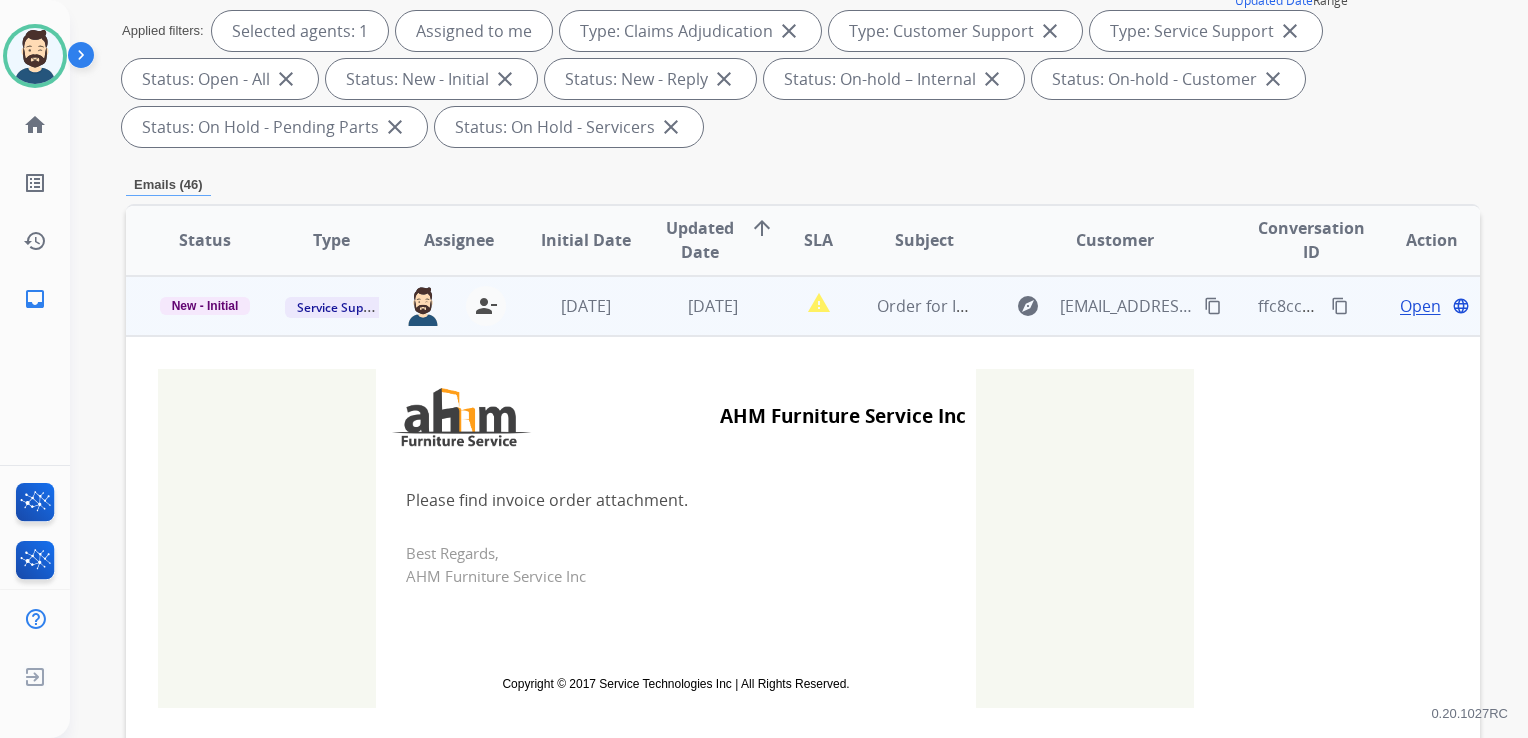 click on "Open" at bounding box center (1420, 306) 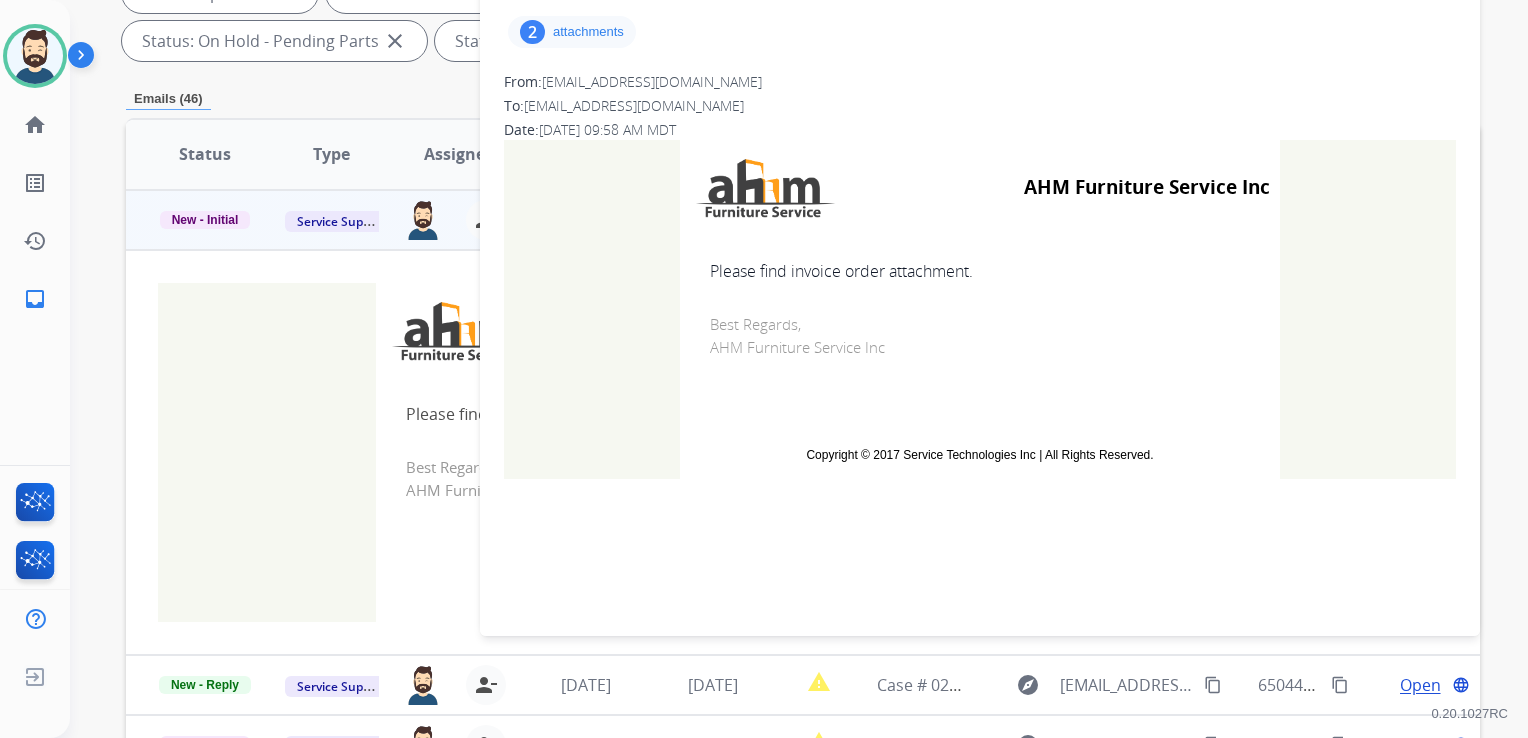 scroll, scrollTop: 39, scrollLeft: 0, axis: vertical 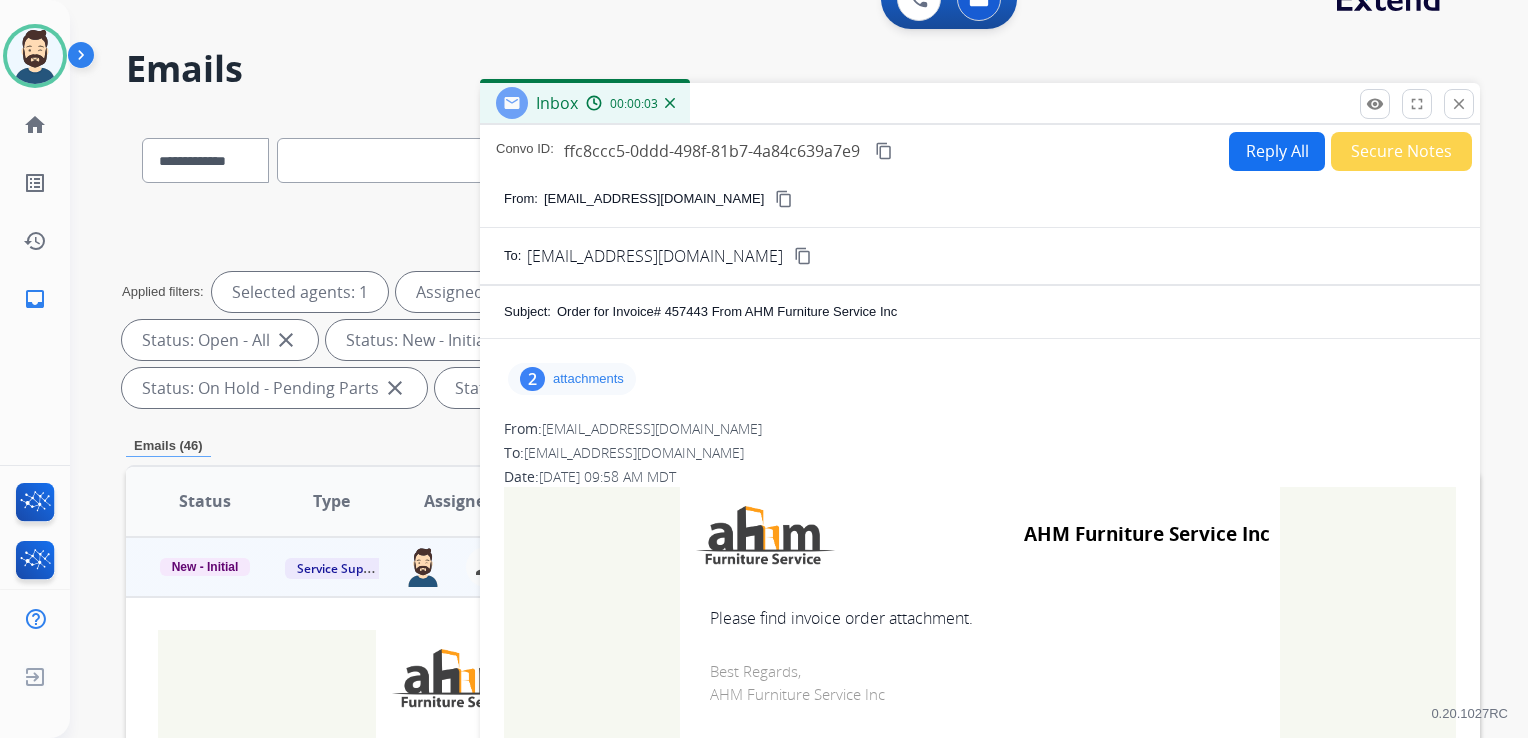 drag, startPoint x: 590, startPoint y: 375, endPoint x: 612, endPoint y: 370, distance: 22.561028 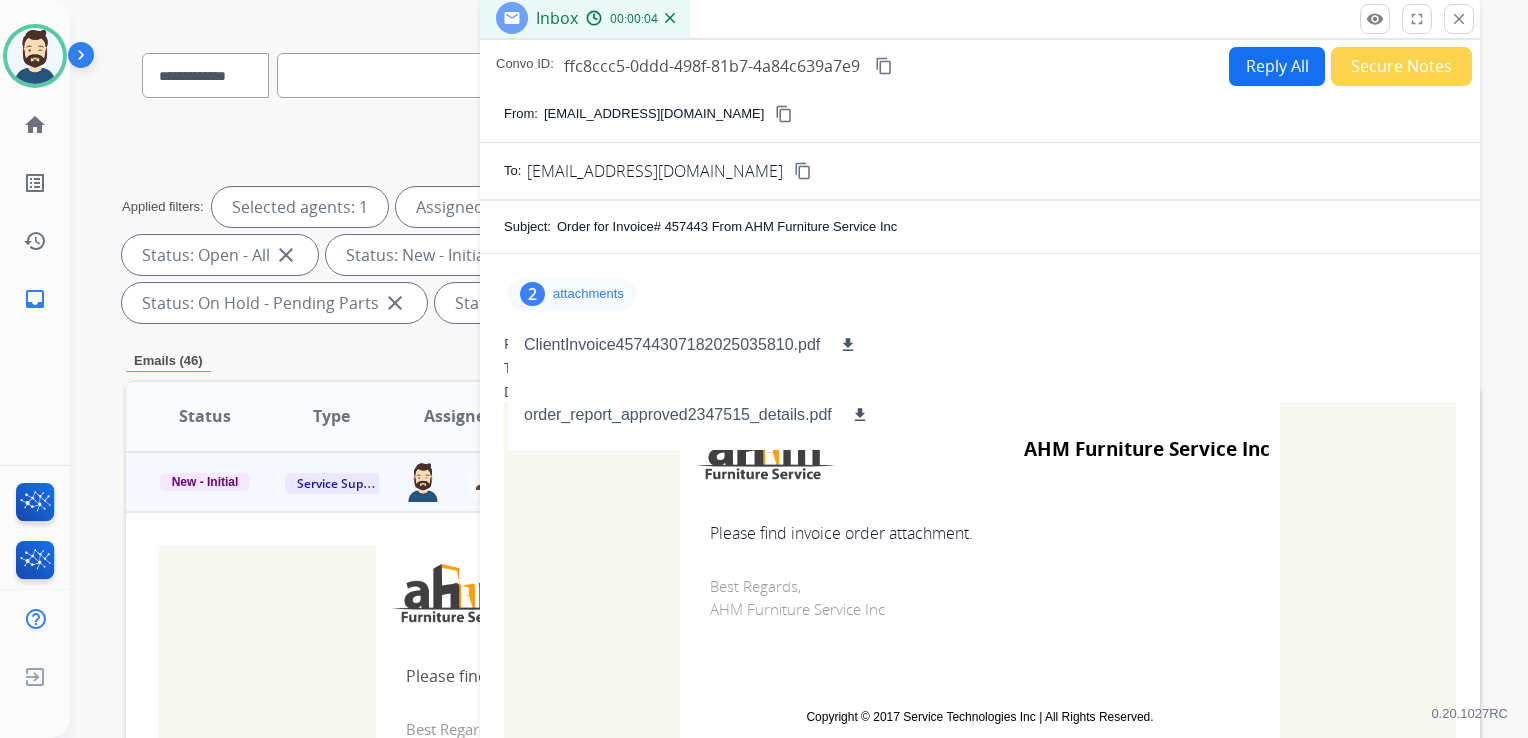 scroll, scrollTop: 239, scrollLeft: 0, axis: vertical 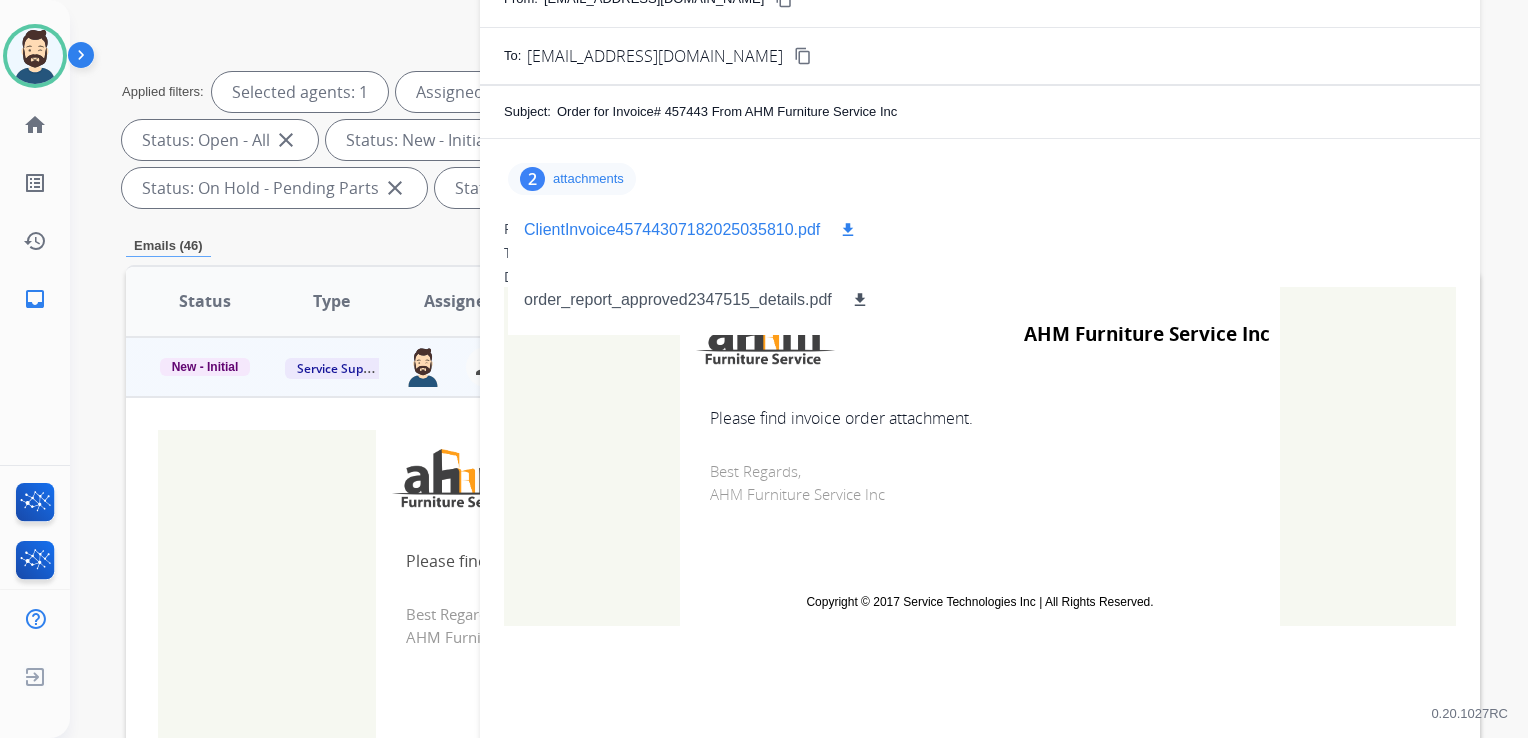 click on "download" at bounding box center (848, 230) 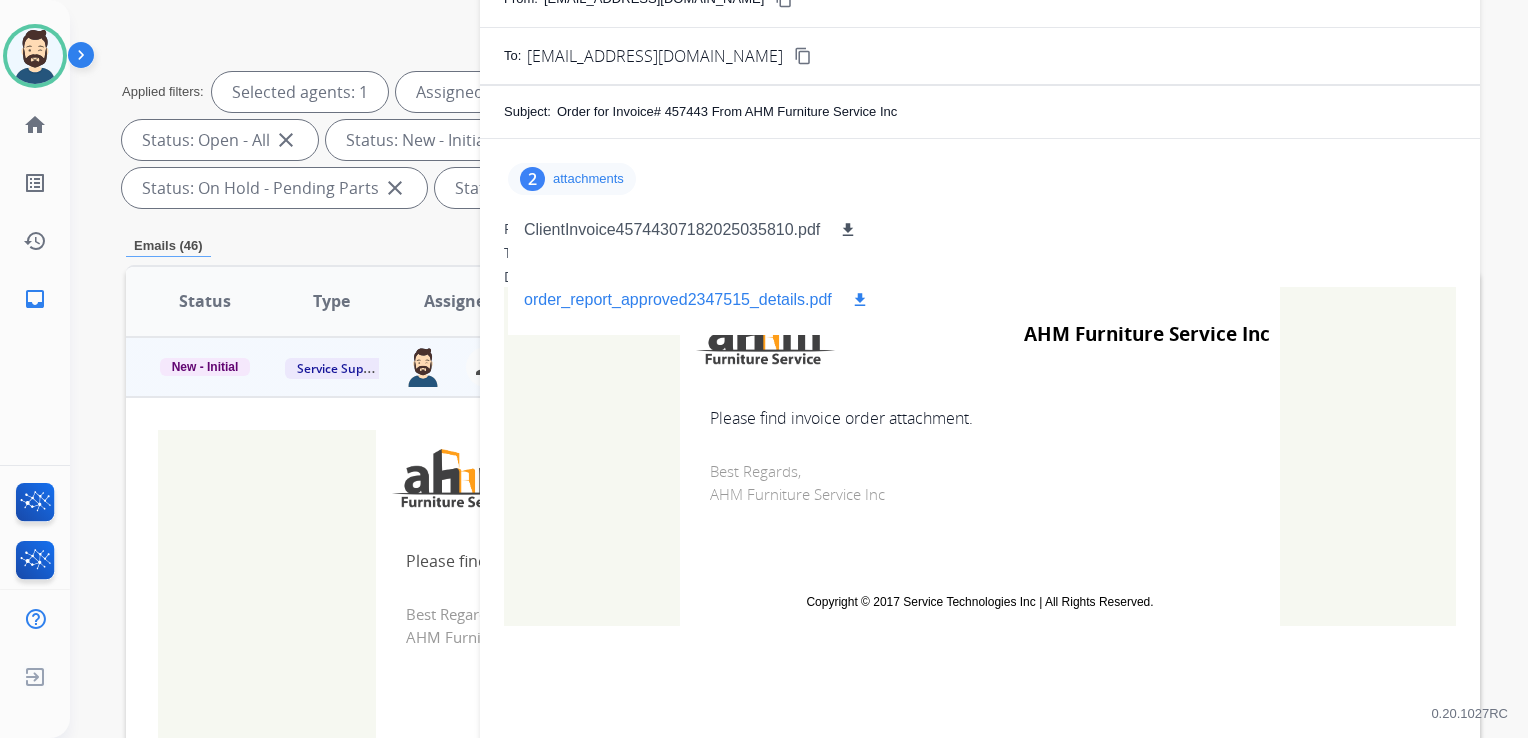 click on "download" at bounding box center [860, 300] 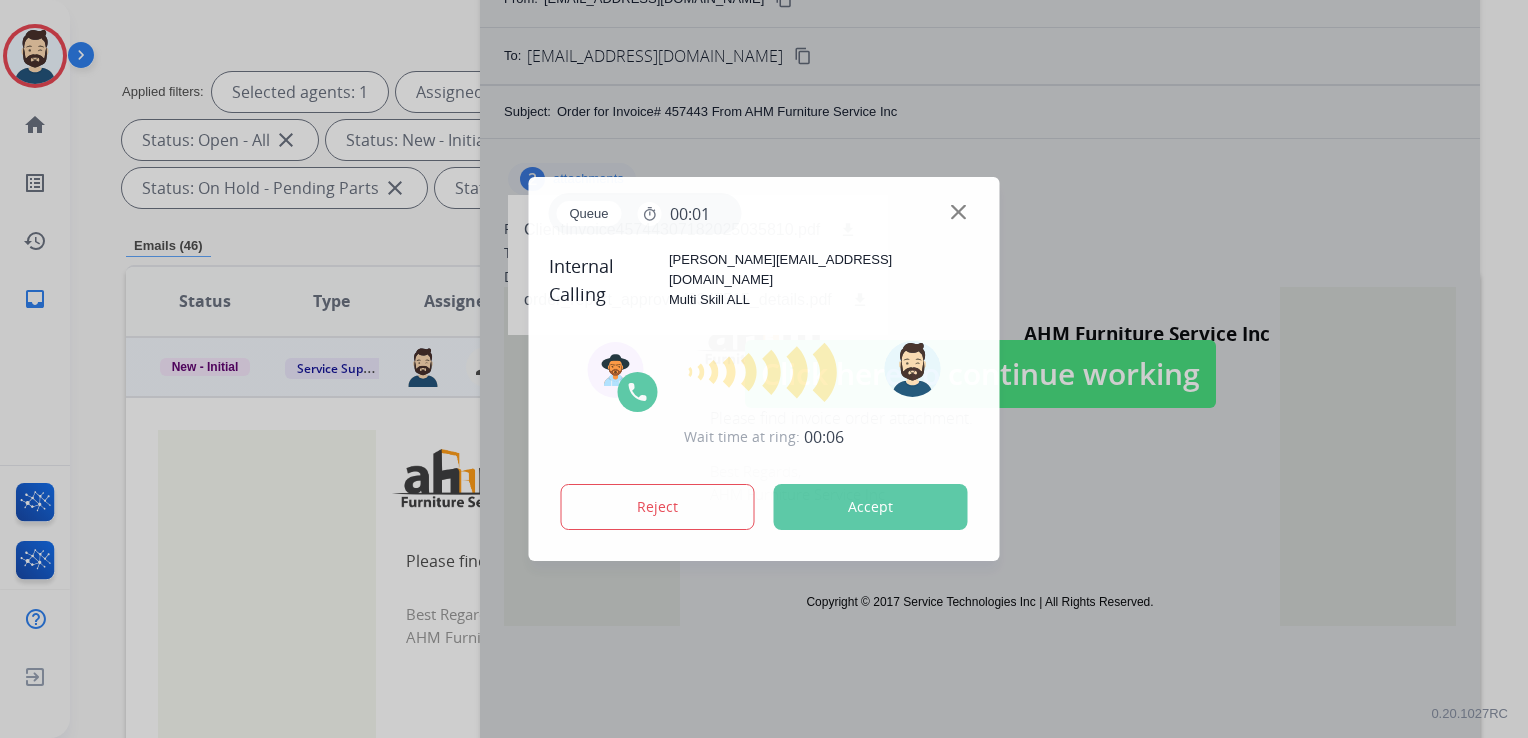 click on "Accept" at bounding box center [871, 507] 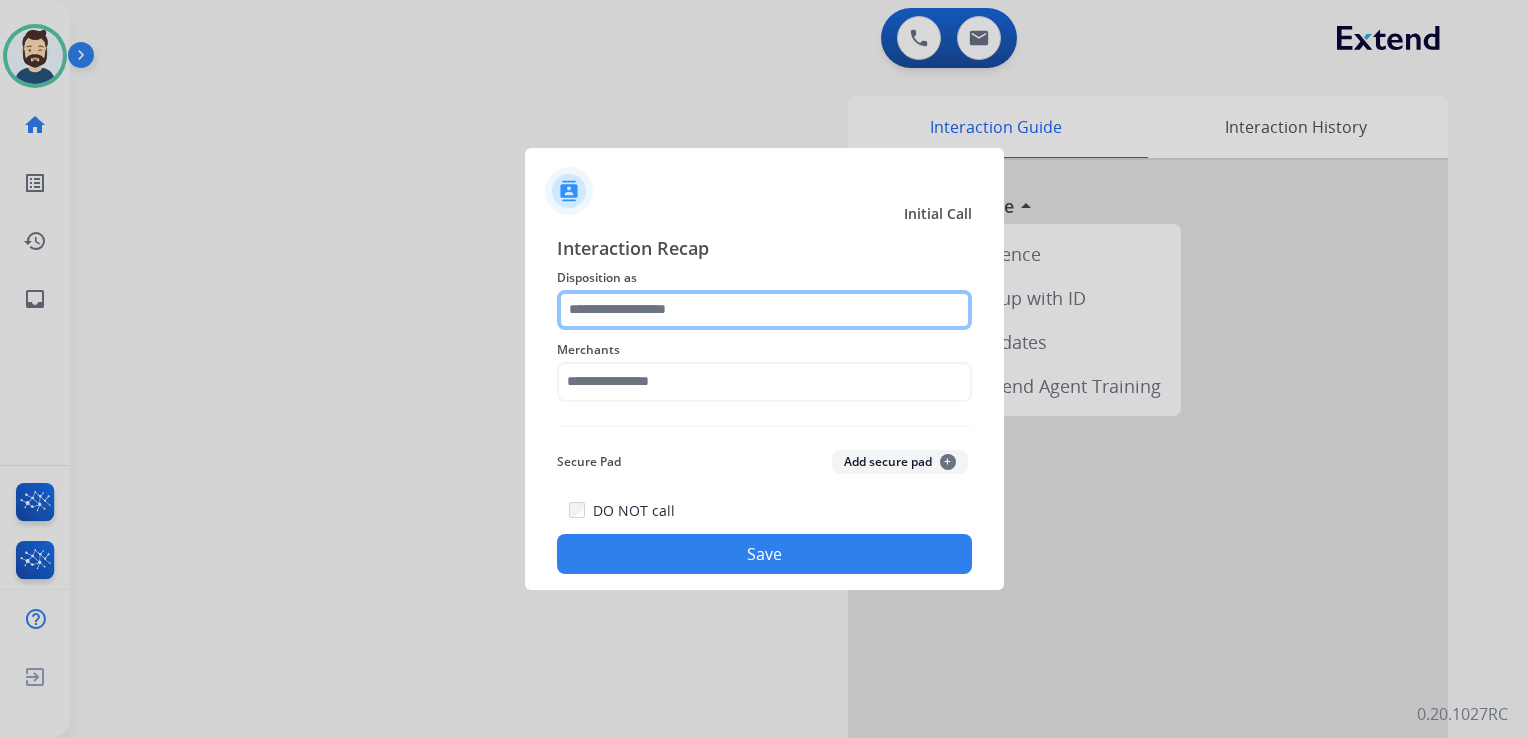 click 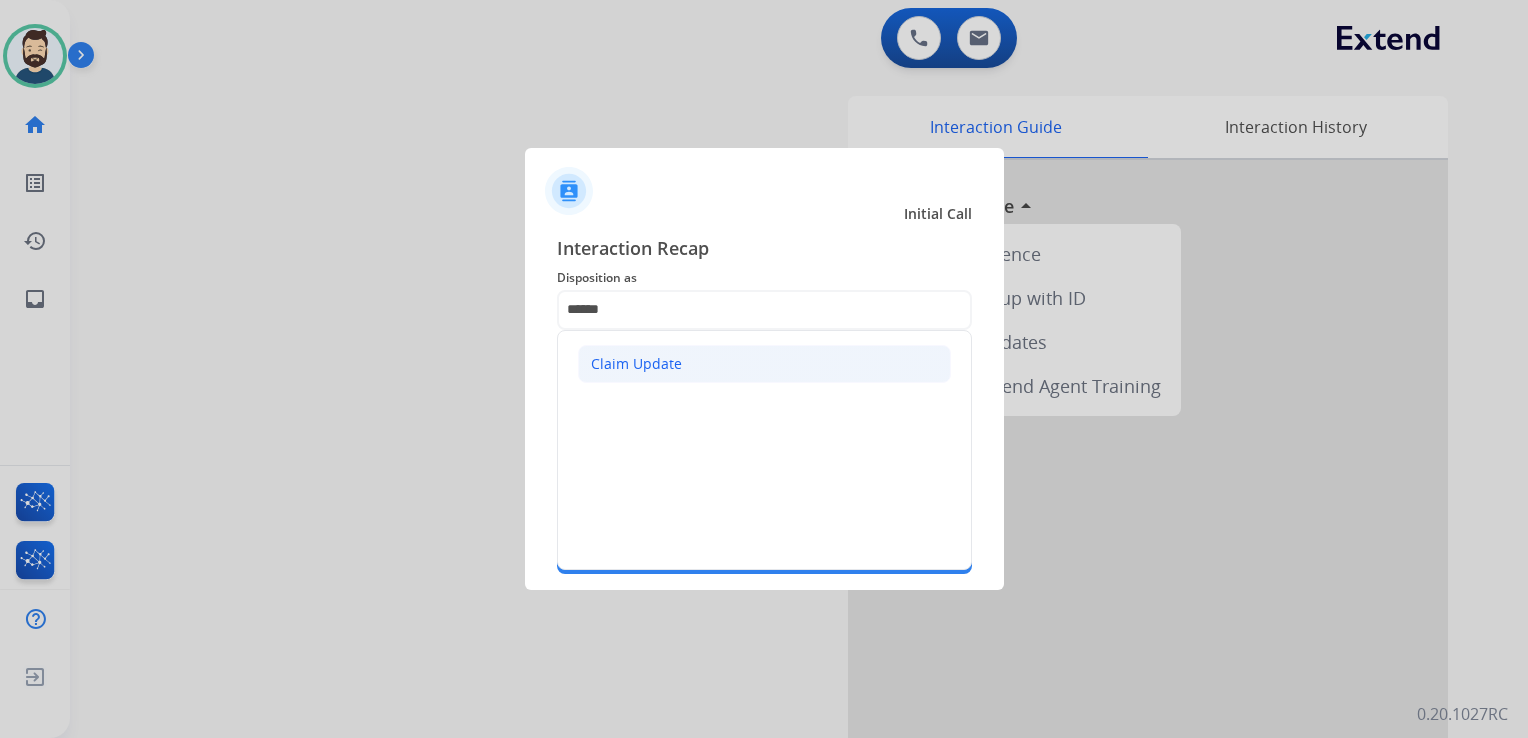 click on "Claim Update" 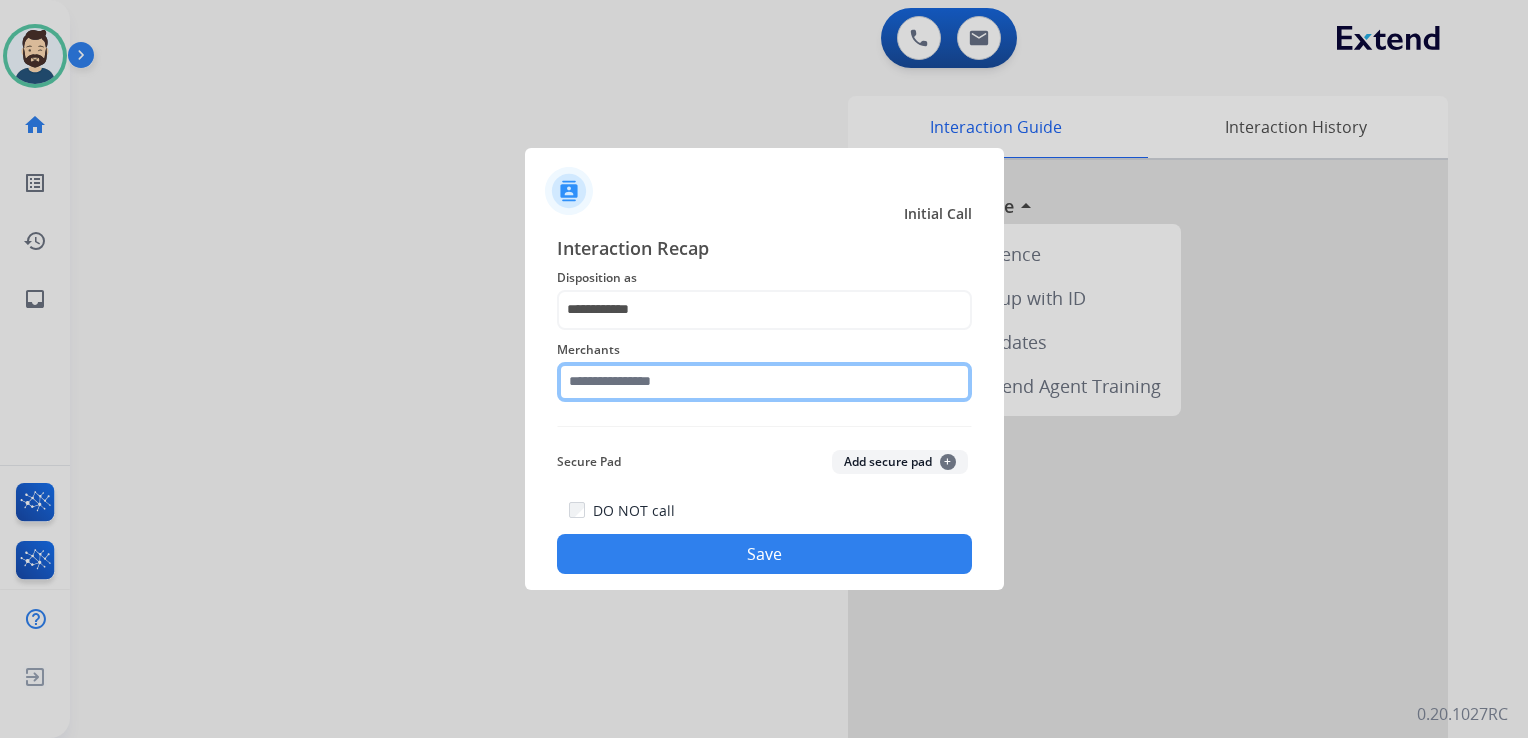 click 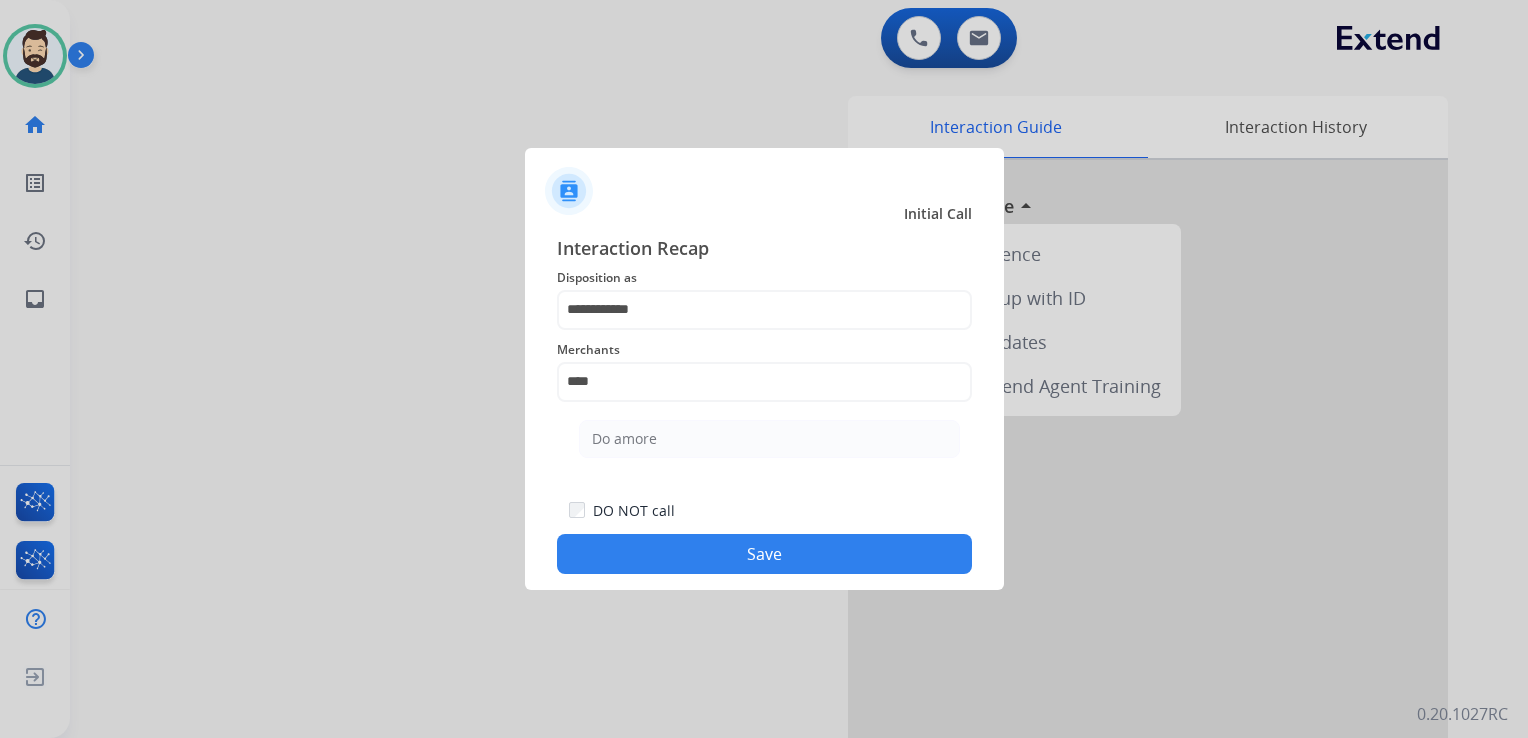 drag, startPoint x: 655, startPoint y: 438, endPoint x: 676, endPoint y: 514, distance: 78.84795 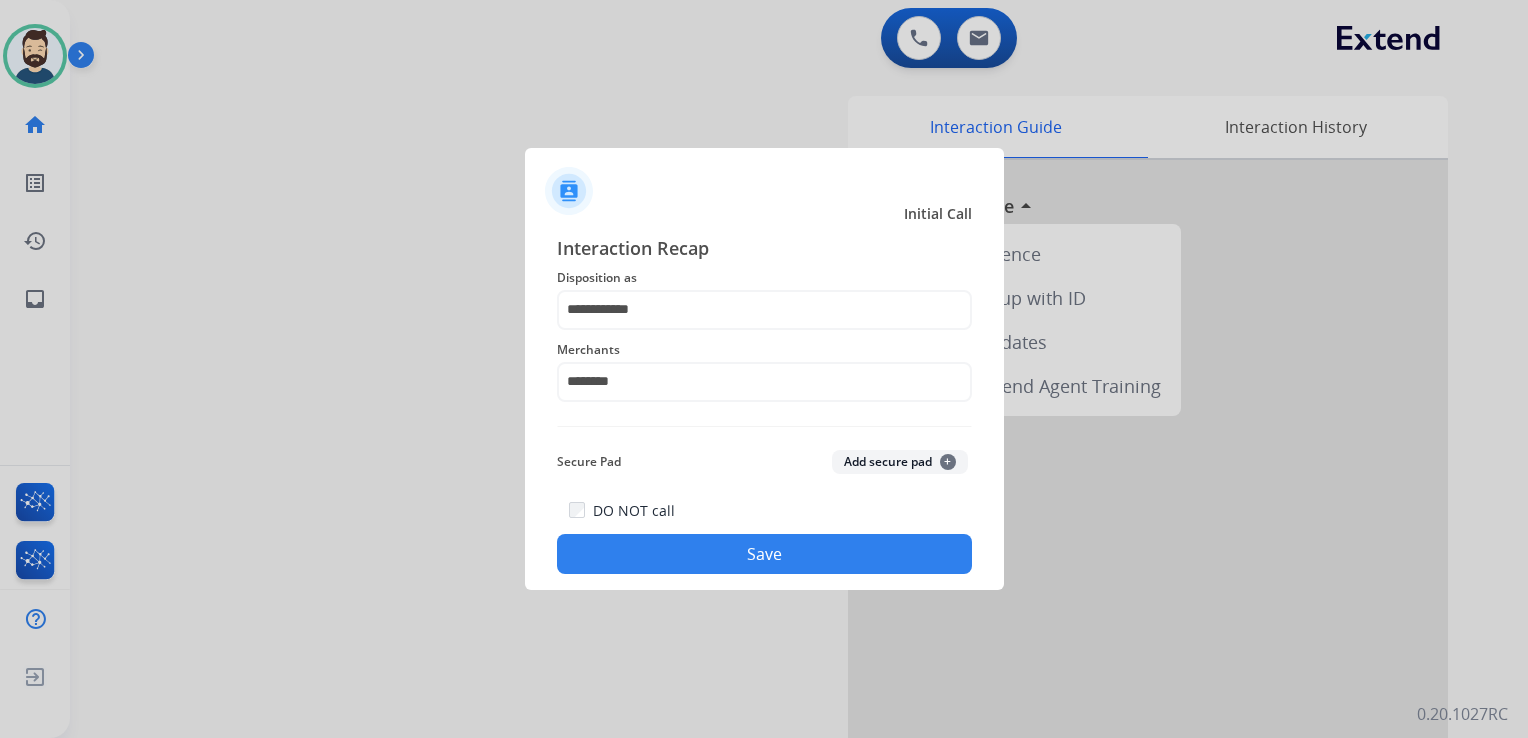 click on "Save" 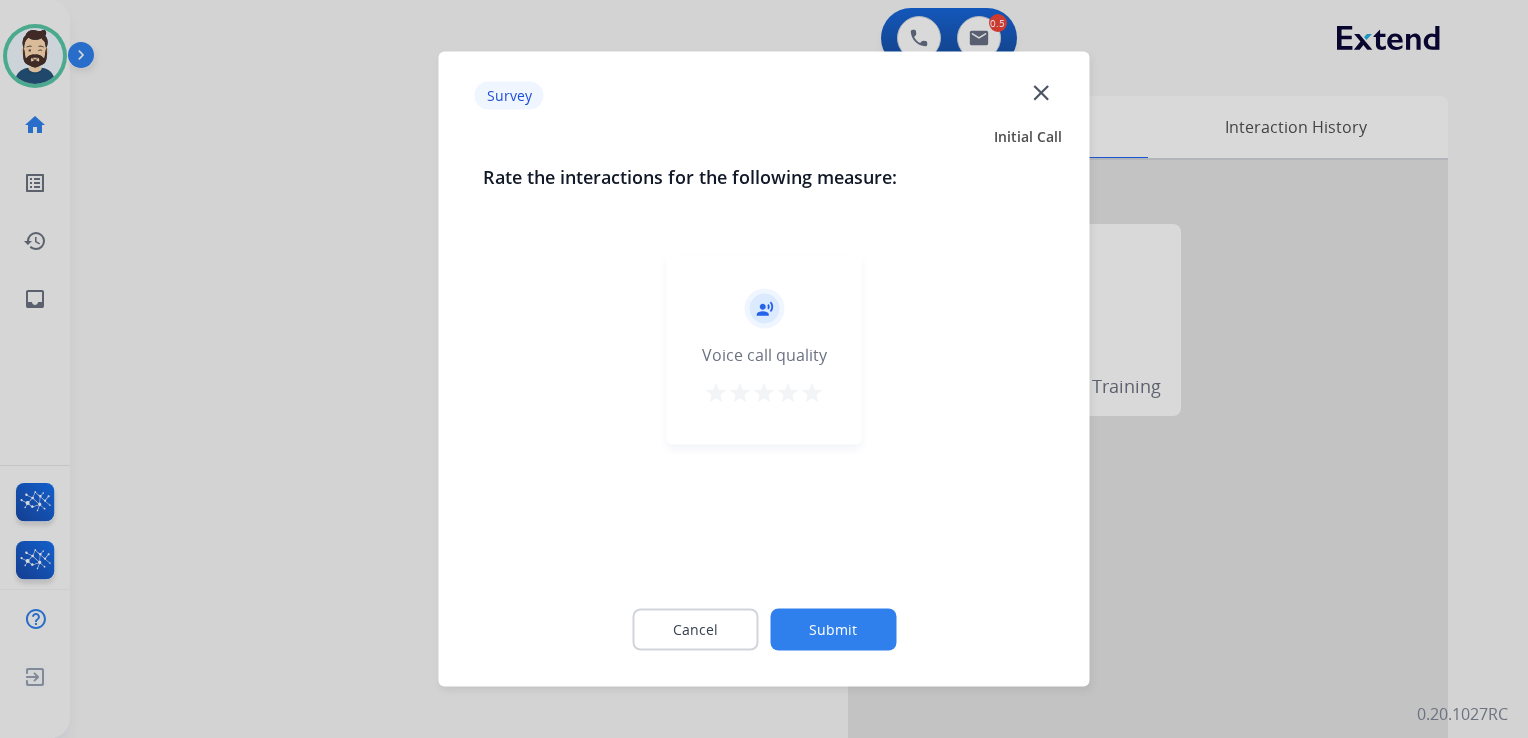 click on "star" at bounding box center (812, 393) 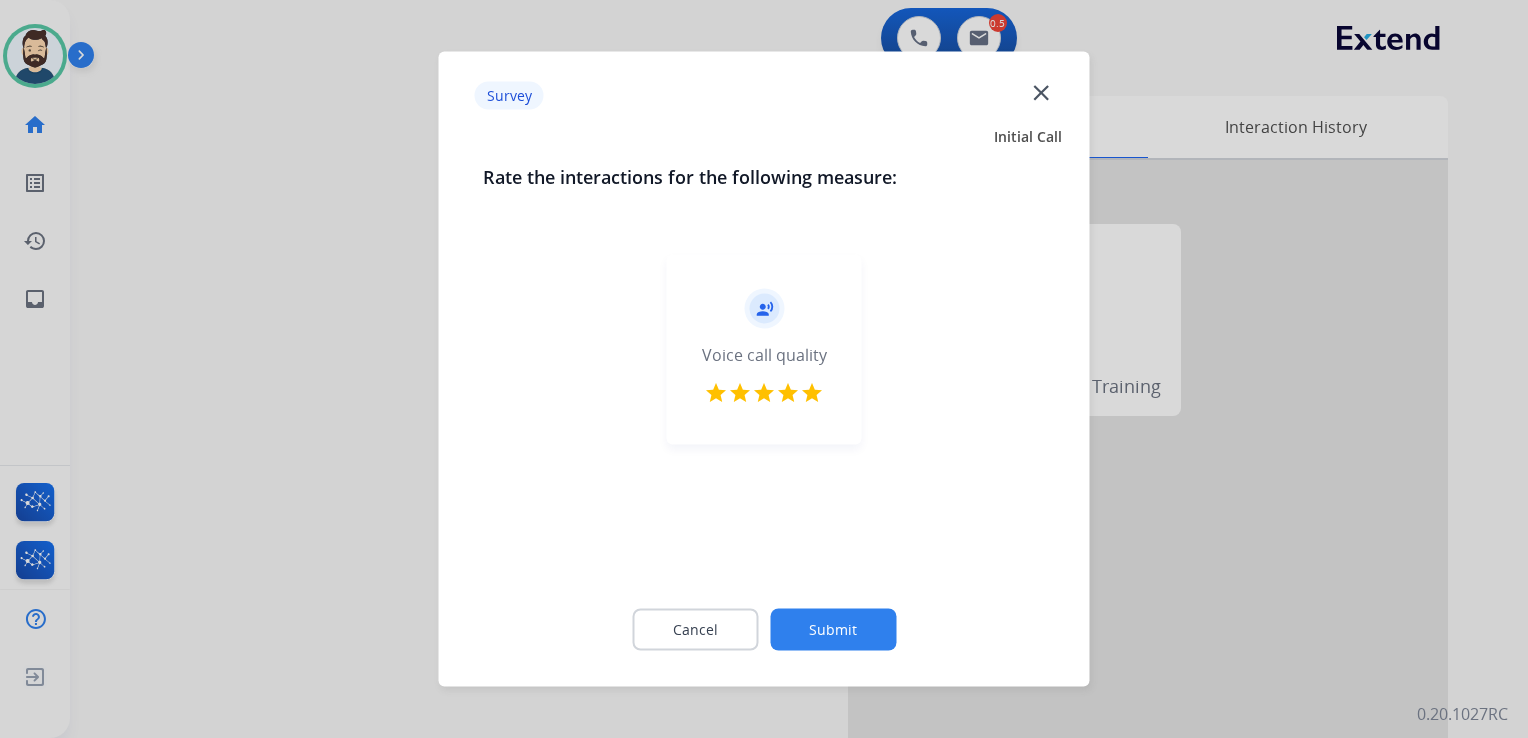 click on "Submit" 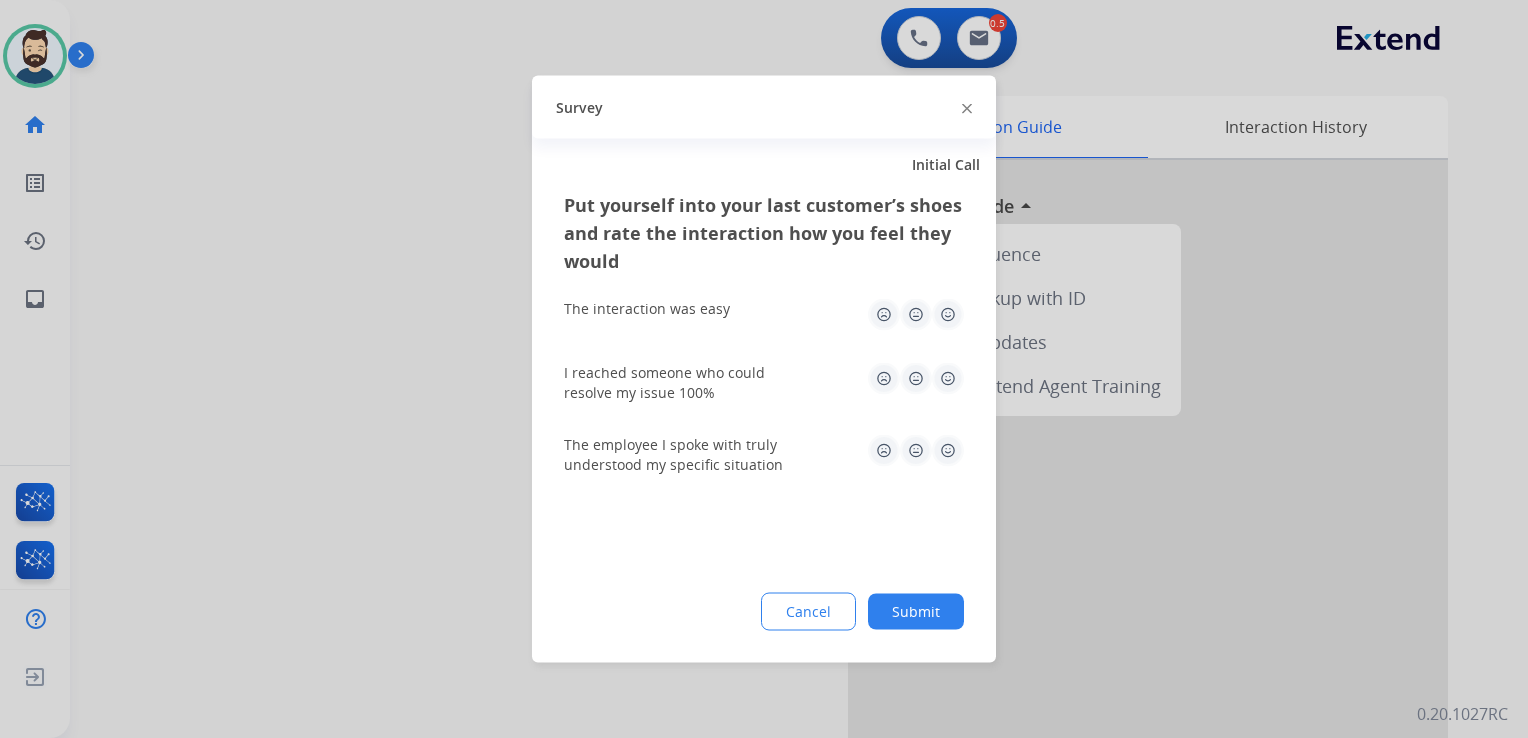 click 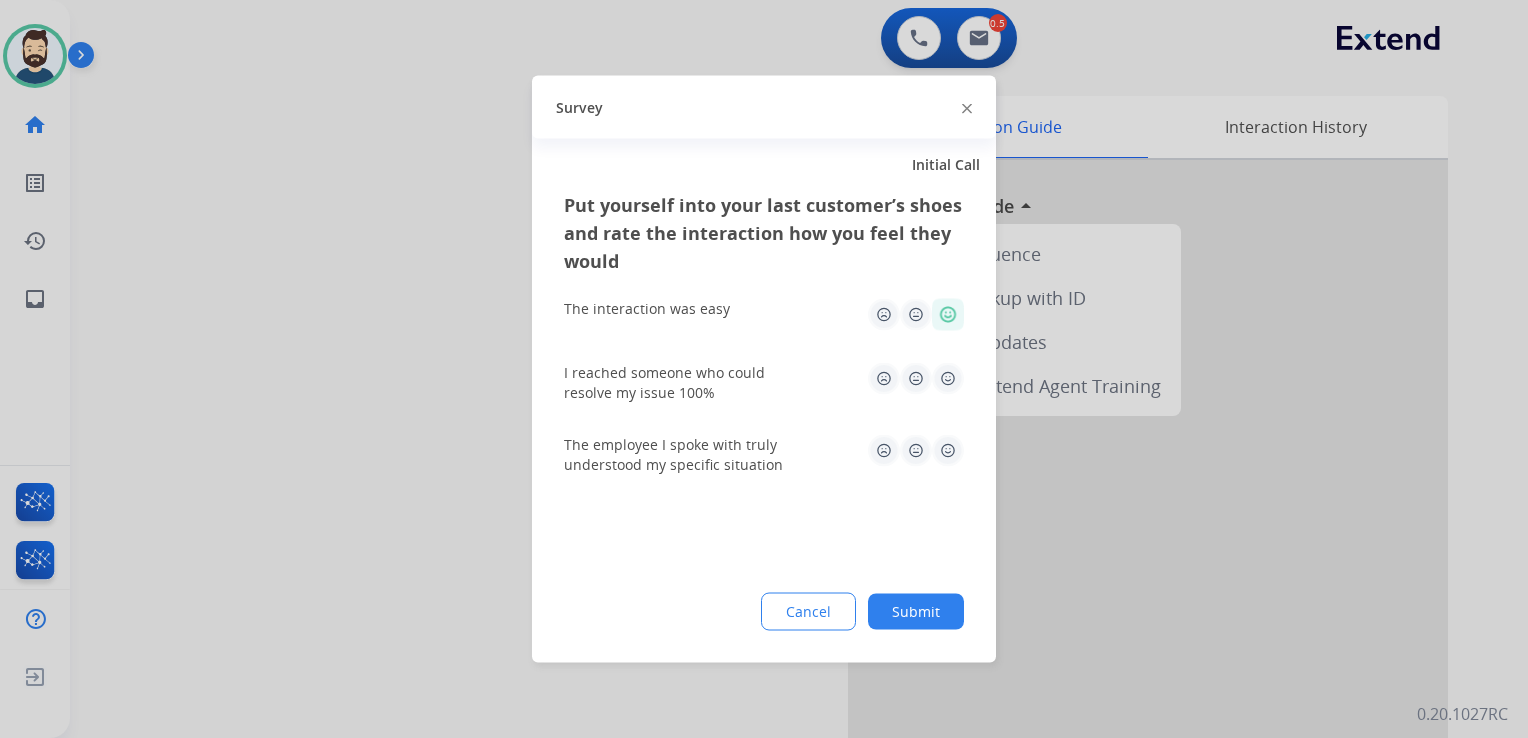 click 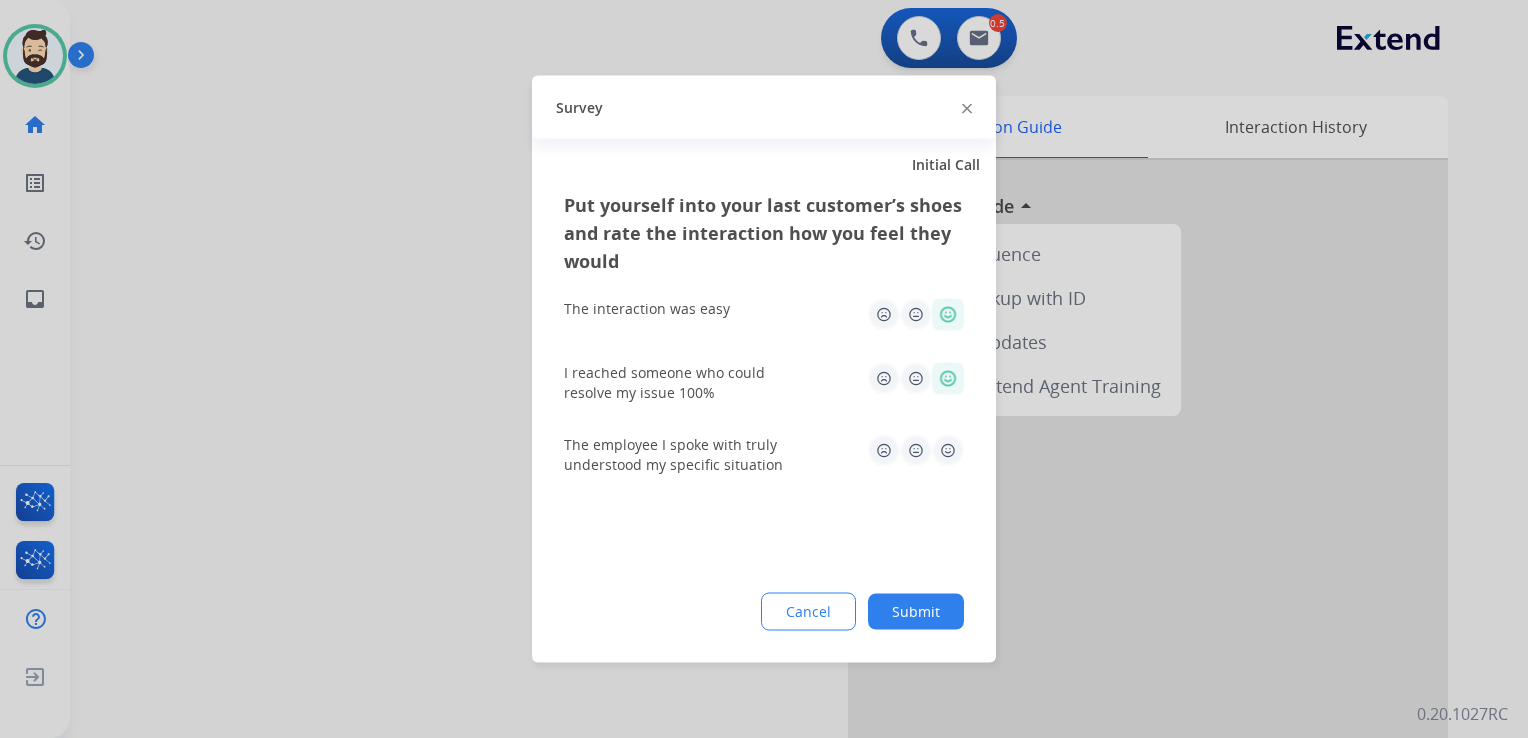 click 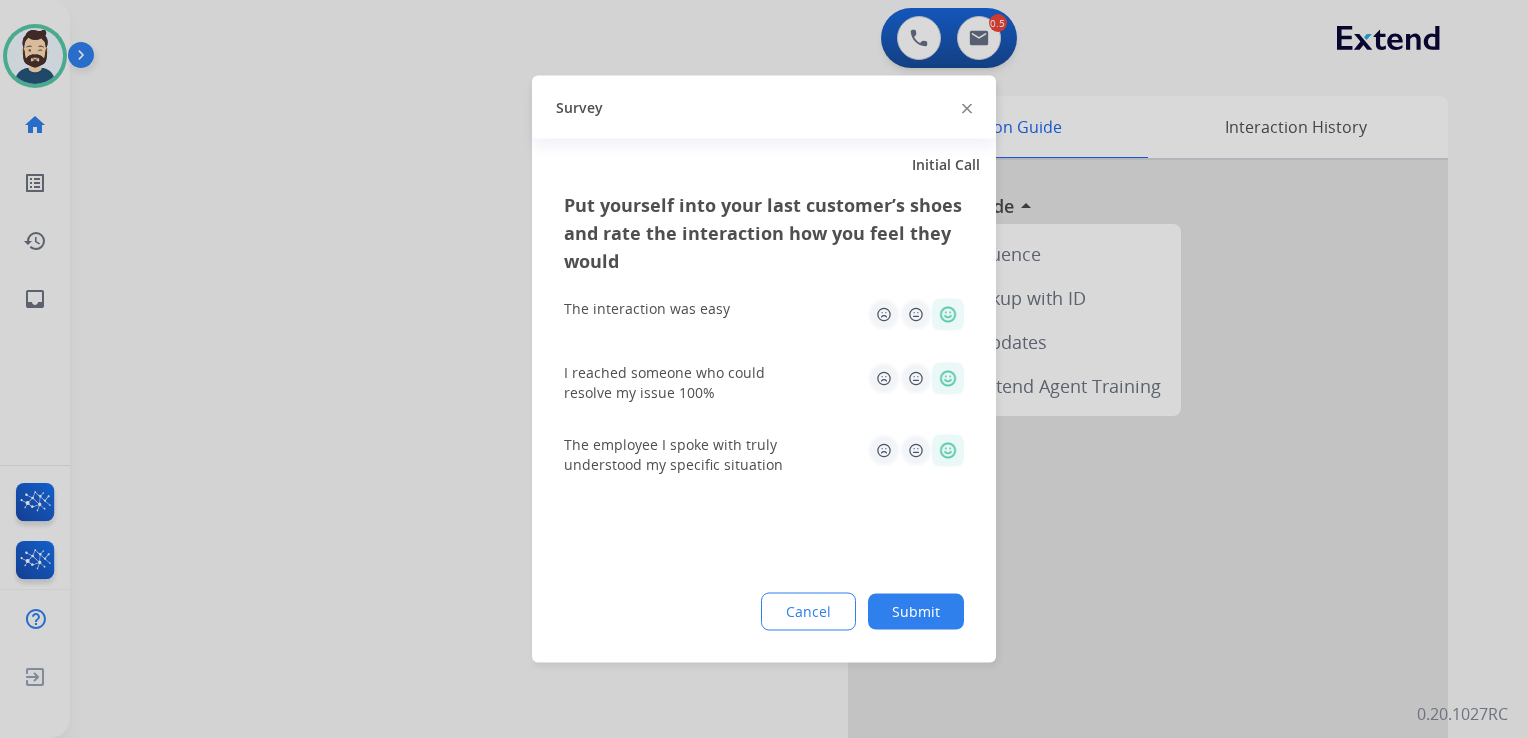 click on "Submit" 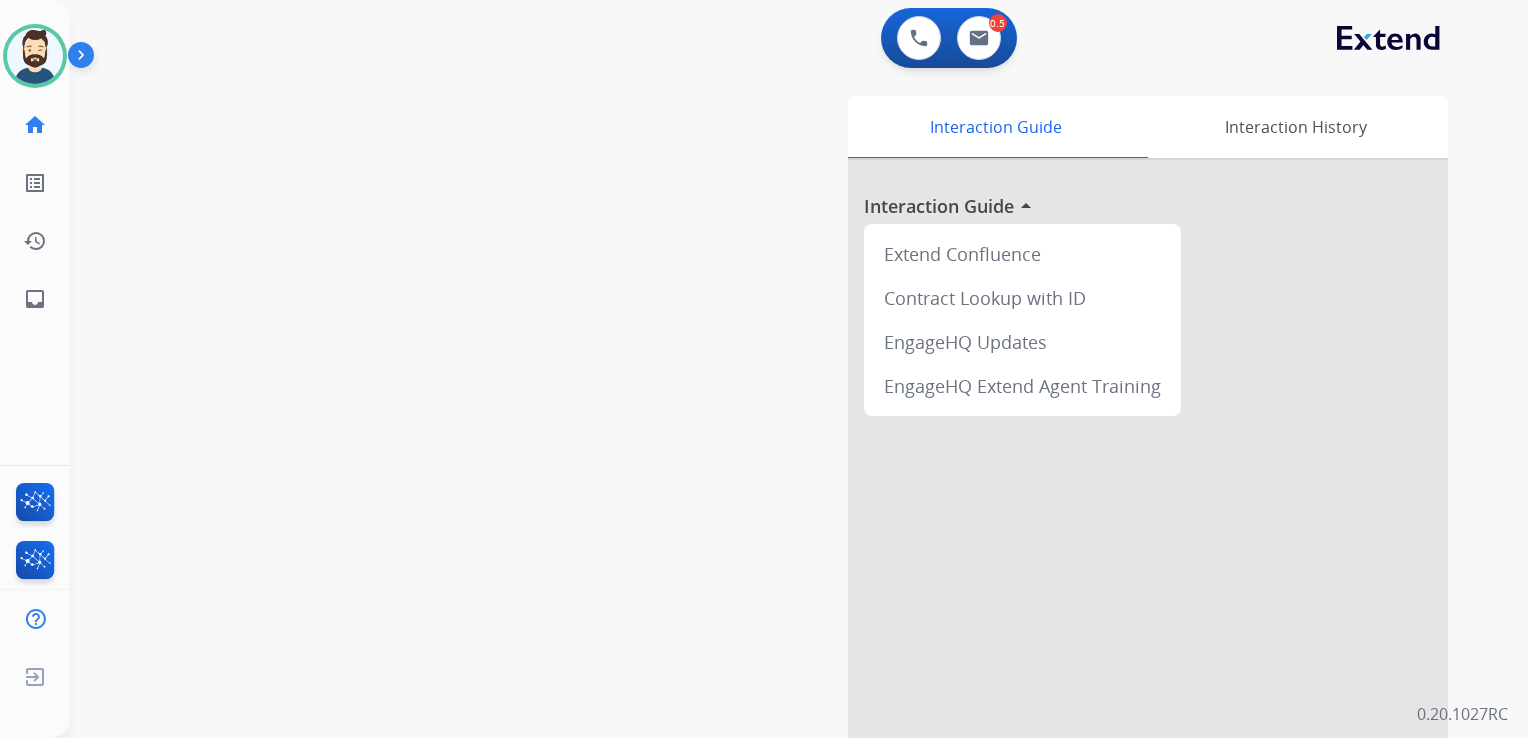 click on "swap_horiz Break voice bridge close_fullscreen Connect 3-Way Call merge_type Separate 3-Way Call  Interaction Guide   Interaction History  Interaction Guide arrow_drop_up  Extend Confluence   Contract Lookup with ID   EngageHQ Updates   EngageHQ Extend Agent Training" at bounding box center (775, 489) 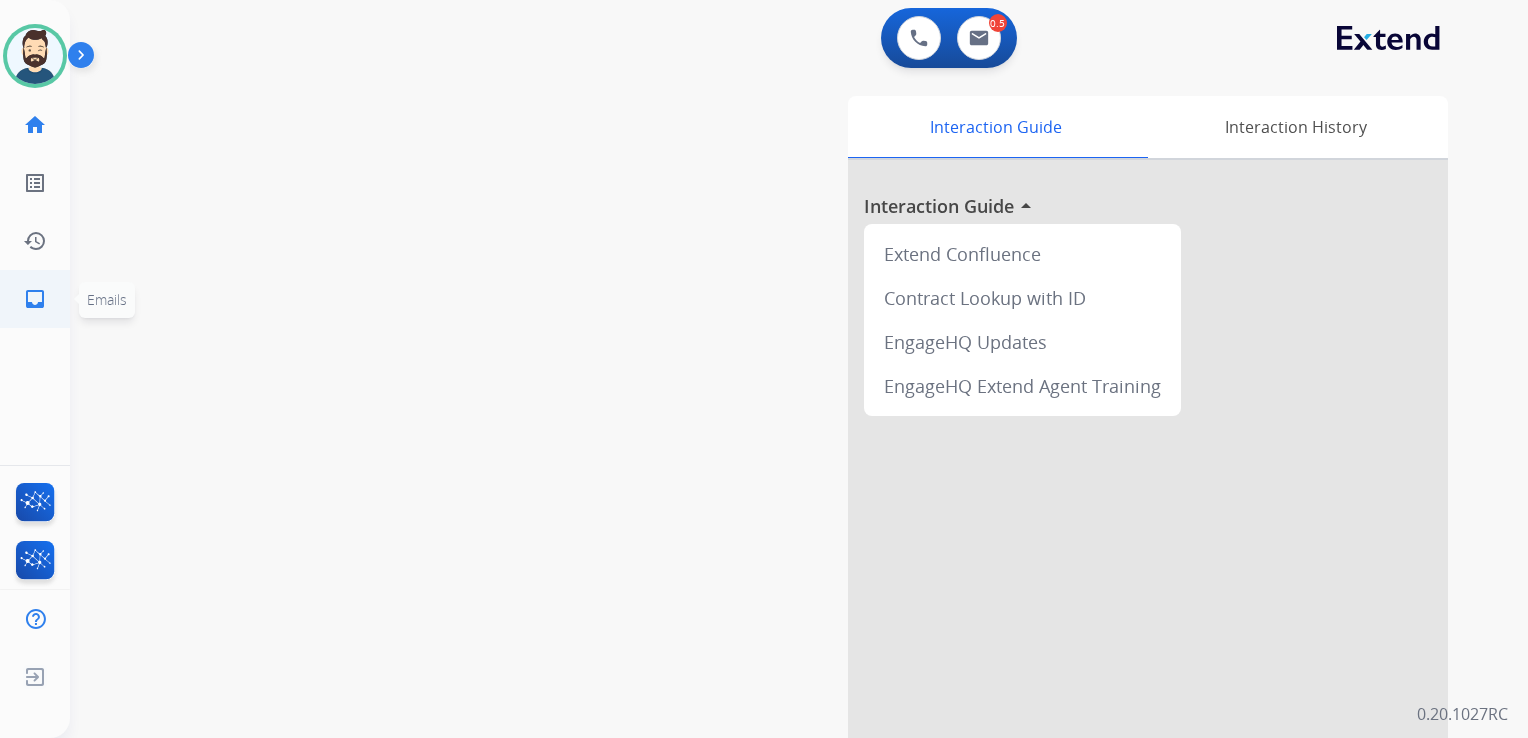 click on "inbox  Emails" 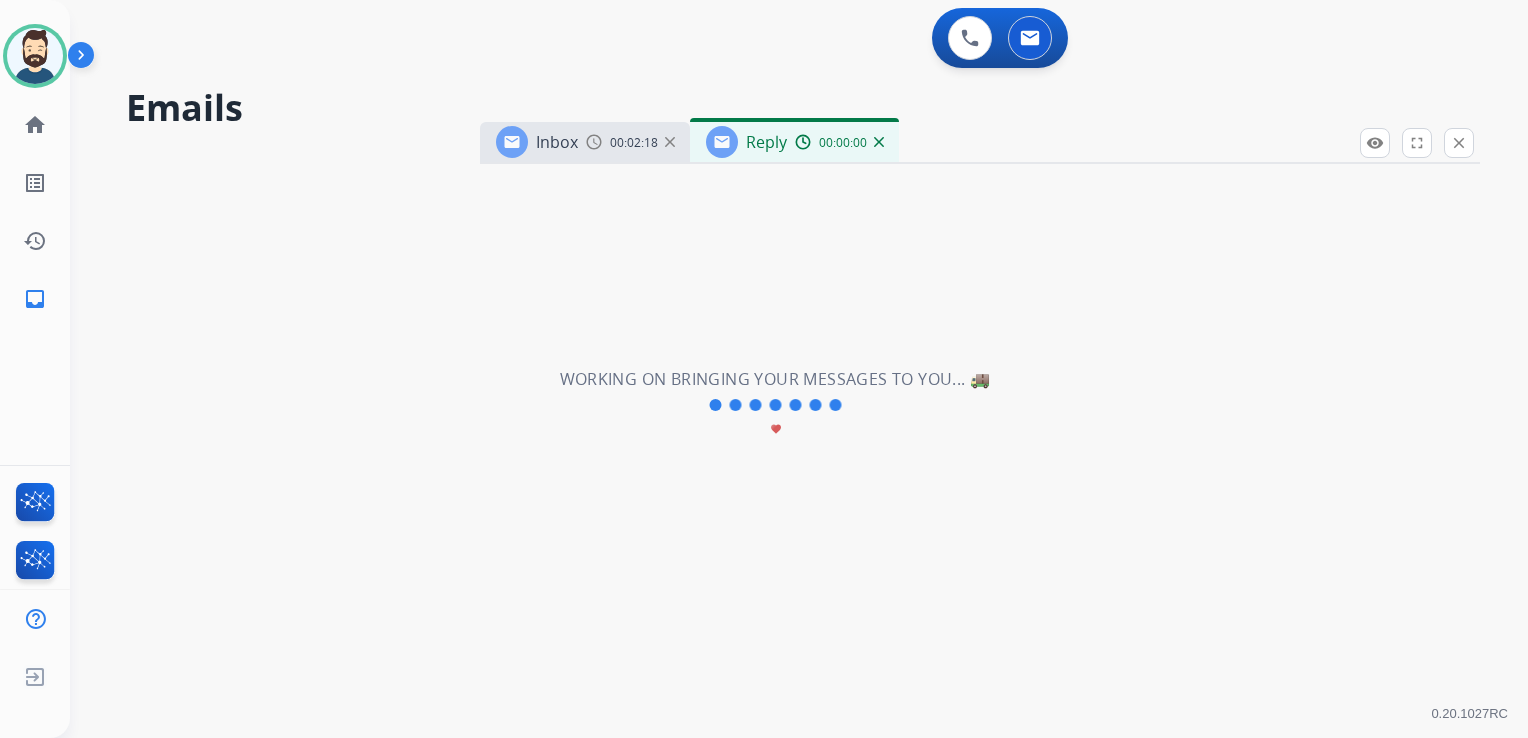 select on "**********" 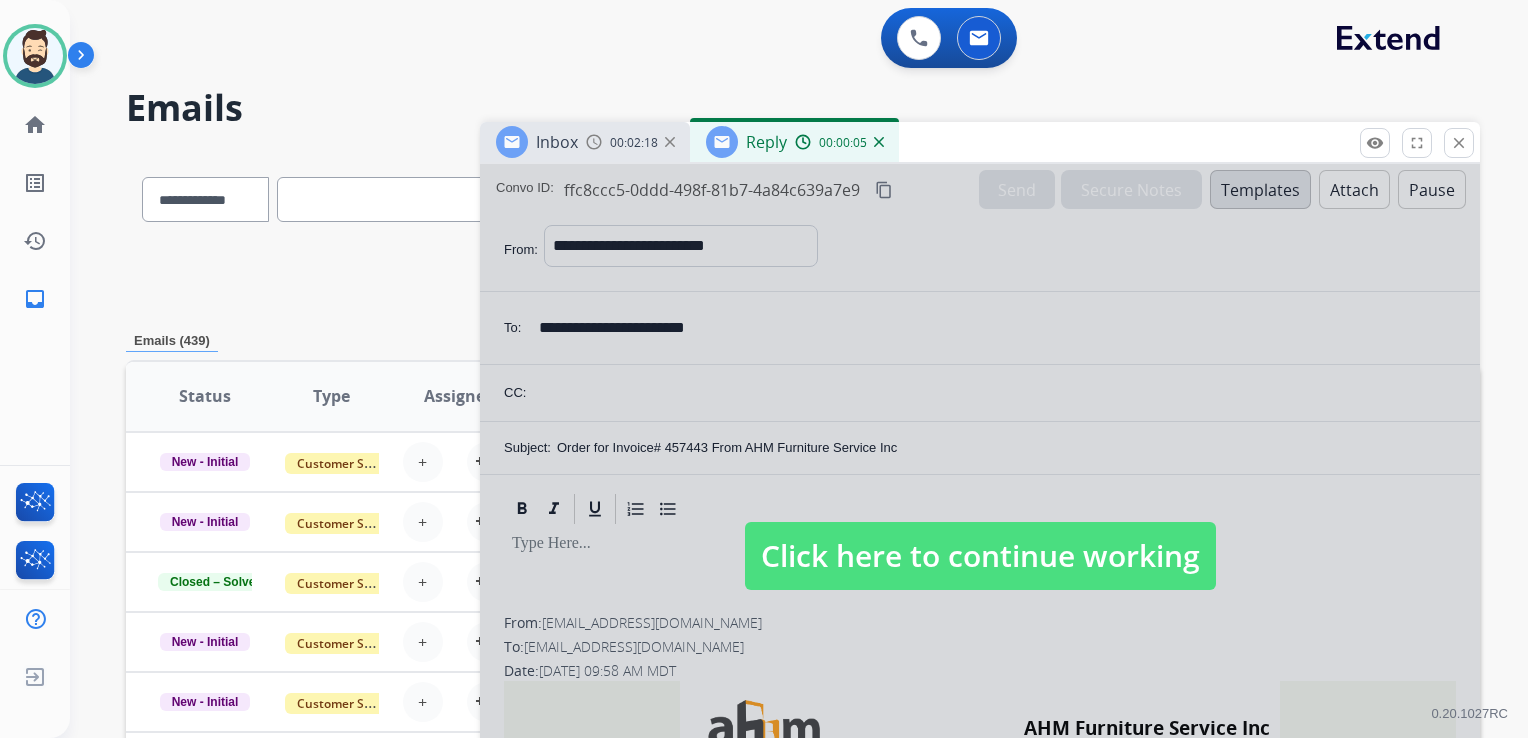 click on "Click here to continue working" at bounding box center [980, 556] 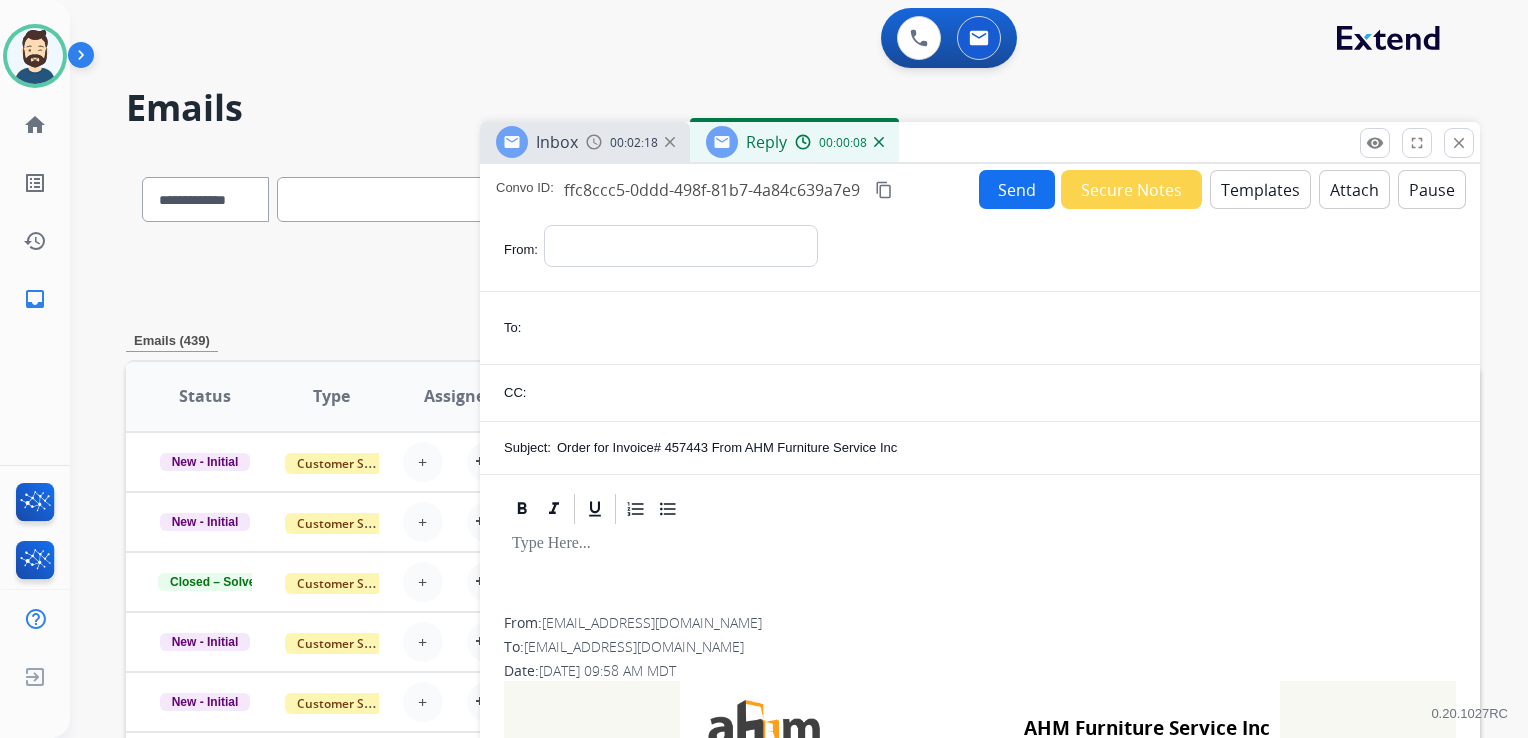 click at bounding box center [879, 142] 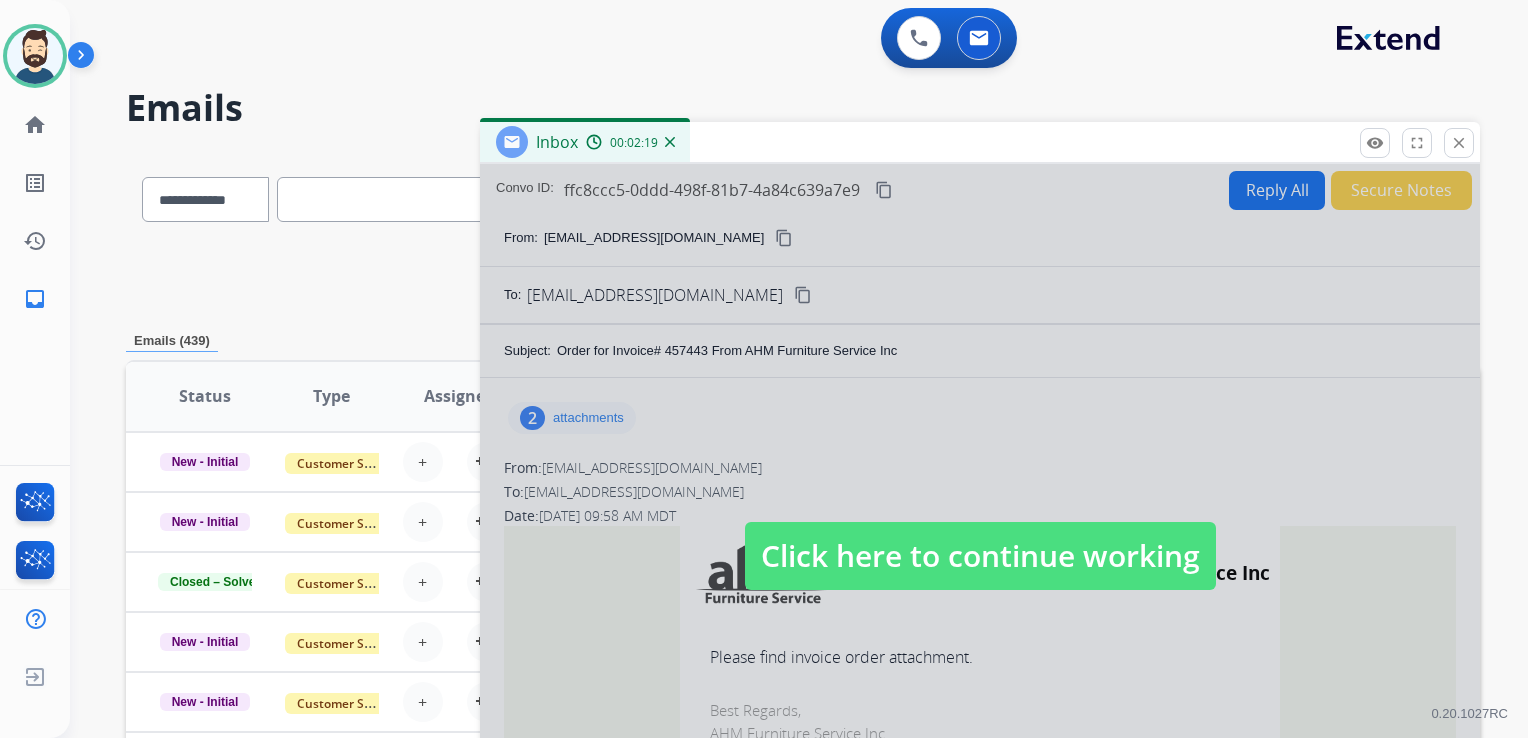 drag, startPoint x: 845, startPoint y: 560, endPoint x: 845, endPoint y: 536, distance: 24 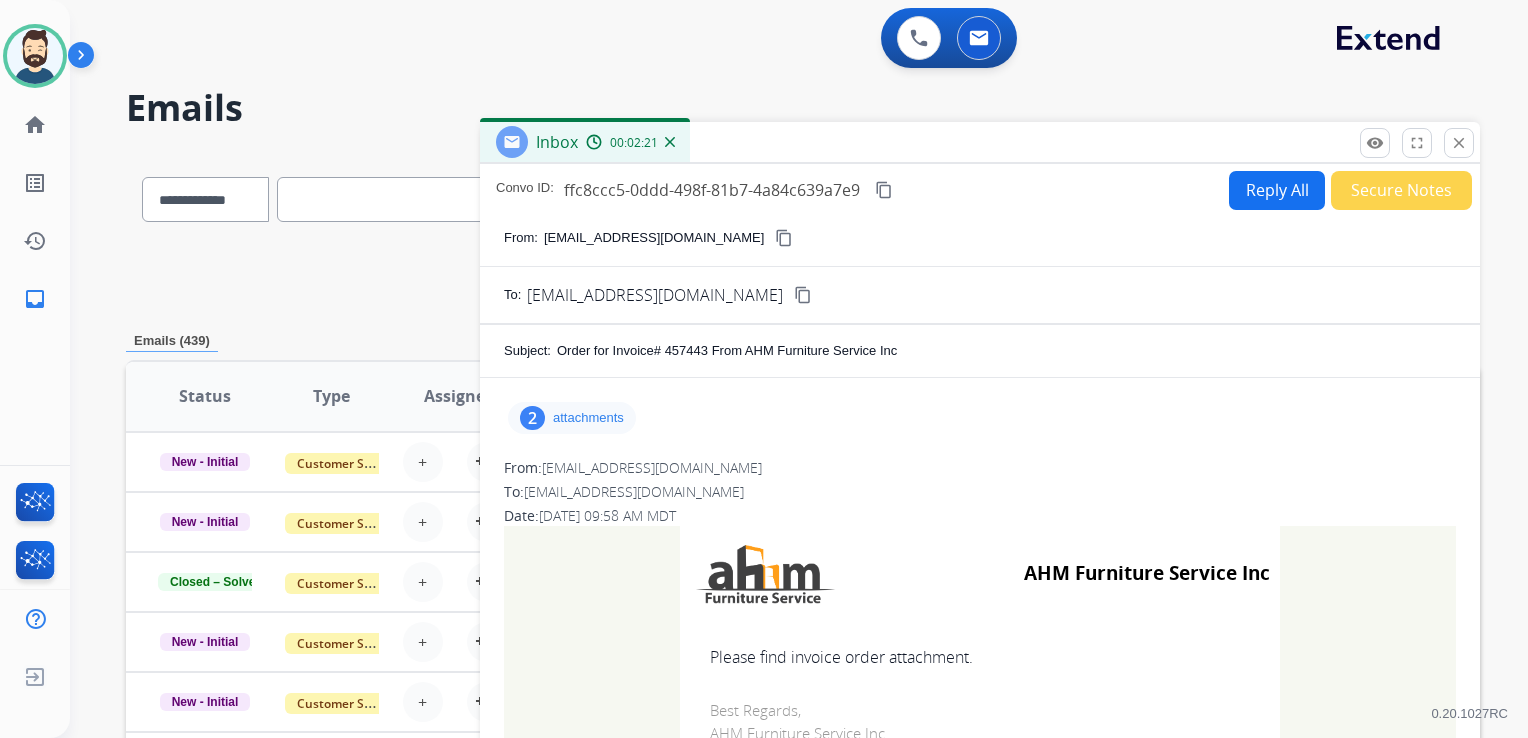 click on "content_copy" at bounding box center (884, 190) 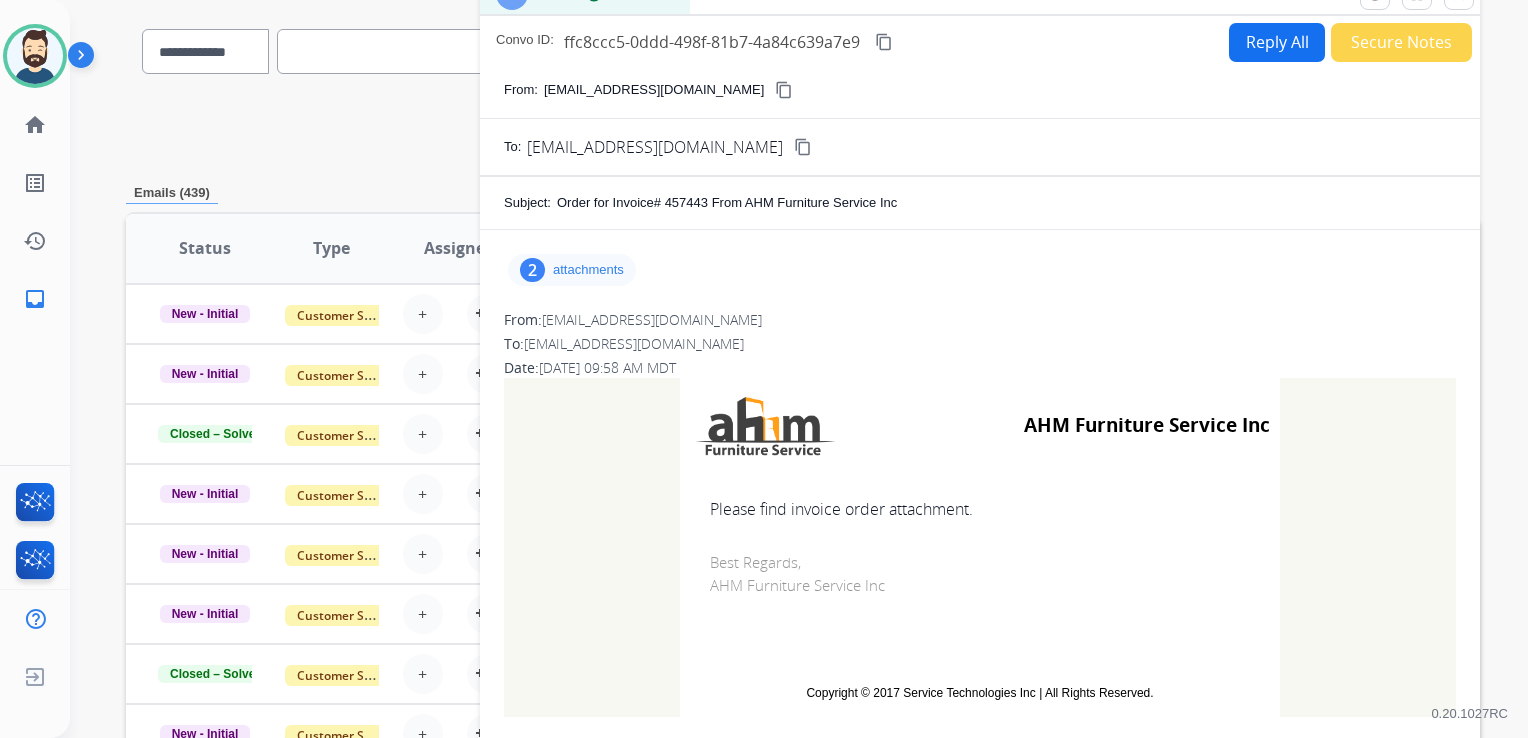 scroll, scrollTop: 0, scrollLeft: 0, axis: both 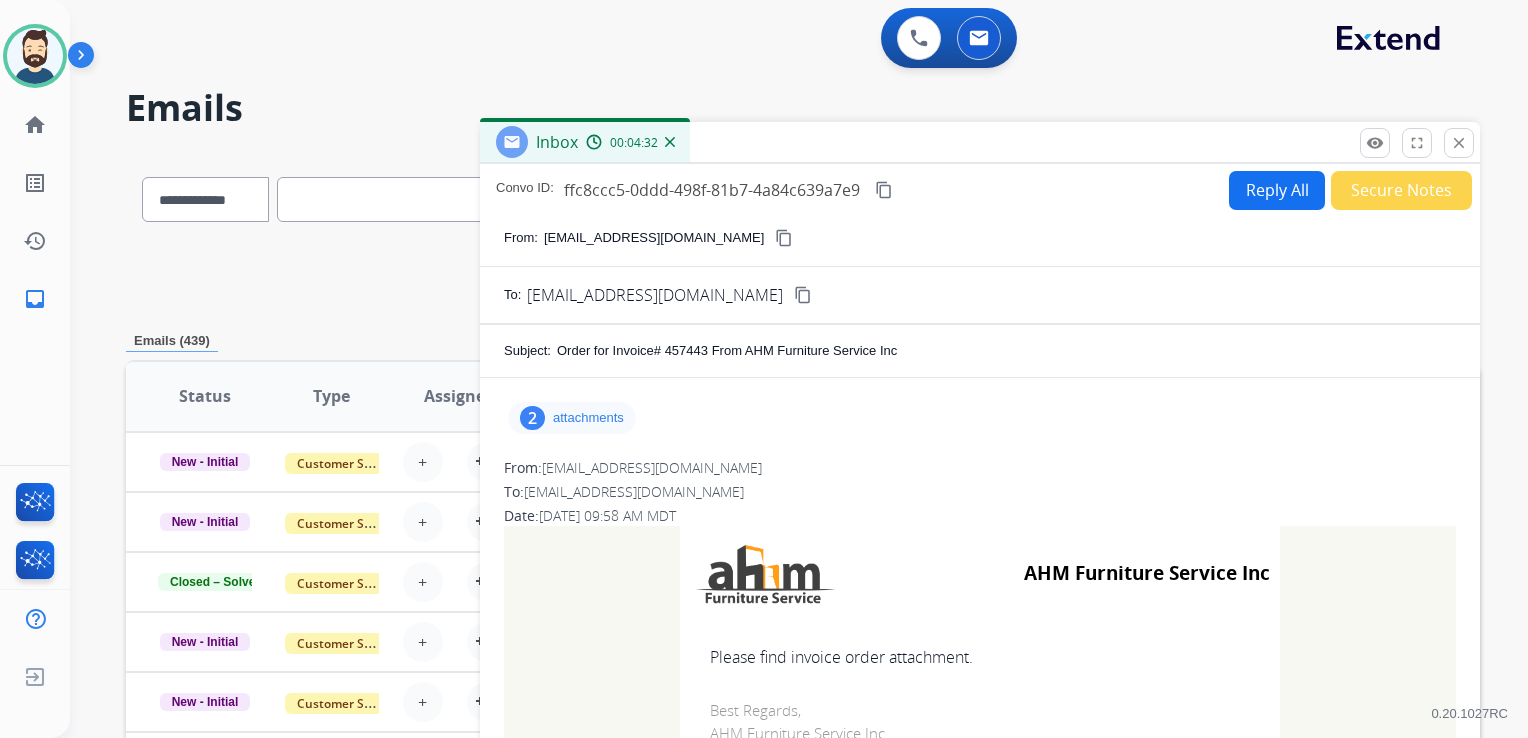 click on "content_copy" at bounding box center [884, 190] 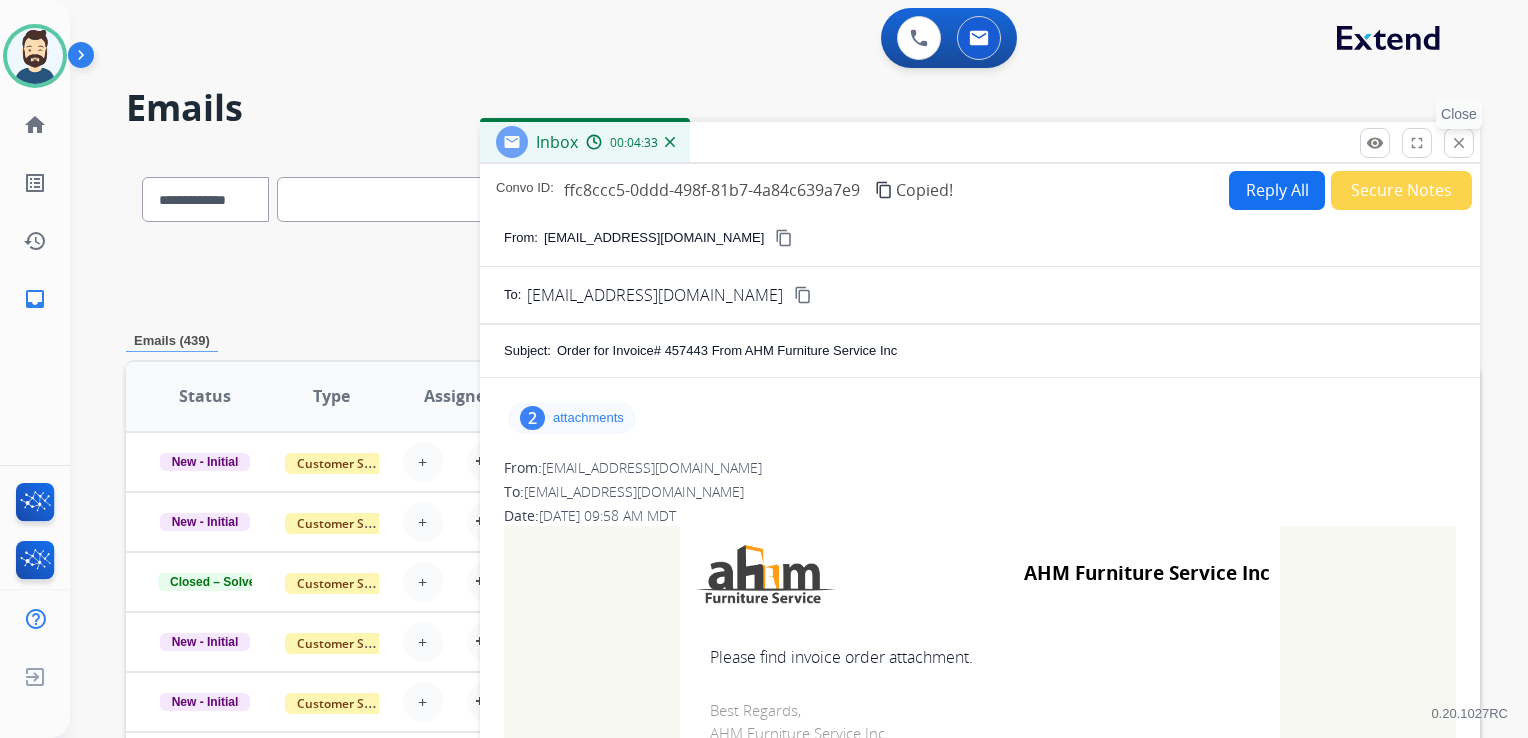 click on "close" at bounding box center (1459, 143) 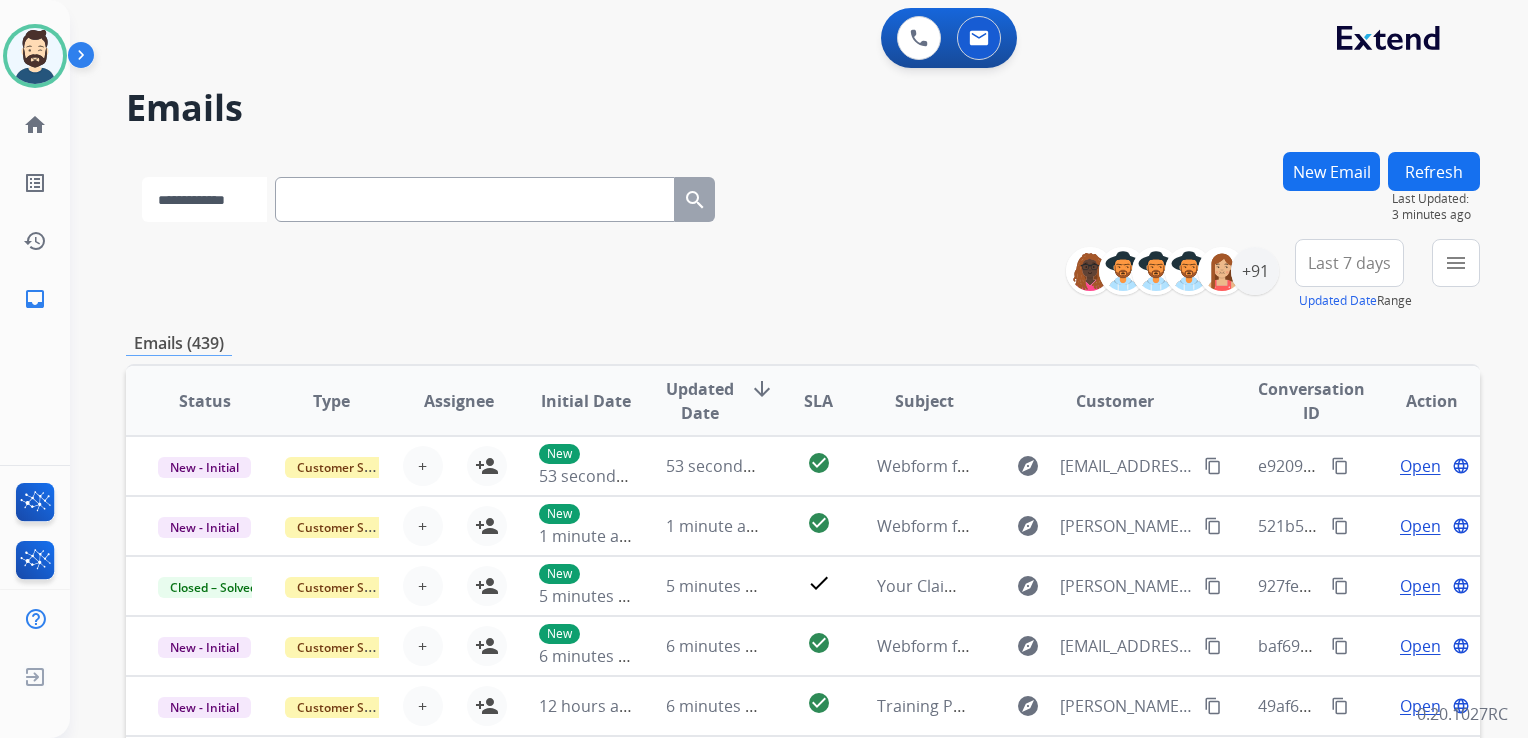 click on "**********" at bounding box center (204, 199) 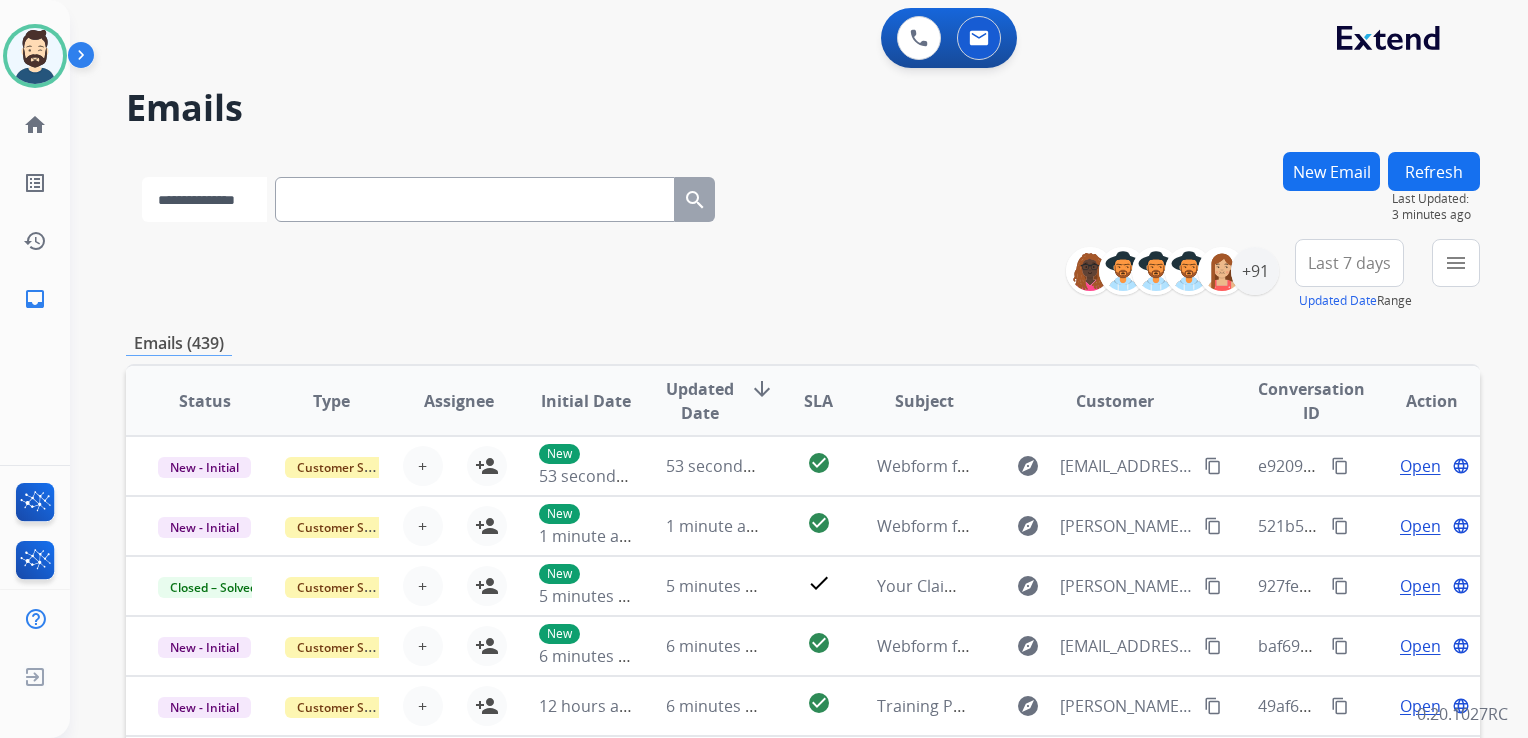click on "**********" at bounding box center [204, 199] 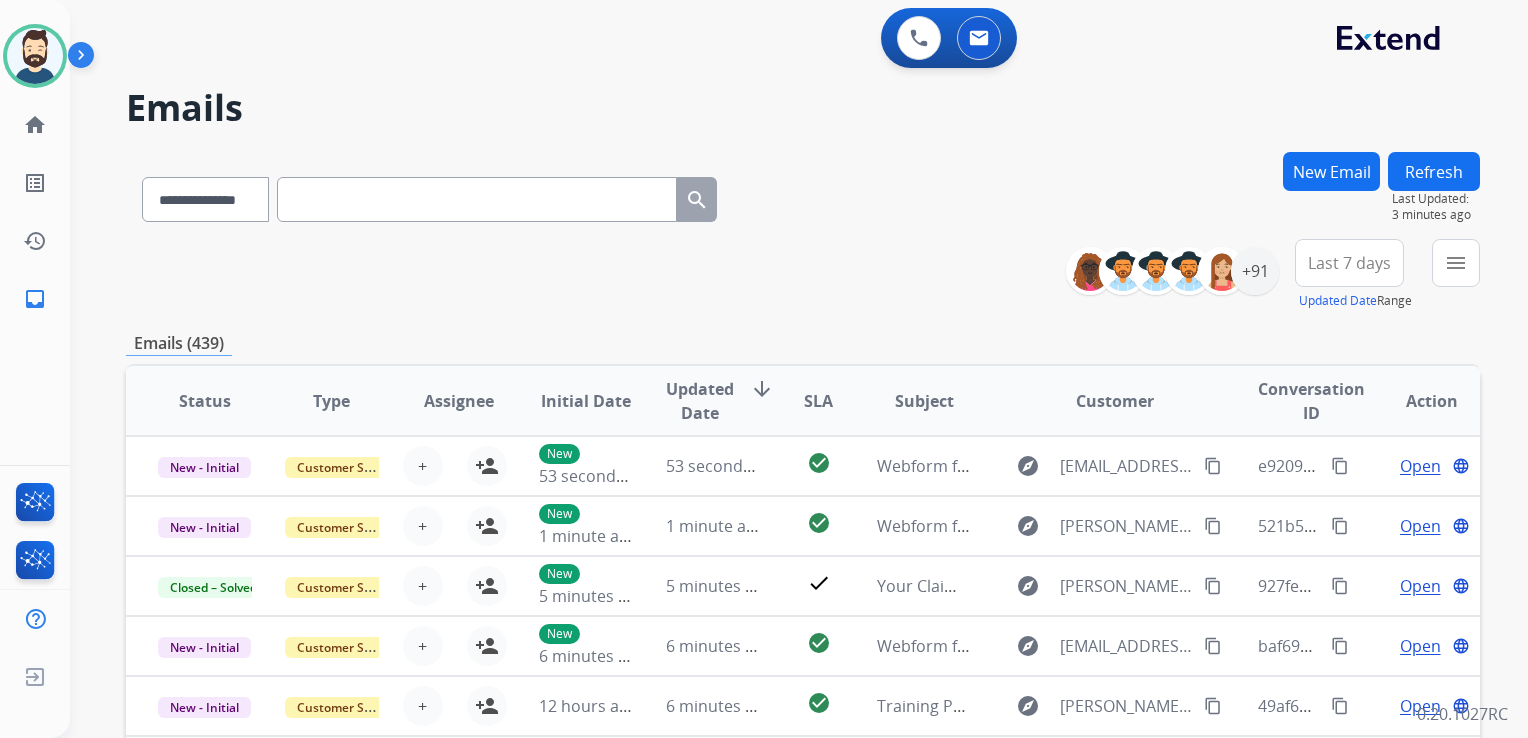 click at bounding box center [477, 199] 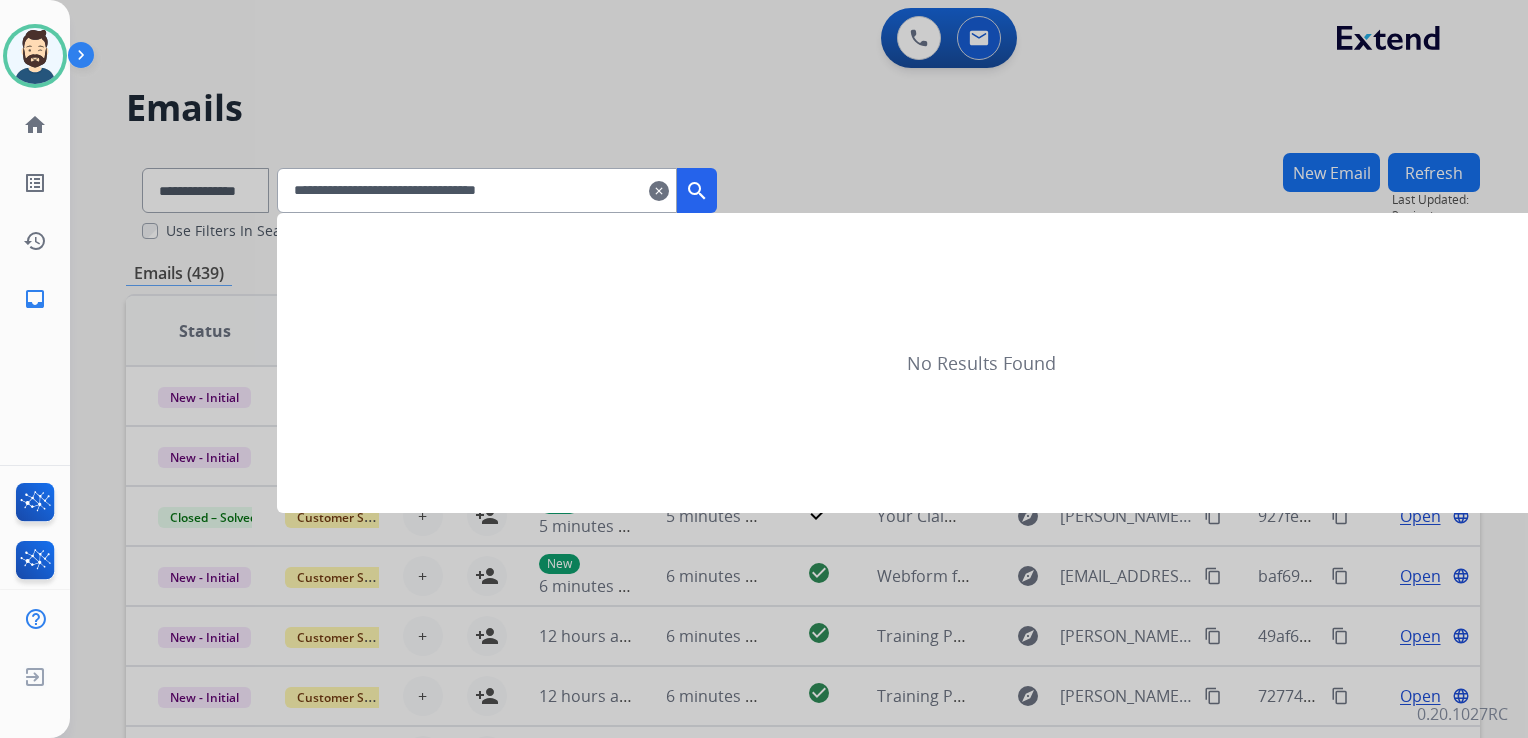 type on "**********" 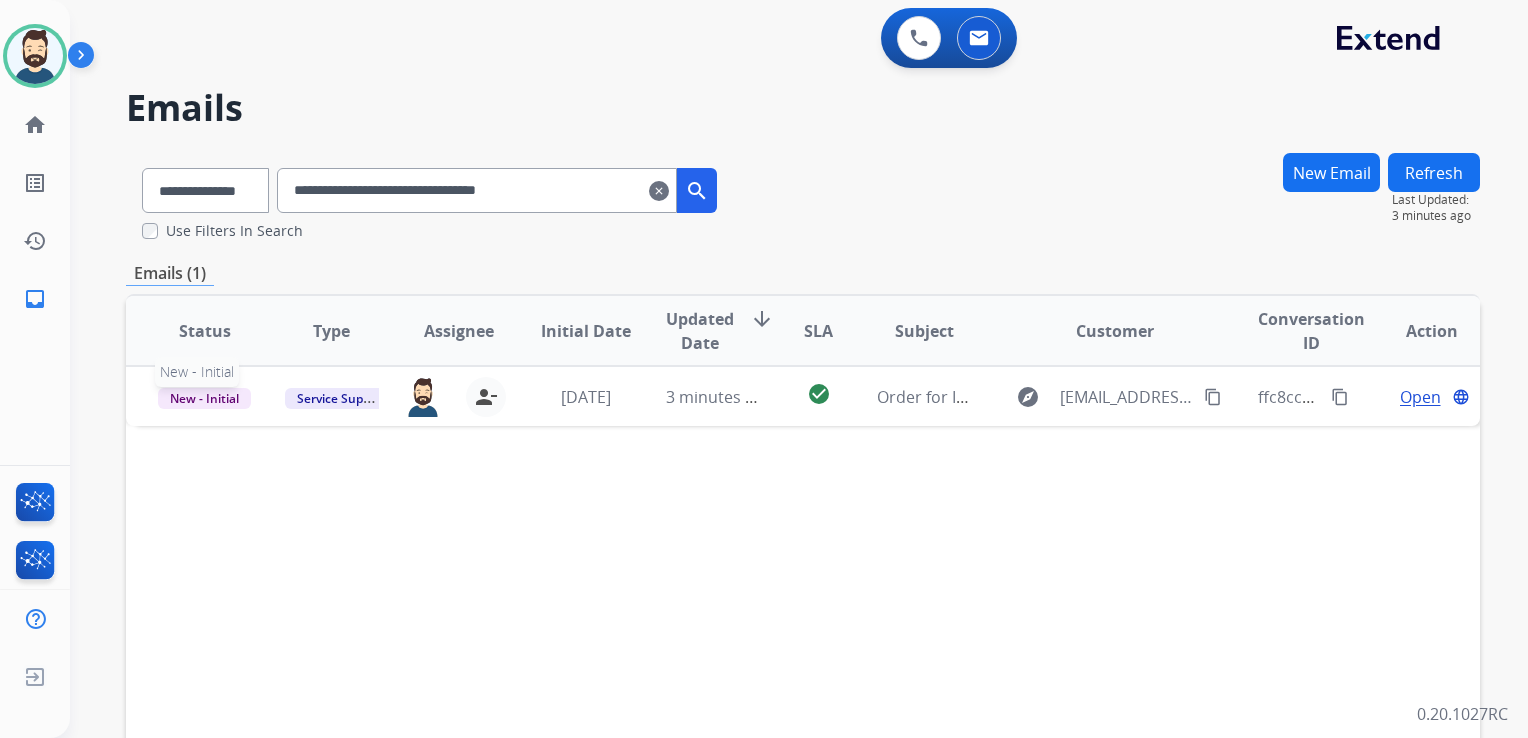 drag, startPoint x: 212, startPoint y: 396, endPoint x: 190, endPoint y: 470, distance: 77.201035 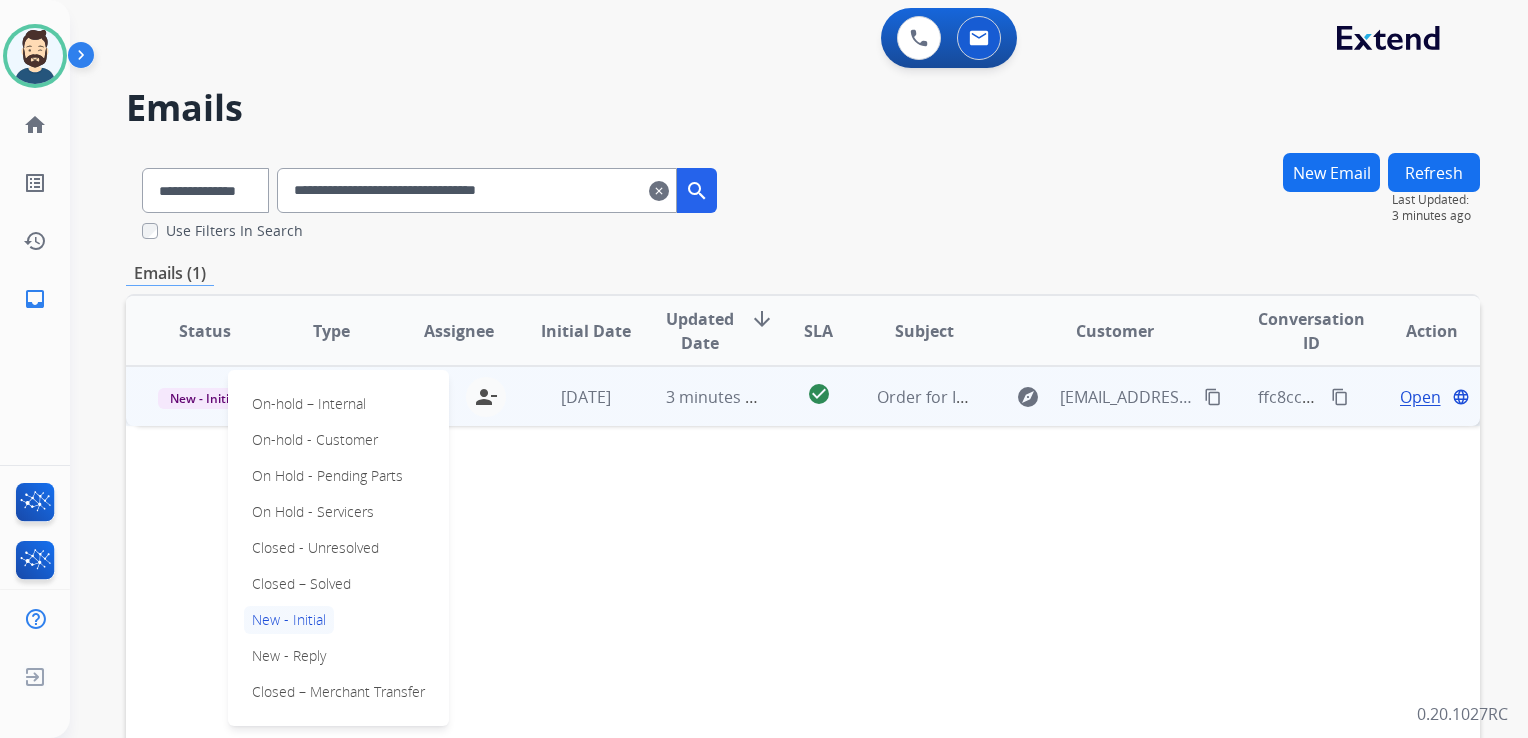 drag, startPoint x: 285, startPoint y: 587, endPoint x: 296, endPoint y: 575, distance: 16.27882 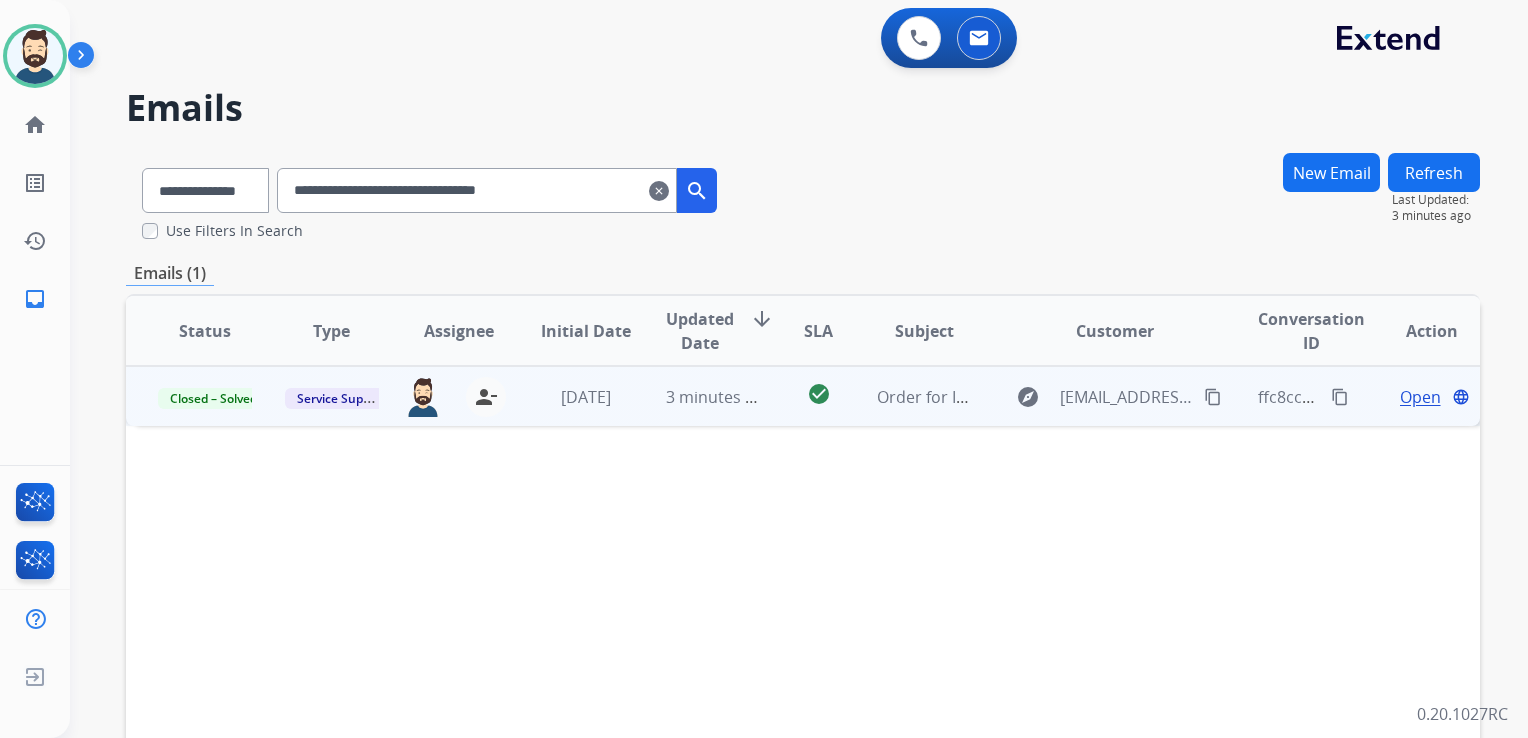 click on "[DATE]" at bounding box center [570, 396] 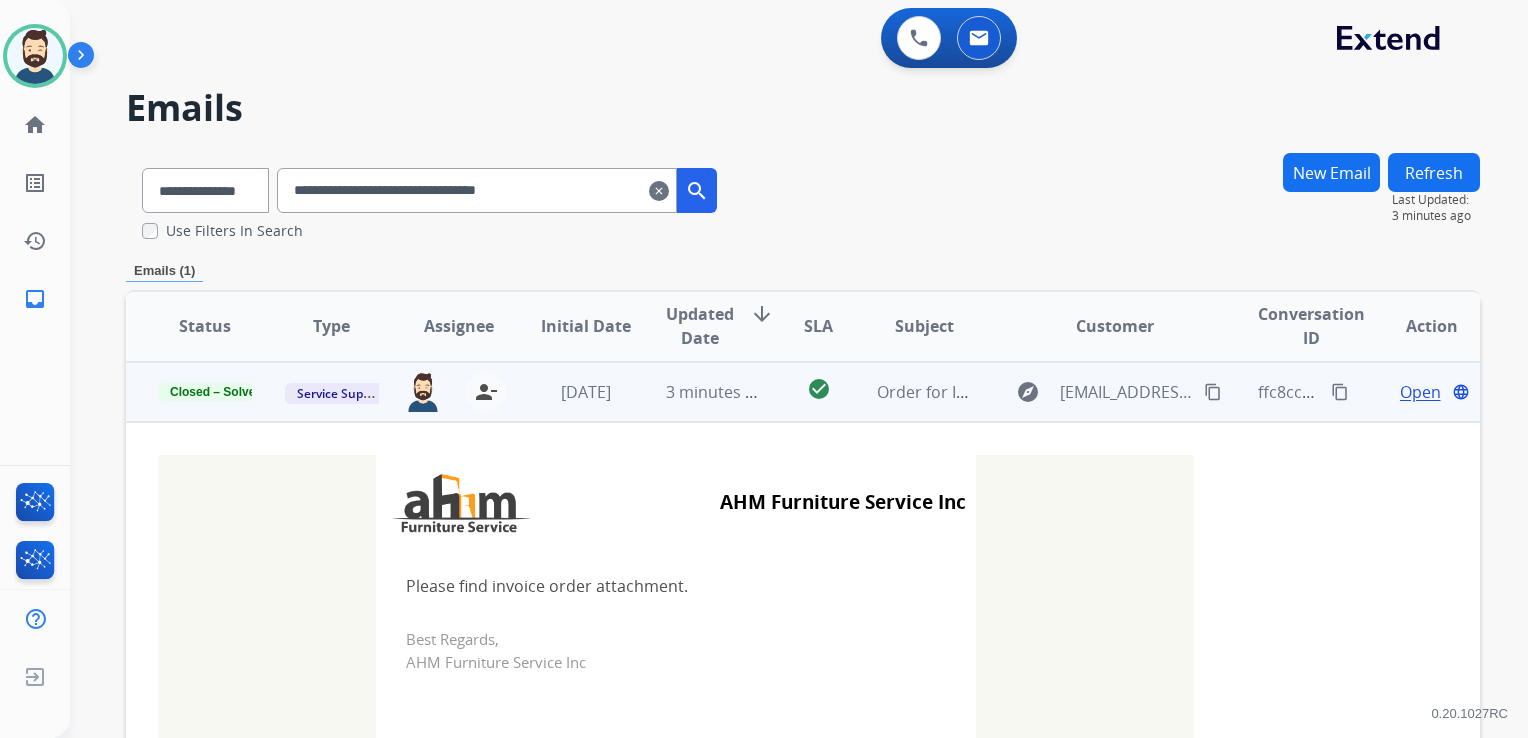 click on "clear" at bounding box center [659, 191] 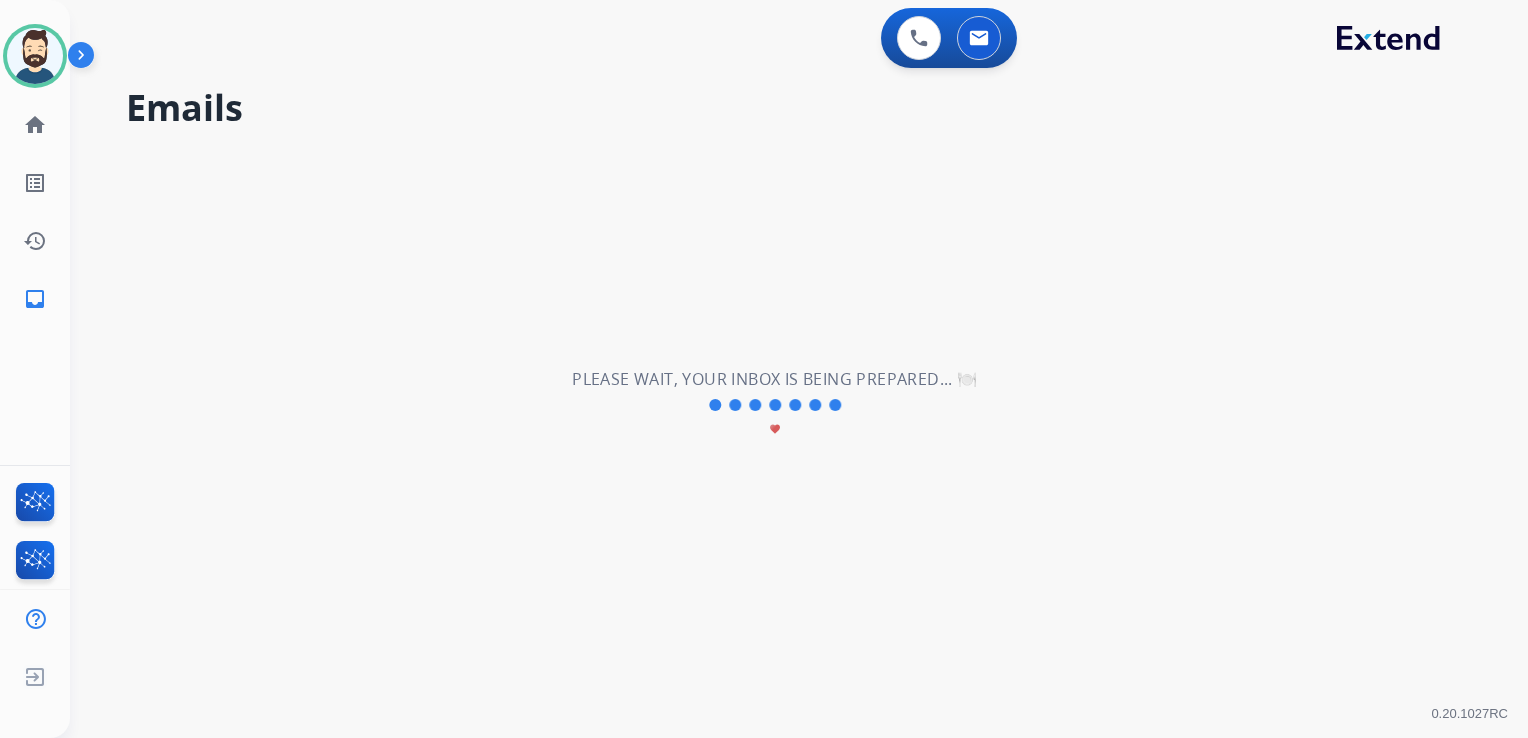 select on "**********" 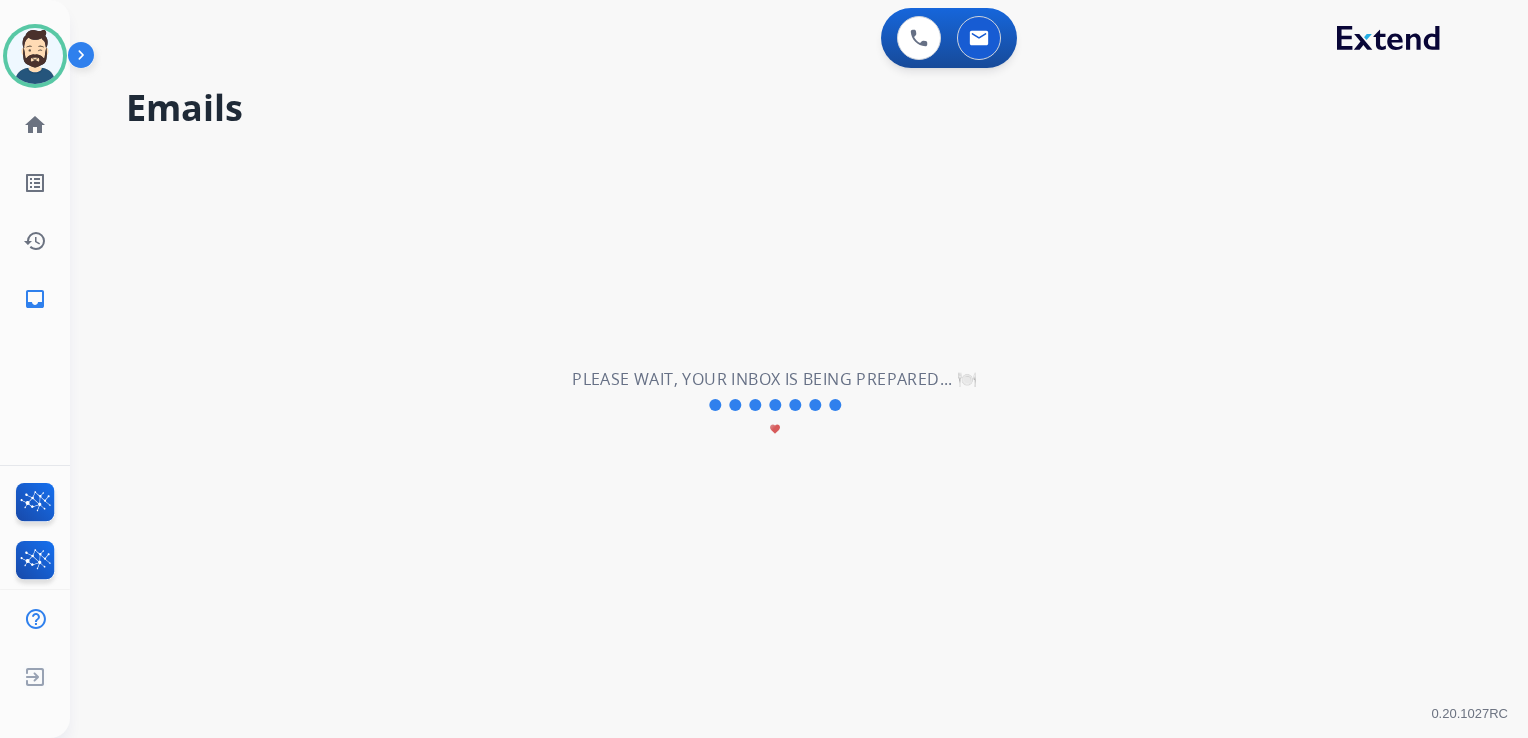 type 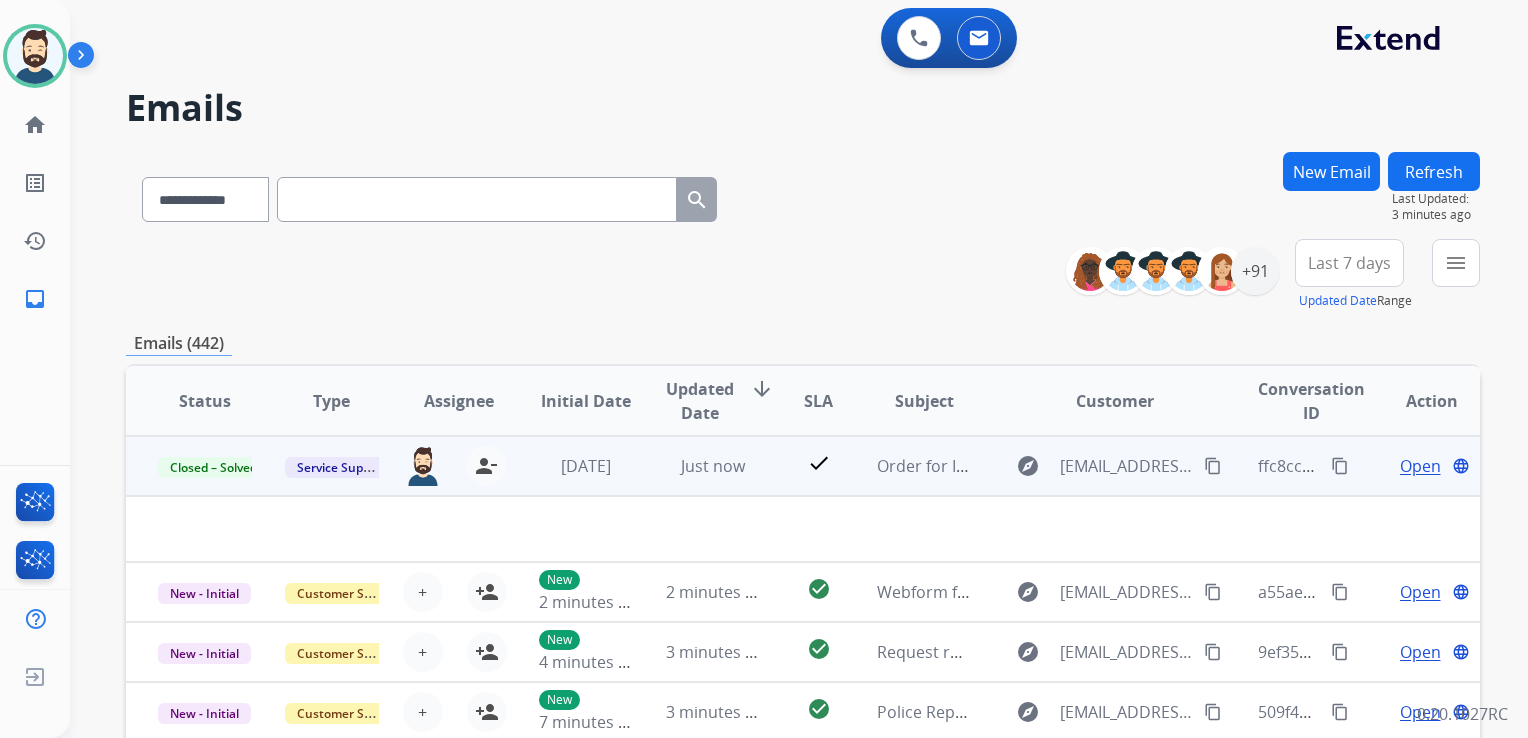 click on "Just now" at bounding box center (697, 466) 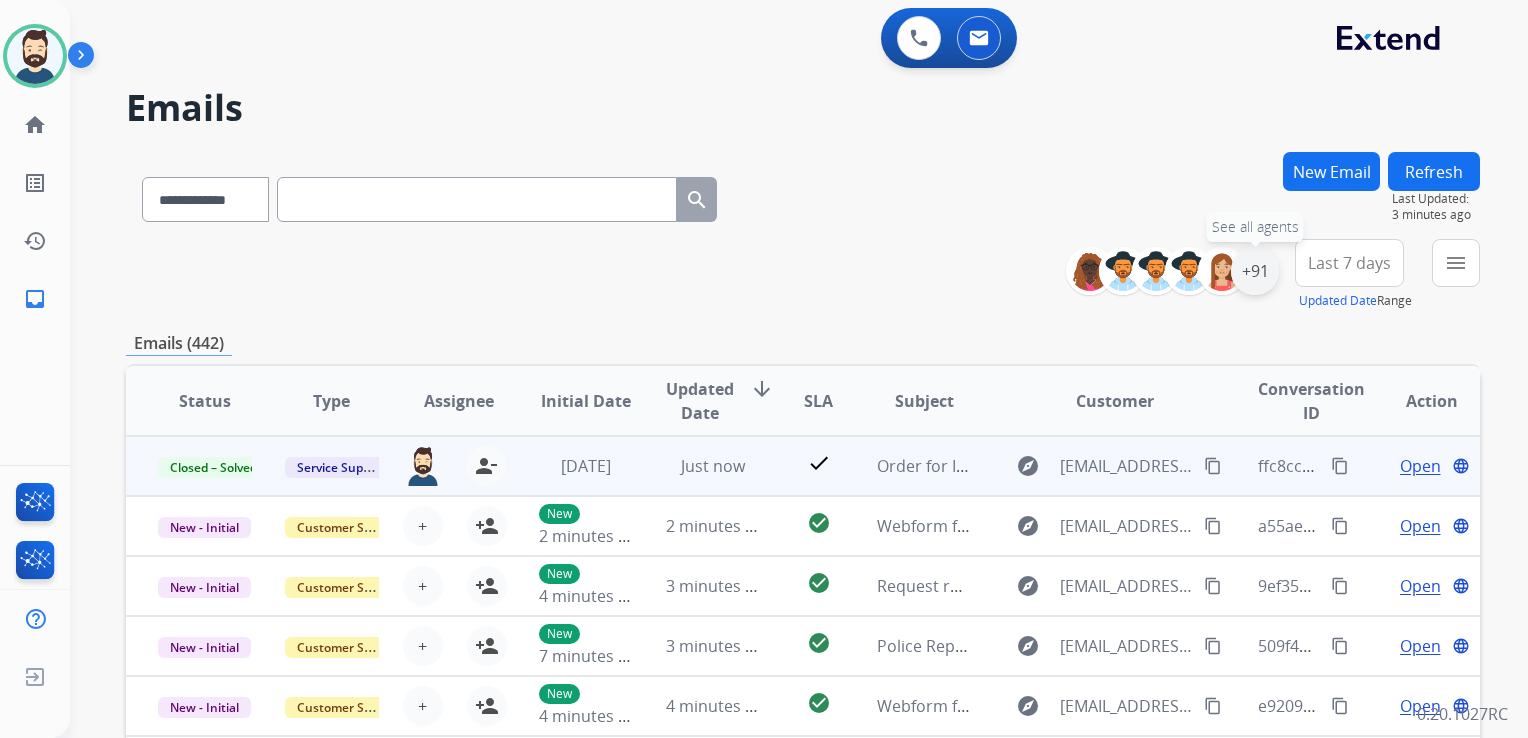 click on "+91" at bounding box center [1255, 271] 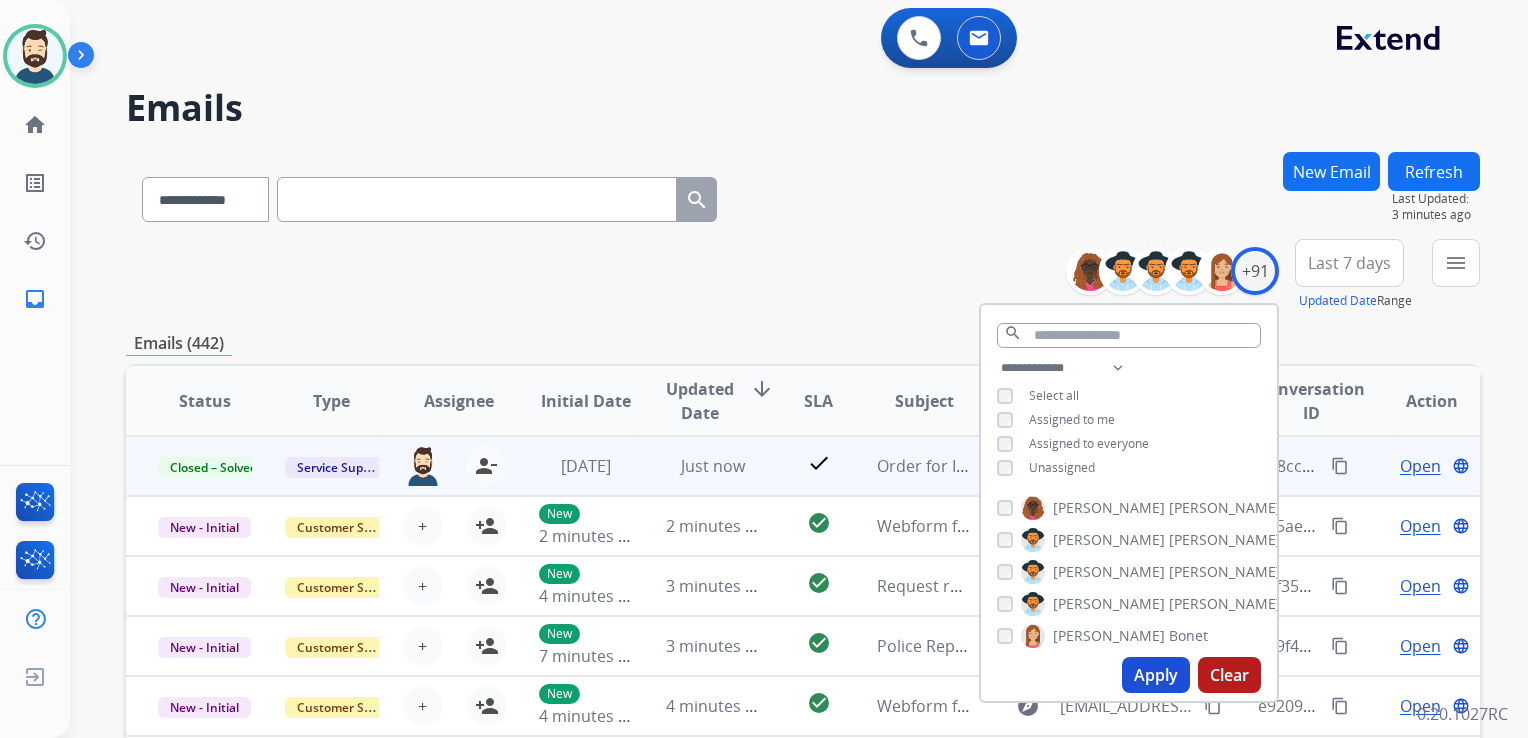 click on "Apply" at bounding box center (1156, 675) 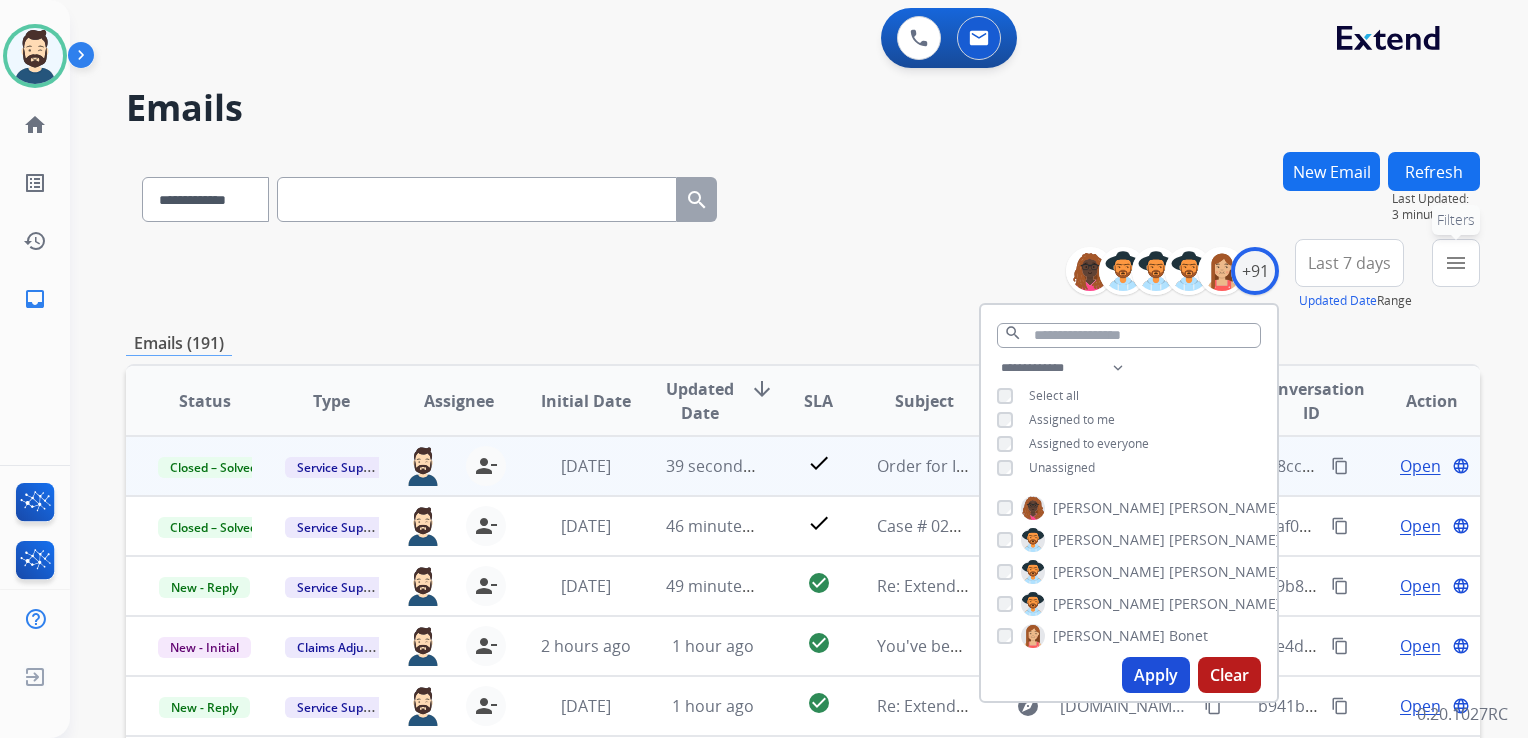 click on "menu  Filters" at bounding box center (1456, 263) 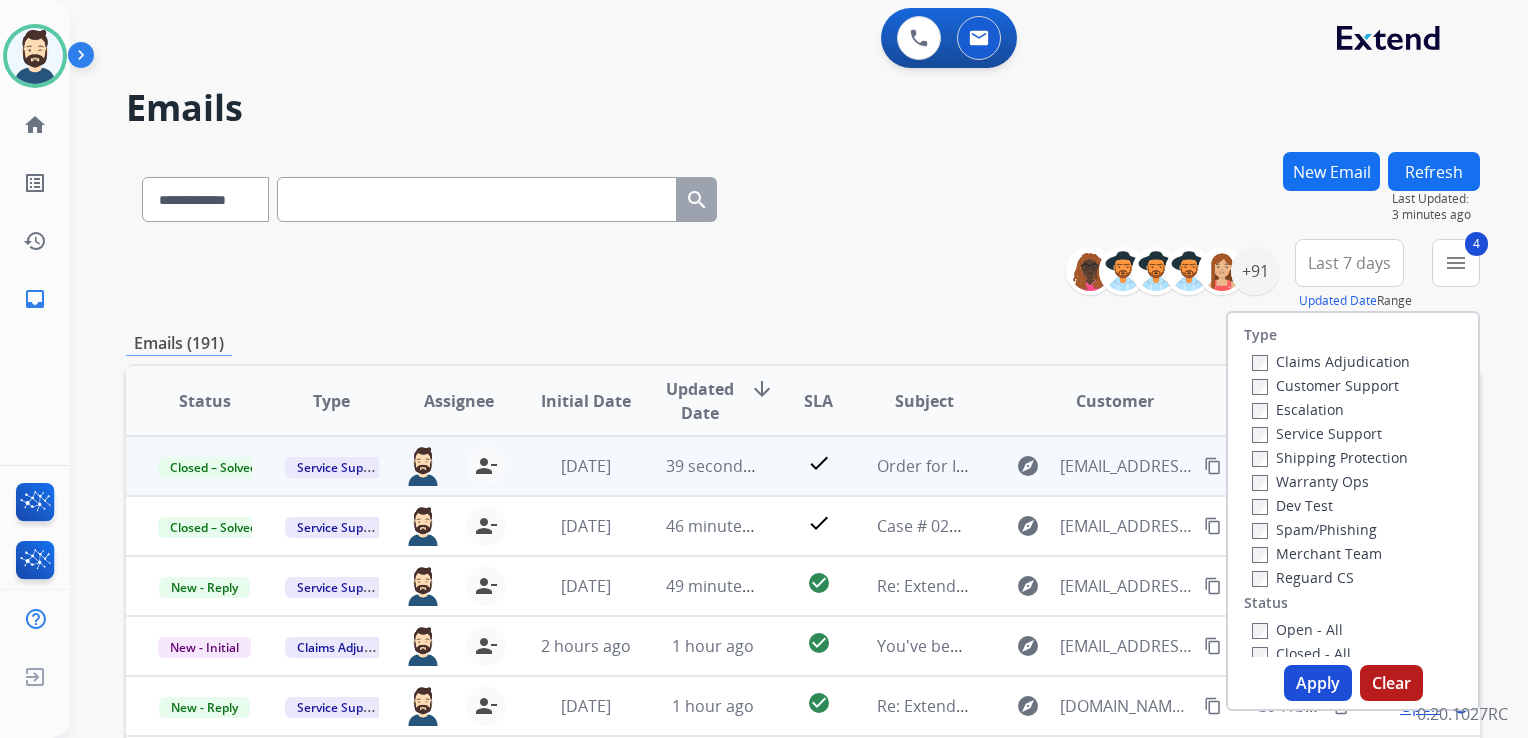 click on "Apply" at bounding box center [1318, 683] 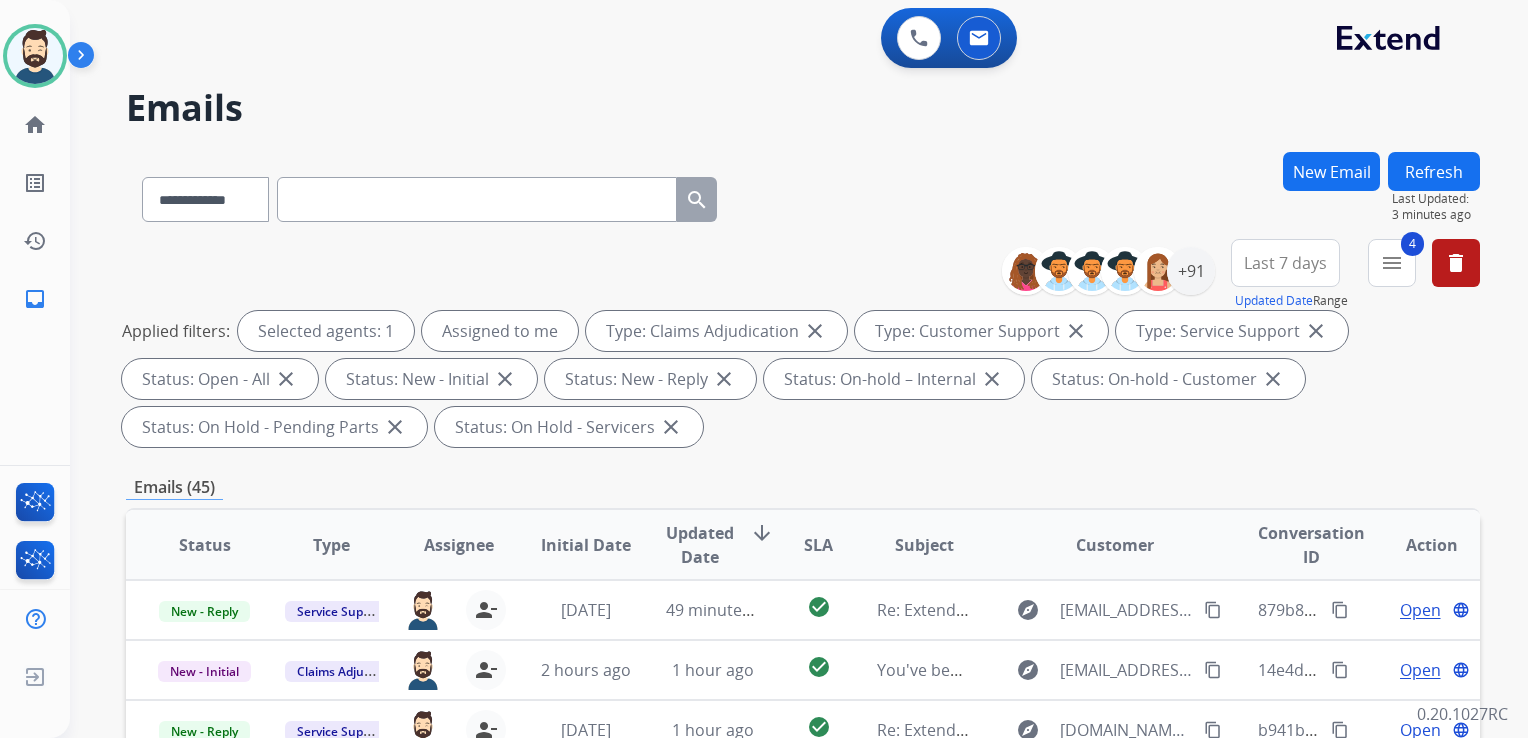 click on "Last 7 days" at bounding box center (1285, 263) 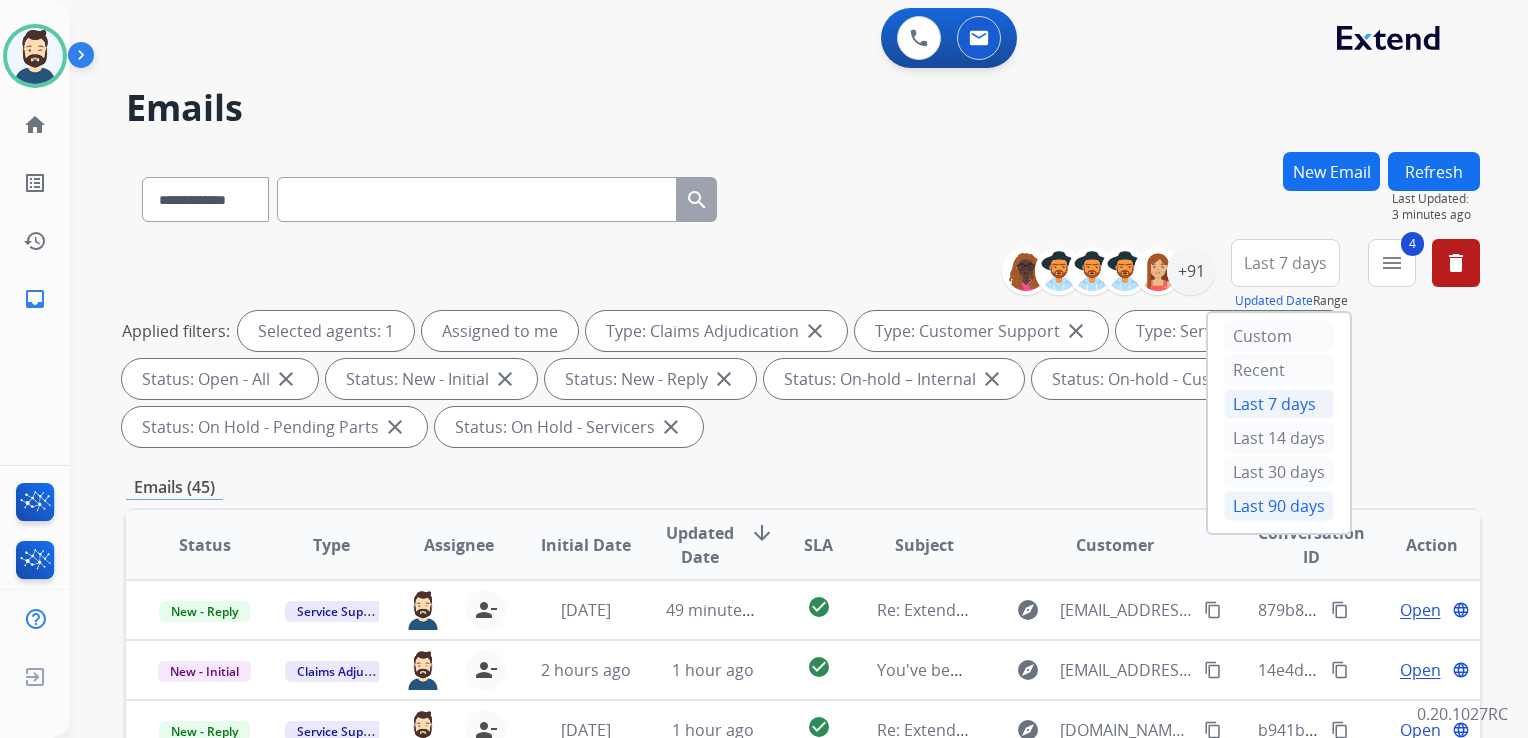 click on "Last 90 days" at bounding box center (1279, 506) 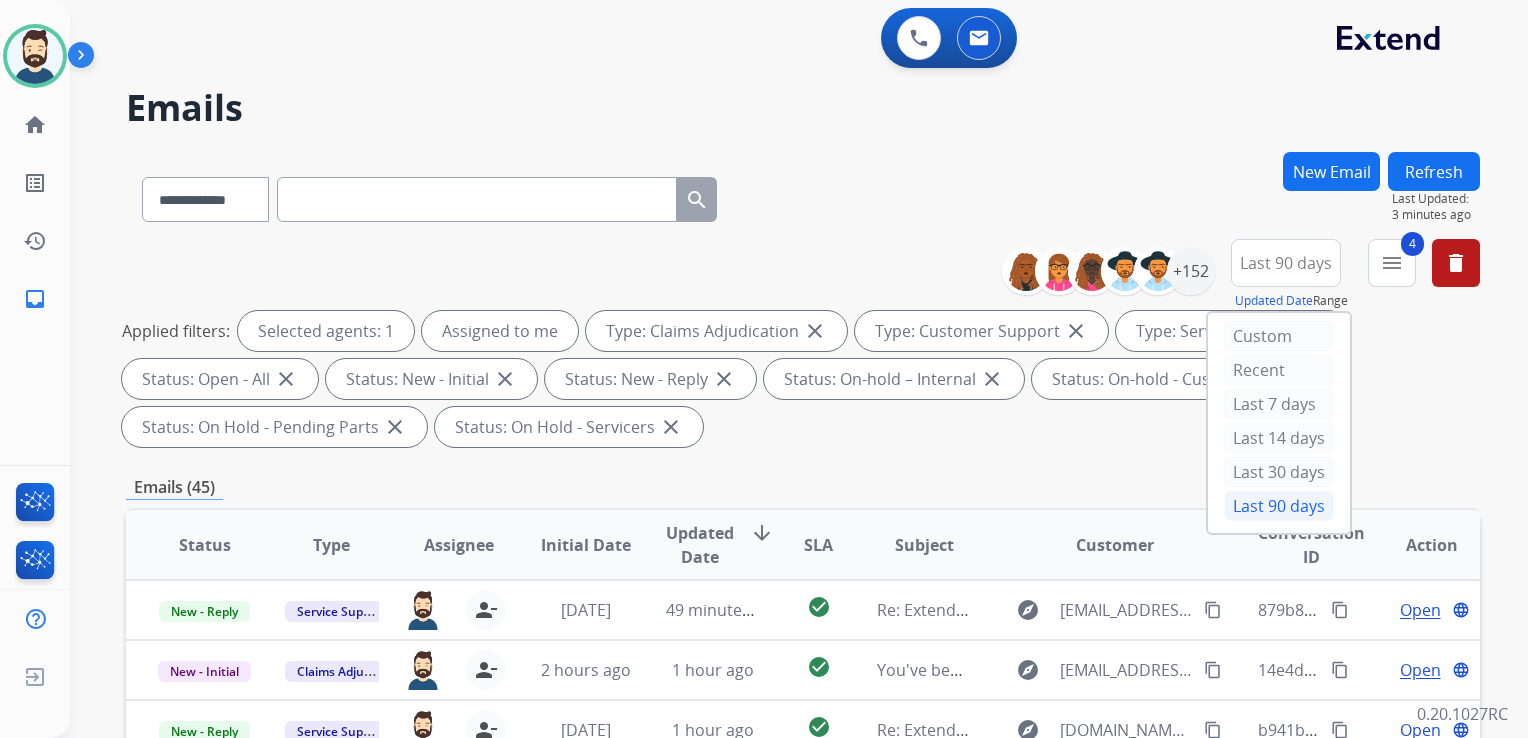 click on "Updated Date" at bounding box center (700, 545) 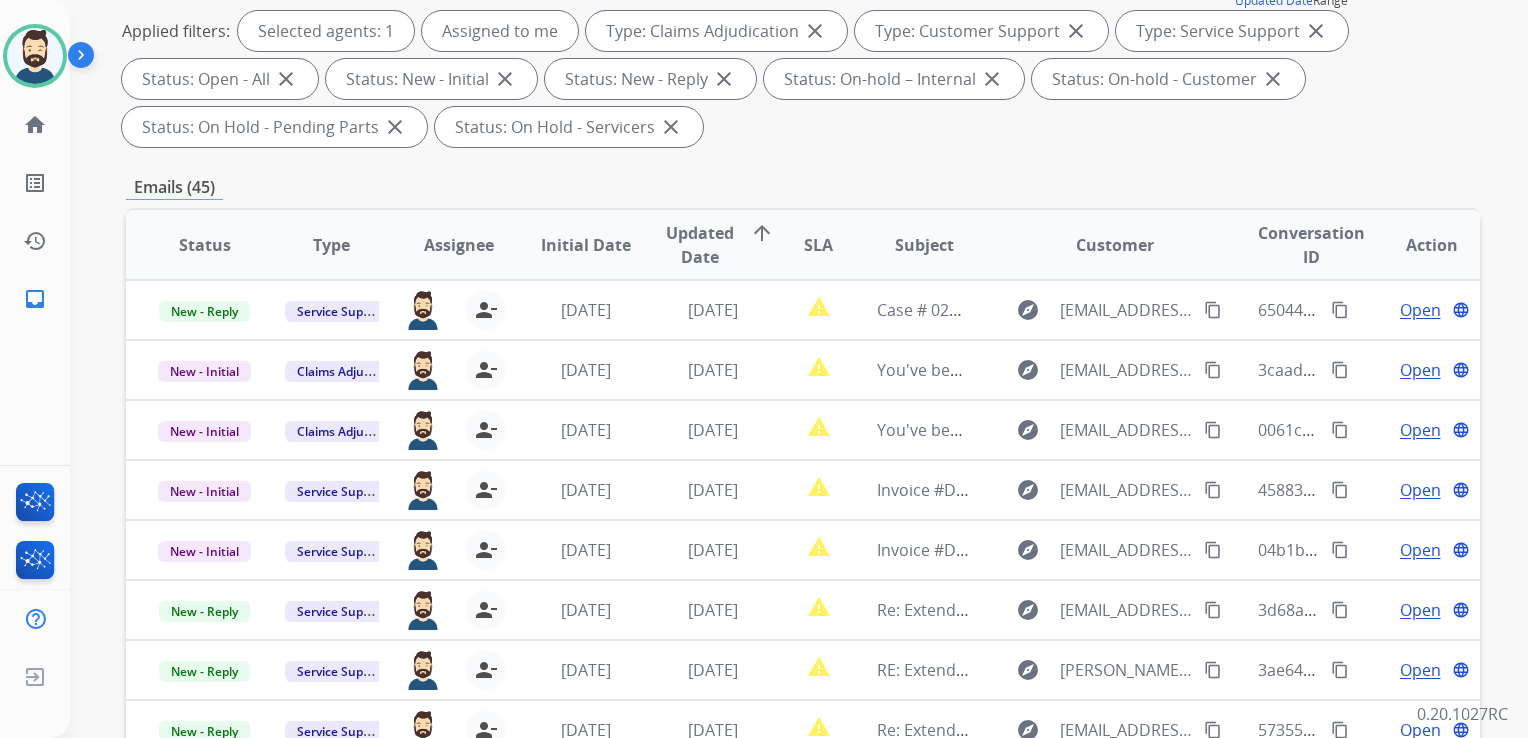 scroll, scrollTop: 500, scrollLeft: 0, axis: vertical 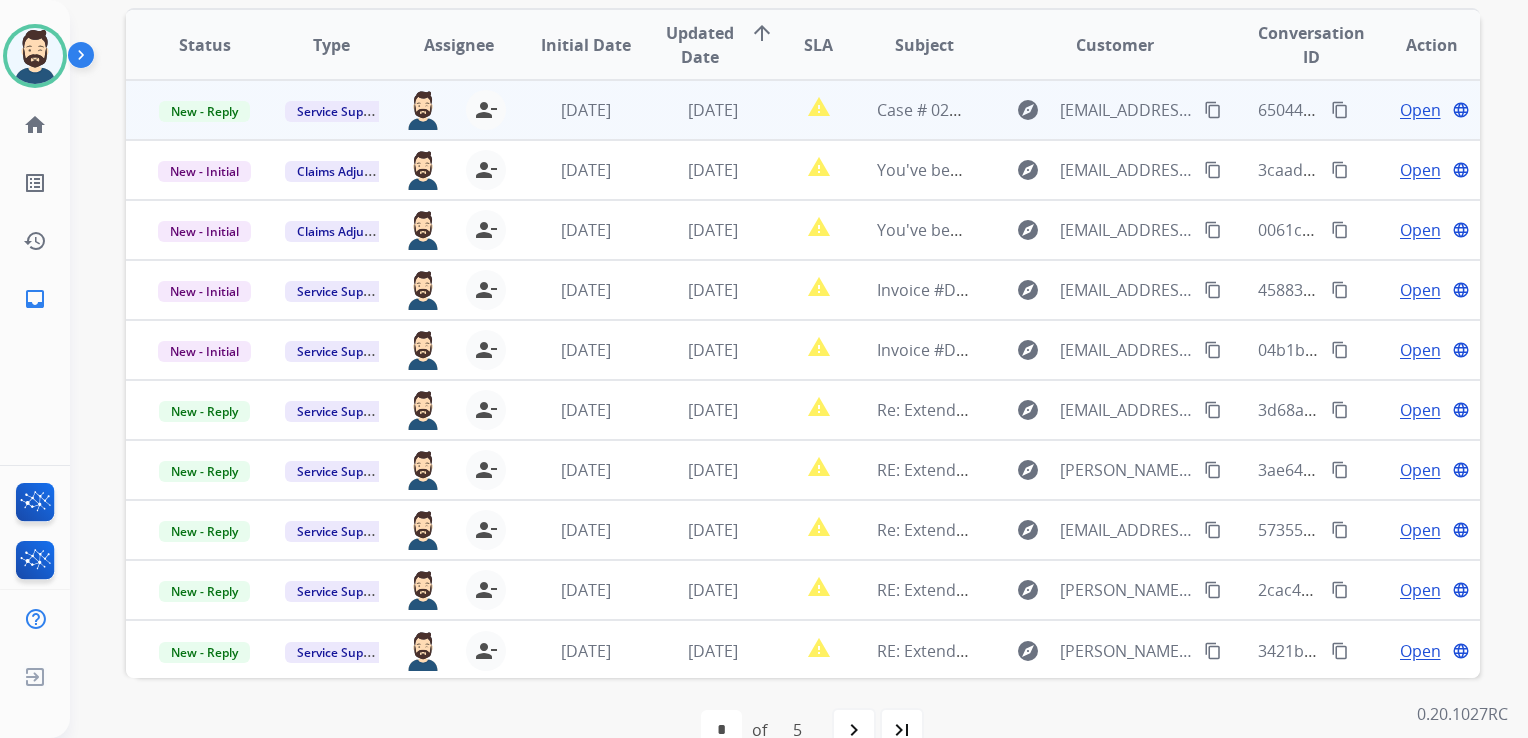 click on "[DATE]" at bounding box center [697, 110] 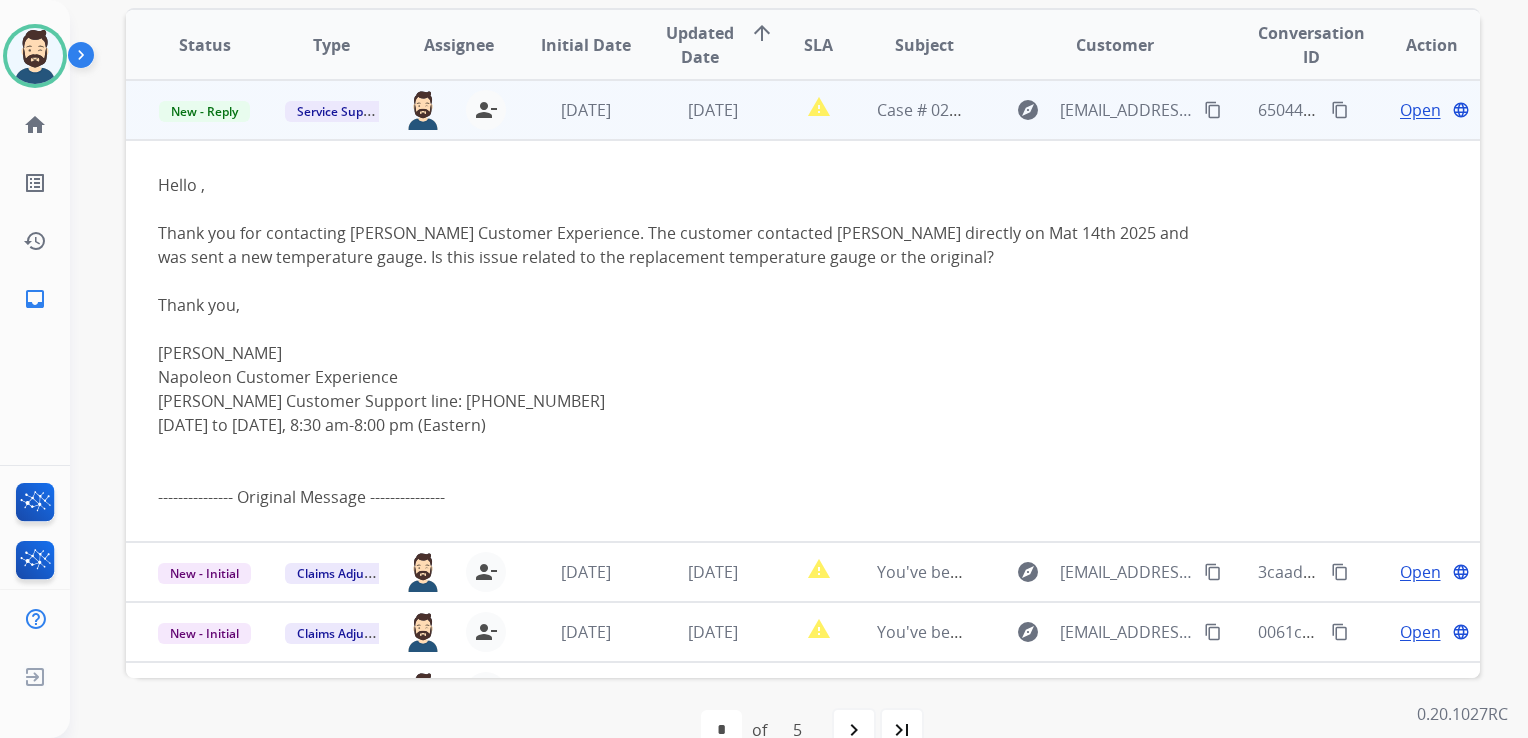 click on "Open" at bounding box center (1420, 110) 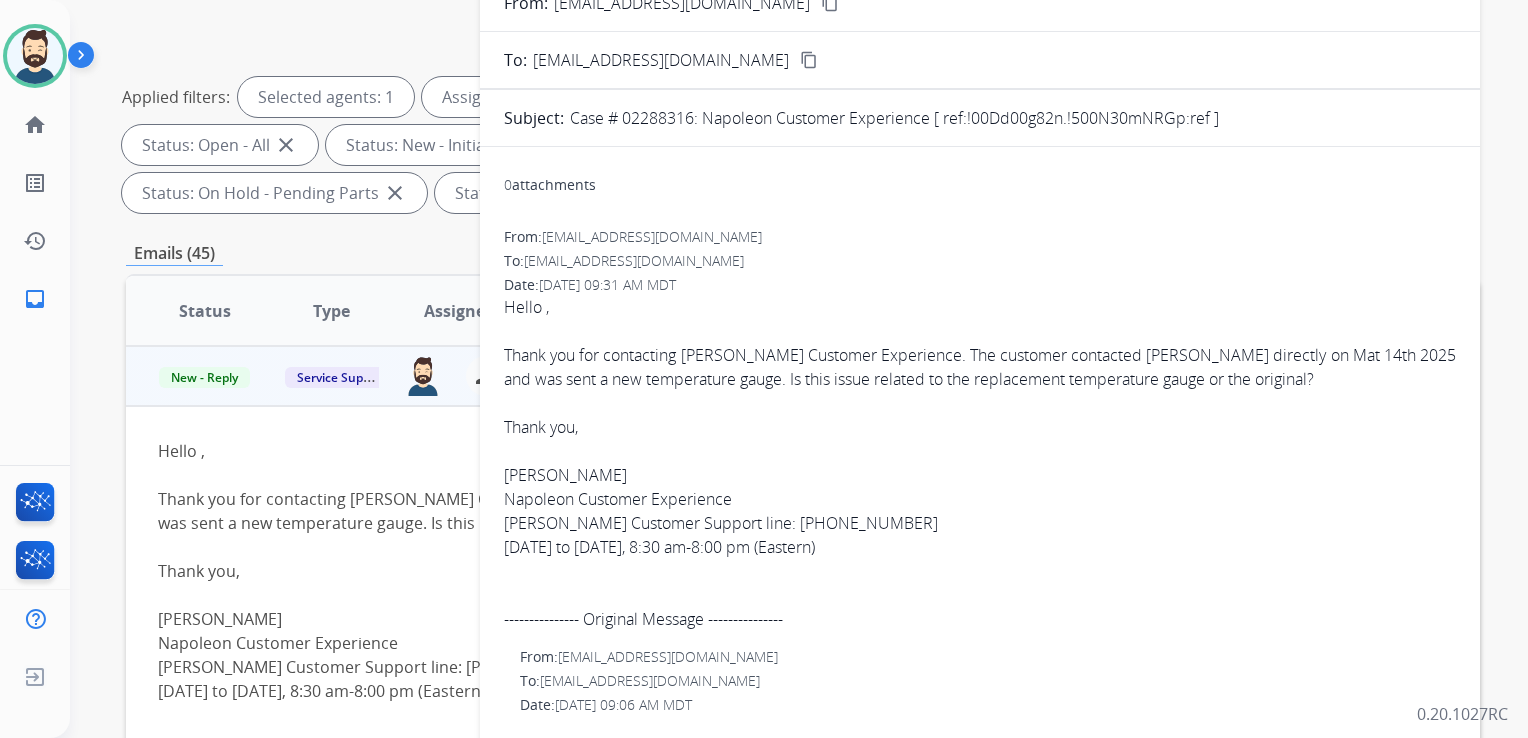scroll, scrollTop: 200, scrollLeft: 0, axis: vertical 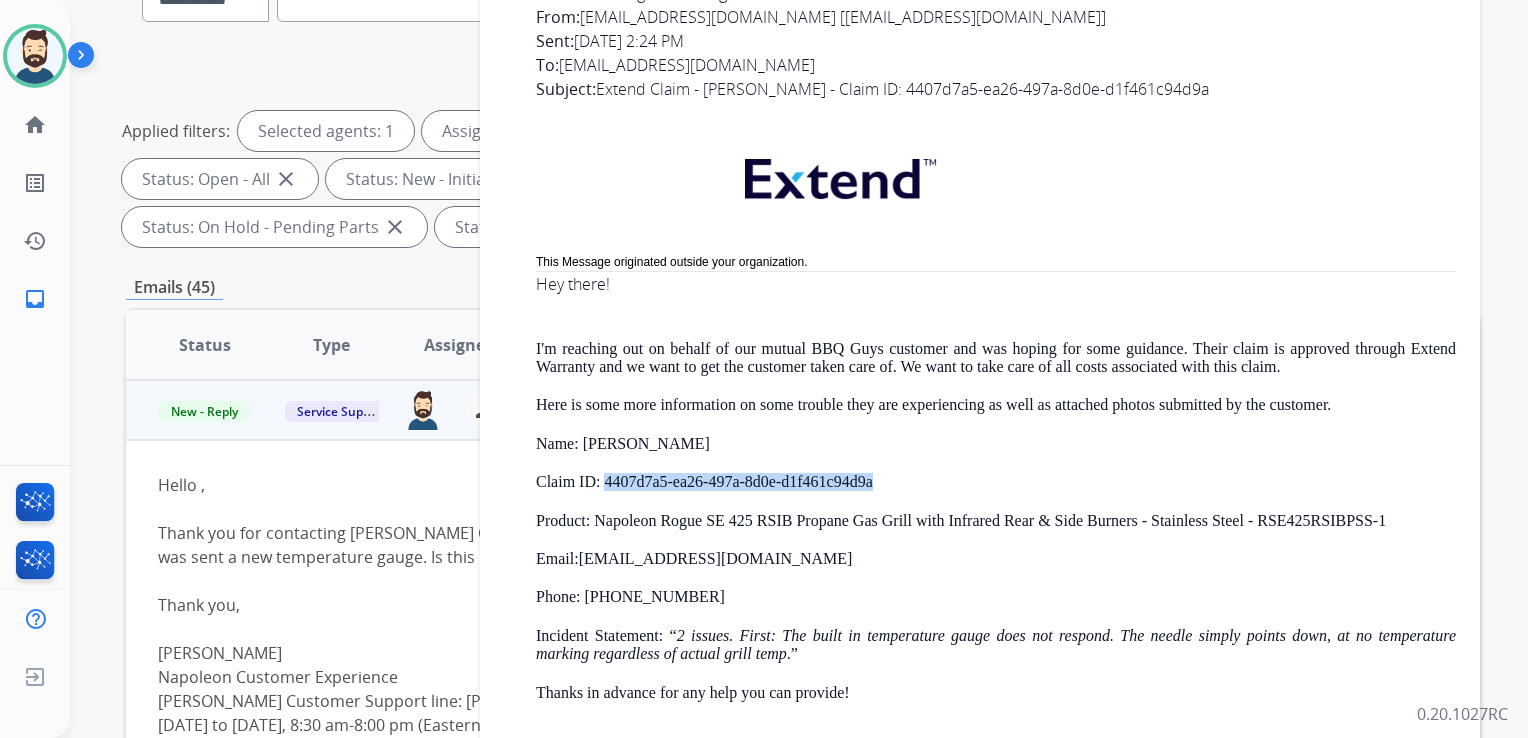 drag, startPoint x: 605, startPoint y: 481, endPoint x: 872, endPoint y: 484, distance: 267.01685 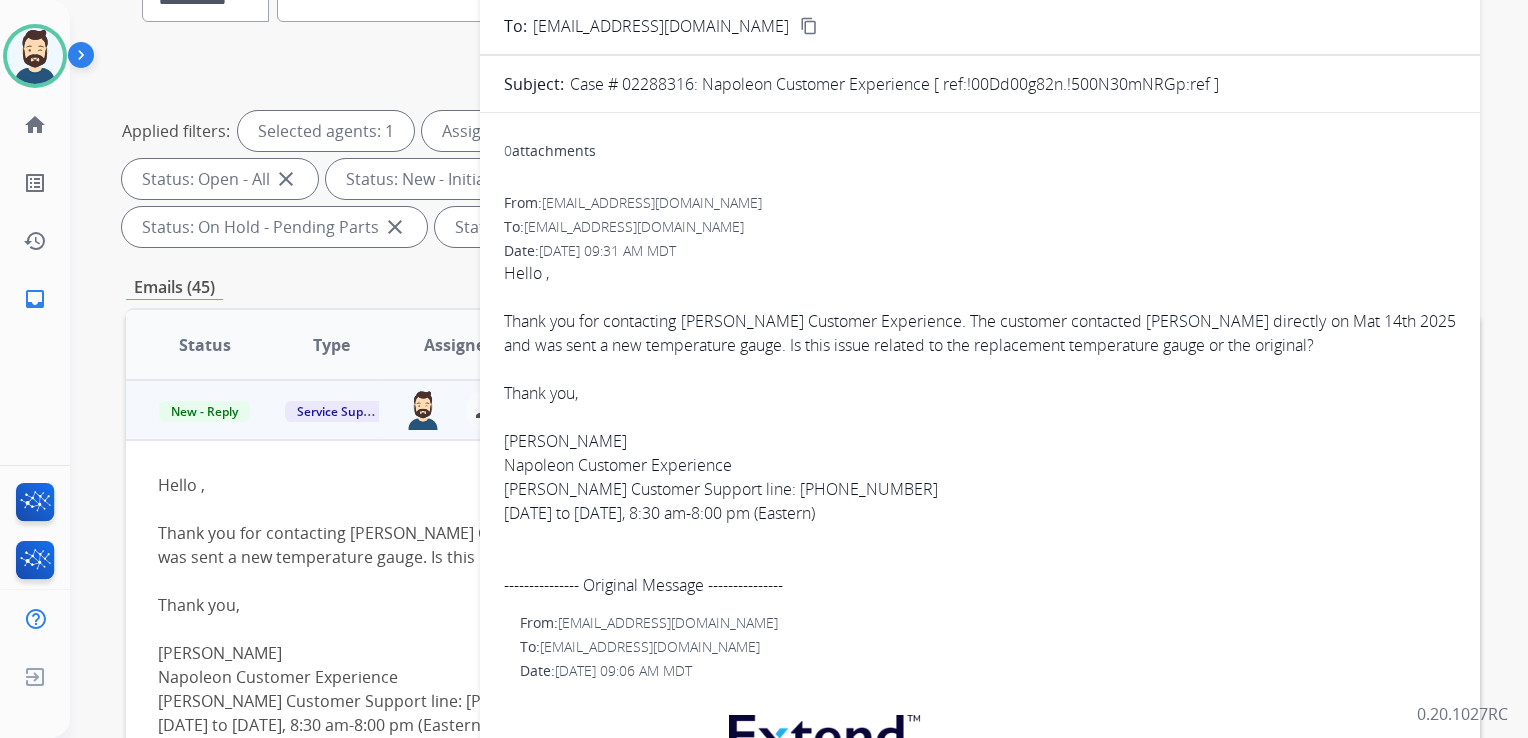 scroll, scrollTop: 100, scrollLeft: 0, axis: vertical 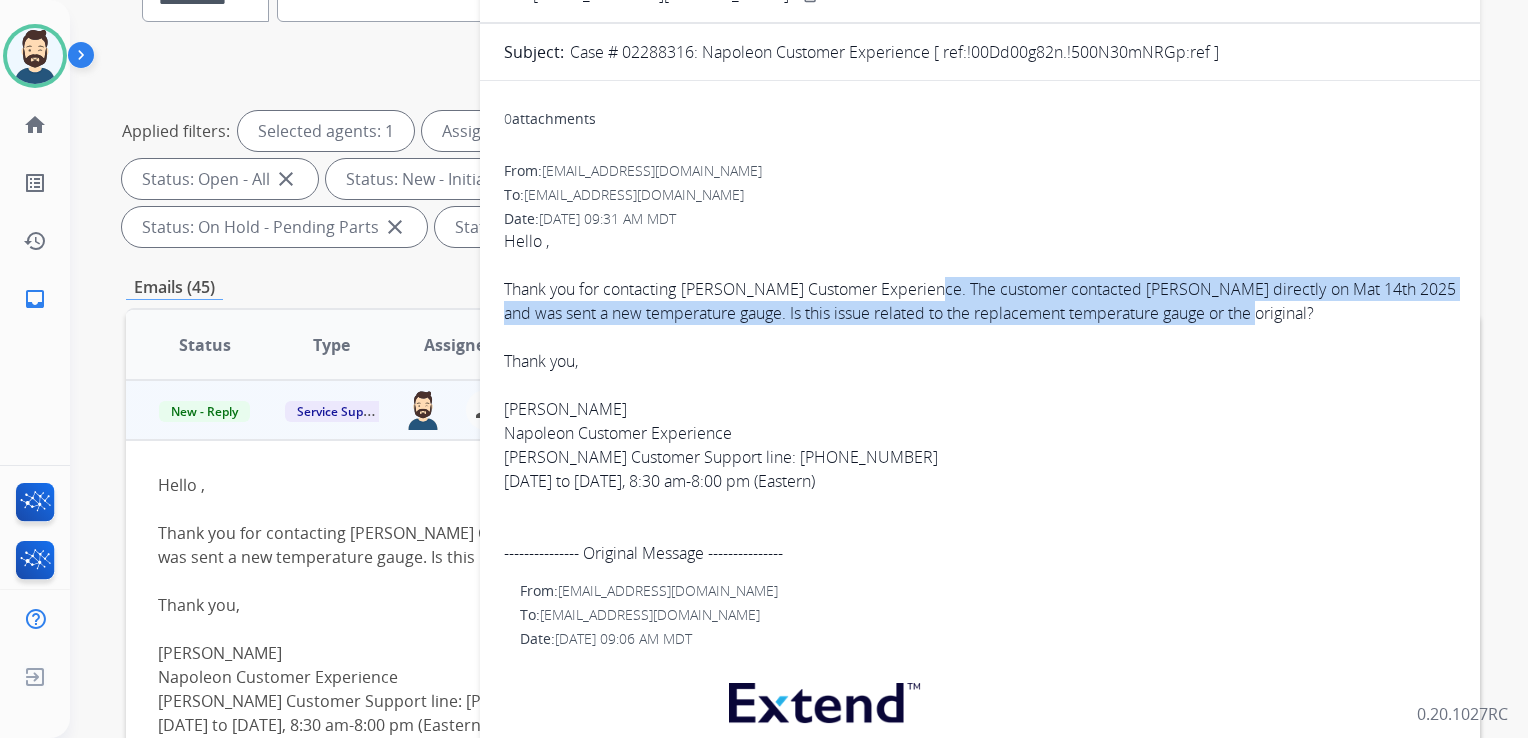 drag, startPoint x: 930, startPoint y: 290, endPoint x: 1267, endPoint y: 313, distance: 337.78397 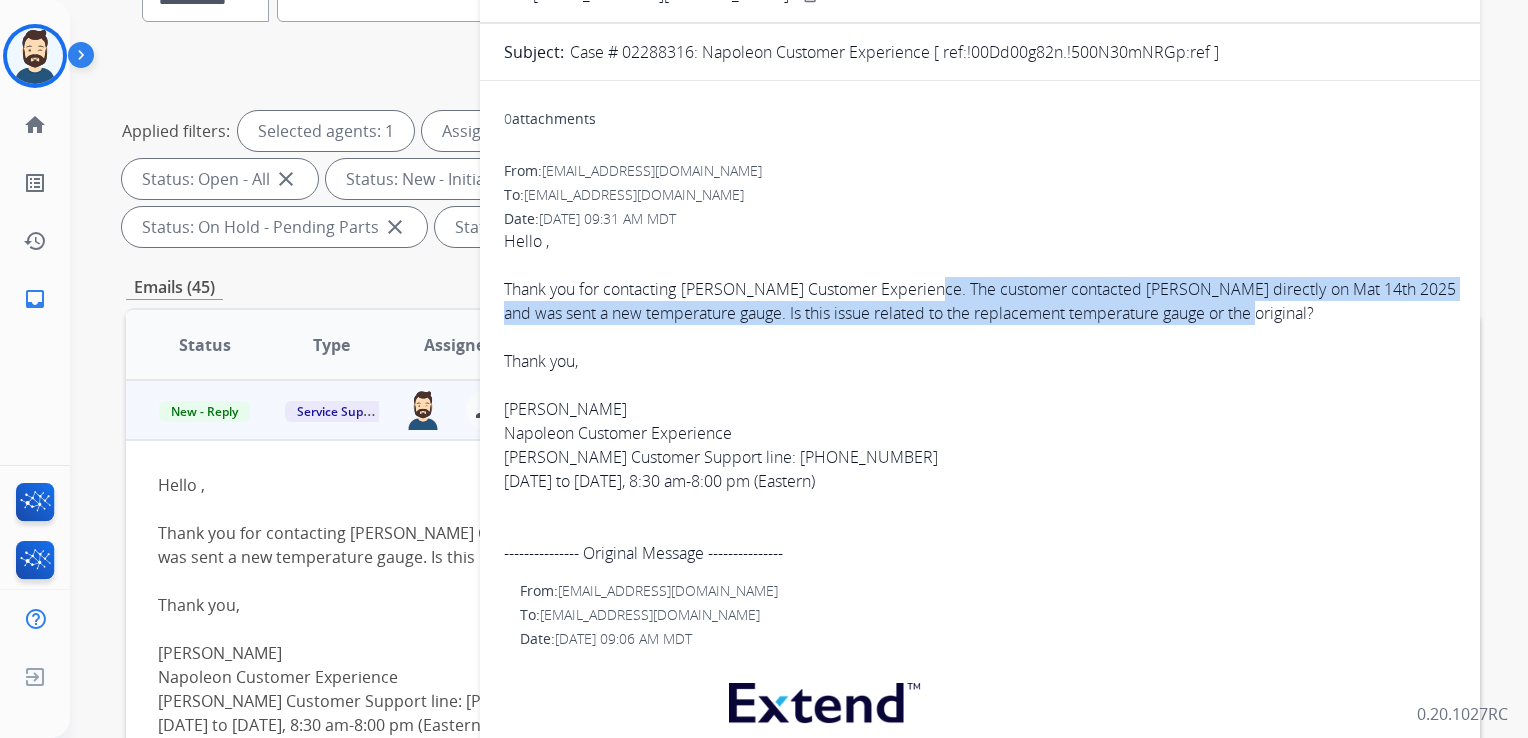 copy on "The customer contacted [PERSON_NAME] directly on Mat 14th 2025 and was sent a new temperature gauge. Is this issue related to the replacement temperature gauge or the original?" 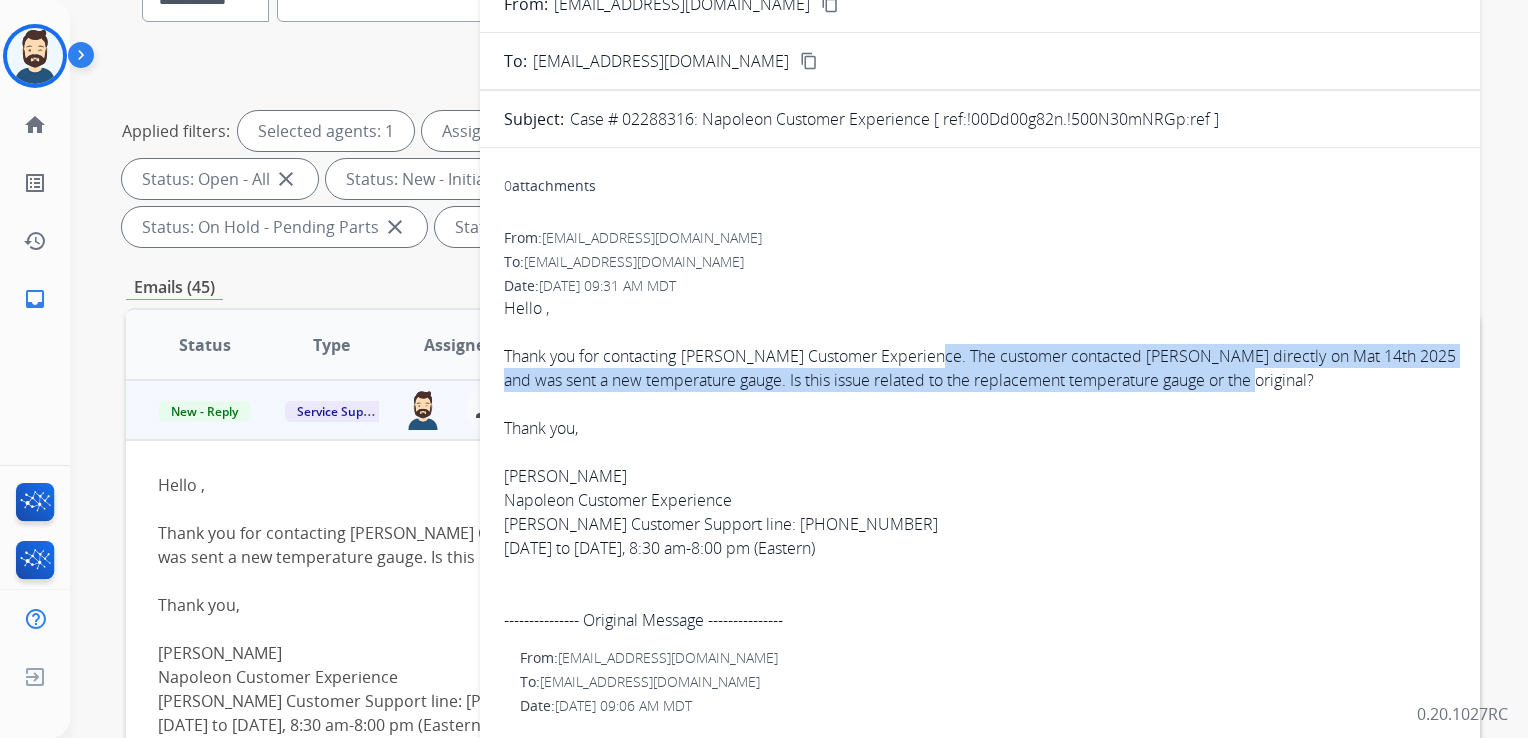 scroll, scrollTop: 0, scrollLeft: 0, axis: both 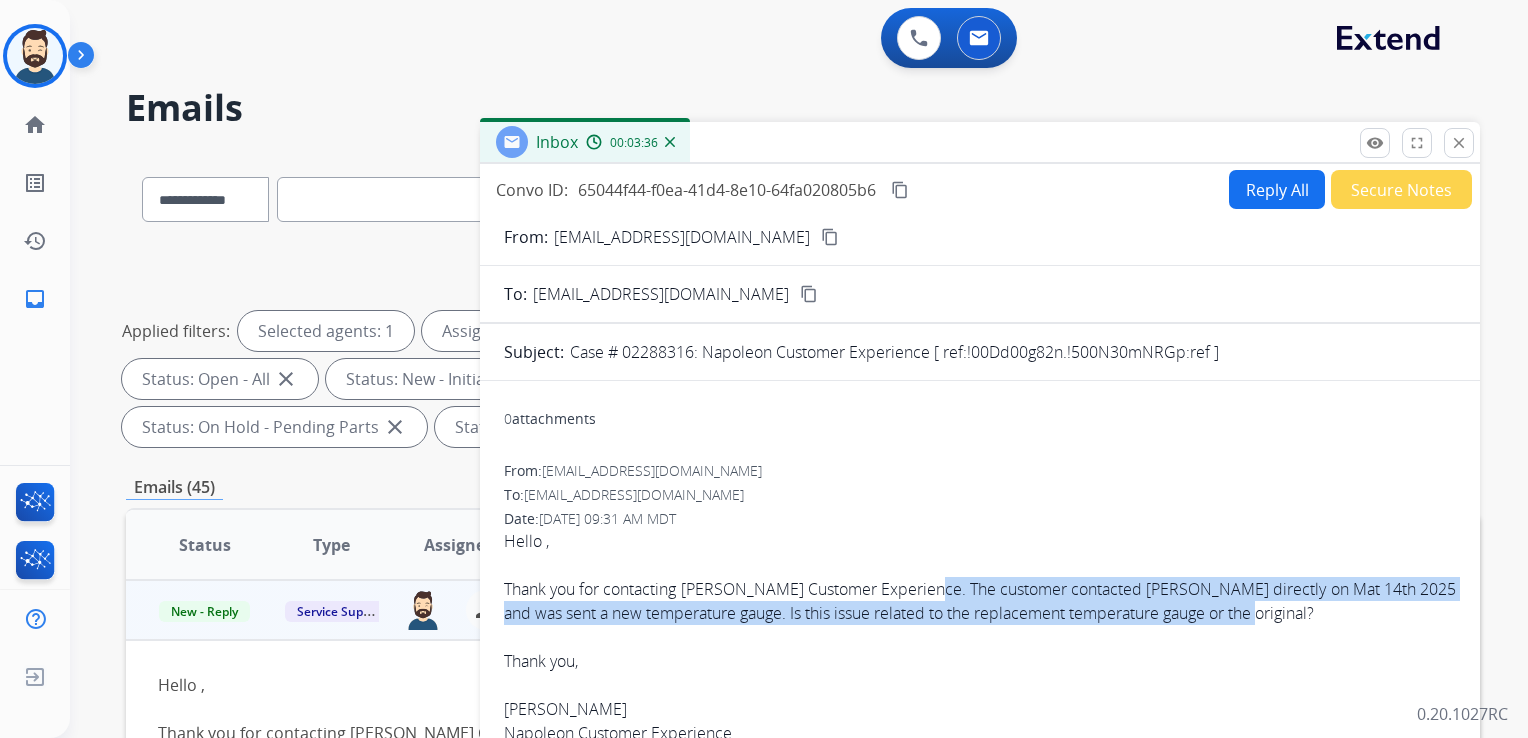 drag, startPoint x: 1452, startPoint y: 143, endPoint x: 1196, endPoint y: 149, distance: 256.0703 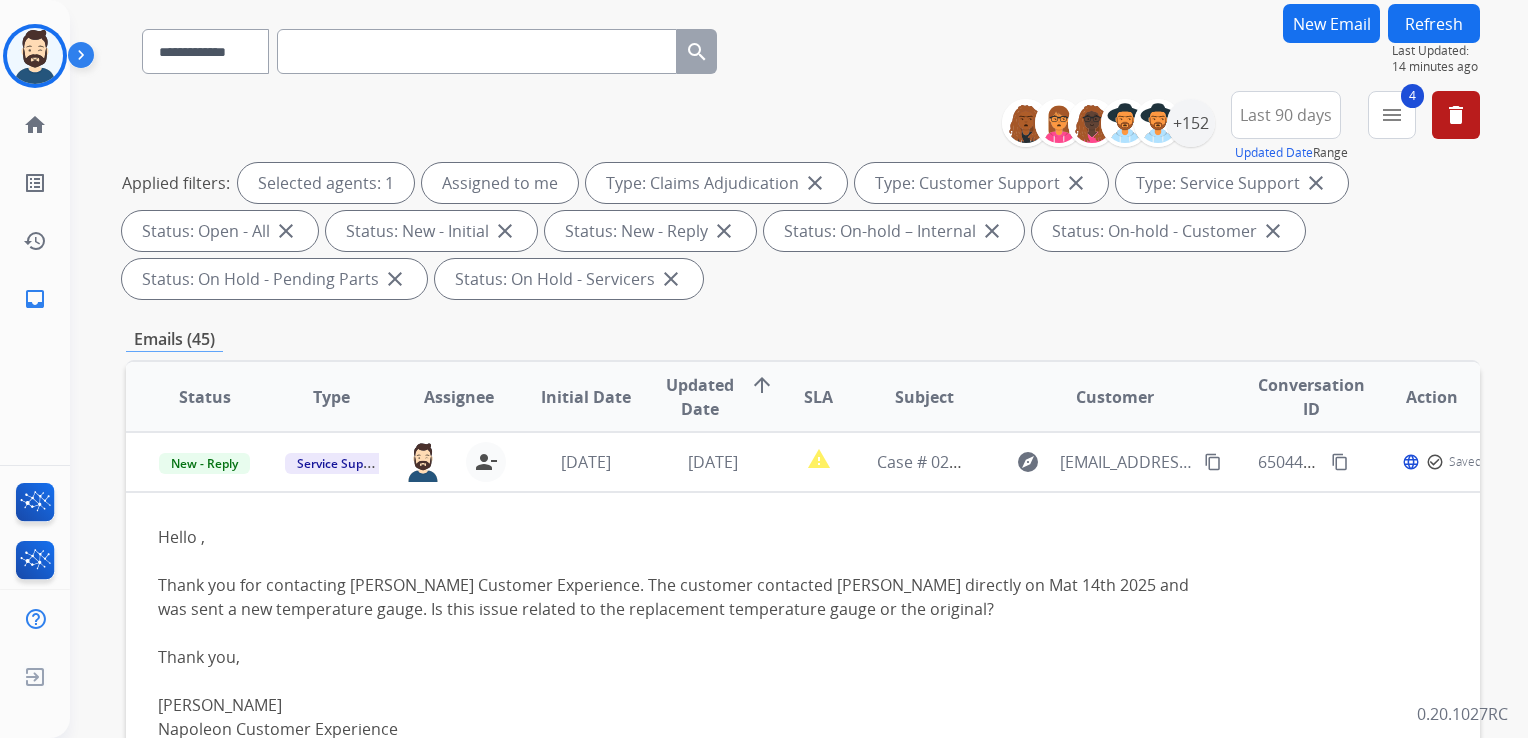 scroll, scrollTop: 300, scrollLeft: 0, axis: vertical 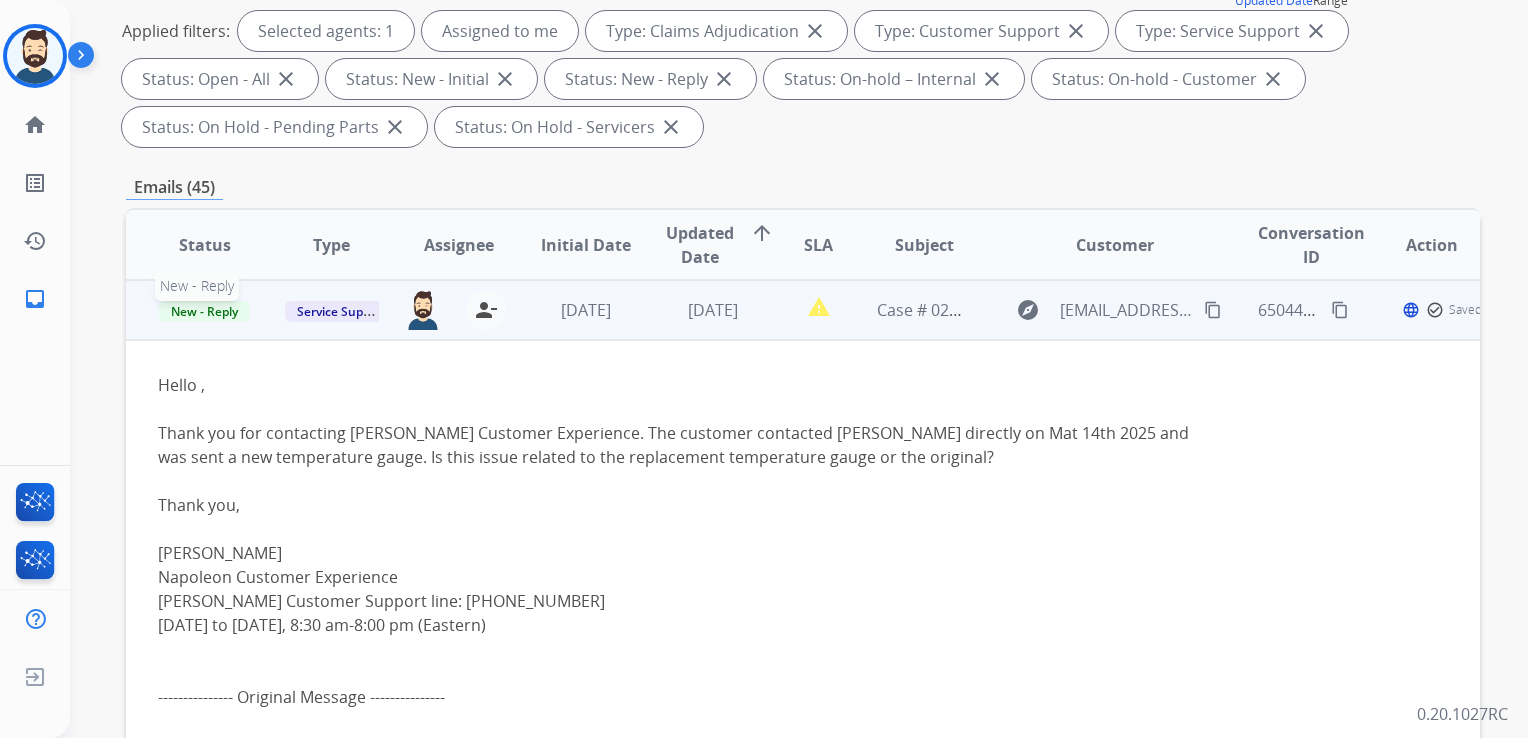 click on "New - Reply" at bounding box center [204, 311] 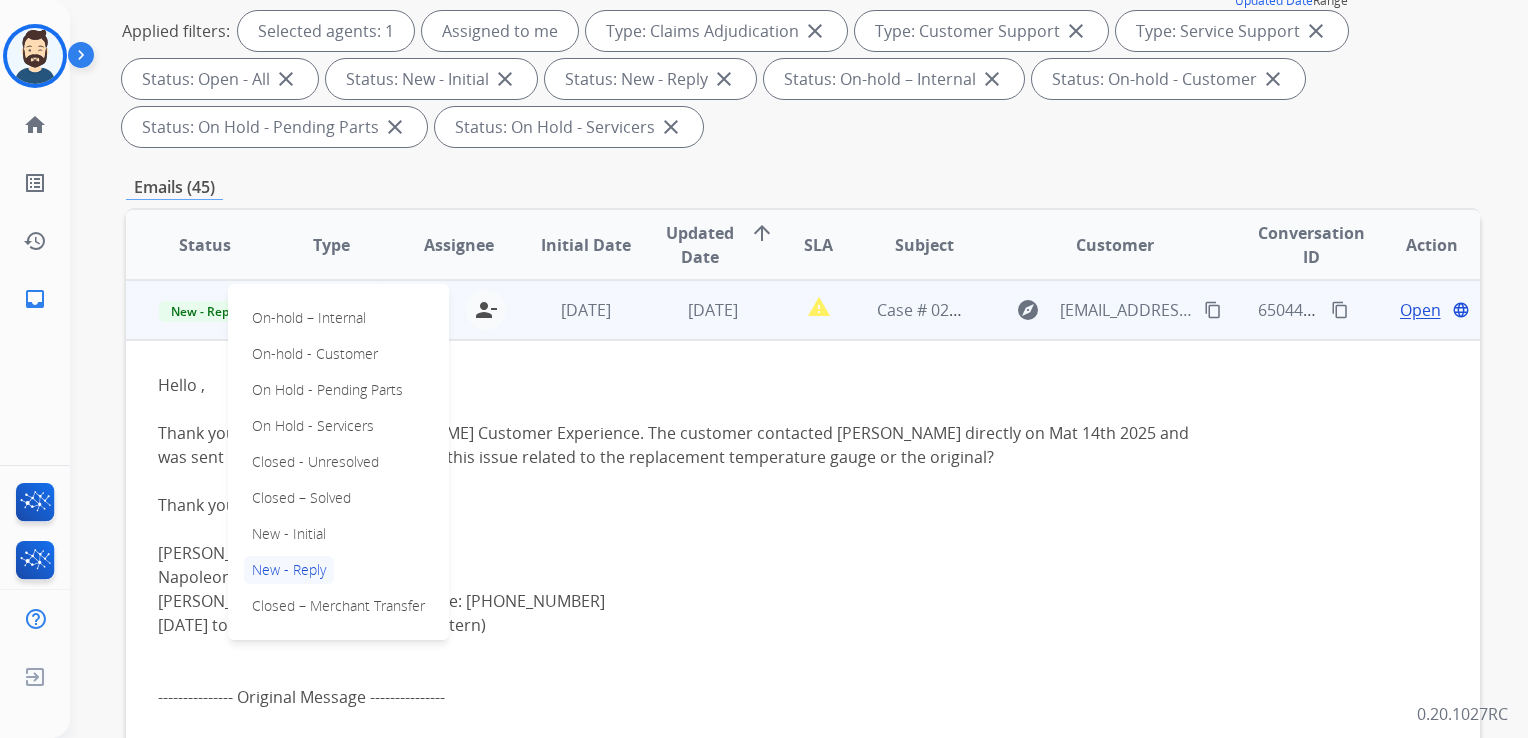drag, startPoint x: 300, startPoint y: 493, endPoint x: 455, endPoint y: 427, distance: 168.46661 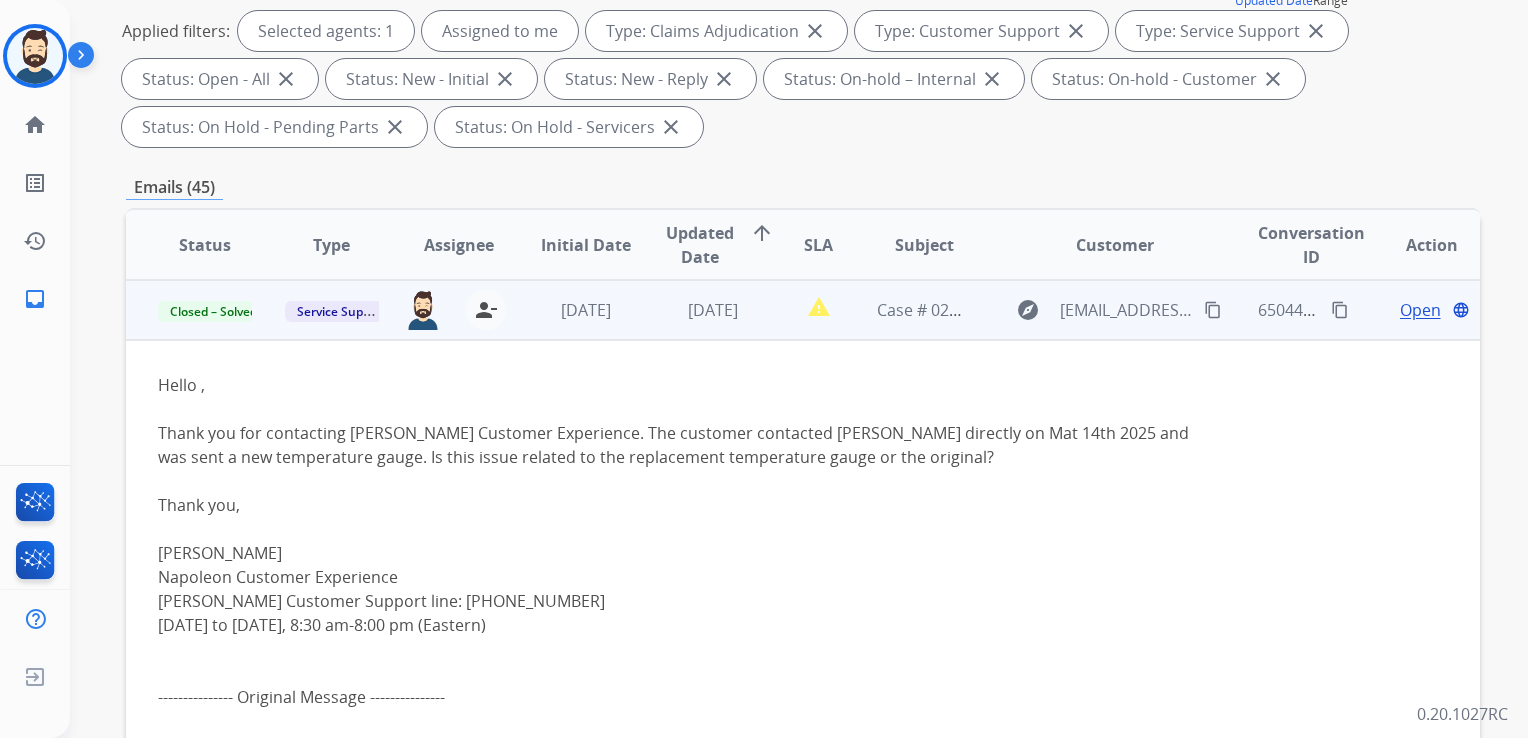 click on "[DATE]" at bounding box center (570, 310) 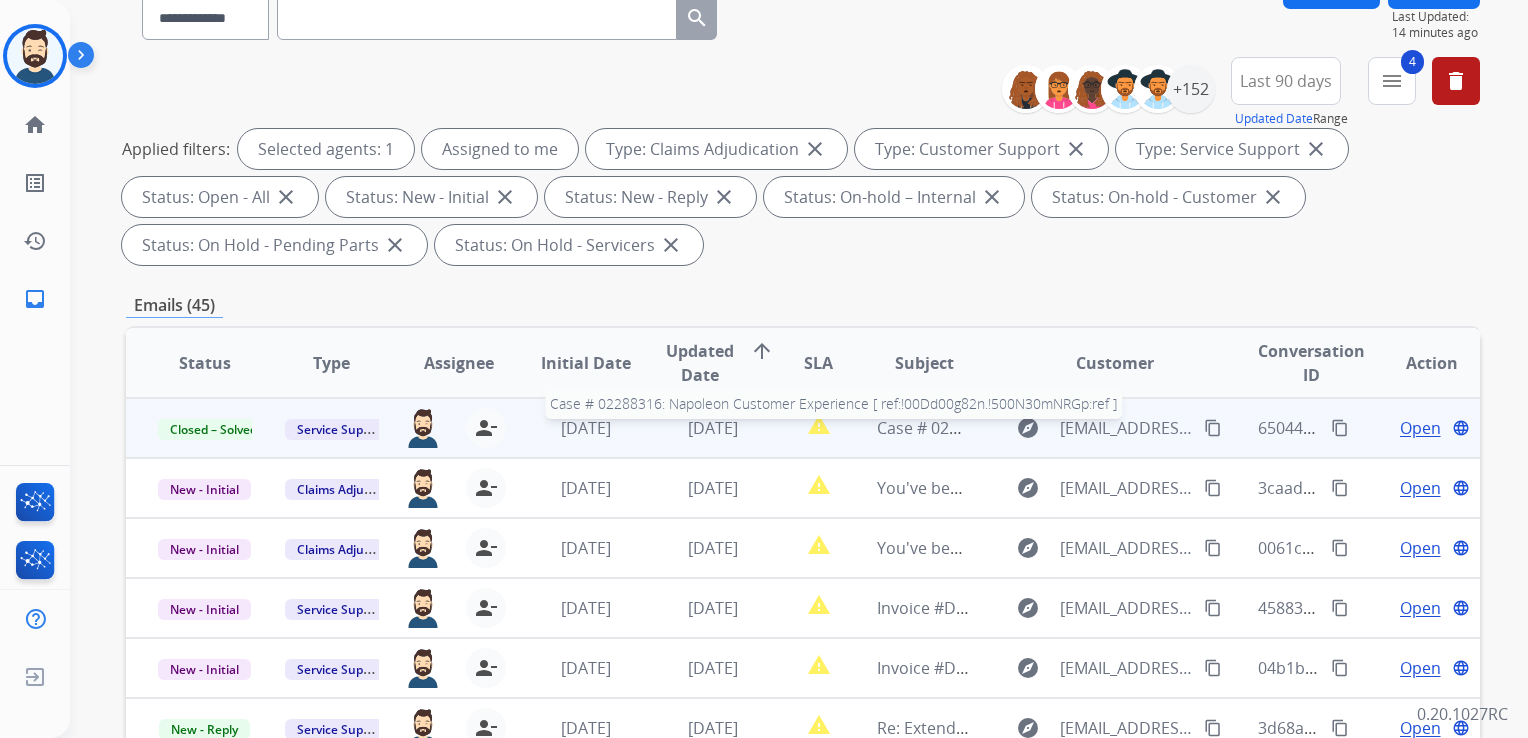 scroll, scrollTop: 0, scrollLeft: 0, axis: both 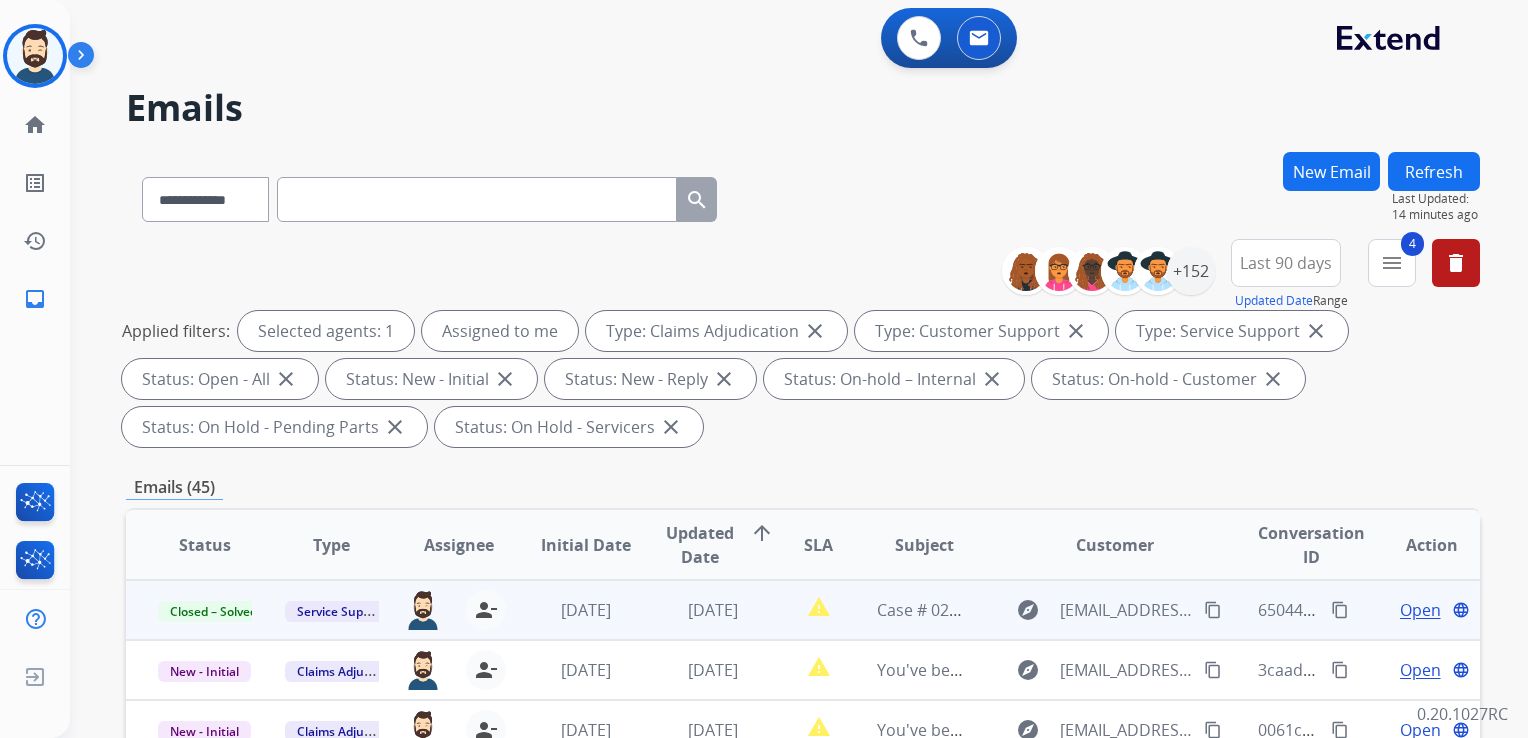click on "Refresh" at bounding box center [1434, 171] 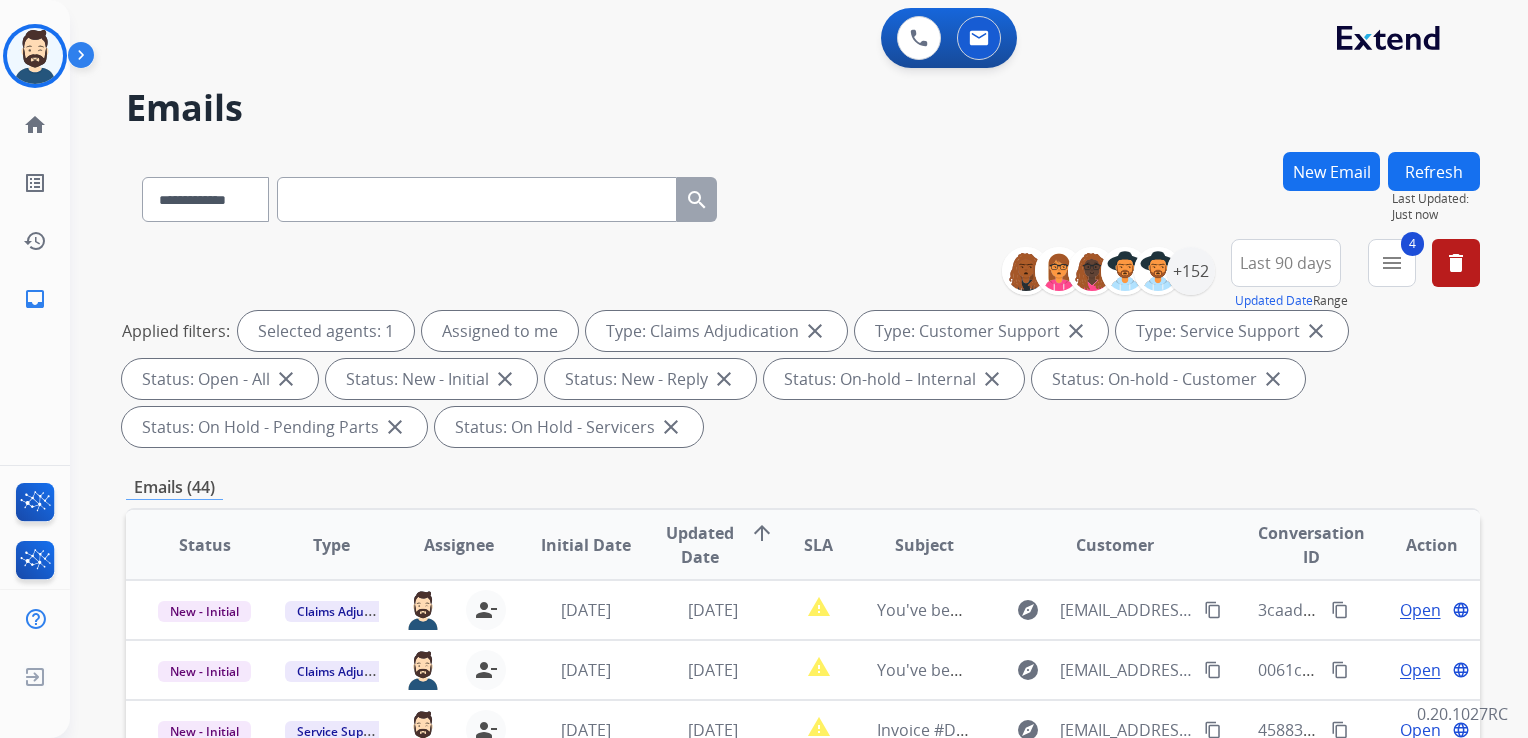 scroll, scrollTop: 400, scrollLeft: 0, axis: vertical 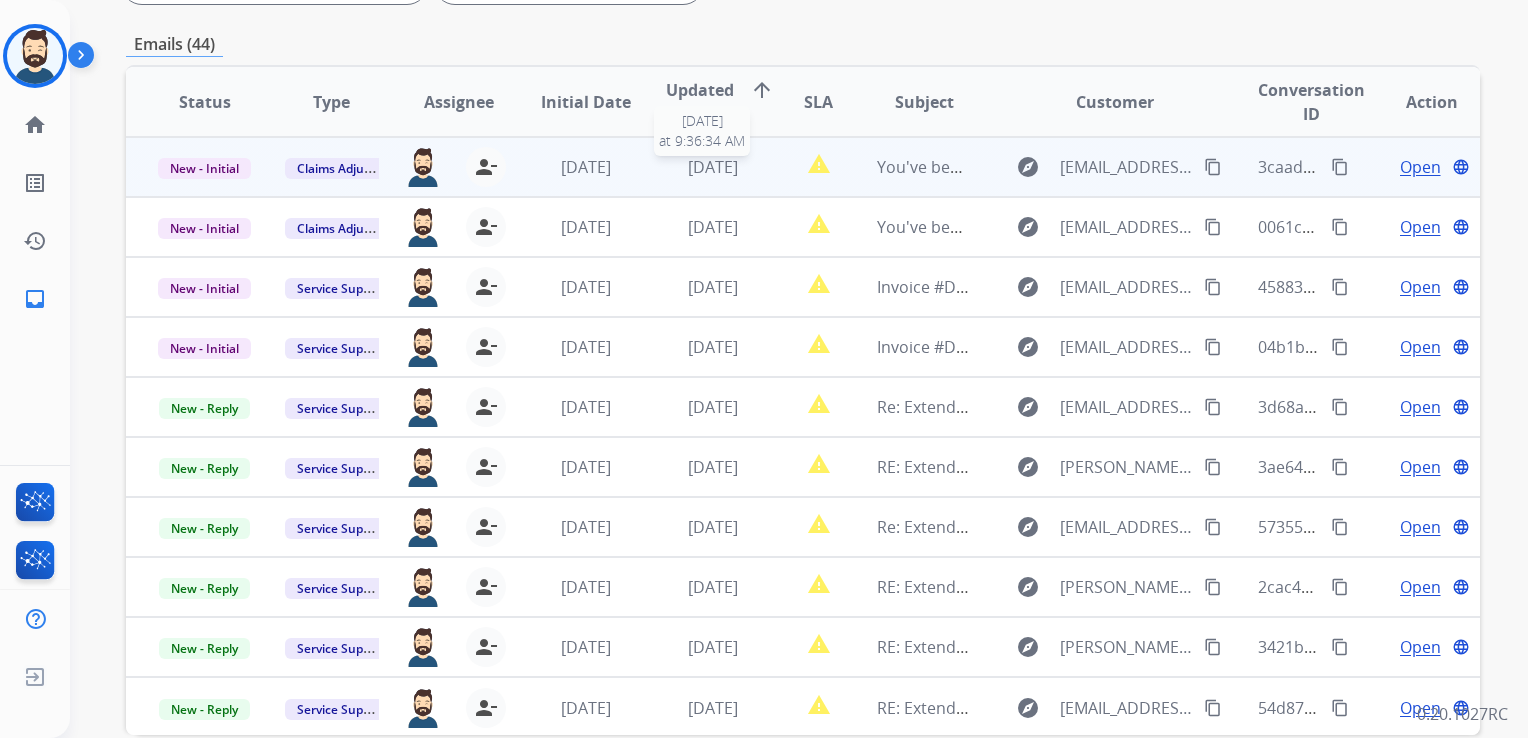 click on "[DATE]" at bounding box center (713, 167) 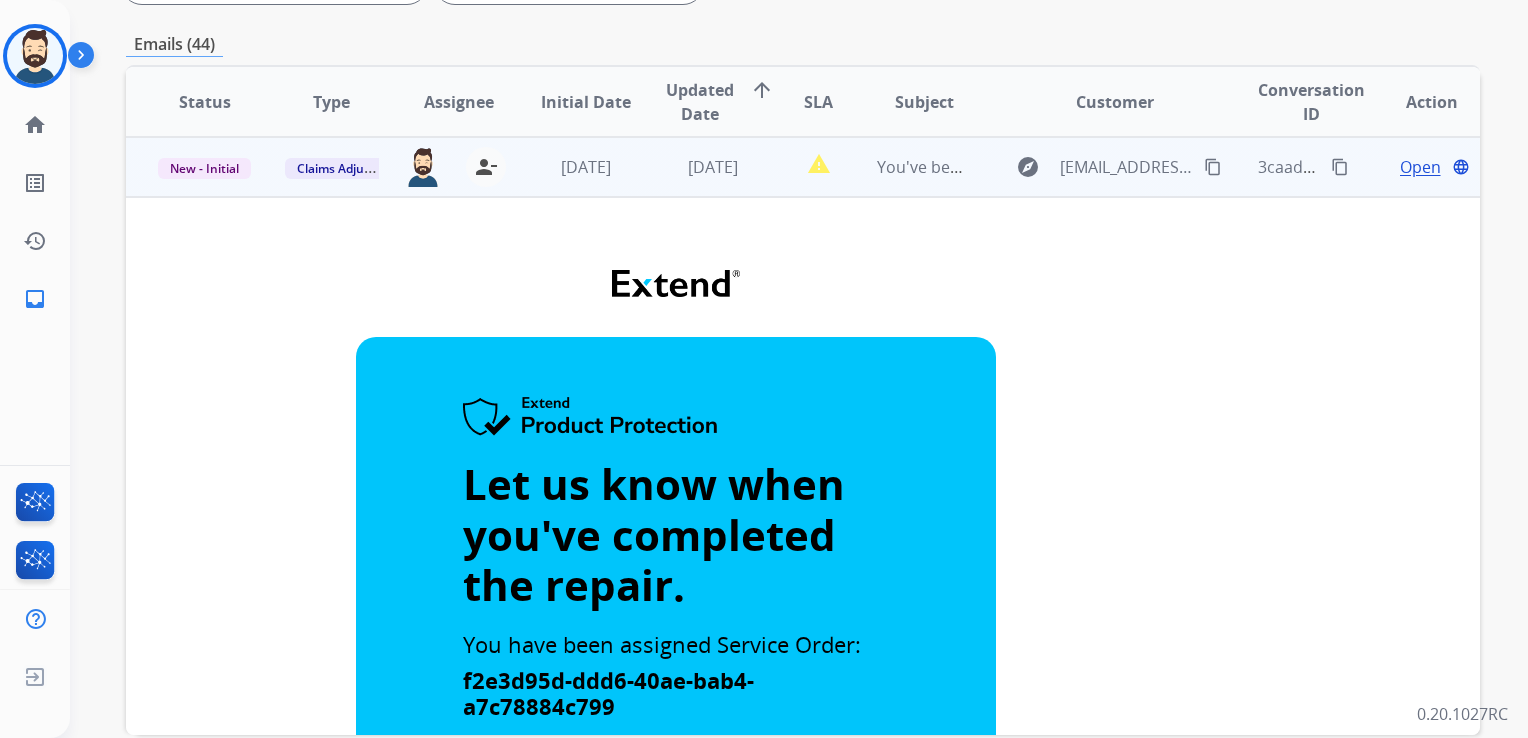click on "Open" at bounding box center (1420, 167) 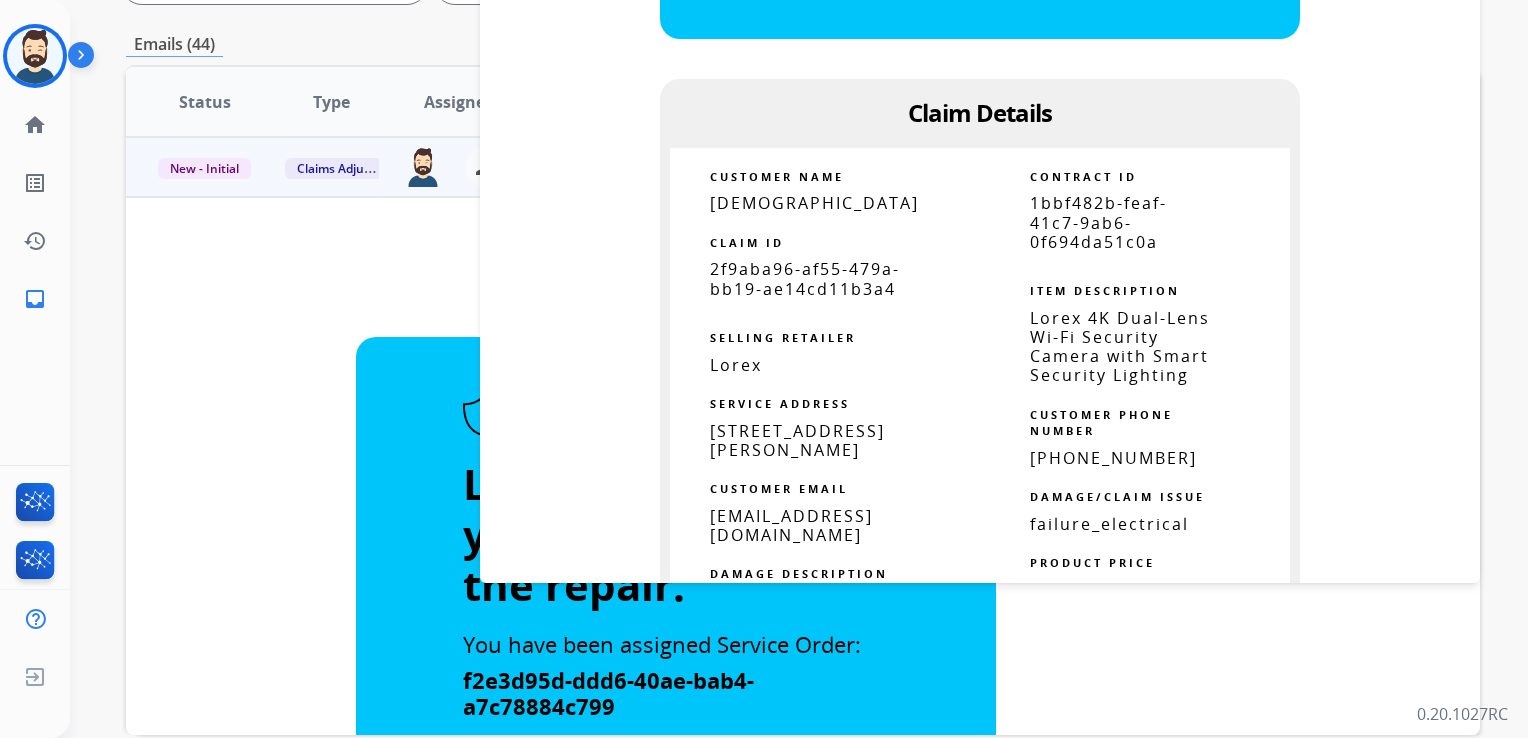 scroll, scrollTop: 900, scrollLeft: 0, axis: vertical 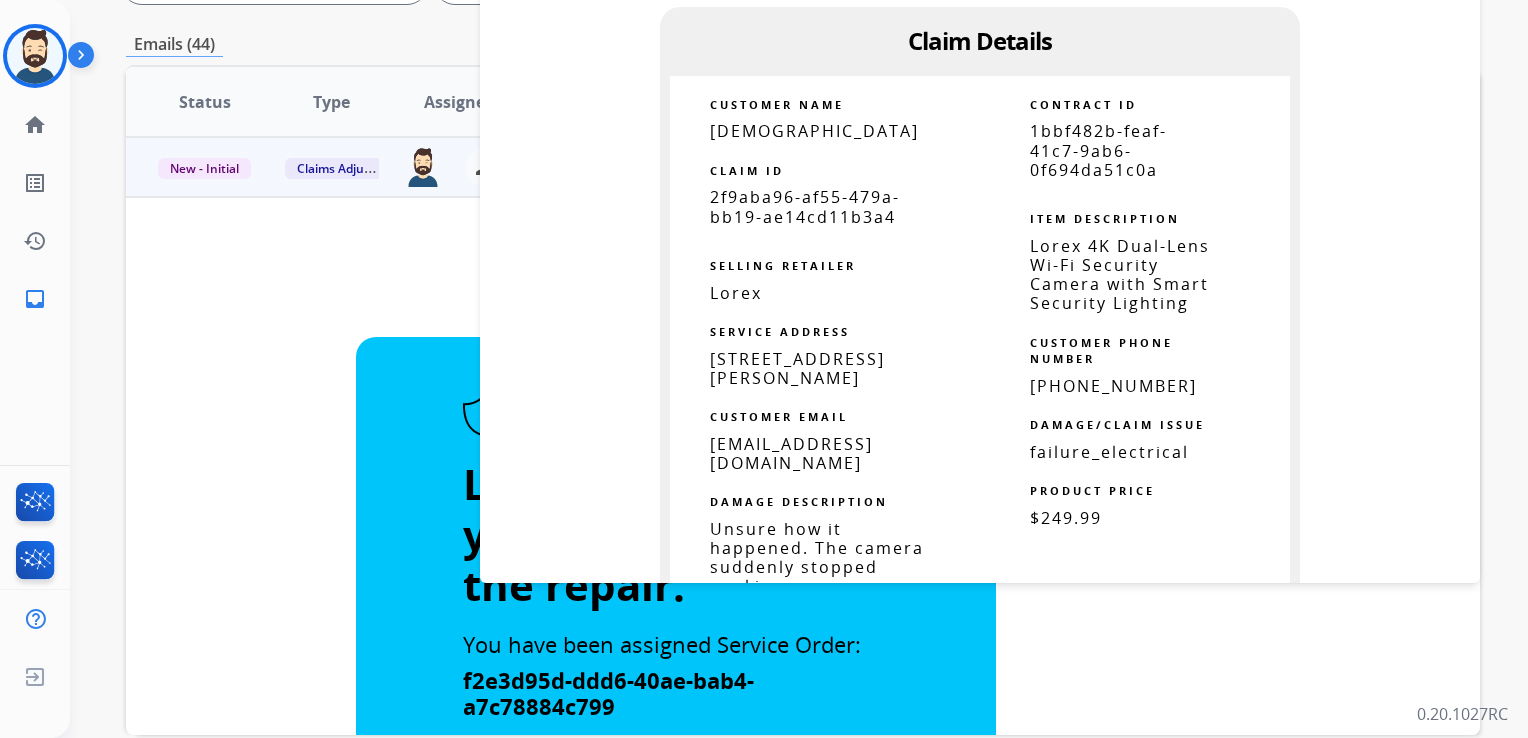 click on "2f9aba96-af55-479a-bb19-ae14cd11b3a4" at bounding box center [805, 206] 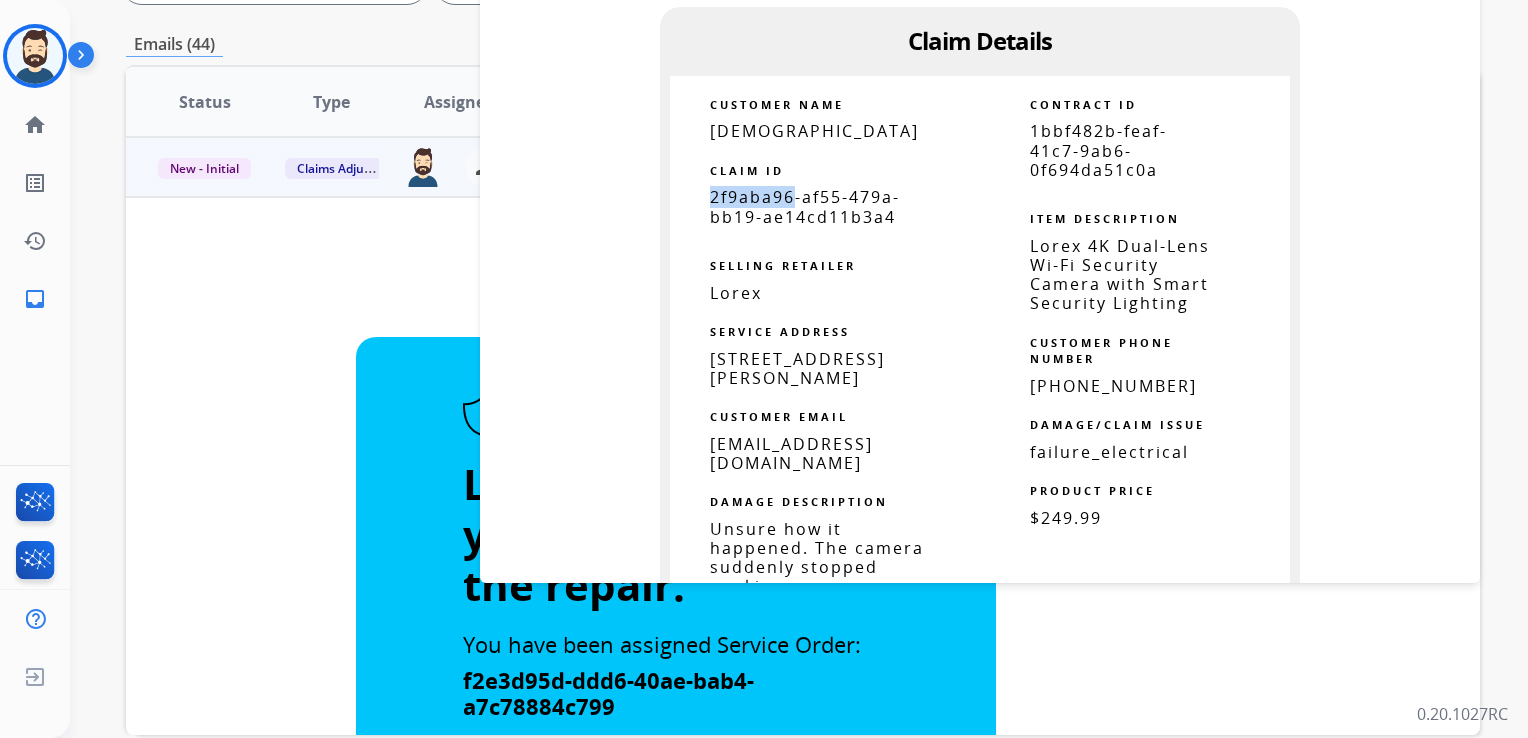 click on "2f9aba96-af55-479a-bb19-ae14cd11b3a4" at bounding box center (805, 206) 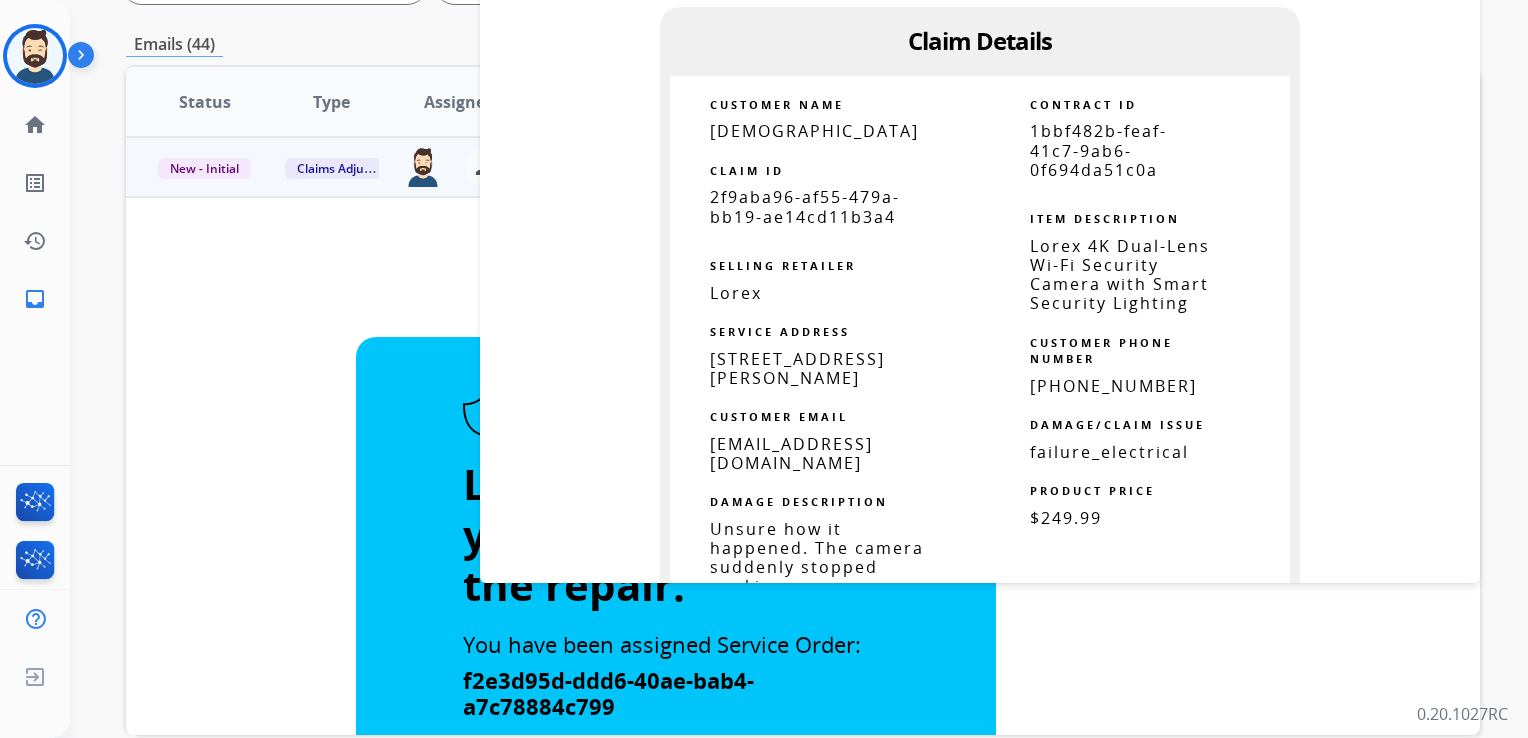 click on "2f9aba96-af55-479a-bb19-ae14cd11b3a4" at bounding box center [805, 206] 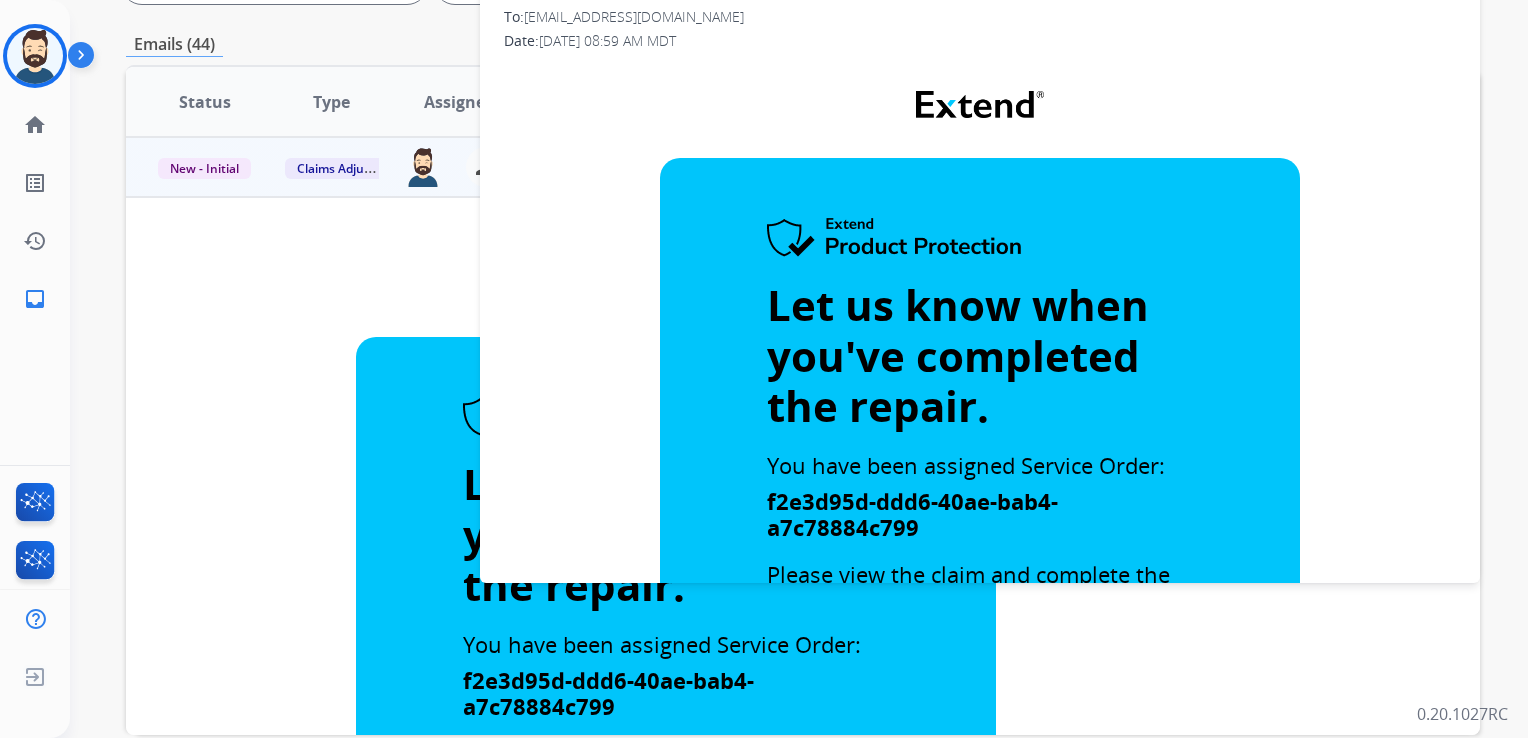 scroll, scrollTop: 0, scrollLeft: 0, axis: both 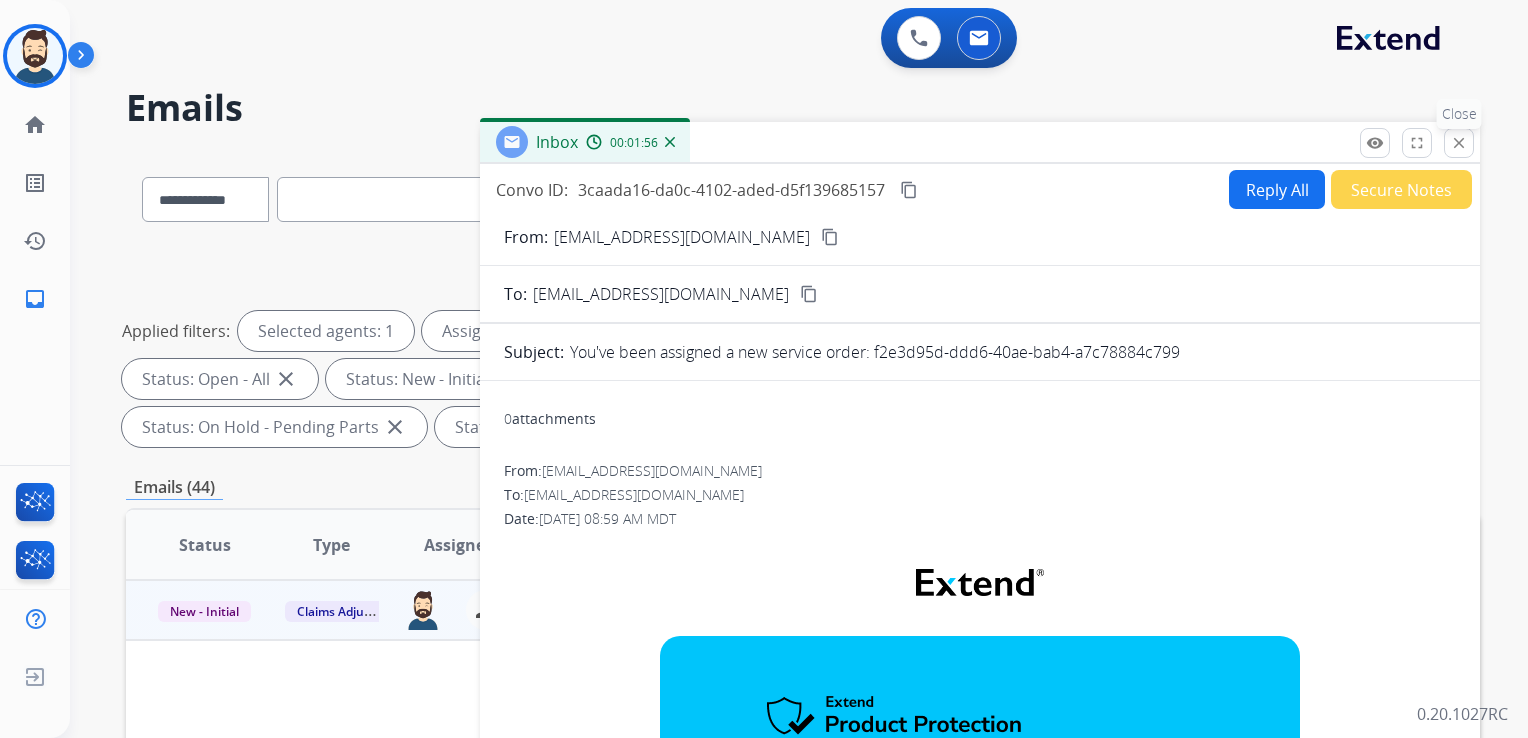 click on "close Close" at bounding box center [1459, 143] 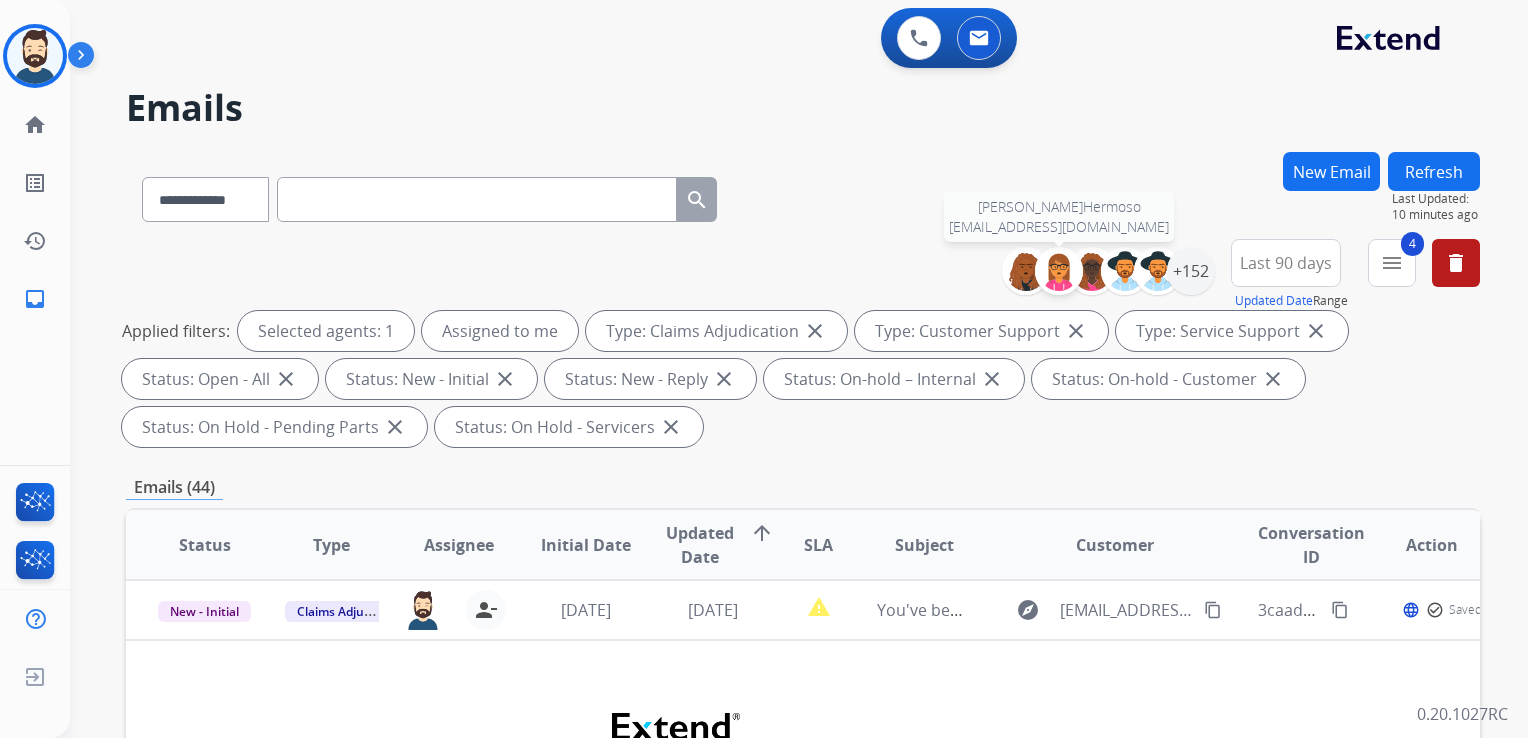 scroll, scrollTop: 200, scrollLeft: 0, axis: vertical 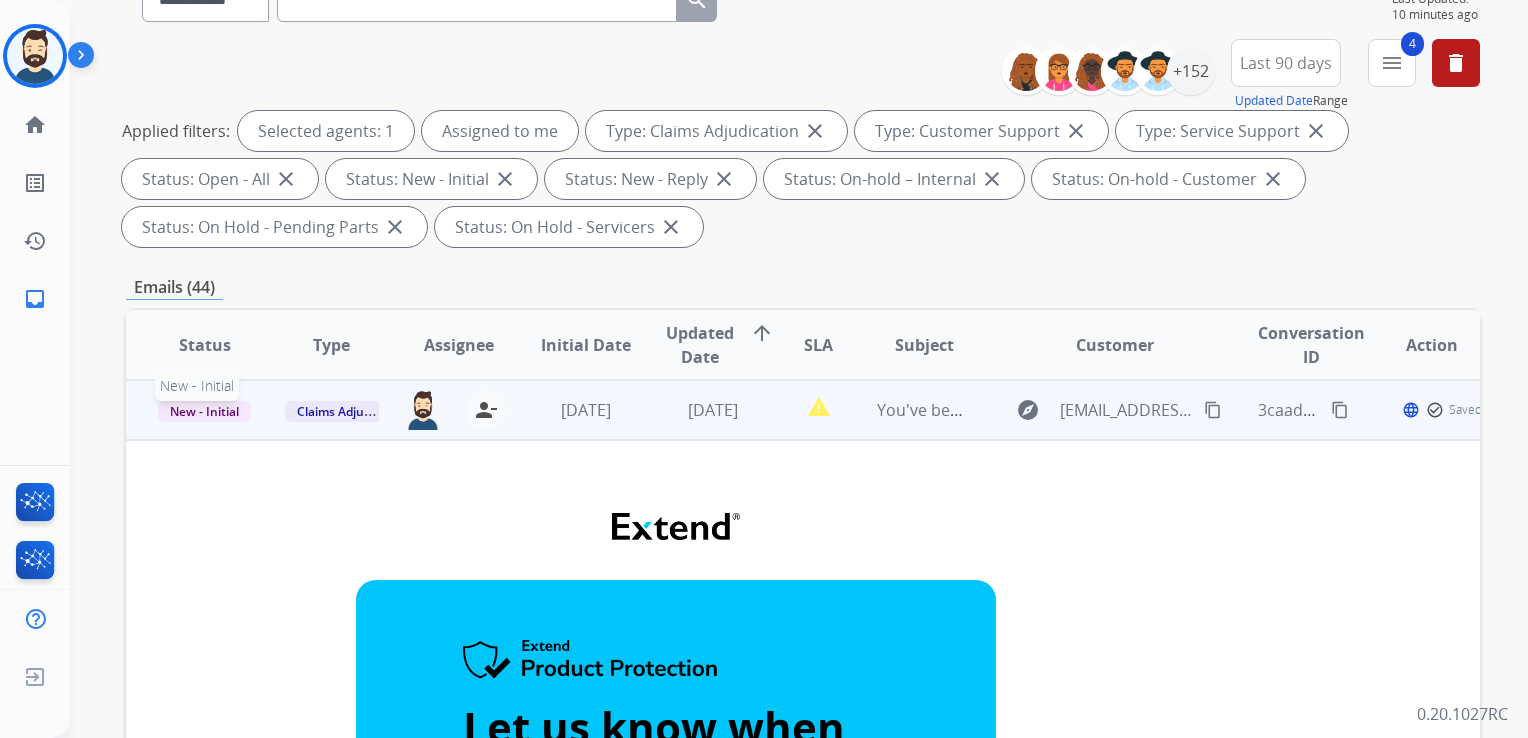 click on "New - Initial" at bounding box center [205, 410] 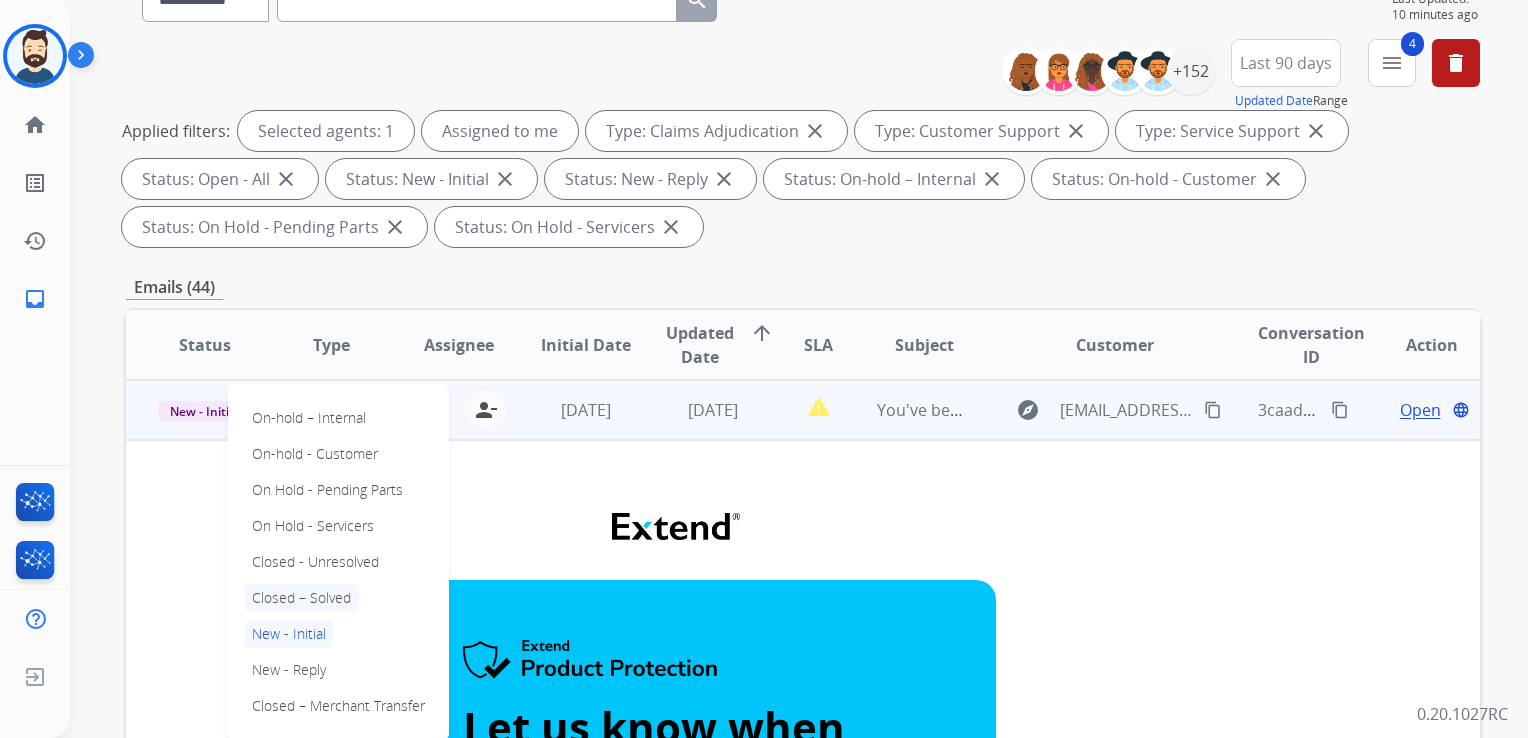 click on "Closed – Solved" at bounding box center (301, 598) 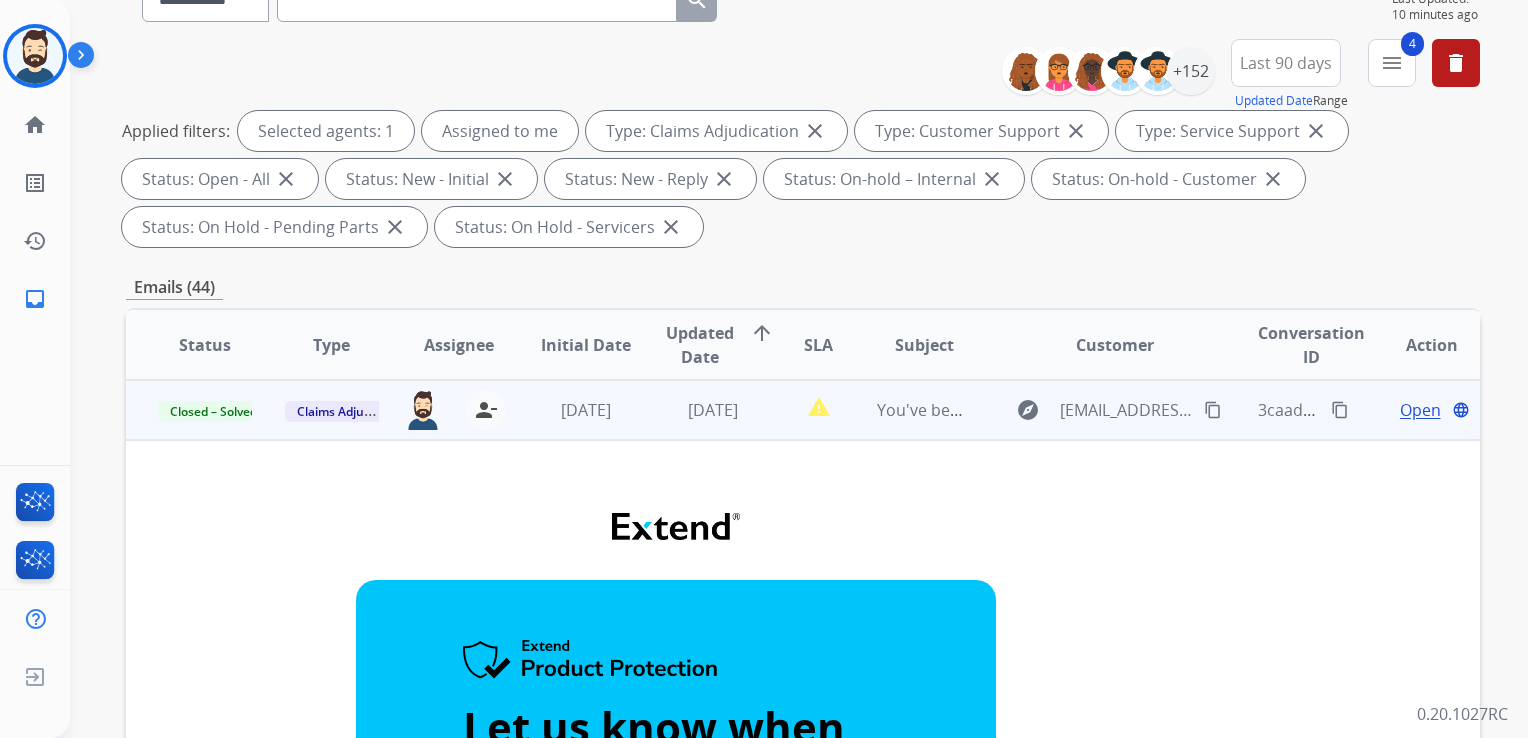 click on "[DATE]" at bounding box center (570, 410) 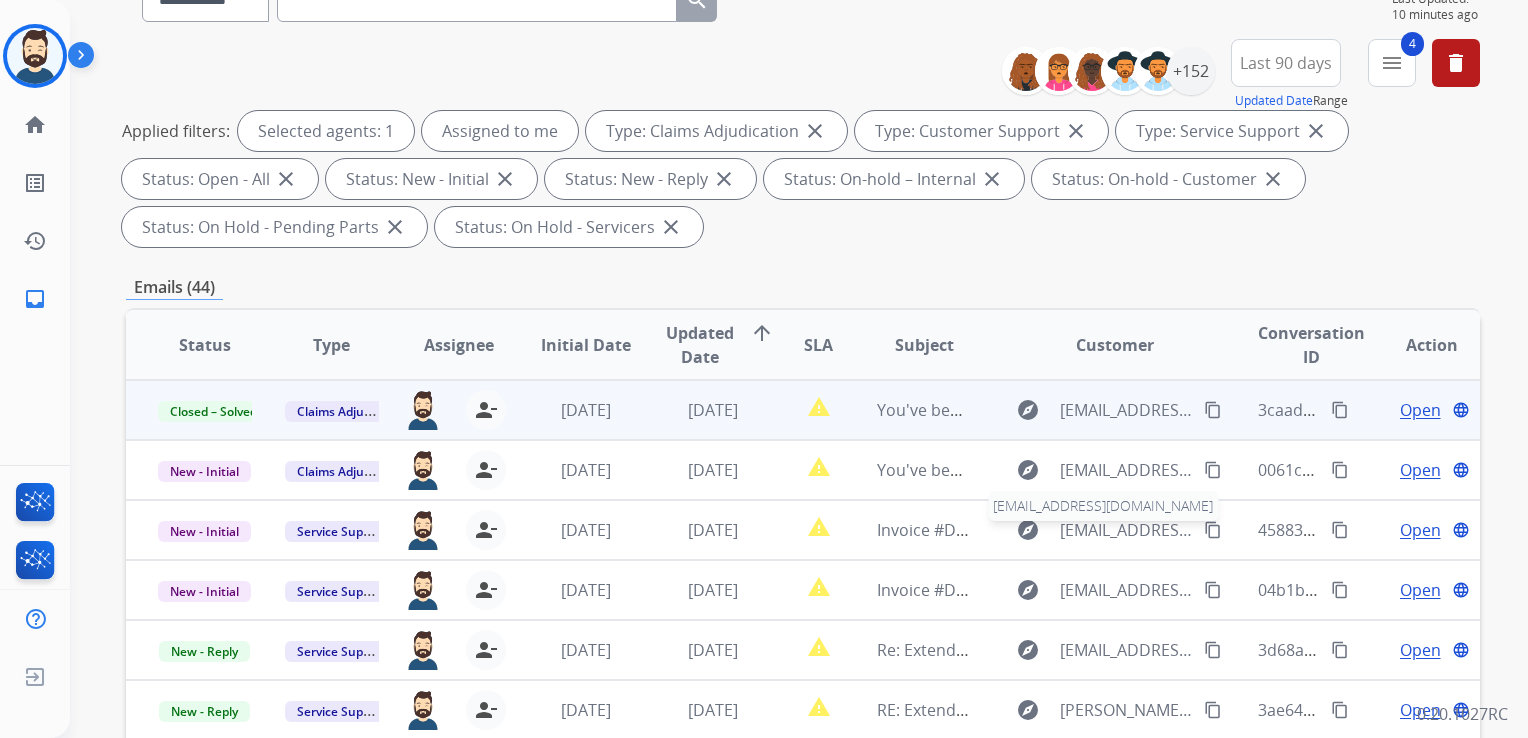 scroll, scrollTop: 0, scrollLeft: 0, axis: both 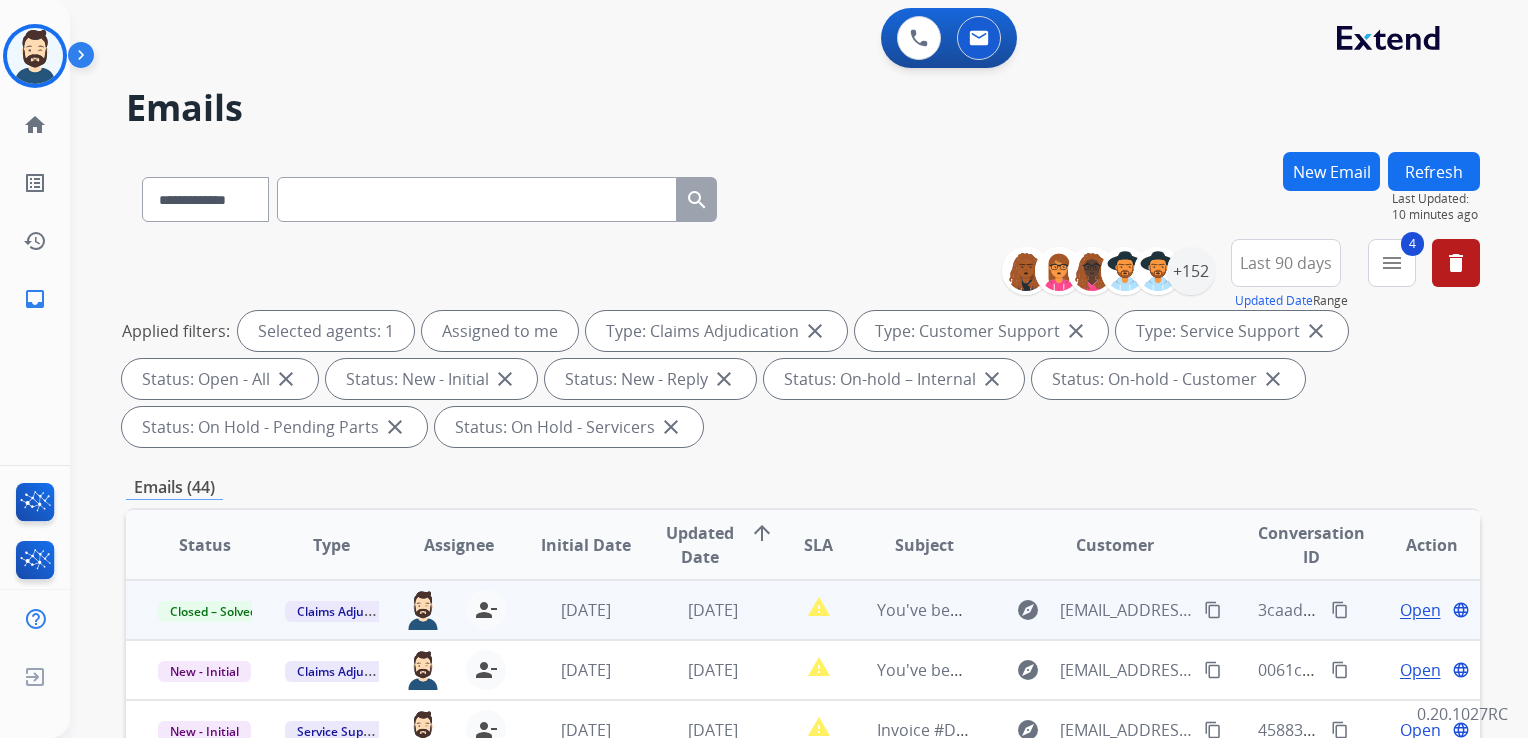 click on "Refresh" at bounding box center (1434, 171) 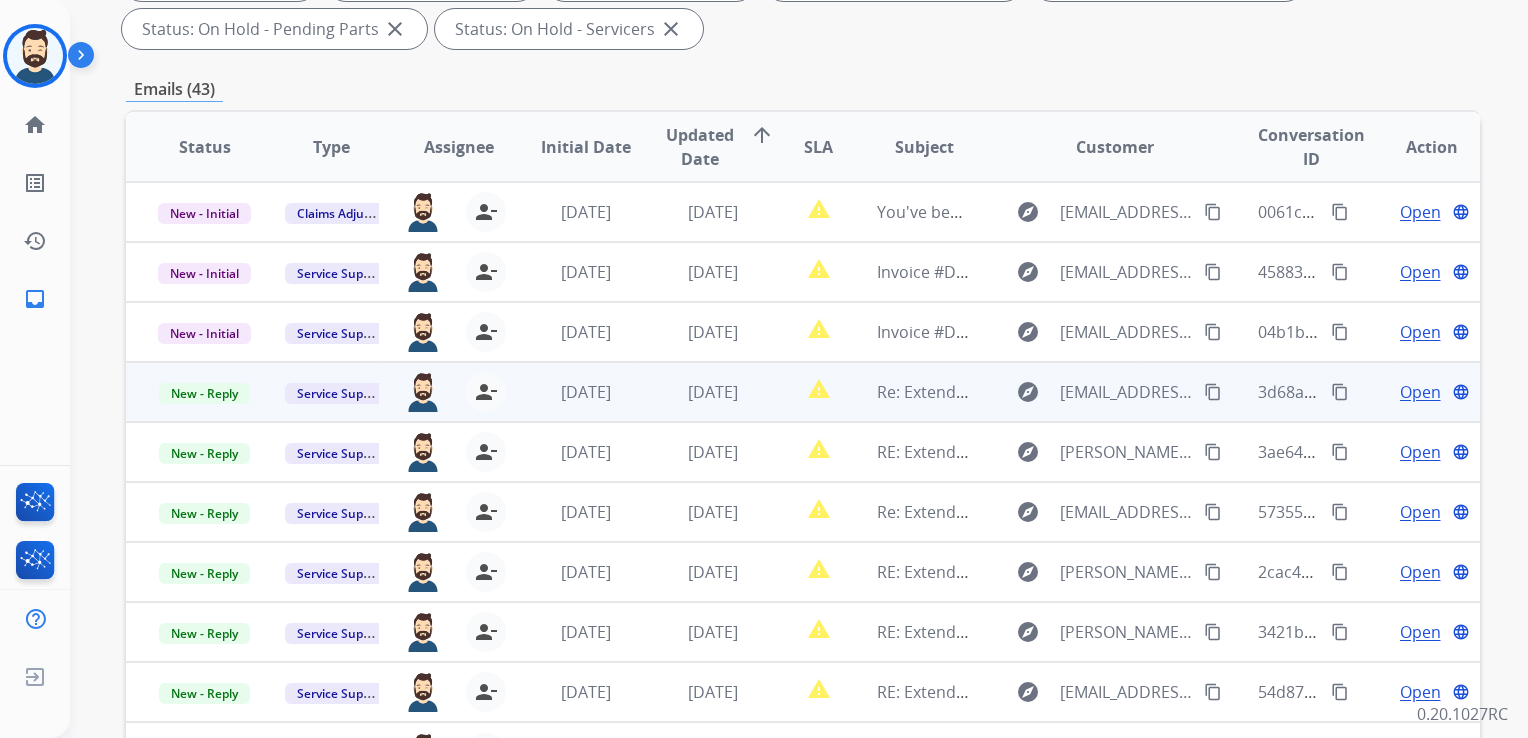 scroll, scrollTop: 400, scrollLeft: 0, axis: vertical 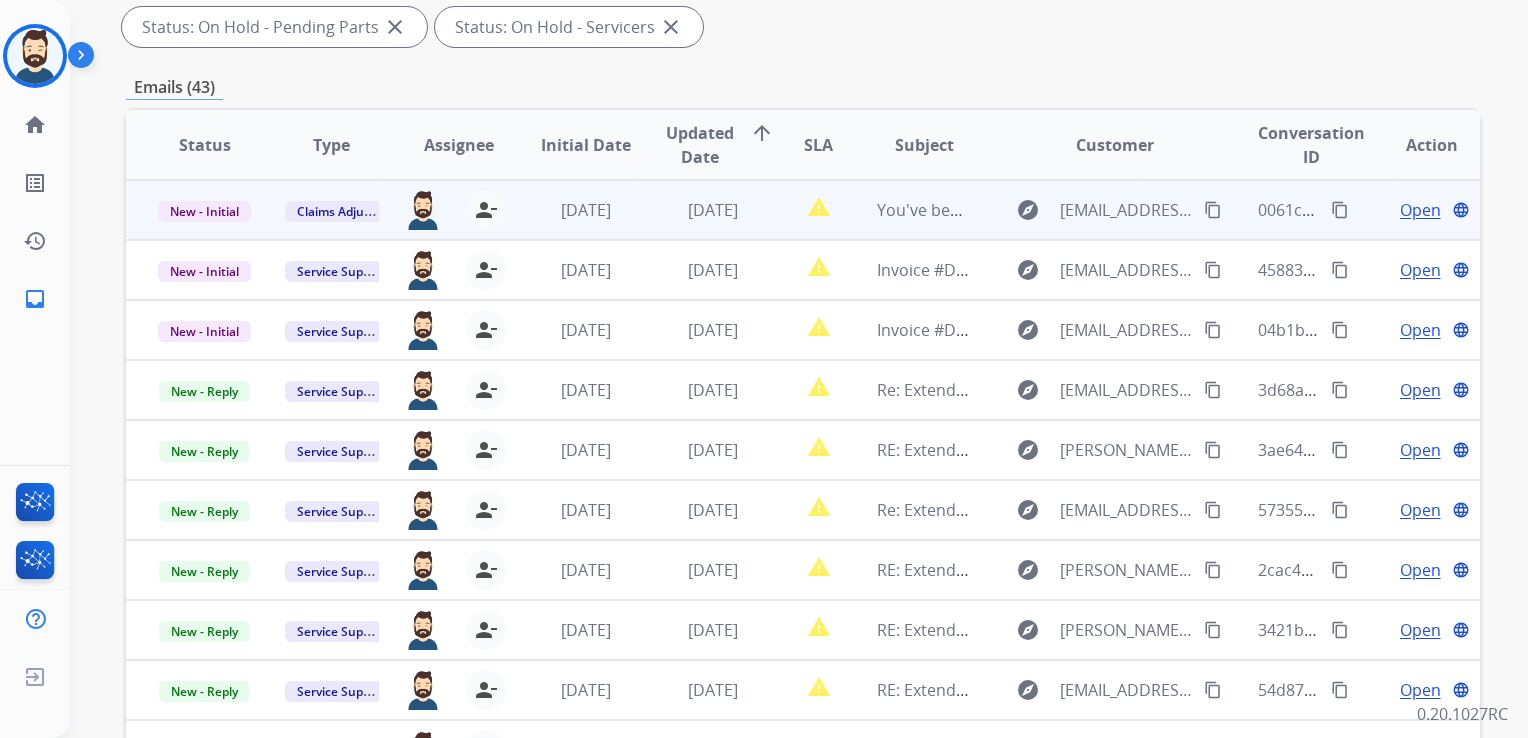 click on "[DATE]" at bounding box center [697, 210] 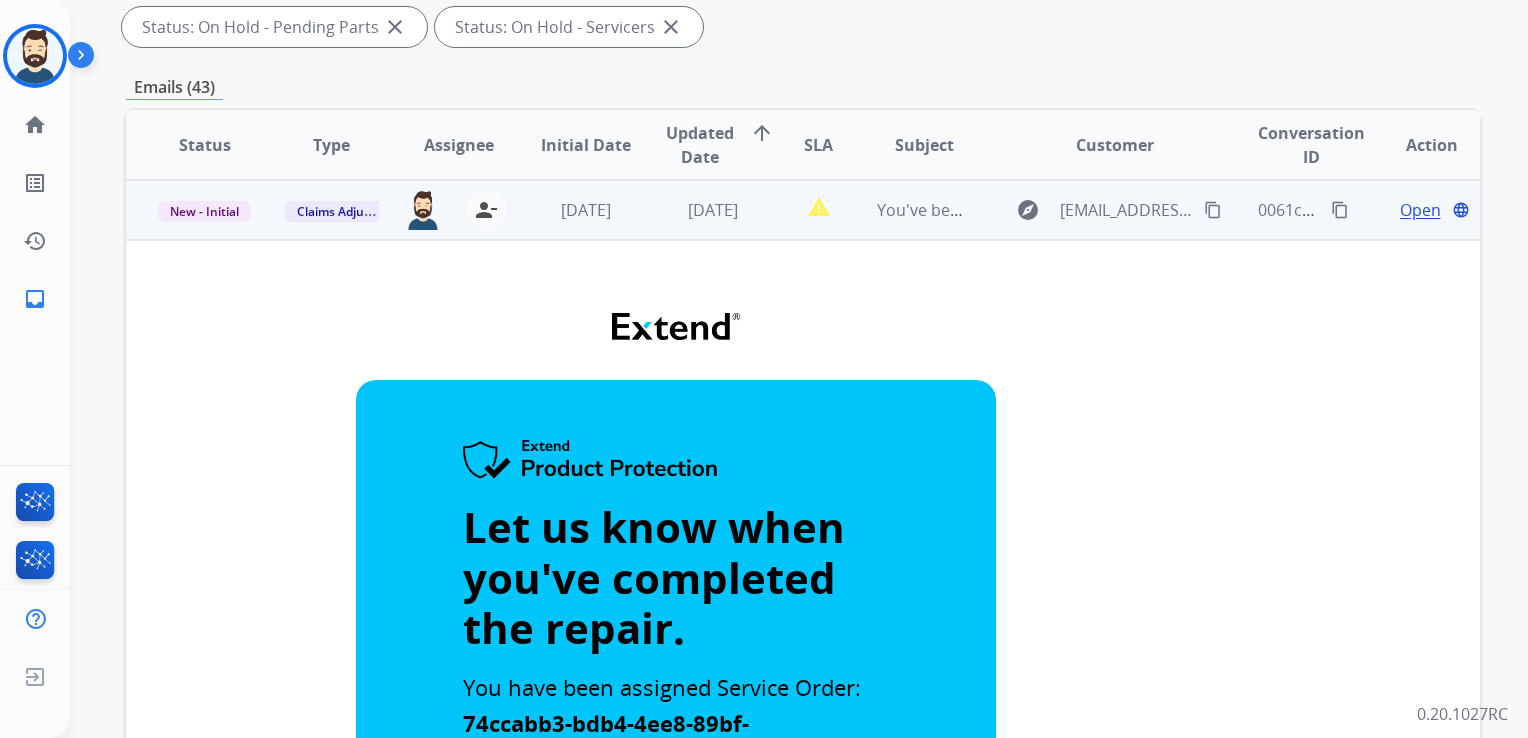 click on "Open" at bounding box center [1420, 210] 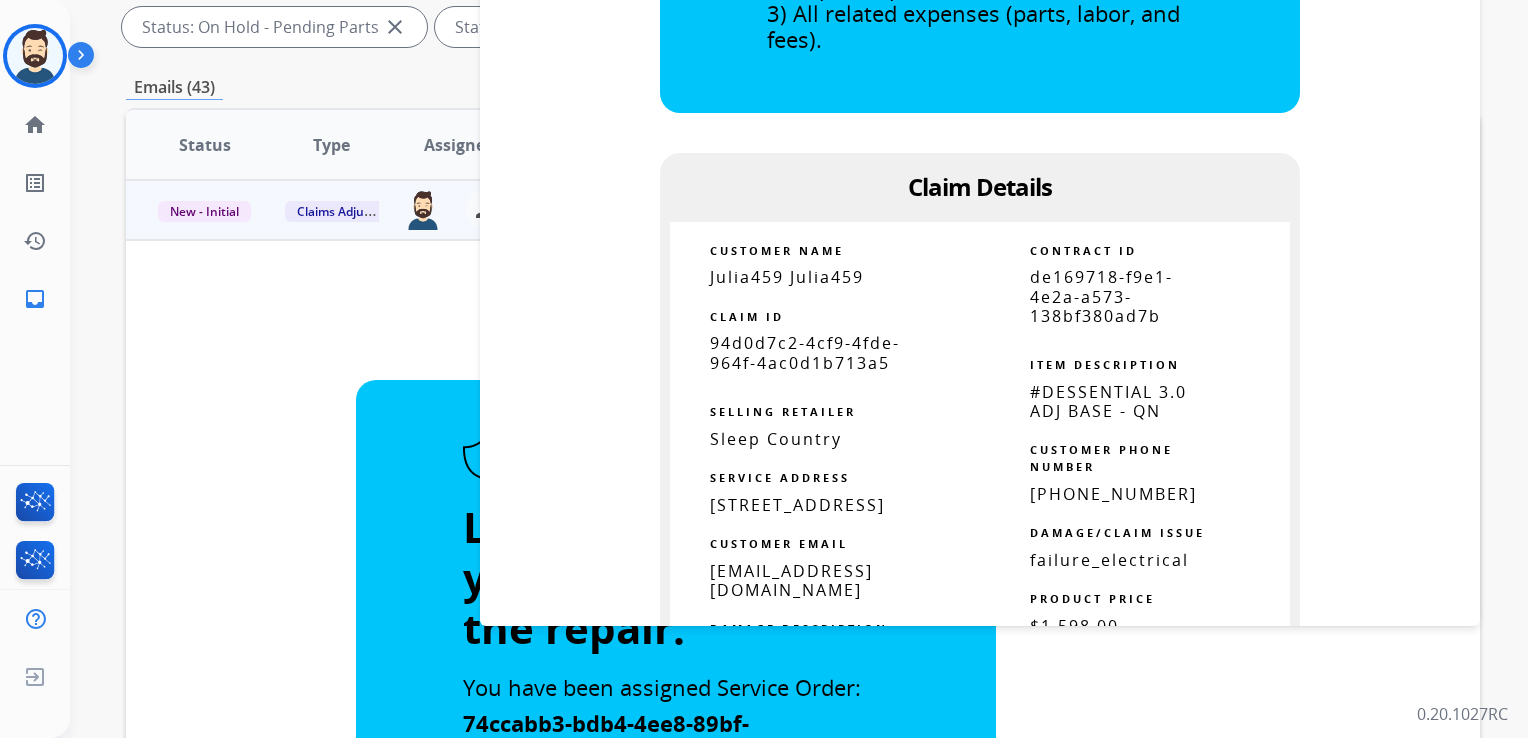 scroll, scrollTop: 900, scrollLeft: 0, axis: vertical 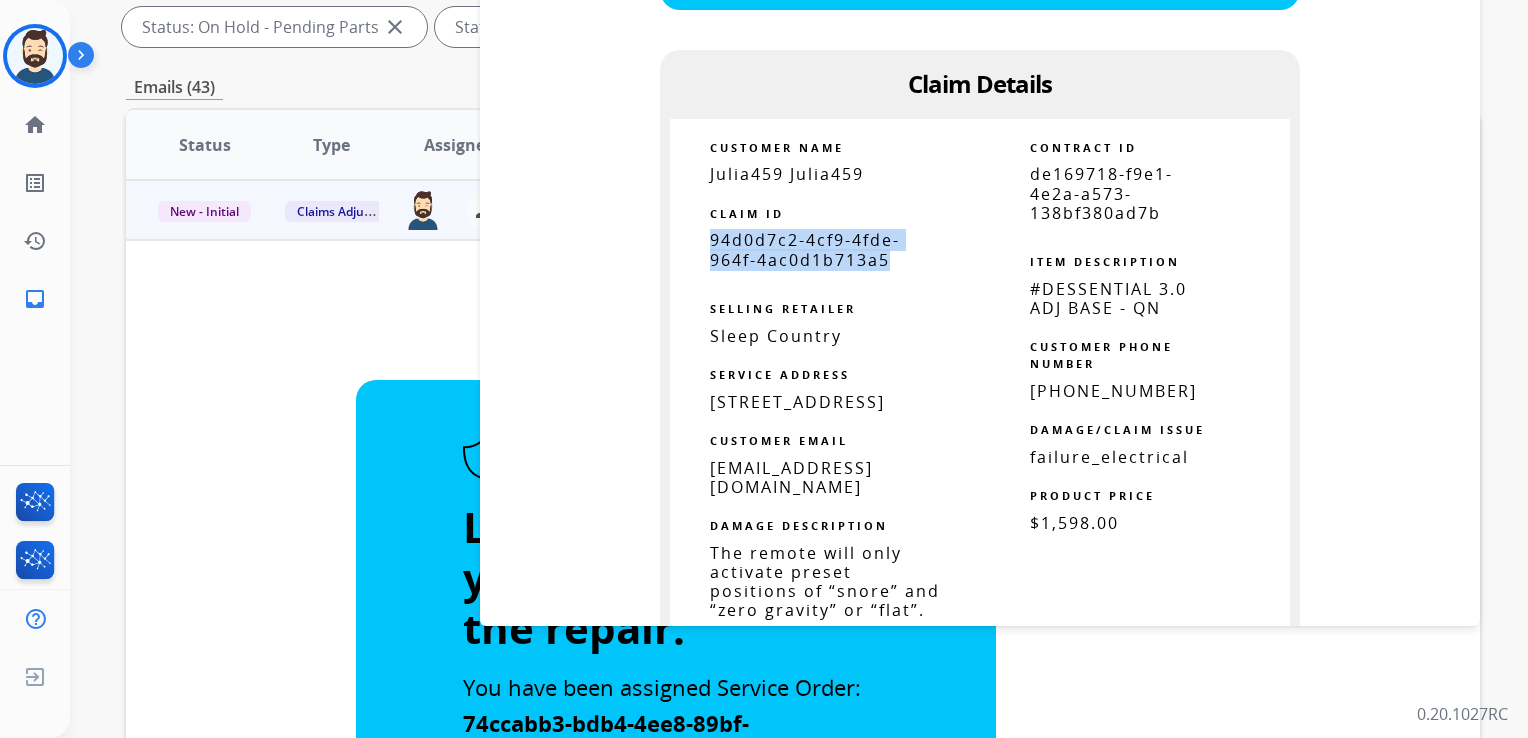 drag, startPoint x: 702, startPoint y: 237, endPoint x: 889, endPoint y: 265, distance: 189.08464 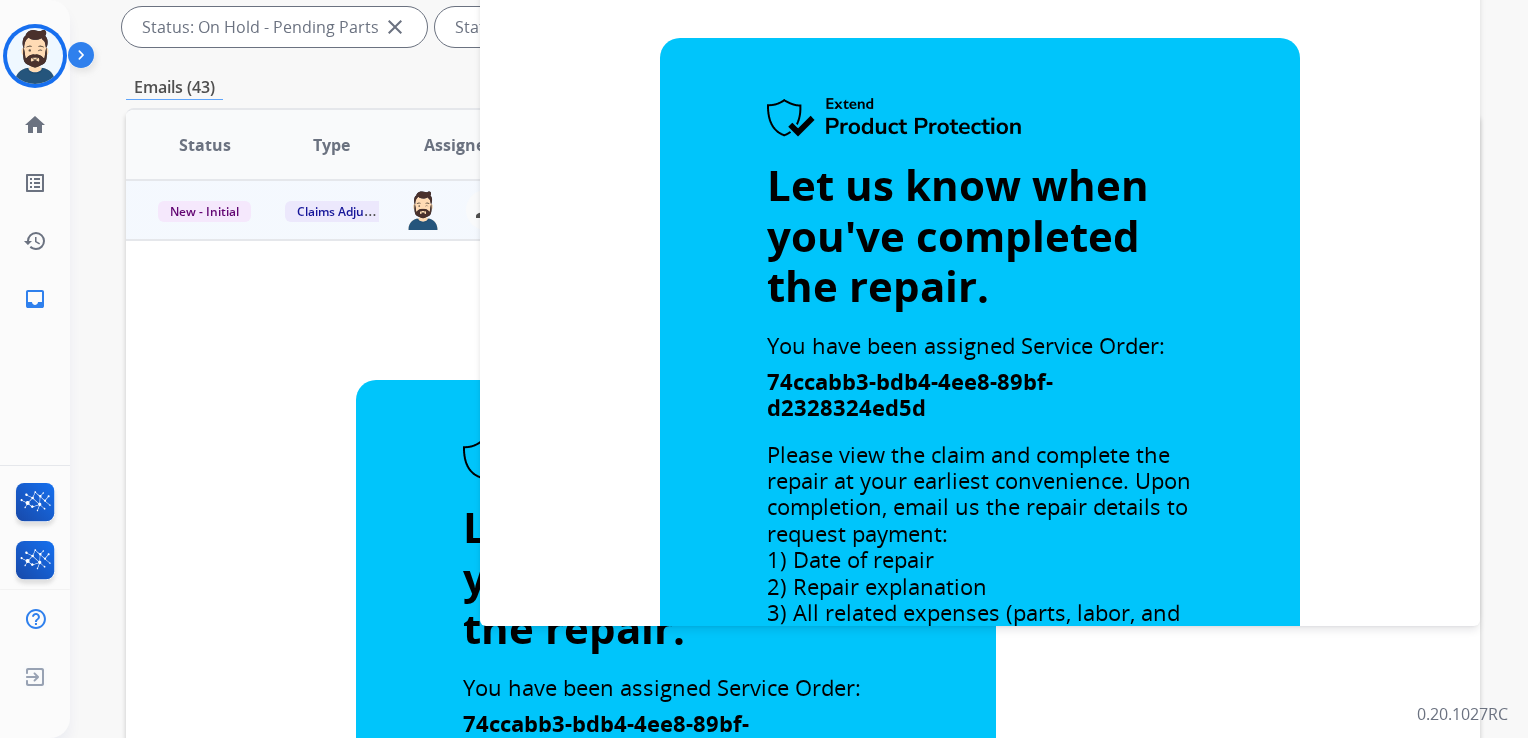 scroll, scrollTop: 0, scrollLeft: 0, axis: both 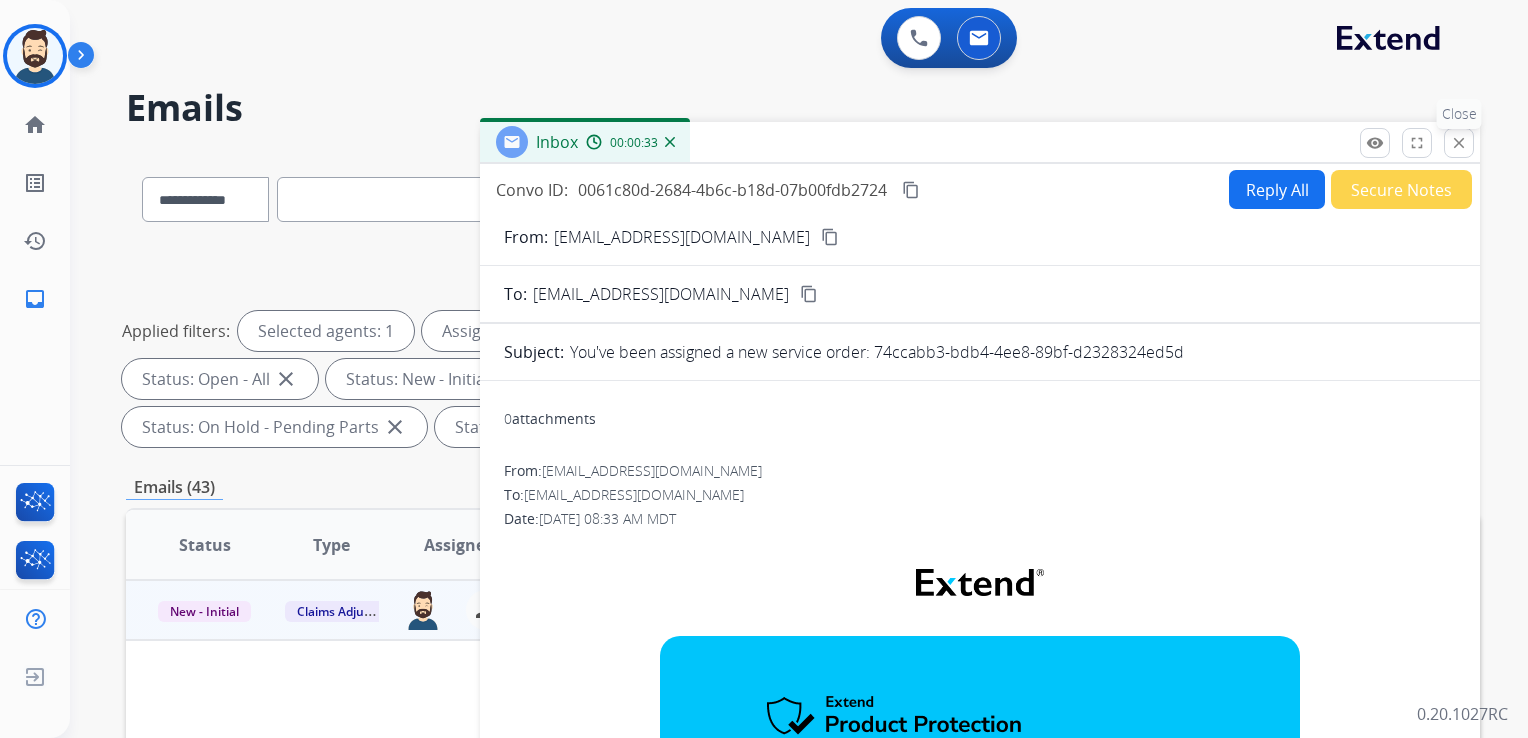 click on "close" at bounding box center (1459, 143) 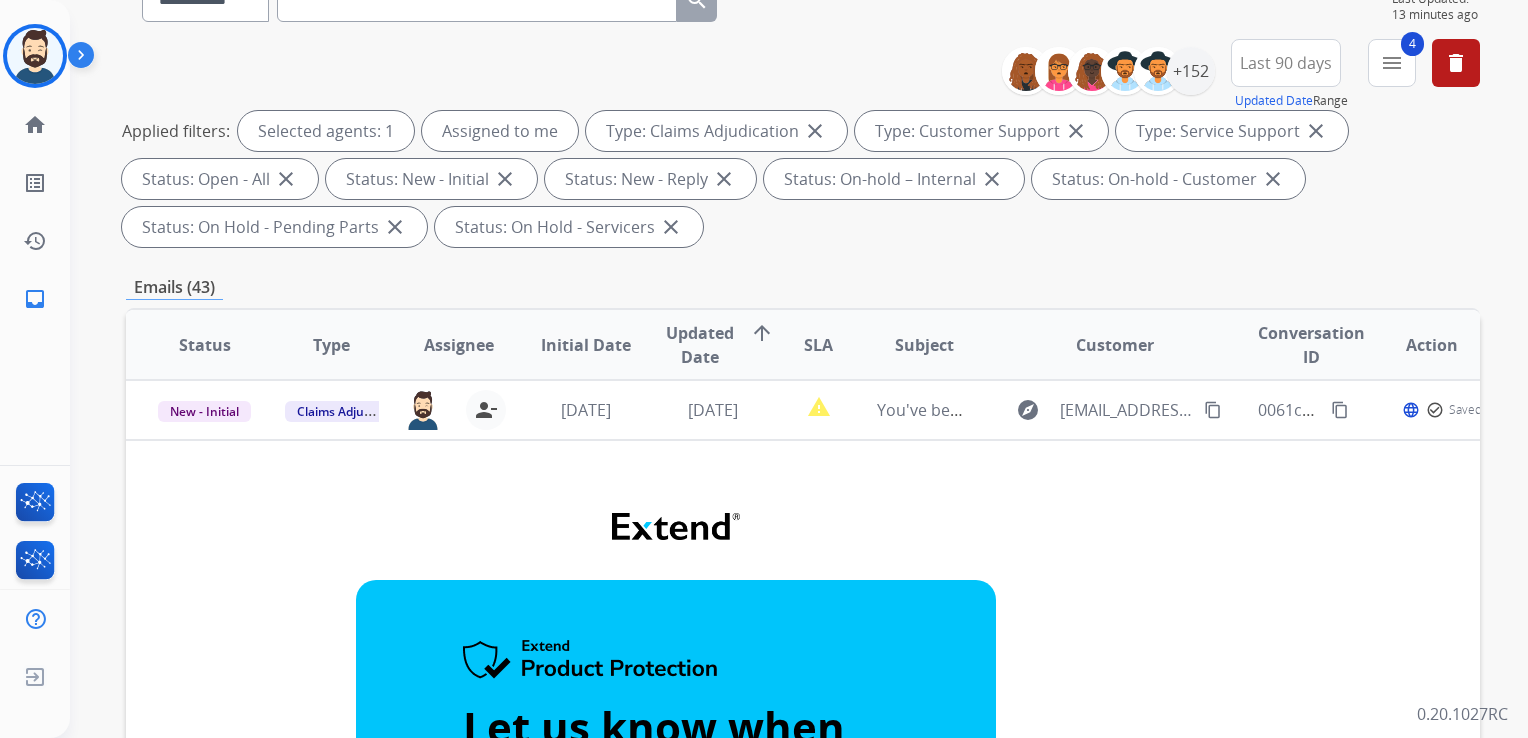 scroll, scrollTop: 300, scrollLeft: 0, axis: vertical 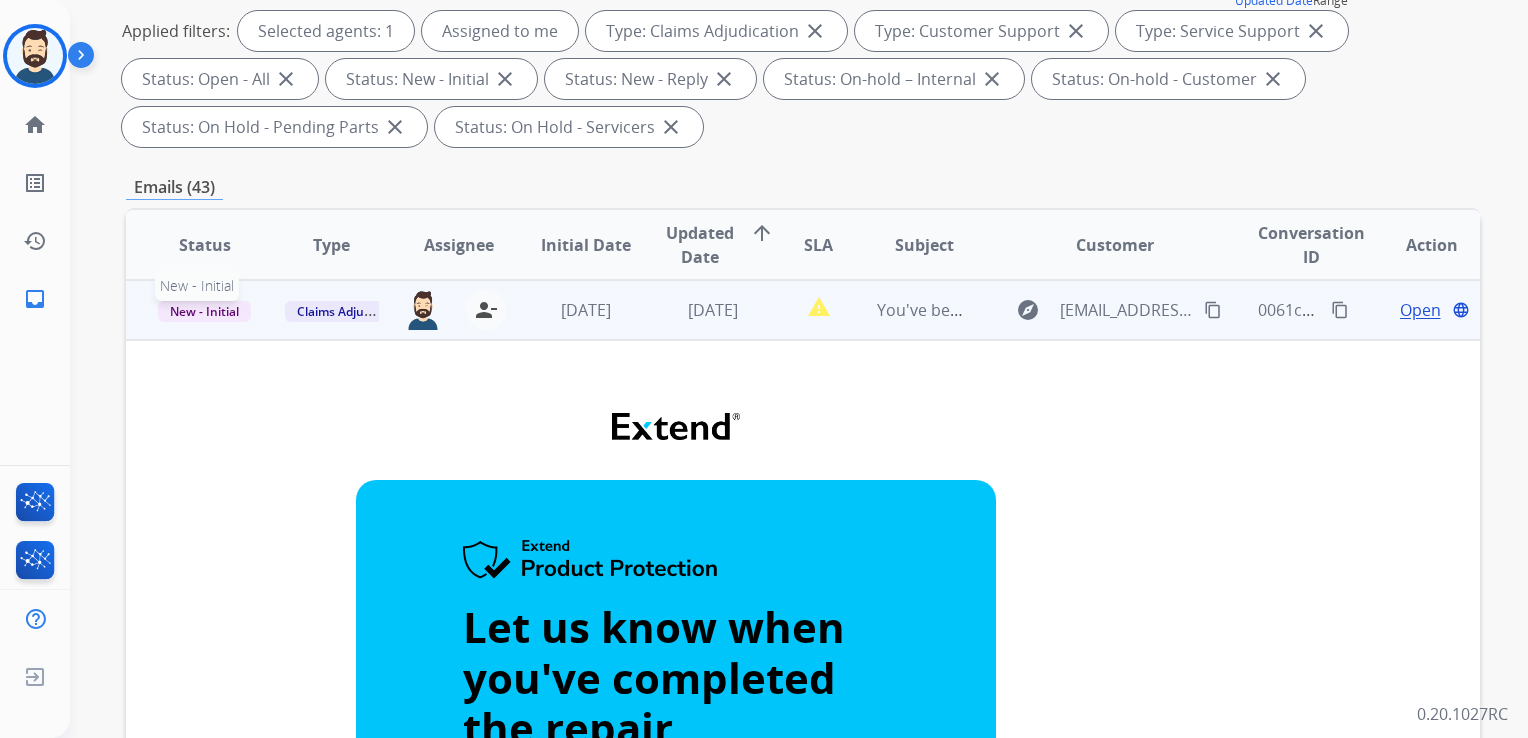click on "New - Initial" at bounding box center [204, 311] 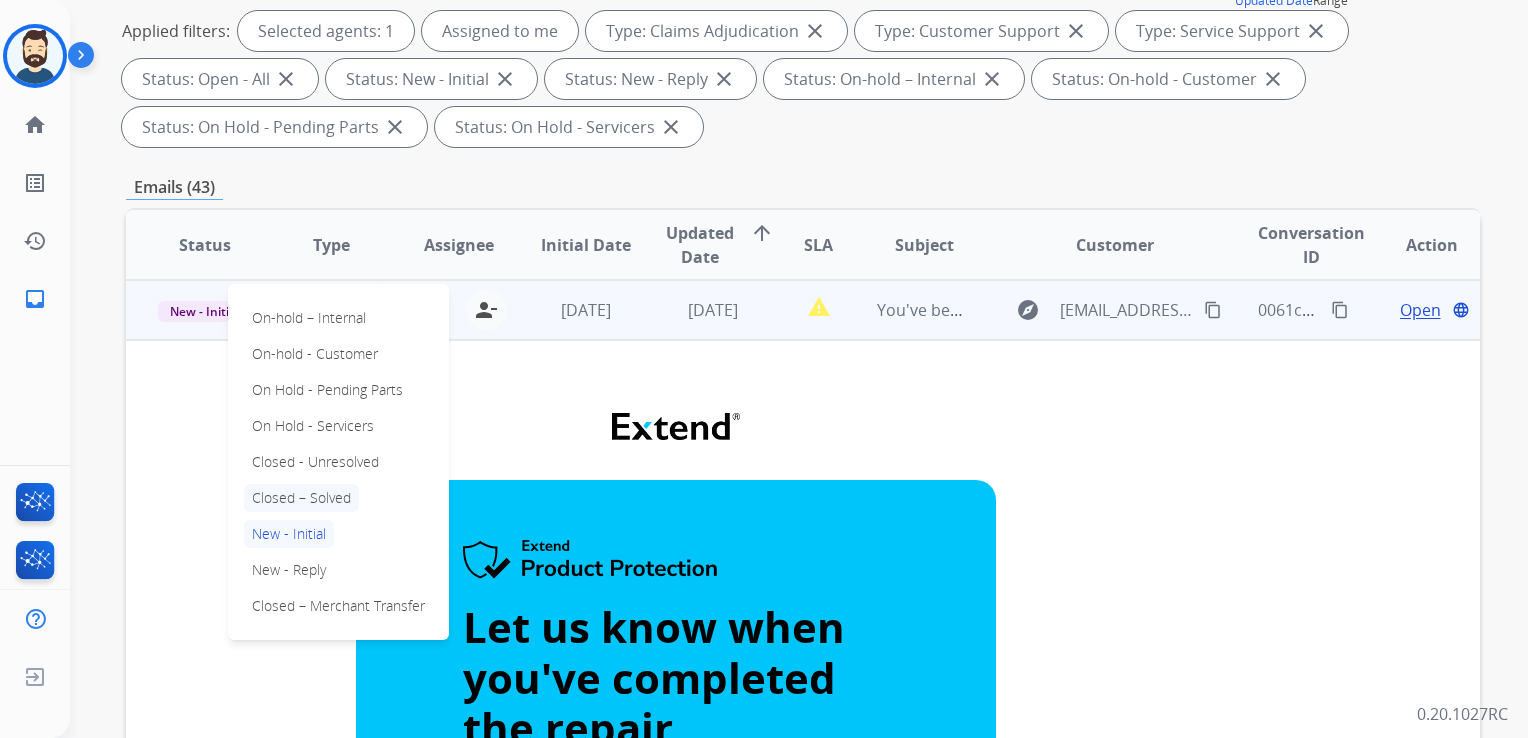 click on "Closed – Solved" at bounding box center [301, 498] 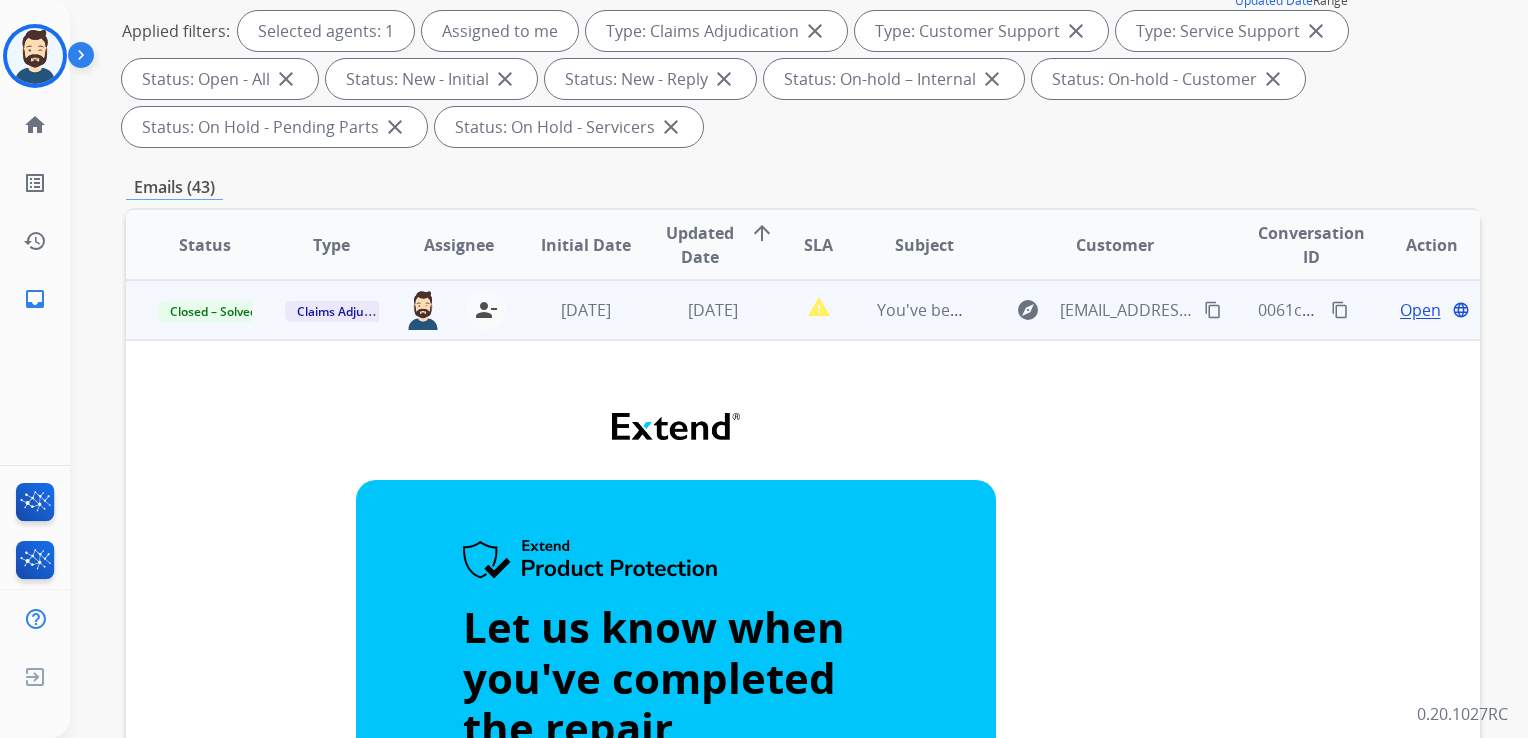 click on "[DATE]" at bounding box center [570, 310] 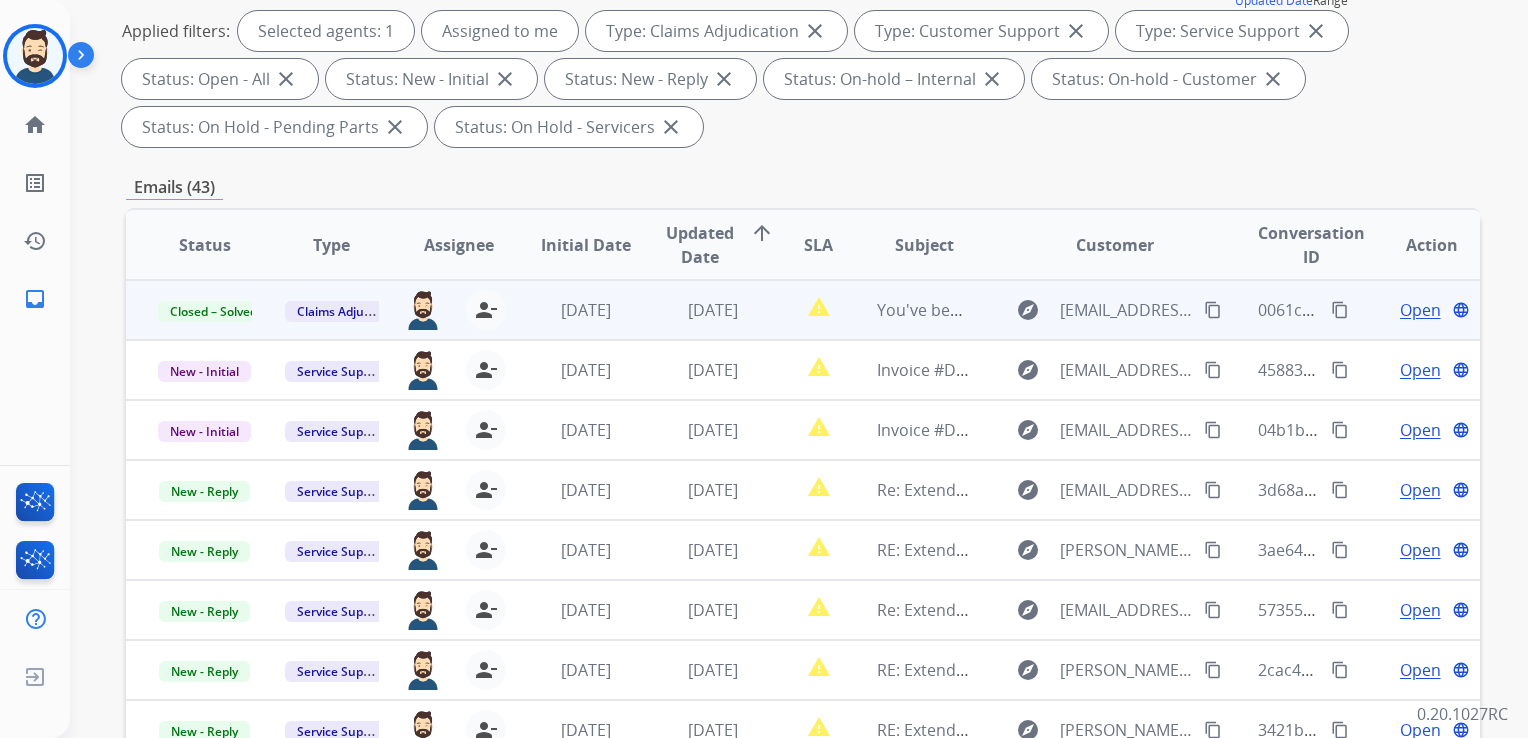 scroll, scrollTop: 0, scrollLeft: 0, axis: both 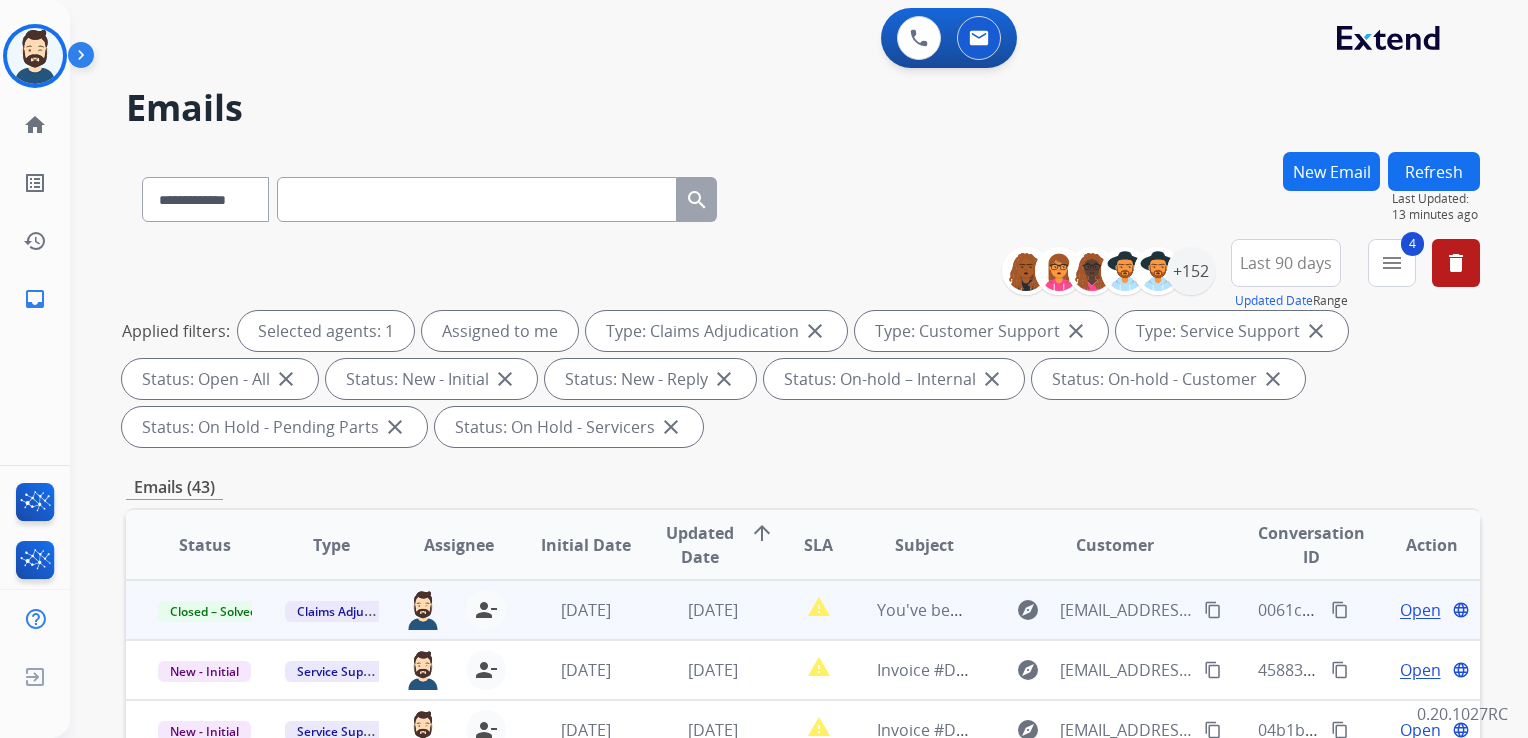 click on "Refresh" at bounding box center [1434, 171] 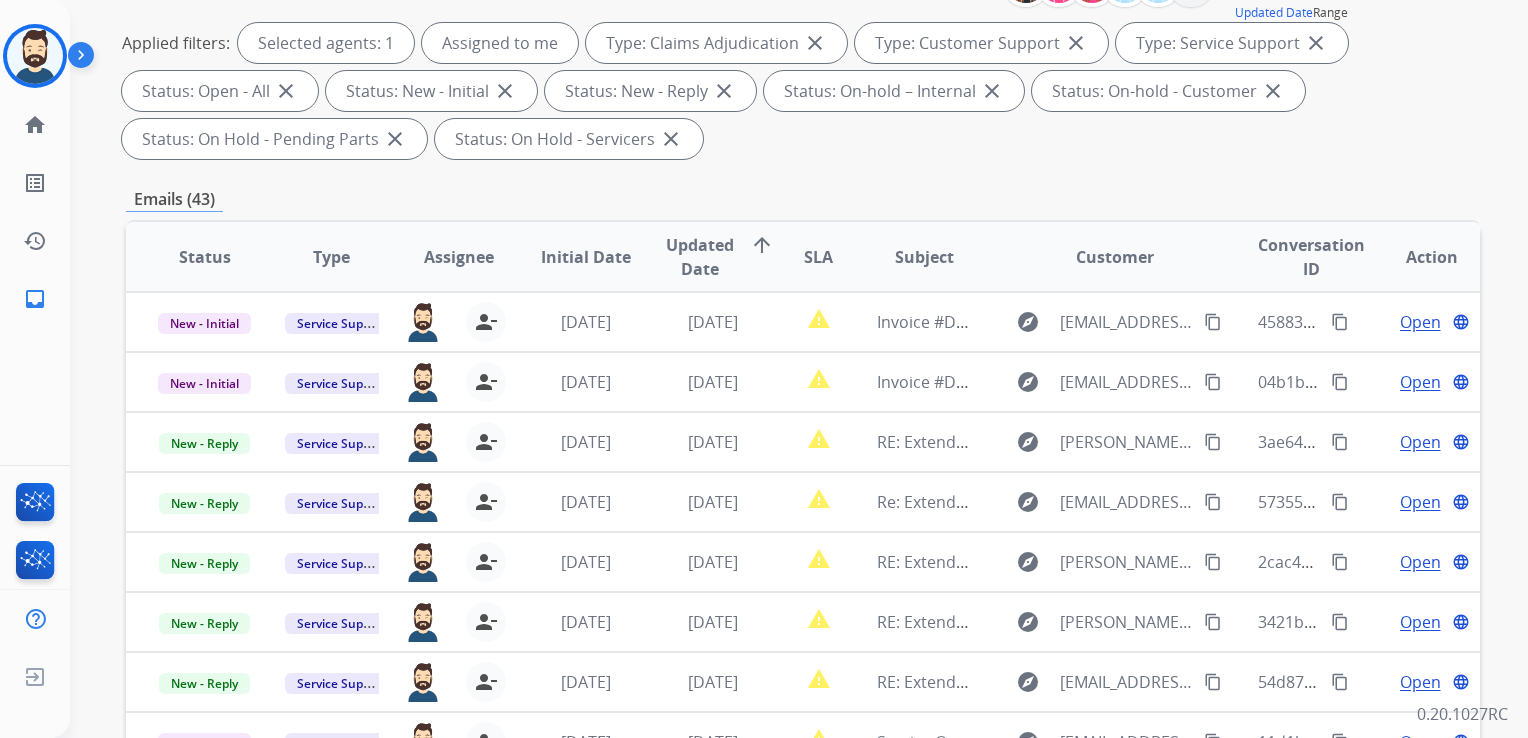 scroll, scrollTop: 300, scrollLeft: 0, axis: vertical 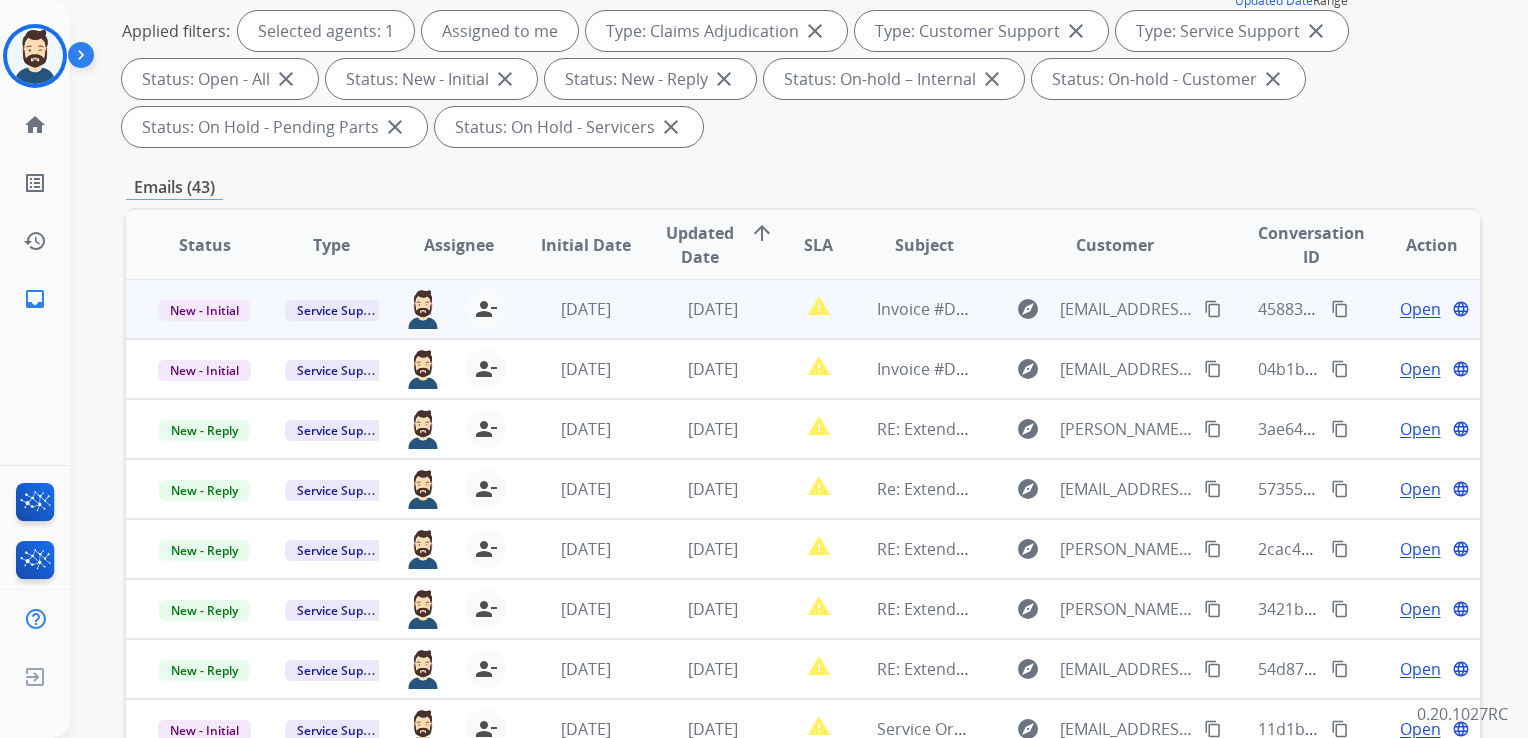 click on "[DATE]" at bounding box center [697, 309] 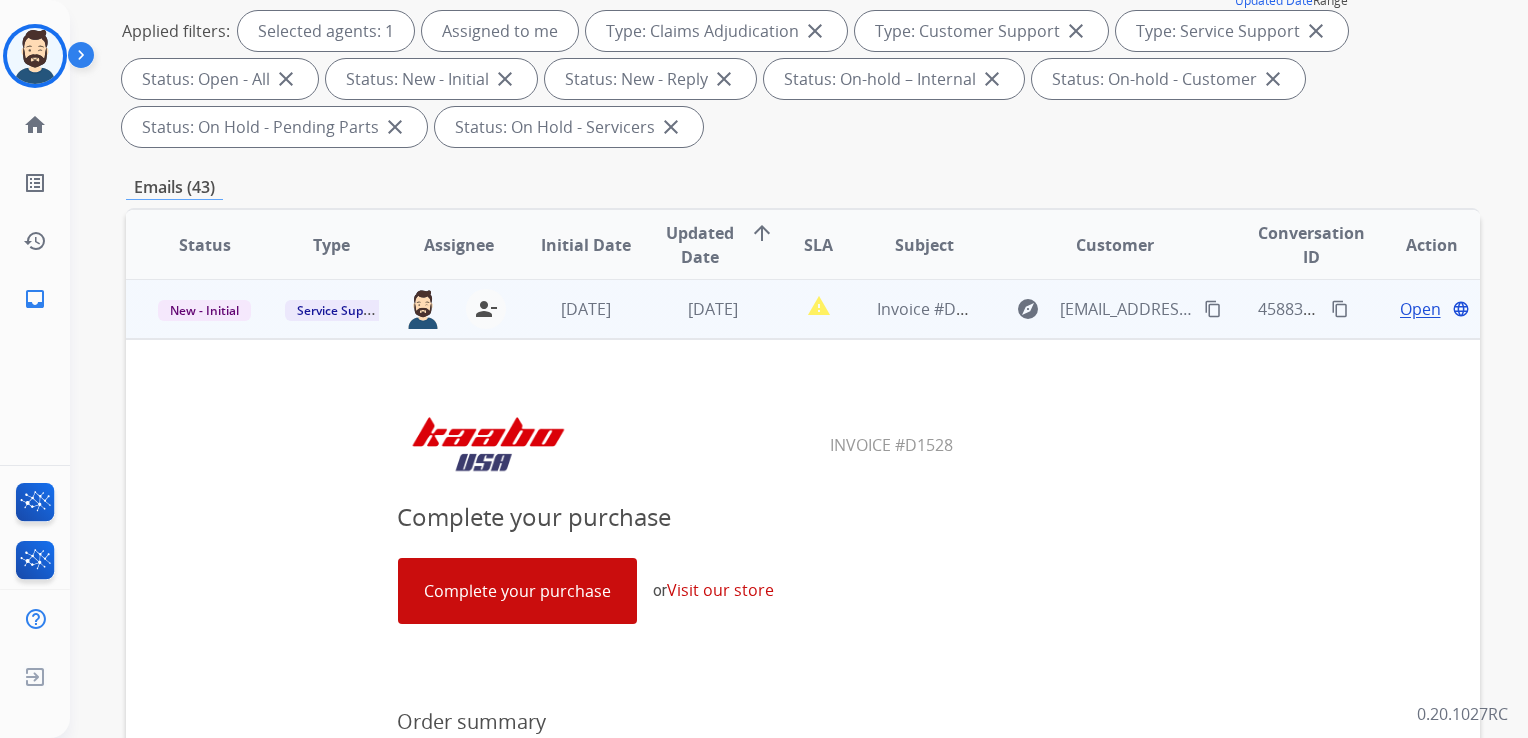 scroll, scrollTop: 0, scrollLeft: 0, axis: both 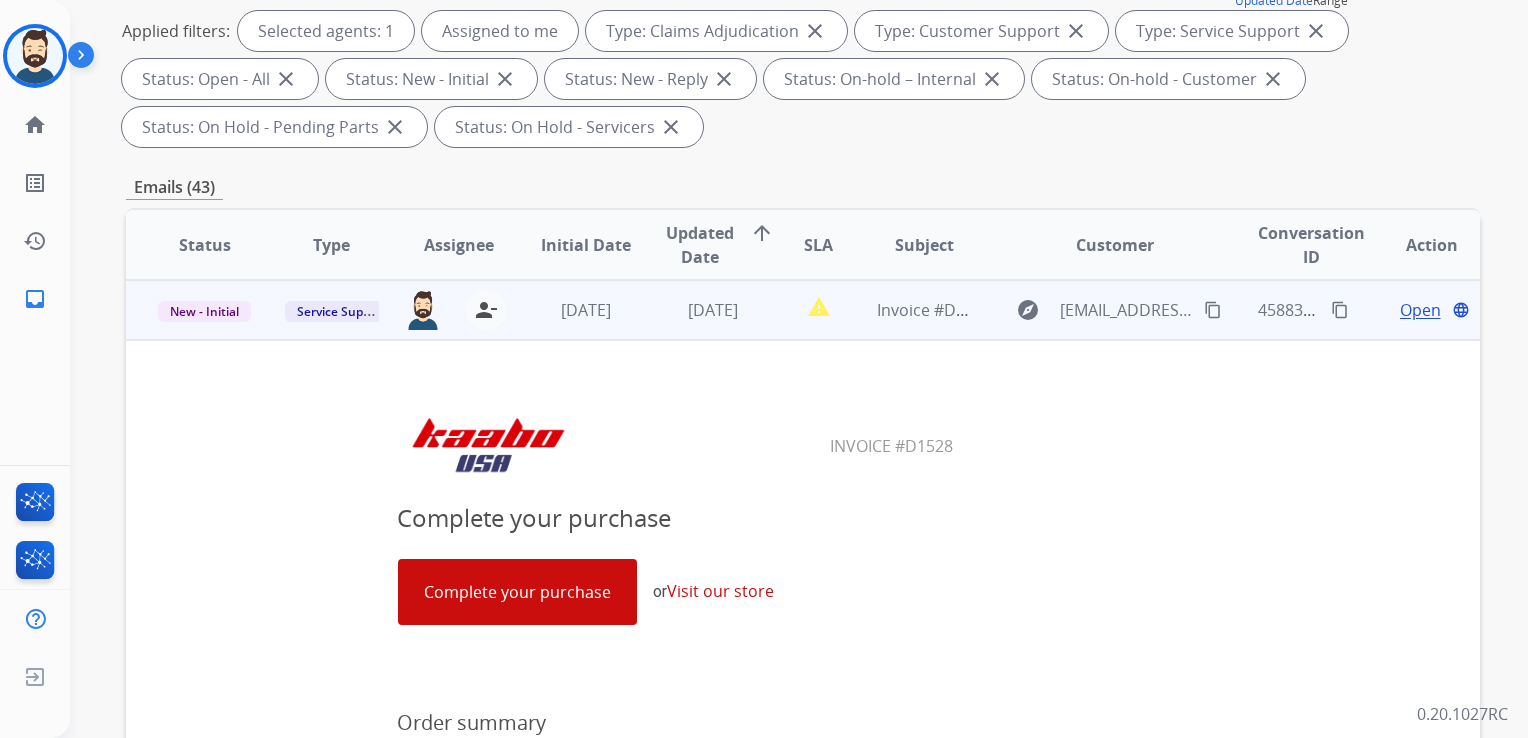 click on "Open" at bounding box center [1420, 310] 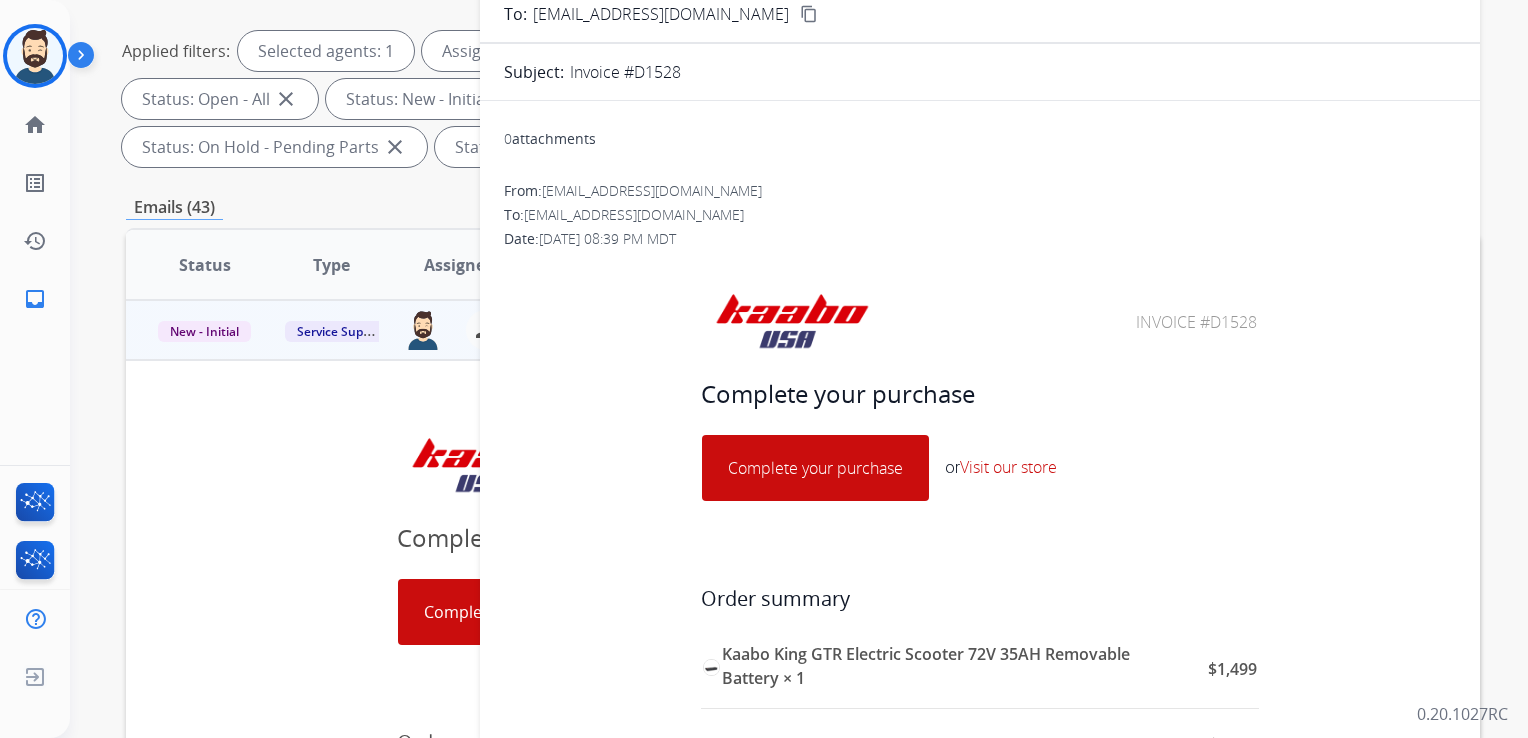 scroll, scrollTop: 543, scrollLeft: 0, axis: vertical 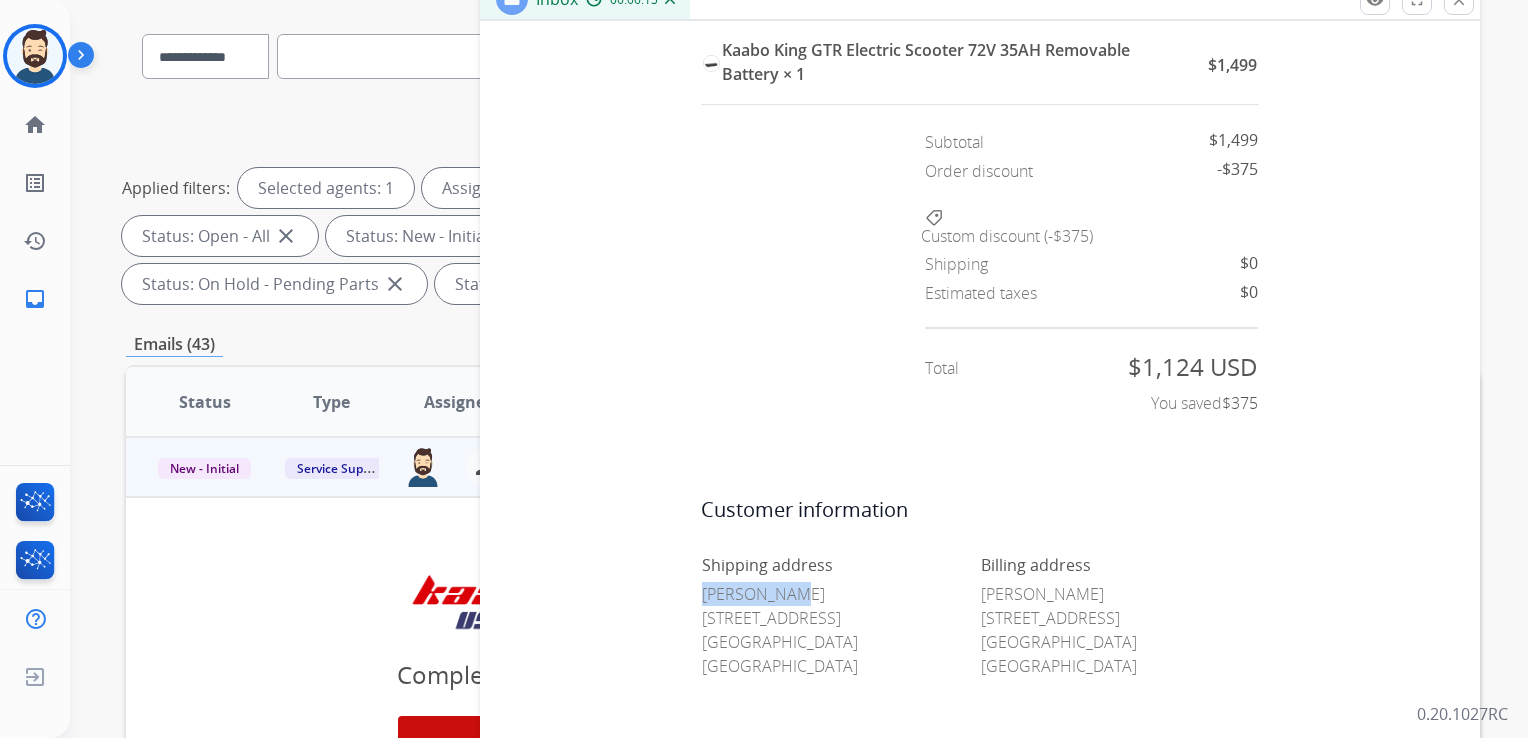 drag, startPoint x: 695, startPoint y: 593, endPoint x: 771, endPoint y: 592, distance: 76.00658 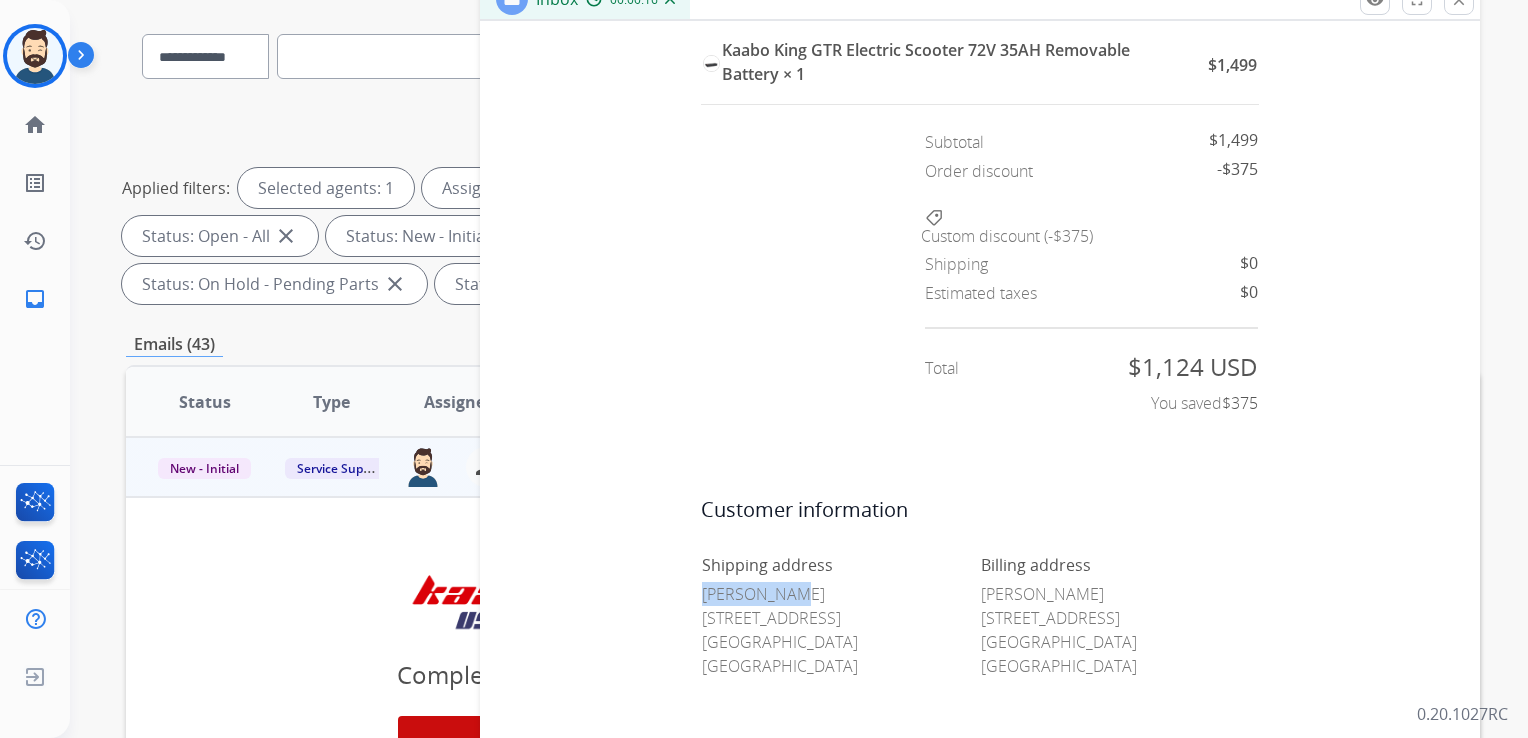 copy on "Larry Zeiss" 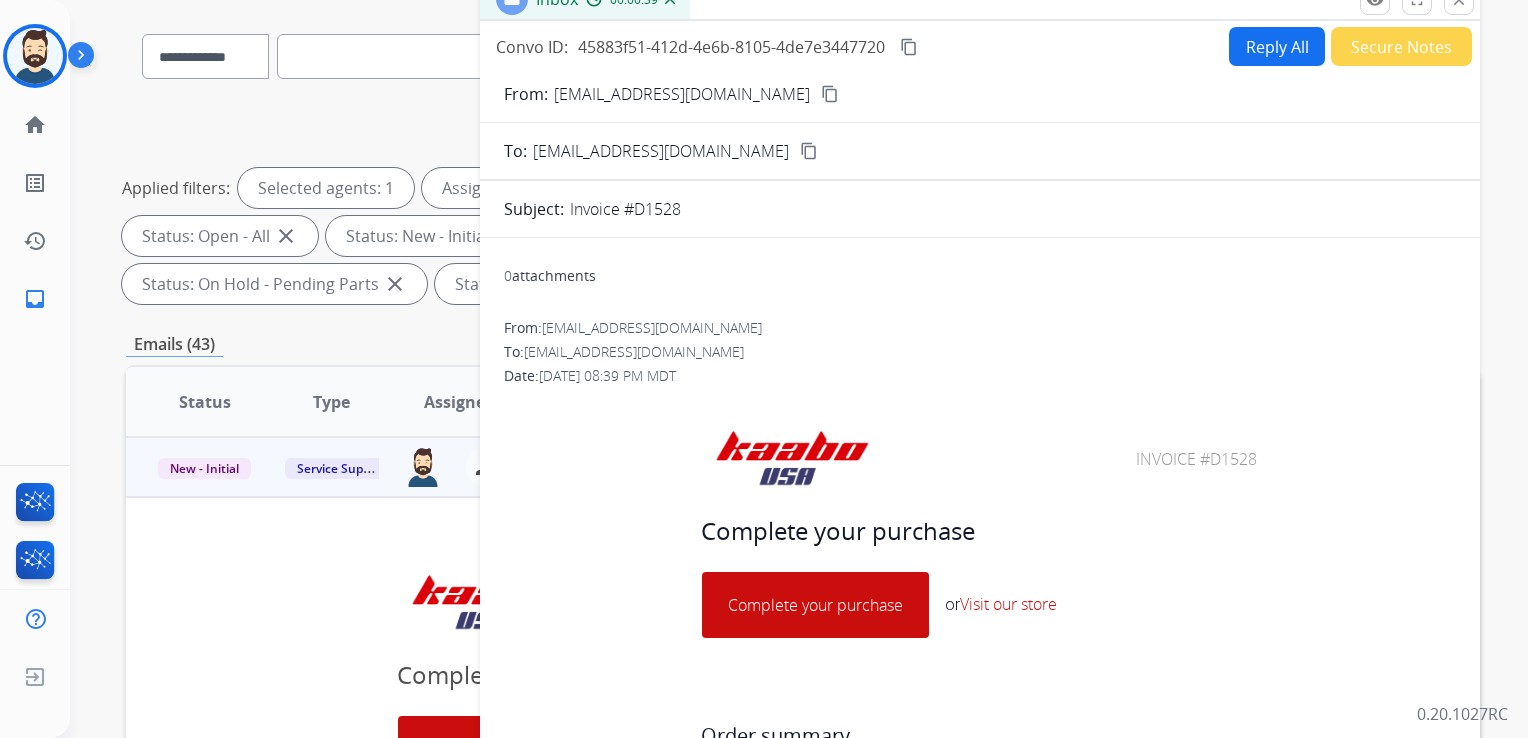 scroll, scrollTop: 300, scrollLeft: 0, axis: vertical 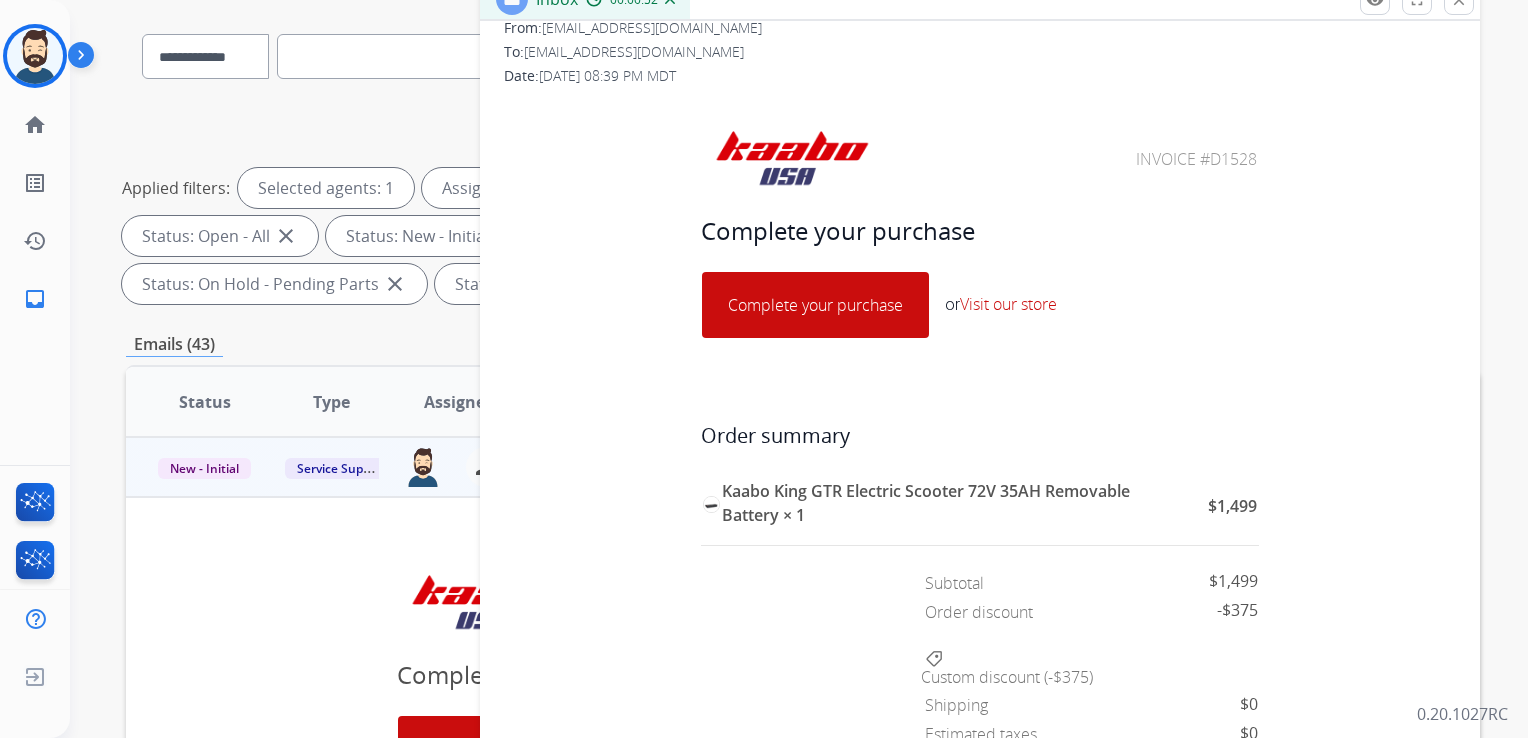 drag, startPoint x: 1128, startPoint y: 156, endPoint x: 1245, endPoint y: 165, distance: 117.34564 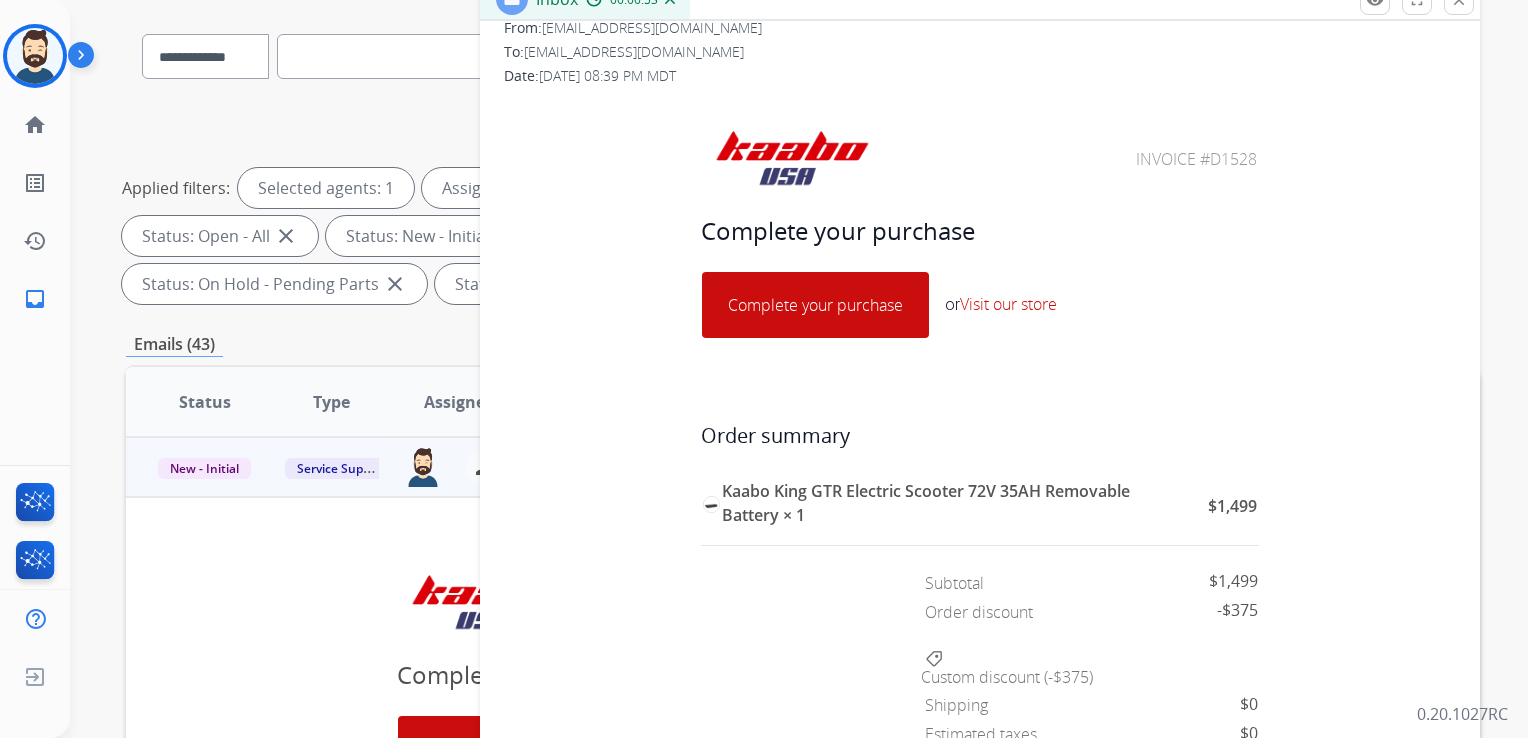 copy on "Invoice #D1528" 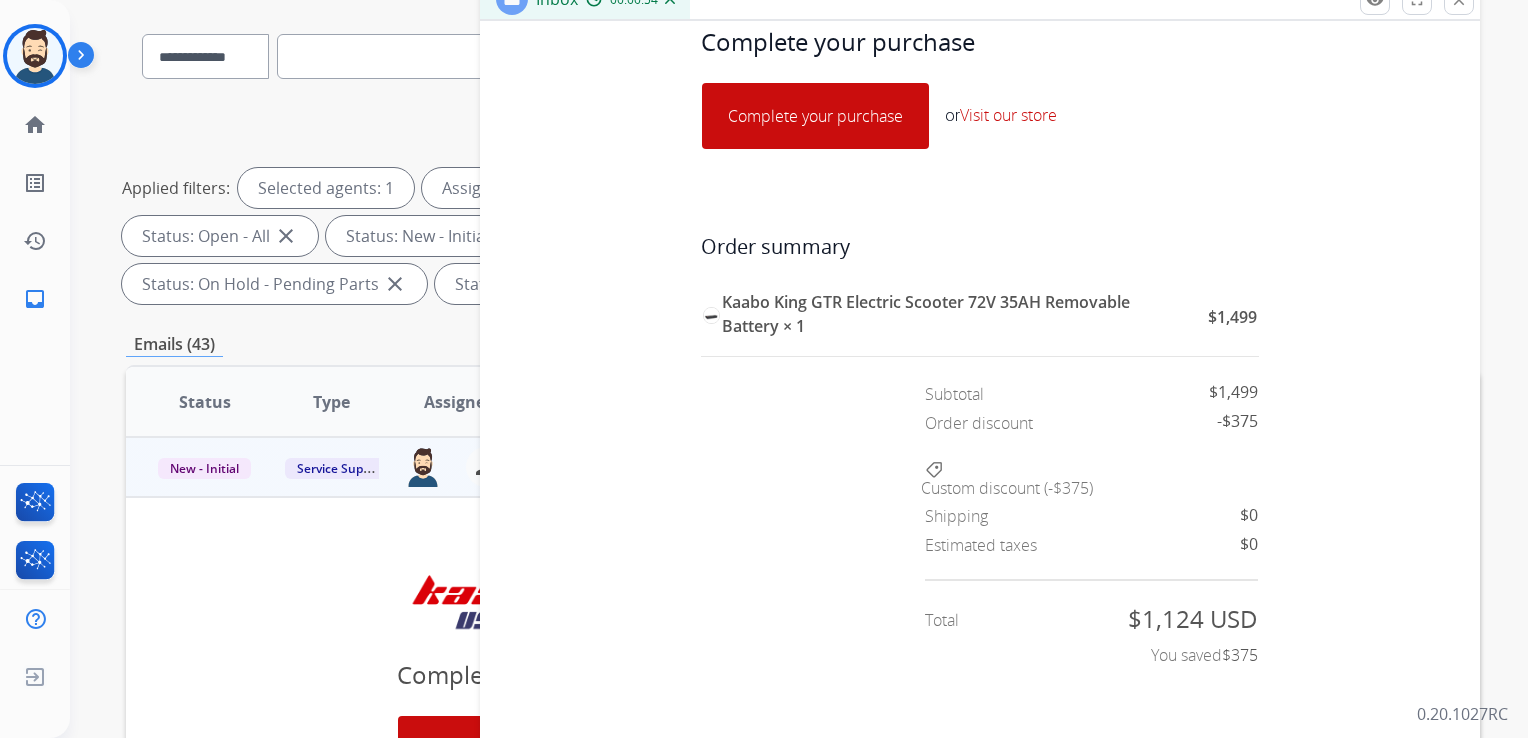 scroll, scrollTop: 741, scrollLeft: 0, axis: vertical 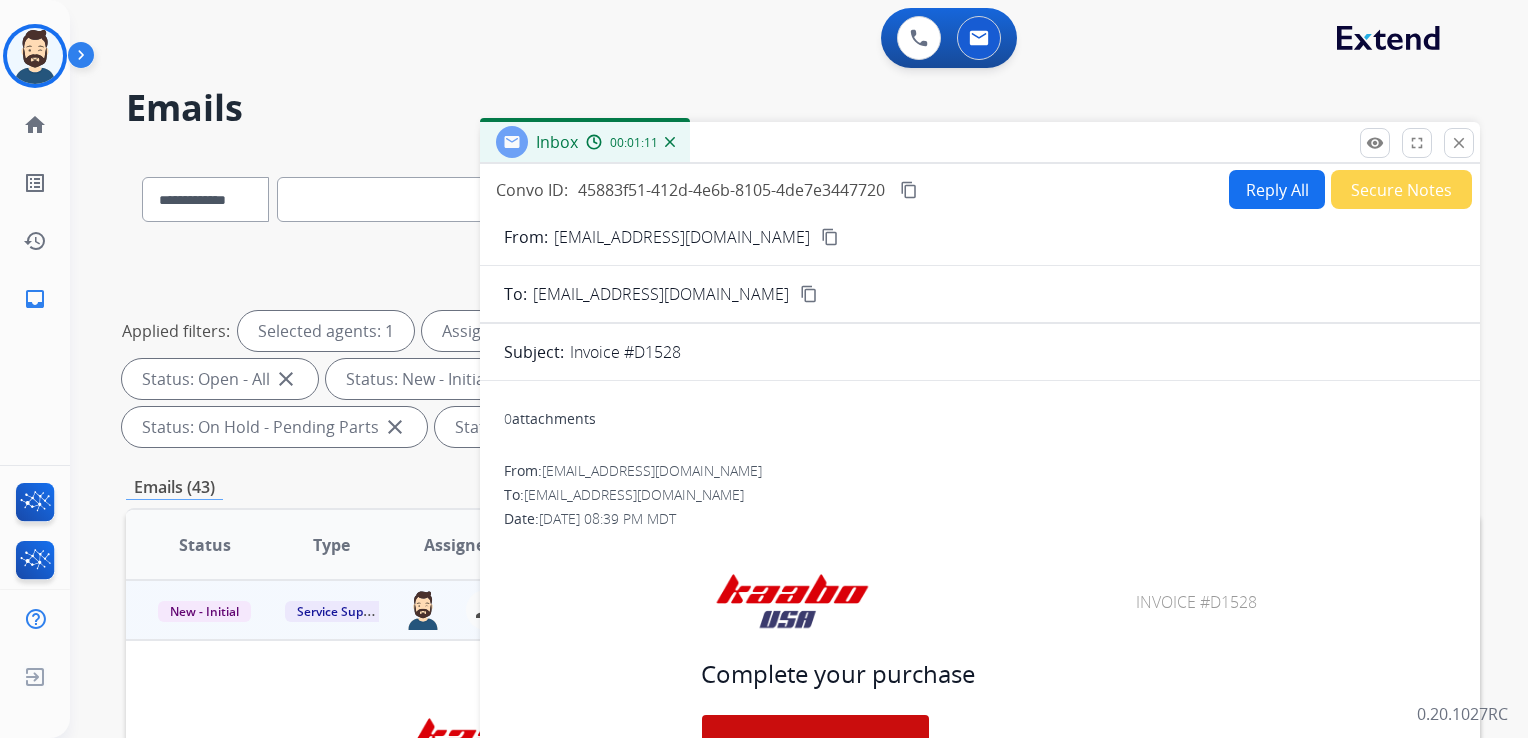 click on "content_copy" at bounding box center (909, 190) 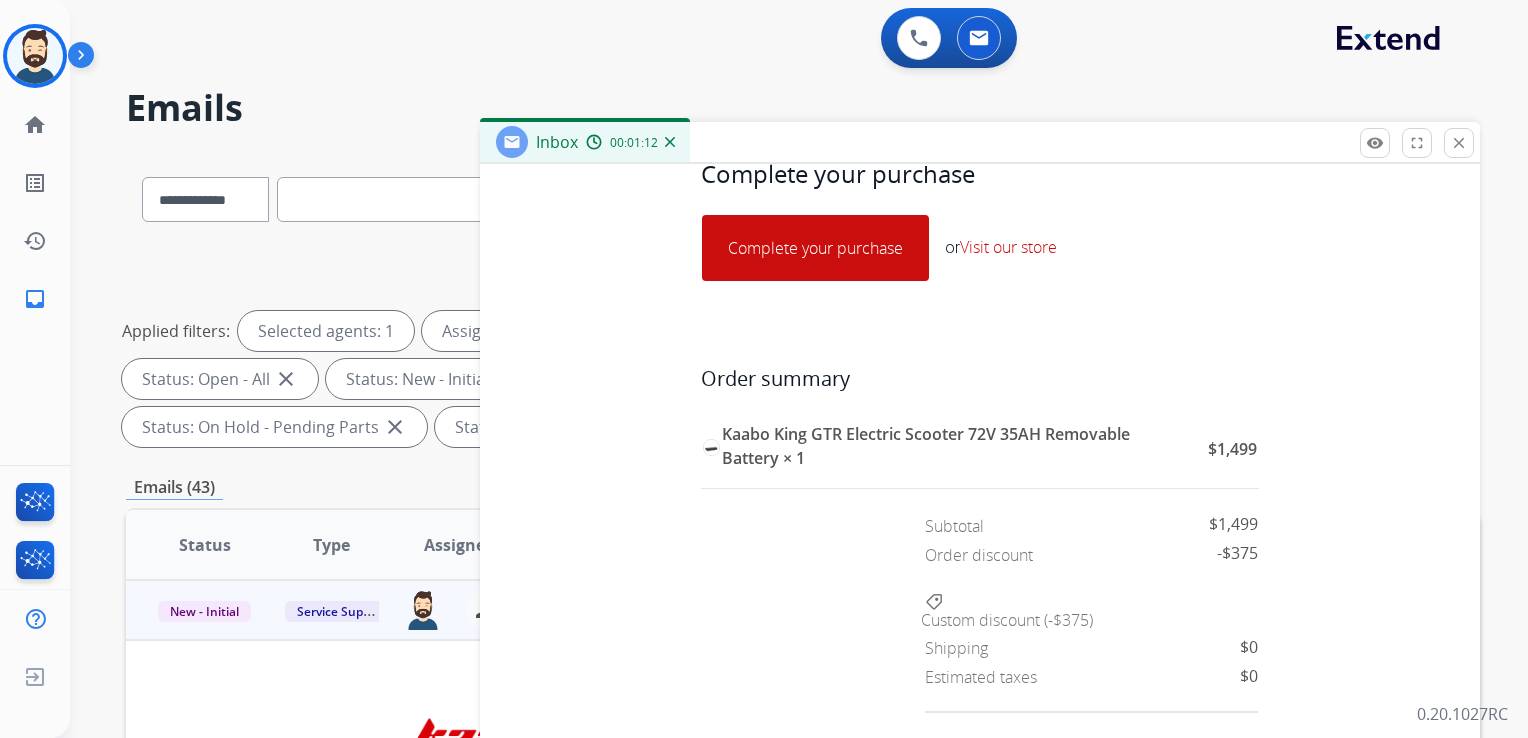 scroll, scrollTop: 741, scrollLeft: 0, axis: vertical 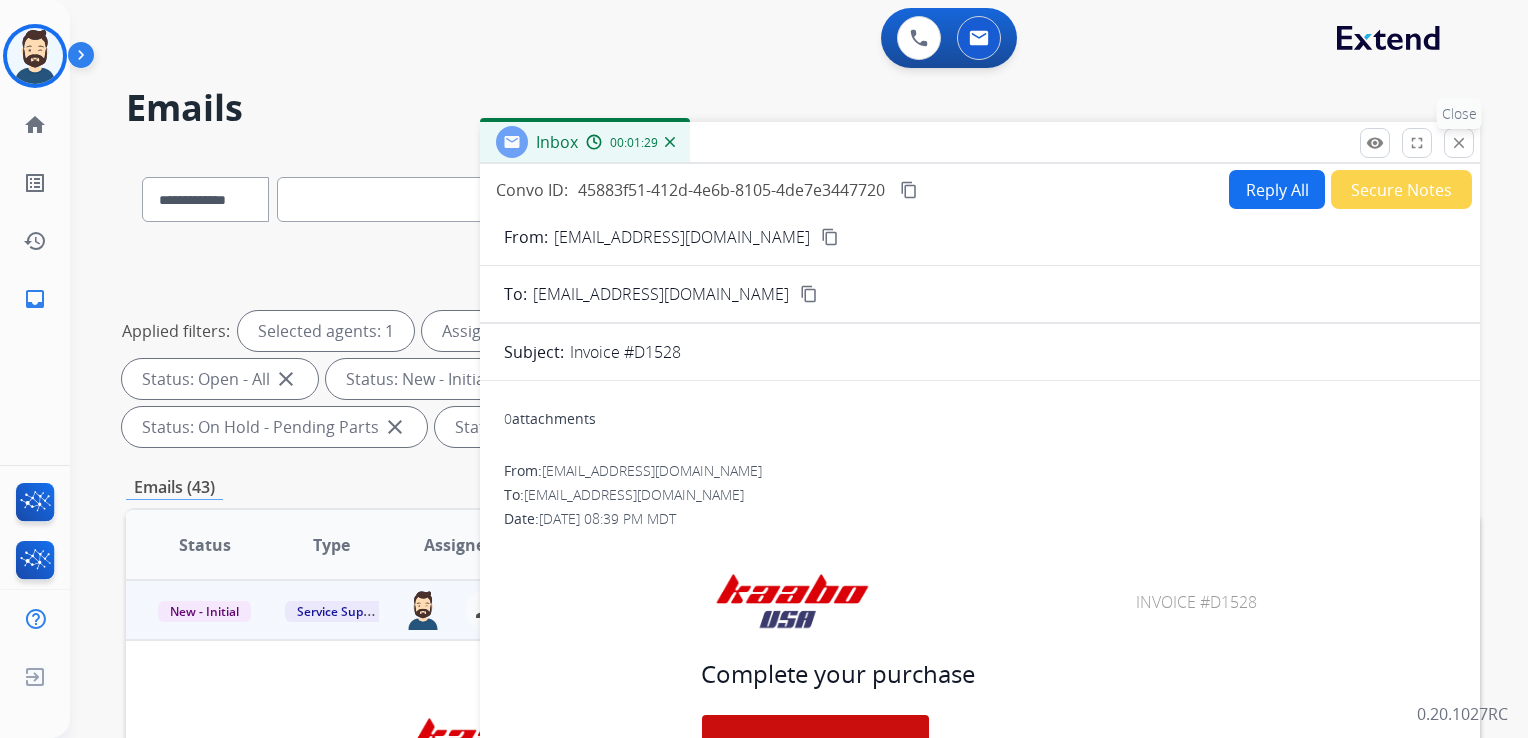 click on "close" at bounding box center [1459, 143] 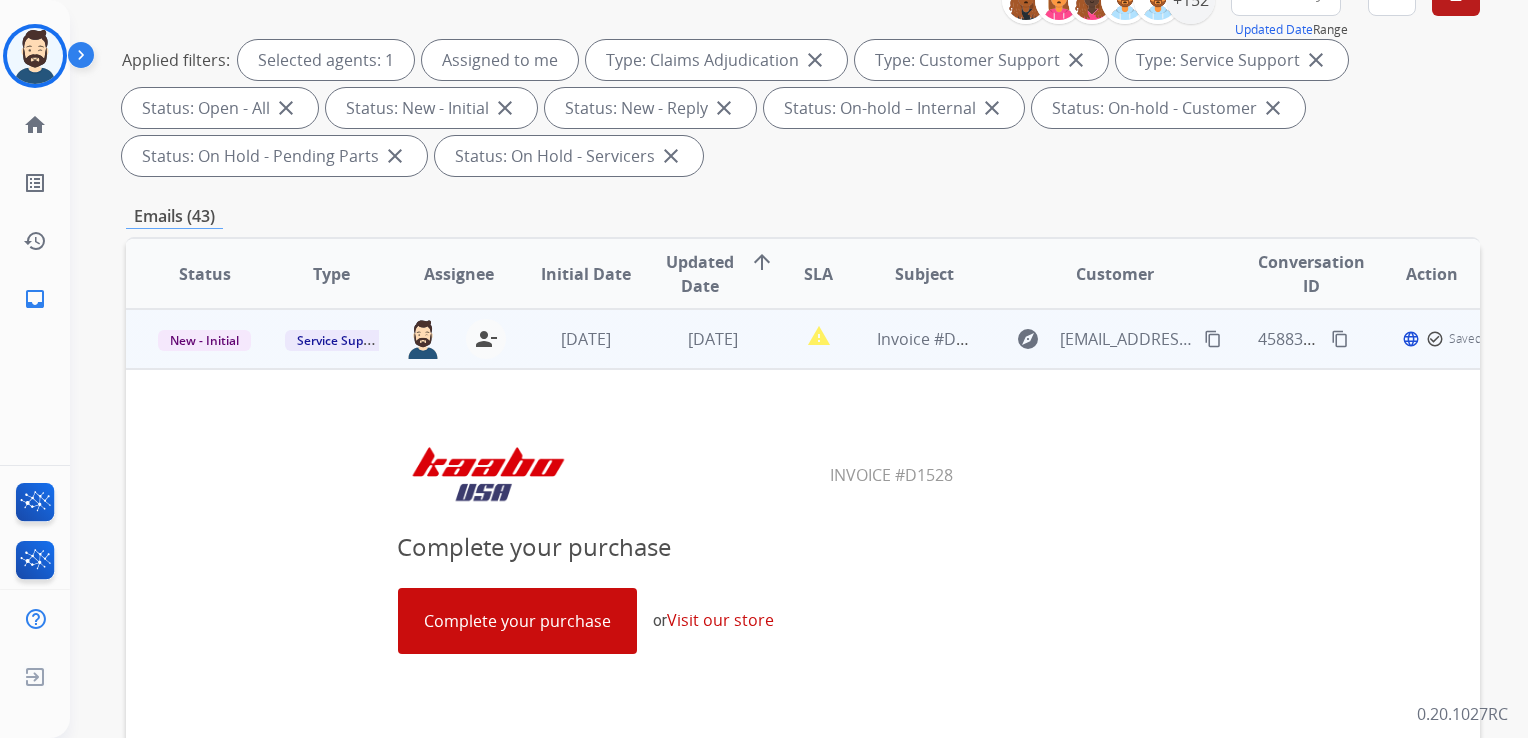 scroll, scrollTop: 300, scrollLeft: 0, axis: vertical 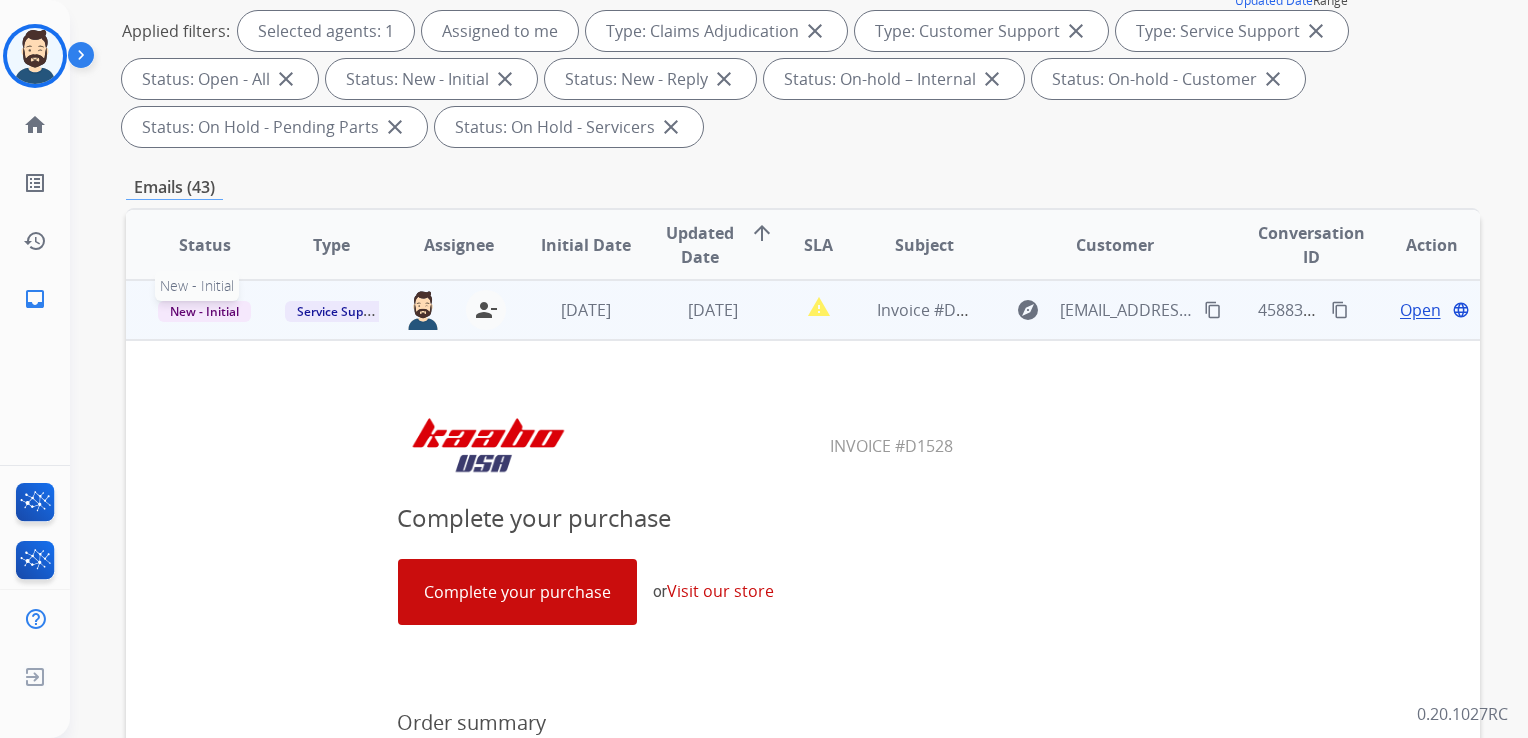 click on "New - Initial" at bounding box center (204, 311) 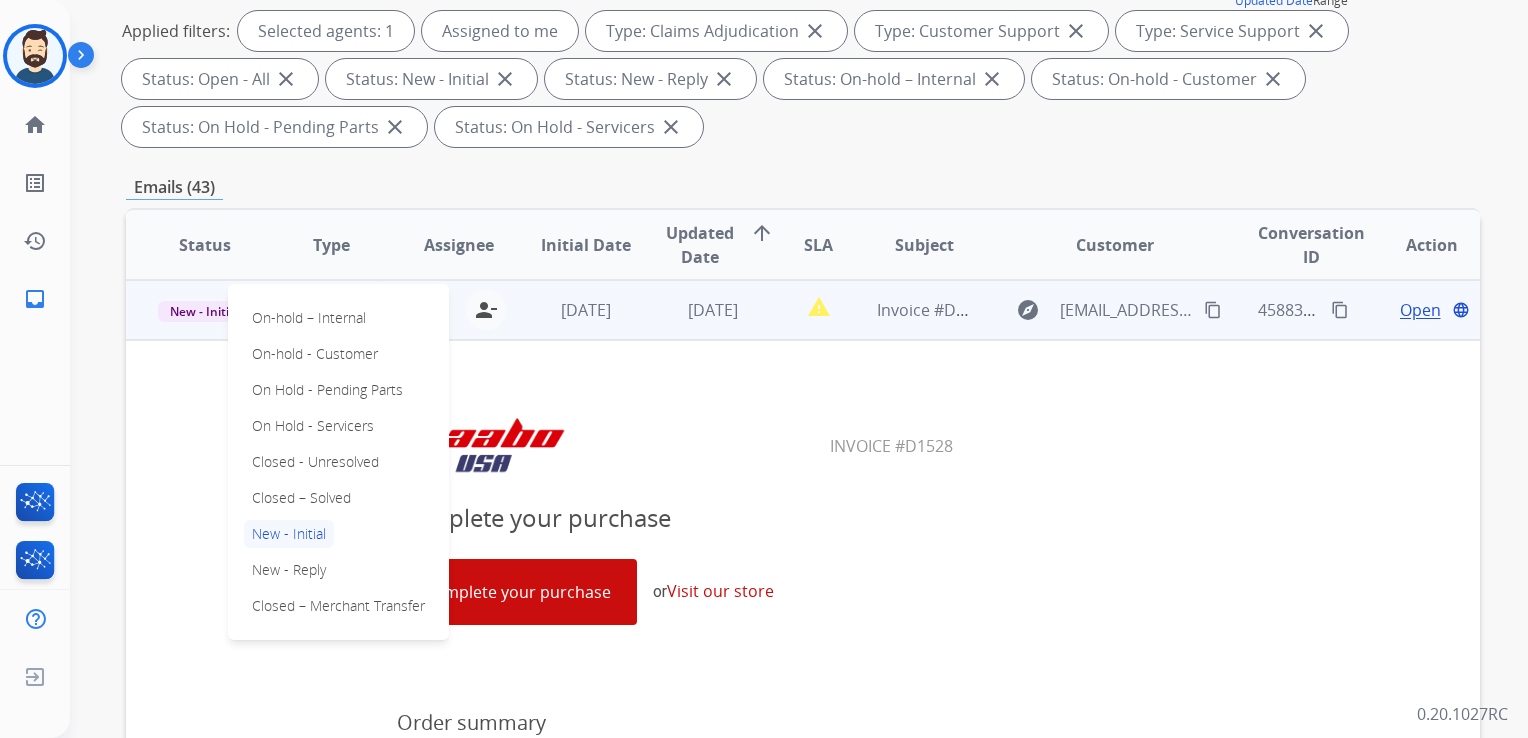 drag, startPoint x: 295, startPoint y: 498, endPoint x: 588, endPoint y: 391, distance: 311.92627 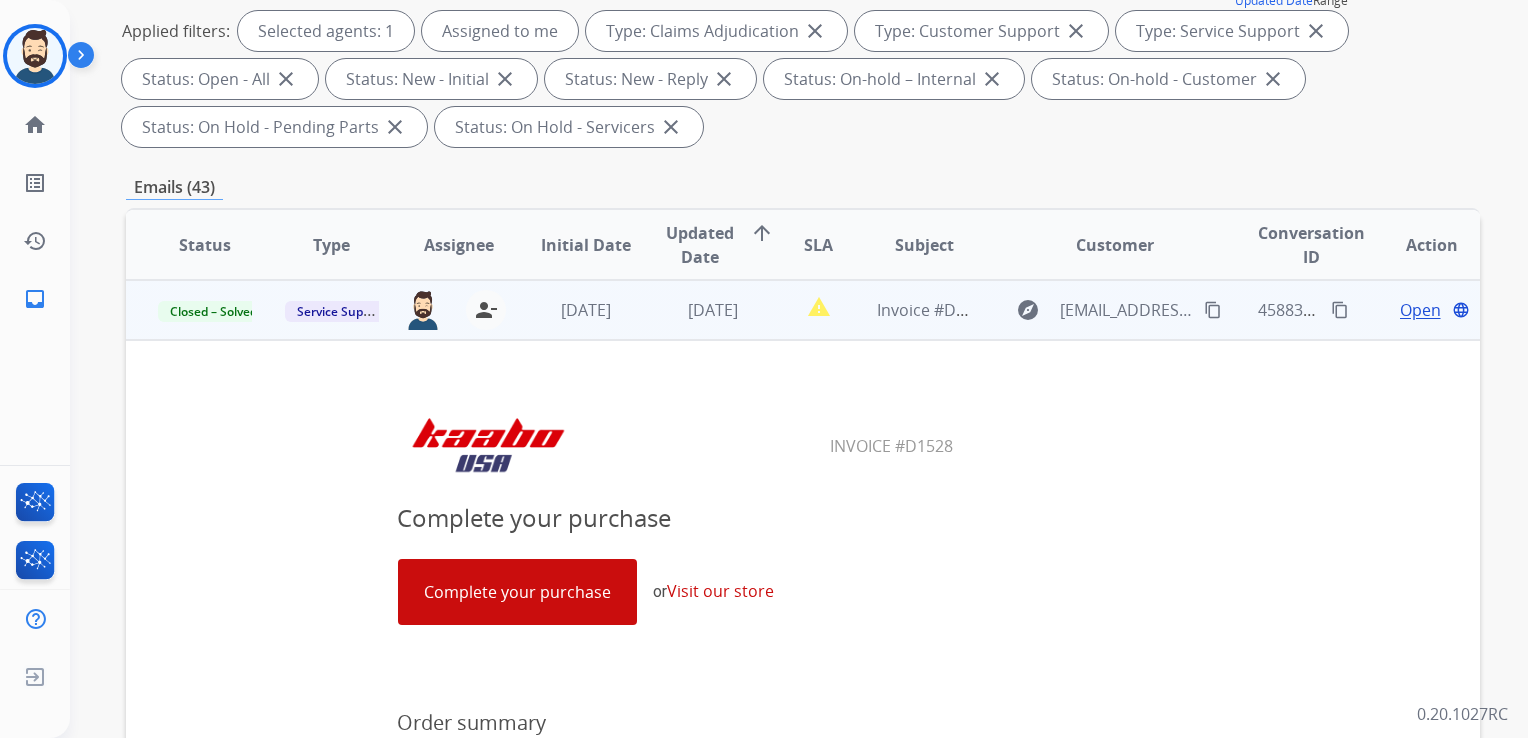 click on "[DATE]" at bounding box center [697, 310] 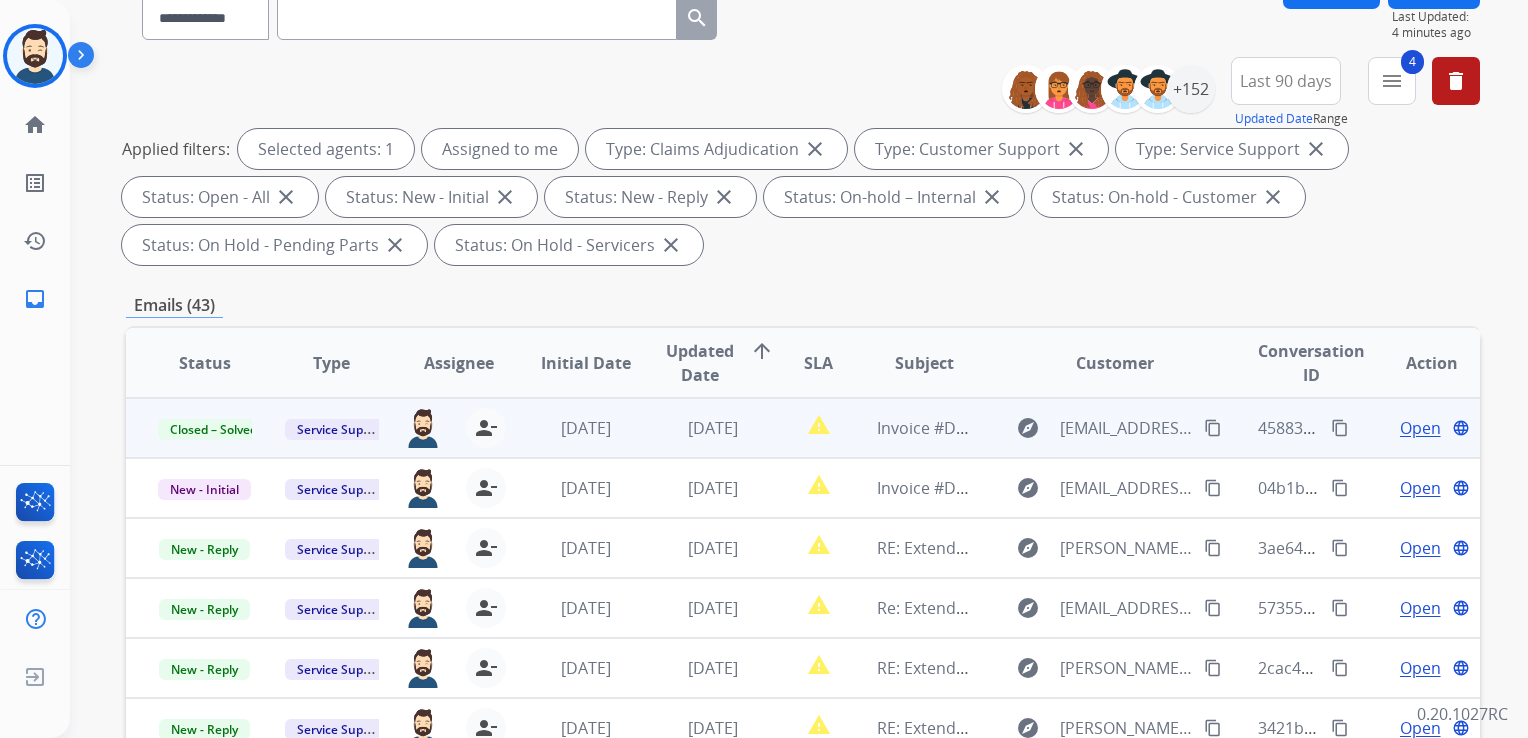 scroll, scrollTop: 0, scrollLeft: 0, axis: both 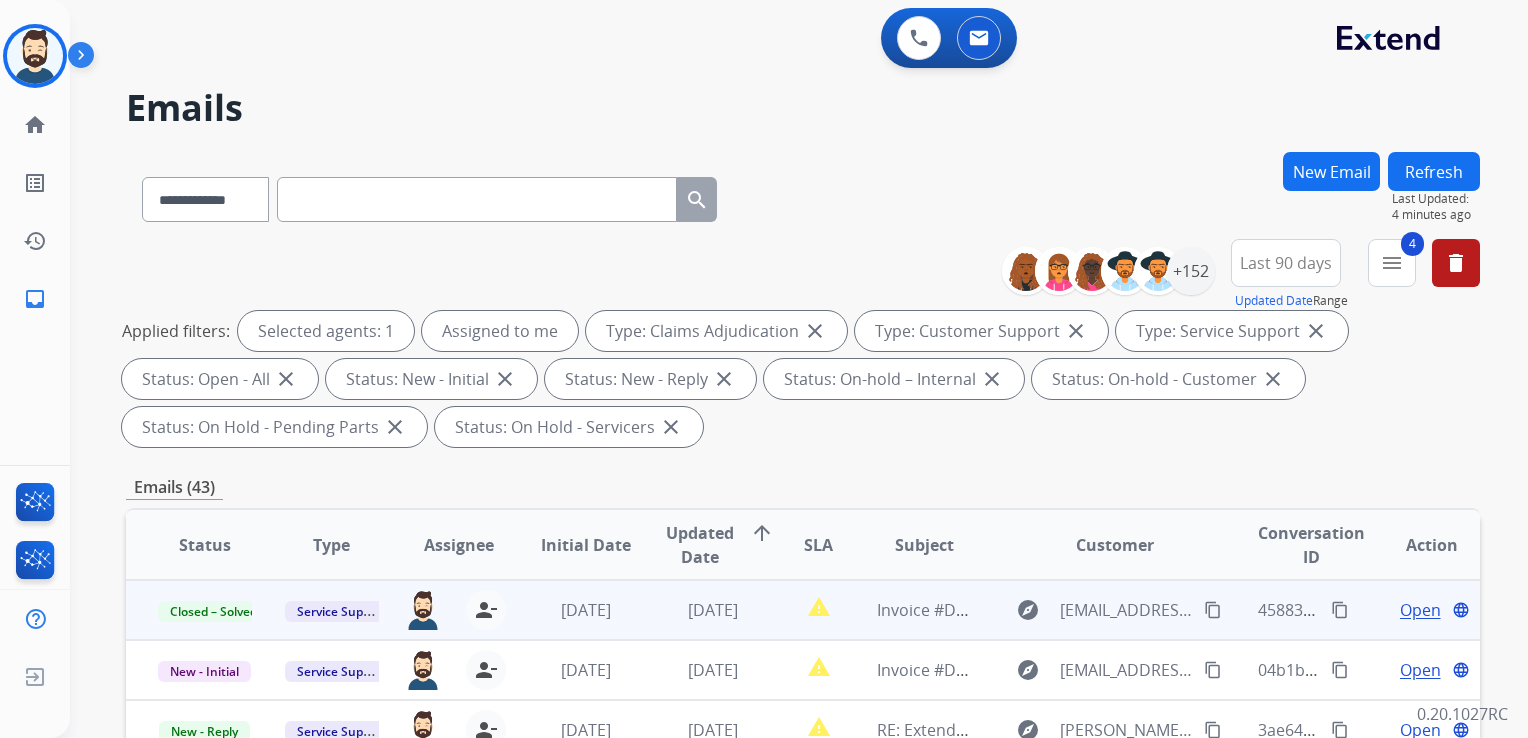 click on "Refresh" at bounding box center (1434, 171) 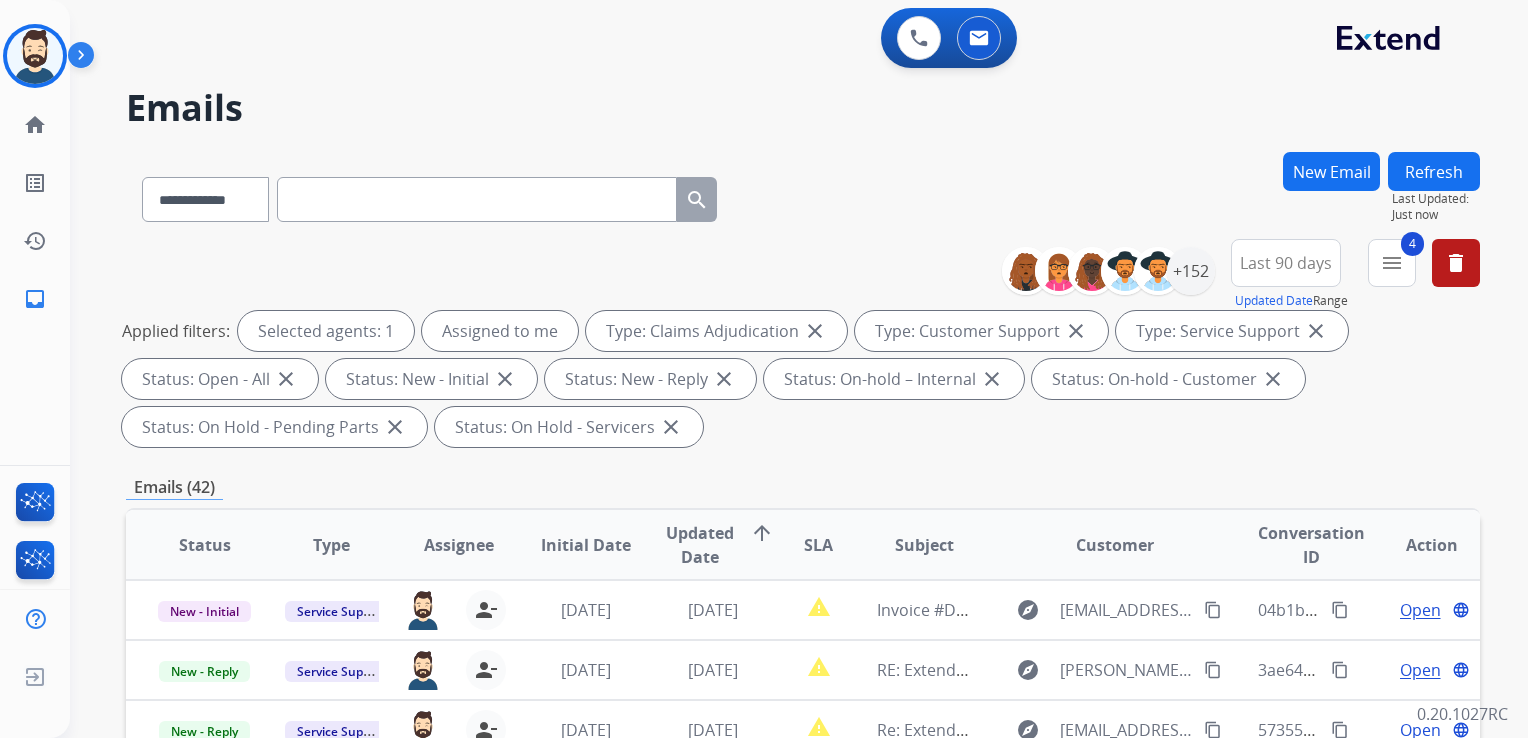 scroll, scrollTop: 1, scrollLeft: 0, axis: vertical 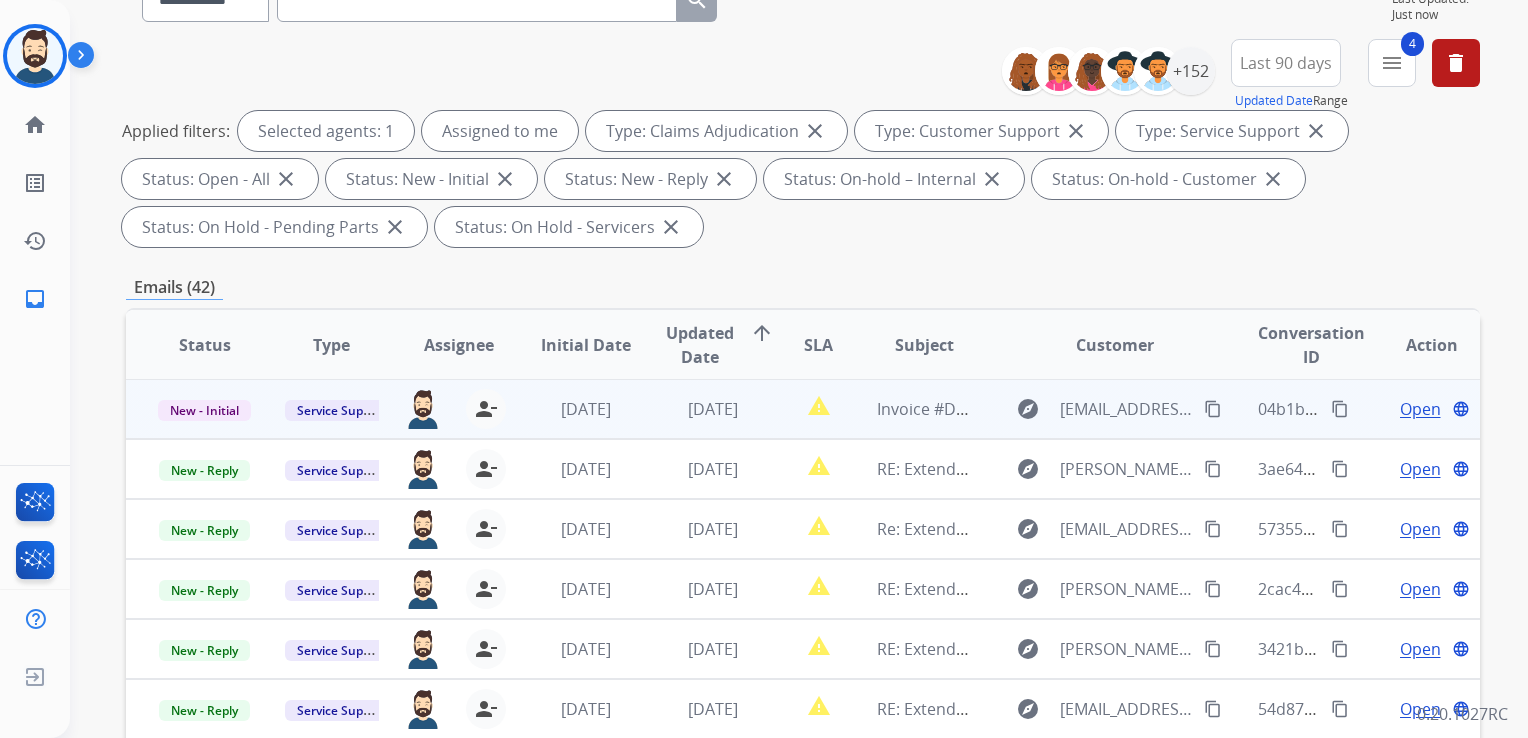 click on "[DATE]" at bounding box center [697, 409] 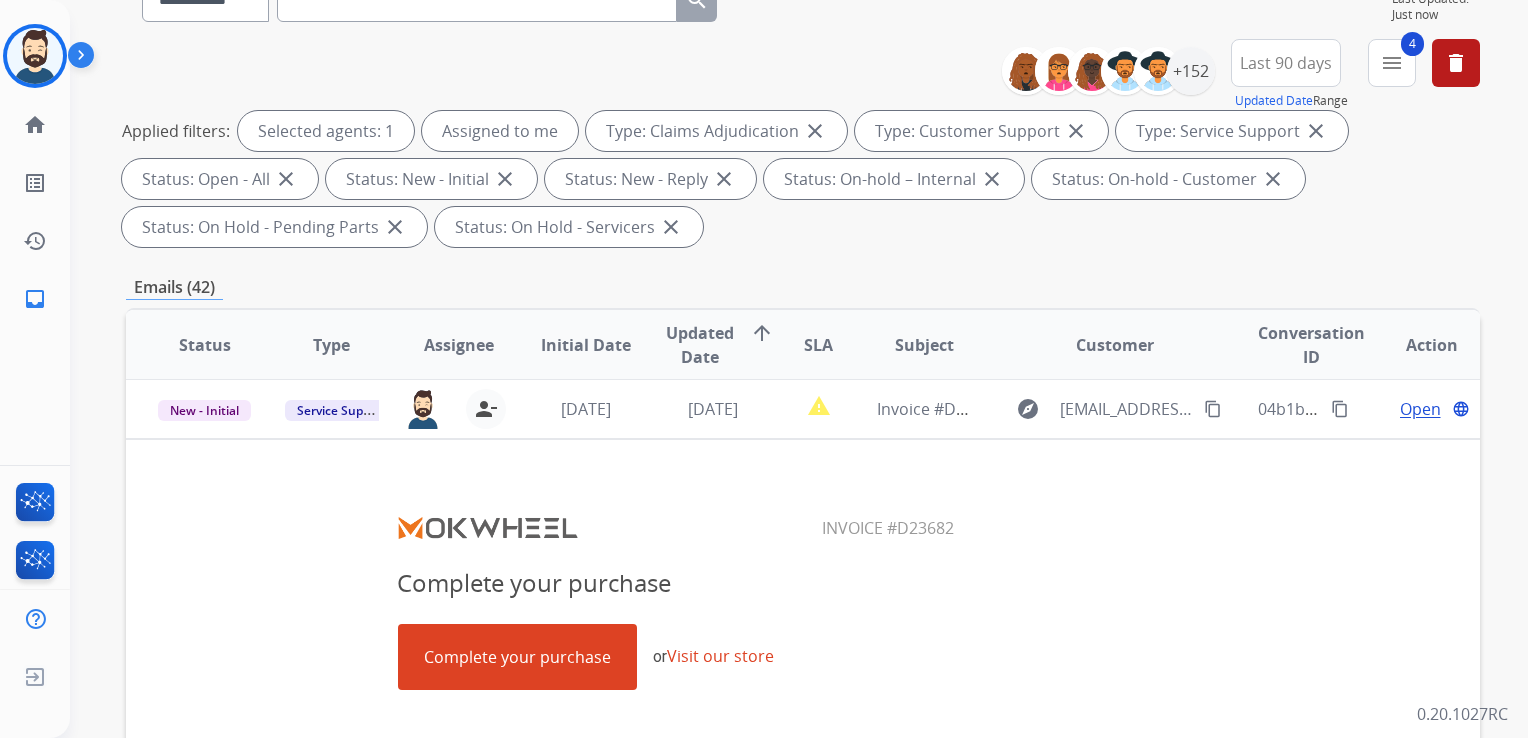 scroll, scrollTop: 0, scrollLeft: 0, axis: both 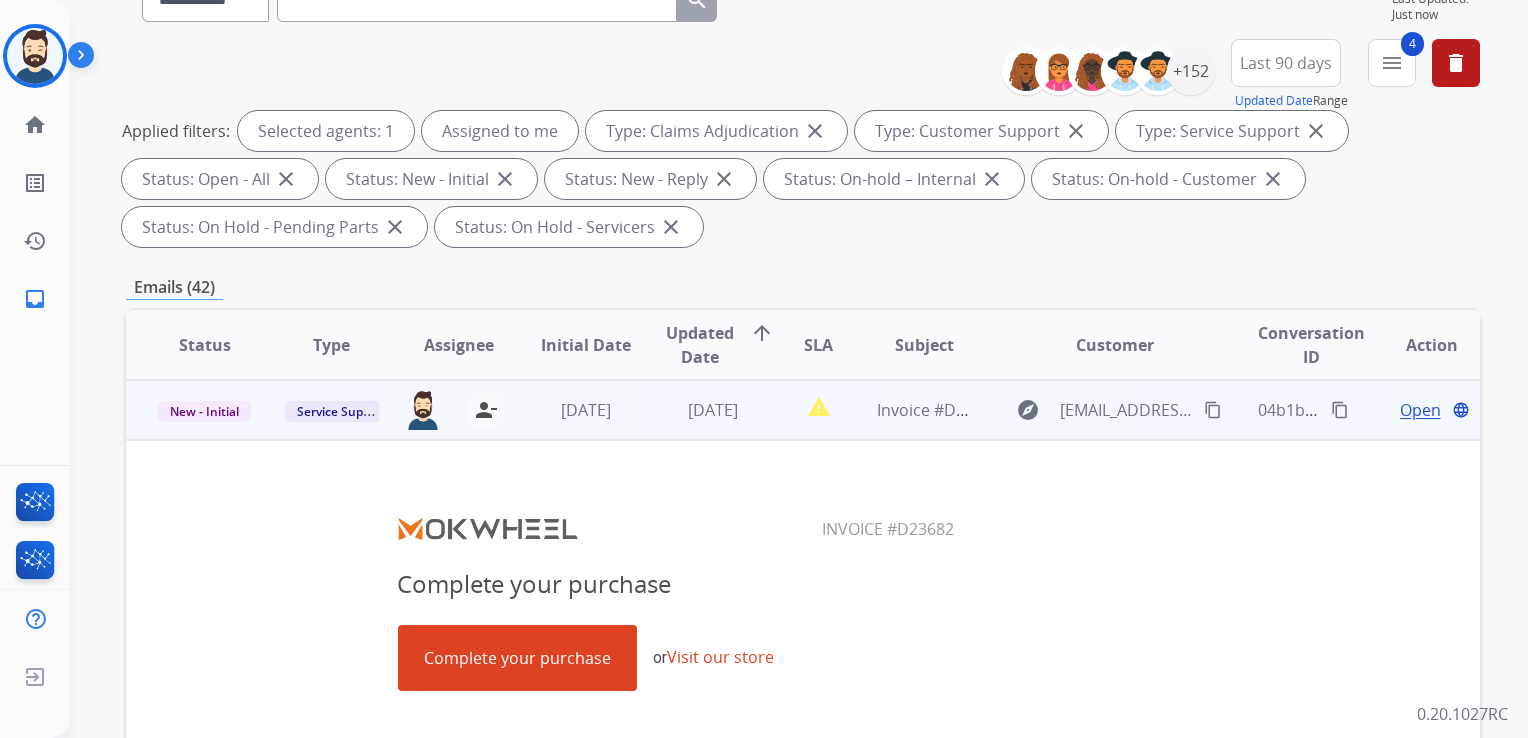 click on "Open" at bounding box center [1420, 410] 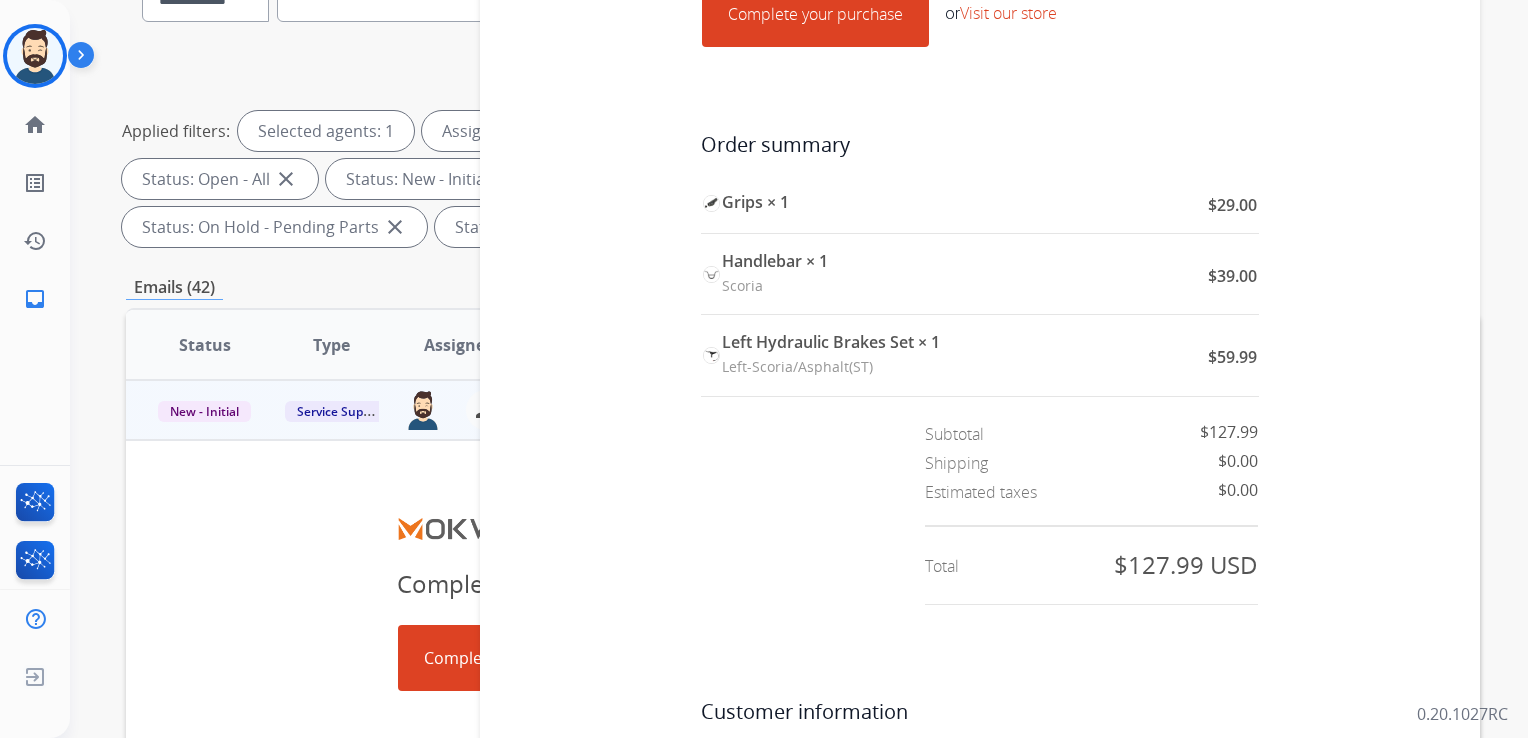 scroll, scrollTop: 759, scrollLeft: 0, axis: vertical 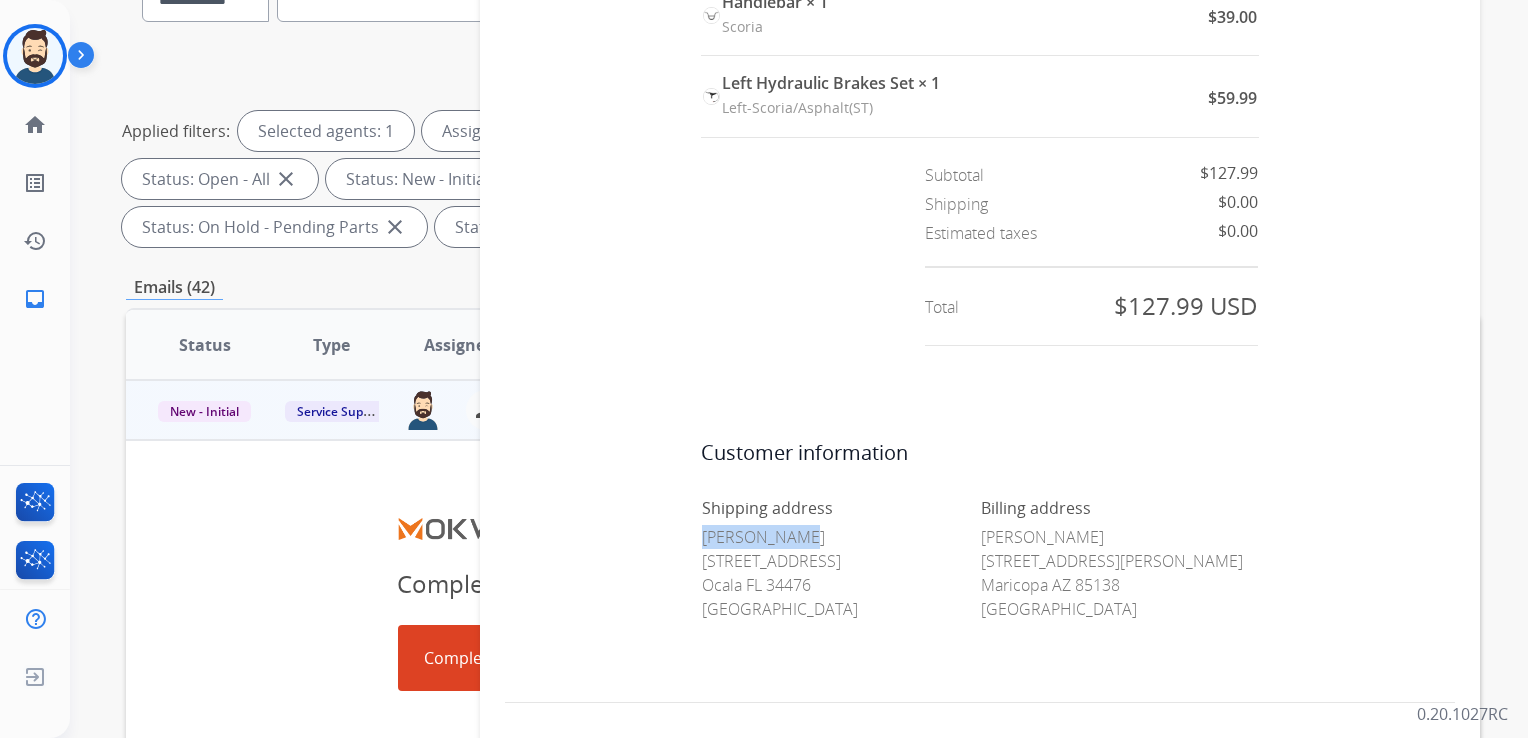 drag, startPoint x: 696, startPoint y: 538, endPoint x: 782, endPoint y: 536, distance: 86.023254 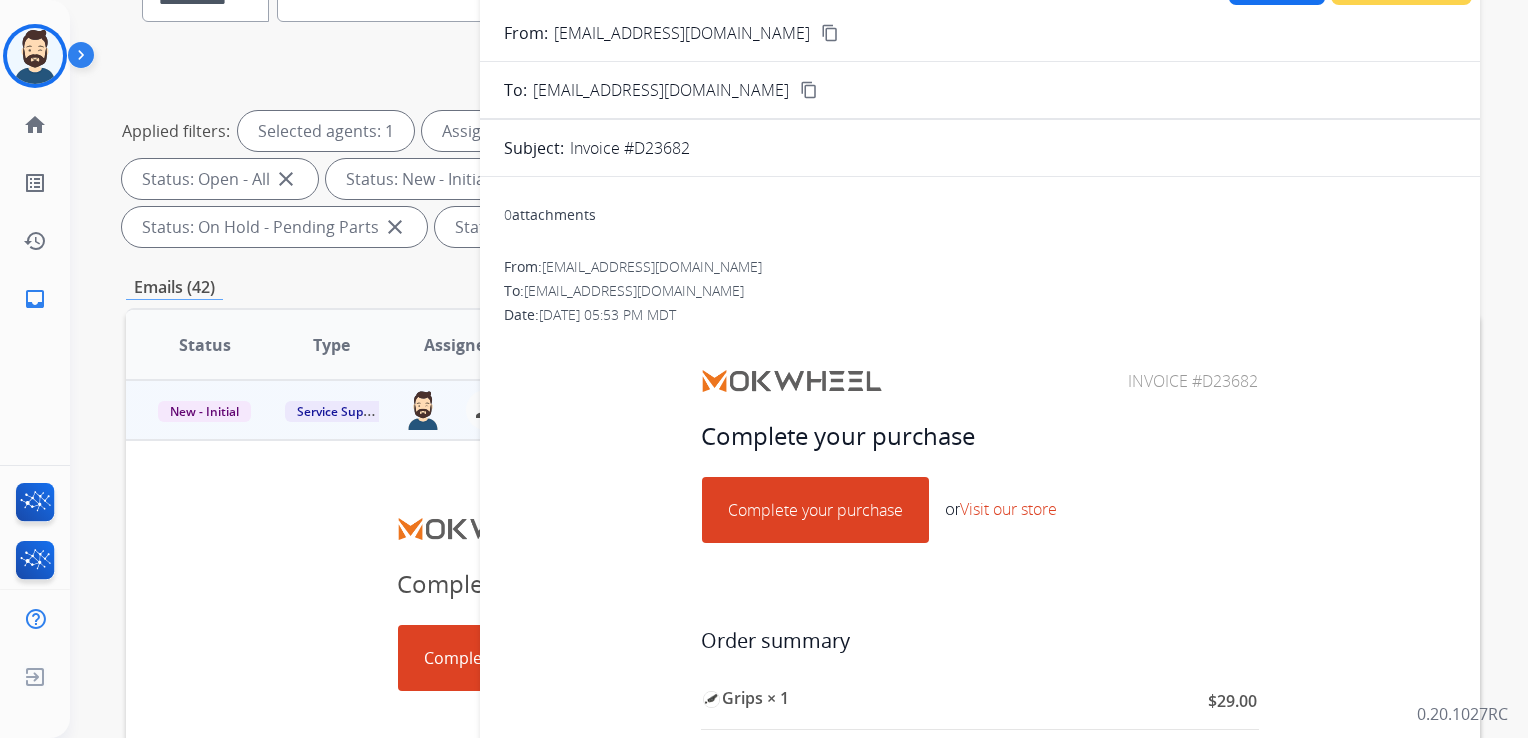 scroll, scrollTop: 0, scrollLeft: 0, axis: both 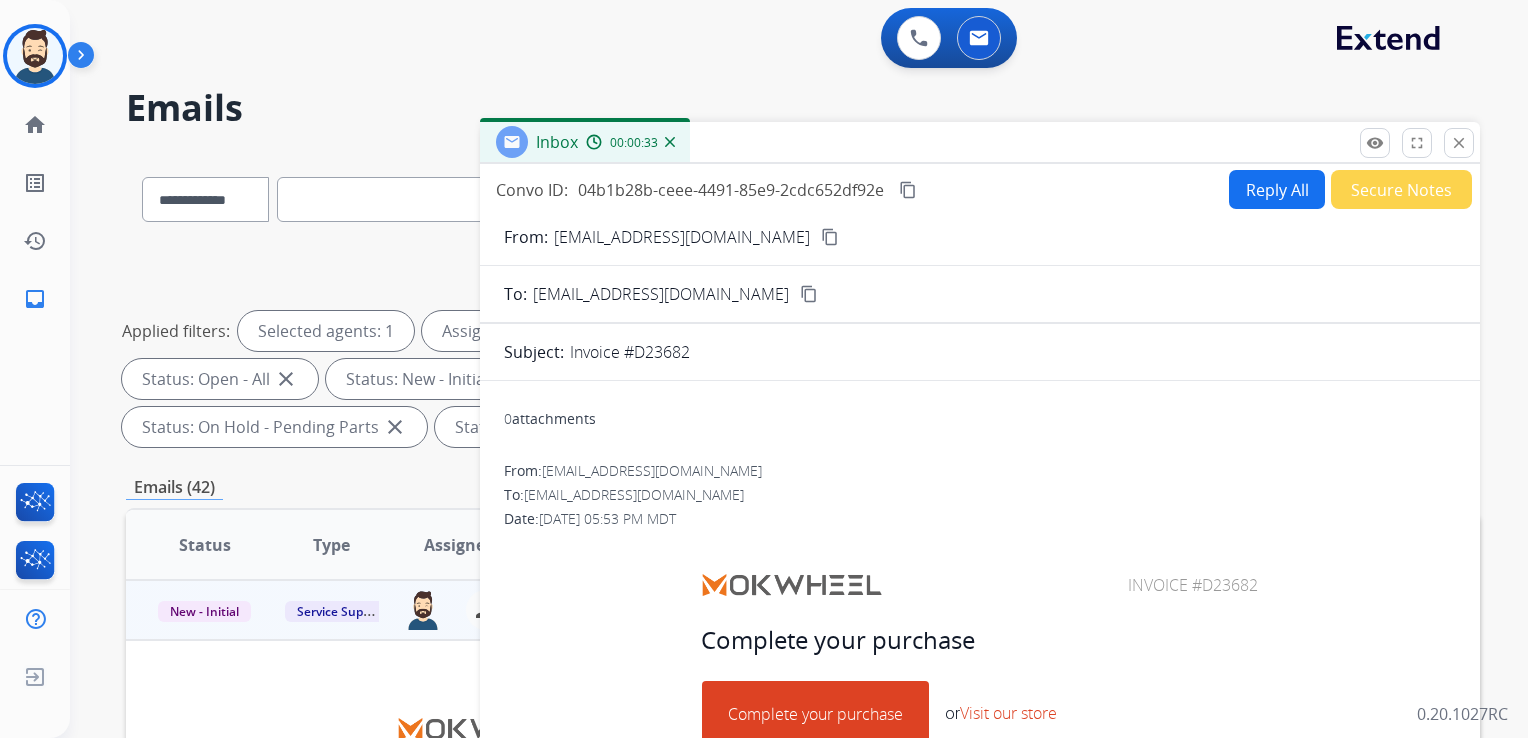 click on "content_copy" at bounding box center (830, 237) 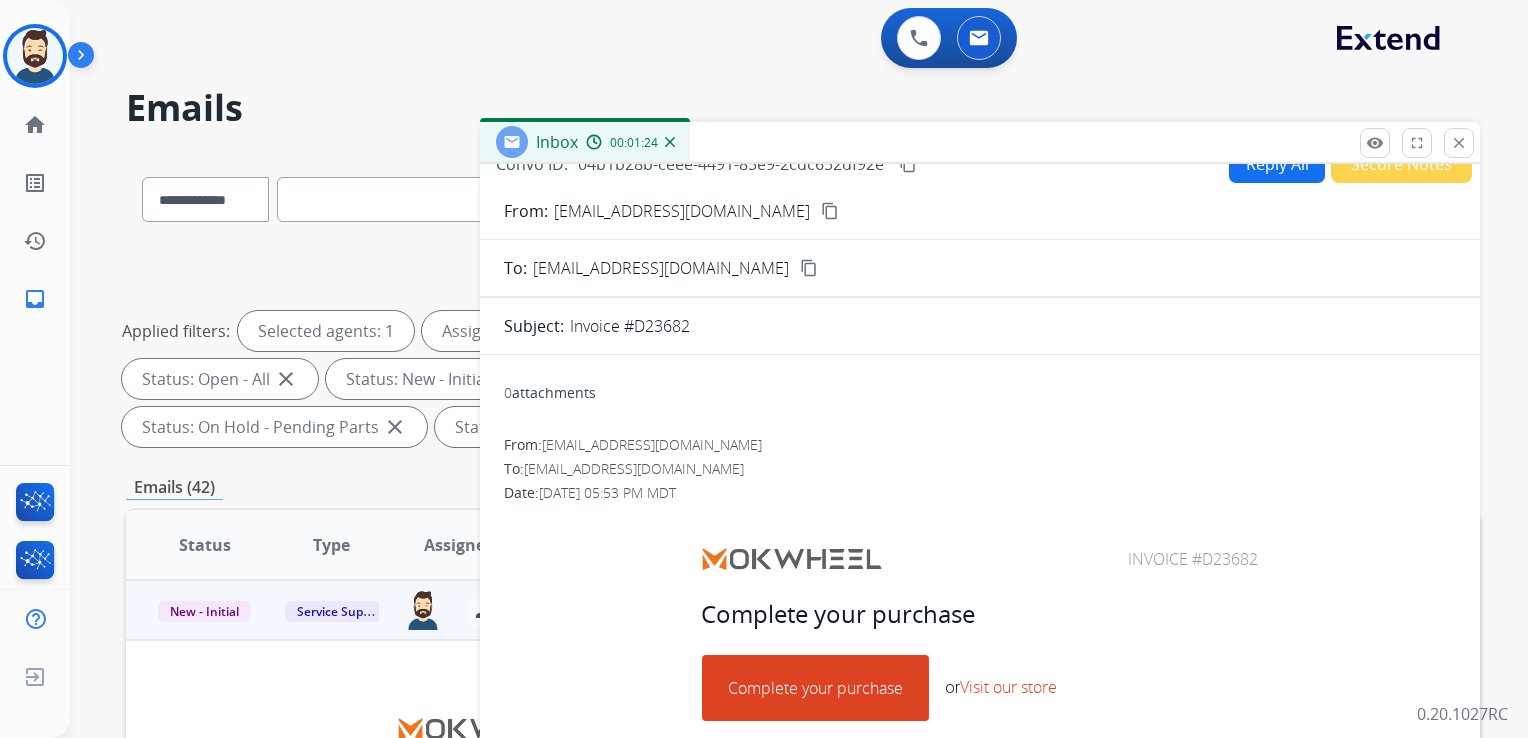 scroll, scrollTop: 200, scrollLeft: 0, axis: vertical 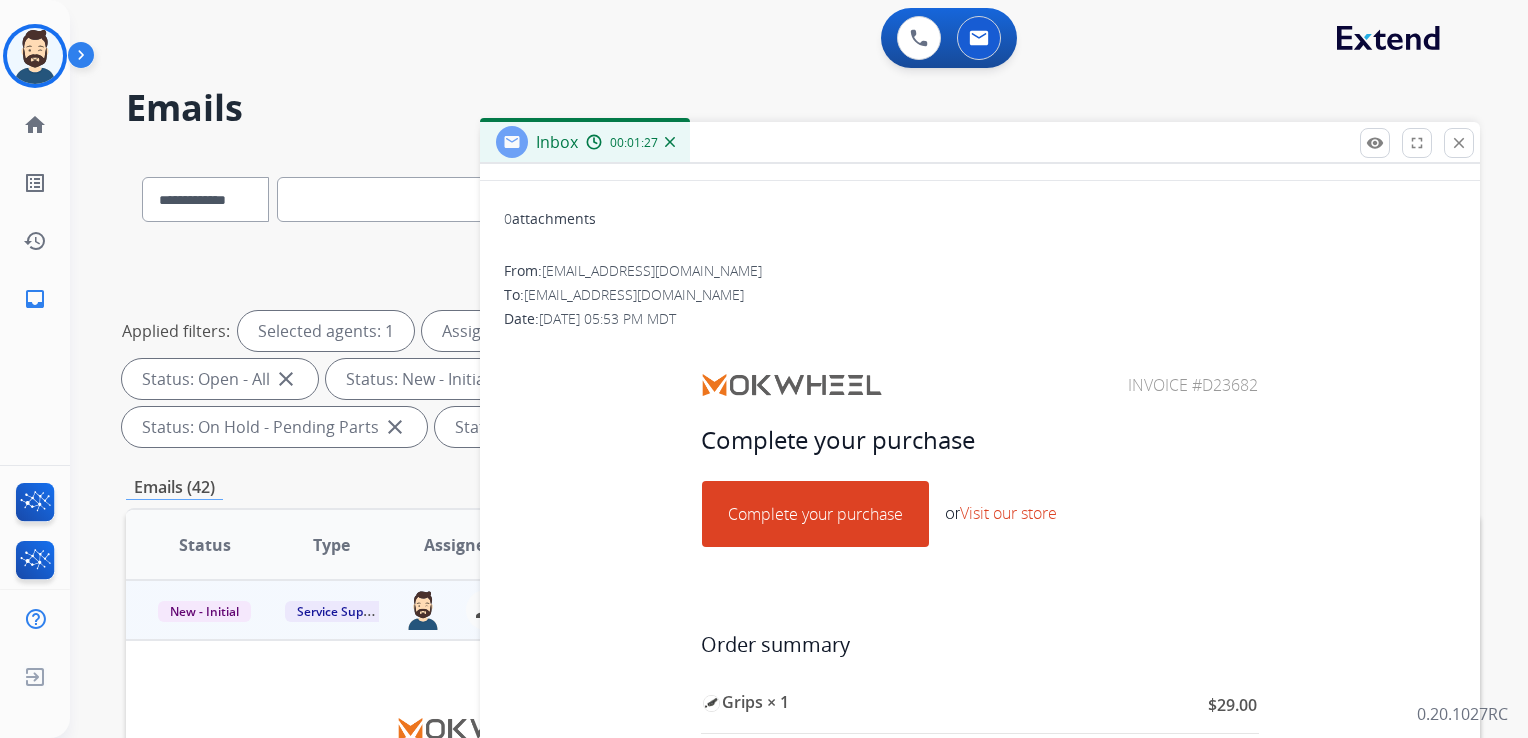 drag, startPoint x: 1117, startPoint y: 383, endPoint x: 1255, endPoint y: 378, distance: 138.09055 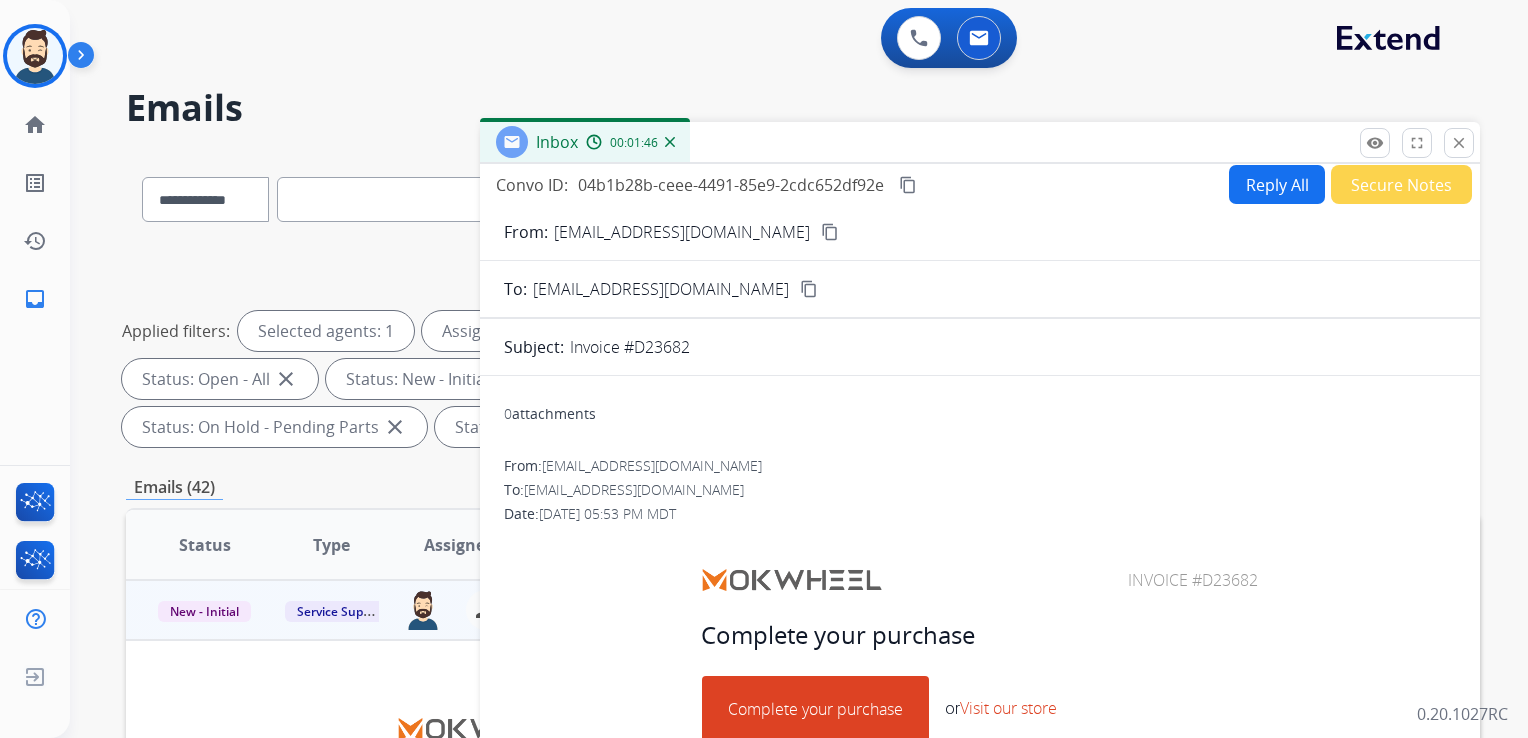 scroll, scrollTop: 0, scrollLeft: 0, axis: both 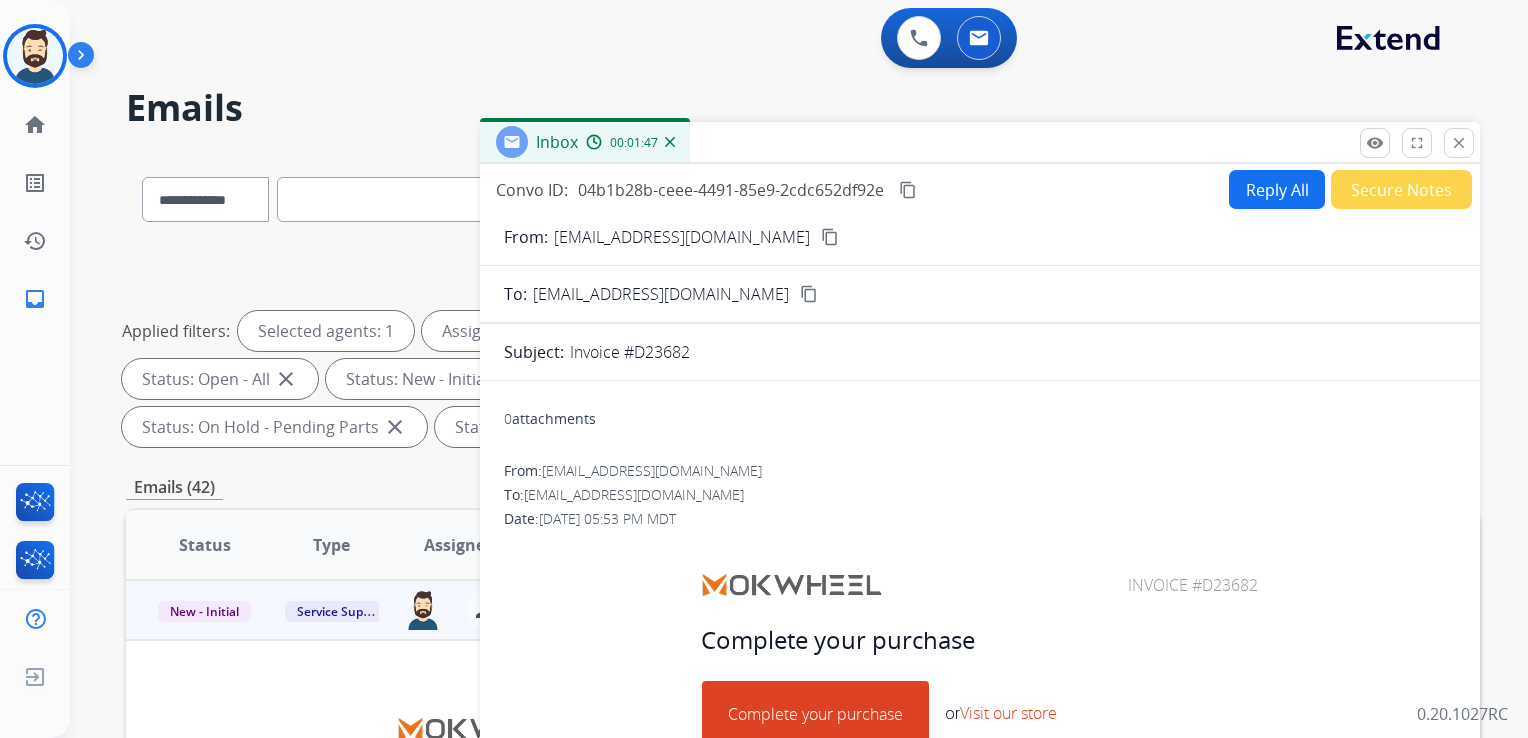click on "content_copy" at bounding box center (908, 190) 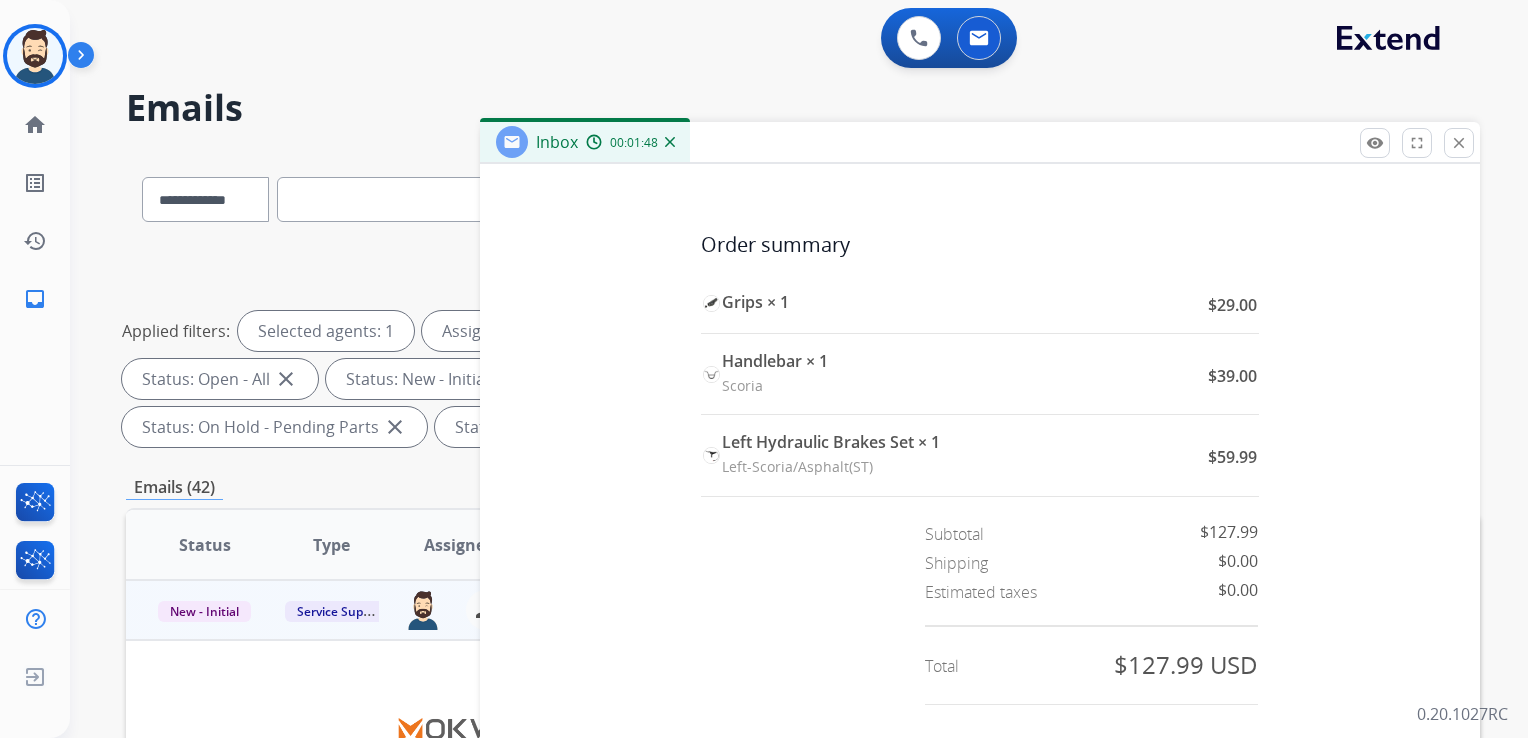 scroll, scrollTop: 700, scrollLeft: 0, axis: vertical 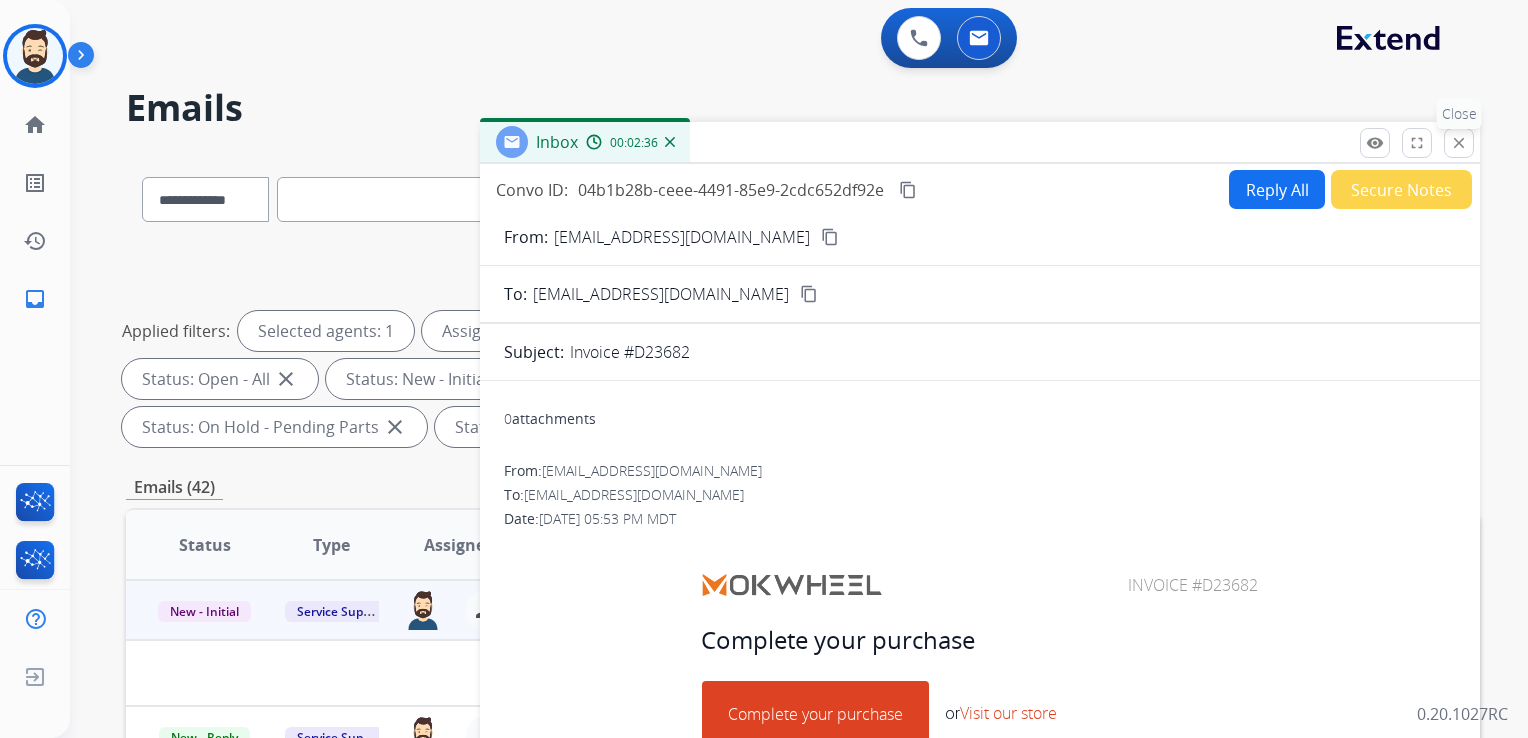 click on "close Close" at bounding box center (1459, 143) 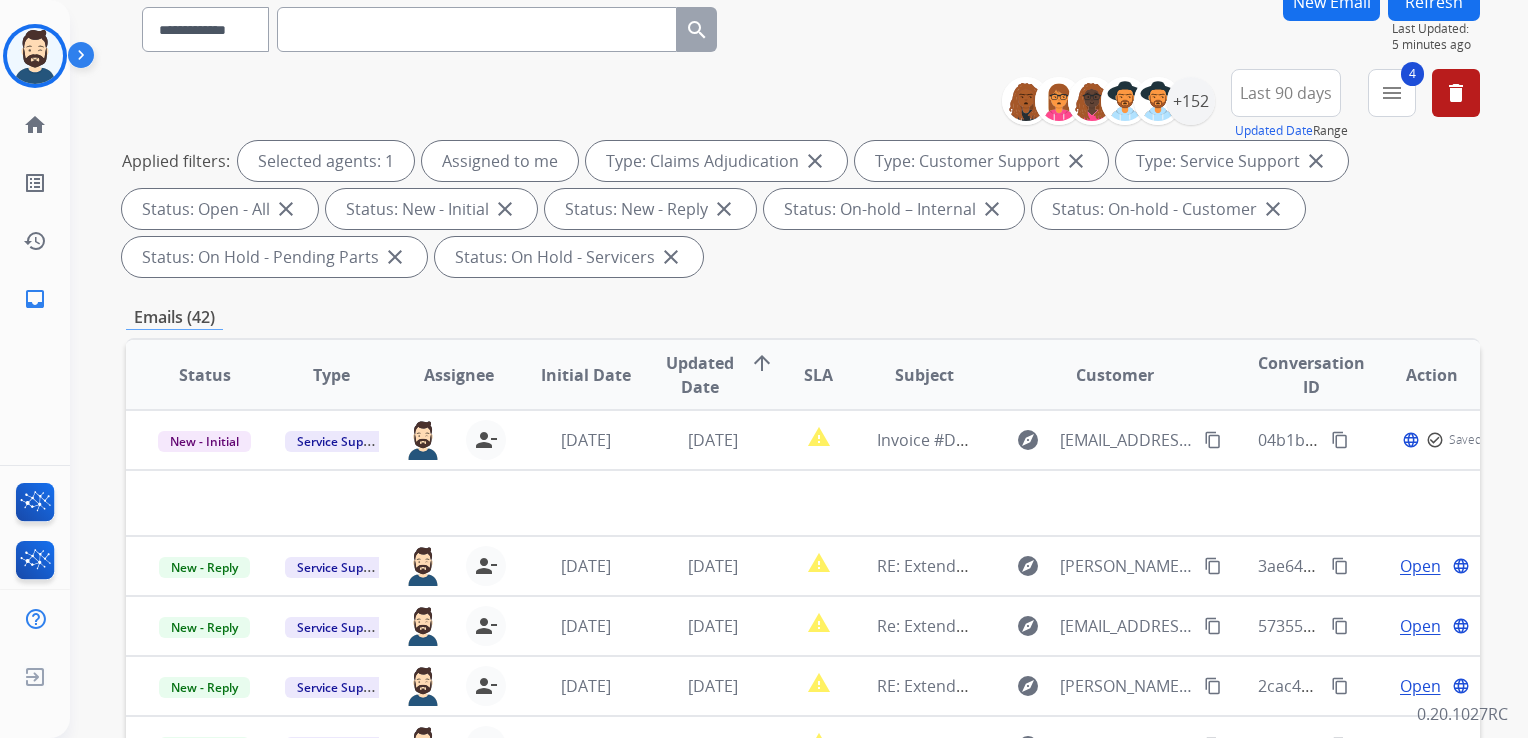 scroll, scrollTop: 300, scrollLeft: 0, axis: vertical 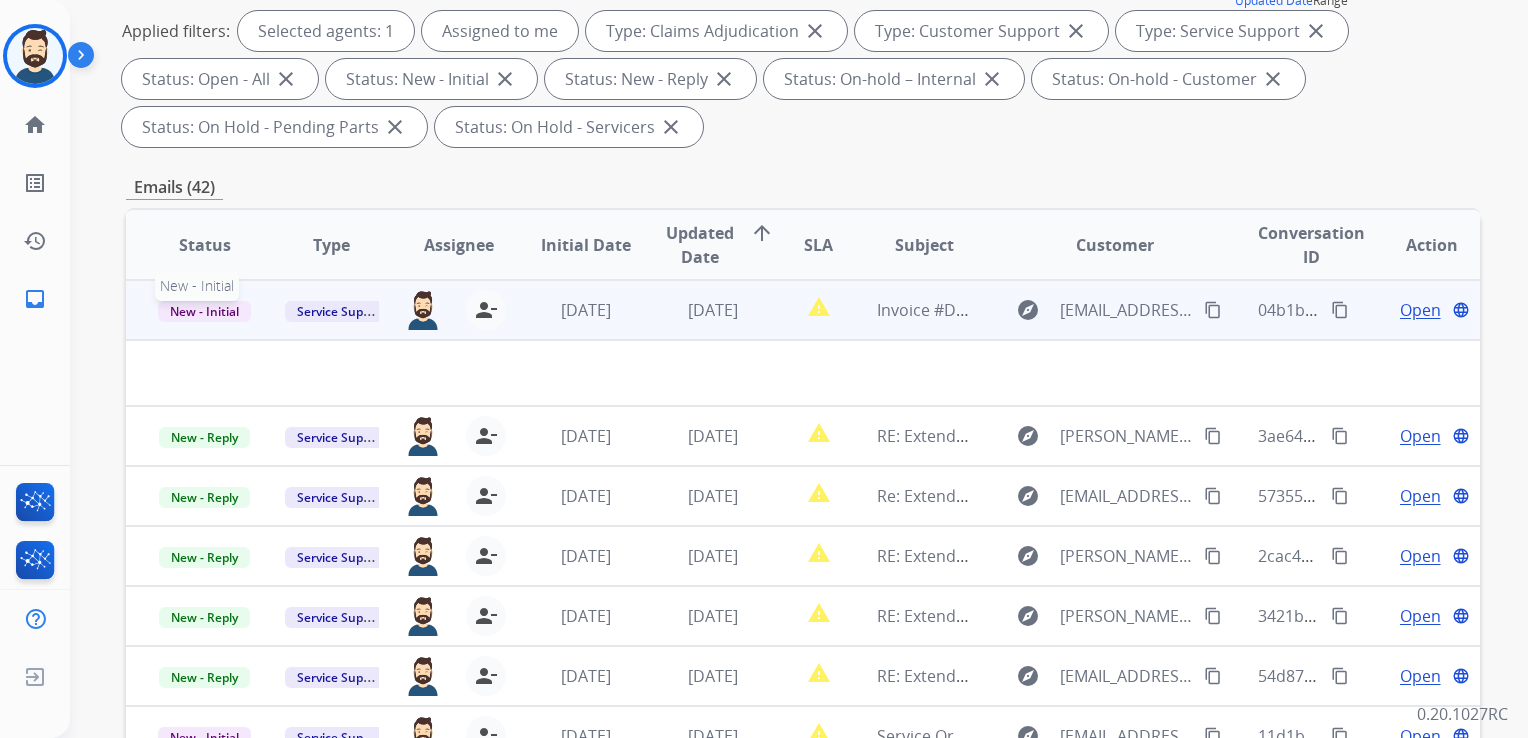 click on "New - Initial" at bounding box center [204, 311] 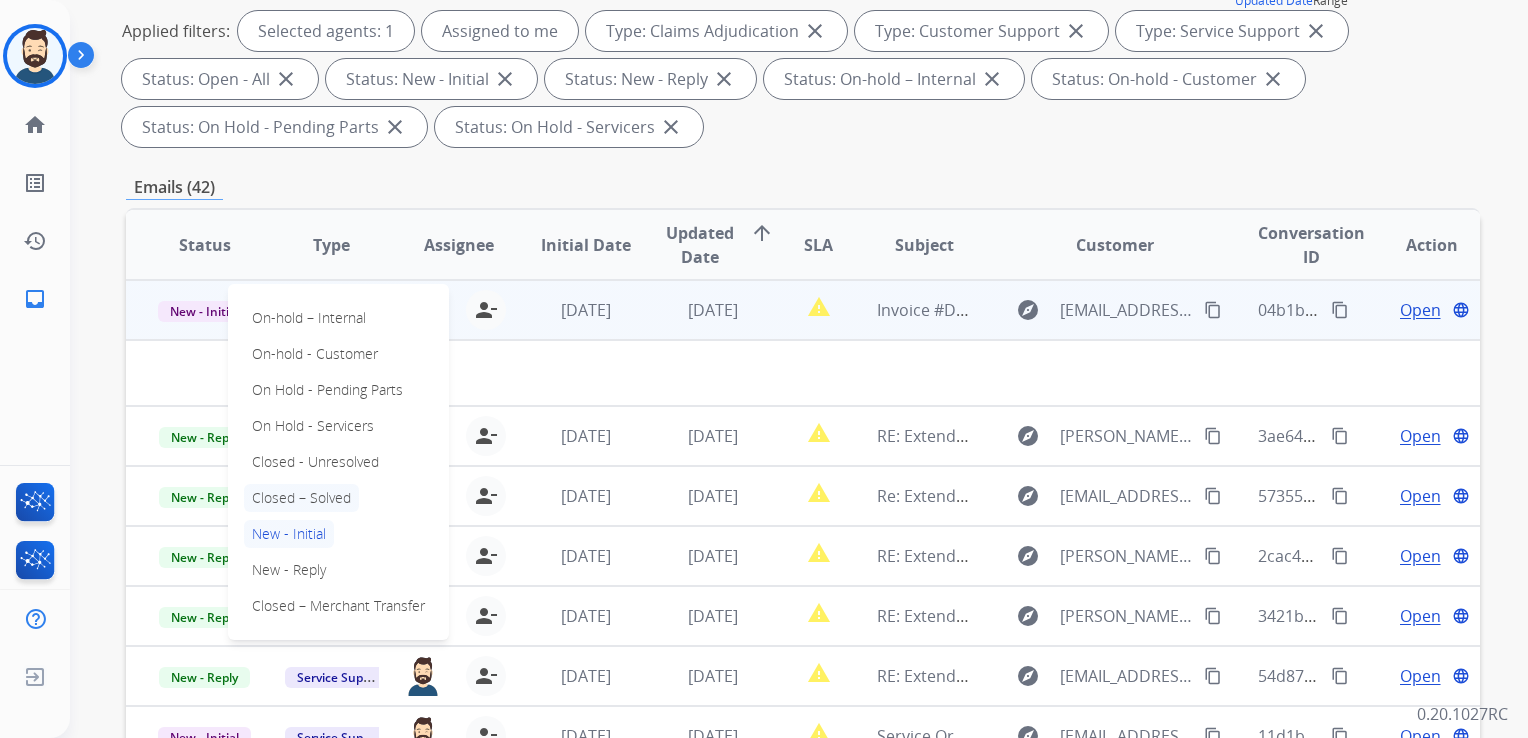 click on "Closed – Solved" at bounding box center [301, 498] 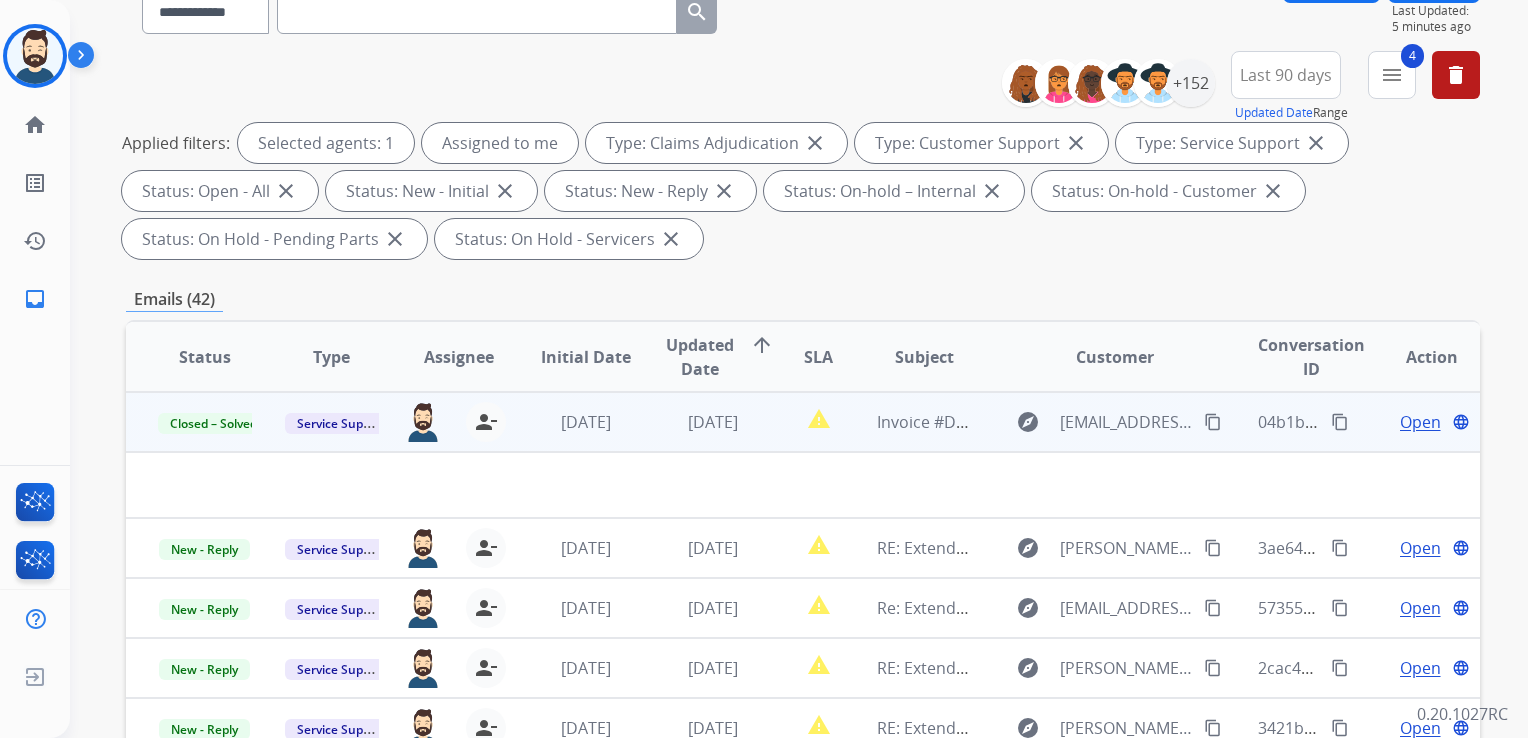 scroll, scrollTop: 0, scrollLeft: 0, axis: both 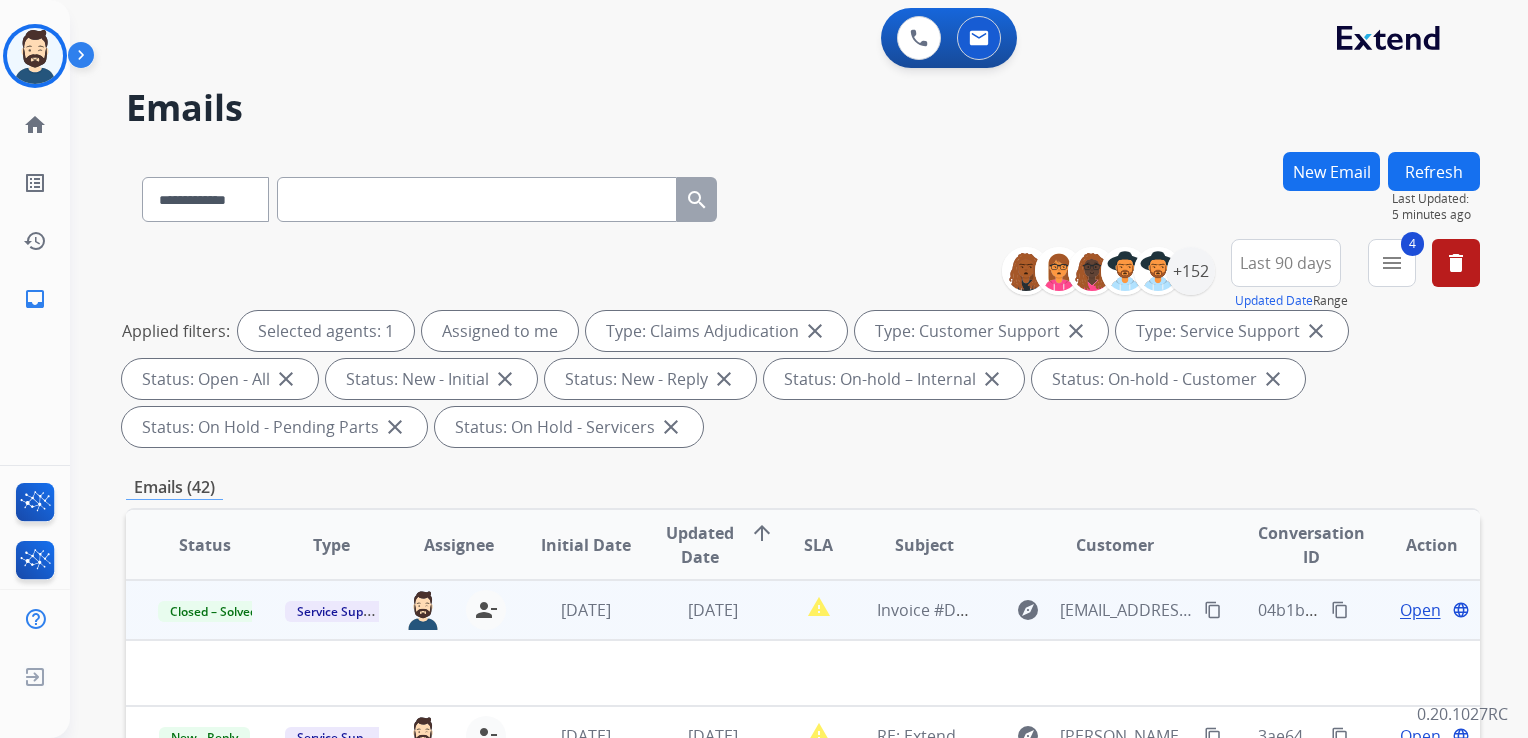 click on "Refresh" at bounding box center (1434, 171) 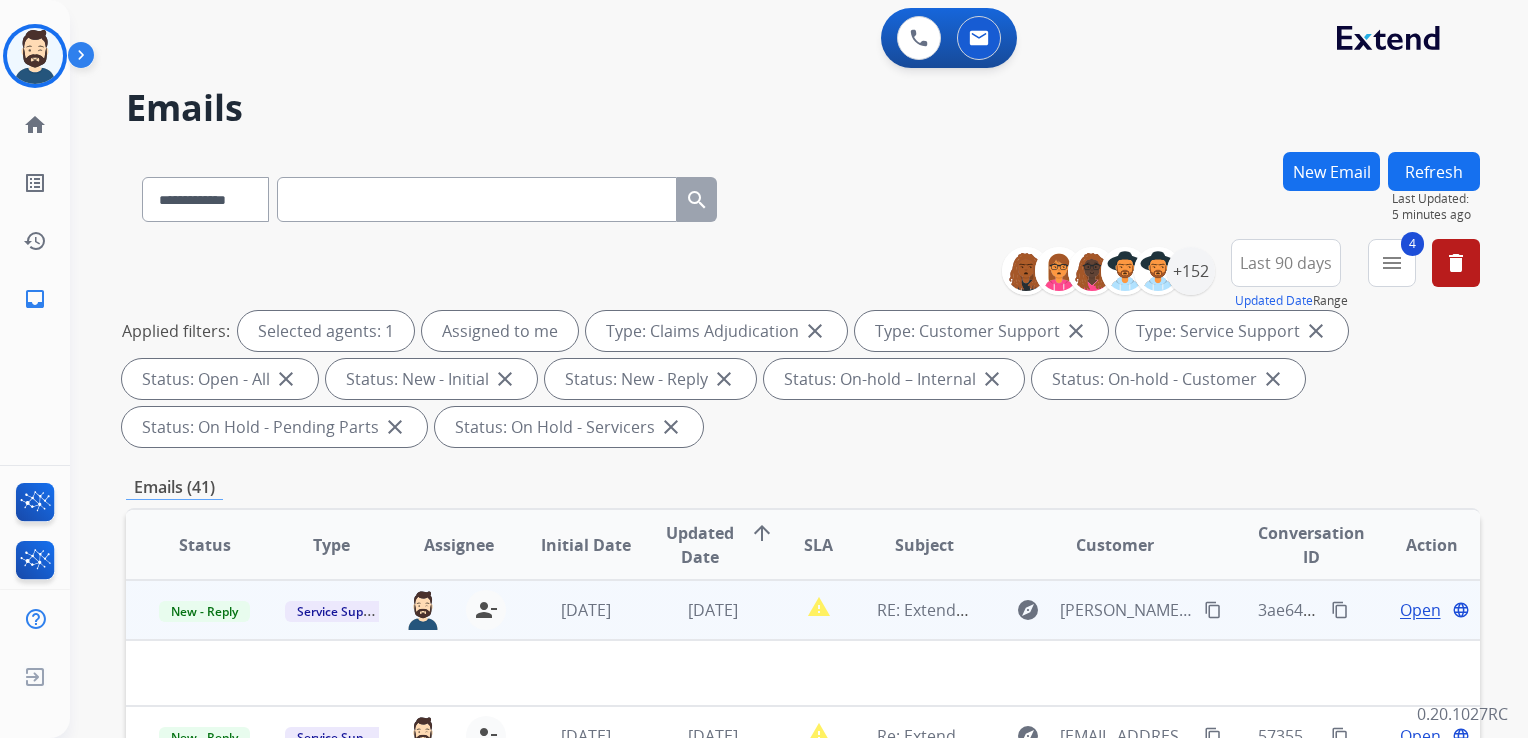 click on "1 day ago" at bounding box center (697, 610) 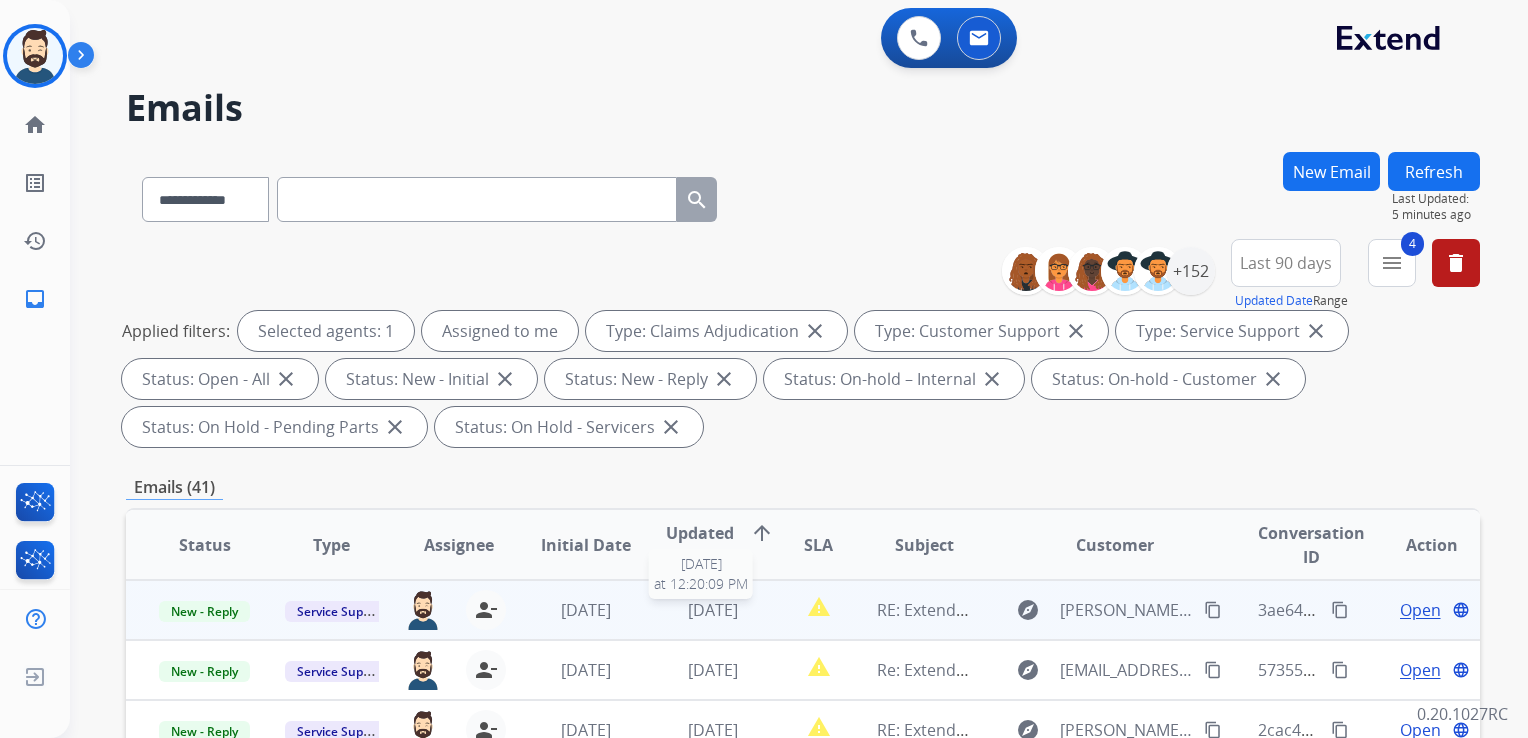 scroll, scrollTop: 1, scrollLeft: 0, axis: vertical 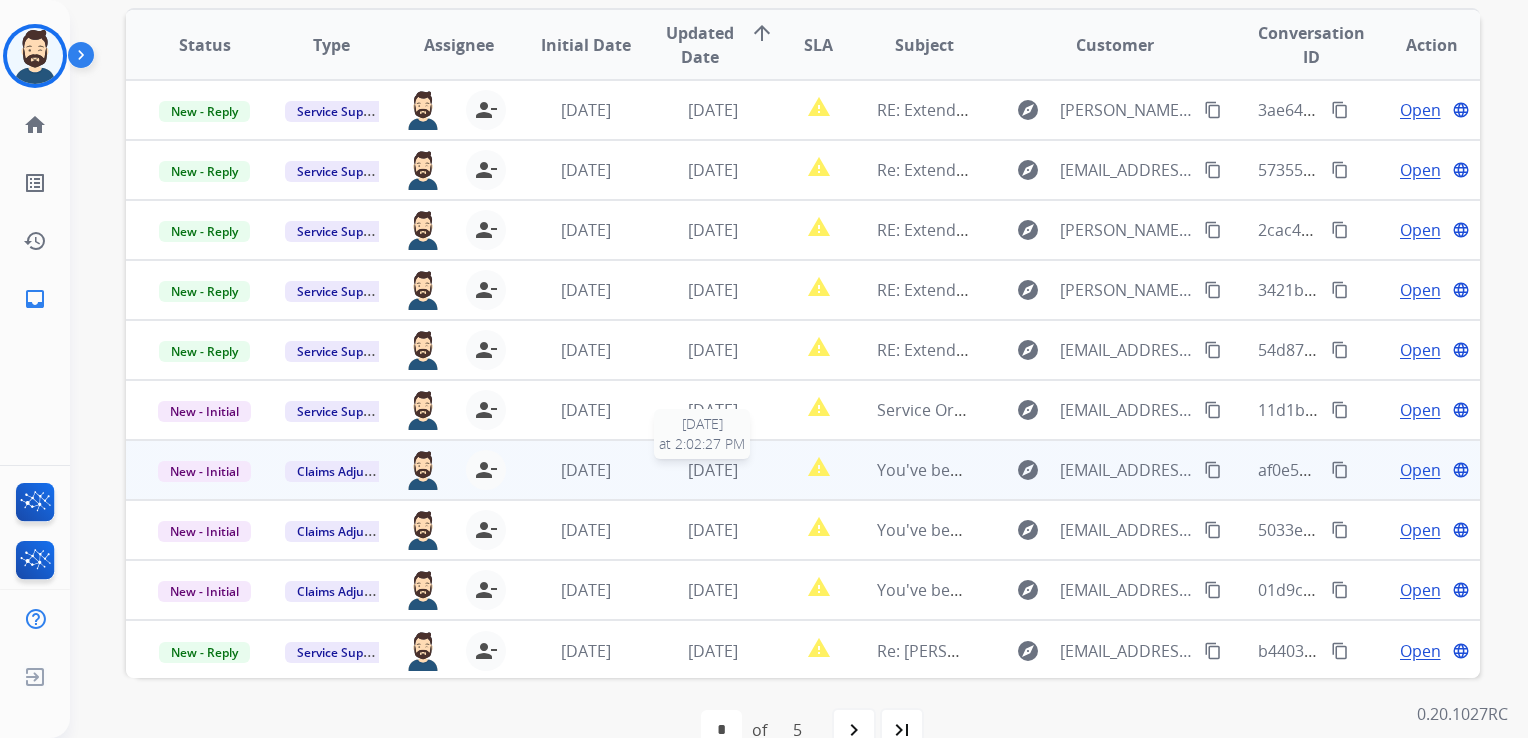 click on "1 day ago" at bounding box center (713, 470) 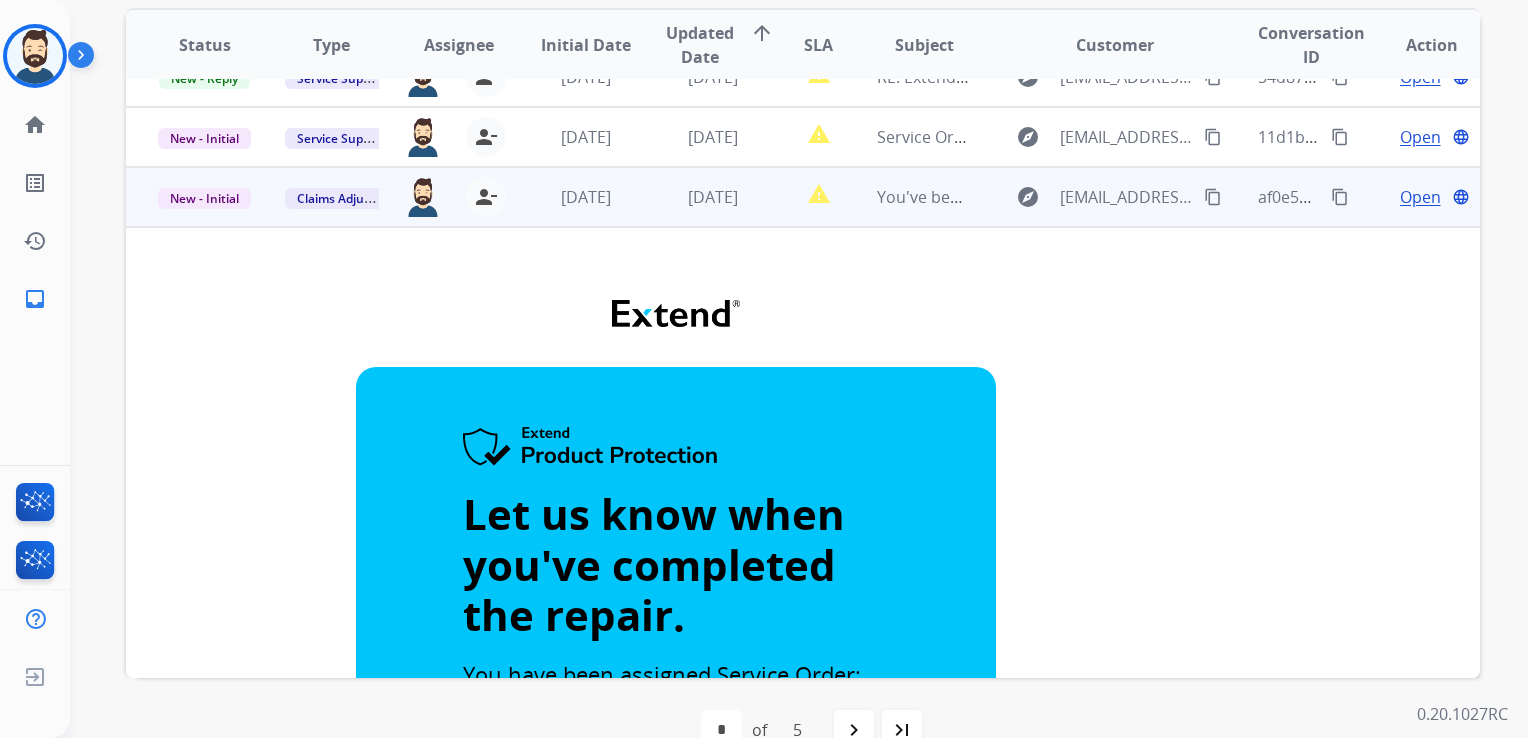 scroll, scrollTop: 360, scrollLeft: 0, axis: vertical 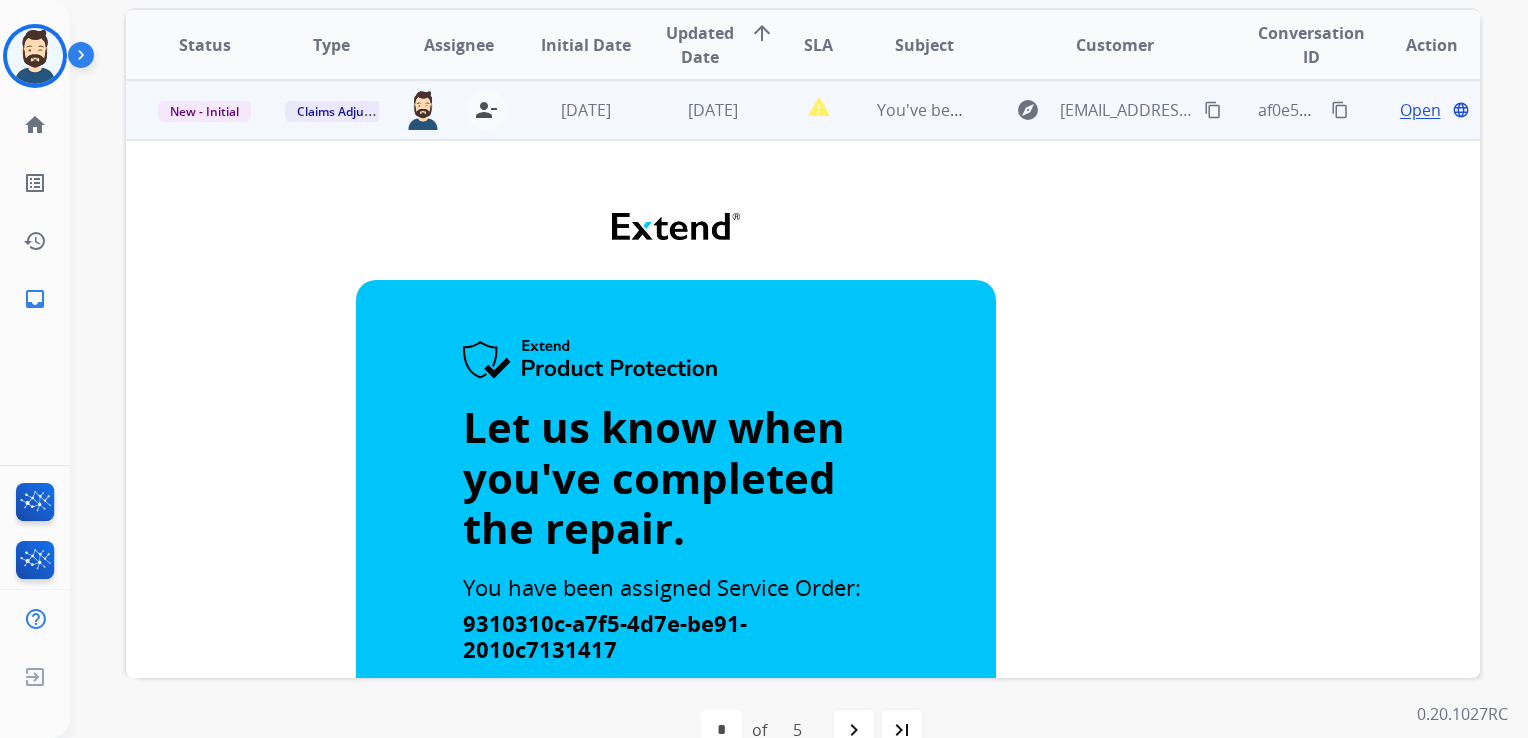 click on "Open" at bounding box center [1420, 110] 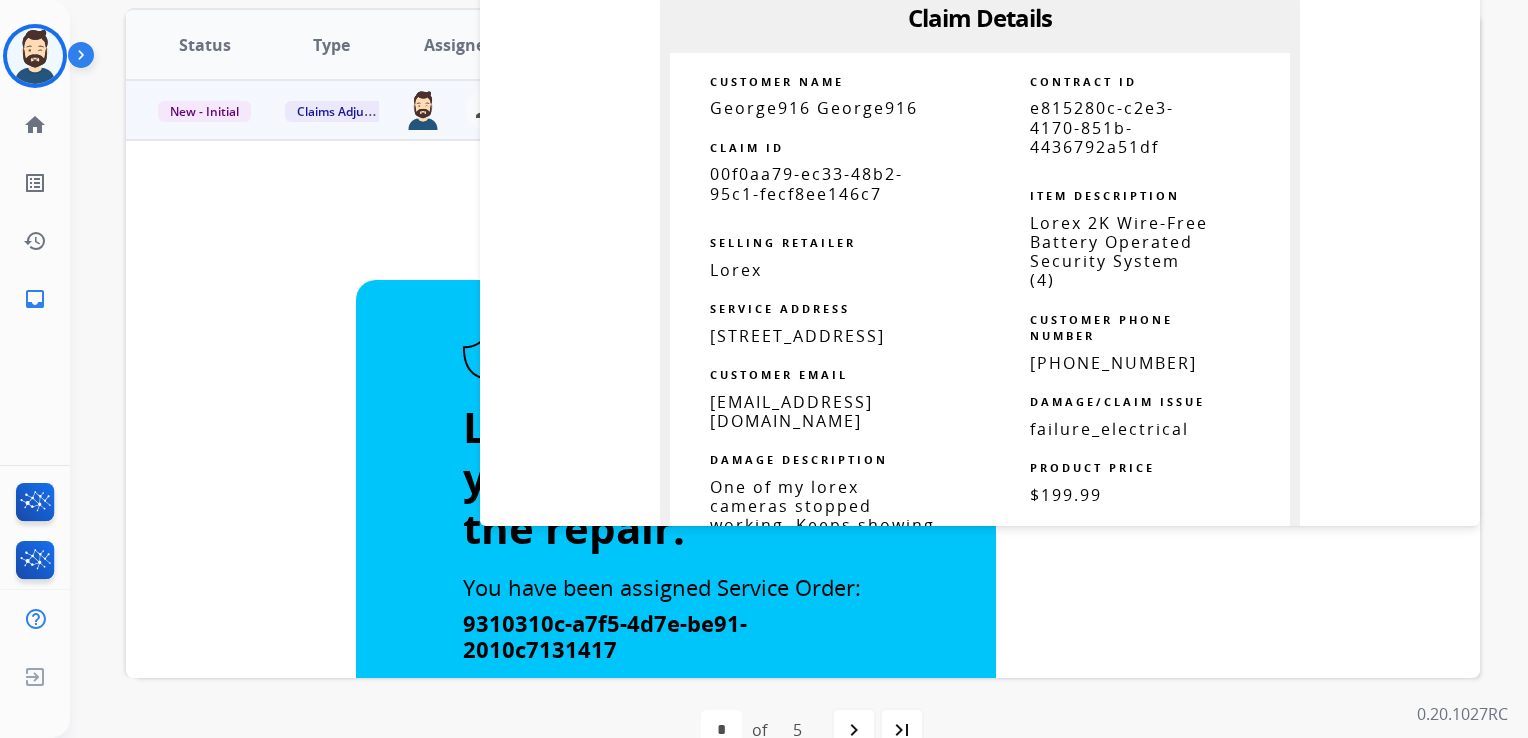 scroll, scrollTop: 900, scrollLeft: 0, axis: vertical 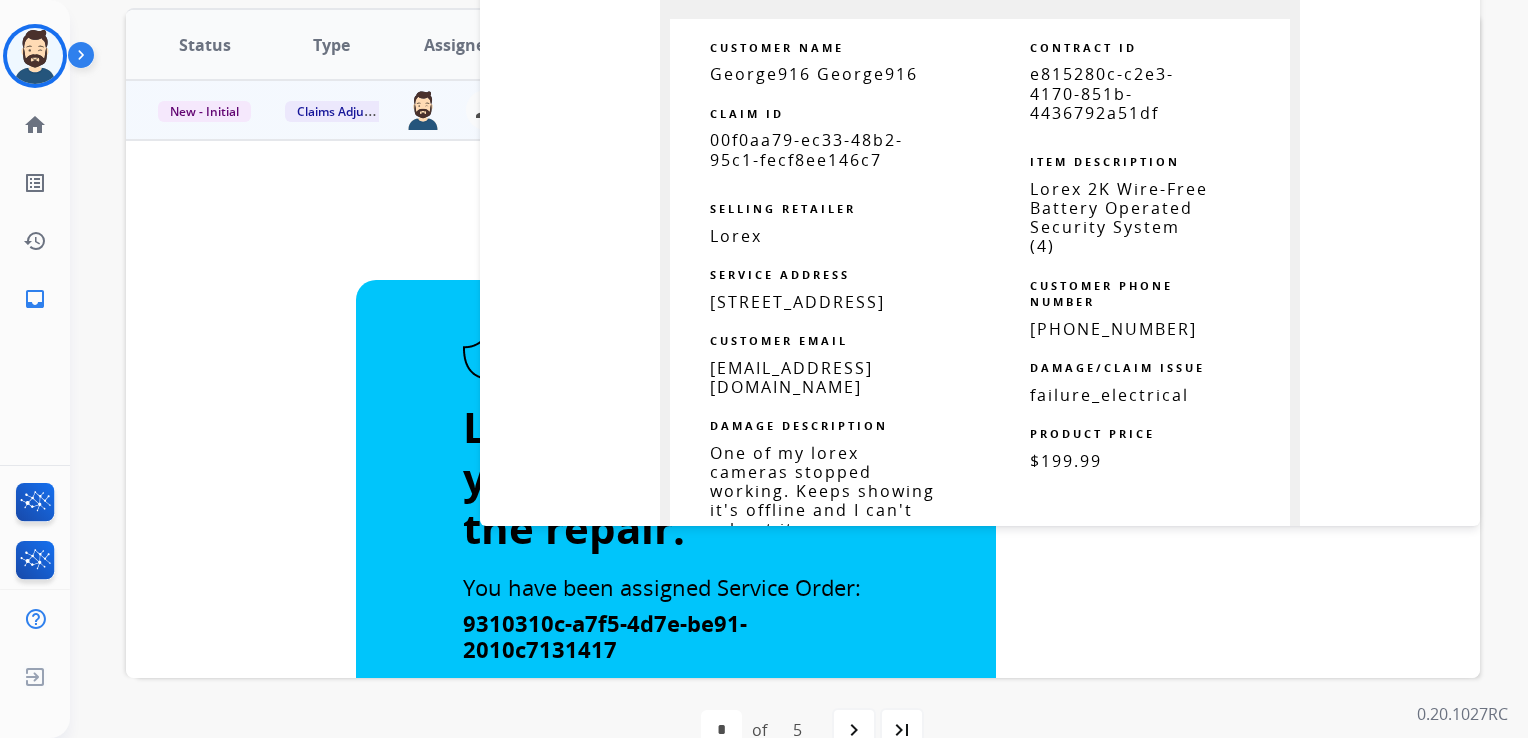 click on "00f0aa79-ec33-48b2-95c1-fecf8ee146c7" at bounding box center [806, 149] 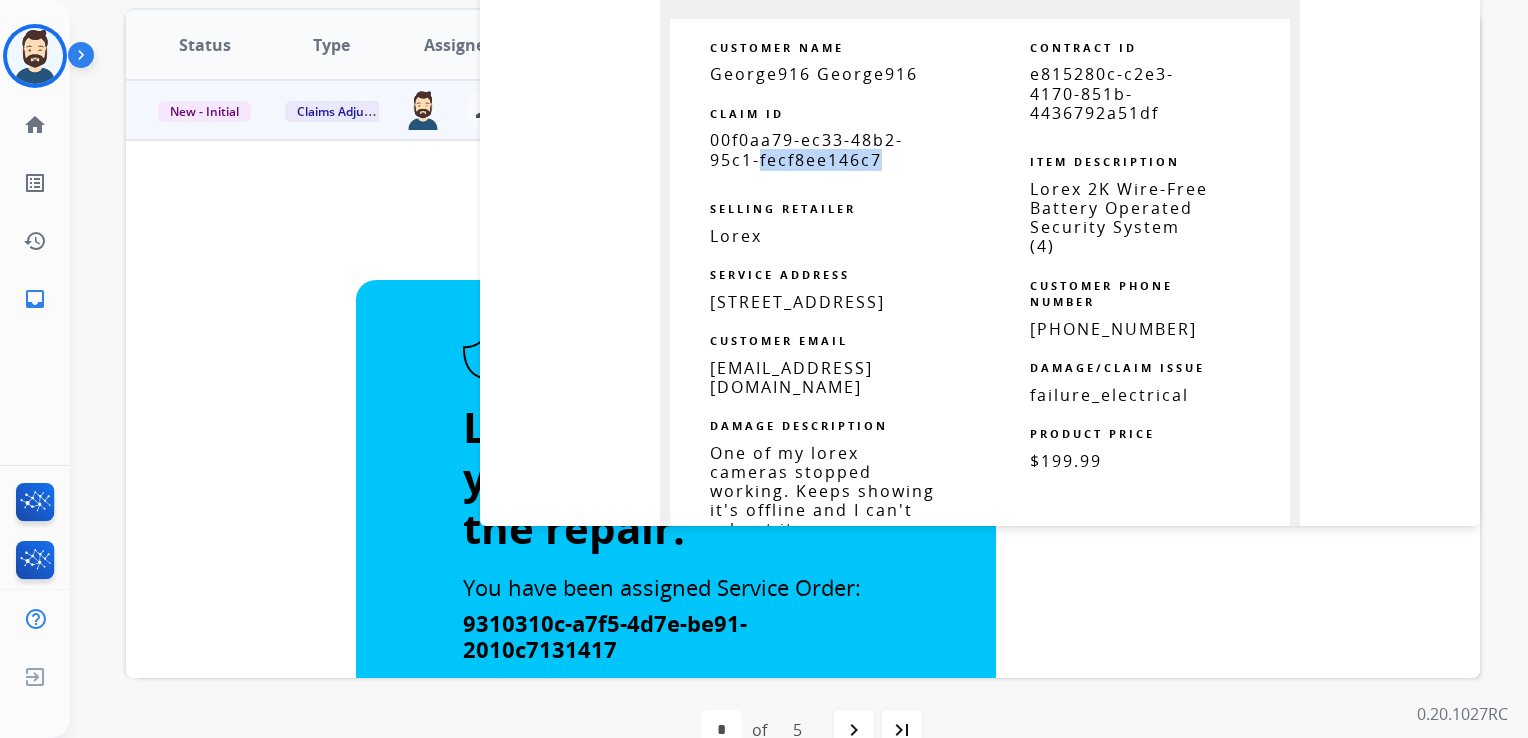 click on "00f0aa79-ec33-48b2-95c1-fecf8ee146c7" at bounding box center (806, 149) 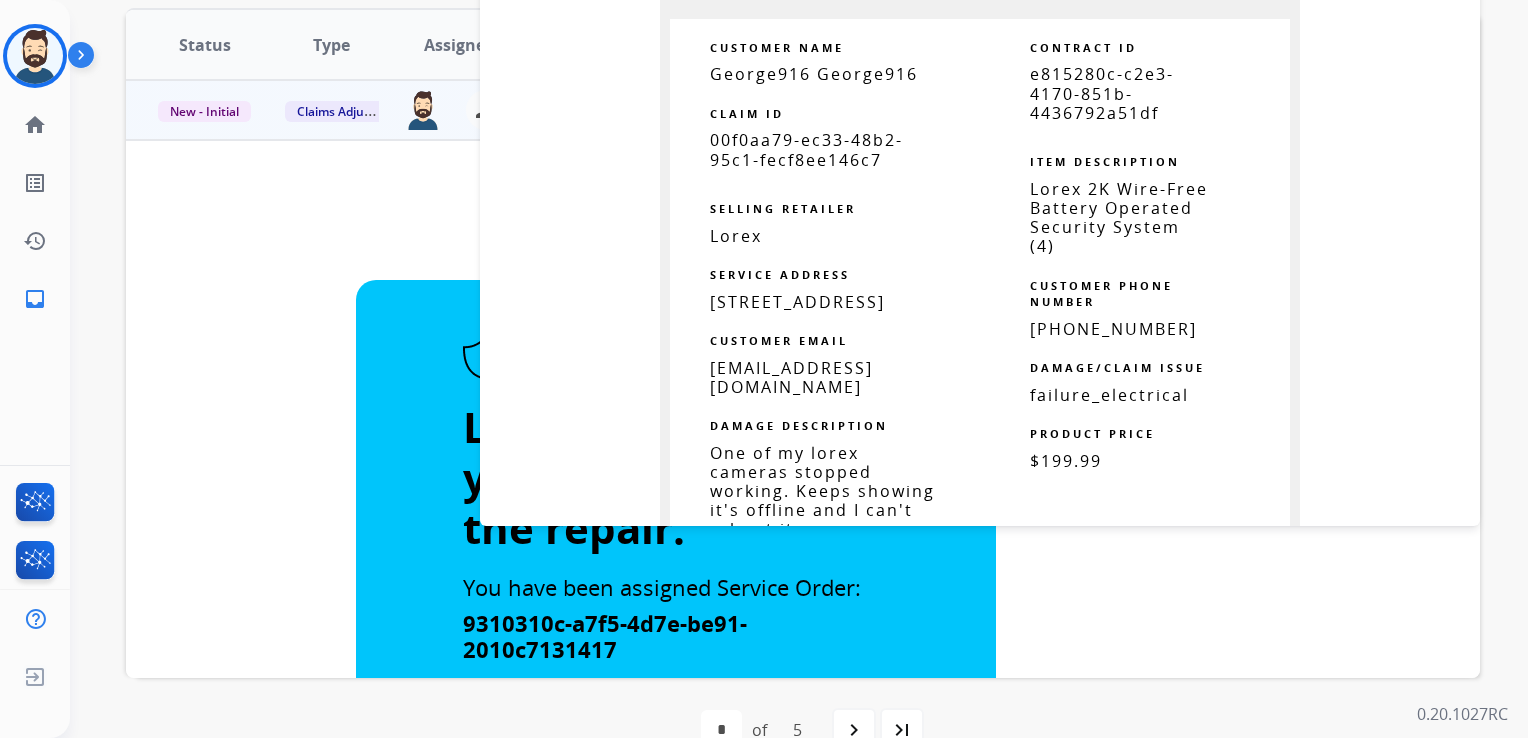 click on "00f0aa79-ec33-48b2-95c1-fecf8ee146c7" at bounding box center (806, 149) 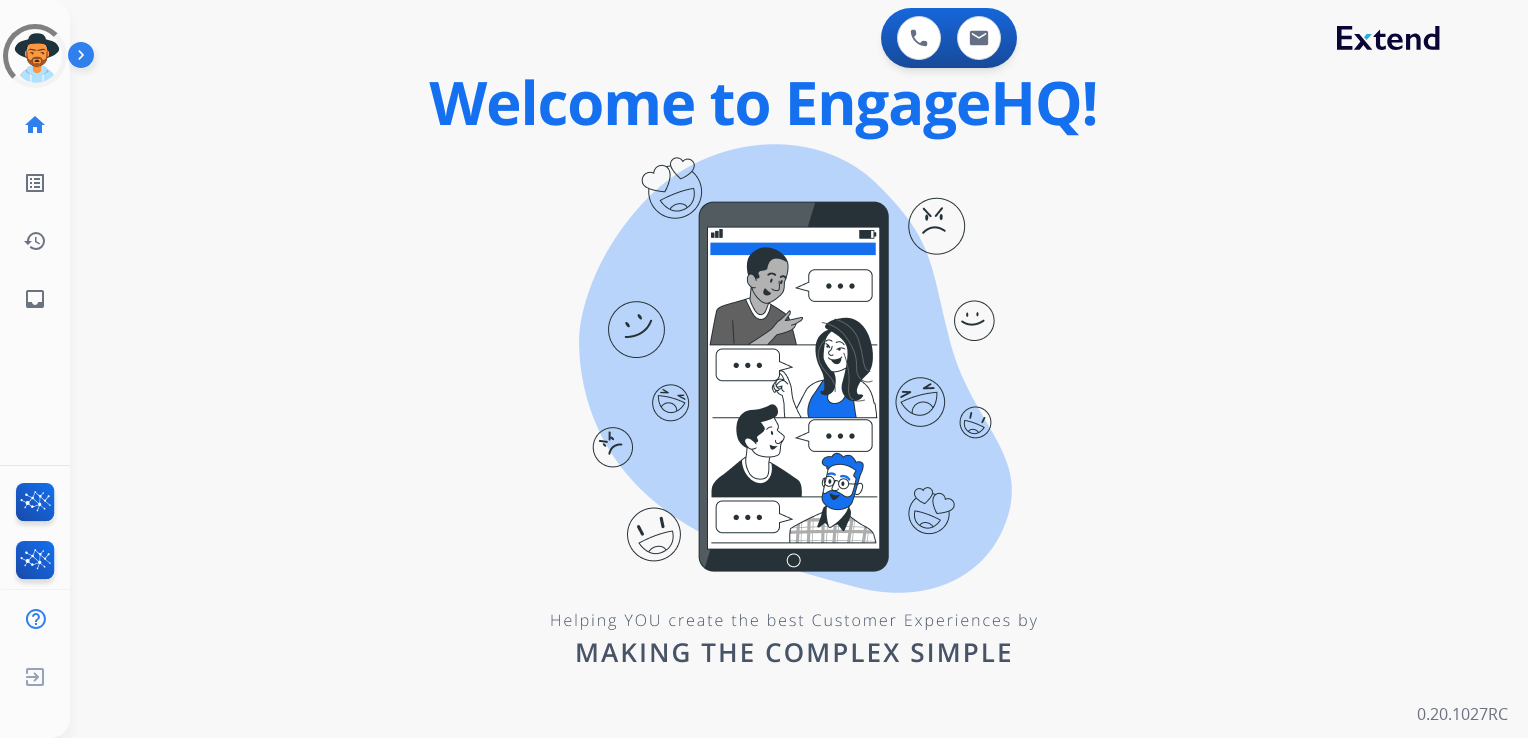 scroll, scrollTop: 0, scrollLeft: 0, axis: both 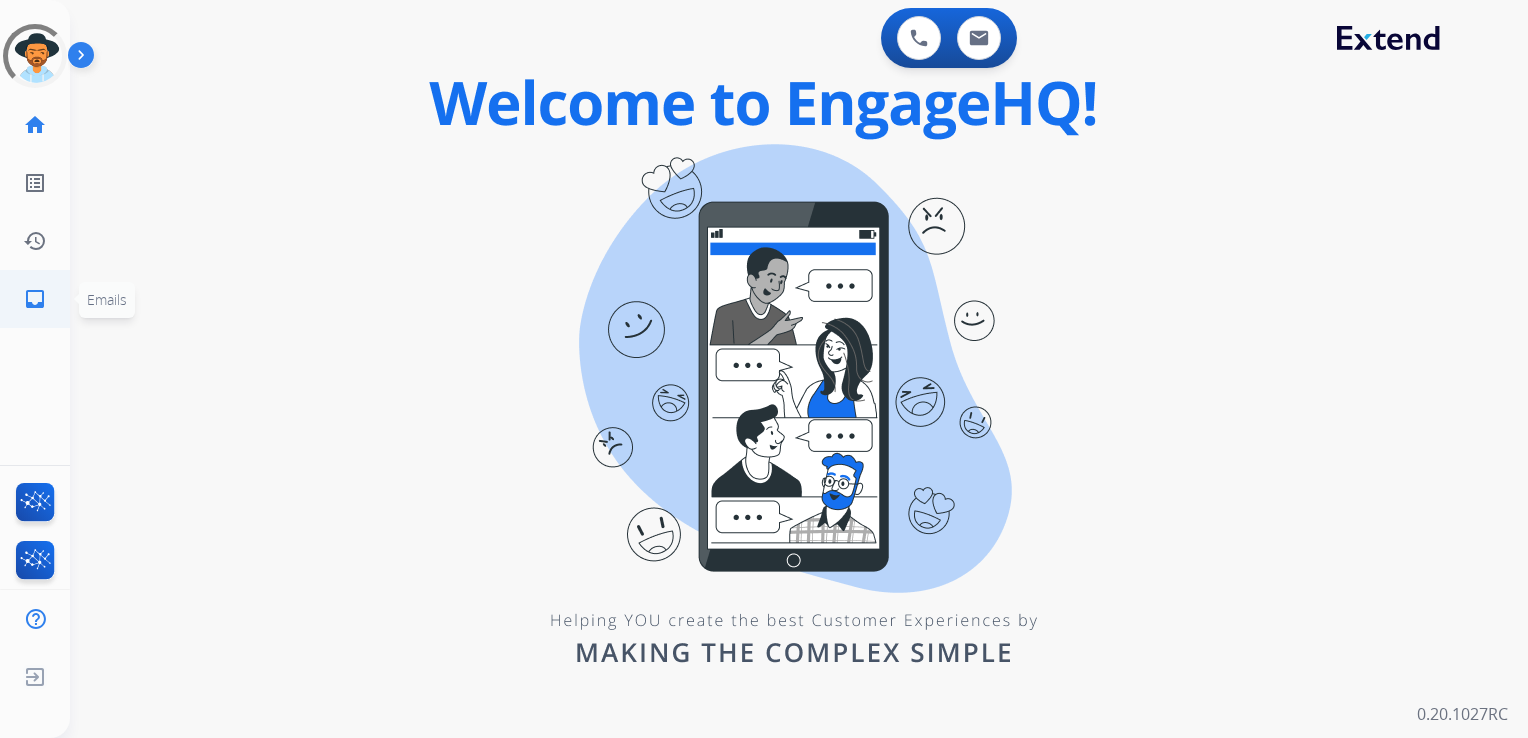 click on "inbox  Emails" 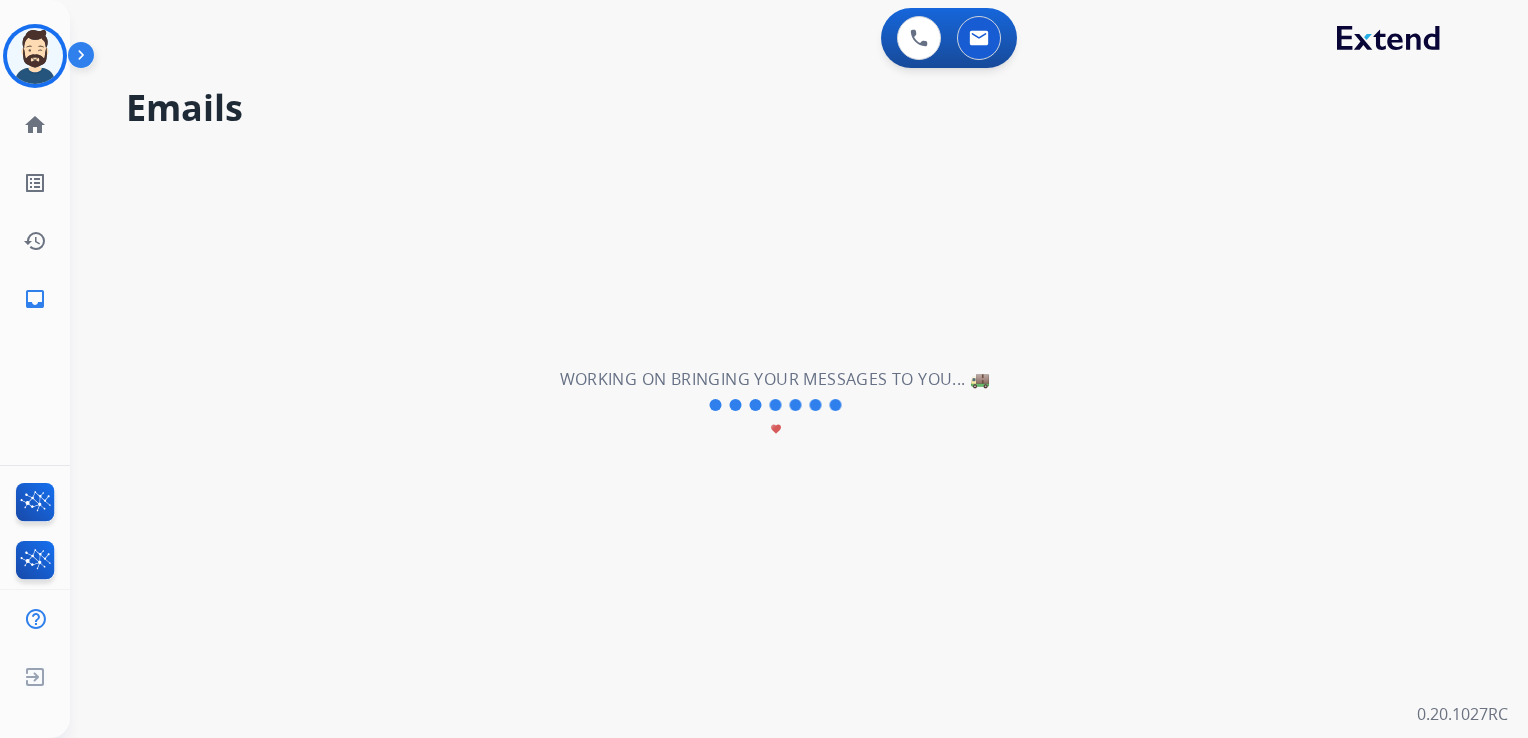 click on "**********" at bounding box center [775, 405] 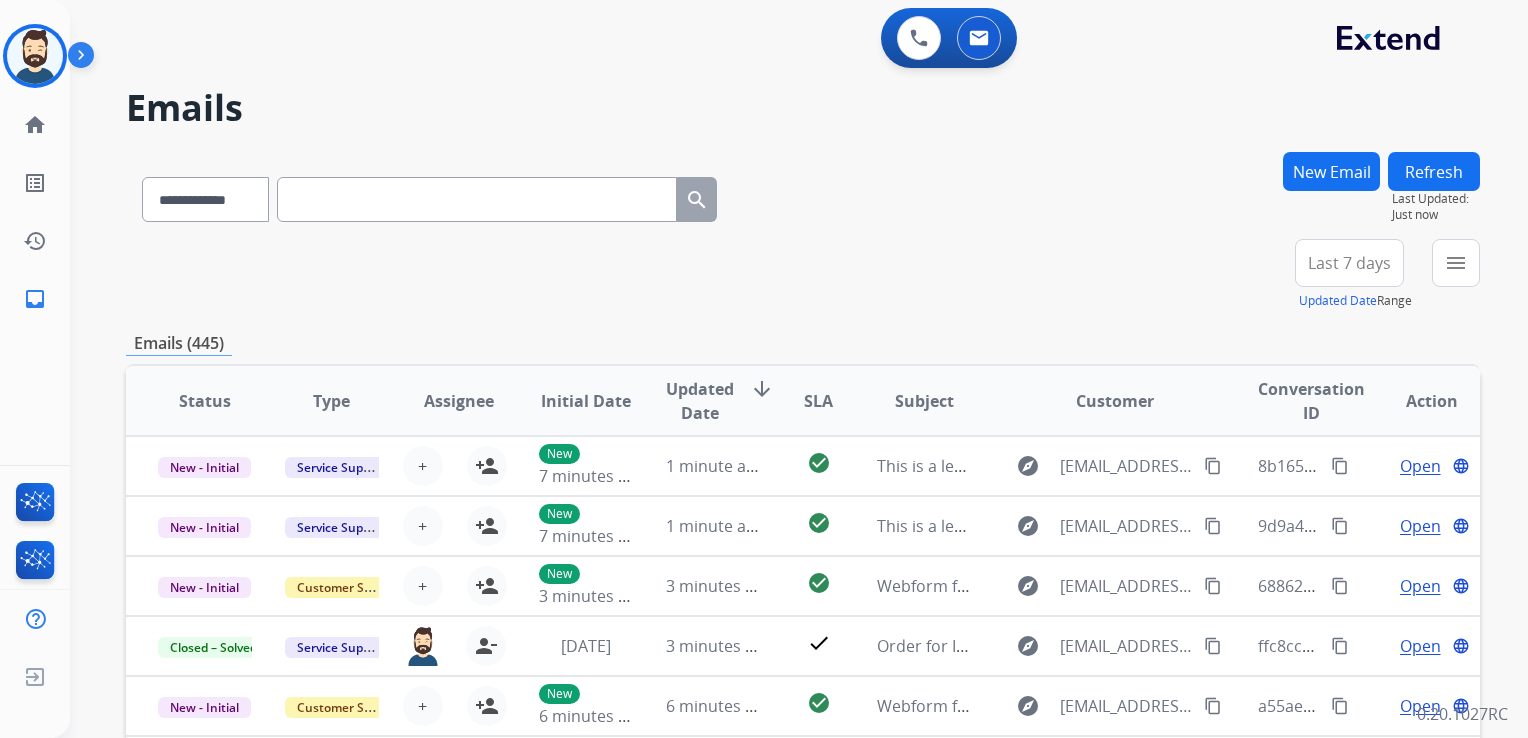 click at bounding box center (477, 199) 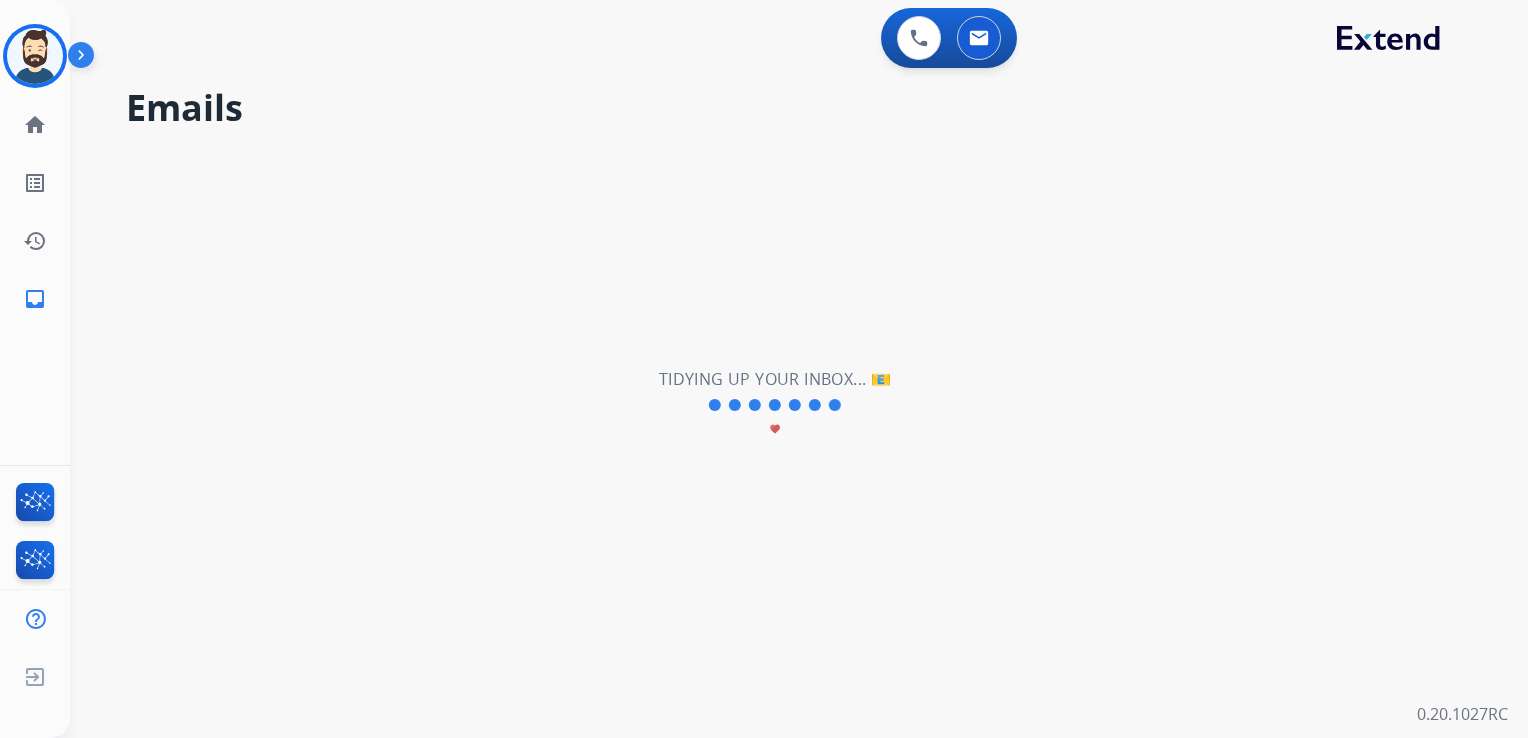click on "**********" at bounding box center [775, 405] 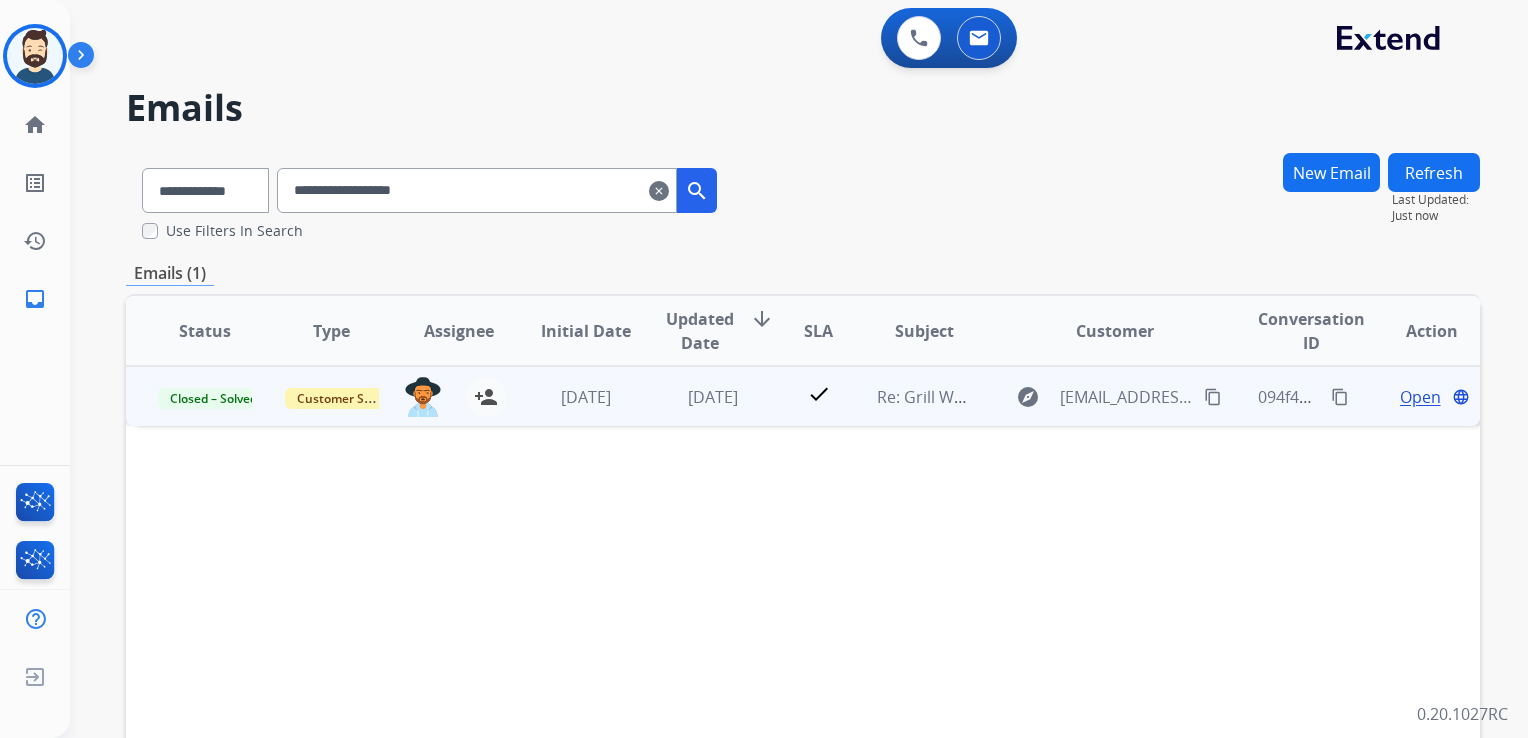 click on "[DATE]" at bounding box center (697, 396) 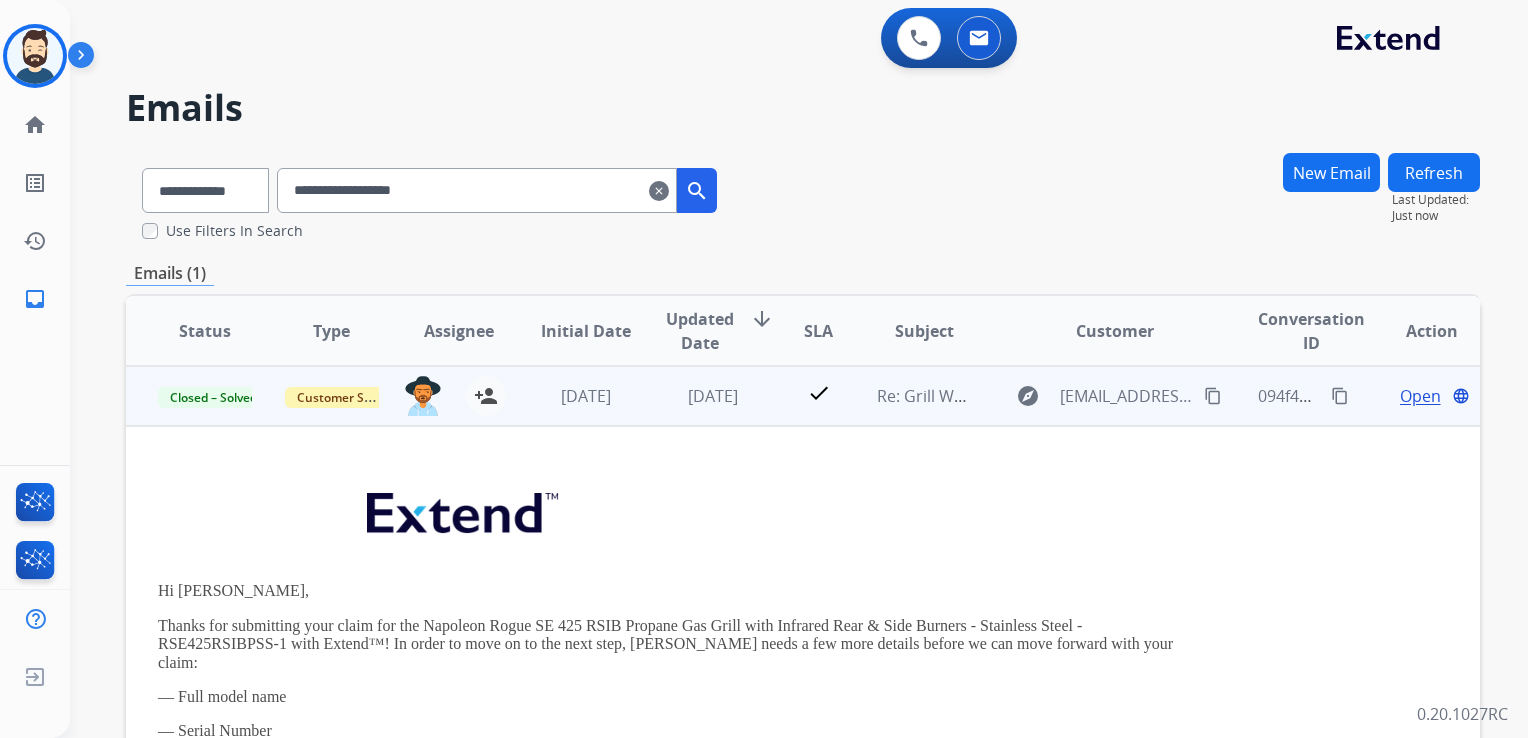 click on "Open" at bounding box center [1420, 396] 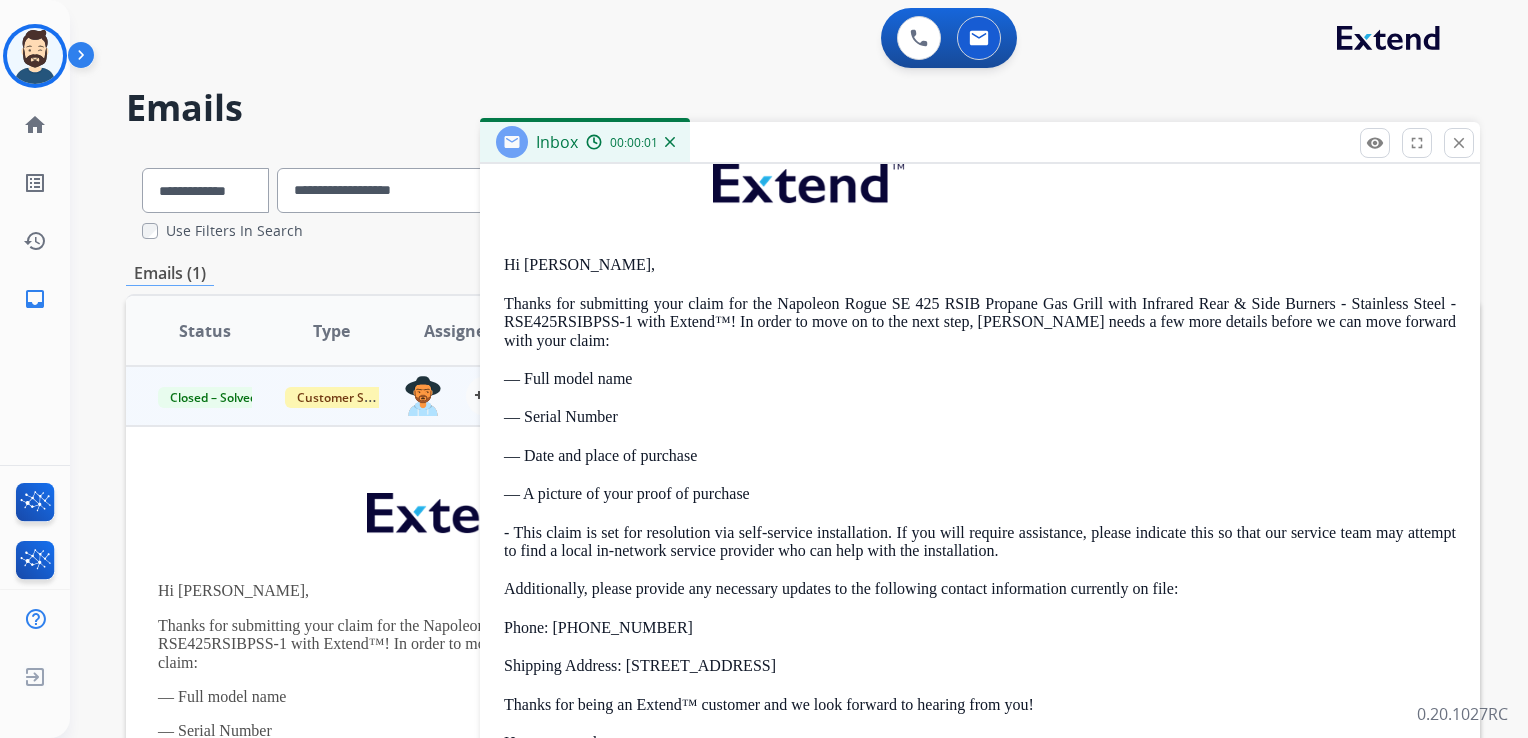 scroll, scrollTop: 0, scrollLeft: 0, axis: both 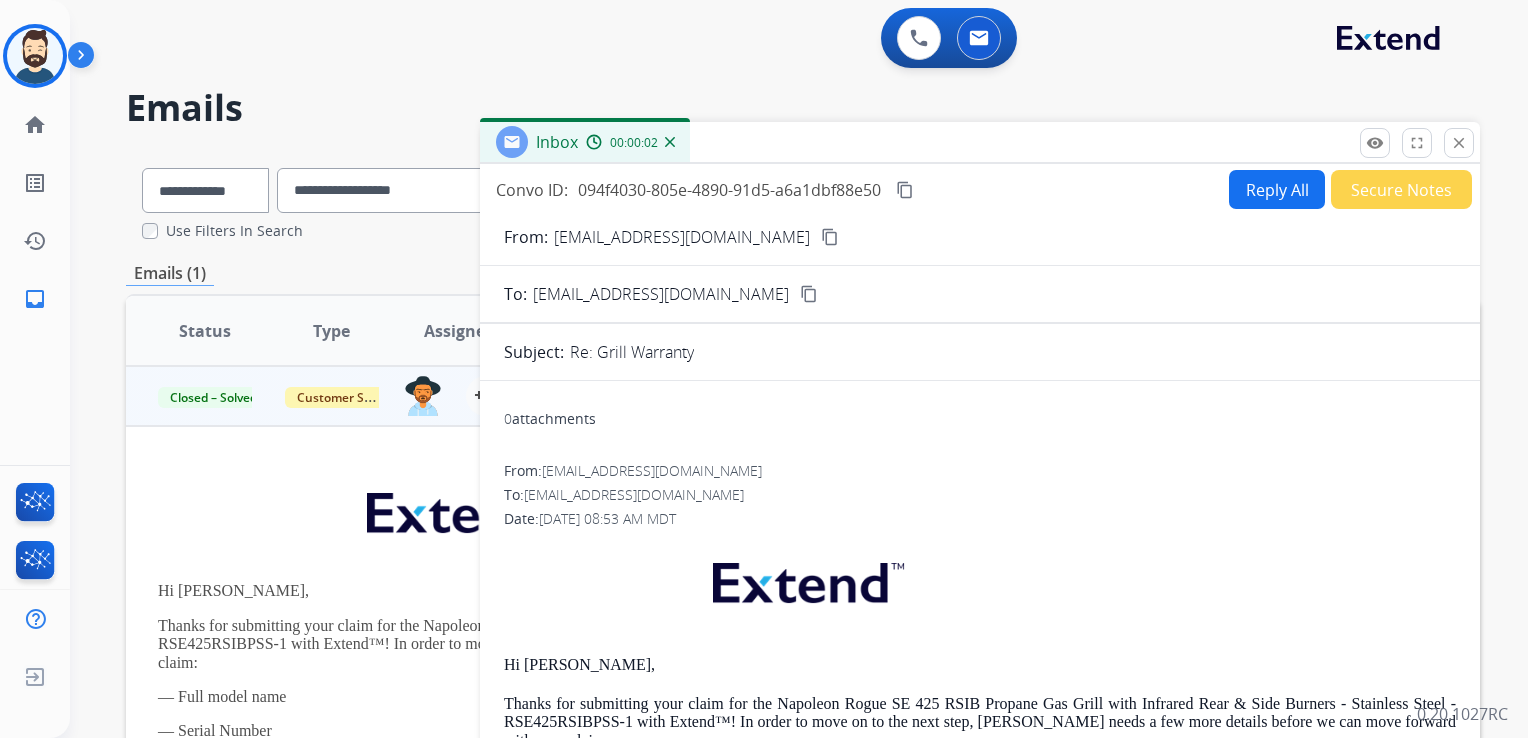 click on "Reply All" at bounding box center (1277, 189) 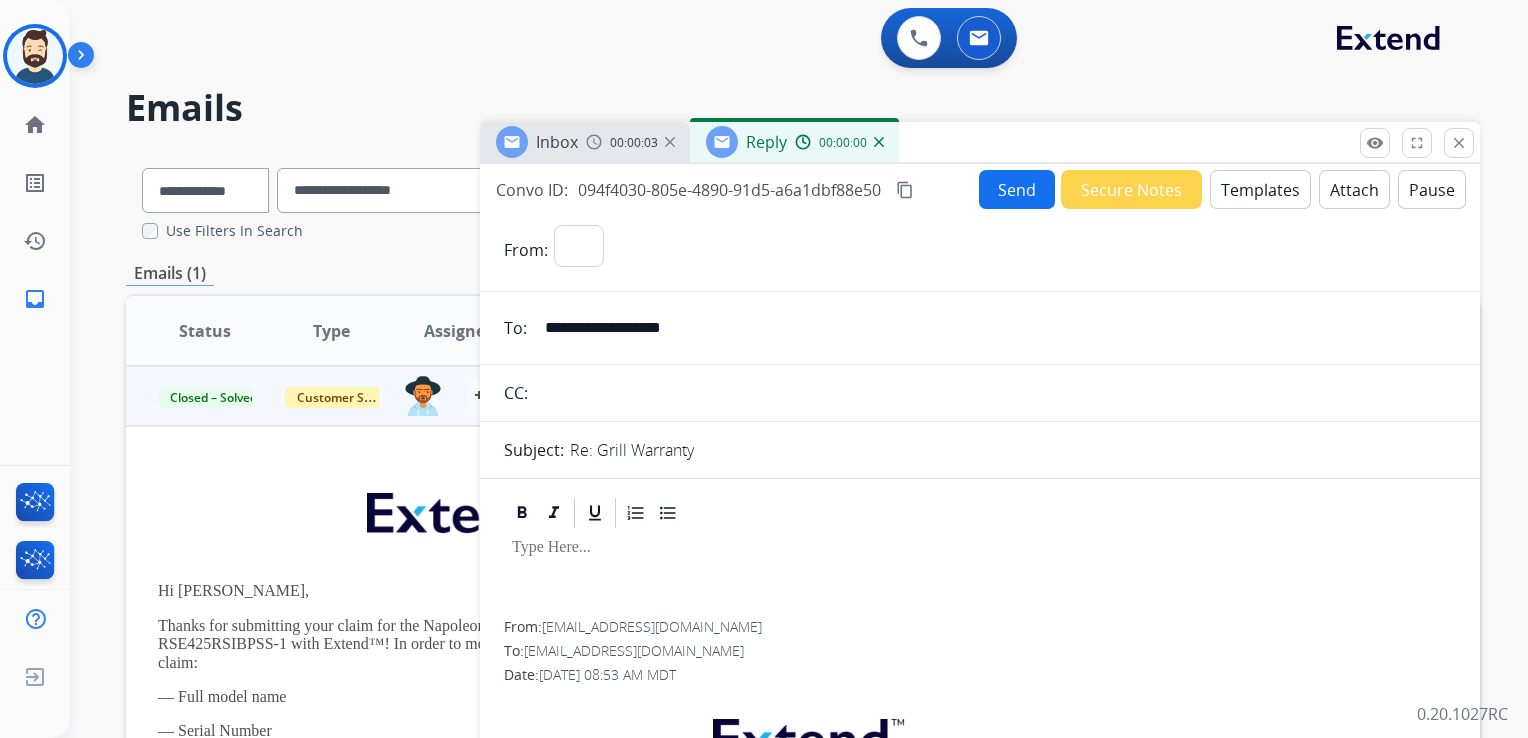 click on "Templates" at bounding box center [1260, 189] 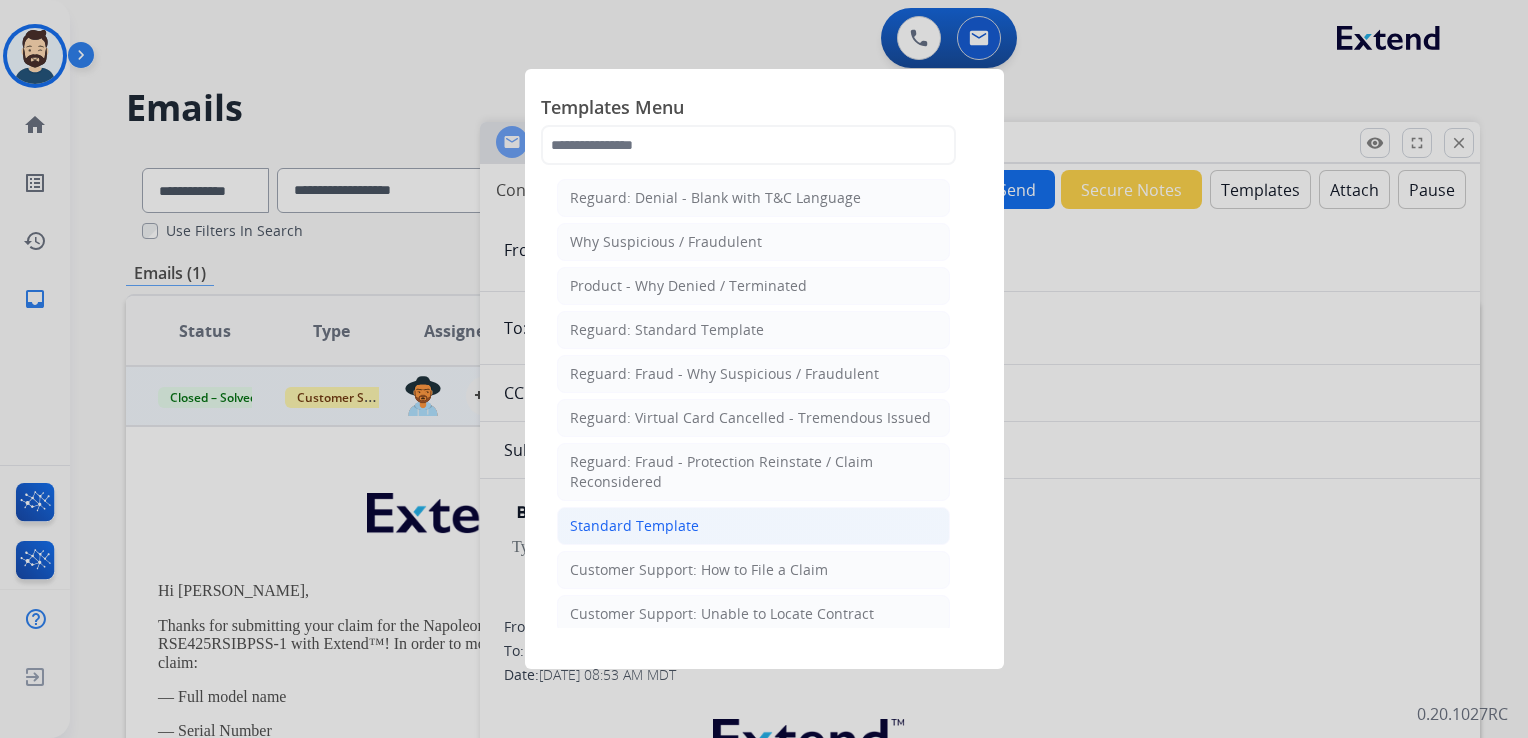 click on "Standard Template" 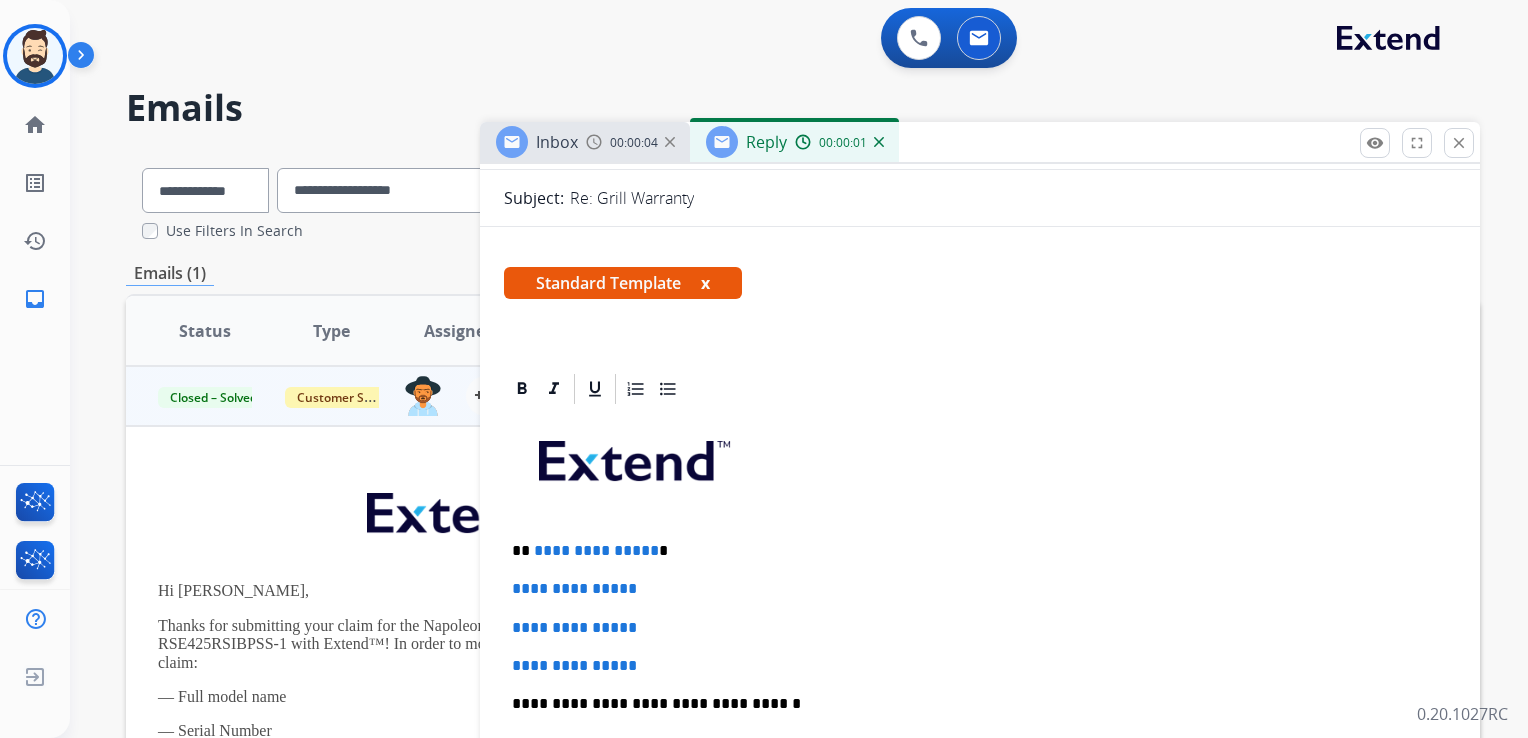 scroll, scrollTop: 500, scrollLeft: 0, axis: vertical 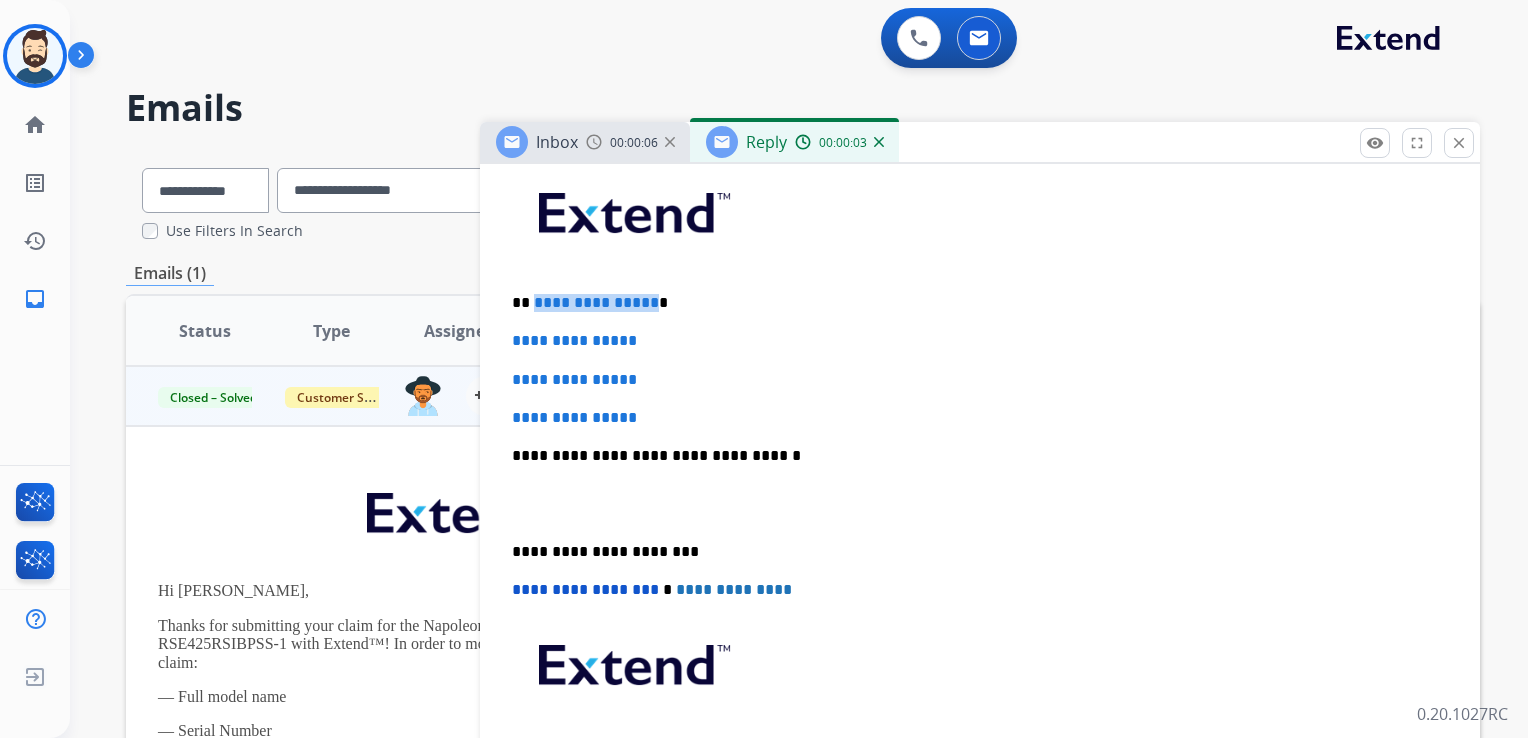 drag, startPoint x: 536, startPoint y: 306, endPoint x: 648, endPoint y: 296, distance: 112.44554 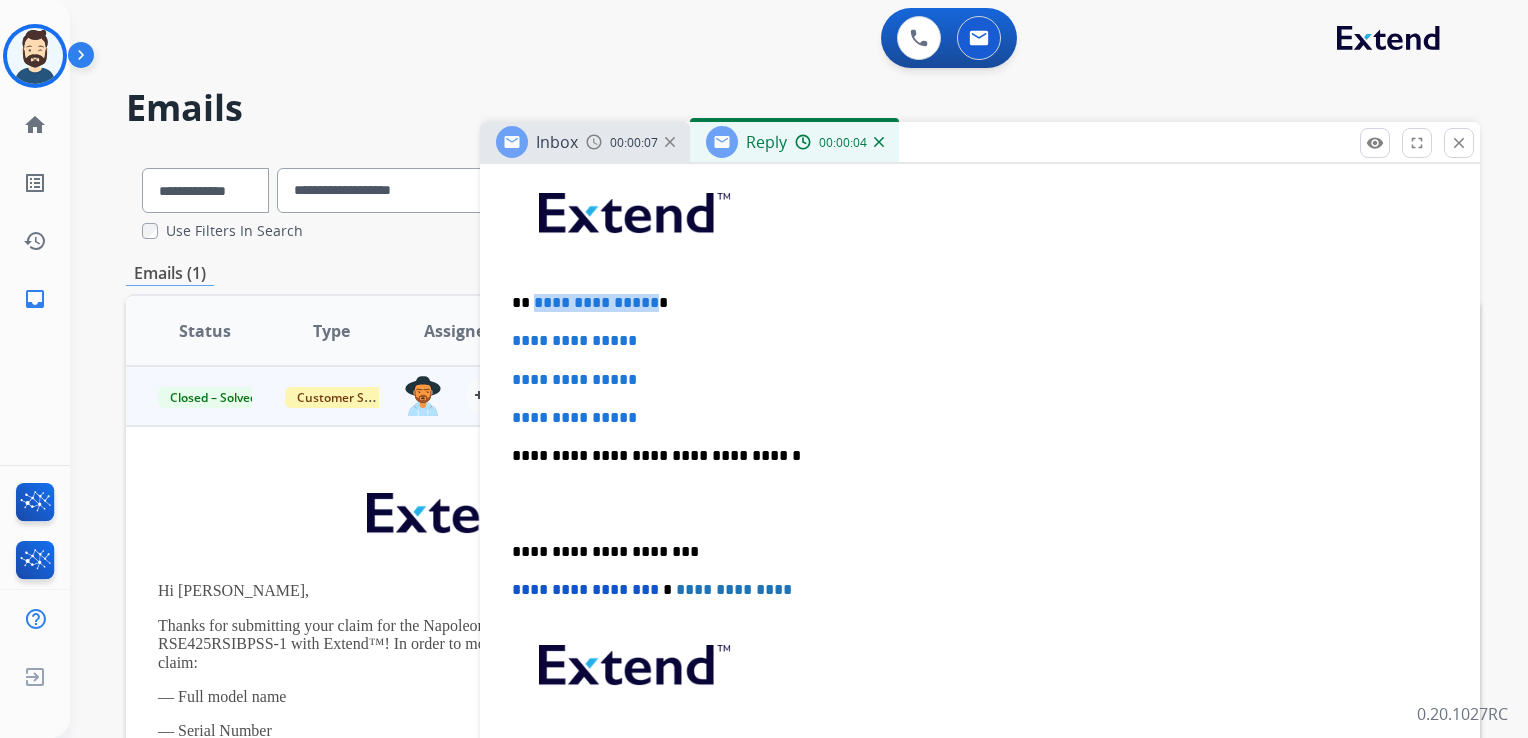 type 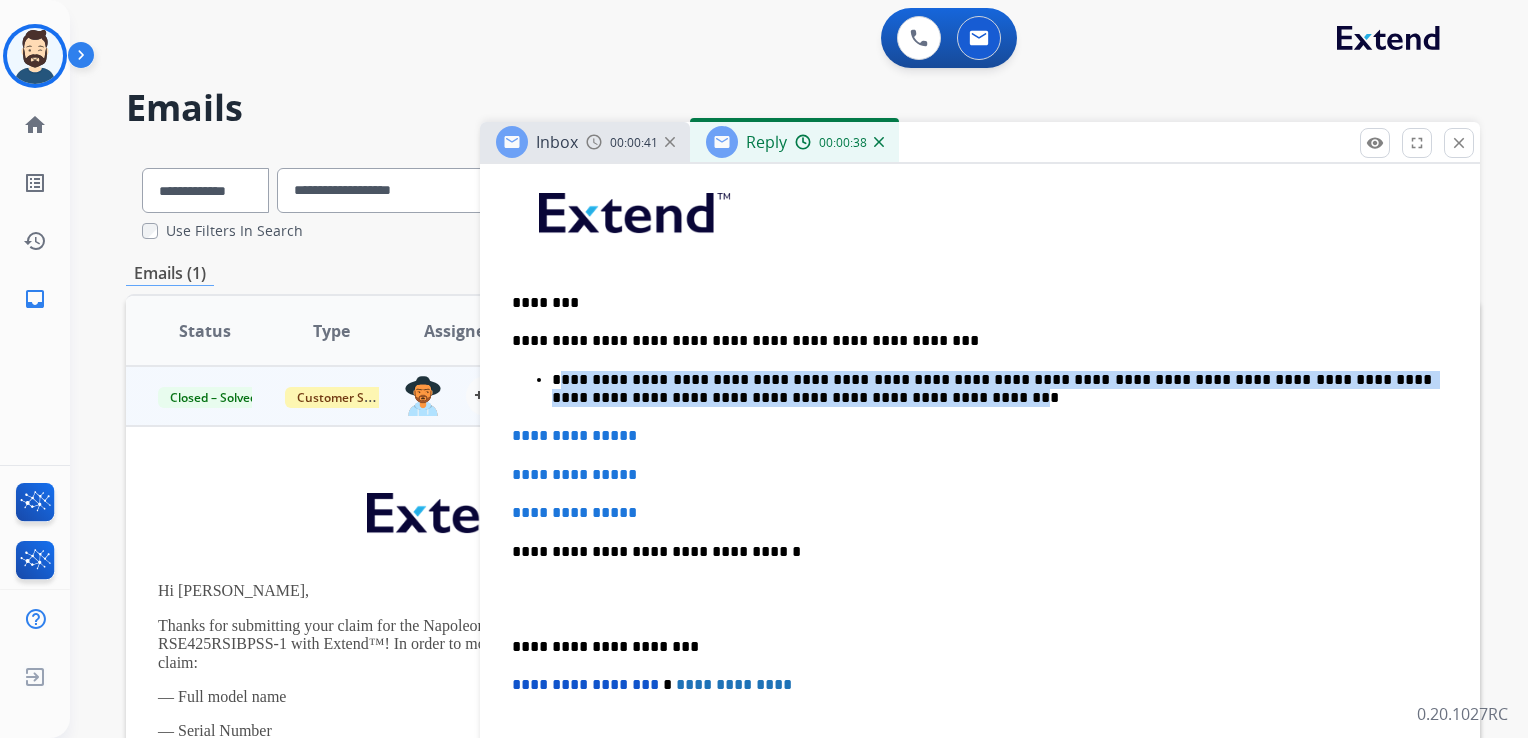 drag, startPoint x: 561, startPoint y: 375, endPoint x: 853, endPoint y: 402, distance: 293.24564 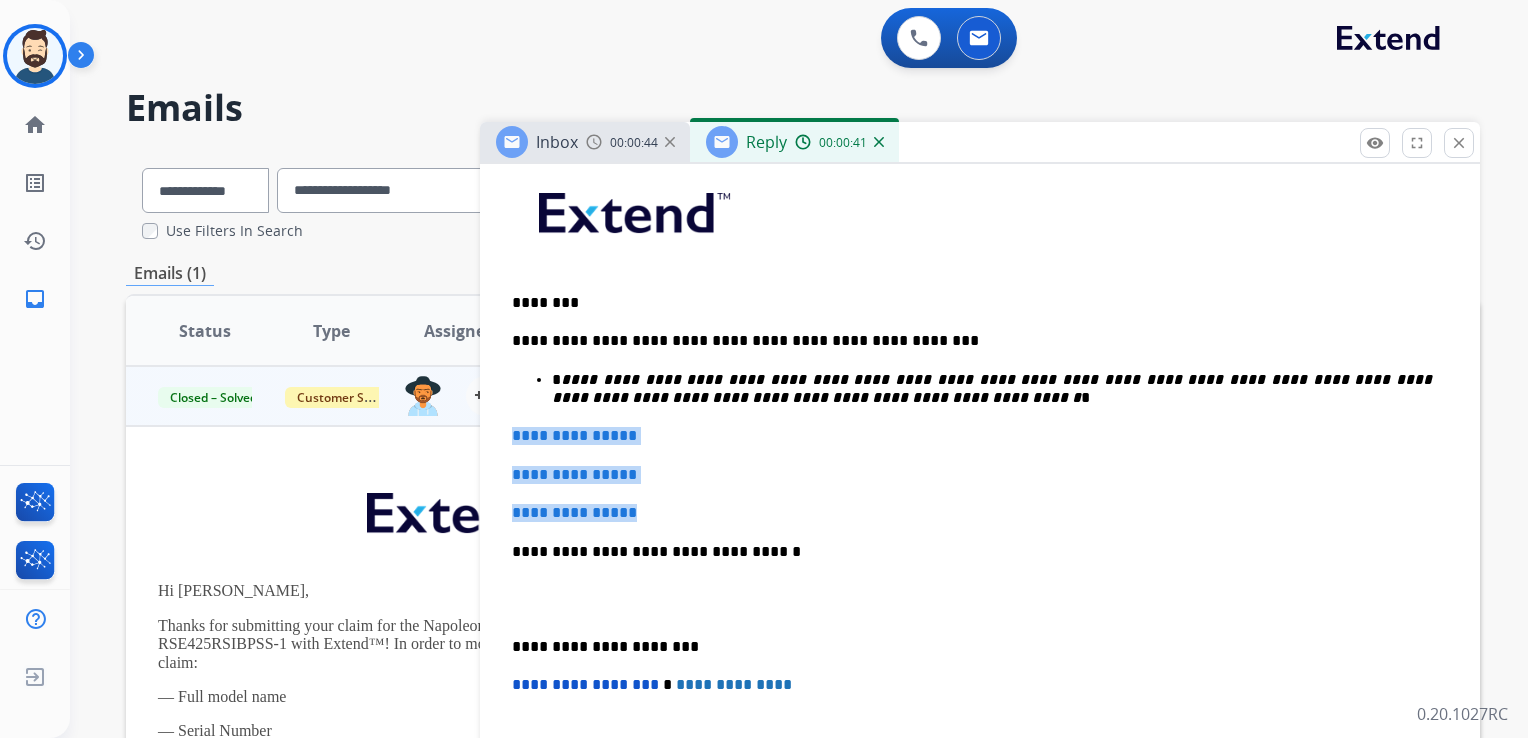 drag, startPoint x: 508, startPoint y: 432, endPoint x: 675, endPoint y: 496, distance: 178.8435 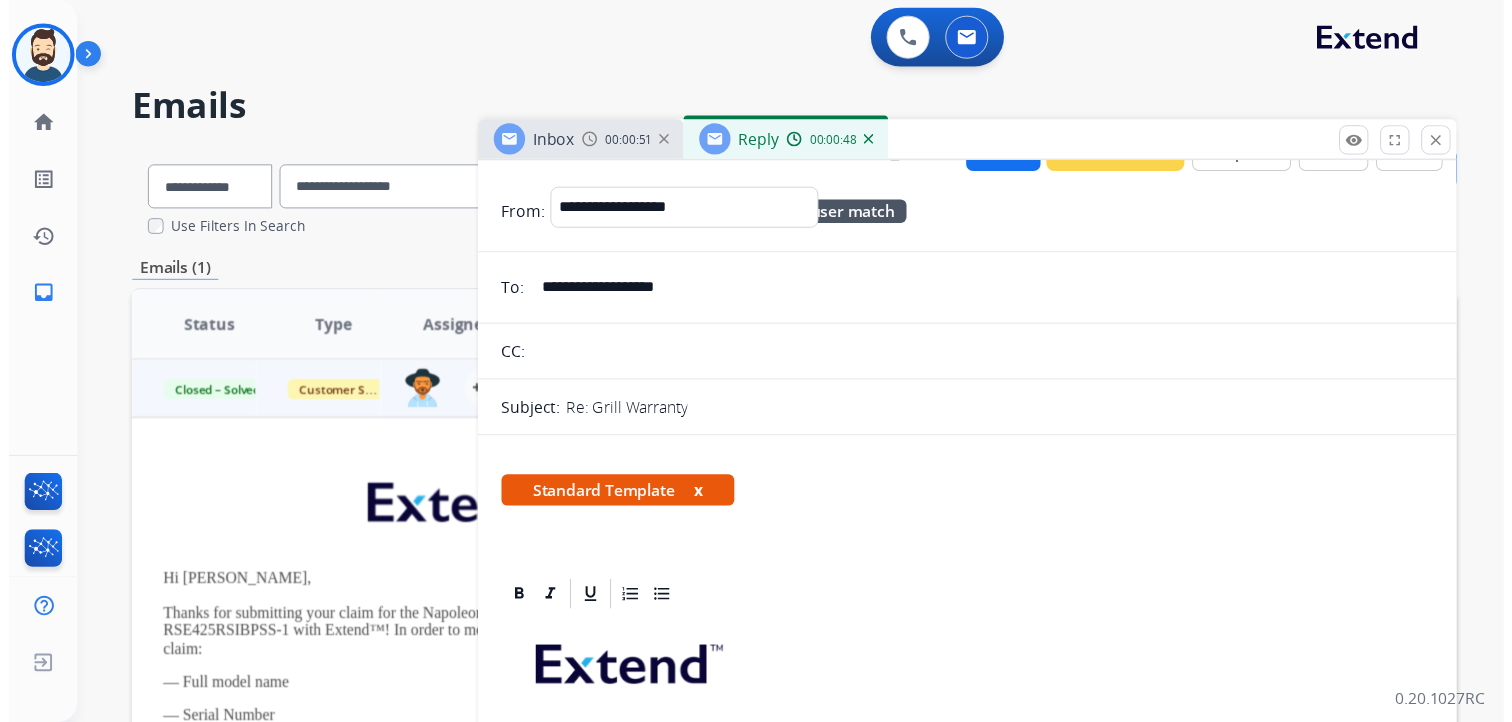 scroll, scrollTop: 0, scrollLeft: 0, axis: both 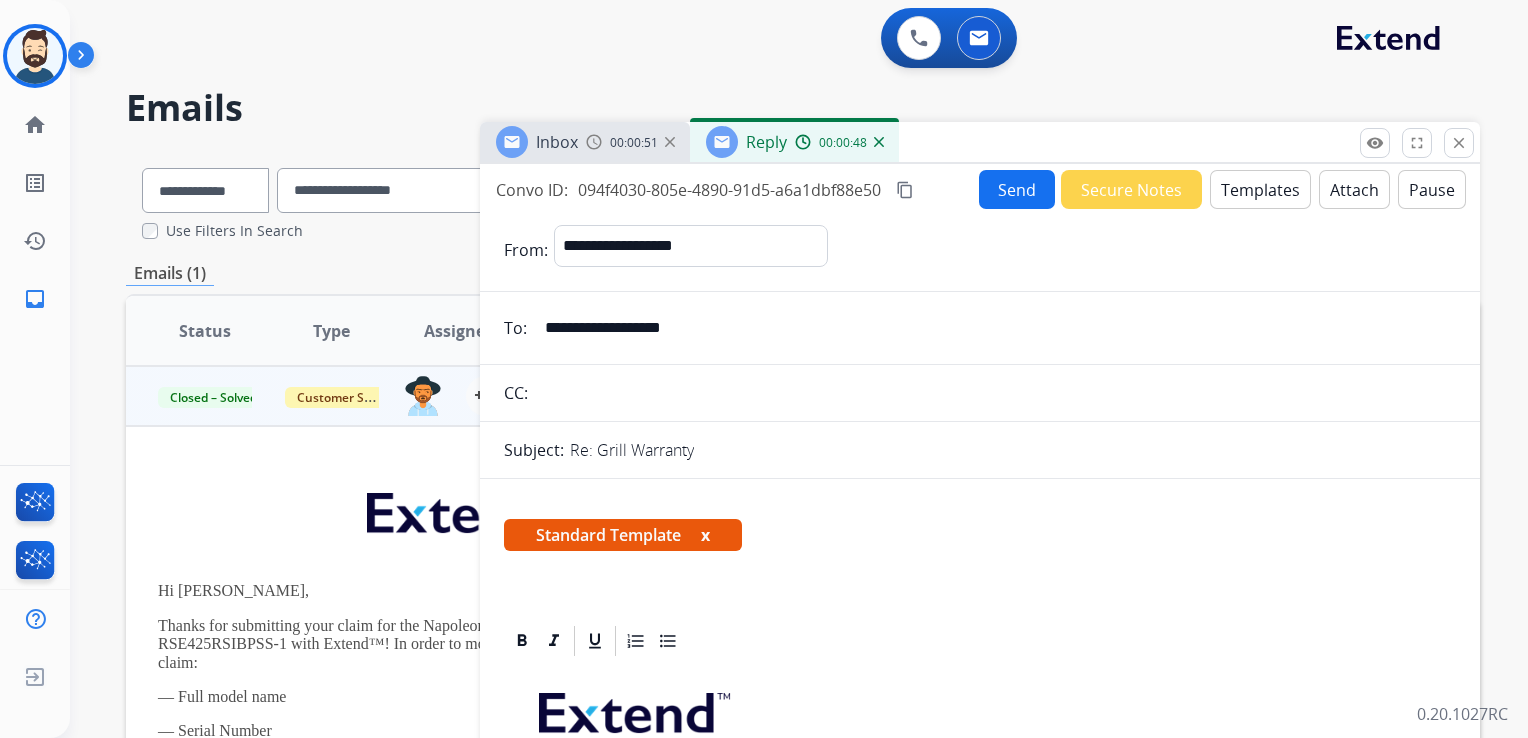 click on "Send" at bounding box center [1017, 189] 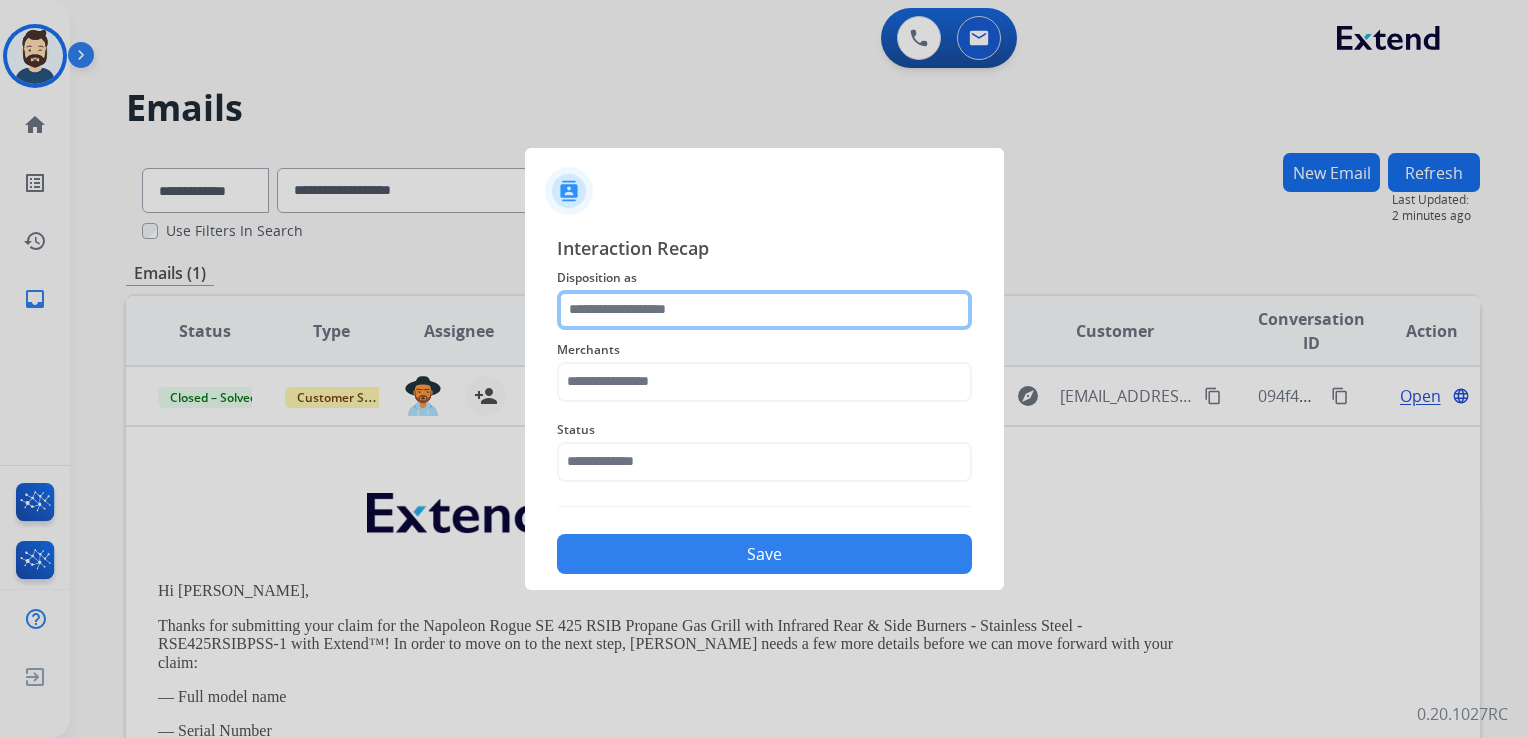 click 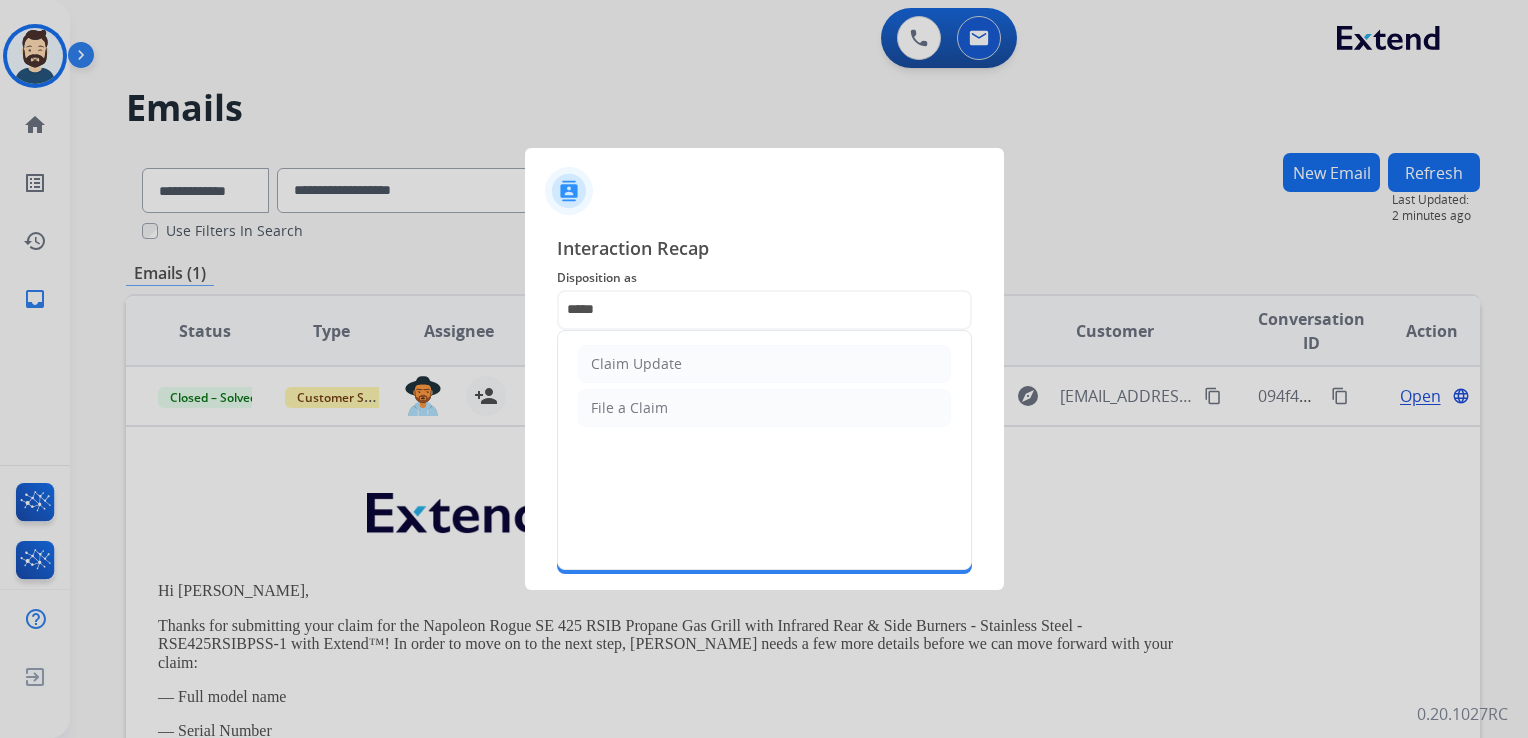 drag, startPoint x: 632, startPoint y: 358, endPoint x: 628, endPoint y: 378, distance: 20.396078 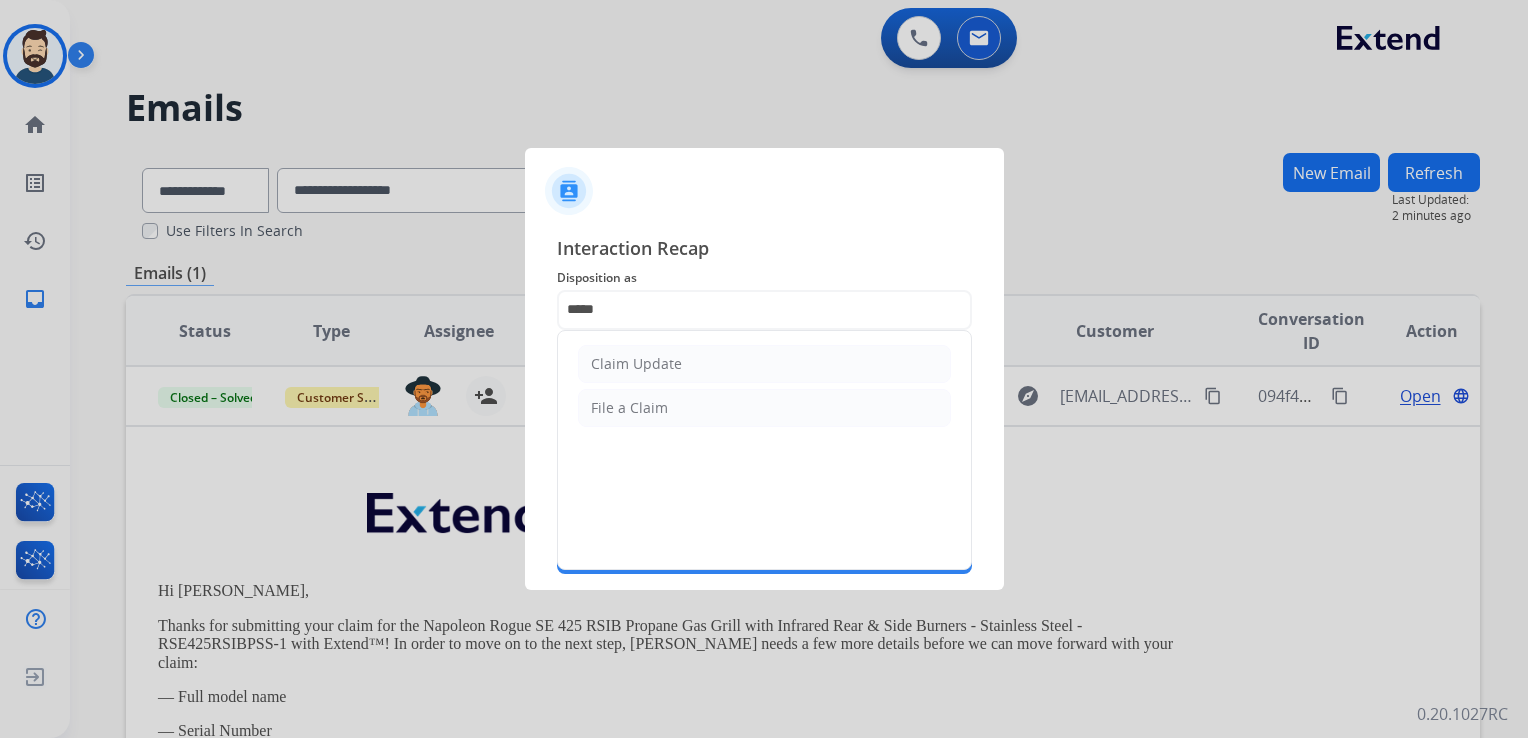 click on "Claim Update" 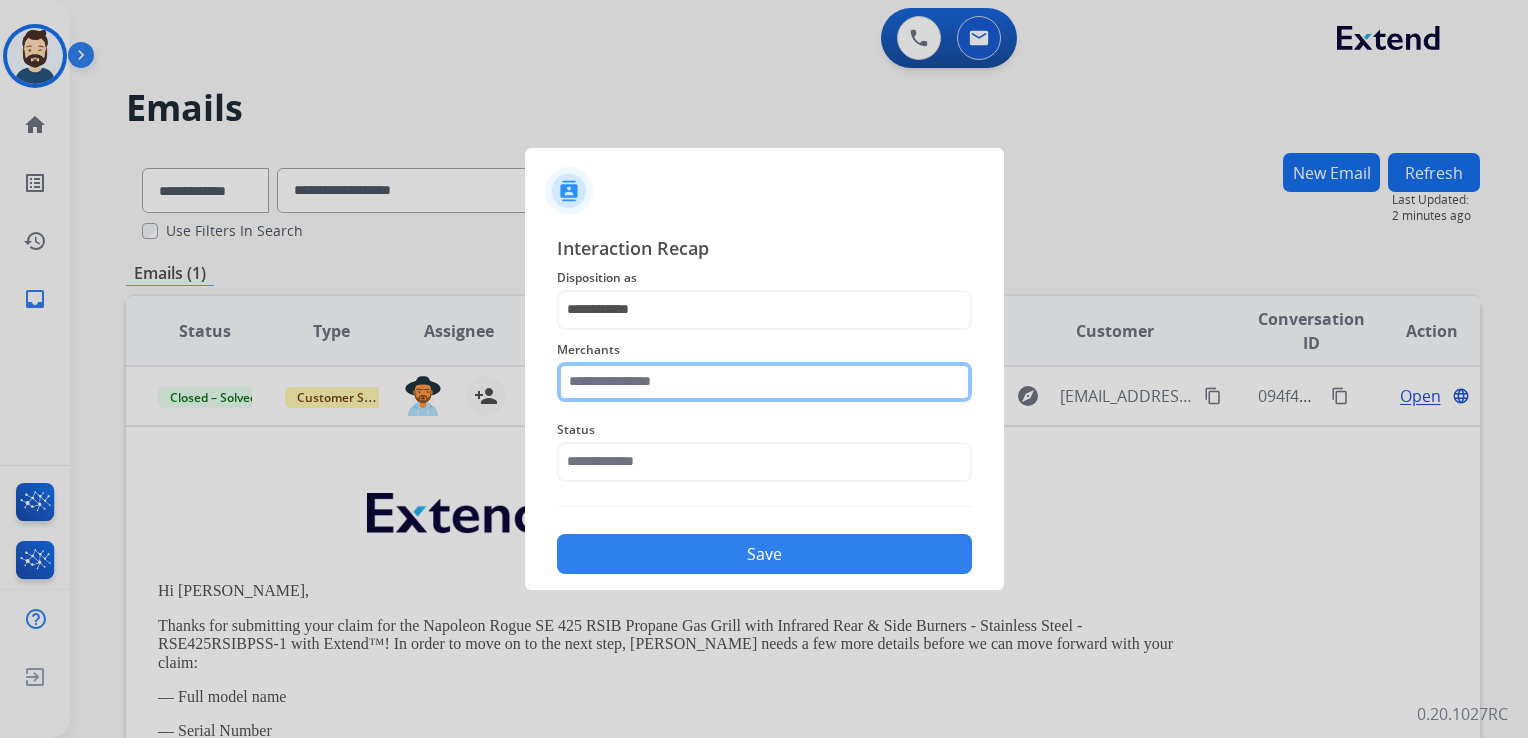 click 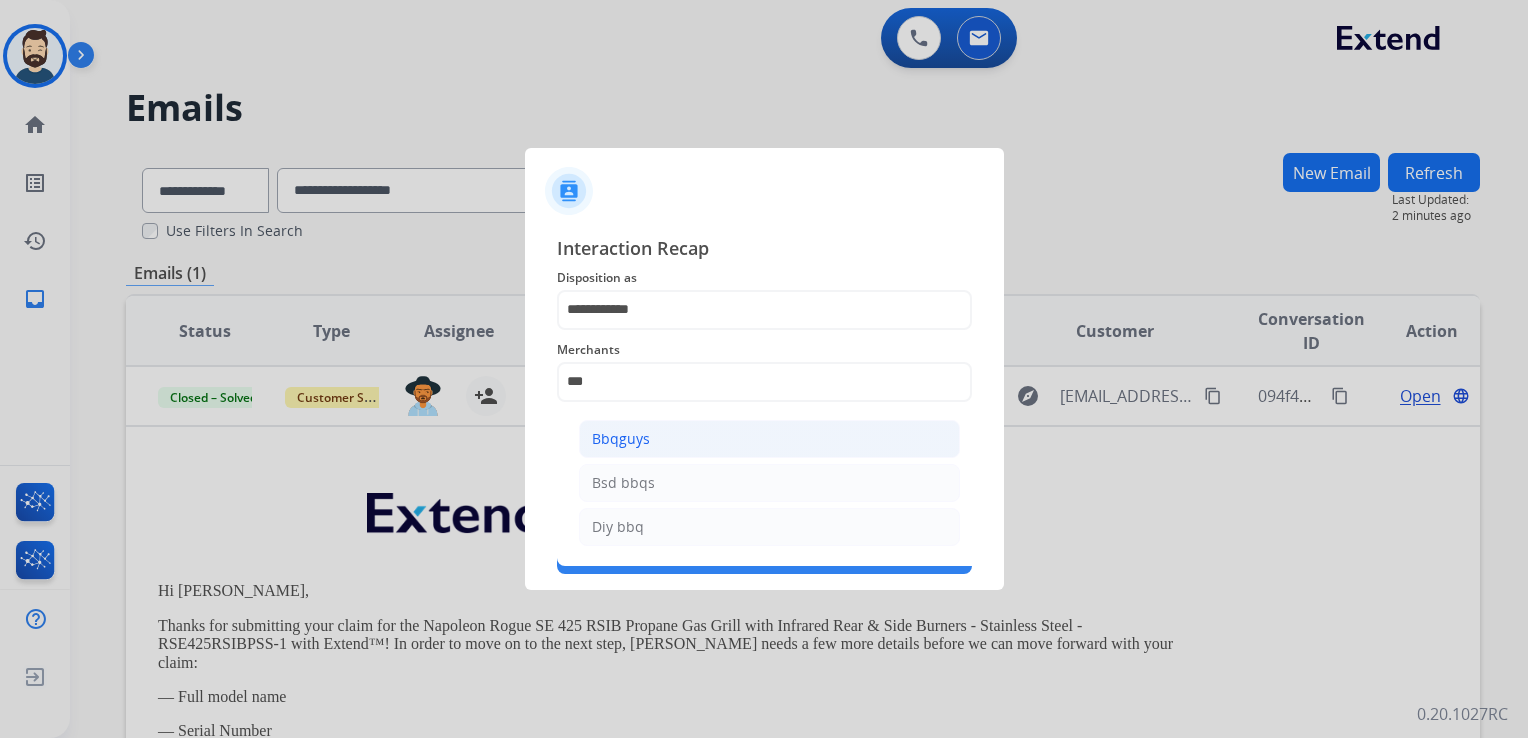 click on "Bbqguys" 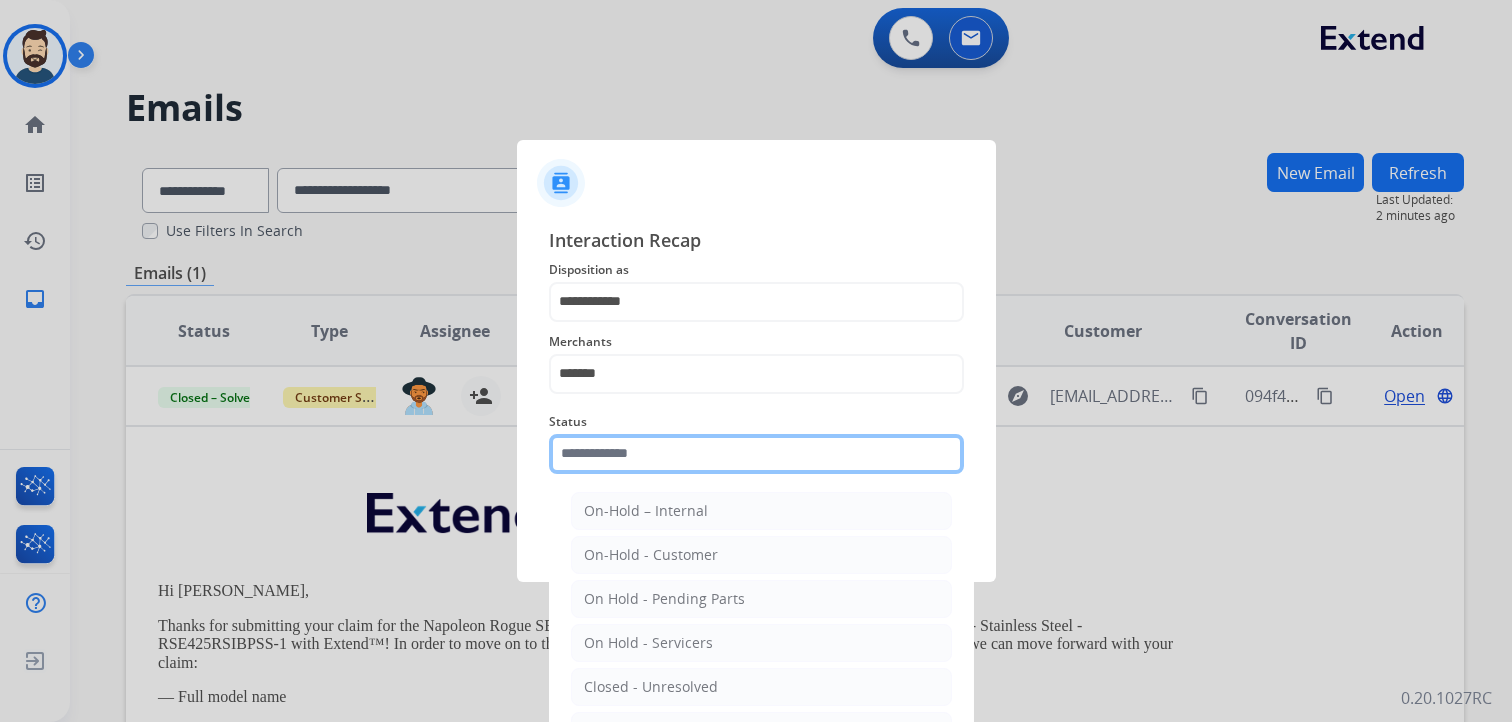 click 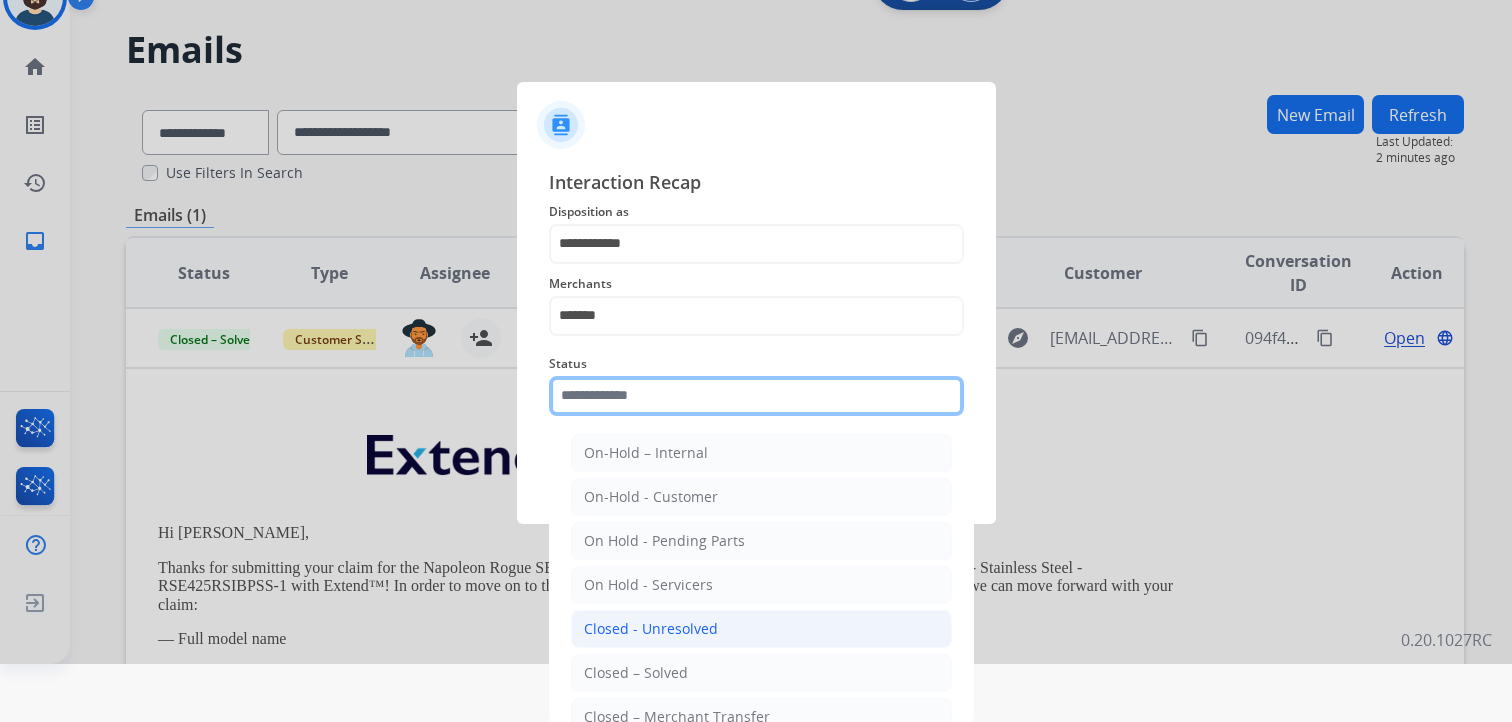 scroll, scrollTop: 59, scrollLeft: 0, axis: vertical 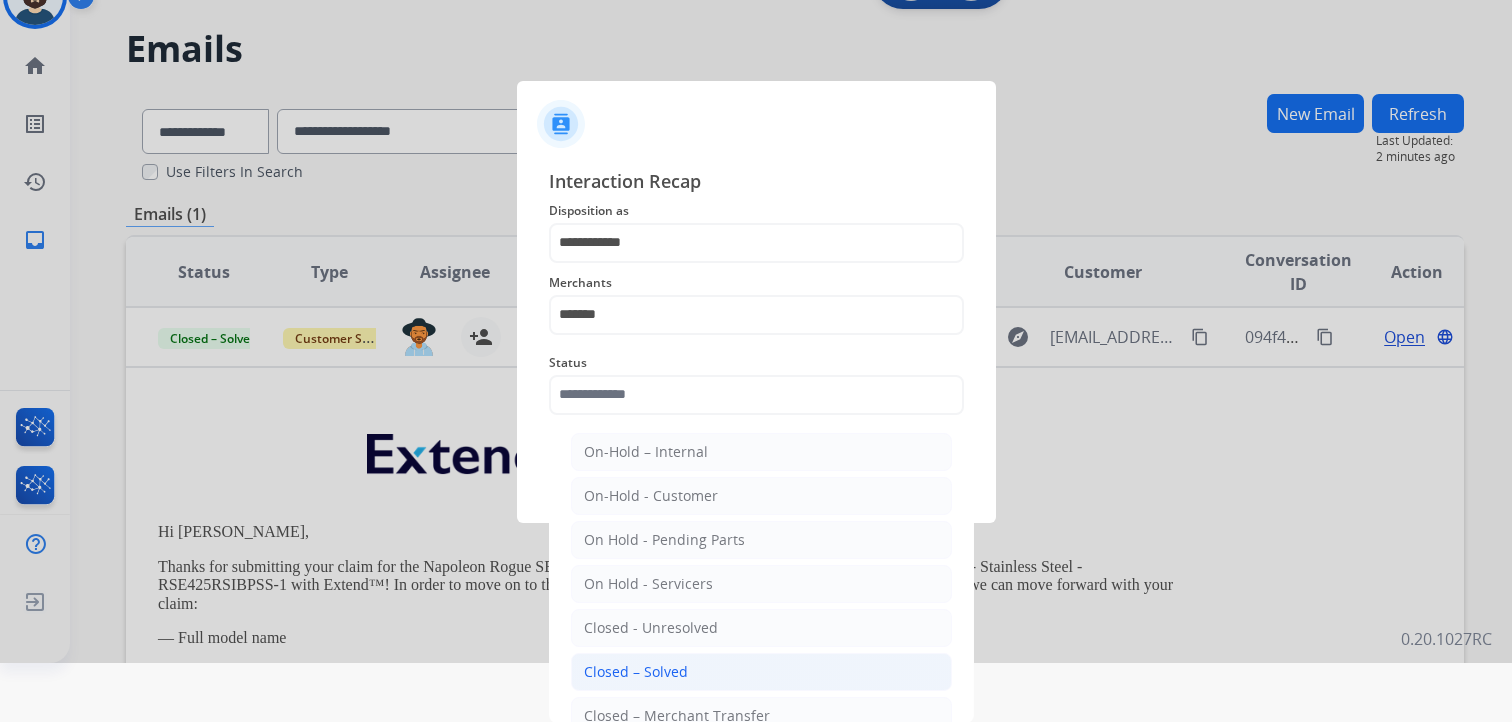 click on "Closed – Solved" 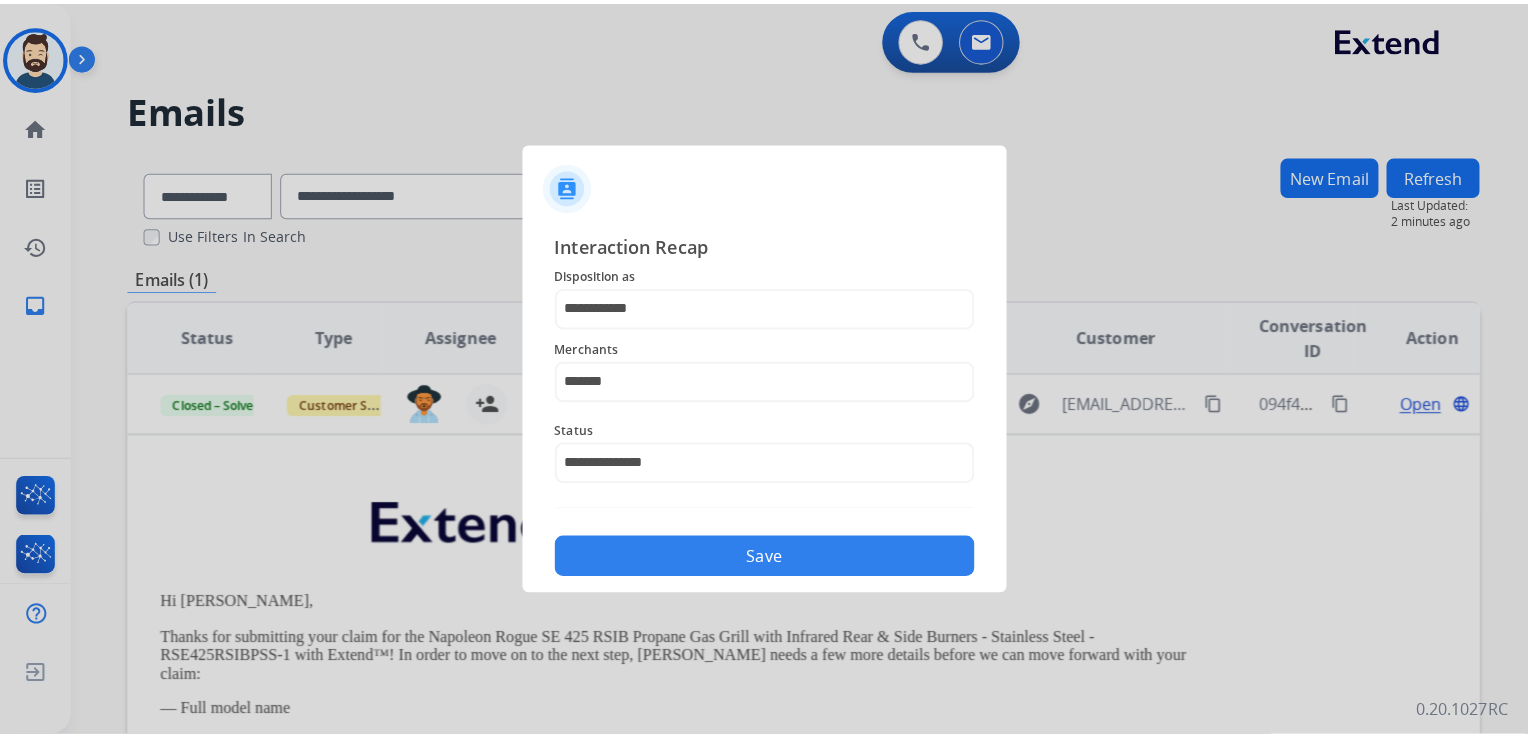 scroll, scrollTop: 0, scrollLeft: 0, axis: both 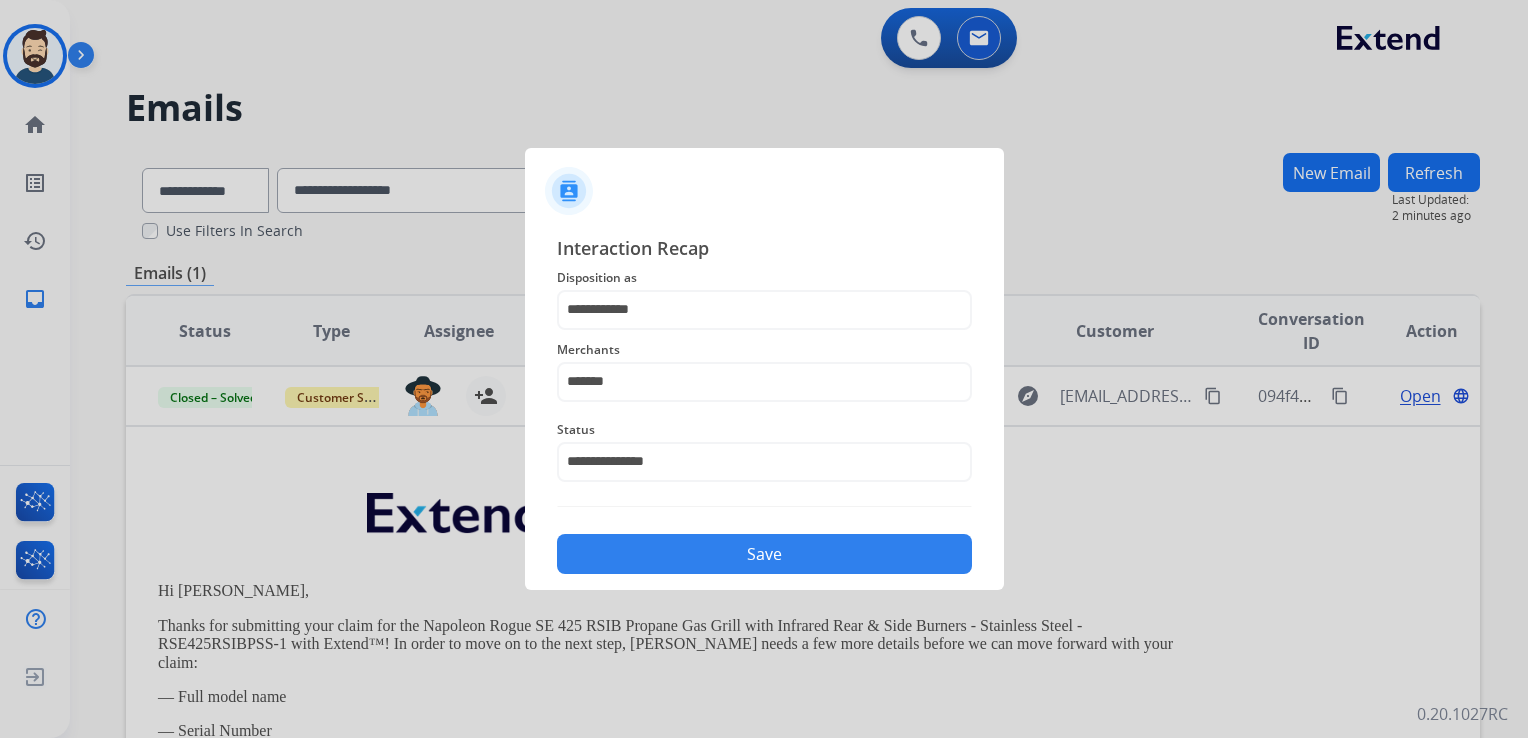 click on "Save" 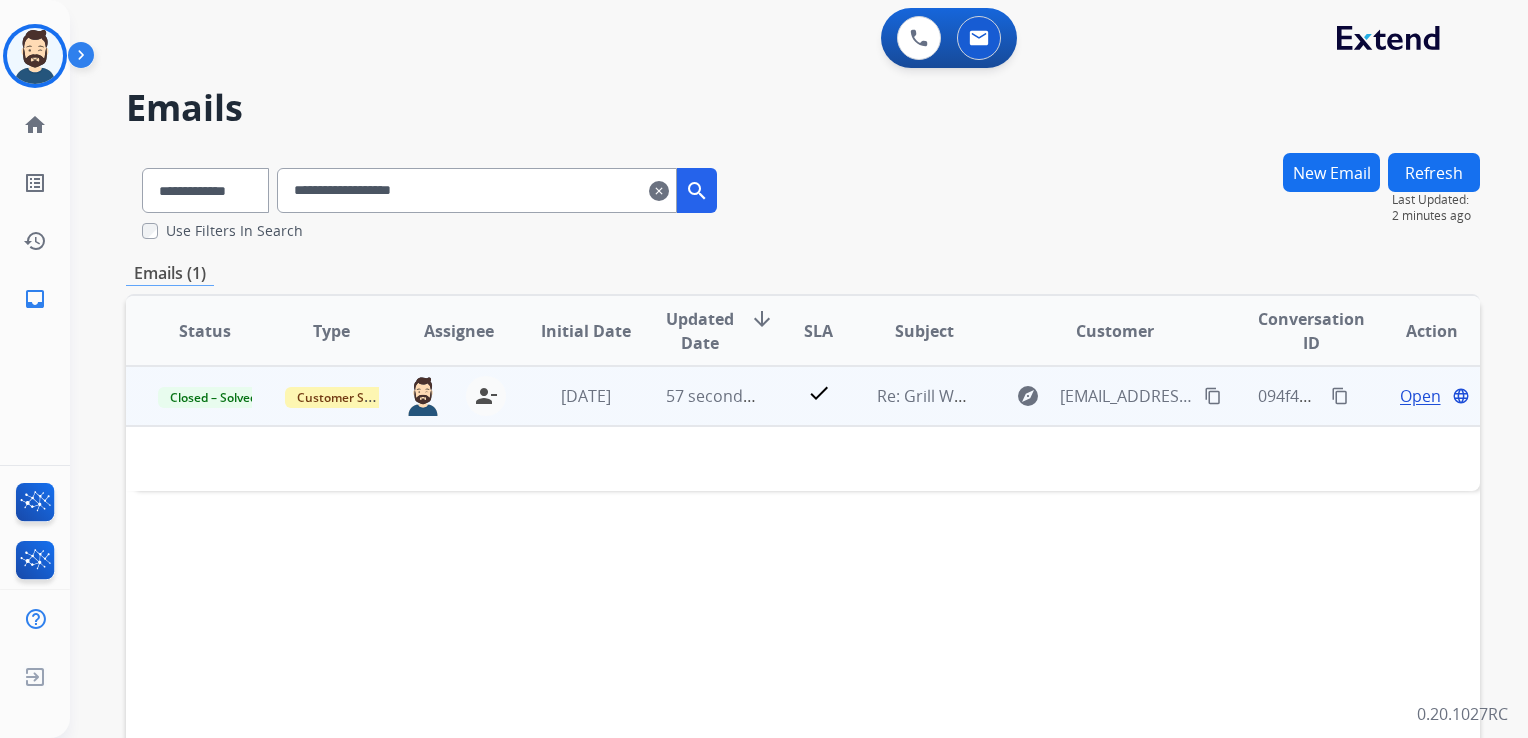 click on "57 seconds ago" at bounding box center [697, 396] 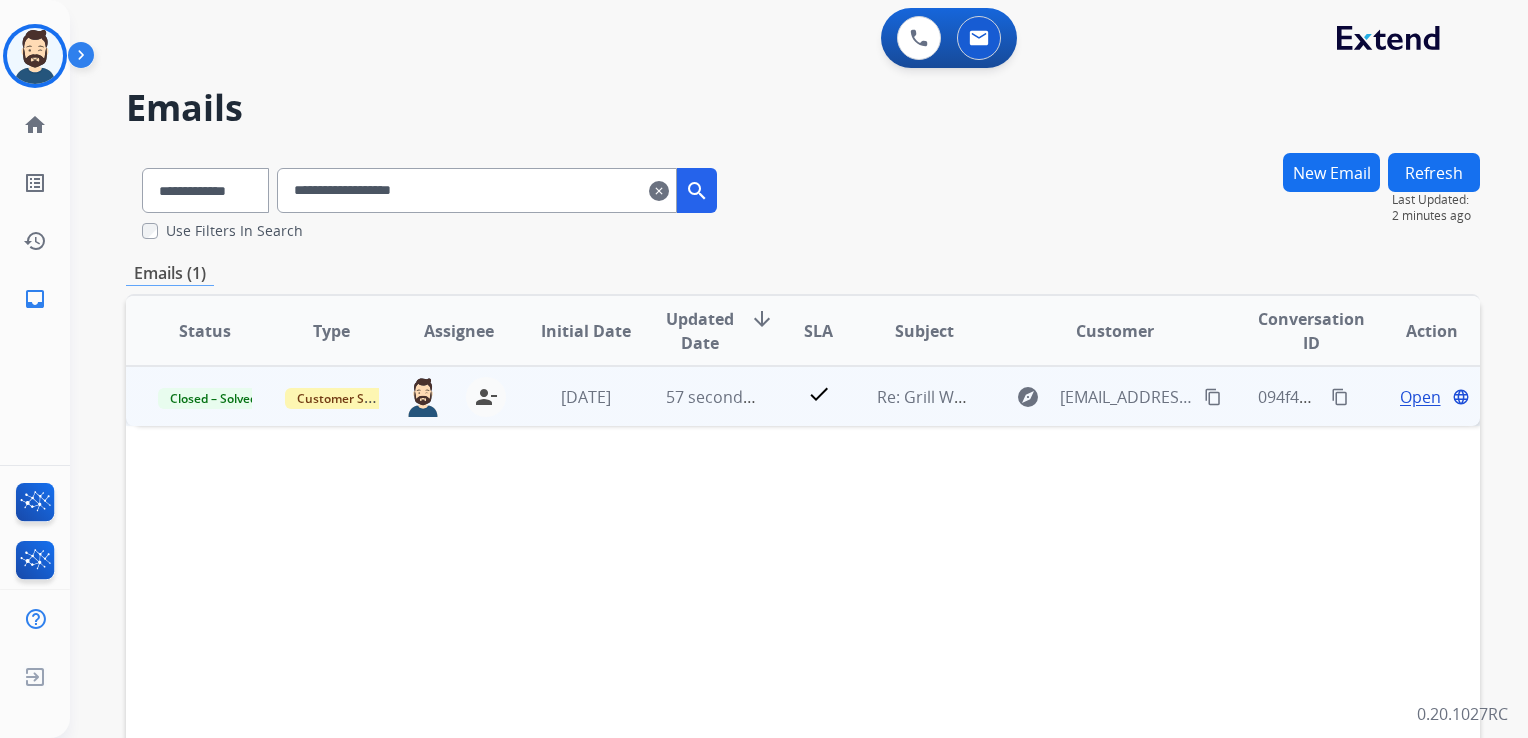 click on "57 seconds ago" at bounding box center (697, 396) 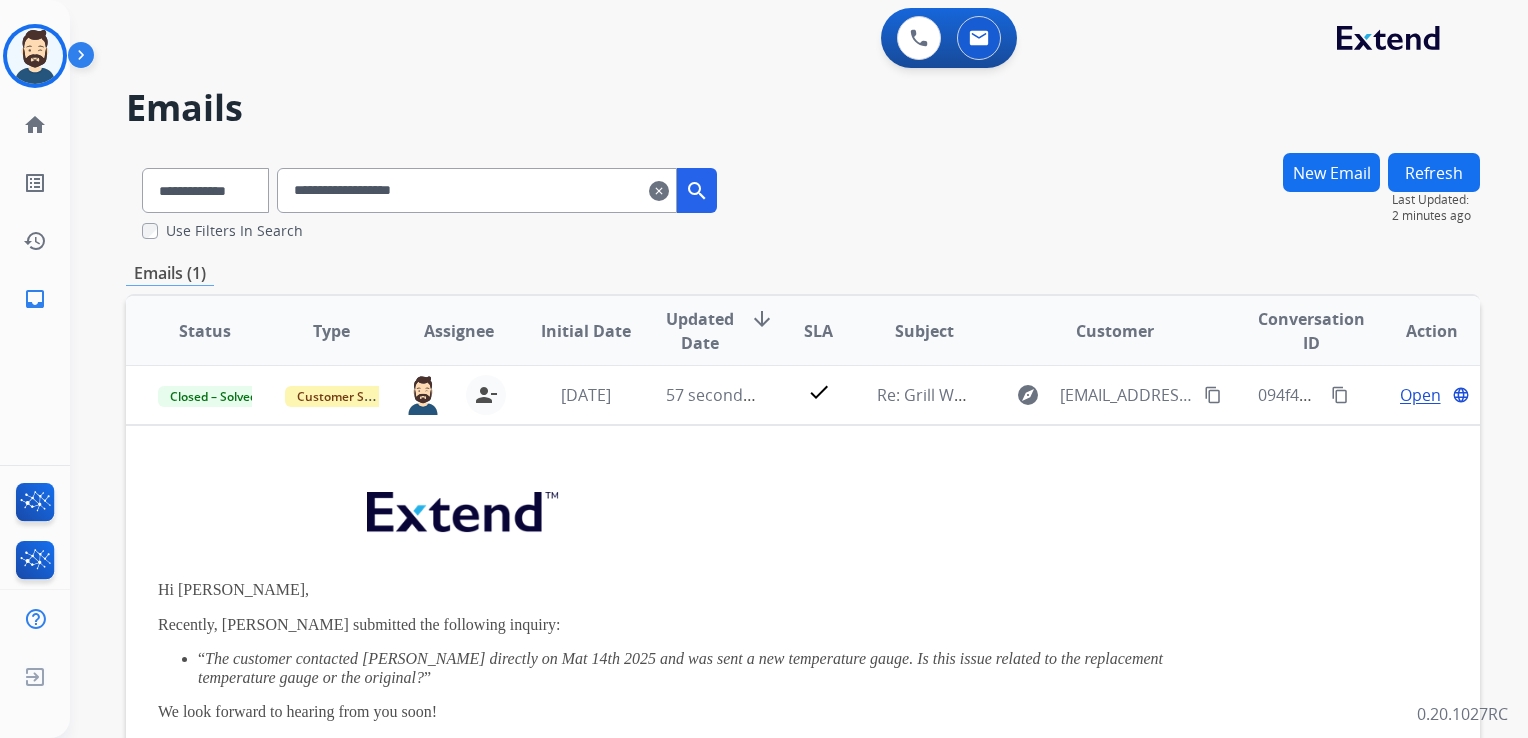 scroll, scrollTop: 0, scrollLeft: 0, axis: both 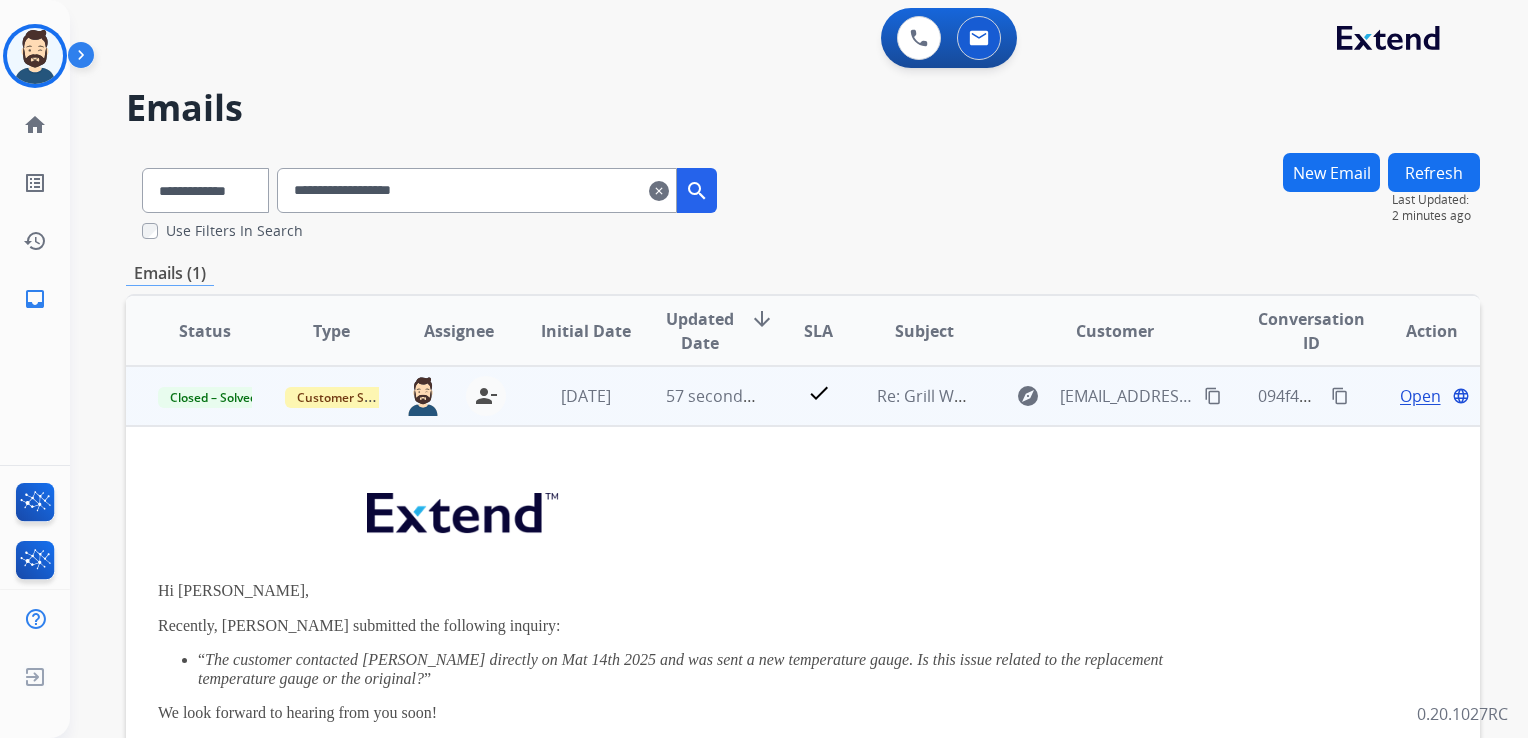 click on "Open language" at bounding box center (1432, 396) 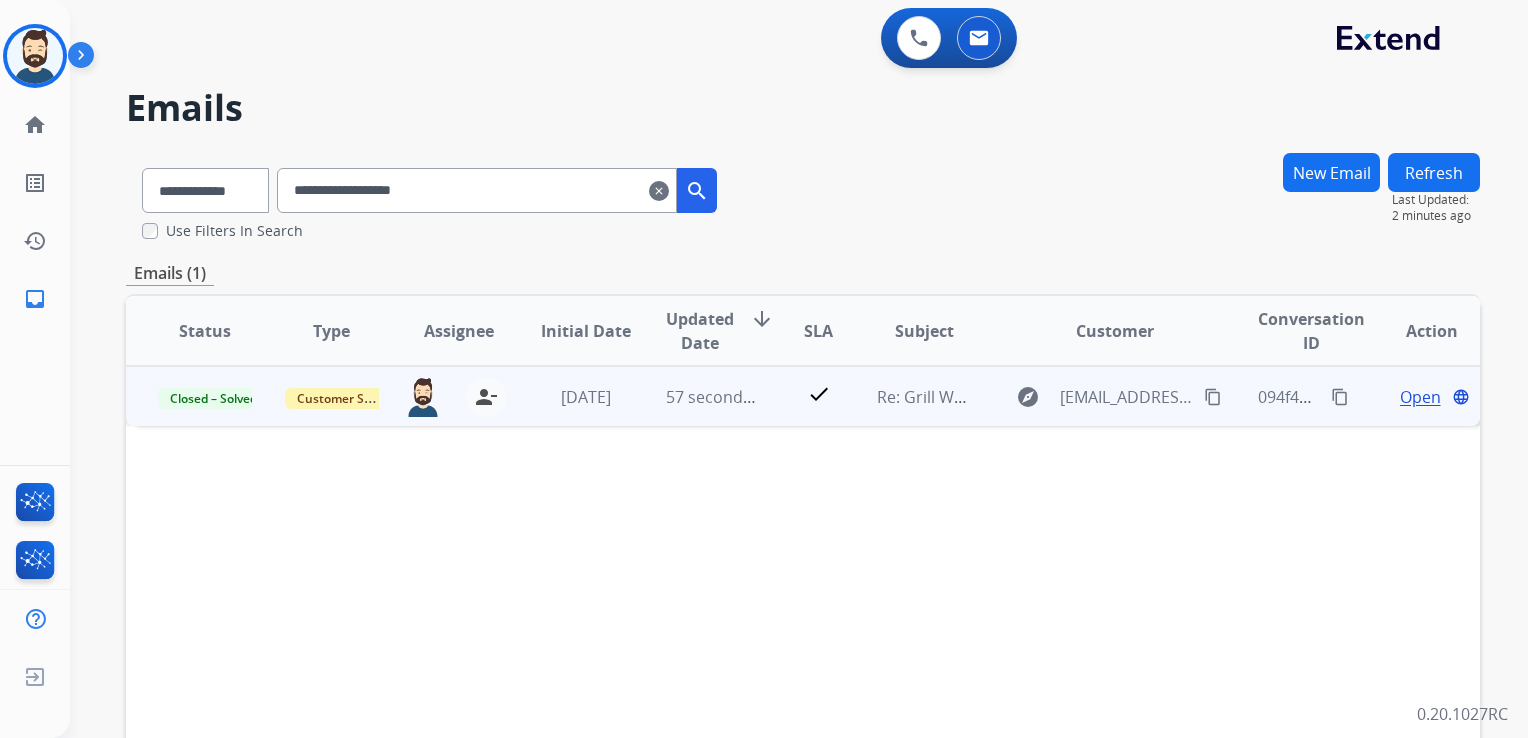 click on "Open" at bounding box center [1420, 397] 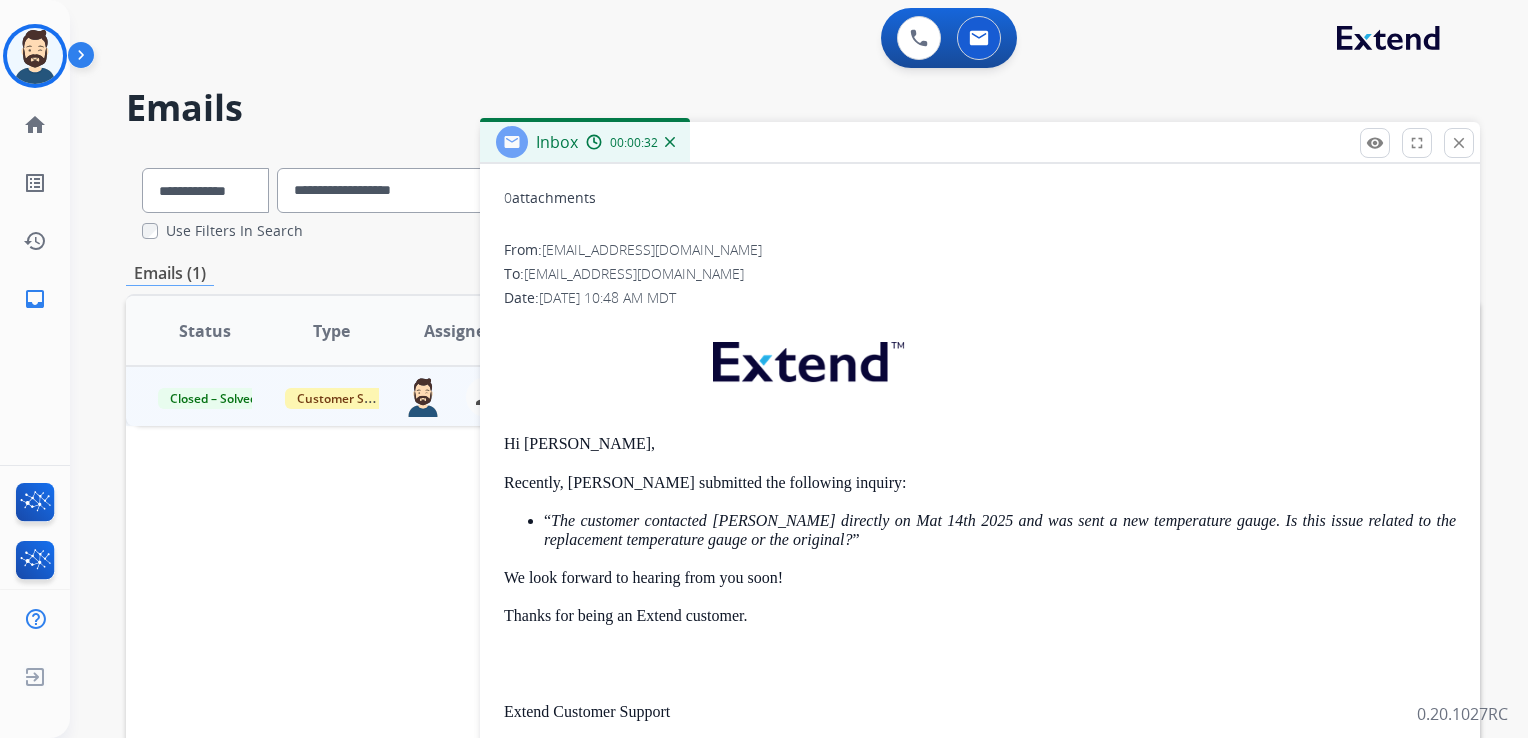 scroll, scrollTop: 0, scrollLeft: 0, axis: both 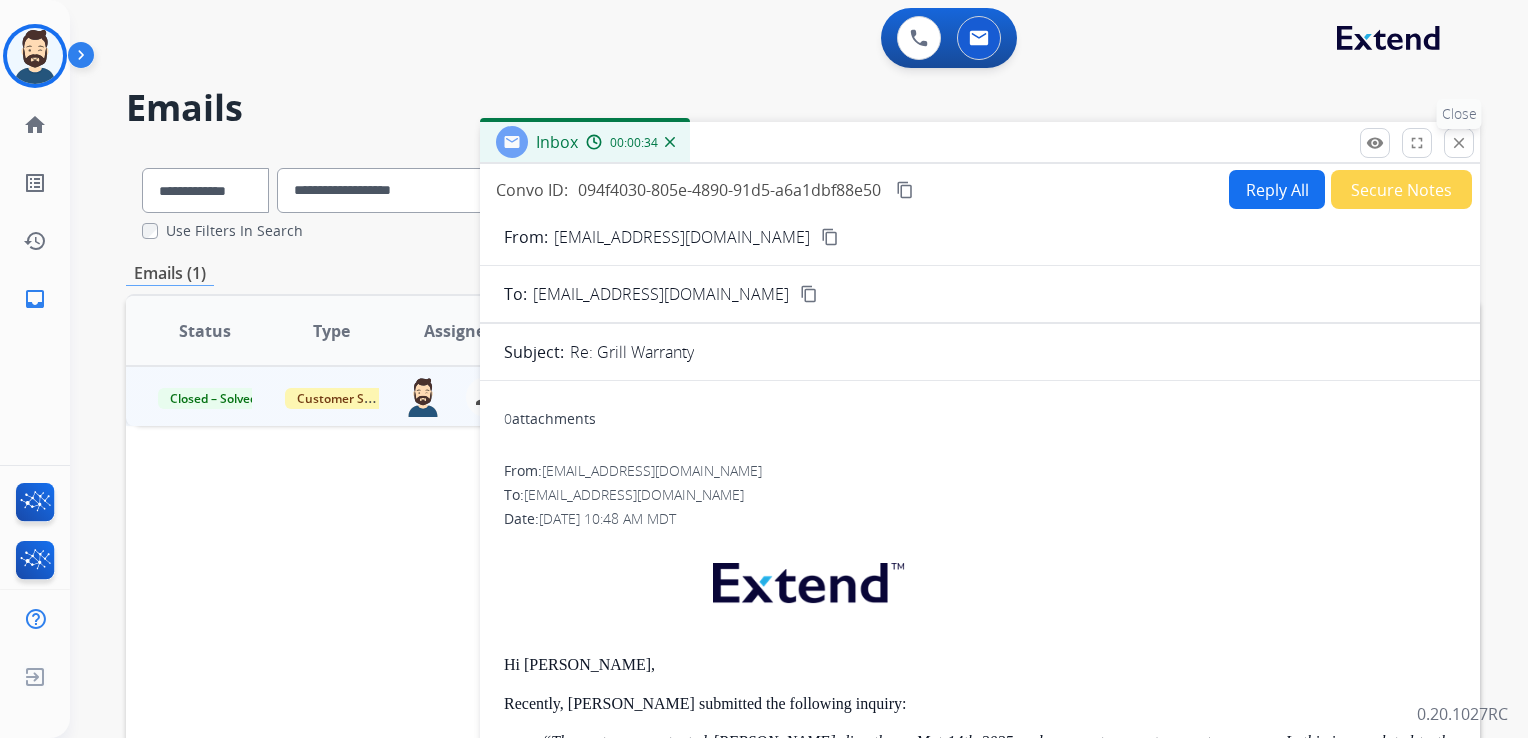 click on "close Close" at bounding box center (1459, 143) 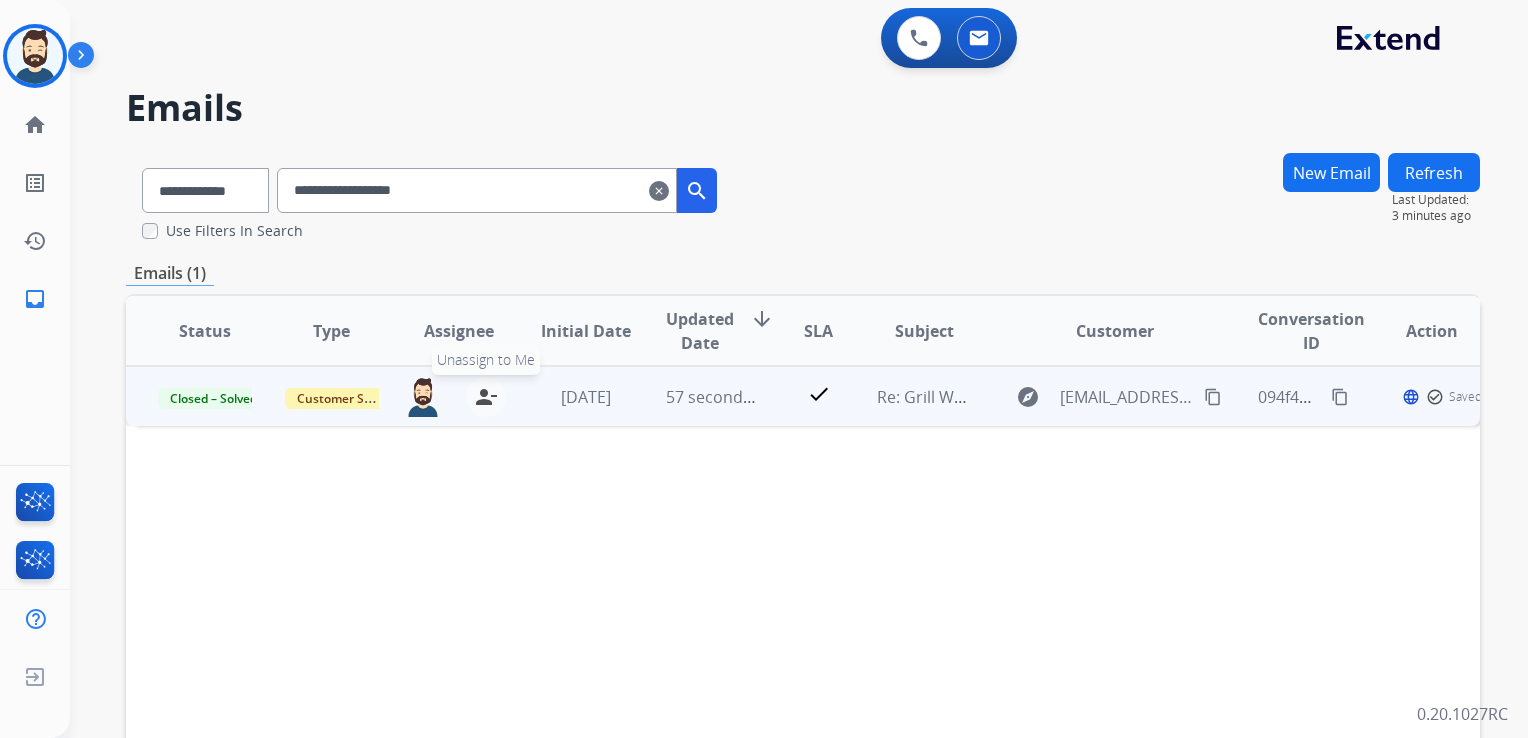 click on "person_remove" at bounding box center (486, 397) 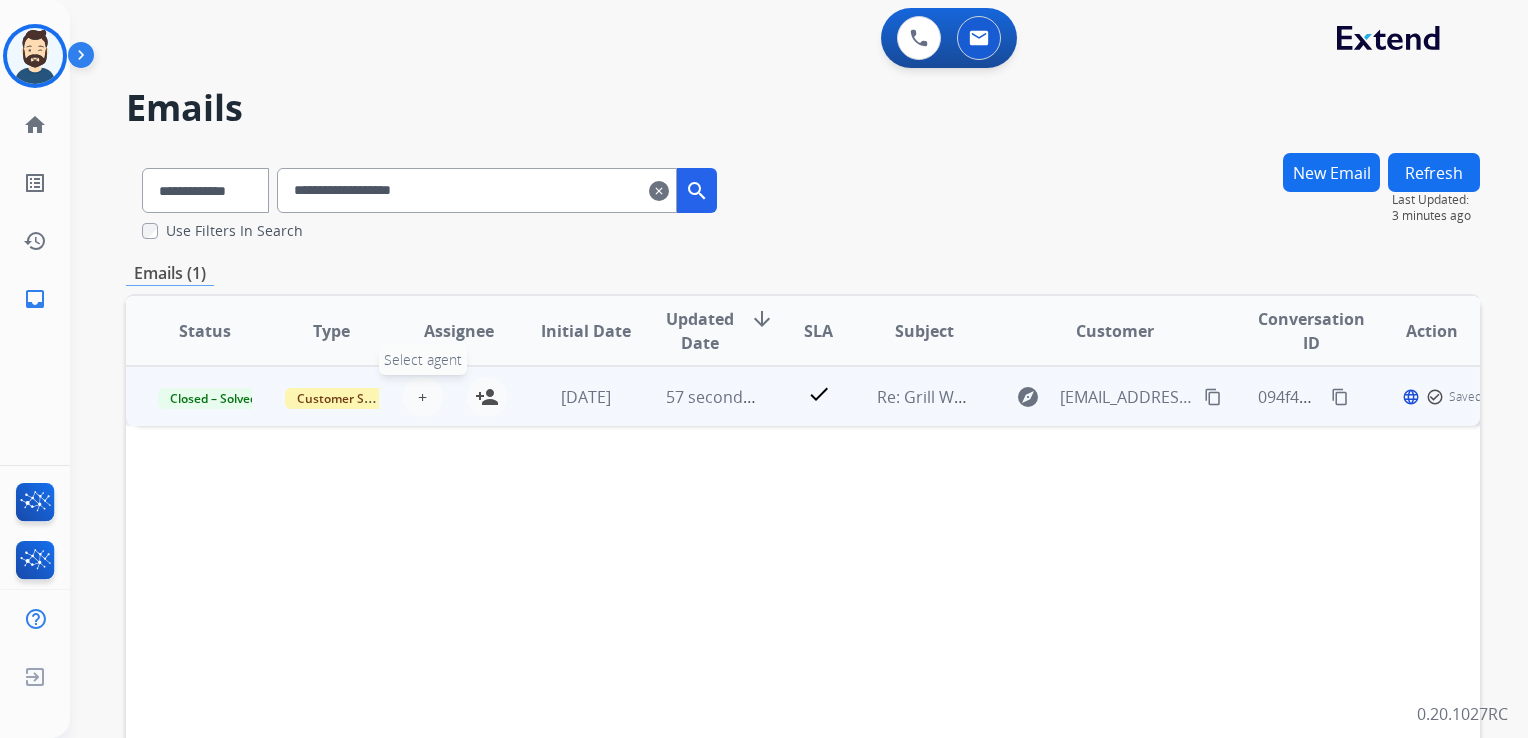 click on "+" at bounding box center (422, 397) 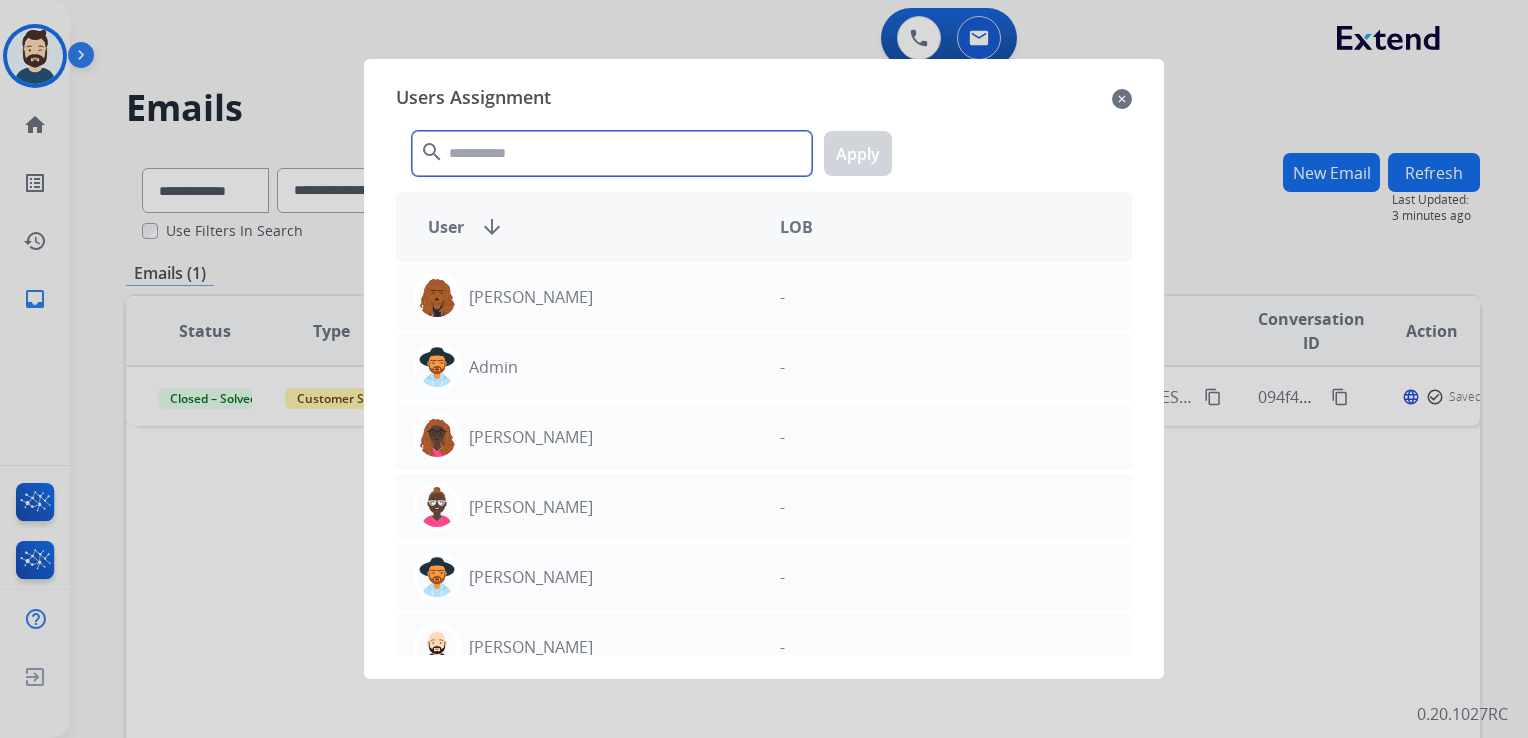 click 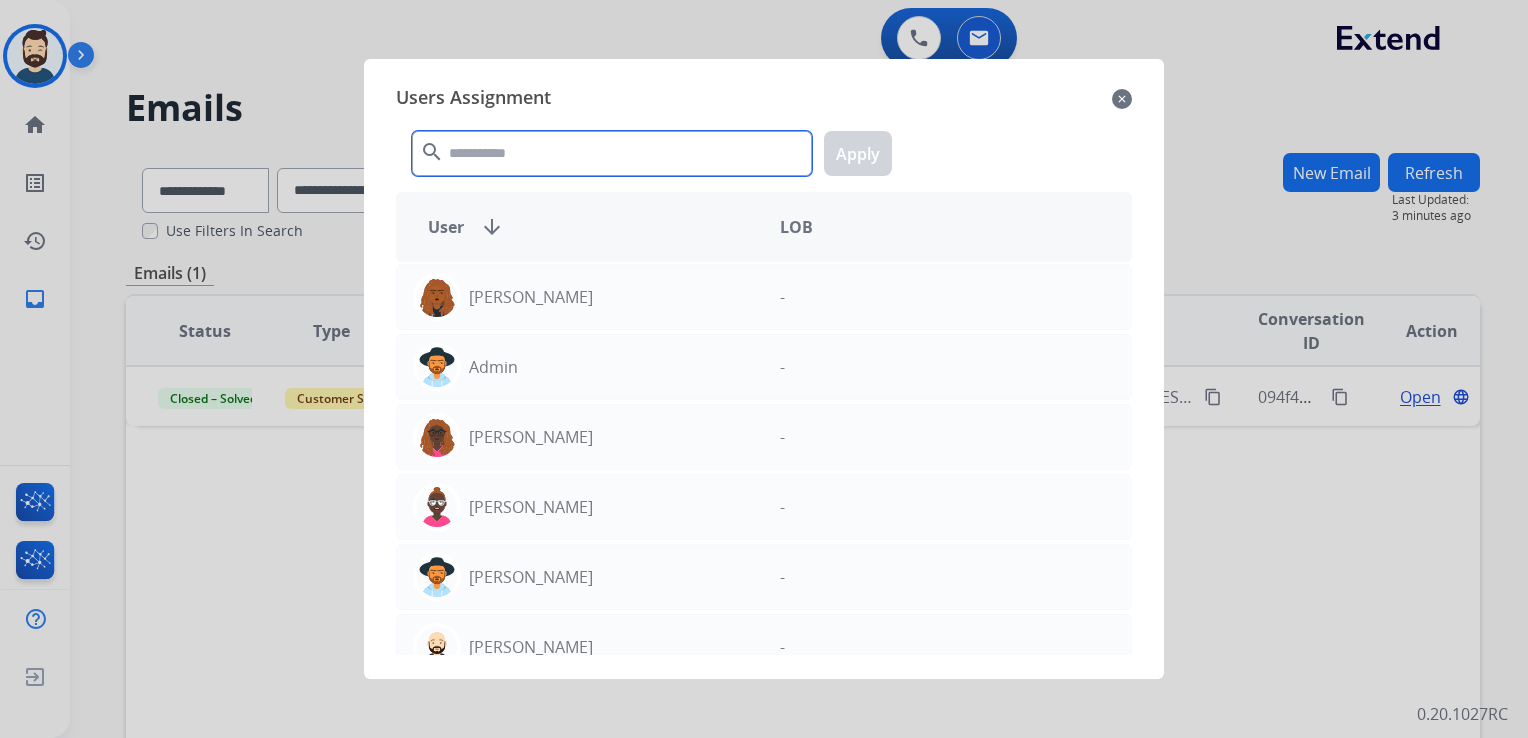 paste on "********" 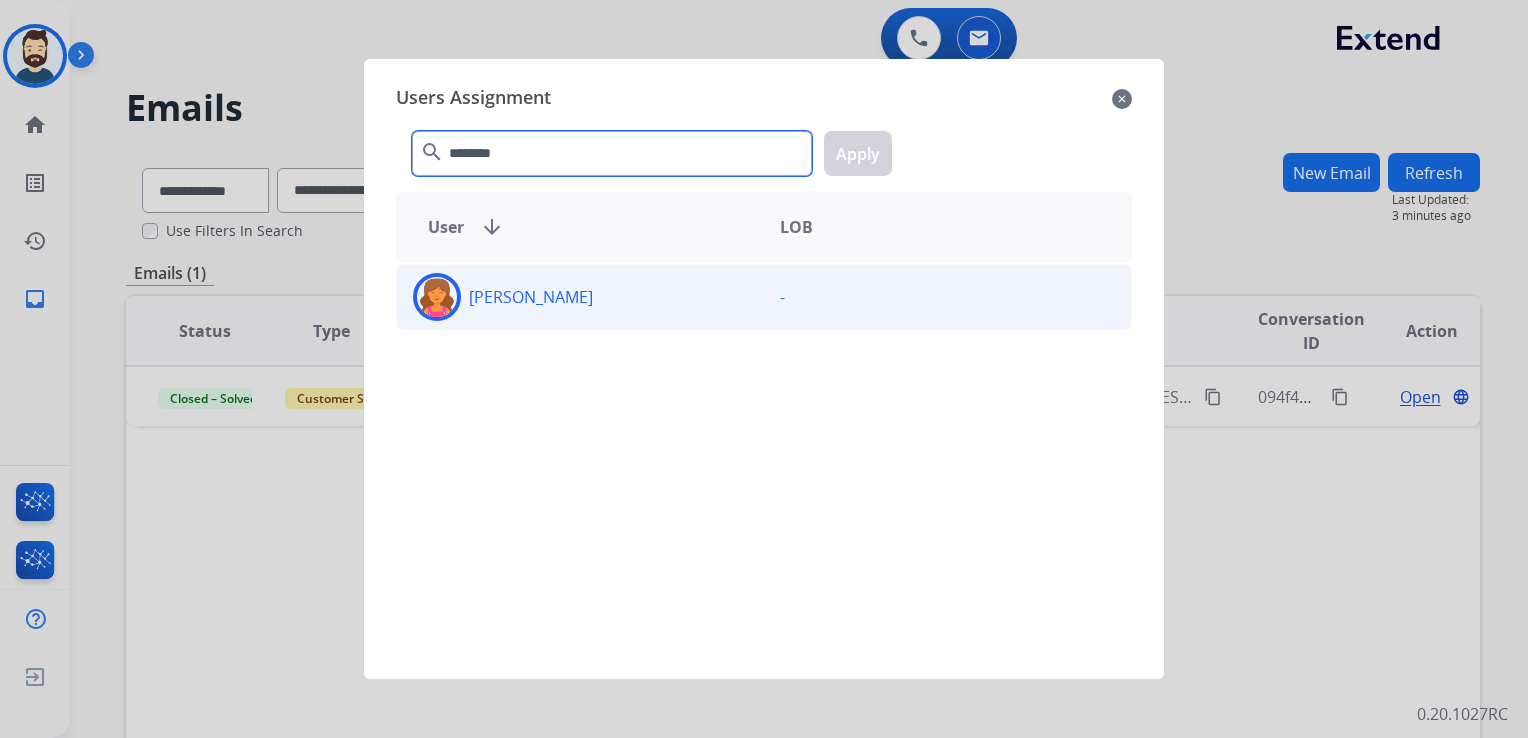 type on "********" 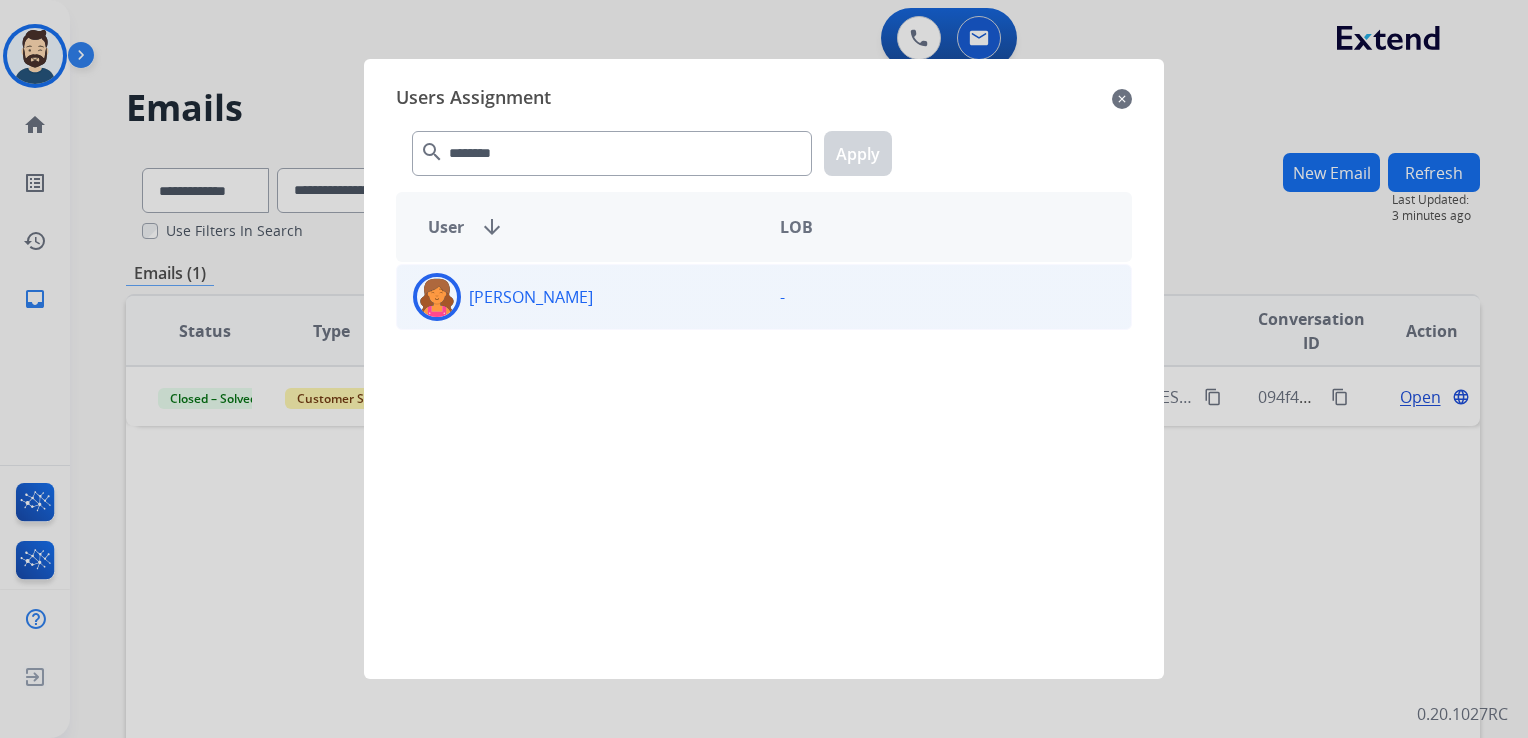 click 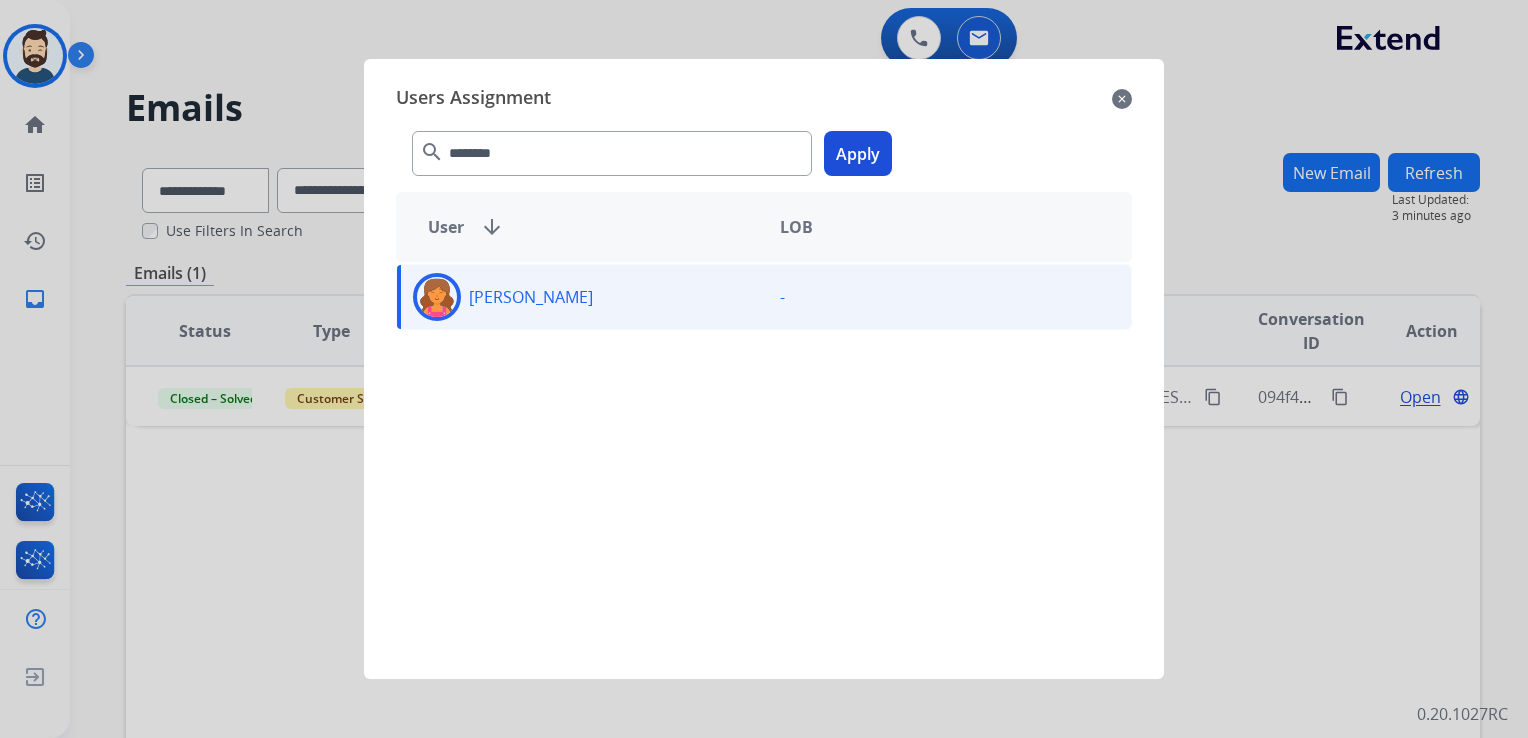 click on "******** search  Apply" 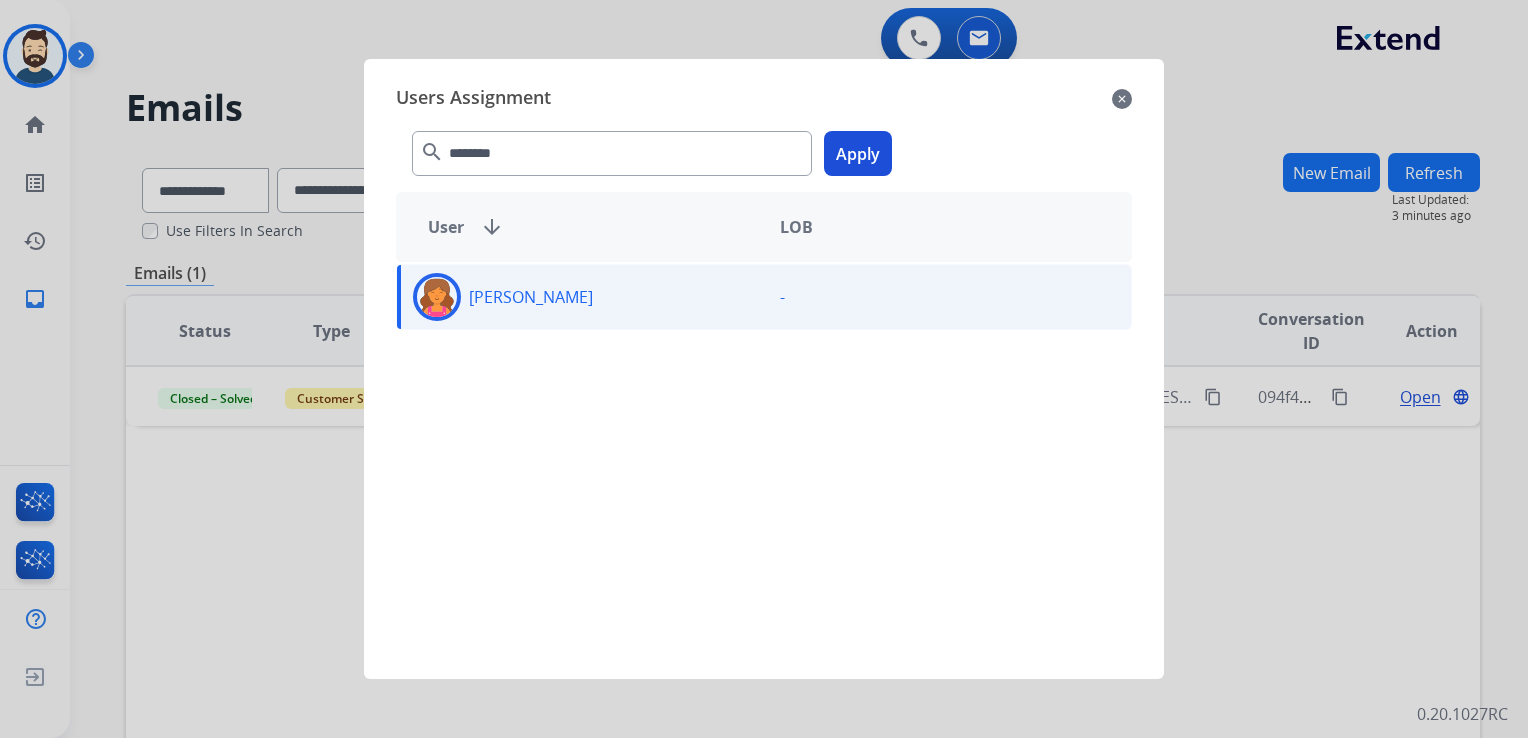 click on "Apply" 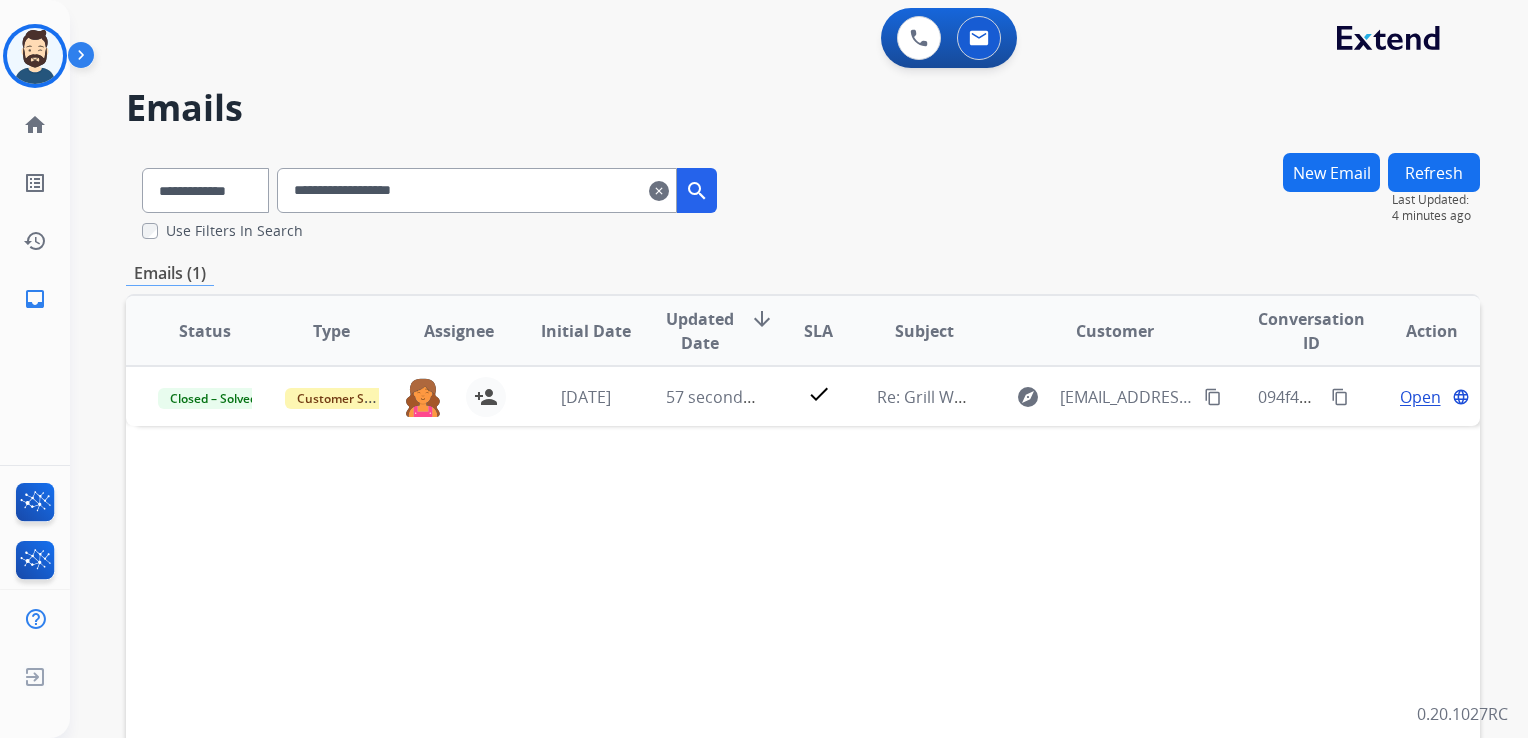 click on "clear" at bounding box center [659, 191] 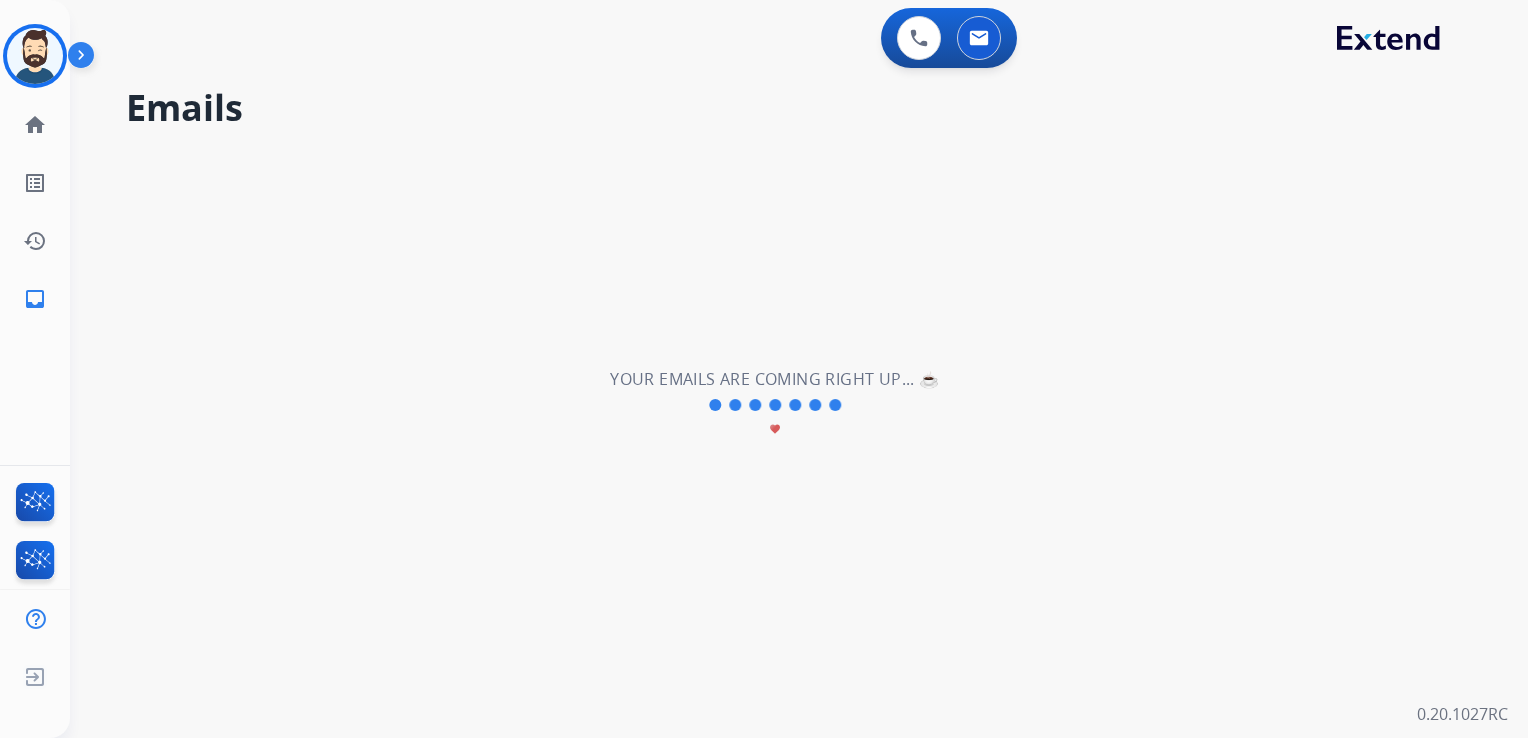 type 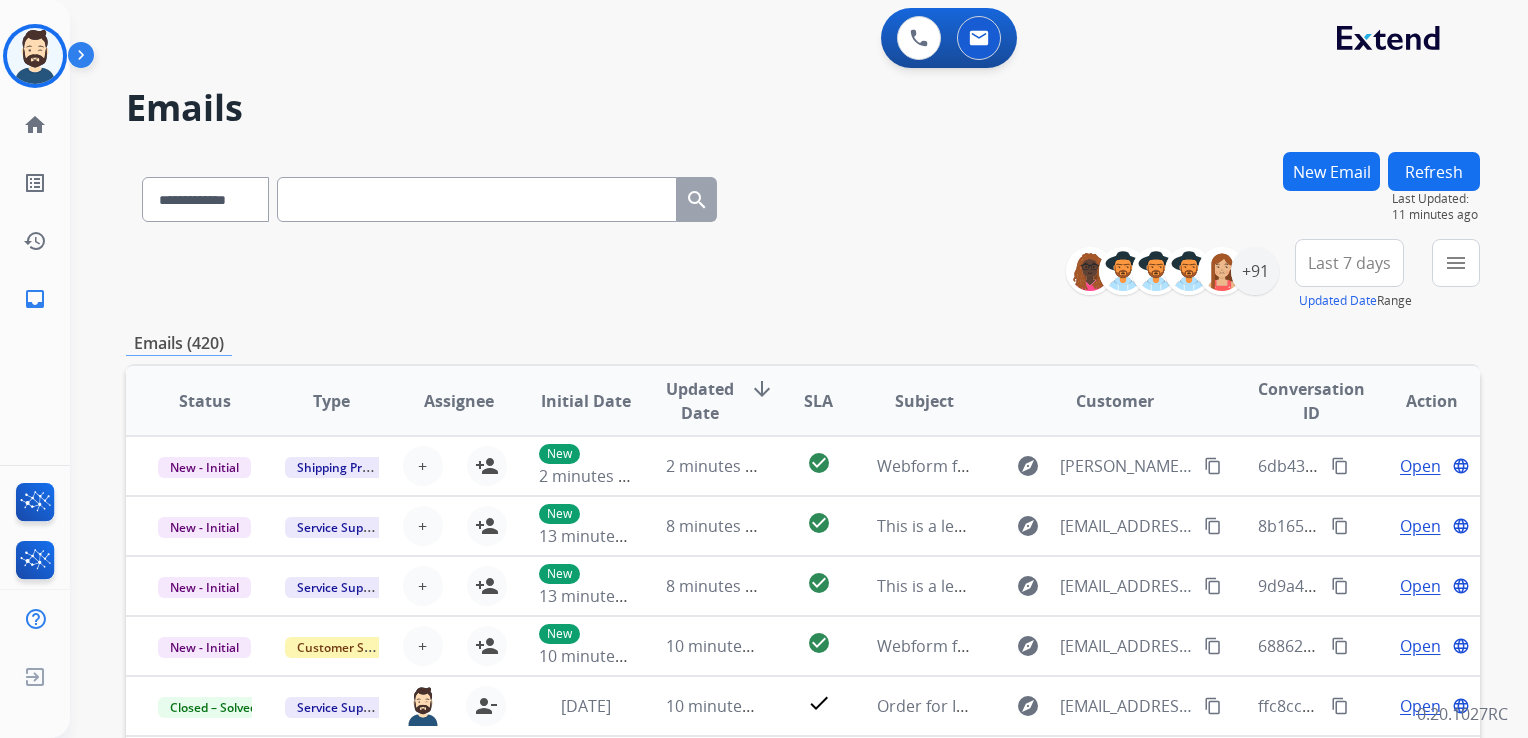 click on "New Email" at bounding box center [1331, 171] 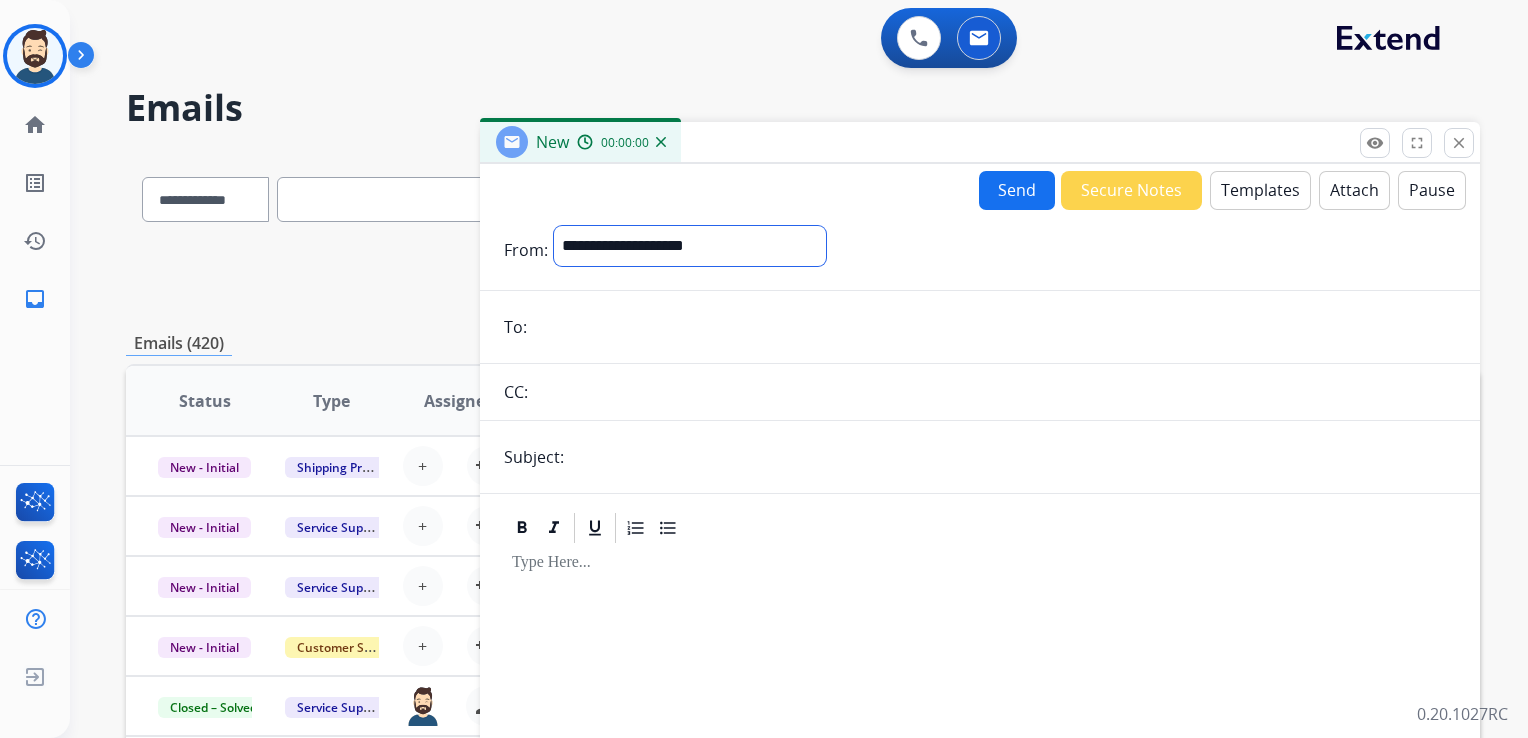 click on "**********" at bounding box center [690, 246] 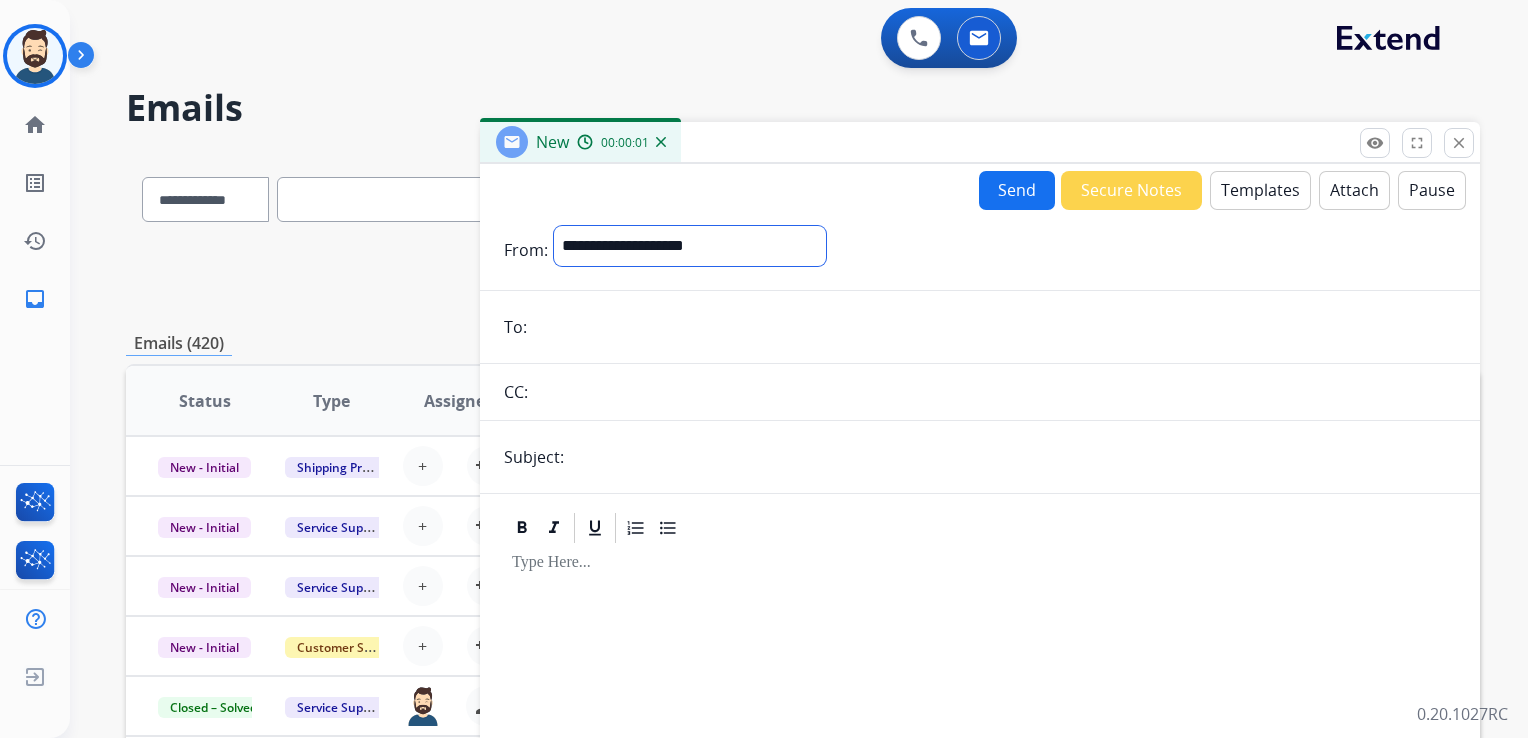 select on "**********" 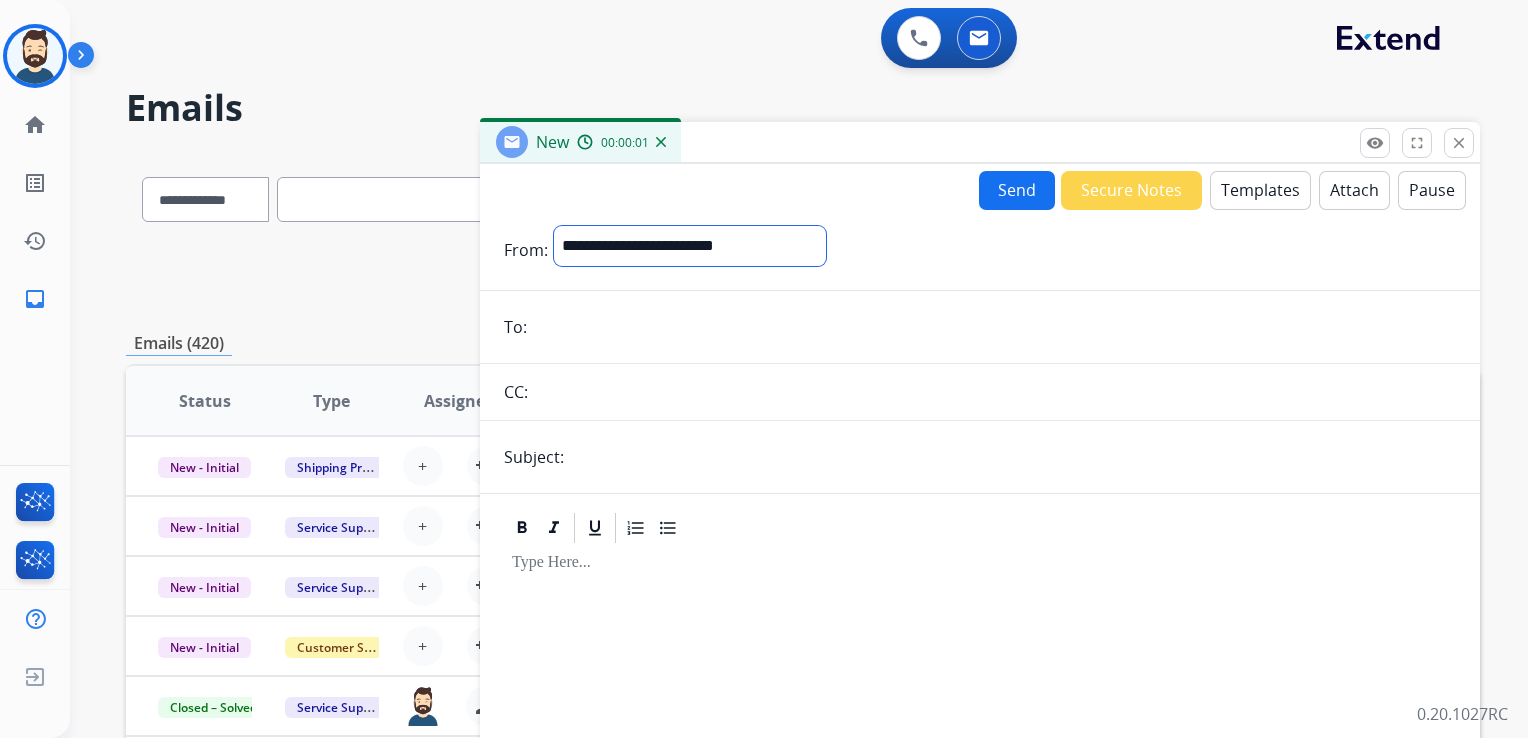 click on "**********" at bounding box center [690, 246] 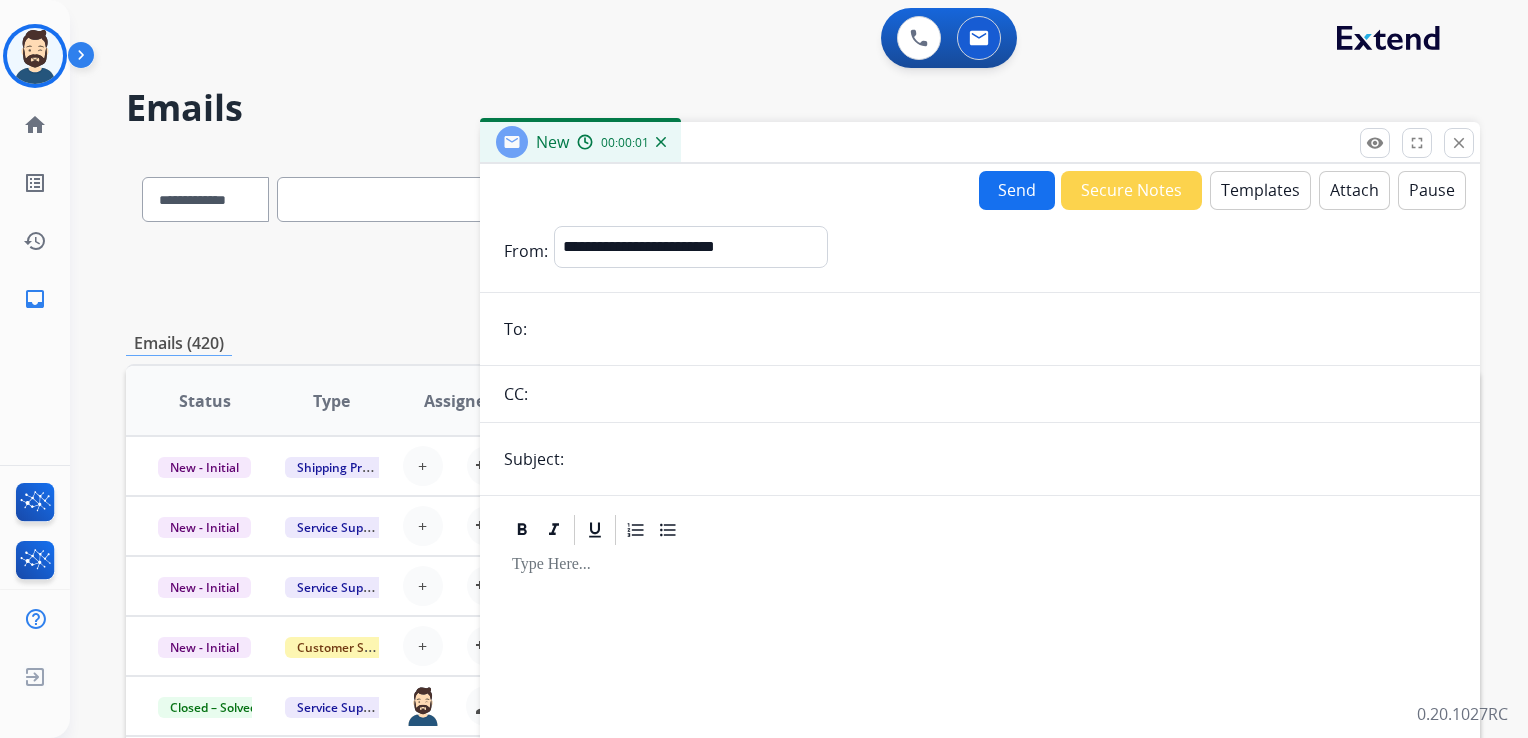 click at bounding box center (994, 329) 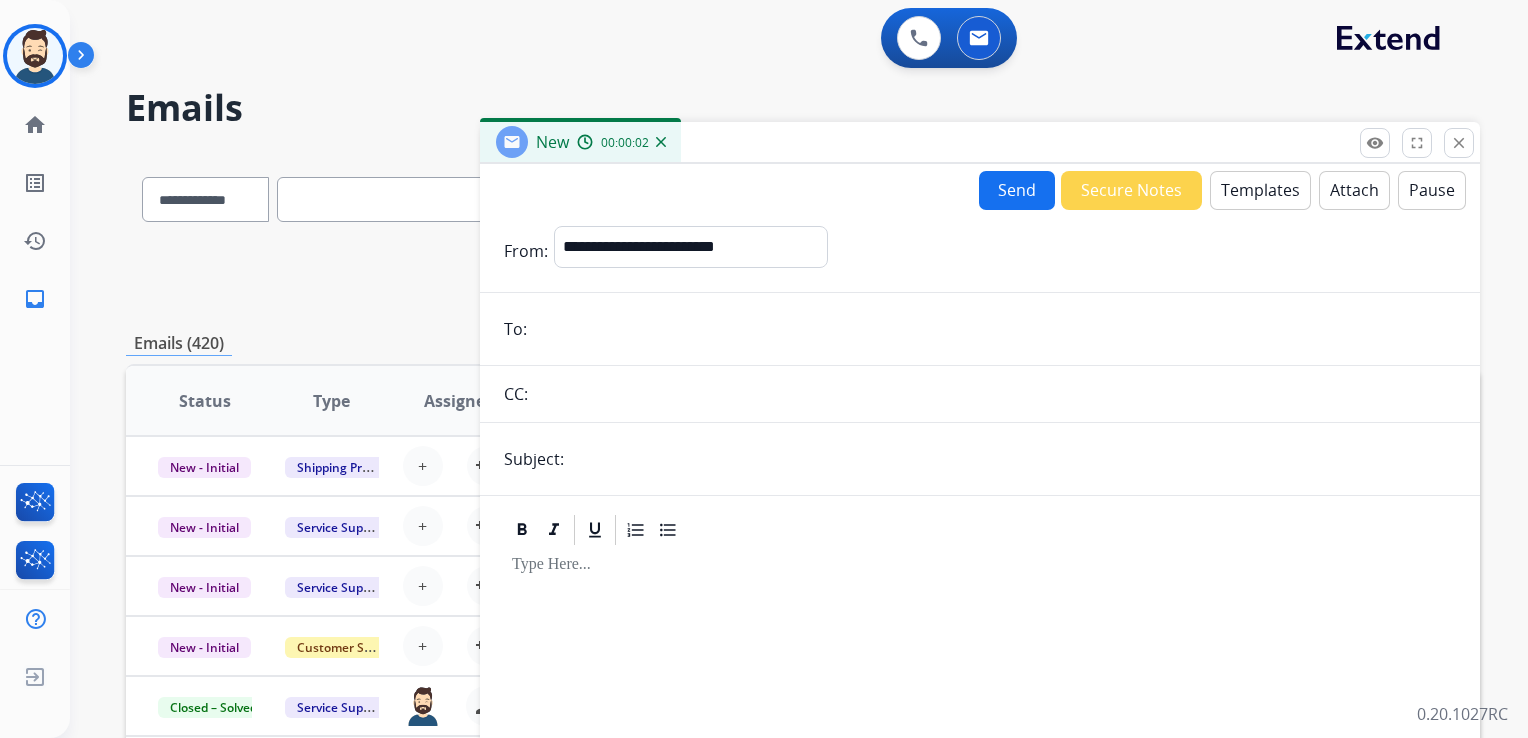 paste on "**********" 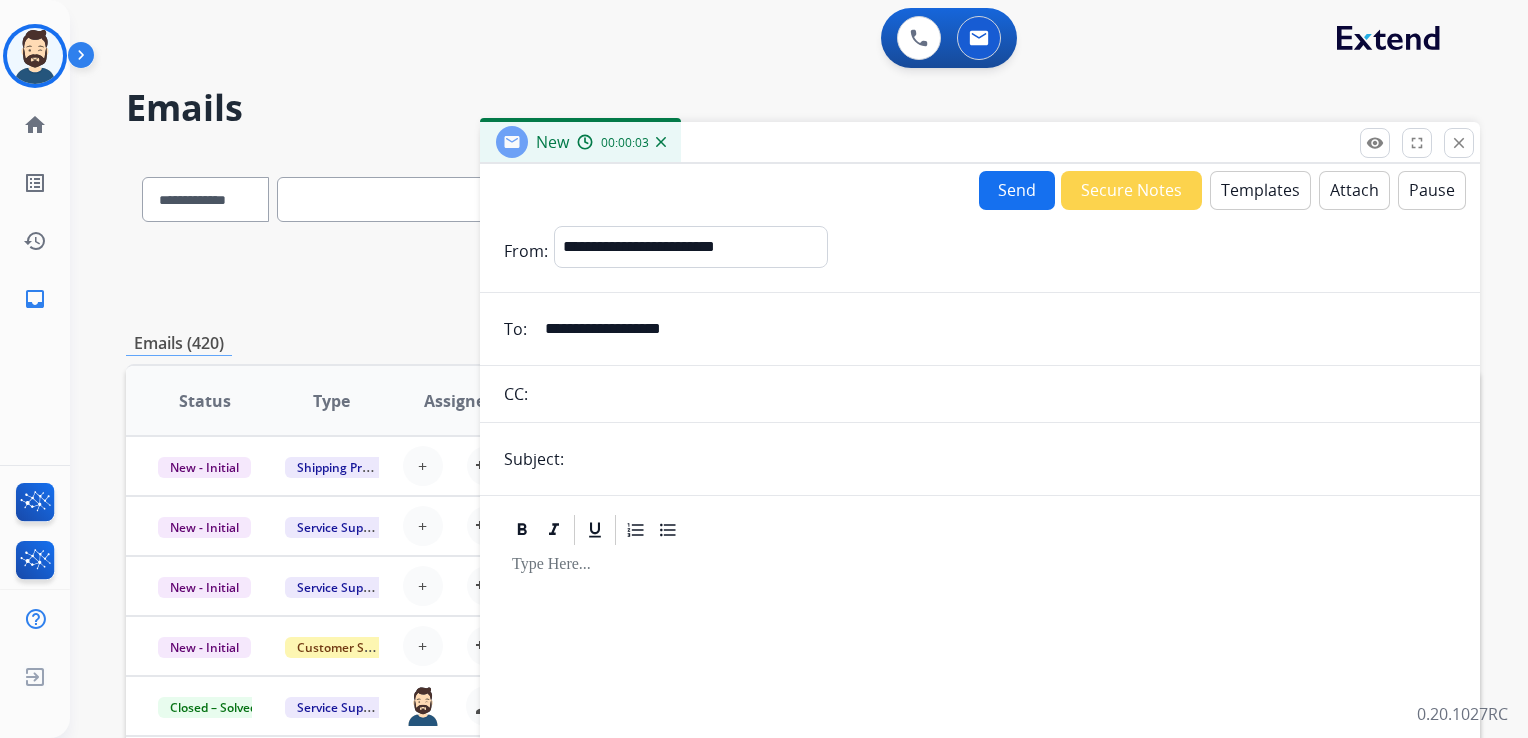 type on "**********" 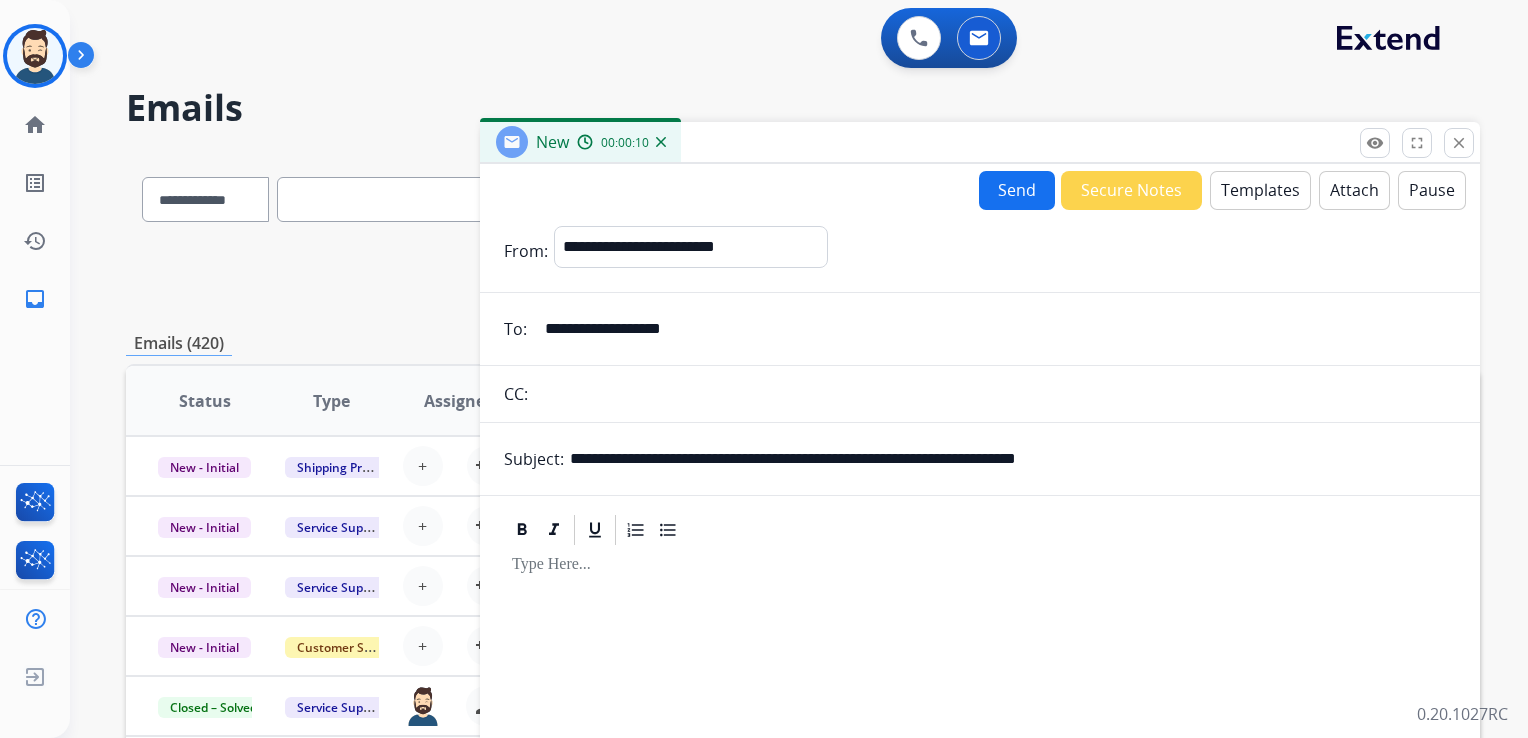 drag, startPoint x: 844, startPoint y: 456, endPoint x: 1165, endPoint y: 462, distance: 321.05606 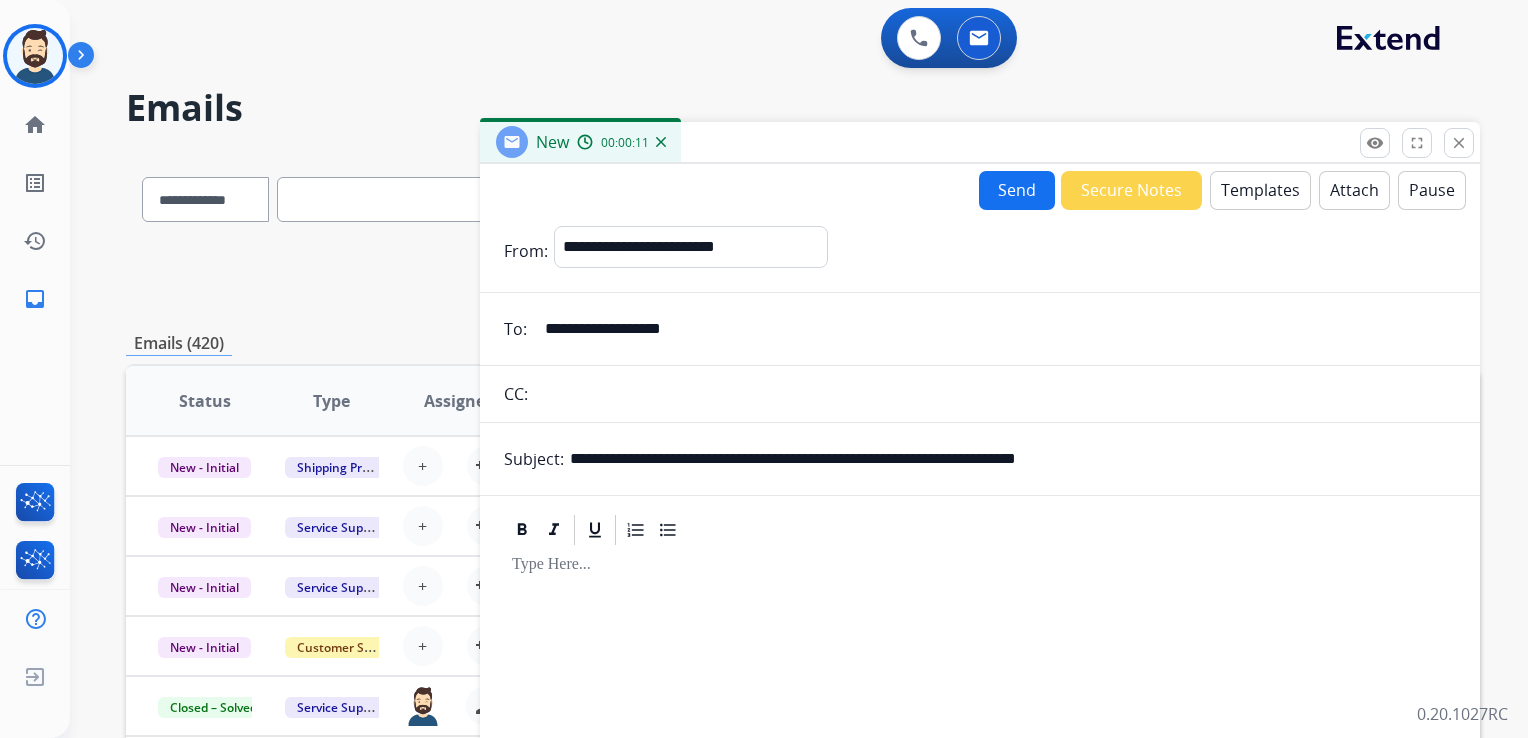 paste 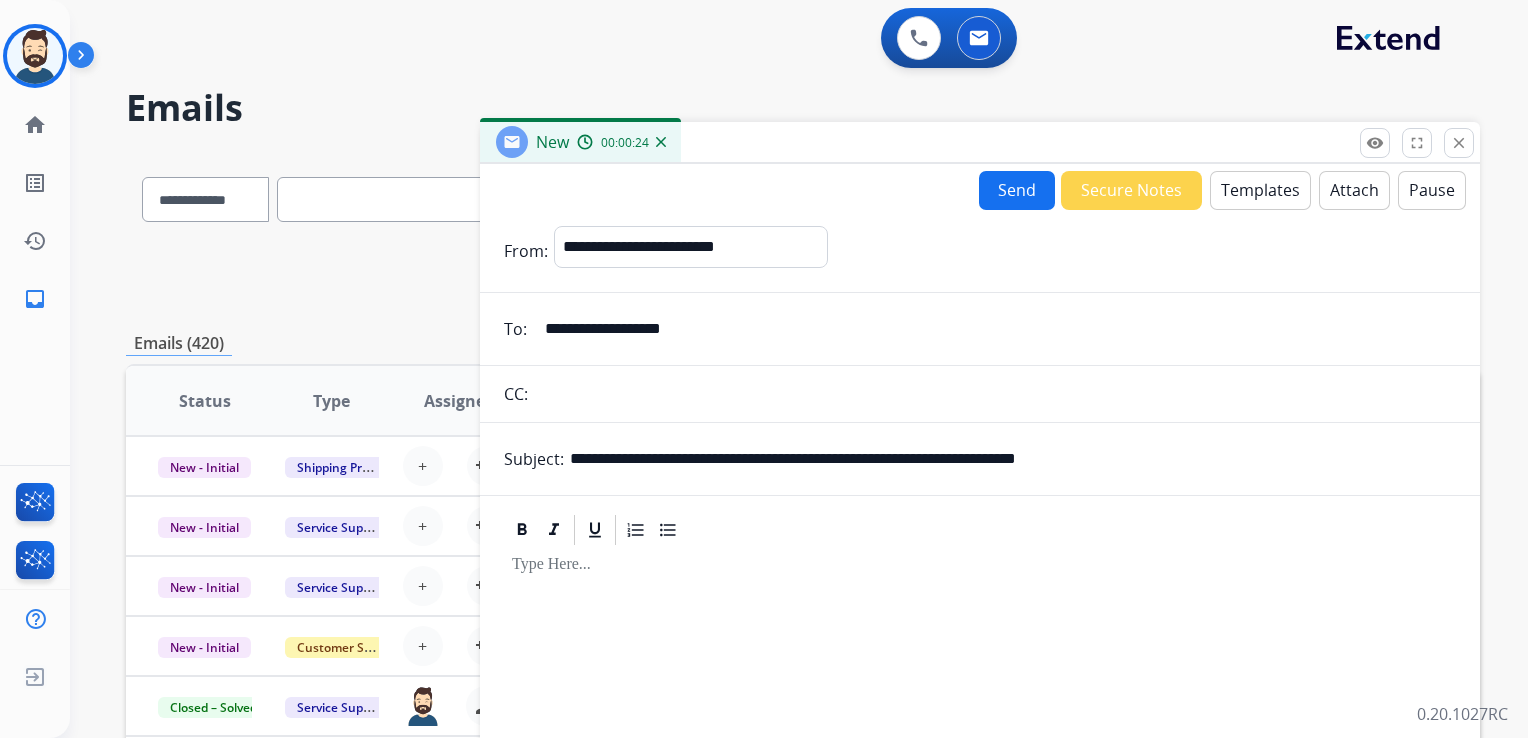drag, startPoint x: 680, startPoint y: 454, endPoint x: 757, endPoint y: 462, distance: 77.41447 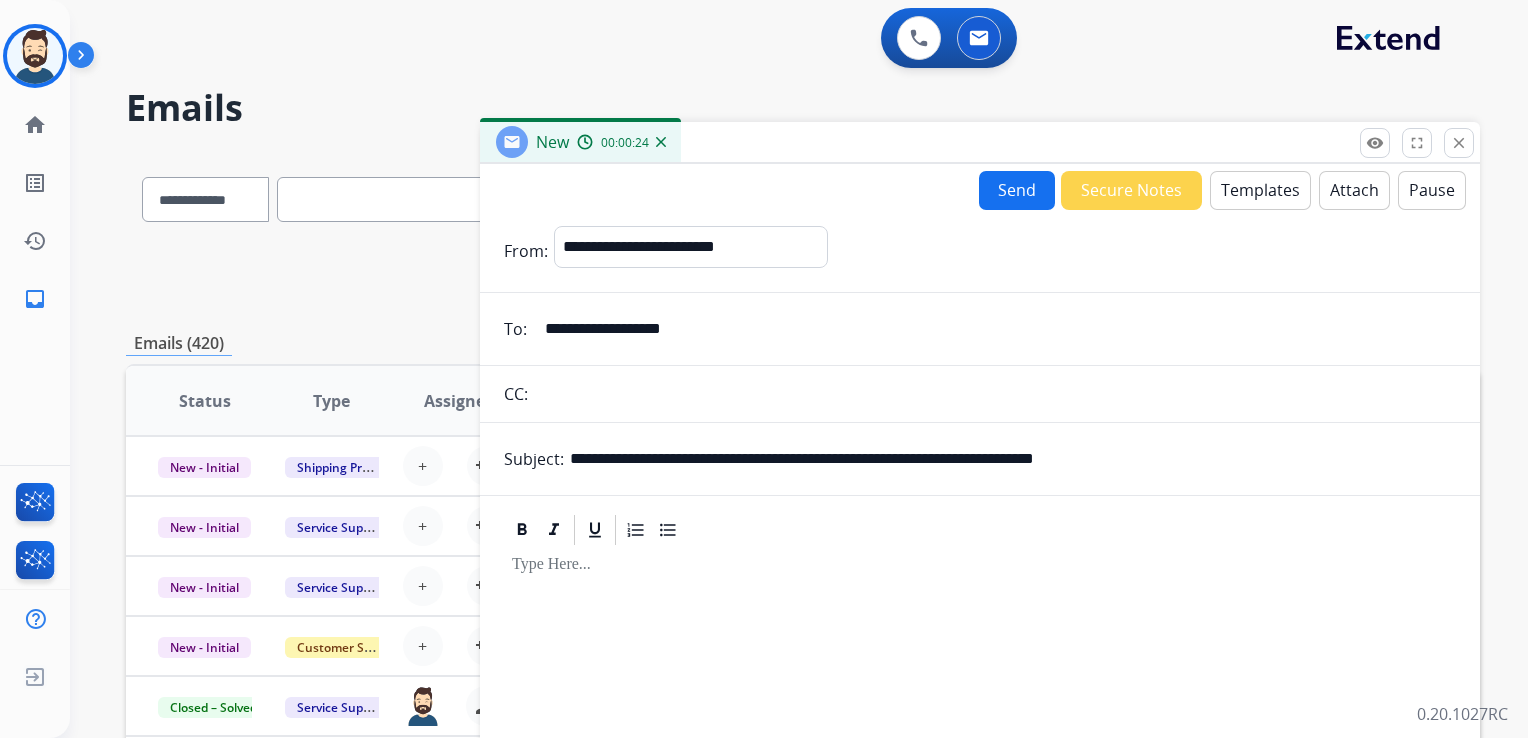 type on "**********" 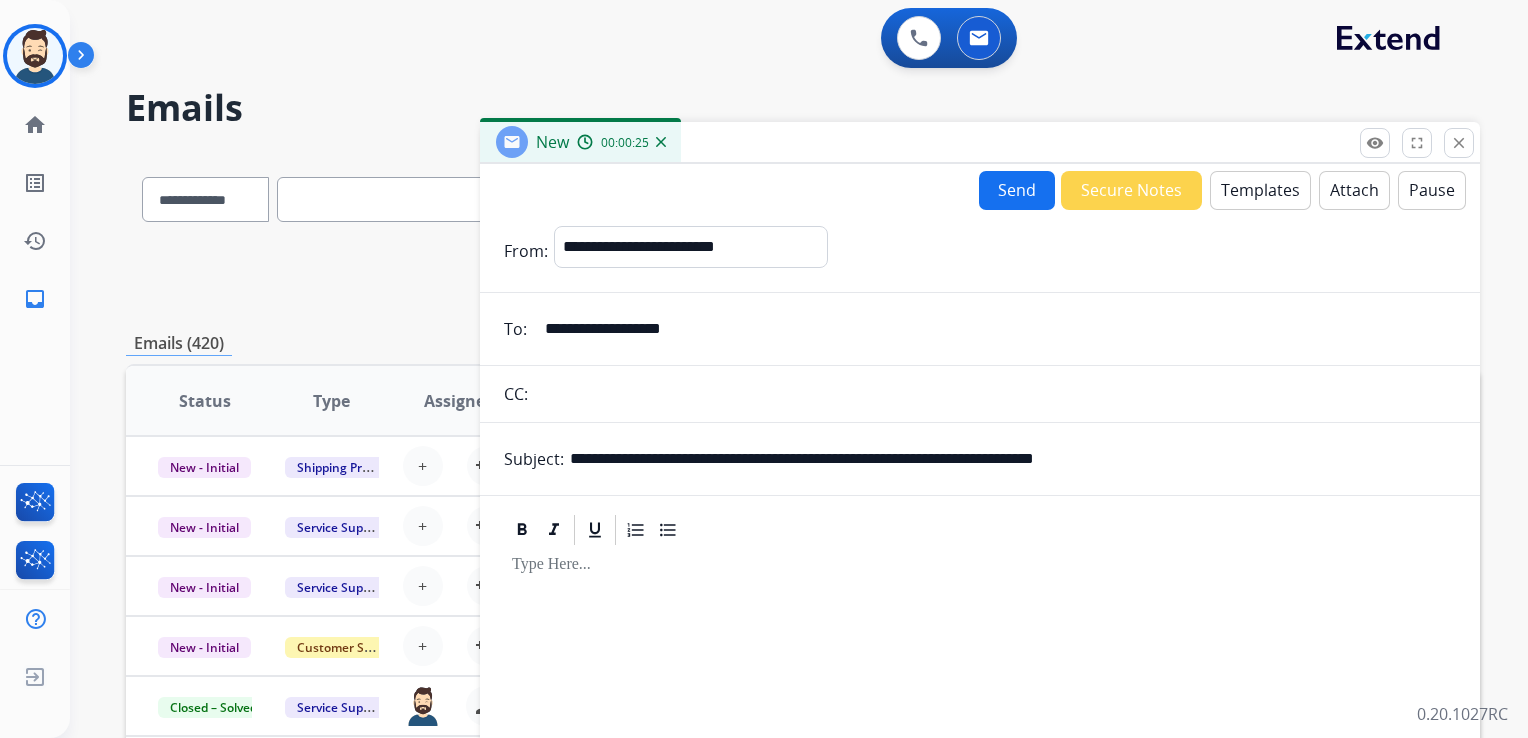 click at bounding box center (980, 719) 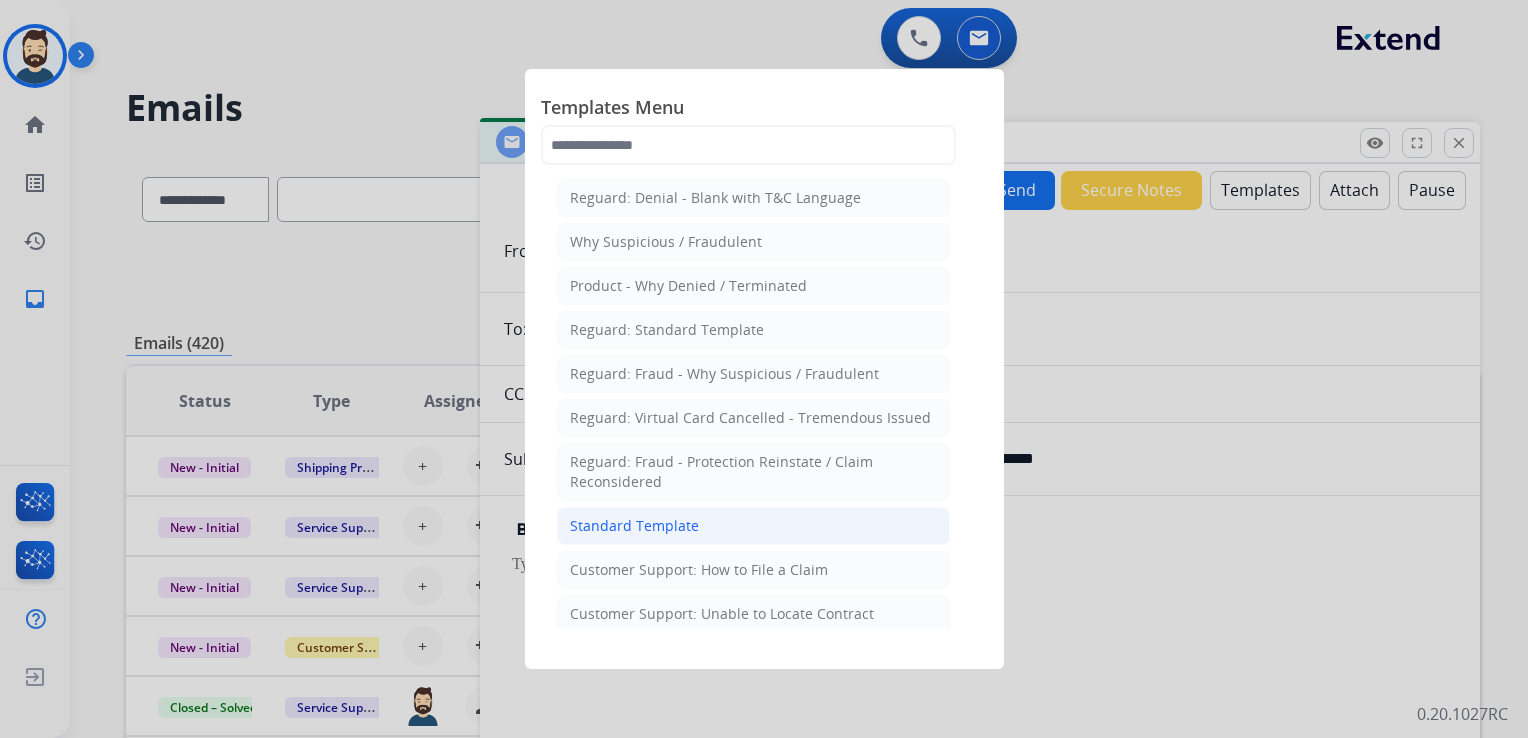 click on "Standard Template" 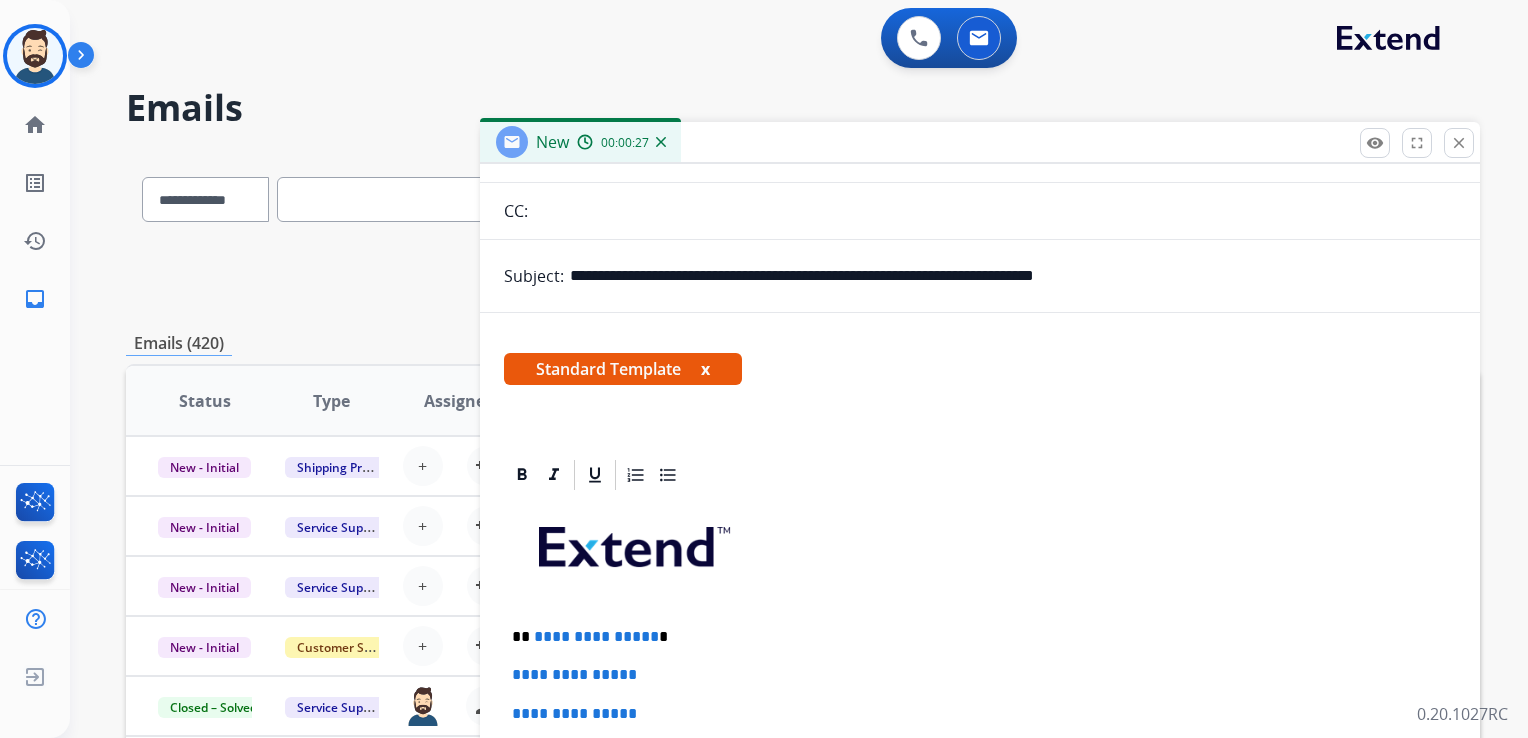 scroll, scrollTop: 460, scrollLeft: 0, axis: vertical 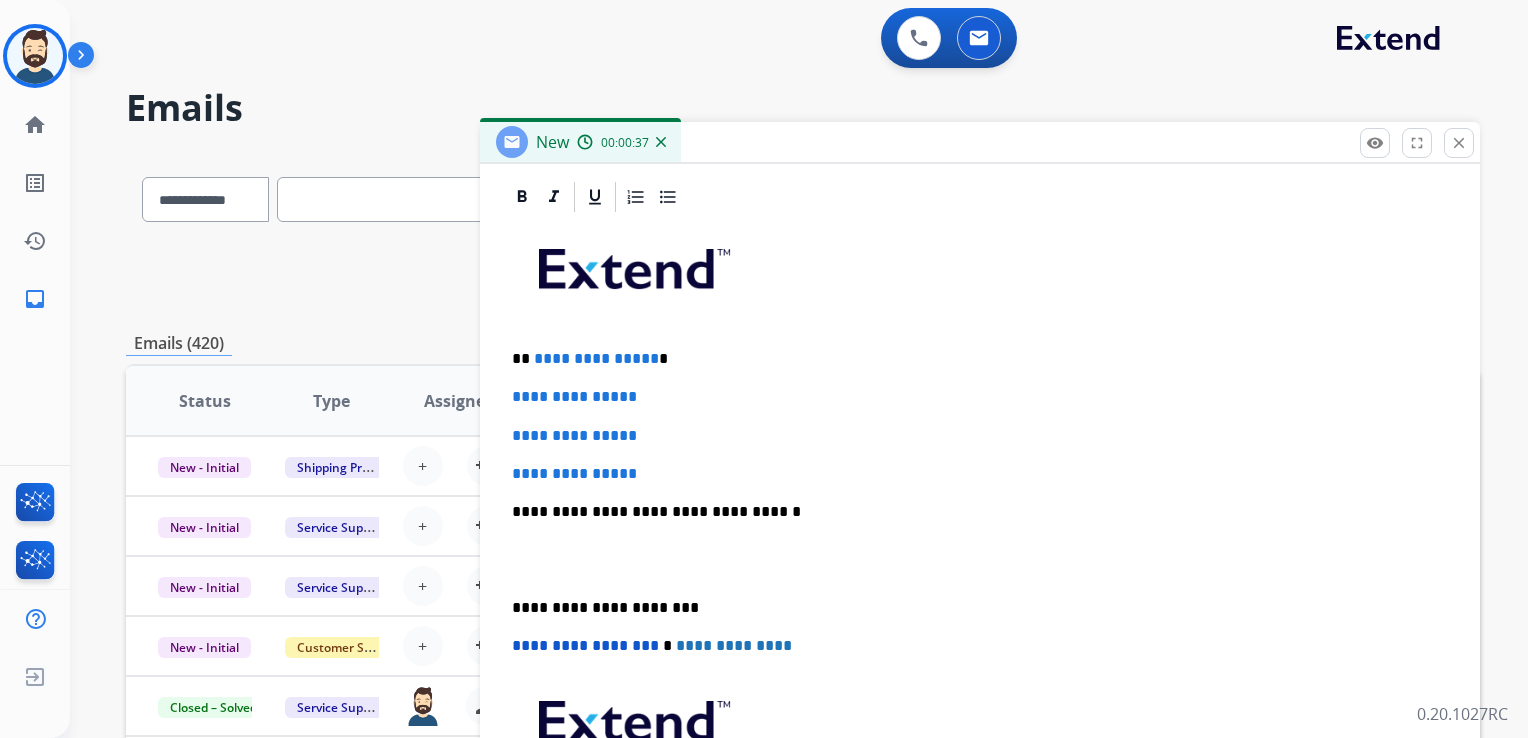 drag, startPoint x: 777, startPoint y: 494, endPoint x: 749, endPoint y: 477, distance: 32.75668 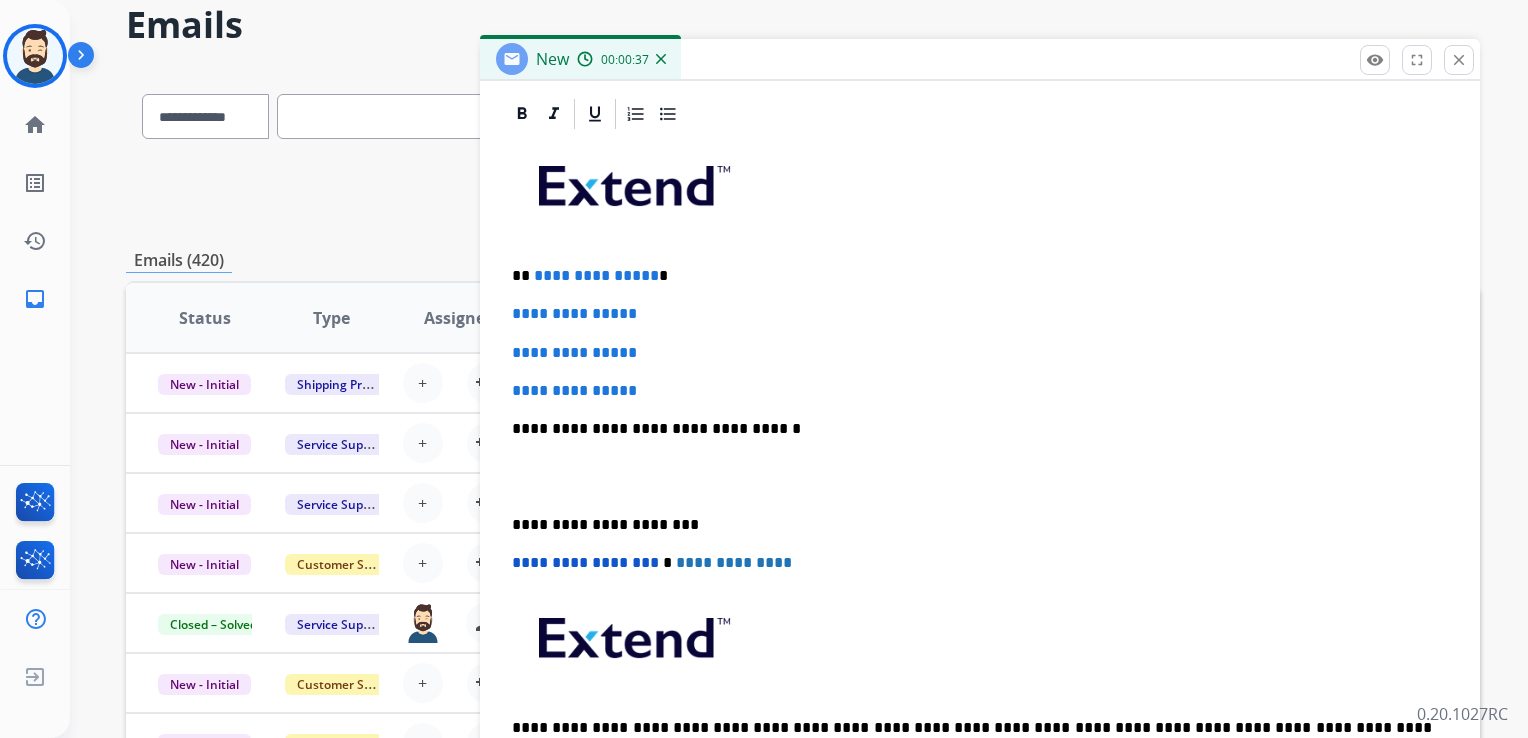 scroll, scrollTop: 200, scrollLeft: 0, axis: vertical 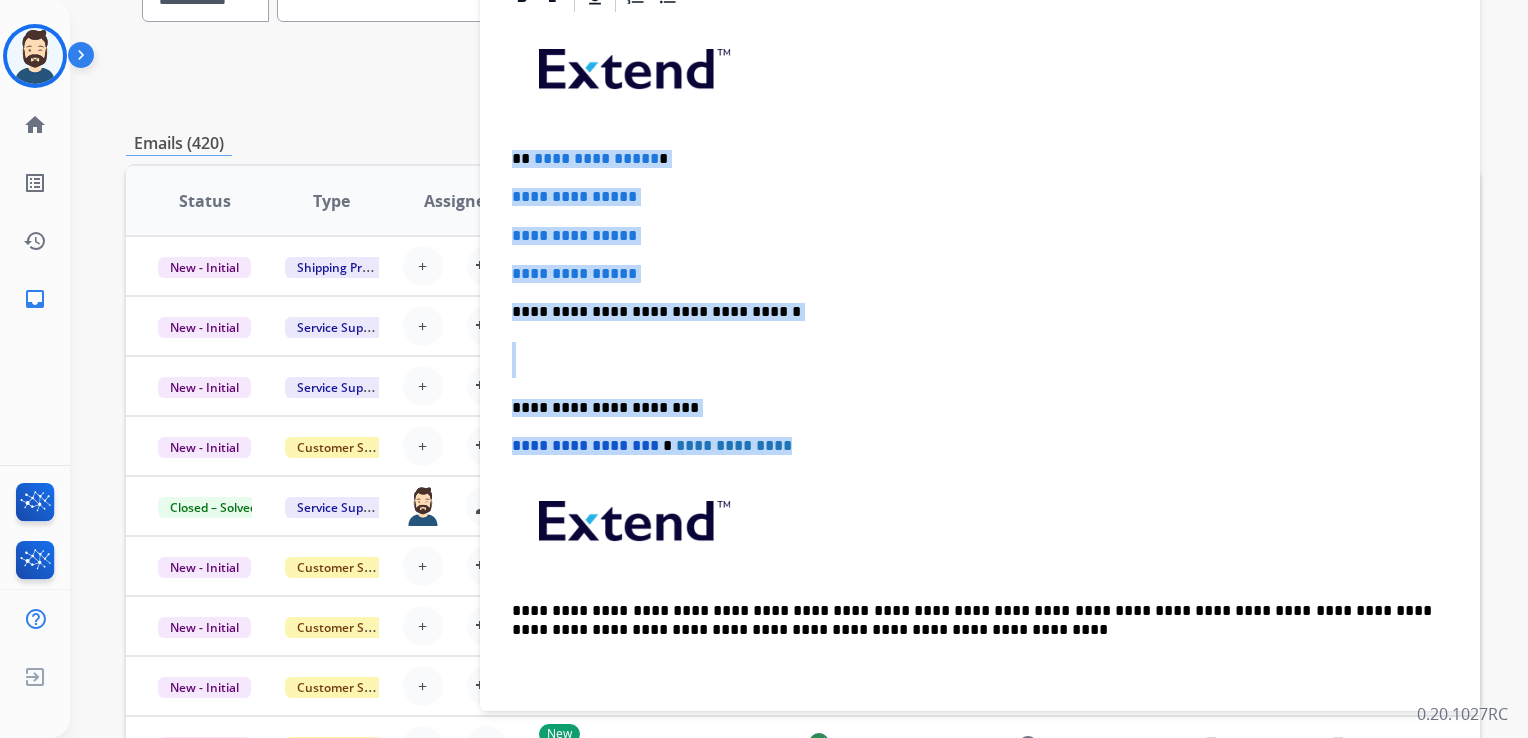 drag, startPoint x: 509, startPoint y: 156, endPoint x: 810, endPoint y: 426, distance: 404.35257 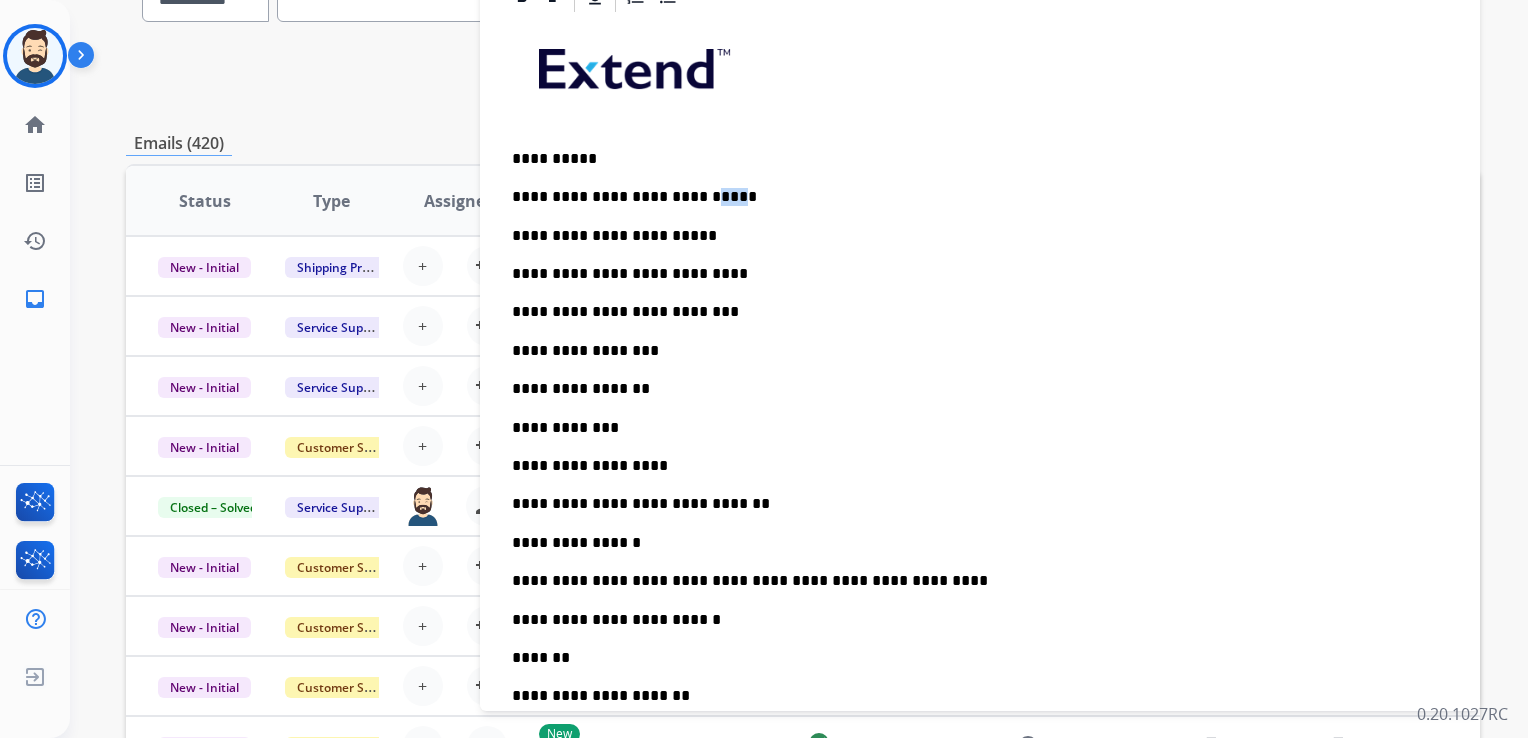 drag, startPoint x: 680, startPoint y: 193, endPoint x: 706, endPoint y: 198, distance: 26.476404 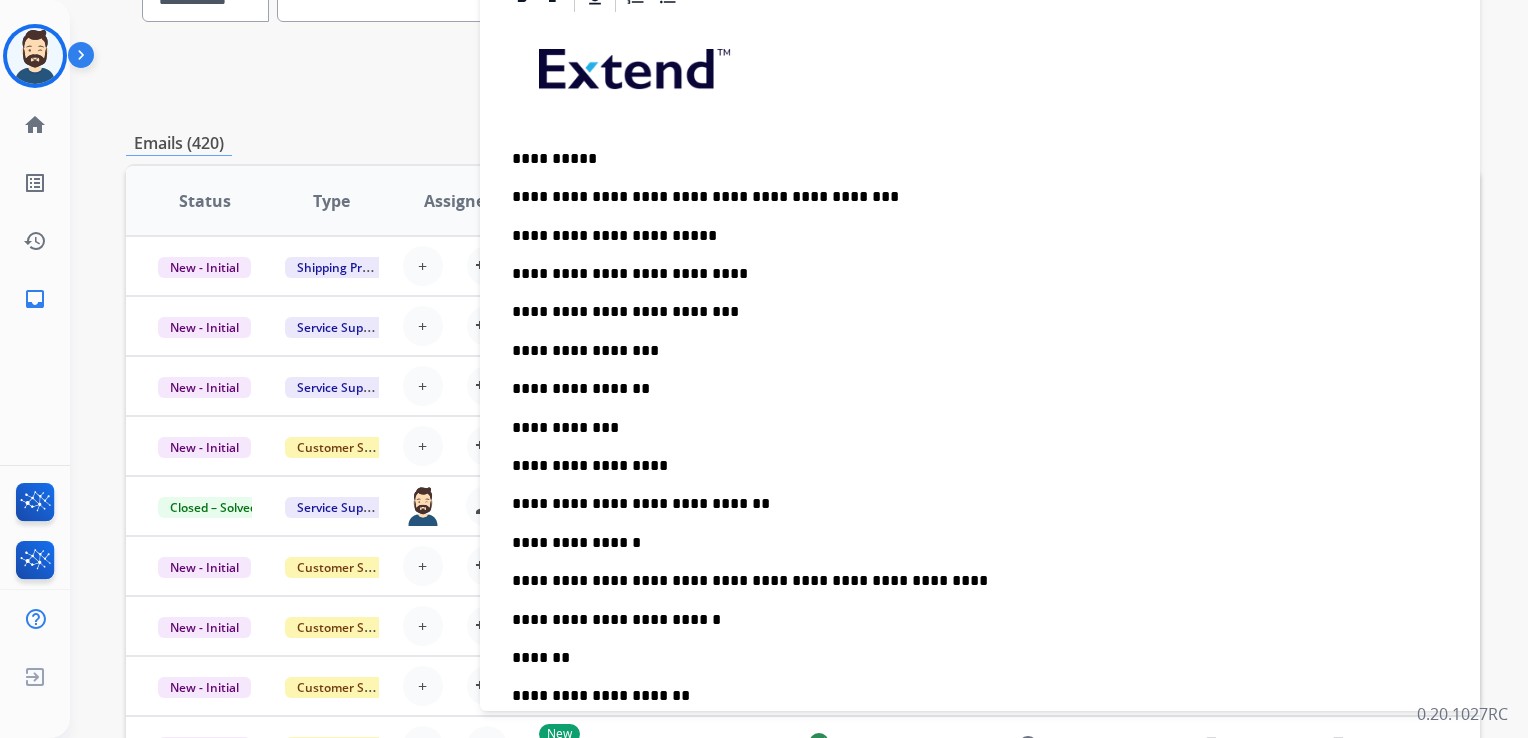 click on "**********" at bounding box center (972, 274) 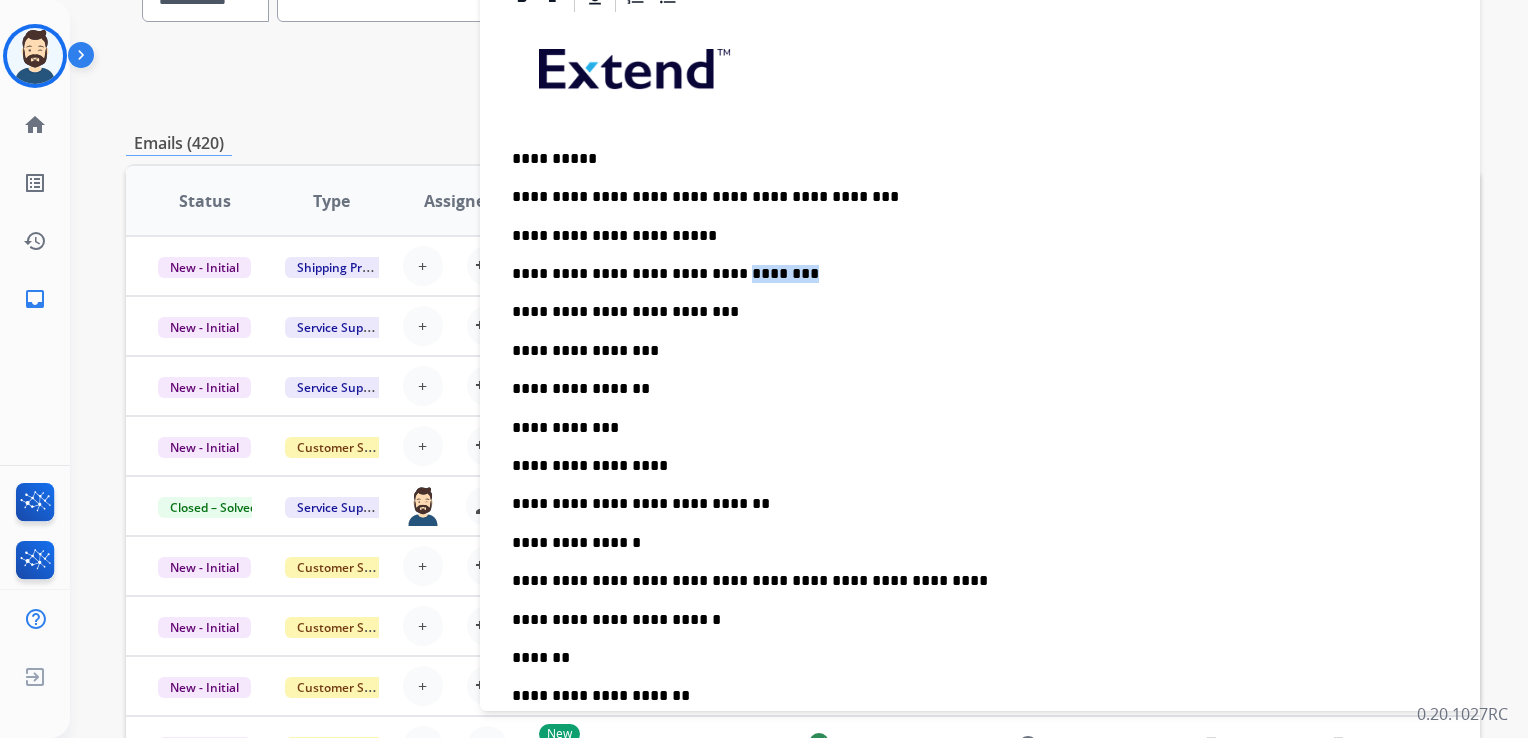 drag, startPoint x: 709, startPoint y: 272, endPoint x: 811, endPoint y: 269, distance: 102.044106 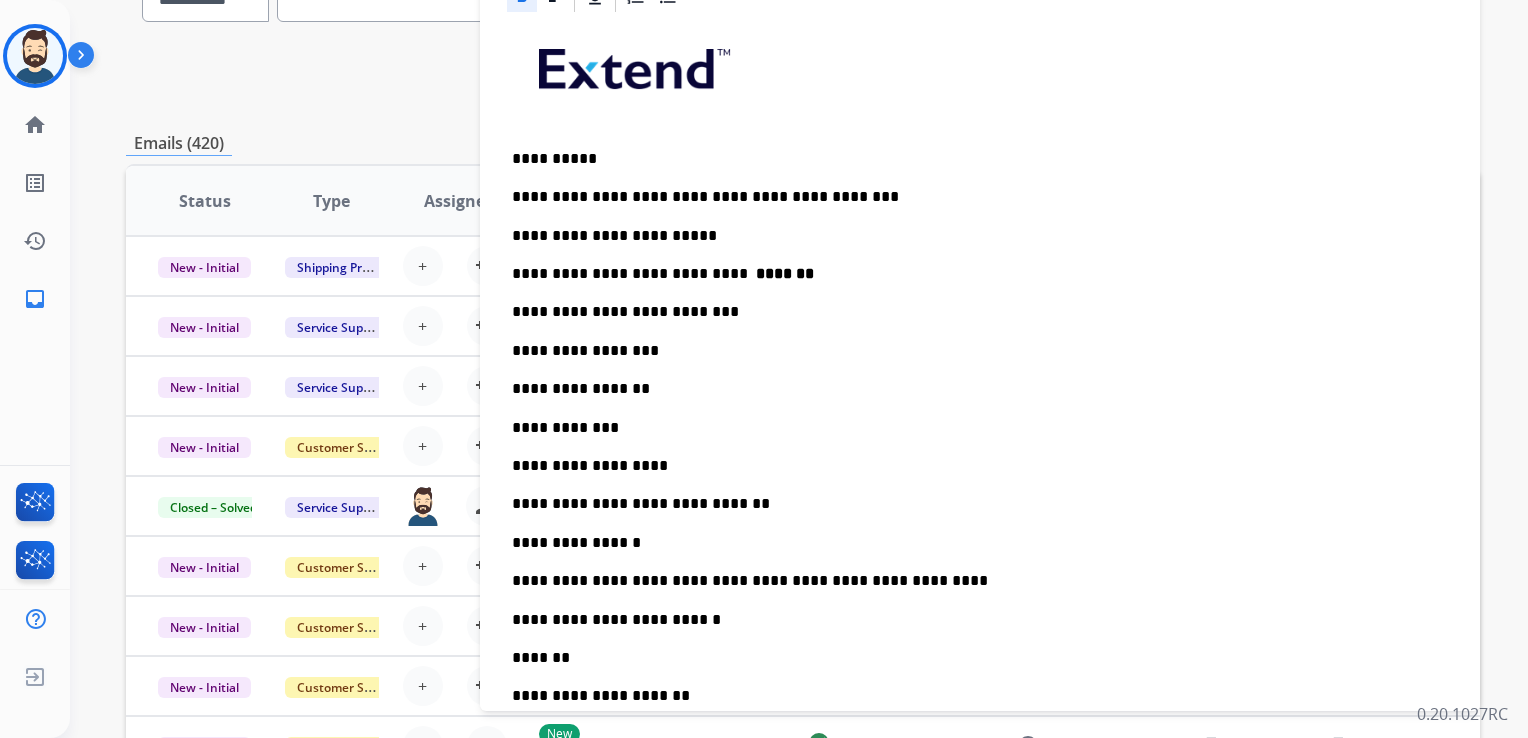 drag, startPoint x: 708, startPoint y: 303, endPoint x: 729, endPoint y: 334, distance: 37.44329 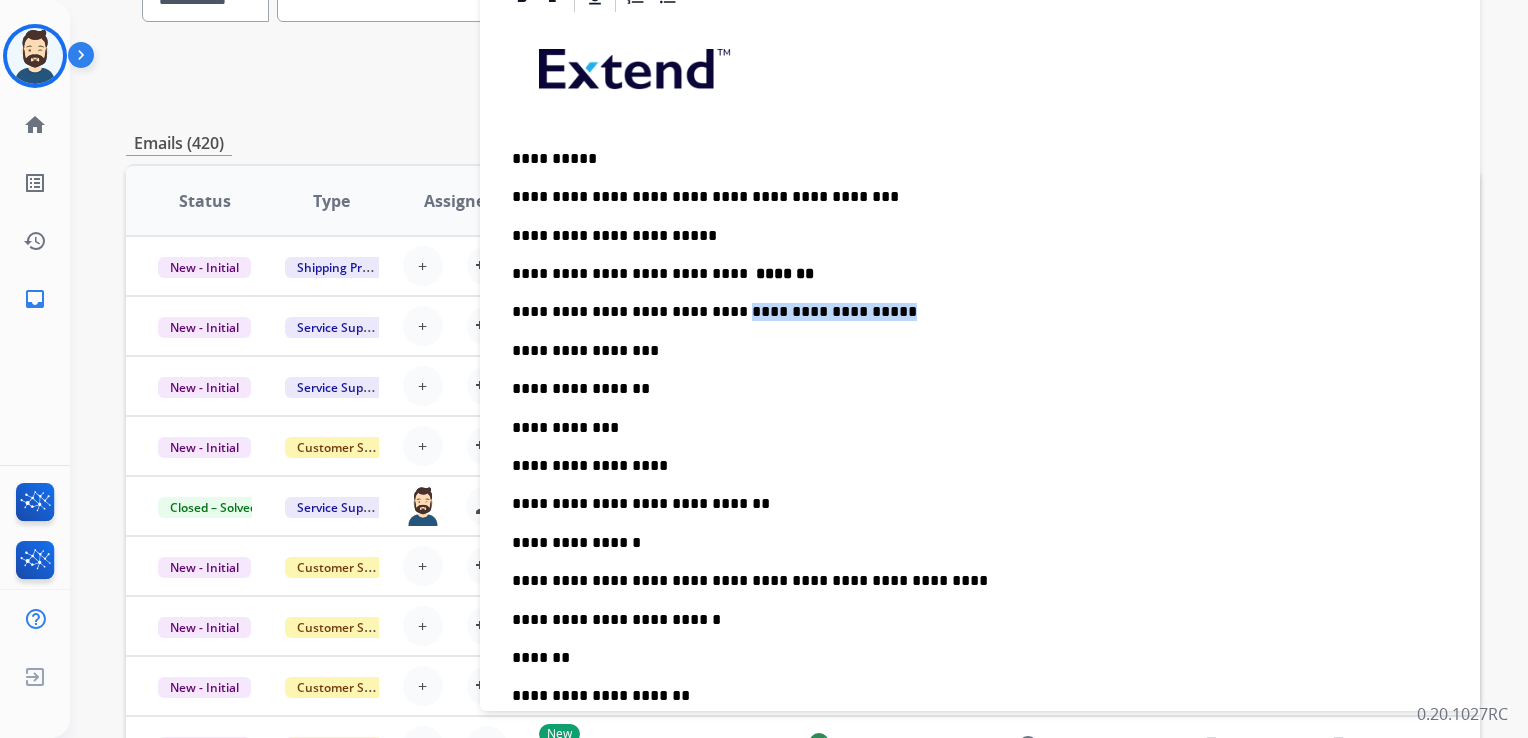 drag, startPoint x: 707, startPoint y: 313, endPoint x: 875, endPoint y: 302, distance: 168.35974 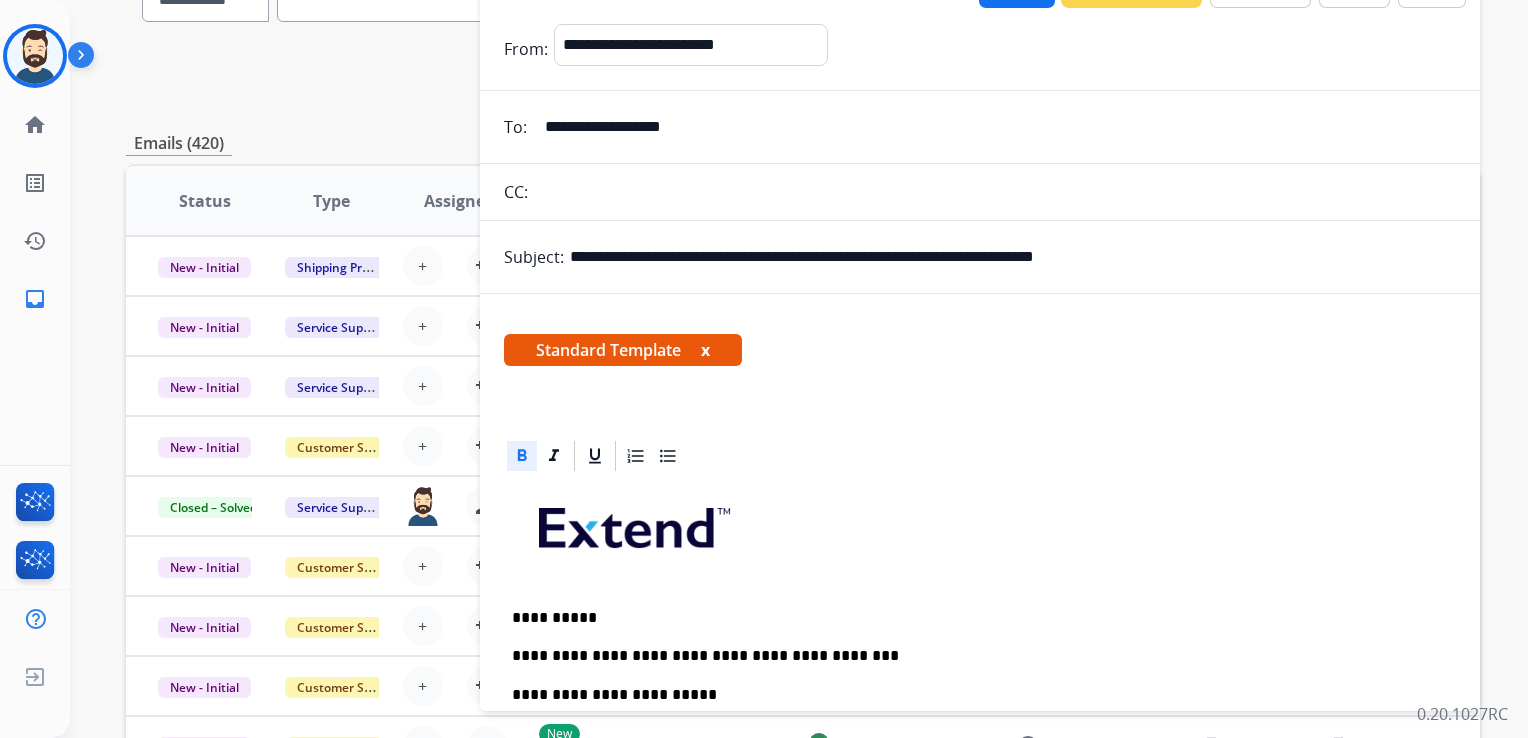 scroll, scrollTop: 0, scrollLeft: 0, axis: both 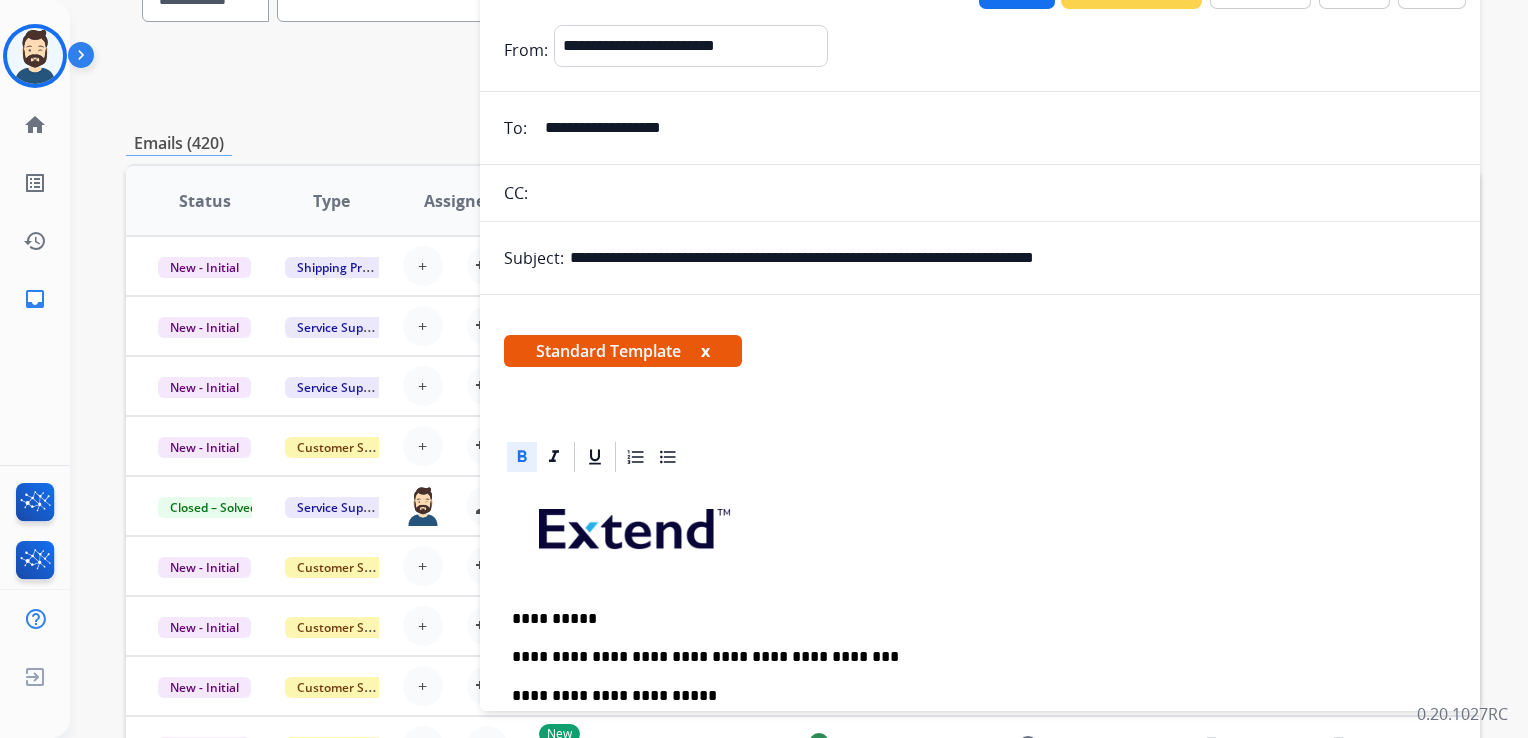 drag, startPoint x: 688, startPoint y: 263, endPoint x: 783, endPoint y: 250, distance: 95.885345 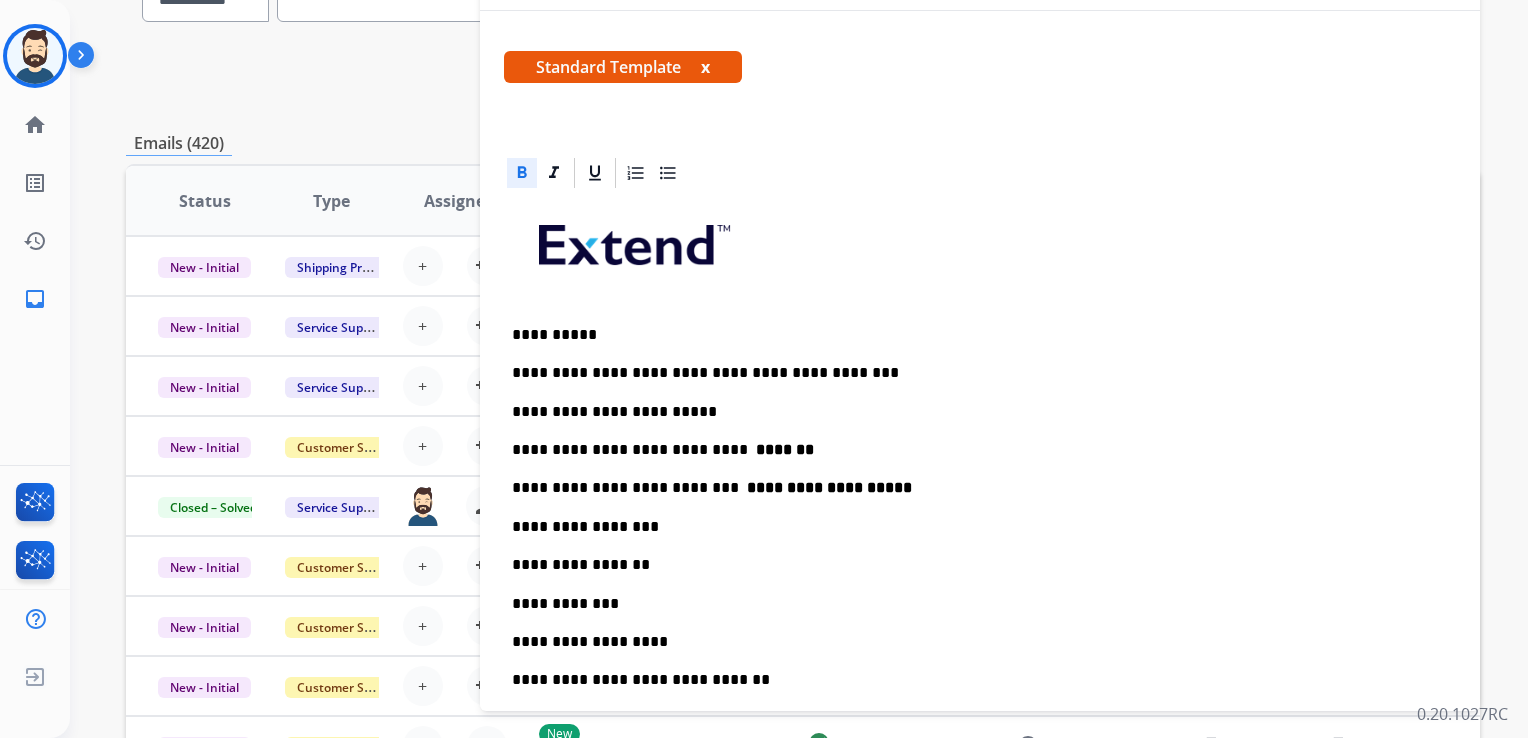scroll, scrollTop: 300, scrollLeft: 0, axis: vertical 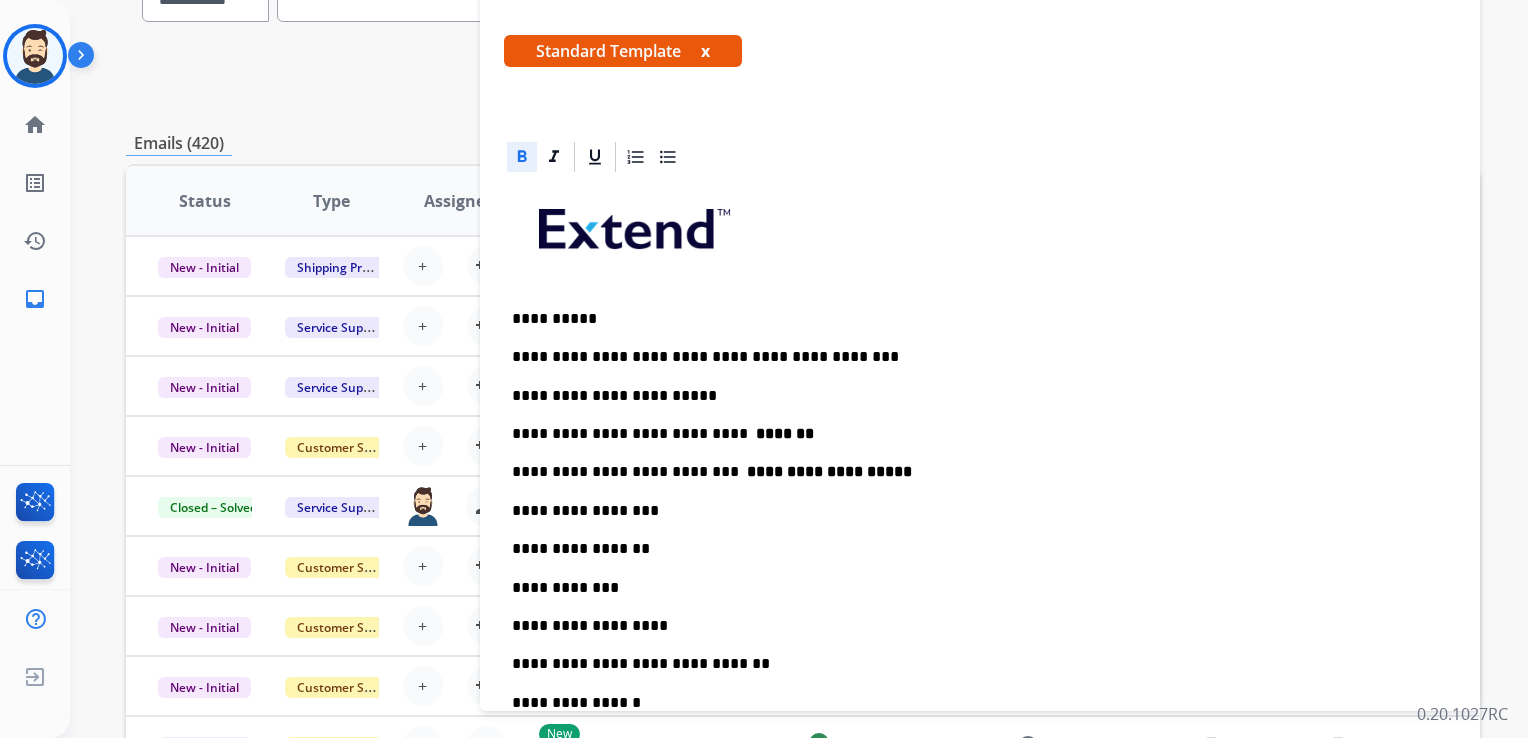click on "**********" at bounding box center (972, 511) 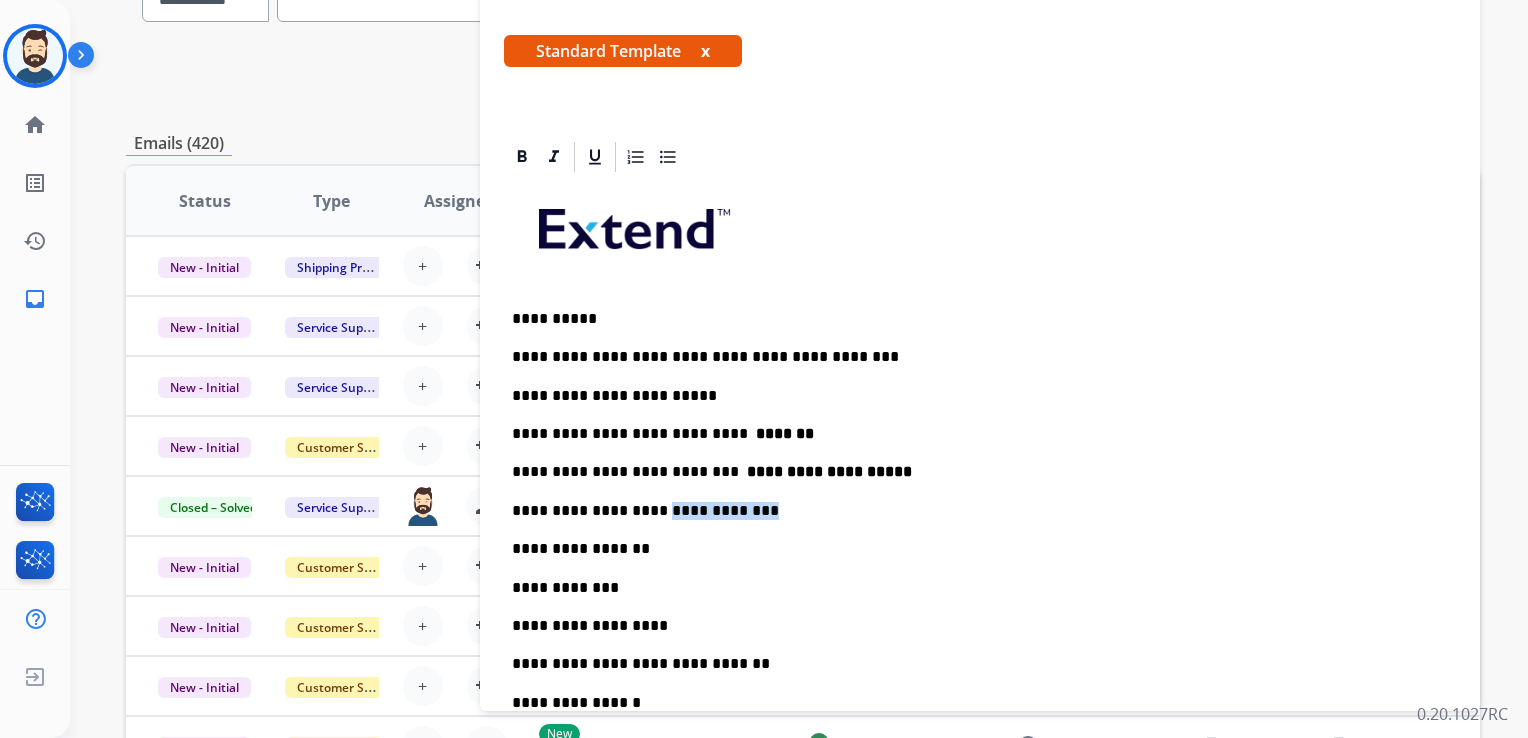 drag, startPoint x: 646, startPoint y: 514, endPoint x: 739, endPoint y: 510, distance: 93.08598 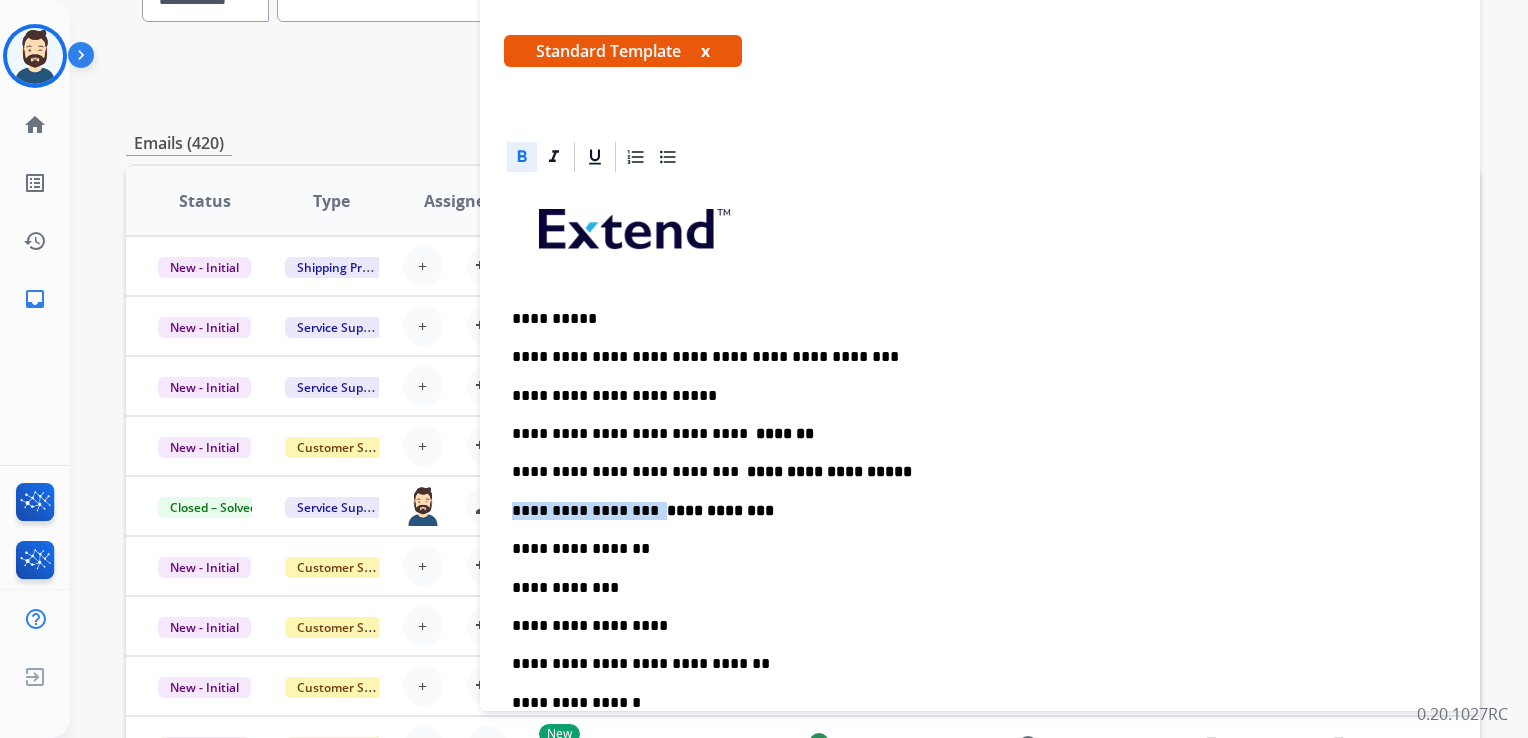 scroll, scrollTop: 400, scrollLeft: 0, axis: vertical 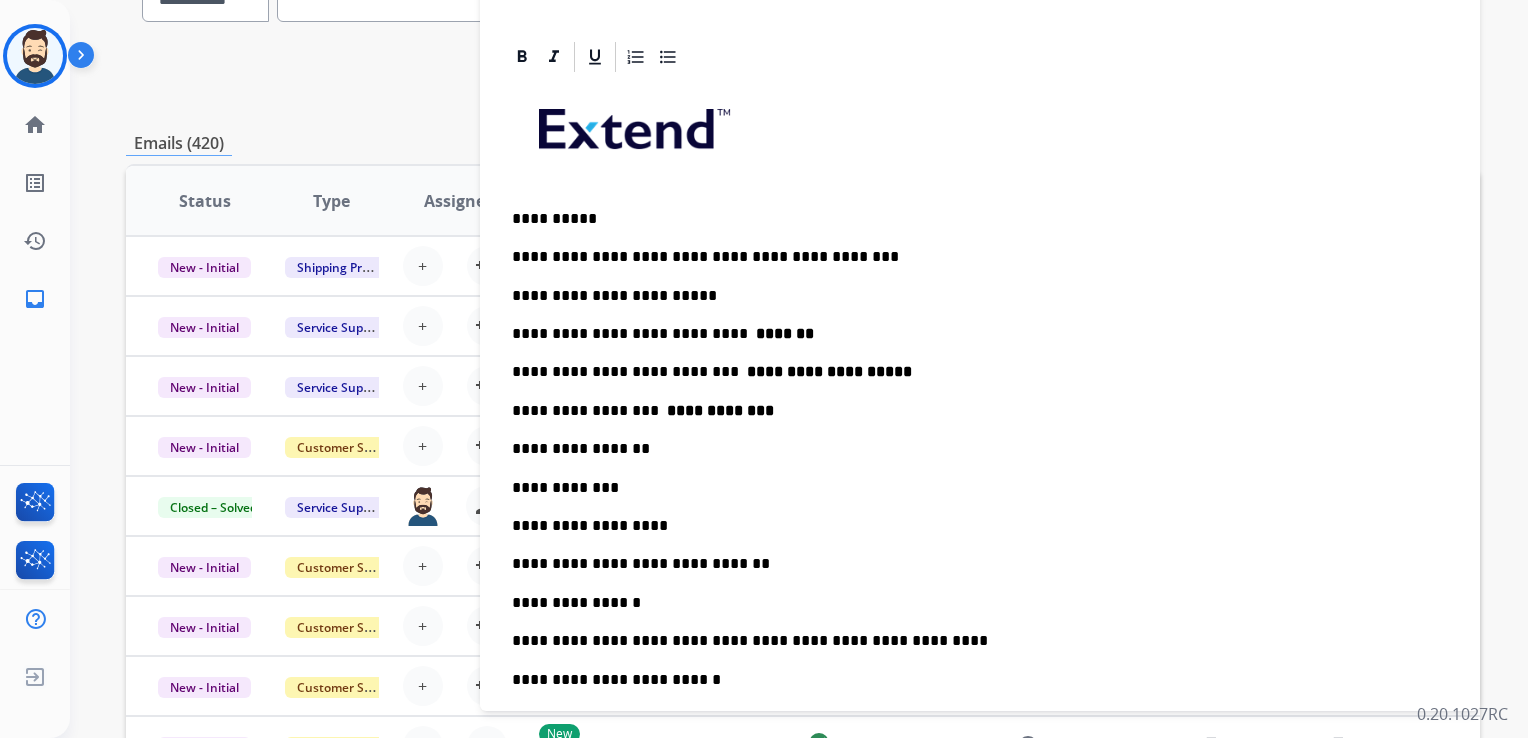 click on "**********" at bounding box center [972, 449] 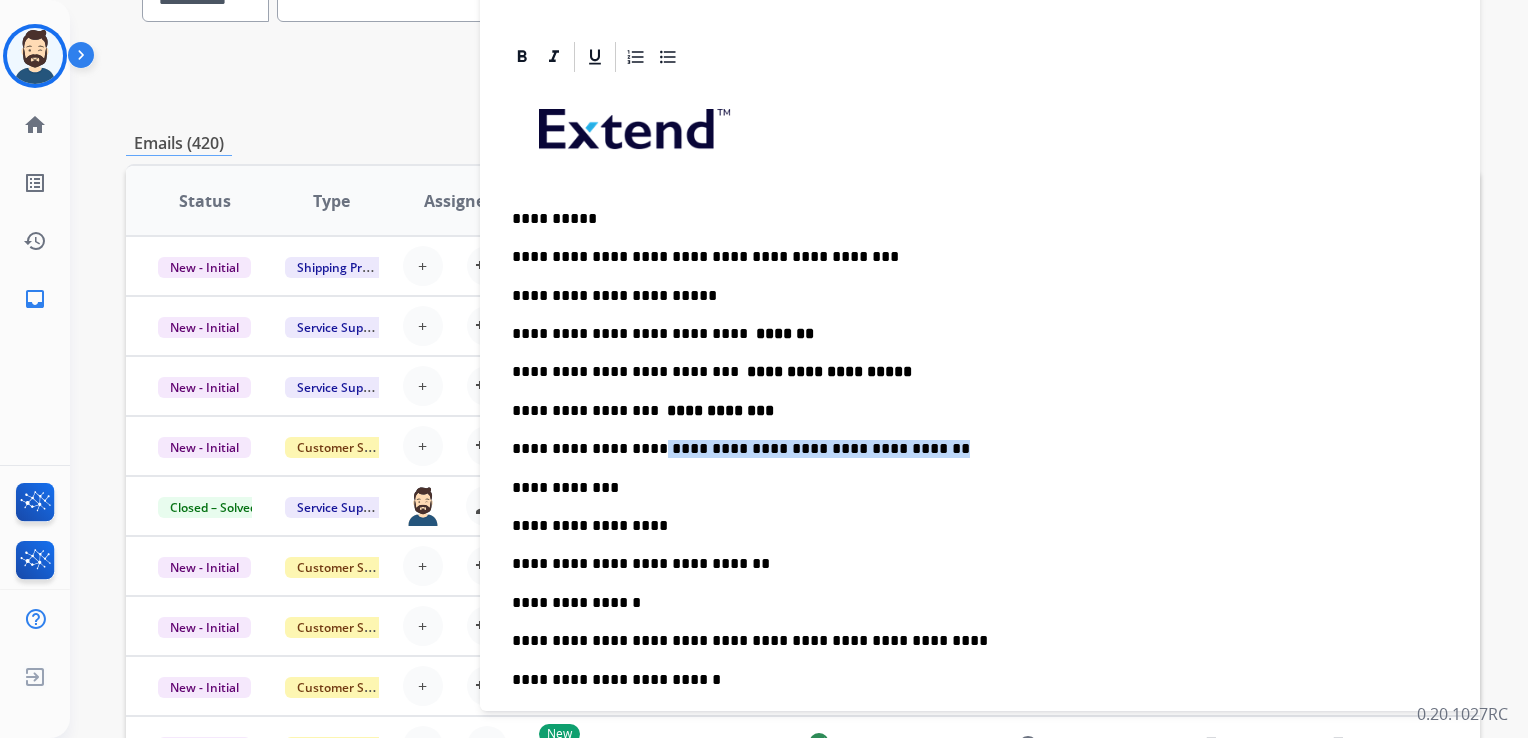 drag, startPoint x: 639, startPoint y: 450, endPoint x: 942, endPoint y: 451, distance: 303.00165 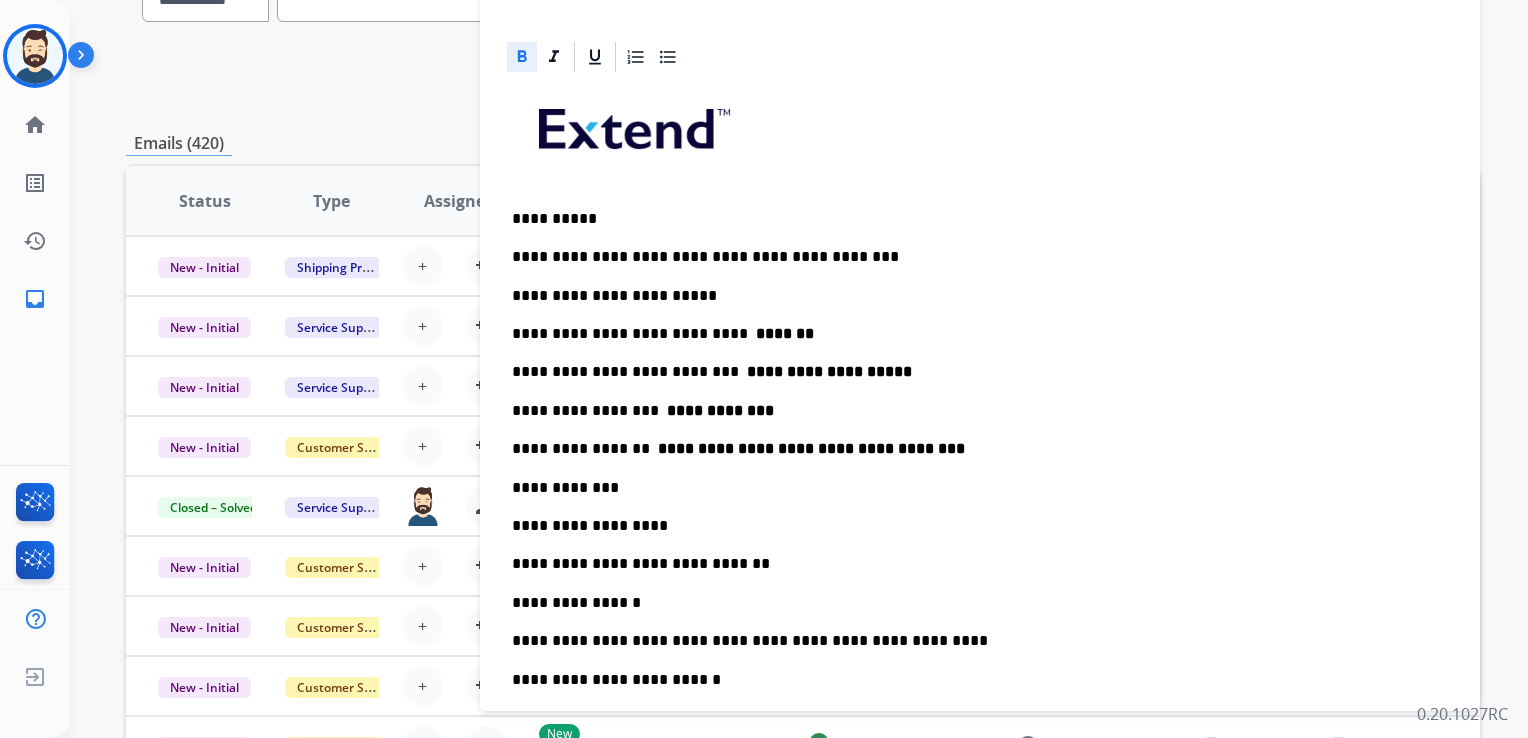 click on "**********" at bounding box center [972, 488] 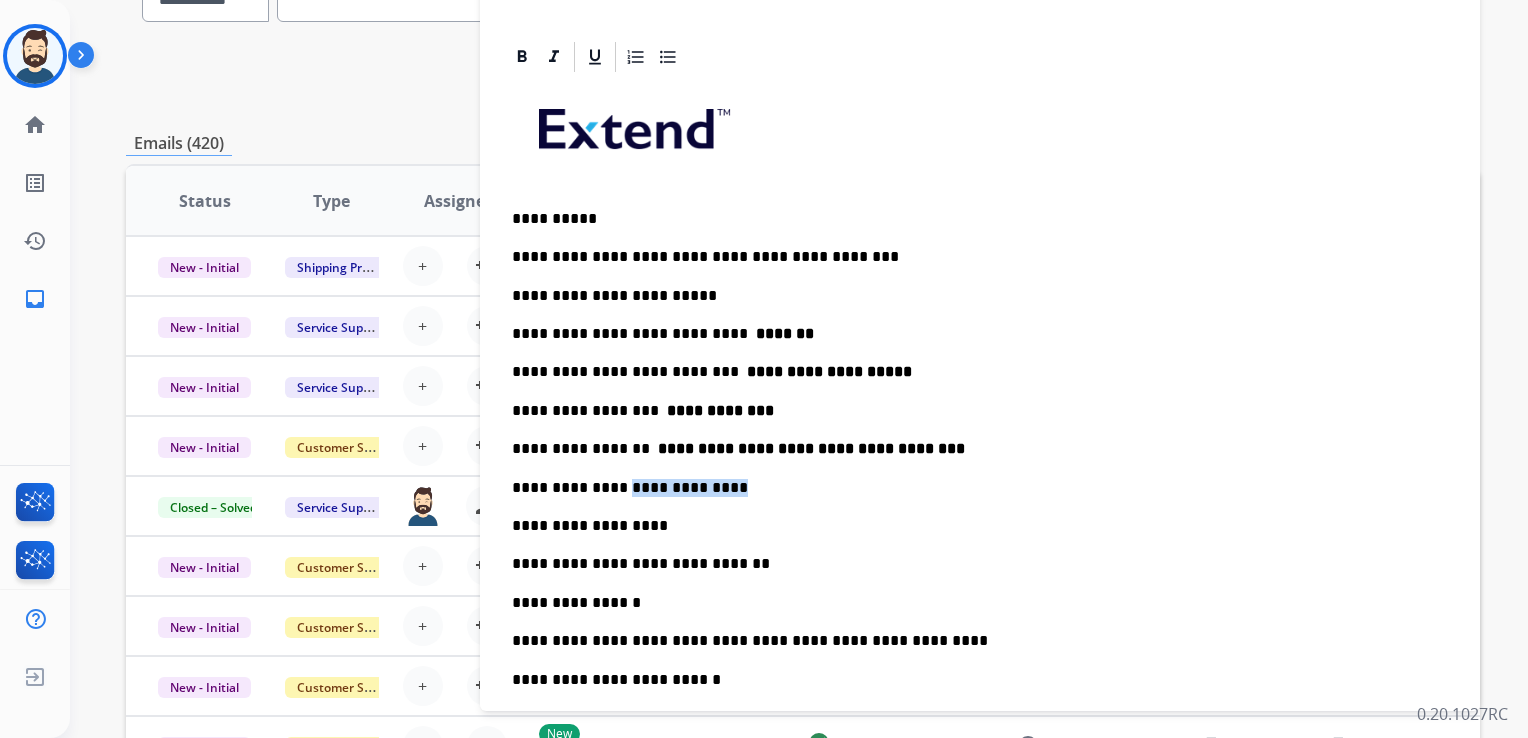 drag, startPoint x: 616, startPoint y: 493, endPoint x: 742, endPoint y: 490, distance: 126.035706 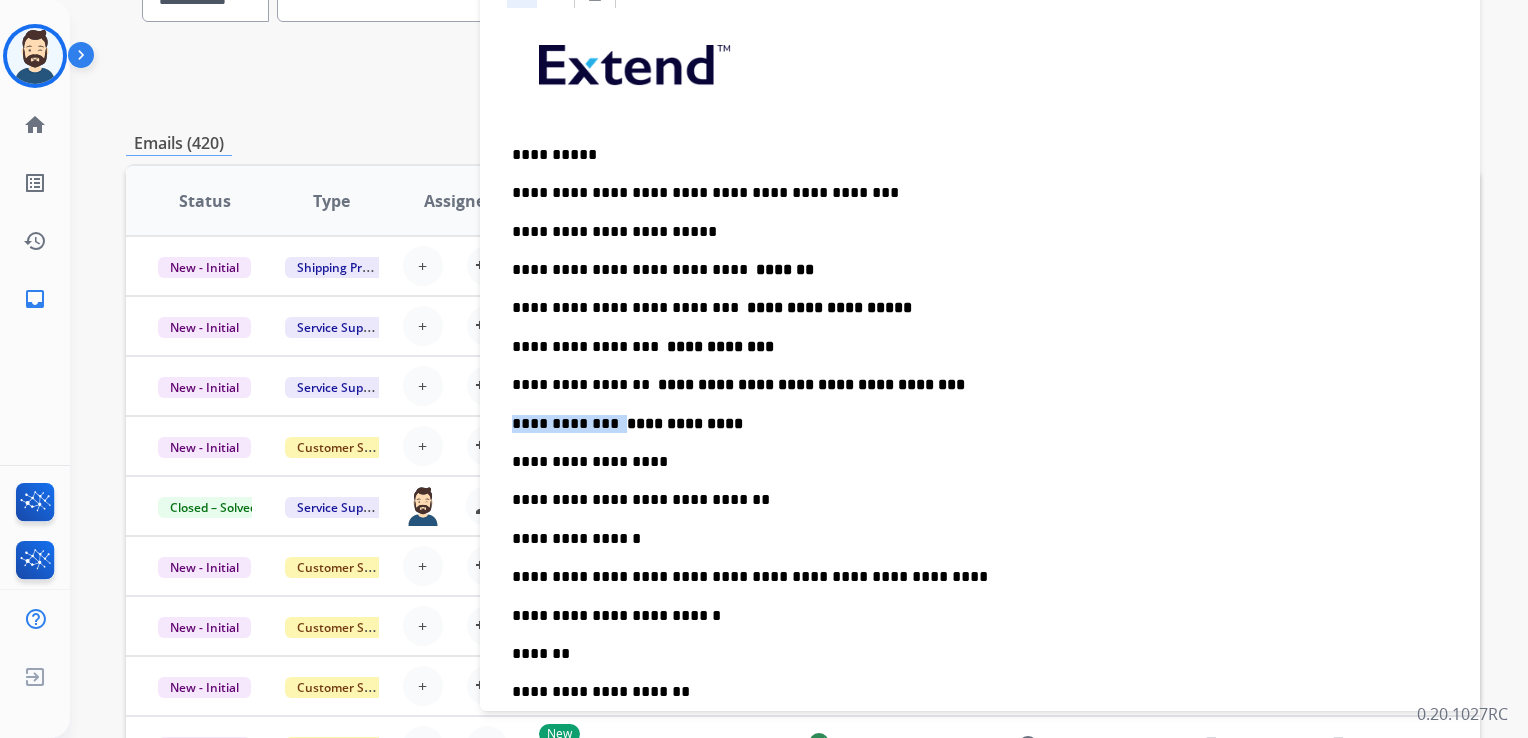 scroll, scrollTop: 500, scrollLeft: 0, axis: vertical 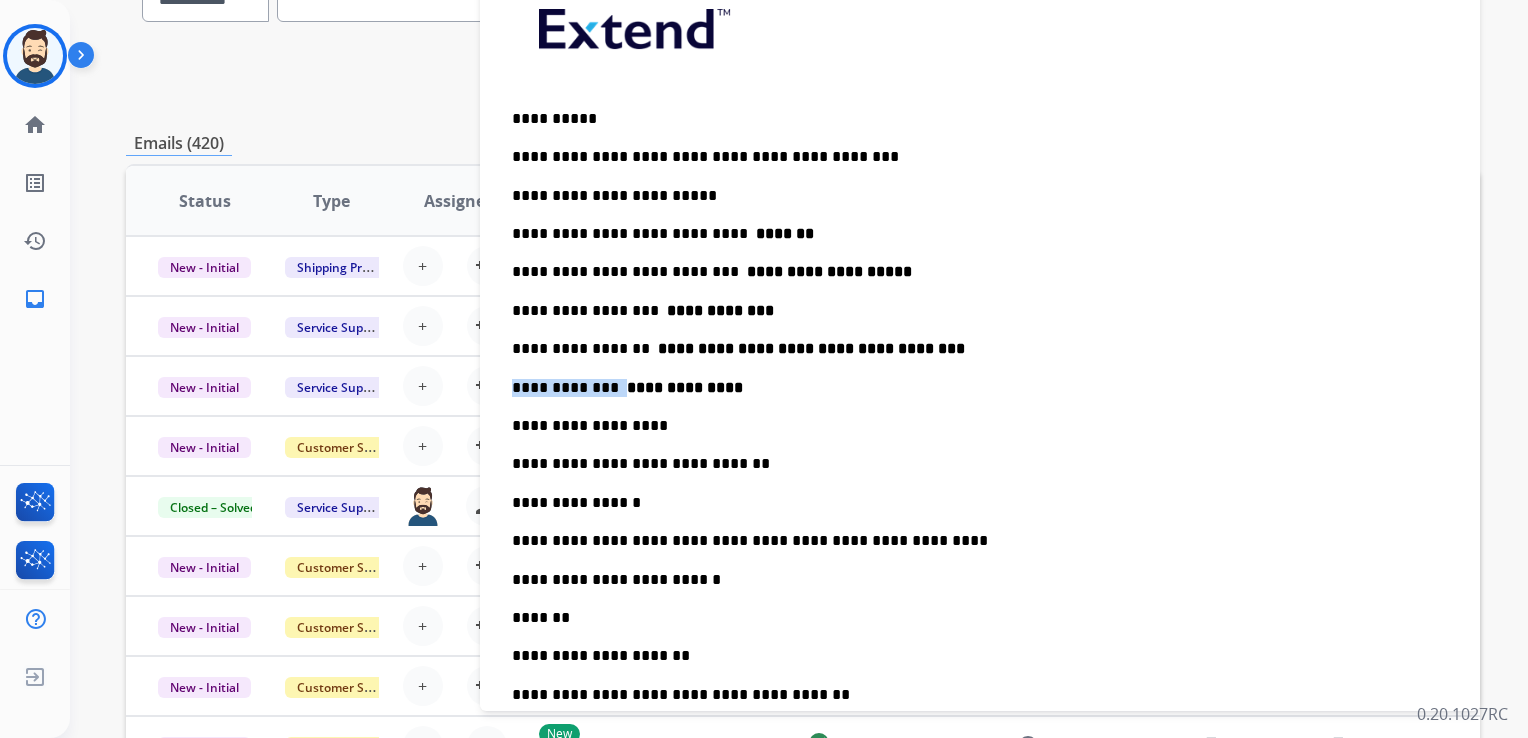 click on "**********" at bounding box center [972, 388] 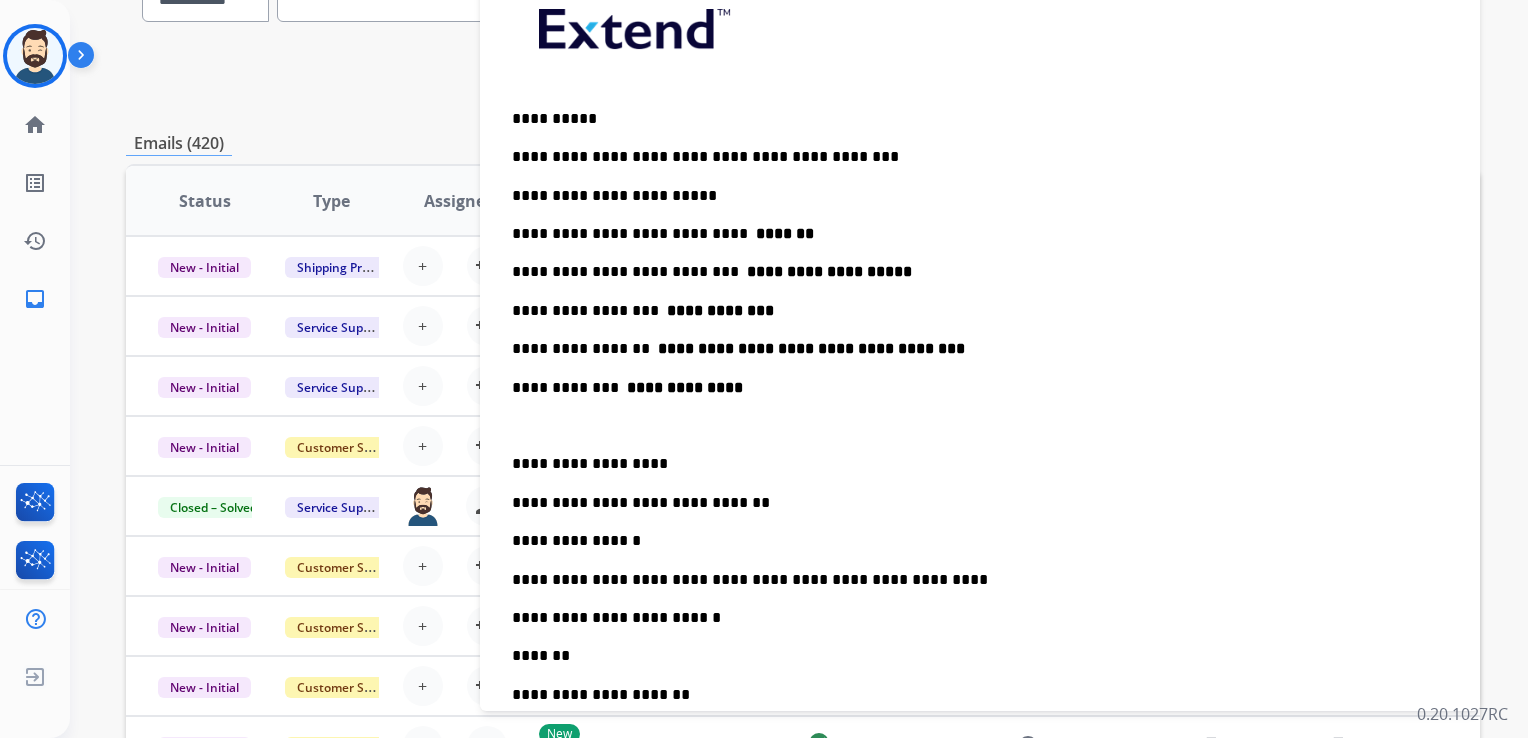scroll, scrollTop: 600, scrollLeft: 0, axis: vertical 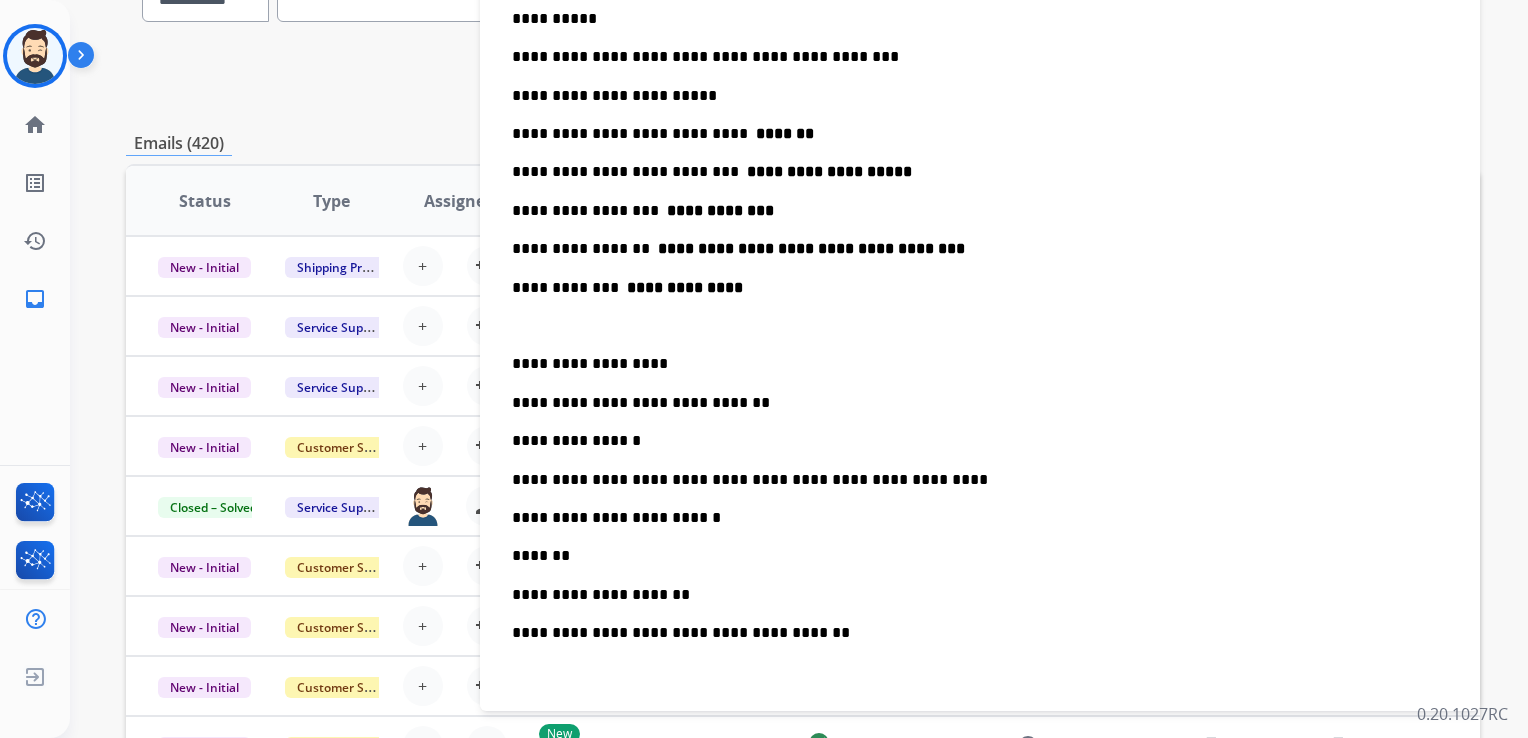 click on "**********" at bounding box center [972, 518] 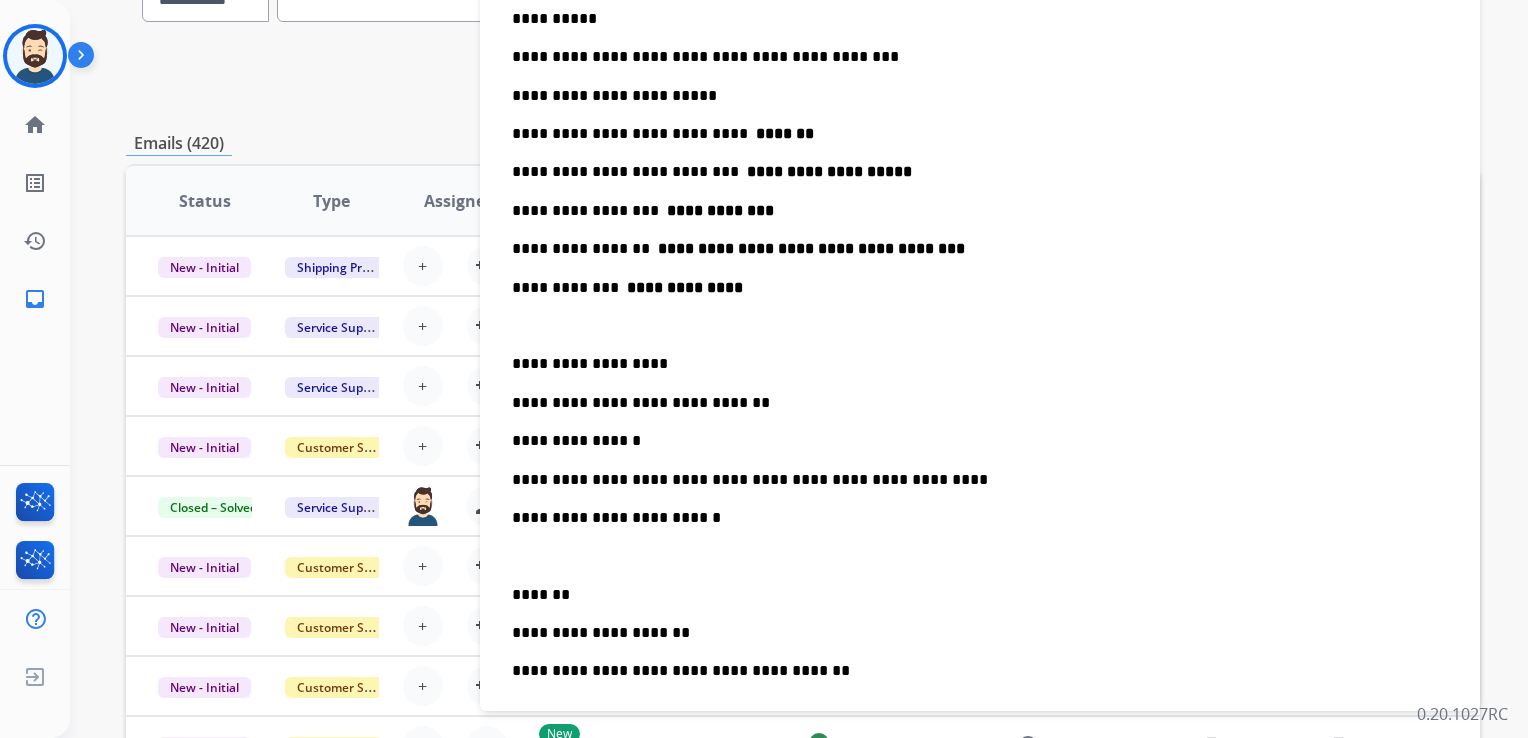 click on "*******" at bounding box center [972, 595] 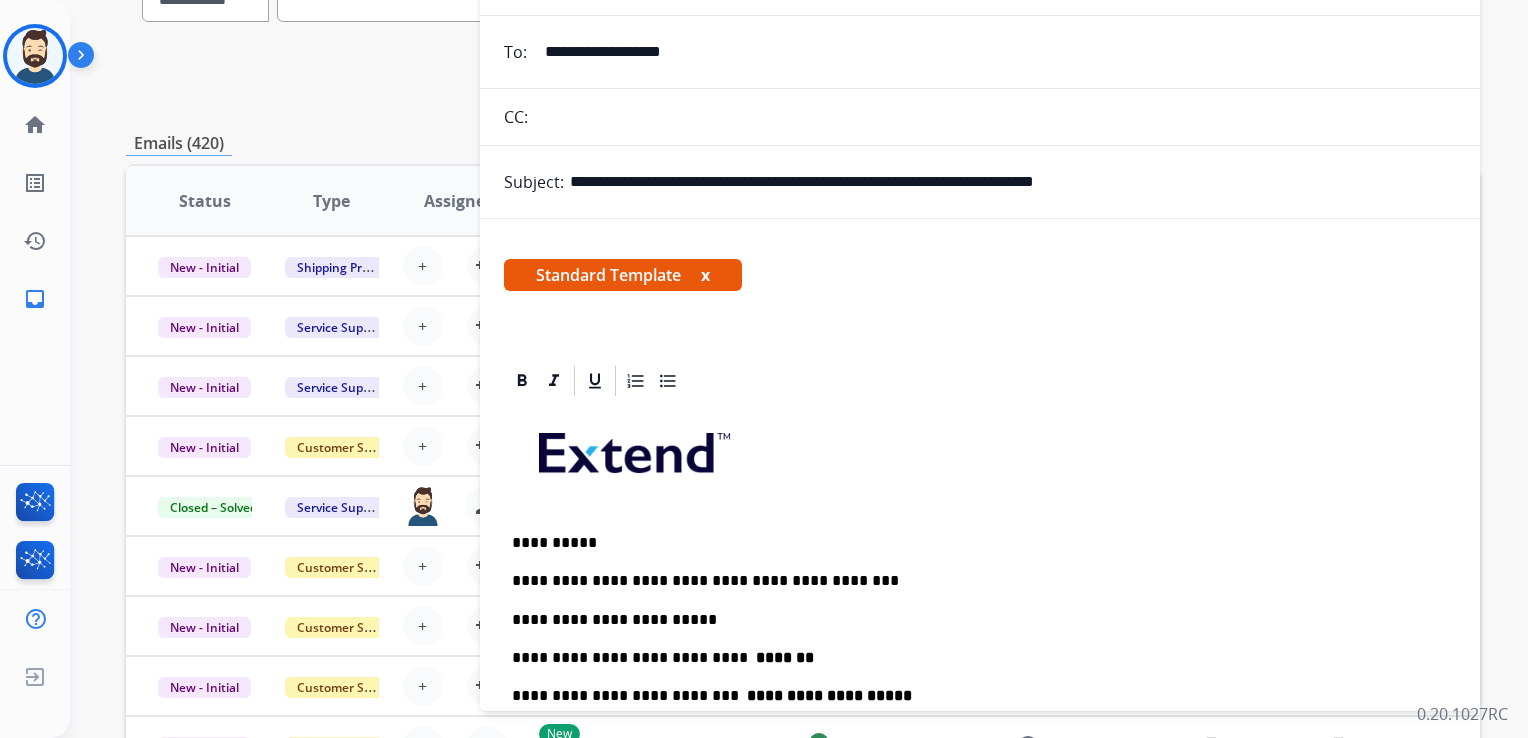 scroll, scrollTop: 0, scrollLeft: 0, axis: both 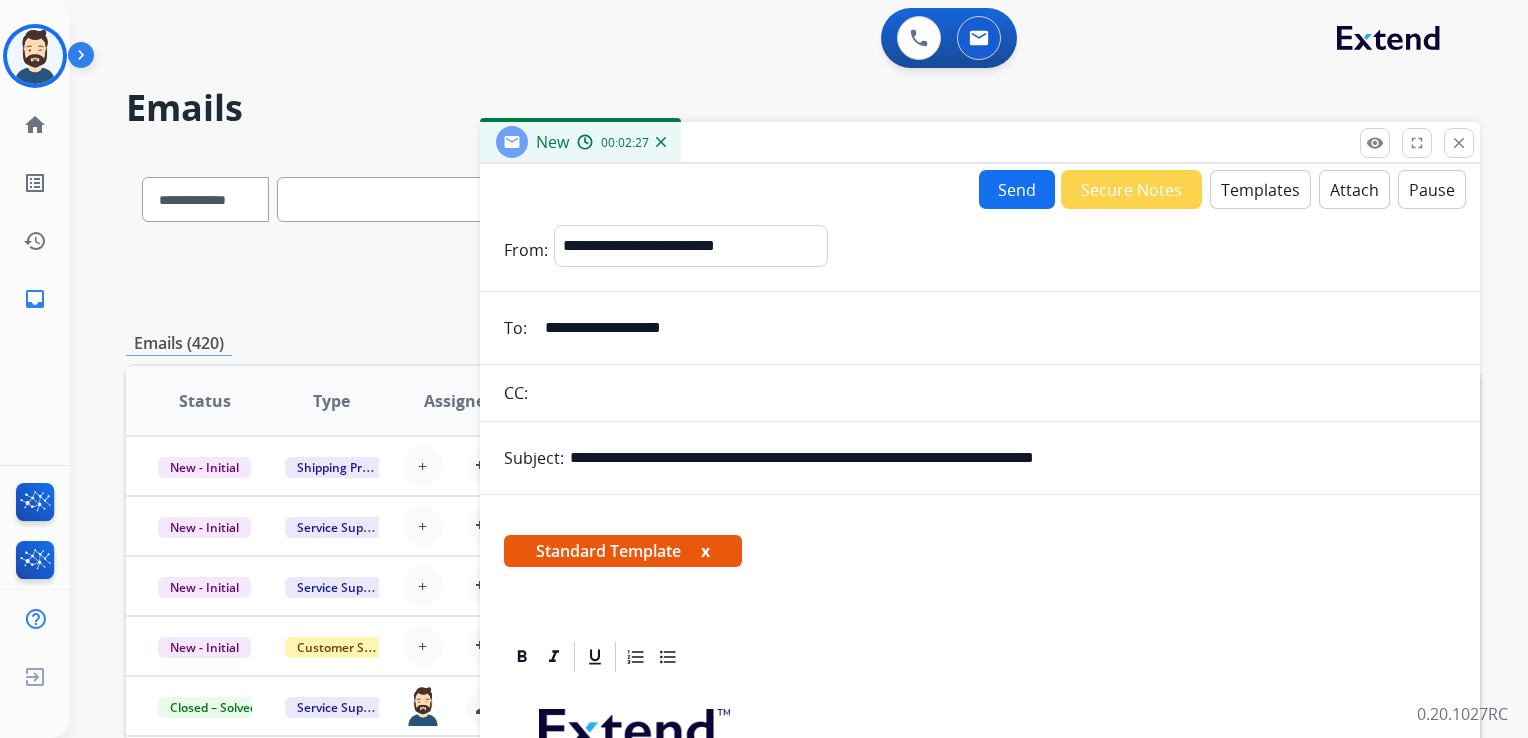 click on "Send" at bounding box center [1017, 189] 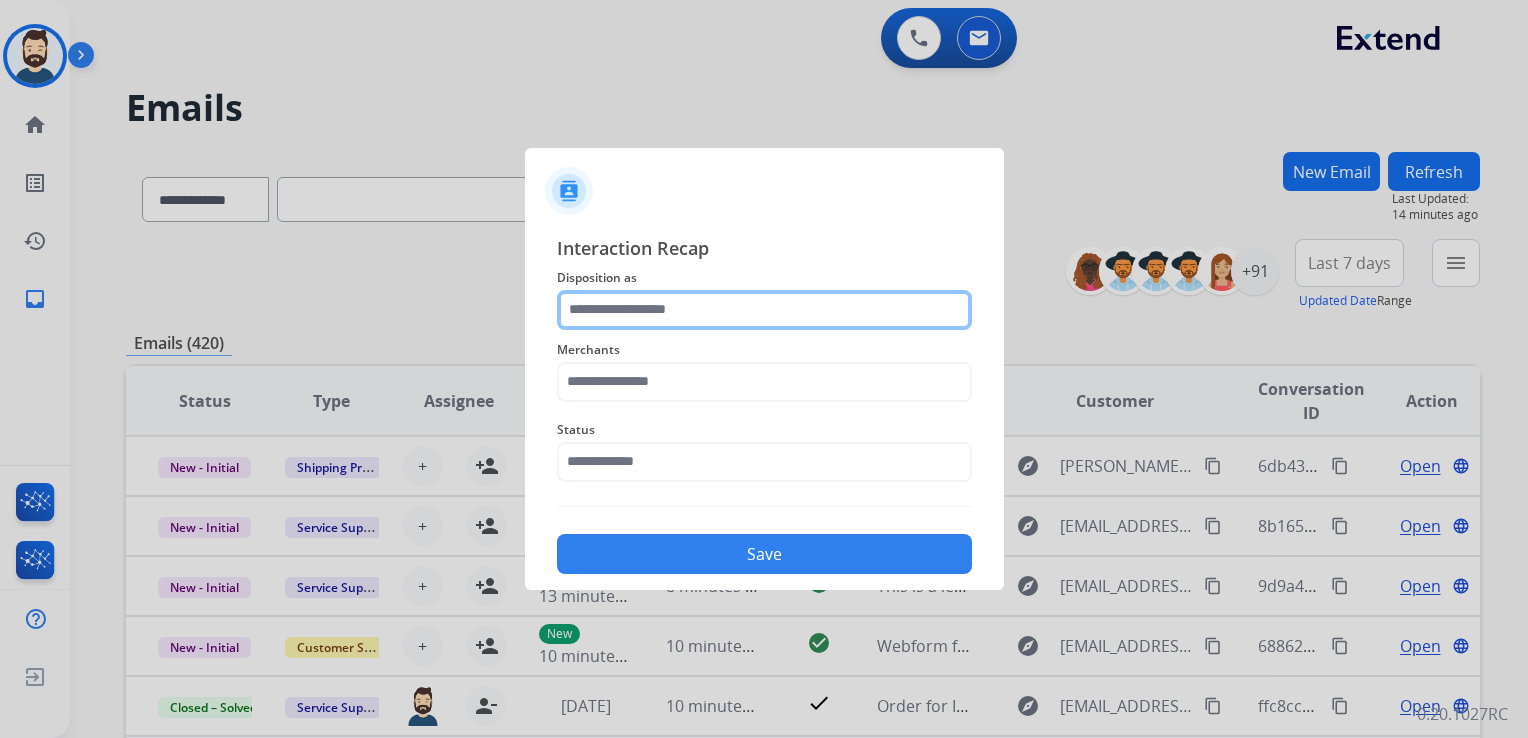 click 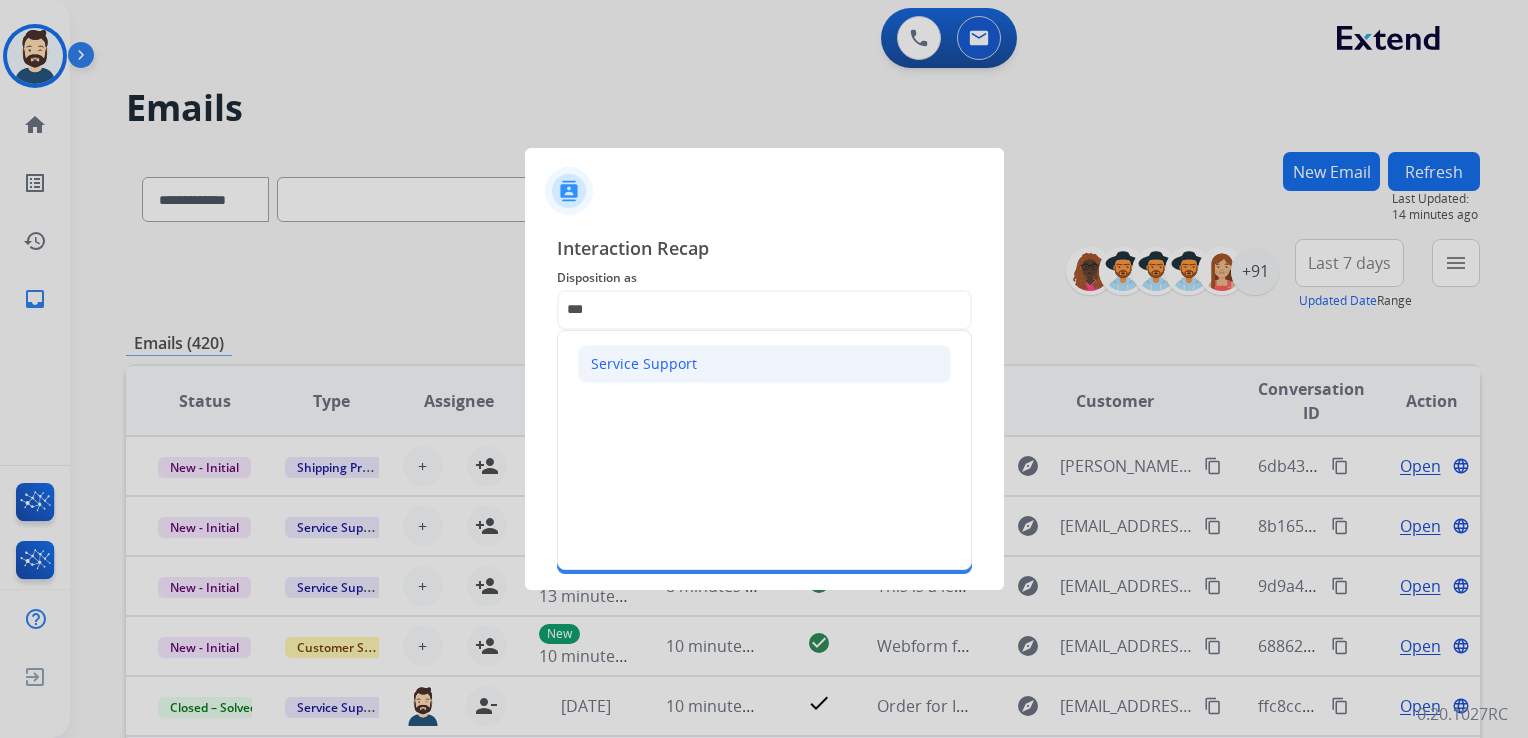 click on "Service Support" 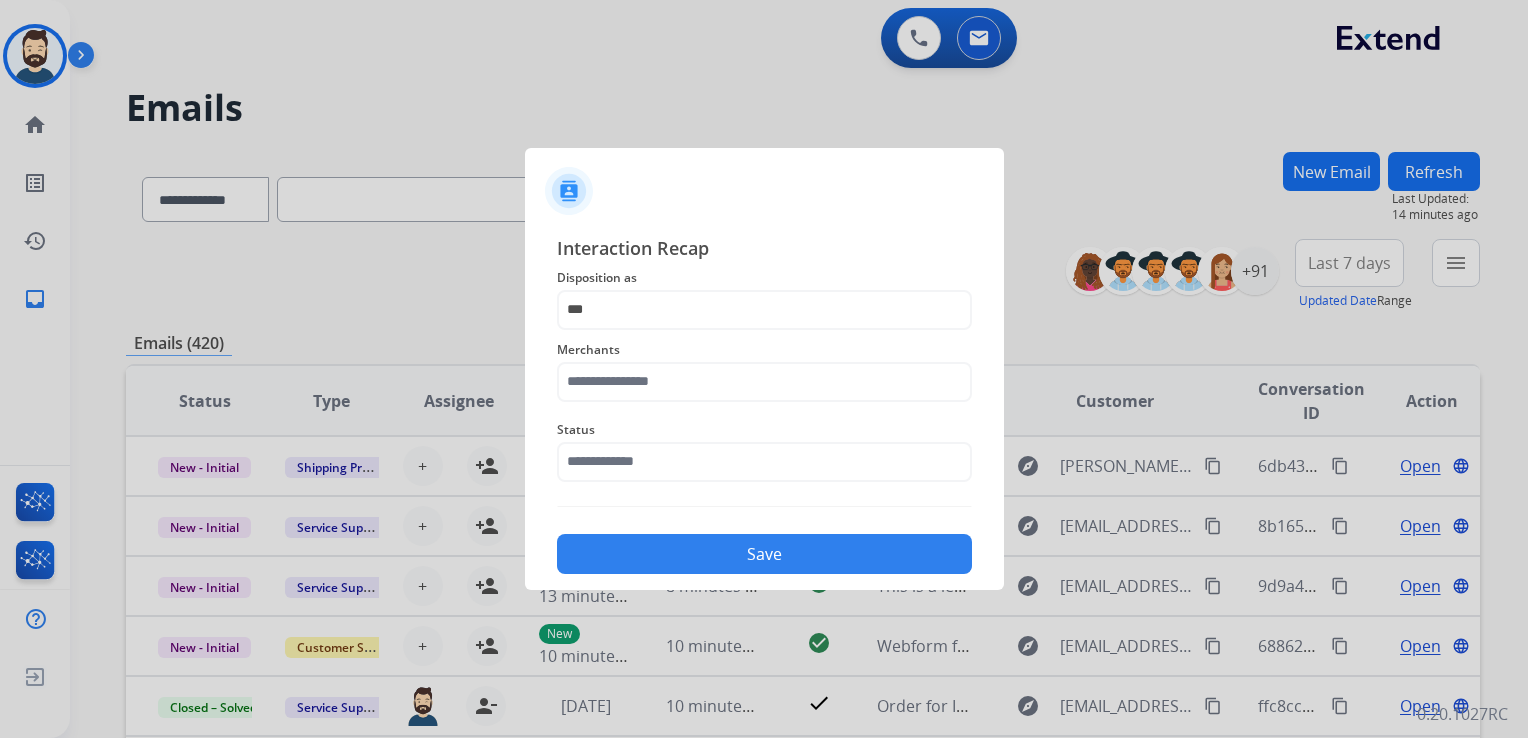 type on "**********" 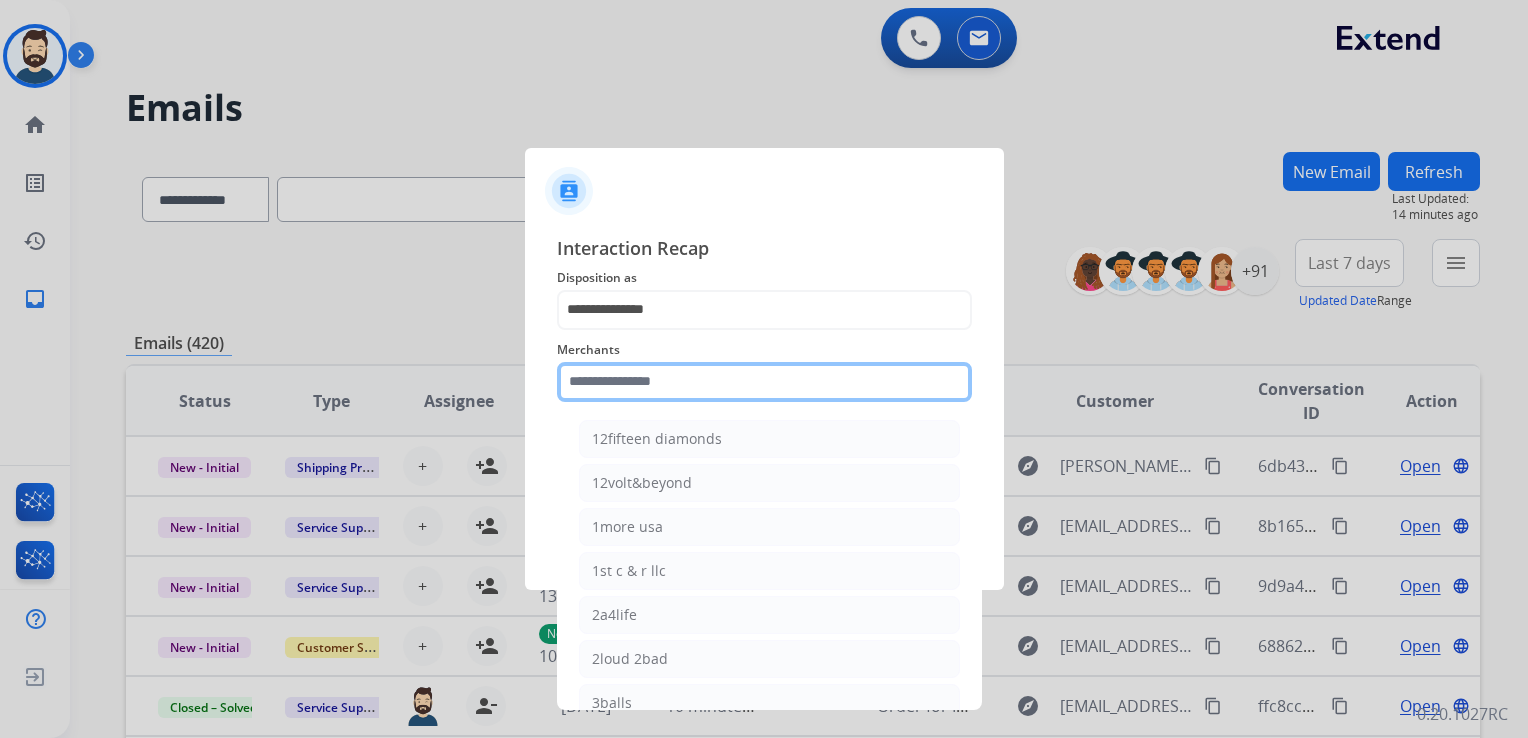 click 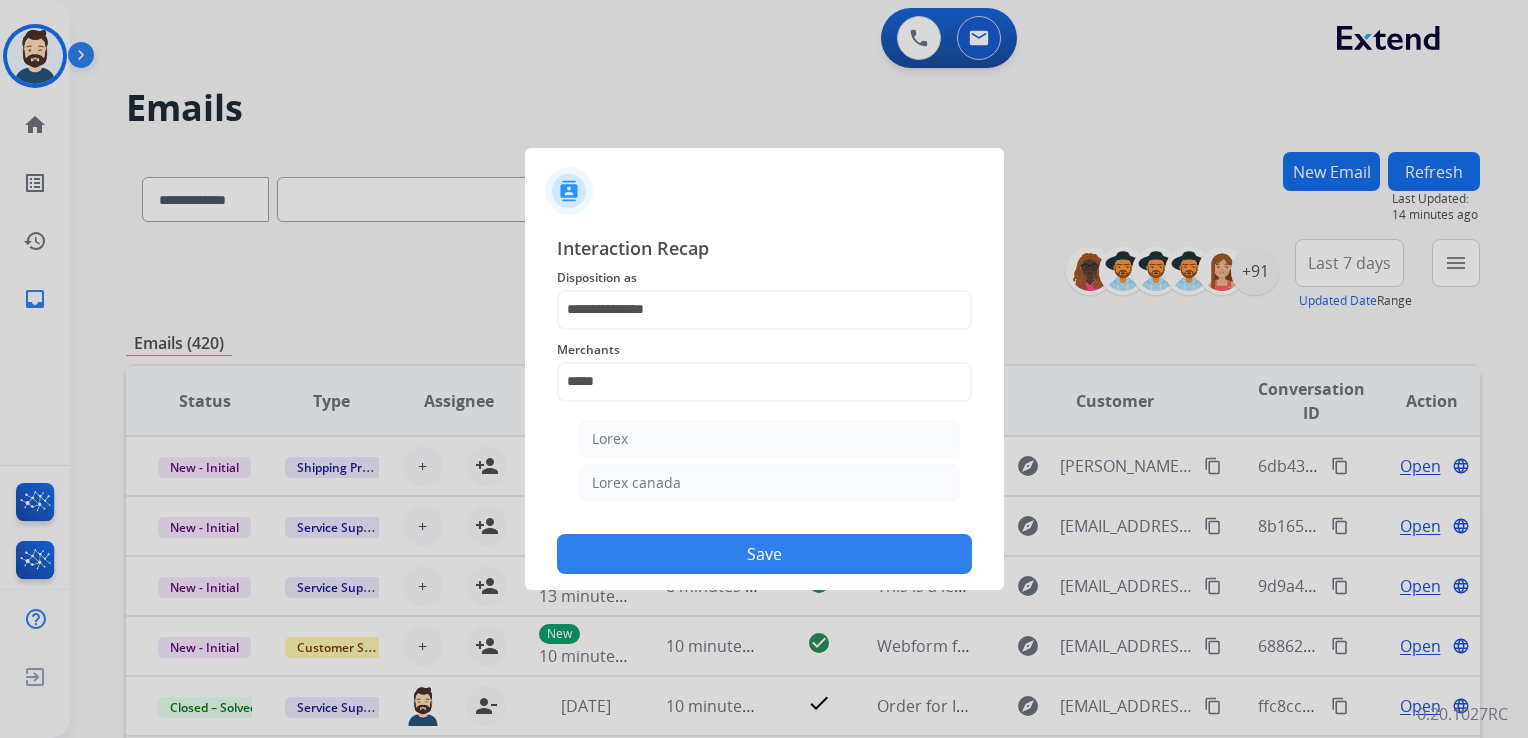 drag, startPoint x: 664, startPoint y: 434, endPoint x: 662, endPoint y: 469, distance: 35.057095 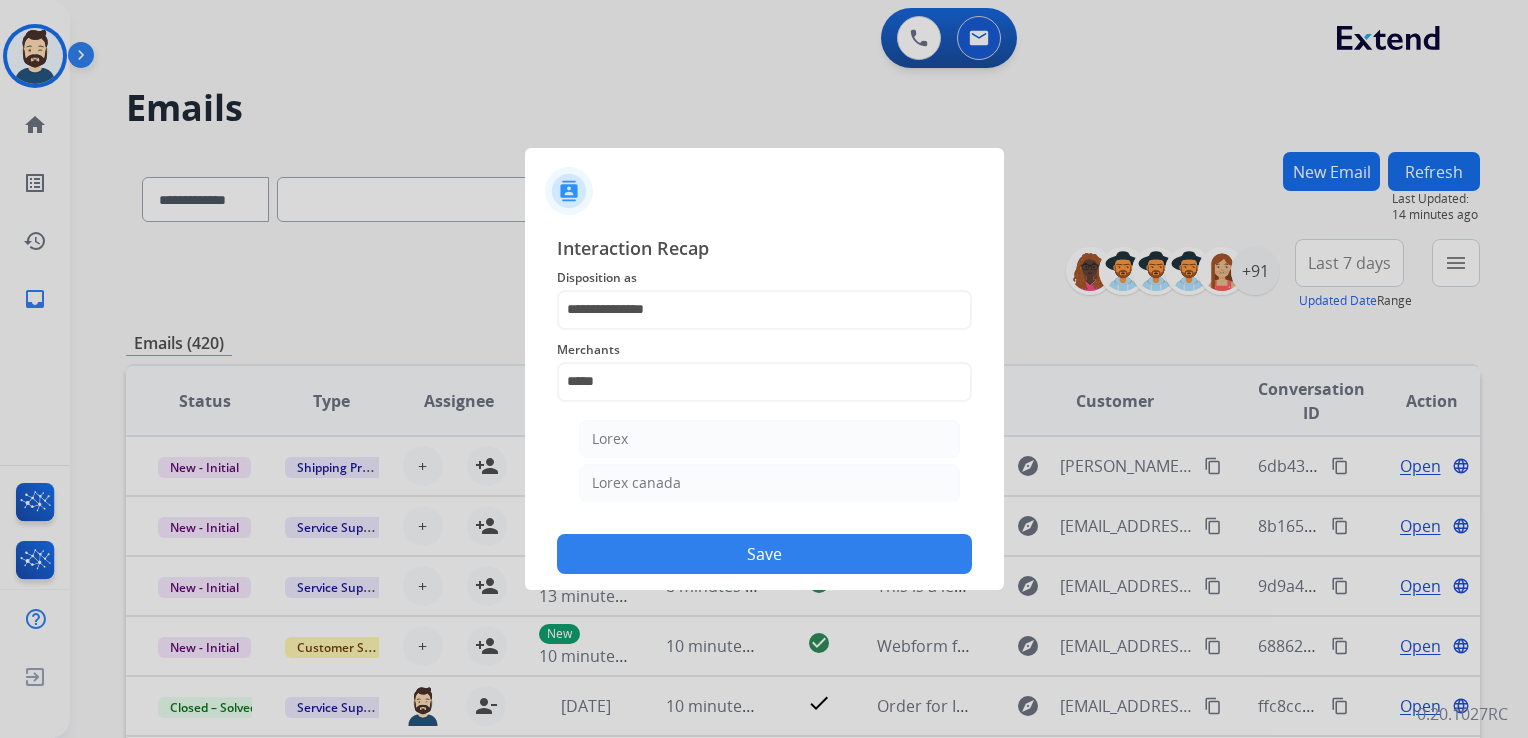 click on "Lorex" 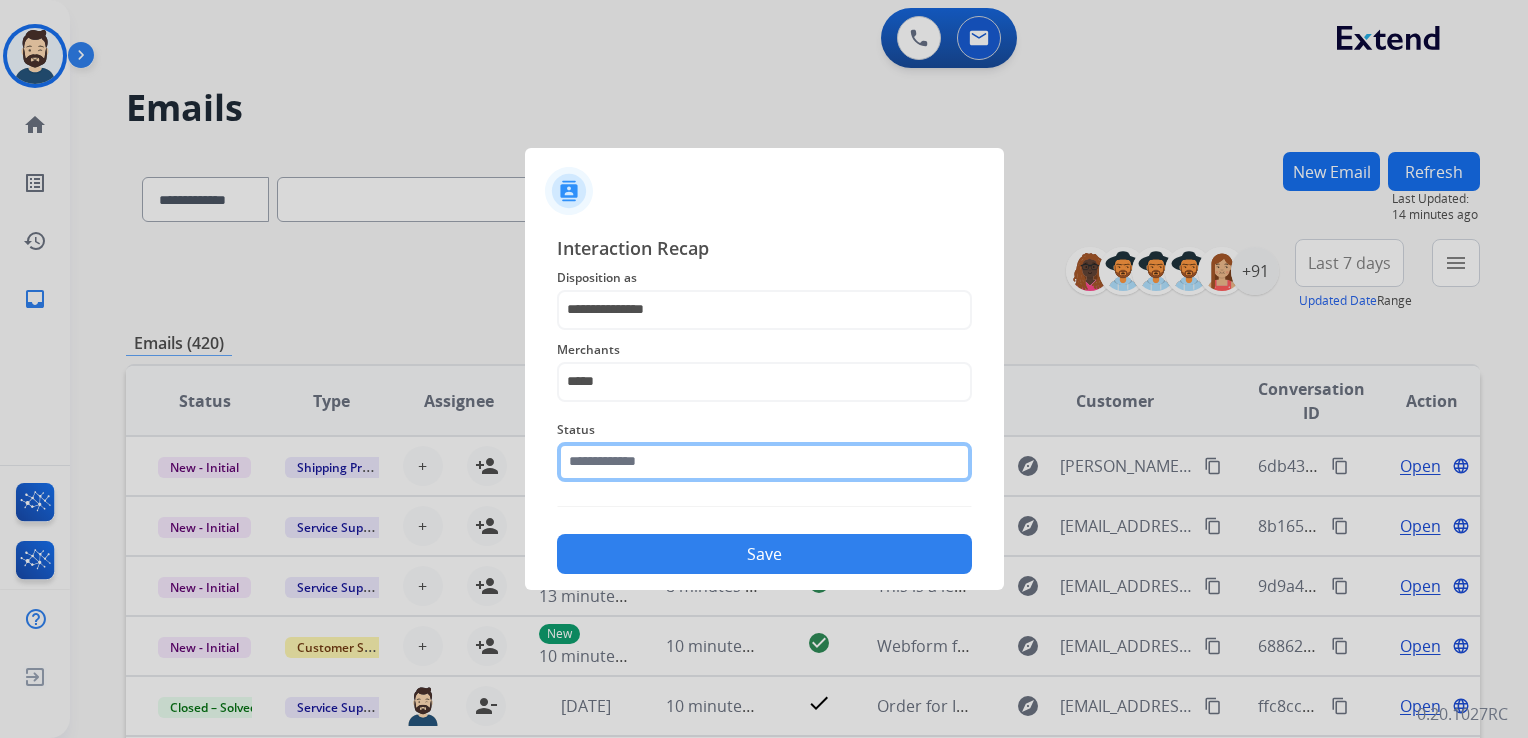 click 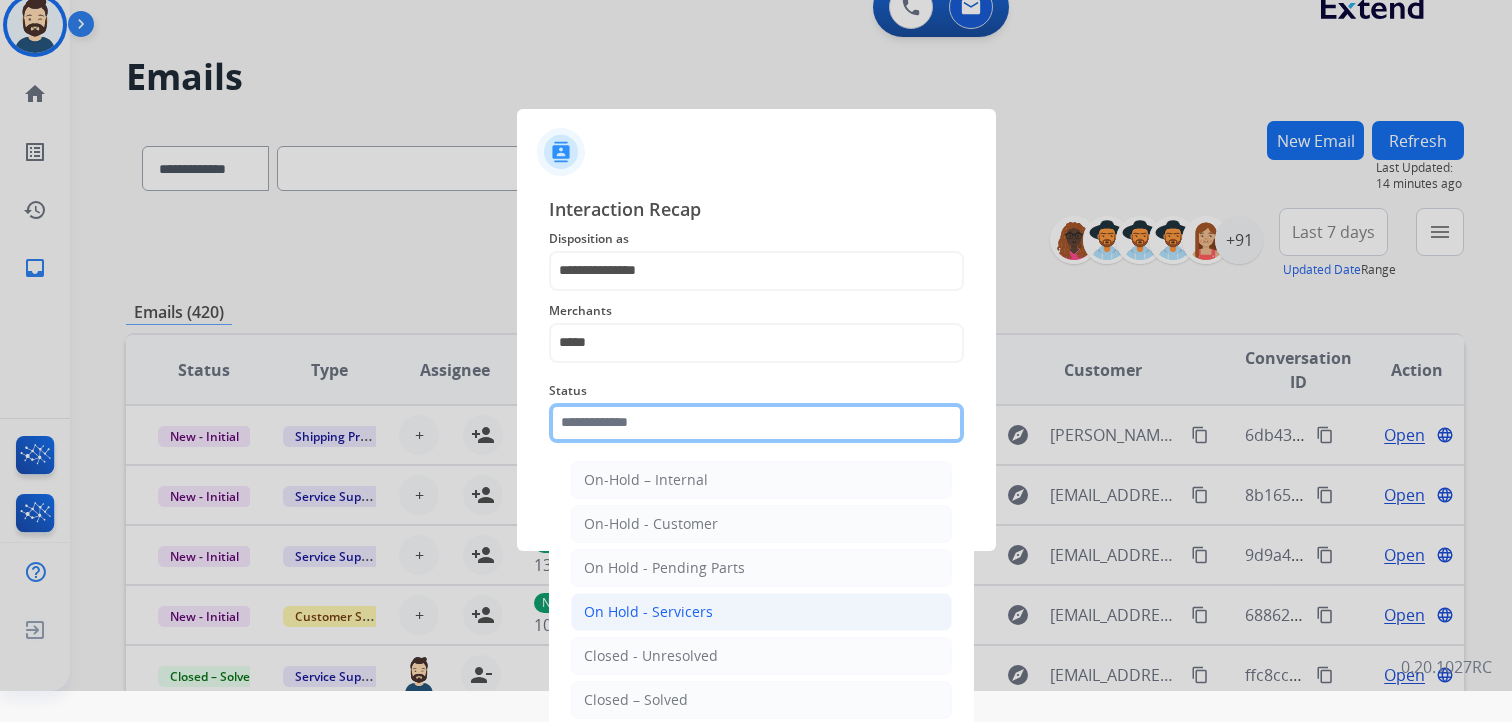 scroll, scrollTop: 59, scrollLeft: 0, axis: vertical 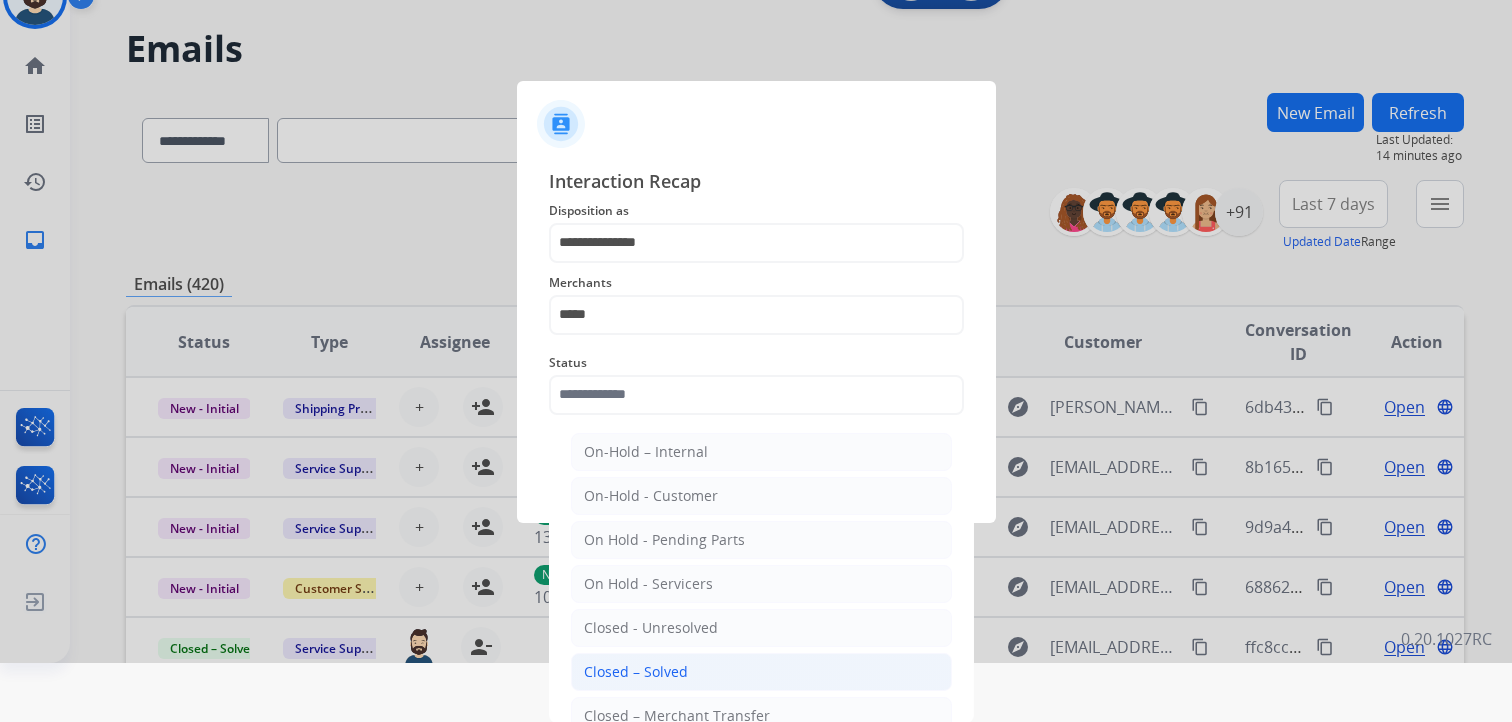click on "Closed – Solved" 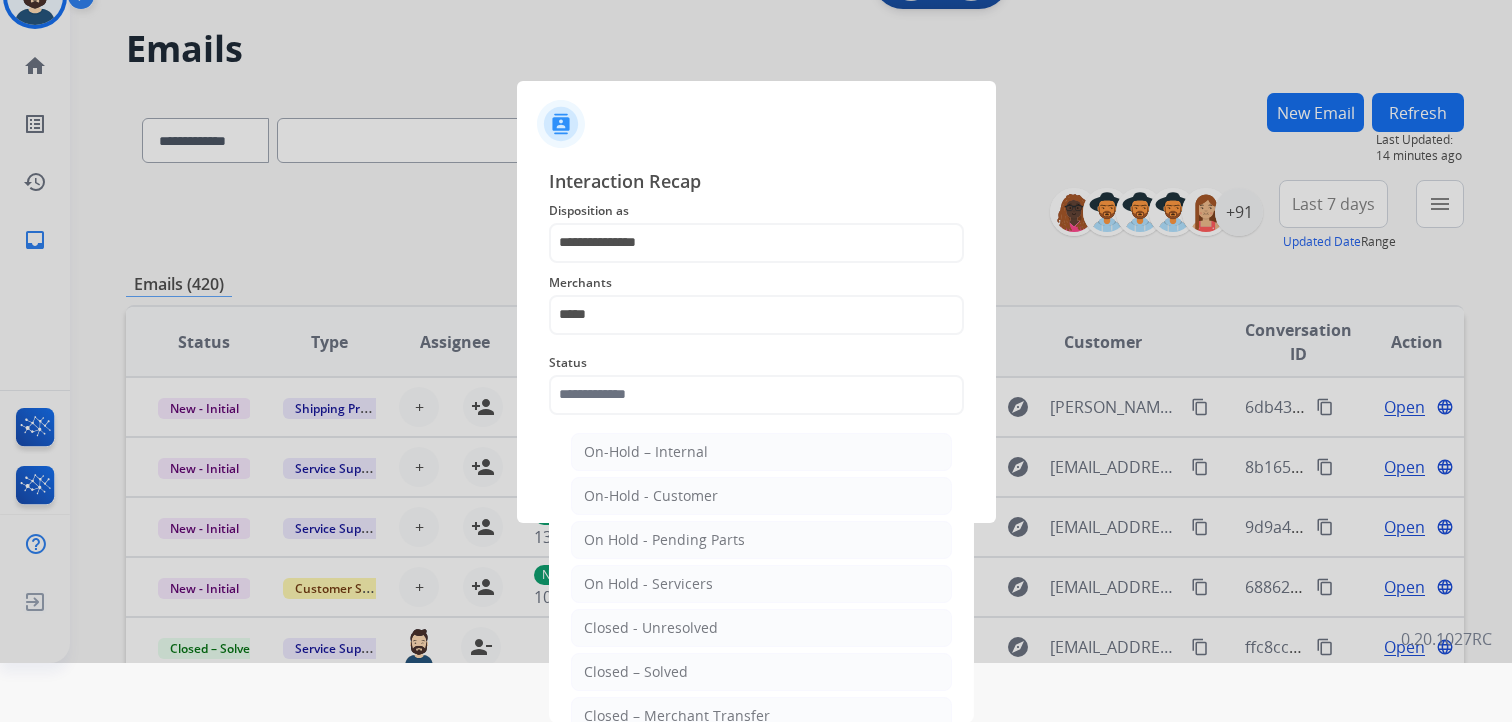 type on "**********" 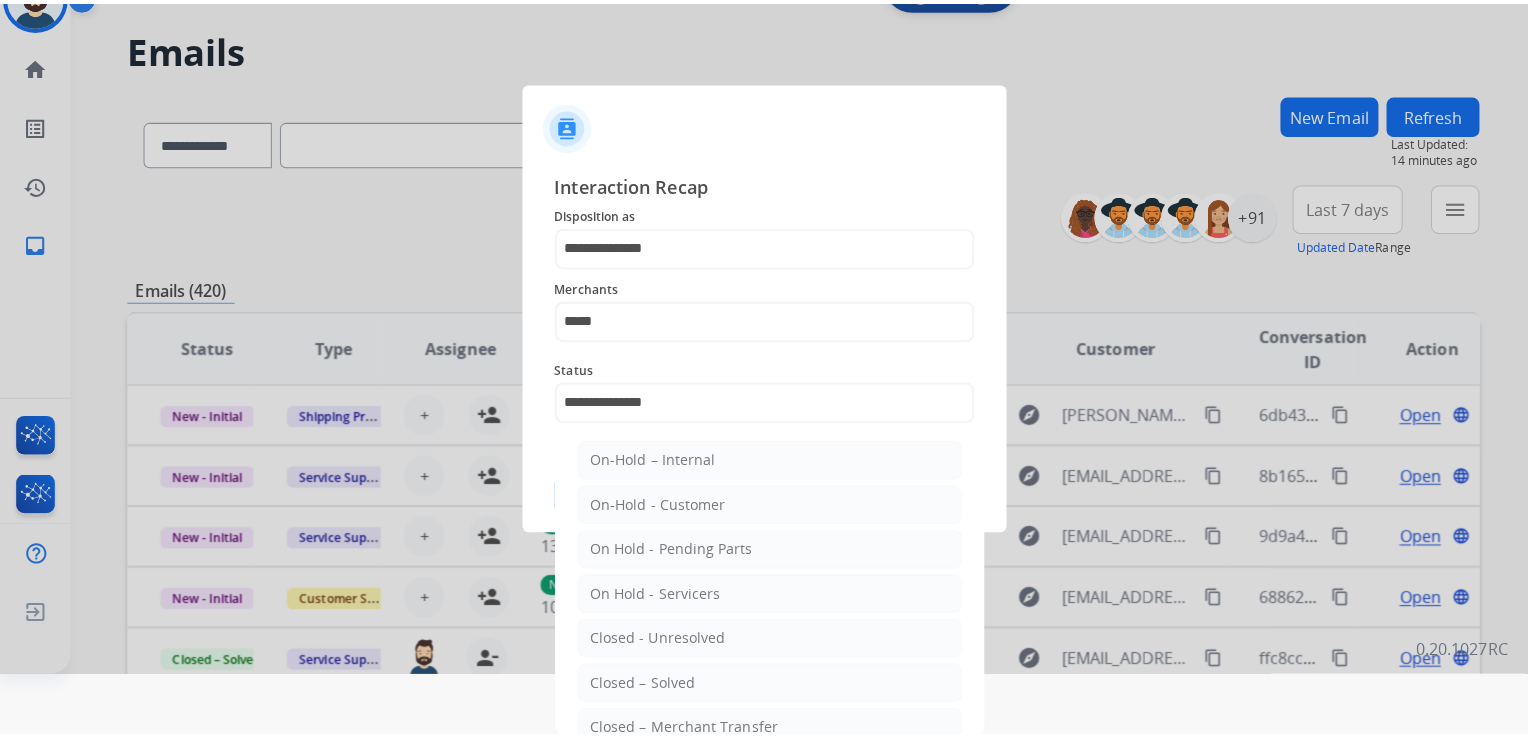 scroll, scrollTop: 0, scrollLeft: 0, axis: both 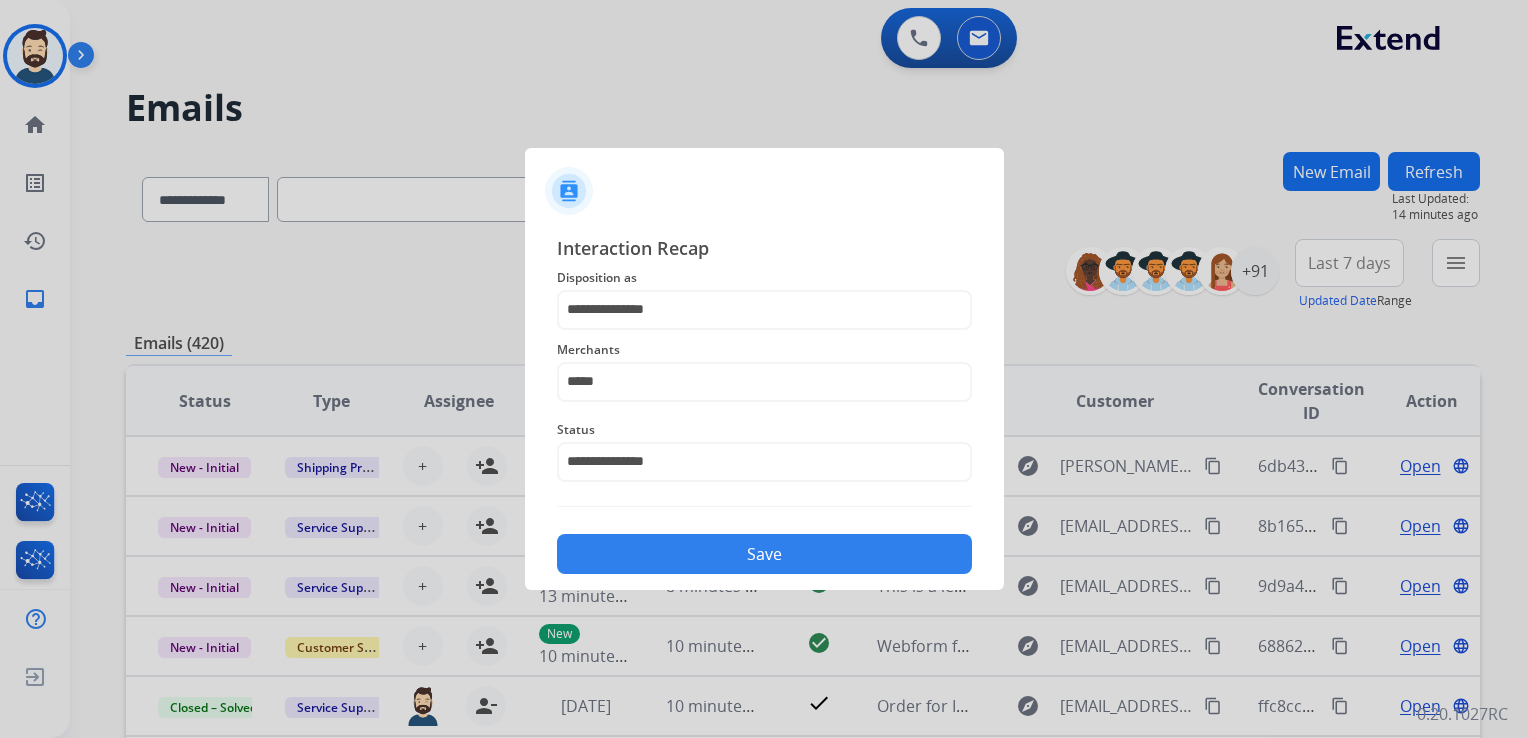 click on "Save" 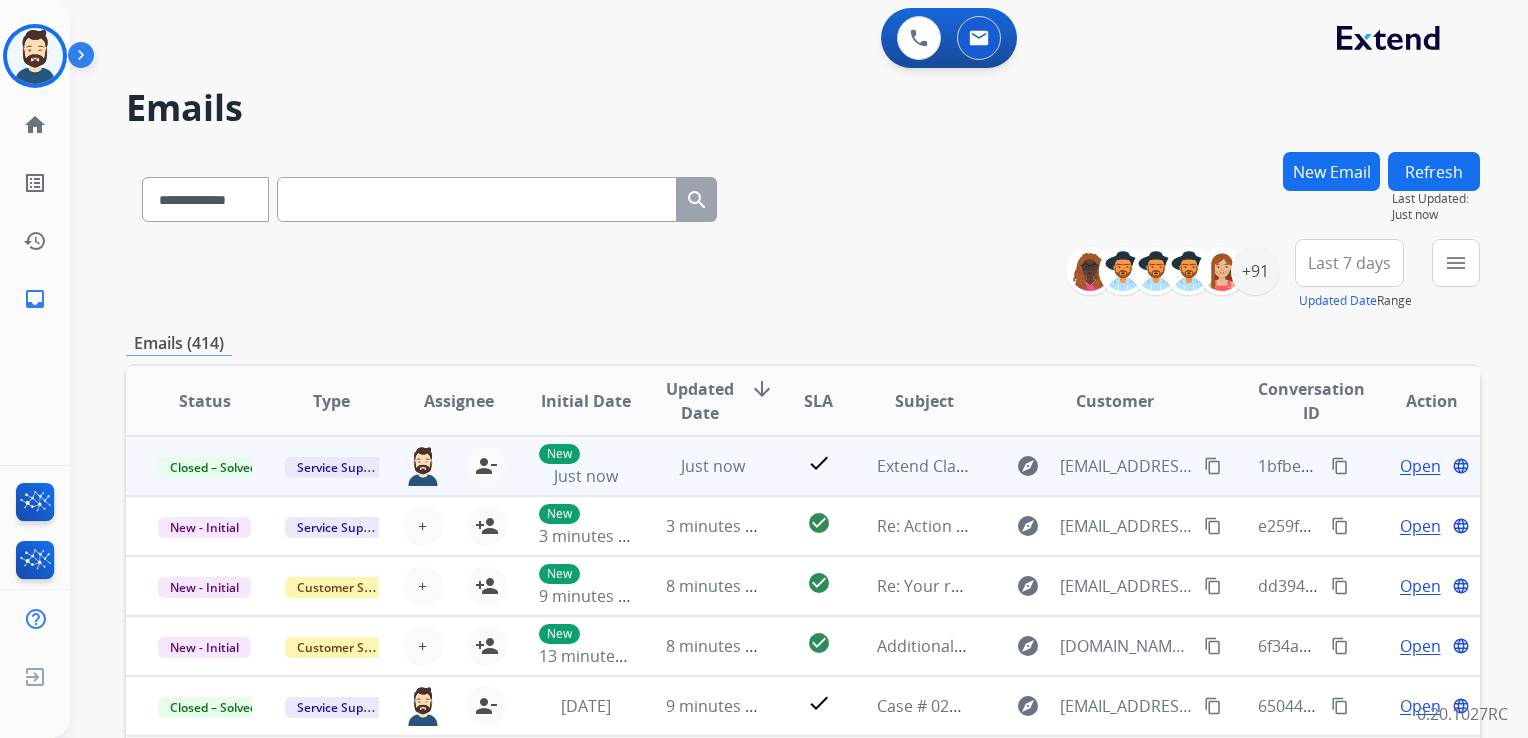 click on "content_copy" at bounding box center (1340, 466) 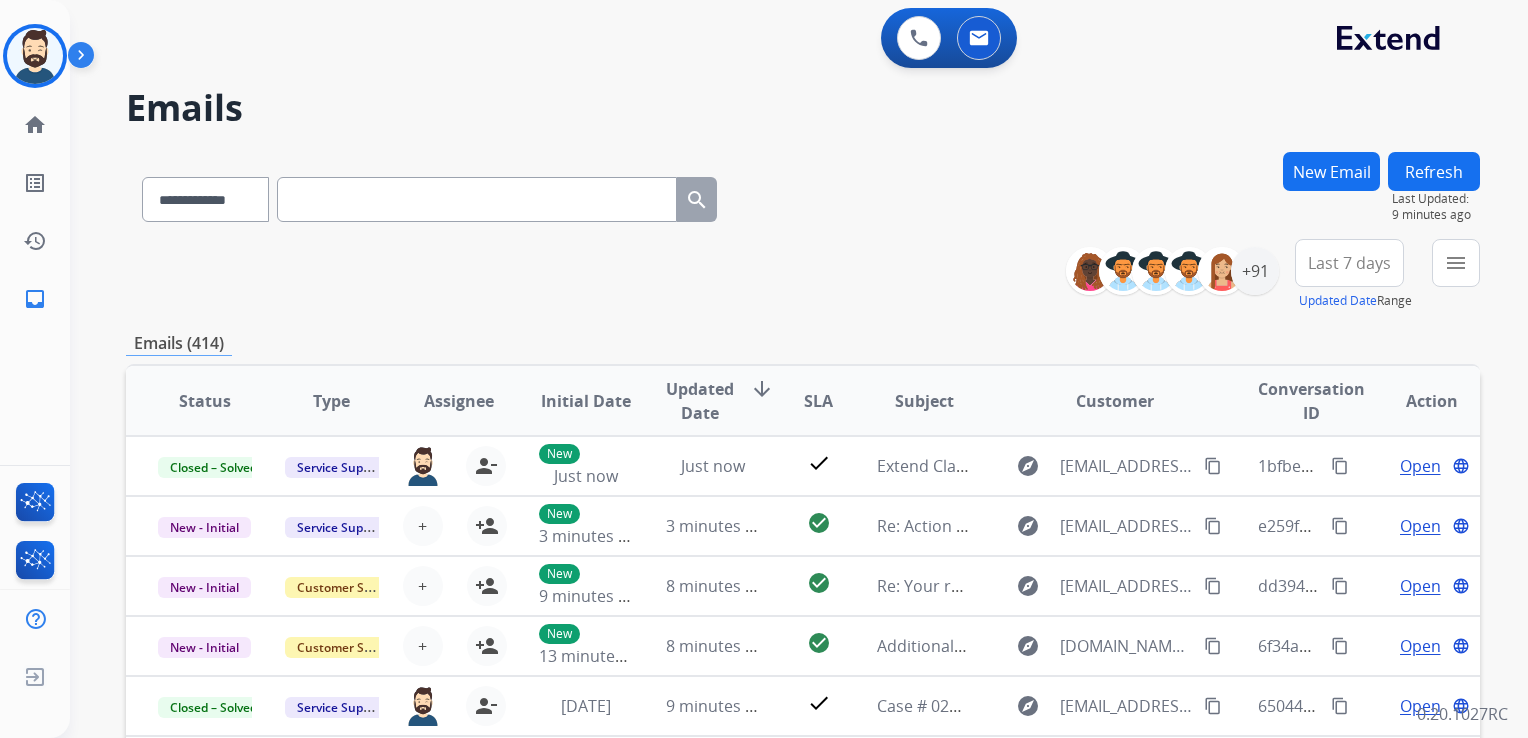 click at bounding box center [477, 199] 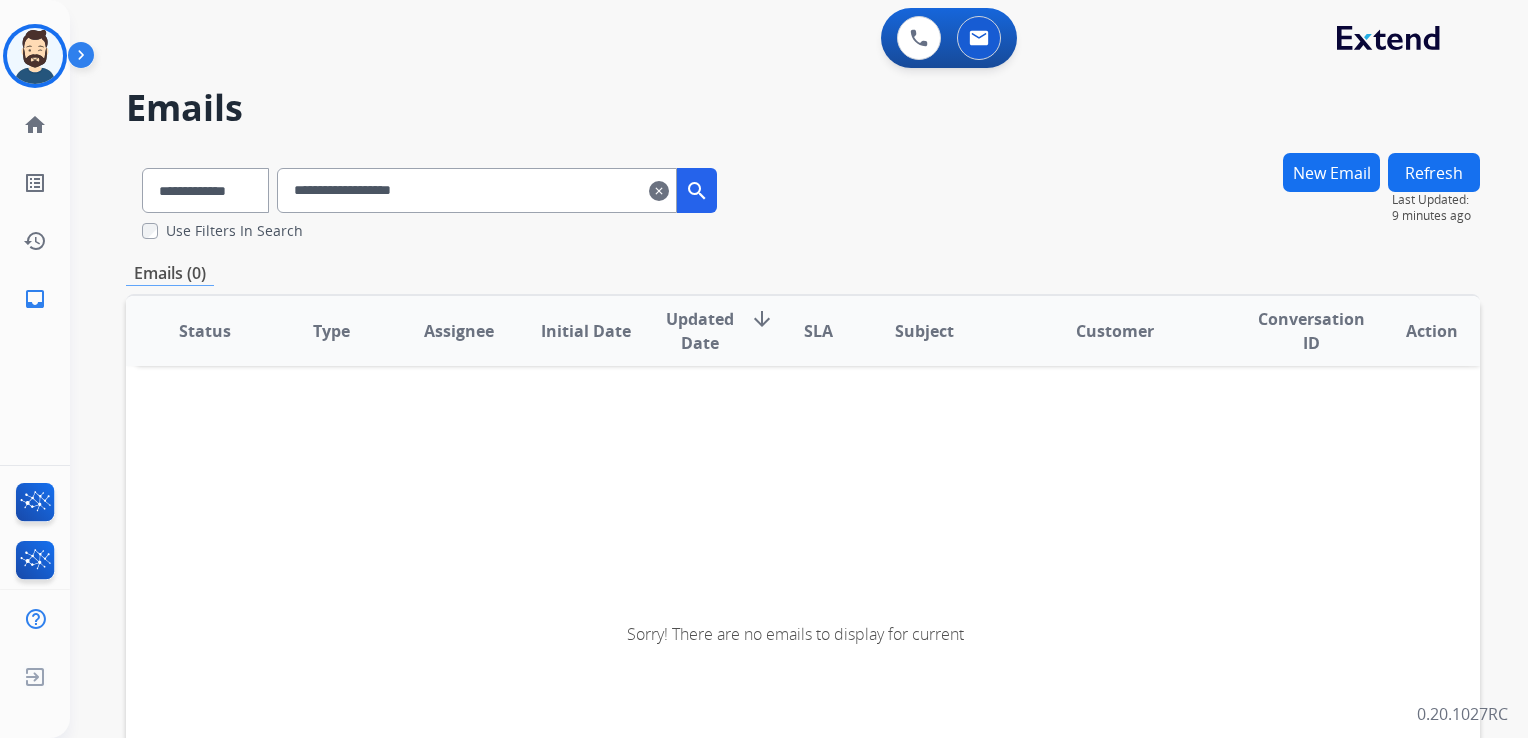 click on "New Email" at bounding box center (1331, 172) 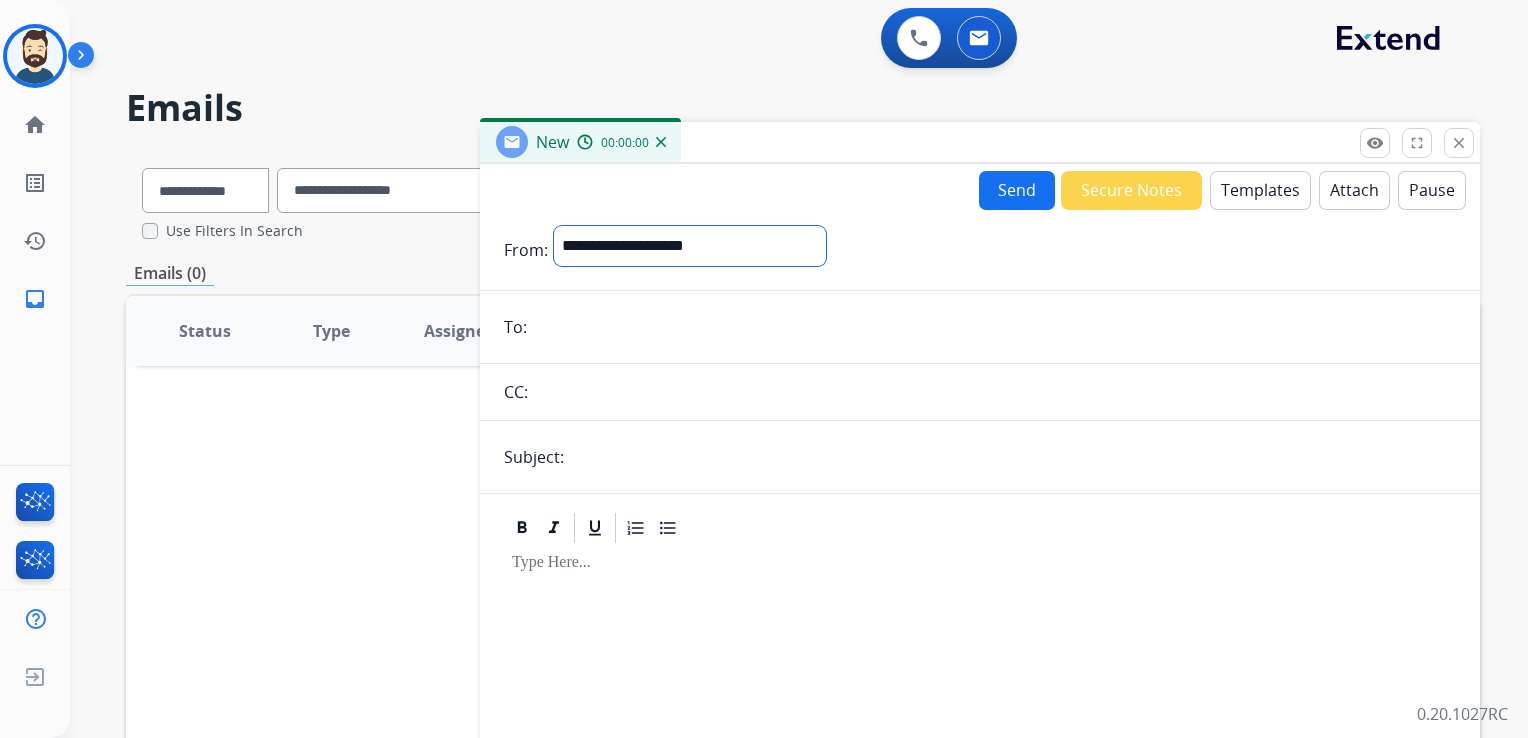 click on "**********" at bounding box center [690, 246] 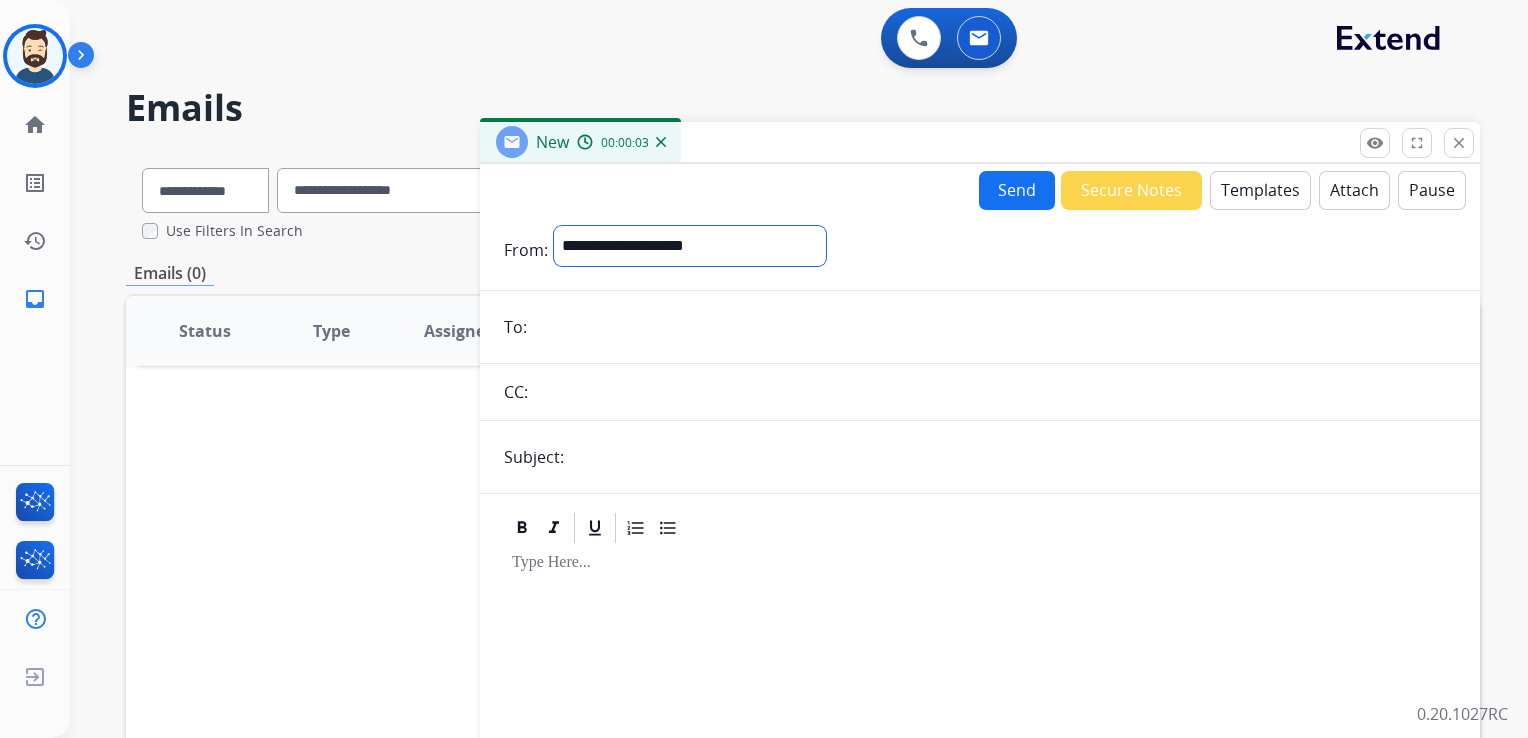 select on "**********" 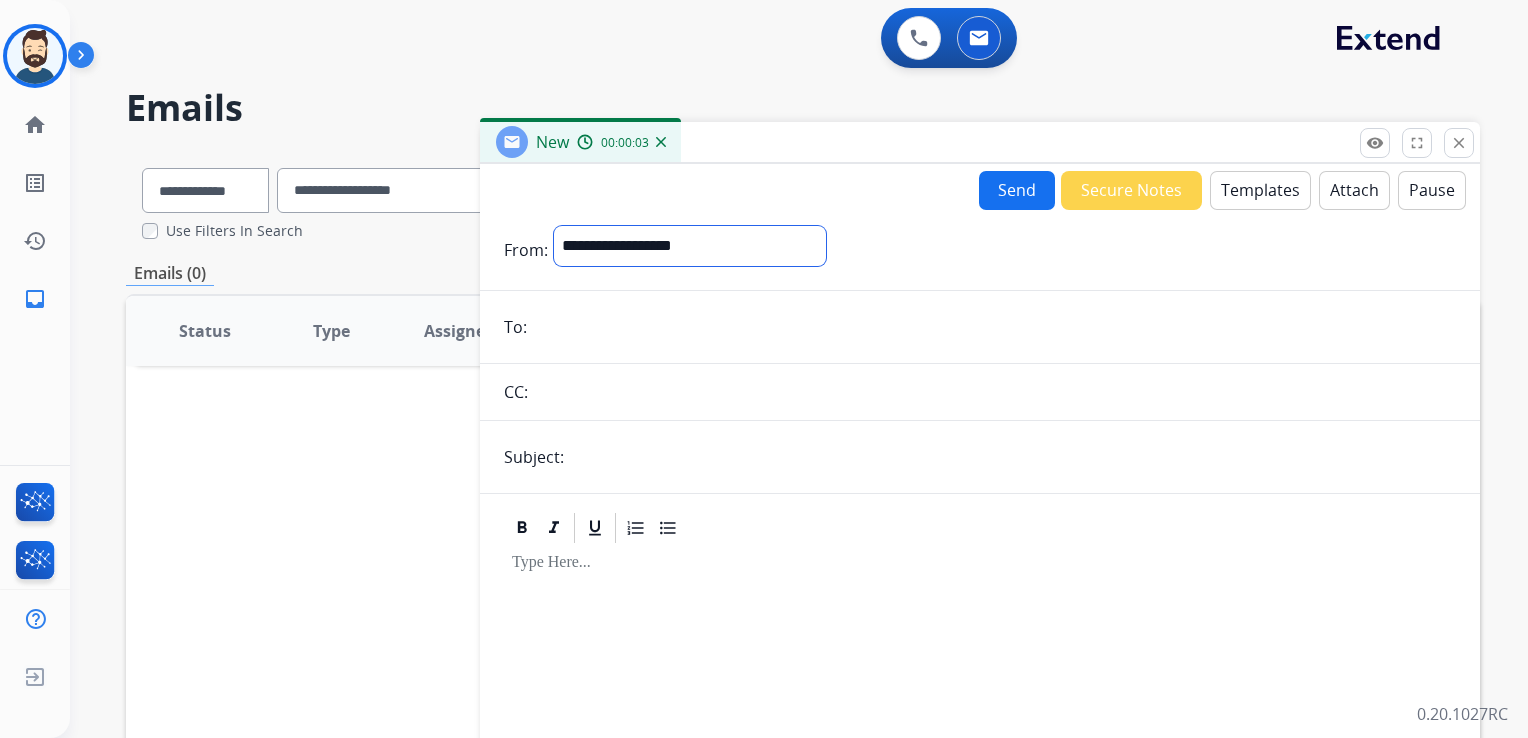 click on "**********" at bounding box center [690, 246] 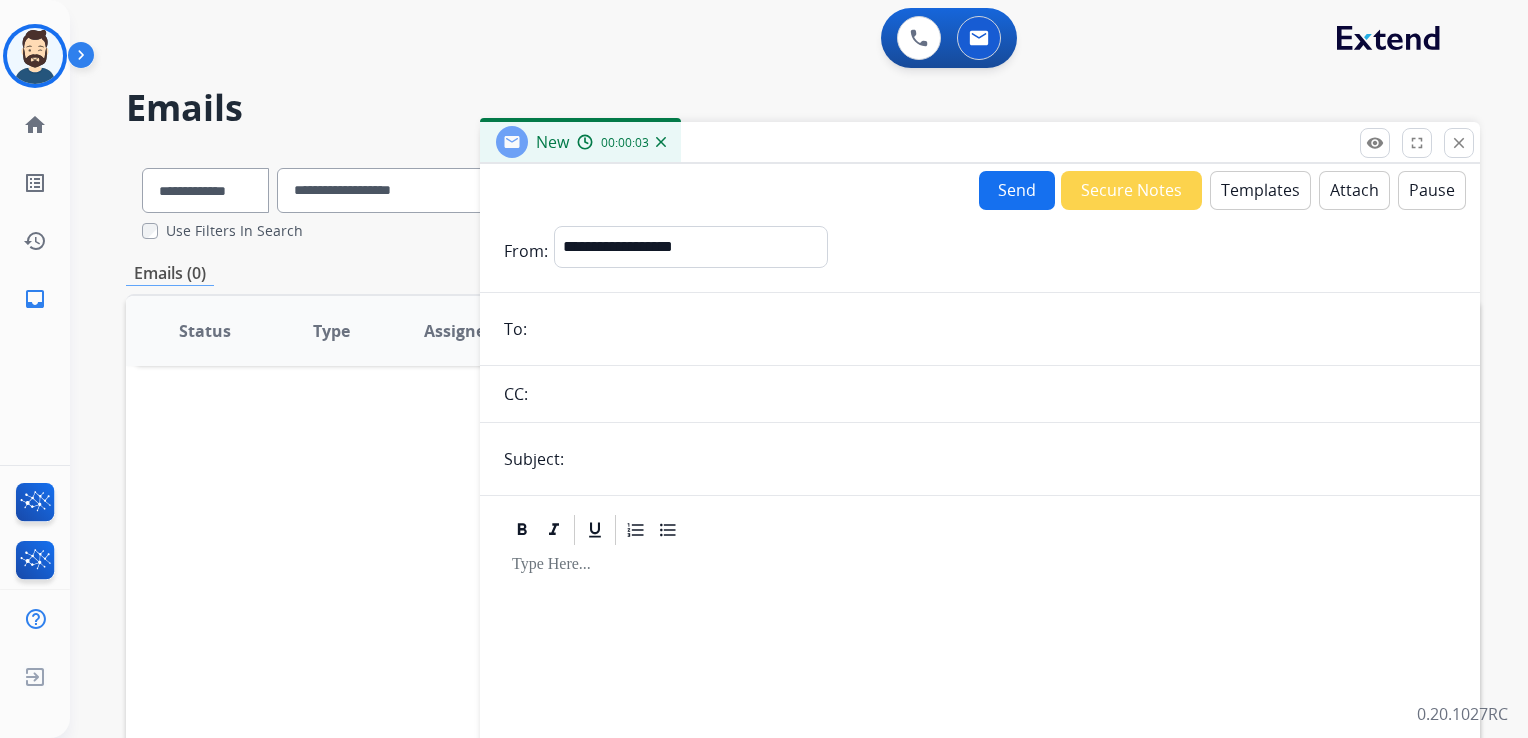 click at bounding box center (994, 329) 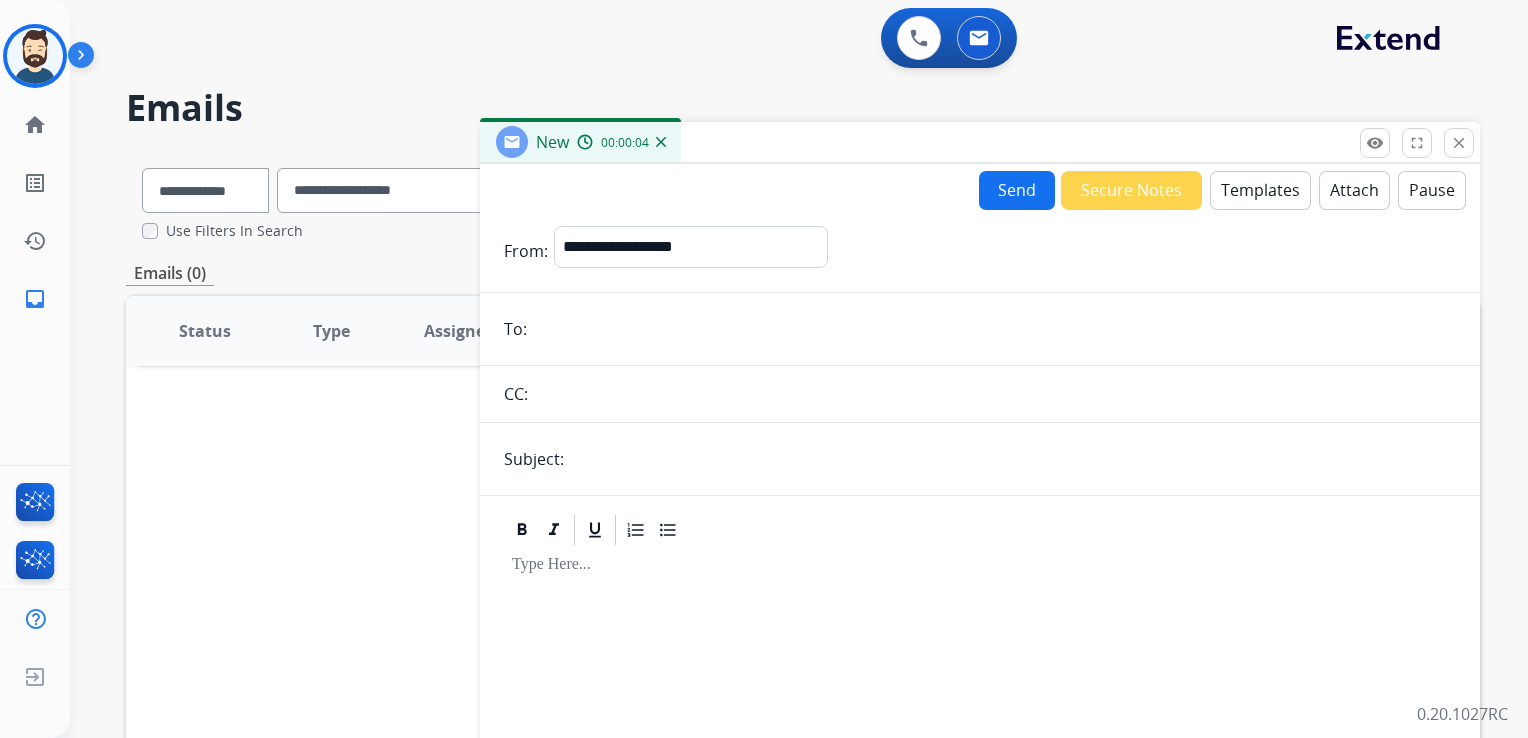 paste on "**********" 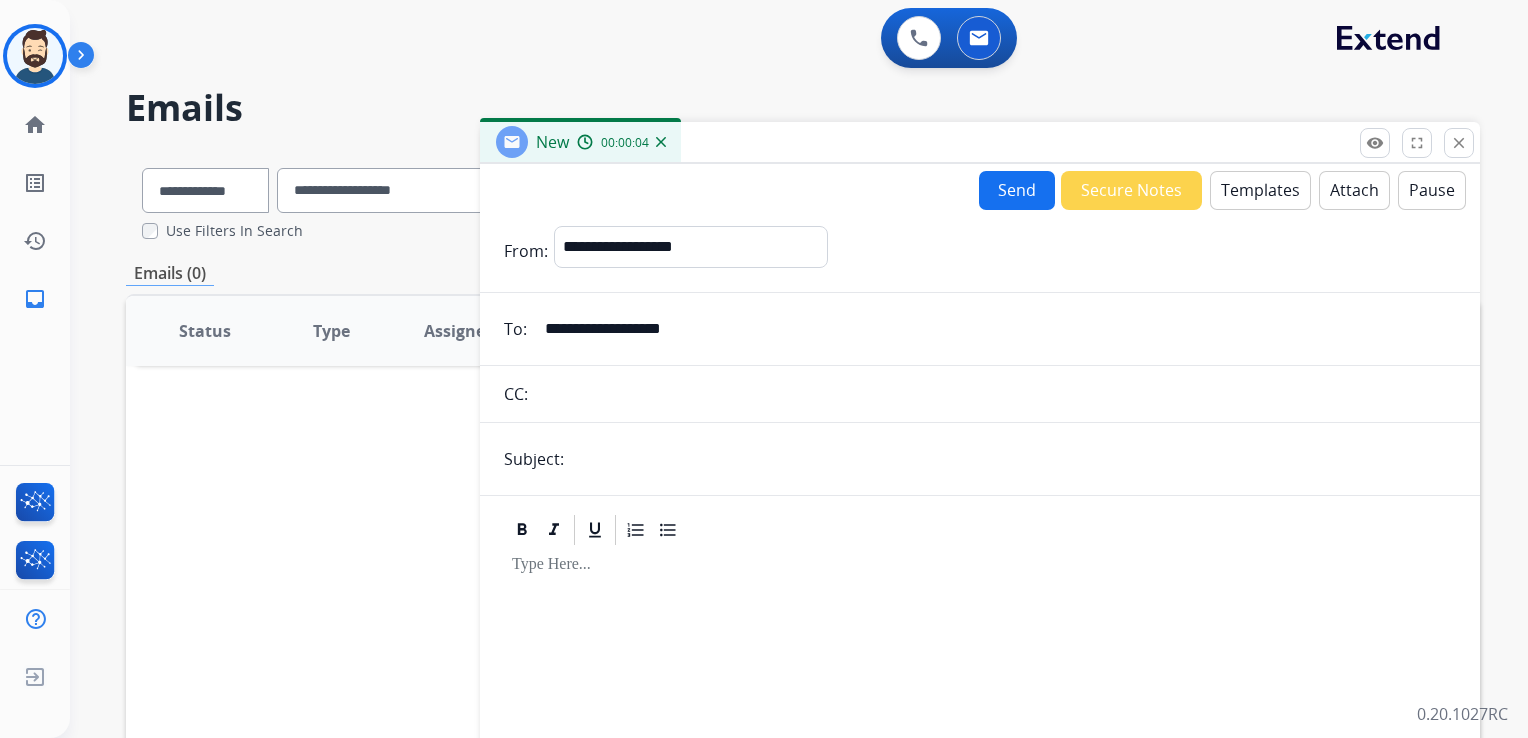 type on "**********" 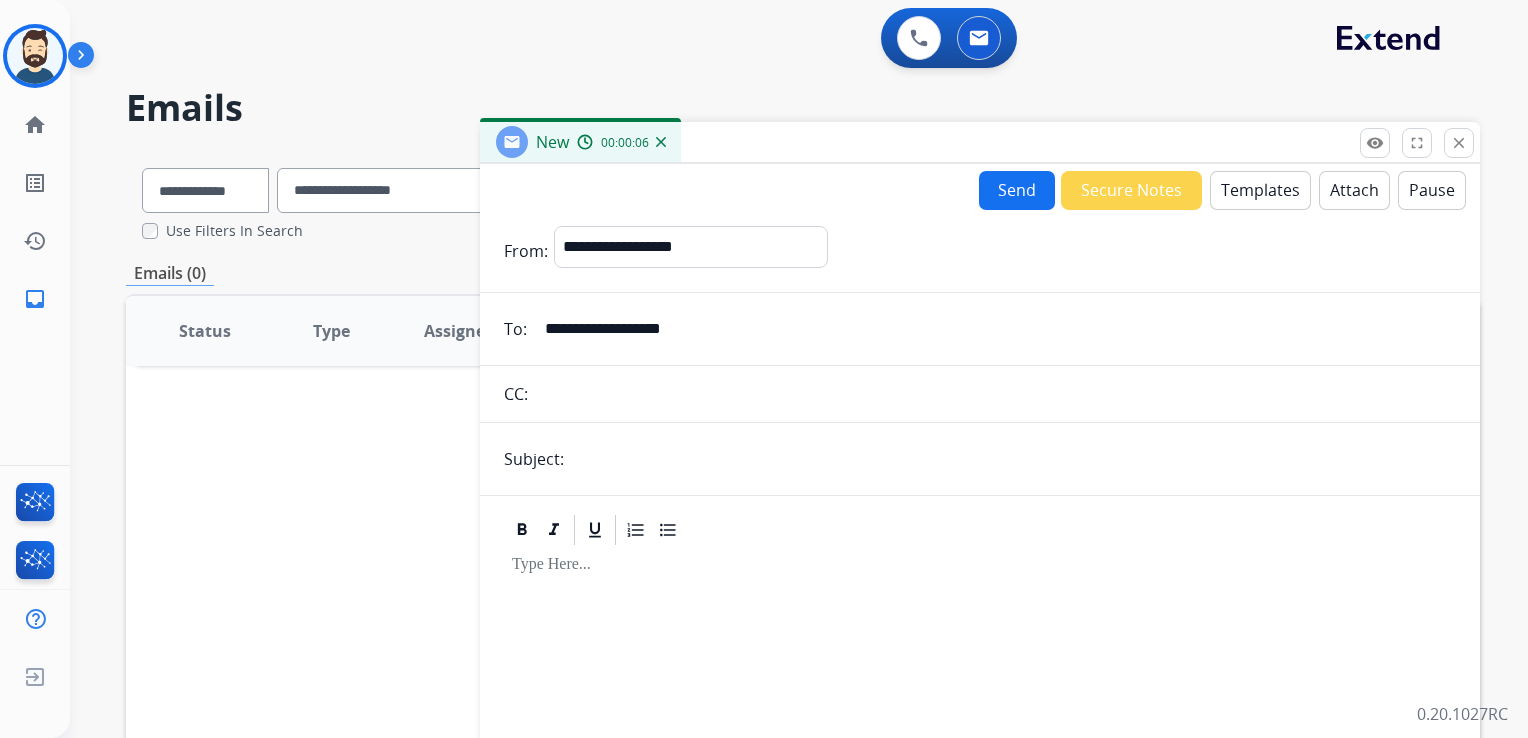 type on "**********" 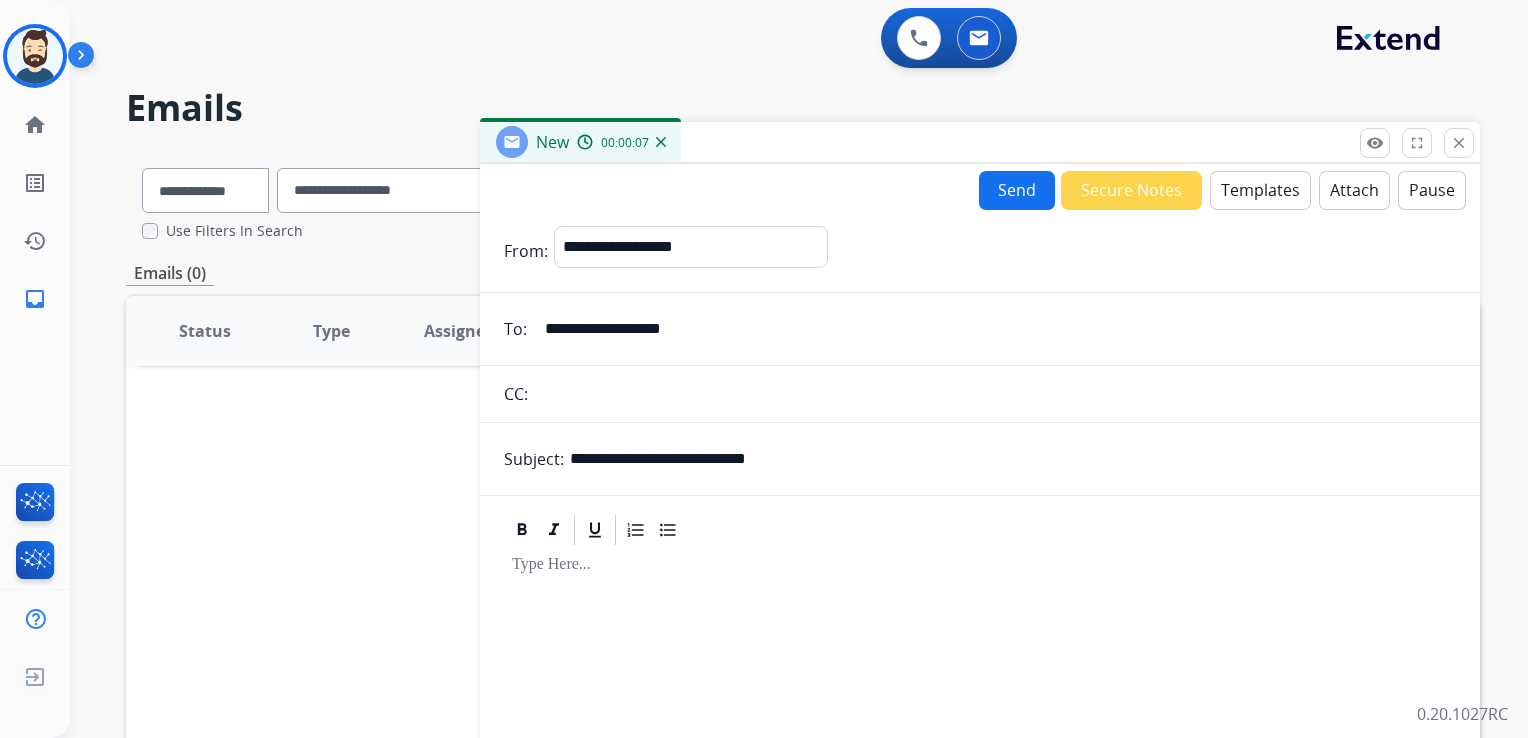 click at bounding box center [980, 691] 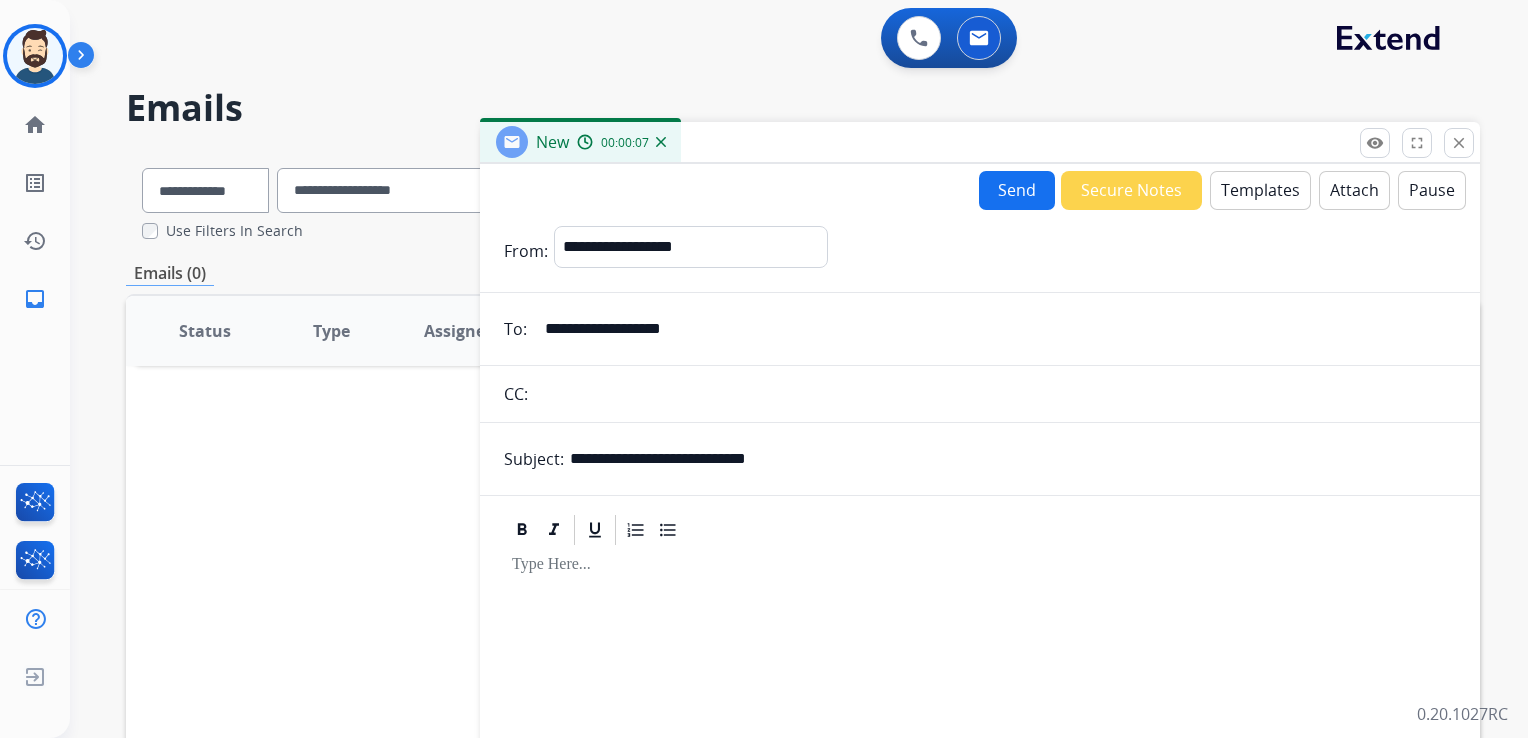 click on "Templates" at bounding box center [1260, 190] 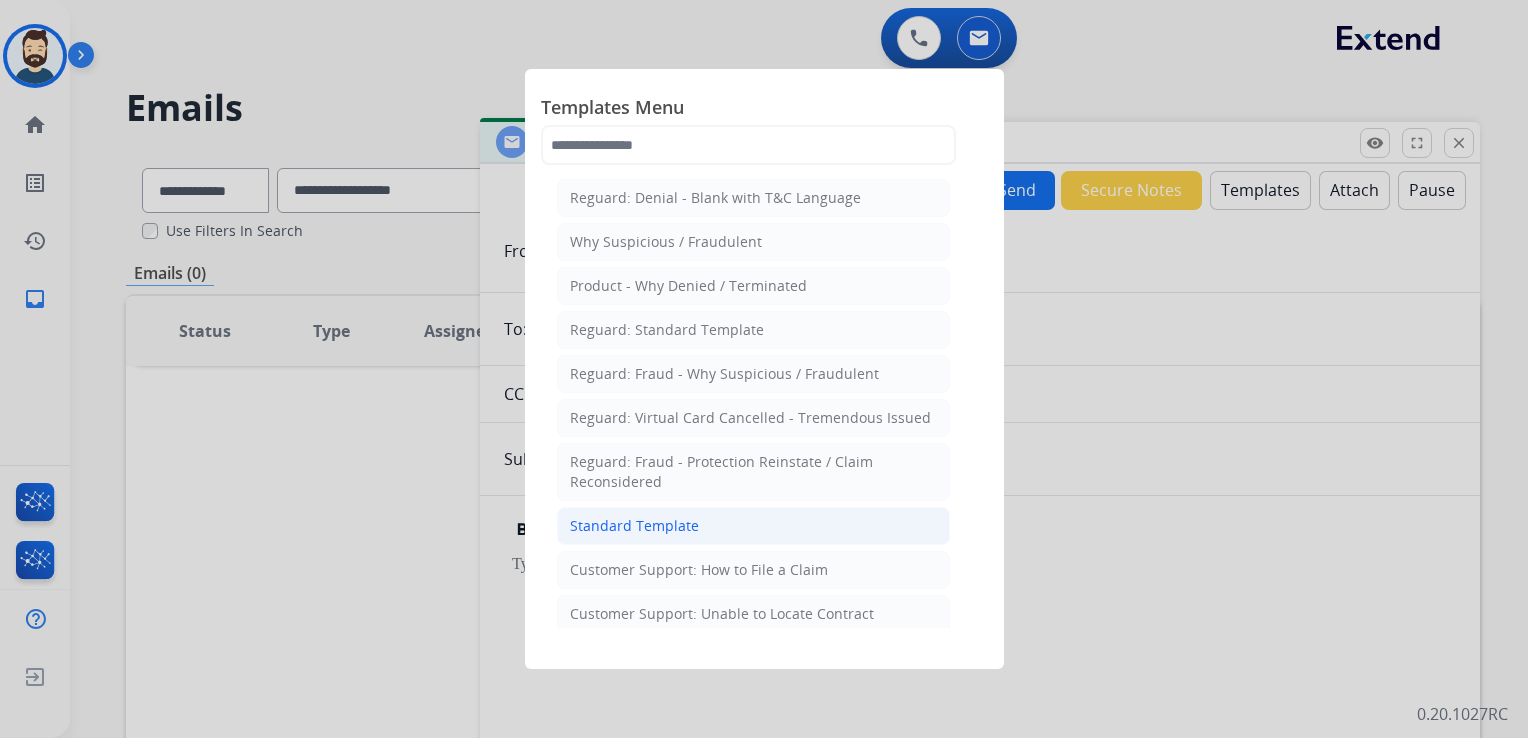 click on "Standard Template" 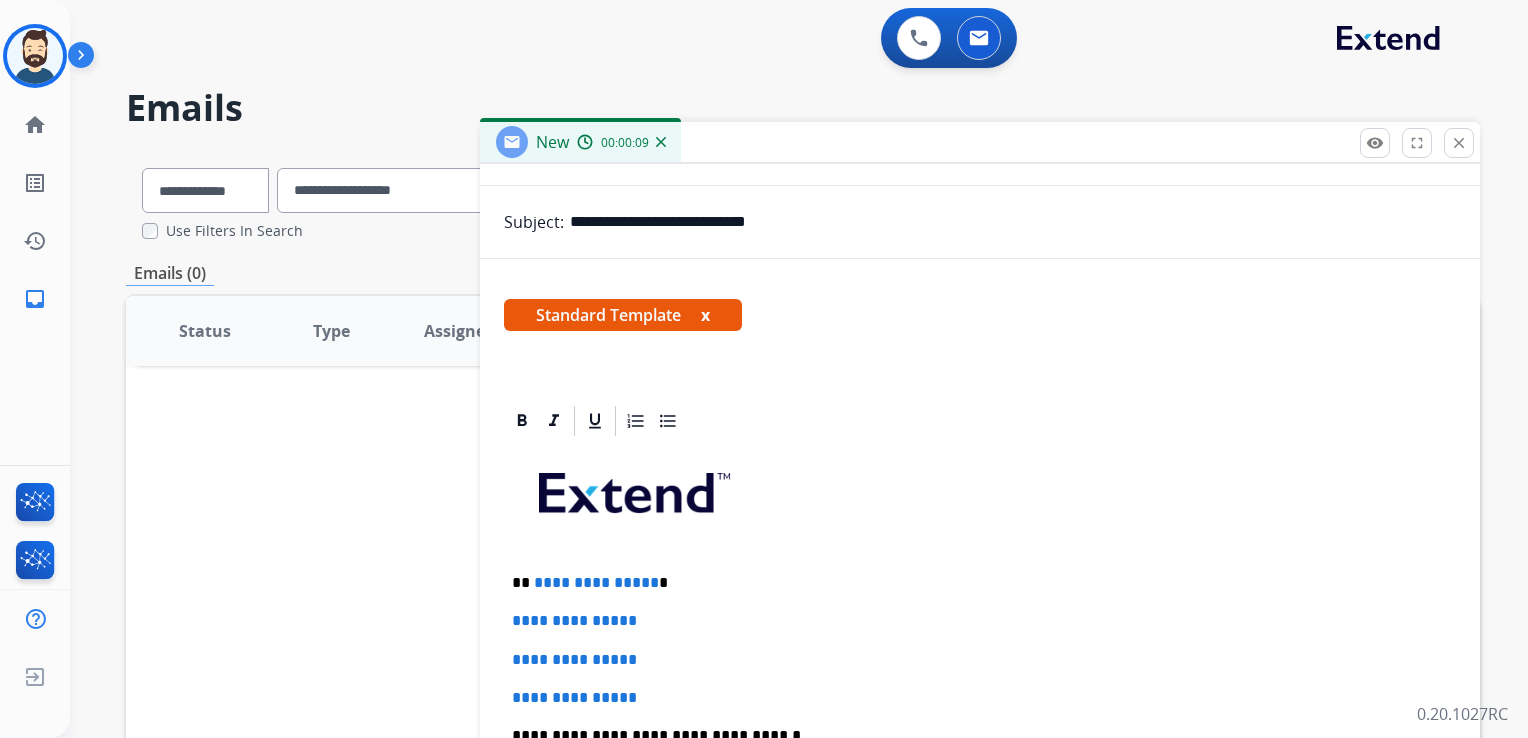 scroll, scrollTop: 400, scrollLeft: 0, axis: vertical 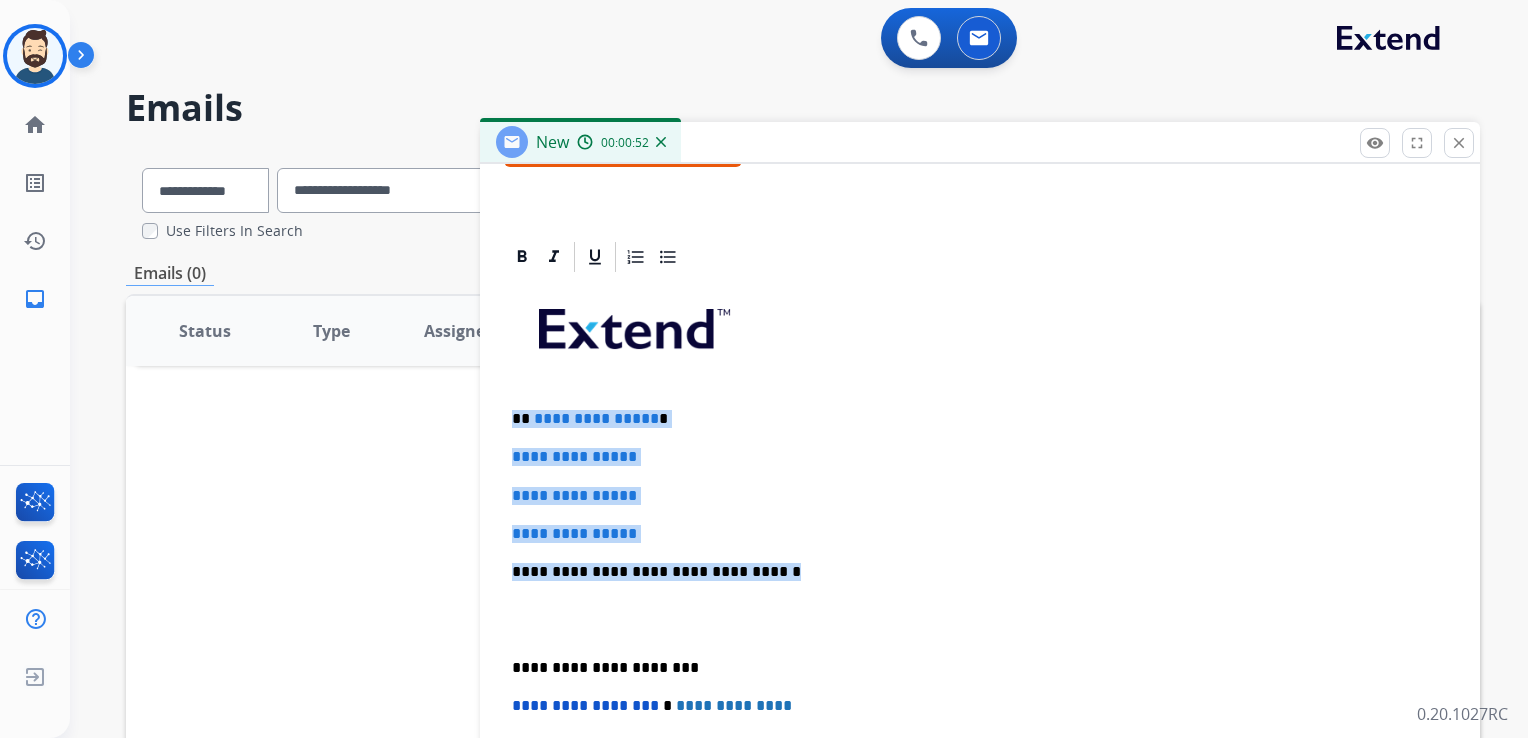 drag, startPoint x: 510, startPoint y: 422, endPoint x: 776, endPoint y: 550, distance: 295.19485 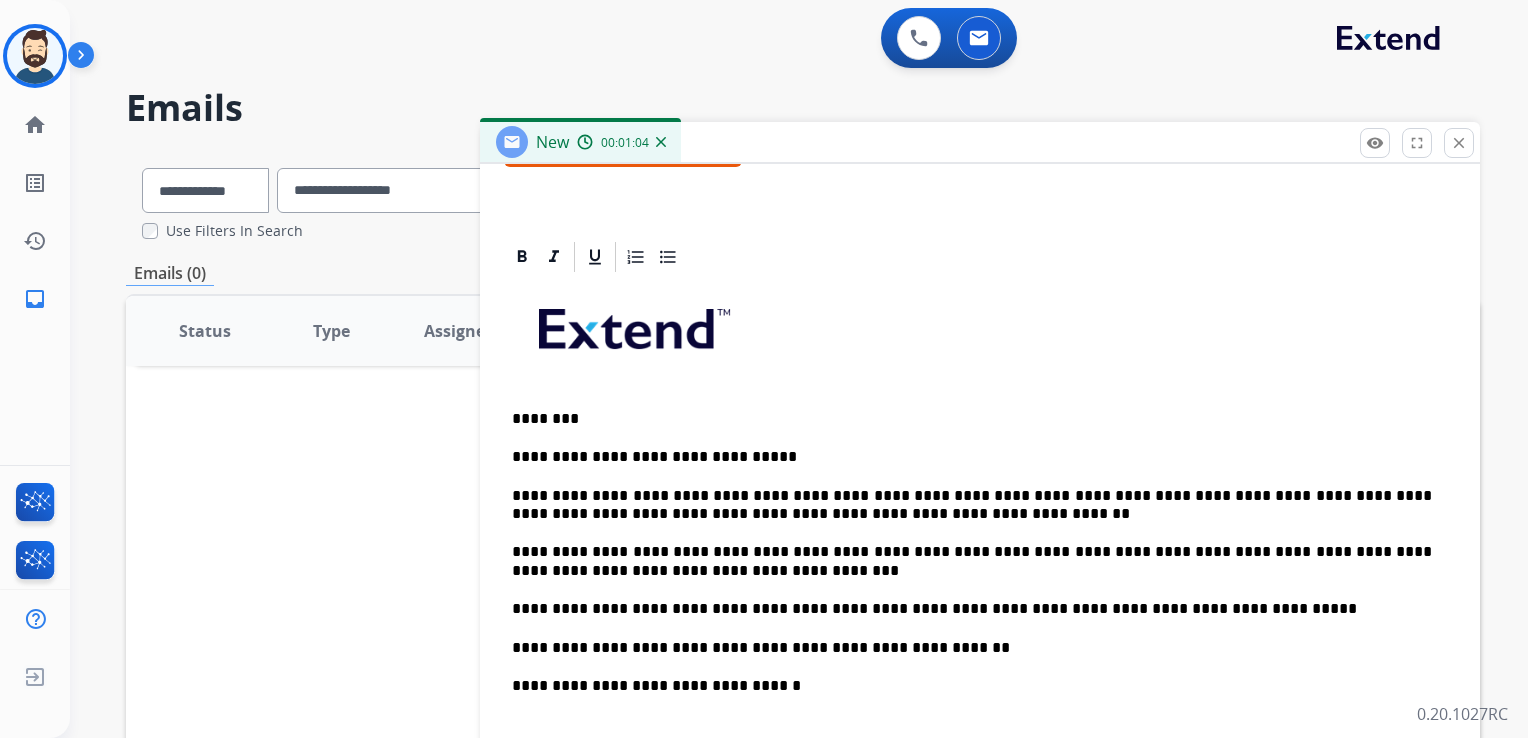 click on "**********" at bounding box center [972, 505] 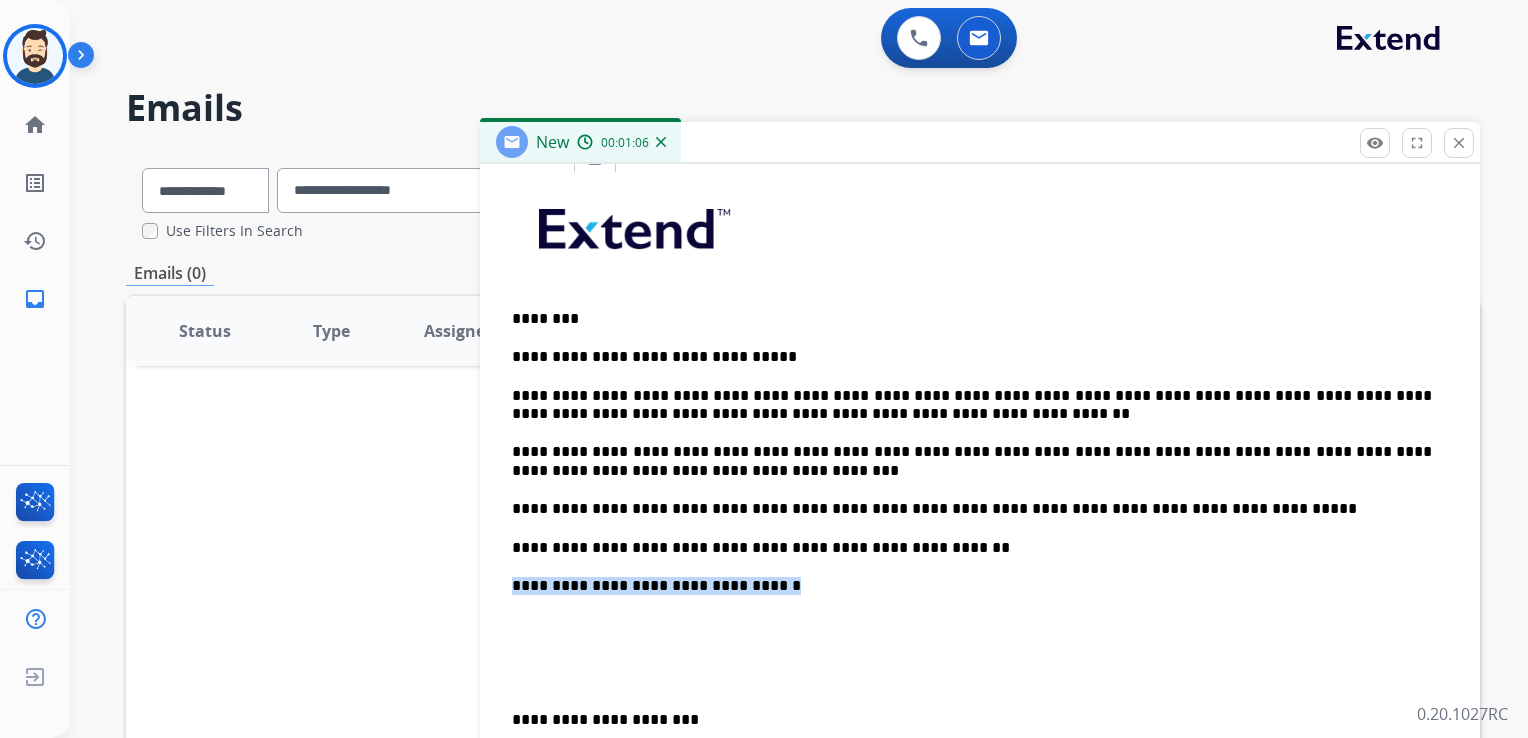 drag, startPoint x: 770, startPoint y: 582, endPoint x: 508, endPoint y: 589, distance: 262.0935 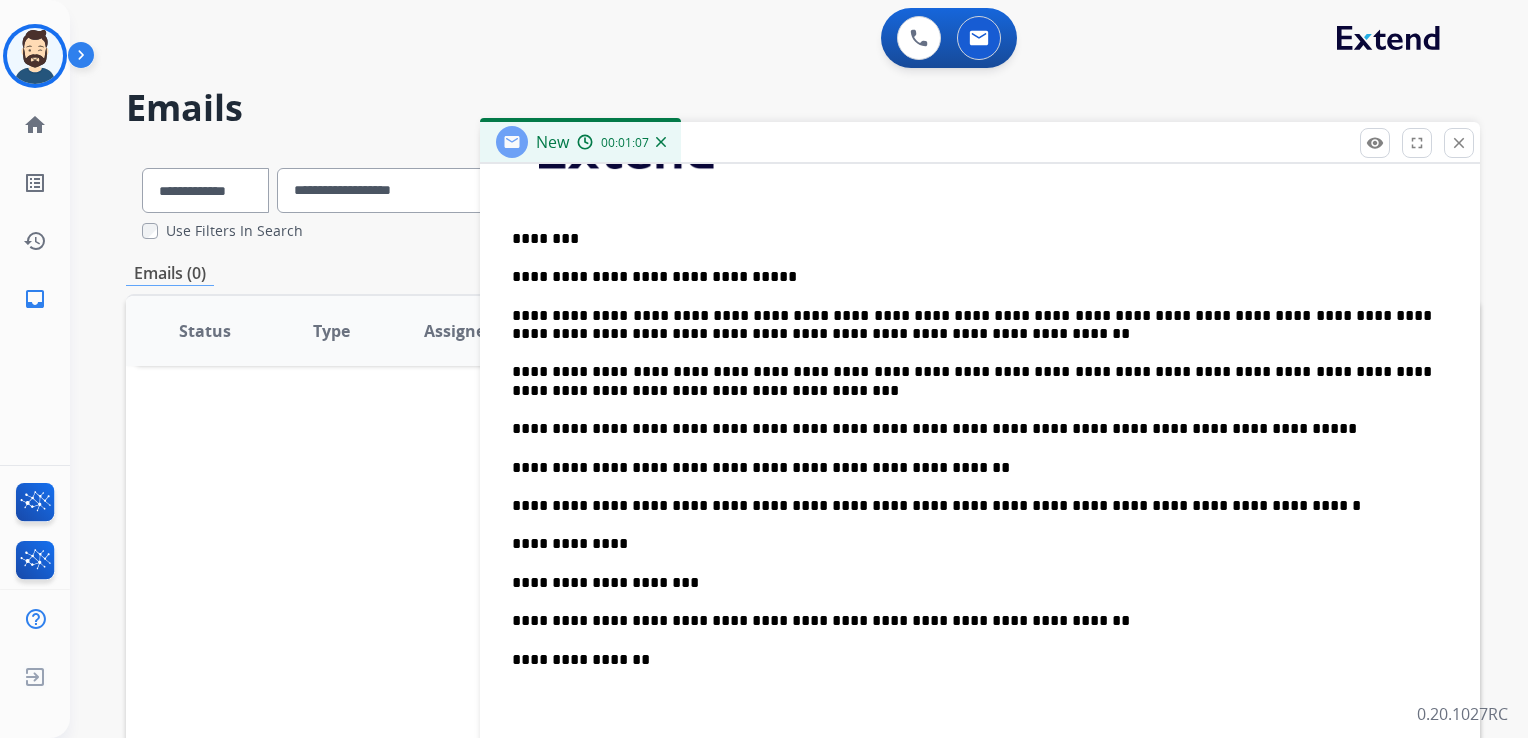 scroll, scrollTop: 700, scrollLeft: 0, axis: vertical 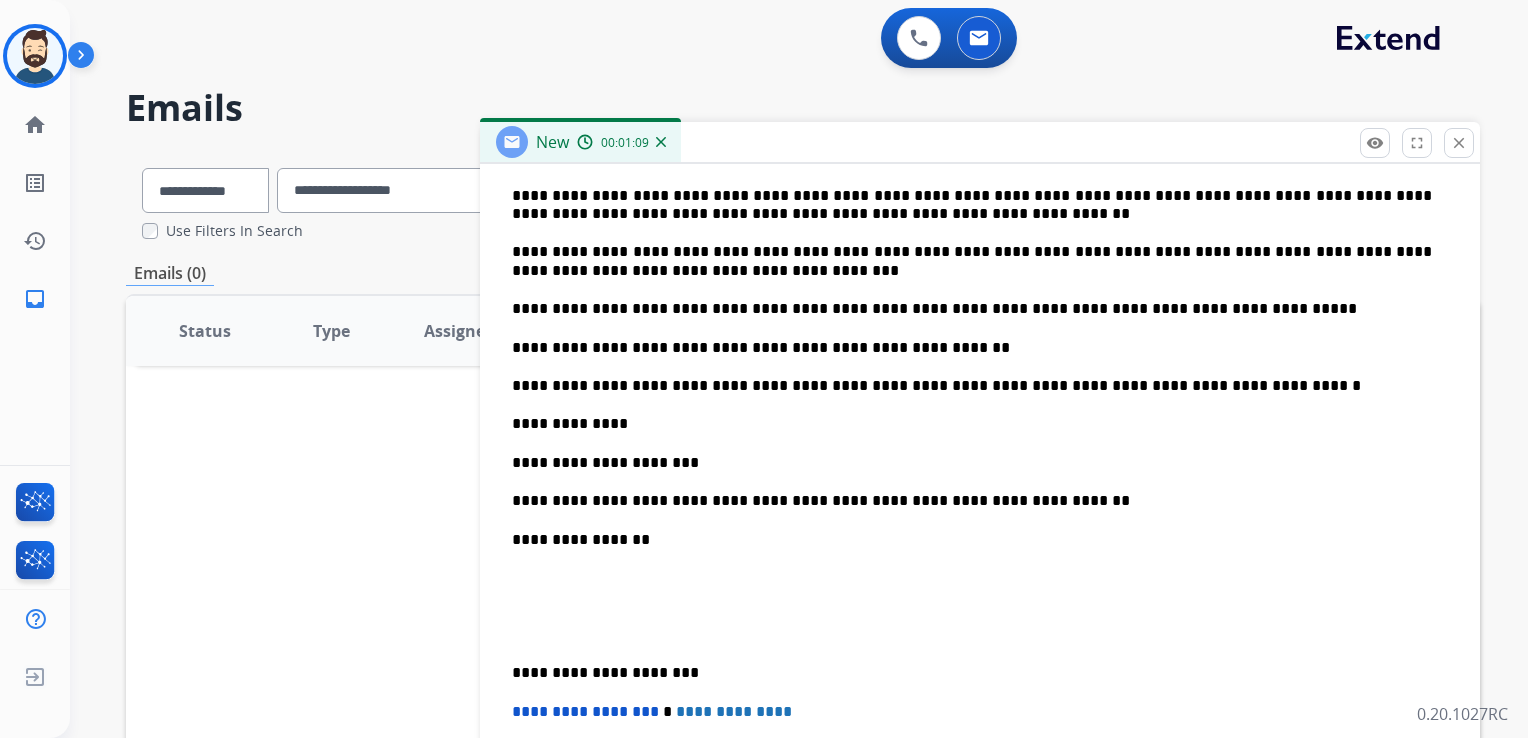 click on "**********" at bounding box center (980, 472) 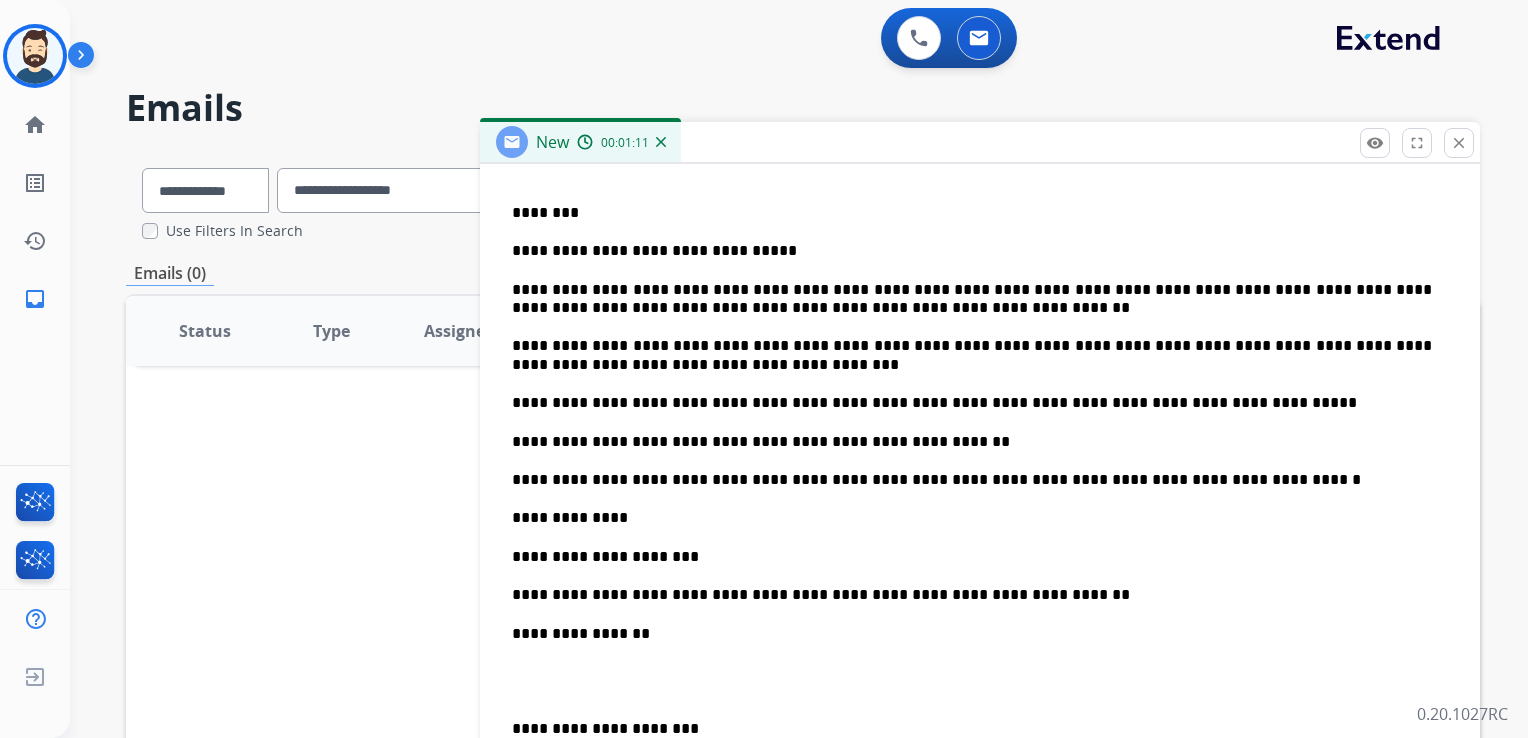 scroll, scrollTop: 500, scrollLeft: 0, axis: vertical 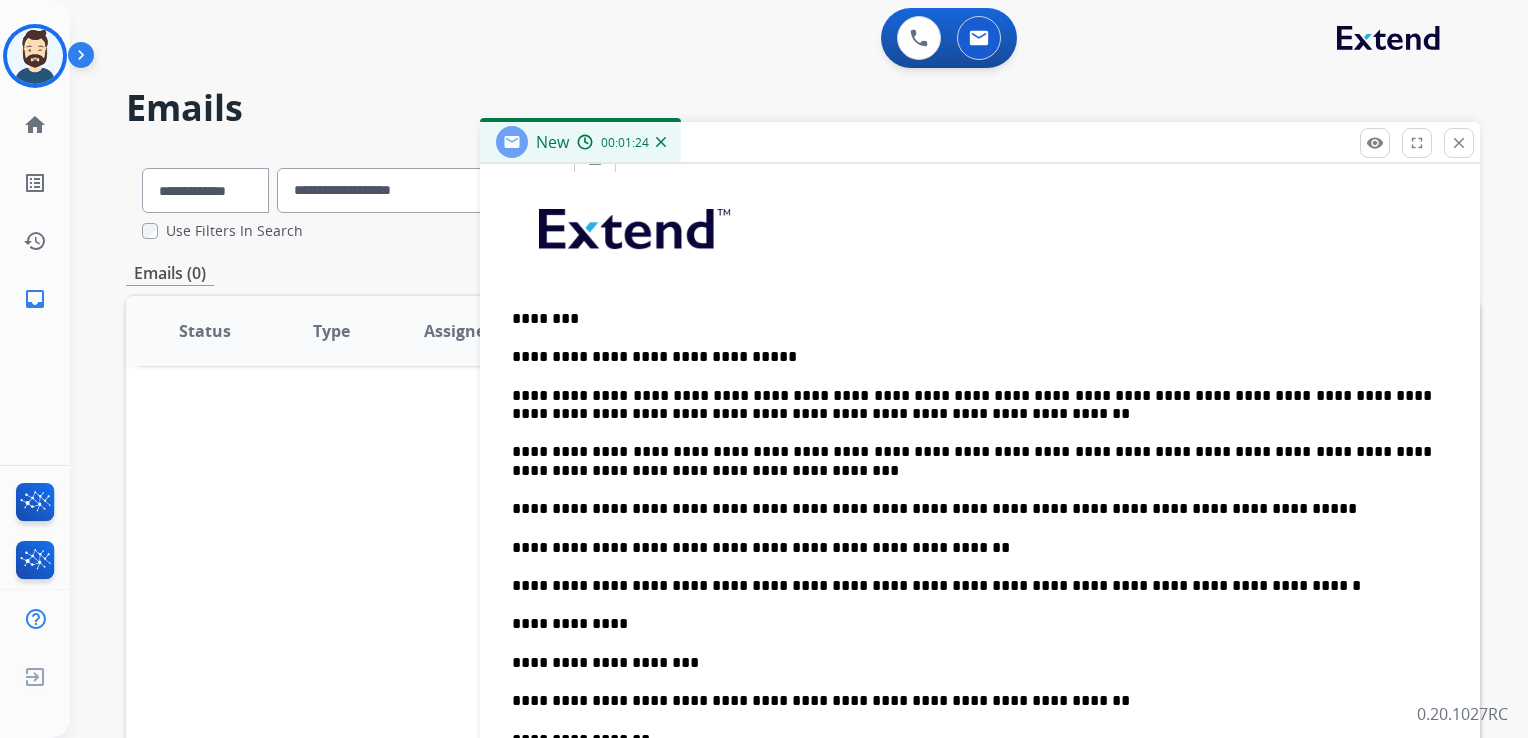 click on "**********" at bounding box center (980, 652) 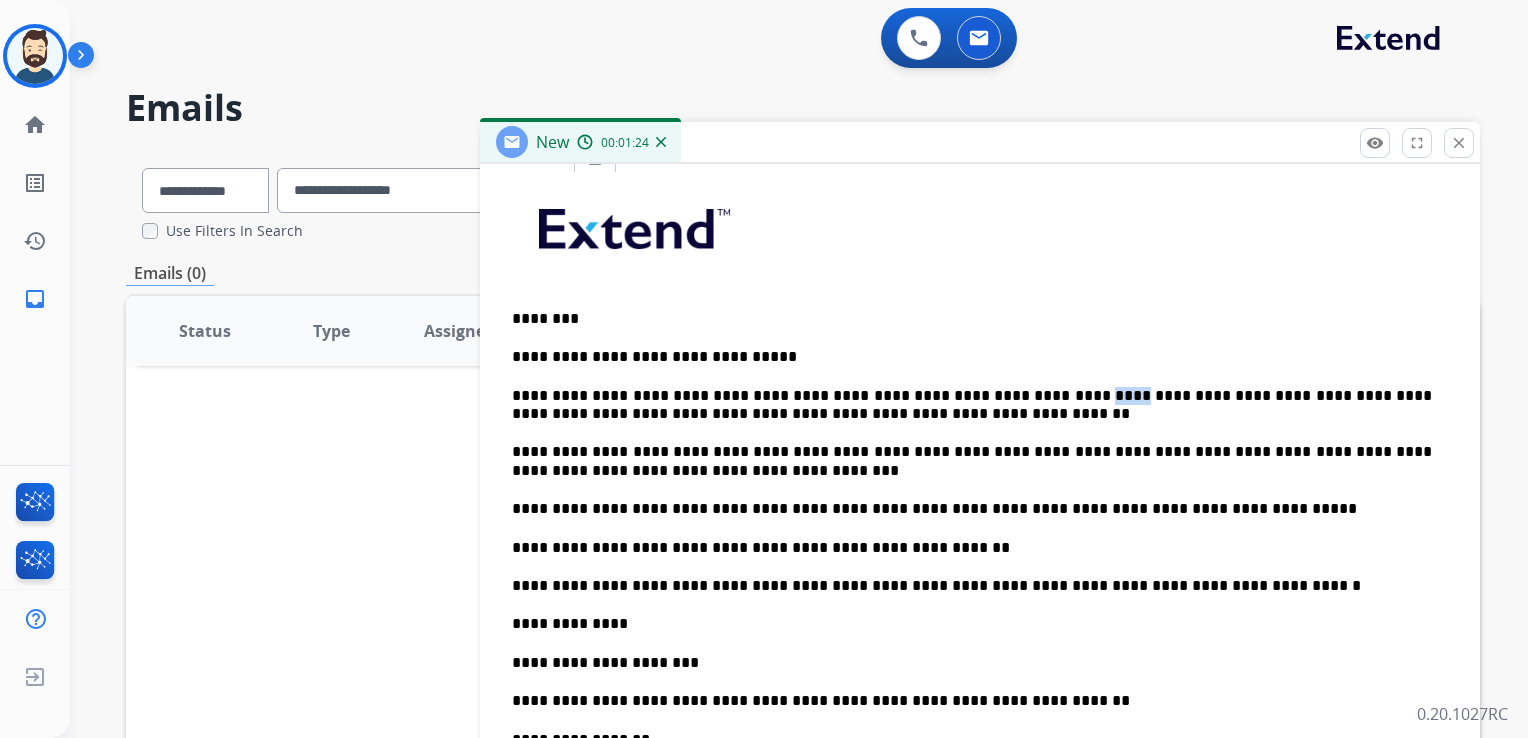 click on "**********" at bounding box center [980, 652] 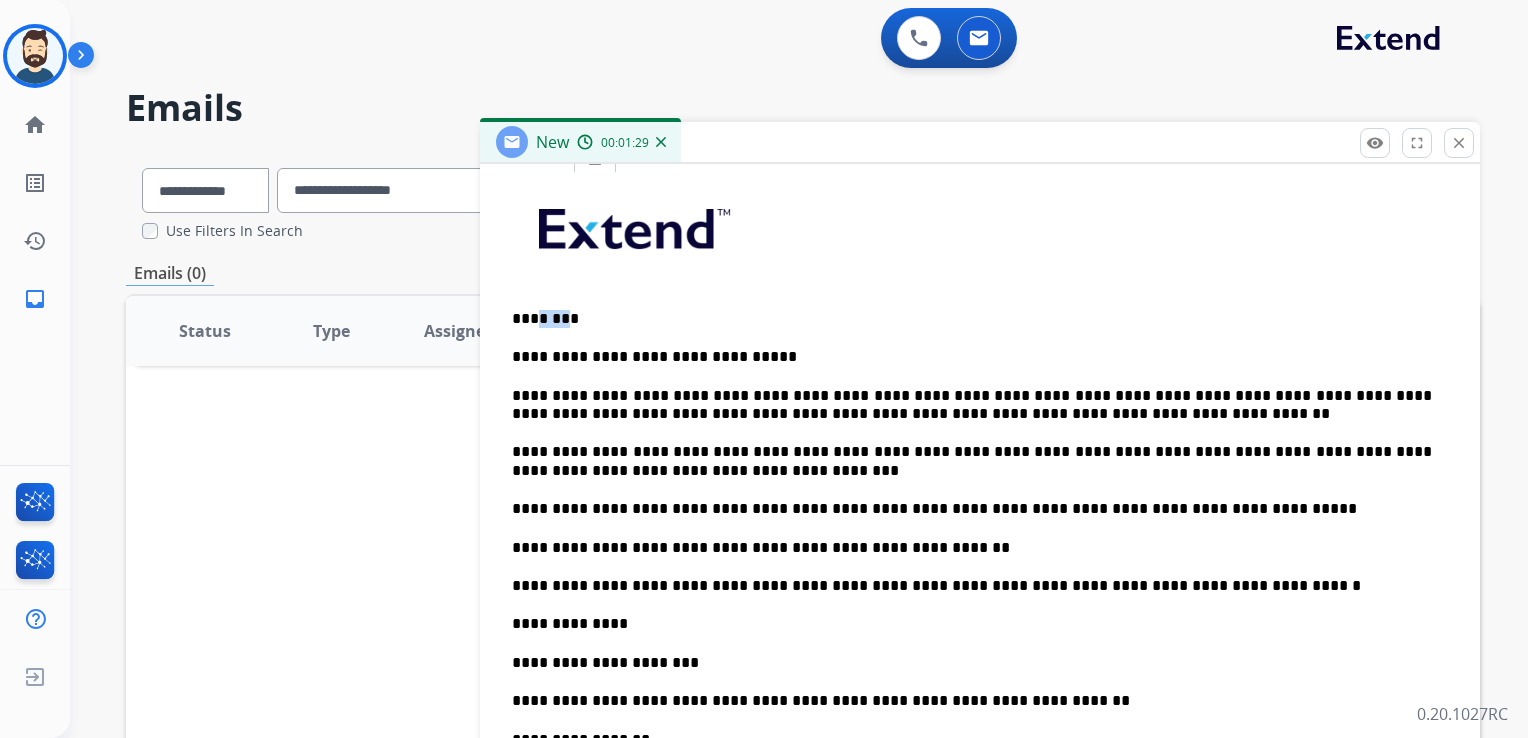 drag, startPoint x: 536, startPoint y: 318, endPoint x: 573, endPoint y: 317, distance: 37.01351 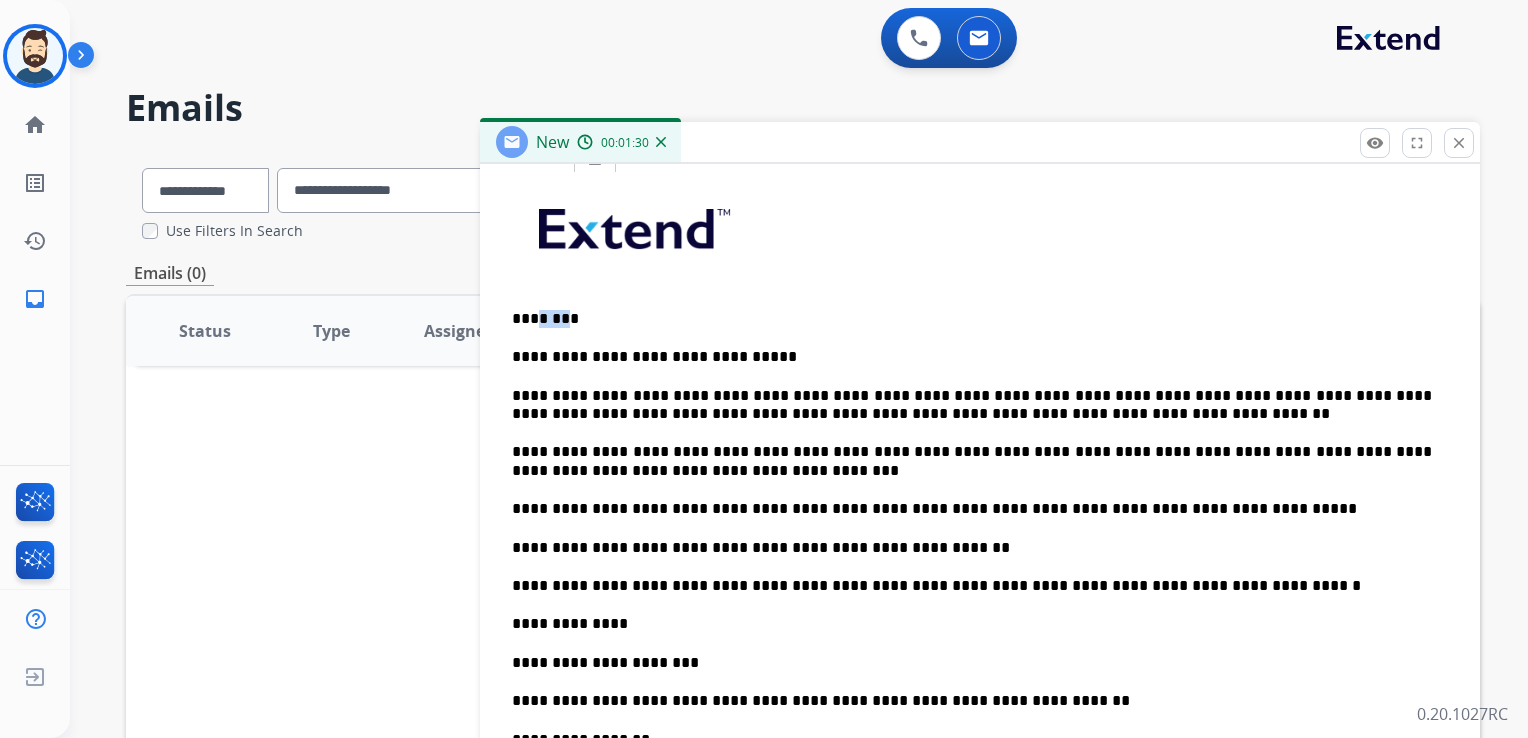 type 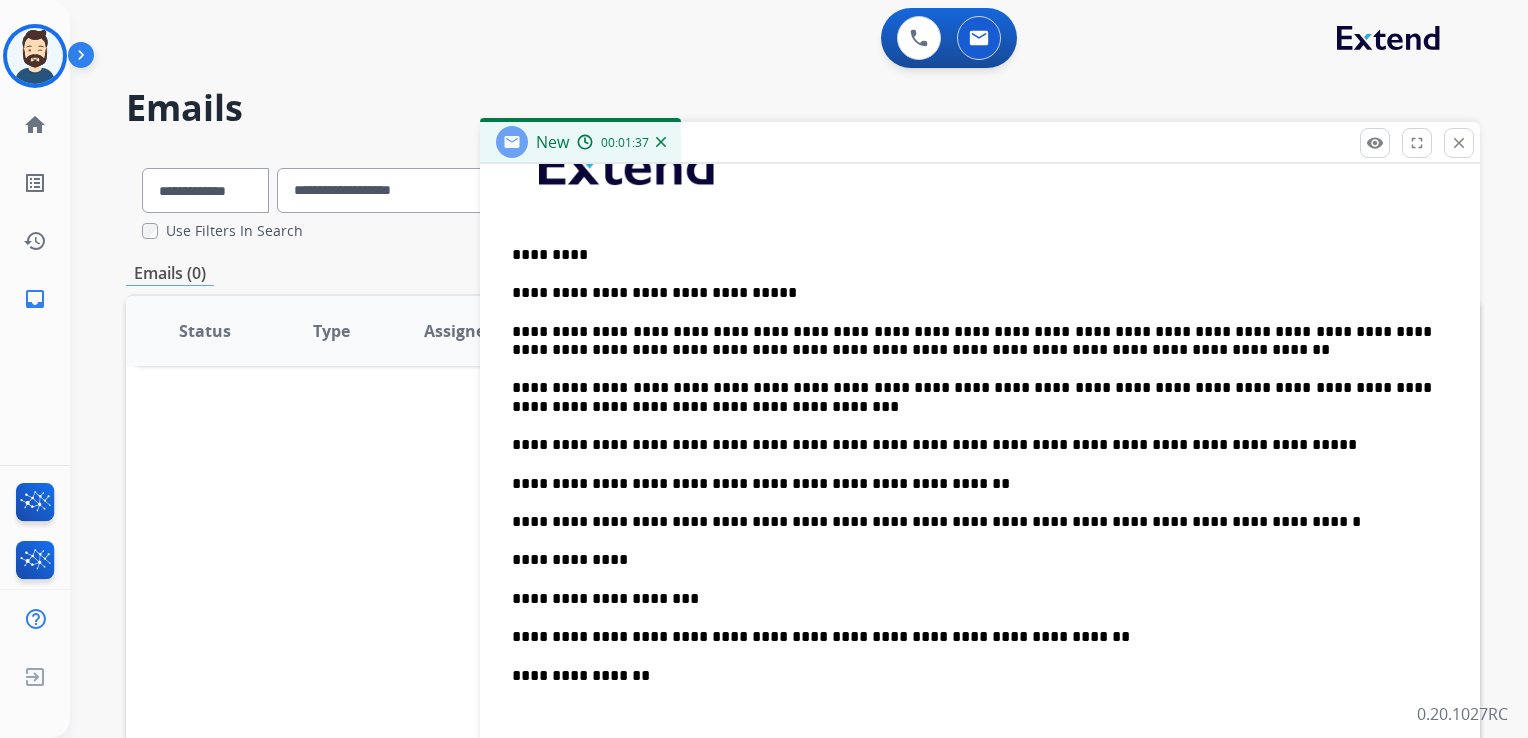 scroll, scrollTop: 600, scrollLeft: 0, axis: vertical 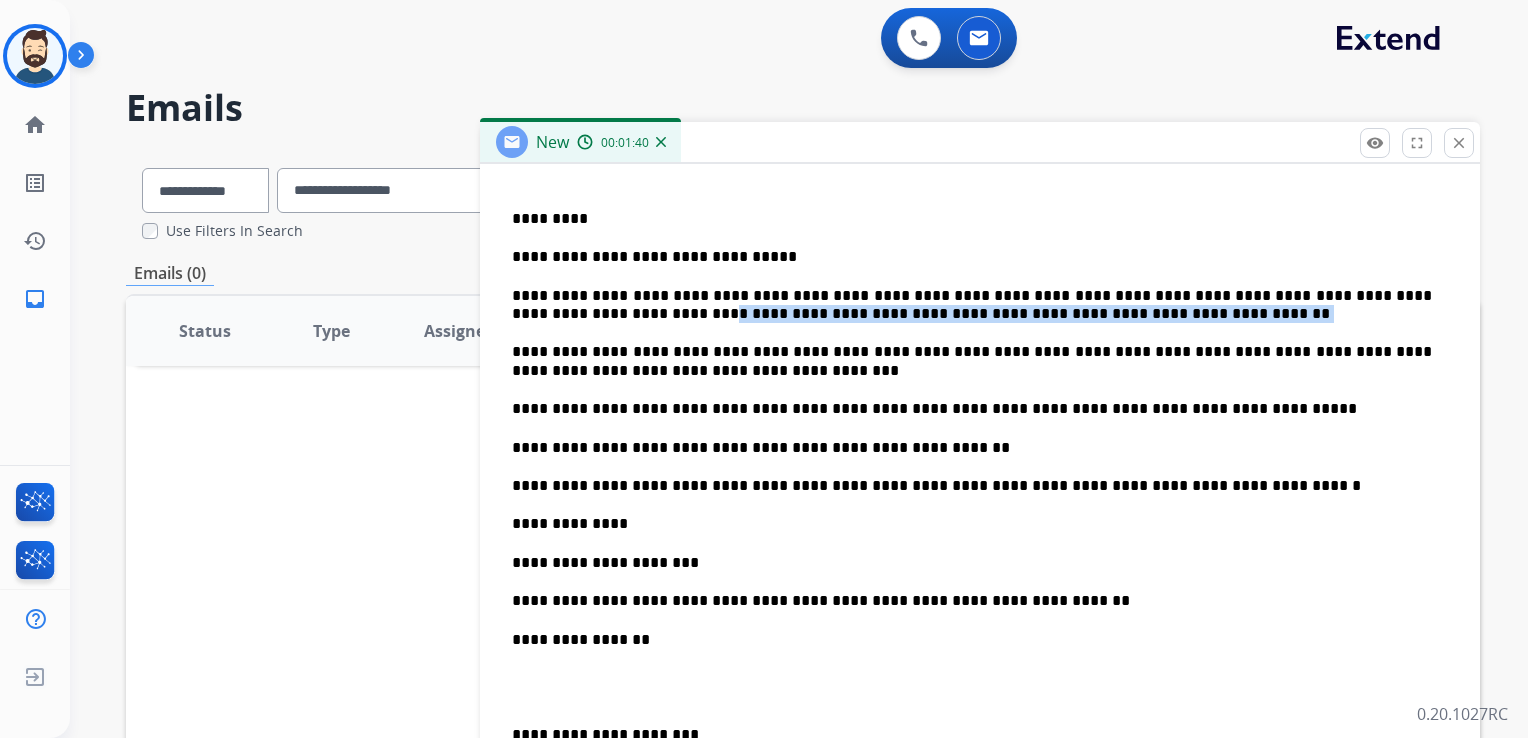 drag, startPoint x: 571, startPoint y: 314, endPoint x: 1062, endPoint y: 314, distance: 491 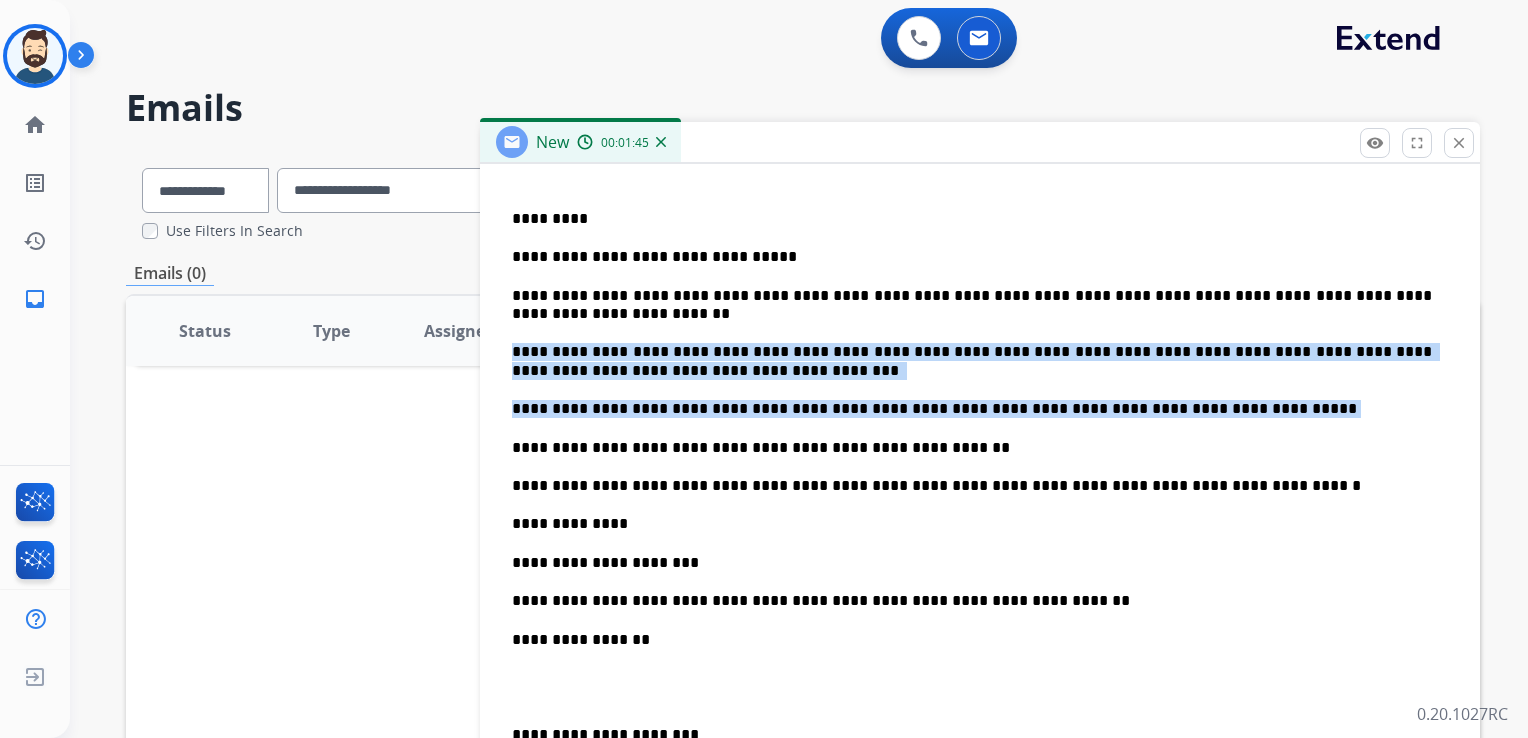 drag, startPoint x: 516, startPoint y: 350, endPoint x: 1199, endPoint y: 393, distance: 684.35223 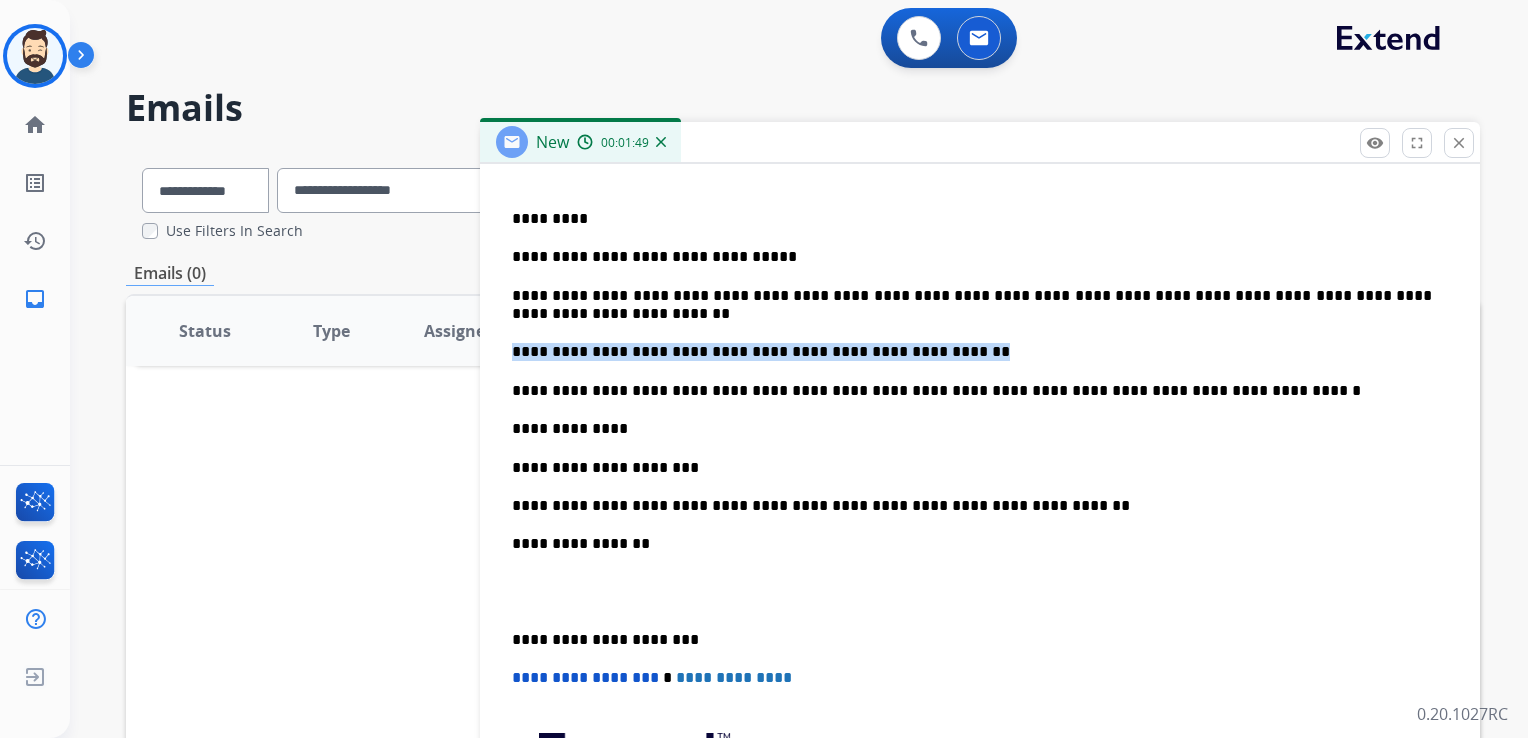 drag, startPoint x: 931, startPoint y: 335, endPoint x: 498, endPoint y: 358, distance: 433.6104 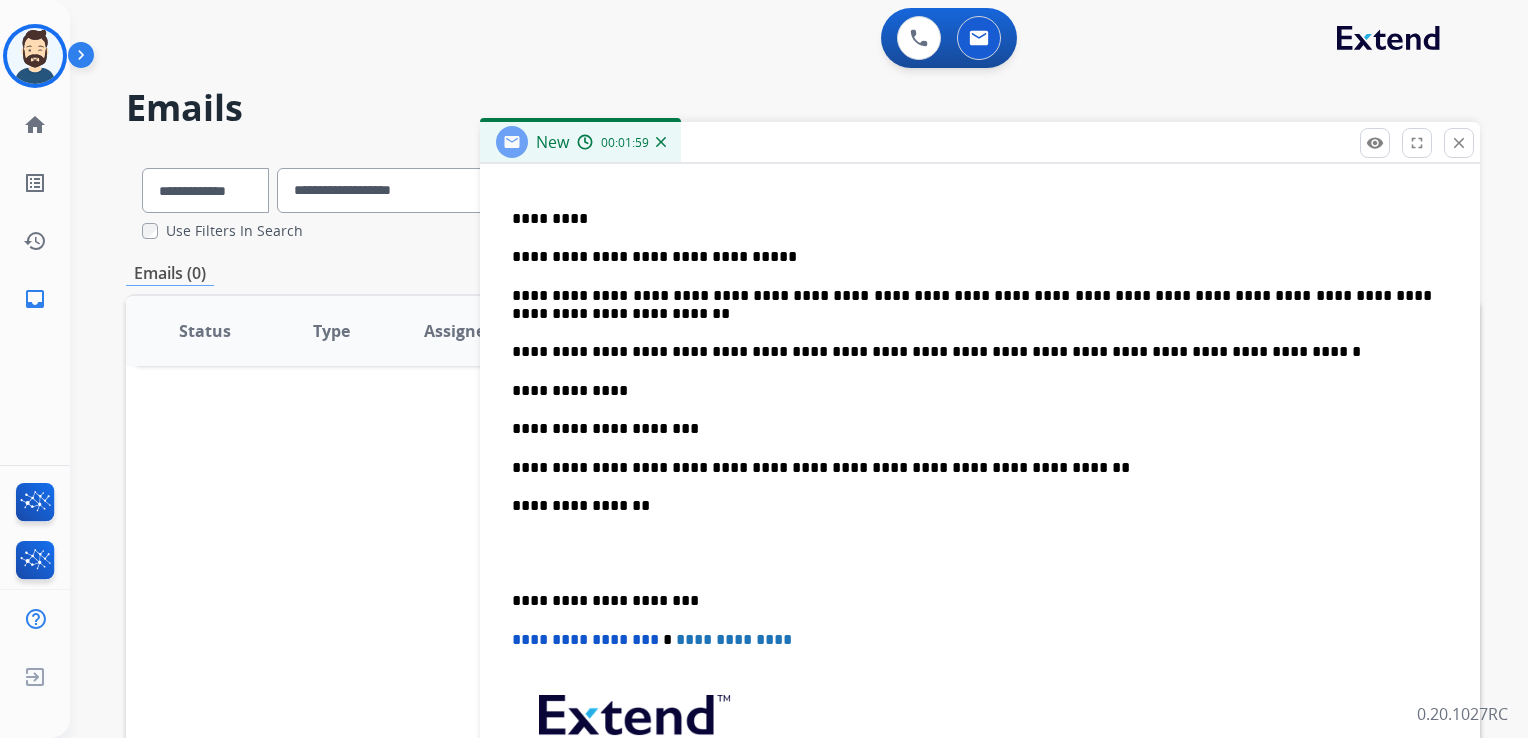 click on "**********" at bounding box center [972, 391] 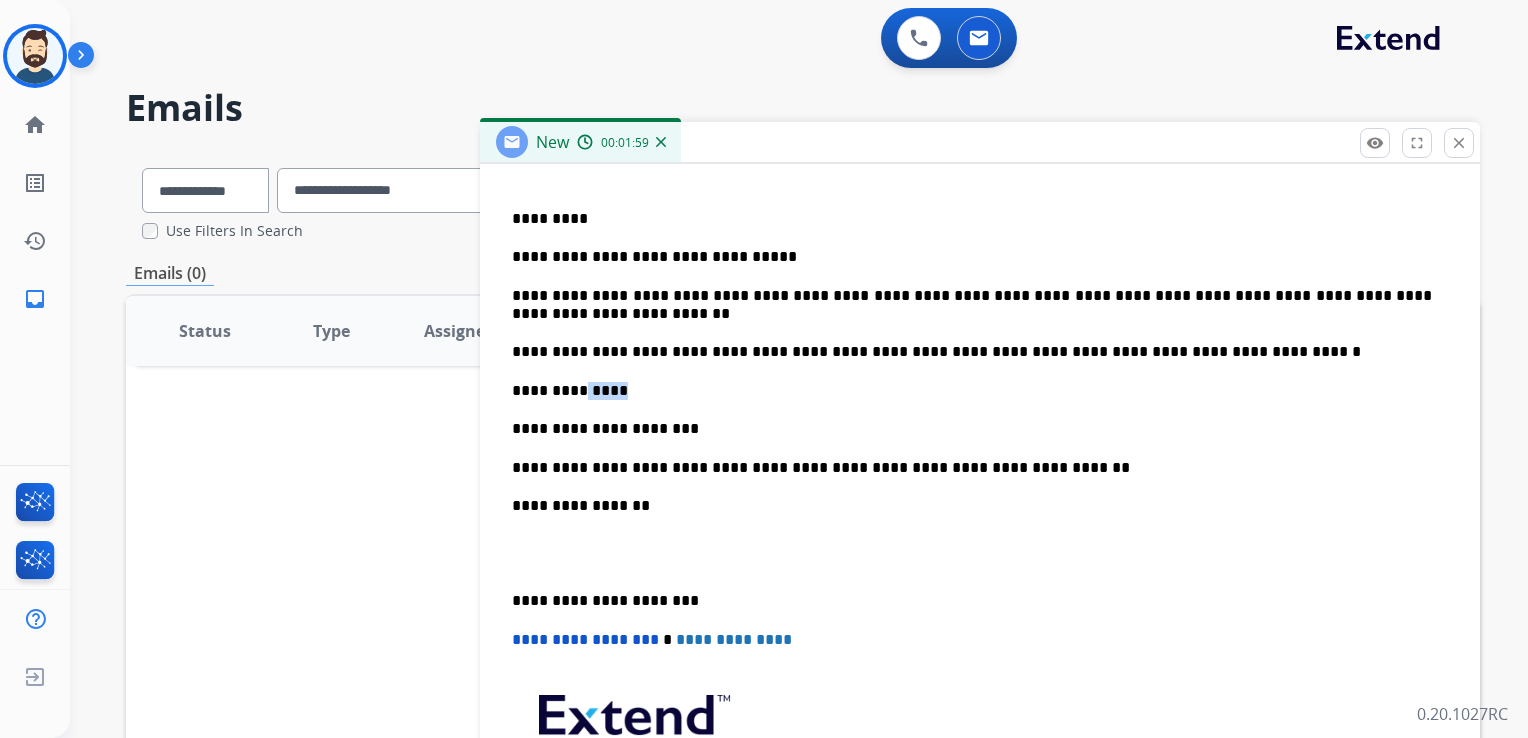 click on "**********" at bounding box center [972, 391] 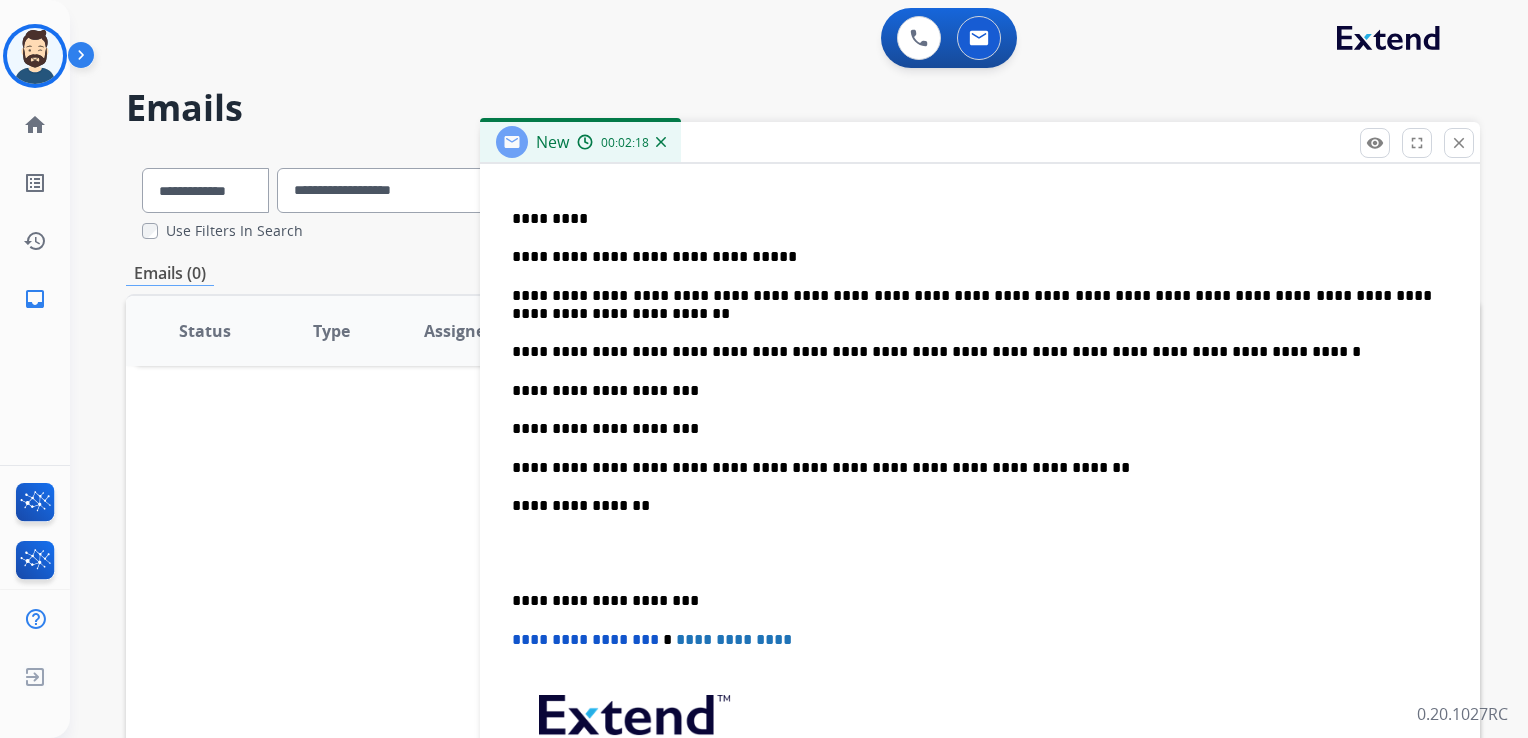 click on "**********" at bounding box center (972, 429) 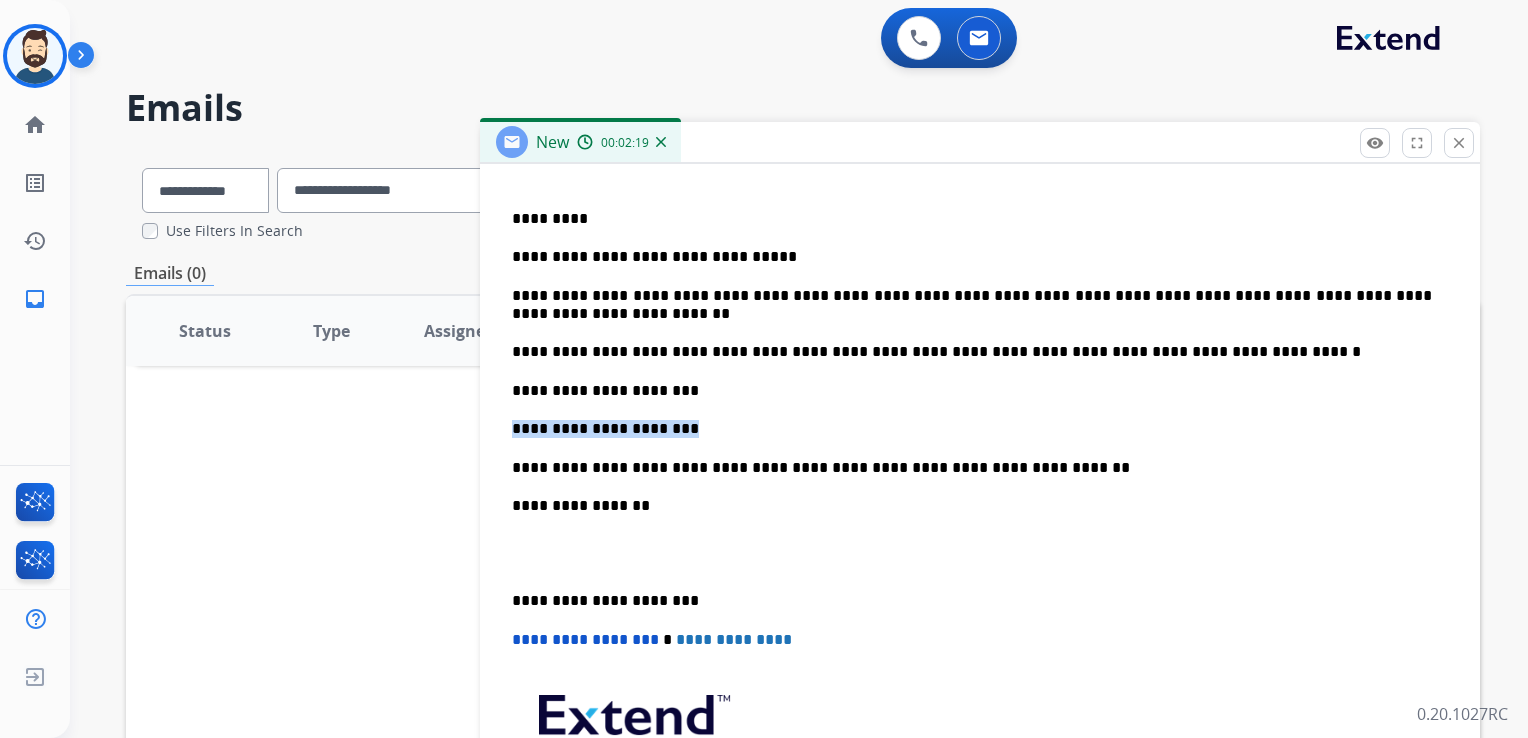 click on "**********" at bounding box center (972, 429) 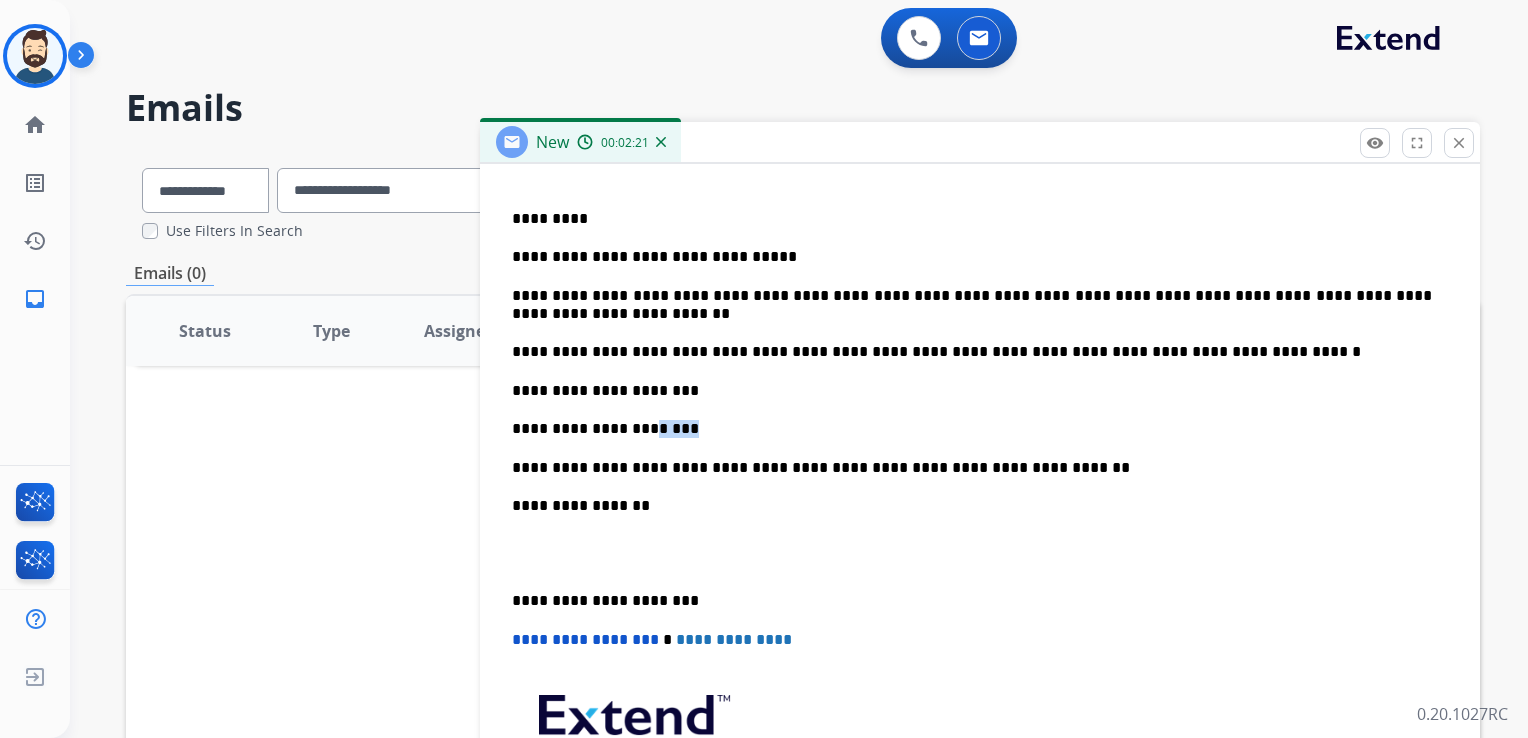 drag, startPoint x: 633, startPoint y: 425, endPoint x: 695, endPoint y: 425, distance: 62 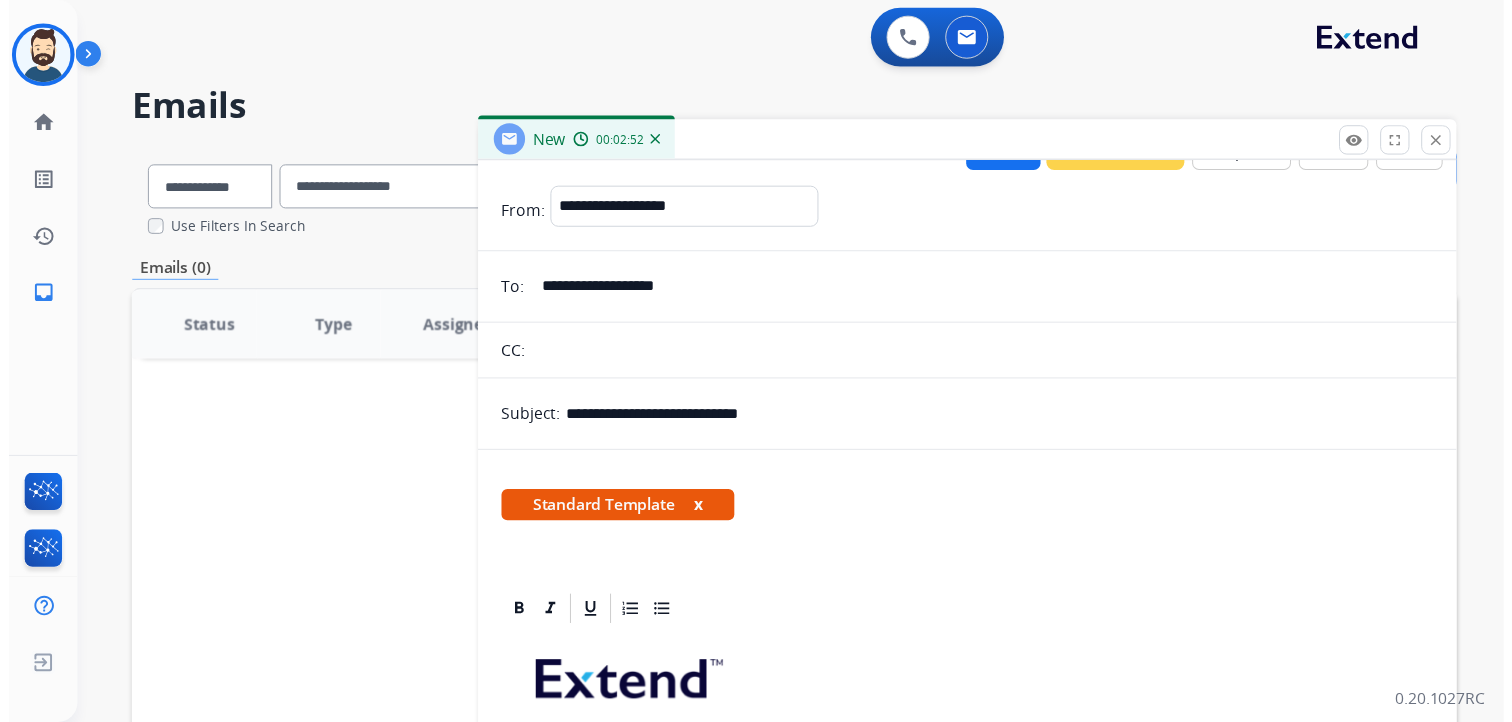 scroll, scrollTop: 0, scrollLeft: 0, axis: both 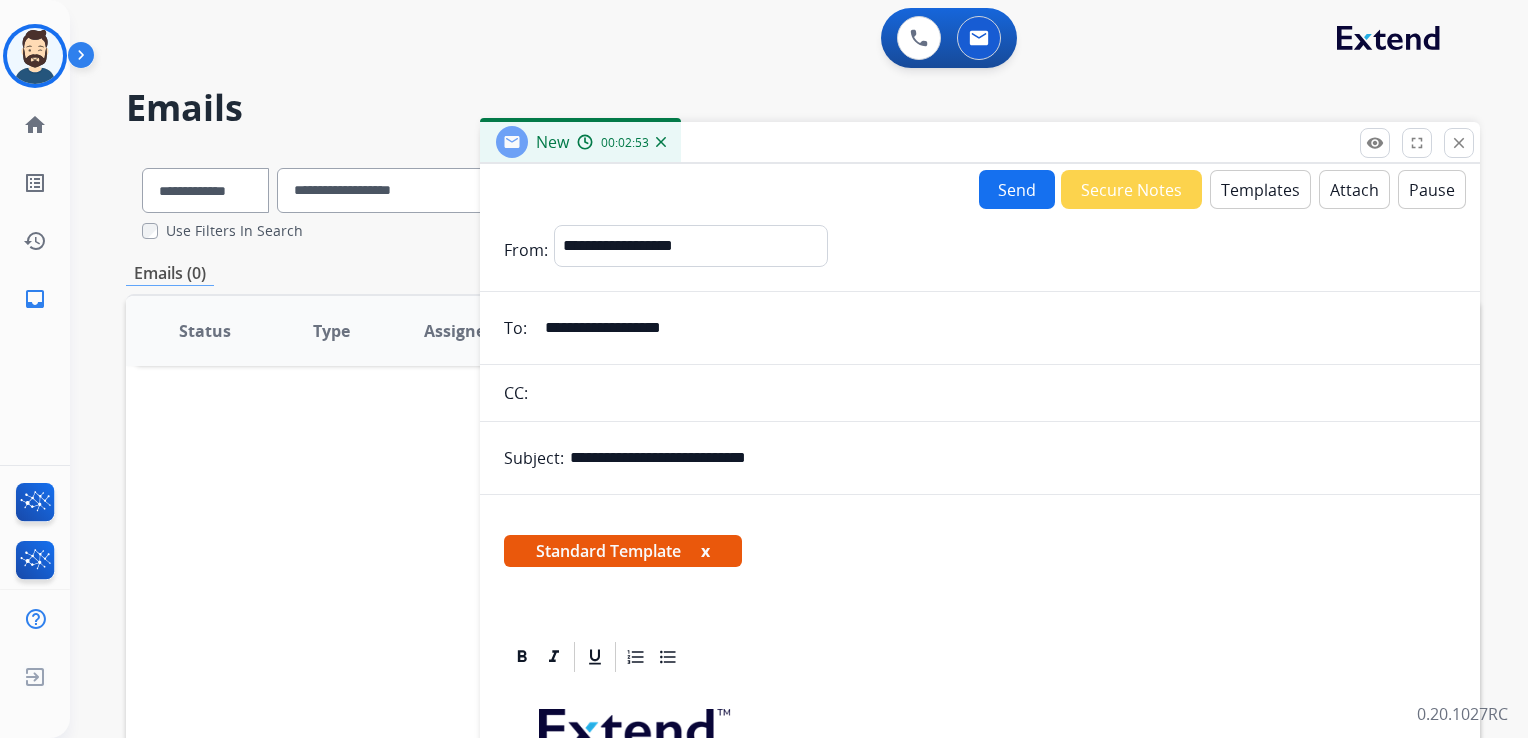 click on "Send" at bounding box center (1017, 189) 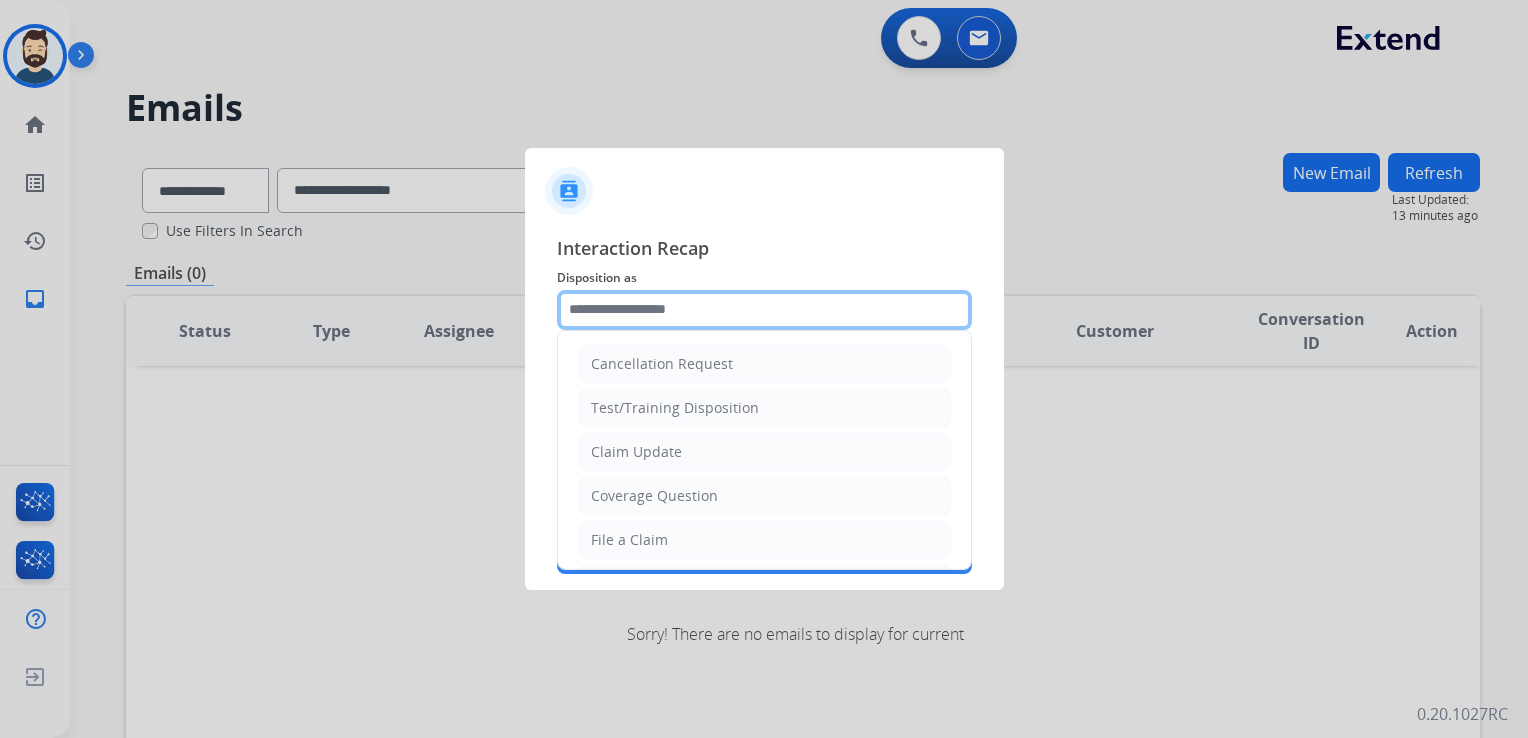 click 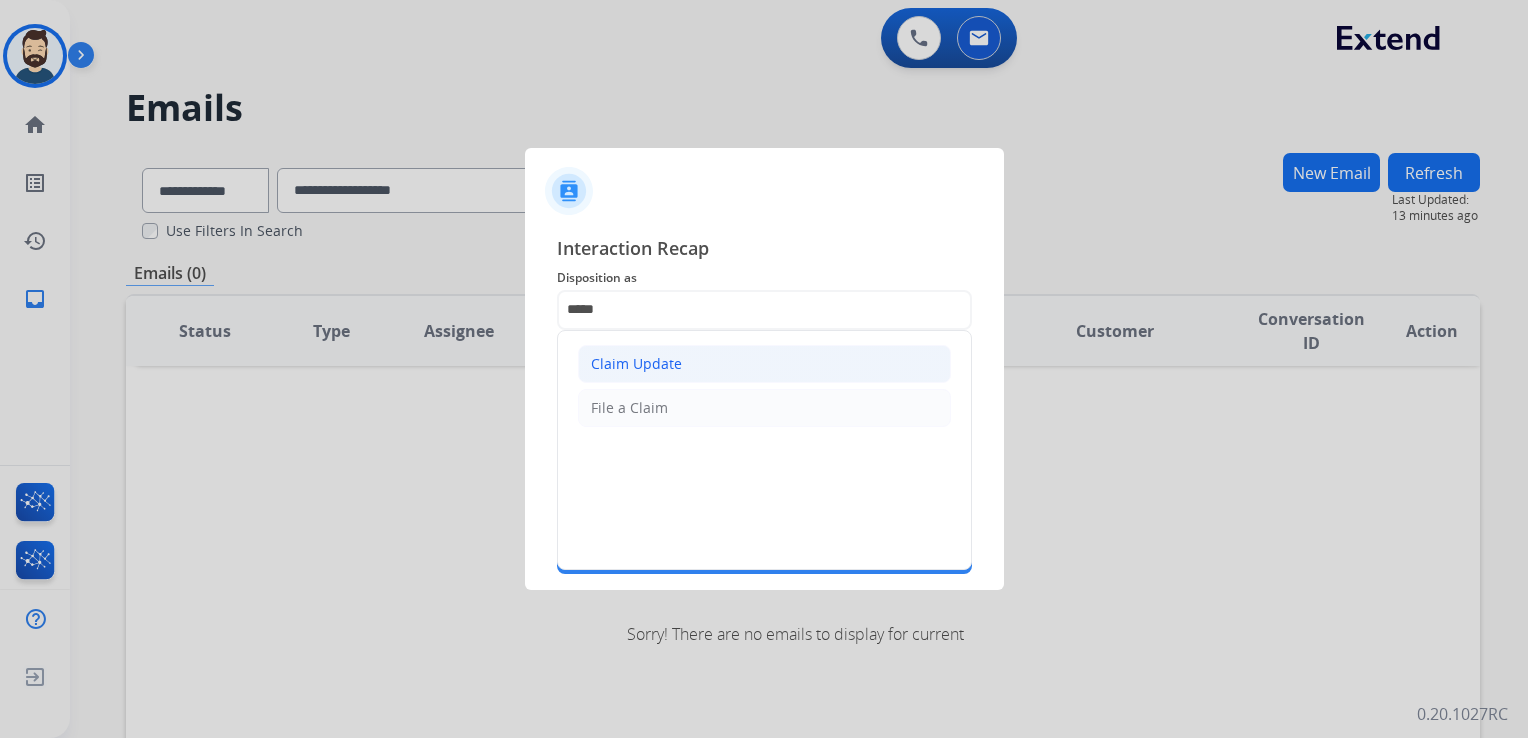 click on "Claim Update" 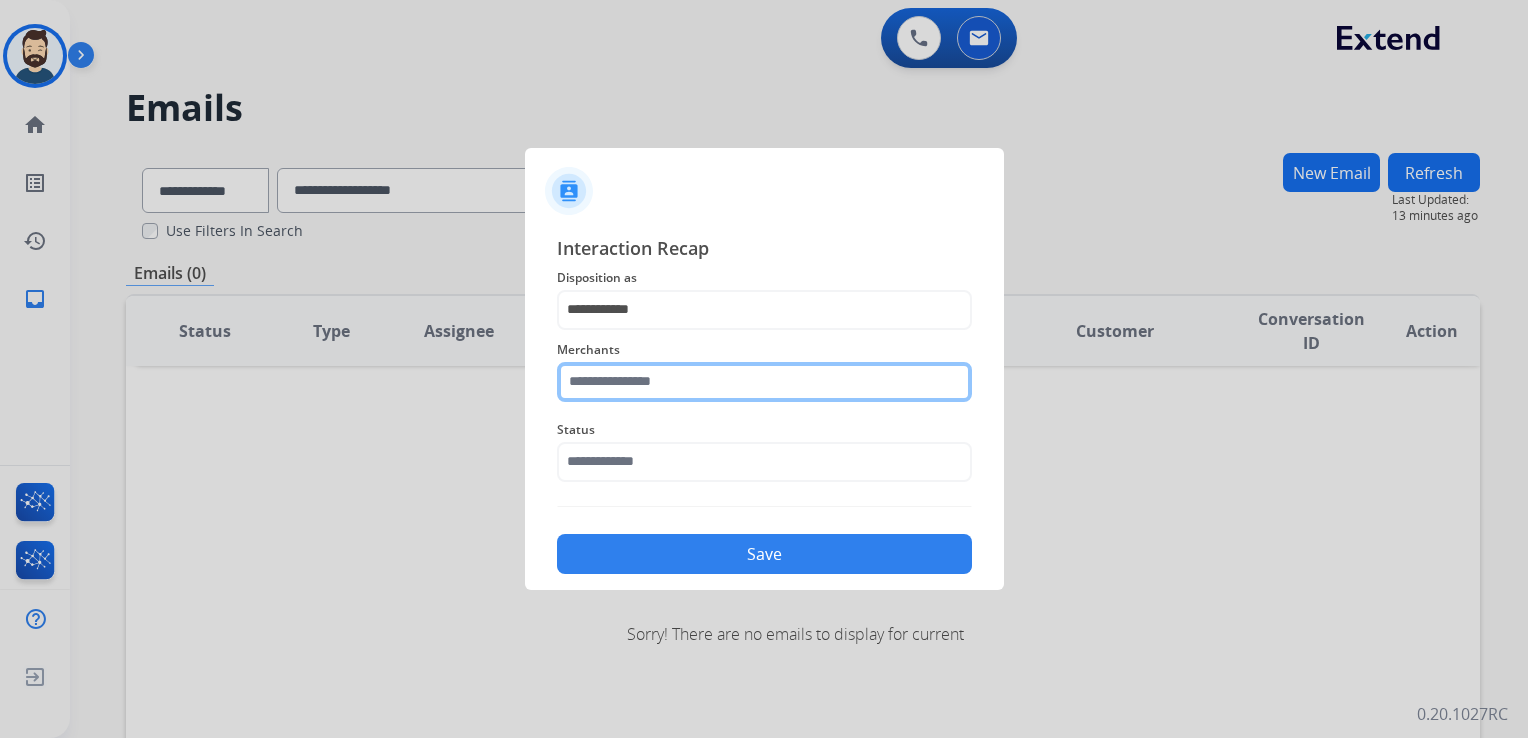 click 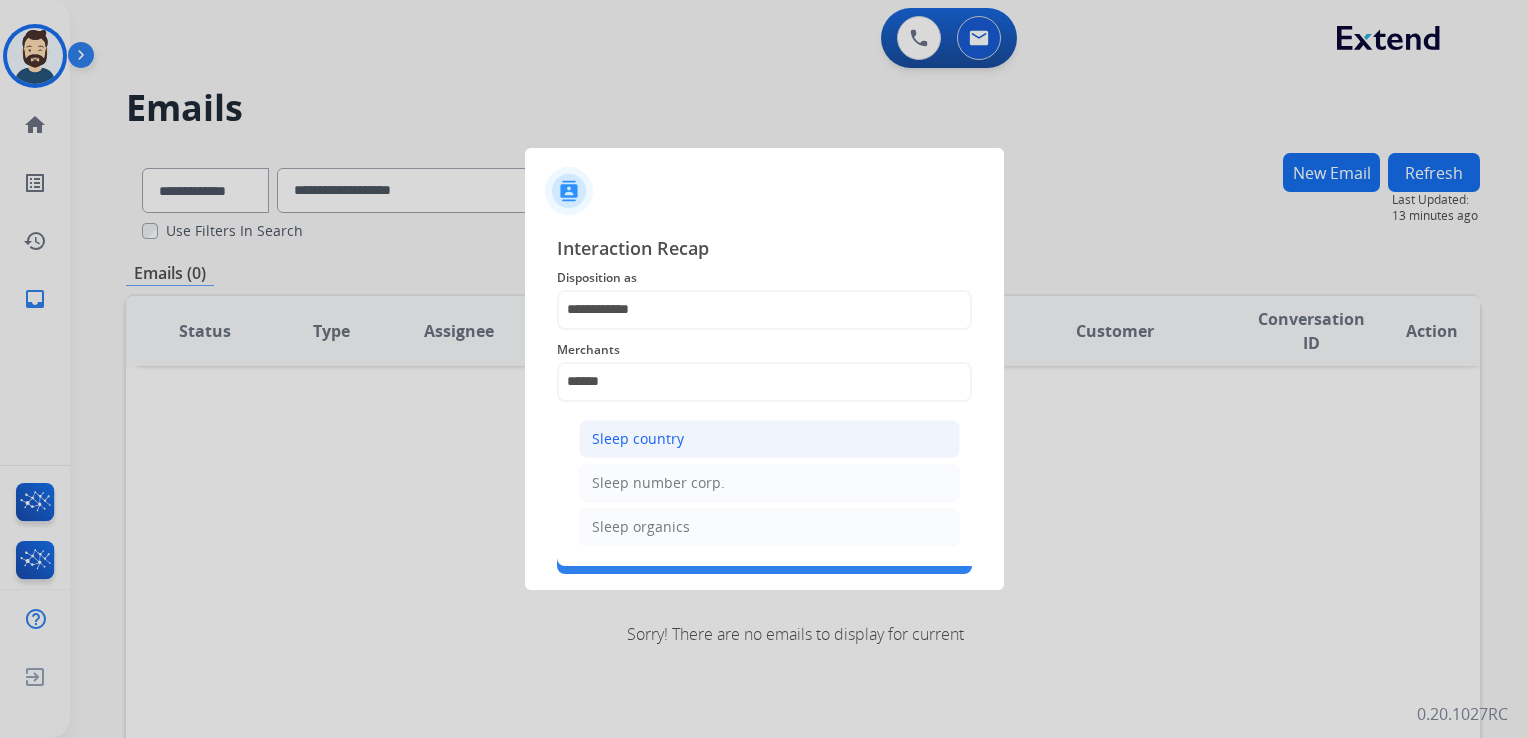 click on "Sleep country" 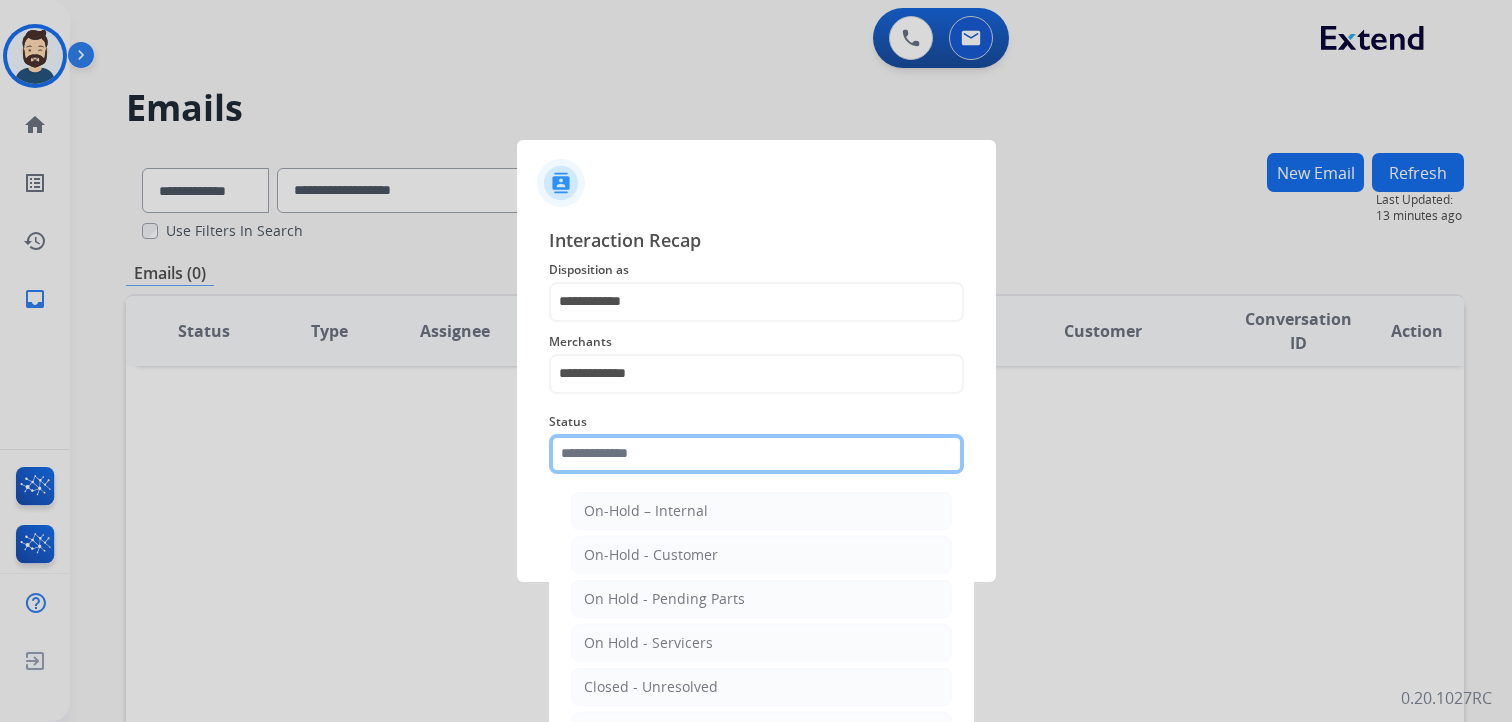 click 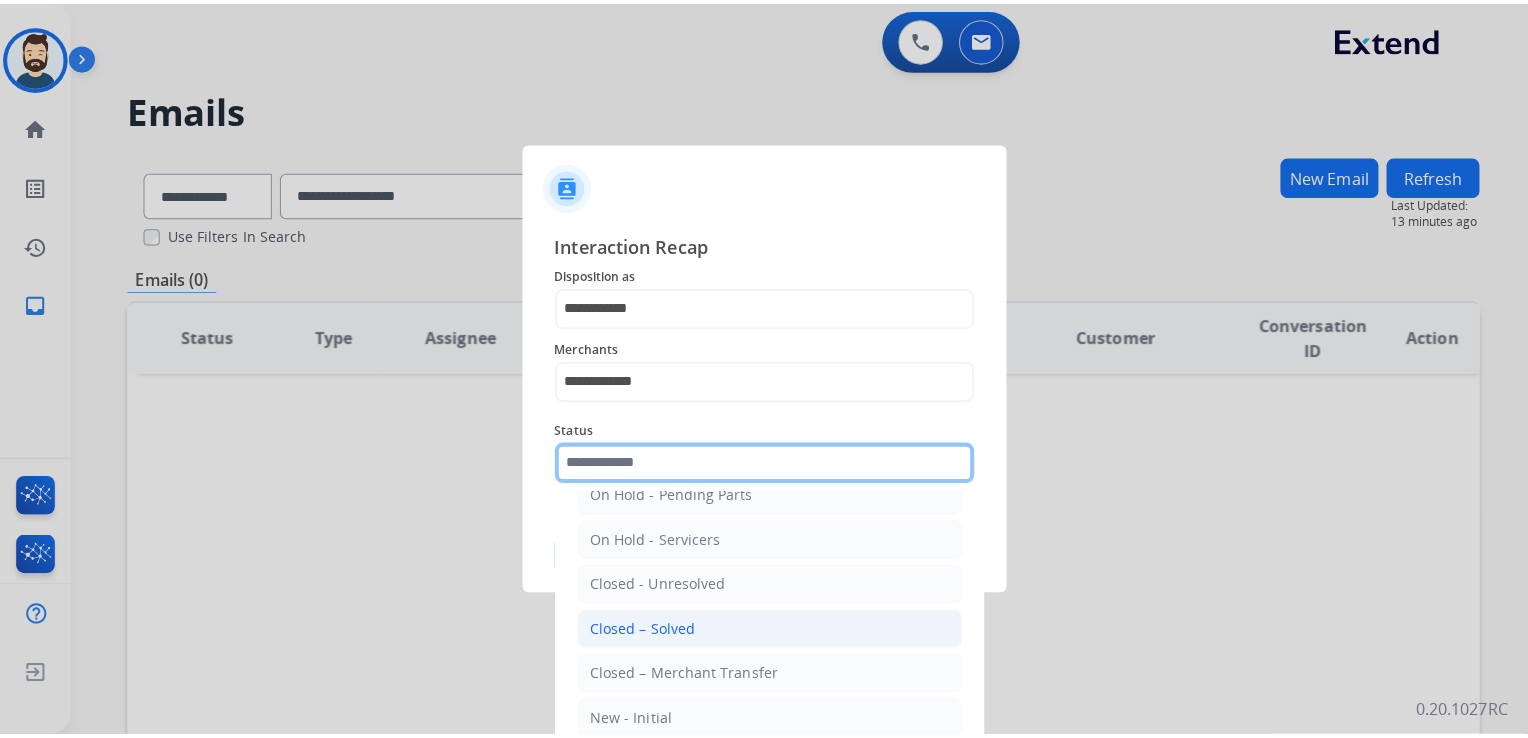 scroll, scrollTop: 116, scrollLeft: 0, axis: vertical 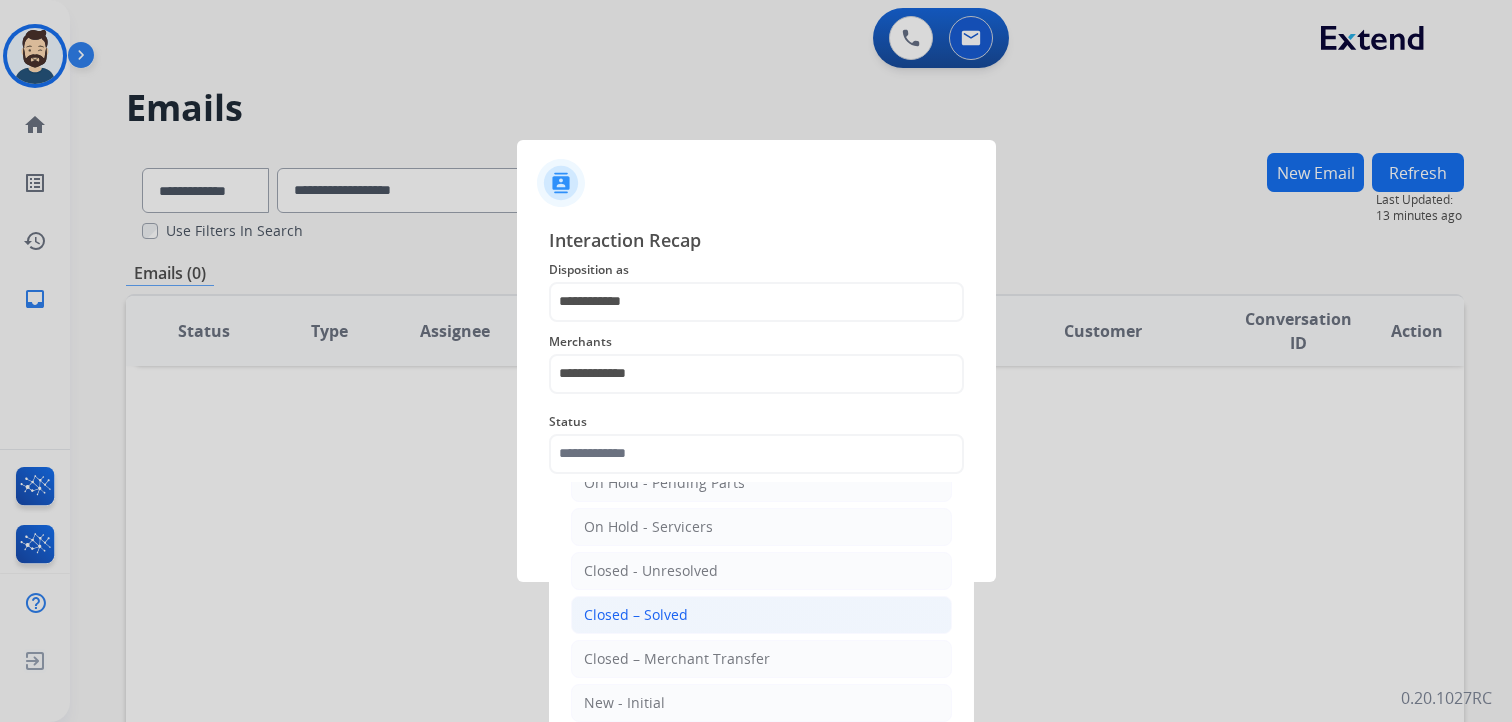 click on "Closed – Solved" 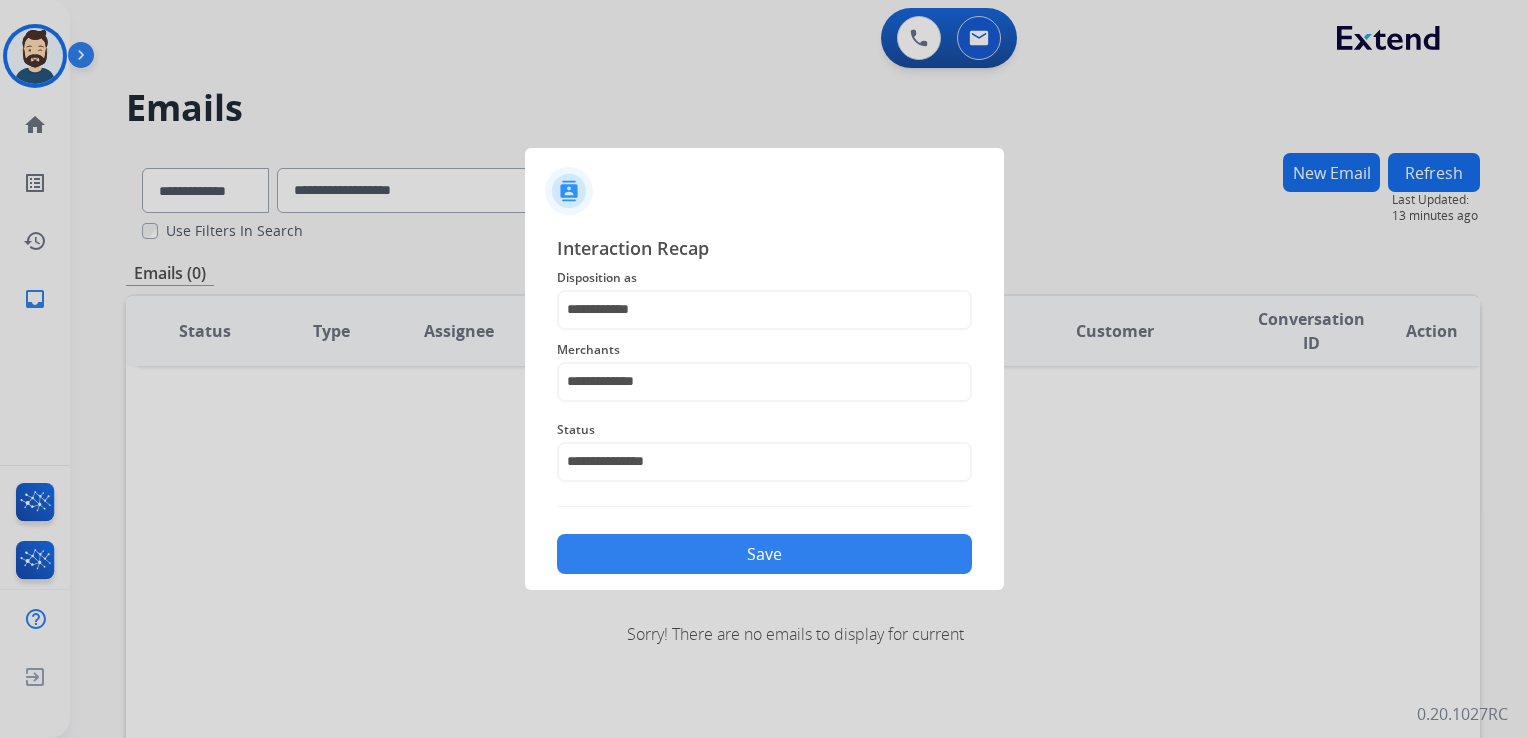 click on "Save" 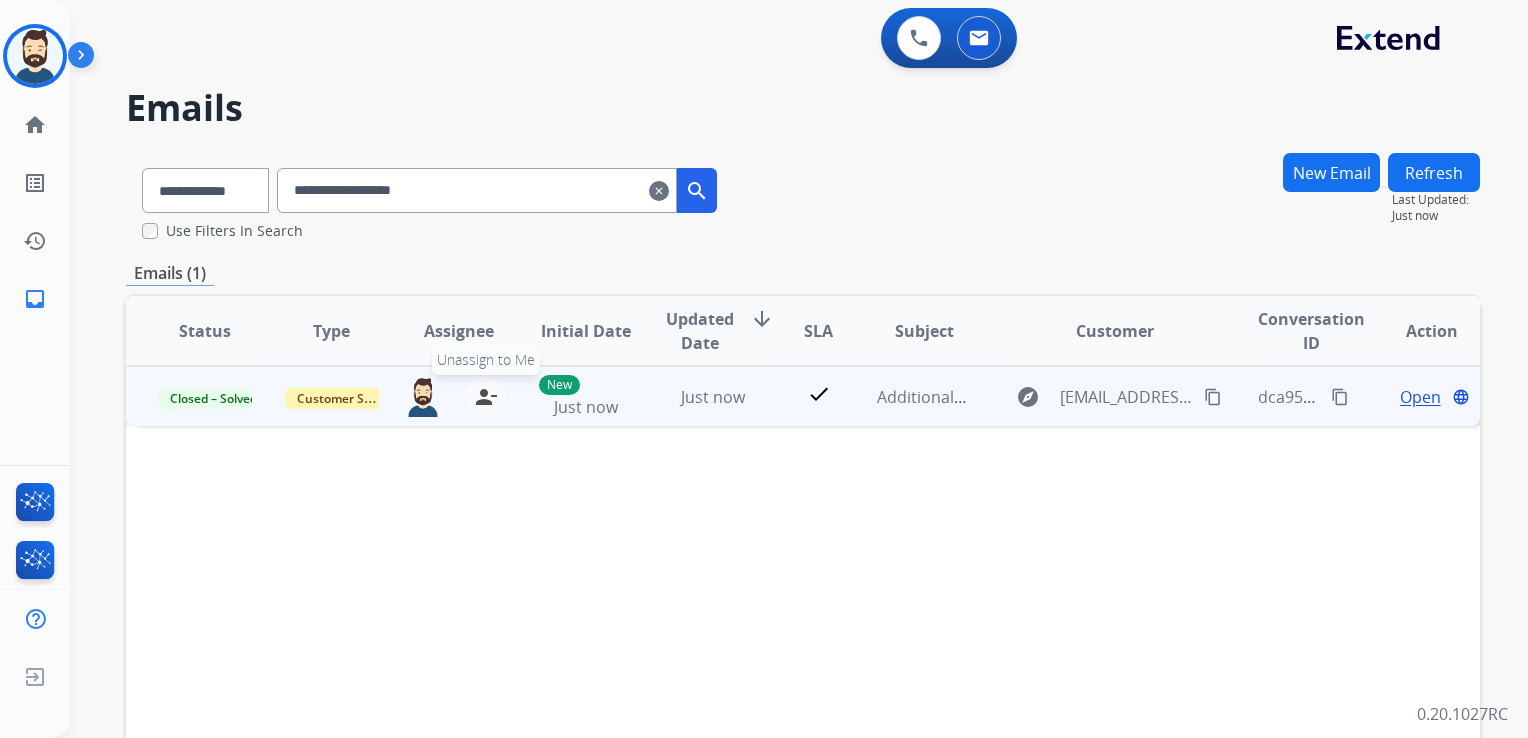 click on "person_remove" at bounding box center (486, 397) 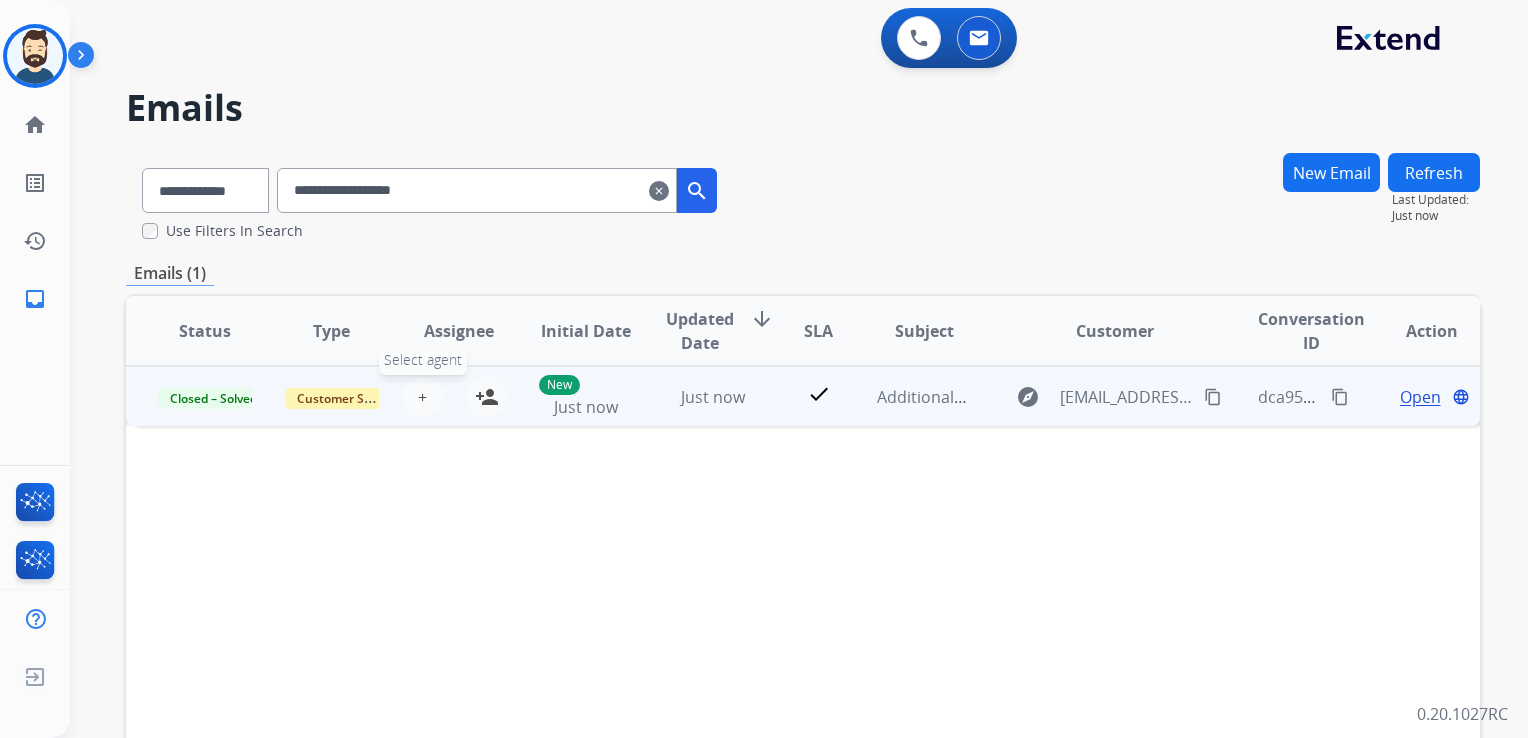 click on "+ Select agent" at bounding box center (423, 397) 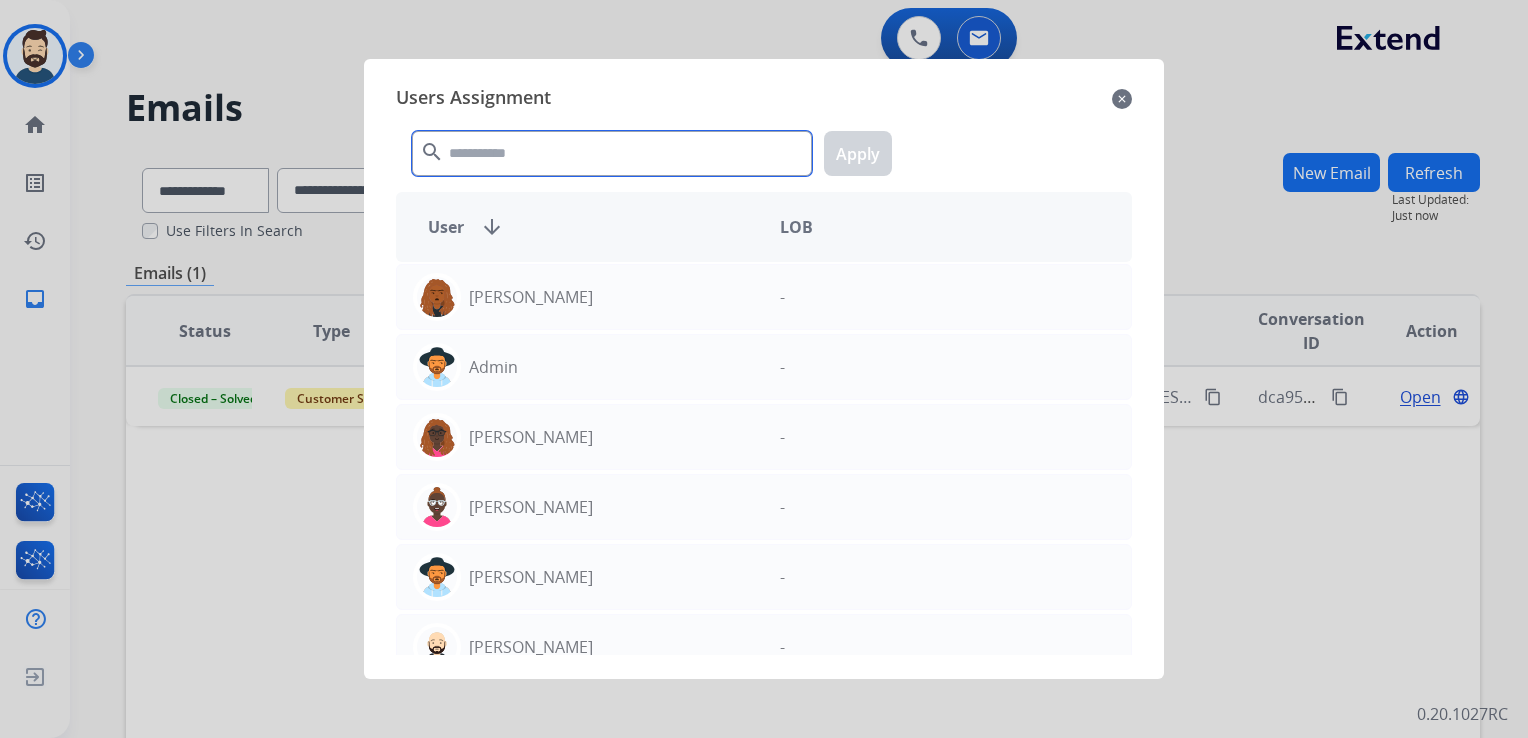 click 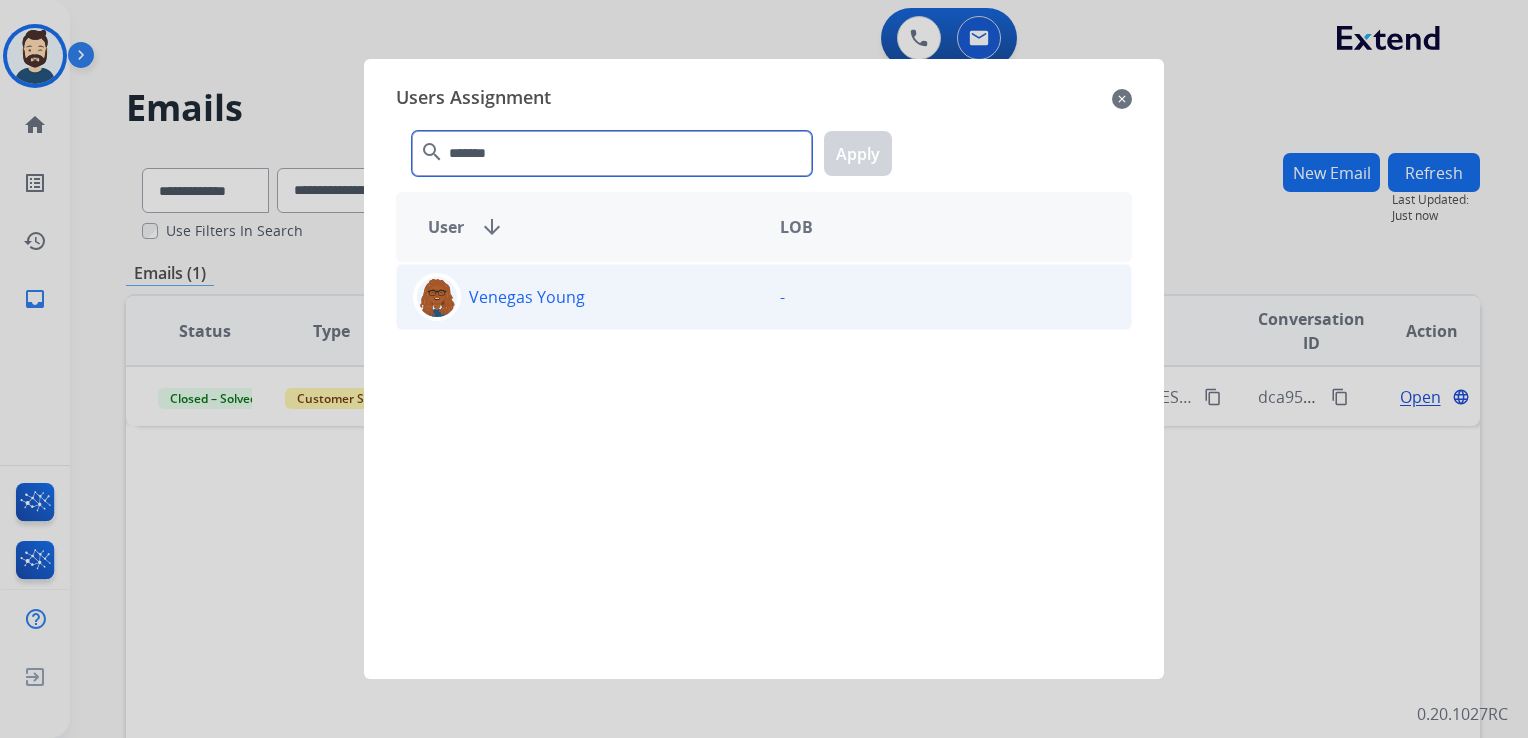 type on "*******" 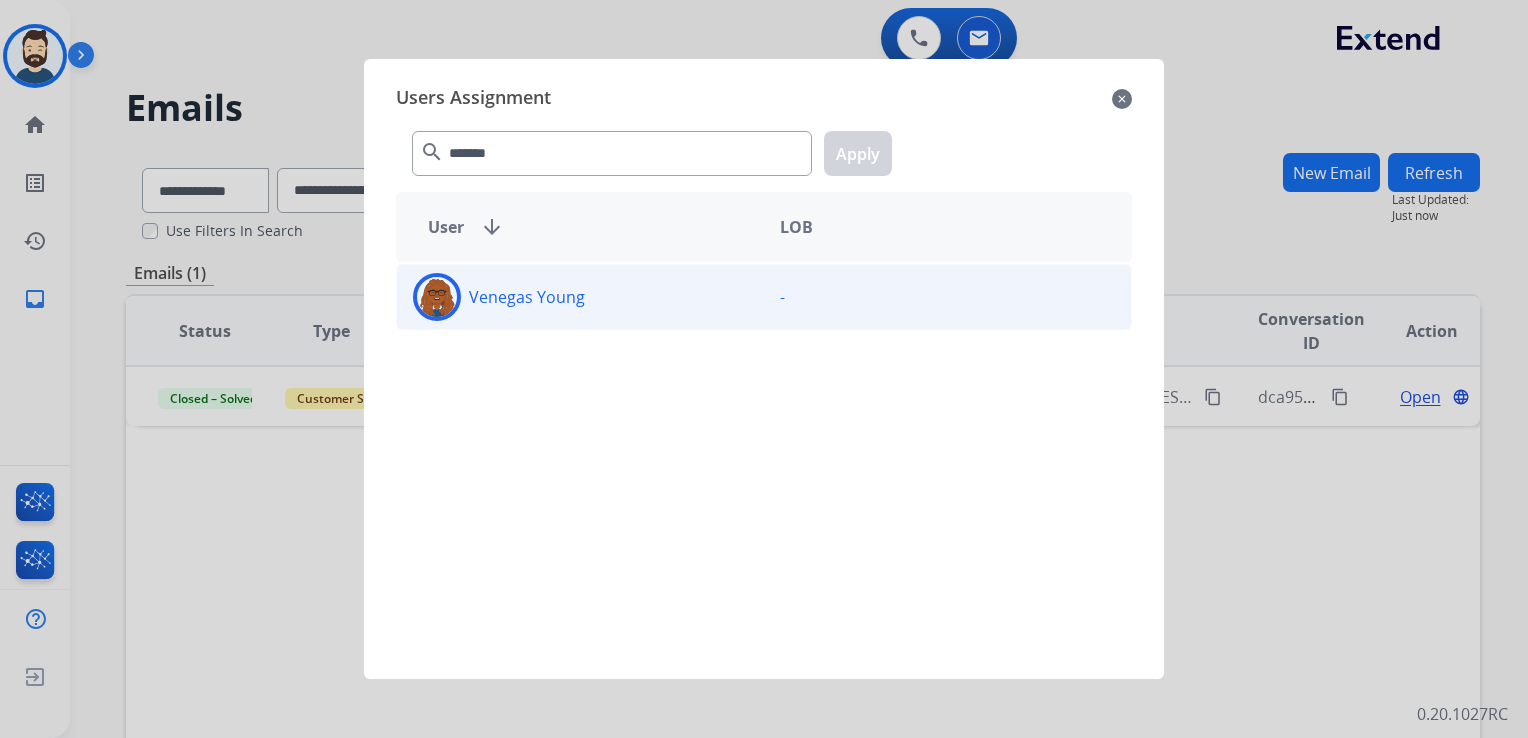 click 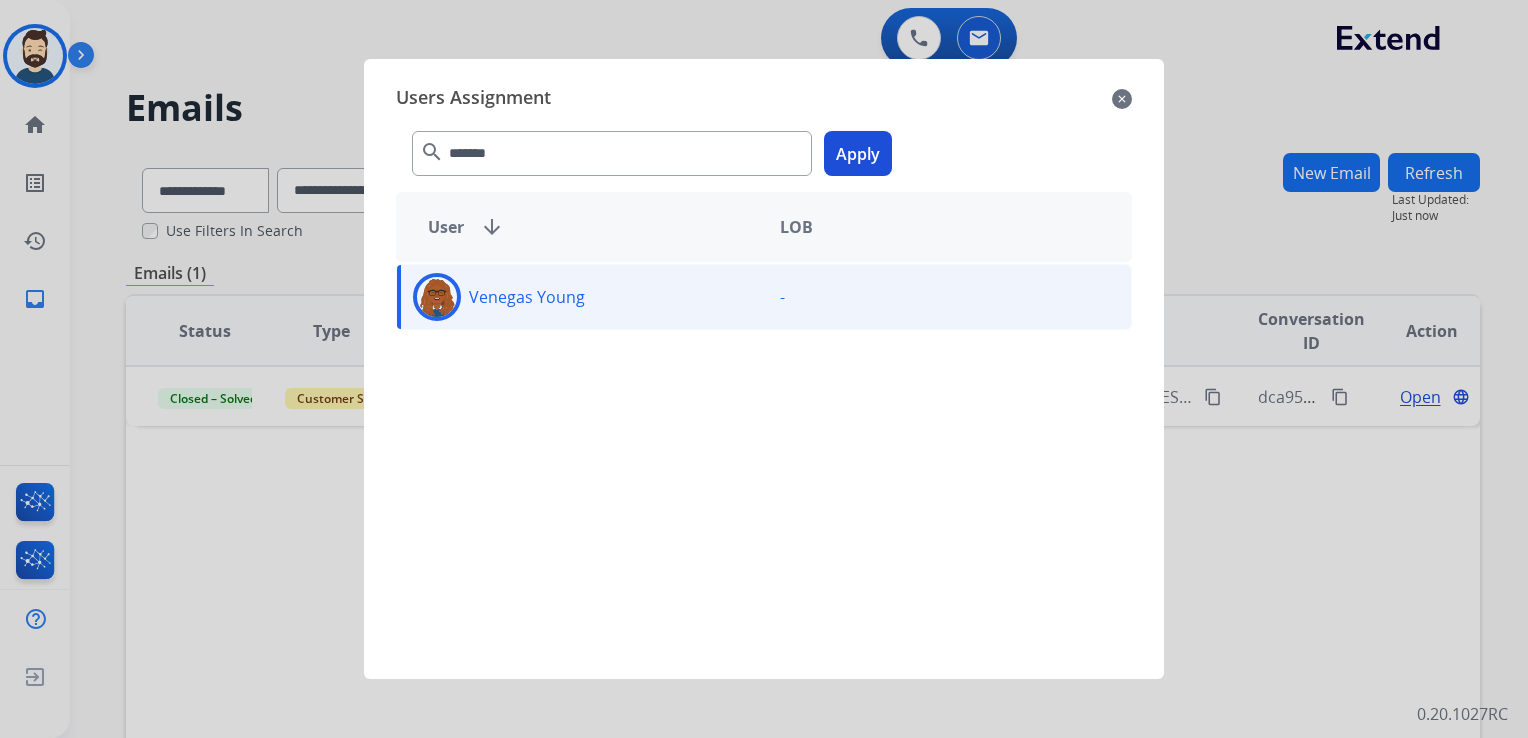 drag, startPoint x: 852, startPoint y: 159, endPoint x: 842, endPoint y: 175, distance: 18.867962 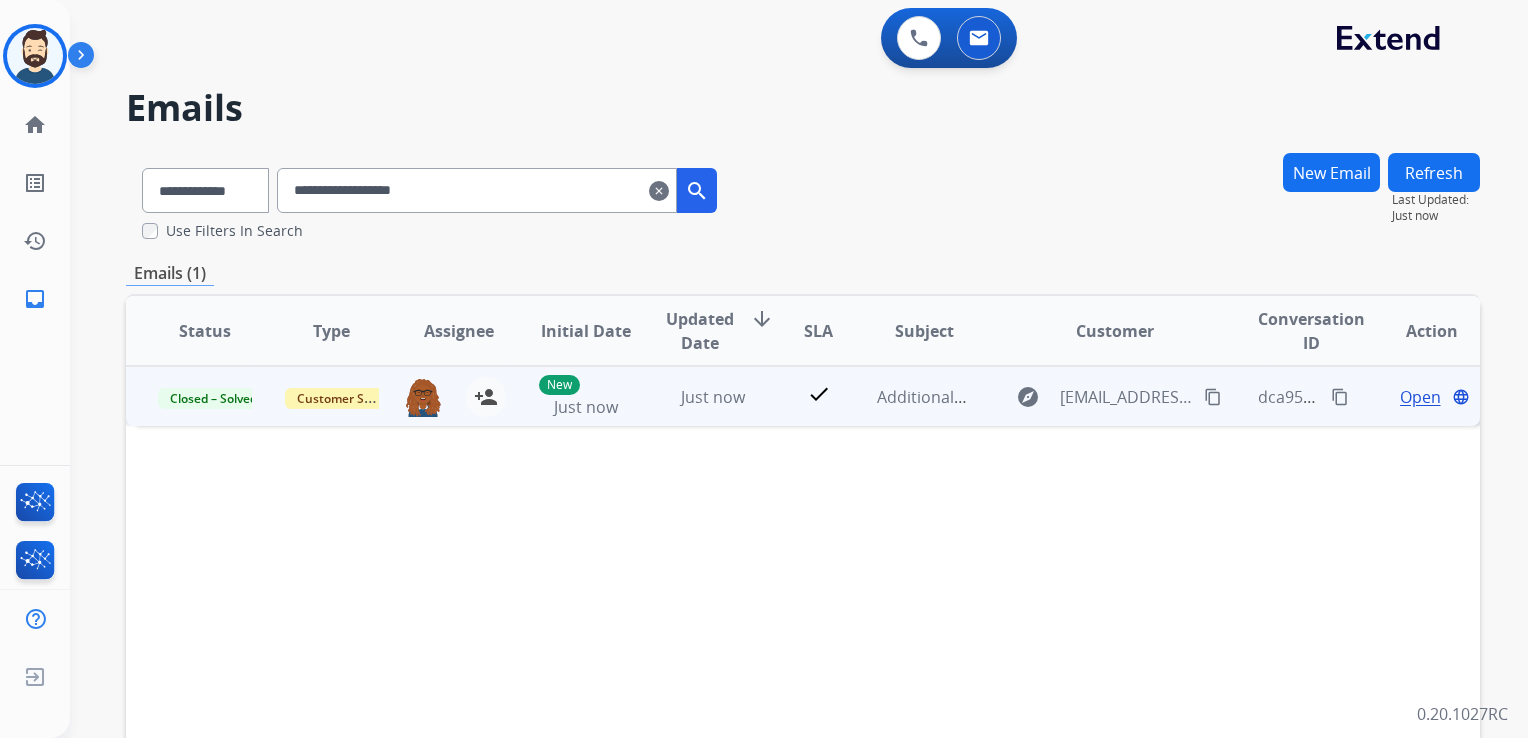click on "content_copy" at bounding box center [1340, 397] 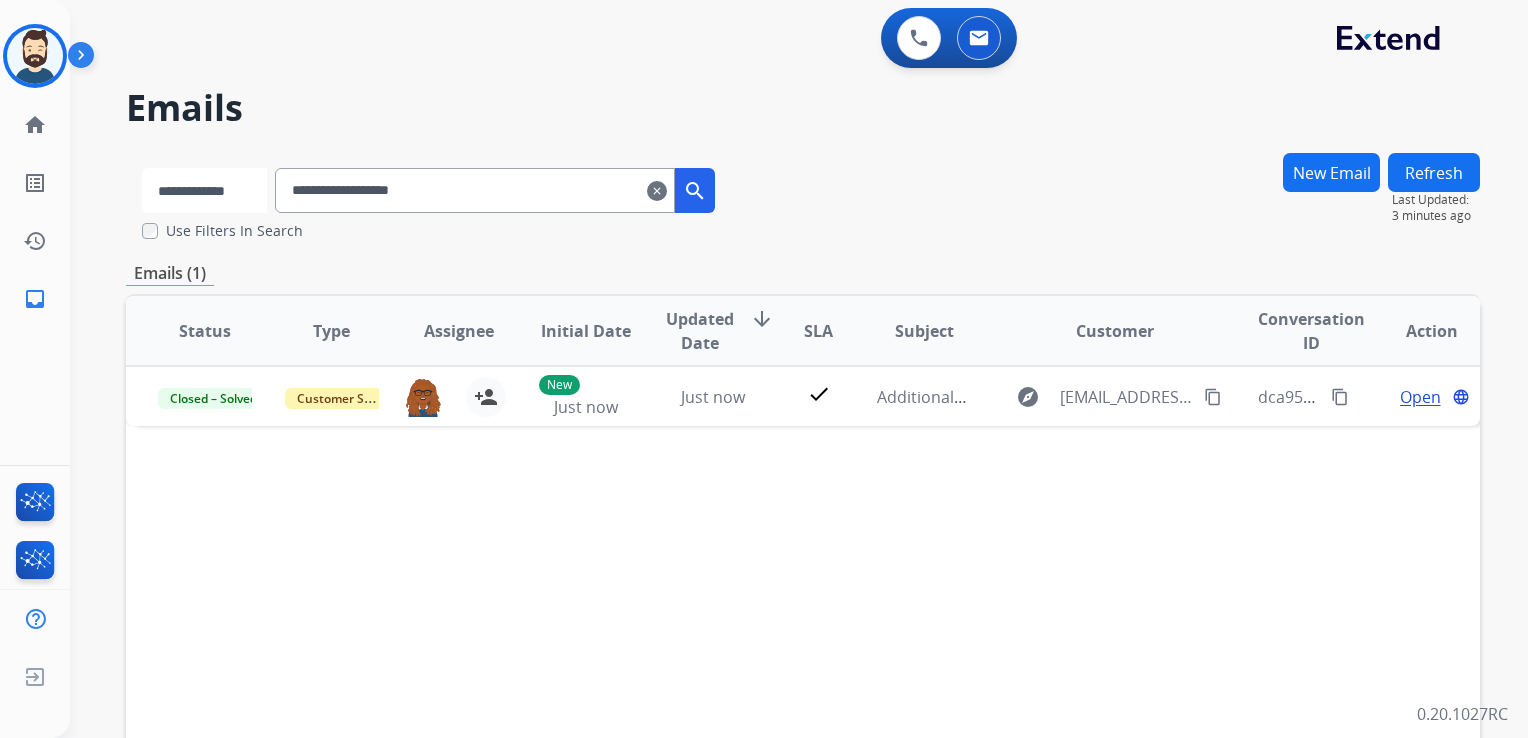 click on "**********" at bounding box center [204, 190] 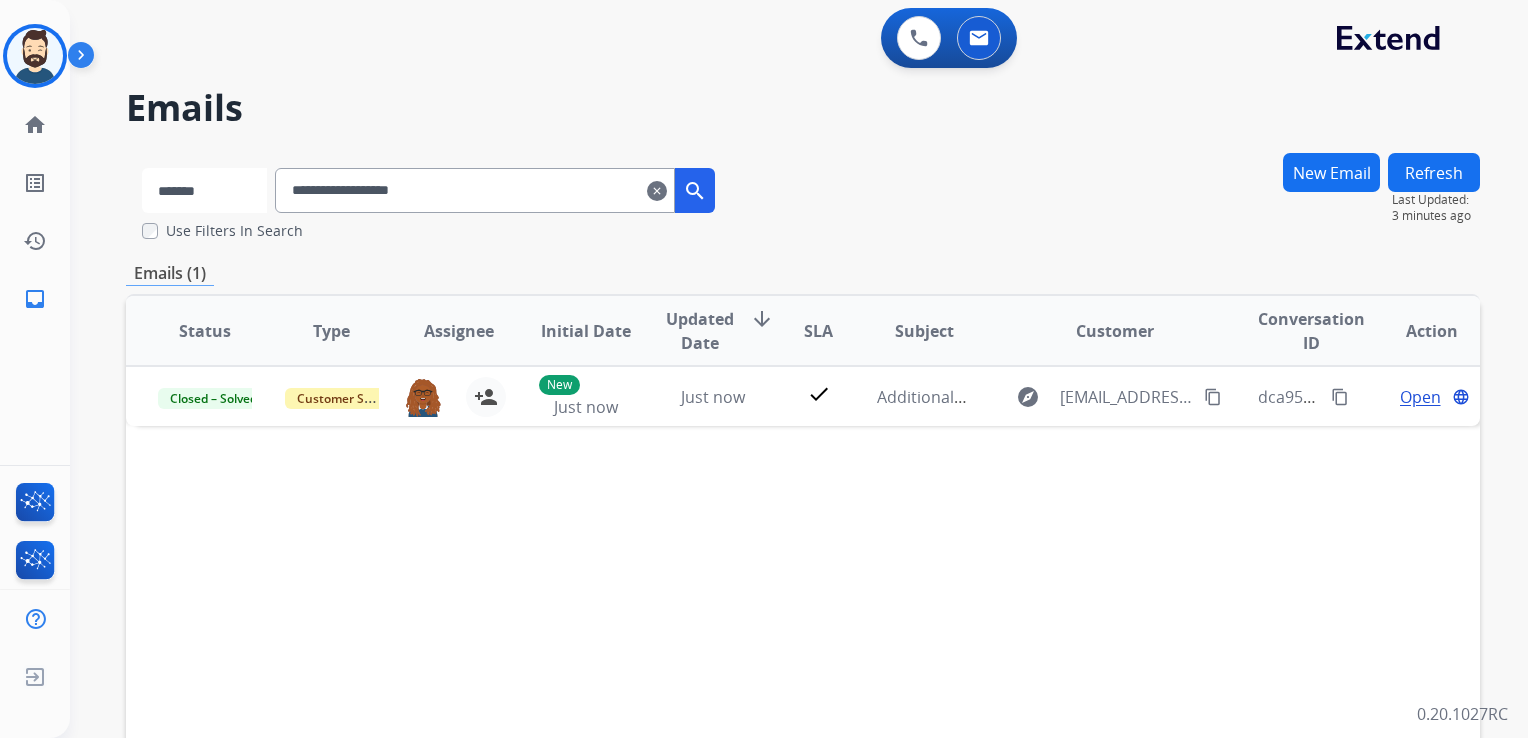 click on "**********" at bounding box center [204, 190] 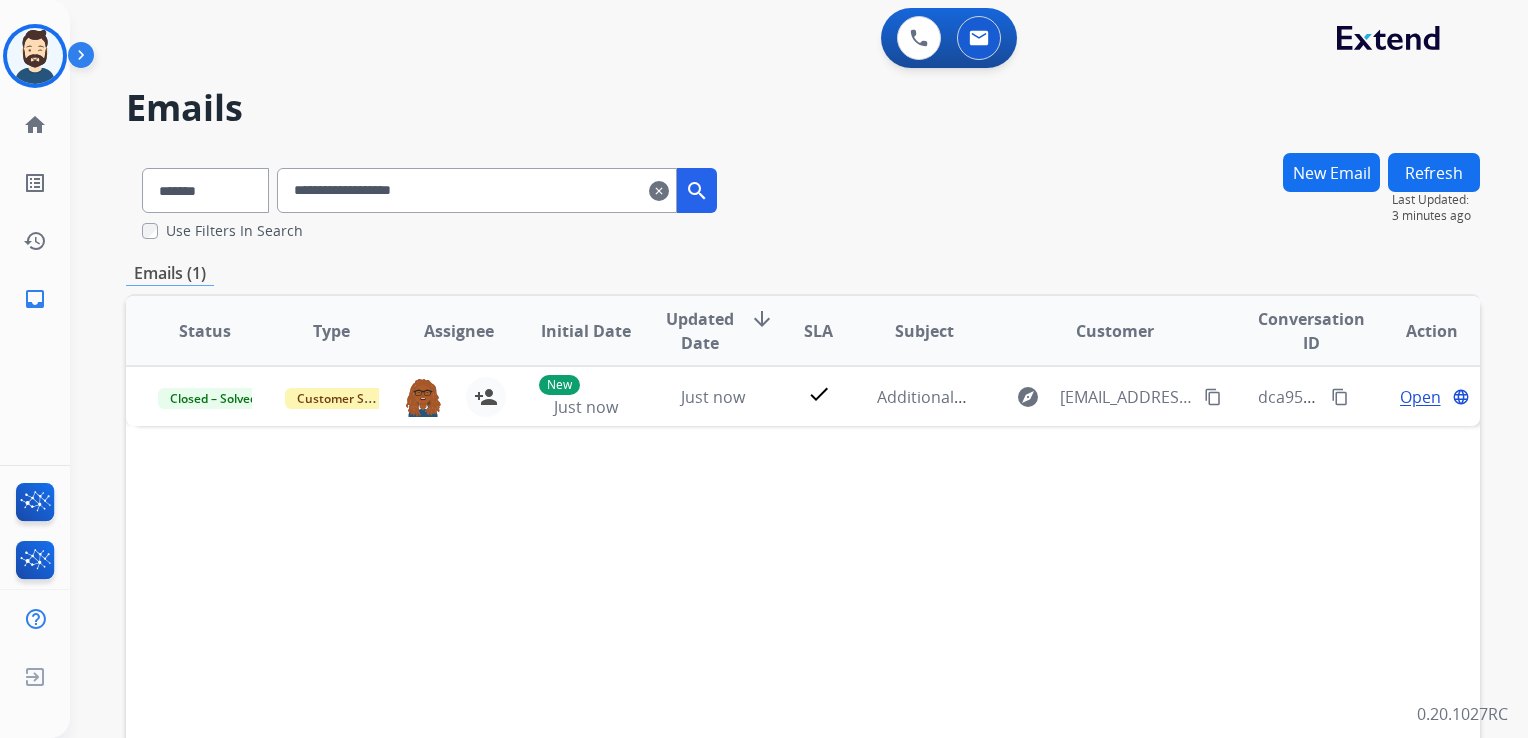 click on "**********" at bounding box center [477, 190] 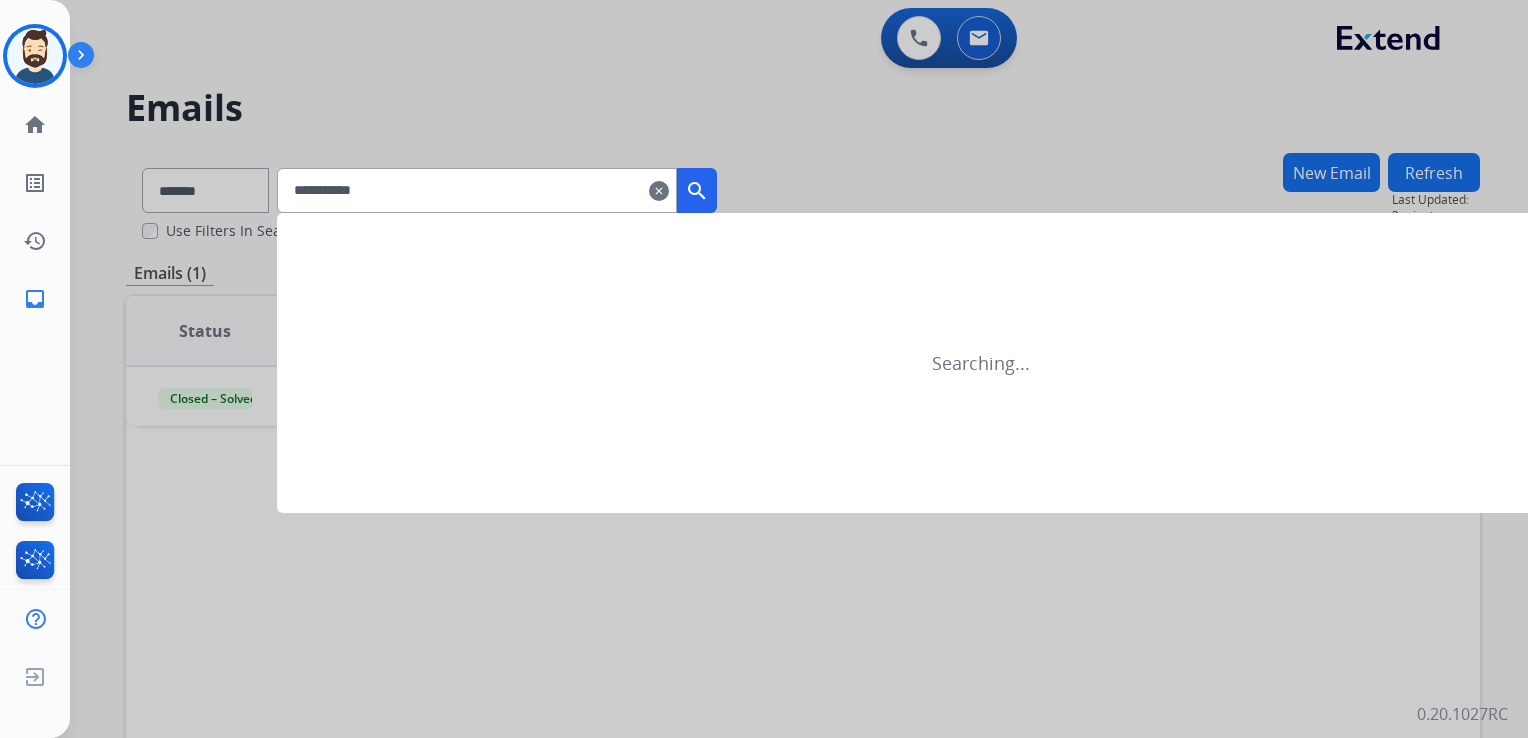 click on "search" at bounding box center (697, 191) 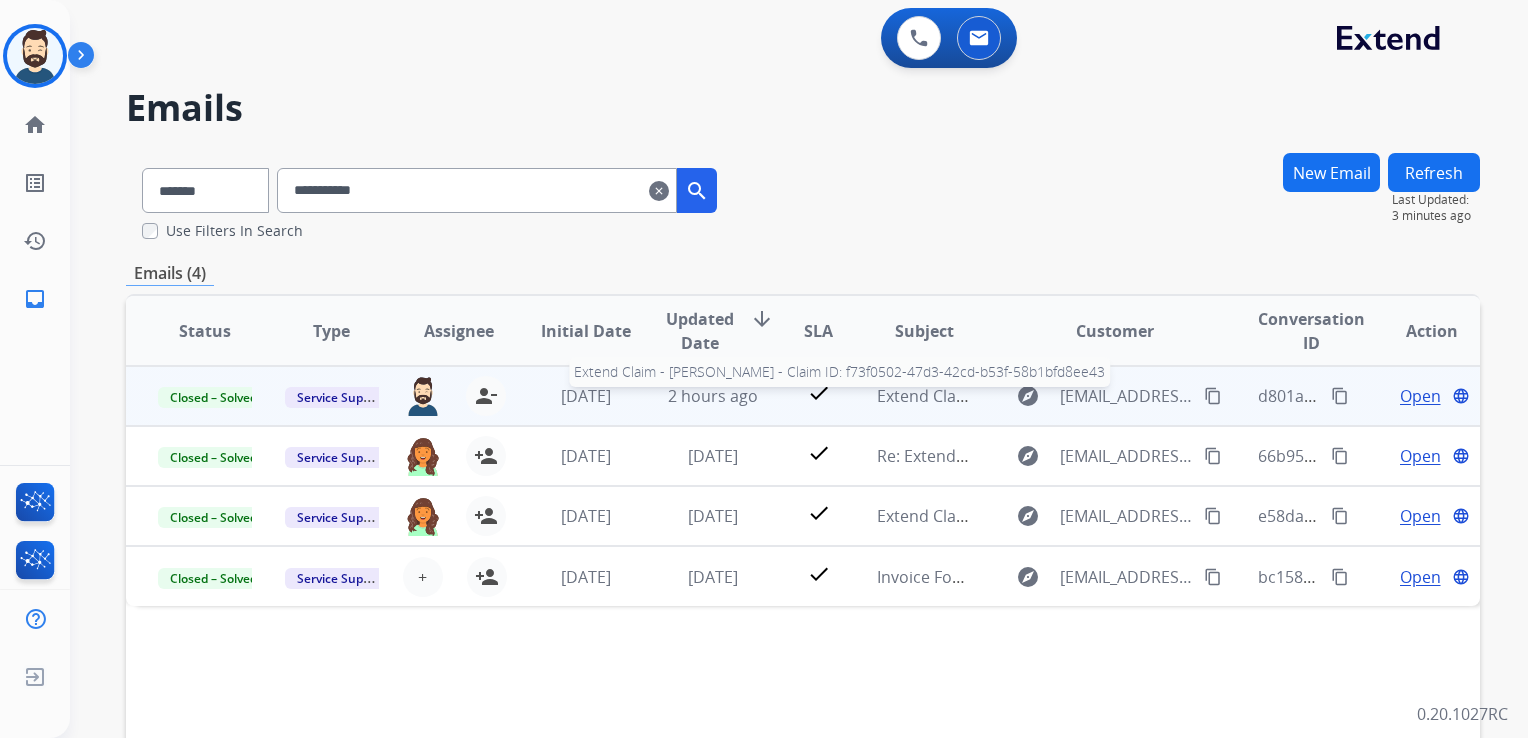 click on "Extend Claim - [PERSON_NAME] - Claim ID: f73f0502-47d3-42cd-b53f-58b1bfd8ee43" at bounding box center [1184, 396] 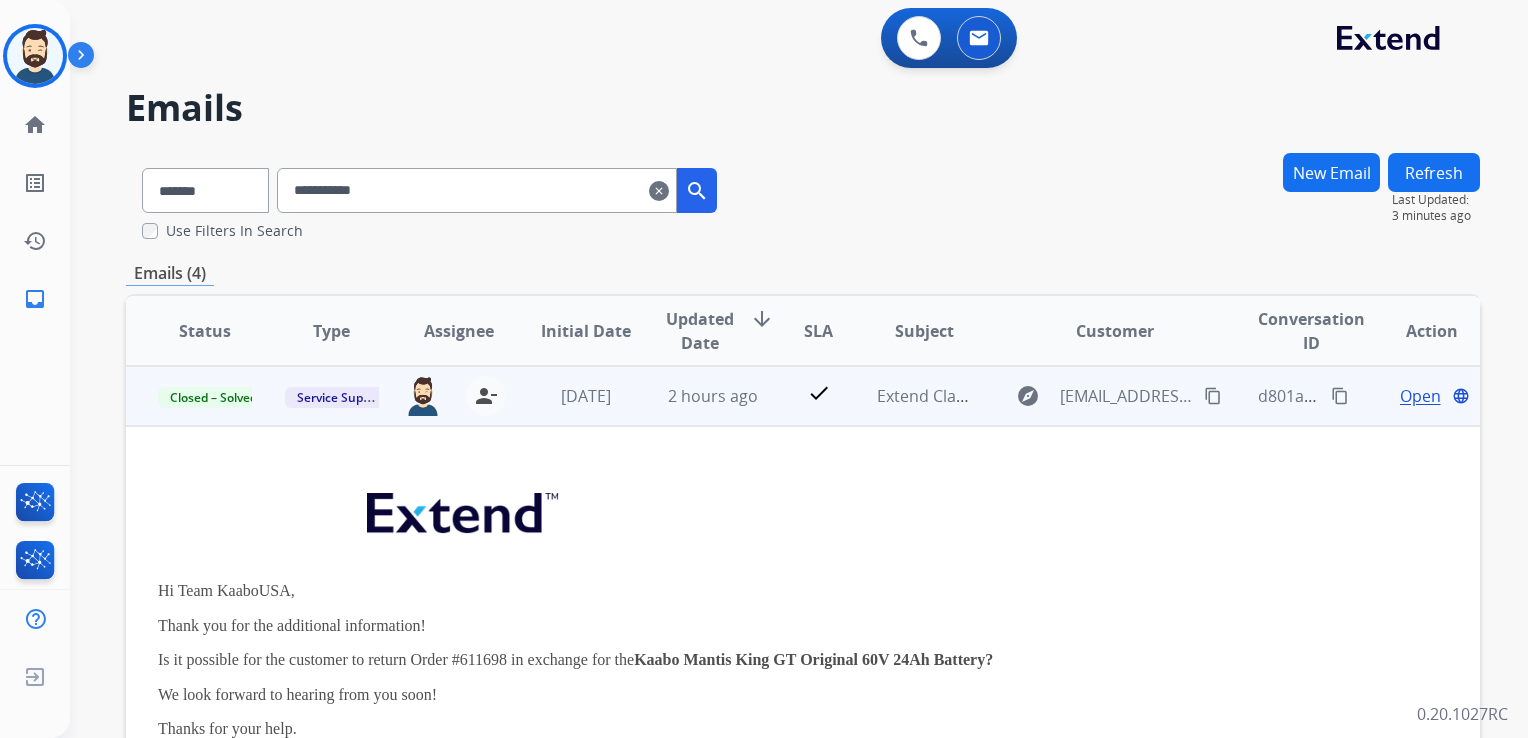 drag, startPoint x: 1428, startPoint y: 386, endPoint x: 1410, endPoint y: 387, distance: 18.027756 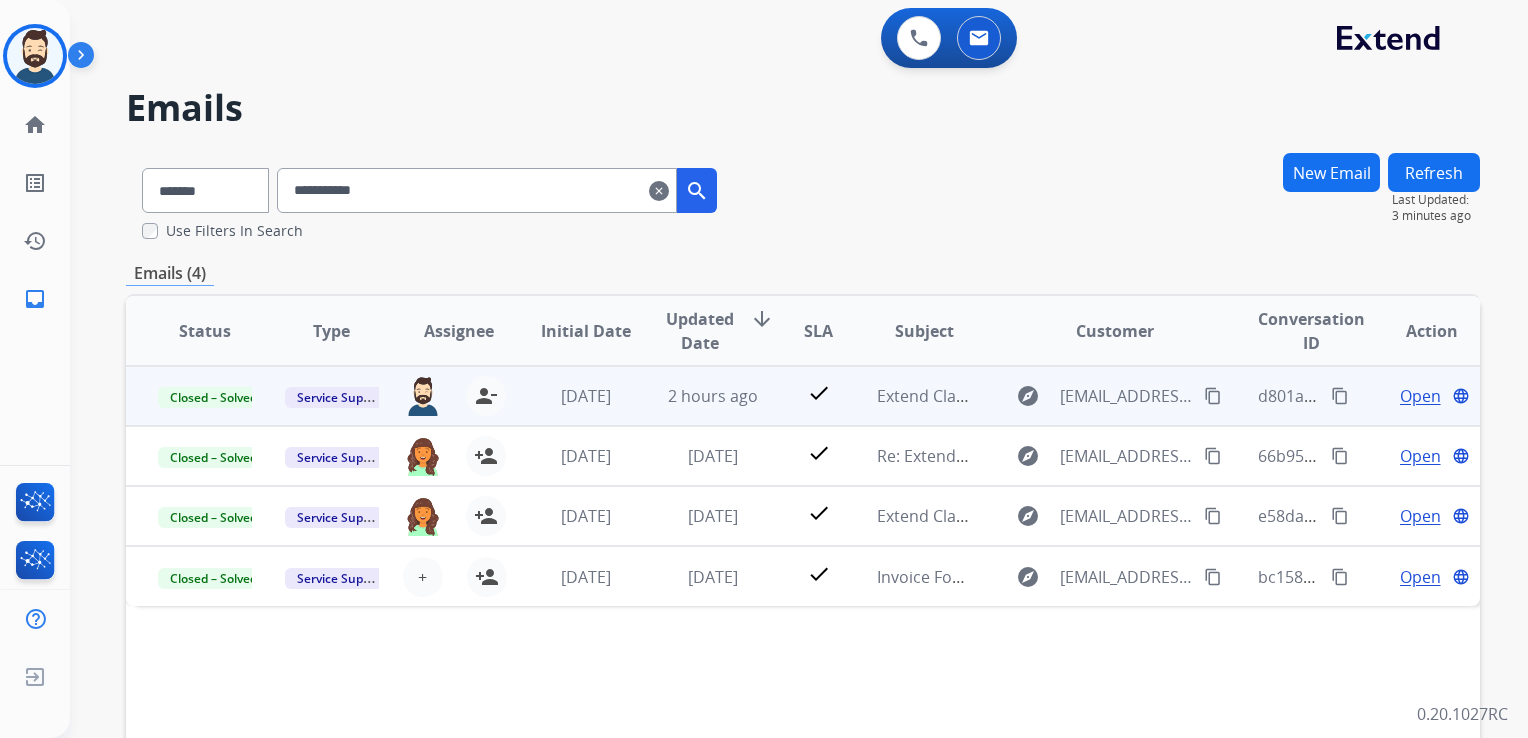 click on "Open" at bounding box center [1420, 396] 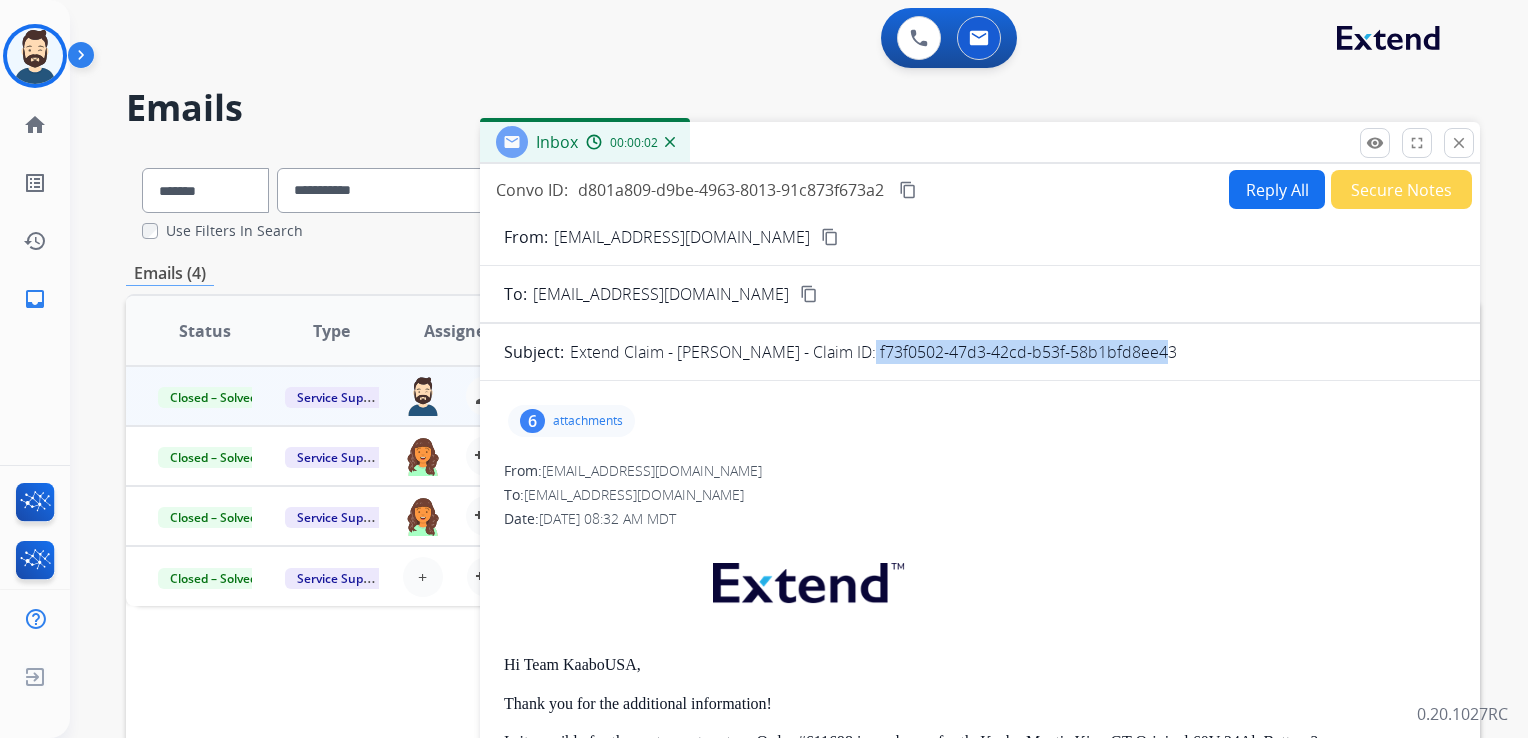drag, startPoint x: 836, startPoint y: 351, endPoint x: 1161, endPoint y: 344, distance: 325.07538 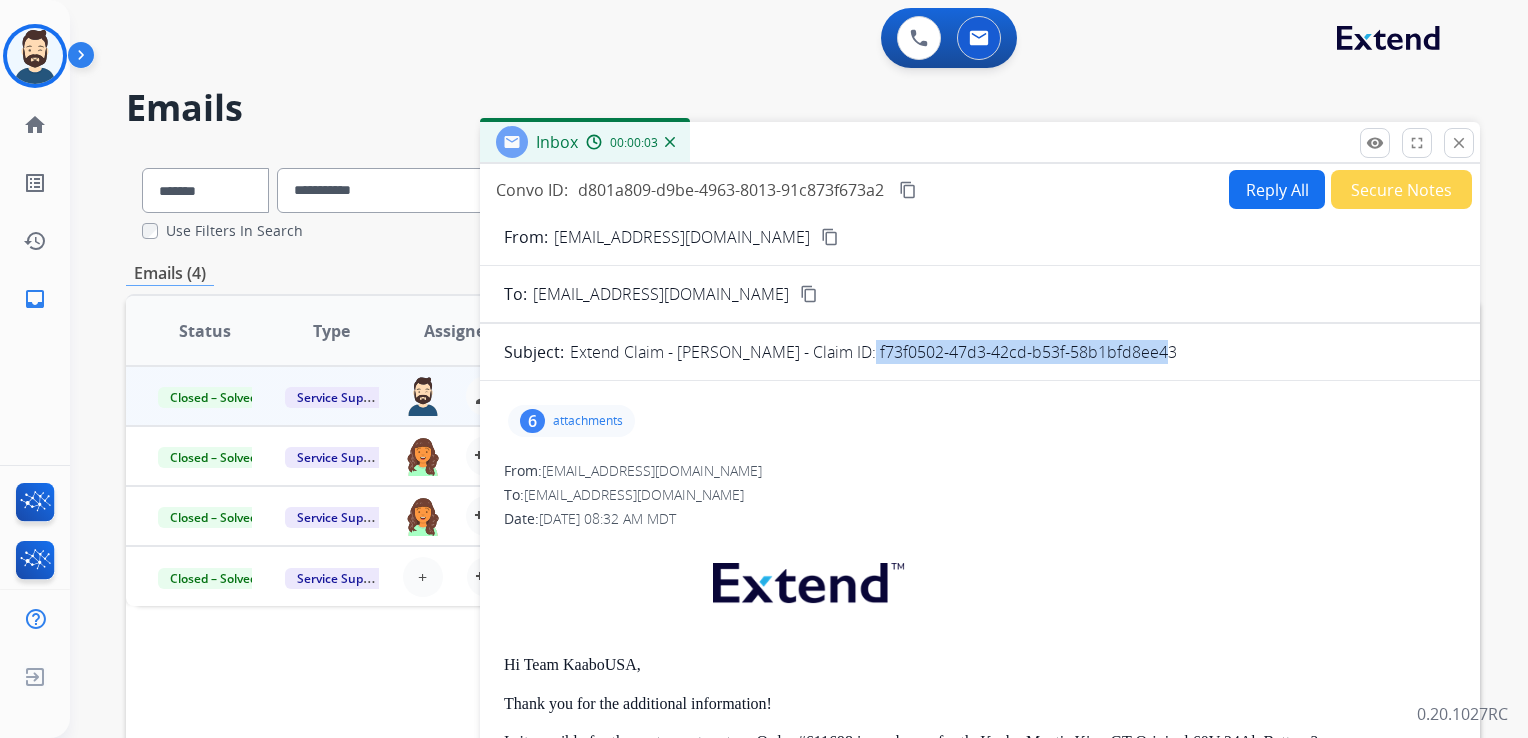 copy on "f73f0502-47d3-42cd-b53f-58b1bfd8ee43" 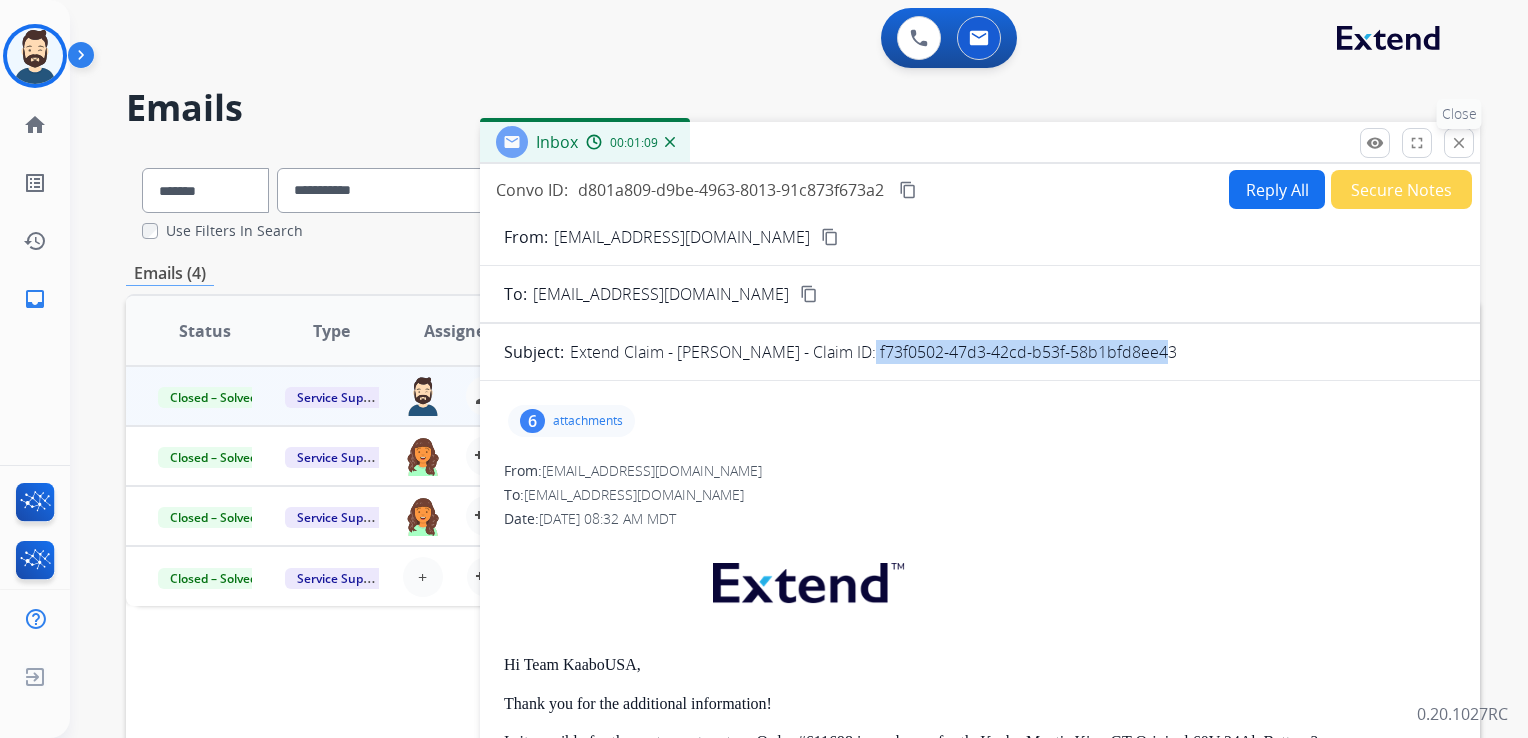 click on "close" at bounding box center [1459, 143] 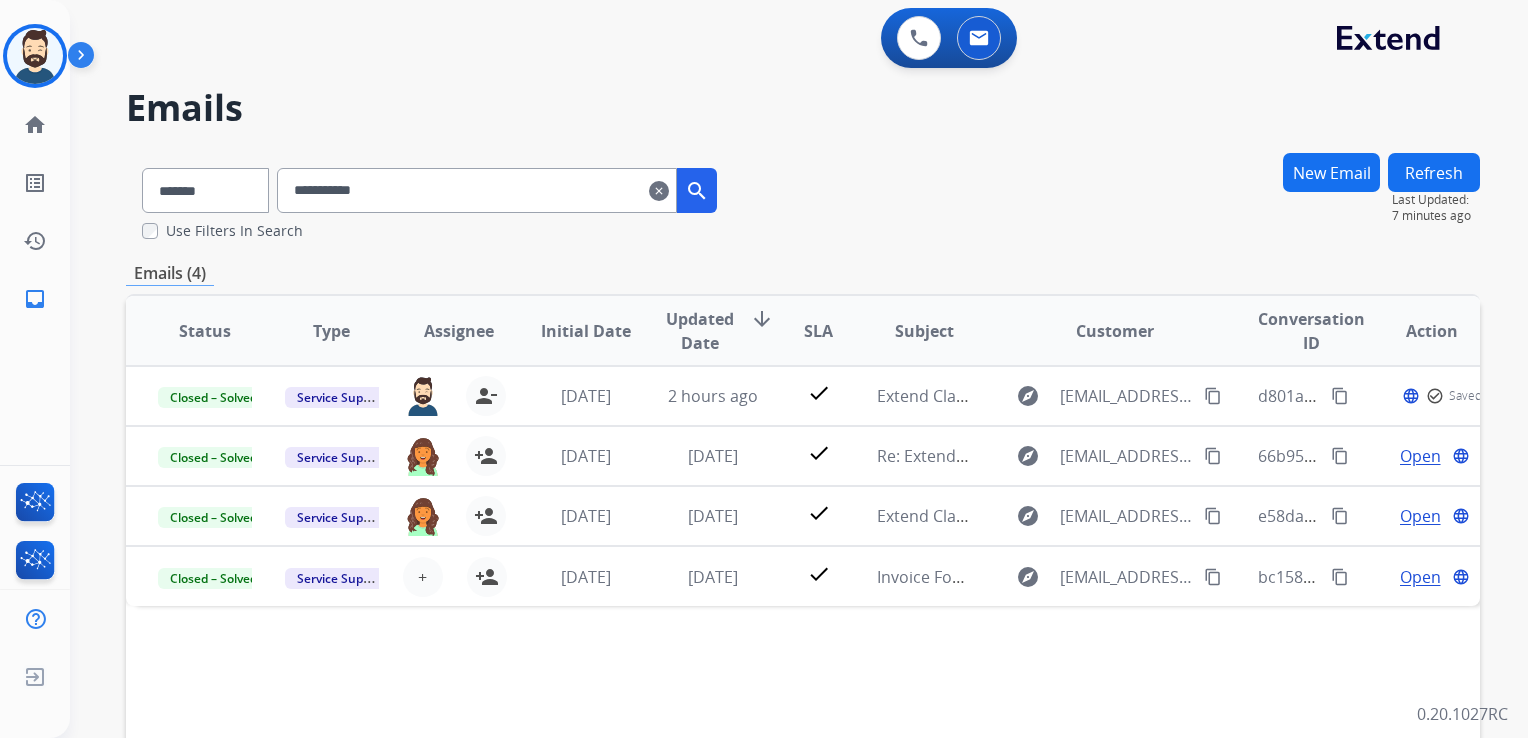 click on "**********" at bounding box center [477, 190] 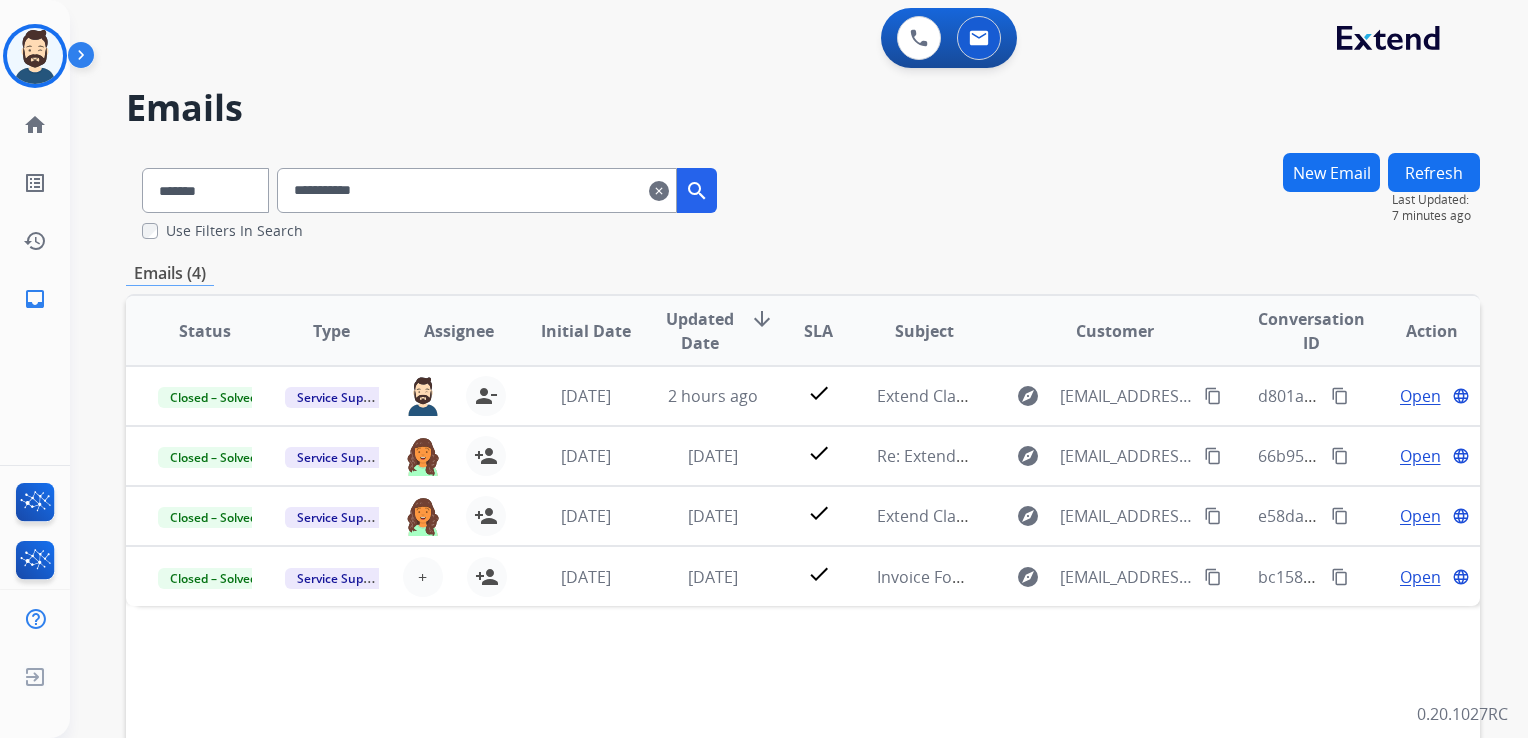 paste on "*" 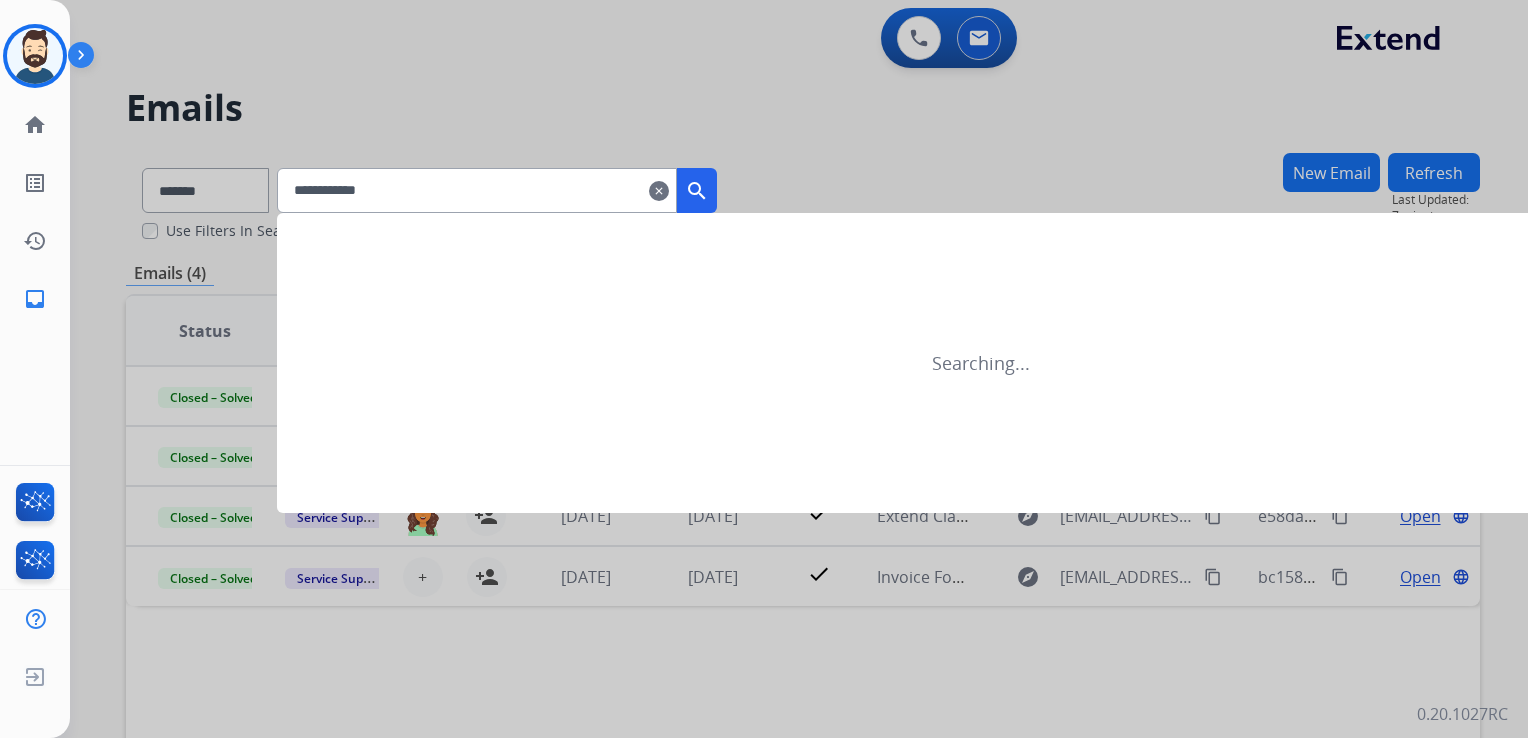 type on "**********" 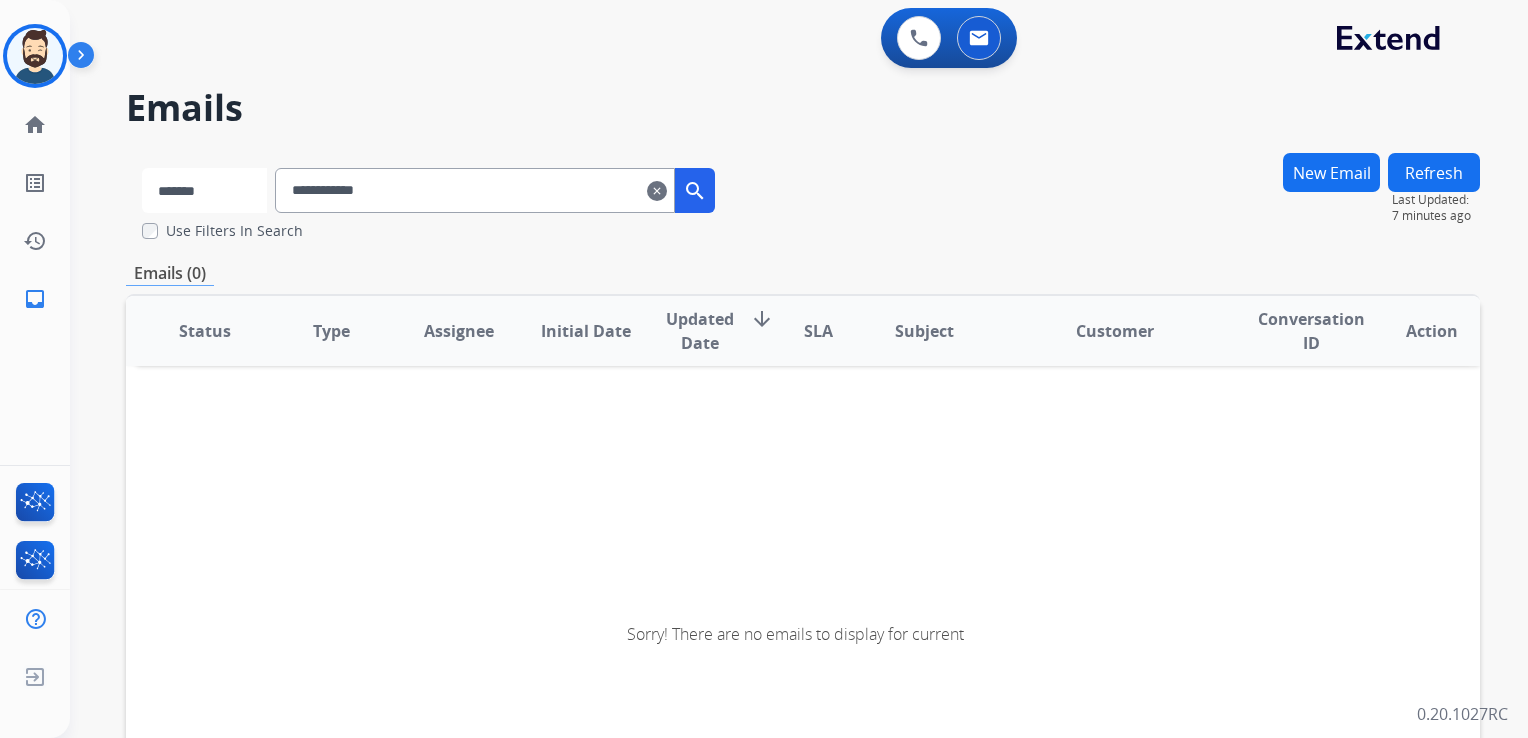 click on "**********" at bounding box center (204, 190) 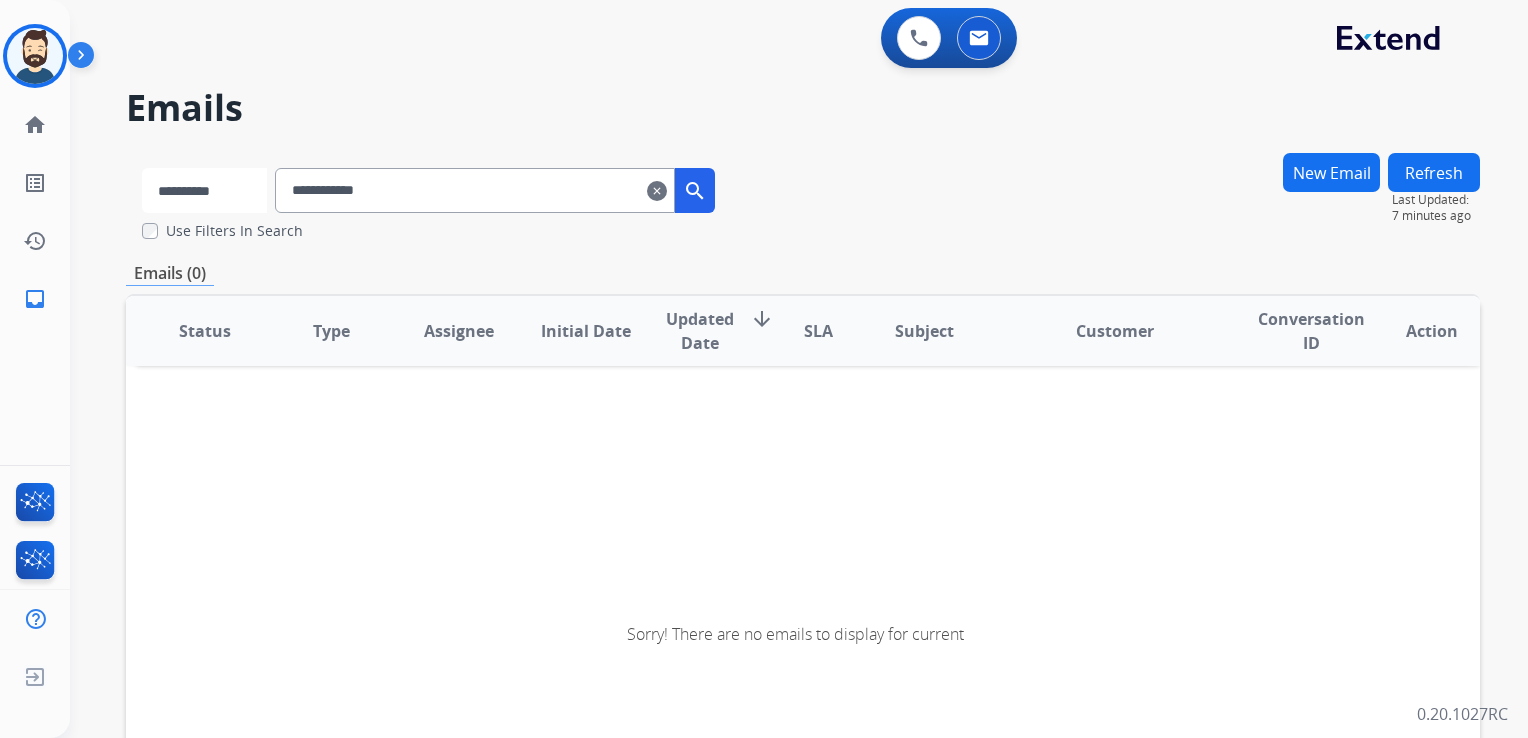 click on "**********" at bounding box center [204, 190] 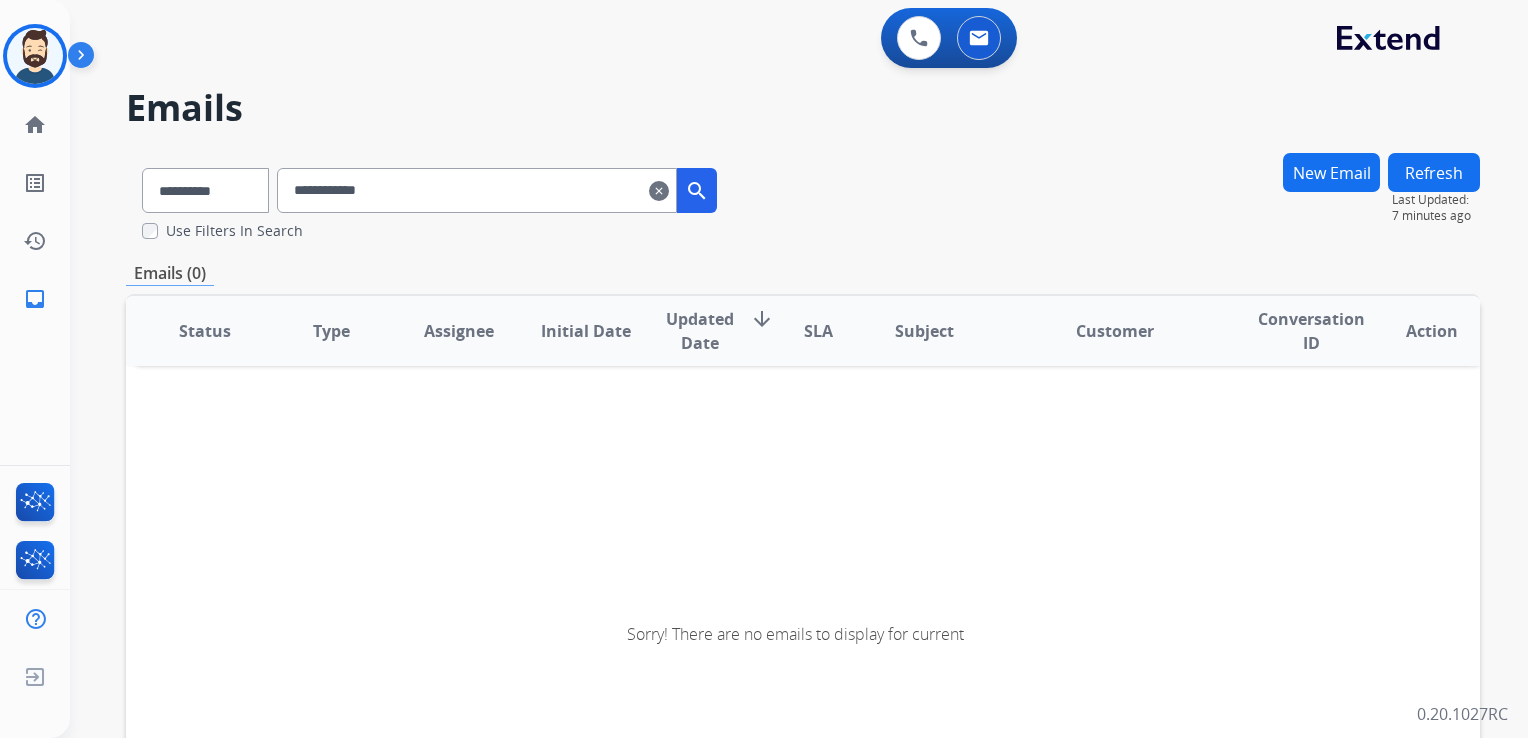 click on "search" at bounding box center (697, 191) 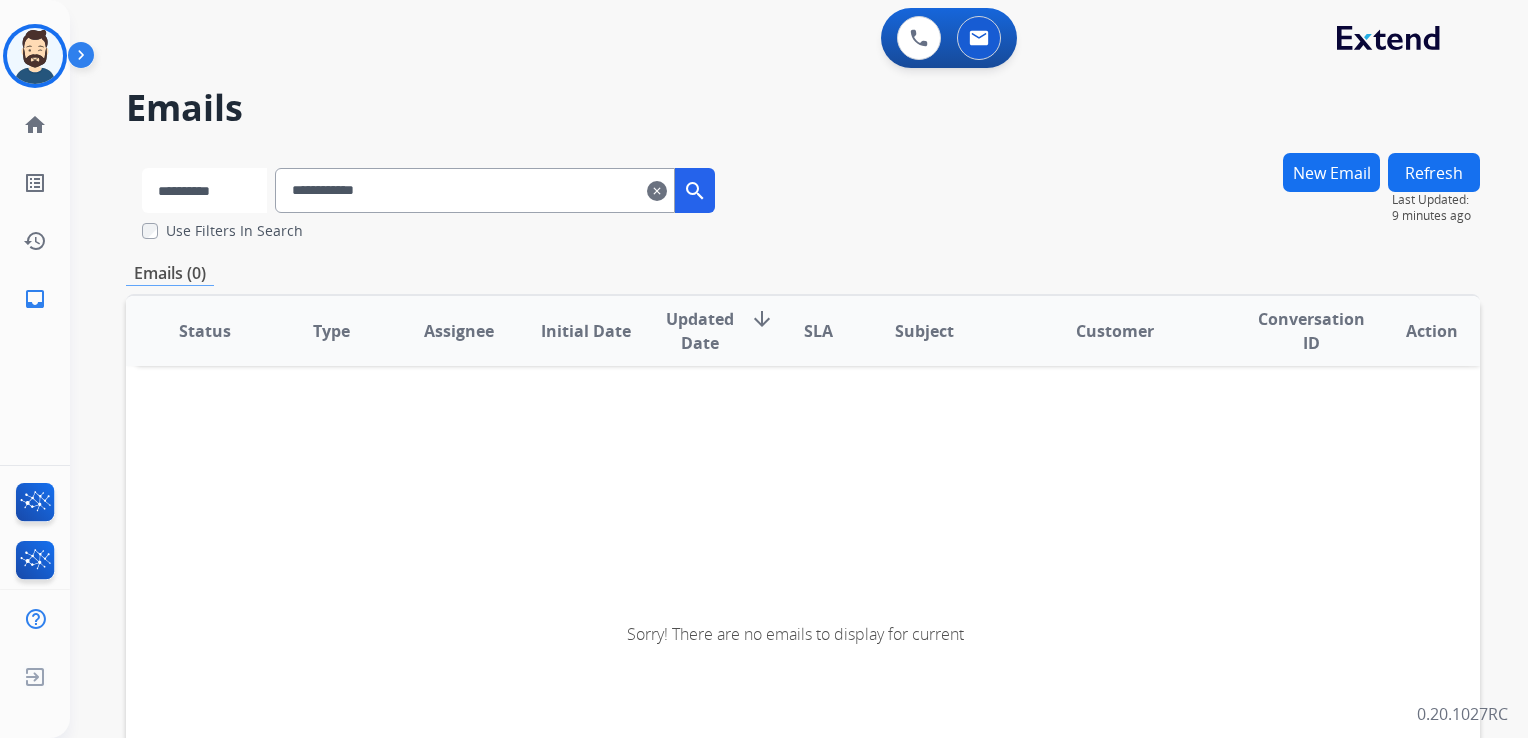 click on "**********" at bounding box center (204, 190) 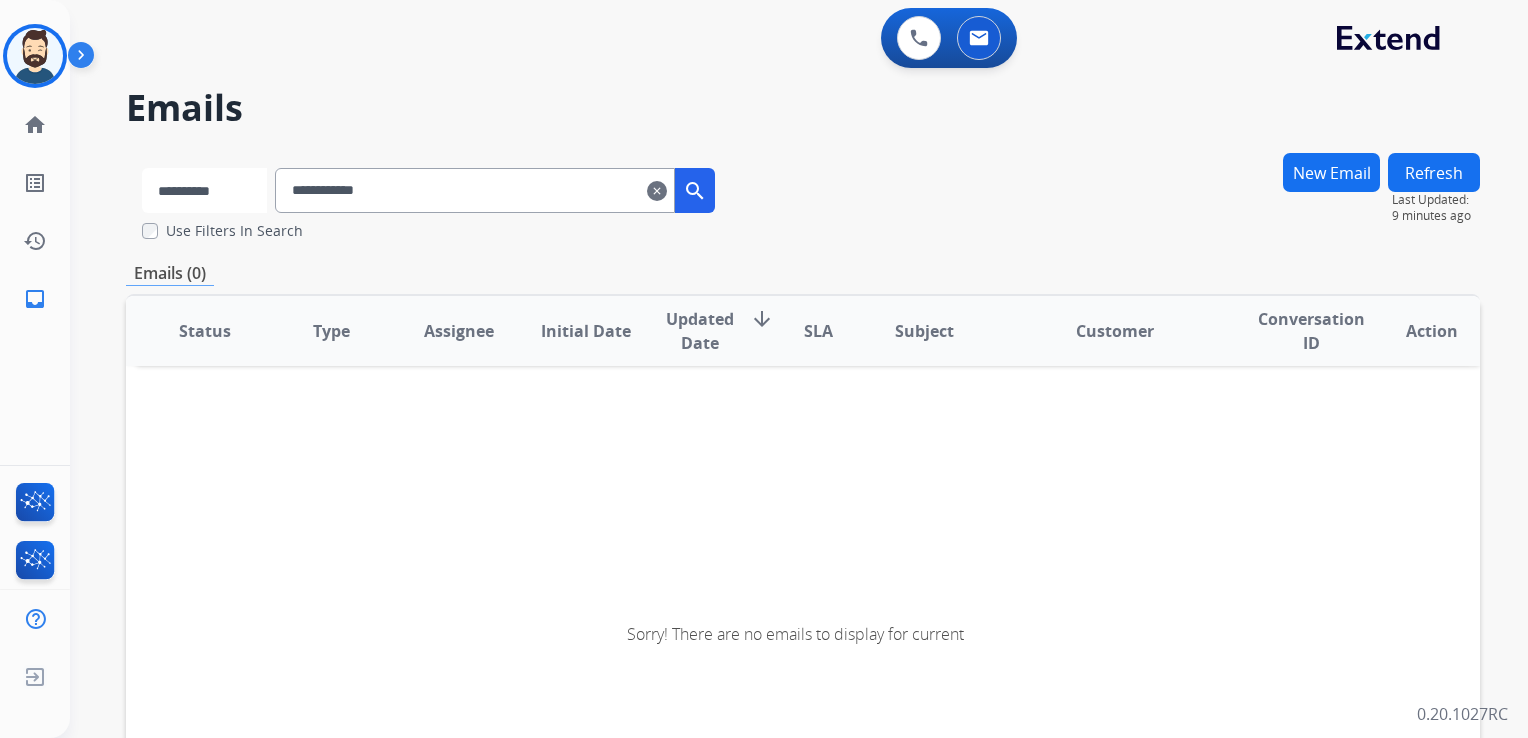 select on "**********" 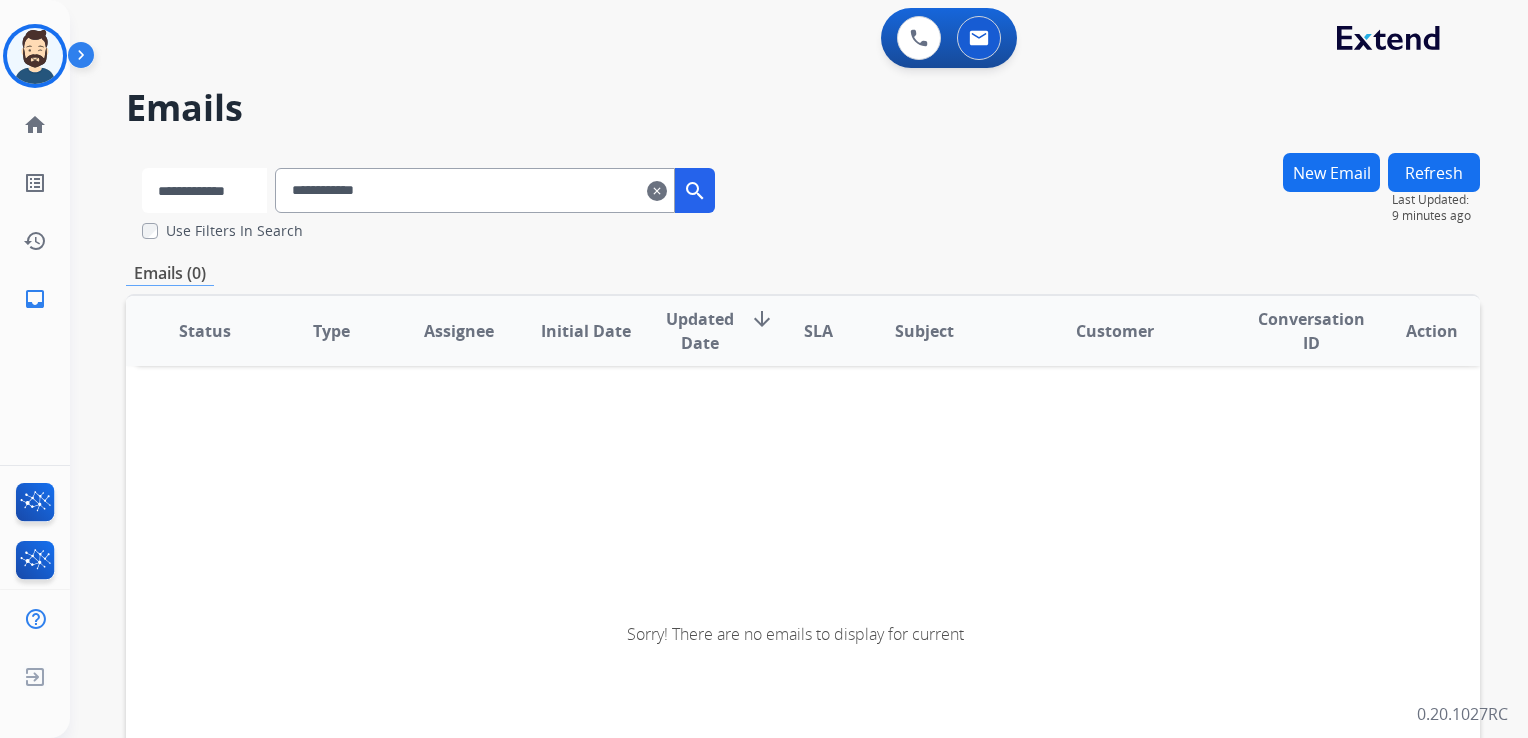 click on "**********" at bounding box center (204, 190) 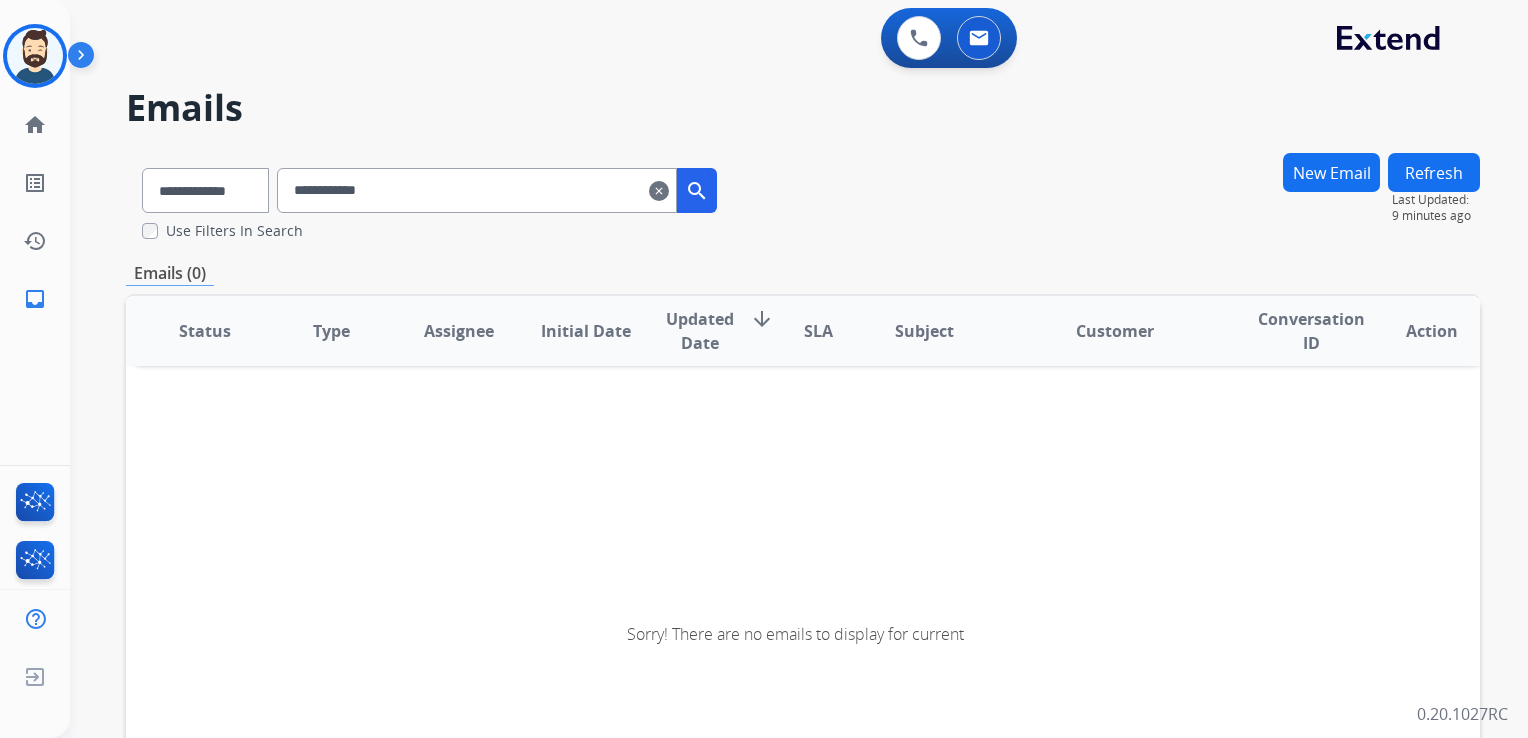 click on "**********" at bounding box center [477, 190] 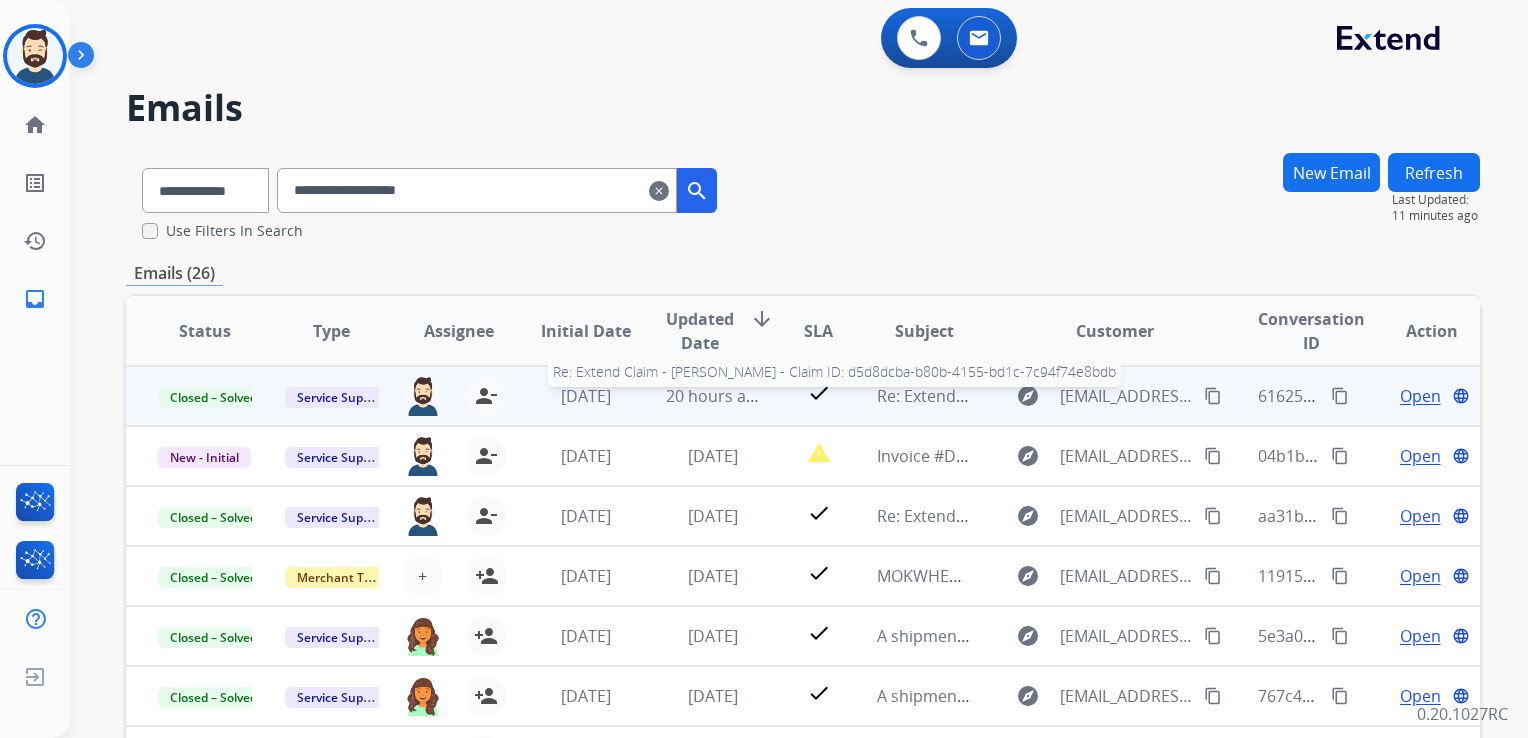 click on "Re: Extend Claim - [PERSON_NAME] - Claim ID: d5d8dcba-b80b-4155-bd1c-7c94f74e8bdb" at bounding box center [1205, 396] 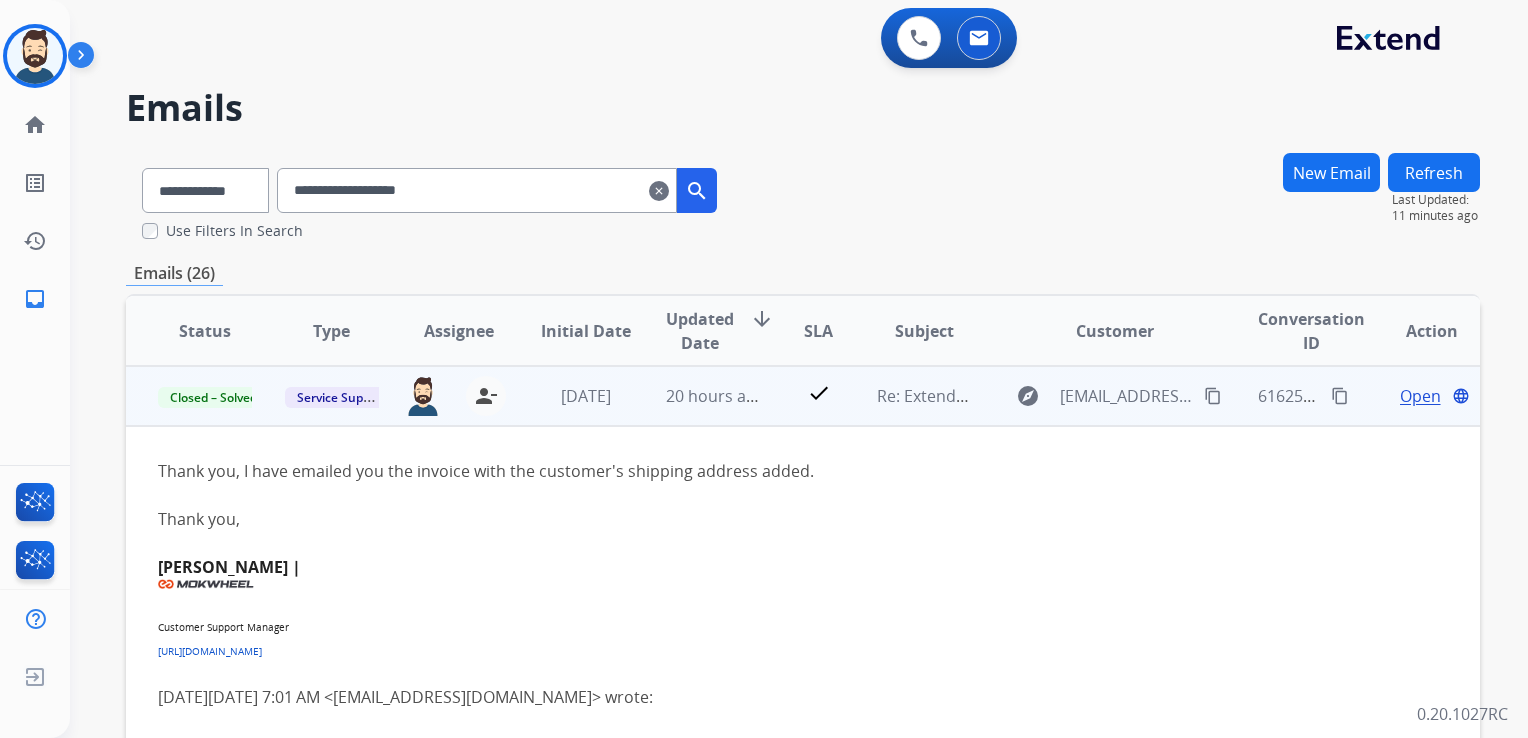 click on "Open" at bounding box center [1420, 396] 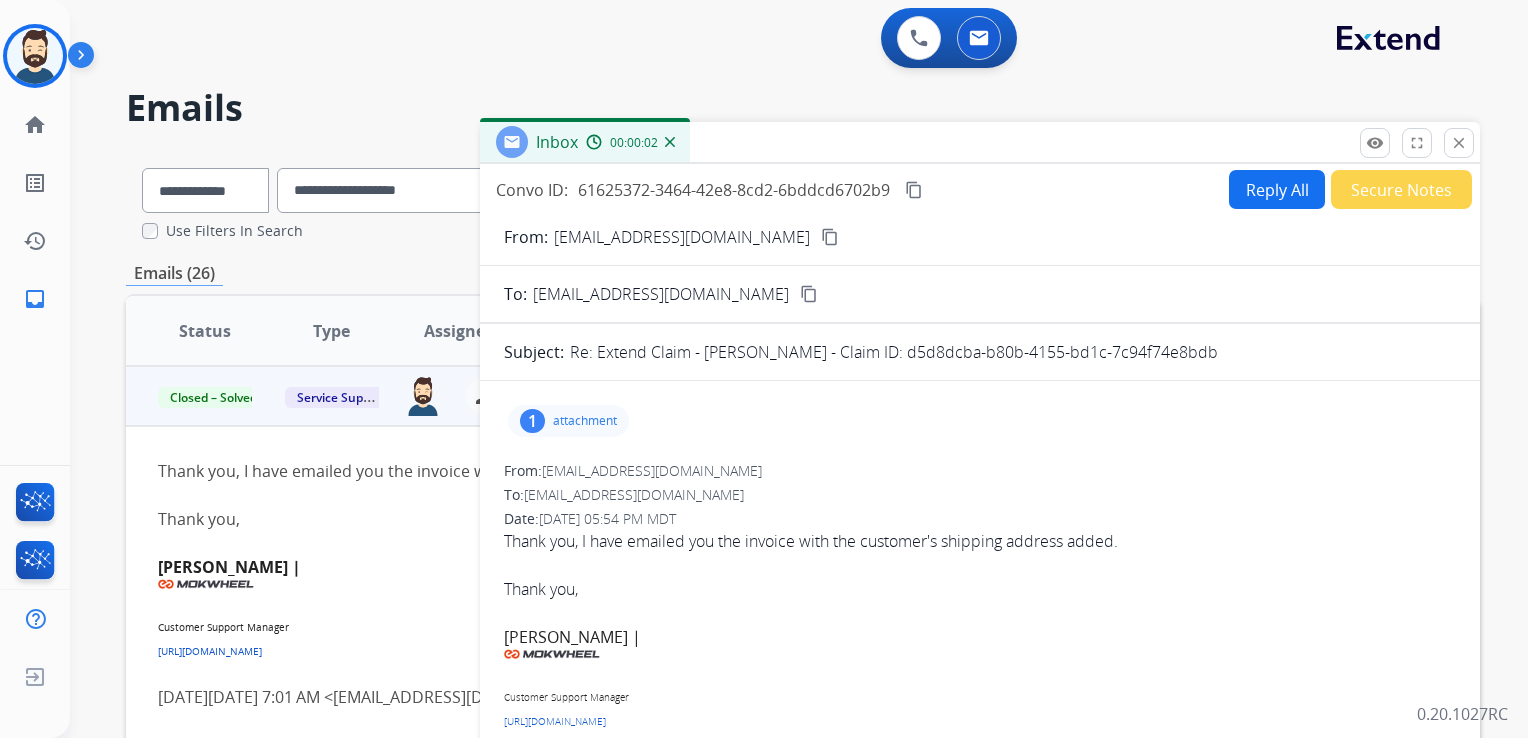 drag, startPoint x: 959, startPoint y: 352, endPoint x: 1259, endPoint y: 346, distance: 300.06 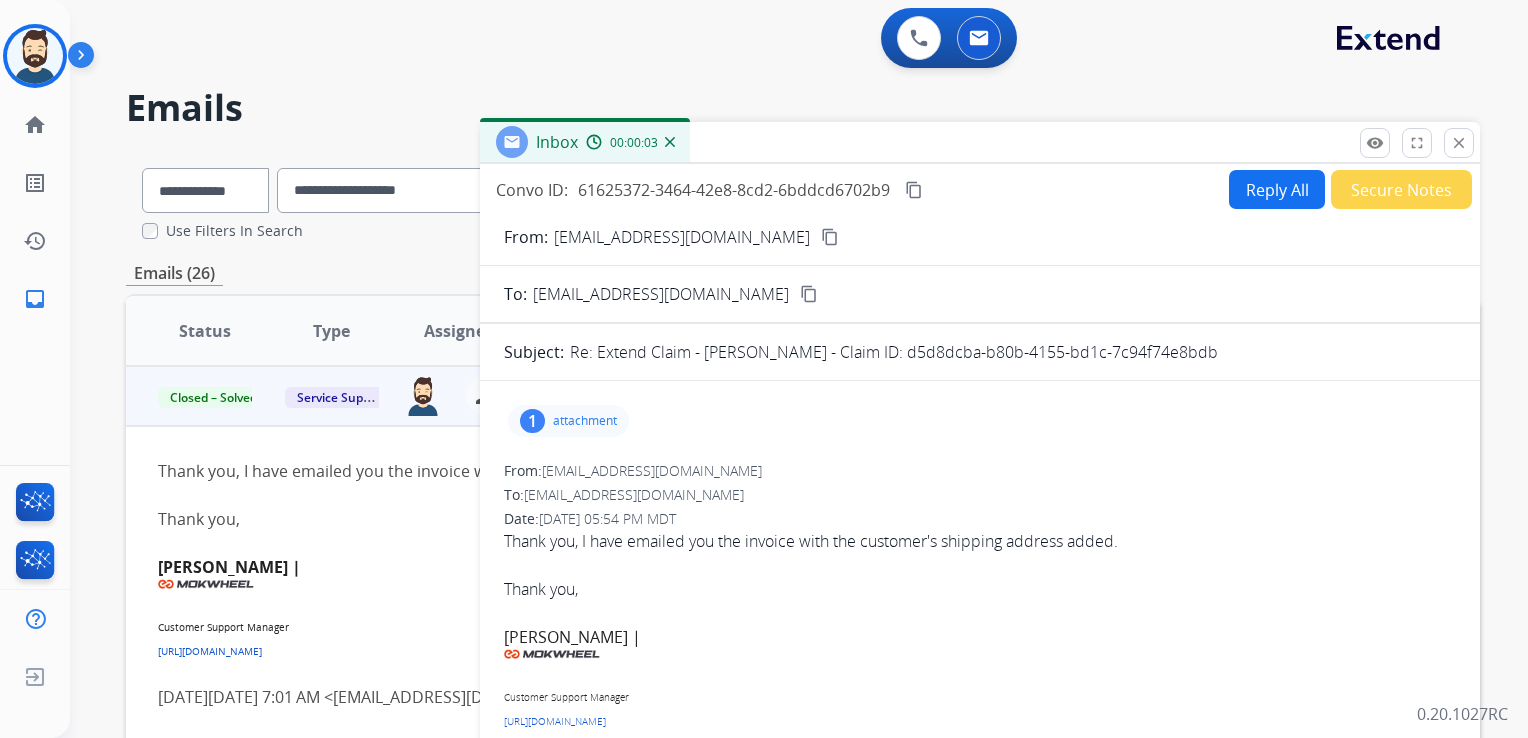 drag, startPoint x: 1259, startPoint y: 346, endPoint x: 1247, endPoint y: 346, distance: 12 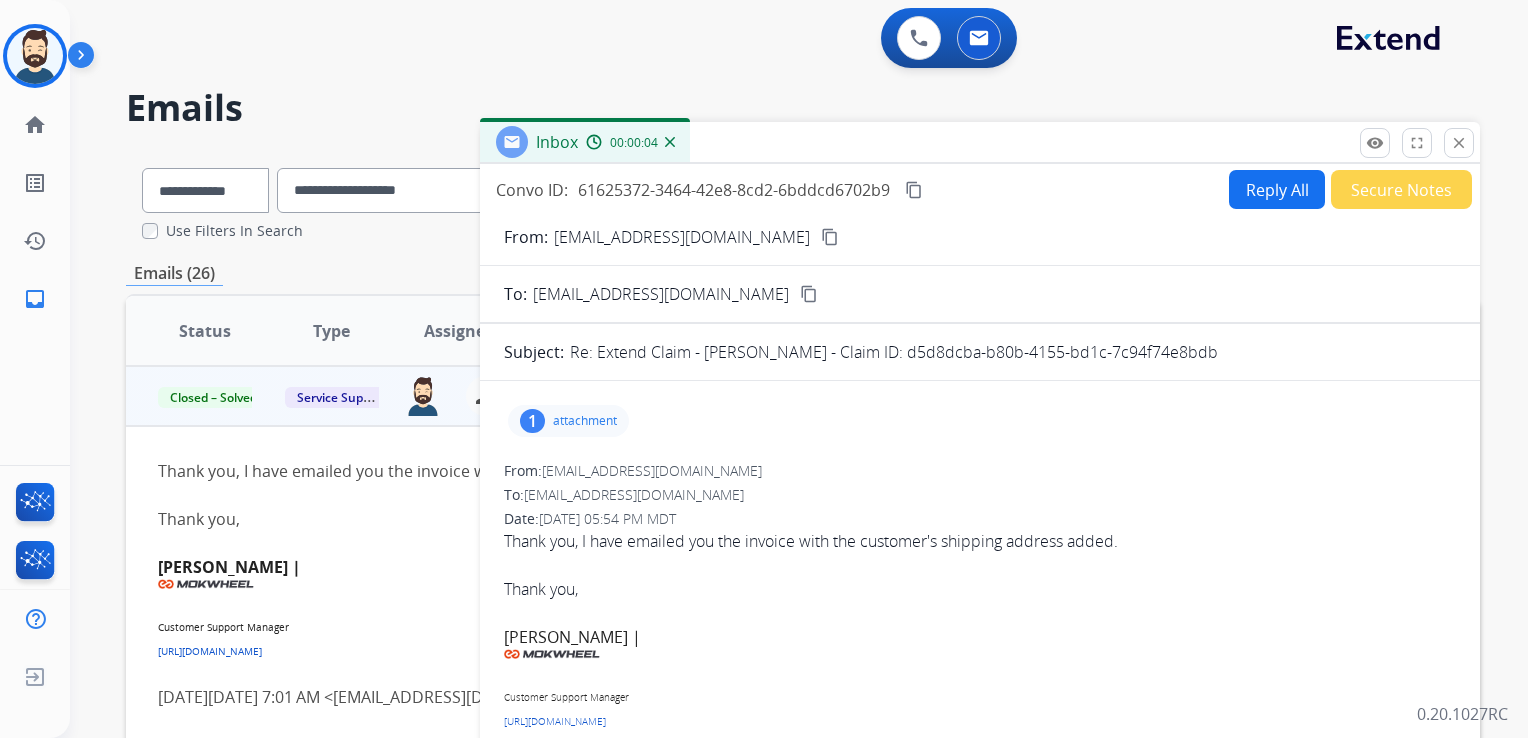 copy on "d5d8dcba-b80b-4155-bd1c-7c94f74e8bdb" 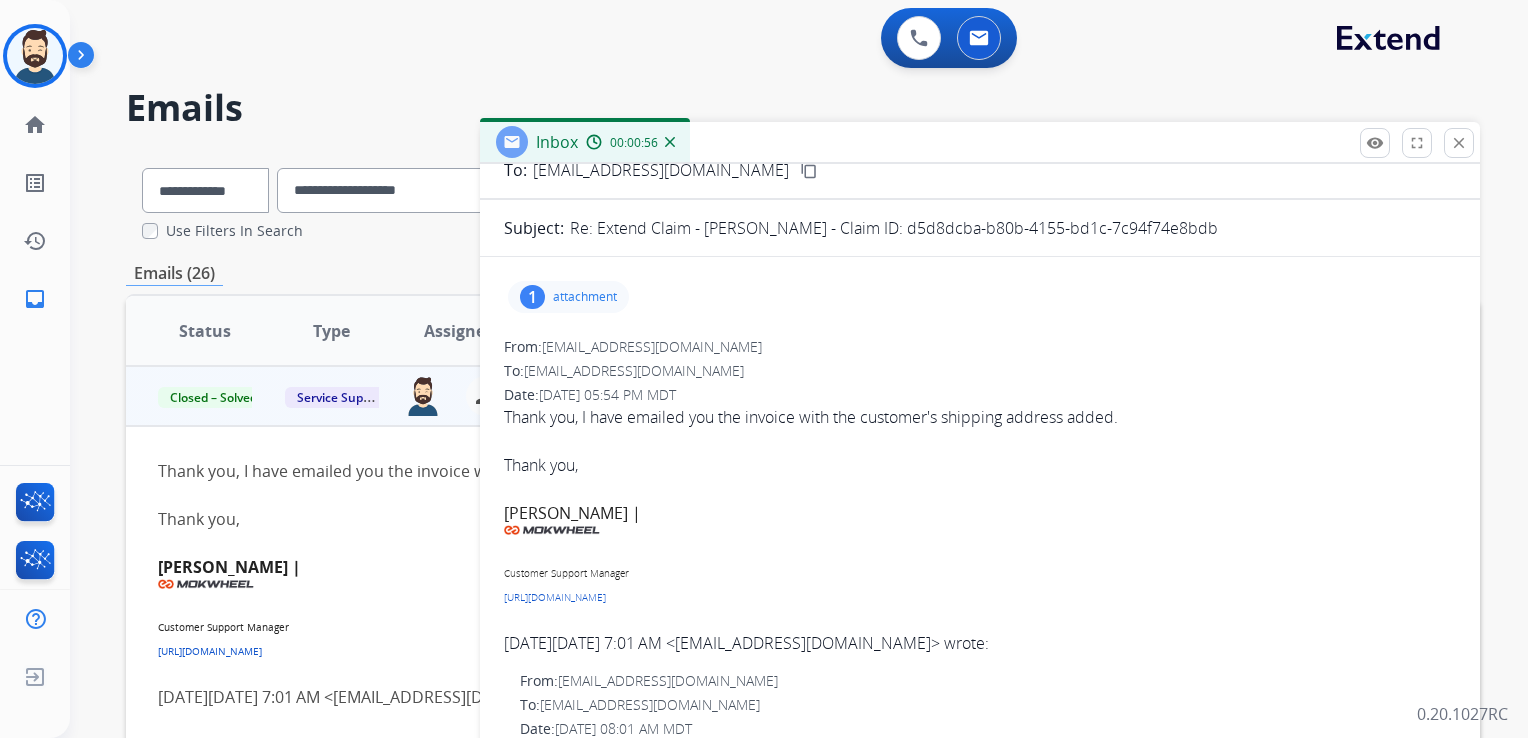 scroll, scrollTop: 0, scrollLeft: 0, axis: both 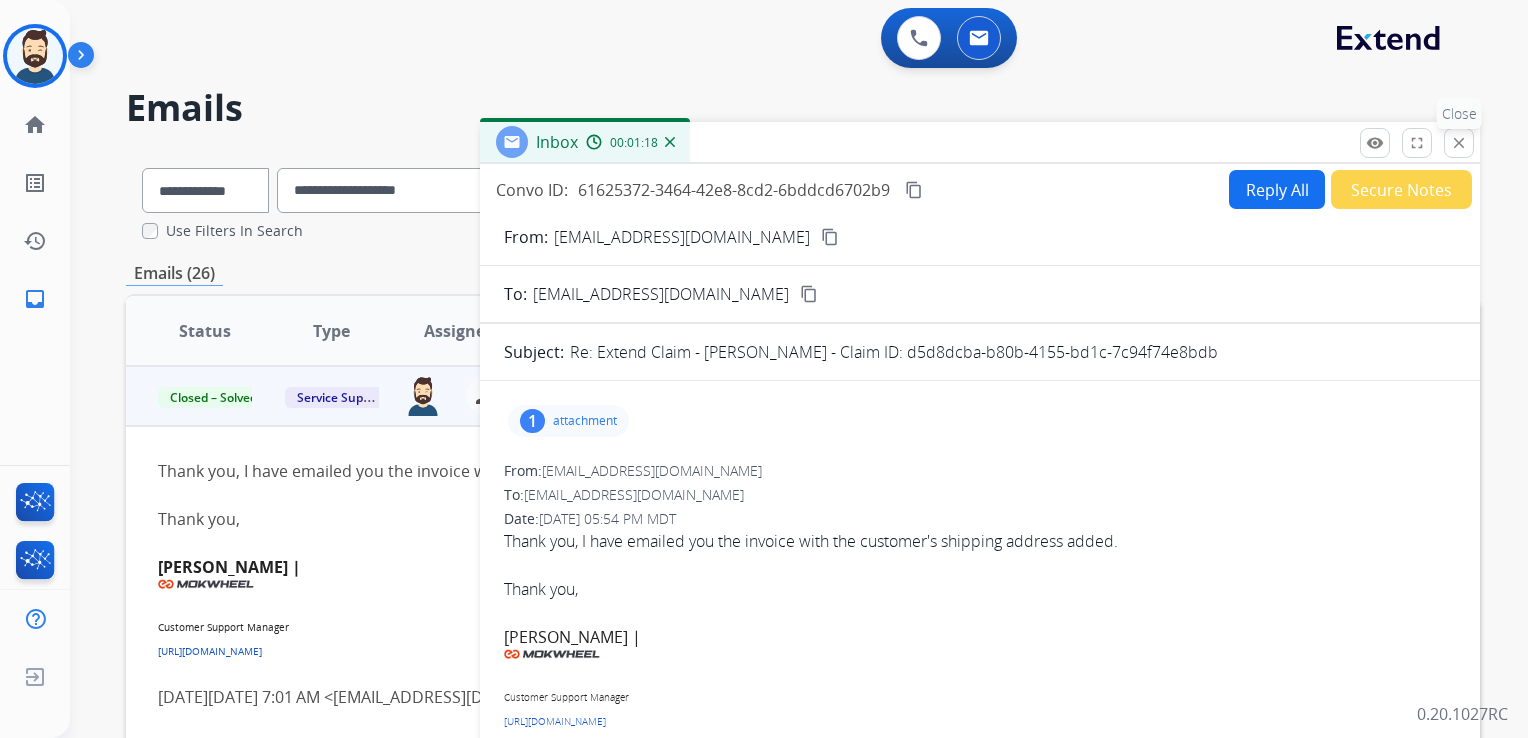click on "close" at bounding box center (1459, 143) 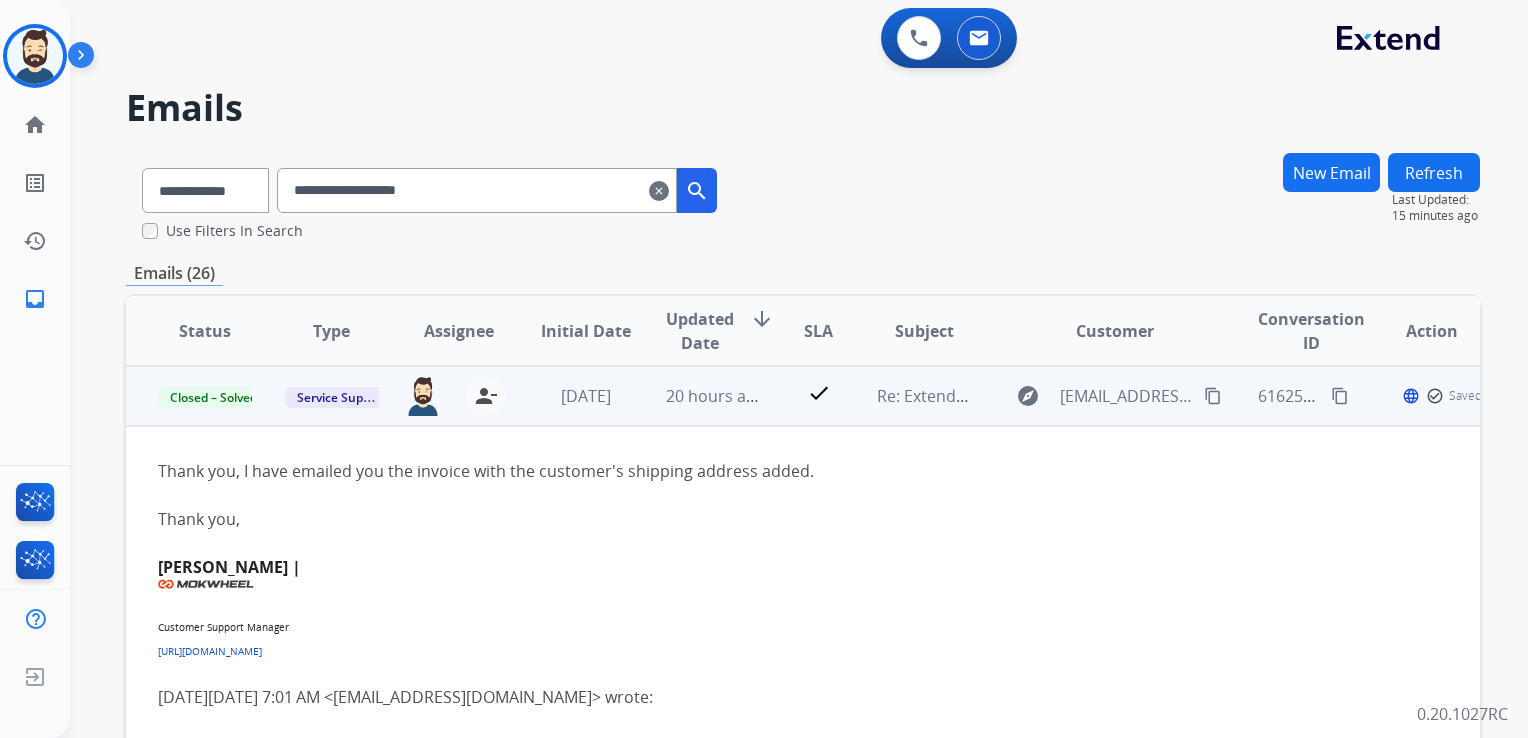 click on "20 hours ago" at bounding box center [697, 396] 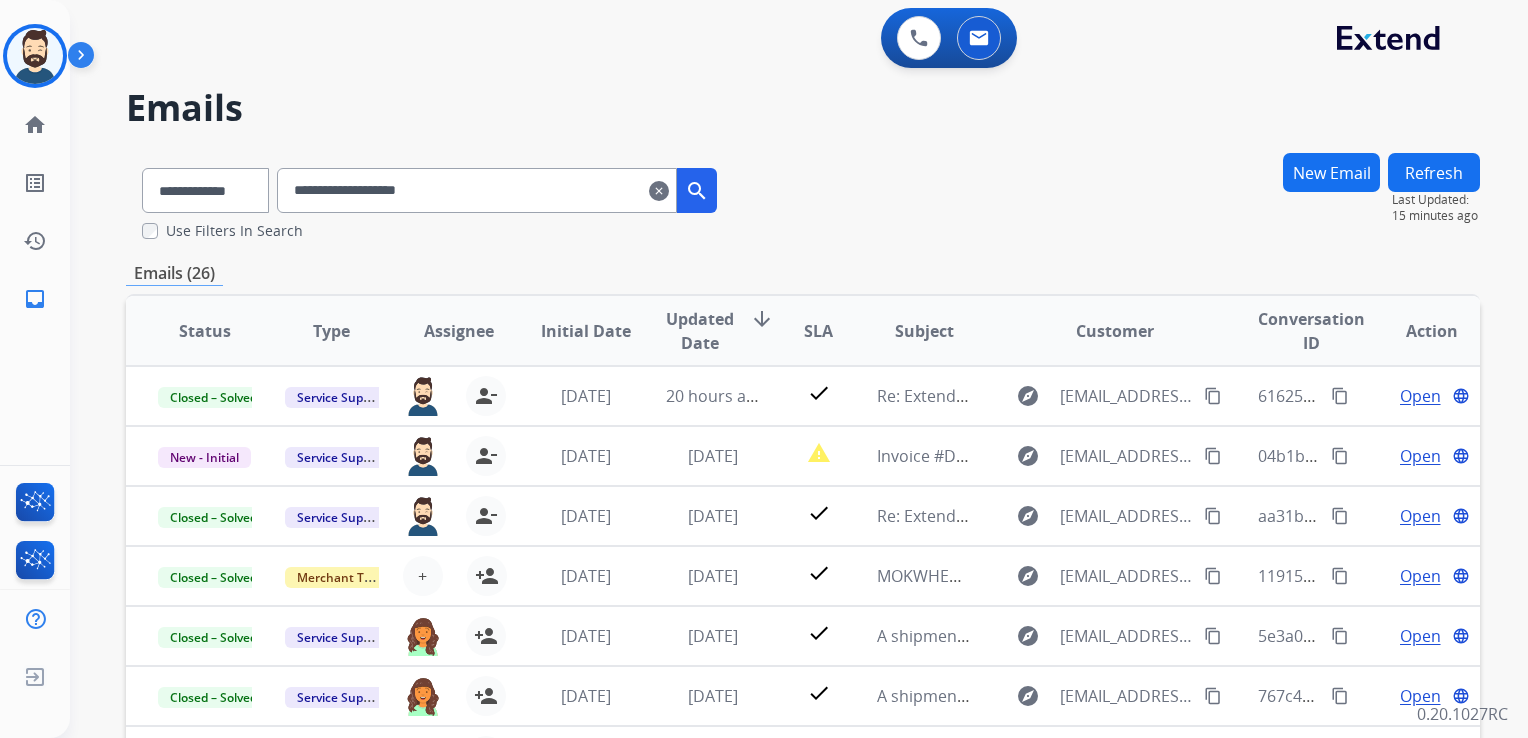 click on "**********" at bounding box center [477, 190] 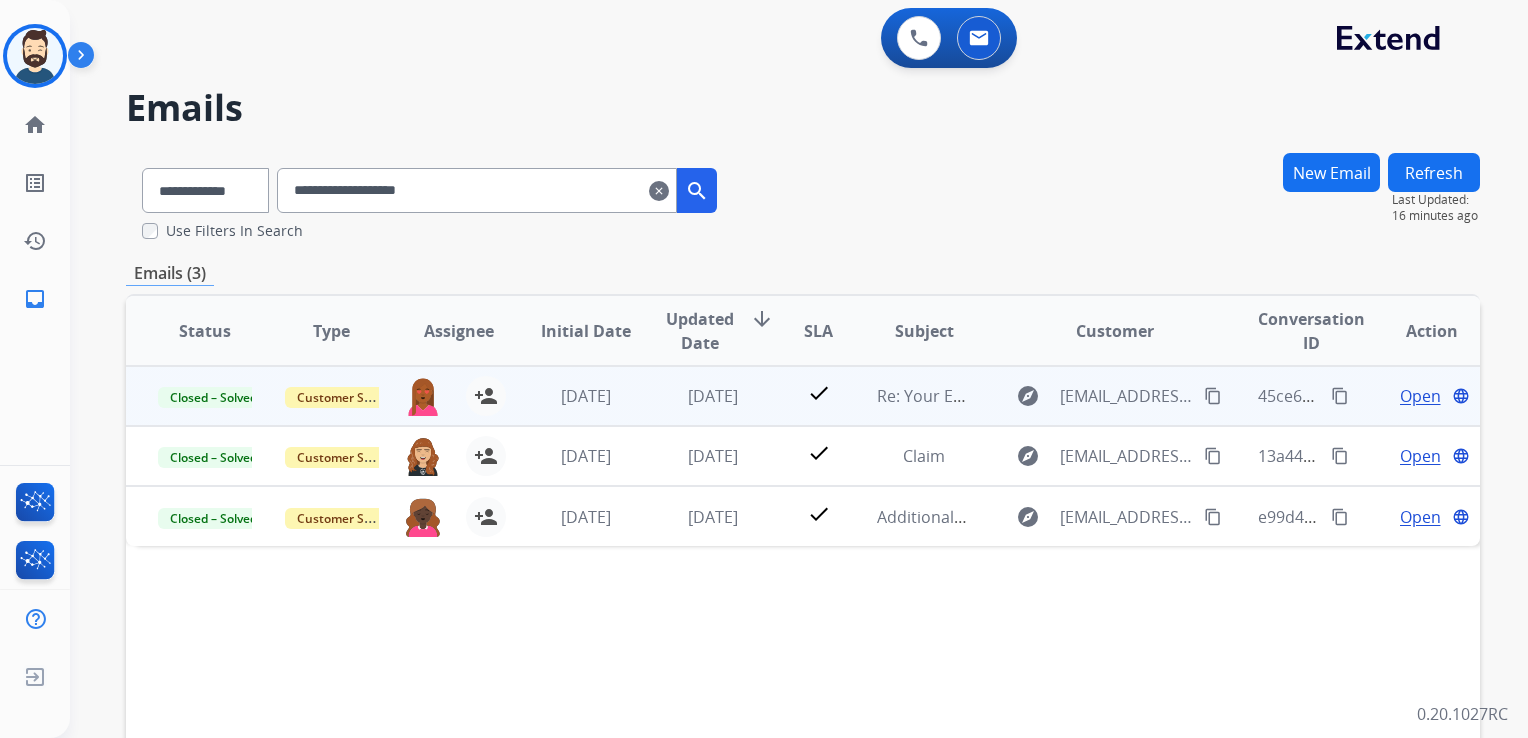 click on "[DATE]" at bounding box center (697, 396) 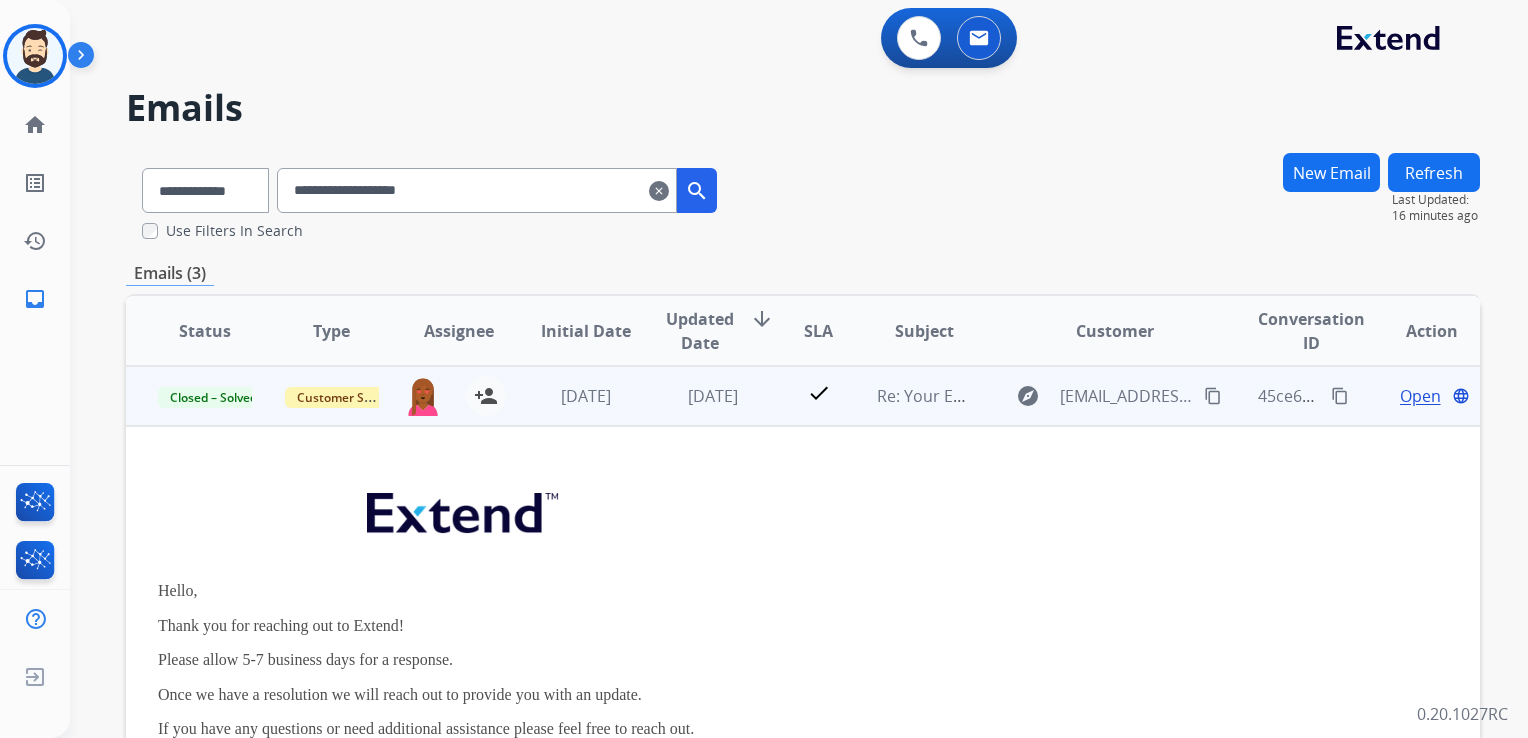 click on "Open" at bounding box center [1420, 396] 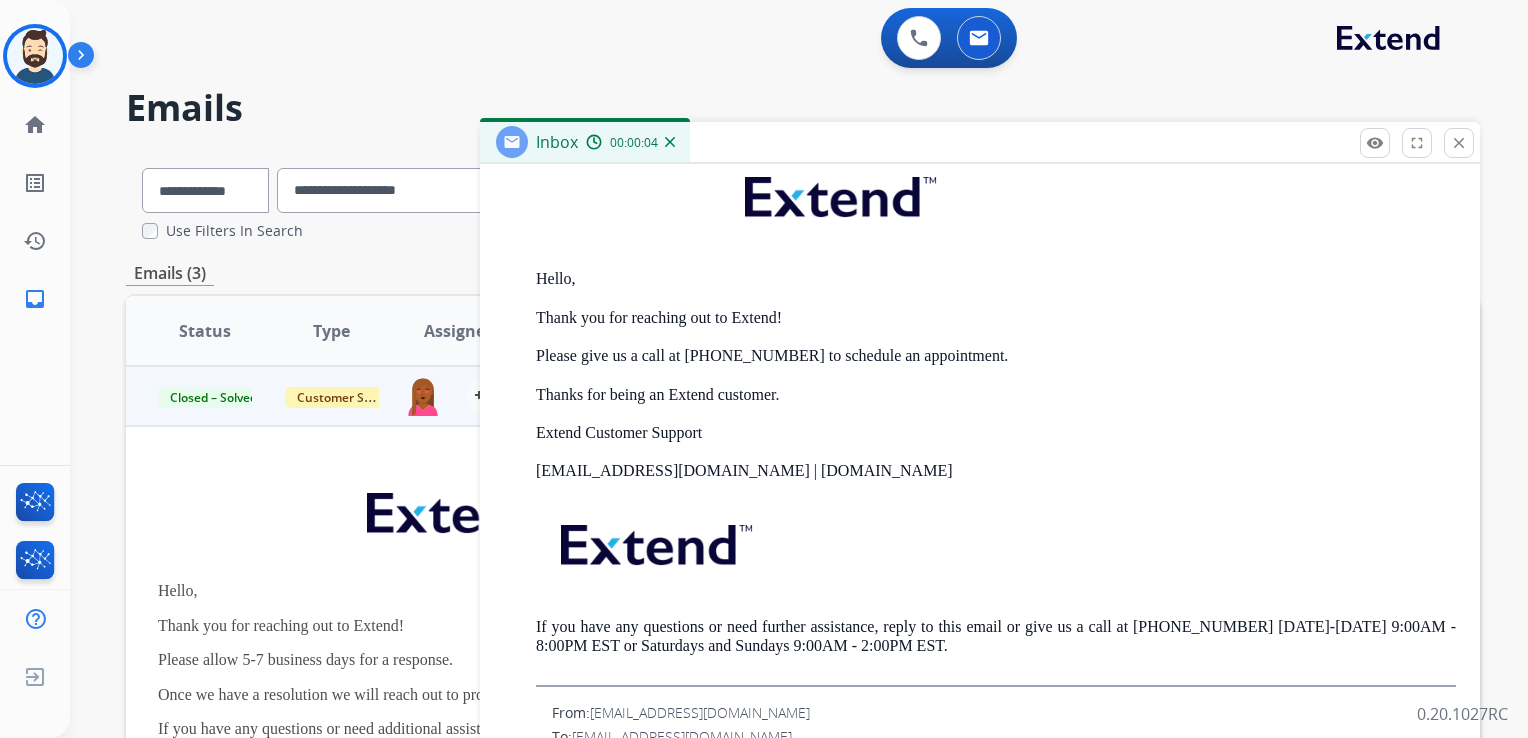 scroll, scrollTop: 1400, scrollLeft: 0, axis: vertical 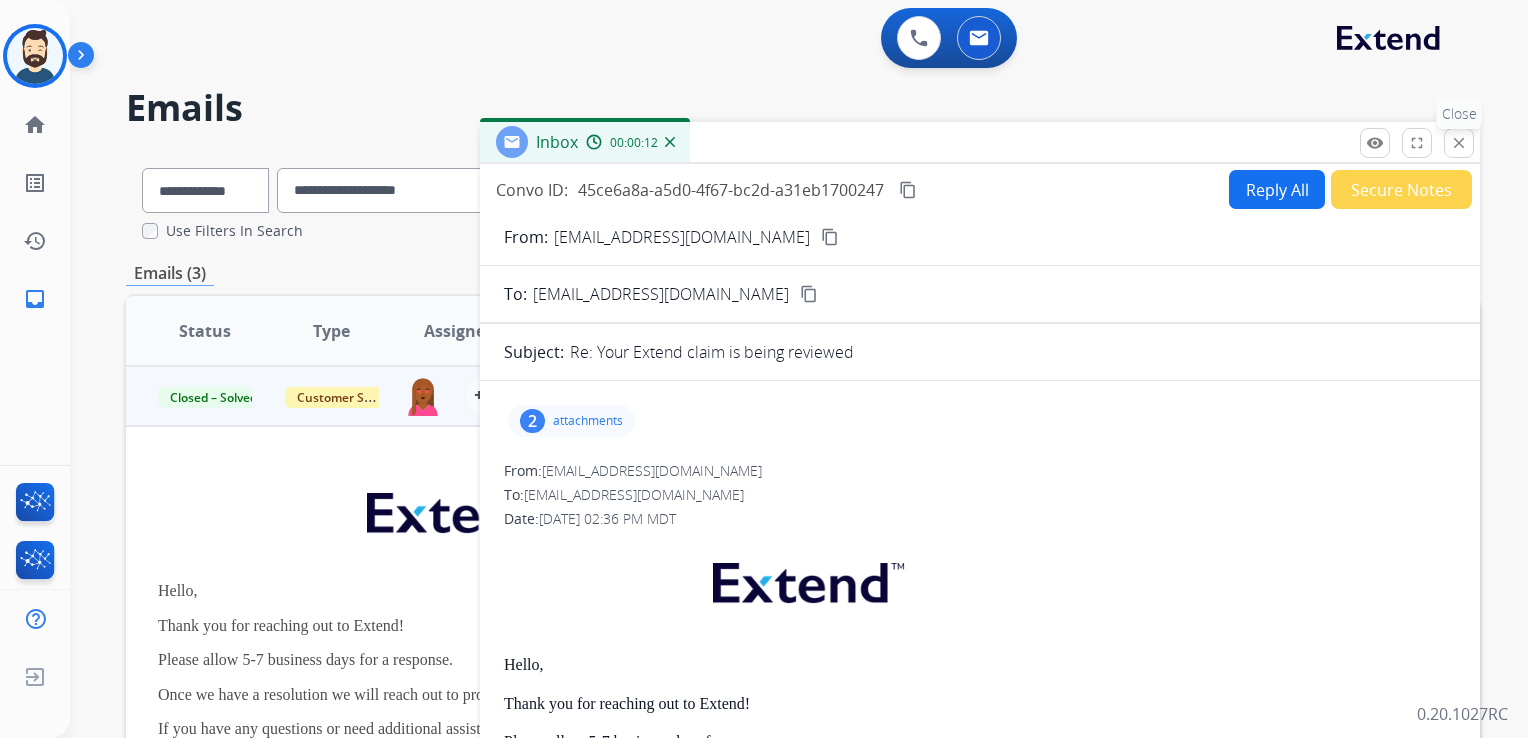 click on "close" at bounding box center (1459, 143) 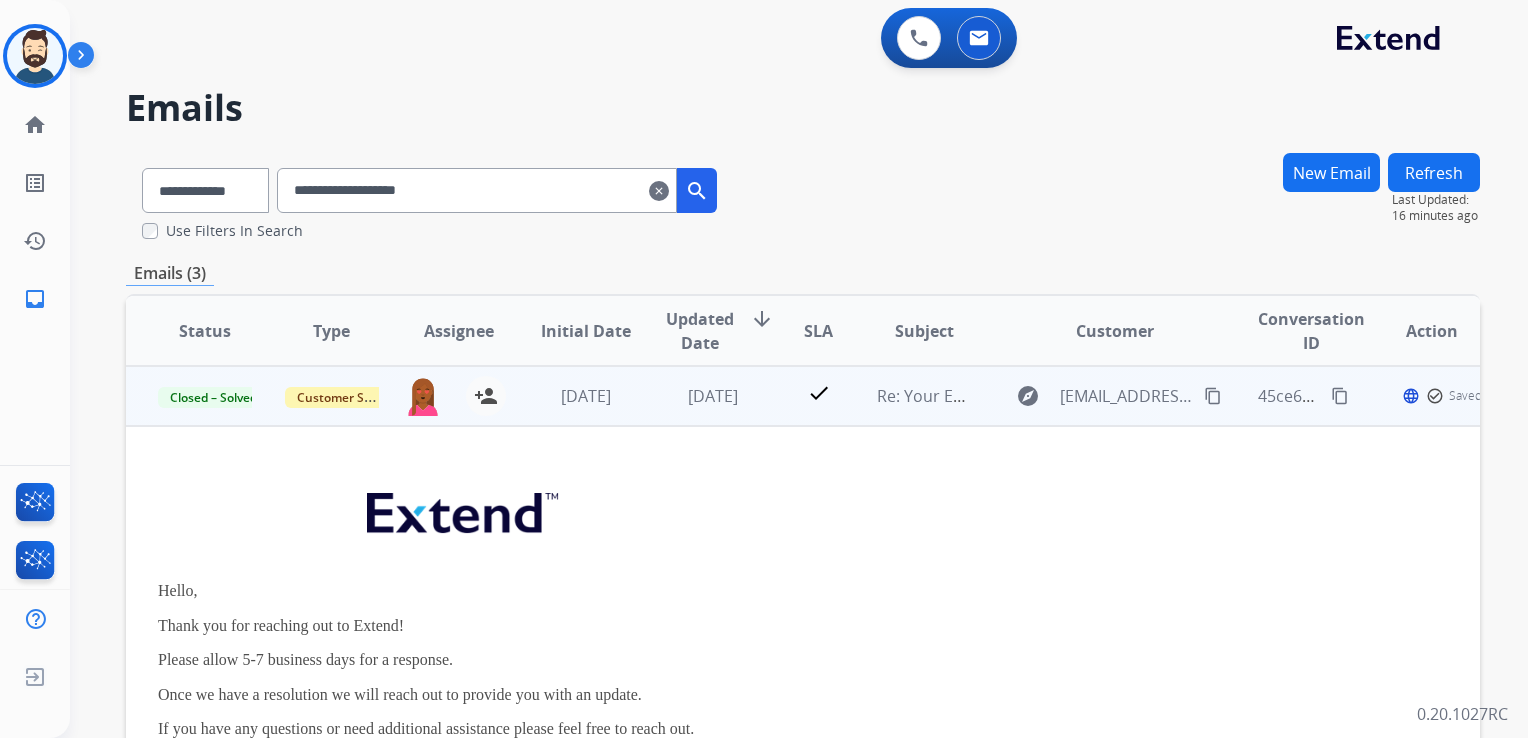 click on "check" at bounding box center [803, 396] 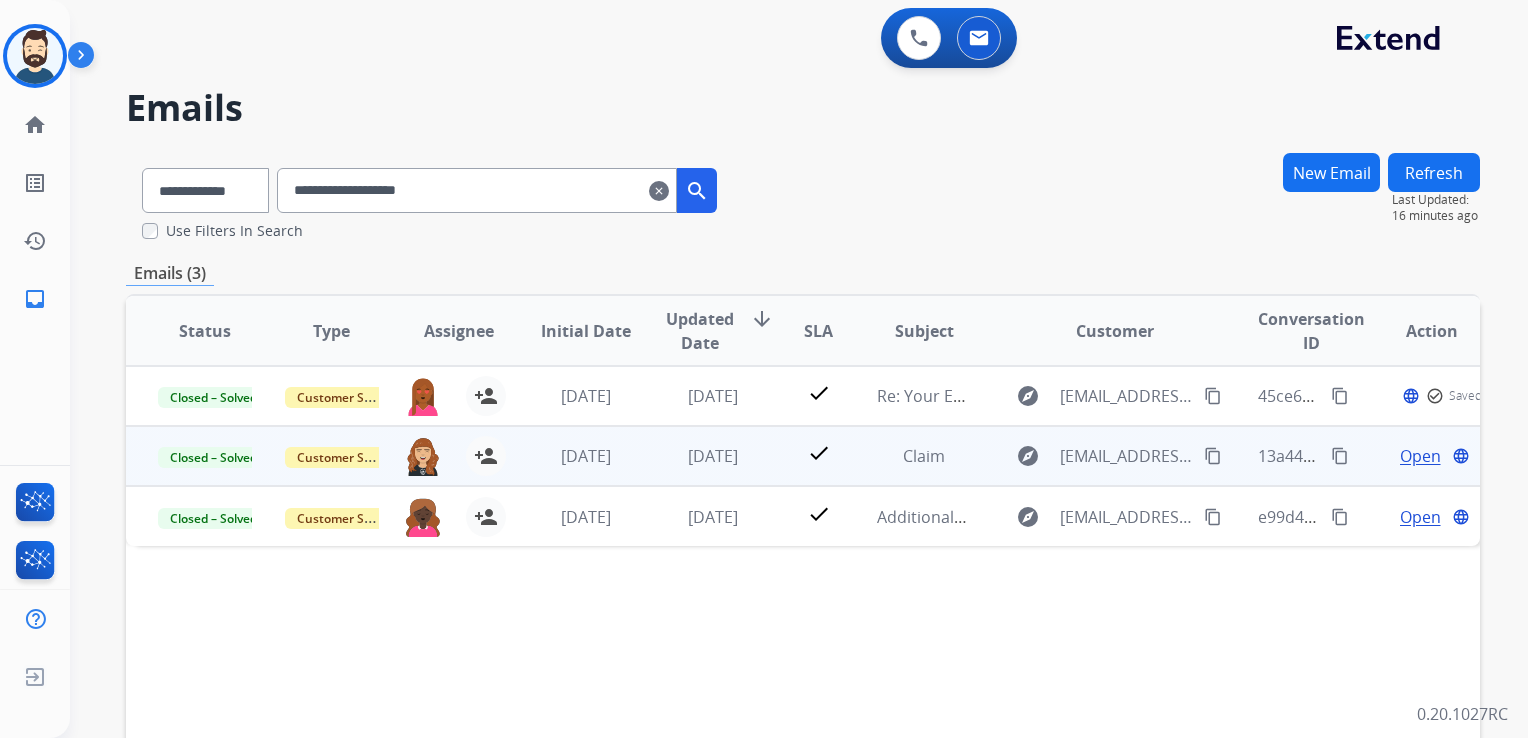 click on "[DATE]" at bounding box center (697, 456) 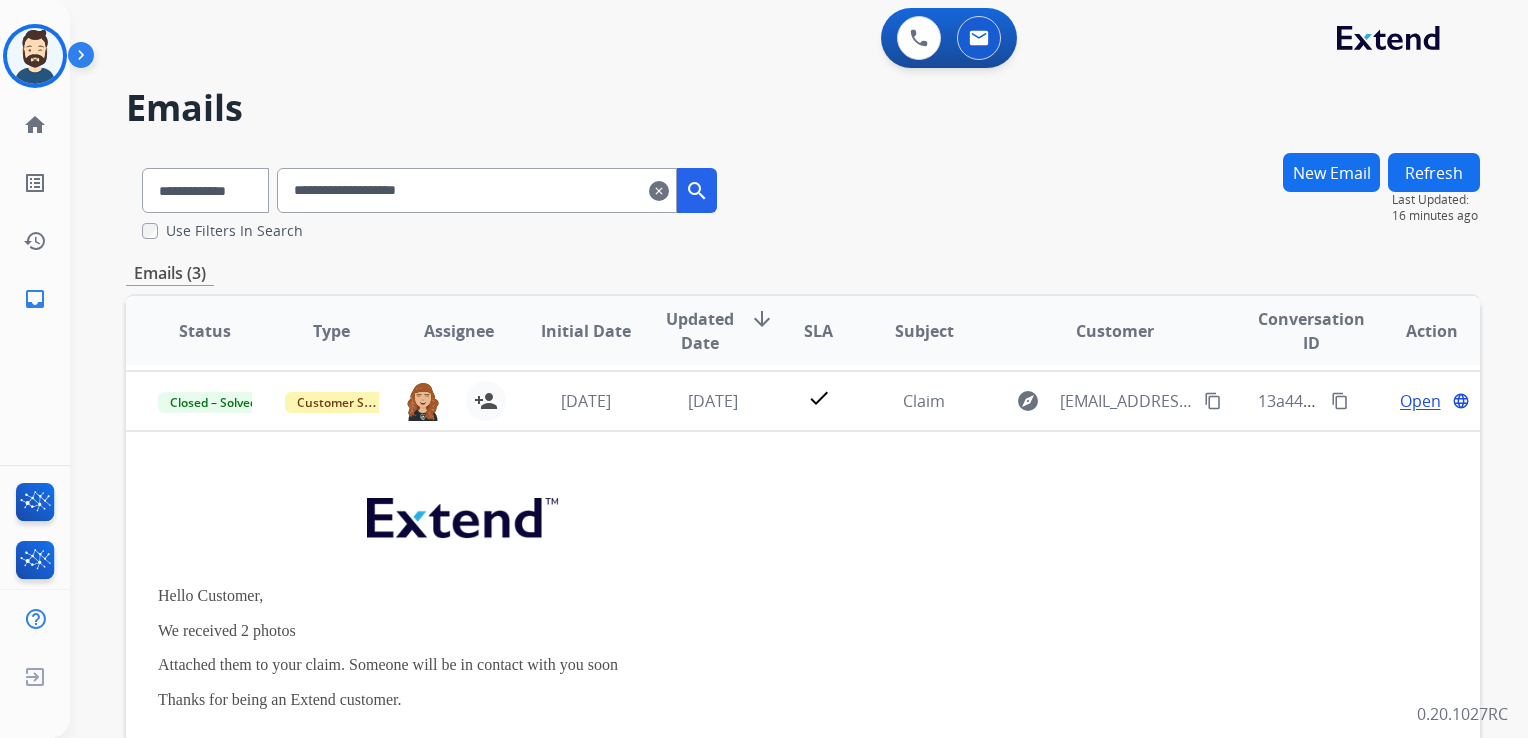scroll, scrollTop: 60, scrollLeft: 0, axis: vertical 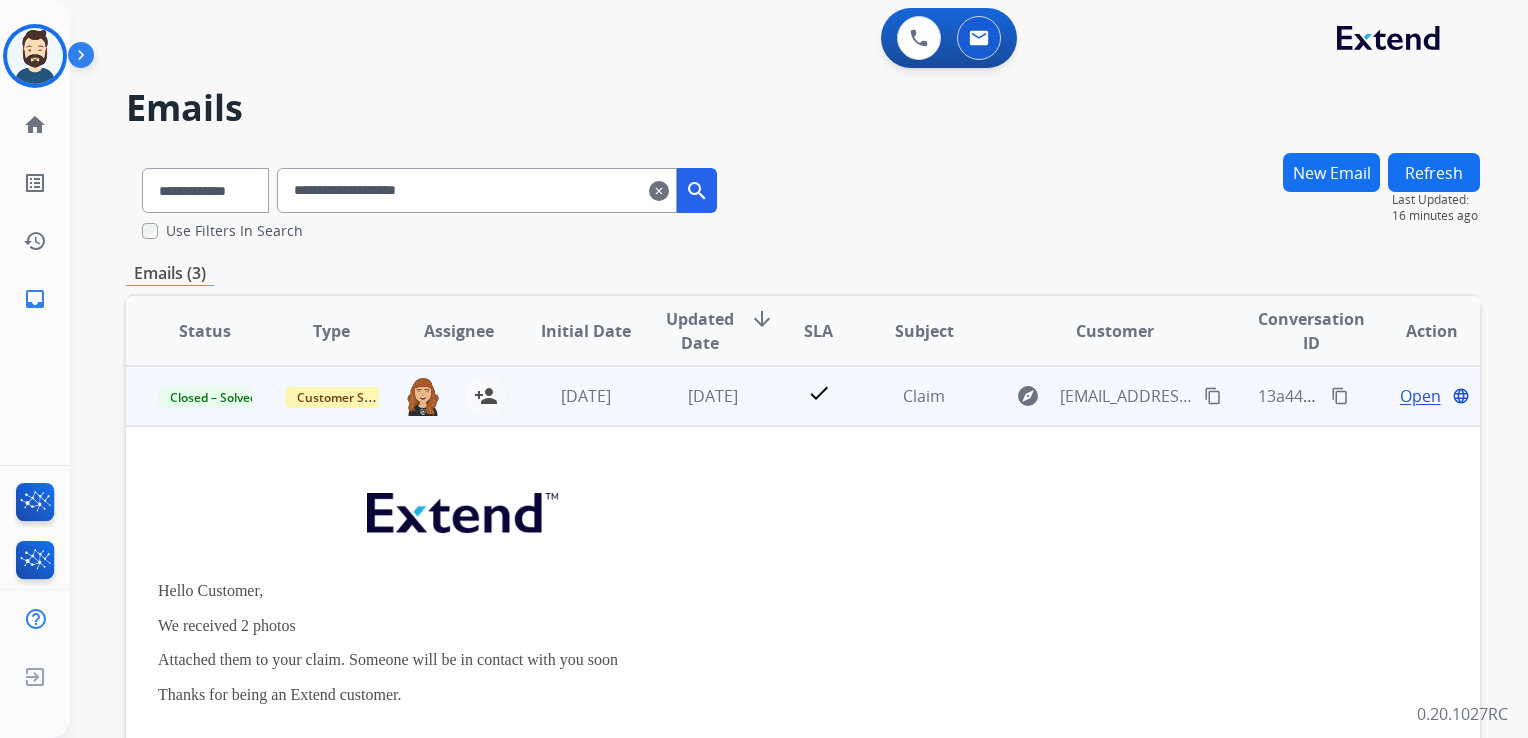 click on "Open" at bounding box center [1420, 396] 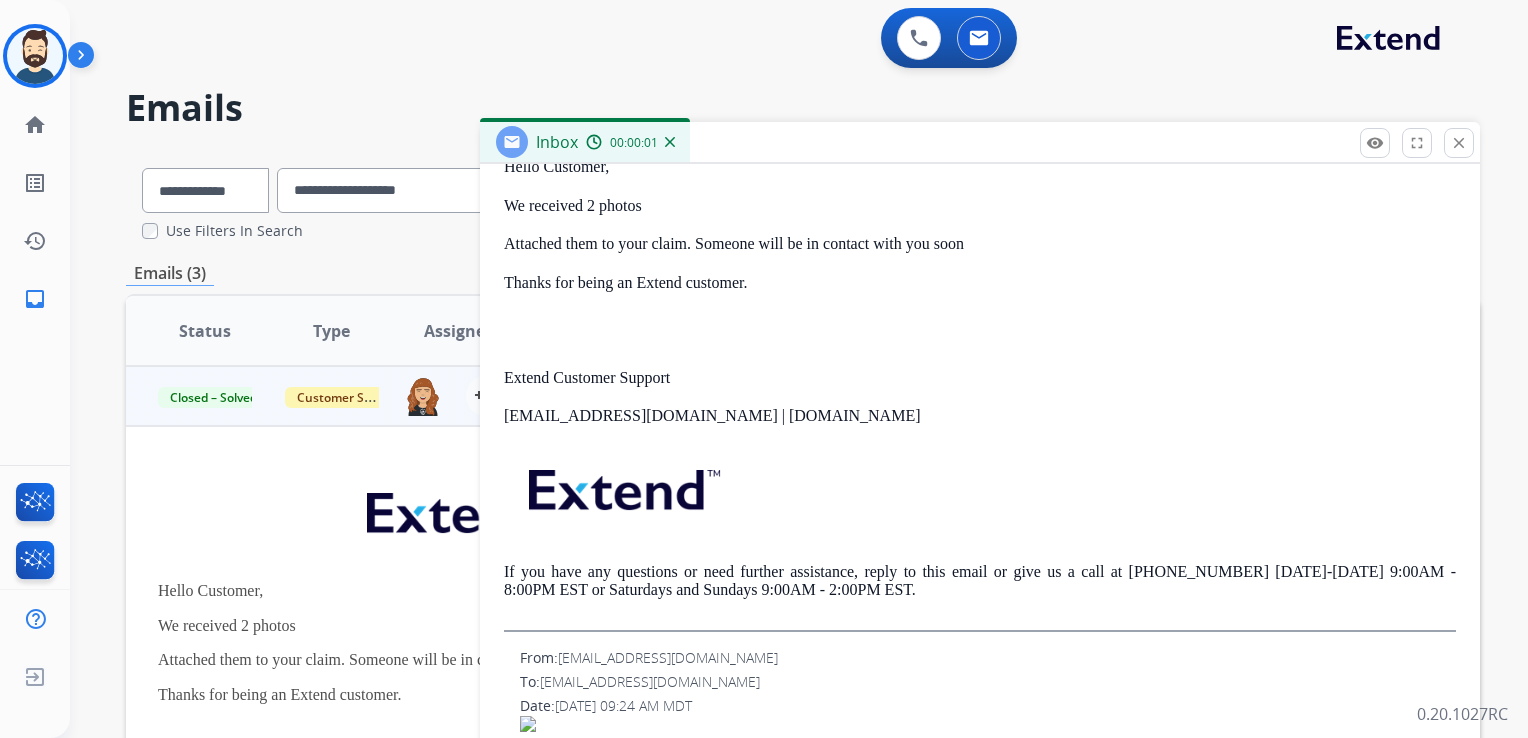 scroll, scrollTop: 590, scrollLeft: 0, axis: vertical 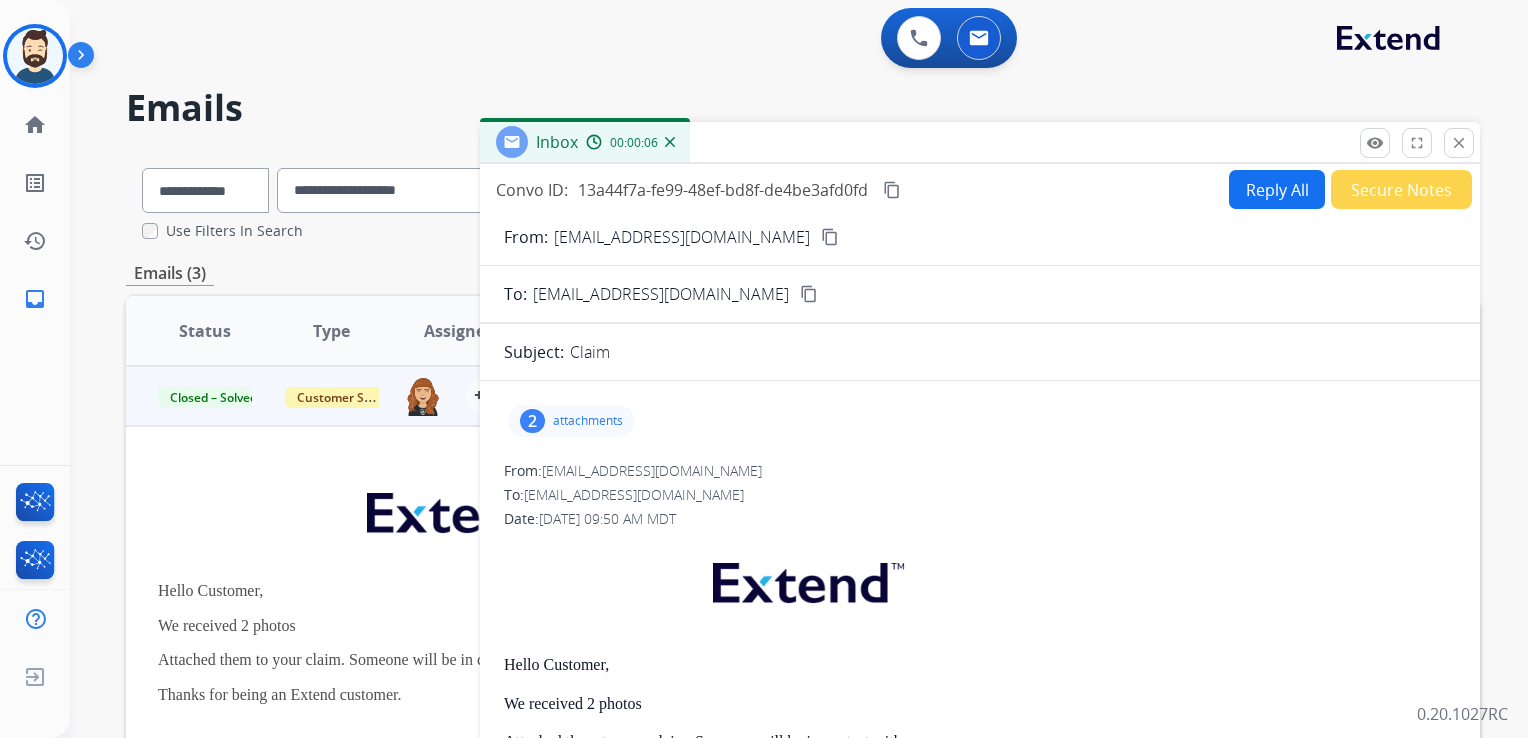drag, startPoint x: 1453, startPoint y: 139, endPoint x: 1140, endPoint y: 339, distance: 371.44177 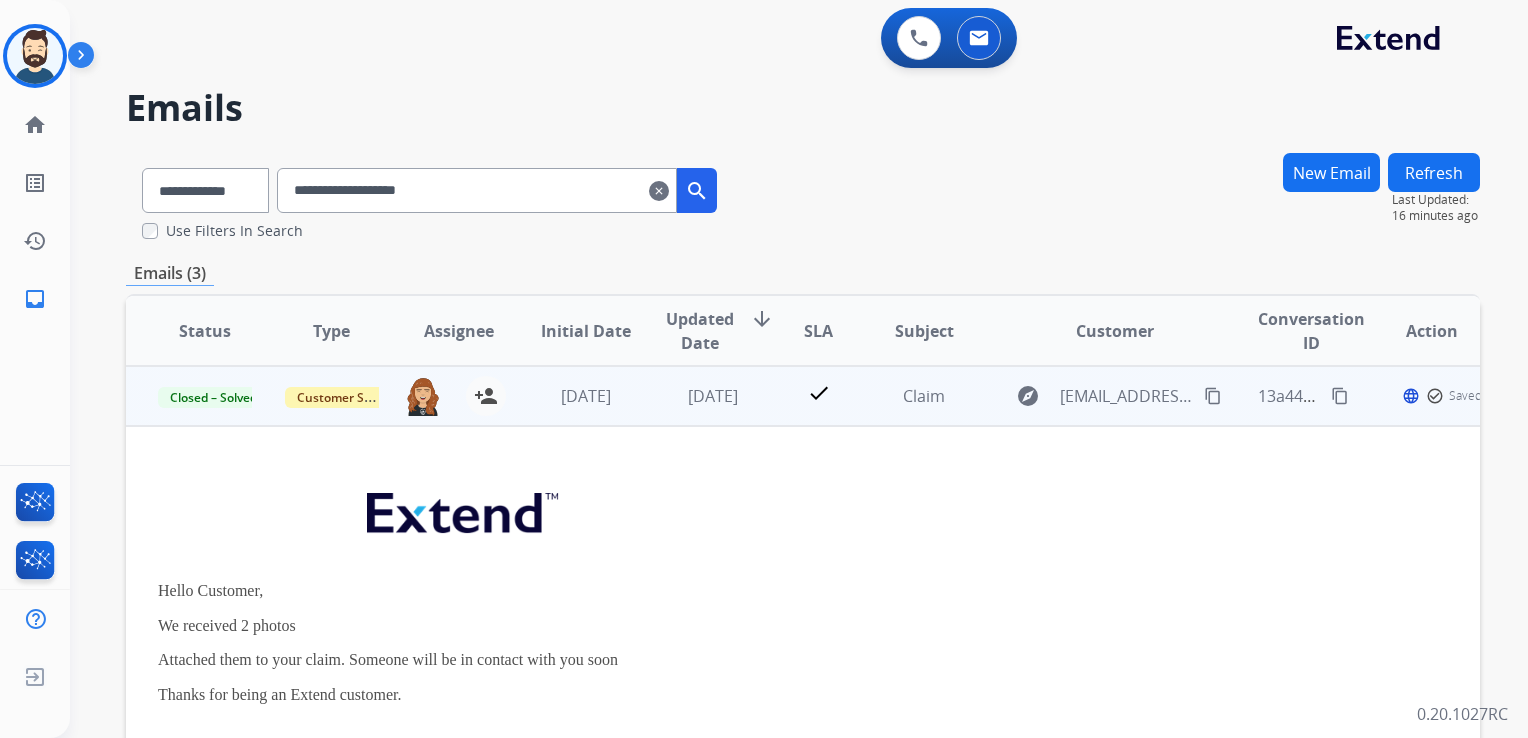 click on "[DATE]" at bounding box center [697, 396] 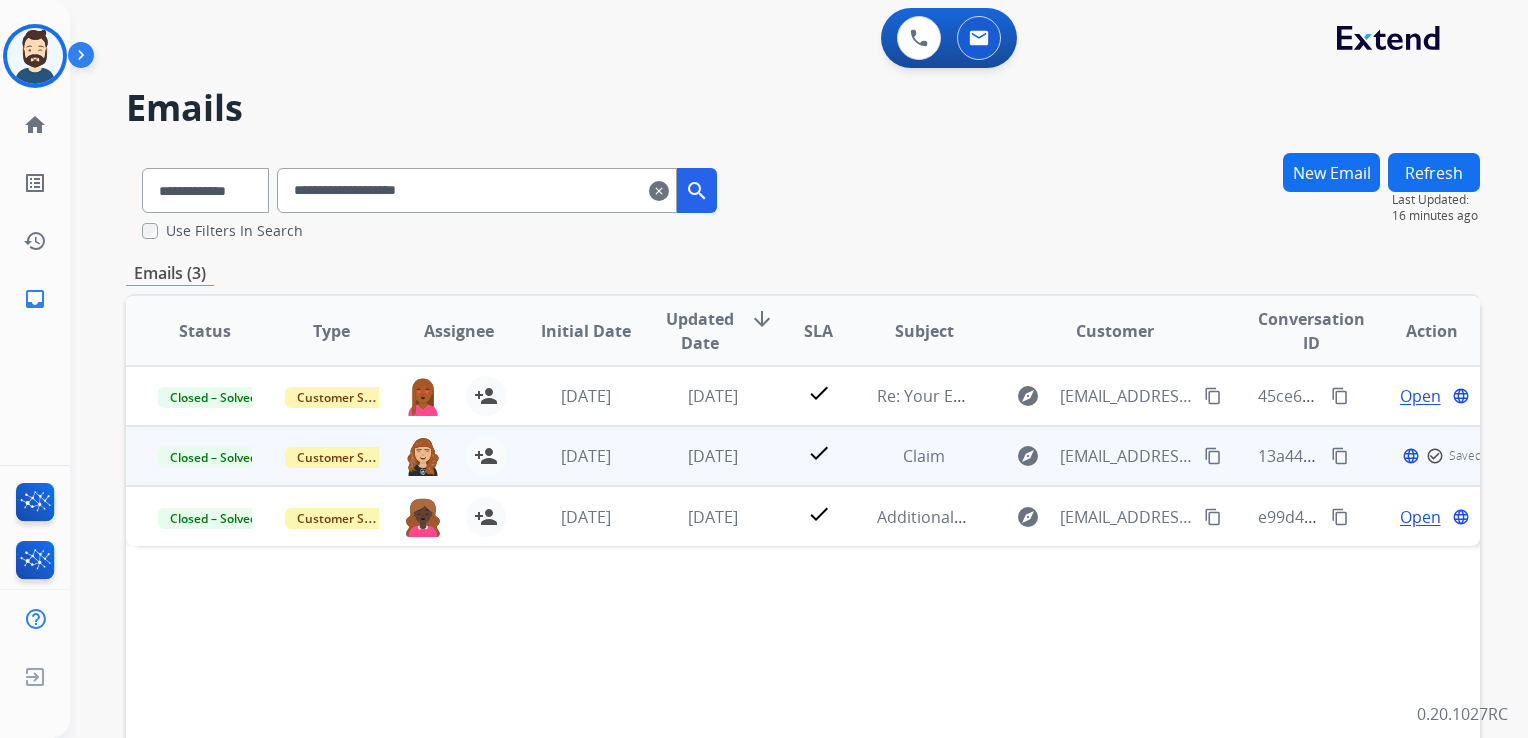 scroll, scrollTop: 0, scrollLeft: 0, axis: both 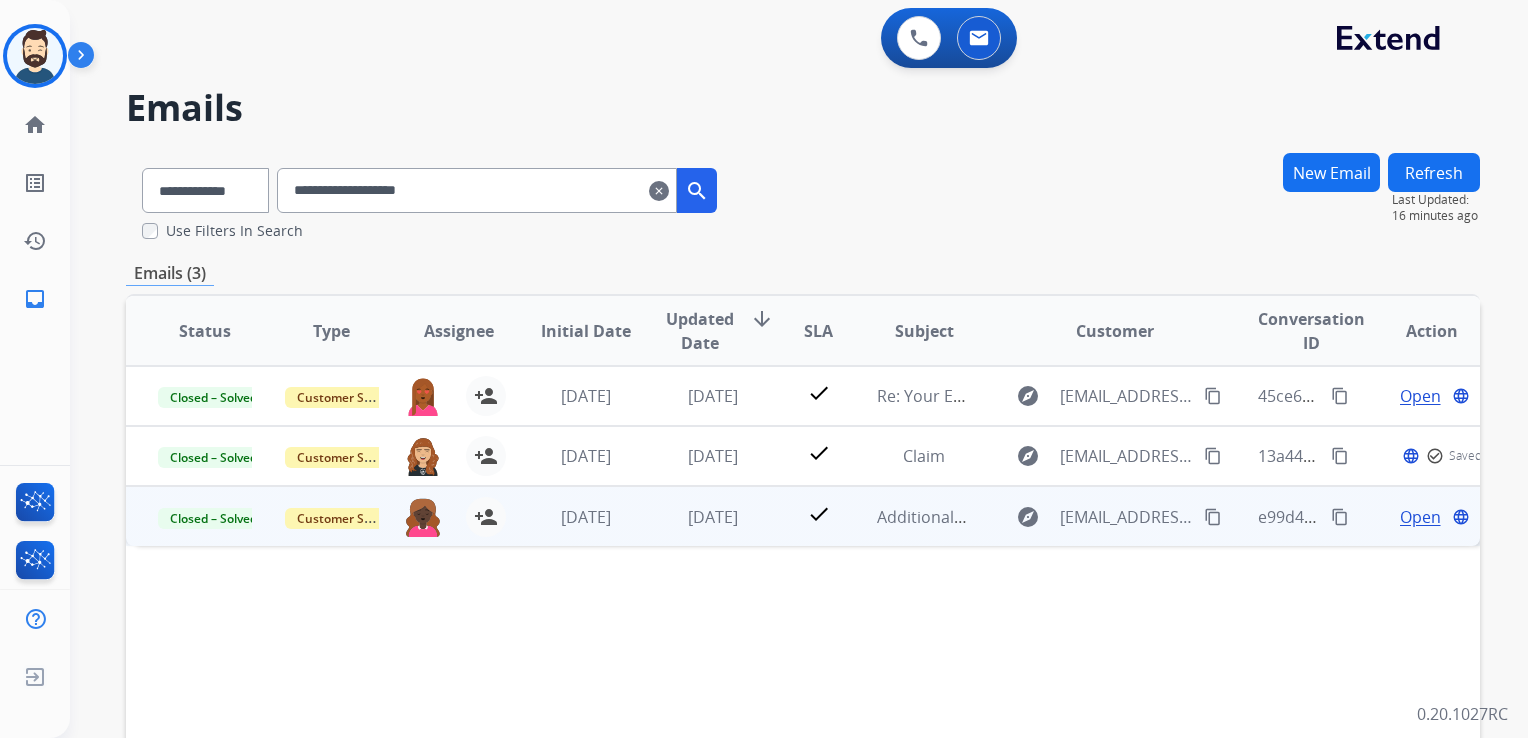 click on "[DATE]" at bounding box center (697, 516) 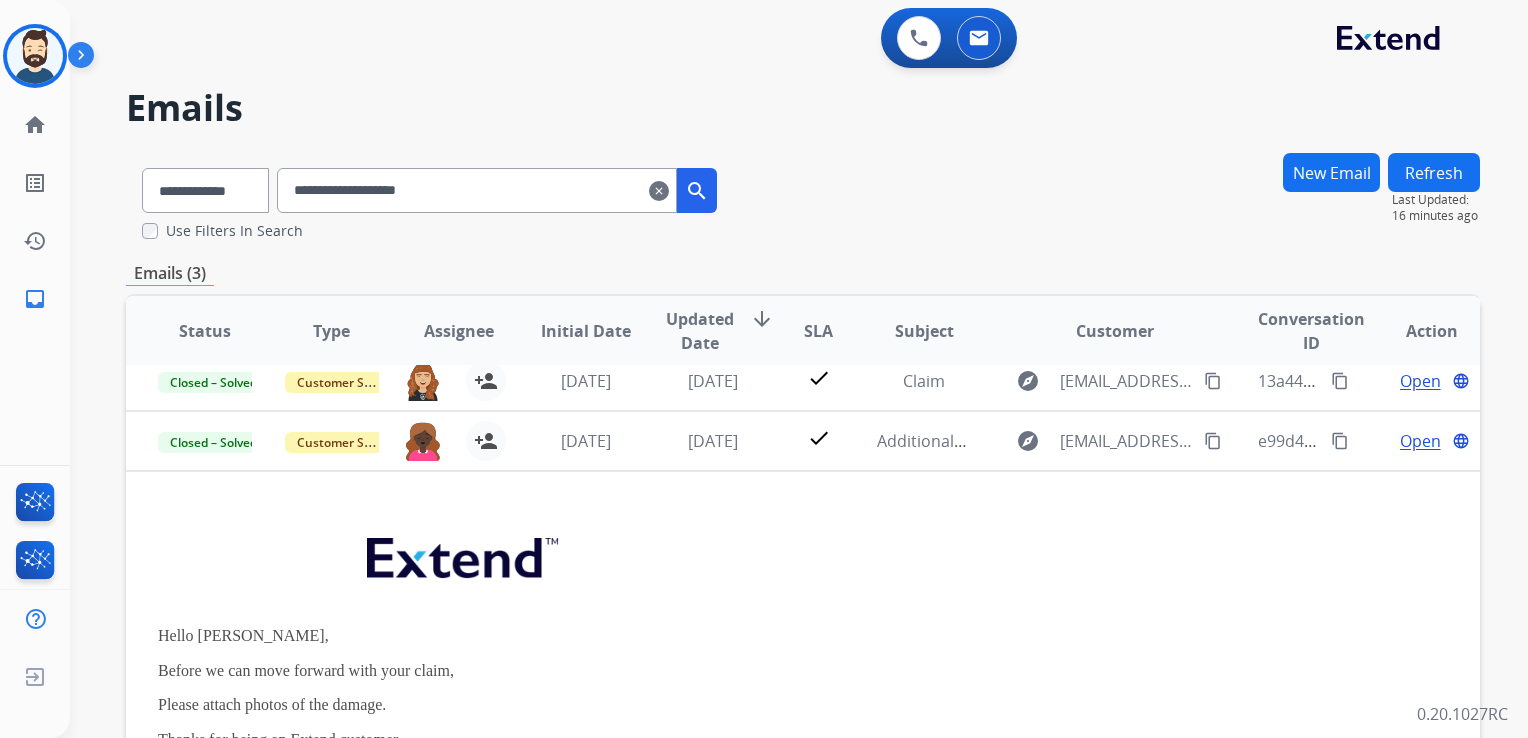 scroll, scrollTop: 120, scrollLeft: 0, axis: vertical 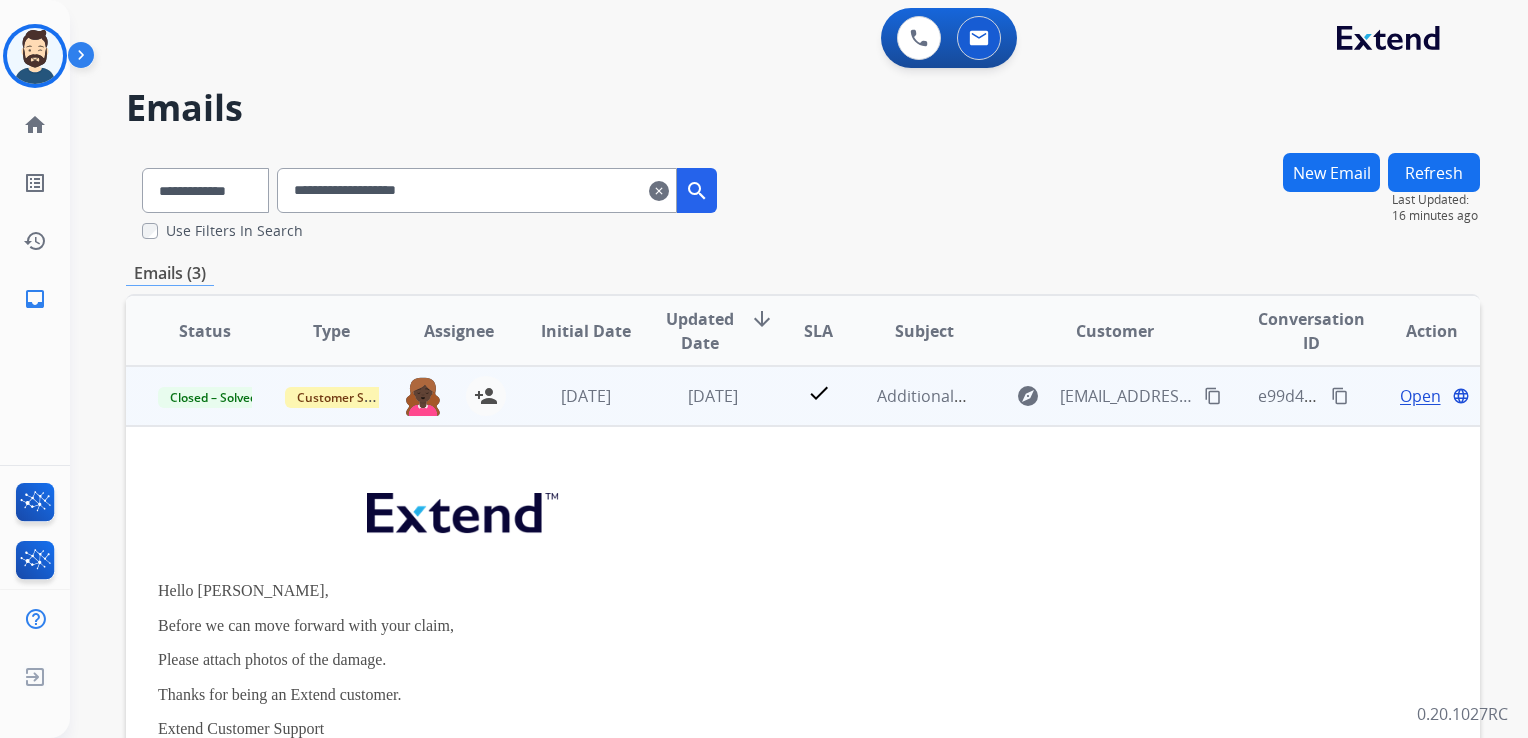 click on "Open" at bounding box center (1420, 396) 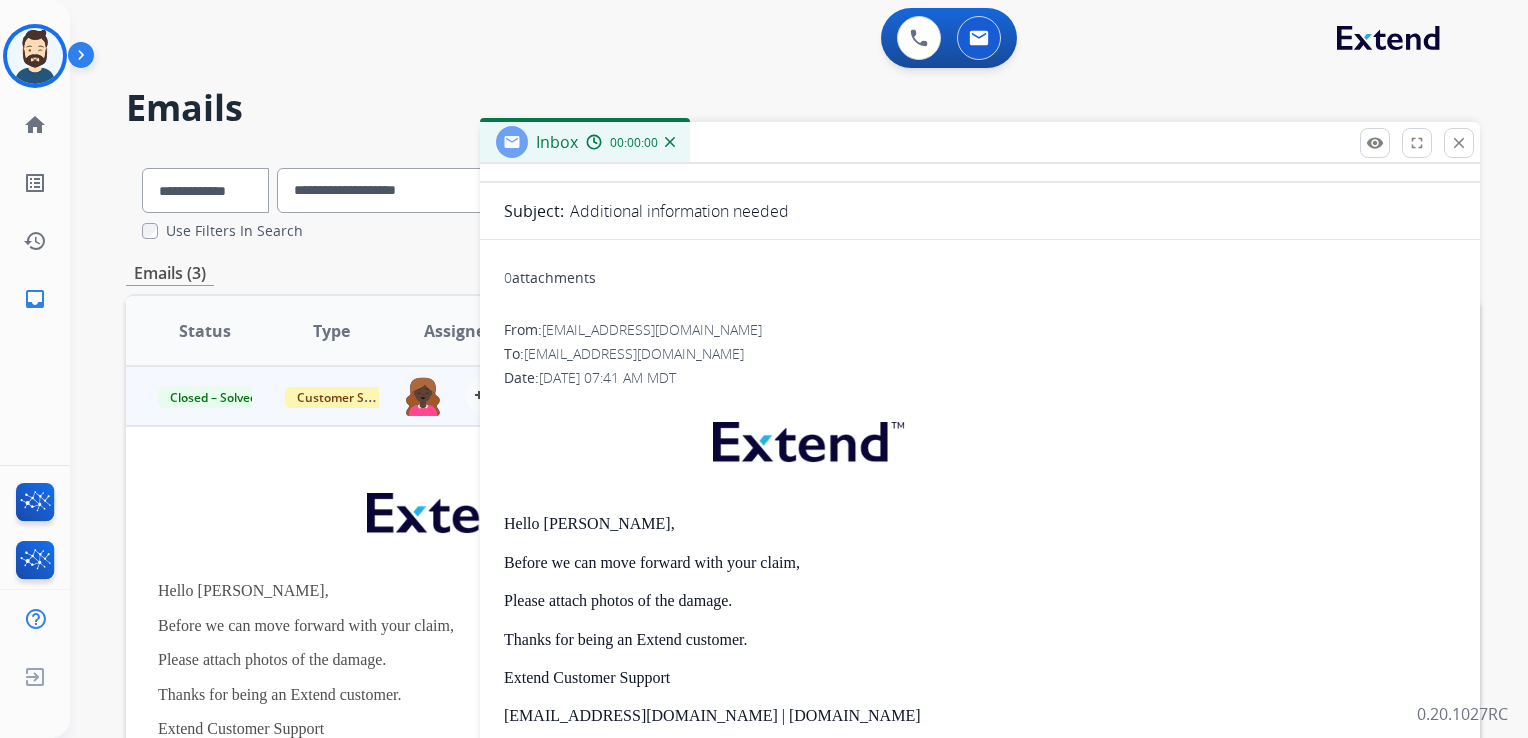 scroll, scrollTop: 249, scrollLeft: 0, axis: vertical 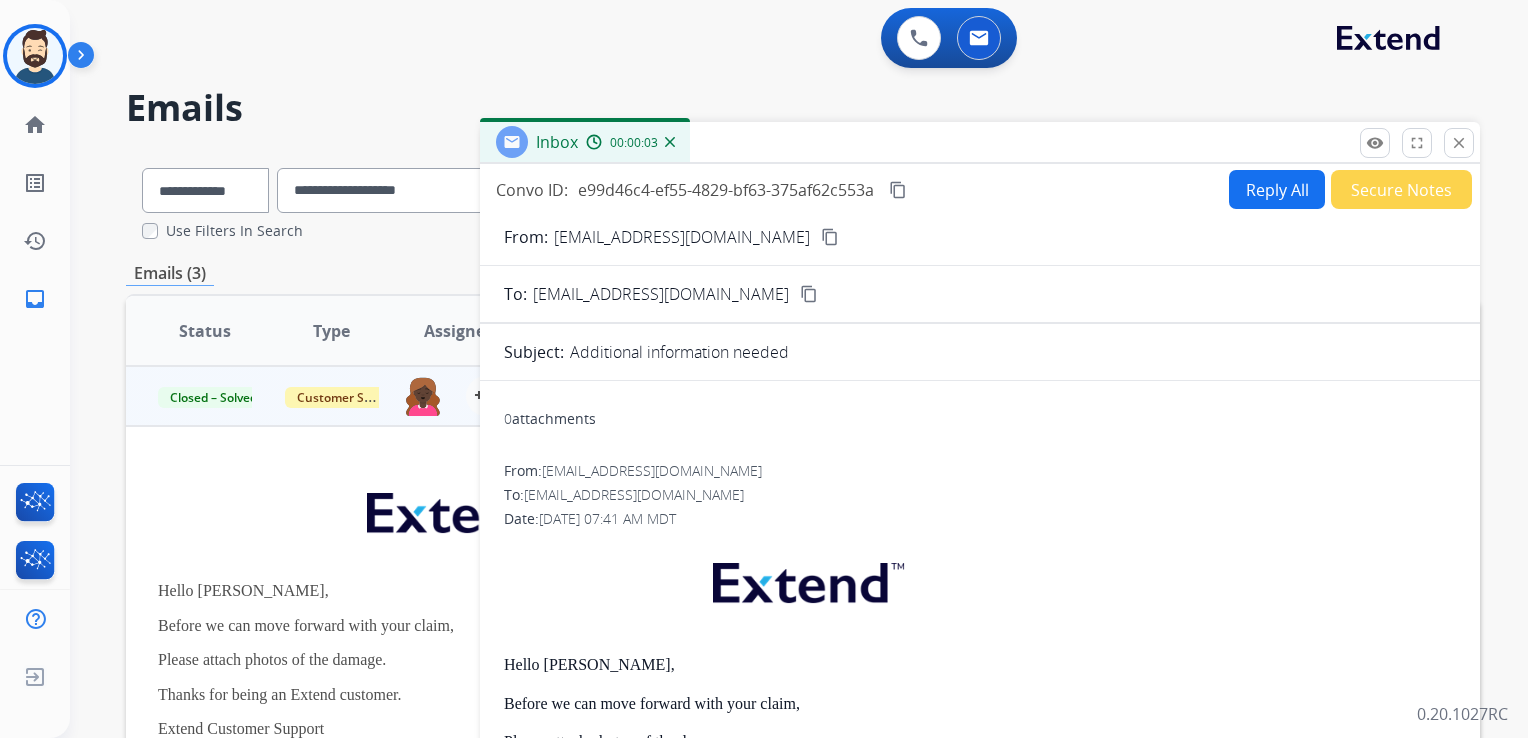 click on "close" at bounding box center (1459, 143) 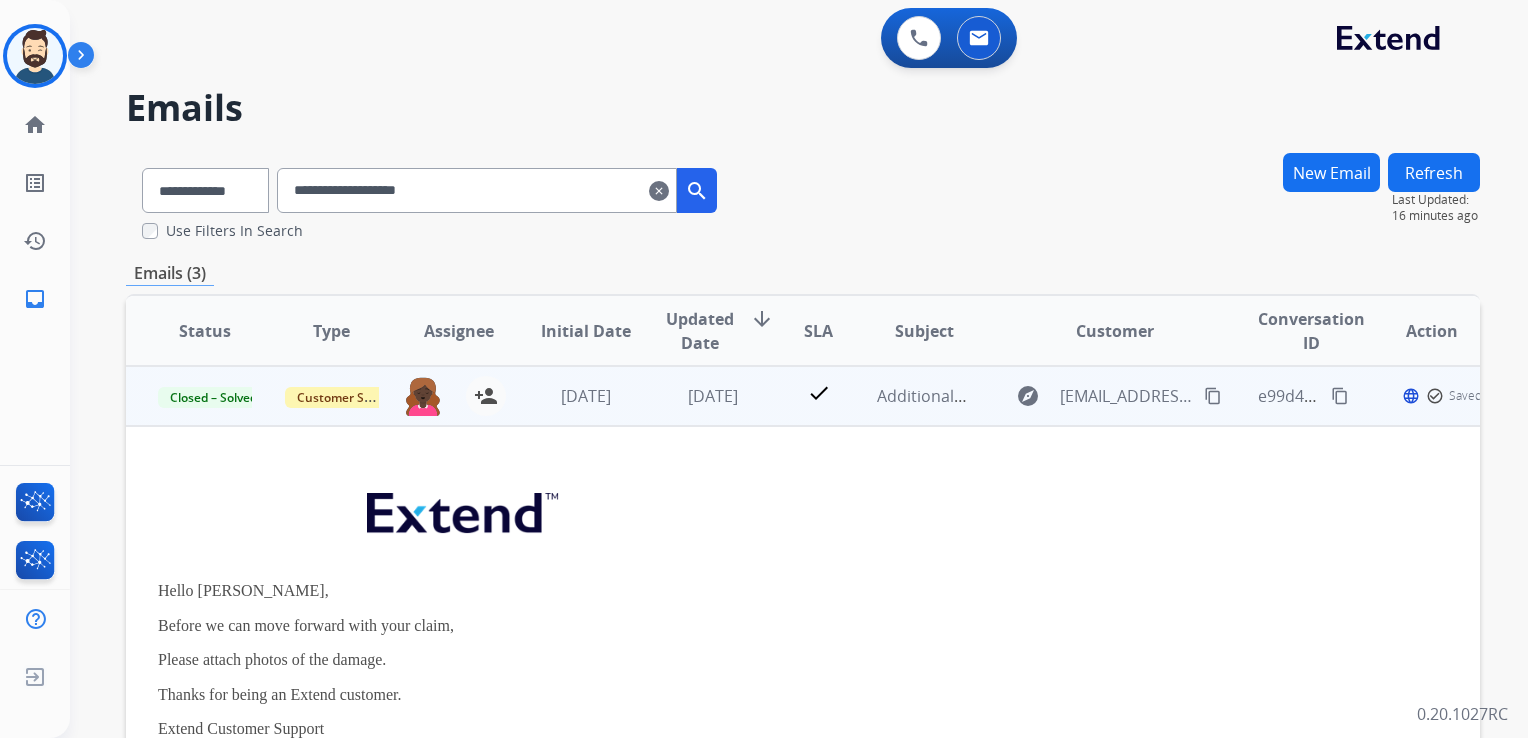 click on "[DATE]" at bounding box center (697, 396) 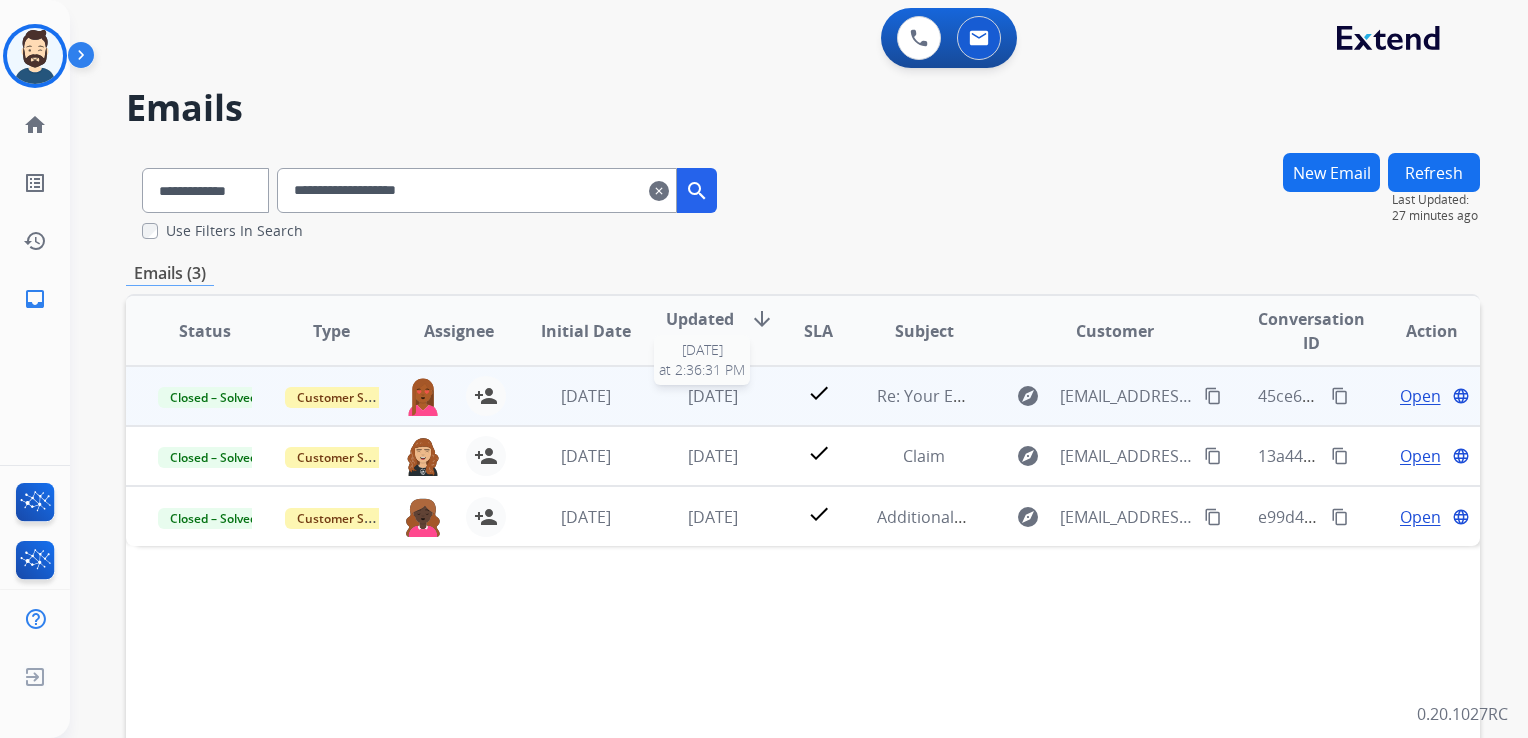 click on "[DATE]" at bounding box center [713, 396] 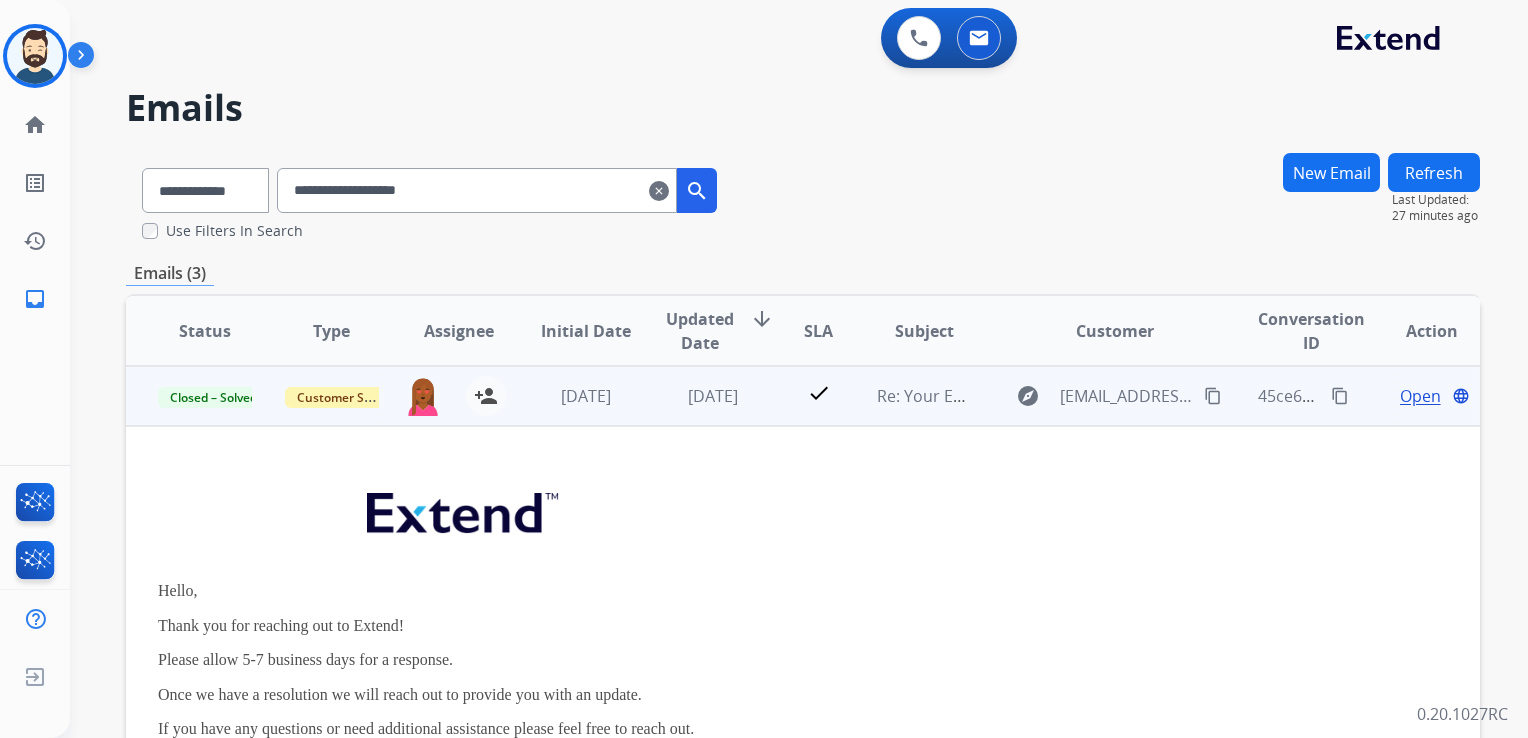 click on "Open" at bounding box center [1420, 396] 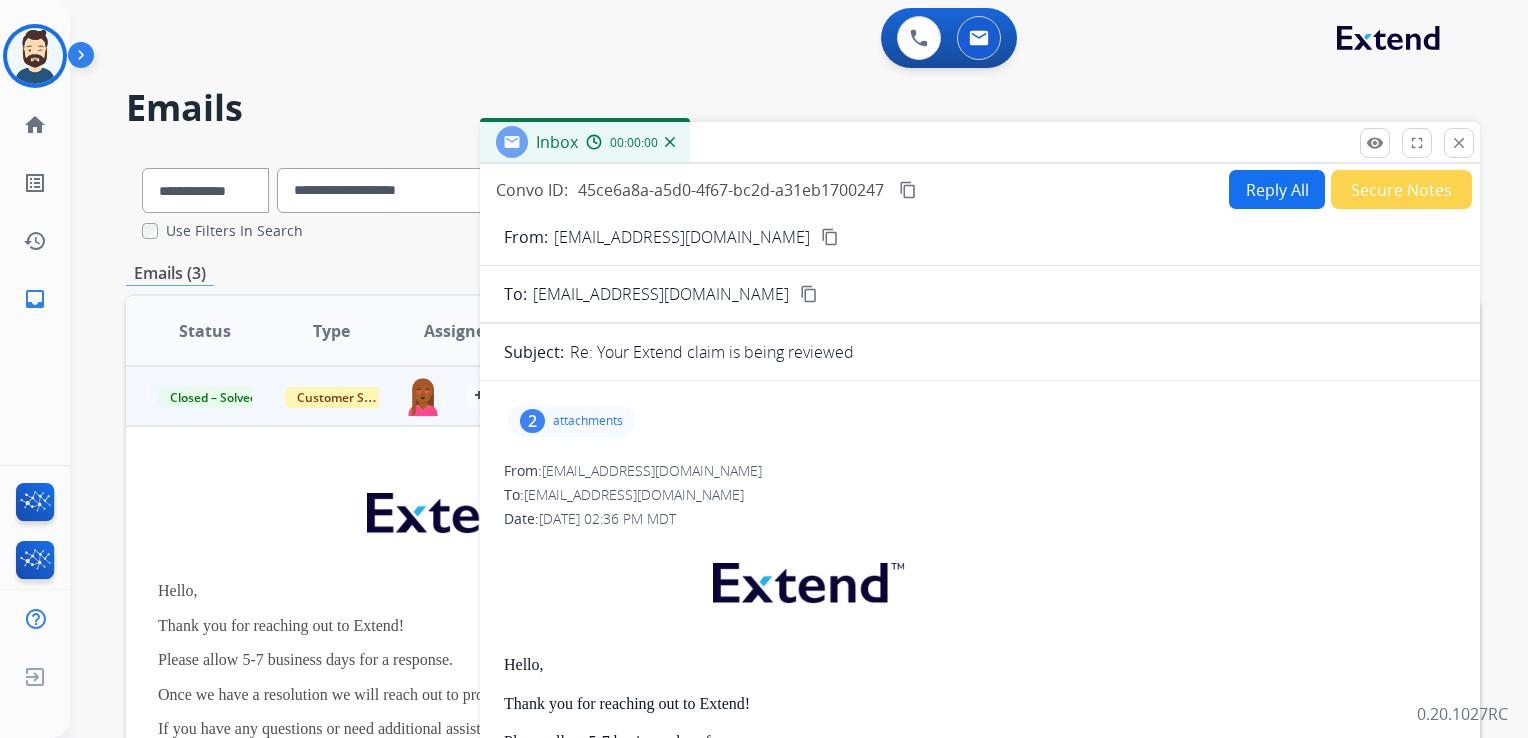 click on "From: [EMAIL_ADDRESS][DOMAIN_NAME] content_copy To:  [EMAIL_ADDRESS][DOMAIN_NAME]  content_copy Subject:  Re: Your Extend claim is being reviewed  2 attachments  From:  [EMAIL_ADDRESS][DOMAIN_NAME]   To:  [EMAIL_ADDRESS][DOMAIN_NAME]  Date:  [DATE] 02:36 PM MDT Hello, Thank you for reaching out to Extend! Please allow 5-7 business days for a response. Once we have a resolution we will reach out to provide you with an update. If you have any questions or need additional assistance please feel free to reach out. Thanks for being an Extend customer. Extend Customer Support [EMAIL_ADDRESS][DOMAIN_NAME] | [DOMAIN_NAME] If you have any questions or need further assistance, reply to this email or give us a call at [PHONE_NUMBER] [DATE]-[DATE] 9:00AM - 8:00PM EST or Saturdays and Sundays 9:00AM - 2:00PM EST.  From:  [EMAIL_ADDRESS][DOMAIN_NAME]   To:  [EMAIL_ADDRESS][DOMAIN_NAME]  Date:  [DATE] 08:28 AM MDT I have tried calling and no way to reach anyone. Also online it wont update my claim.  Looking for an update on claim and to schedule service.    From:   To:" at bounding box center [980, 1977] 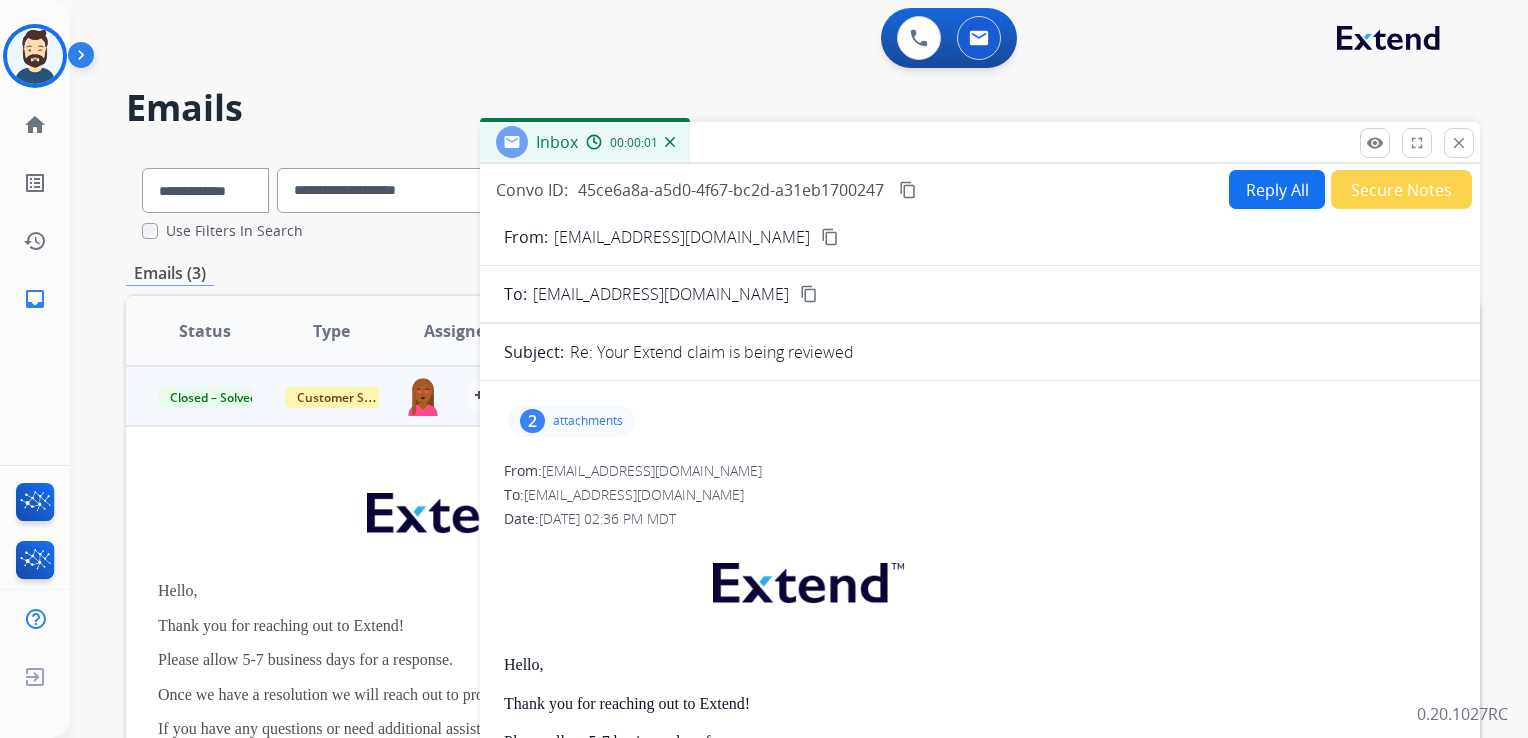 click on "Reply All" at bounding box center (1277, 189) 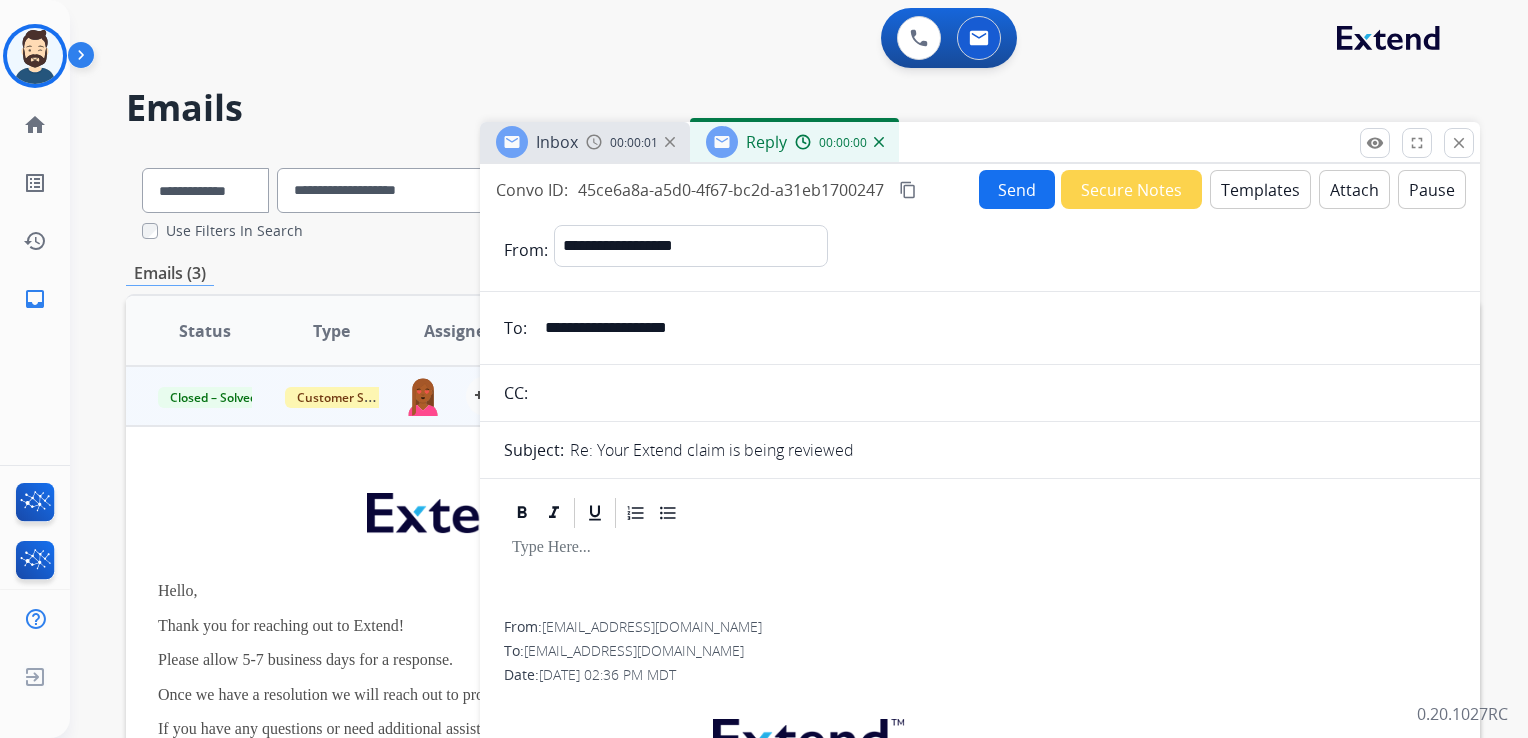 click on "Templates" at bounding box center [1260, 189] 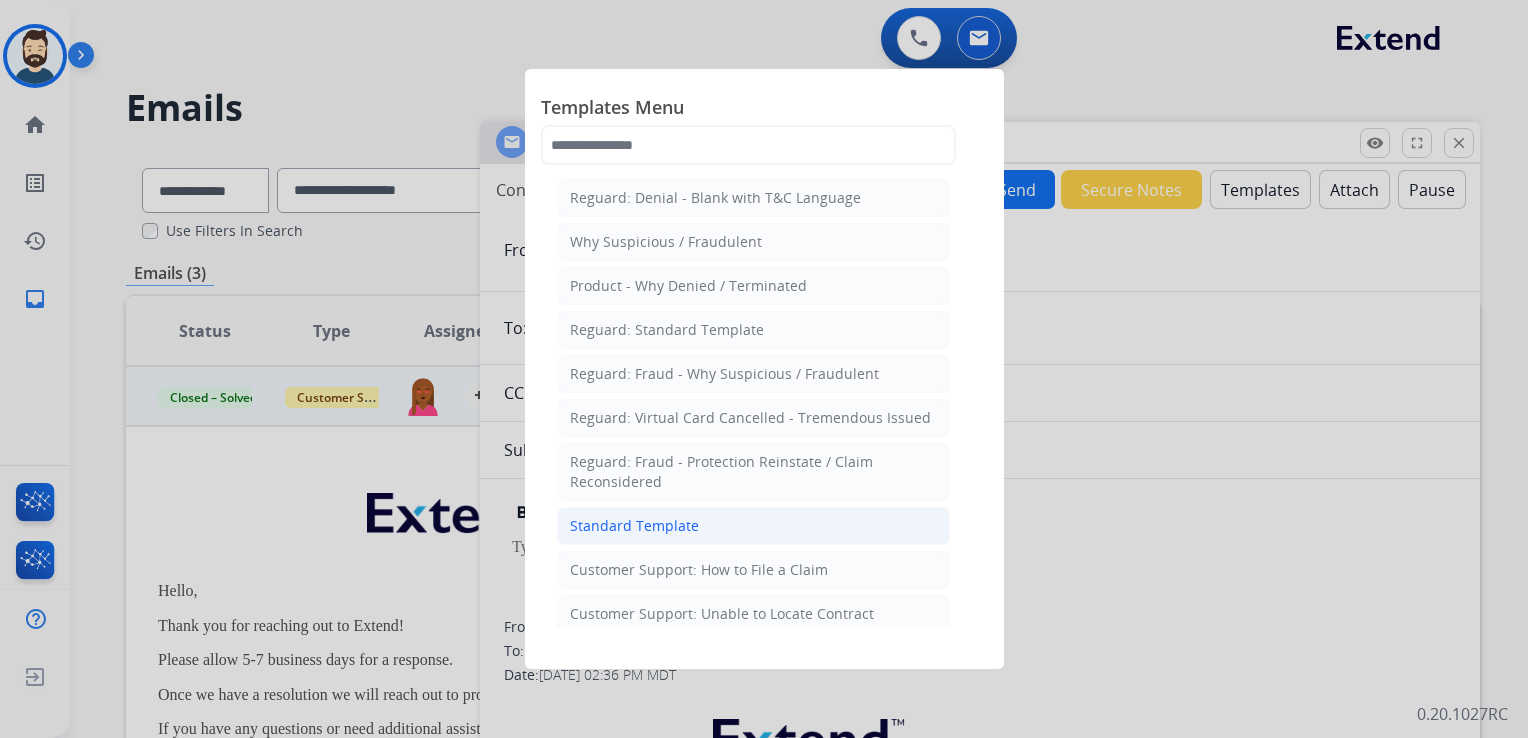 click on "Standard Template" 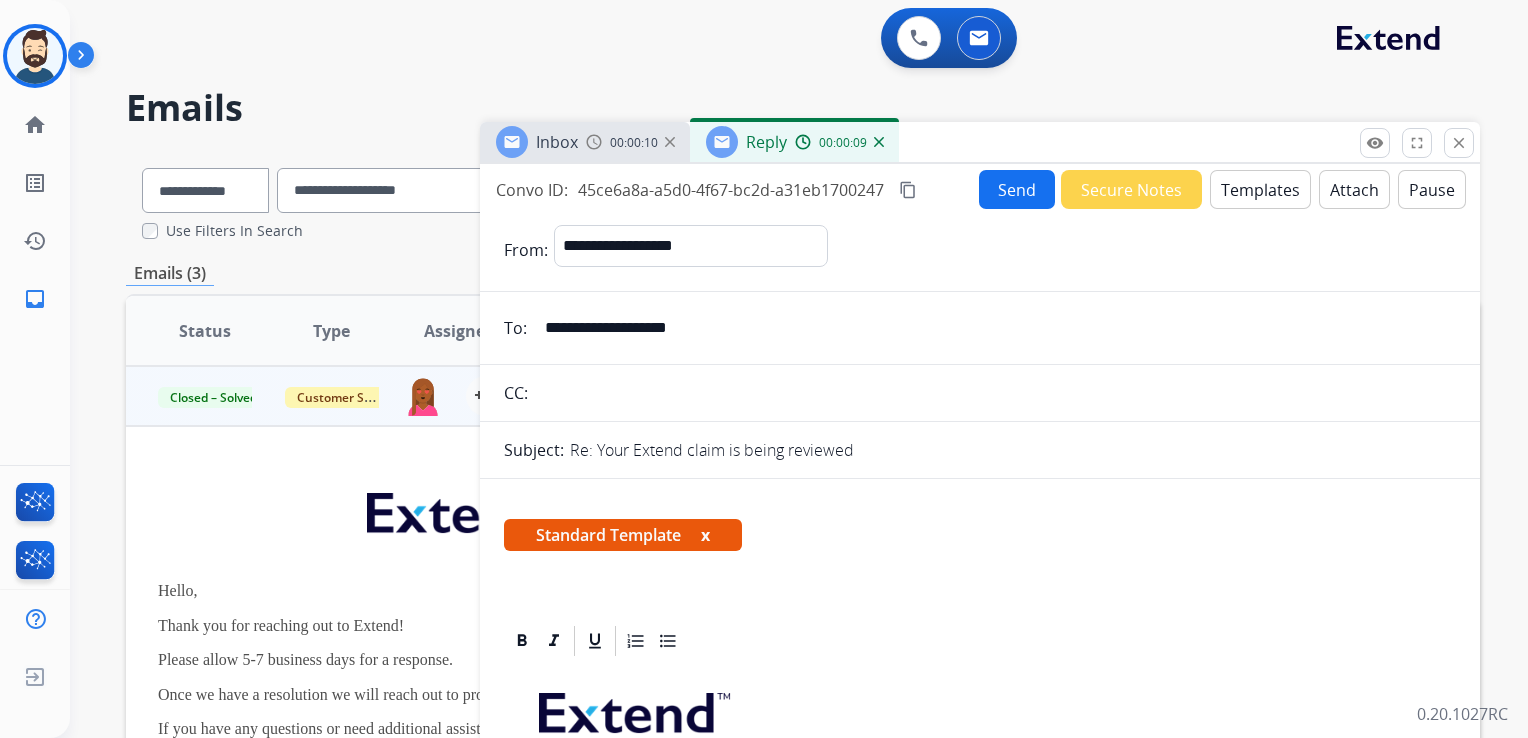 click at bounding box center (980, 641) 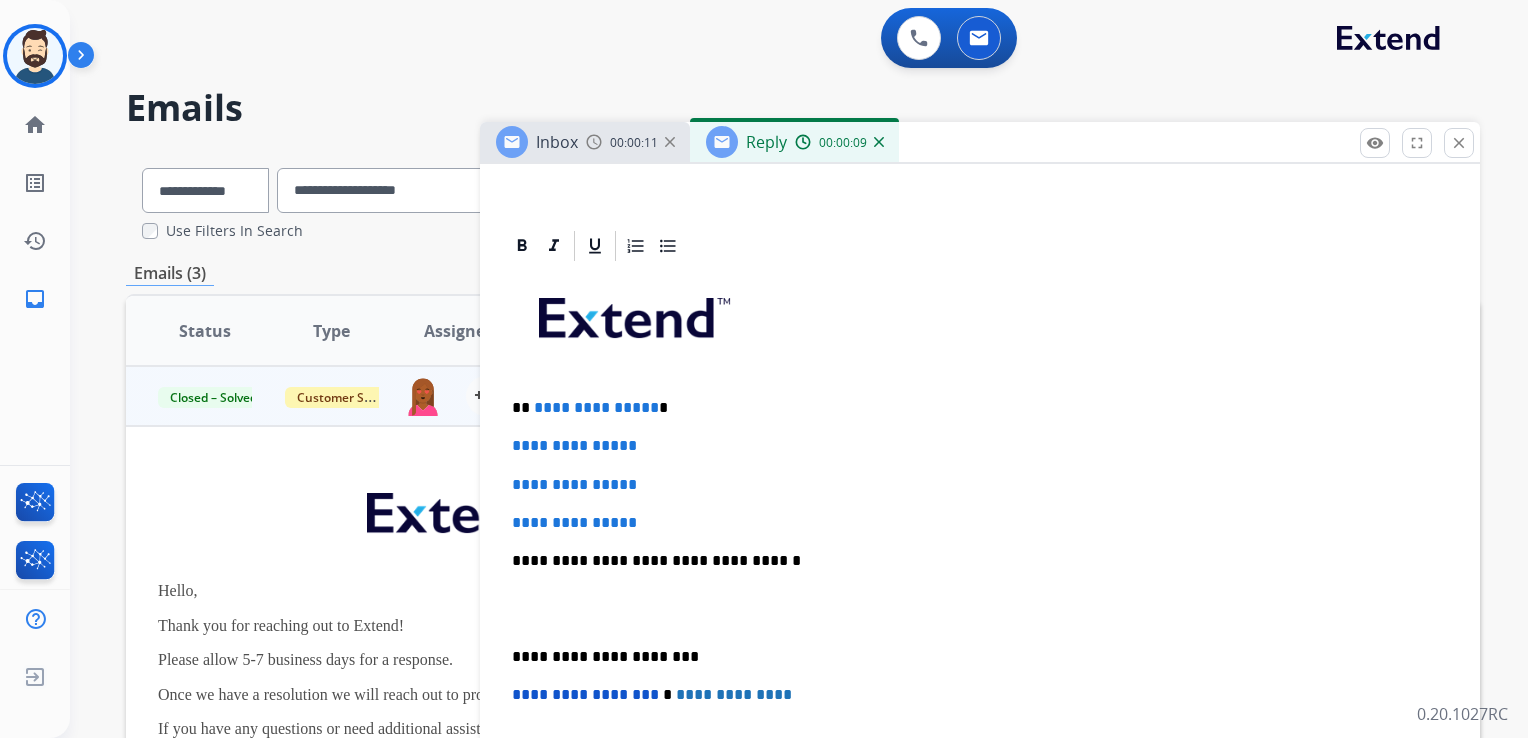 scroll, scrollTop: 400, scrollLeft: 0, axis: vertical 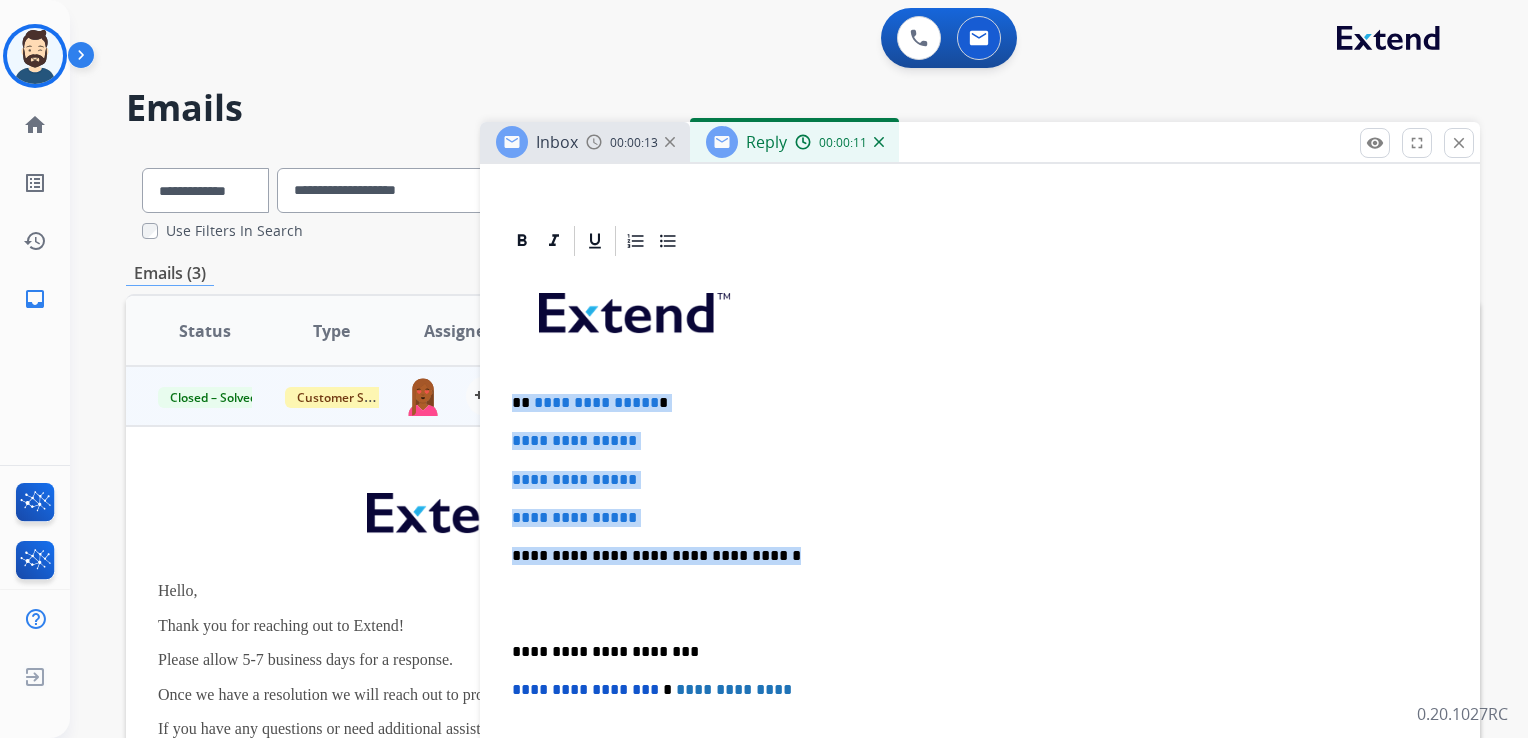 drag, startPoint x: 514, startPoint y: 405, endPoint x: 796, endPoint y: 530, distance: 308.4623 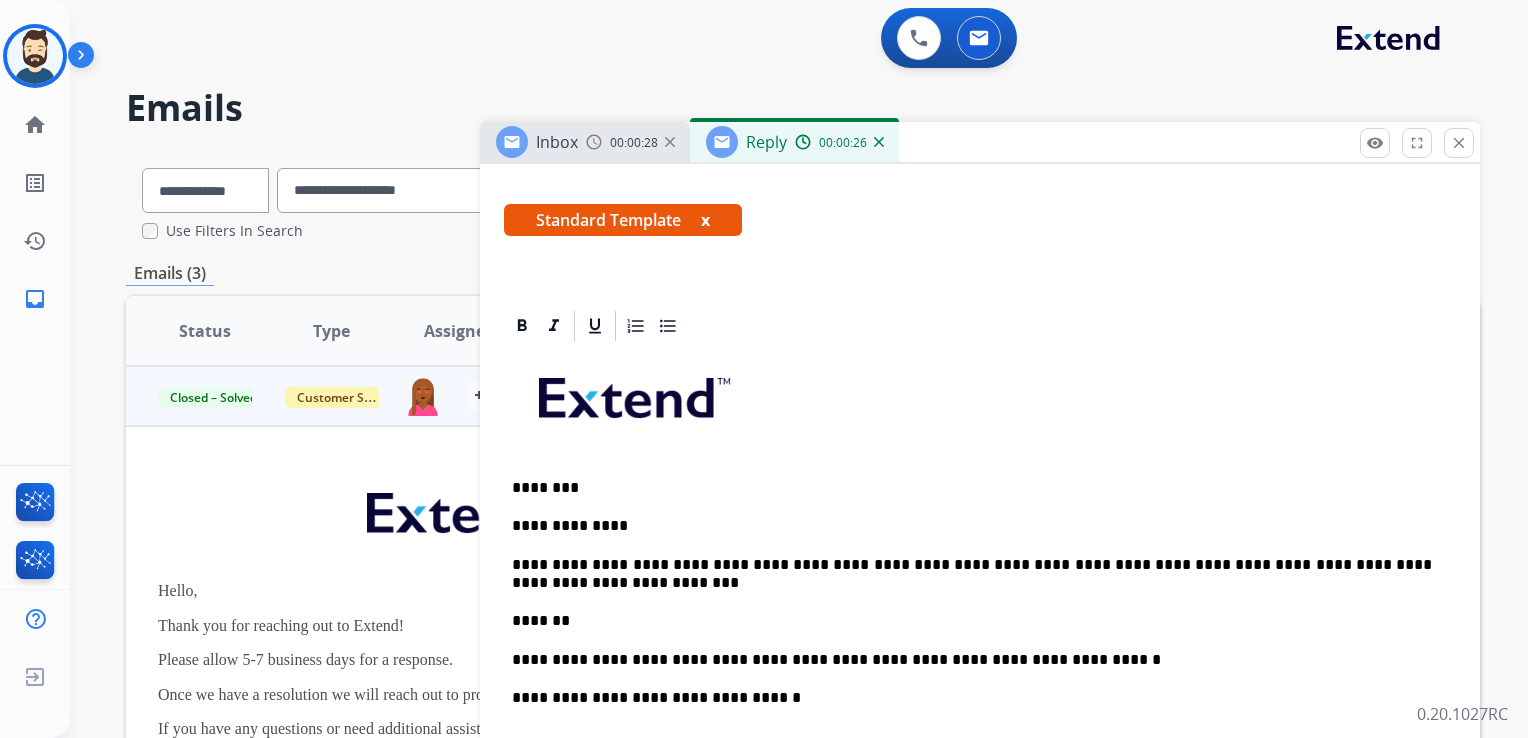 scroll, scrollTop: 400, scrollLeft: 0, axis: vertical 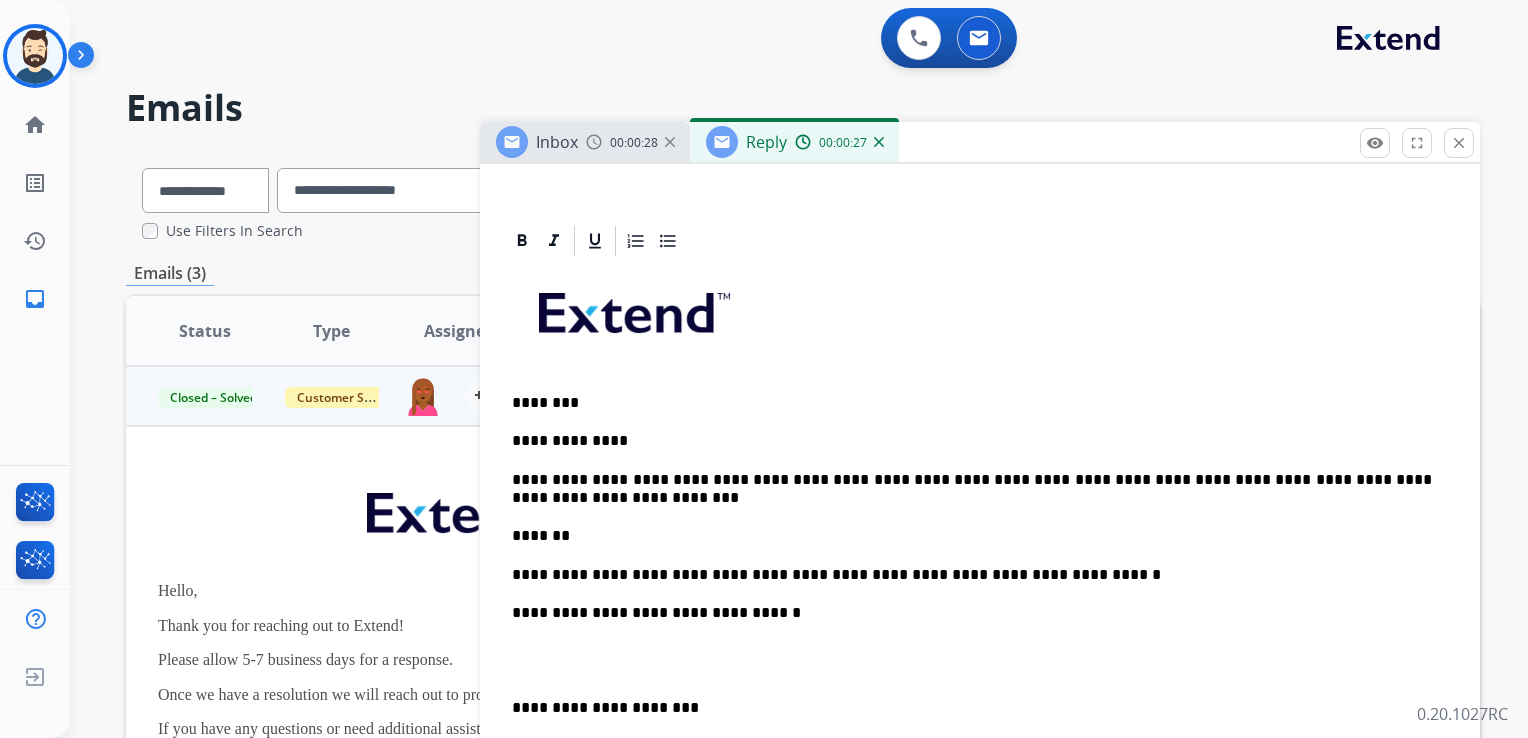 click on "********" at bounding box center (972, 403) 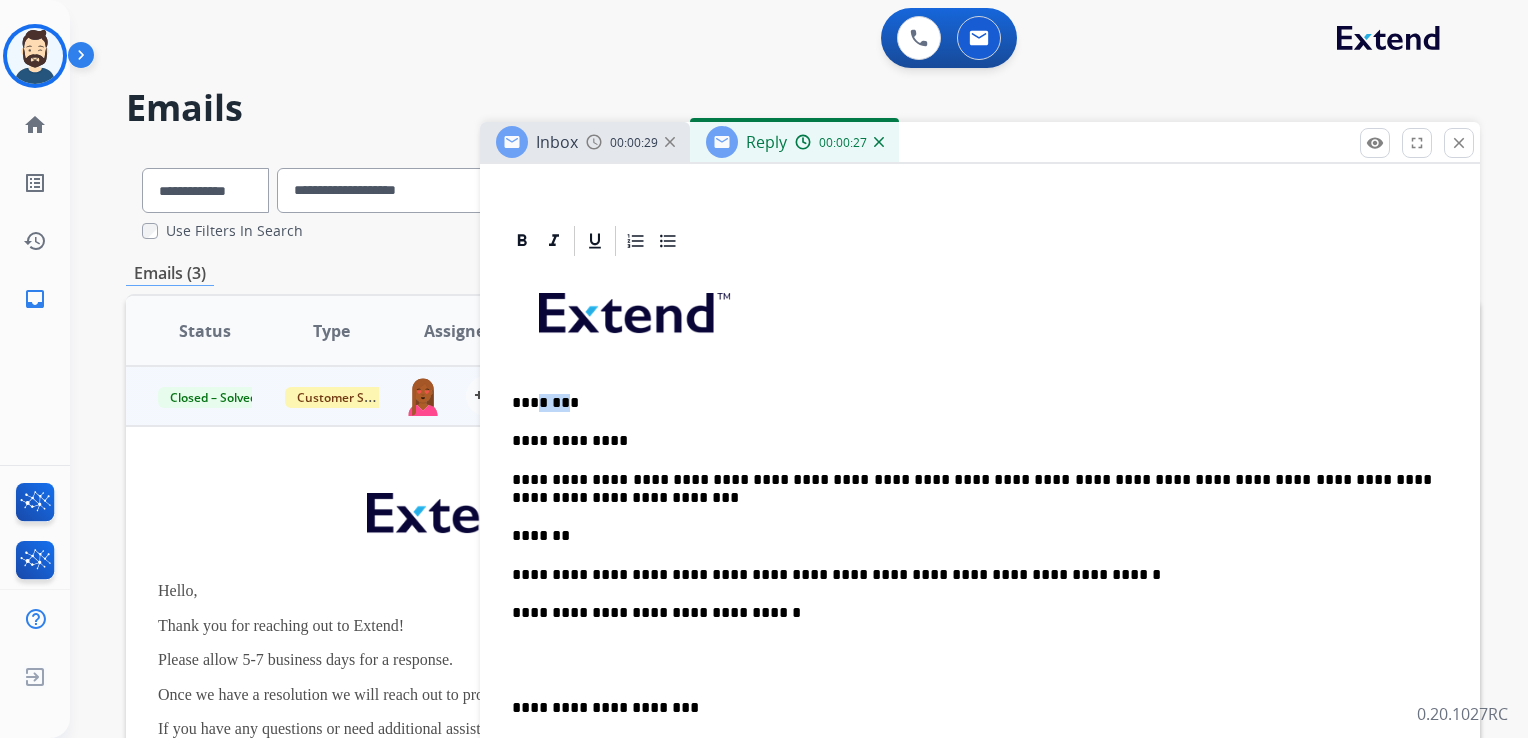 click on "********" at bounding box center (972, 403) 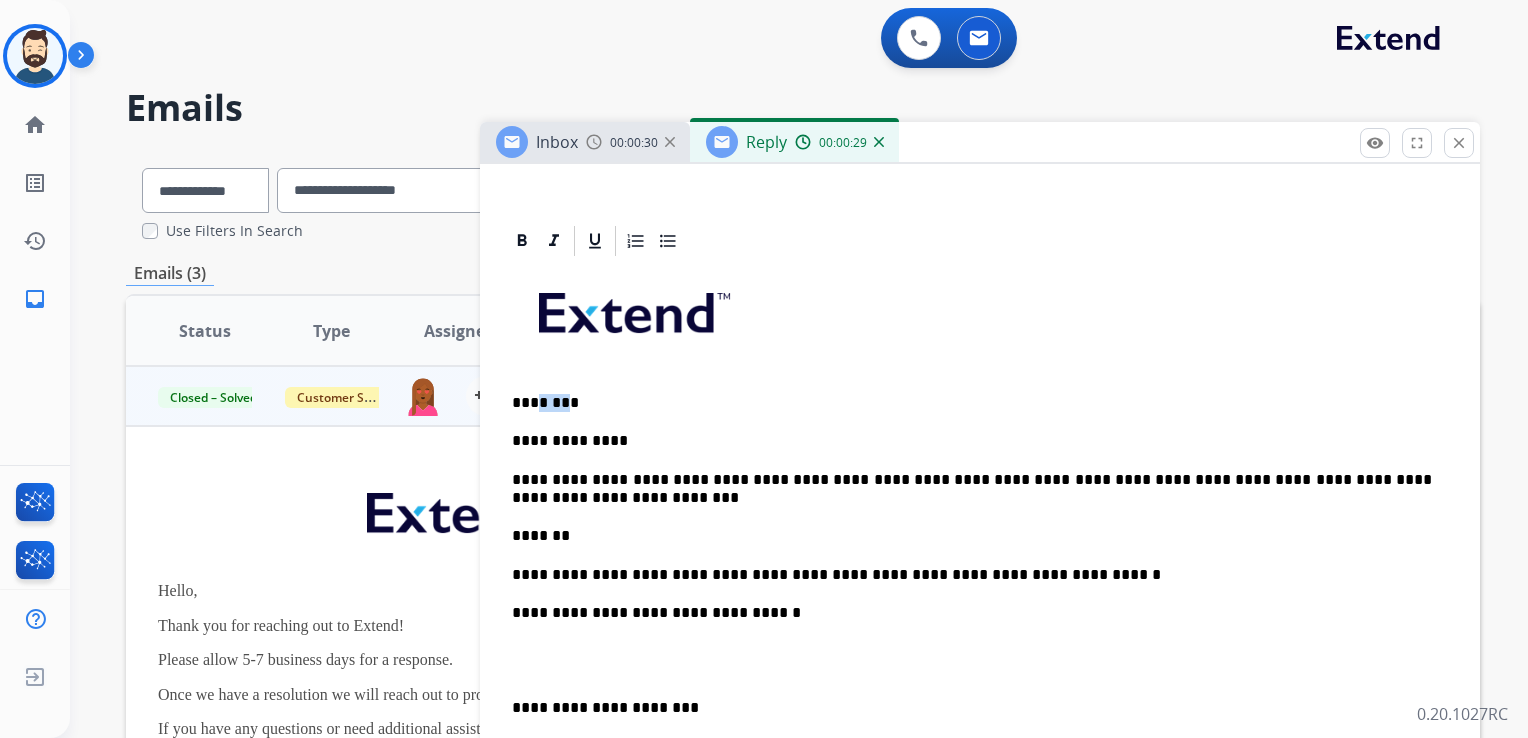 type 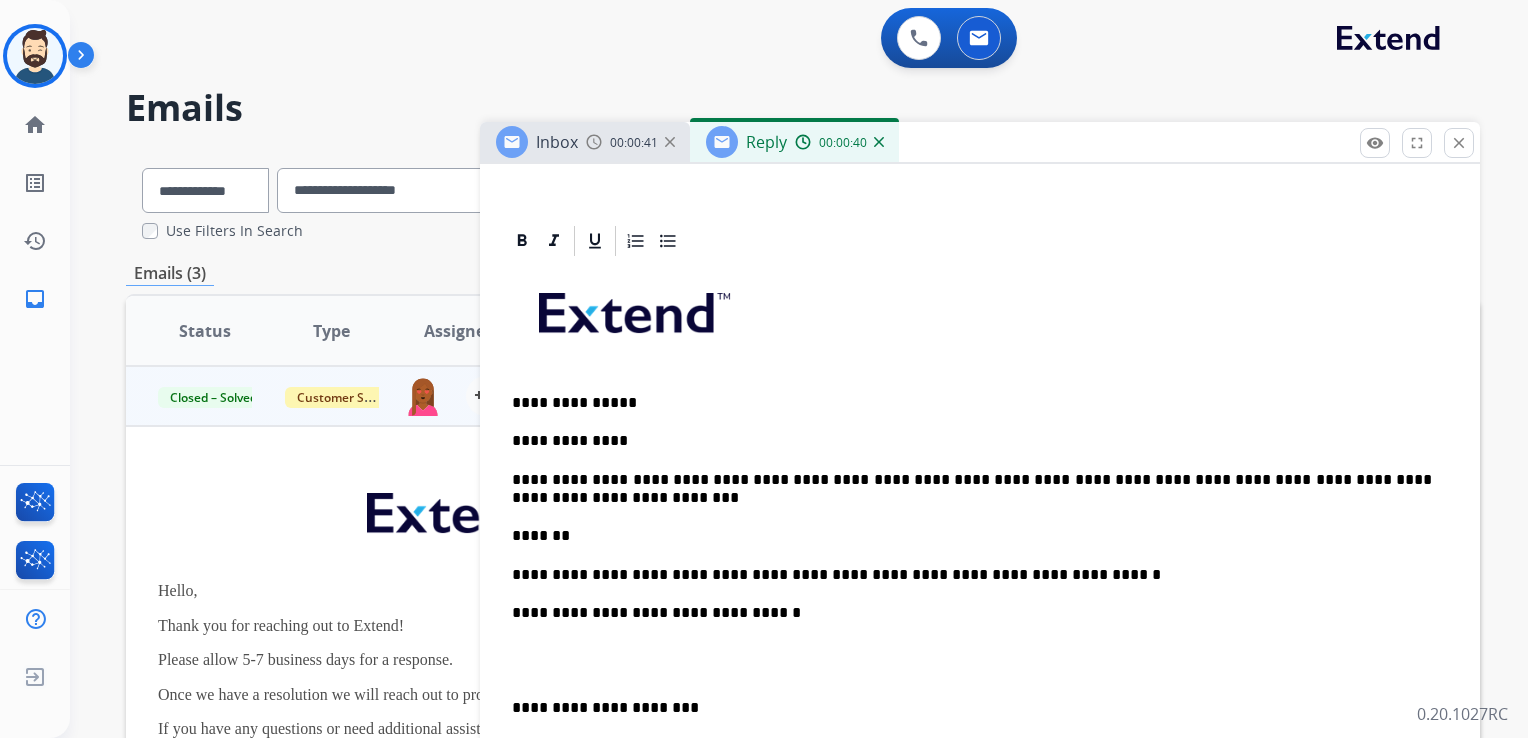 drag, startPoint x: 702, startPoint y: 477, endPoint x: 740, endPoint y: 522, distance: 58.898216 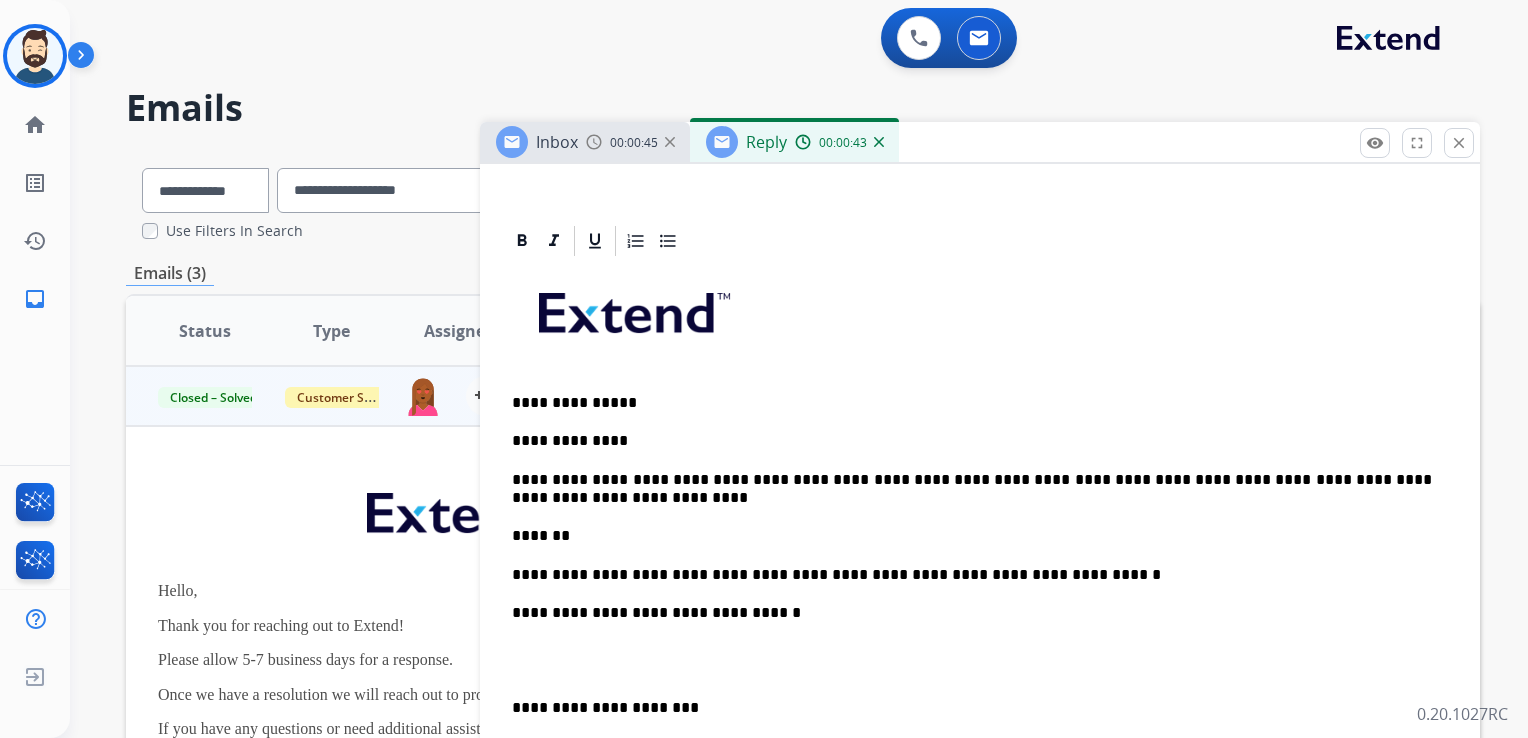 click on "**********" at bounding box center [972, 489] 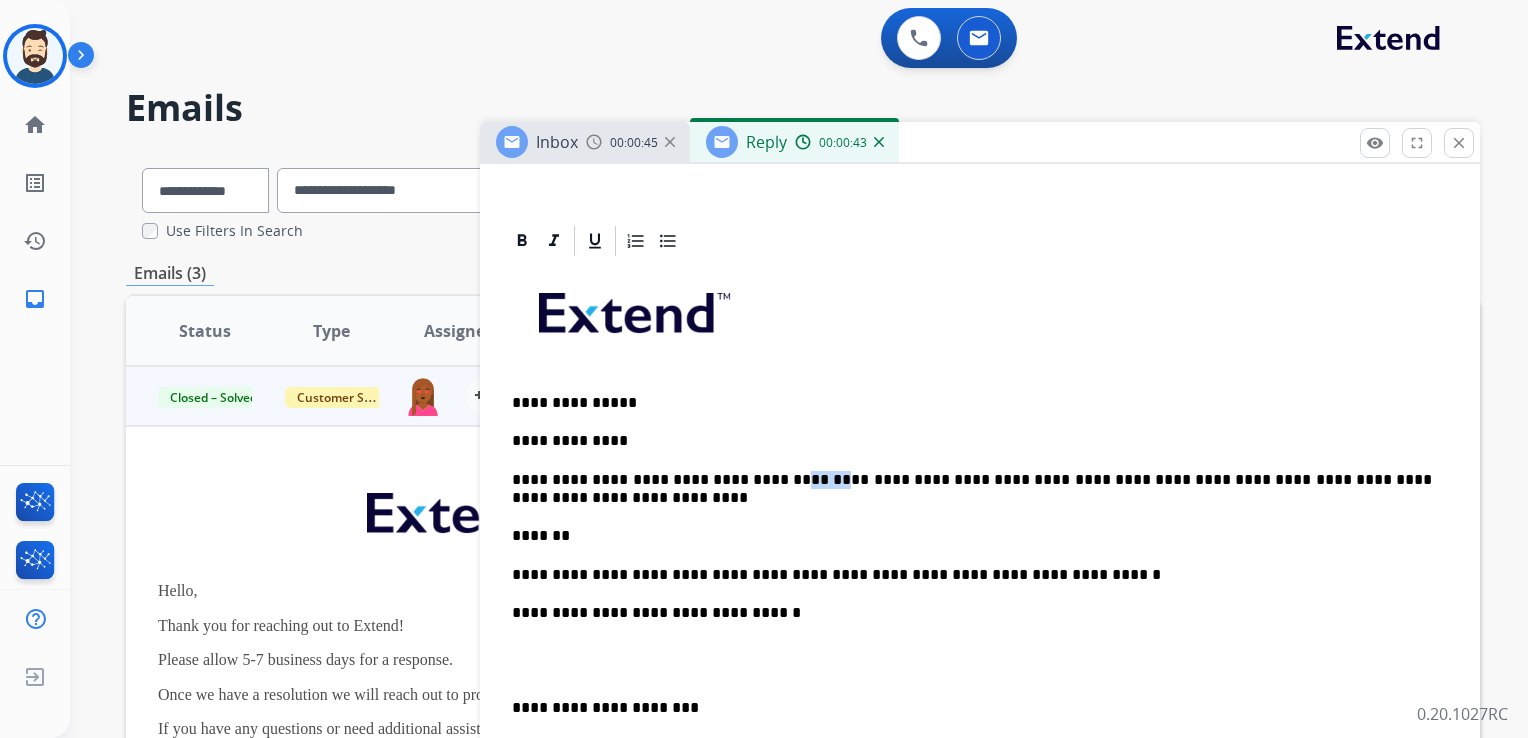 click on "**********" at bounding box center (972, 489) 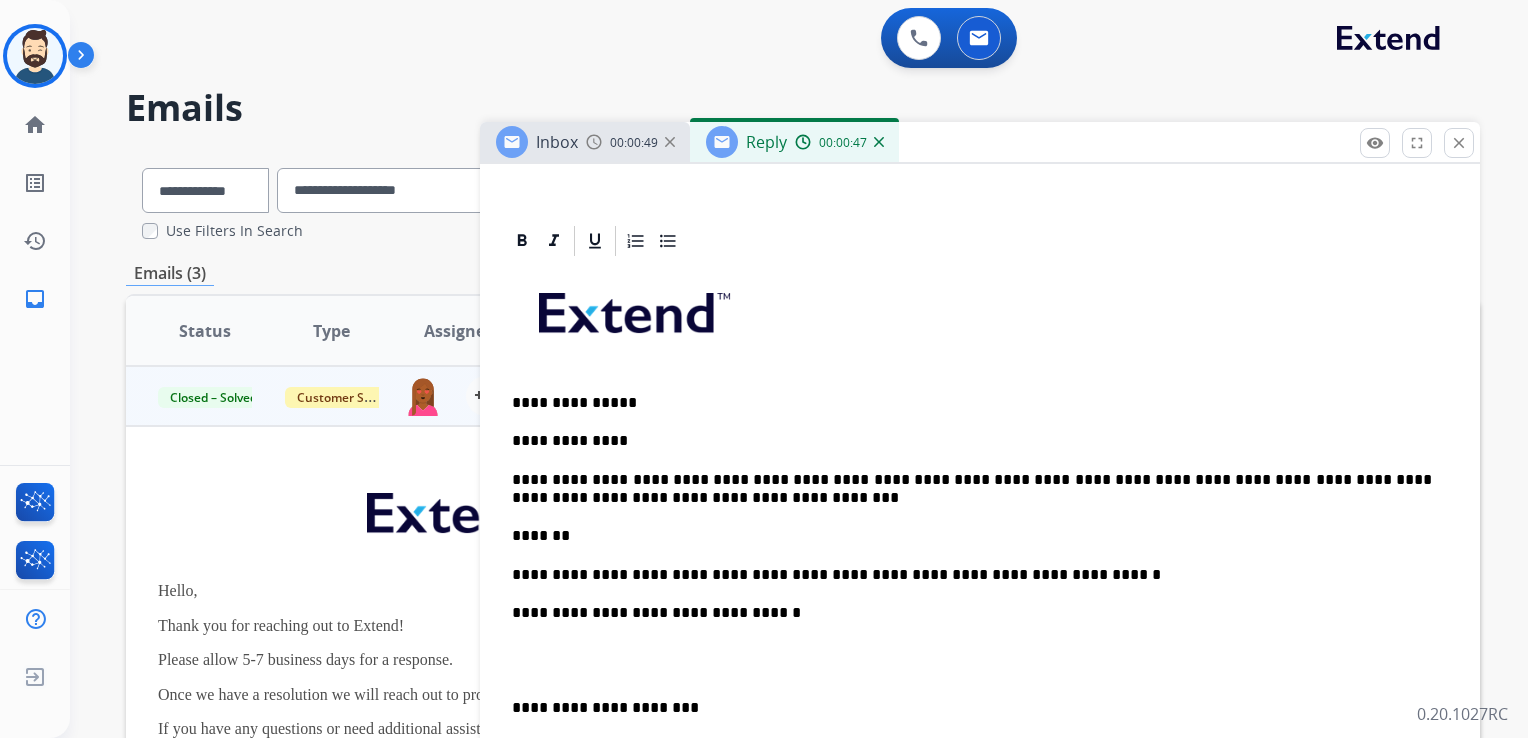 click on "**********" at bounding box center (972, 489) 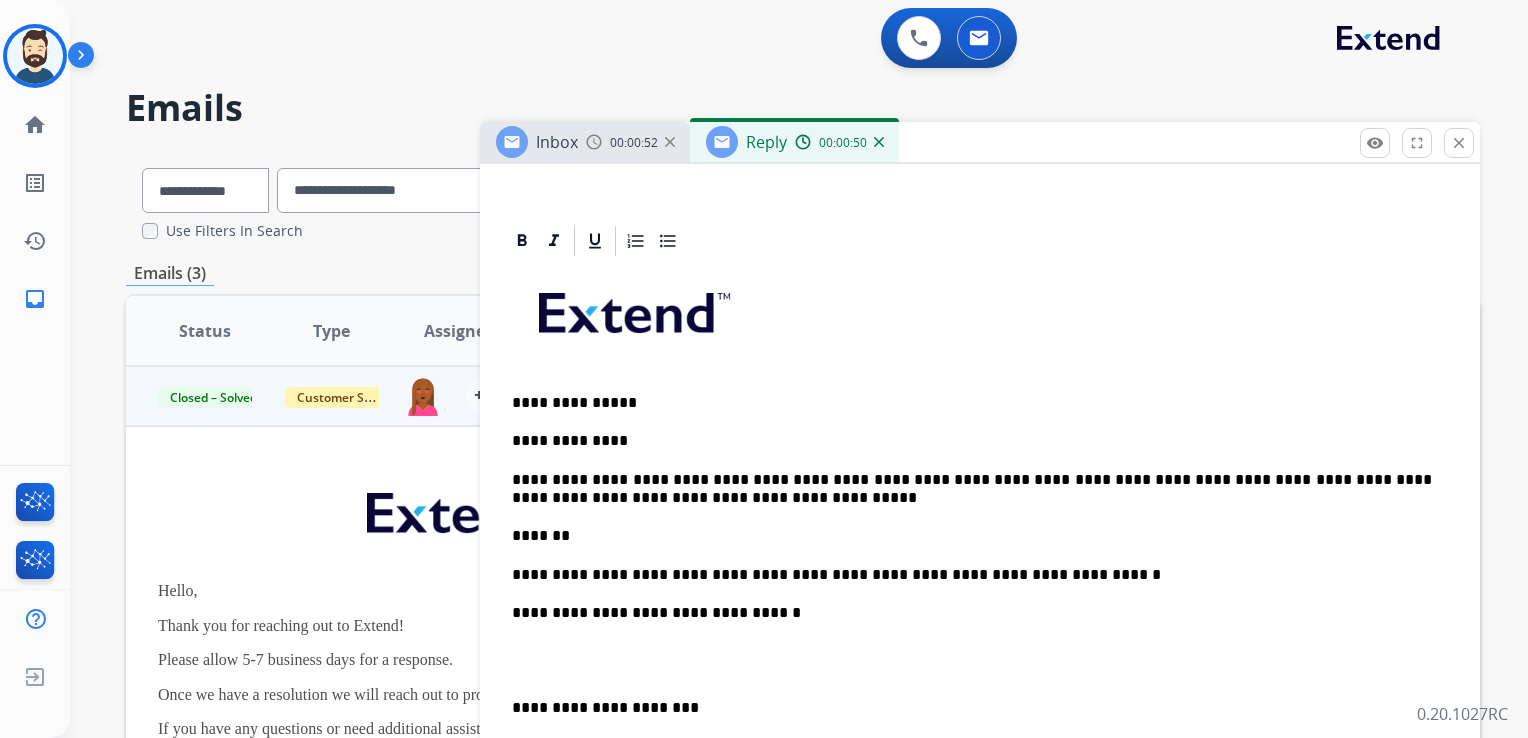click on "**********" at bounding box center [972, 489] 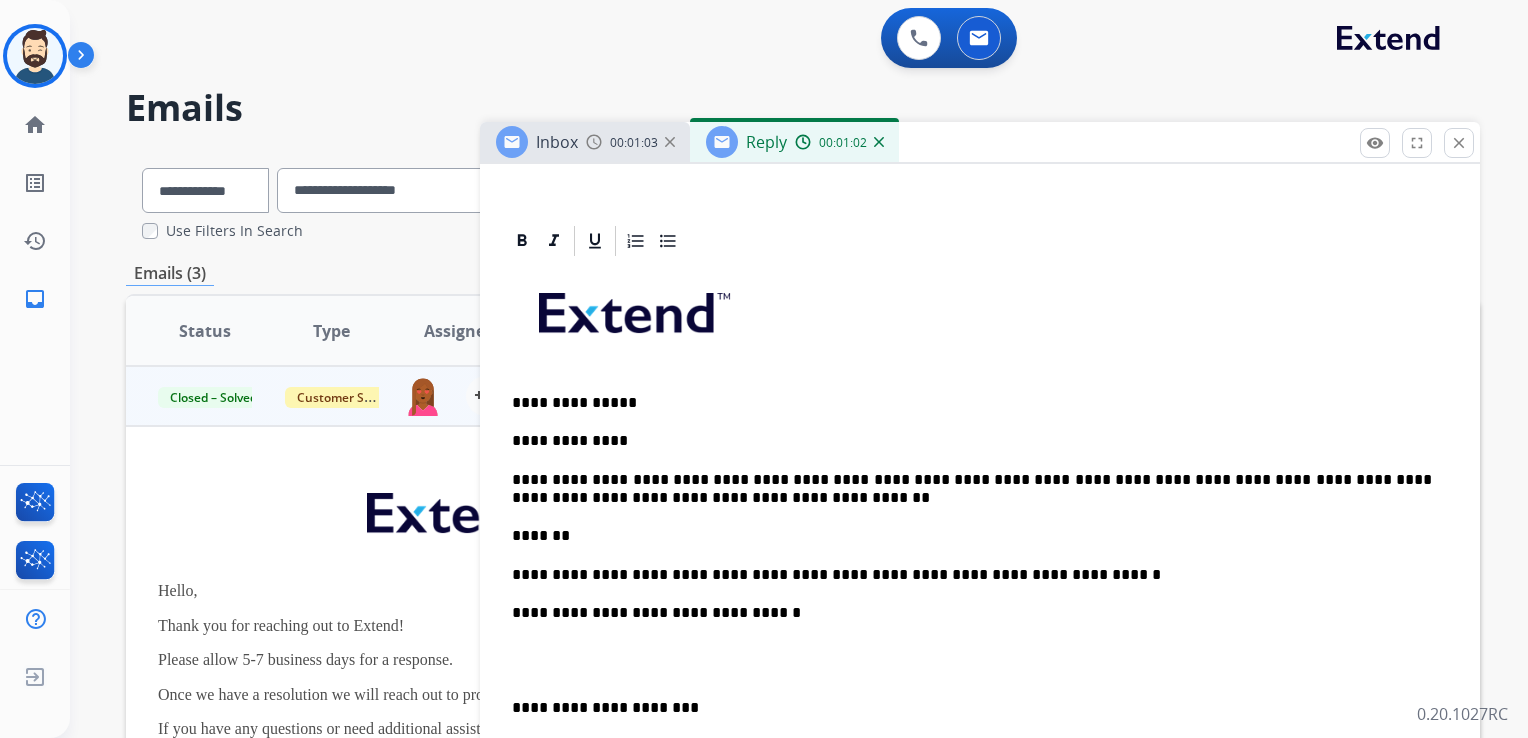 drag, startPoint x: 824, startPoint y: 517, endPoint x: 880, endPoint y: 516, distance: 56.008926 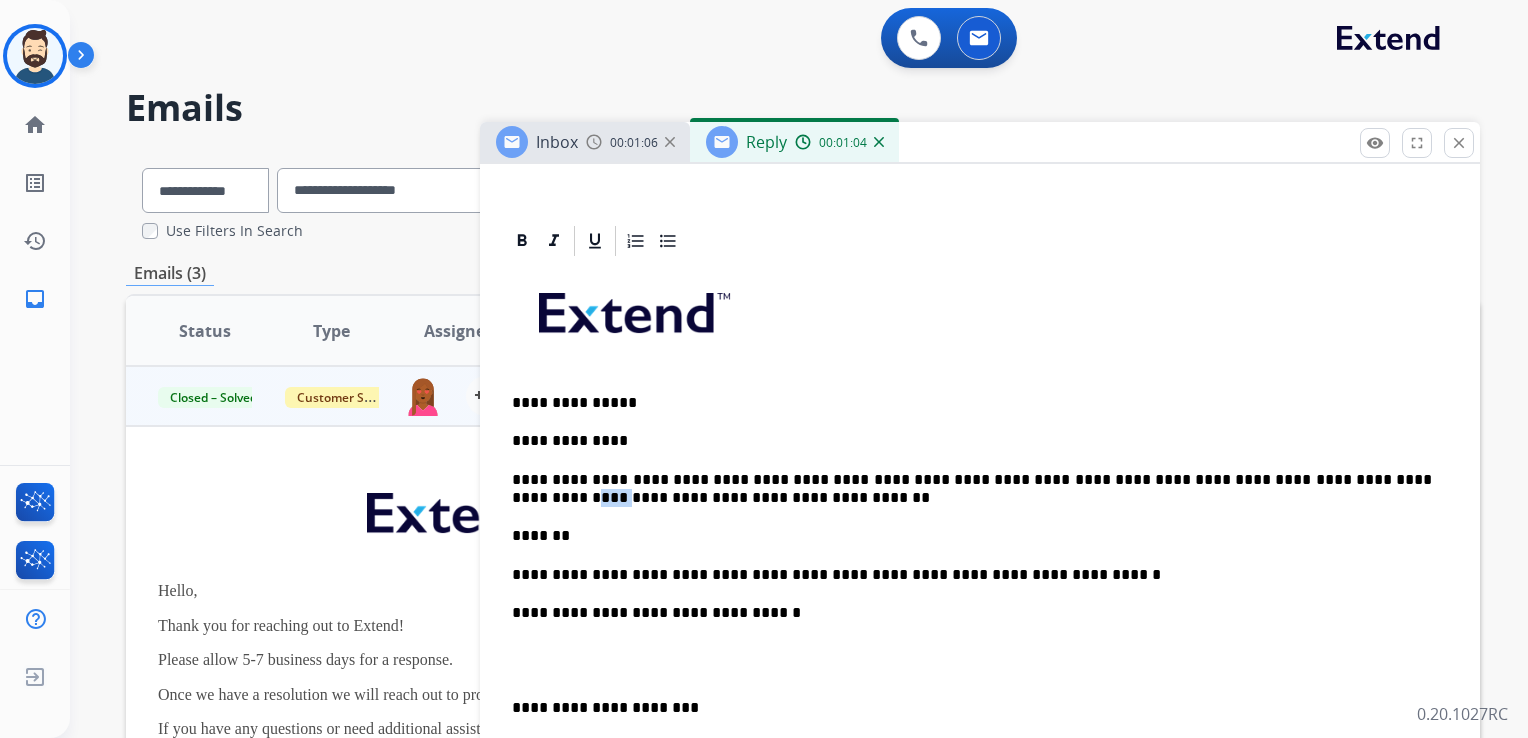 drag, startPoint x: 1387, startPoint y: 477, endPoint x: 1429, endPoint y: 477, distance: 42 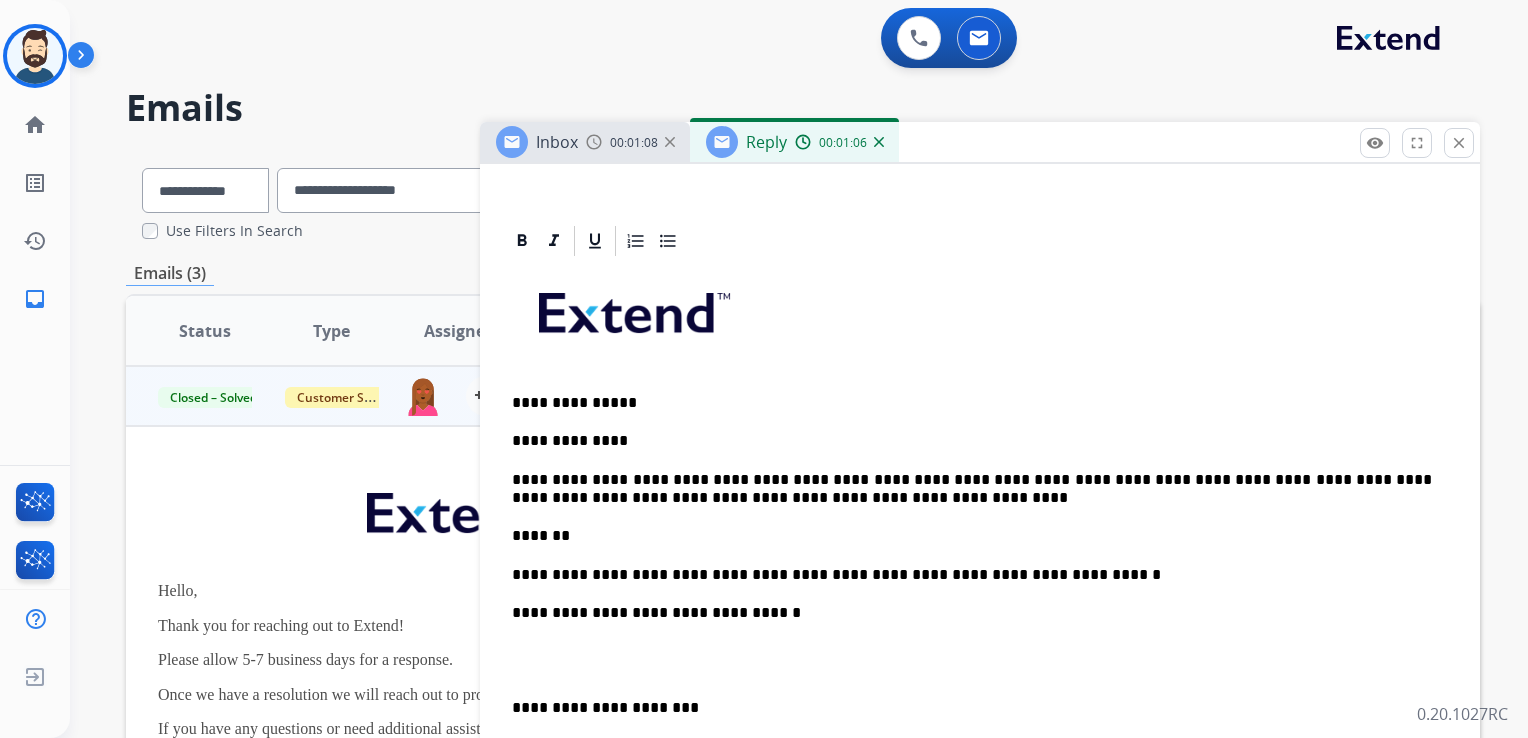 click on "*******" at bounding box center [972, 536] 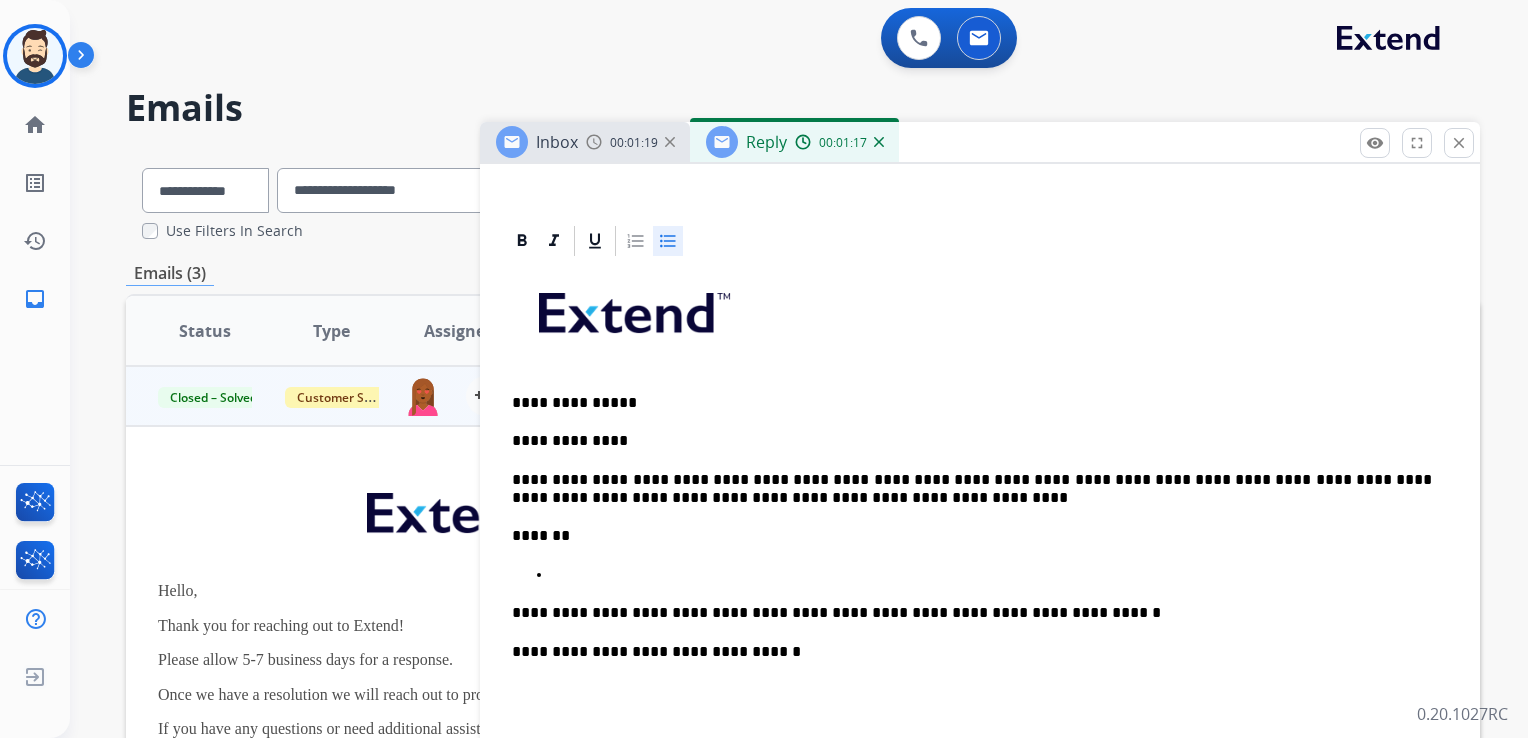 click at bounding box center (1000, 575) 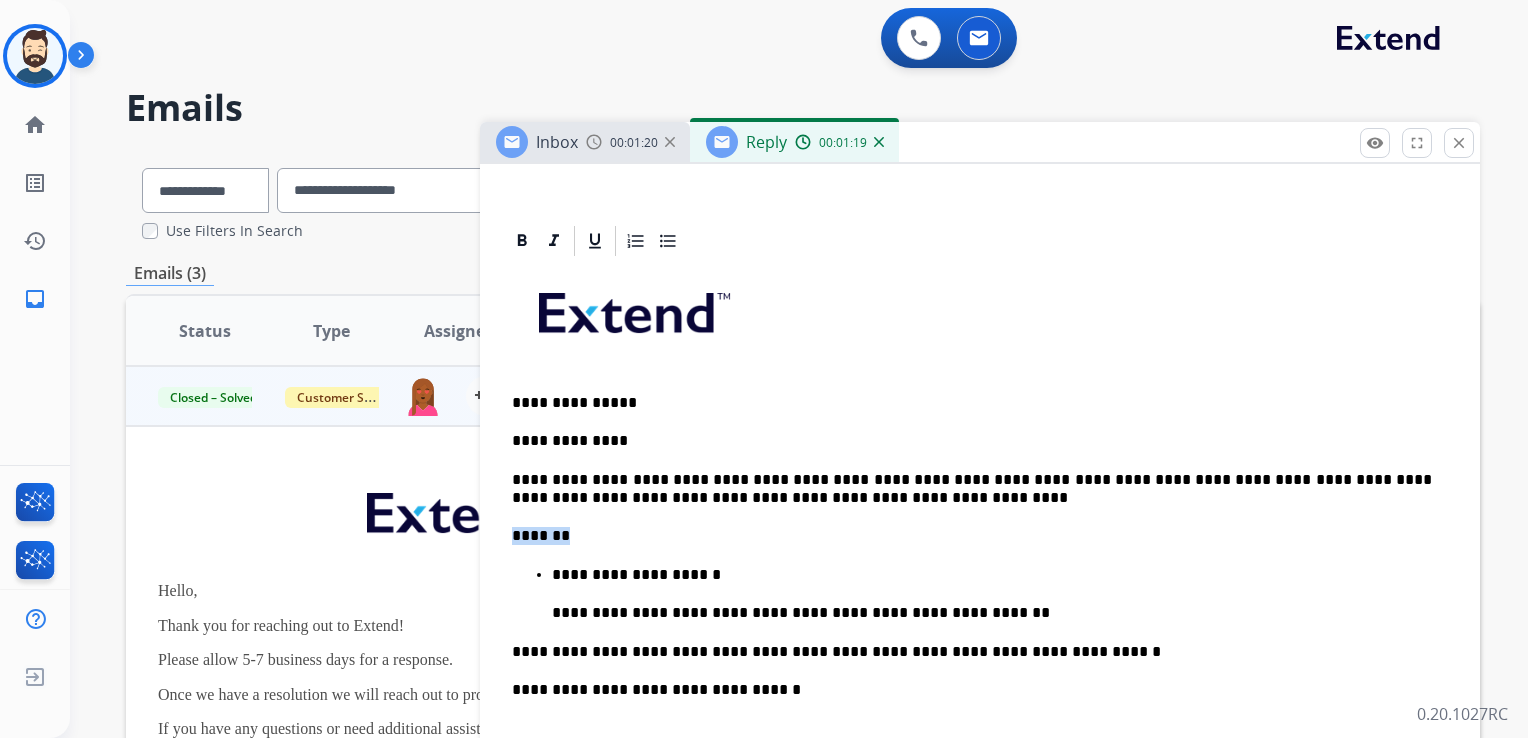 drag, startPoint x: 591, startPoint y: 541, endPoint x: 511, endPoint y: 538, distance: 80.05623 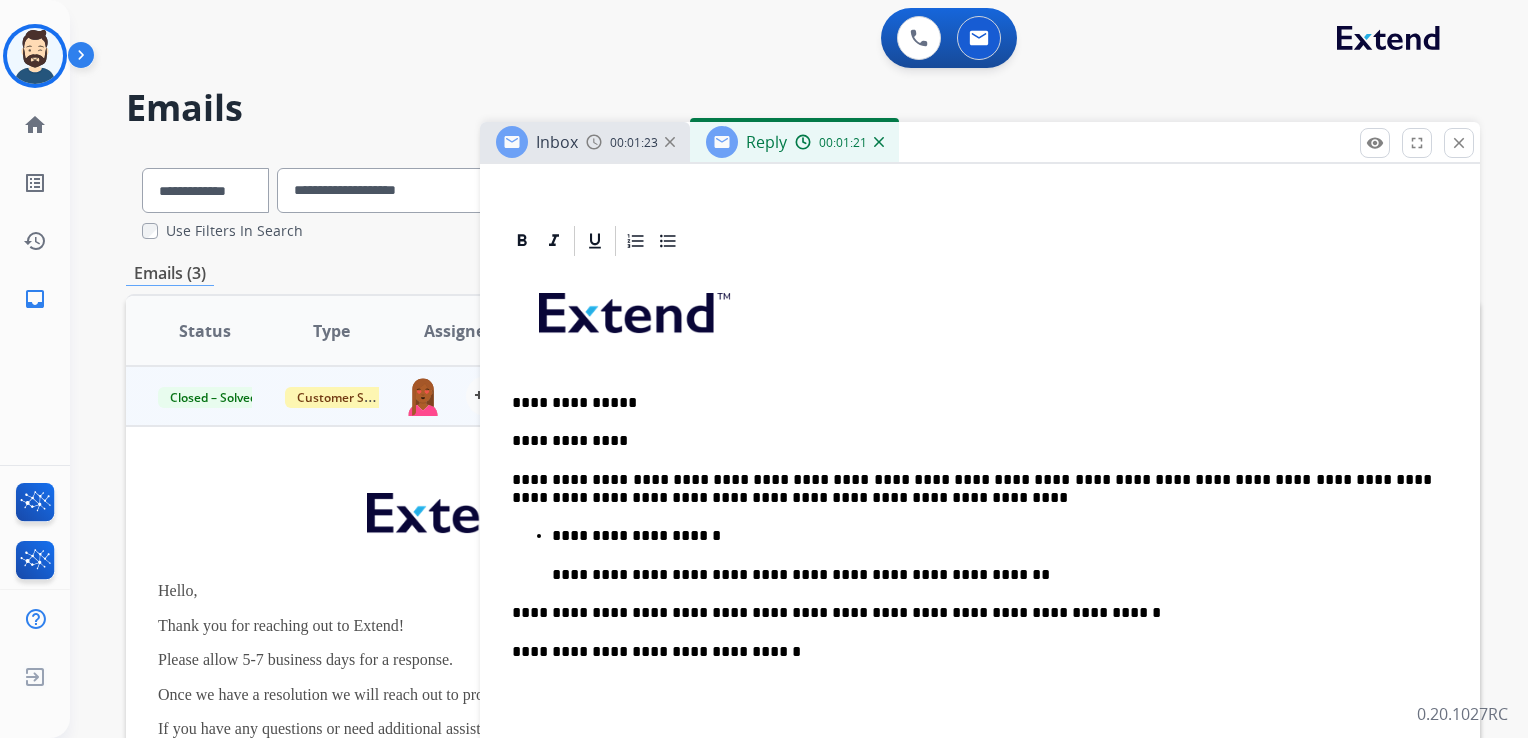 click on "**********" at bounding box center (992, 536) 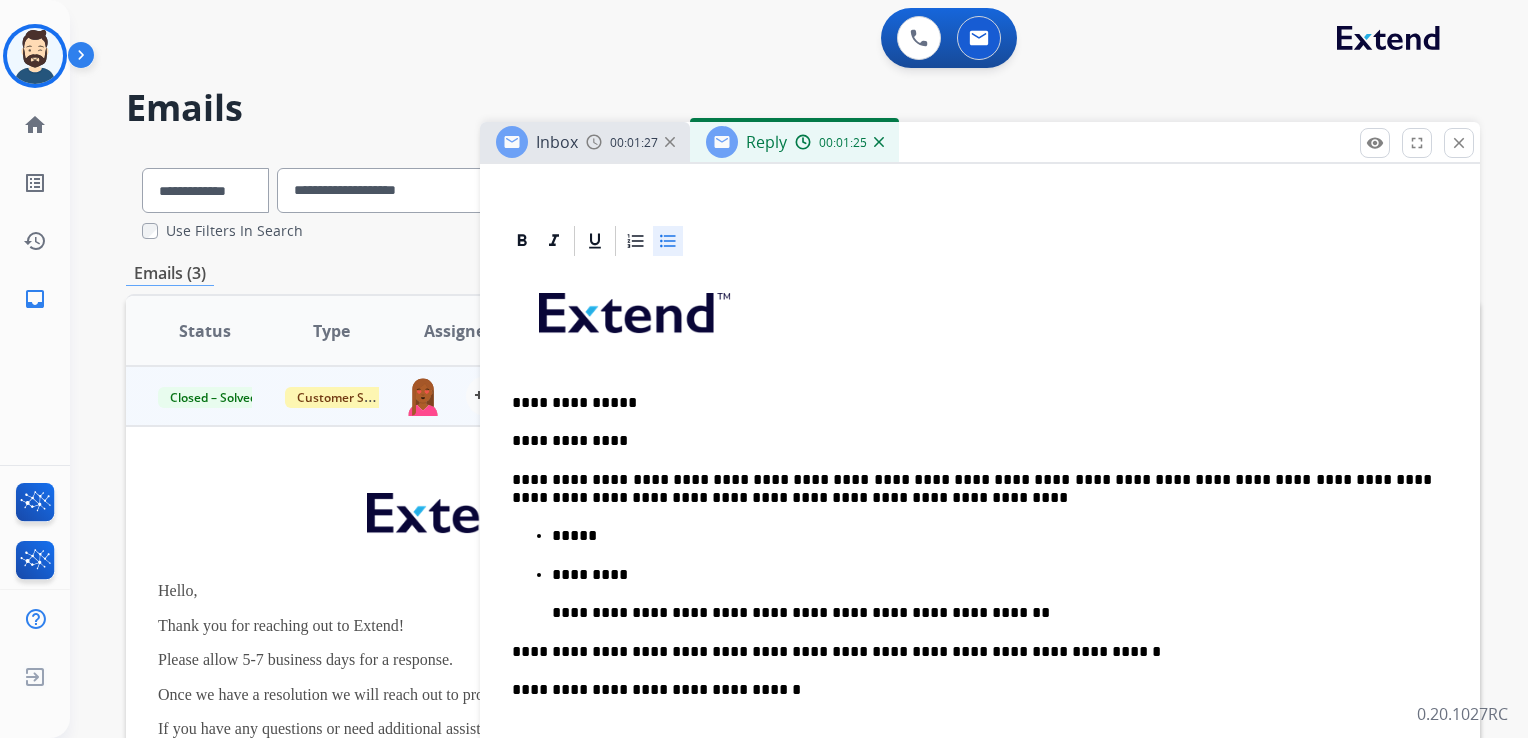 click on "*********" at bounding box center (992, 575) 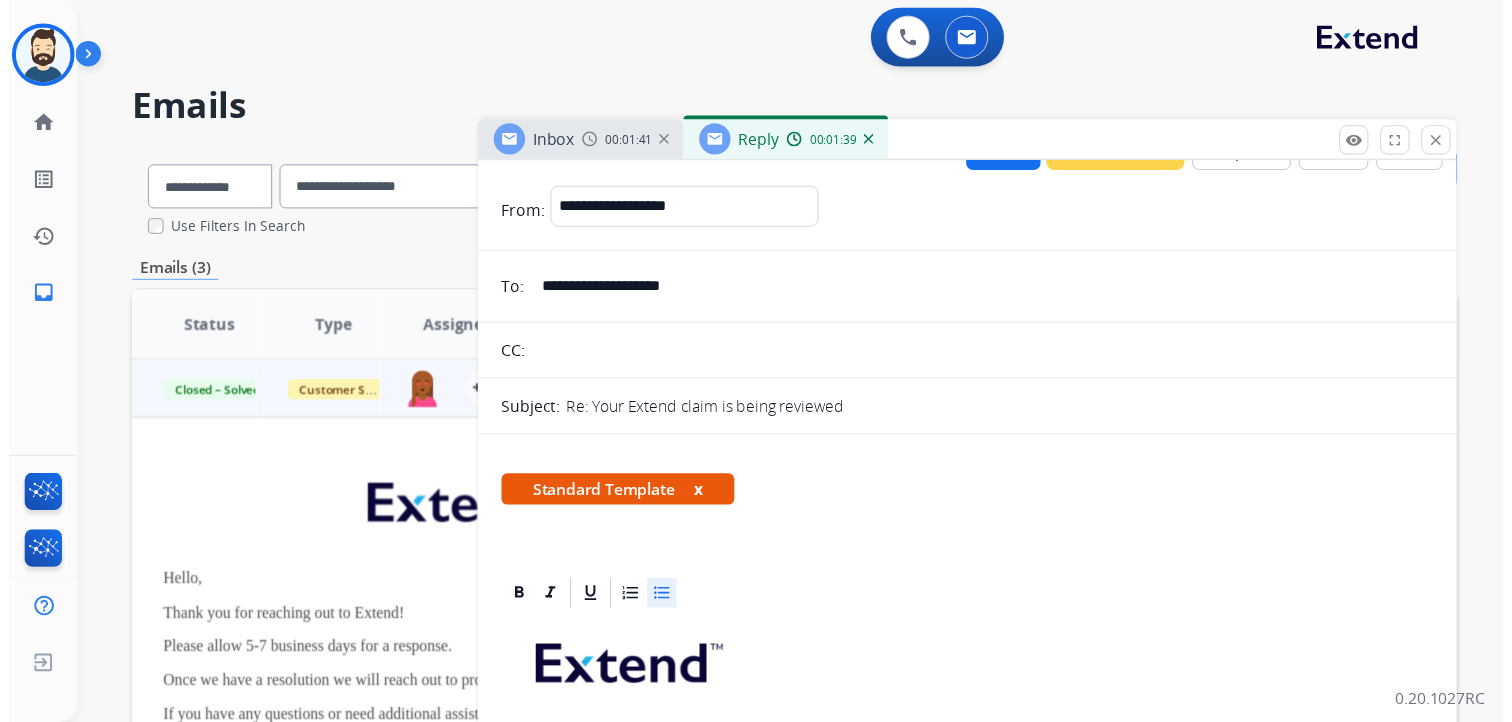 scroll, scrollTop: 0, scrollLeft: 0, axis: both 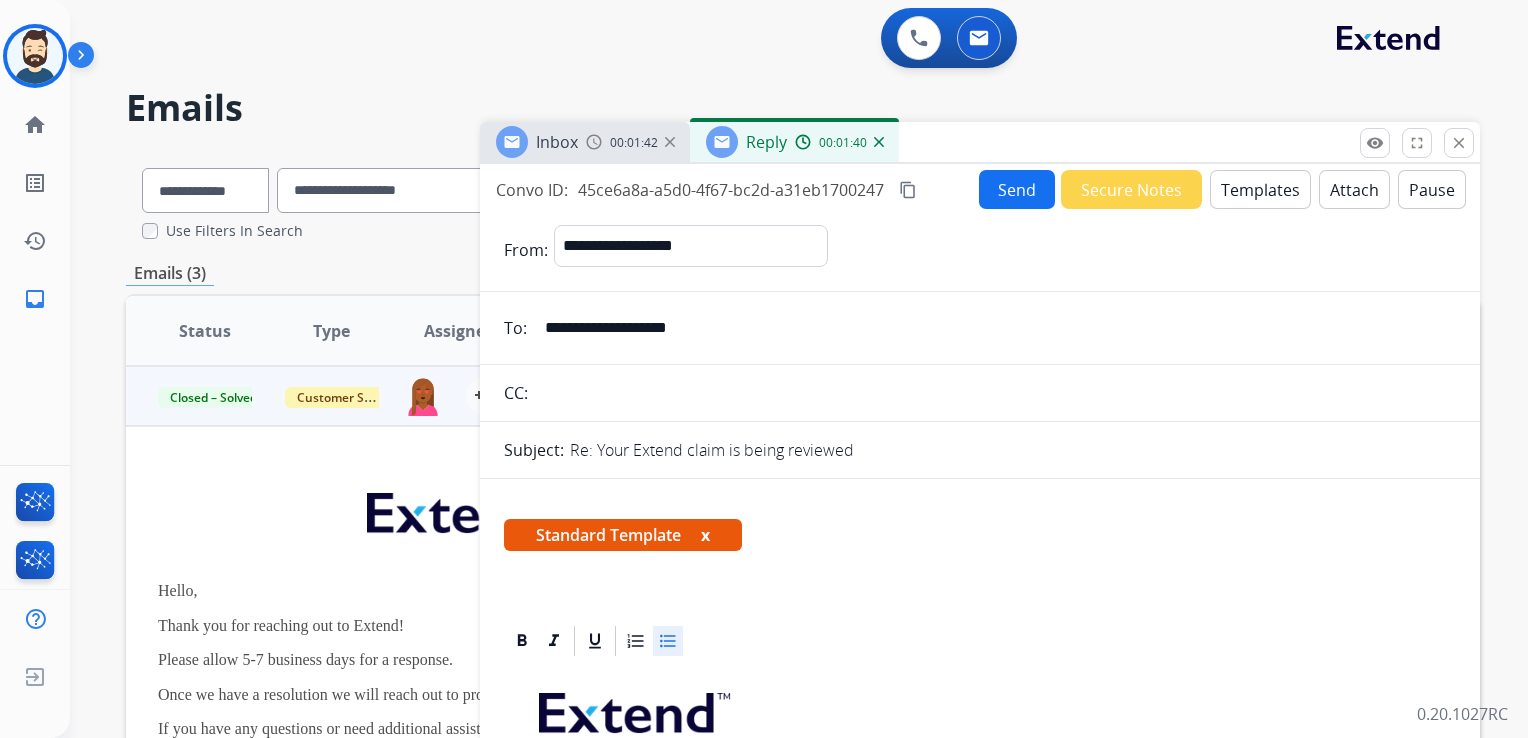 click on "Send" at bounding box center [1017, 189] 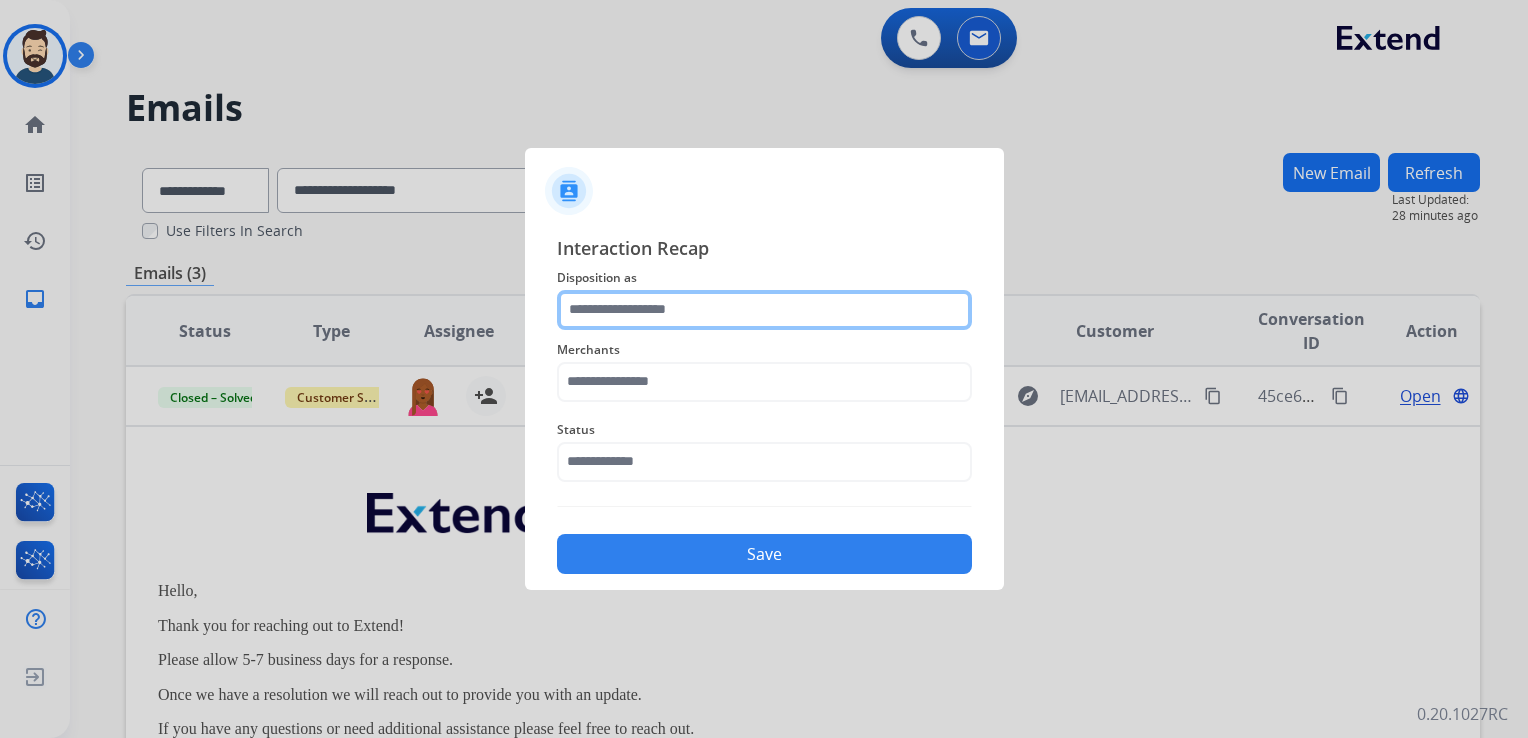 click 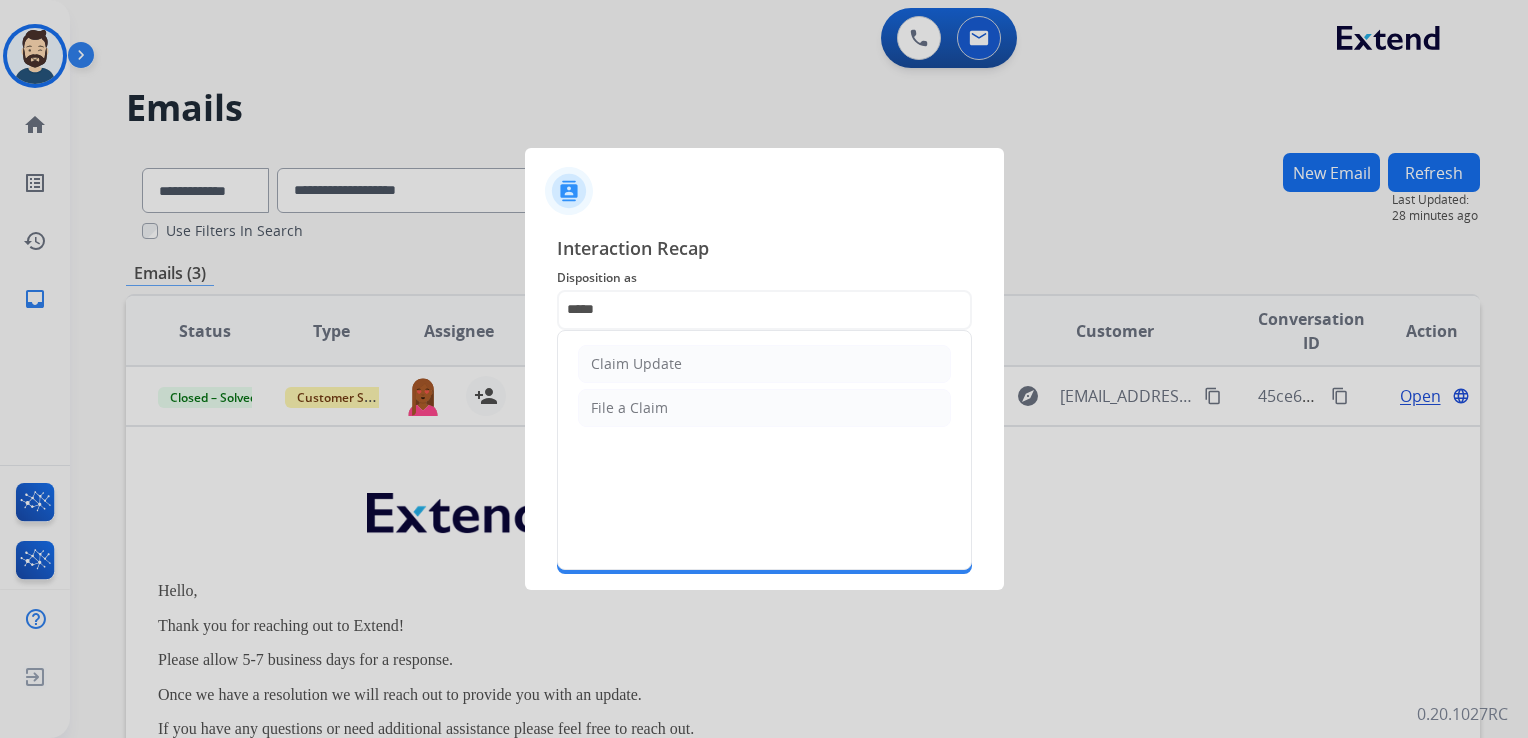 click on "Claim Update" 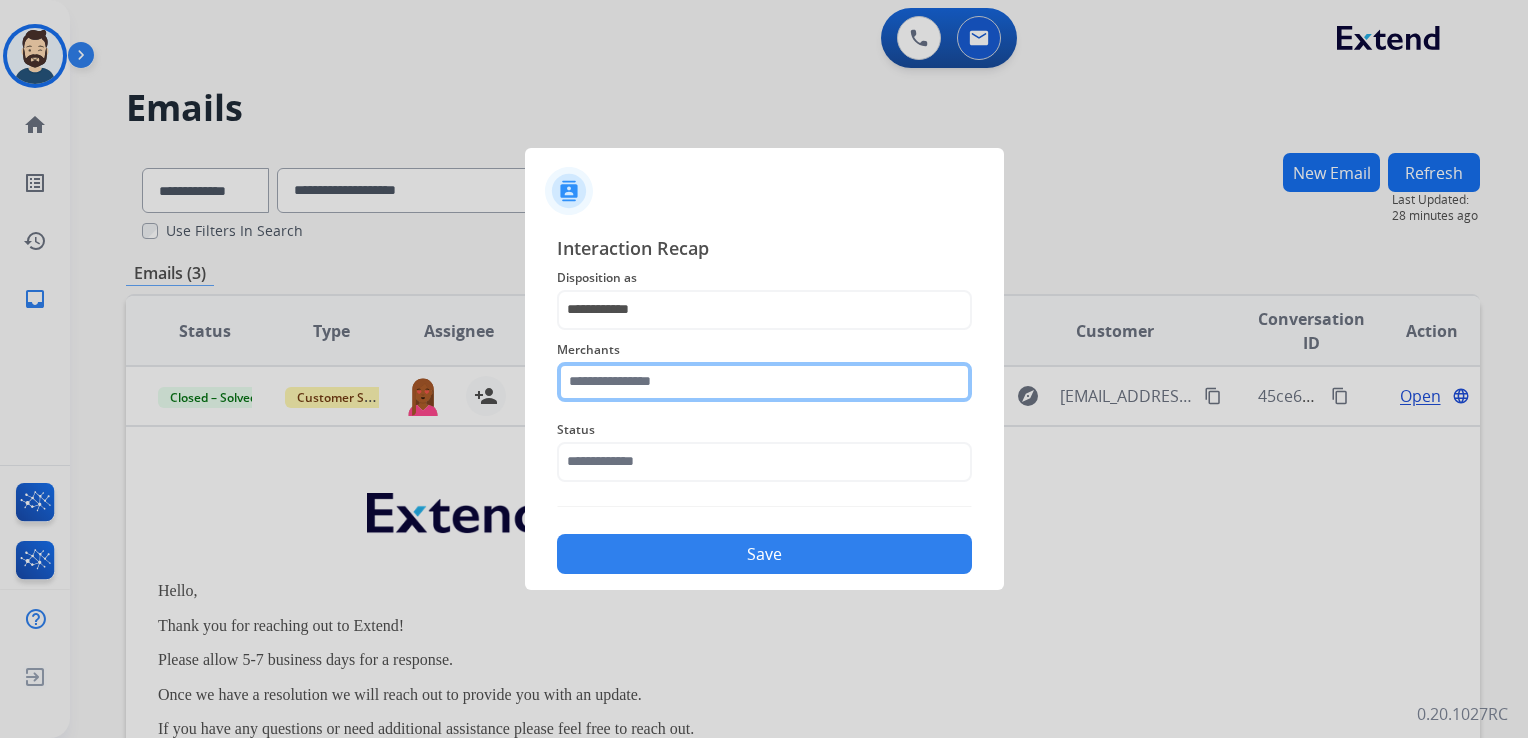 click 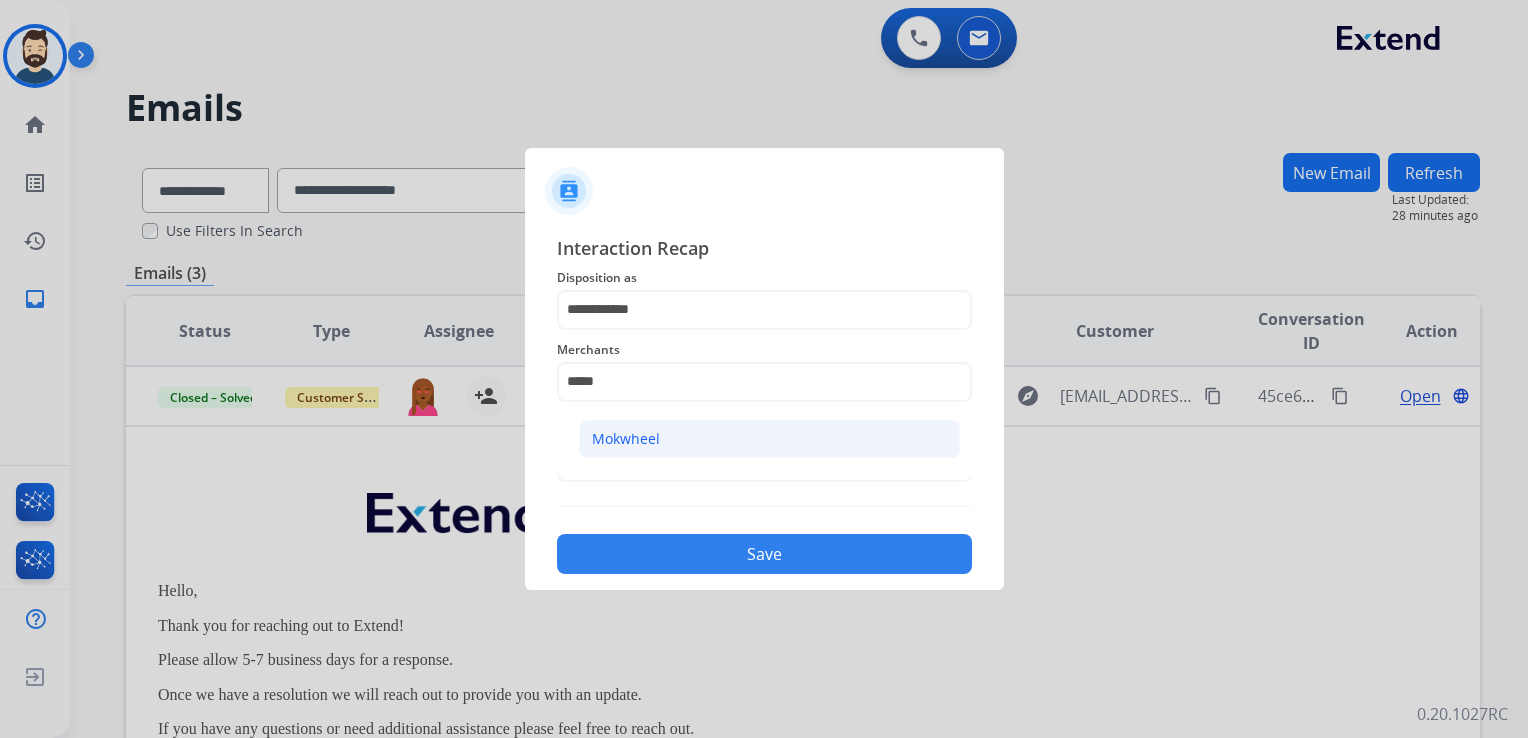 click on "Mokwheel" 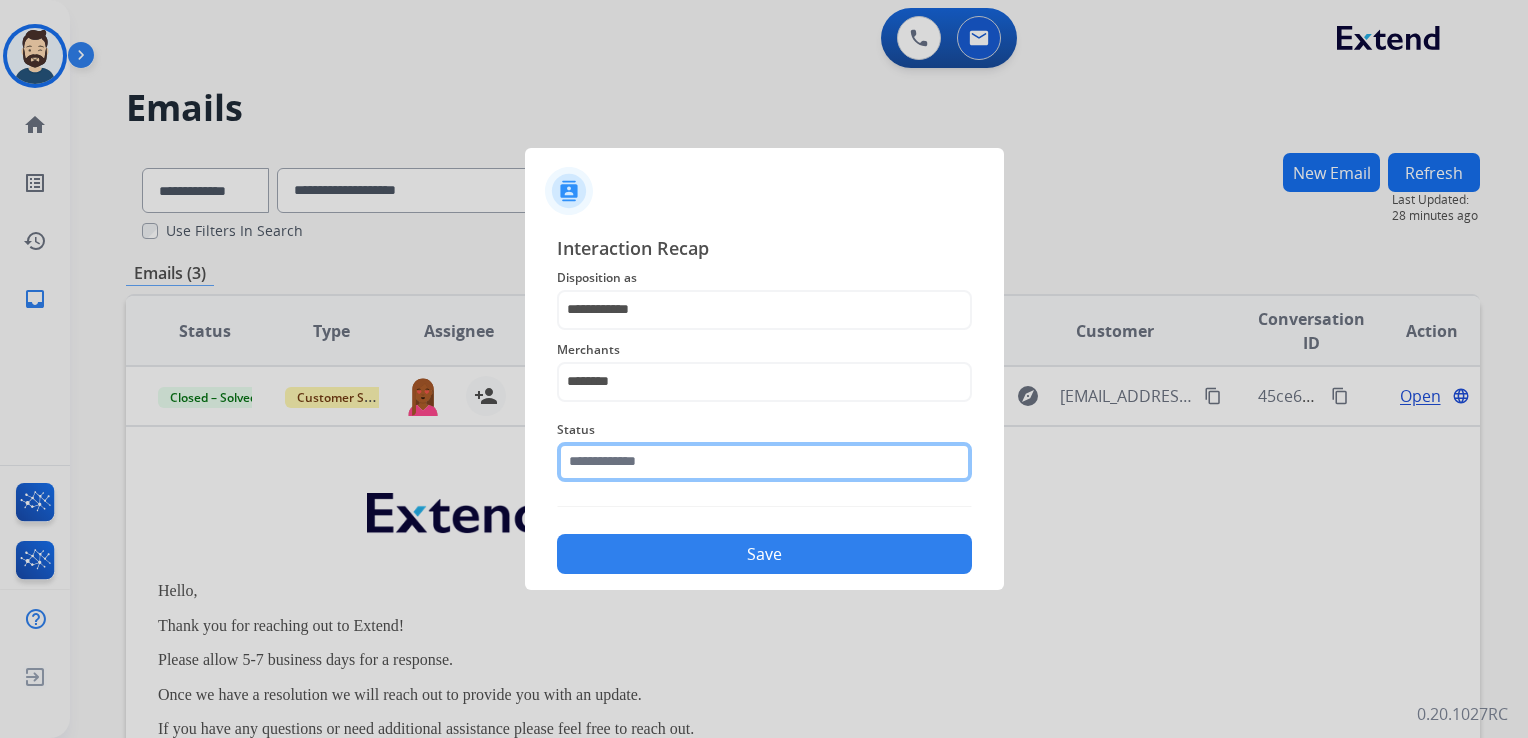 click 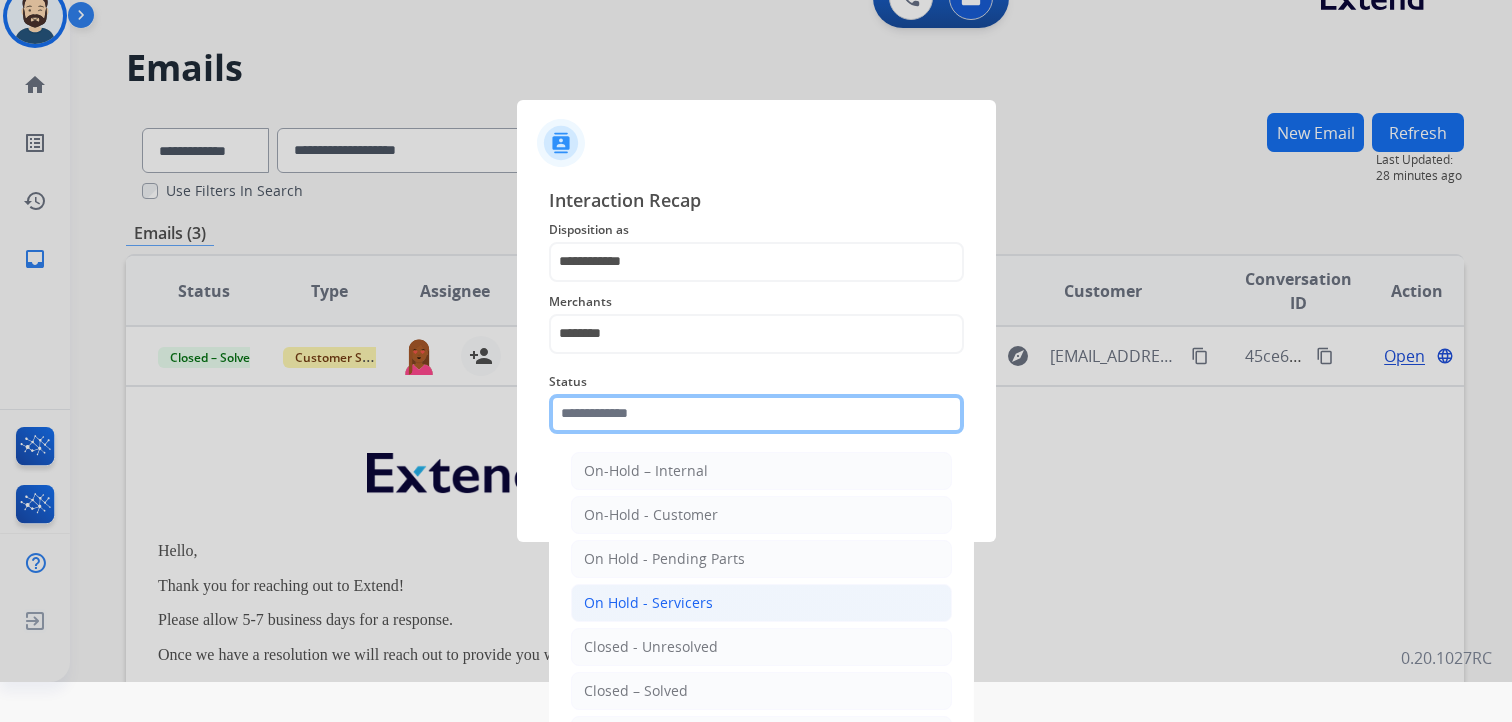 scroll, scrollTop: 59, scrollLeft: 0, axis: vertical 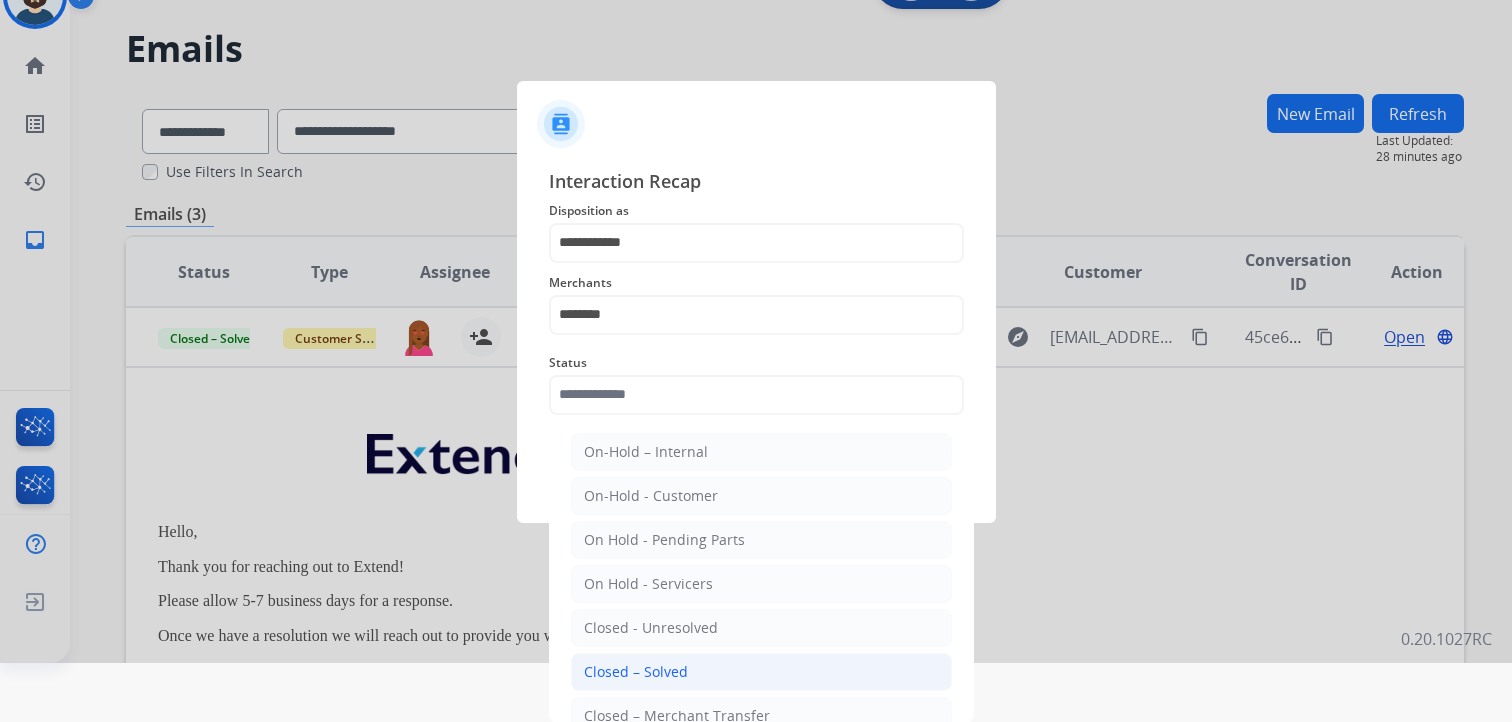 drag, startPoint x: 656, startPoint y: 677, endPoint x: 664, endPoint y: 647, distance: 31.04835 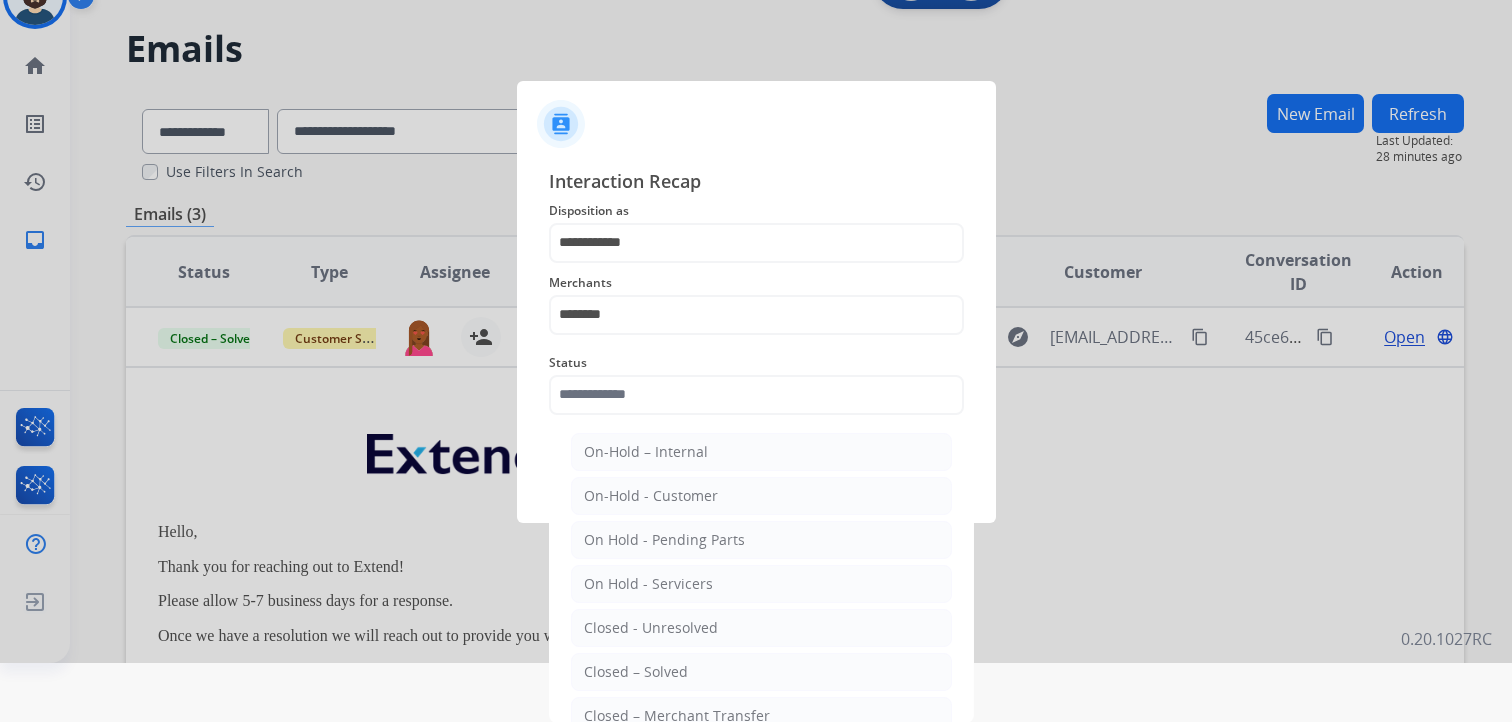click on "Closed – Solved" 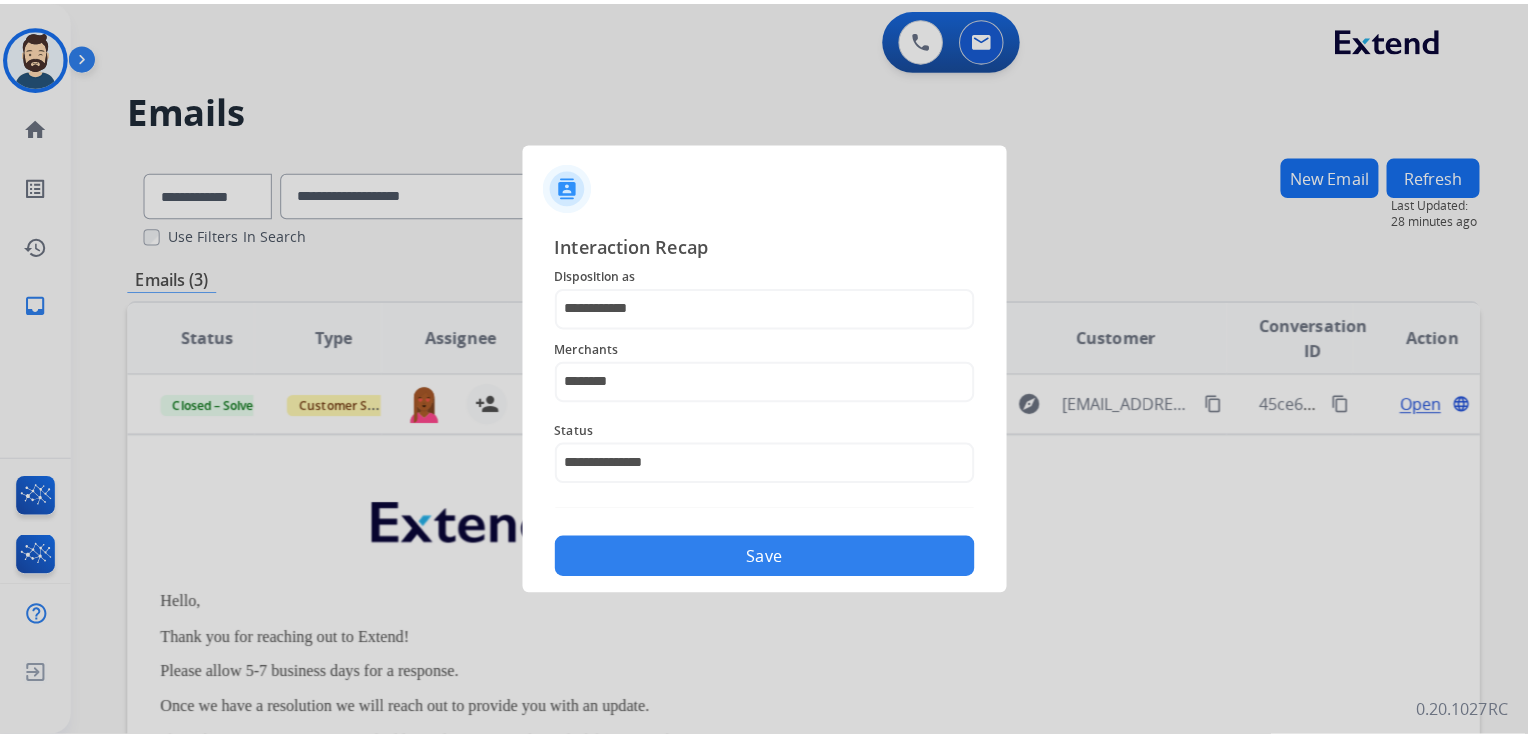 scroll, scrollTop: 0, scrollLeft: 0, axis: both 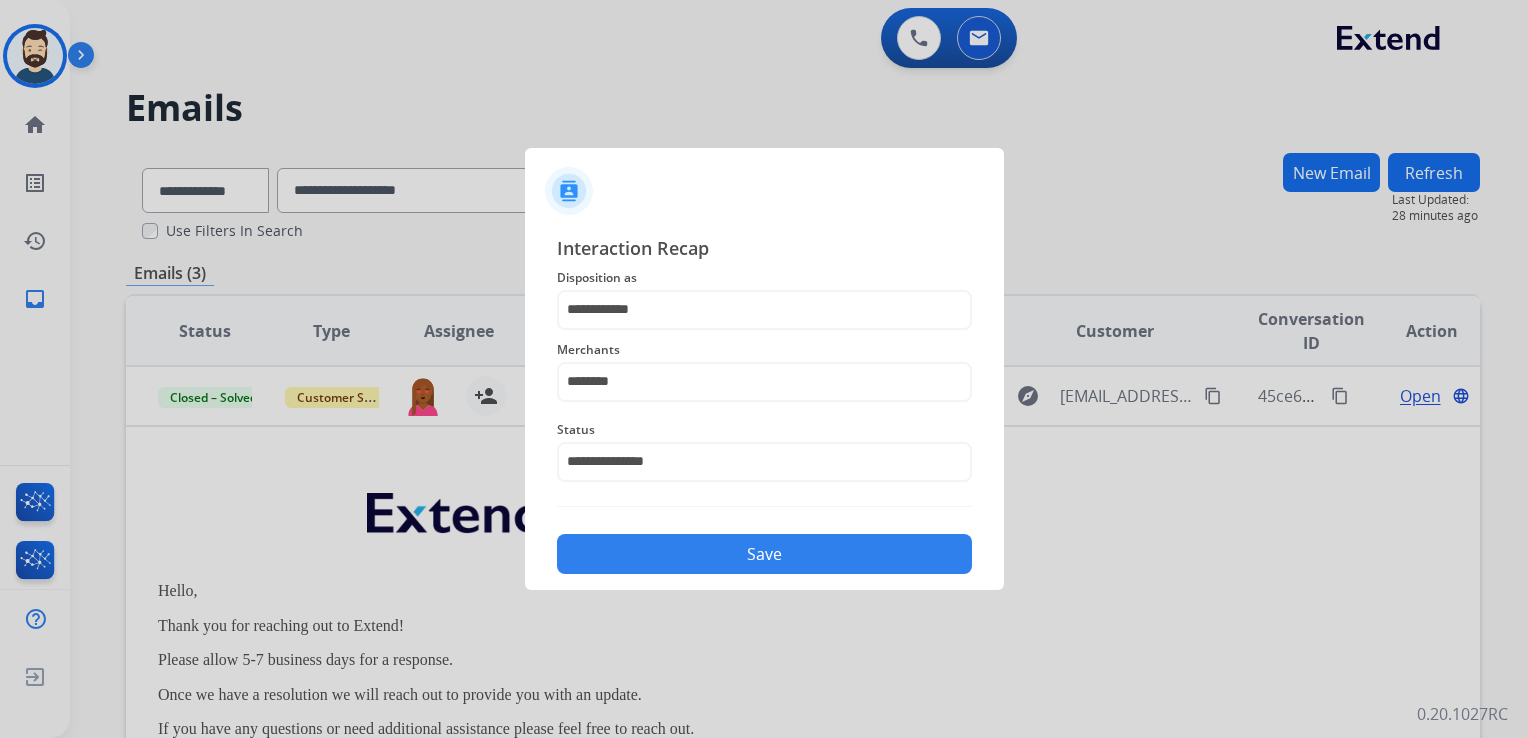 click on "Save" 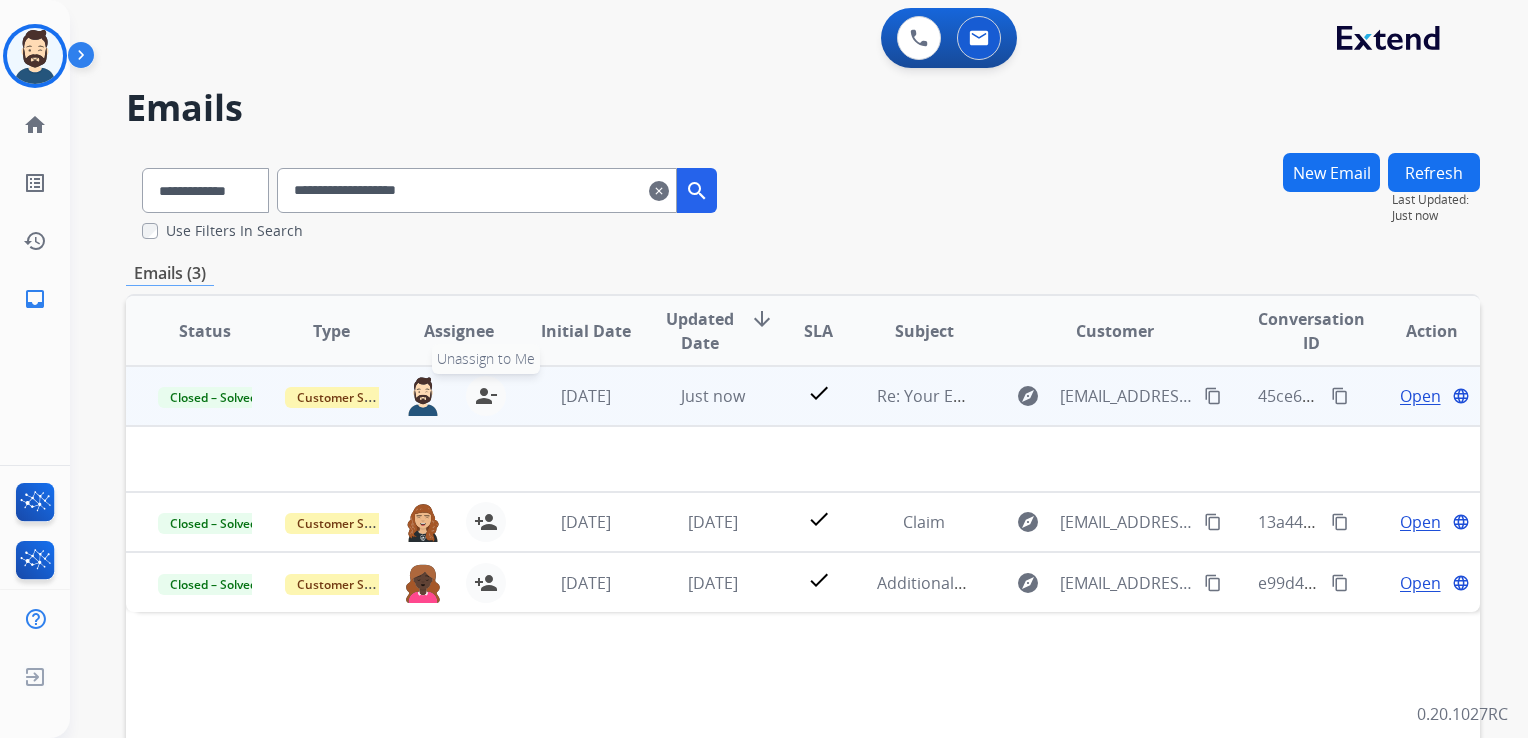 click on "person_remove" at bounding box center (486, 396) 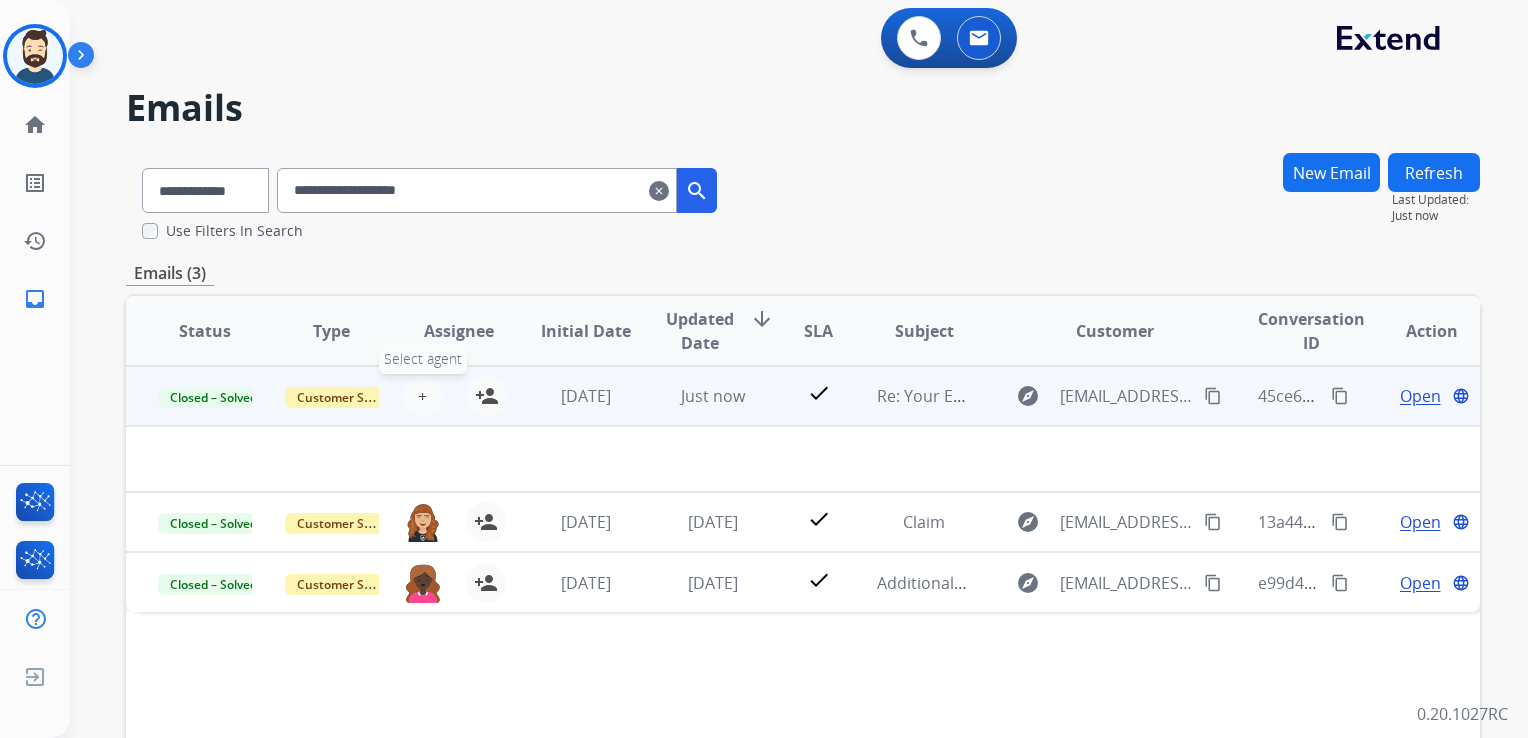 click on "+ Select agent" at bounding box center [423, 396] 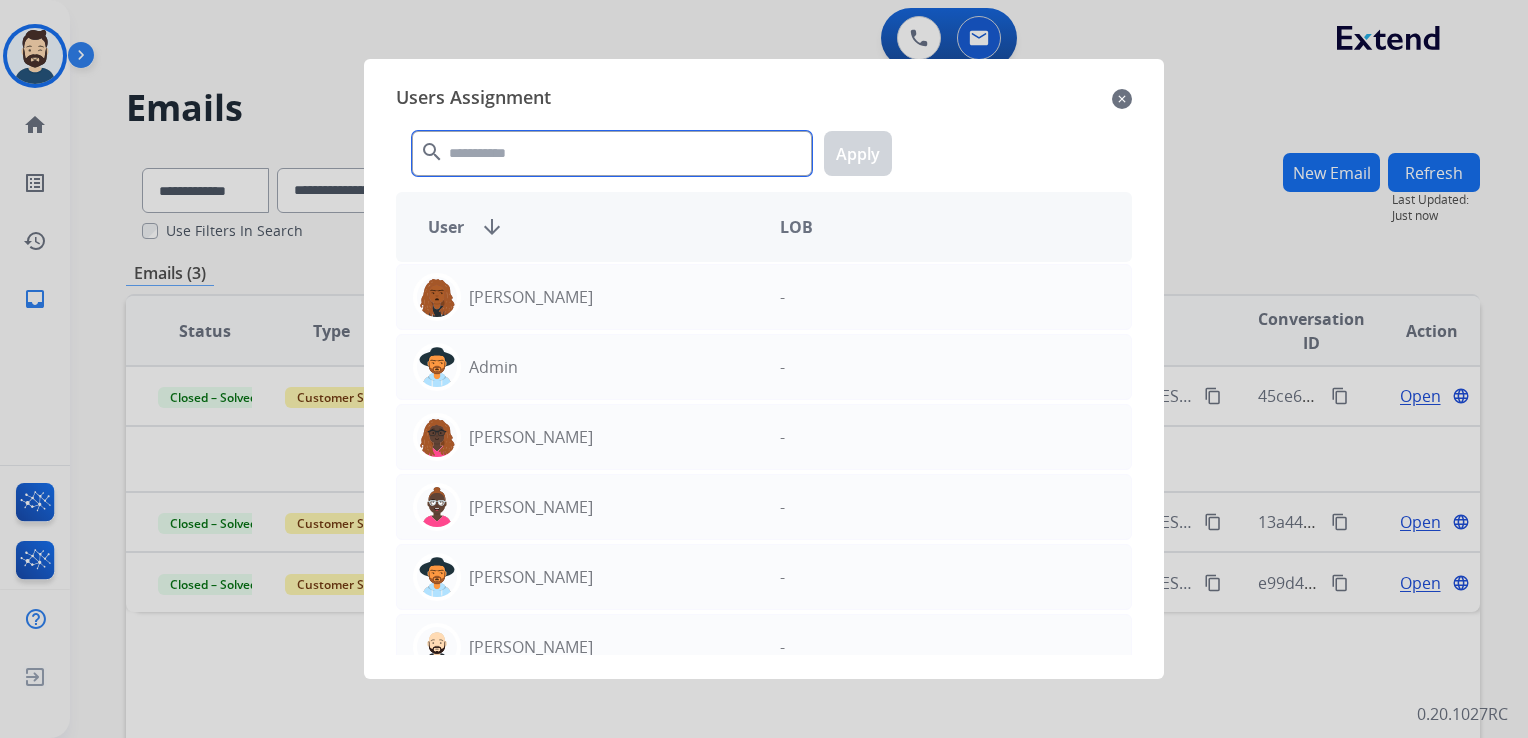 click 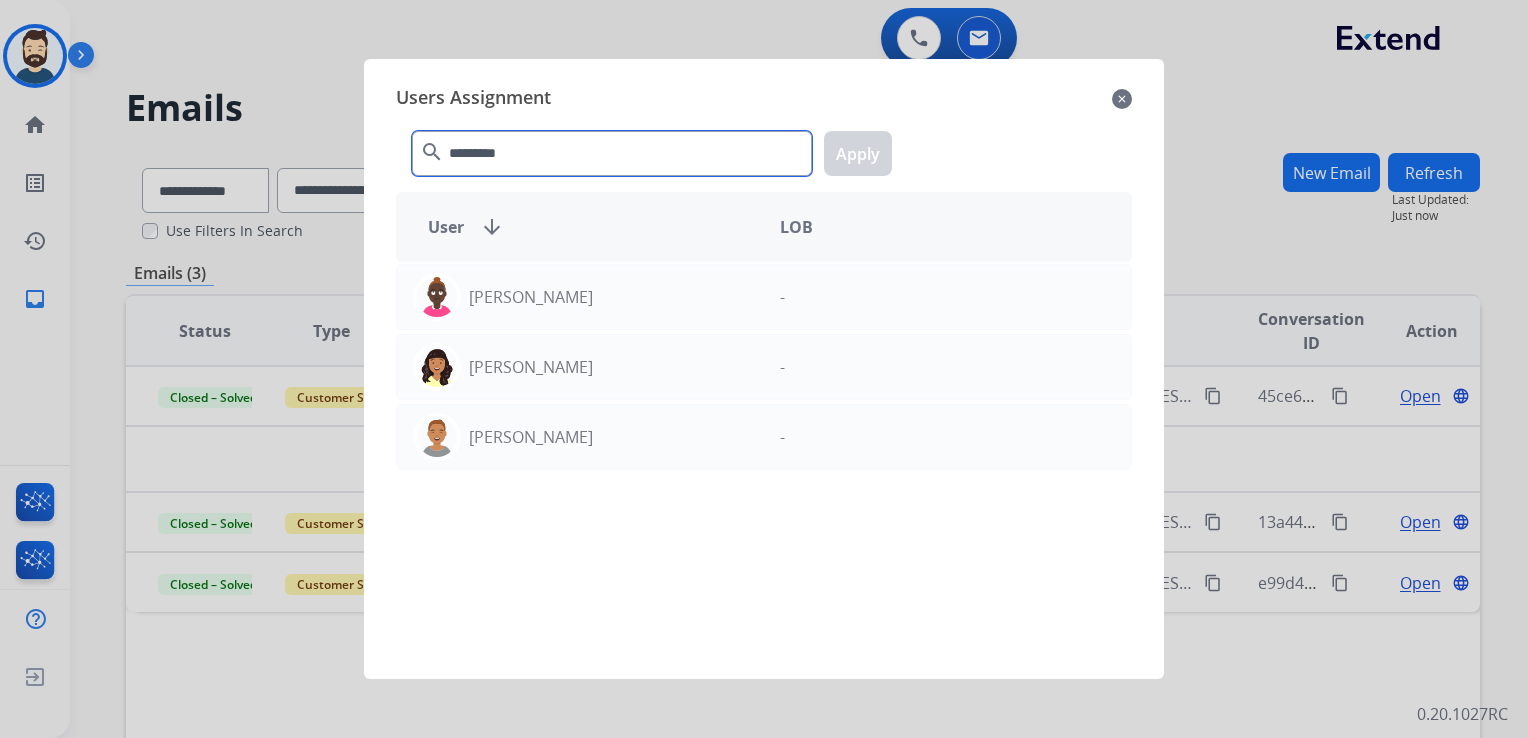 type on "********" 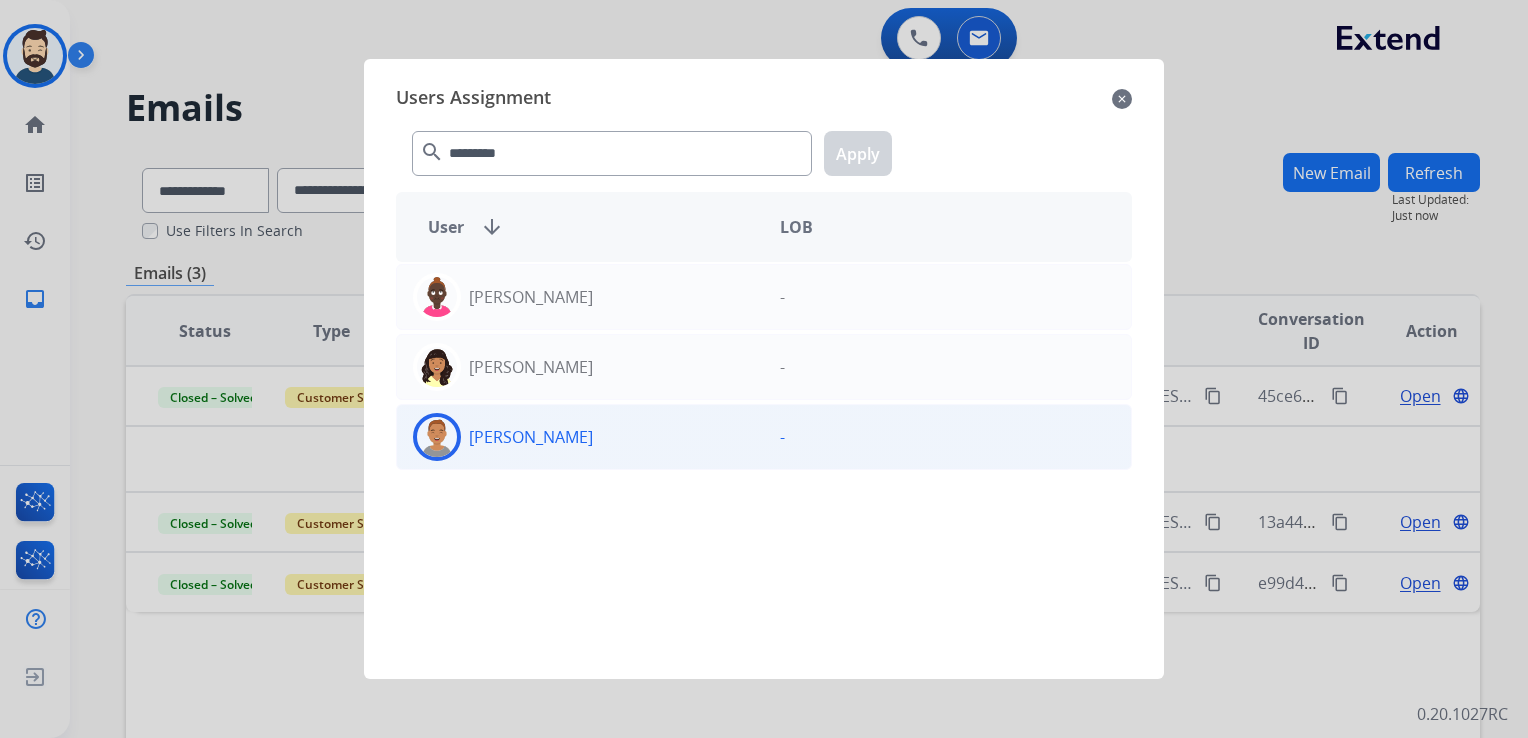 click 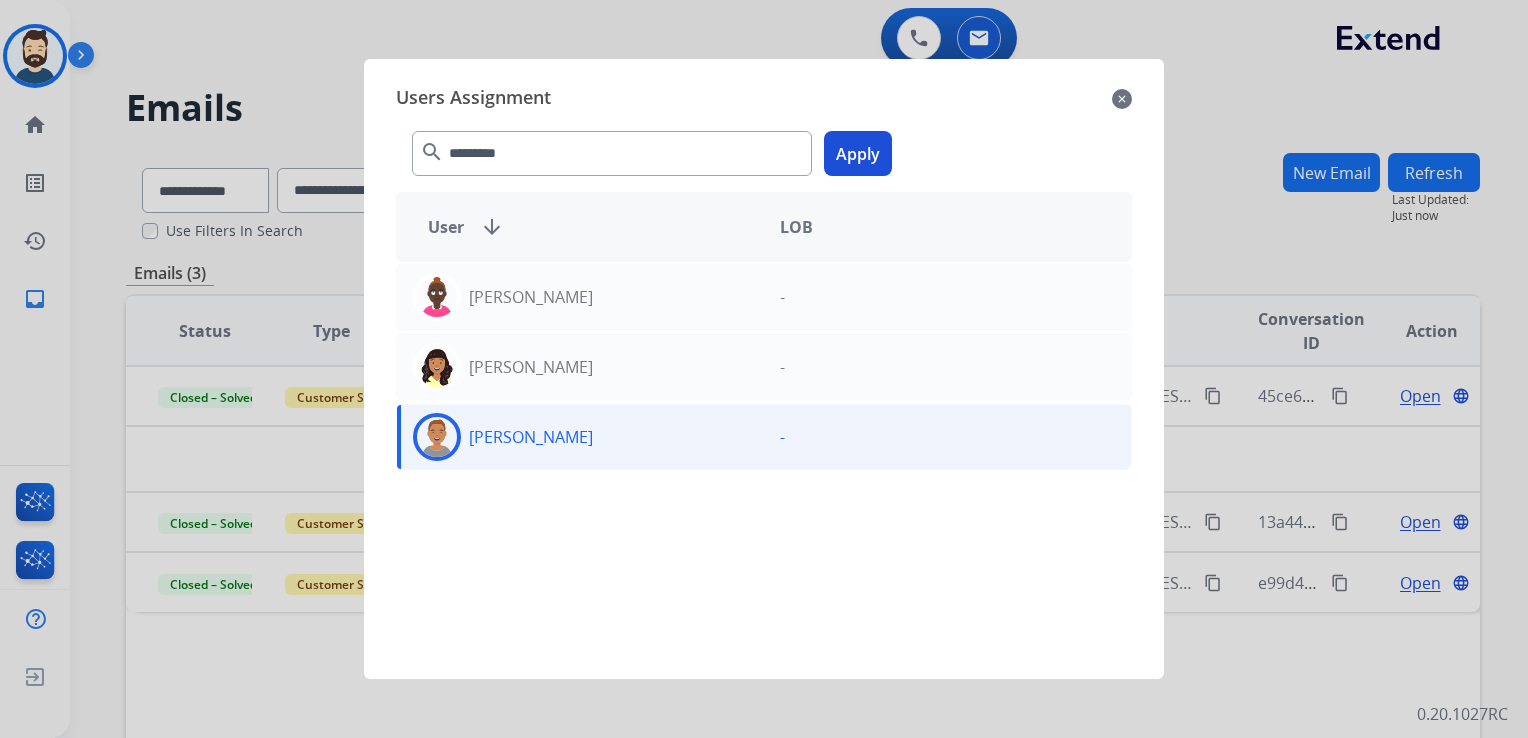 click on "Apply" 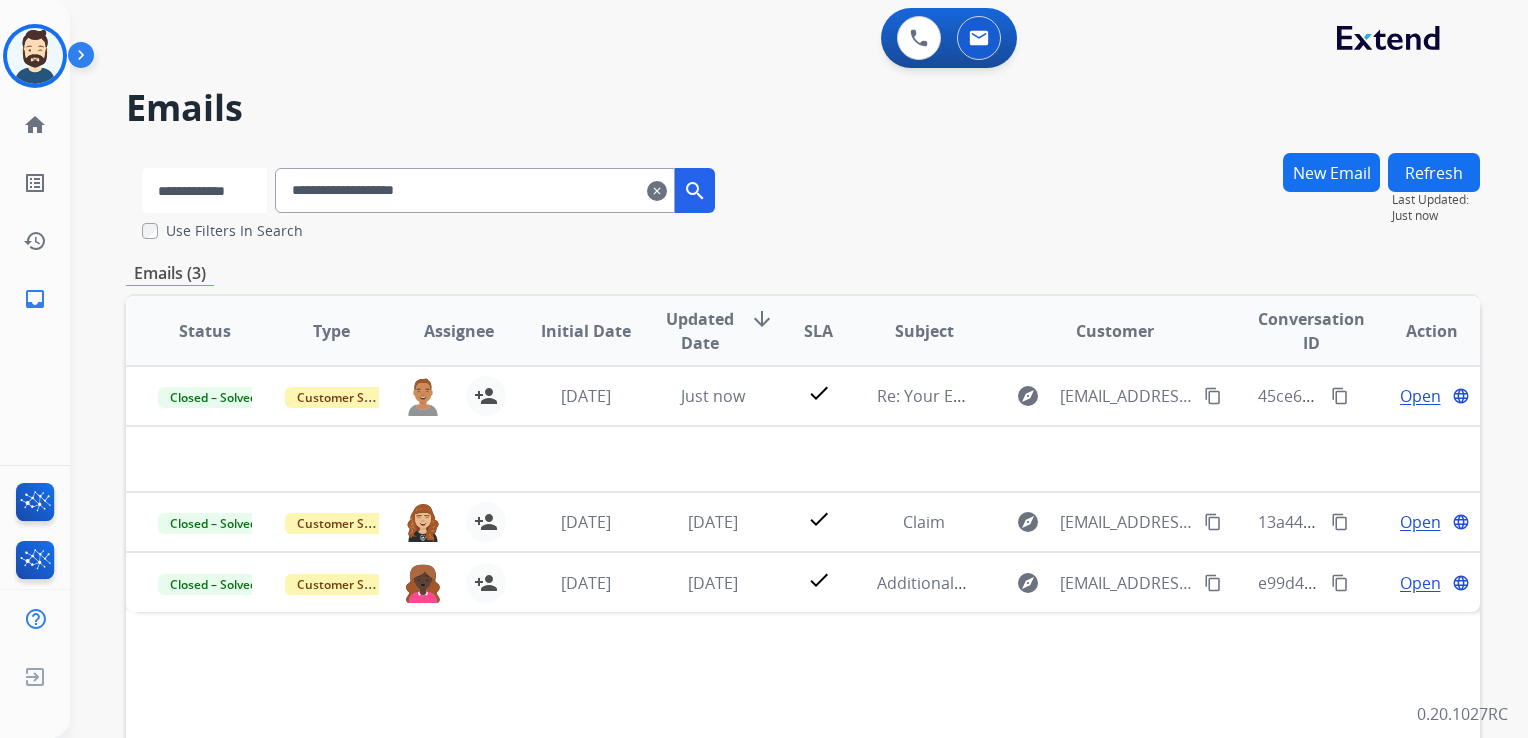 click on "**********" at bounding box center (204, 190) 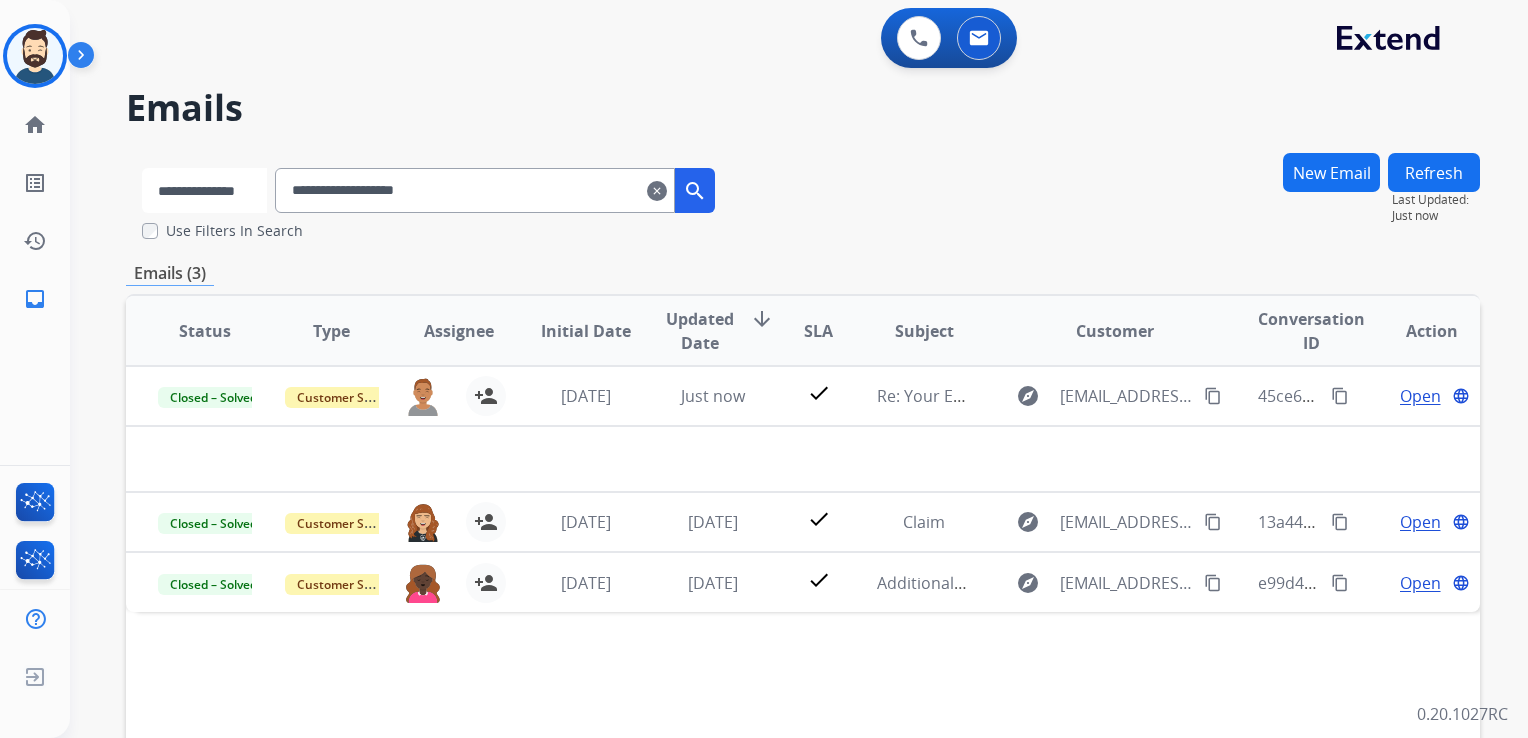 click on "**********" at bounding box center [204, 190] 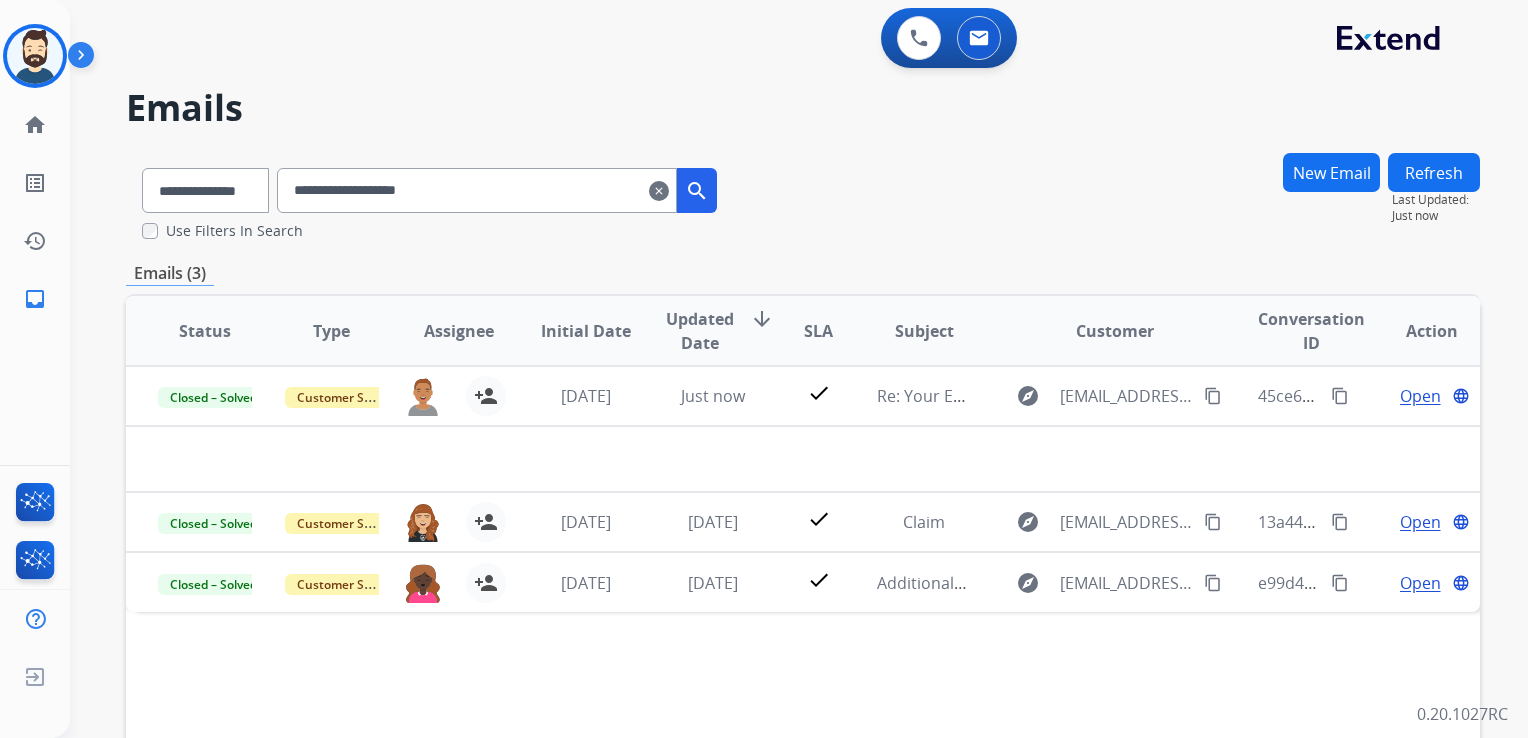 click on "**********" at bounding box center (477, 190) 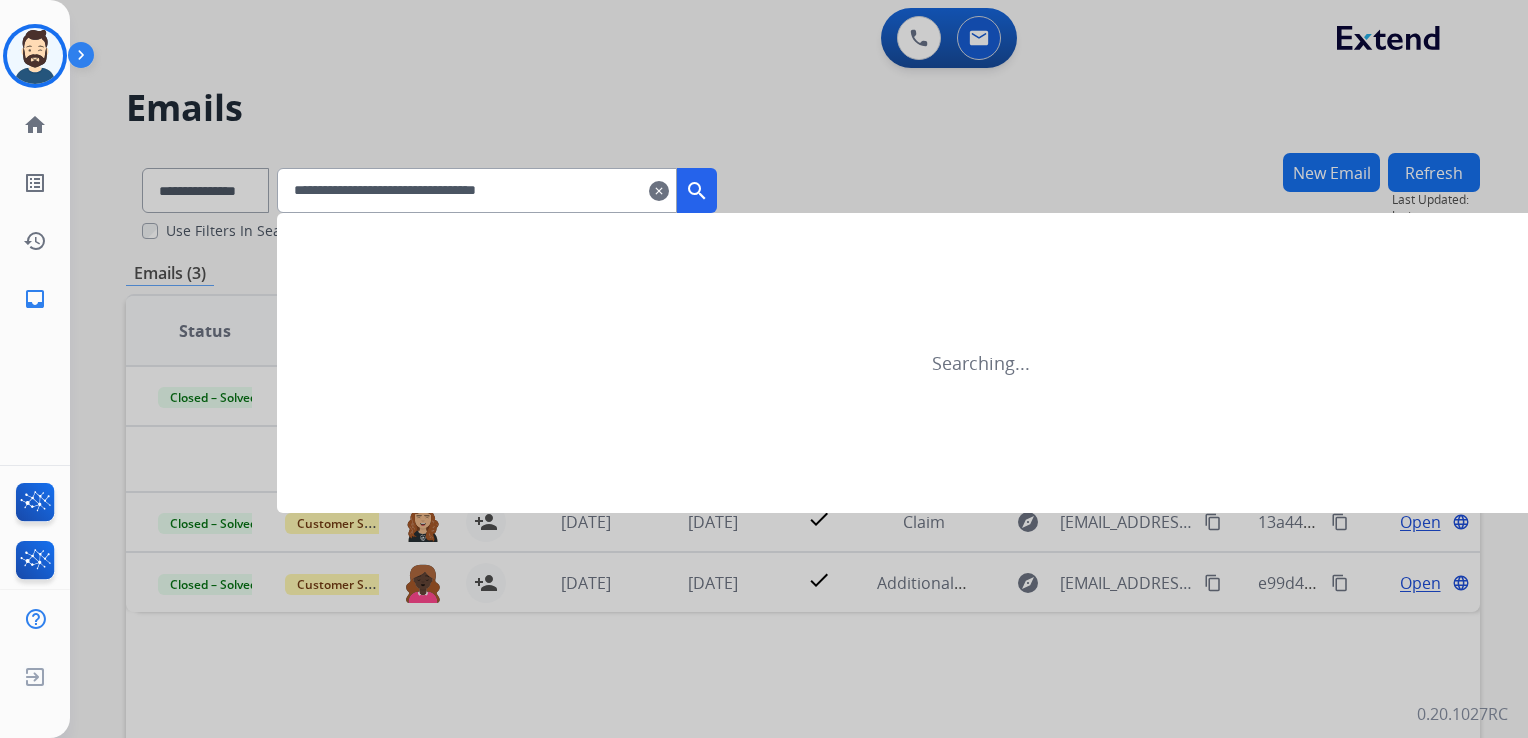 type on "**********" 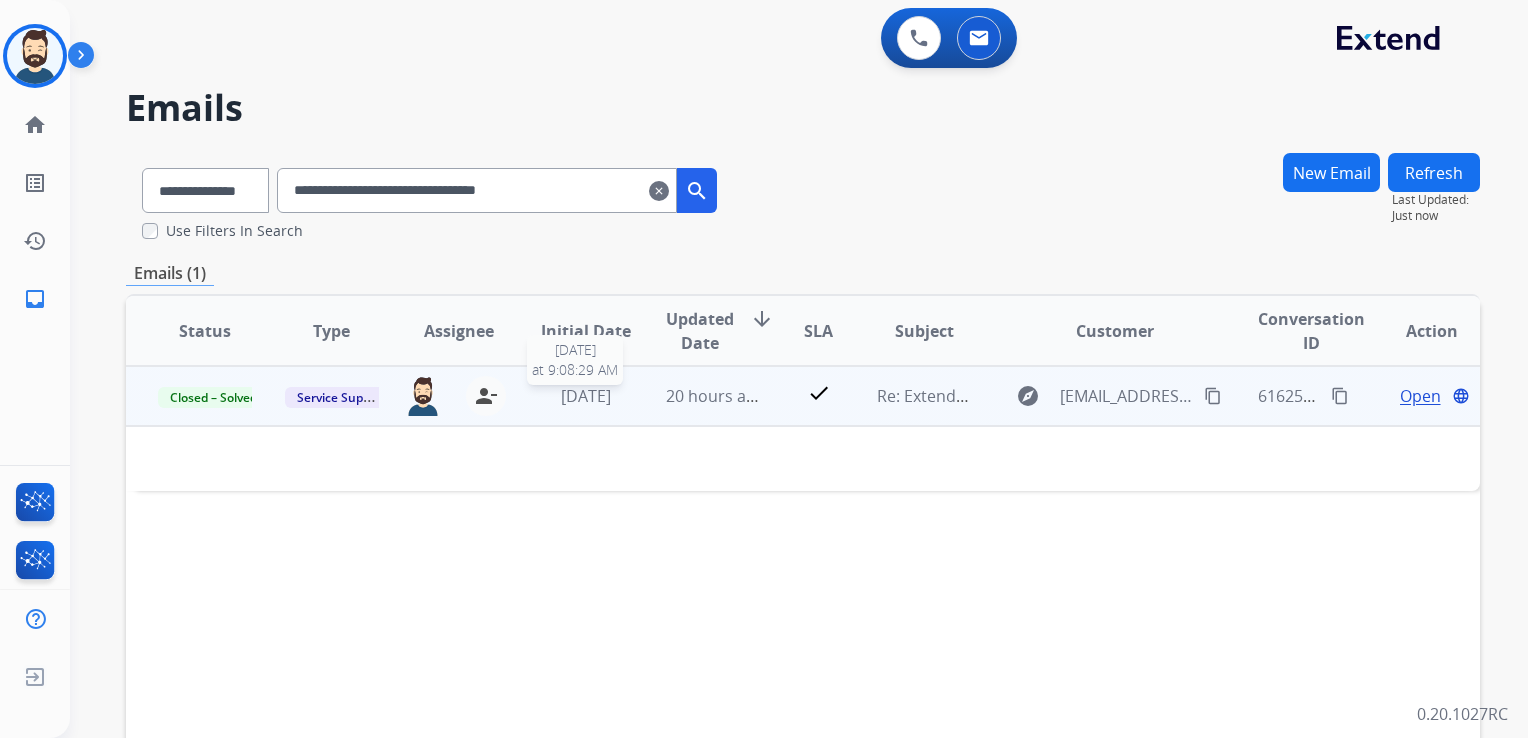 click on "[DATE]" at bounding box center [586, 396] 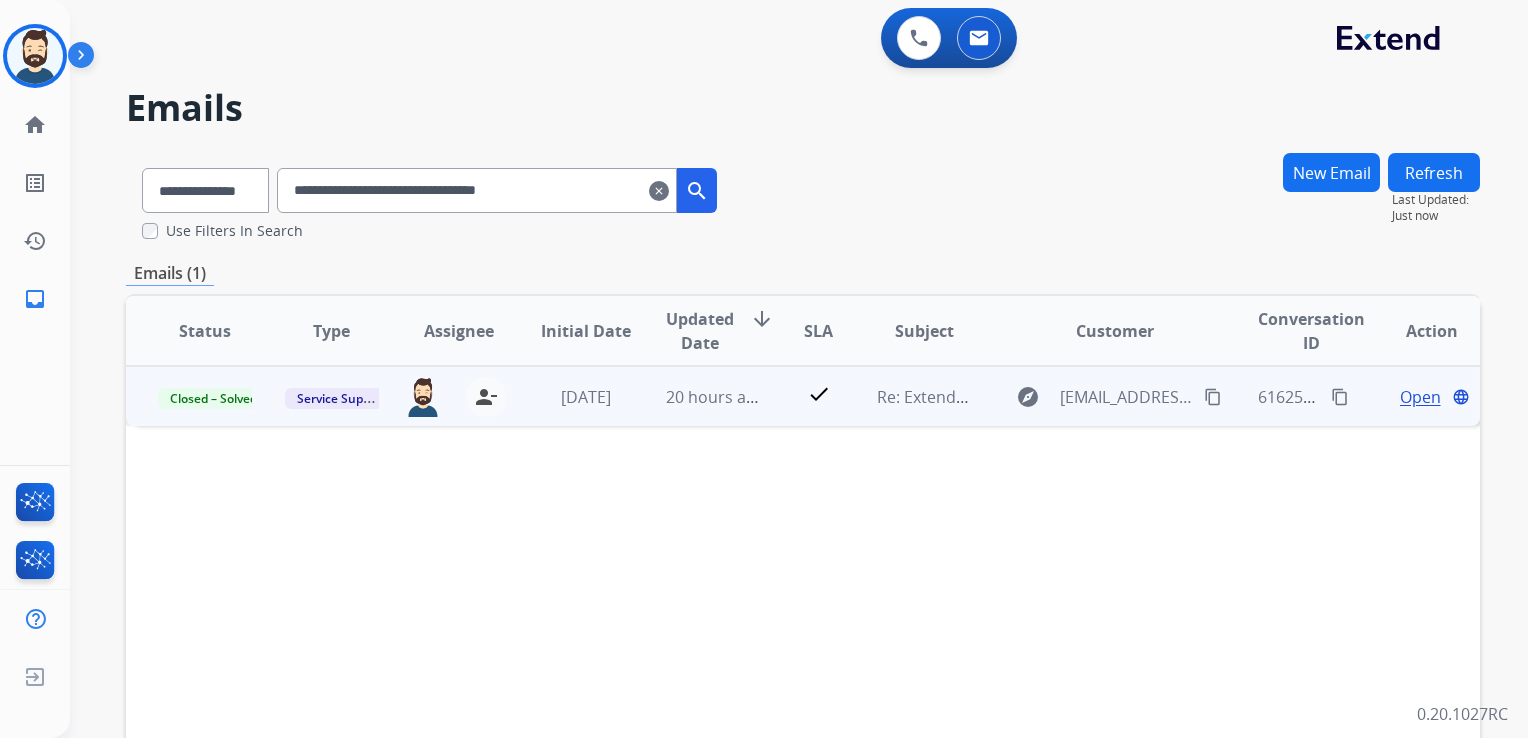 click on "20 hours ago" at bounding box center [697, 396] 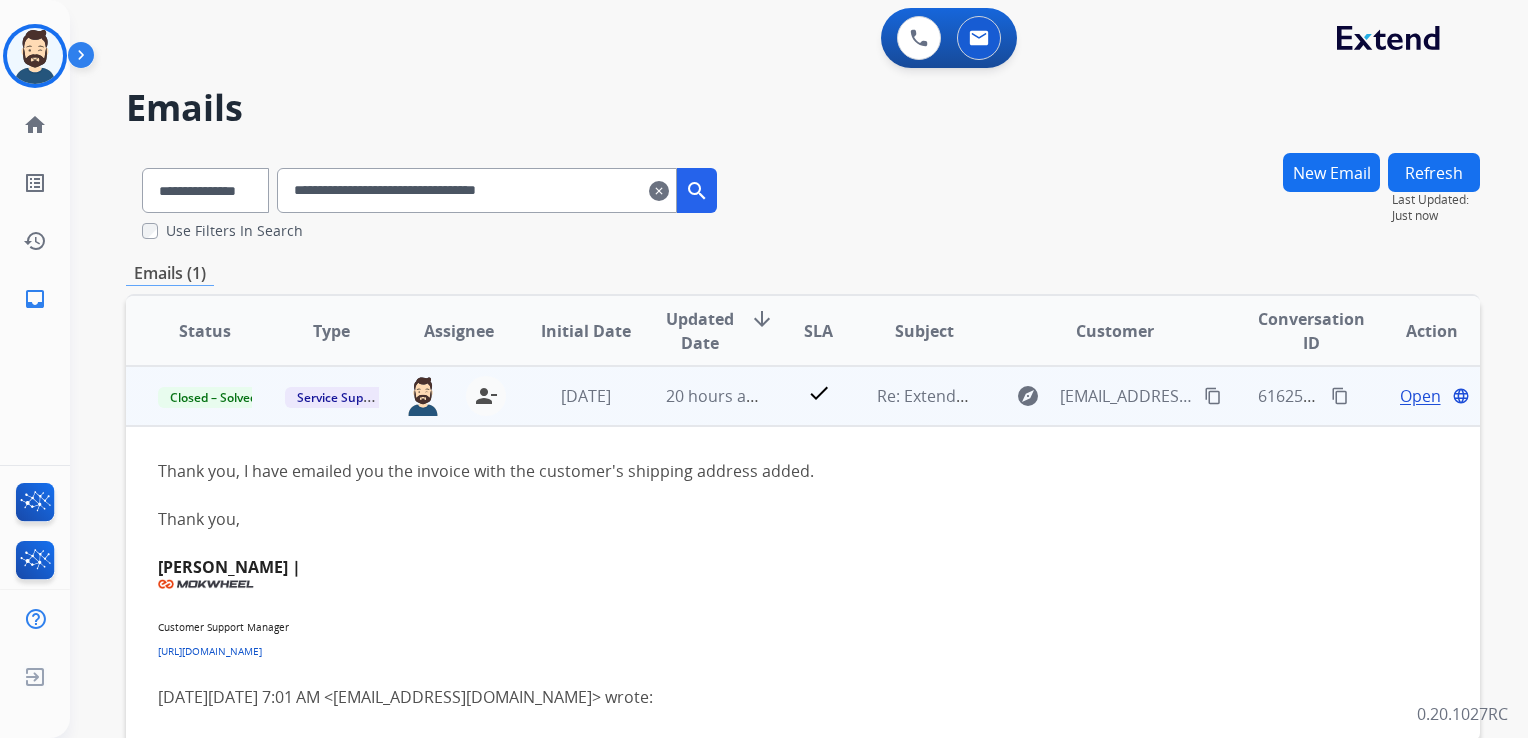 click on "Open" at bounding box center (1420, 396) 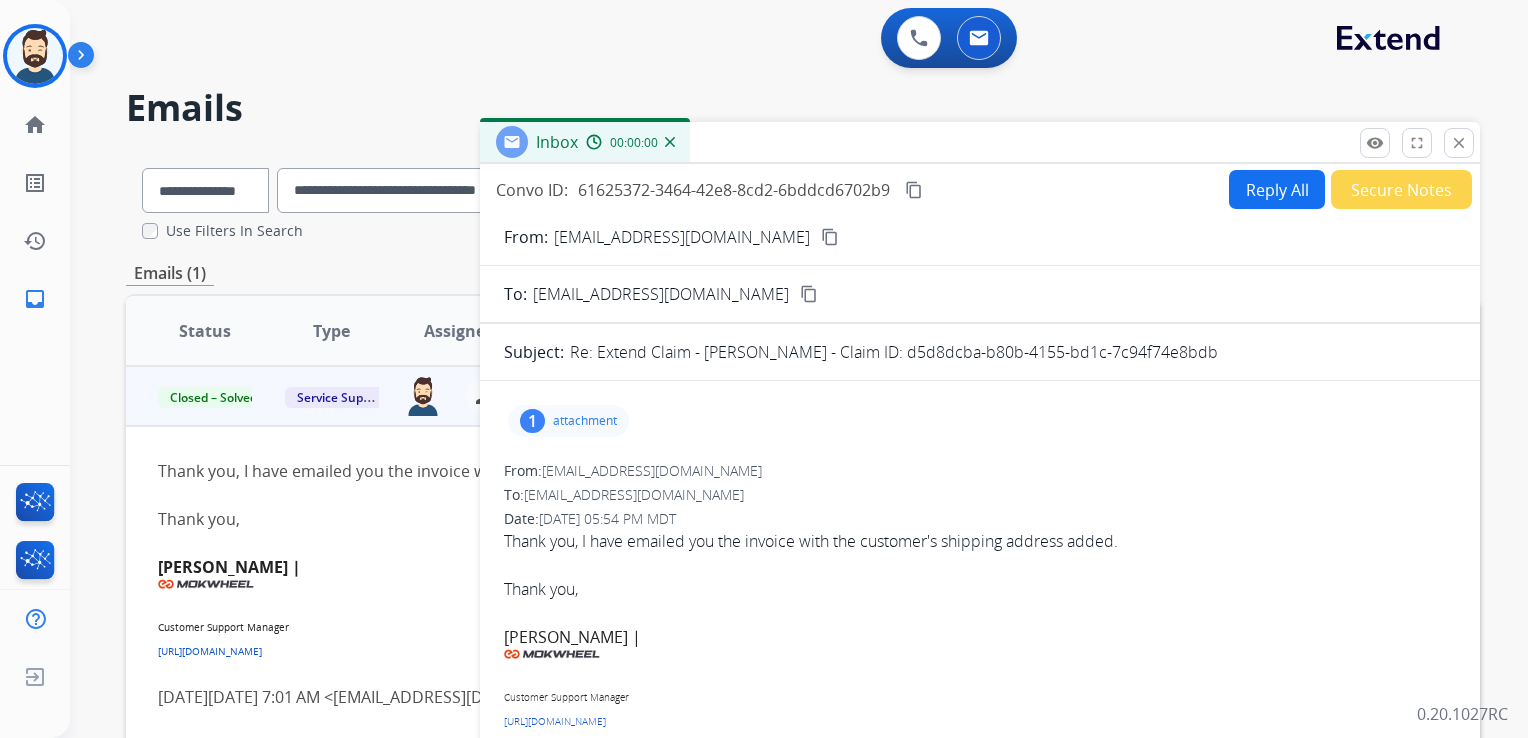 click on "Reply All" at bounding box center [1277, 189] 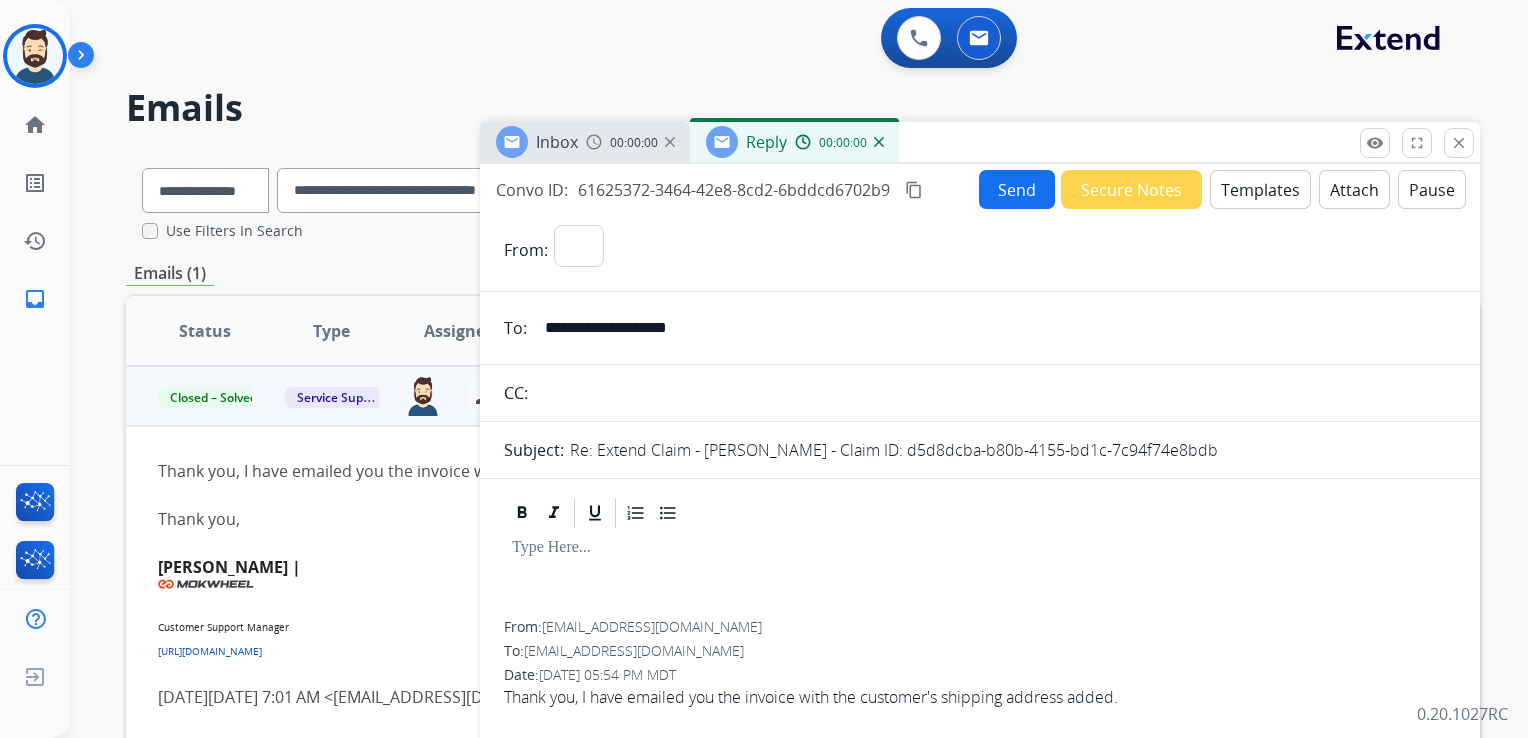 select on "**********" 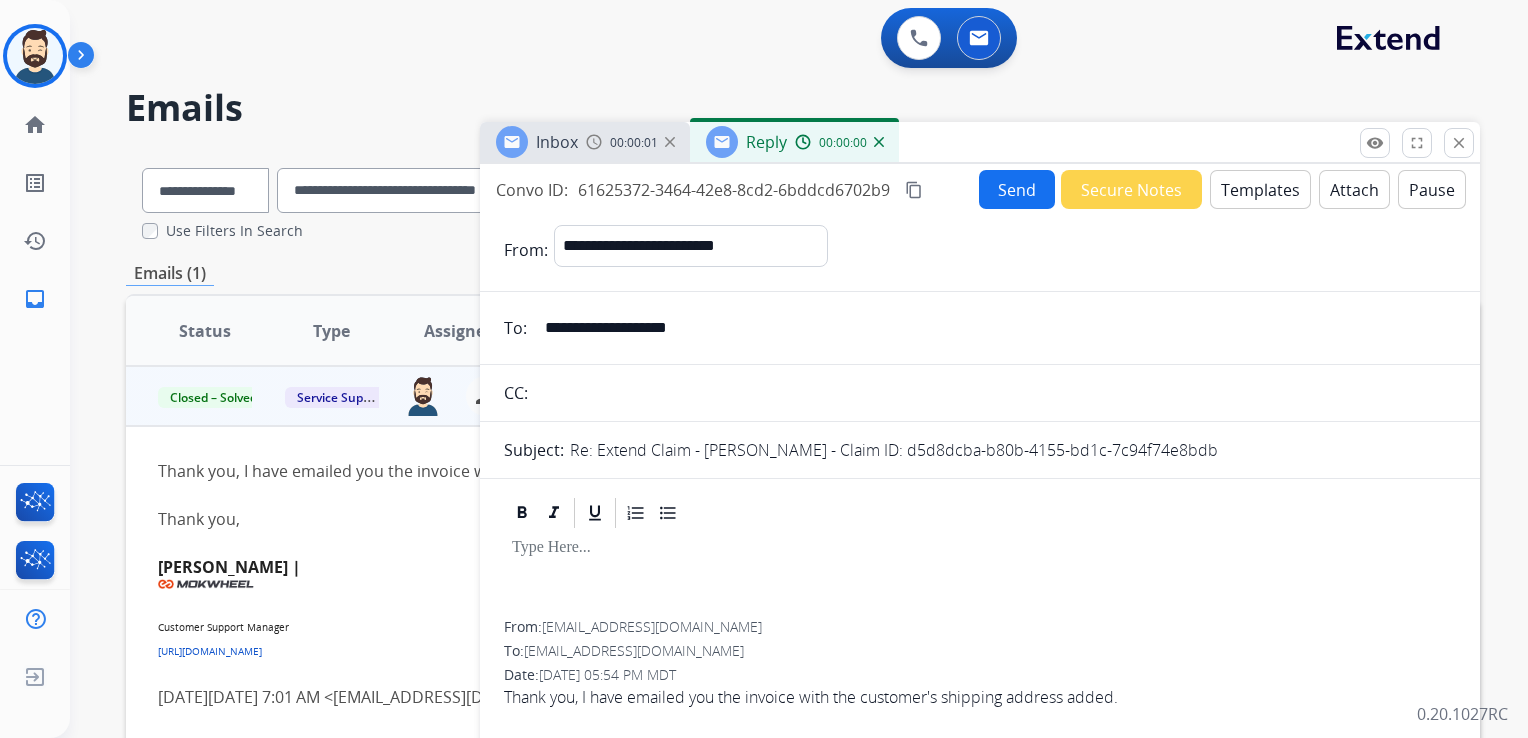 click on "Templates" at bounding box center [1260, 189] 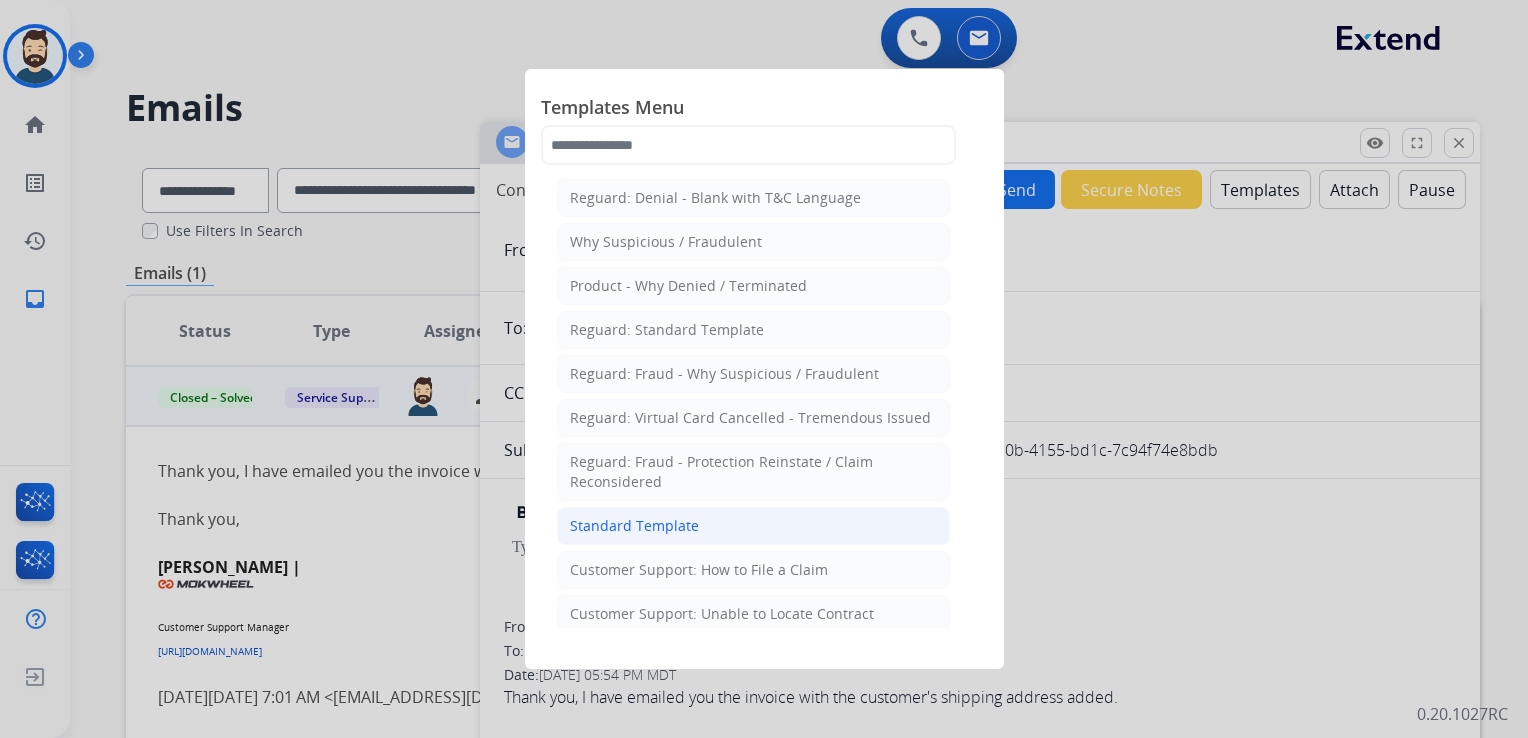 click on "Standard Template" 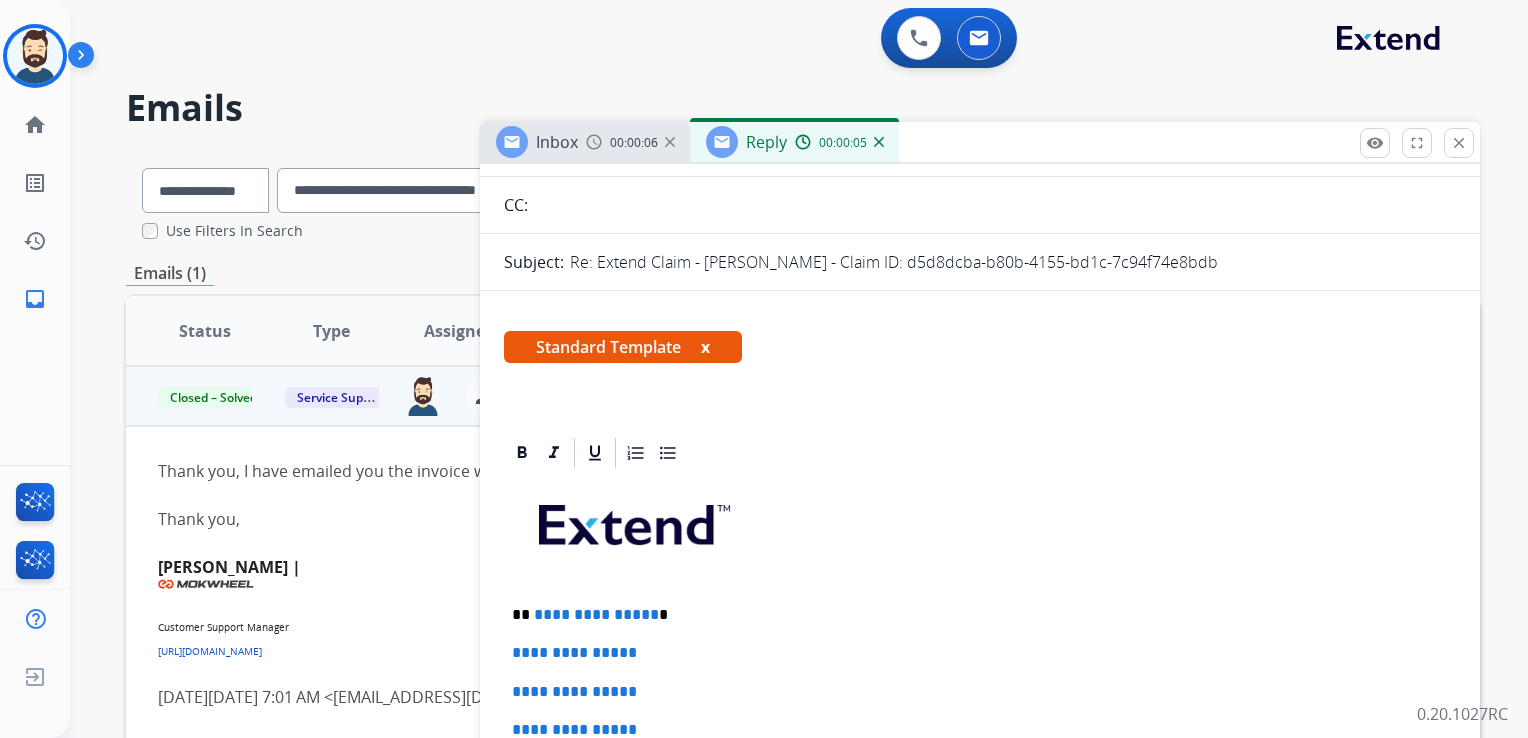 scroll, scrollTop: 300, scrollLeft: 0, axis: vertical 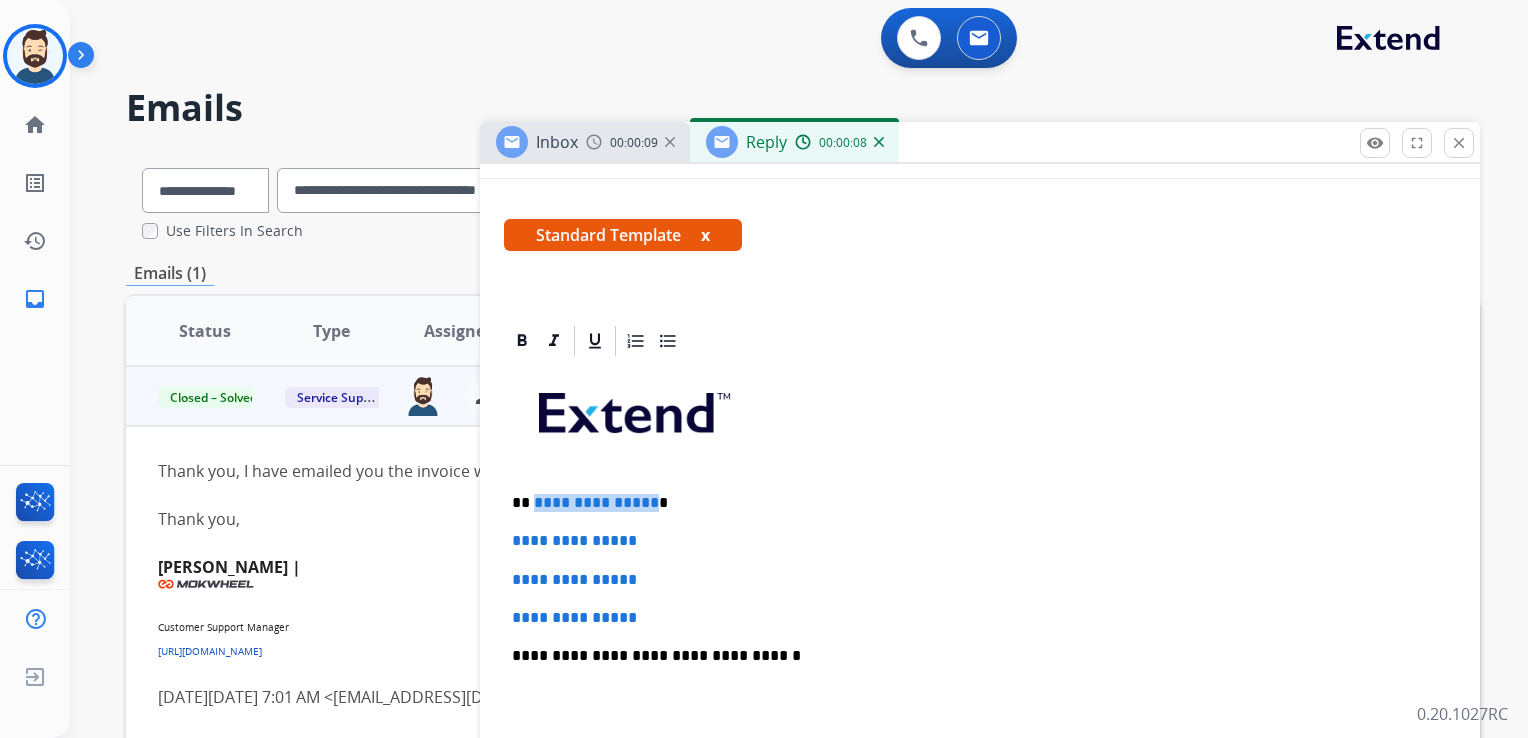 drag, startPoint x: 533, startPoint y: 506, endPoint x: 646, endPoint y: 505, distance: 113.004425 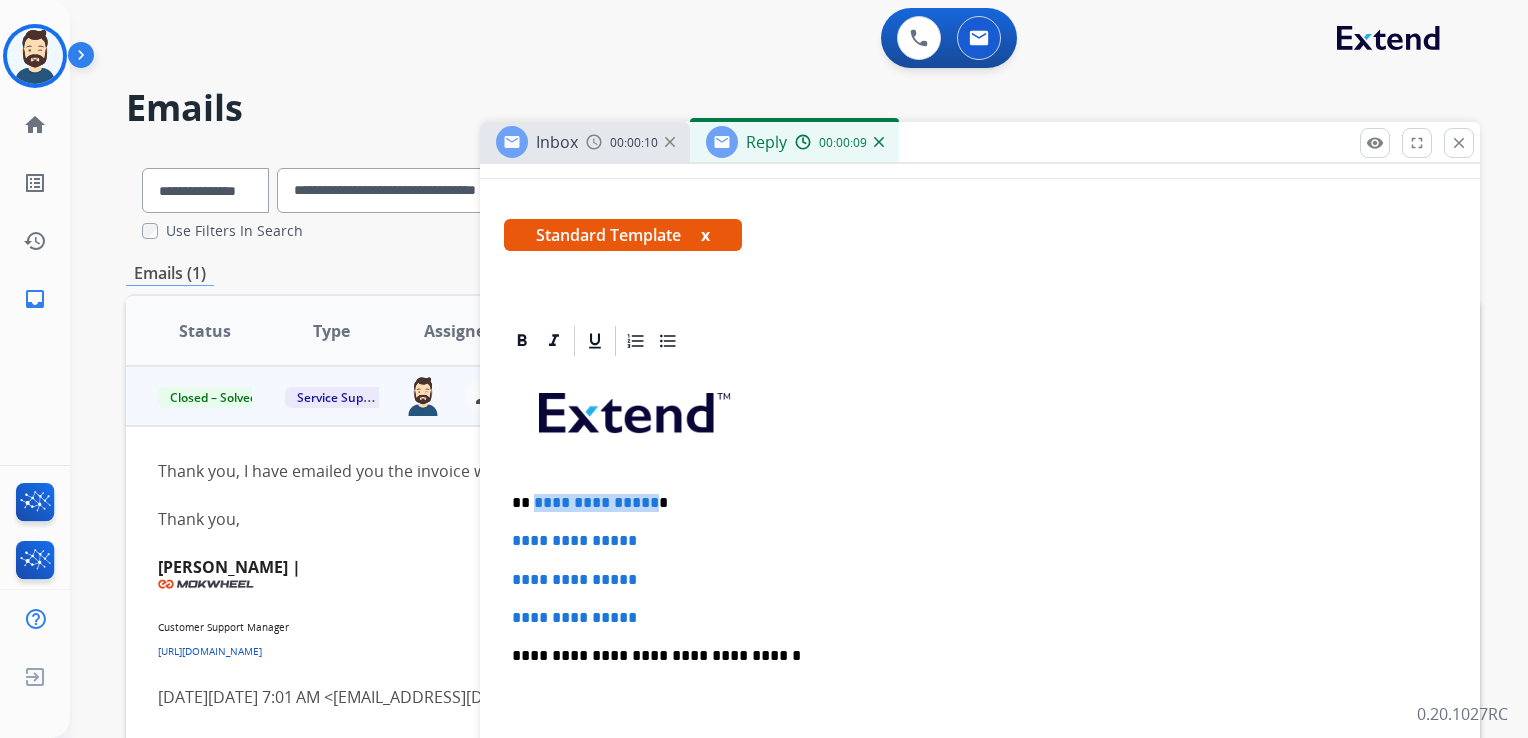 type 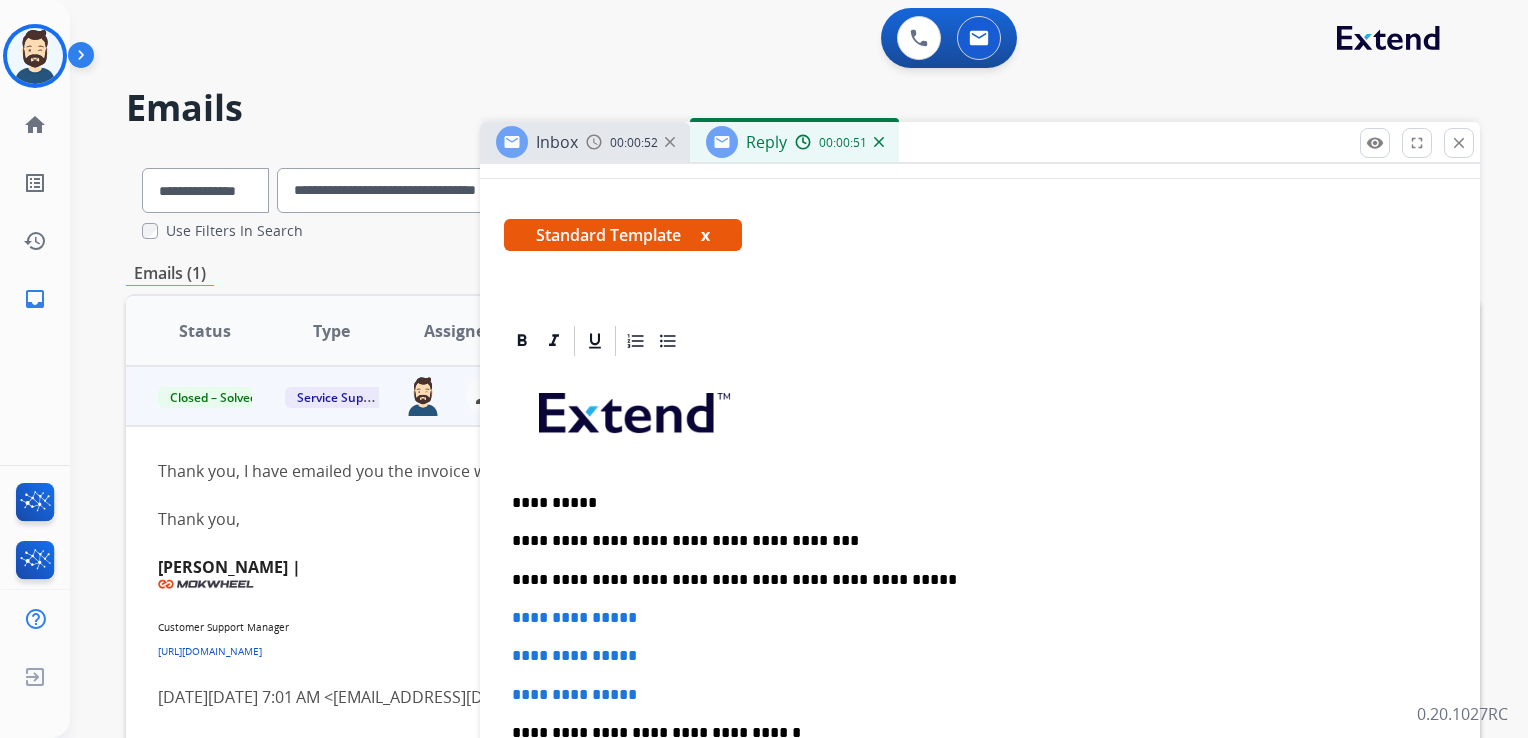 click on "**********" at bounding box center (972, 580) 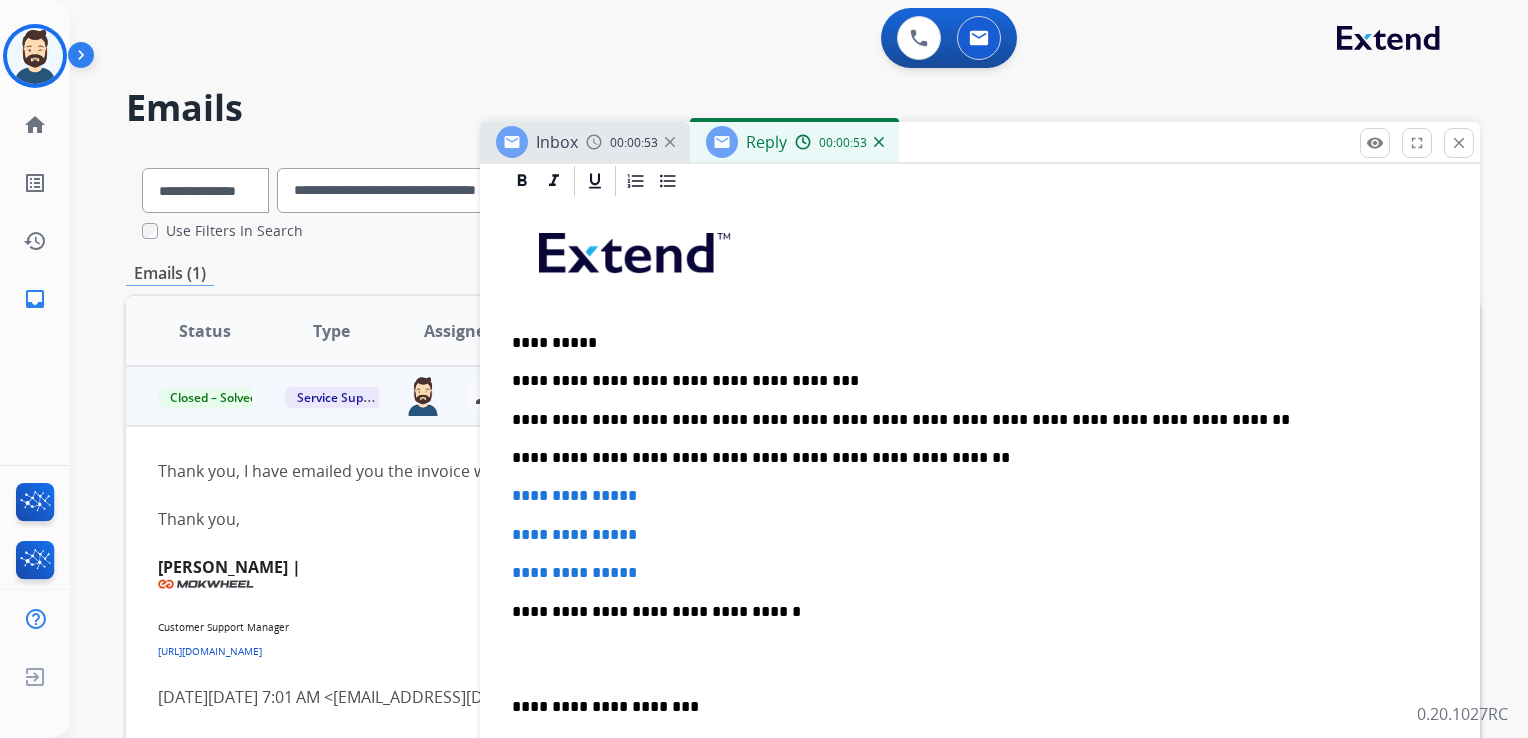 scroll, scrollTop: 500, scrollLeft: 0, axis: vertical 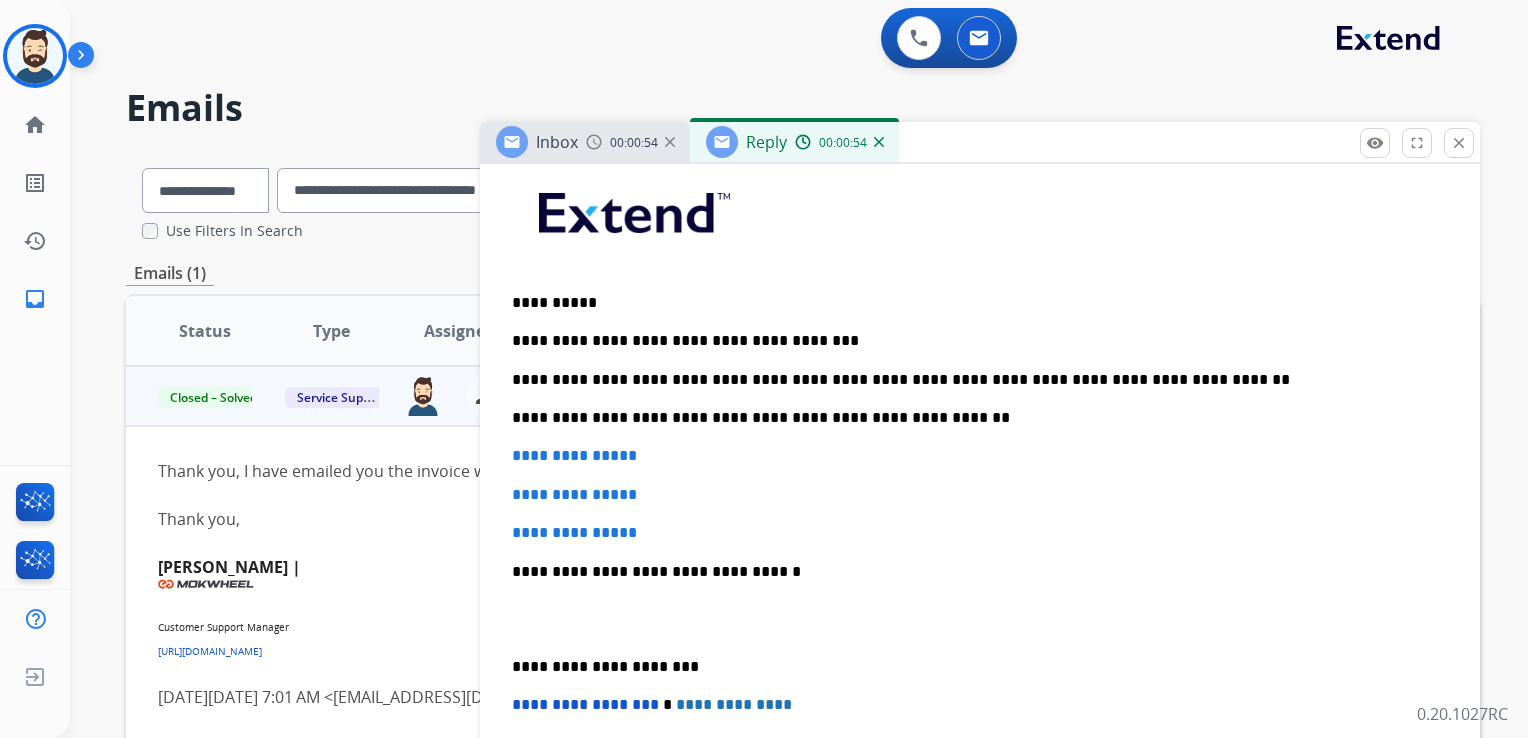 click on "**********" at bounding box center (972, 380) 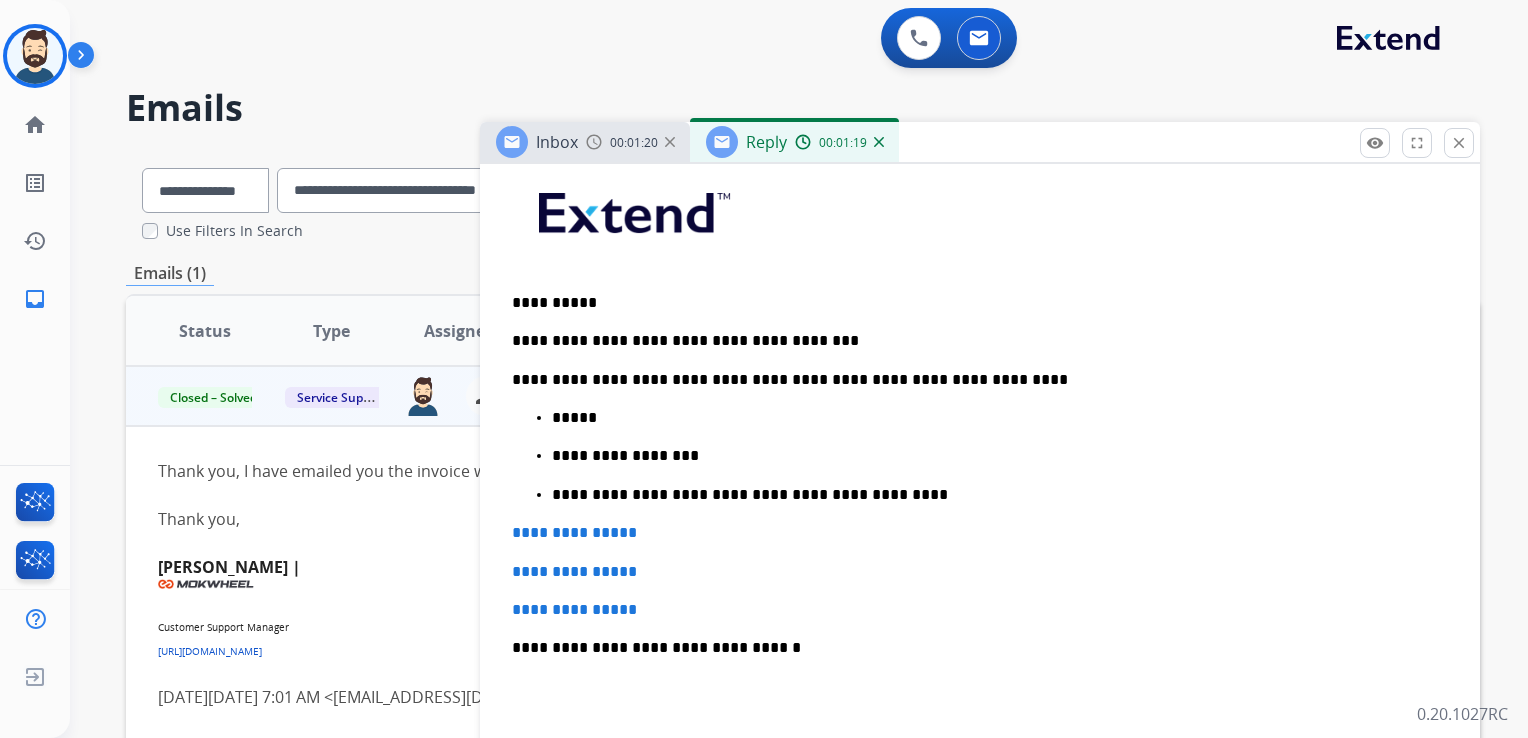 scroll, scrollTop: 600, scrollLeft: 0, axis: vertical 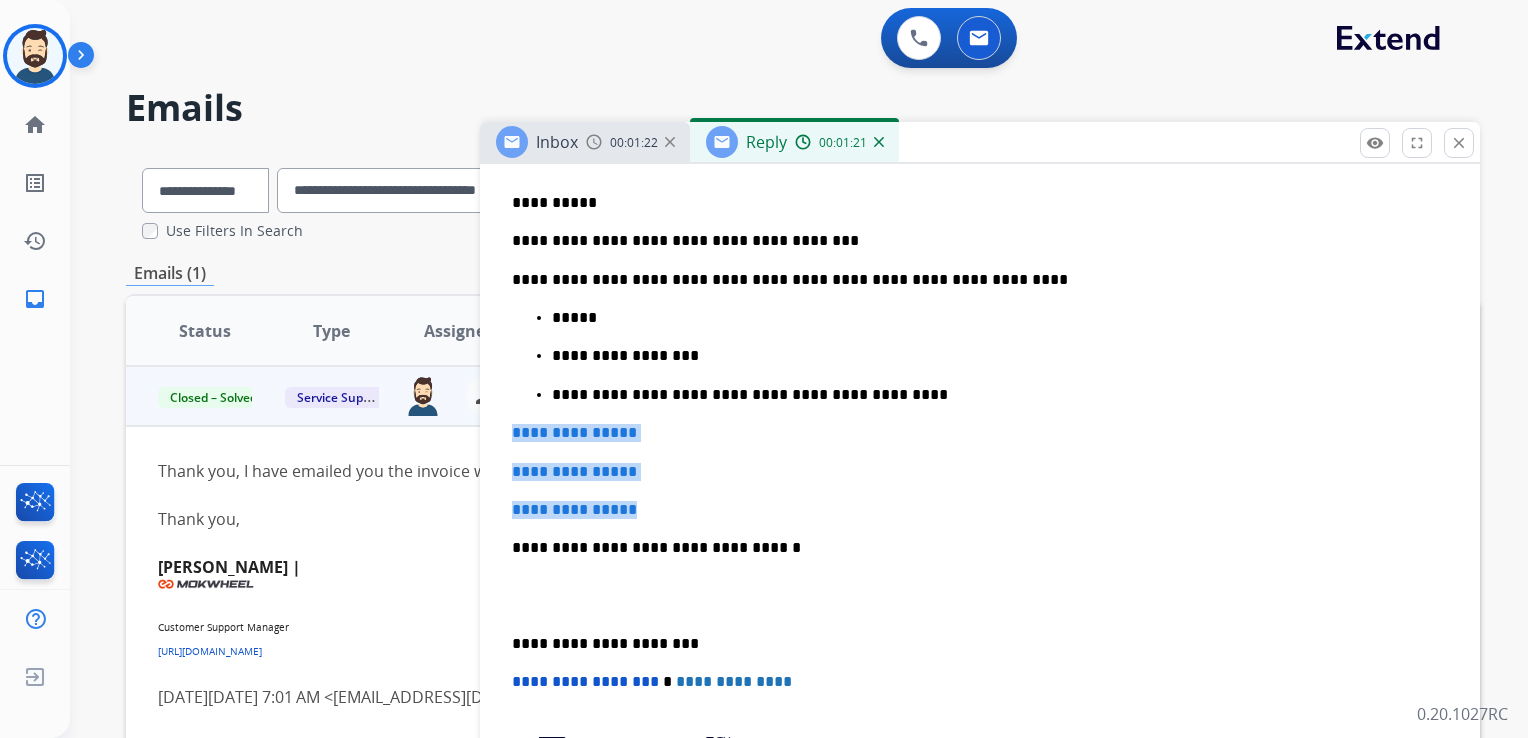 drag, startPoint x: 536, startPoint y: 434, endPoint x: 669, endPoint y: 491, distance: 144.69969 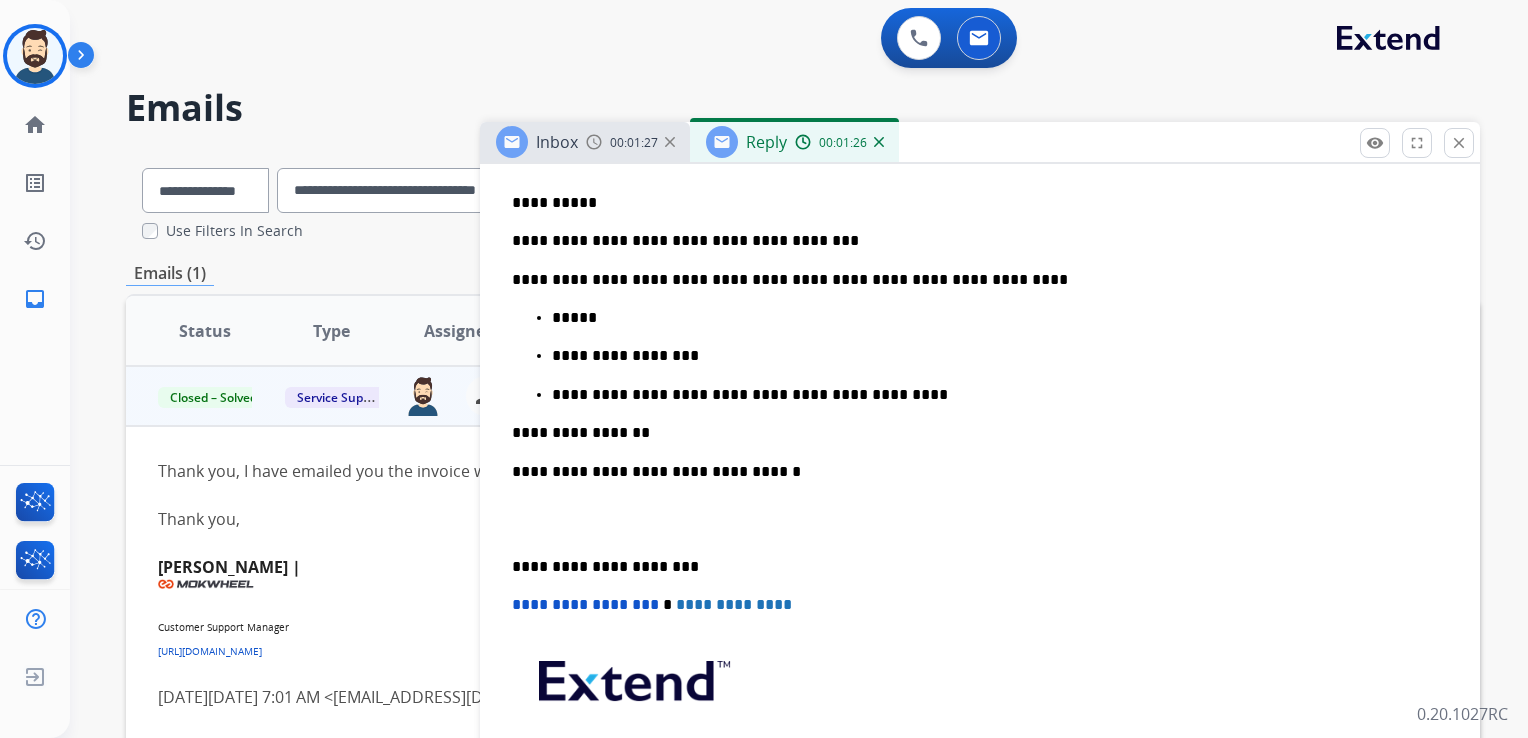 click on "**********" at bounding box center [972, 472] 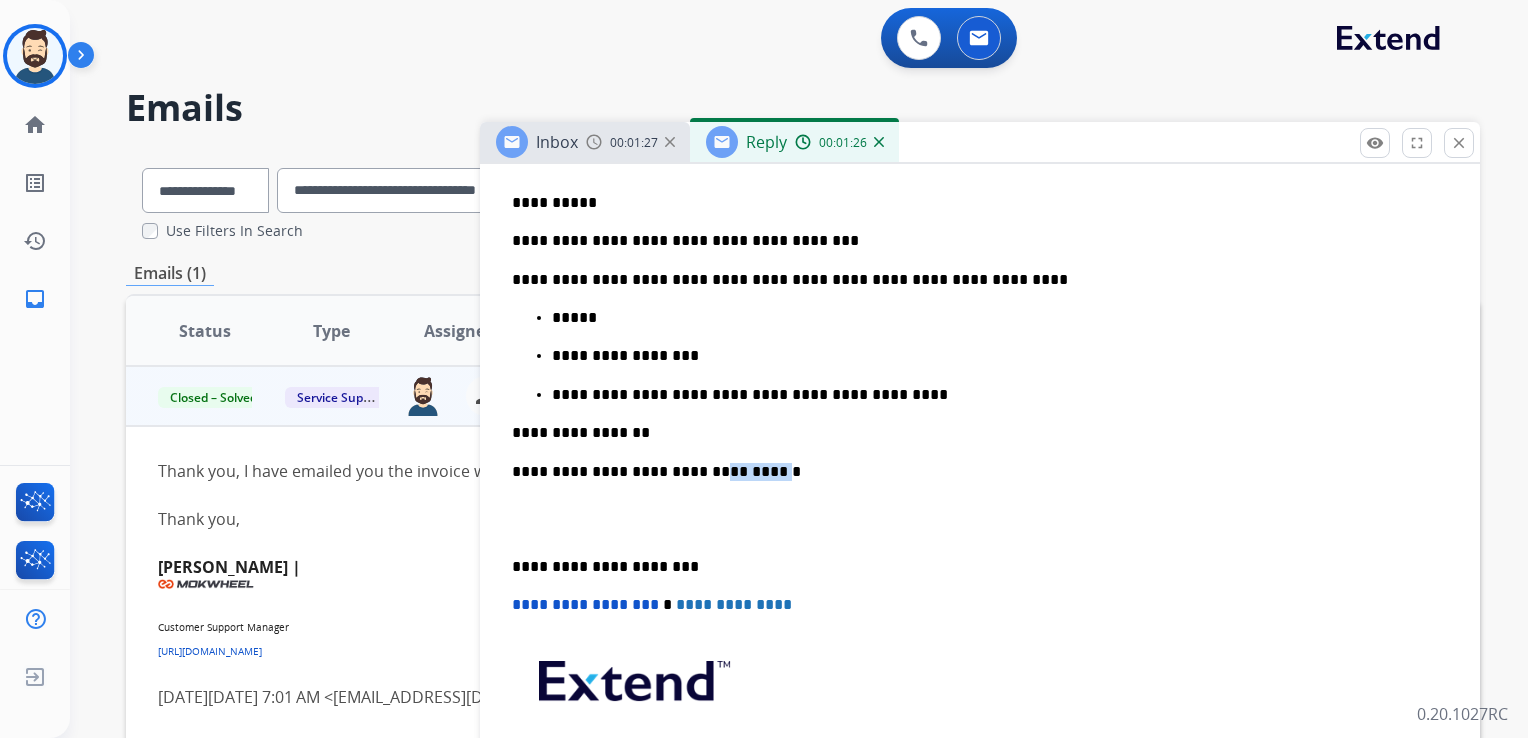 click on "**********" at bounding box center (972, 472) 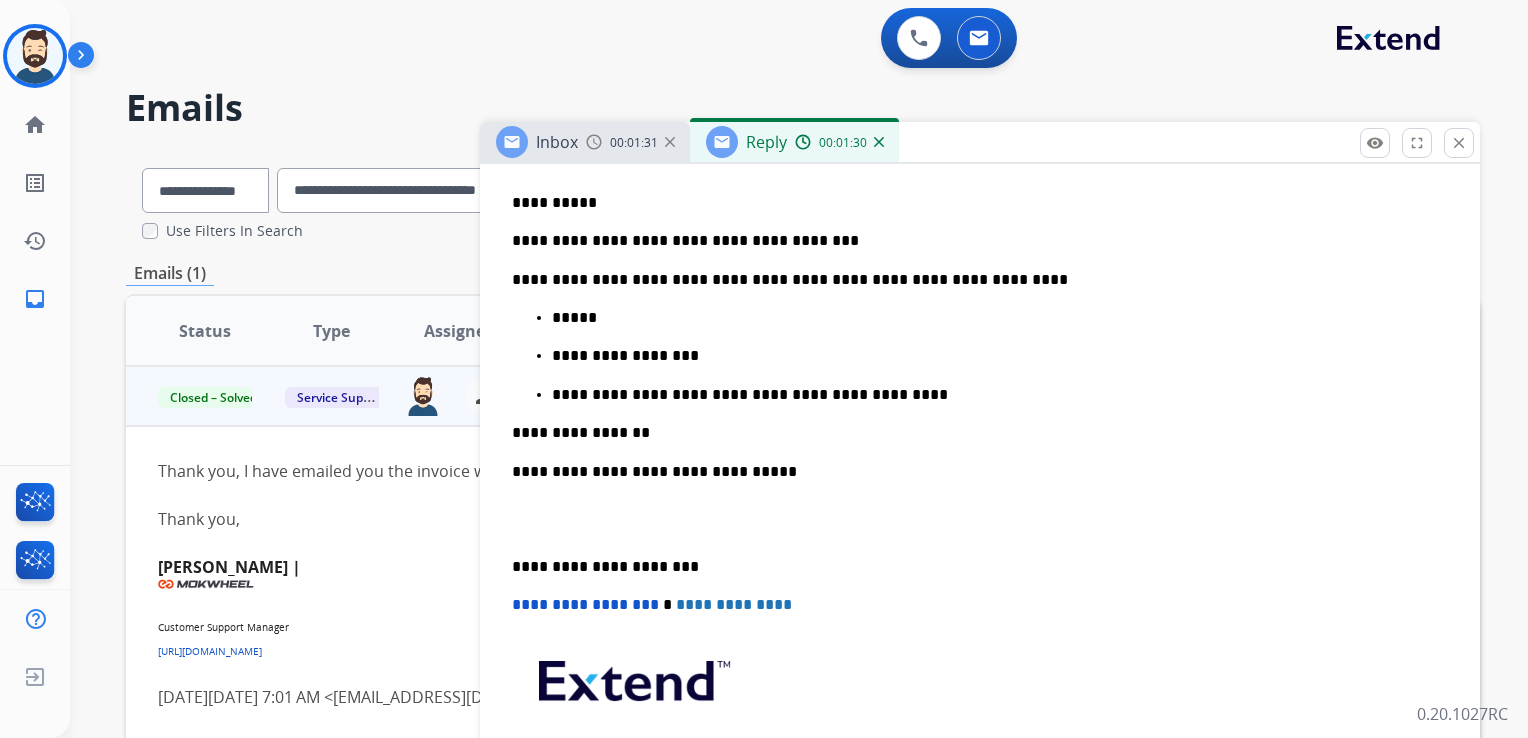 click on "**********" at bounding box center [972, 567] 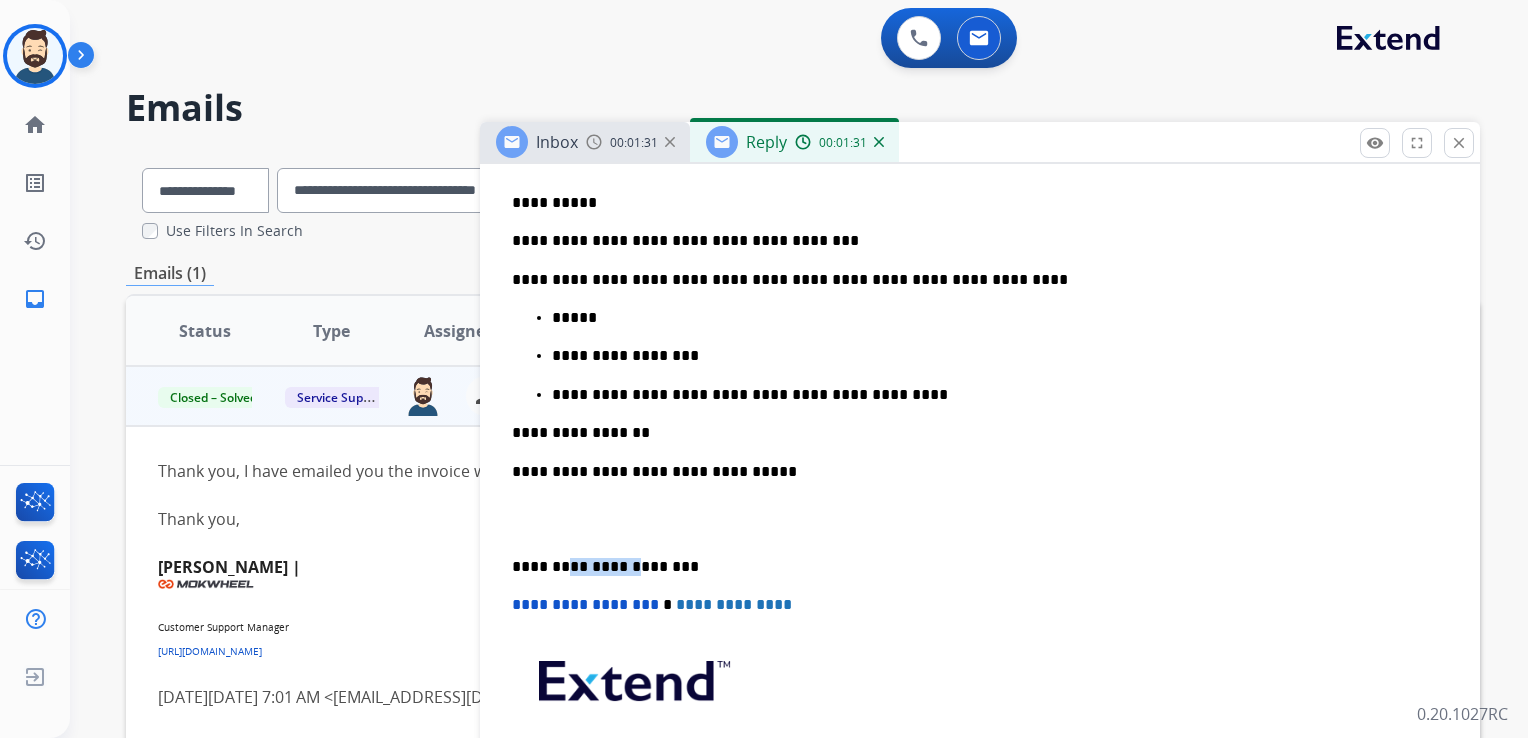 click on "**********" at bounding box center (972, 567) 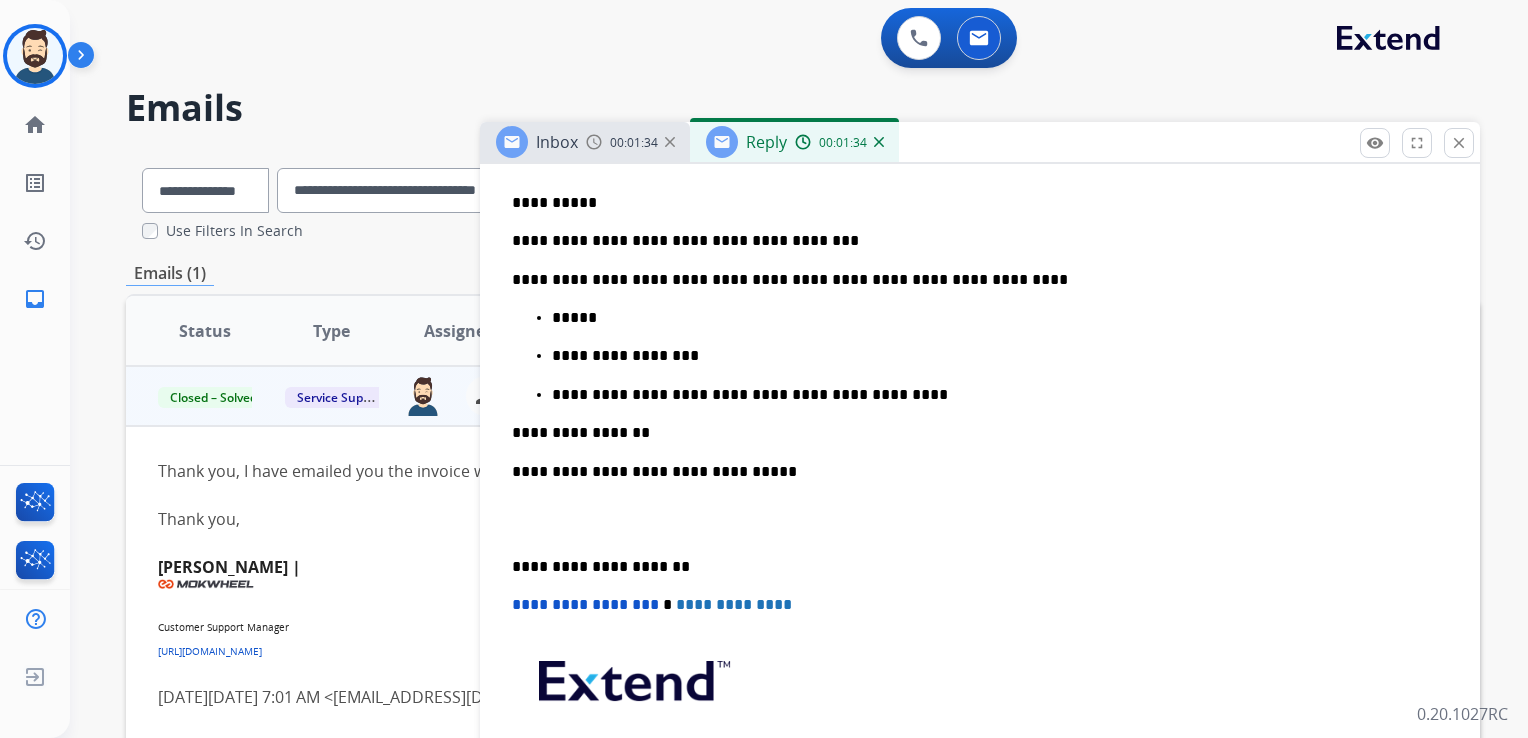 click on "**********" at bounding box center (585, 604) 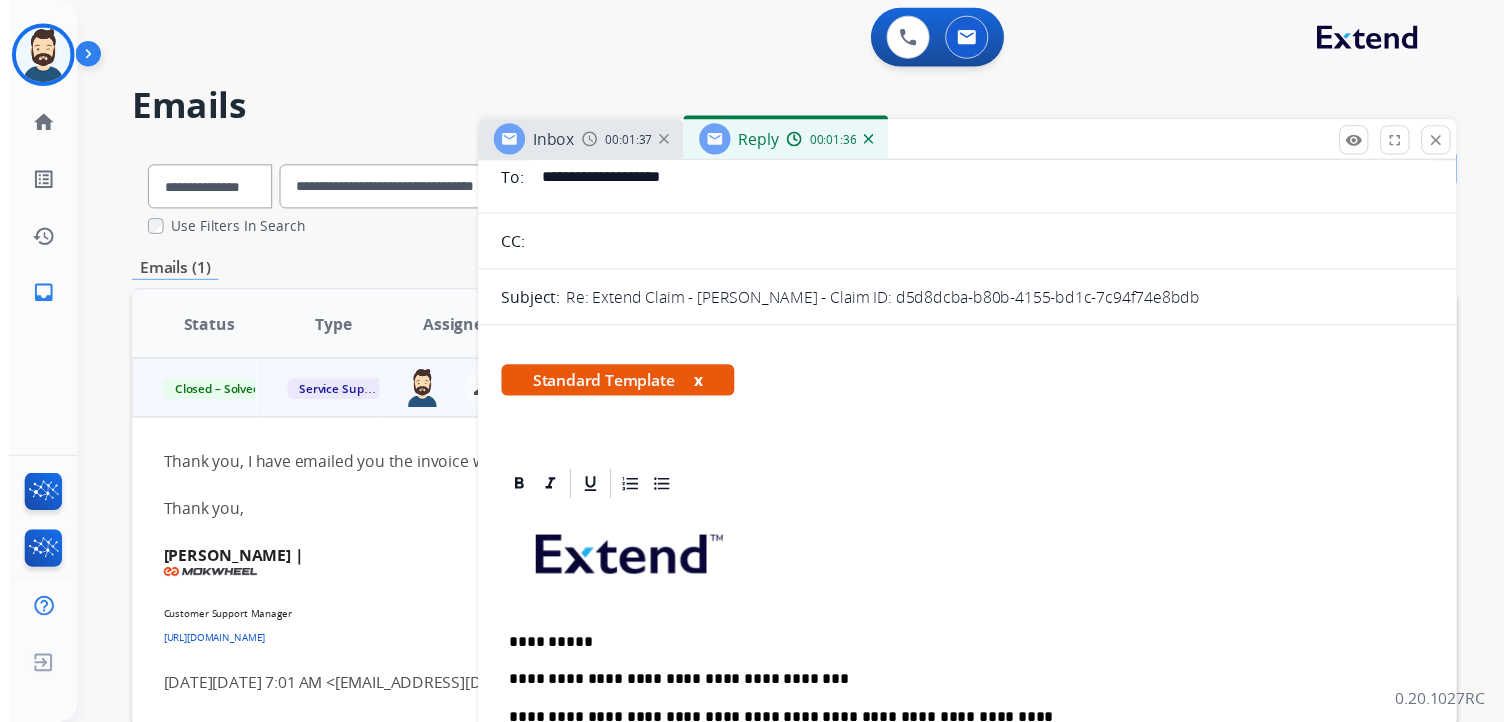 scroll, scrollTop: 0, scrollLeft: 0, axis: both 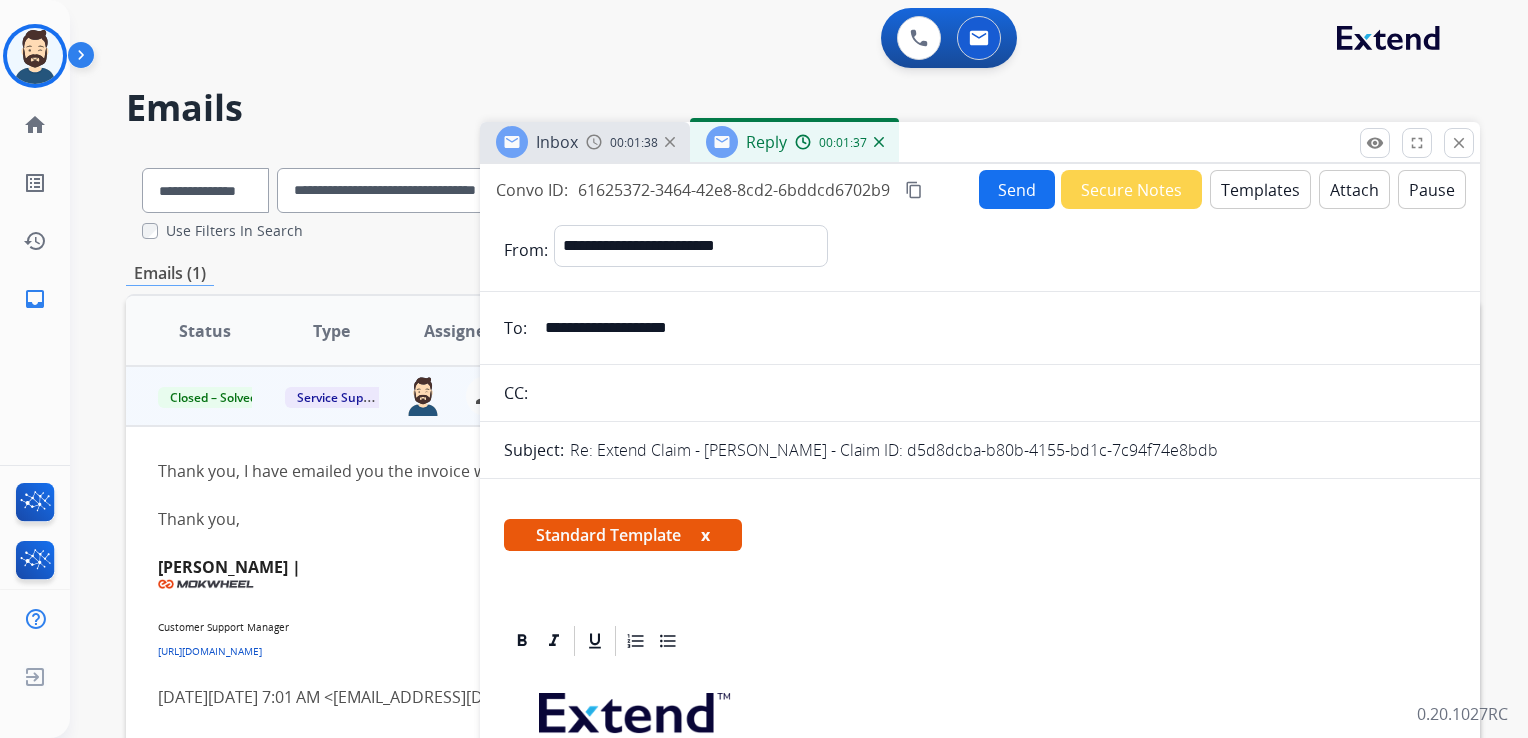 click on "Send" at bounding box center [1017, 189] 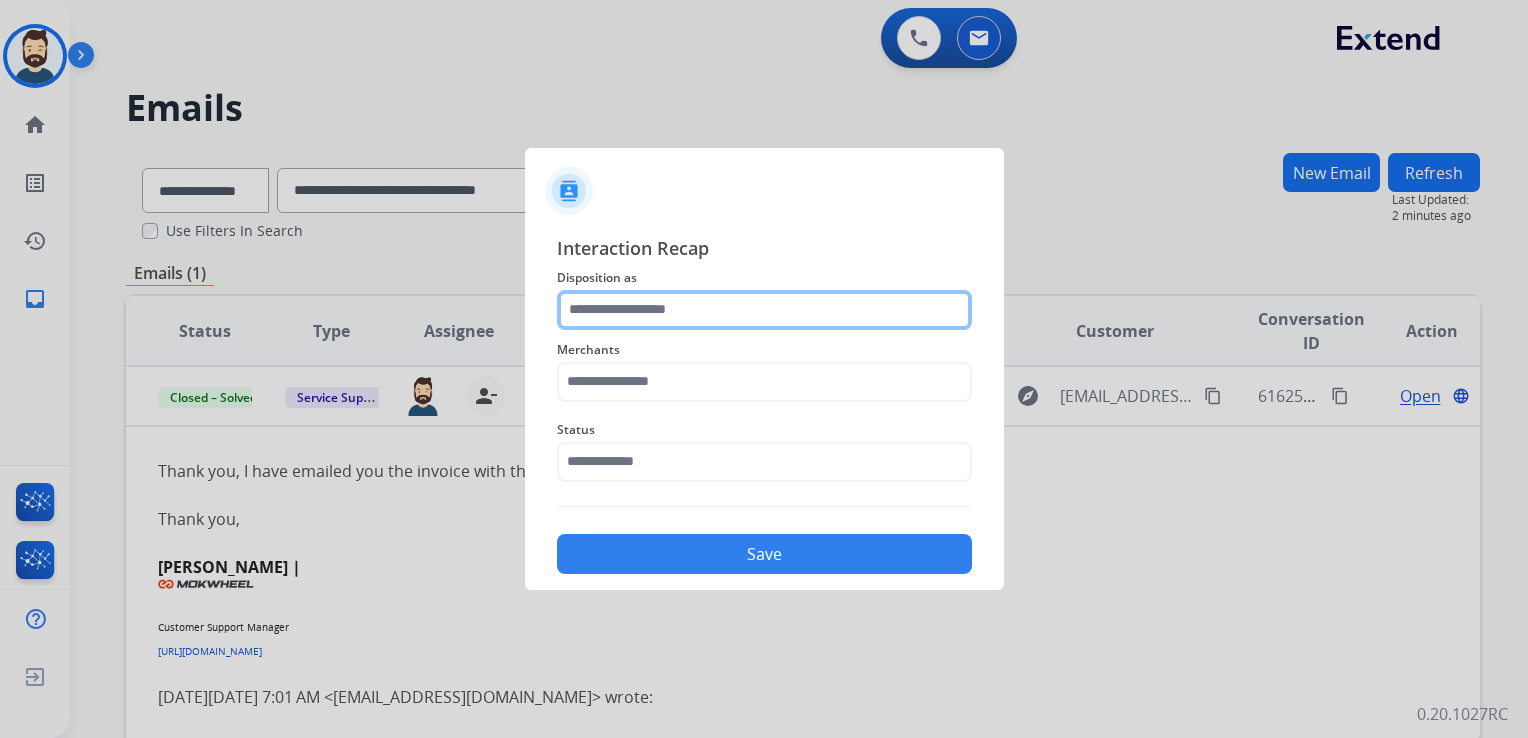 click 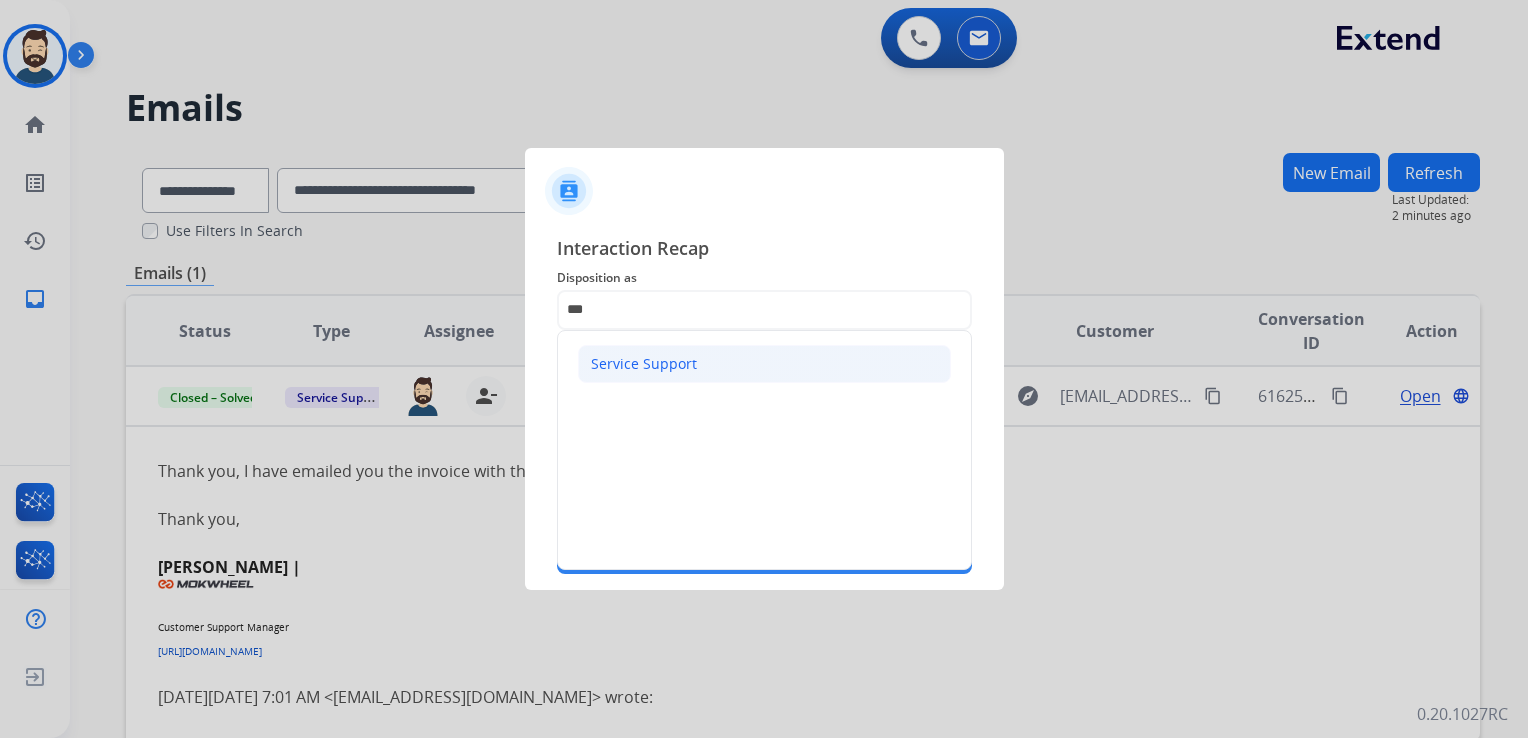click on "Service Support" 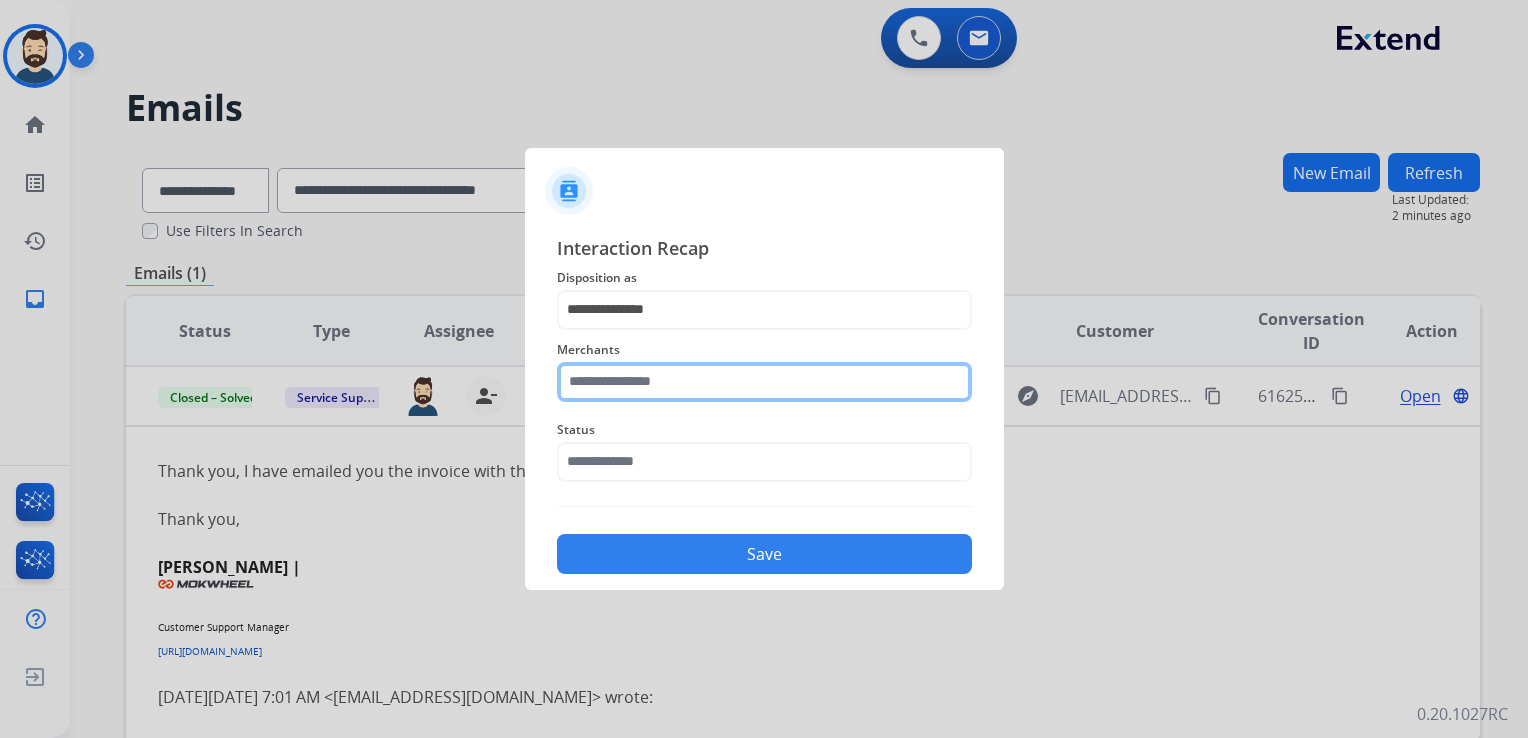 click 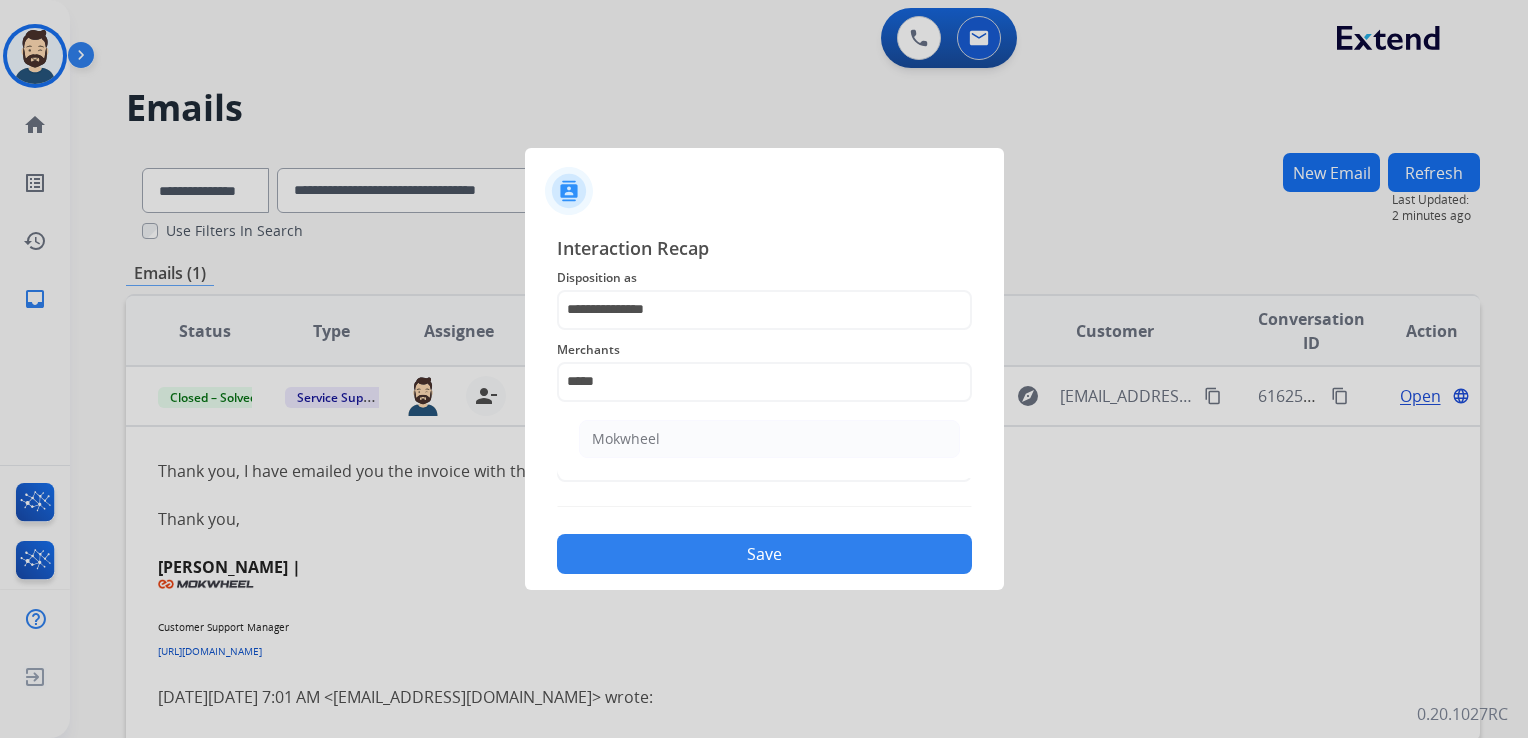 click on "Mokwheel" 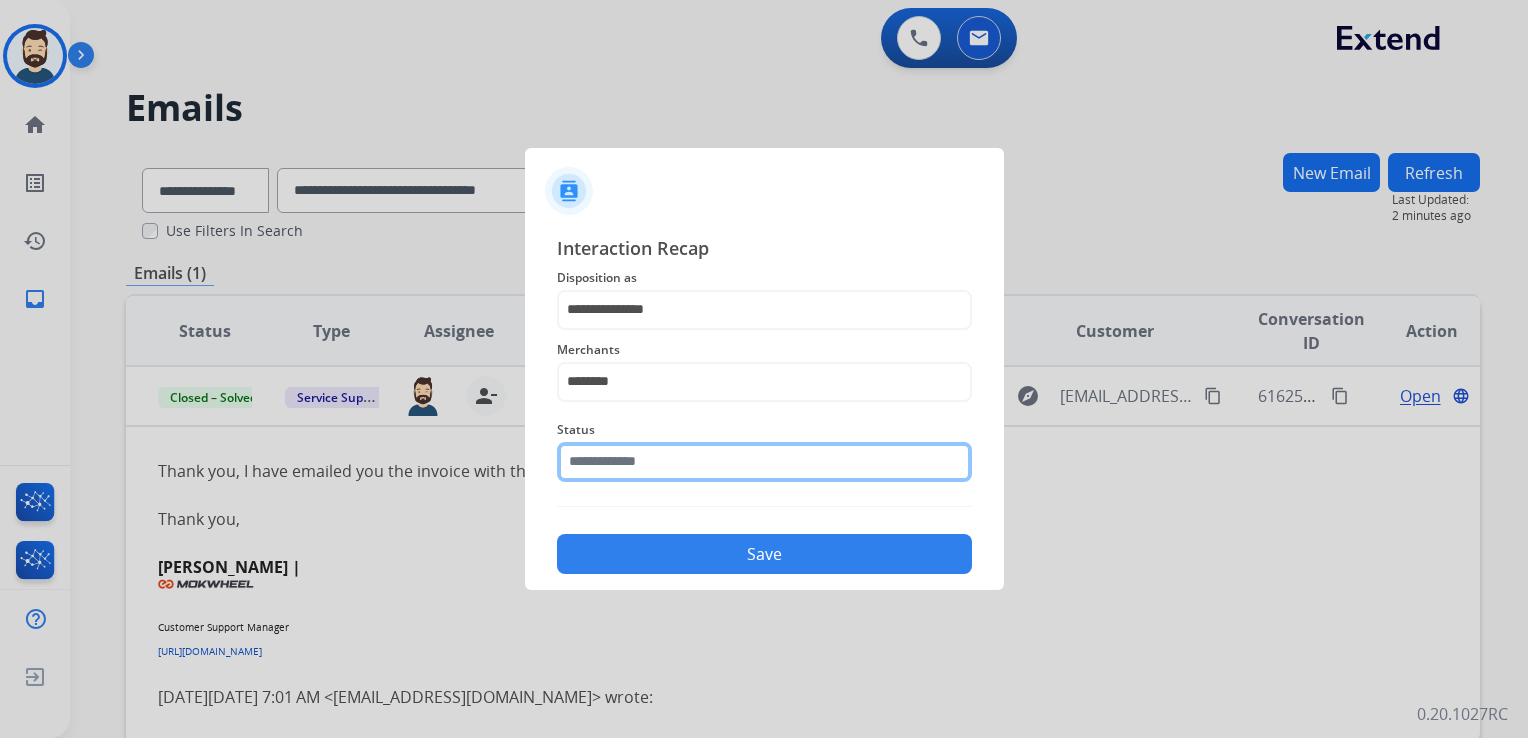 click 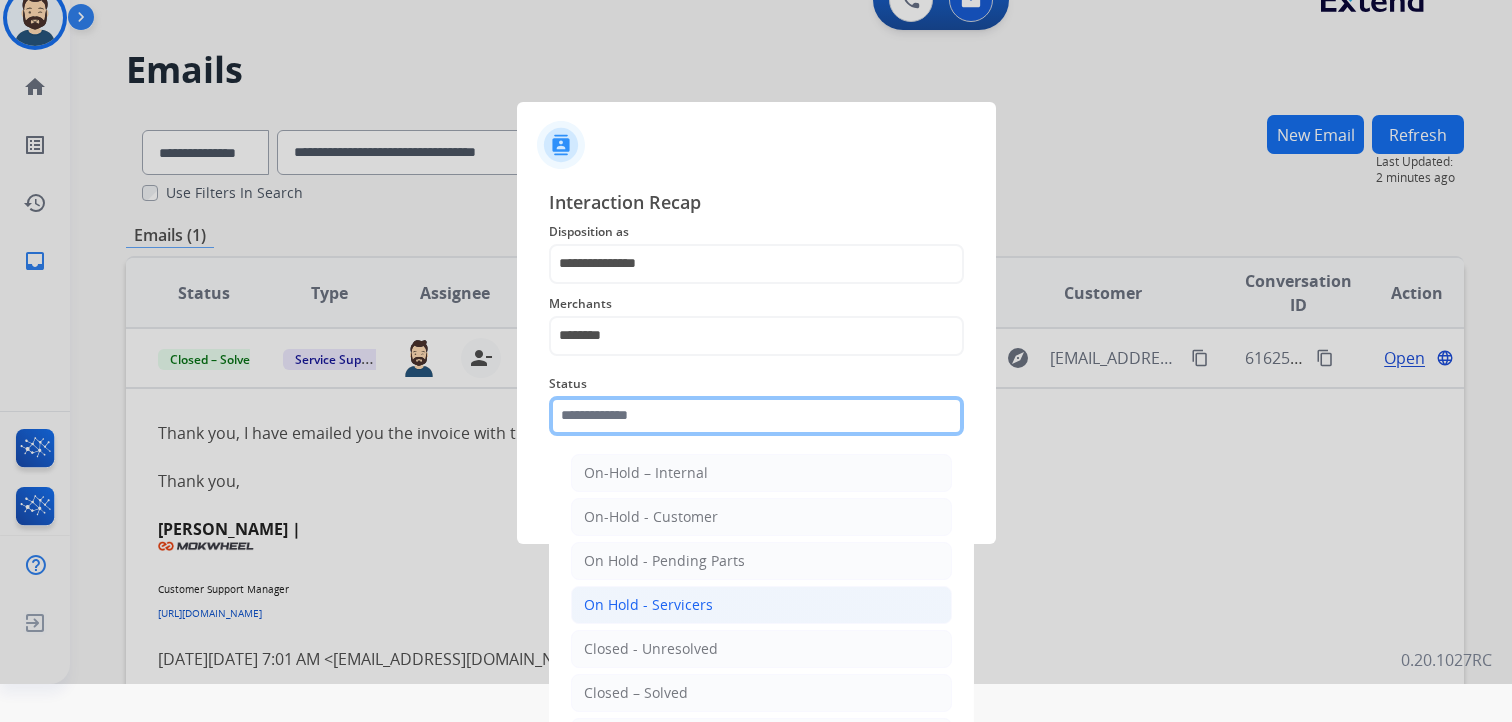 scroll, scrollTop: 59, scrollLeft: 0, axis: vertical 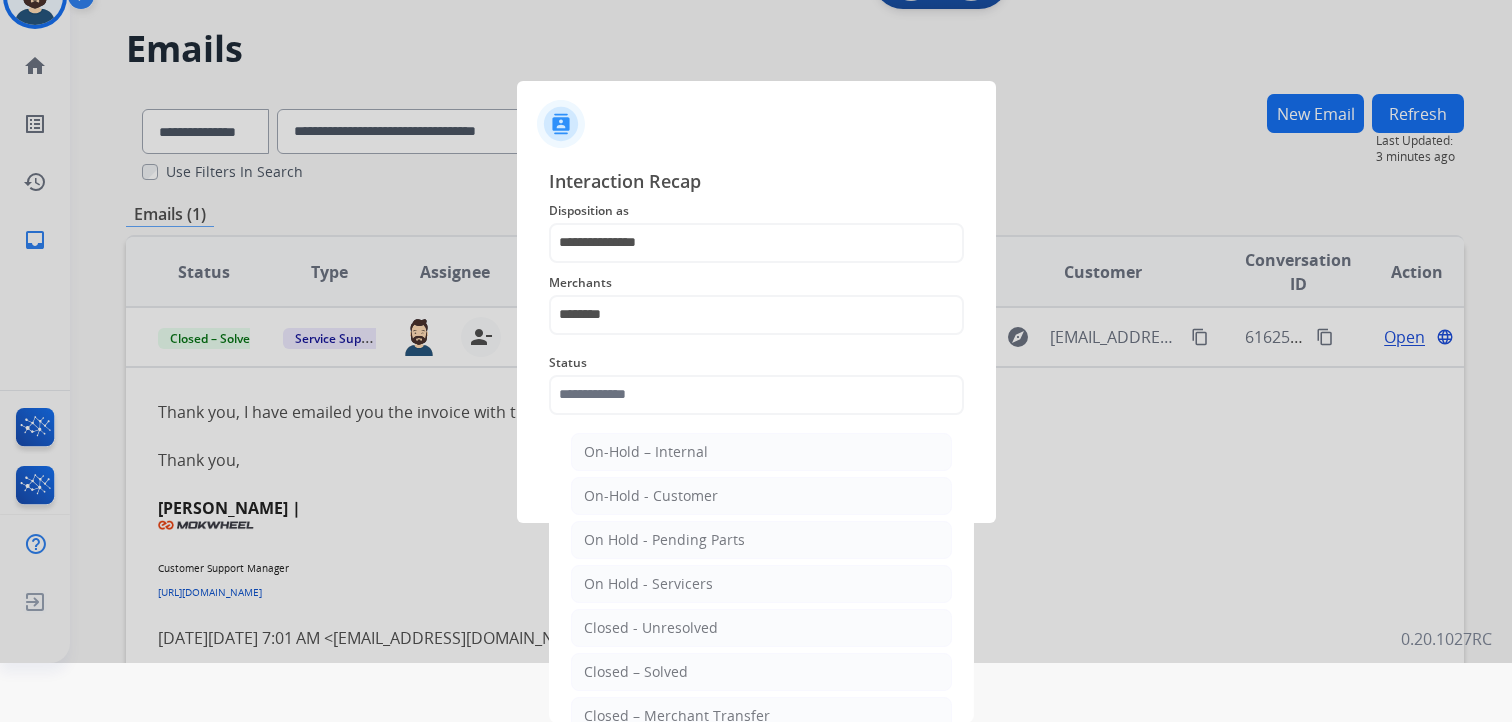 drag, startPoint x: 620, startPoint y: 678, endPoint x: 690, endPoint y: 586, distance: 115.60277 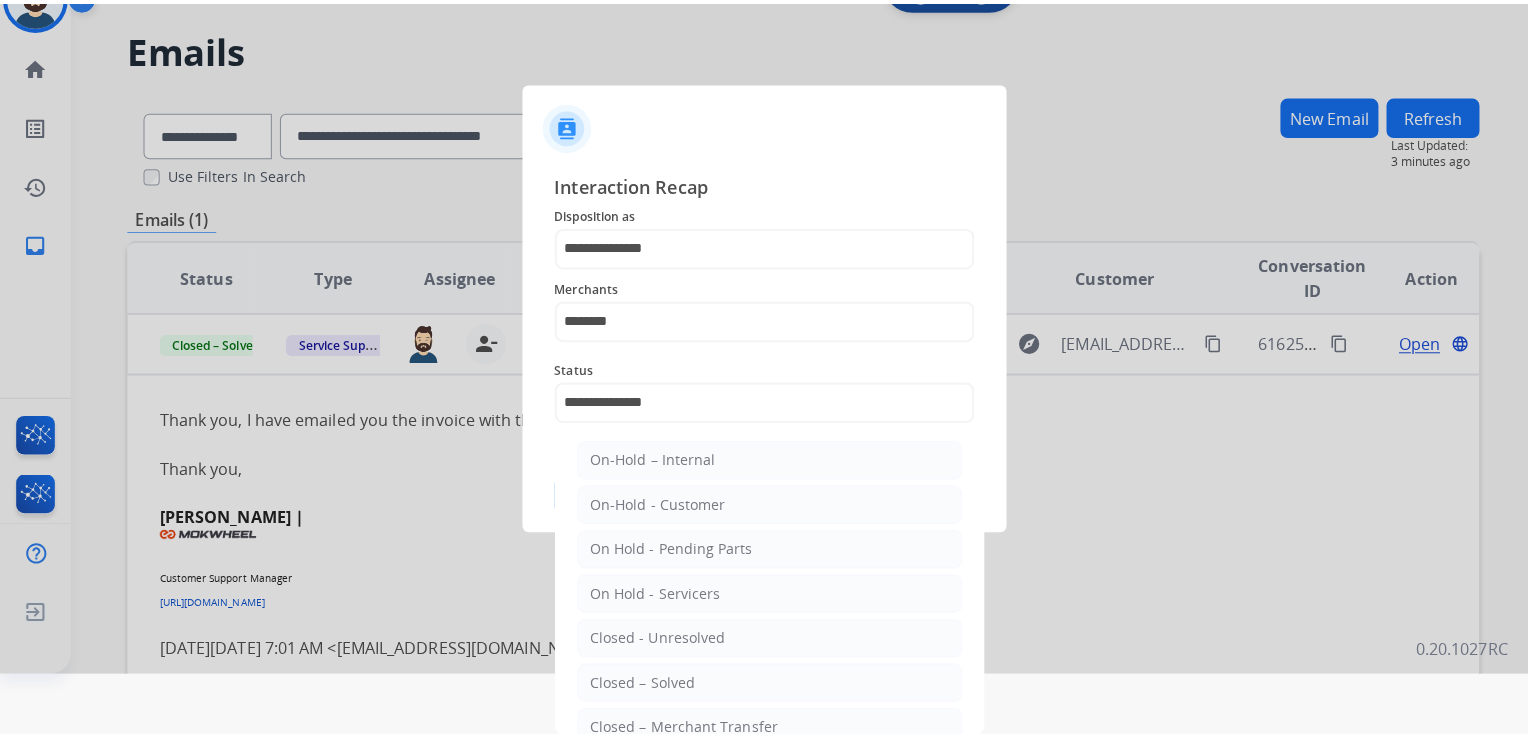 scroll, scrollTop: 0, scrollLeft: 0, axis: both 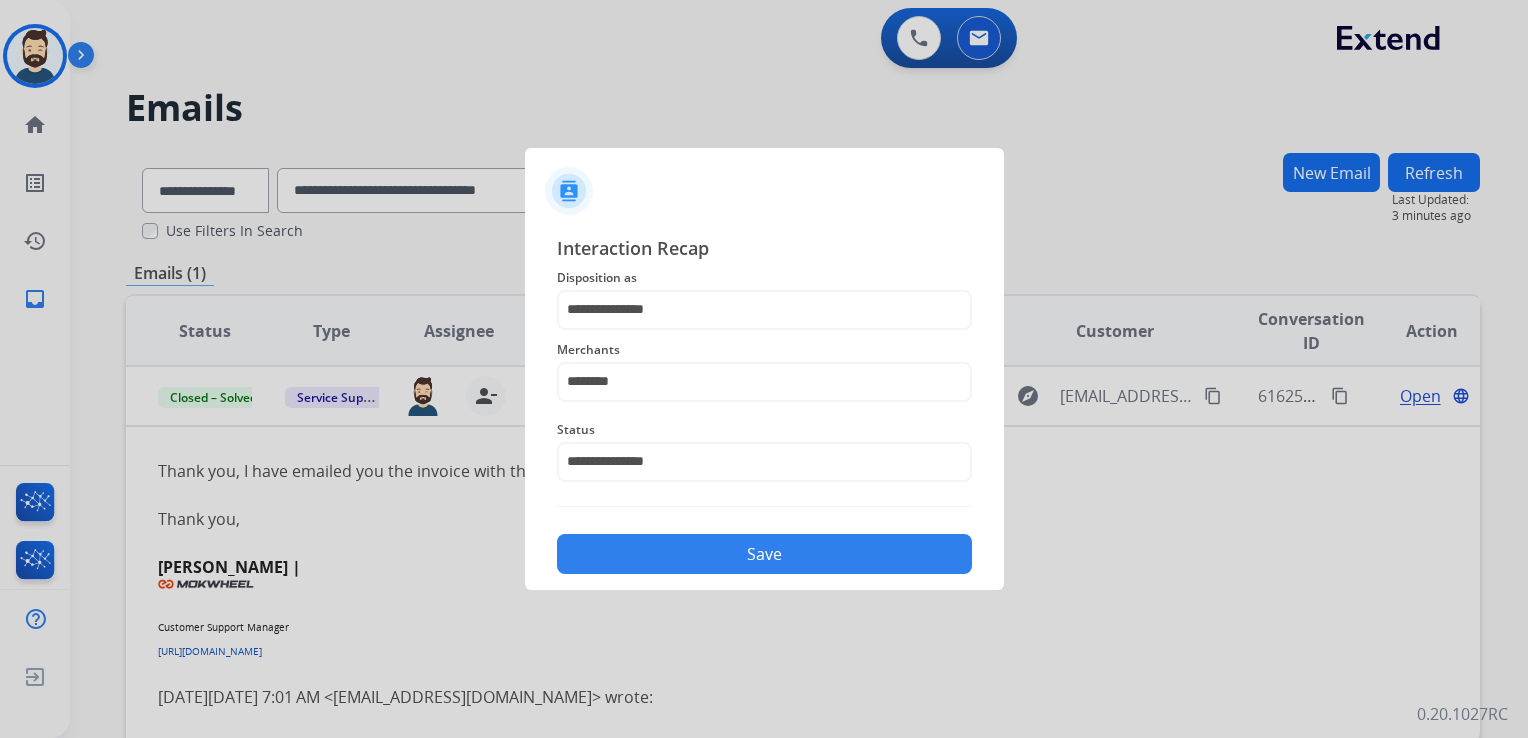 click on "Save" 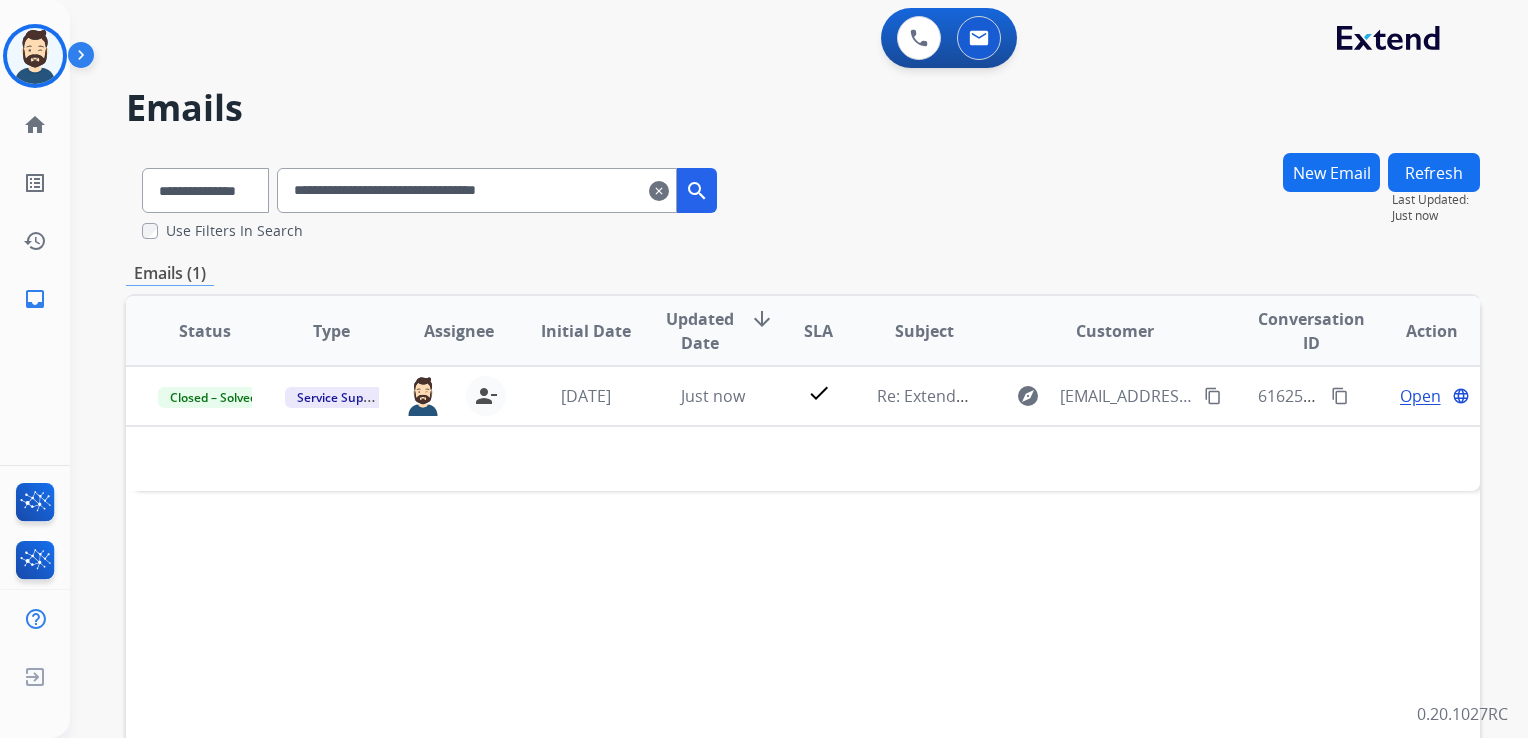 click on "clear" at bounding box center (659, 191) 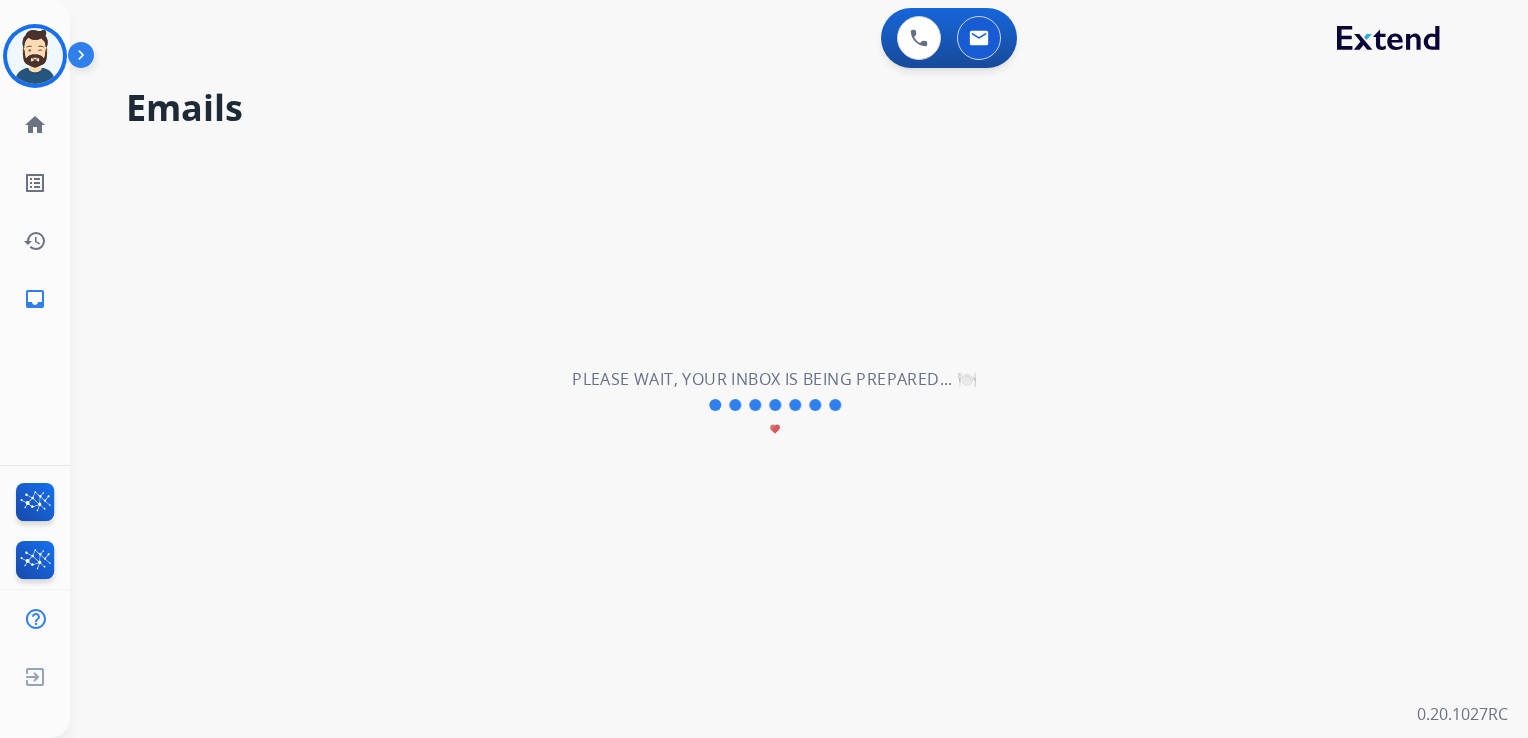 select on "**********" 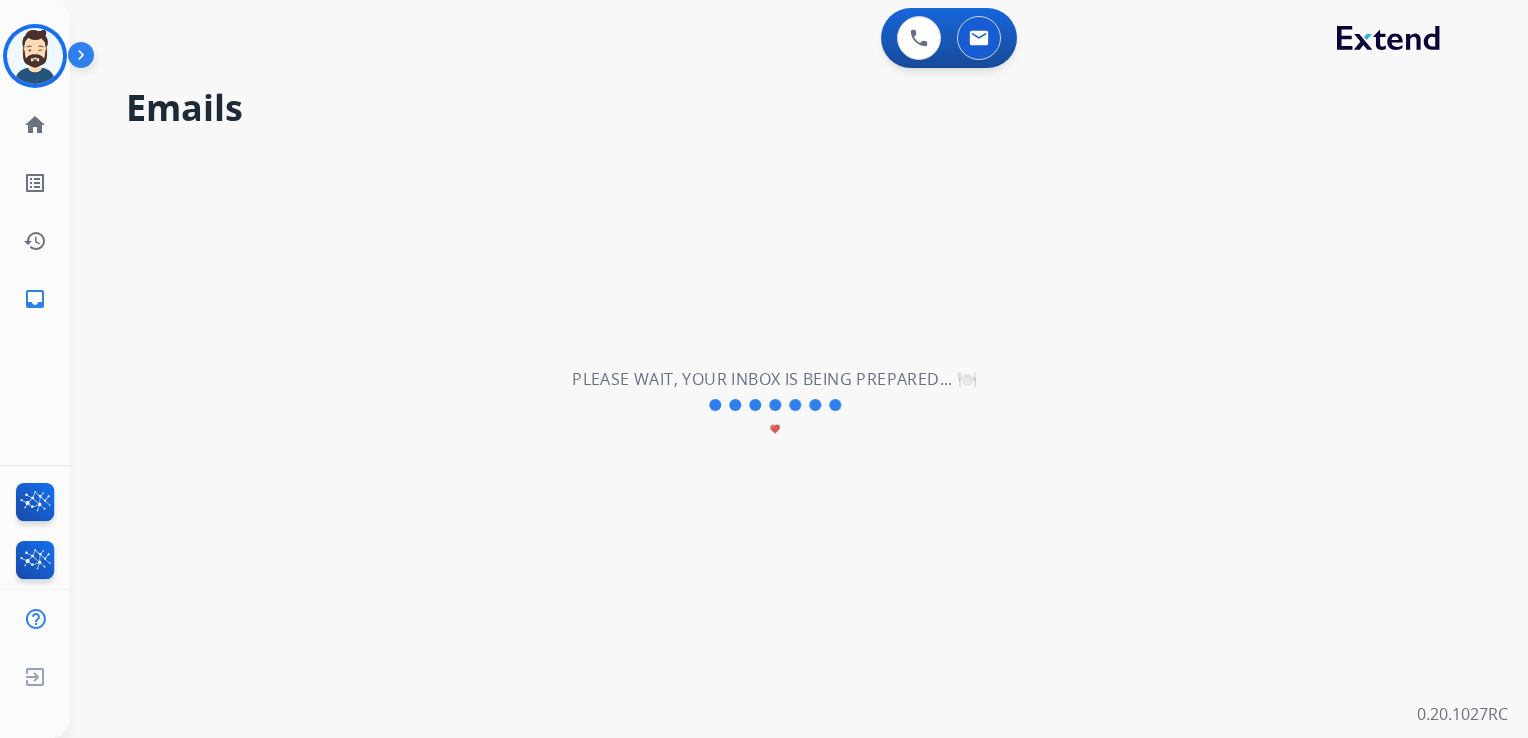 type 